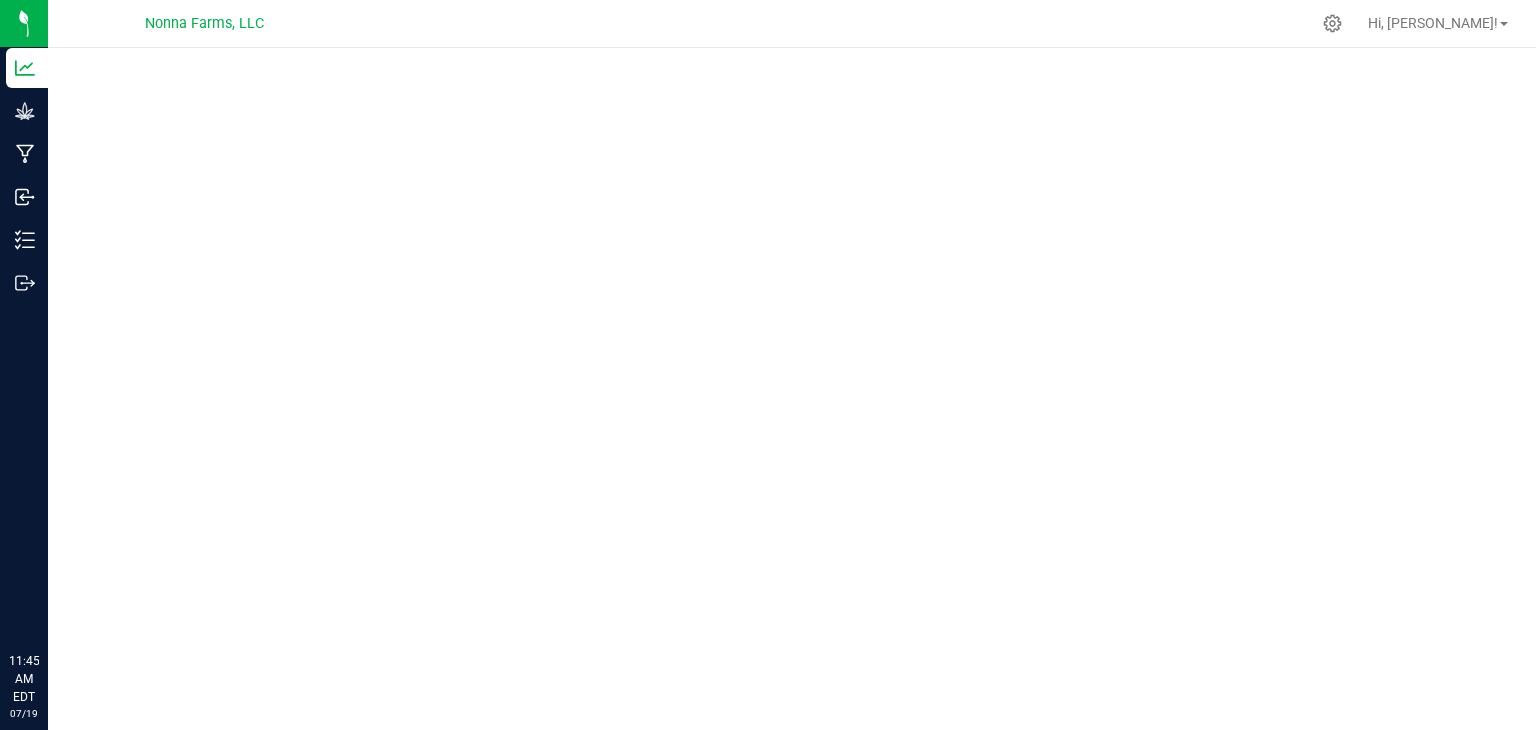 scroll, scrollTop: 0, scrollLeft: 0, axis: both 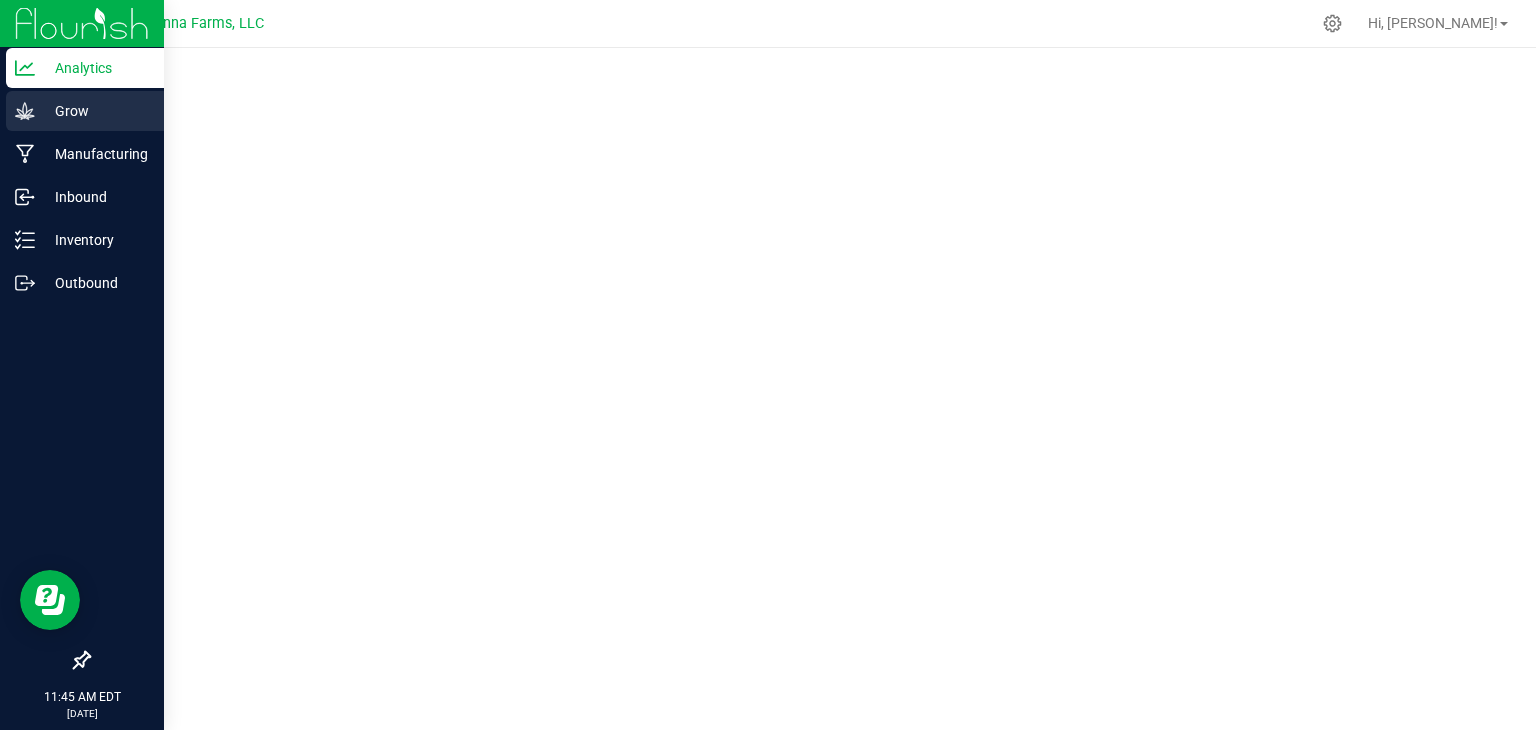 click 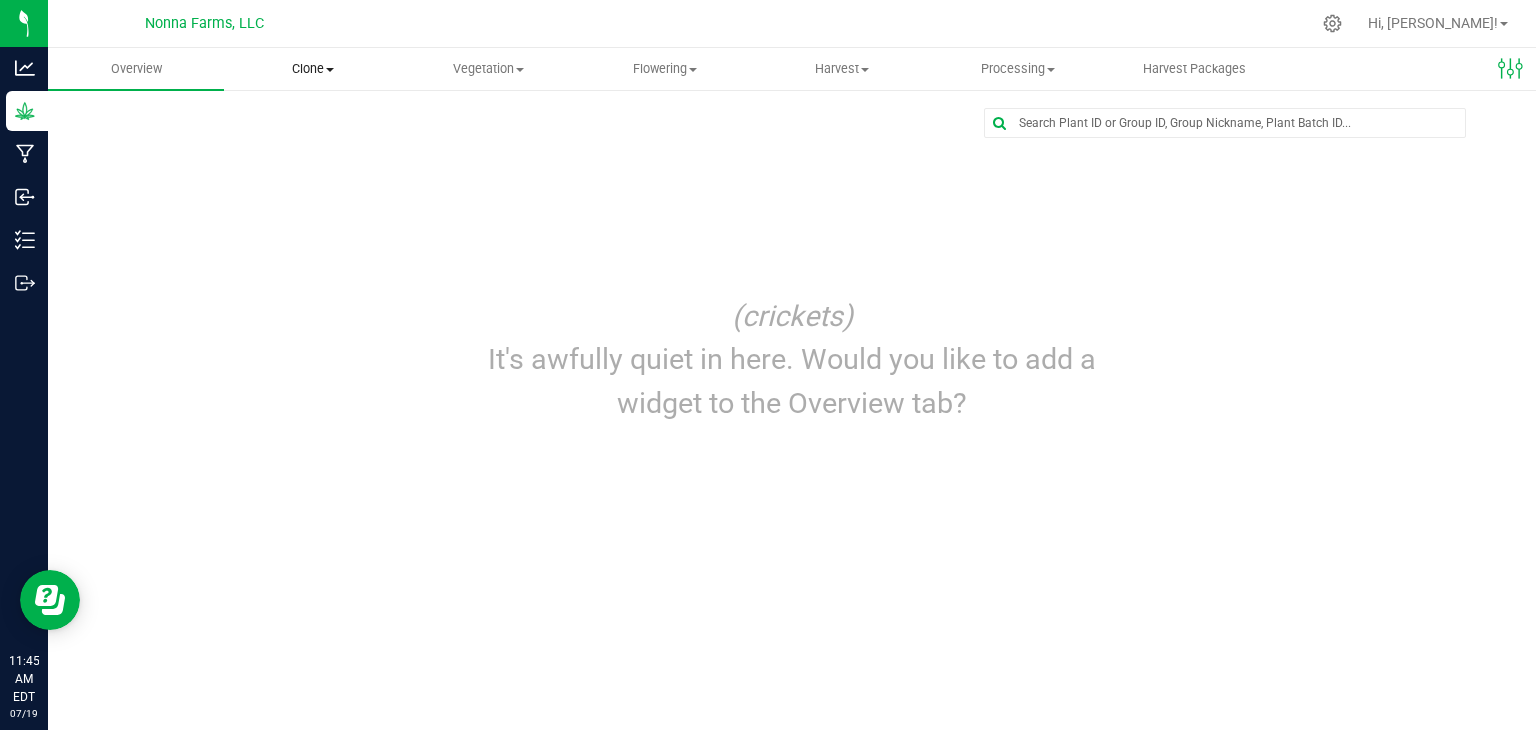 click on "Clone" at bounding box center [312, 69] 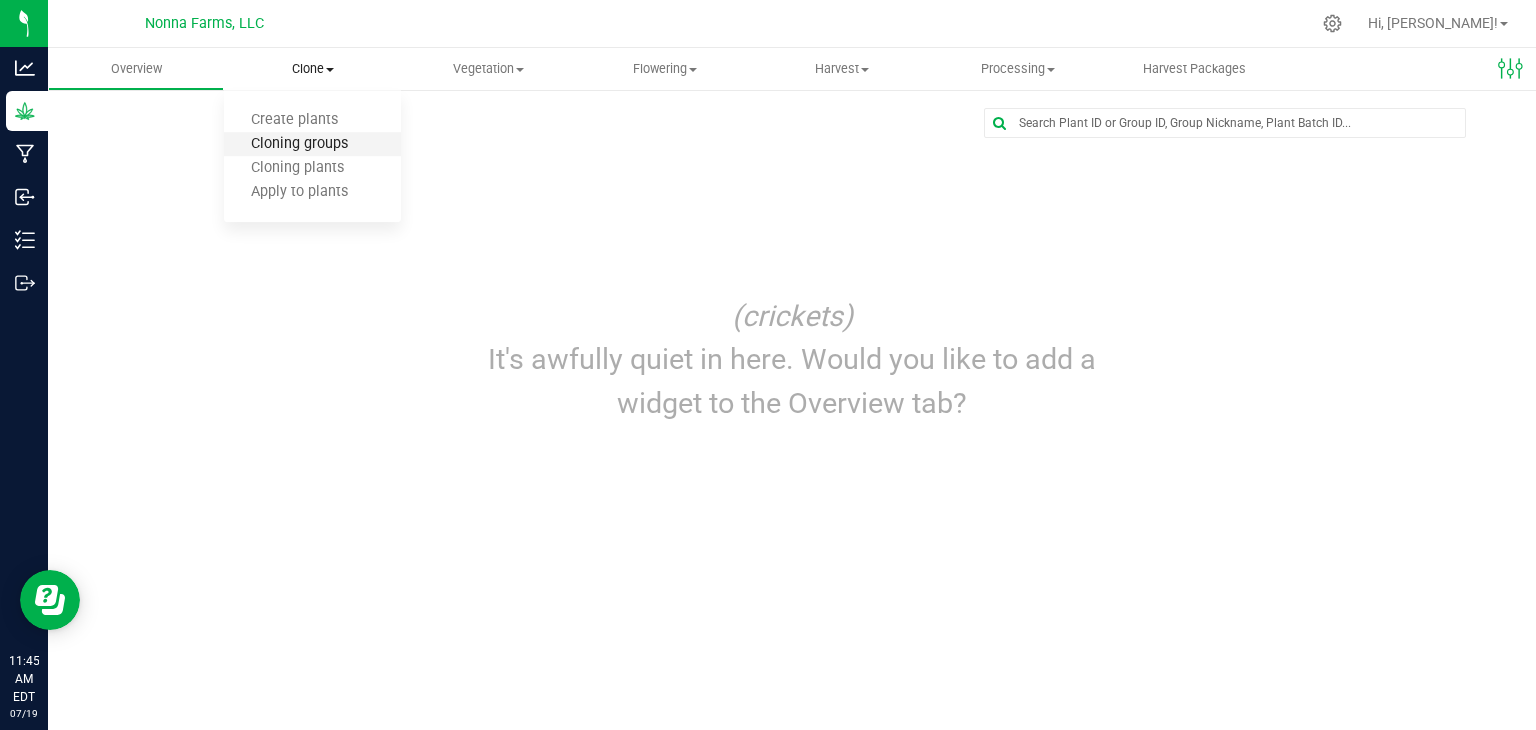 click on "Cloning groups" at bounding box center (299, 144) 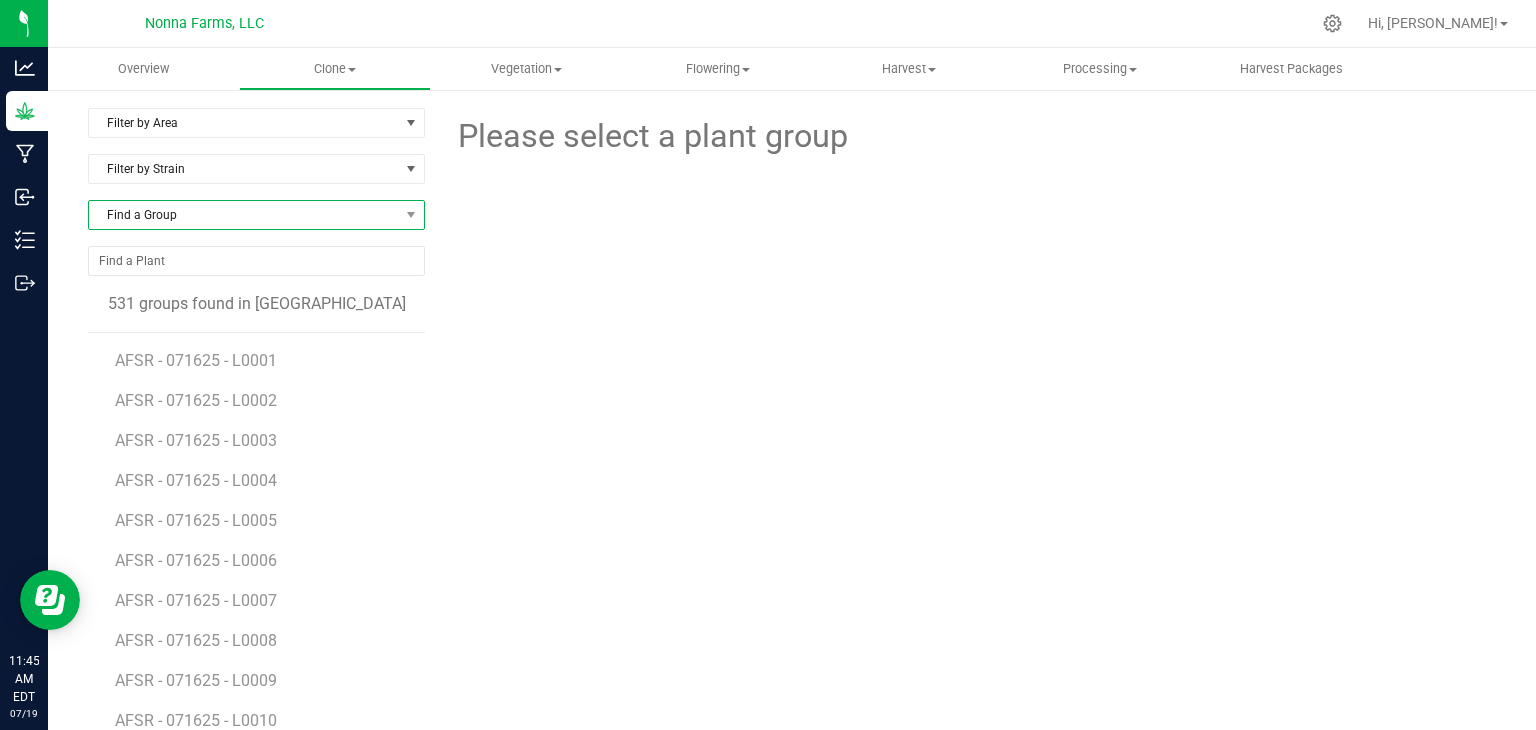 click on "Find a Group" at bounding box center [244, 215] 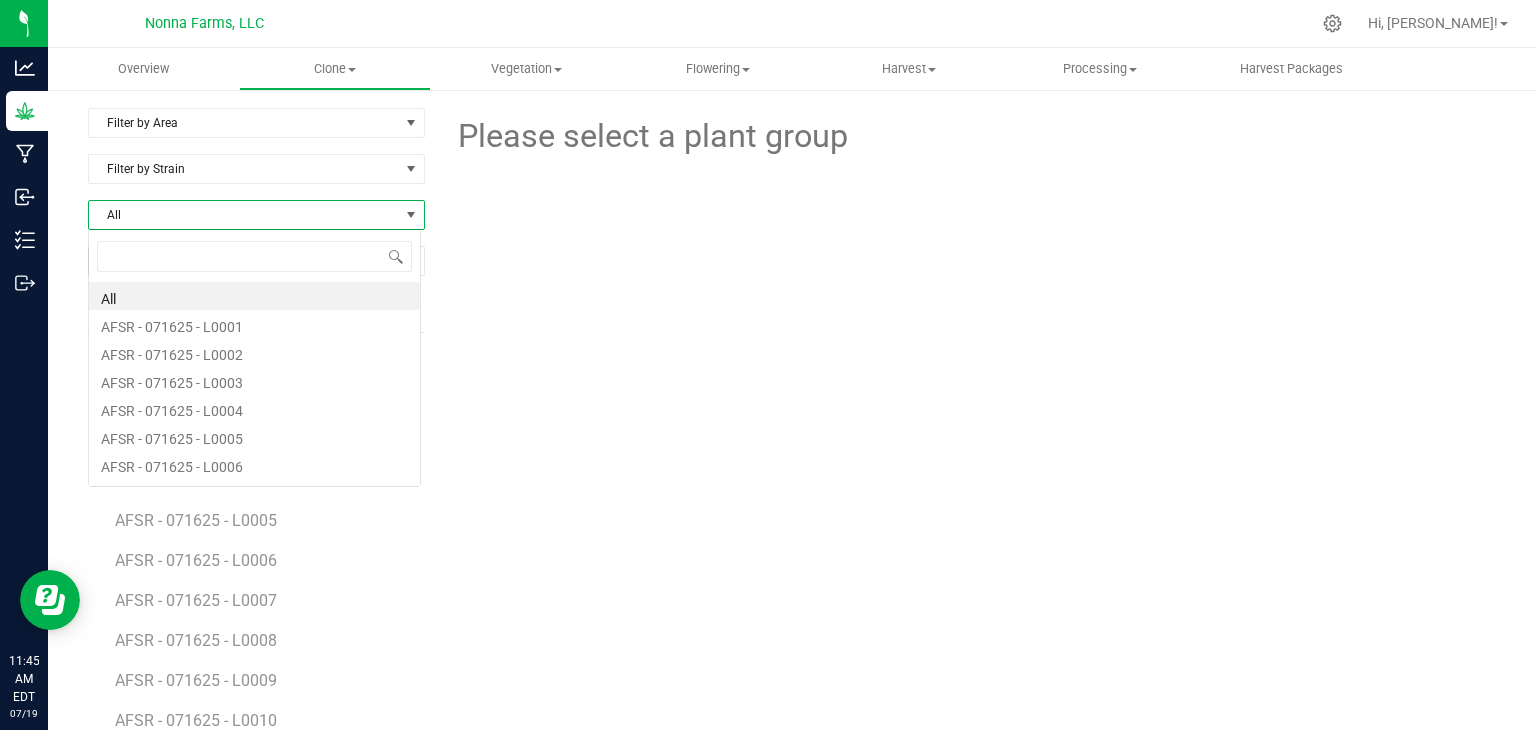 scroll, scrollTop: 99970, scrollLeft: 99666, axis: both 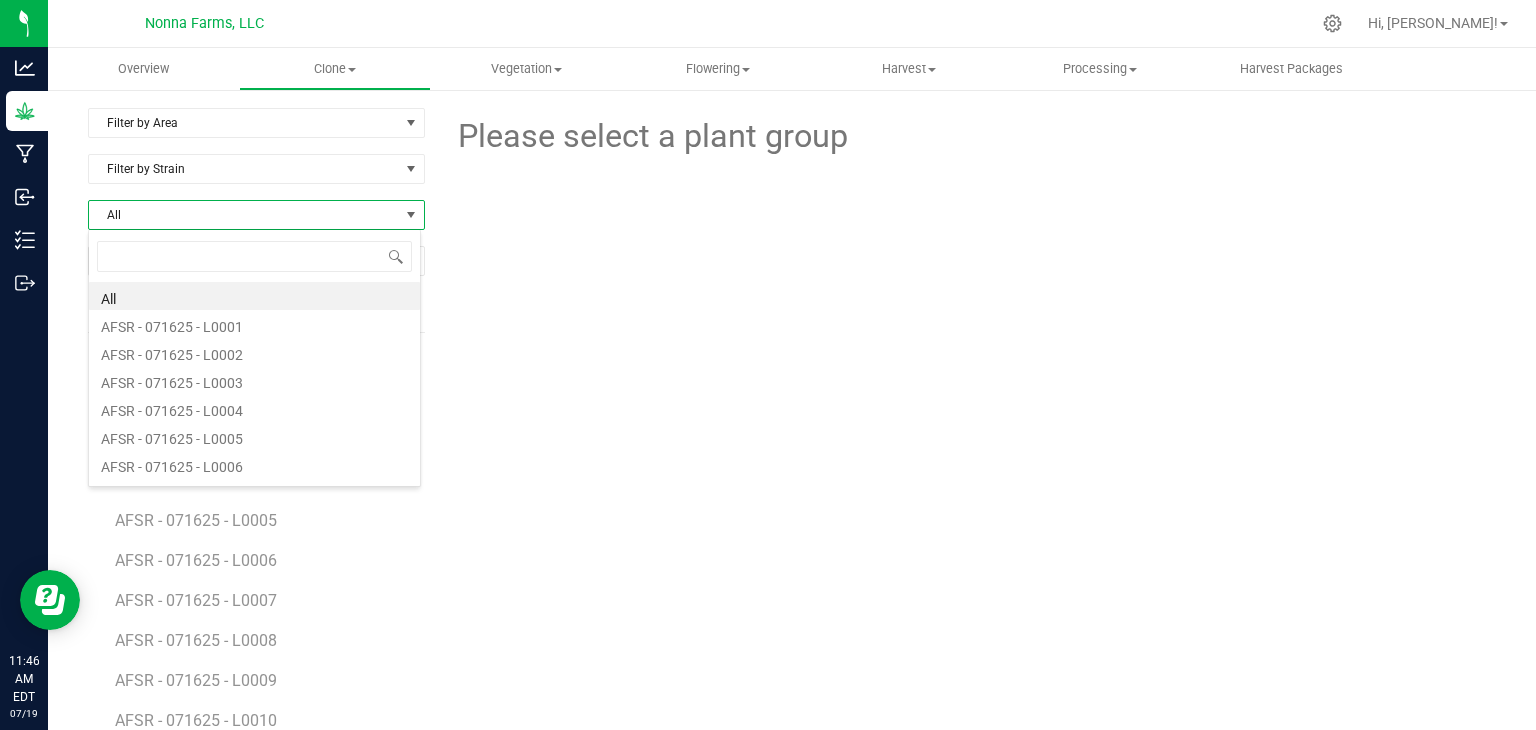 type on "SP - 062925 - L0021" 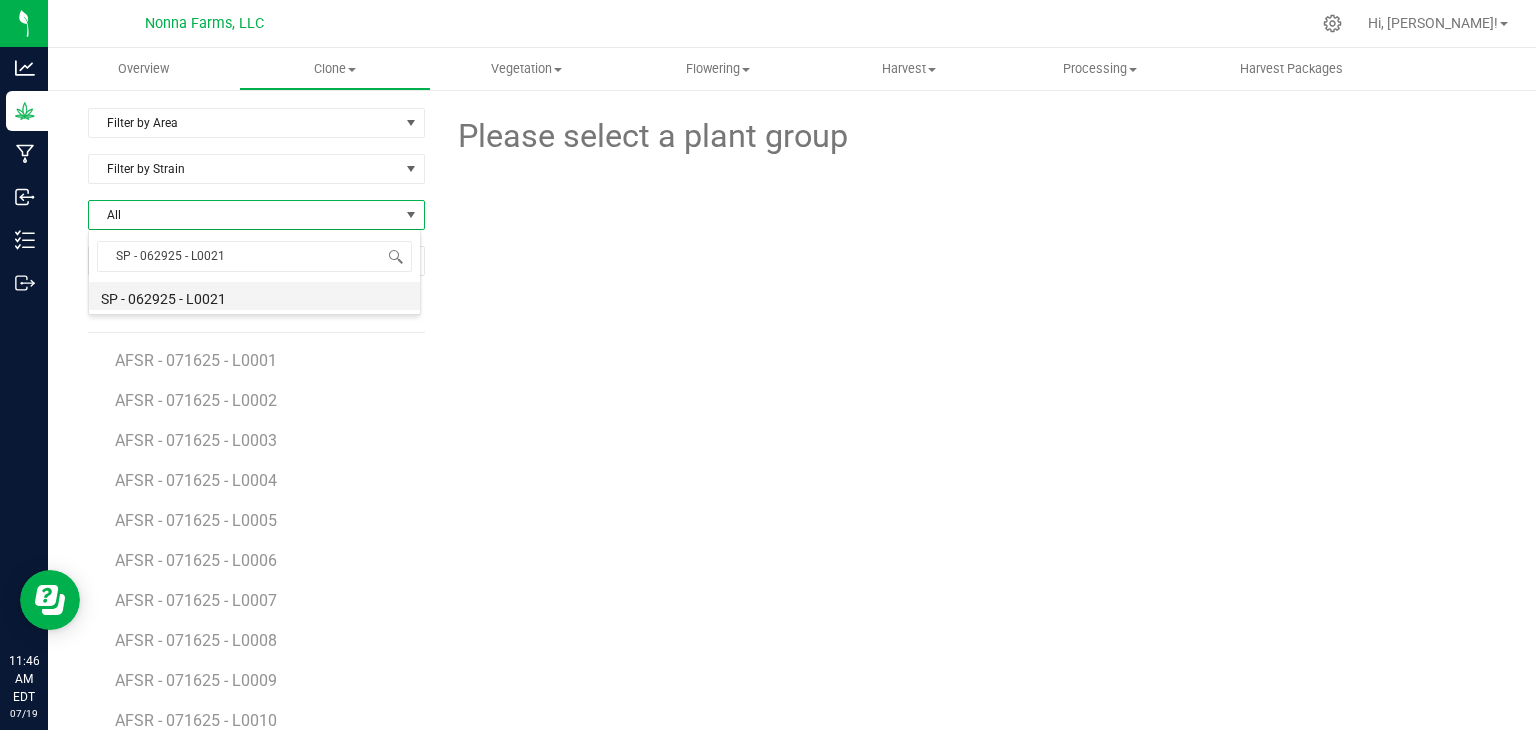 click on "SP - 062925 - L0021" at bounding box center [254, 296] 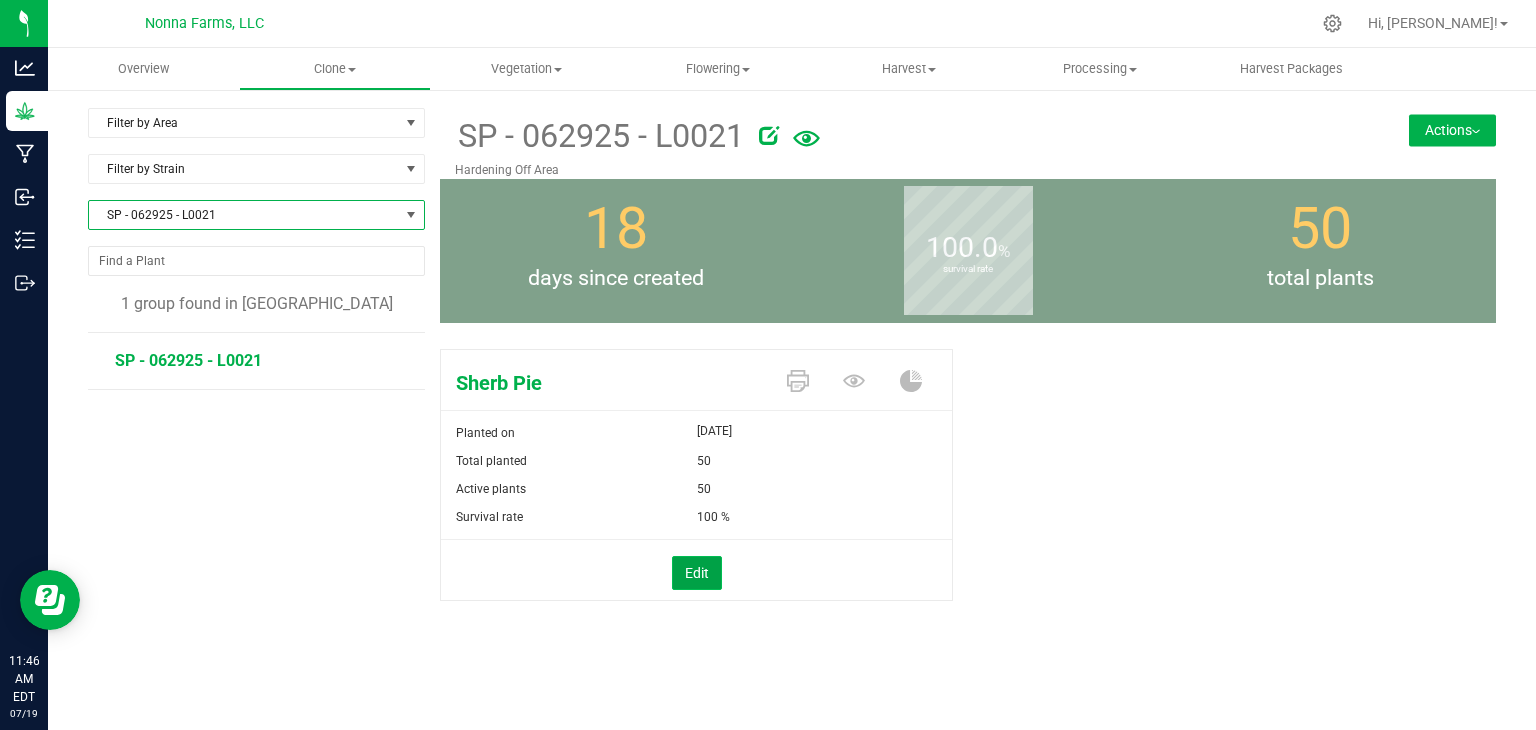 click on "Edit" at bounding box center (697, 573) 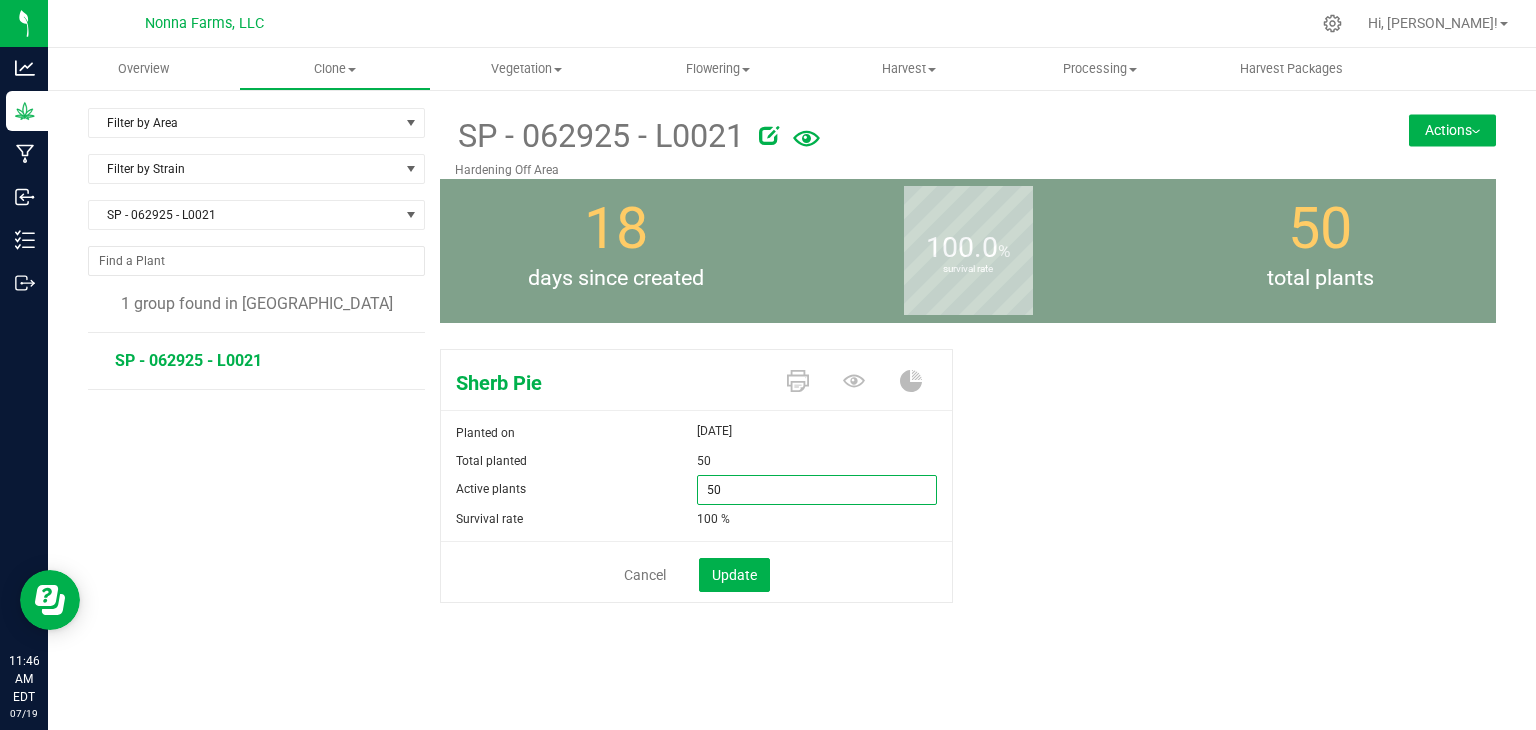 drag, startPoint x: 756, startPoint y: 490, endPoint x: 621, endPoint y: 485, distance: 135.09256 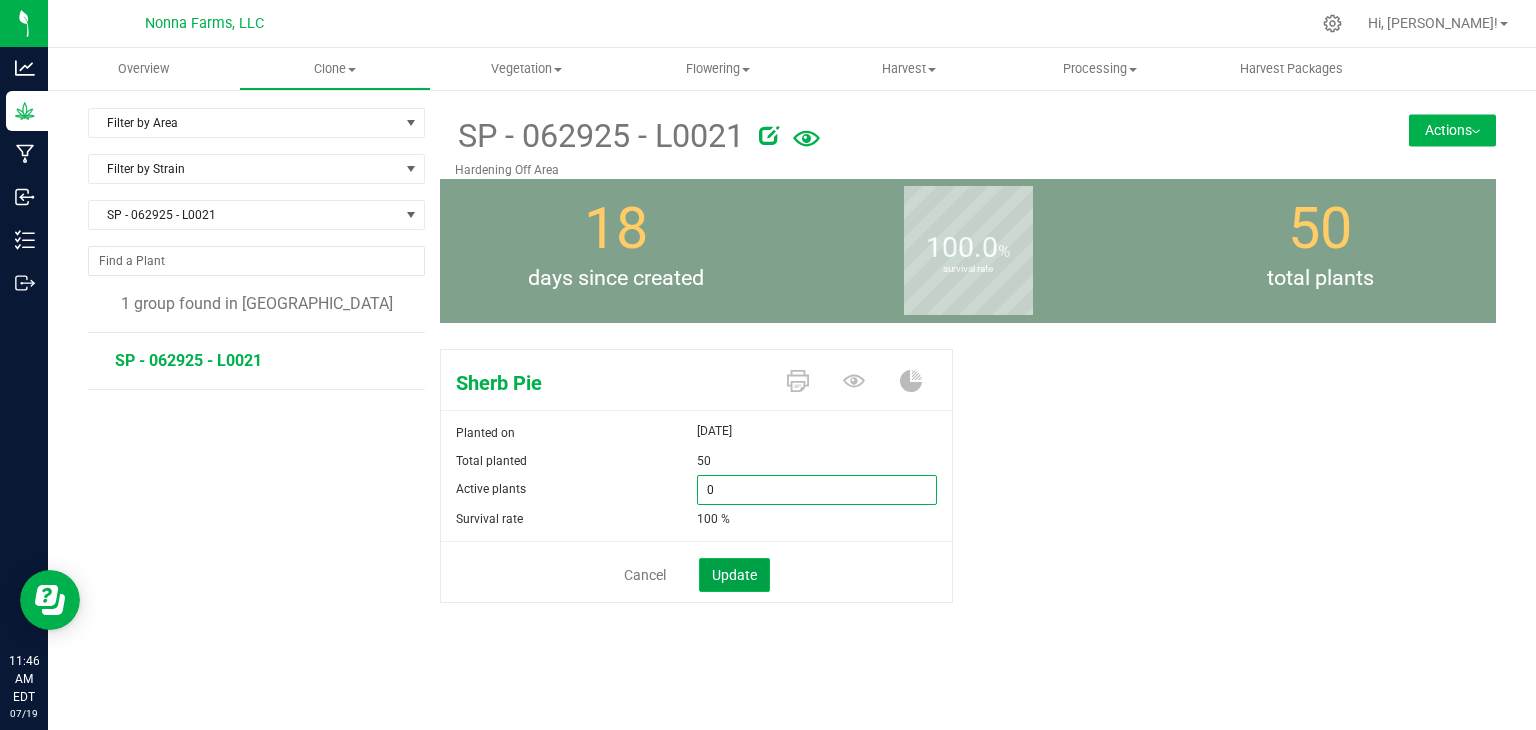 type on "0" 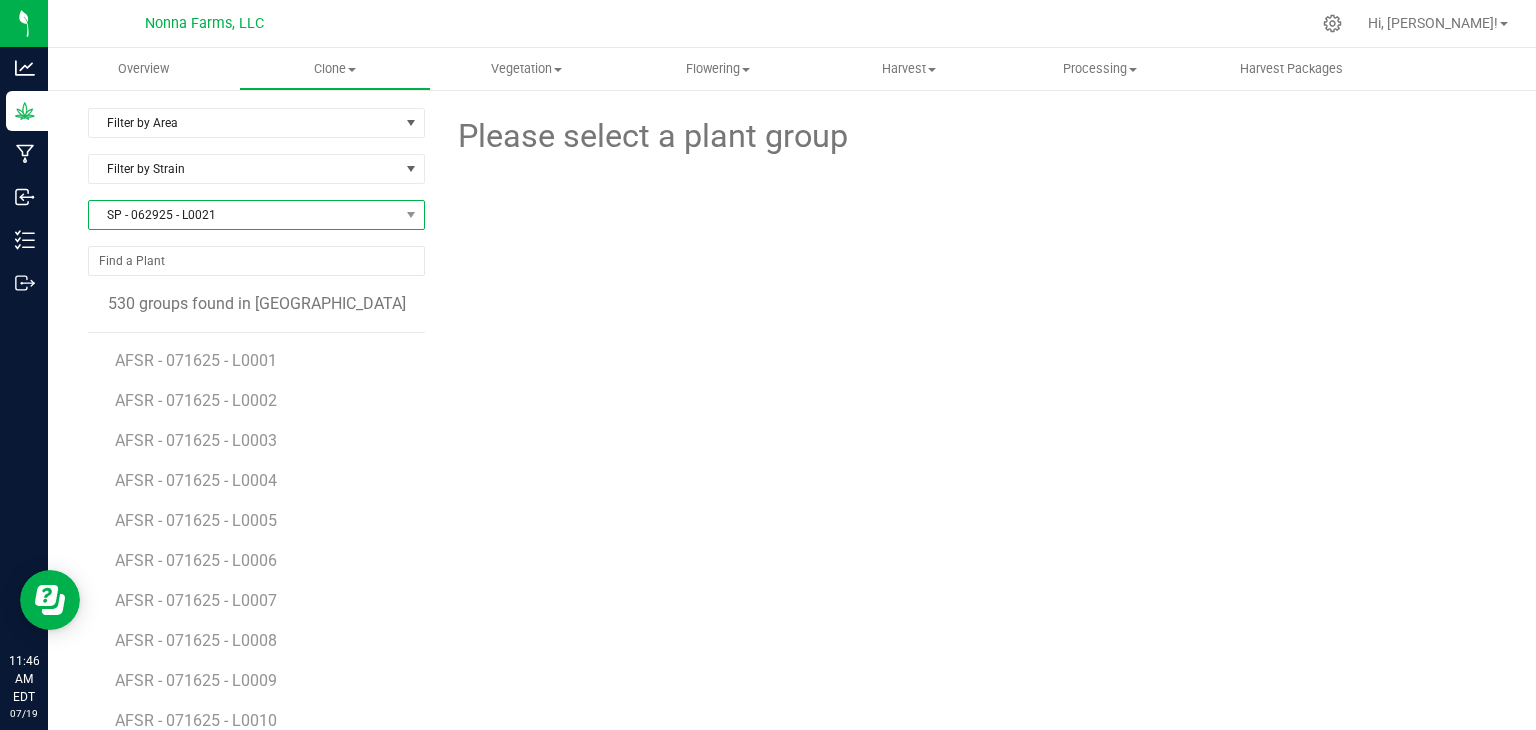 click on "SP - 062925 - L0021" at bounding box center [244, 215] 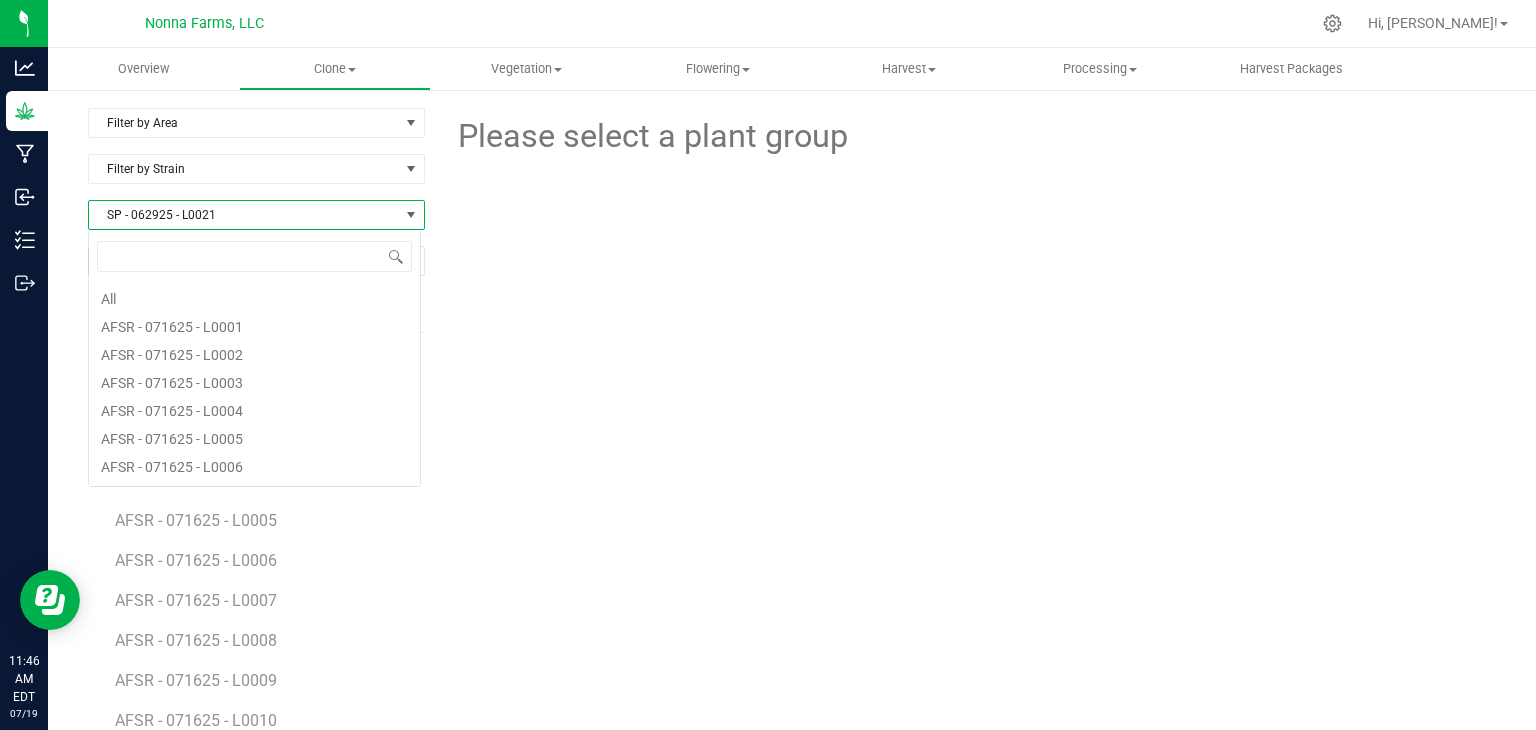 scroll, scrollTop: 99970, scrollLeft: 99666, axis: both 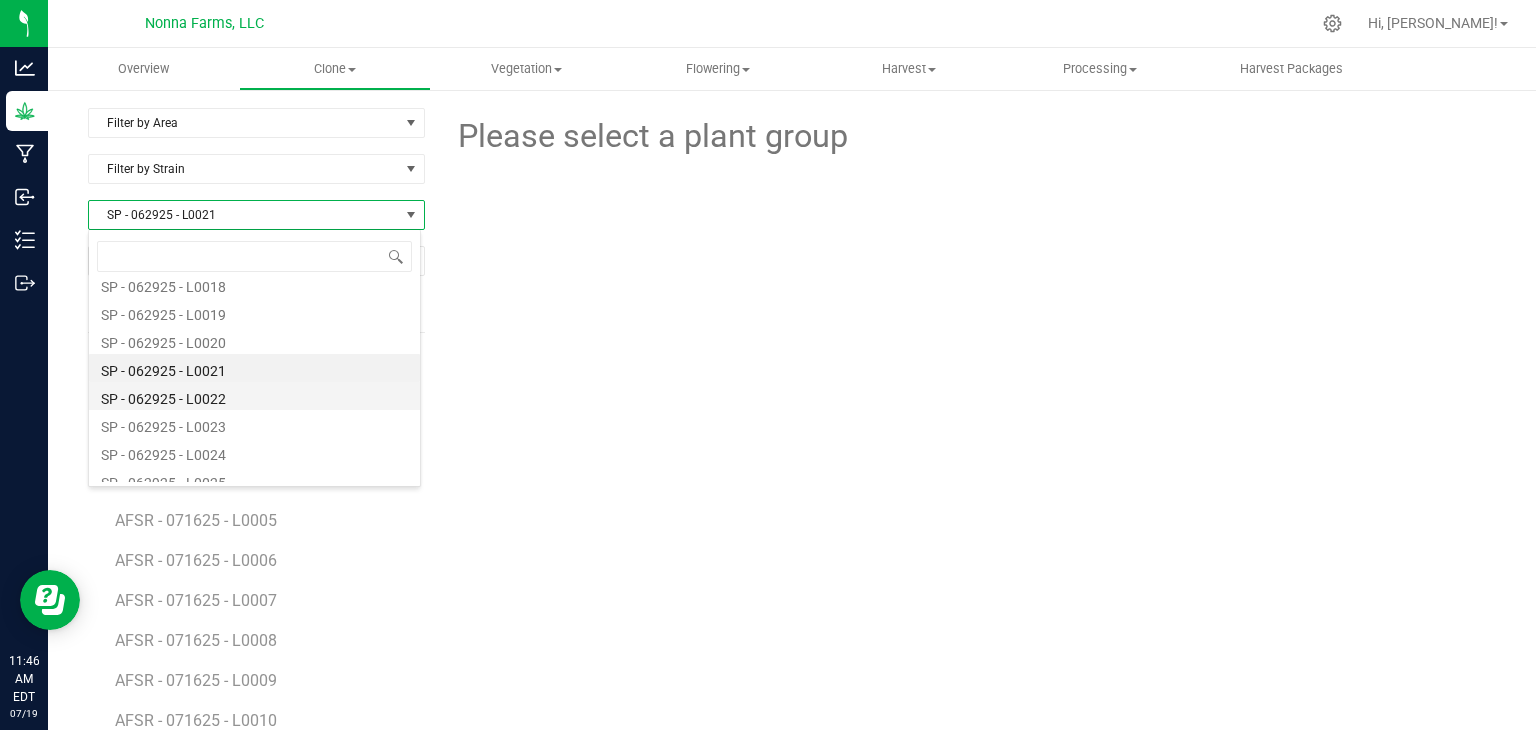 click on "SP - 062925 - L0022" at bounding box center (254, 396) 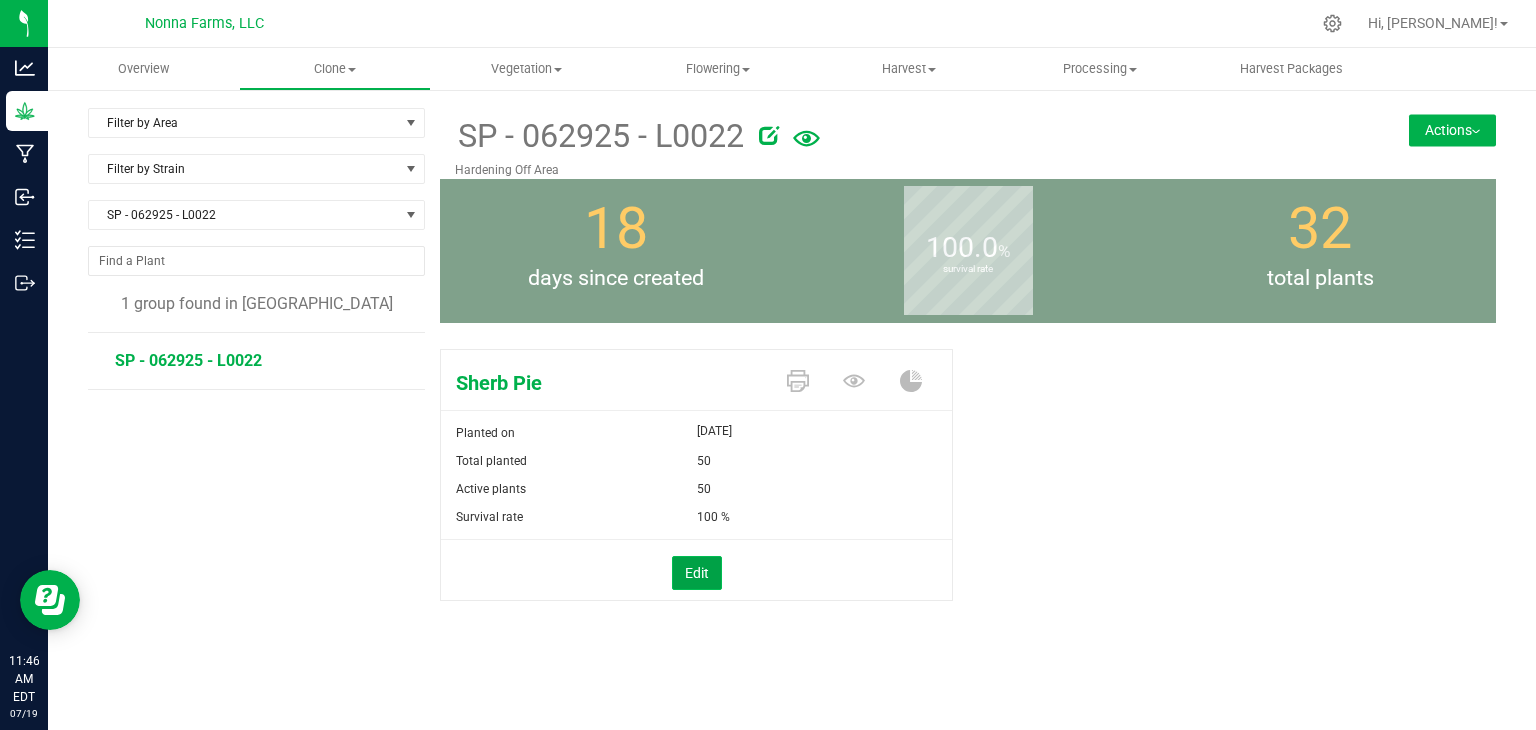 click on "Edit" at bounding box center [697, 573] 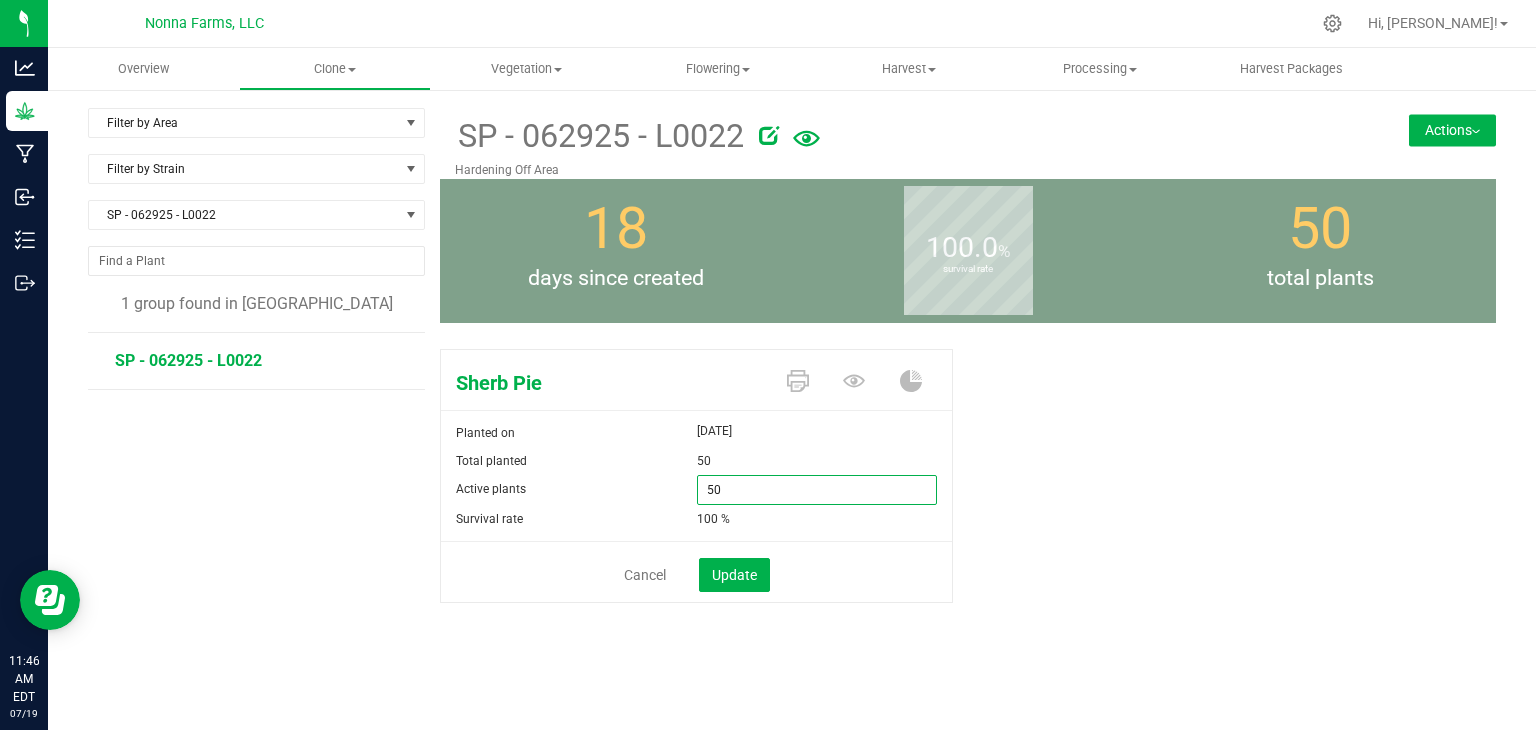 drag, startPoint x: 776, startPoint y: 493, endPoint x: 612, endPoint y: 486, distance: 164.14932 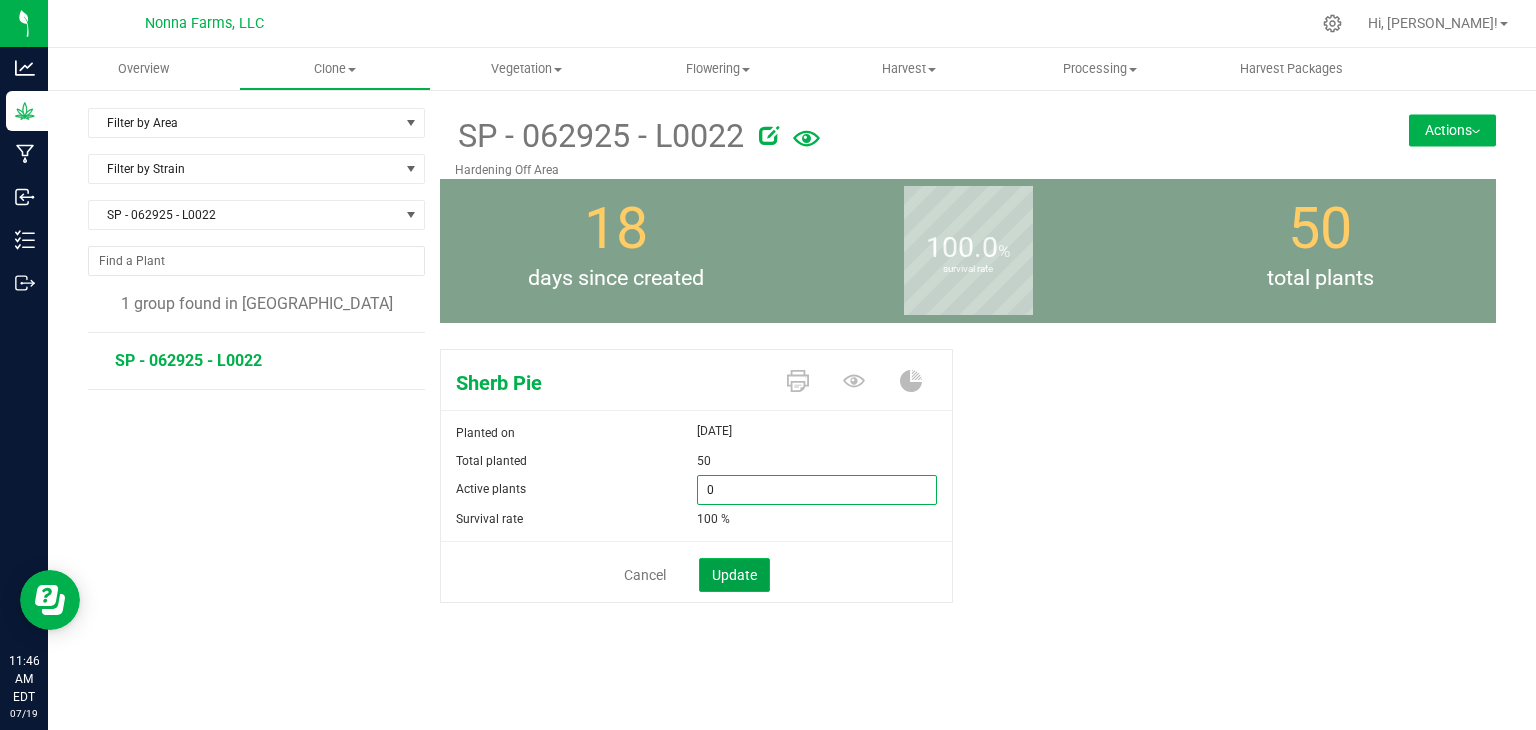 type on "0" 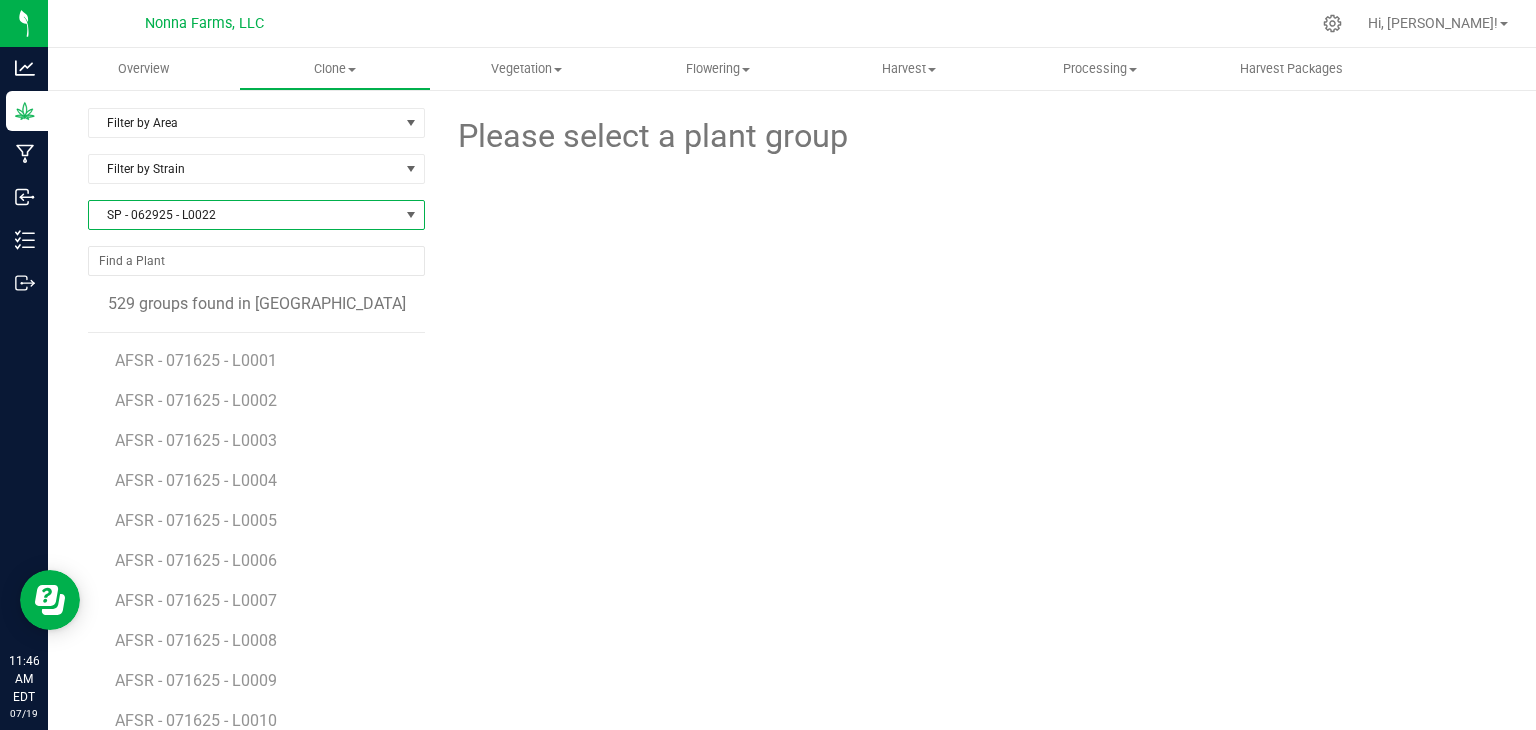 click on "SP - 062925 - L0022" at bounding box center (244, 215) 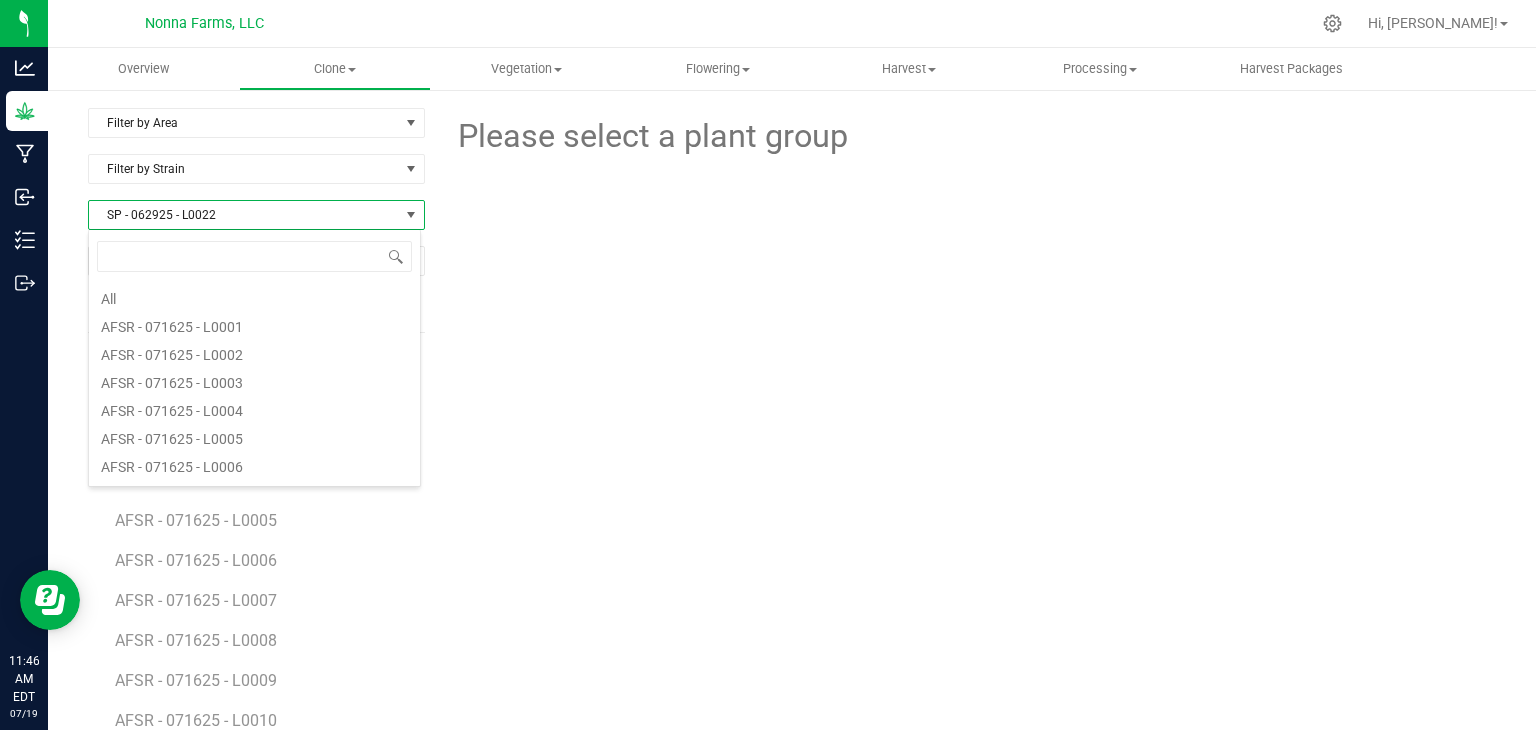 scroll, scrollTop: 5372, scrollLeft: 0, axis: vertical 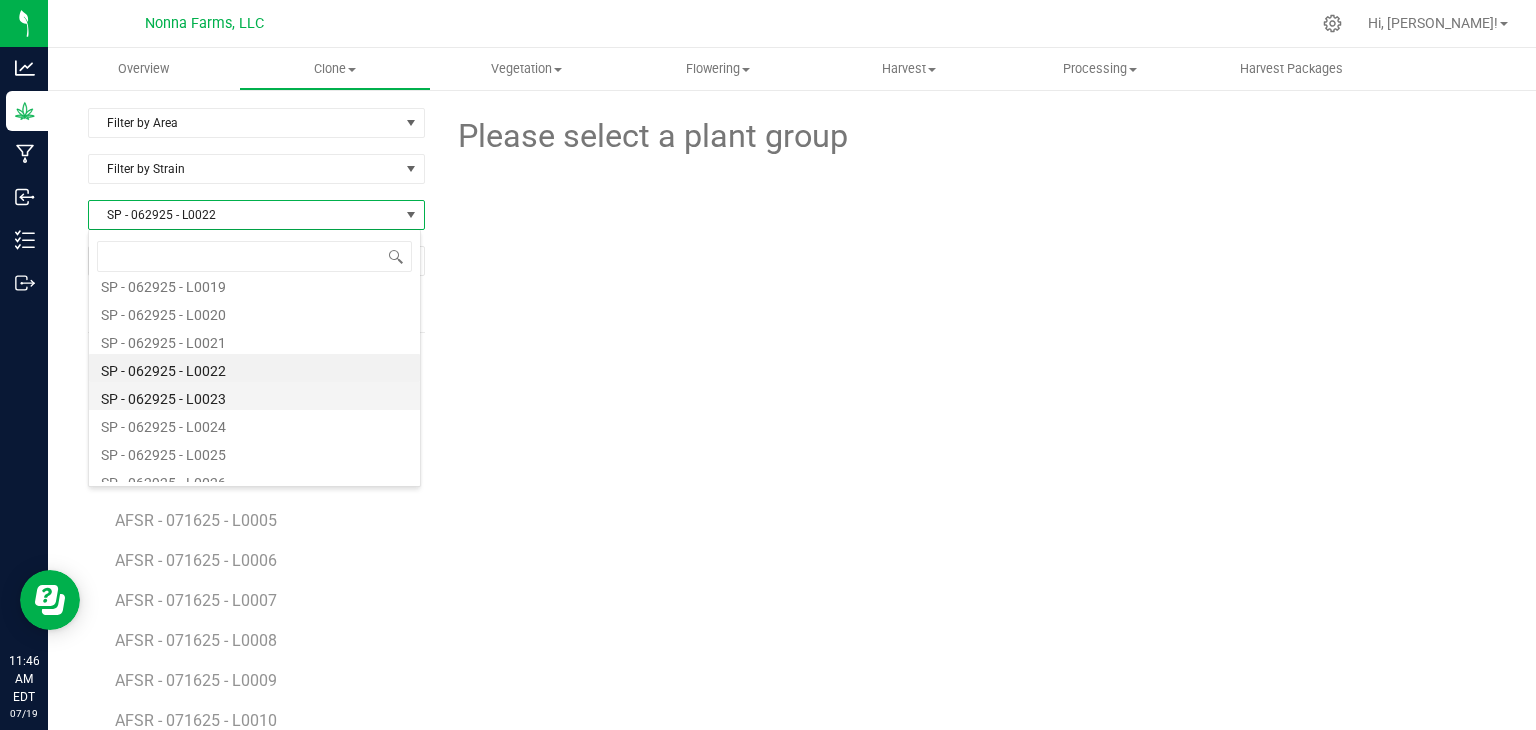 click on "SP - 062925 - L0023" at bounding box center (254, 396) 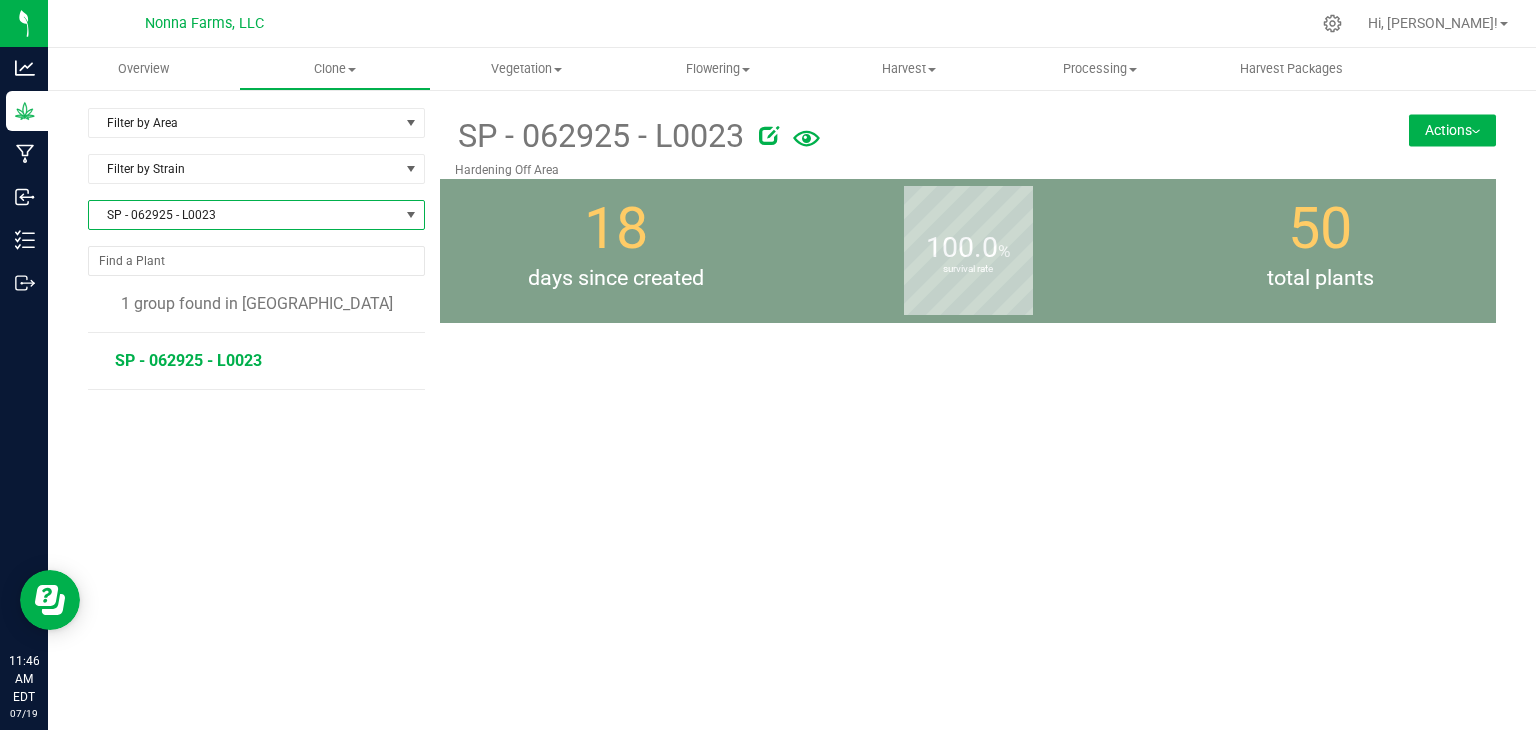 click on "SP - 062925 - L0023" at bounding box center [188, 360] 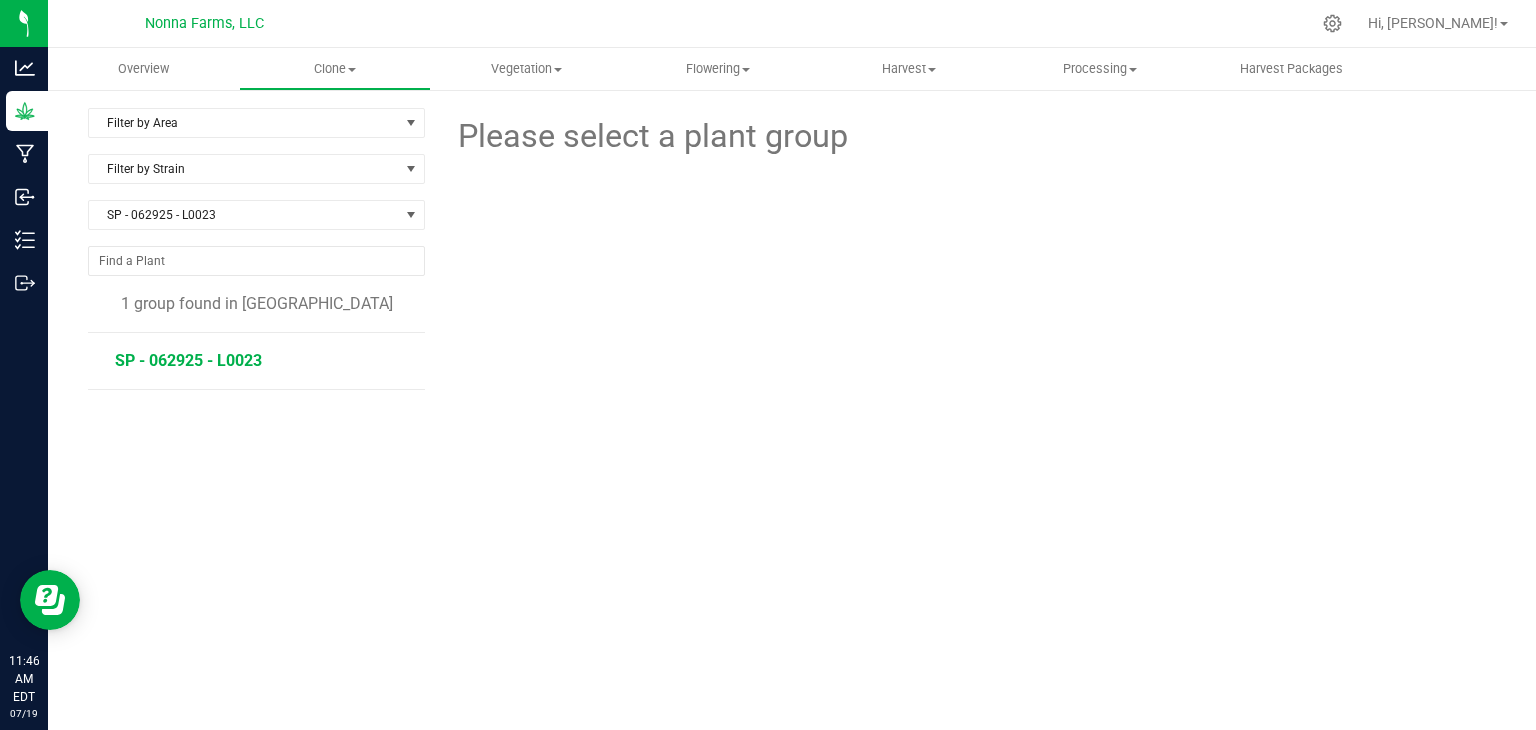 click on "SP - 062925 - L0023" at bounding box center [188, 360] 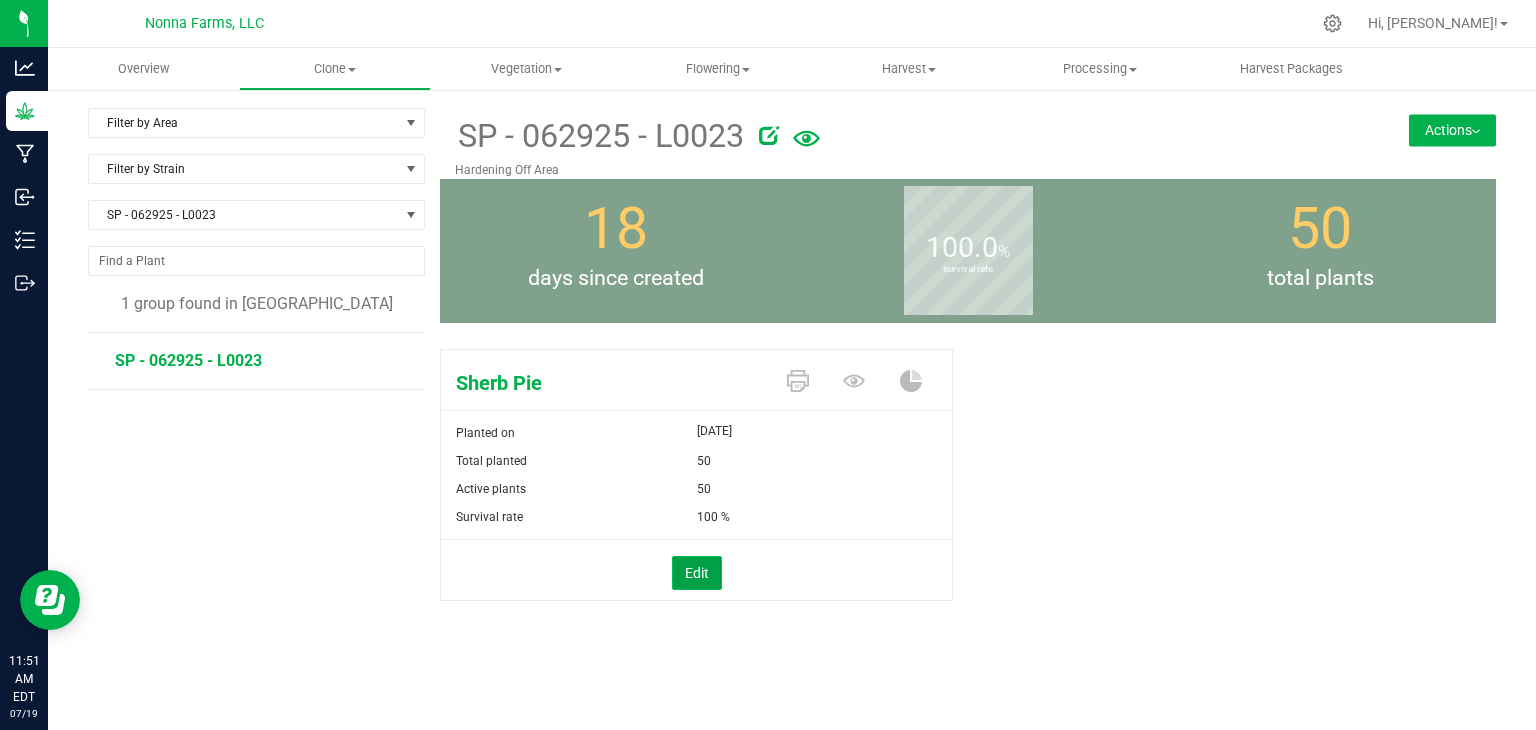 click on "Edit" at bounding box center [697, 573] 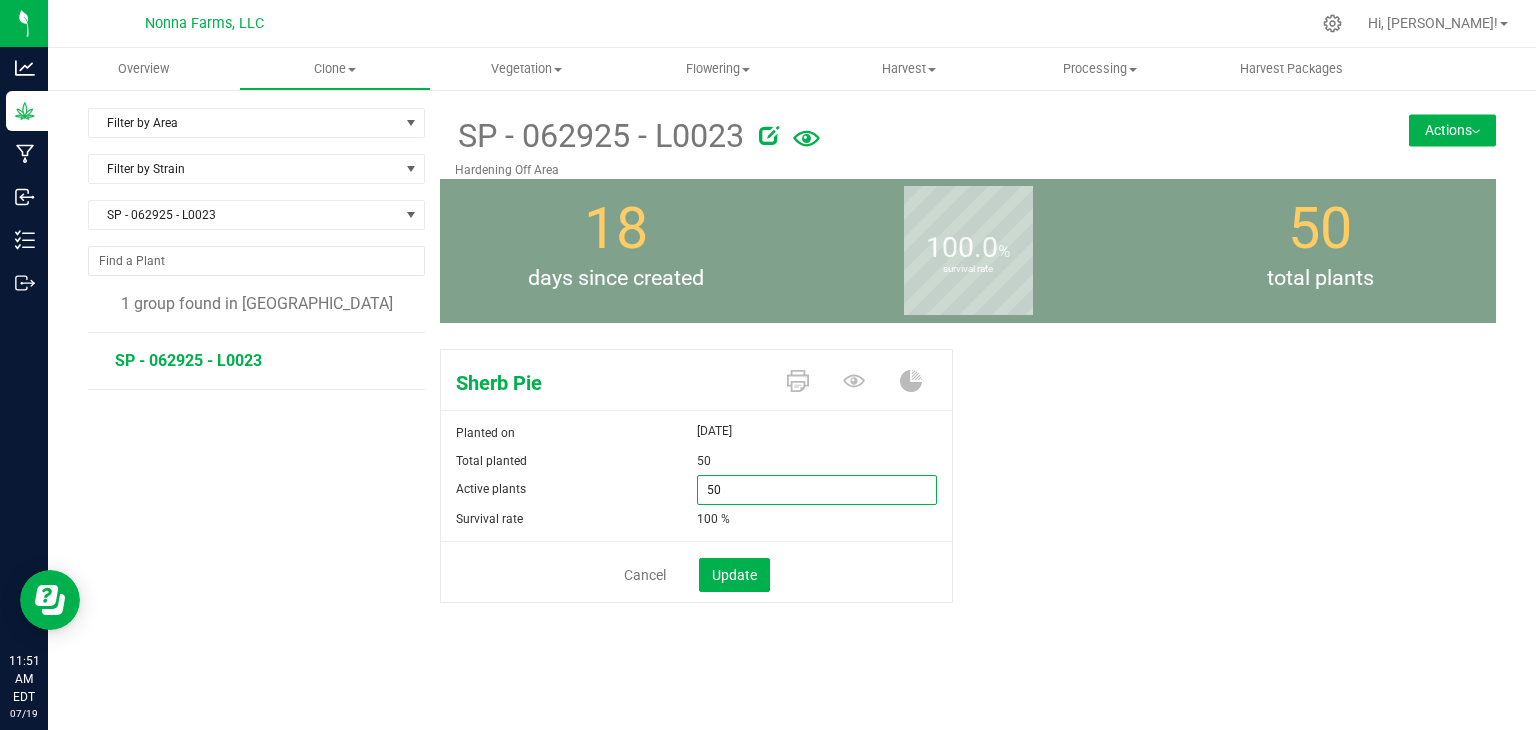 drag, startPoint x: 749, startPoint y: 481, endPoint x: 664, endPoint y: 491, distance: 85.58621 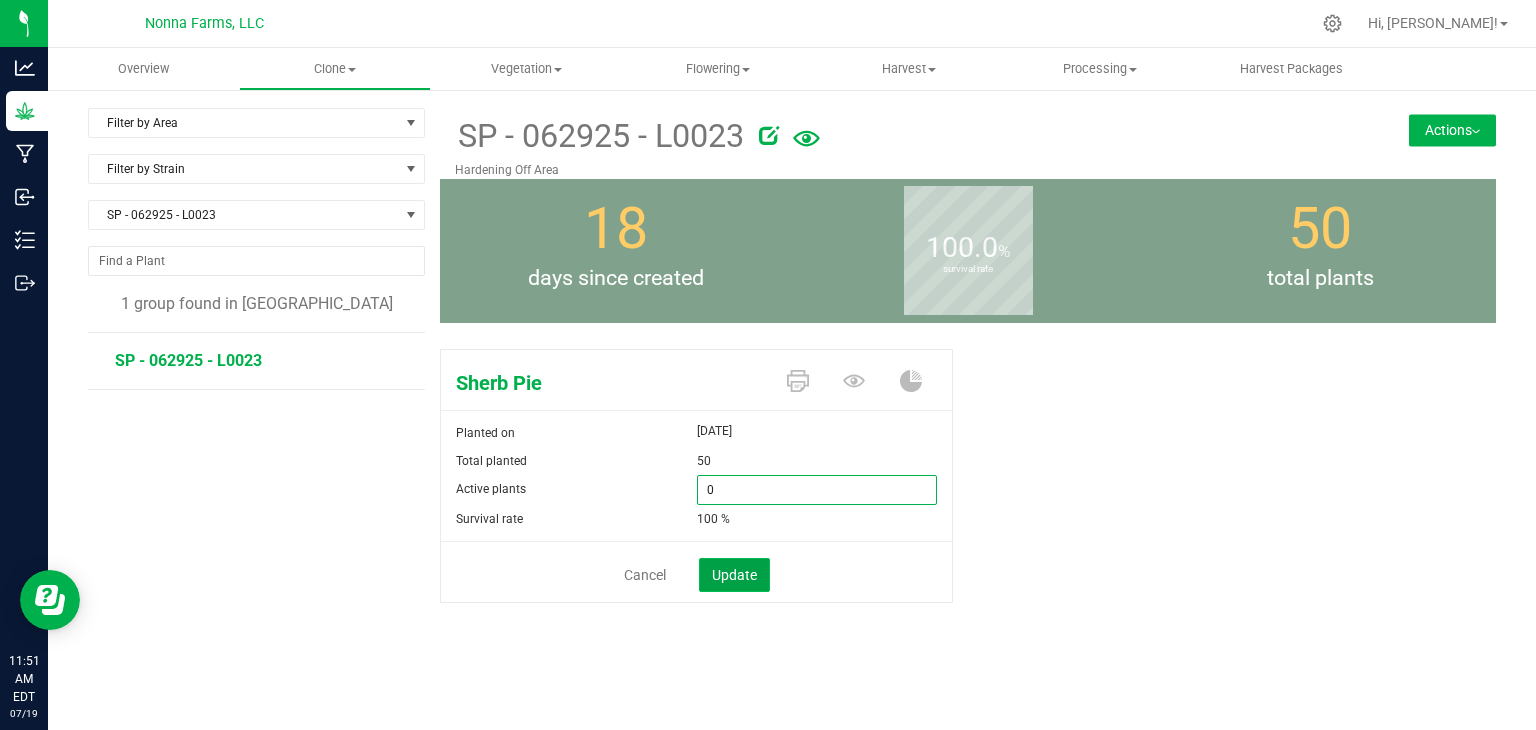type on "0" 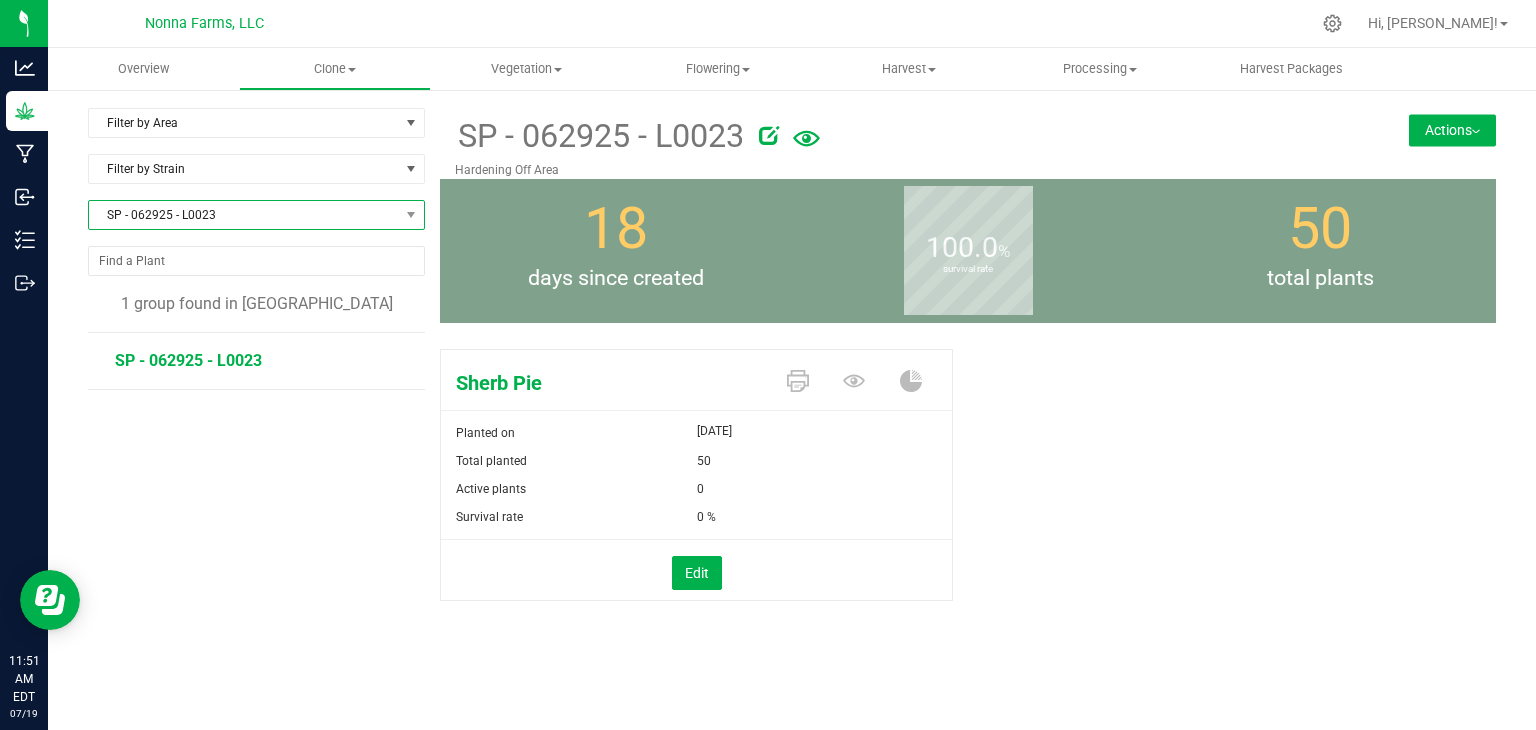 click on "SP - 062925 - L0023" at bounding box center [244, 215] 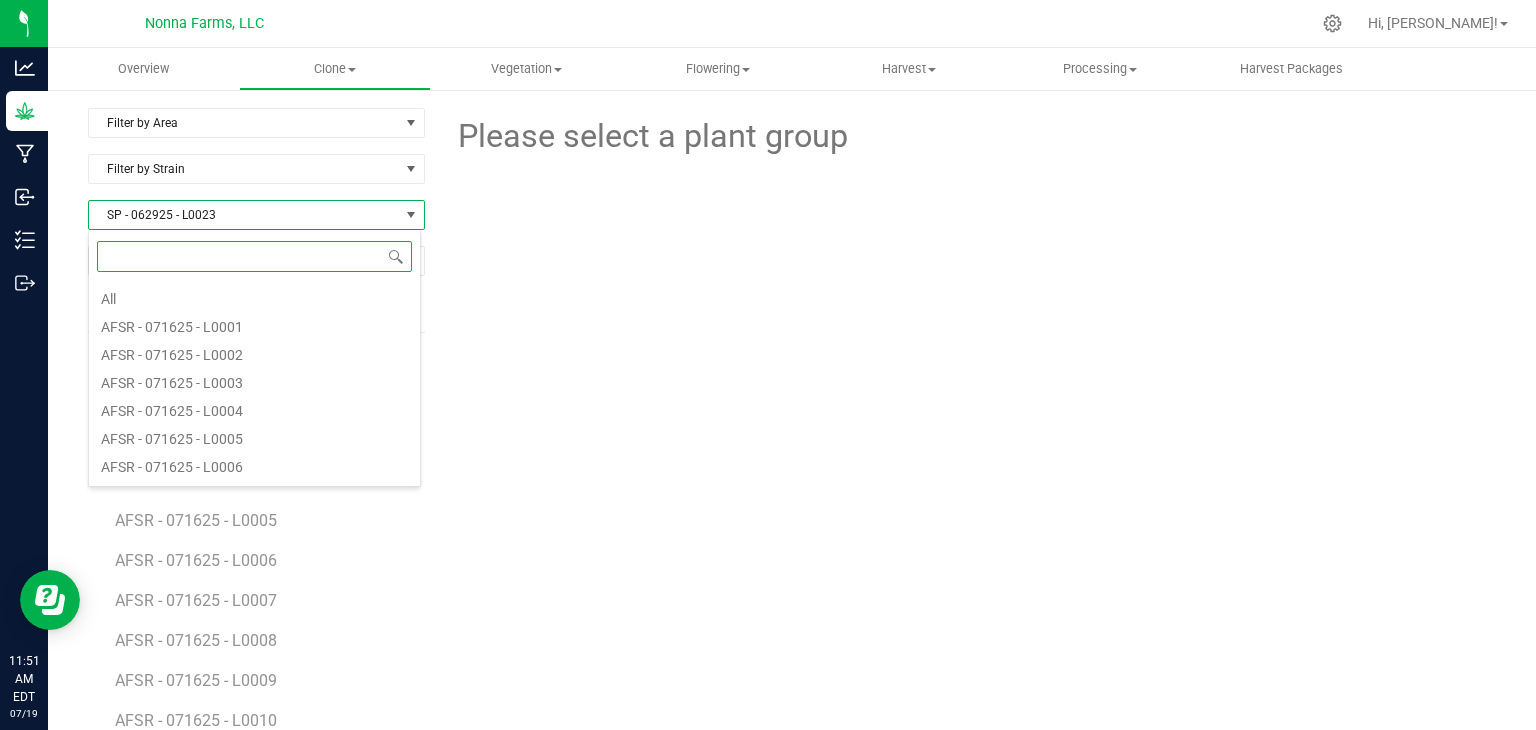 scroll, scrollTop: 99970, scrollLeft: 99666, axis: both 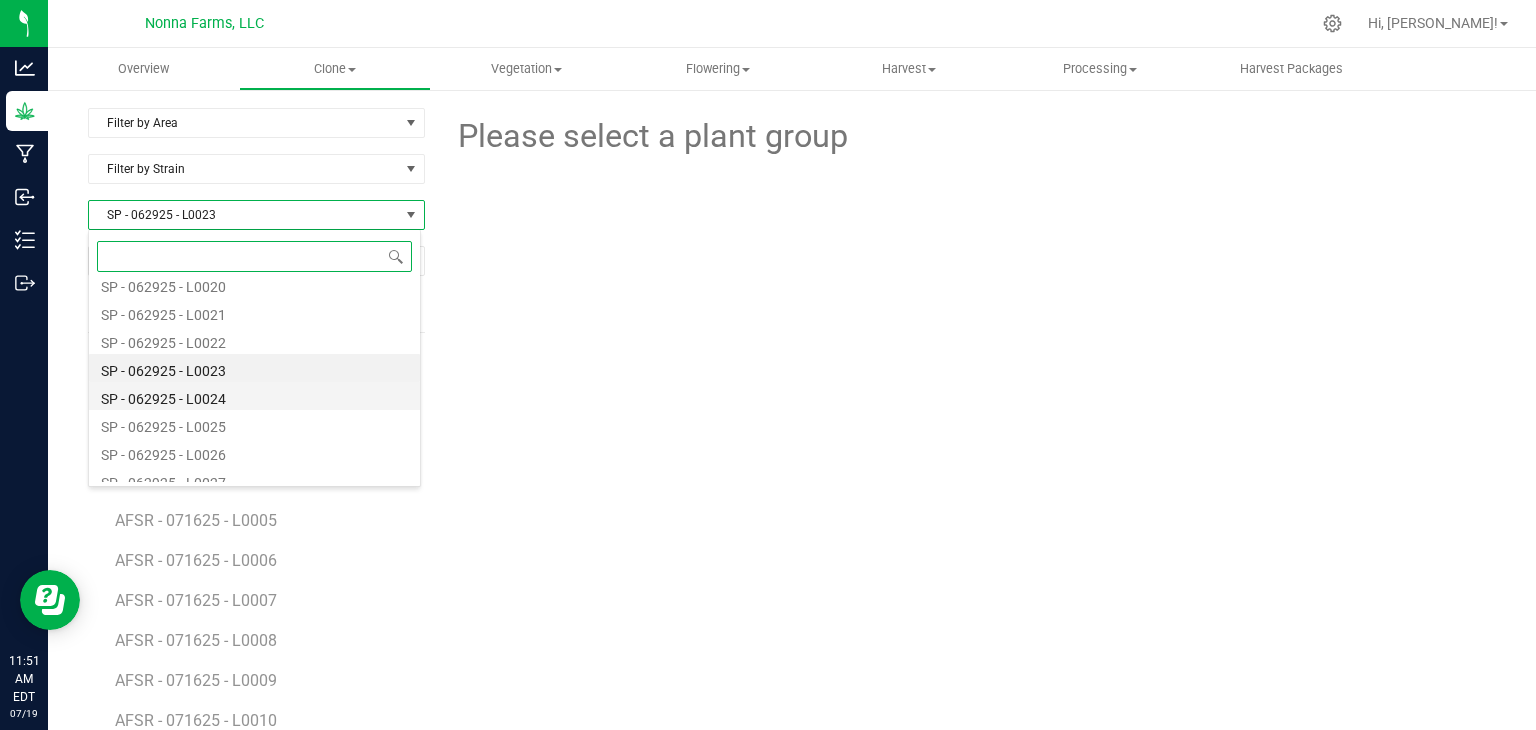 click on "SP - 062925 - L0024" at bounding box center (254, 396) 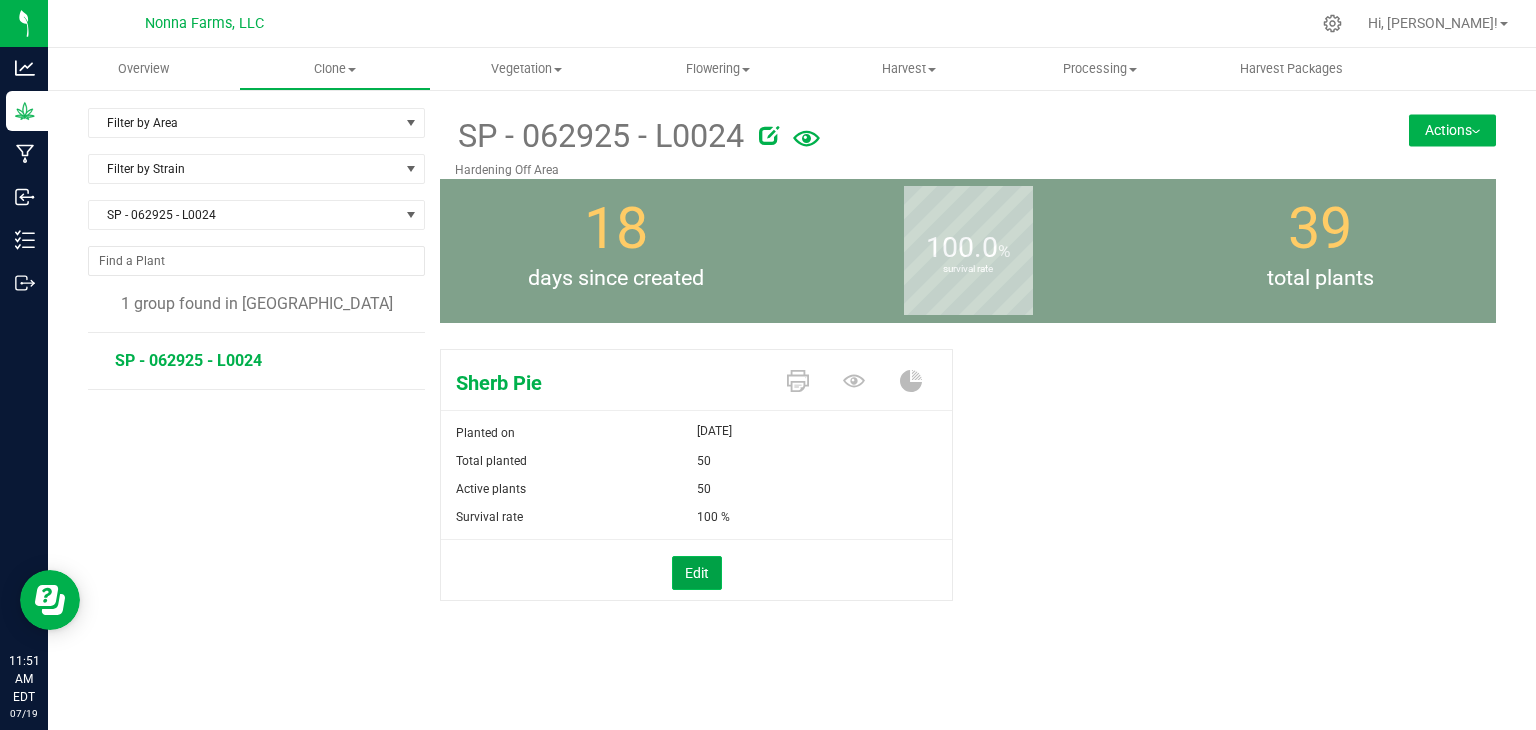 click on "Edit" at bounding box center [697, 573] 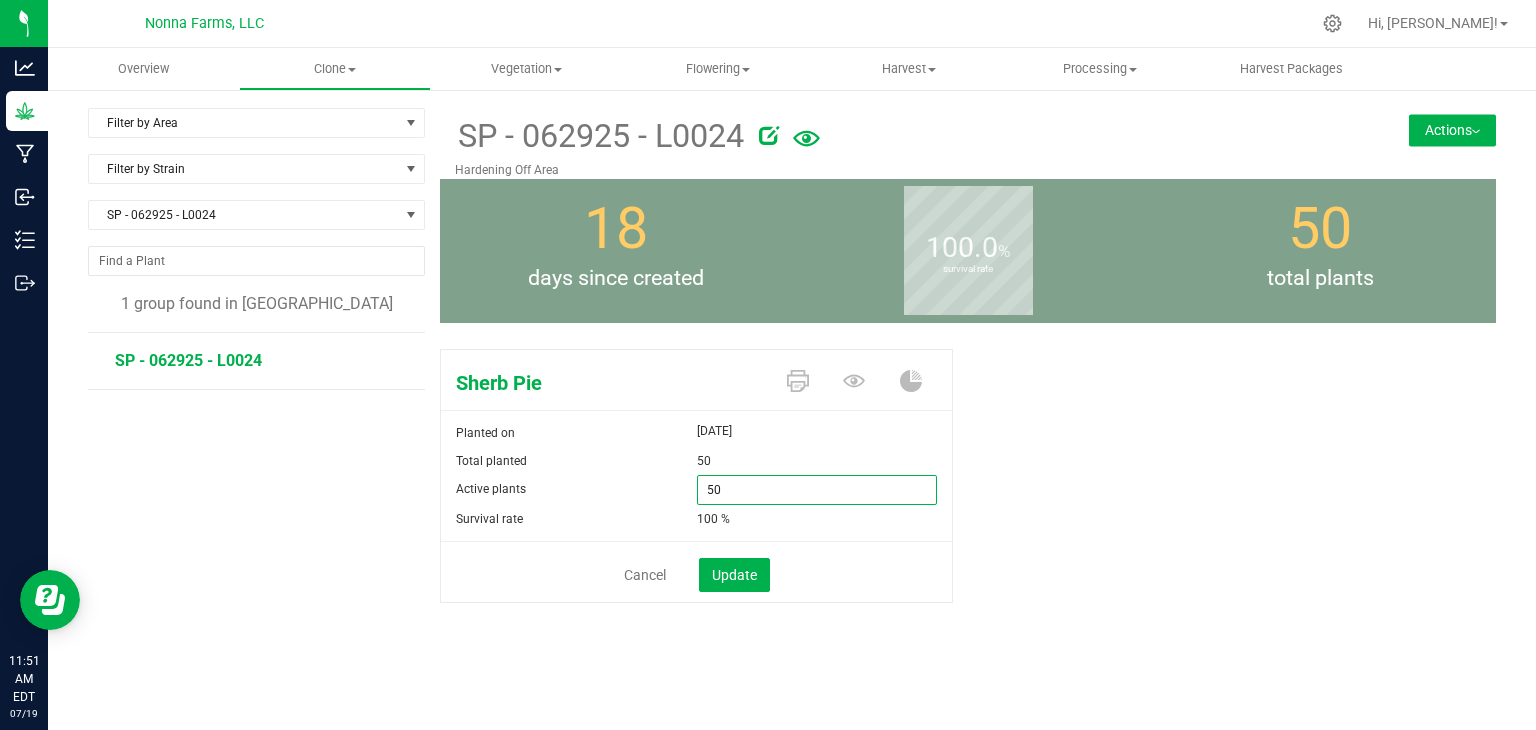 drag, startPoint x: 755, startPoint y: 491, endPoint x: 635, endPoint y: 484, distance: 120.203995 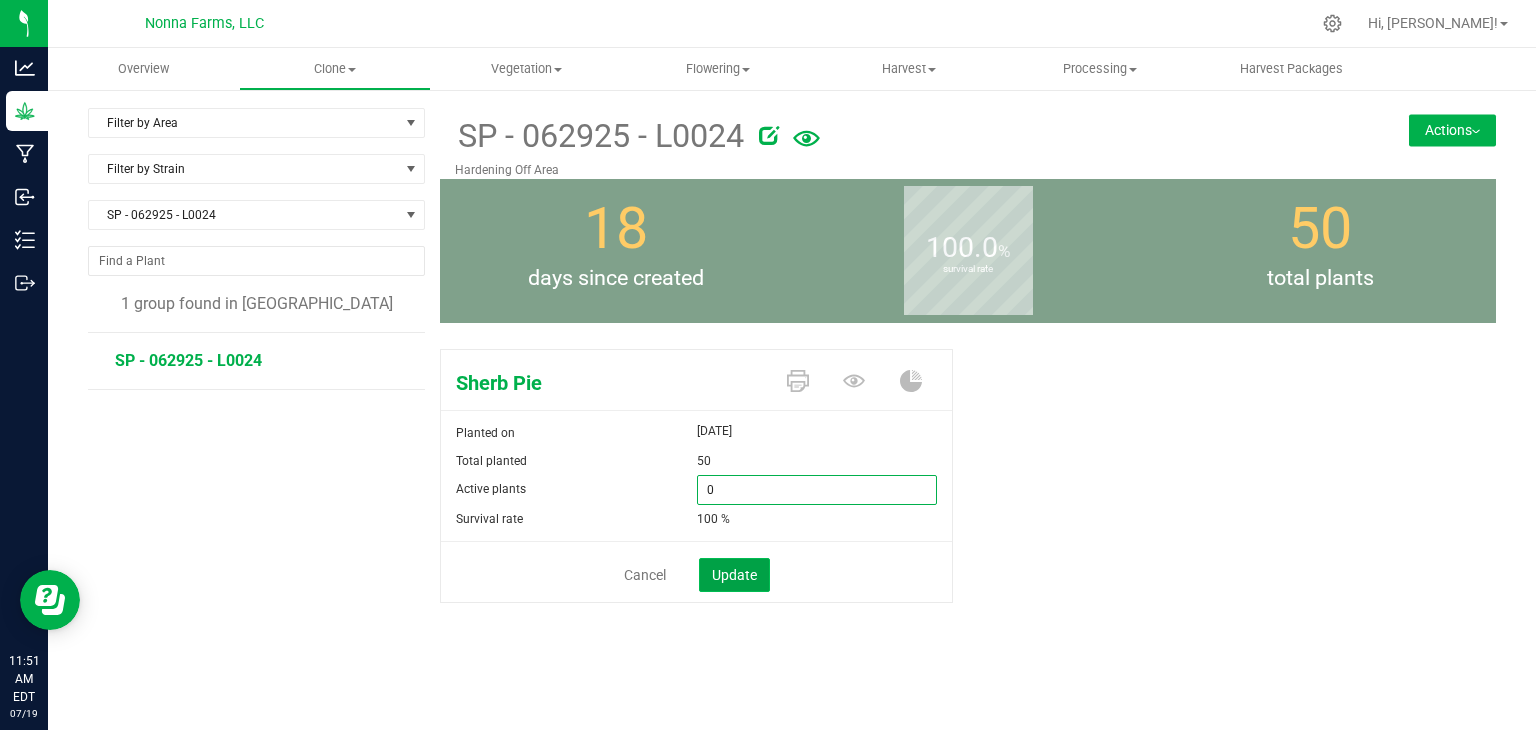type on "0" 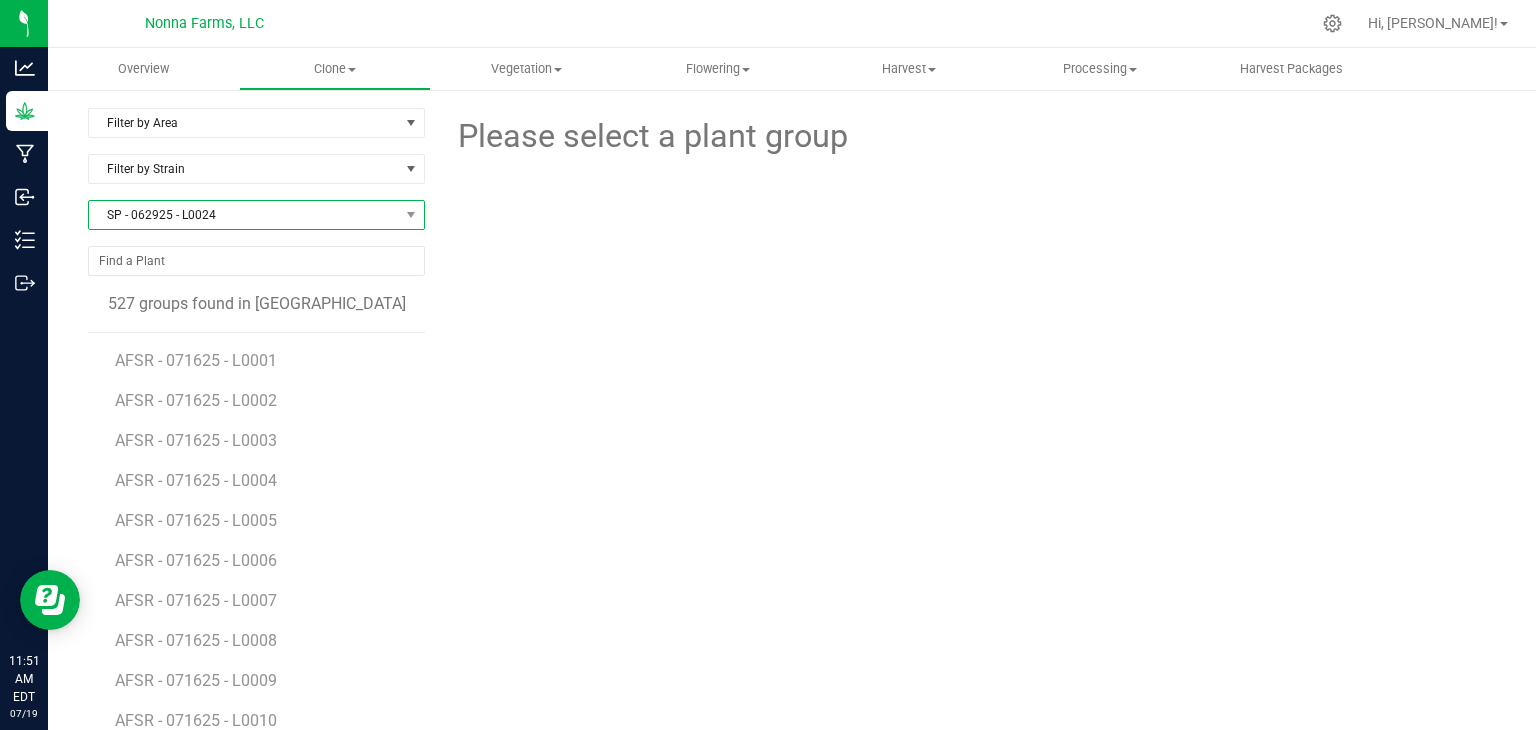 click on "SP - 062925 - L0024" at bounding box center (244, 215) 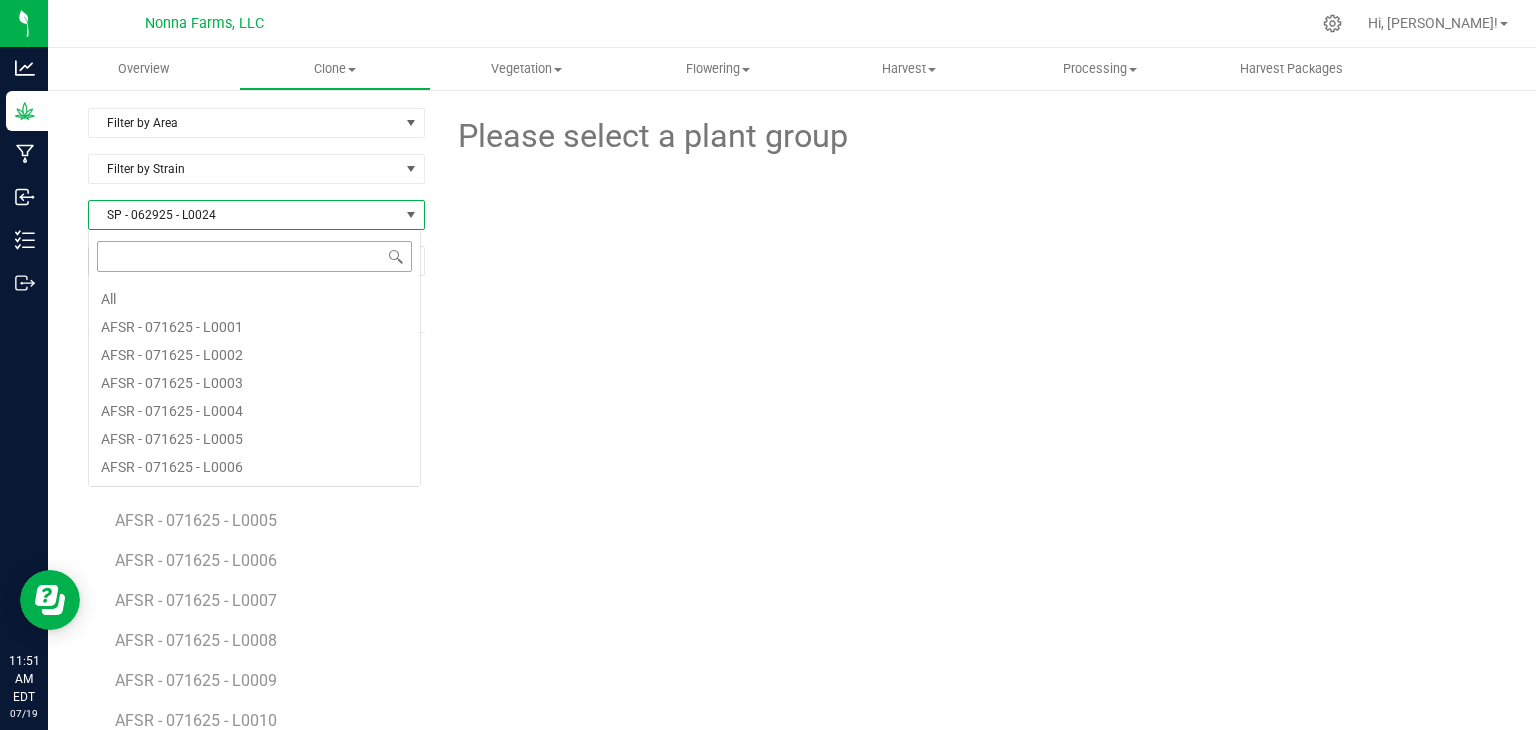 scroll, scrollTop: 5428, scrollLeft: 0, axis: vertical 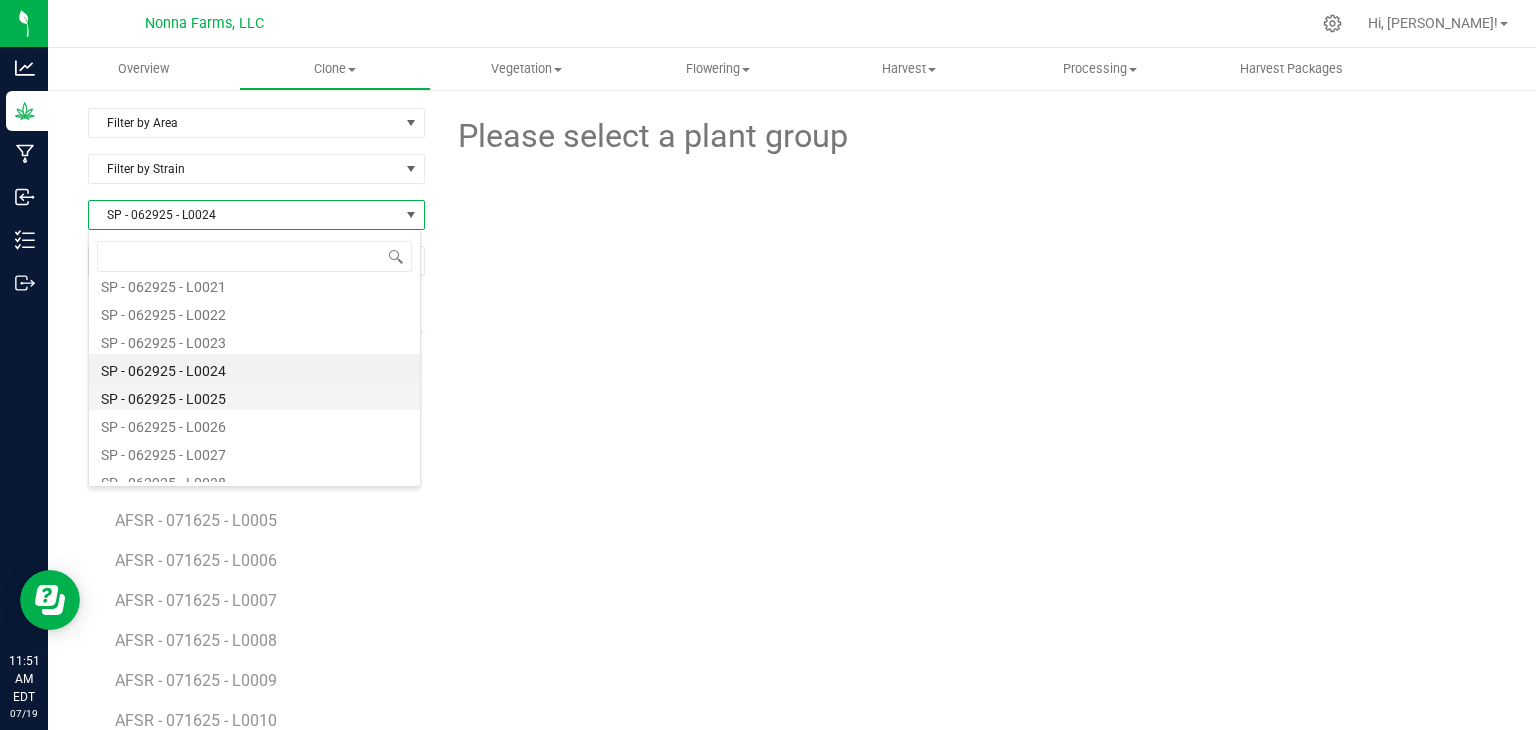 click on "SP - 062925 - L0025" at bounding box center [254, 396] 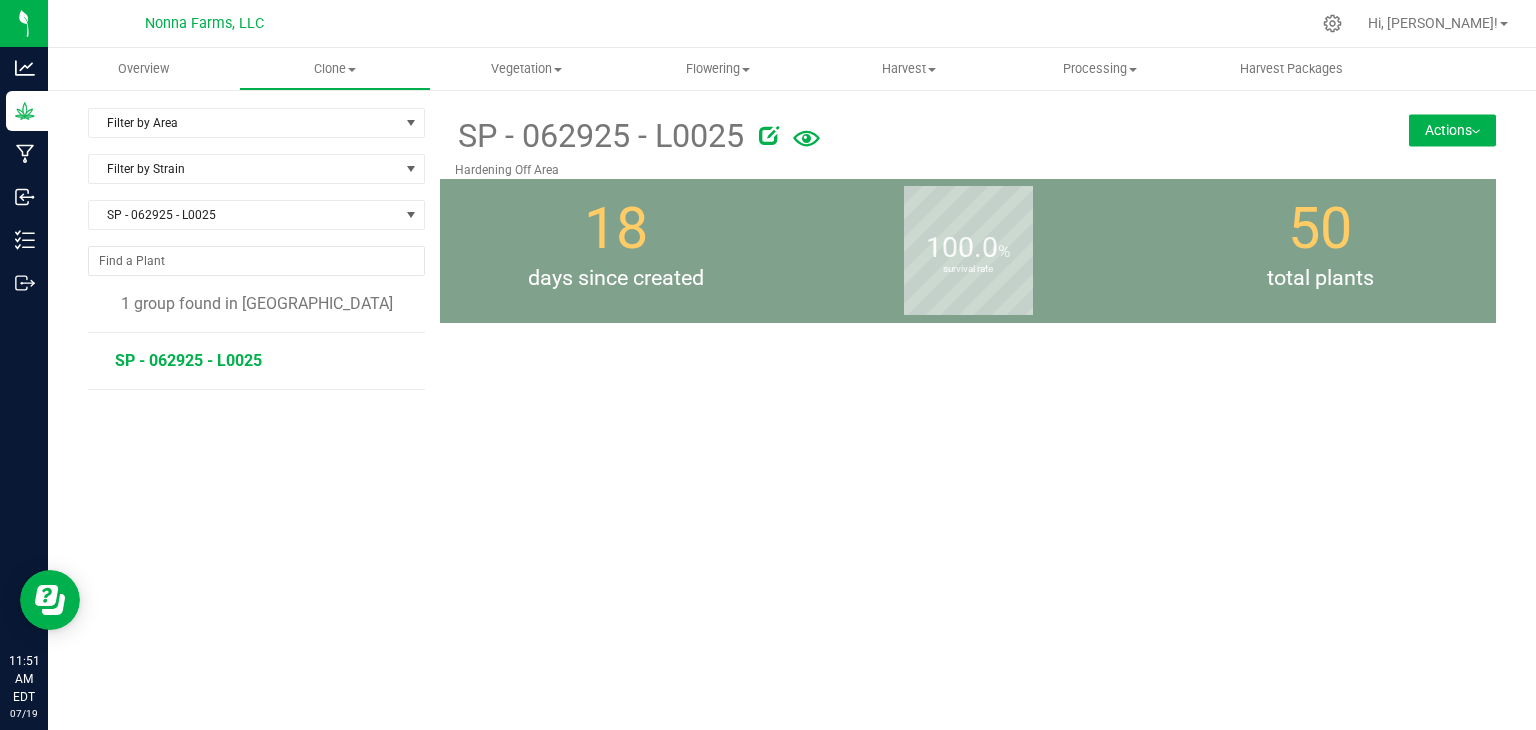 click on "SP - 062925 - L0025" at bounding box center [188, 360] 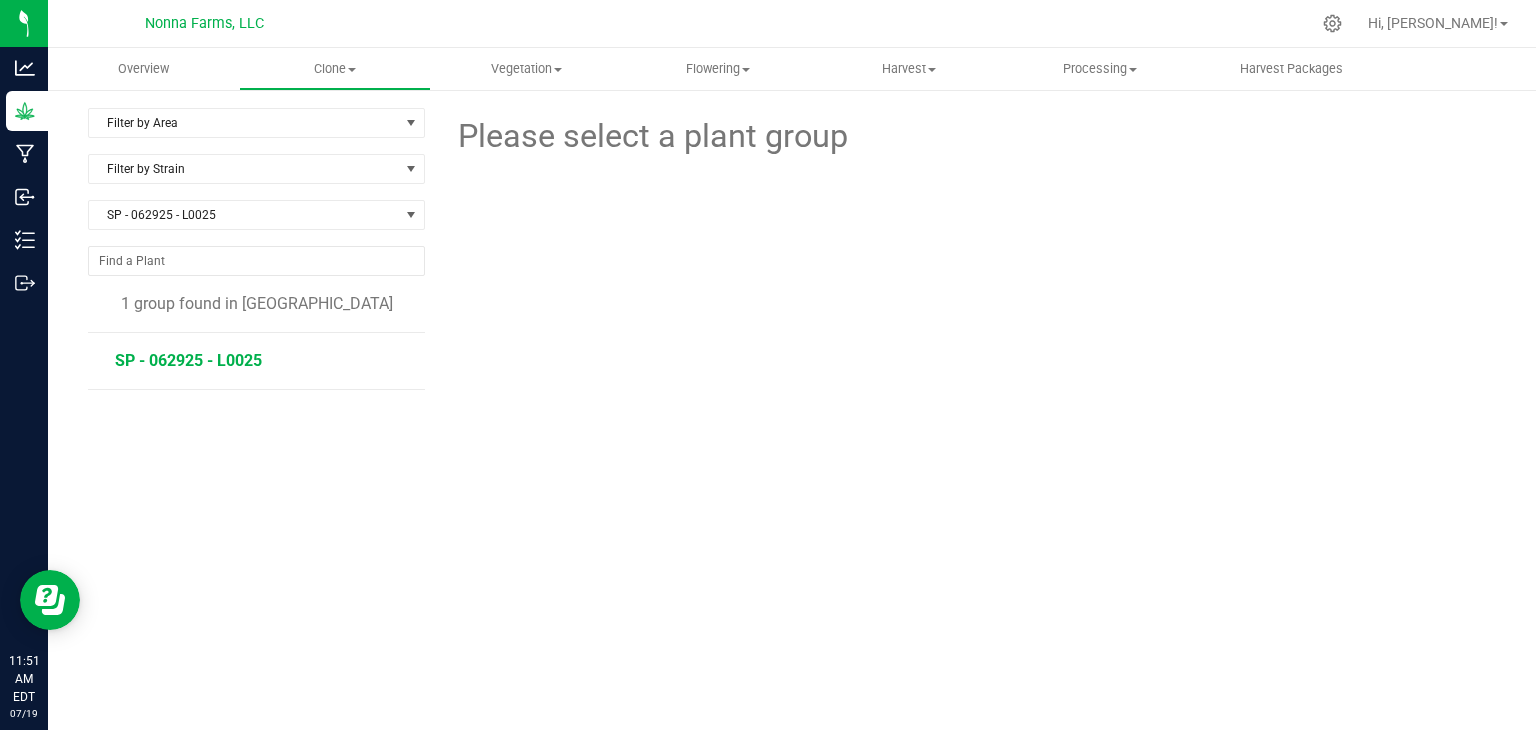 click on "SP - 062925 - L0025" at bounding box center (188, 360) 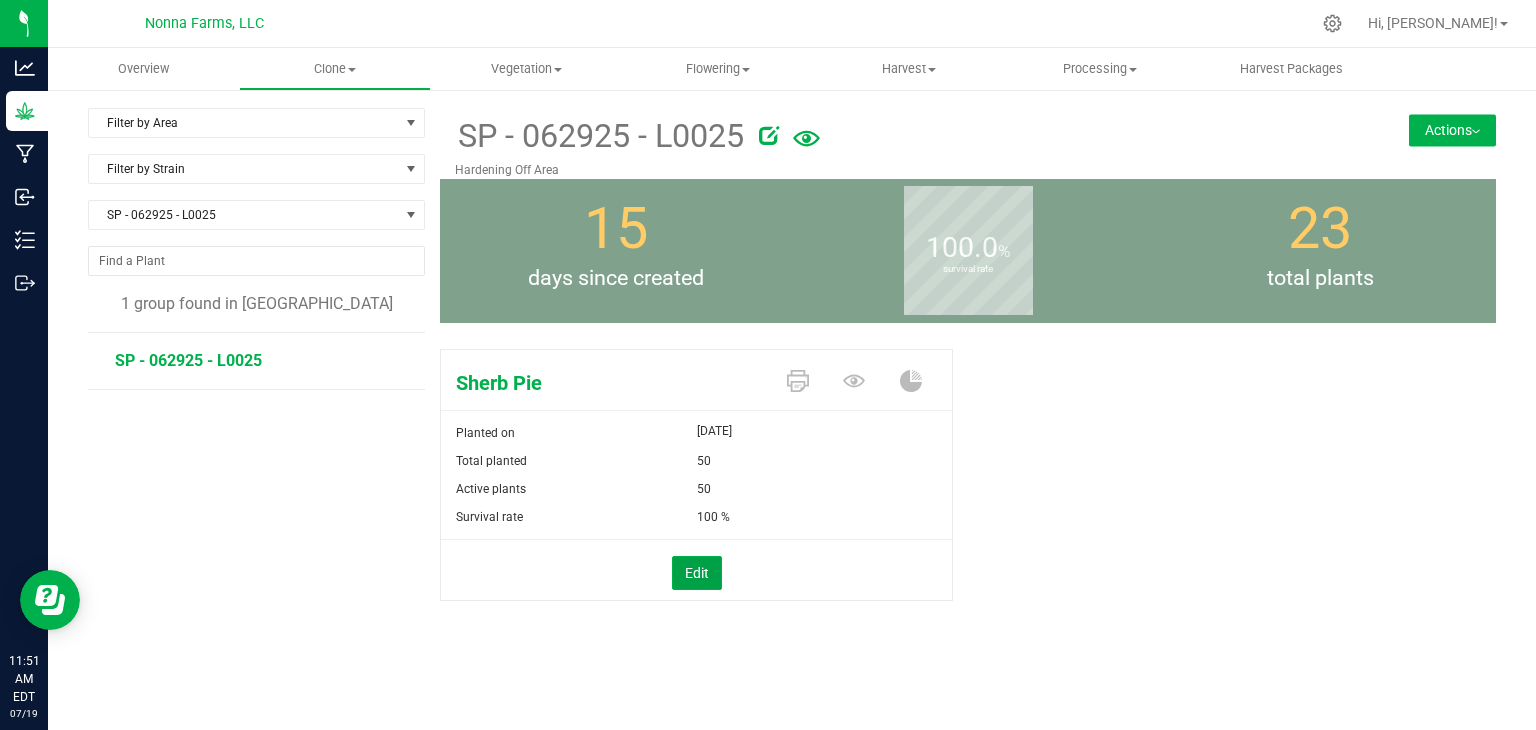 drag, startPoint x: 691, startPoint y: 572, endPoint x: 744, endPoint y: 509, distance: 82.32861 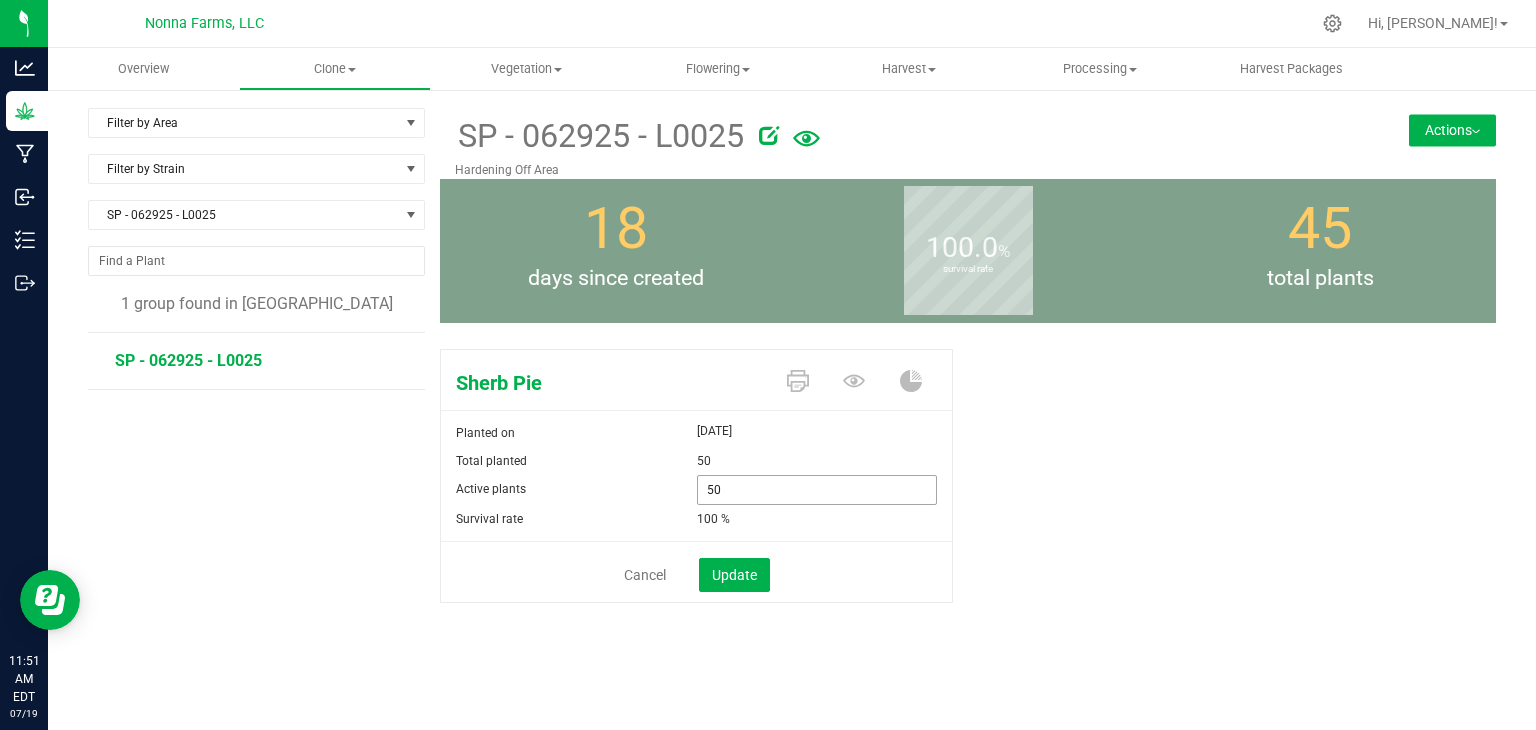 drag, startPoint x: 625, startPoint y: 476, endPoint x: 607, endPoint y: 464, distance: 21.633308 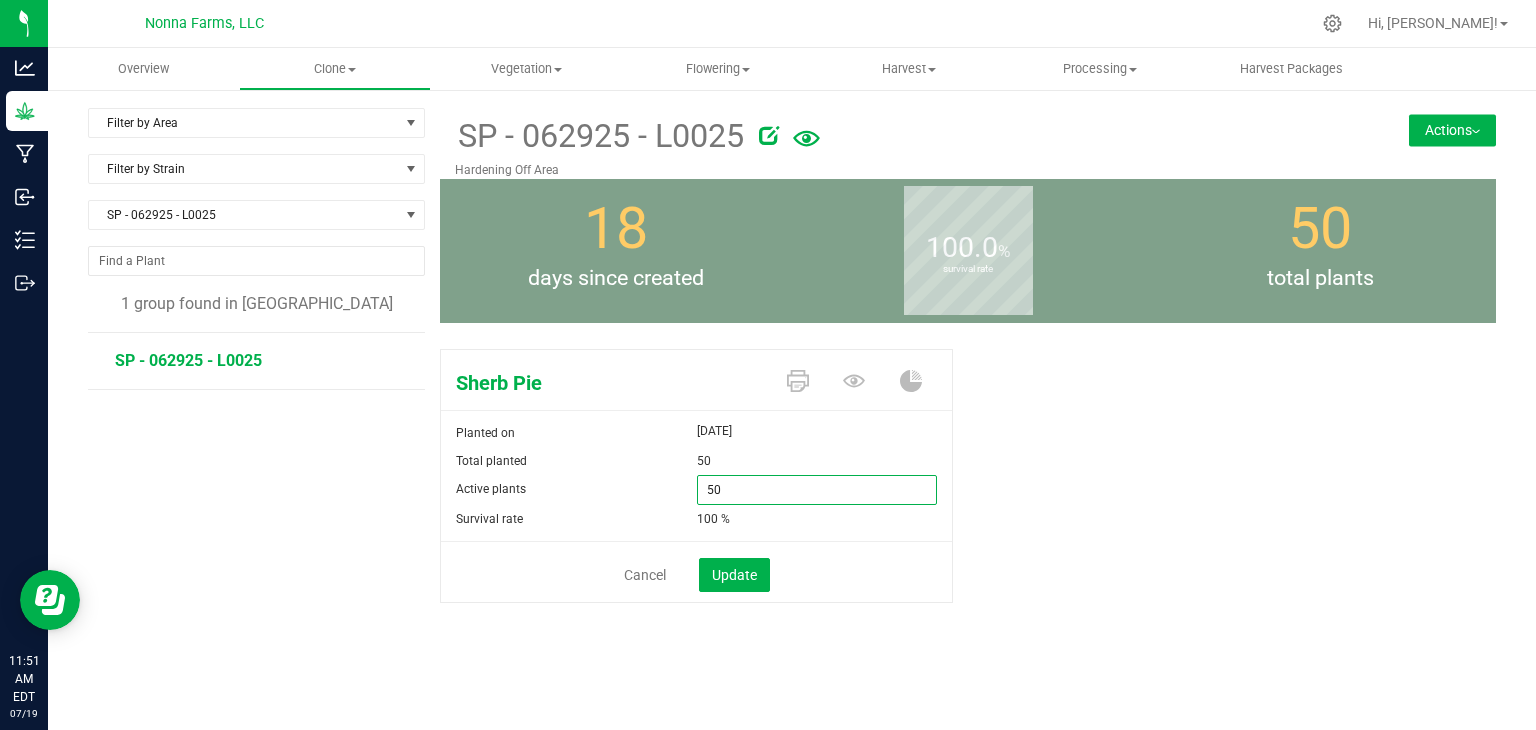 type on "0" 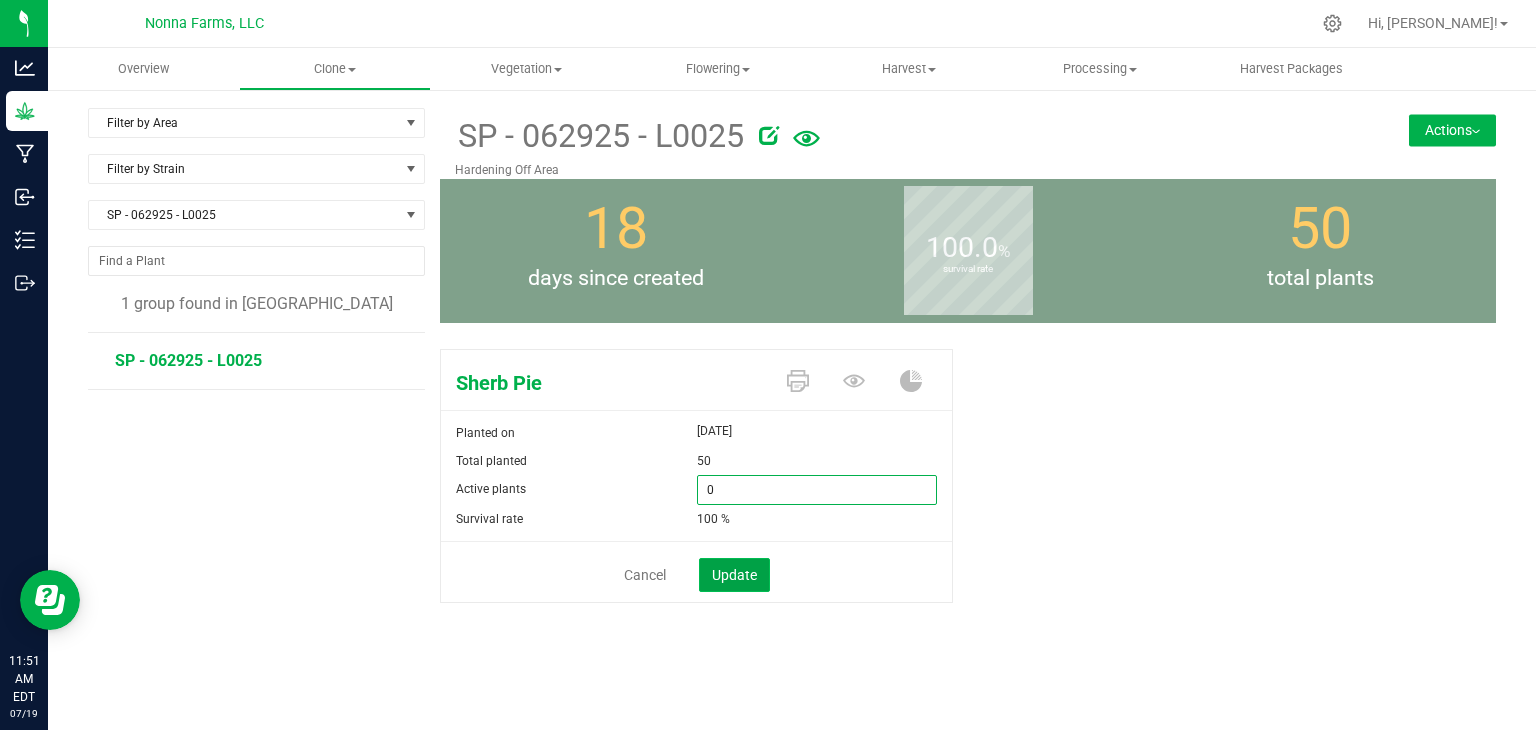 type on "0" 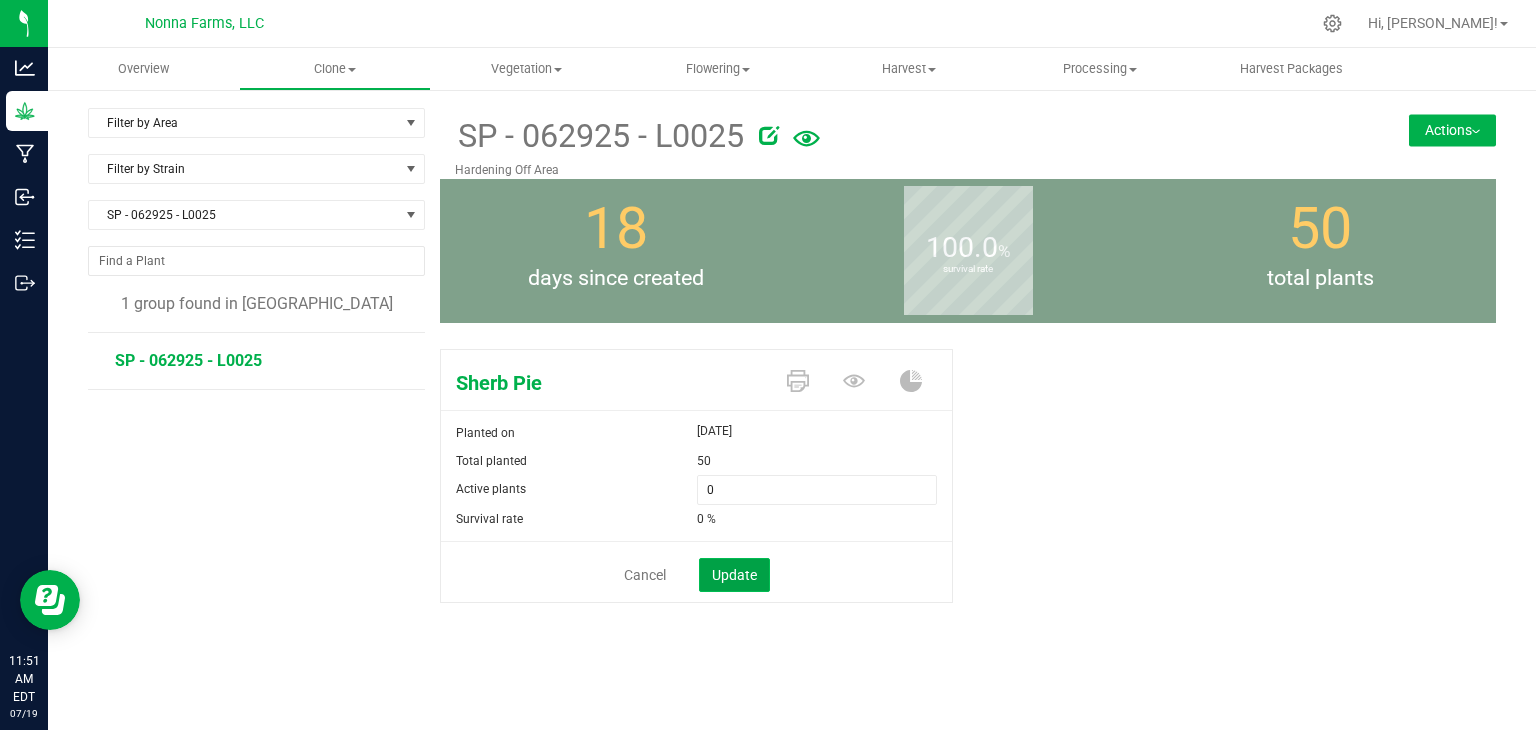 click on "Update" 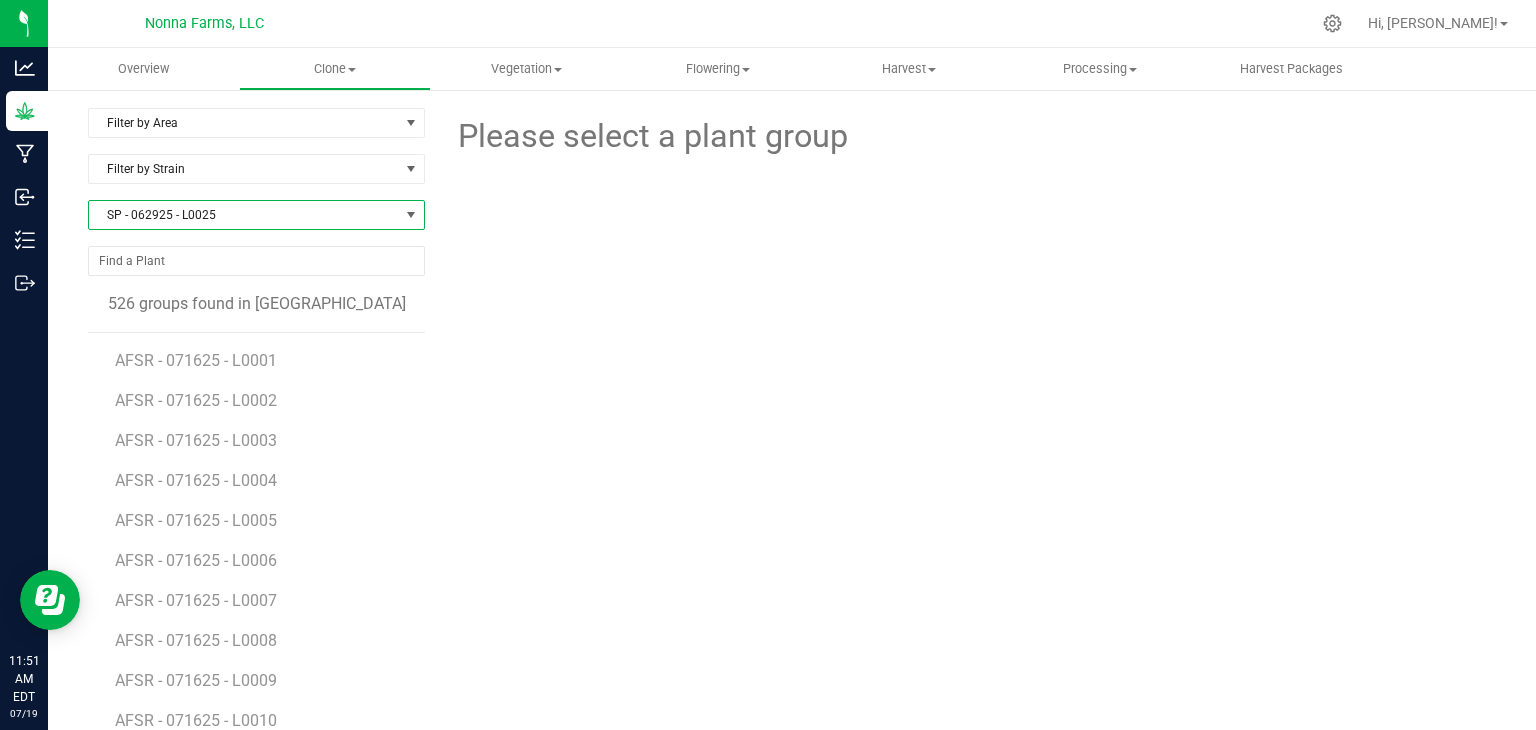 click on "SP - 062925 - L0025" at bounding box center (244, 215) 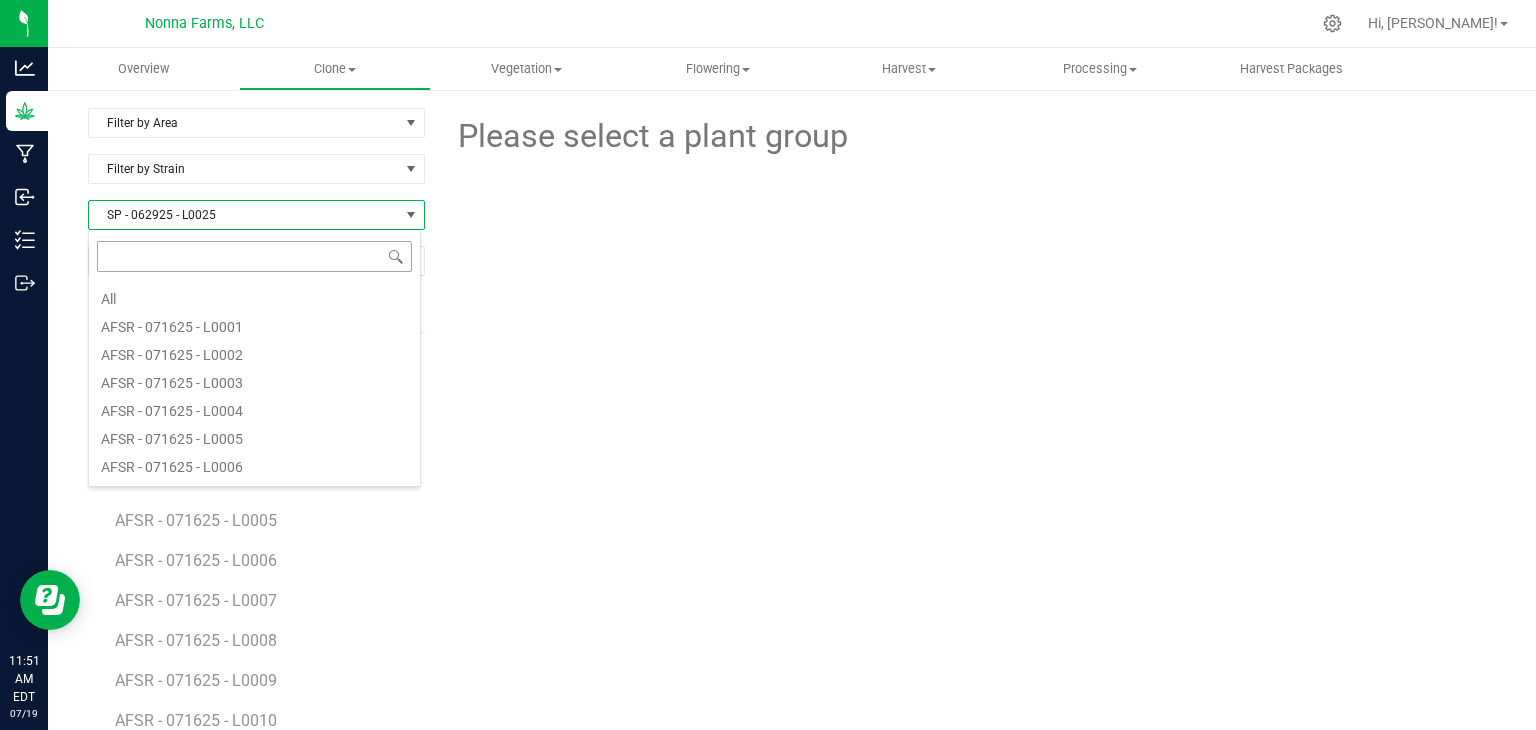 scroll, scrollTop: 5456, scrollLeft: 0, axis: vertical 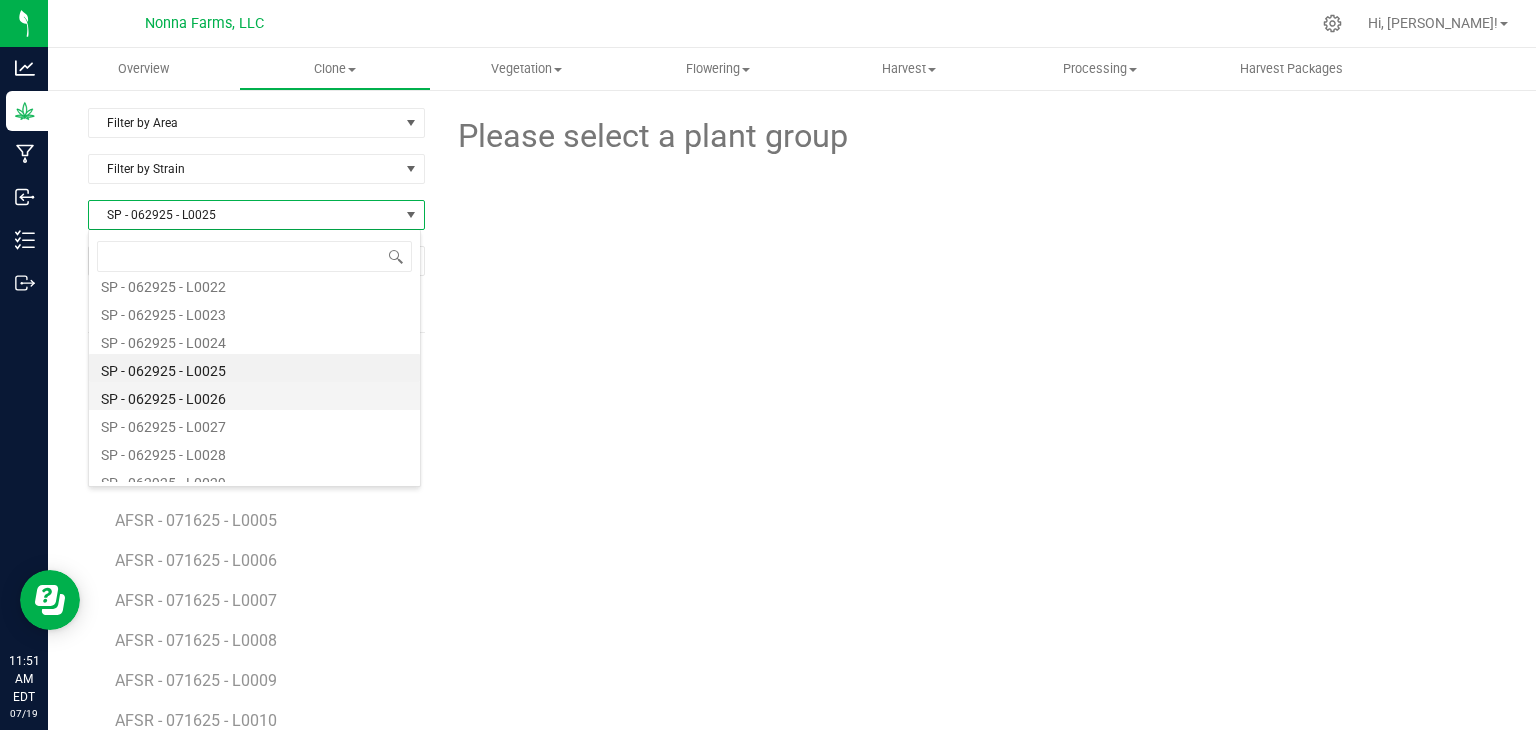 click on "SP - 062925 - L0026" at bounding box center (254, 396) 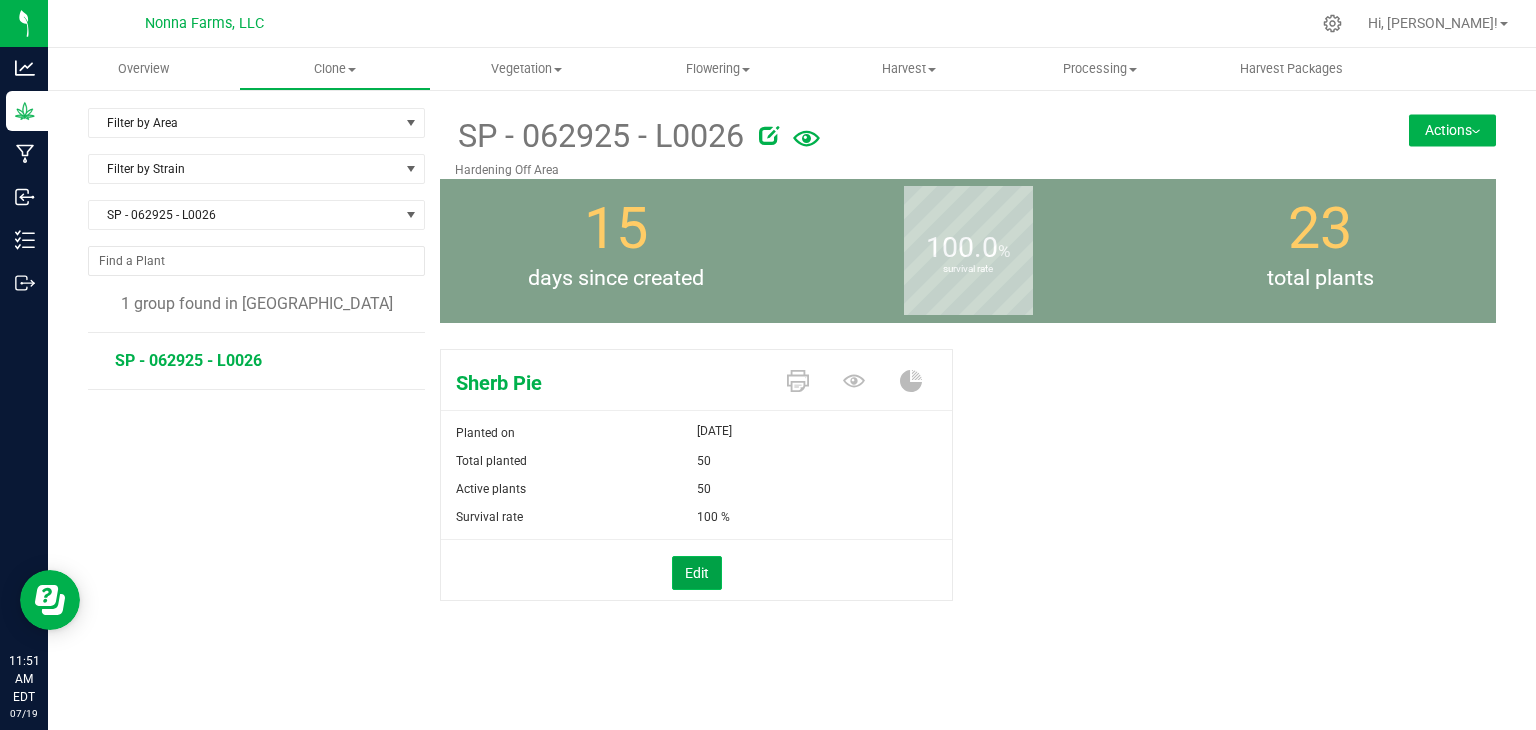 click on "Edit" at bounding box center (697, 573) 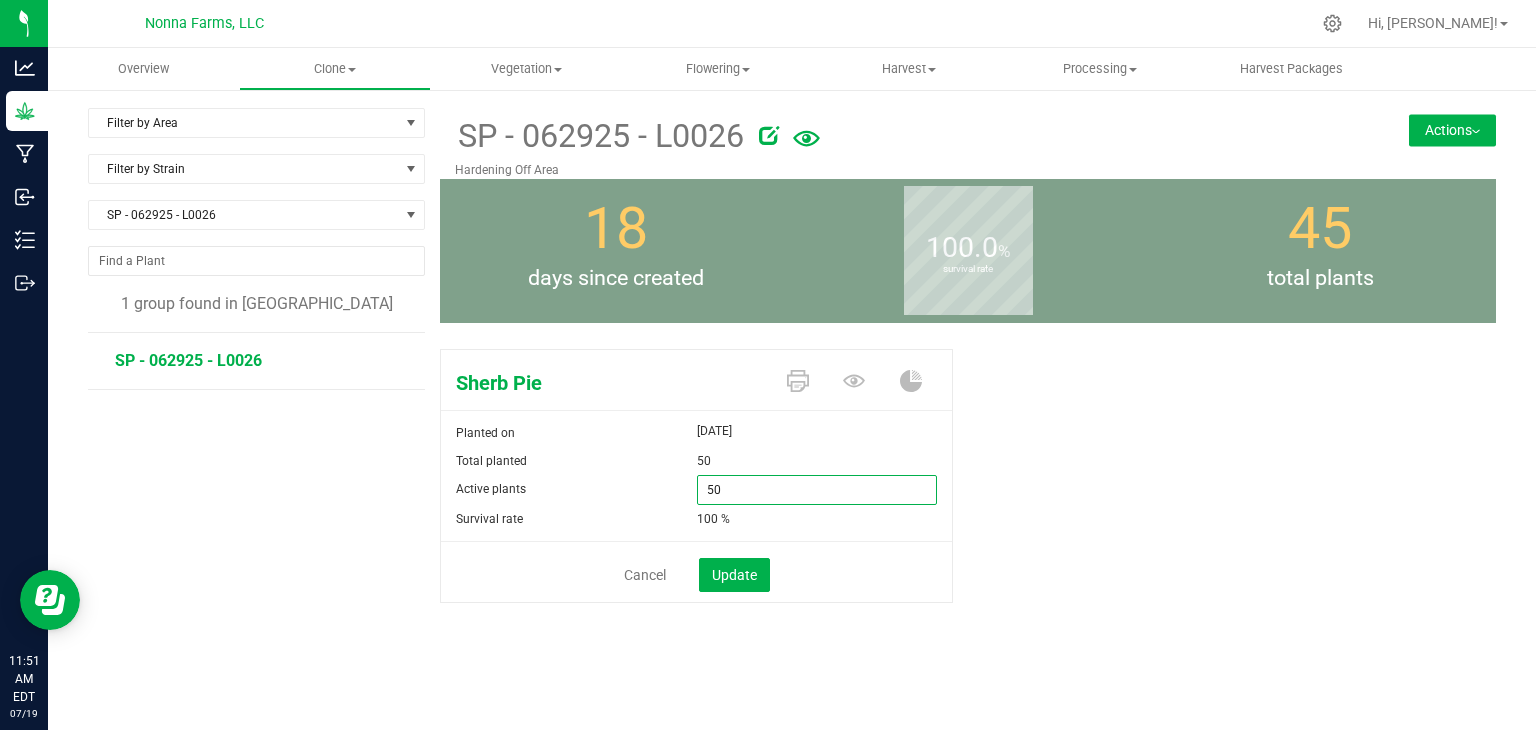 drag, startPoint x: 739, startPoint y: 491, endPoint x: 639, endPoint y: 479, distance: 100.71743 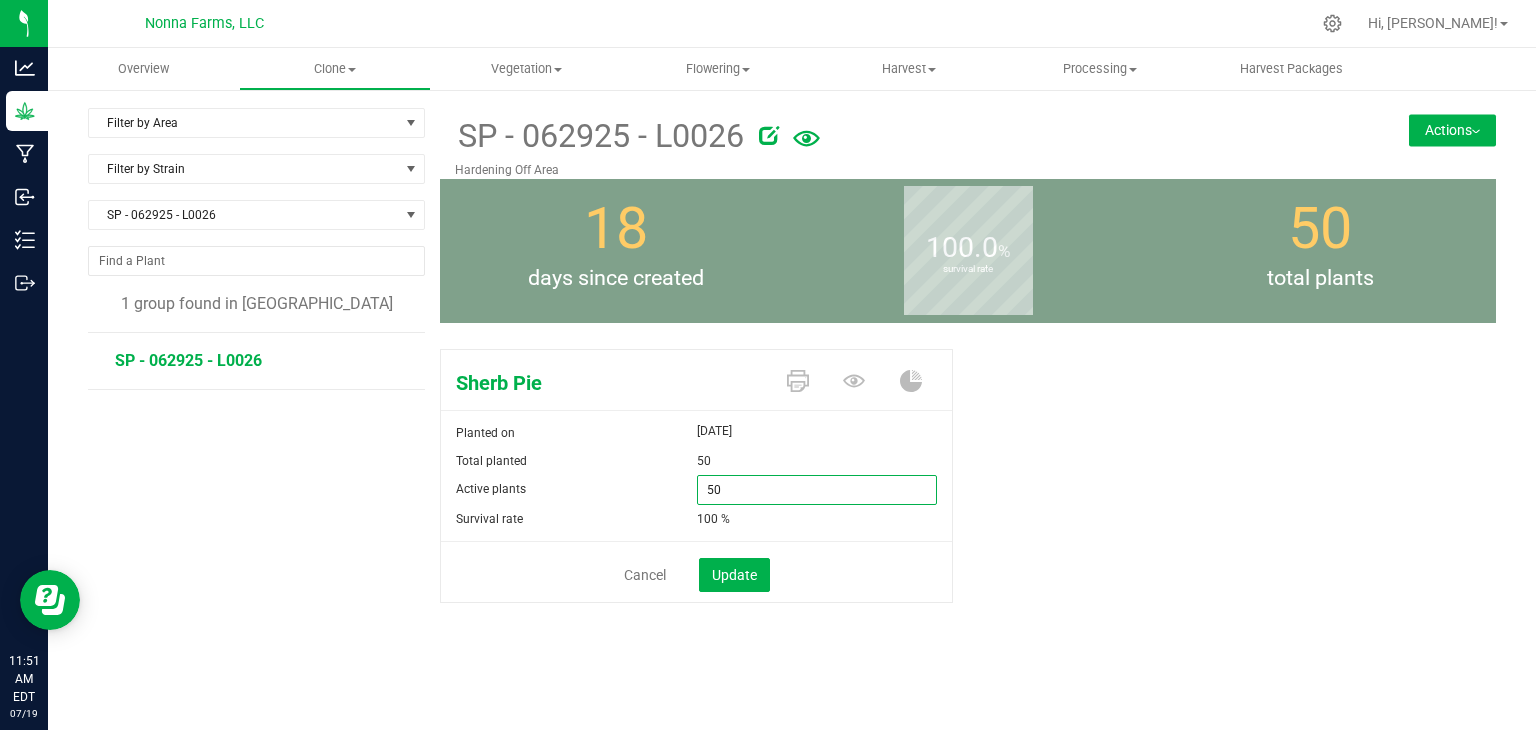 type on "0" 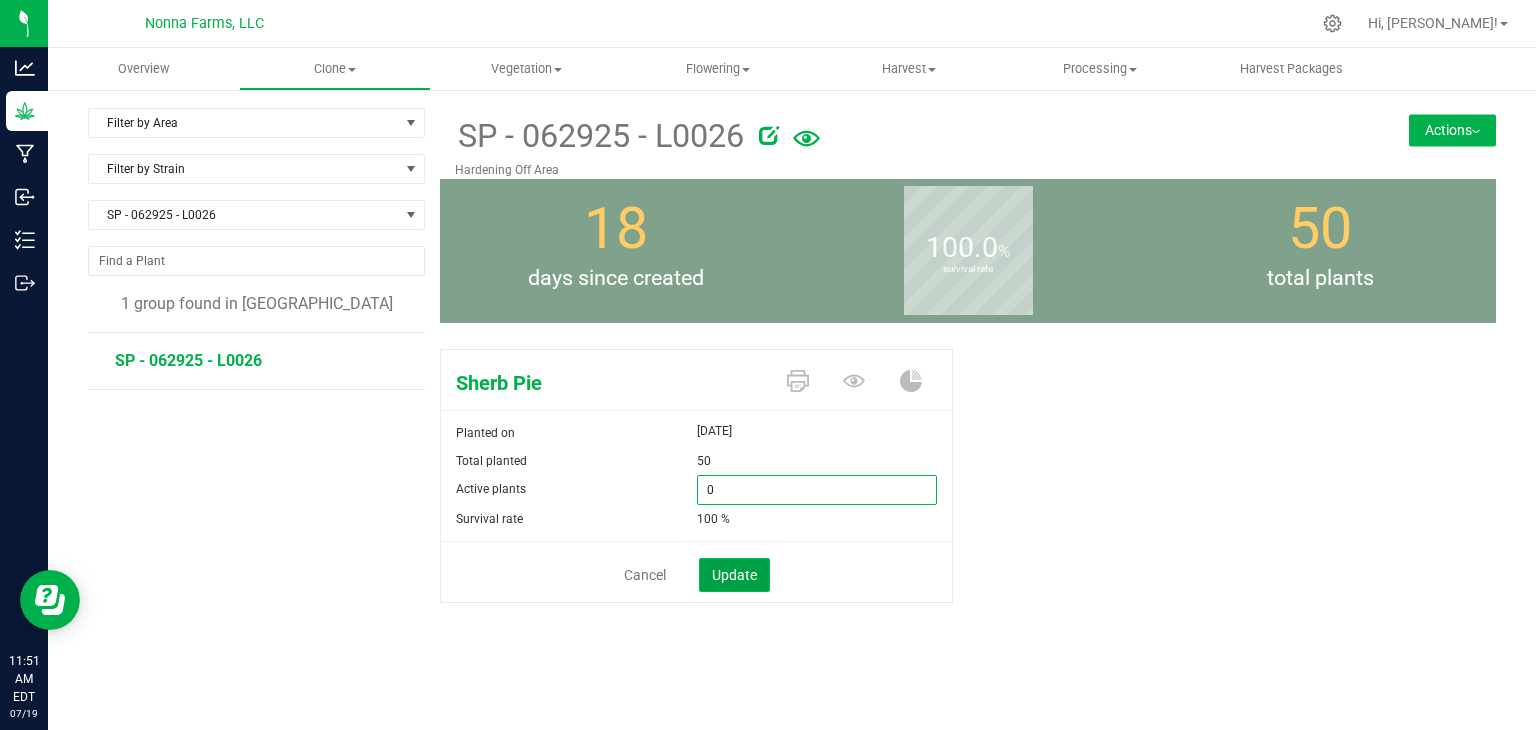 type on "0" 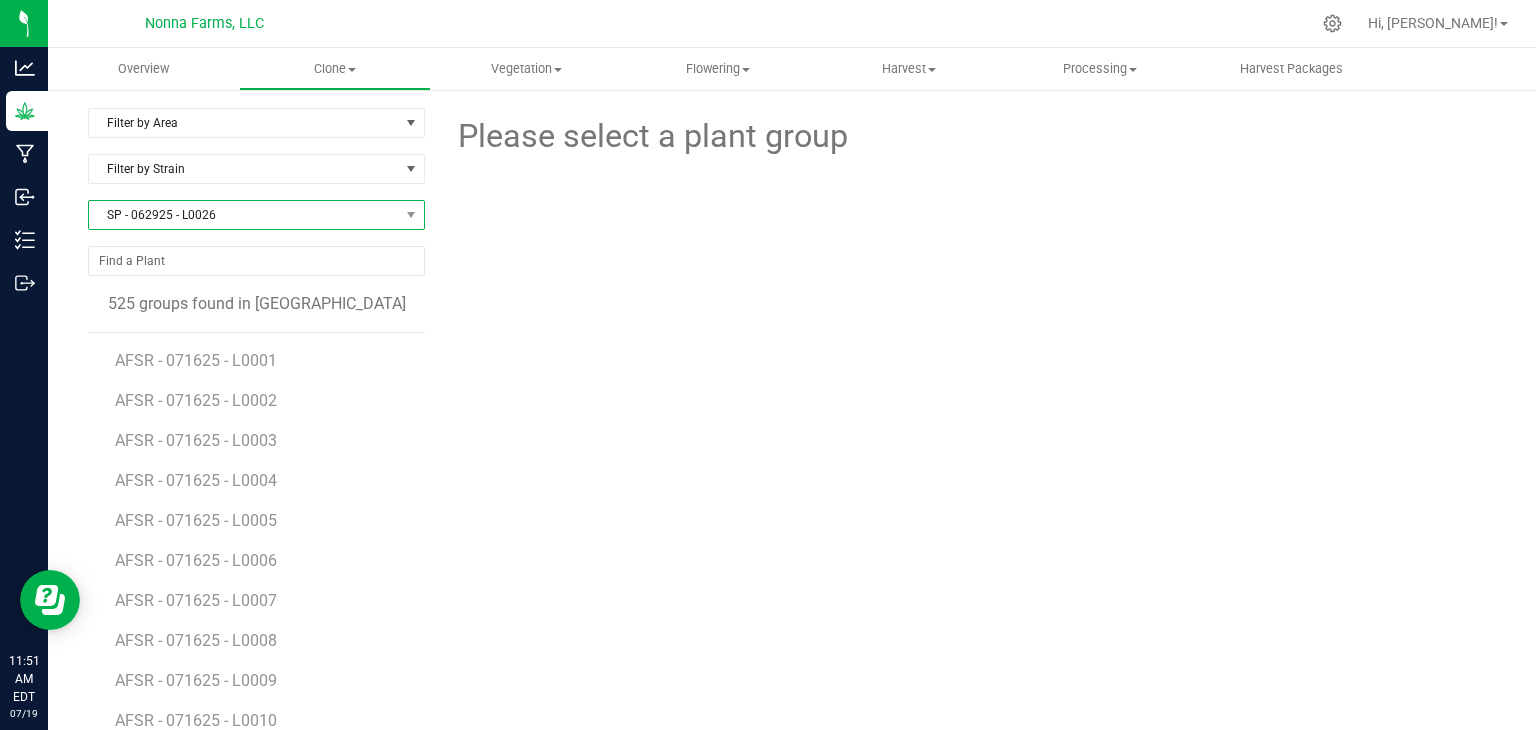 click on "SP - 062925 - L0026" at bounding box center (244, 215) 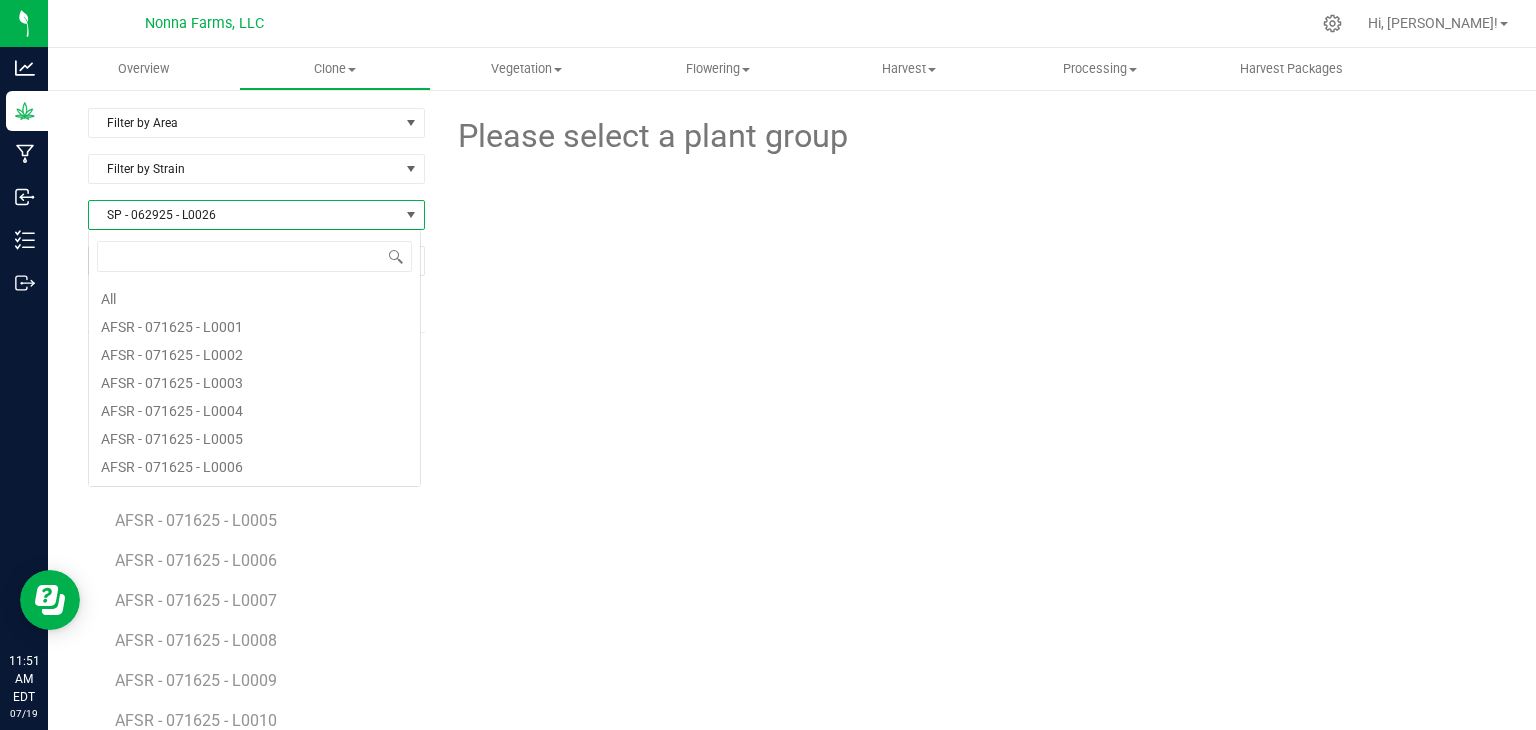 scroll, scrollTop: 5484, scrollLeft: 0, axis: vertical 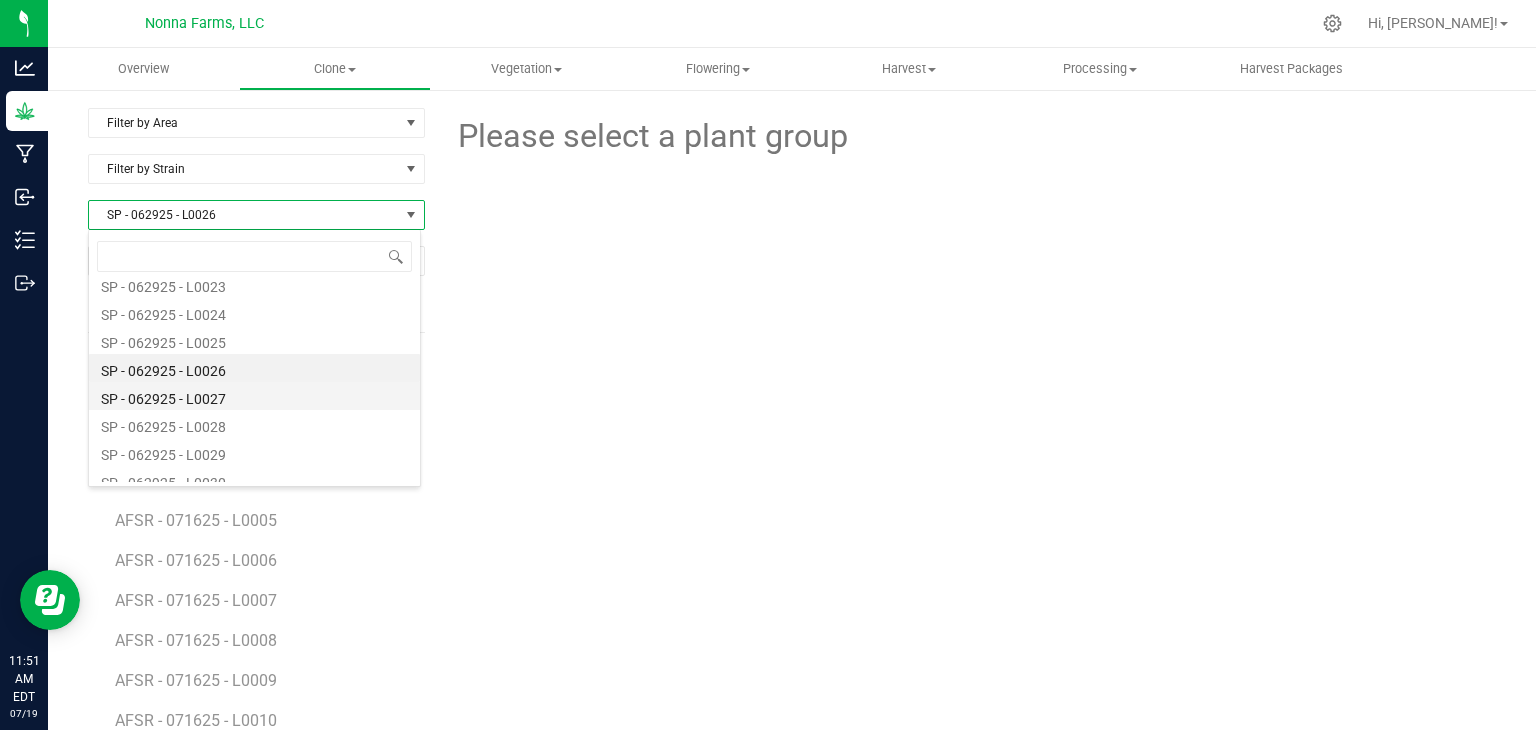 click on "SP - 062925 - L0027" at bounding box center (254, 396) 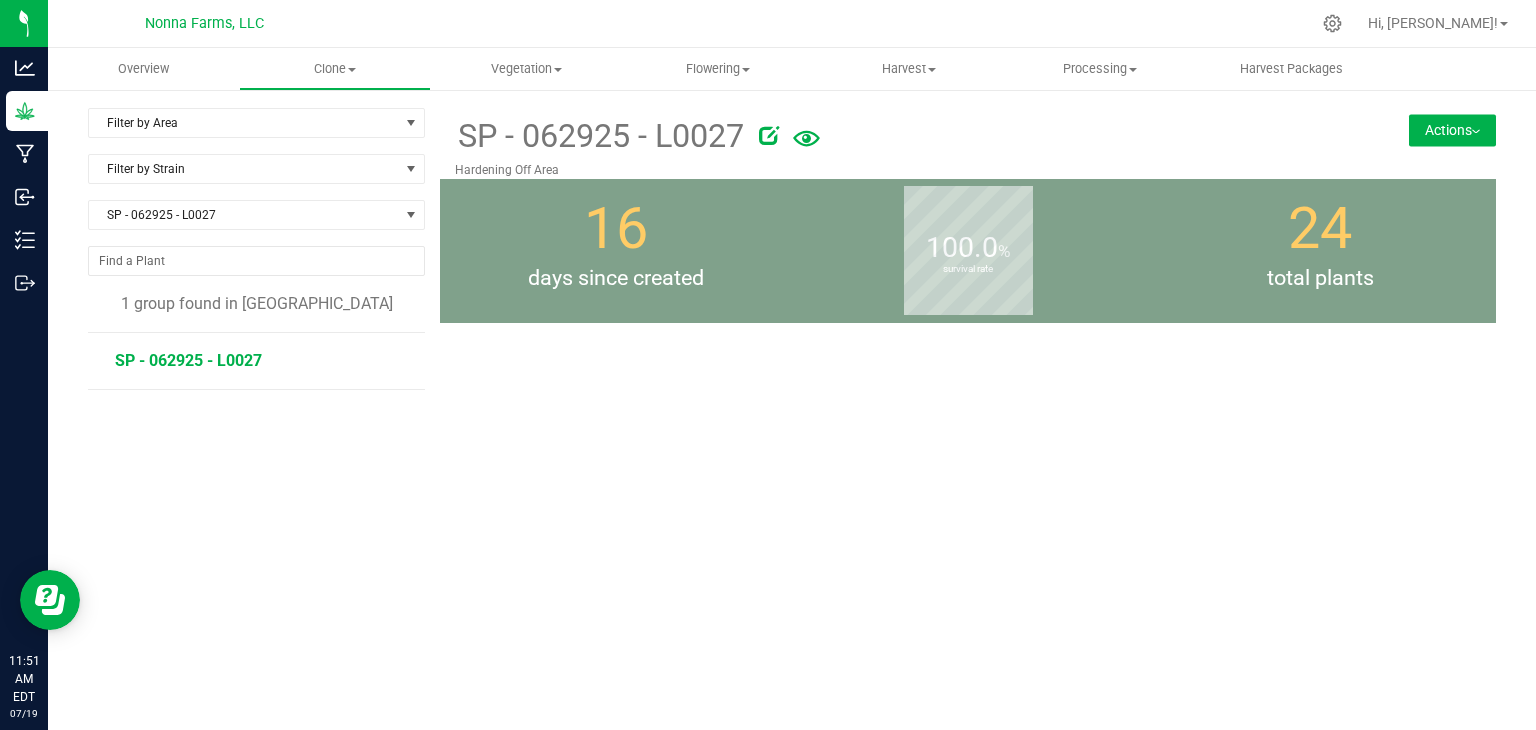 click on "SP - 062925 - L0027" at bounding box center (188, 360) 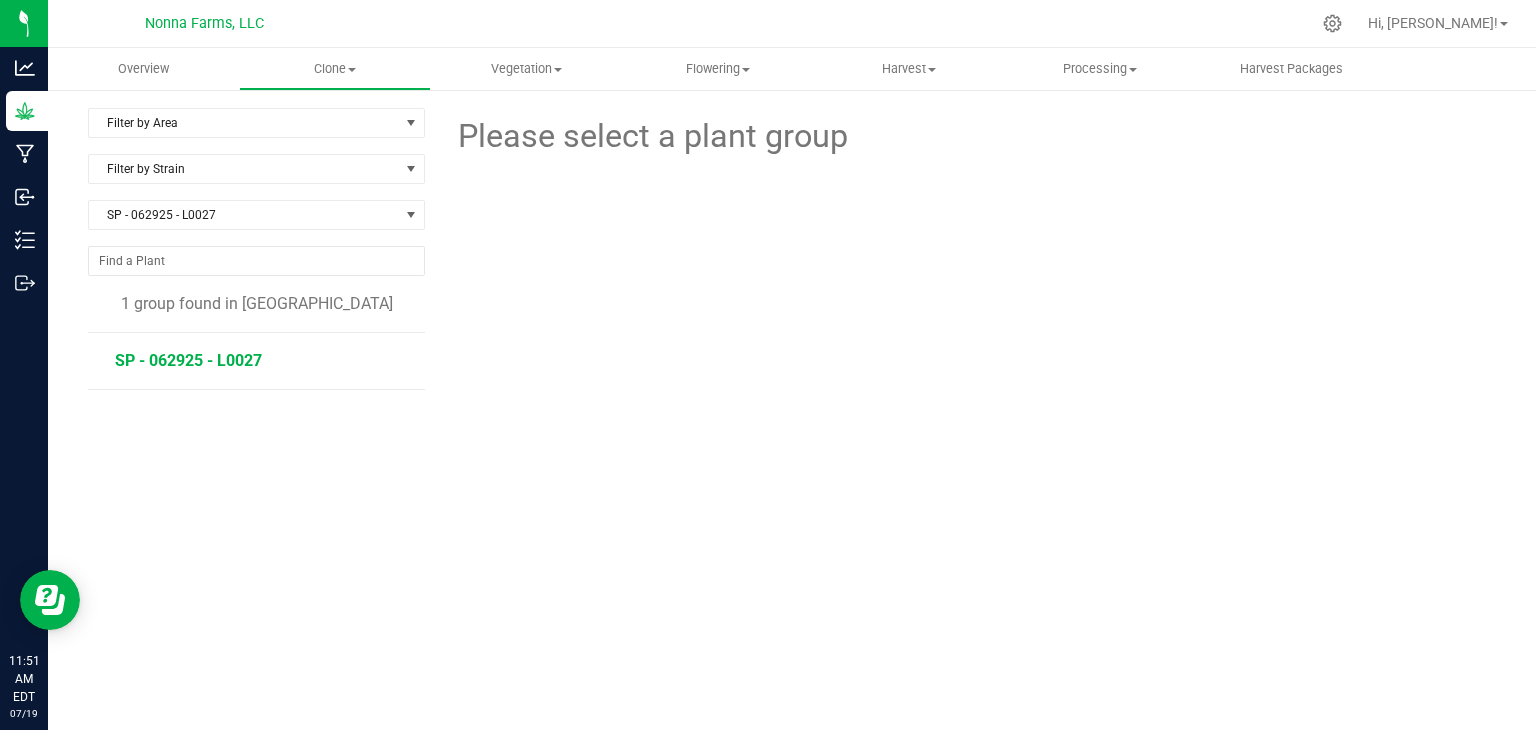 click on "SP - 062925 - L0027" at bounding box center [188, 360] 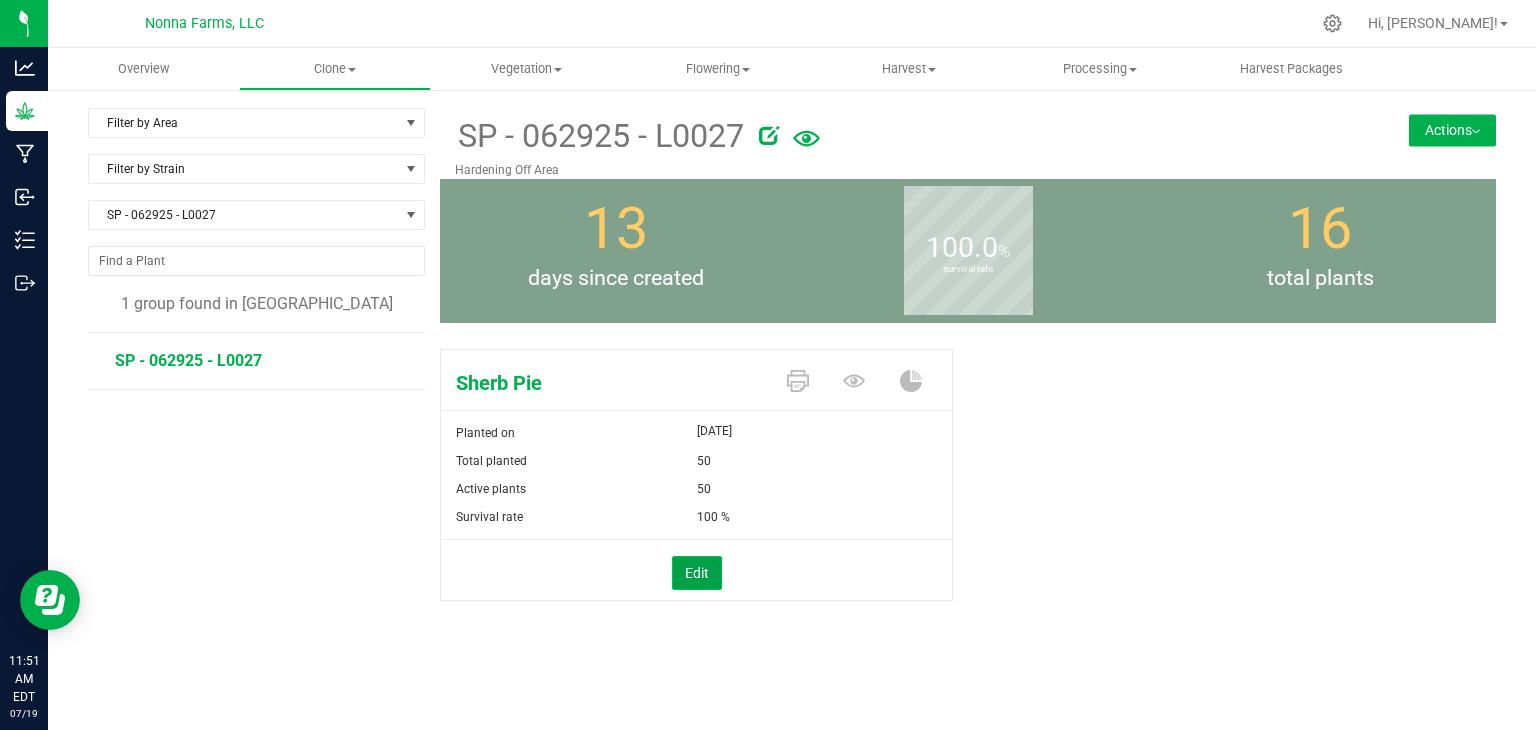 click on "Edit" at bounding box center (697, 573) 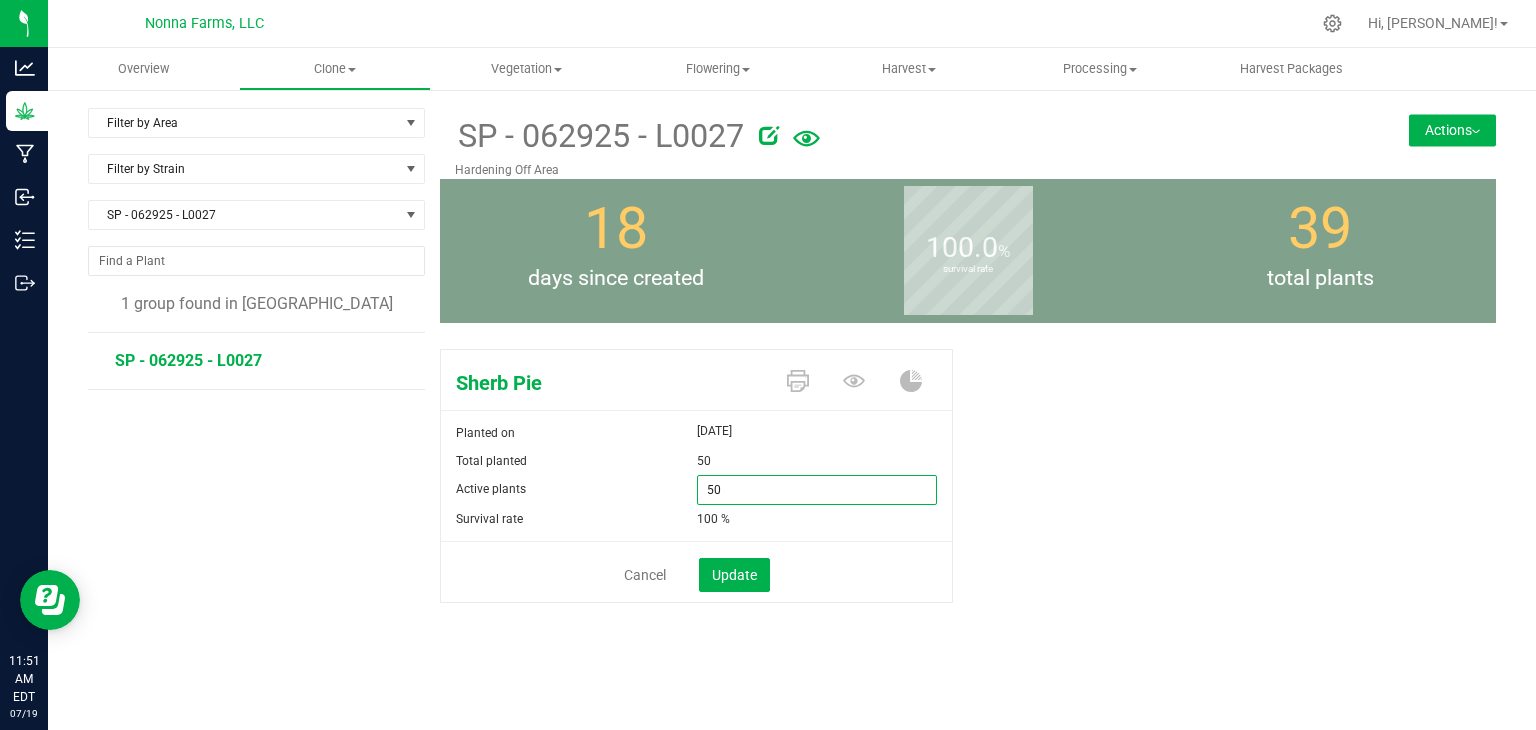 drag, startPoint x: 760, startPoint y: 489, endPoint x: 624, endPoint y: 491, distance: 136.01471 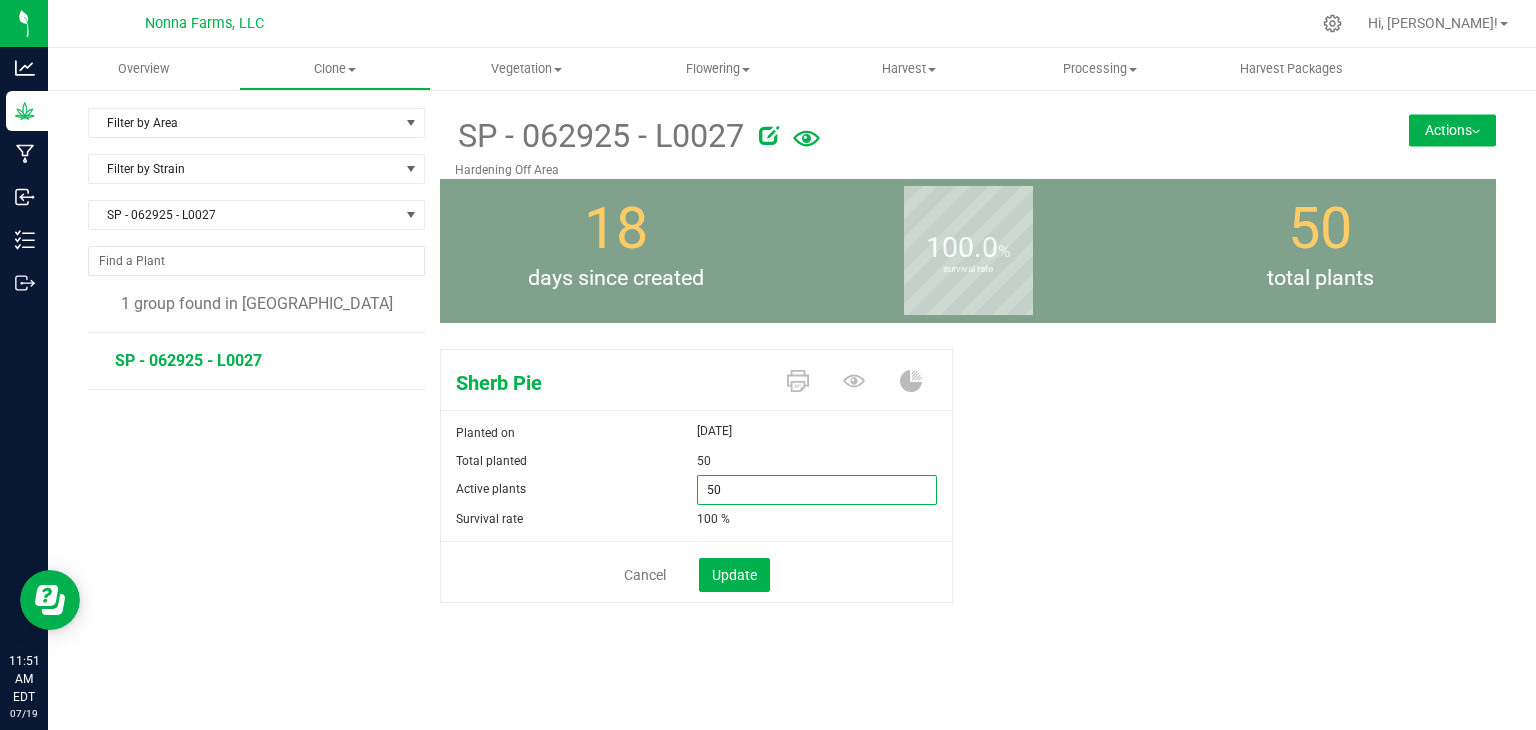 type on "0" 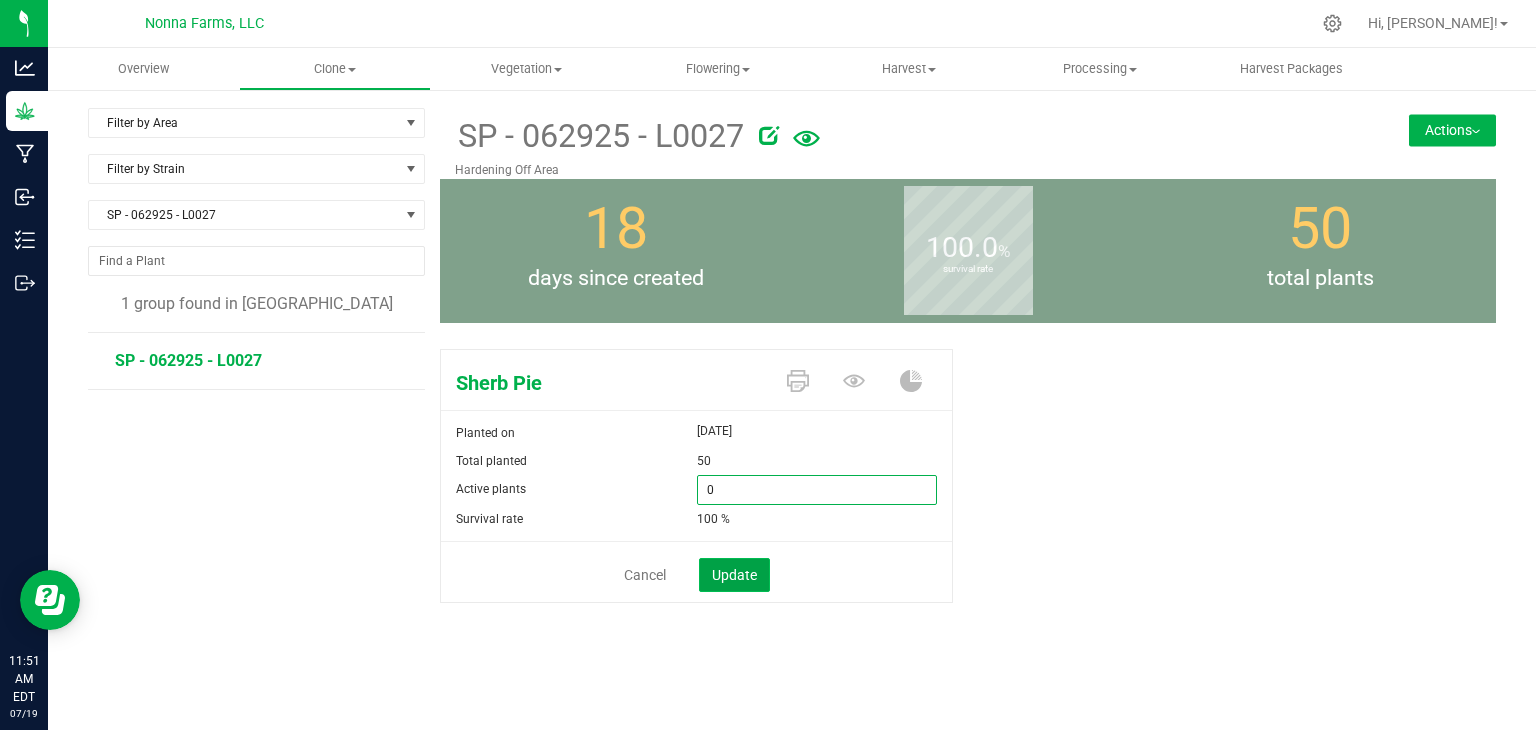 type on "0" 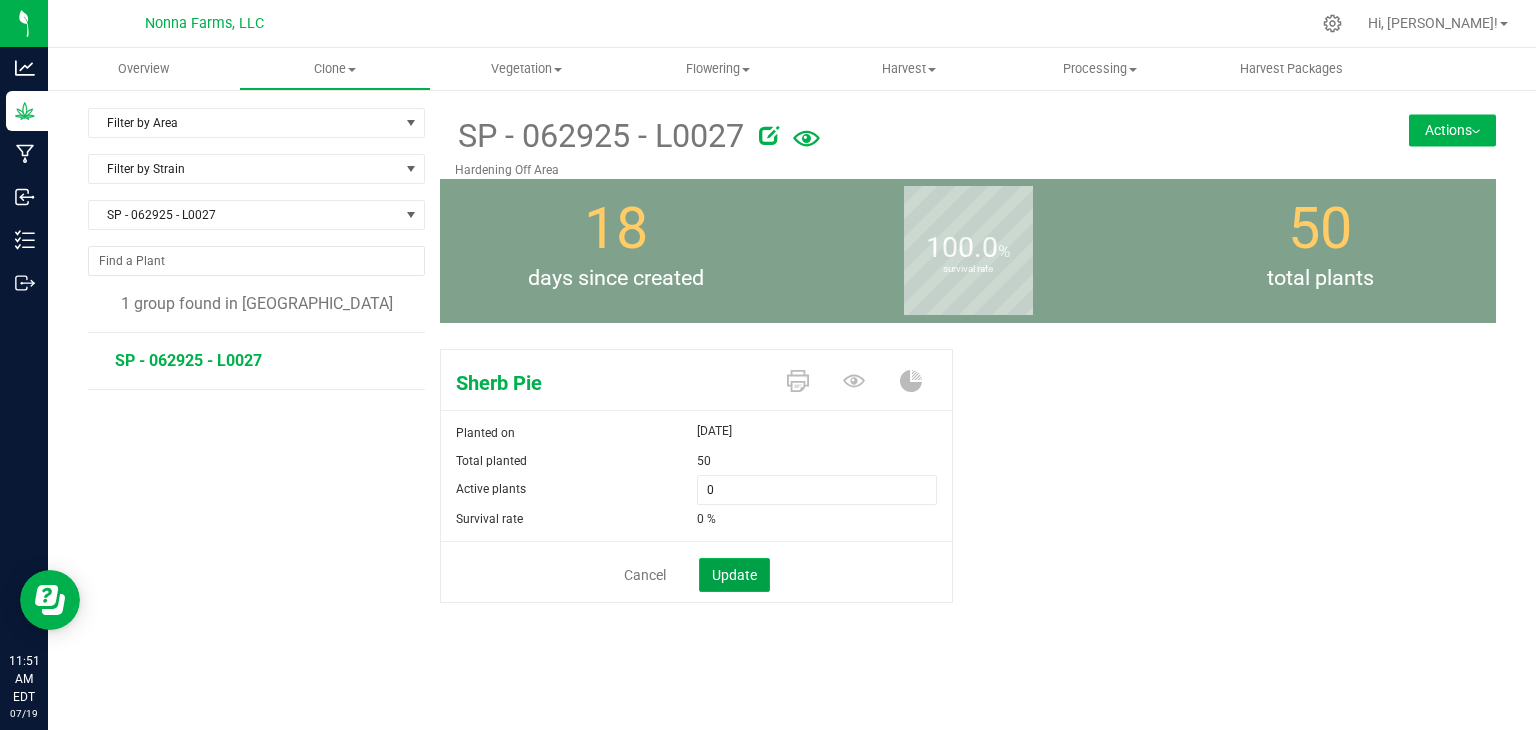click on "Update" 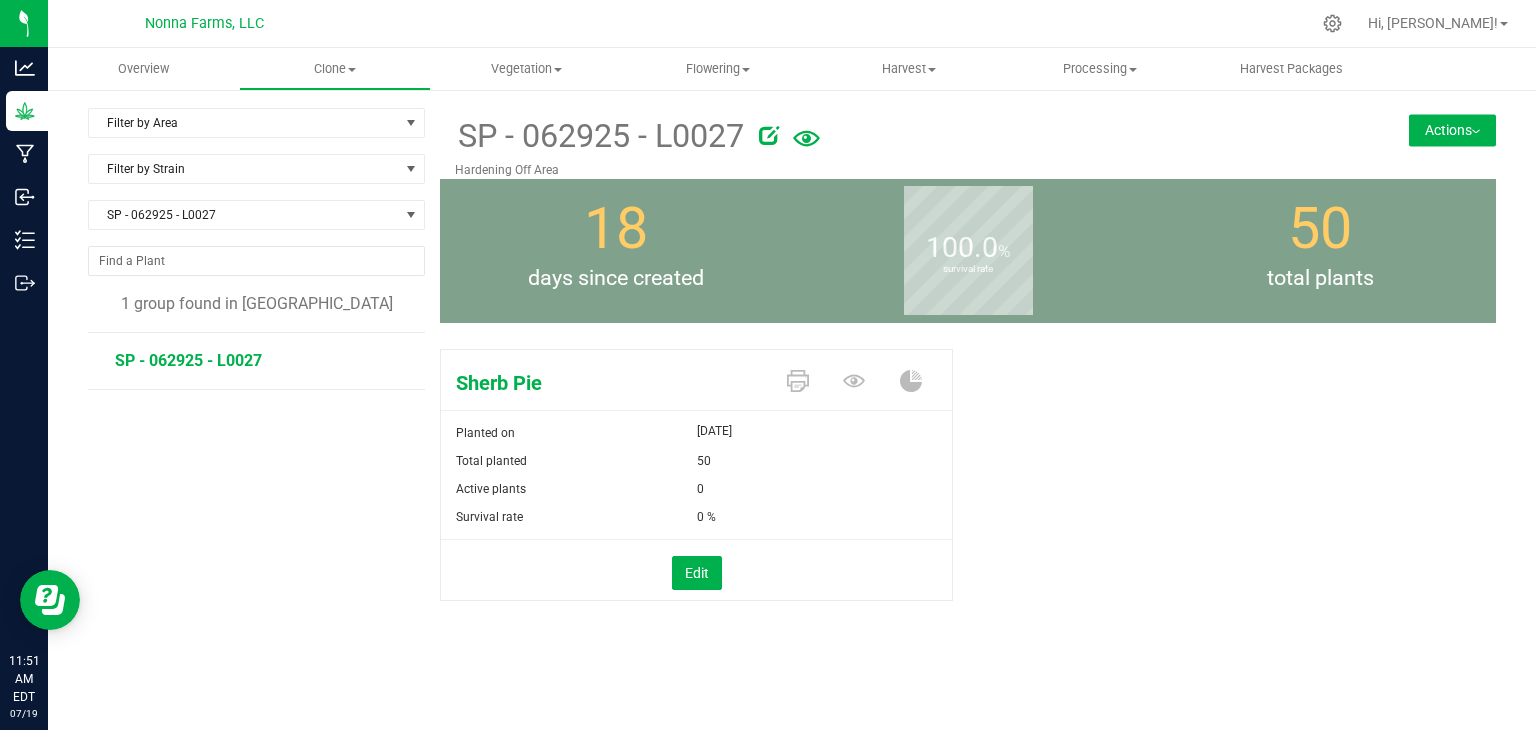 click on "SP - 062925 - L0027
Hardening Off Area
Actions
Move group
Split group
18" at bounding box center [968, 408] 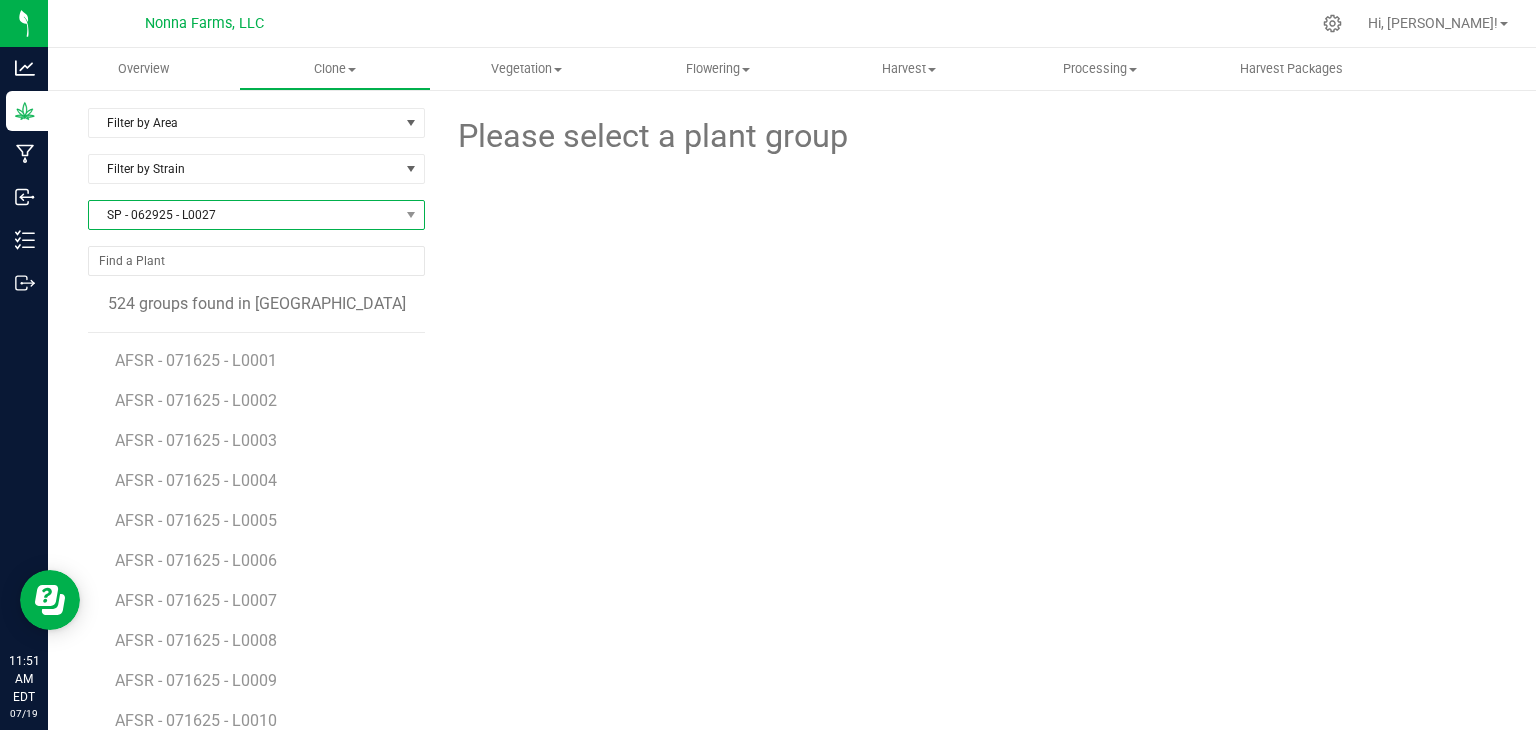 click on "SP - 062925 - L0027" at bounding box center (244, 215) 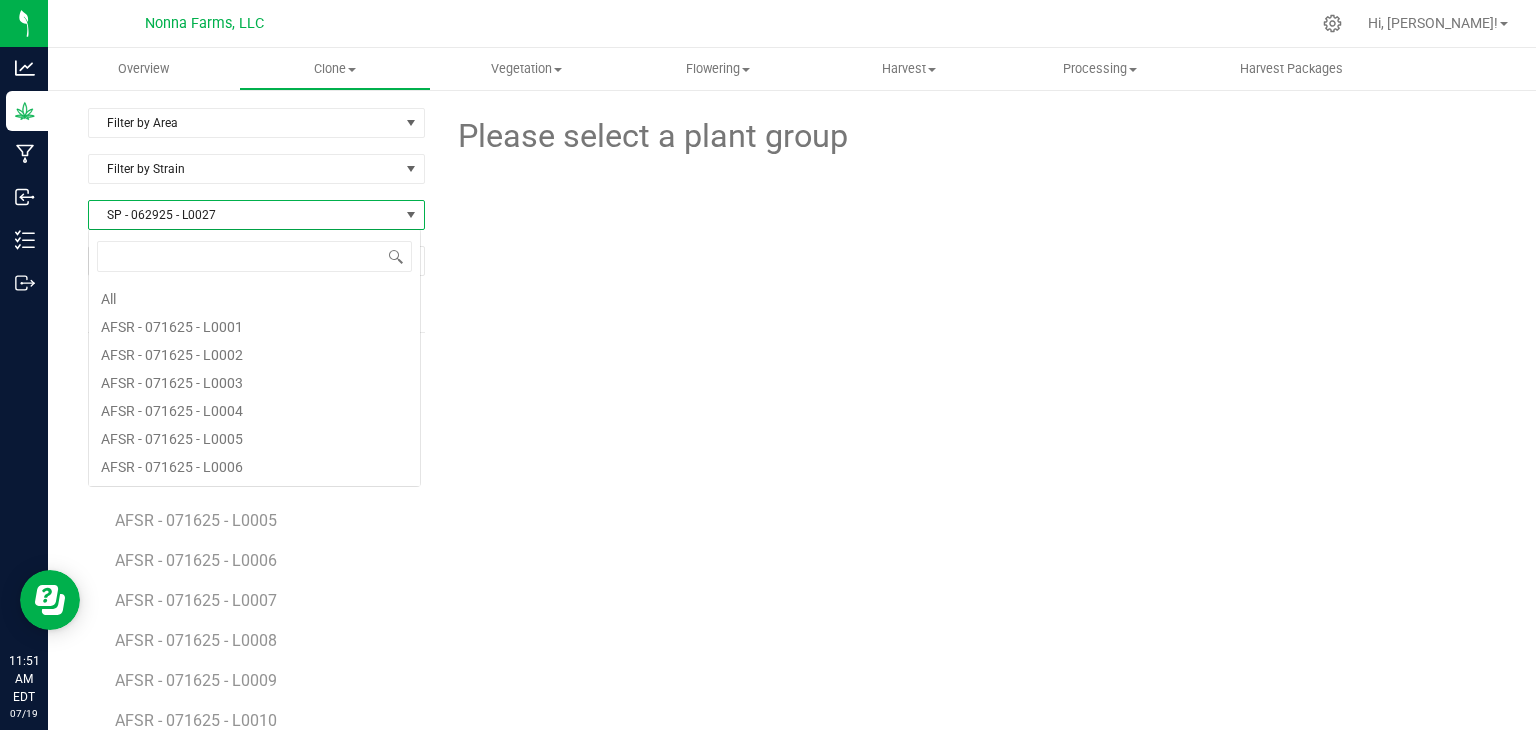 scroll, scrollTop: 99970, scrollLeft: 99666, axis: both 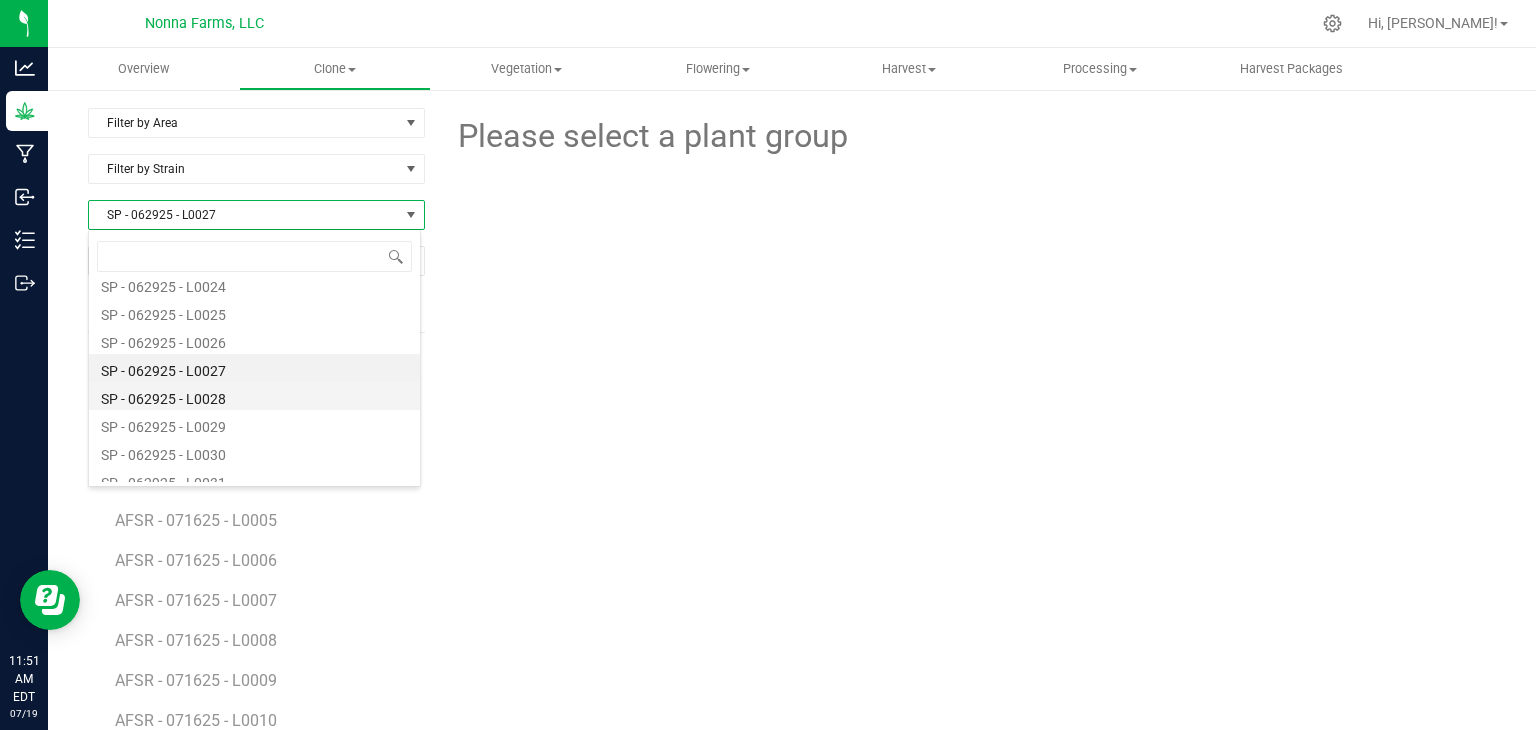 click on "SP - 062925 - L0028" at bounding box center [254, 396] 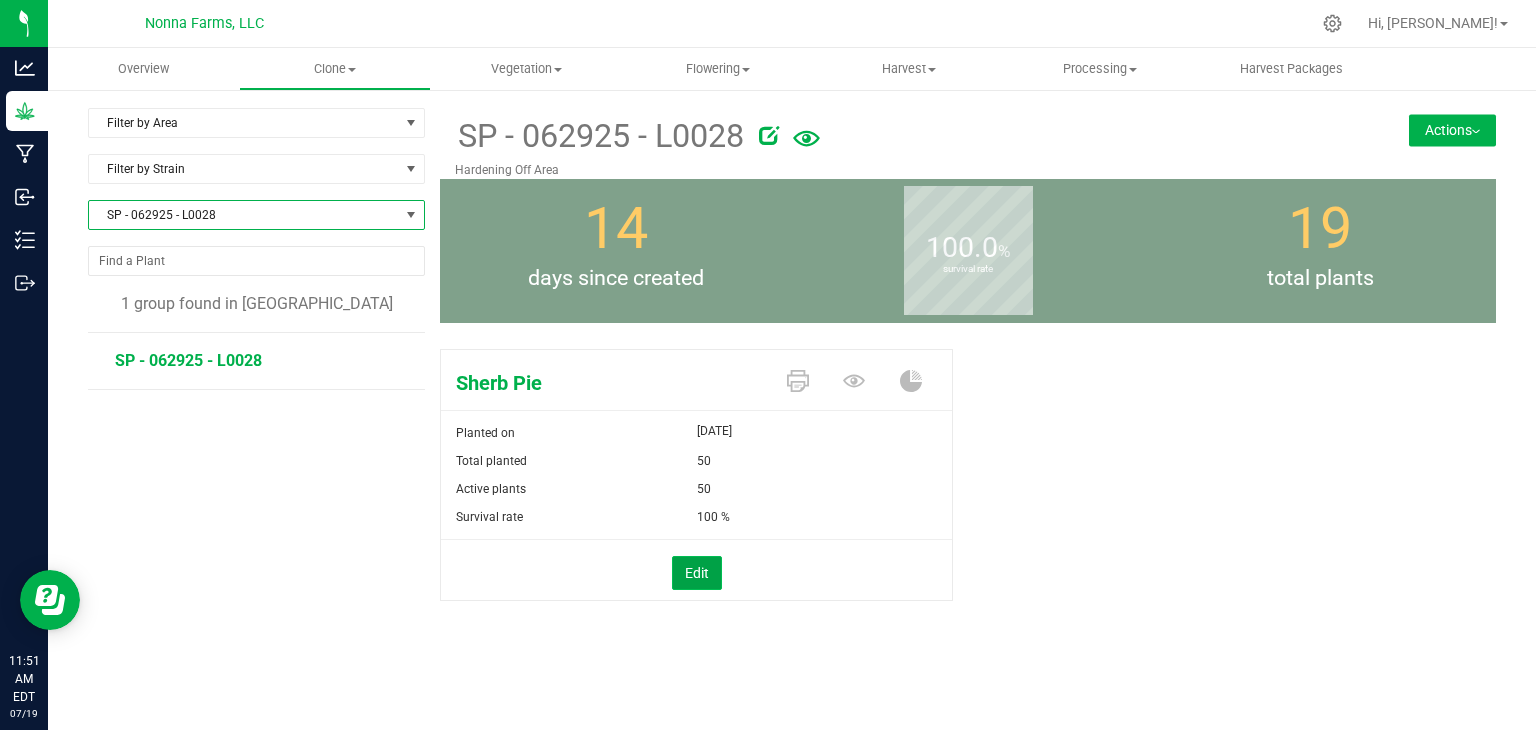 click on "Edit" at bounding box center (697, 573) 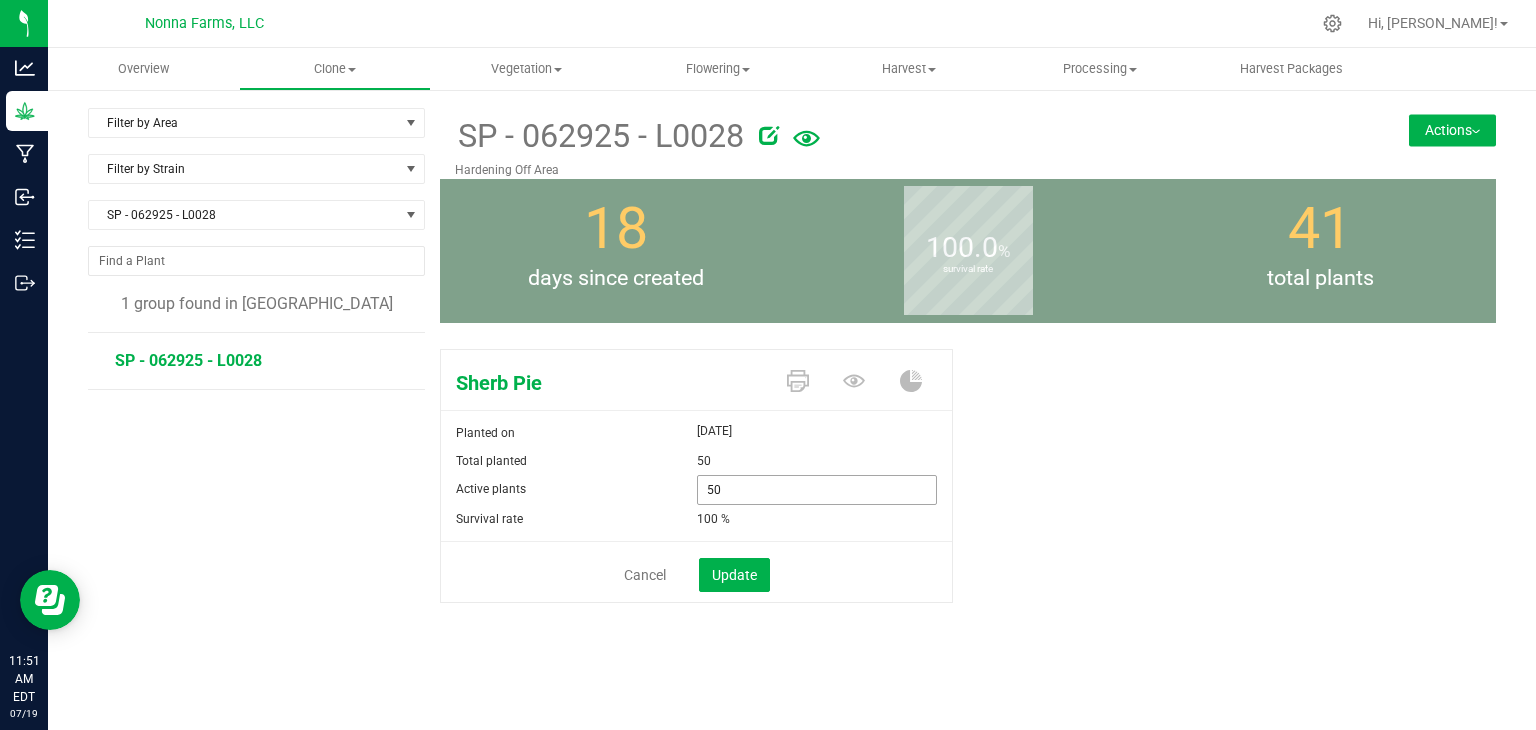 drag, startPoint x: 752, startPoint y: 481, endPoint x: 651, endPoint y: 481, distance: 101 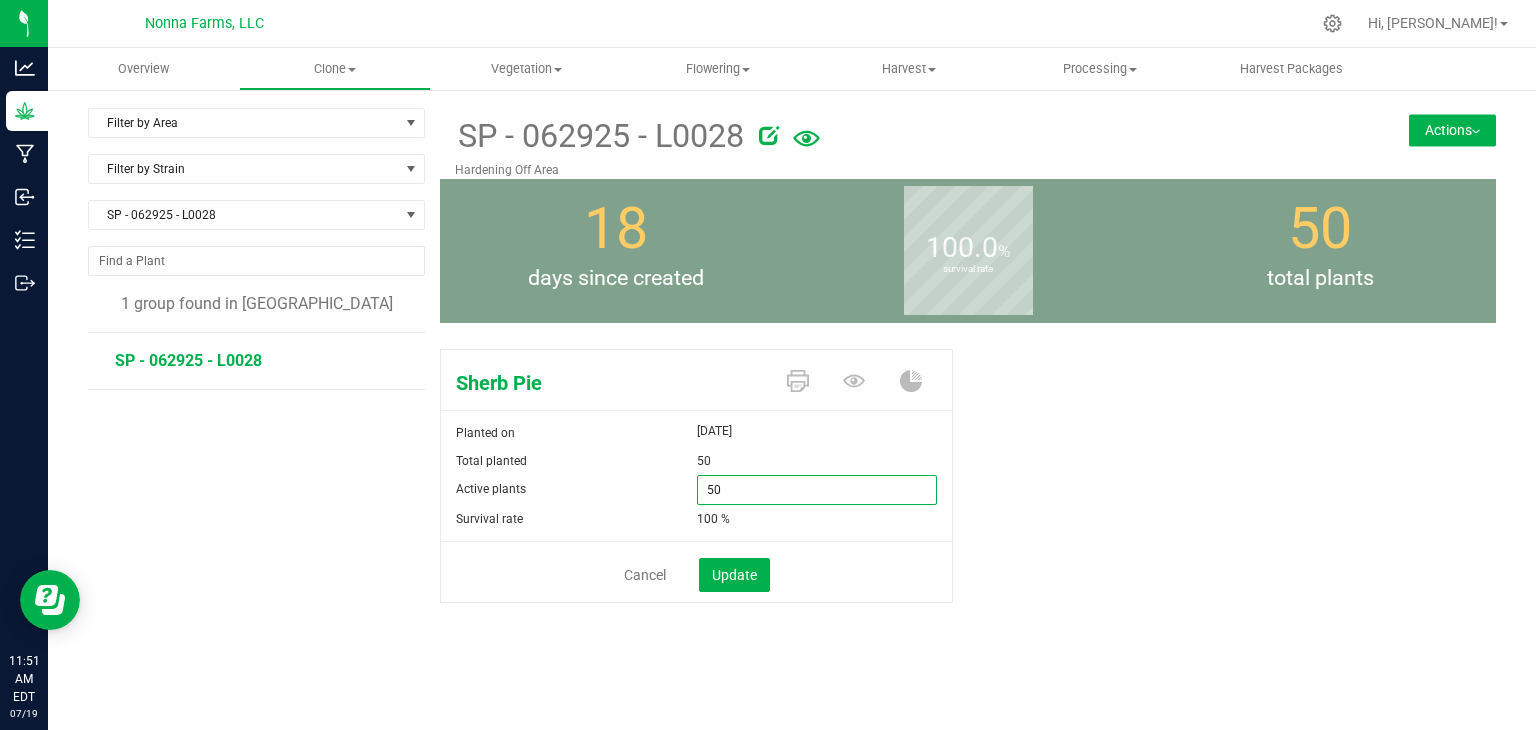 type on "0" 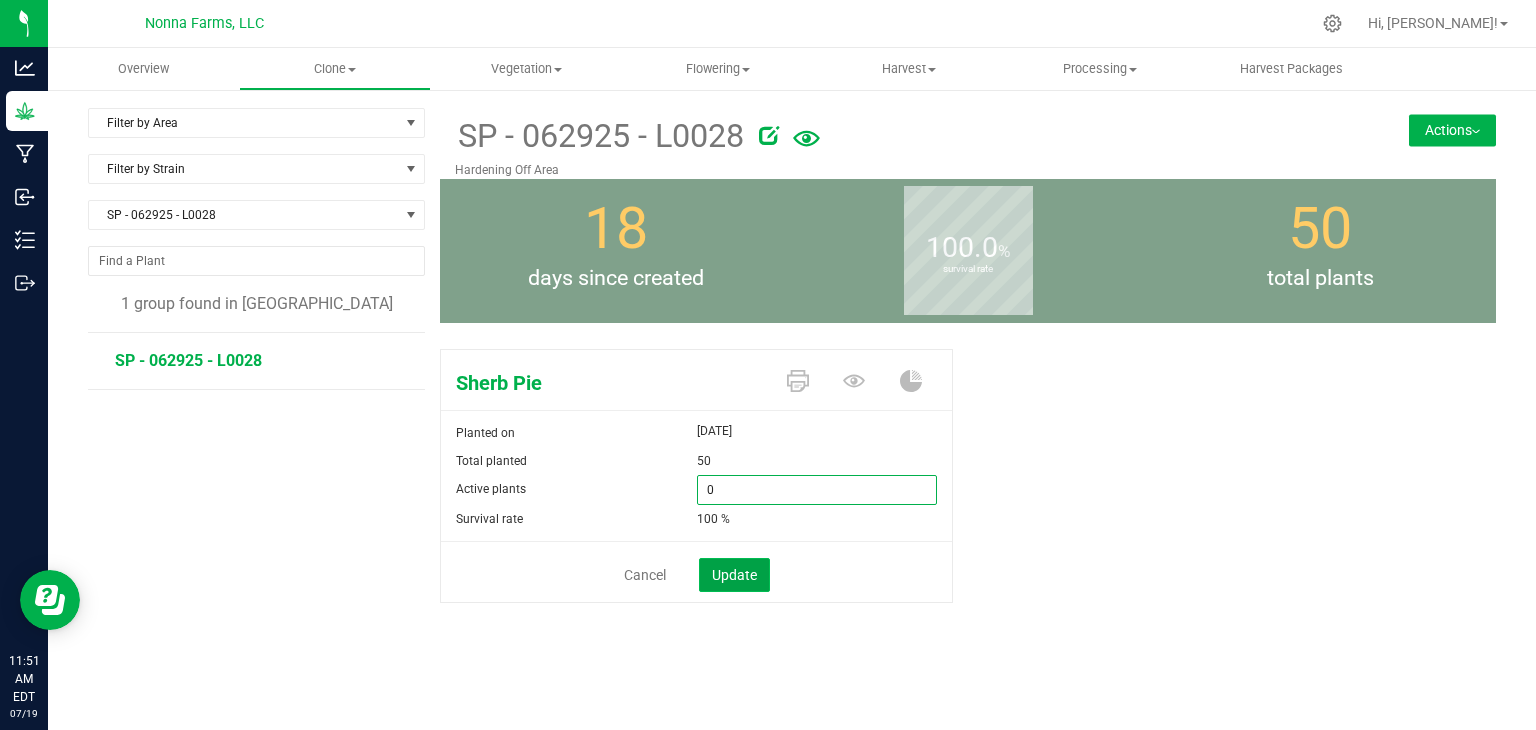 type on "0" 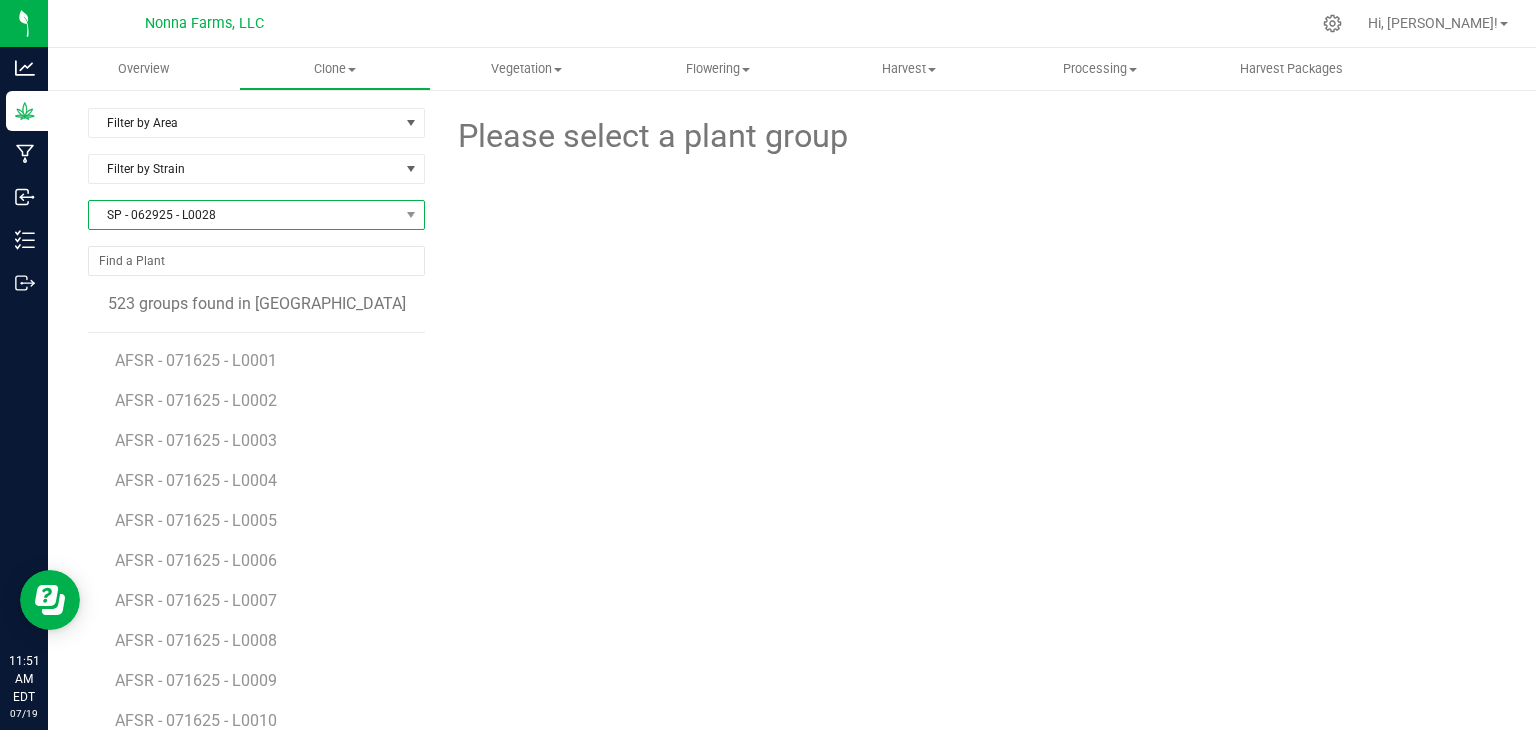 click on "SP - 062925 - L0028" at bounding box center [244, 215] 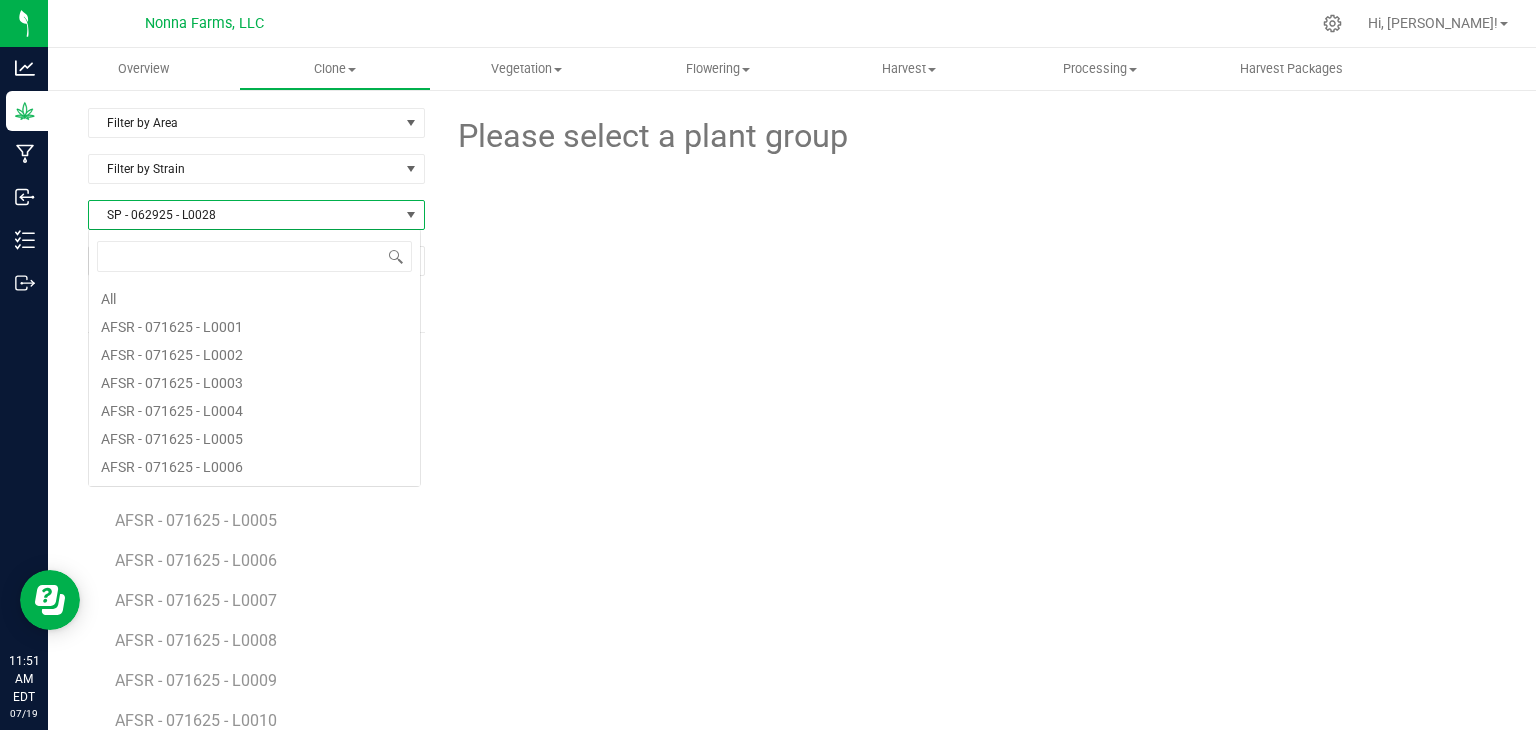 scroll, scrollTop: 99970, scrollLeft: 99666, axis: both 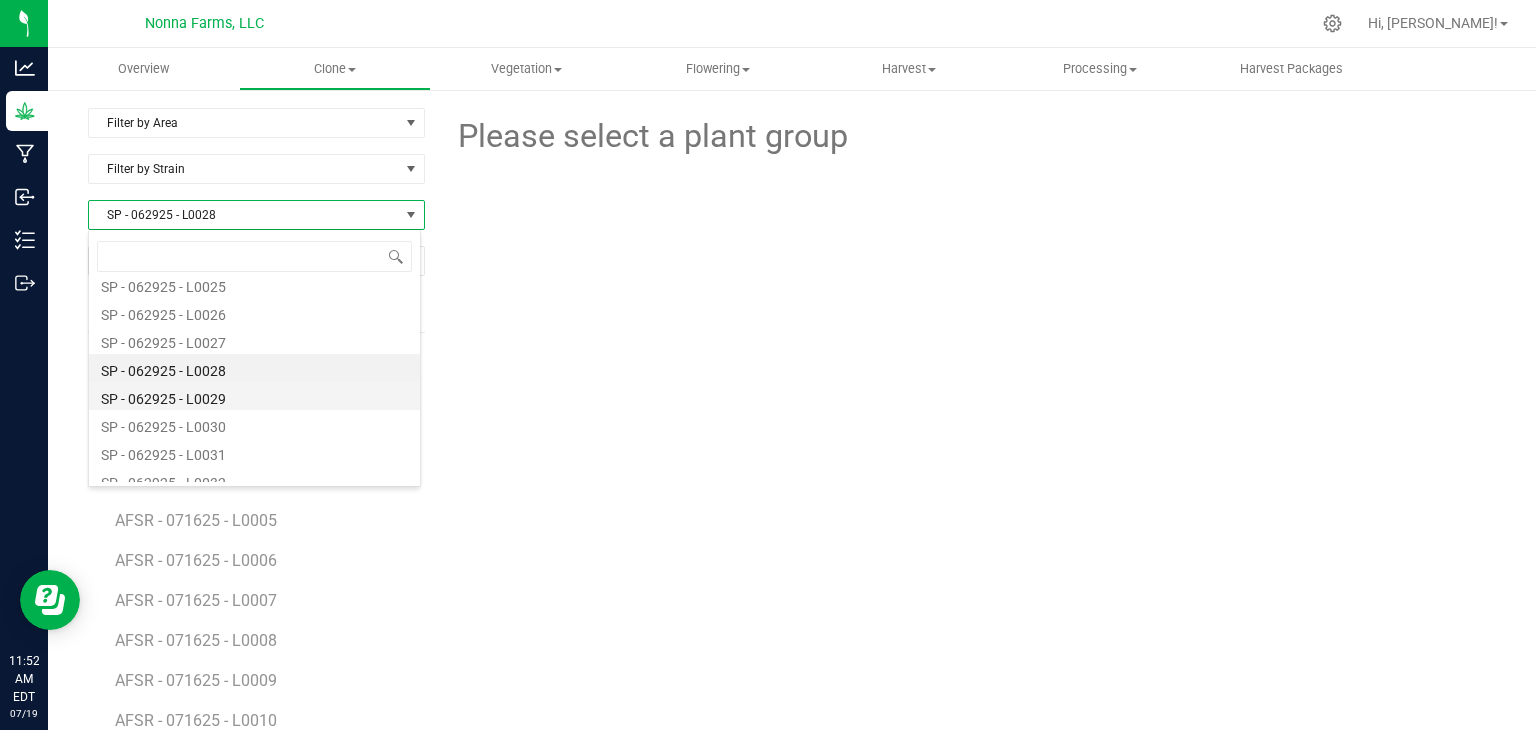 click on "SP - 062925 - L0029" at bounding box center [254, 396] 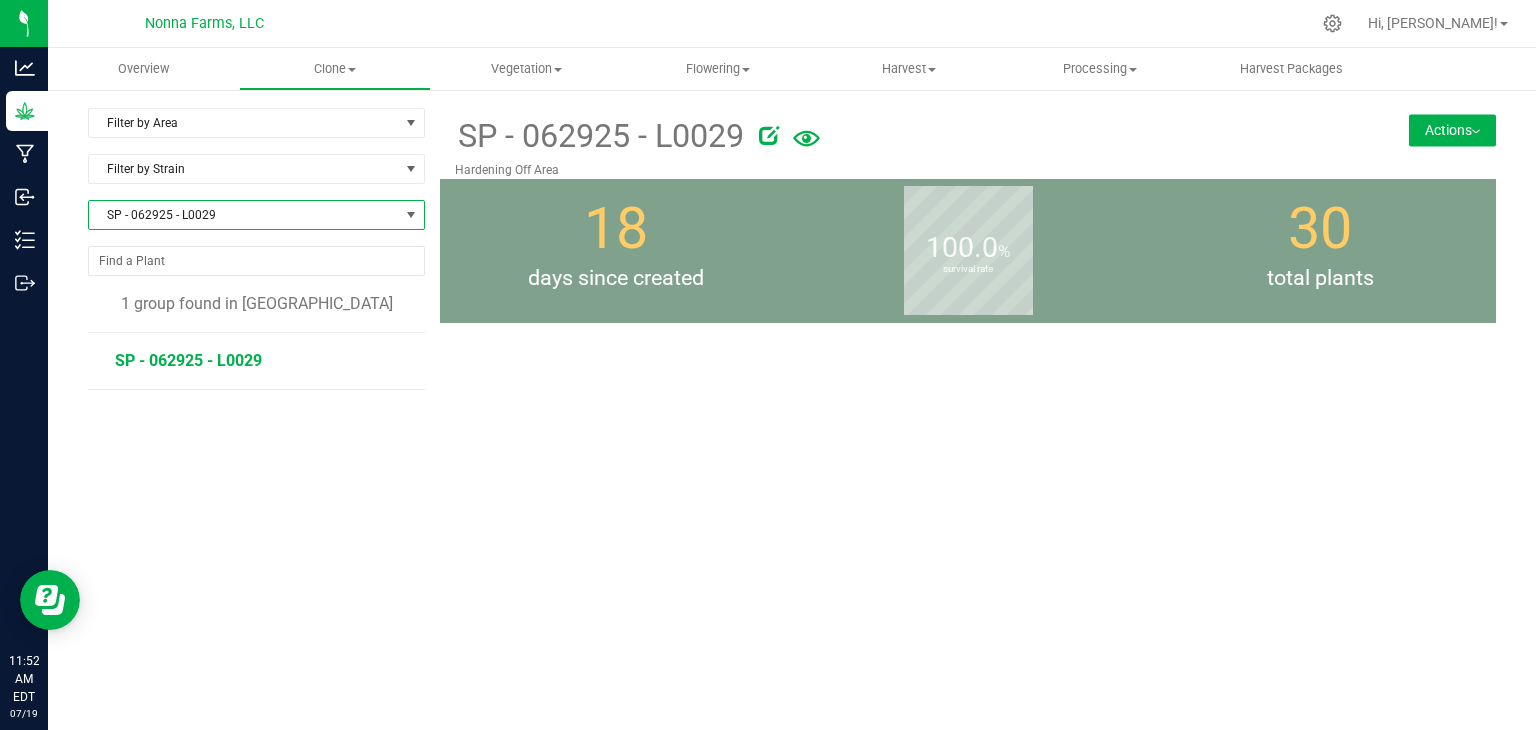 click on "SP - 062925 - L0029" at bounding box center [188, 360] 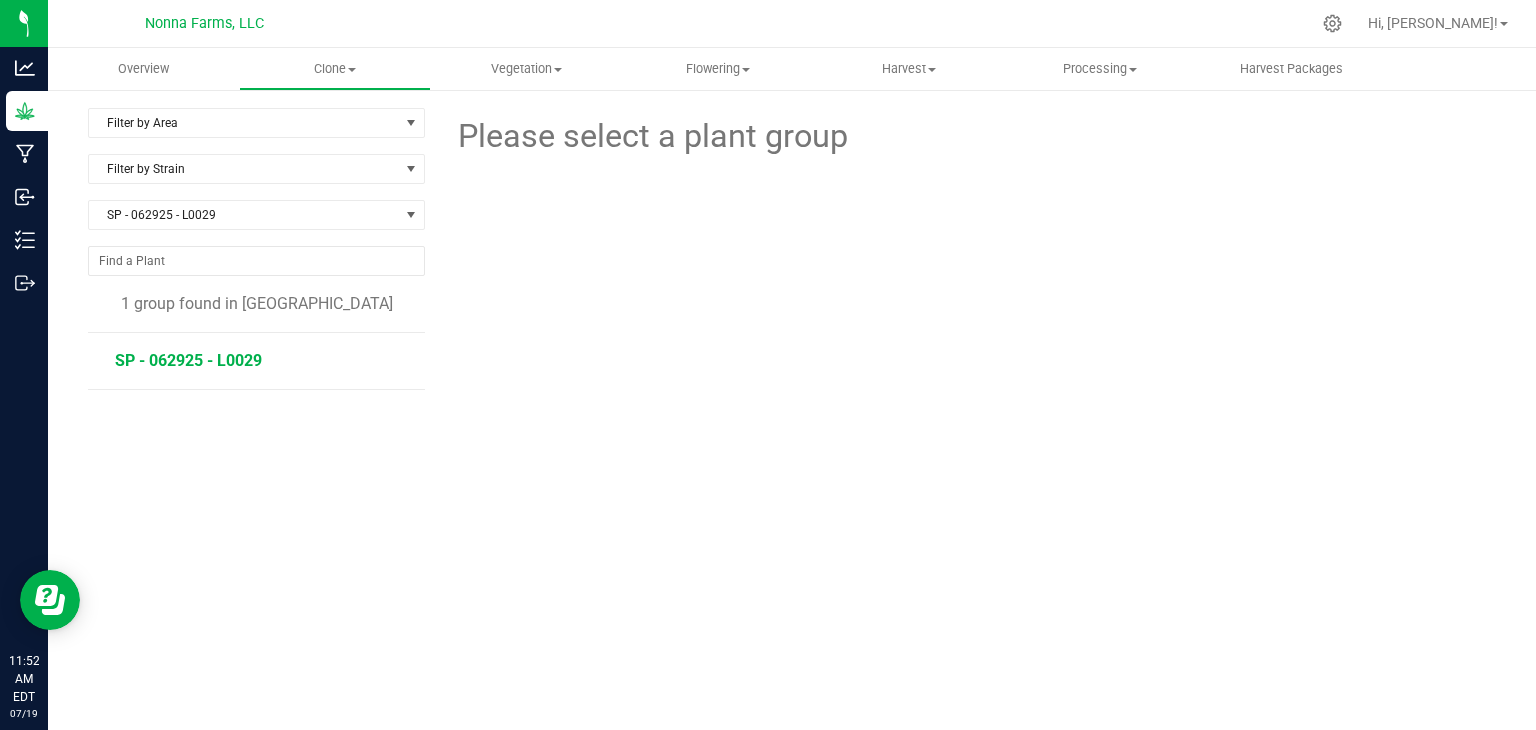 click on "SP - 062925 - L0029" at bounding box center [188, 360] 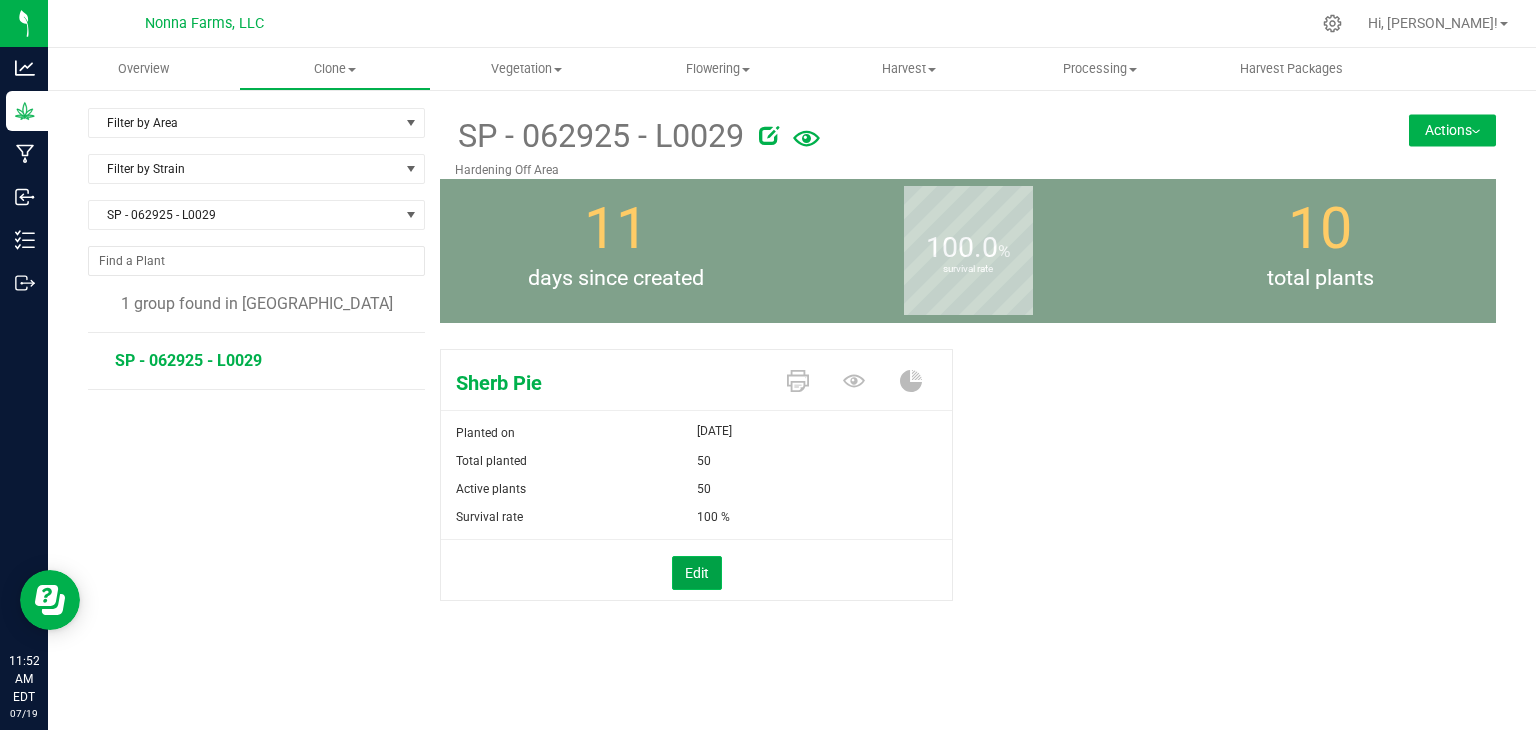 click on "Edit" at bounding box center (697, 573) 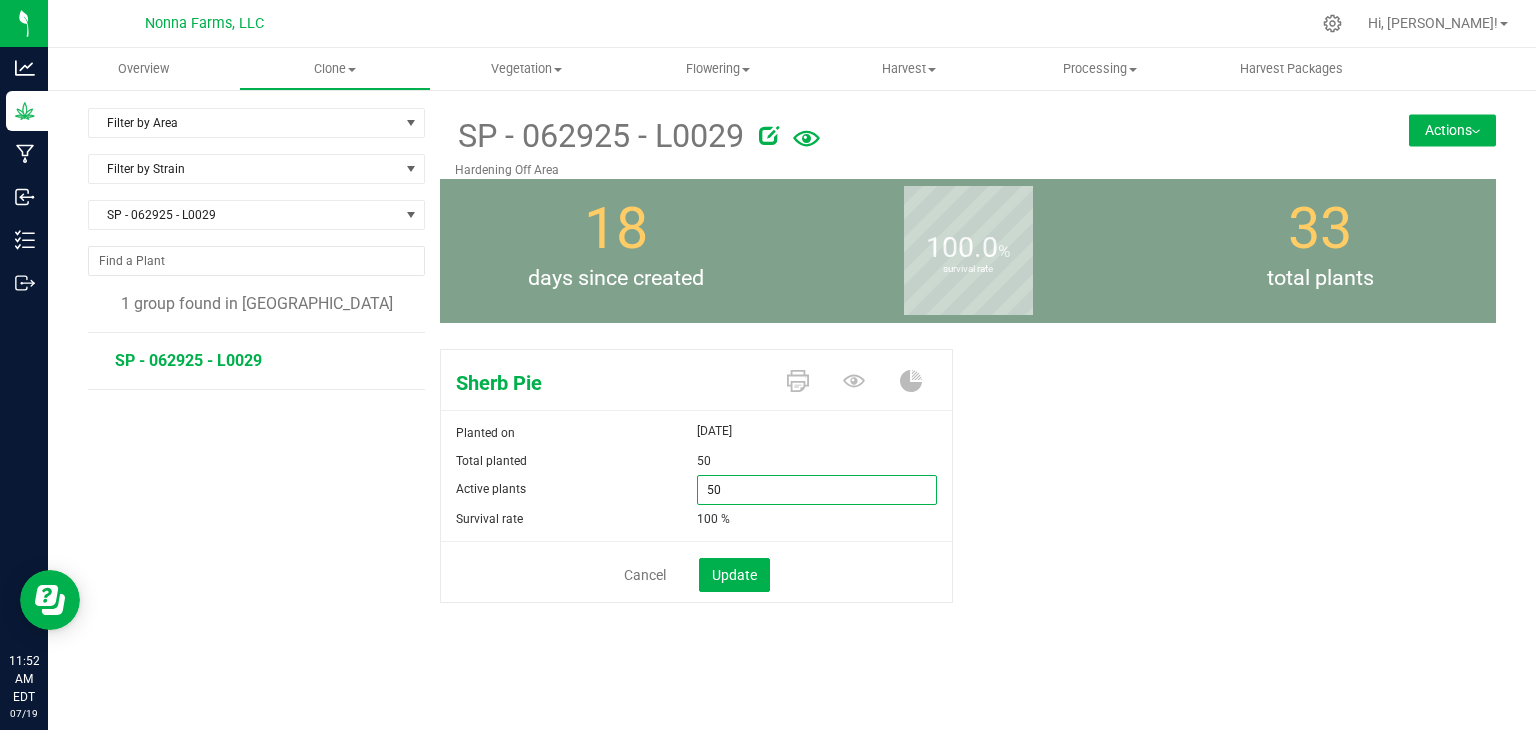 drag, startPoint x: 753, startPoint y: 494, endPoint x: 548, endPoint y: 480, distance: 205.4775 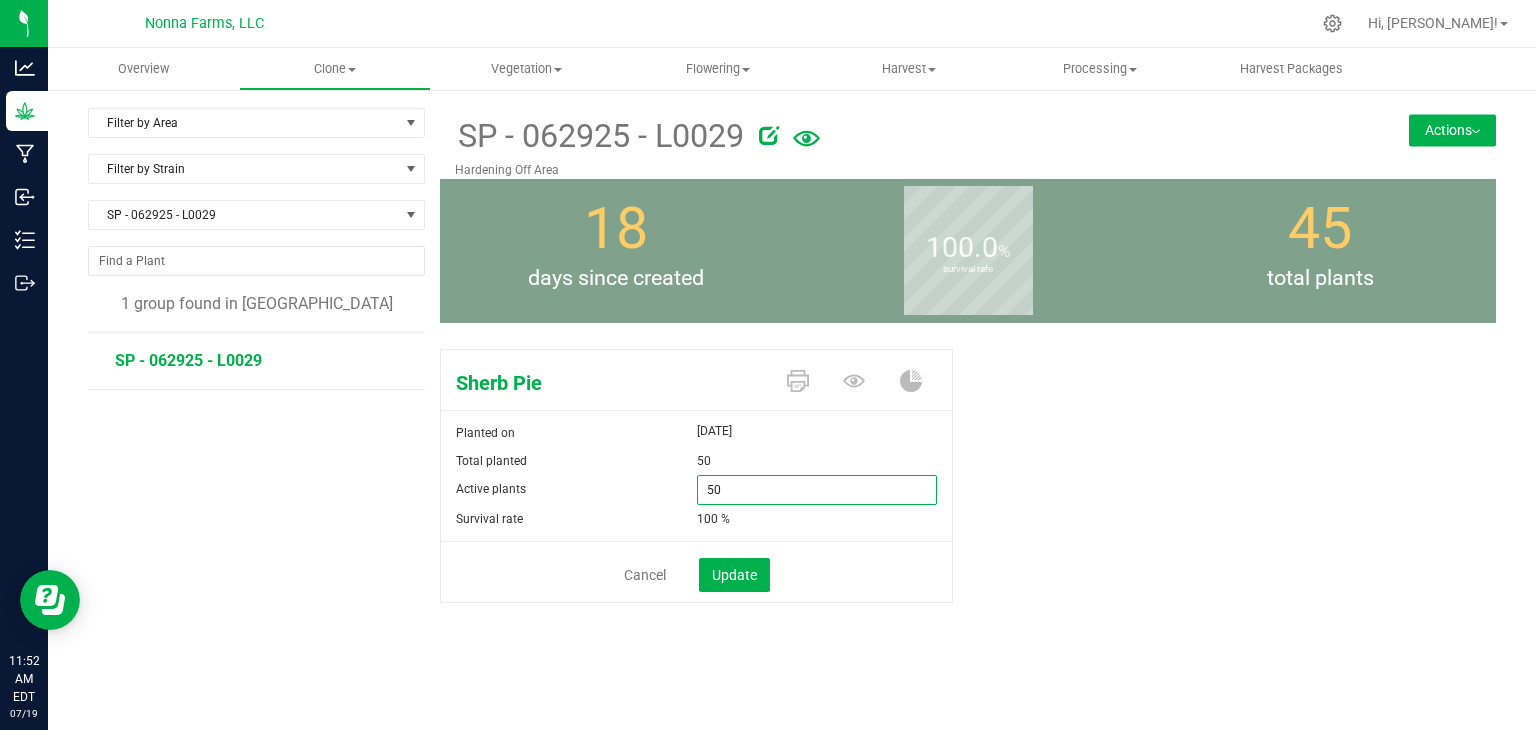 type on "0" 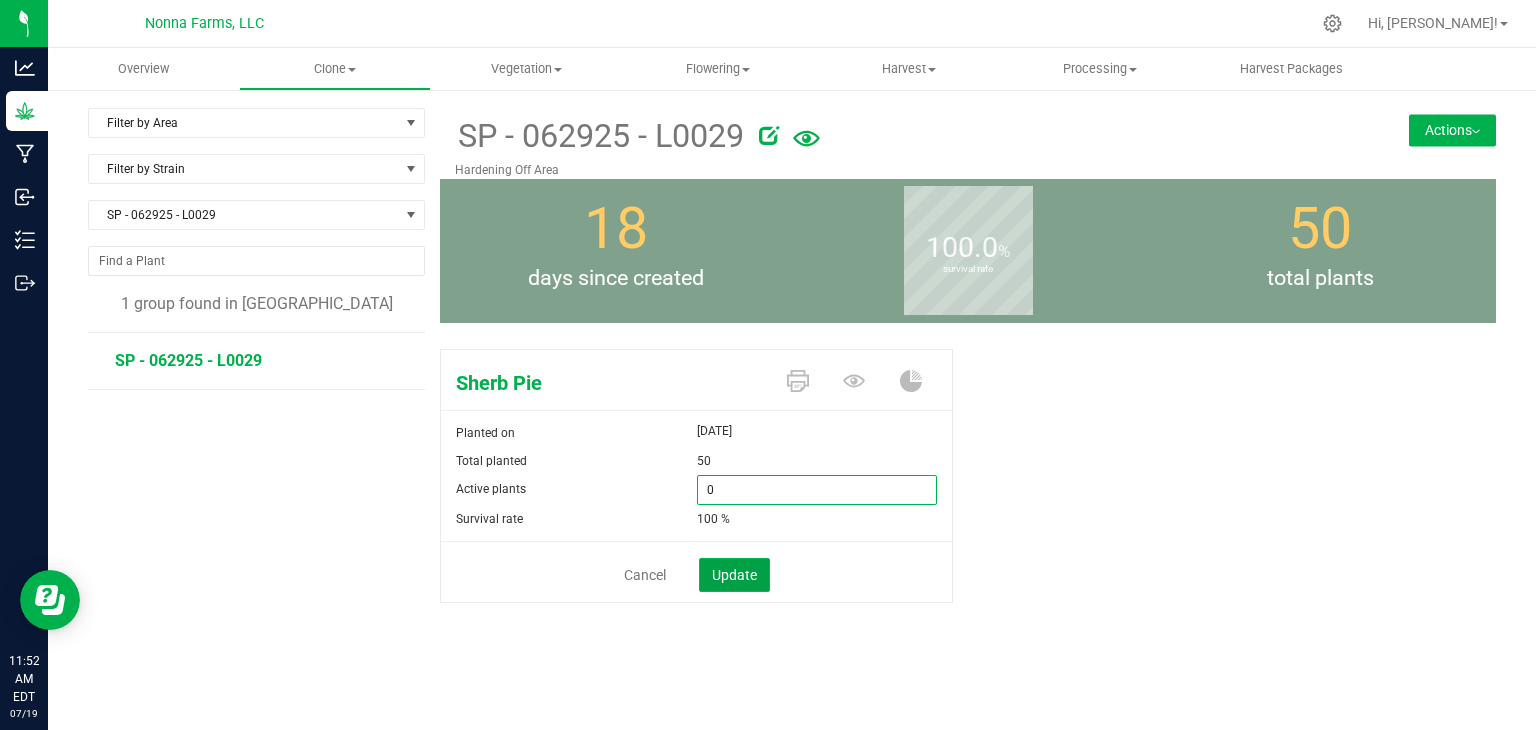 type on "0" 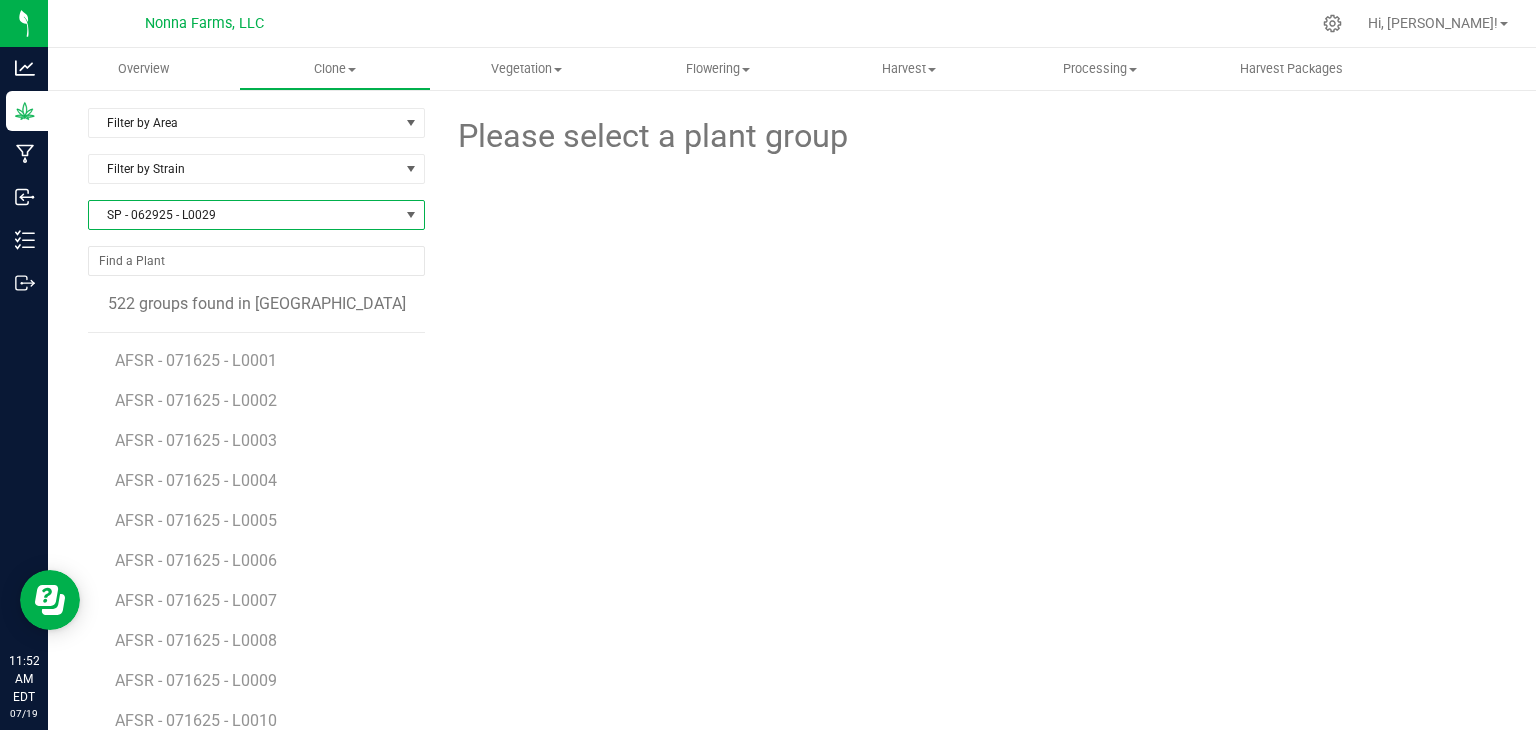 click on "SP - 062925 - L0029" at bounding box center (244, 215) 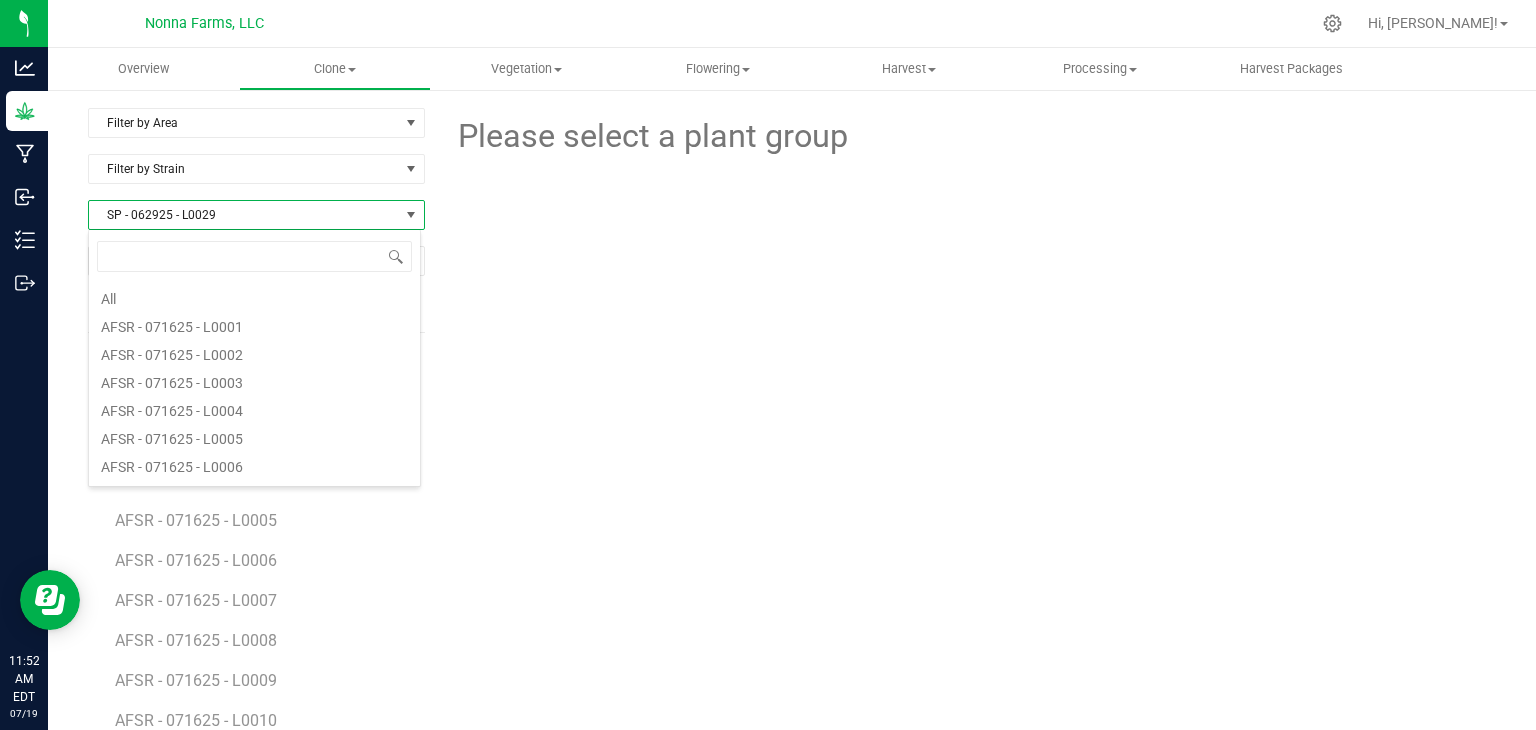 scroll, scrollTop: 5568, scrollLeft: 0, axis: vertical 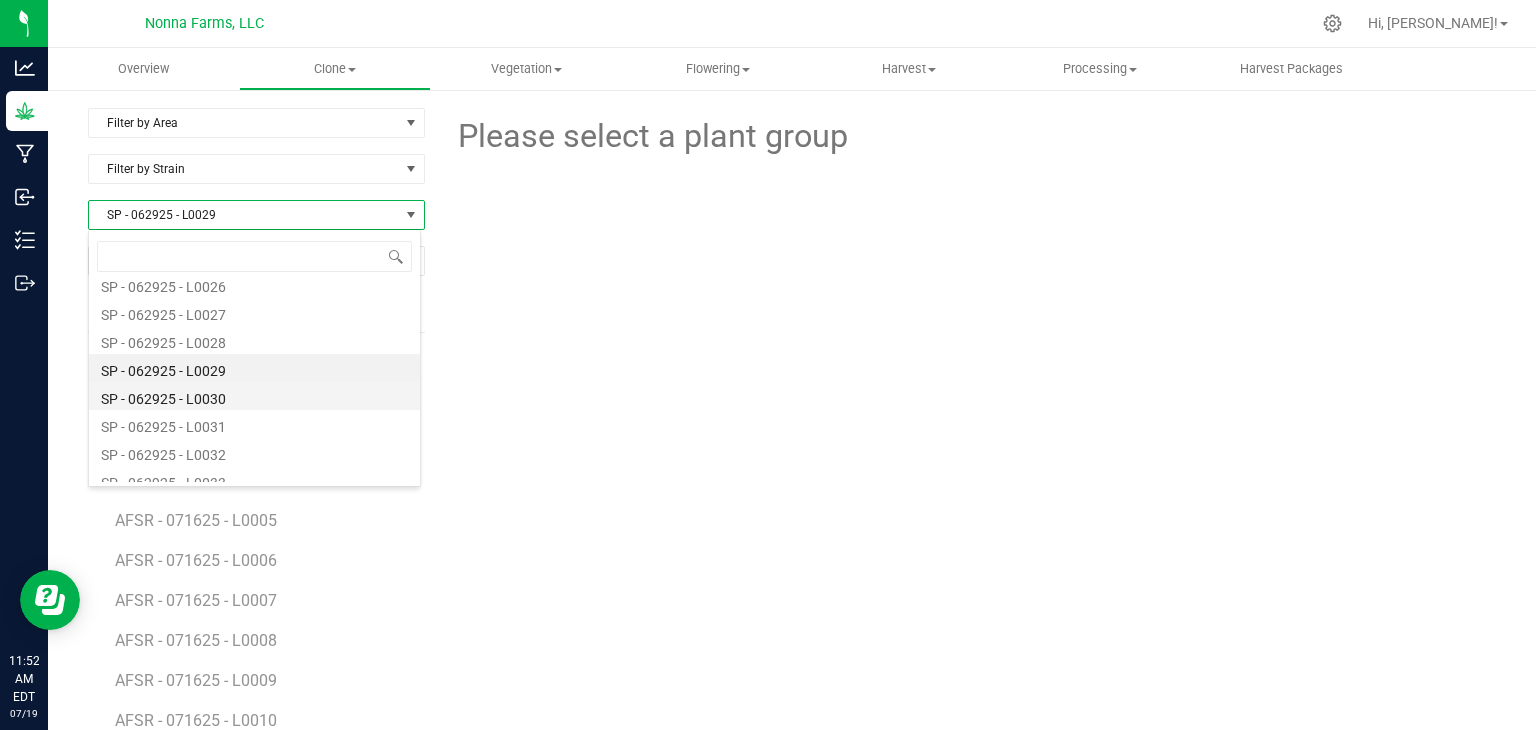 click on "SP - 062925 - L0030" at bounding box center (254, 396) 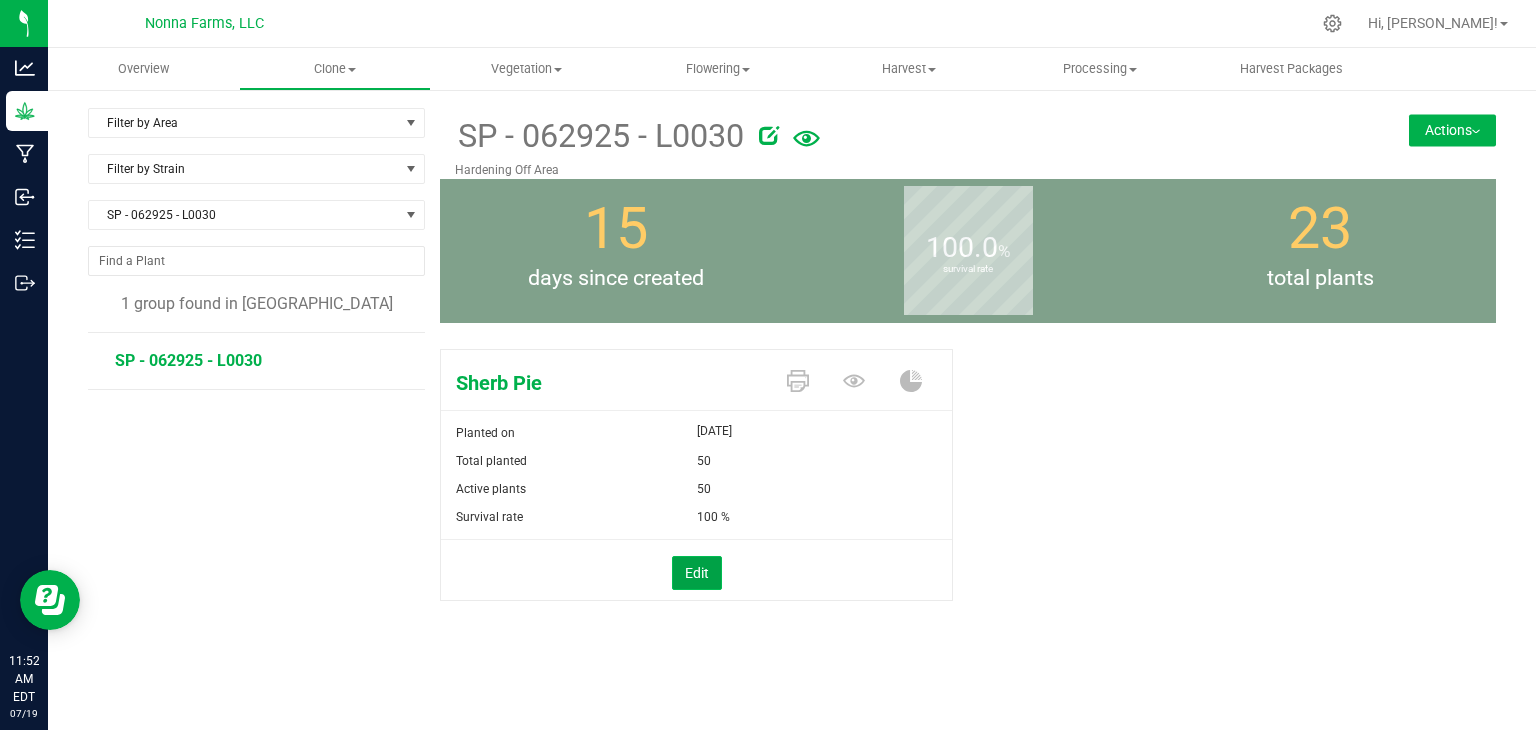 click on "Edit" at bounding box center [697, 573] 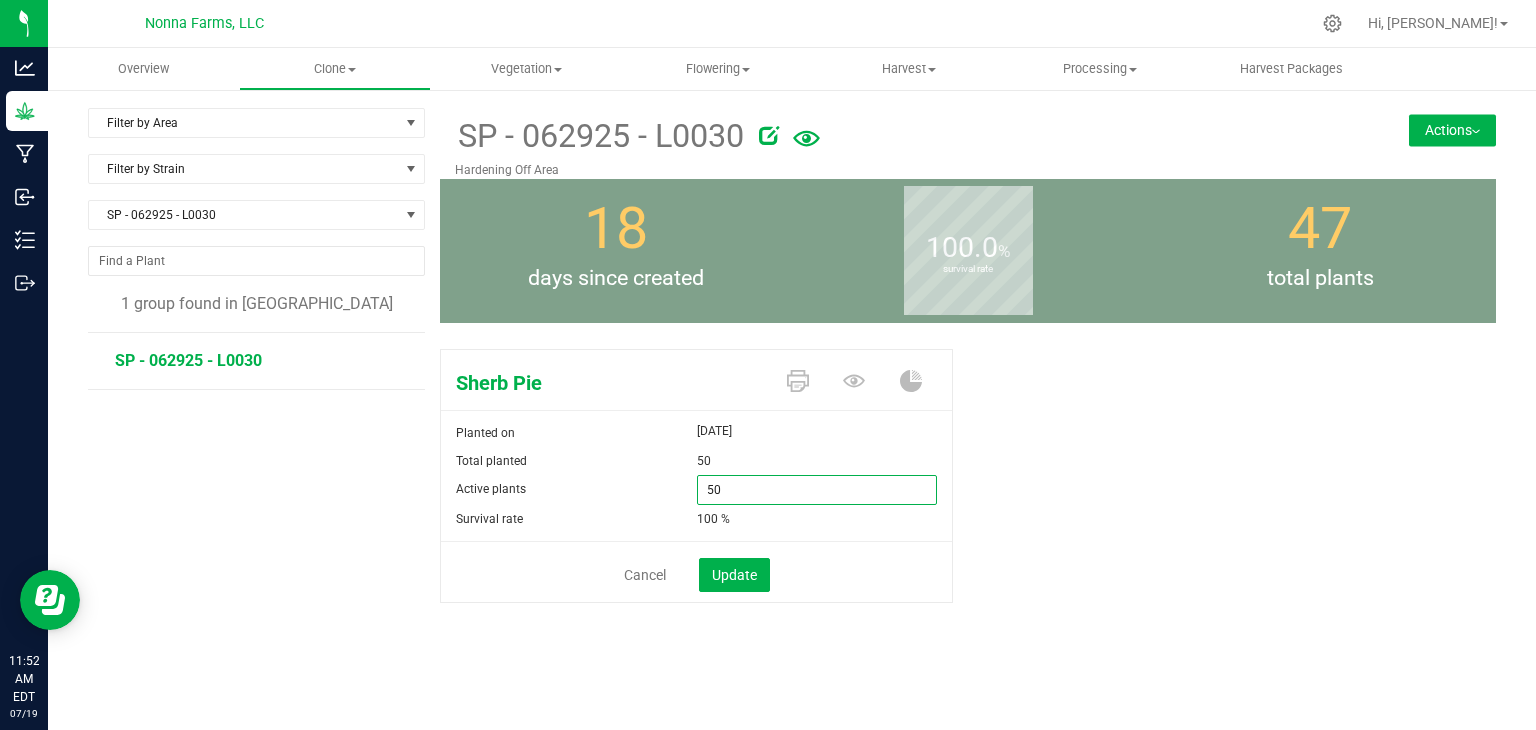 drag, startPoint x: 737, startPoint y: 491, endPoint x: 632, endPoint y: 484, distance: 105.23308 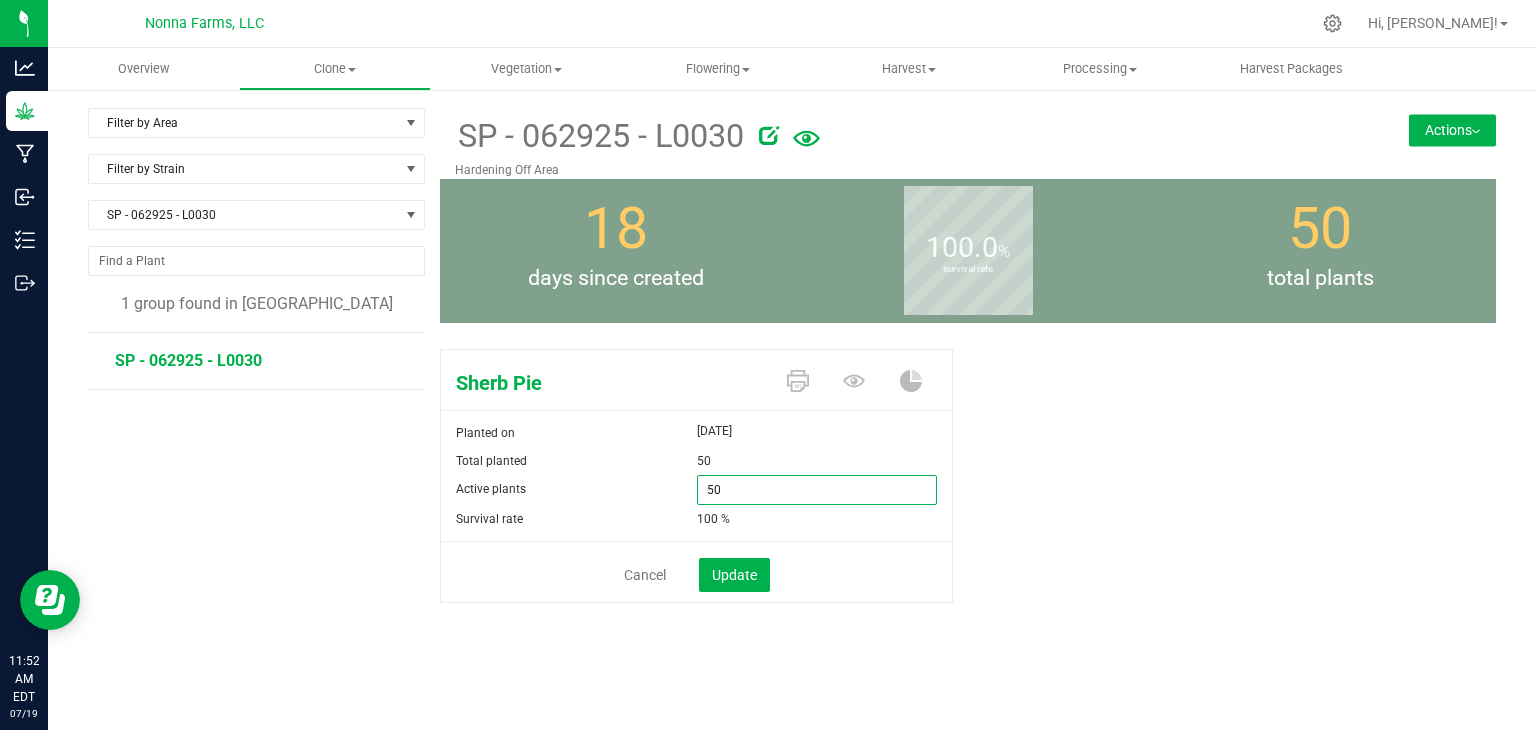 type on "0" 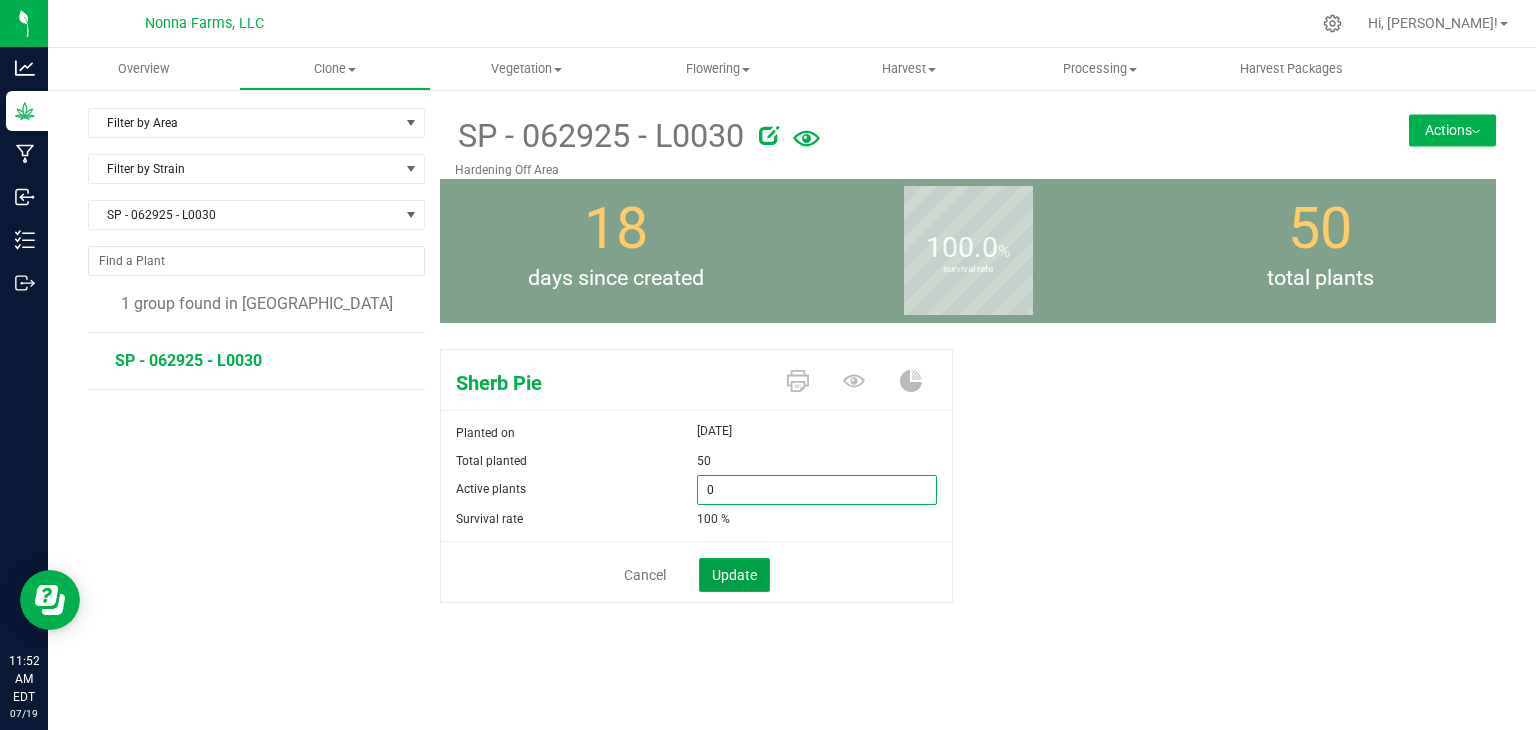type on "0" 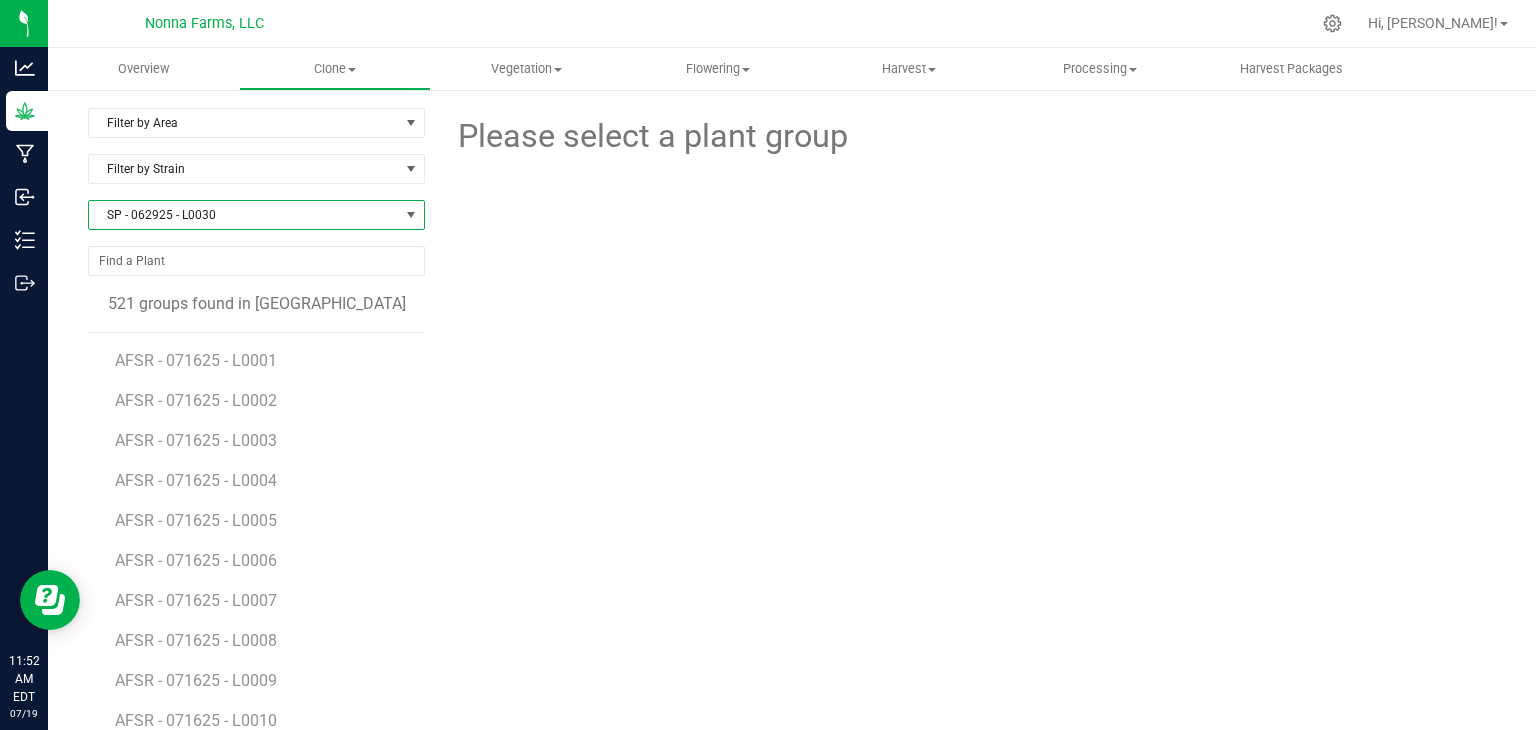 click on "SP - 062925 - L0030" at bounding box center [244, 215] 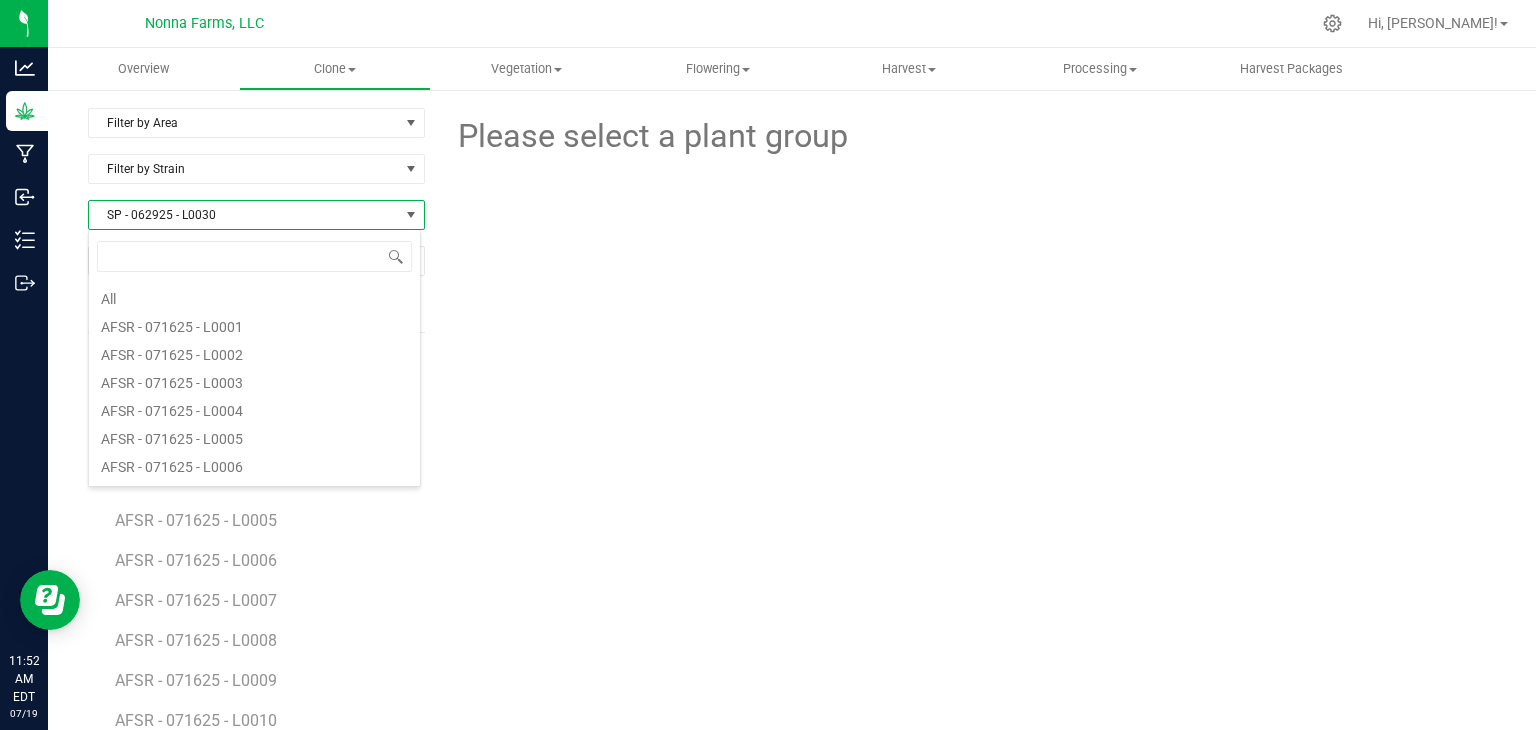 scroll, scrollTop: 5596, scrollLeft: 0, axis: vertical 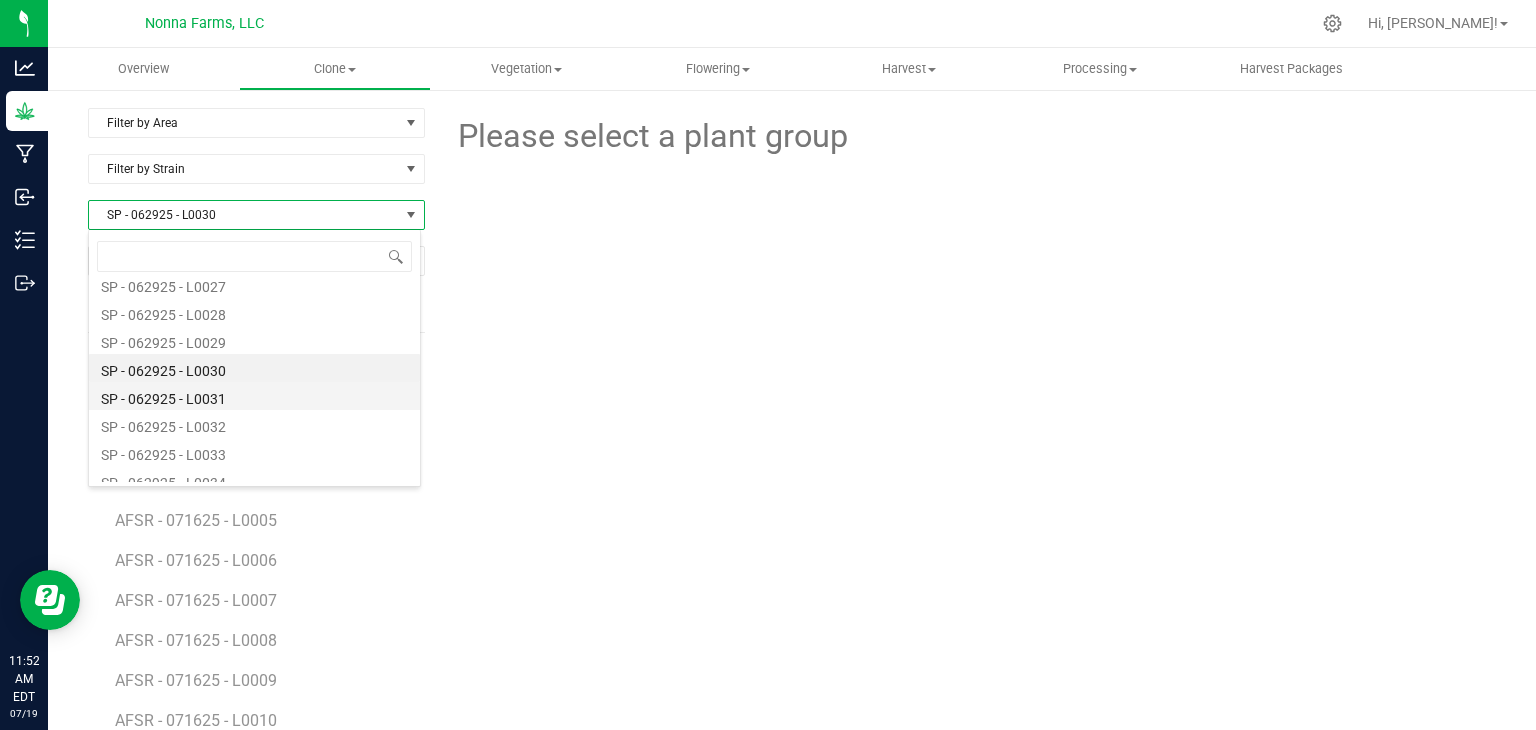 click on "SP - 062925 - L0031" at bounding box center (254, 396) 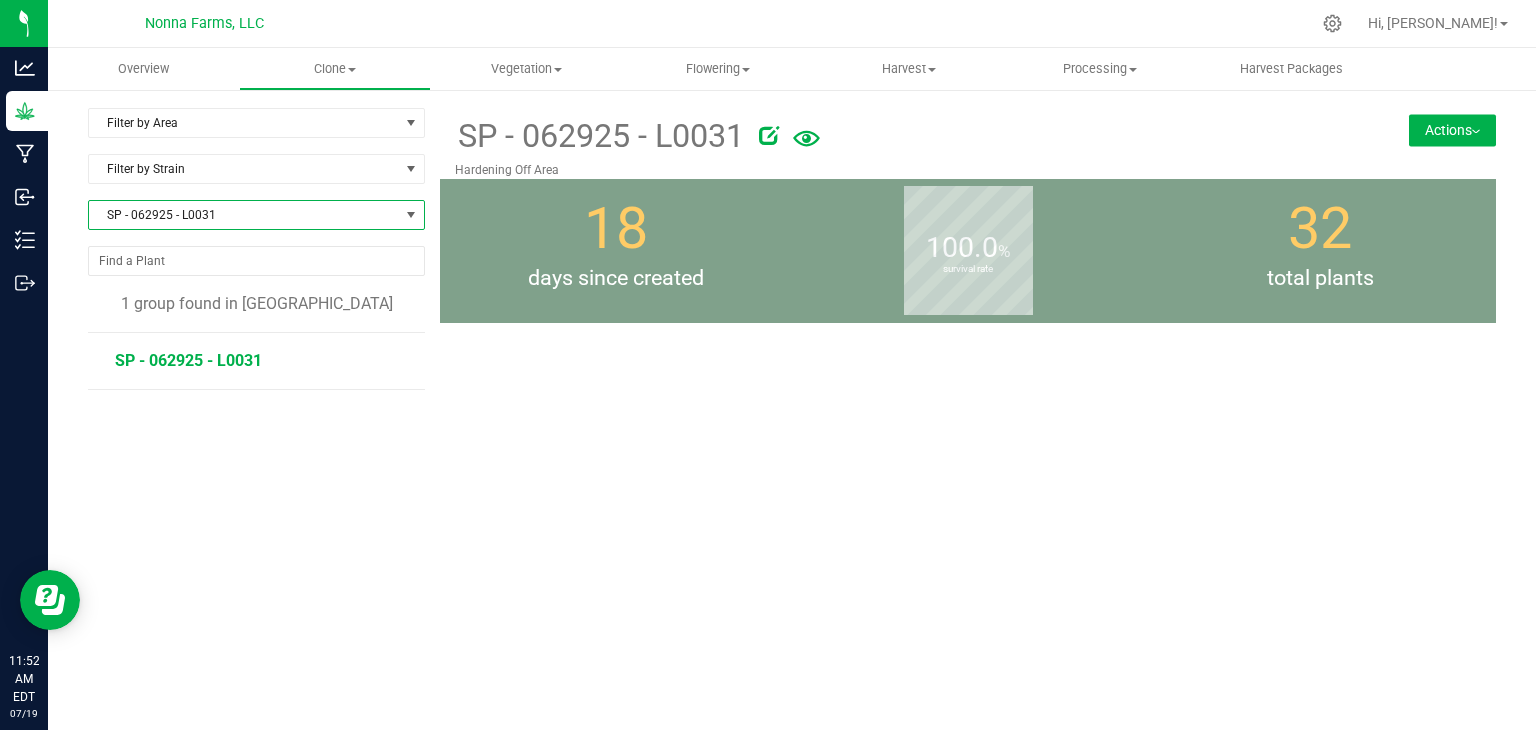 click on "SP - 062925 - L0031" at bounding box center (188, 360) 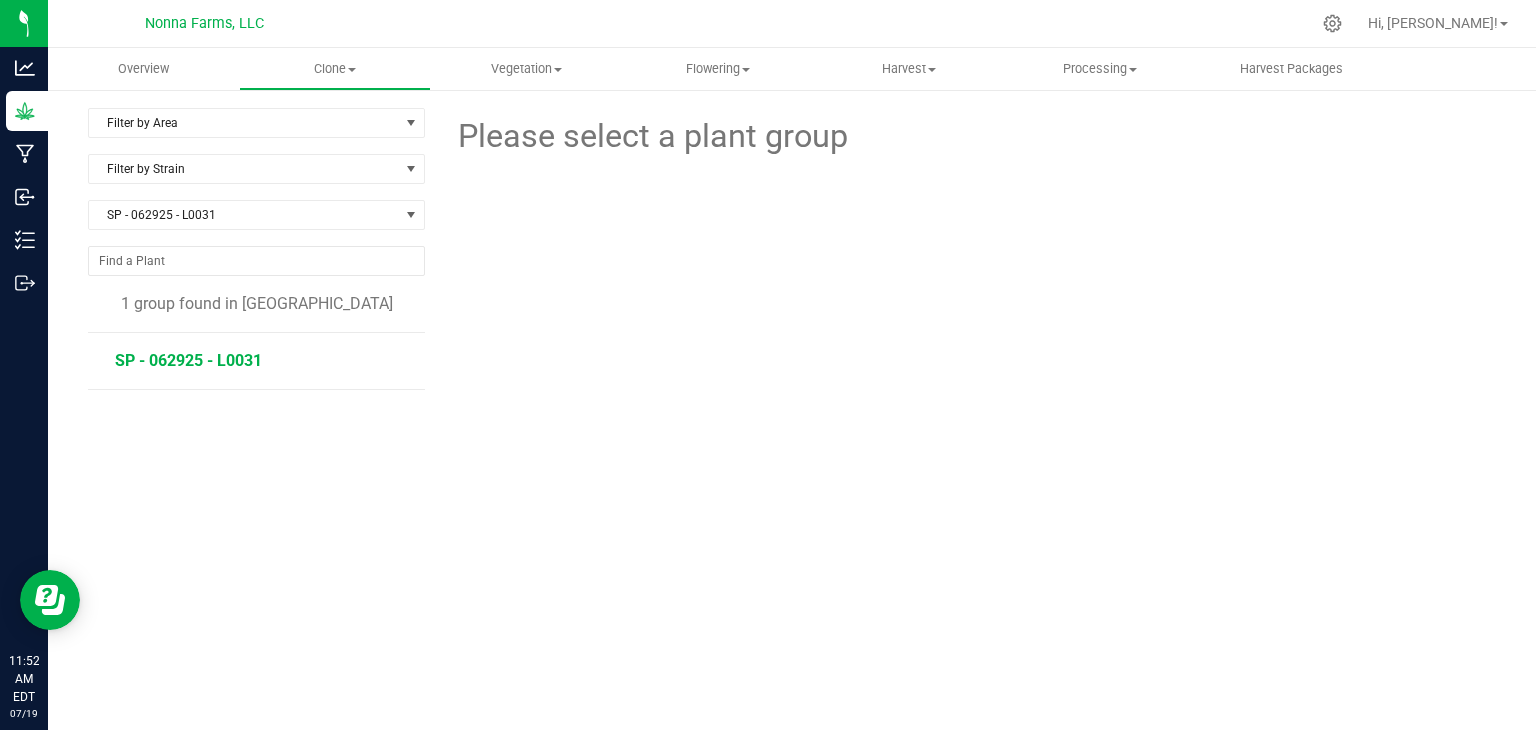 click on "SP - 062925 - L0031" at bounding box center [188, 360] 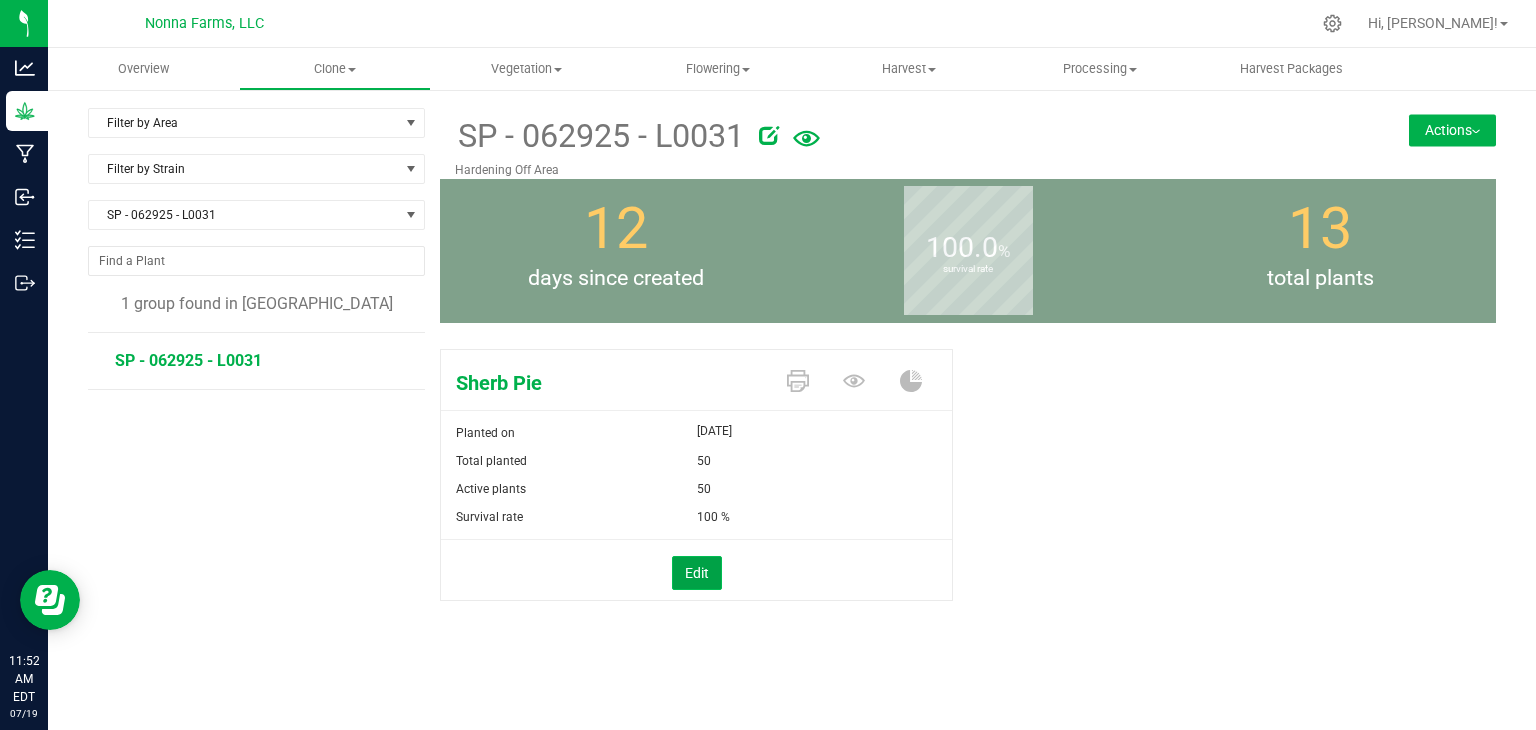 drag, startPoint x: 695, startPoint y: 557, endPoint x: 744, endPoint y: 505, distance: 71.44928 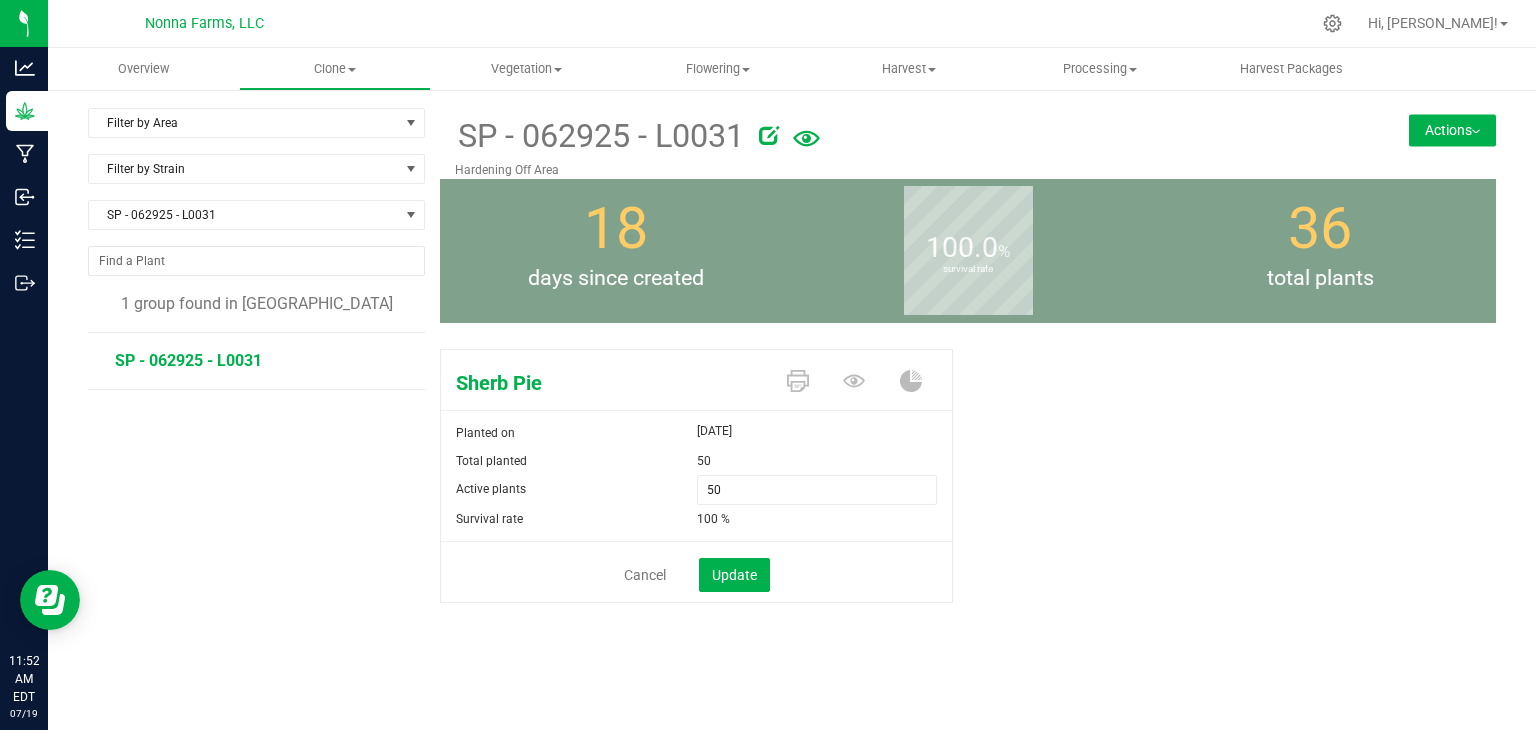 drag, startPoint x: 759, startPoint y: 473, endPoint x: 592, endPoint y: 476, distance: 167.02695 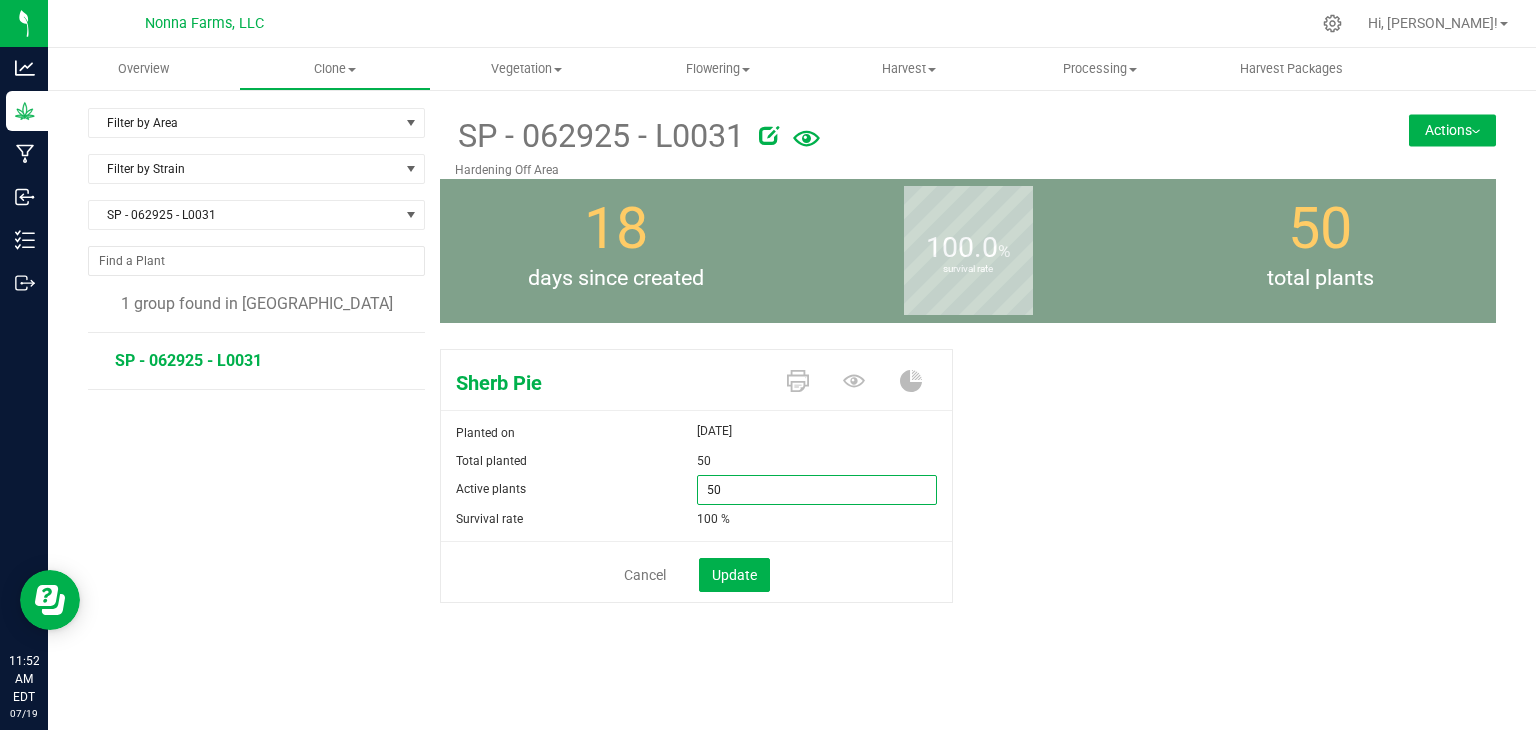 drag, startPoint x: 711, startPoint y: 495, endPoint x: 643, endPoint y: 478, distance: 70.0928 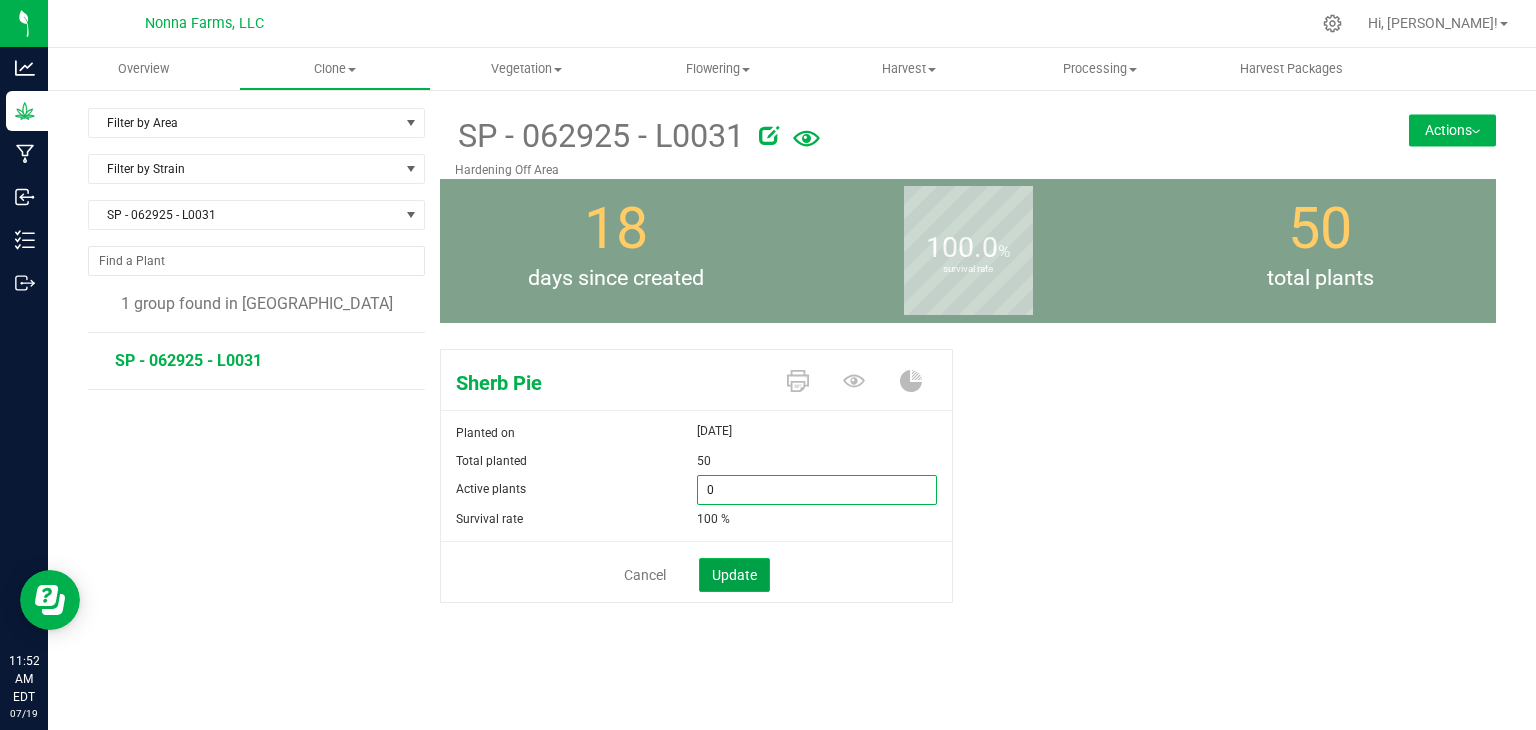 type on "0" 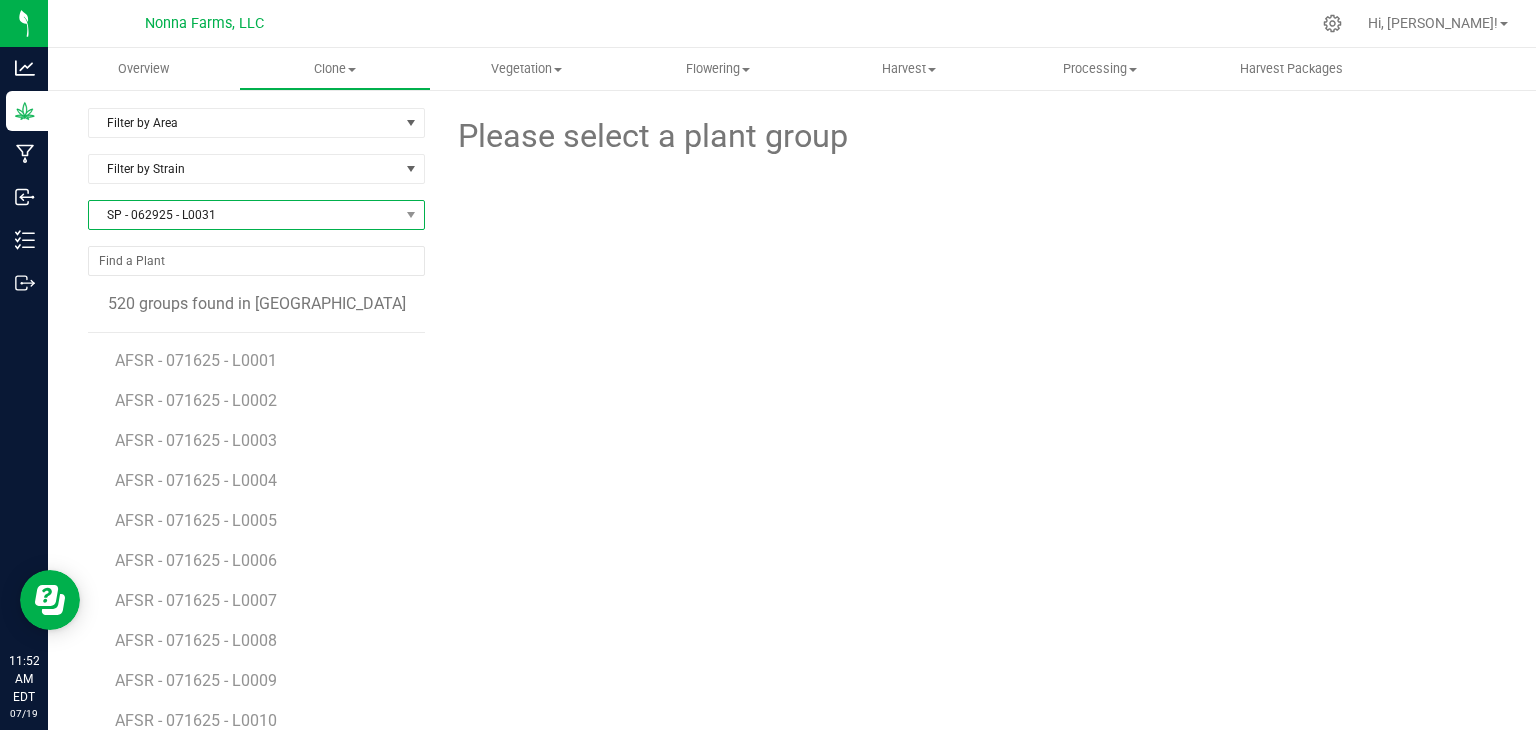click on "SP - 062925 - L0031" at bounding box center [244, 215] 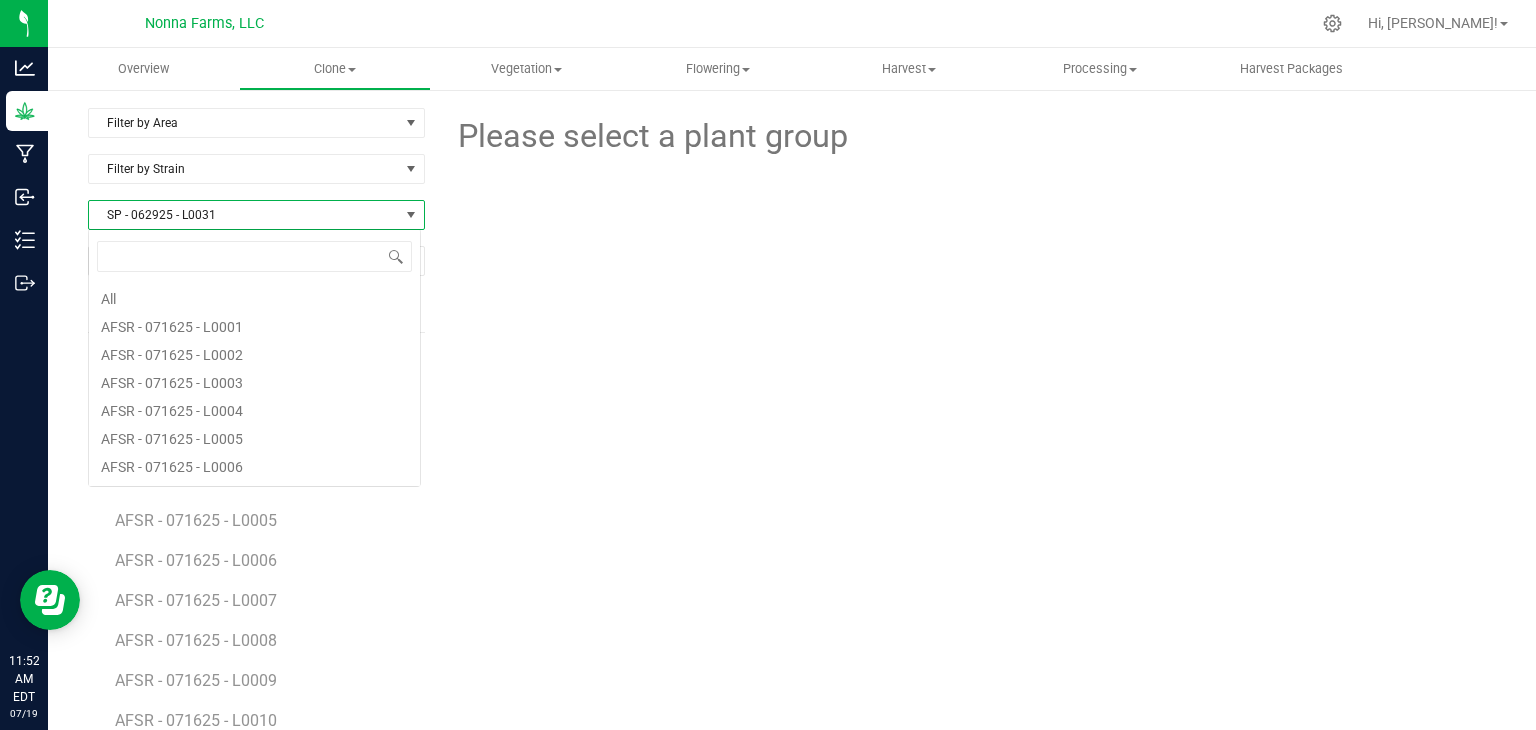 scroll, scrollTop: 5624, scrollLeft: 0, axis: vertical 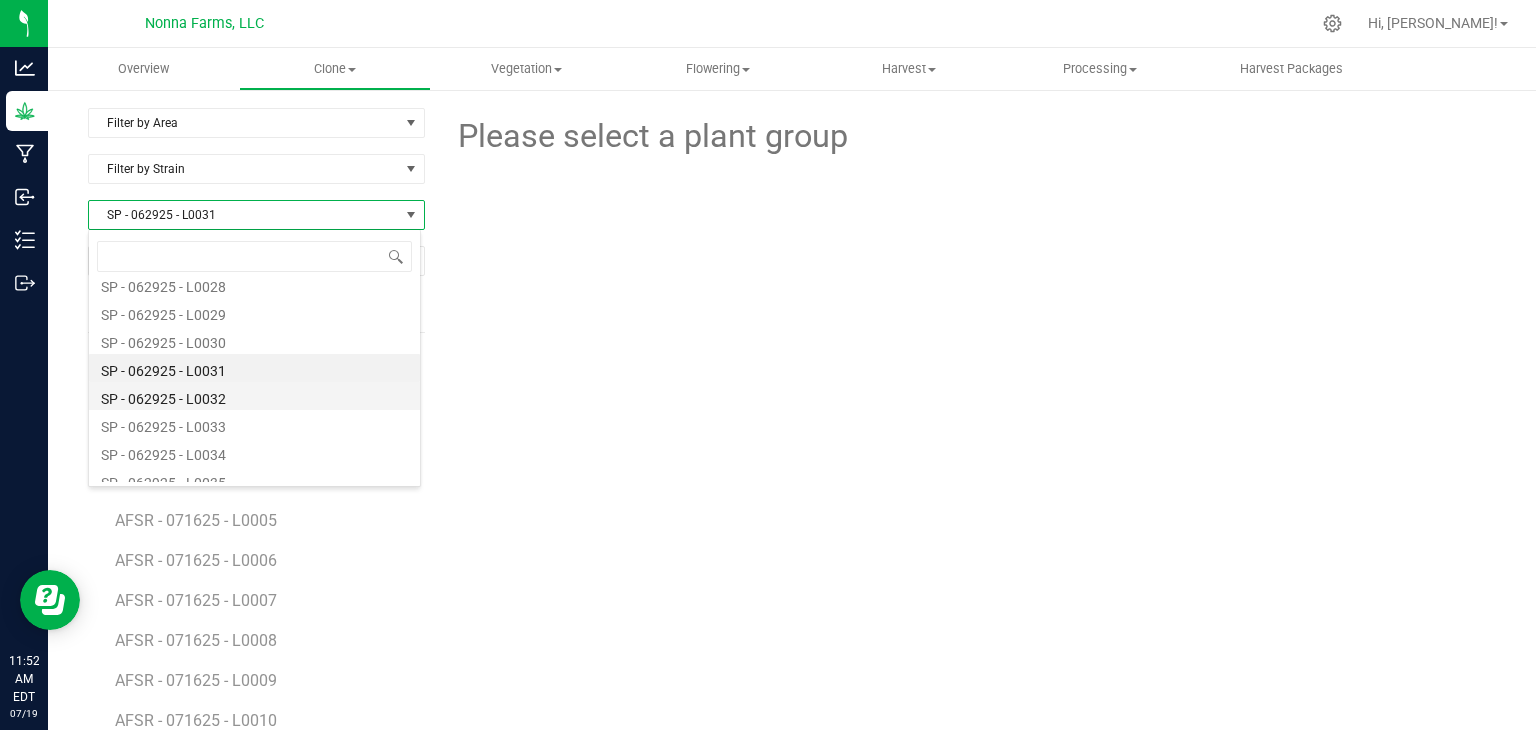 click on "SP - 062925 - L0032" at bounding box center (254, 396) 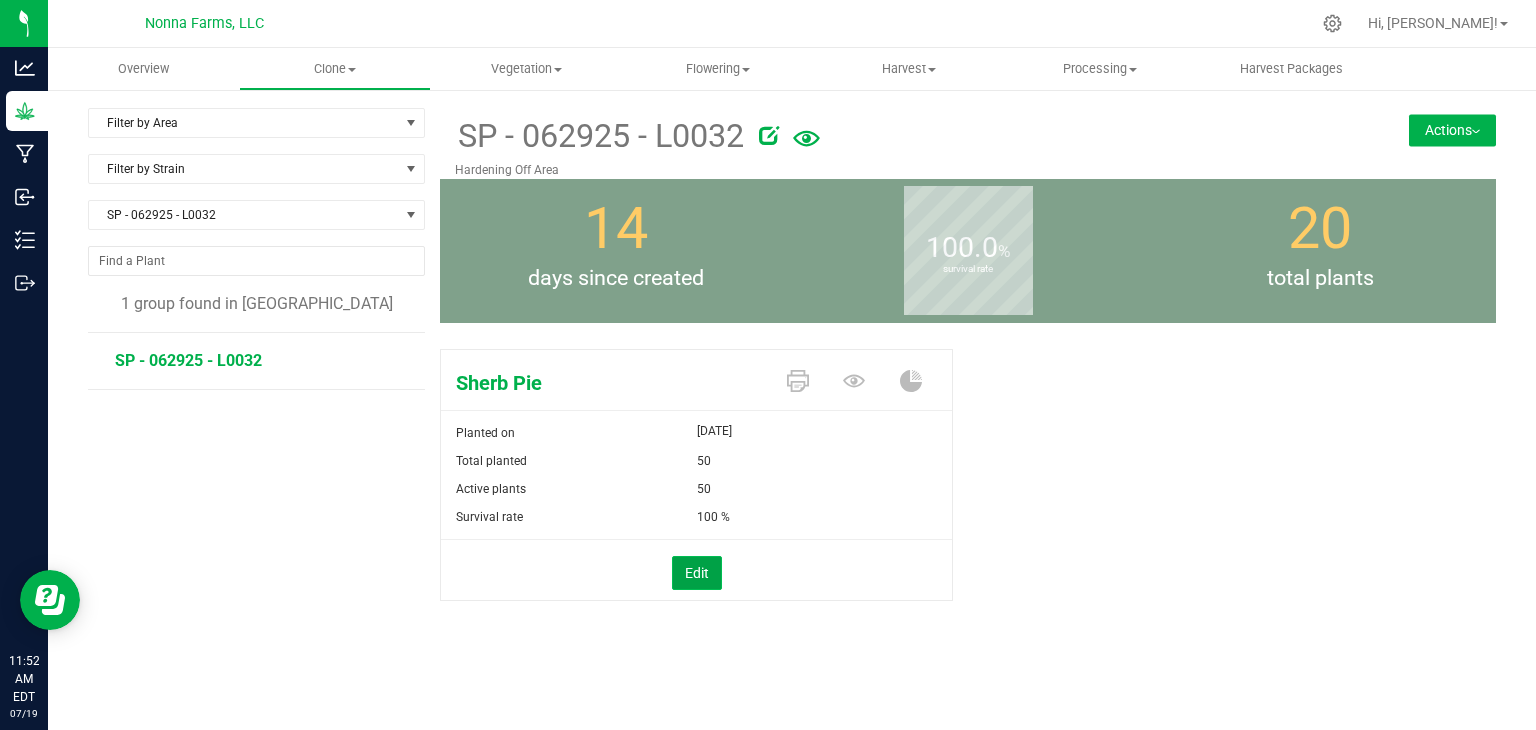 drag, startPoint x: 703, startPoint y: 567, endPoint x: 741, endPoint y: 511, distance: 67.6757 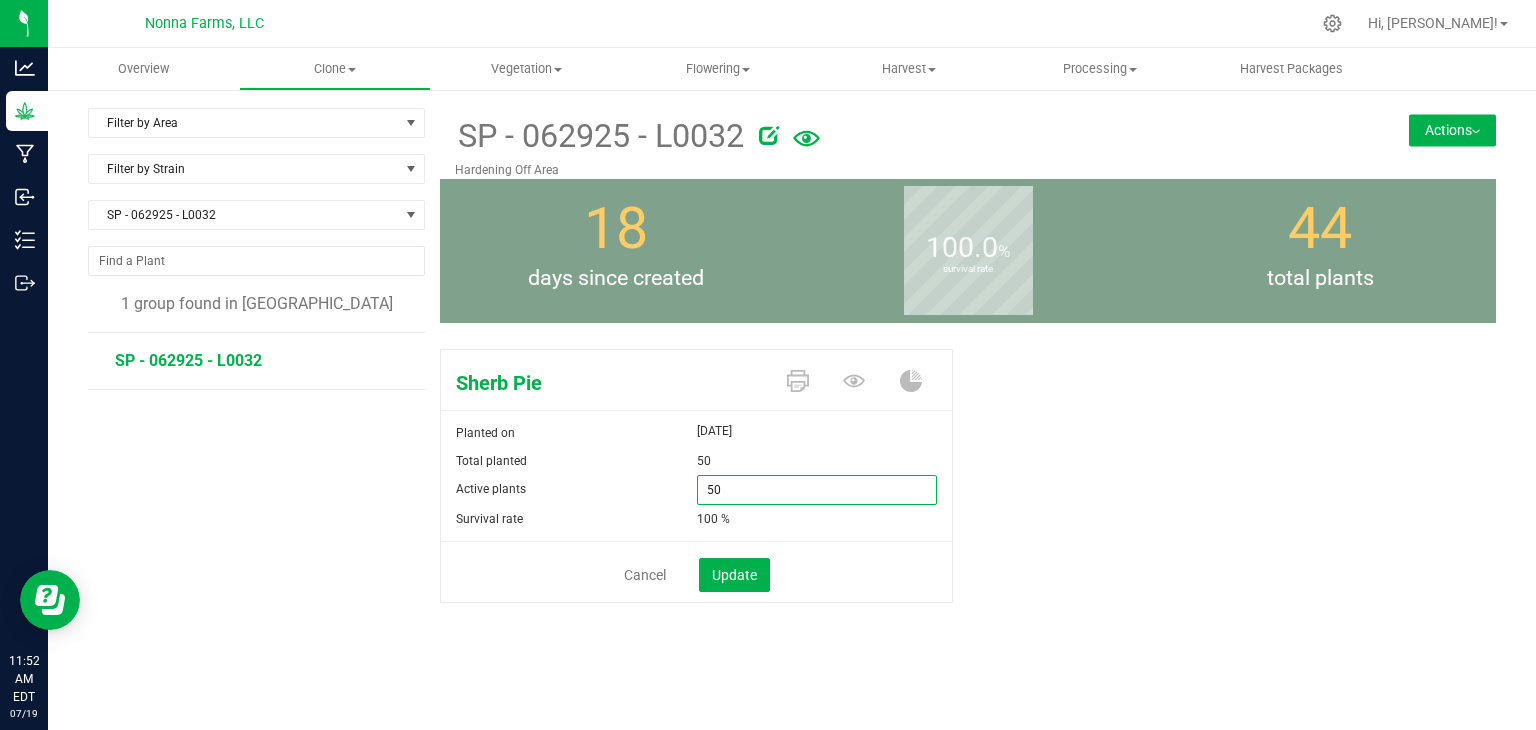 drag, startPoint x: 741, startPoint y: 511, endPoint x: 585, endPoint y: 483, distance: 158.4929 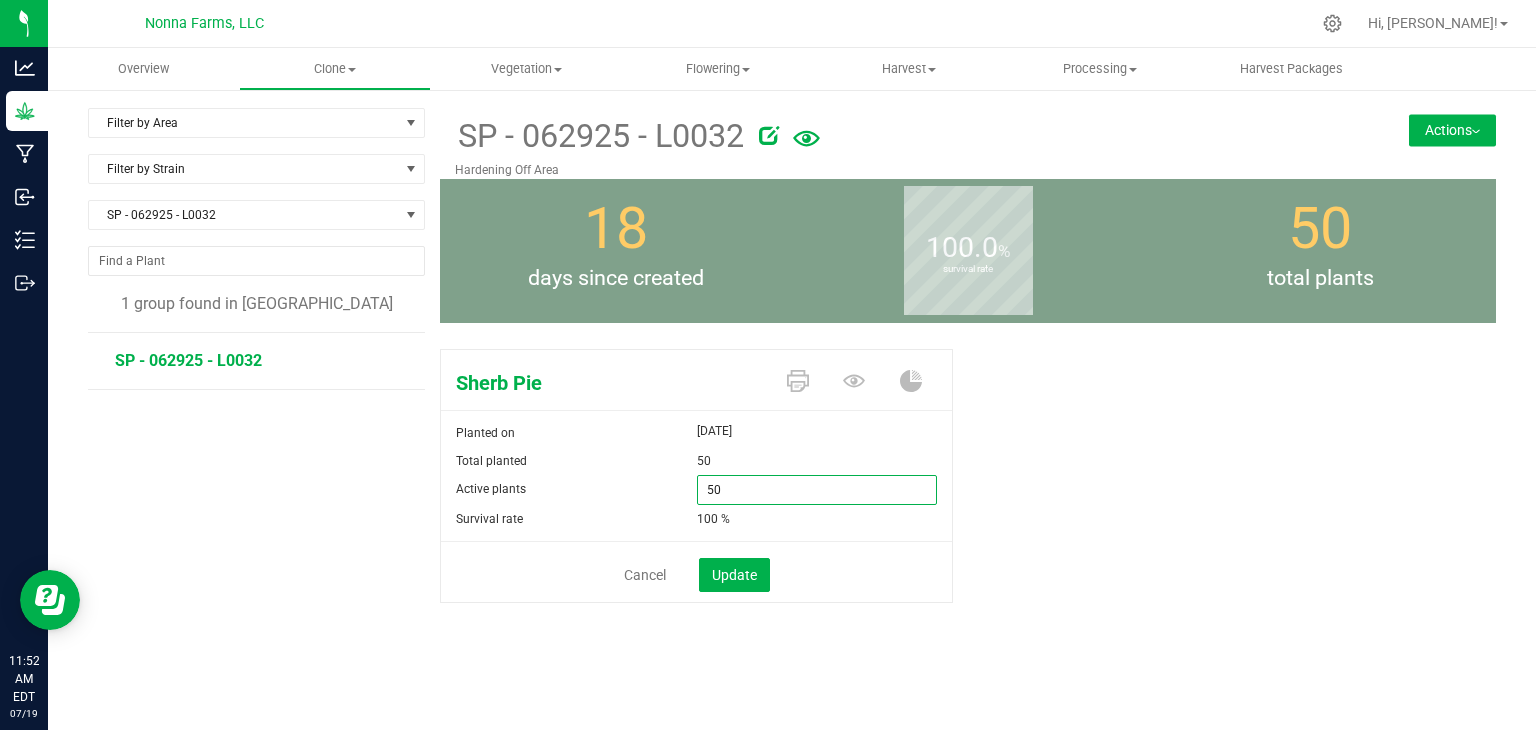 type on "0" 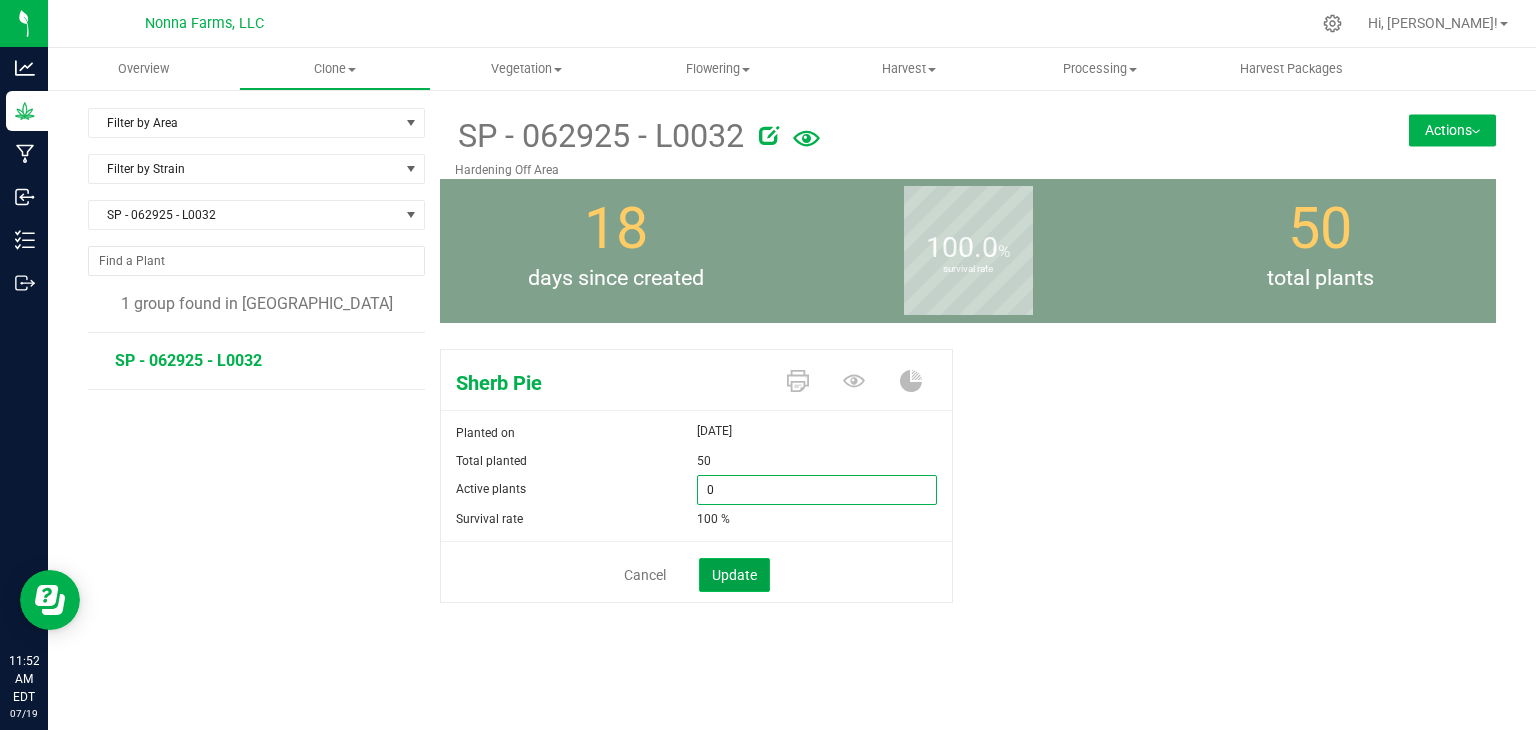 type on "0" 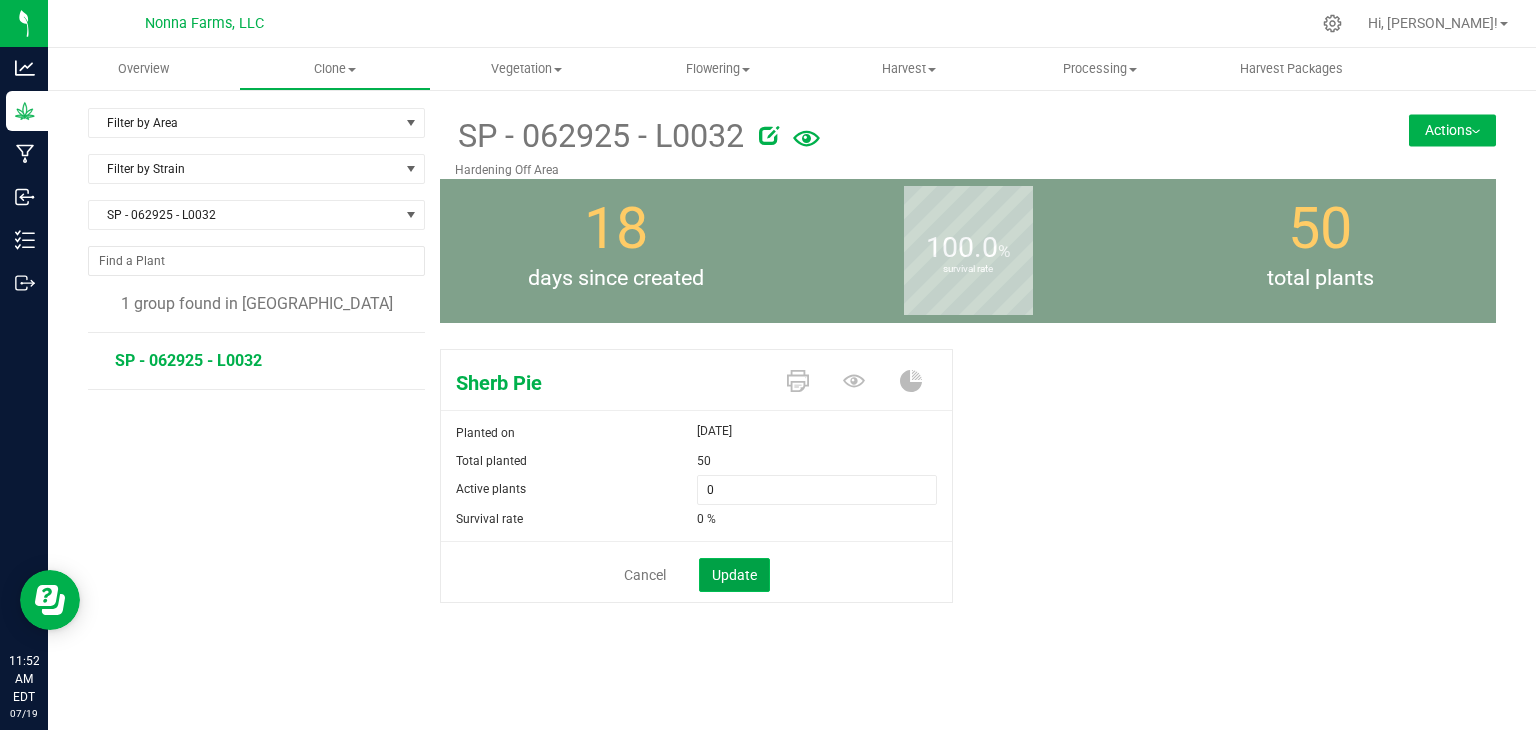 click on "Update" 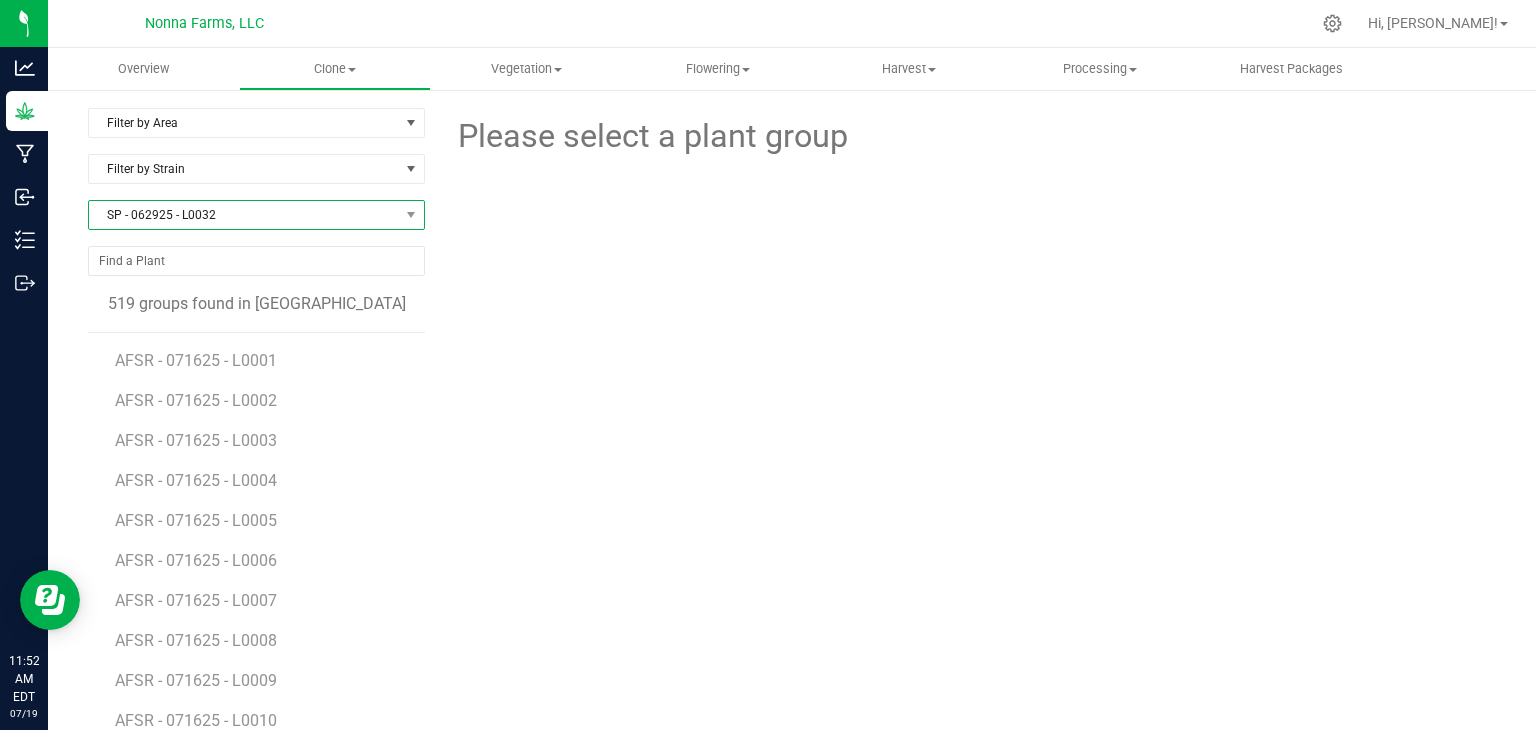 click on "SP - 062925 - L0032" at bounding box center [244, 215] 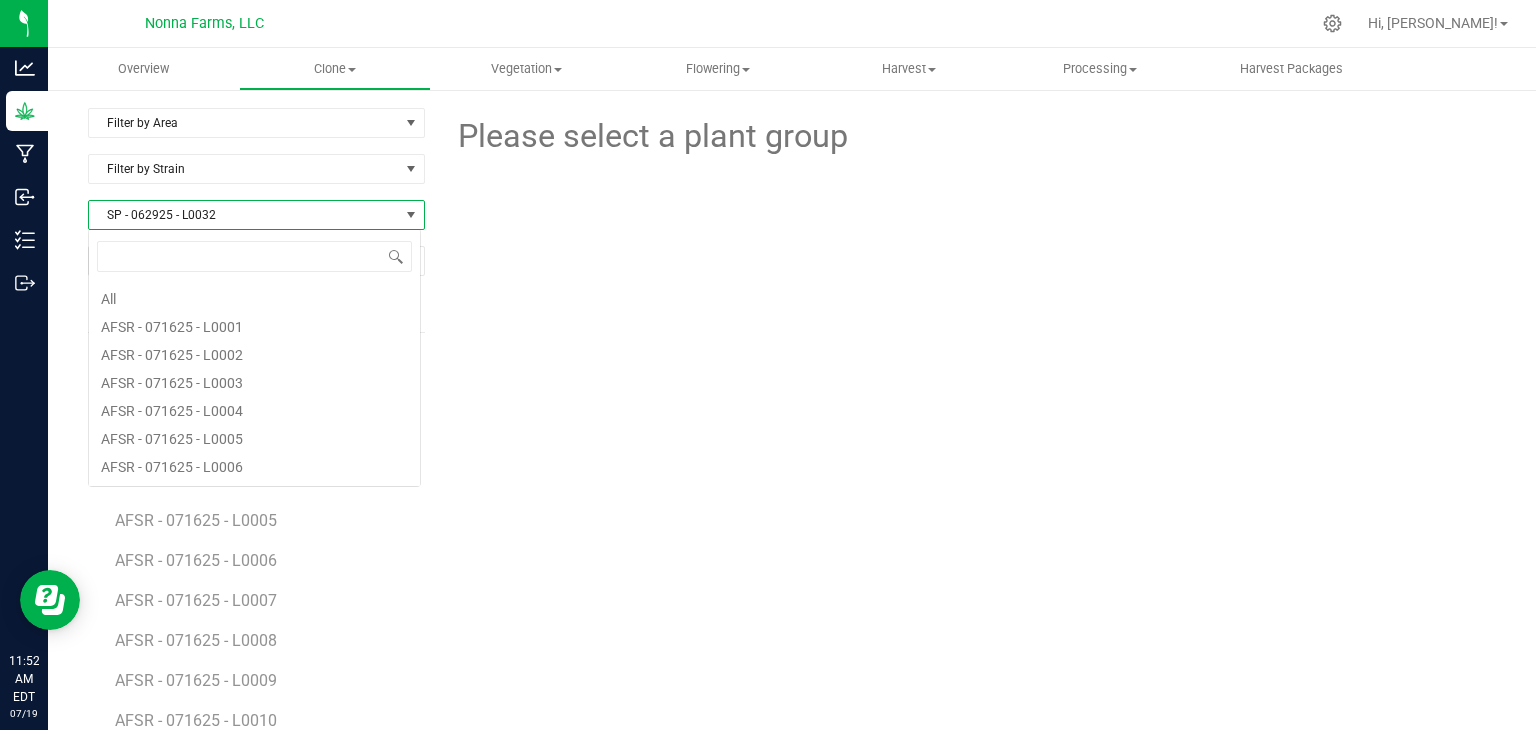 scroll, scrollTop: 5652, scrollLeft: 0, axis: vertical 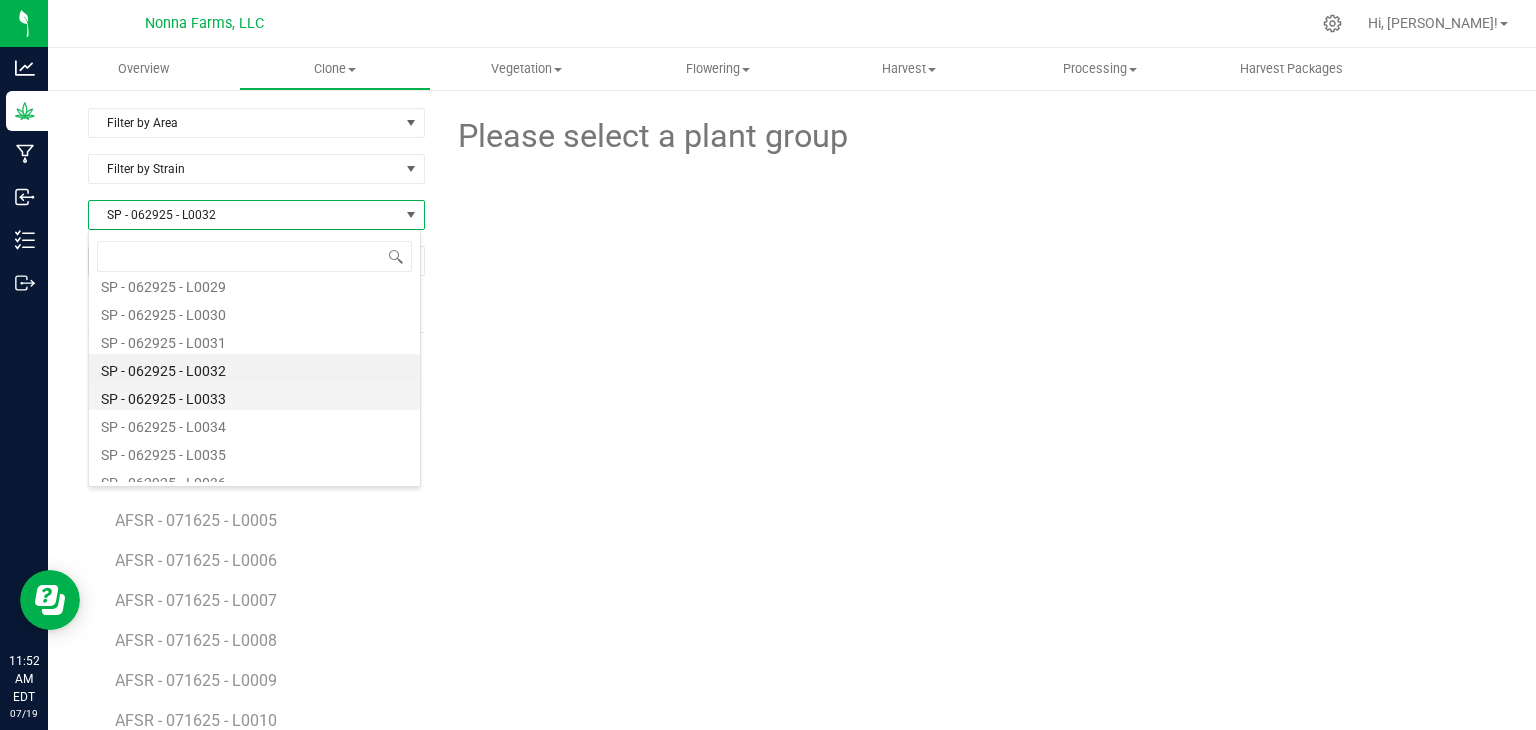 click on "SP - 062925 - L0033" at bounding box center (254, 396) 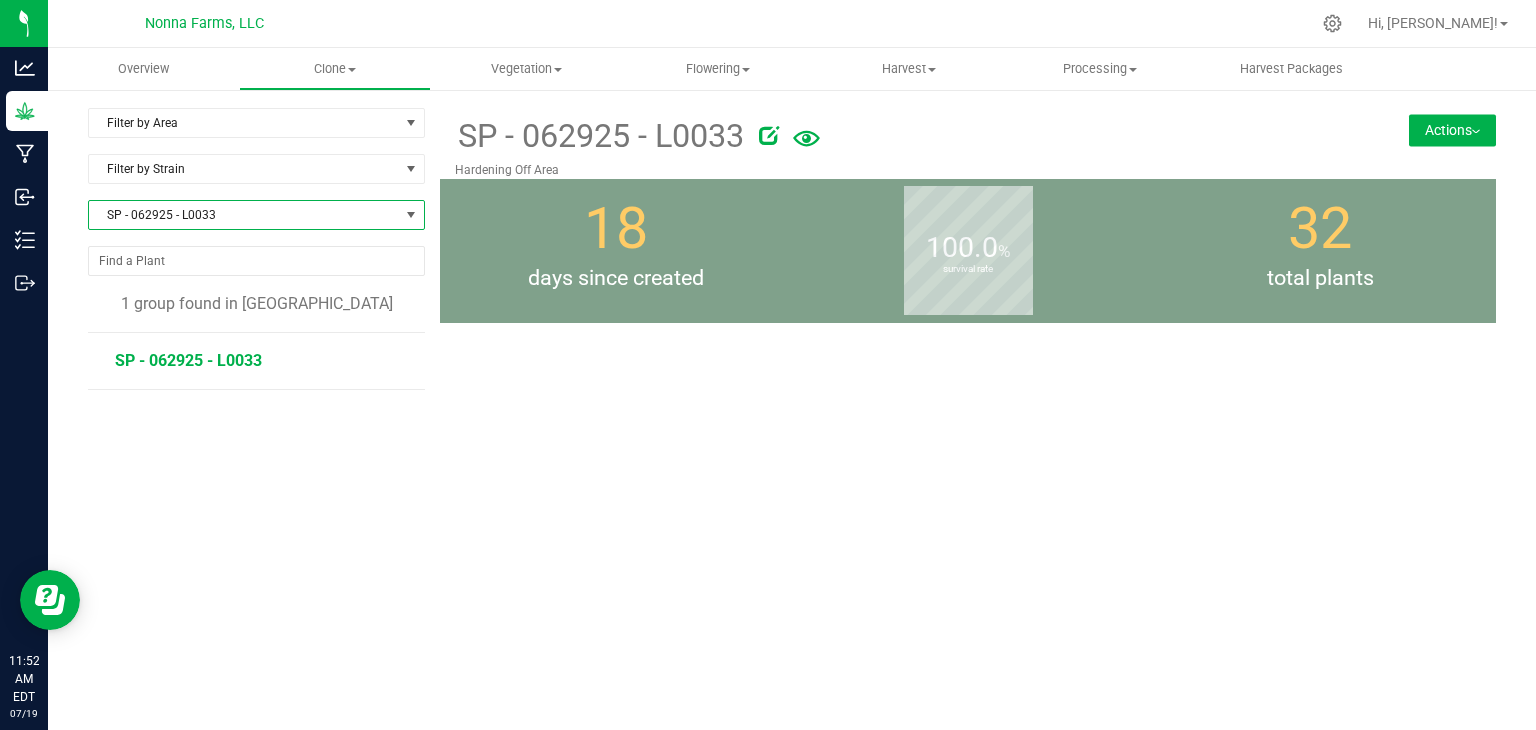 click on "SP - 062925 - L0033" at bounding box center [188, 360] 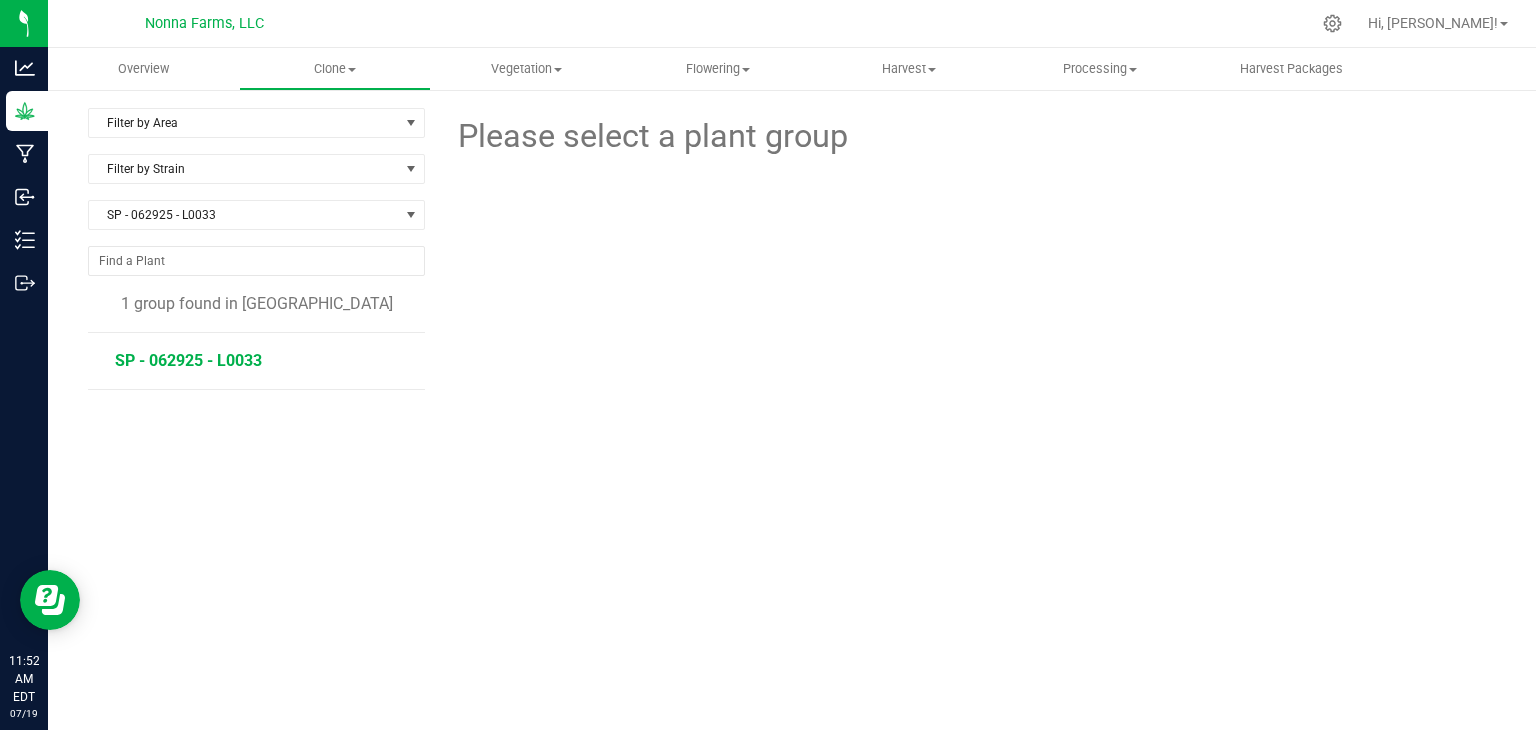 click on "SP - 062925 - L0033" at bounding box center [188, 360] 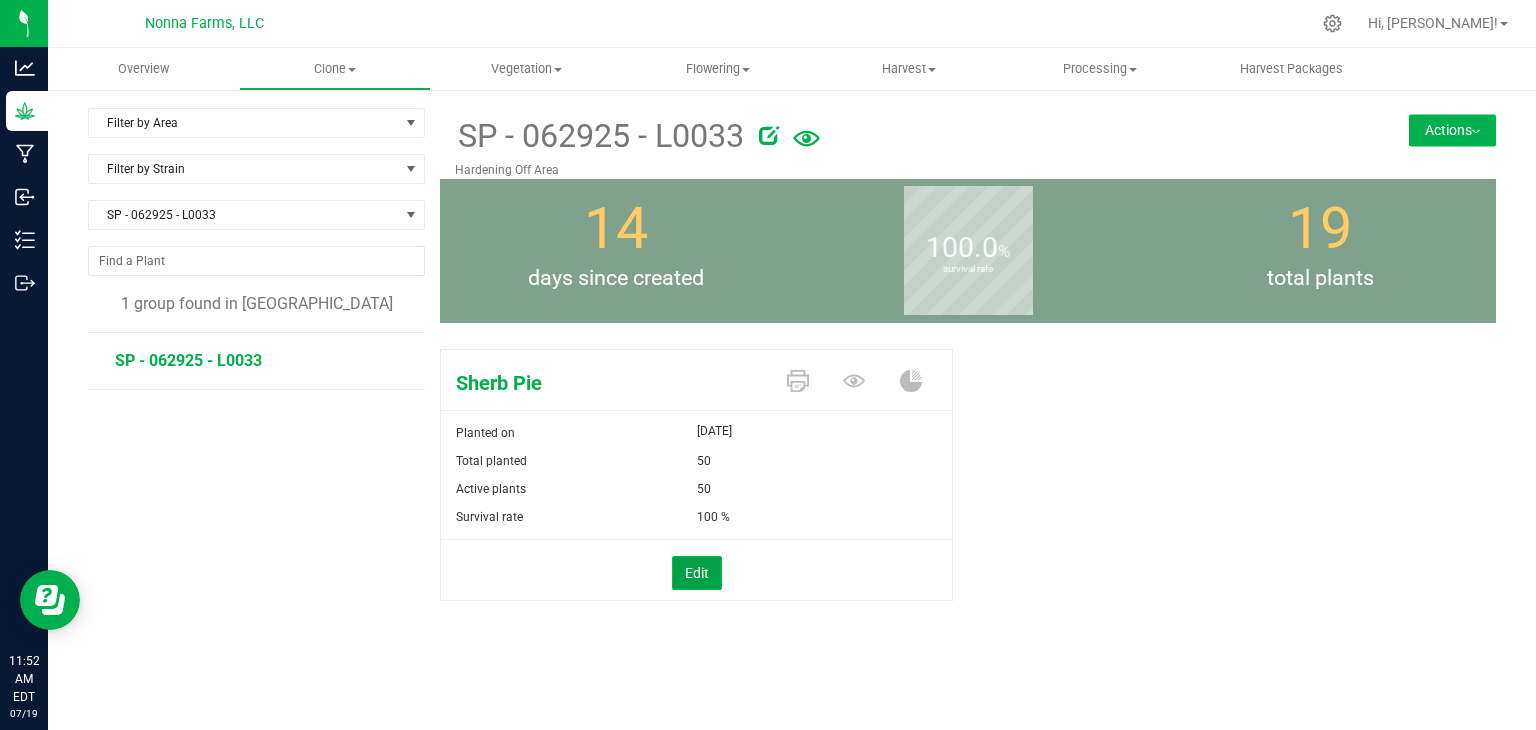 click on "Edit" at bounding box center (697, 573) 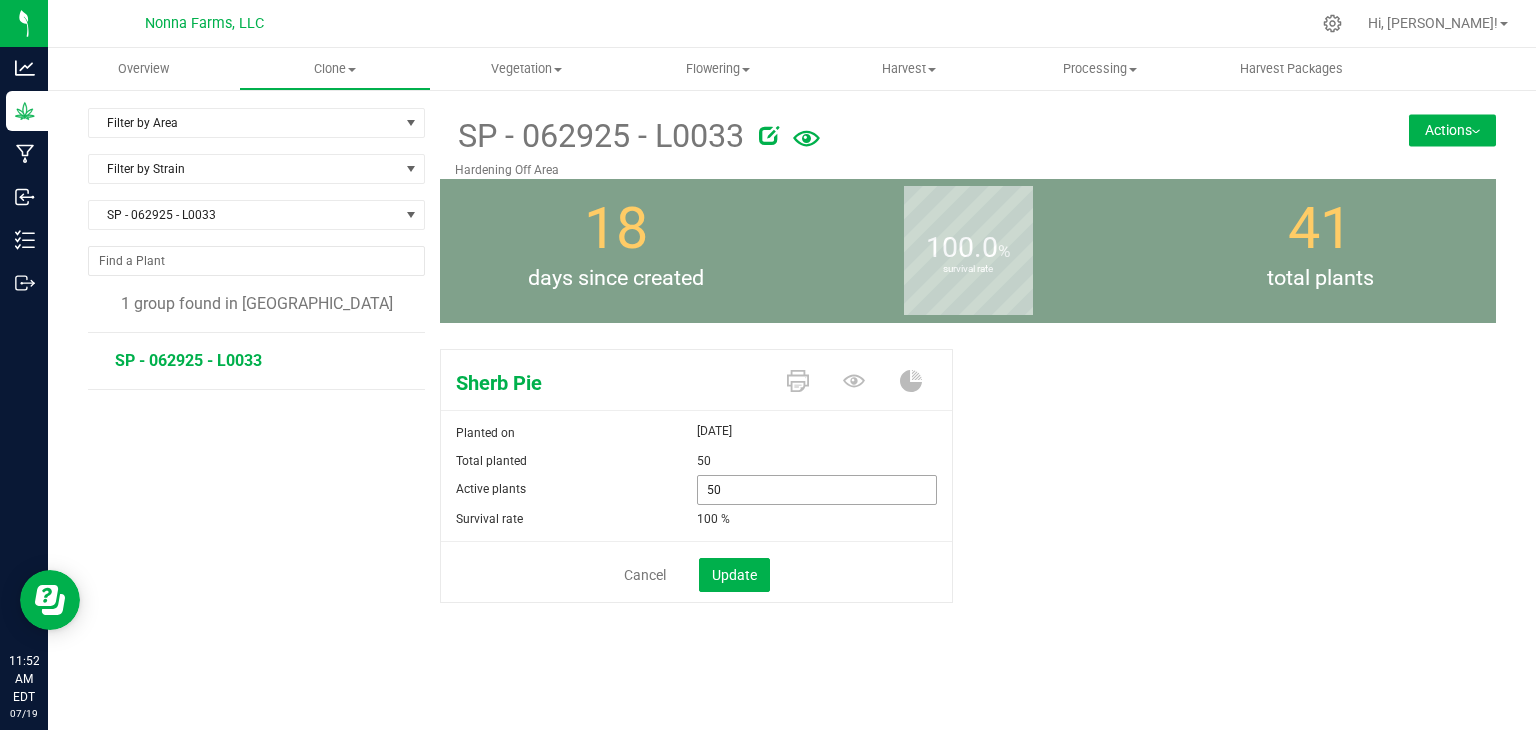 drag, startPoint x: 750, startPoint y: 490, endPoint x: 604, endPoint y: 469, distance: 147.50255 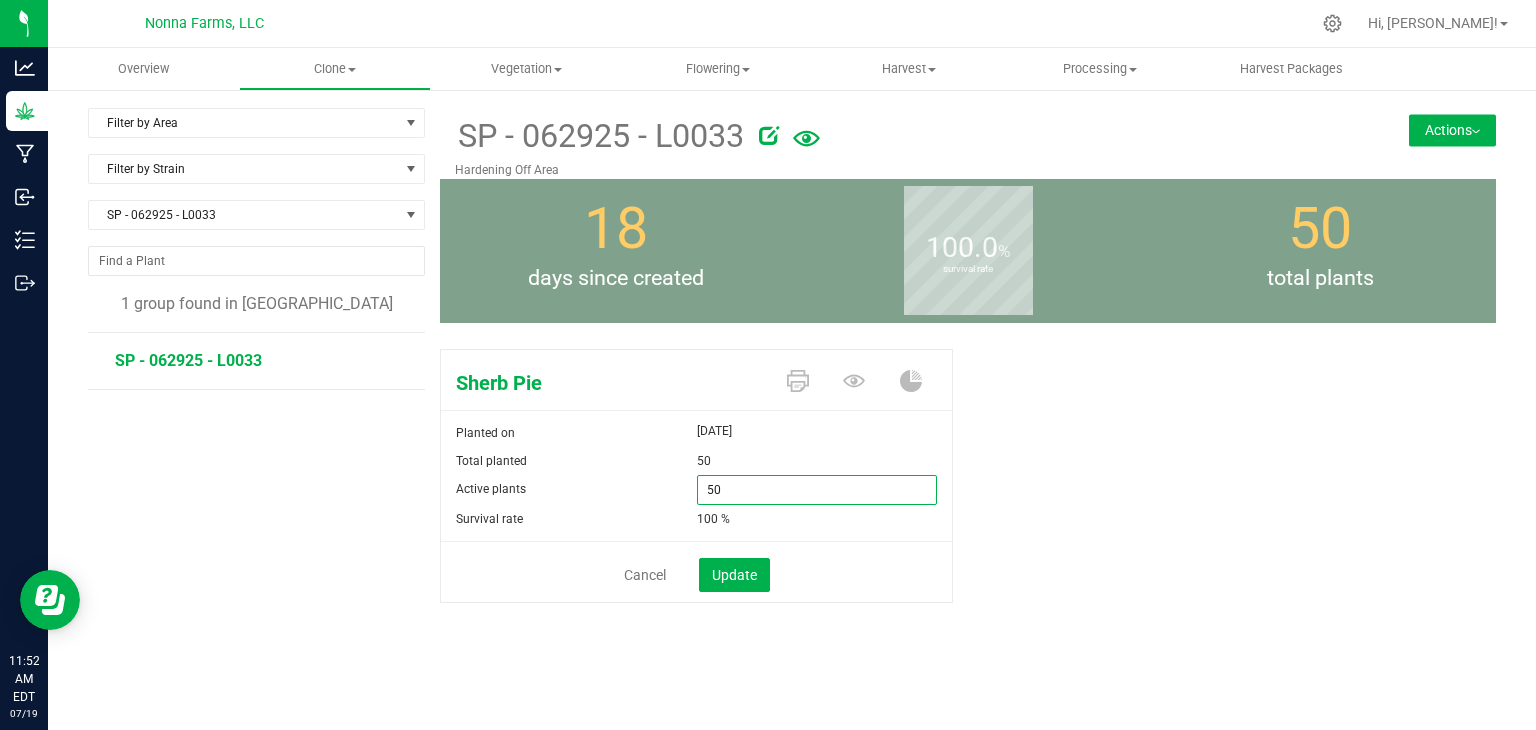 type on "0" 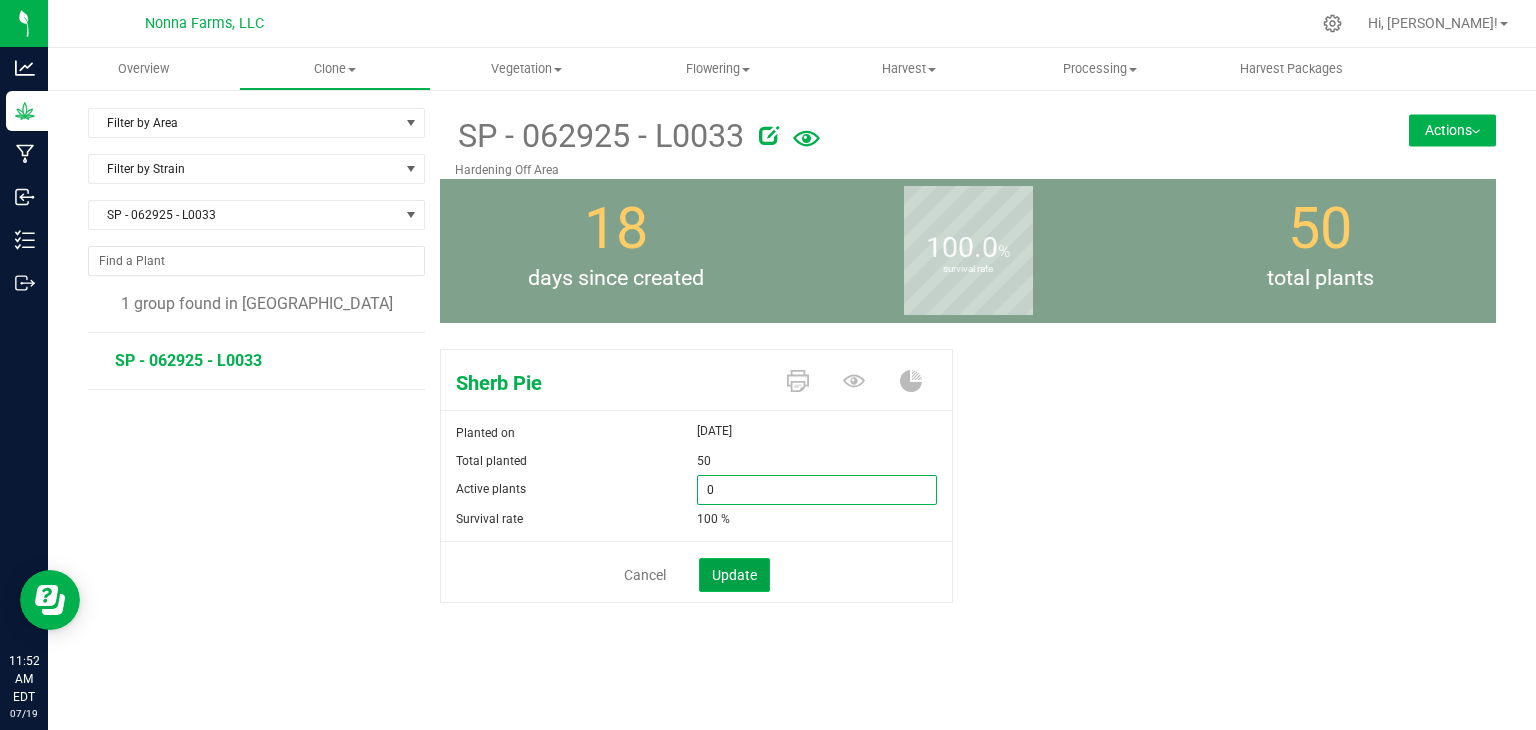 type on "0" 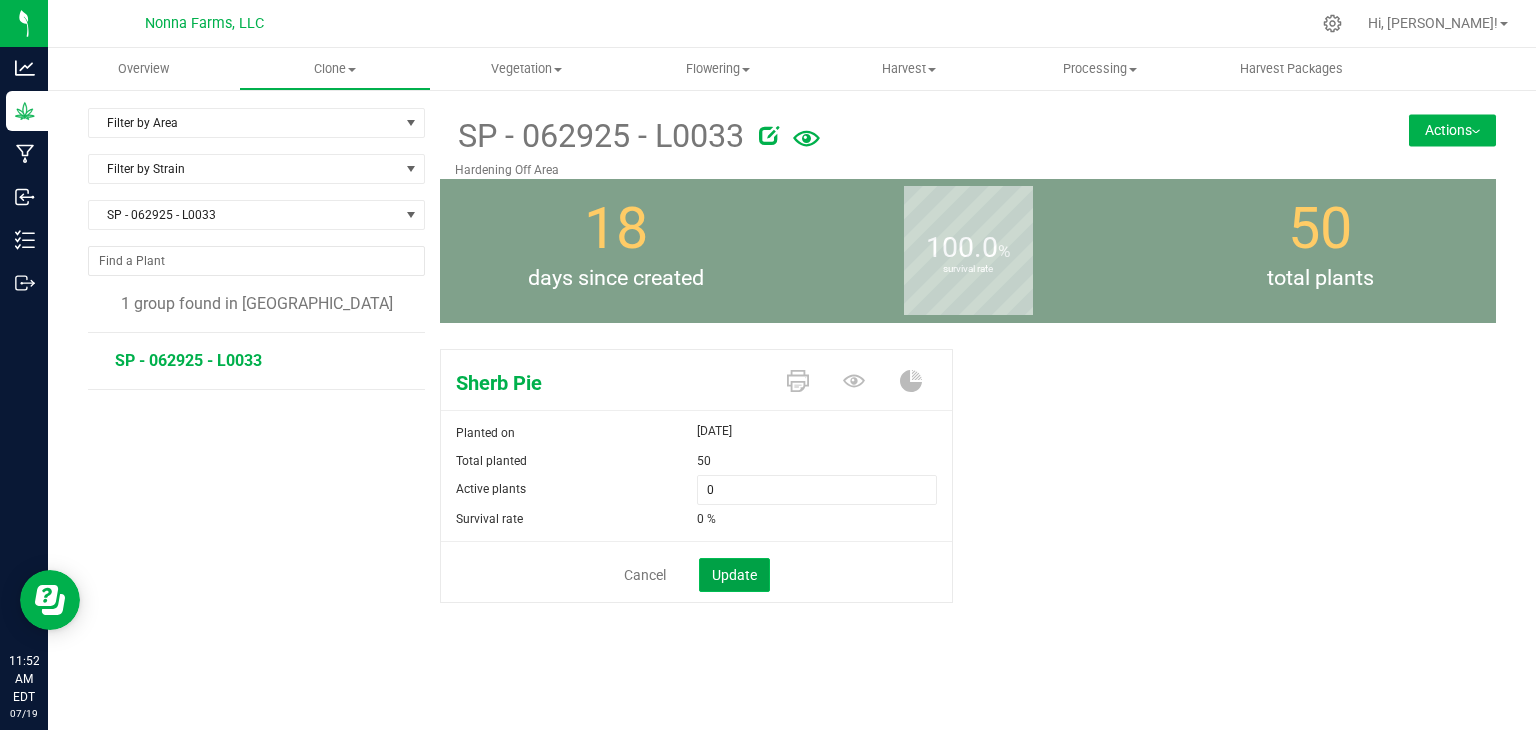 click on "Update" 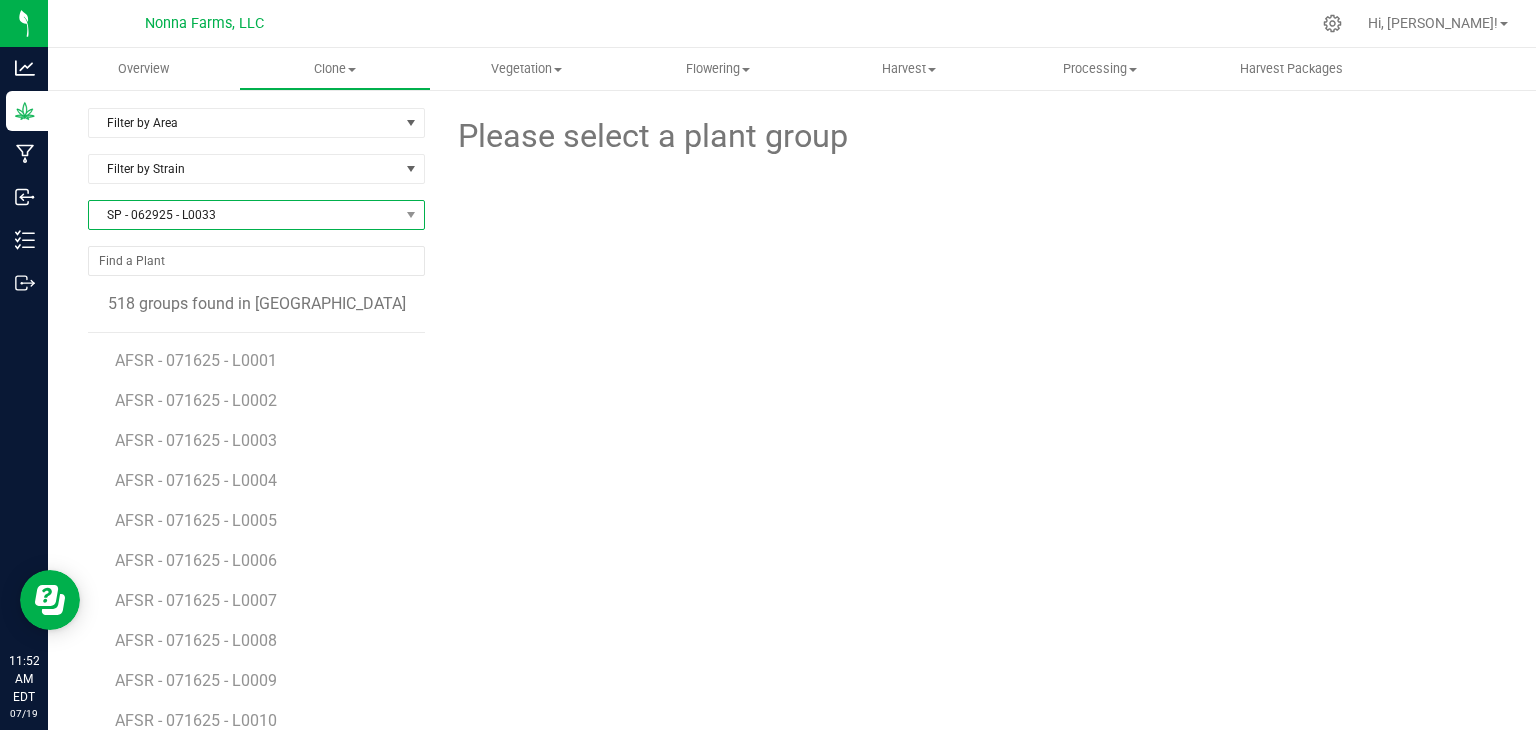 click on "SP - 062925 - L0033" at bounding box center (244, 215) 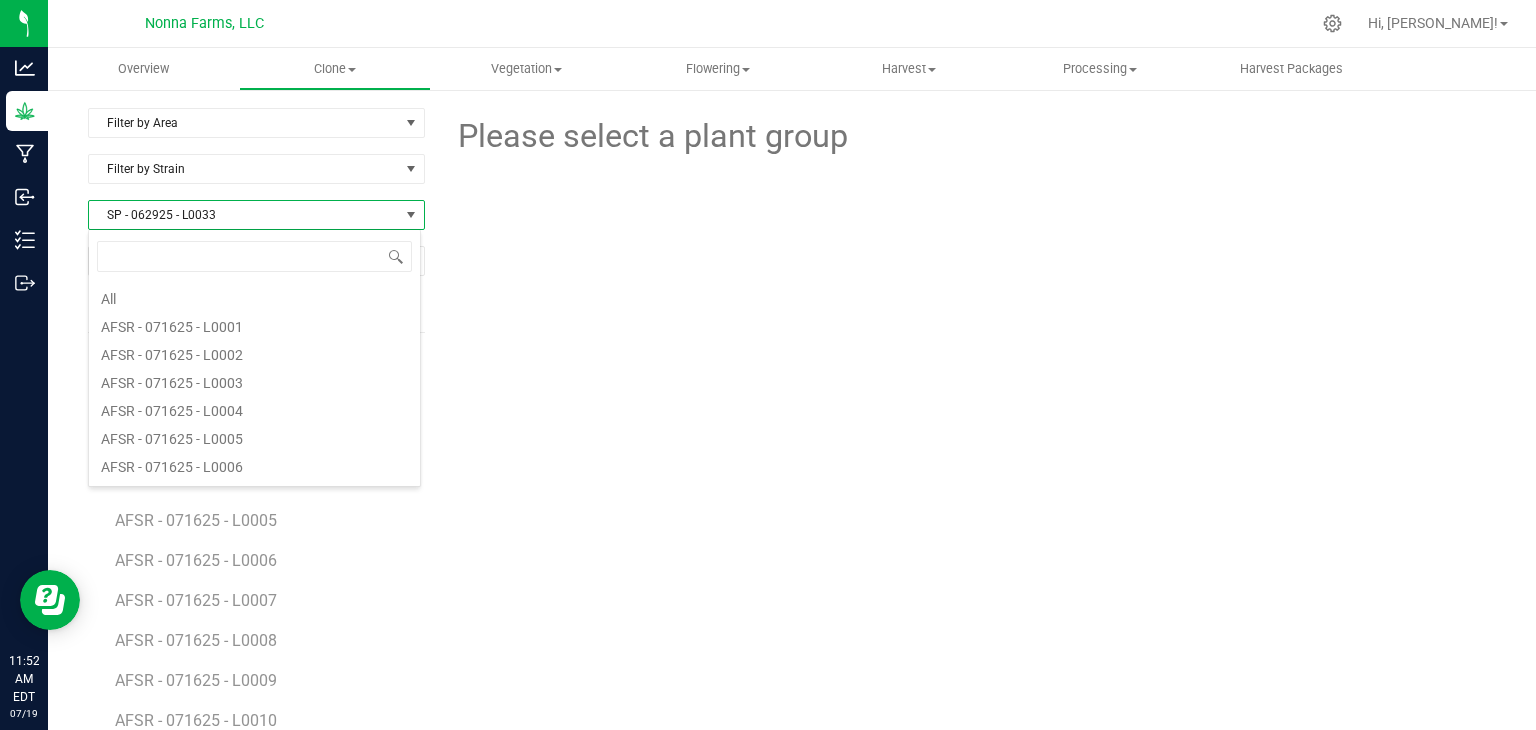 scroll, scrollTop: 5680, scrollLeft: 0, axis: vertical 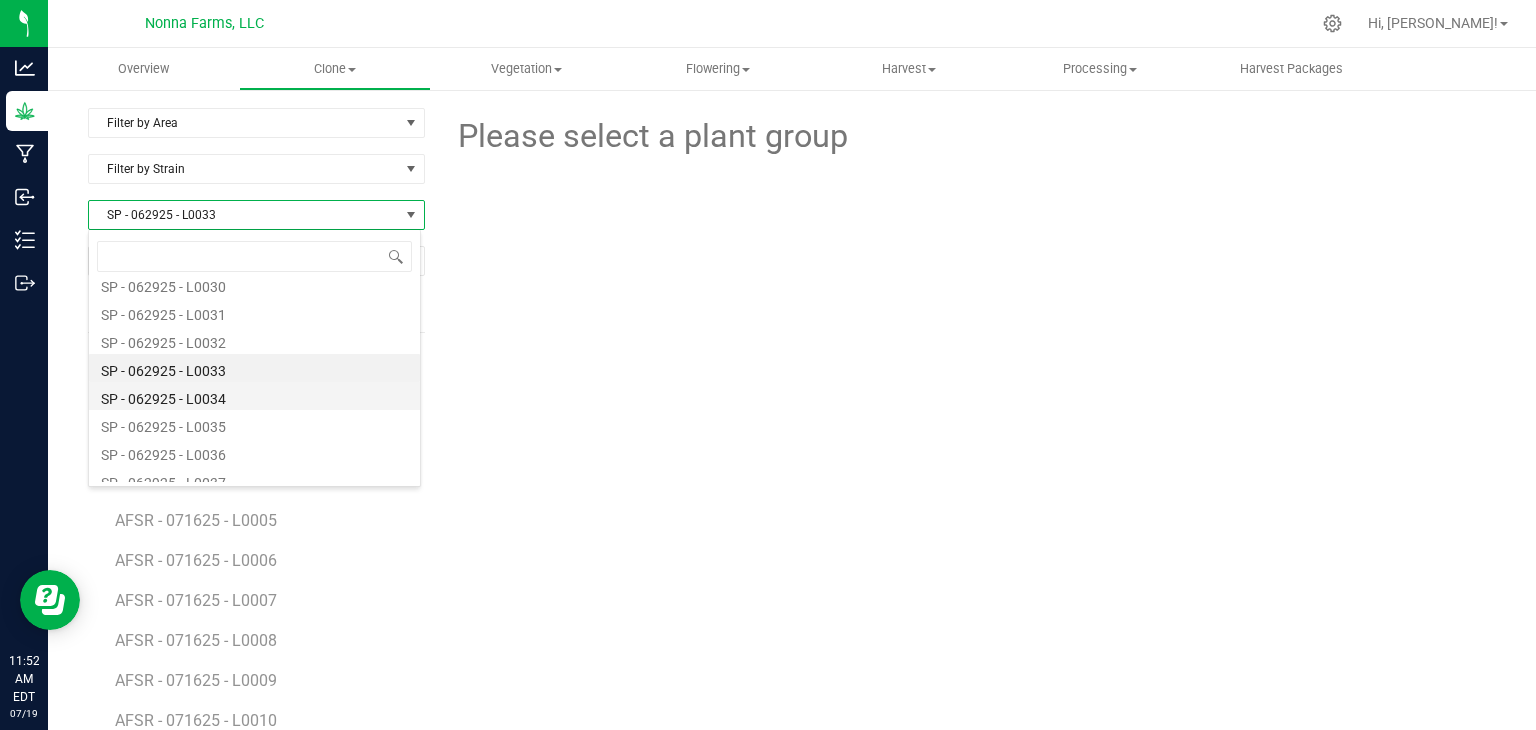 click on "SP - 062925 - L0034" at bounding box center [254, 396] 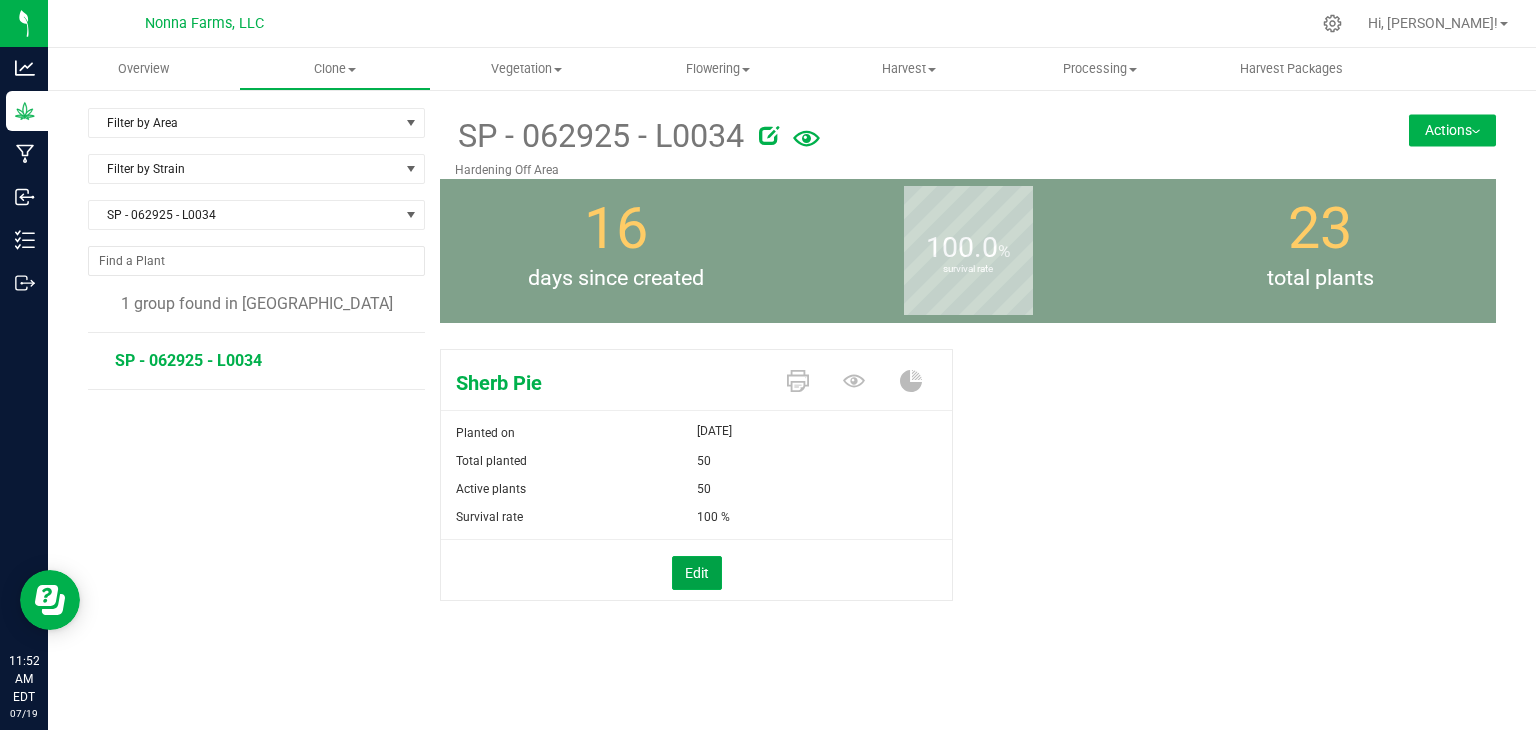 drag, startPoint x: 700, startPoint y: 568, endPoint x: 753, endPoint y: 507, distance: 80.80842 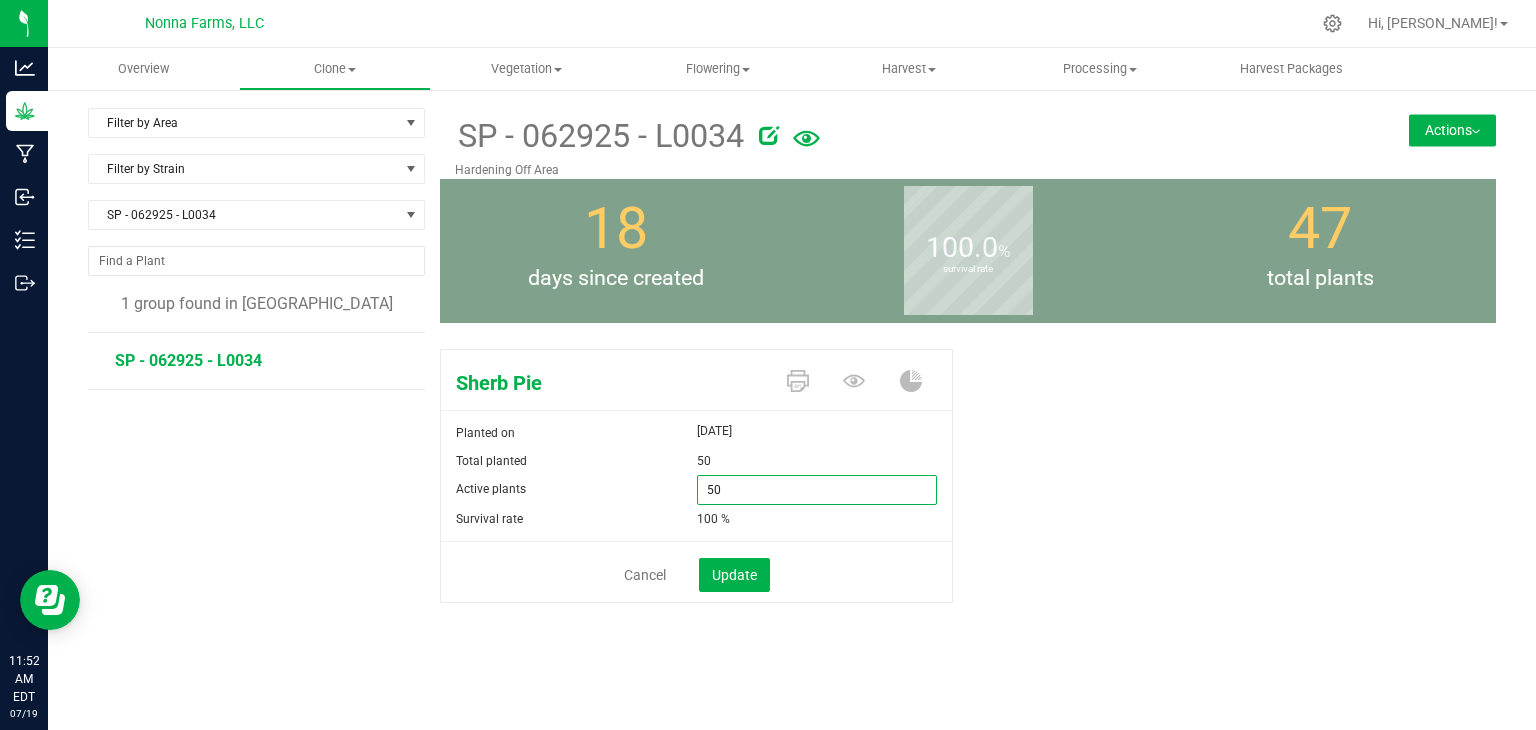 drag, startPoint x: 753, startPoint y: 507, endPoint x: 628, endPoint y: 487, distance: 126.58989 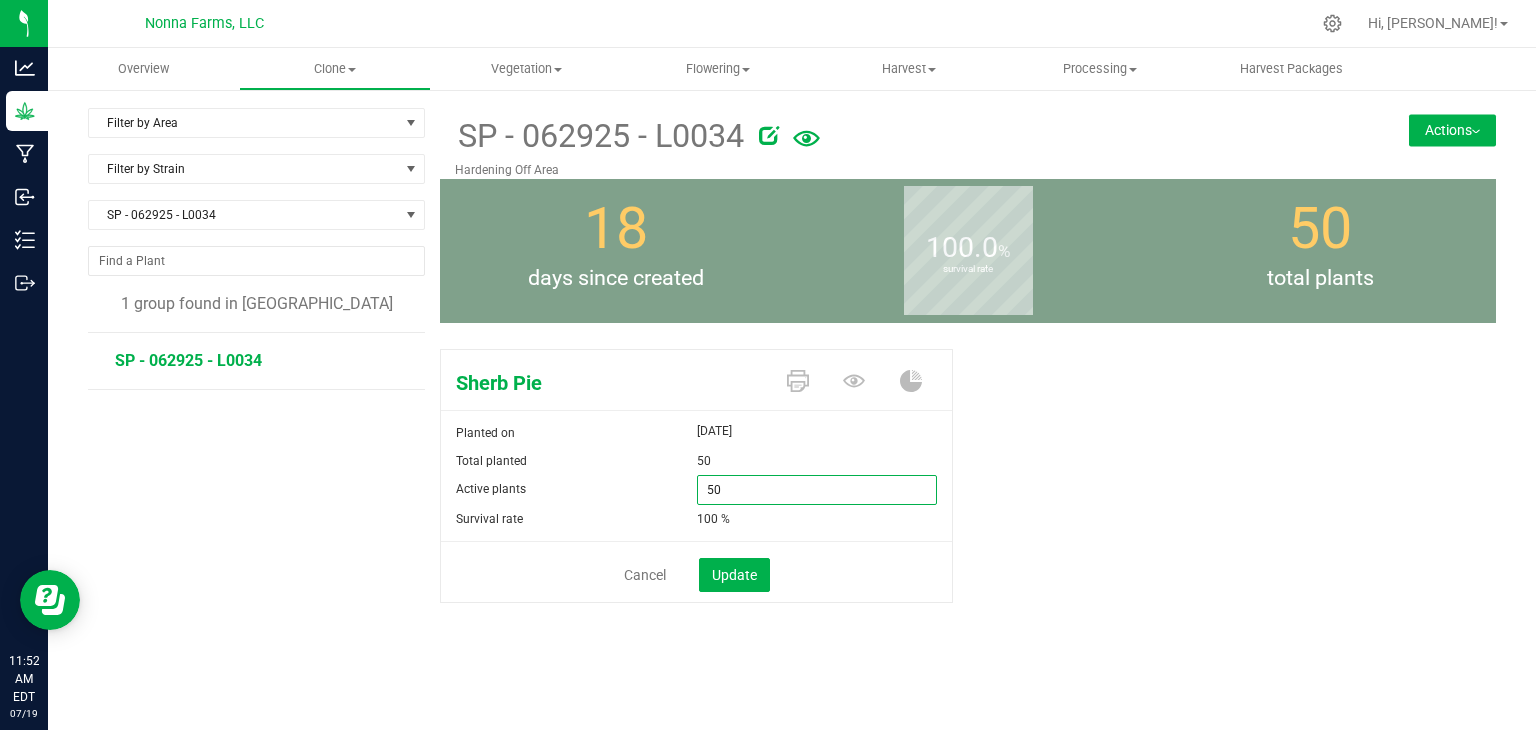 type on "0" 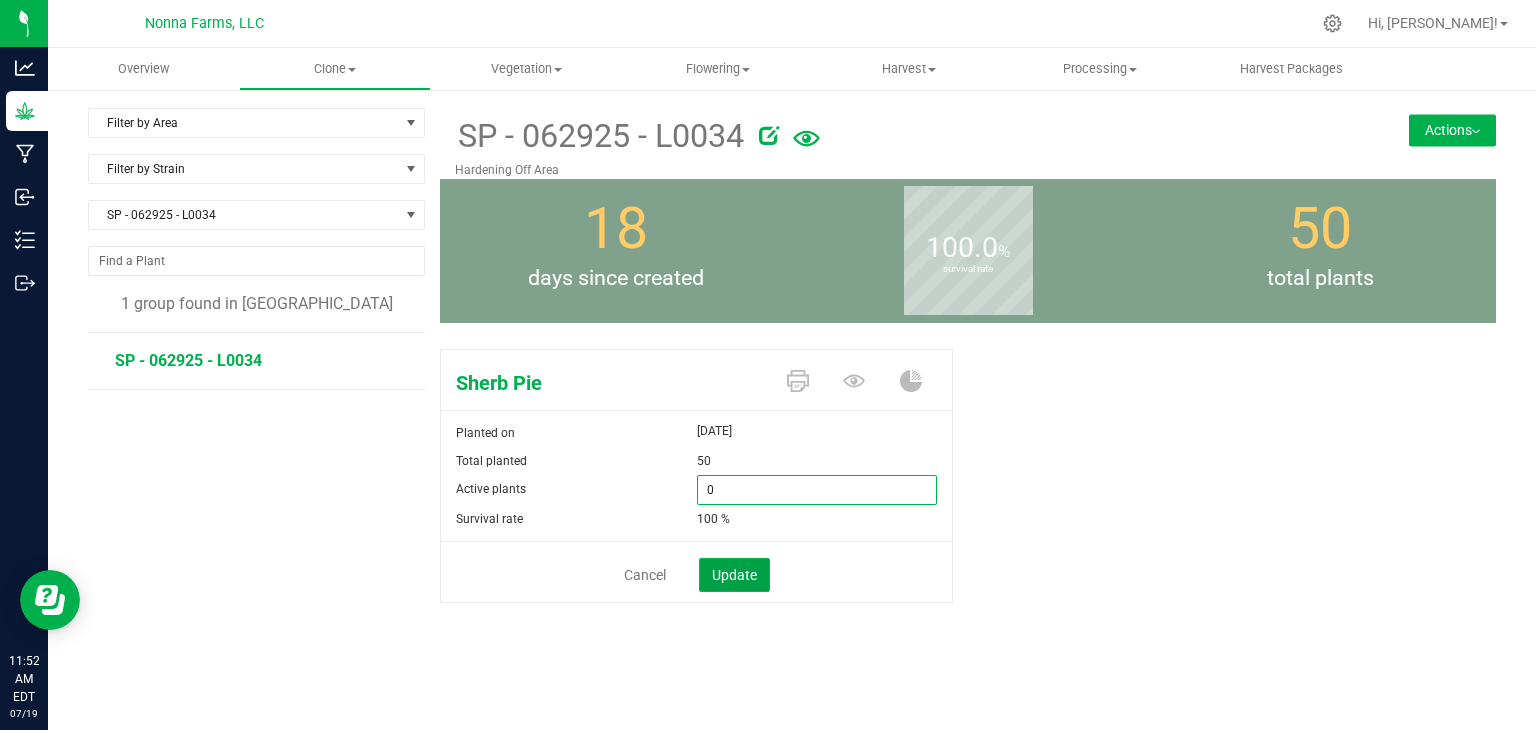 type on "0" 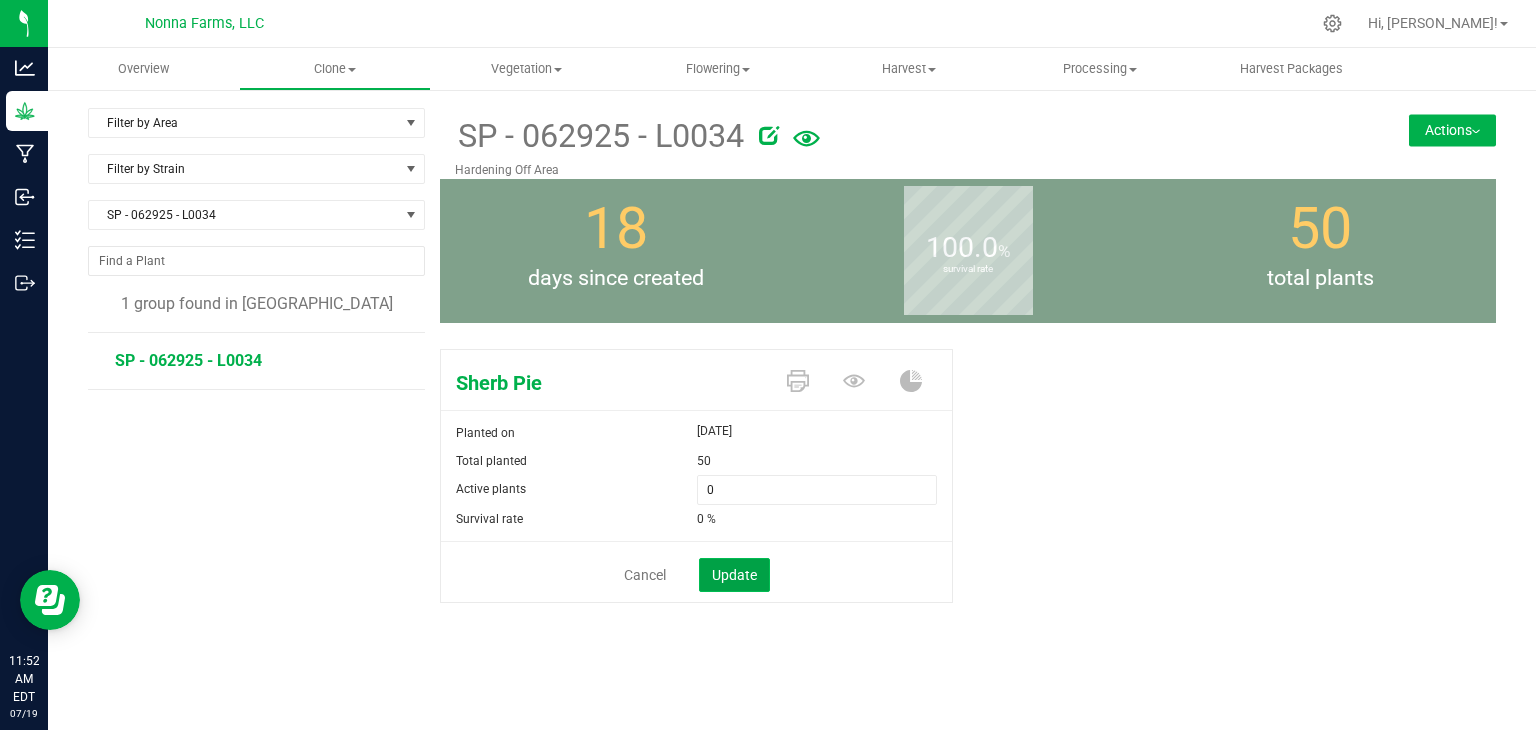 click on "Update" 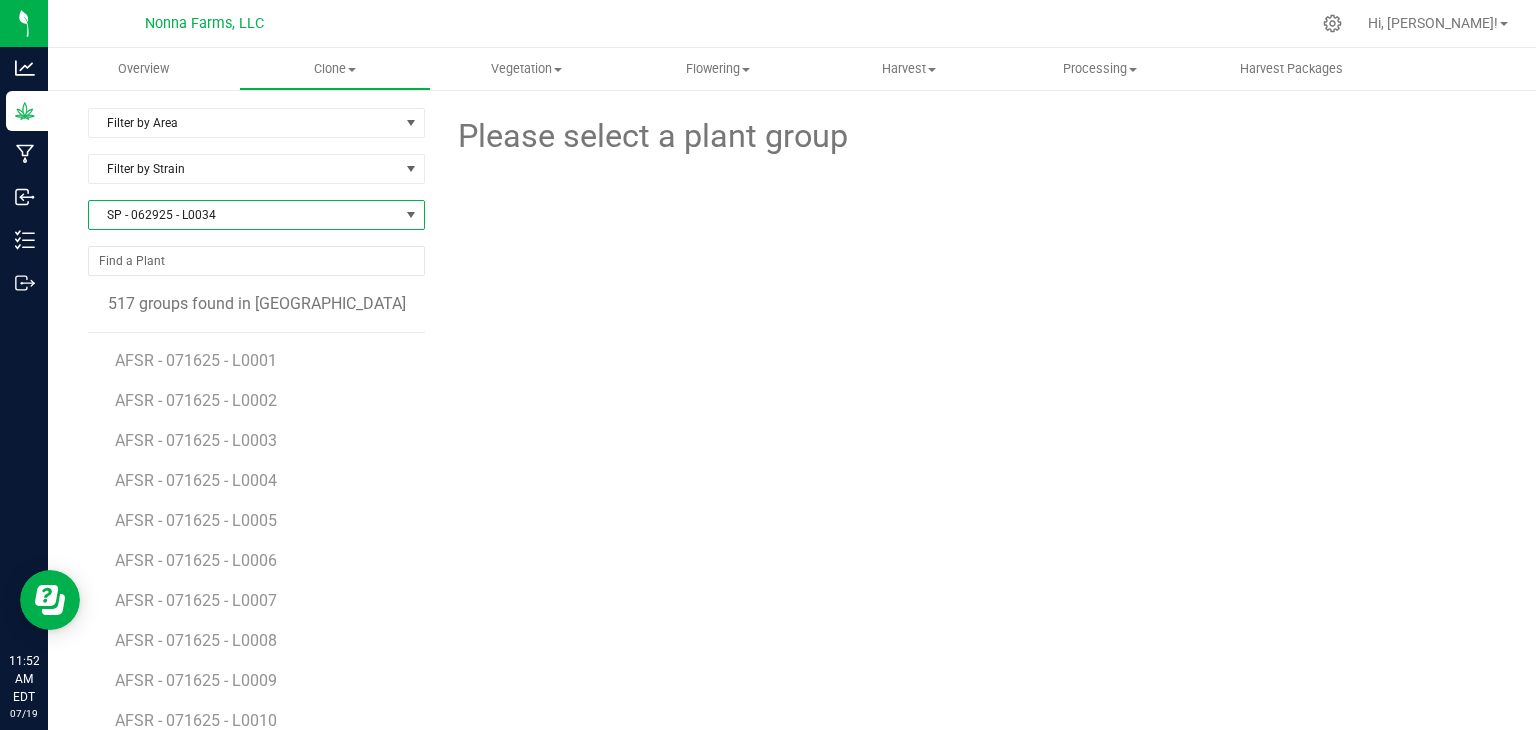 click on "SP - 062925 - L0034" at bounding box center (244, 215) 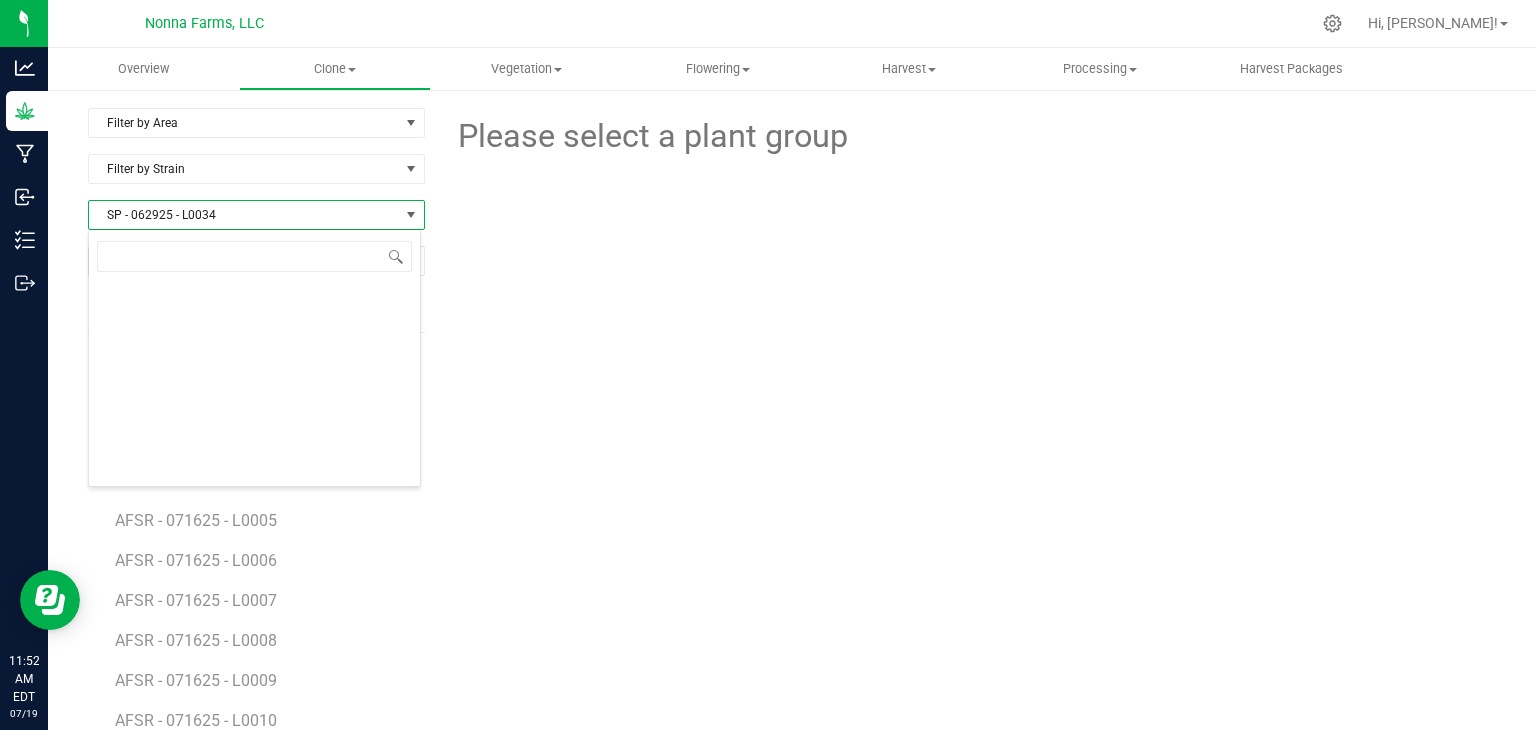 scroll, scrollTop: 99970, scrollLeft: 99666, axis: both 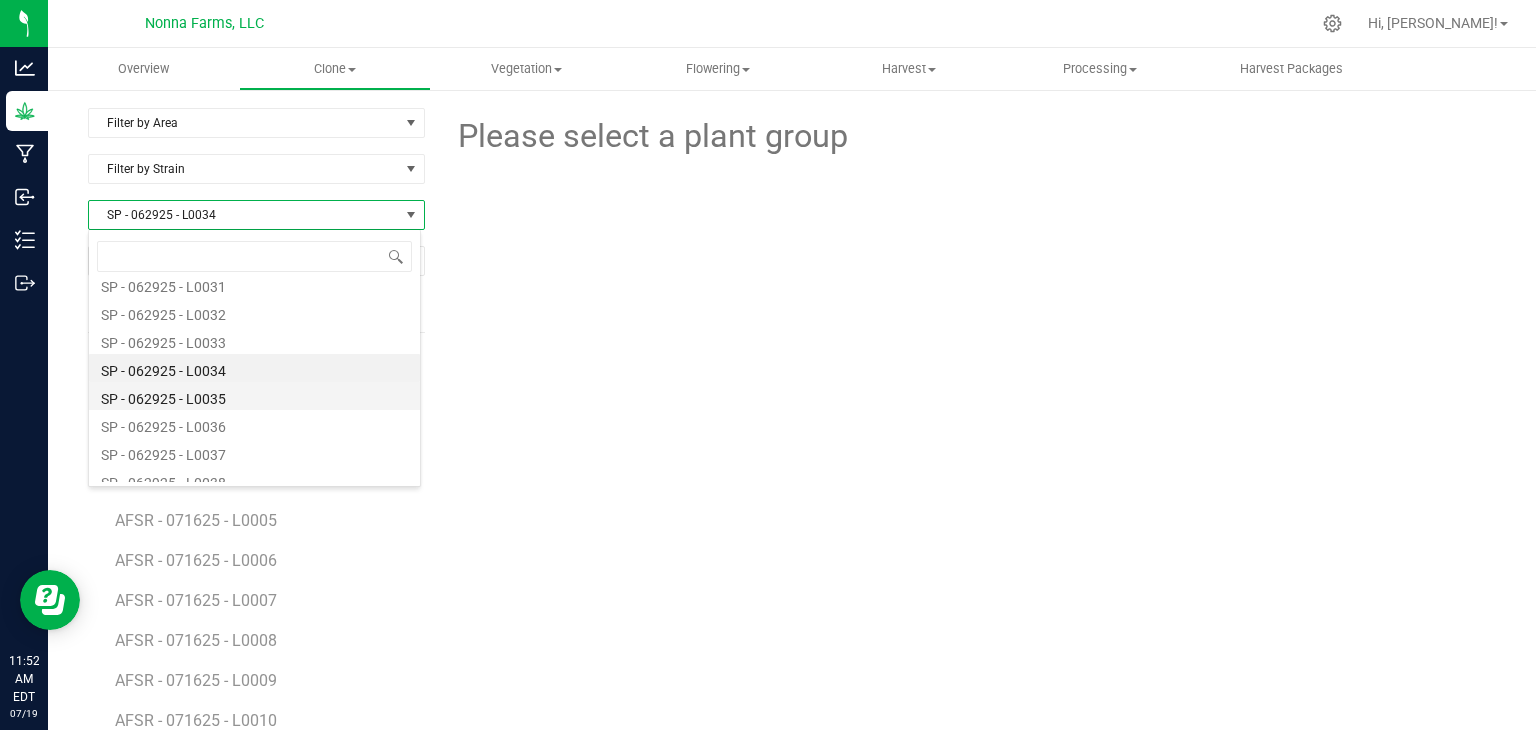 click on "SP - 062925 - L0035" at bounding box center (254, 396) 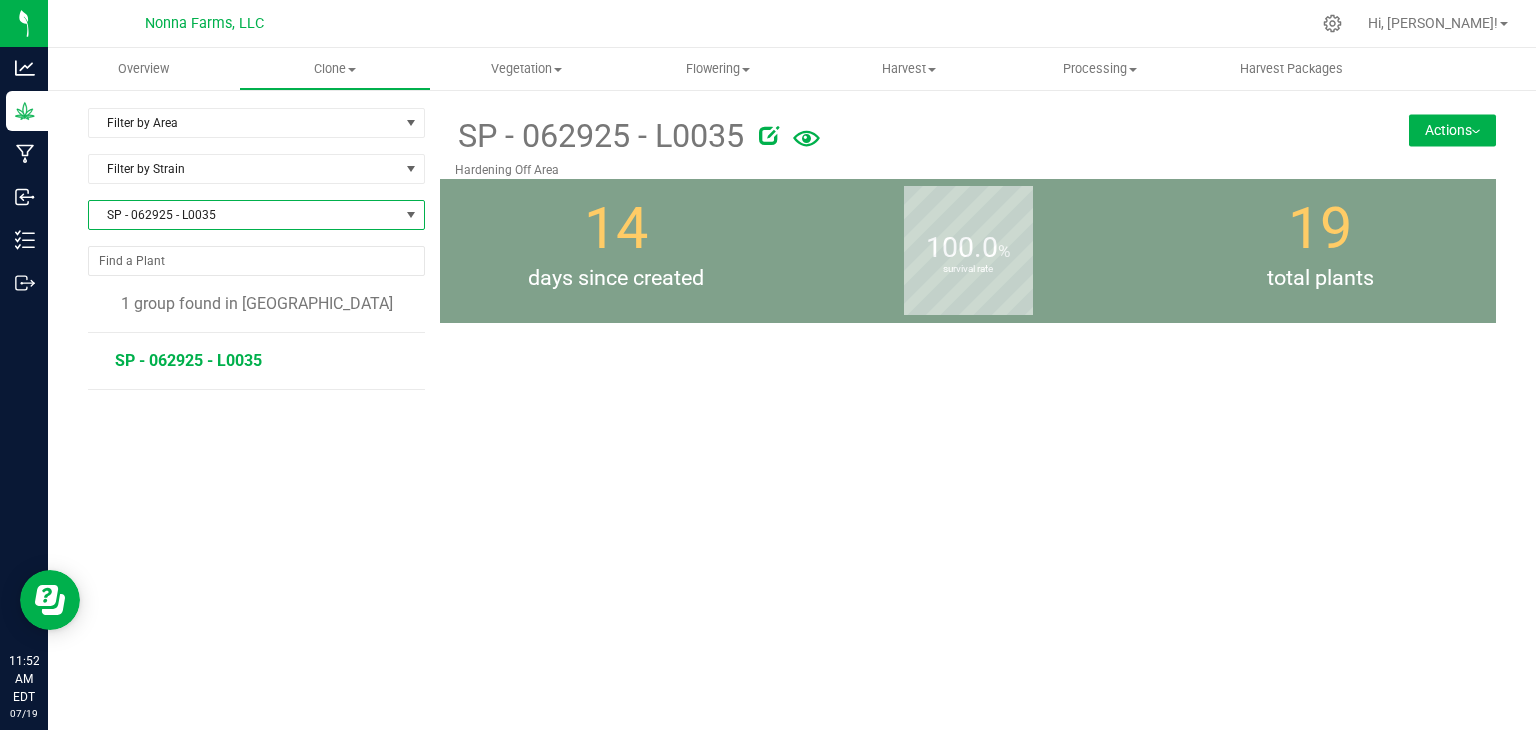 click on "SP - 062925 - L0035" at bounding box center (188, 360) 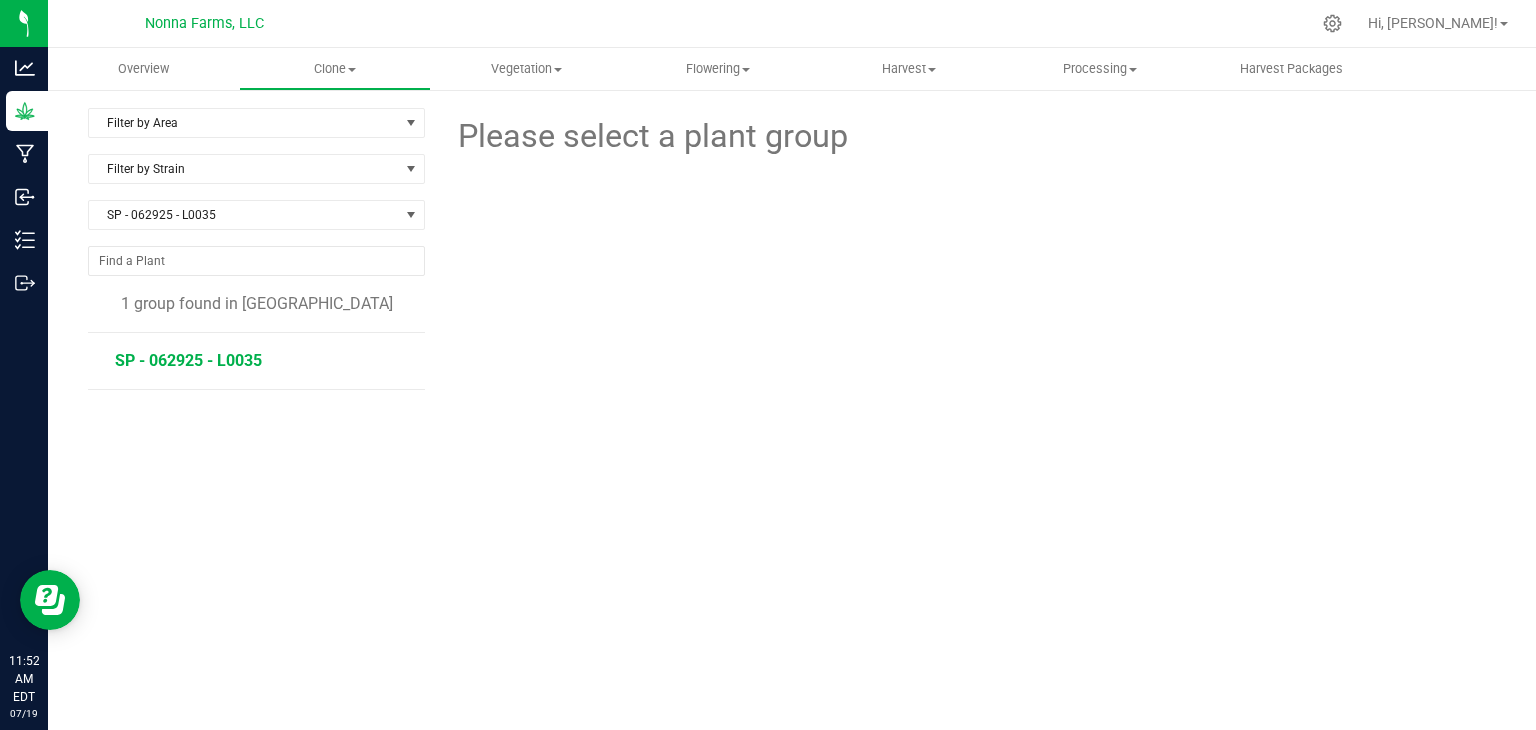 click on "SP - 062925 - L0035" at bounding box center [188, 360] 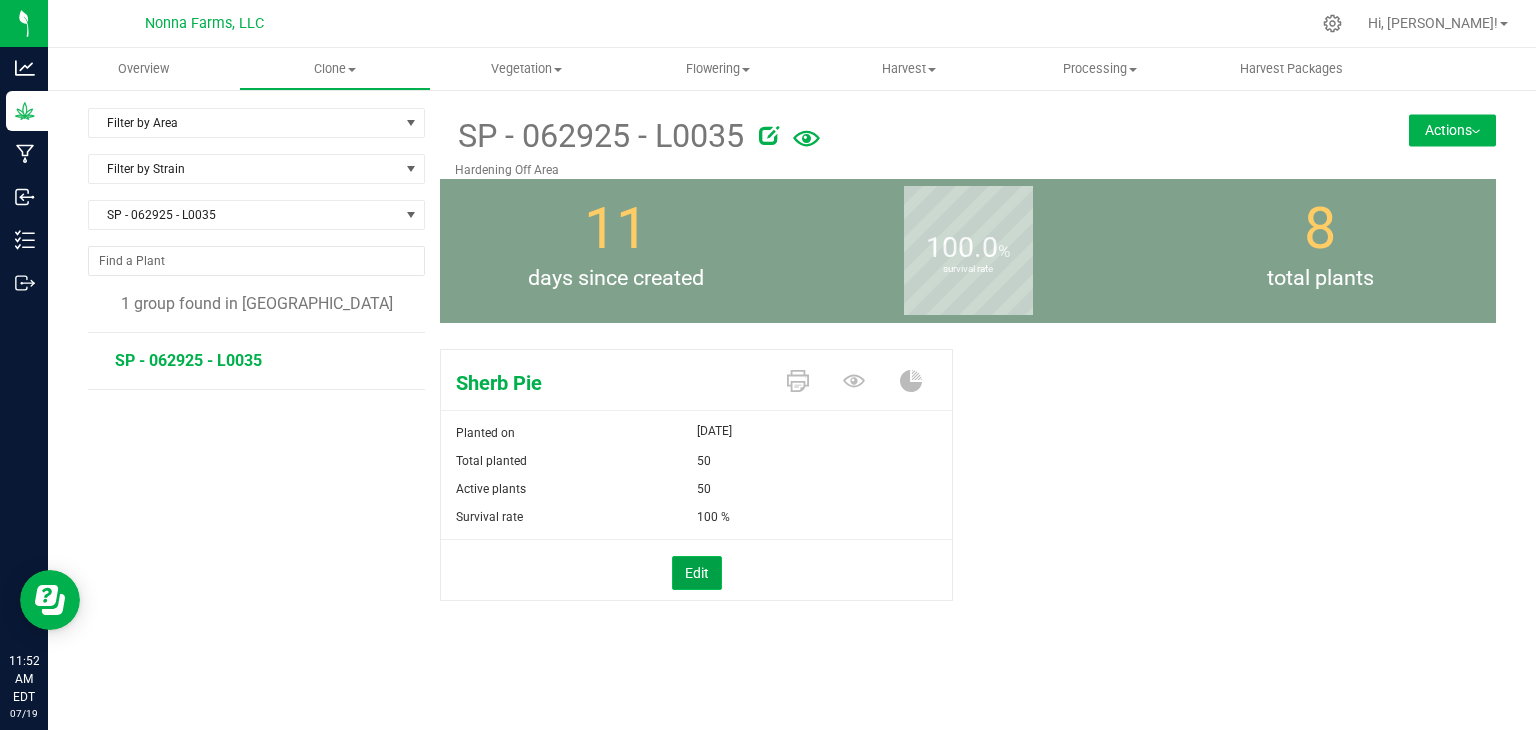 click on "Edit" at bounding box center (697, 573) 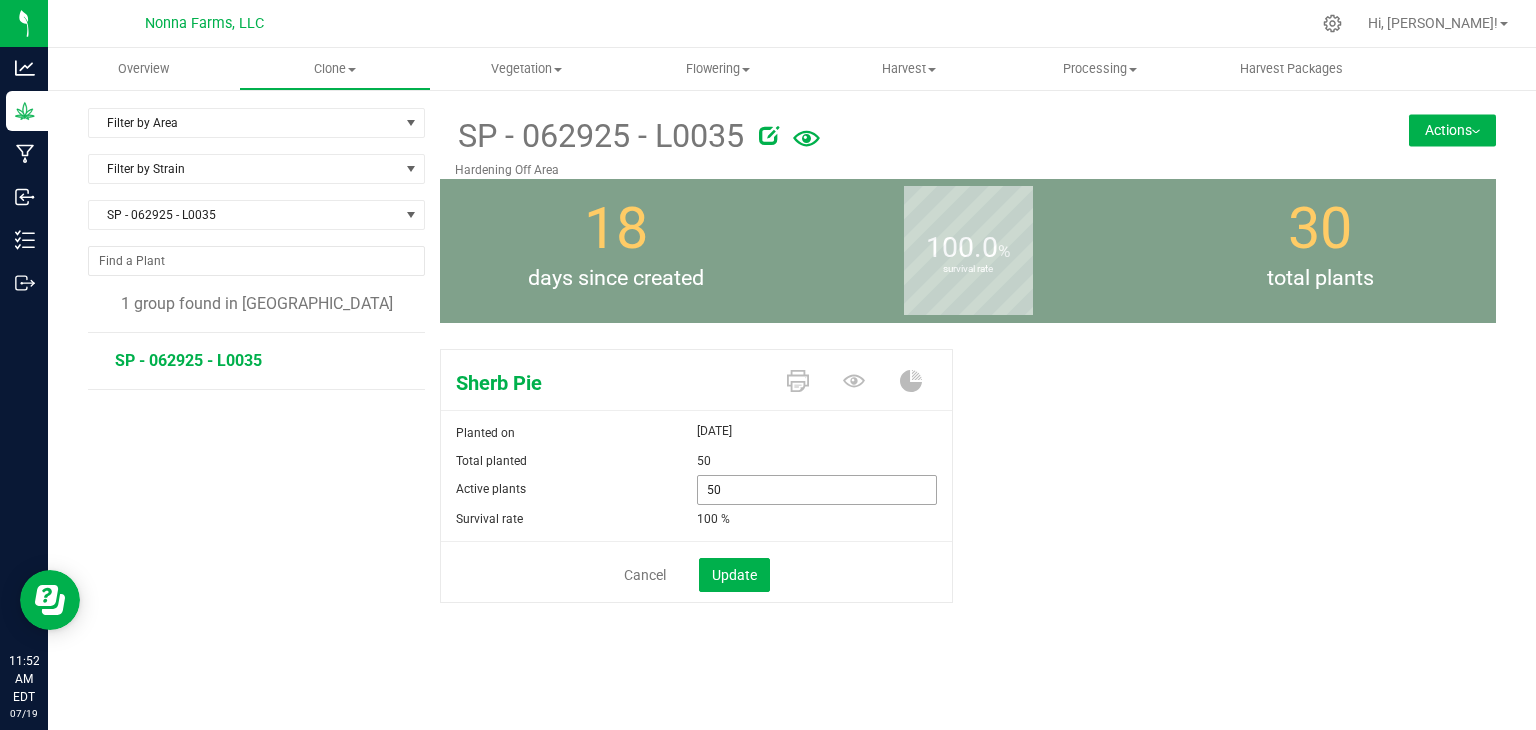 drag, startPoint x: 748, startPoint y: 492, endPoint x: 600, endPoint y: 481, distance: 148.40822 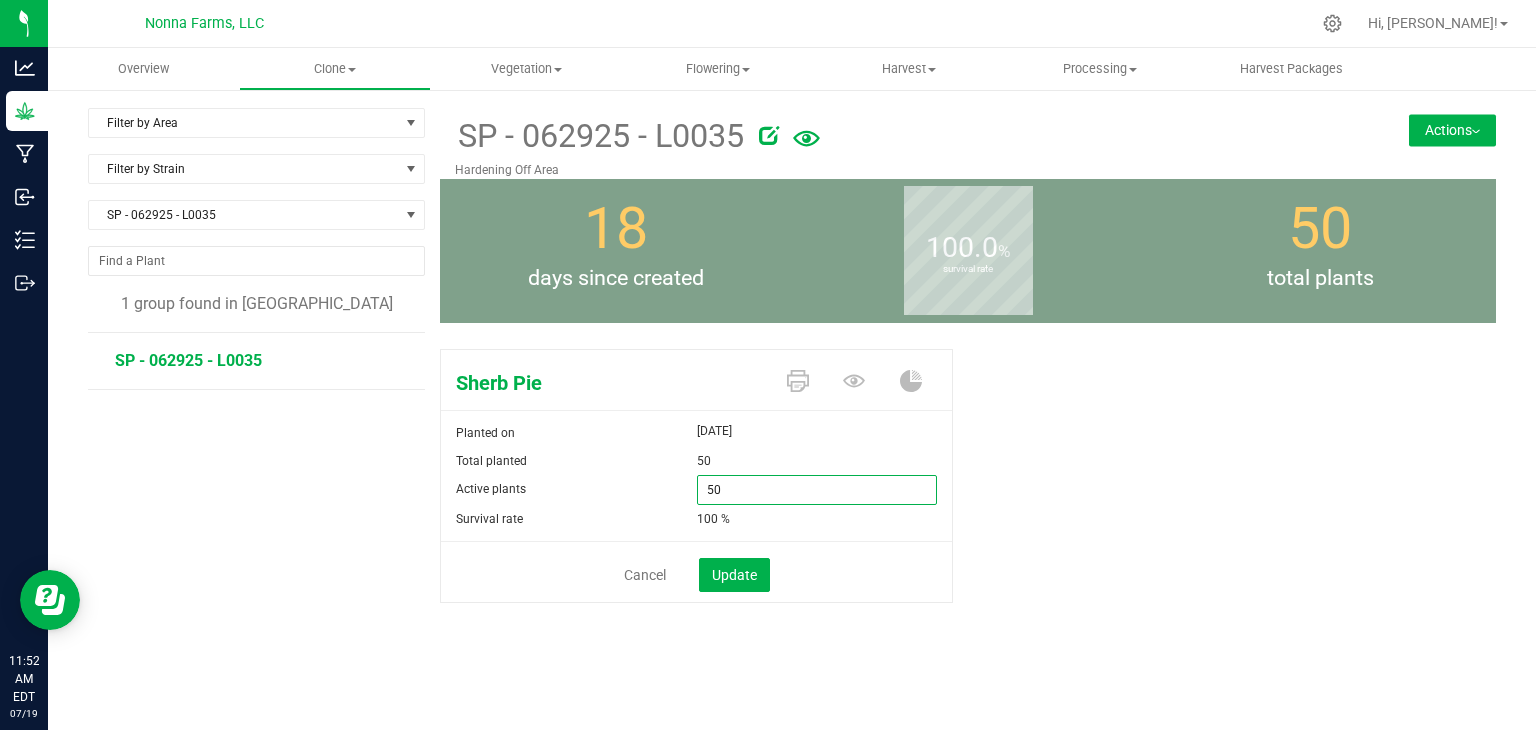 type on "0" 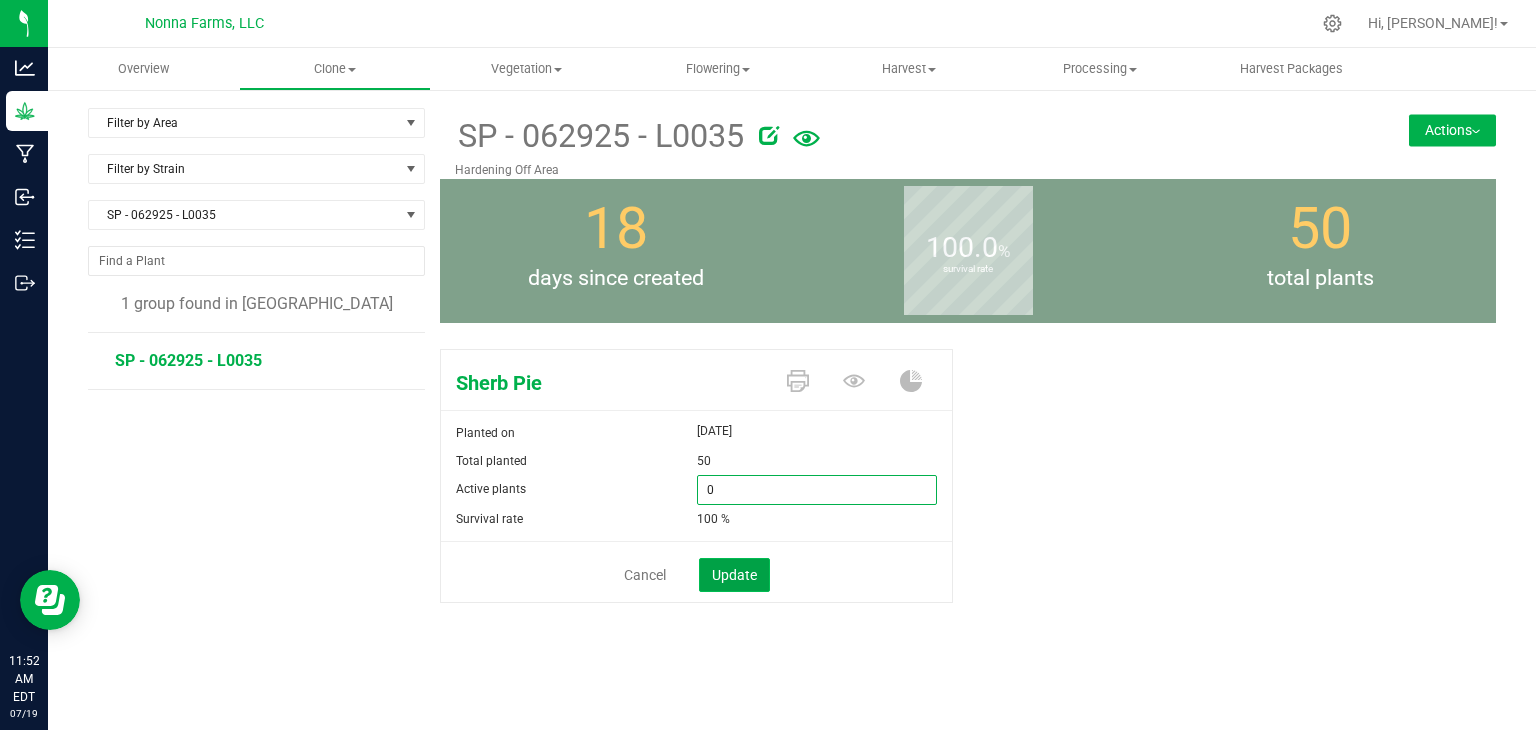 type on "0" 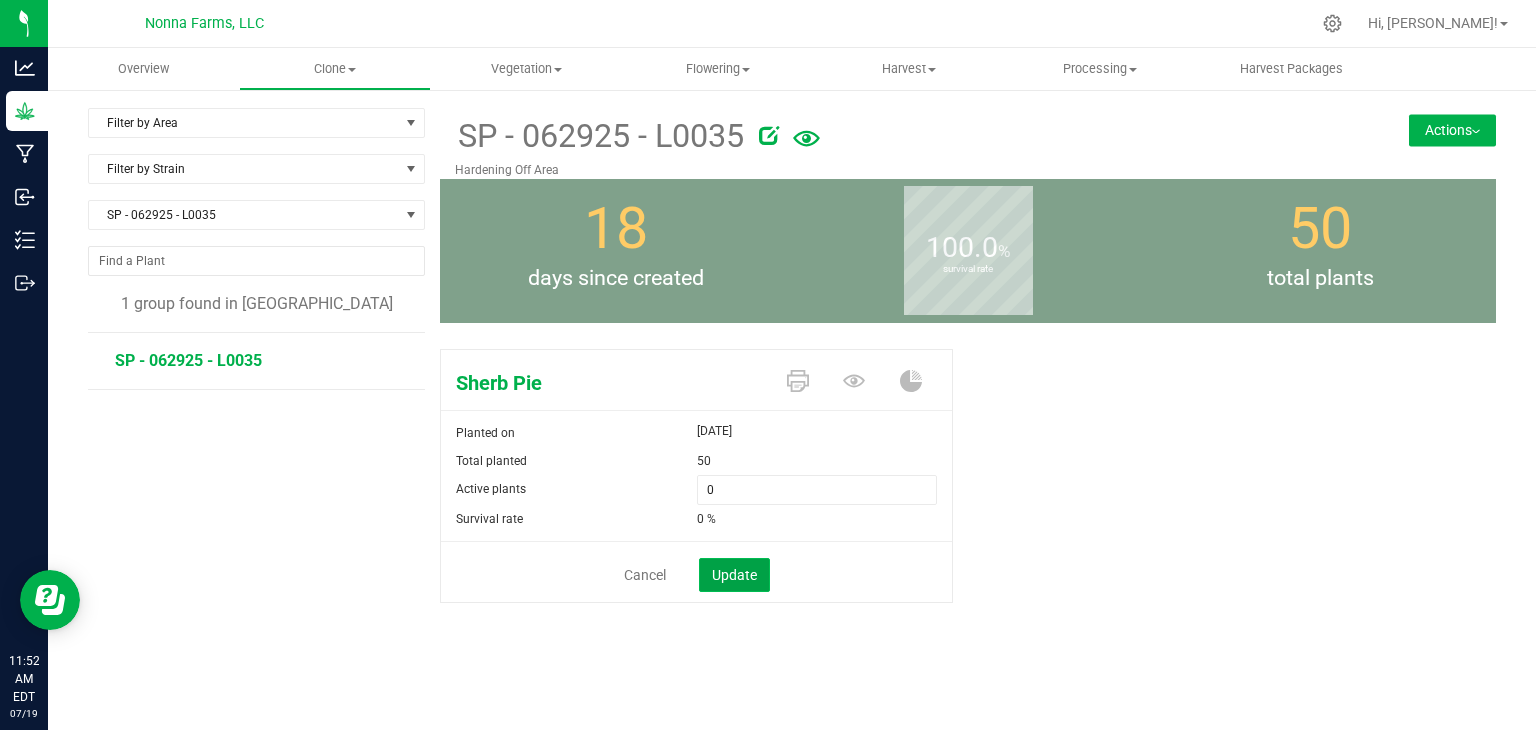 click on "Update" 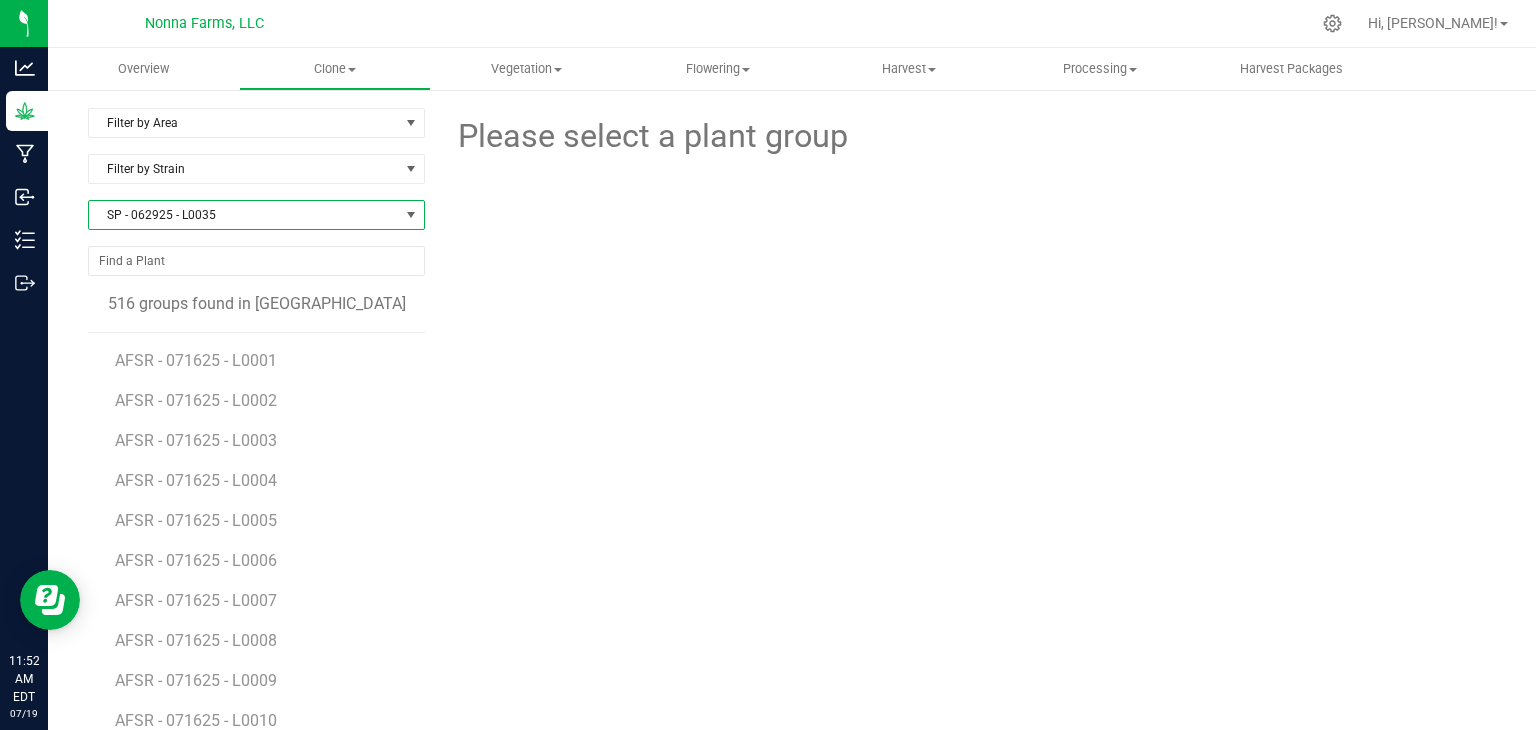 click on "SP - 062925 - L0035" at bounding box center [244, 215] 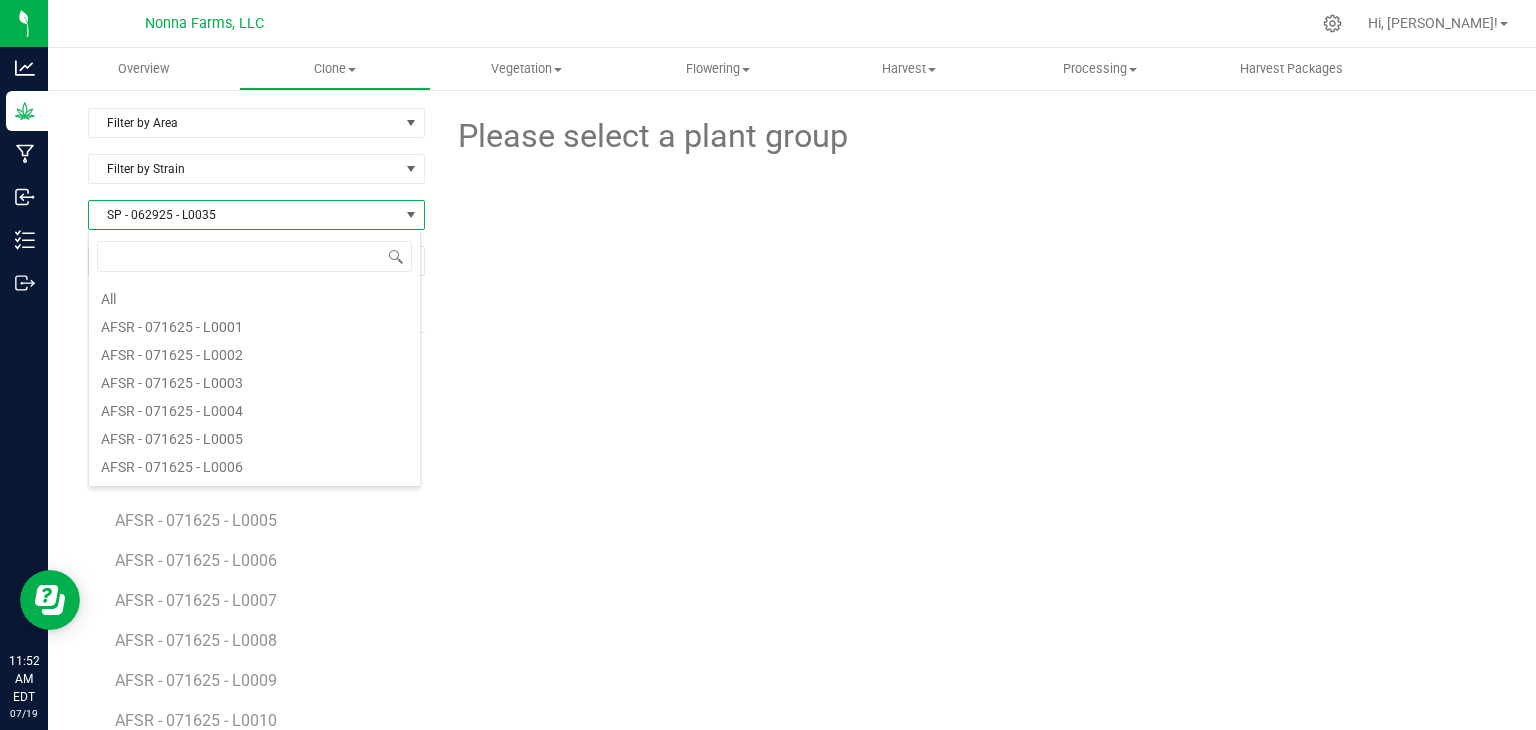 scroll, scrollTop: 5736, scrollLeft: 0, axis: vertical 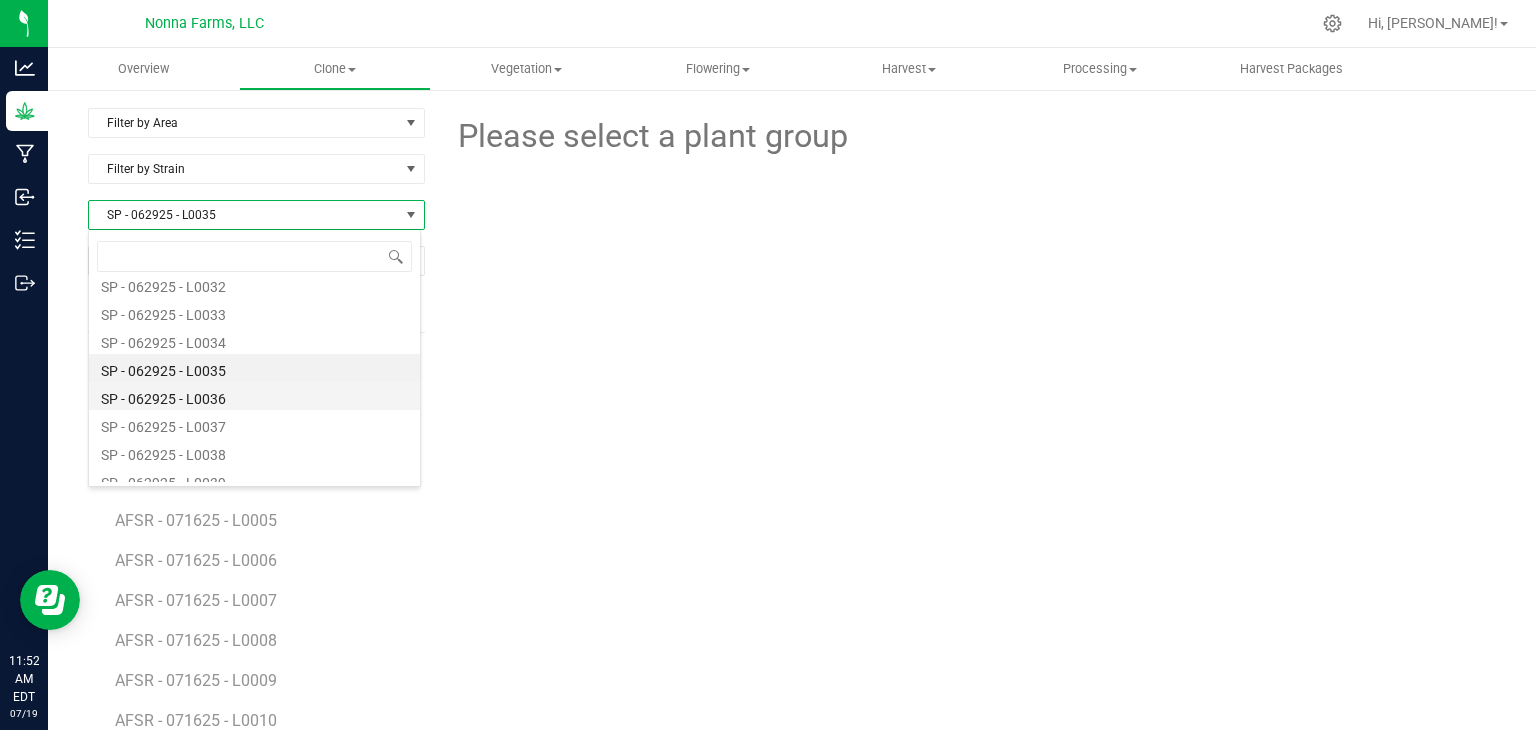 click on "SP - 062925 - L0036" at bounding box center [254, 396] 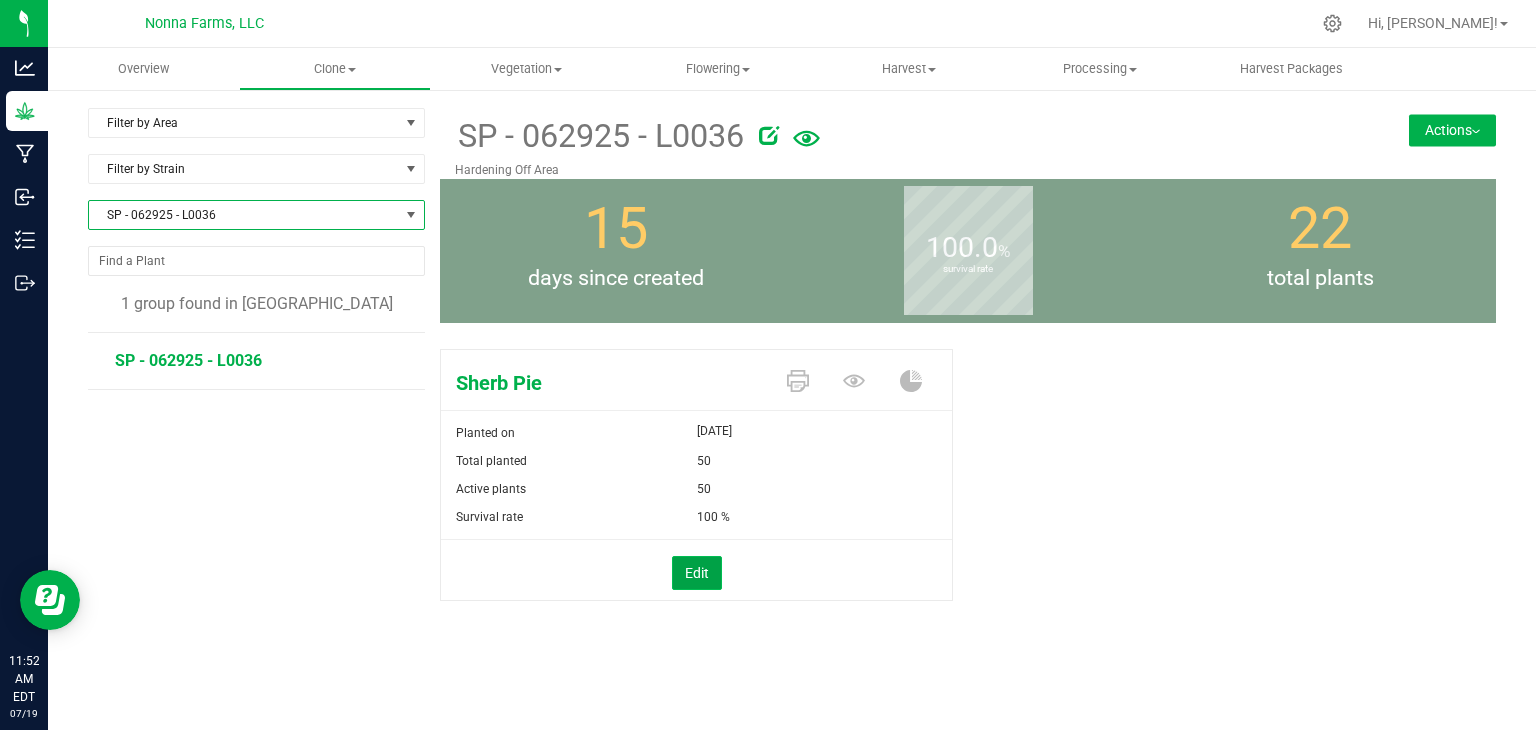 click on "Edit" at bounding box center [697, 573] 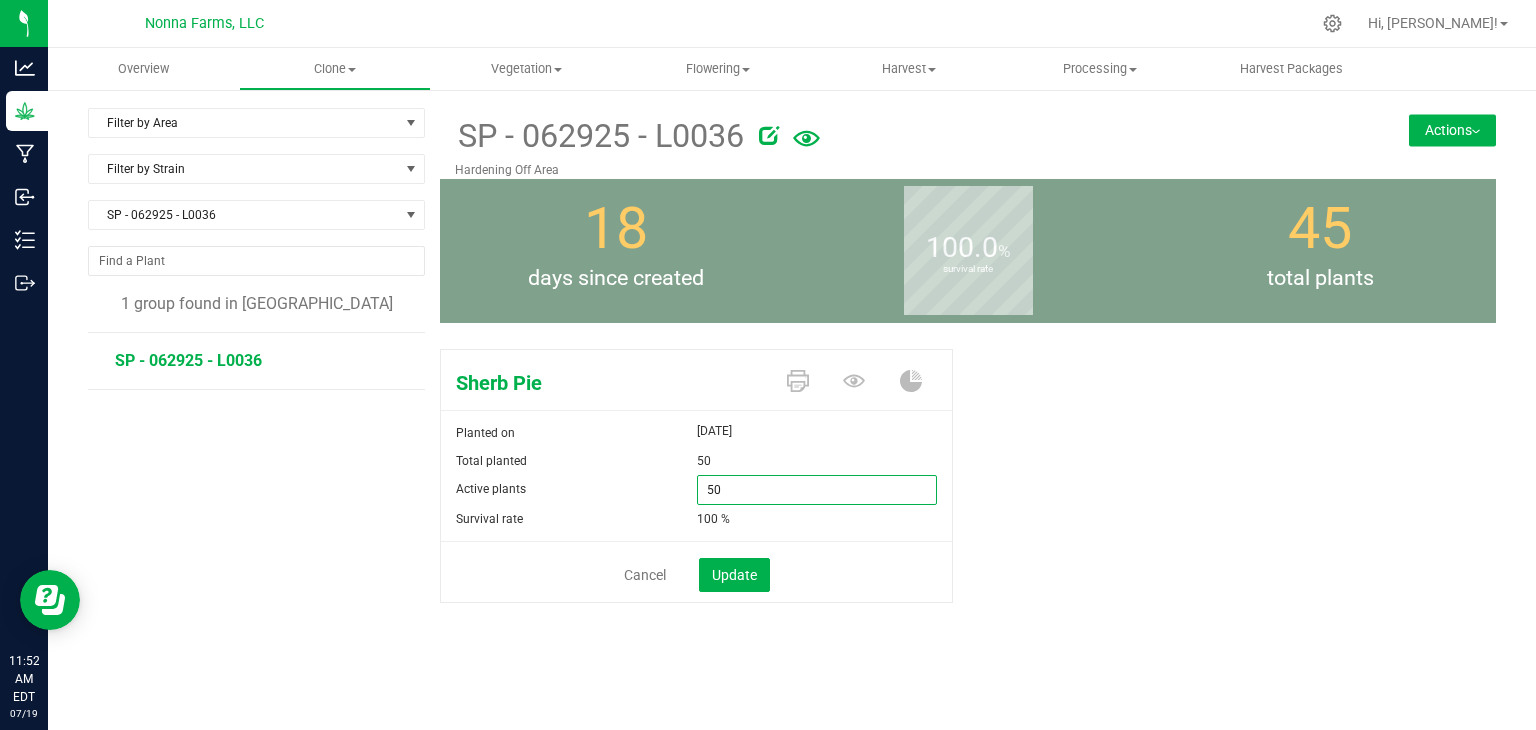 drag, startPoint x: 745, startPoint y: 497, endPoint x: 615, endPoint y: 495, distance: 130.01538 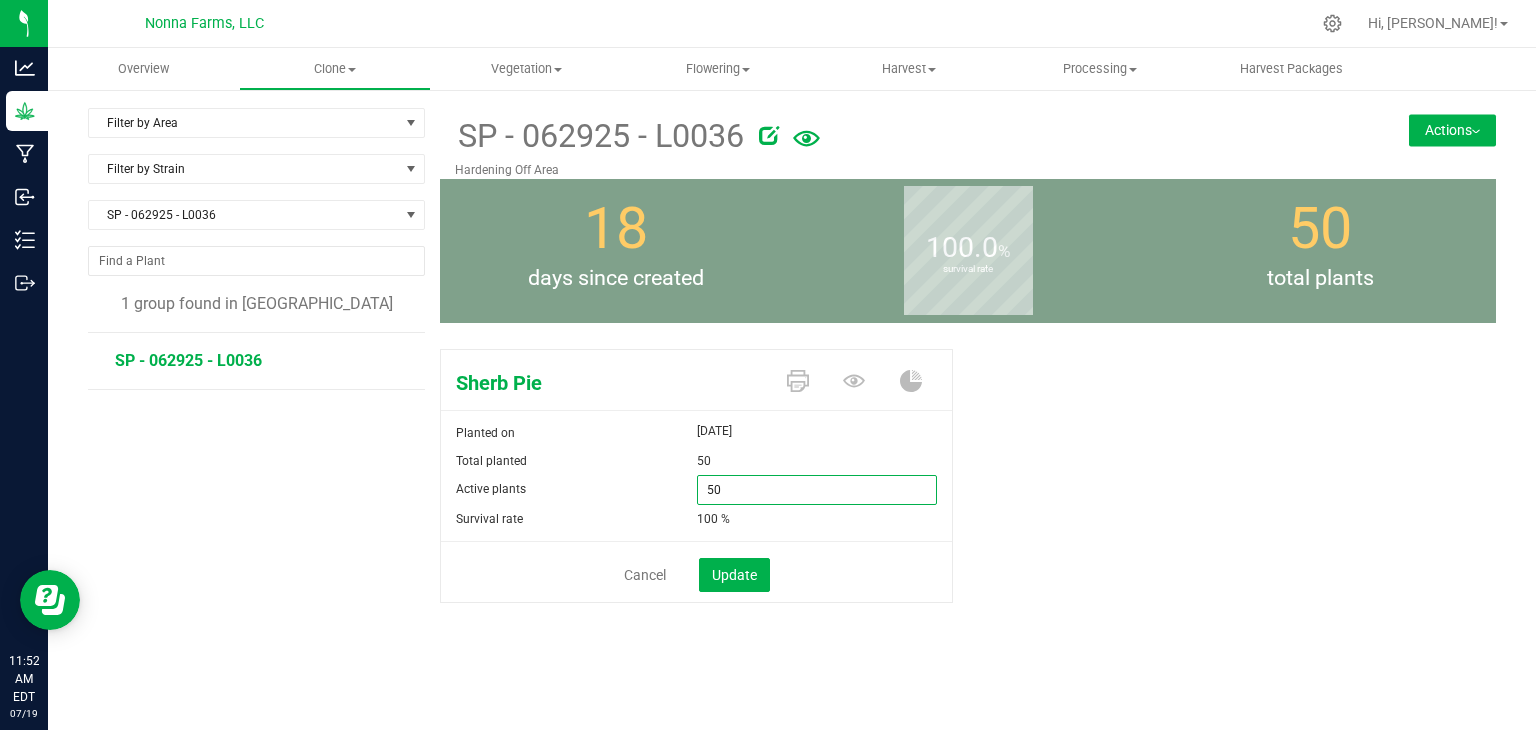 type on "0" 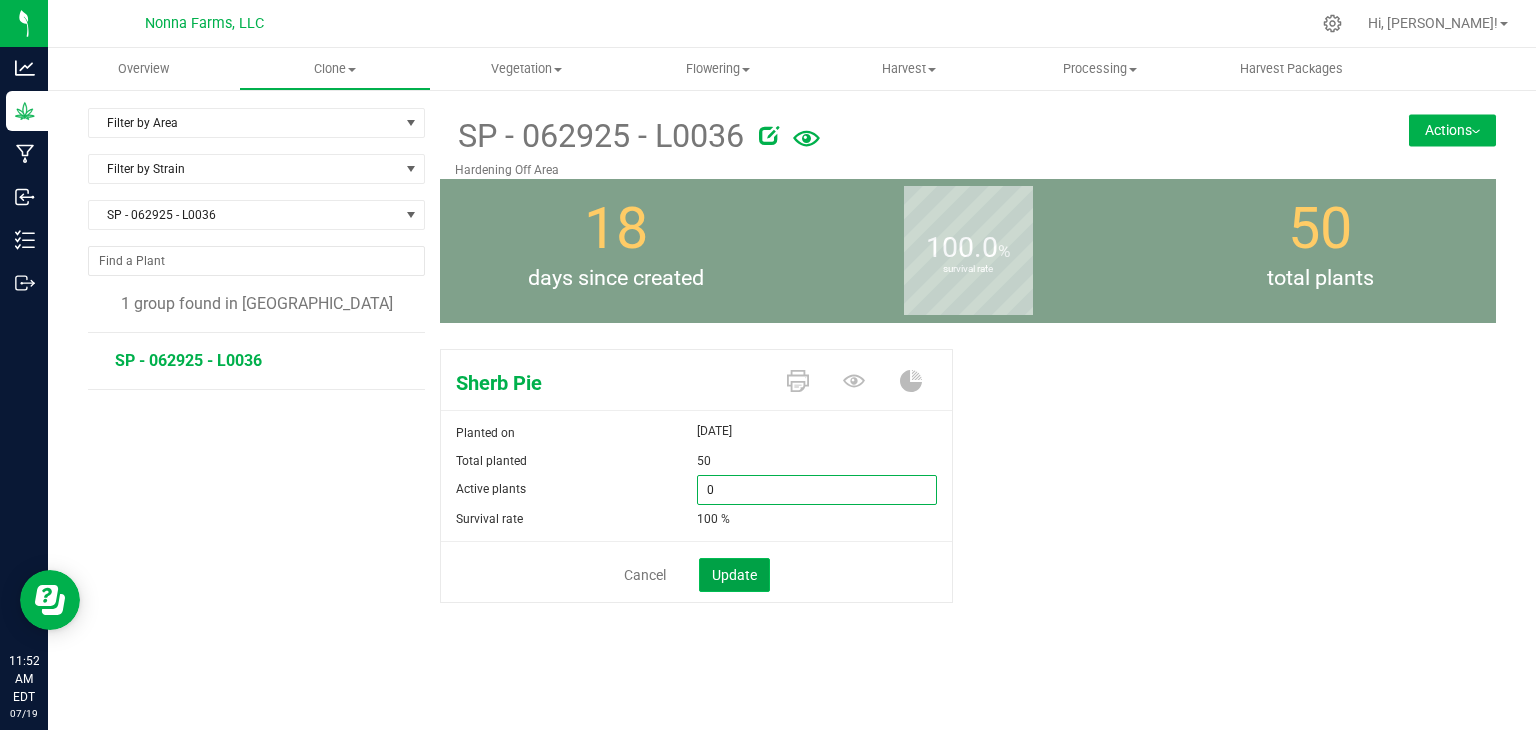 type on "0" 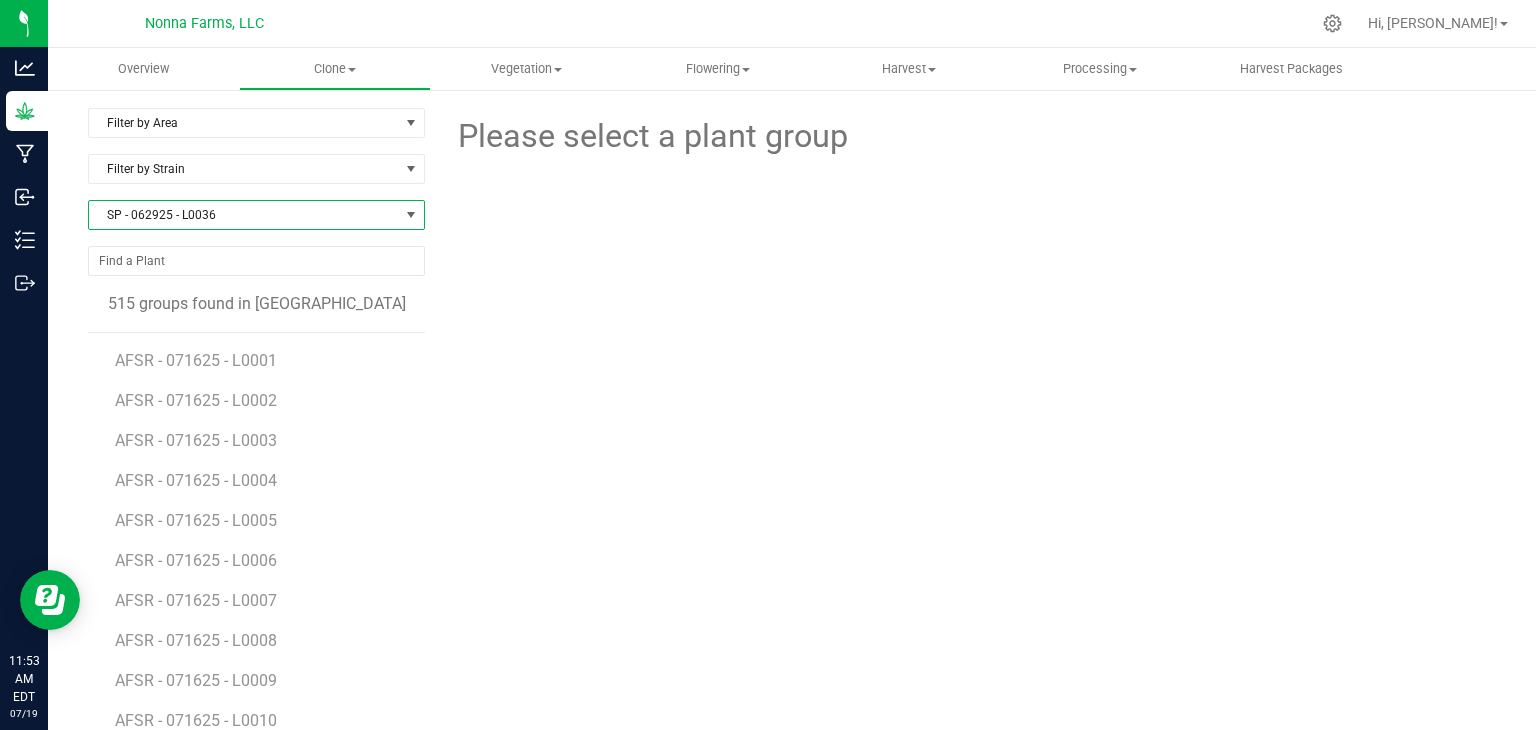 click on "SP - 062925 - L0036" at bounding box center (244, 215) 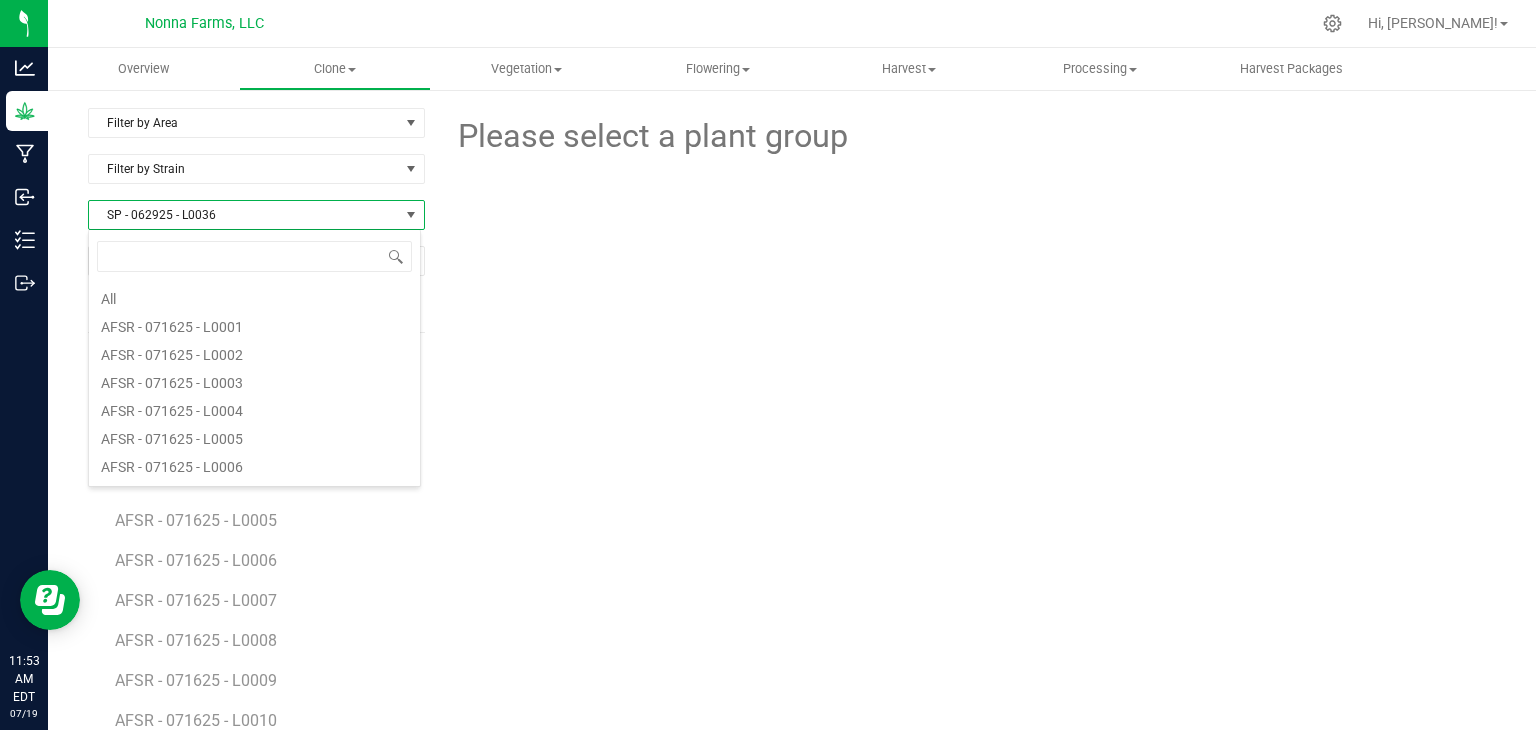 scroll, scrollTop: 5764, scrollLeft: 0, axis: vertical 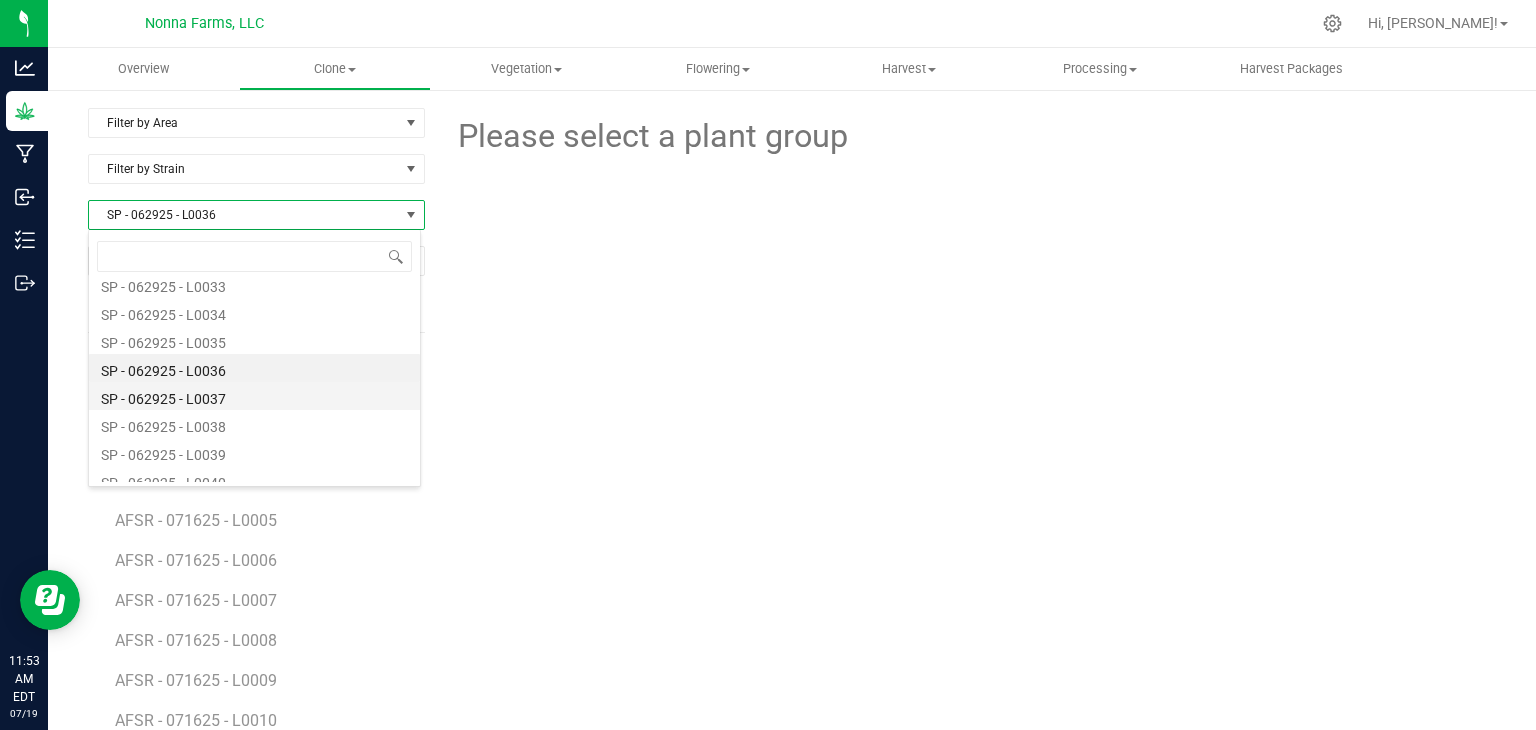 click on "SP - 062925 - L0037" at bounding box center [254, 396] 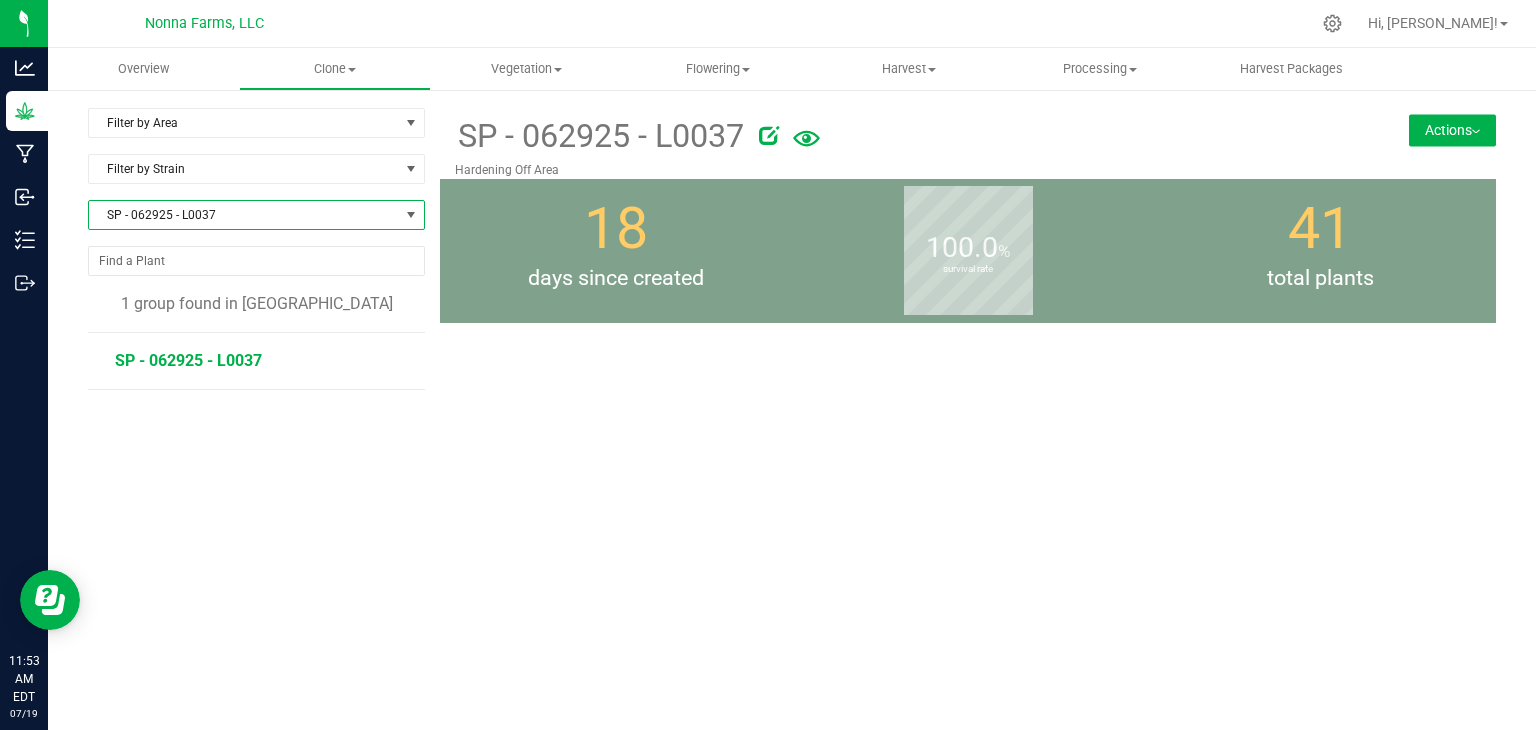 click on "SP - 062925 - L0037" at bounding box center [188, 360] 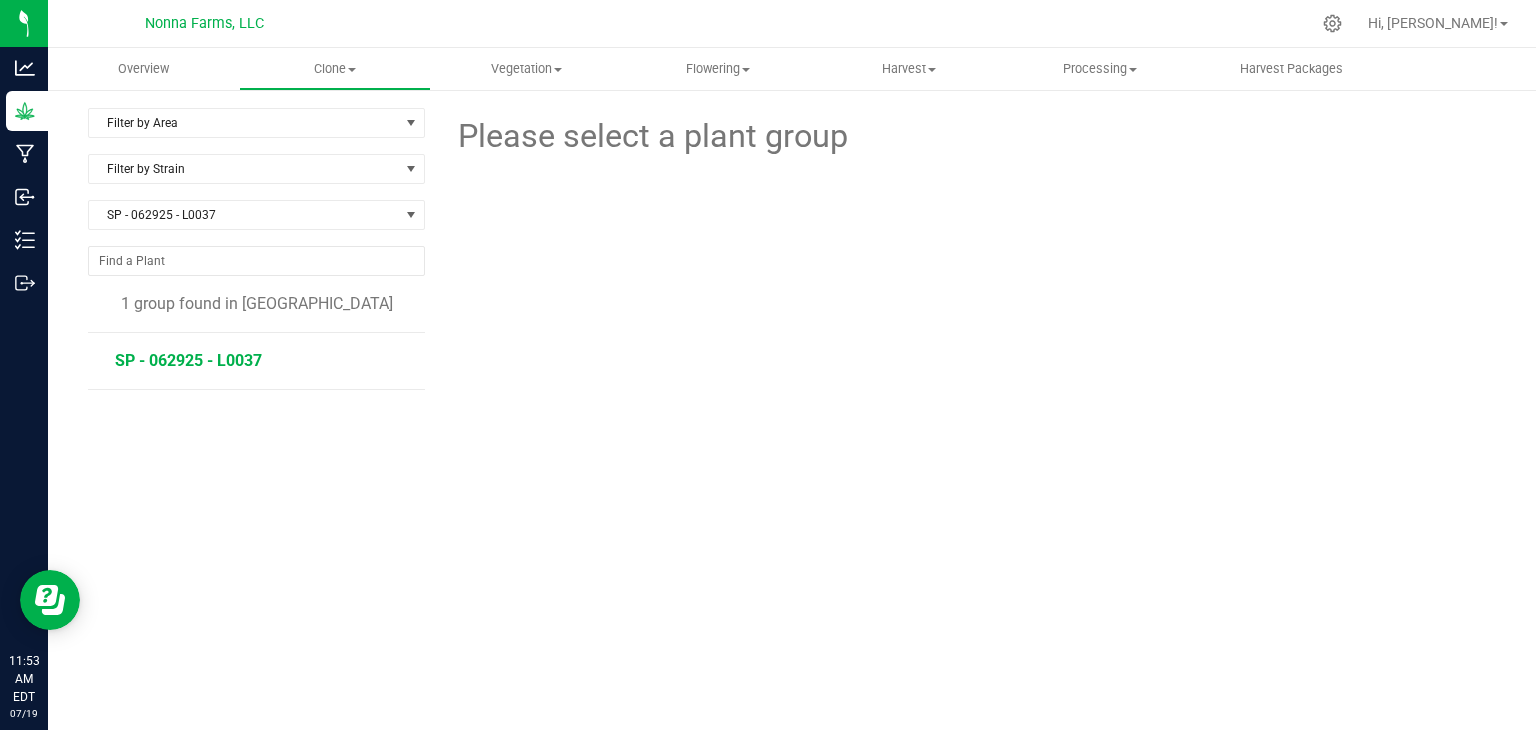 click on "SP - 062925 - L0037" at bounding box center [188, 360] 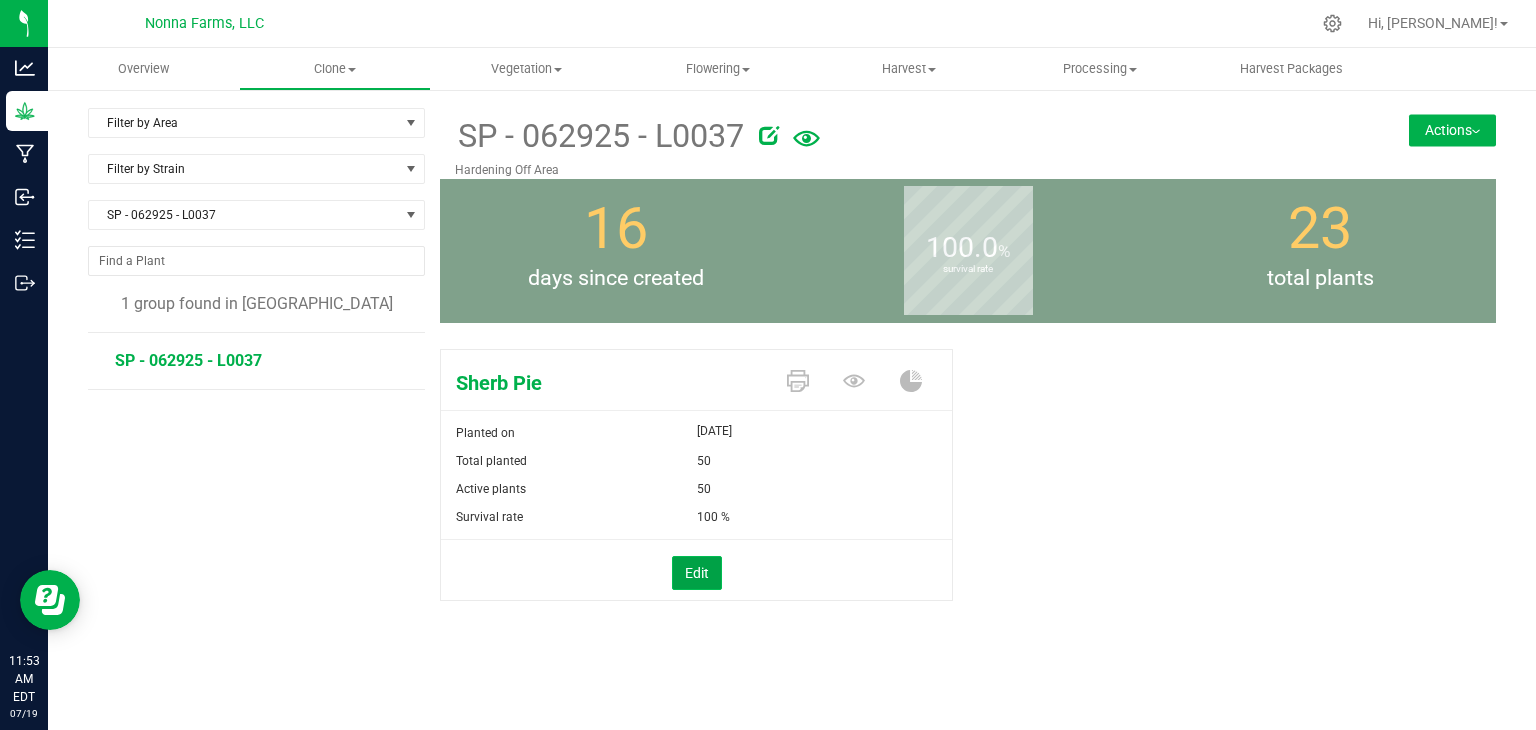 click on "Edit" at bounding box center [697, 573] 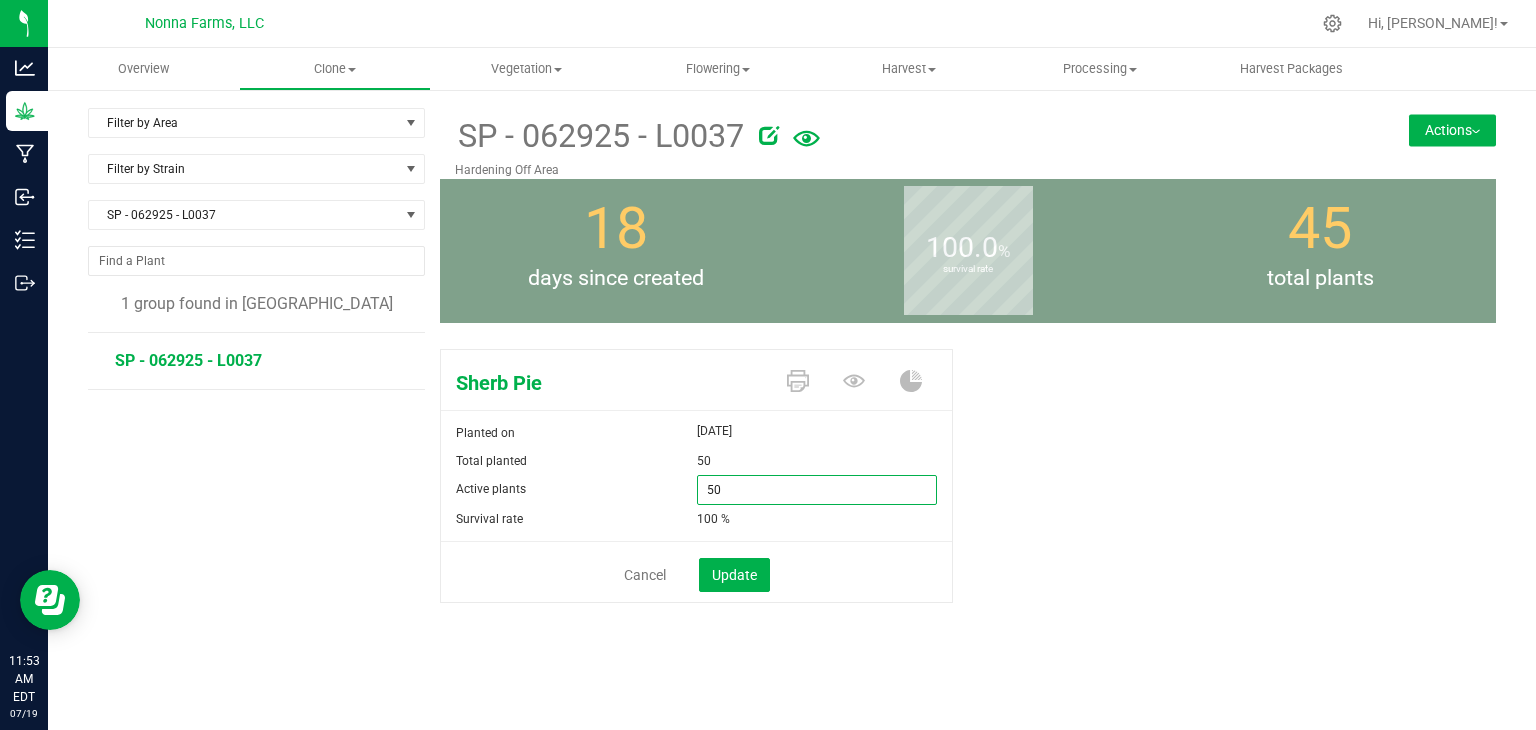 drag, startPoint x: 733, startPoint y: 495, endPoint x: 630, endPoint y: 487, distance: 103.31021 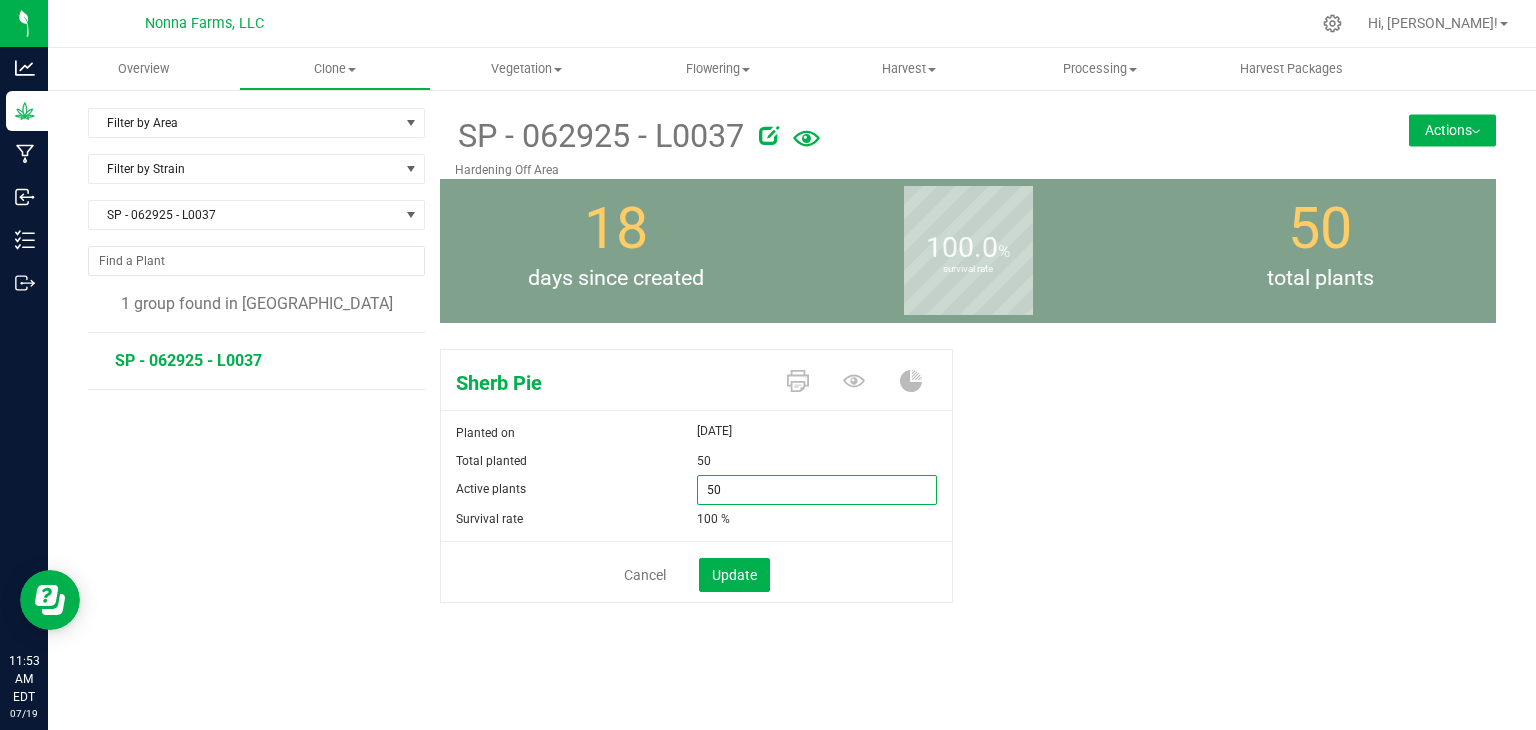type on "0" 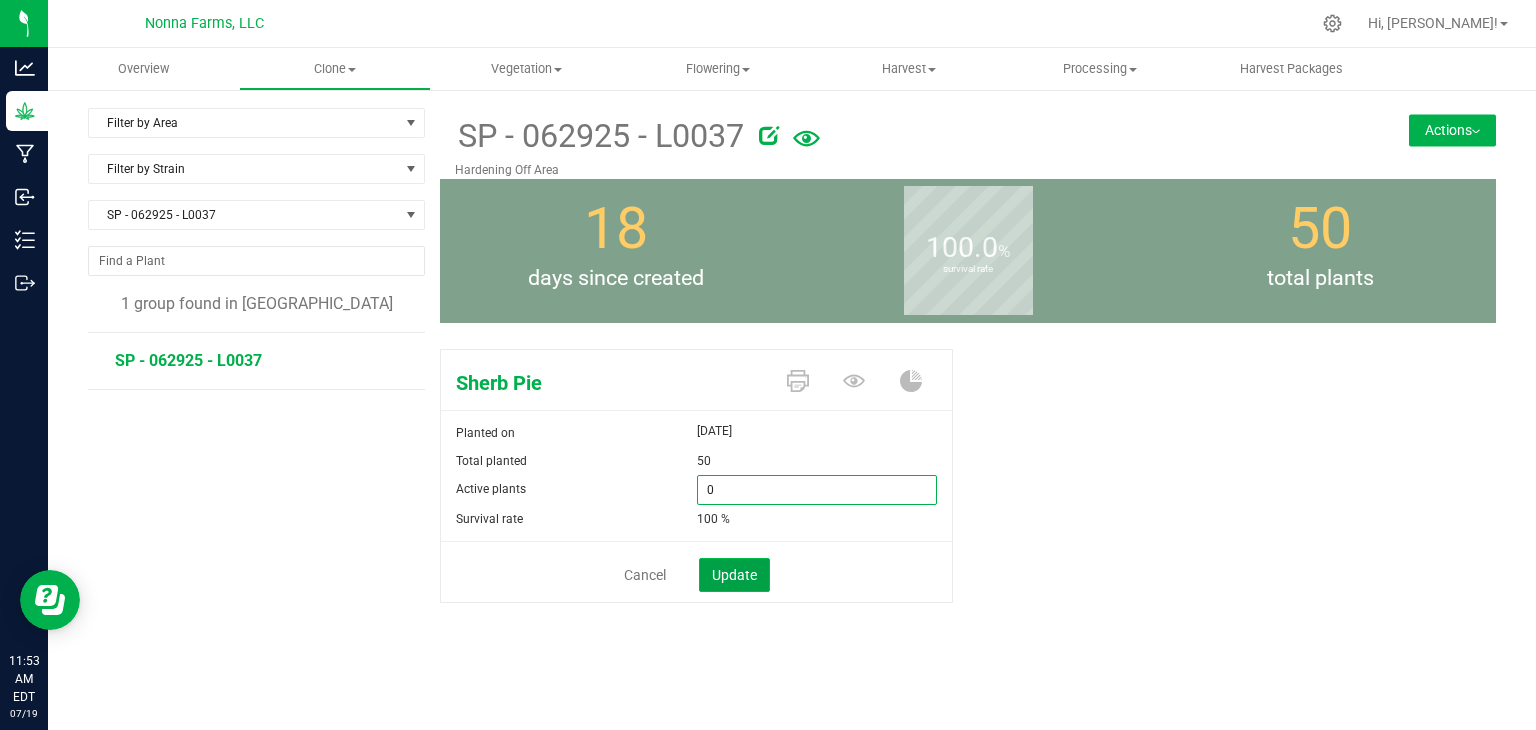 type on "0" 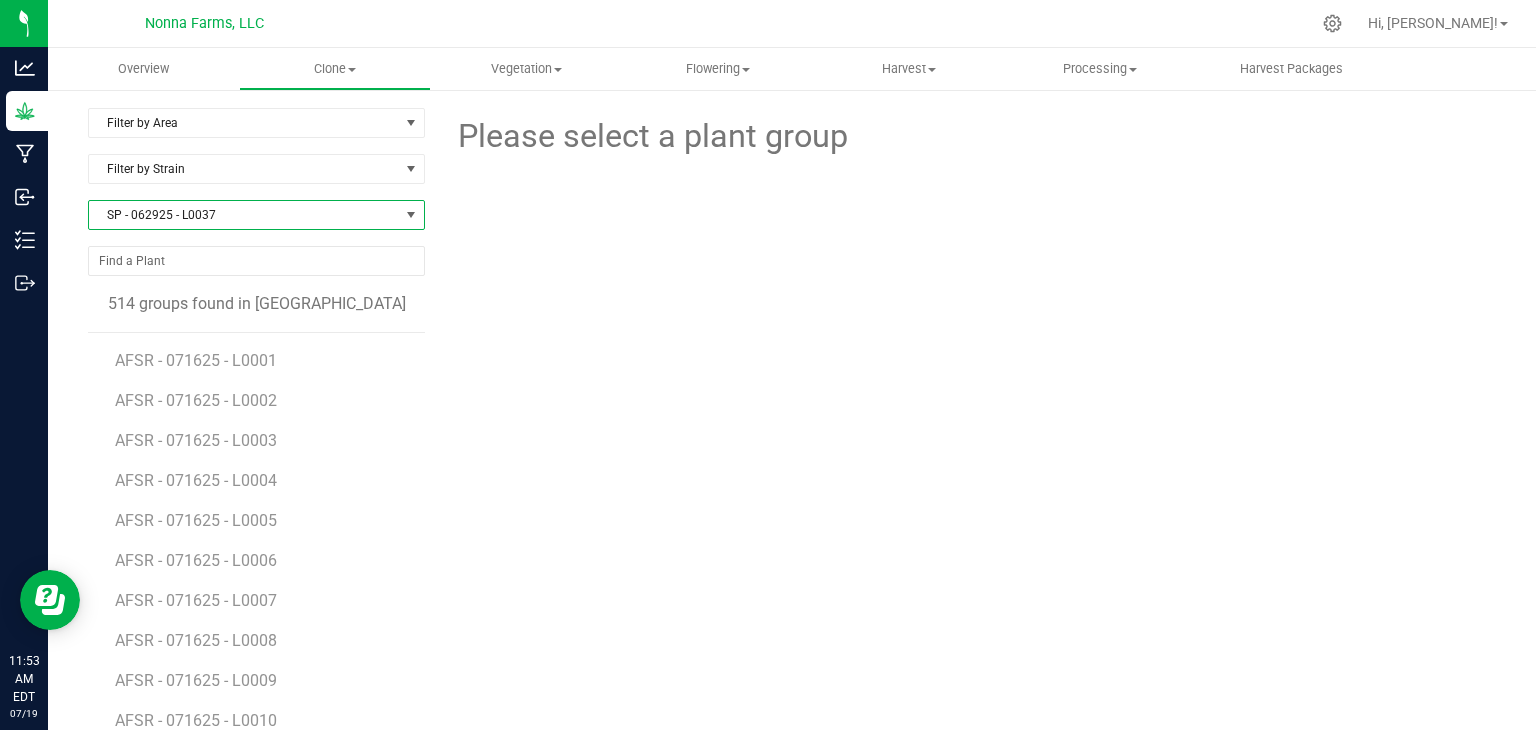 click on "SP - 062925 - L0037" at bounding box center [244, 215] 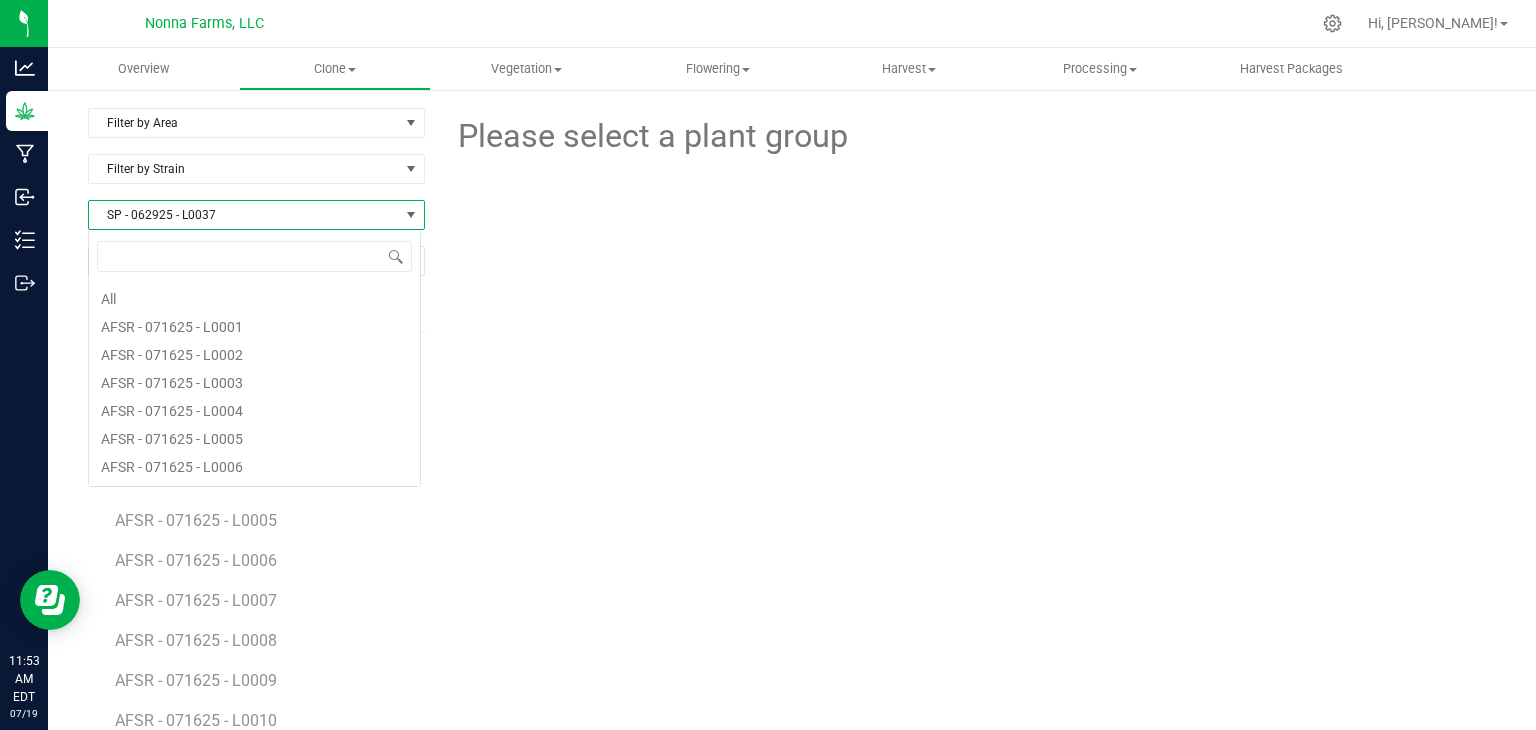 scroll, scrollTop: 5792, scrollLeft: 0, axis: vertical 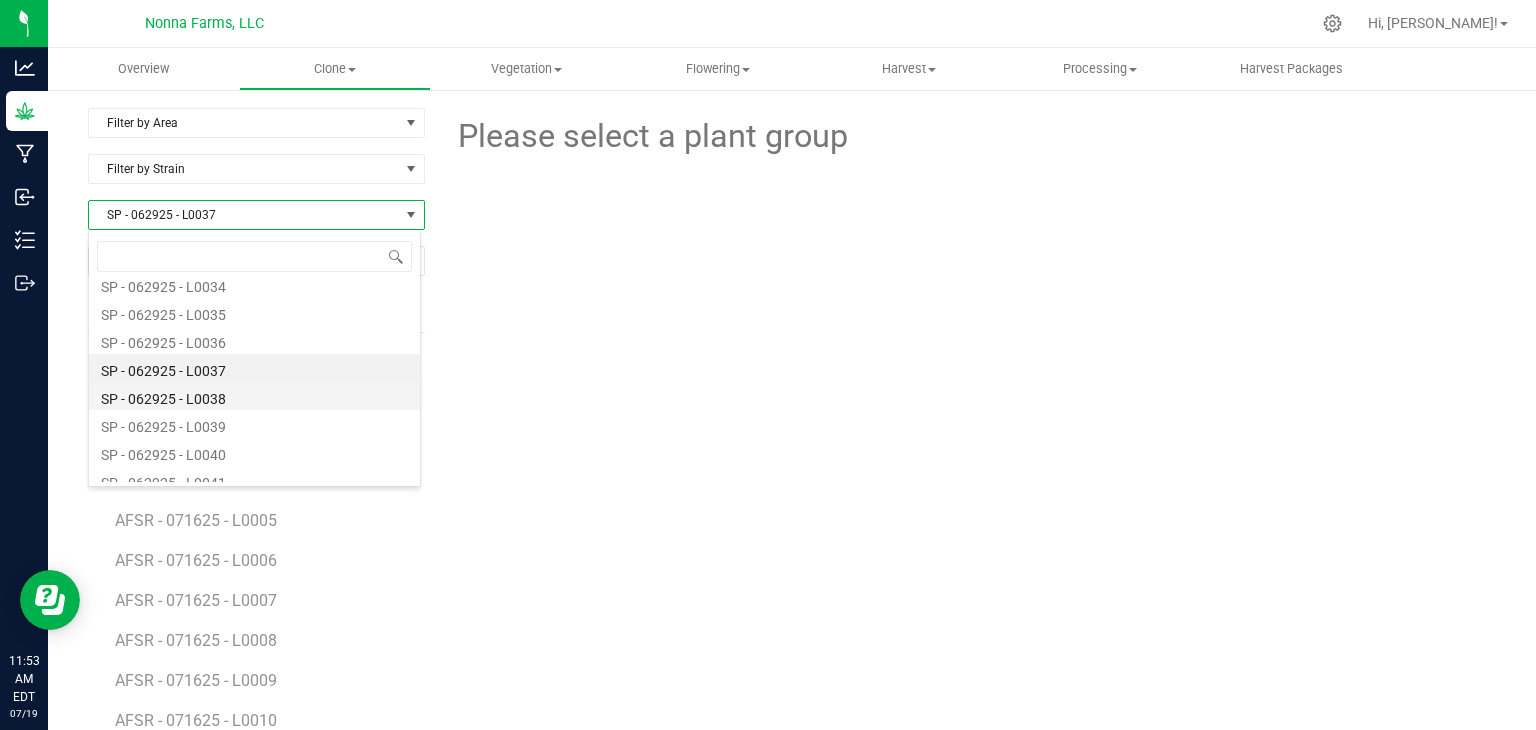 click on "SP - 062925 - L0038" at bounding box center [254, 396] 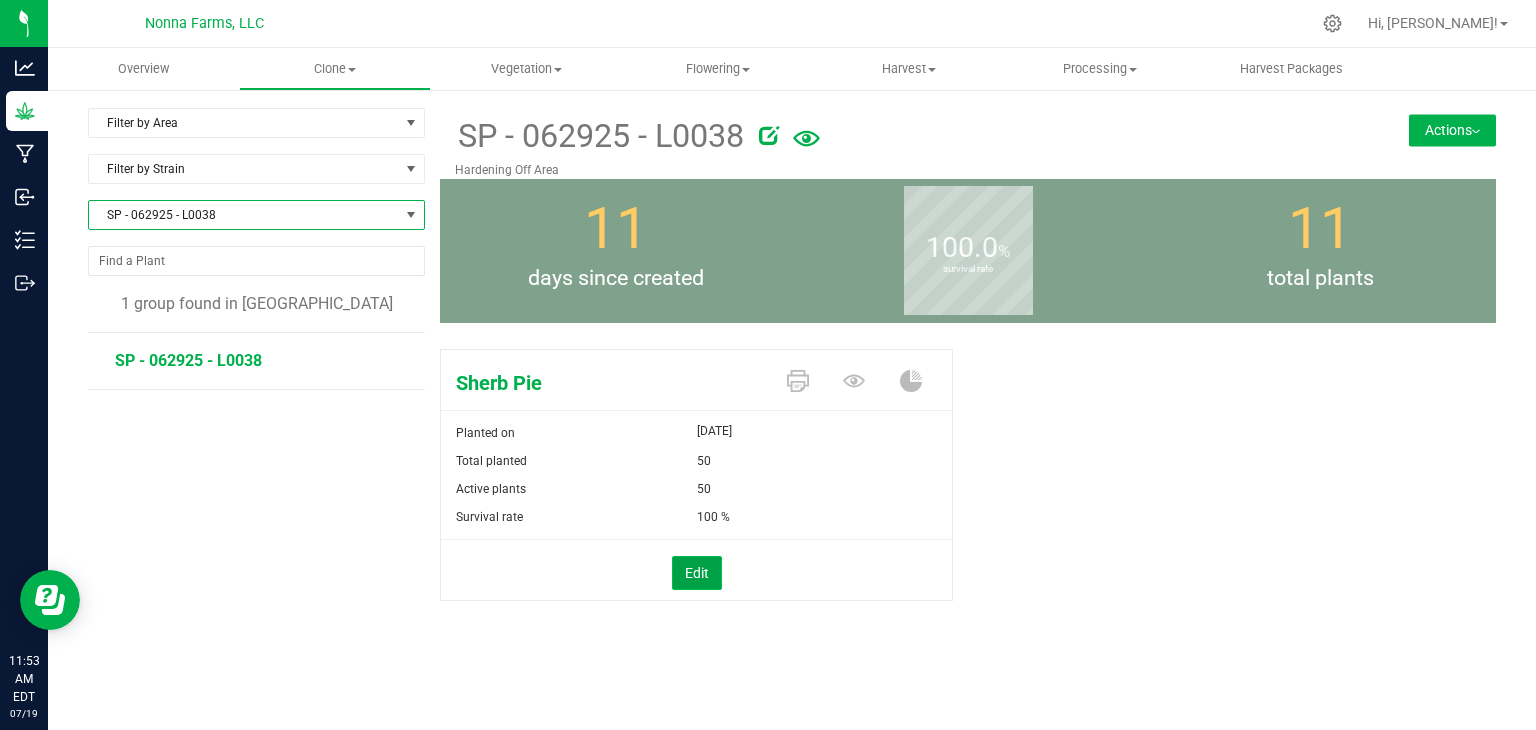 click on "Edit" at bounding box center [697, 573] 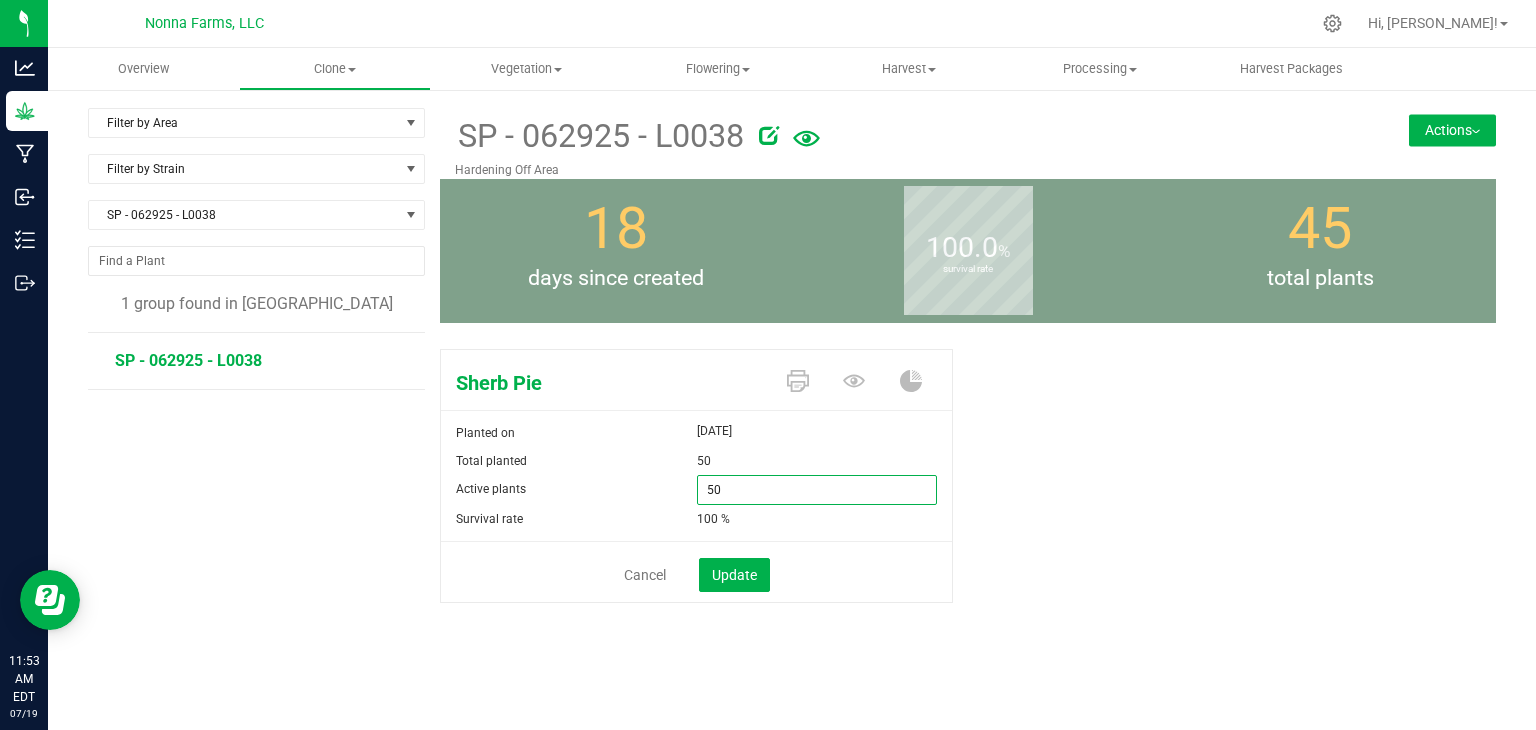 drag, startPoint x: 740, startPoint y: 493, endPoint x: 576, endPoint y: 481, distance: 164.43843 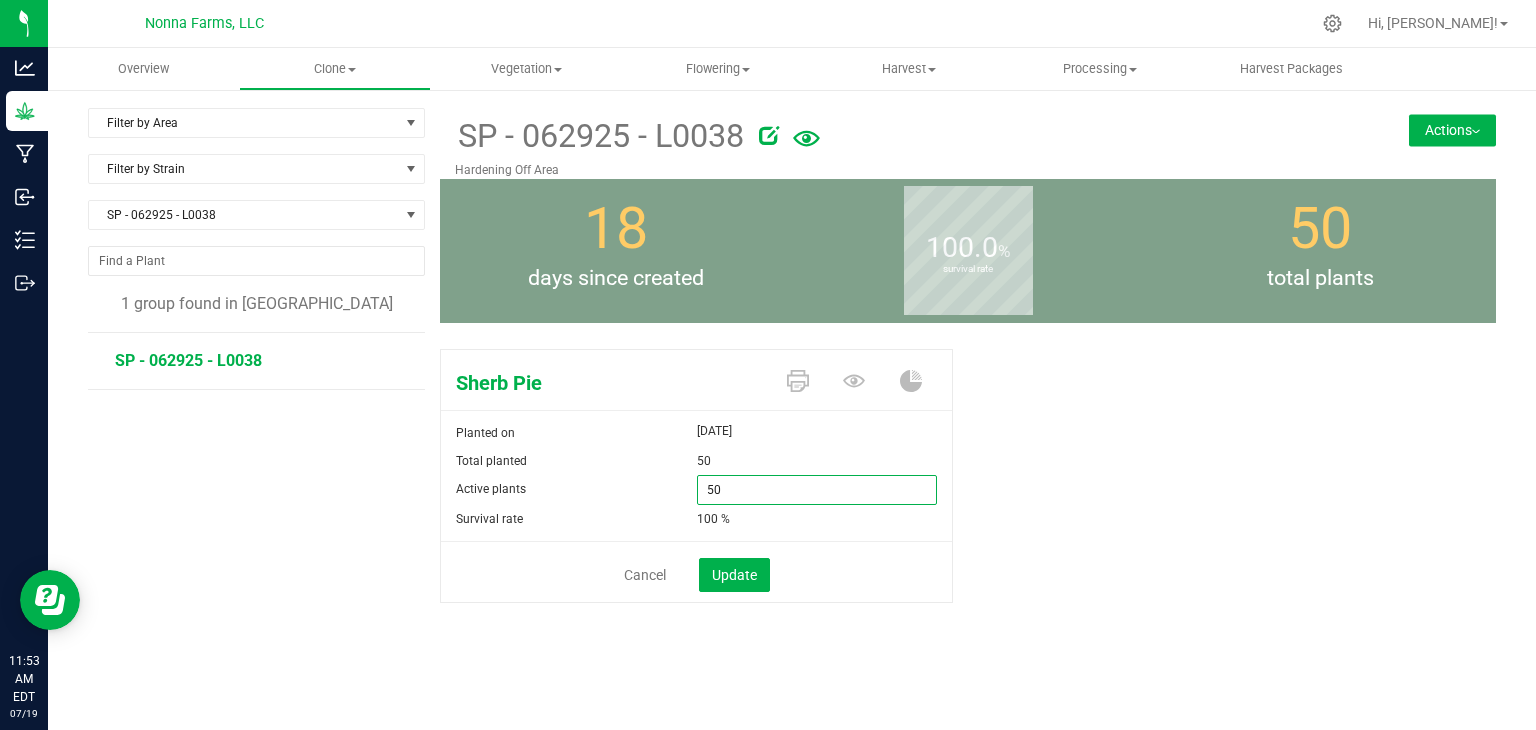 type on "0" 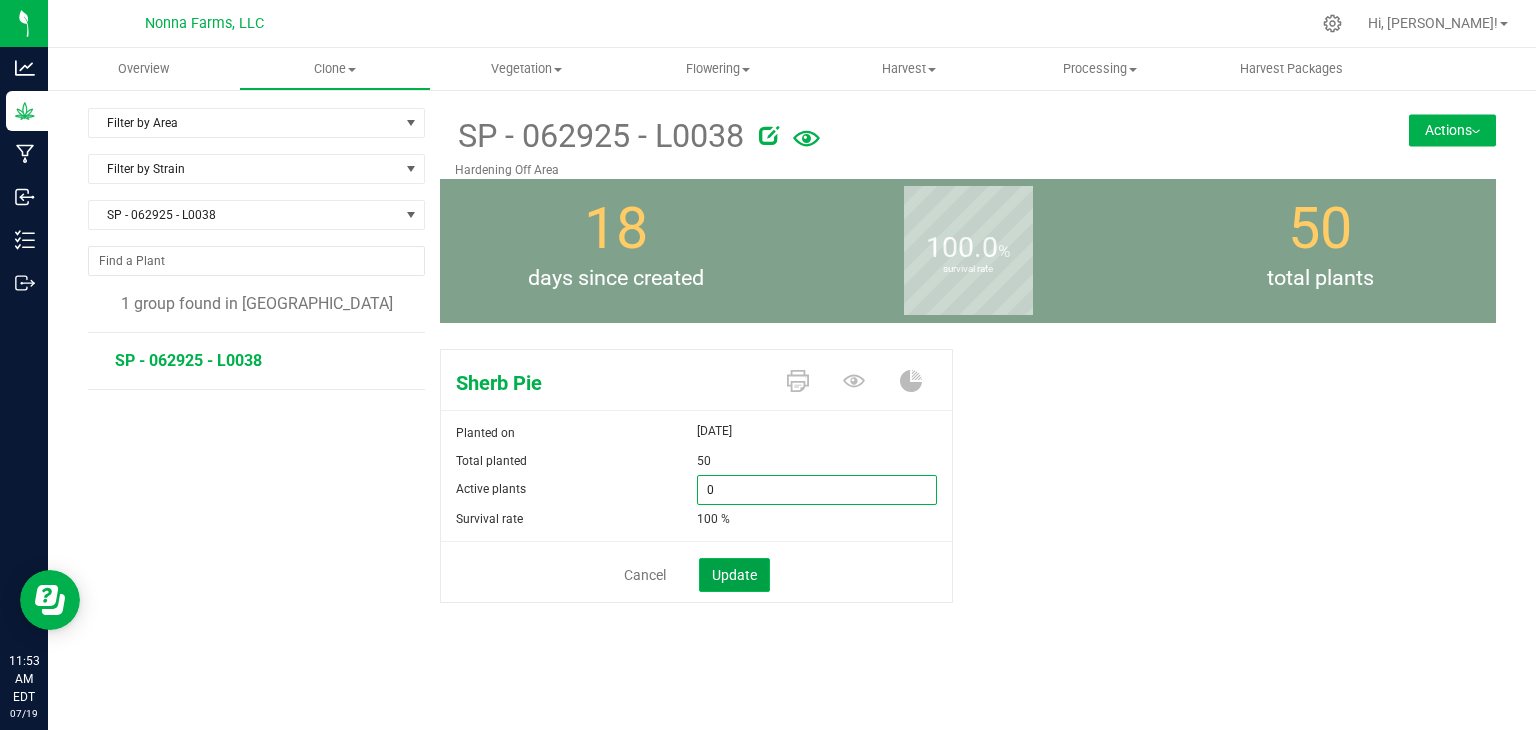 type on "0" 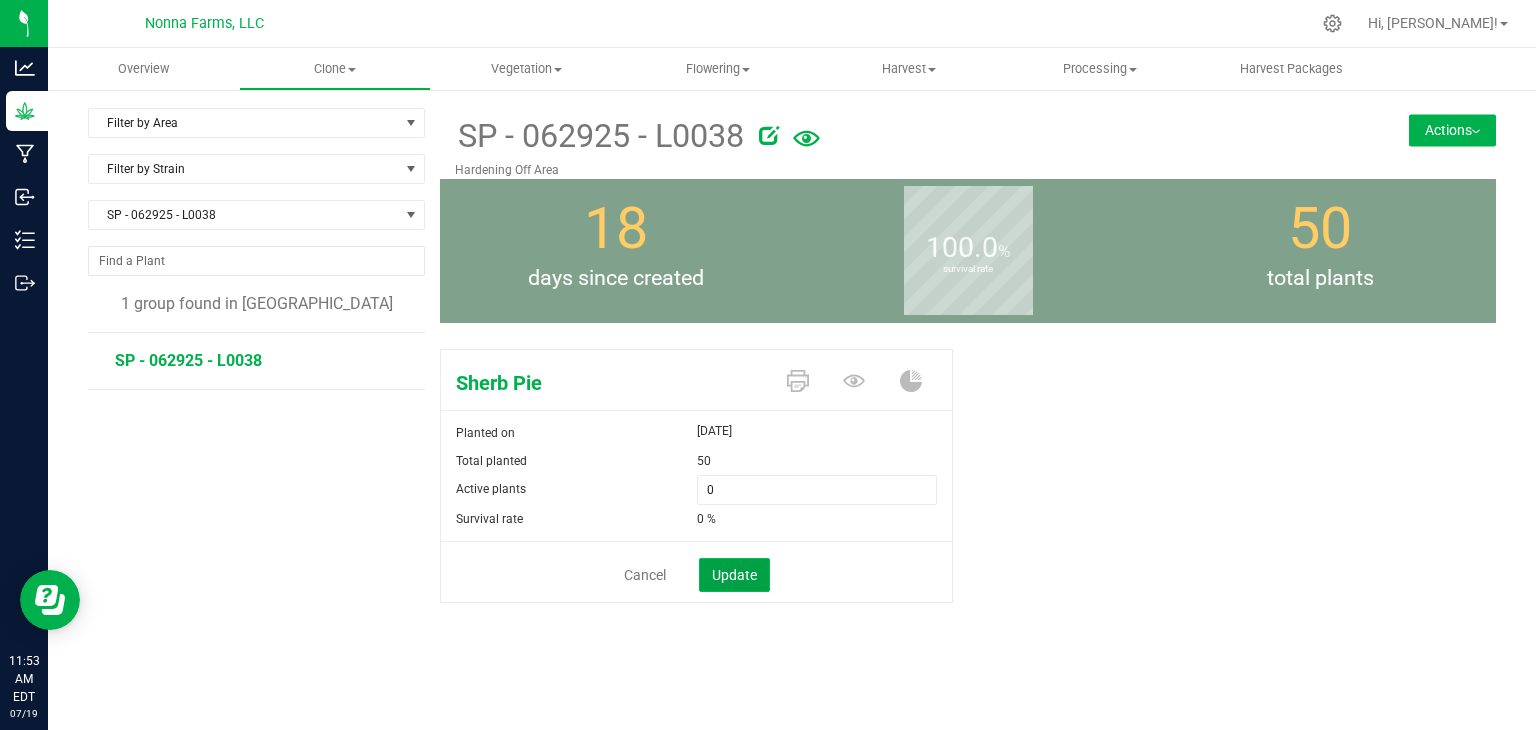 click on "Update" 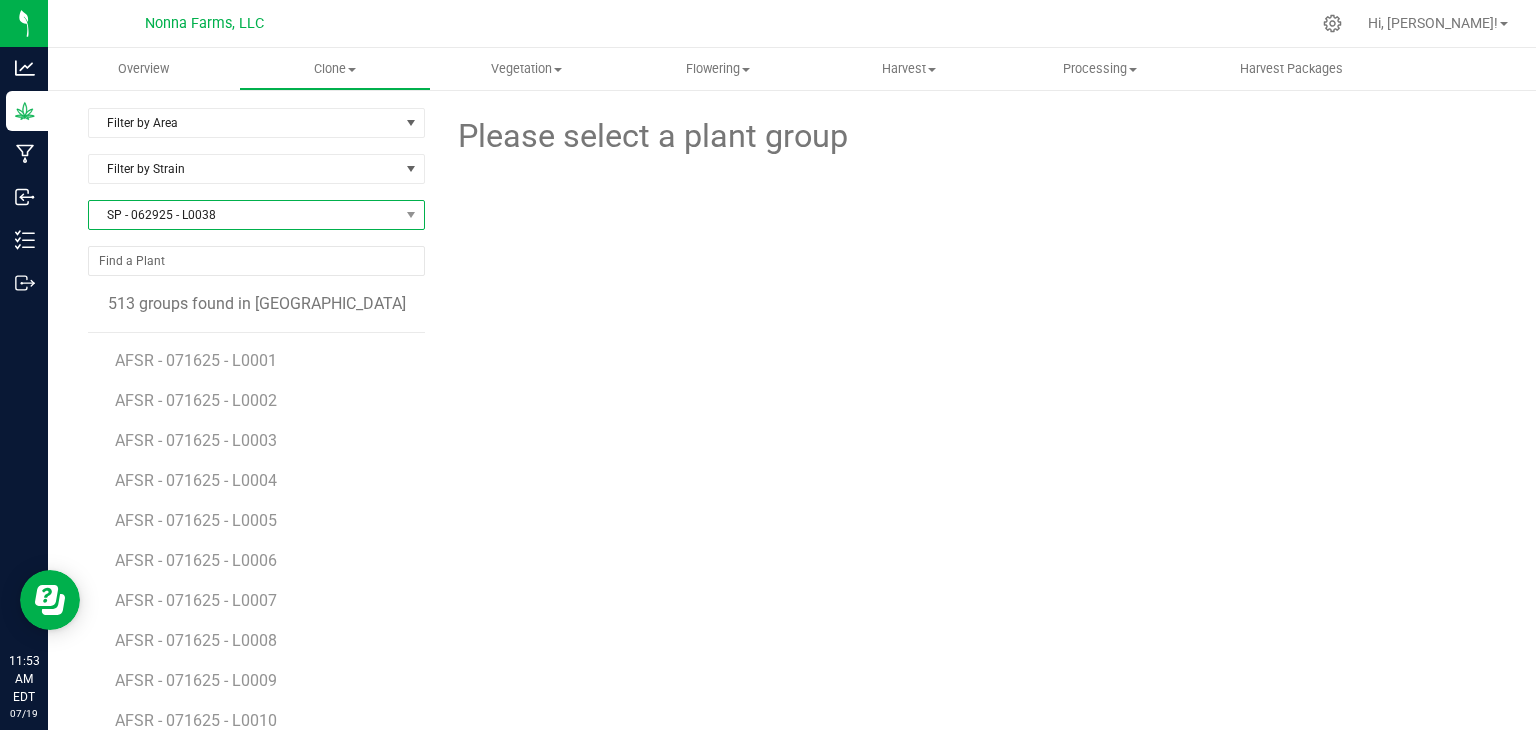 click on "SP - 062925 - L0038" at bounding box center [244, 215] 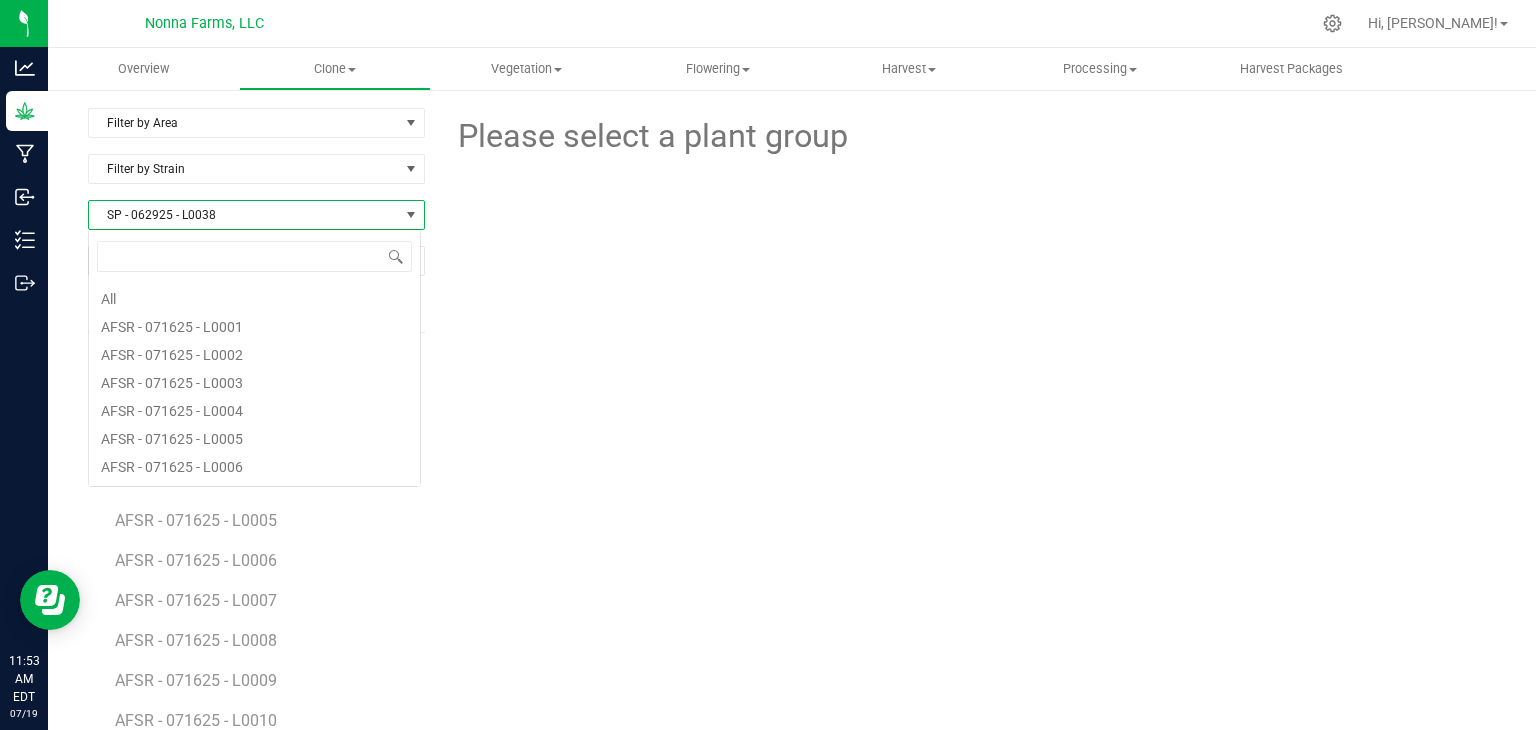 scroll, scrollTop: 99970, scrollLeft: 99666, axis: both 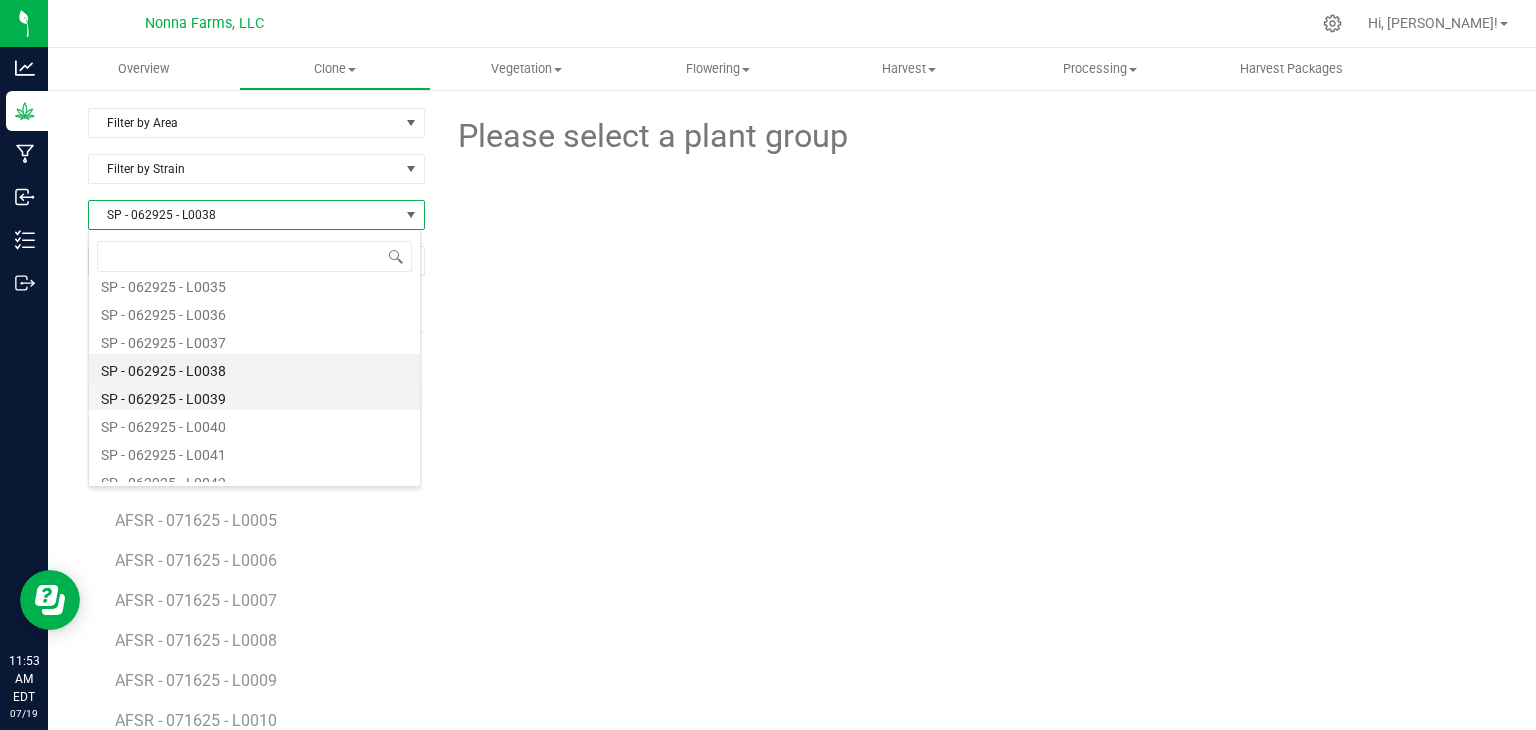 click on "SP - 062925 - L0039" at bounding box center (254, 396) 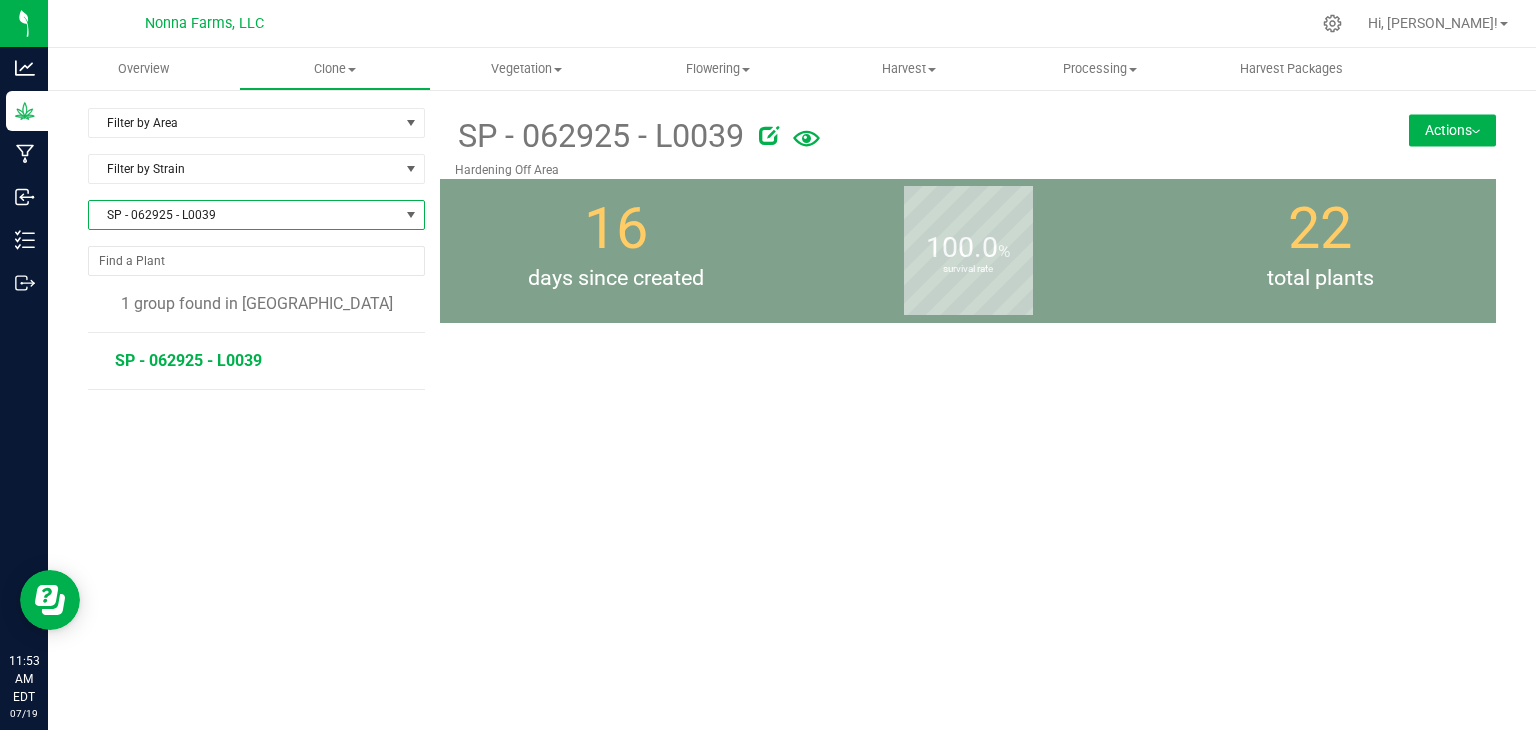 click on "SP - 062925 - L0039" at bounding box center [188, 360] 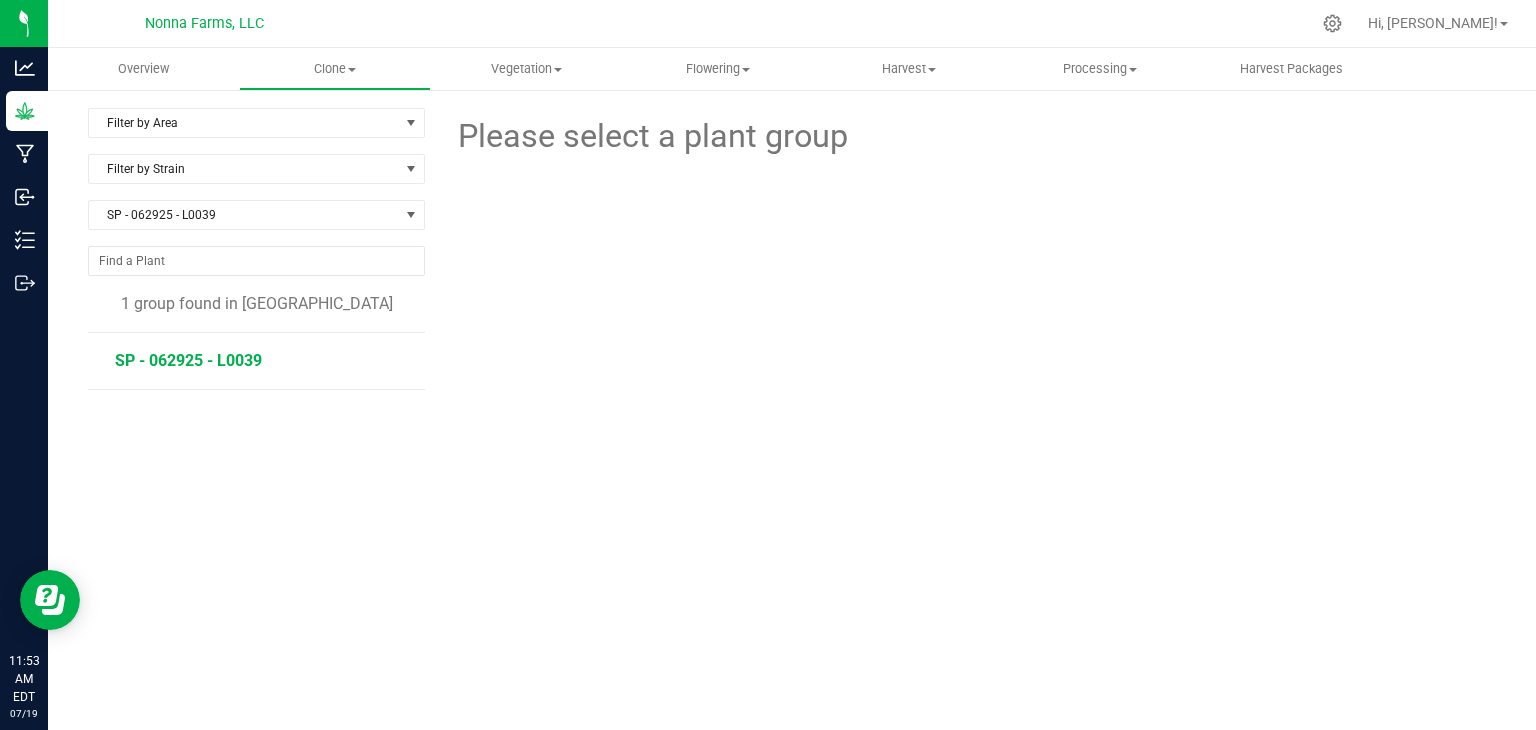 click on "SP - 062925 - L0039" at bounding box center (188, 360) 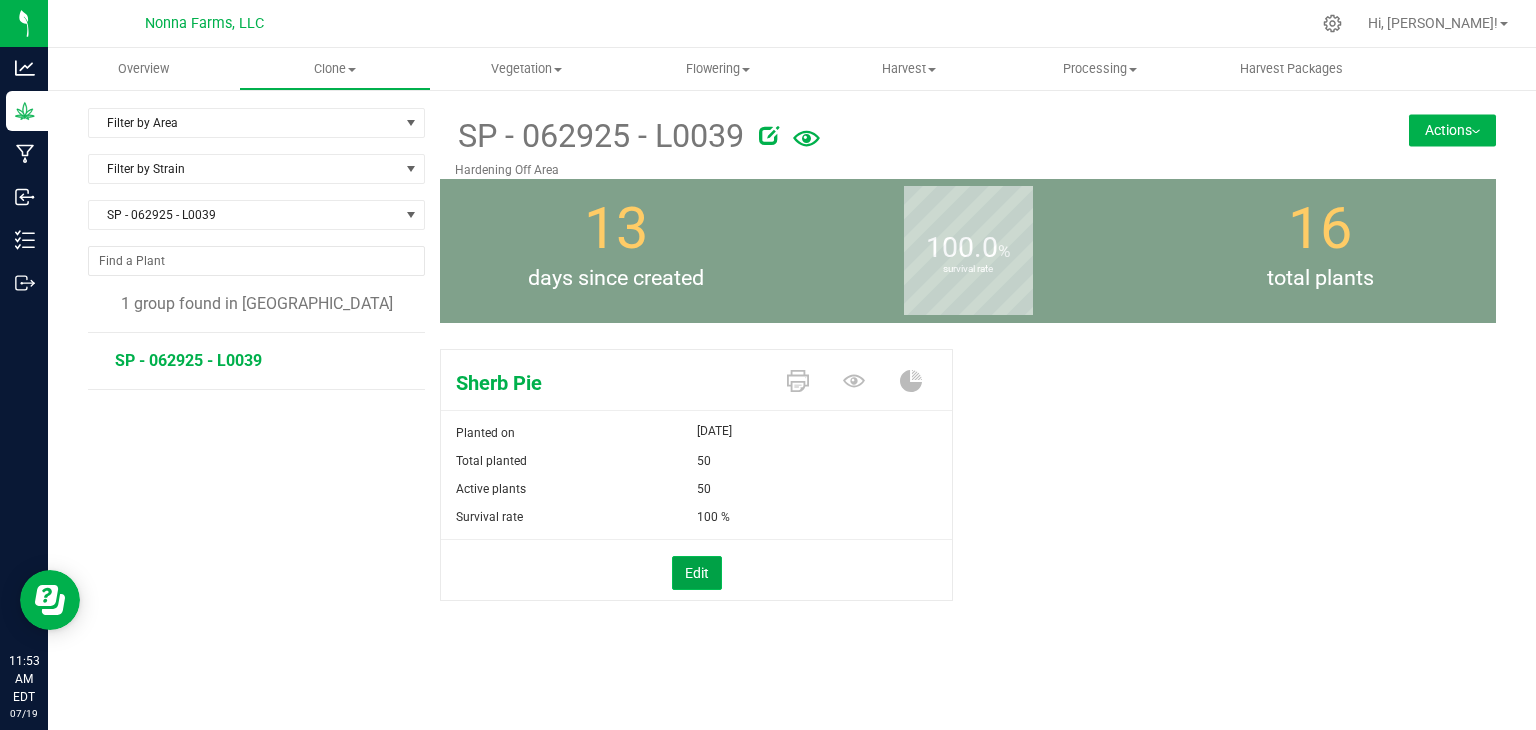 click on "Edit" at bounding box center (697, 573) 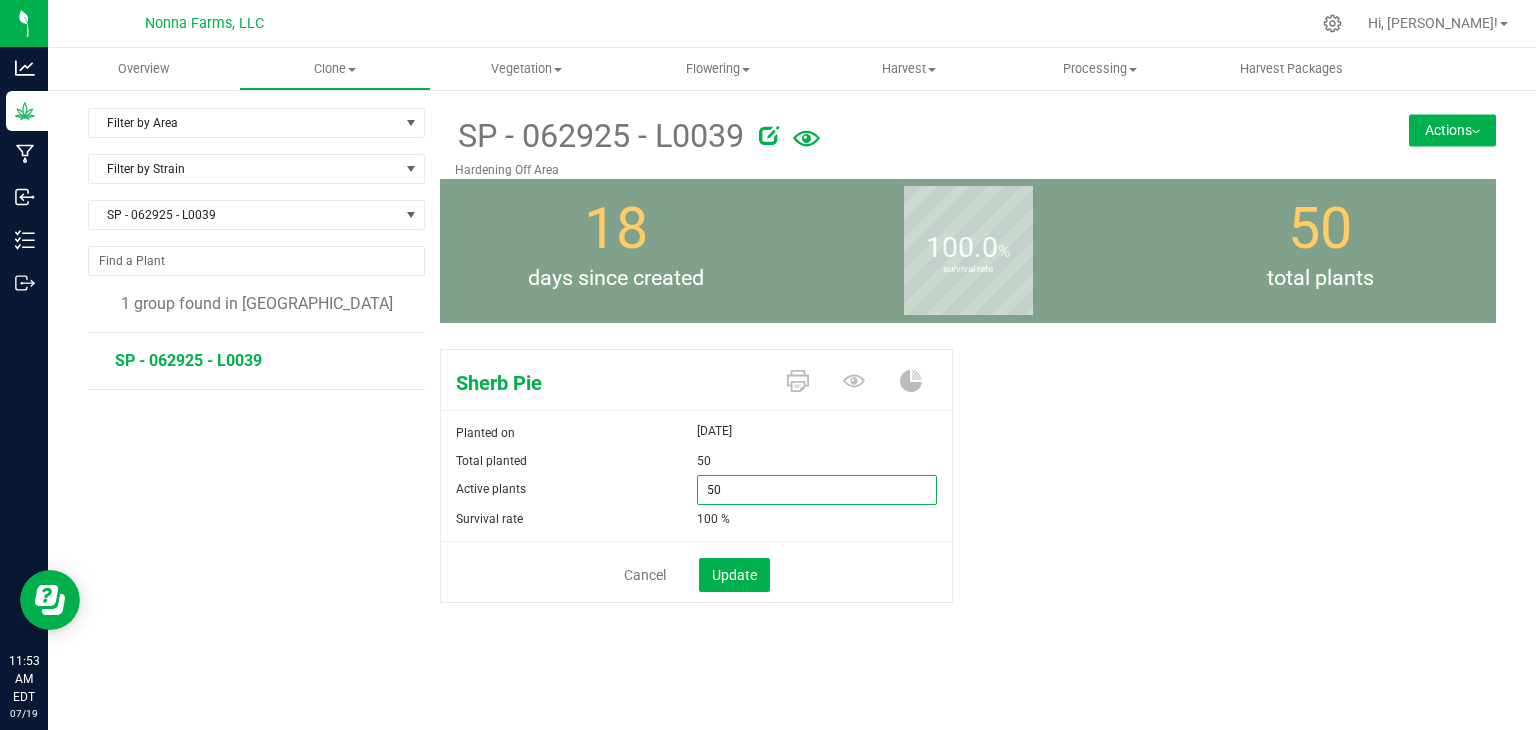drag, startPoint x: 780, startPoint y: 483, endPoint x: 613, endPoint y: 485, distance: 167.01198 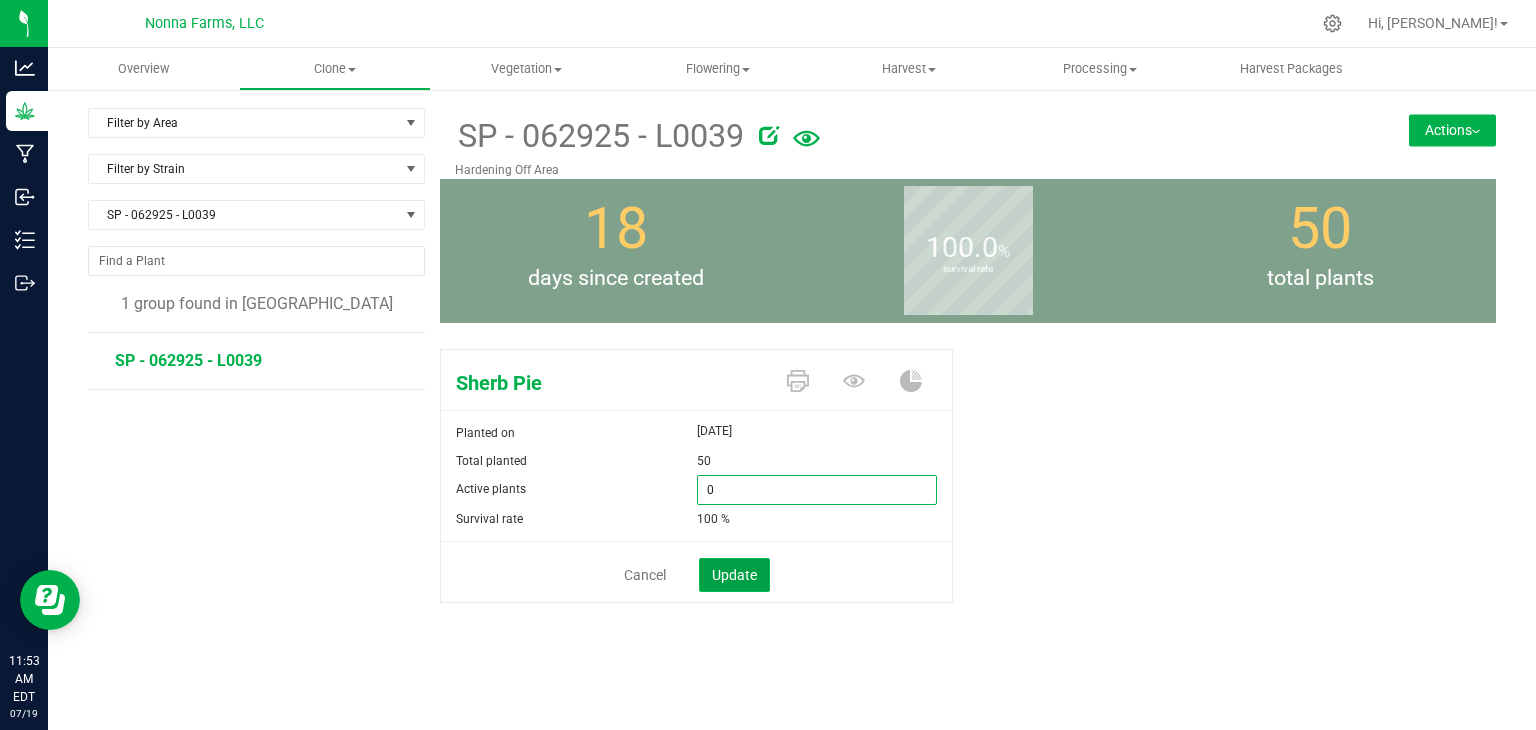 type on "0" 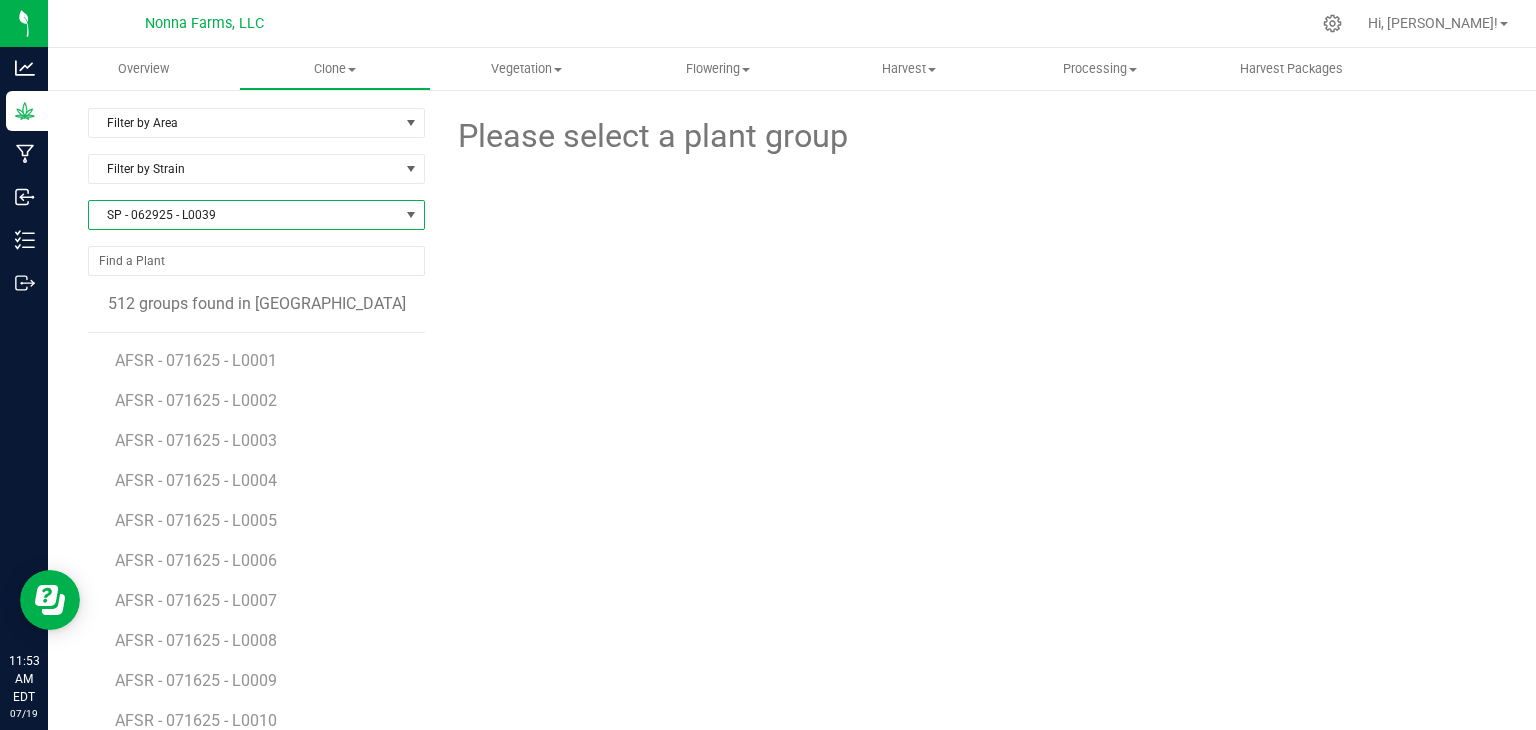 click on "SP - 062925 - L0039" at bounding box center (244, 215) 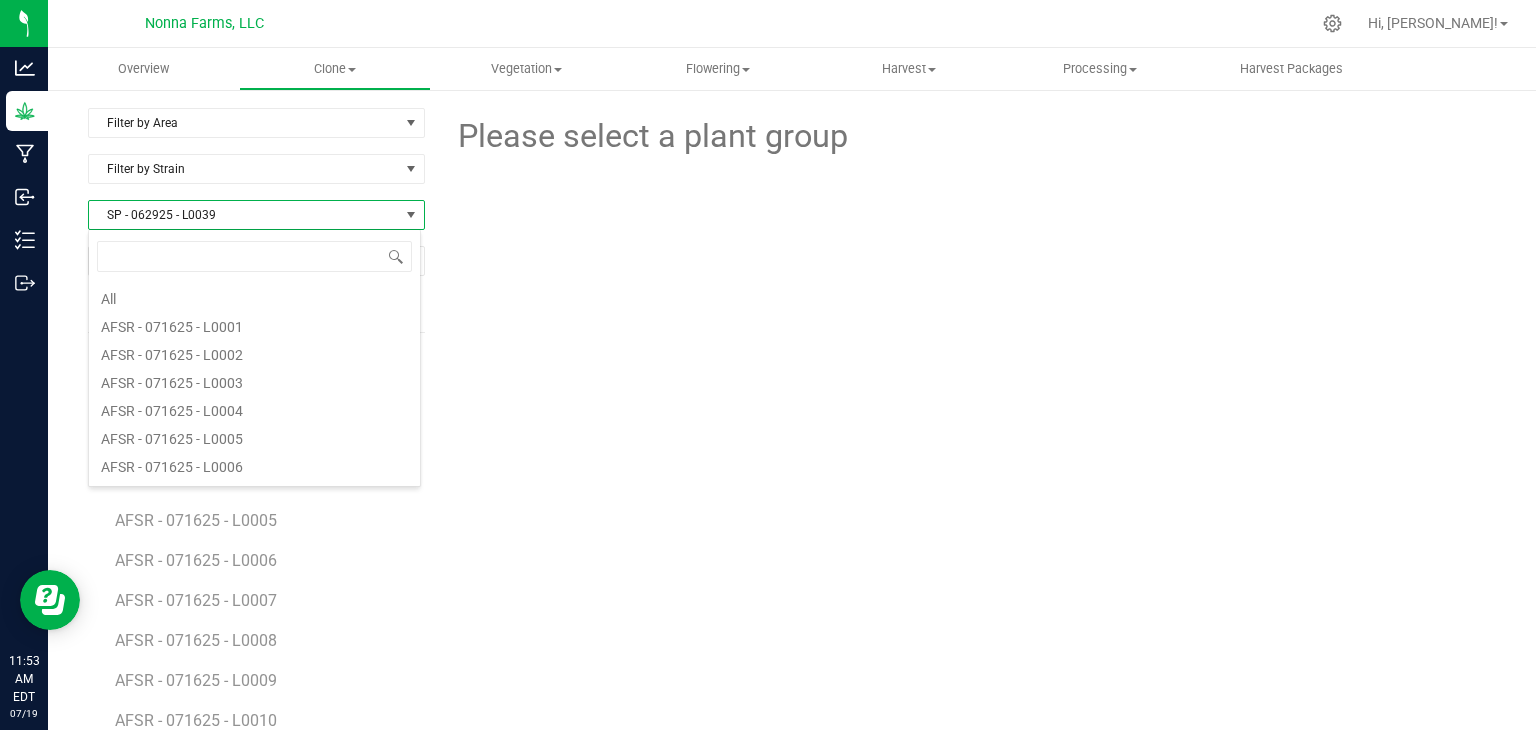 scroll, scrollTop: 5848, scrollLeft: 0, axis: vertical 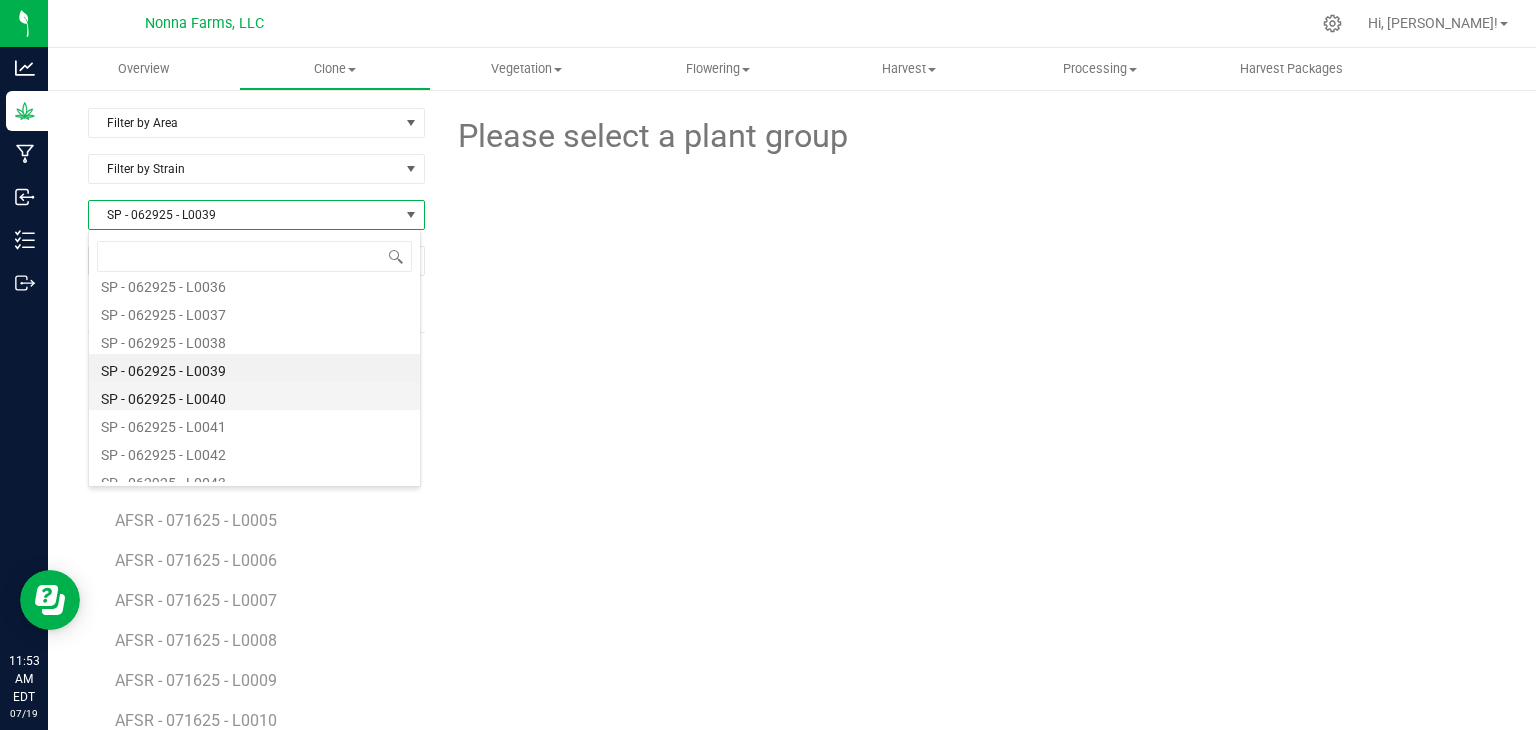 click on "SP - 062925 - L0040" at bounding box center [254, 396] 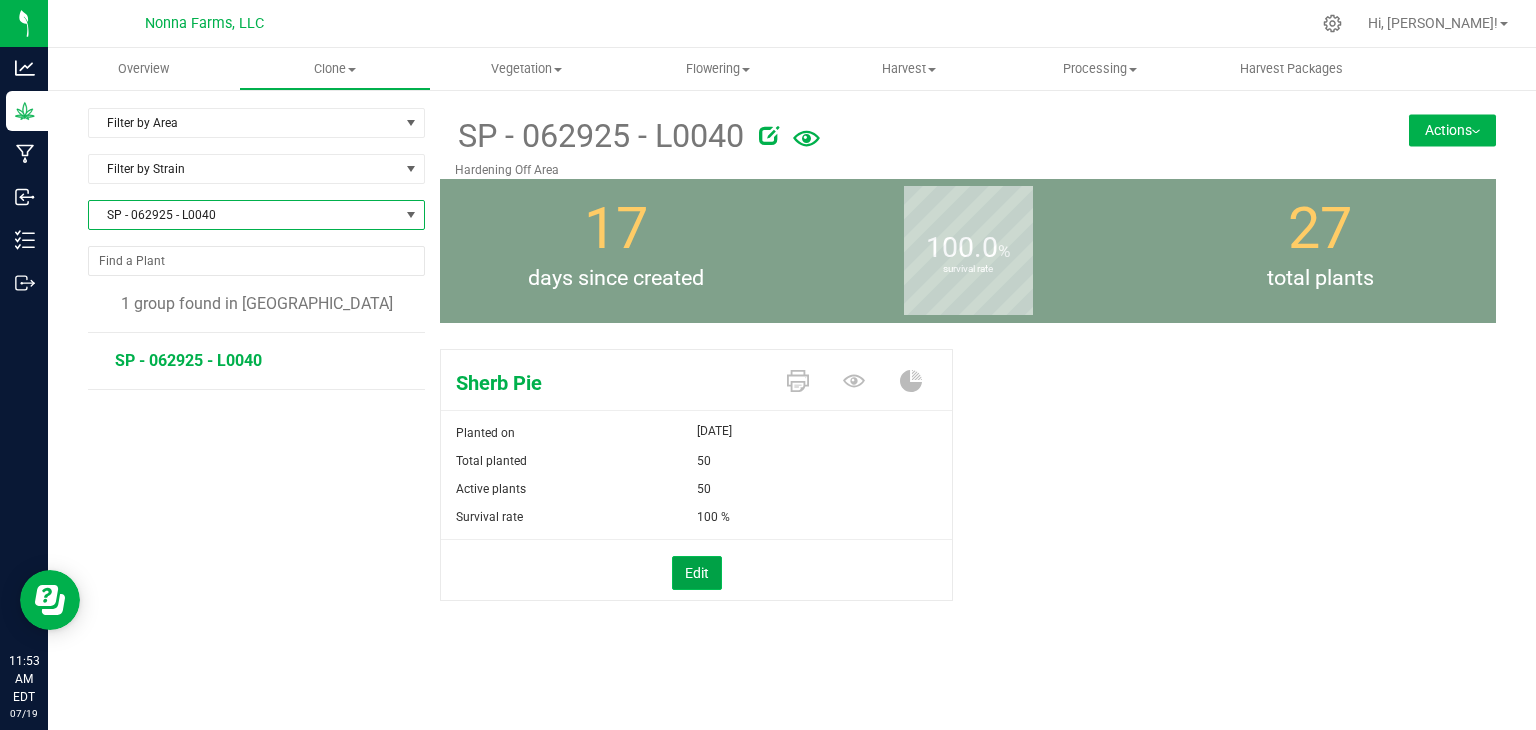 click on "Edit" at bounding box center [697, 573] 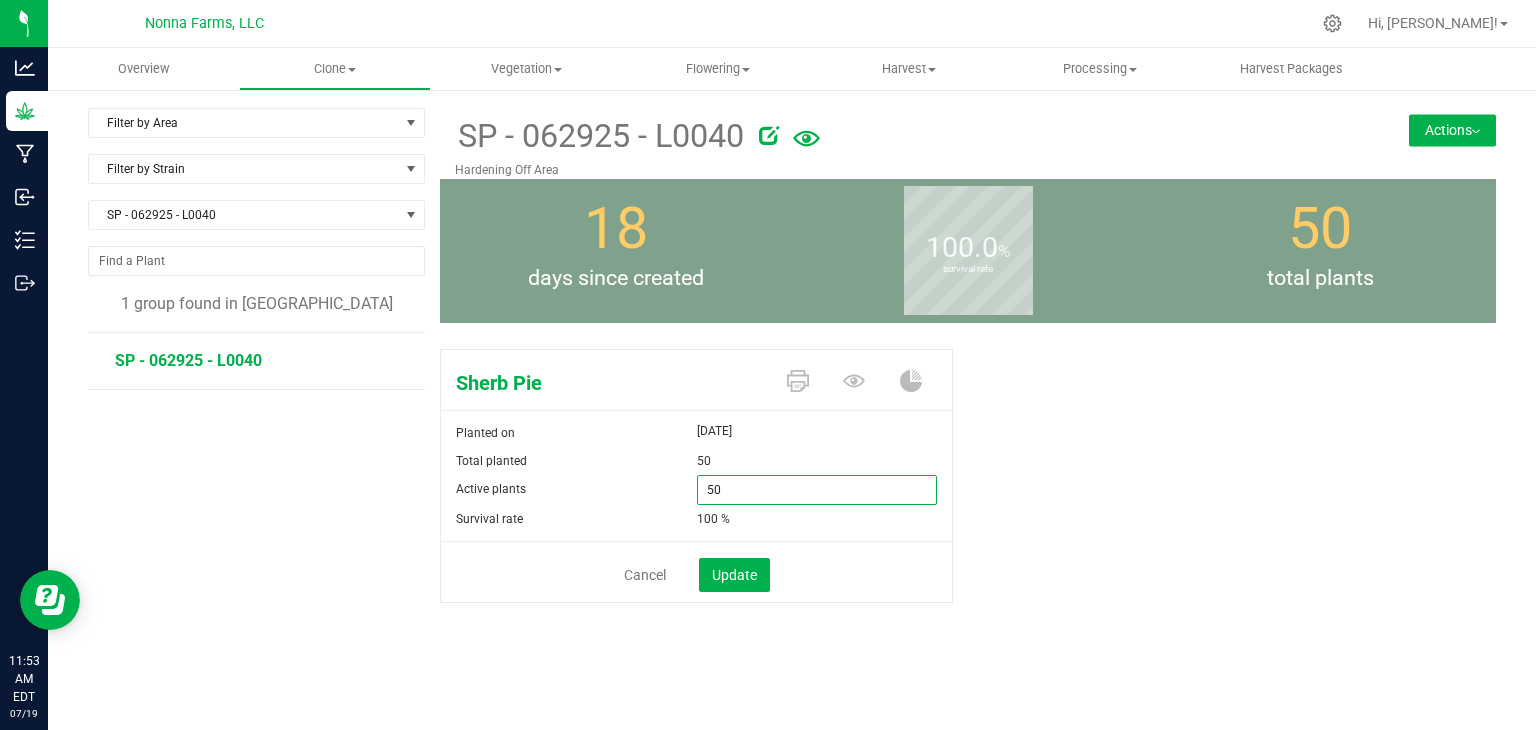 drag, startPoint x: 759, startPoint y: 487, endPoint x: 607, endPoint y: 491, distance: 152.05263 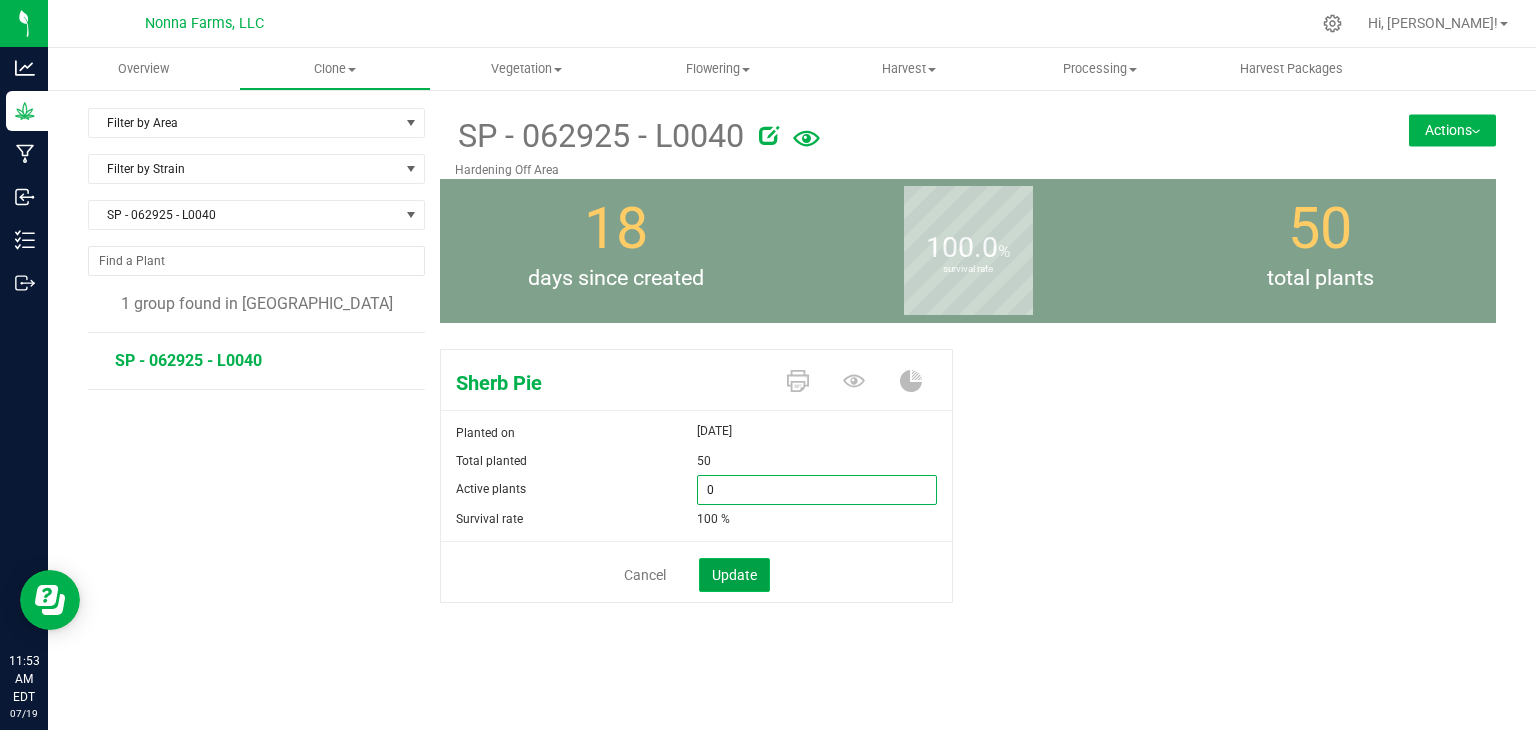 type on "0" 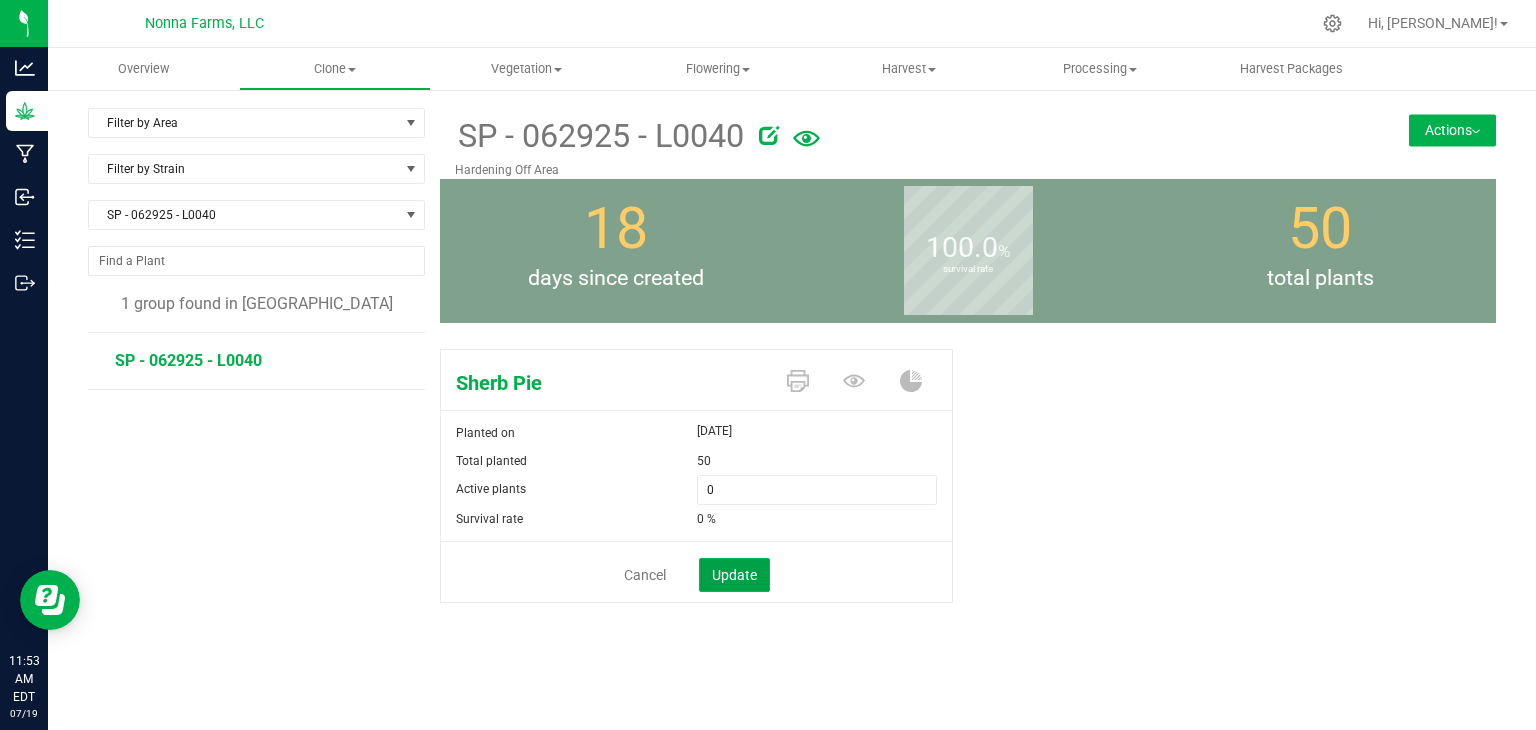 click on "Update" 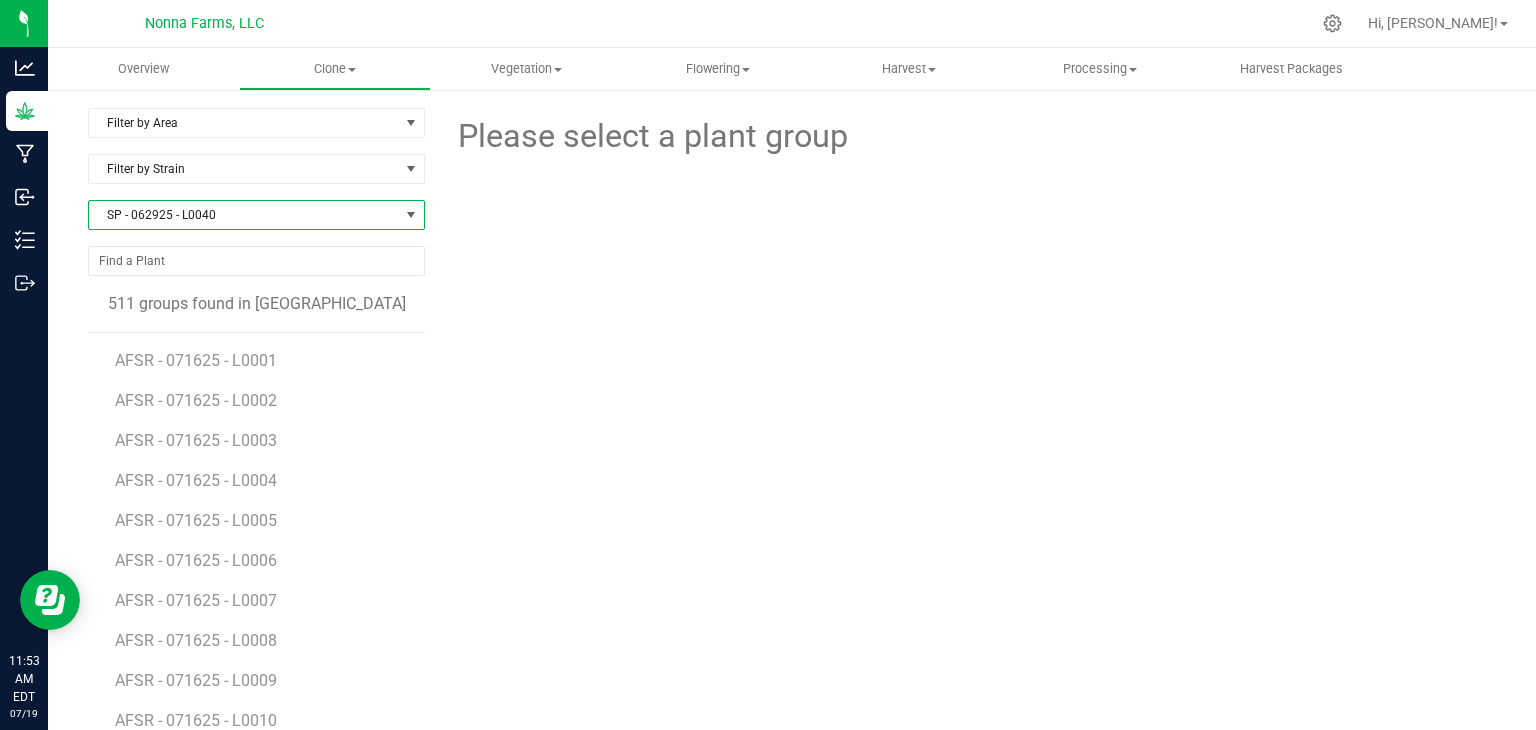 click on "SP - 062925 - L0040" at bounding box center (244, 215) 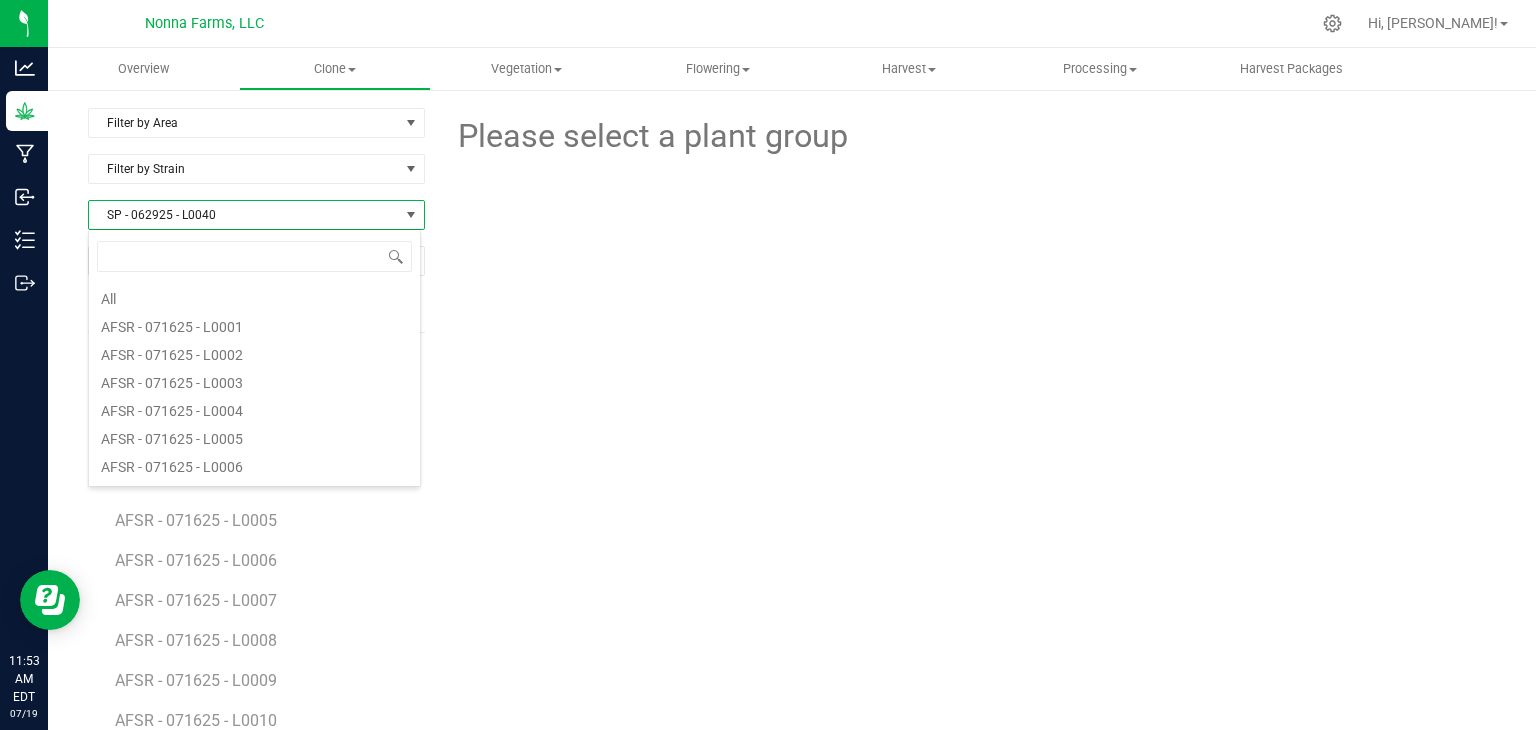 scroll, scrollTop: 5876, scrollLeft: 0, axis: vertical 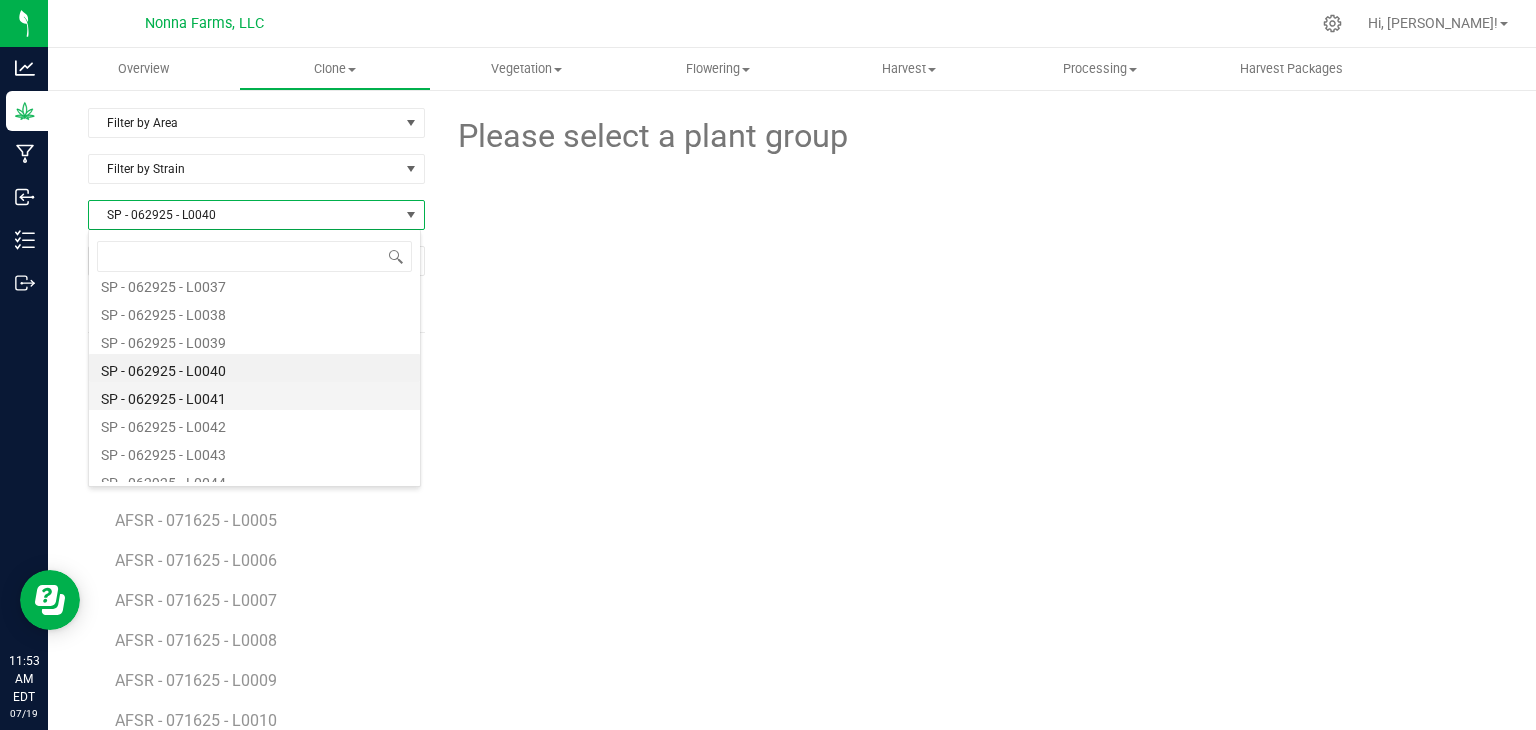 click on "SP - 062925 - L0041" at bounding box center (254, 396) 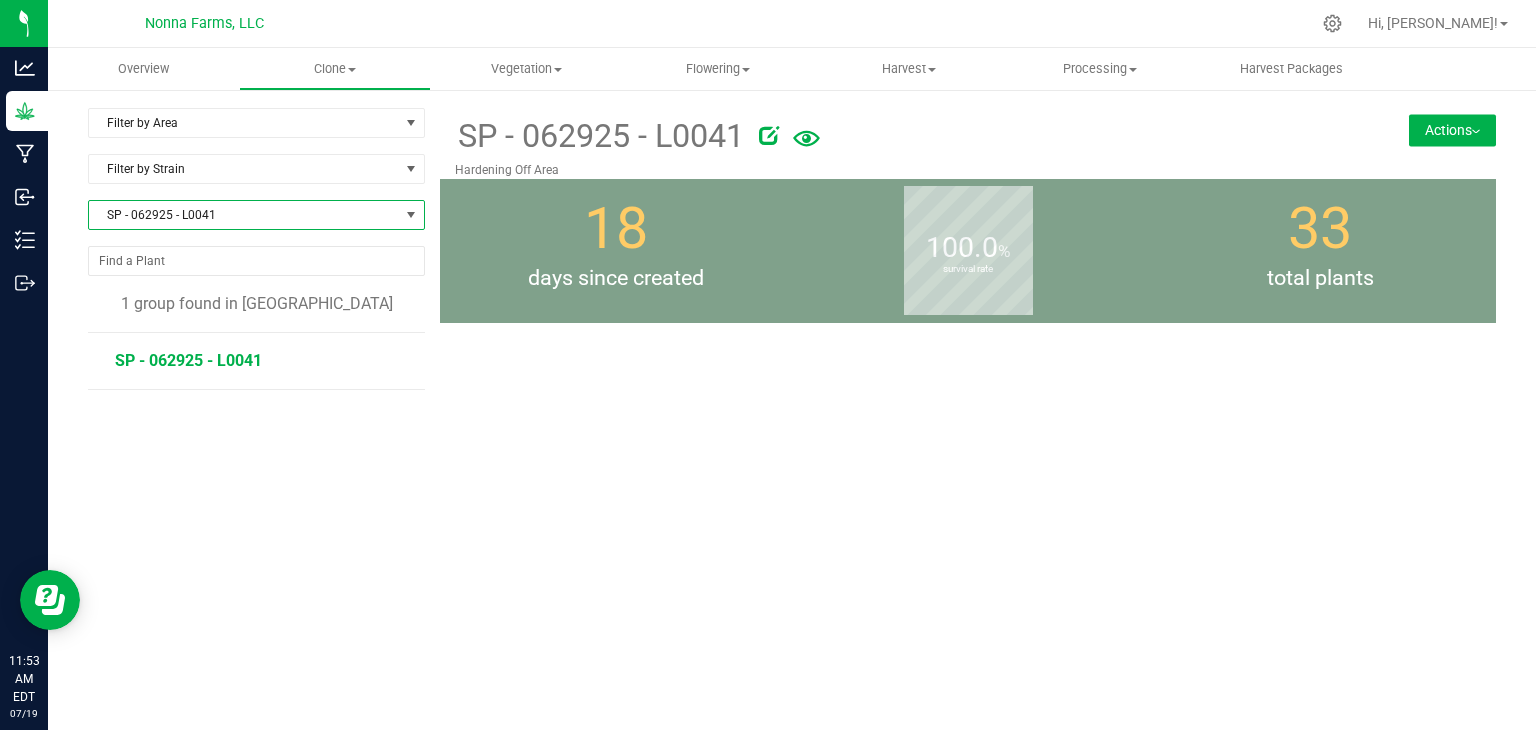 click on "SP - 062925 - L0041" at bounding box center [188, 360] 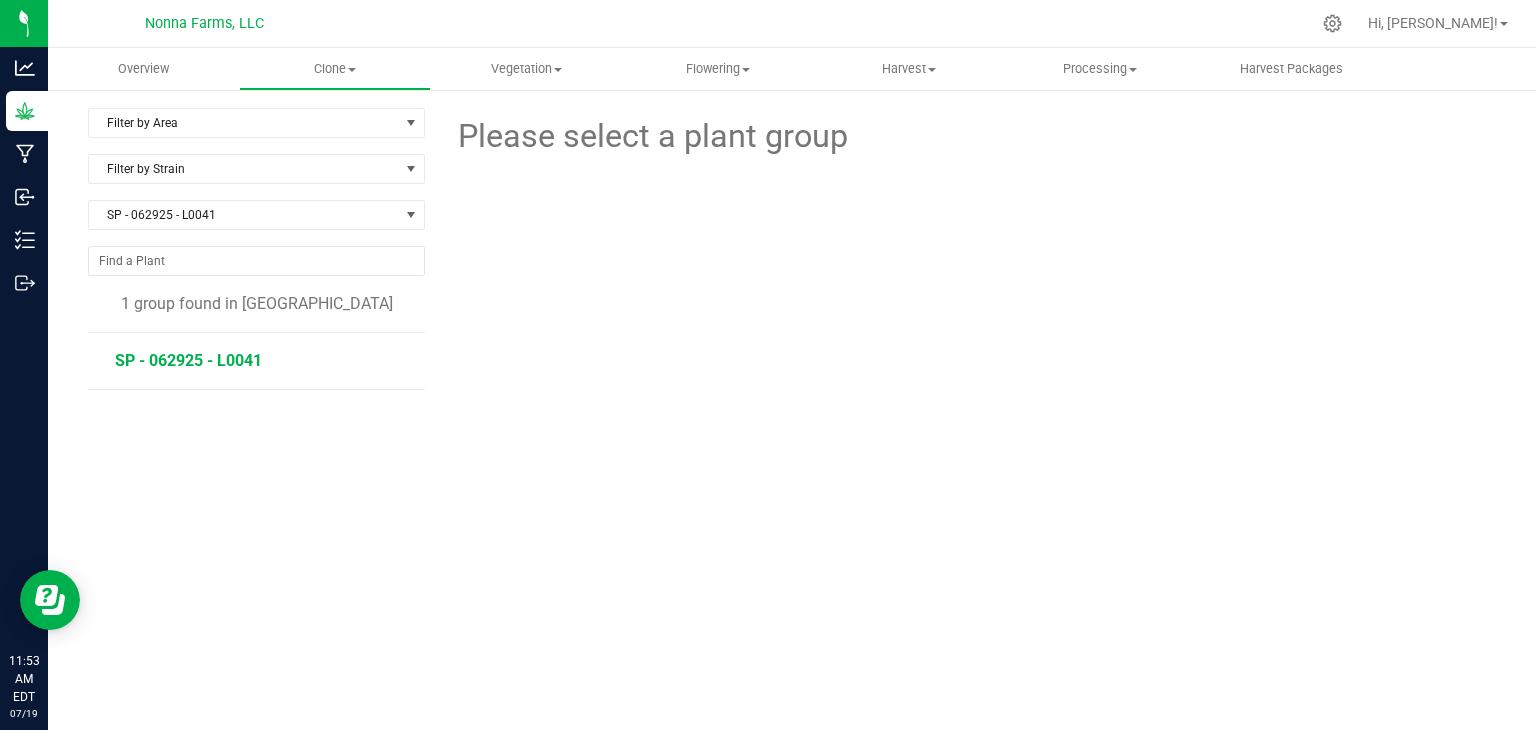 click on "SP - 062925 - L0041" at bounding box center [188, 360] 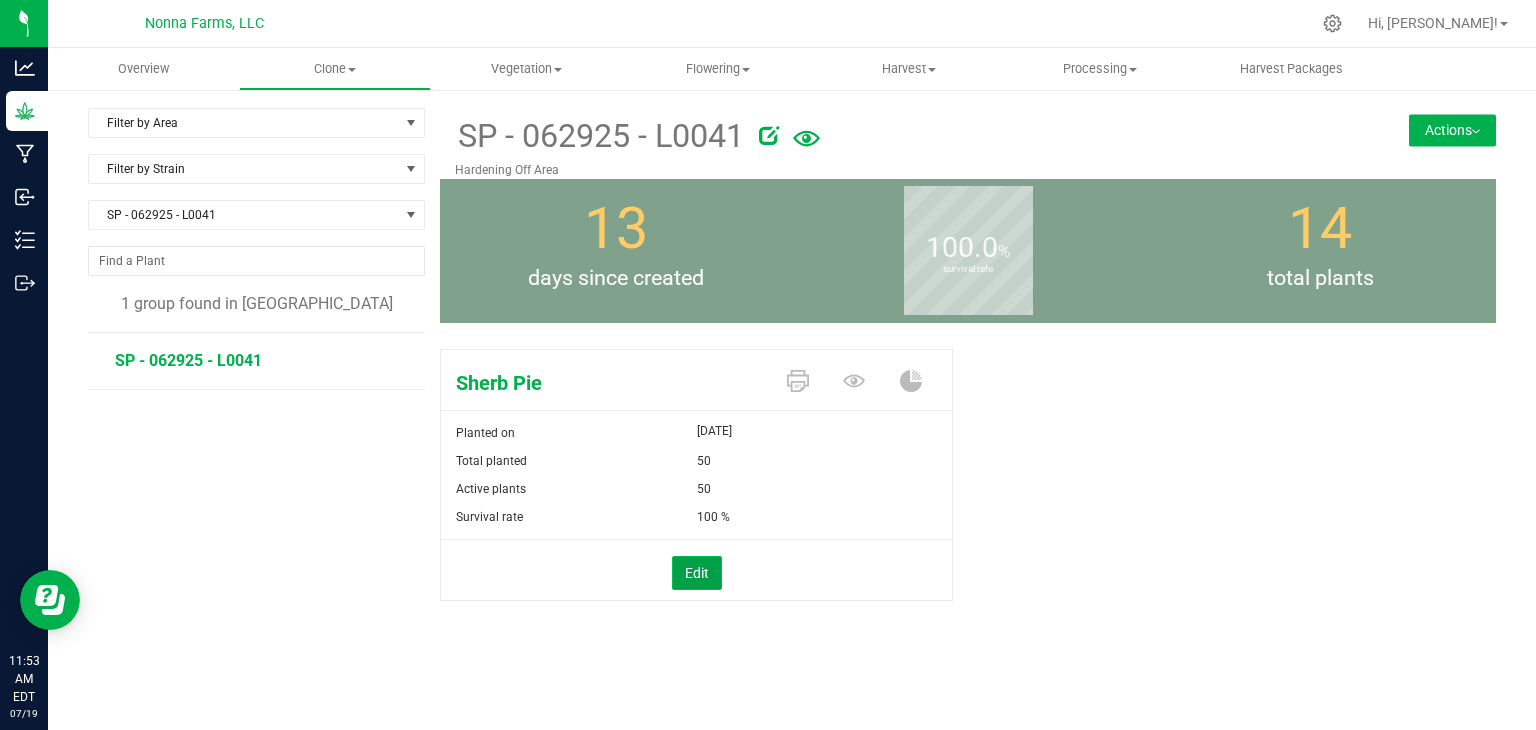 drag, startPoint x: 671, startPoint y: 570, endPoint x: 732, endPoint y: 516, distance: 81.46779 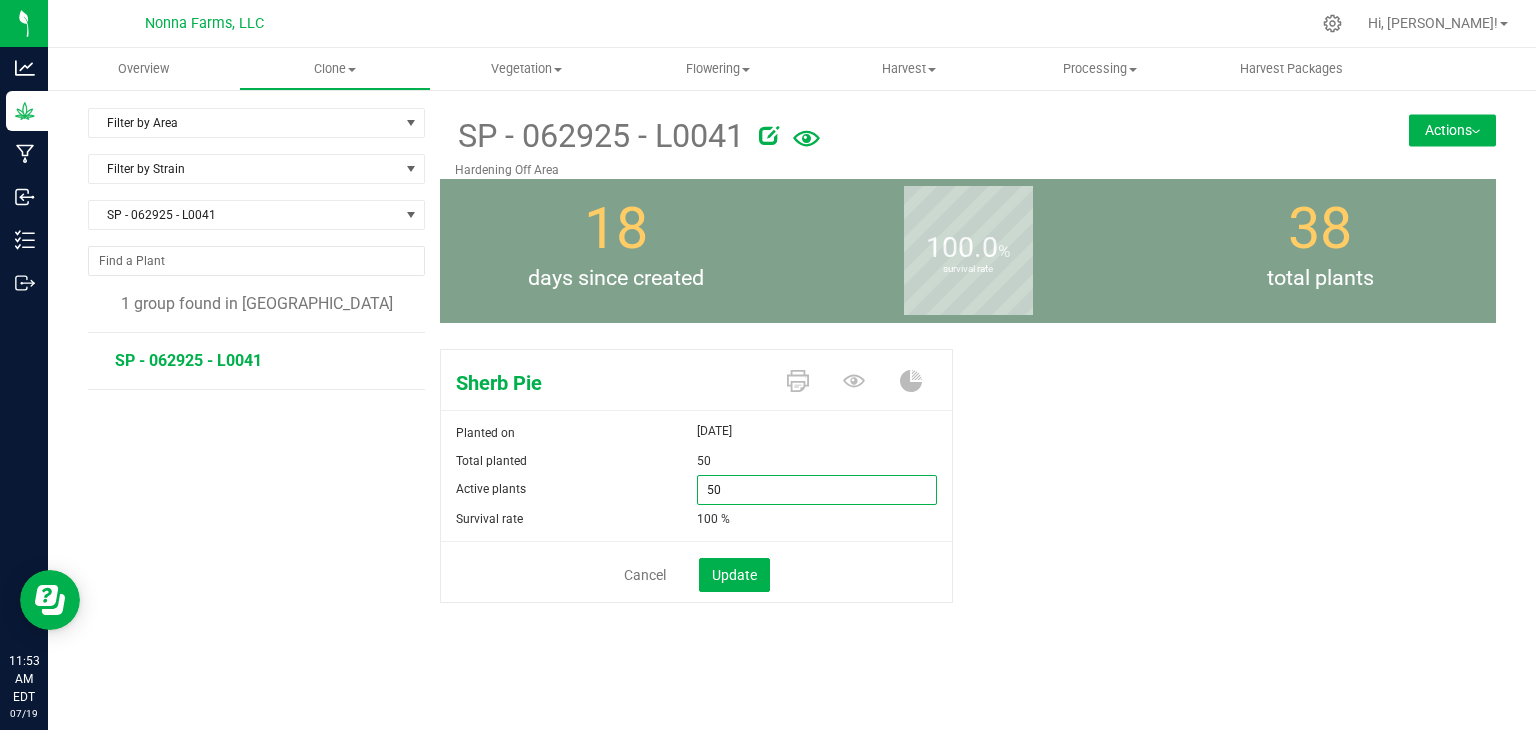 drag, startPoint x: 772, startPoint y: 482, endPoint x: 593, endPoint y: 498, distance: 179.71365 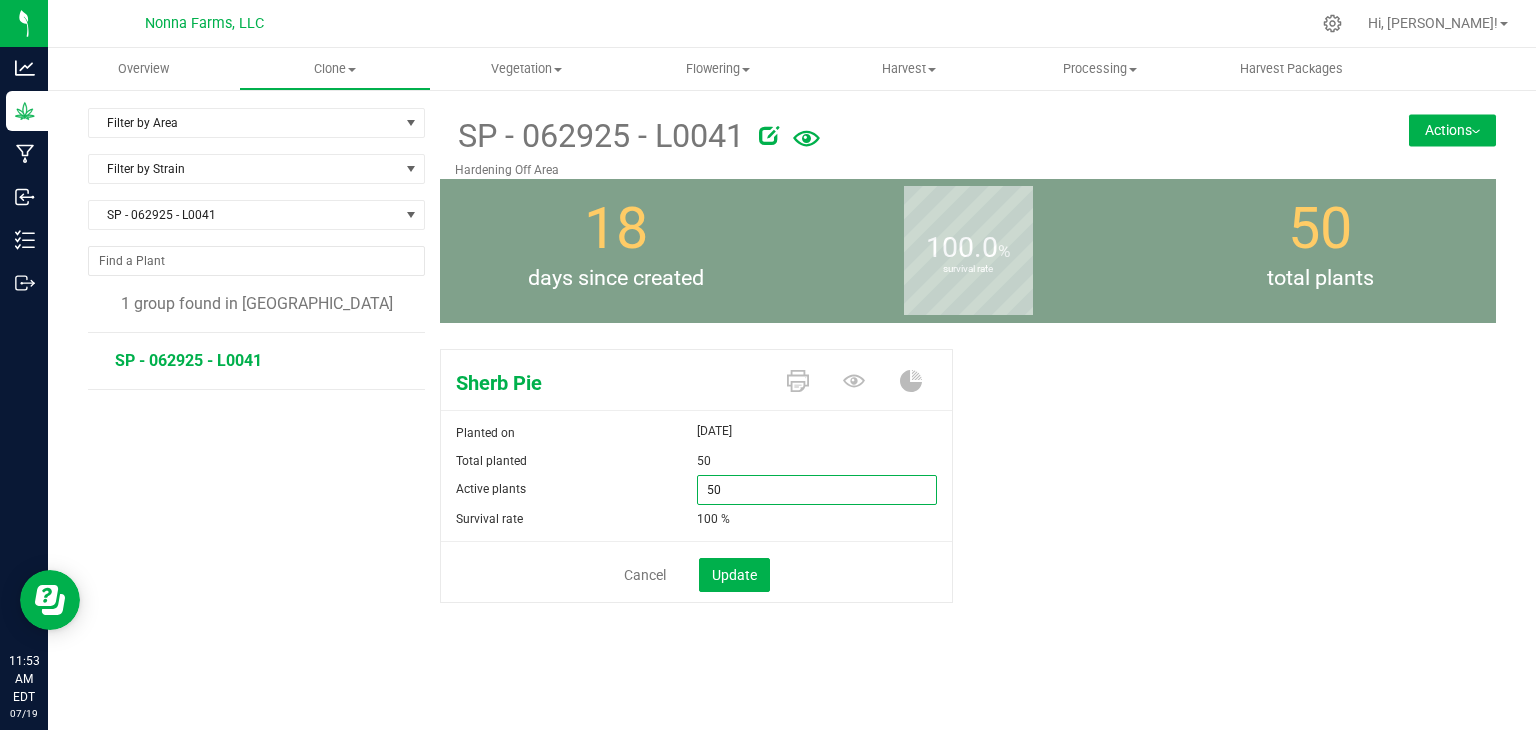 type on "0" 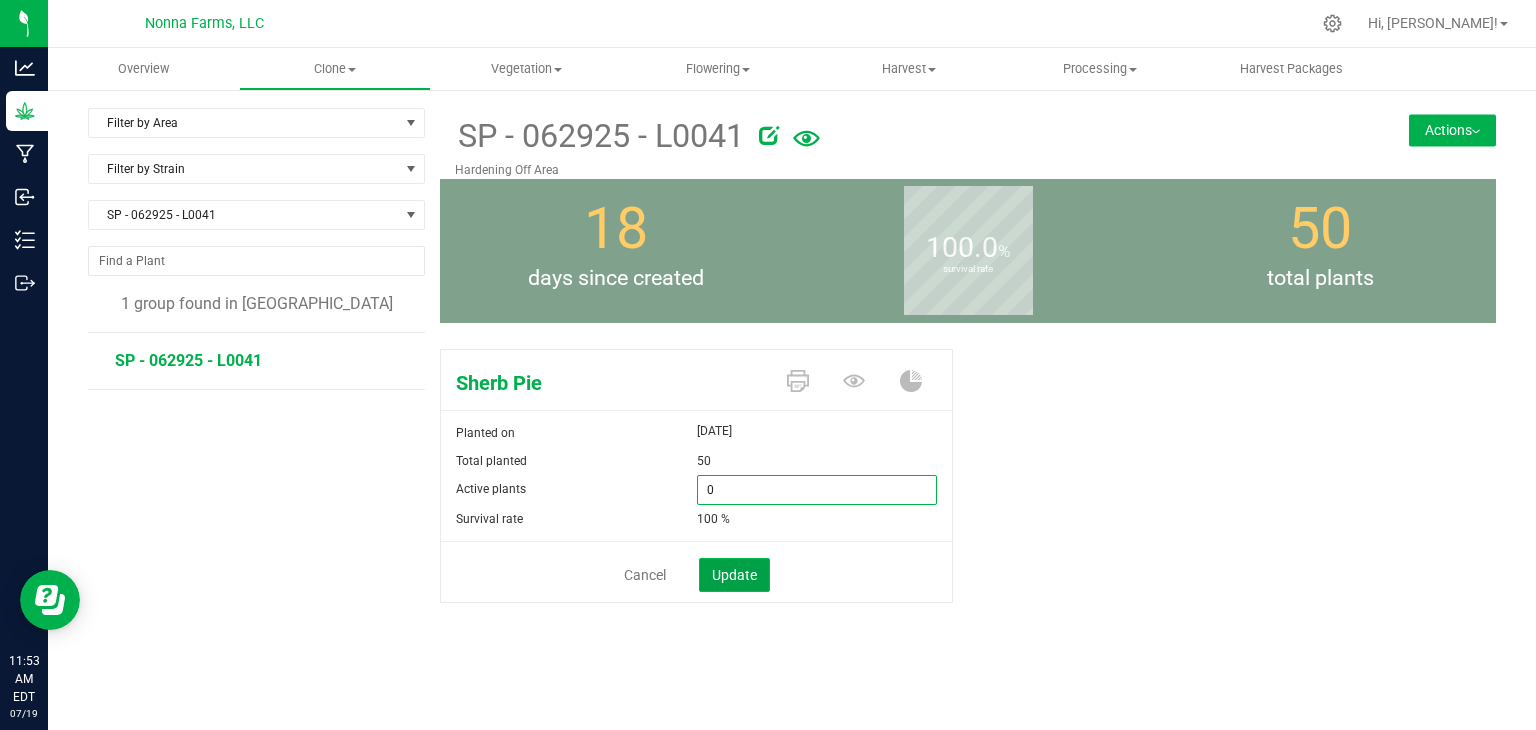 type on "0" 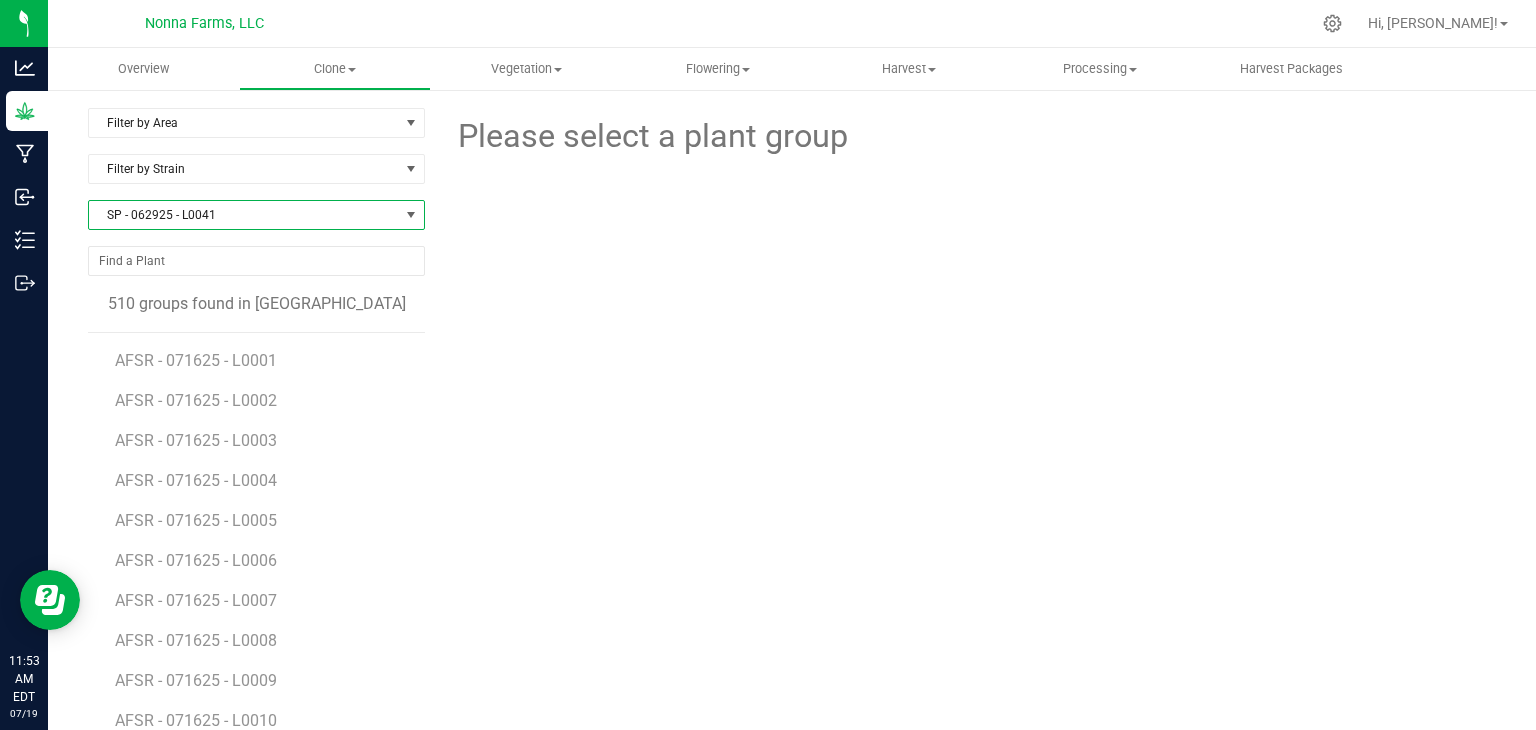 click on "SP - 062925 - L0041" at bounding box center [244, 215] 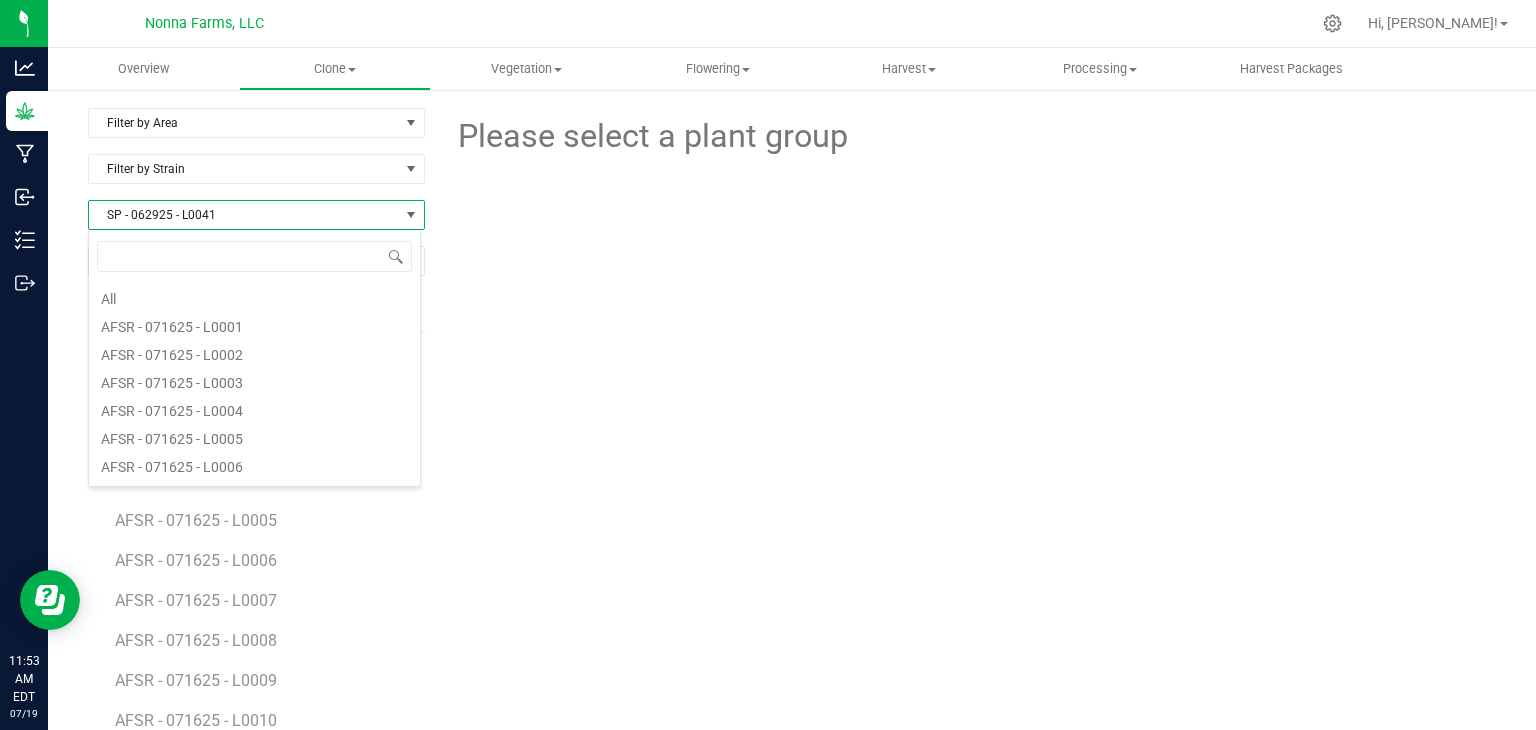 scroll, scrollTop: 5904, scrollLeft: 0, axis: vertical 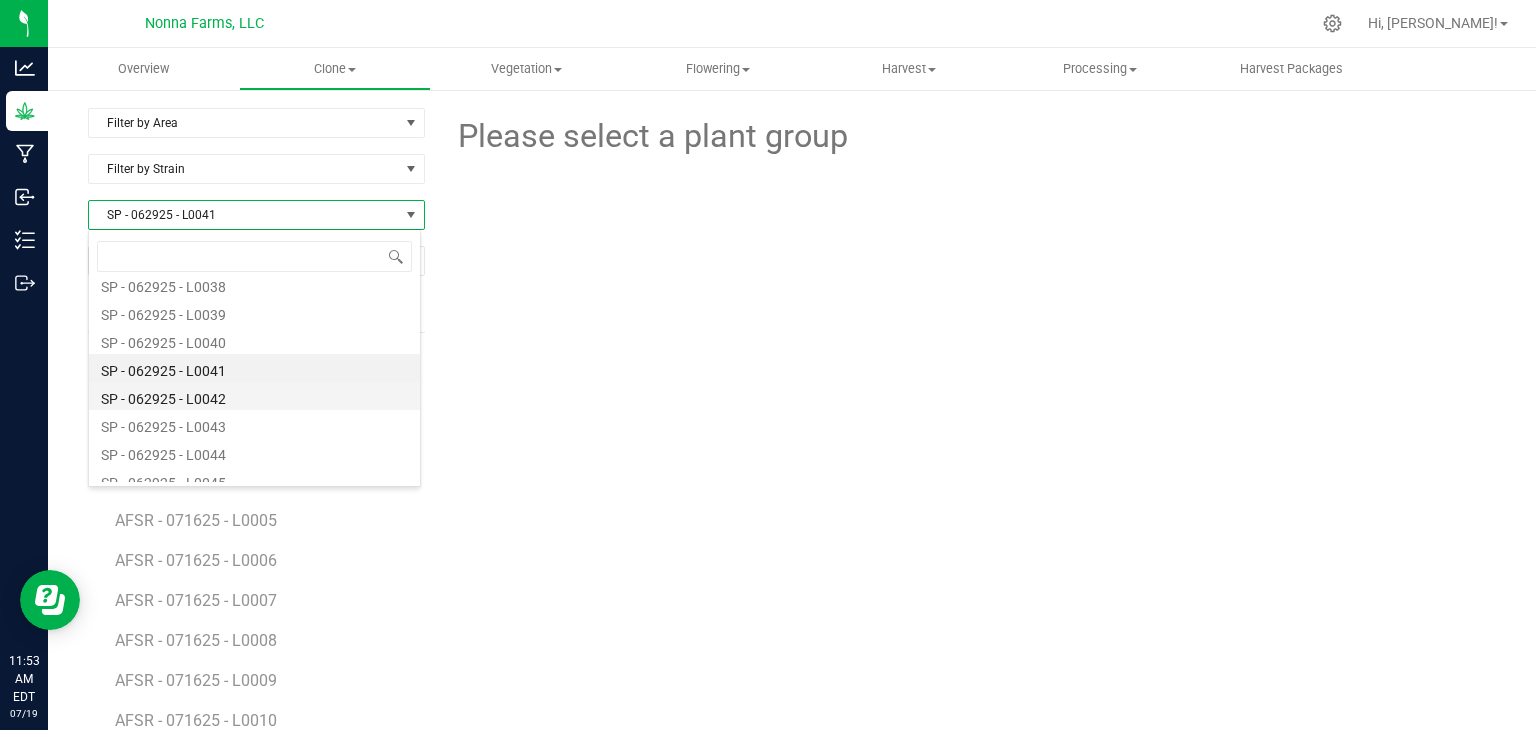 click on "SP - 062925 - L0042" at bounding box center [254, 396] 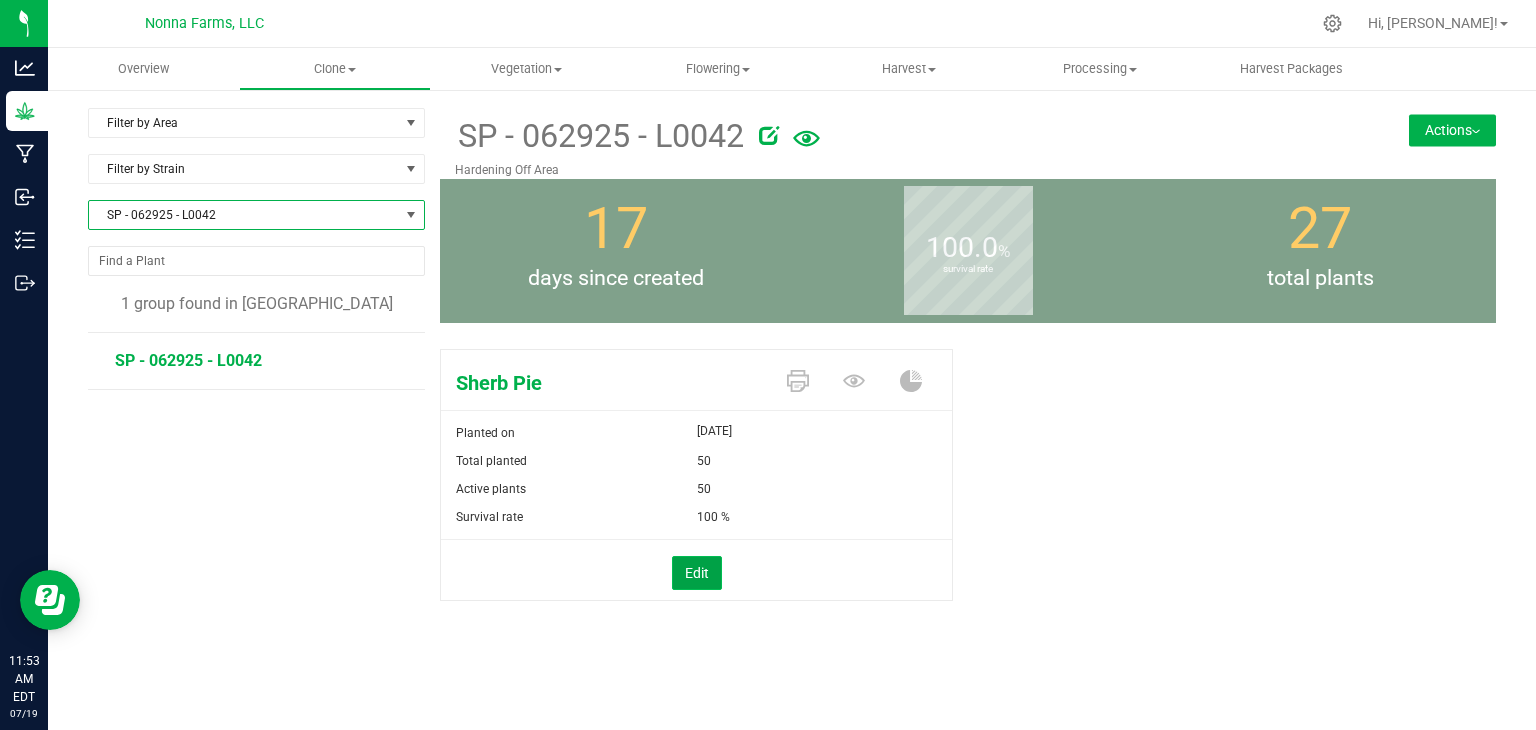 click on "Edit" at bounding box center [697, 573] 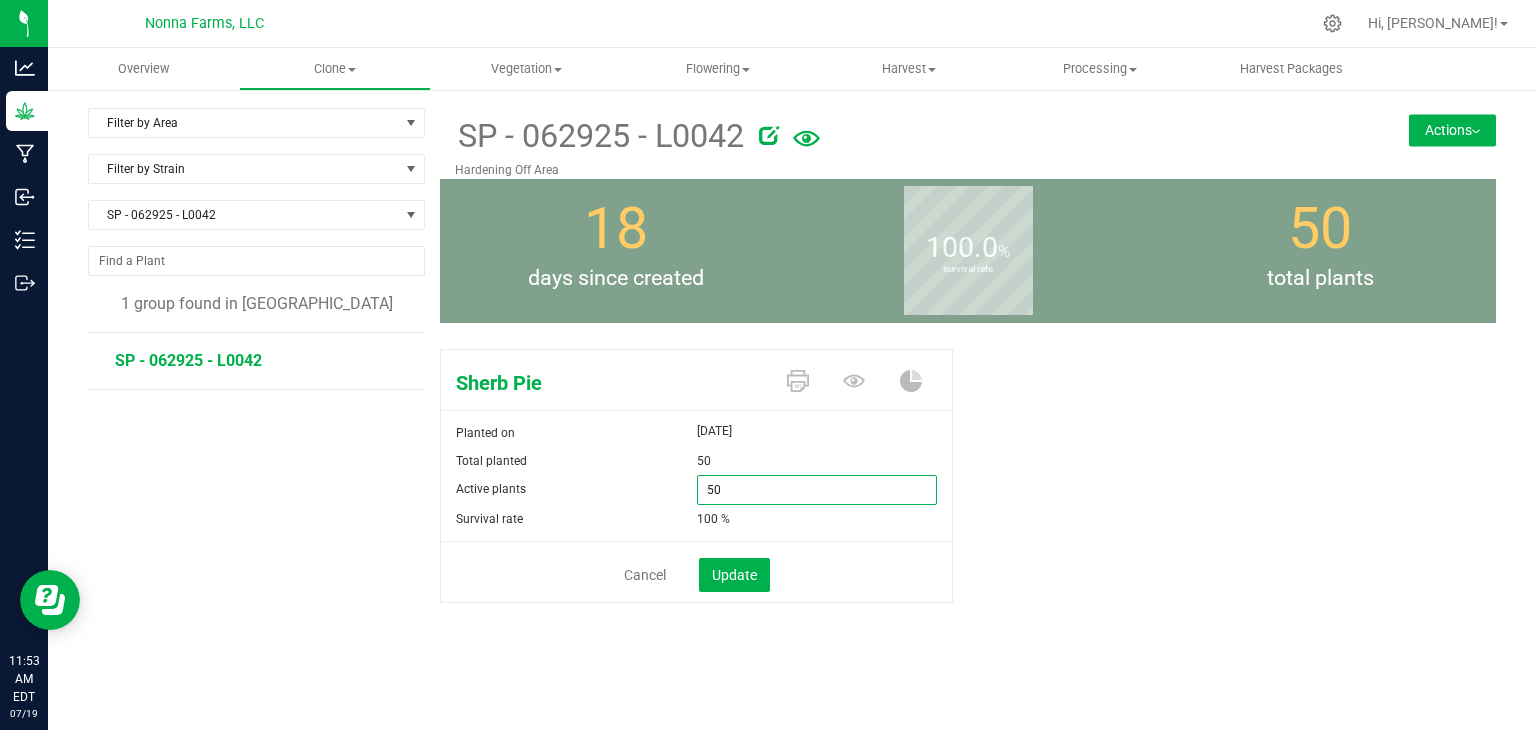 drag, startPoint x: 708, startPoint y: 489, endPoint x: 608, endPoint y: 477, distance: 100.71743 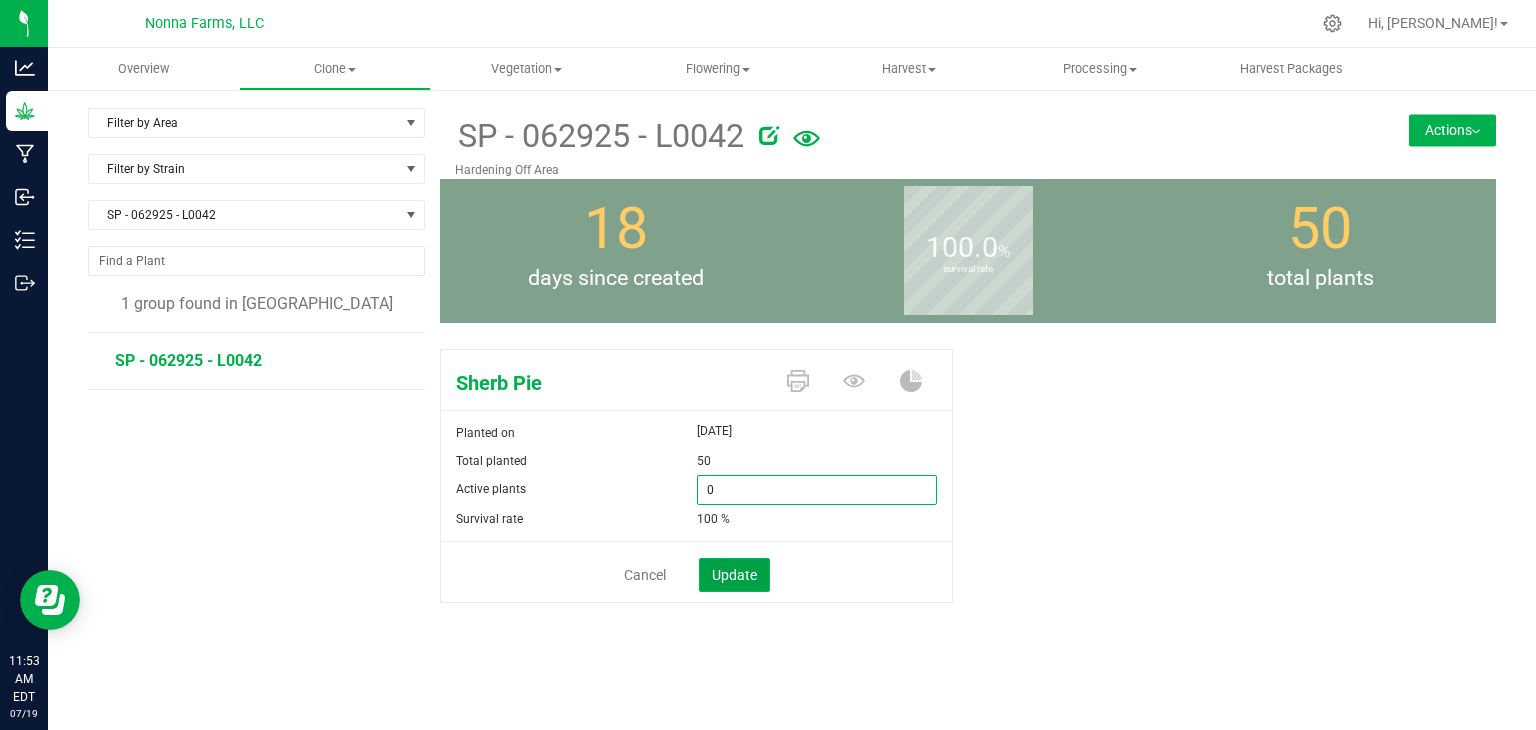 type on "0" 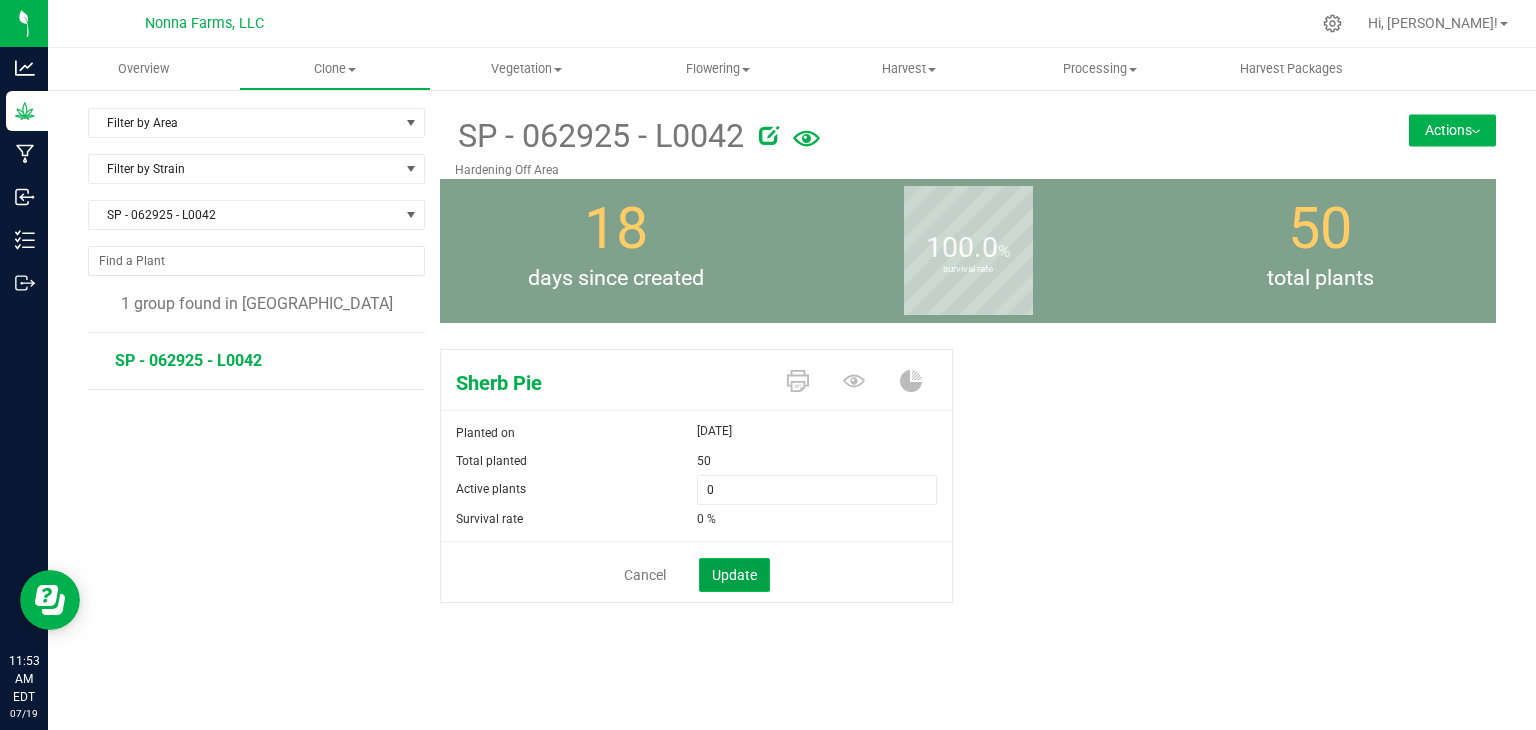 click on "Update" 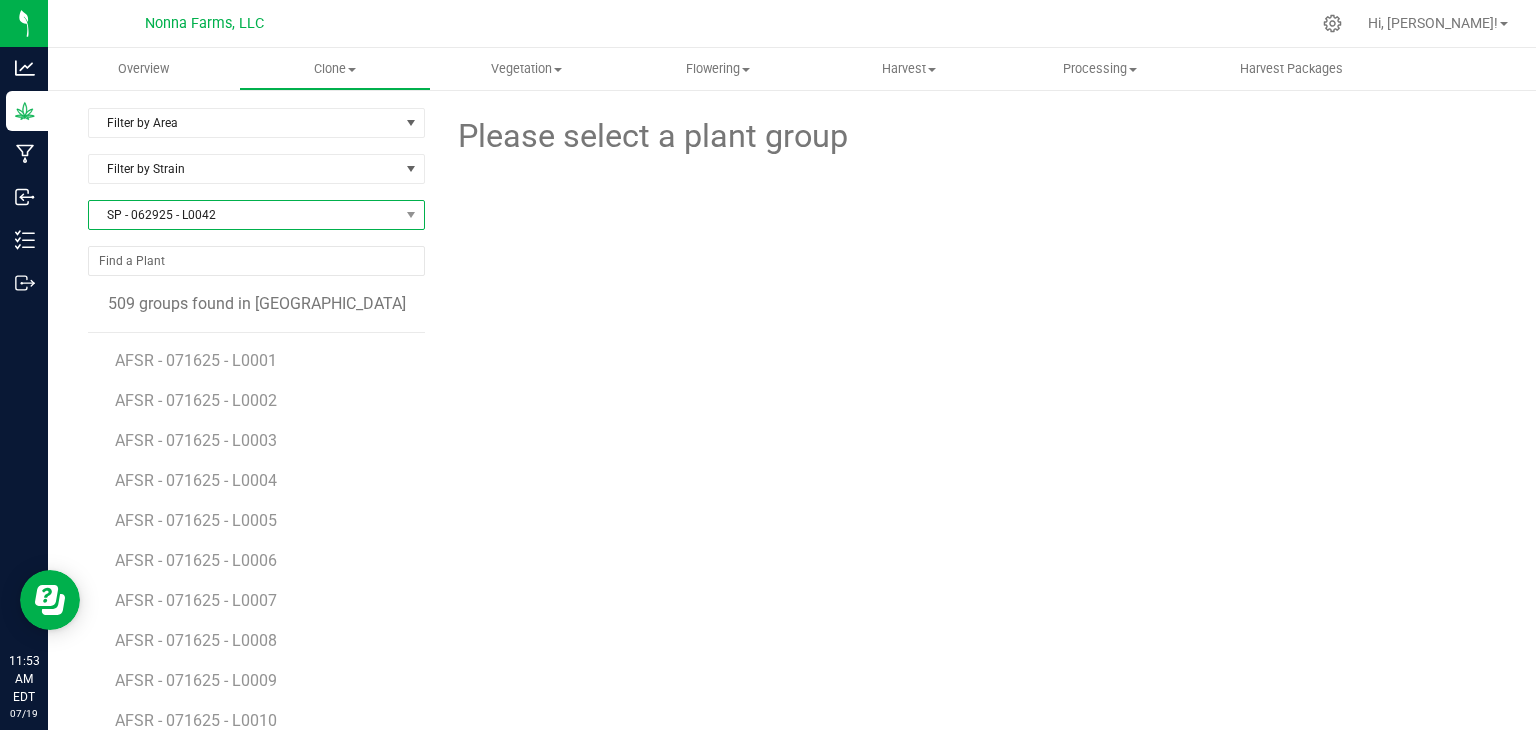 click on "SP - 062925 - L0042" at bounding box center [244, 215] 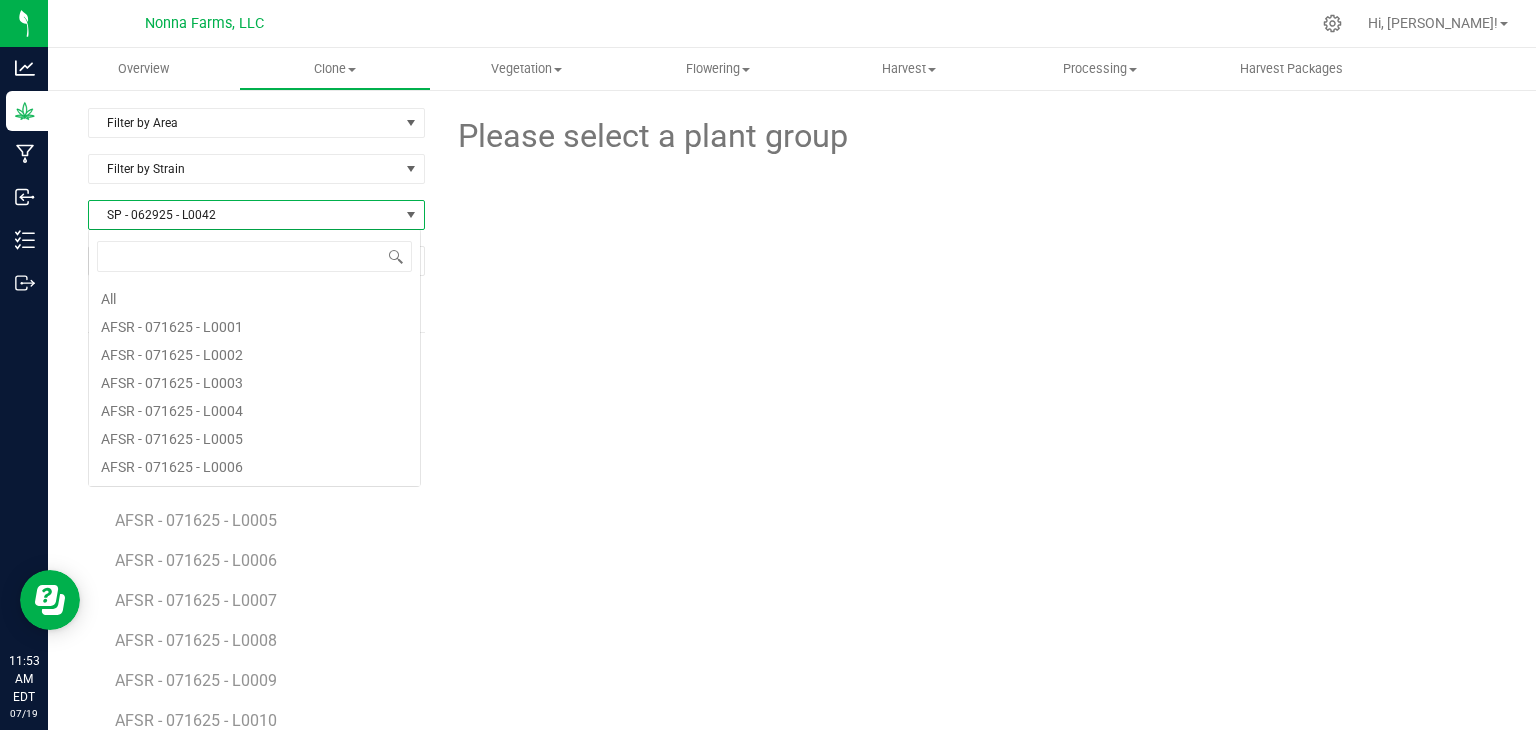 scroll, scrollTop: 99970, scrollLeft: 99666, axis: both 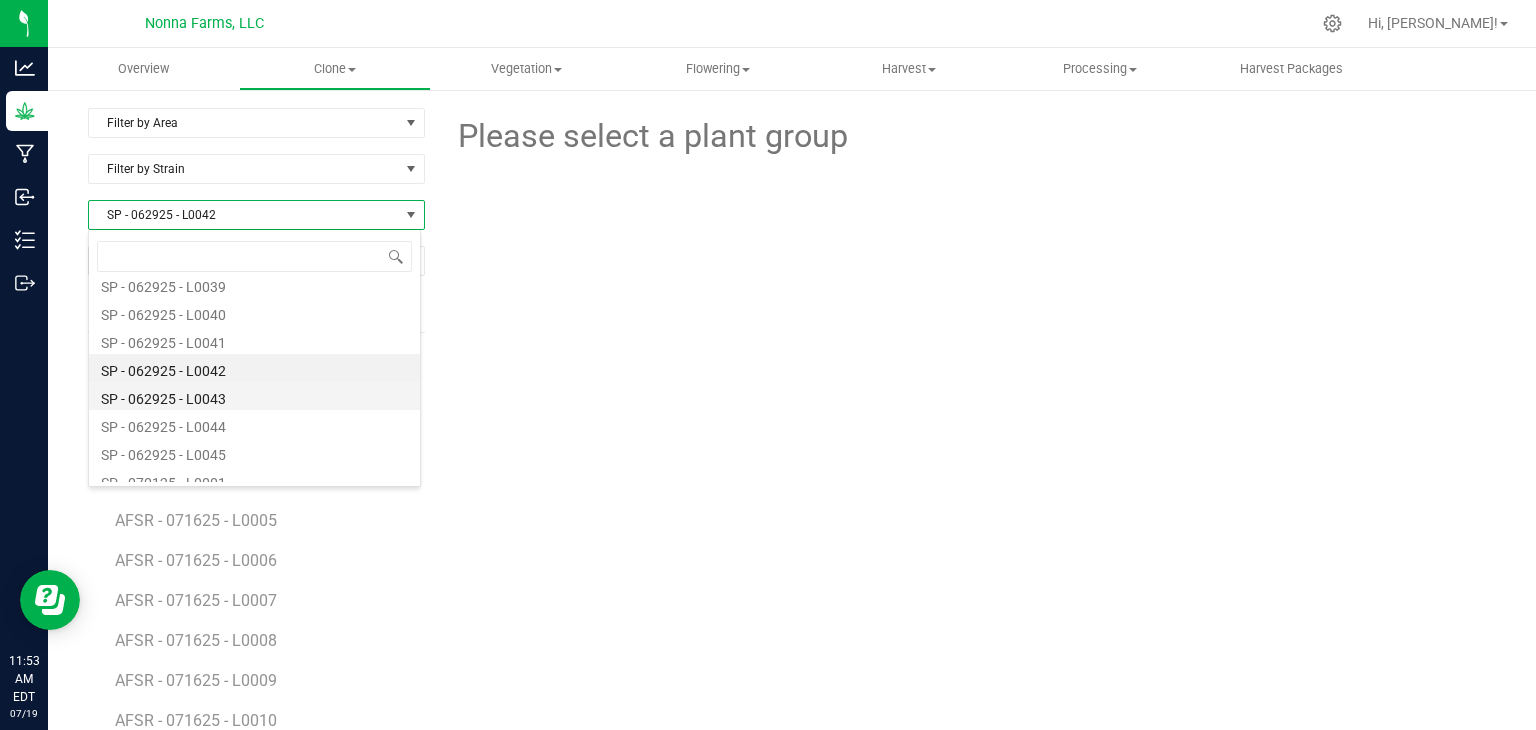 click on "SP - 062925 - L0043" at bounding box center [254, 396] 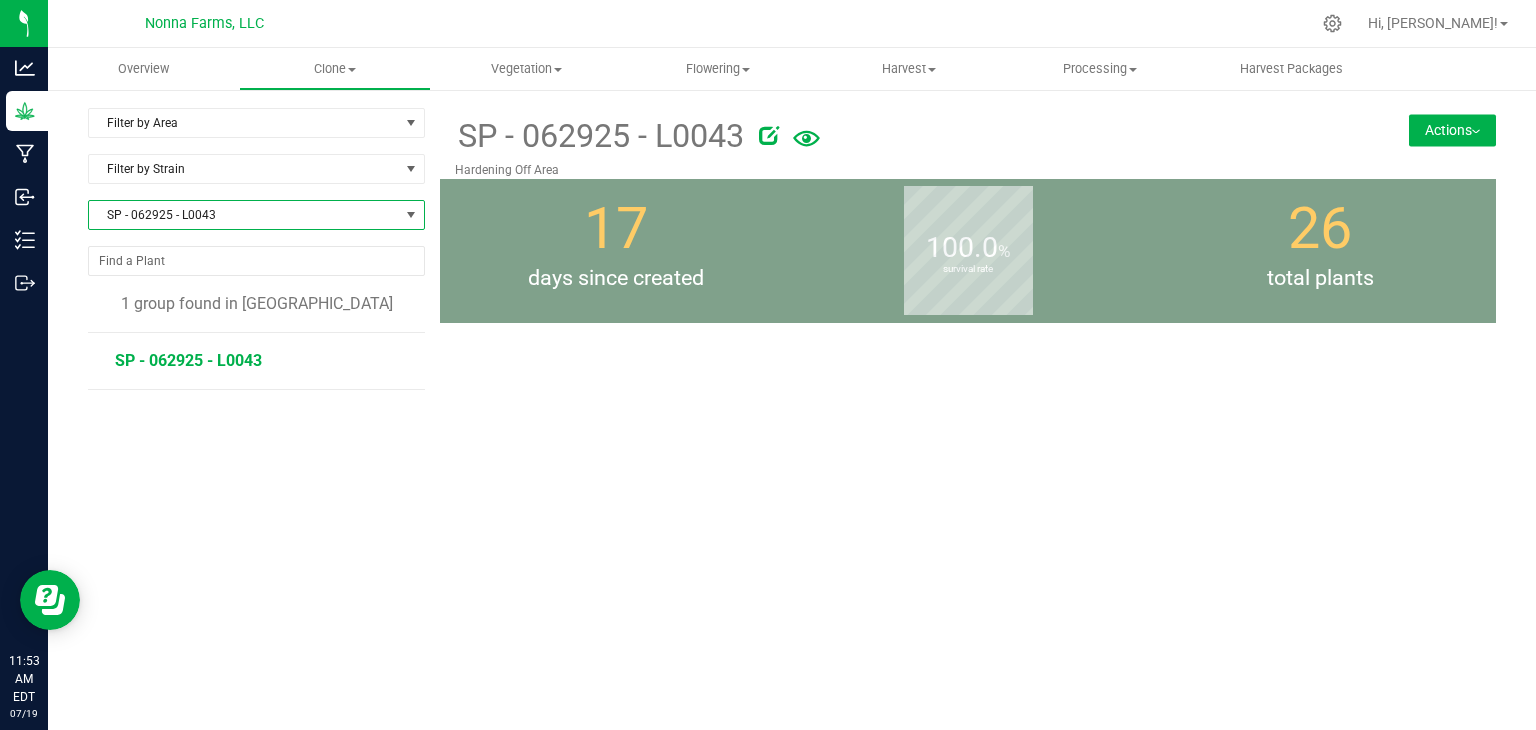 click on "SP - 062925 - L0043" at bounding box center (188, 360) 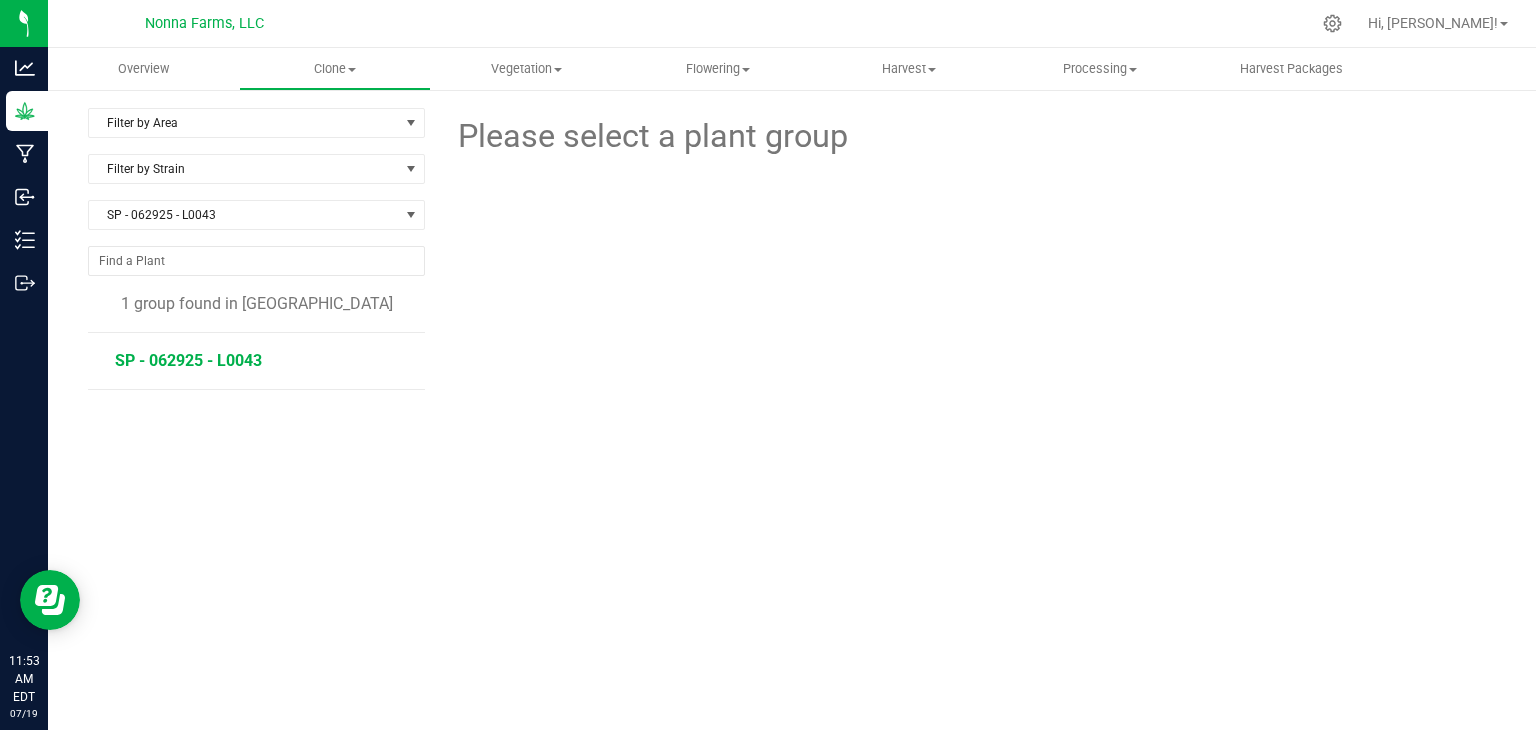 click on "SP - 062925 - L0043" at bounding box center [188, 360] 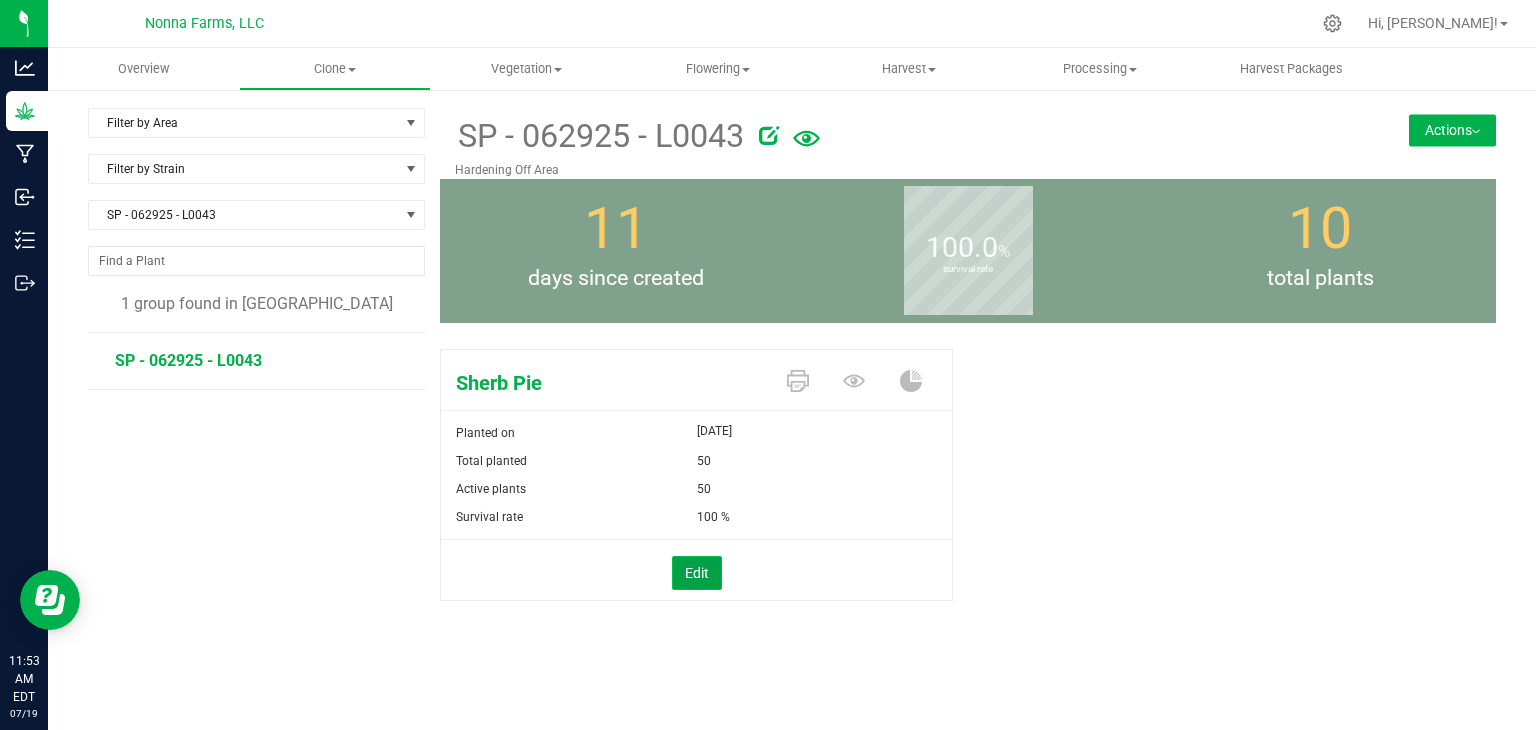 drag, startPoint x: 692, startPoint y: 565, endPoint x: 728, endPoint y: 528, distance: 51.62364 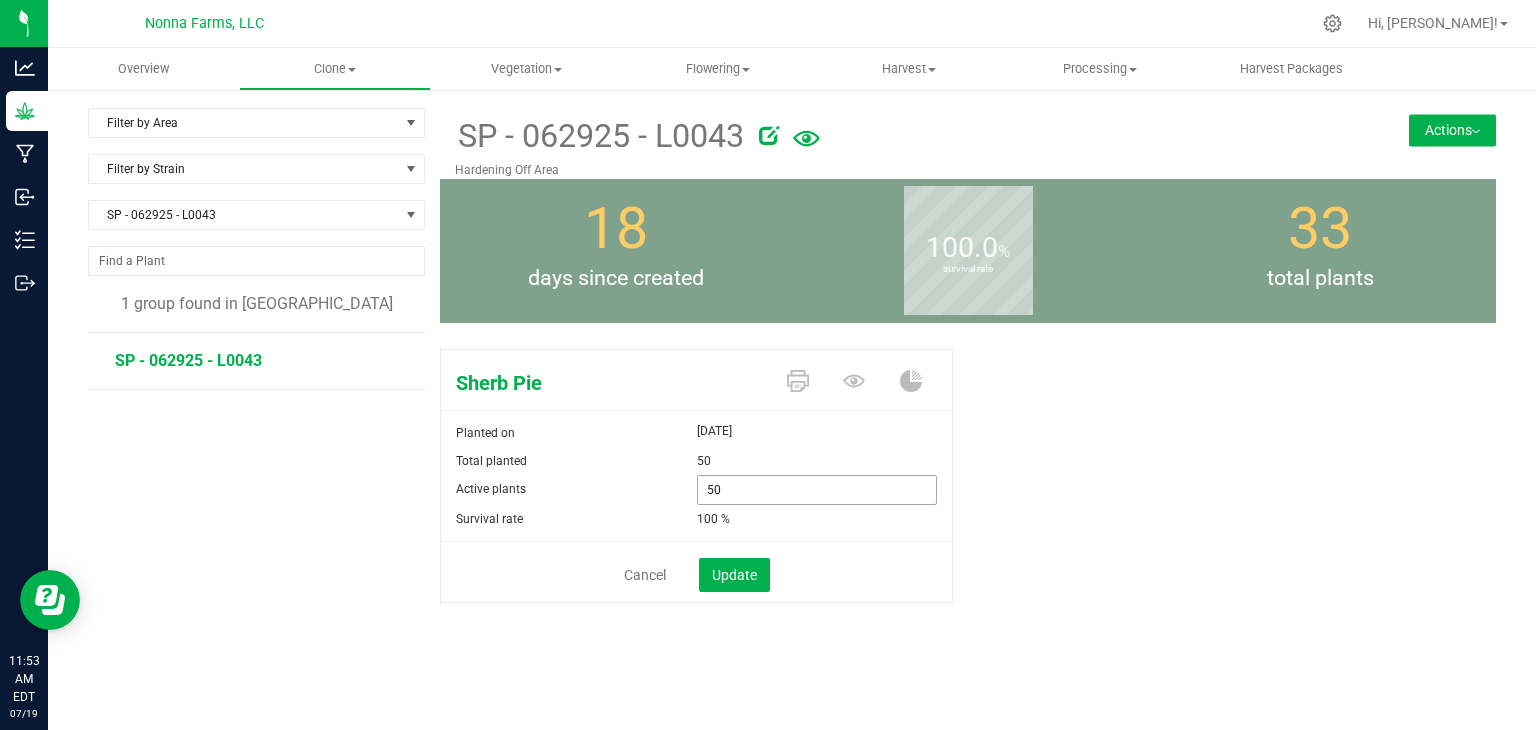 click on "Active plants
50 50" at bounding box center (696, 490) 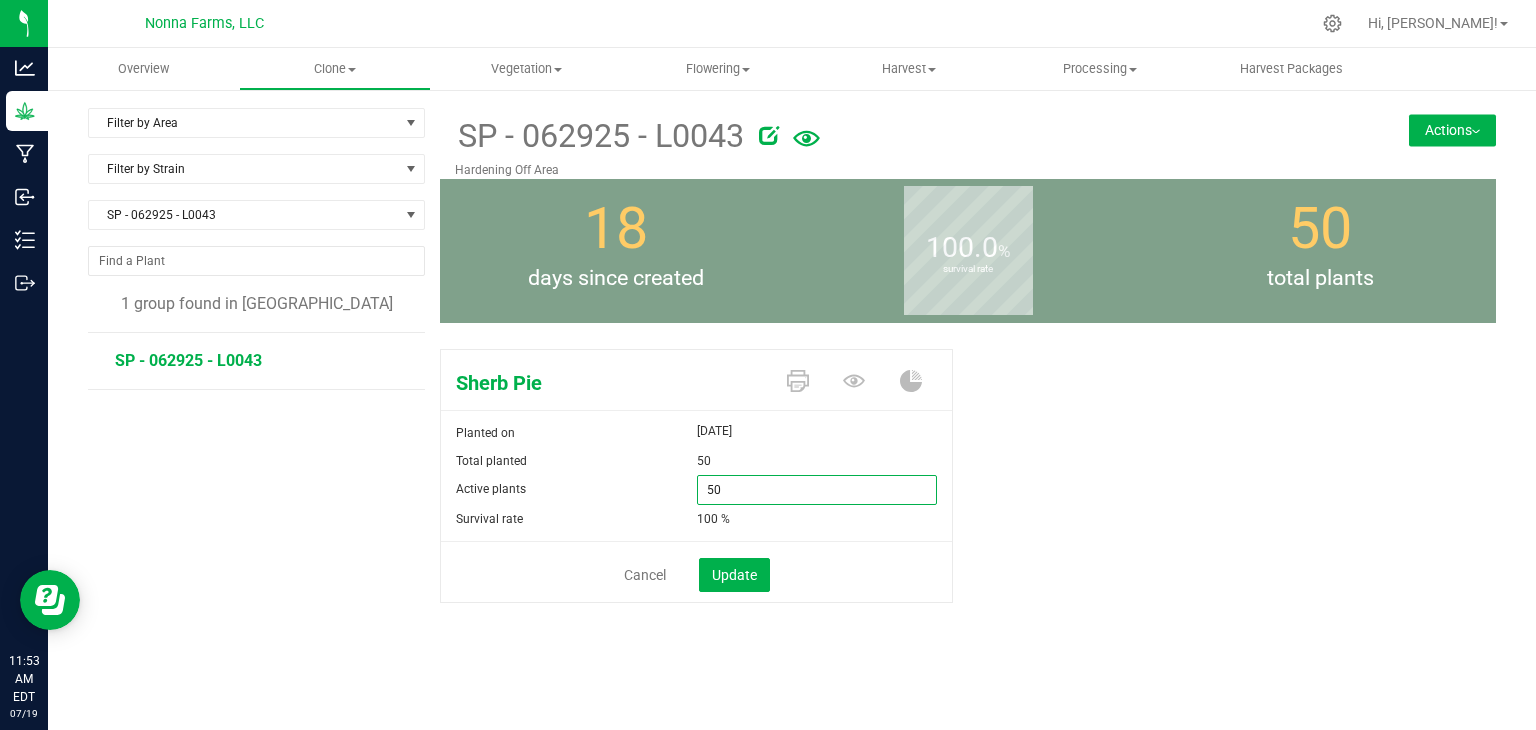 type on "5" 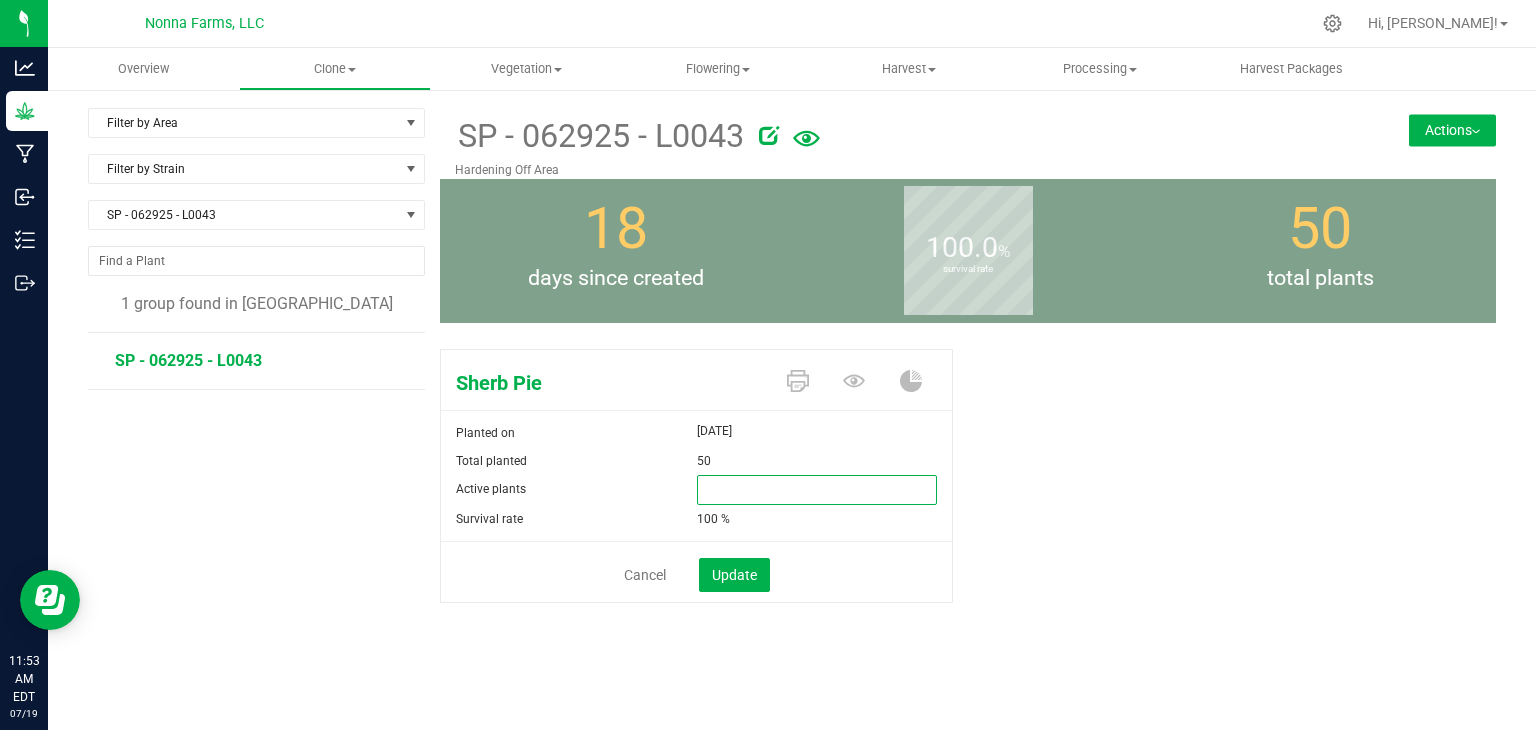 type on "0" 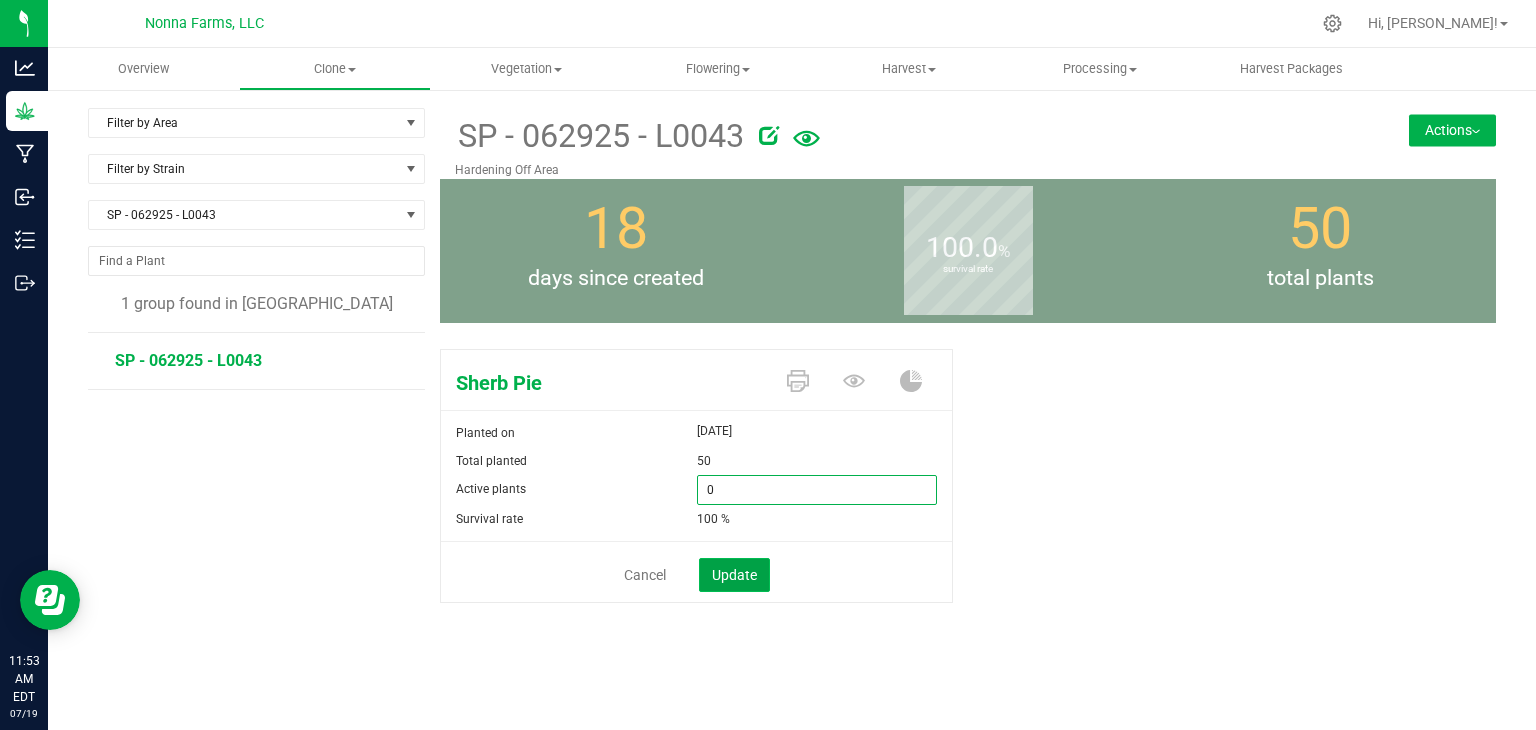 type on "0" 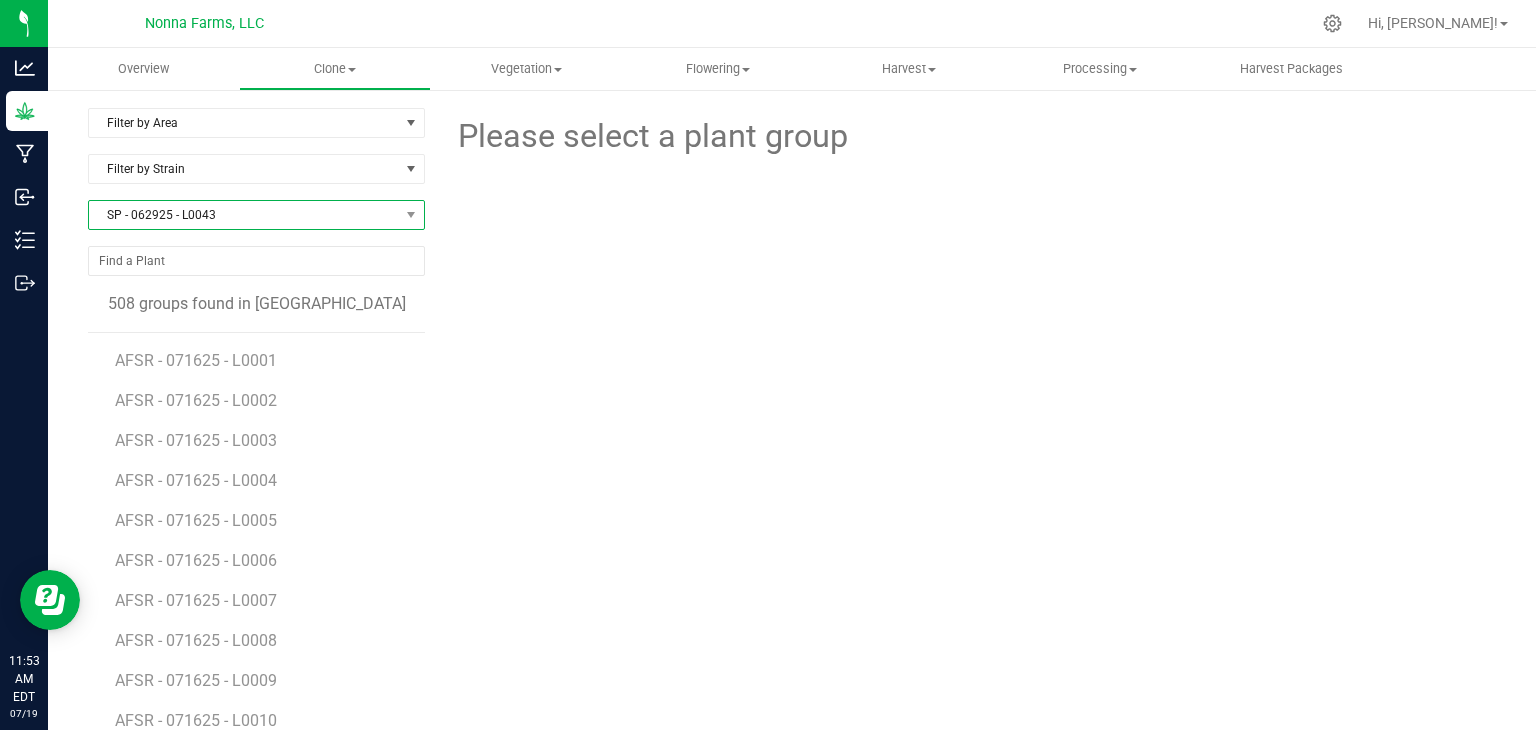 click on "SP - 062925 - L0043" at bounding box center [244, 215] 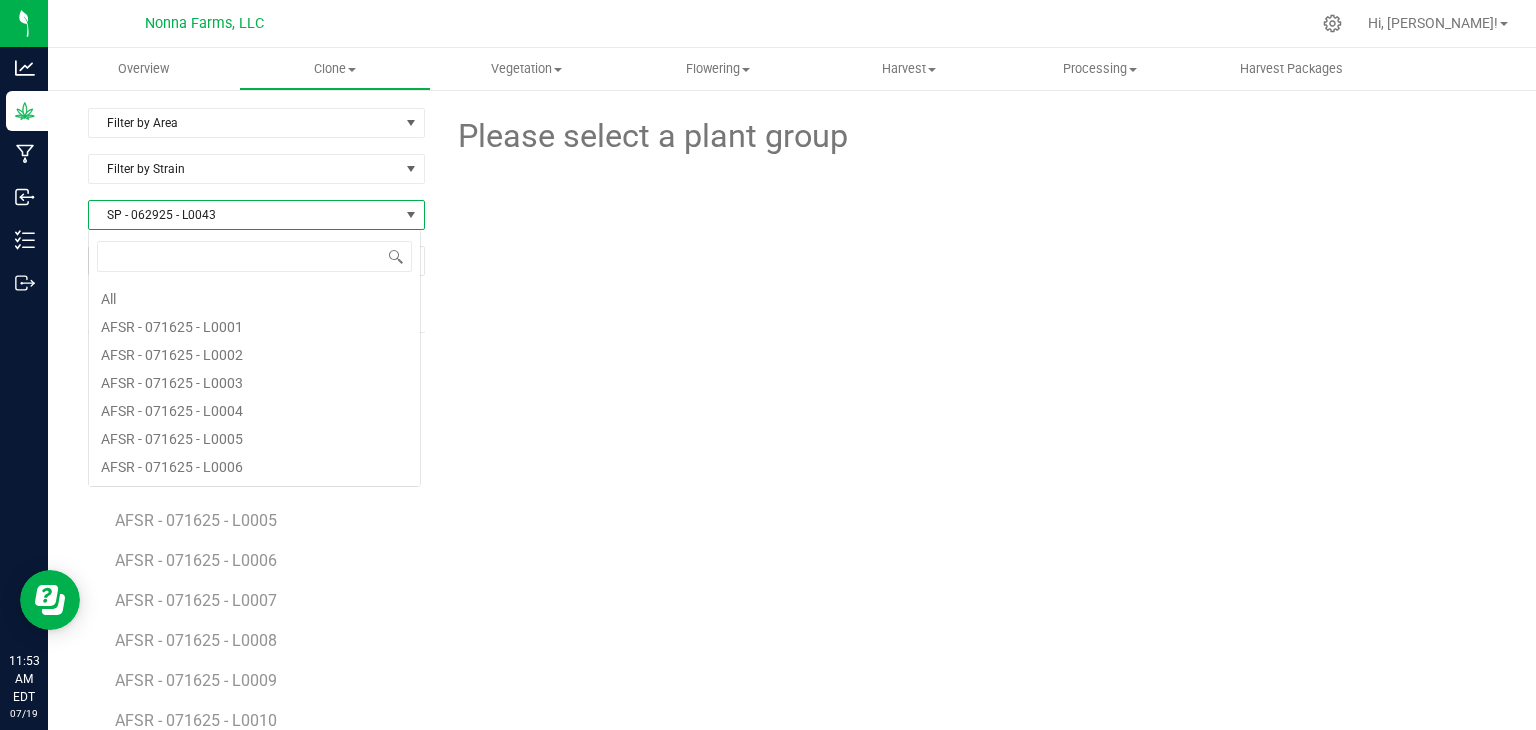 scroll, scrollTop: 99970, scrollLeft: 99666, axis: both 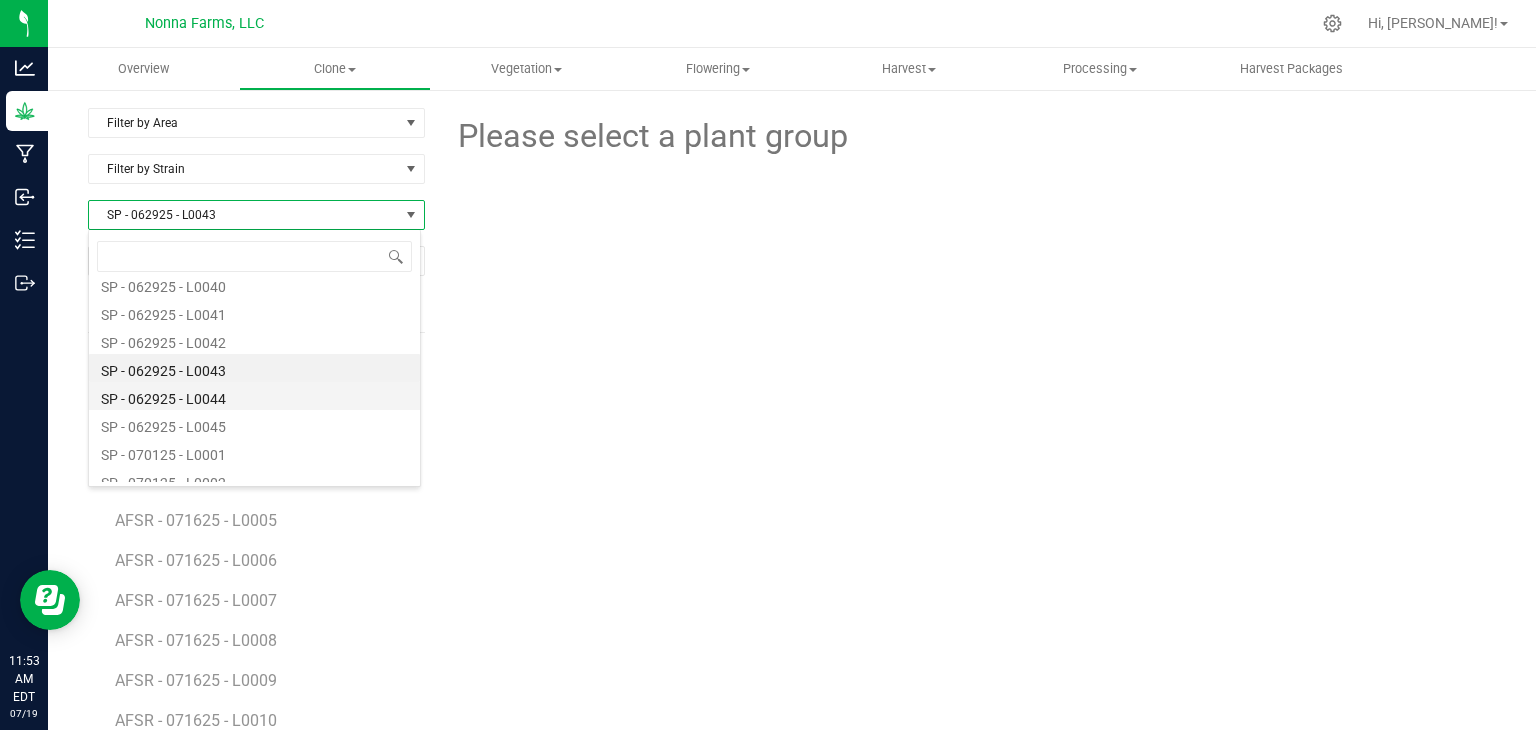 click on "SP - 062925 - L0044" at bounding box center [254, 396] 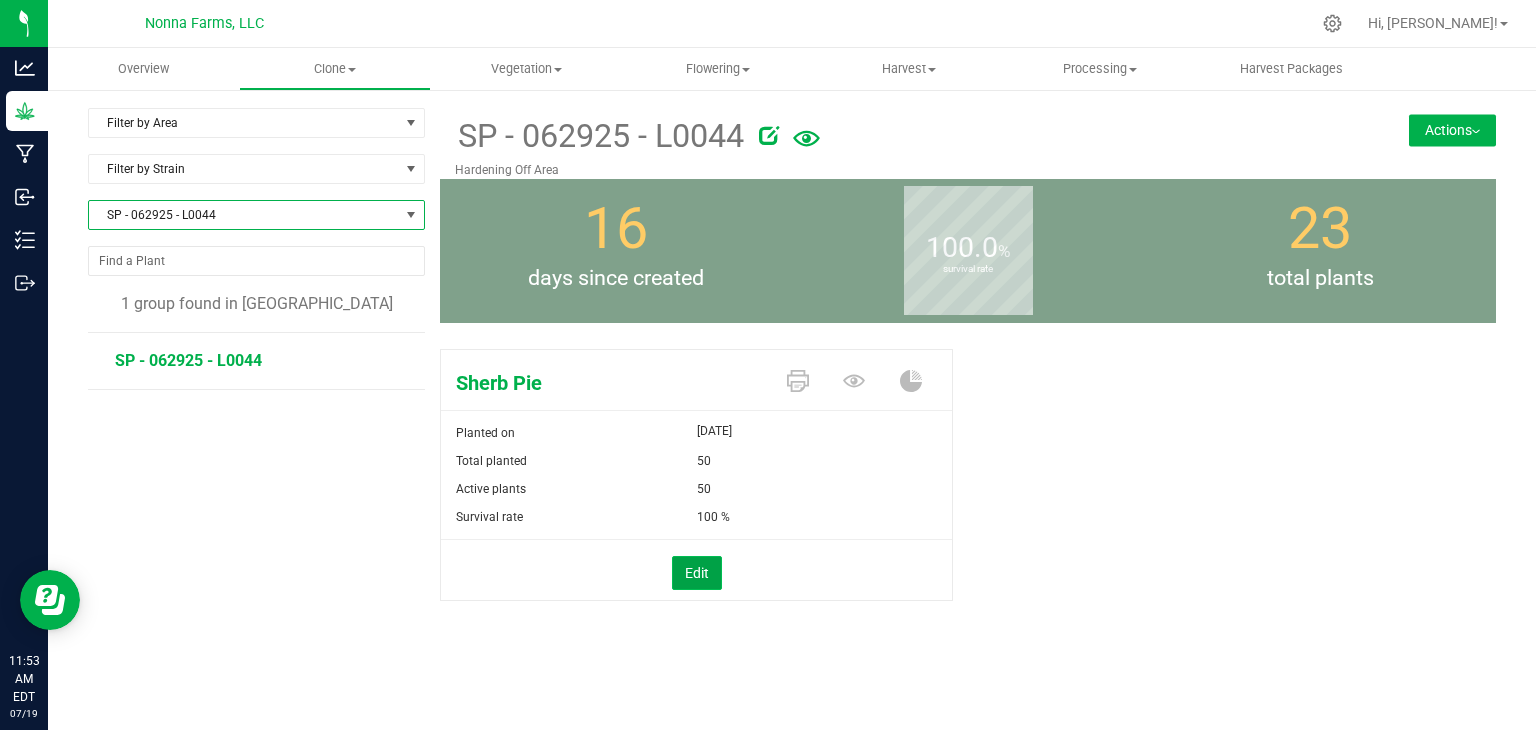 click on "Edit" at bounding box center [697, 573] 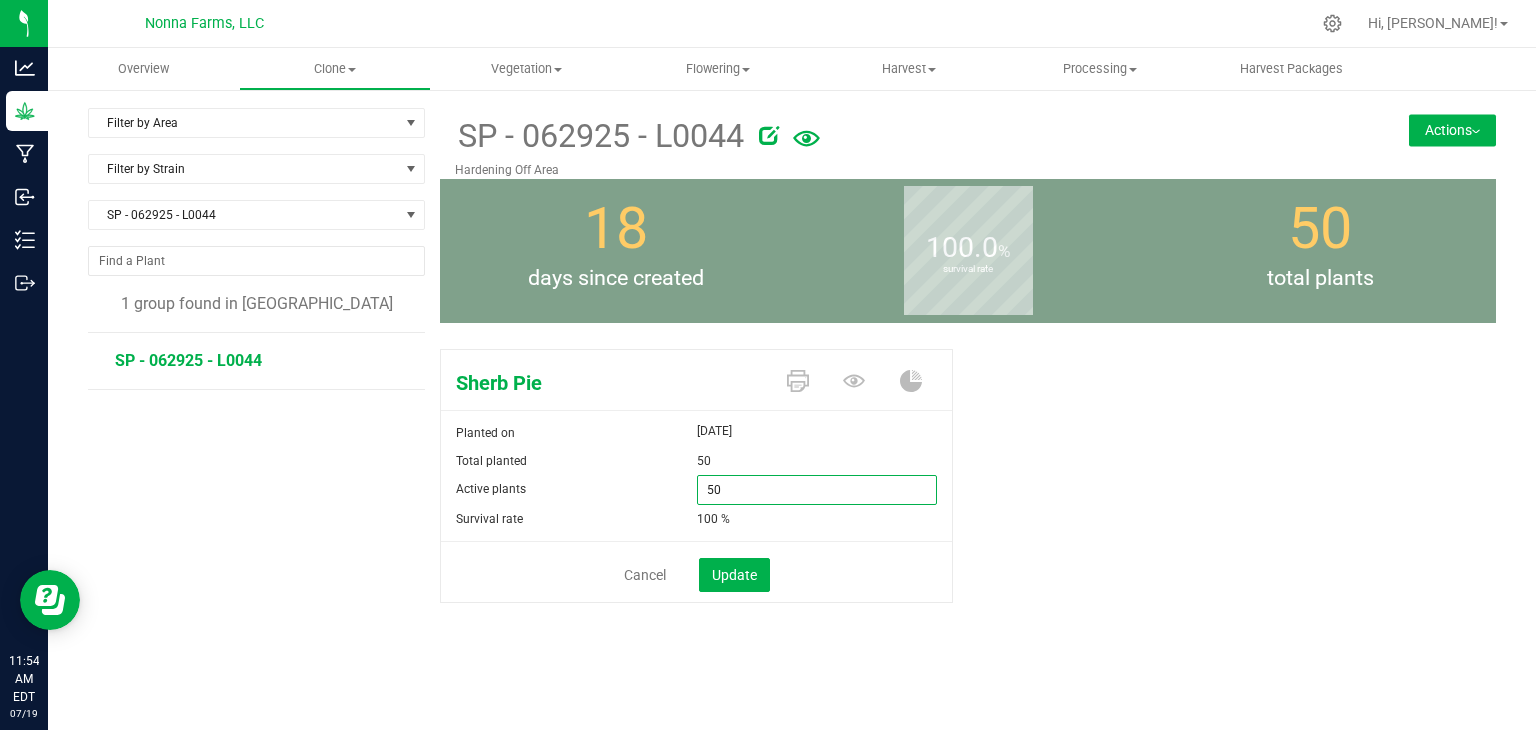 drag, startPoint x: 776, startPoint y: 497, endPoint x: 566, endPoint y: 485, distance: 210.34258 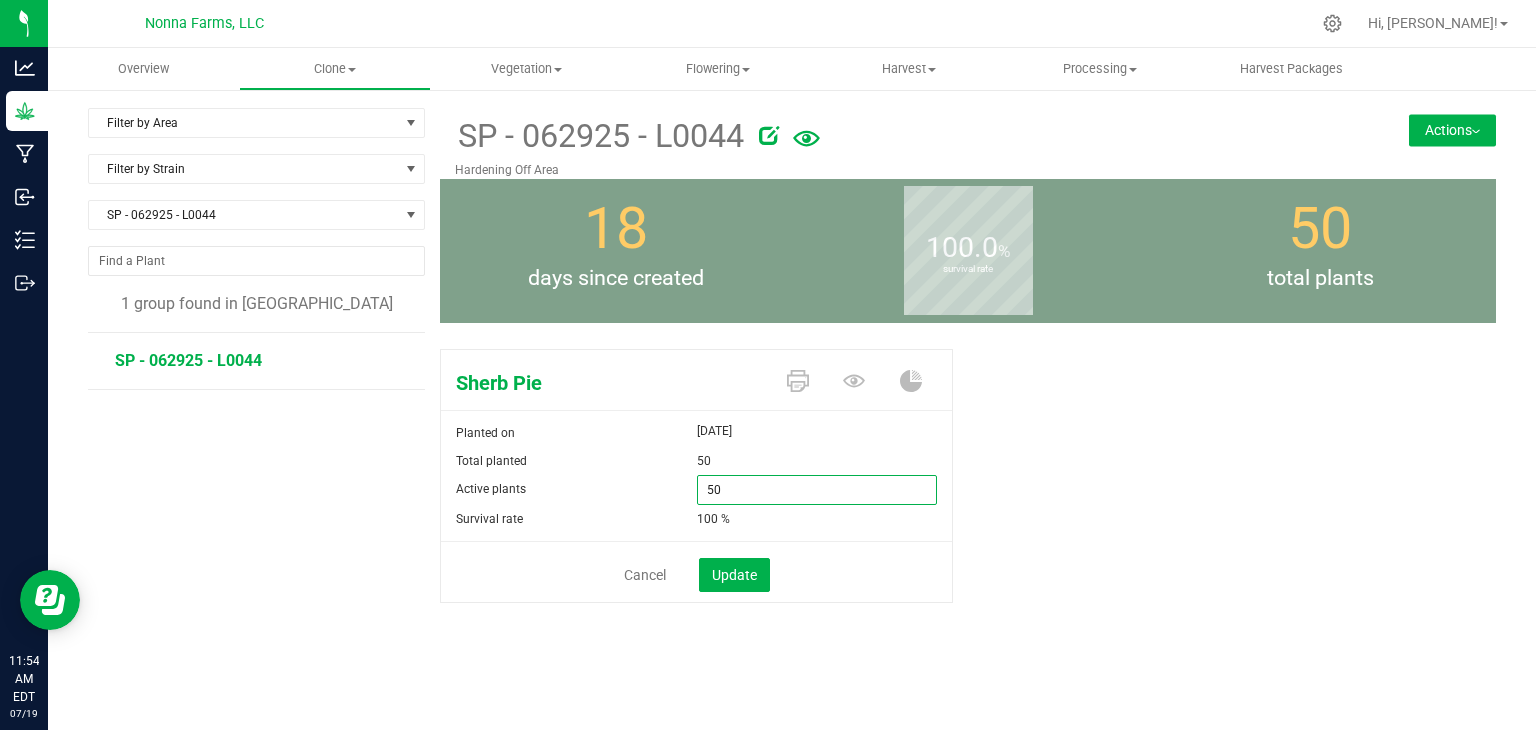 type on "5" 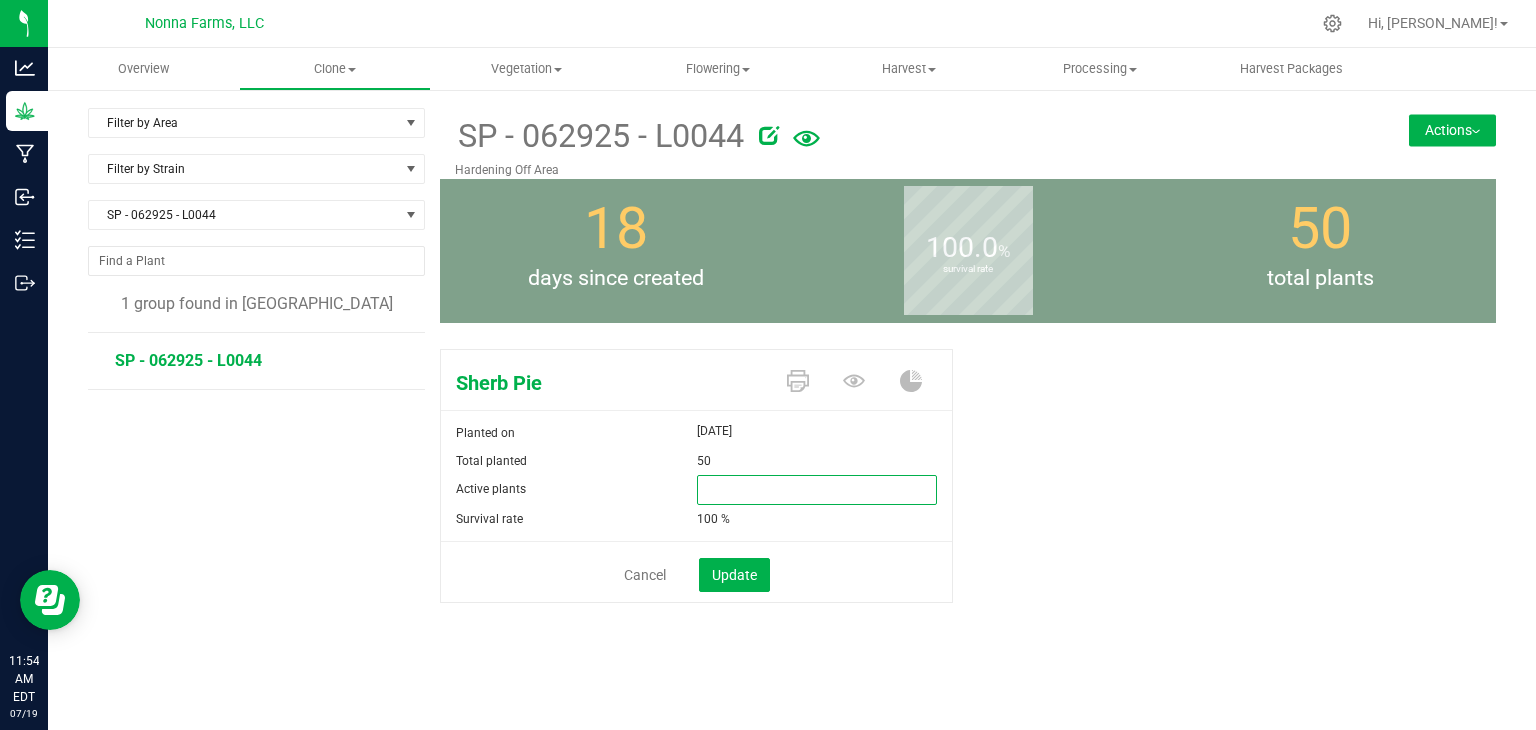 type on "0" 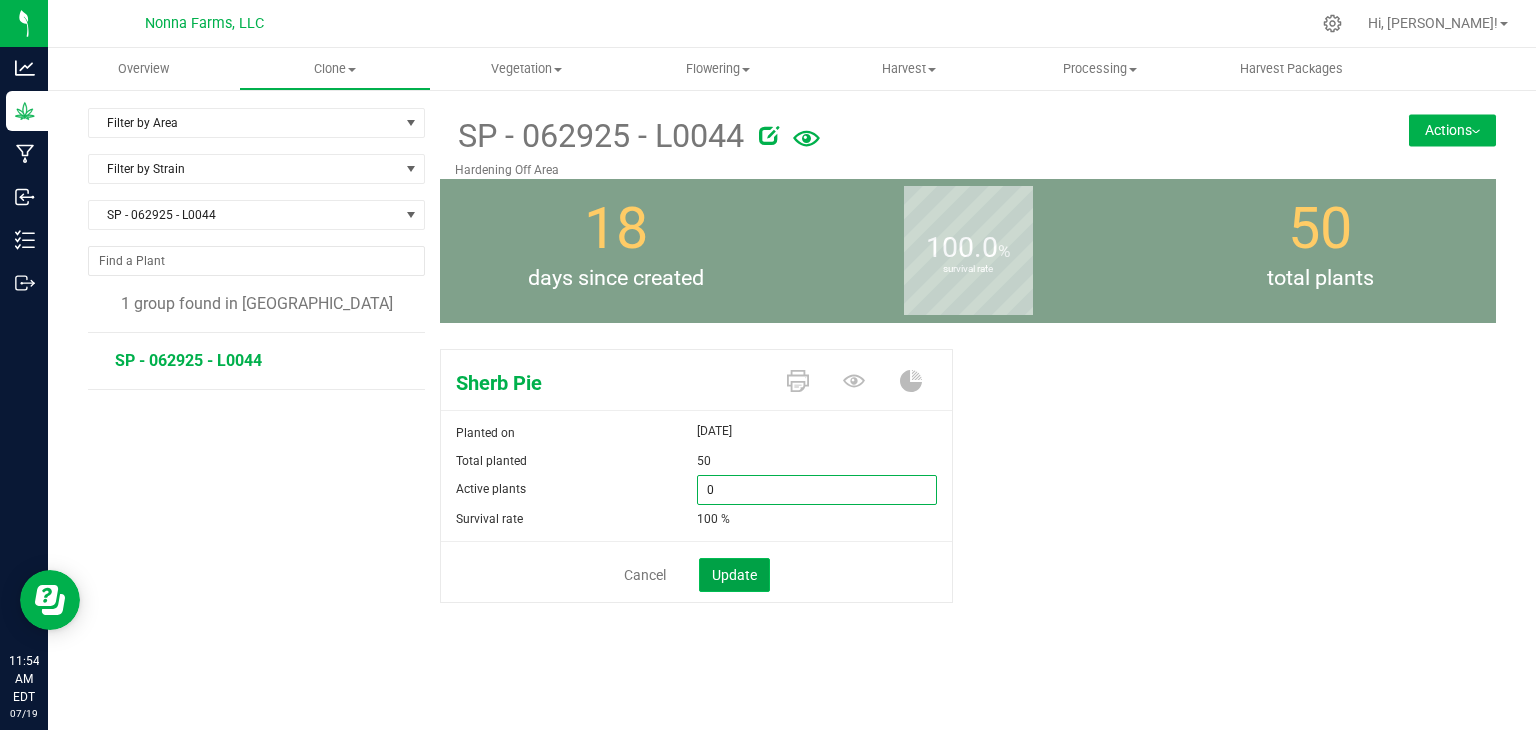 type on "0" 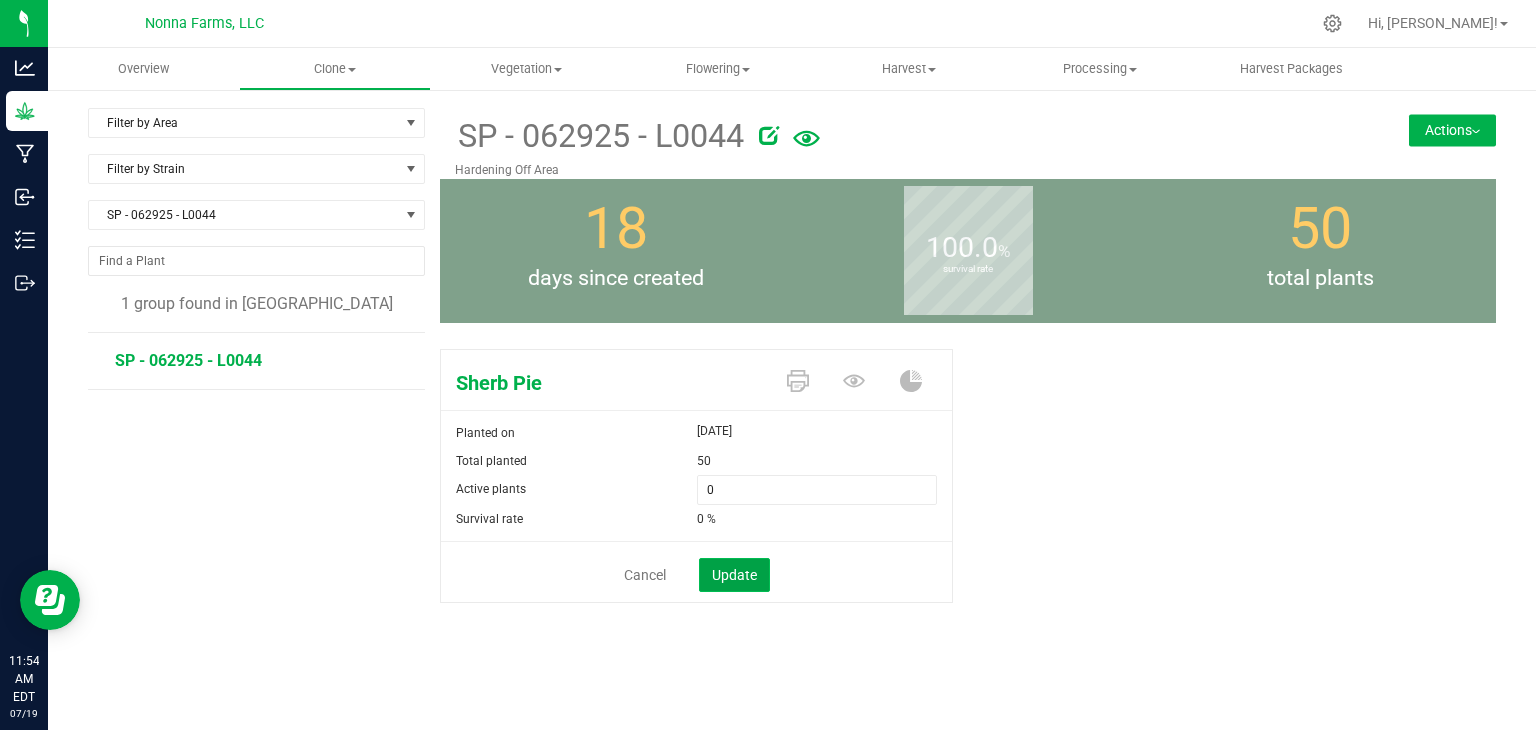 click on "Update" 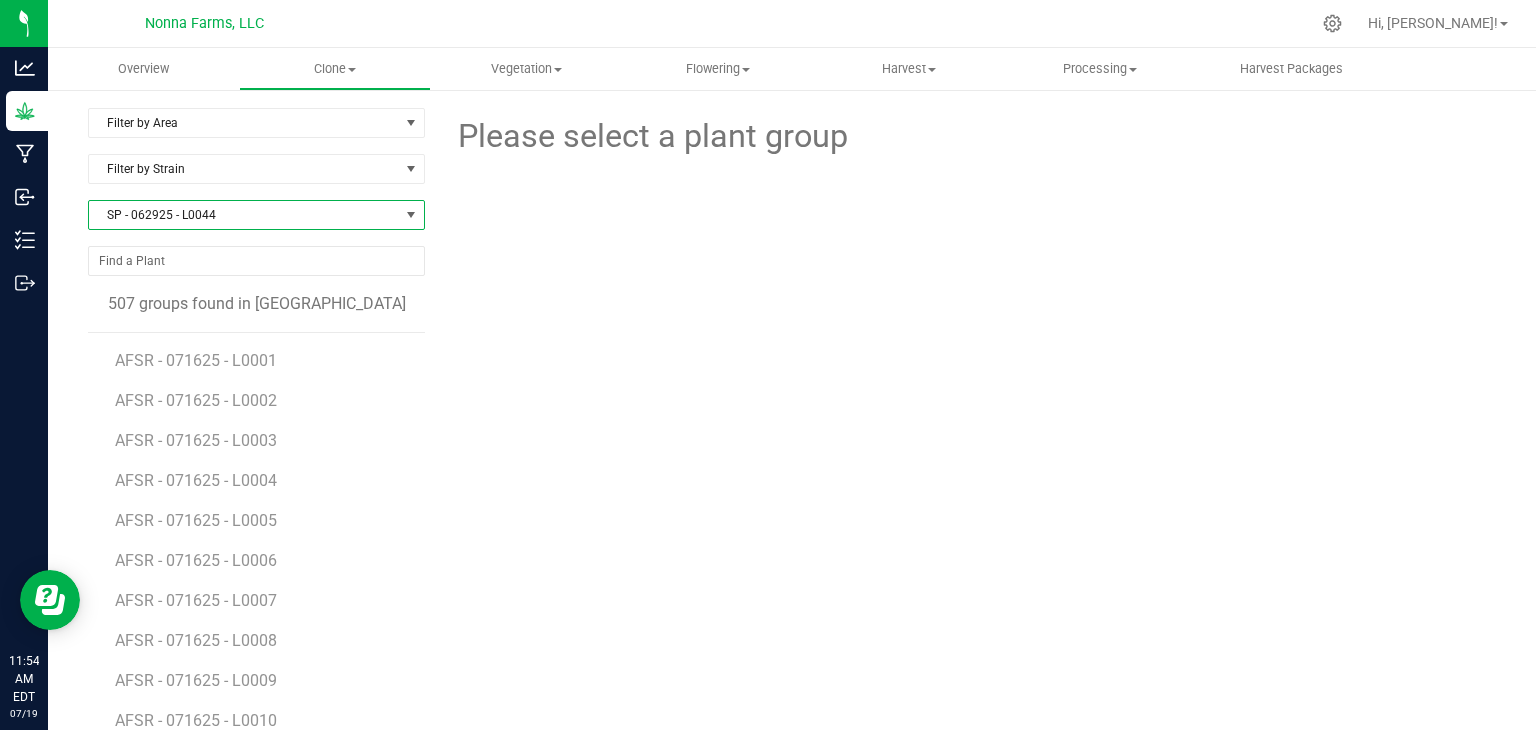 click on "SP - 062925 - L0044" at bounding box center [244, 215] 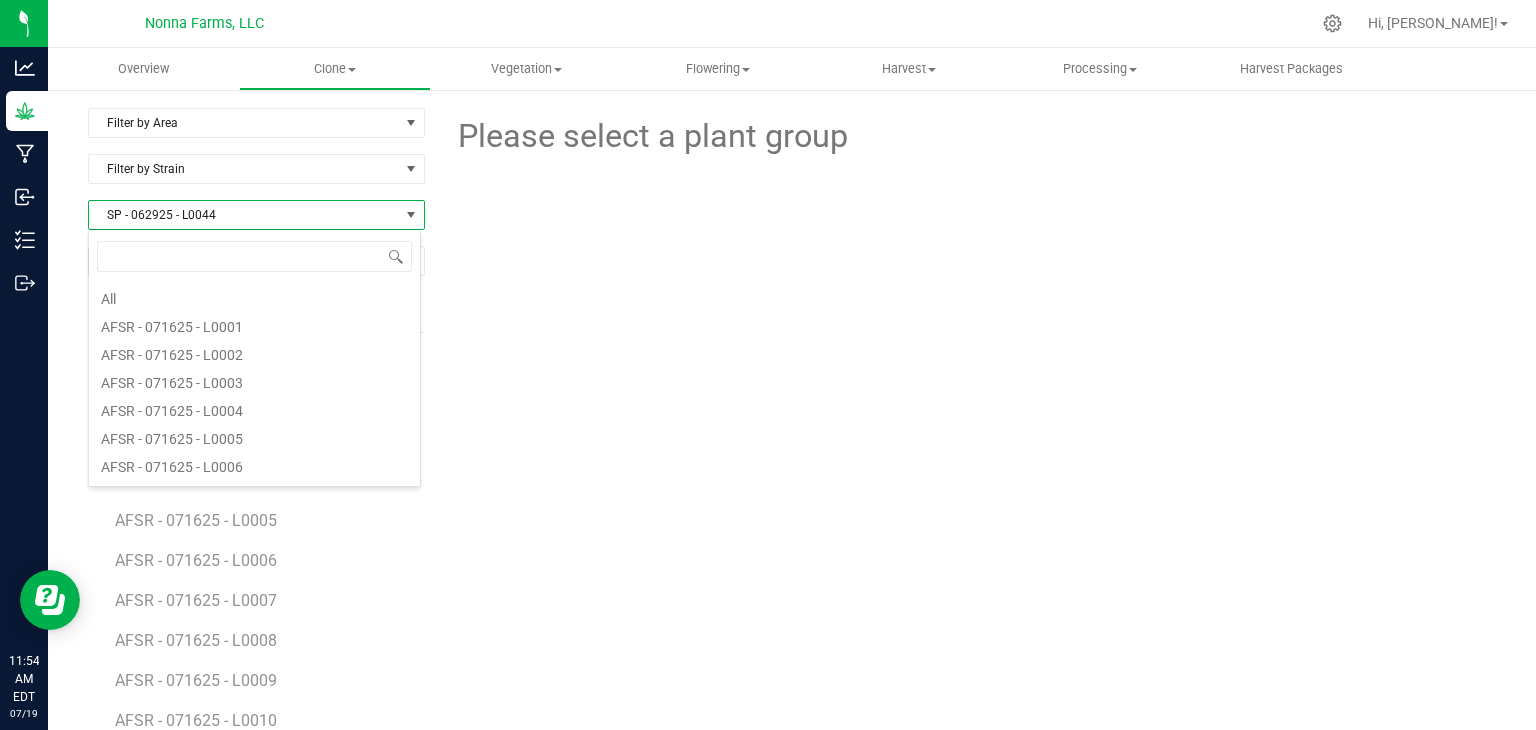 scroll, scrollTop: 5988, scrollLeft: 0, axis: vertical 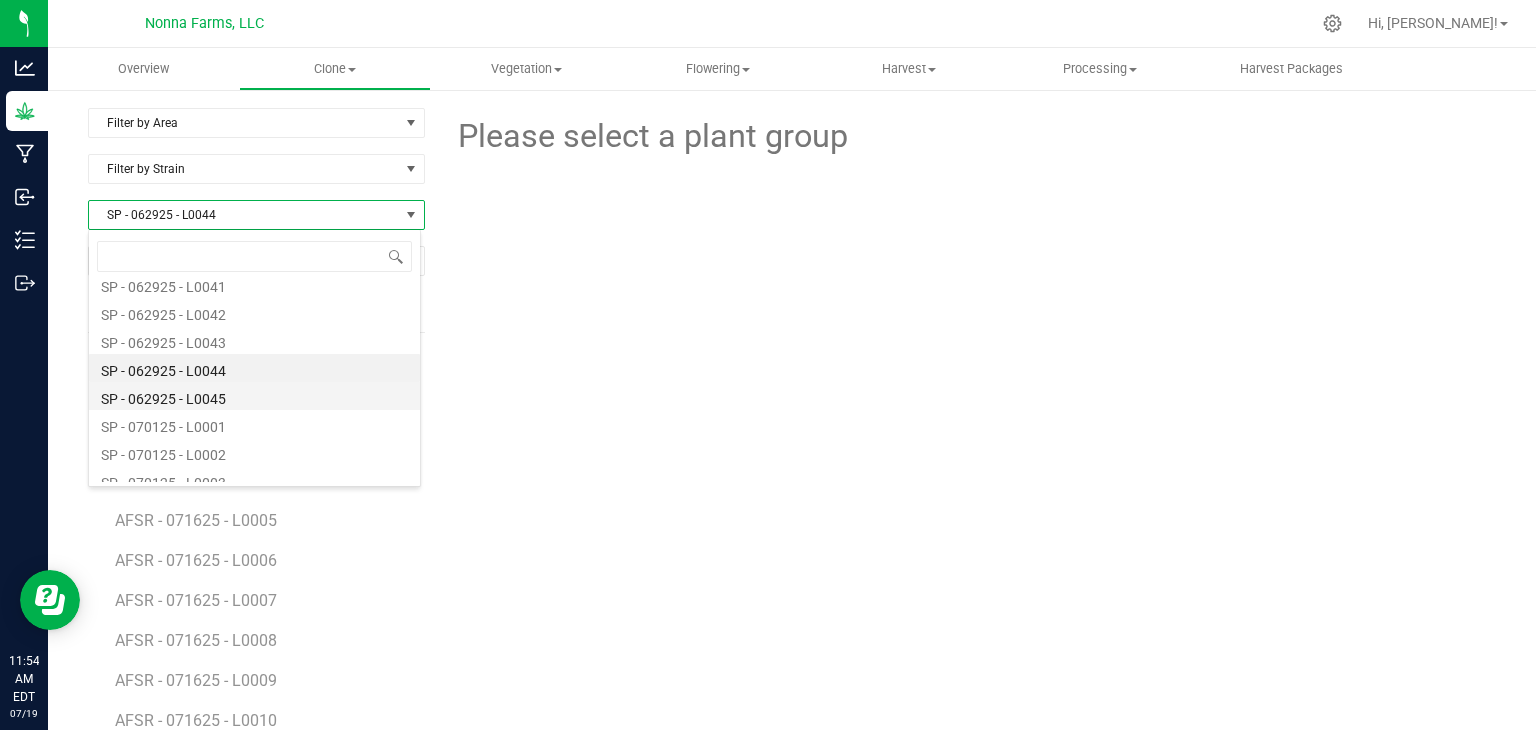 click on "SP - 062925 - L0045" at bounding box center (254, 396) 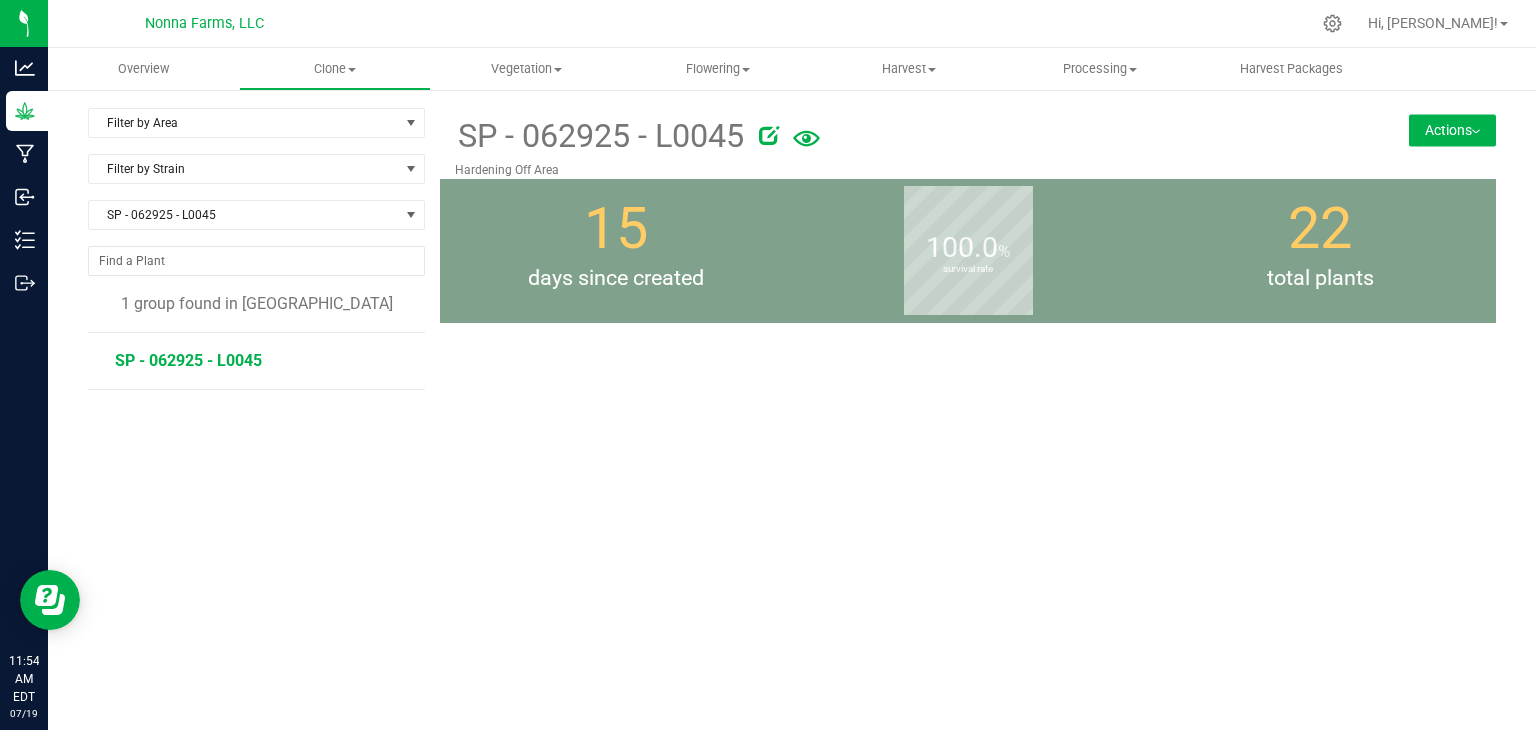 click on "SP - 062925 - L0045" at bounding box center [188, 360] 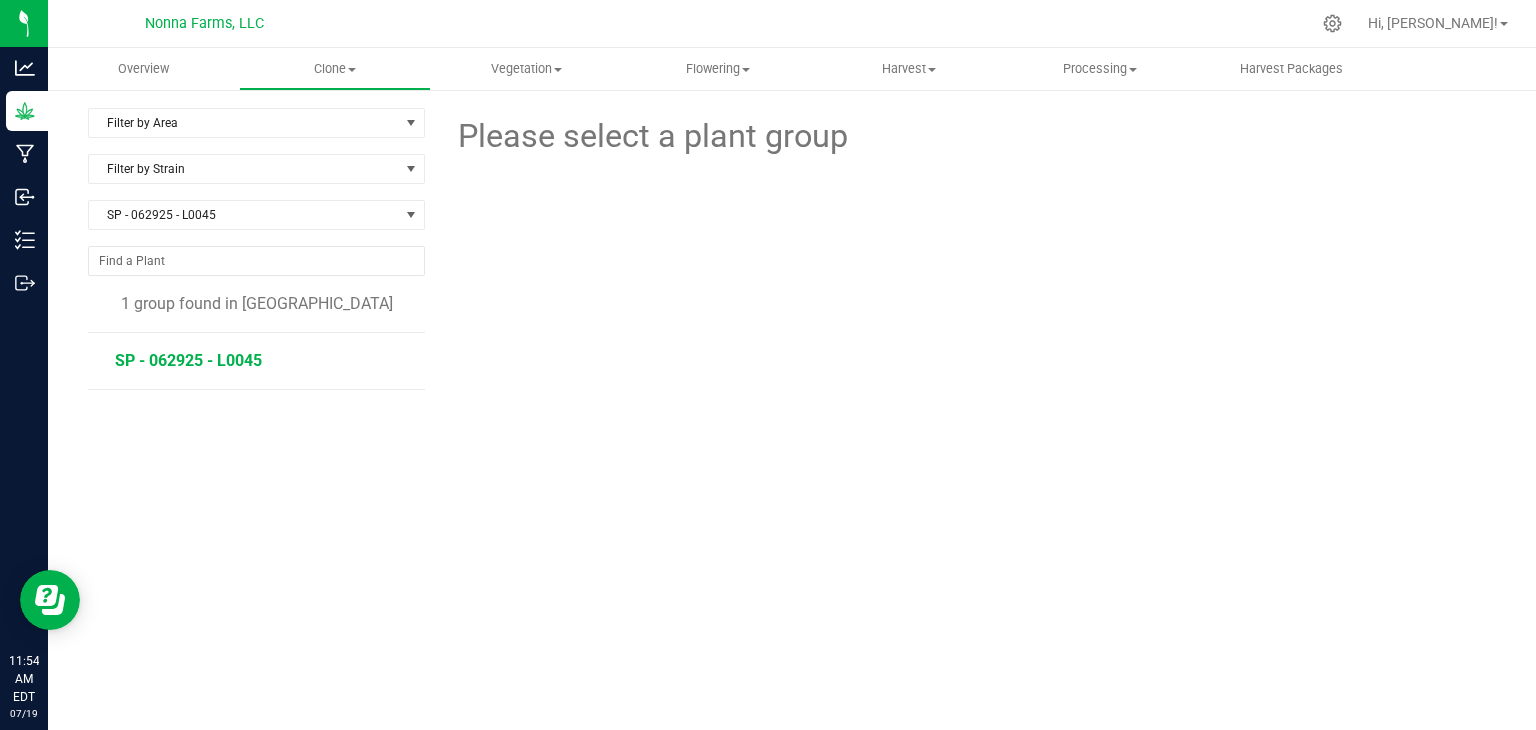 click on "SP - 062925 - L0045" at bounding box center (188, 360) 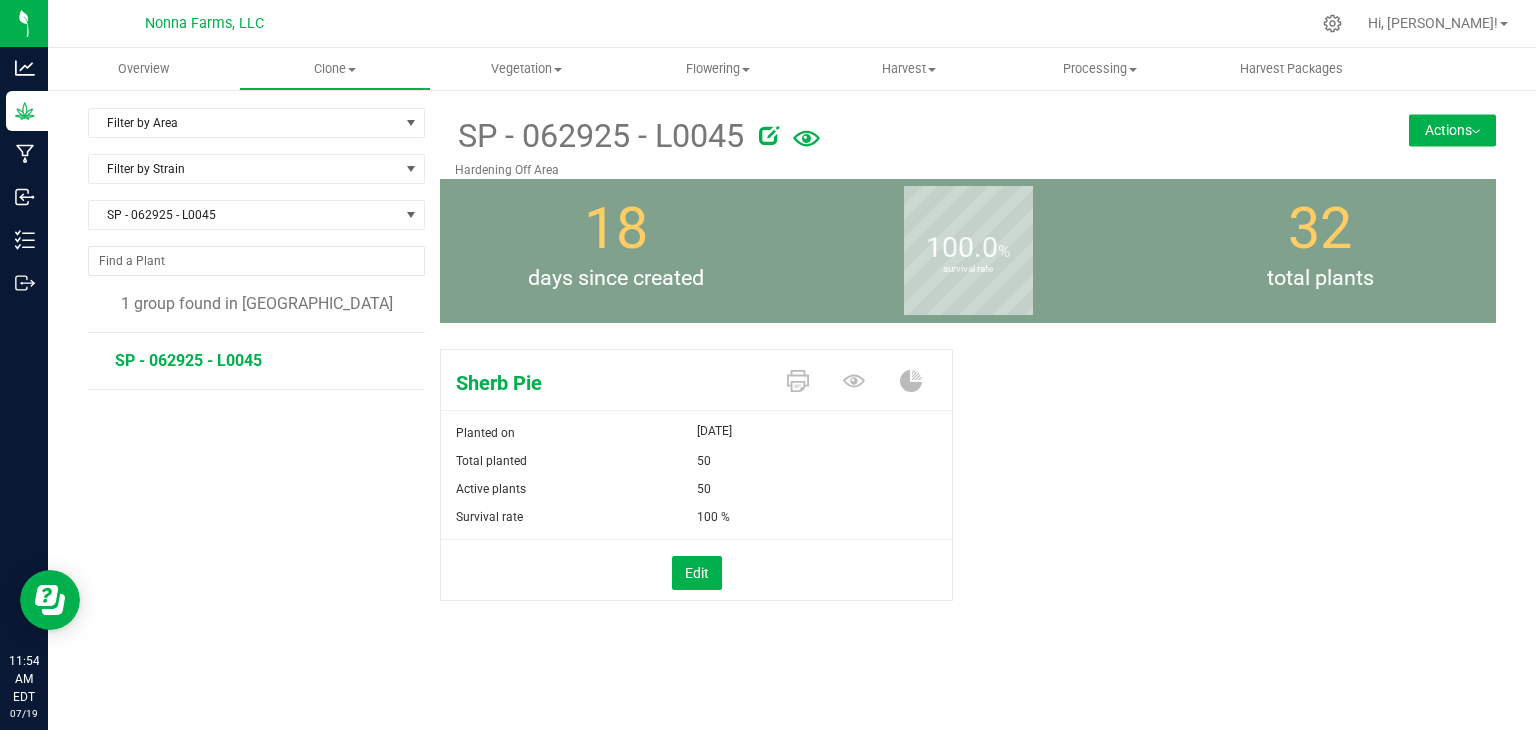 click on "Edit" at bounding box center [696, 570] 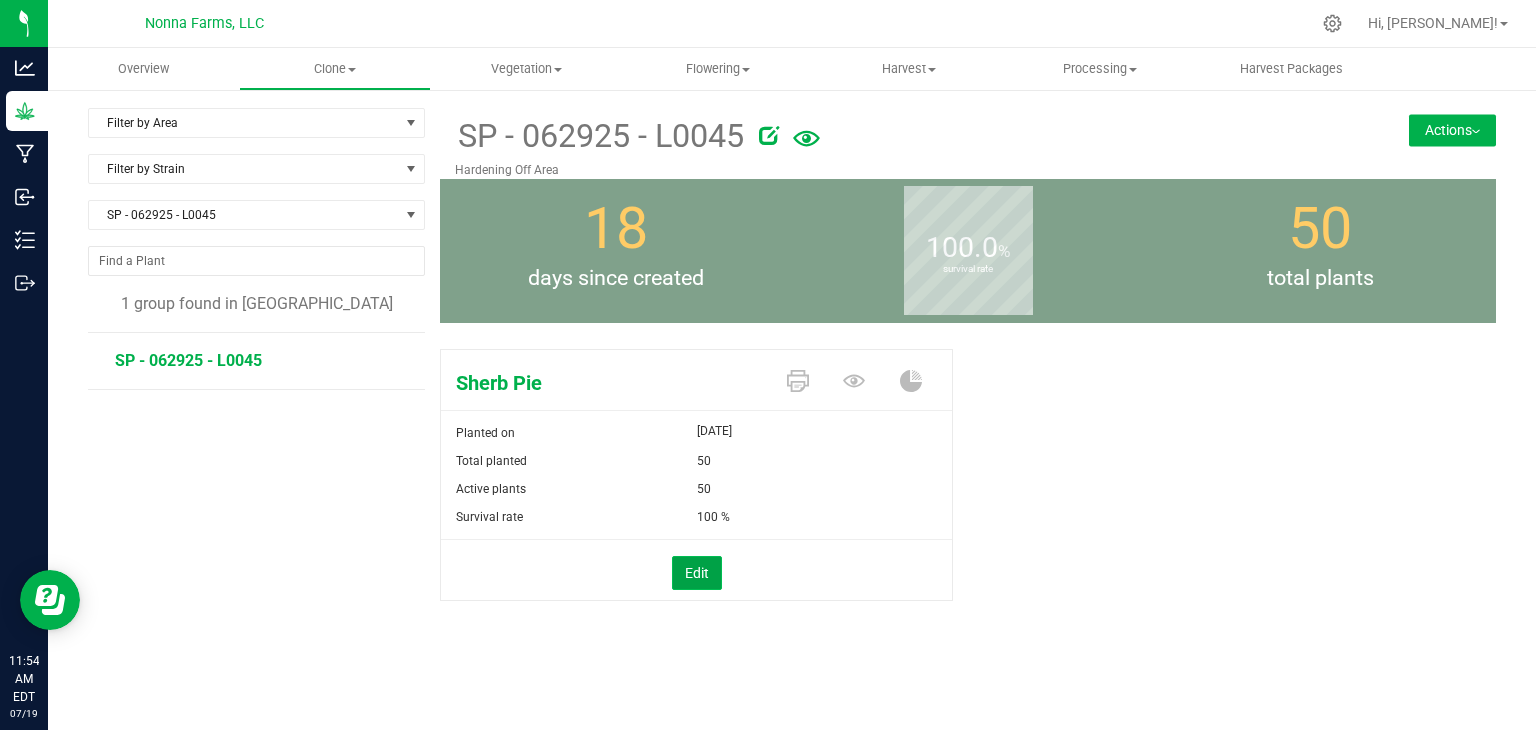 click on "Edit" at bounding box center (697, 573) 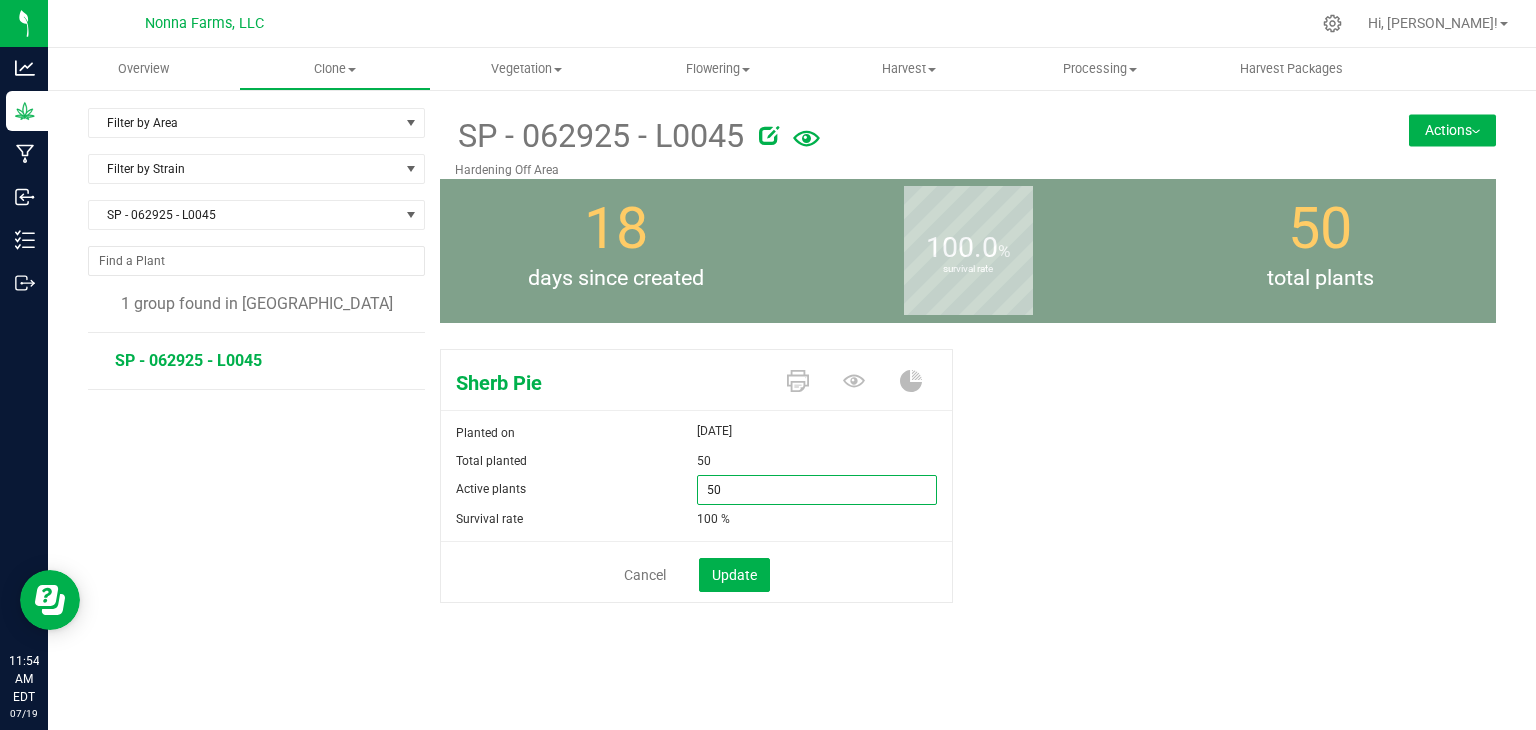 drag, startPoint x: 729, startPoint y: 496, endPoint x: 599, endPoint y: 480, distance: 130.98091 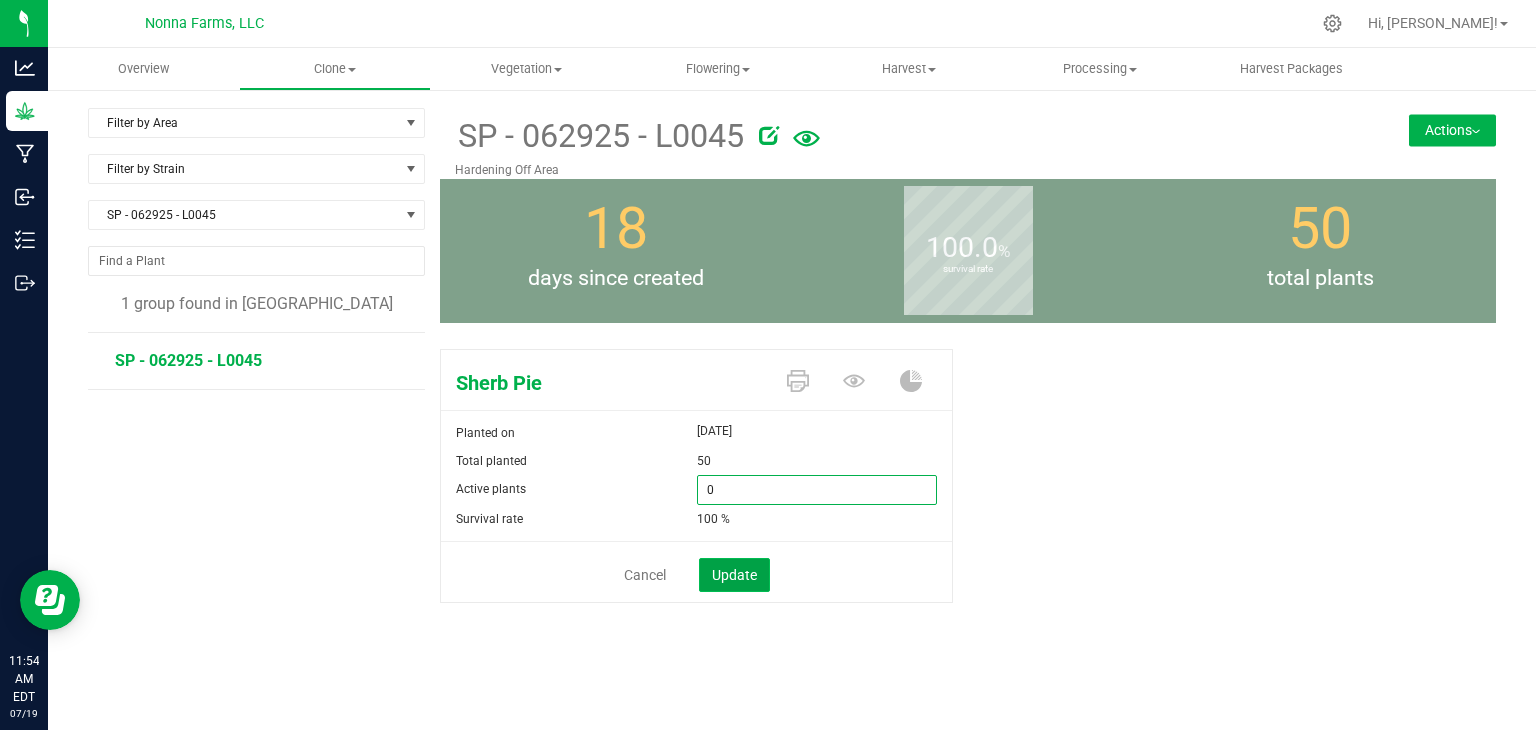 type on "0" 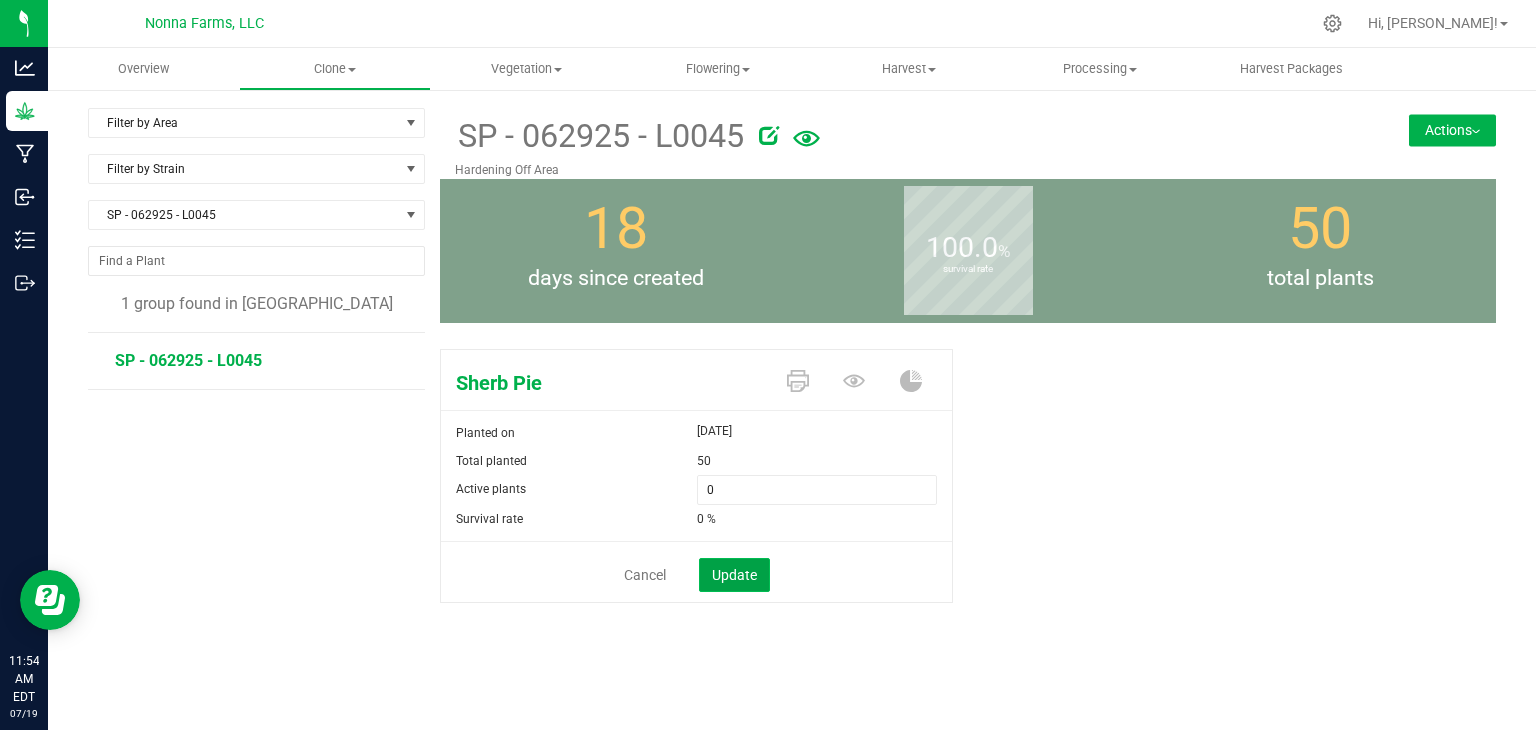 click on "Update" 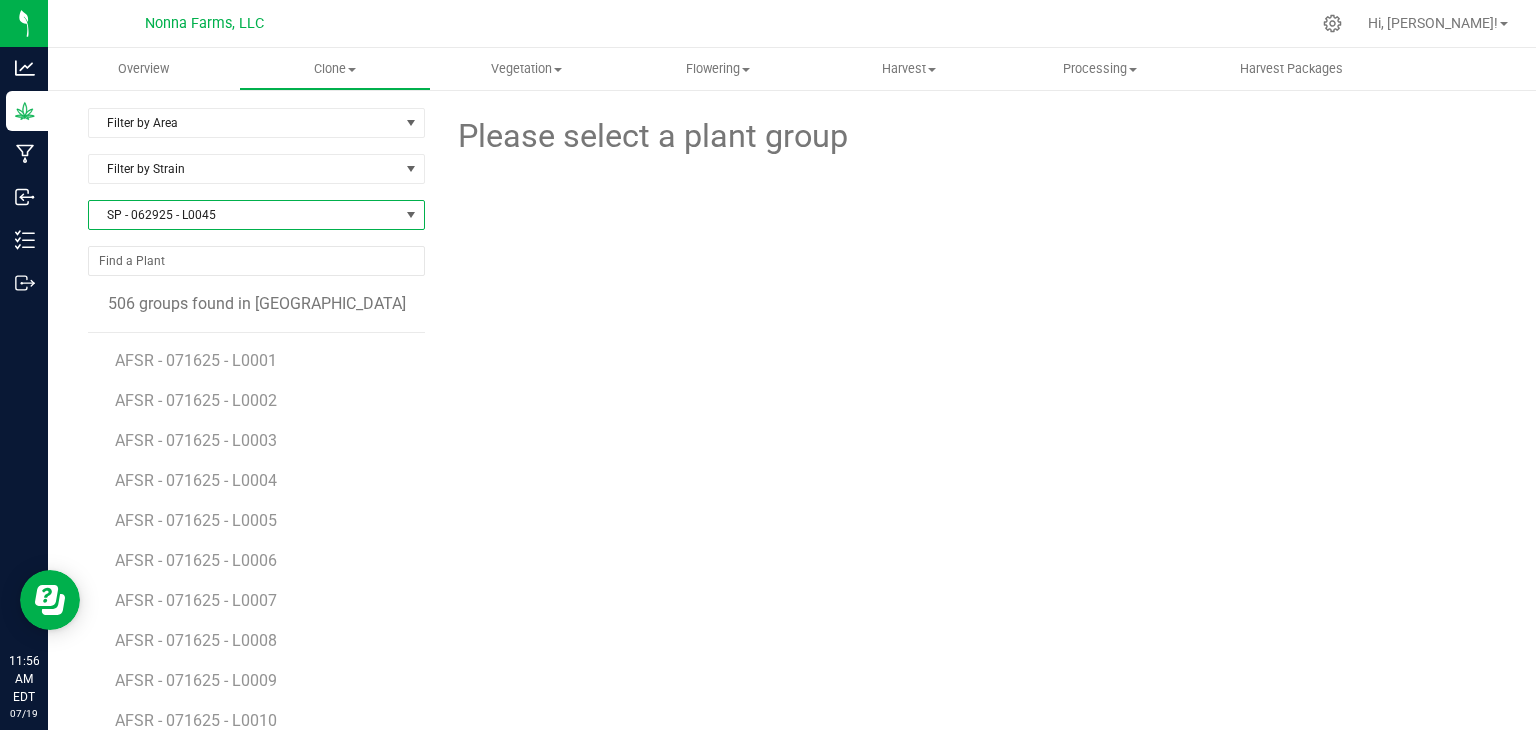 click on "SP - 062925 - L0045" at bounding box center (244, 215) 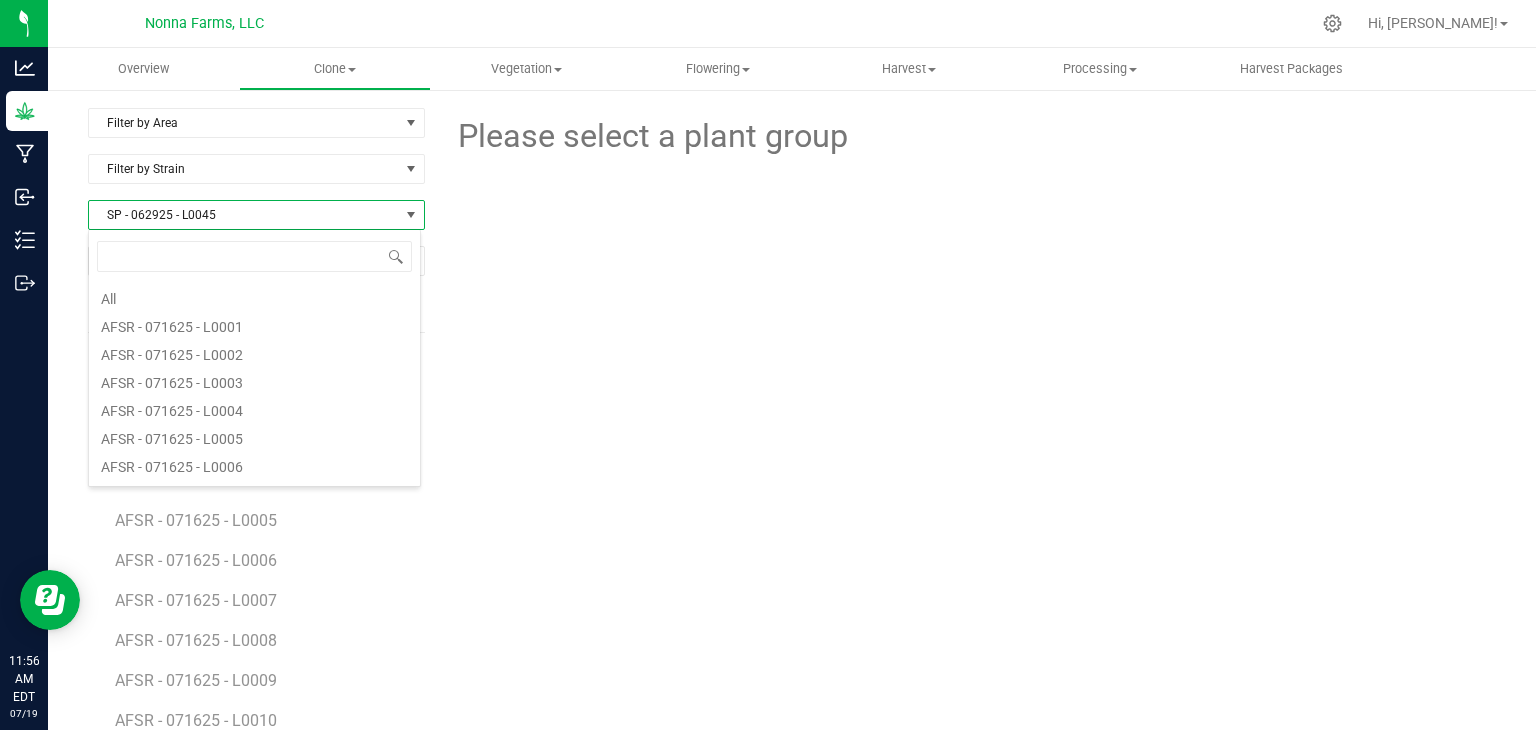 scroll, scrollTop: 6016, scrollLeft: 0, axis: vertical 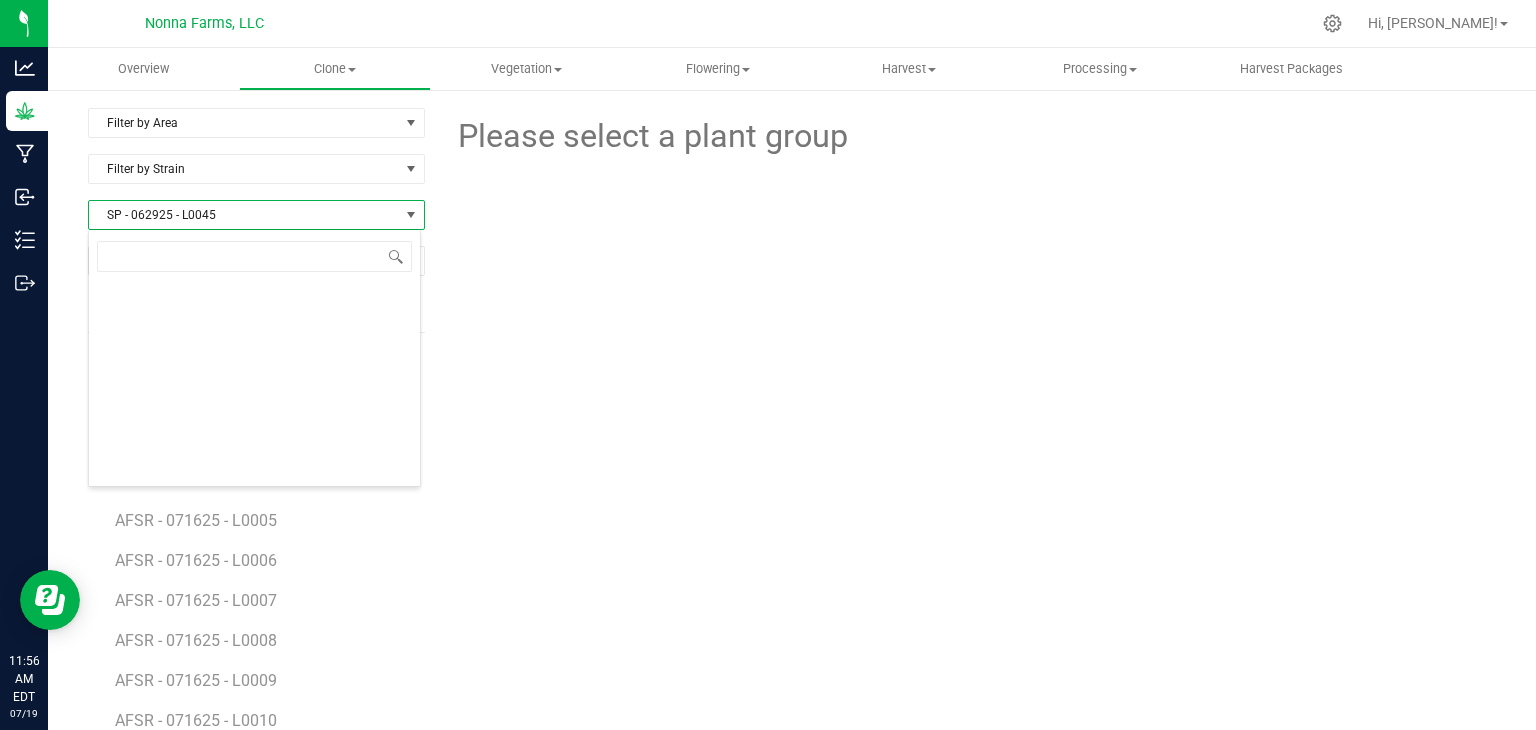 type on "SP - 070125 - L0054" 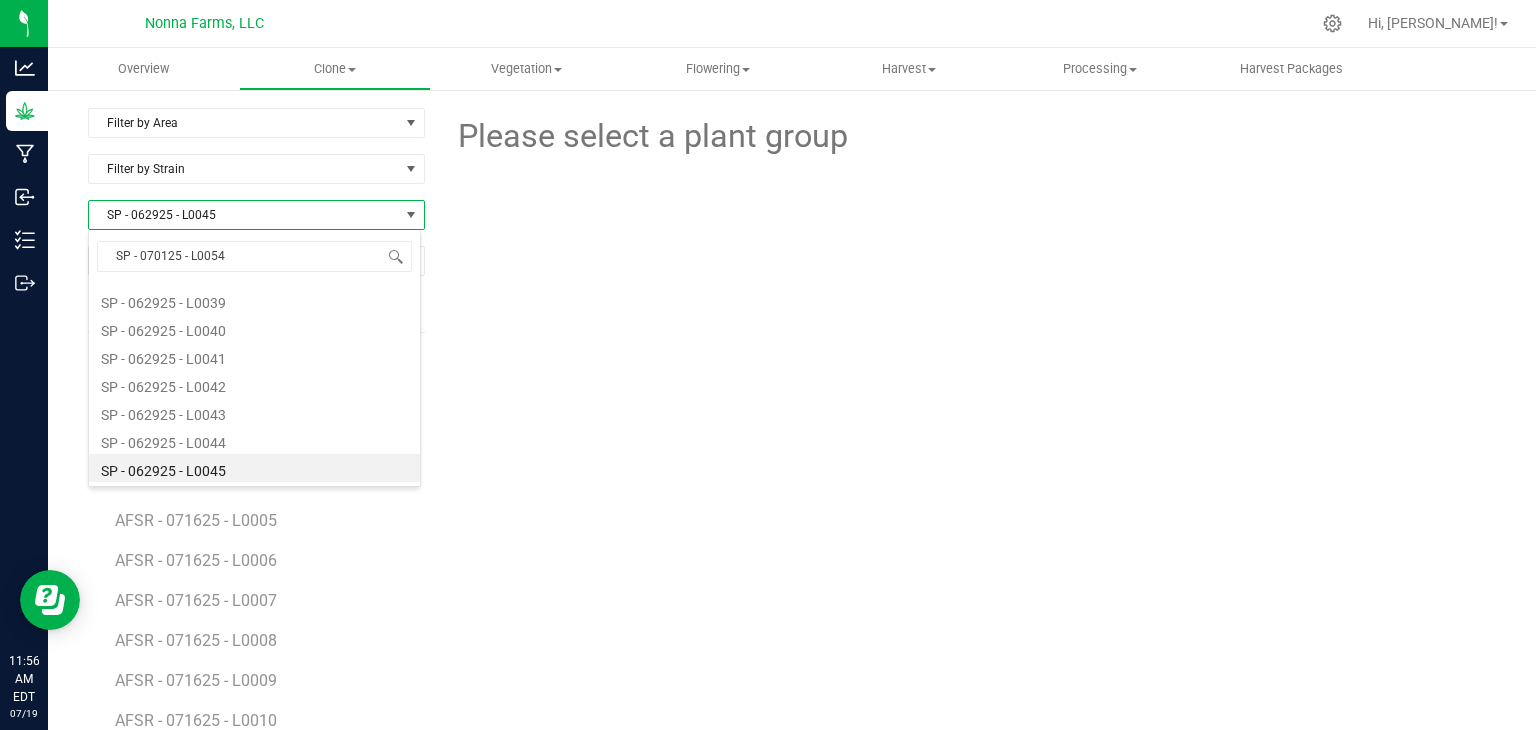 scroll, scrollTop: 0, scrollLeft: 0, axis: both 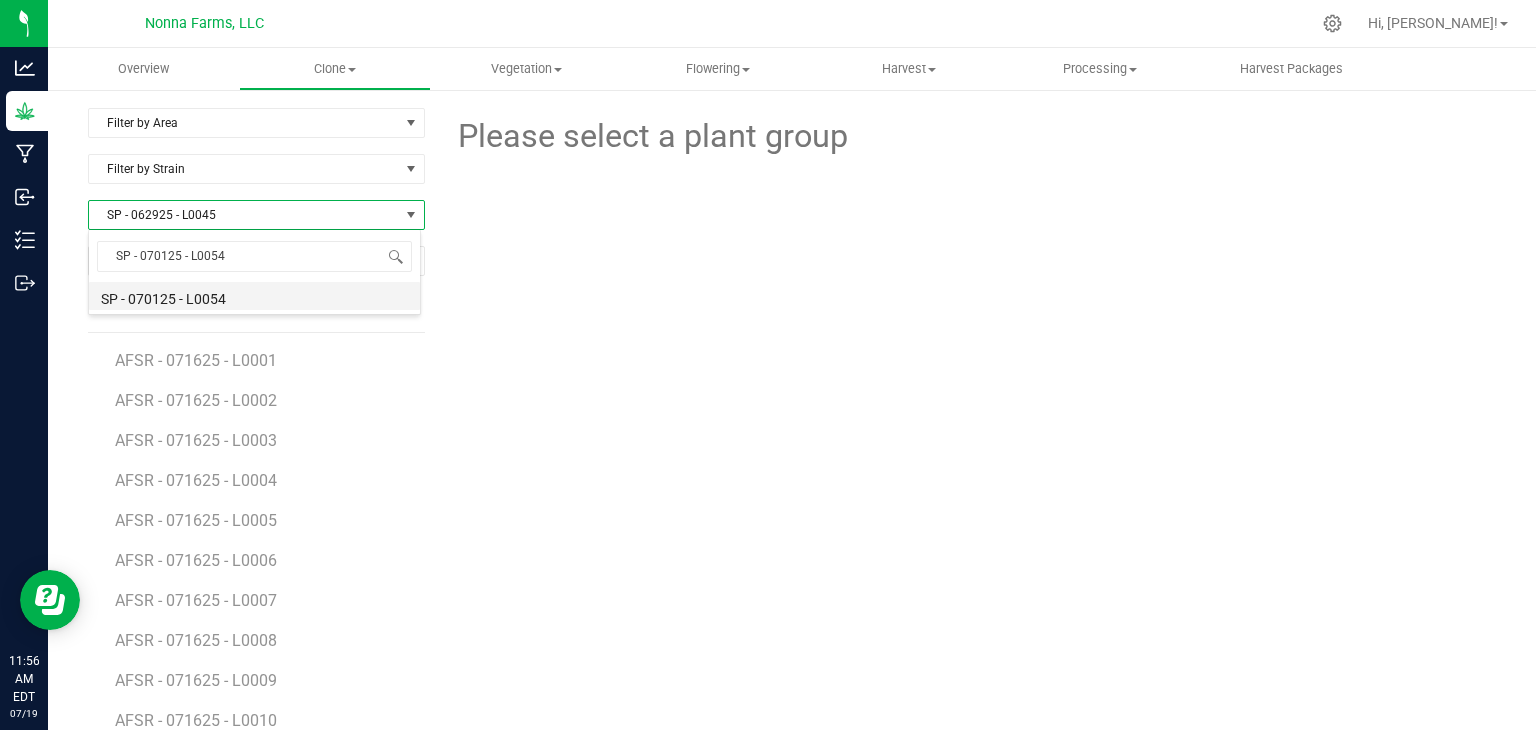 click on "SP - 070125 - L0054" at bounding box center [254, 296] 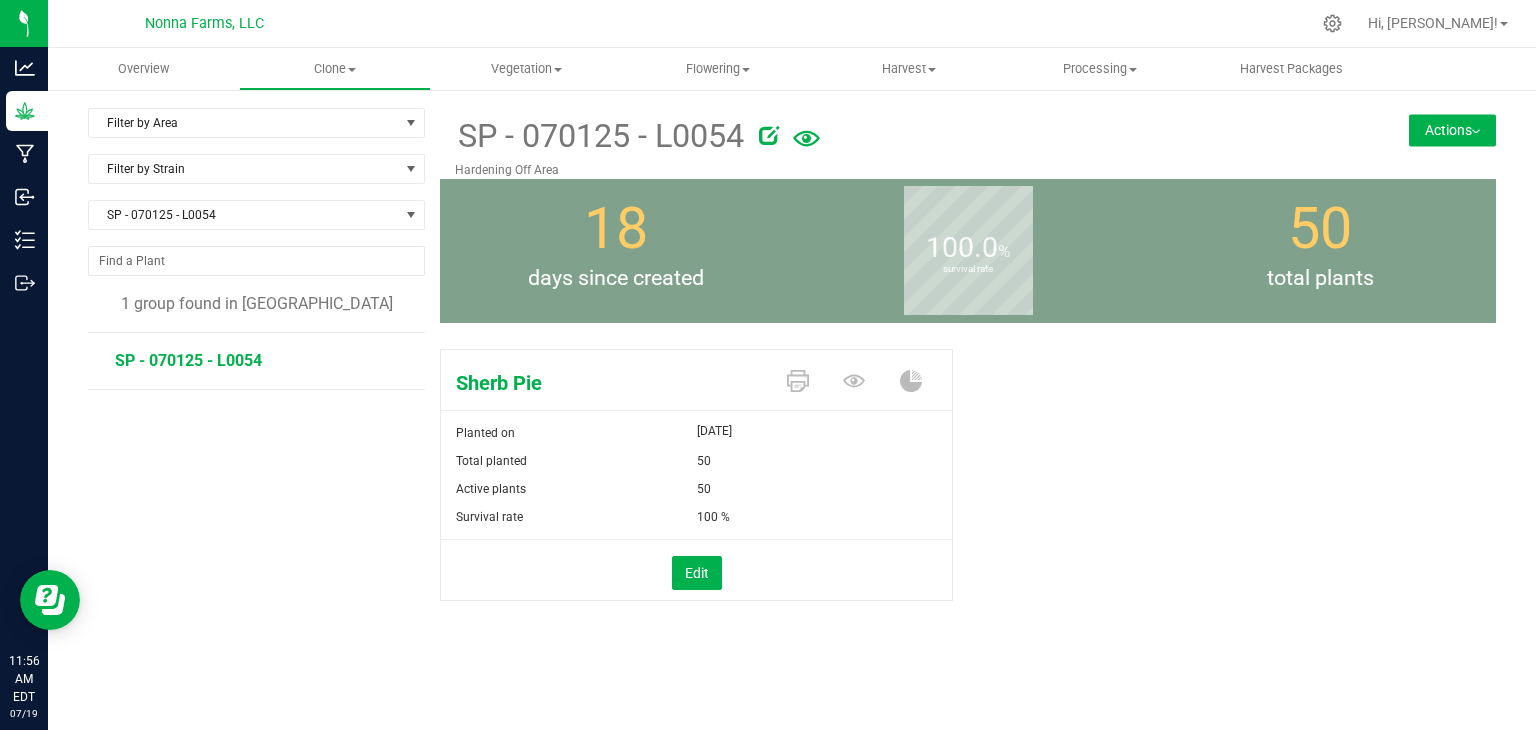 click on "Edit" at bounding box center [696, 570] 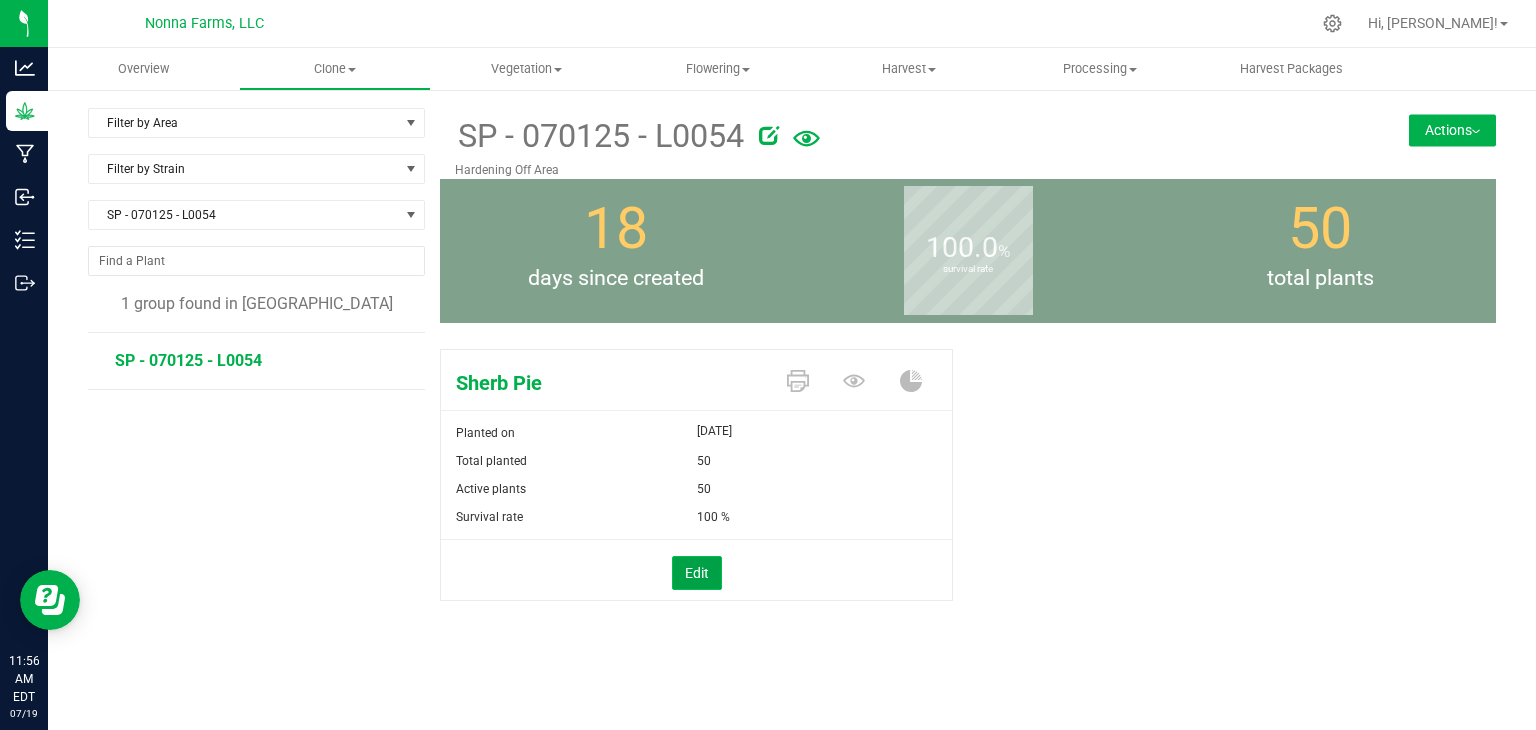 click on "Edit" at bounding box center [697, 573] 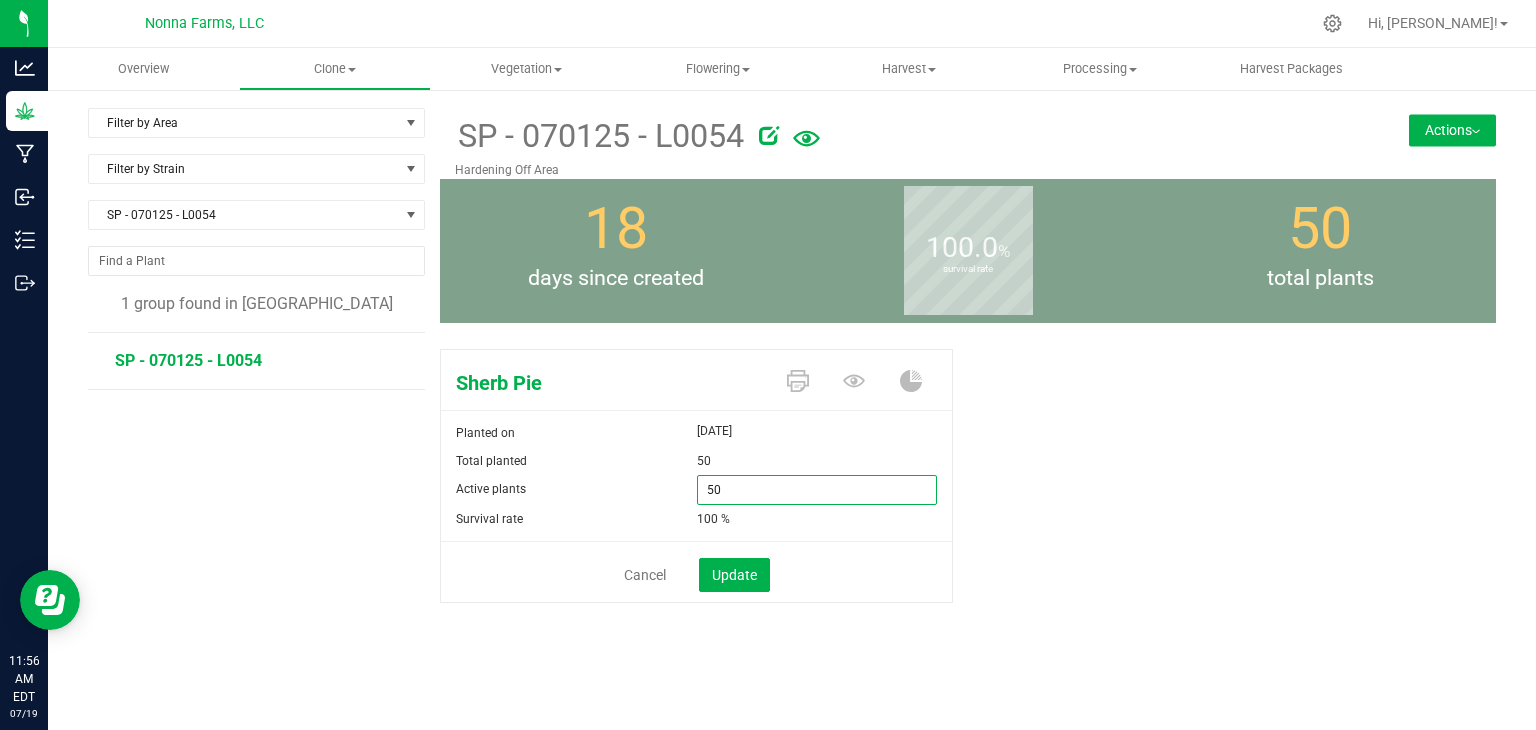 drag, startPoint x: 745, startPoint y: 489, endPoint x: 659, endPoint y: 480, distance: 86.46965 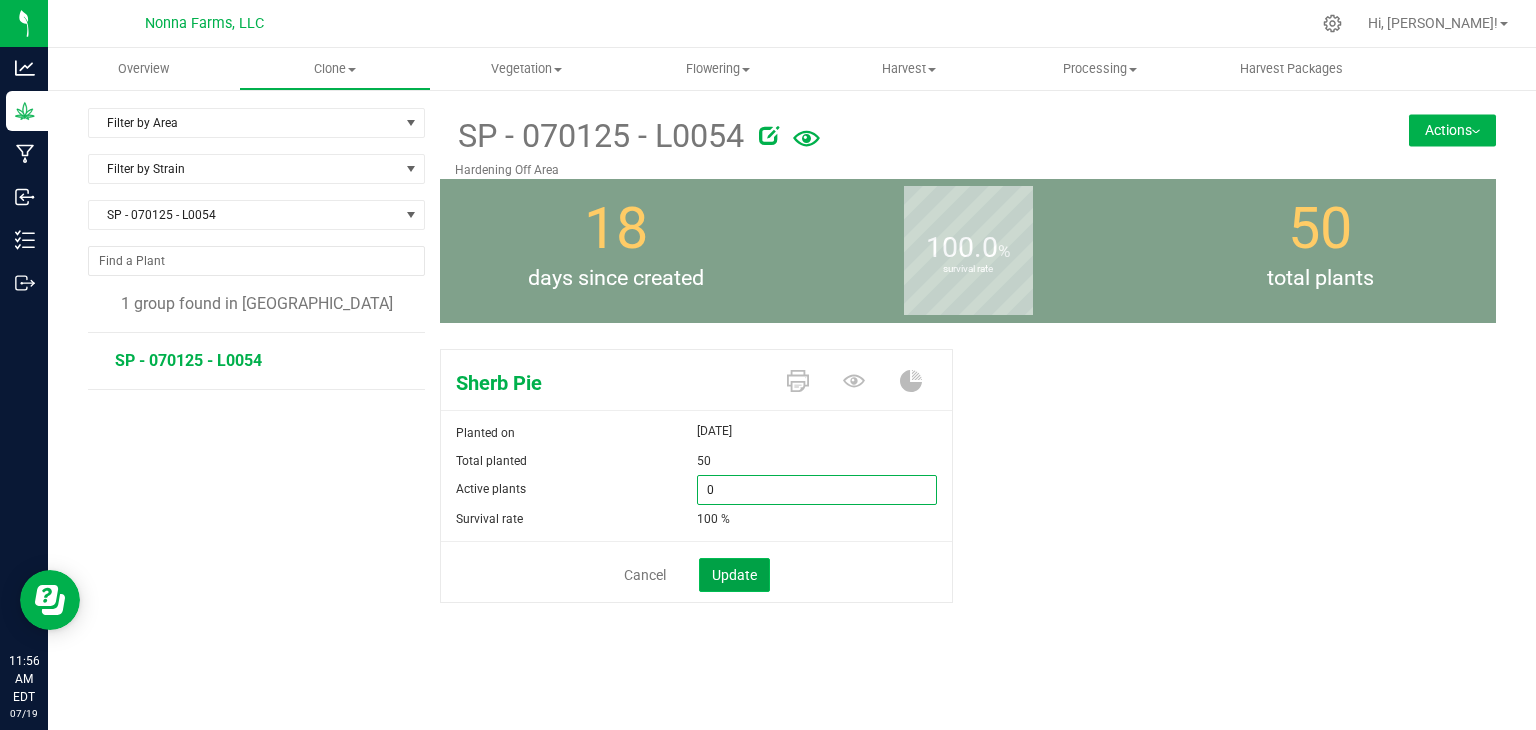 type on "0" 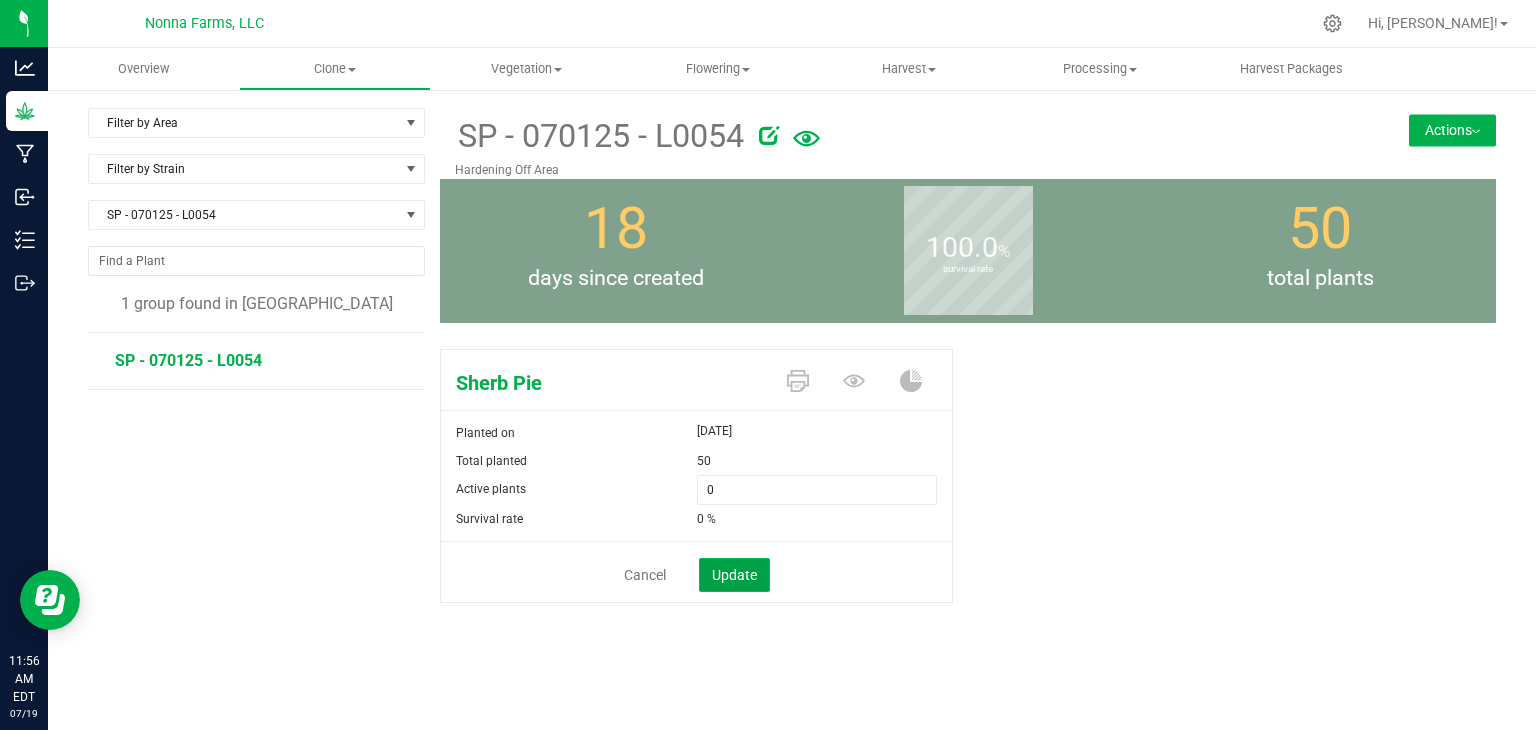 click on "Update" 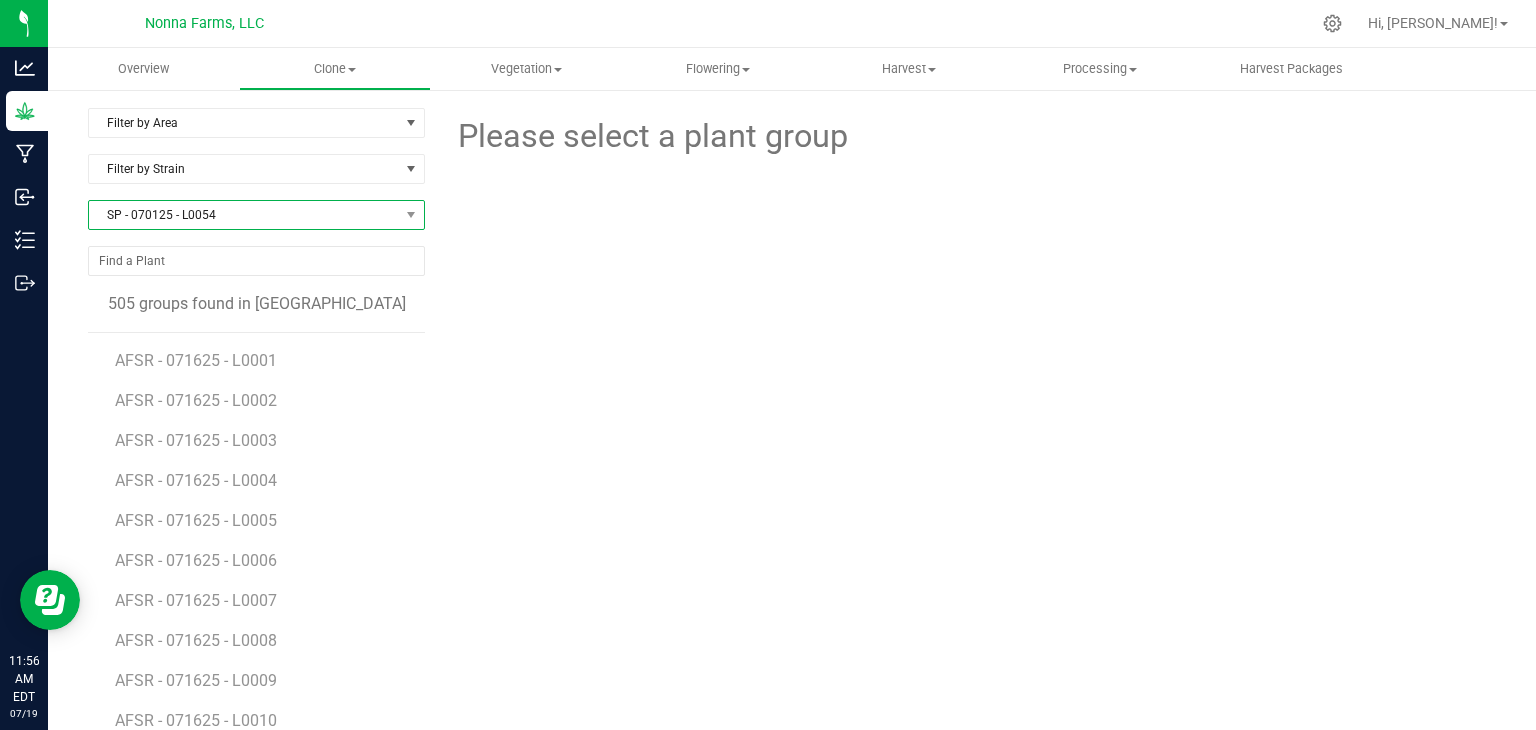 click on "SP - 070125 - L0054" at bounding box center [244, 215] 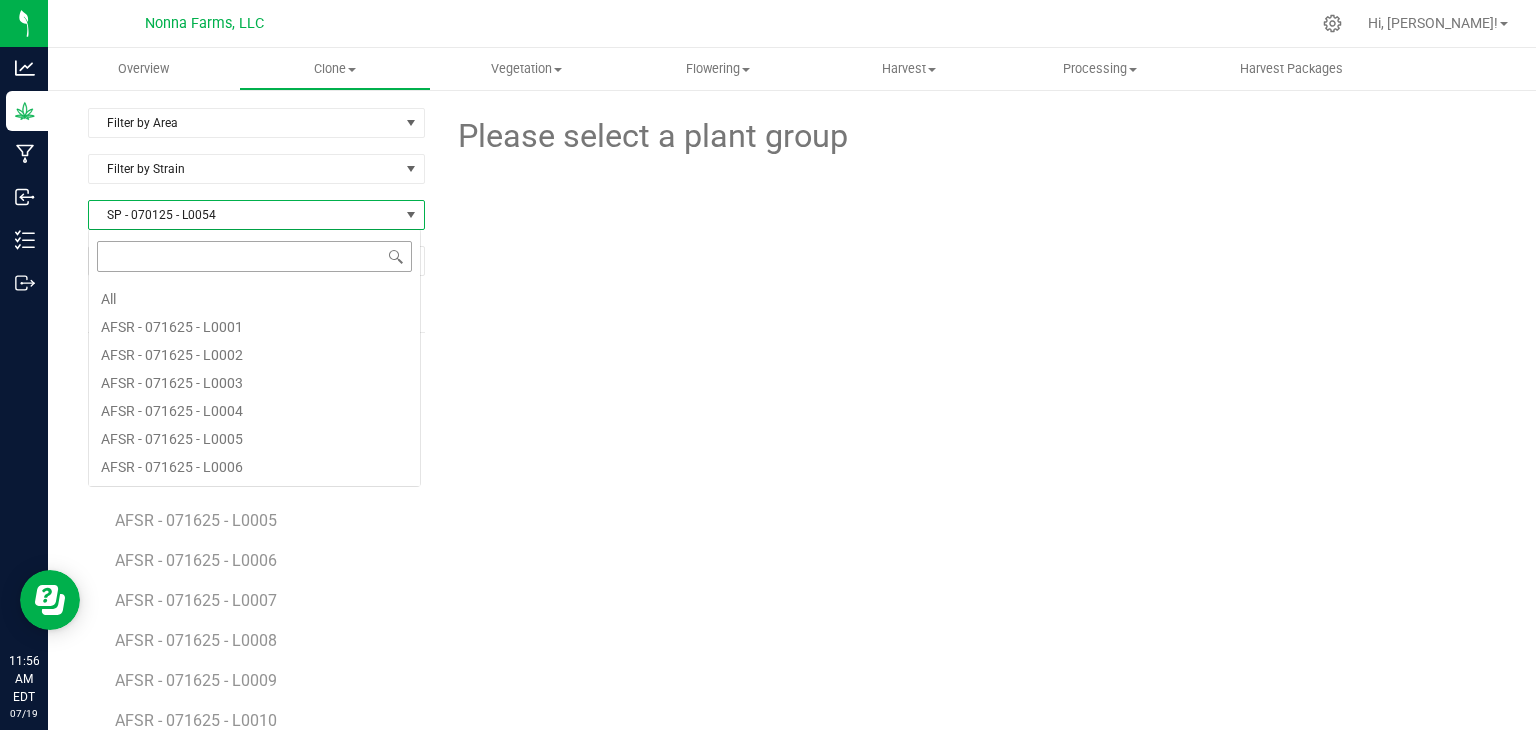scroll, scrollTop: 7528, scrollLeft: 0, axis: vertical 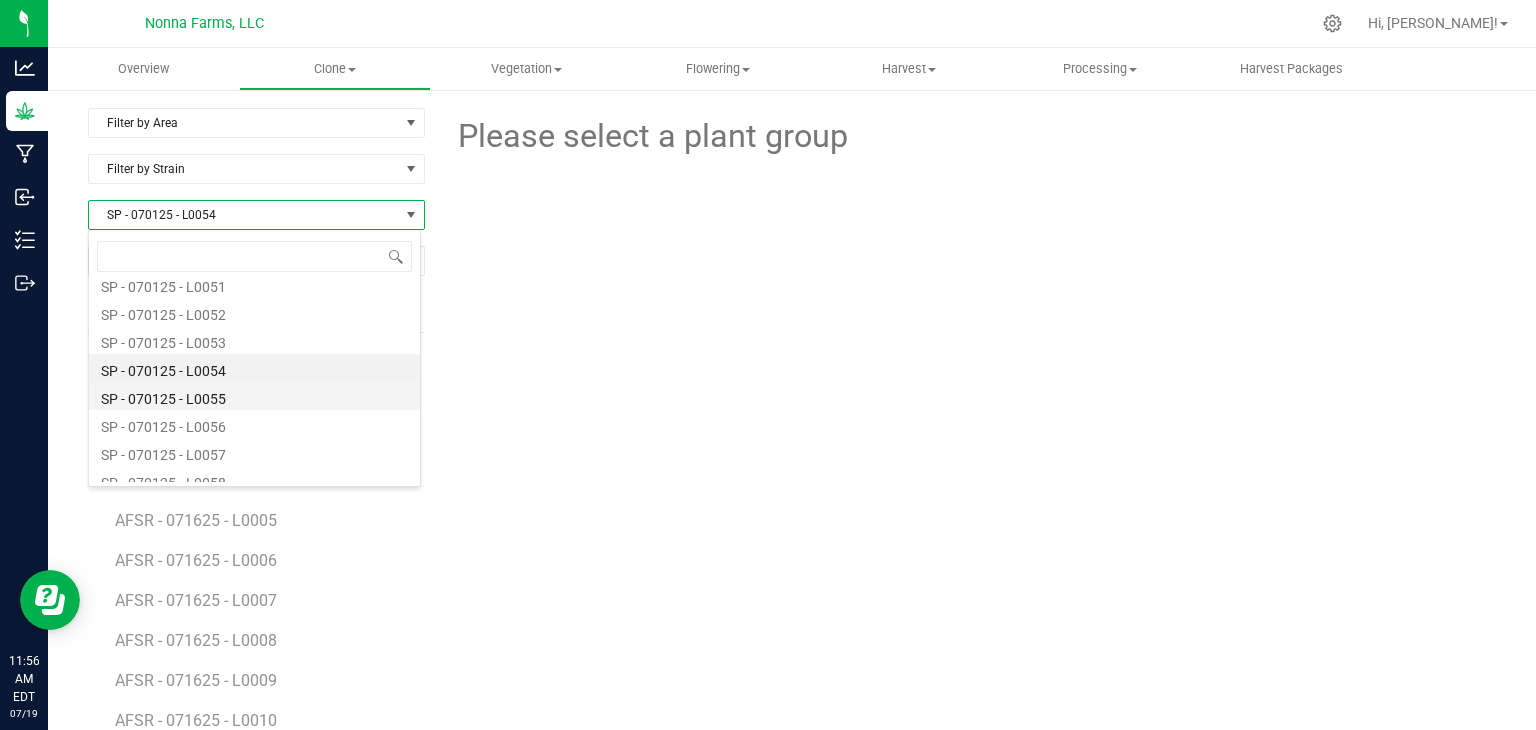 click on "SP - 070125 - L0055" at bounding box center [254, 396] 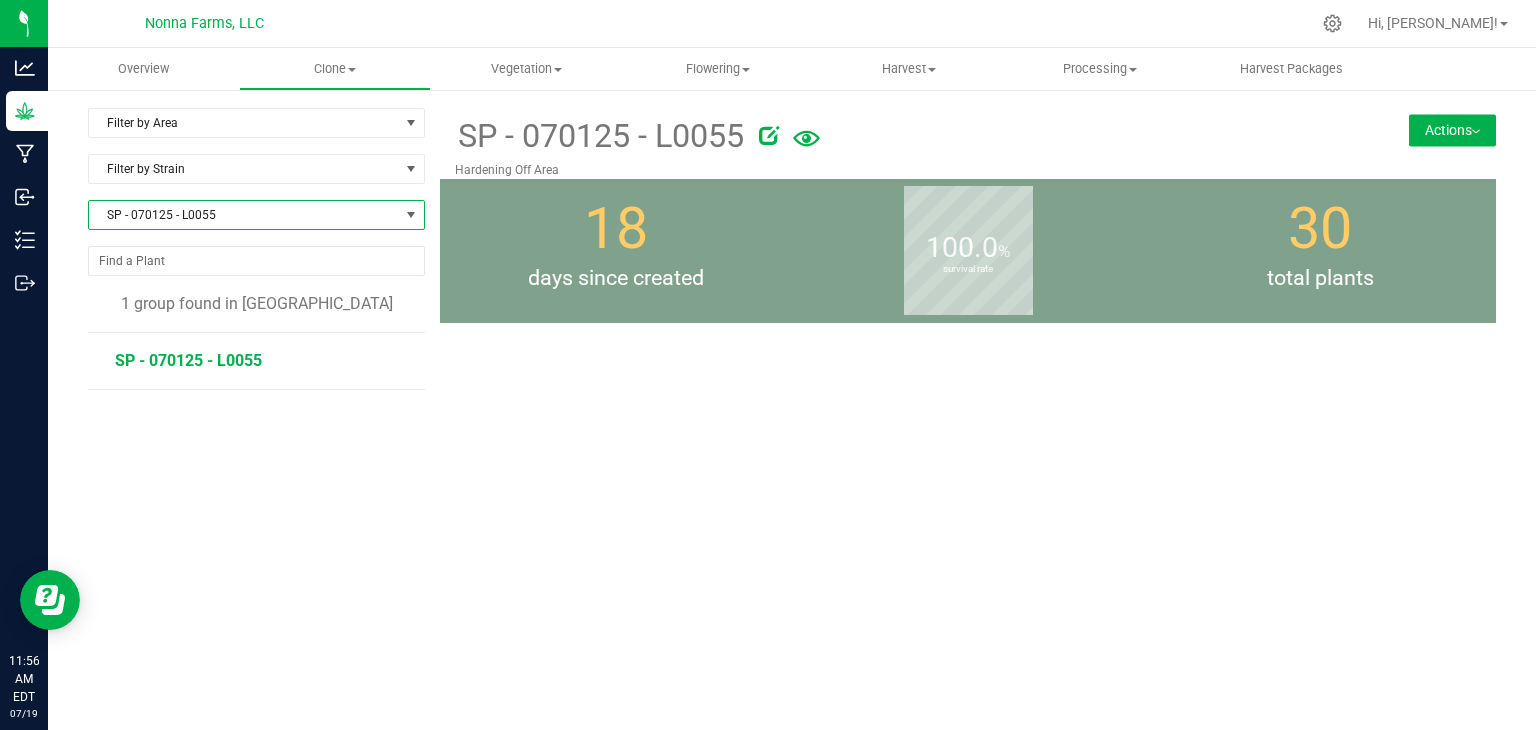 click on "SP - 070125 - L0055" at bounding box center [188, 360] 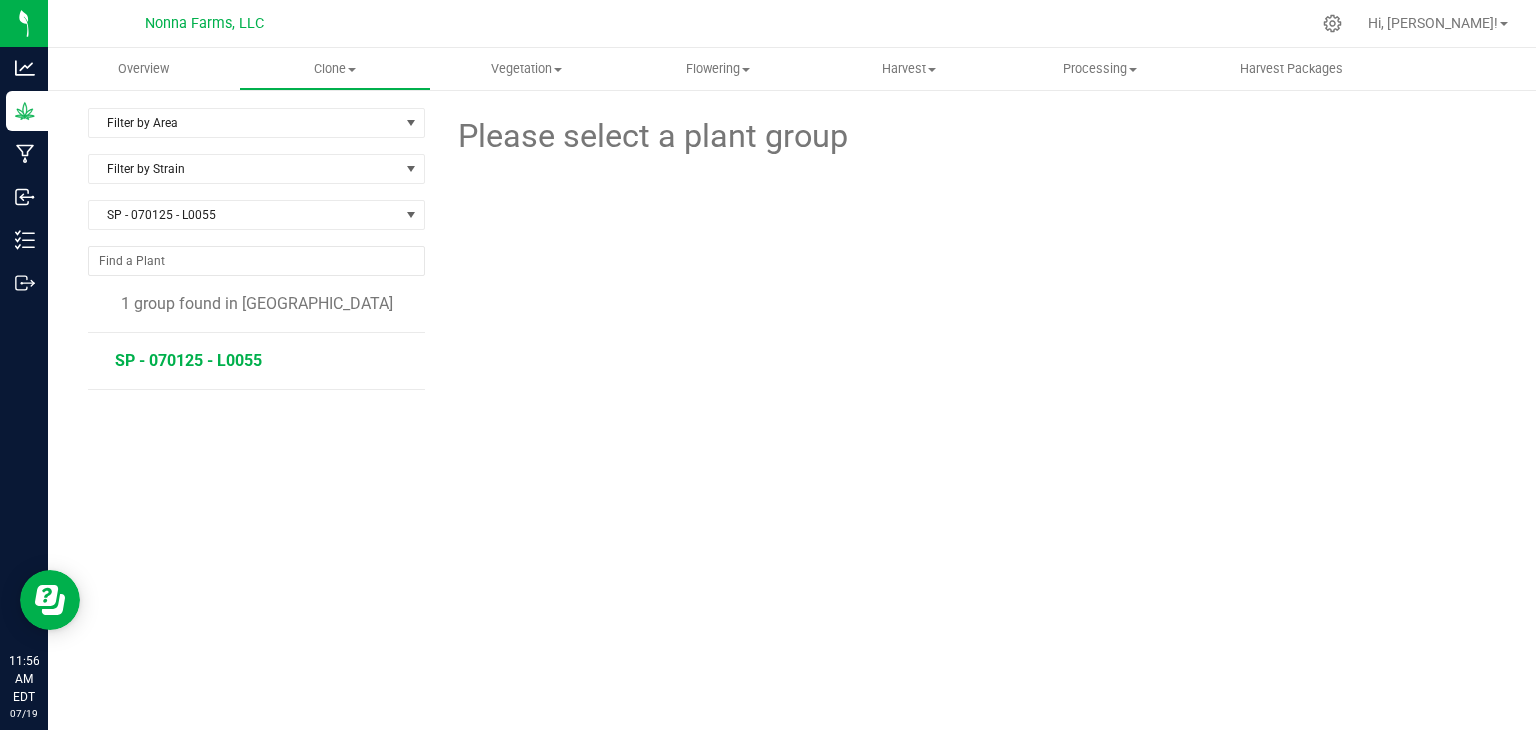 click on "SP - 070125 - L0055" at bounding box center (188, 360) 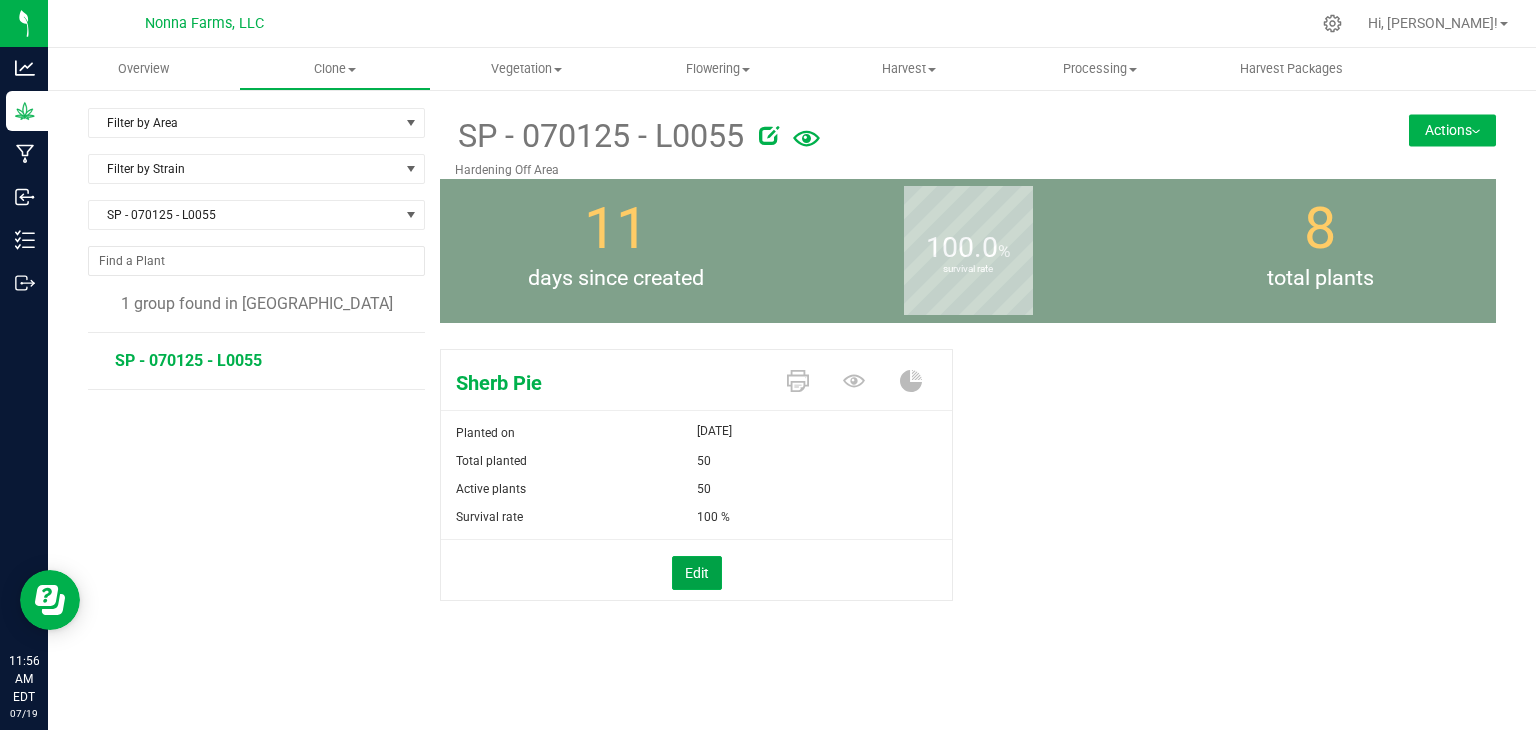 drag, startPoint x: 684, startPoint y: 565, endPoint x: 733, endPoint y: 515, distance: 70.00714 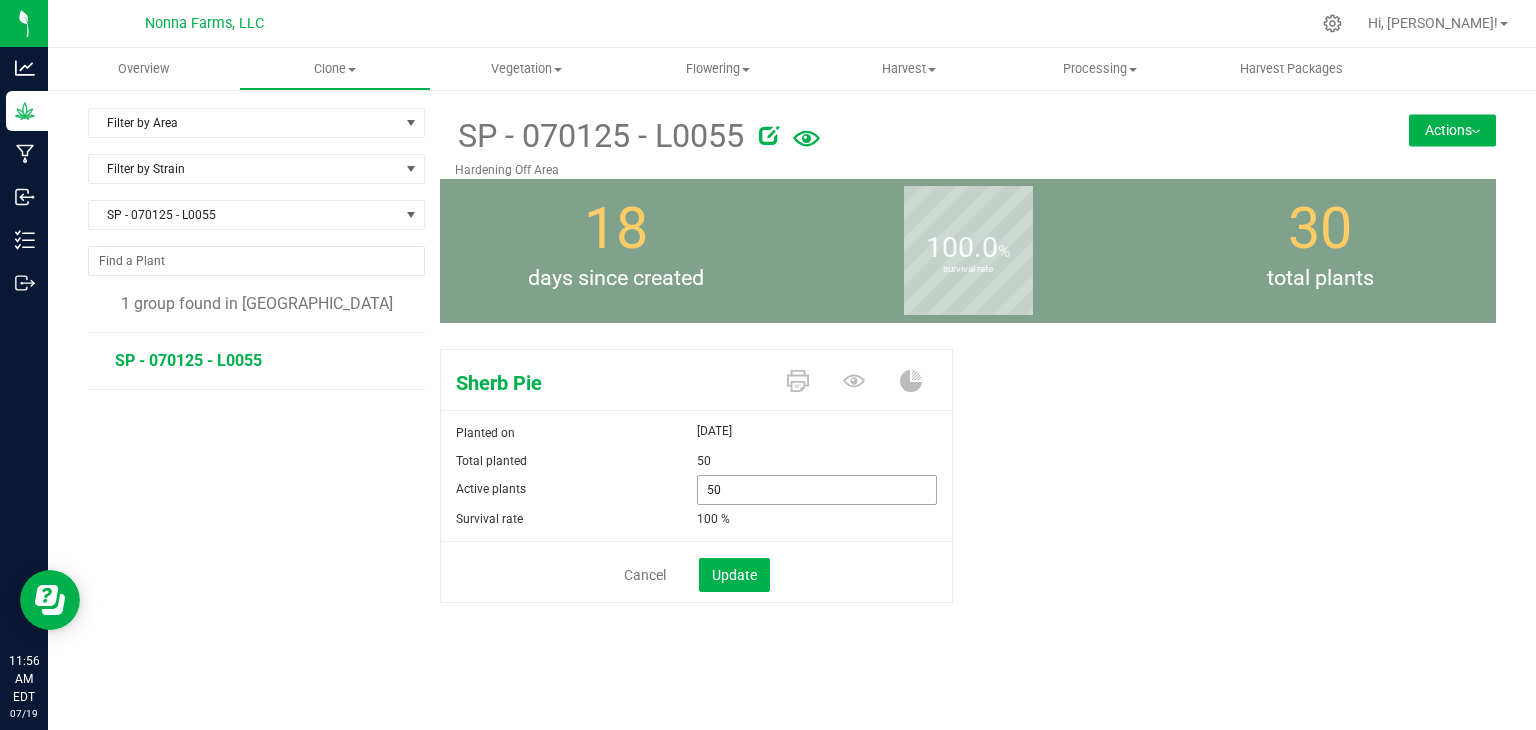 drag, startPoint x: 732, startPoint y: 486, endPoint x: 640, endPoint y: 491, distance: 92.13577 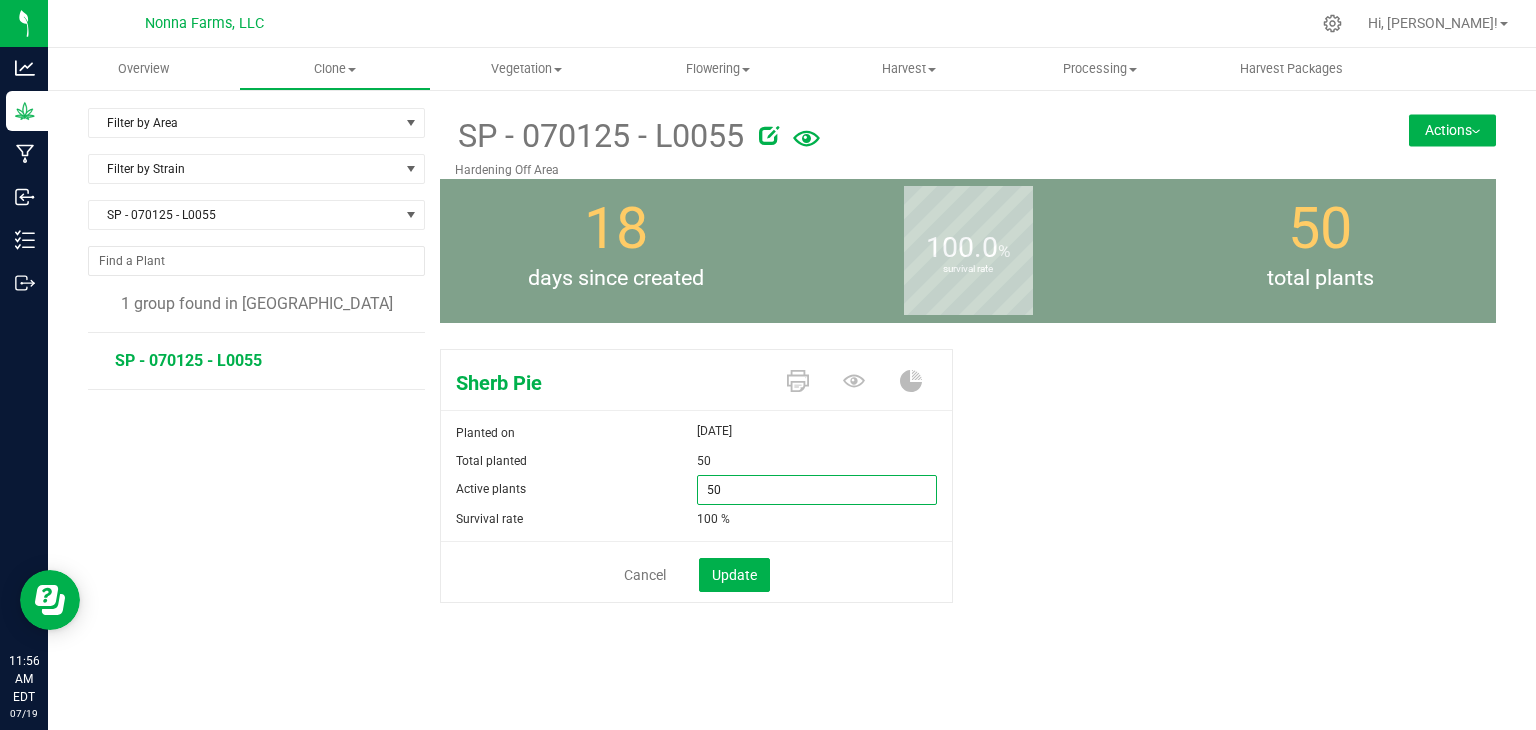 type on "0" 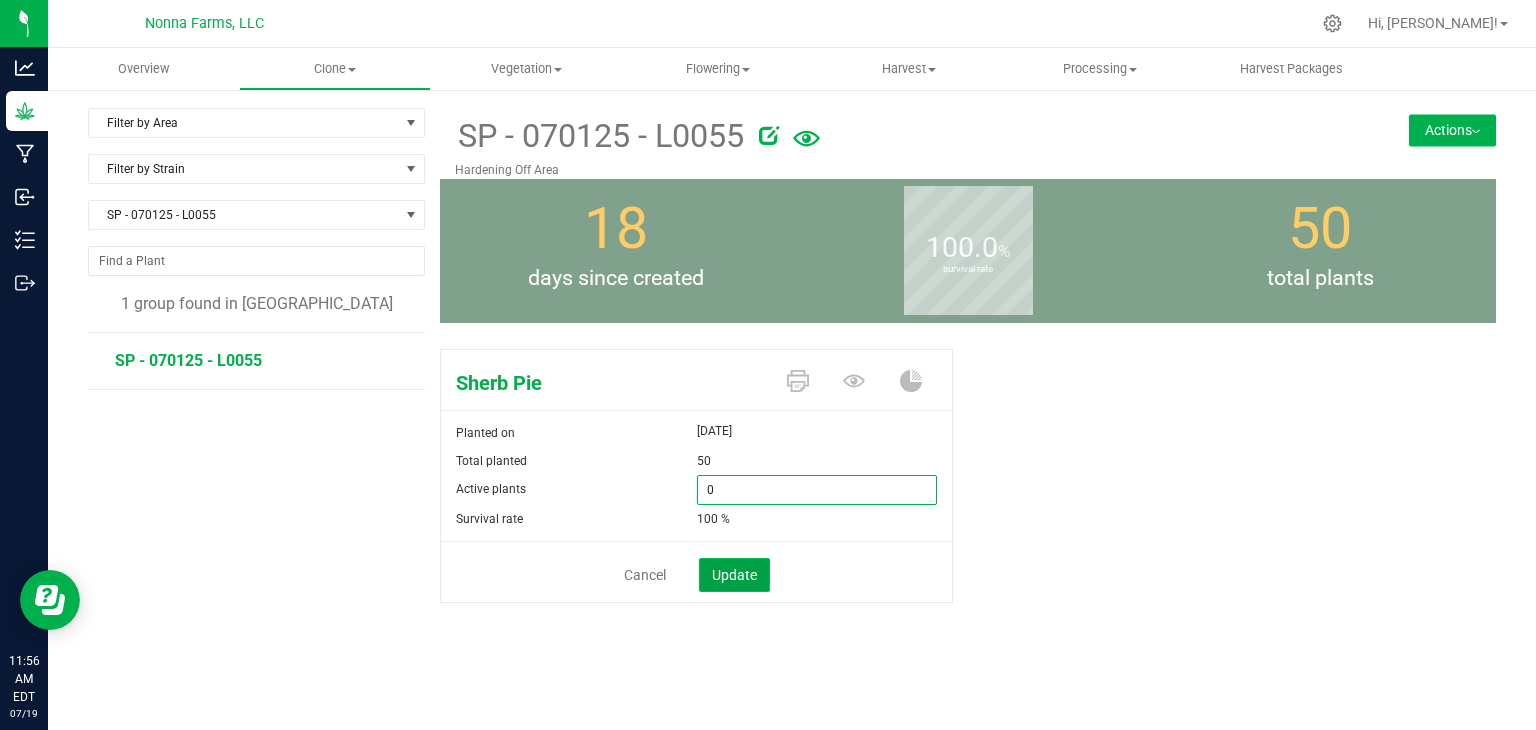 type on "0" 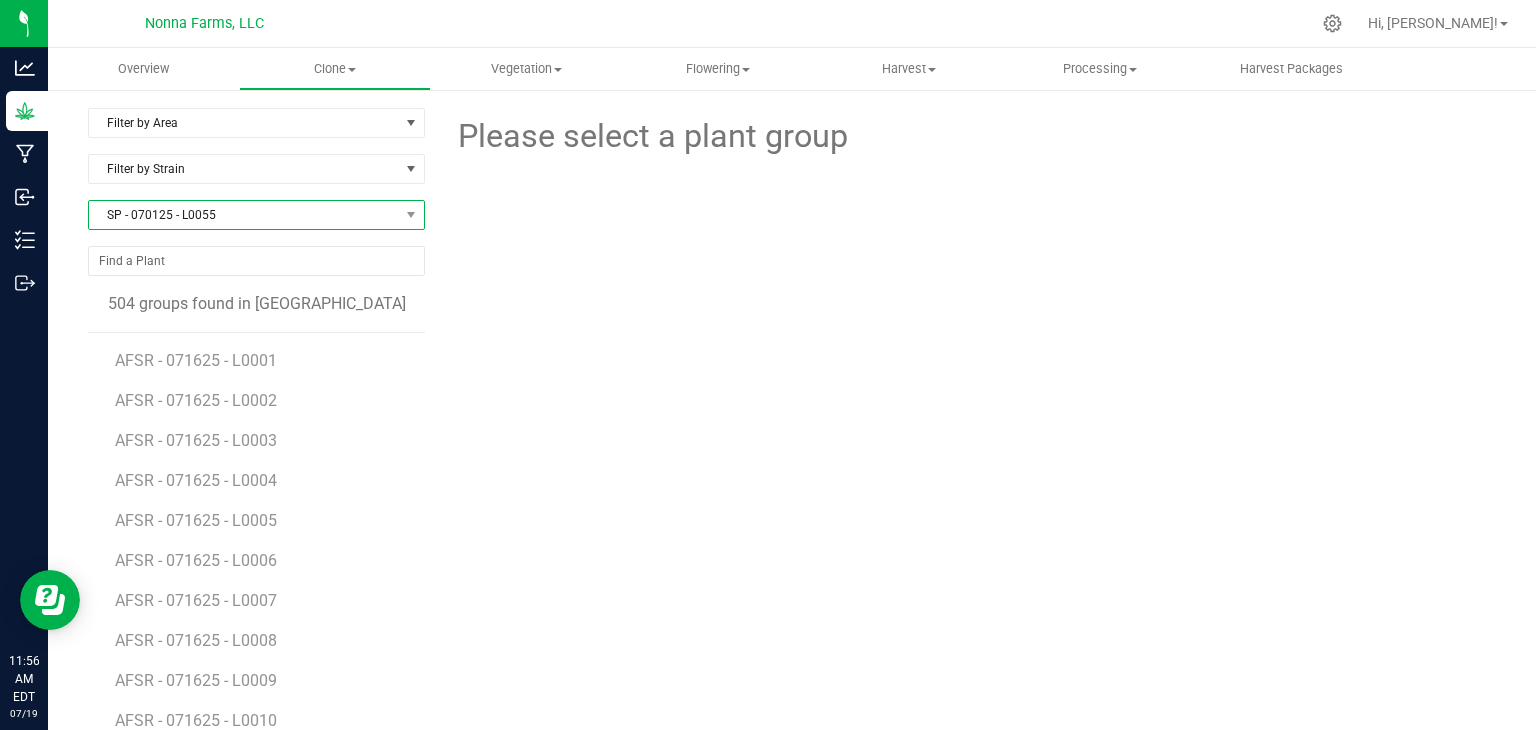 click on "SP - 070125 - L0055" at bounding box center [244, 215] 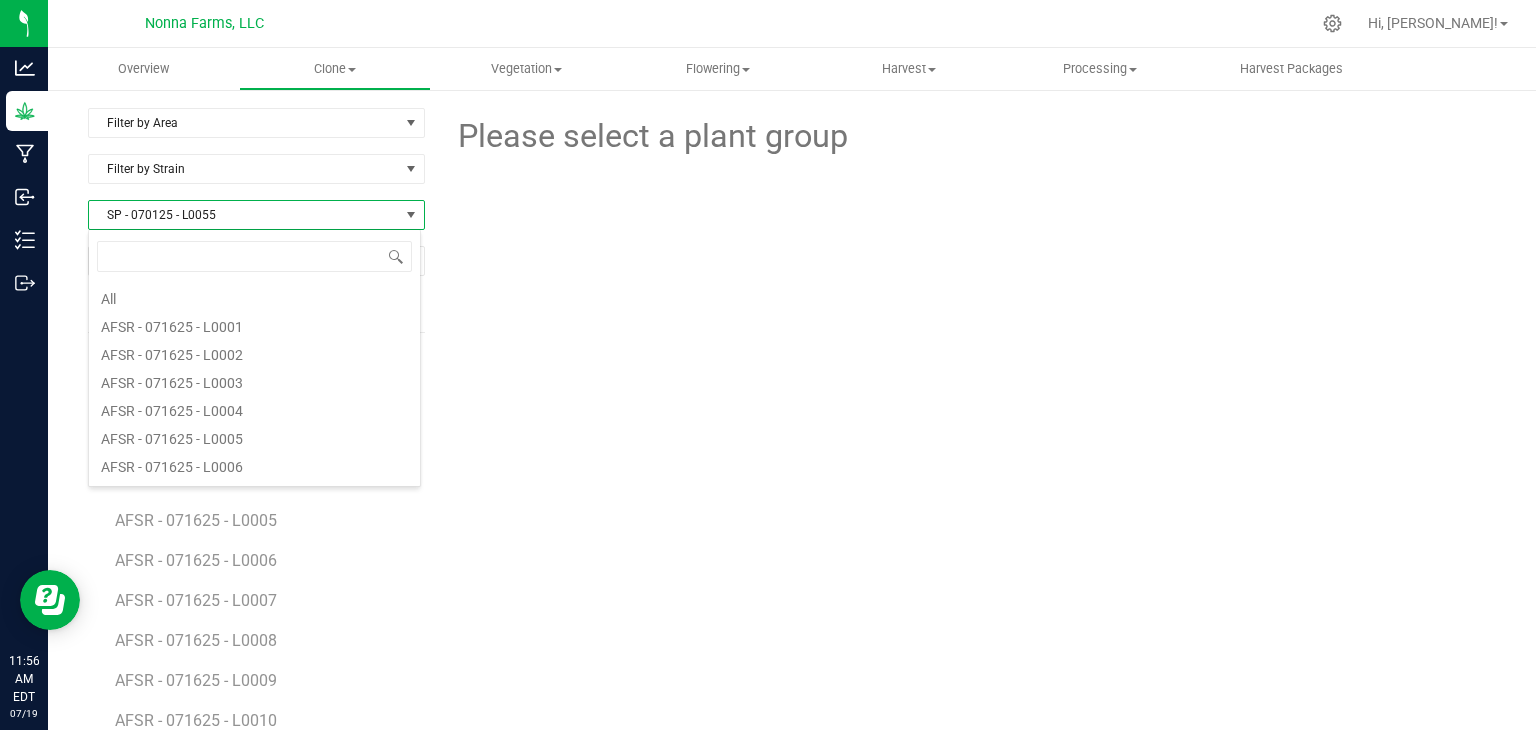 scroll, scrollTop: 7556, scrollLeft: 0, axis: vertical 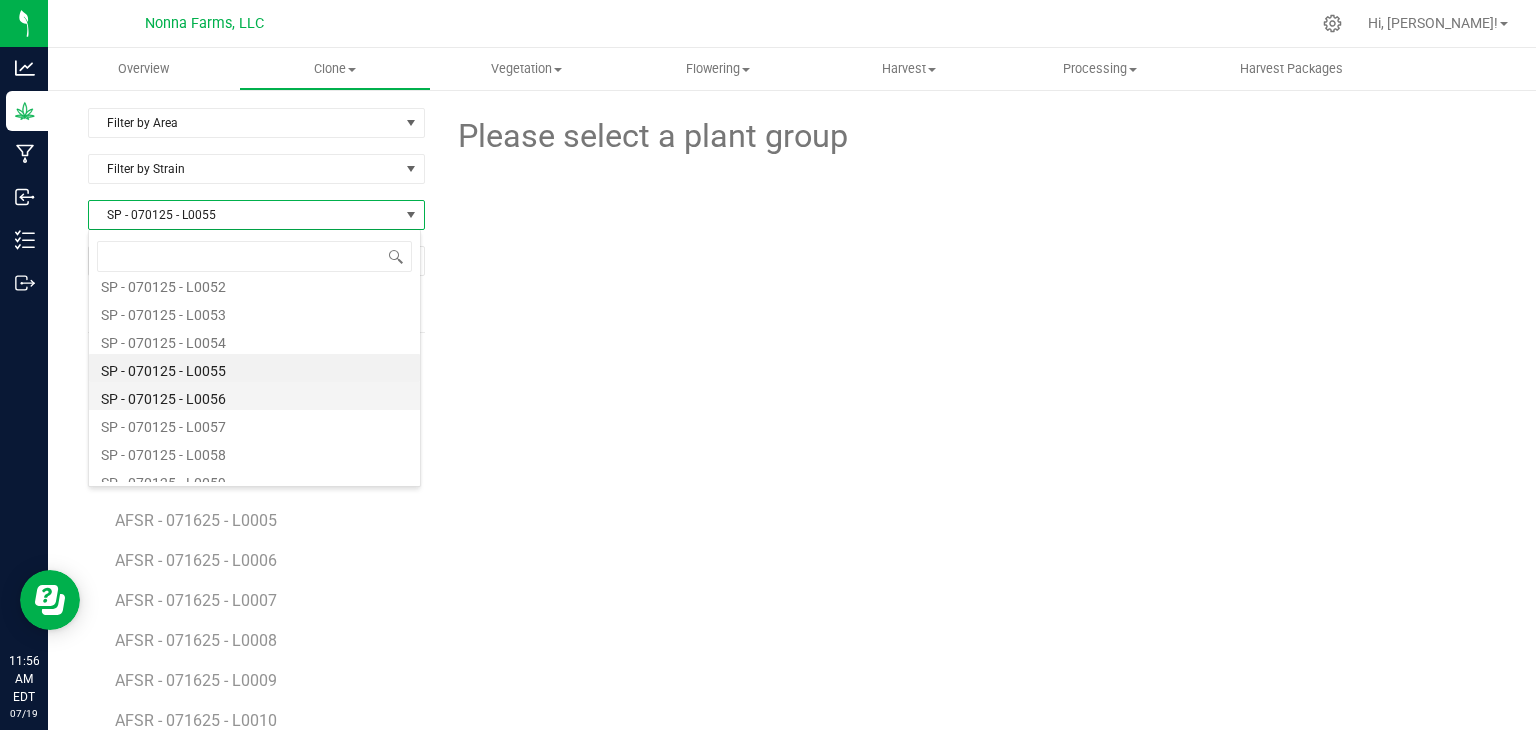 click on "SP - 070125 - L0056" at bounding box center (254, 396) 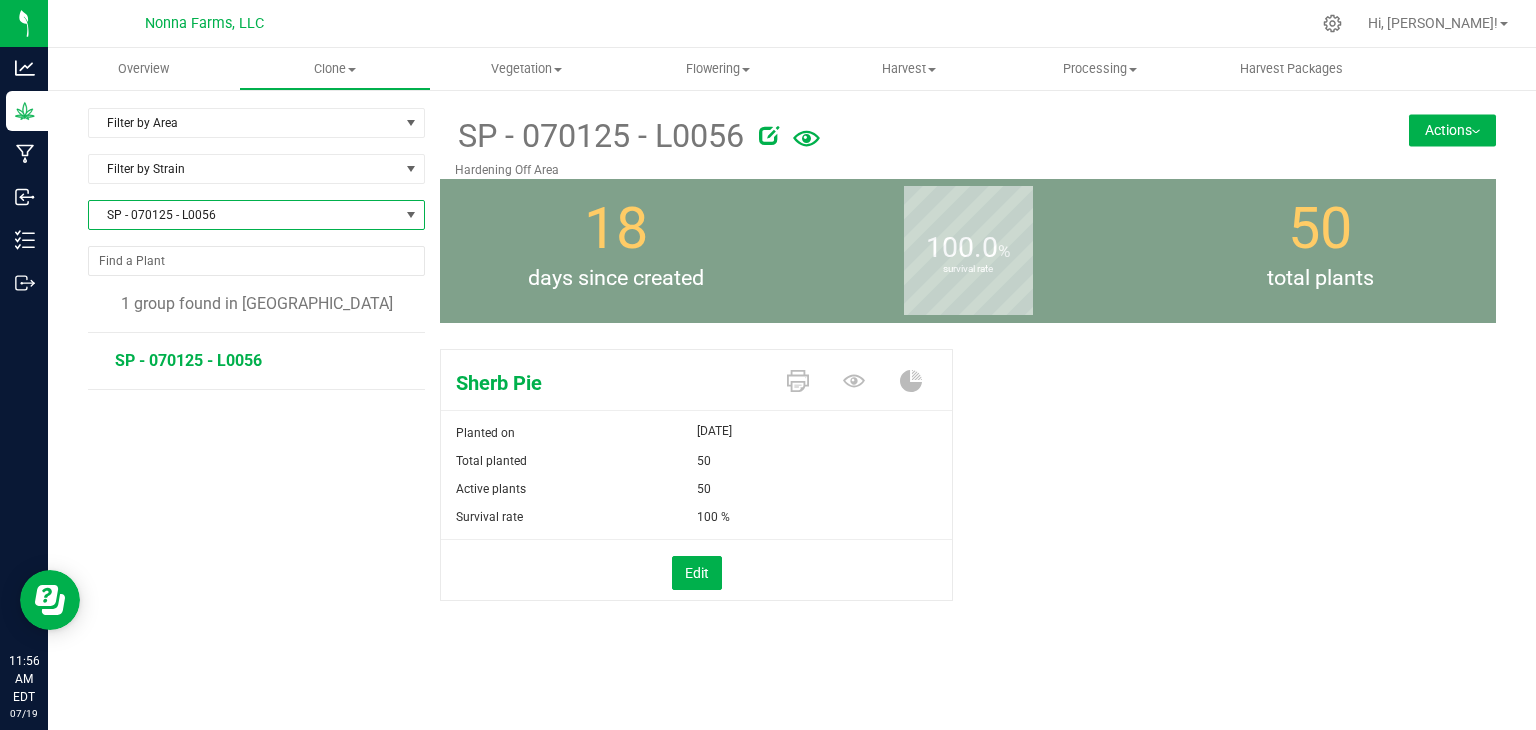 click on "Edit" at bounding box center (696, 570) 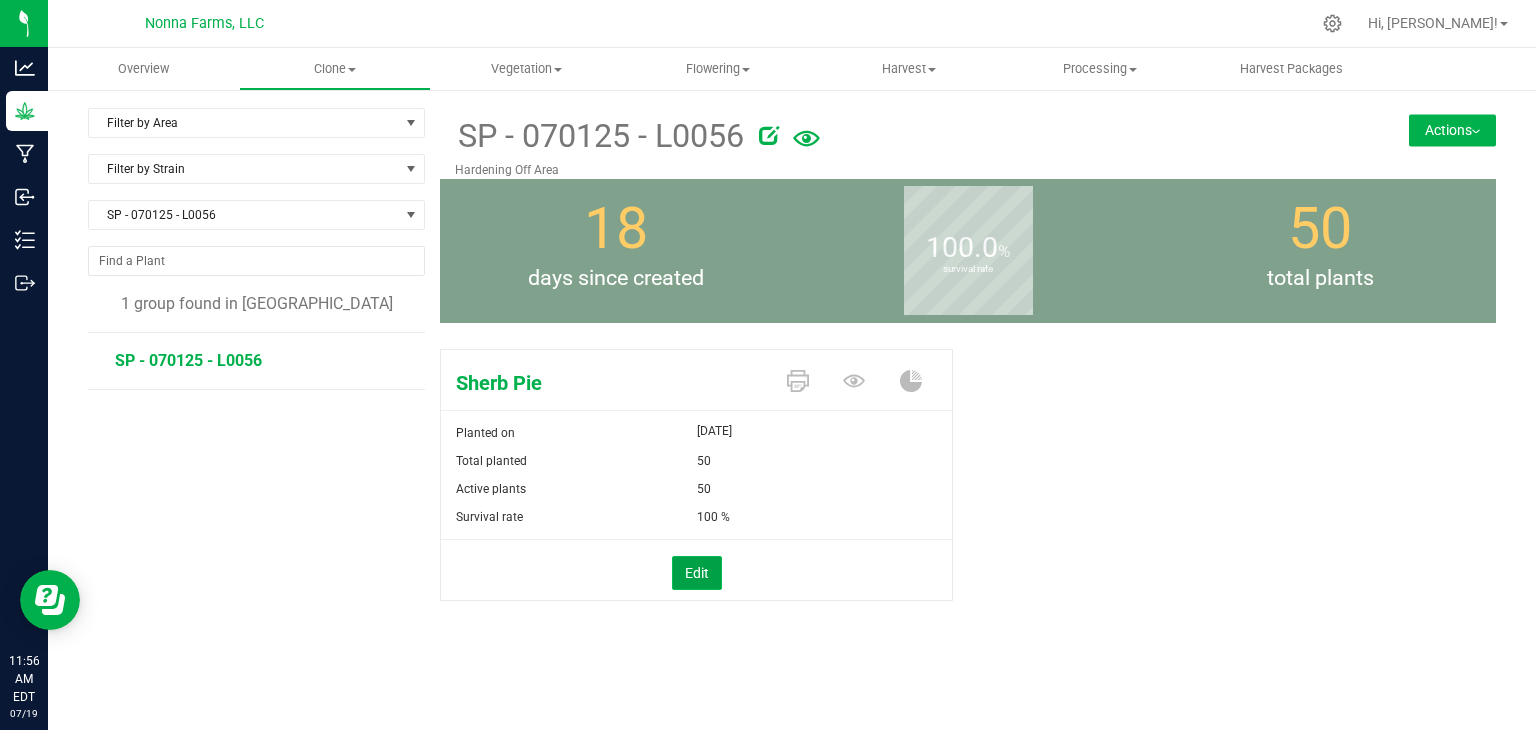 click on "Edit" at bounding box center [697, 573] 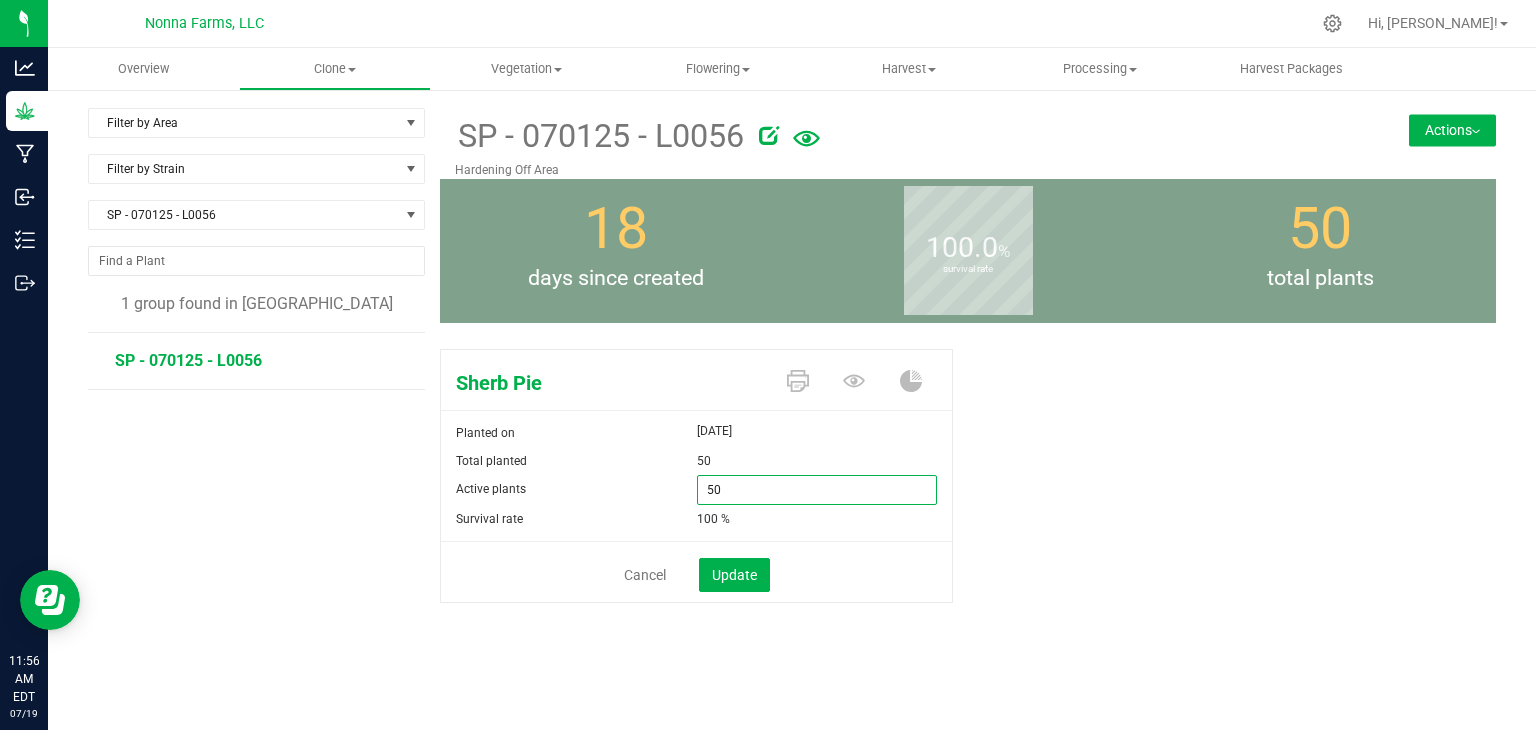 drag, startPoint x: 690, startPoint y: 489, endPoint x: 639, endPoint y: 487, distance: 51.0392 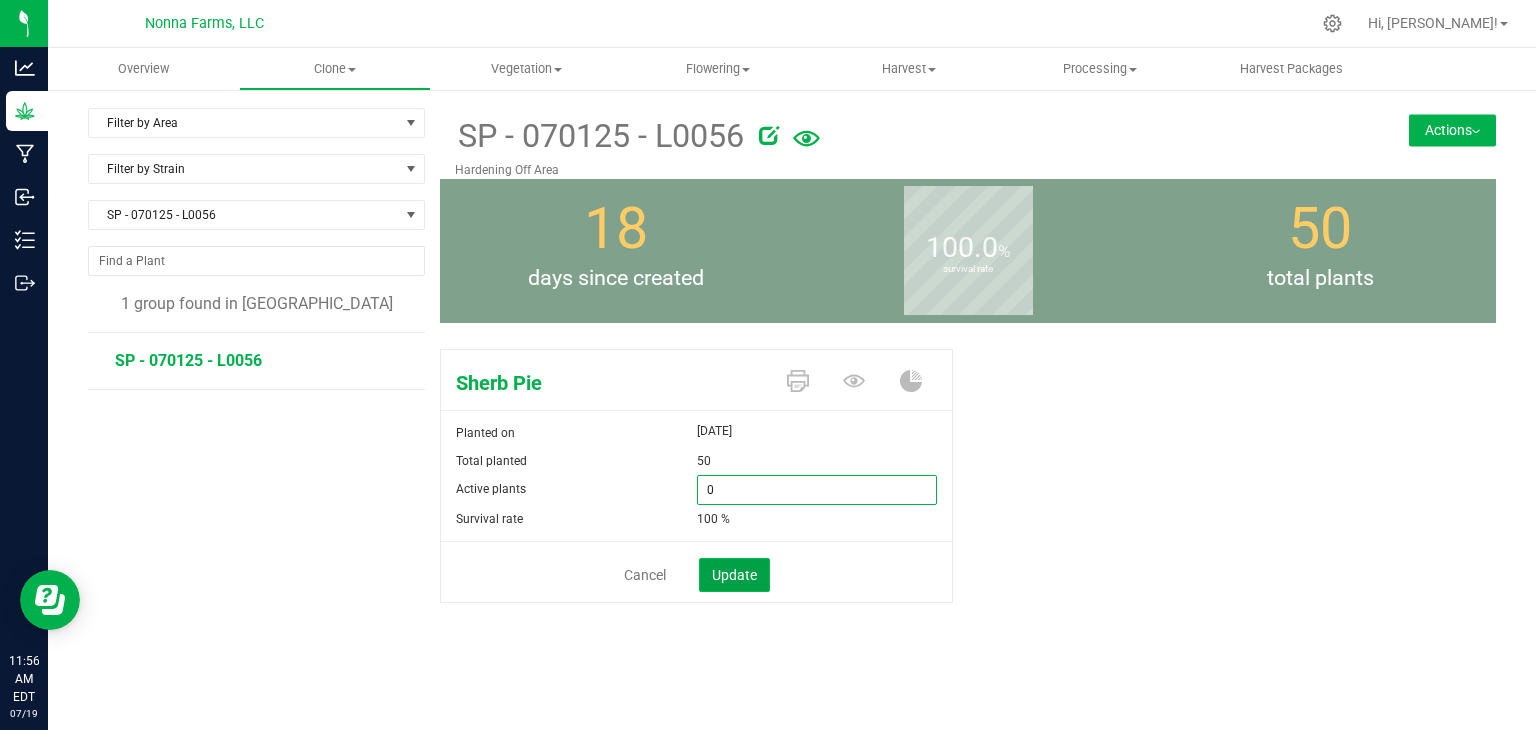 type on "0" 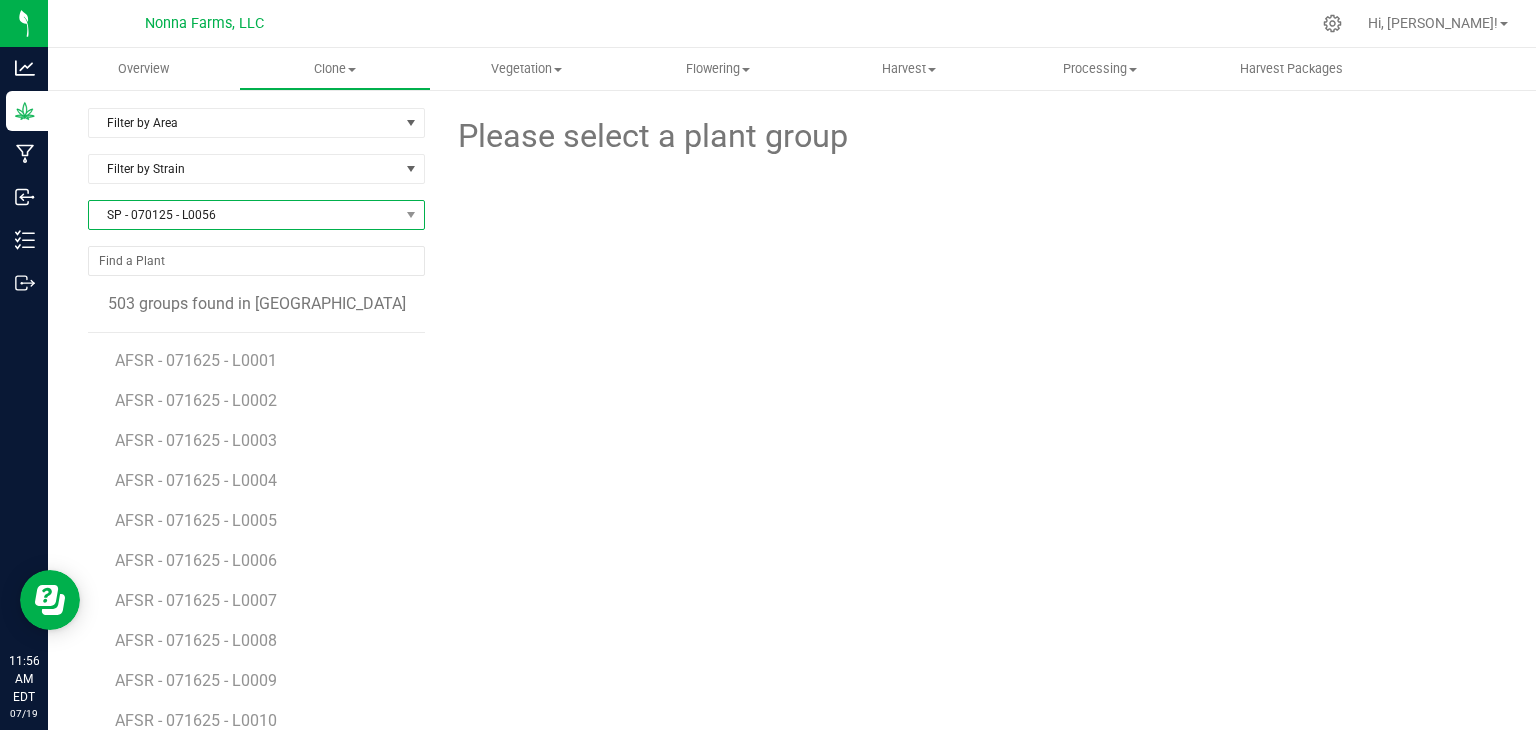 click on "SP - 070125 - L0056" at bounding box center [244, 215] 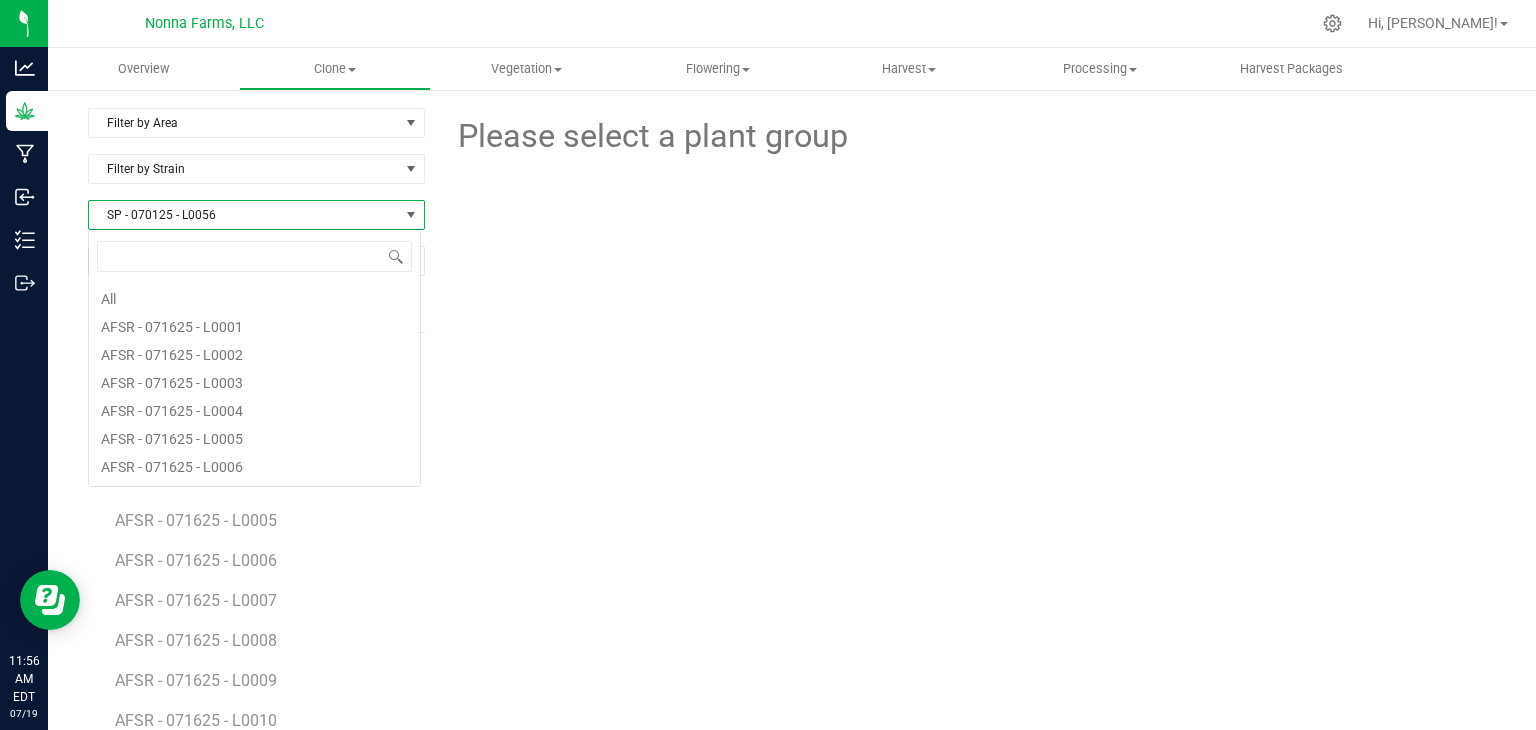 scroll, scrollTop: 99970, scrollLeft: 99666, axis: both 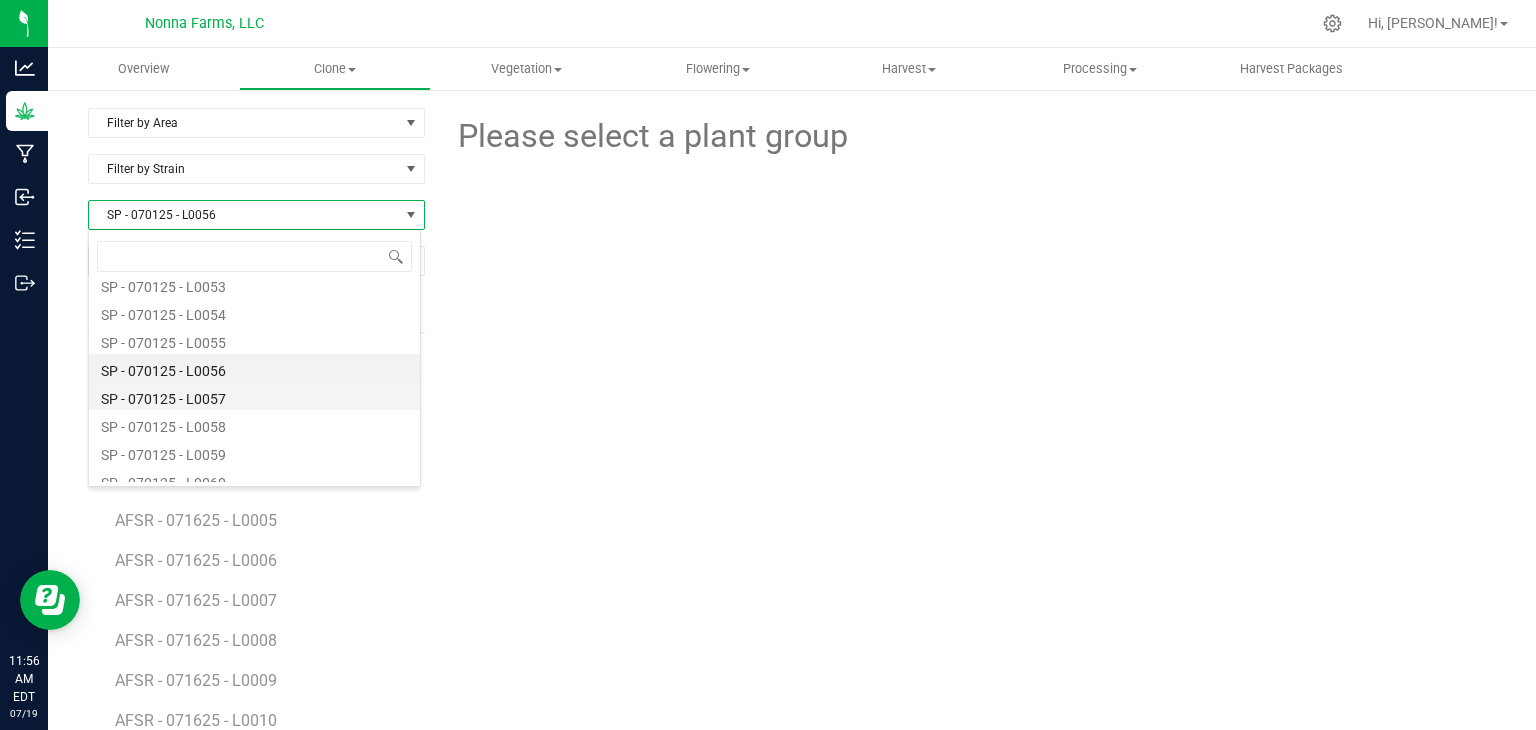 click on "SP - 070125 - L0057" at bounding box center [254, 396] 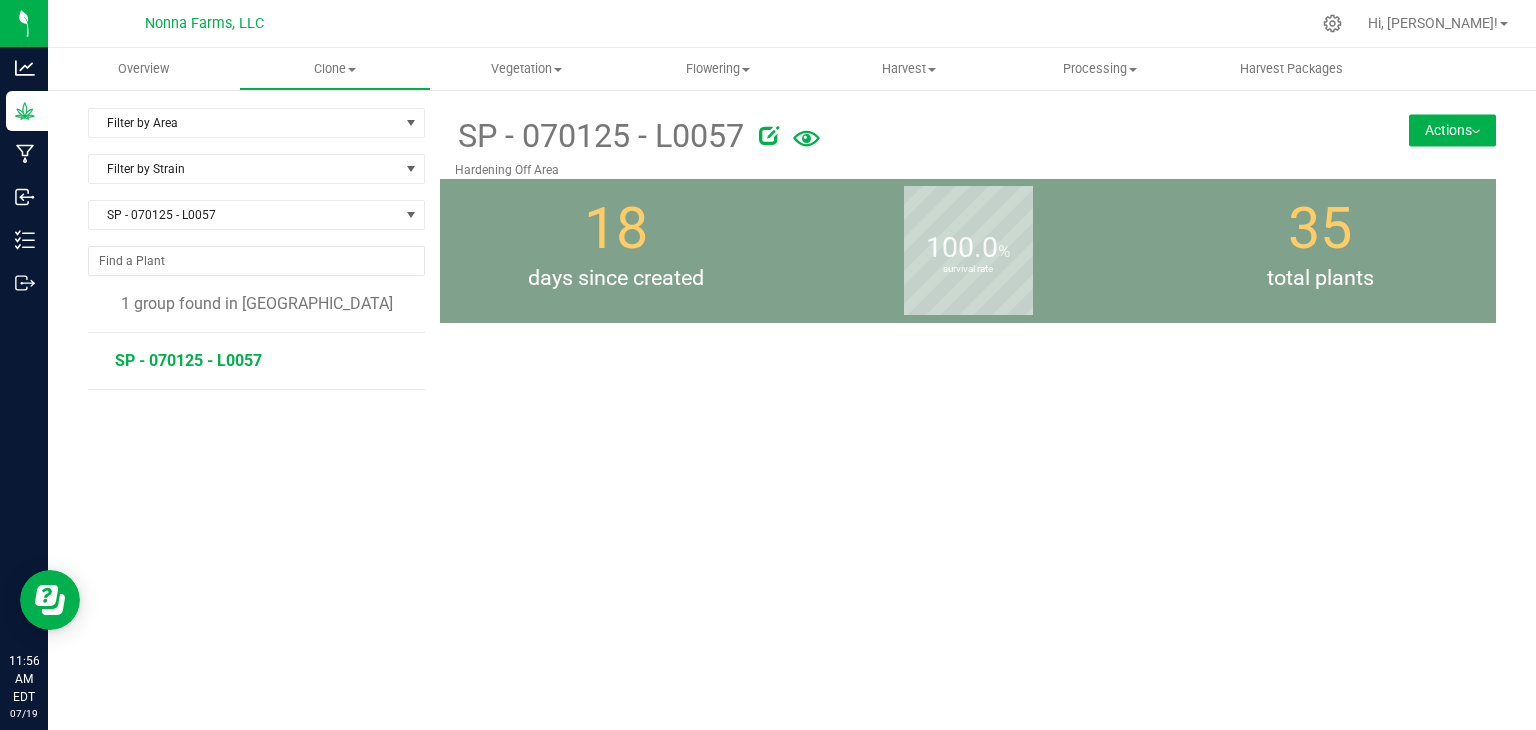 click on "SP - 070125 - L0057" at bounding box center (188, 360) 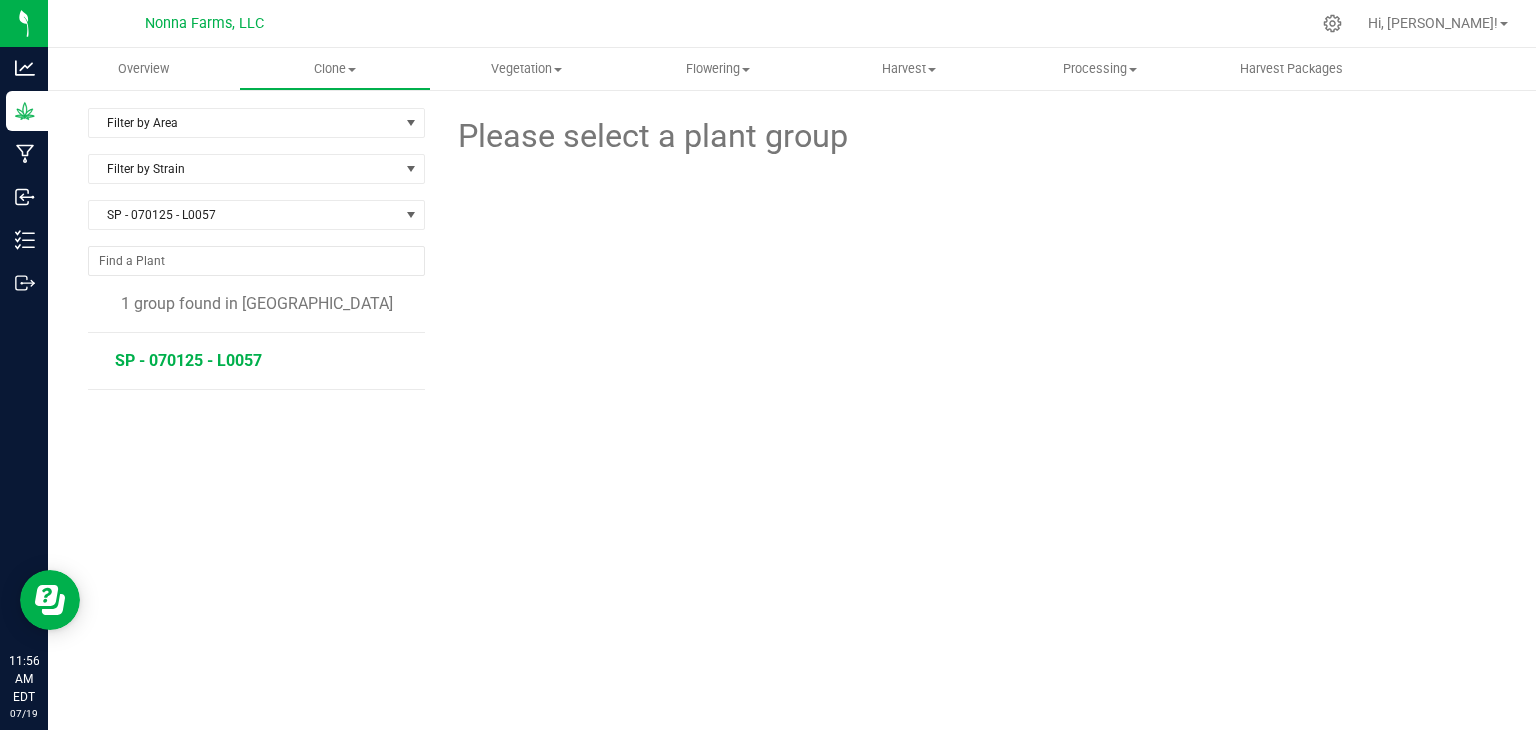 click on "SP - 070125 - L0057" at bounding box center (188, 360) 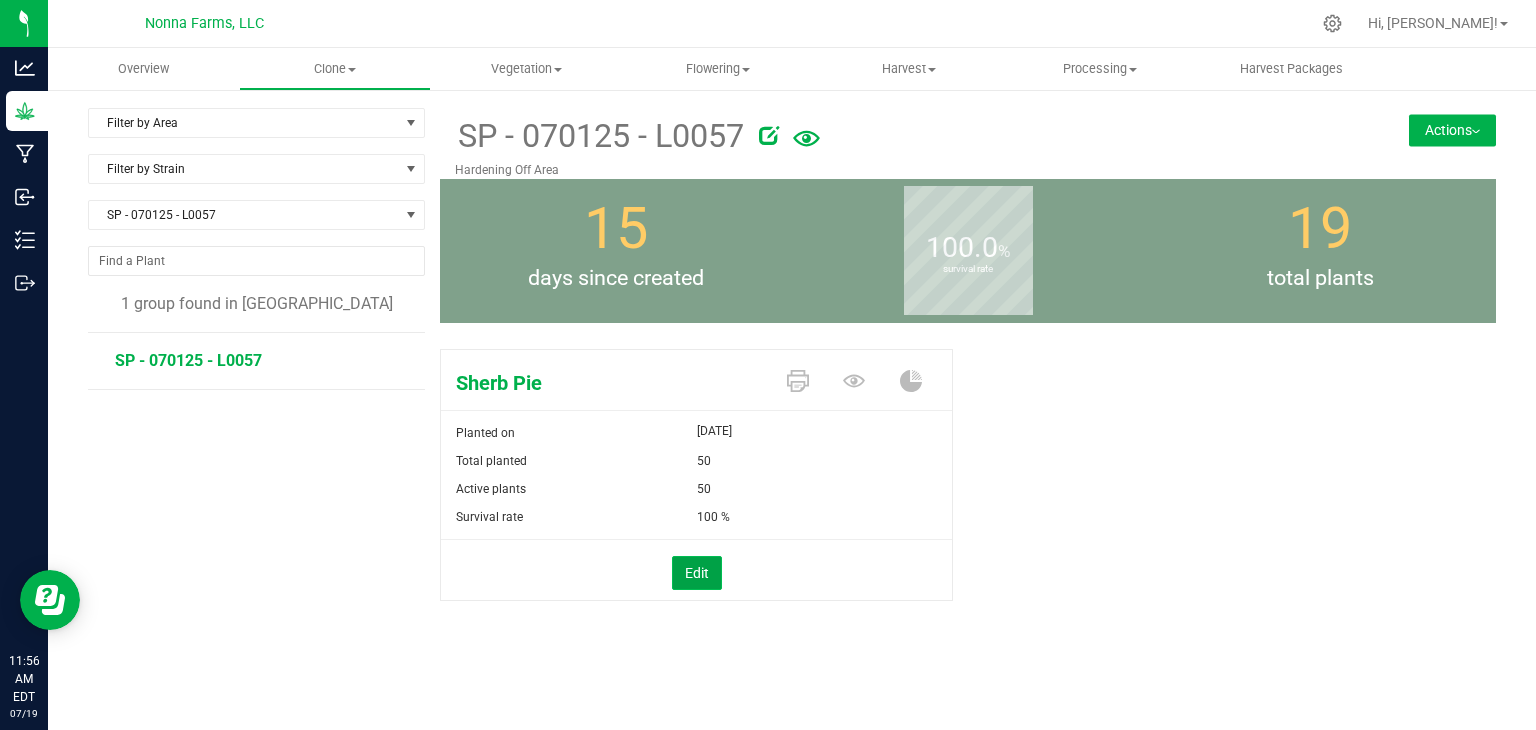 click on "Edit" at bounding box center (697, 573) 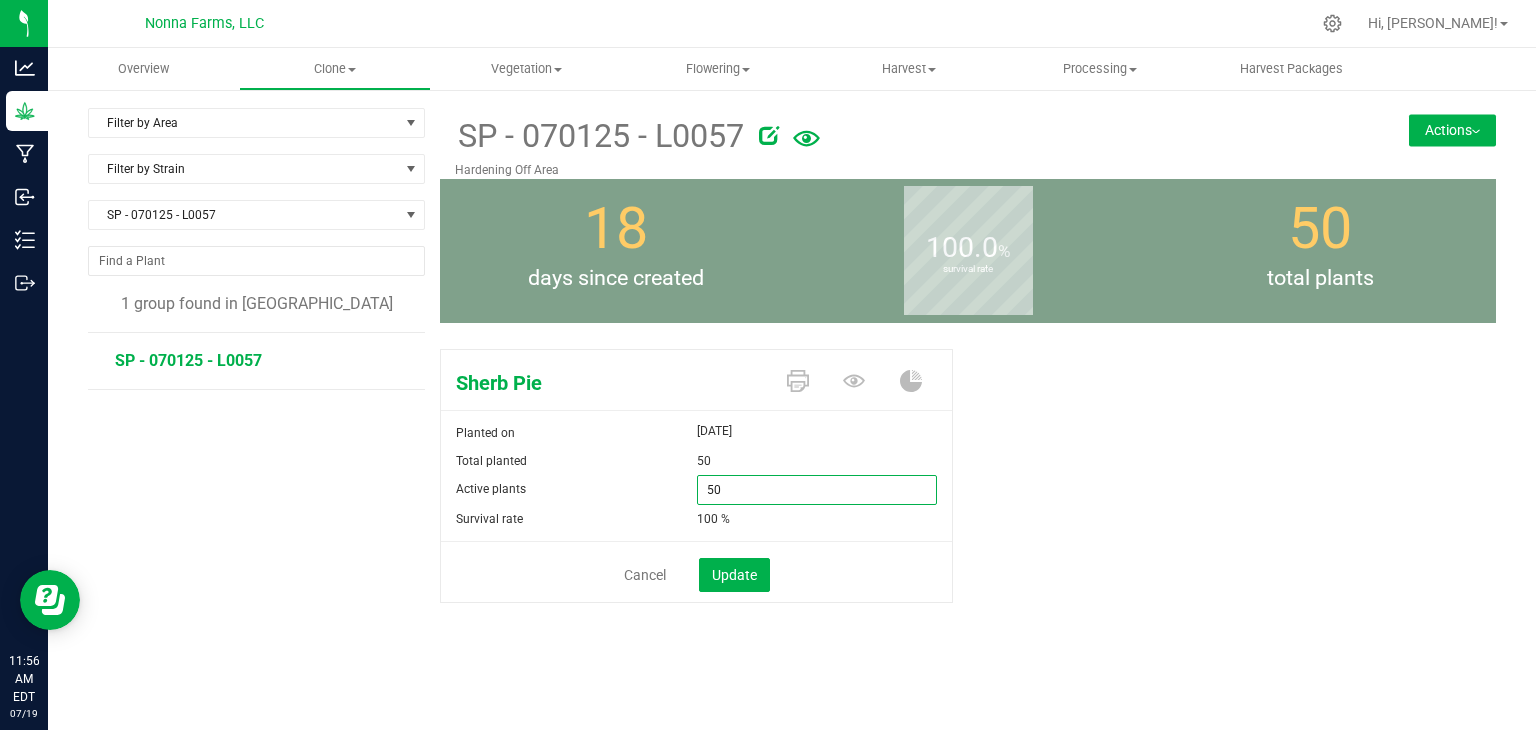 drag, startPoint x: 785, startPoint y: 489, endPoint x: 632, endPoint y: 489, distance: 153 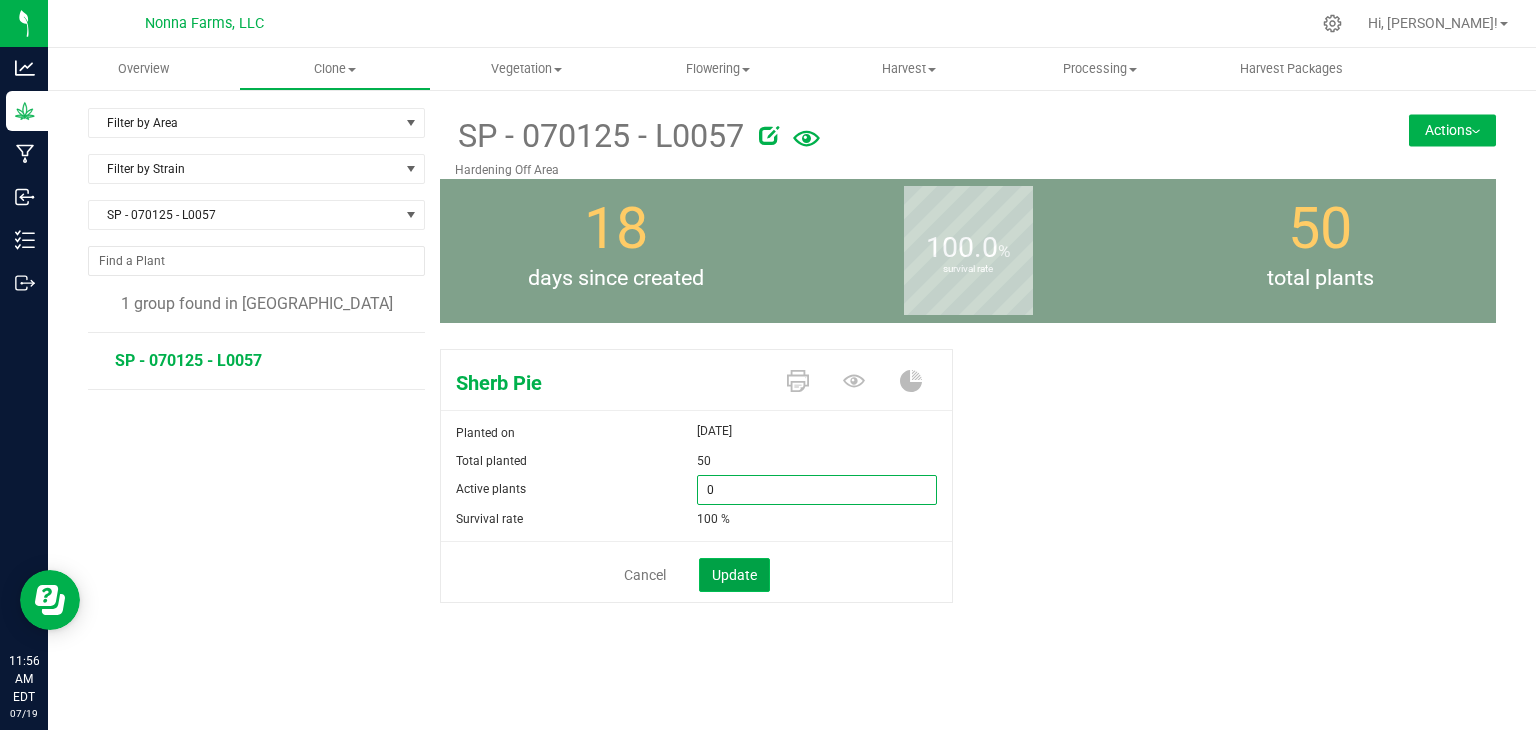 type on "0" 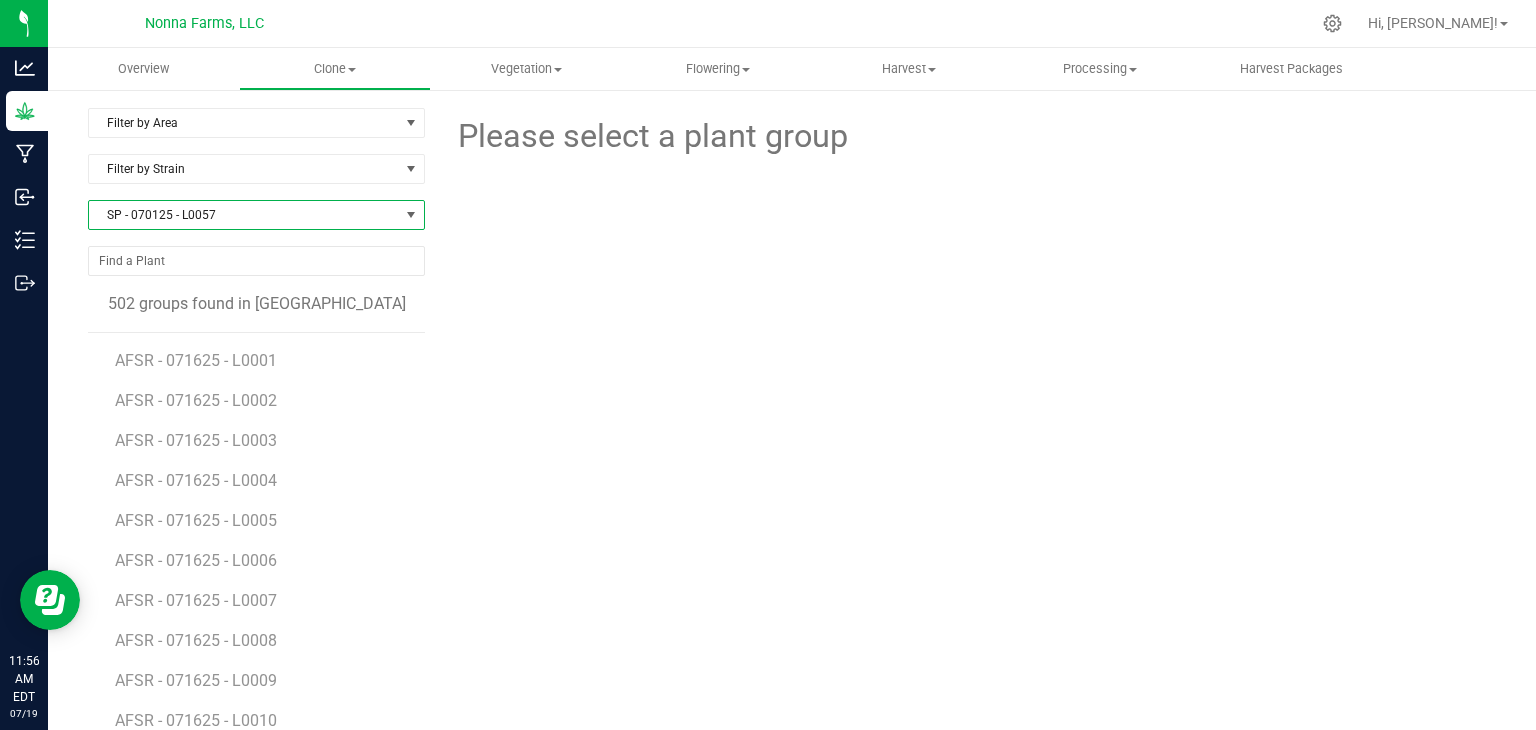 click on "SP - 070125 - L0057" at bounding box center (244, 215) 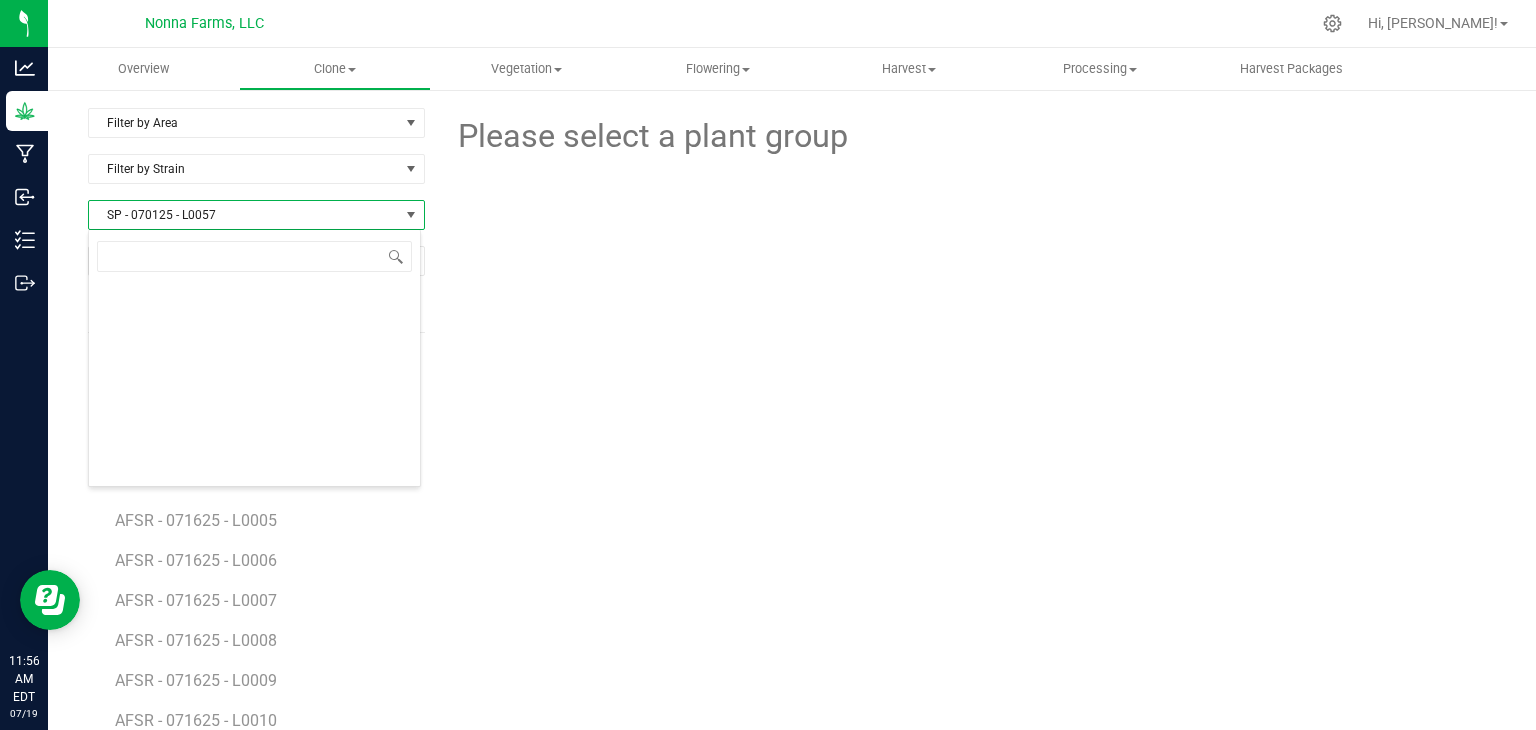 scroll, scrollTop: 7612, scrollLeft: 0, axis: vertical 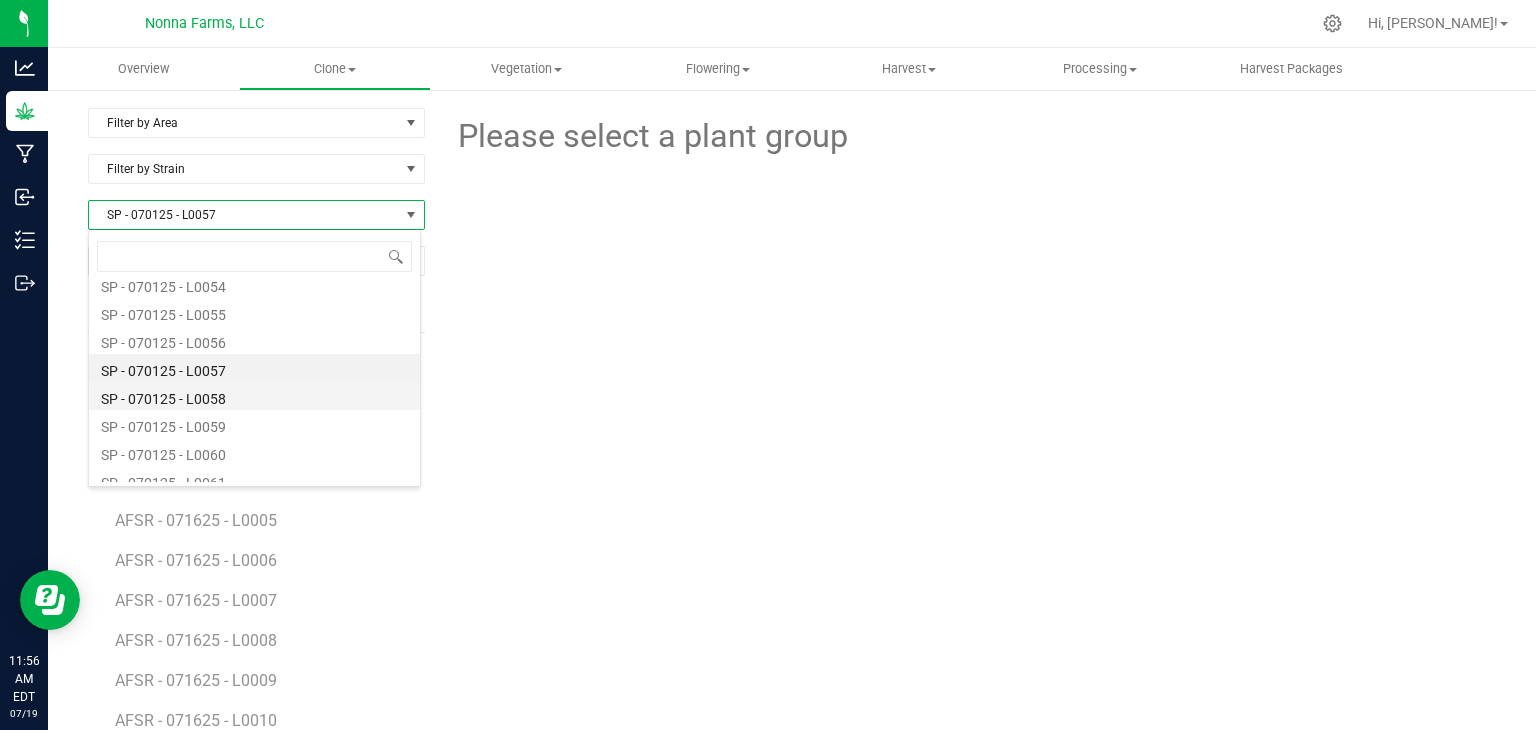 click on "SP - 070125 - L0058" at bounding box center (254, 396) 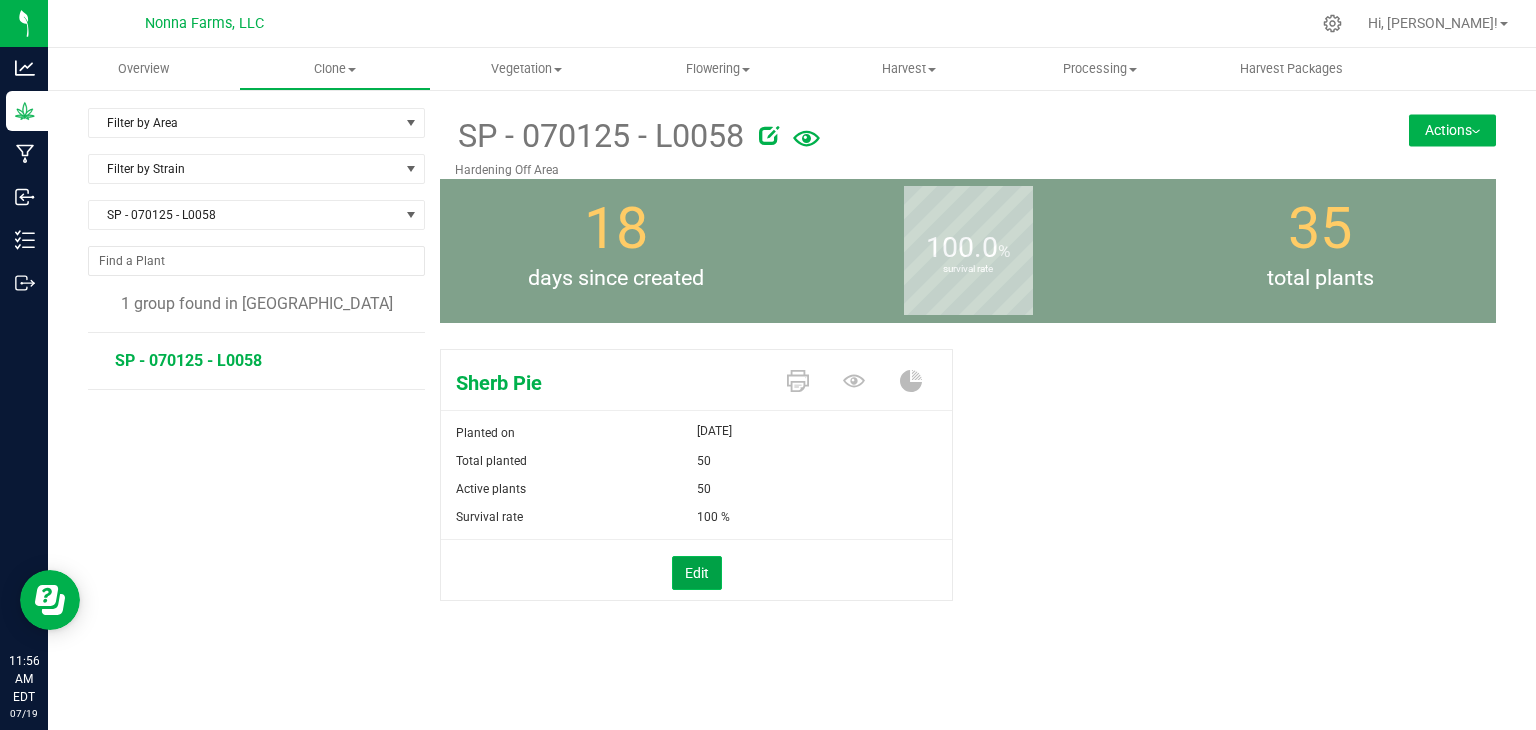 click on "Edit" at bounding box center [697, 573] 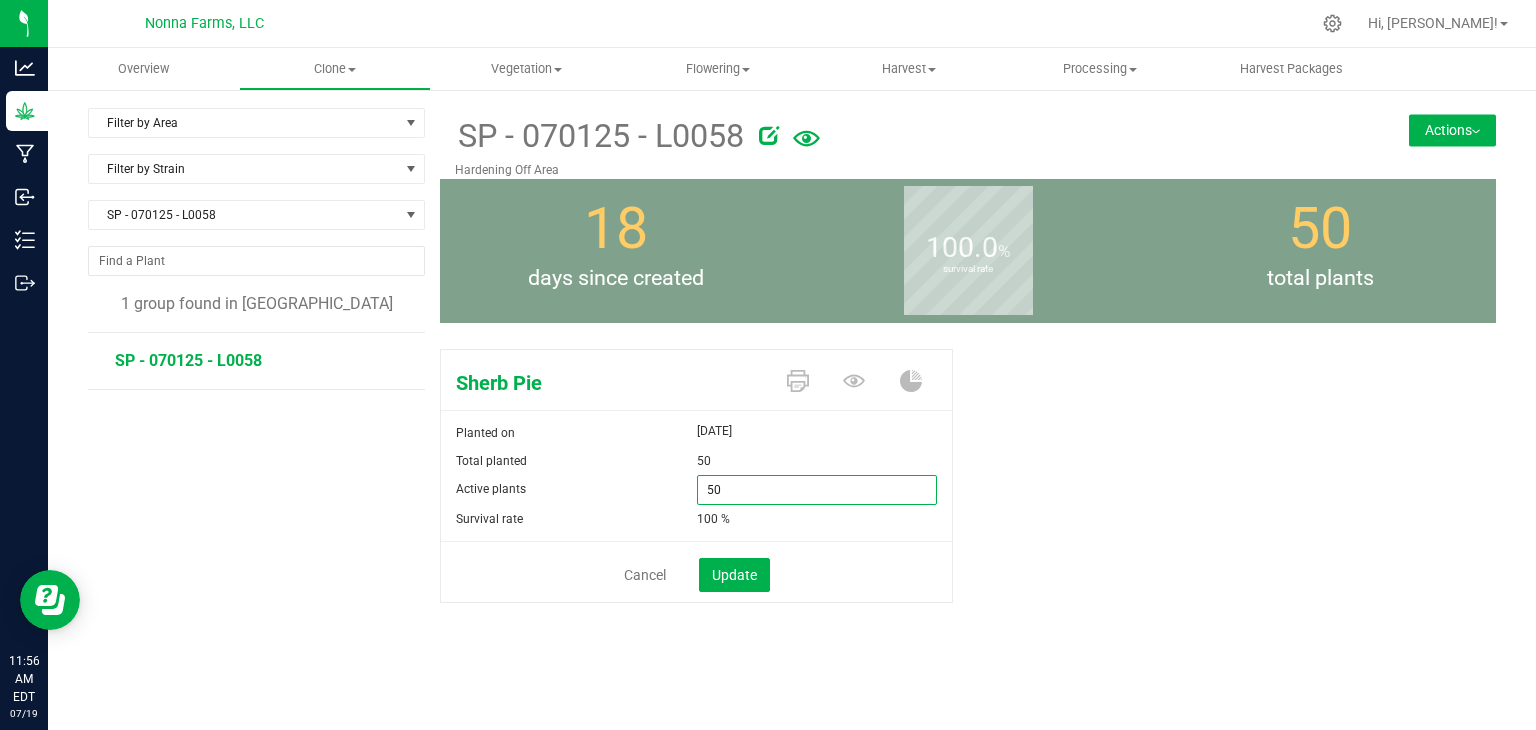 drag, startPoint x: 635, startPoint y: 486, endPoint x: 563, endPoint y: 472, distance: 73.34848 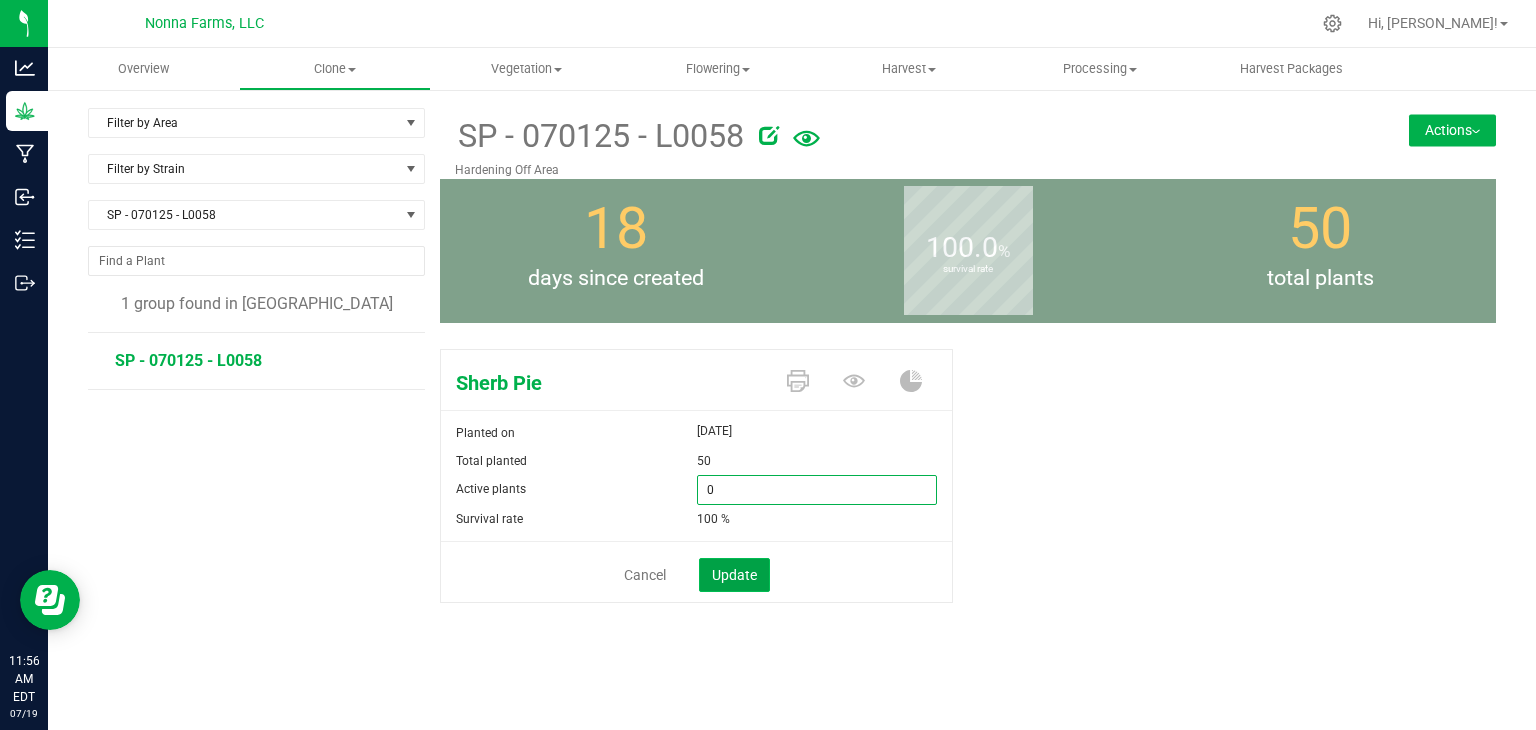 type on "0" 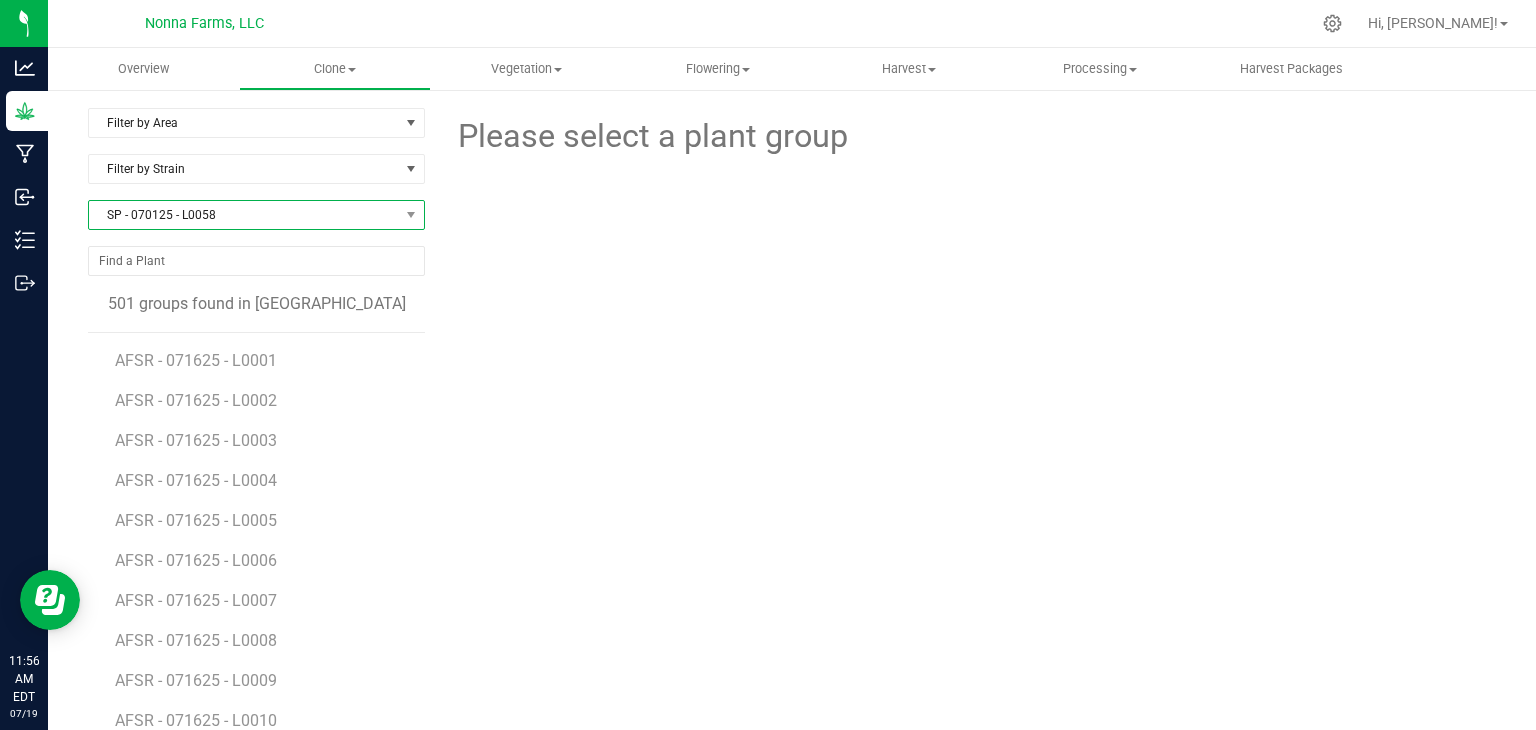 click on "SP - 070125 - L0058" at bounding box center [244, 215] 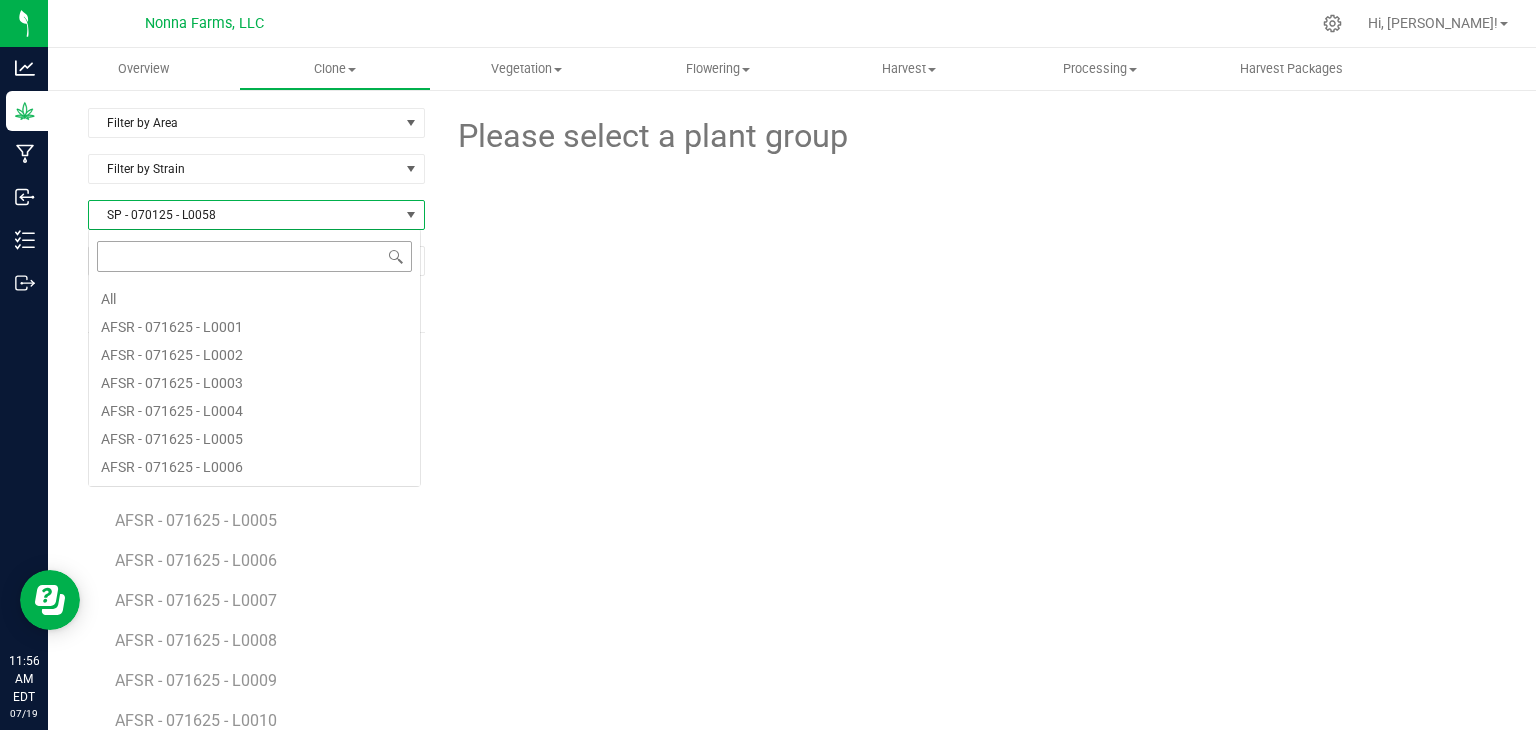 scroll, scrollTop: 99970, scrollLeft: 99666, axis: both 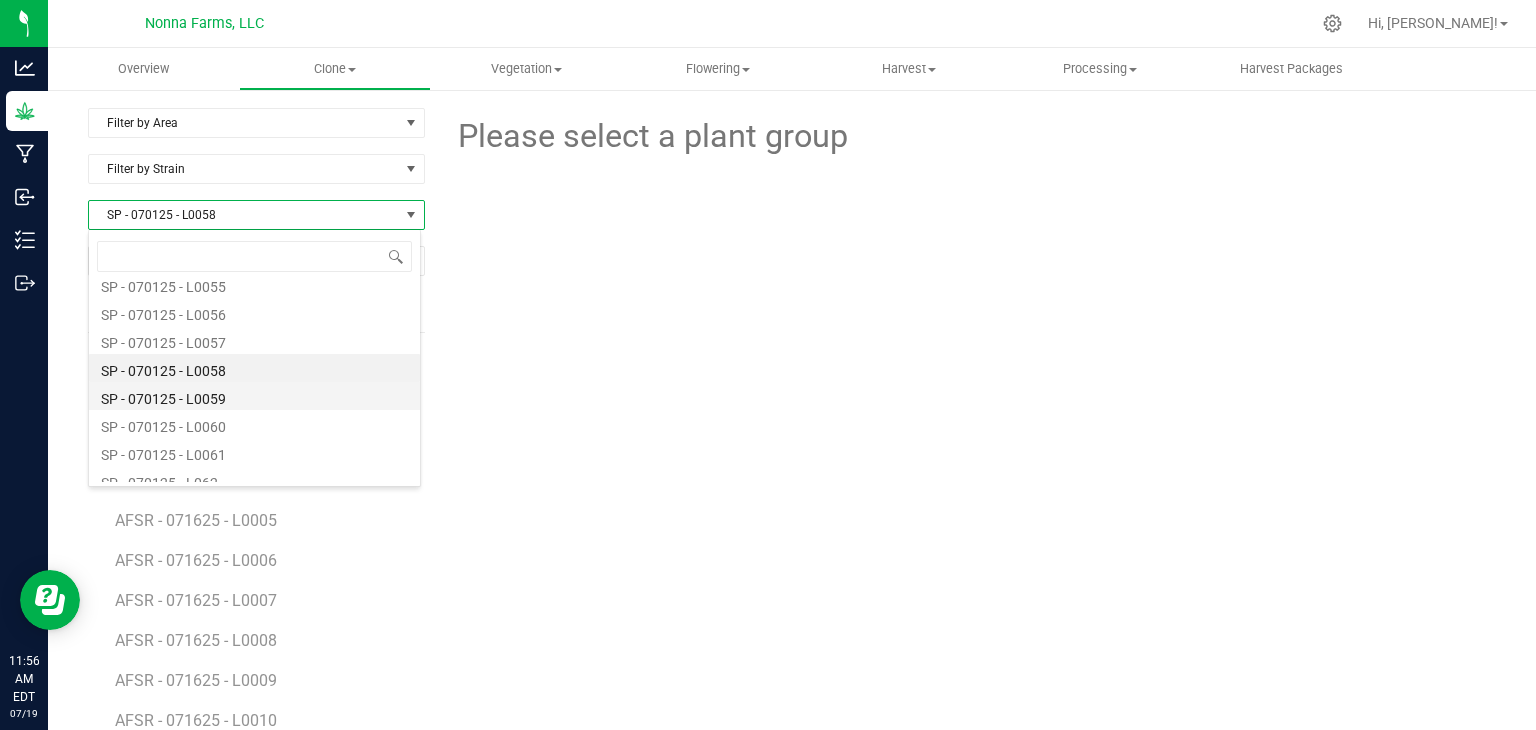 click on "SP - 070125 - L0059" at bounding box center [254, 396] 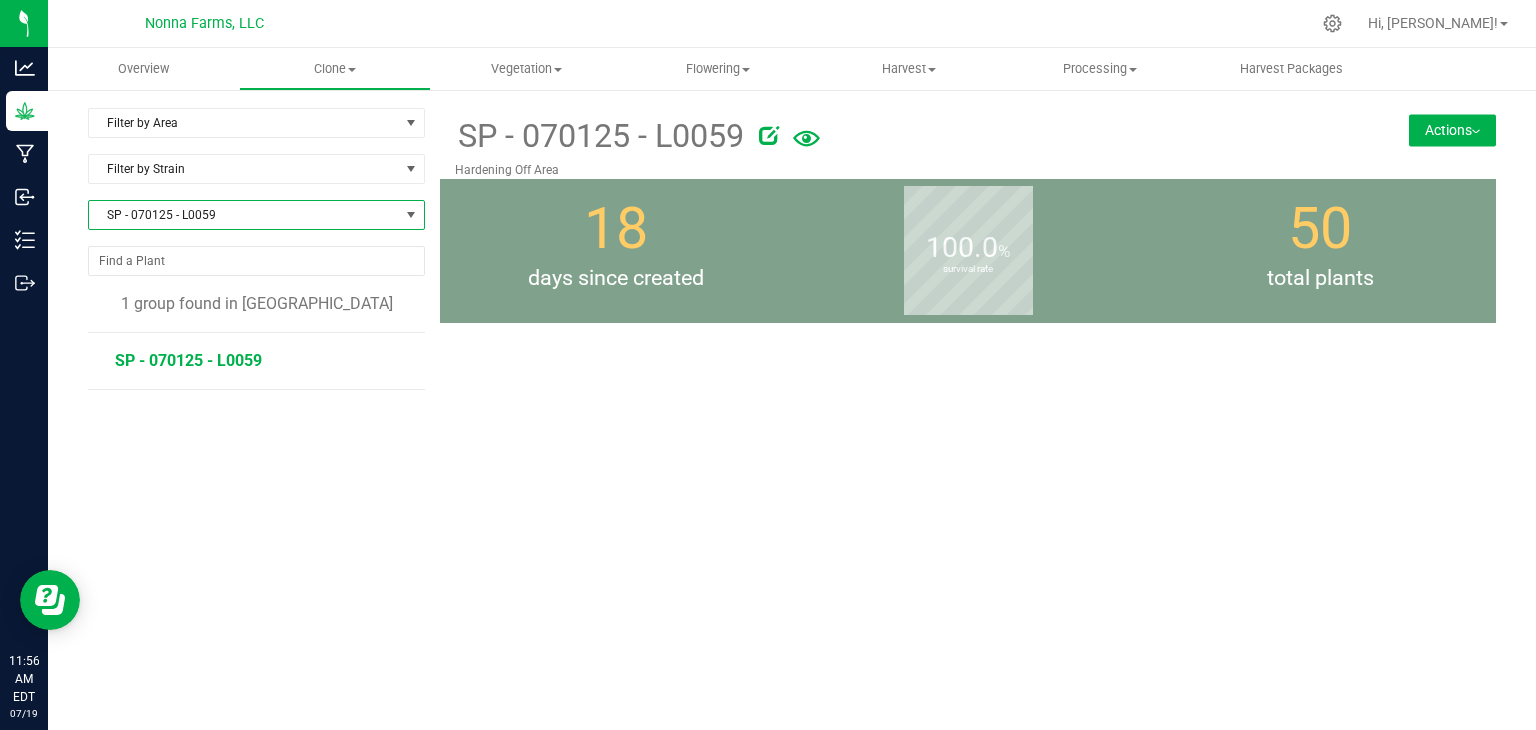 click on "SP - 070125 - L0059" at bounding box center (188, 360) 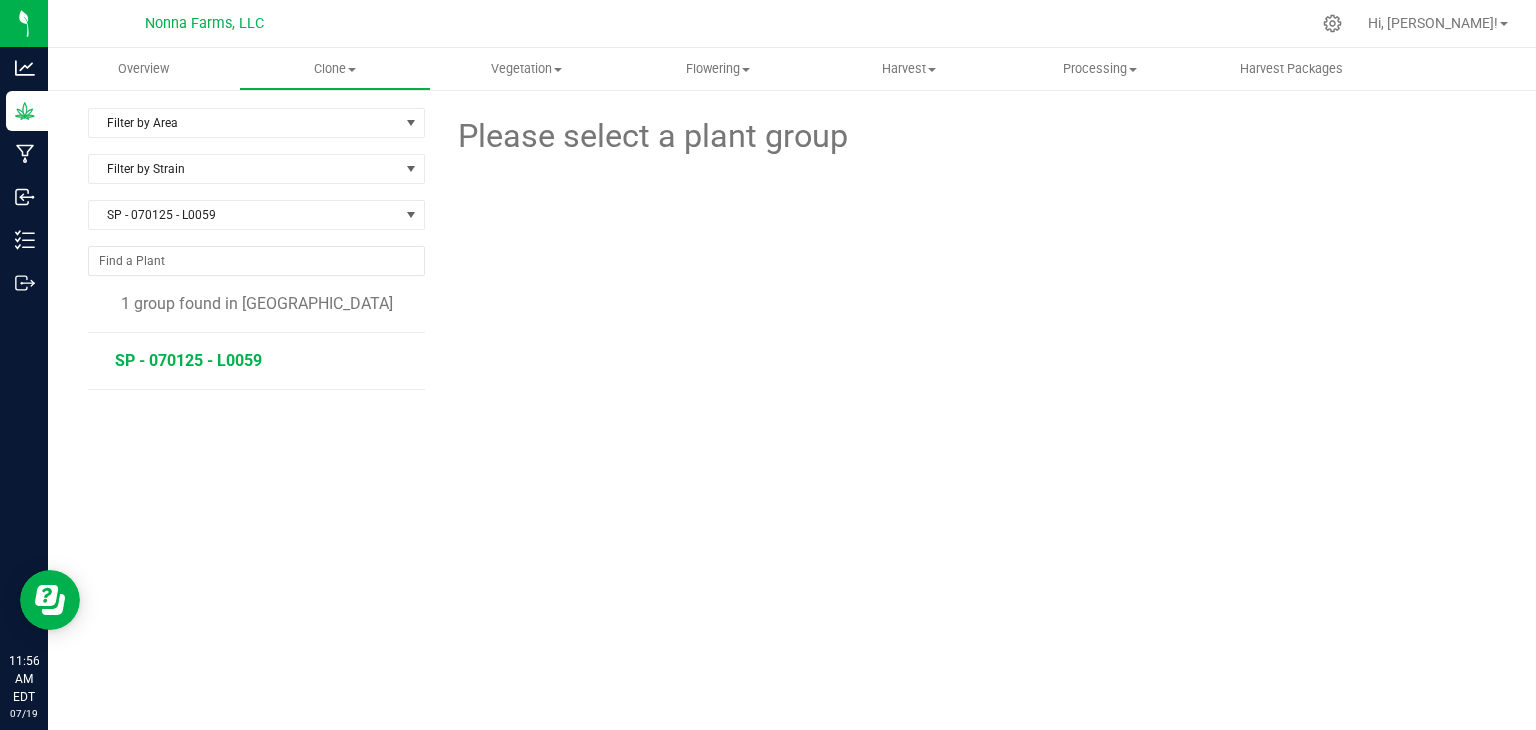 click on "SP - 070125 - L0059" at bounding box center [188, 360] 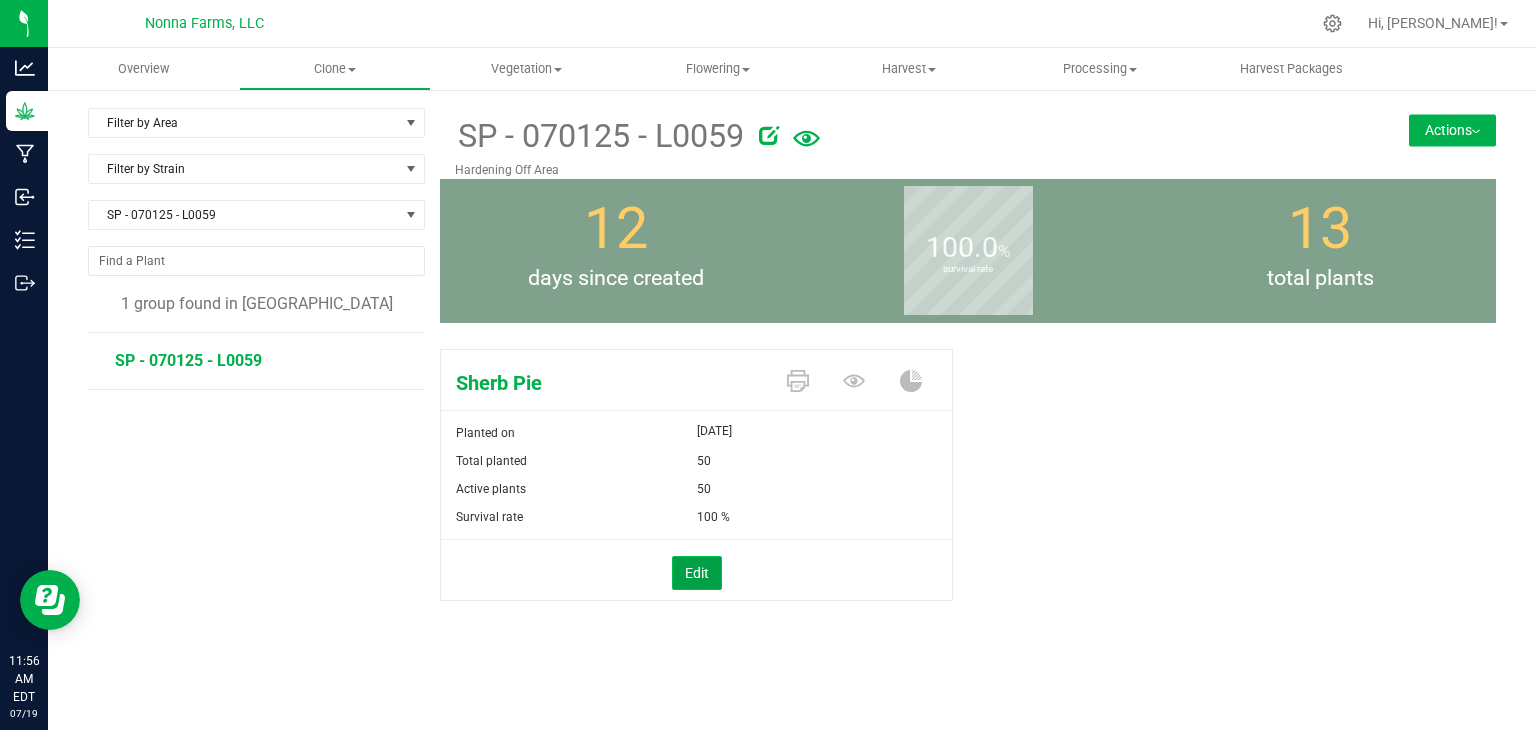 click on "Edit" at bounding box center [697, 573] 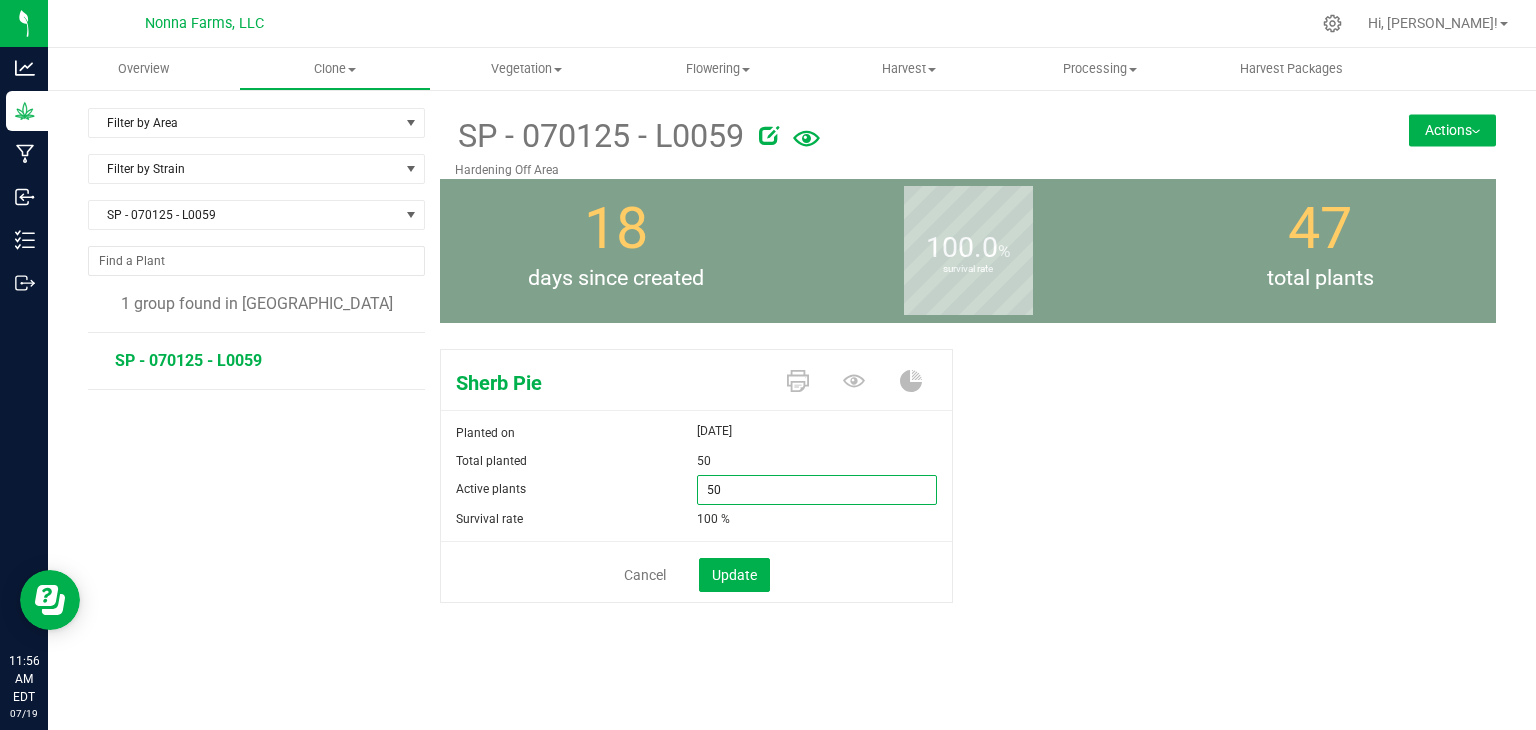 drag, startPoint x: 752, startPoint y: 485, endPoint x: 621, endPoint y: 485, distance: 131 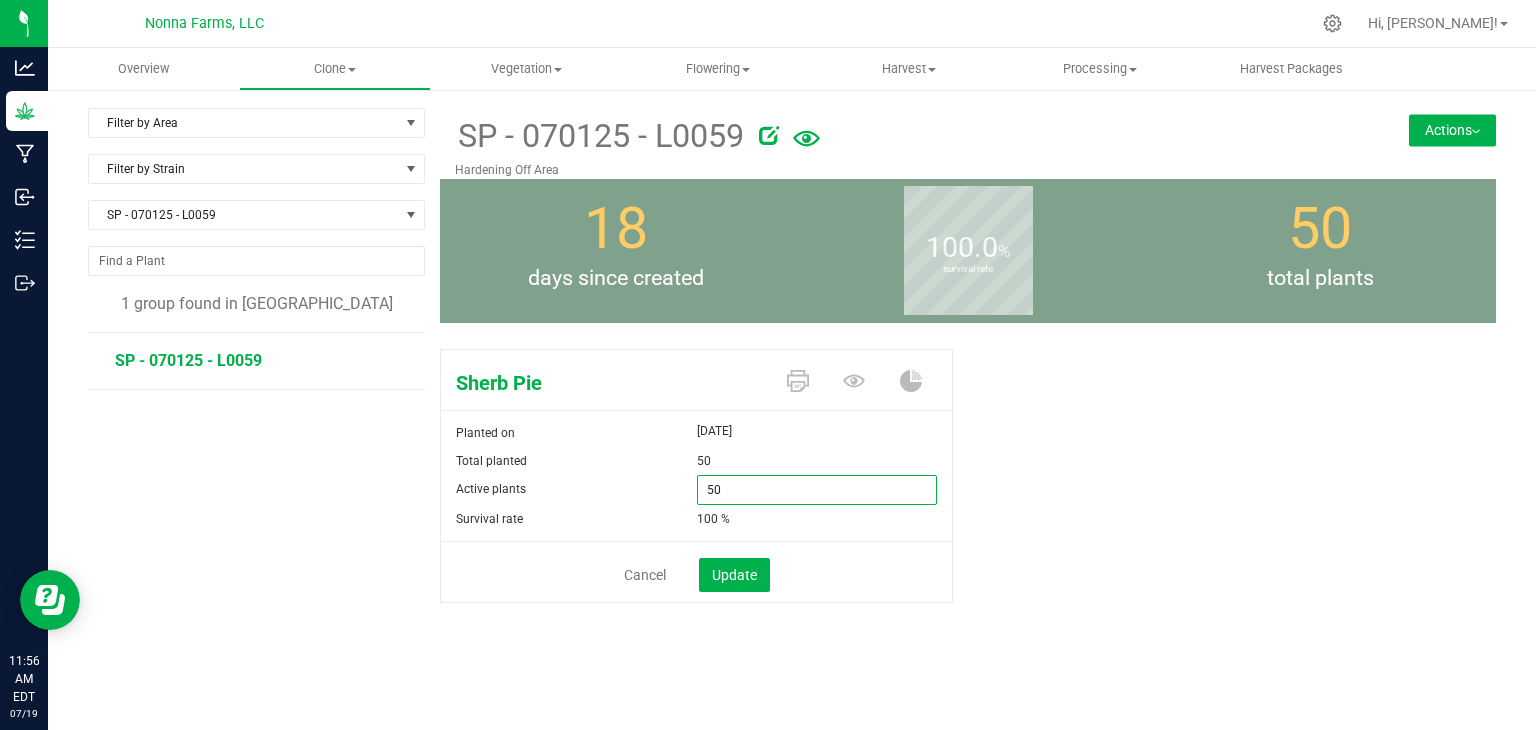 type on "0" 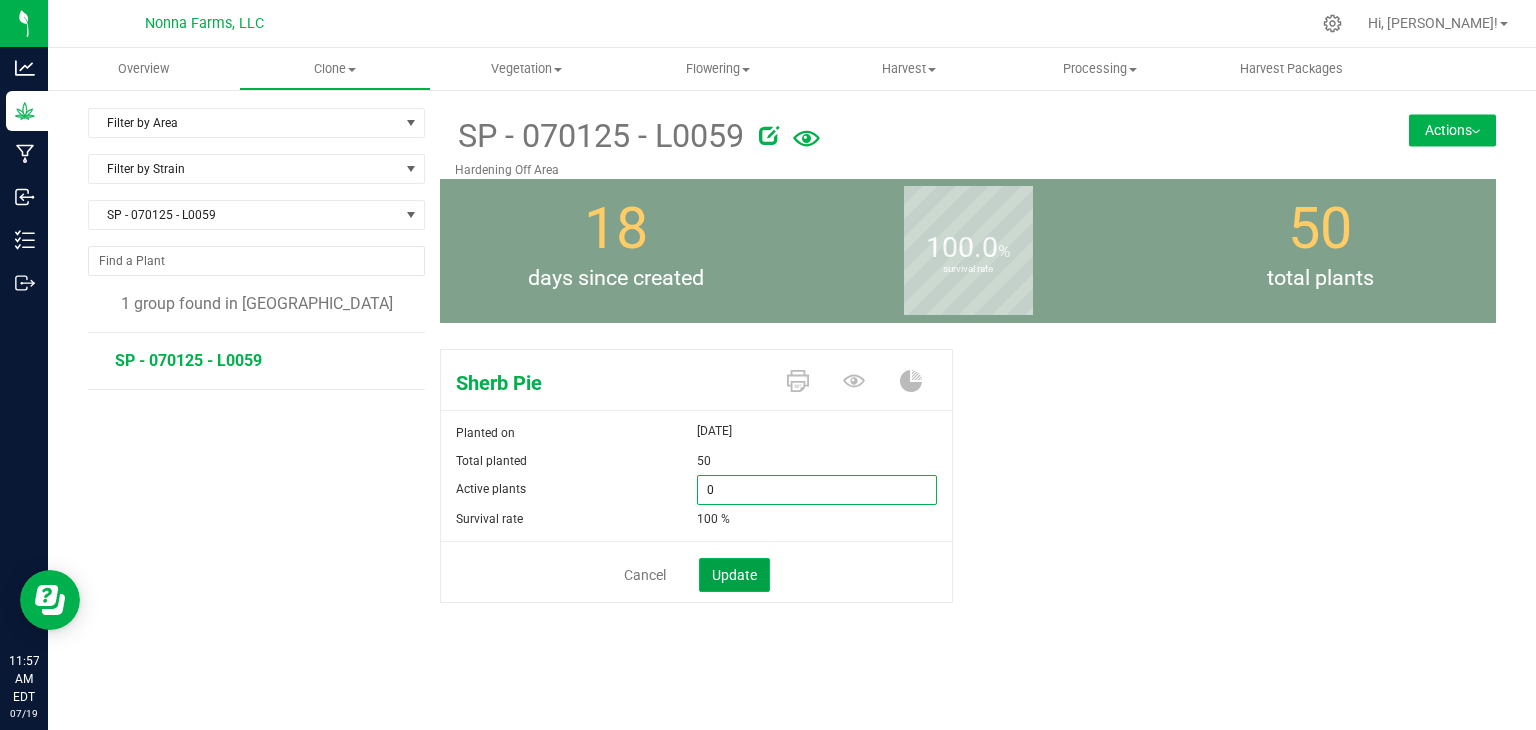 type on "0" 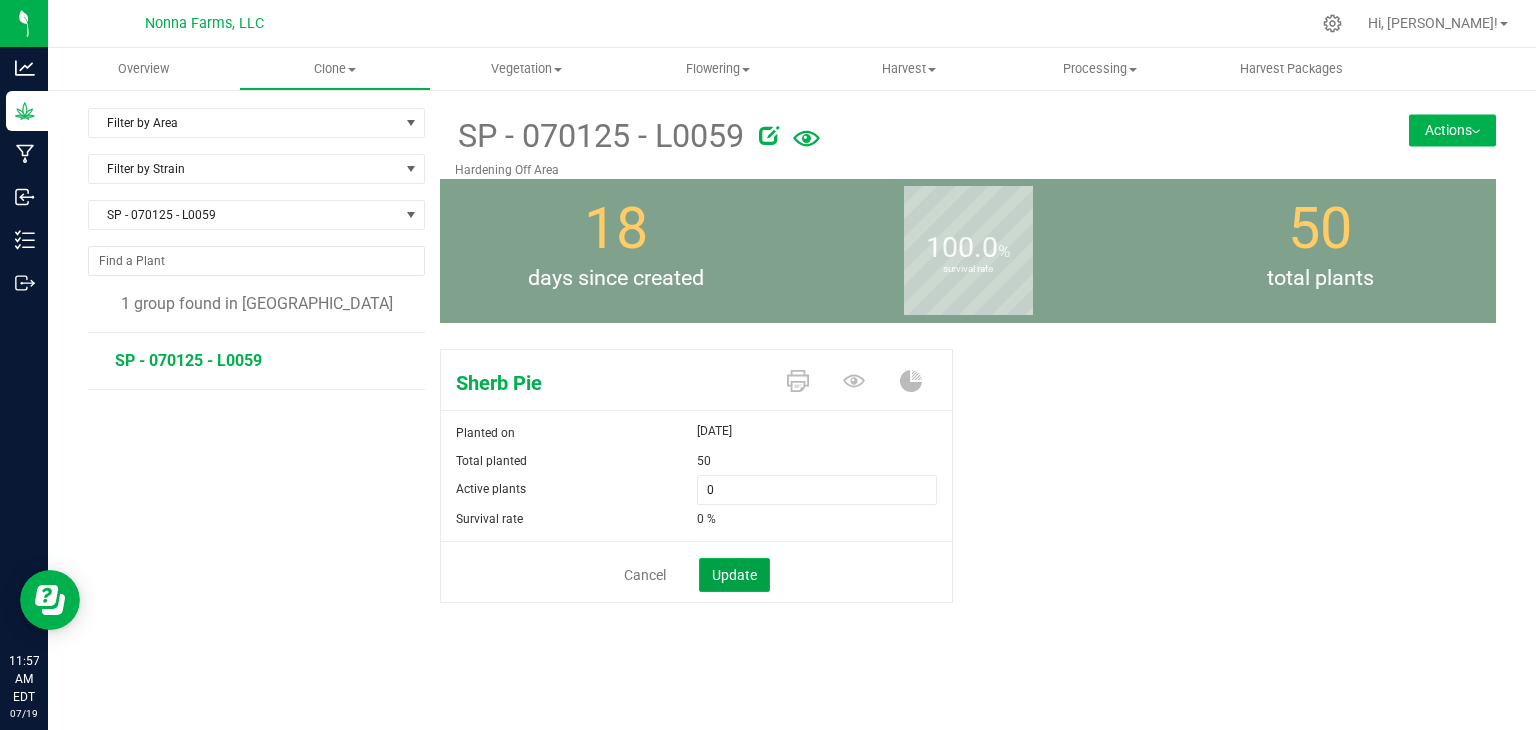 click on "Update" 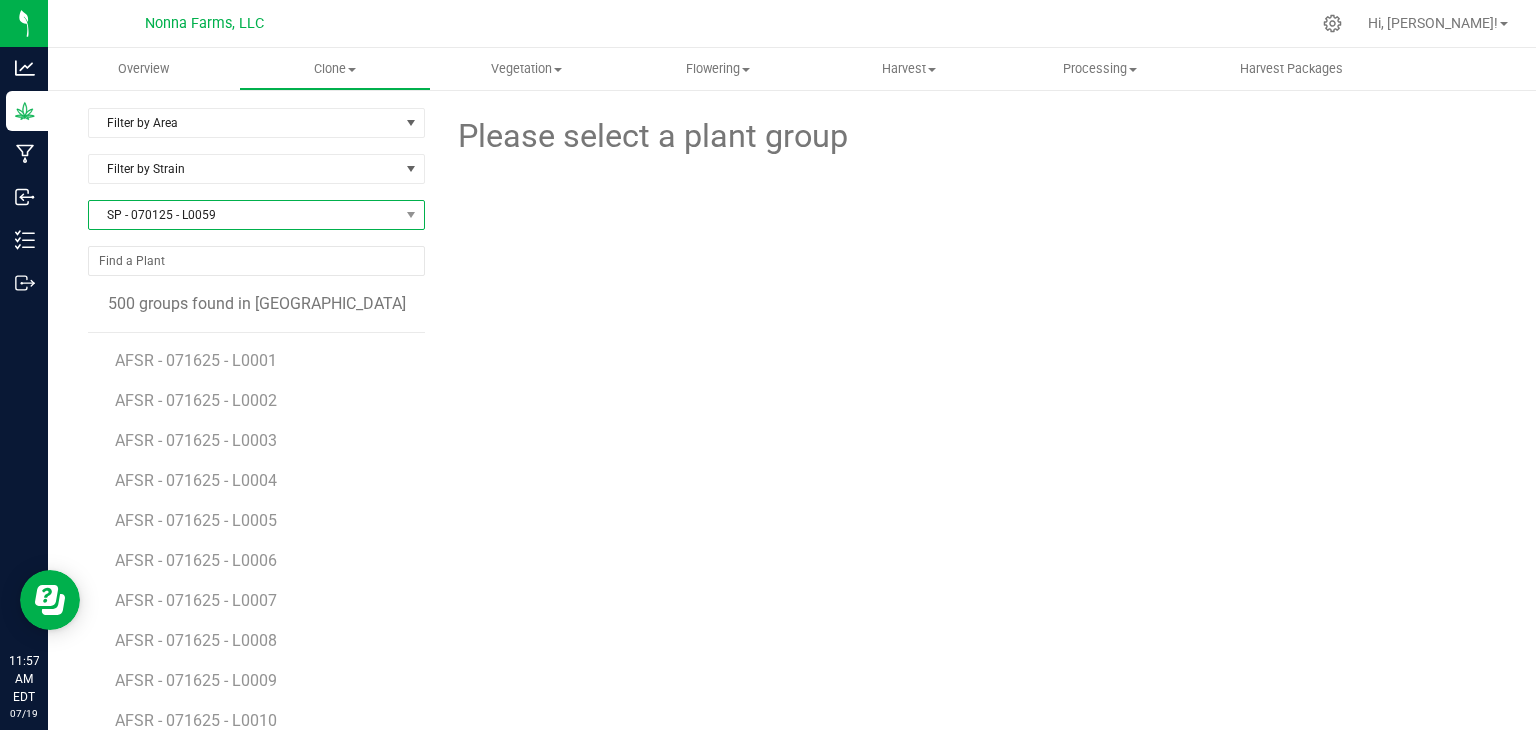 click on "SP - 070125 - L0059" at bounding box center (244, 215) 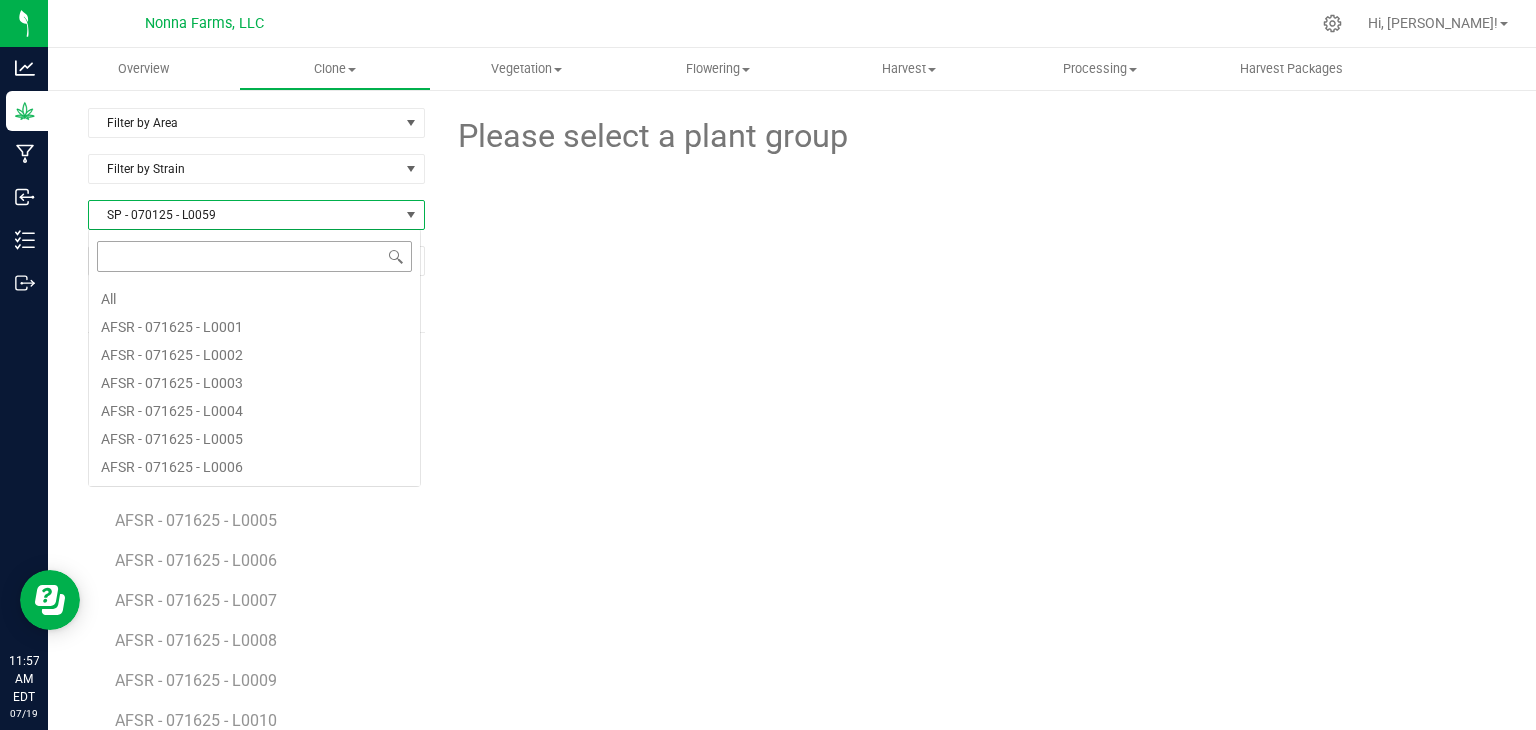 scroll, scrollTop: 99970, scrollLeft: 99666, axis: both 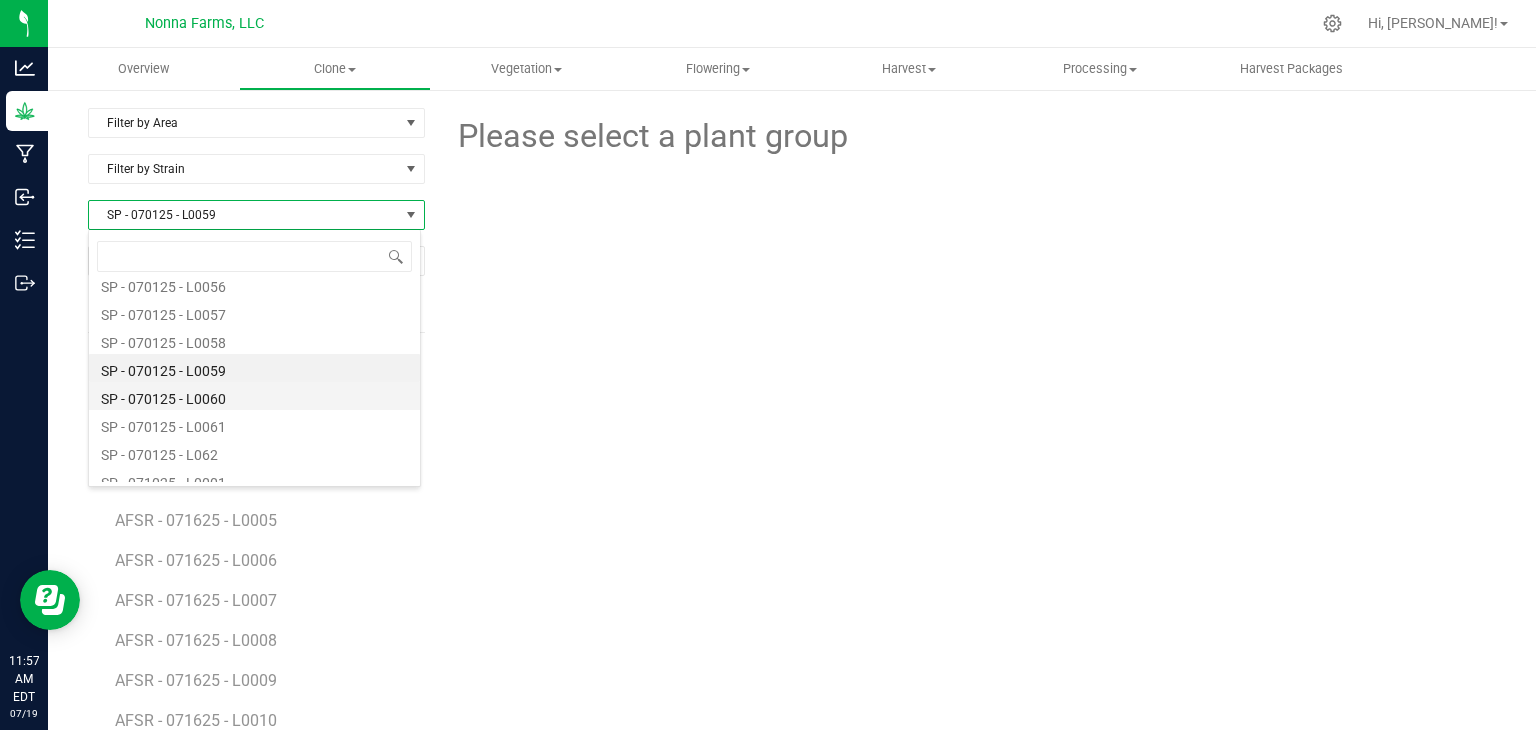 click on "SP - 070125 - L0060" at bounding box center (254, 396) 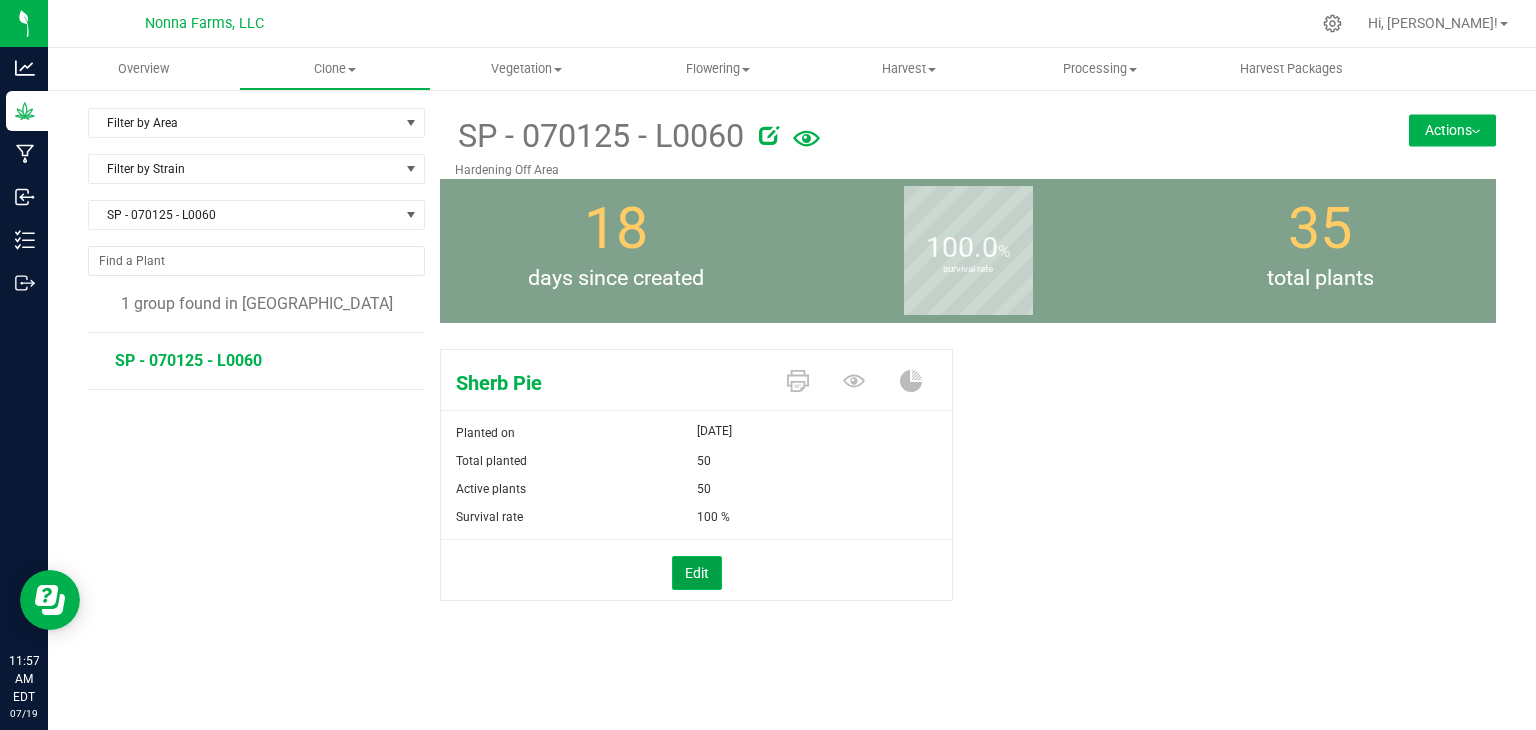 click on "Edit" at bounding box center (697, 573) 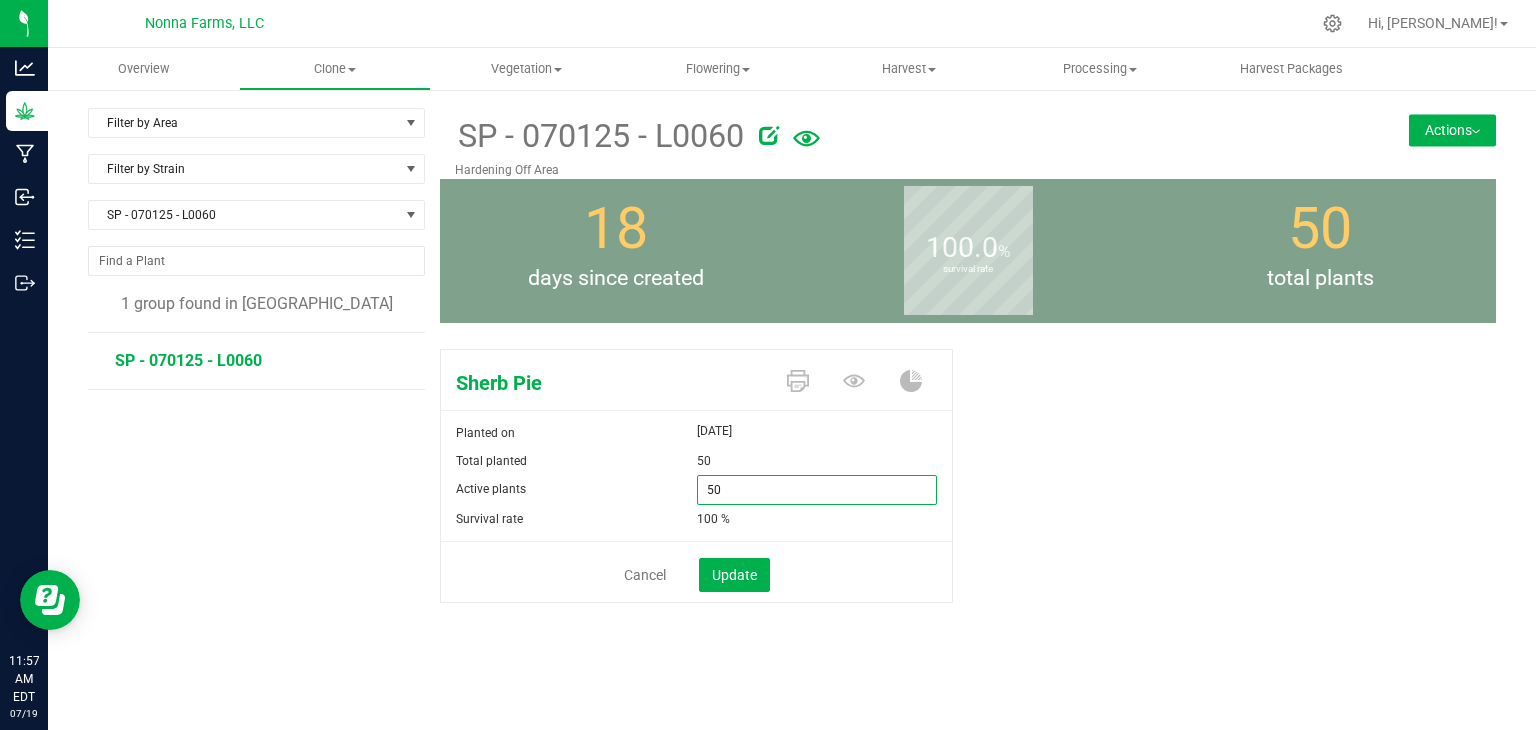 drag, startPoint x: 753, startPoint y: 478, endPoint x: 593, endPoint y: 467, distance: 160.37769 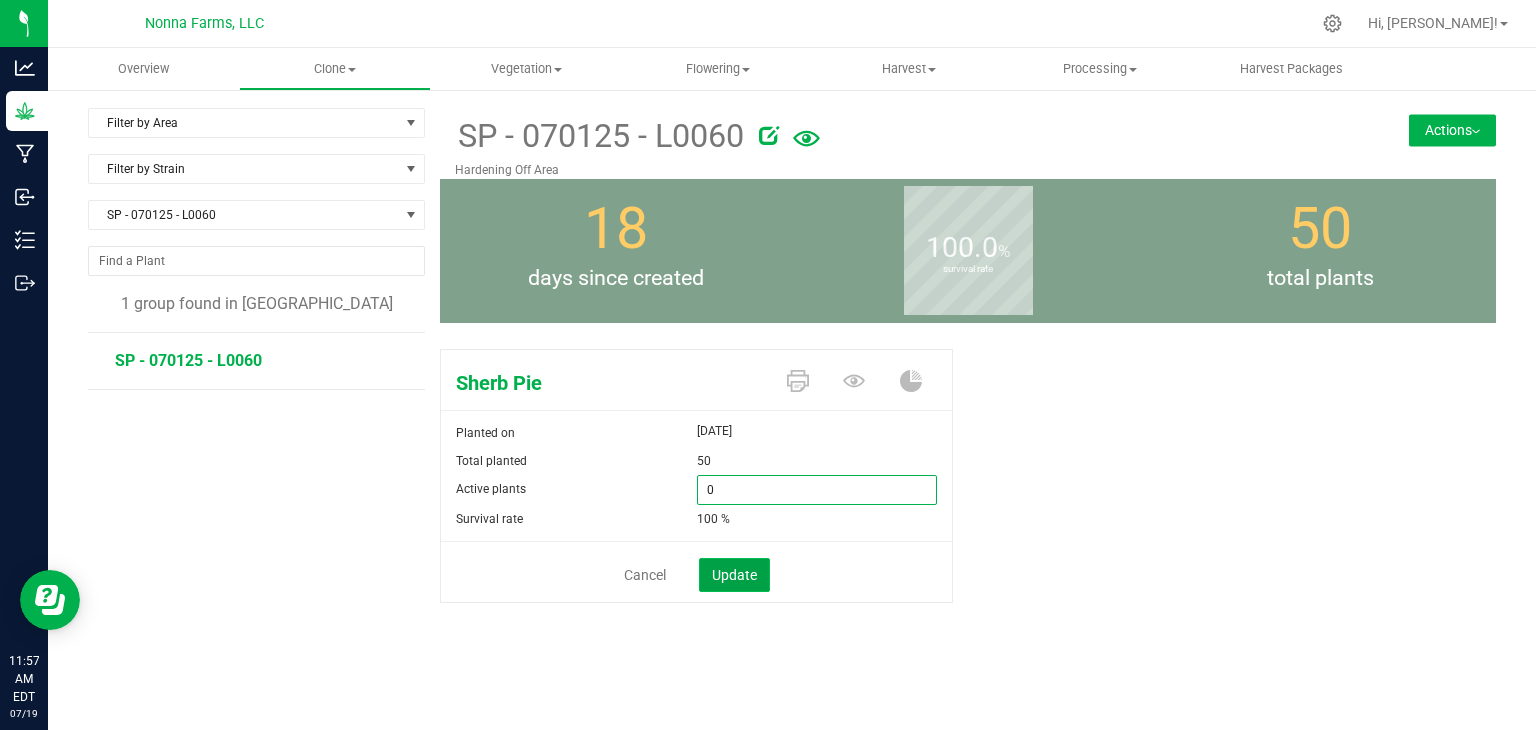 type on "0" 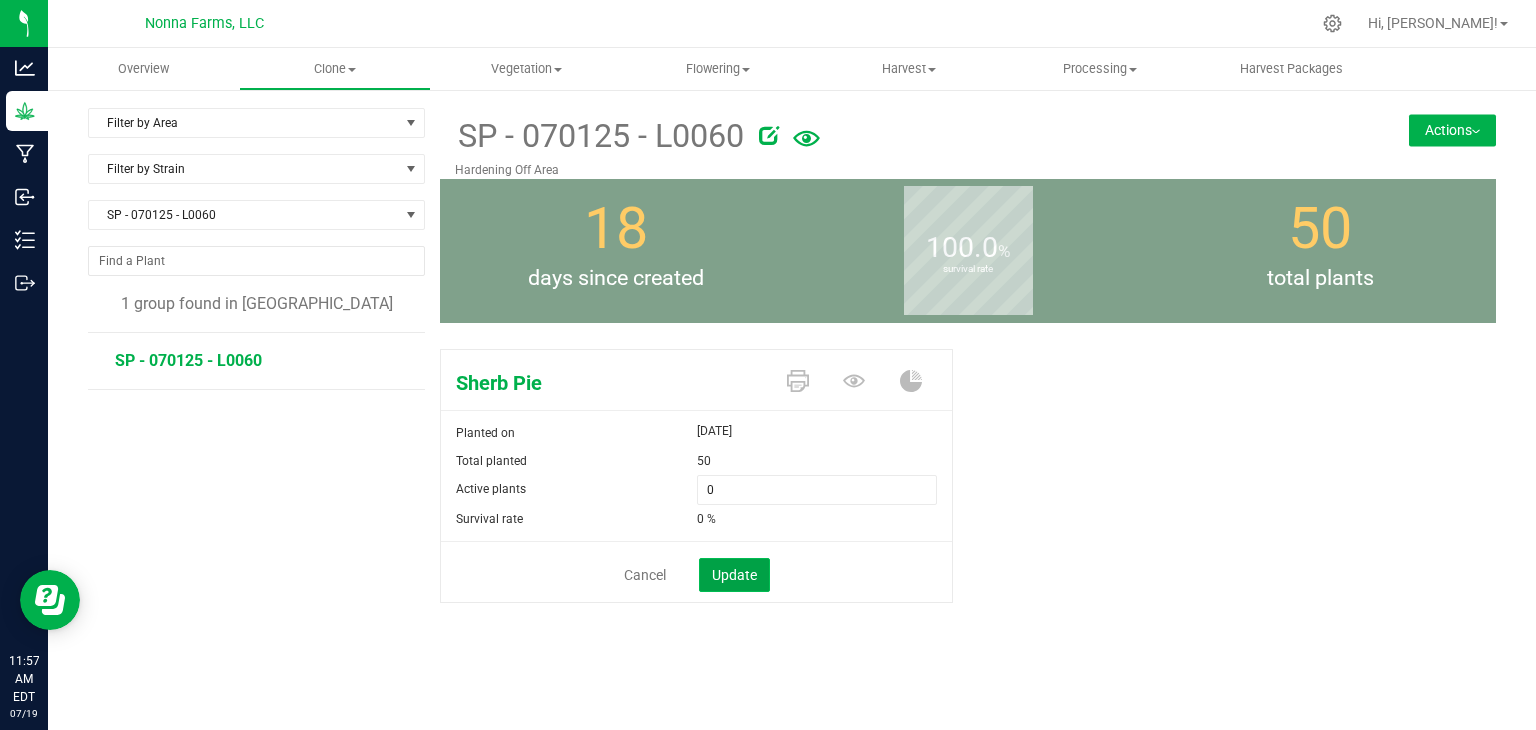 click on "Update" 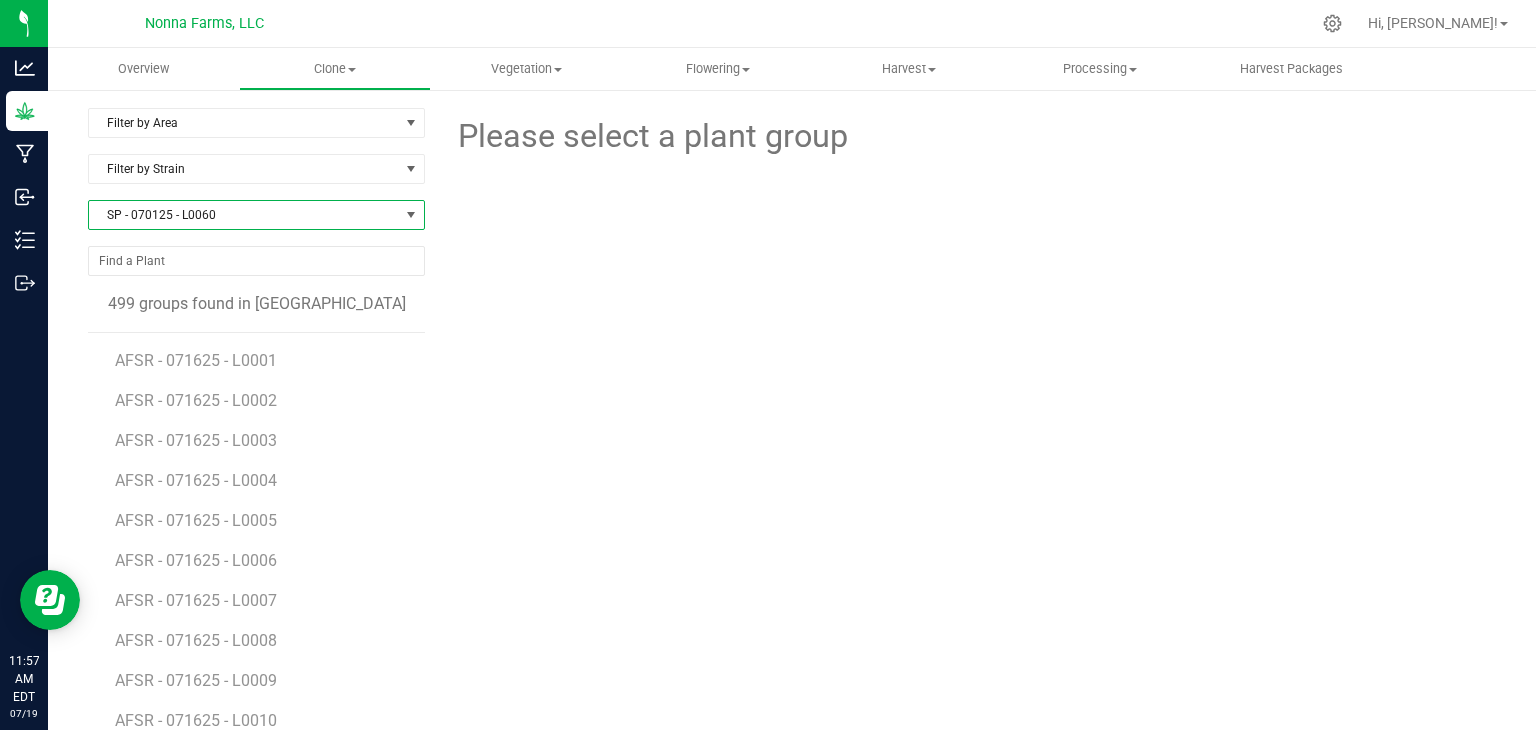 click on "SP - 070125 - L0060" at bounding box center [244, 215] 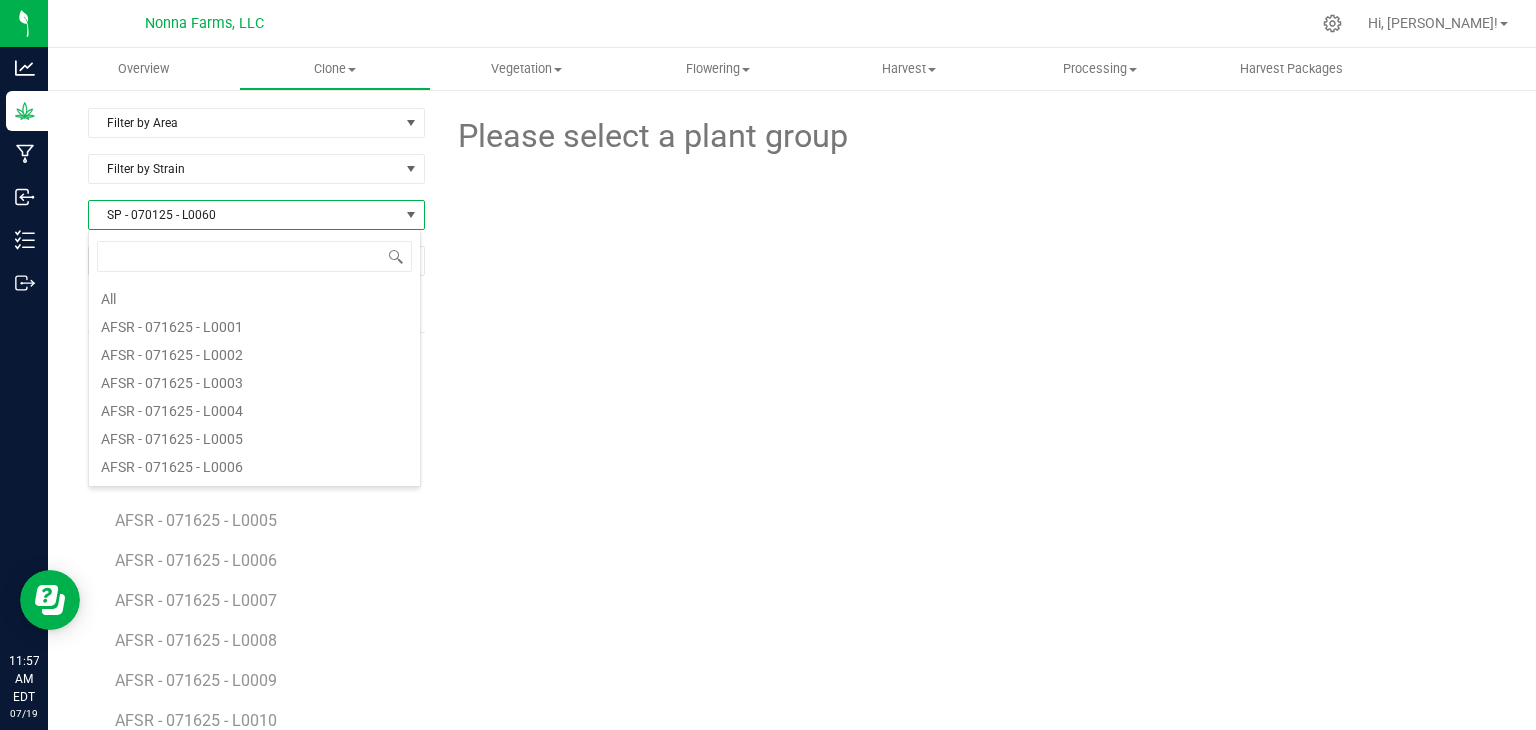 scroll, scrollTop: 7696, scrollLeft: 0, axis: vertical 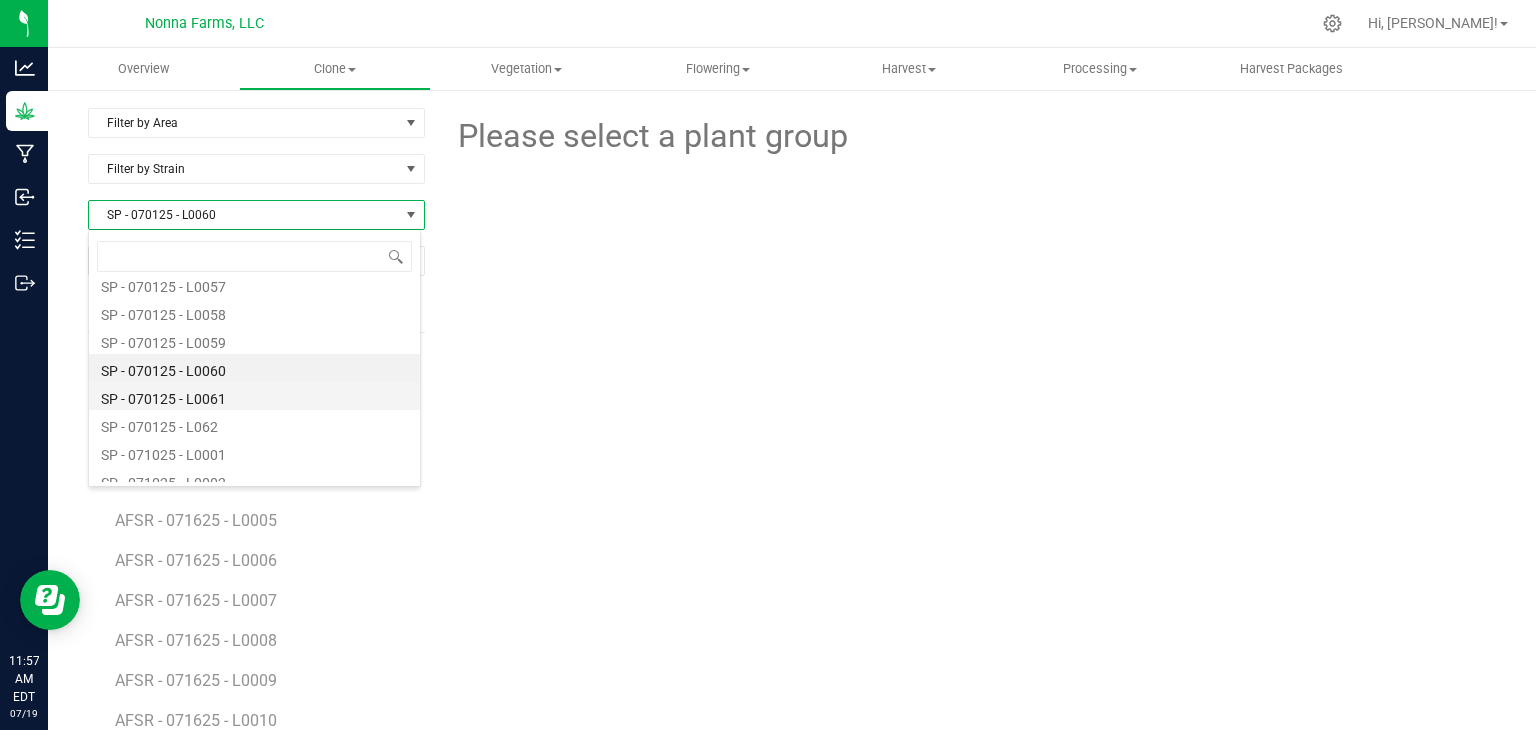 click on "SP - 070125 - L0061" at bounding box center [254, 396] 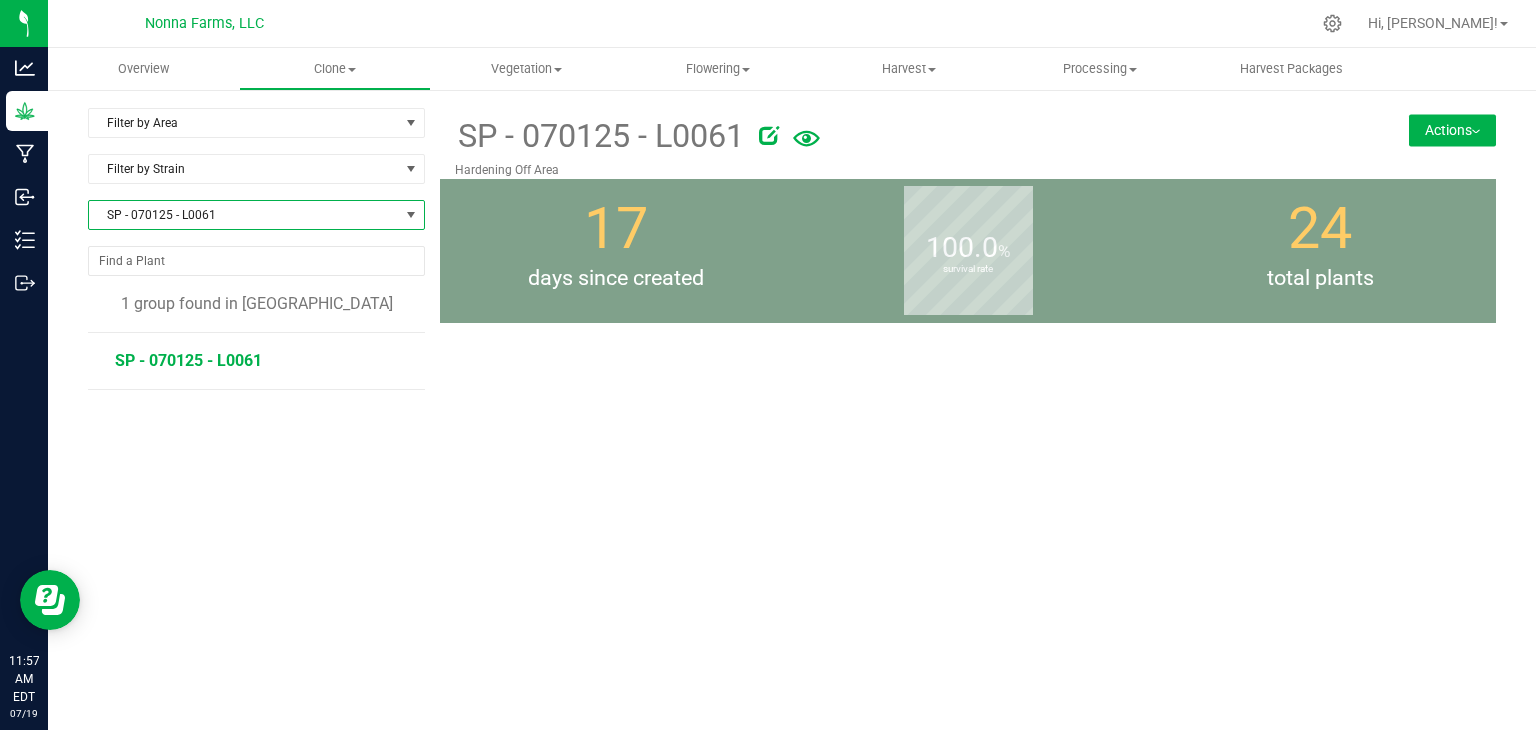 click on "SP - 070125 - L0061" at bounding box center [188, 360] 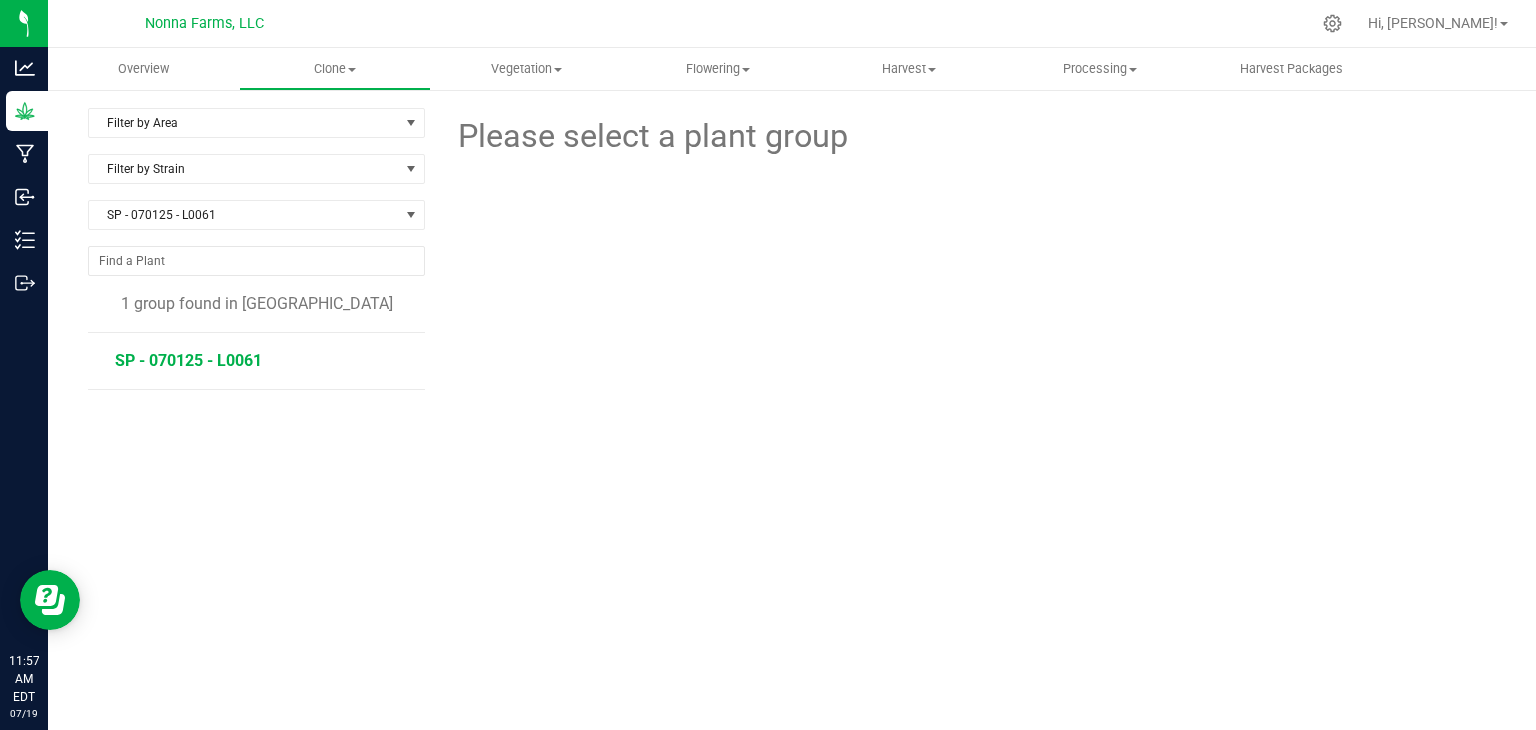 click on "SP - 070125 - L0061" at bounding box center [188, 360] 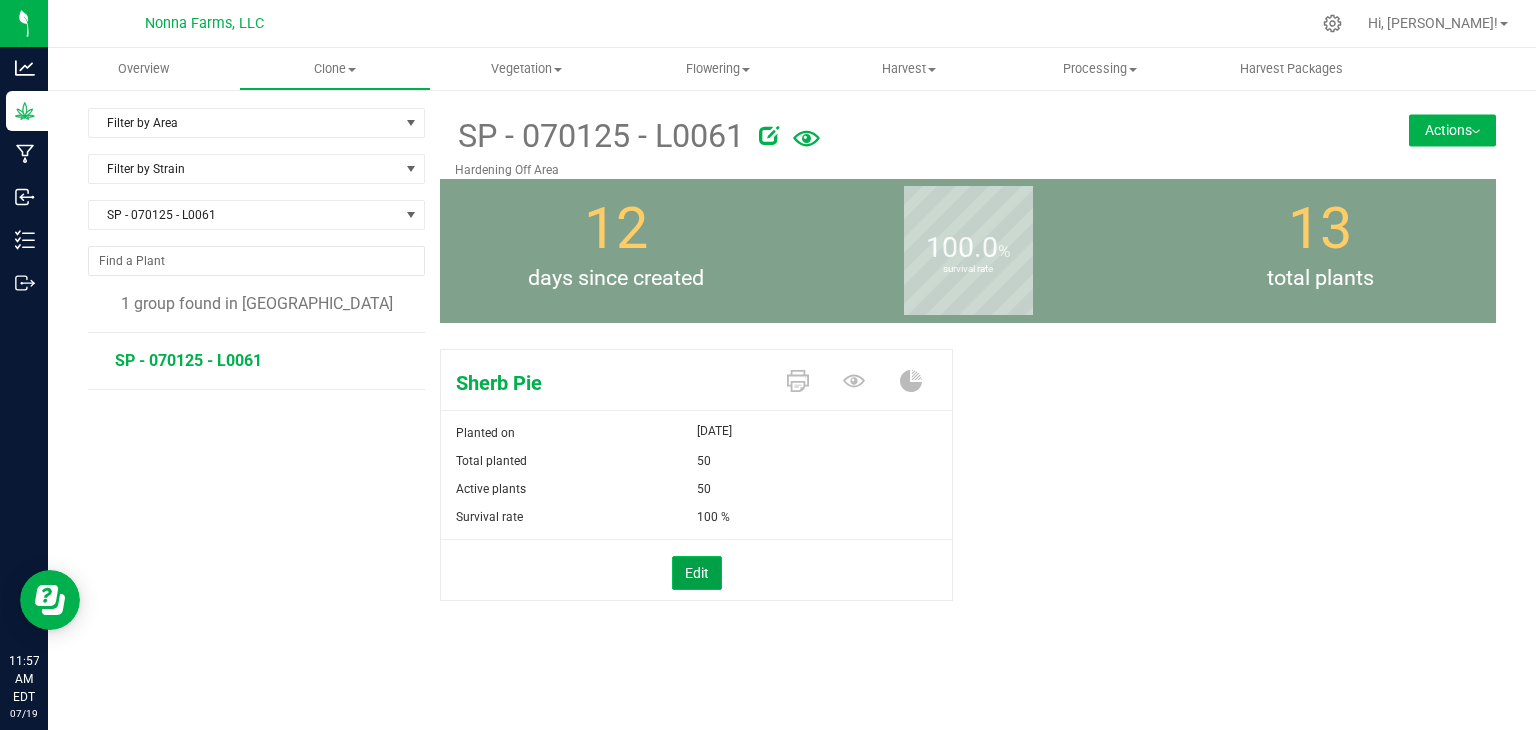 drag, startPoint x: 688, startPoint y: 579, endPoint x: 756, endPoint y: 532, distance: 82.661964 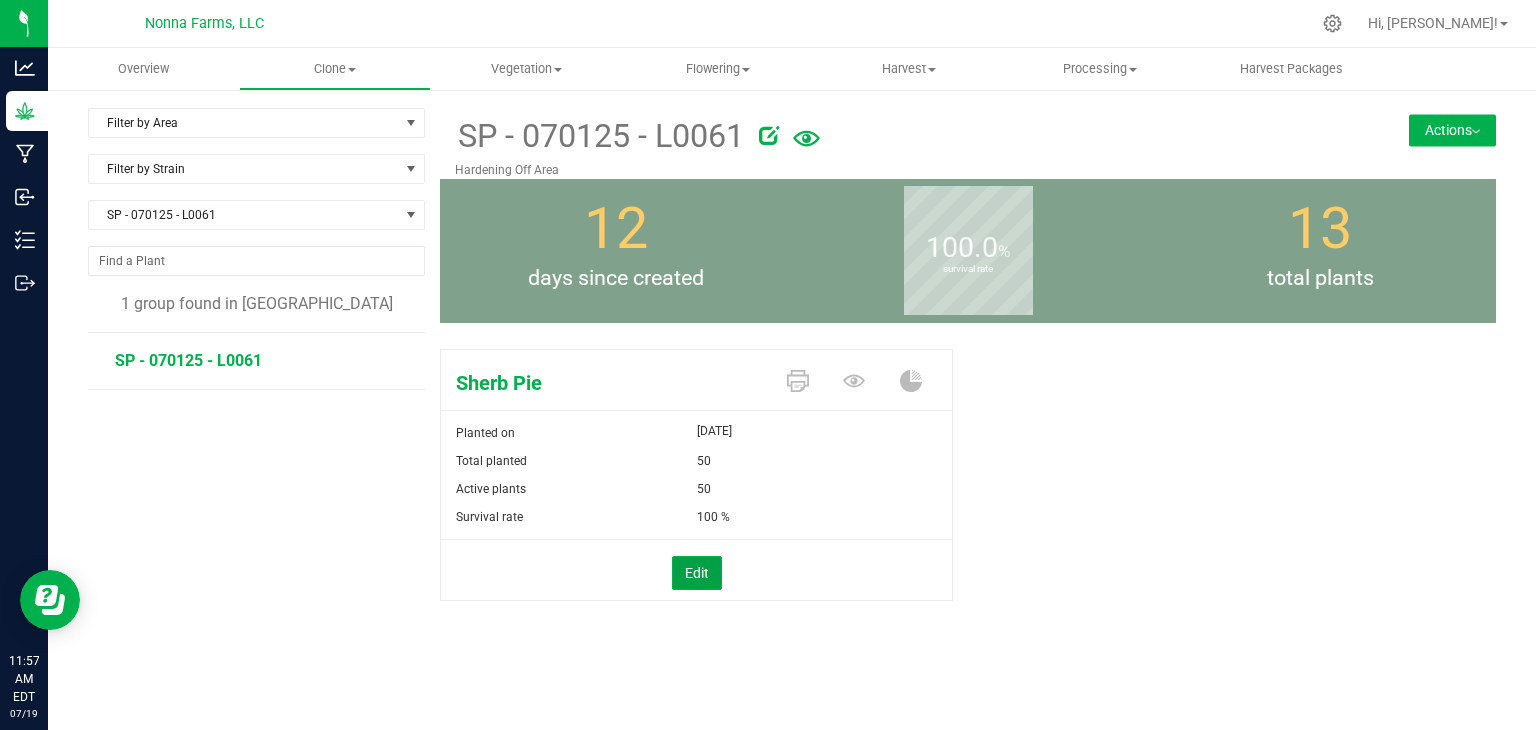 click on "Edit" at bounding box center [697, 573] 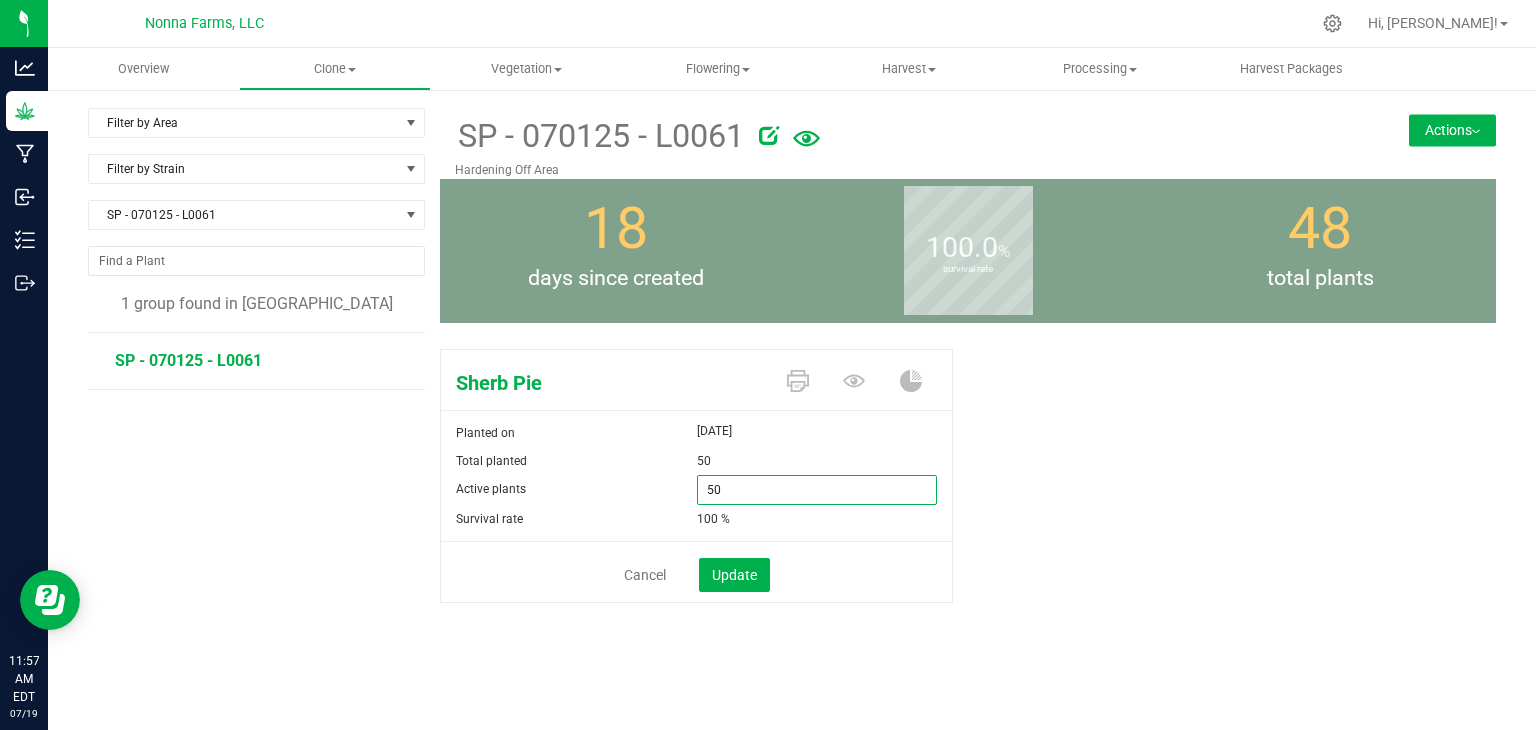 drag, startPoint x: 739, startPoint y: 490, endPoint x: 532, endPoint y: 477, distance: 207.4078 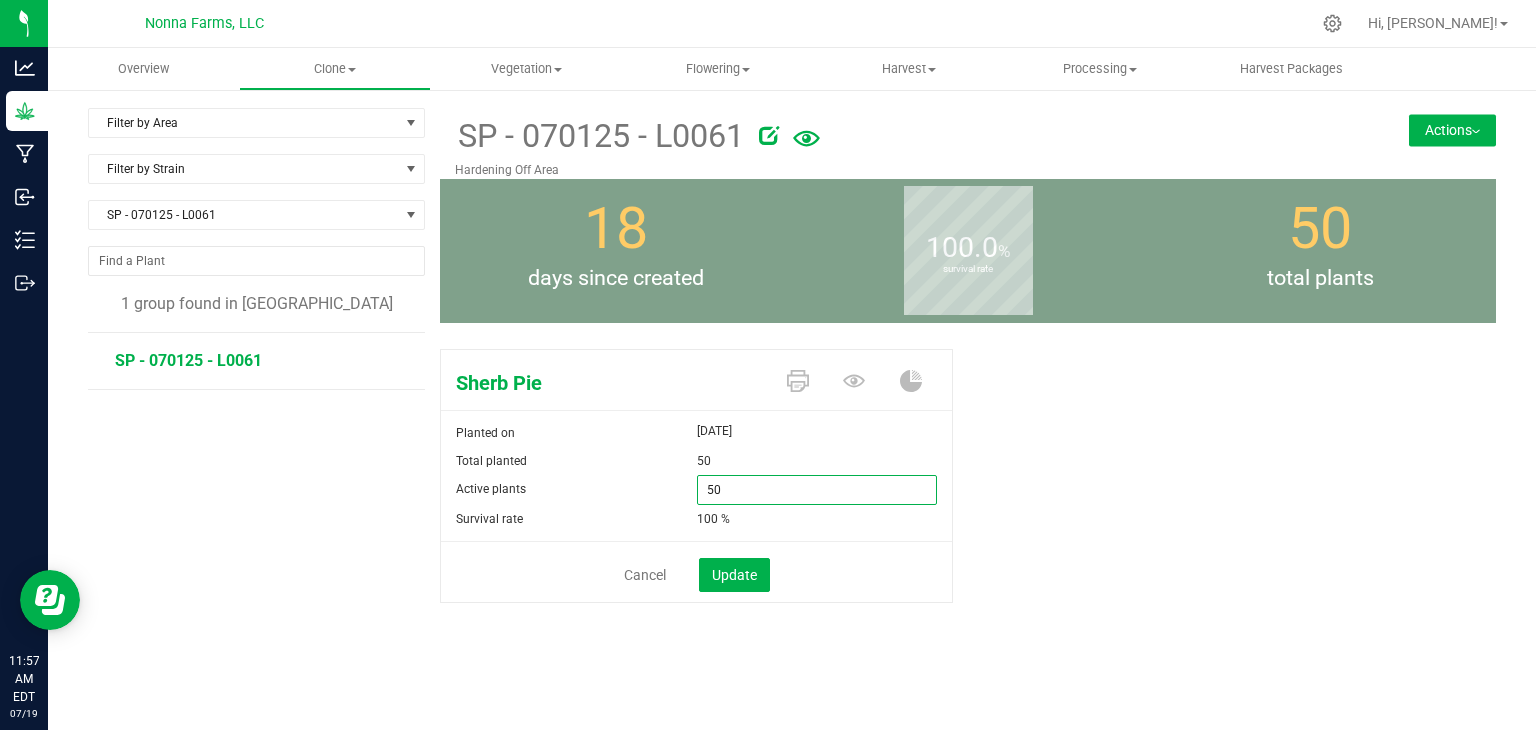 type on "0" 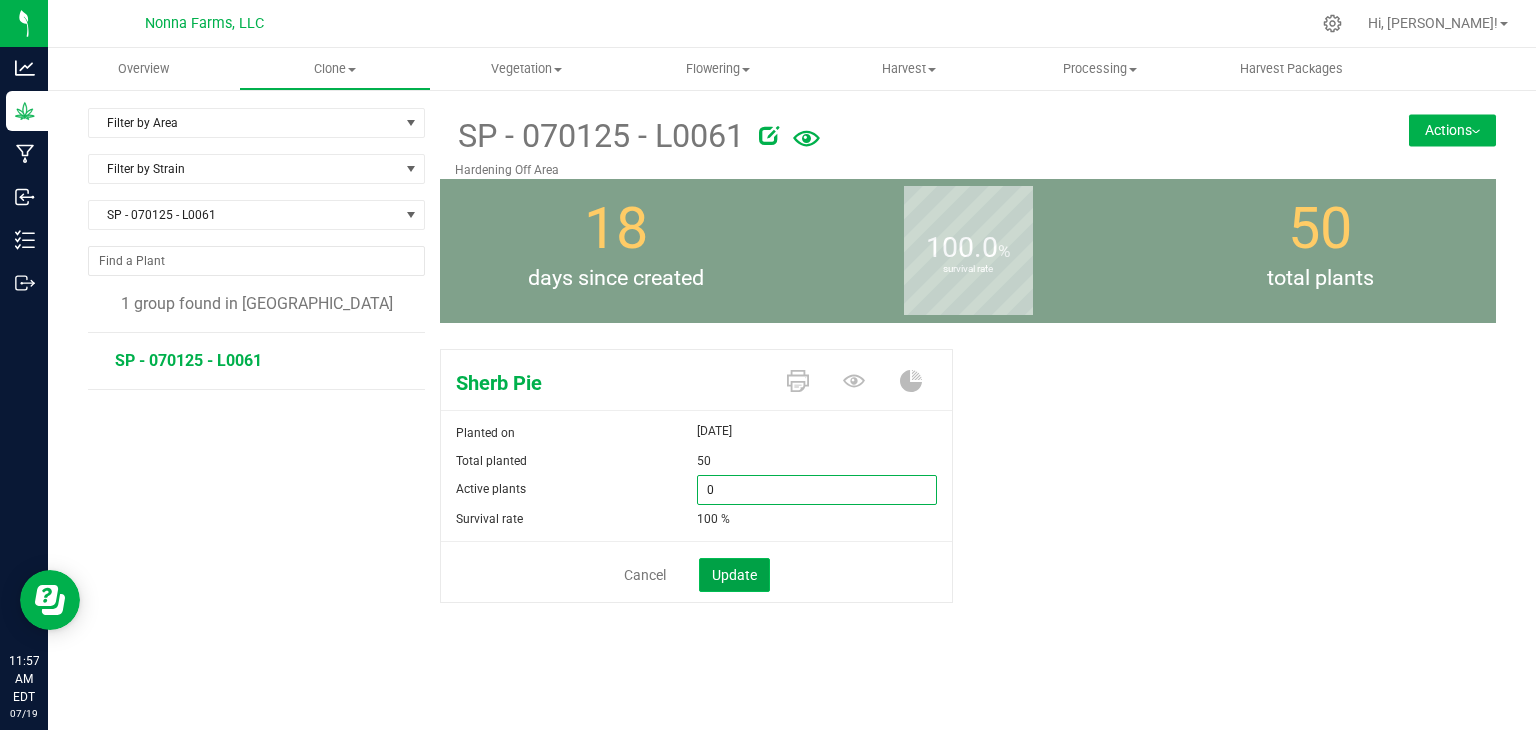 type on "0" 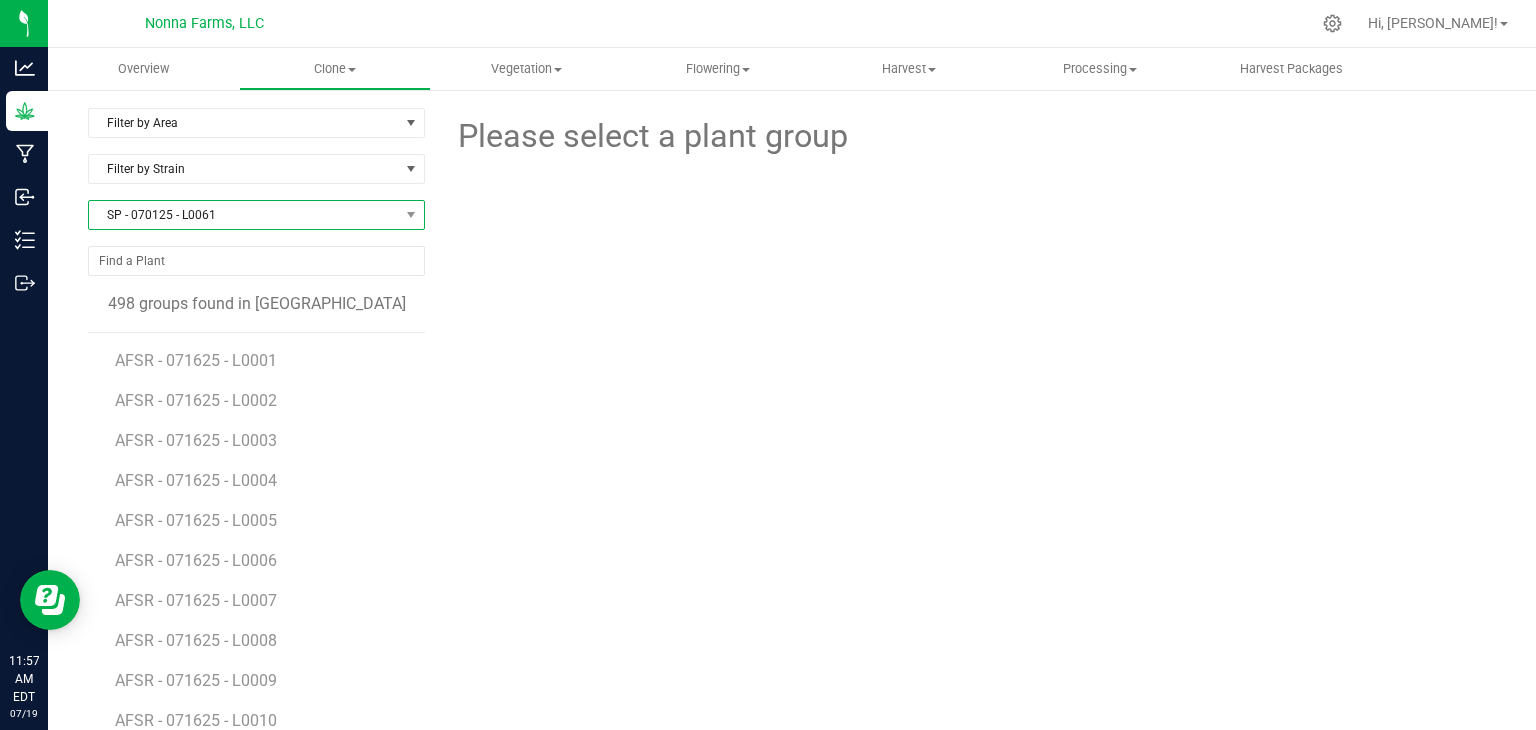 click on "SP - 070125 - L0061" at bounding box center [244, 215] 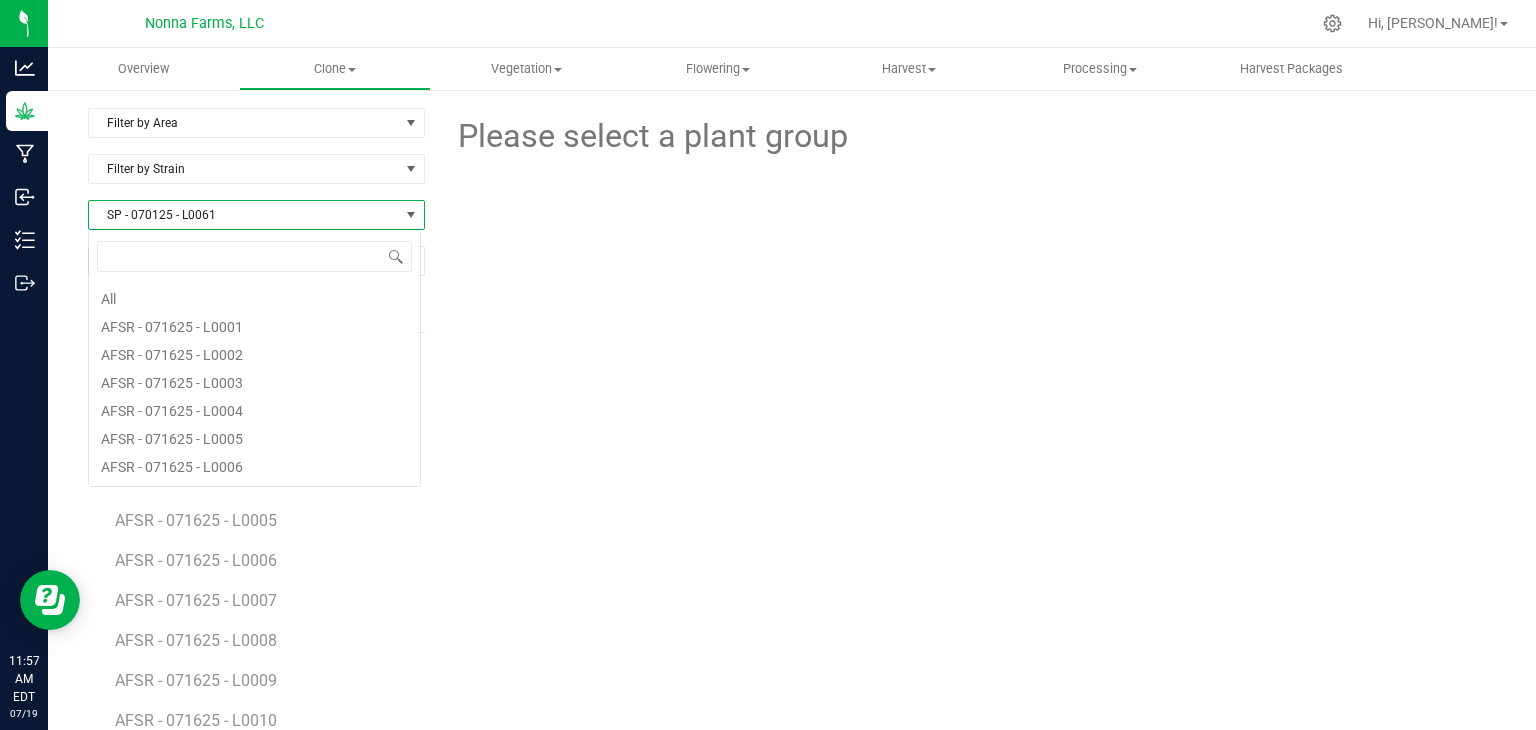 scroll, scrollTop: 7724, scrollLeft: 0, axis: vertical 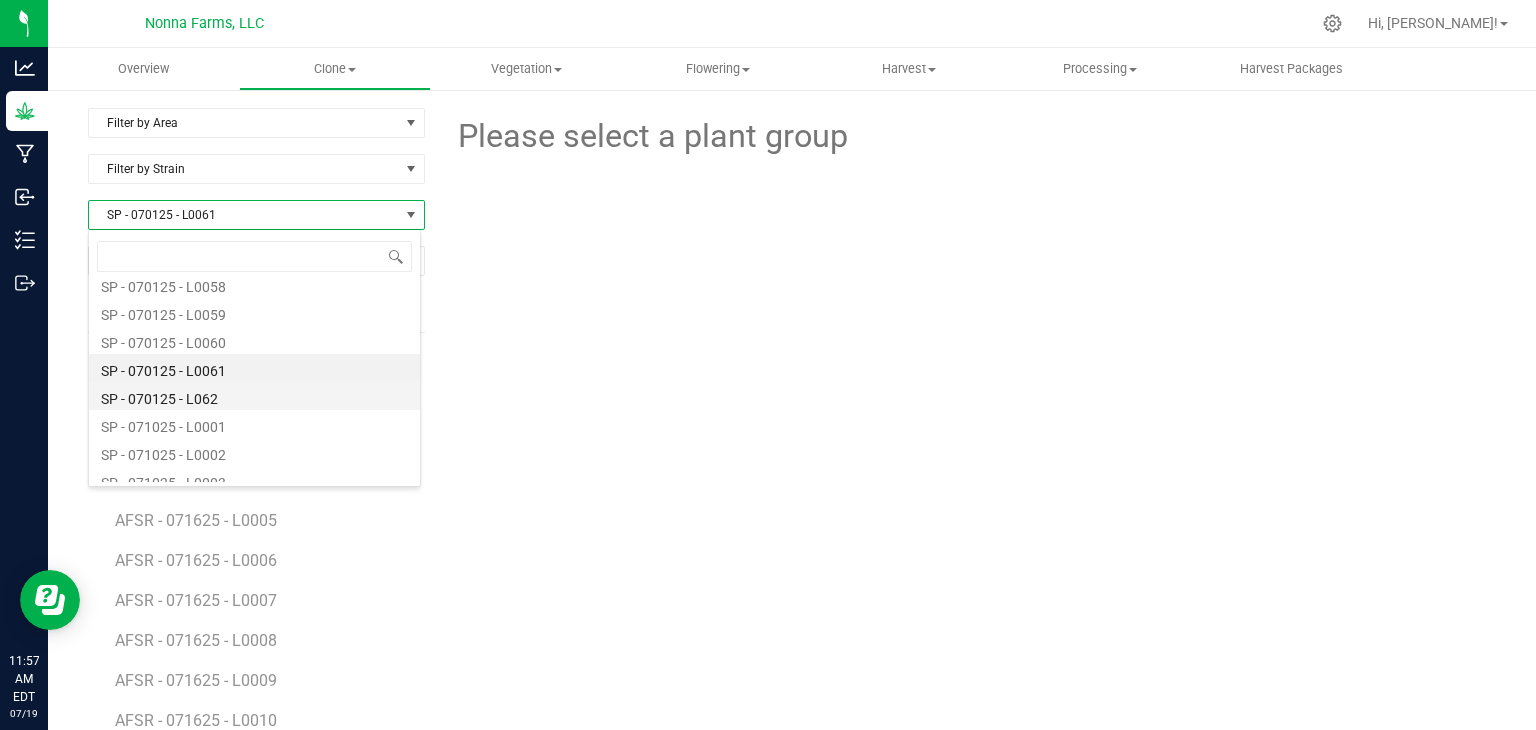 click on "SP - 070125 - L062" at bounding box center (254, 396) 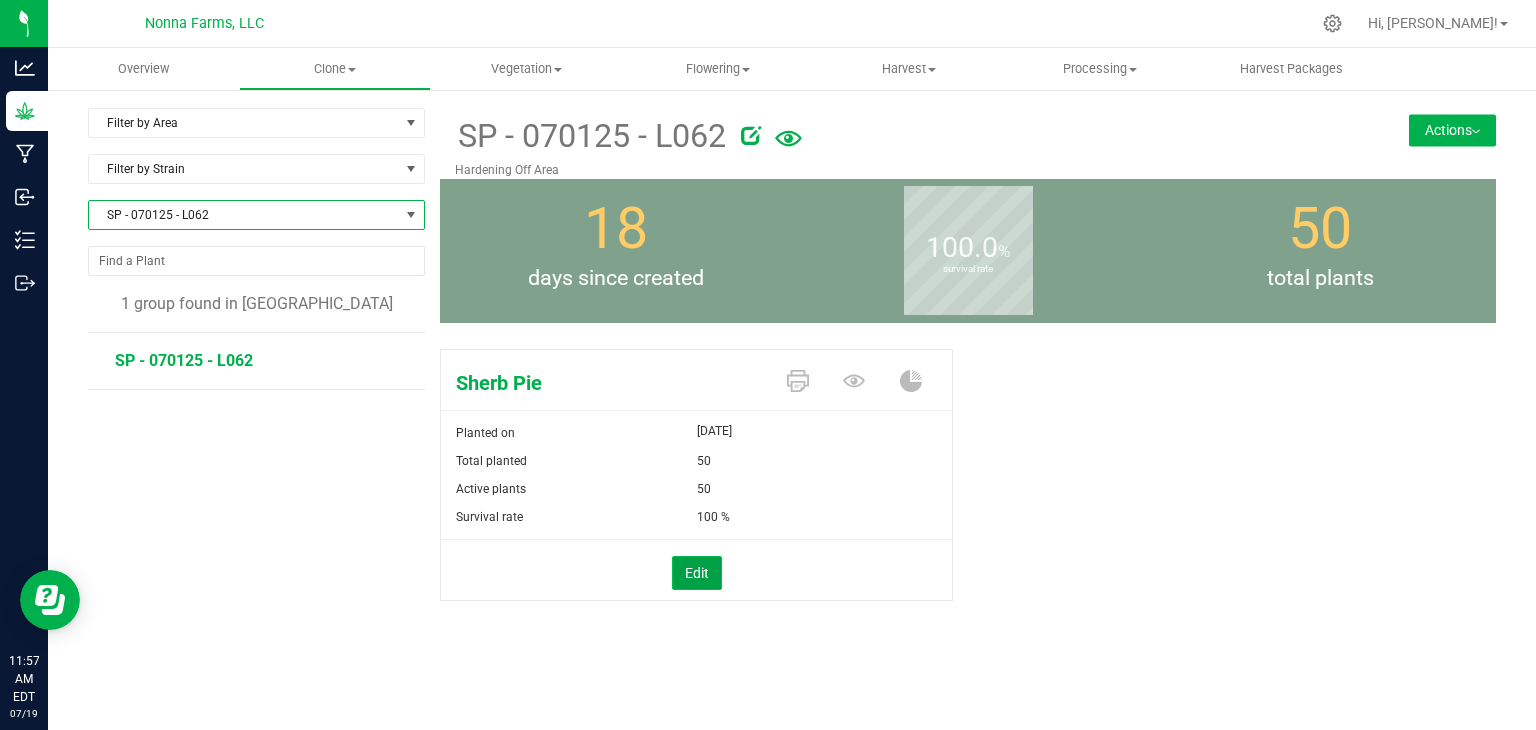 click on "Edit" at bounding box center (697, 573) 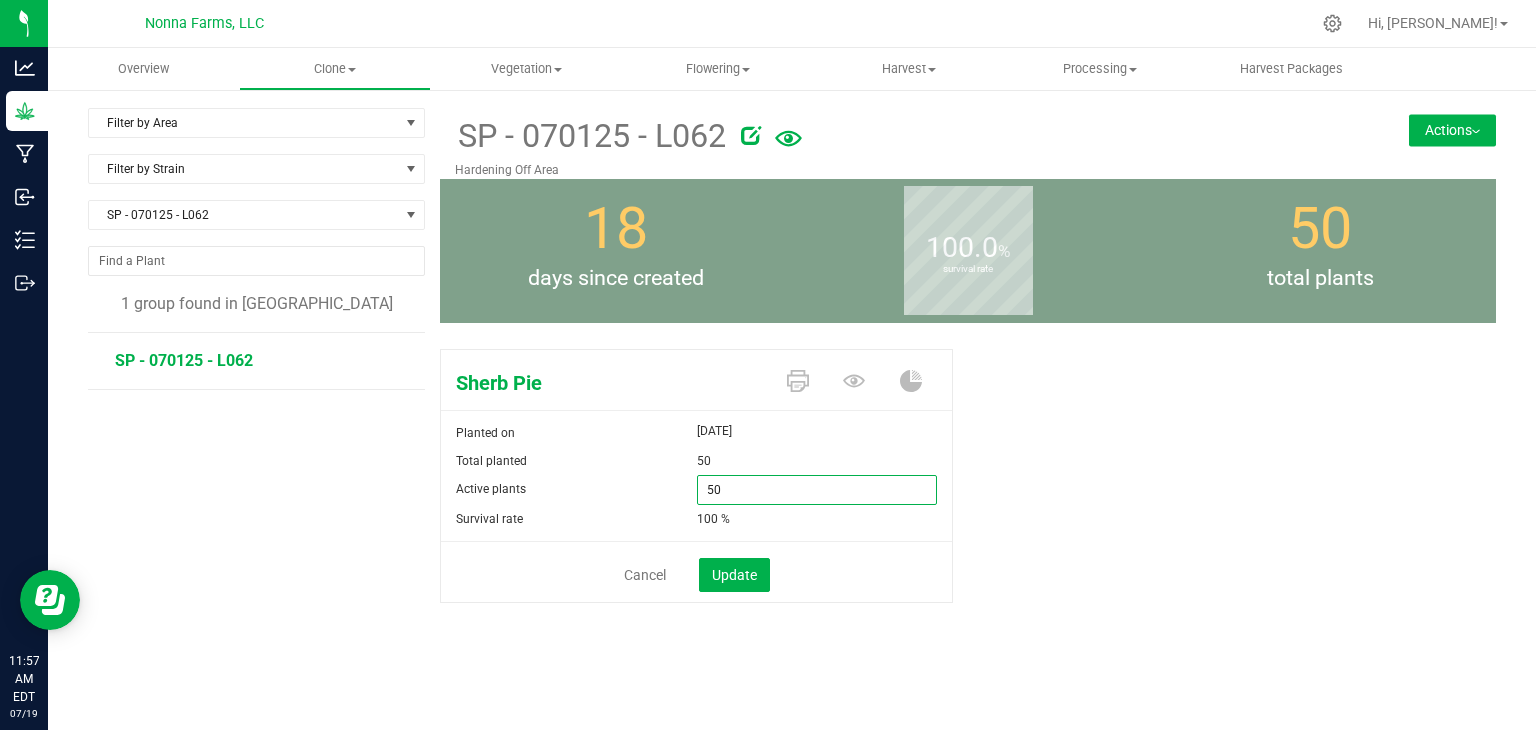 drag, startPoint x: 713, startPoint y: 485, endPoint x: 579, endPoint y: 470, distance: 134.83694 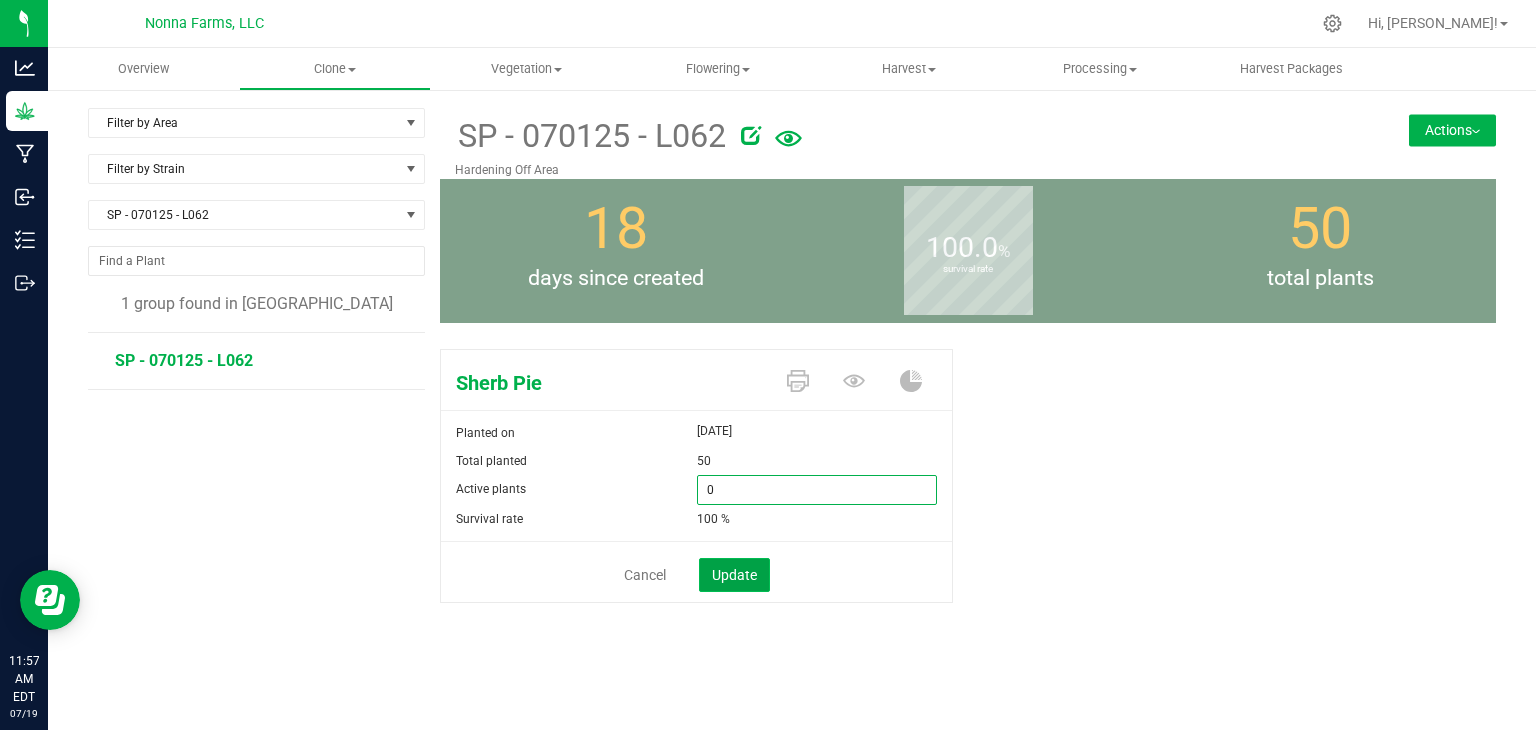 type on "0" 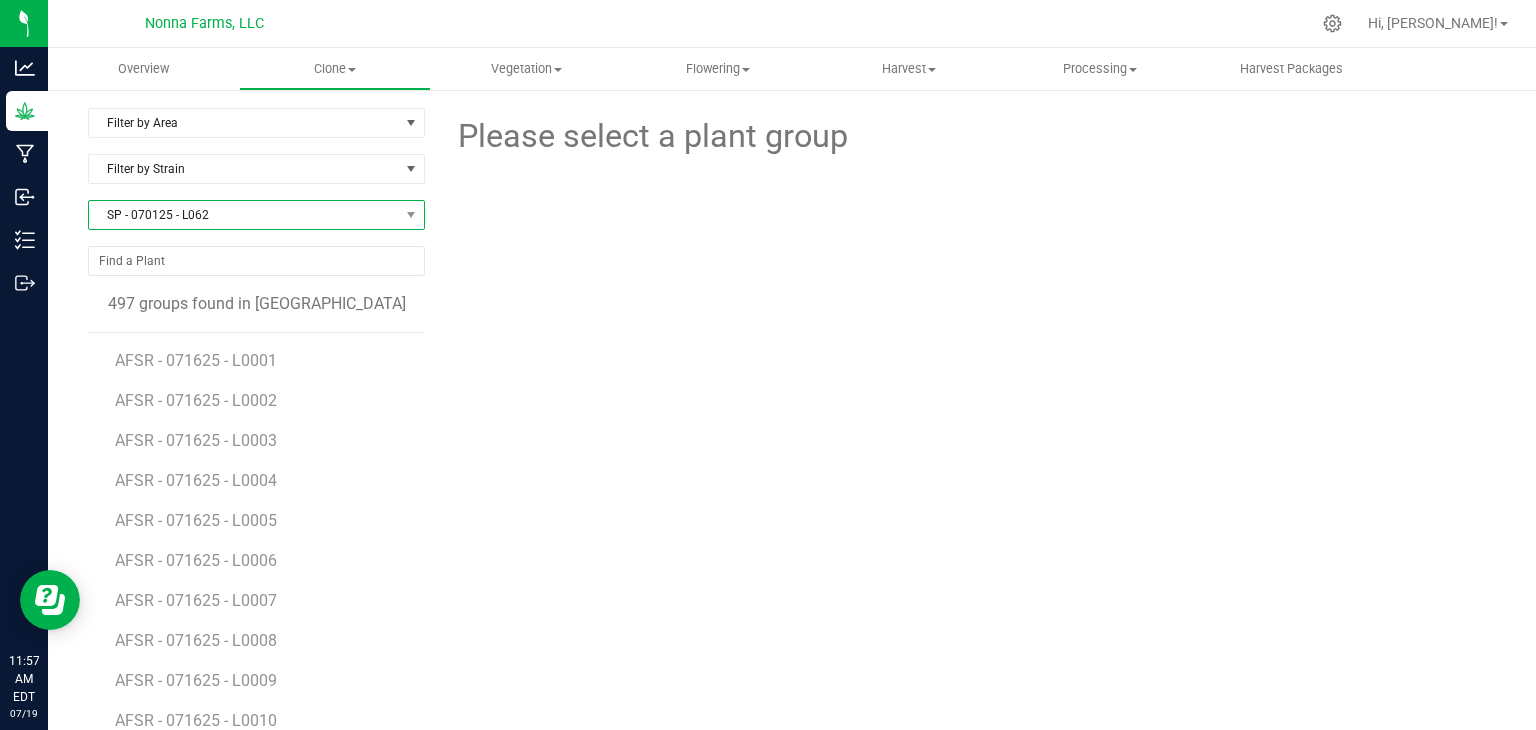 click on "SP - 070125 - L062" at bounding box center (244, 215) 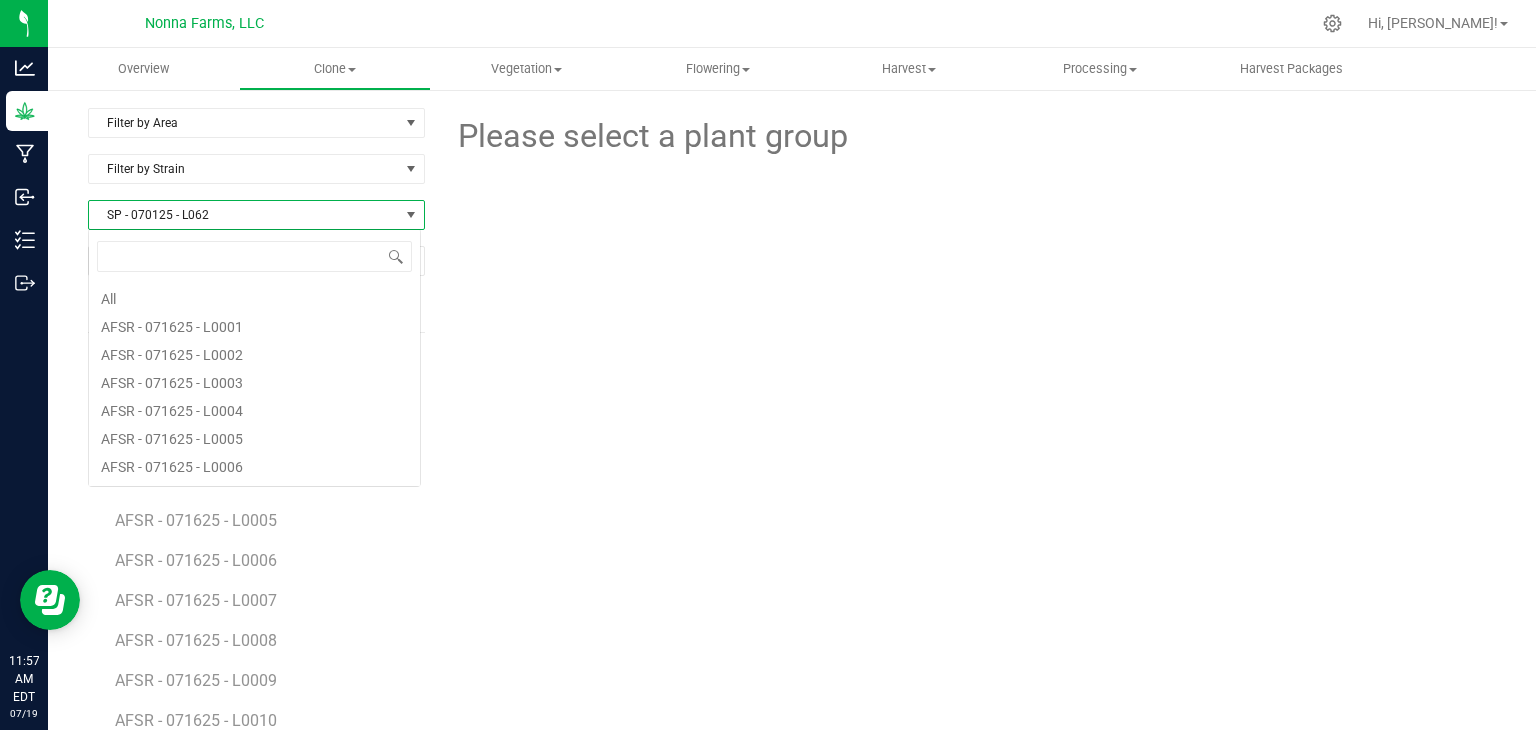 scroll, scrollTop: 99970, scrollLeft: 99666, axis: both 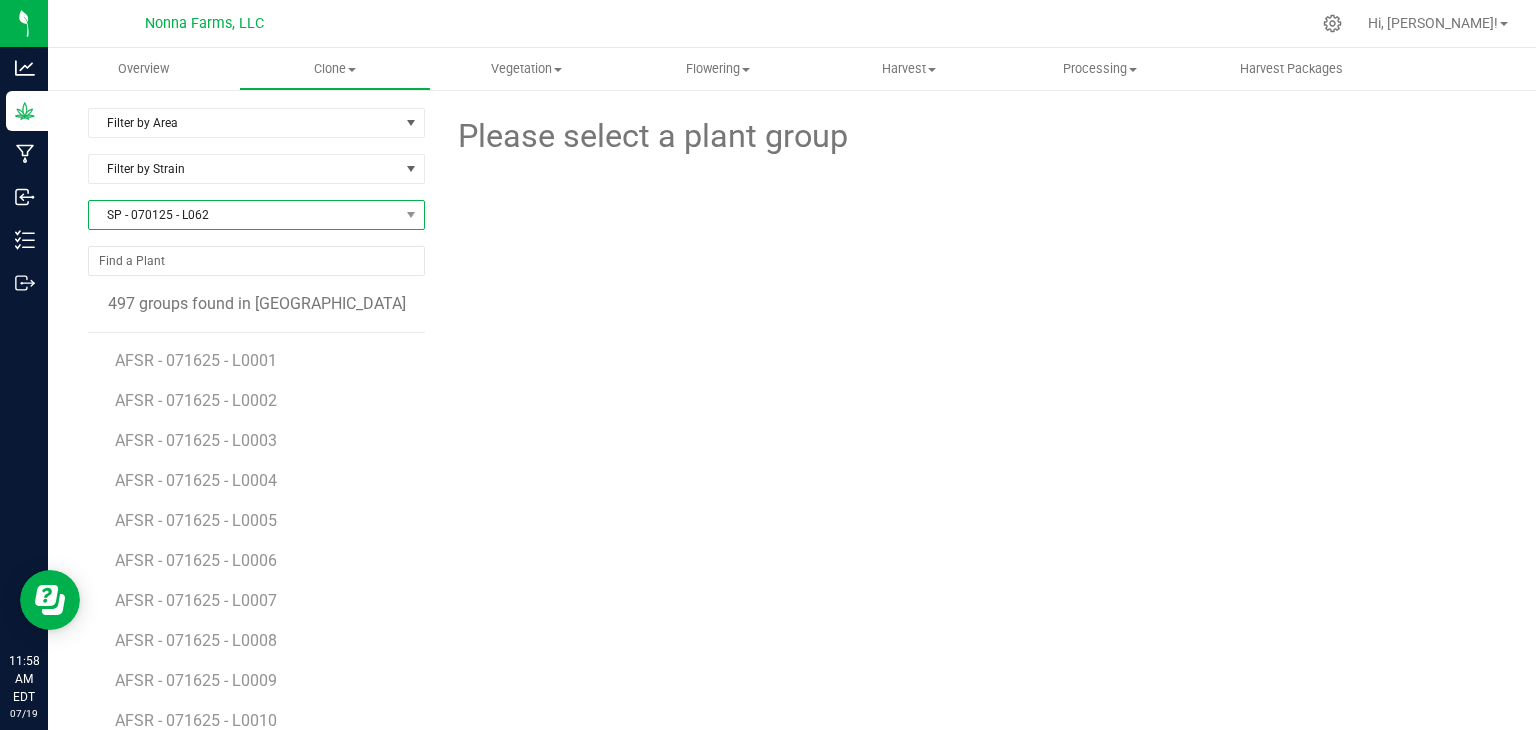 click on "SP - 070125 - L062" at bounding box center (244, 215) 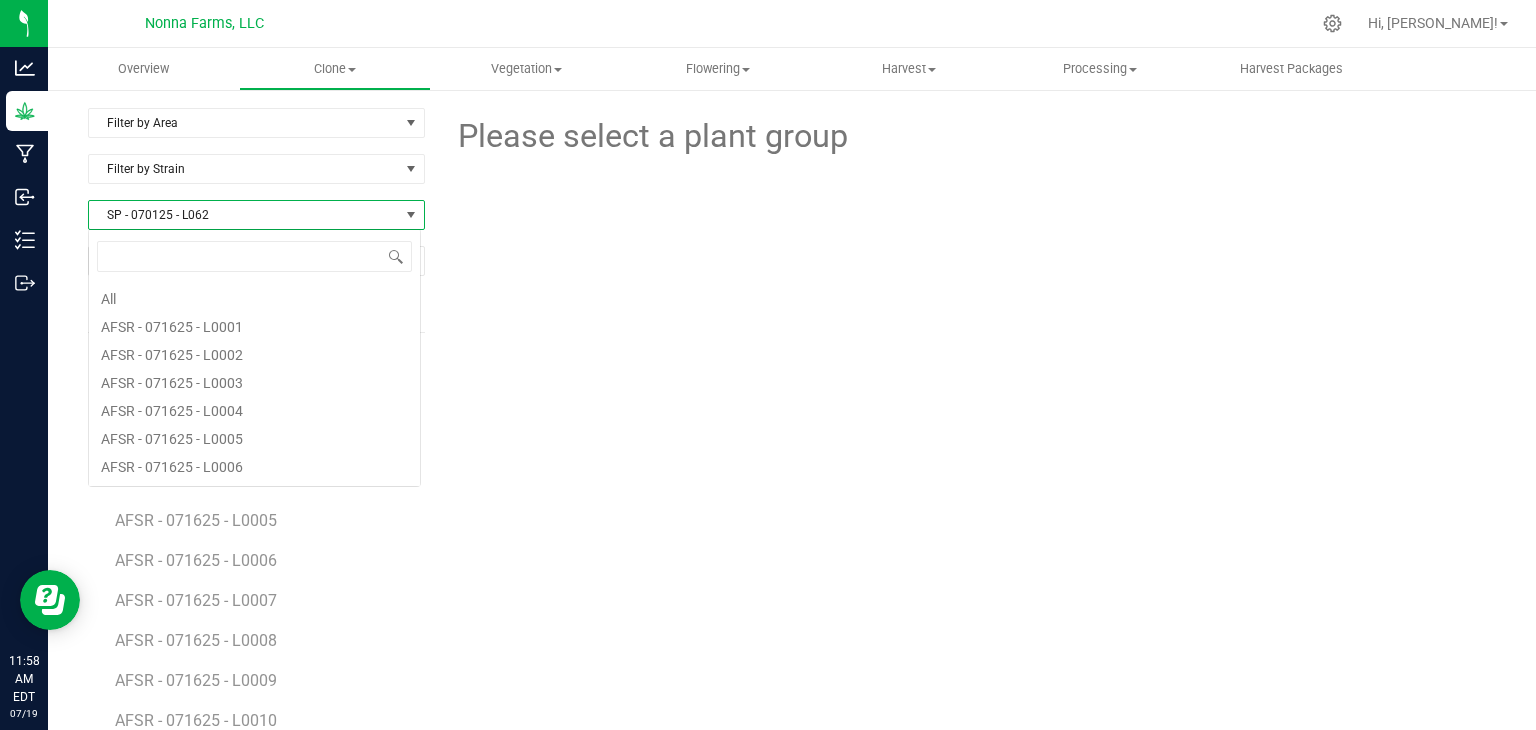 scroll, scrollTop: 99970, scrollLeft: 99666, axis: both 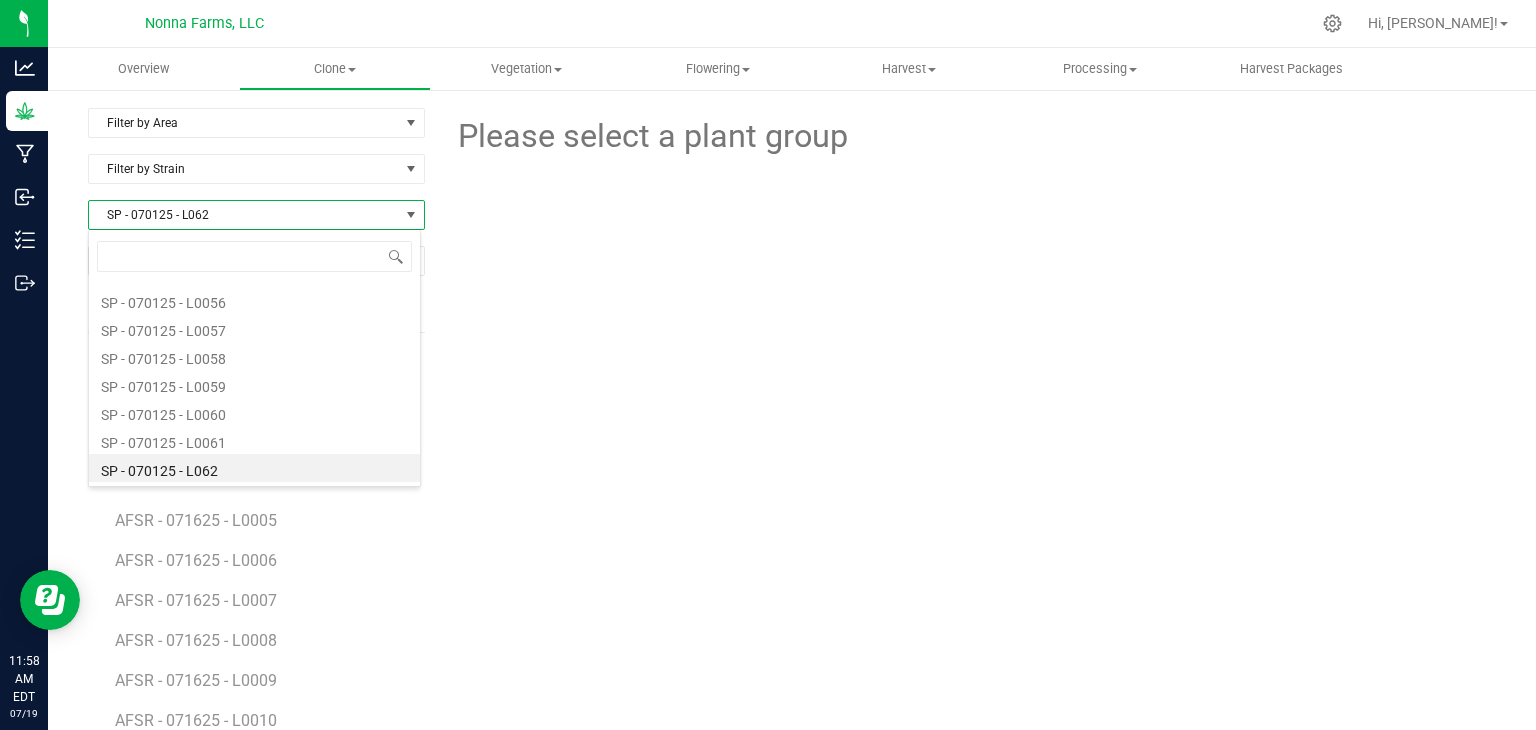 type on "RNTZ - 070125 - L0037" 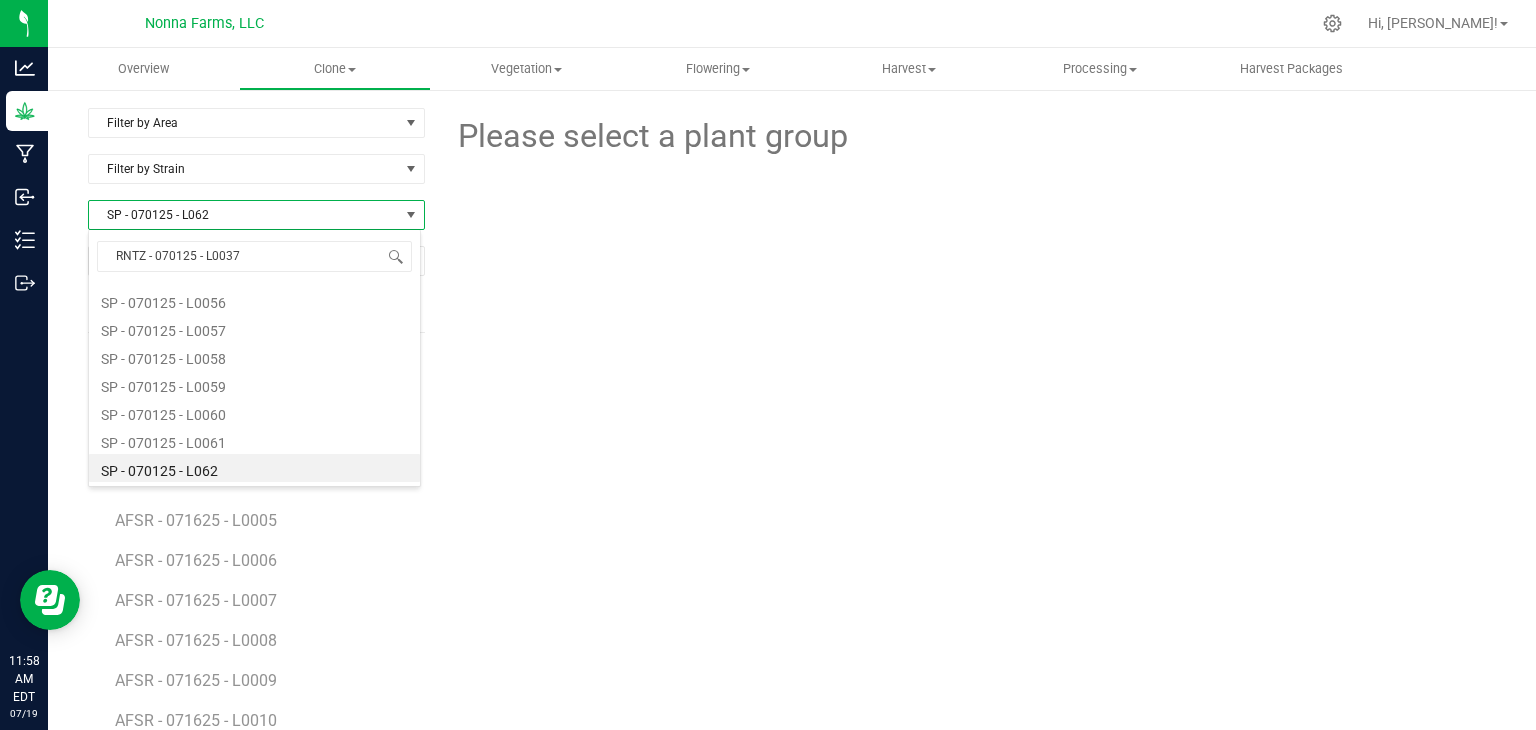scroll, scrollTop: 0, scrollLeft: 0, axis: both 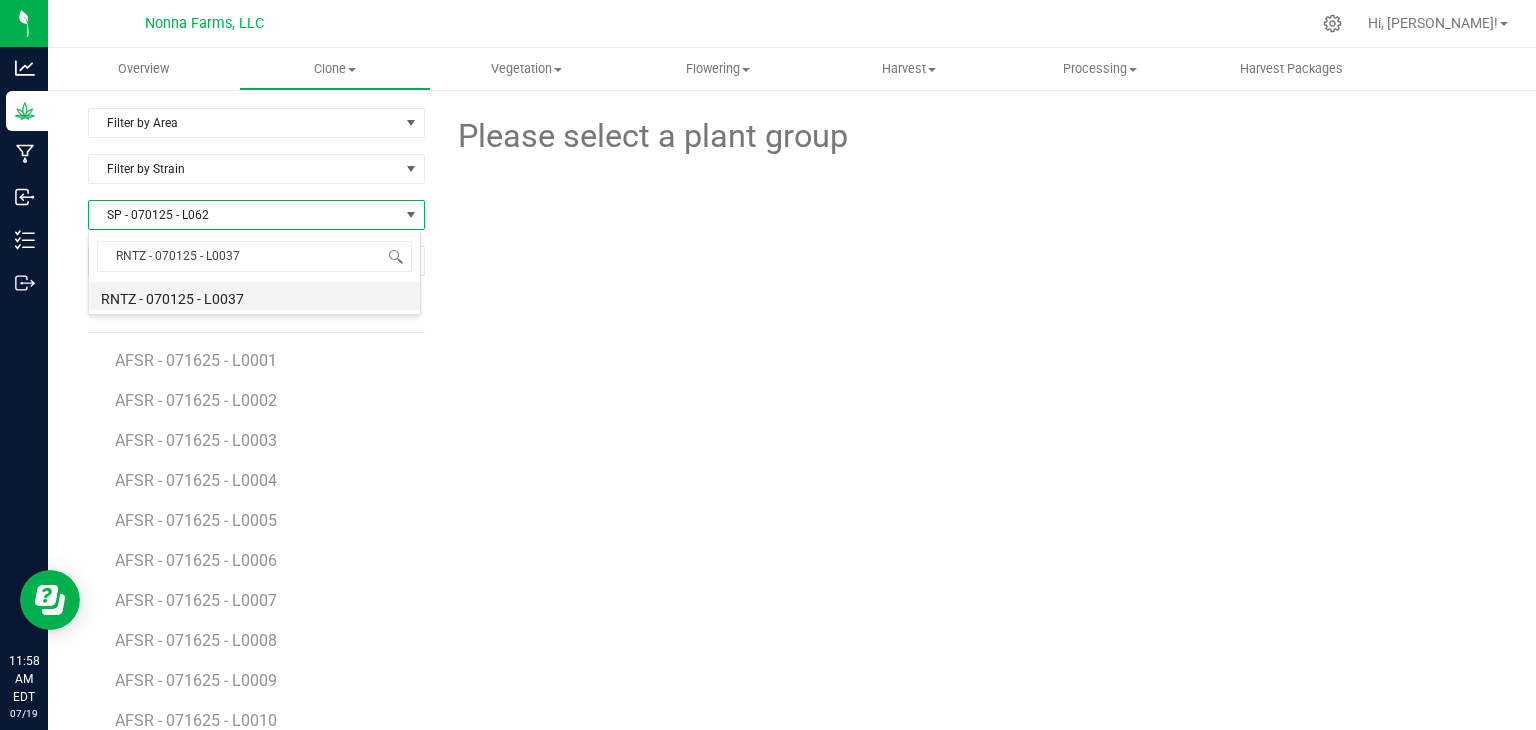 click on "RNTZ - 070125 - L0037" at bounding box center (254, 296) 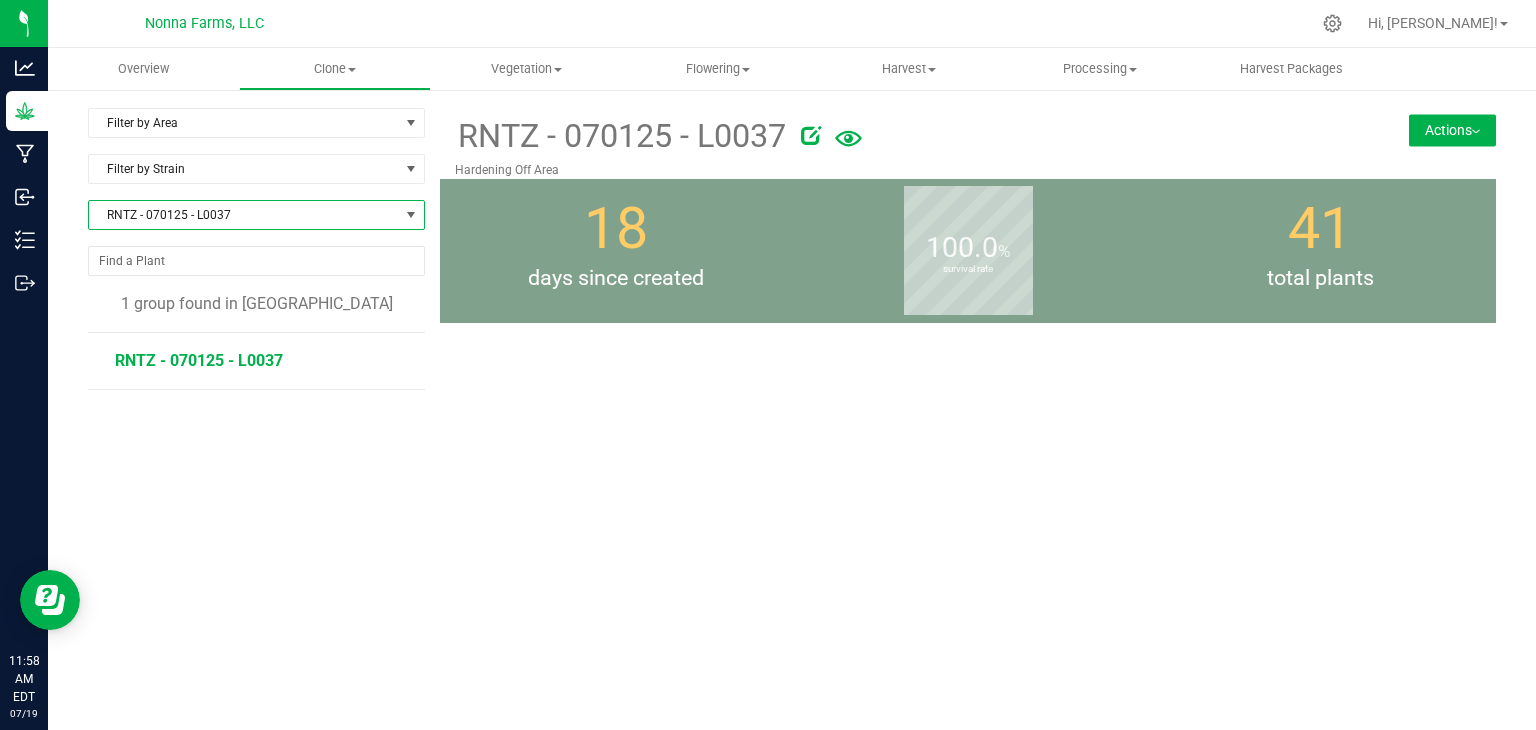 click on "RNTZ - 070125 - L0037" at bounding box center (199, 360) 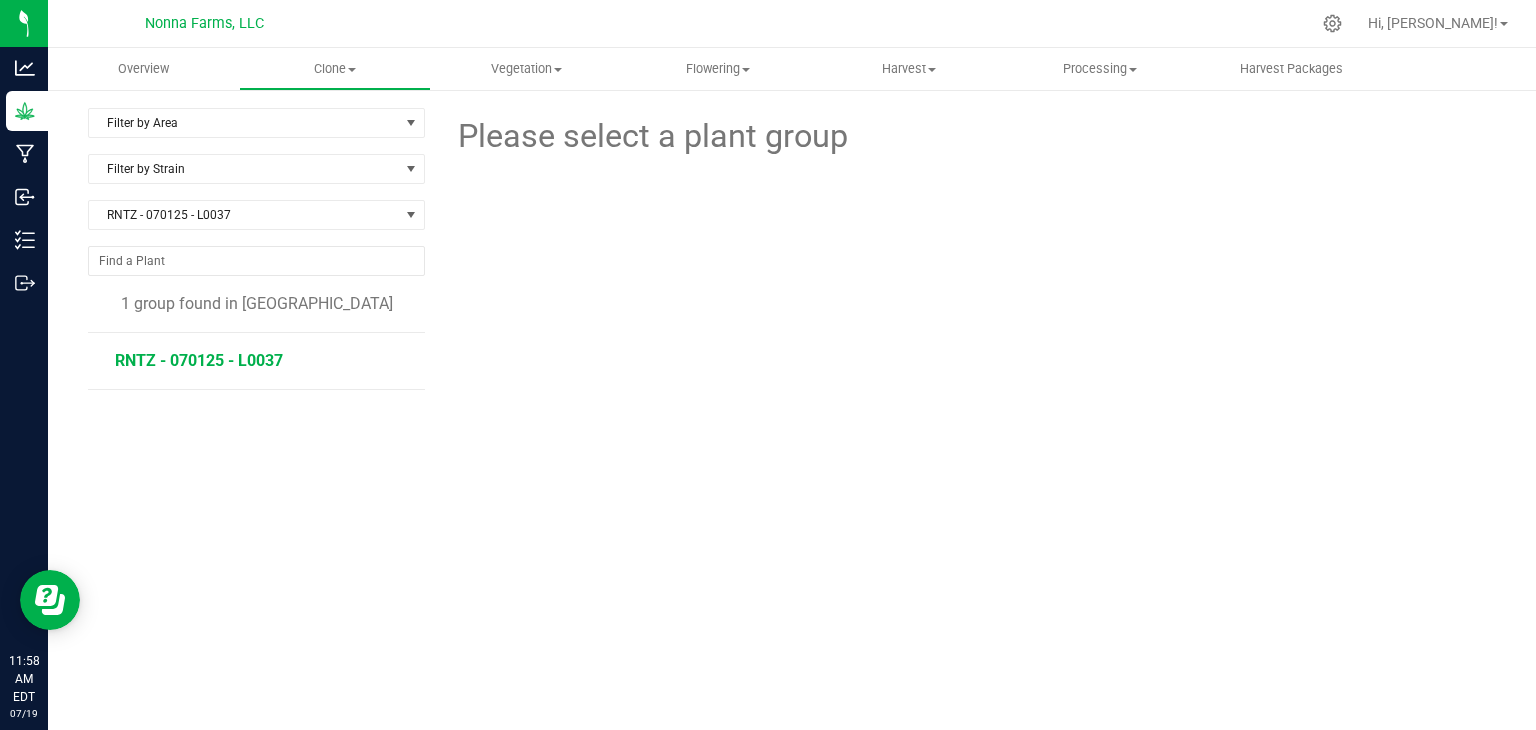 drag, startPoint x: 244, startPoint y: 380, endPoint x: 276, endPoint y: 361, distance: 37.215588 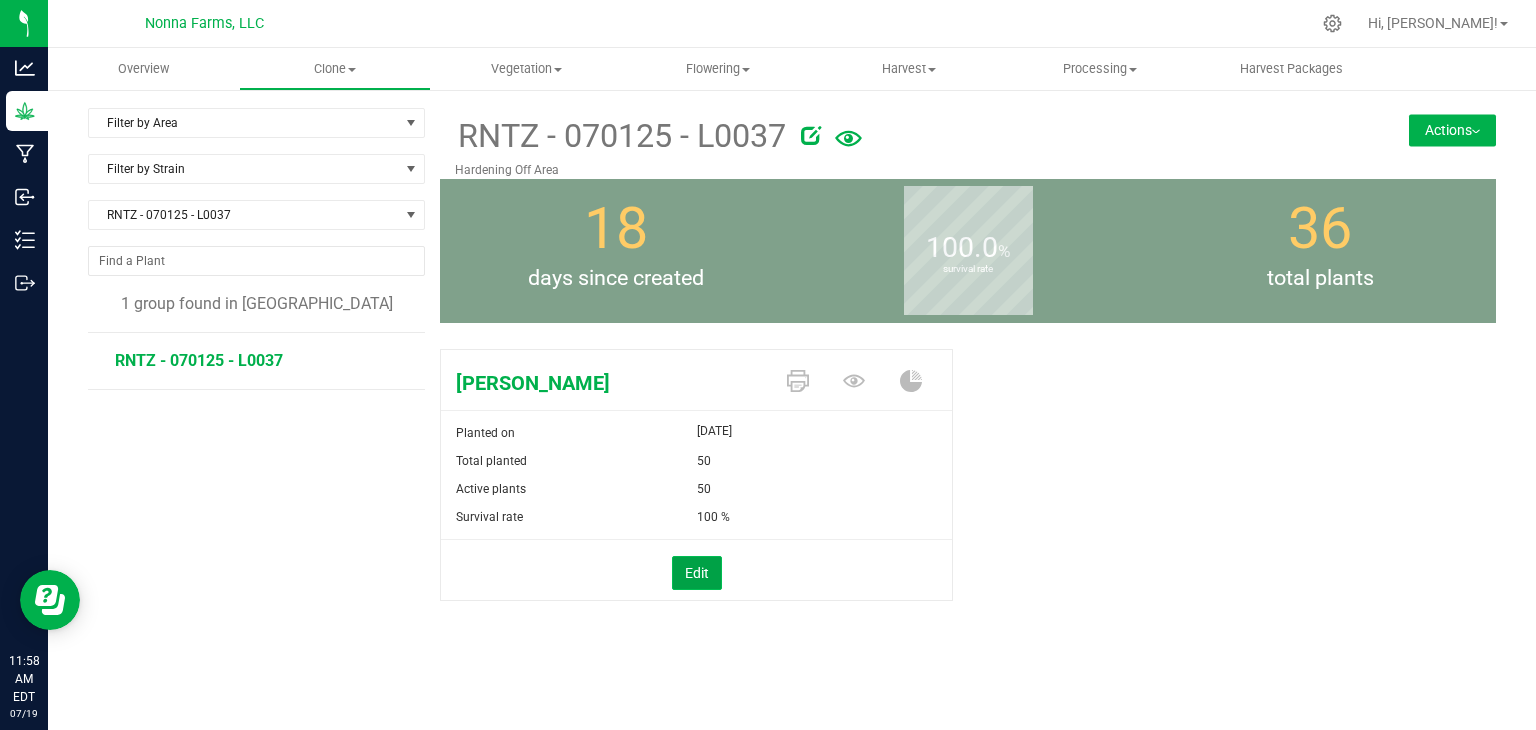 drag, startPoint x: 713, startPoint y: 561, endPoint x: 748, endPoint y: 508, distance: 63.51378 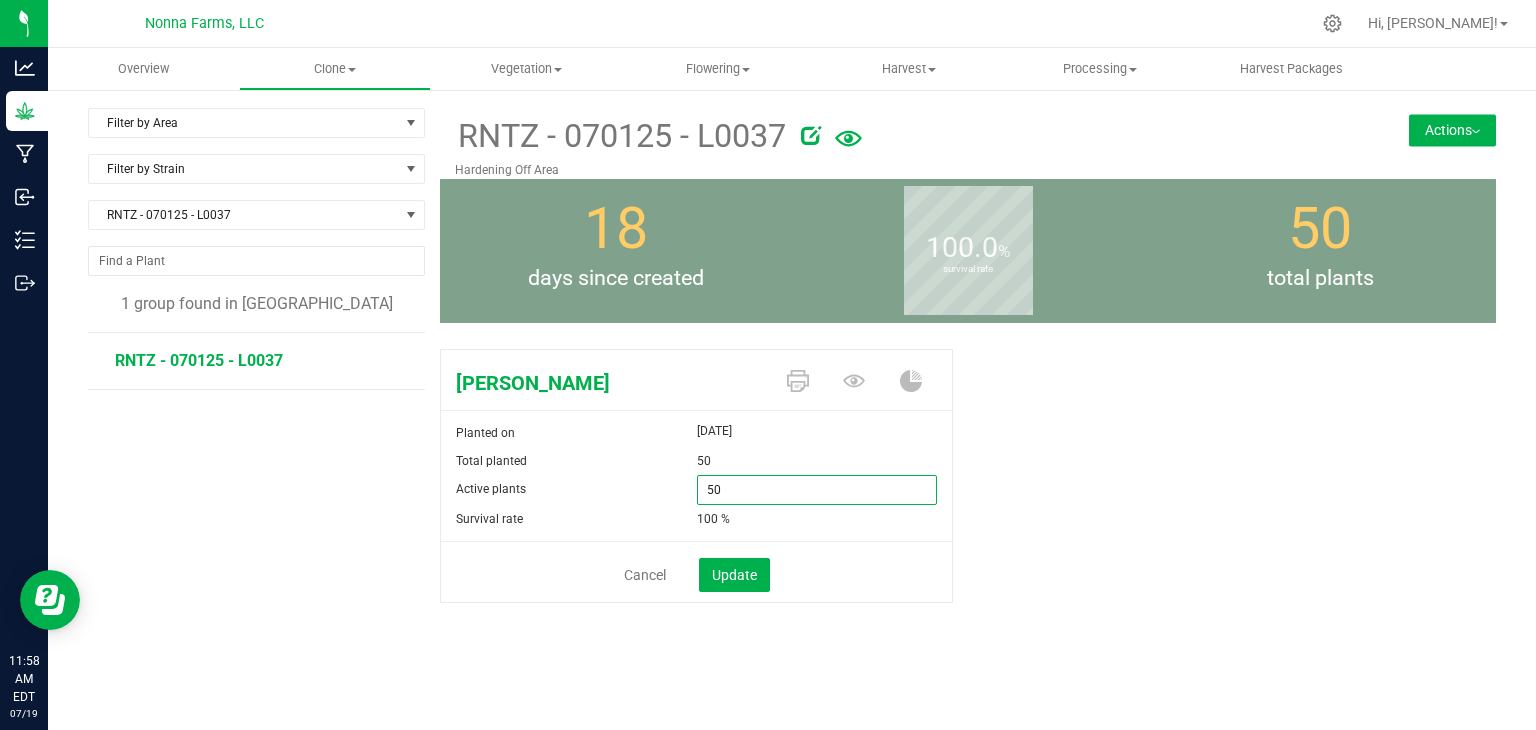 drag, startPoint x: 748, startPoint y: 494, endPoint x: 631, endPoint y: 484, distance: 117.426575 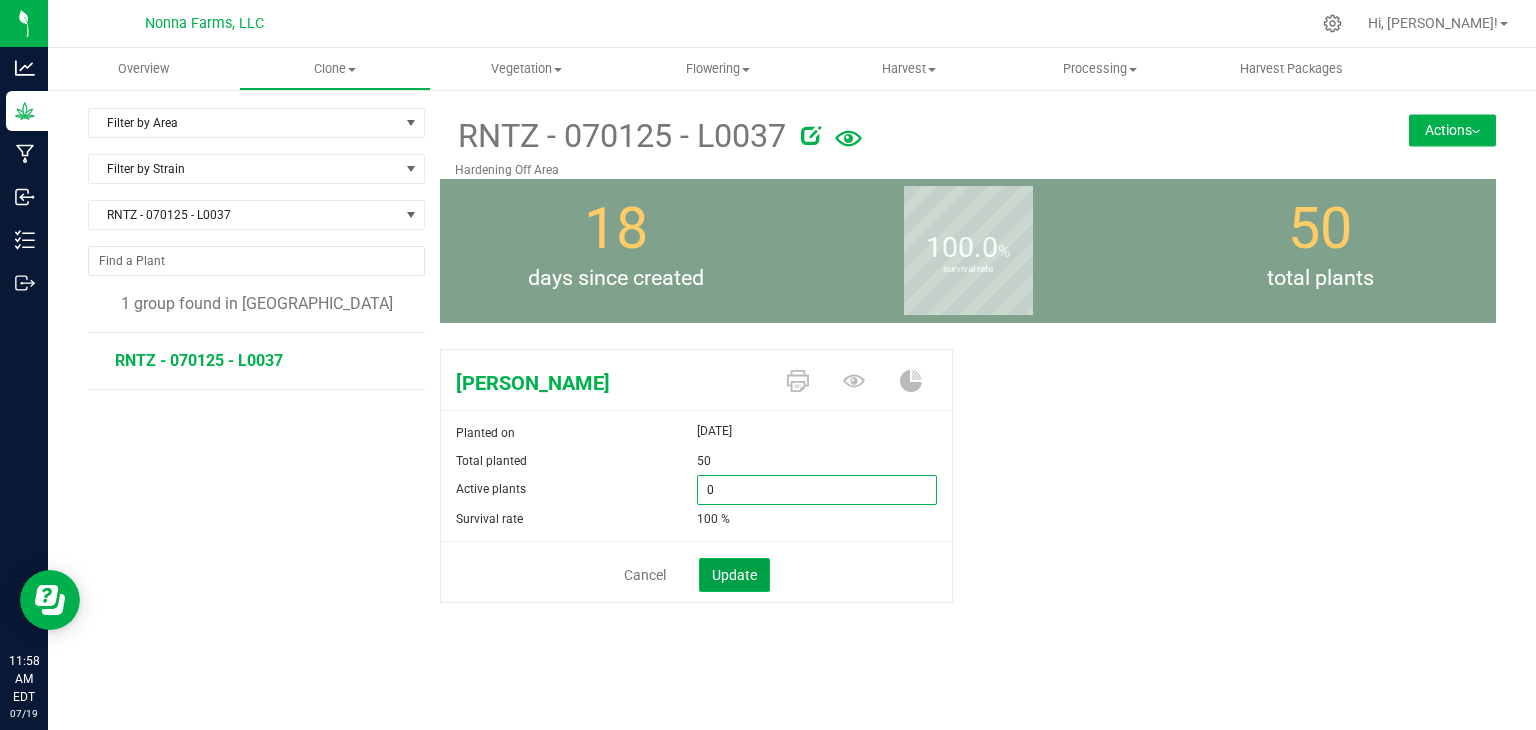 type on "0" 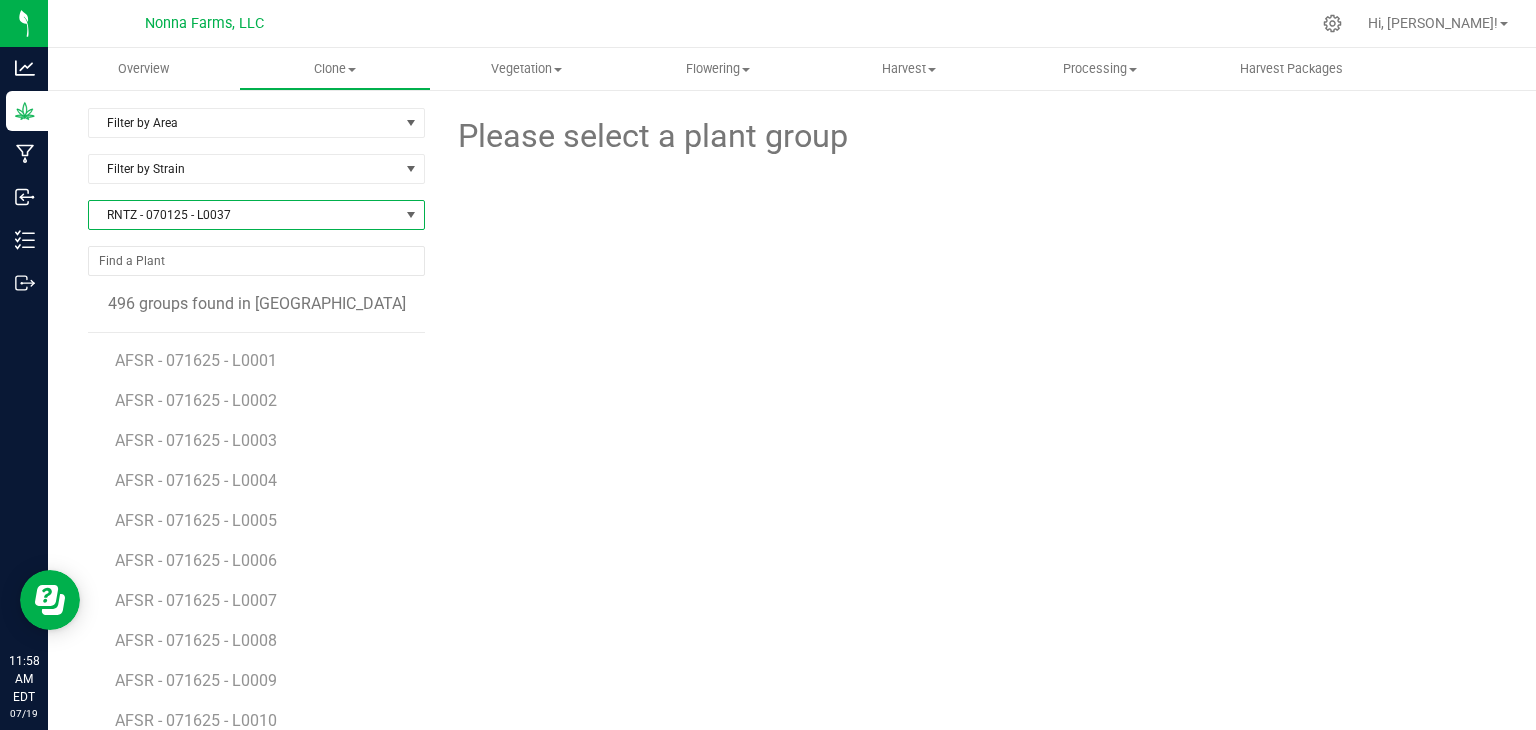 click on "RNTZ - 070125 - L0037" at bounding box center (244, 215) 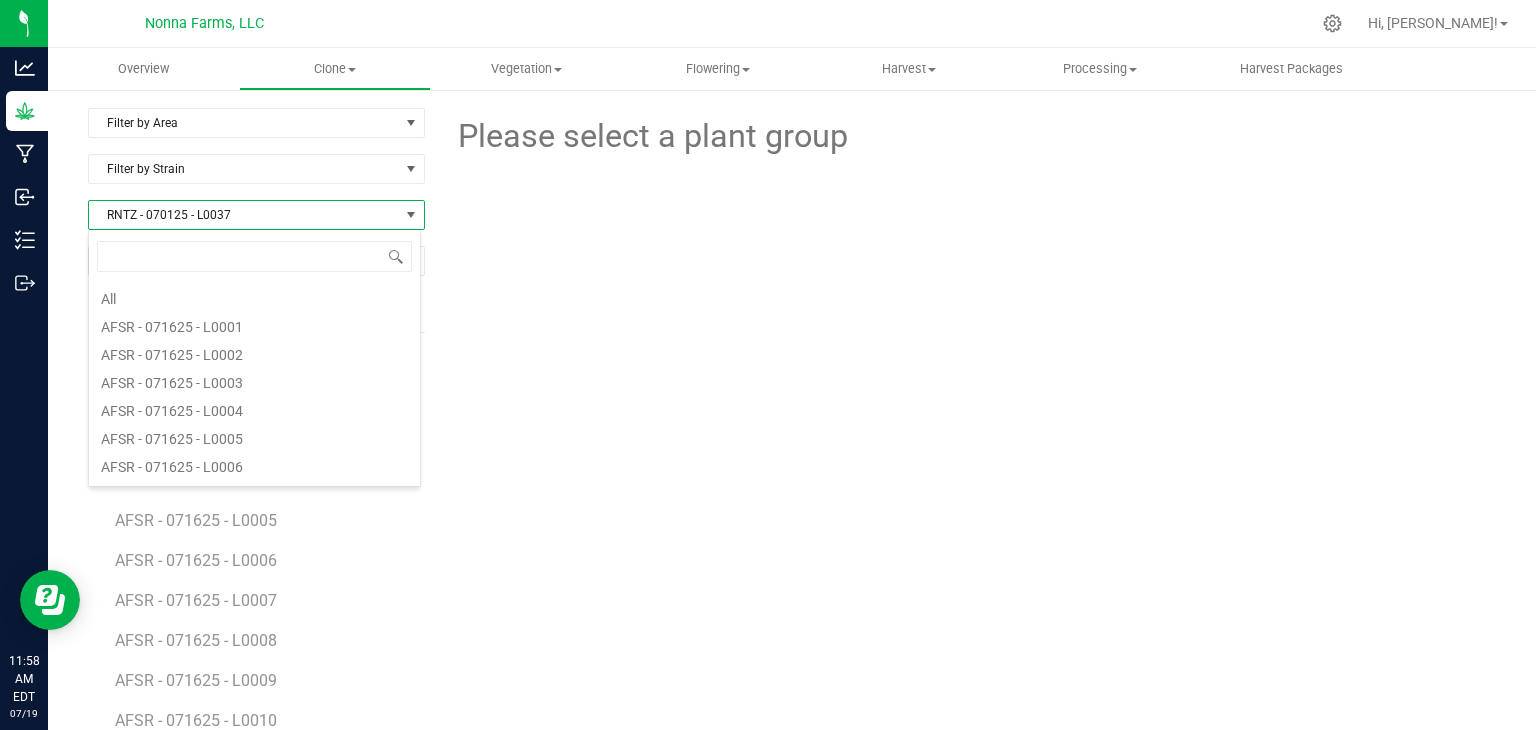 scroll, scrollTop: 4196, scrollLeft: 0, axis: vertical 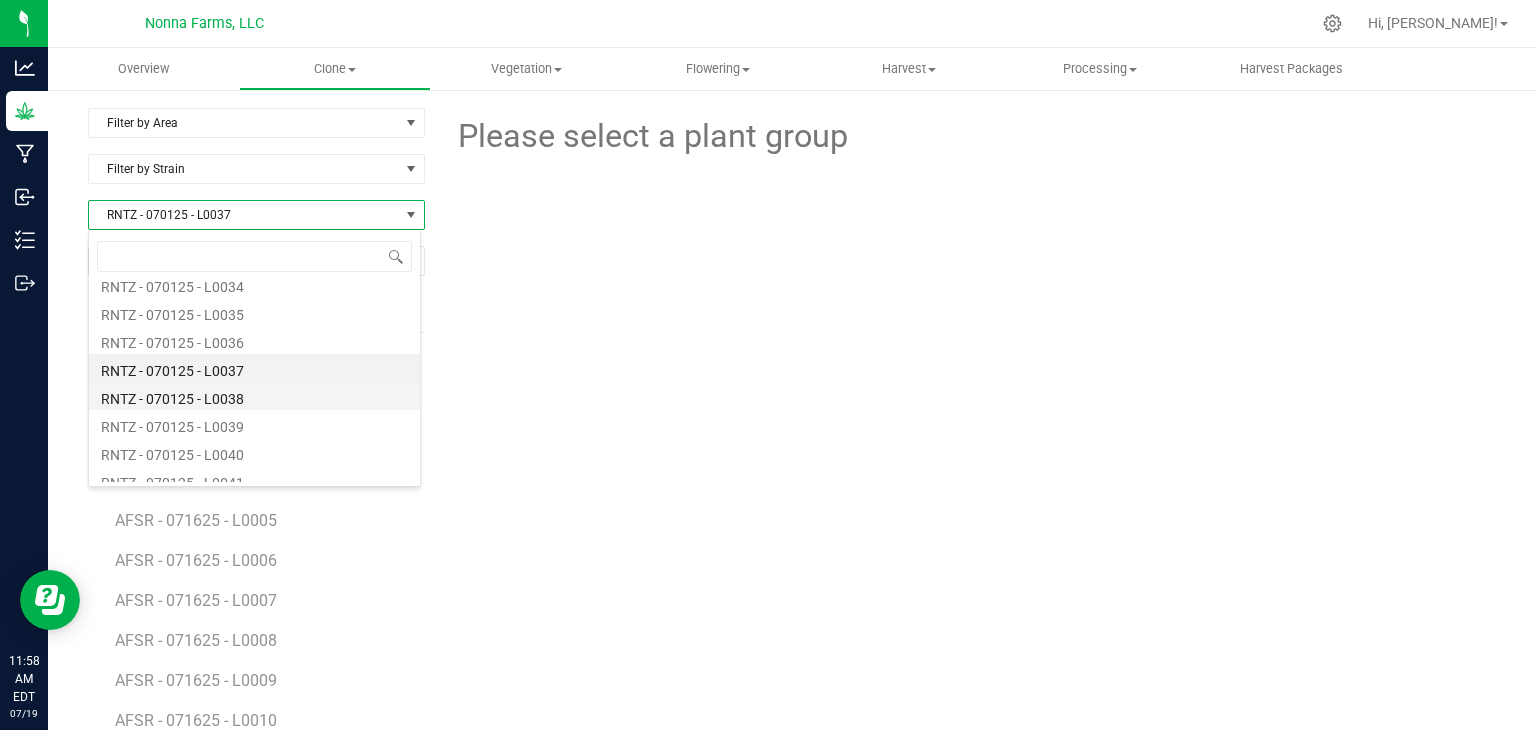 click on "RNTZ - 070125 - L0038" at bounding box center [254, 396] 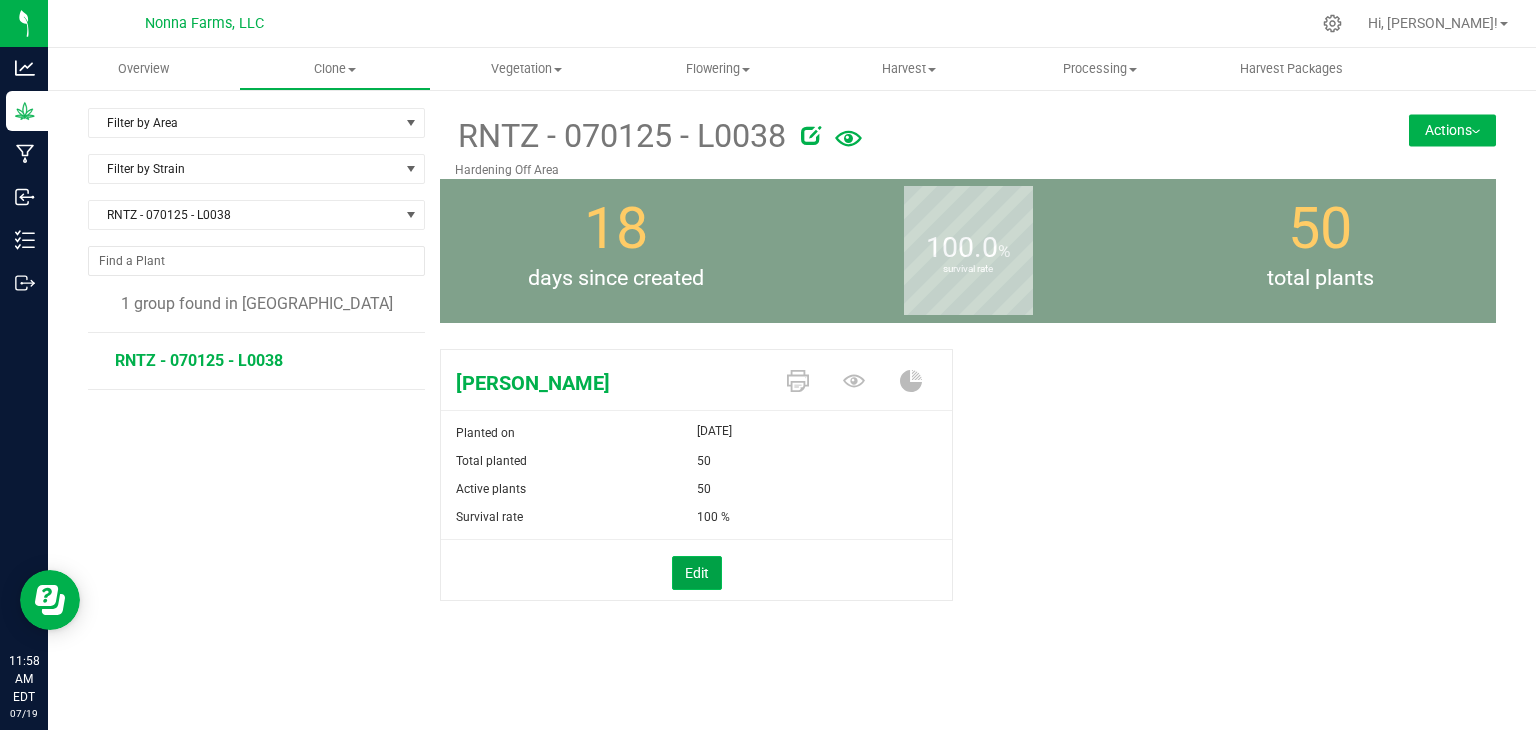 click on "Edit" at bounding box center (697, 573) 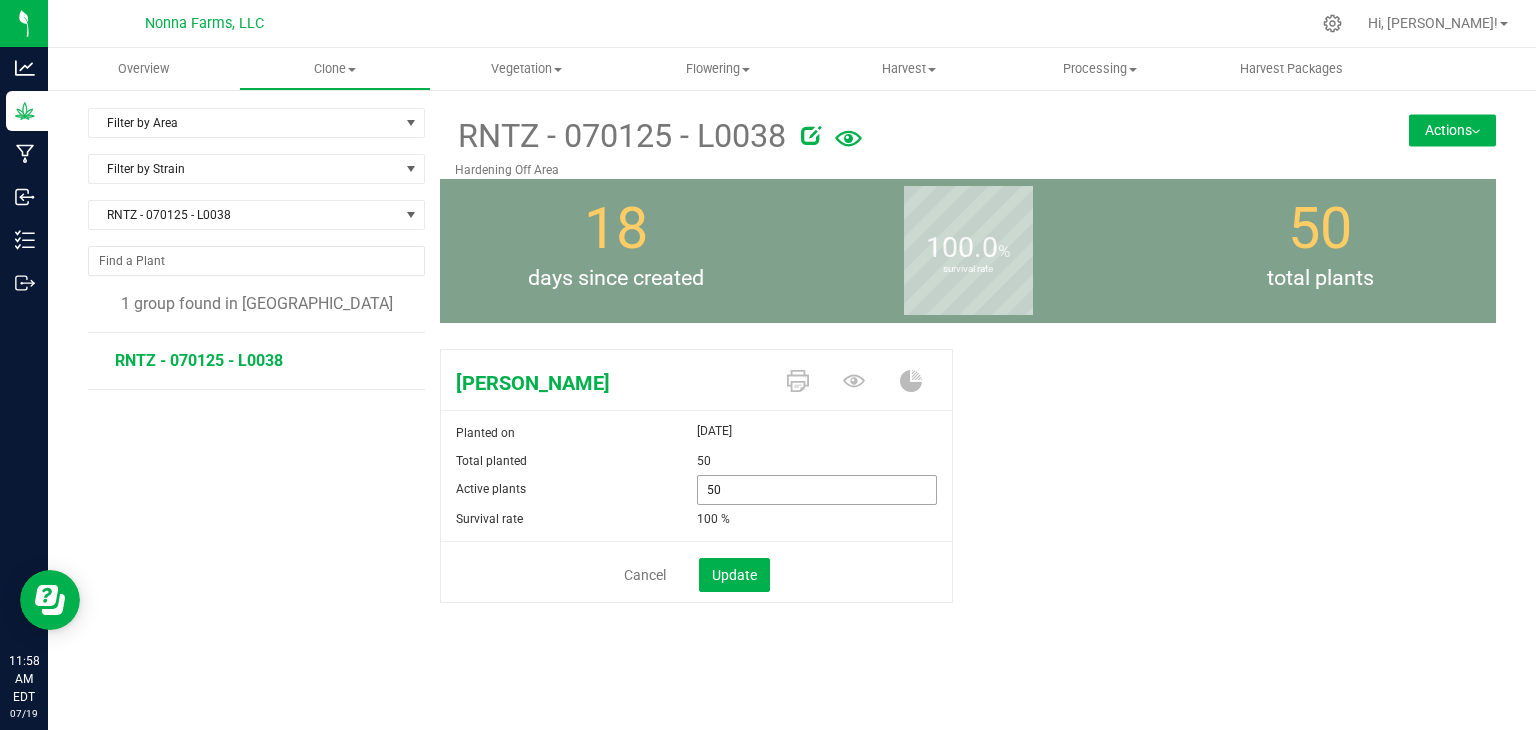 drag, startPoint x: 748, startPoint y: 481, endPoint x: 655, endPoint y: 491, distance: 93.53609 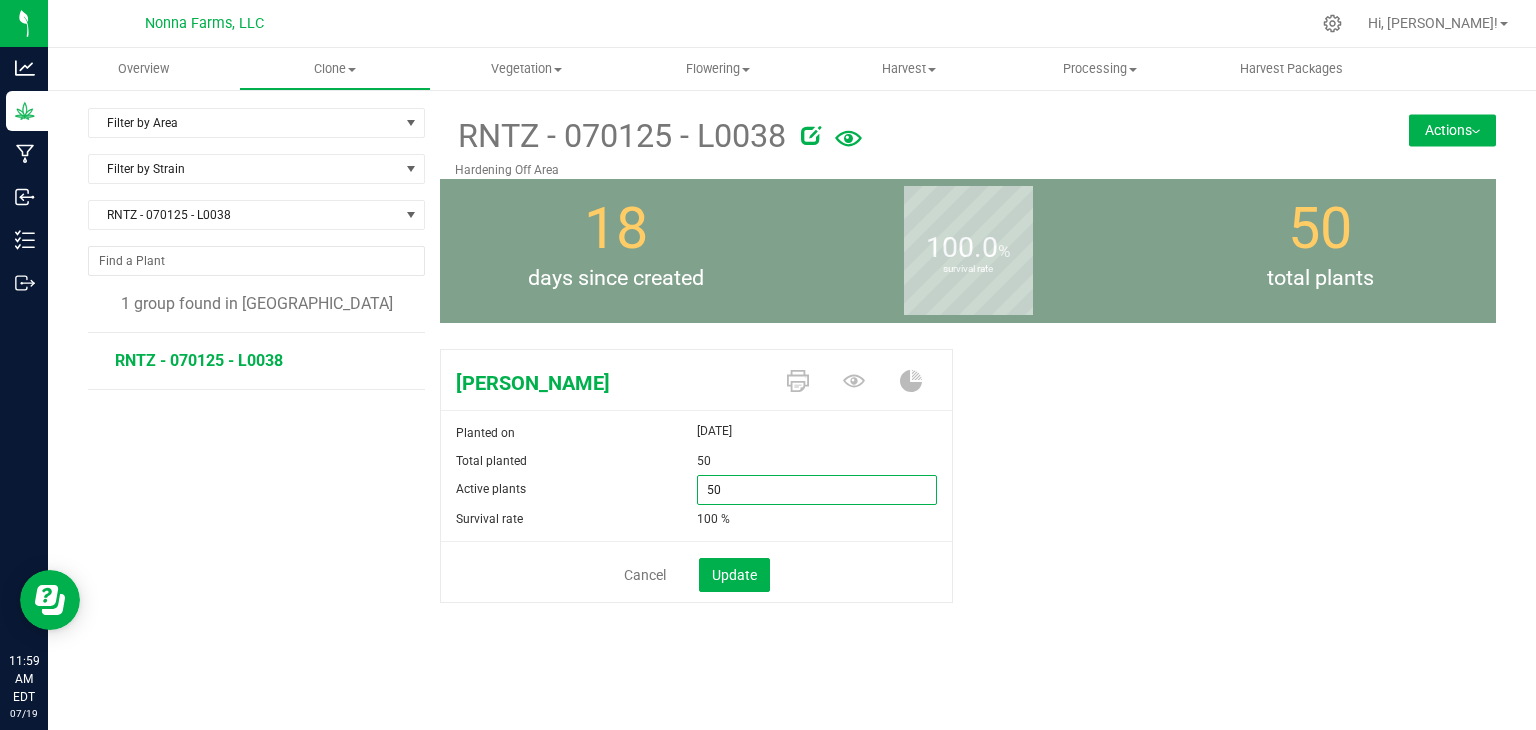 type on "0" 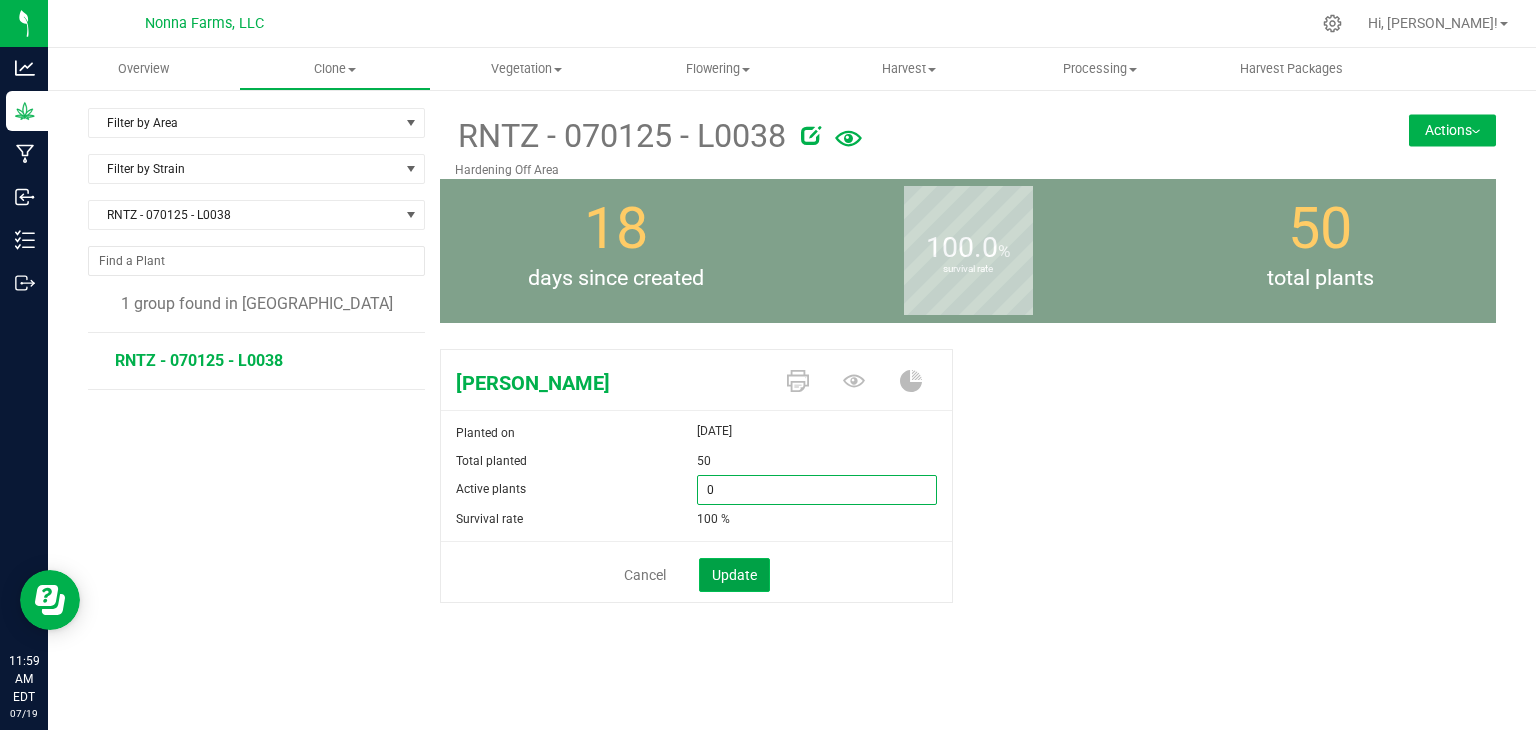 type on "0" 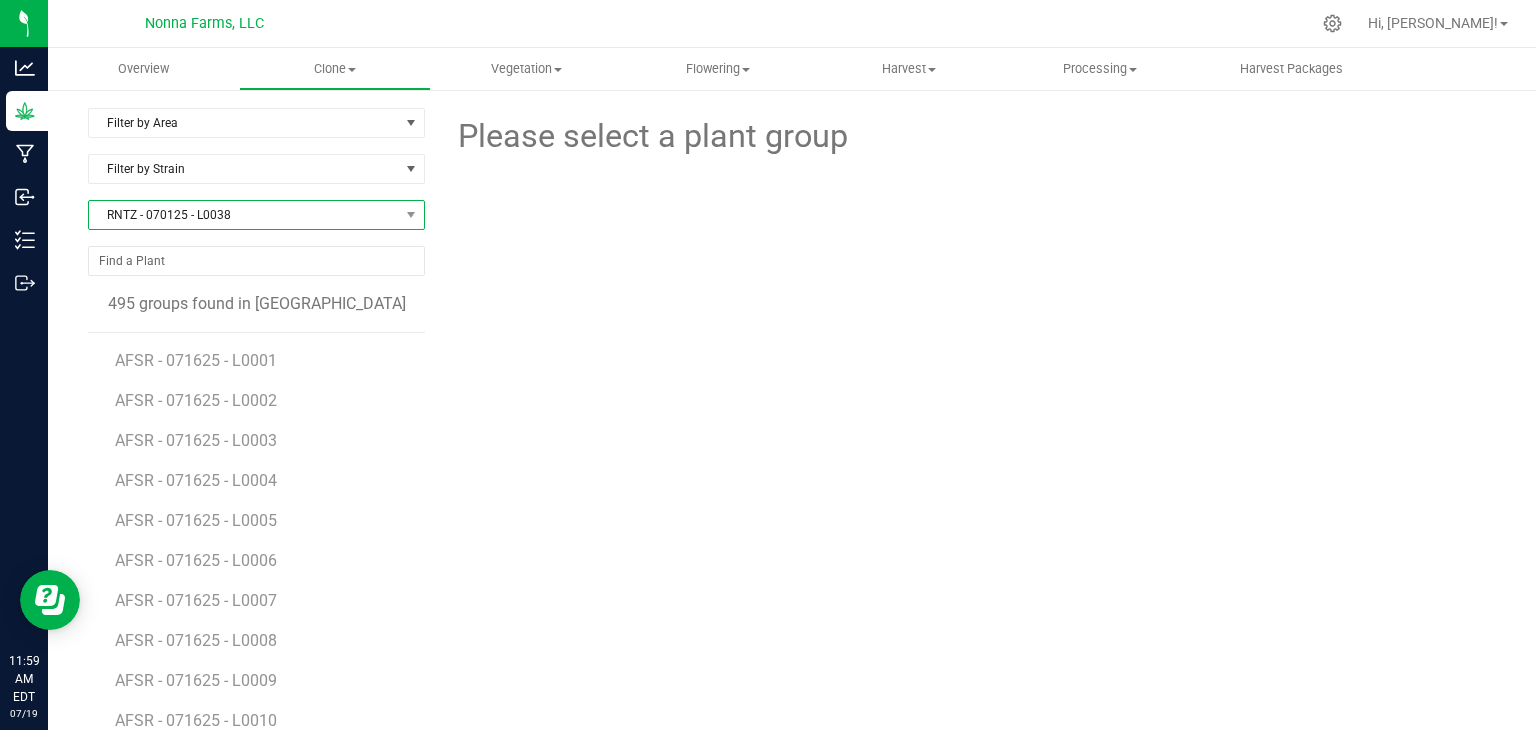 click on "RNTZ - 070125 - L0038" at bounding box center [244, 215] 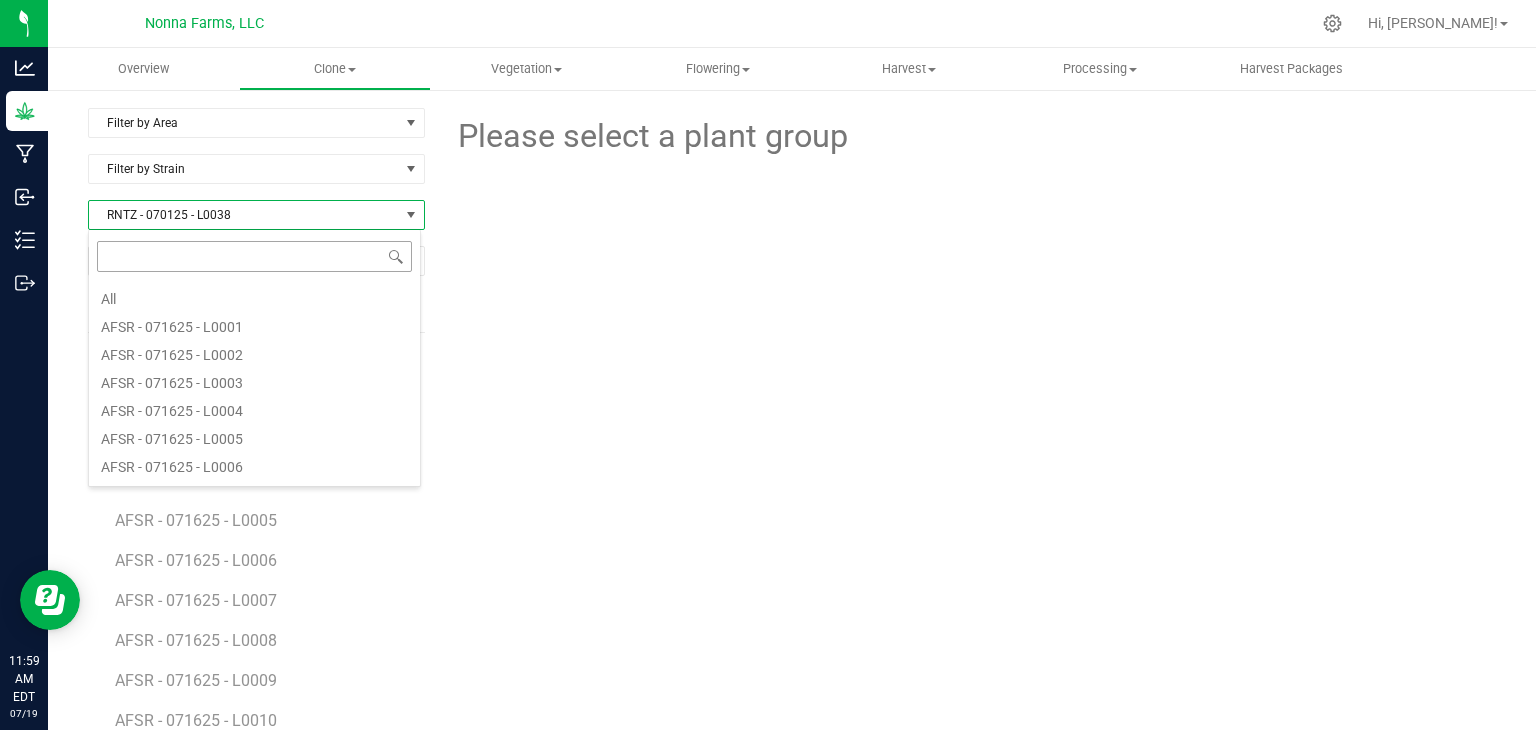 scroll, scrollTop: 4224, scrollLeft: 0, axis: vertical 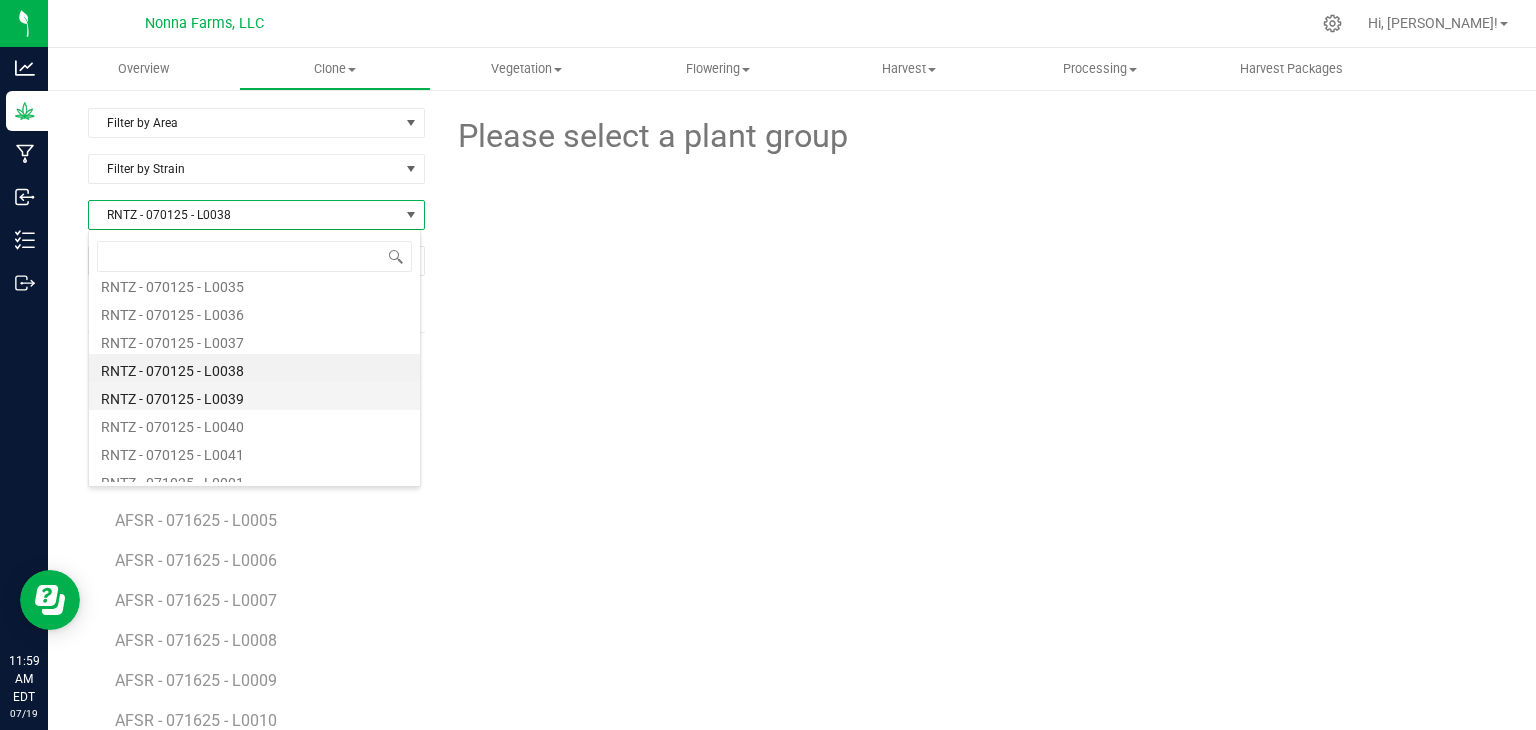 click on "RNTZ - 070125 - L0039" at bounding box center (254, 396) 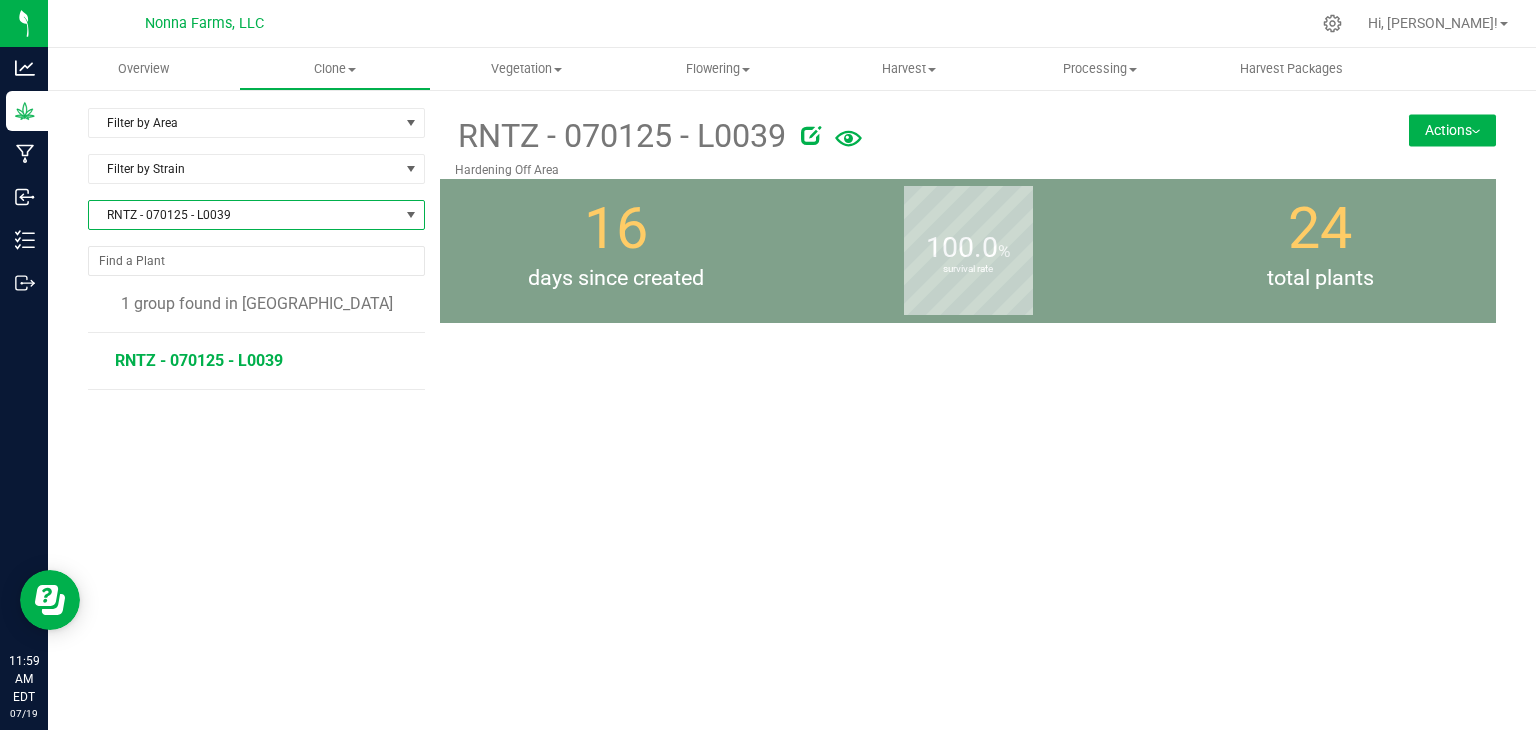 click on "RNTZ - 070125 - L0039" at bounding box center (199, 360) 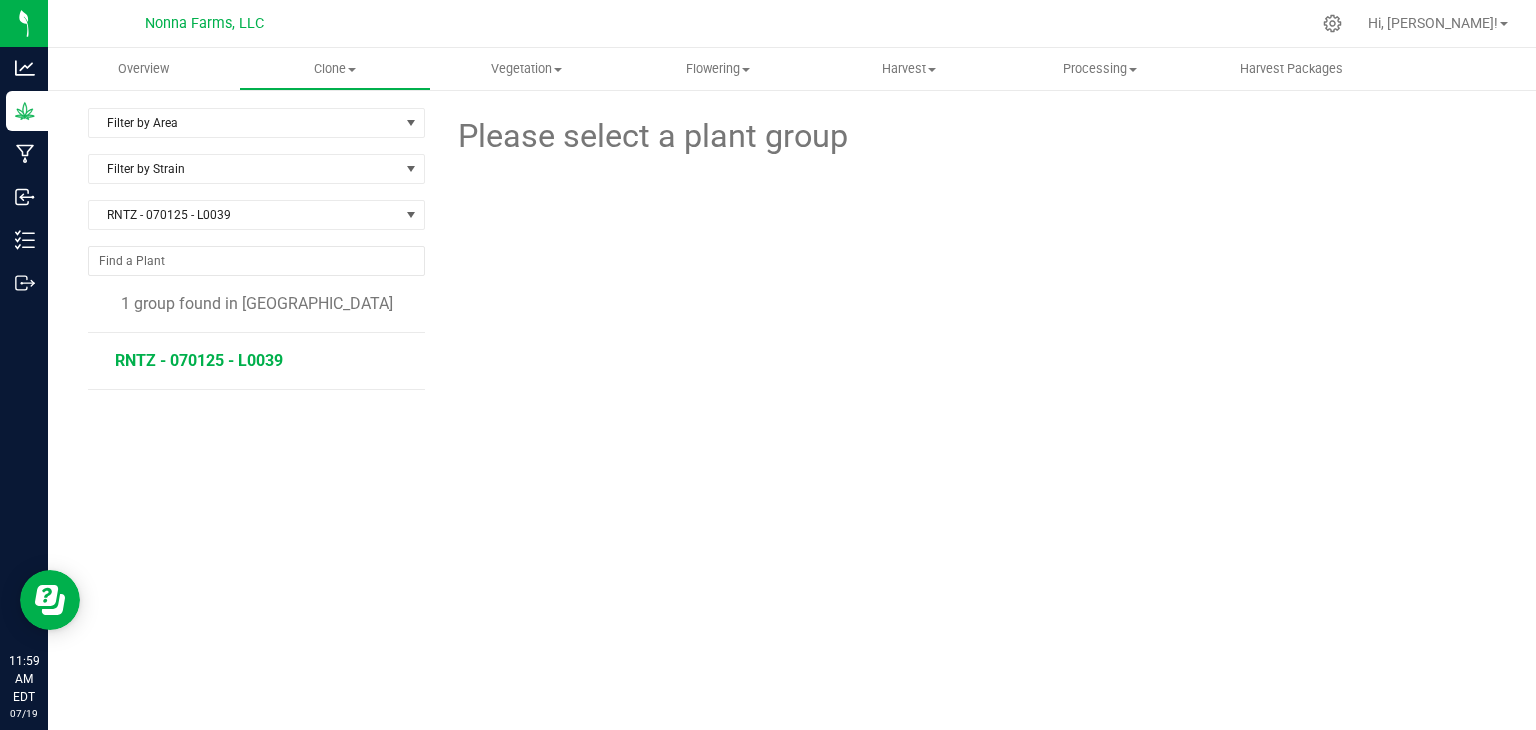 click on "RNTZ - 070125 - L0039" at bounding box center (199, 360) 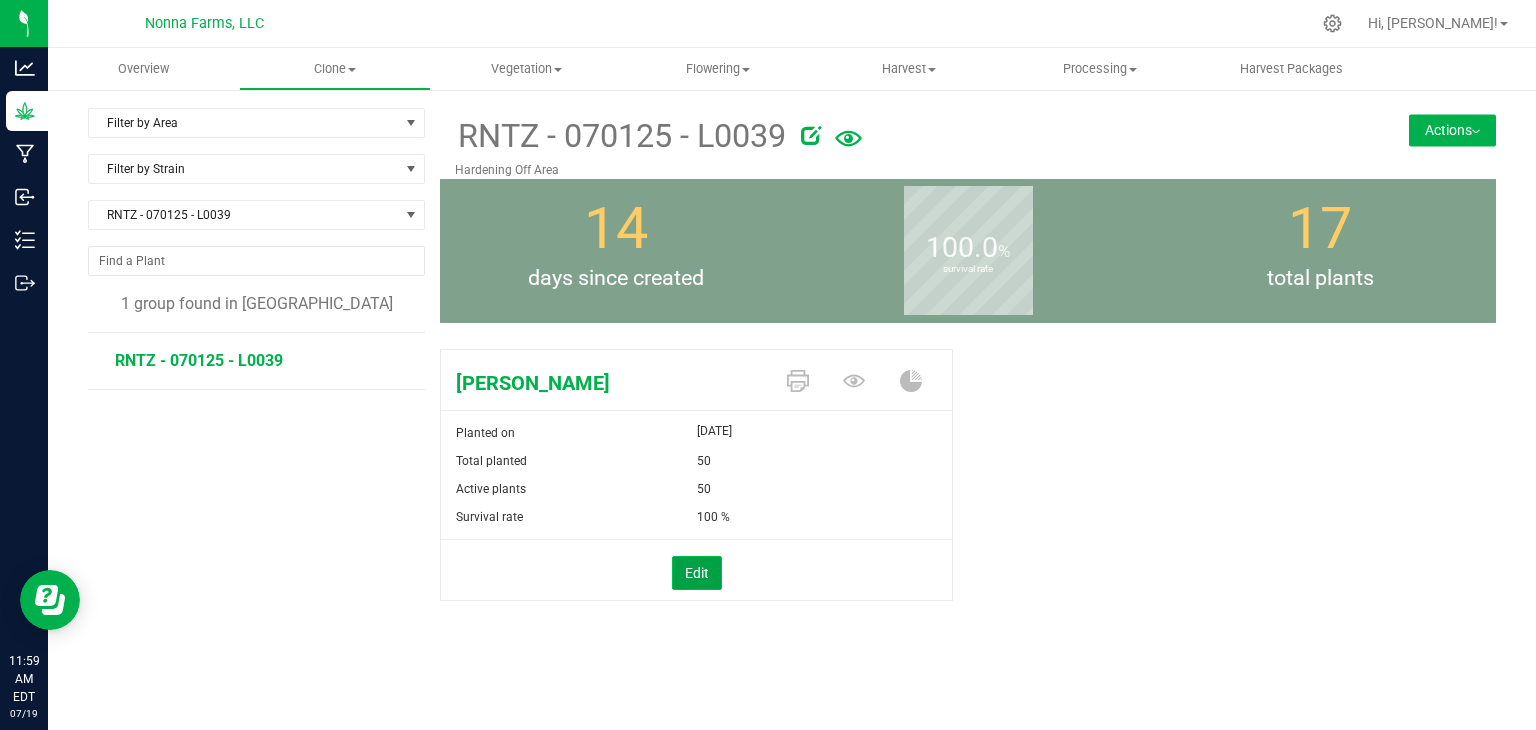 click on "Edit" at bounding box center [697, 573] 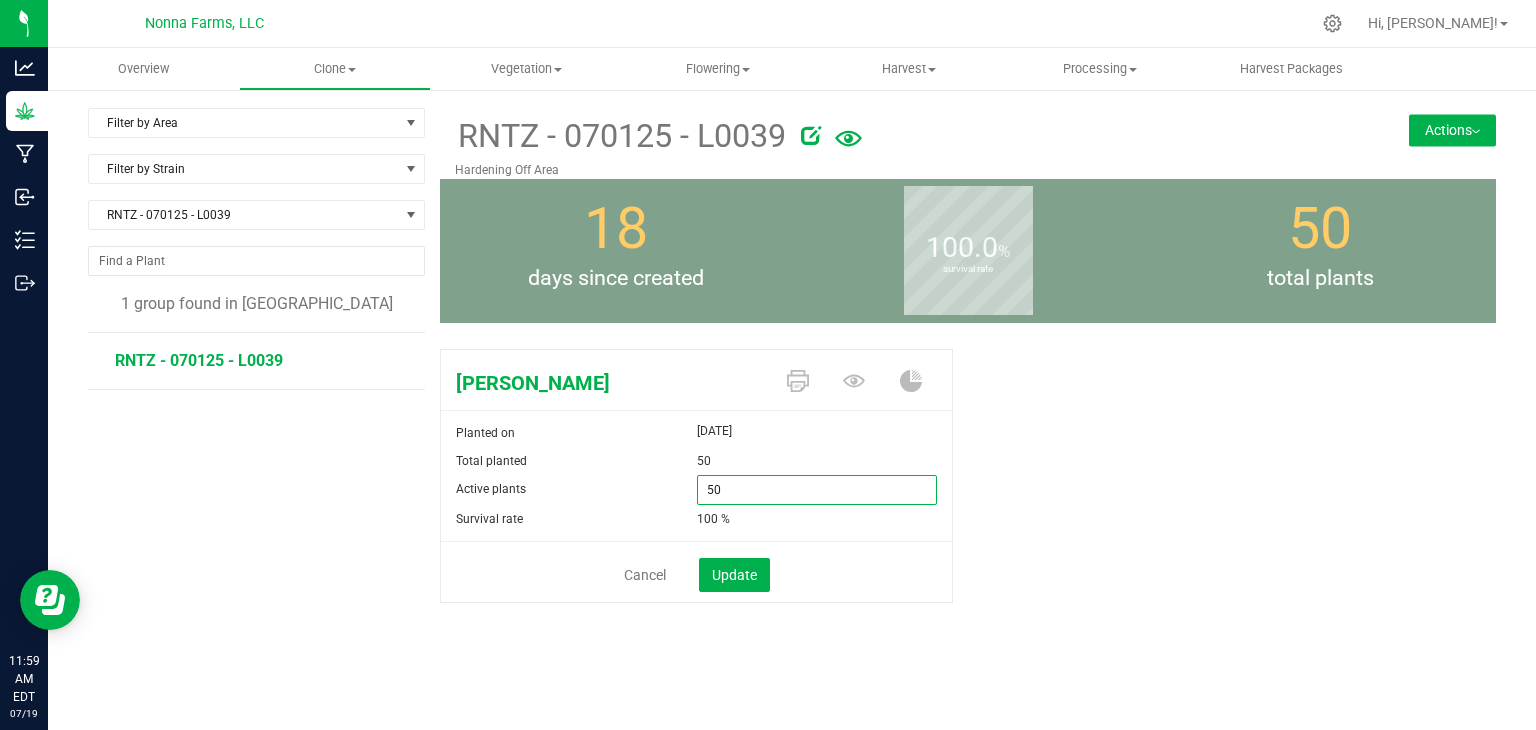 drag, startPoint x: 743, startPoint y: 489, endPoint x: 527, endPoint y: 489, distance: 216 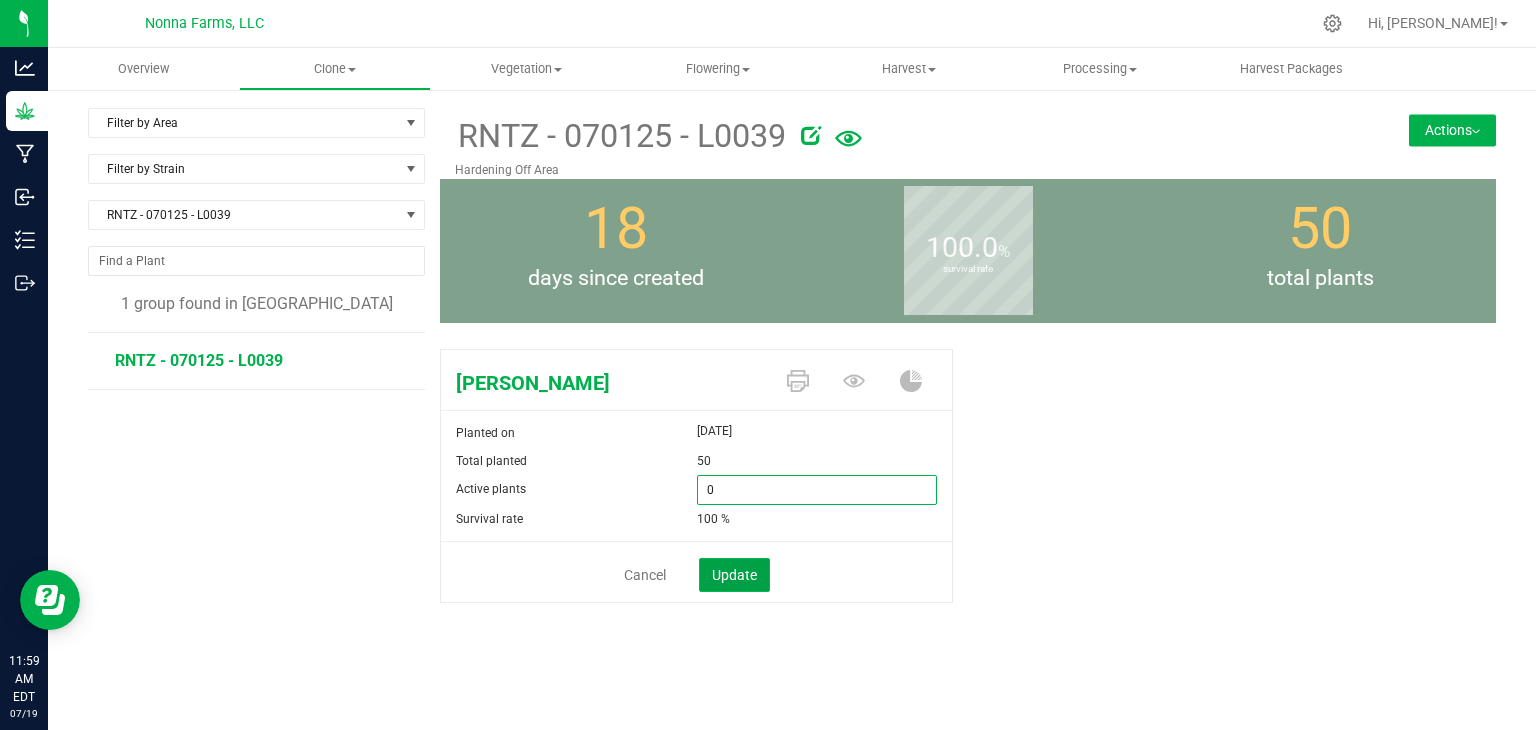 type on "0" 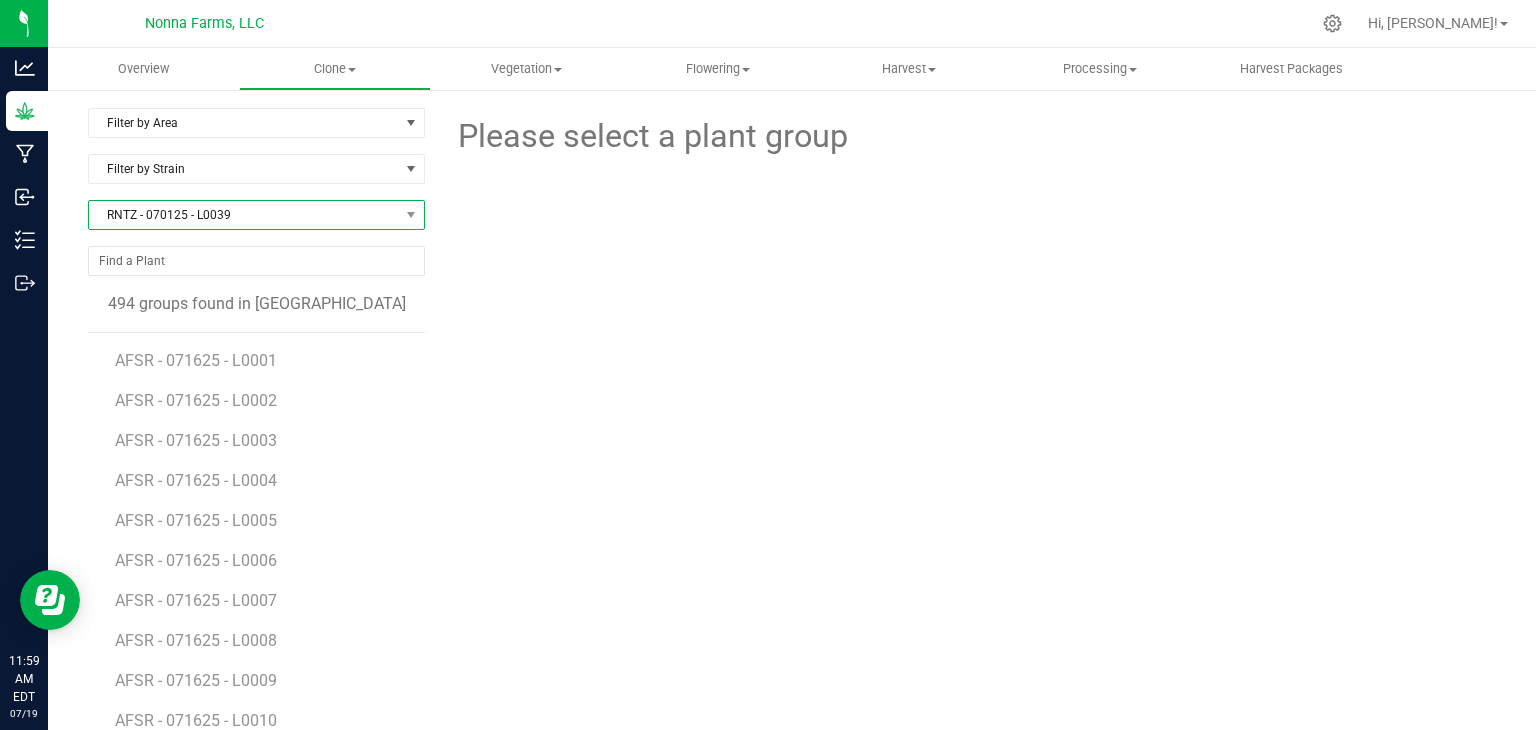 click on "RNTZ - 070125 - L0039" at bounding box center (244, 215) 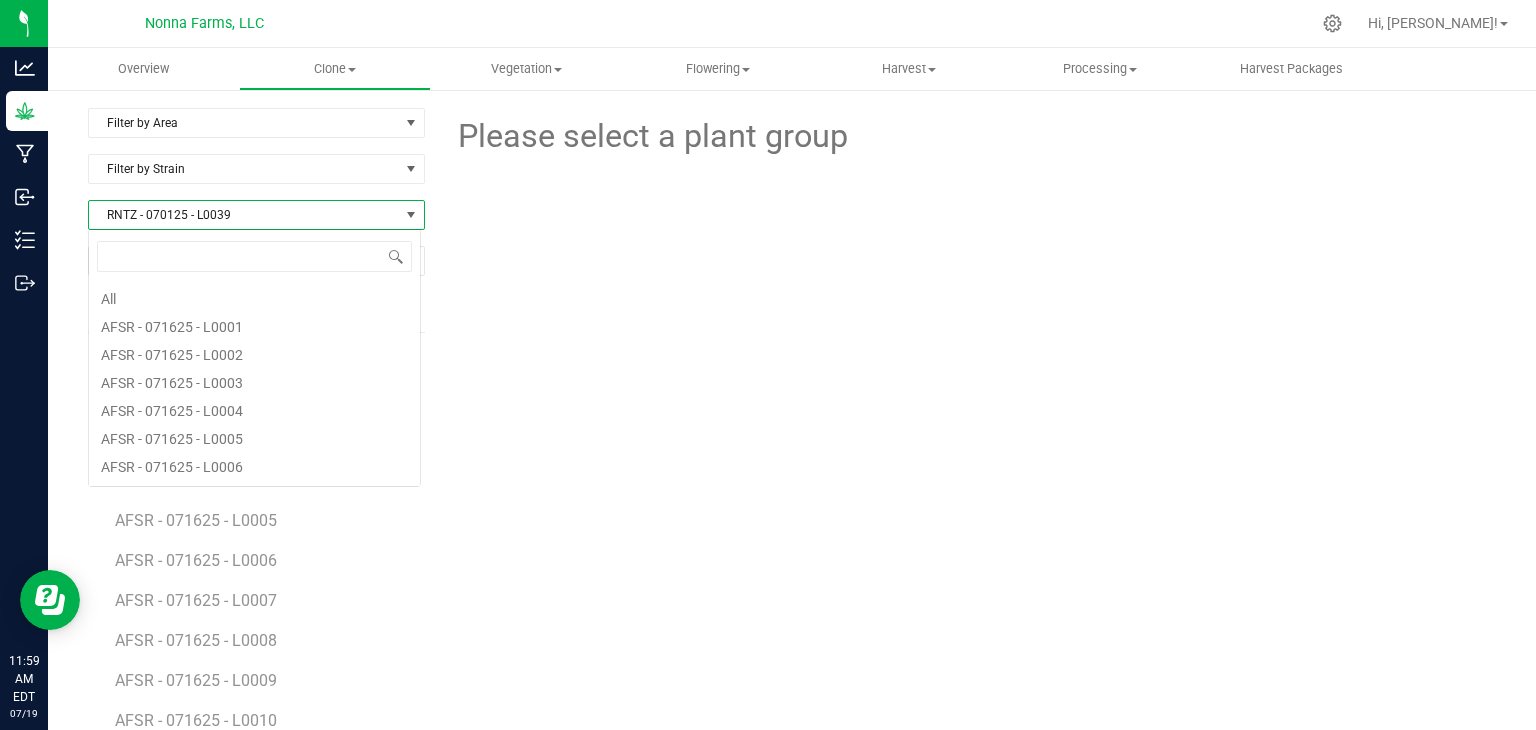 scroll, scrollTop: 4252, scrollLeft: 0, axis: vertical 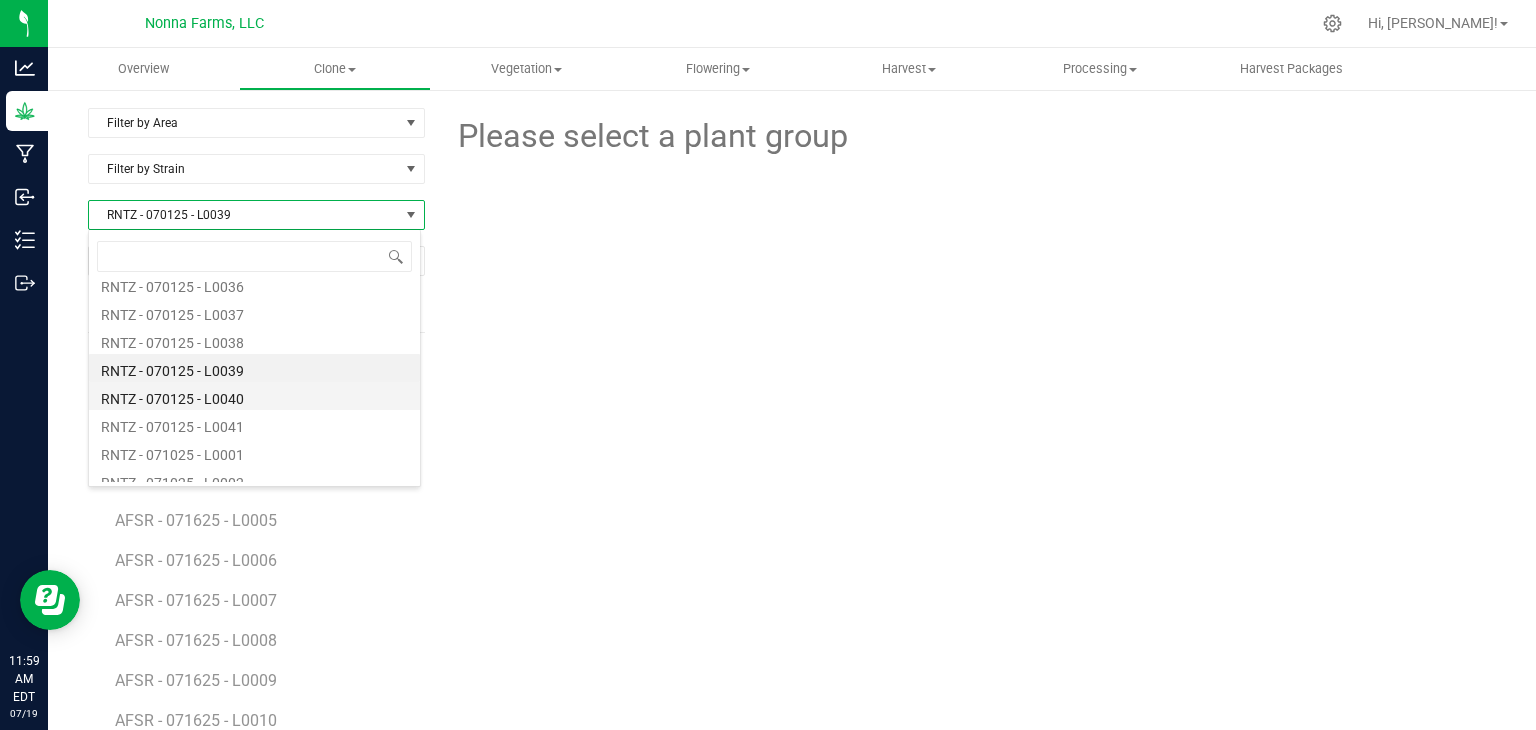 click on "RNTZ - 070125 - L0040" at bounding box center (254, 396) 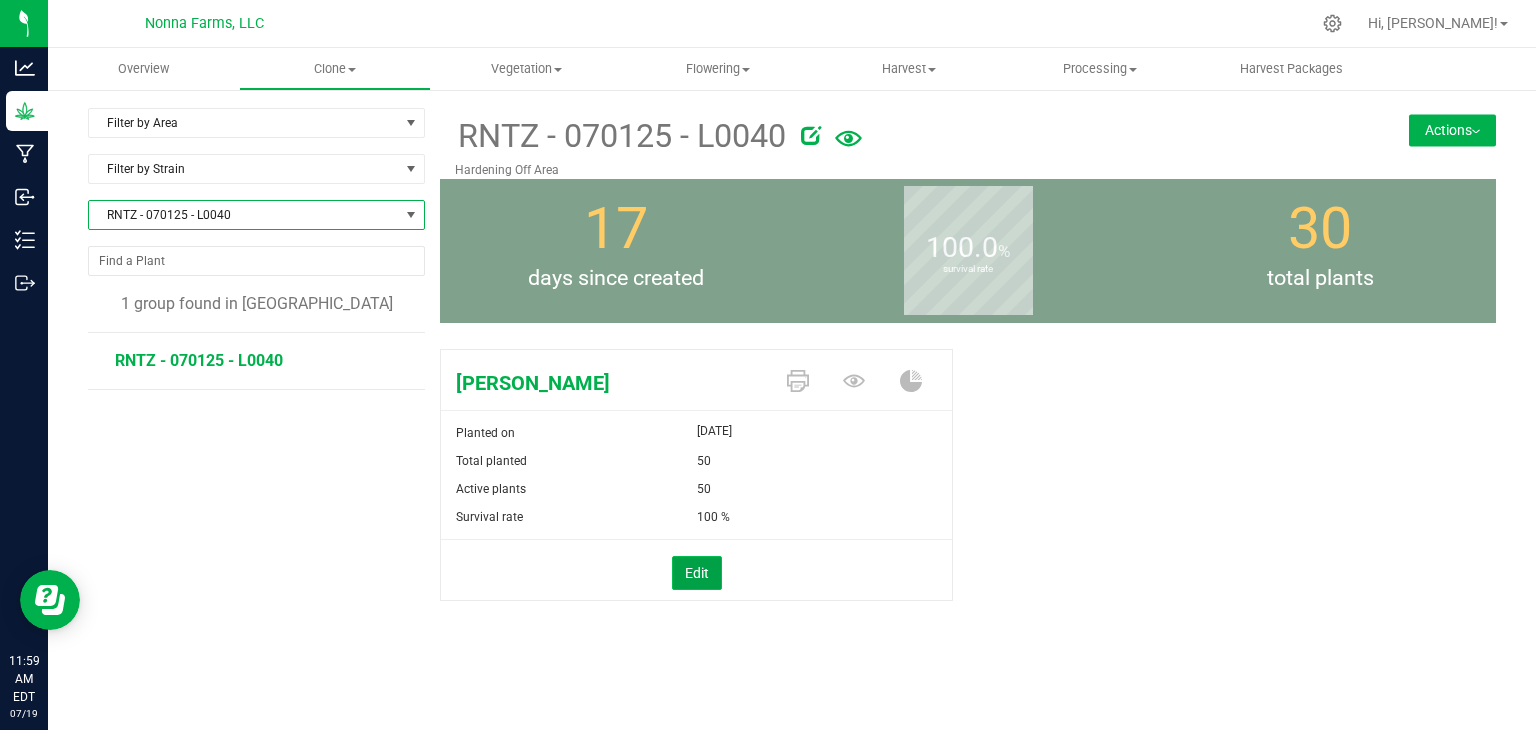 click on "Edit" at bounding box center (697, 573) 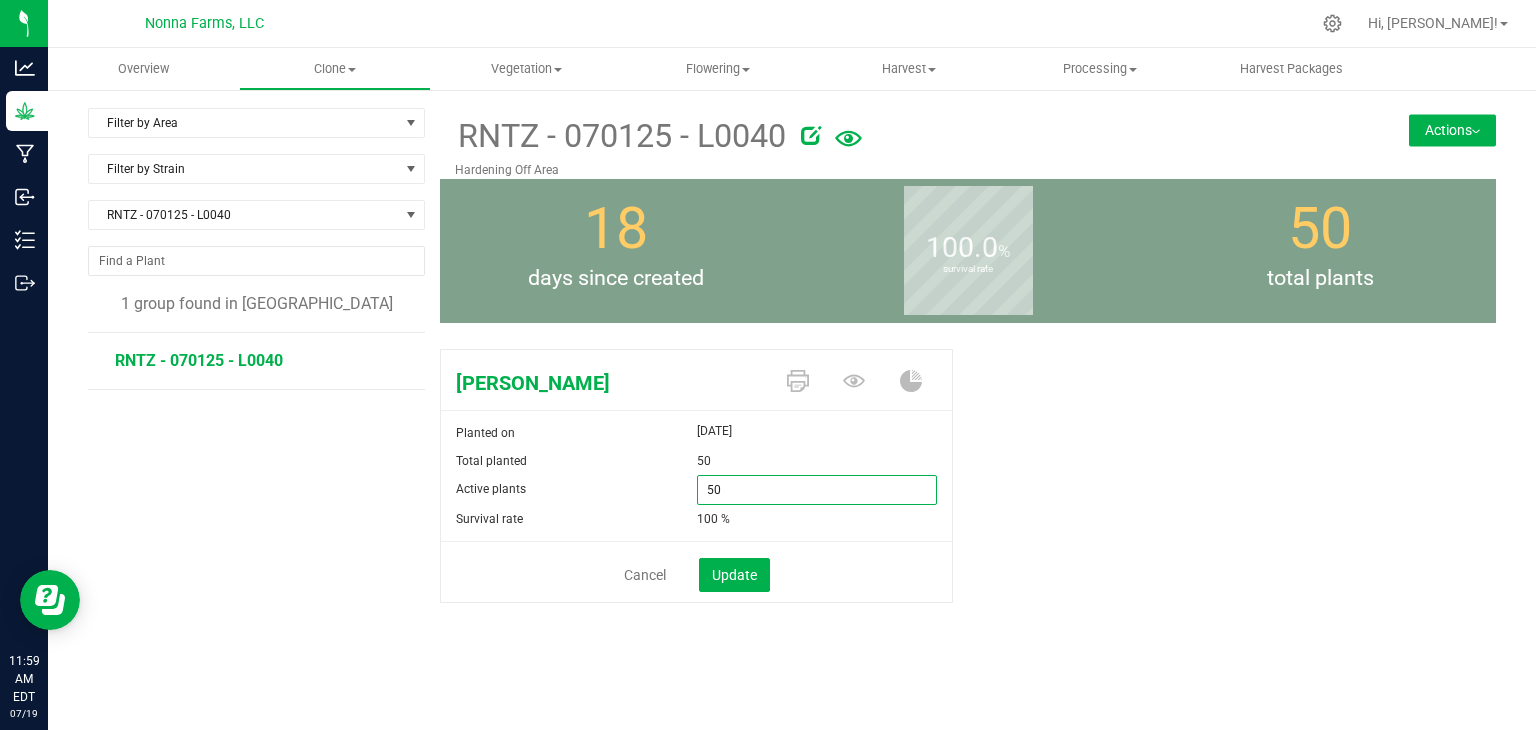 drag, startPoint x: 764, startPoint y: 493, endPoint x: 597, endPoint y: 483, distance: 167.29913 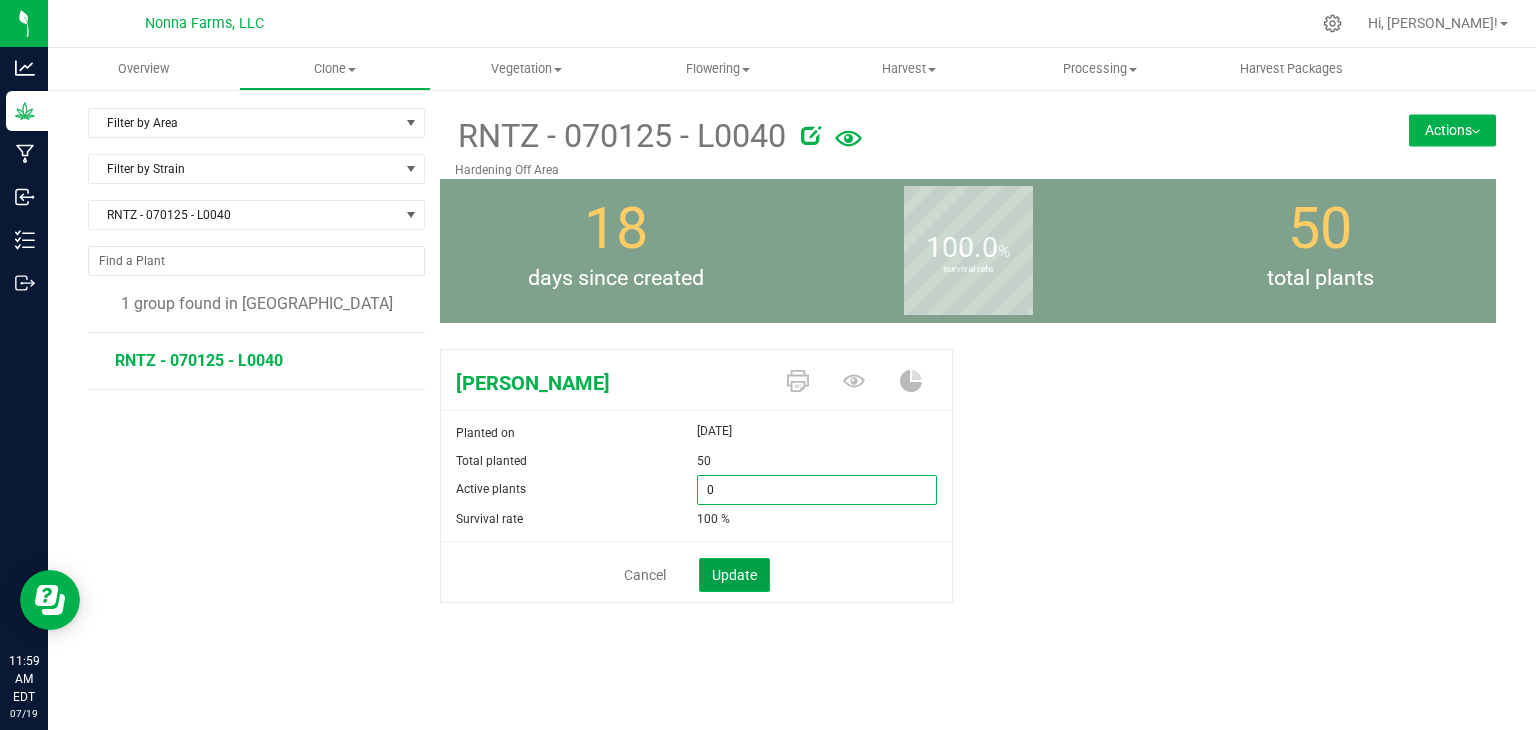 type on "0" 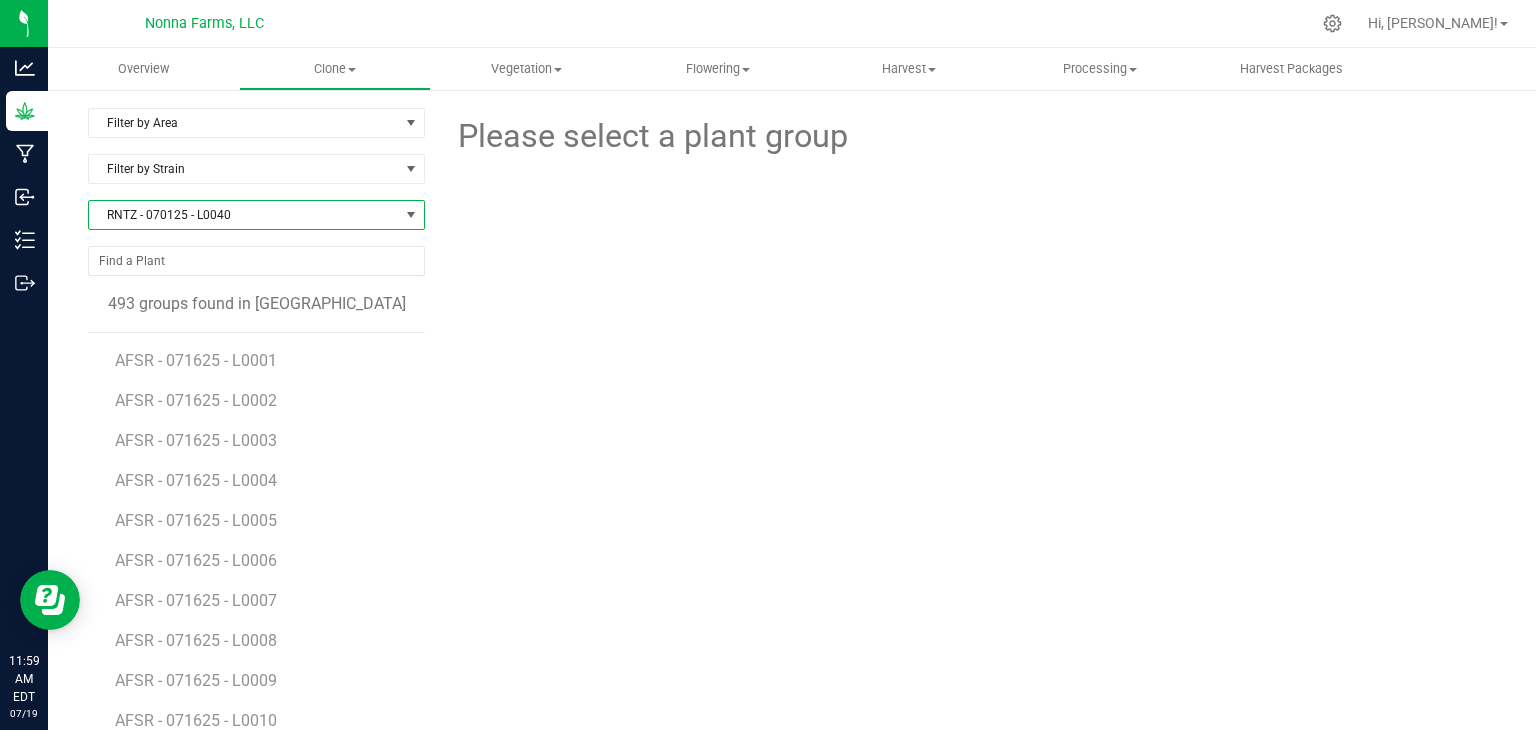 click on "RNTZ - 070125 - L0040" at bounding box center [244, 215] 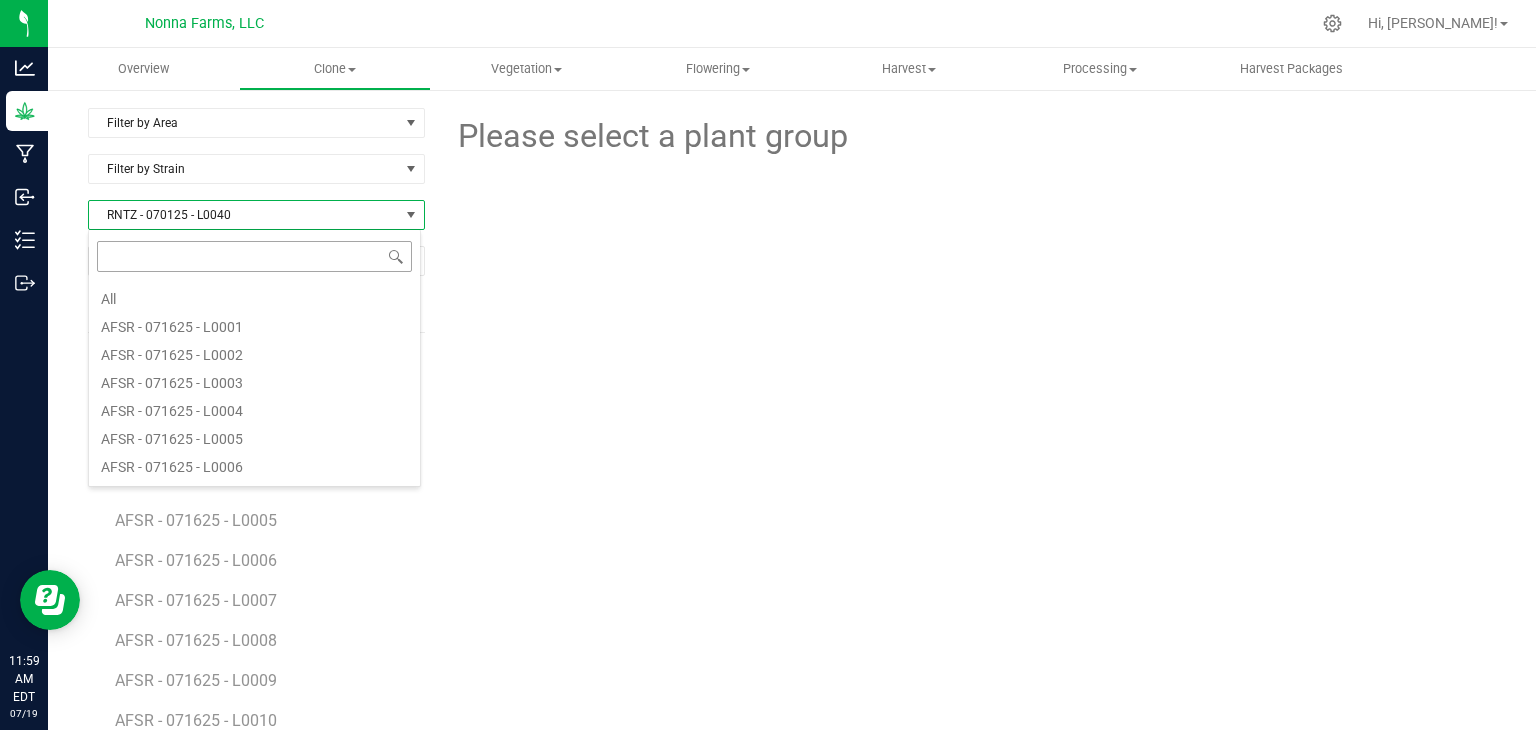 scroll, scrollTop: 4280, scrollLeft: 0, axis: vertical 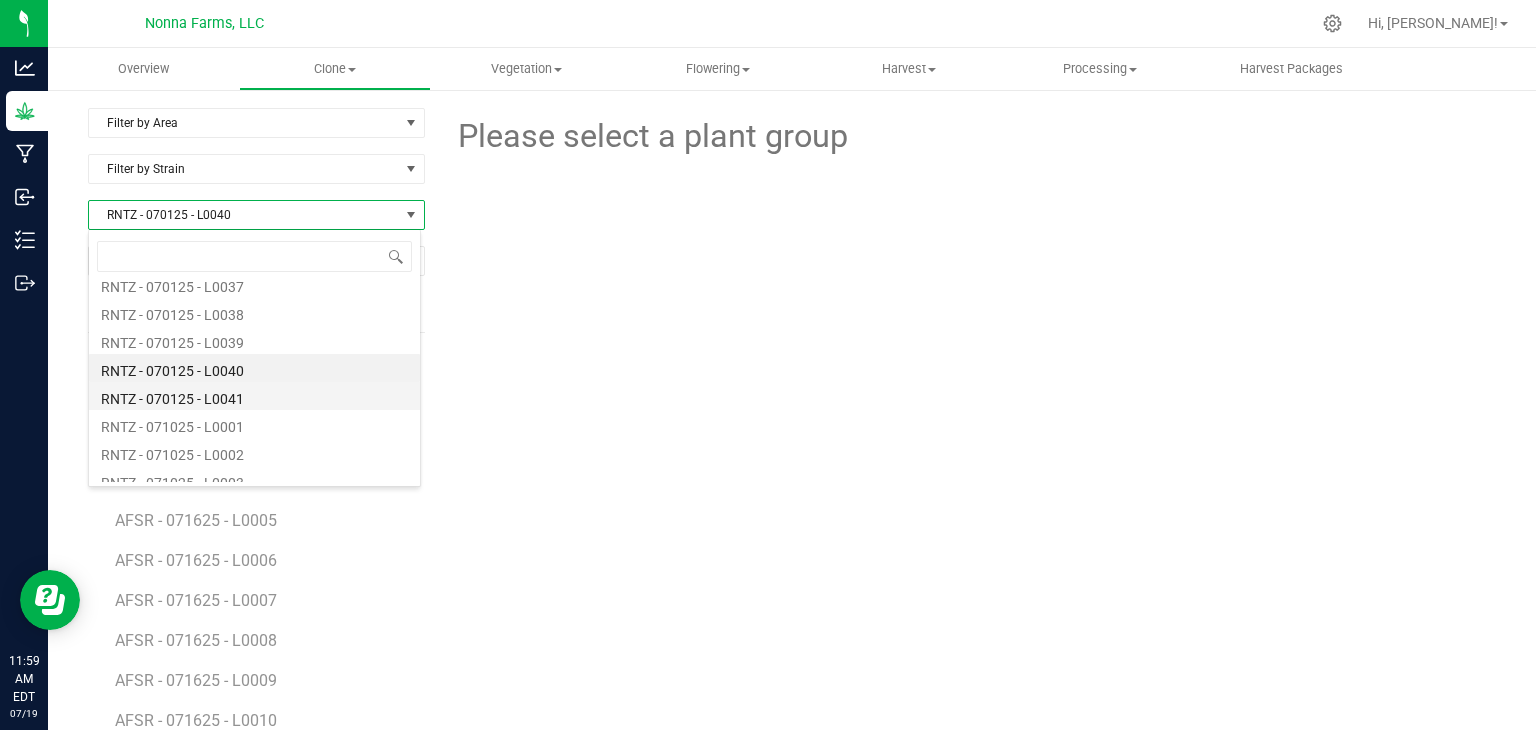 click on "RNTZ - 070125 - L0041" at bounding box center [254, 396] 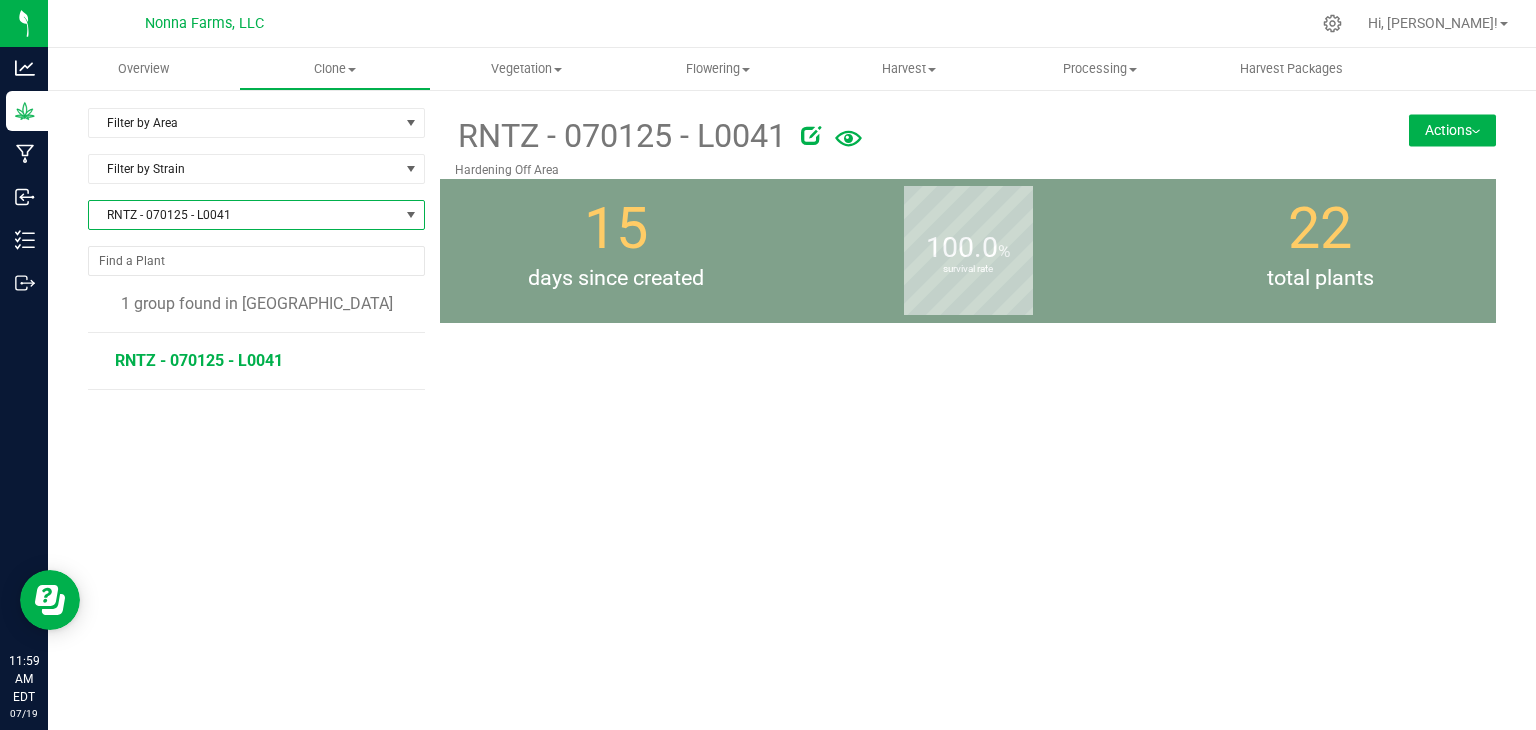 click on "RNTZ - 070125 - L0041" at bounding box center [199, 360] 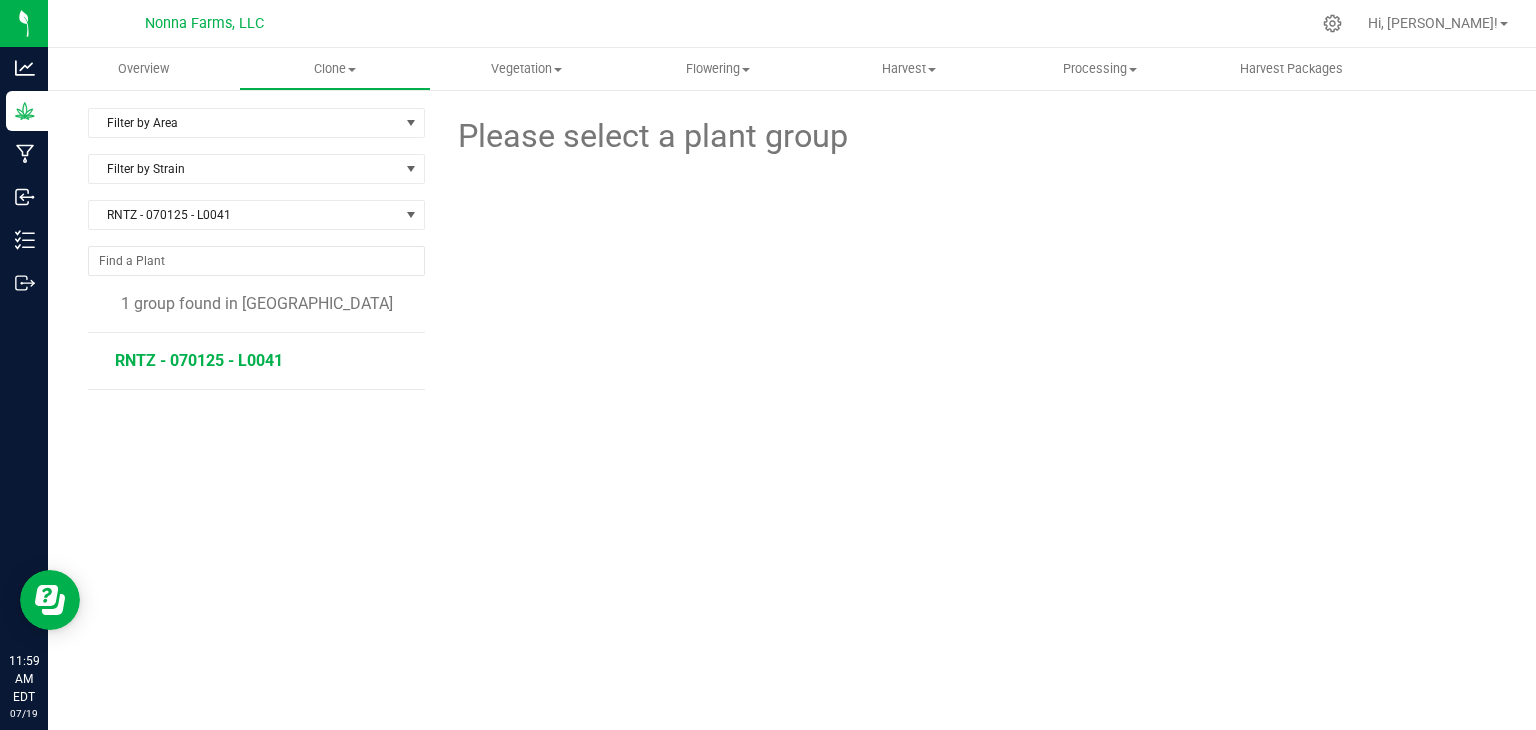 click on "RNTZ - 070125 - L0041" at bounding box center [199, 360] 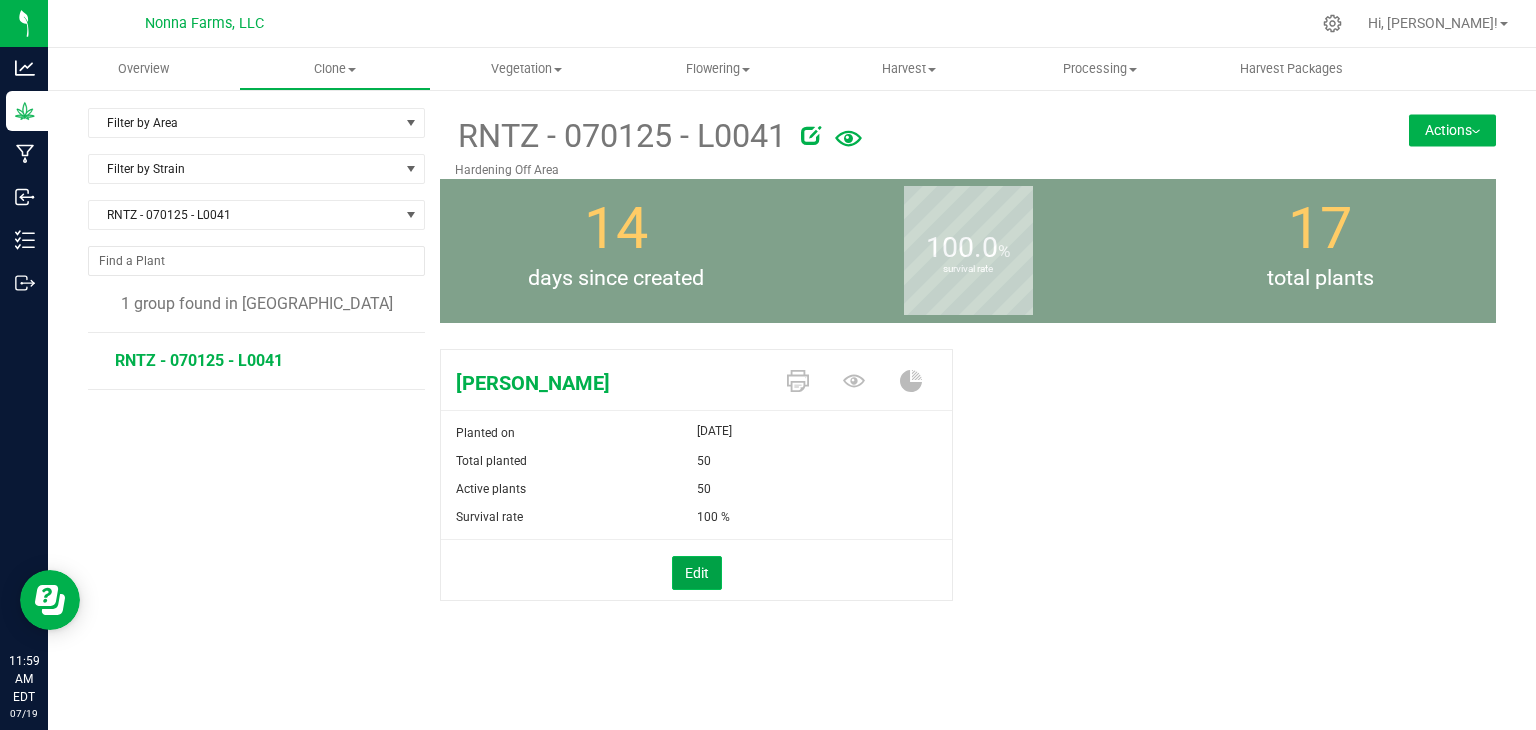 click on "Edit" at bounding box center (697, 573) 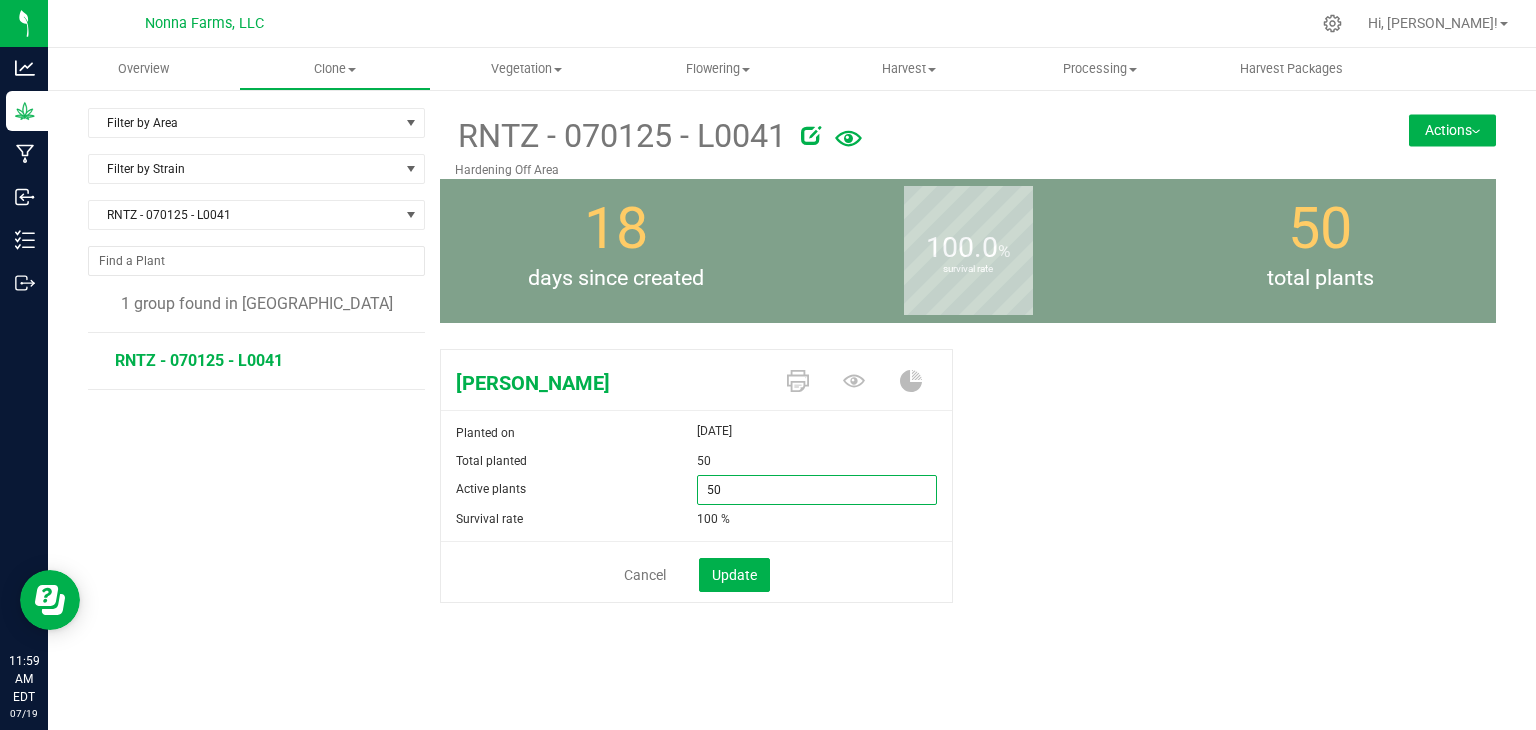 drag, startPoint x: 708, startPoint y: 486, endPoint x: 584, endPoint y: 478, distance: 124.2578 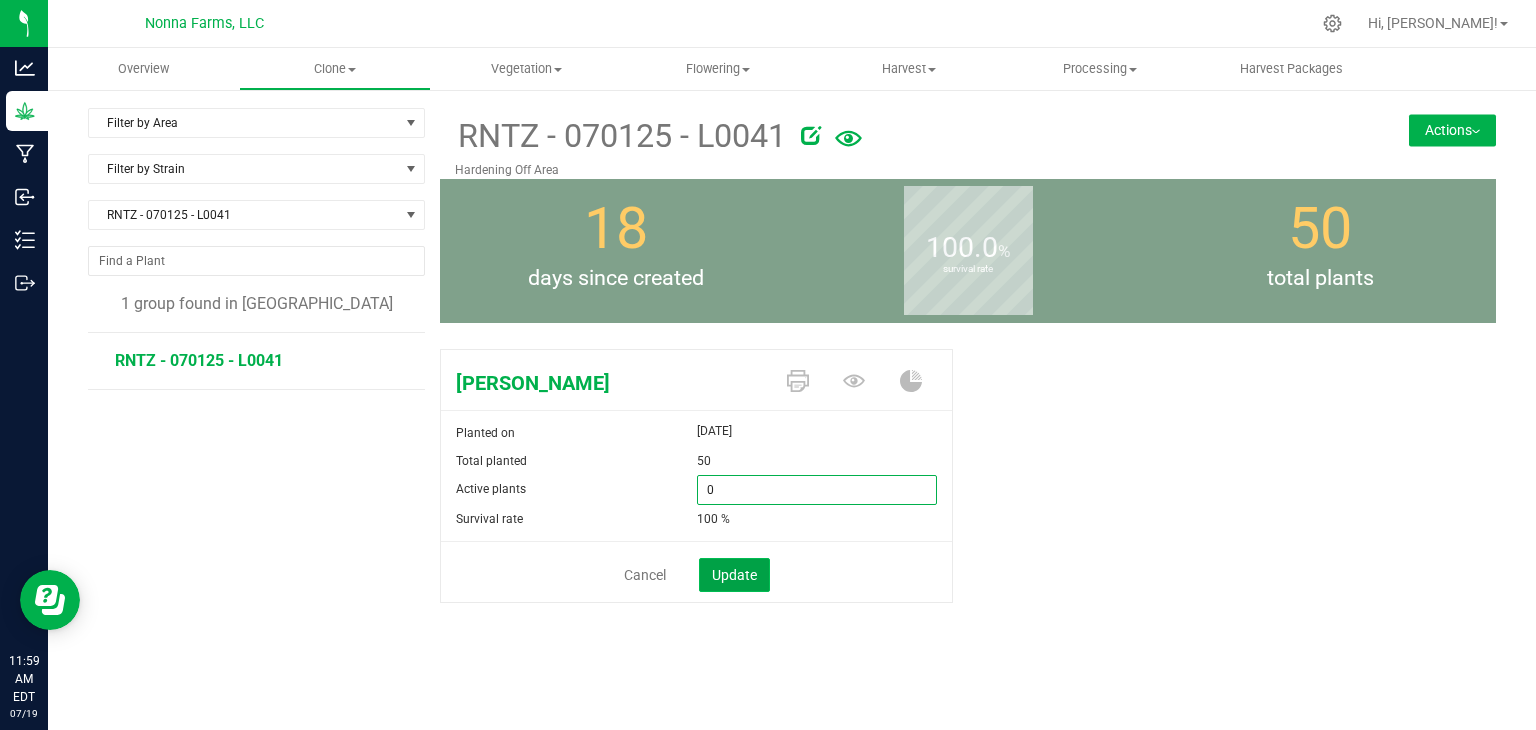 type on "0" 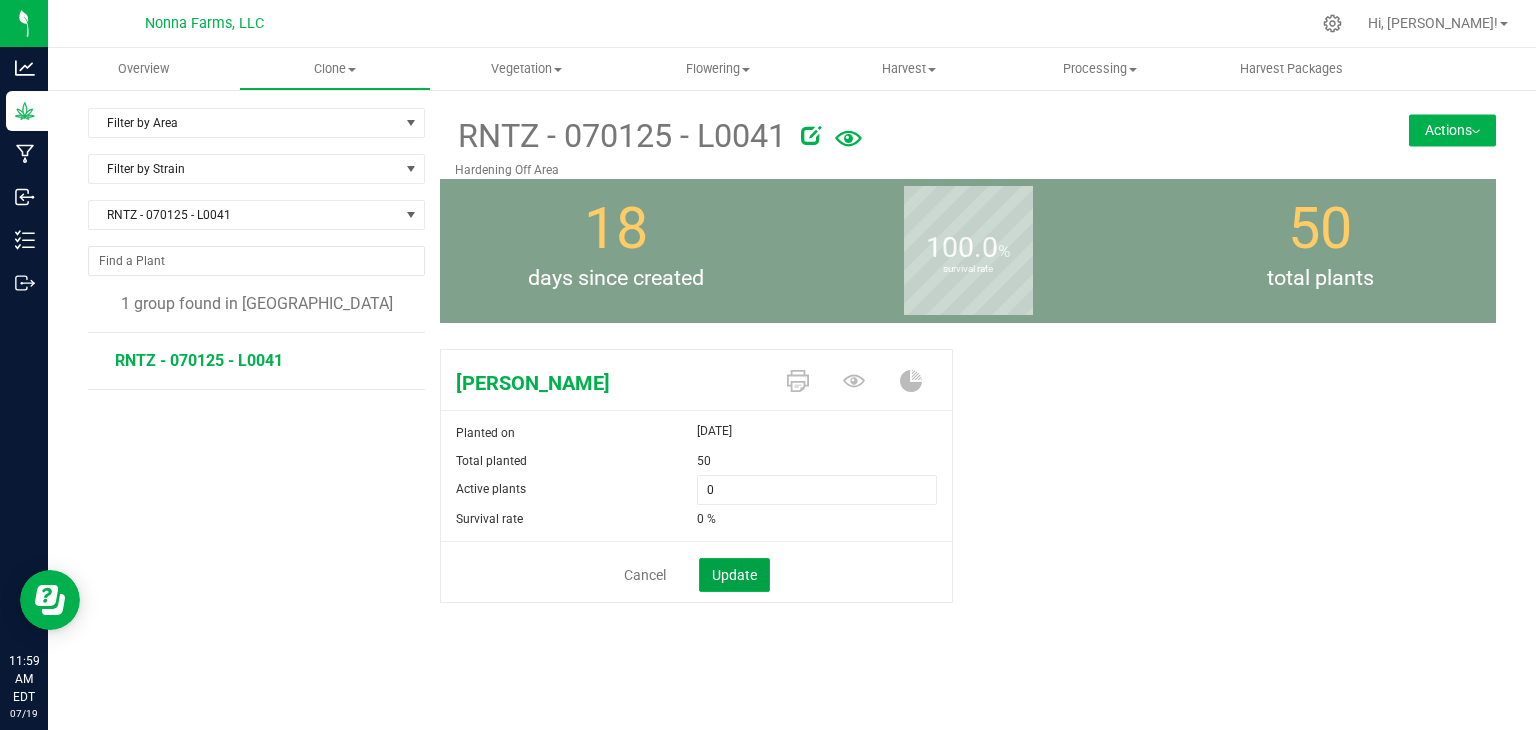 click on "Update" 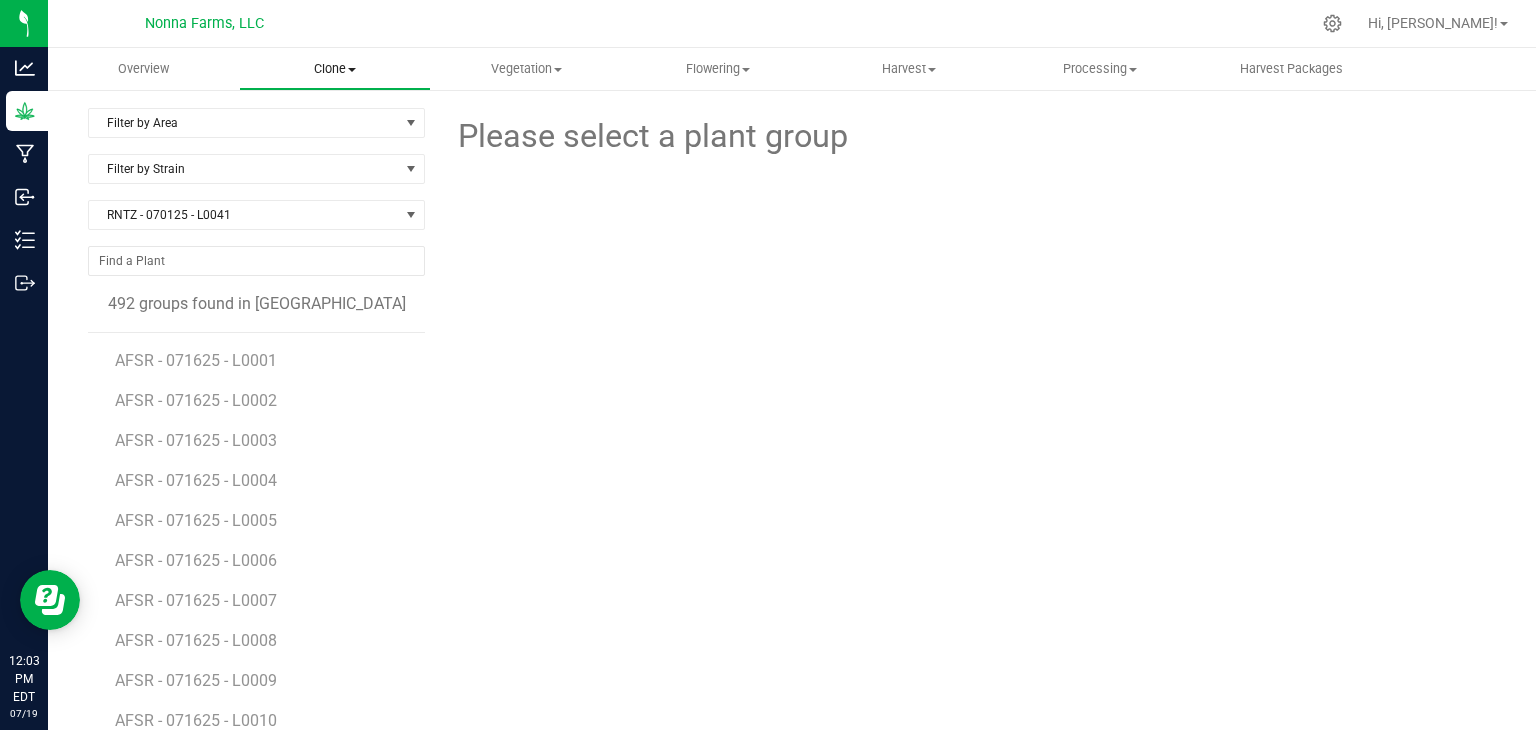 click on "Clone" at bounding box center (334, 69) 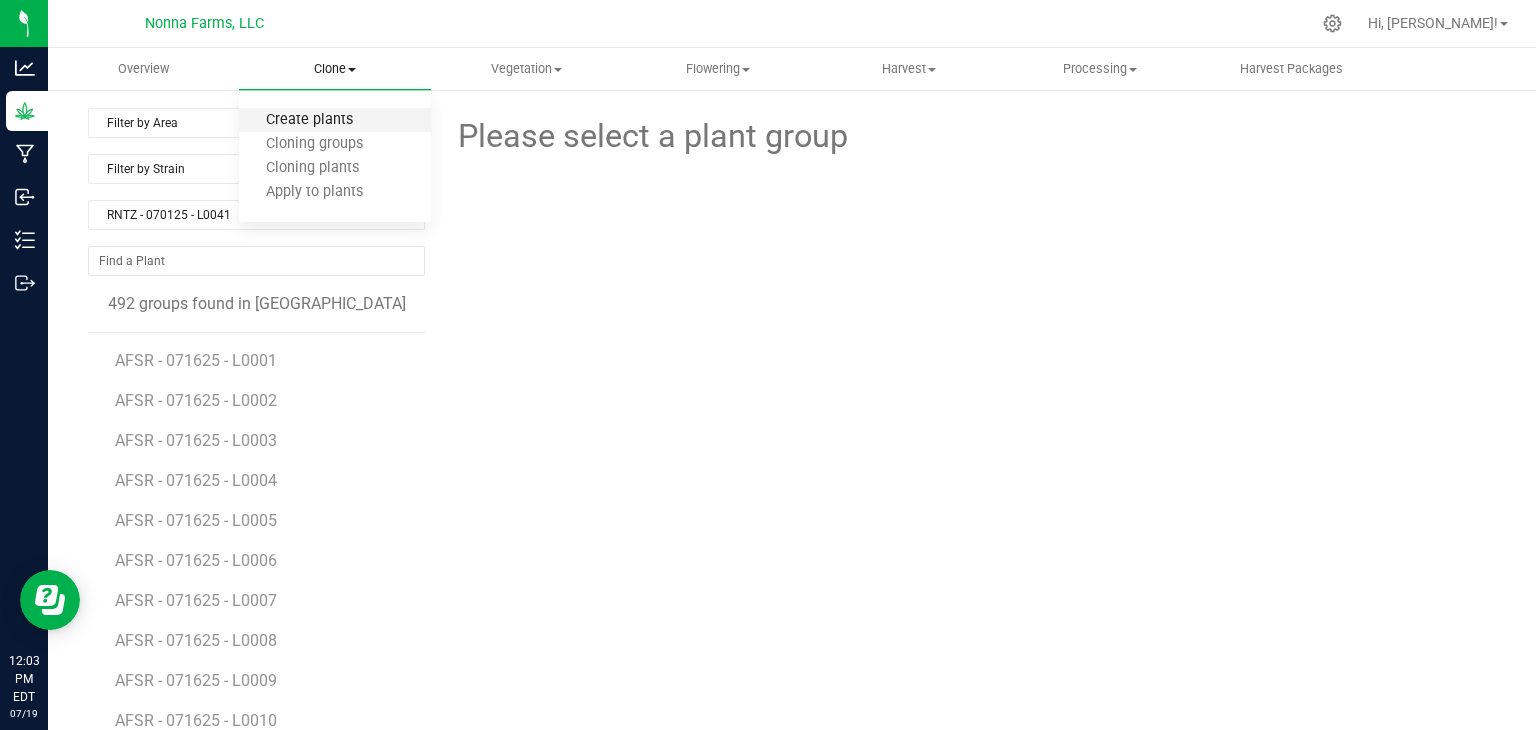 click on "Create plants" at bounding box center (309, 120) 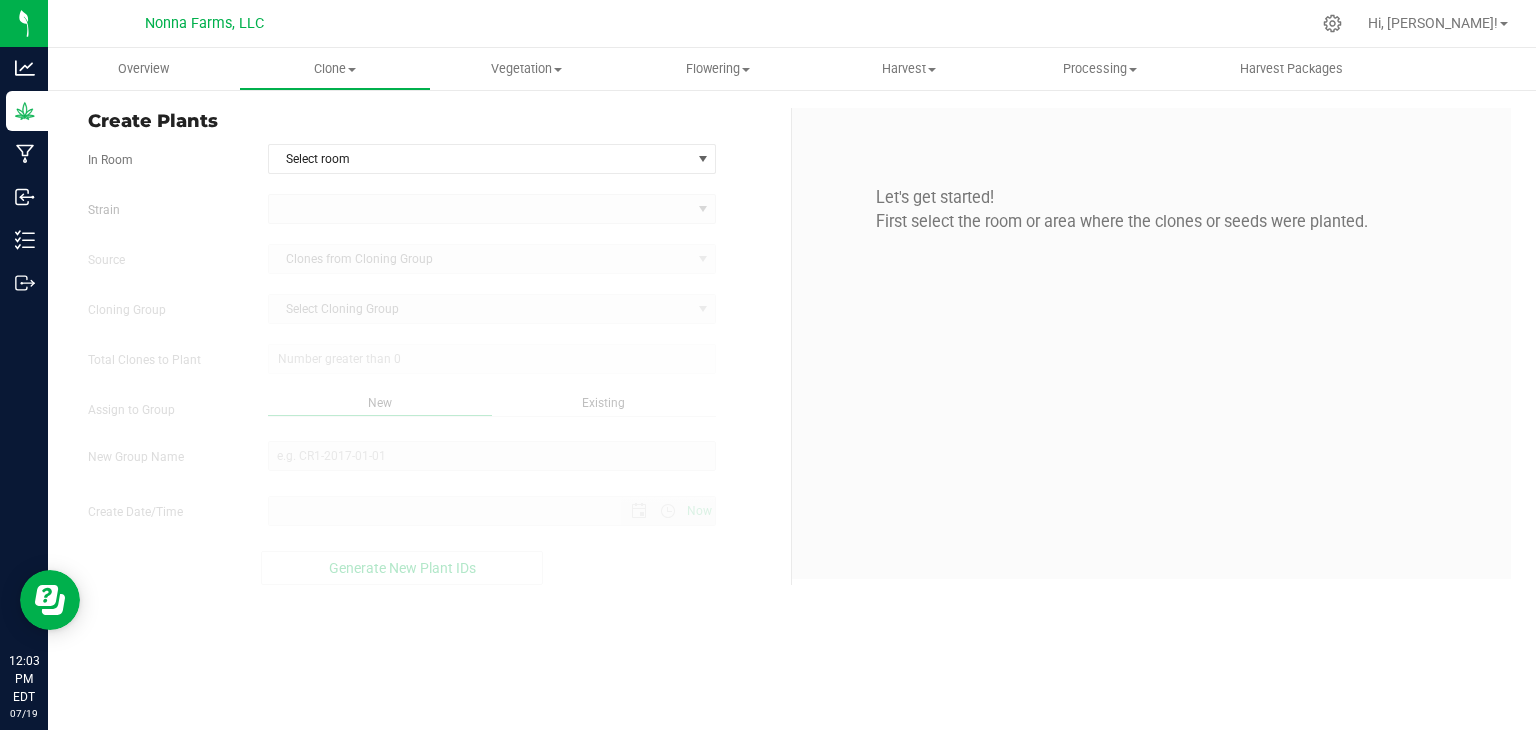 type on "[DATE] 12:03 PM" 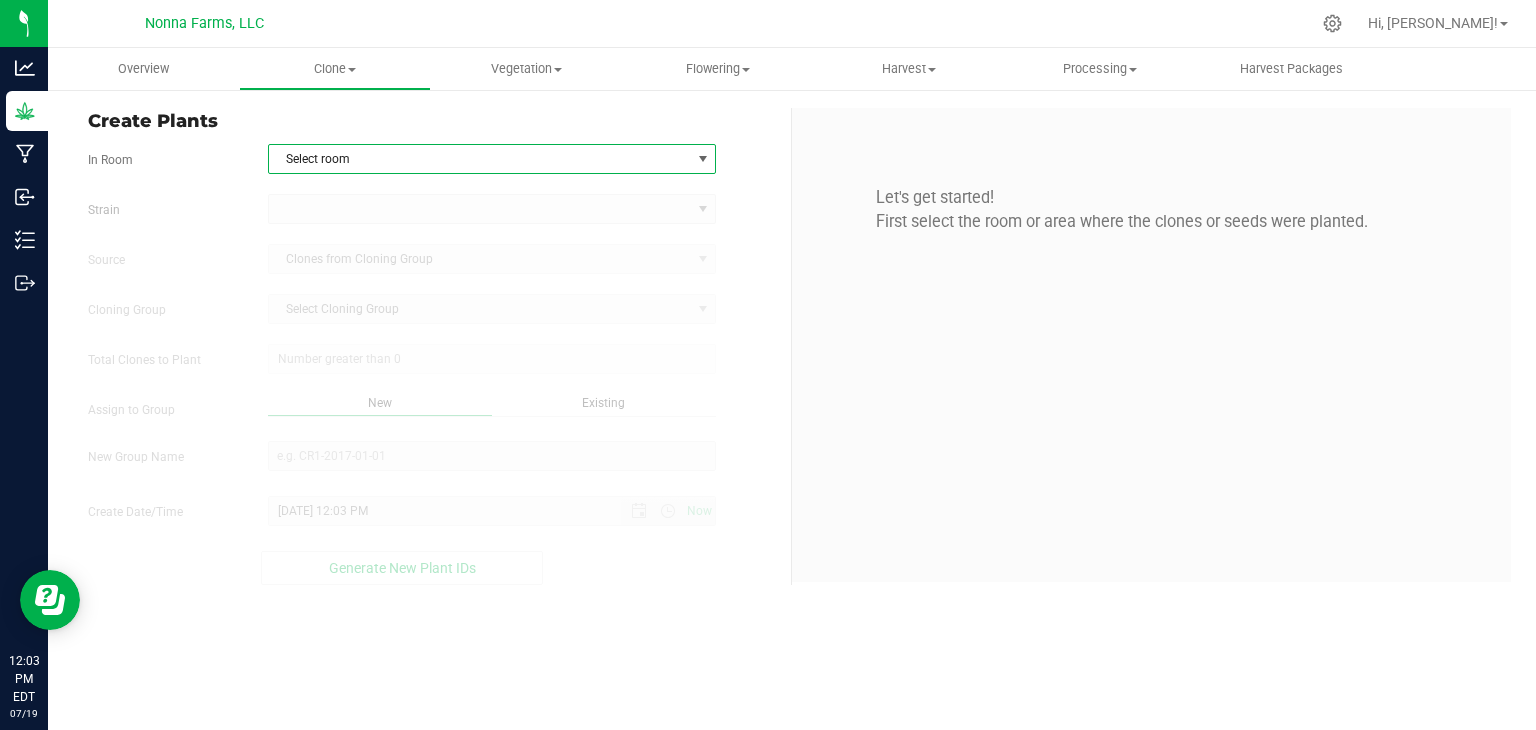 click on "Select room" at bounding box center (480, 159) 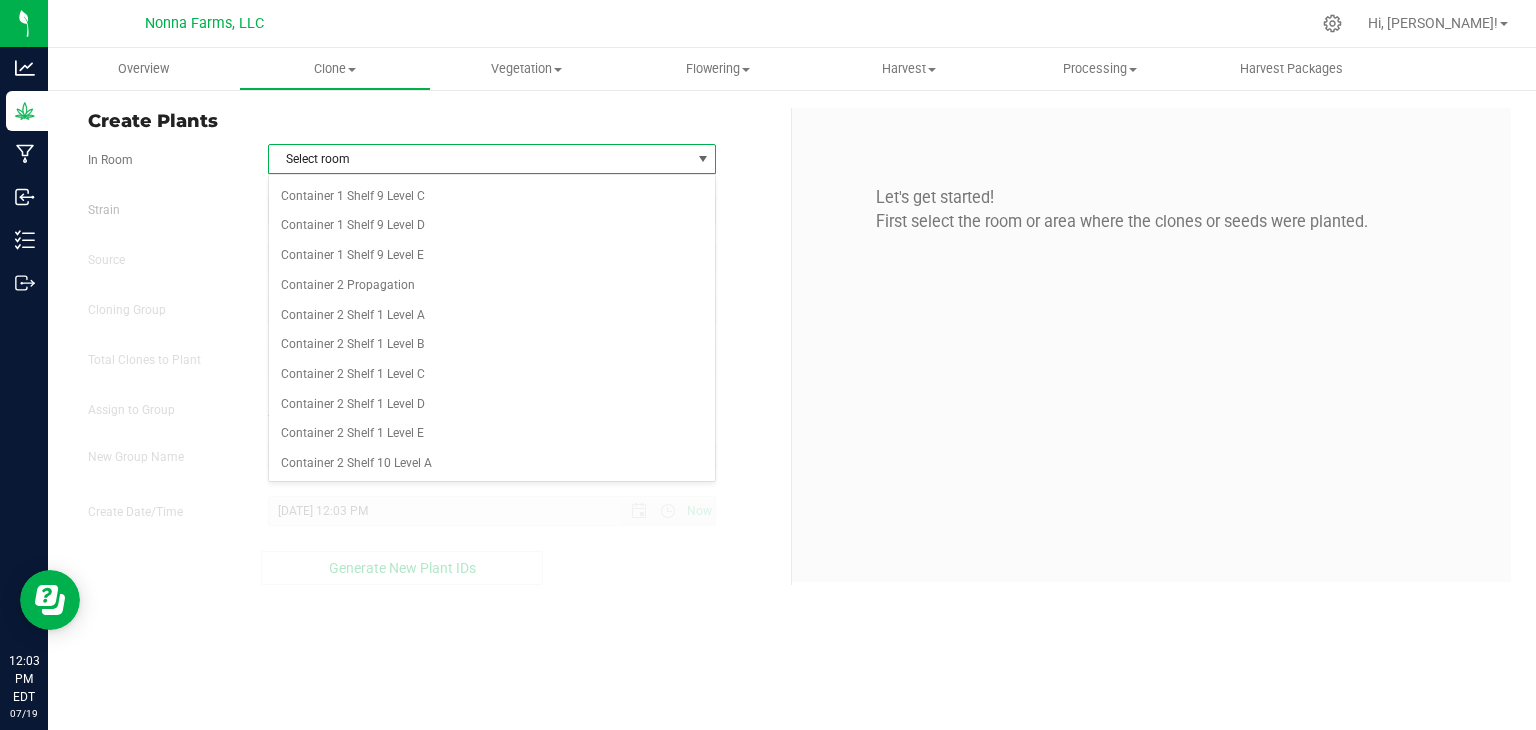 scroll, scrollTop: 2600, scrollLeft: 0, axis: vertical 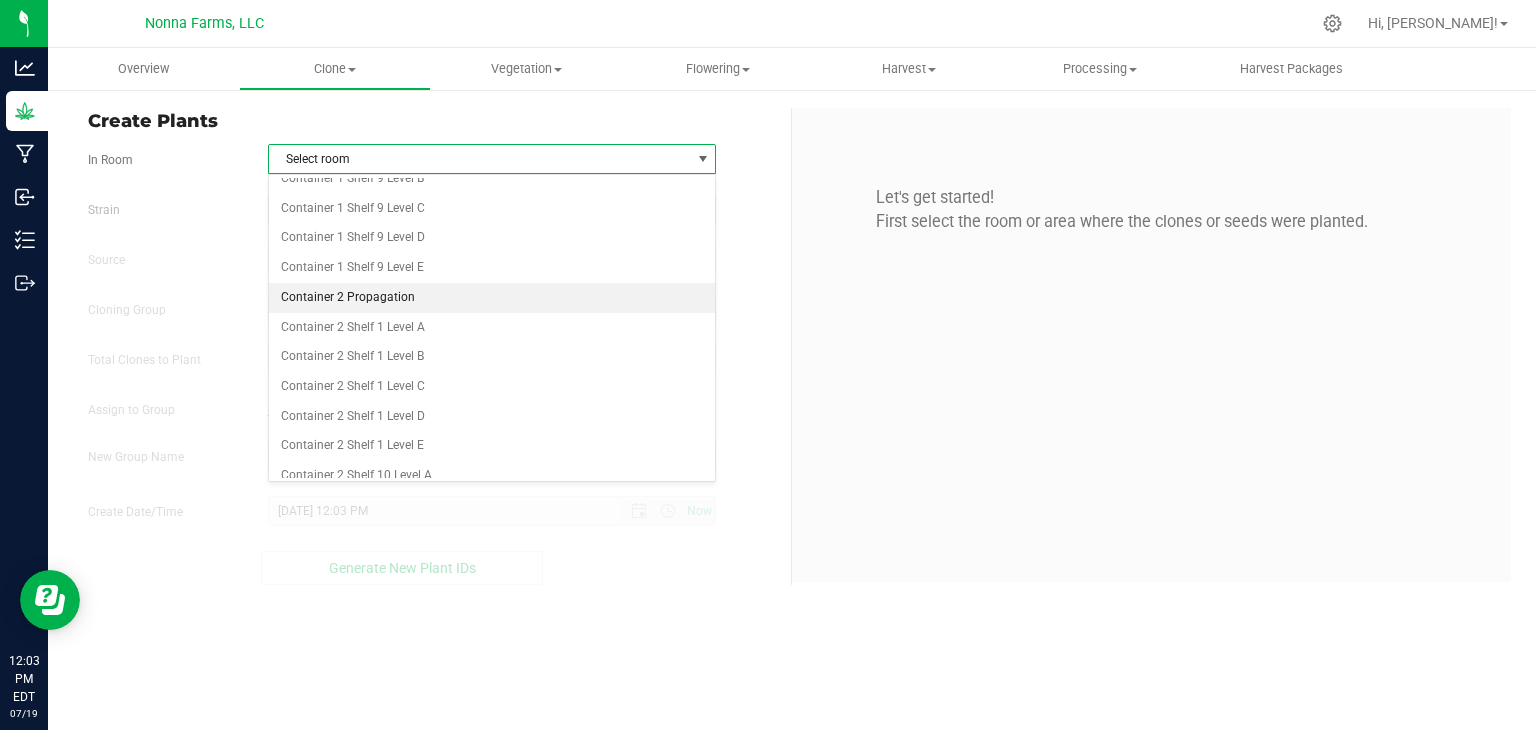 click on "Container 2 Propagation" at bounding box center [492, 298] 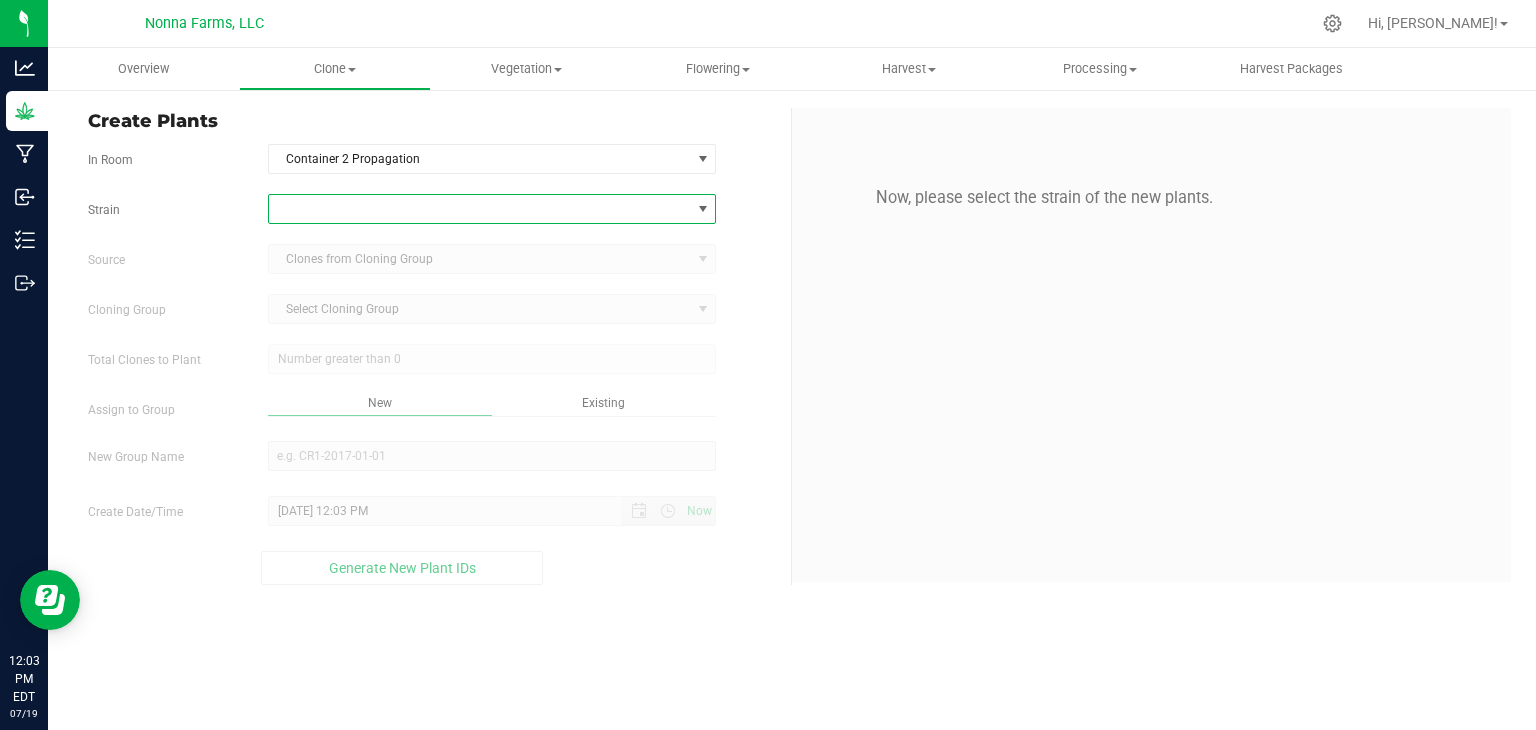 click at bounding box center (480, 209) 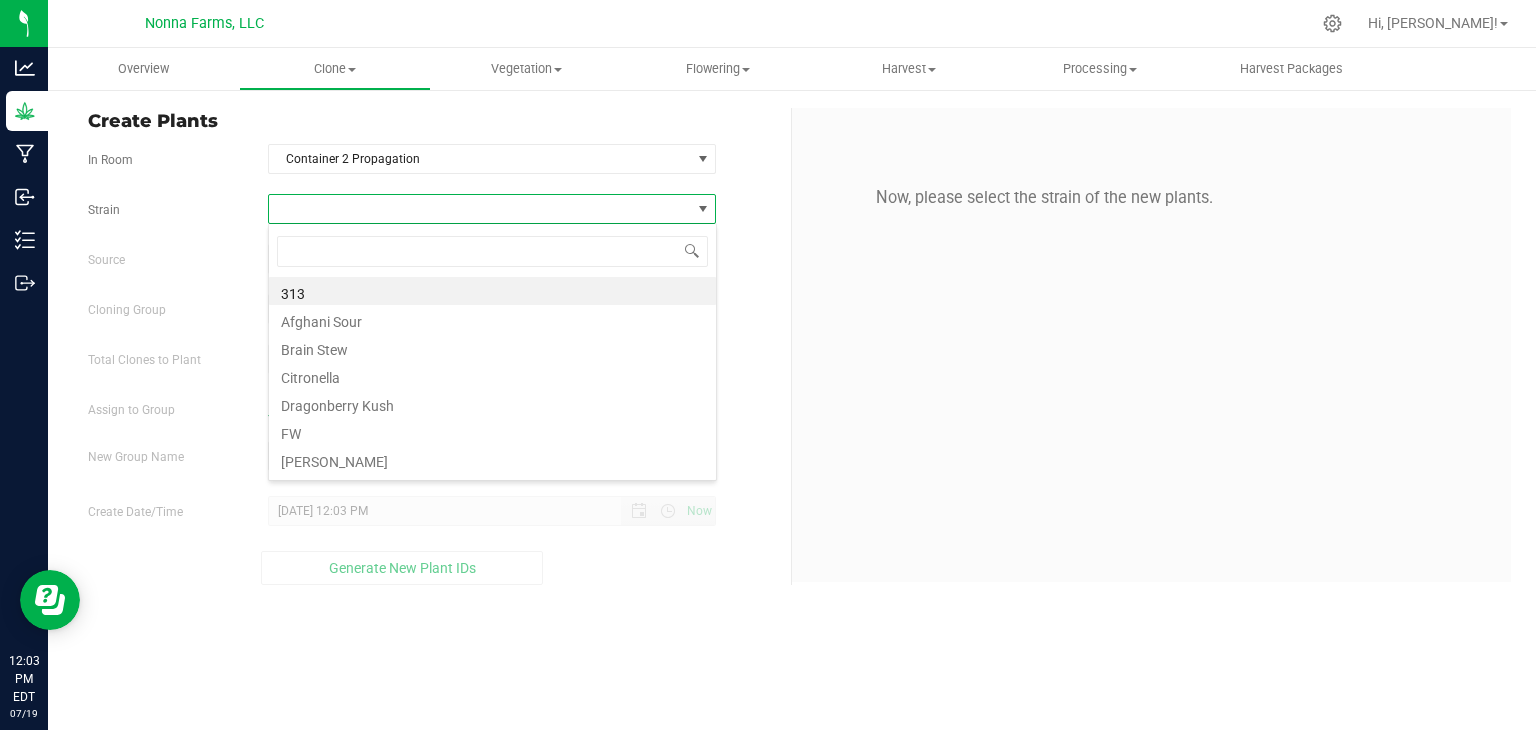 scroll, scrollTop: 99970, scrollLeft: 99551, axis: both 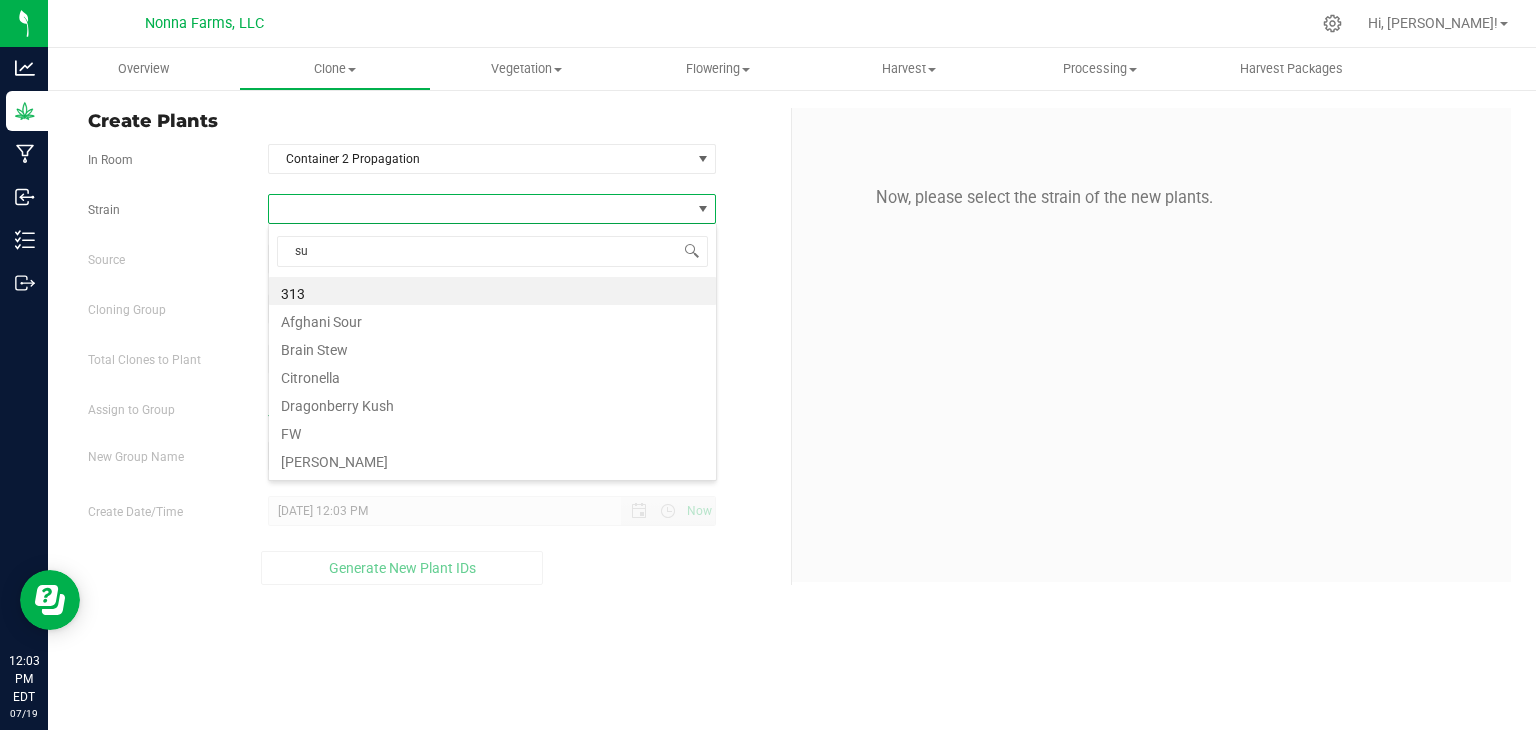 type on "sub" 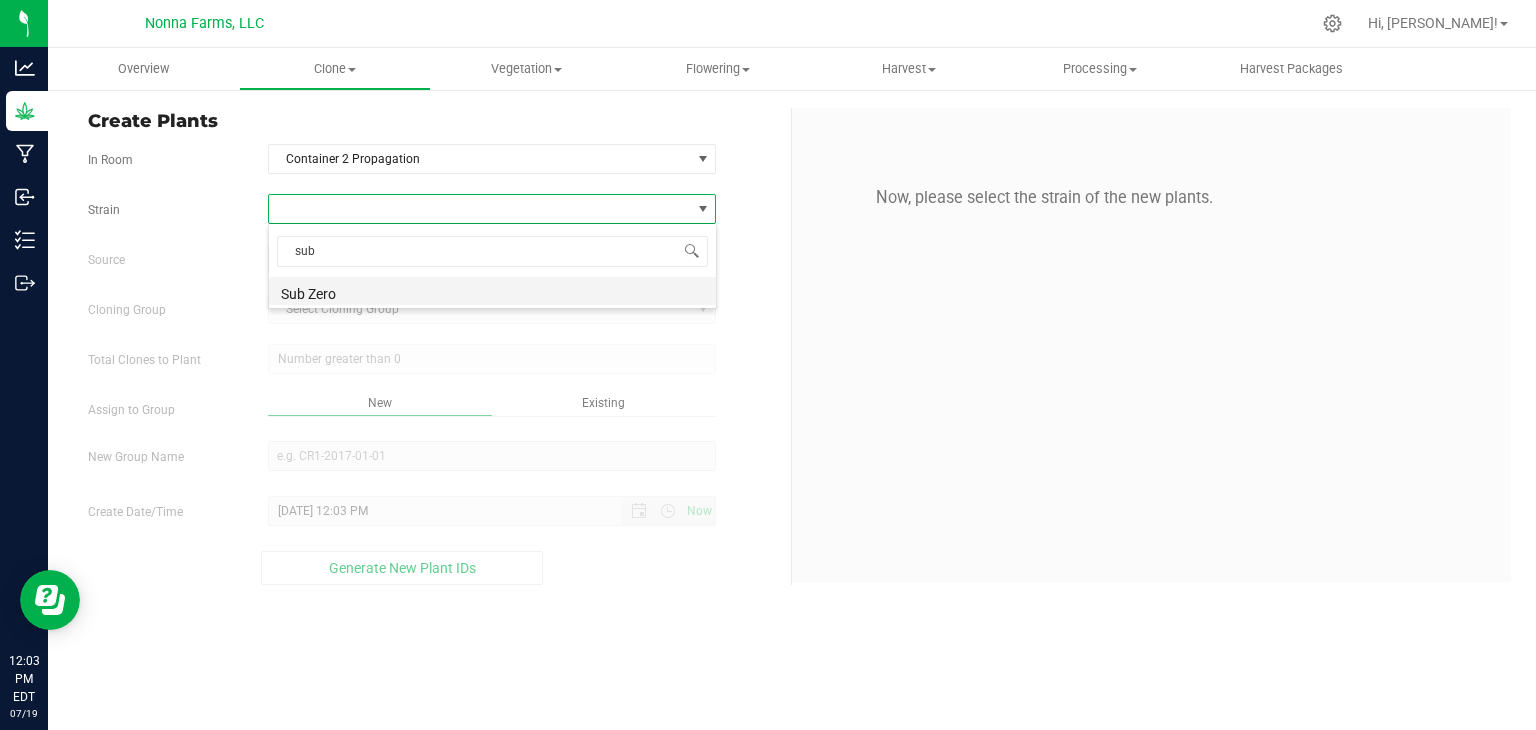 click on "Sub Zero" at bounding box center (492, 291) 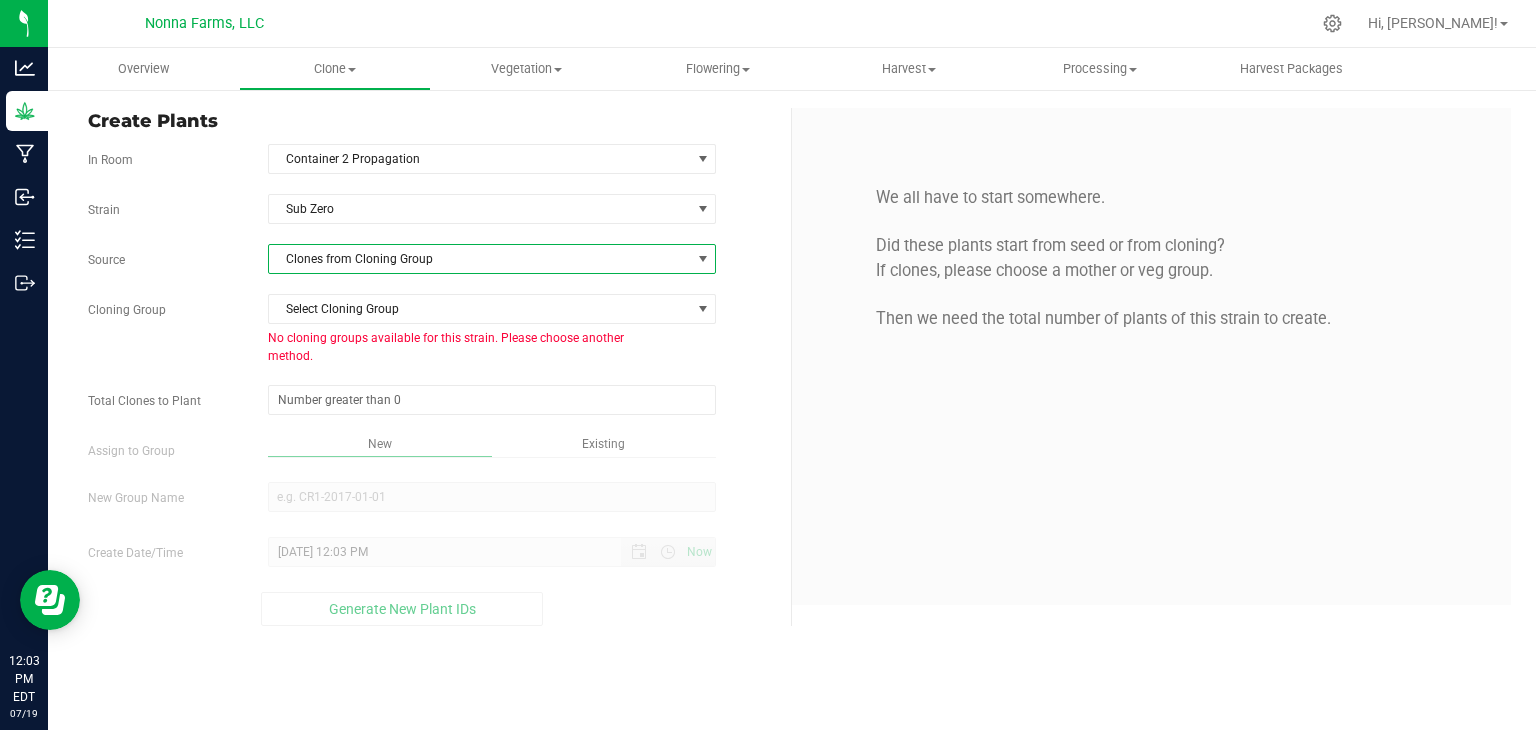 click on "Clones from Cloning Group" at bounding box center (480, 259) 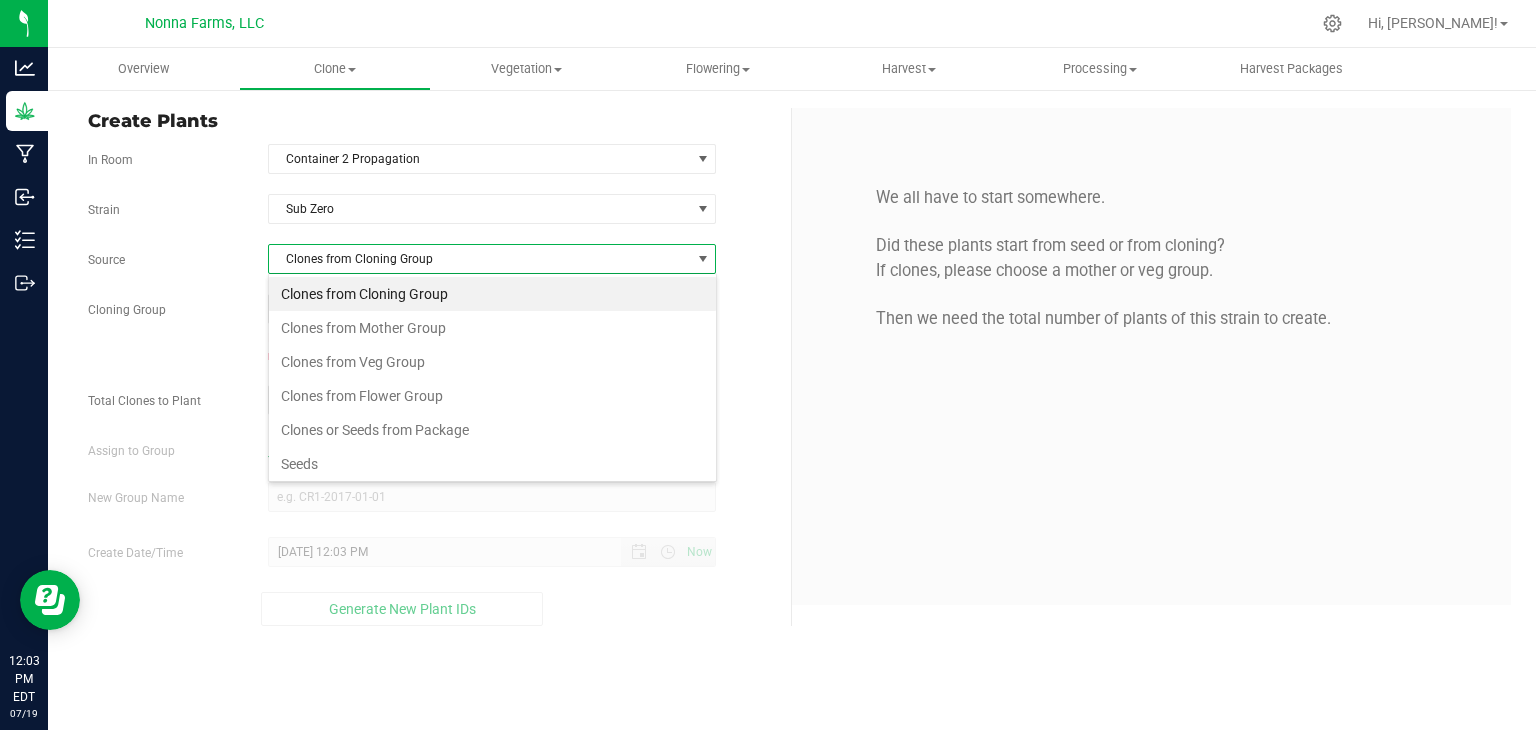 scroll, scrollTop: 99970, scrollLeft: 99551, axis: both 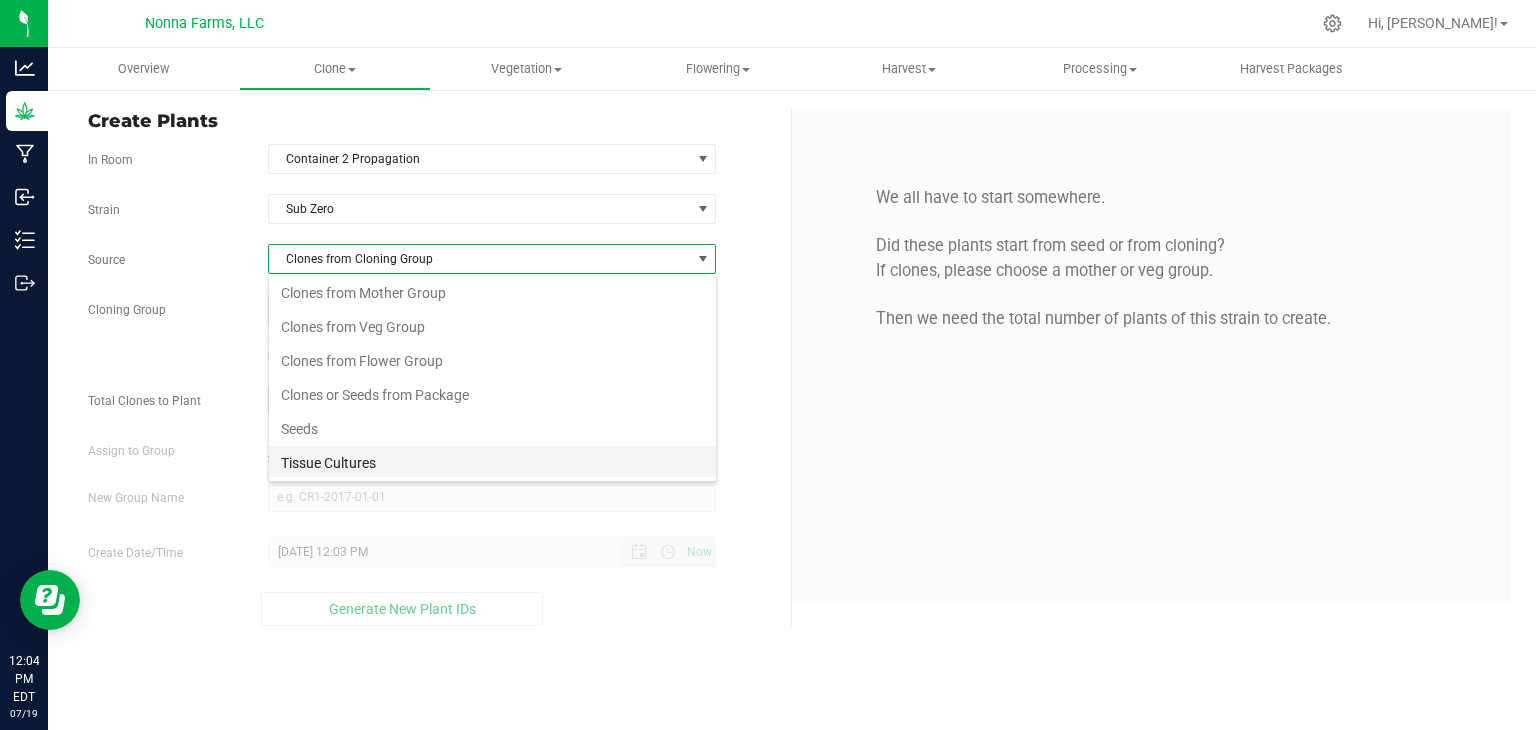 click on "Tissue Cultures" at bounding box center [492, 463] 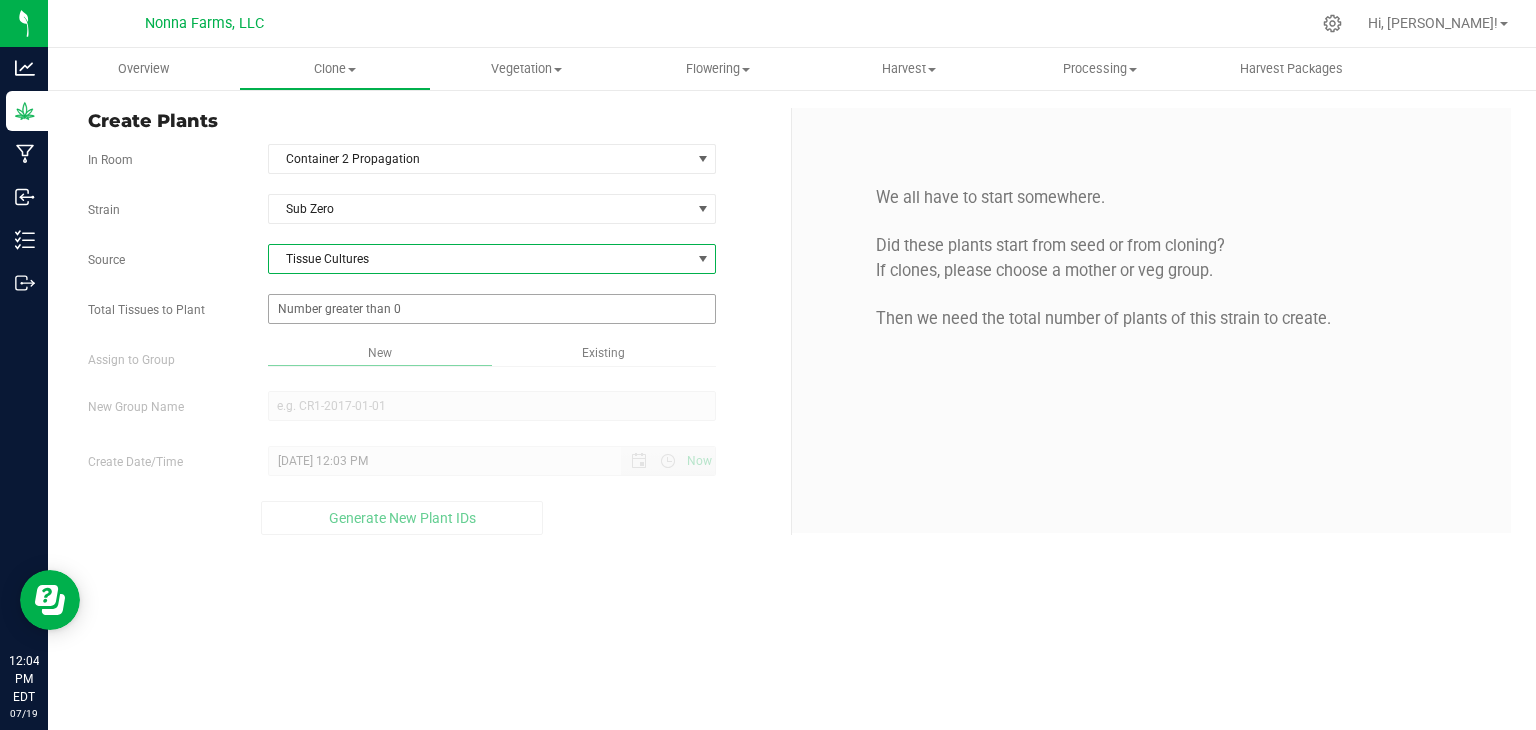 click at bounding box center [492, 309] 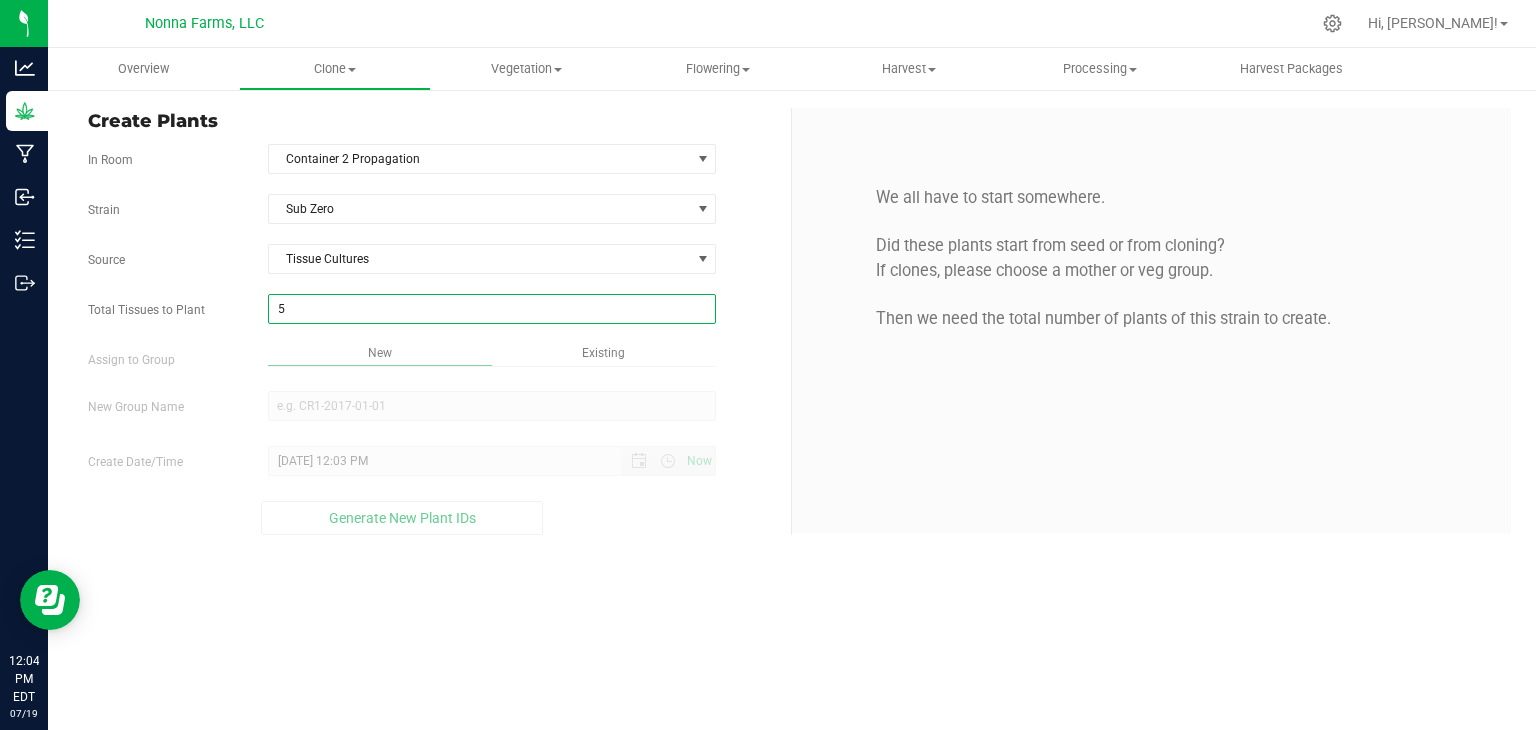 type on "50" 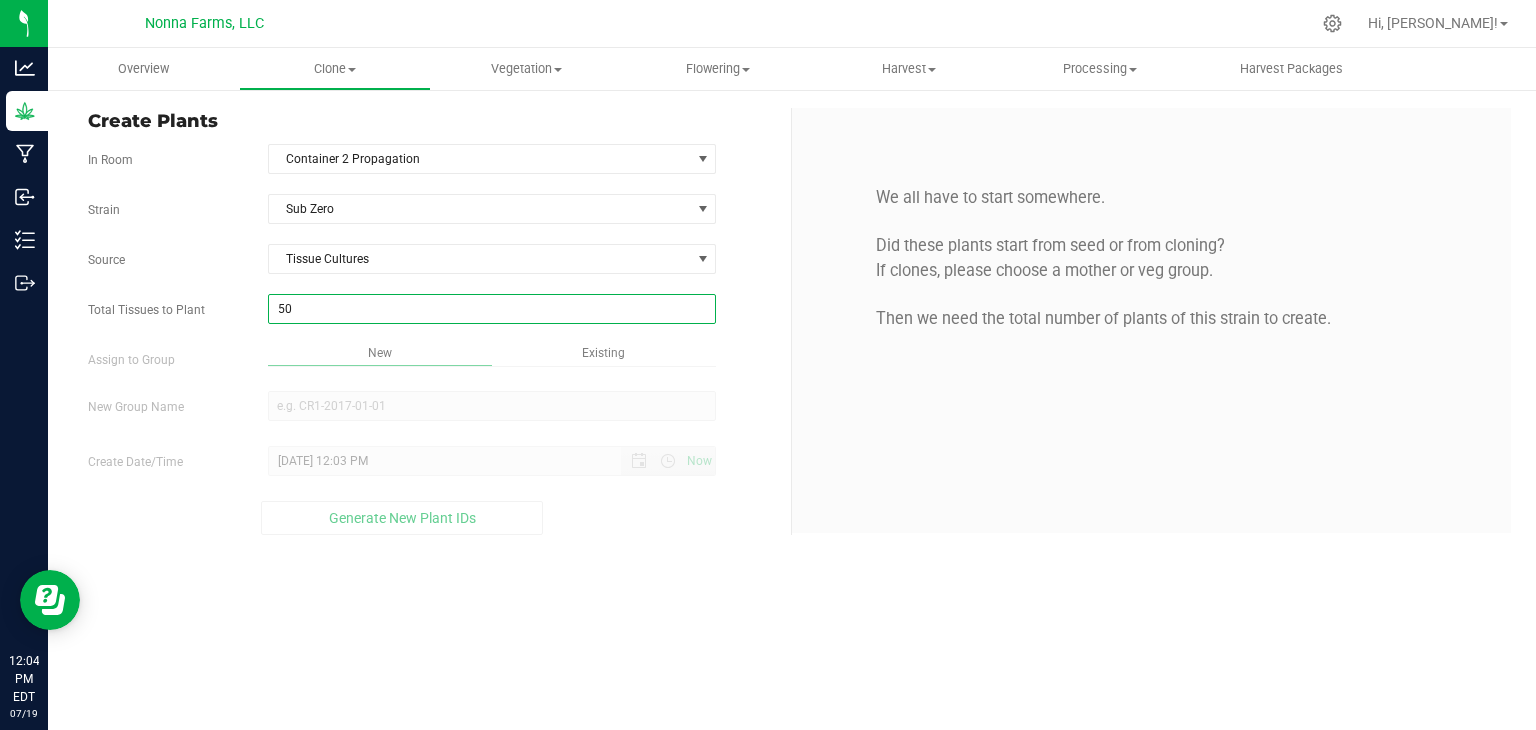 type on "50" 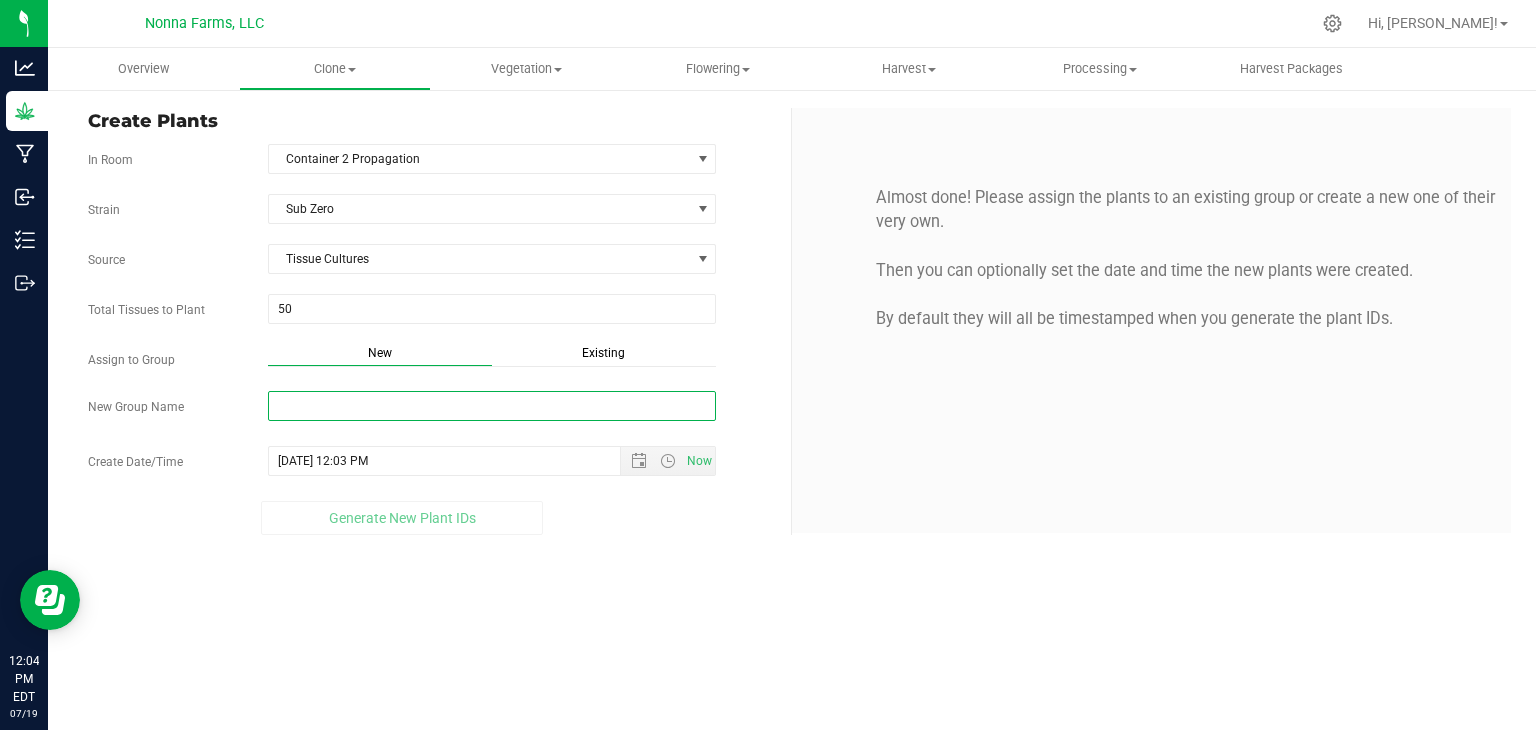 click on "New Group Name" at bounding box center (492, 406) 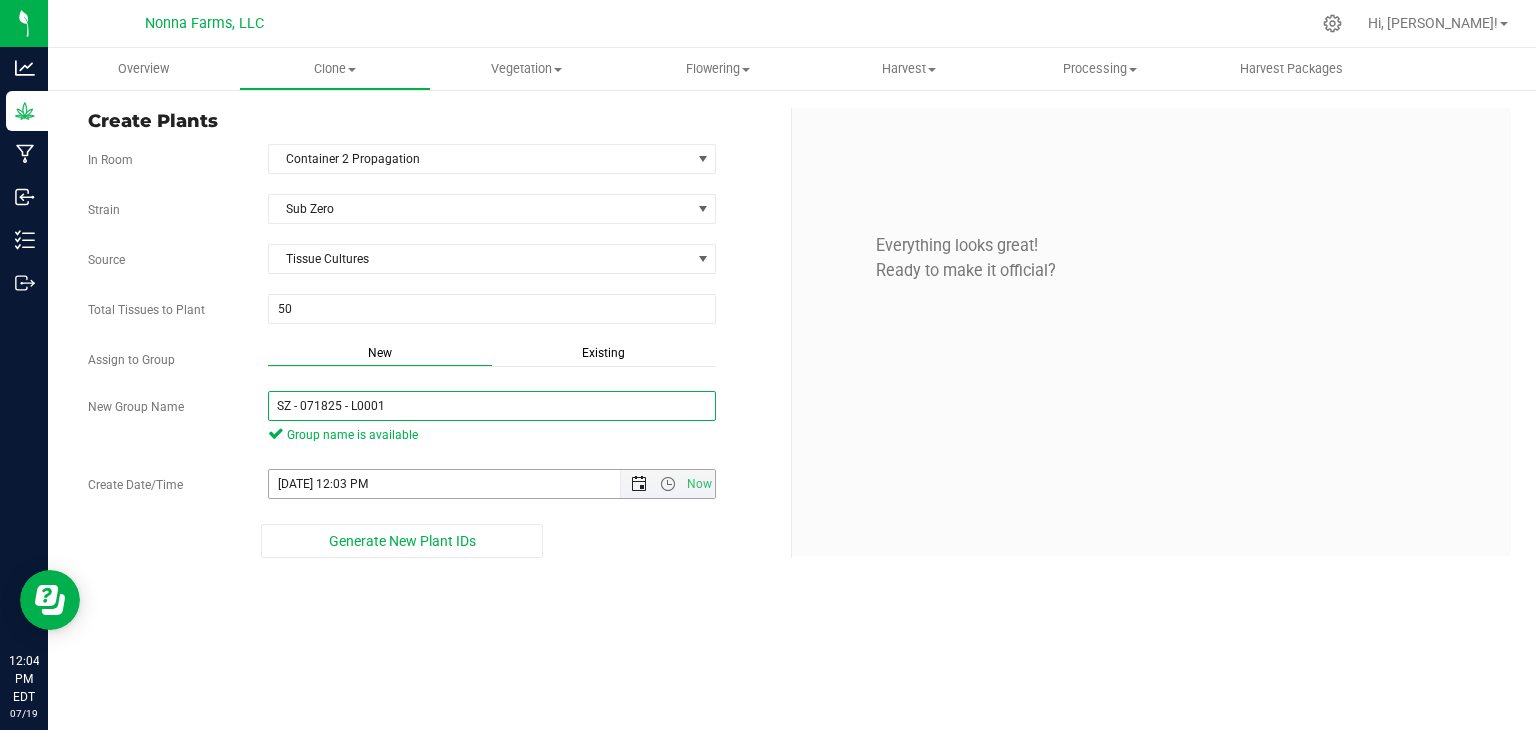 click at bounding box center [639, 484] 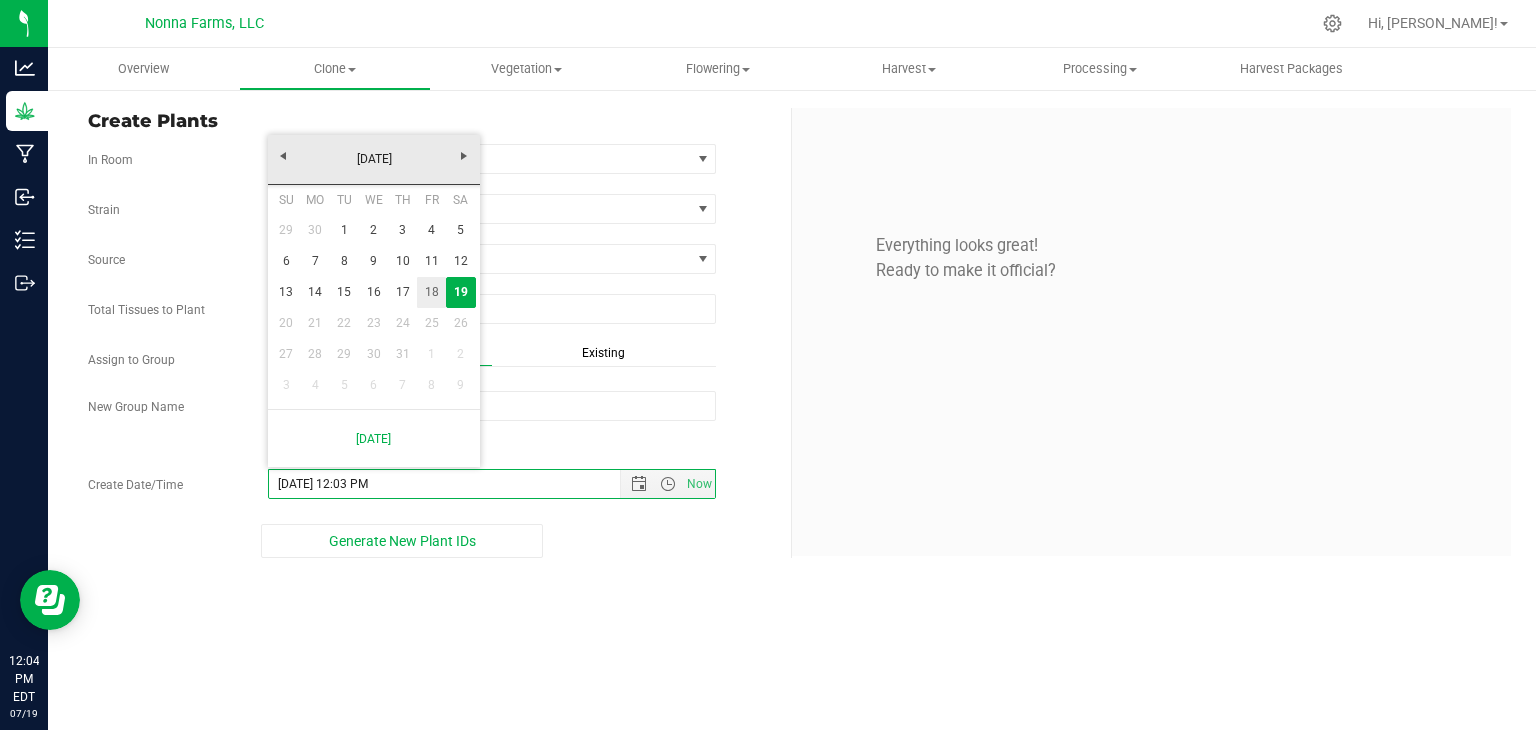 click on "18" at bounding box center (431, 292) 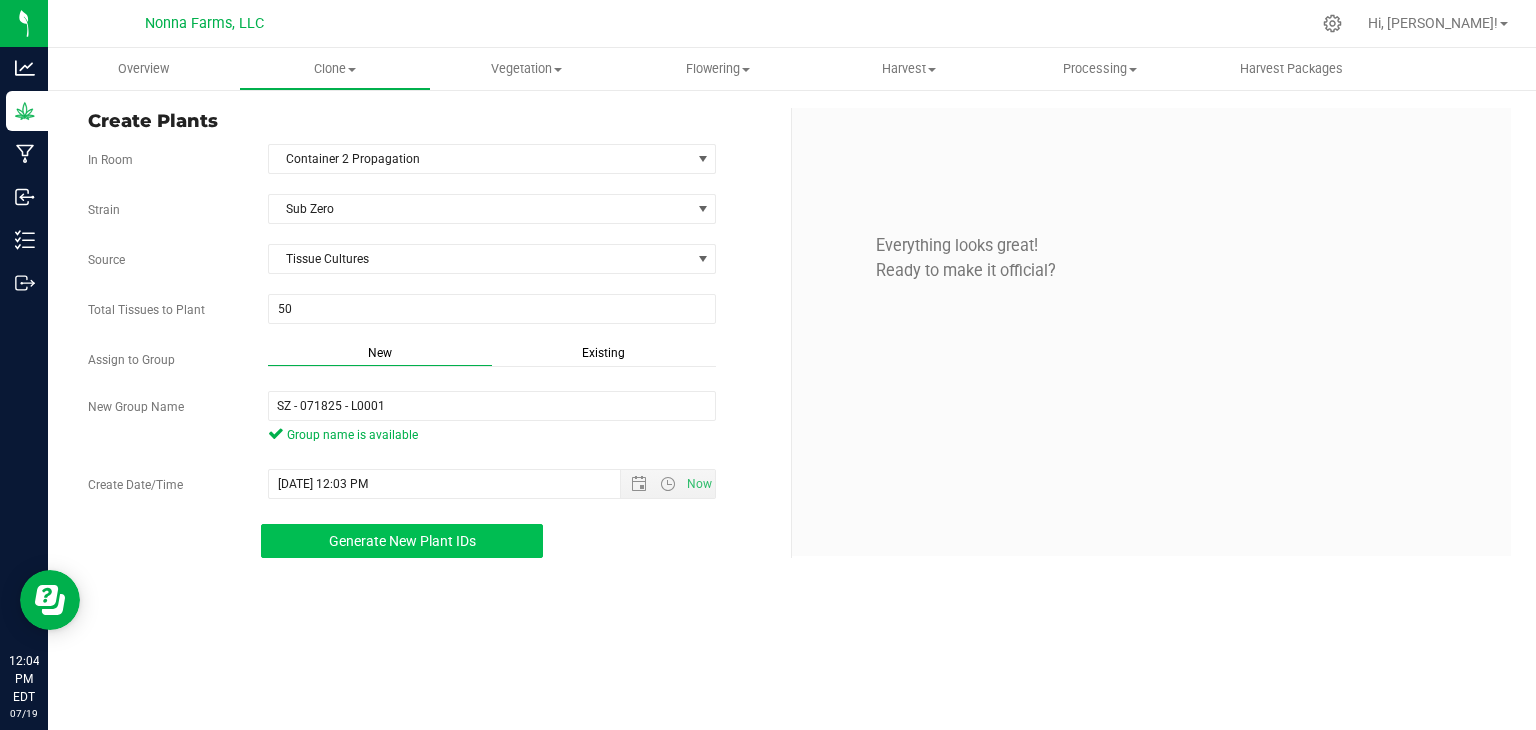 click on "Generate New Plant IDs" at bounding box center [402, 541] 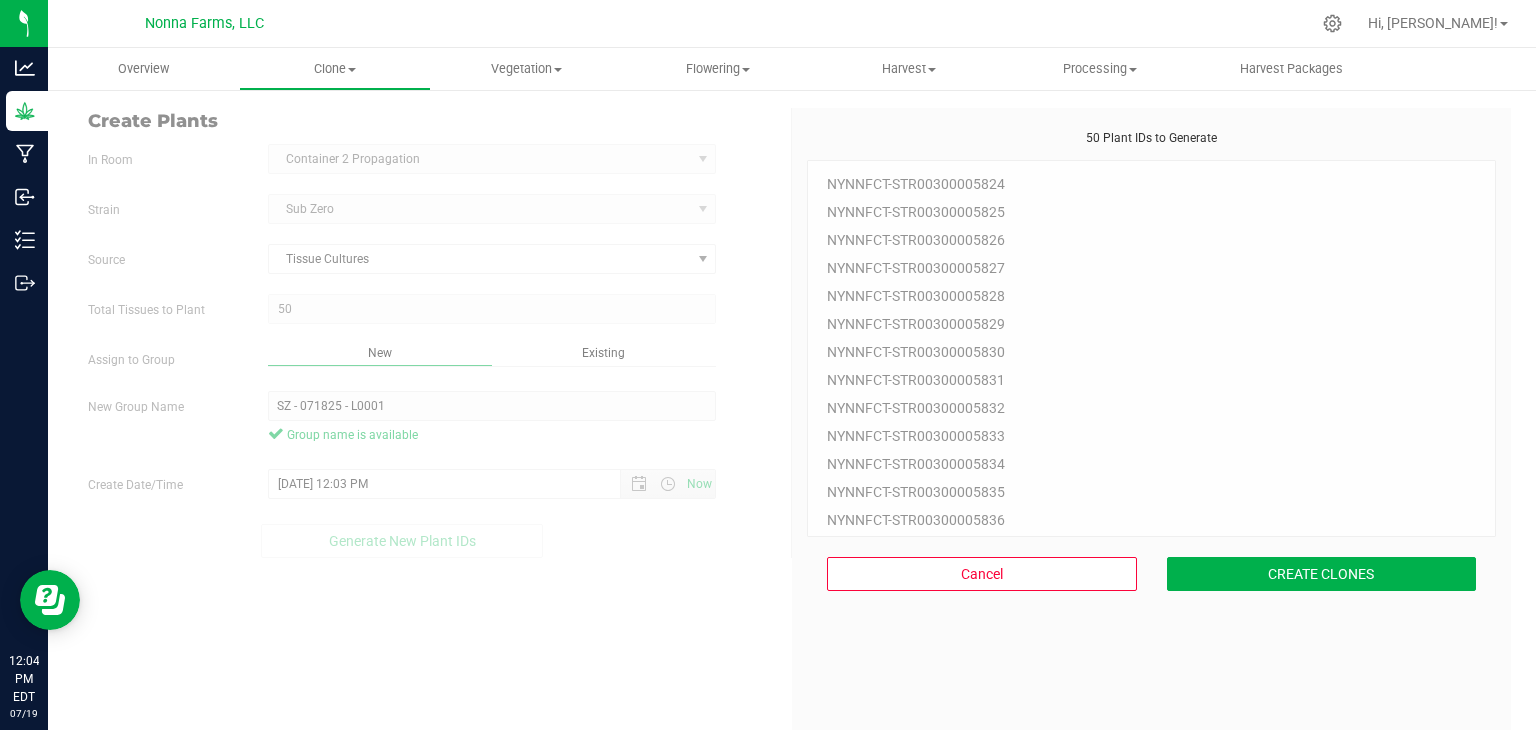 scroll, scrollTop: 60, scrollLeft: 0, axis: vertical 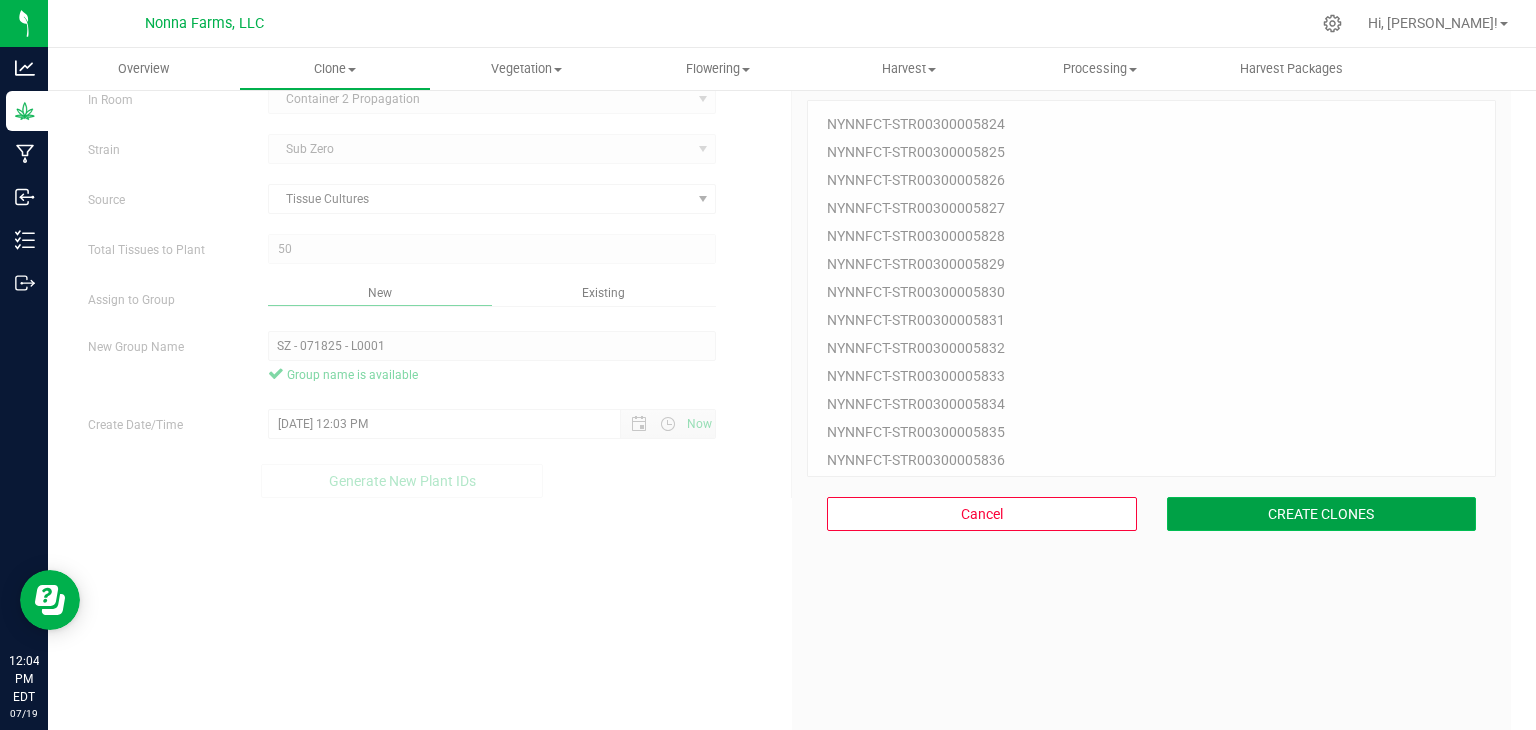 click on "CREATE CLONES" at bounding box center [1322, 514] 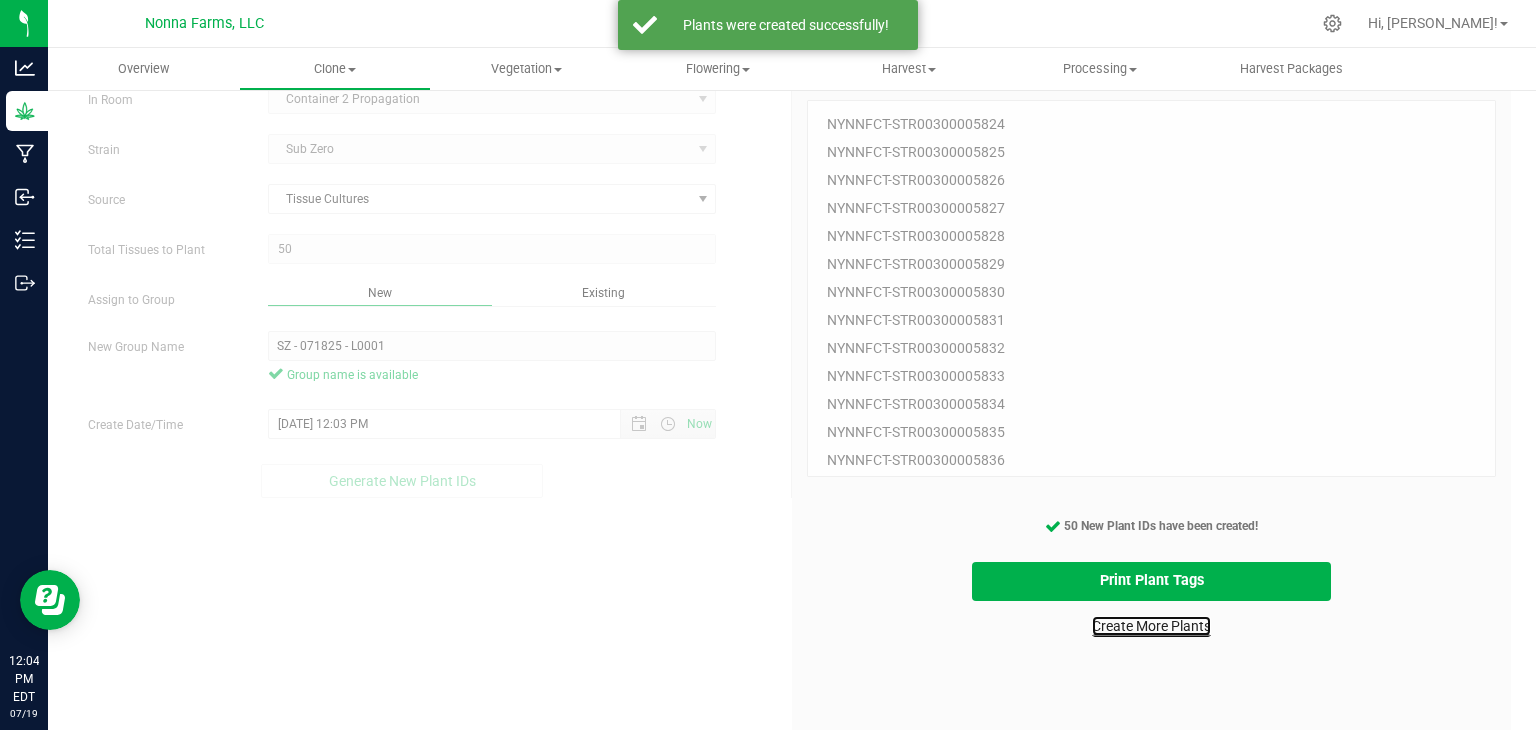 click on "Create More Plants" at bounding box center [1151, 626] 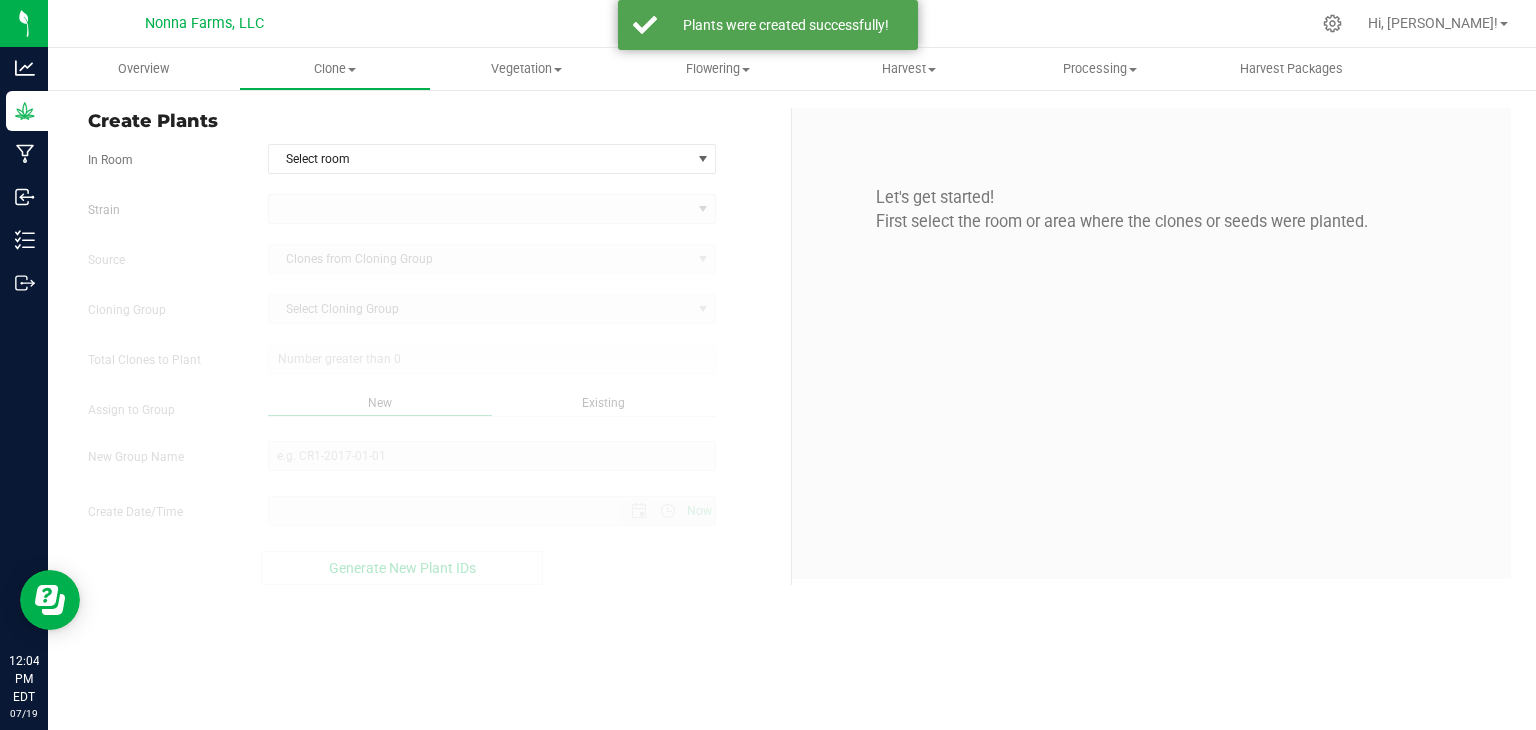 scroll, scrollTop: 0, scrollLeft: 0, axis: both 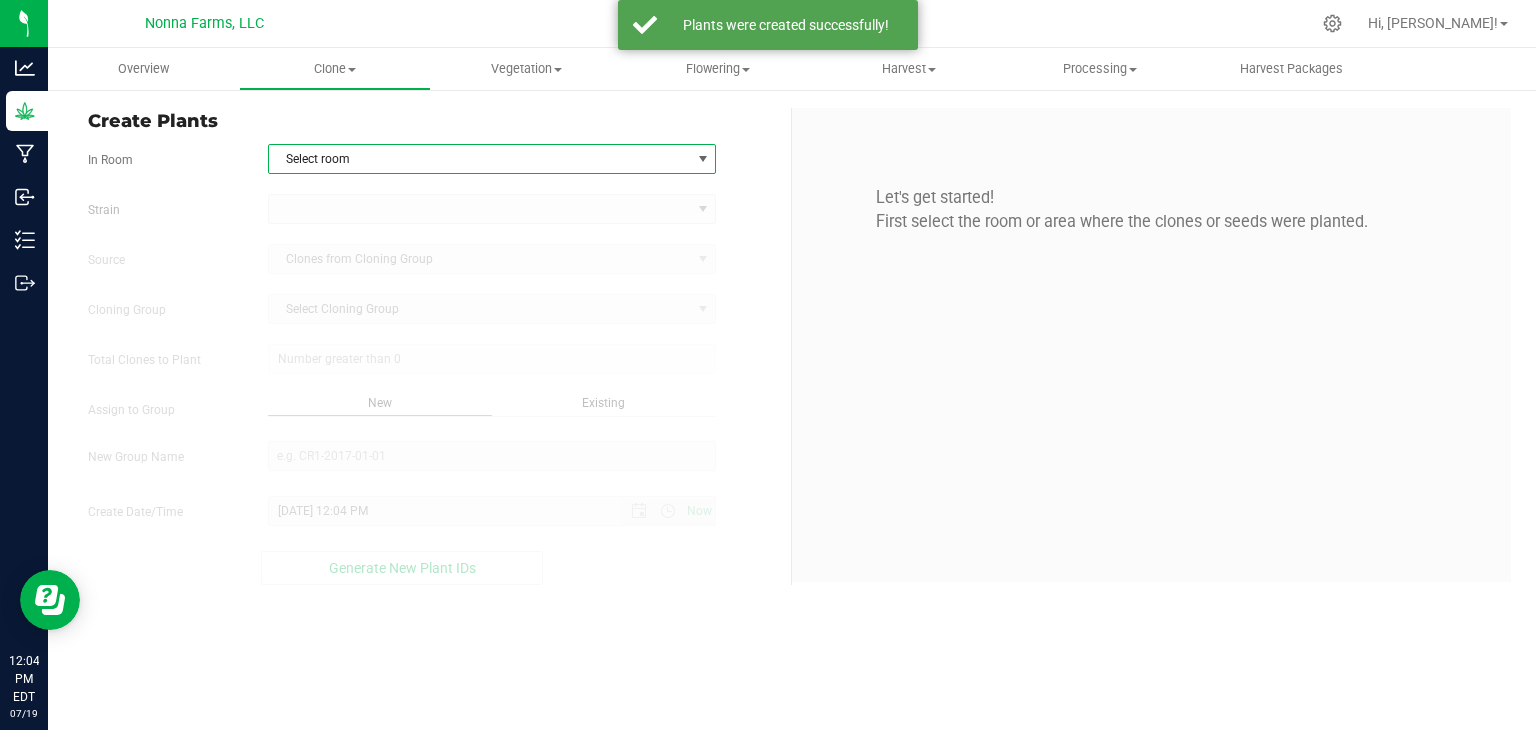 click on "Select room" at bounding box center [480, 159] 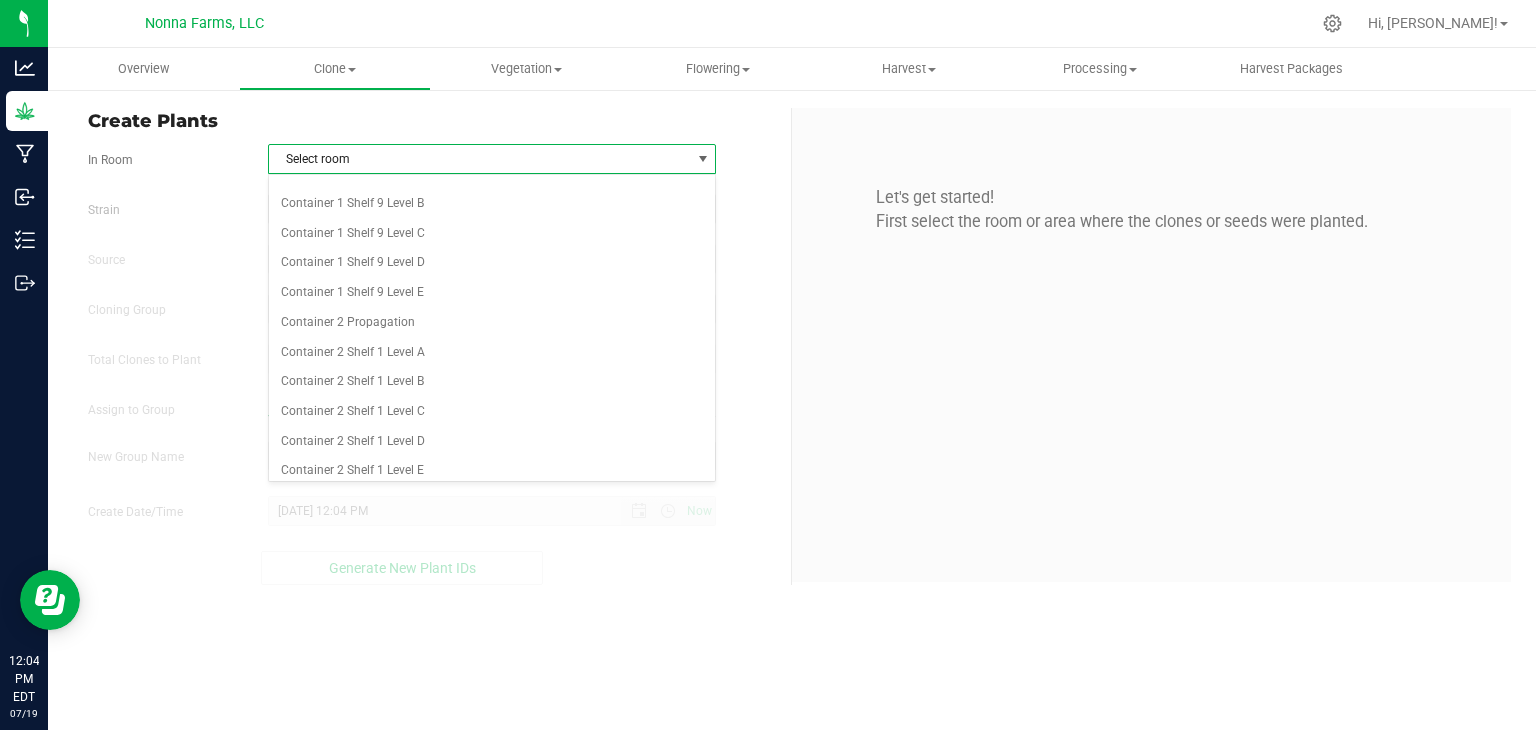 scroll, scrollTop: 2600, scrollLeft: 0, axis: vertical 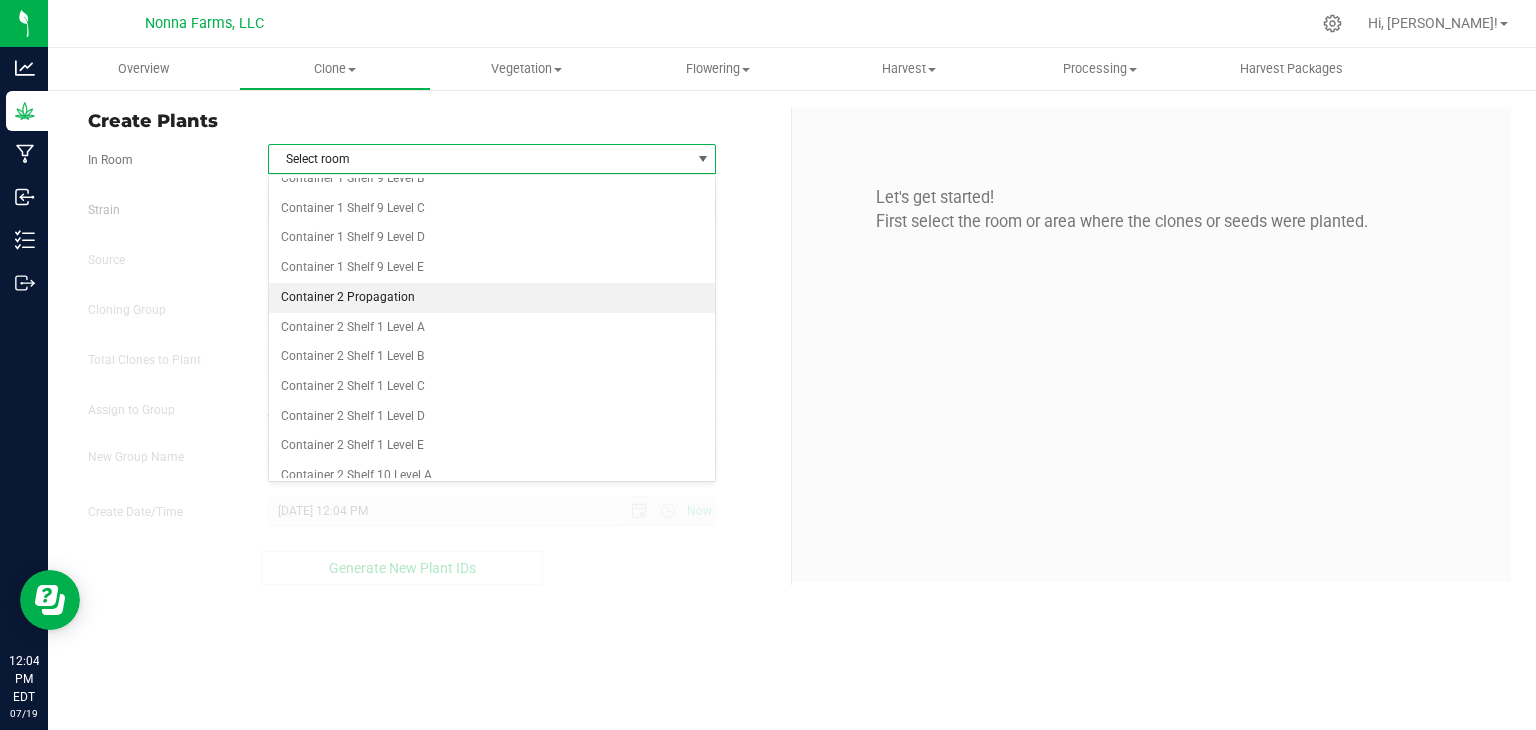 click on "Container 2 Propagation" at bounding box center (492, 298) 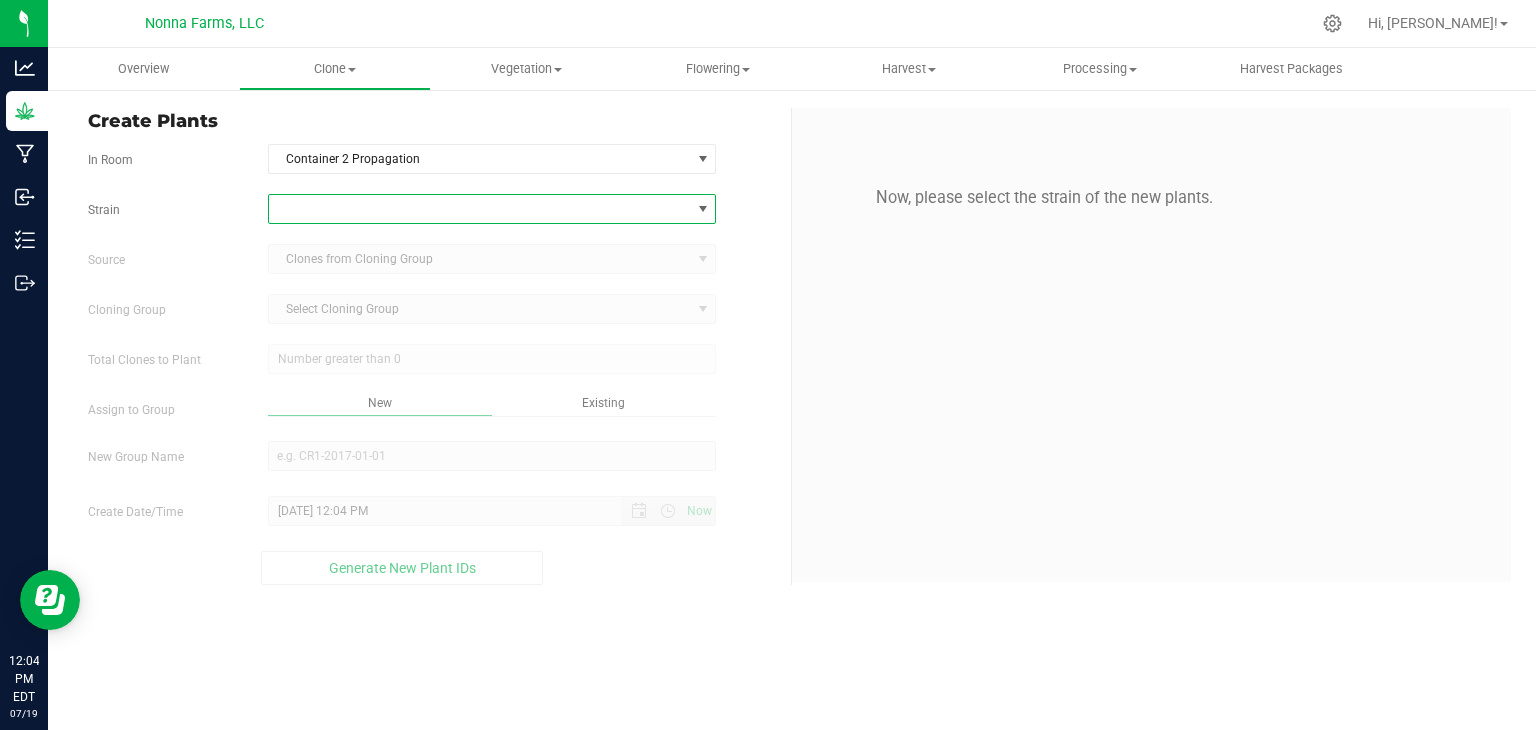 click at bounding box center [480, 209] 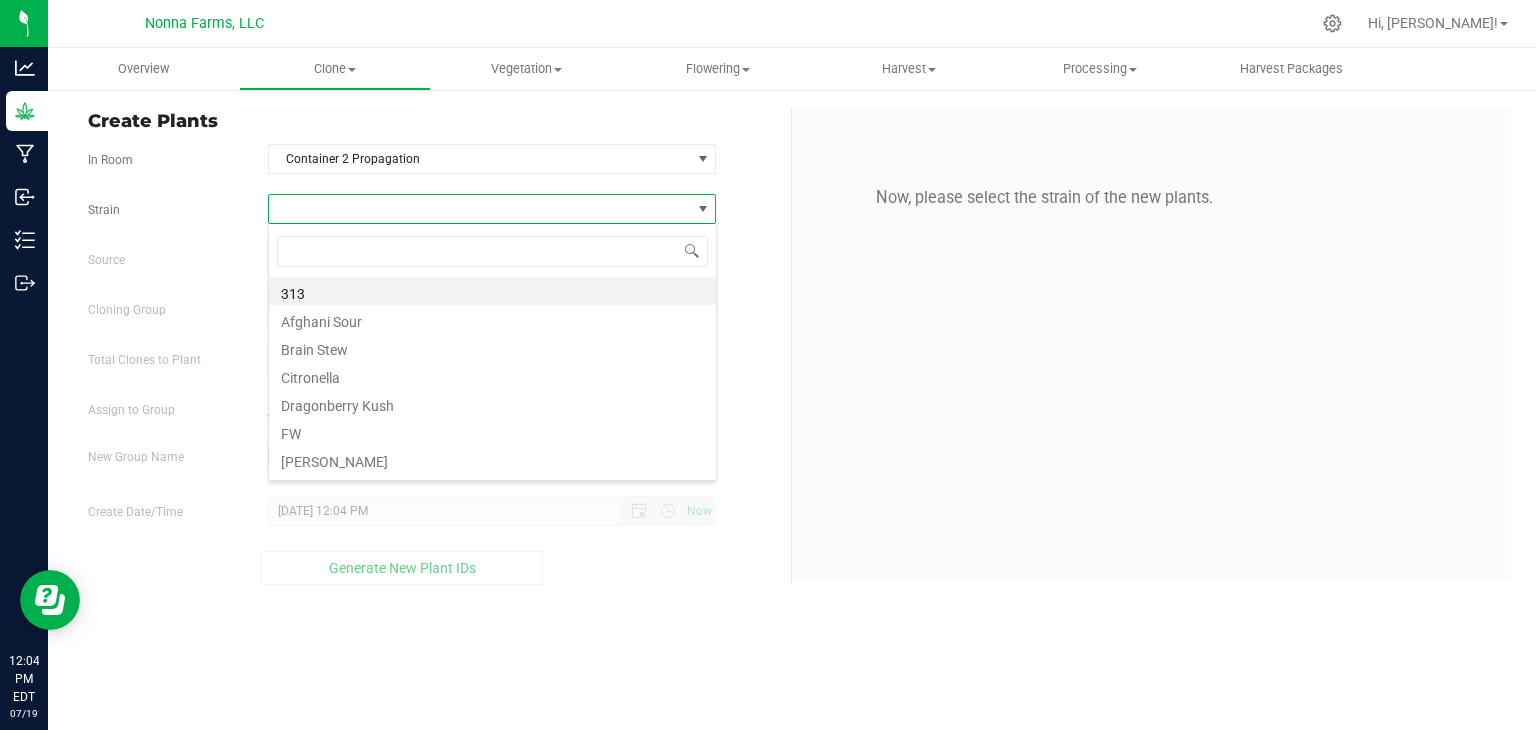 scroll, scrollTop: 99970, scrollLeft: 99551, axis: both 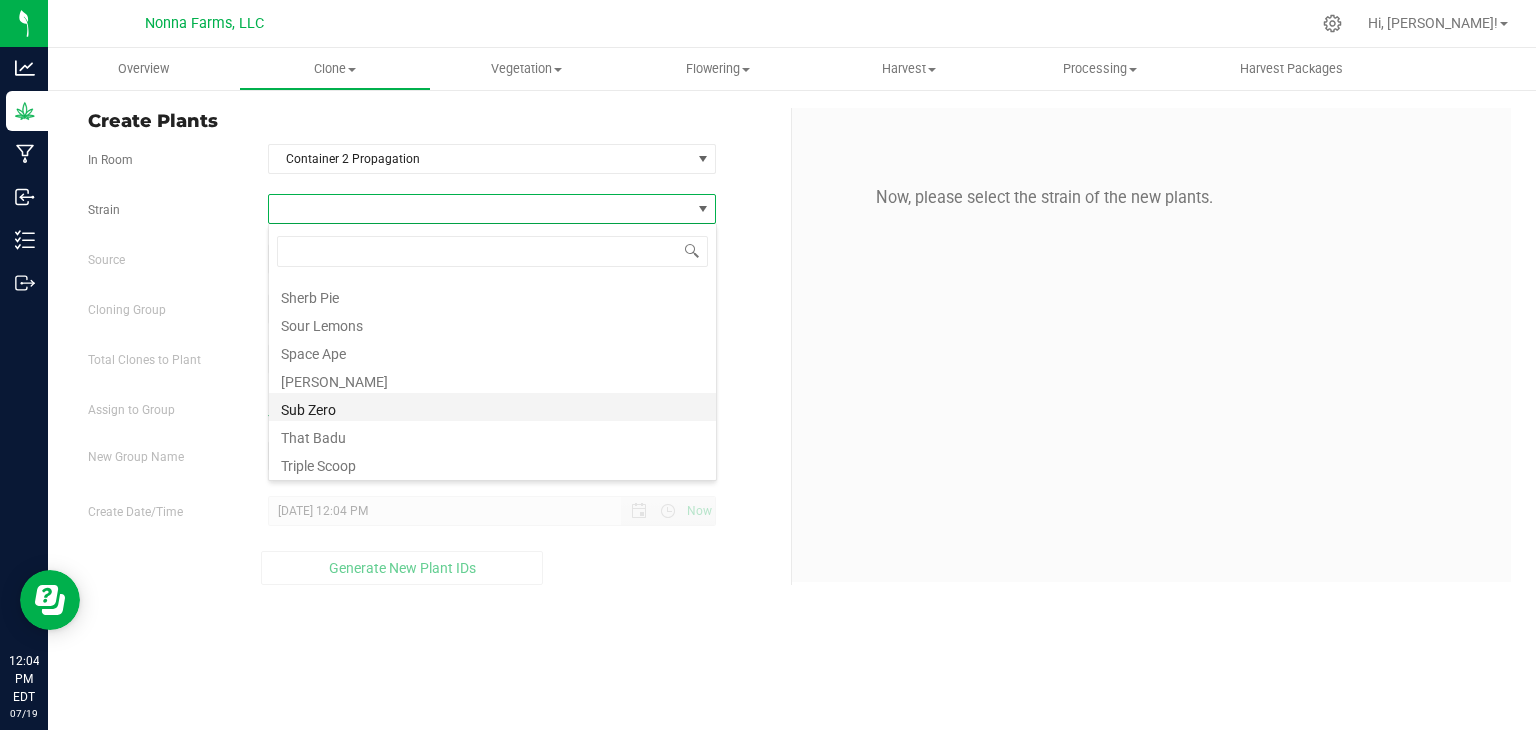 click on "Sub Zero" at bounding box center (492, 407) 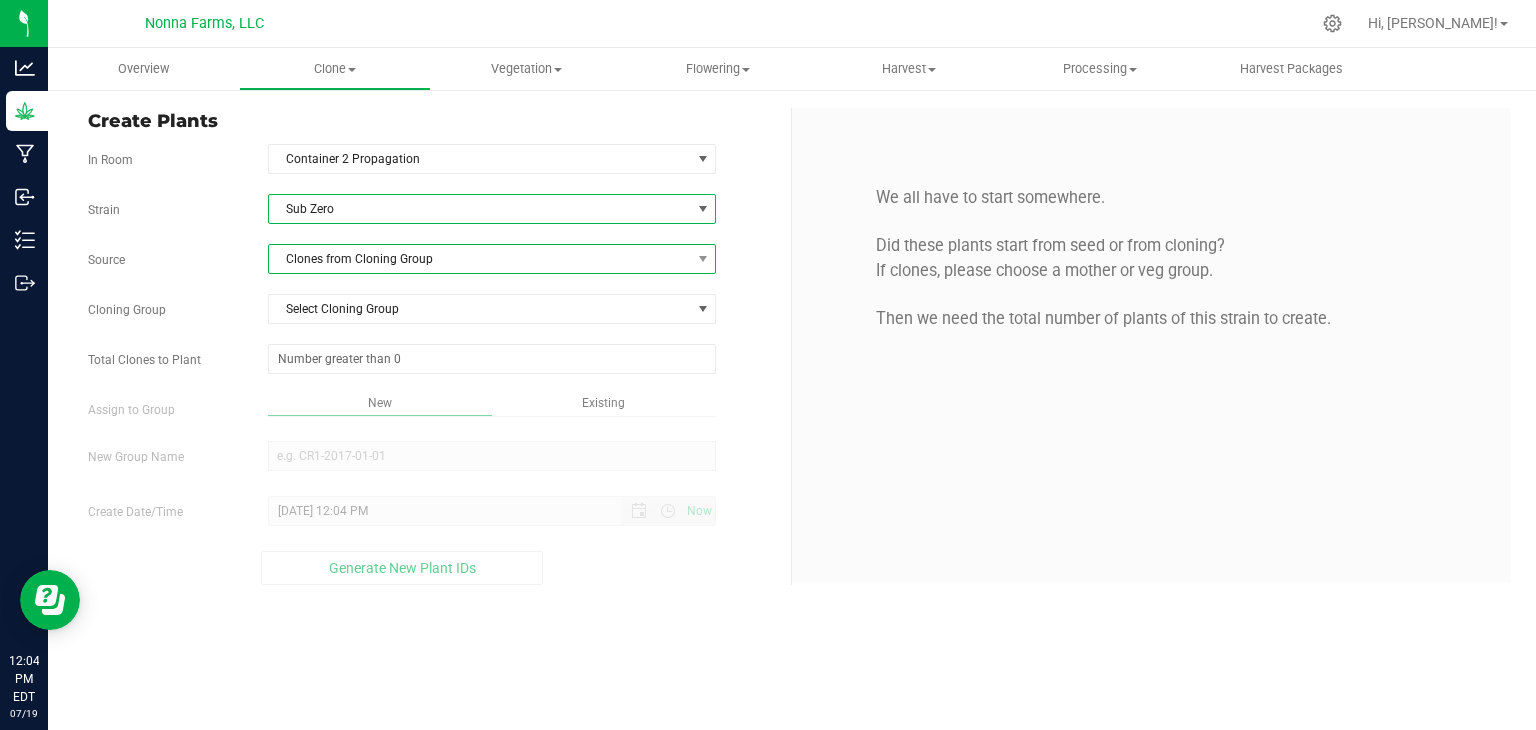 click on "Clones from Cloning Group" at bounding box center (480, 259) 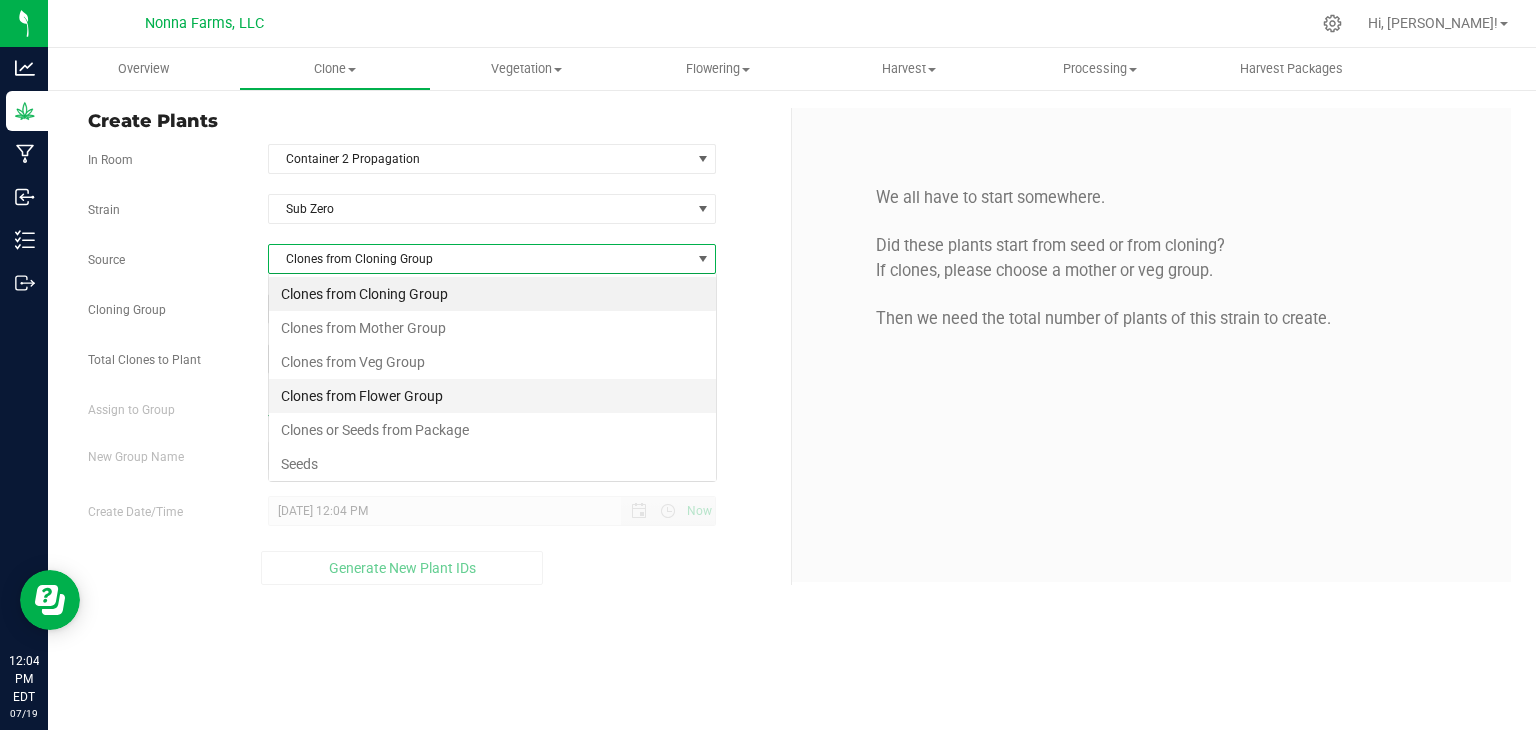 scroll, scrollTop: 99970, scrollLeft: 99551, axis: both 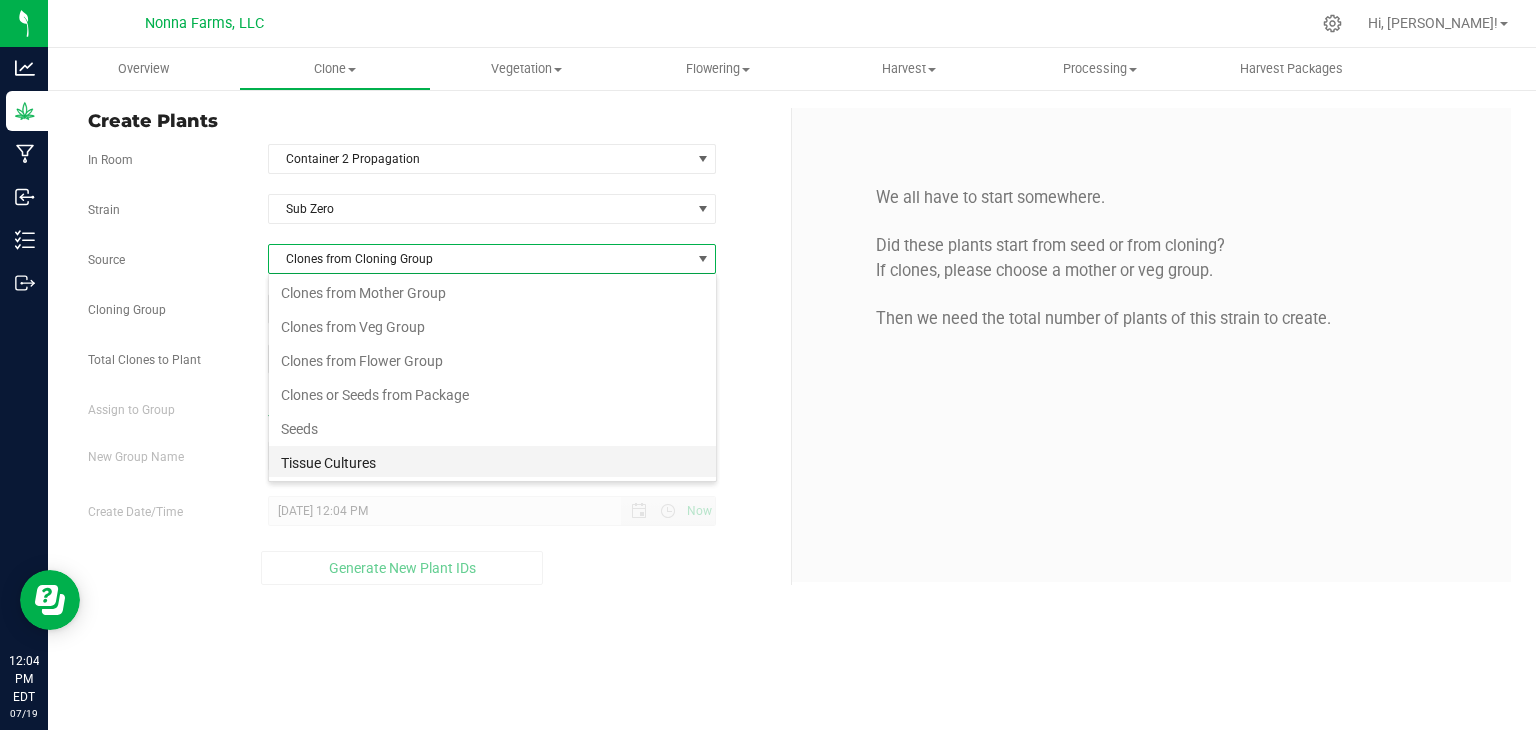 click on "Tissue Cultures" at bounding box center (492, 463) 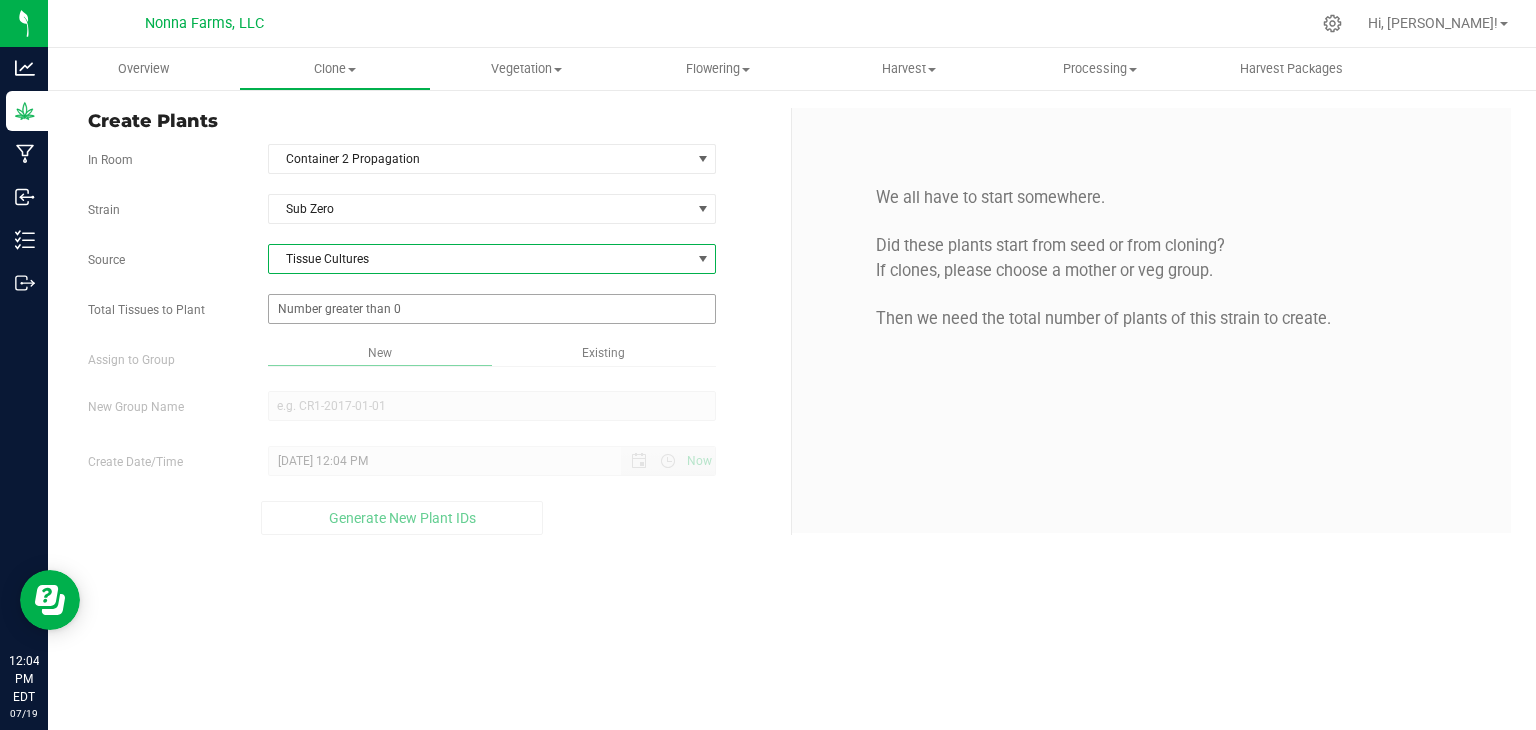 click at bounding box center [492, 309] 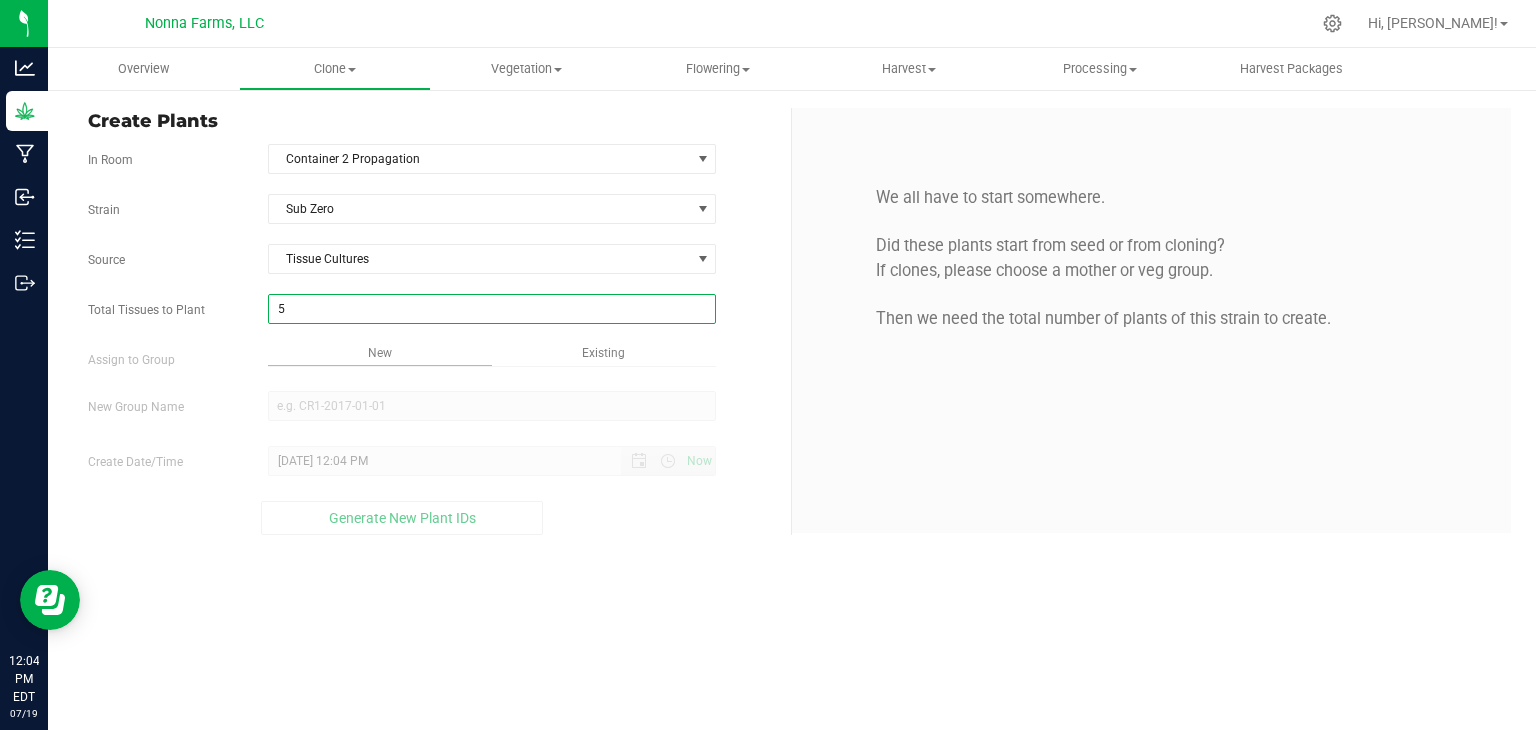 type on "50" 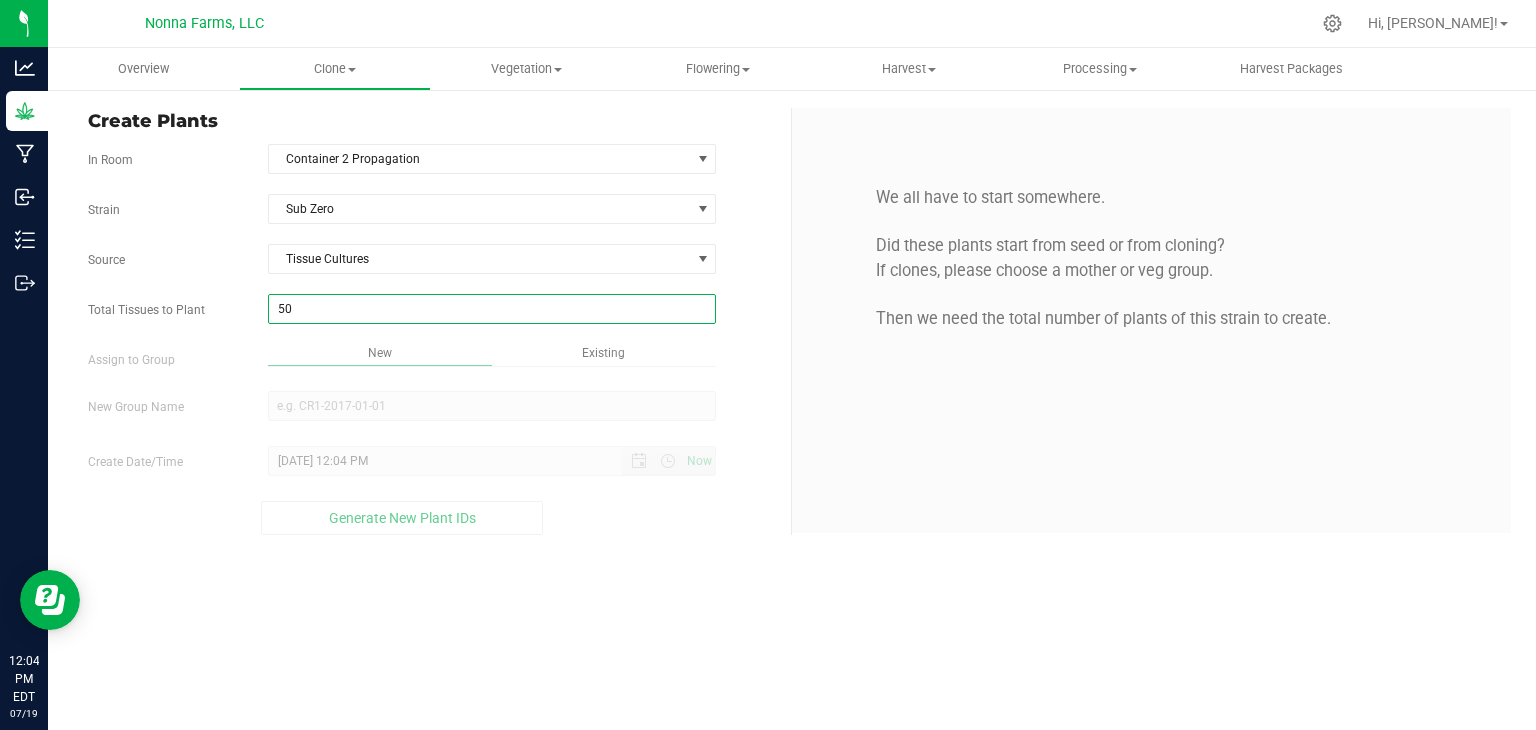 type on "50" 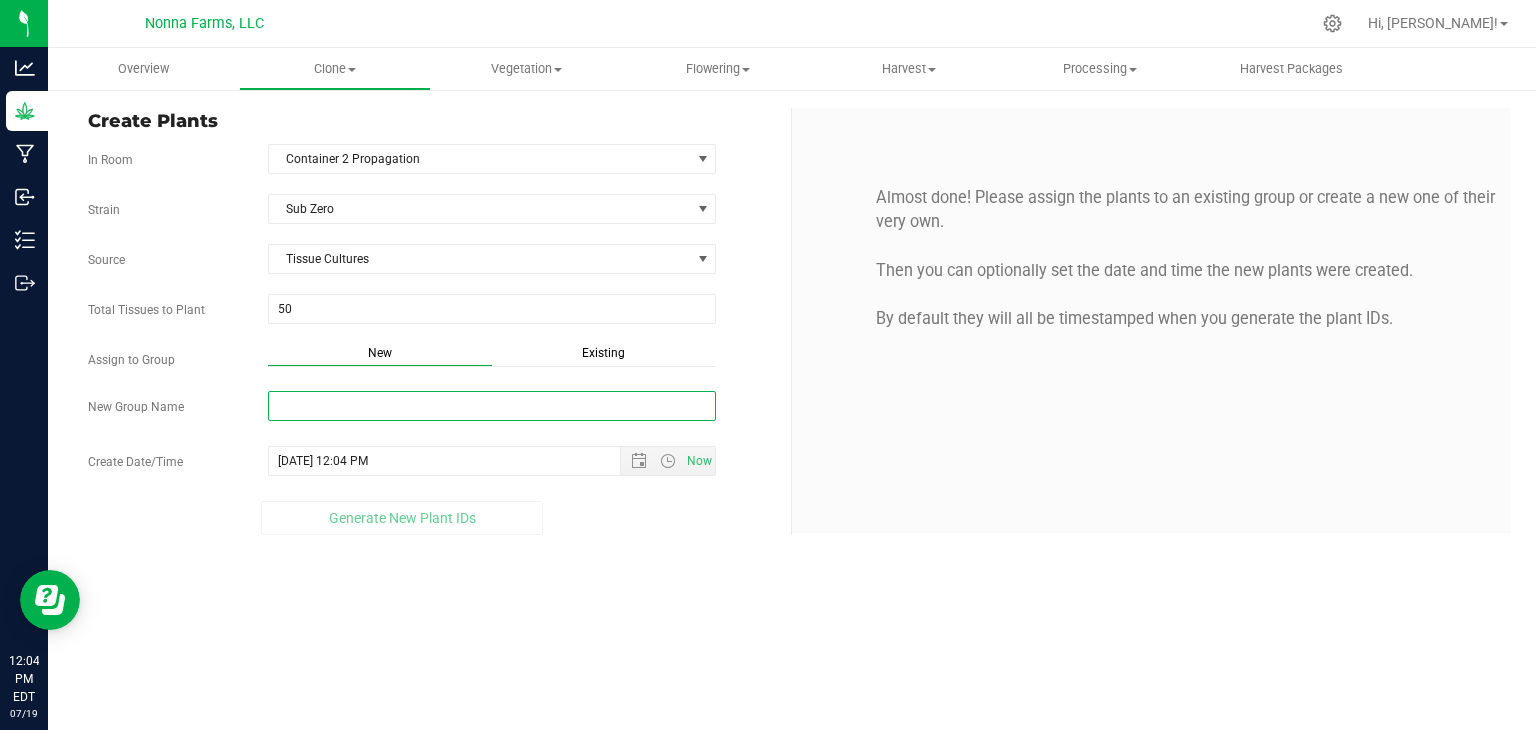 click on "New Group Name" at bounding box center (492, 406) 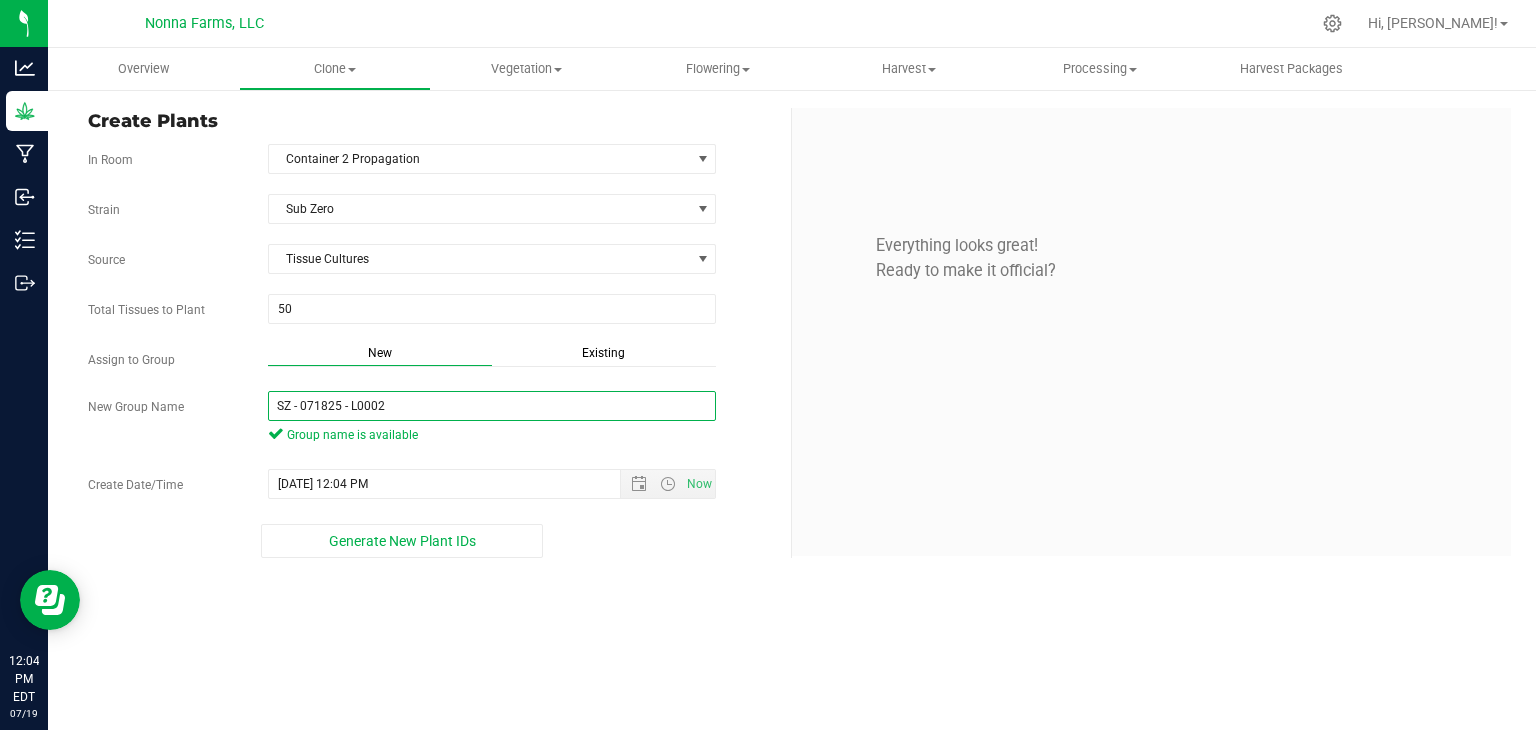 drag, startPoint x: 442, startPoint y: 399, endPoint x: 113, endPoint y: 401, distance: 329.00607 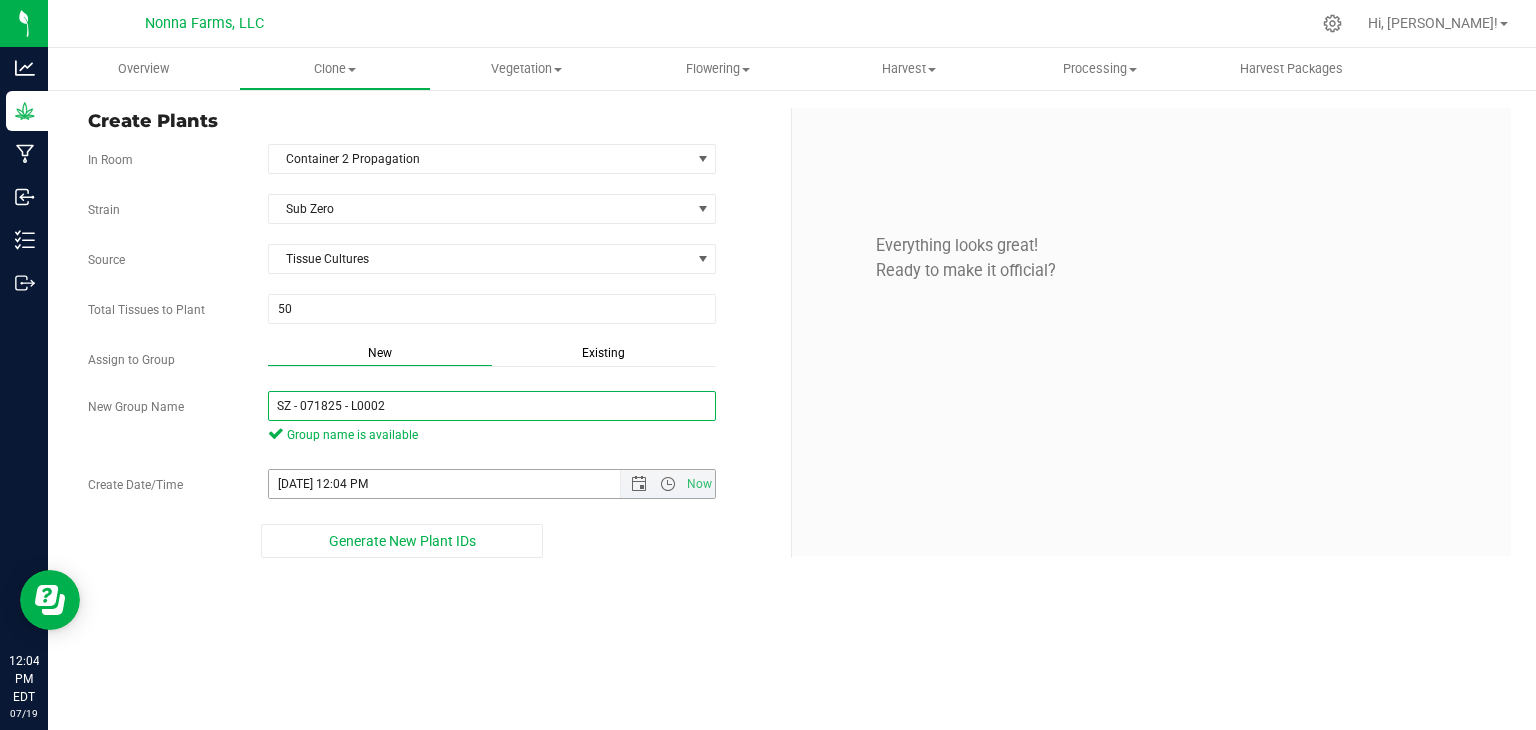 type on "SZ - 071825 - L0002" 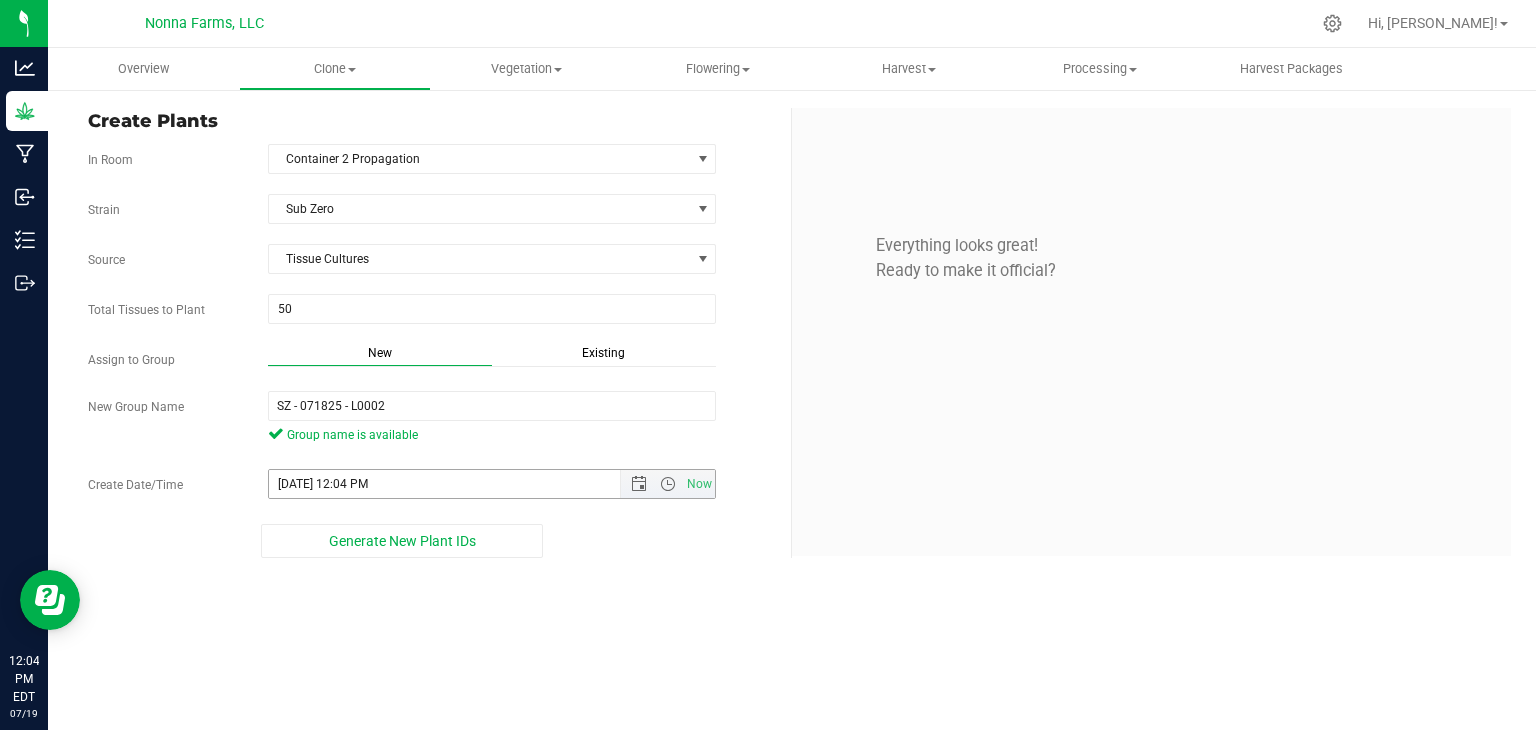 click on "Now" at bounding box center [667, 484] 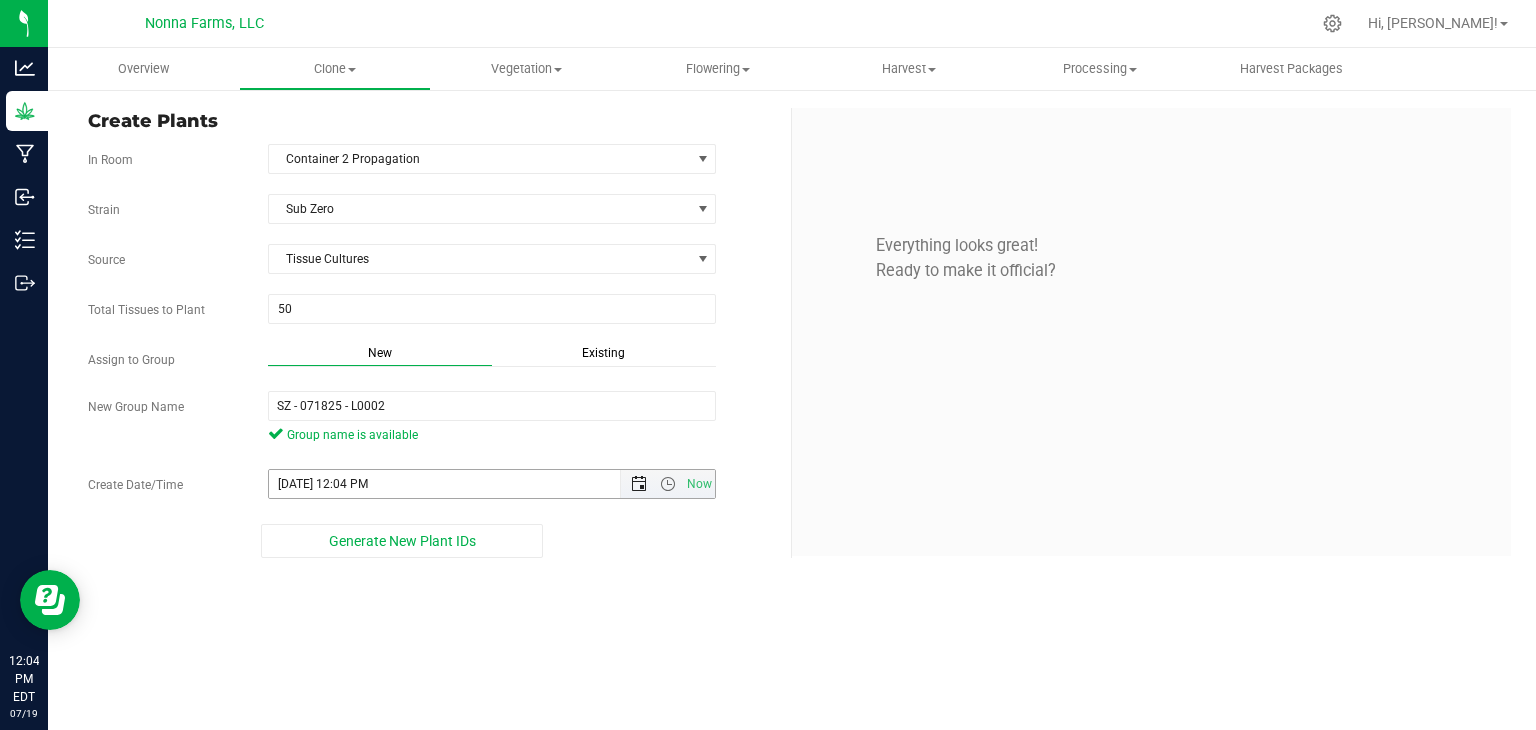 click at bounding box center (639, 484) 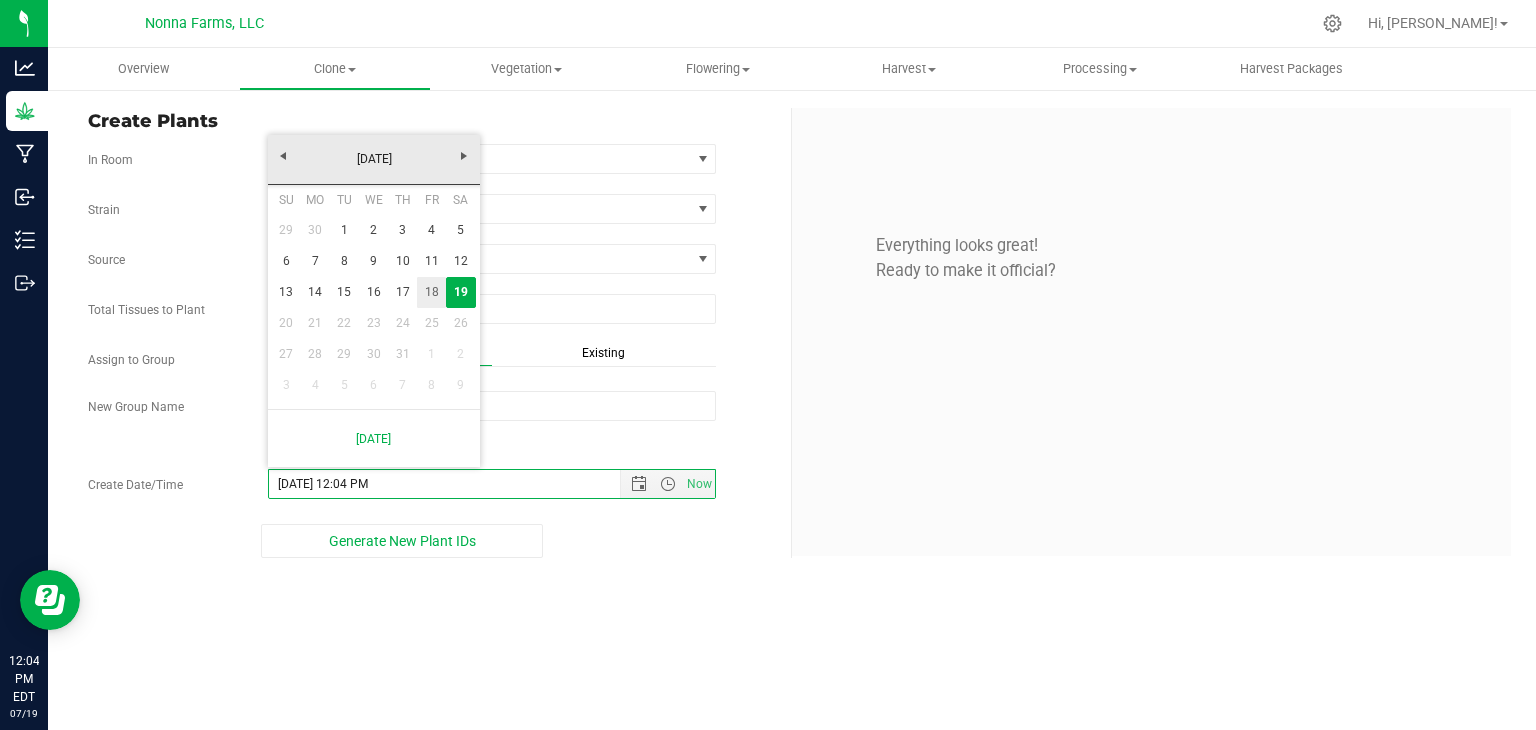 click on "18" at bounding box center [431, 292] 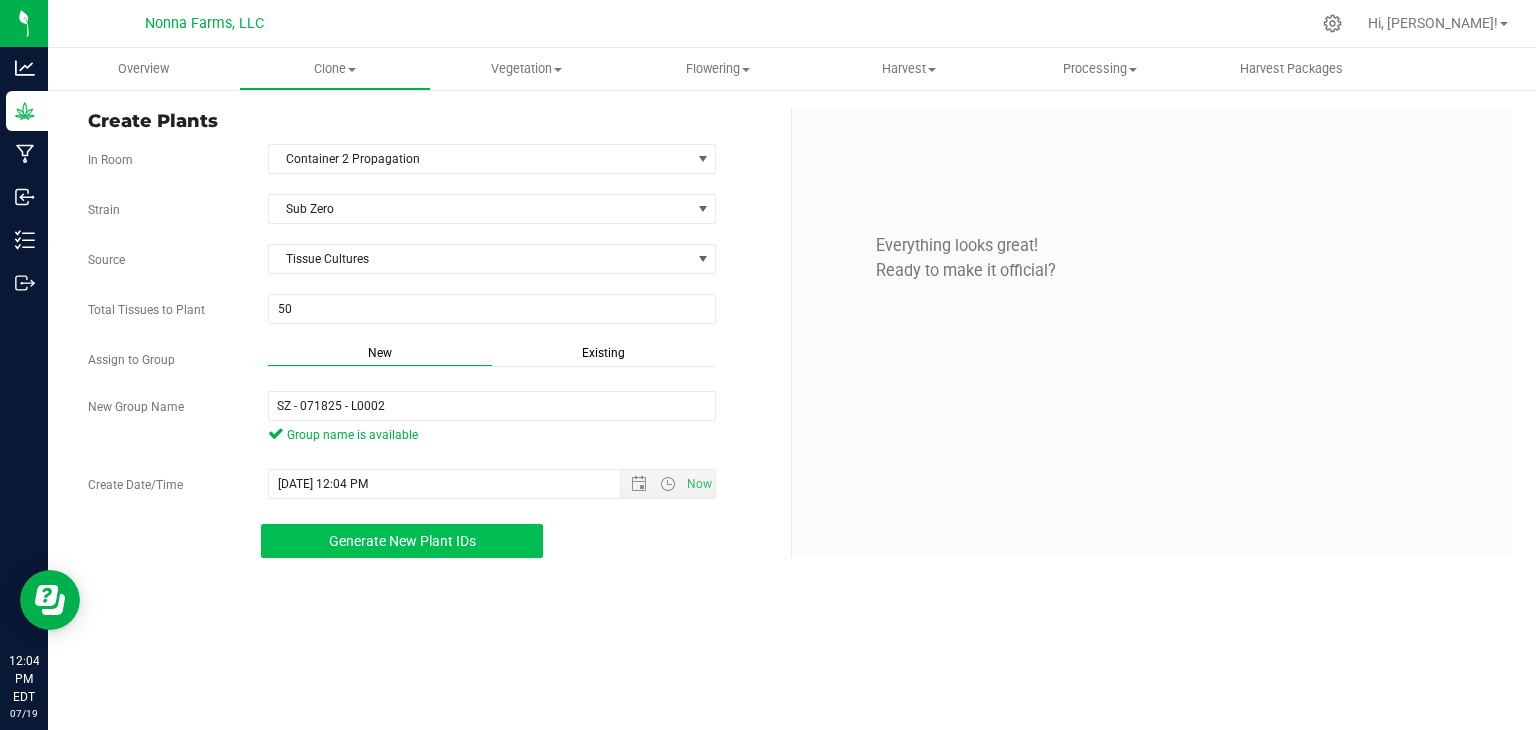 click on "Generate New Plant IDs" at bounding box center [402, 541] 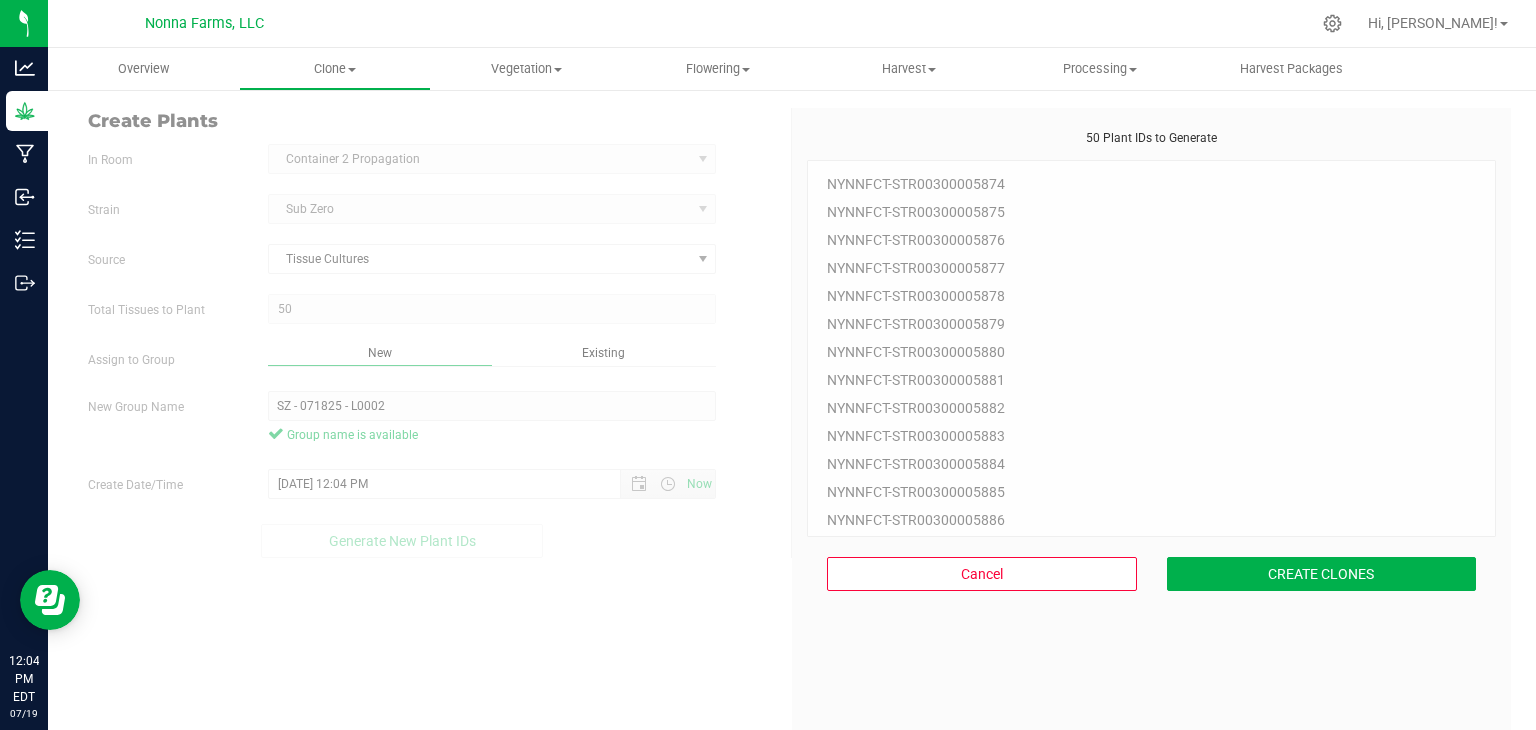 scroll, scrollTop: 60, scrollLeft: 0, axis: vertical 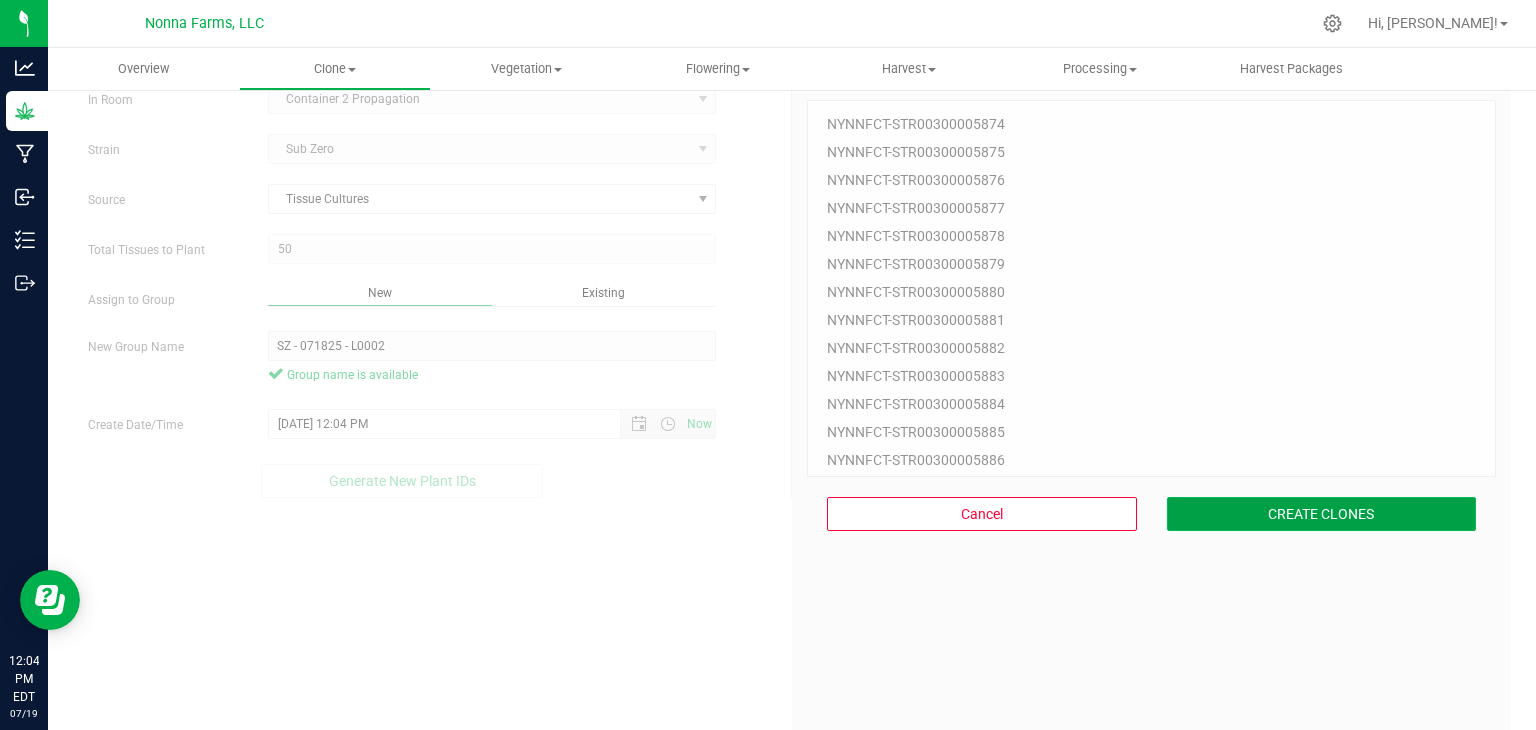 click on "CREATE CLONES" at bounding box center [1322, 514] 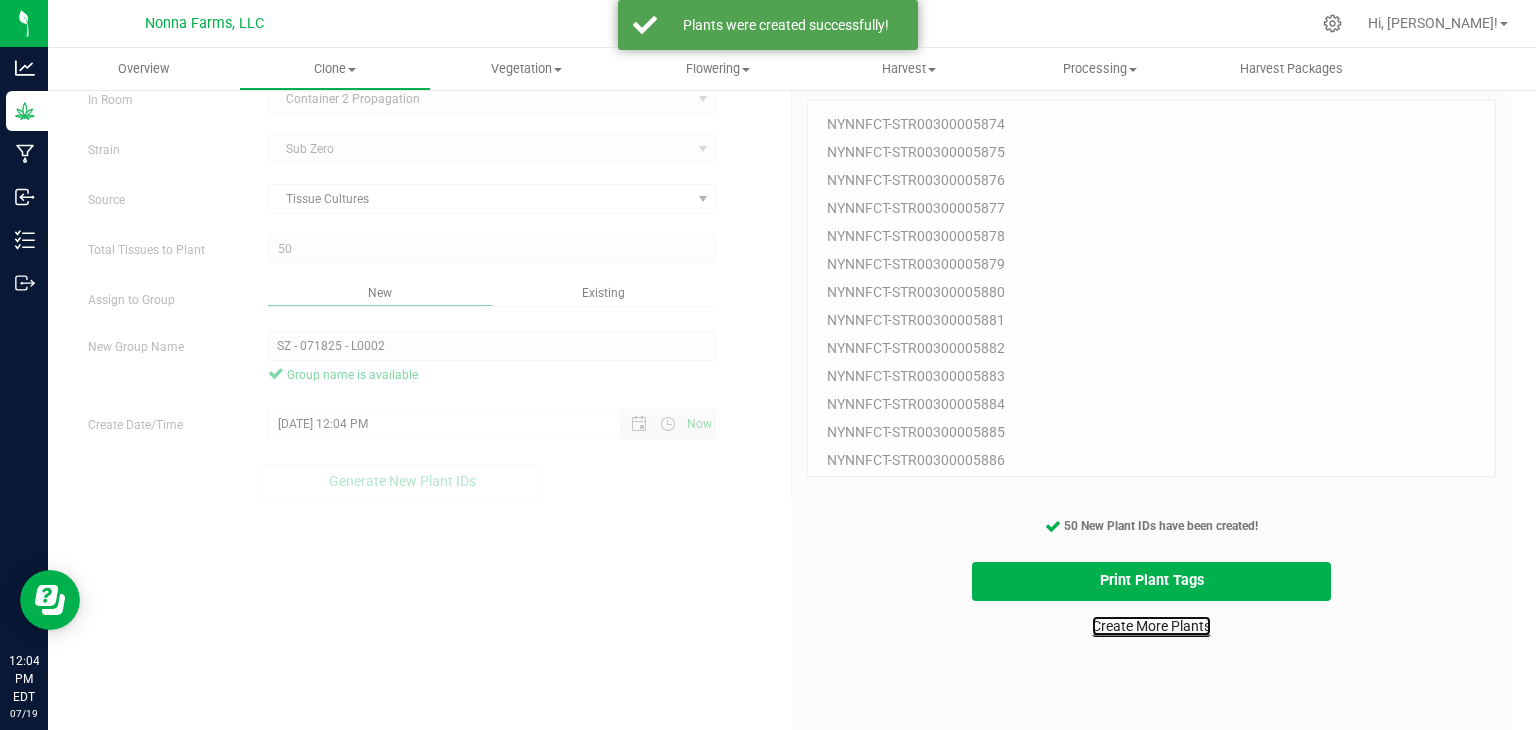 click on "Create More Plants" at bounding box center (1151, 626) 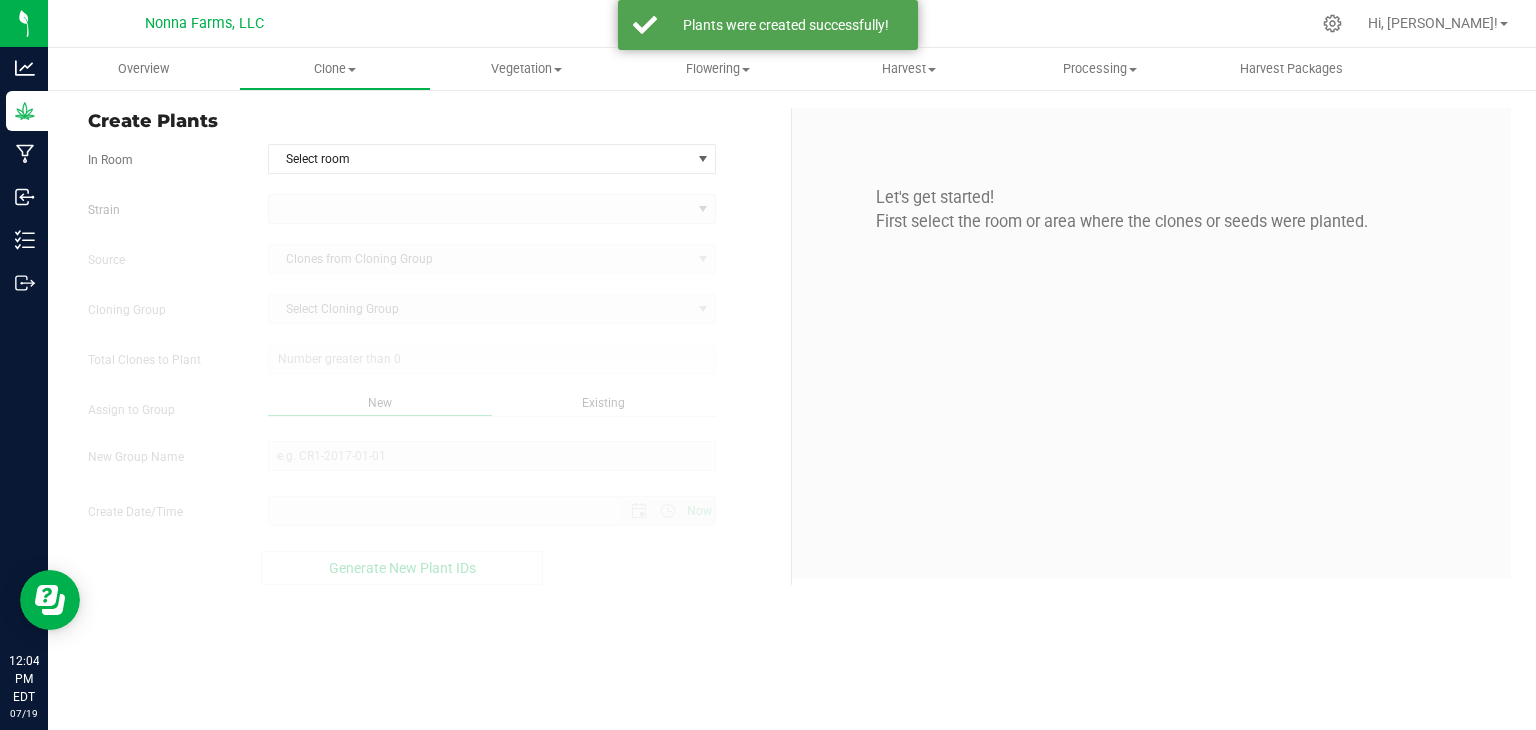 scroll, scrollTop: 0, scrollLeft: 0, axis: both 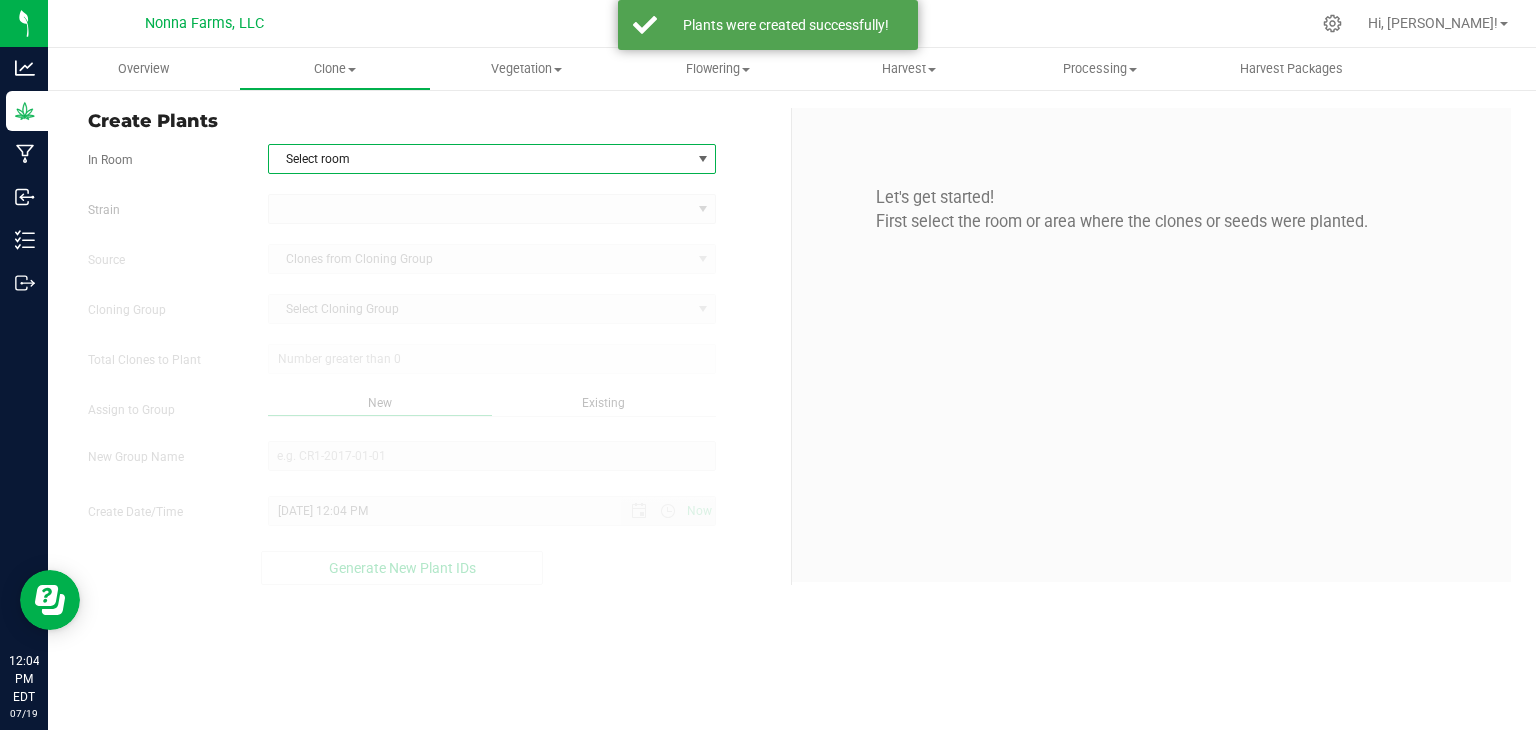 click on "Select room" at bounding box center (492, 159) 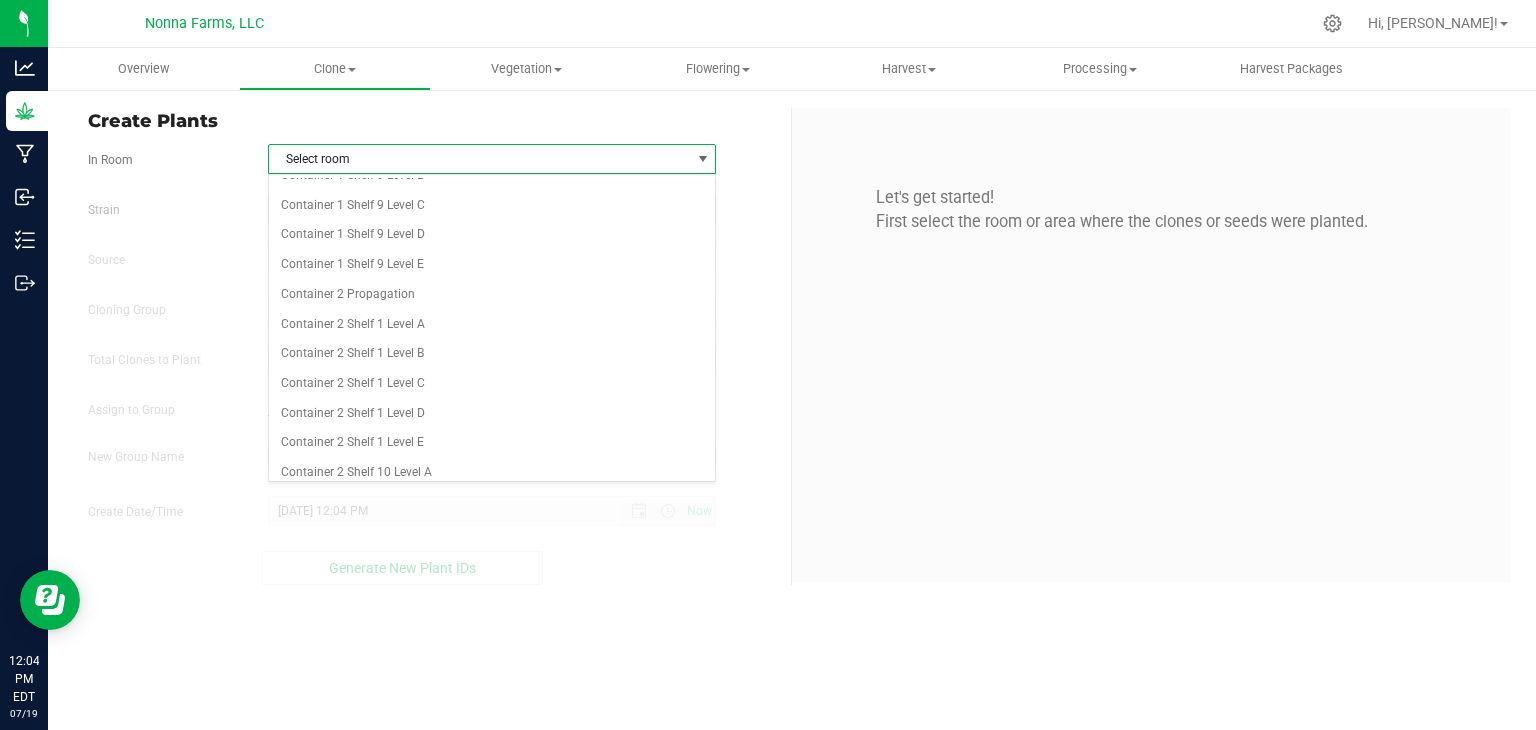 scroll, scrollTop: 2600, scrollLeft: 0, axis: vertical 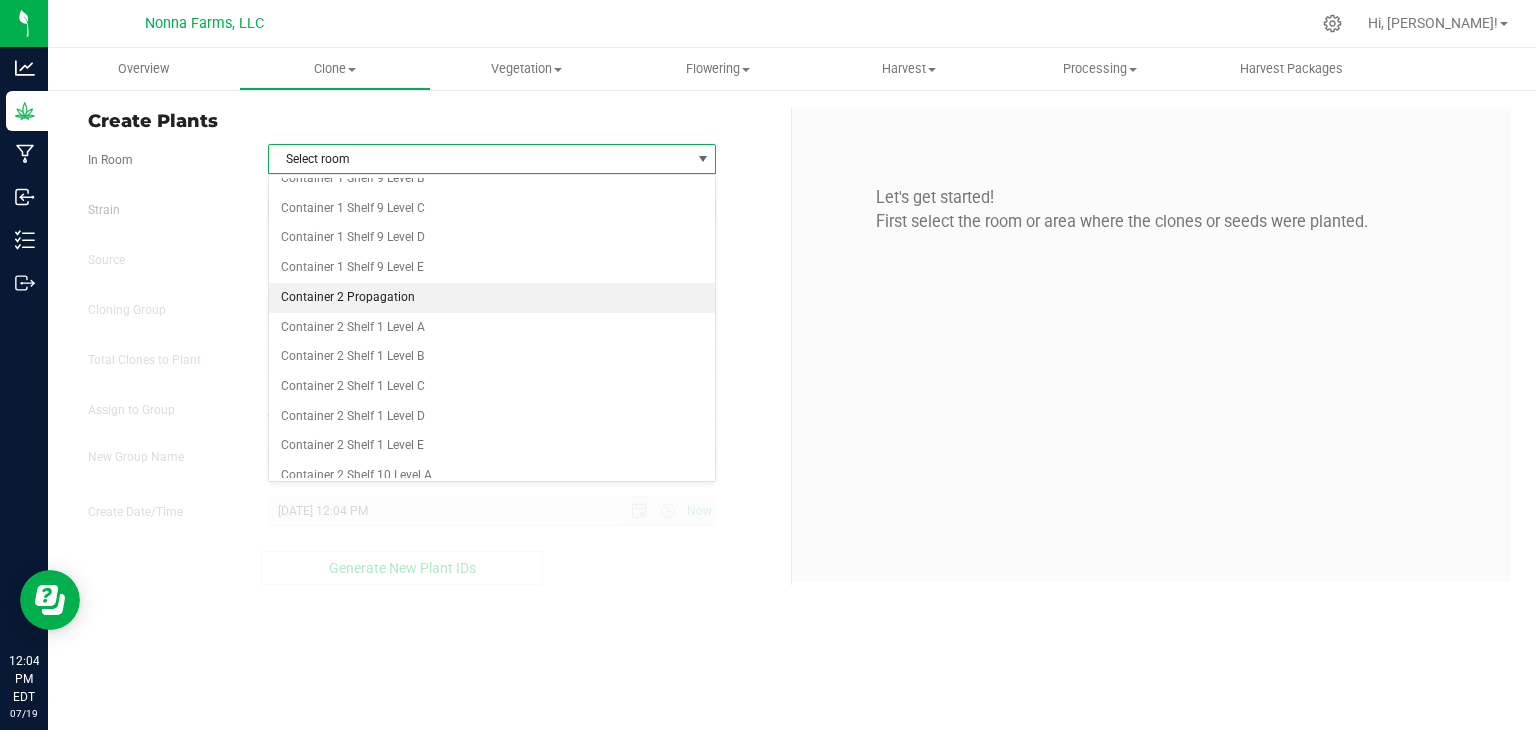 click on "Container 2 Propagation" at bounding box center (492, 298) 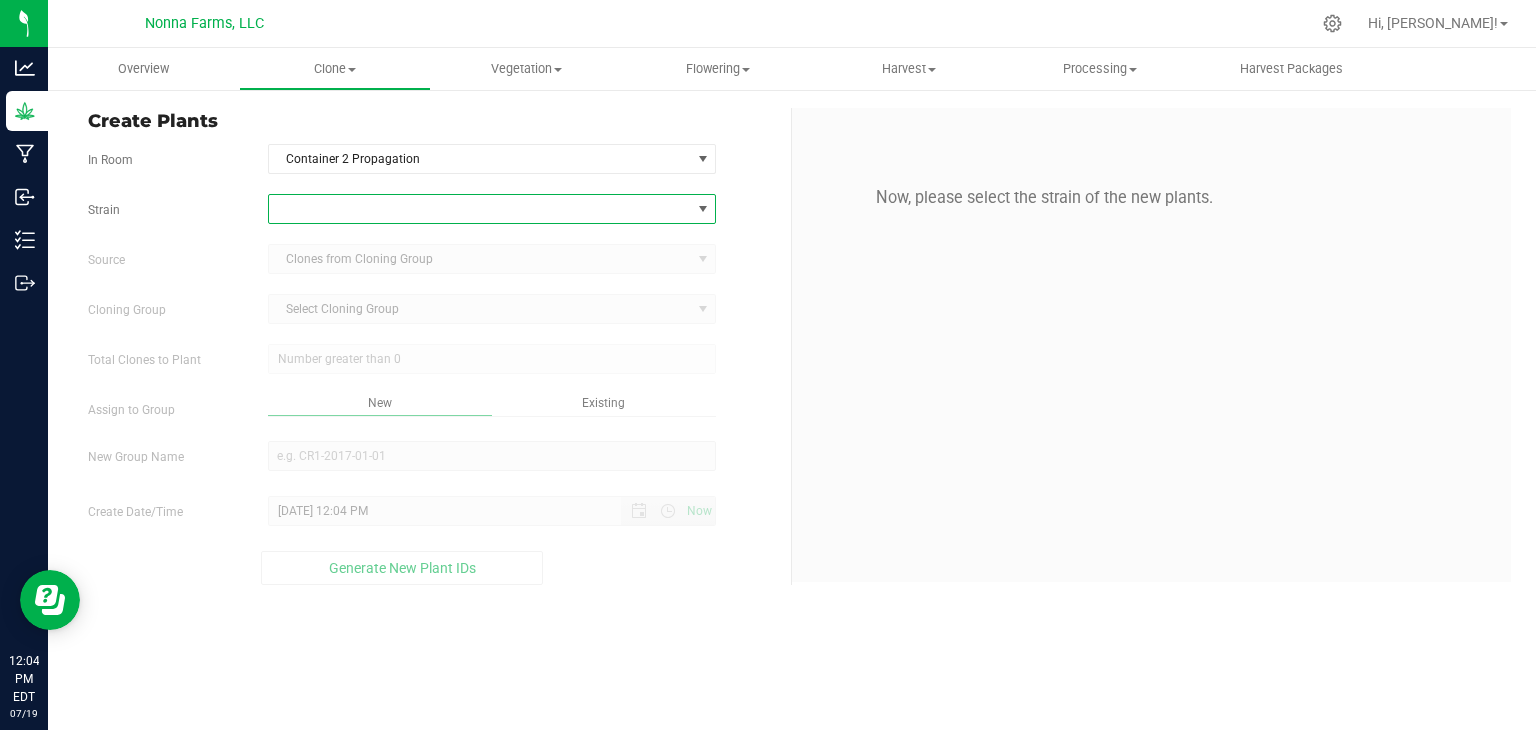 click at bounding box center [480, 209] 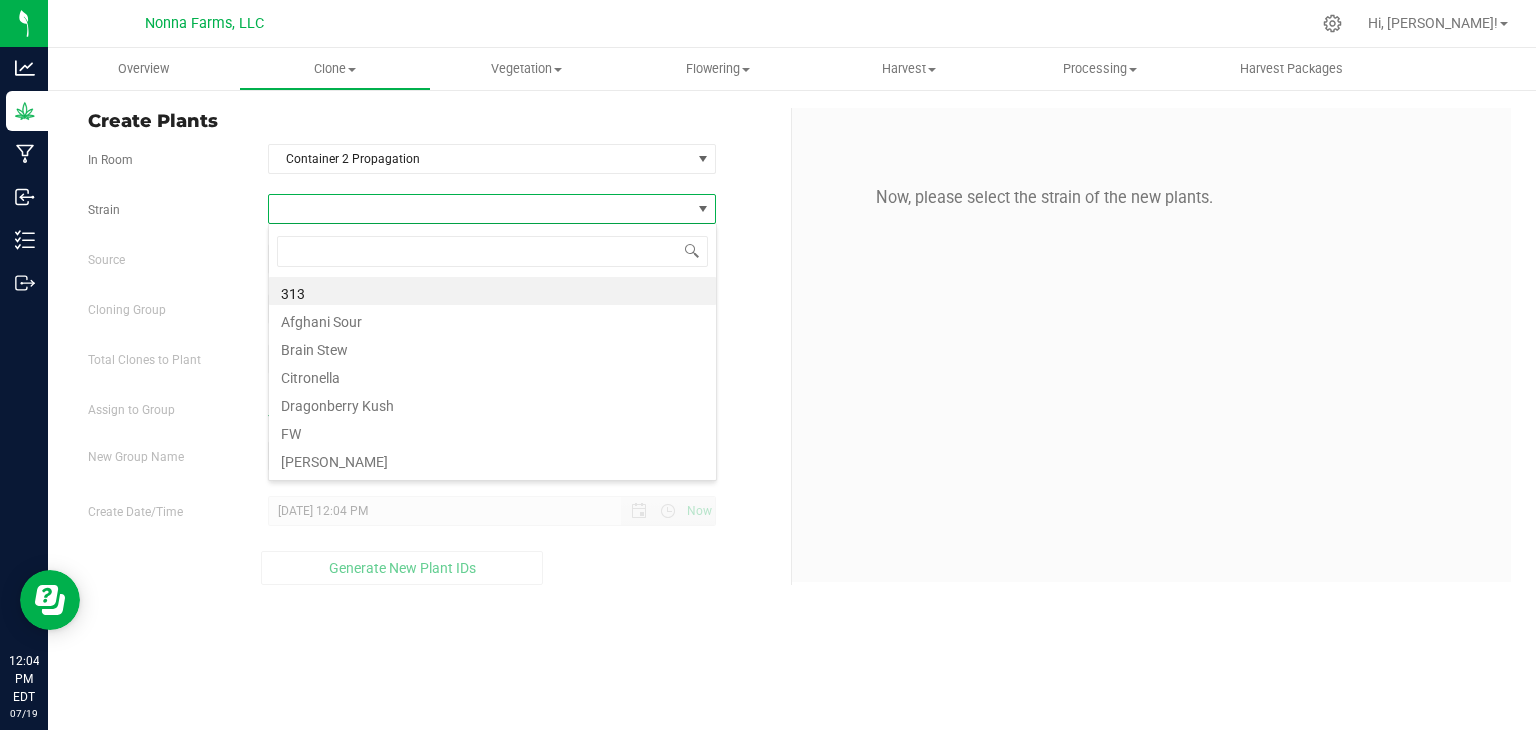 scroll, scrollTop: 99970, scrollLeft: 99551, axis: both 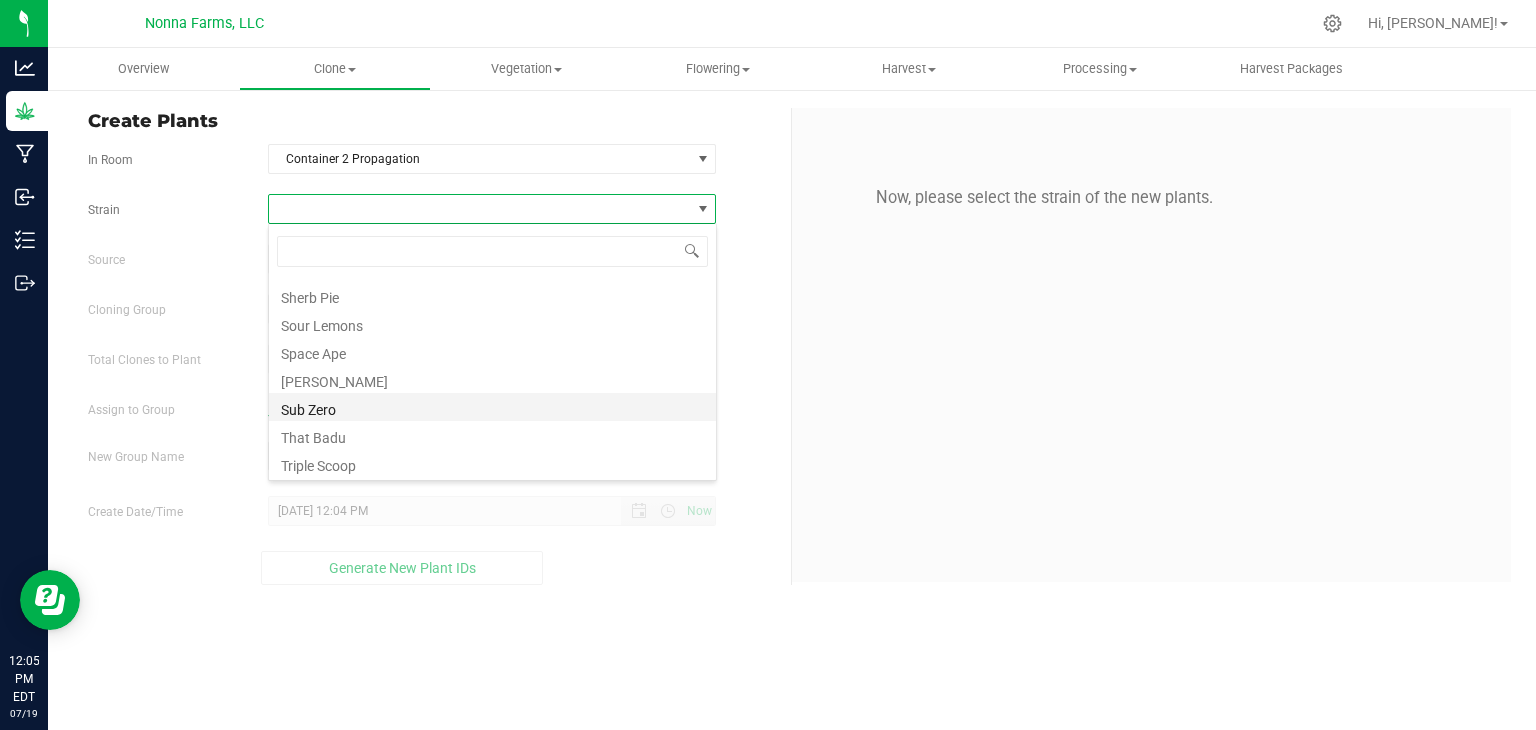 click on "Sub Zero" at bounding box center [492, 407] 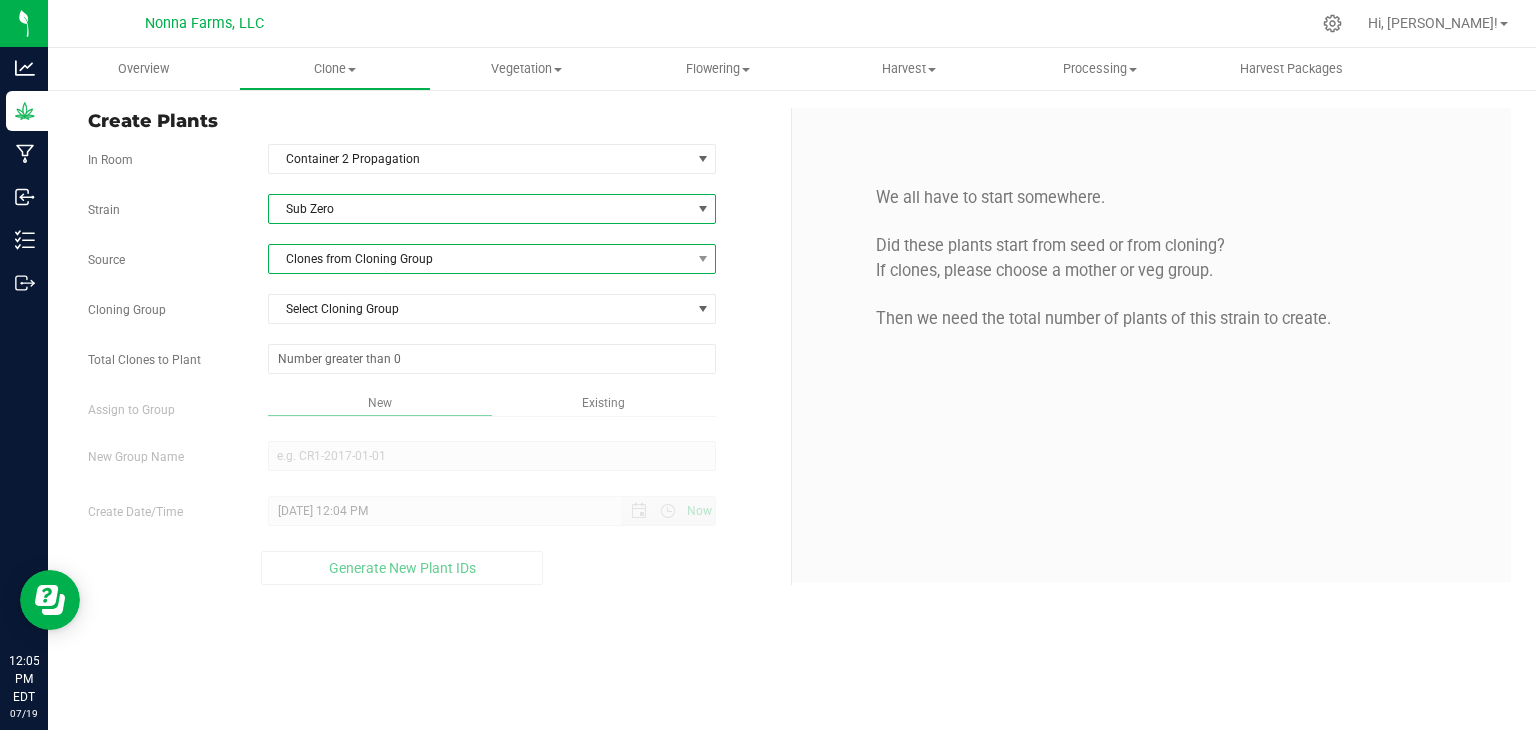 click on "Clones from Cloning Group" at bounding box center [480, 259] 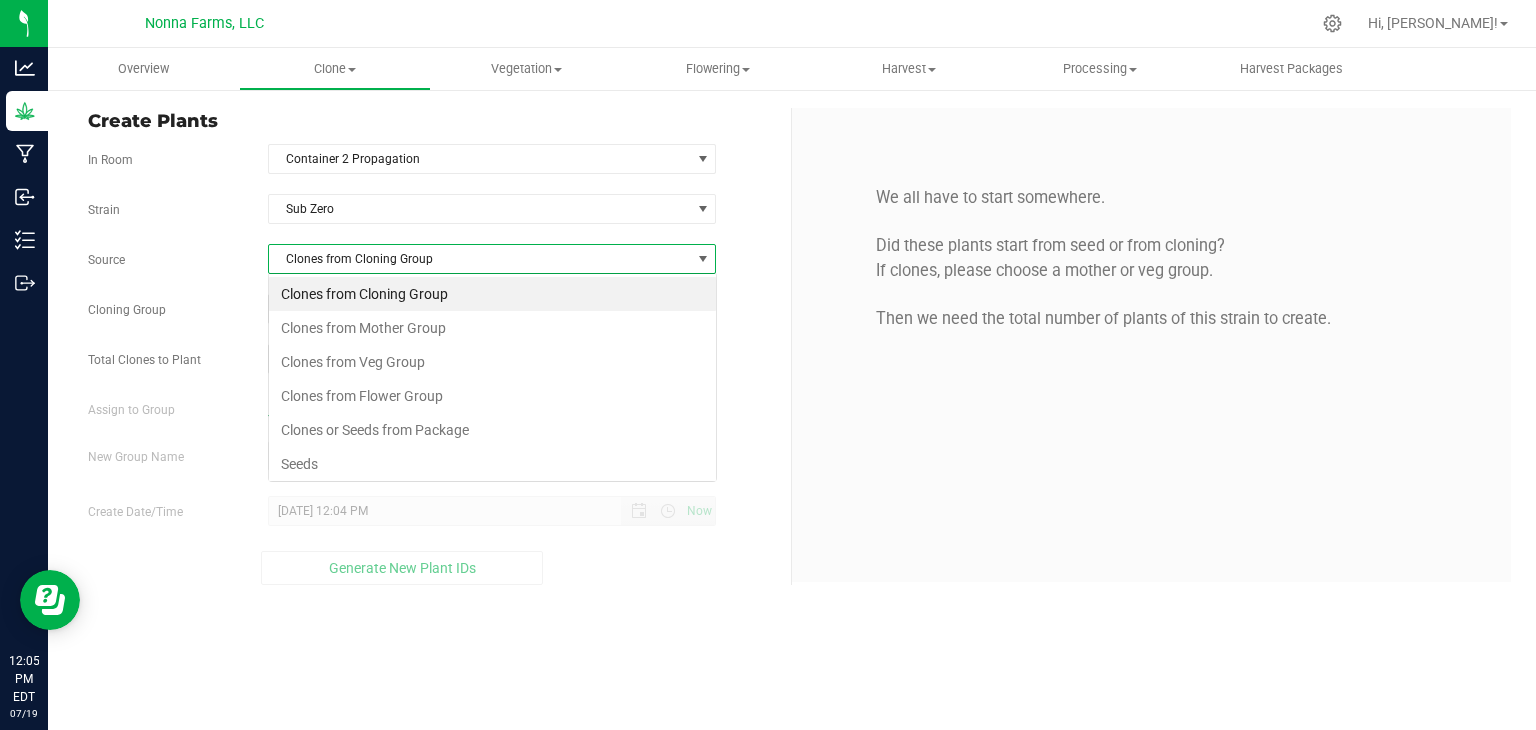scroll, scrollTop: 99970, scrollLeft: 99551, axis: both 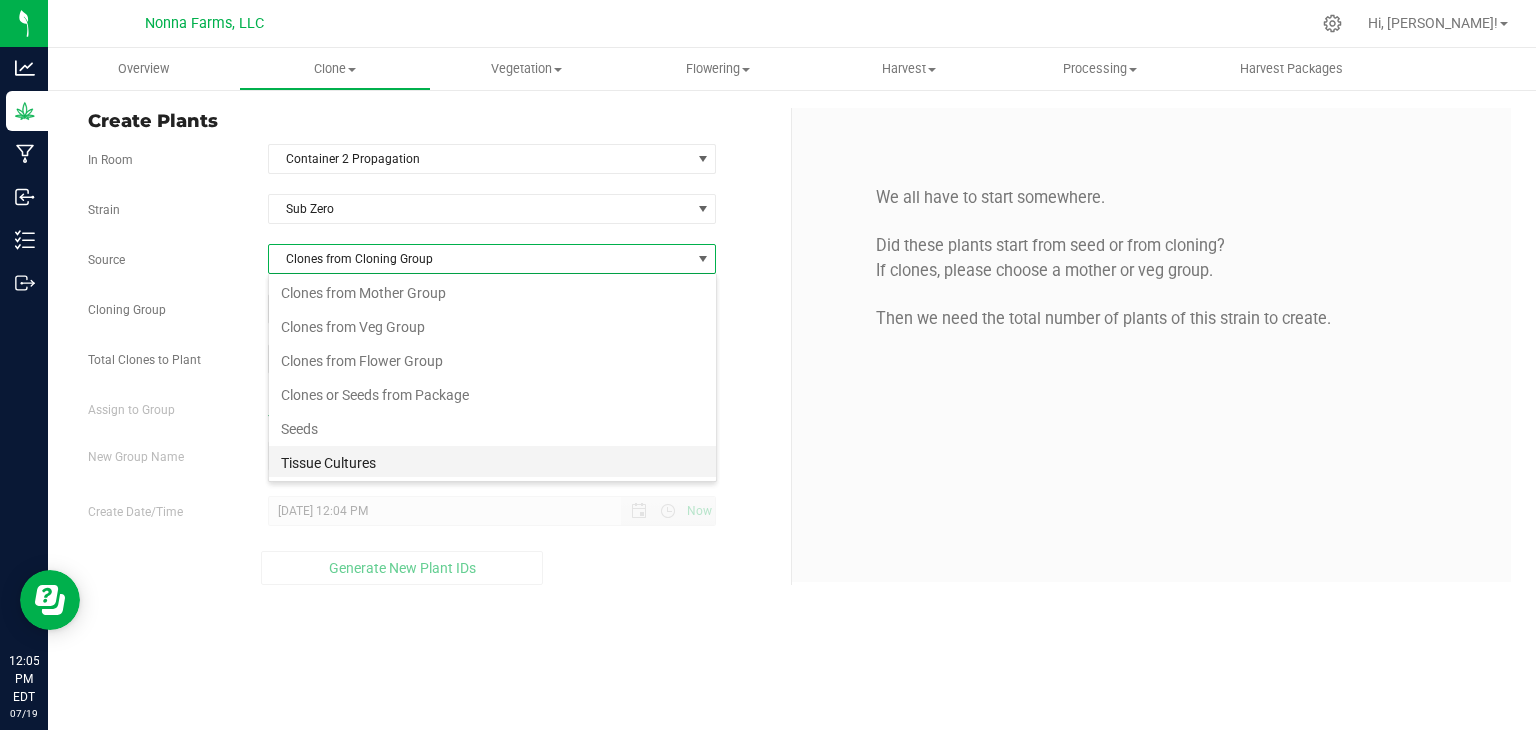 click on "Tissue Cultures" at bounding box center (492, 463) 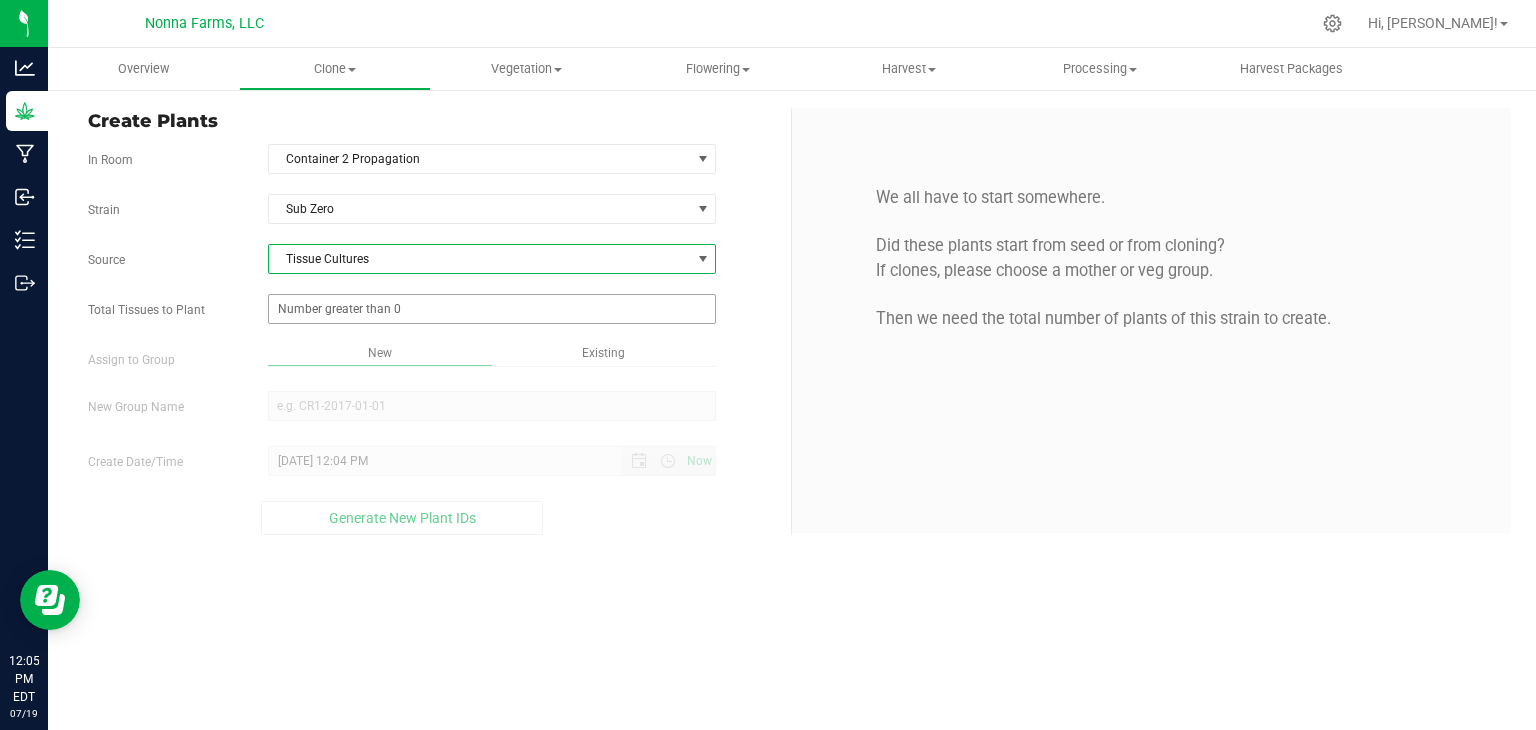 click at bounding box center [492, 309] 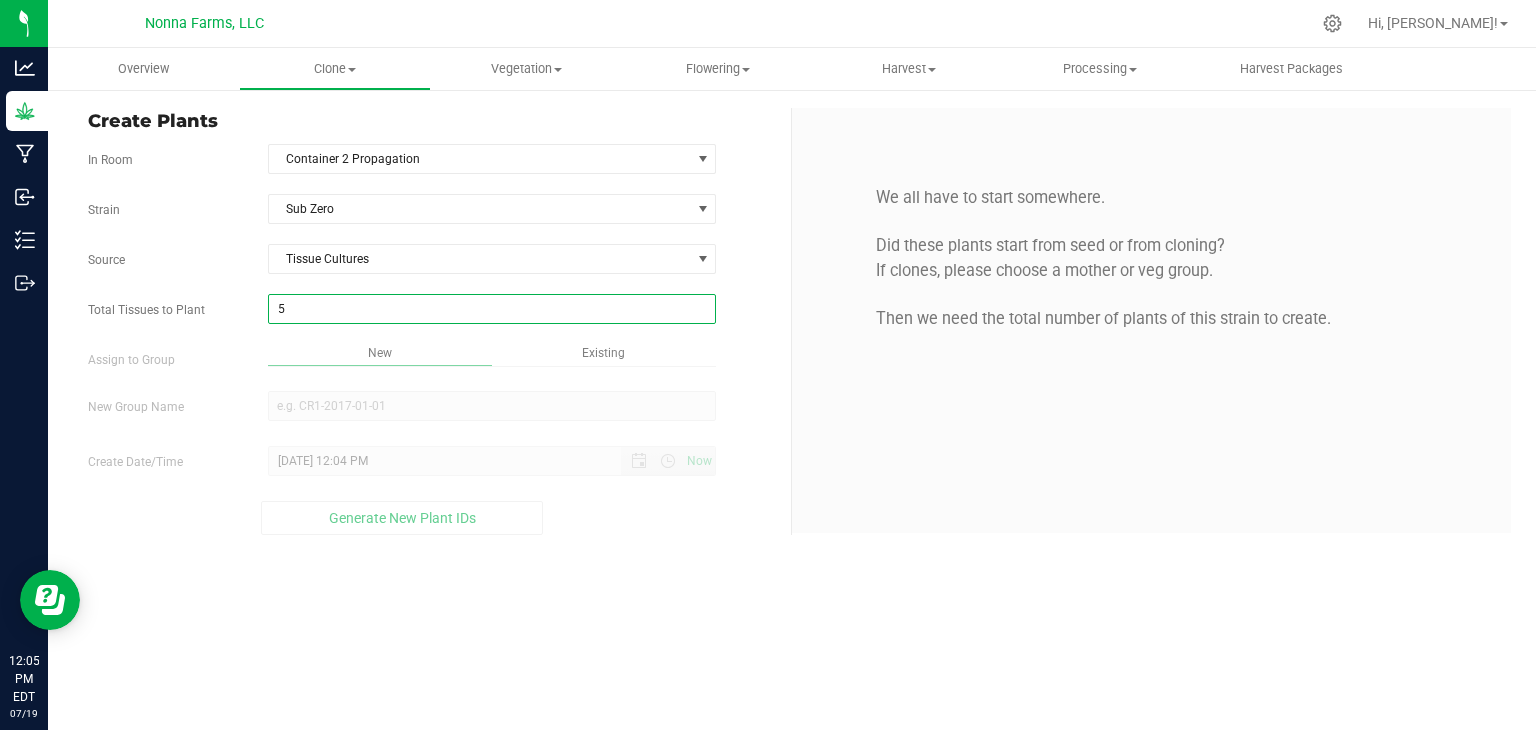 type on "50" 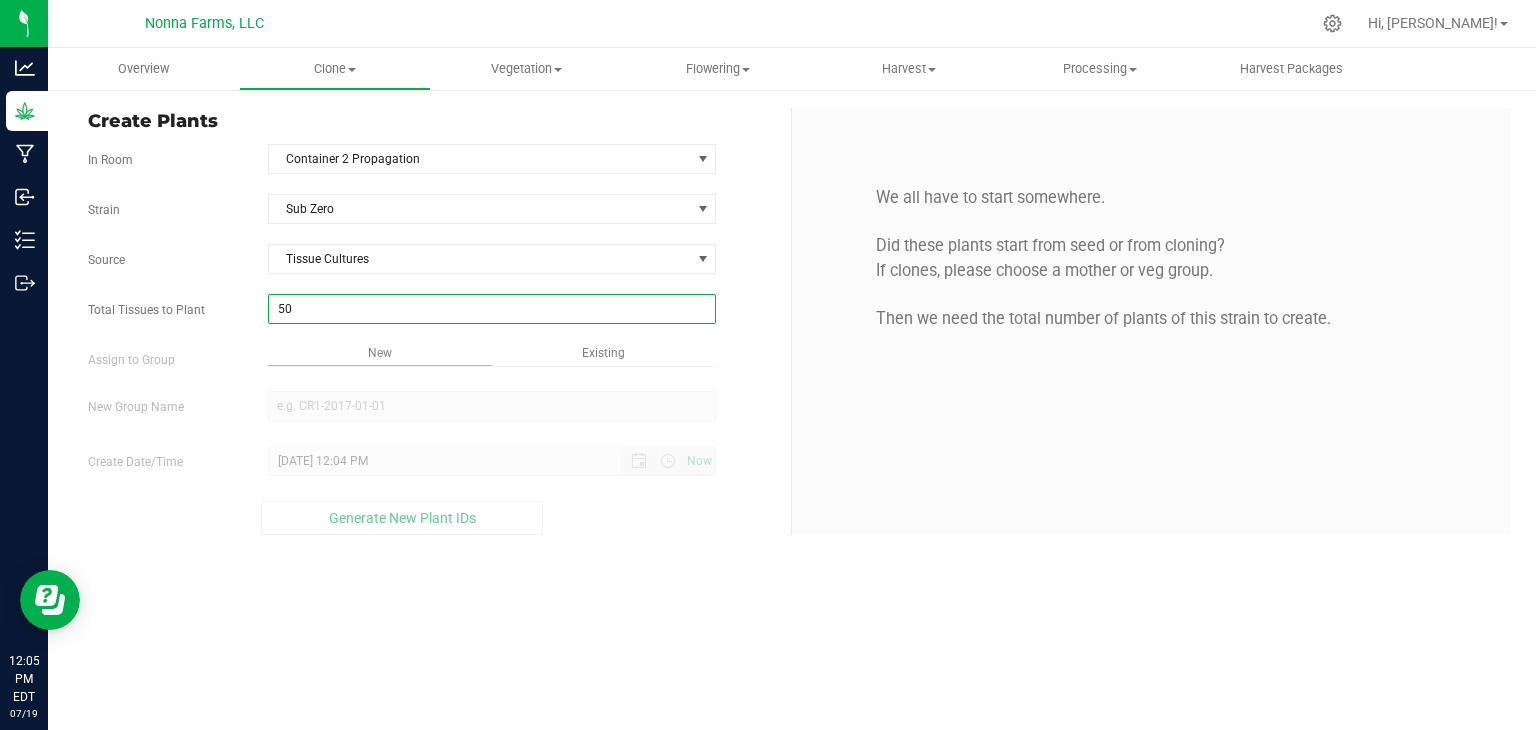 type on "50" 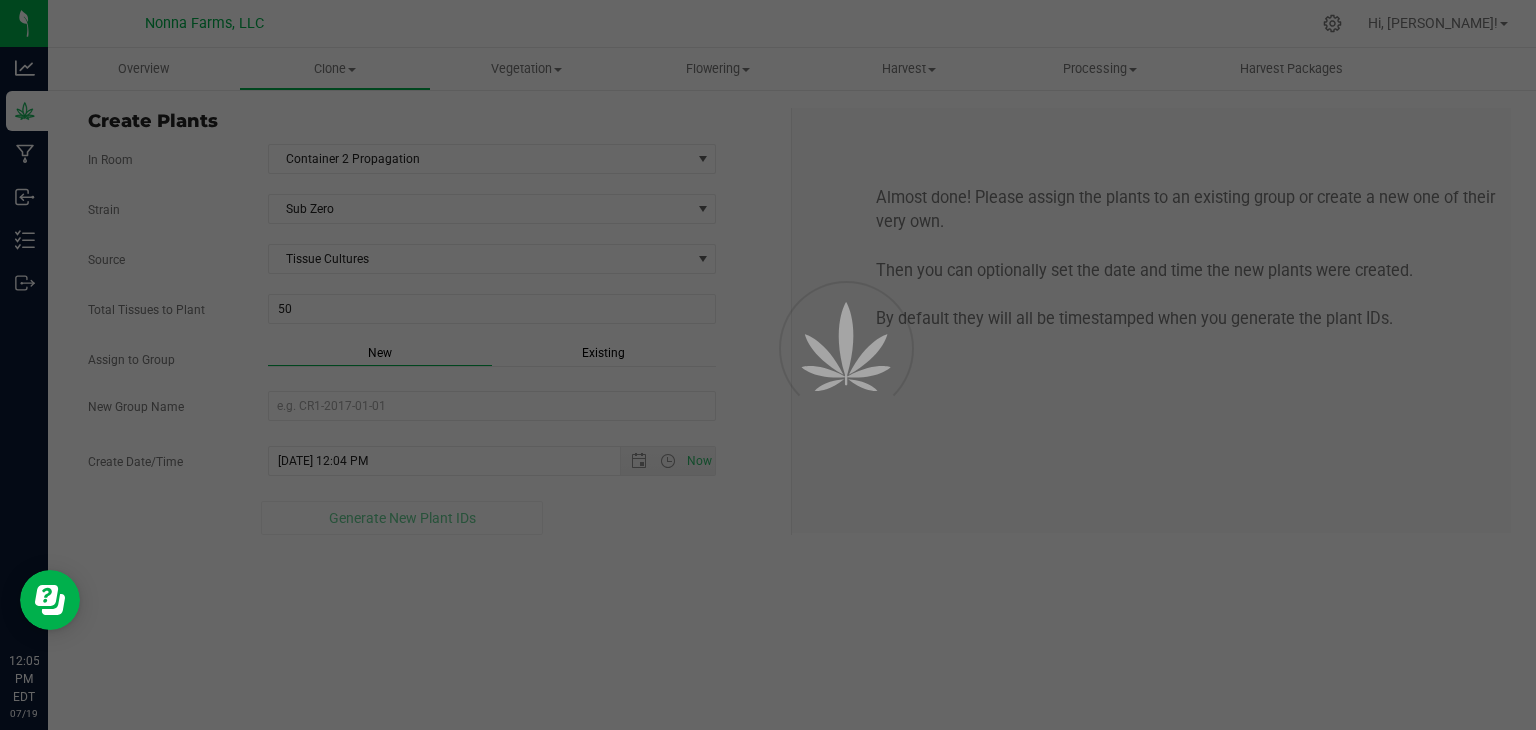 click on "Overview
Clone
Create plants
Cloning groups
Cloning plants
Apply to plants
Vegetation" at bounding box center (792, 389) 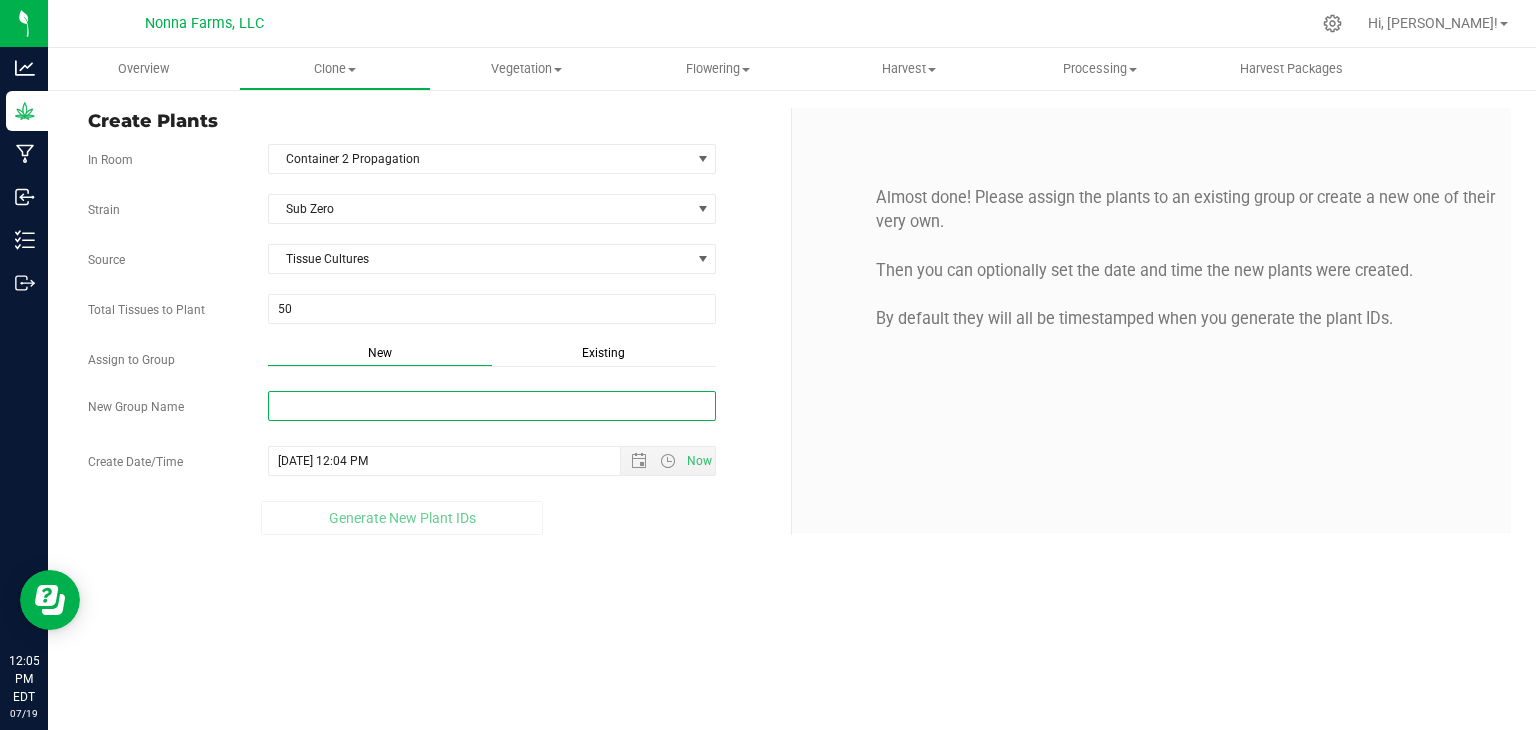 click on "New Group Name" at bounding box center (492, 406) 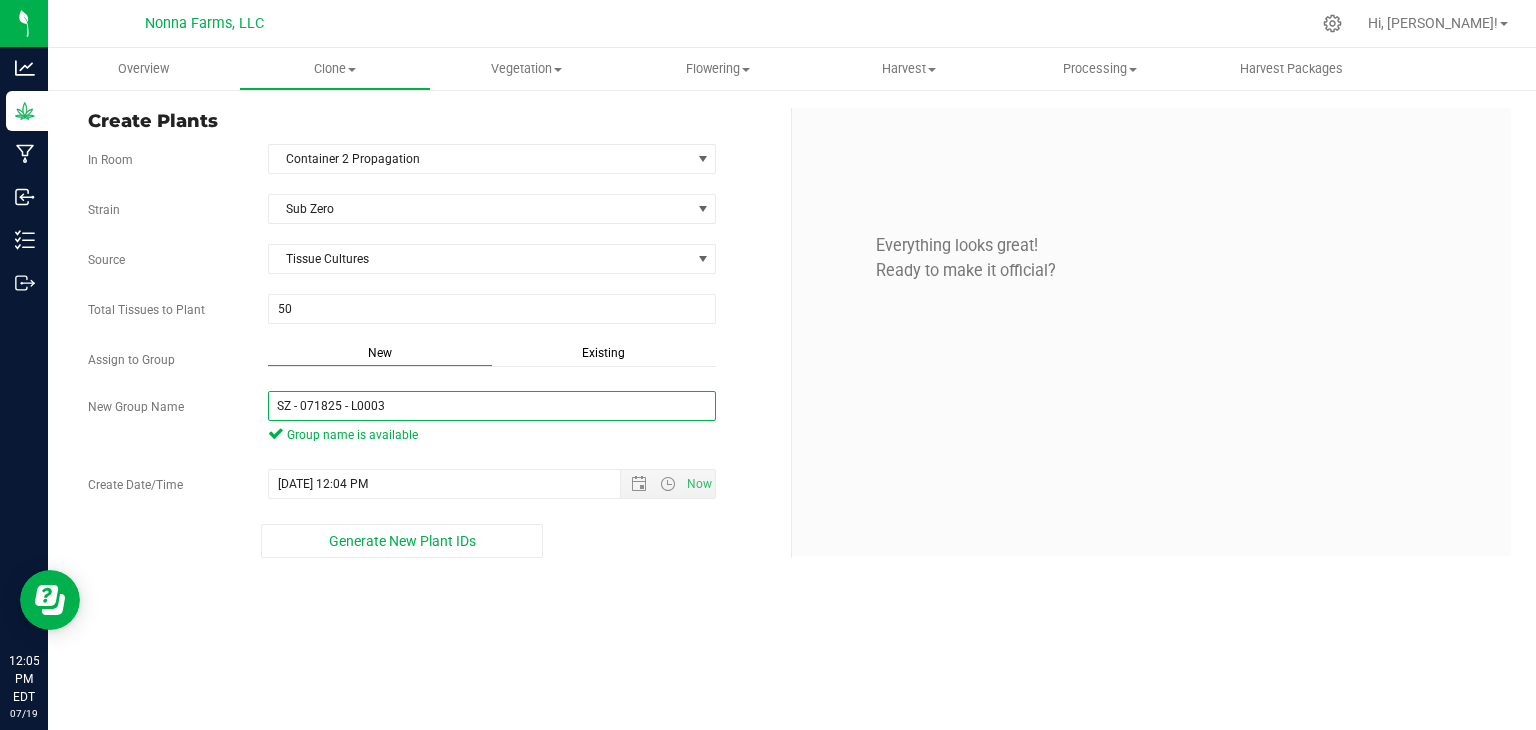 drag, startPoint x: 432, startPoint y: 404, endPoint x: 121, endPoint y: 399, distance: 311.0402 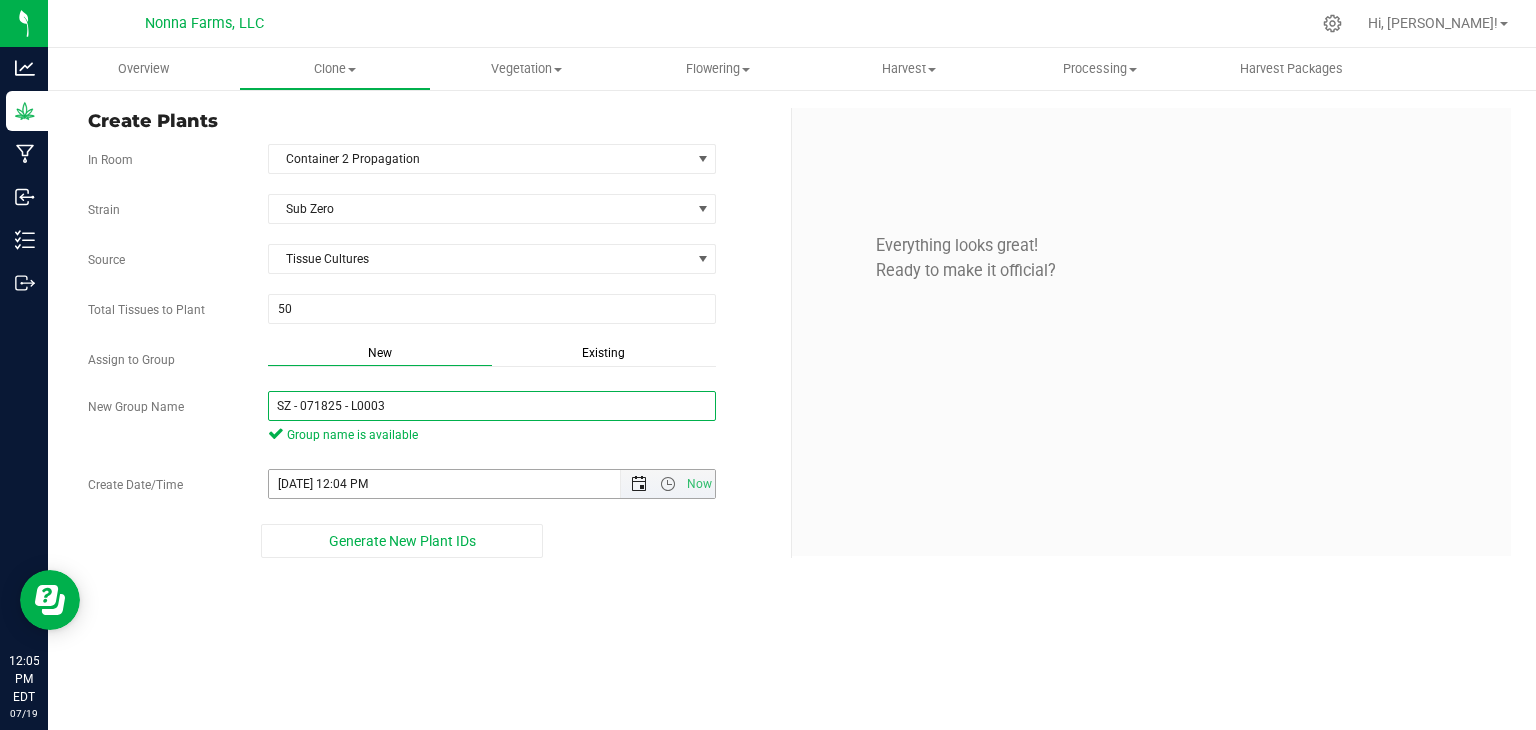 click at bounding box center (639, 484) 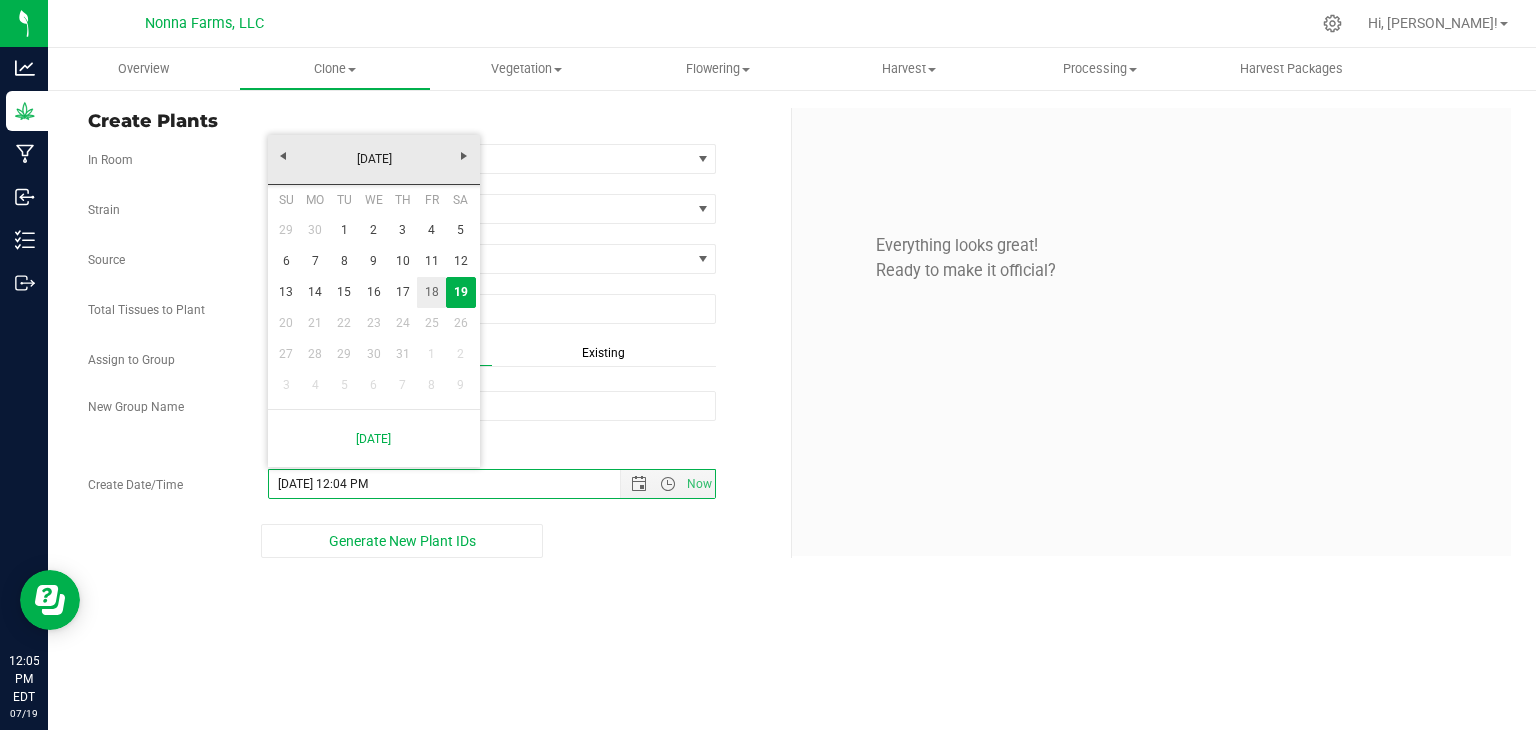 click on "18" at bounding box center (431, 292) 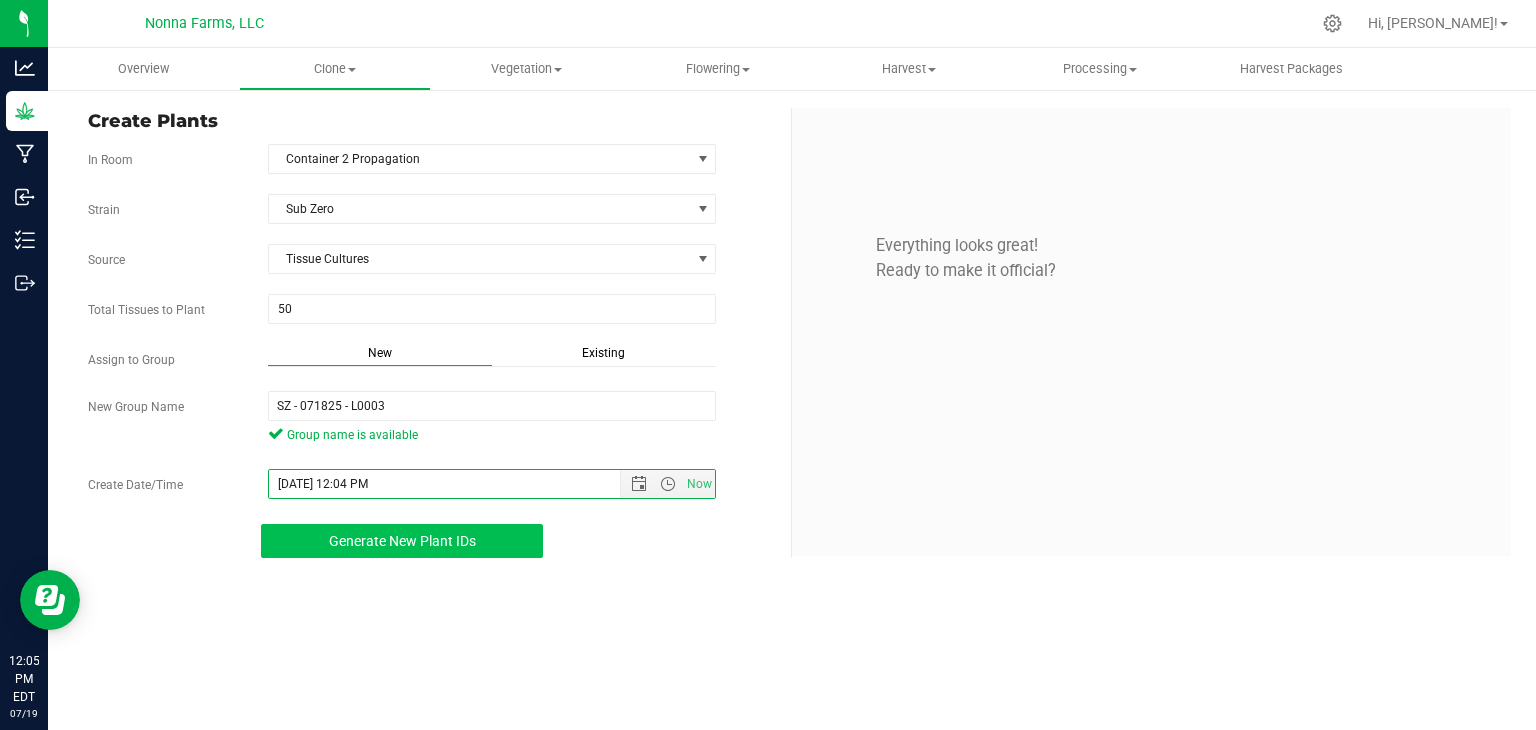 click on "Generate New Plant IDs" at bounding box center (402, 541) 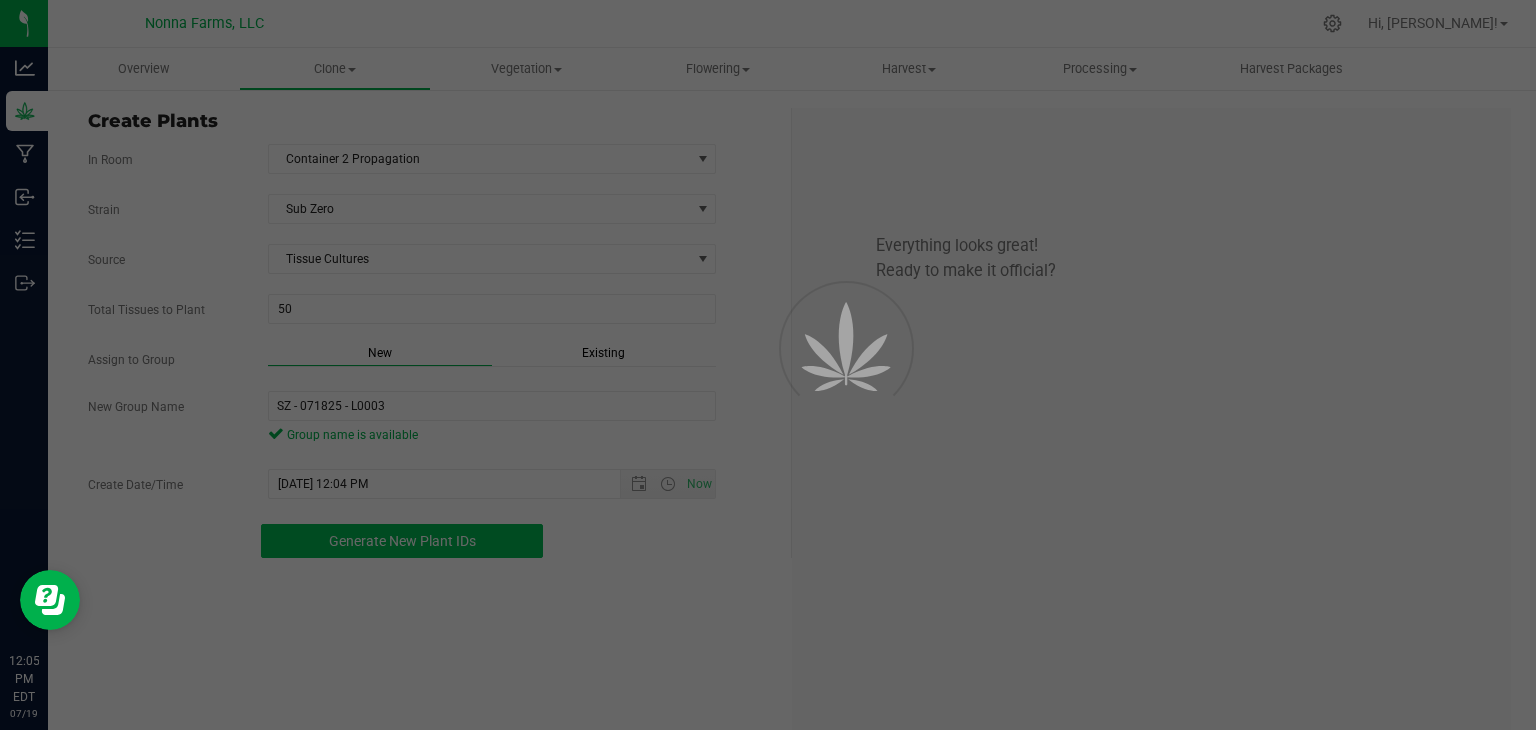 scroll, scrollTop: 60, scrollLeft: 0, axis: vertical 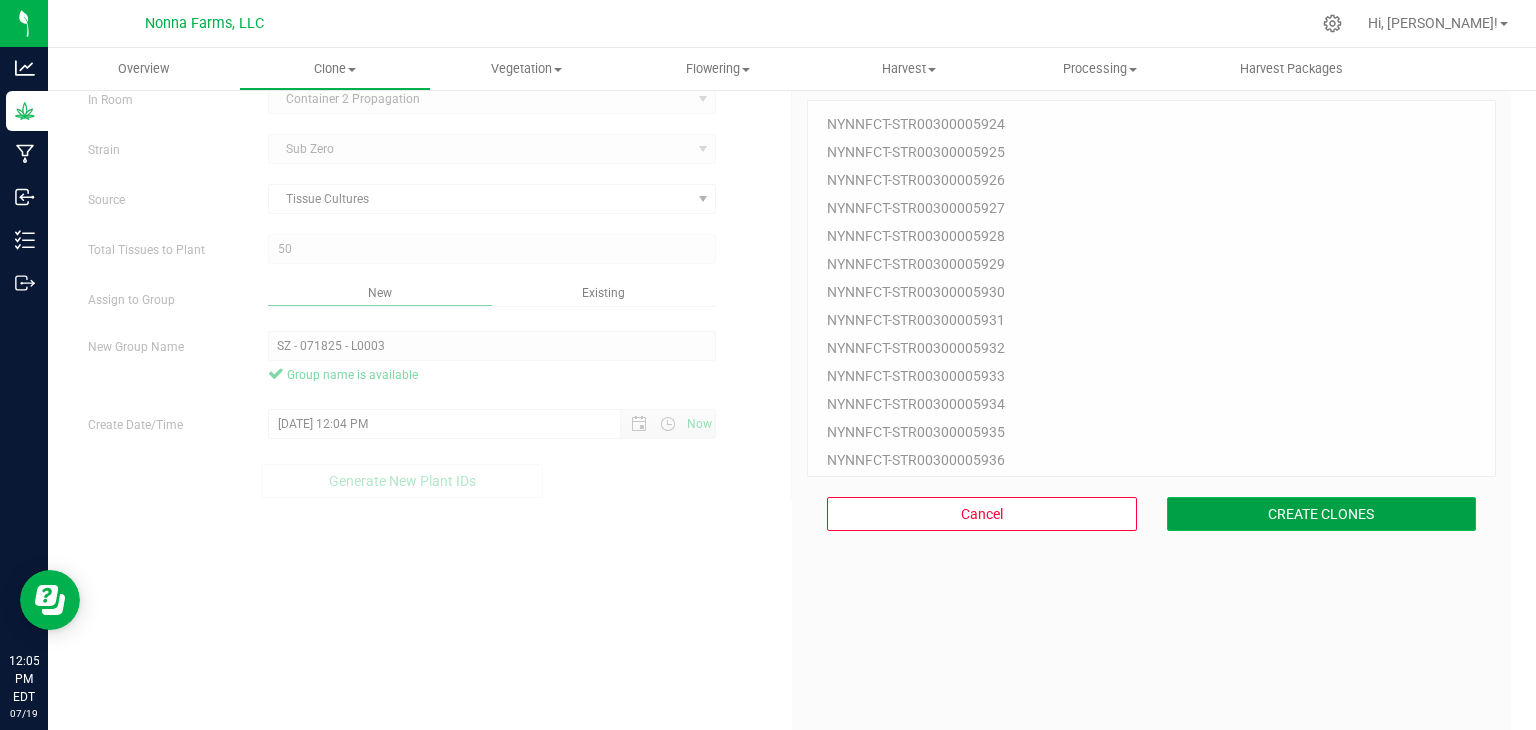 click on "CREATE CLONES" at bounding box center [1322, 514] 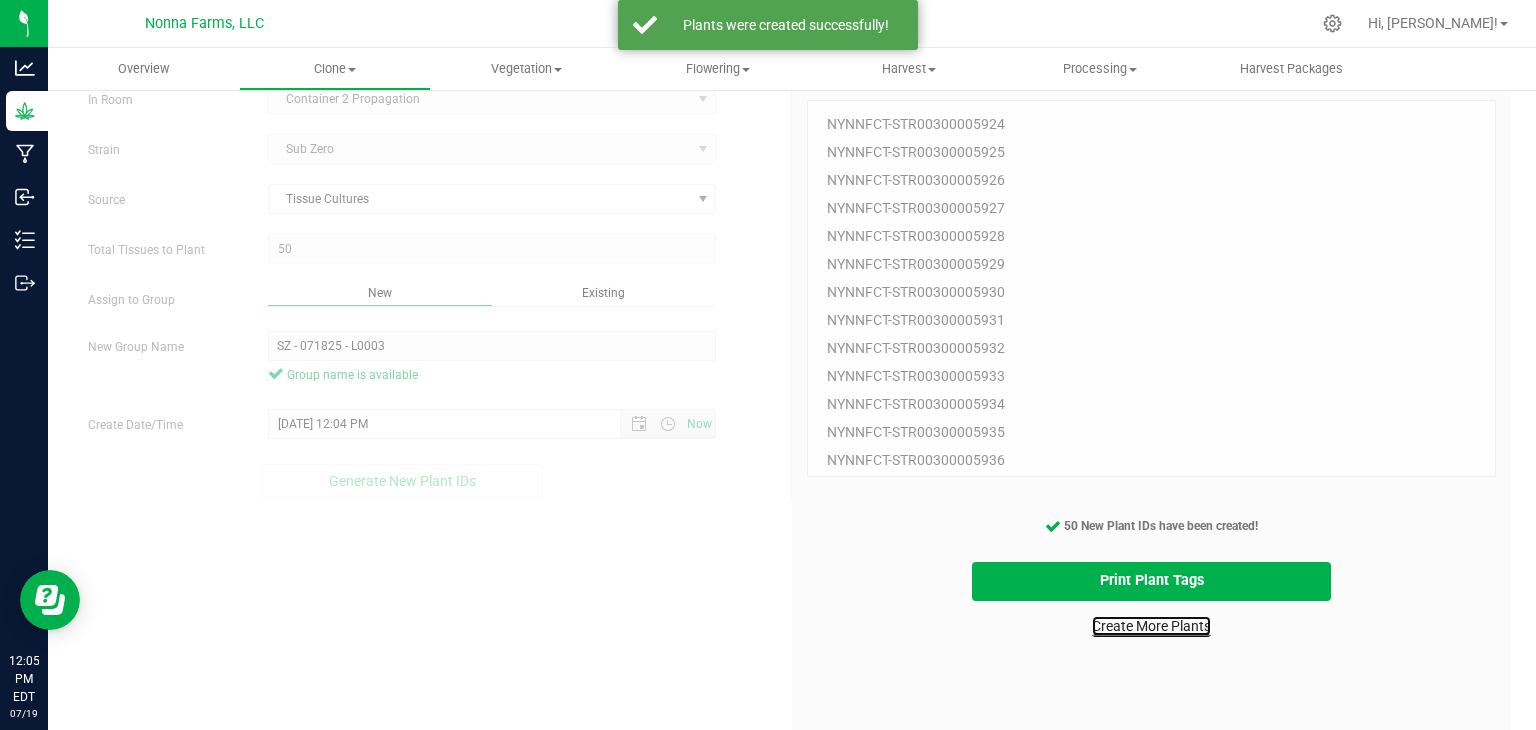 click on "Create More Plants" at bounding box center [1151, 626] 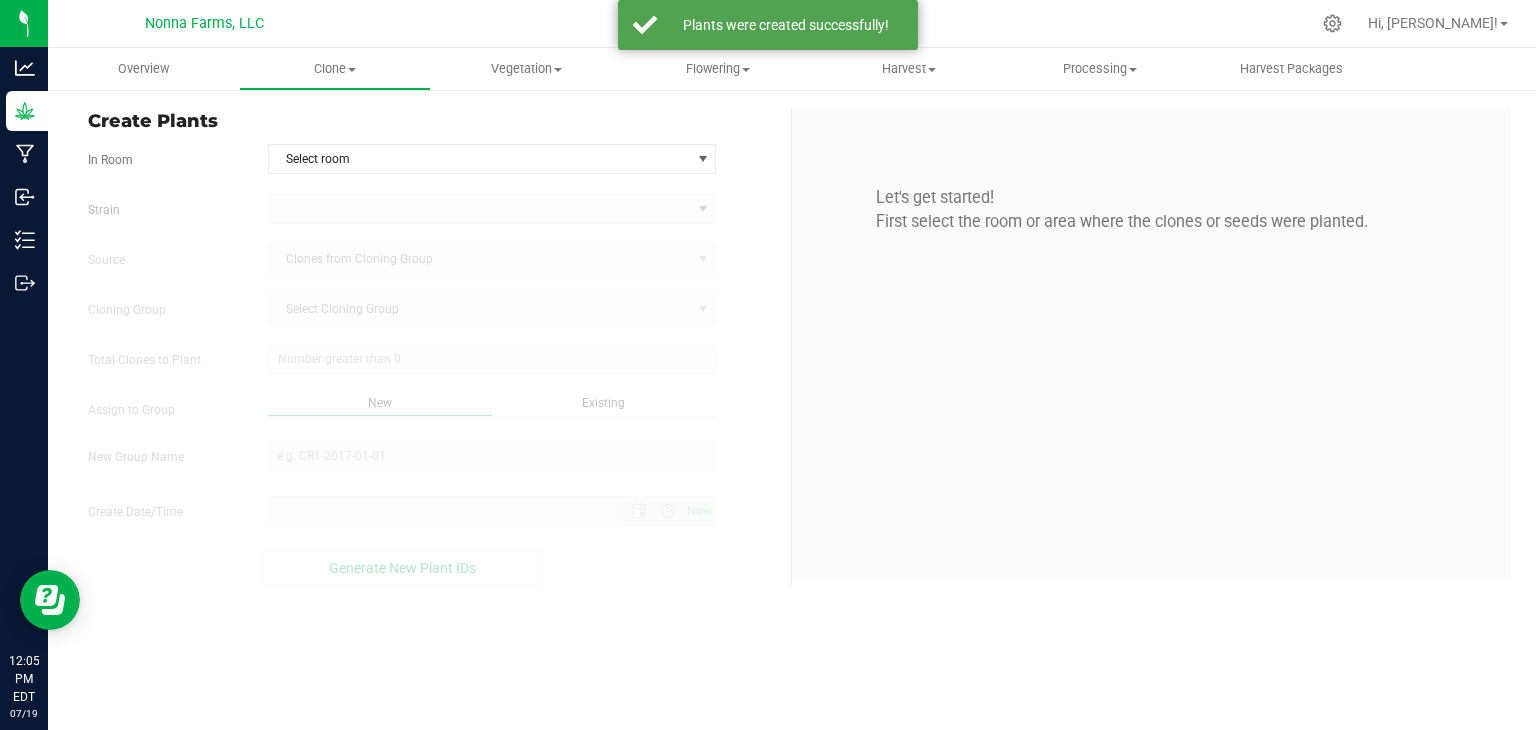 scroll, scrollTop: 0, scrollLeft: 0, axis: both 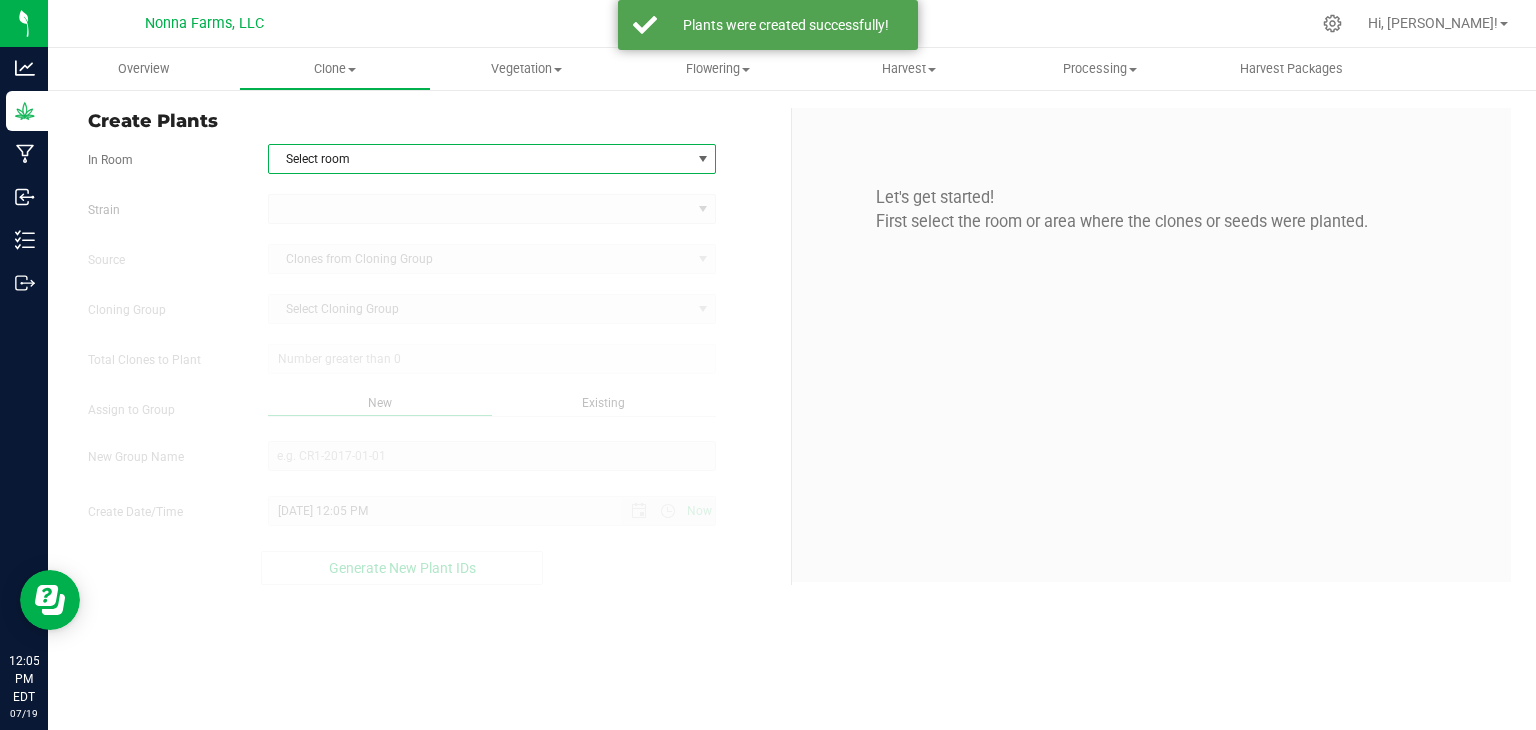 click on "Select room" at bounding box center [480, 159] 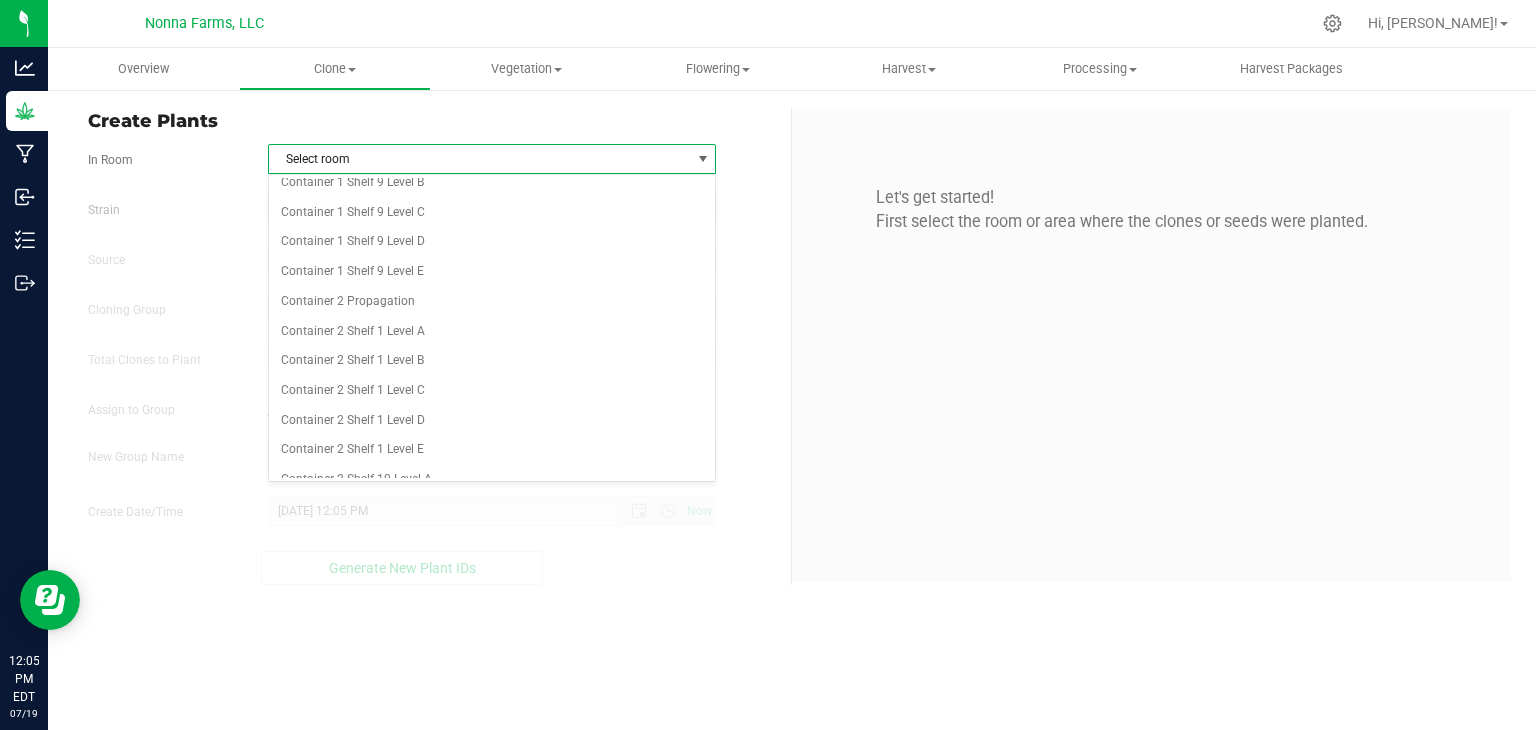 scroll, scrollTop: 2600, scrollLeft: 0, axis: vertical 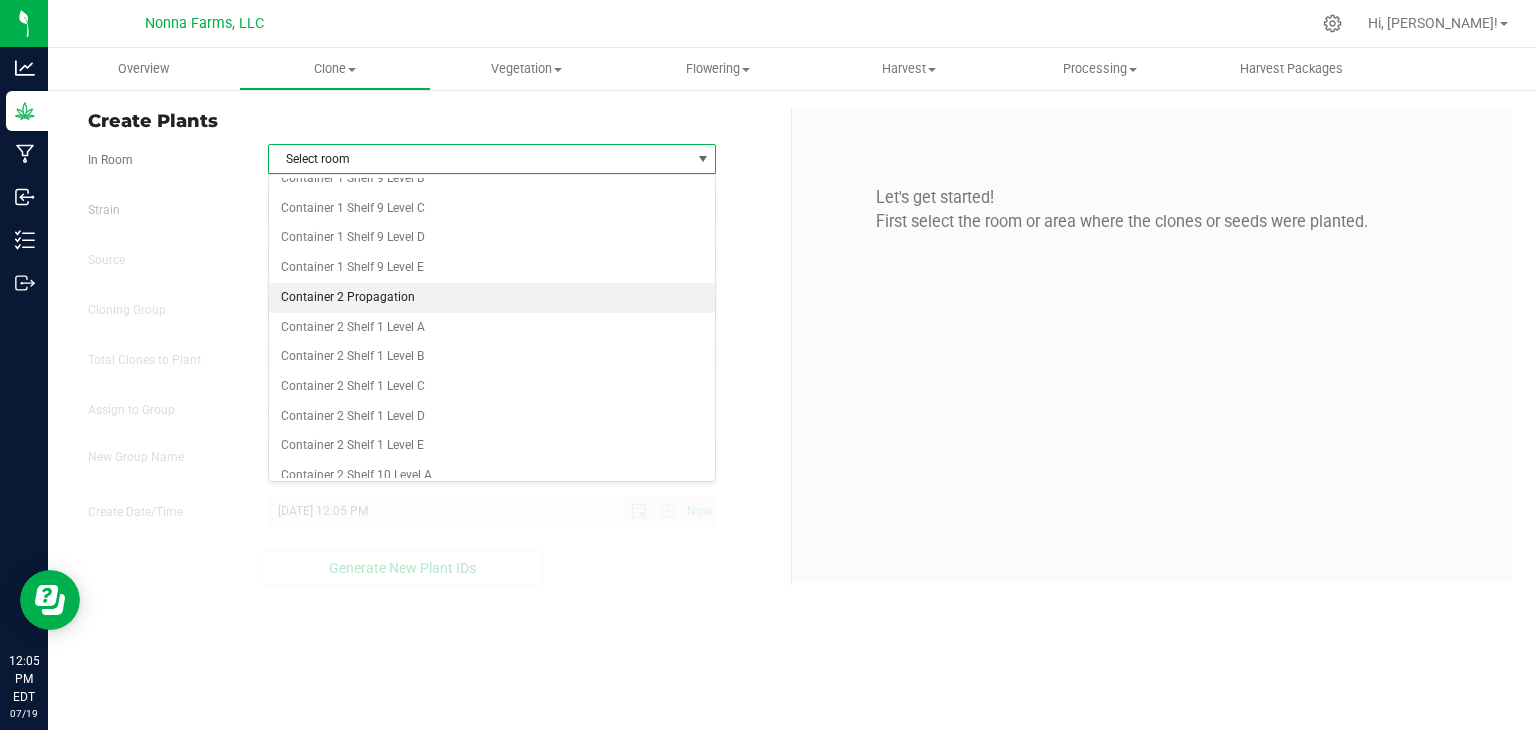 click on "Container 2 Propagation" at bounding box center [492, 298] 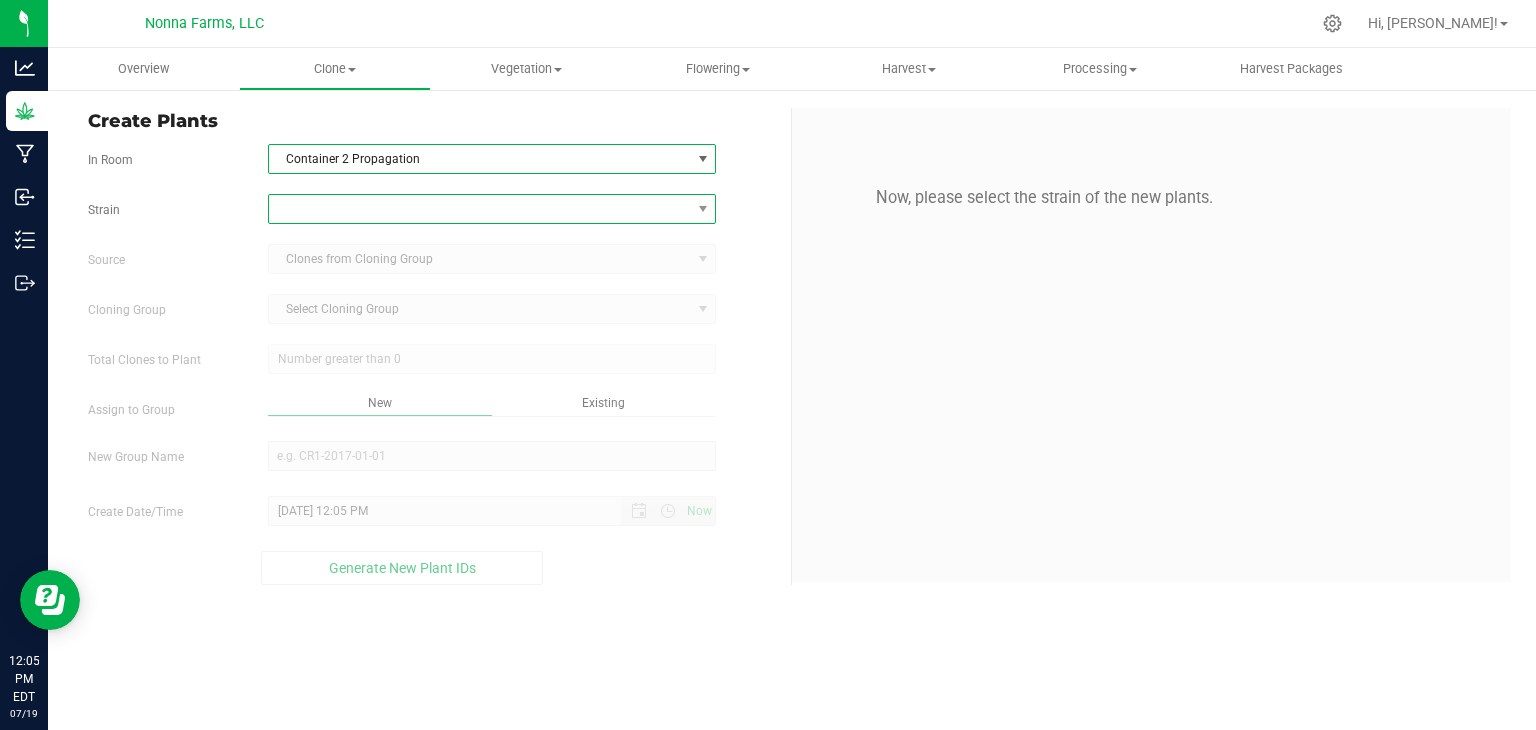 click at bounding box center [480, 209] 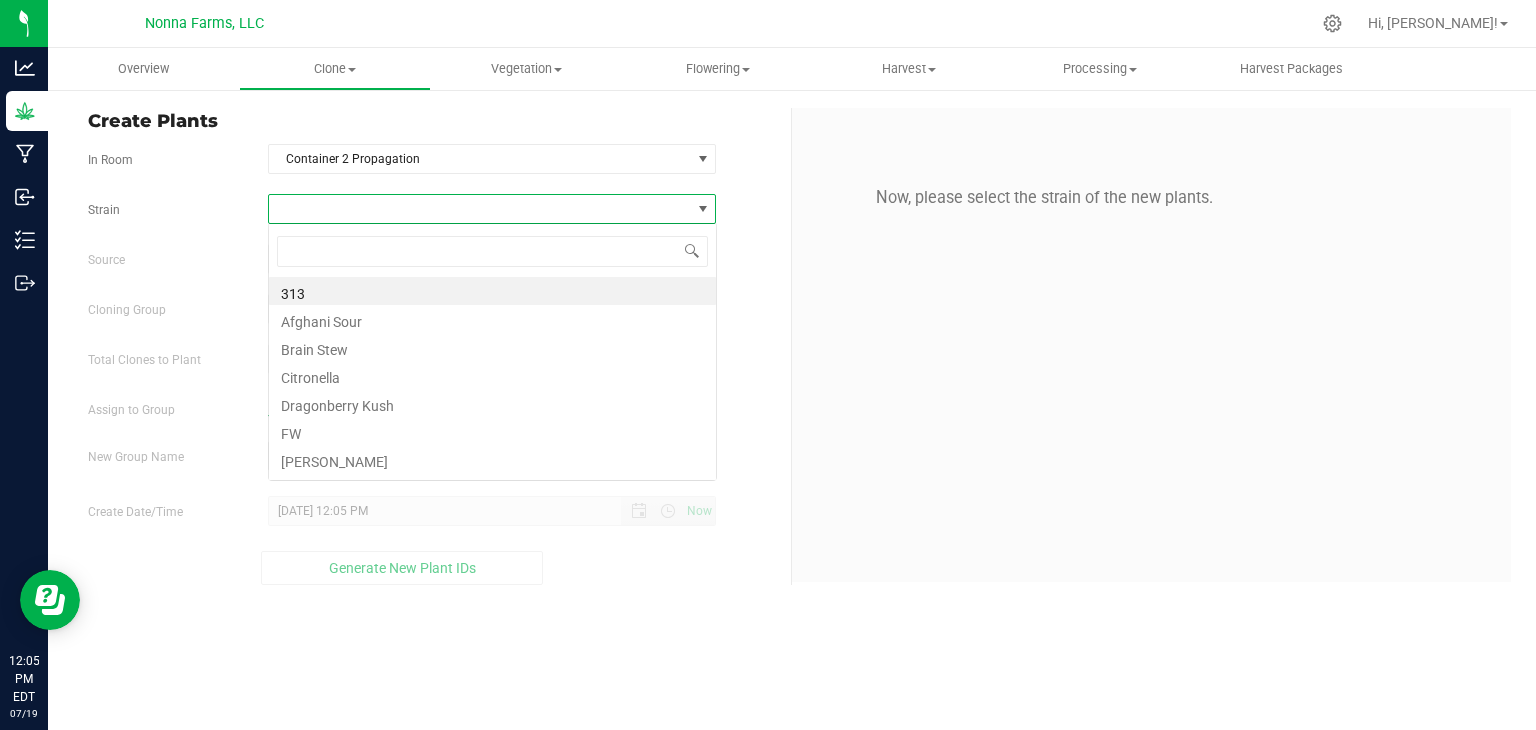 scroll, scrollTop: 99970, scrollLeft: 99551, axis: both 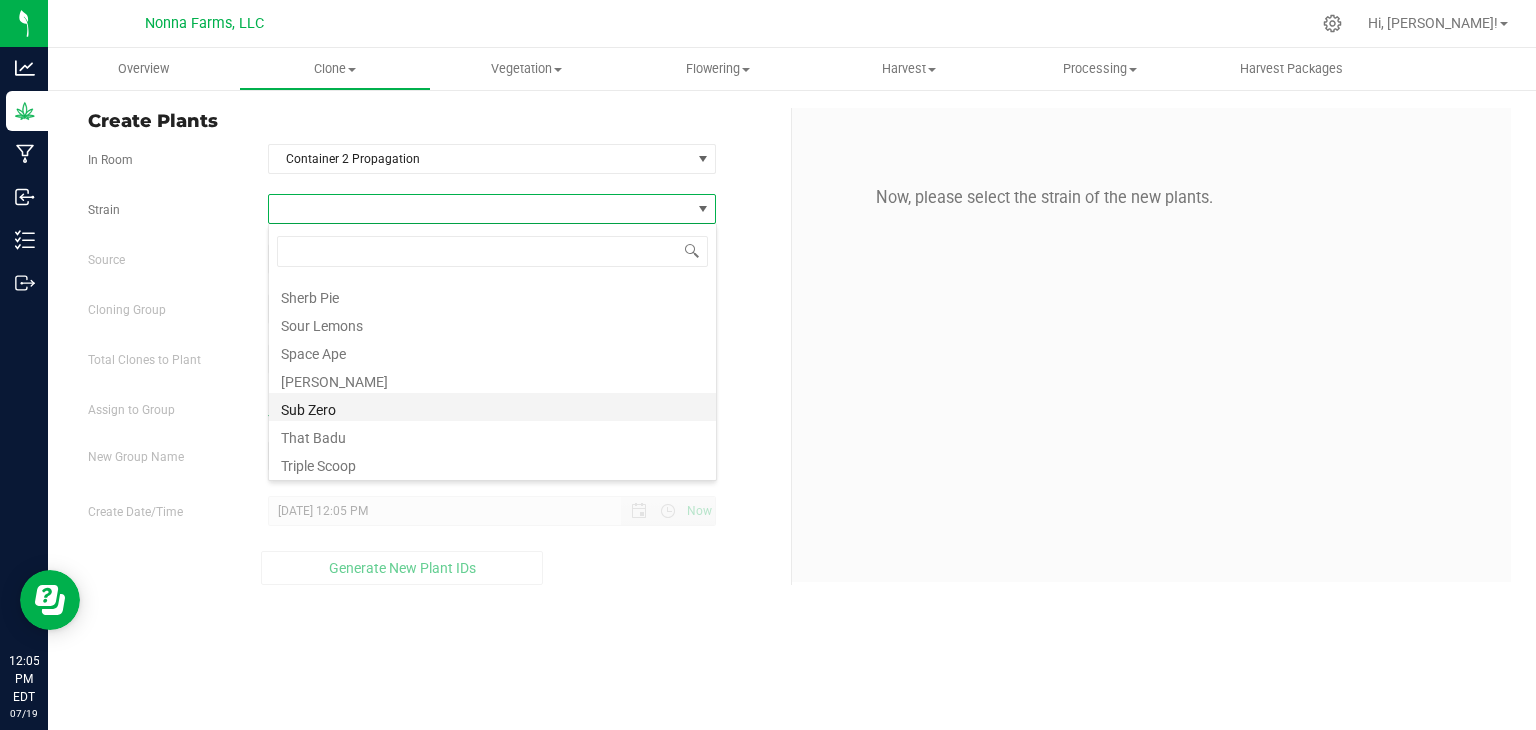 click on "Sub Zero" at bounding box center [492, 407] 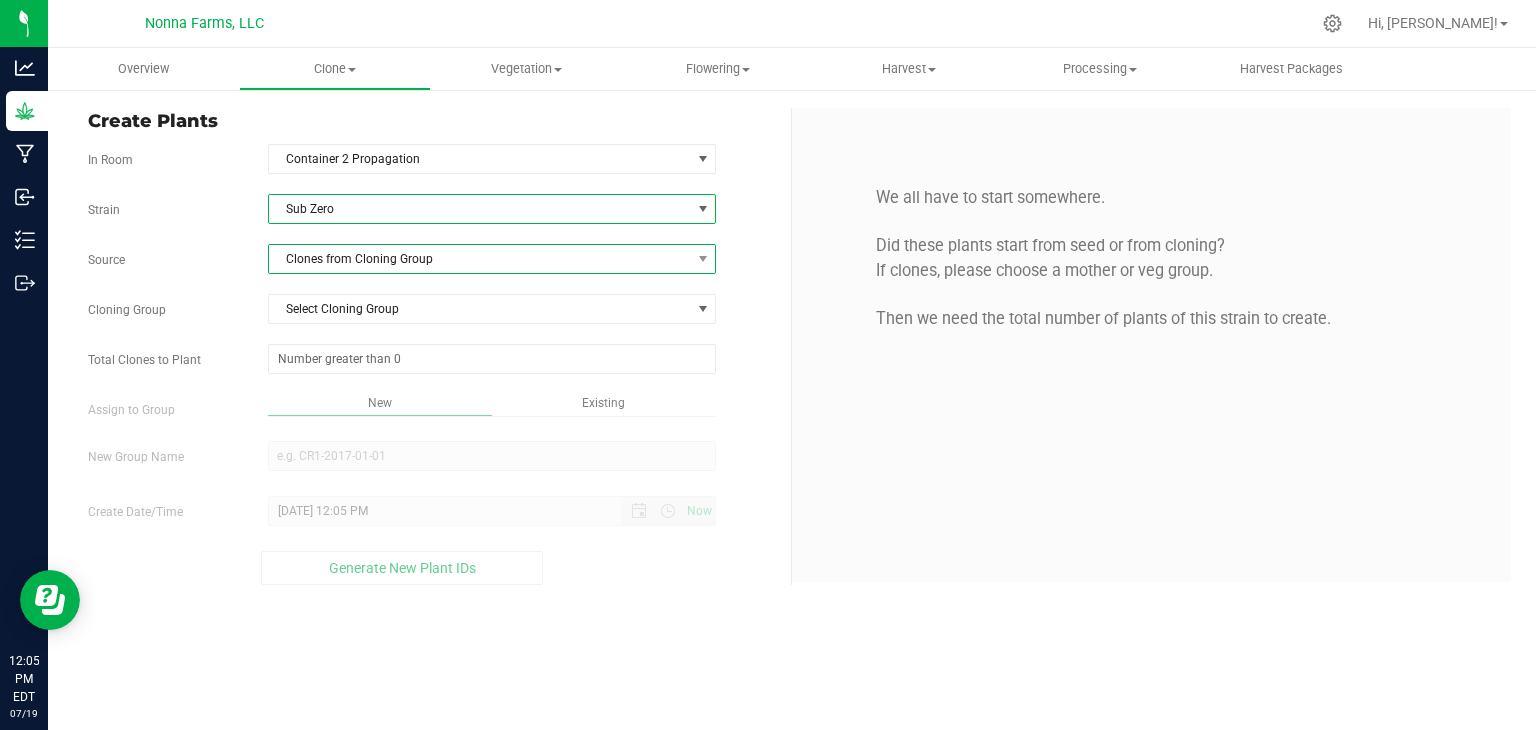 click on "Clones from Cloning Group" at bounding box center (480, 259) 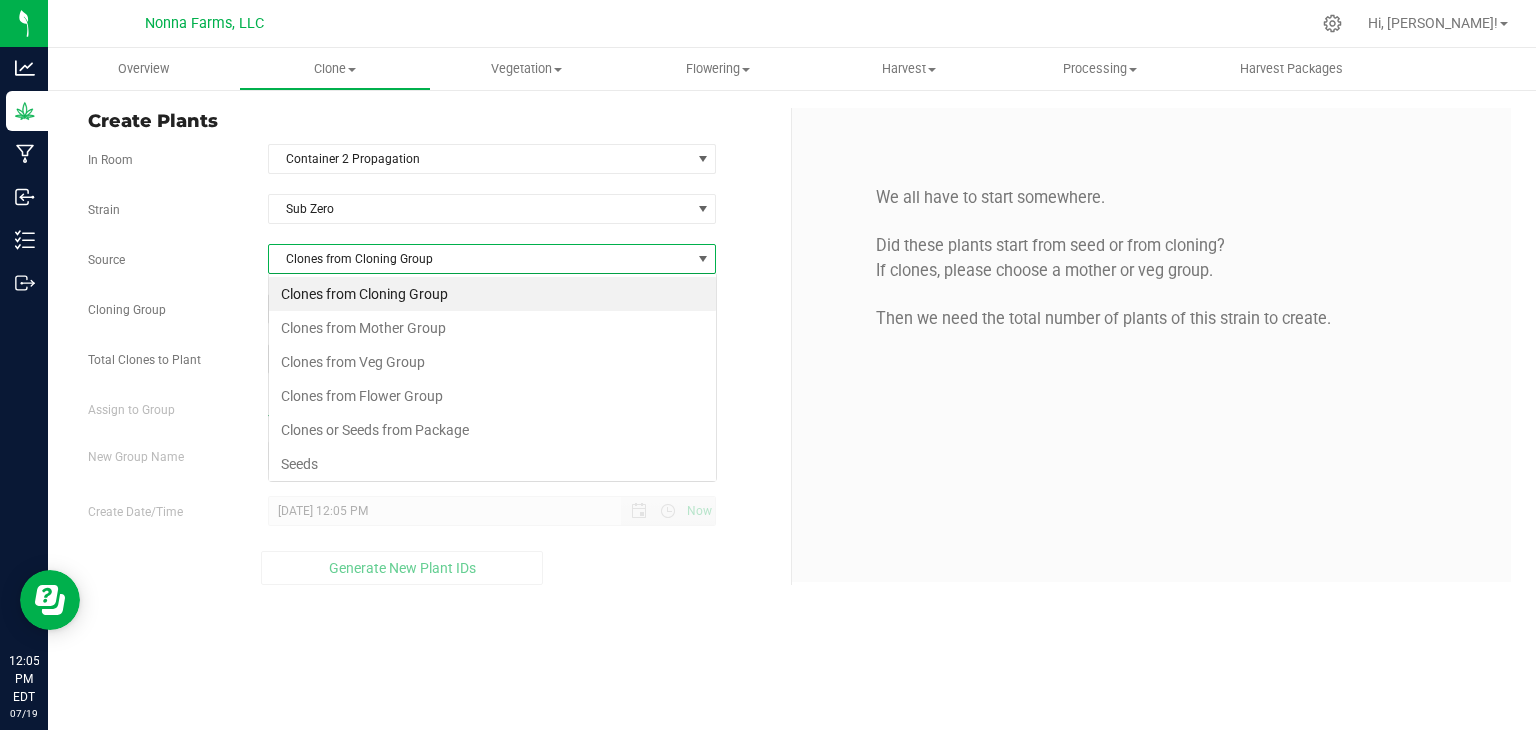 scroll, scrollTop: 99970, scrollLeft: 99551, axis: both 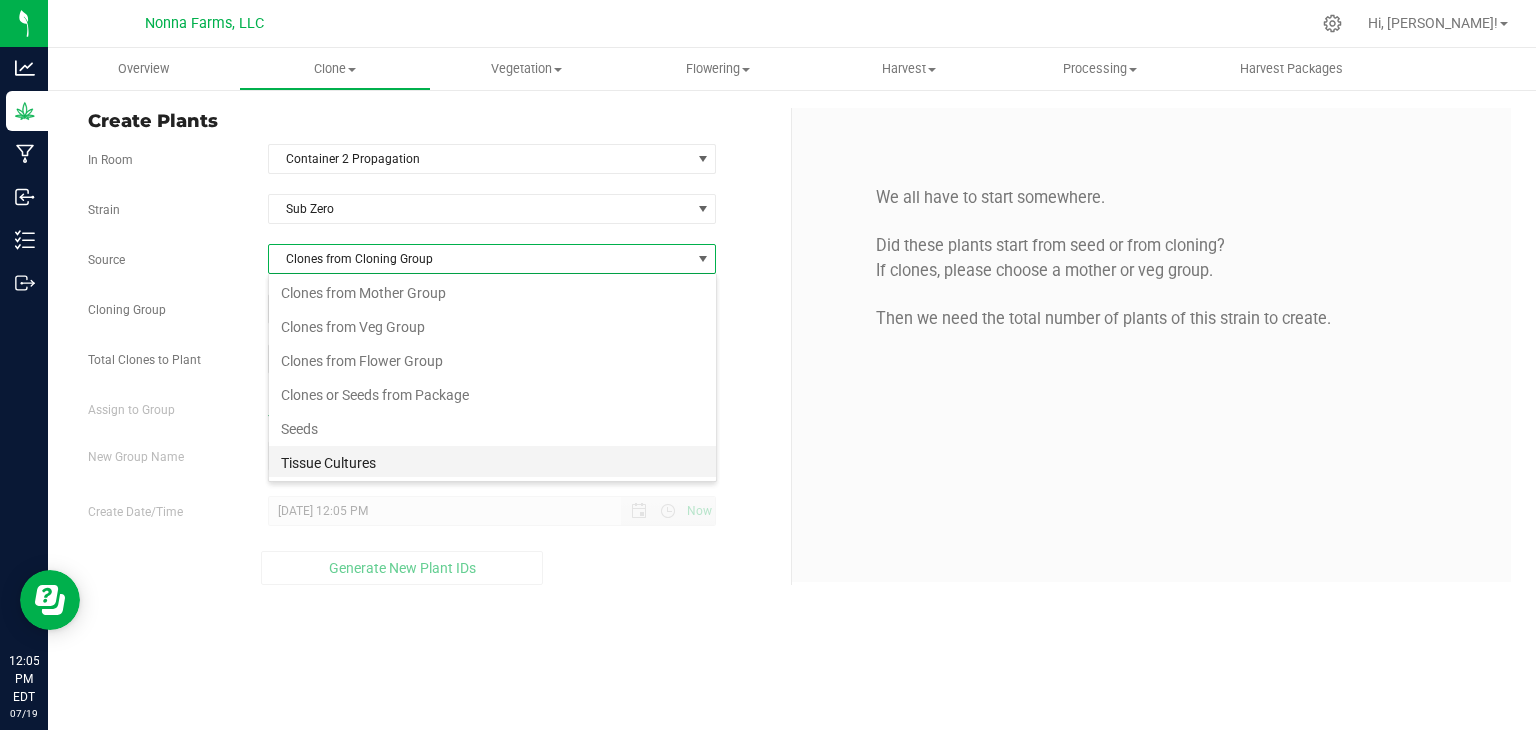 click on "Tissue Cultures" at bounding box center [492, 463] 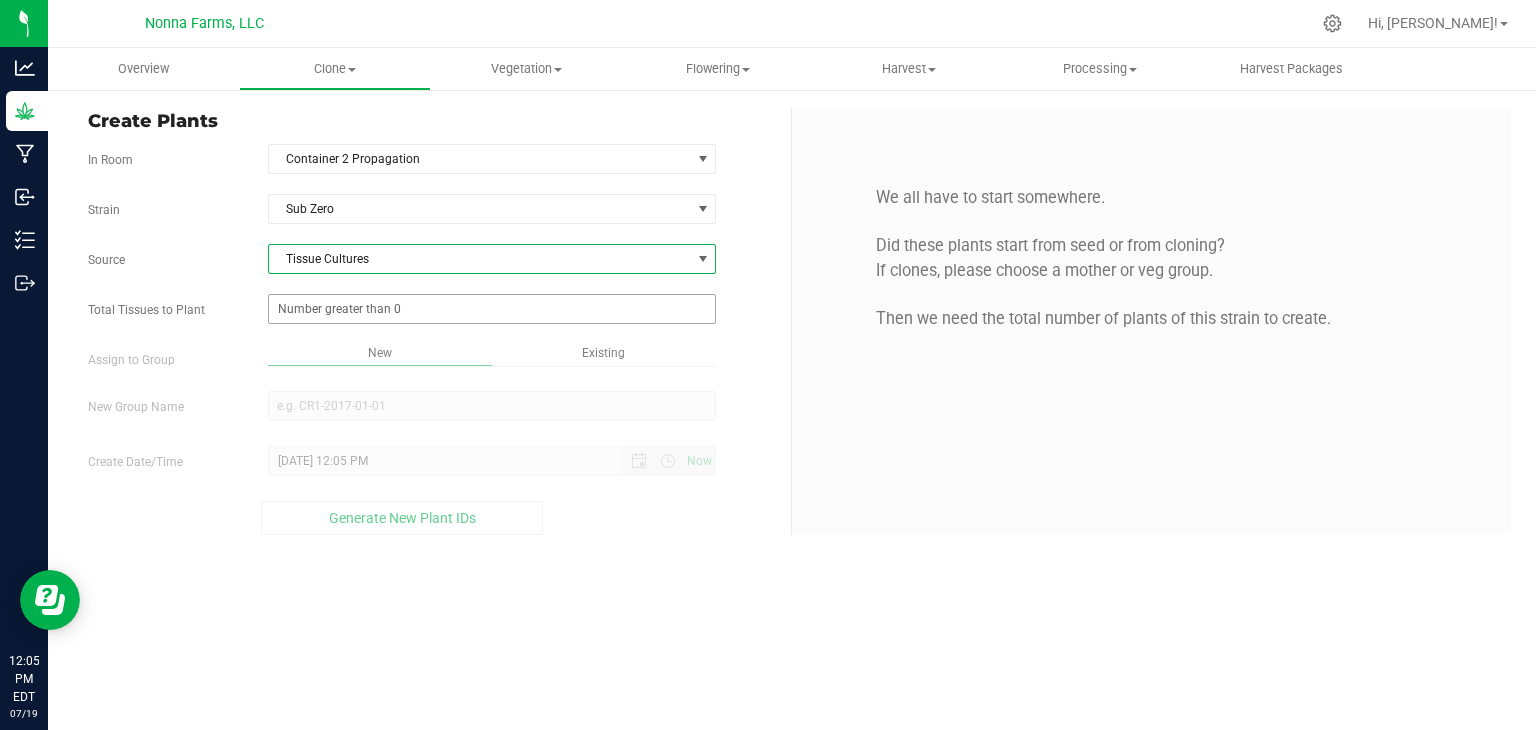 click at bounding box center (492, 309) 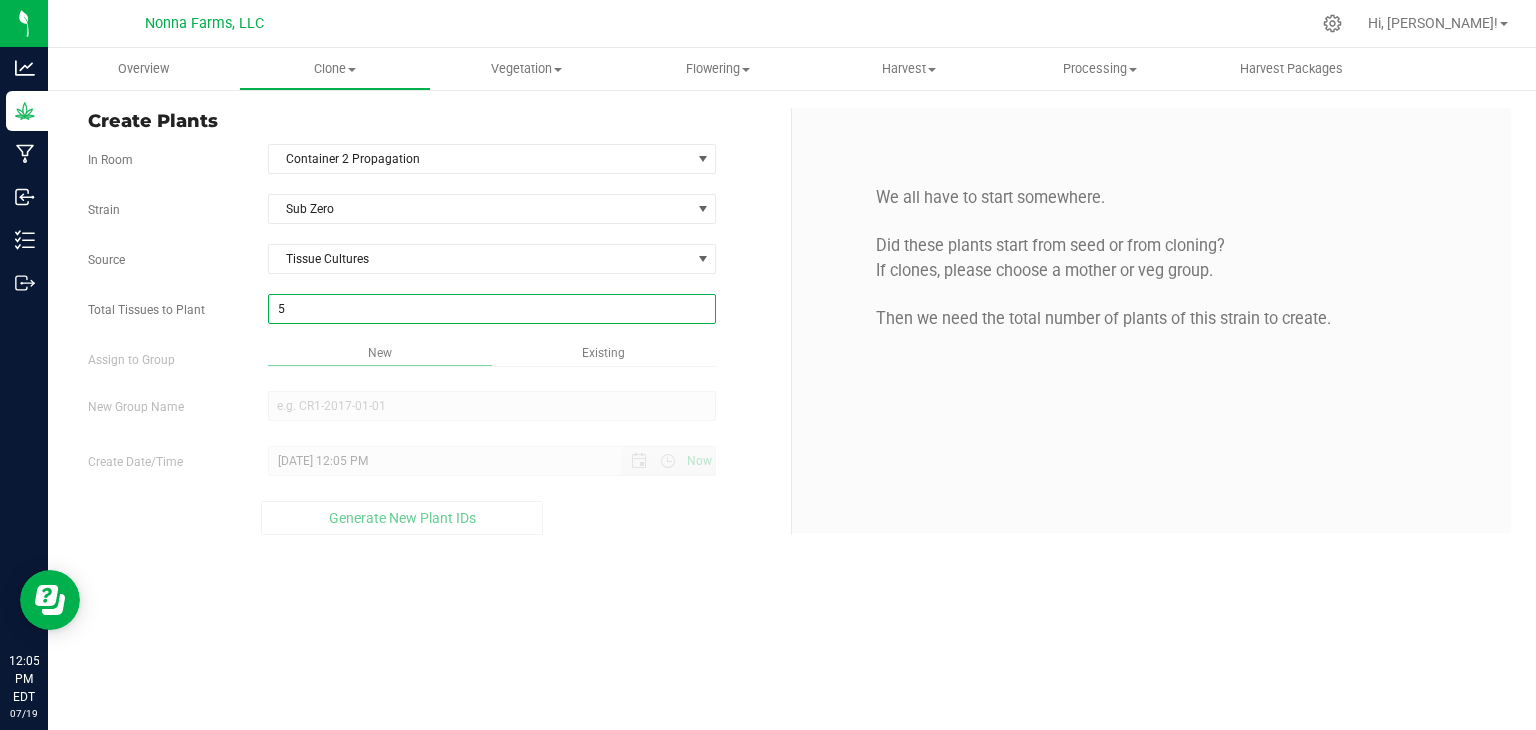 type on "50" 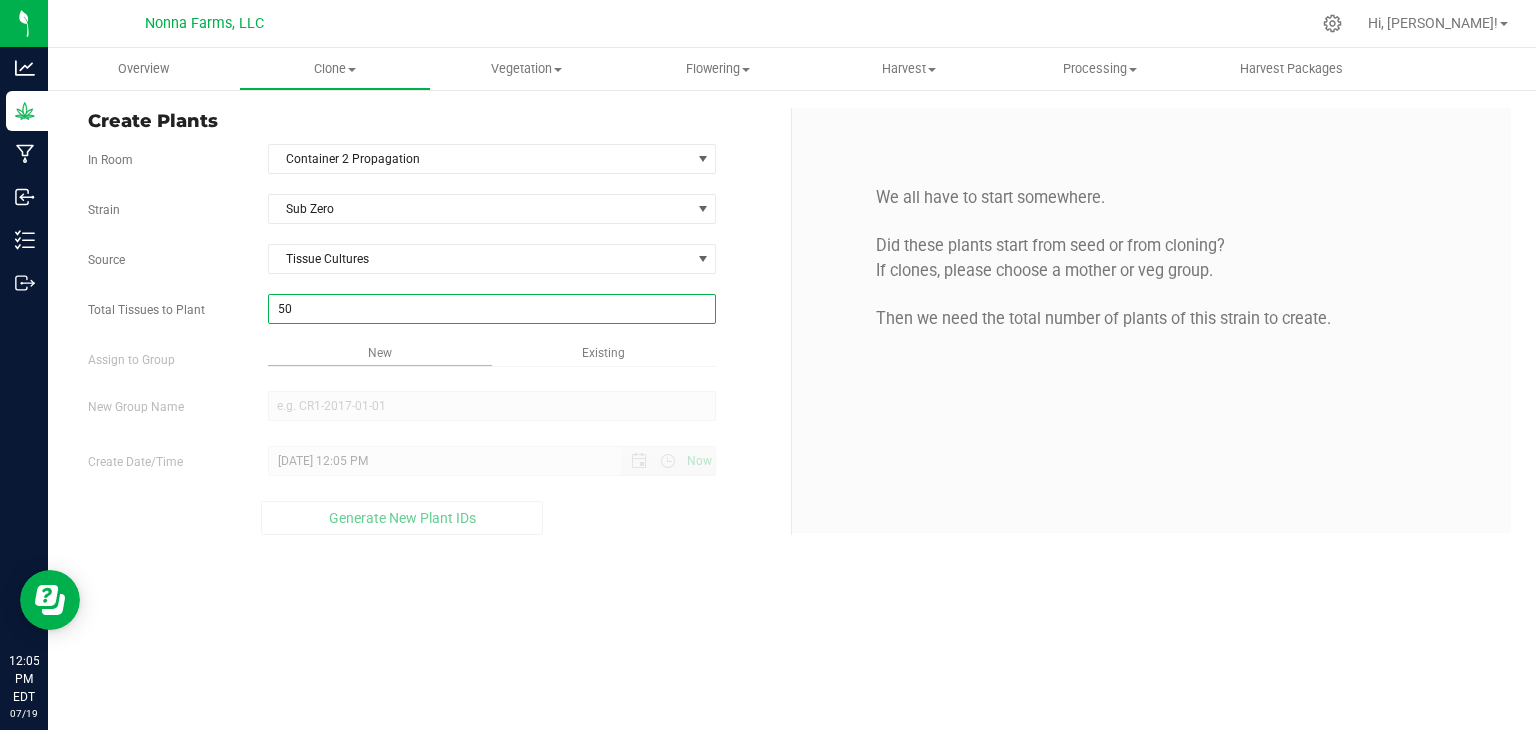type on "50" 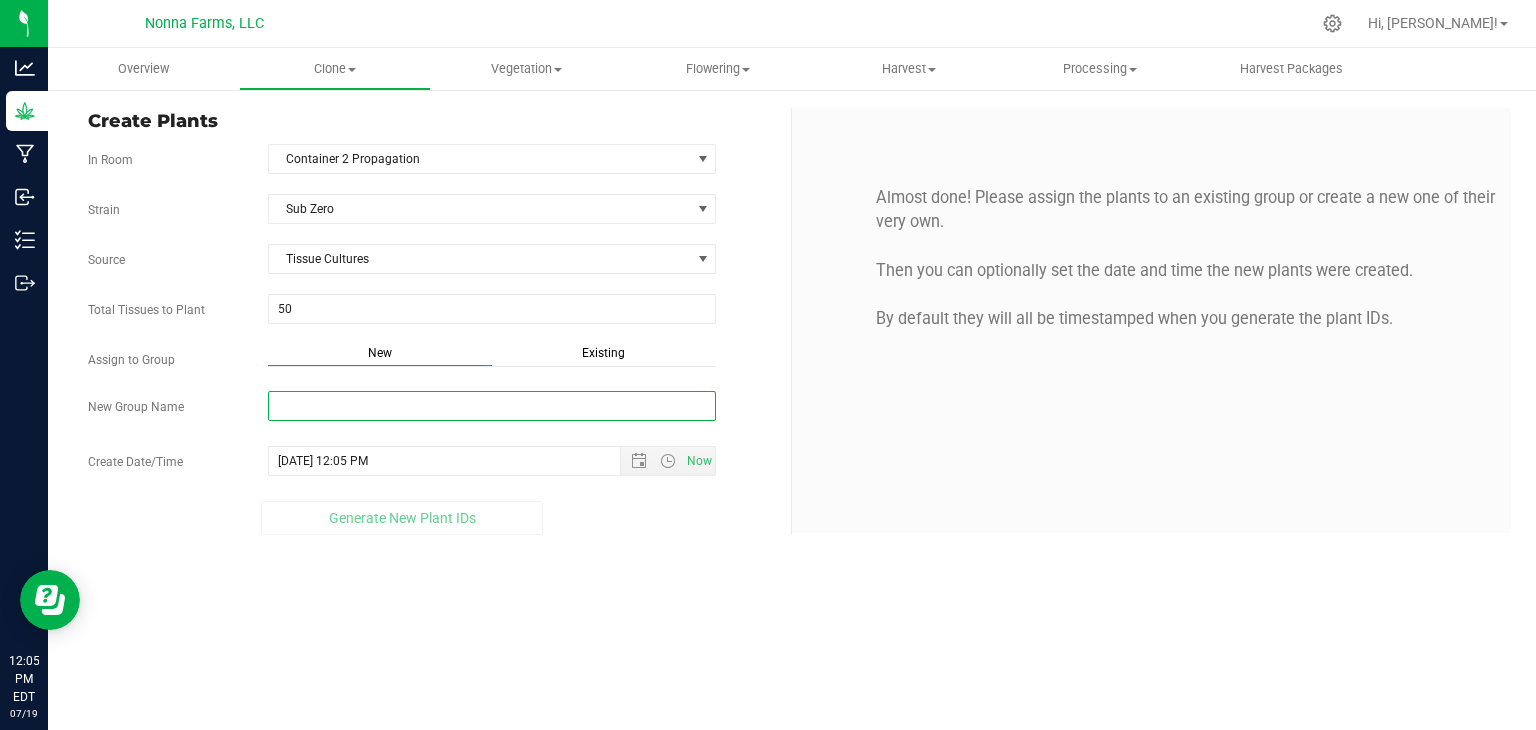 click on "New Group Name" at bounding box center (492, 406) 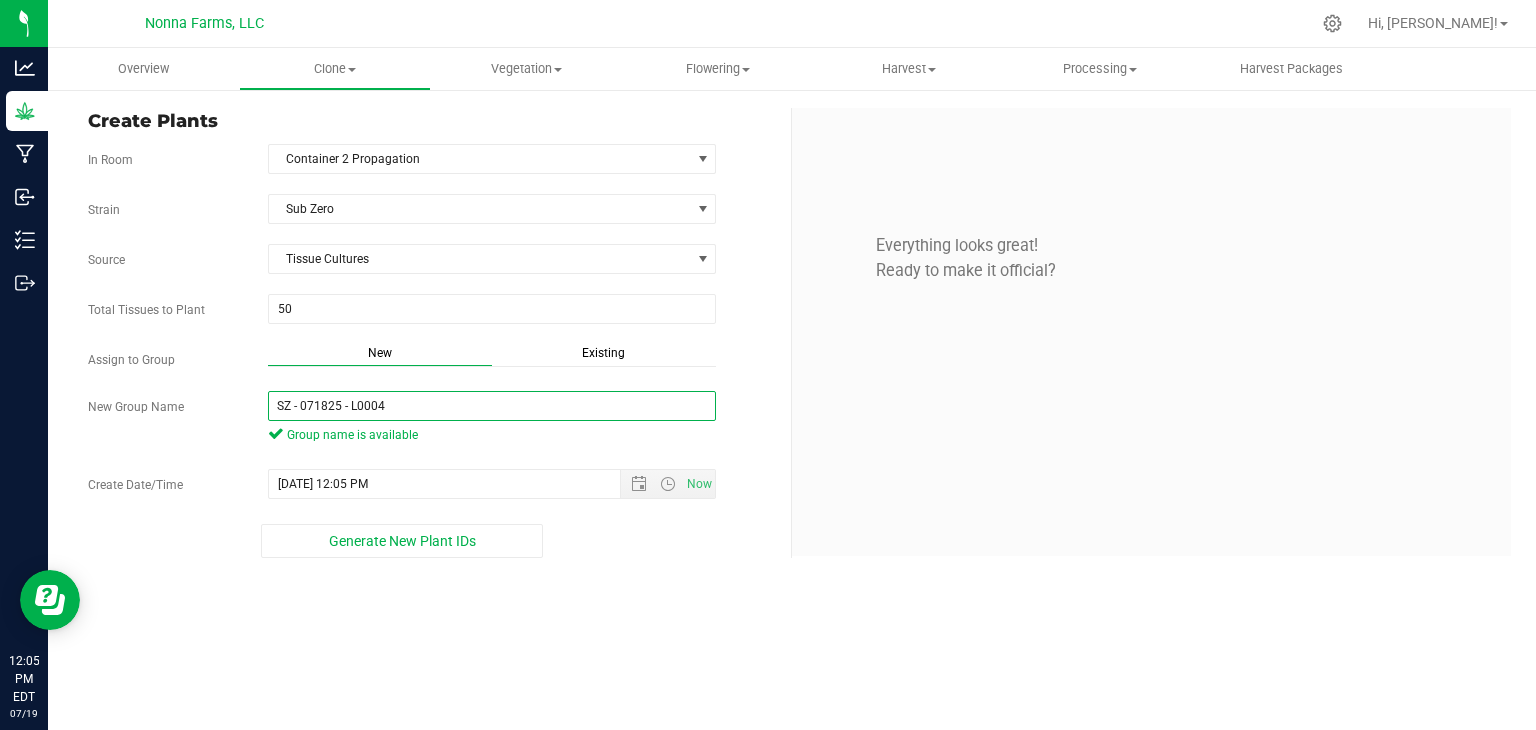 drag, startPoint x: 424, startPoint y: 401, endPoint x: 204, endPoint y: 404, distance: 220.02045 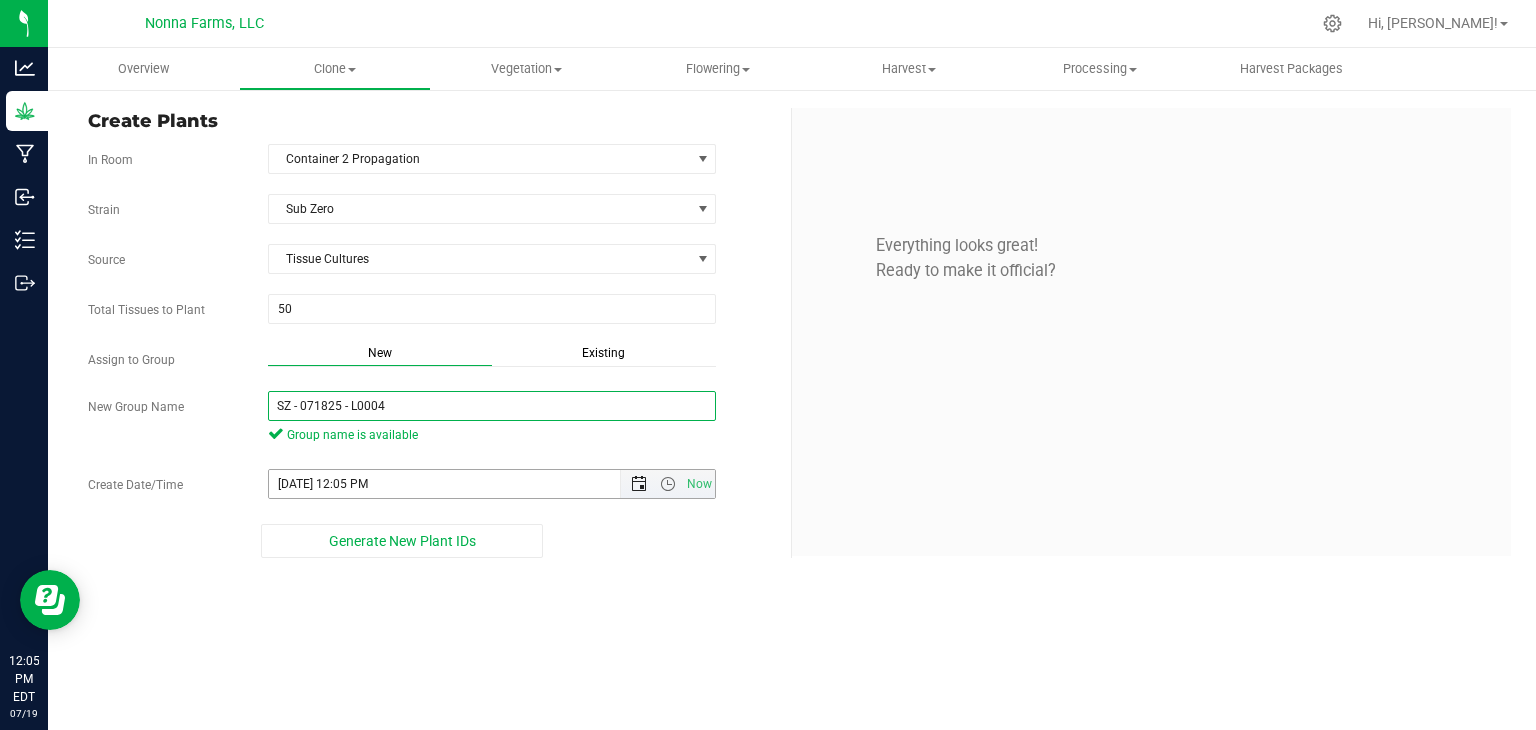 click at bounding box center (639, 484) 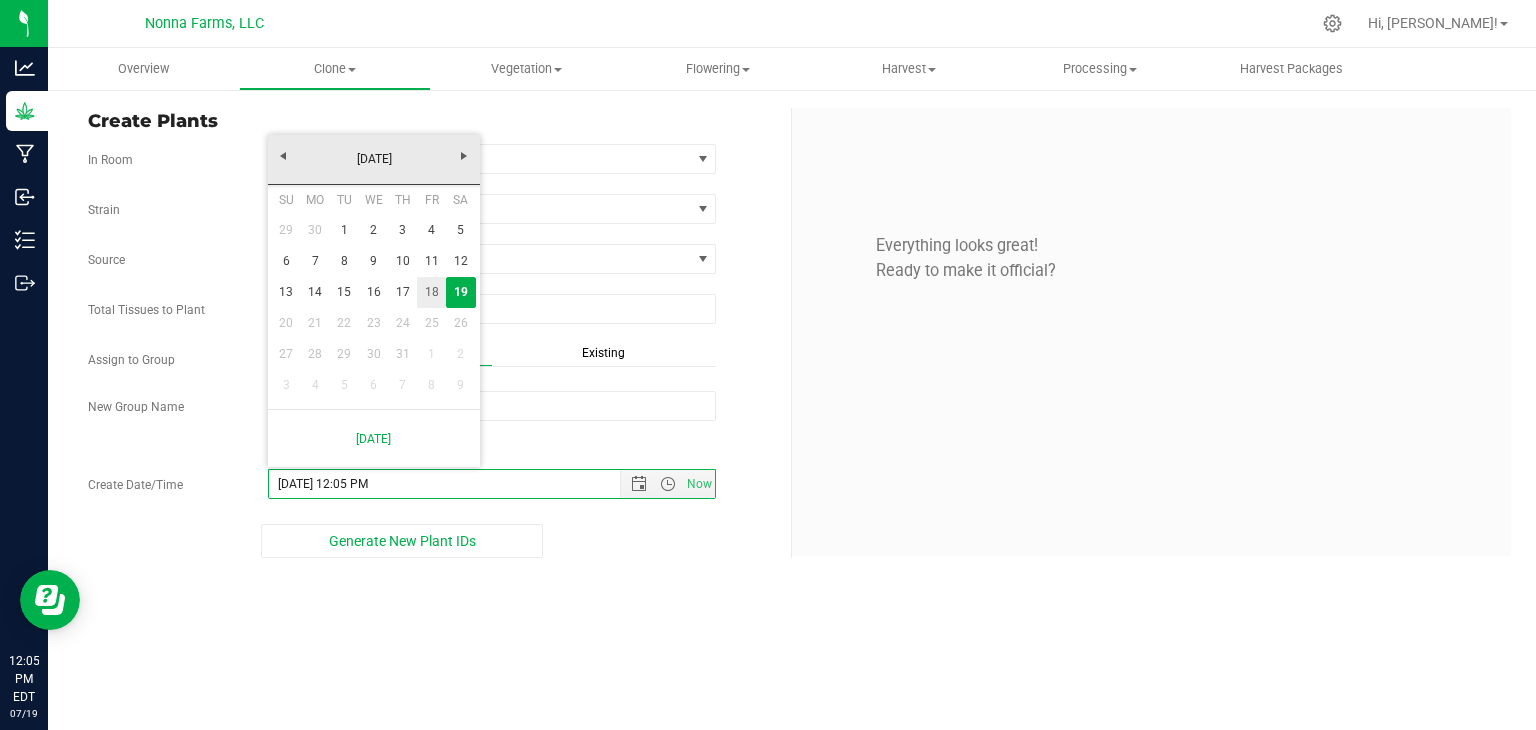 click on "18" at bounding box center (431, 292) 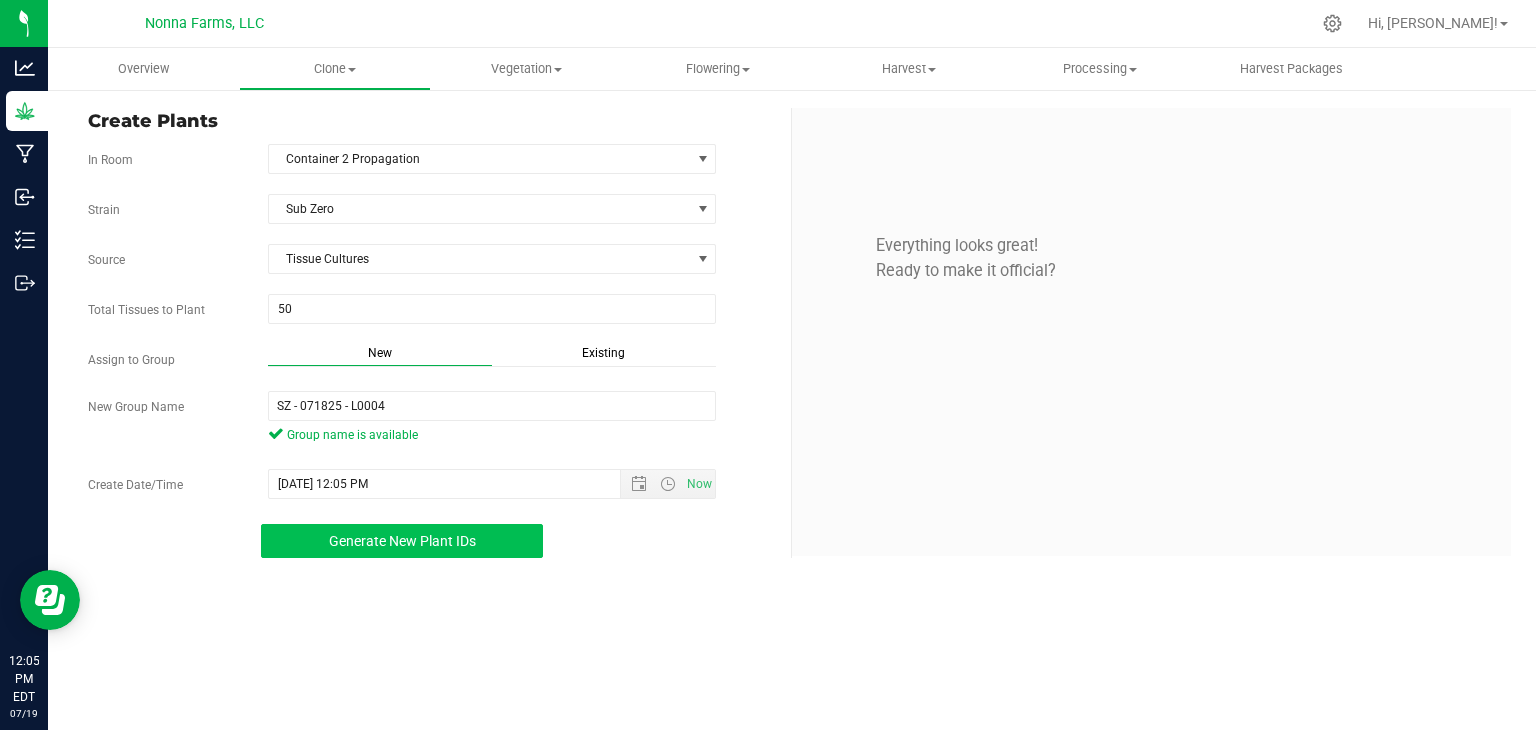 click on "Generate New Plant IDs" at bounding box center [402, 541] 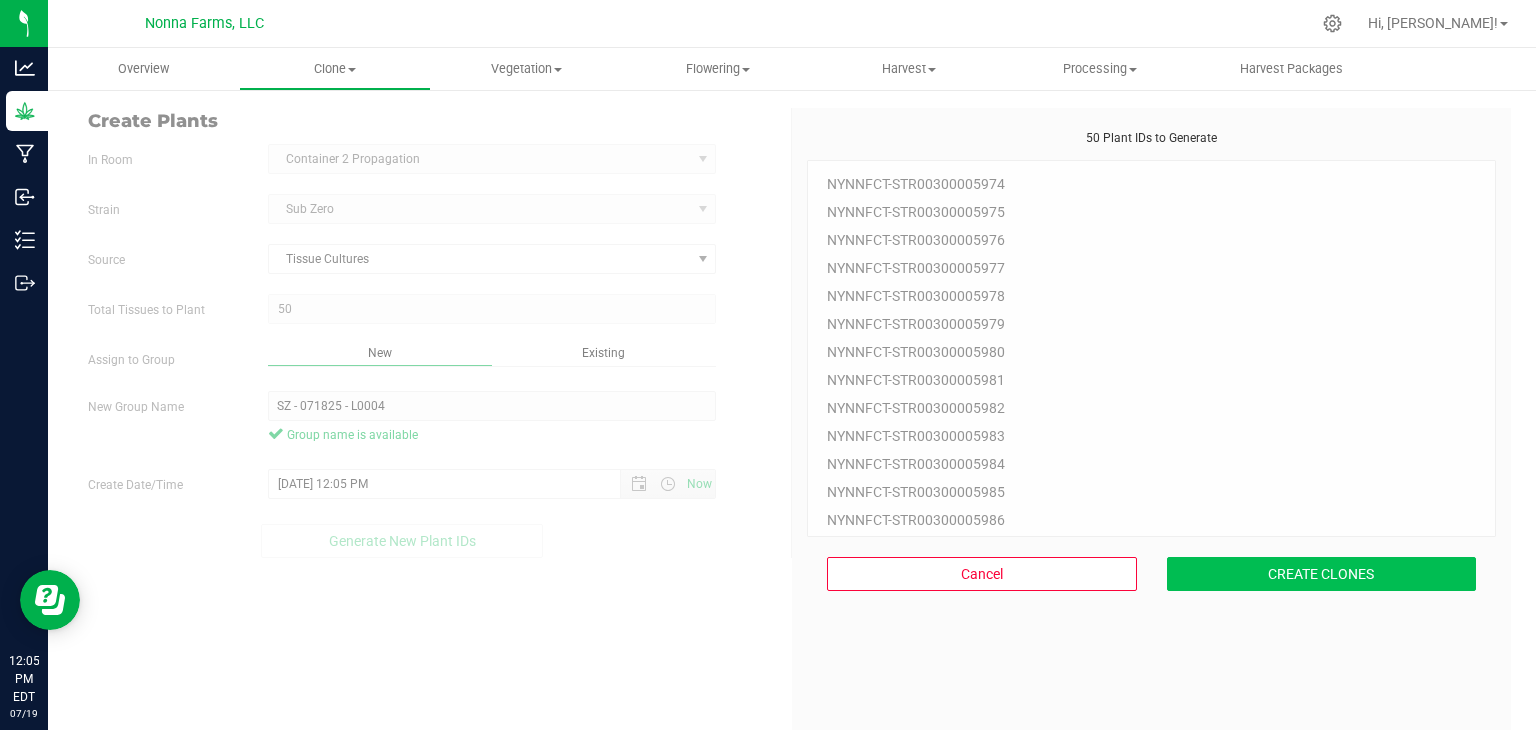 scroll, scrollTop: 60, scrollLeft: 0, axis: vertical 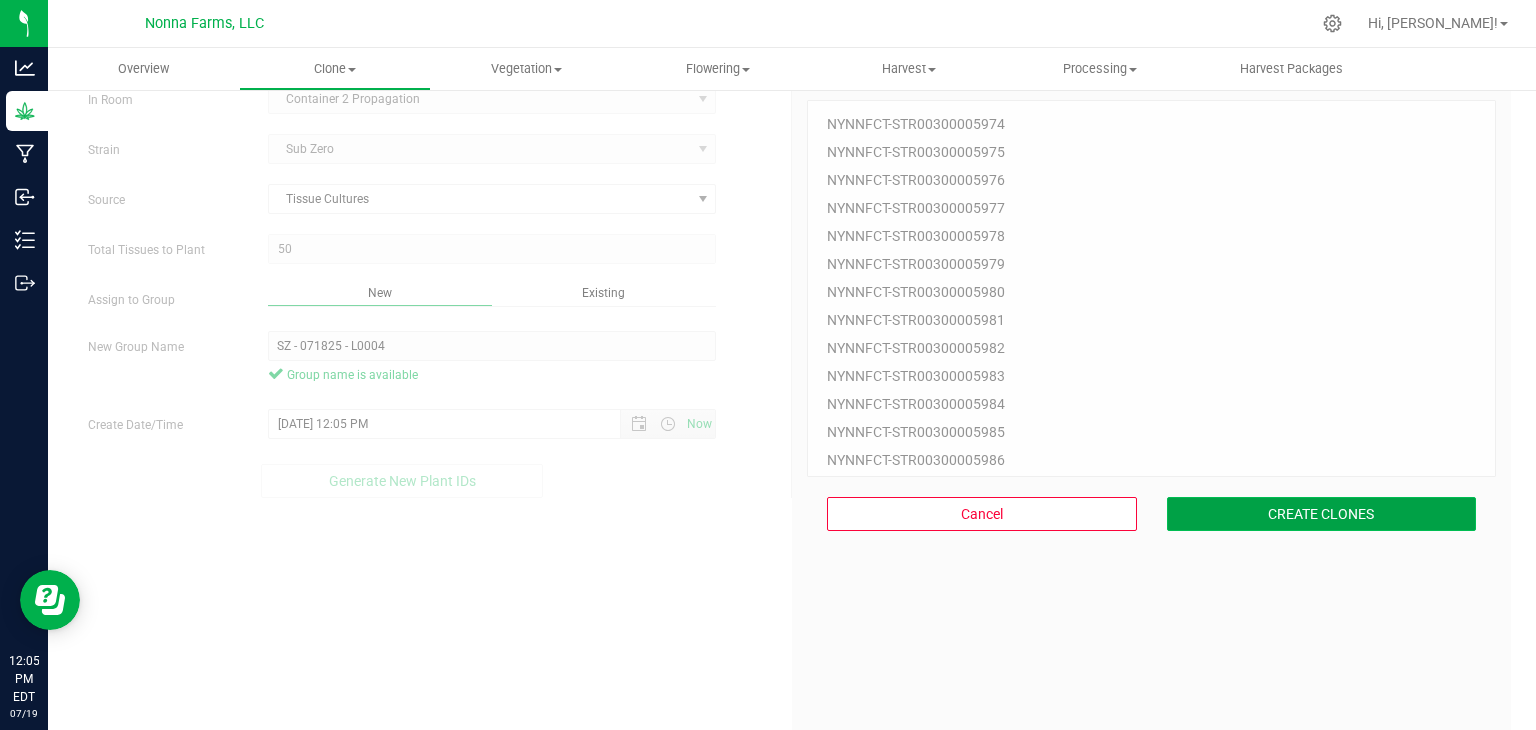 click on "CREATE CLONES" at bounding box center (1322, 514) 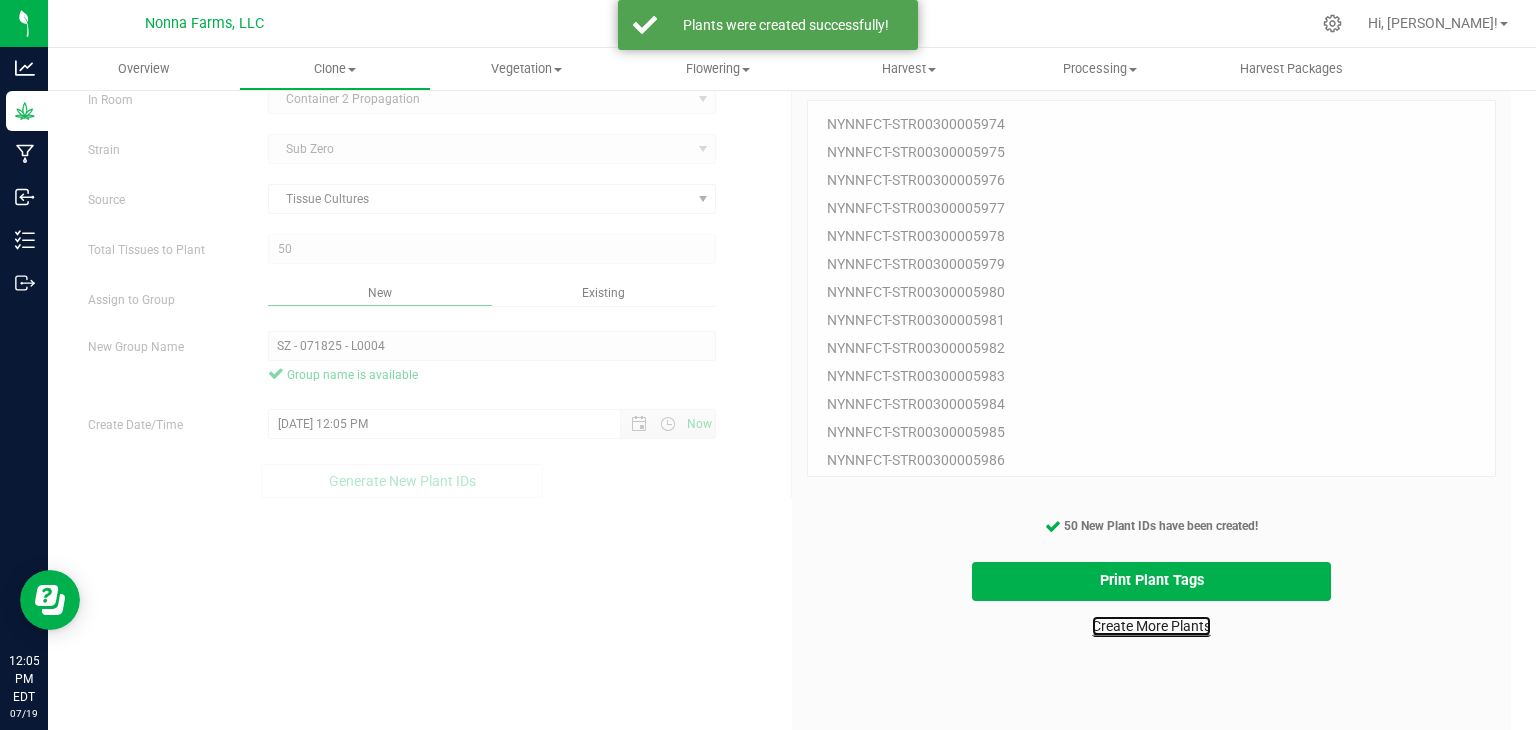 click on "Create More Plants" at bounding box center (1151, 626) 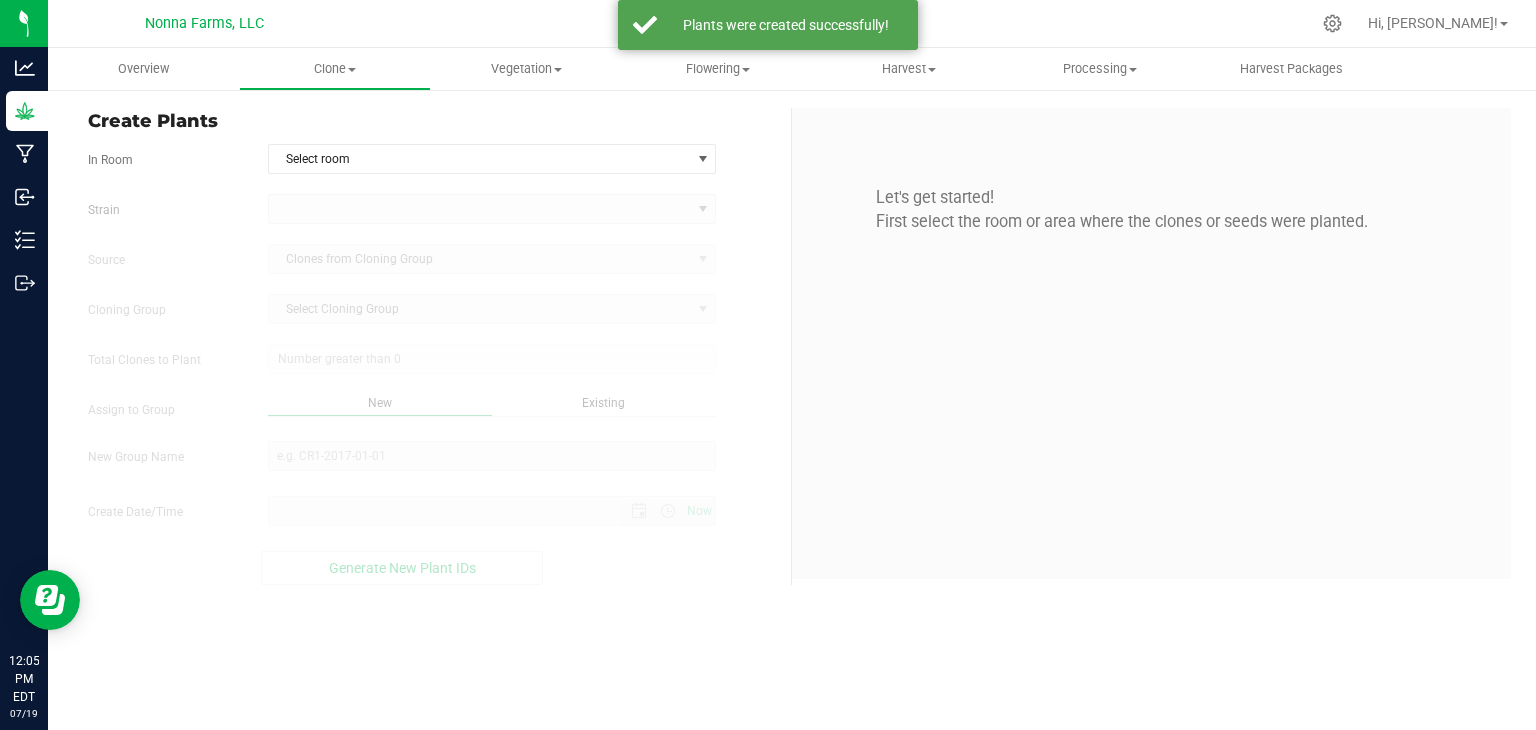 scroll, scrollTop: 0, scrollLeft: 0, axis: both 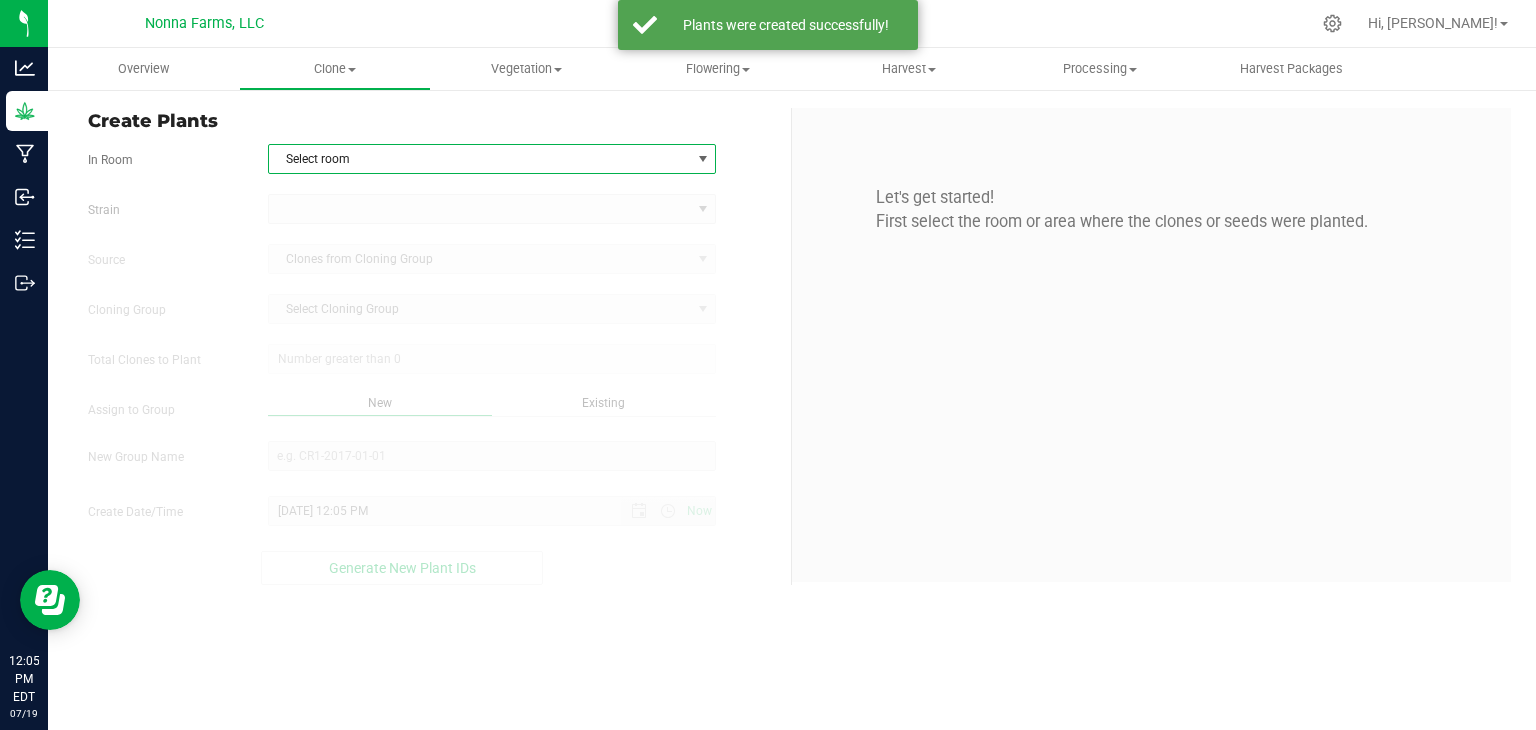 click on "Select room" at bounding box center [480, 159] 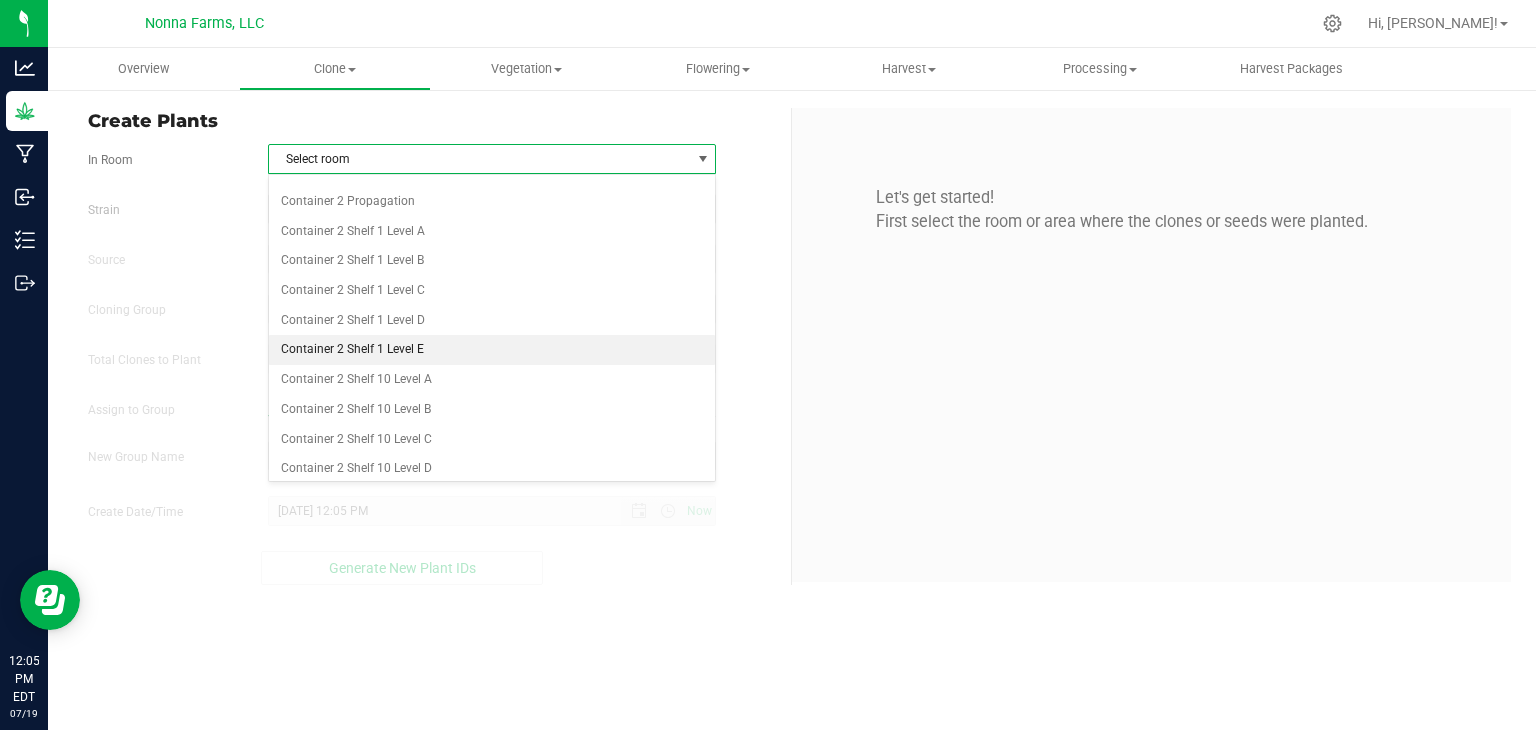 scroll, scrollTop: 2600, scrollLeft: 0, axis: vertical 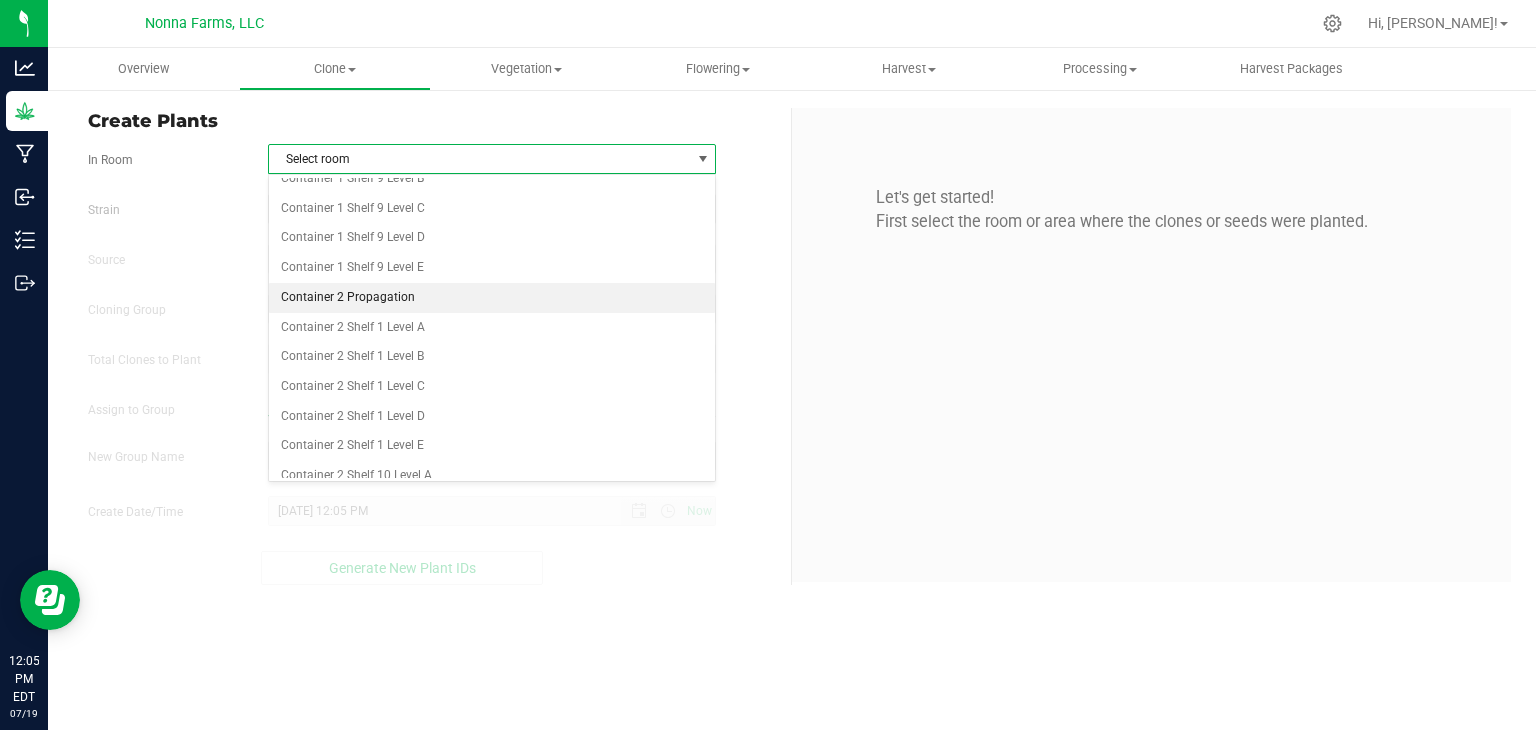 click on "Container 2 Propagation" at bounding box center [492, 298] 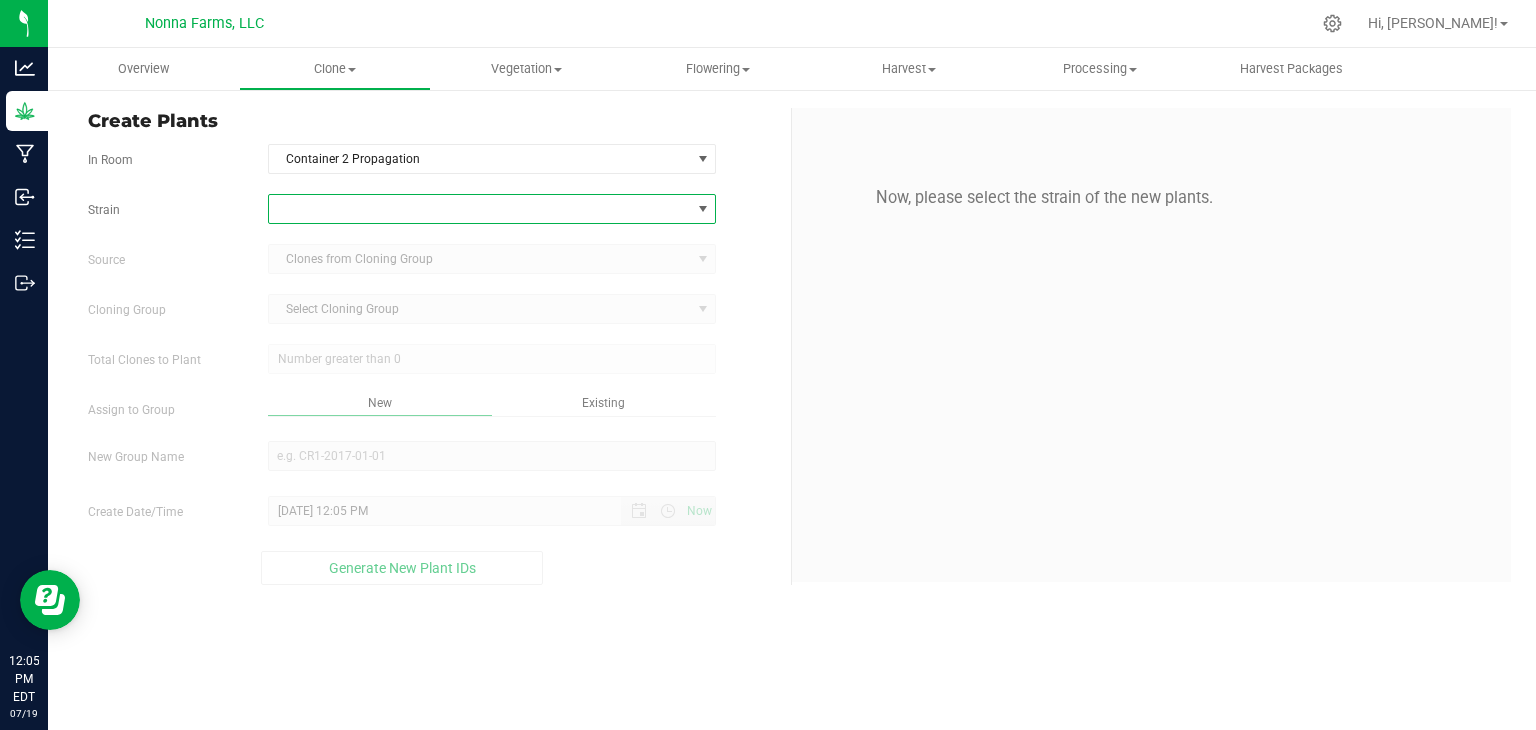 click at bounding box center [480, 209] 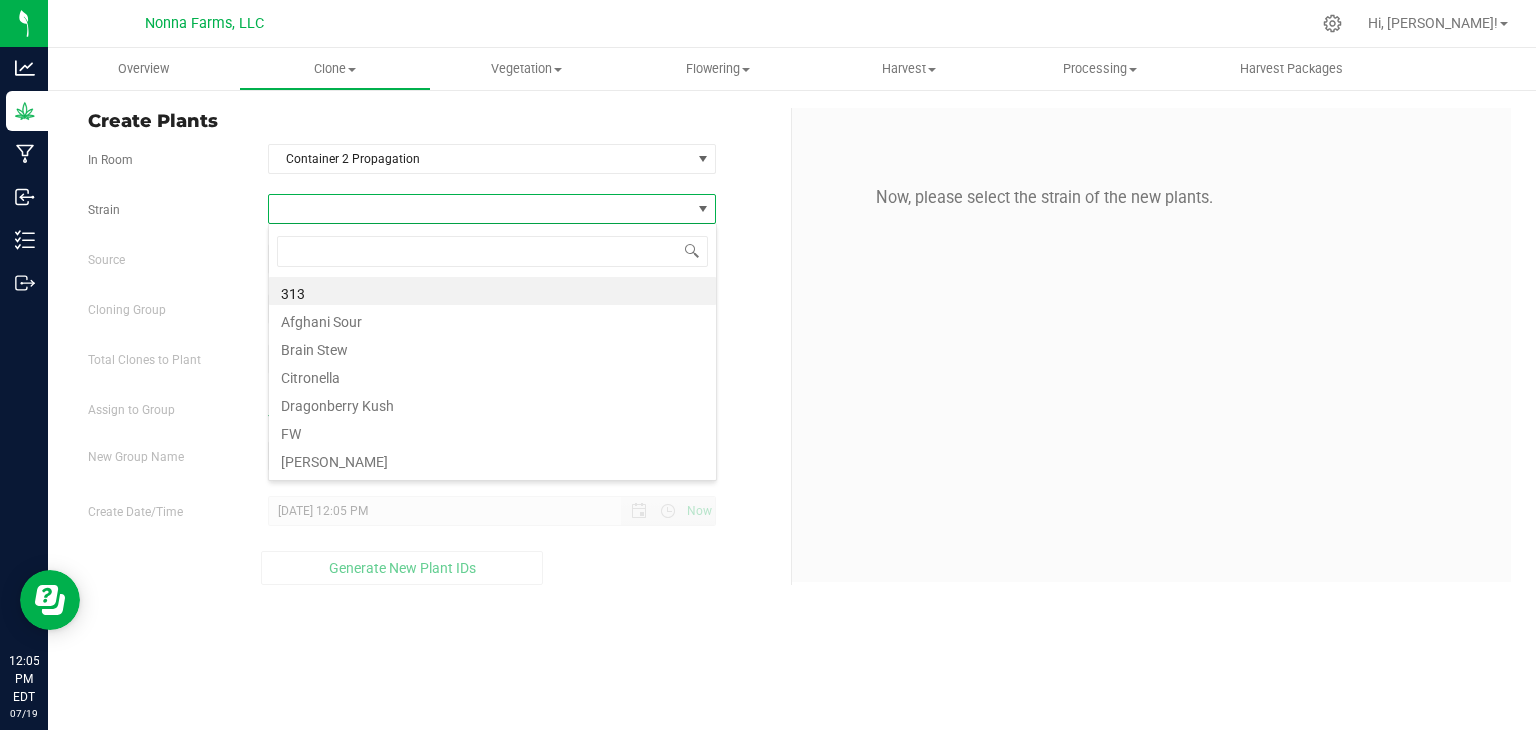scroll, scrollTop: 99970, scrollLeft: 99551, axis: both 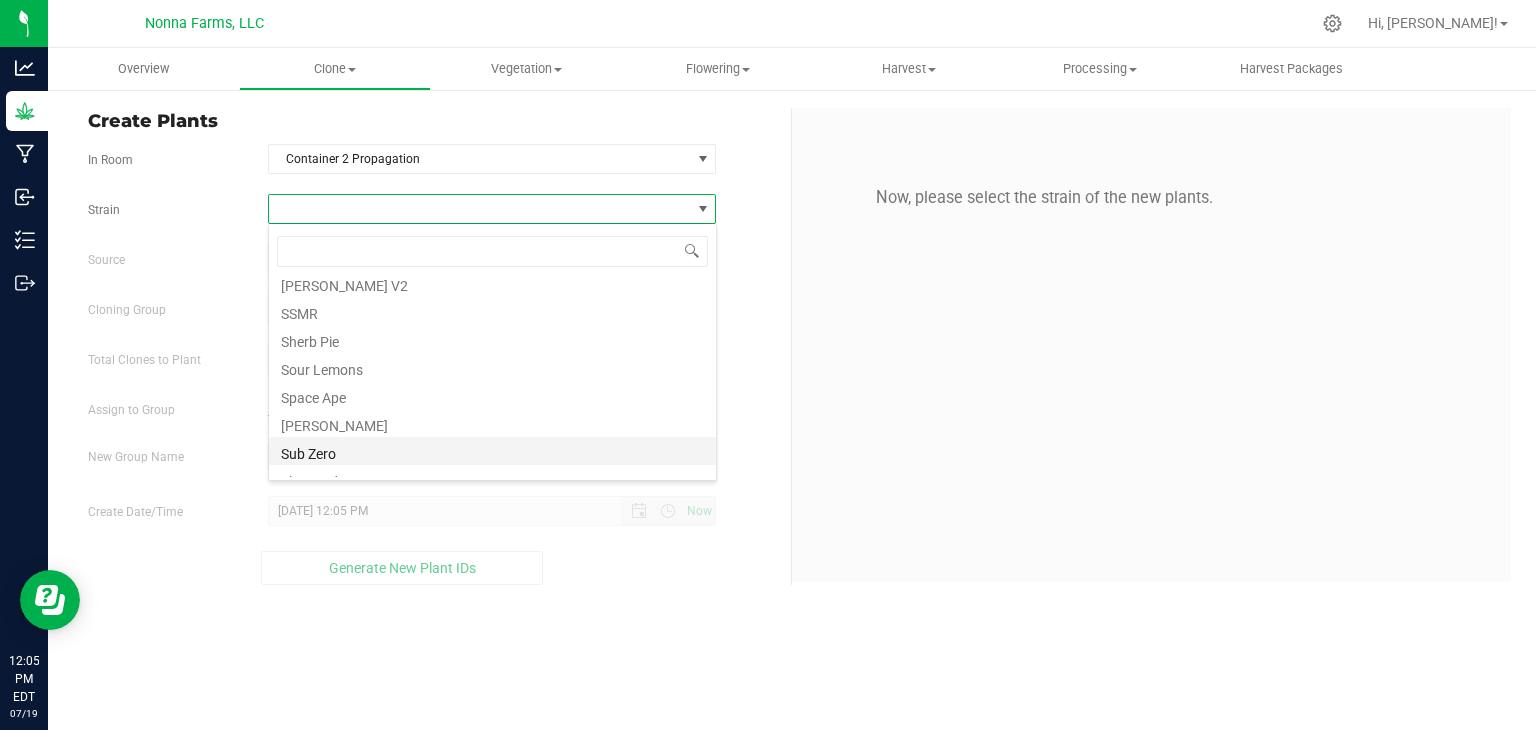 click on "Sub Zero" at bounding box center [492, 451] 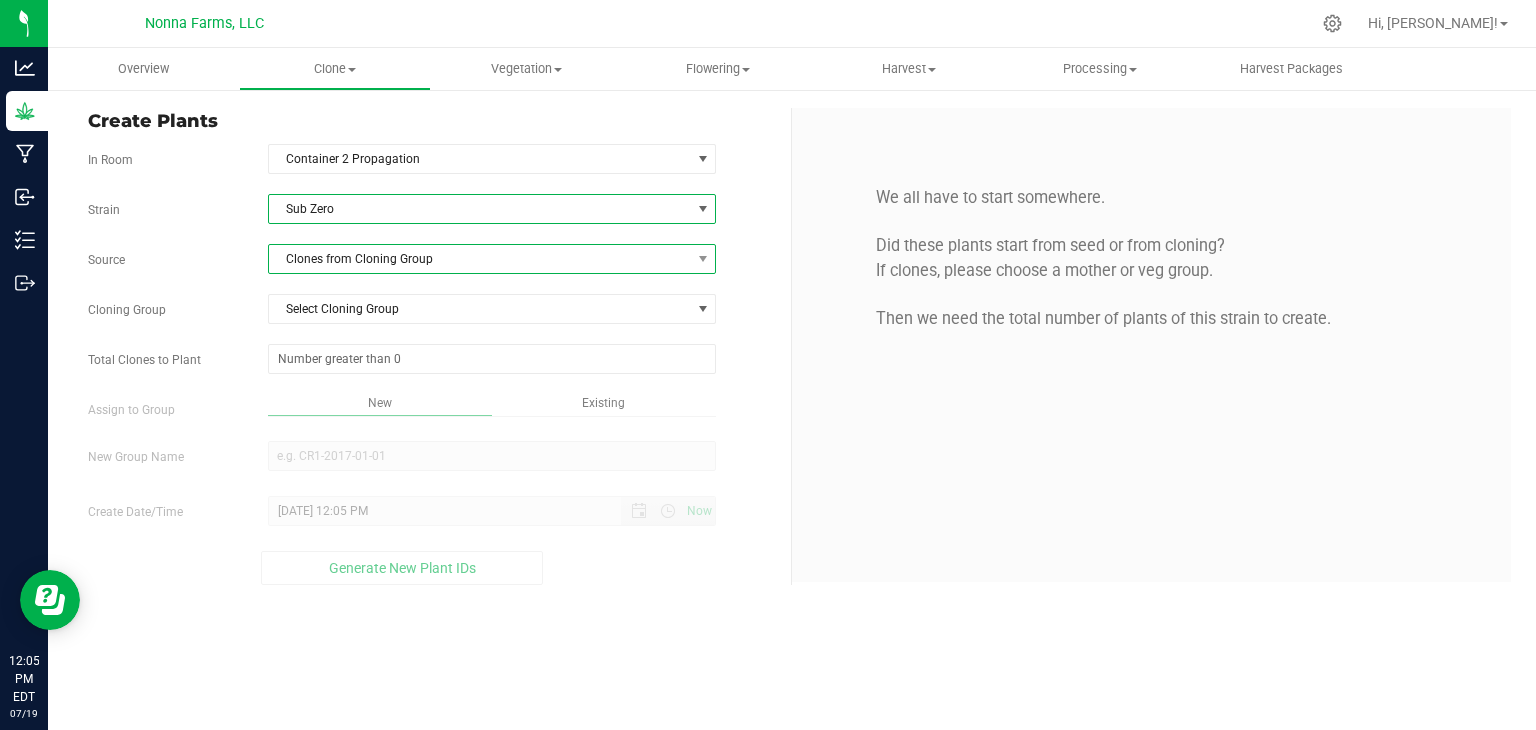 click on "Clones from Cloning Group" at bounding box center [480, 259] 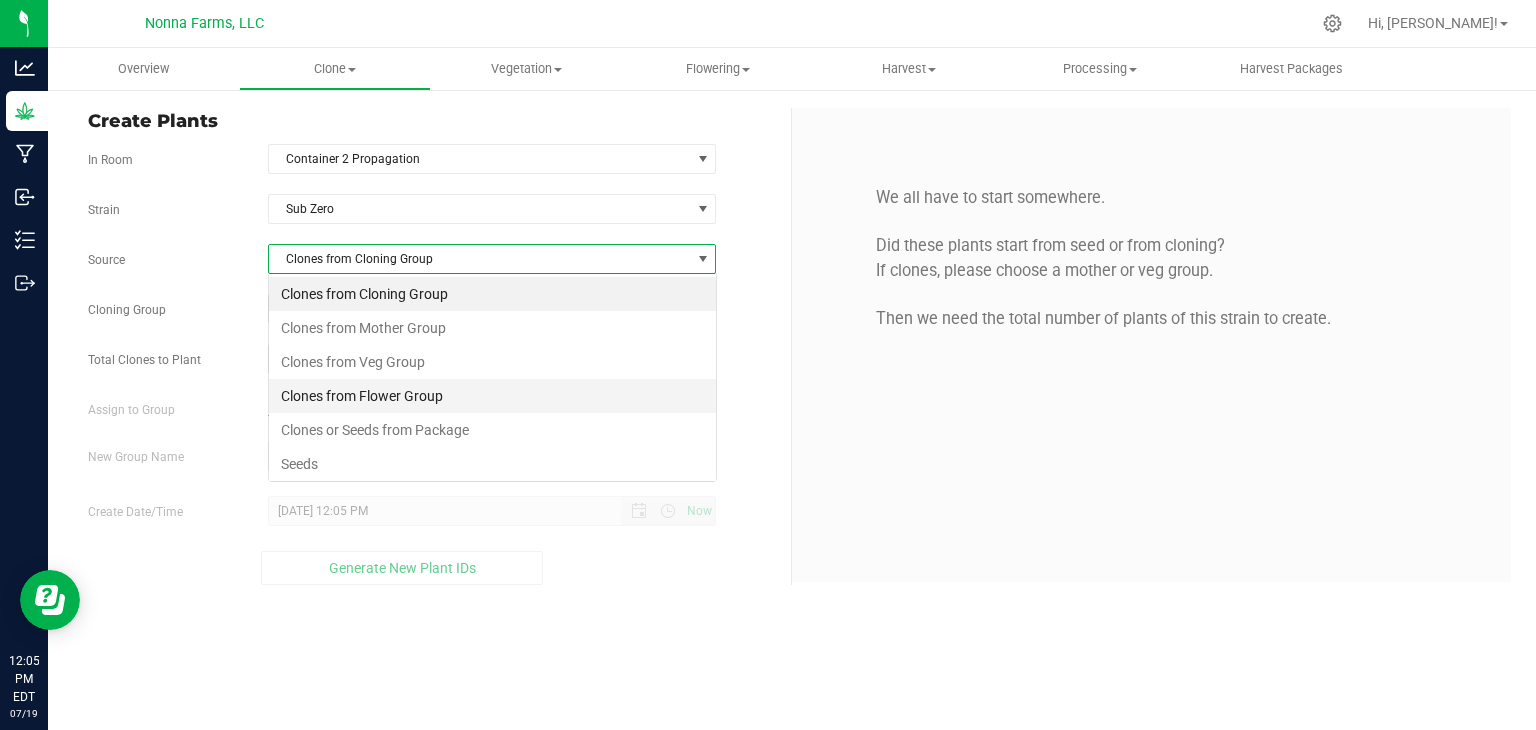 scroll, scrollTop: 99970, scrollLeft: 99551, axis: both 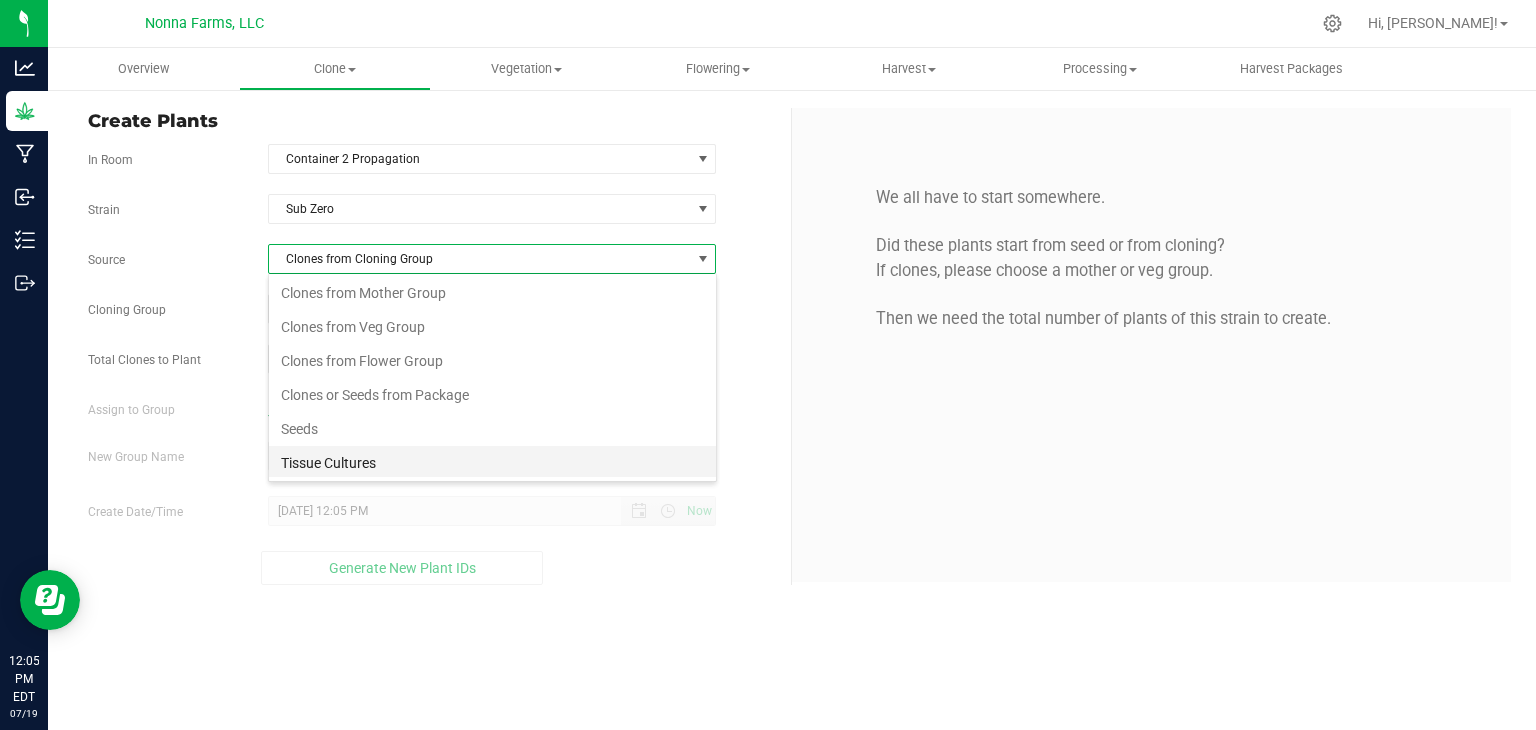 click on "Tissue Cultures" at bounding box center [492, 463] 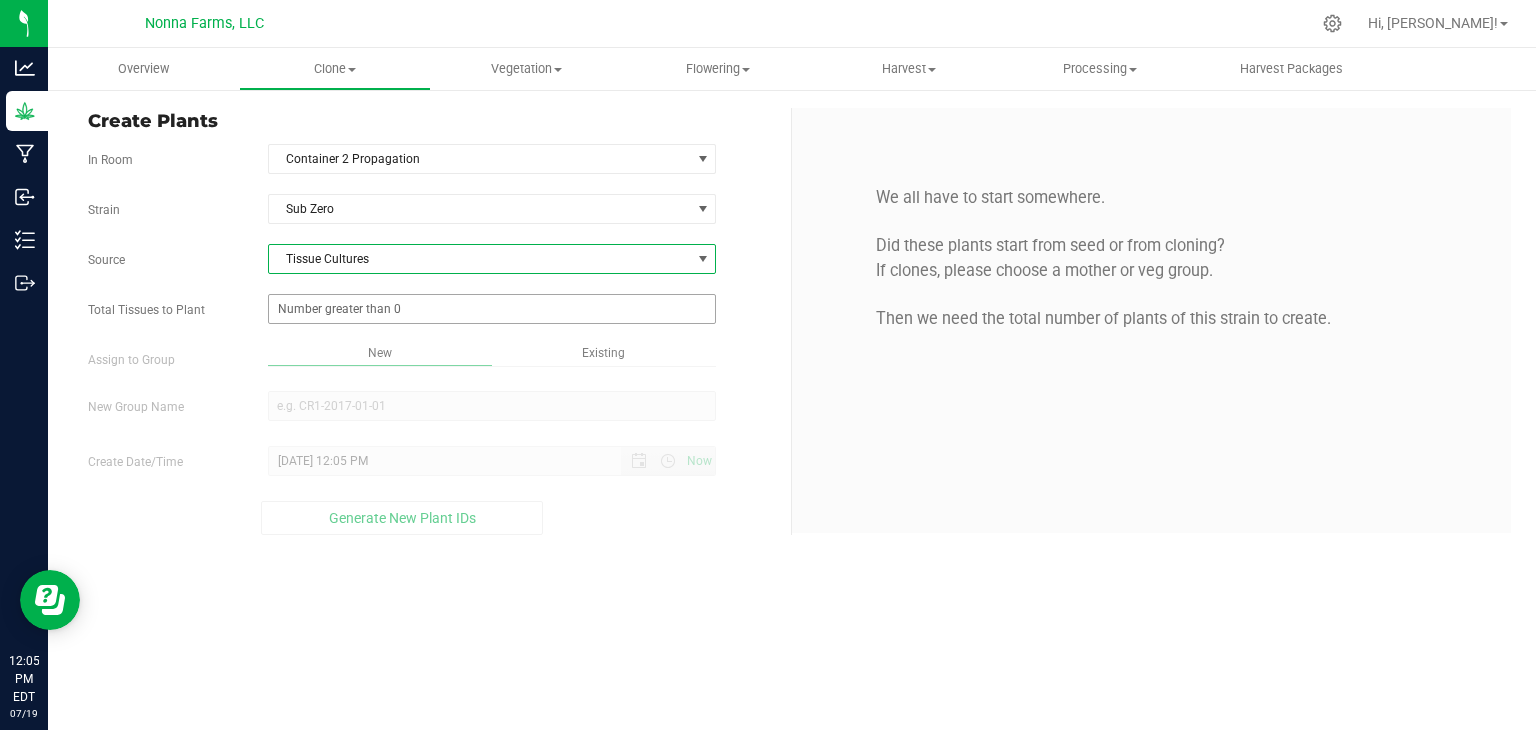 click at bounding box center [492, 309] 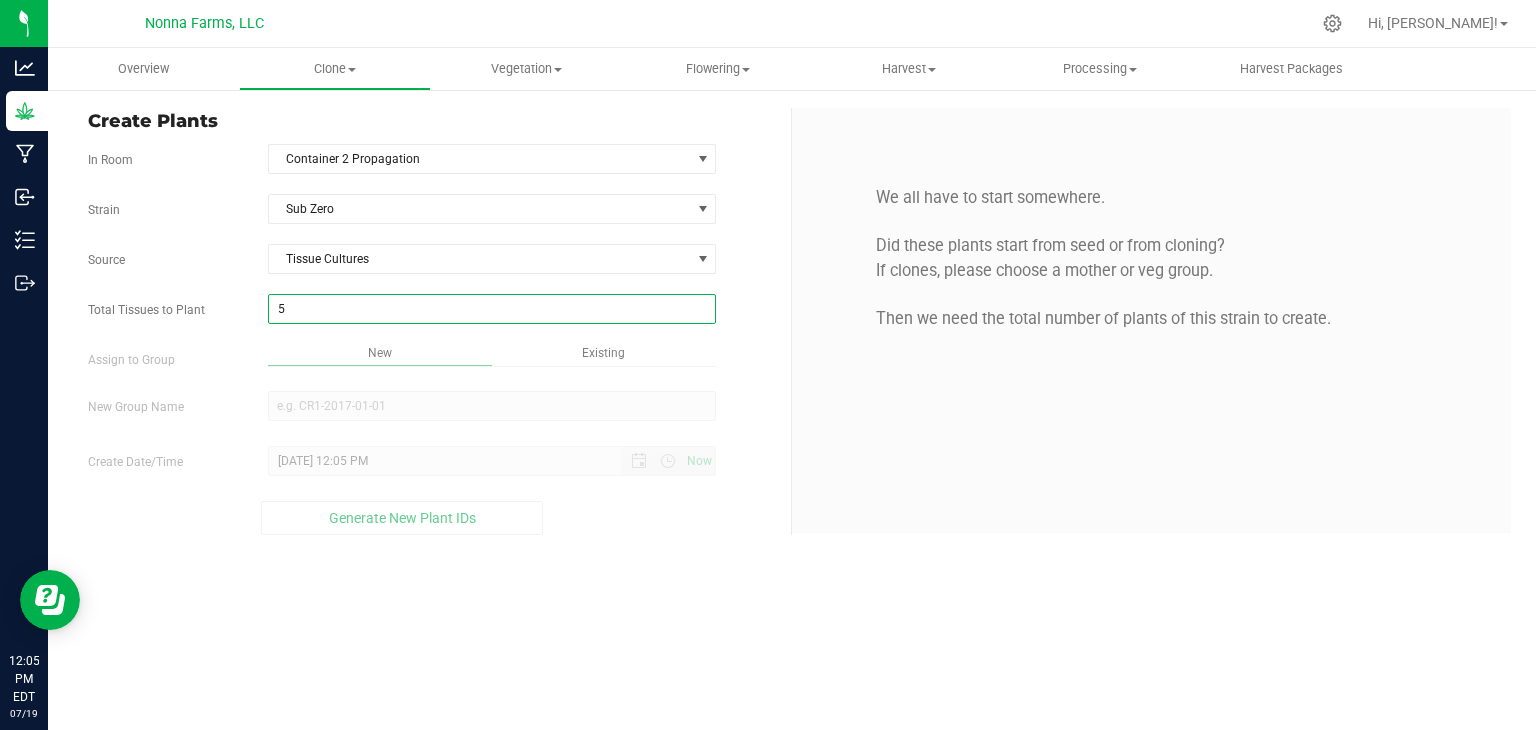 type on "50" 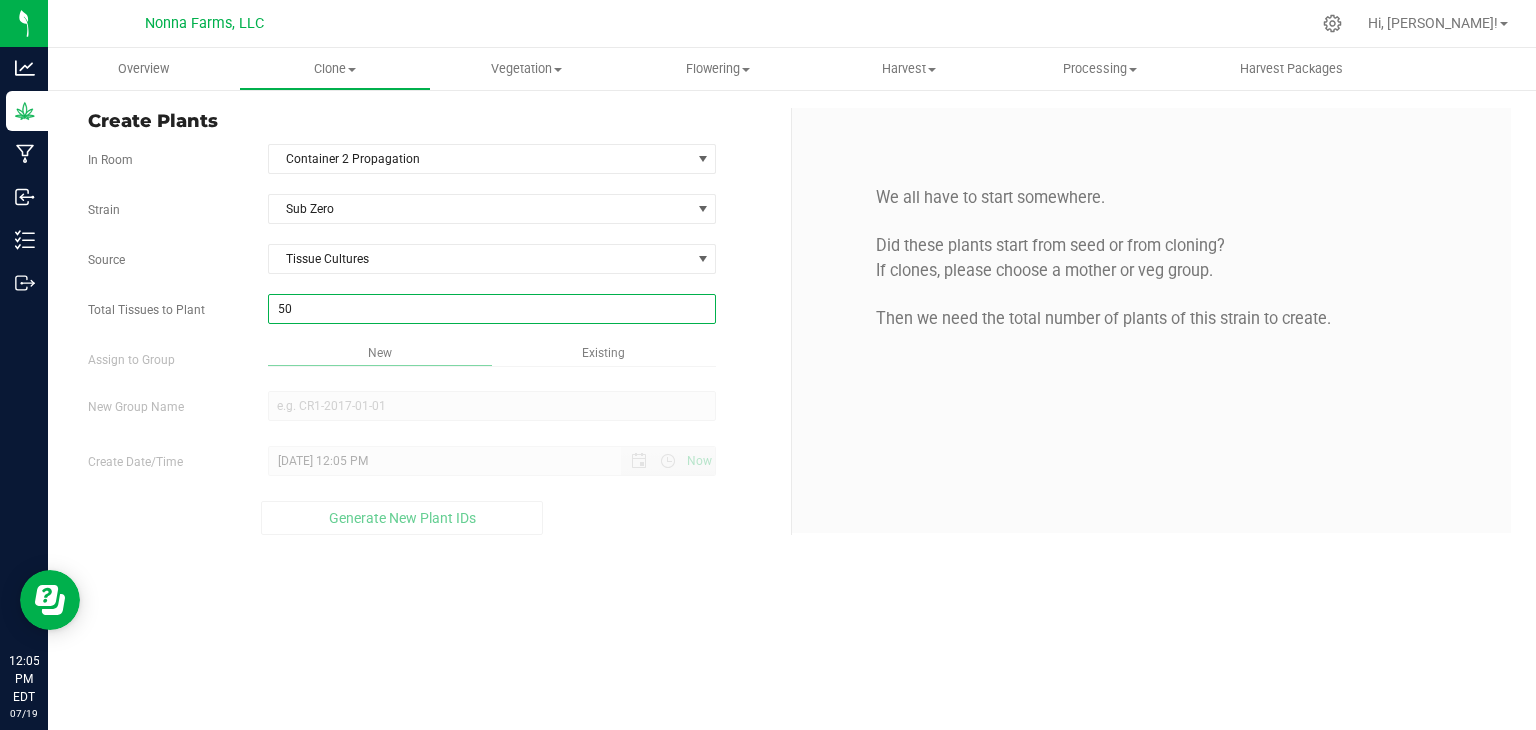 type on "50" 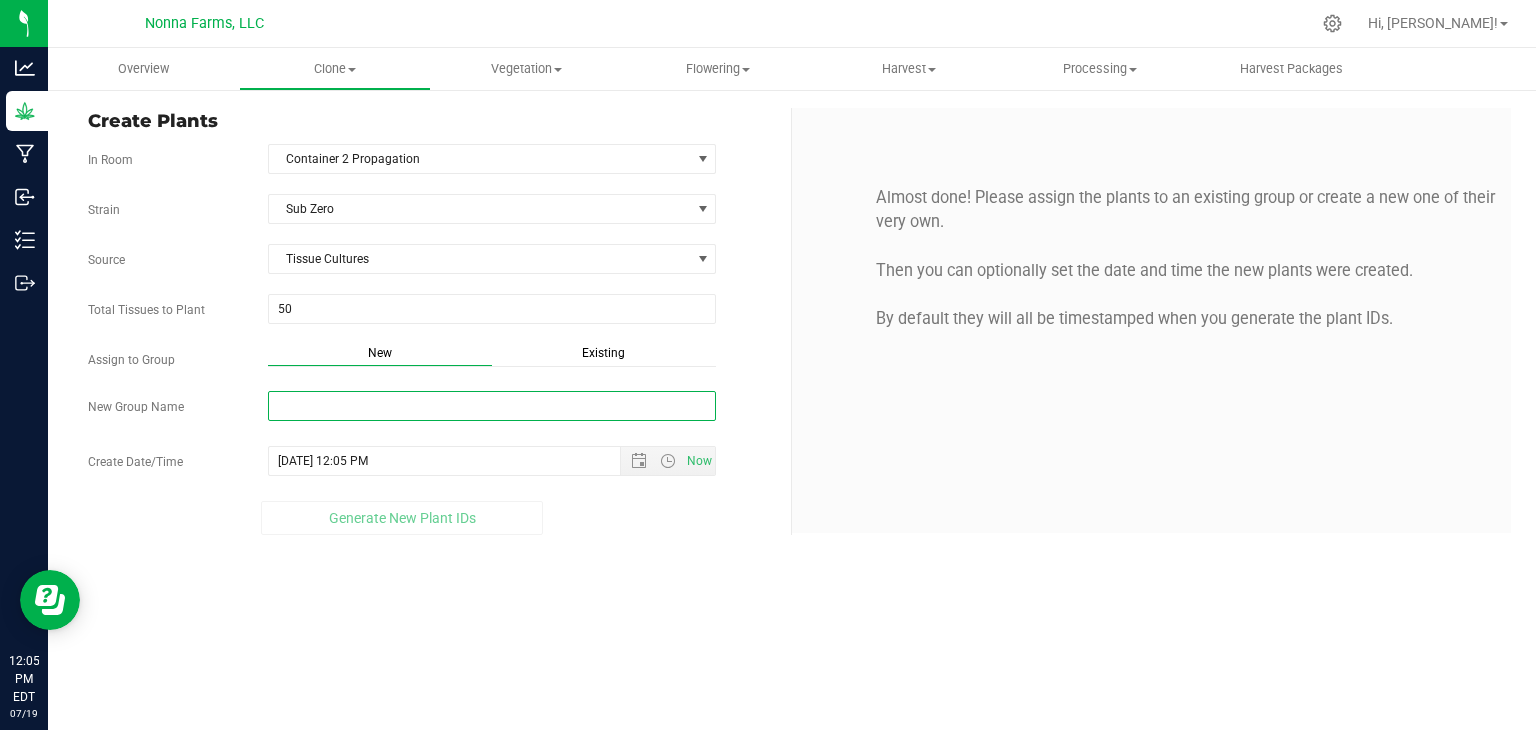 click on "New Group Name" at bounding box center [492, 406] 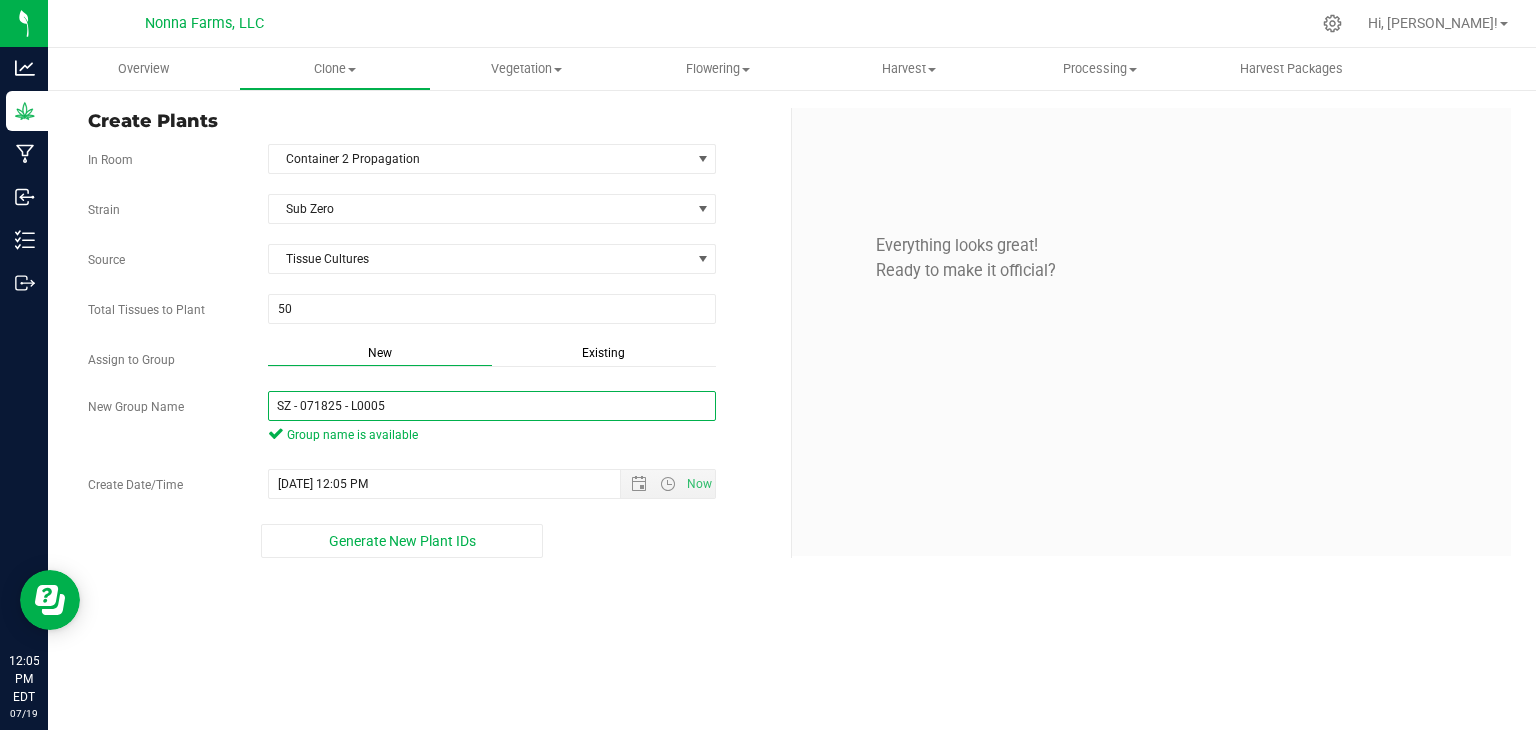 drag, startPoint x: 452, startPoint y: 409, endPoint x: 205, endPoint y: 408, distance: 247.00203 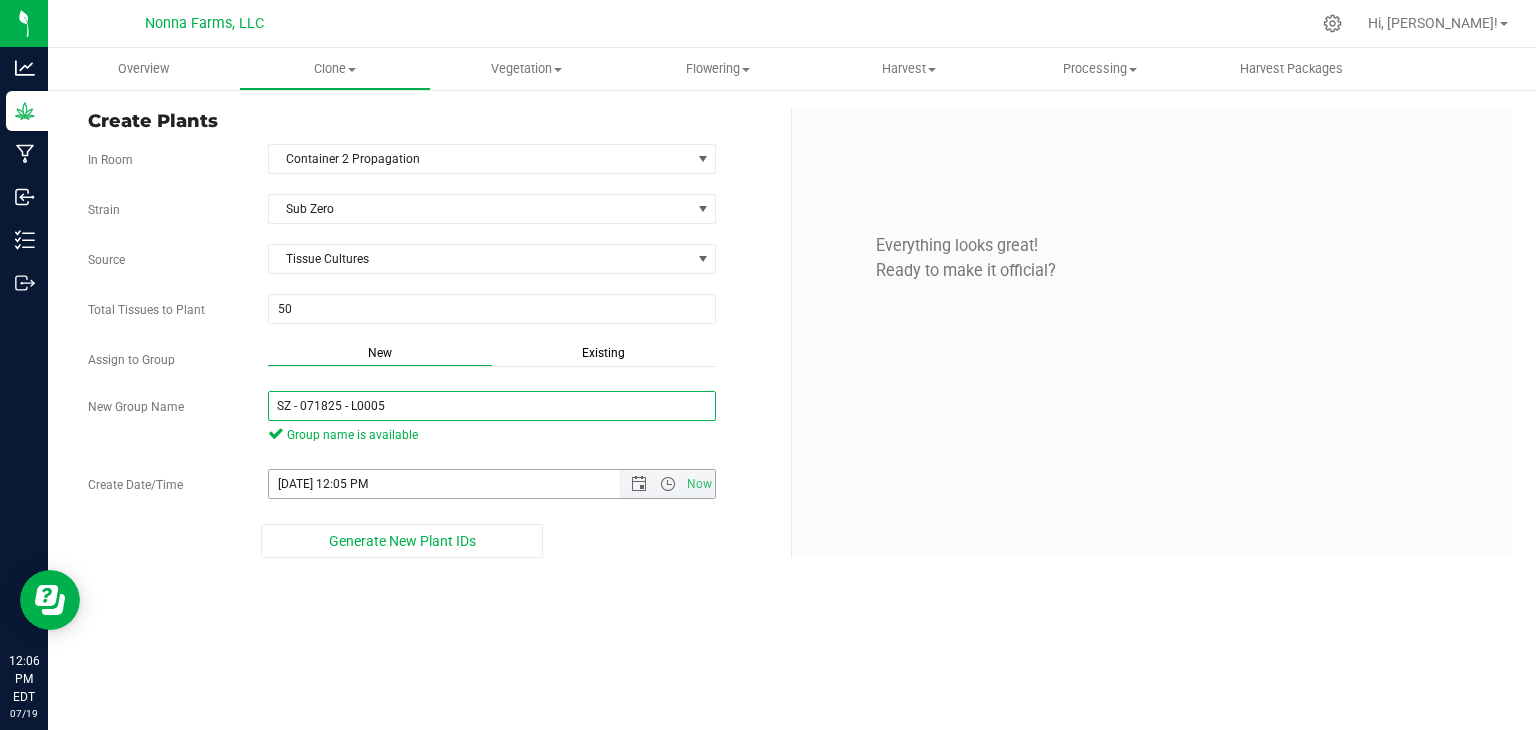 type on "SZ - 071825 - L0005" 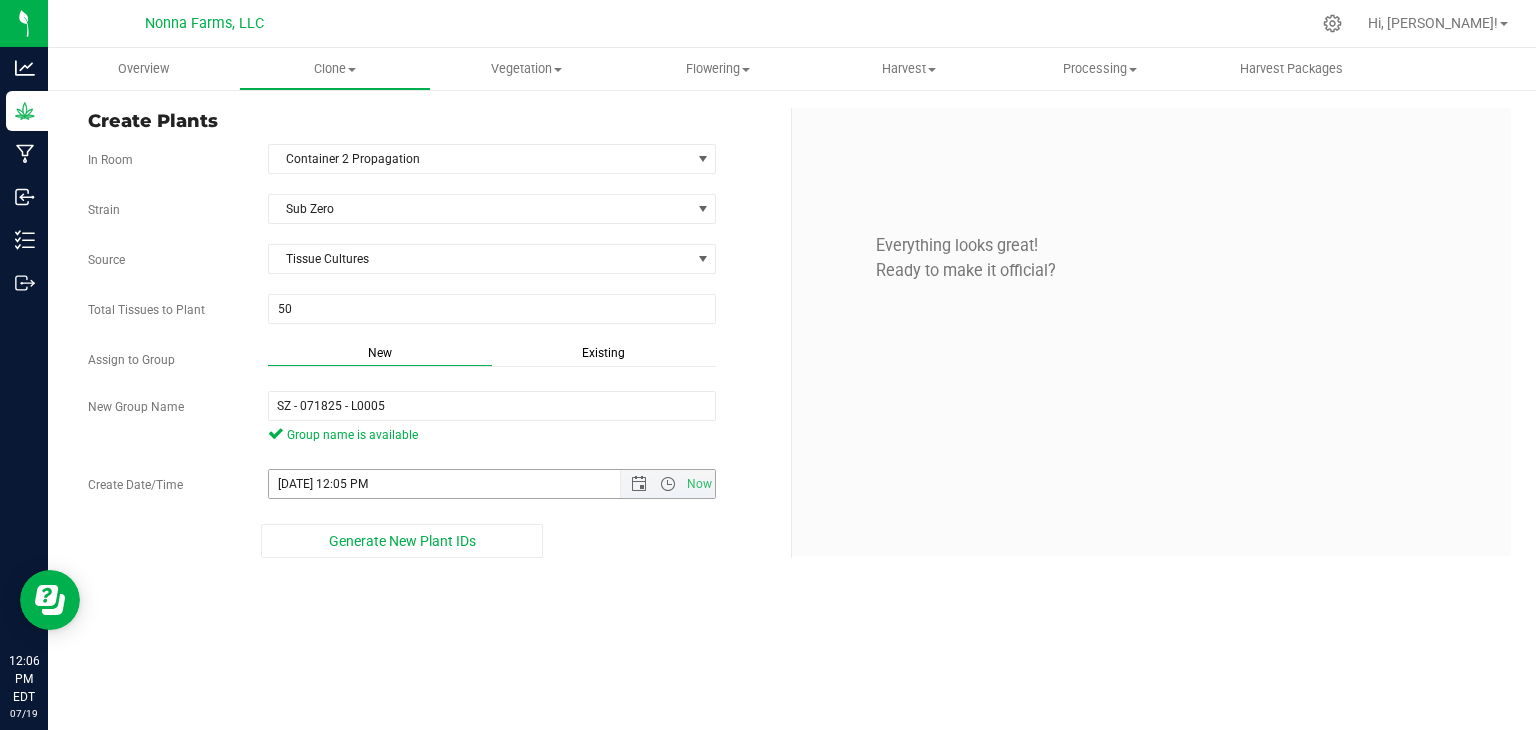 click on "Now" at bounding box center [667, 484] 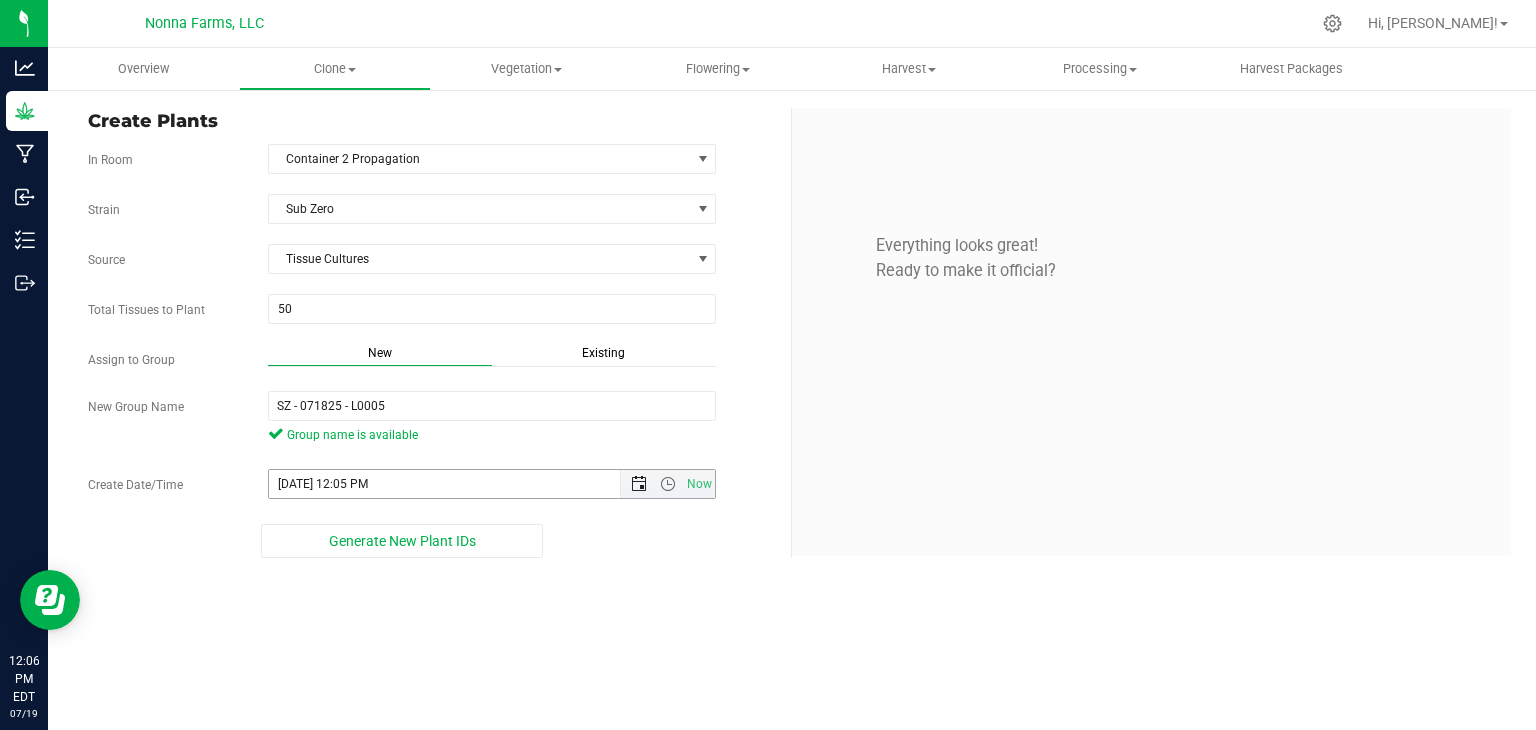 click at bounding box center [639, 484] 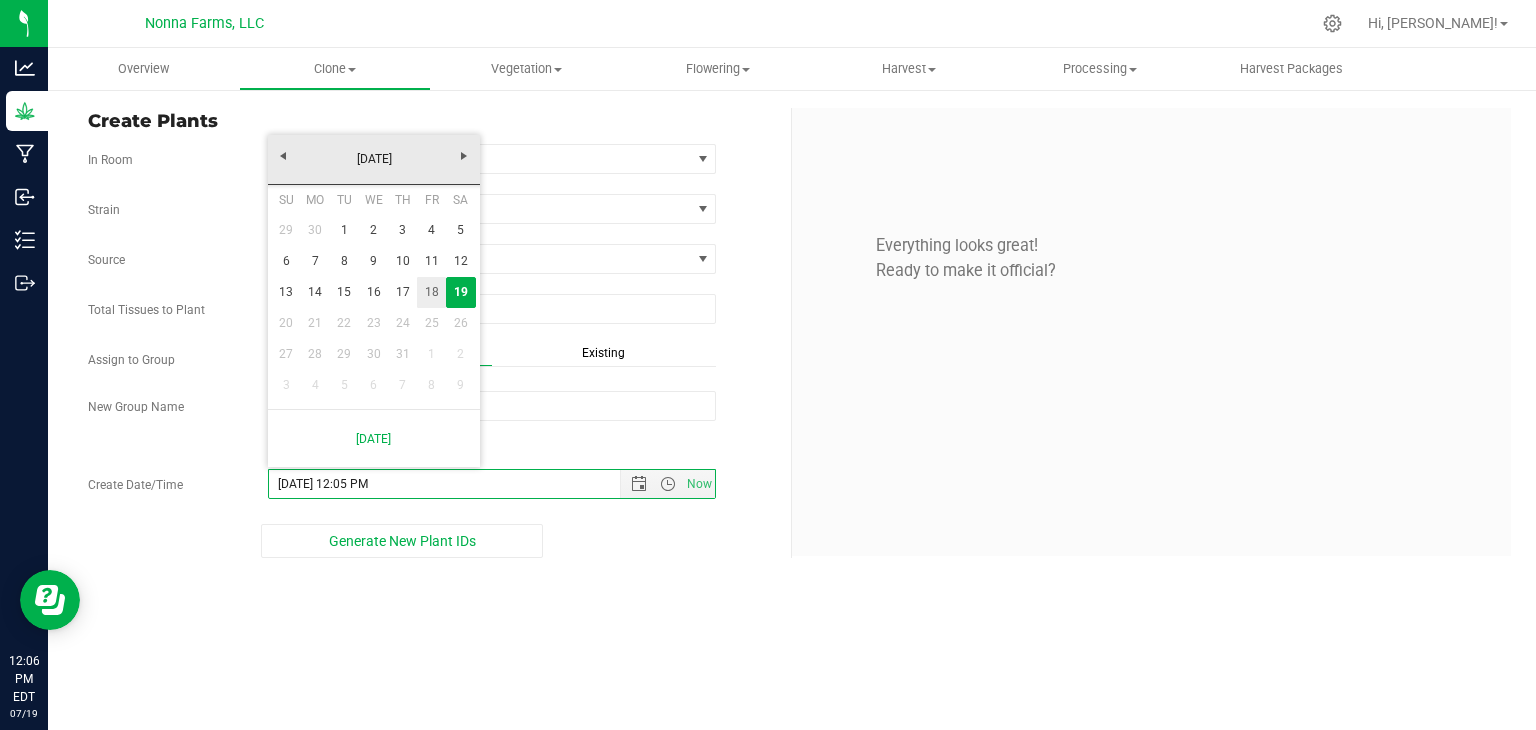 click on "18" at bounding box center (431, 292) 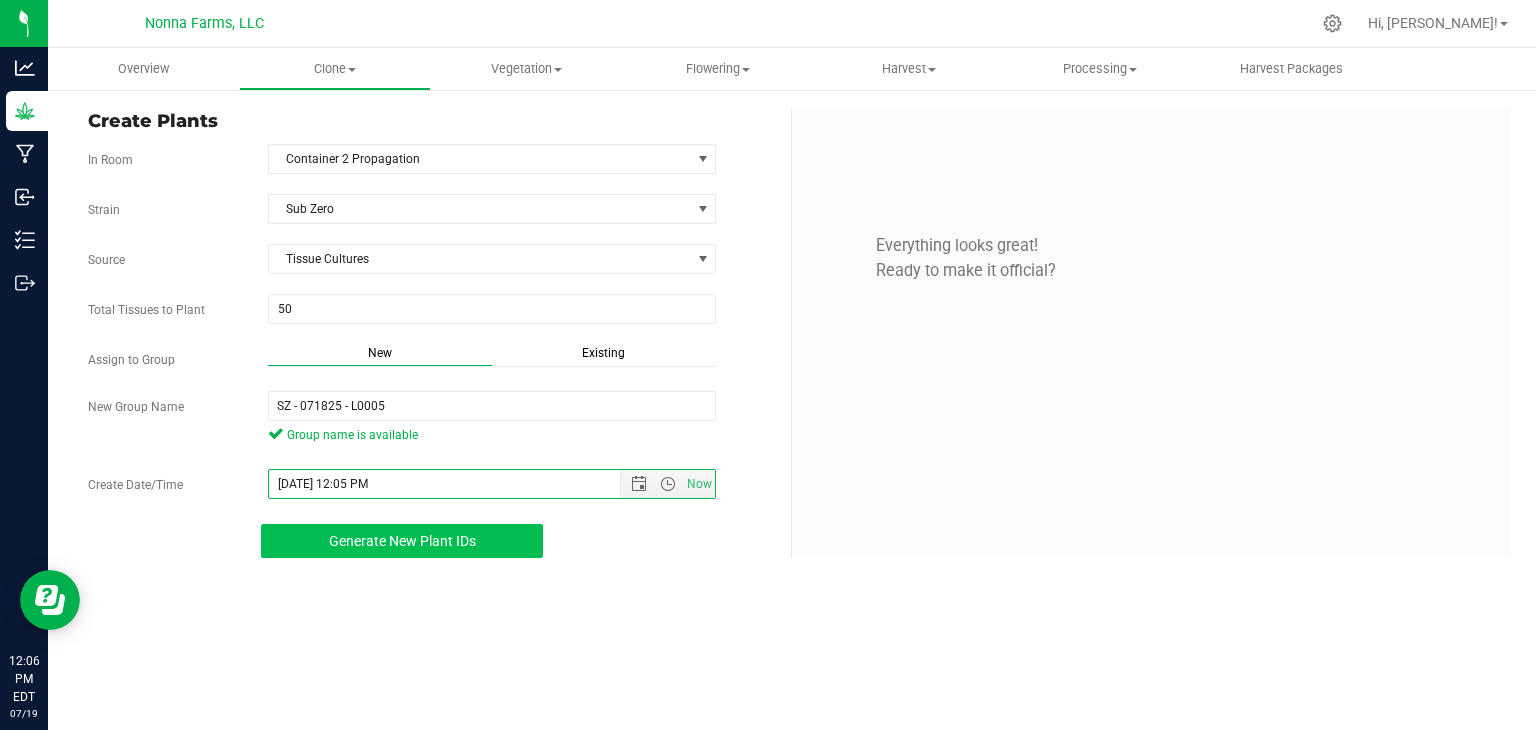 click on "Generate New Plant IDs" at bounding box center (402, 541) 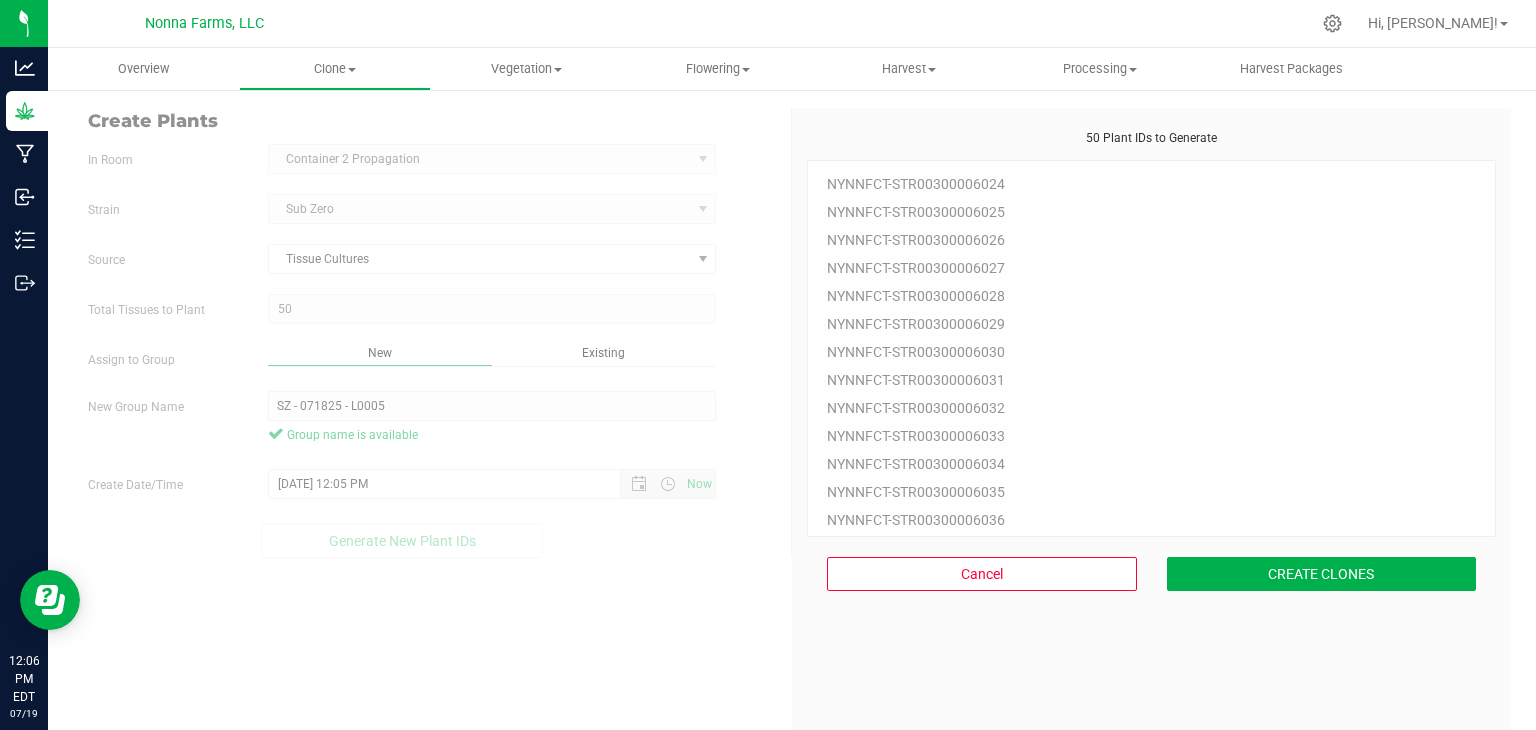 scroll, scrollTop: 60, scrollLeft: 0, axis: vertical 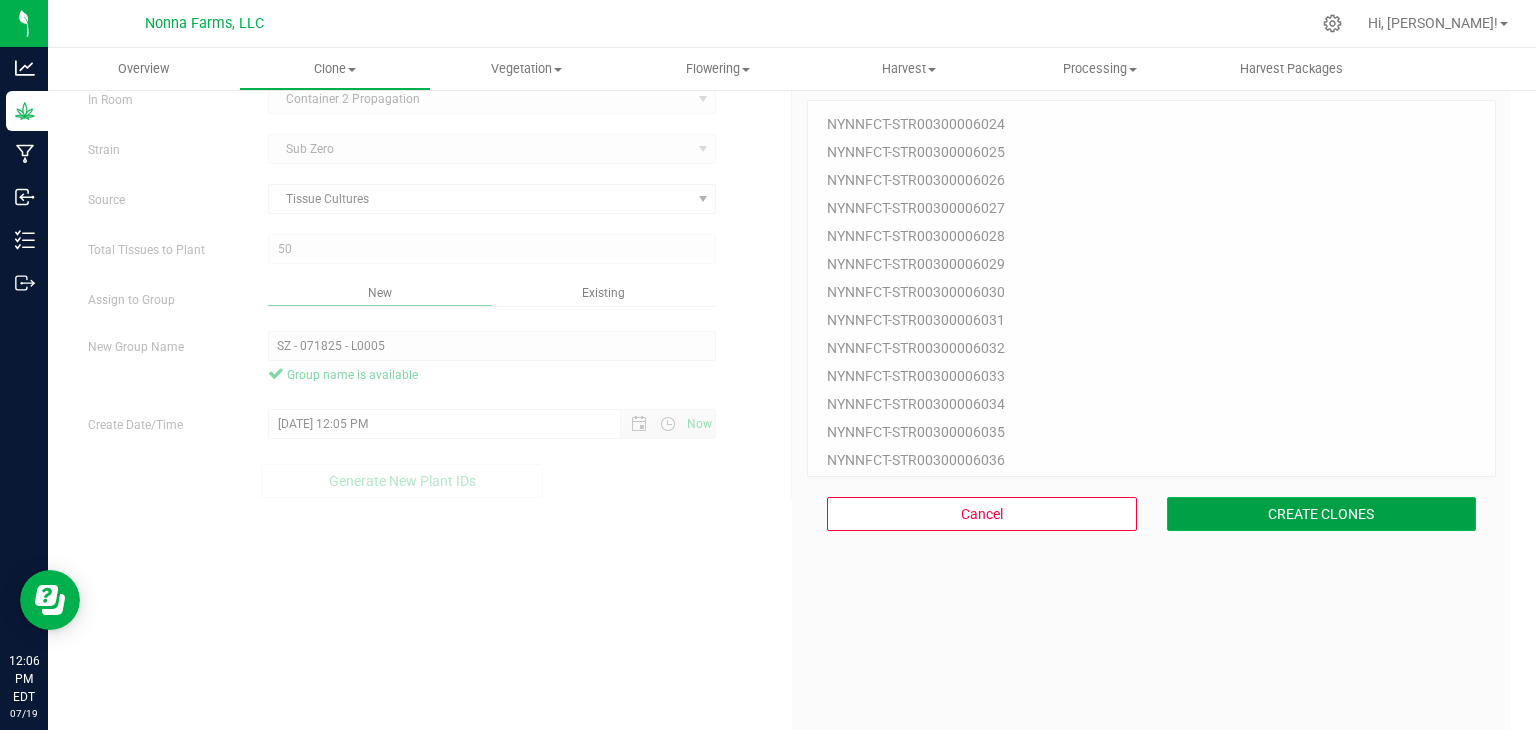 click on "CREATE CLONES" at bounding box center [1322, 514] 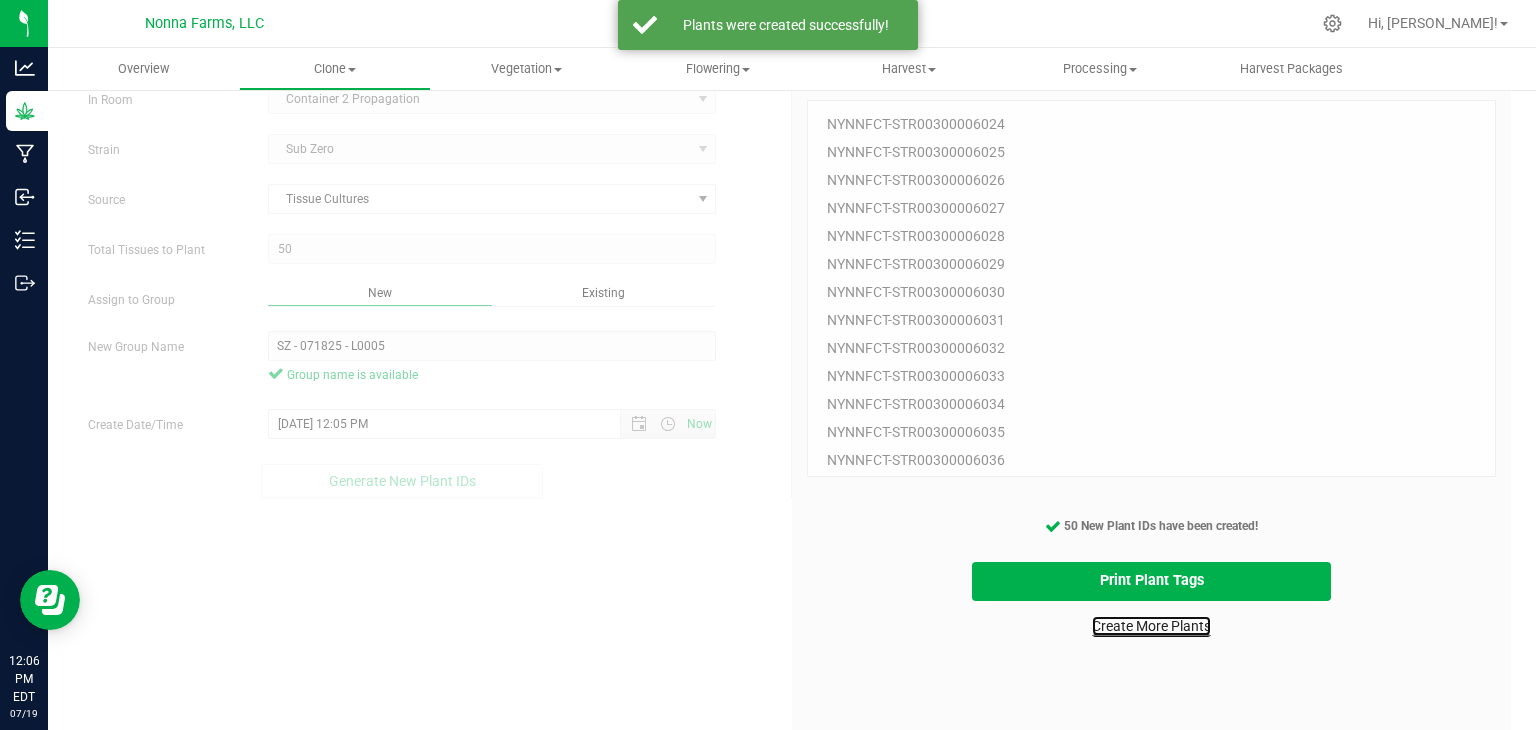 click on "Create More Plants" at bounding box center [1151, 626] 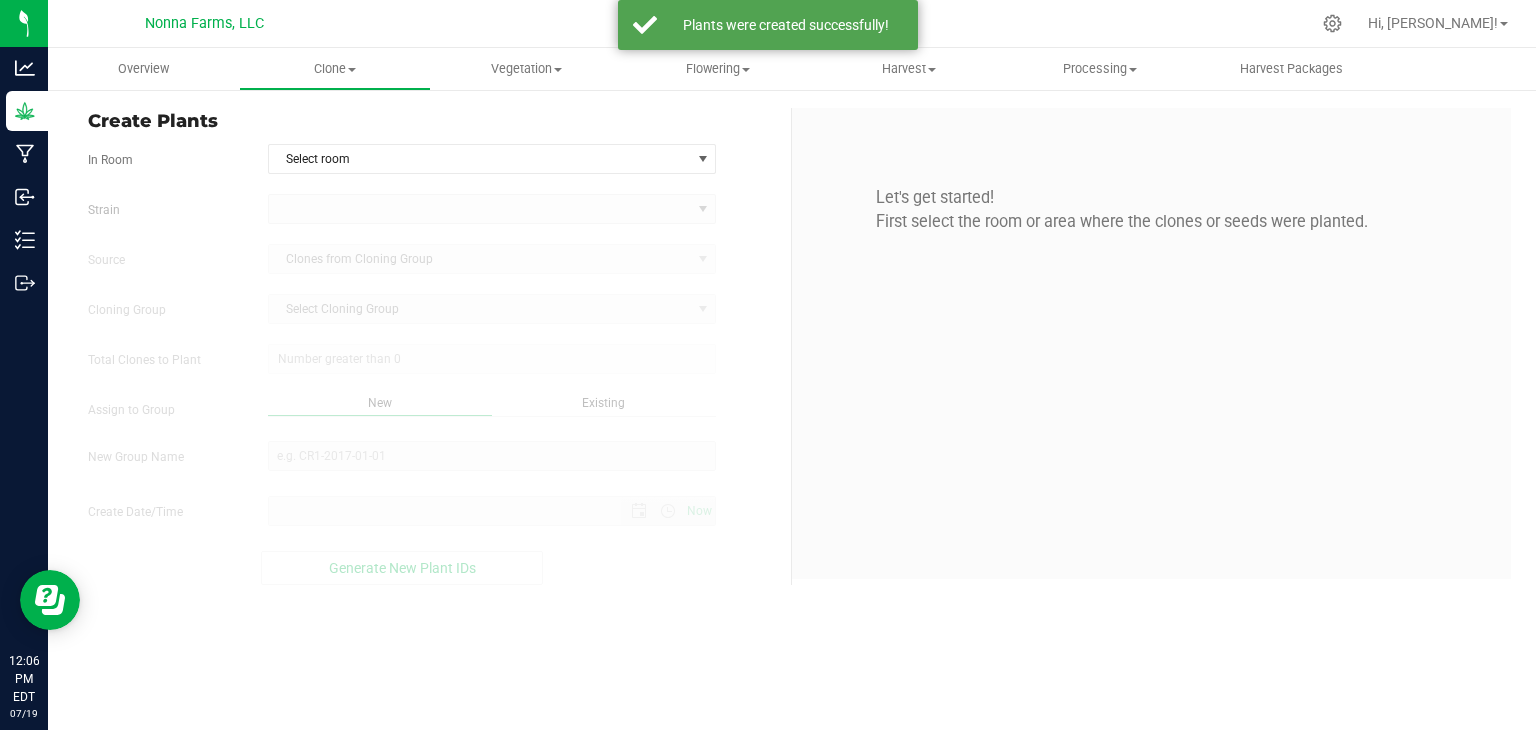 scroll, scrollTop: 0, scrollLeft: 0, axis: both 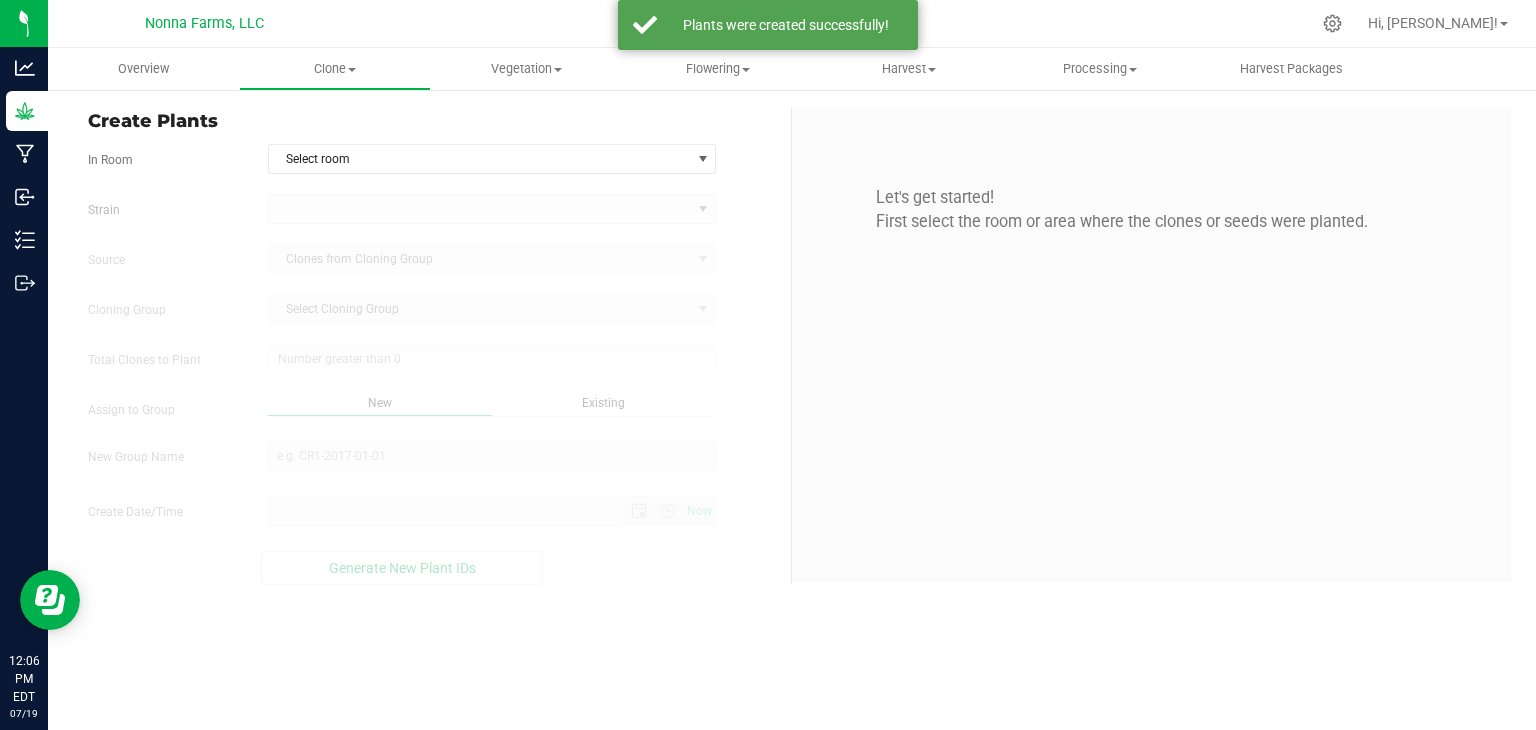 type on "[DATE] 12:06 PM" 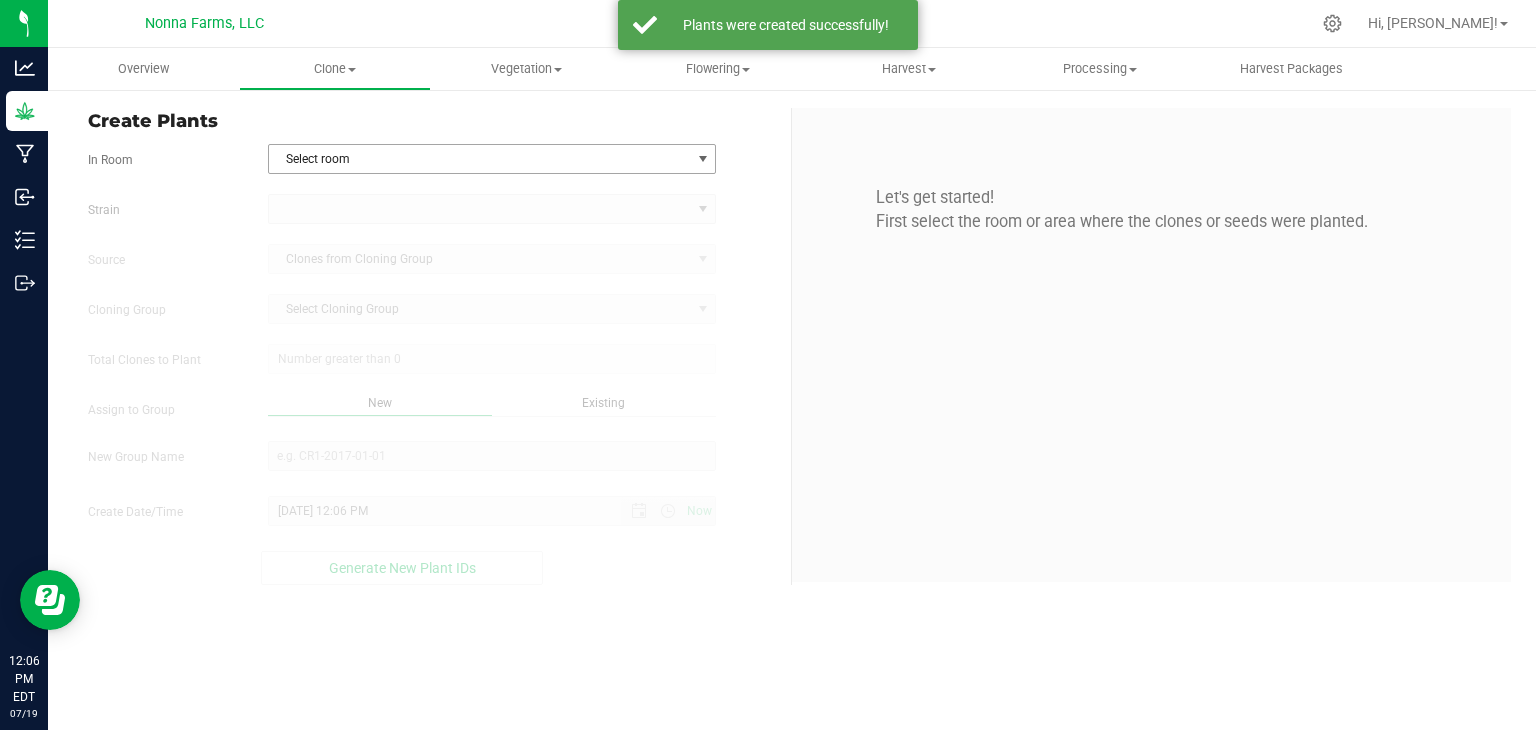click on "Select room" at bounding box center (480, 159) 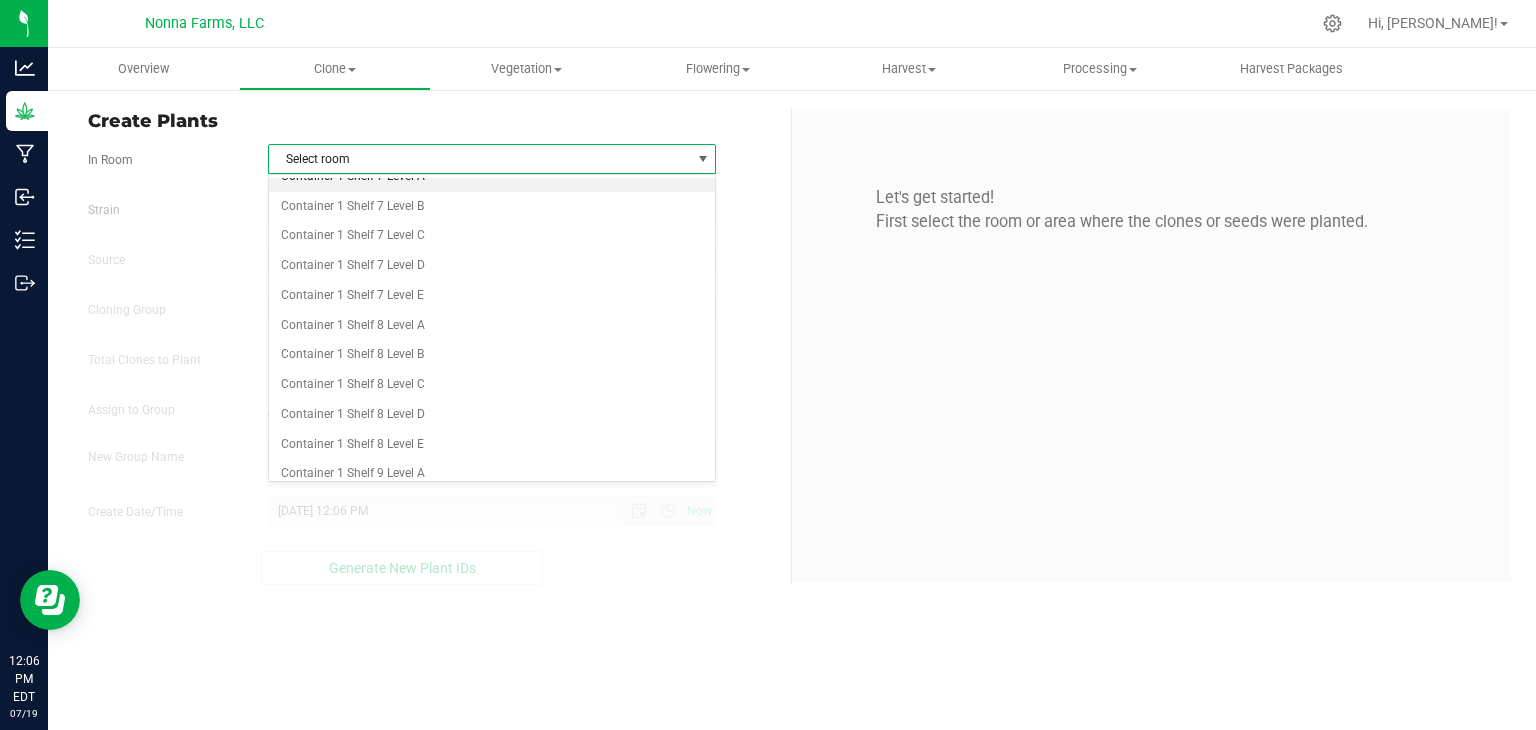 scroll, scrollTop: 2400, scrollLeft: 0, axis: vertical 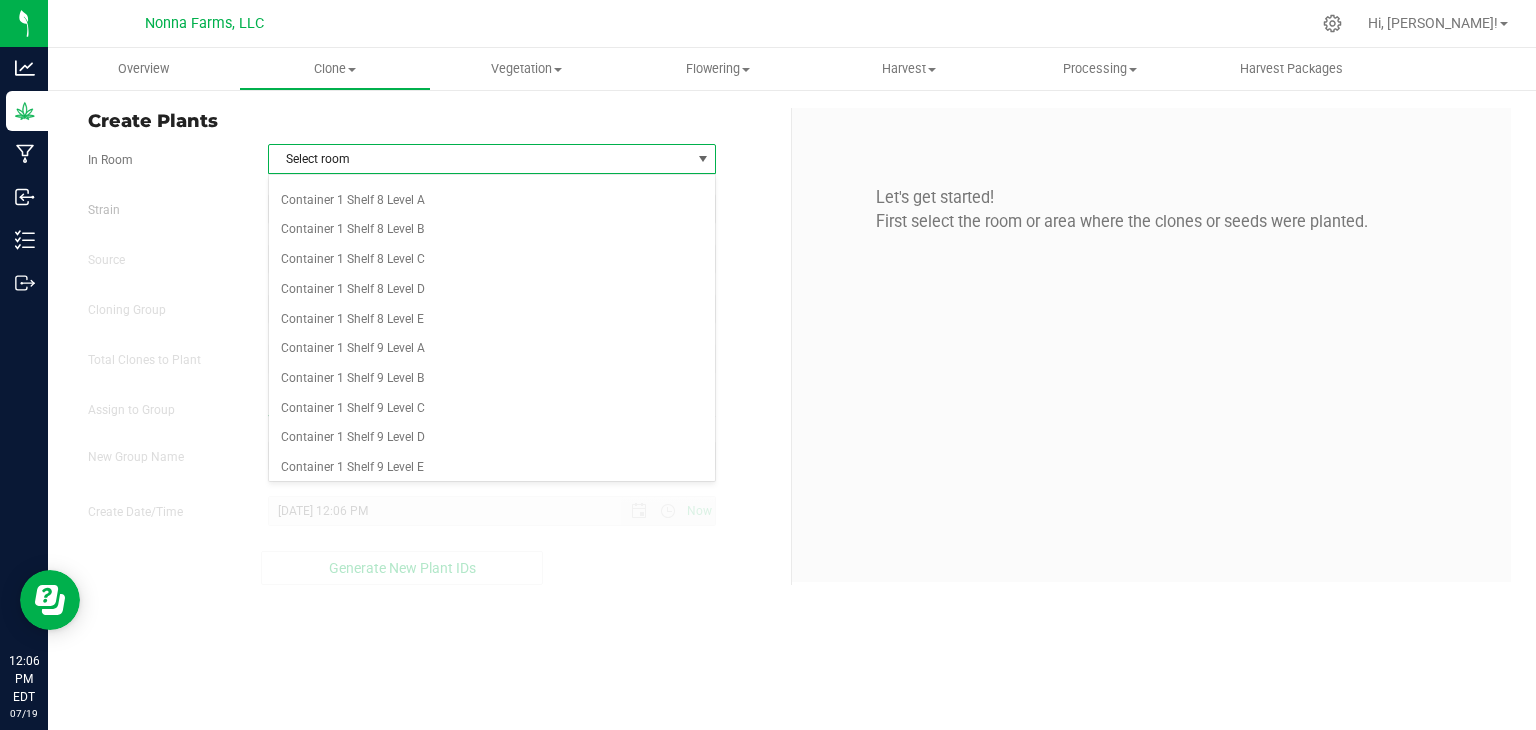 click on "Container 2 Propagation" at bounding box center (492, 498) 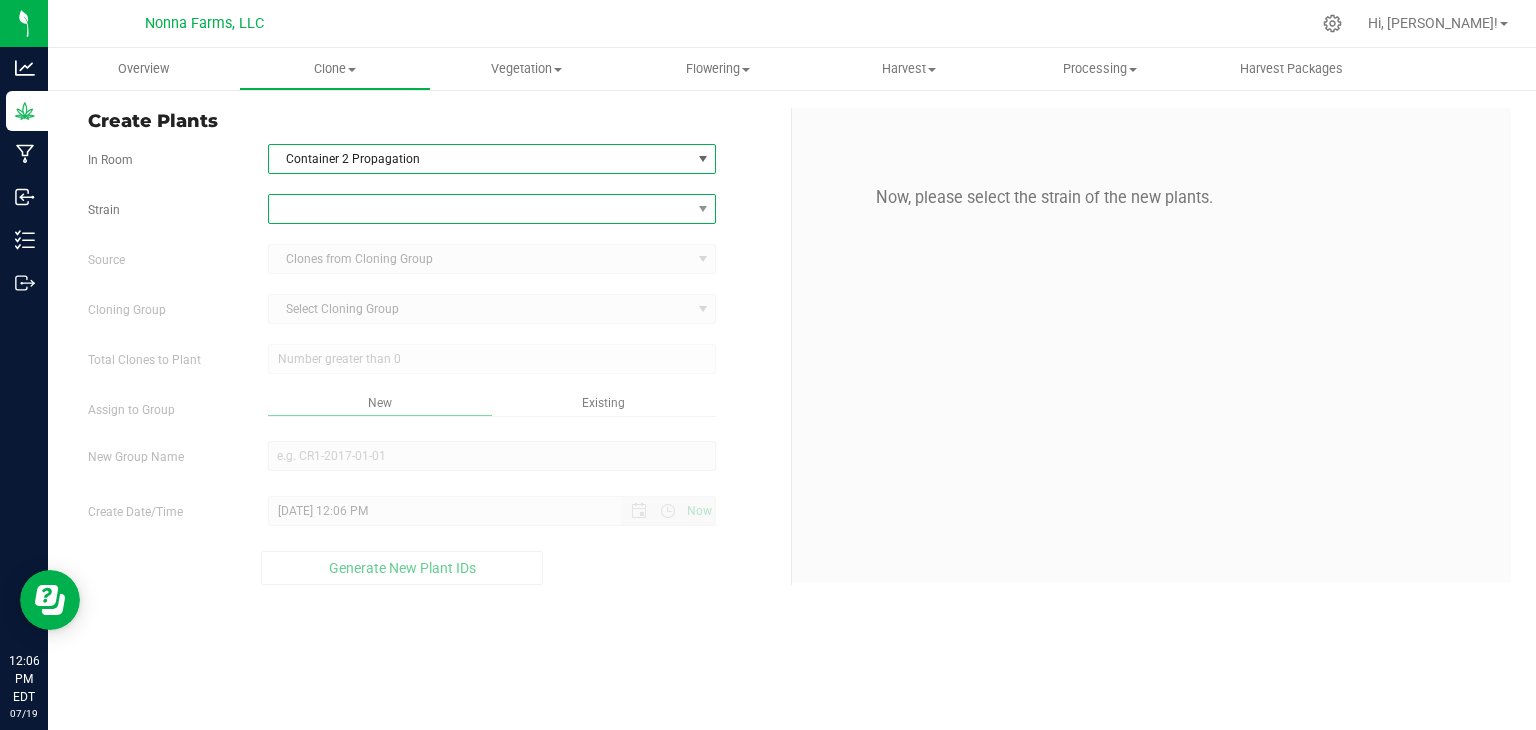 click at bounding box center [480, 209] 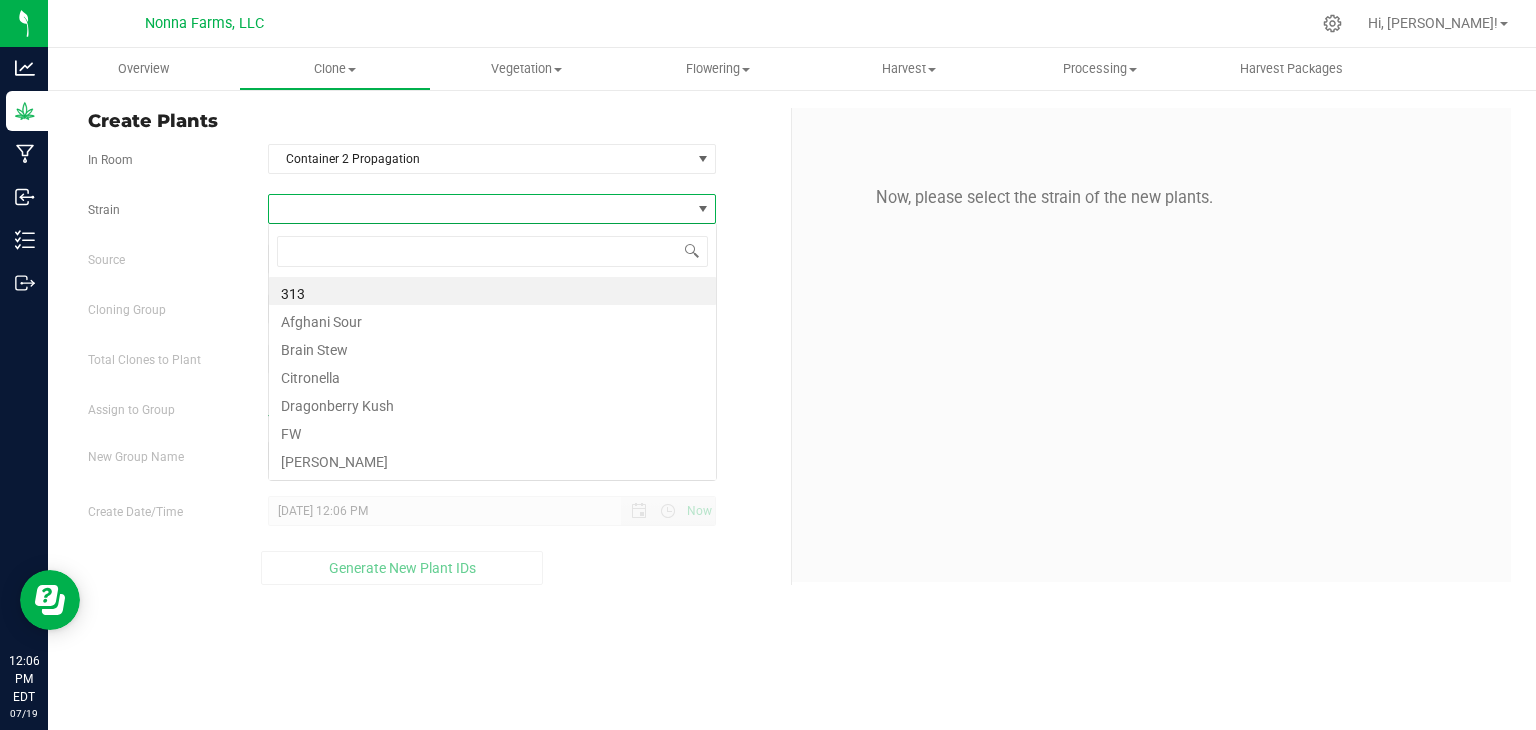 scroll, scrollTop: 99970, scrollLeft: 99551, axis: both 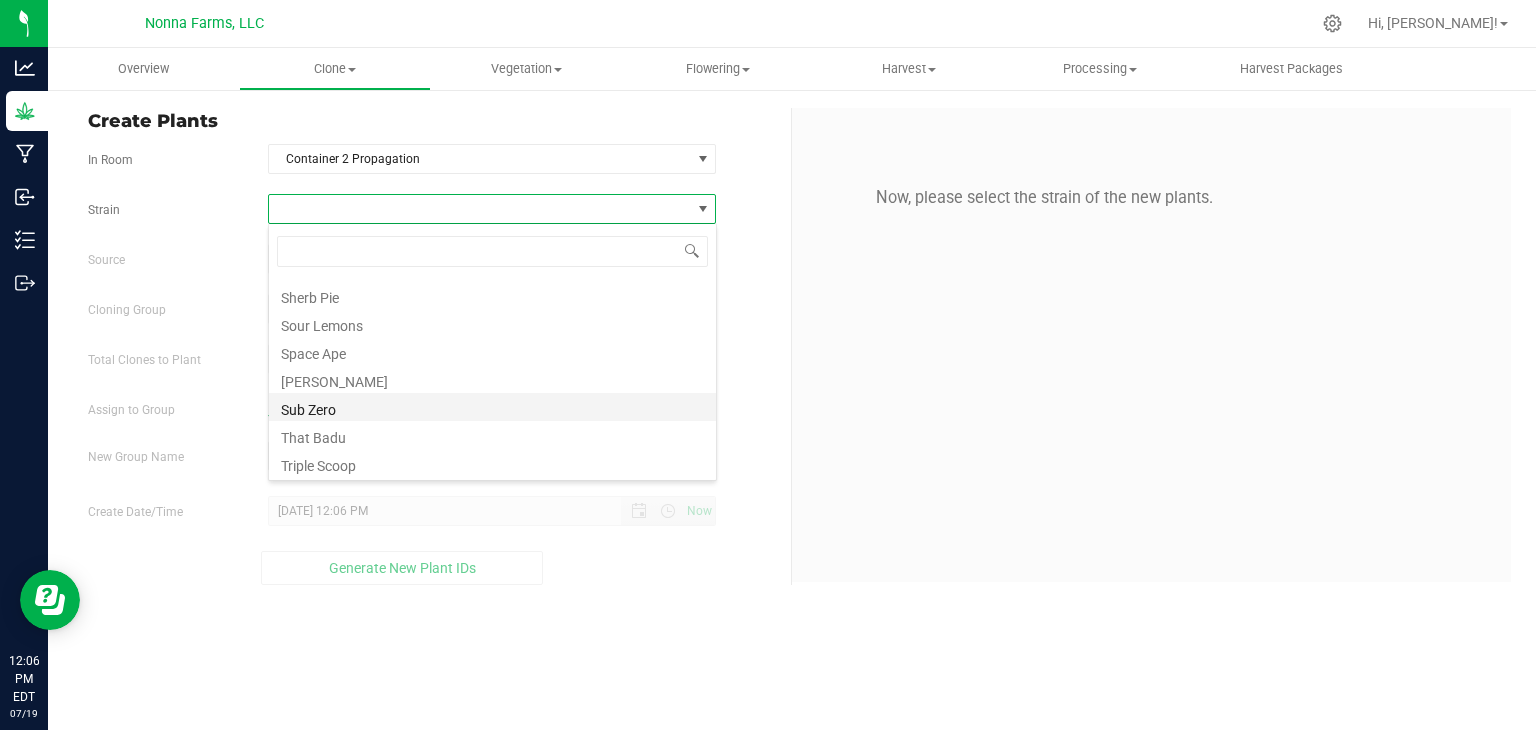 click on "Sub Zero" at bounding box center (492, 407) 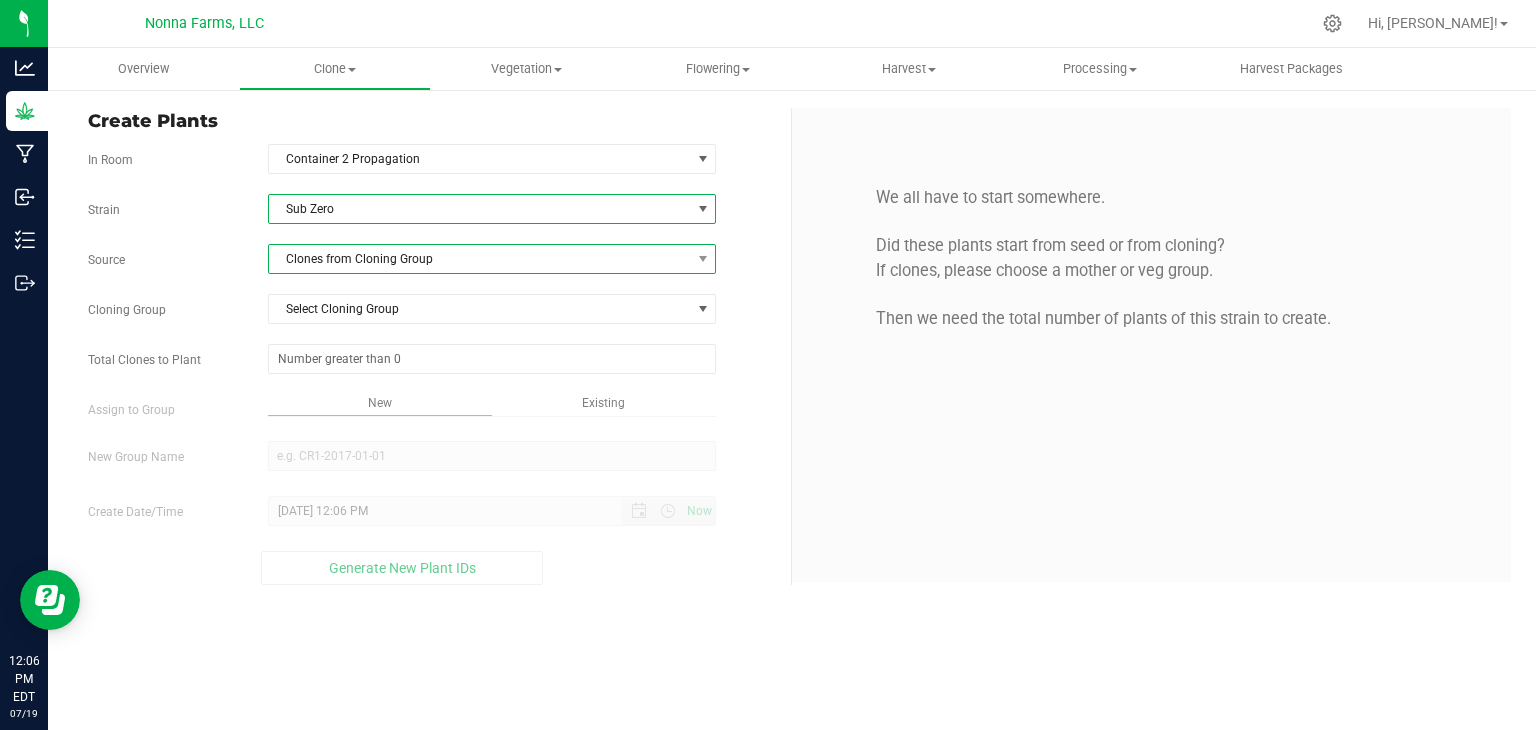 click on "Clones from Cloning Group" at bounding box center (480, 259) 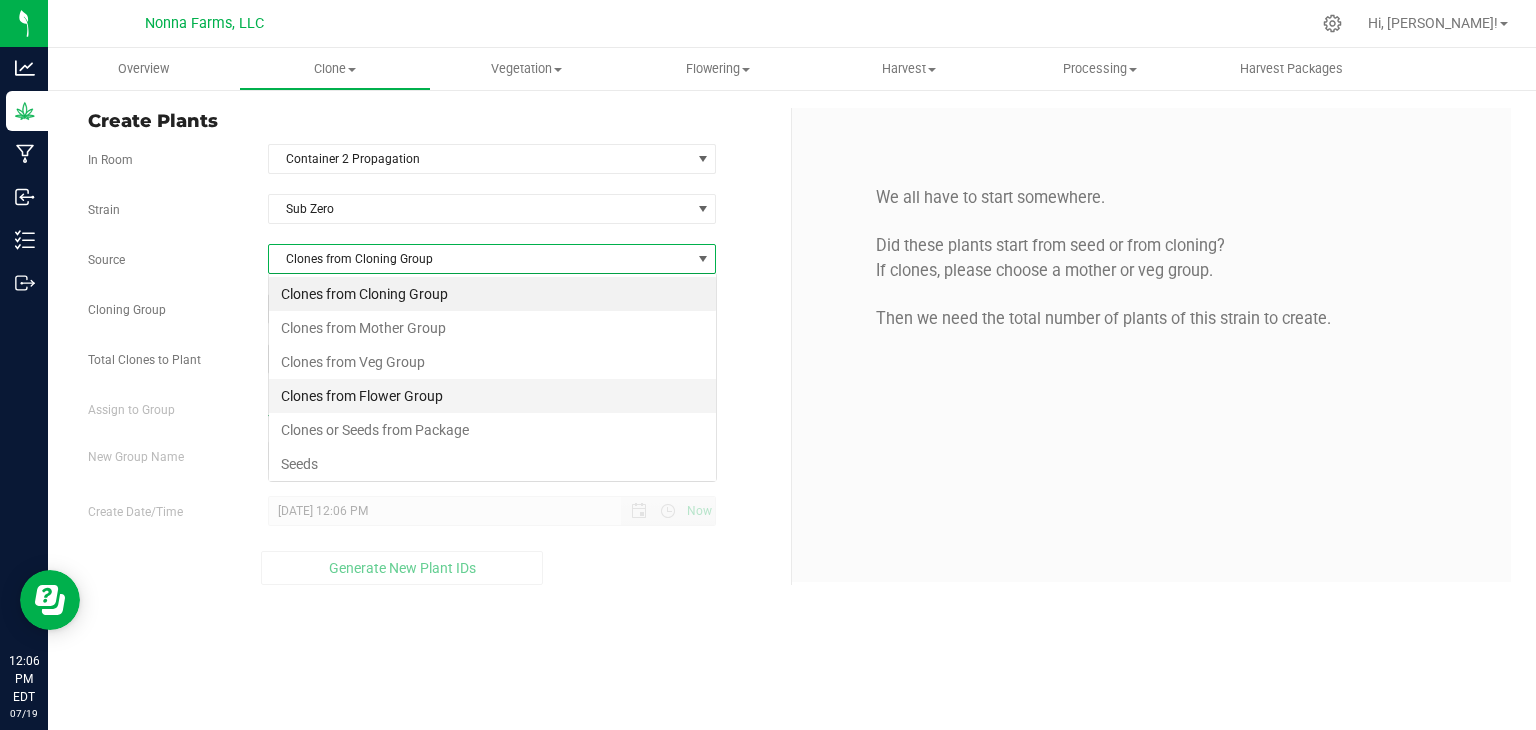 scroll, scrollTop: 99970, scrollLeft: 99551, axis: both 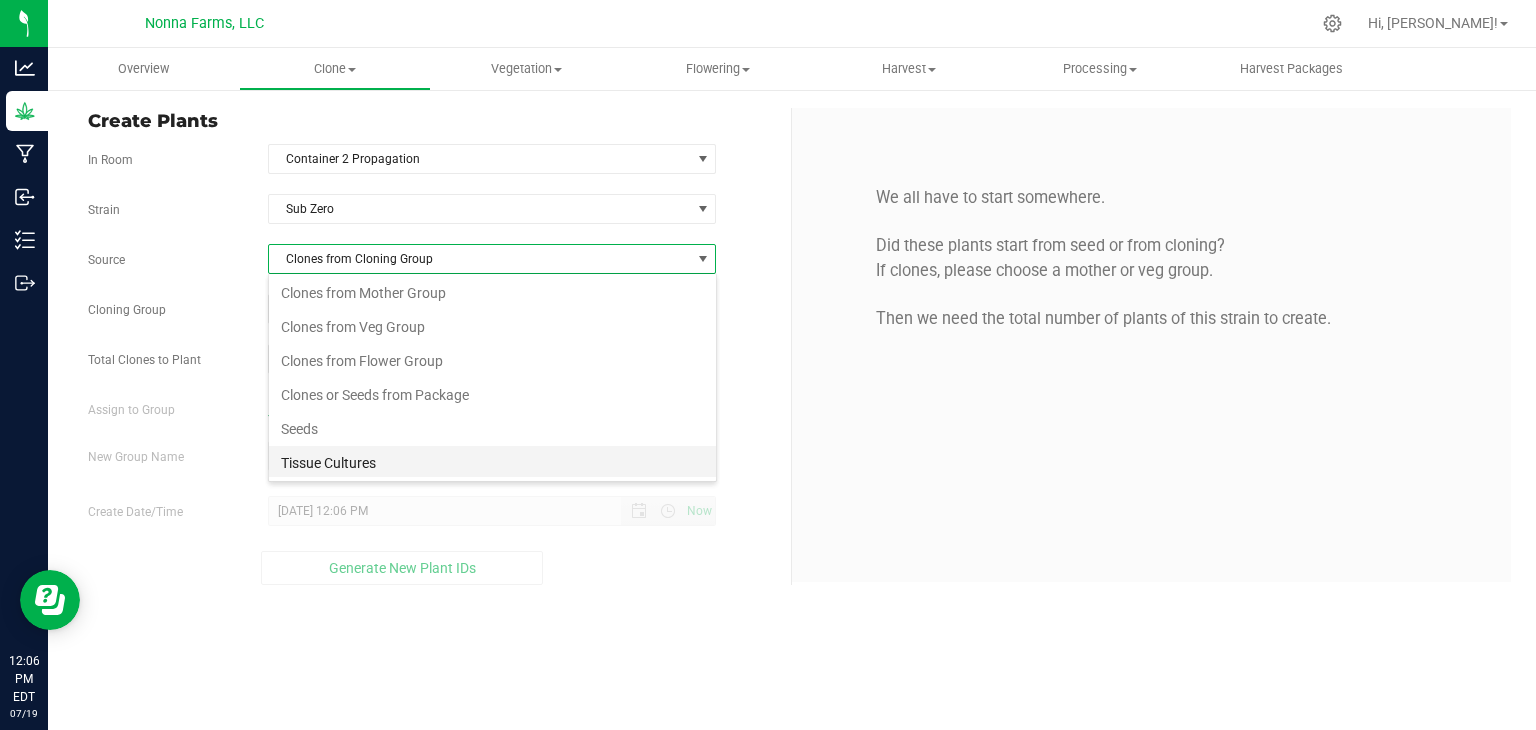 click on "Tissue Cultures" at bounding box center (492, 463) 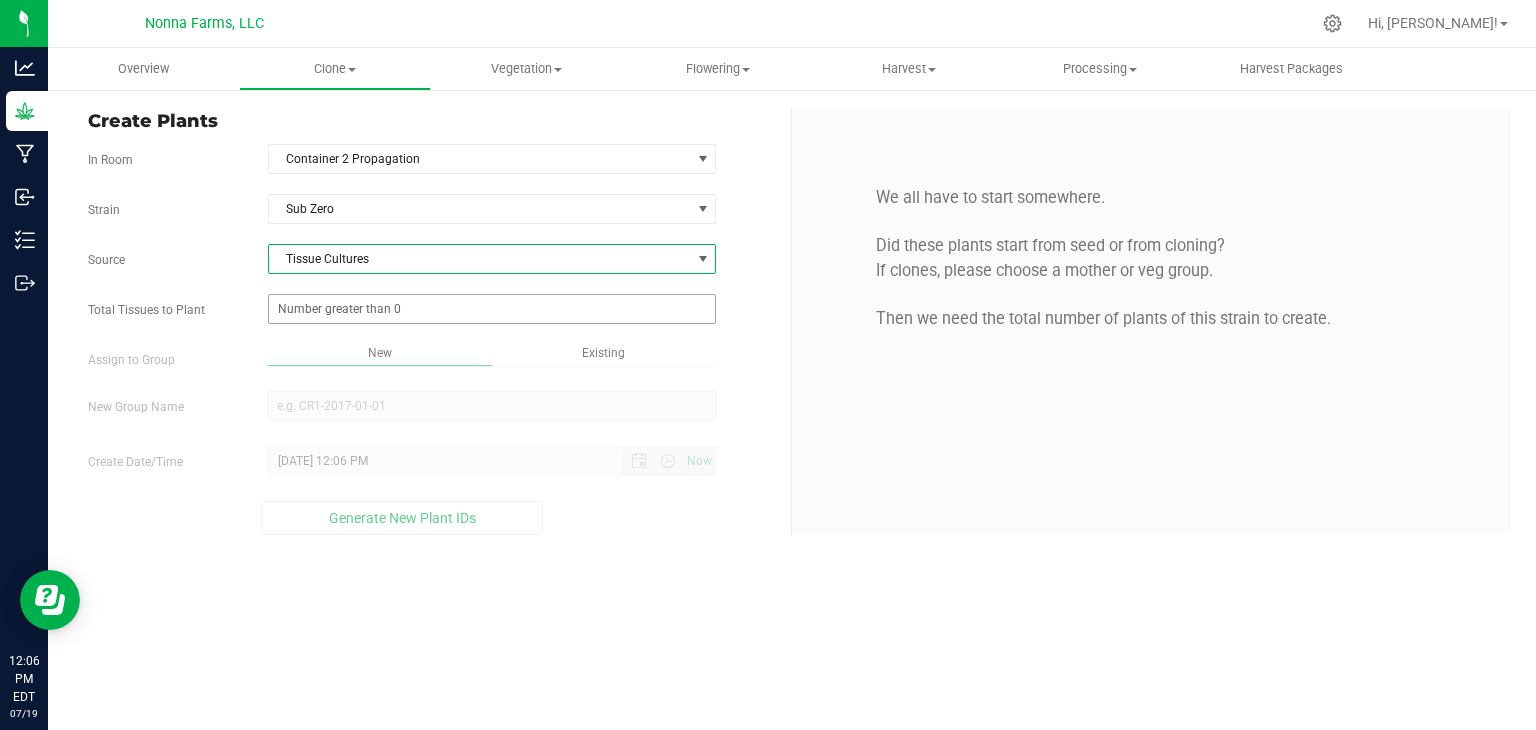 click at bounding box center (492, 309) 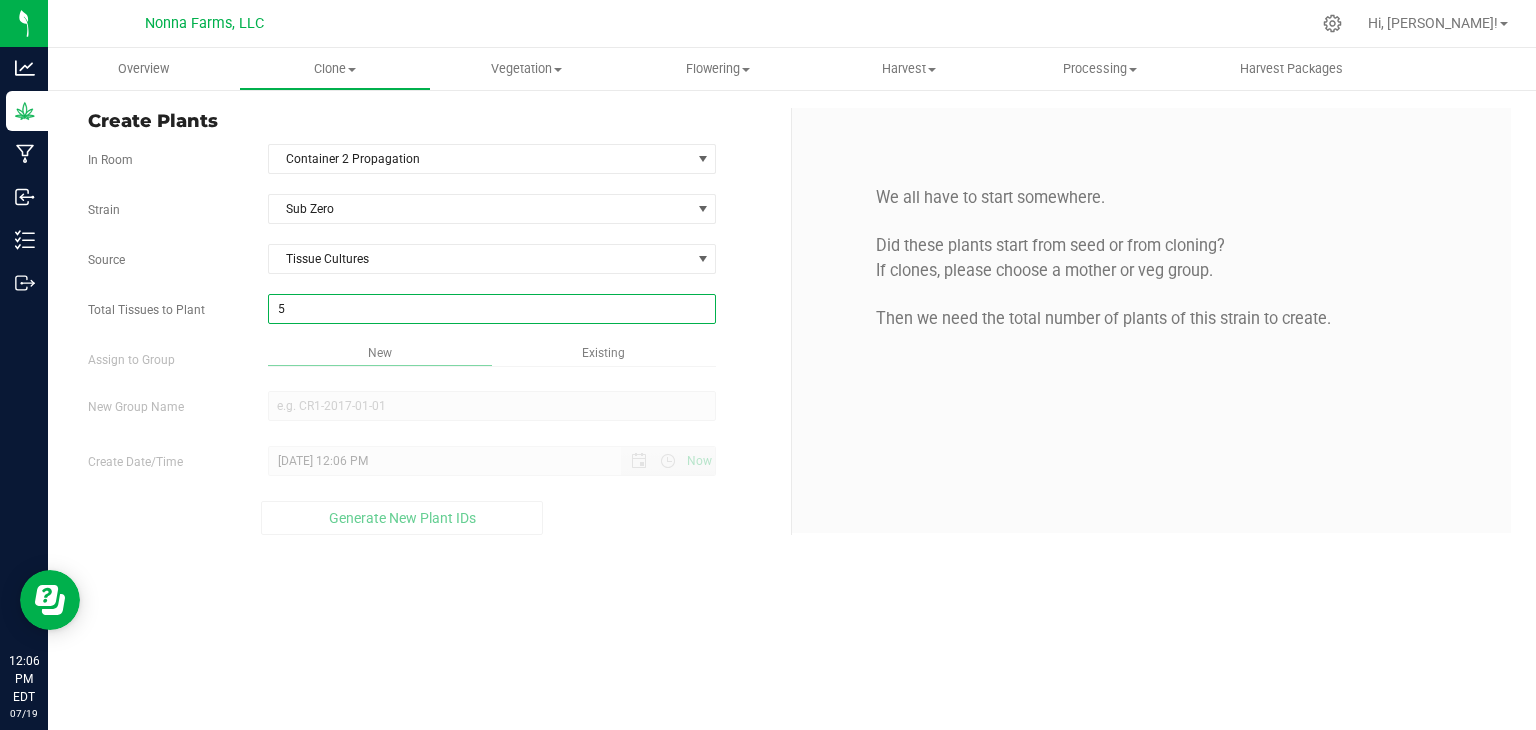 type on "50" 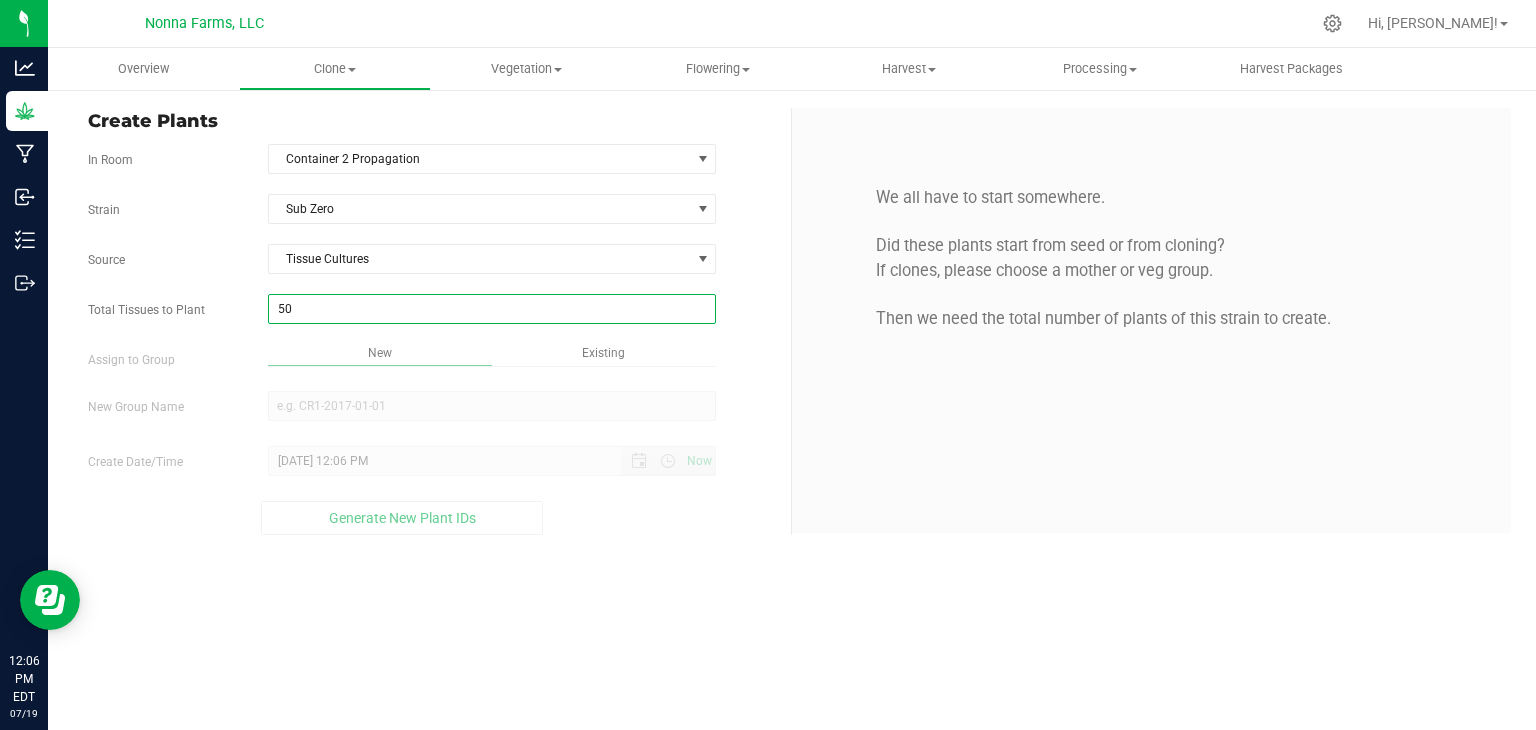 type on "50" 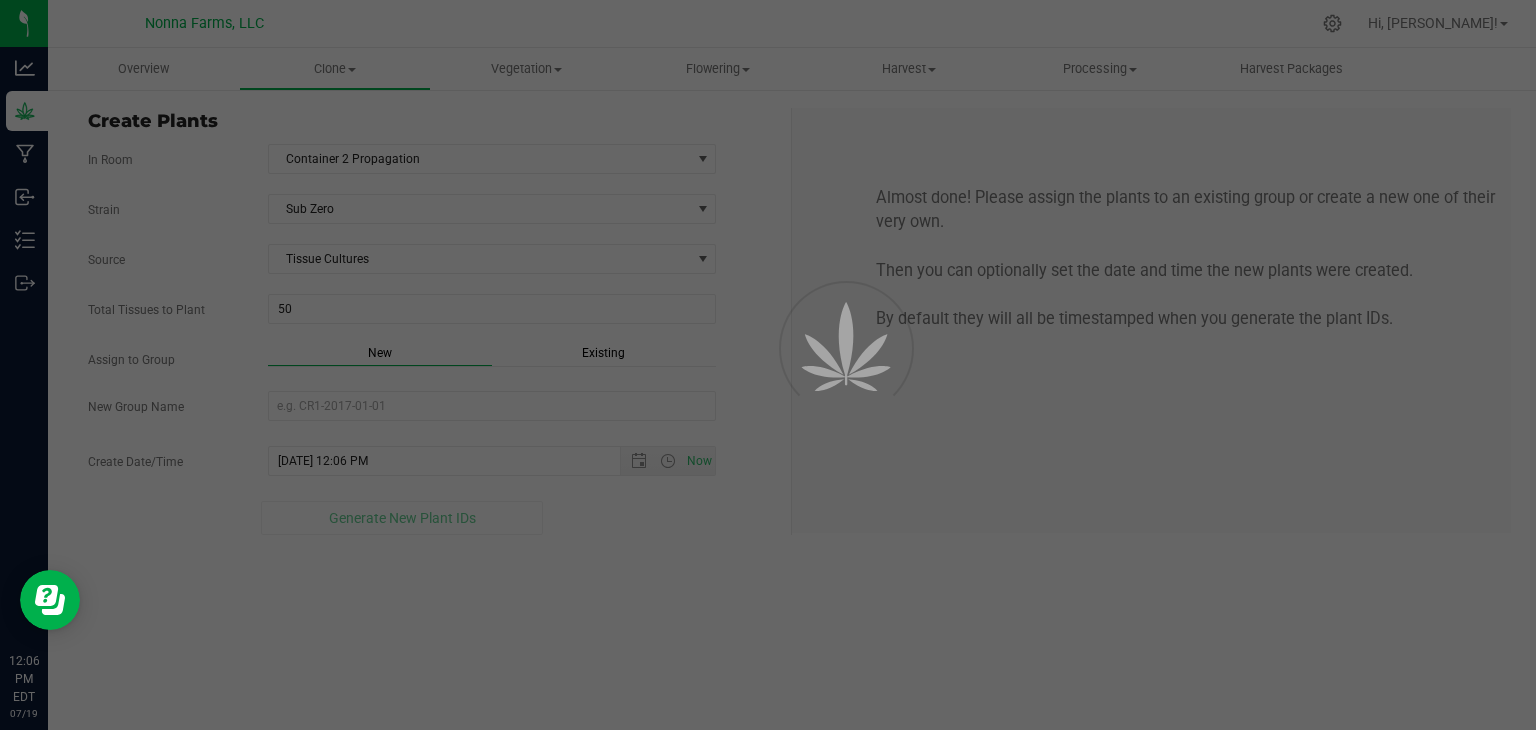click on "Overview
Clone
Create plants
Cloning groups
Cloning plants
Apply to plants
Vegetation" at bounding box center (792, 389) 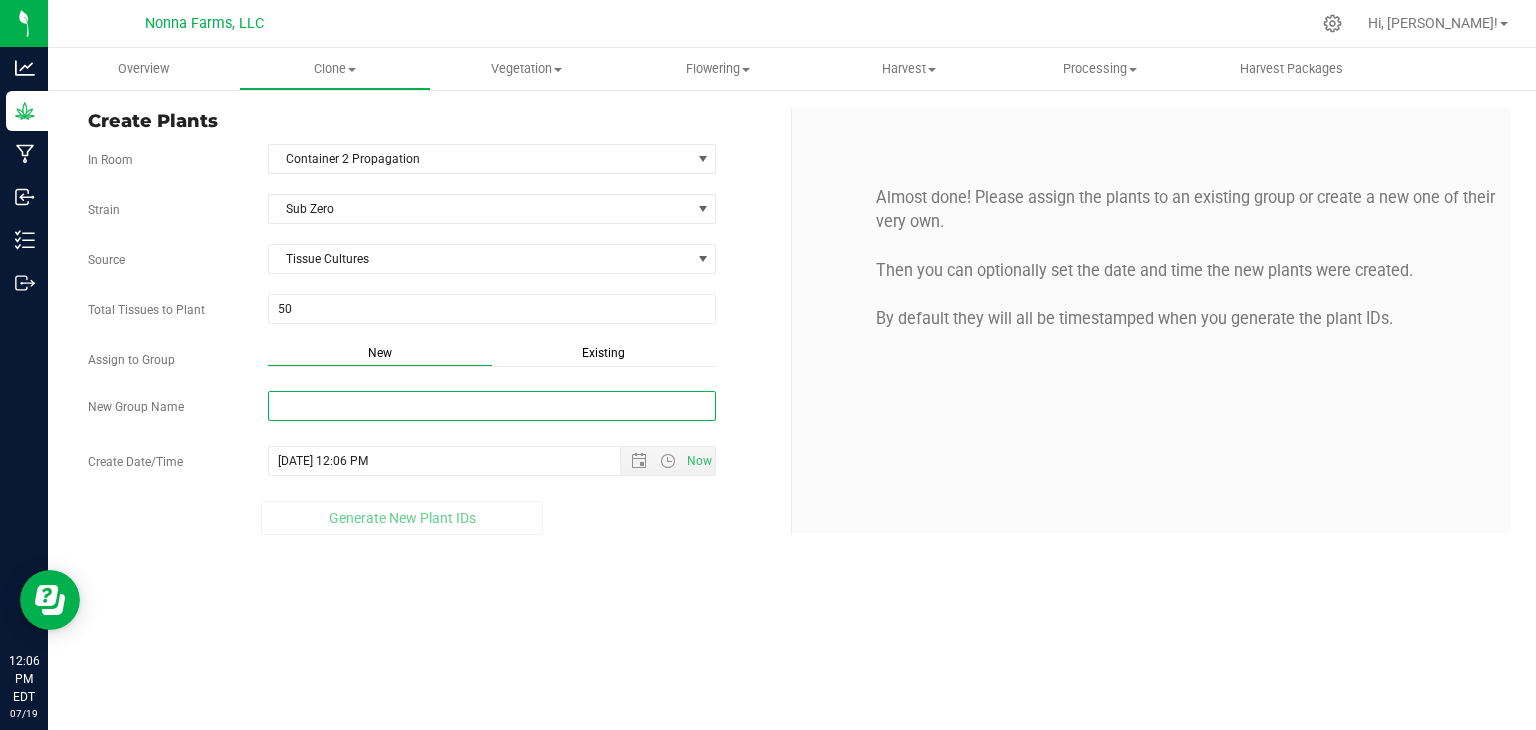 click on "New Group Name" at bounding box center [492, 406] 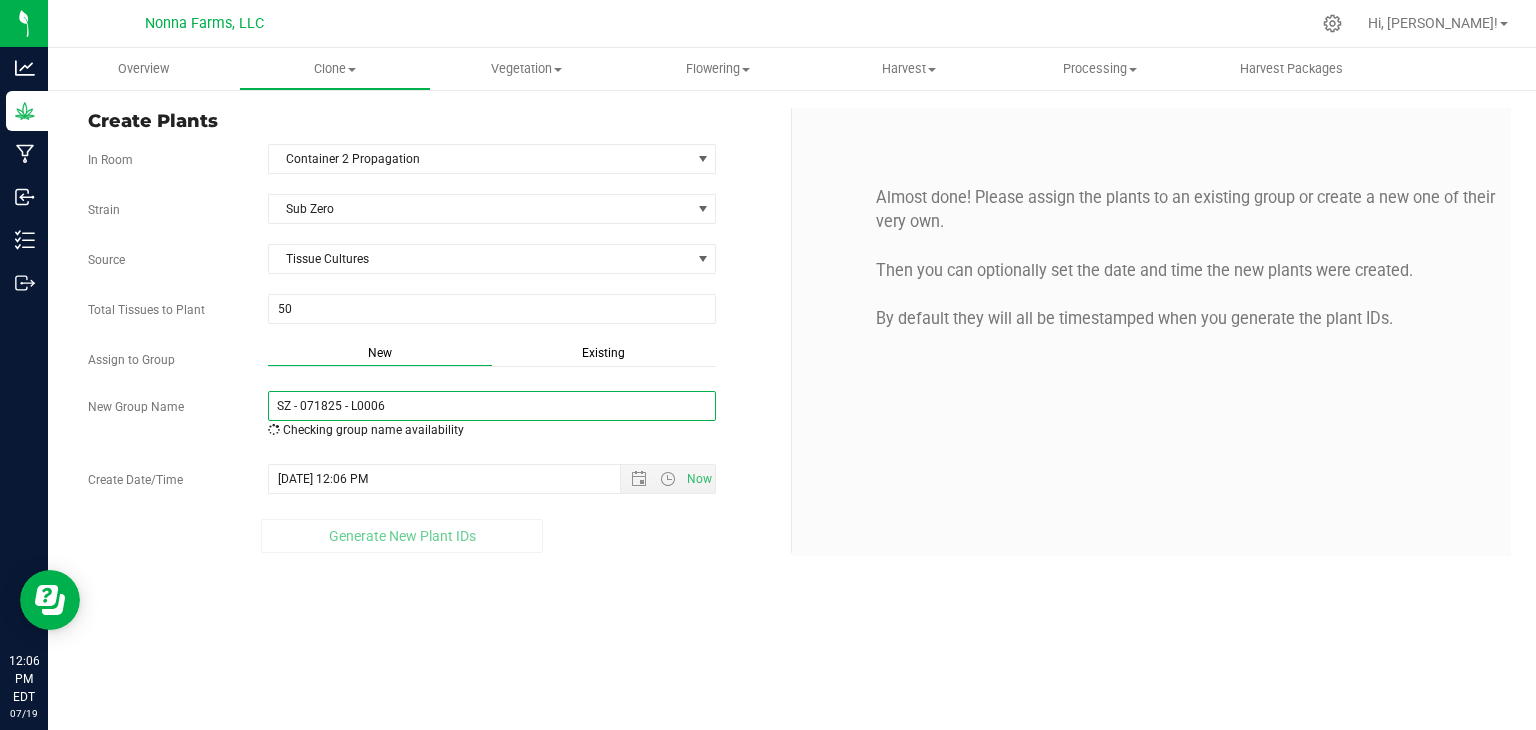 drag, startPoint x: 420, startPoint y: 398, endPoint x: 257, endPoint y: 397, distance: 163.00307 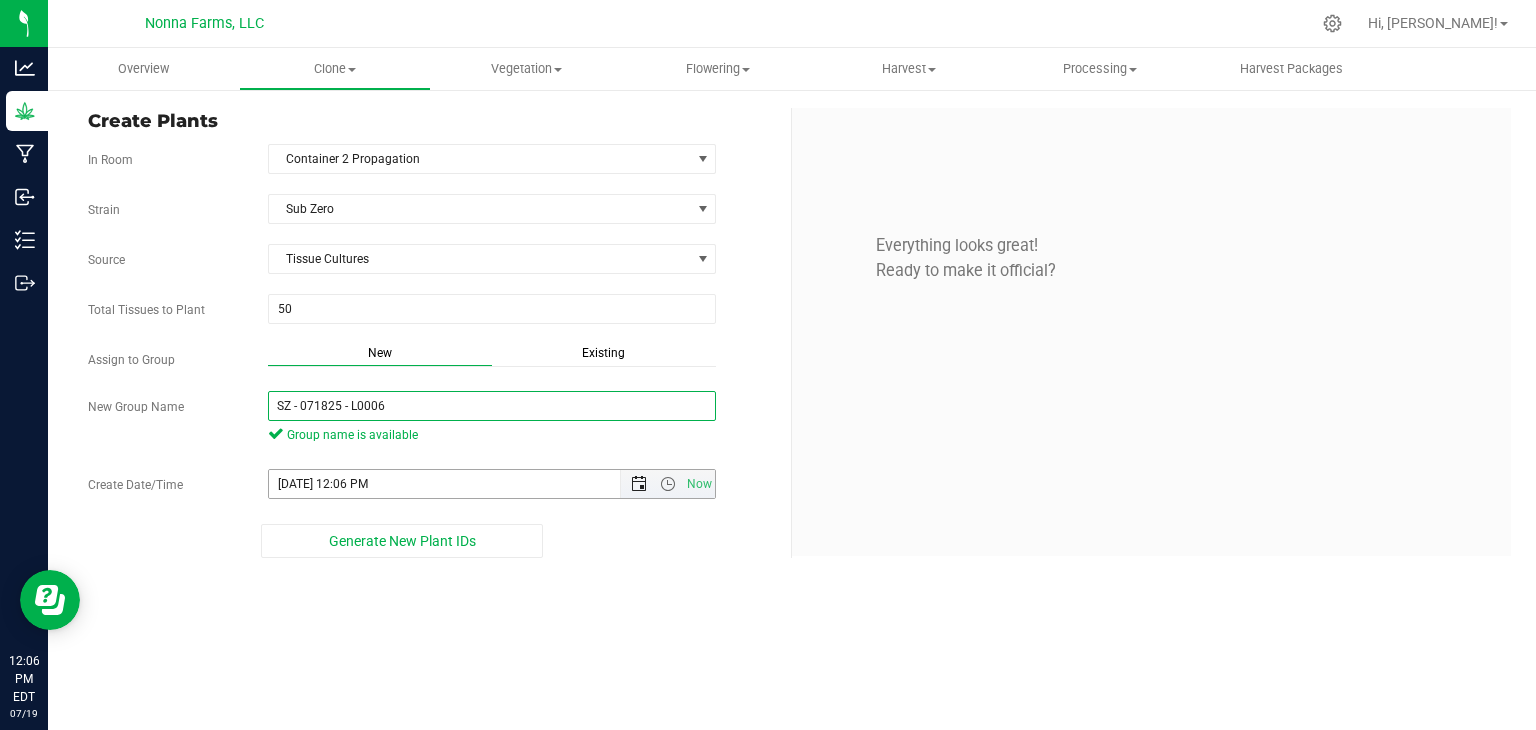 click at bounding box center [639, 484] 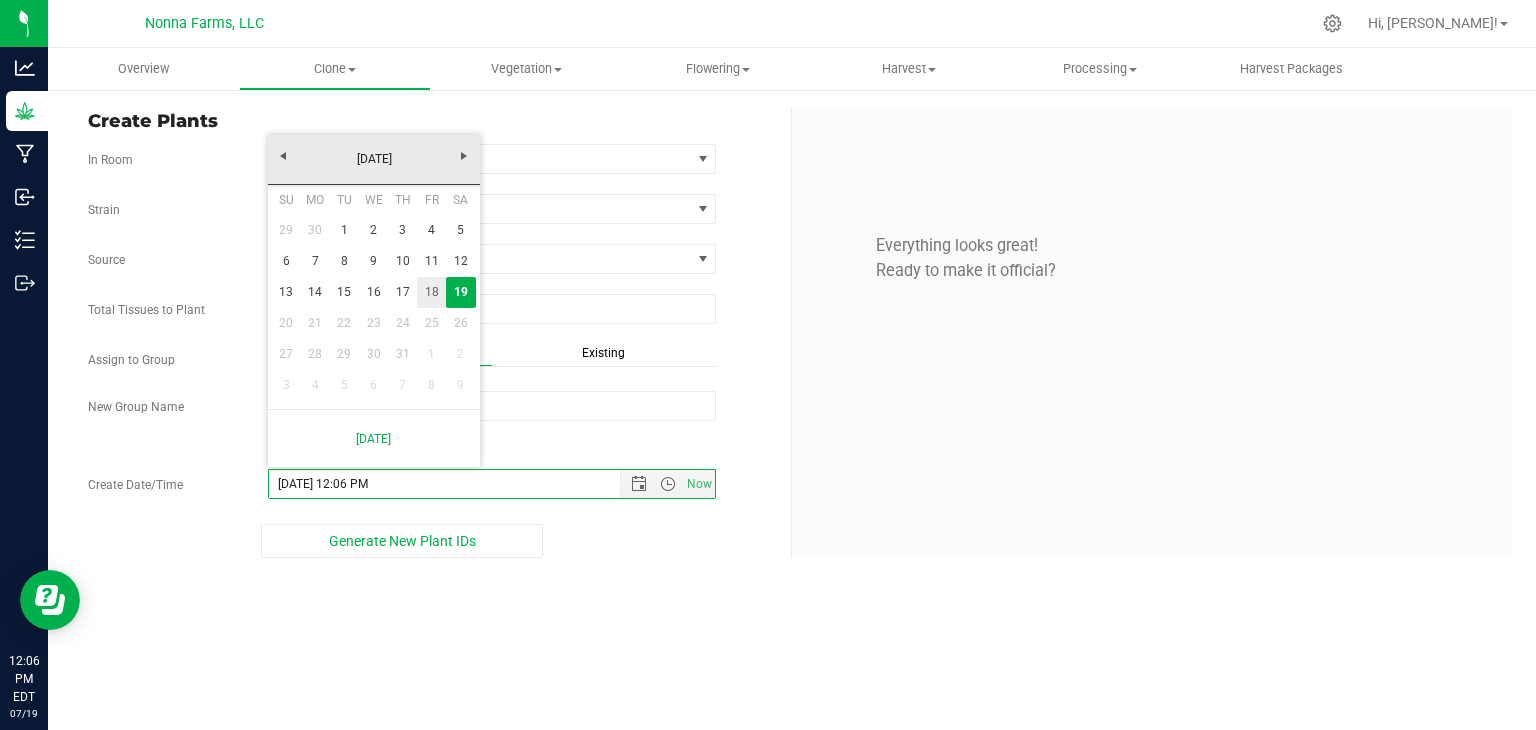click on "18" at bounding box center (431, 292) 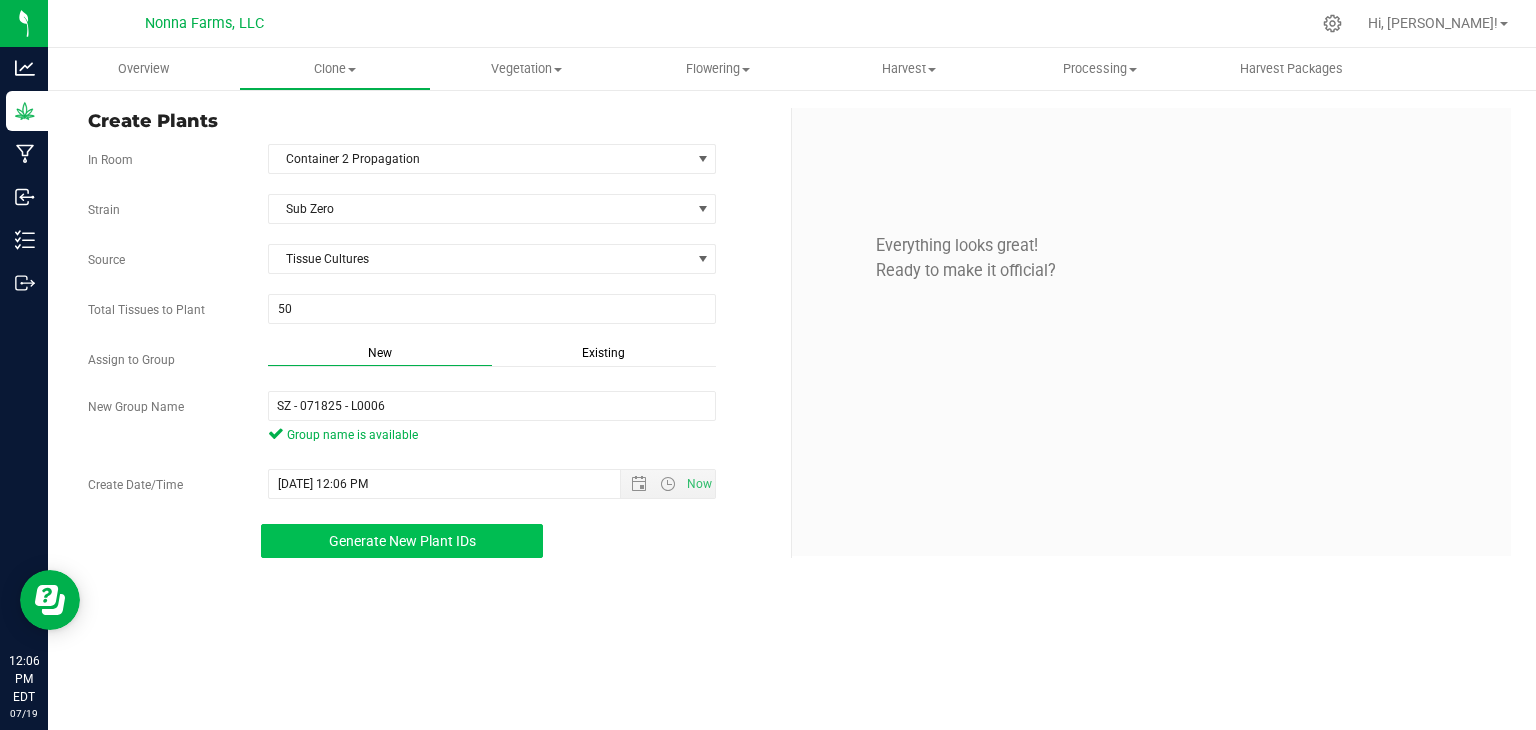 click on "Generate New Plant IDs" at bounding box center [402, 541] 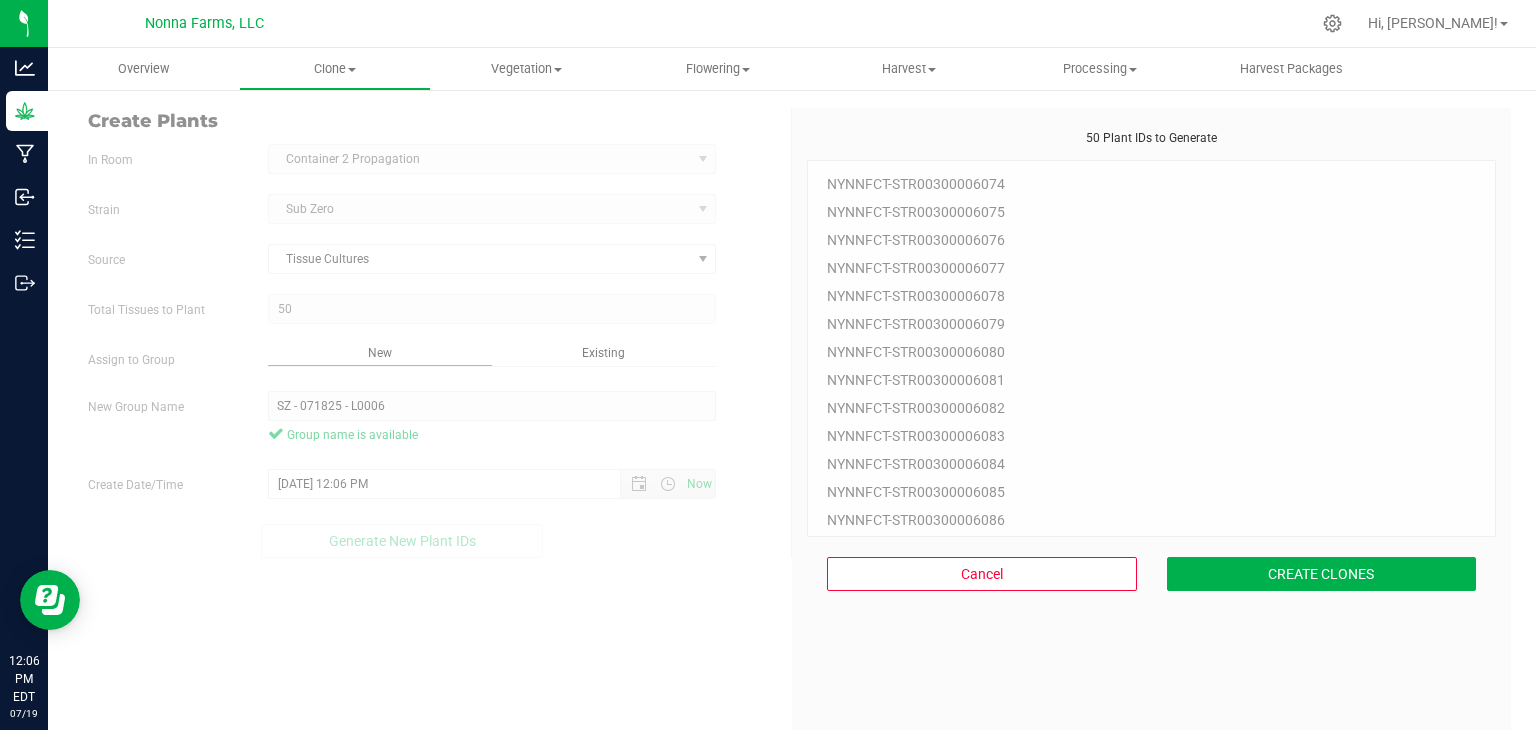 scroll, scrollTop: 60, scrollLeft: 0, axis: vertical 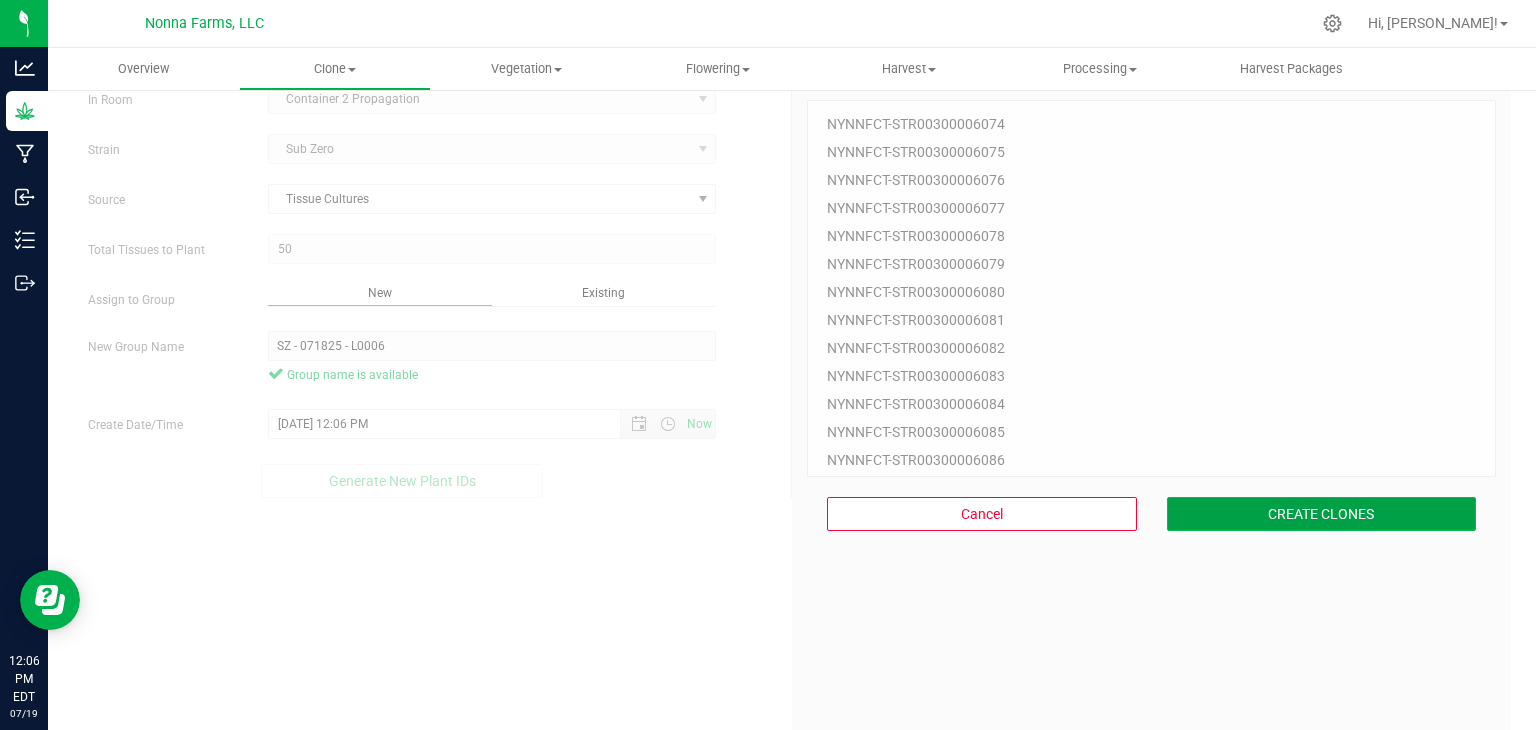 click on "CREATE CLONES" at bounding box center (1322, 514) 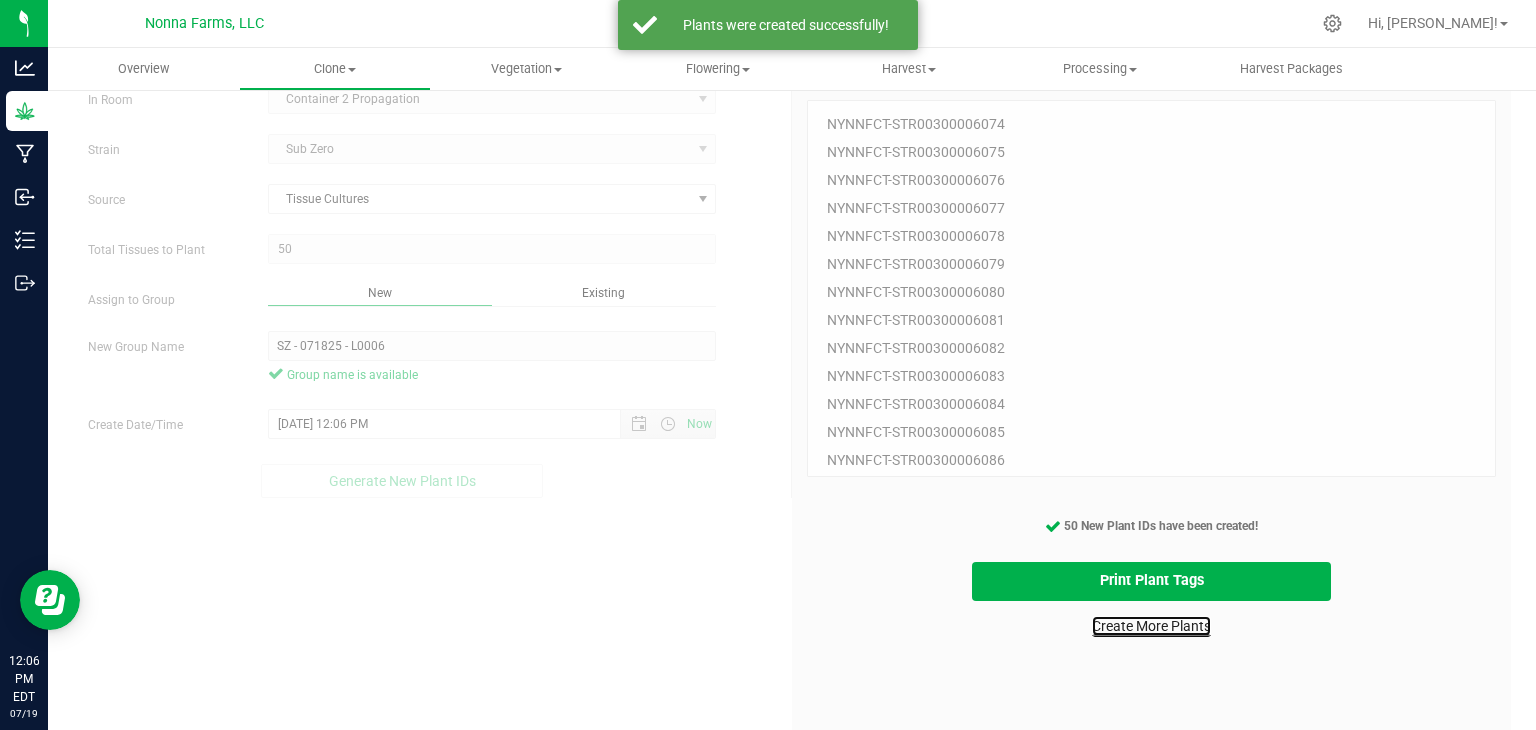 click on "Create More Plants" at bounding box center (1151, 626) 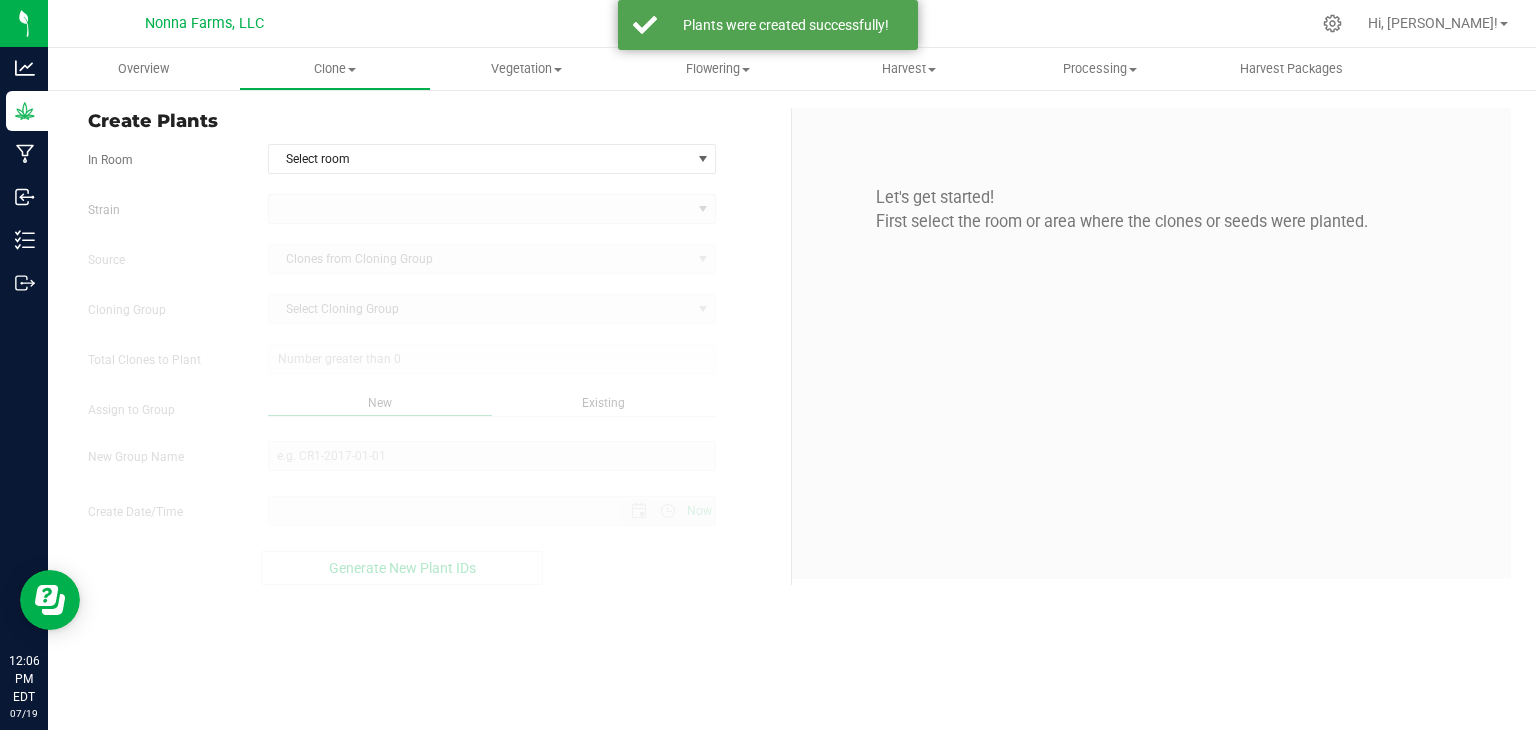 scroll, scrollTop: 0, scrollLeft: 0, axis: both 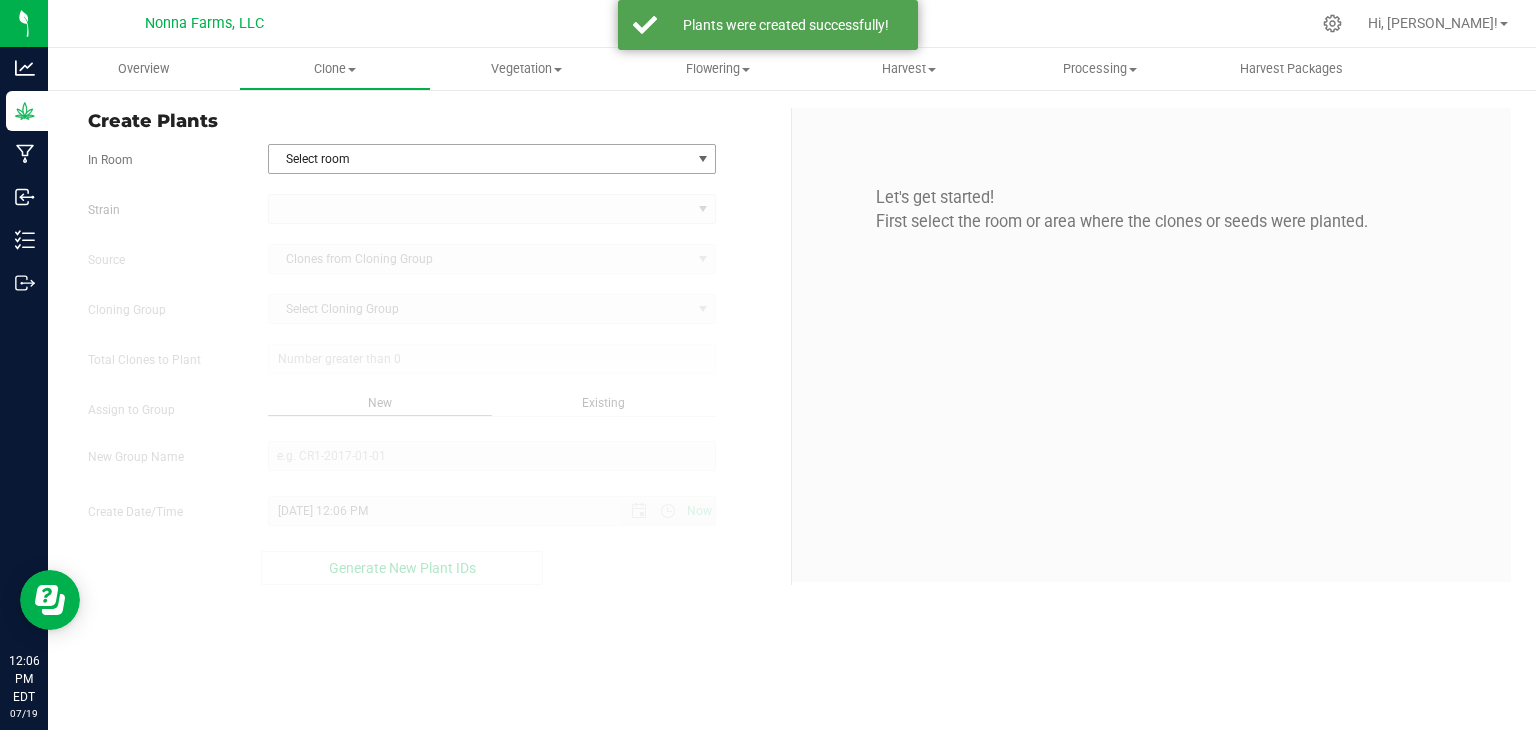 click on "Select room" at bounding box center [480, 159] 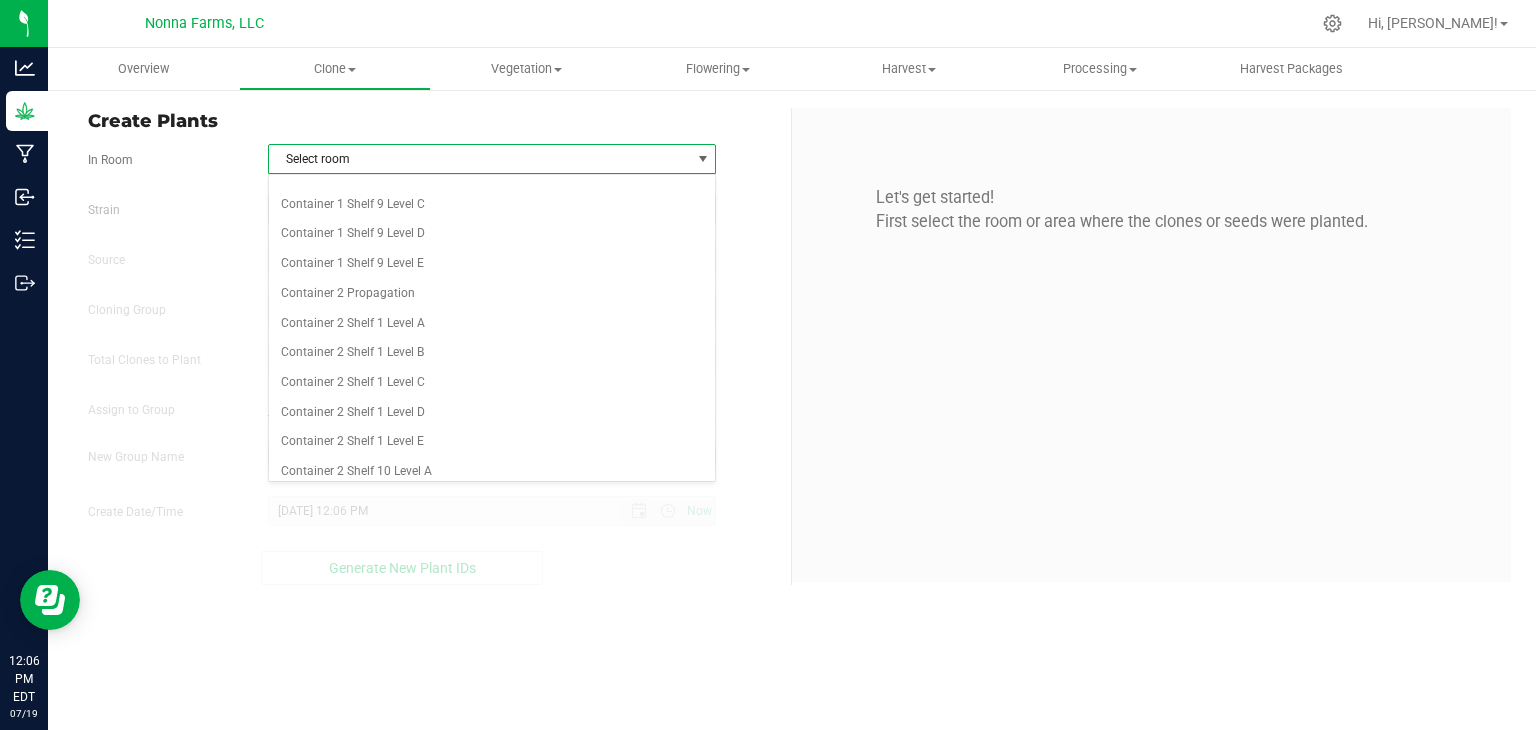 scroll, scrollTop: 2600, scrollLeft: 0, axis: vertical 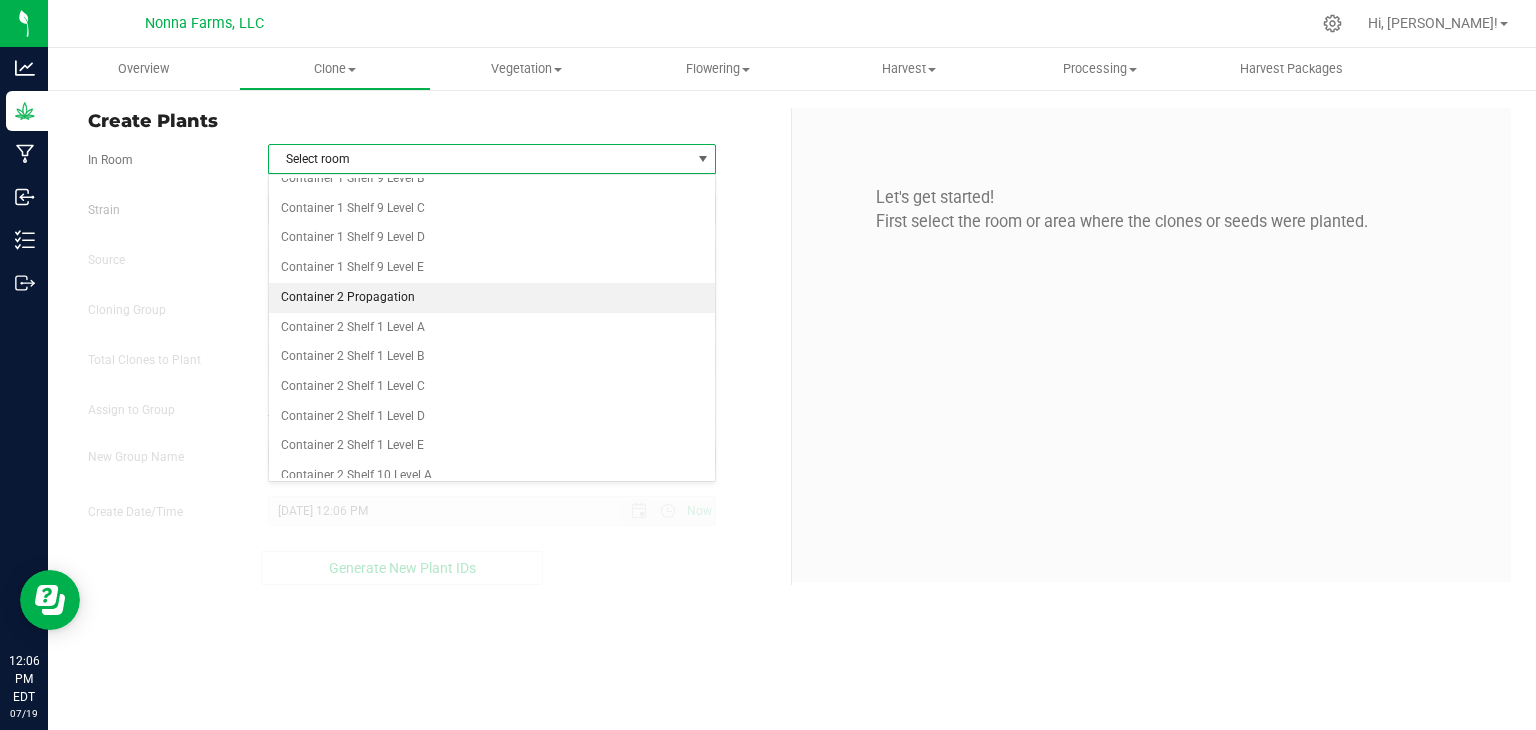 click on "Container 2 Propagation" at bounding box center (492, 298) 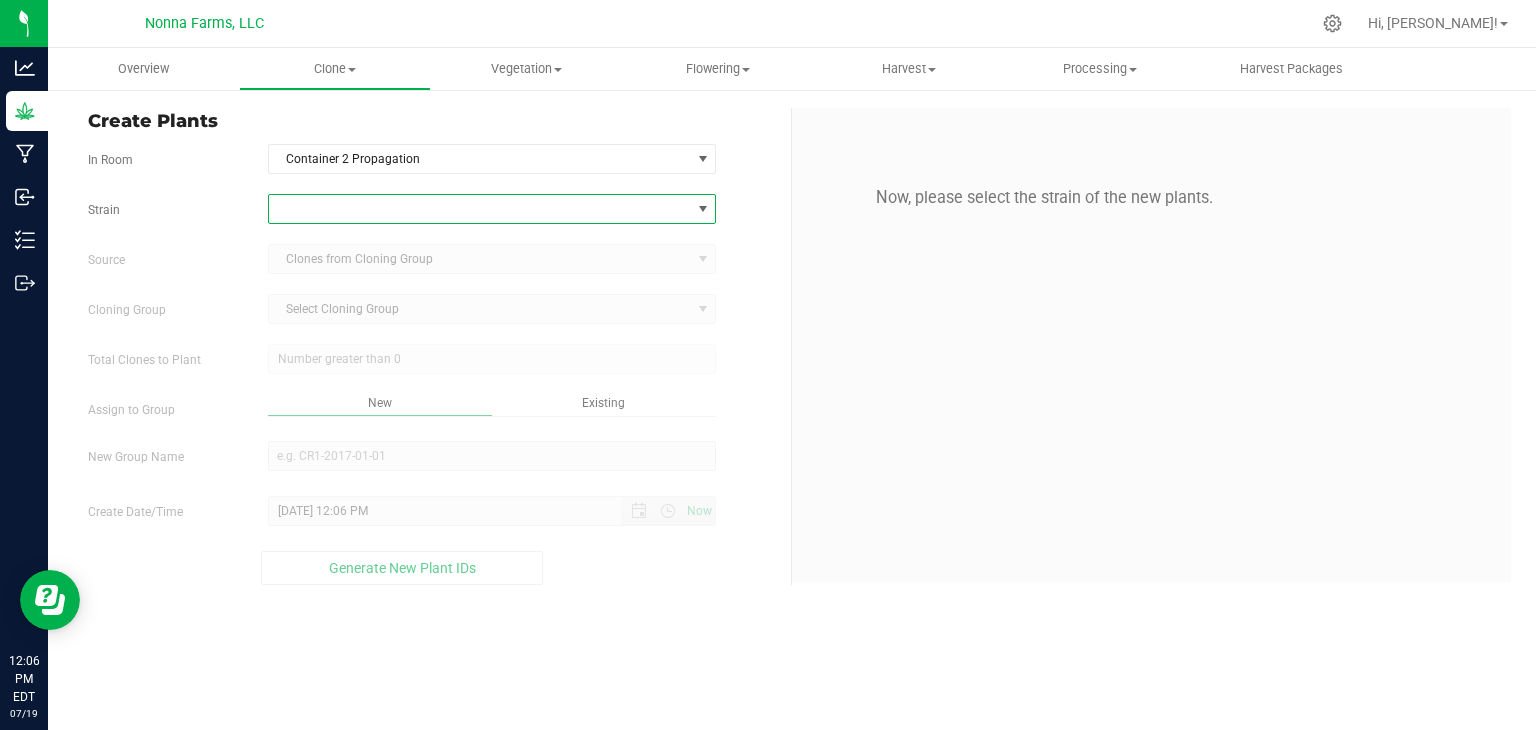 click at bounding box center (480, 209) 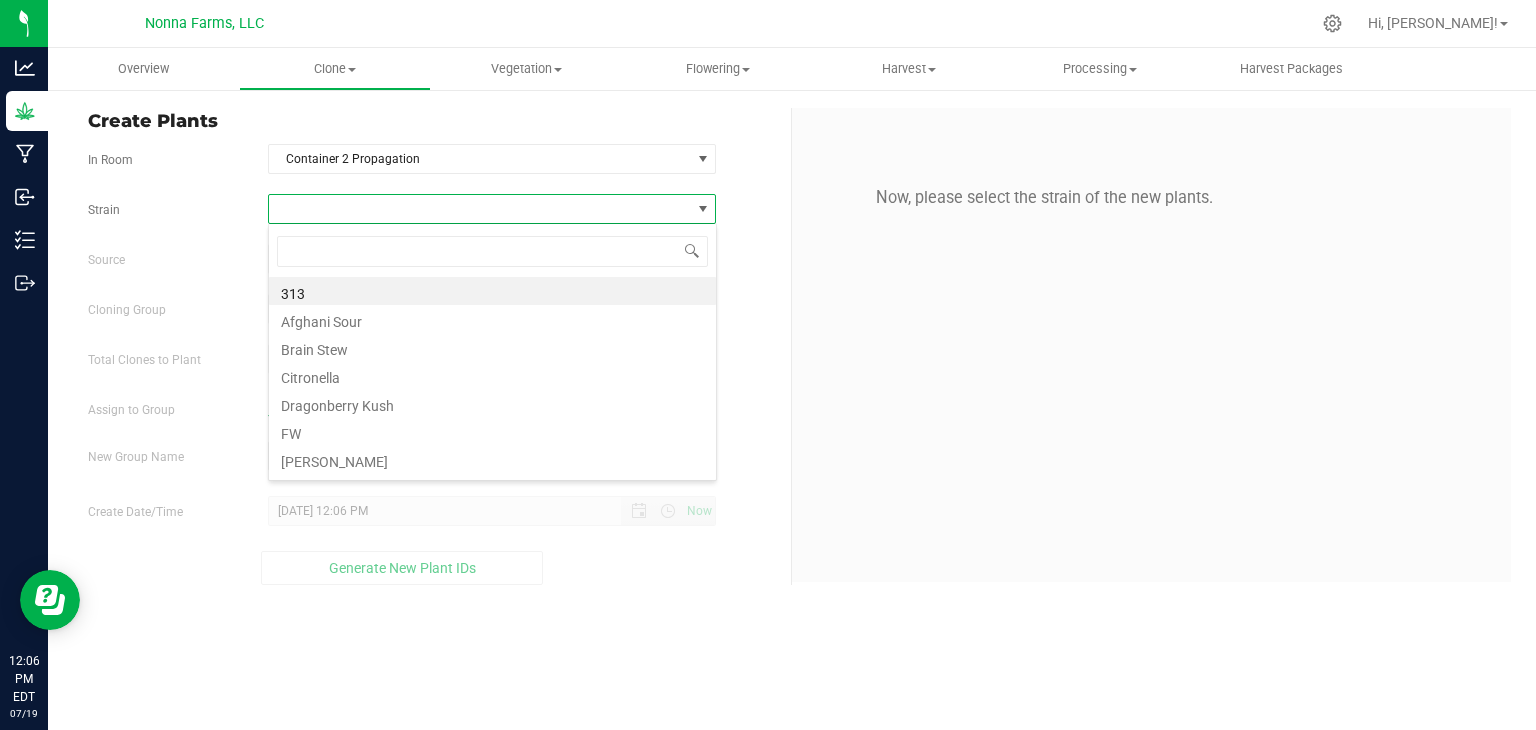 scroll, scrollTop: 99970, scrollLeft: 99551, axis: both 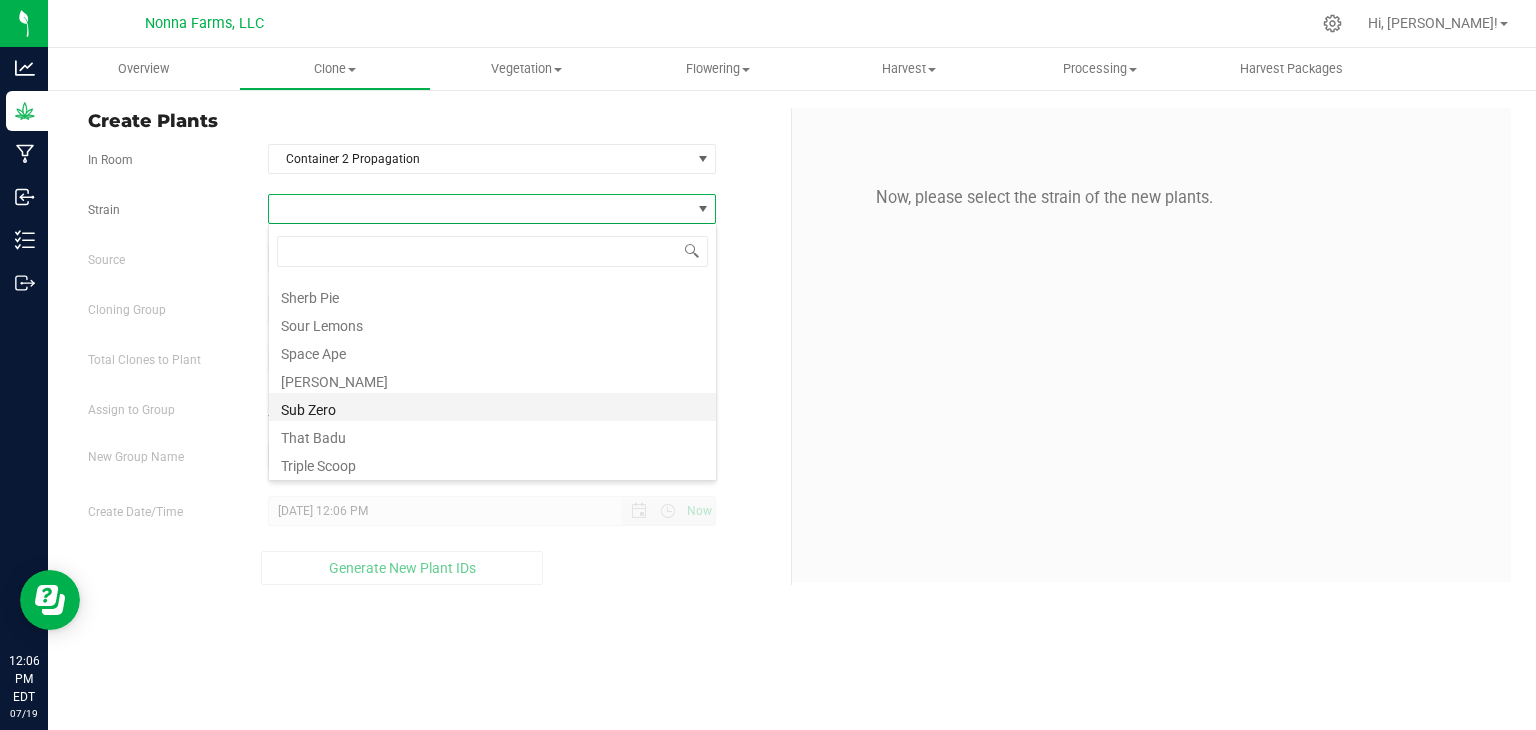 click on "Sub Zero" at bounding box center (492, 407) 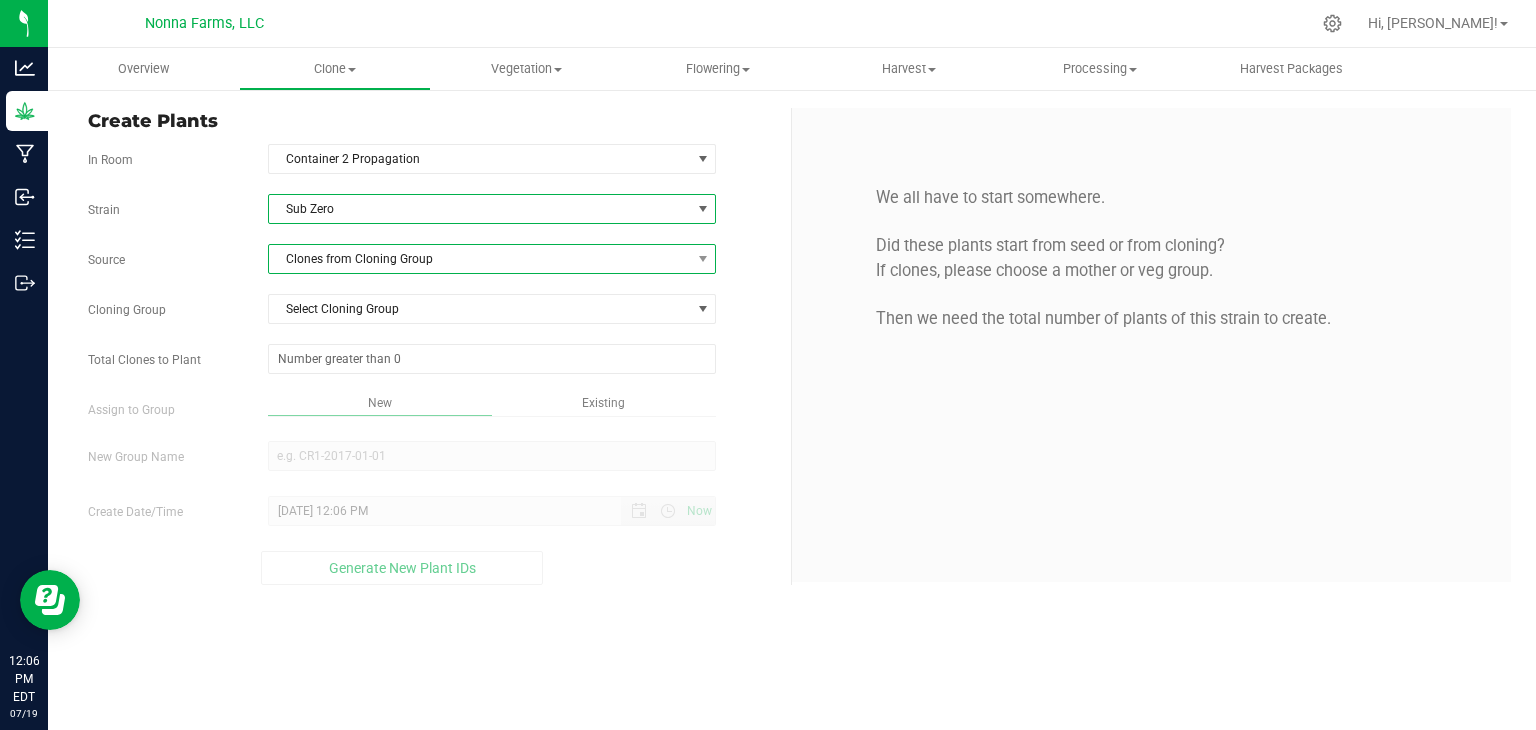 click on "Clones from Cloning Group" at bounding box center [480, 259] 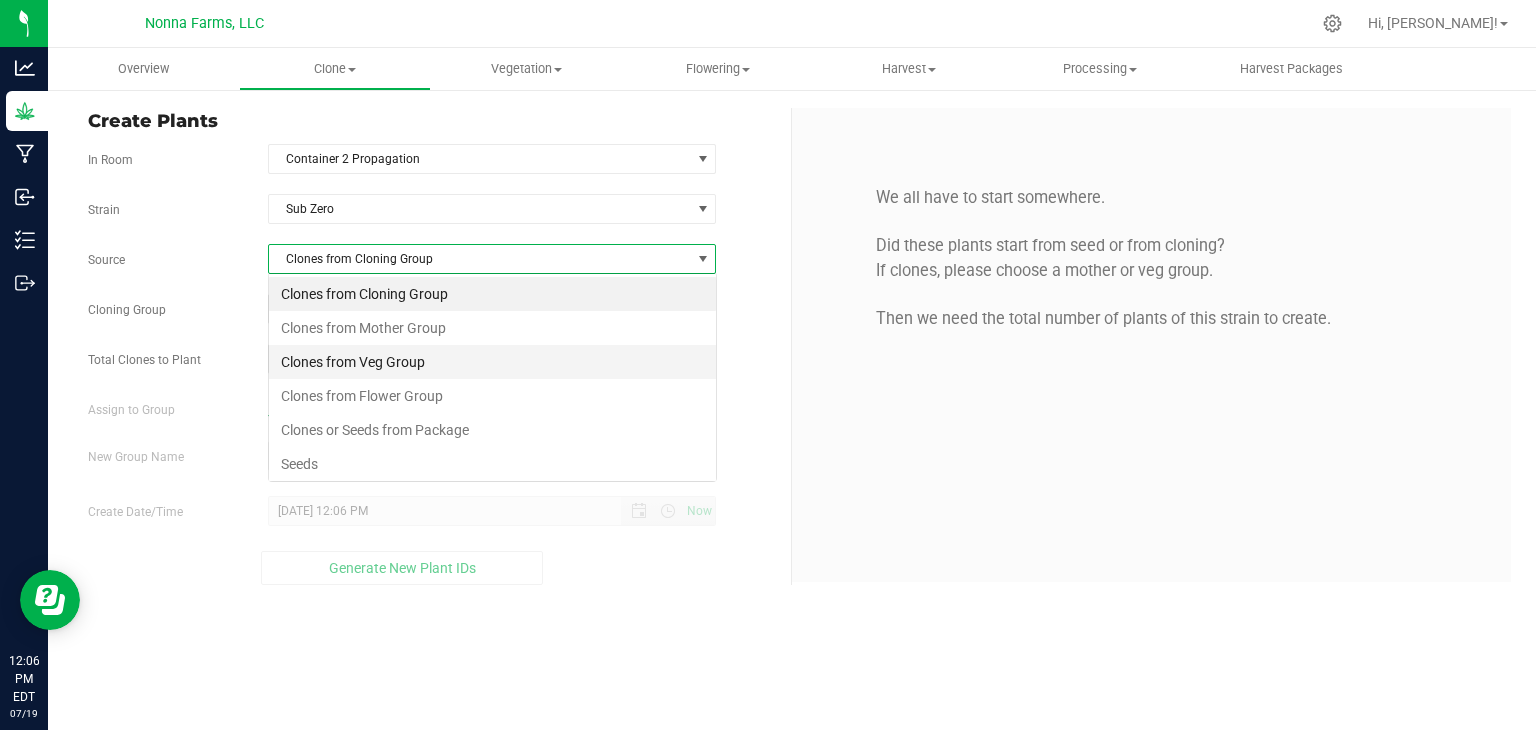 scroll, scrollTop: 99970, scrollLeft: 99551, axis: both 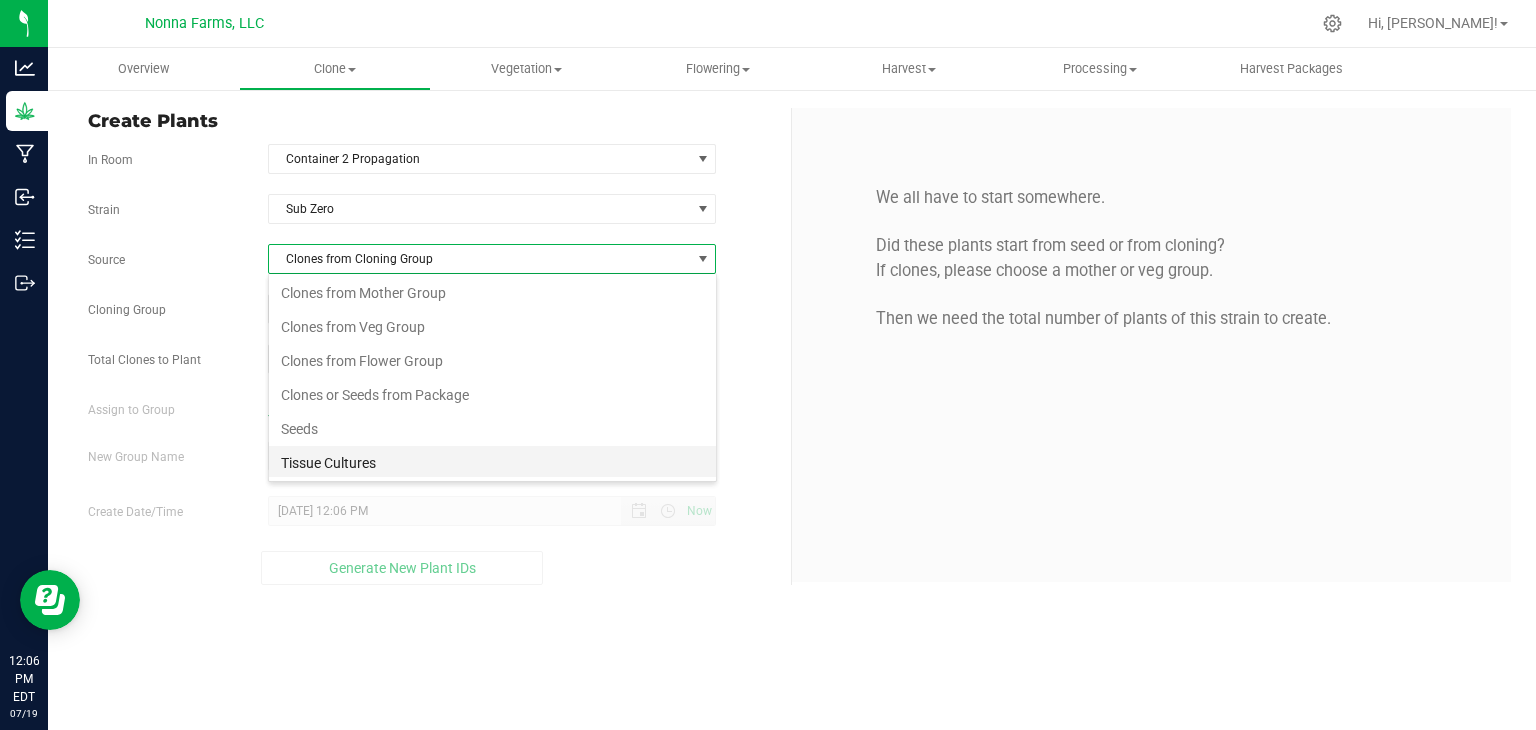 click on "Tissue Cultures" at bounding box center (492, 463) 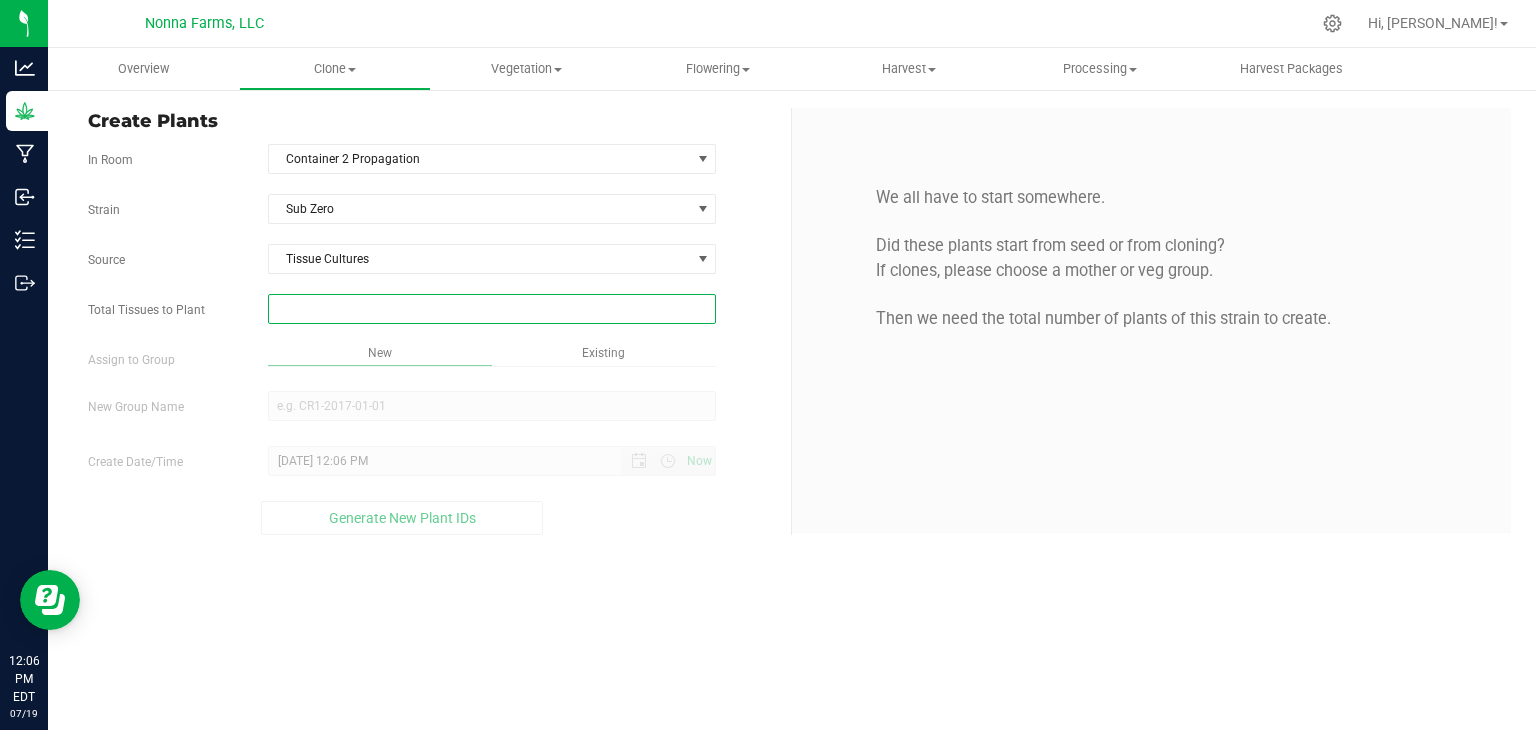 click at bounding box center [492, 309] 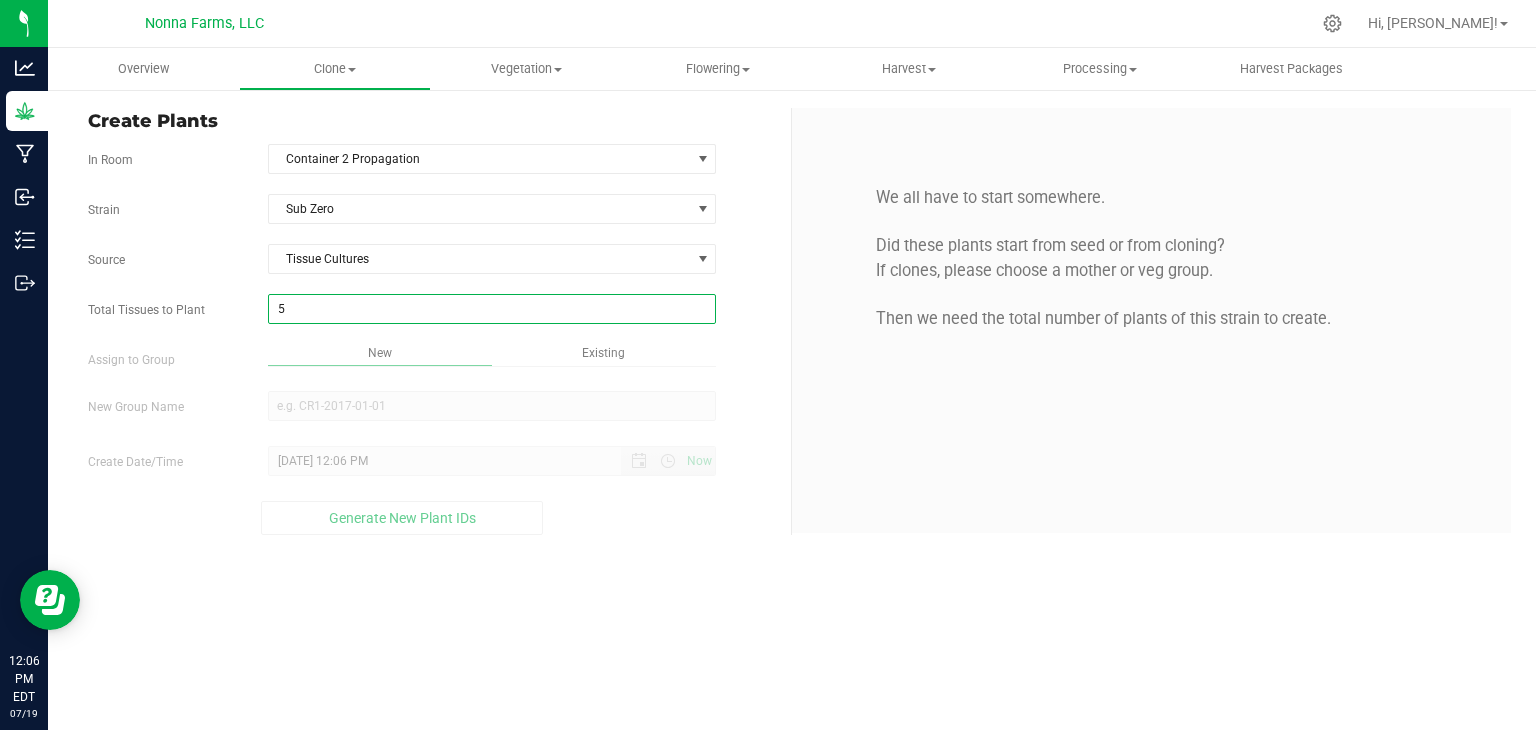 type on "50" 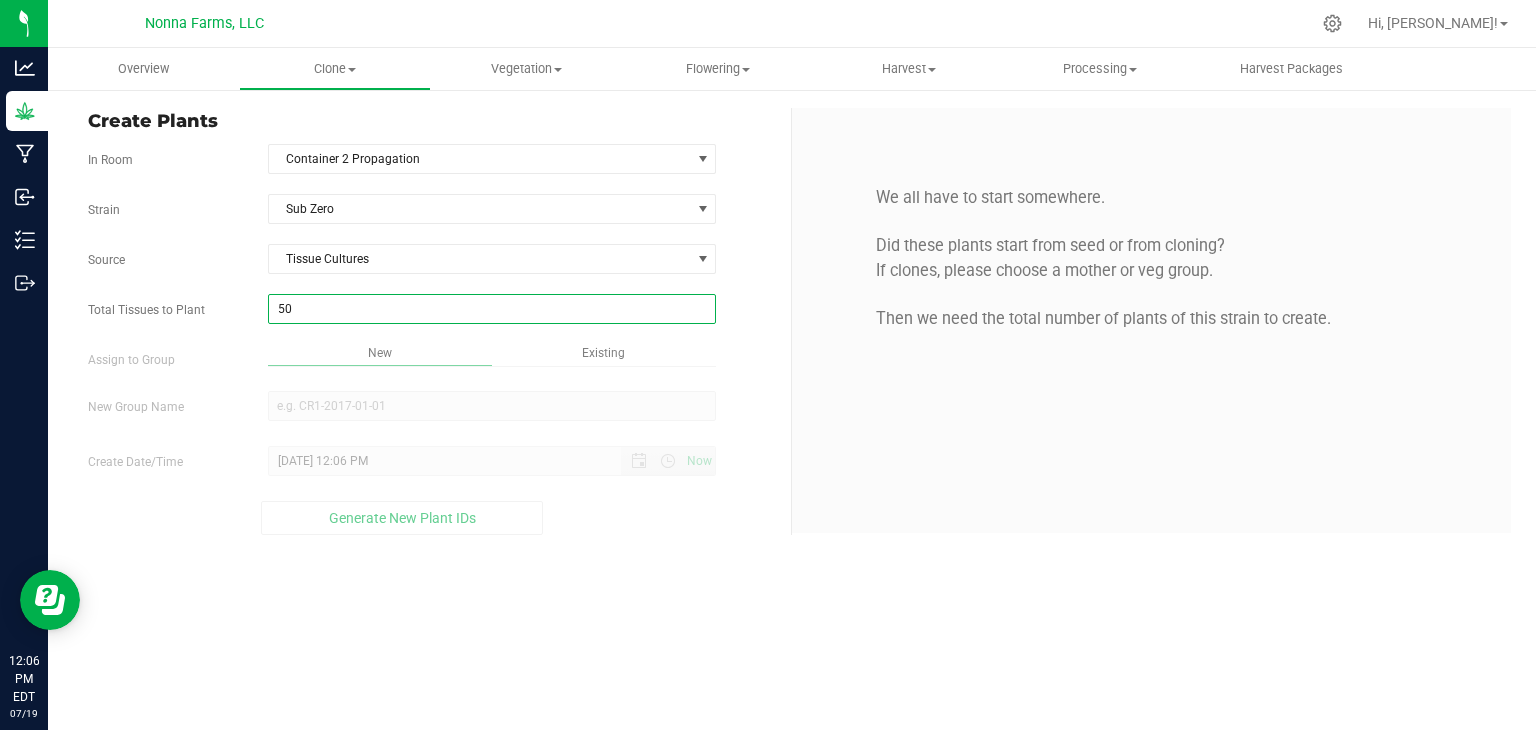 type on "50" 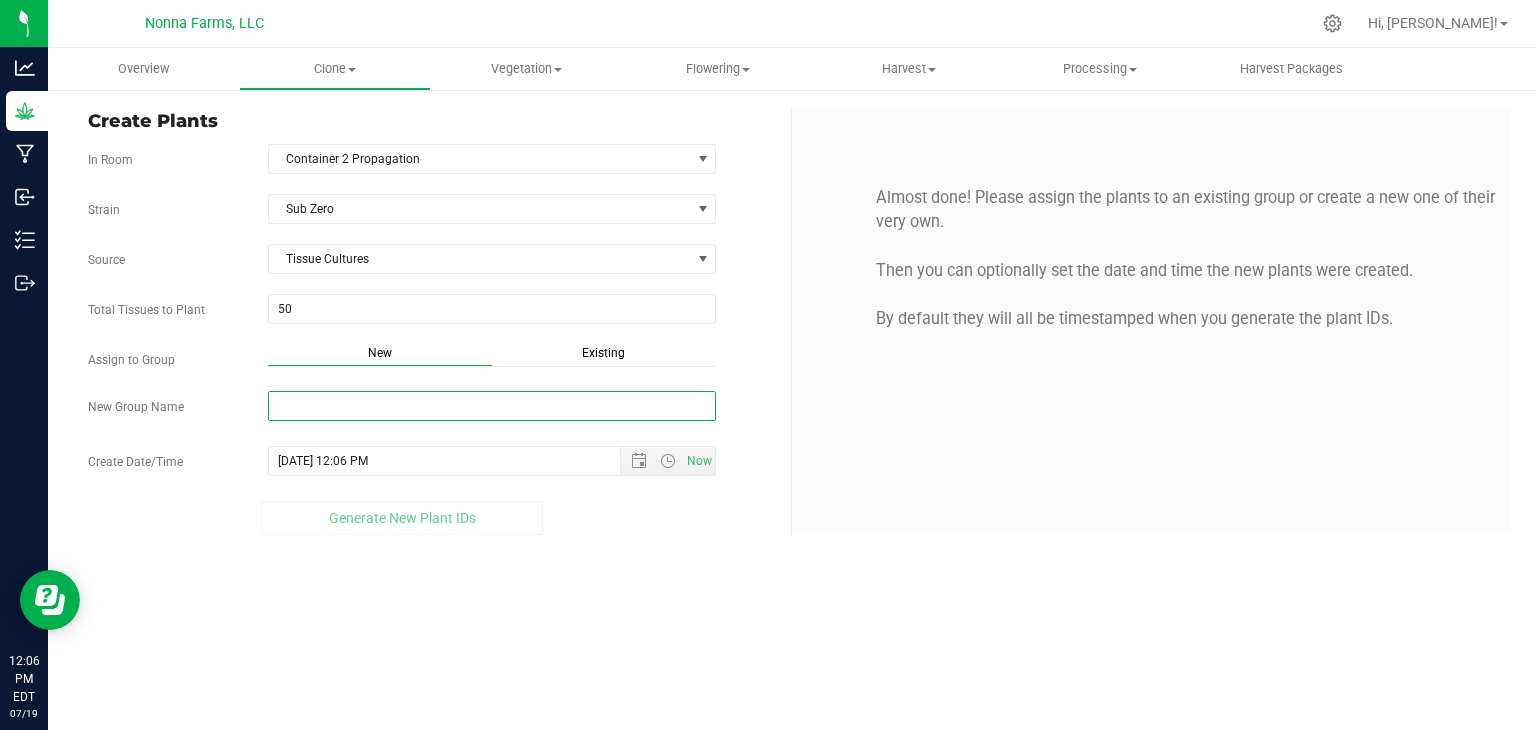 click on "New Group Name" at bounding box center (492, 406) 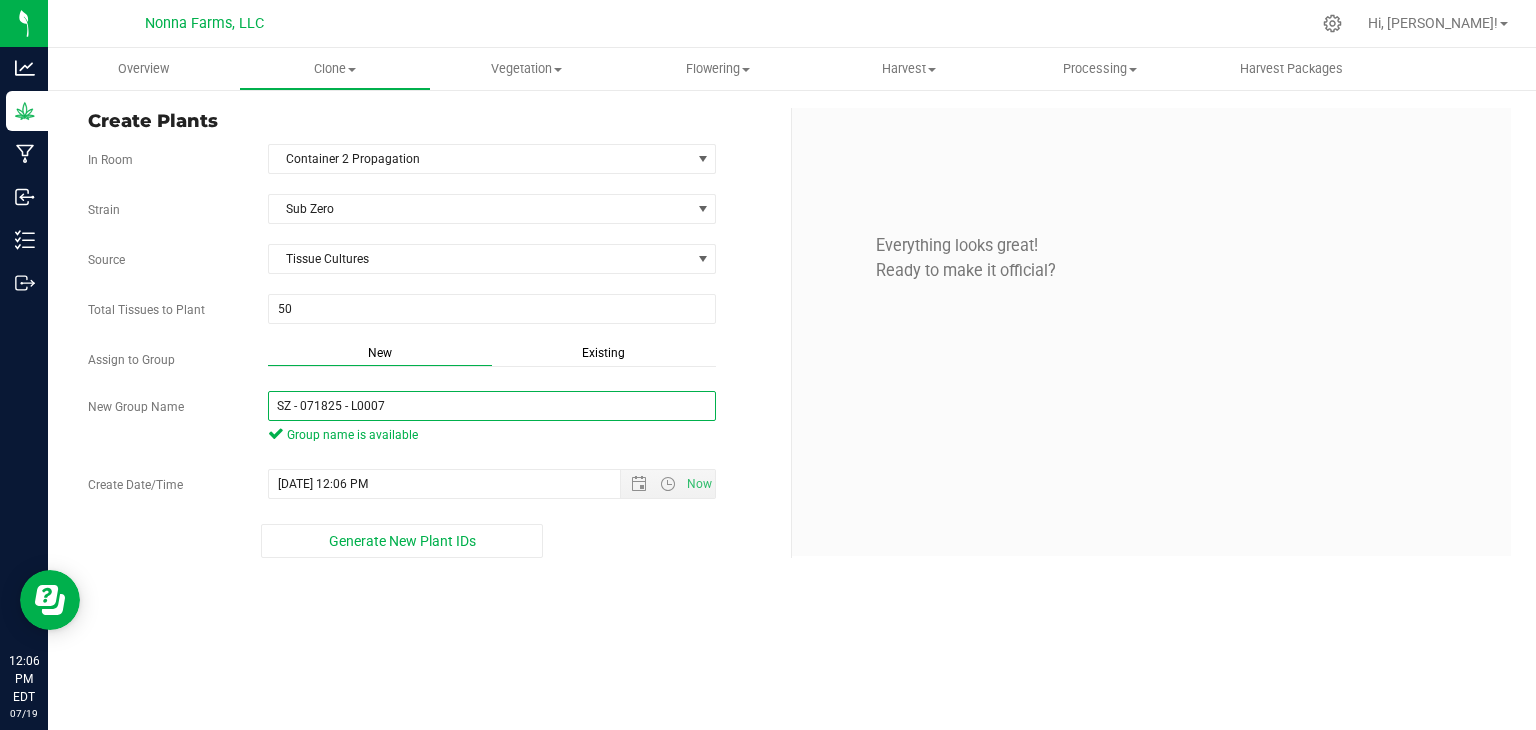 drag, startPoint x: 439, startPoint y: 409, endPoint x: 96, endPoint y: 385, distance: 343.83862 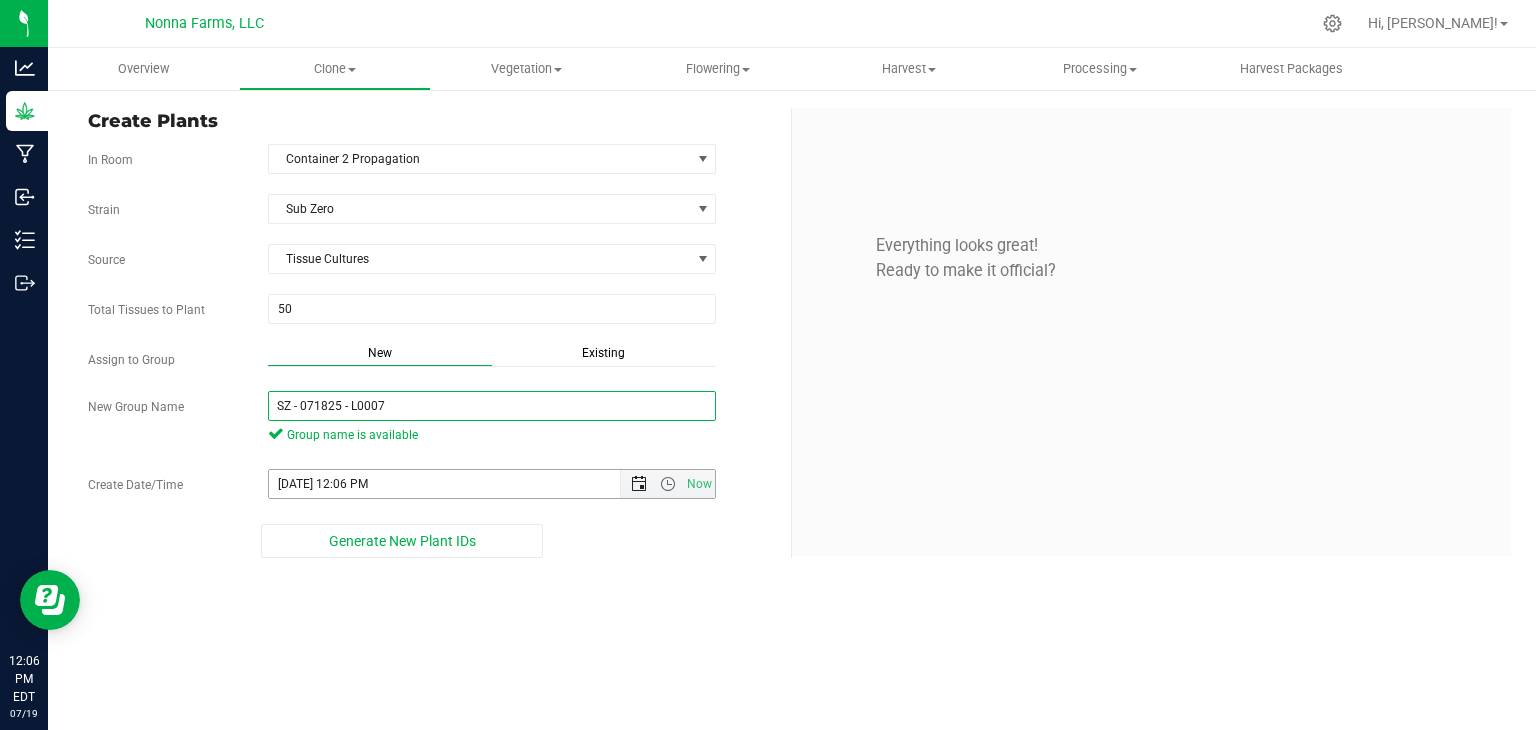 click at bounding box center [639, 484] 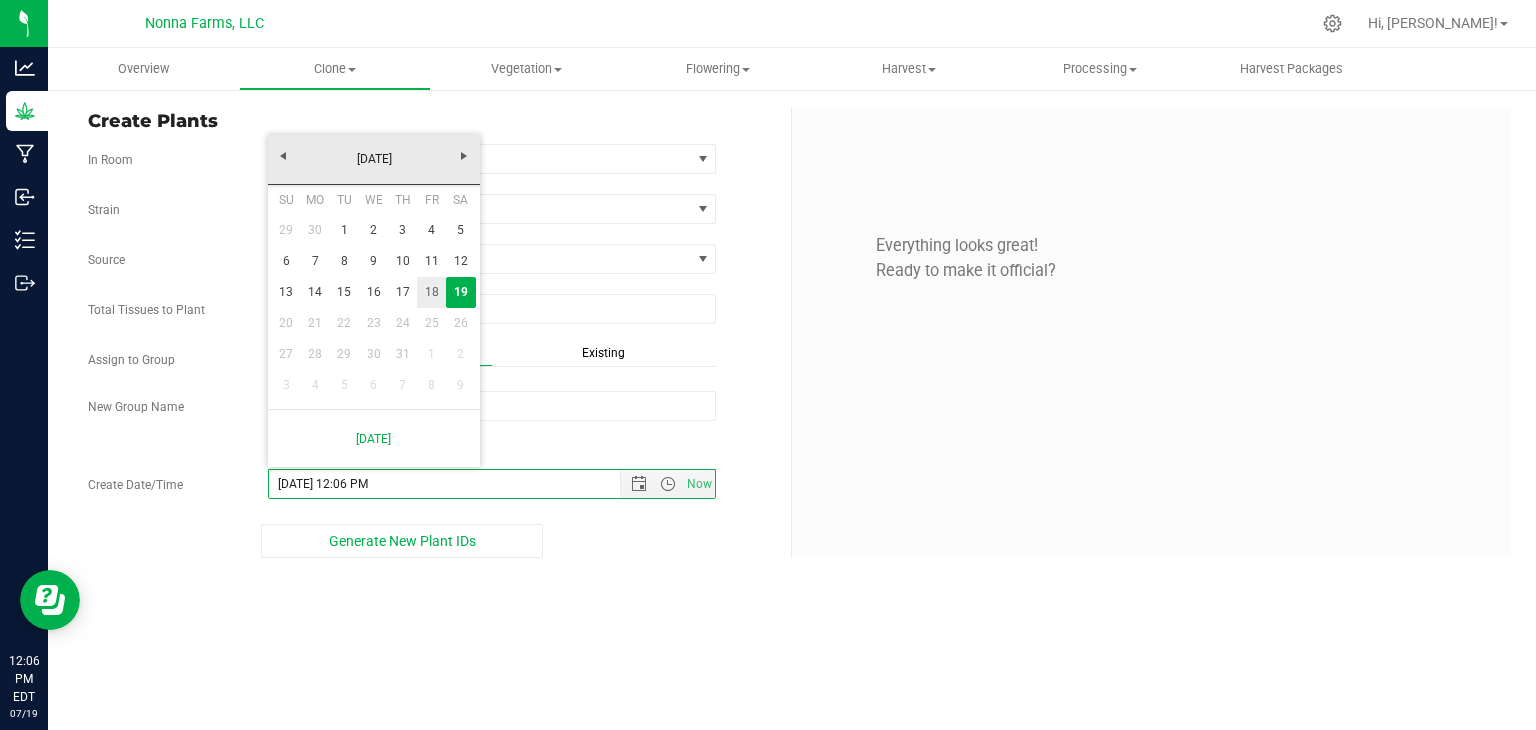 click on "18" at bounding box center [431, 292] 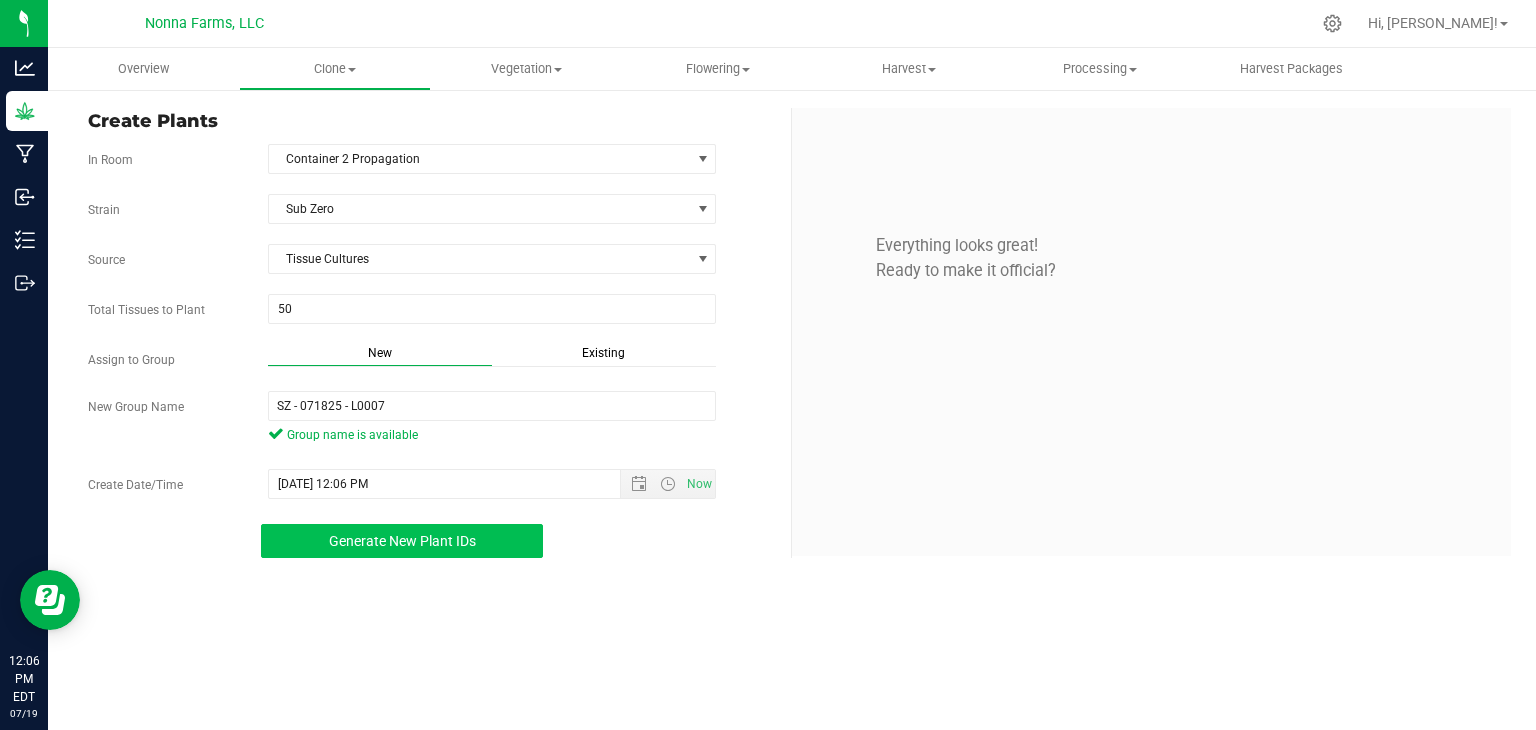 click on "Generate New Plant IDs" at bounding box center (402, 541) 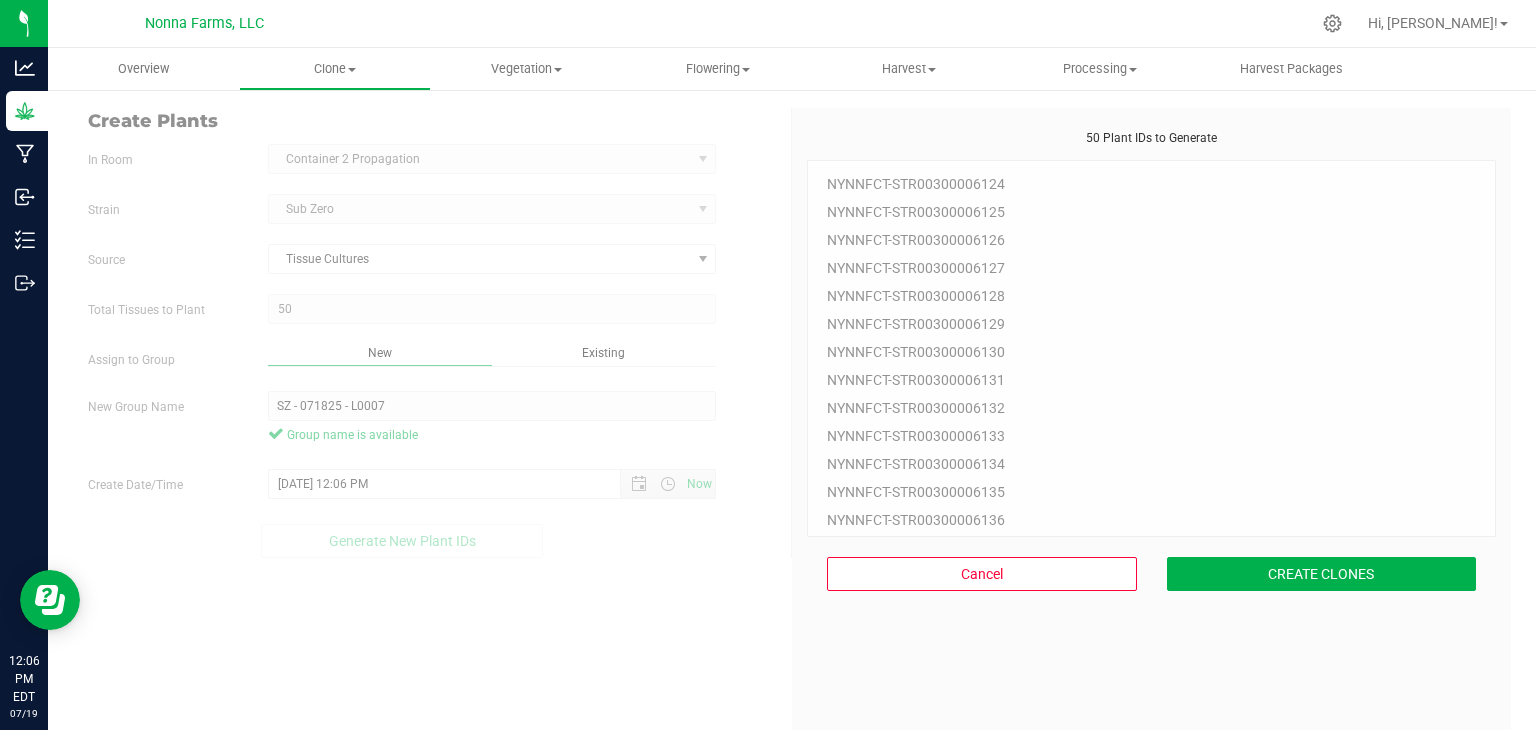 scroll, scrollTop: 60, scrollLeft: 0, axis: vertical 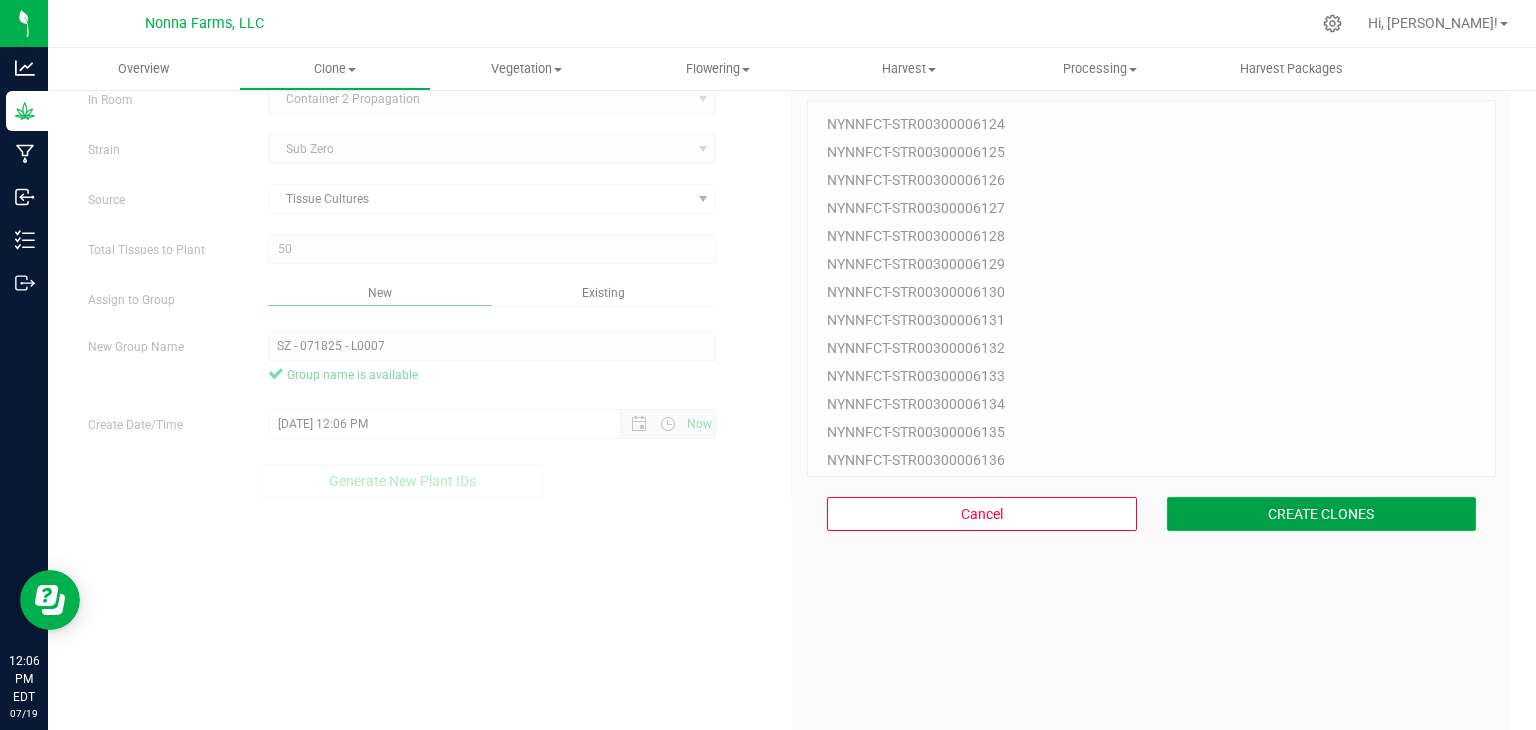 click on "CREATE CLONES" at bounding box center (1322, 514) 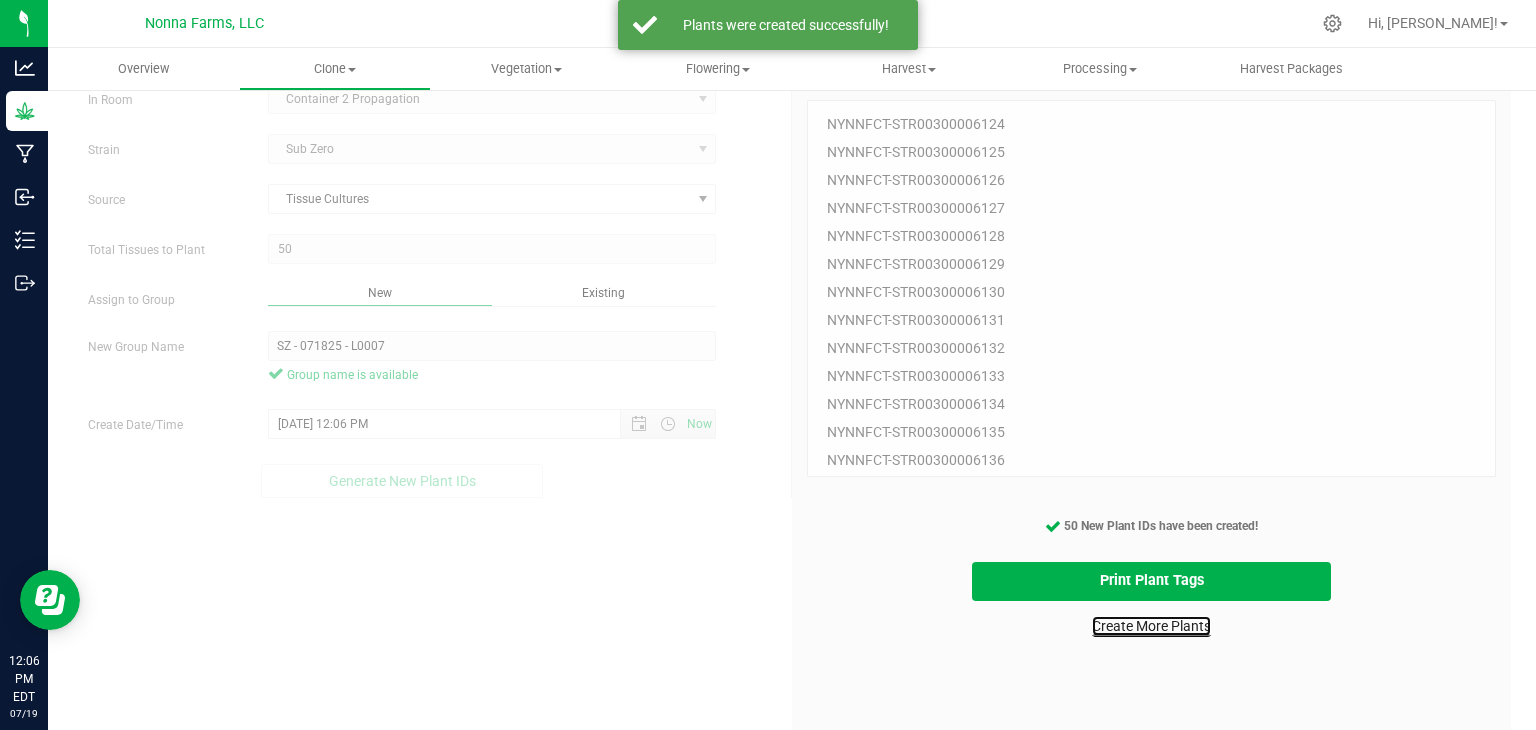 click on "Create More Plants" at bounding box center [1151, 626] 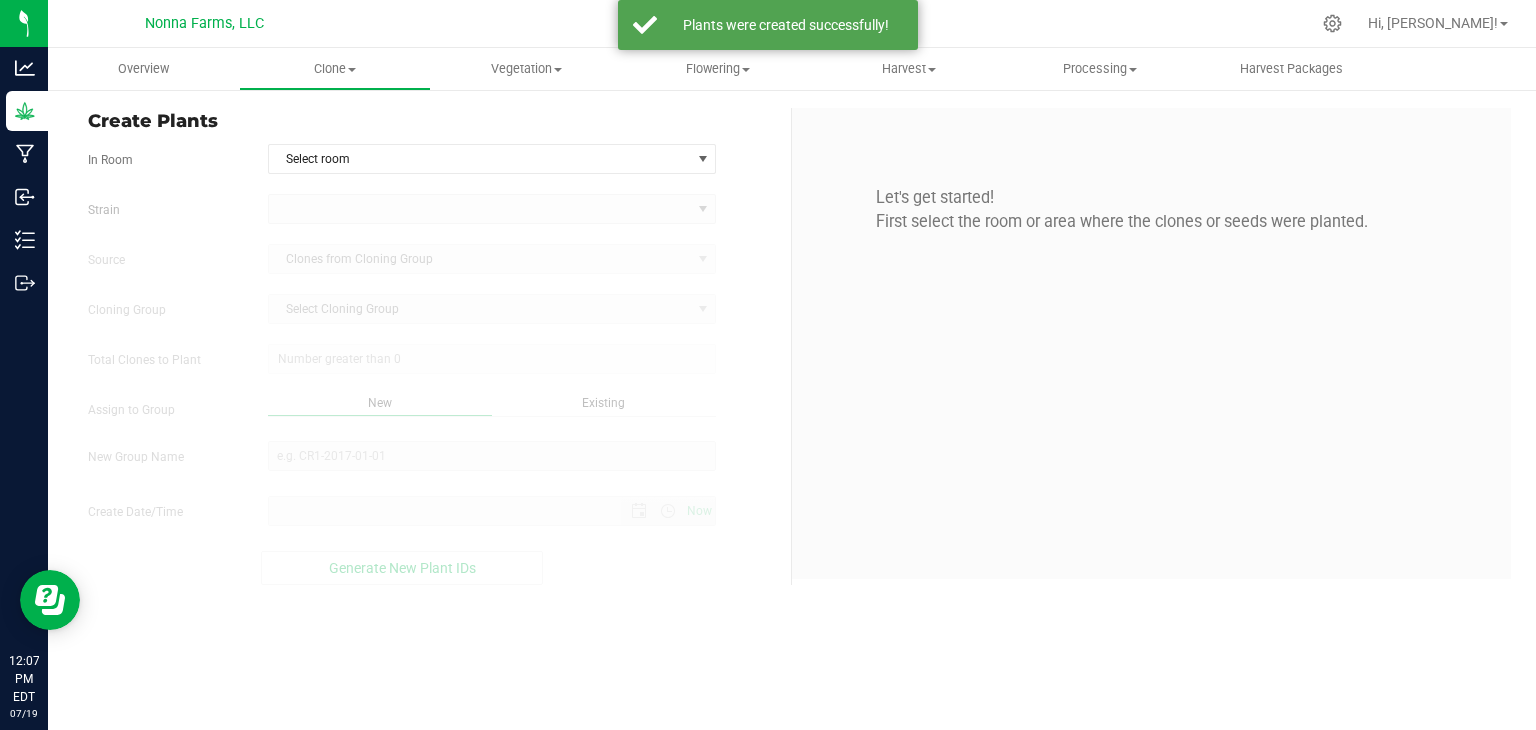 scroll, scrollTop: 0, scrollLeft: 0, axis: both 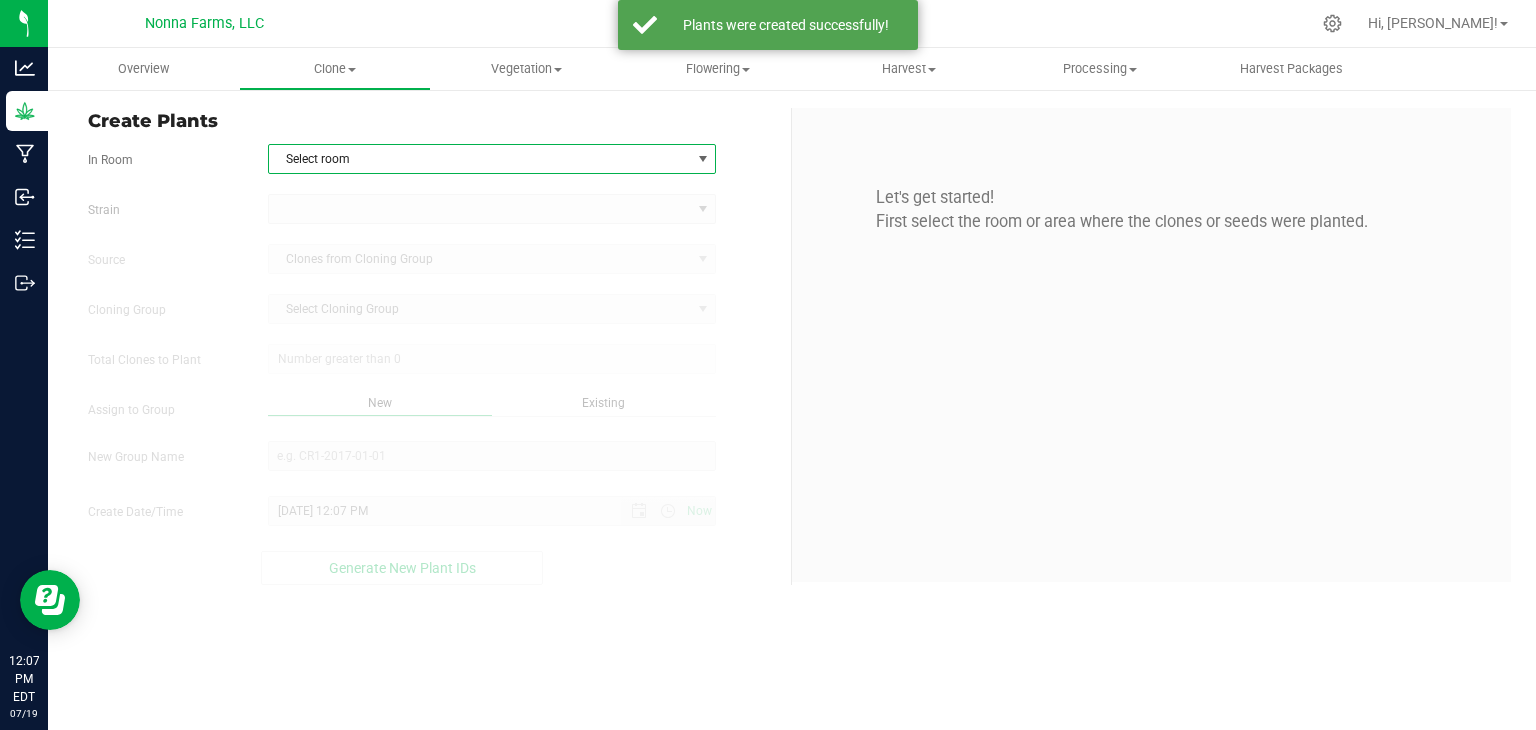 click on "Select room" at bounding box center [480, 159] 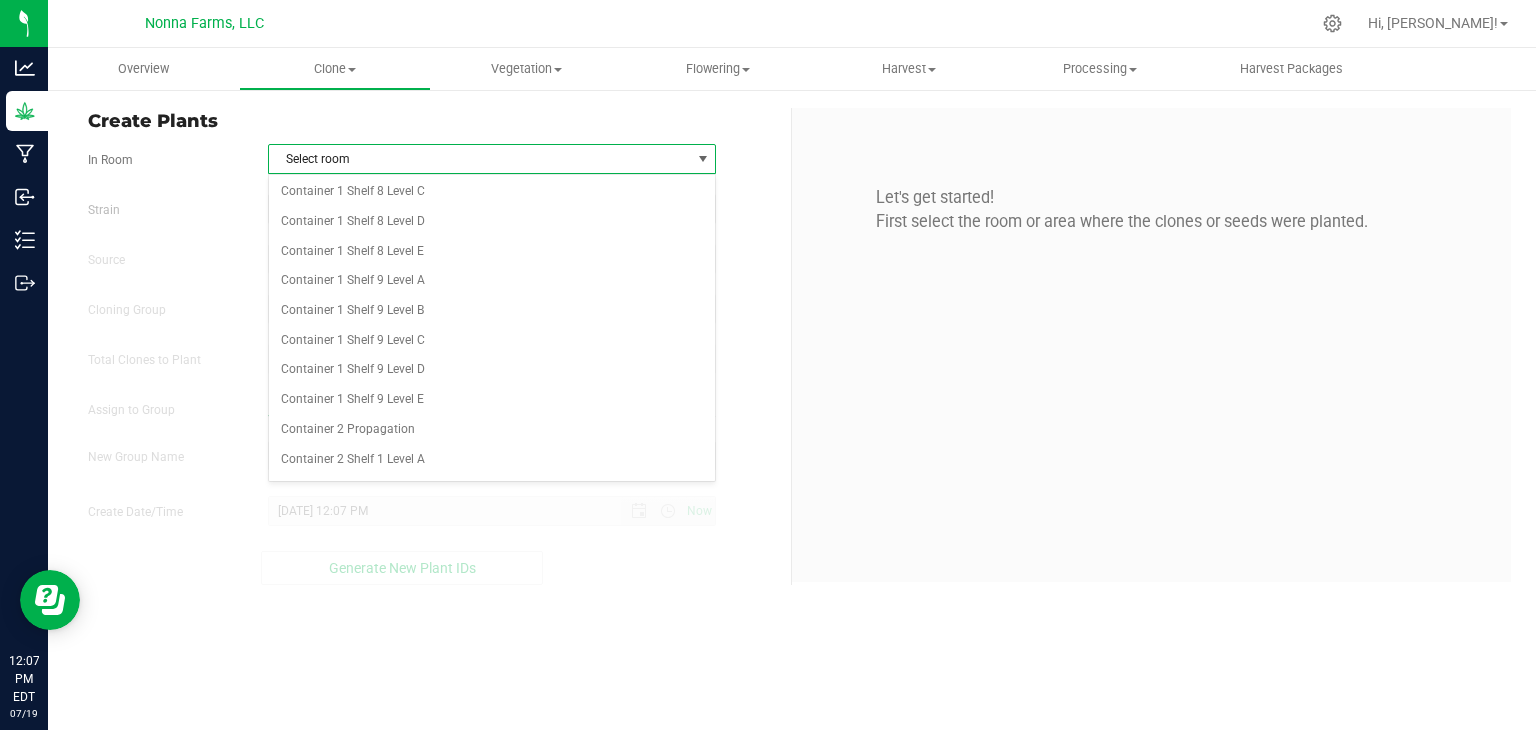 scroll, scrollTop: 2400, scrollLeft: 0, axis: vertical 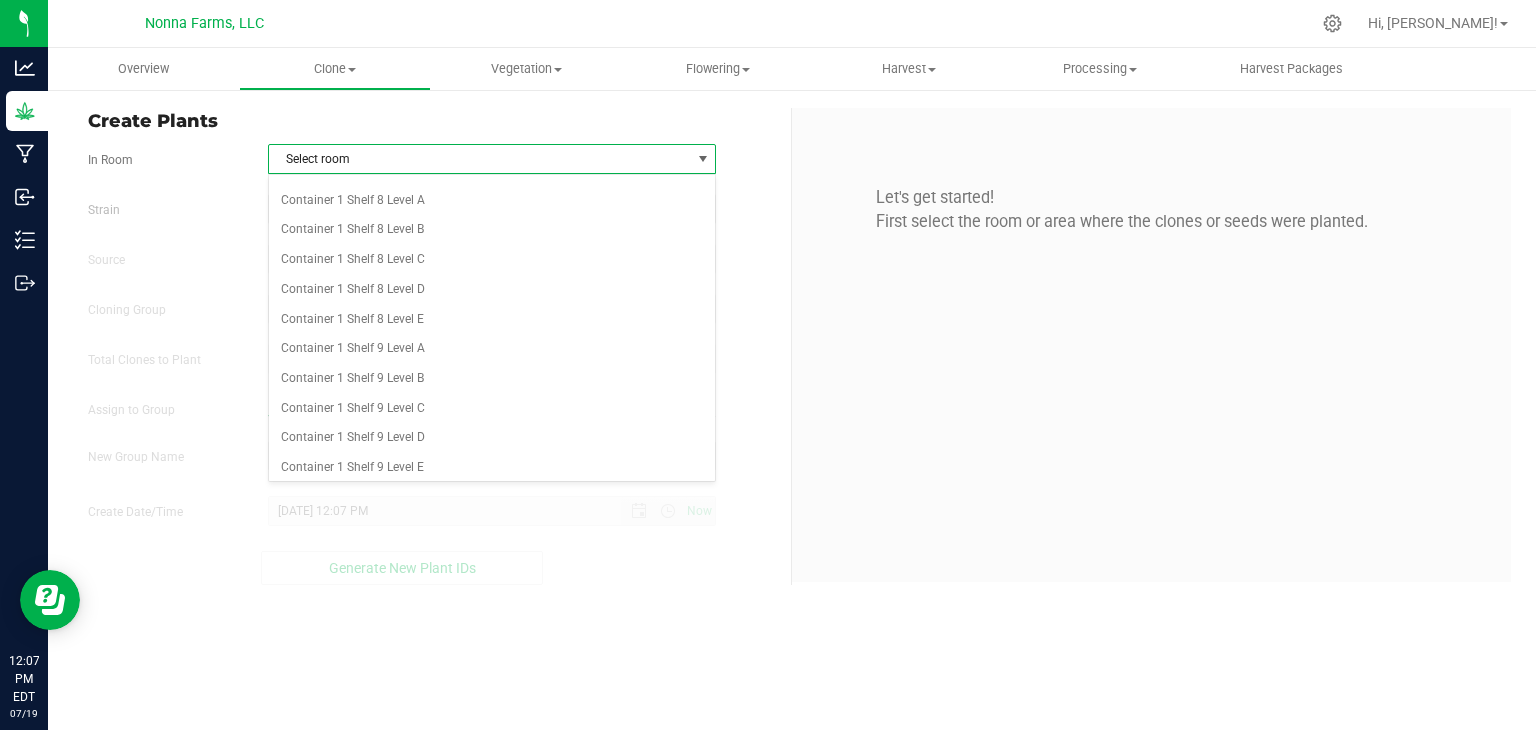 click on "Container 2 Propagation" at bounding box center [492, 498] 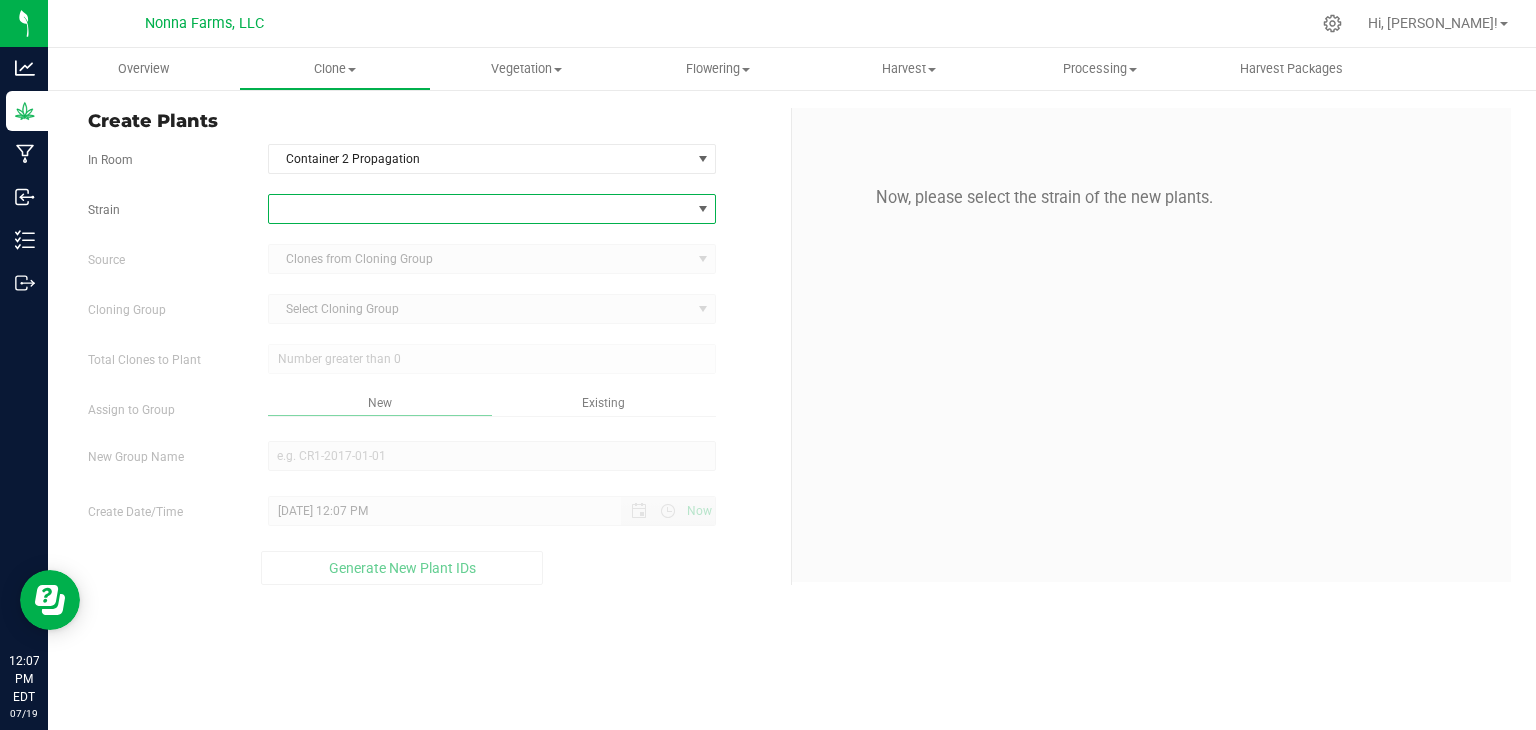 click at bounding box center (480, 209) 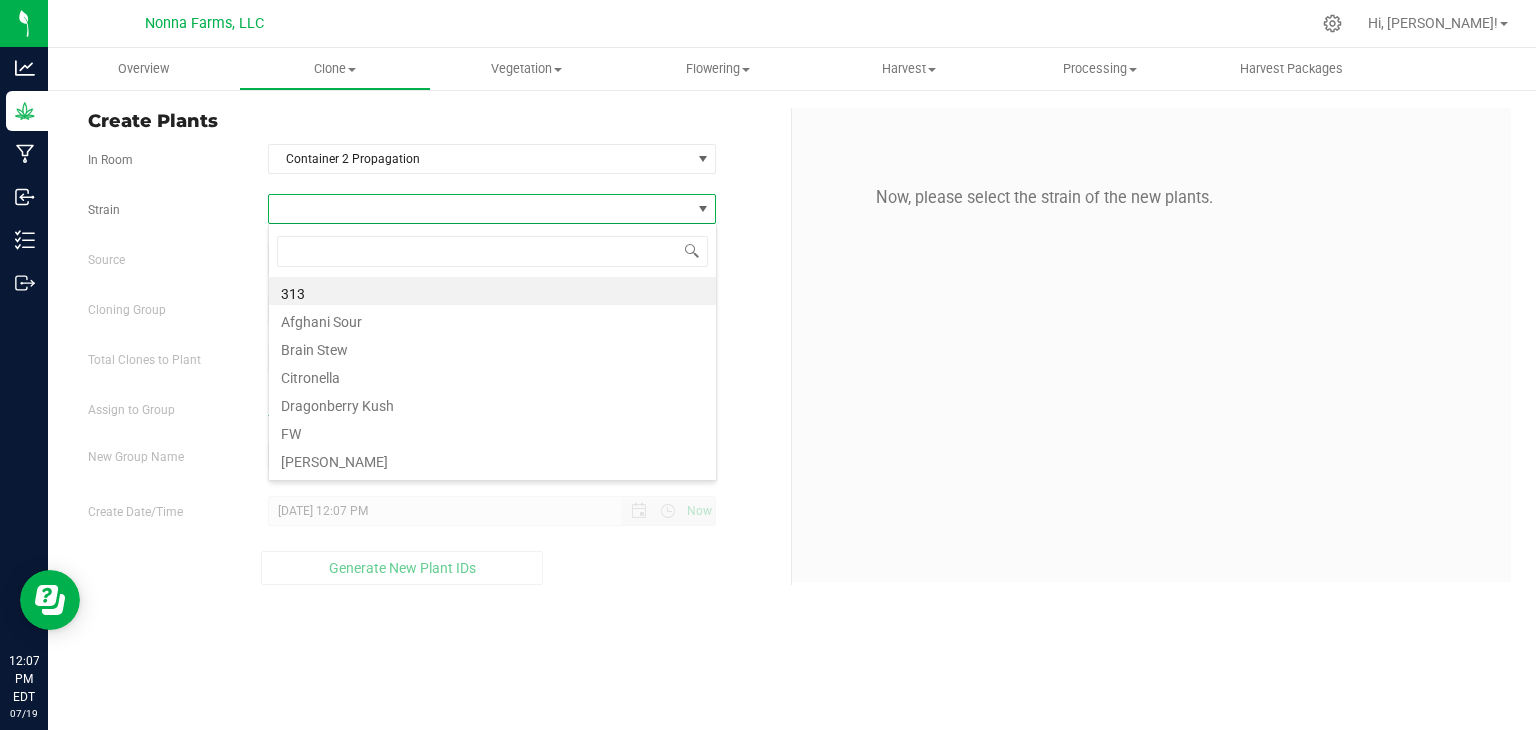 scroll, scrollTop: 99970, scrollLeft: 99551, axis: both 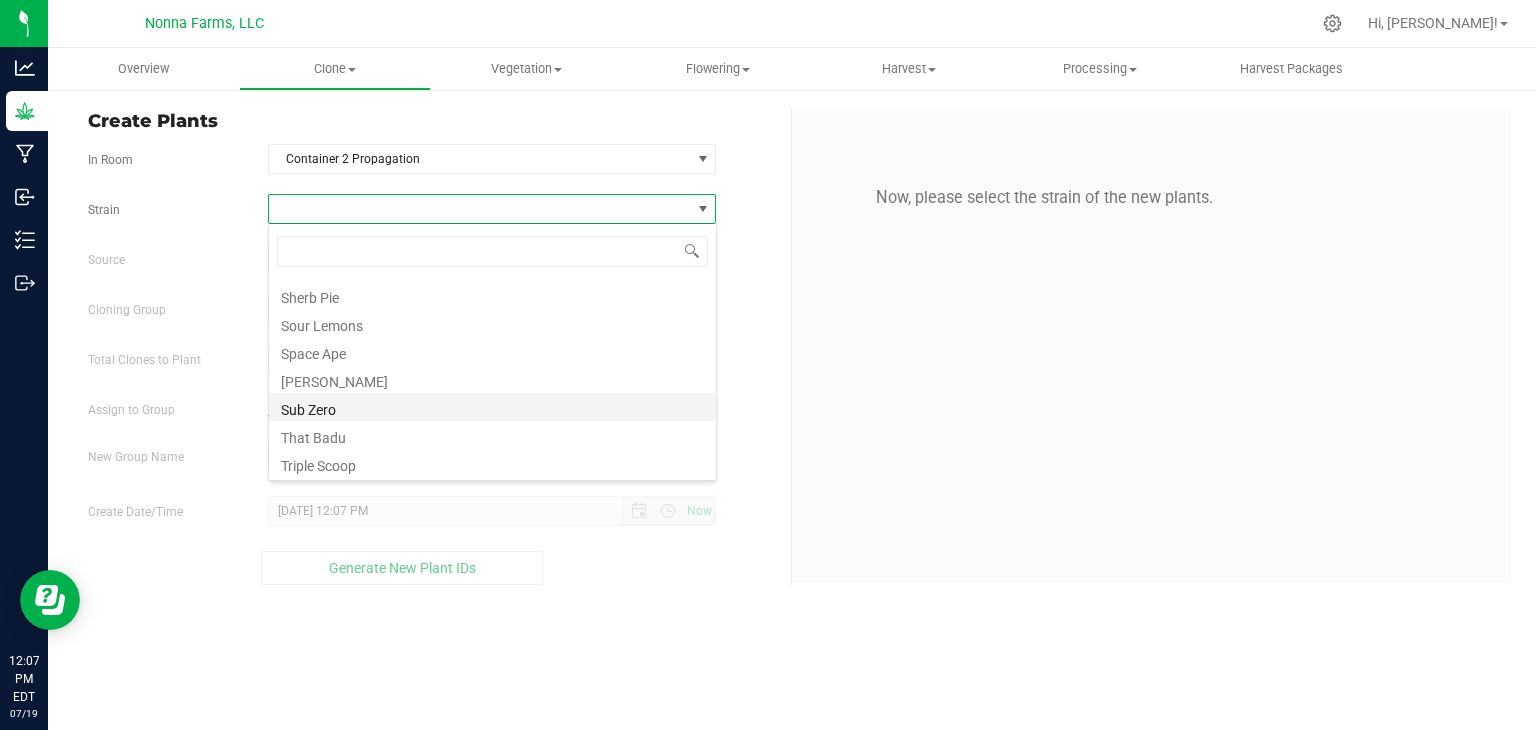 click on "Sub Zero" at bounding box center [492, 407] 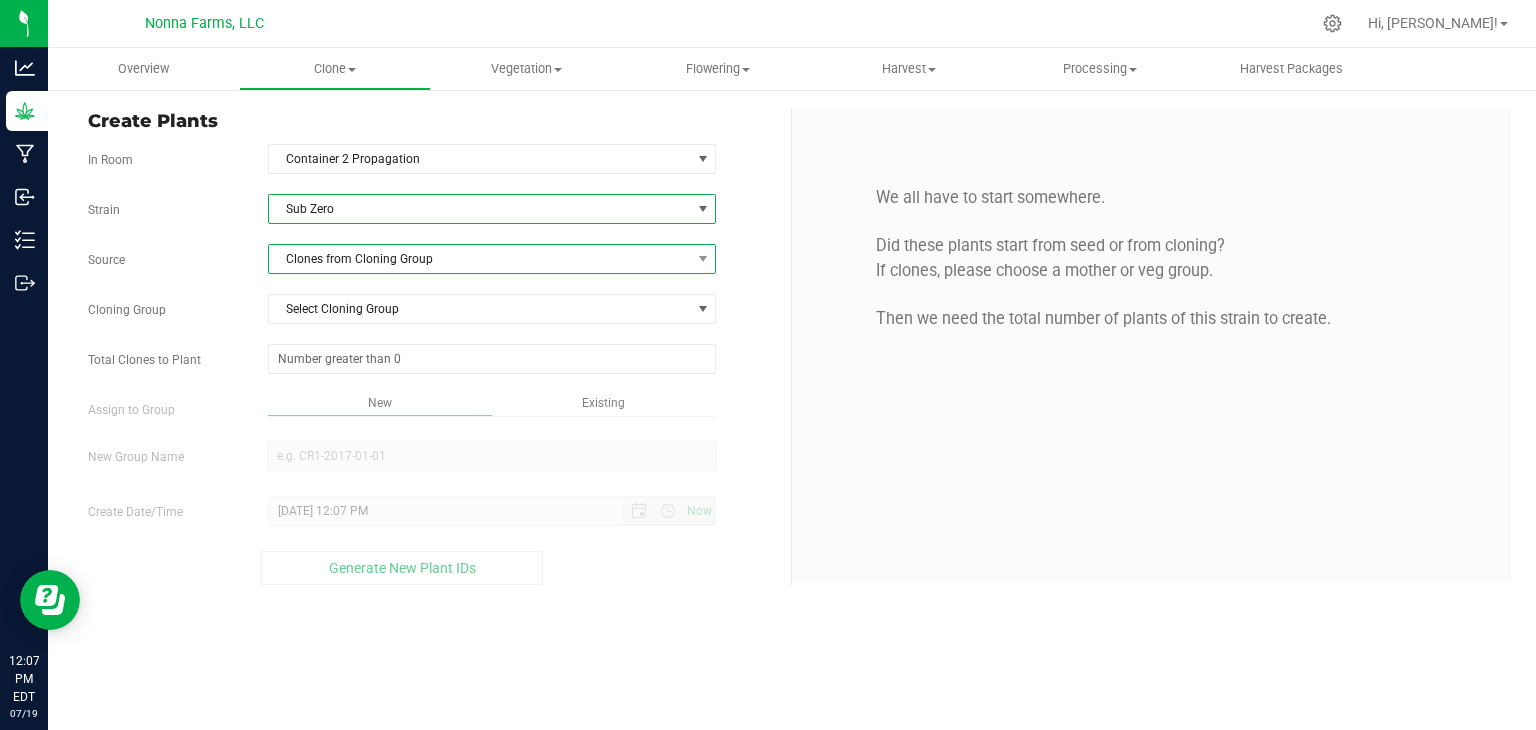 click on "Clones from Cloning Group" at bounding box center [480, 259] 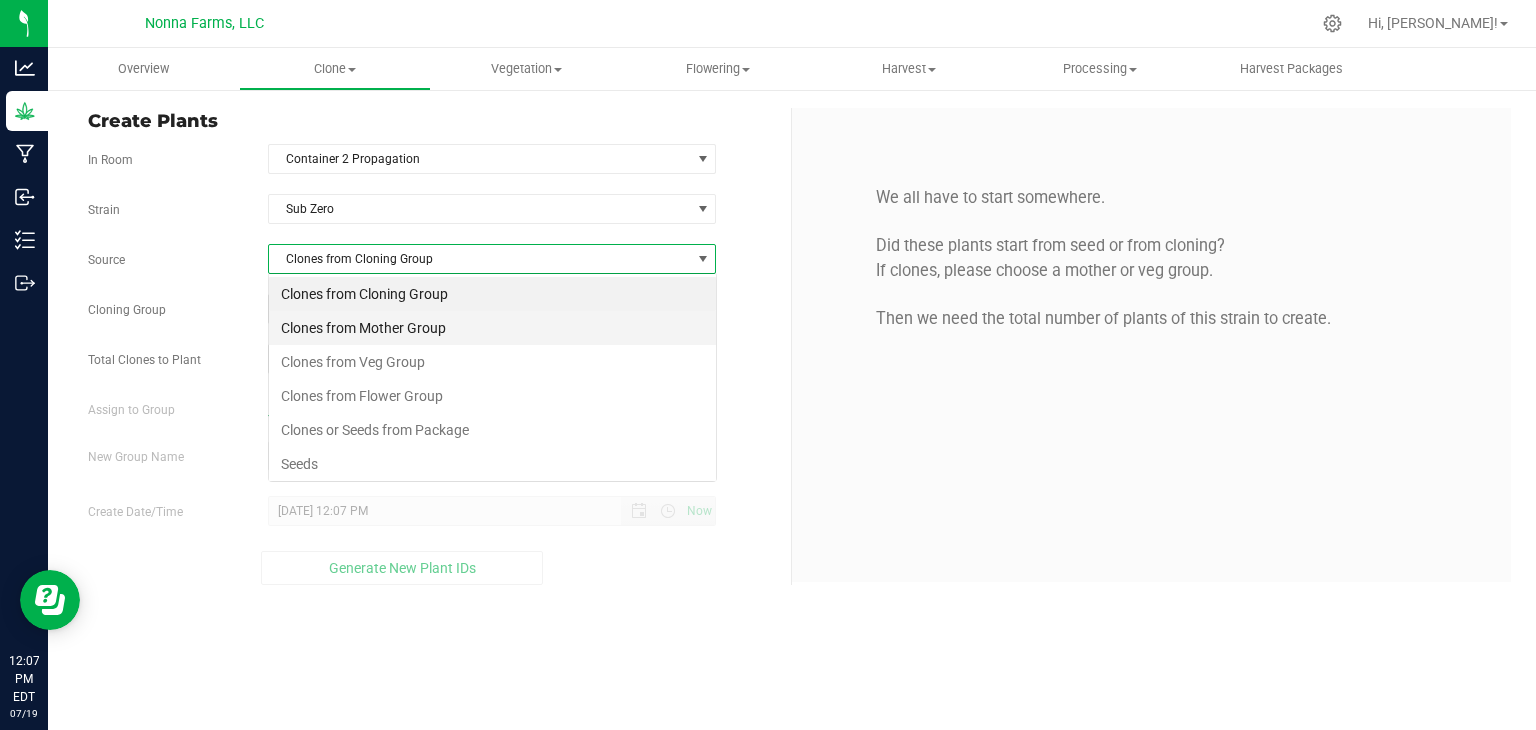 scroll, scrollTop: 99970, scrollLeft: 99551, axis: both 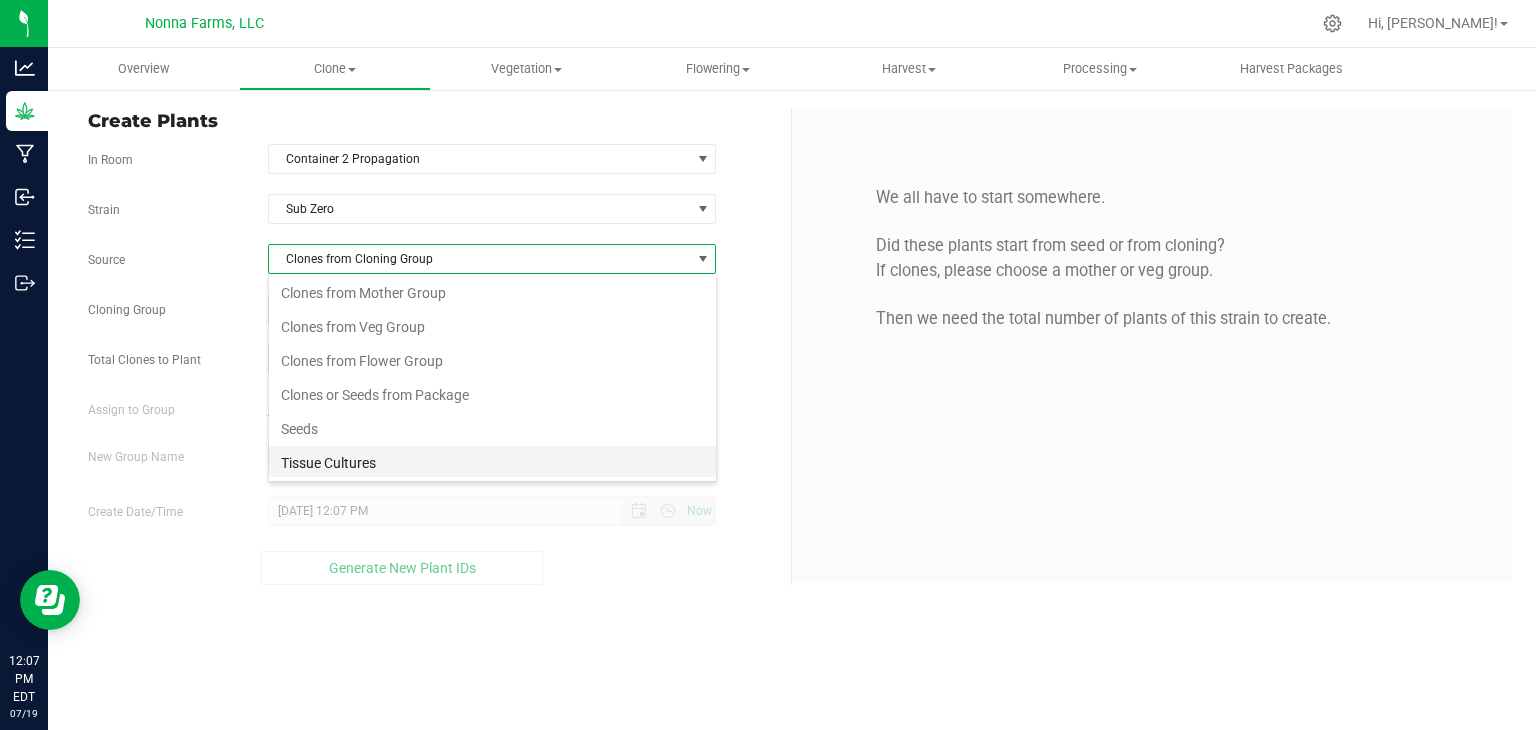 click on "Tissue Cultures" at bounding box center [492, 463] 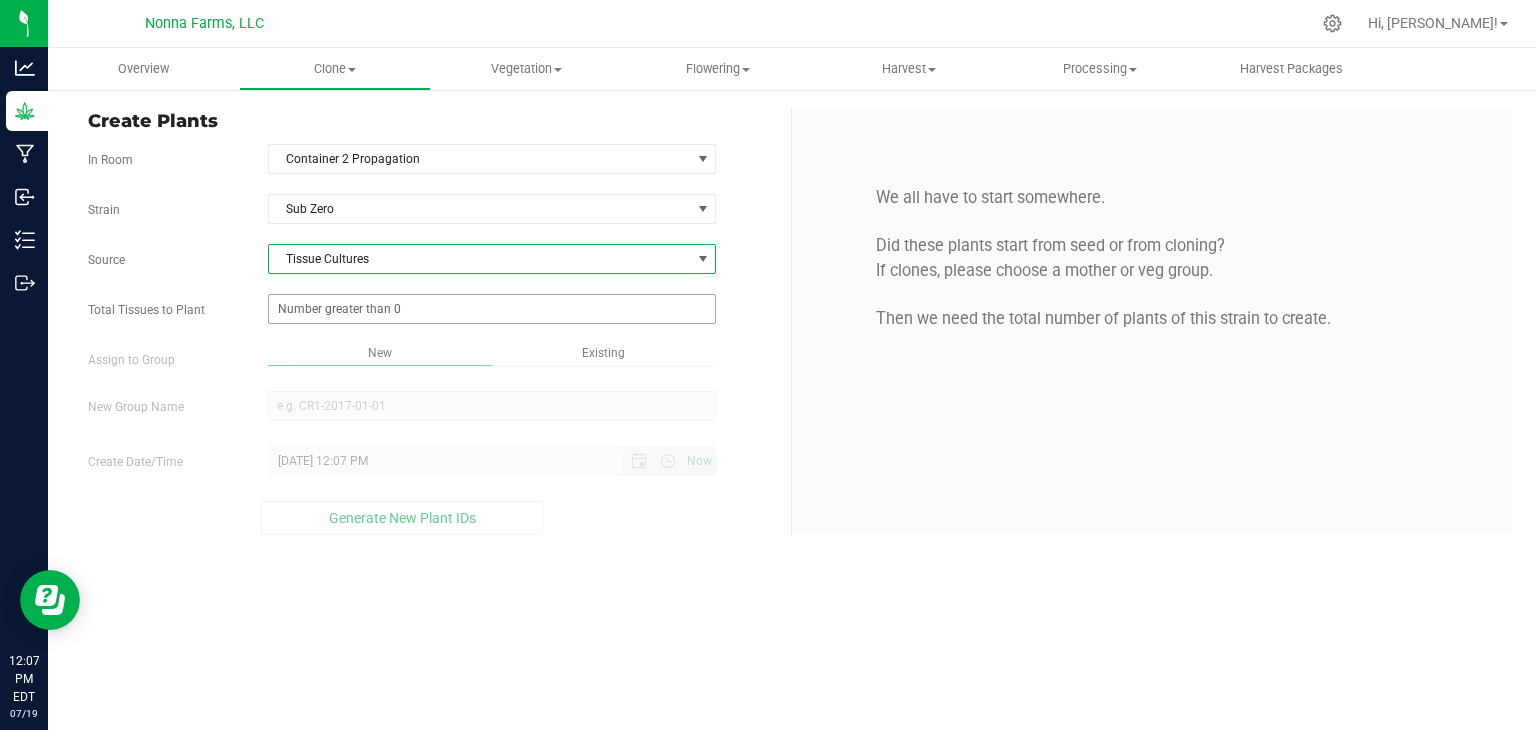 click at bounding box center (492, 309) 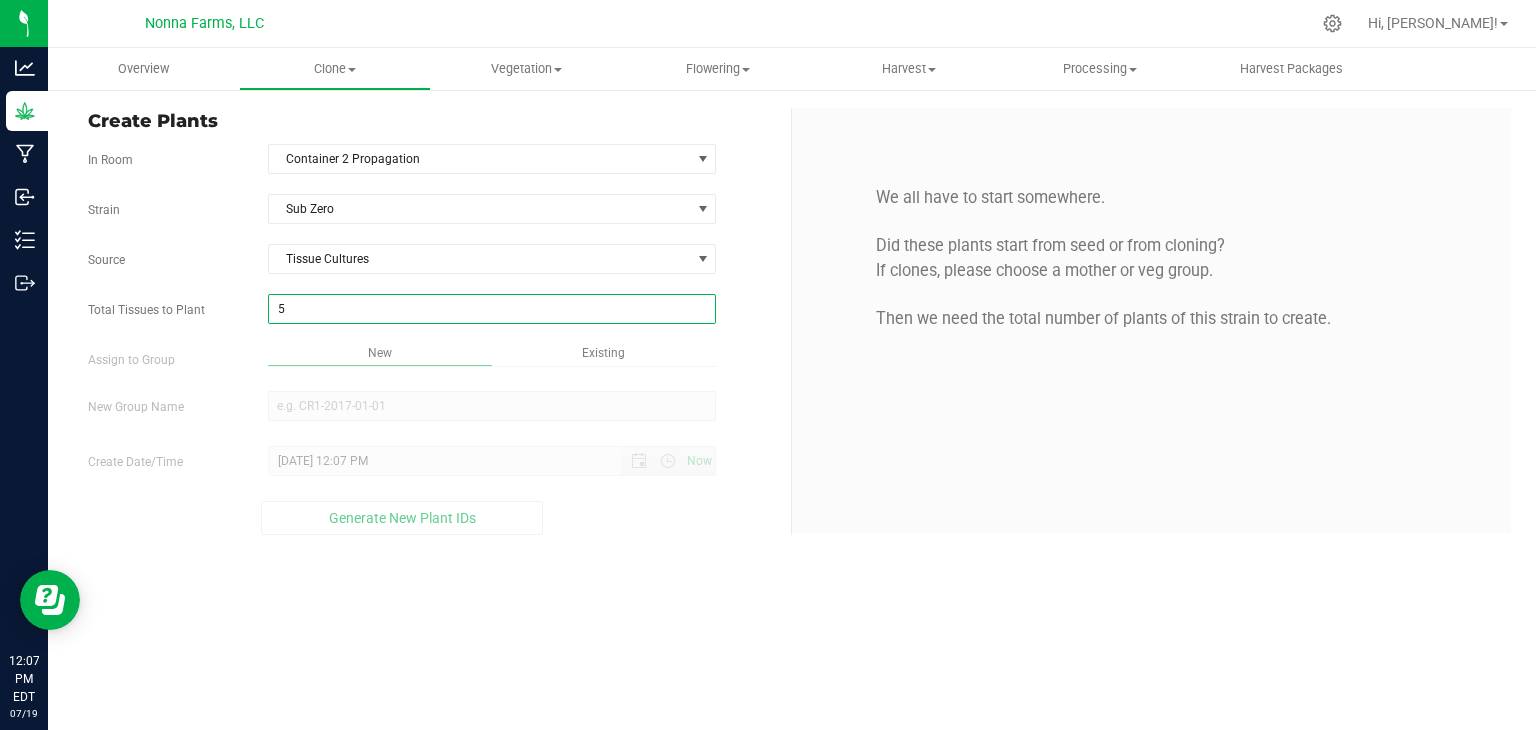 type on "50" 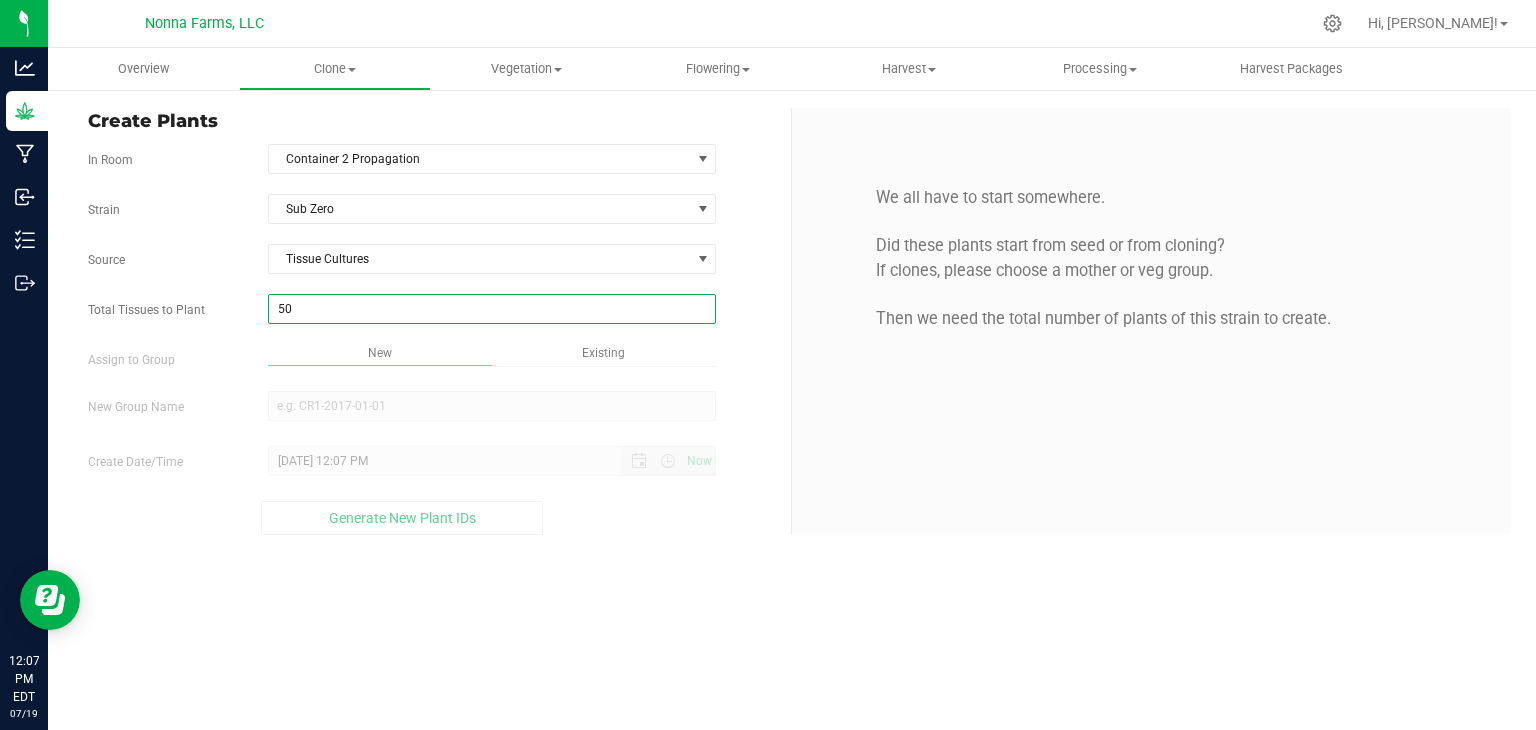type on "50" 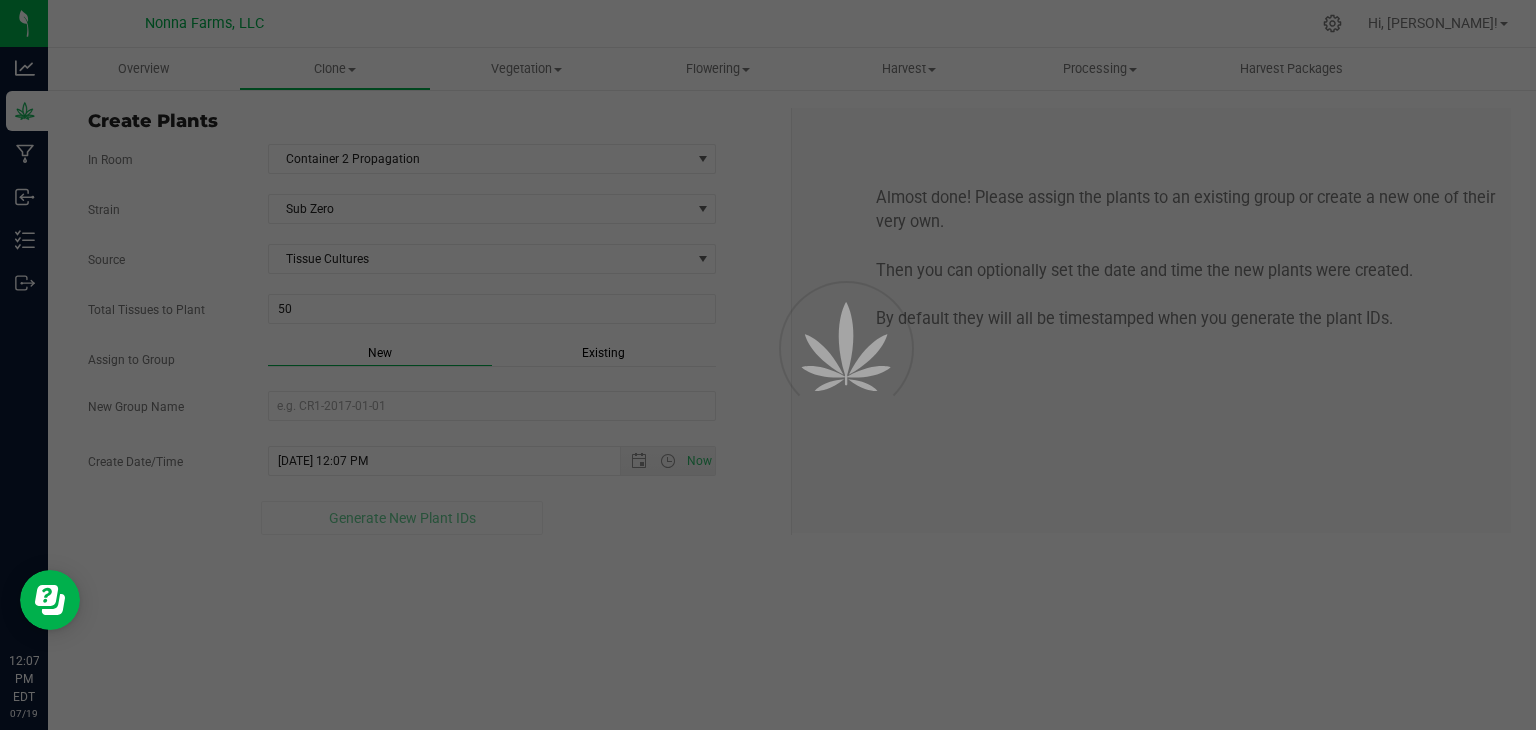 click on "Overview
Clone
Create plants
Cloning groups
Cloning plants
Apply to plants
Vegetation" at bounding box center [792, 389] 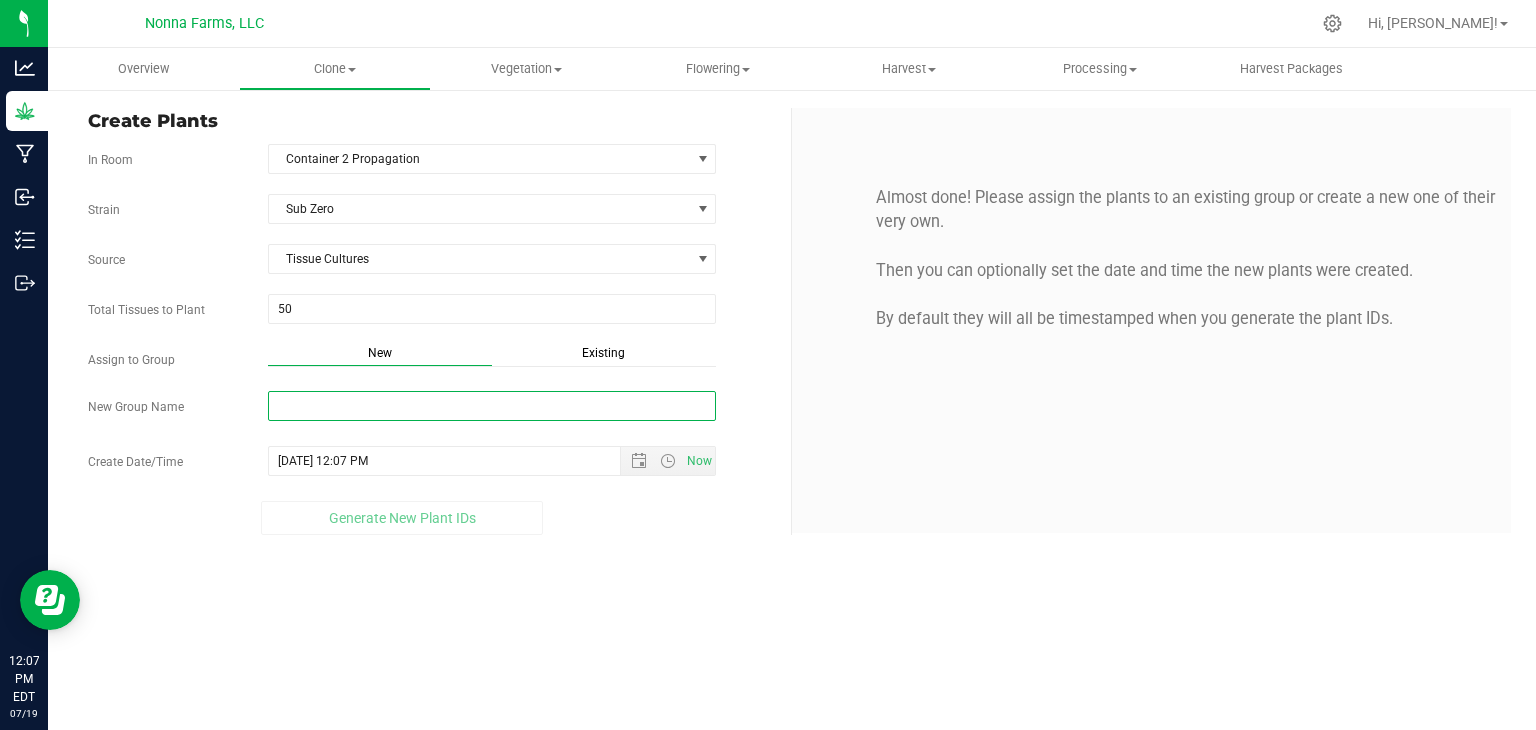 click on "New Group Name" at bounding box center [492, 406] 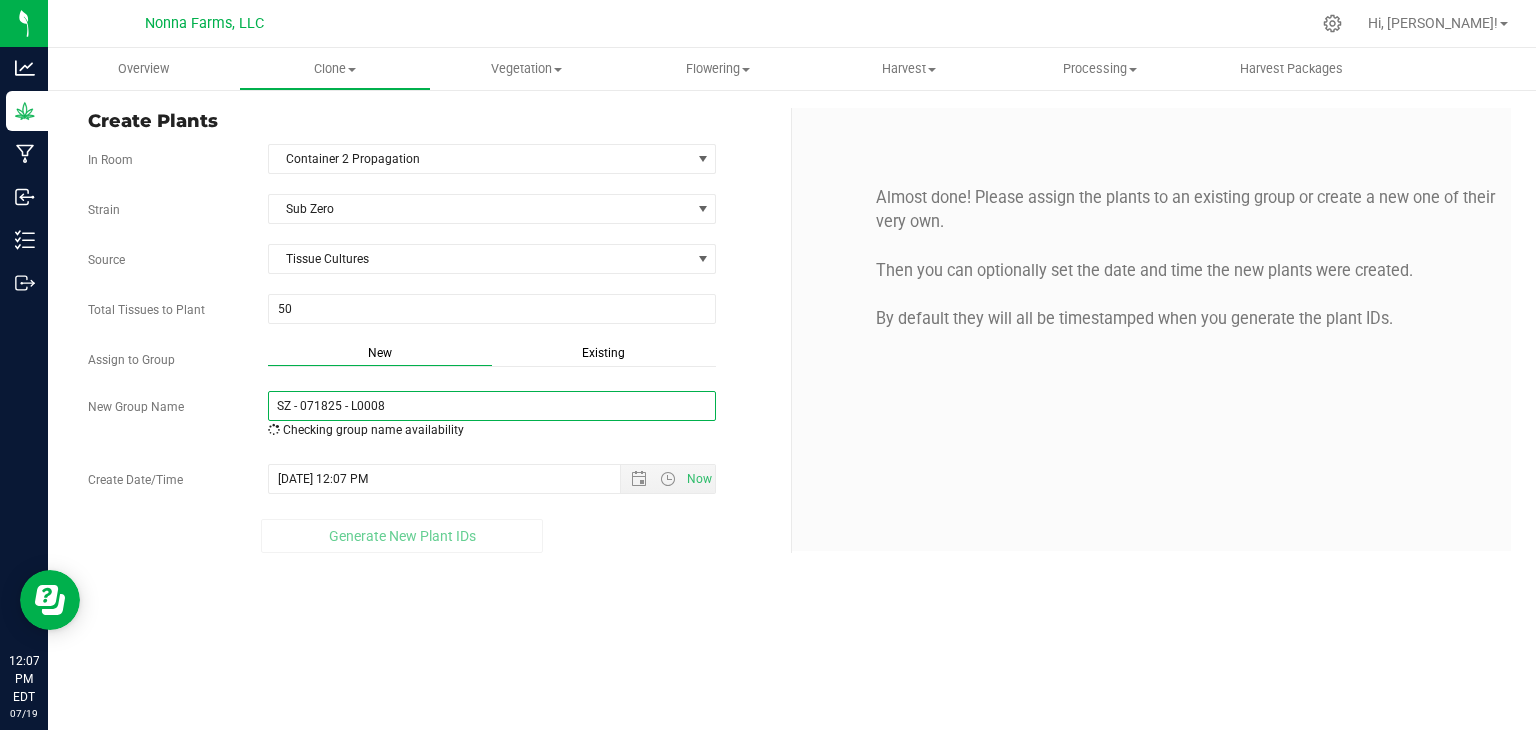 drag, startPoint x: 420, startPoint y: 404, endPoint x: 156, endPoint y: 404, distance: 264 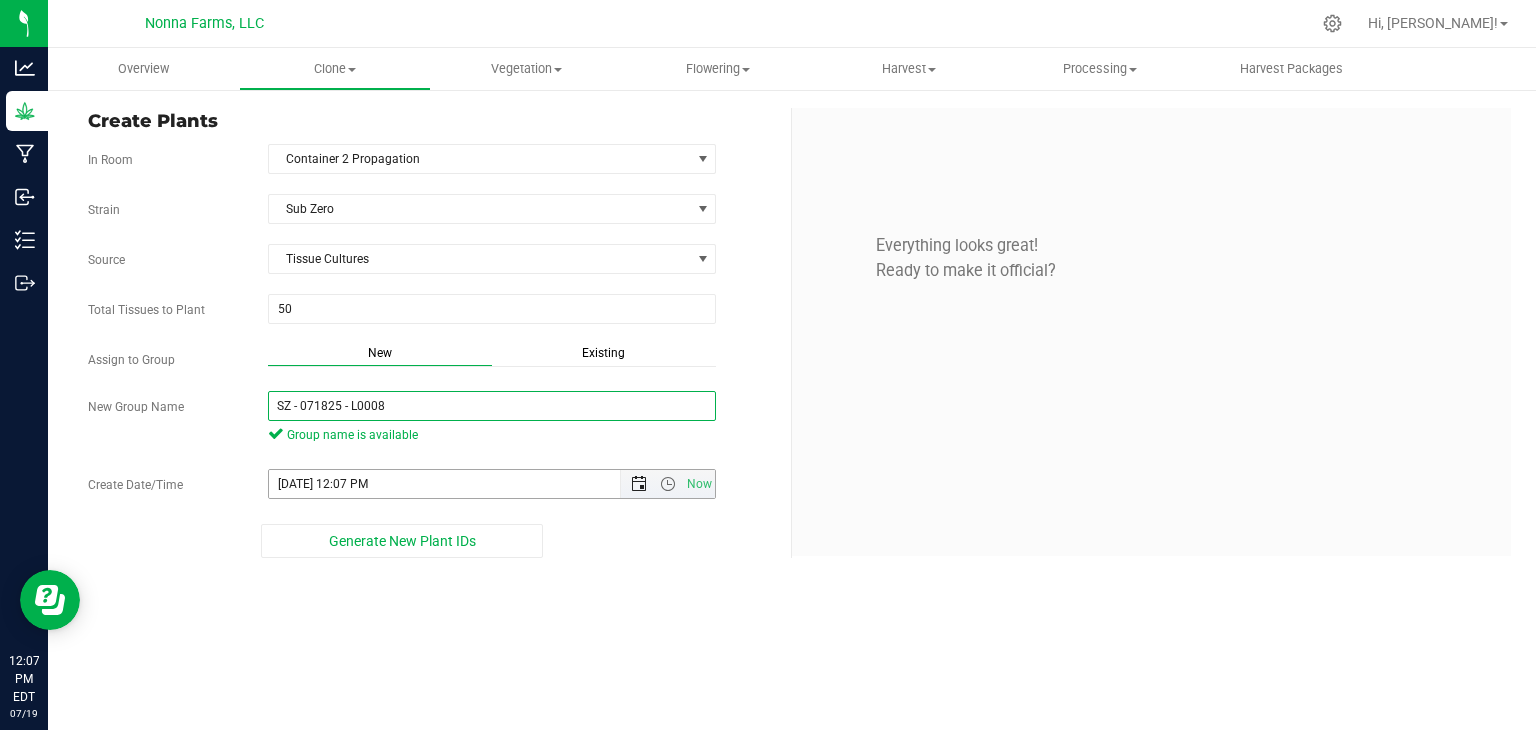 click at bounding box center [639, 484] 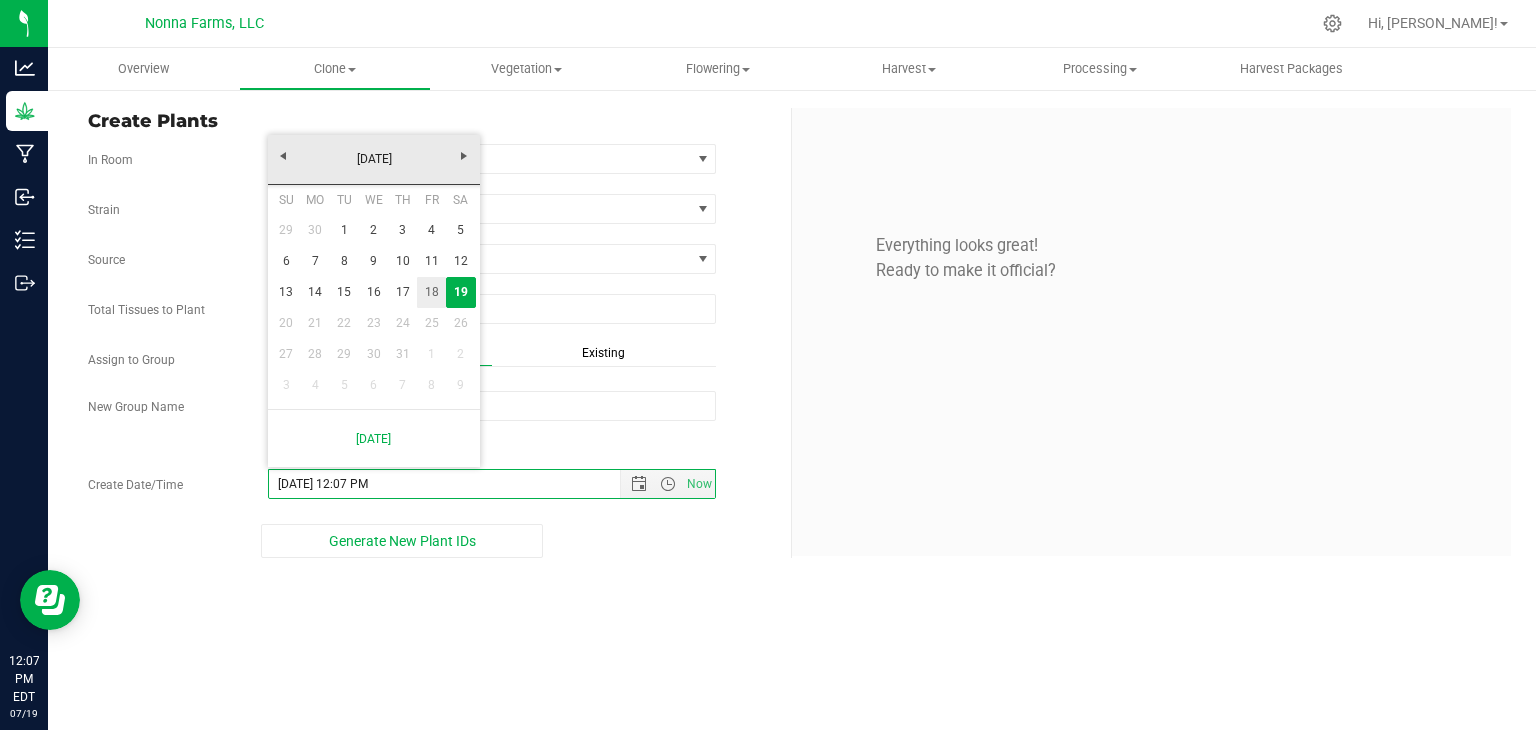 click on "18" at bounding box center [431, 292] 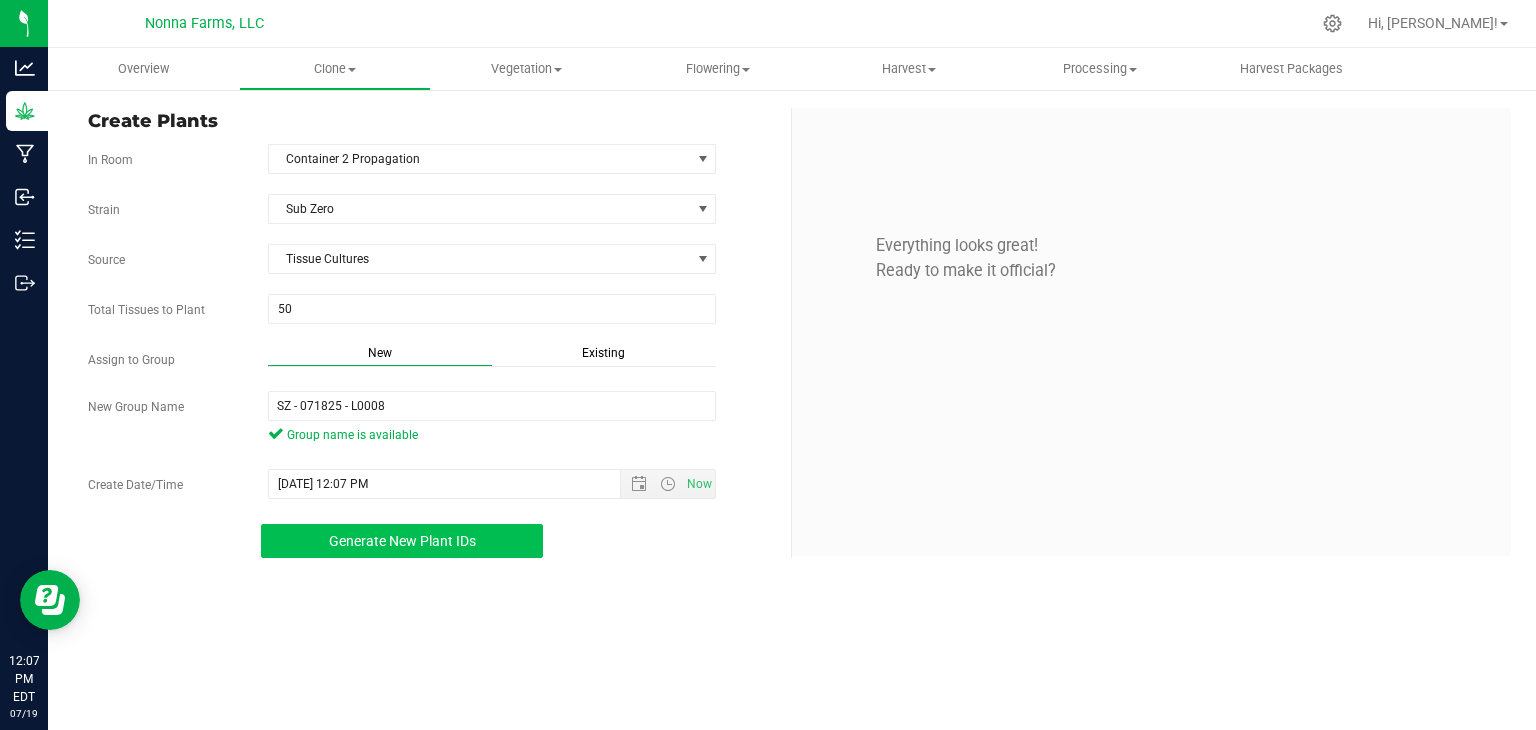 click on "Generate New Plant IDs" at bounding box center [402, 541] 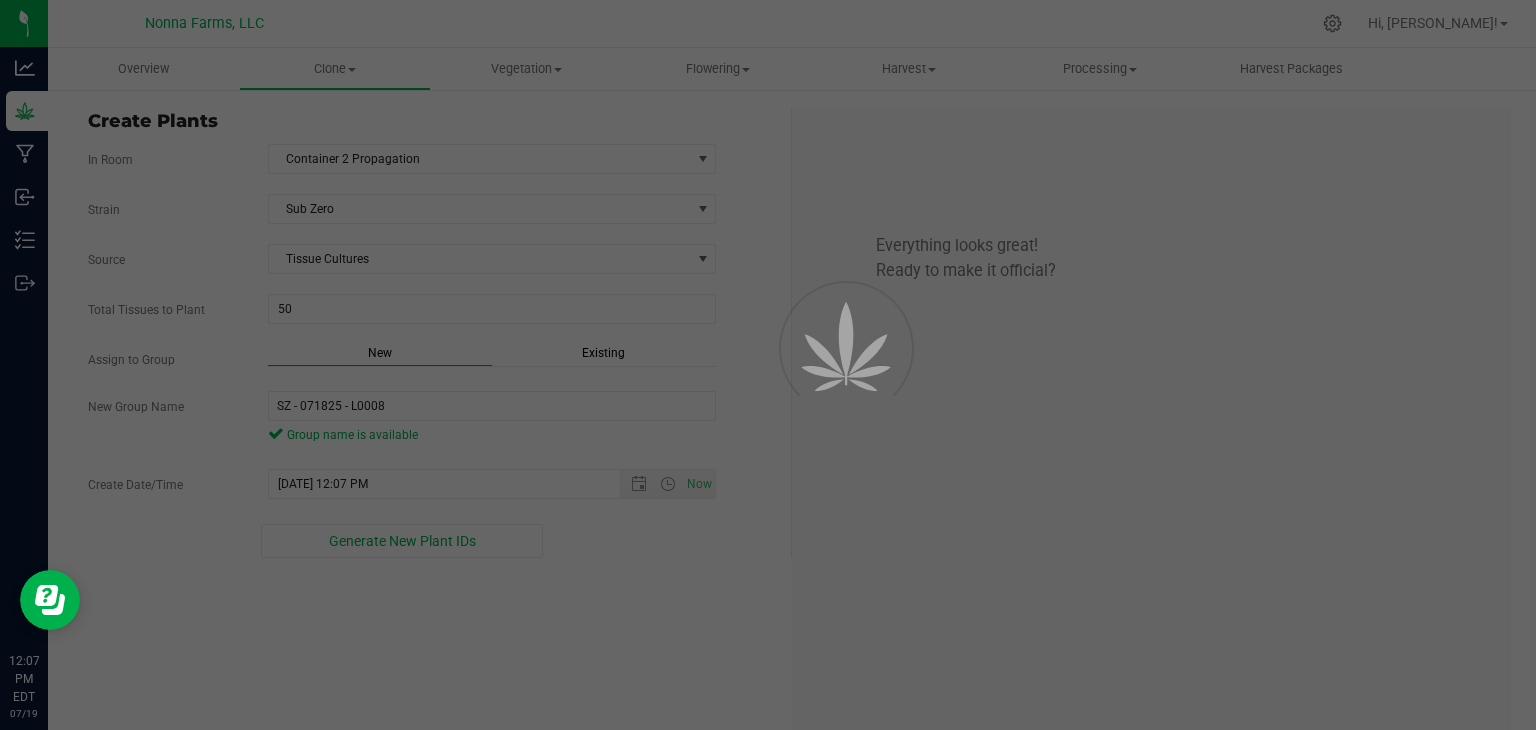 scroll, scrollTop: 60, scrollLeft: 0, axis: vertical 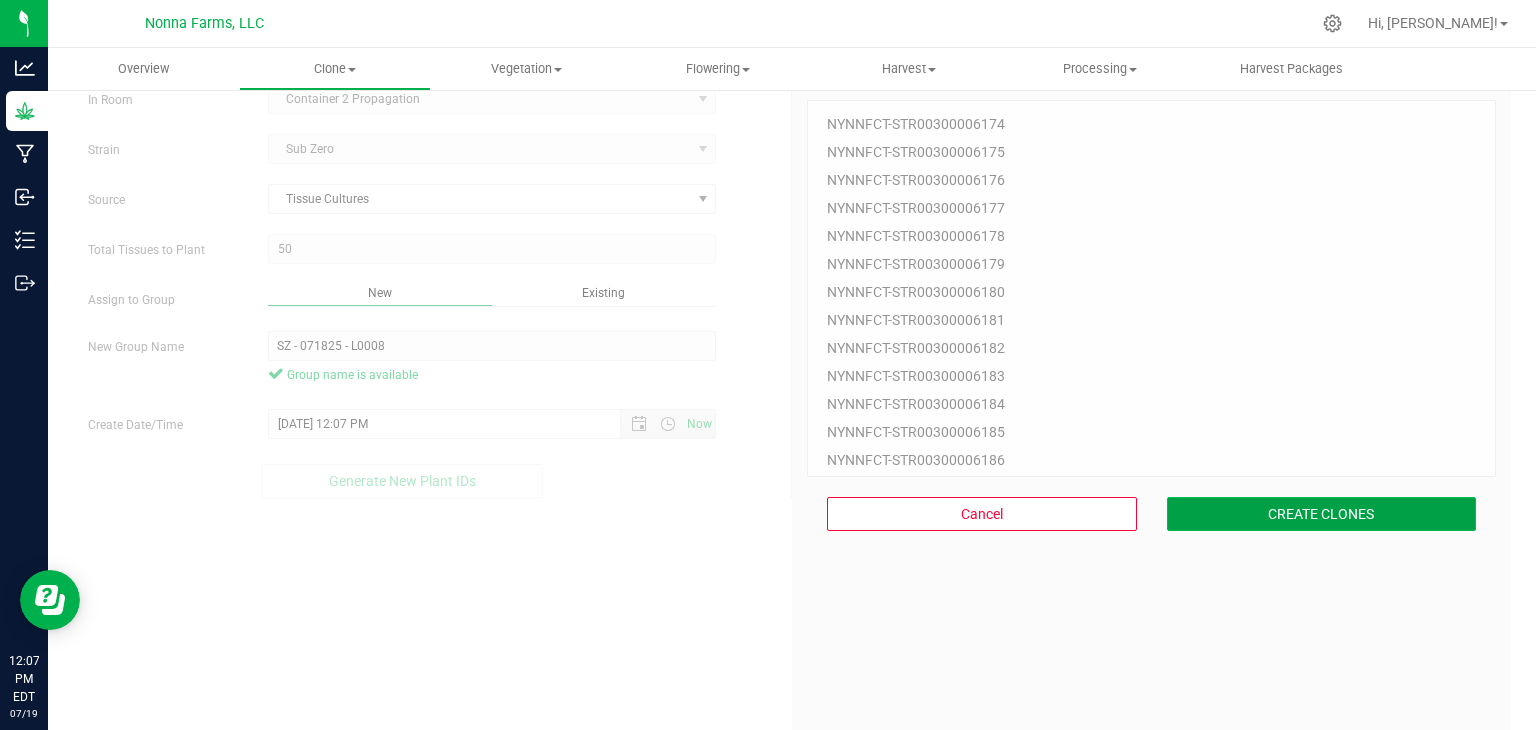 click on "CREATE CLONES" at bounding box center (1322, 514) 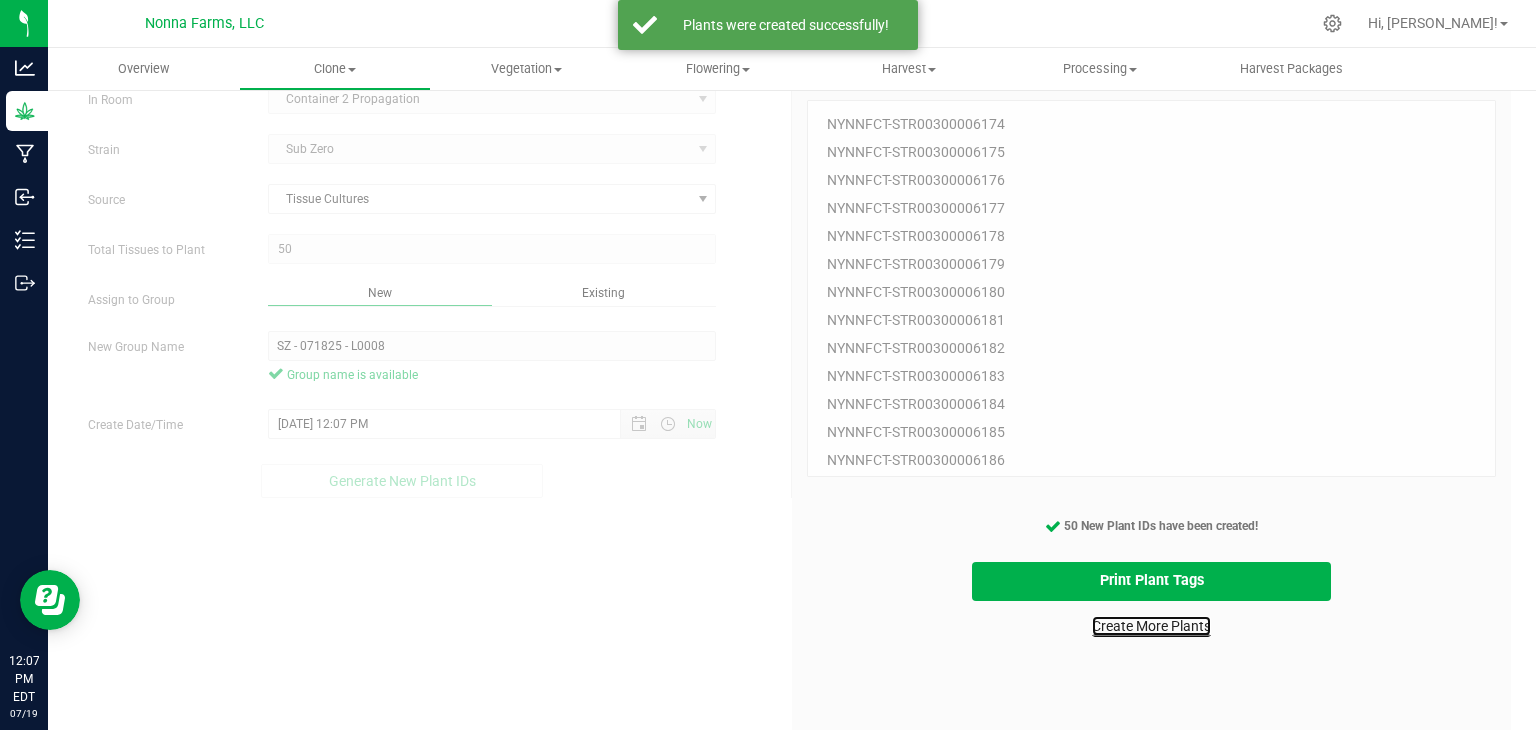 click on "Create More Plants" at bounding box center [1151, 626] 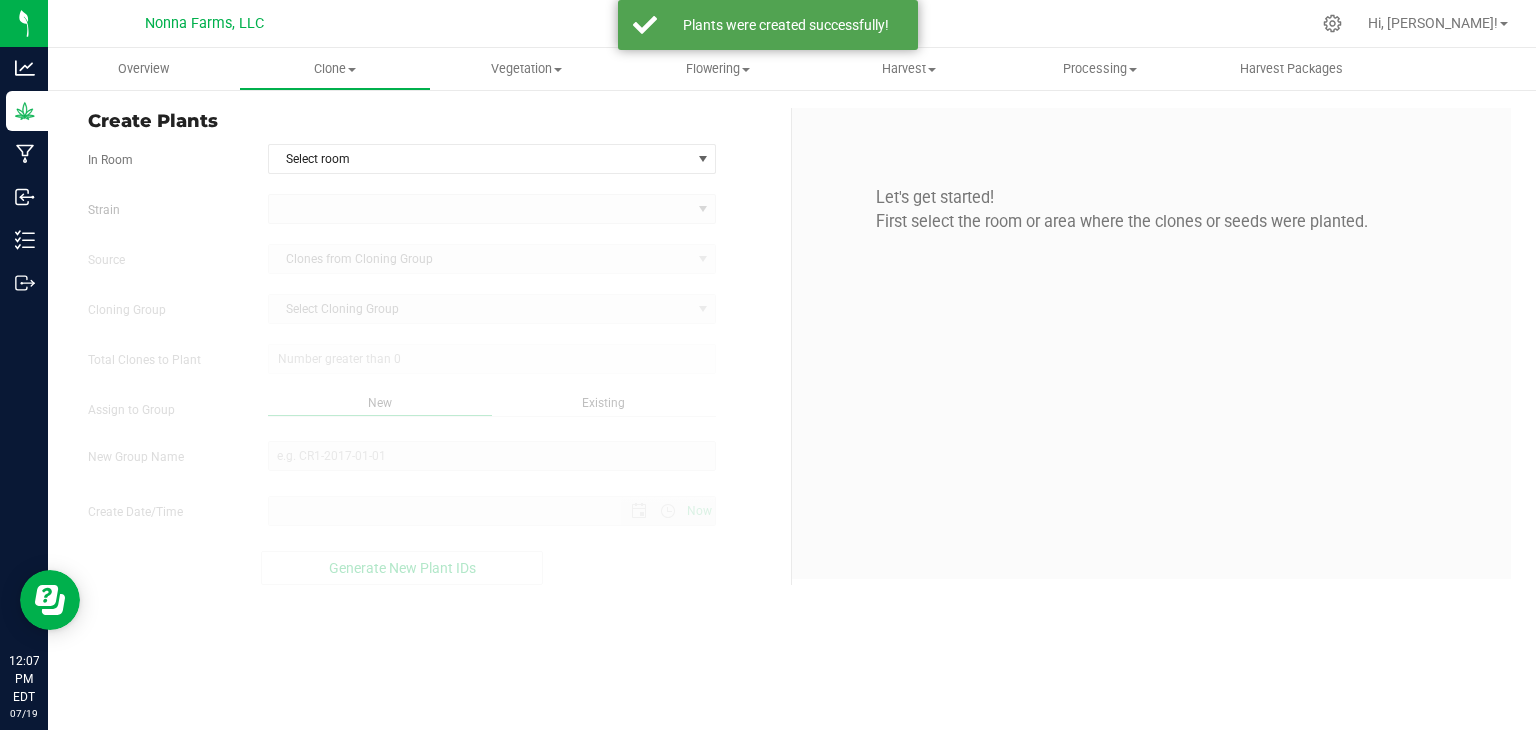scroll, scrollTop: 0, scrollLeft: 0, axis: both 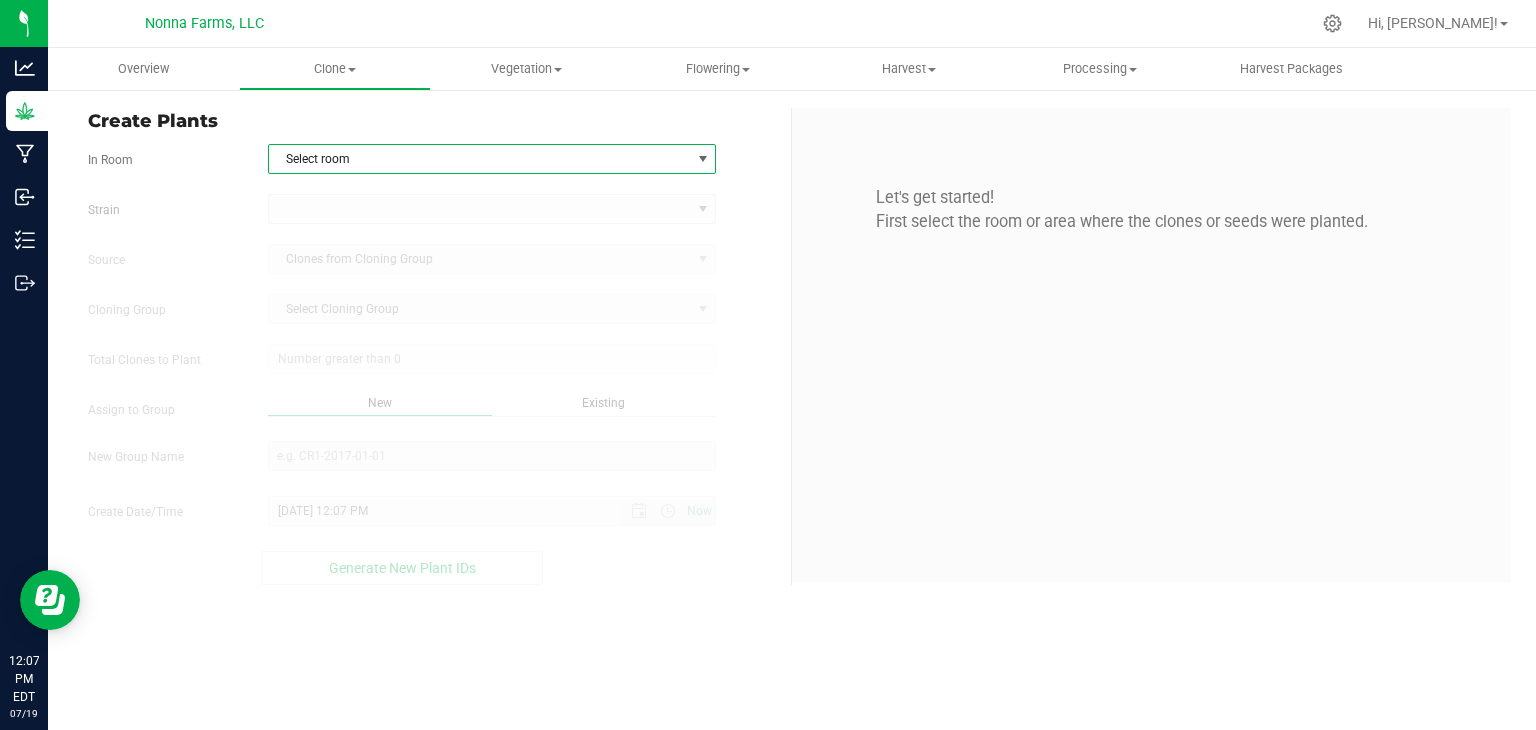 click on "Select room" at bounding box center [480, 159] 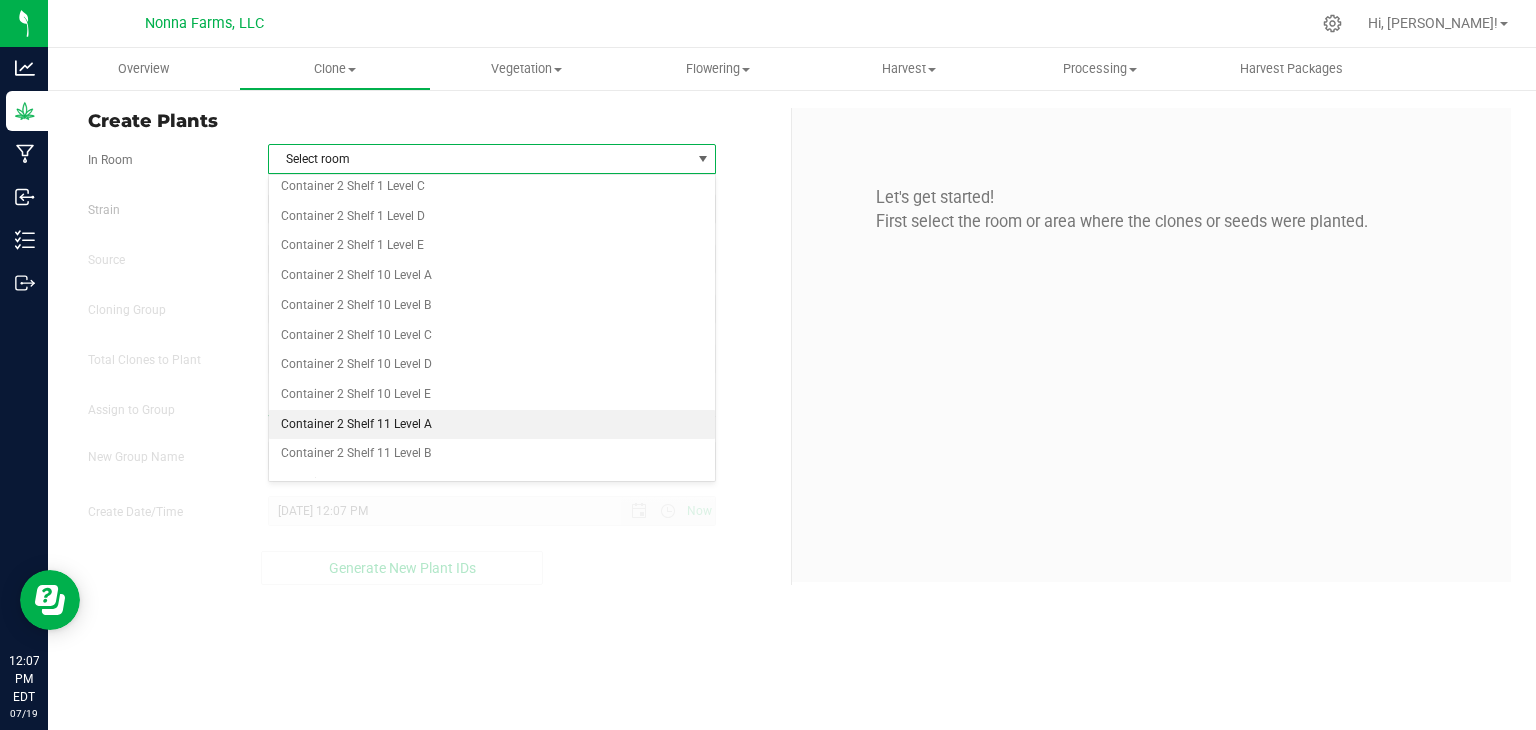 scroll, scrollTop: 2600, scrollLeft: 0, axis: vertical 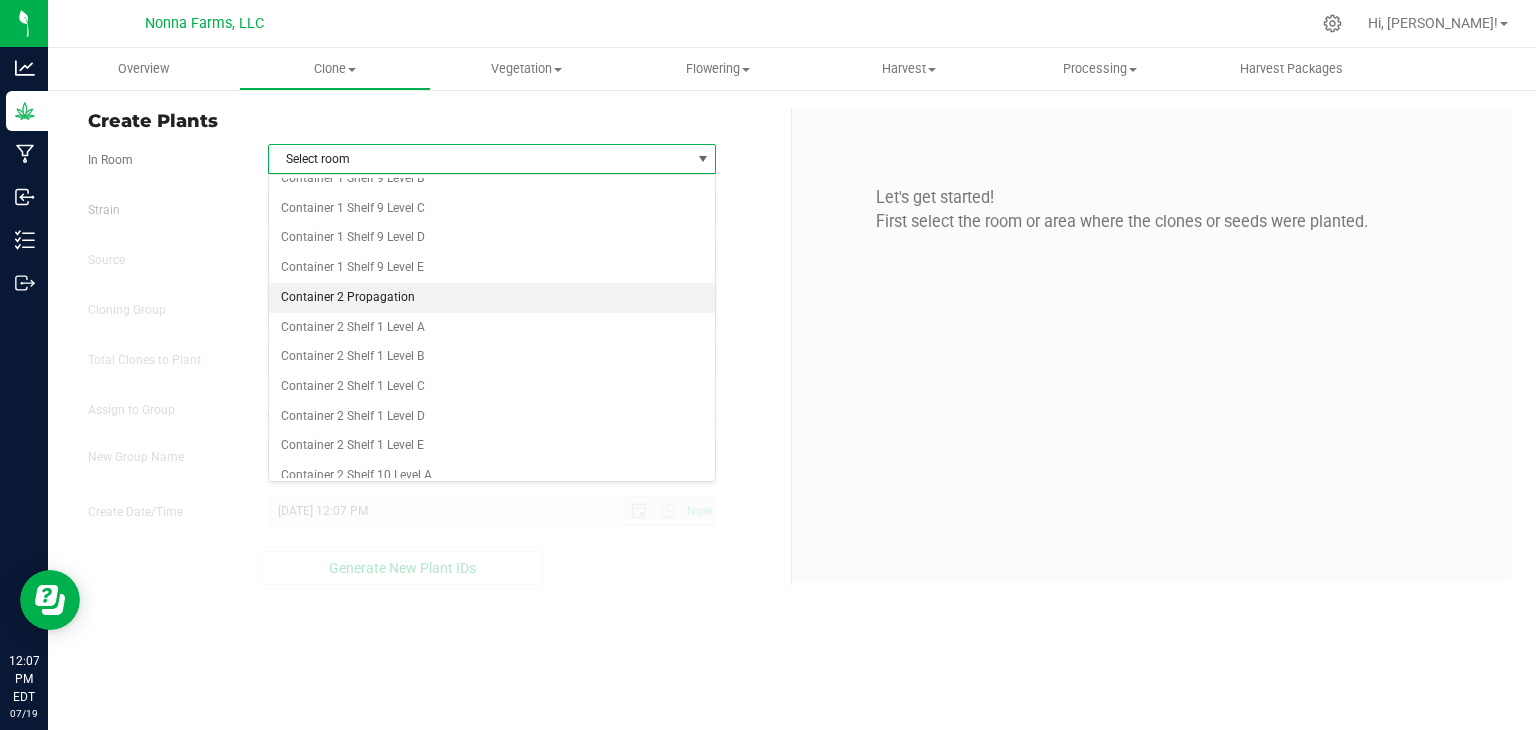 click on "Container 2 Propagation" at bounding box center (492, 298) 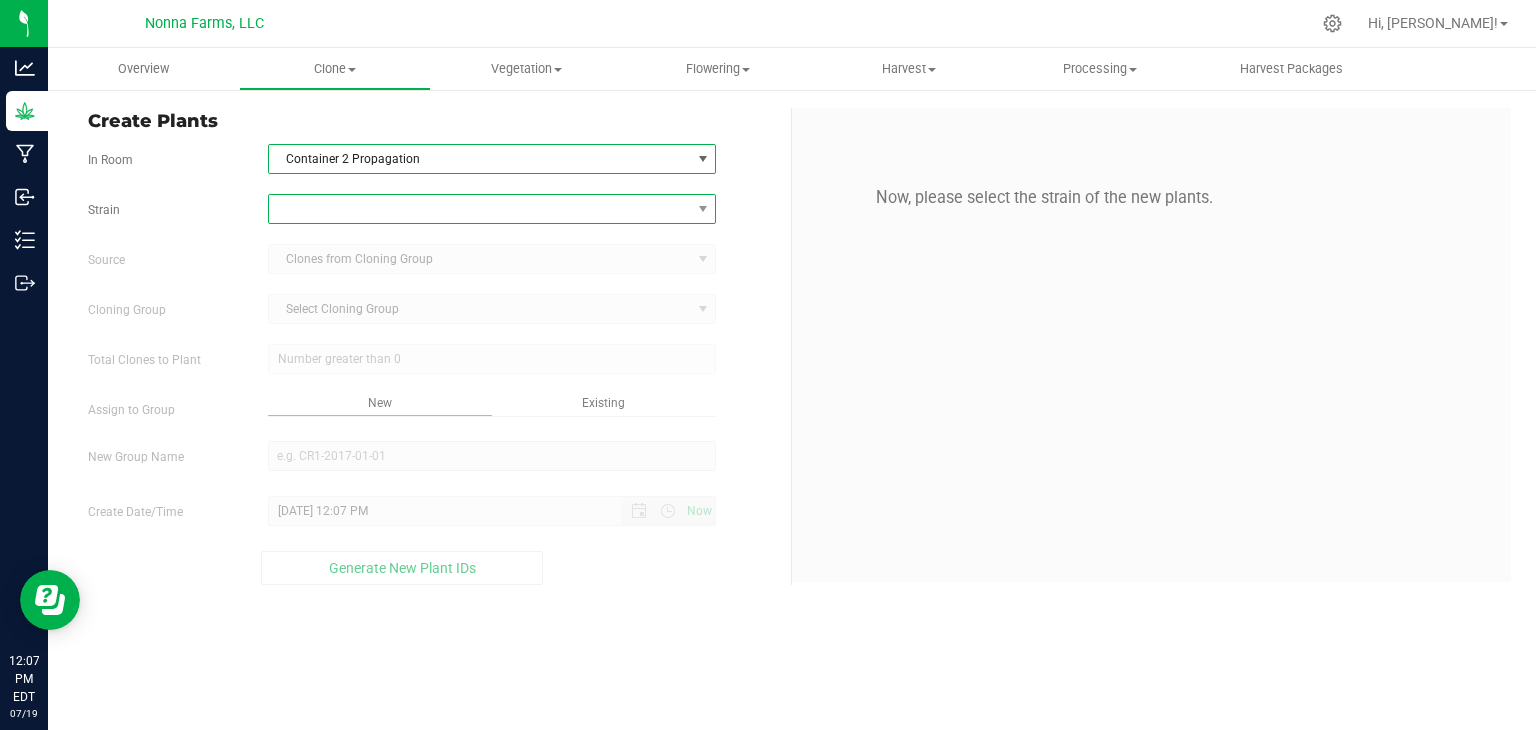 click at bounding box center (480, 209) 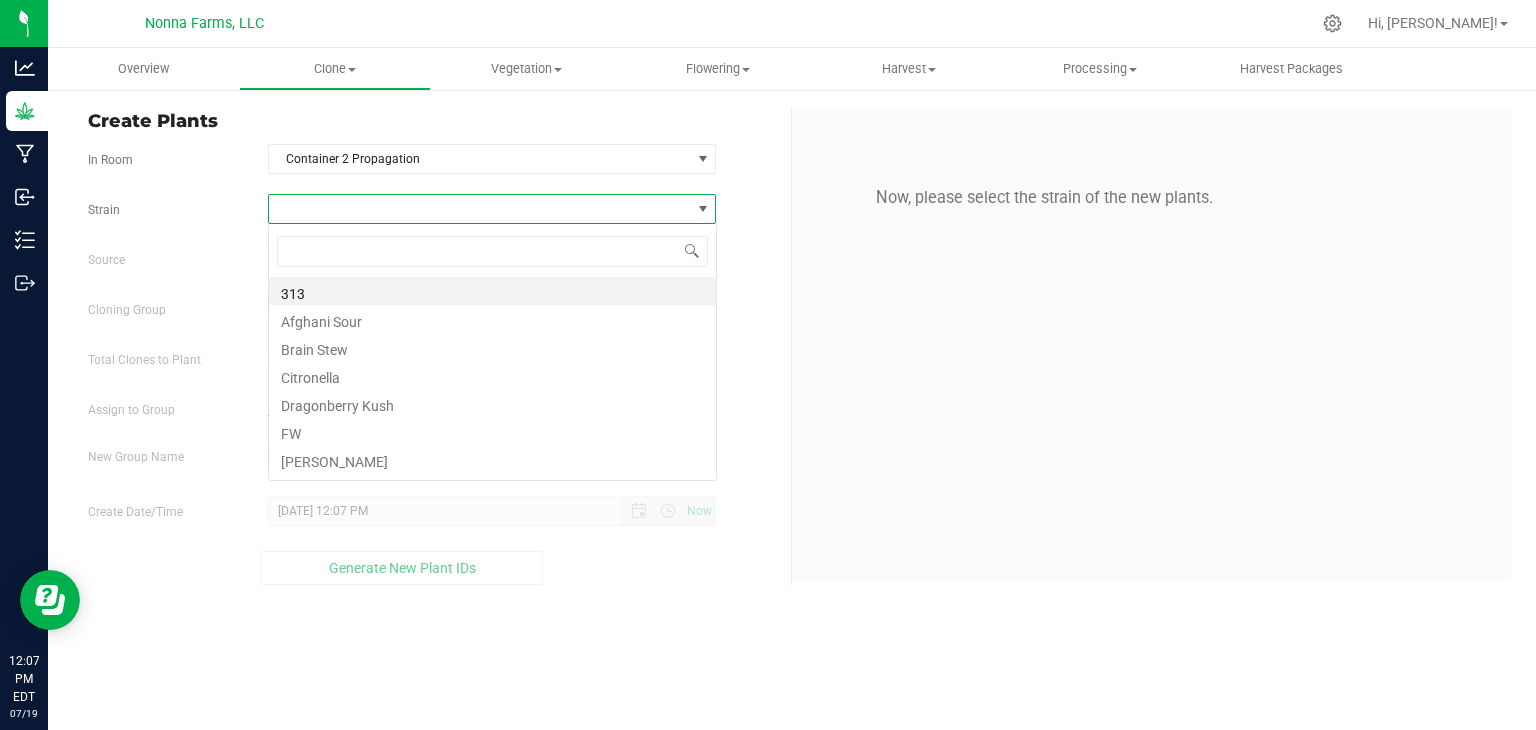 scroll, scrollTop: 99970, scrollLeft: 99551, axis: both 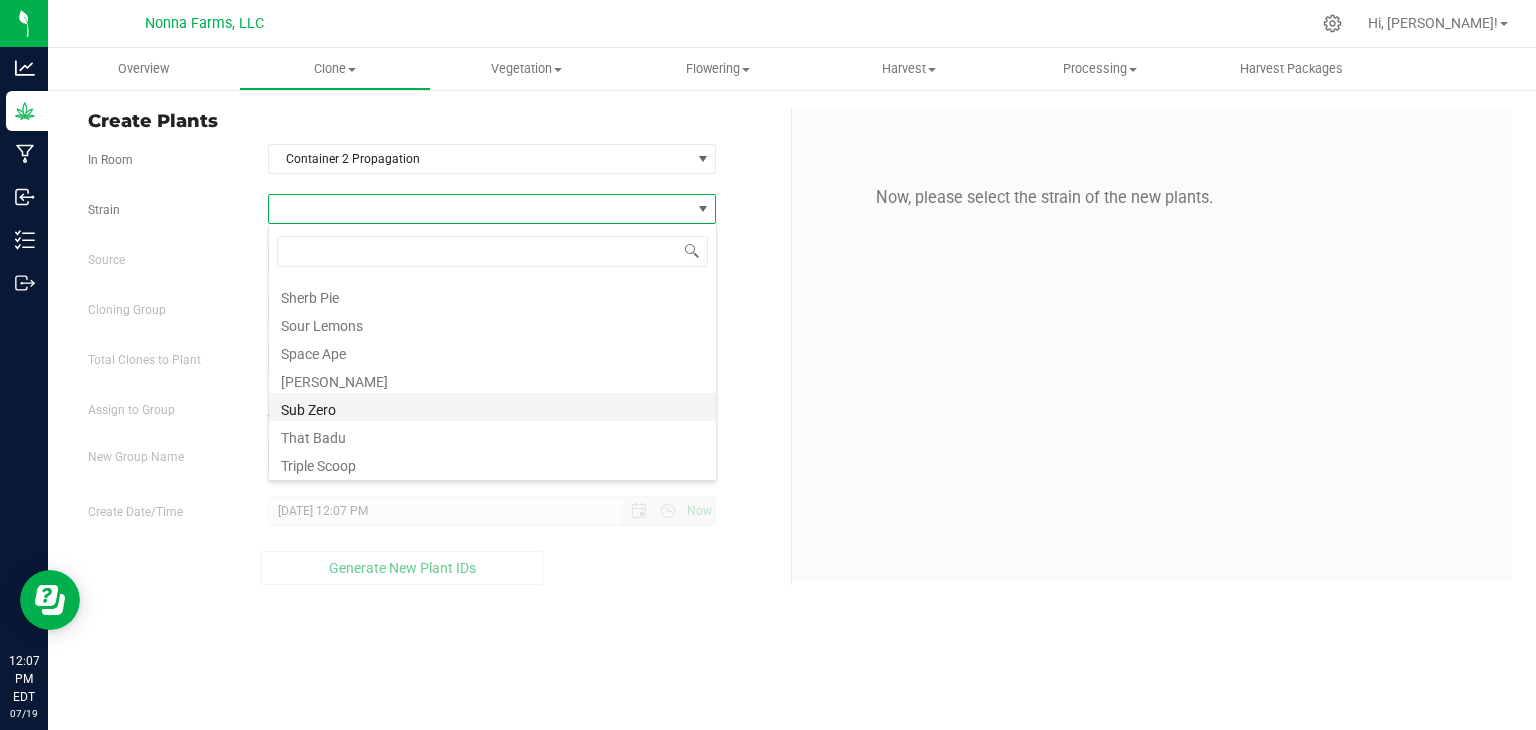 click on "Sub Zero" at bounding box center [492, 407] 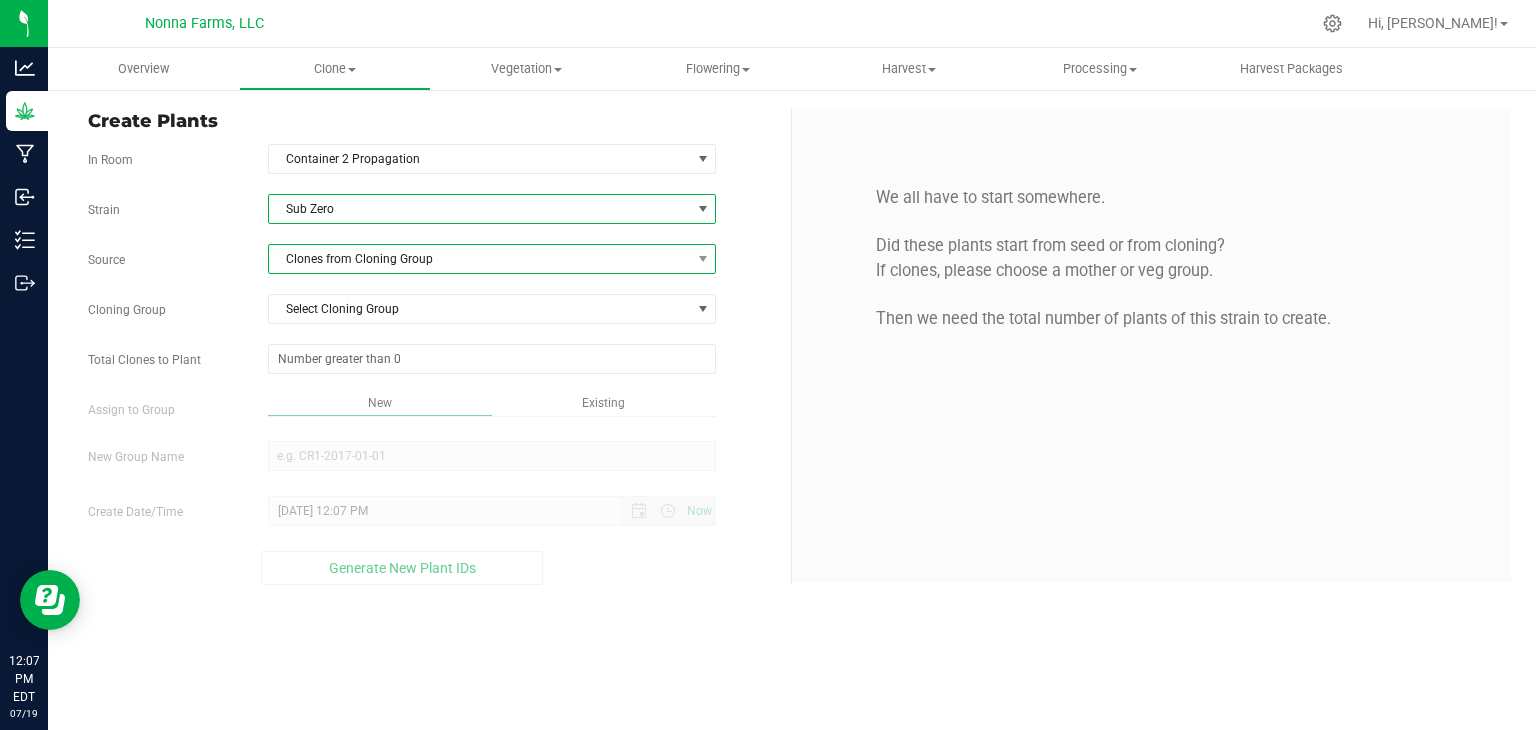 click on "Clones from Cloning Group" at bounding box center (480, 259) 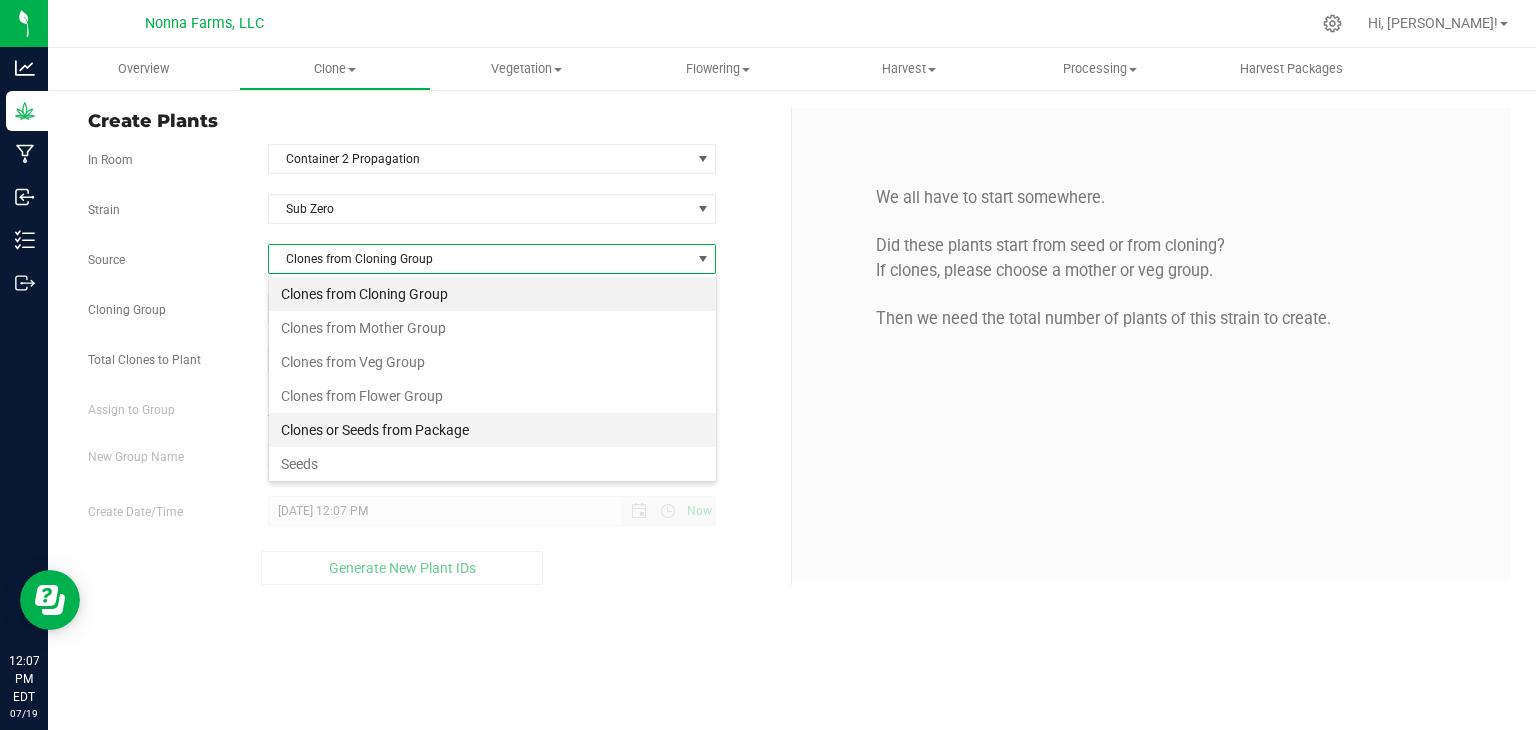scroll, scrollTop: 99970, scrollLeft: 99551, axis: both 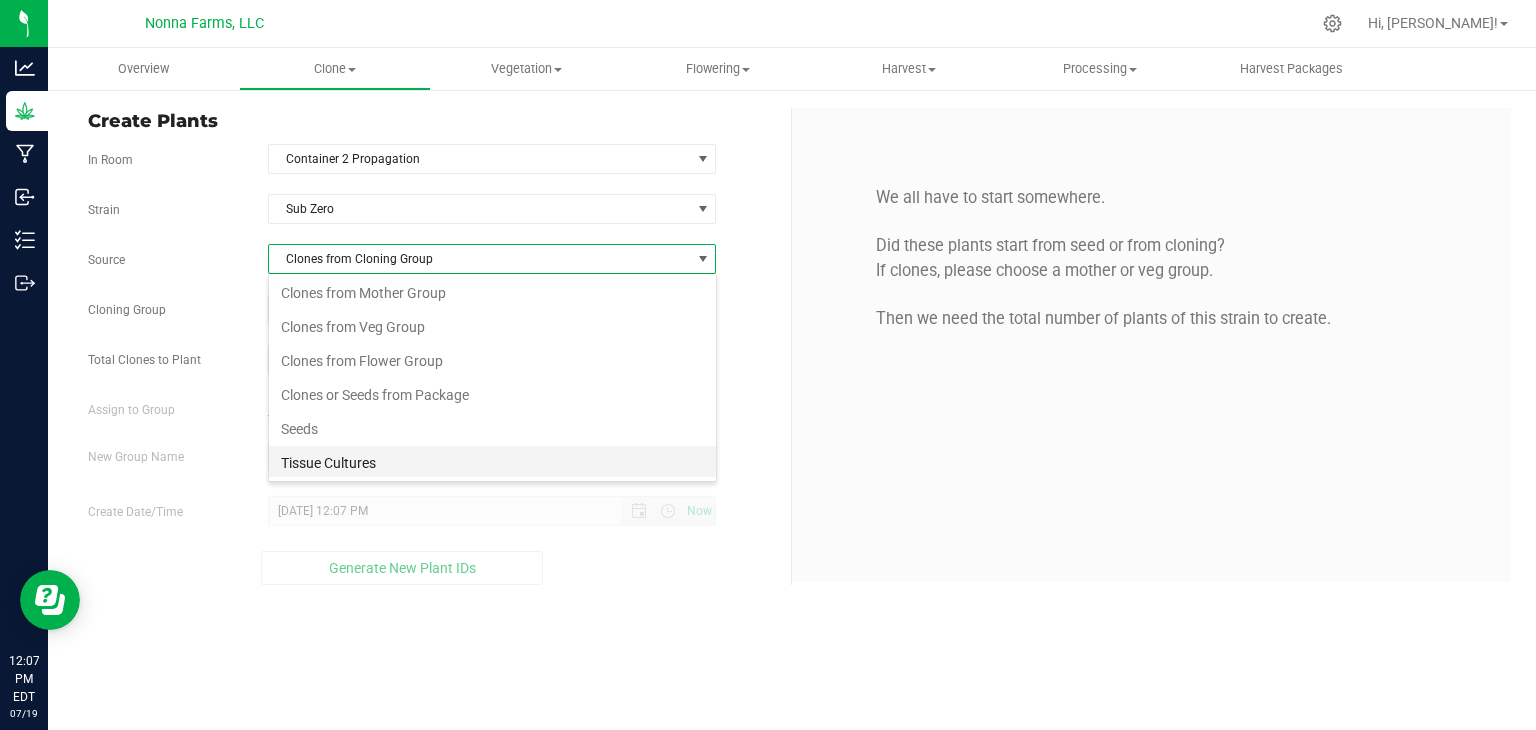 click on "Tissue Cultures" at bounding box center (492, 463) 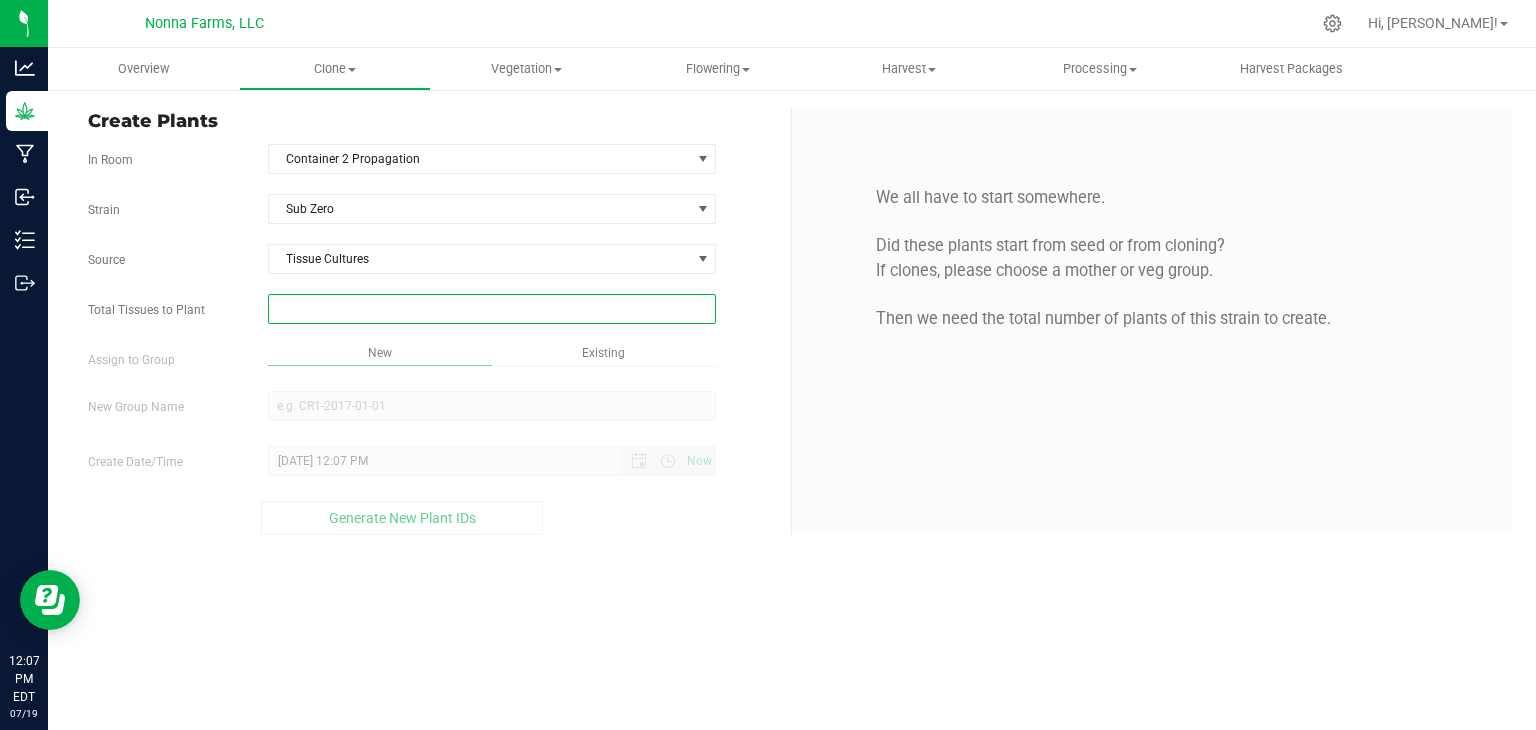 click at bounding box center [492, 309] 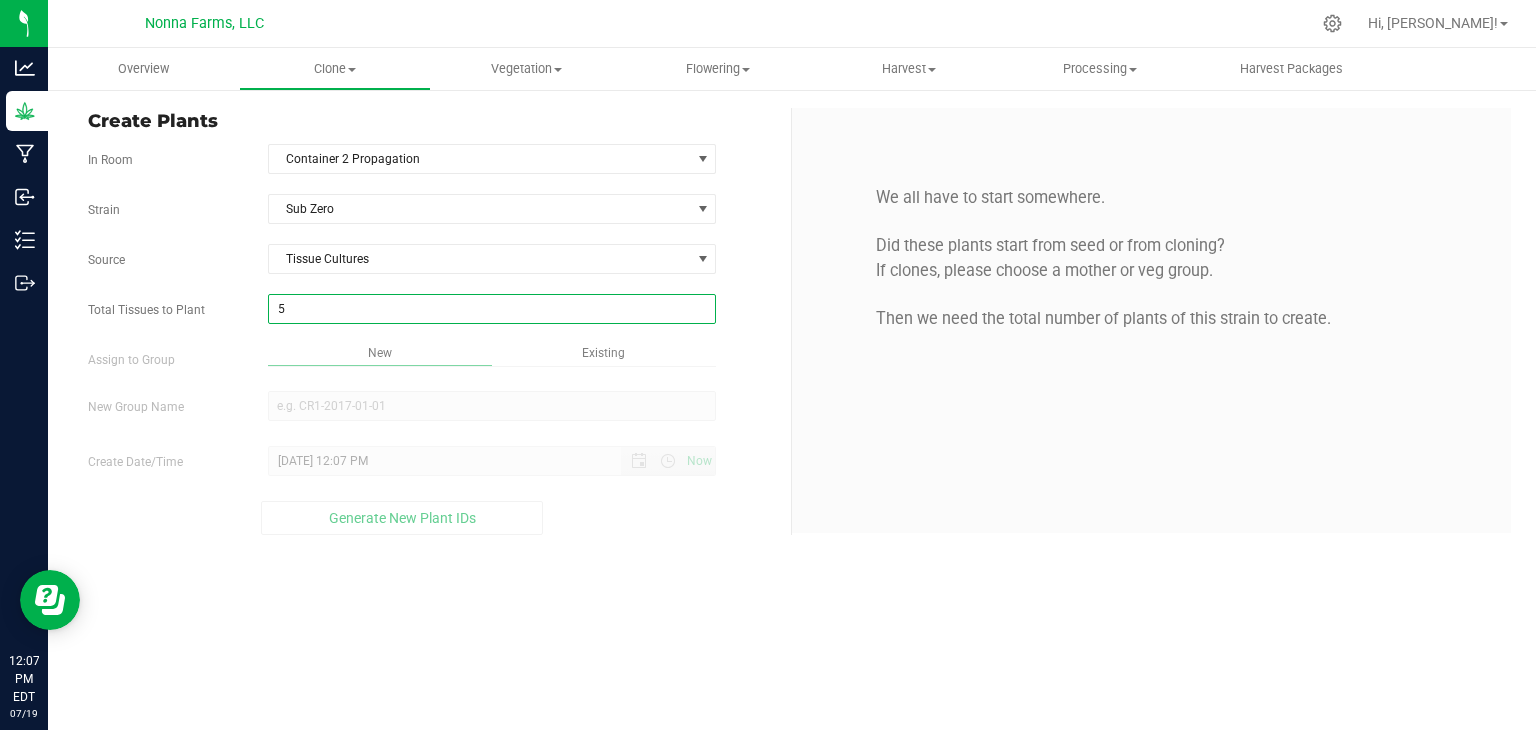 type on "50" 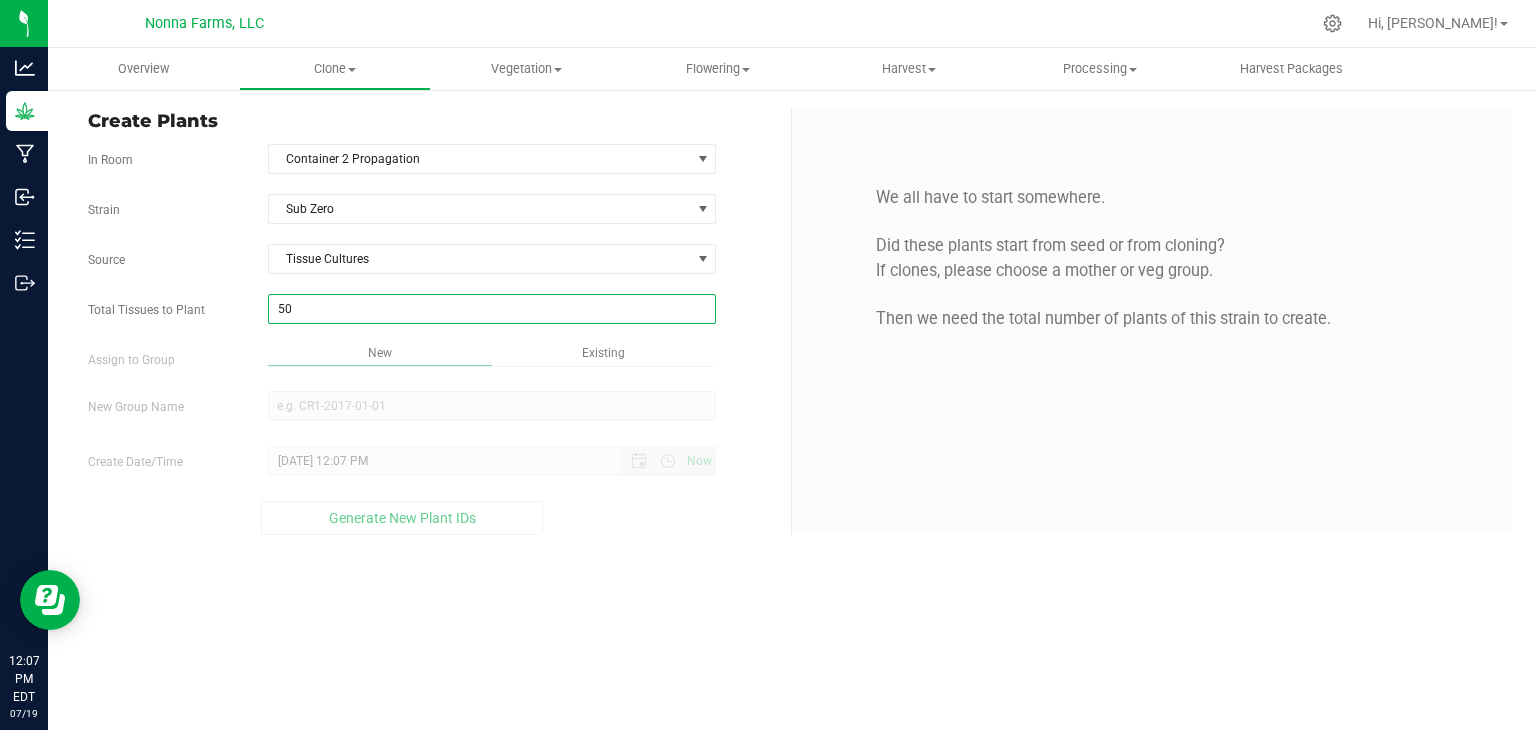type on "50" 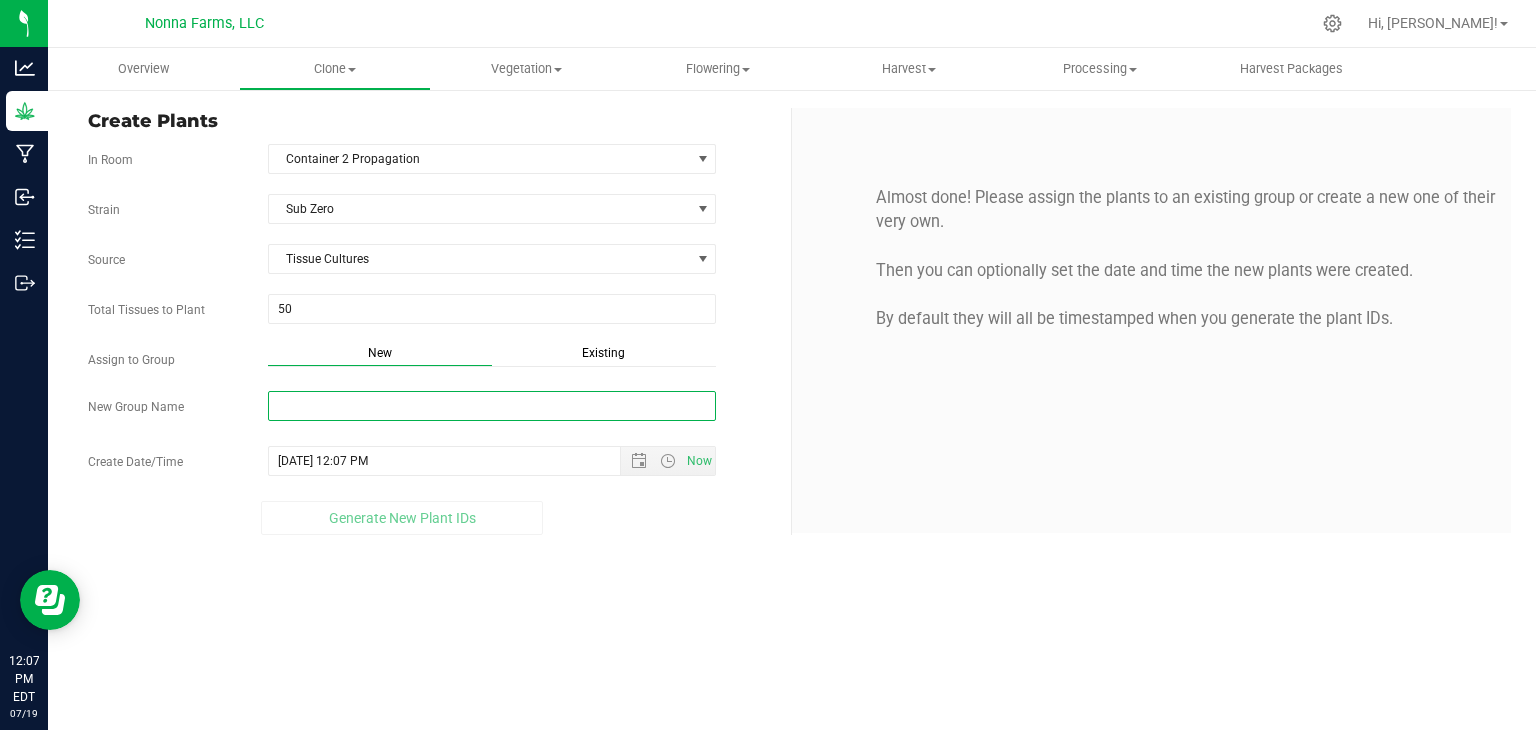 click on "New Group Name" at bounding box center [492, 406] 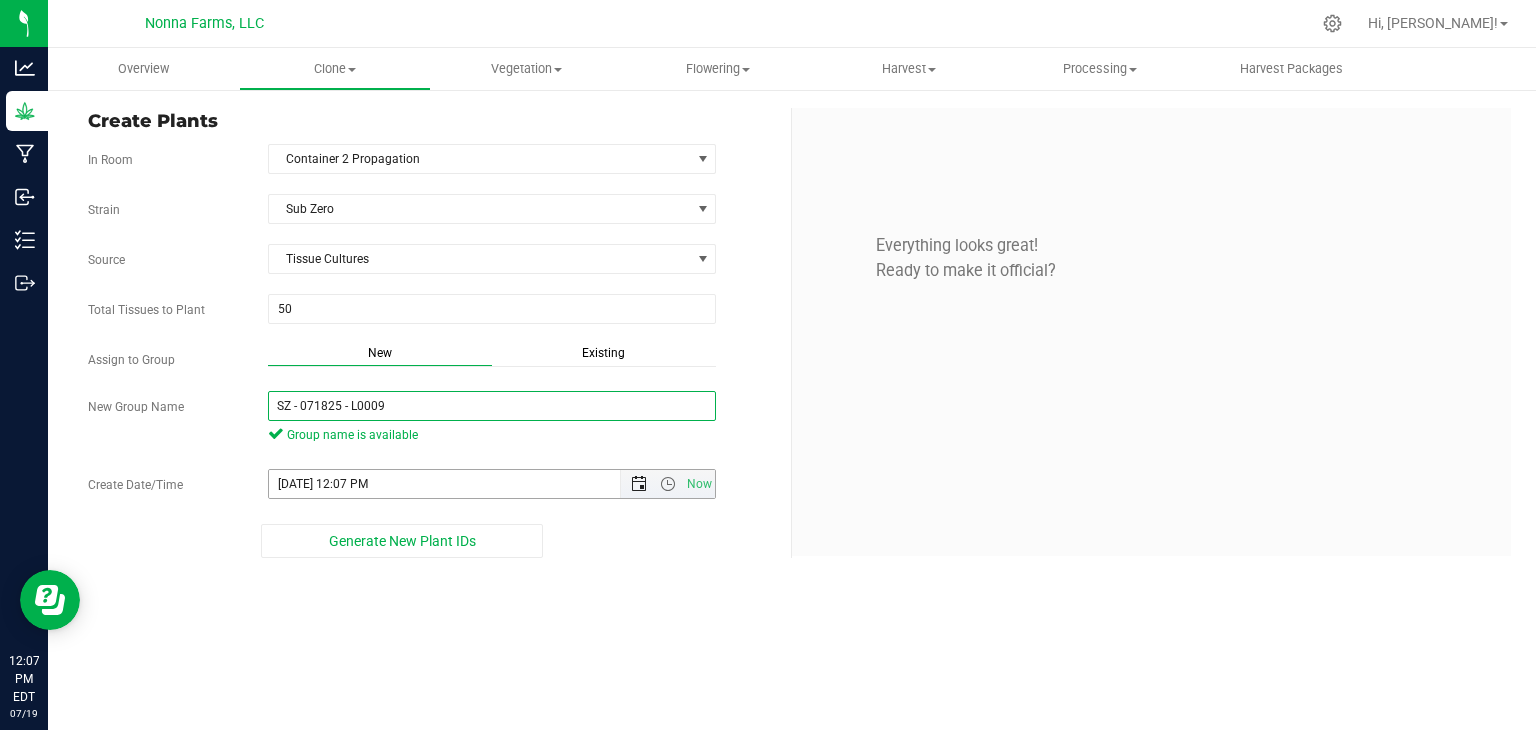 click at bounding box center [639, 484] 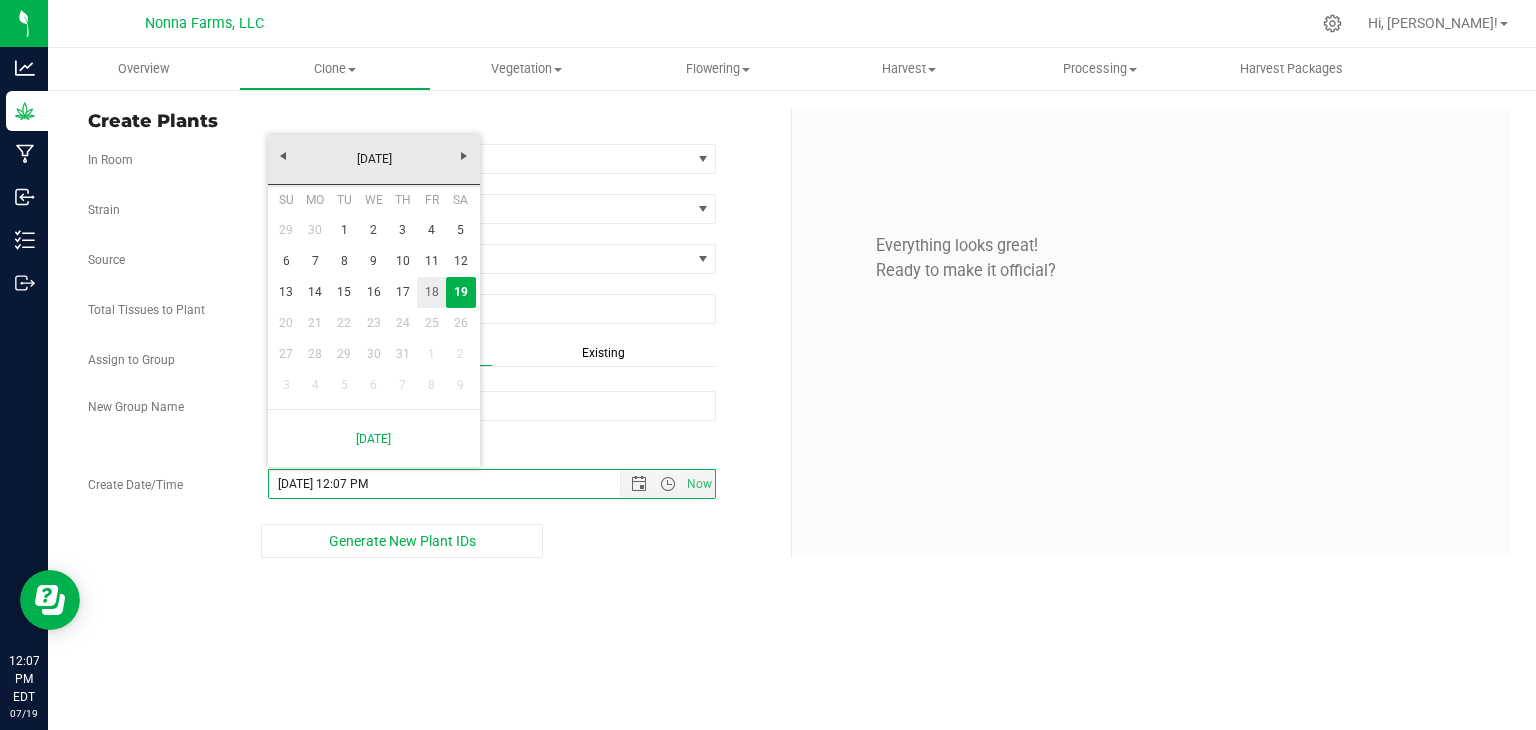 click on "18" at bounding box center (431, 292) 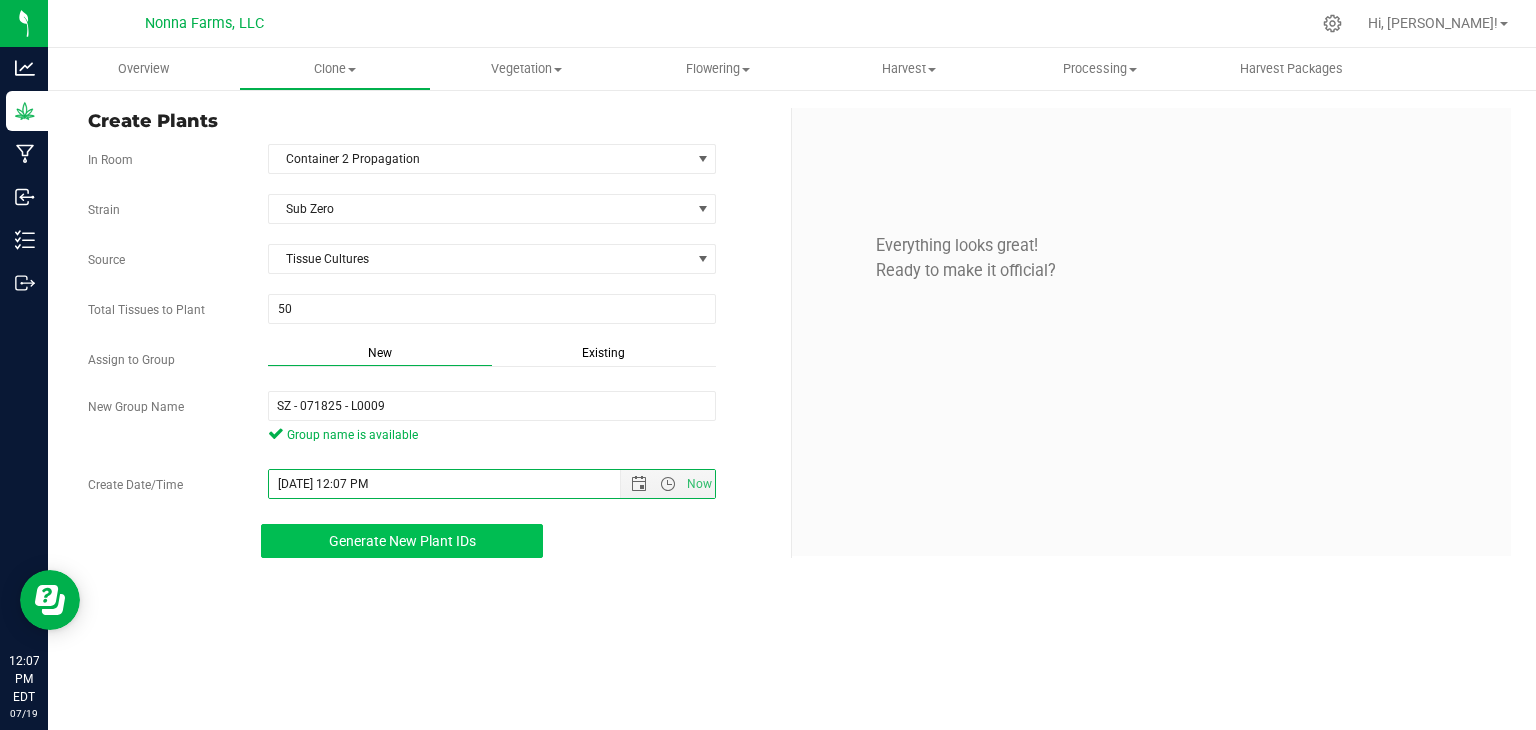 click on "Generate New Plant IDs" at bounding box center (402, 541) 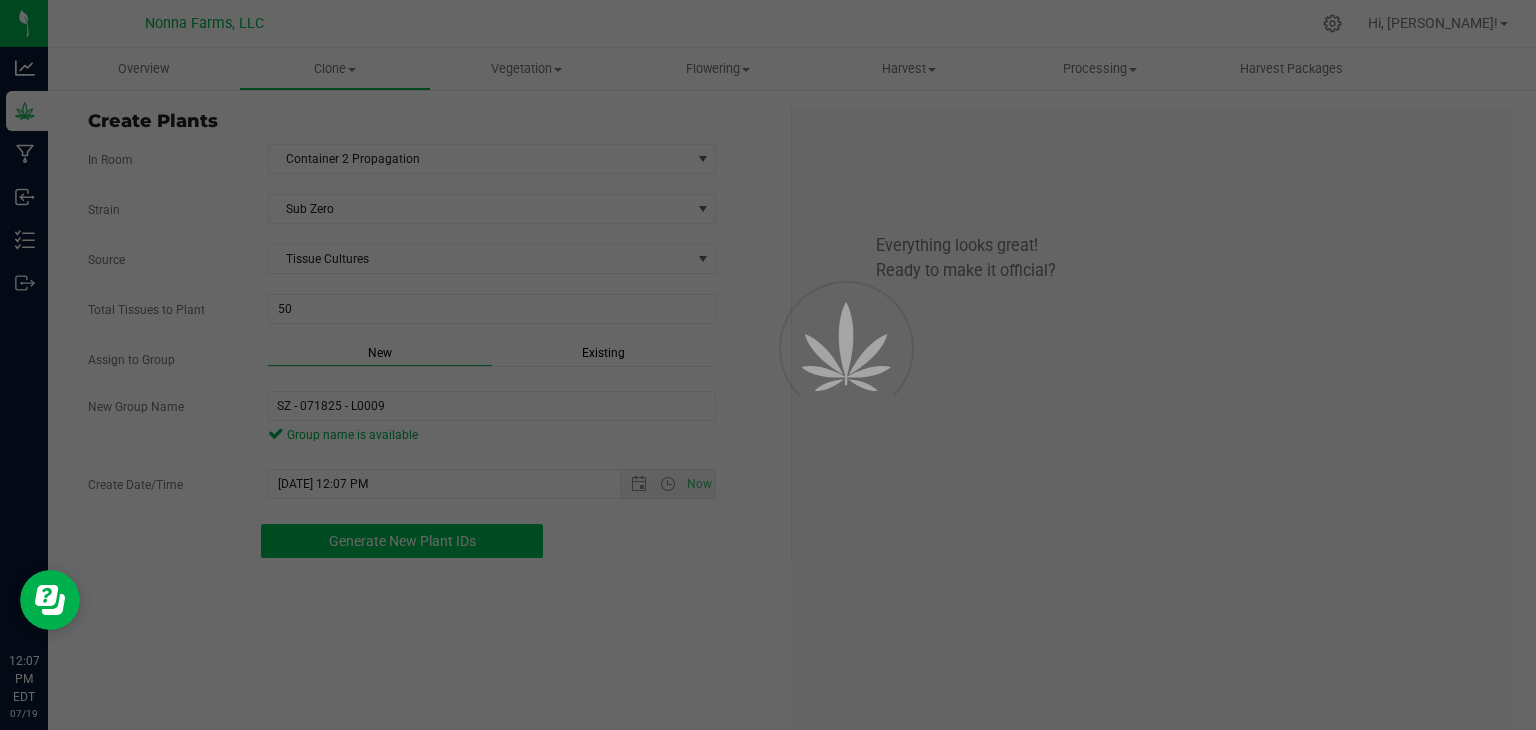 scroll, scrollTop: 60, scrollLeft: 0, axis: vertical 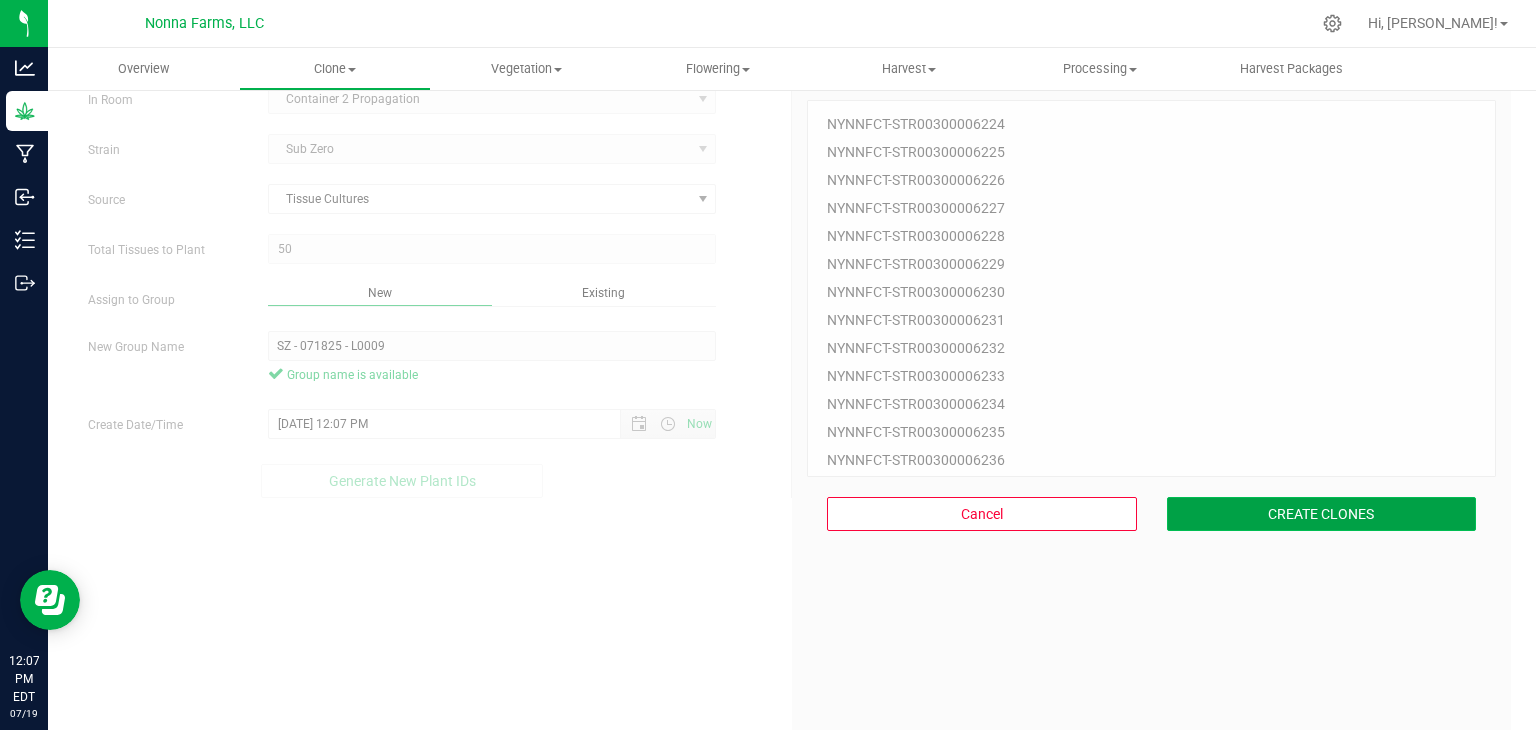 click on "CREATE CLONES" at bounding box center (1322, 514) 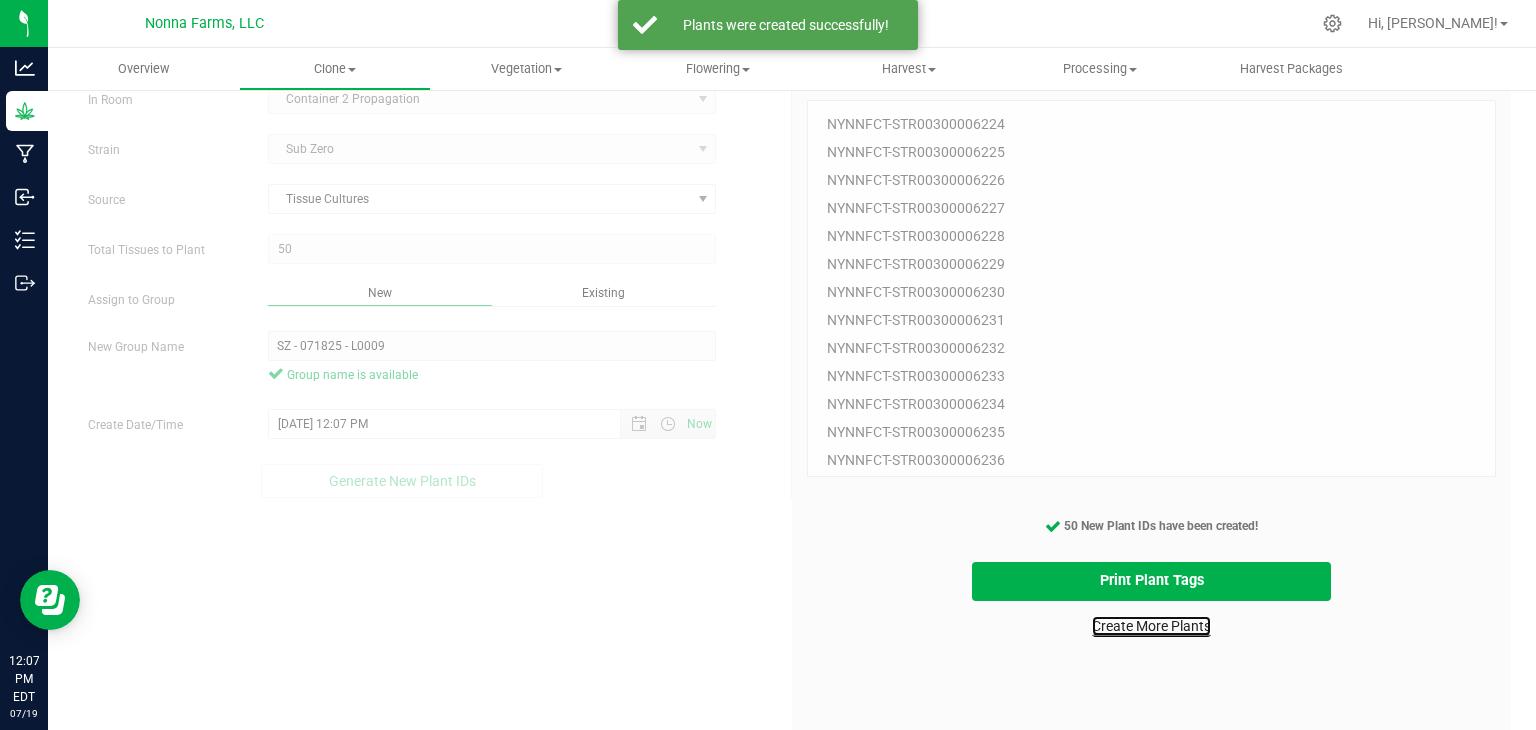click on "Create More Plants" at bounding box center [1151, 626] 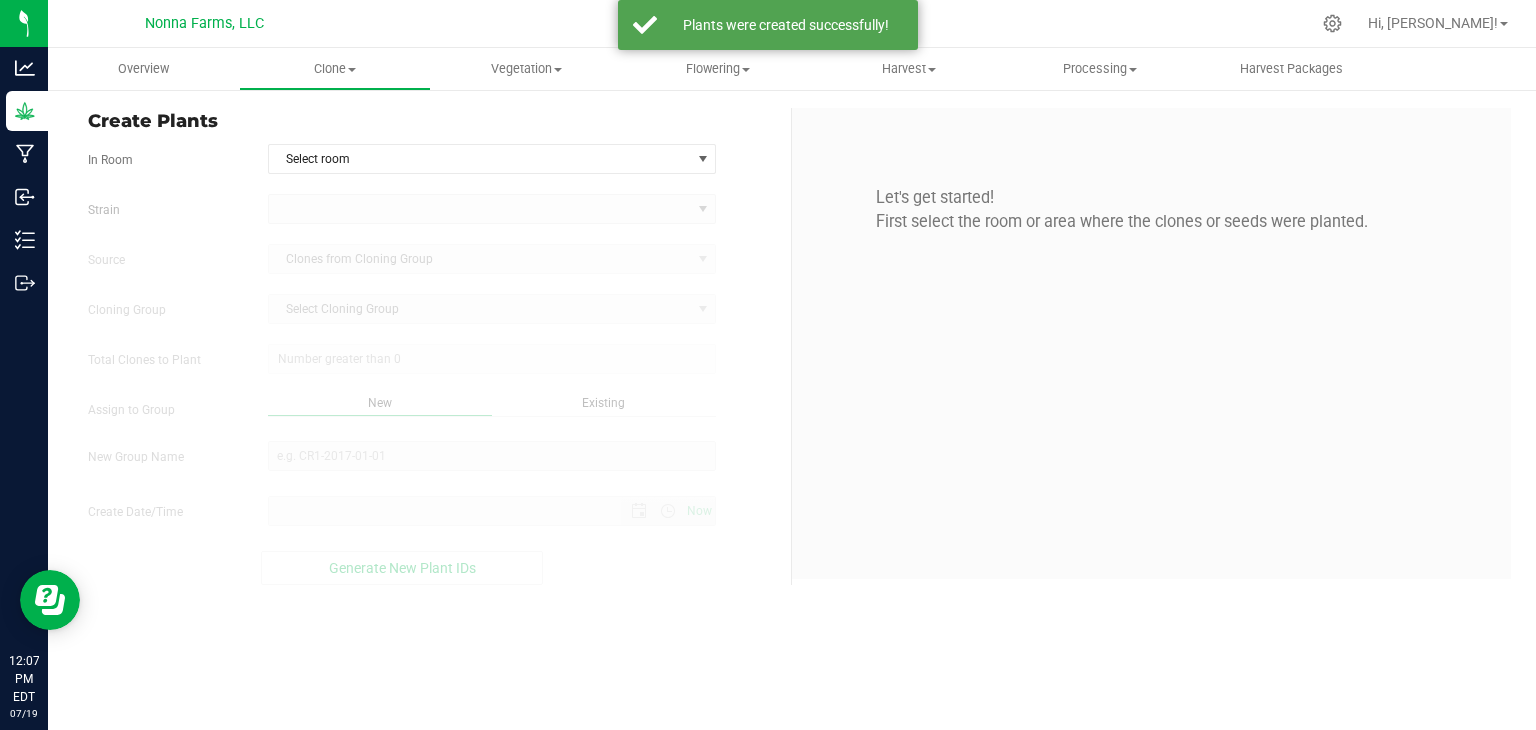scroll, scrollTop: 0, scrollLeft: 0, axis: both 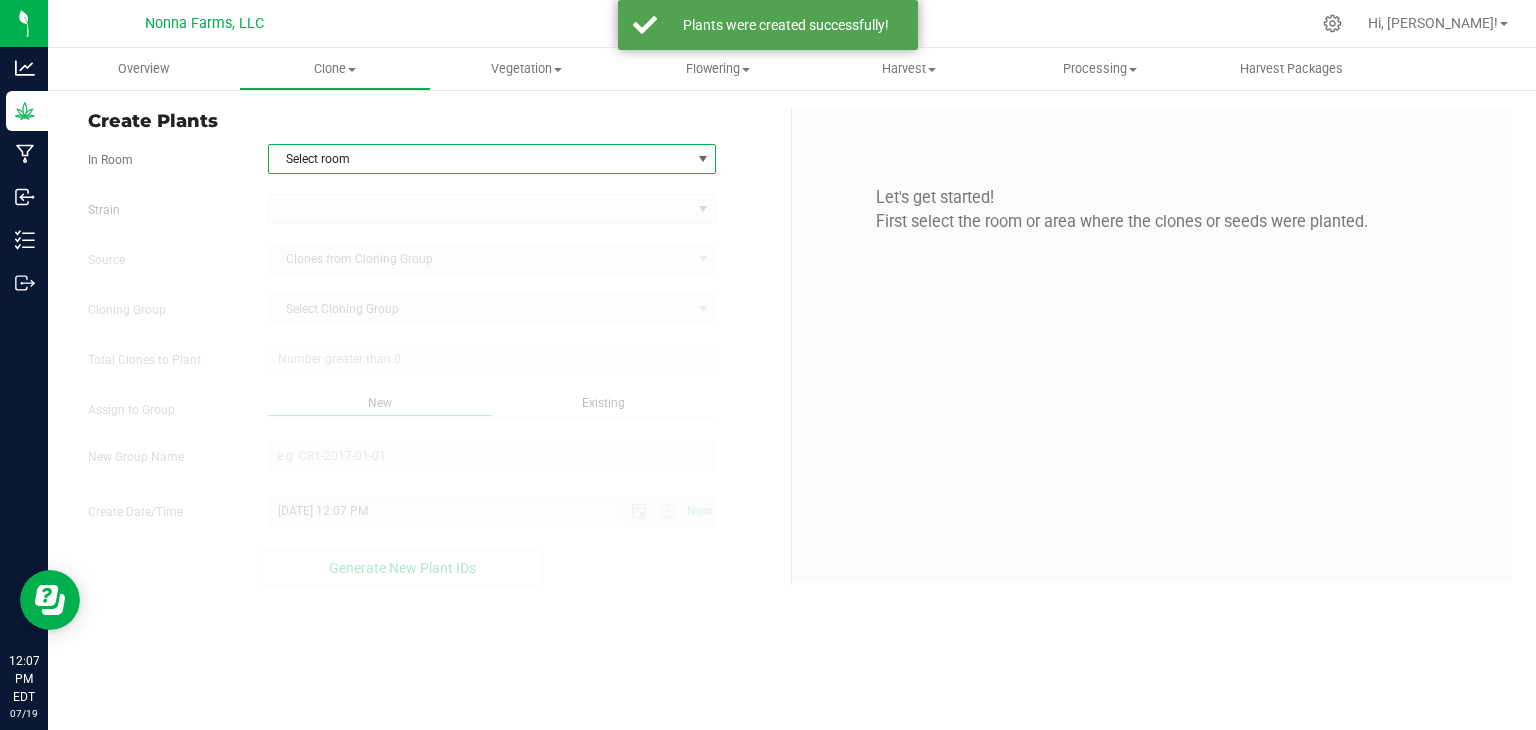 click on "Select room" at bounding box center (480, 159) 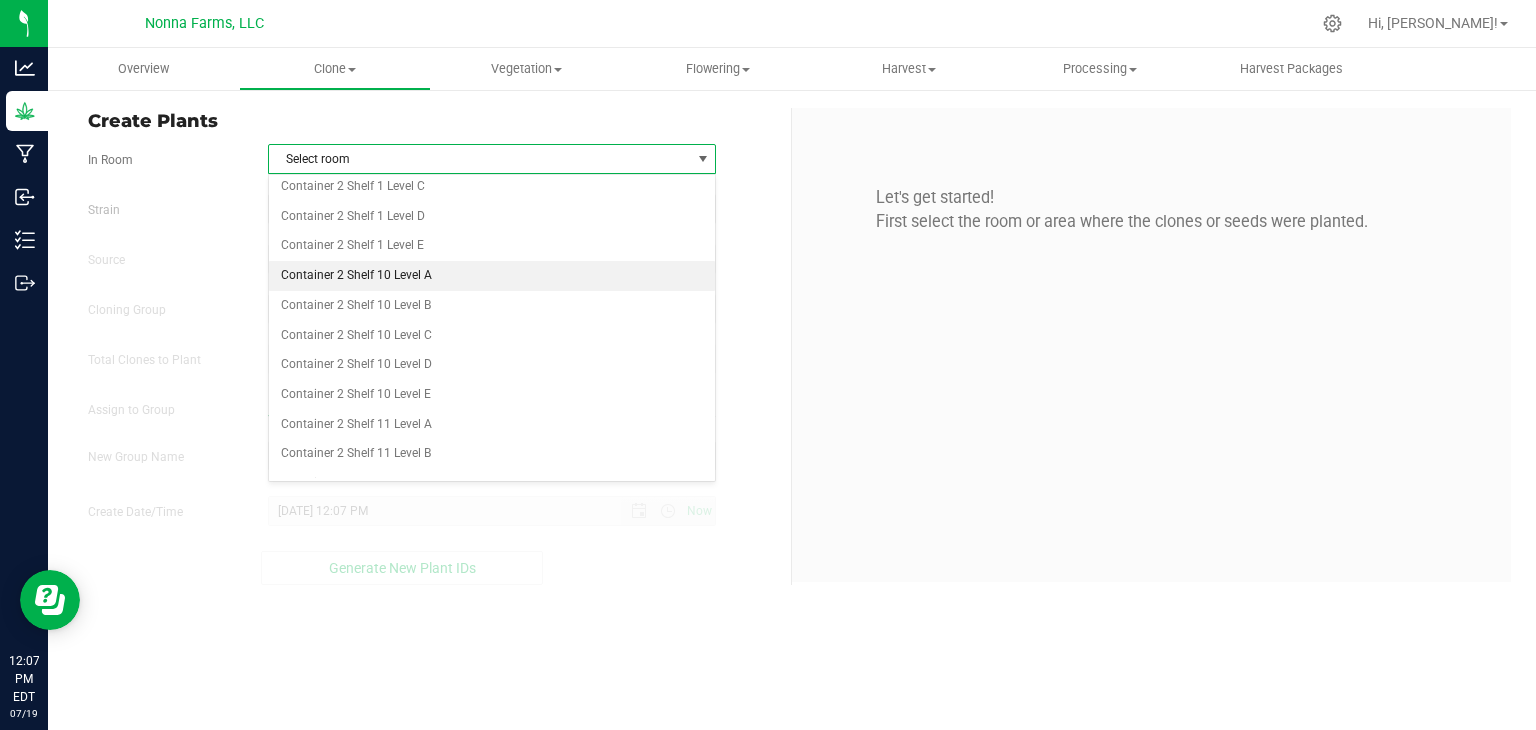 scroll, scrollTop: 2600, scrollLeft: 0, axis: vertical 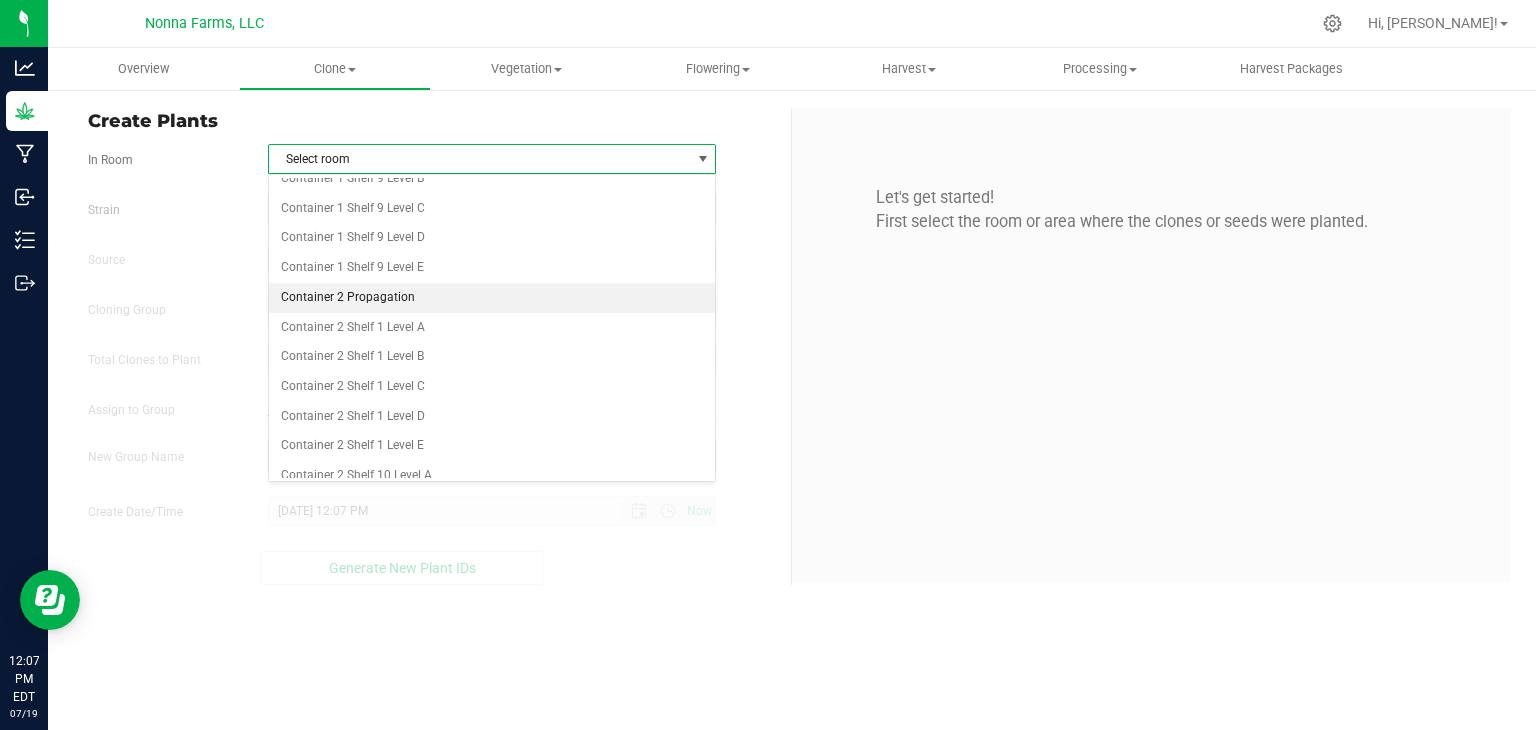 click on "Container 2 Propagation" at bounding box center (492, 298) 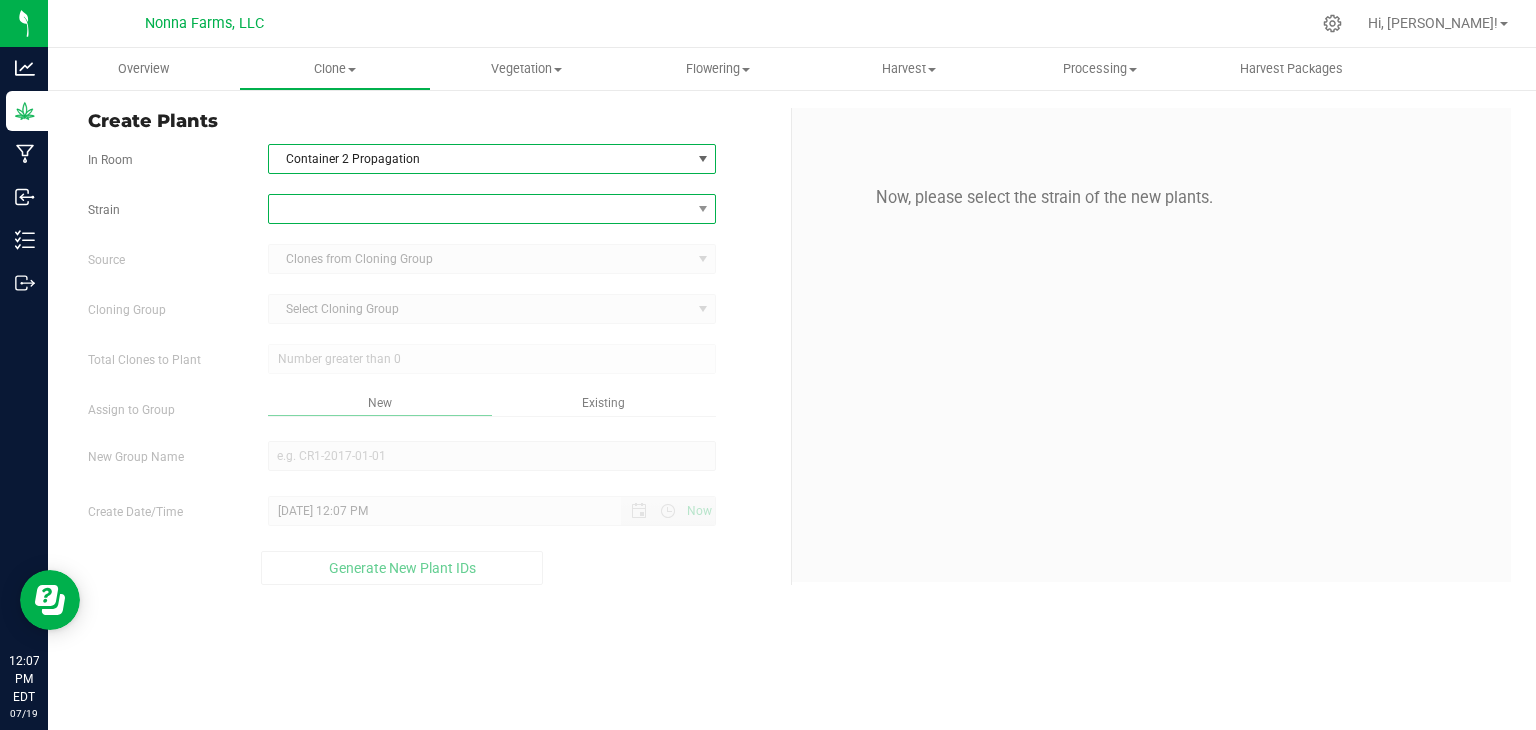 click at bounding box center (480, 209) 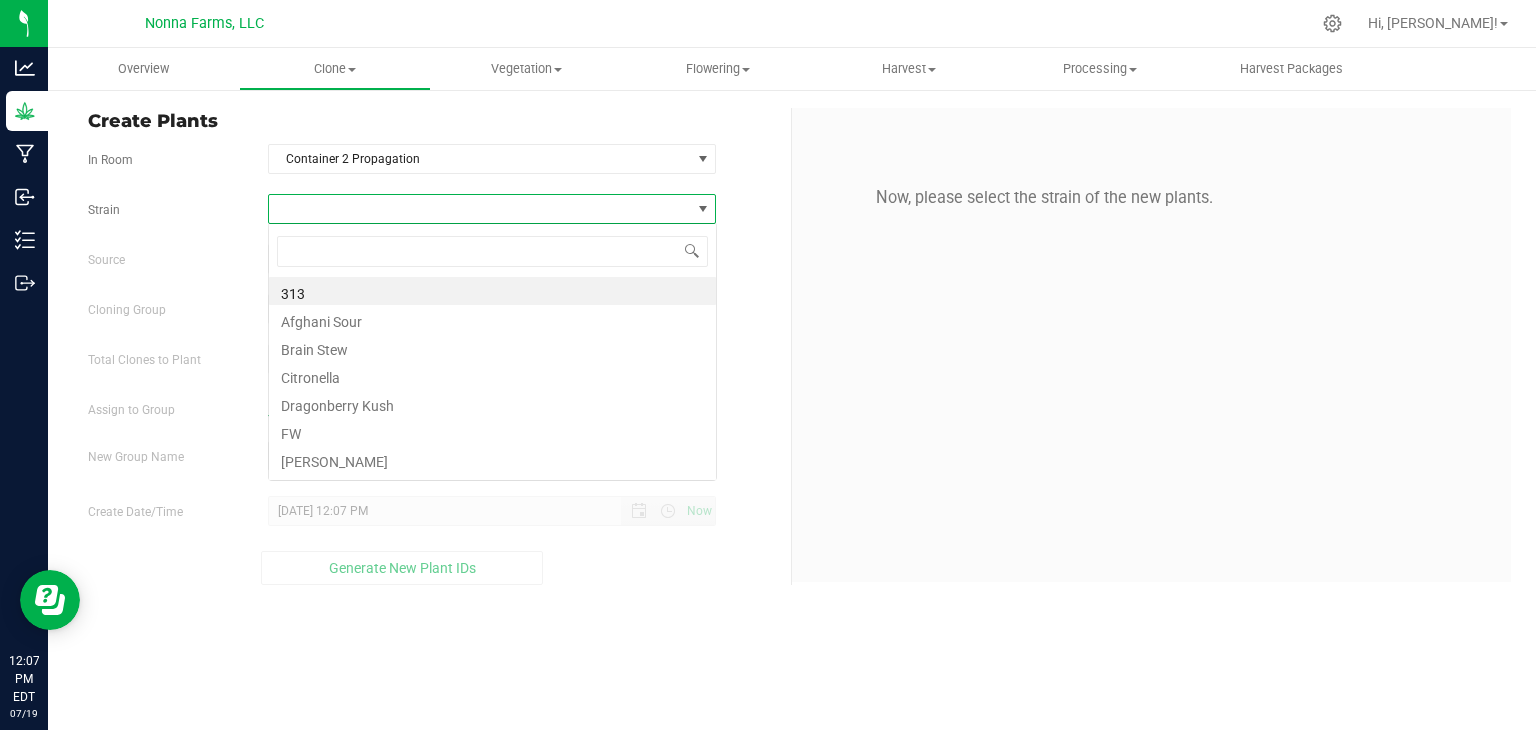 scroll, scrollTop: 99970, scrollLeft: 99551, axis: both 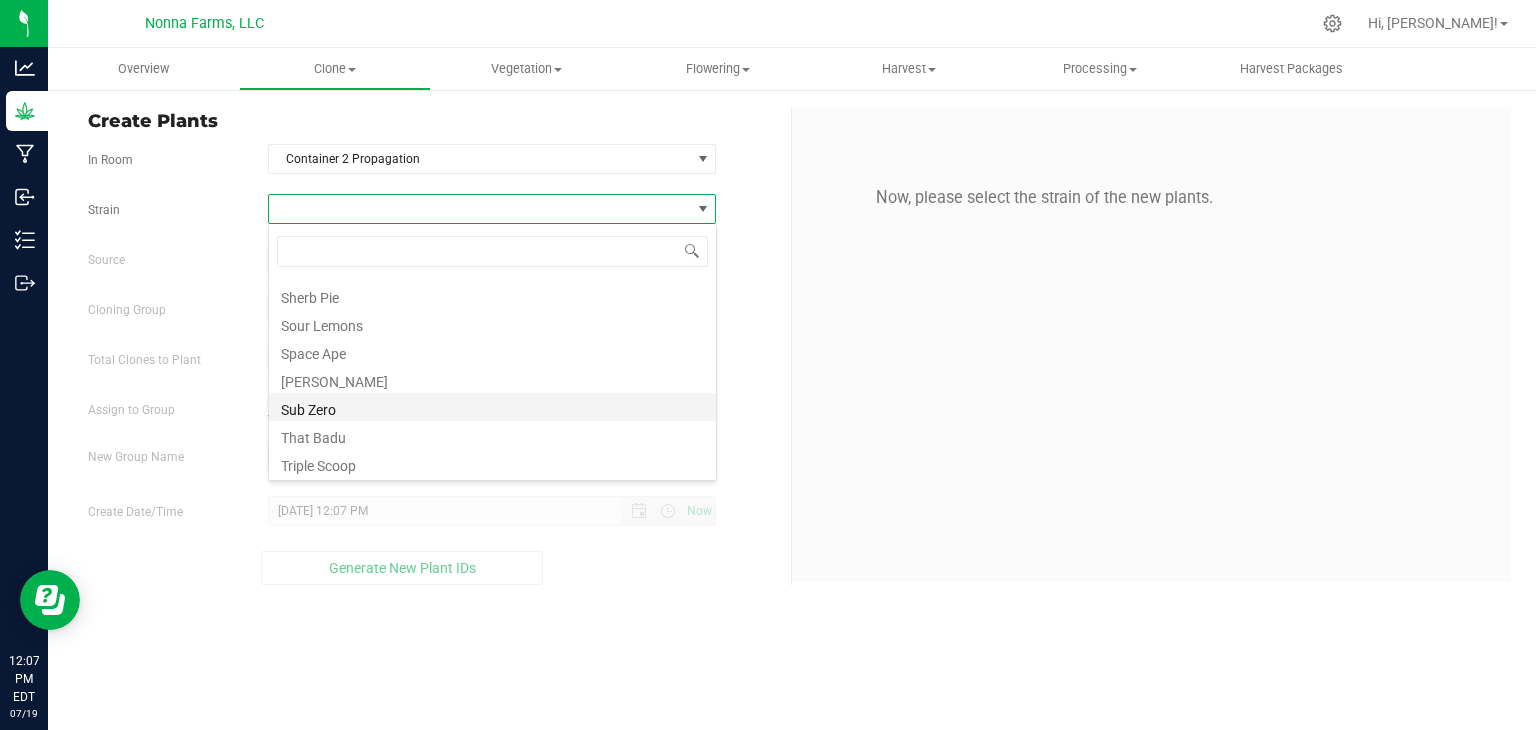 click on "Sub Zero" at bounding box center [492, 407] 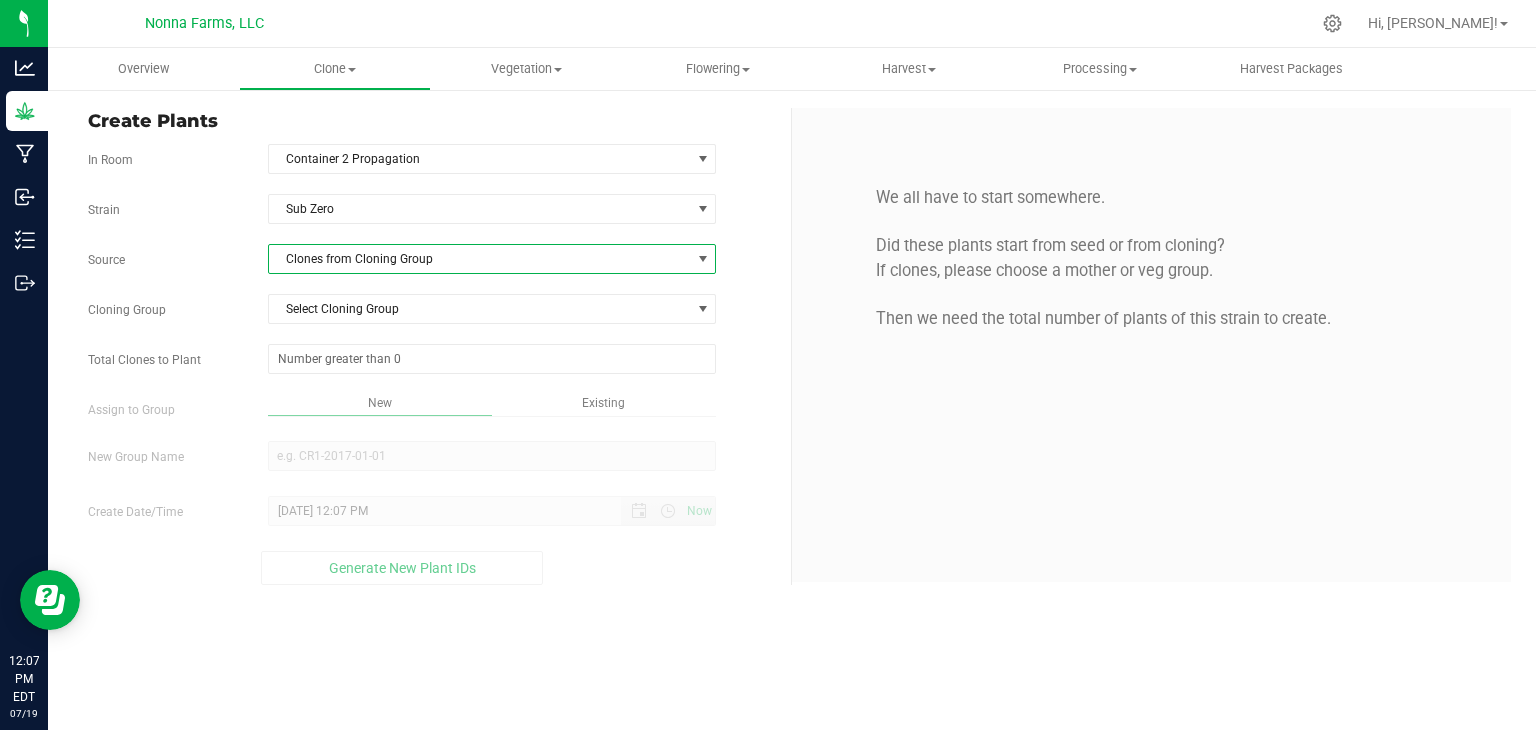 click on "Clones from Cloning Group" at bounding box center [480, 259] 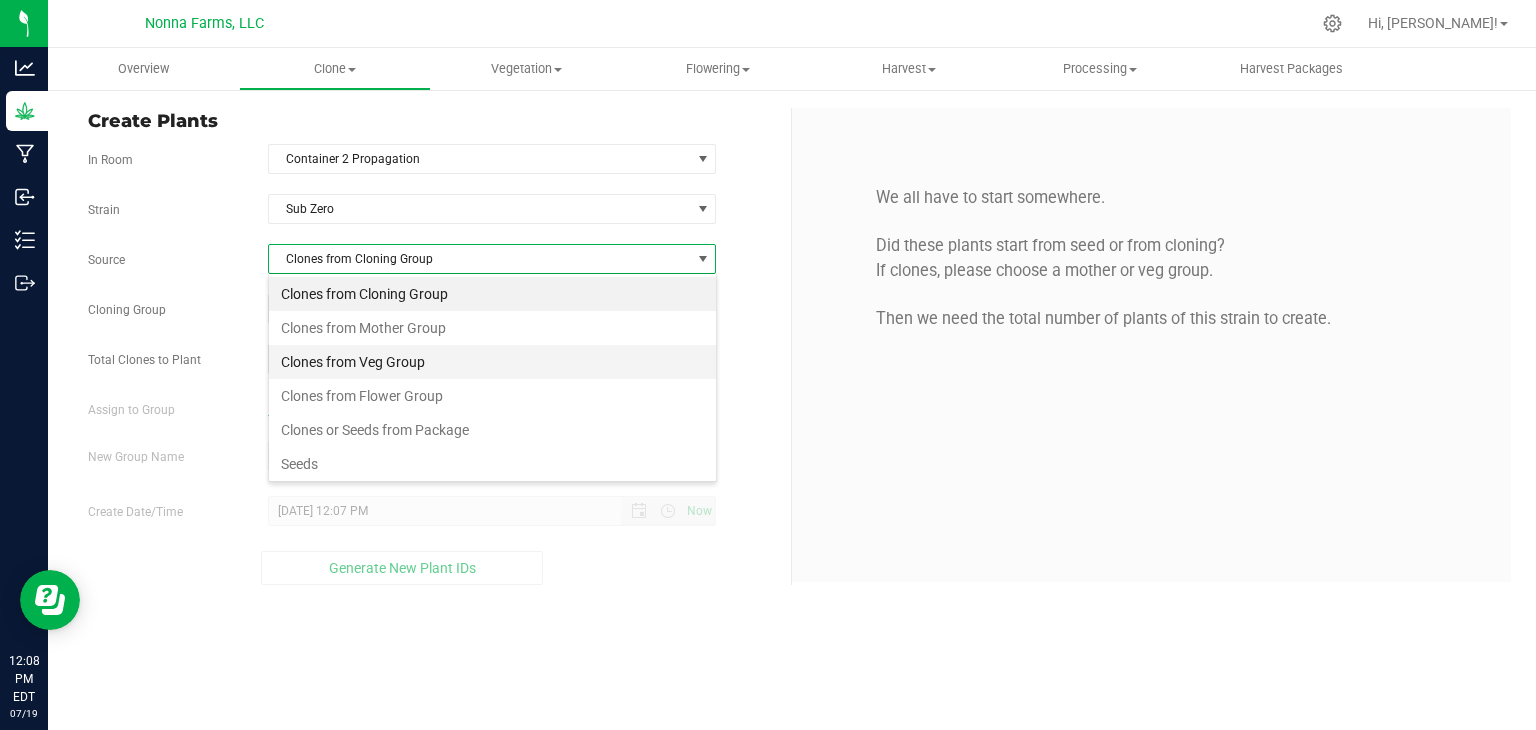 scroll, scrollTop: 99970, scrollLeft: 99551, axis: both 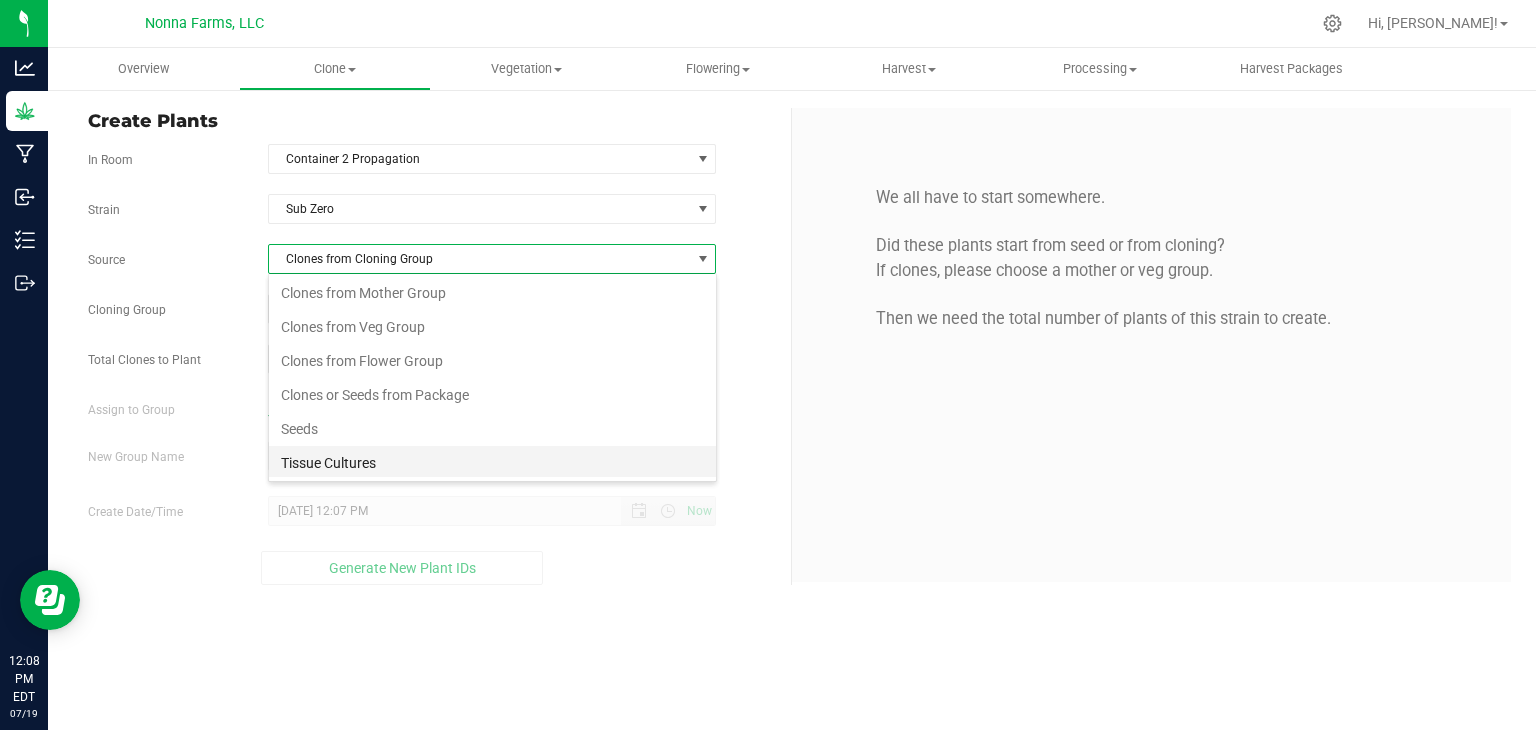 click on "Tissue Cultures" at bounding box center [492, 463] 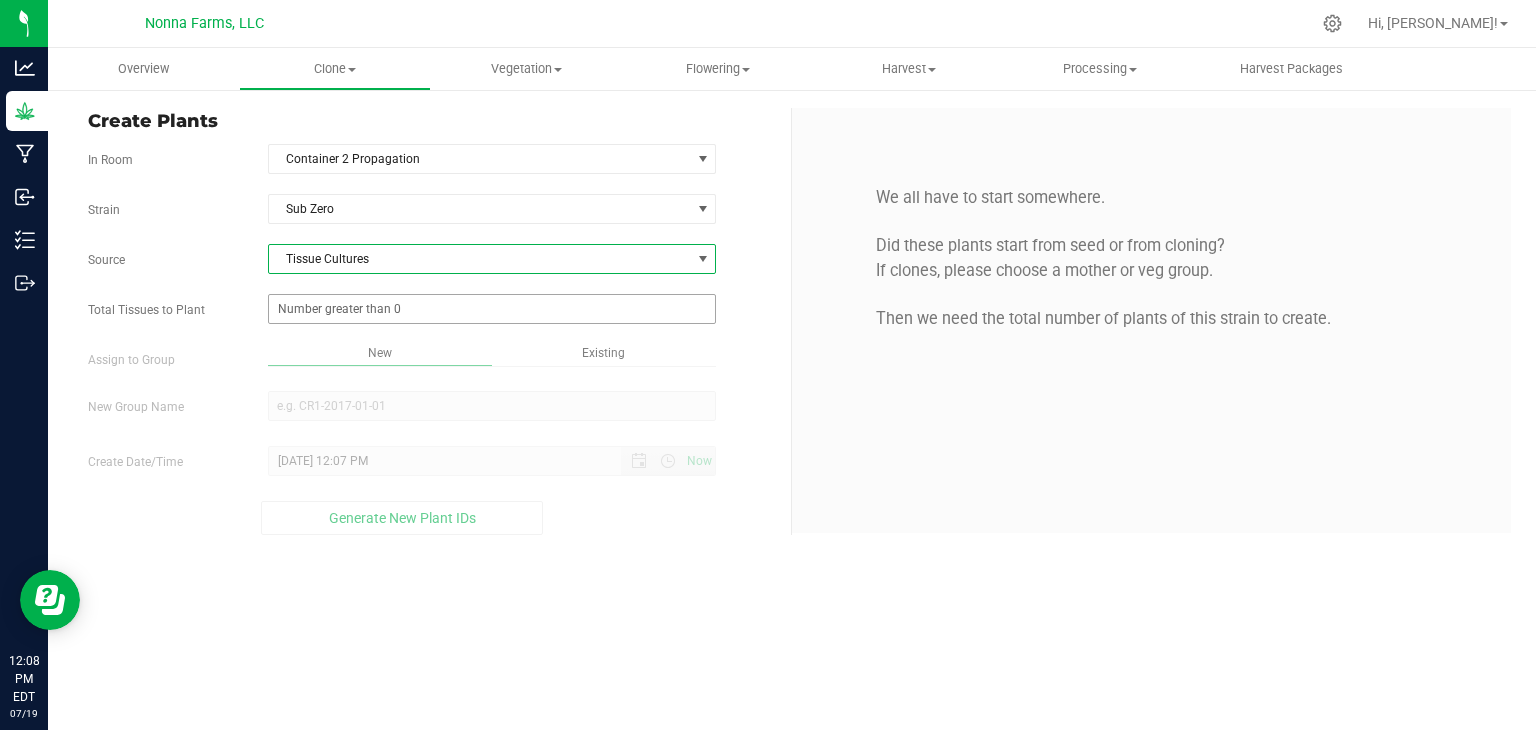 click at bounding box center (492, 309) 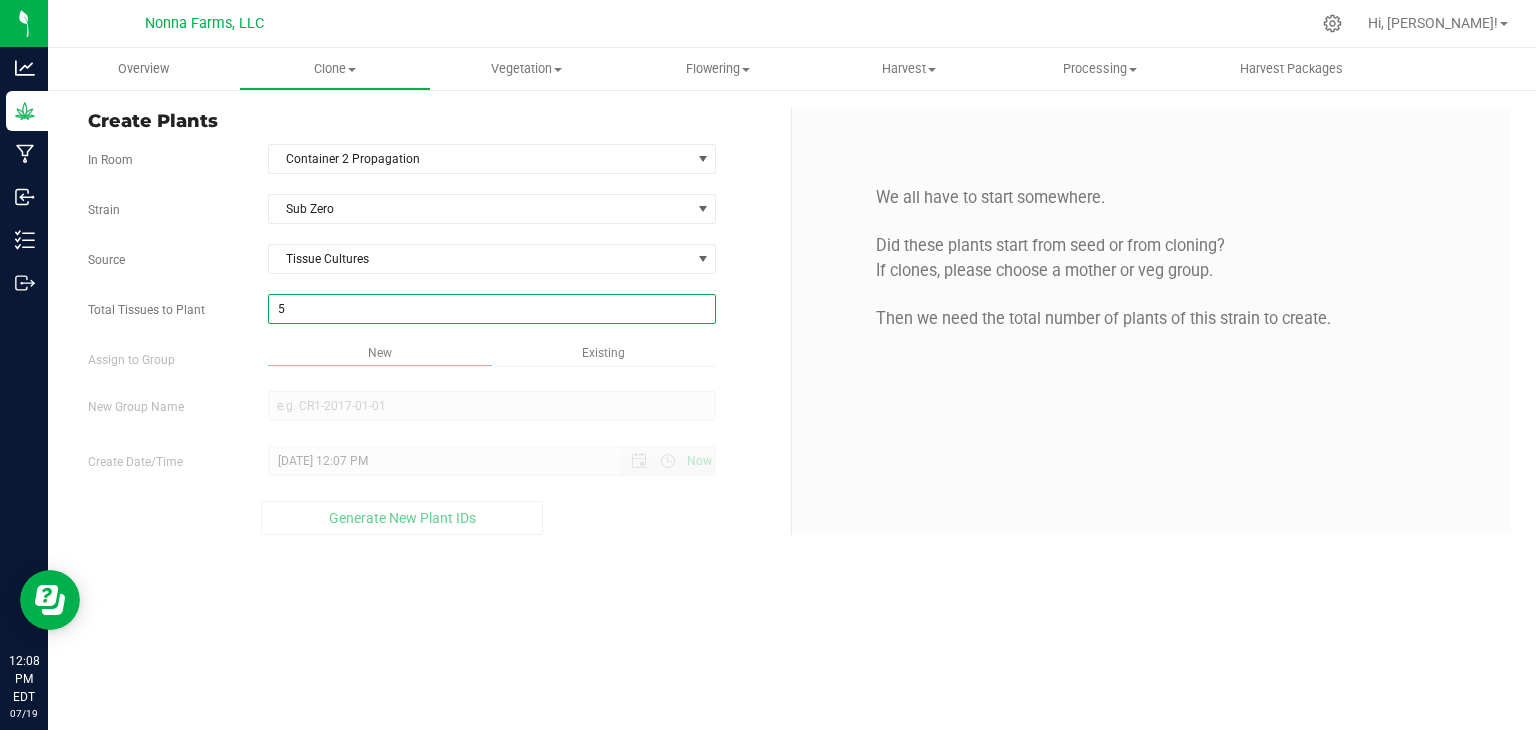 type on "50" 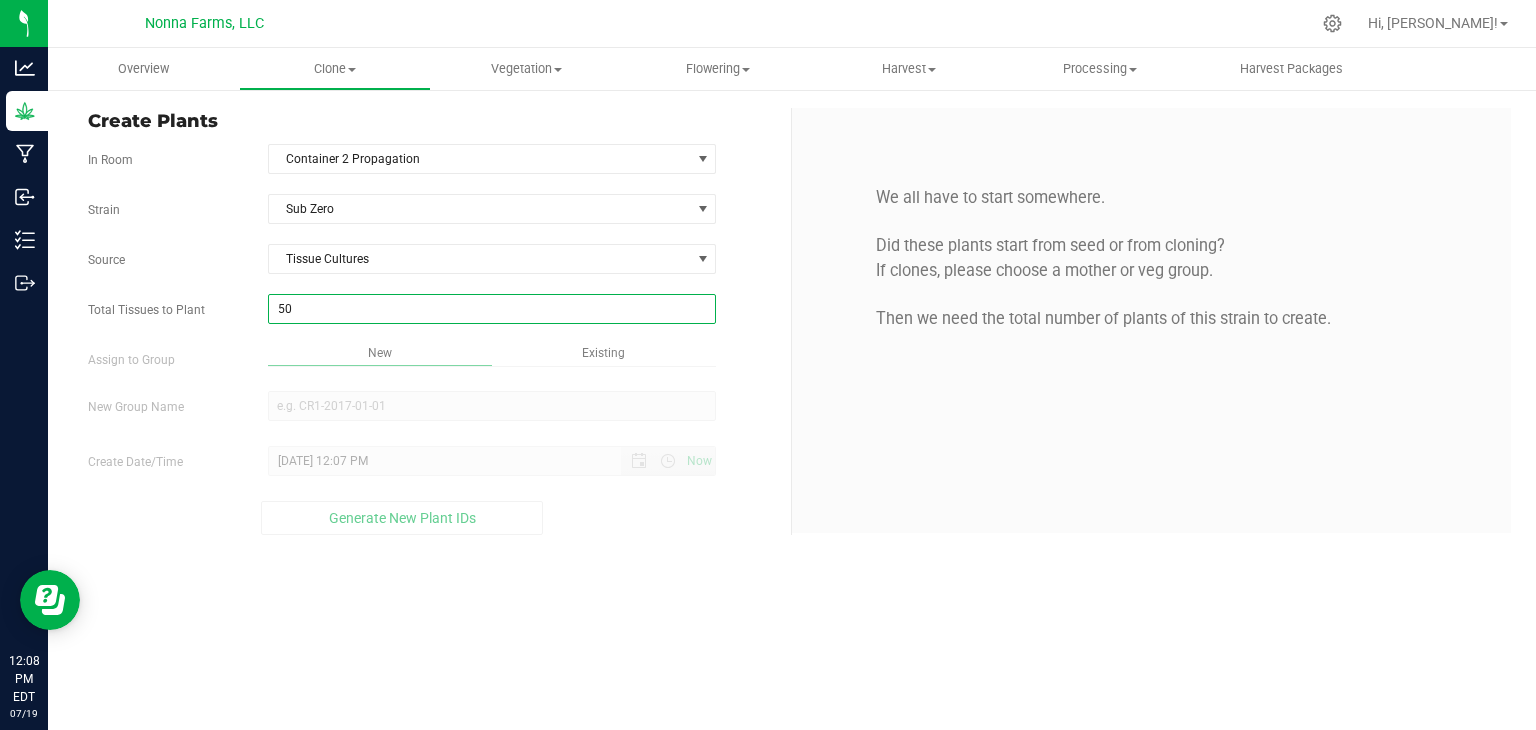type on "50" 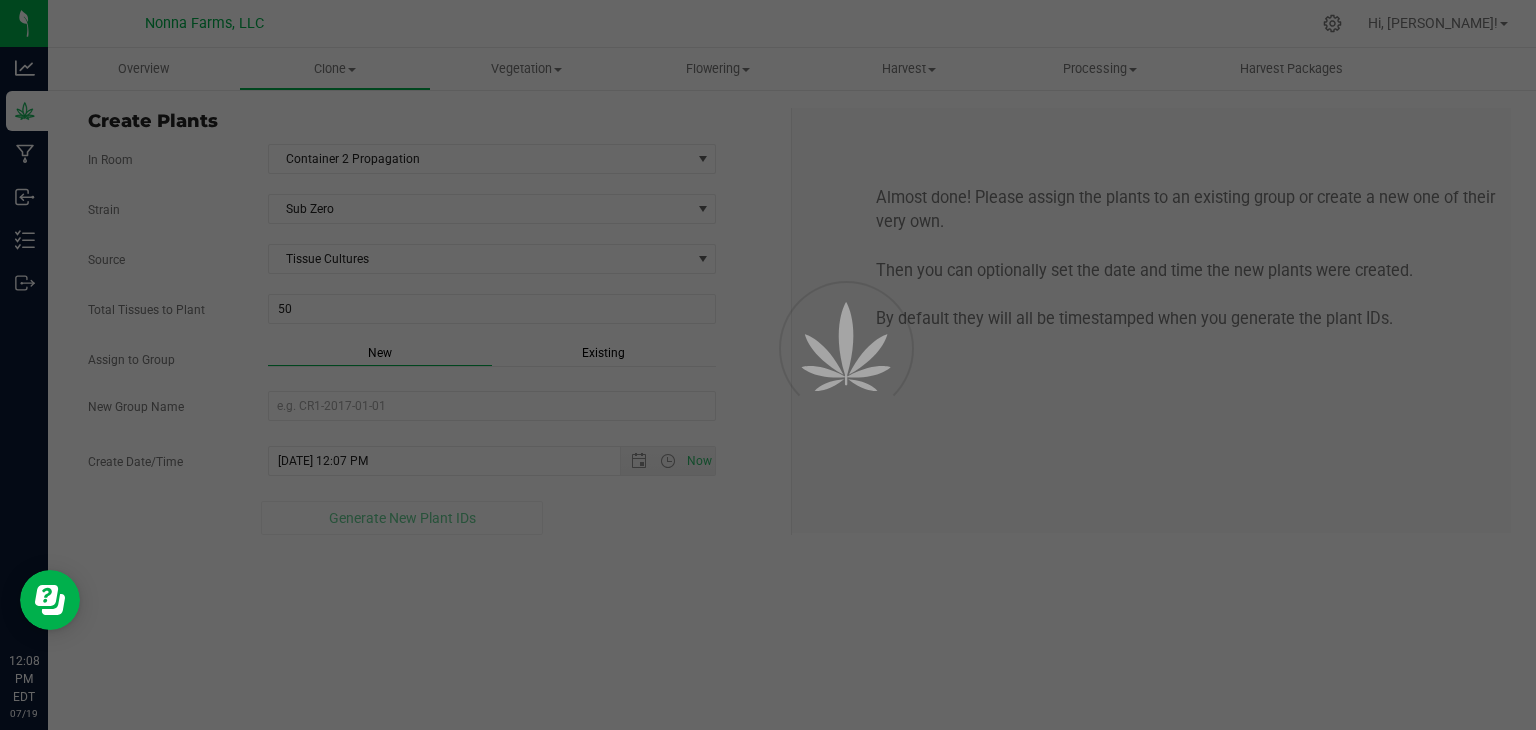 click on "Overview
Clone
Create plants
Cloning groups
Cloning plants
Apply to plants
Vegetation" at bounding box center [792, 389] 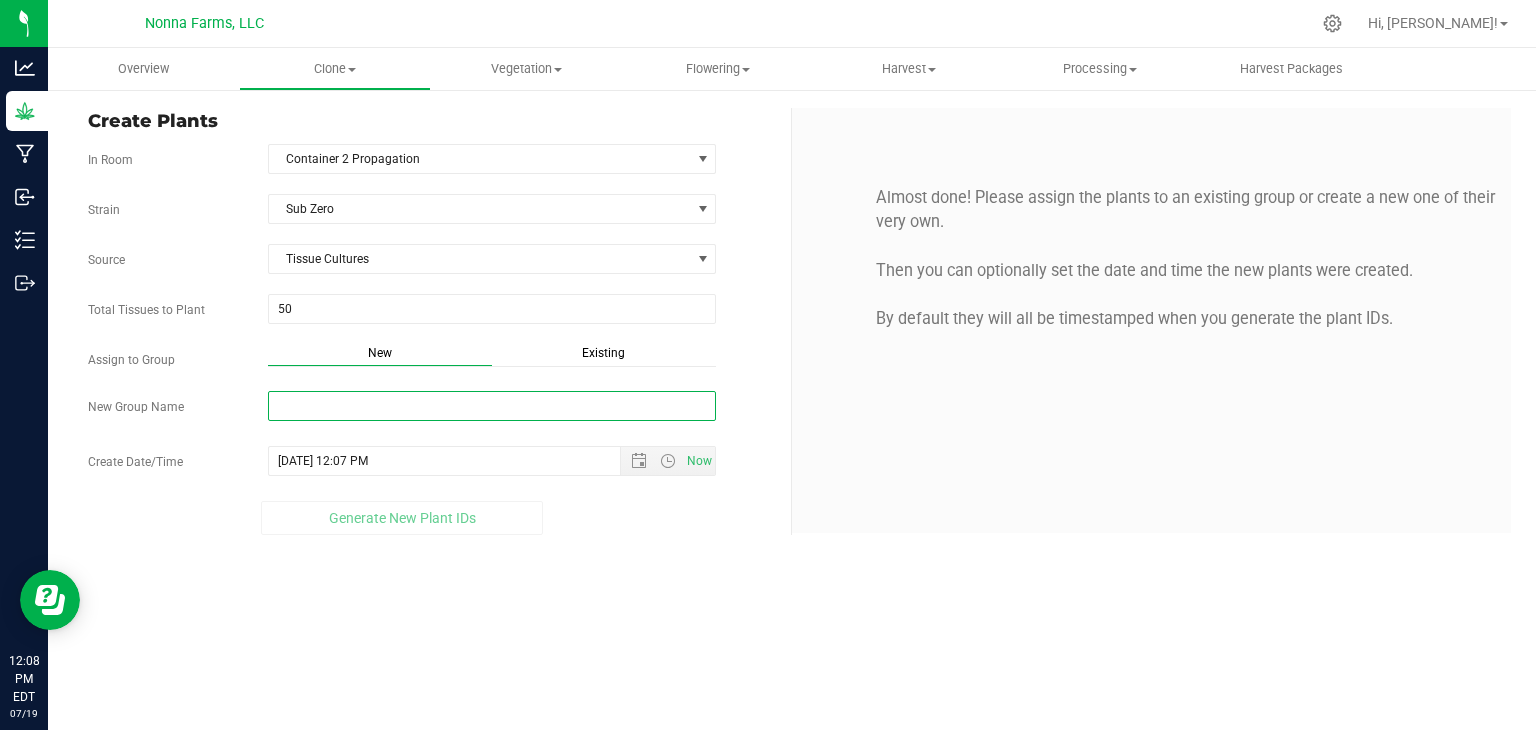 click on "New Group Name" at bounding box center (492, 406) 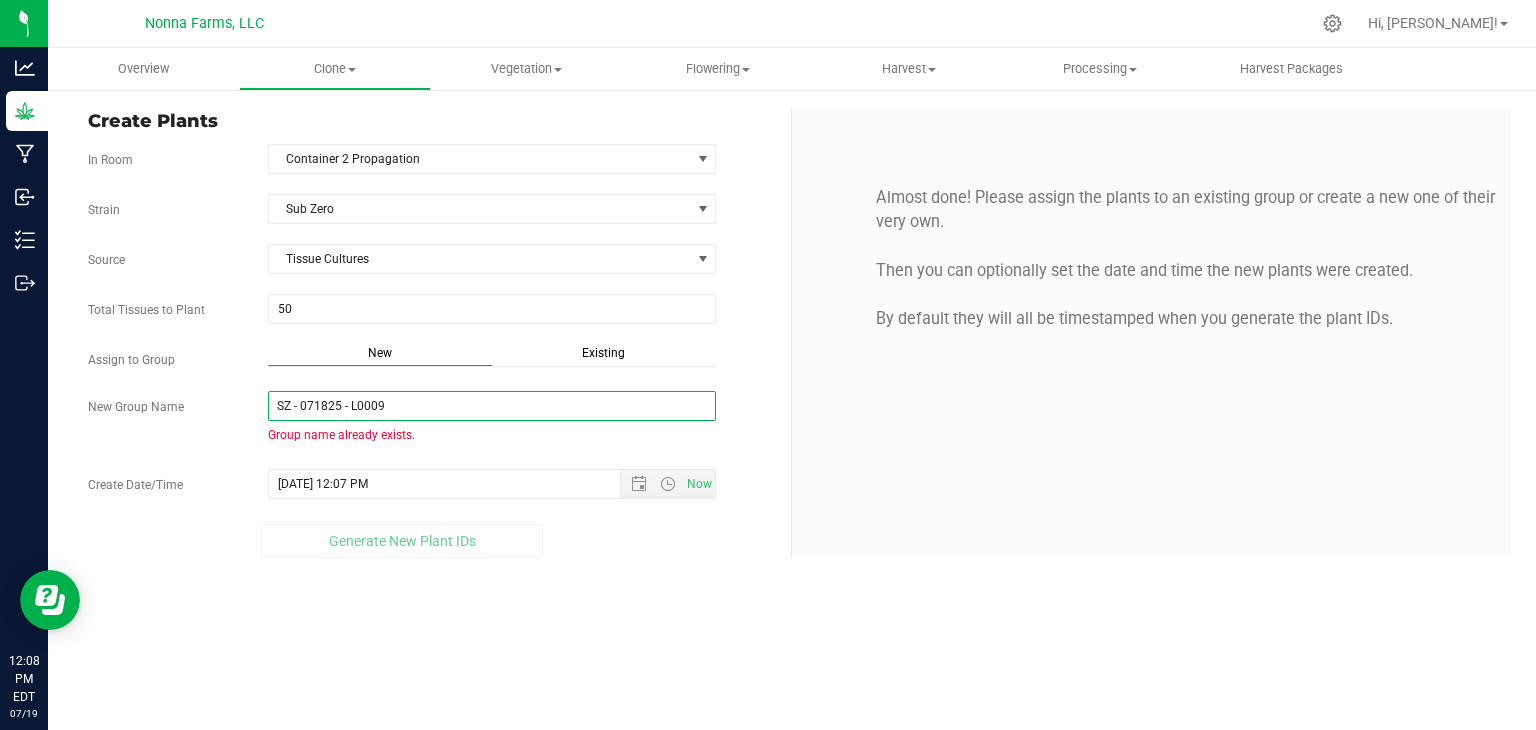 drag, startPoint x: 440, startPoint y: 410, endPoint x: 423, endPoint y: 408, distance: 17.117243 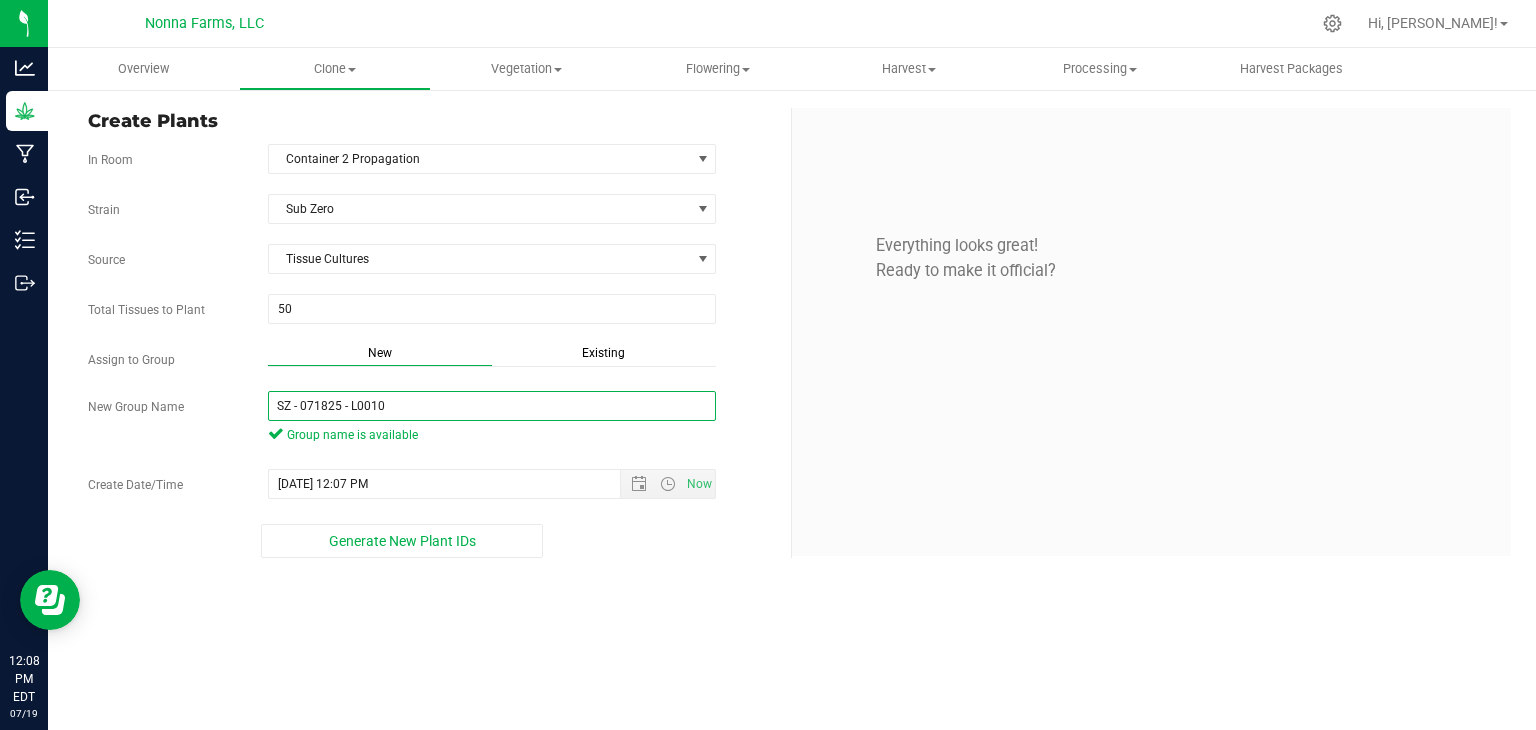 drag, startPoint x: 423, startPoint y: 408, endPoint x: 72, endPoint y: 402, distance: 351.05127 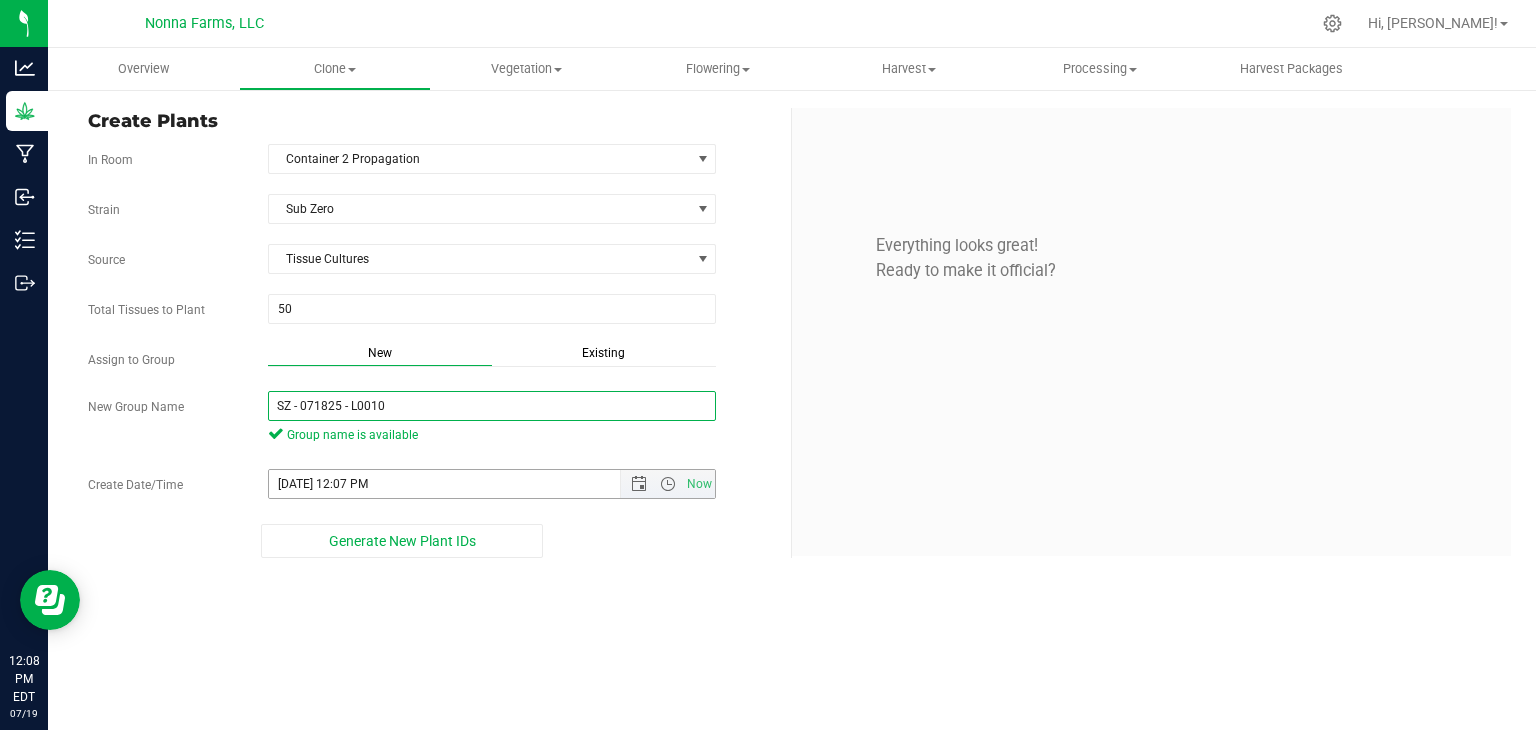 type on "SZ - 071825 - L0010" 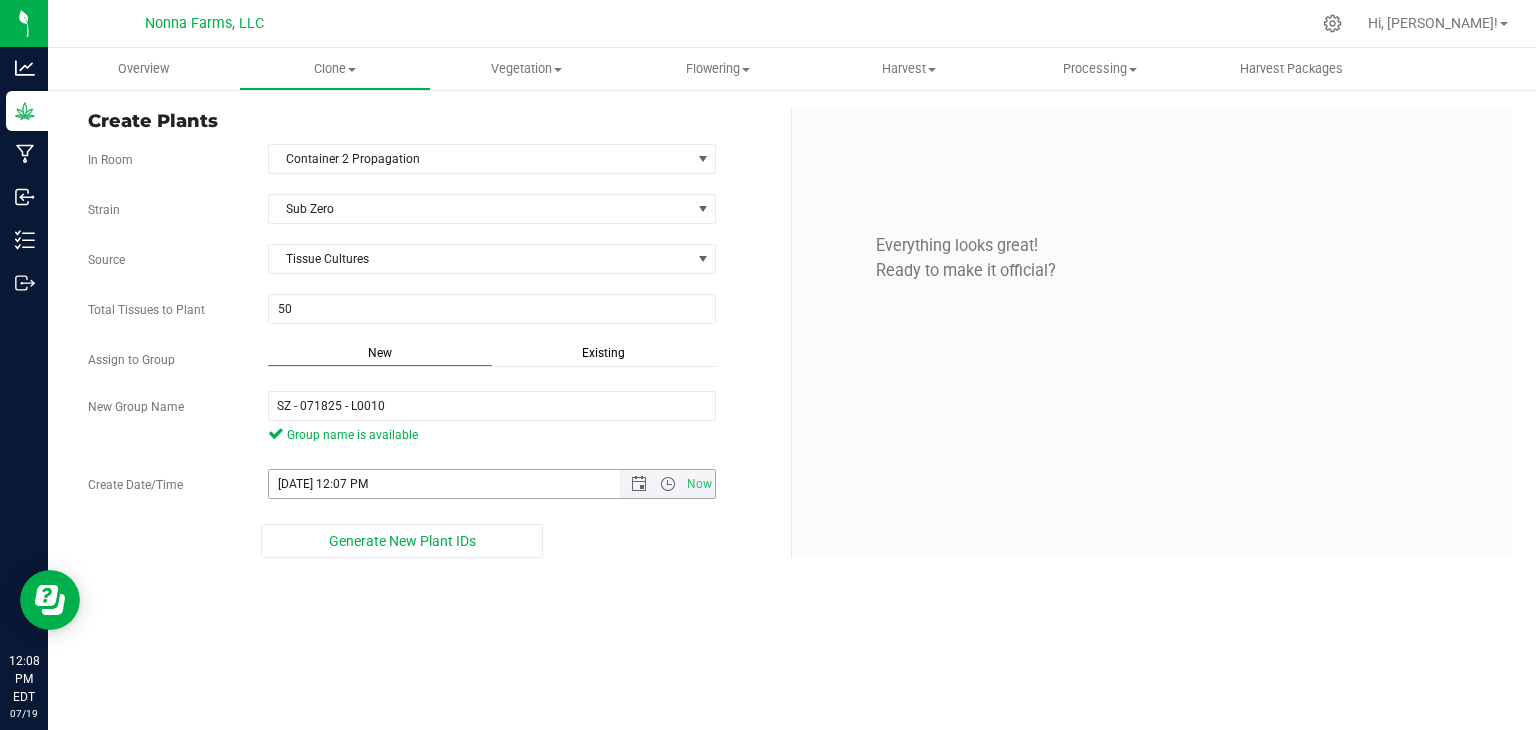 click on "Now" at bounding box center (667, 484) 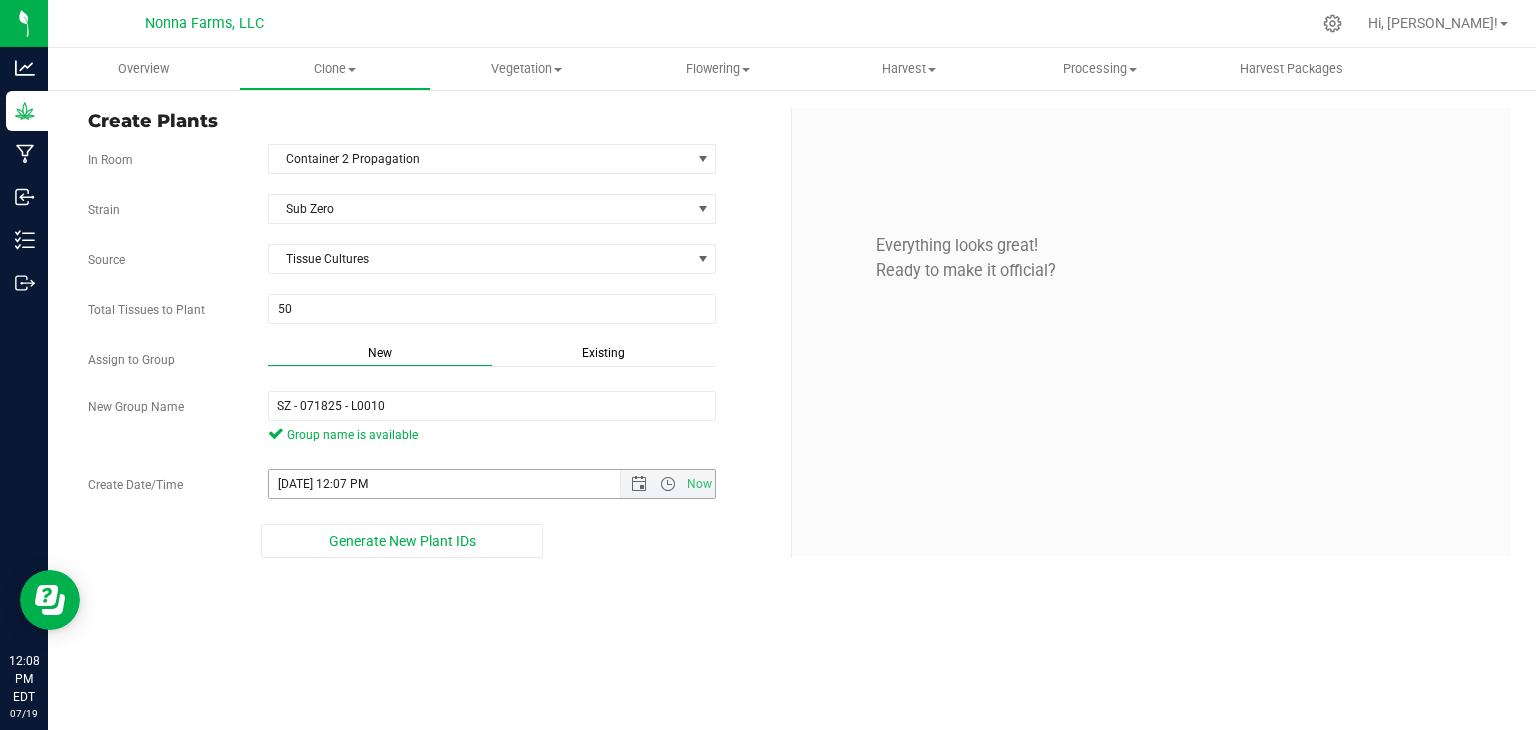 click on "Now" at bounding box center [667, 484] 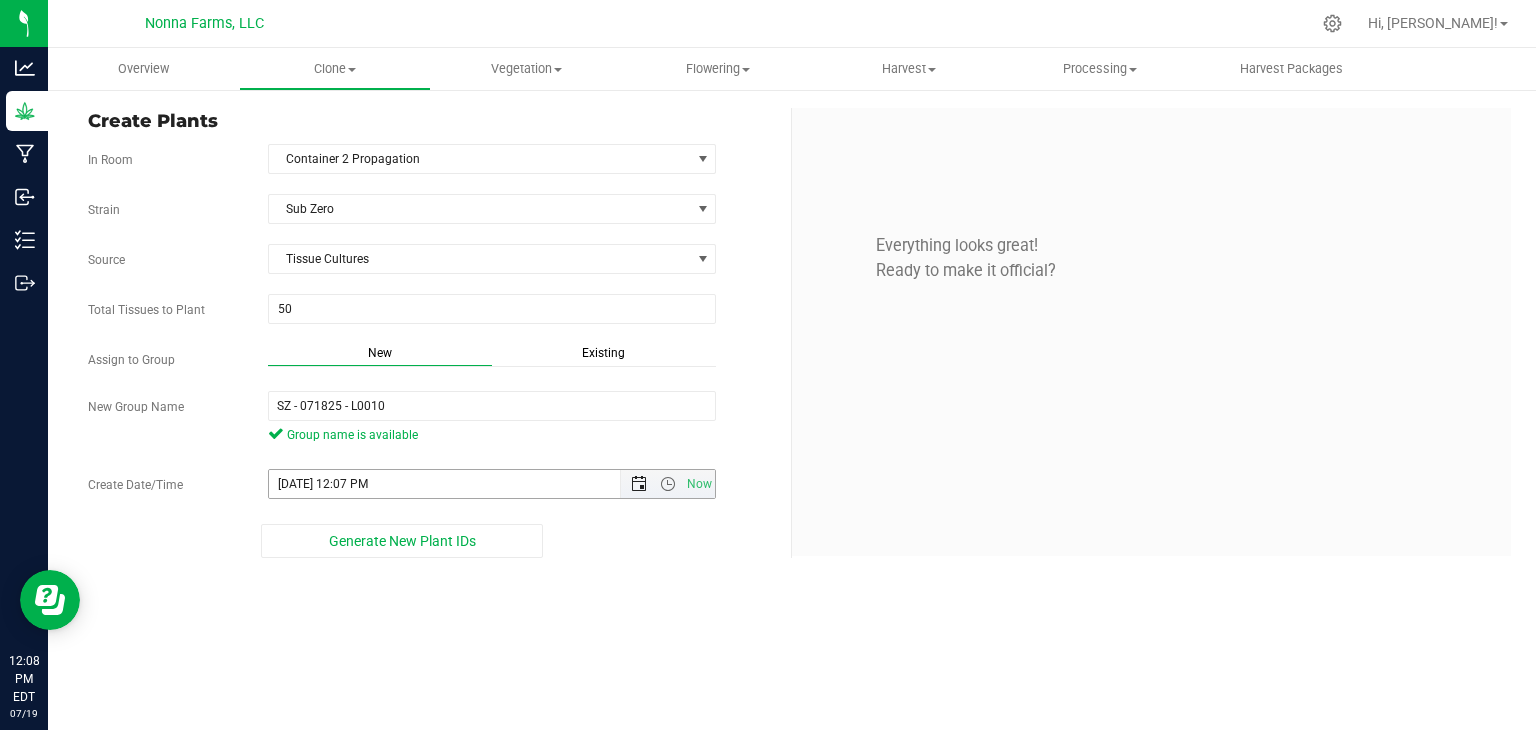 click at bounding box center (639, 484) 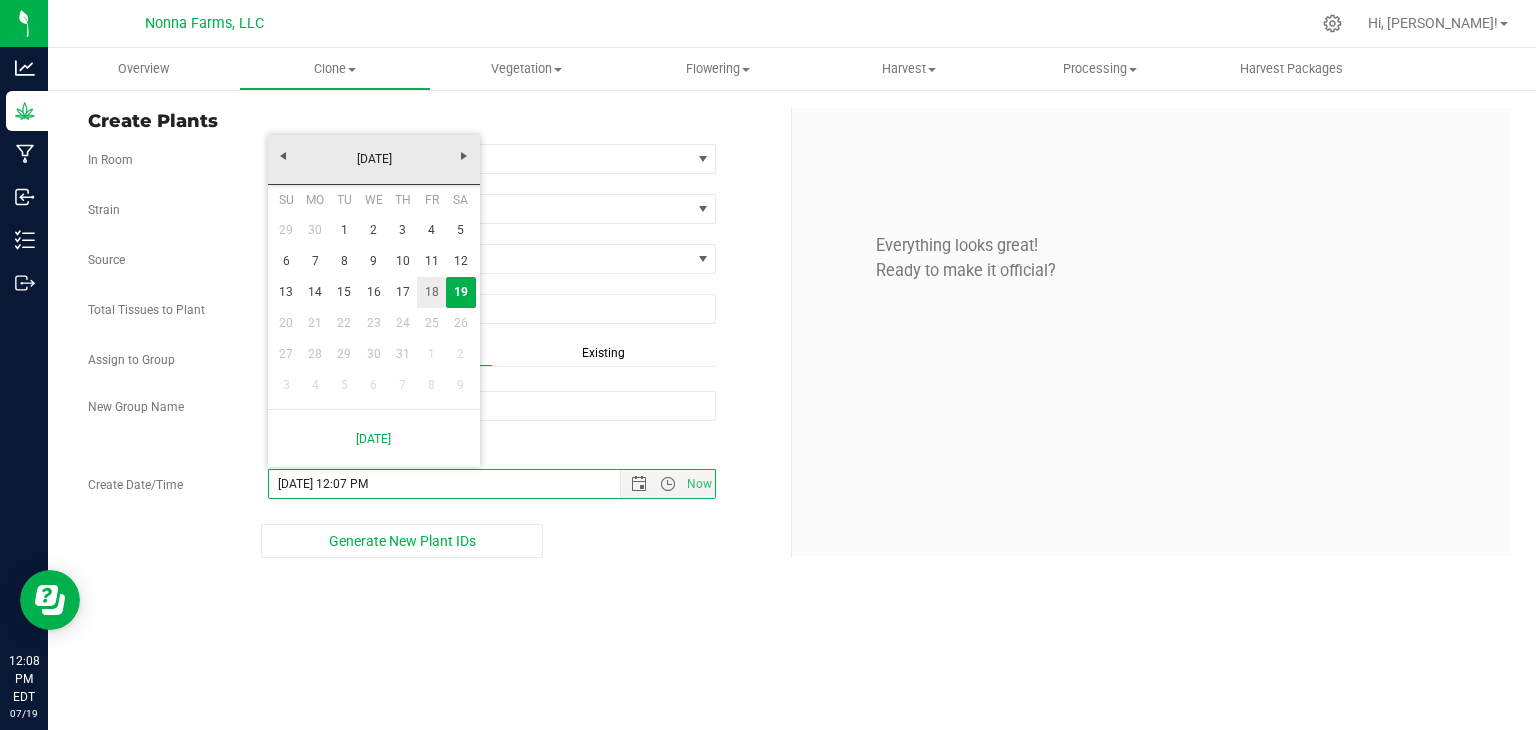 click on "18" at bounding box center (431, 292) 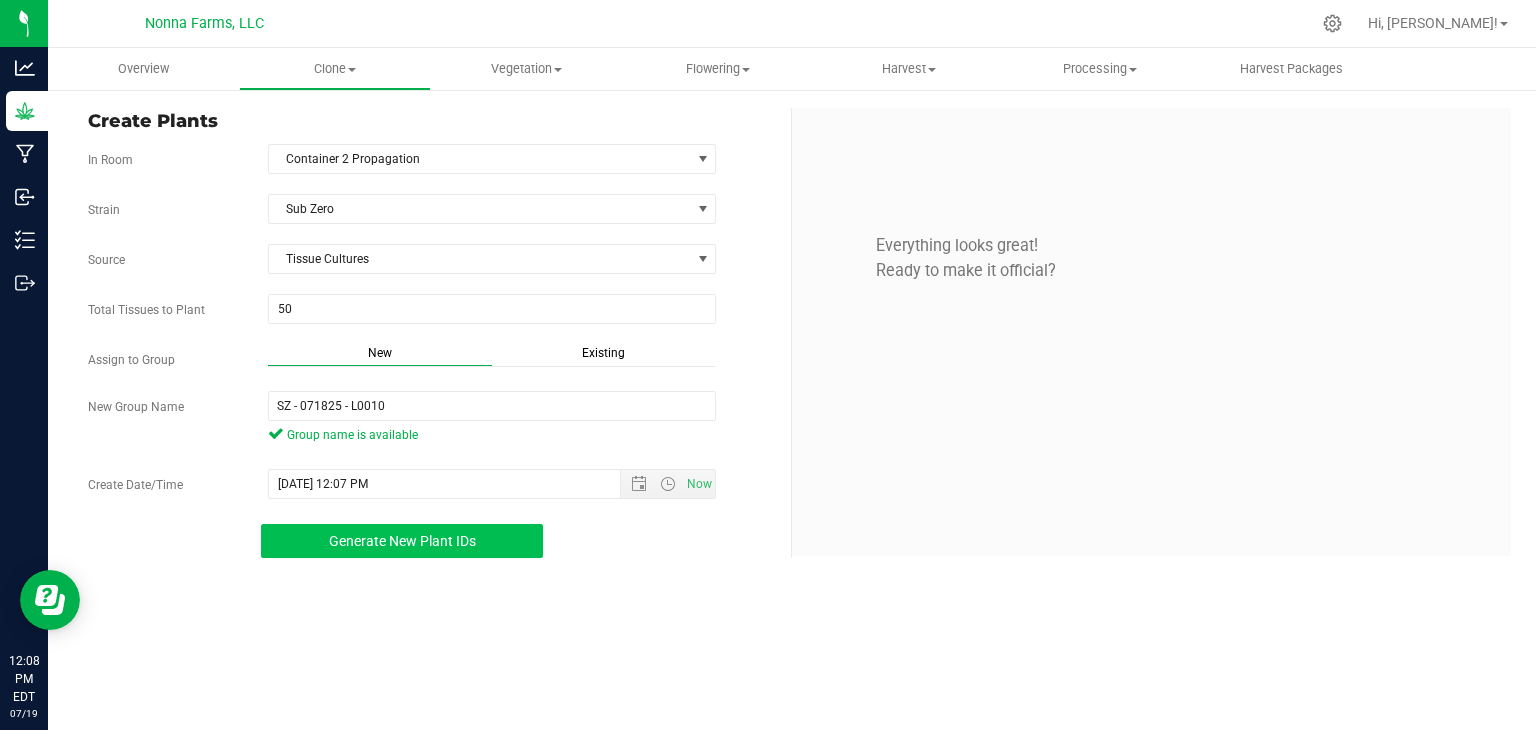 click on "Generate New Plant IDs" at bounding box center [402, 541] 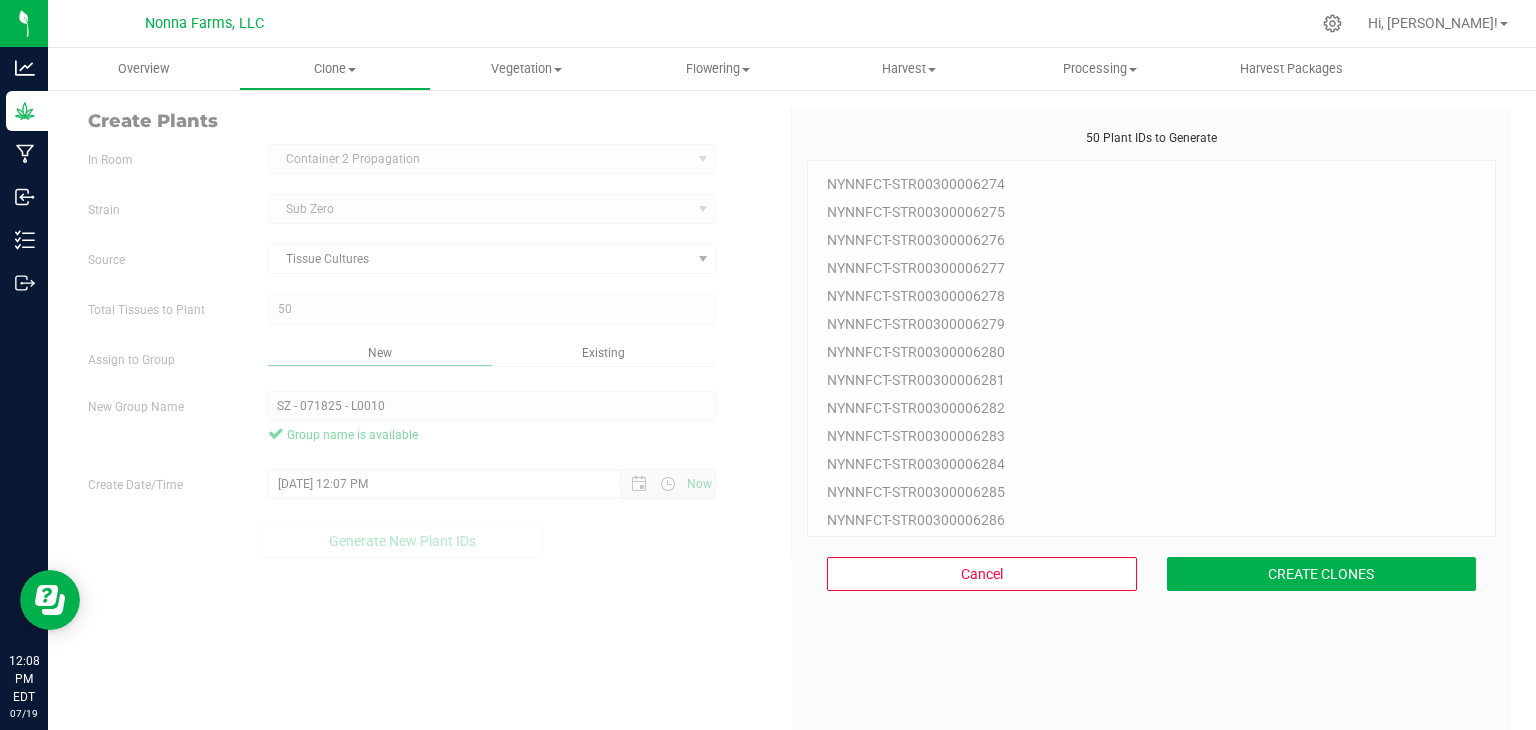 scroll, scrollTop: 60, scrollLeft: 0, axis: vertical 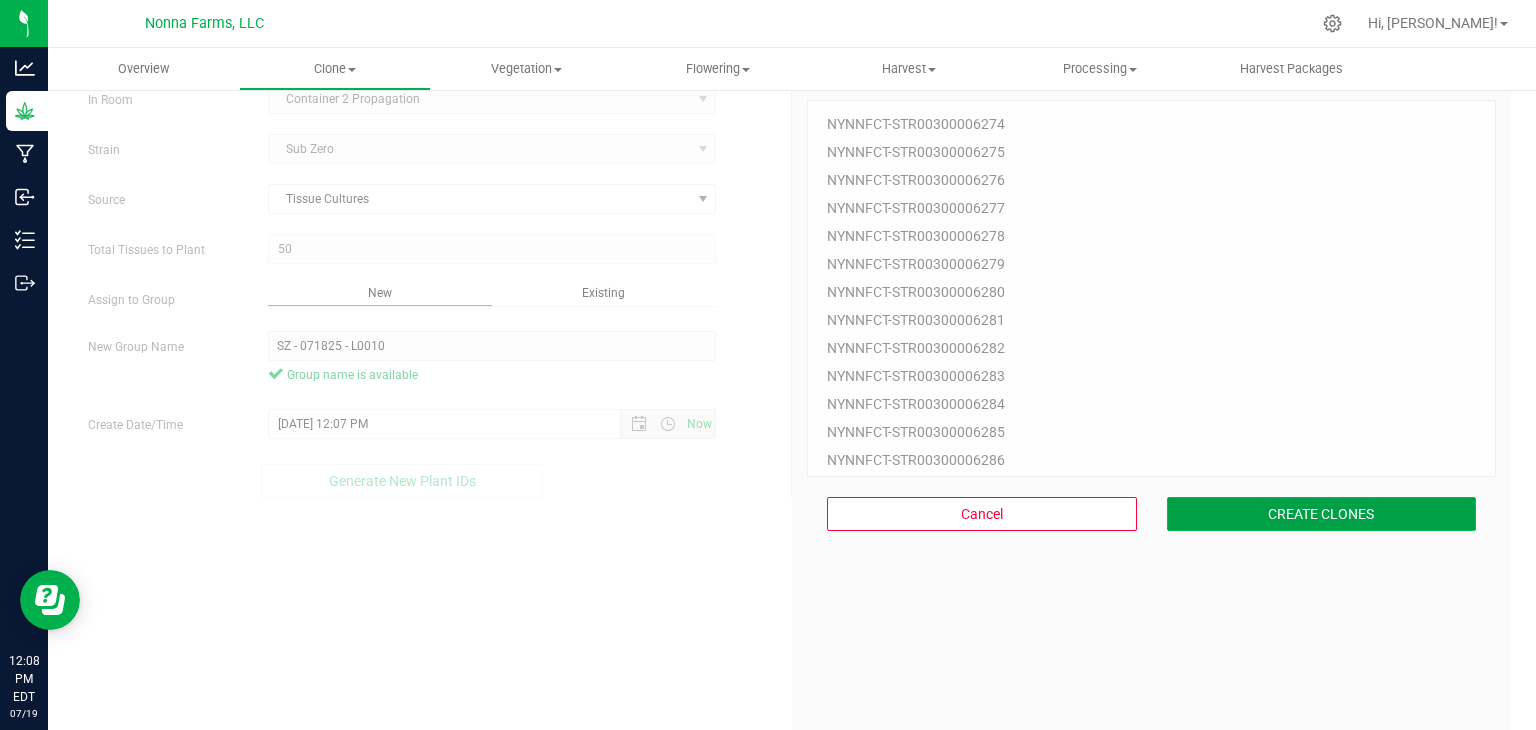 click on "CREATE CLONES" at bounding box center (1322, 514) 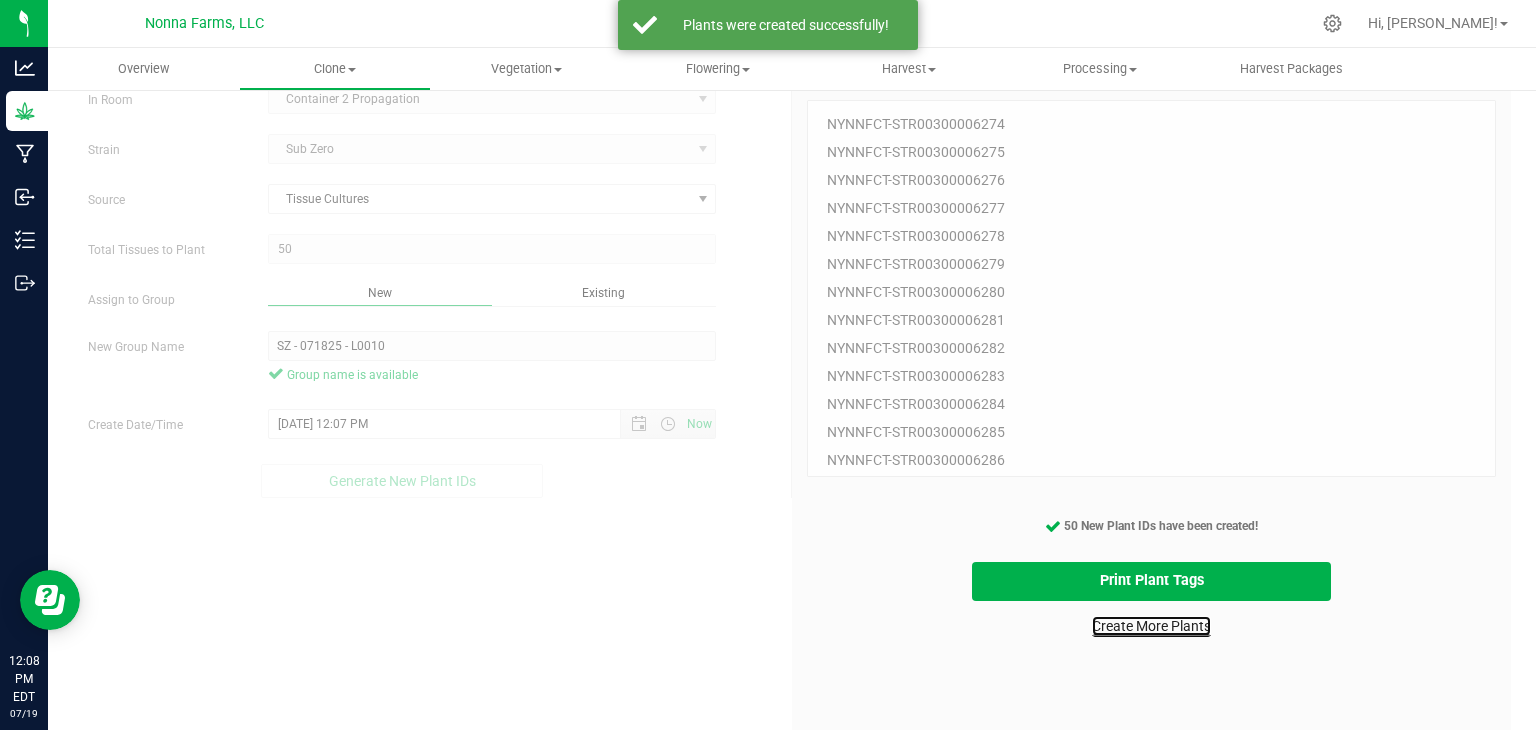 click on "Create More Plants" at bounding box center (1151, 626) 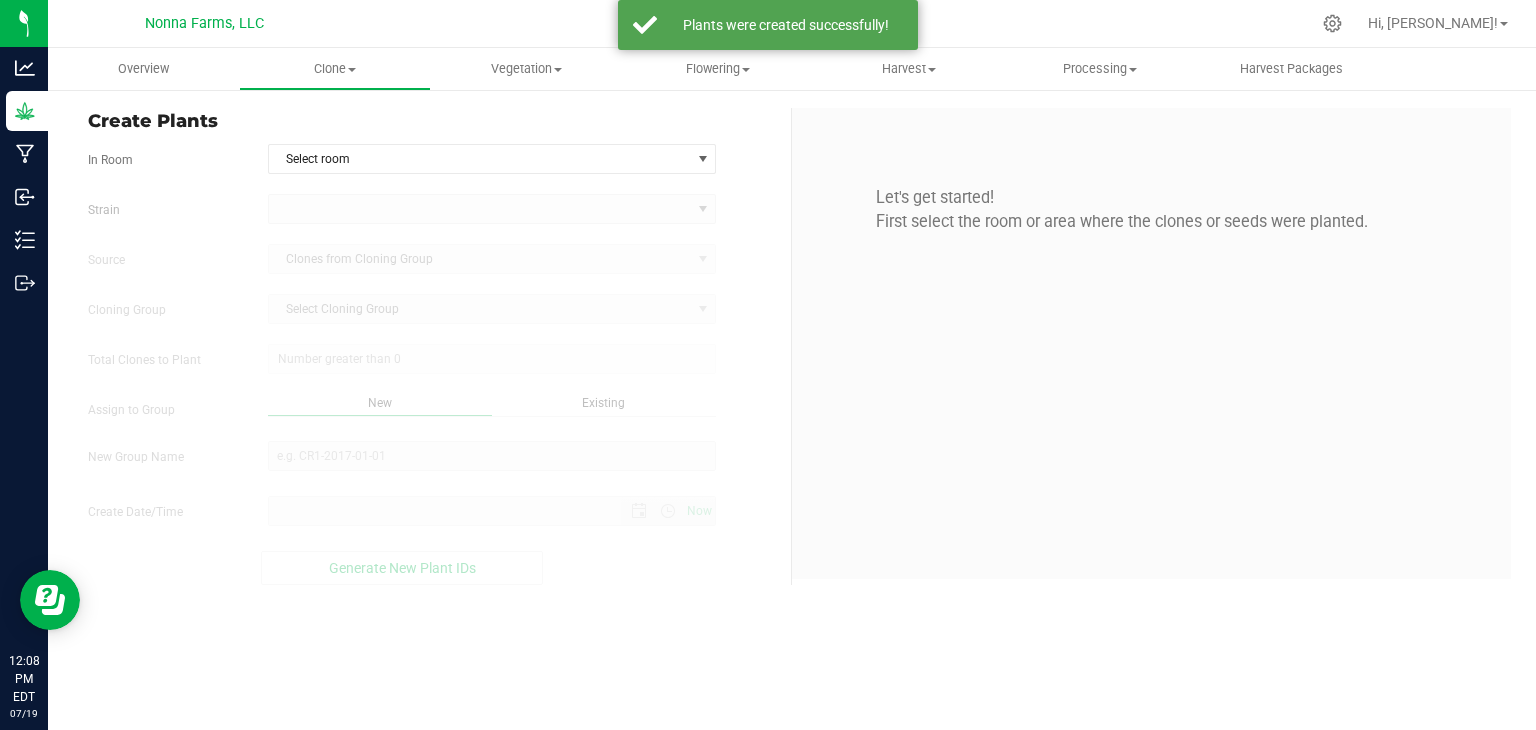 scroll, scrollTop: 0, scrollLeft: 0, axis: both 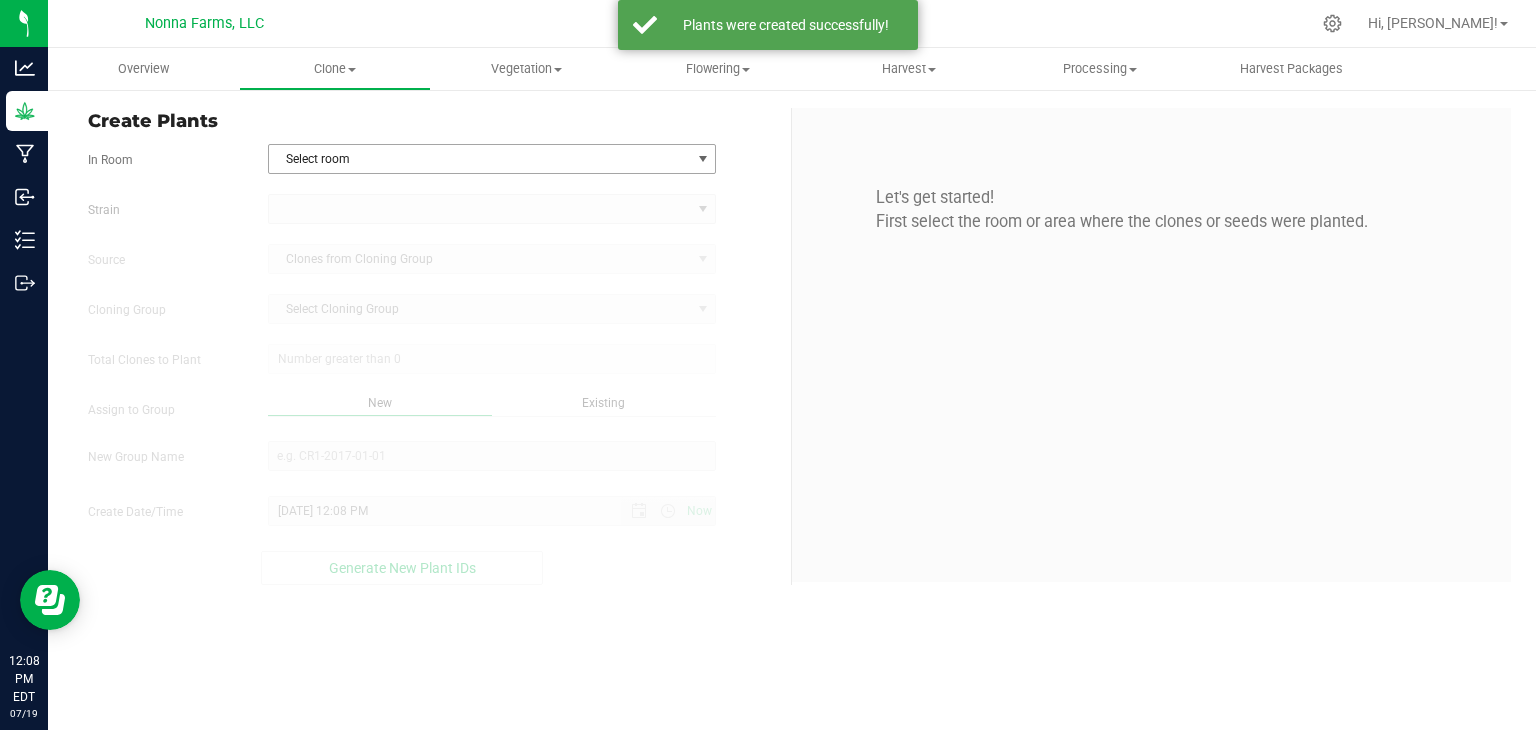 click on "Select room" at bounding box center [480, 159] 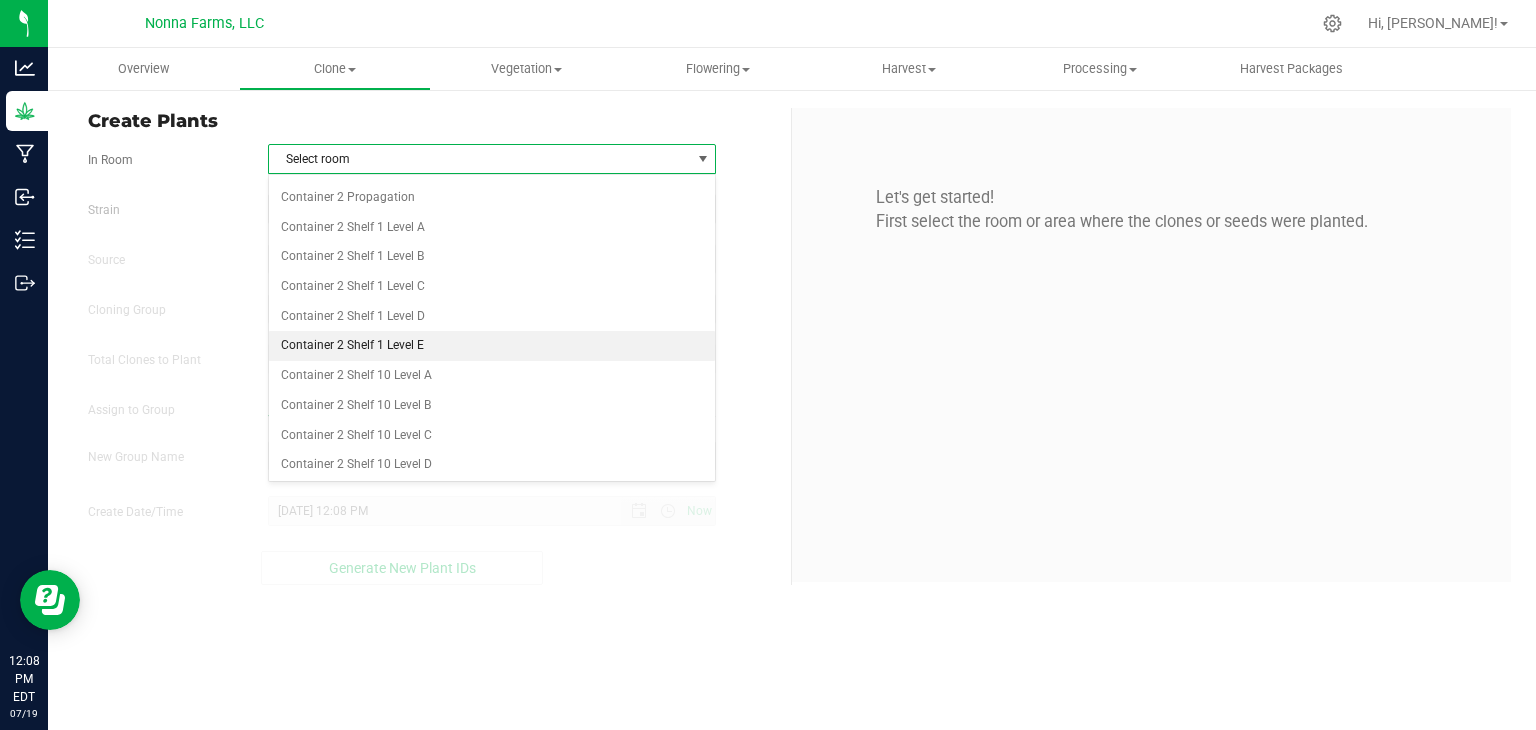 scroll, scrollTop: 2500, scrollLeft: 0, axis: vertical 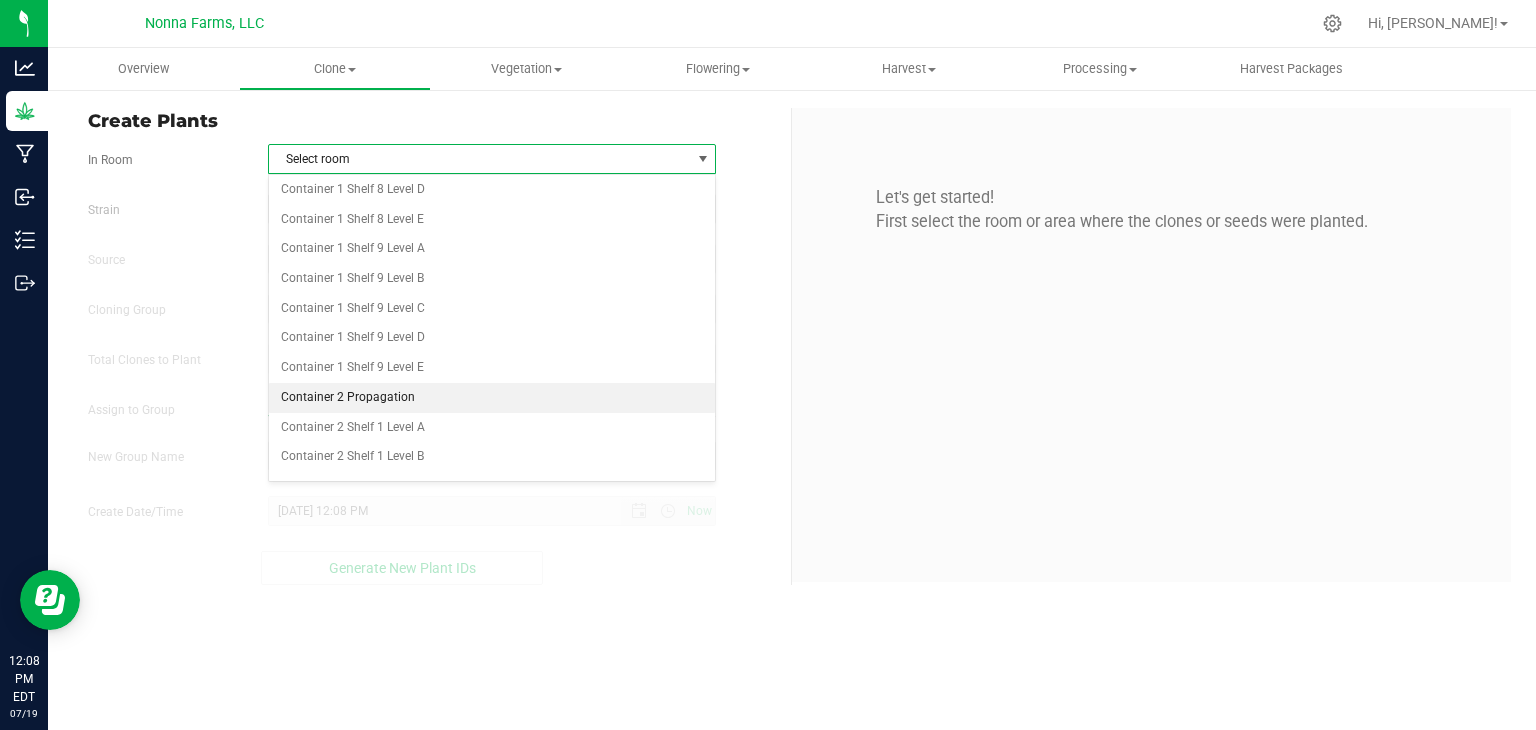 click on "Container 2 Propagation" at bounding box center [492, 398] 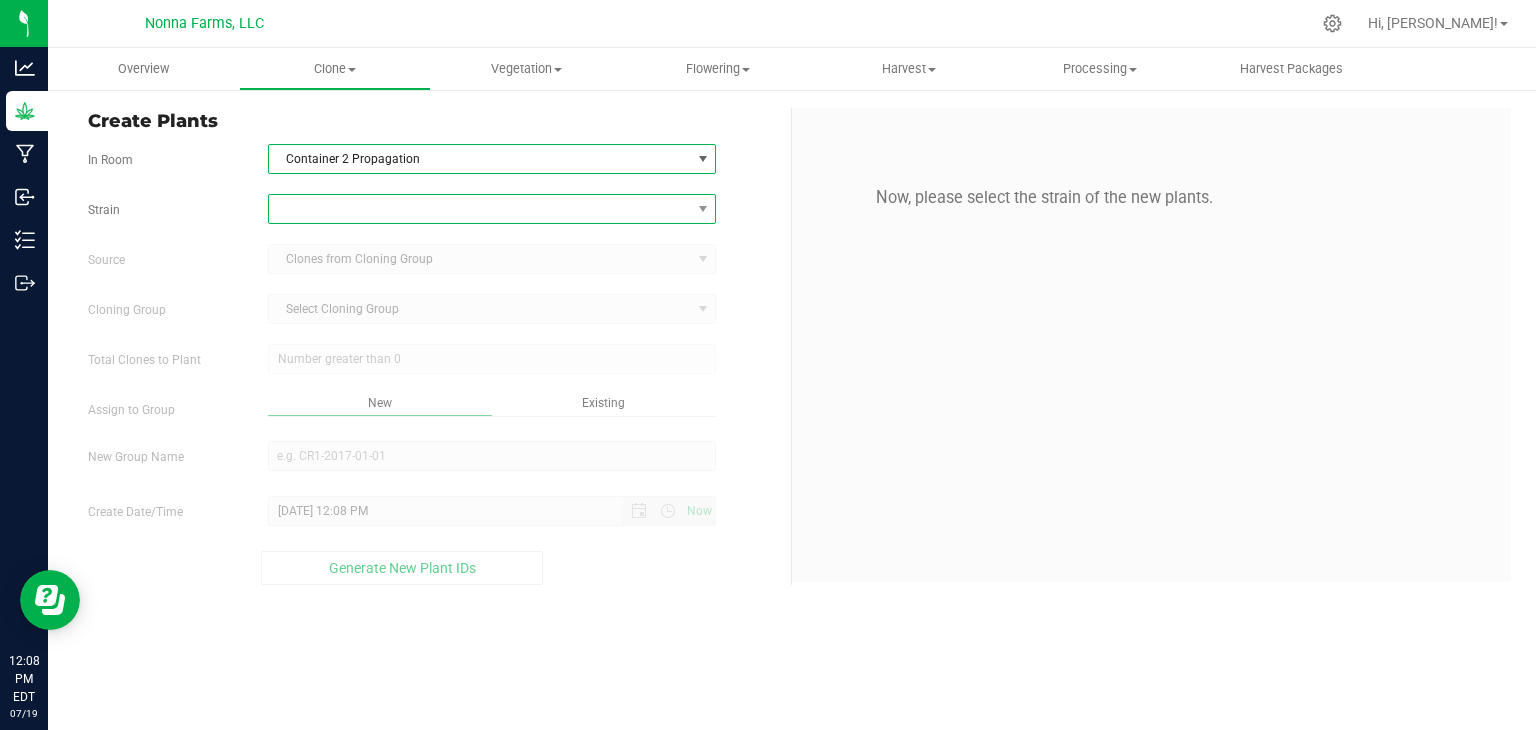 click at bounding box center (480, 209) 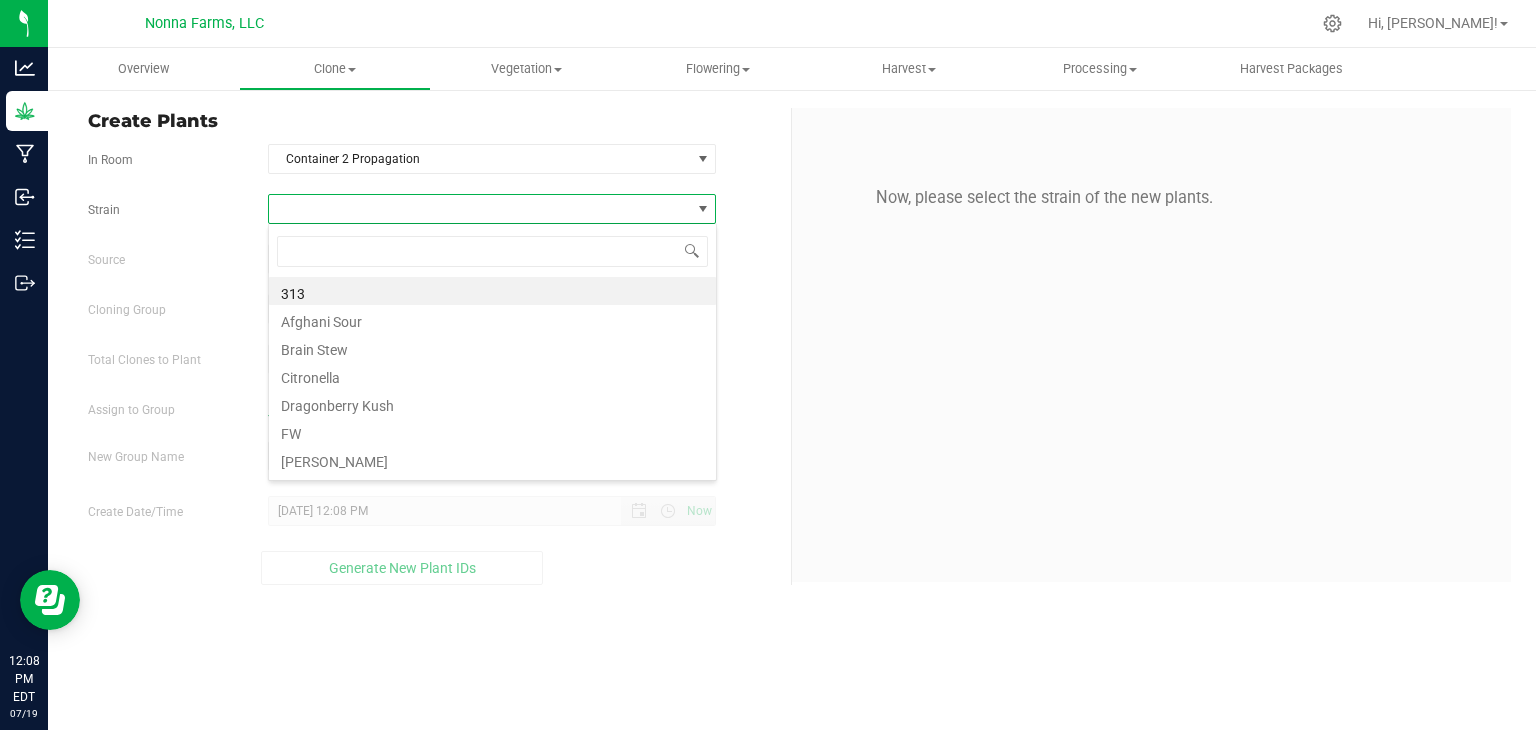 scroll, scrollTop: 99970, scrollLeft: 99551, axis: both 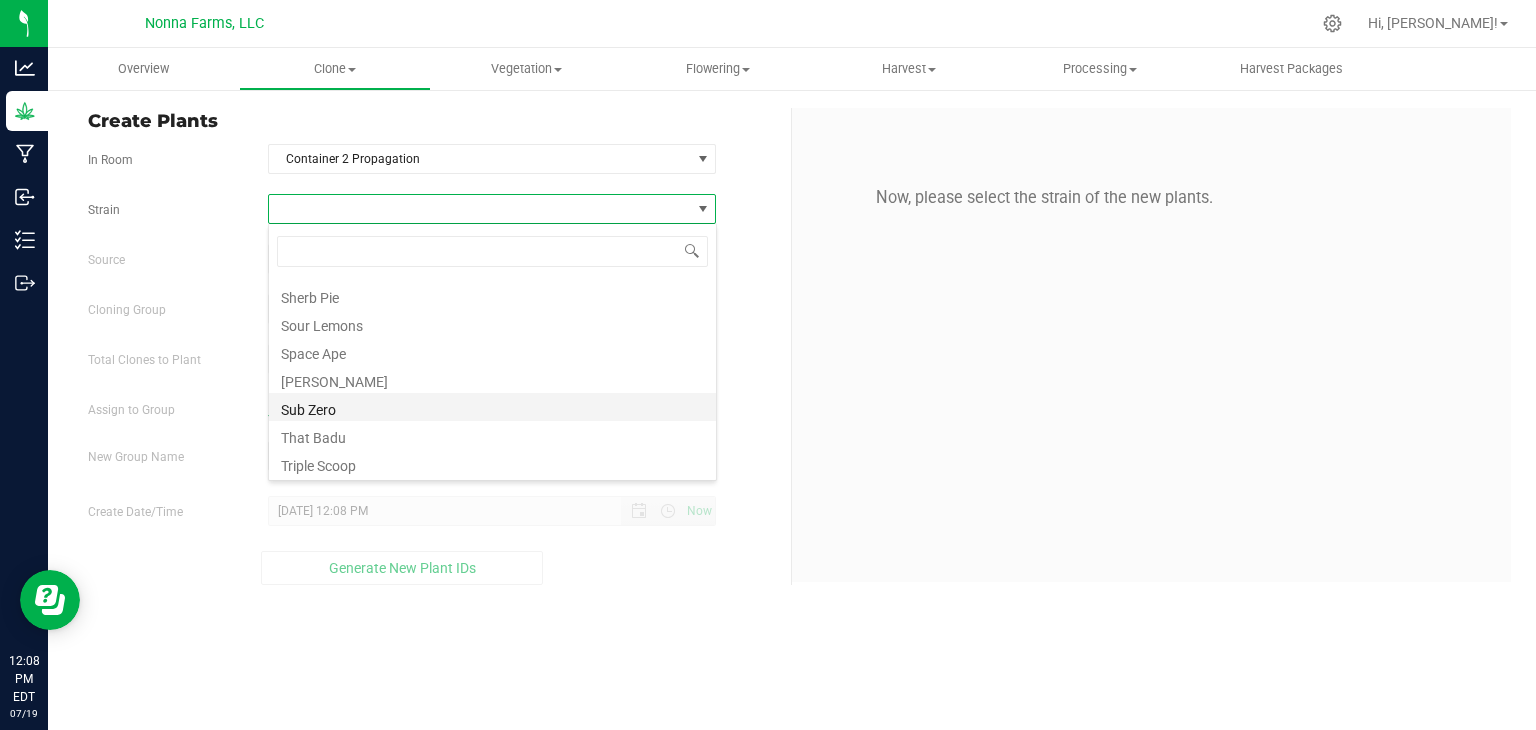click on "Sub Zero" at bounding box center [492, 407] 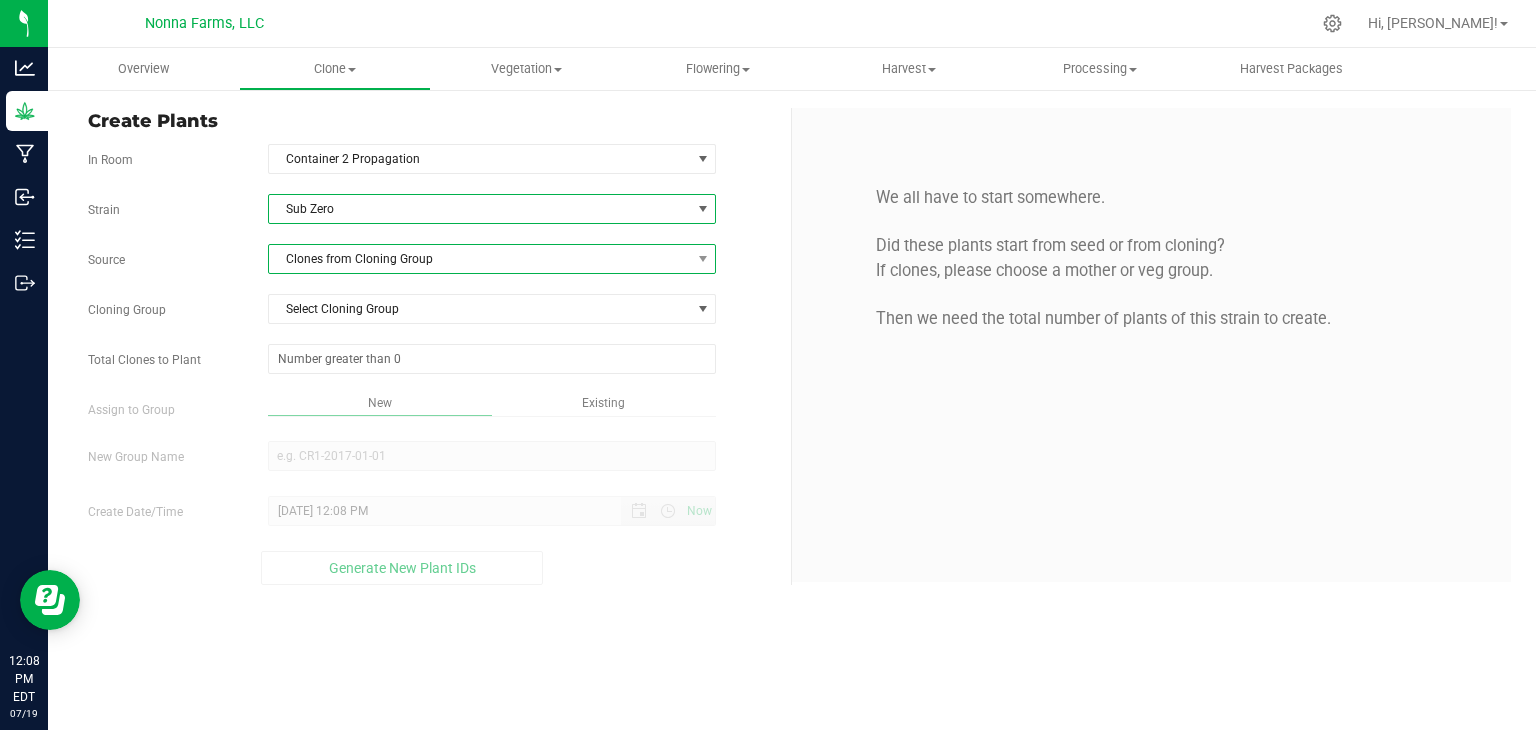 click on "Clones from Cloning Group" at bounding box center (480, 259) 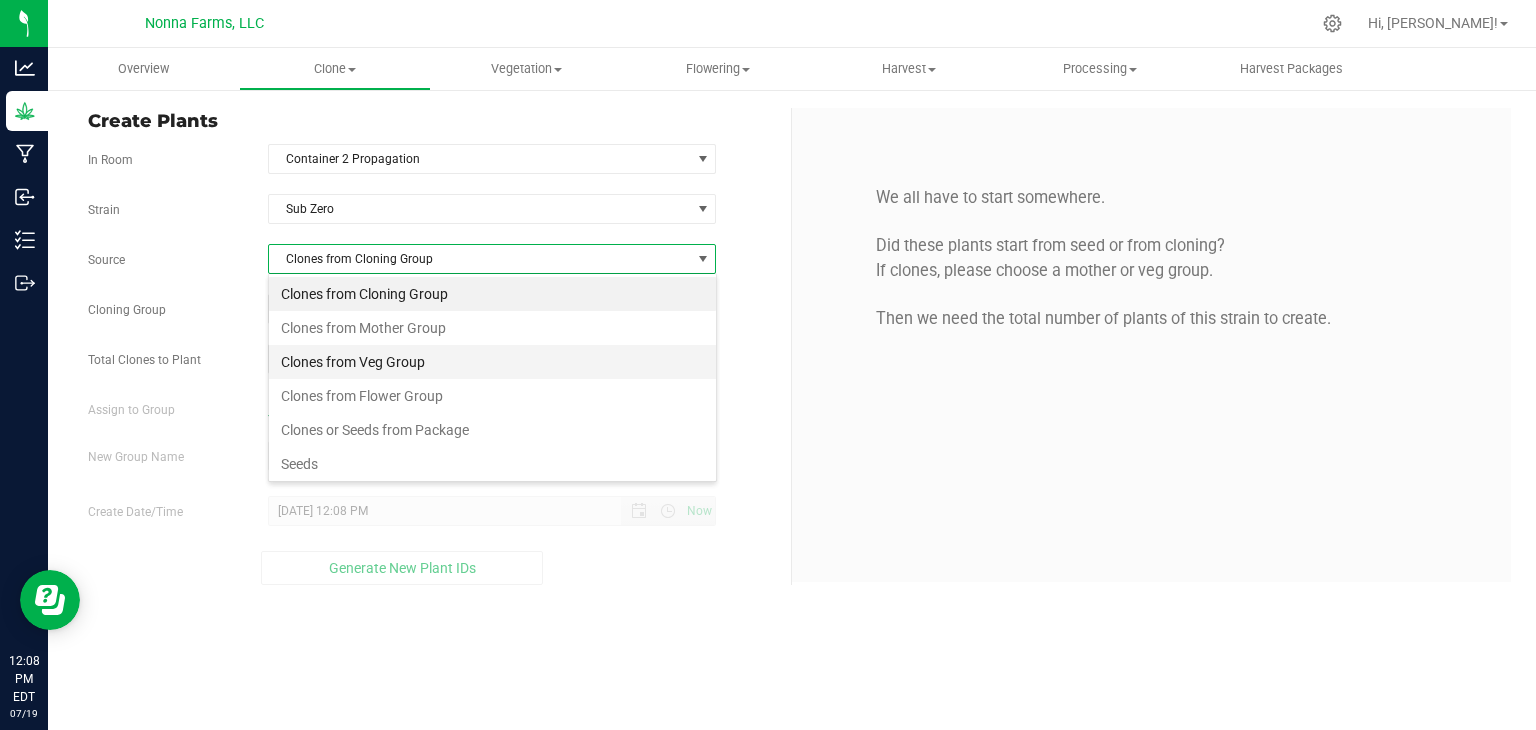 scroll, scrollTop: 99970, scrollLeft: 99551, axis: both 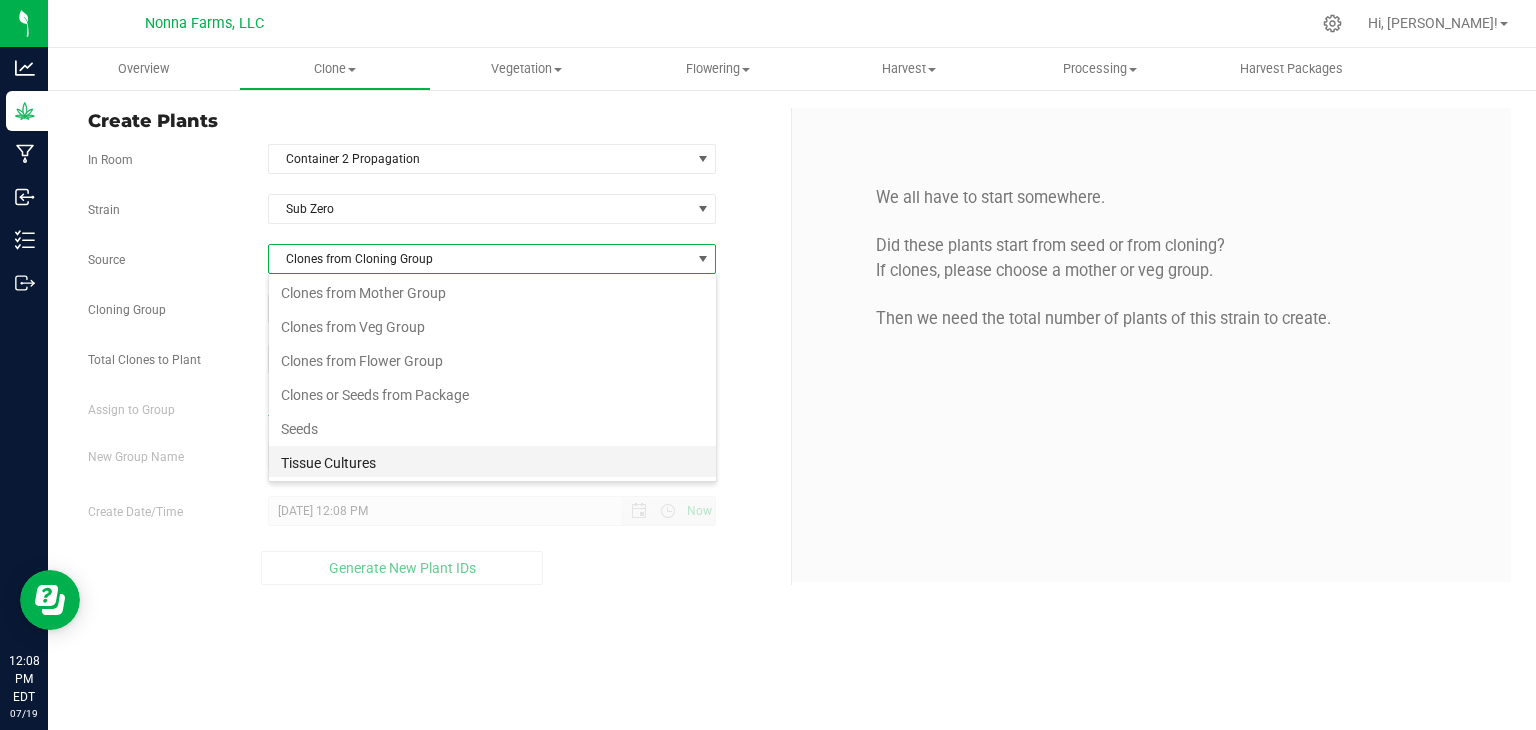 click on "Tissue Cultures" at bounding box center [492, 463] 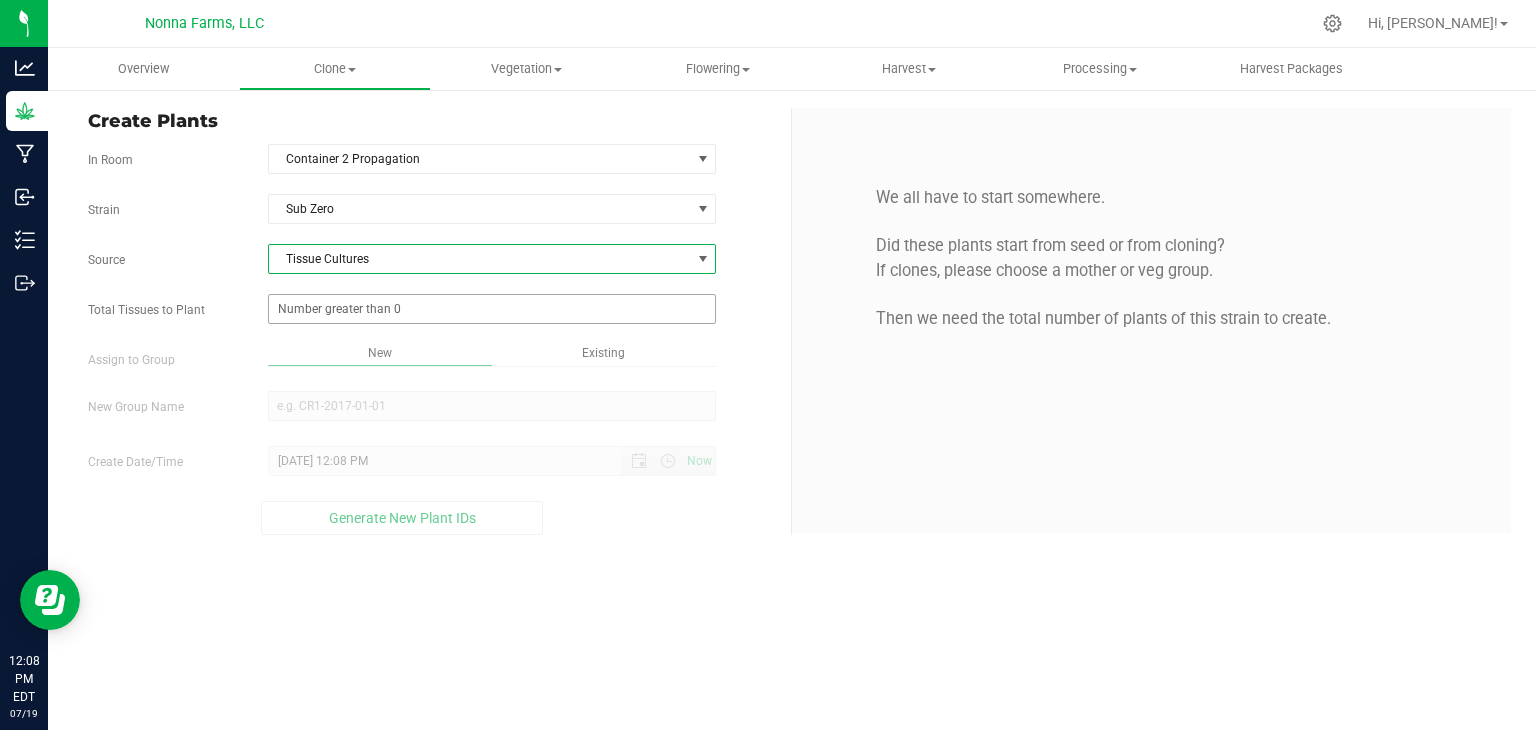 click at bounding box center (492, 309) 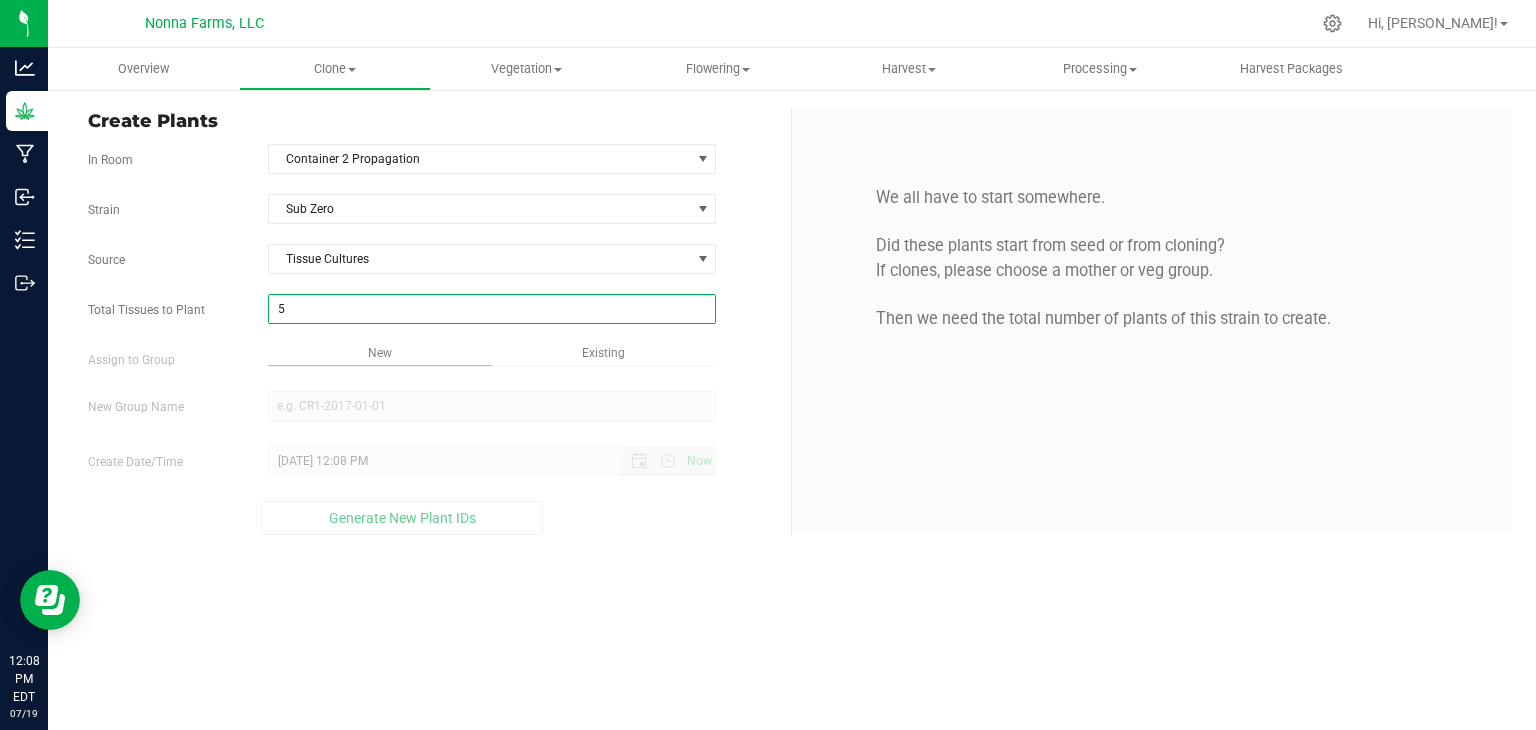 type on "50" 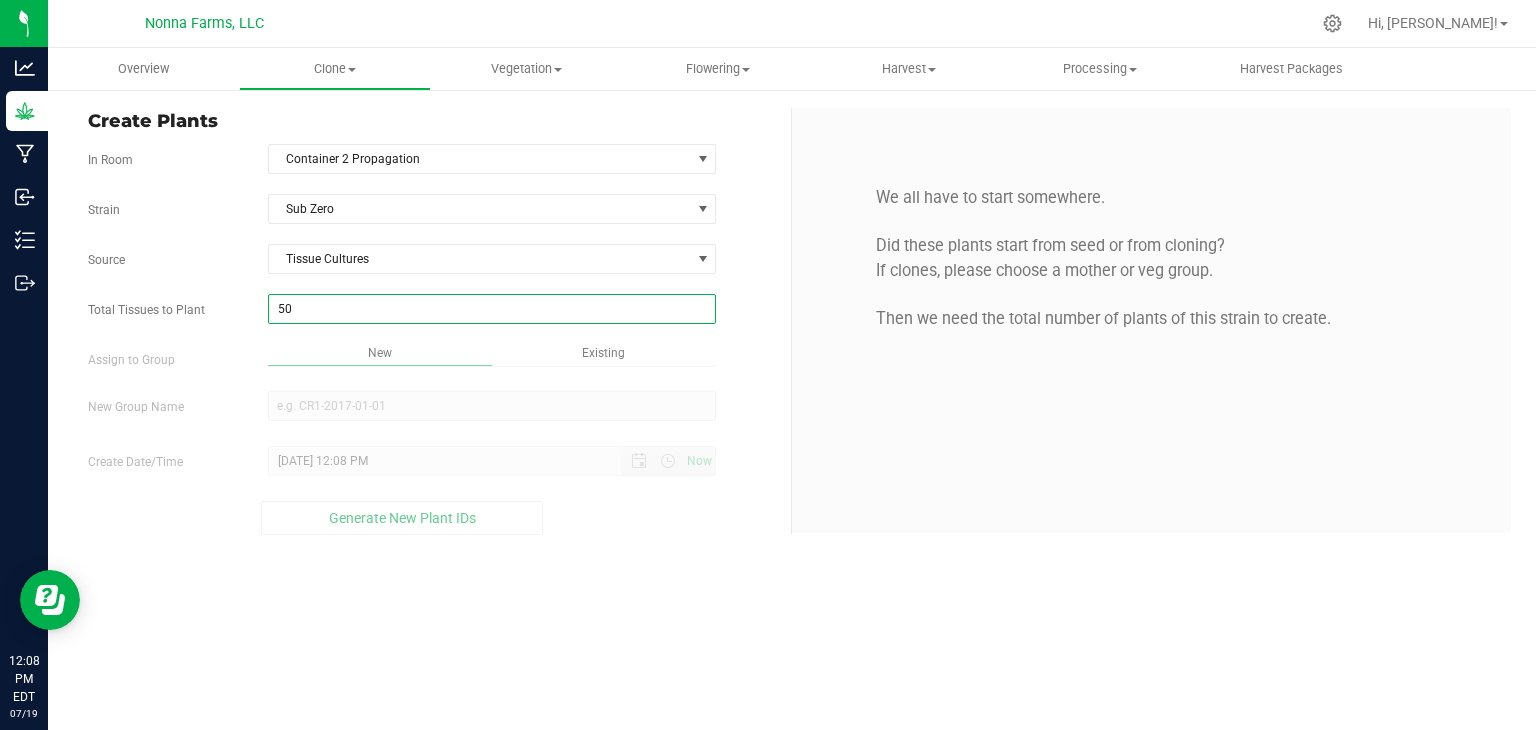 type on "50" 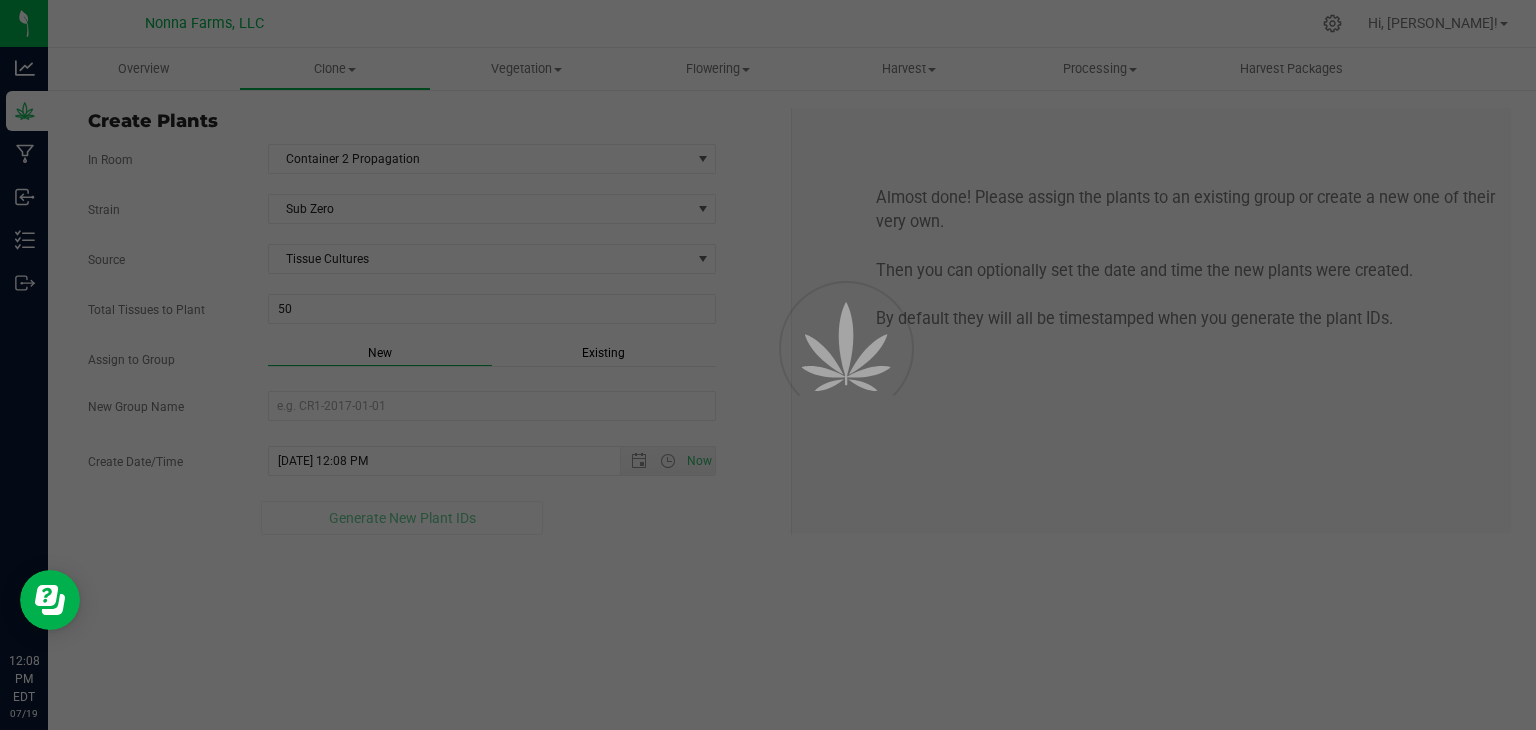 click on "Overview
Clone
Create plants
Cloning groups
Cloning plants
Apply to plants
Vegetation" at bounding box center (792, 389) 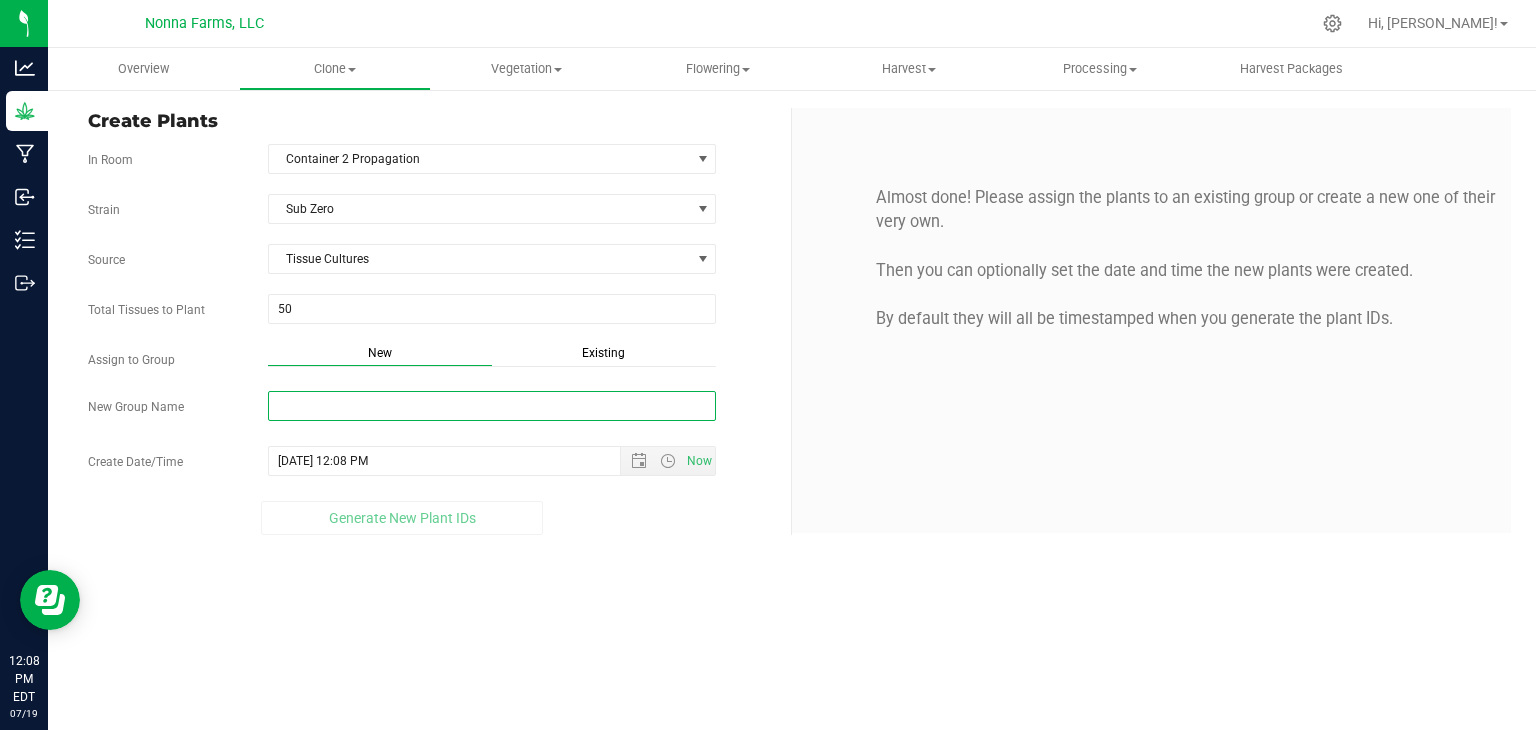 click on "New Group Name" at bounding box center (492, 406) 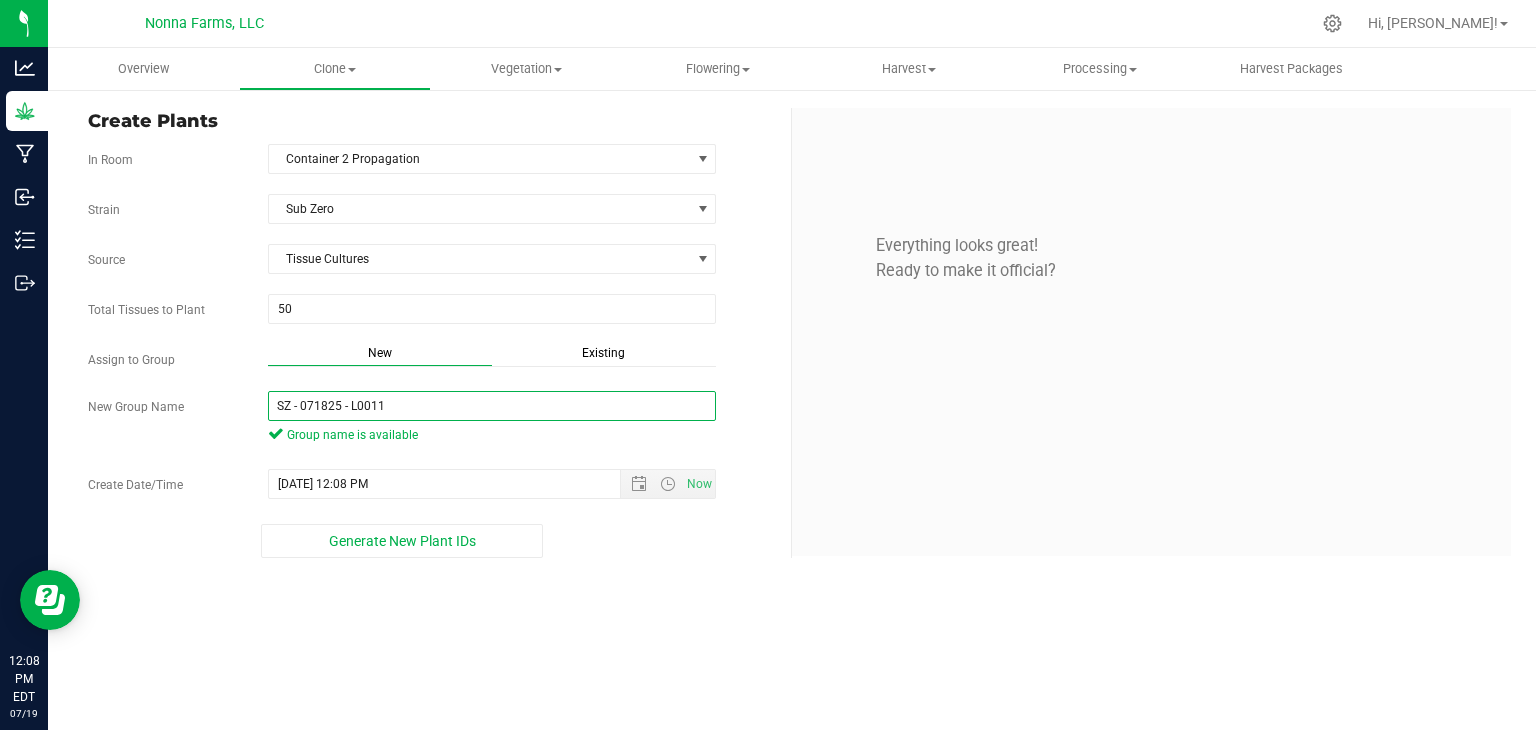 drag, startPoint x: 433, startPoint y: 410, endPoint x: 145, endPoint y: 405, distance: 288.0434 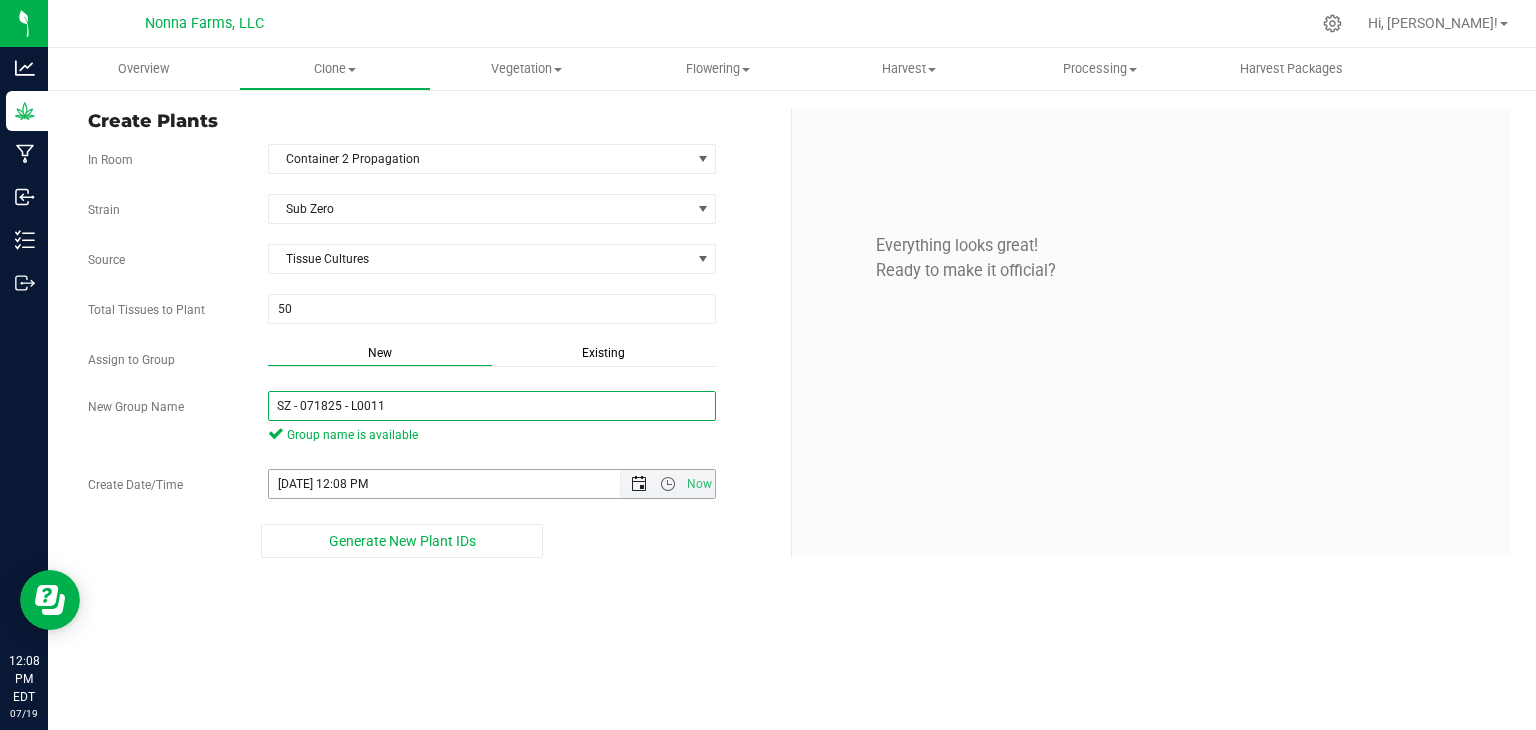 click at bounding box center [639, 484] 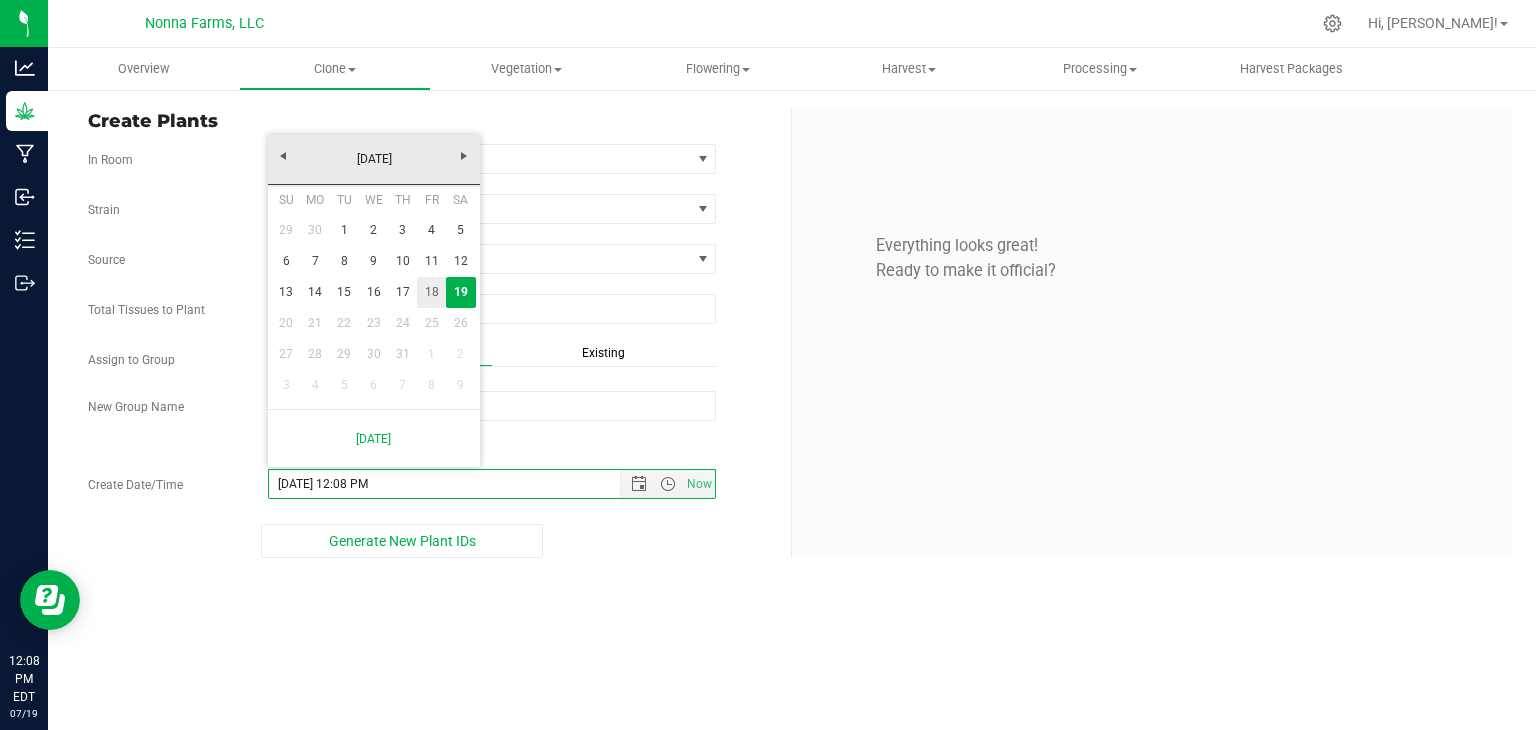 click on "18" at bounding box center (431, 292) 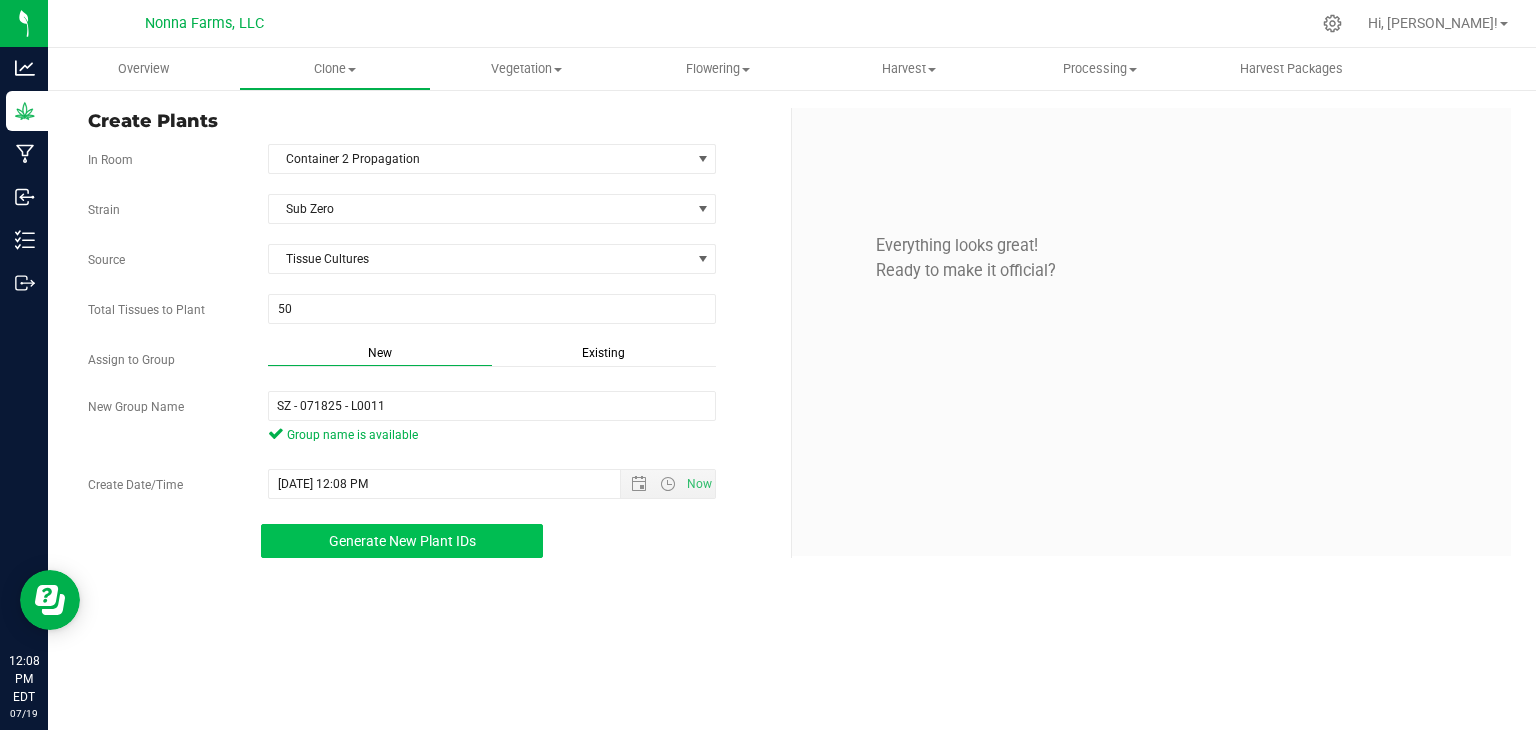 click on "Generate New Plant IDs" at bounding box center (402, 541) 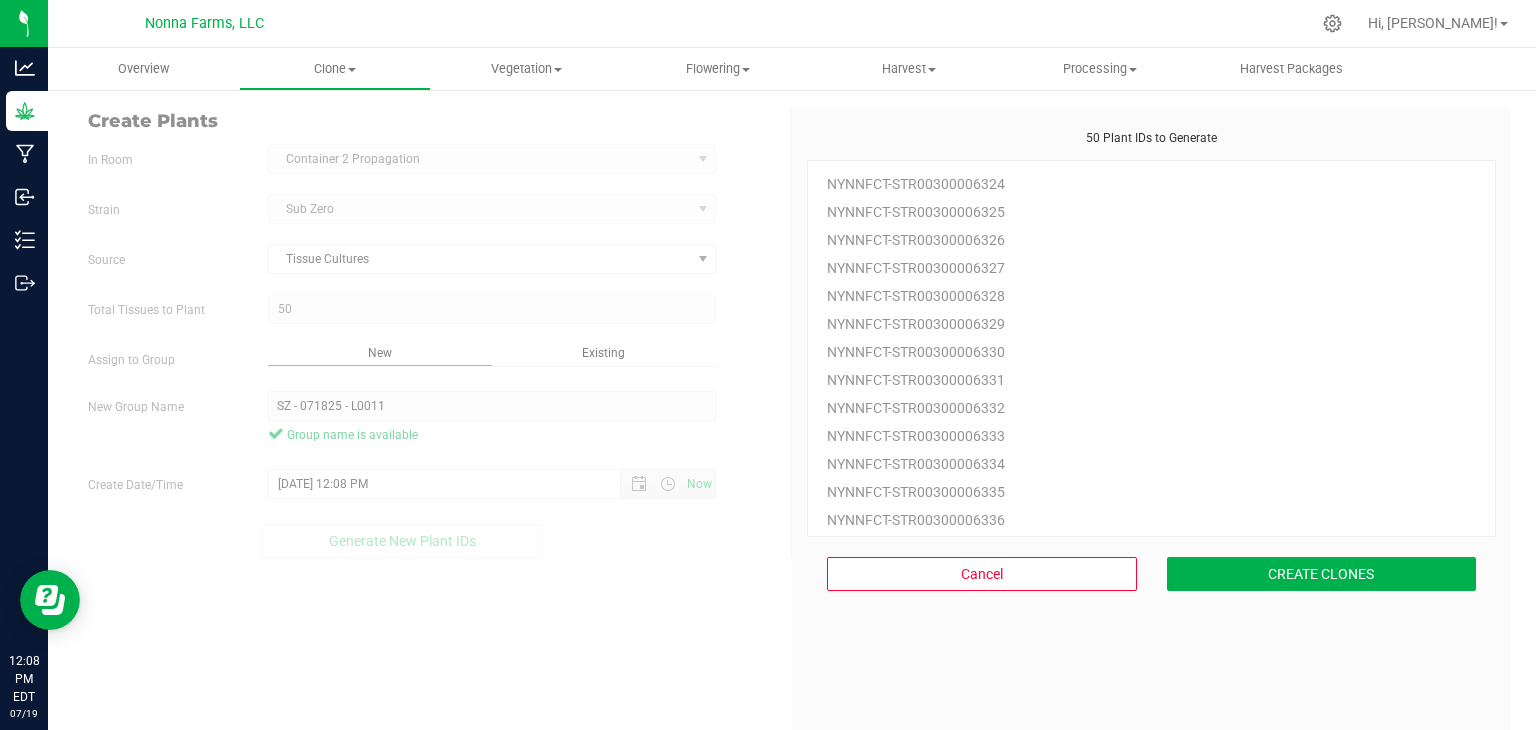 scroll, scrollTop: 60, scrollLeft: 0, axis: vertical 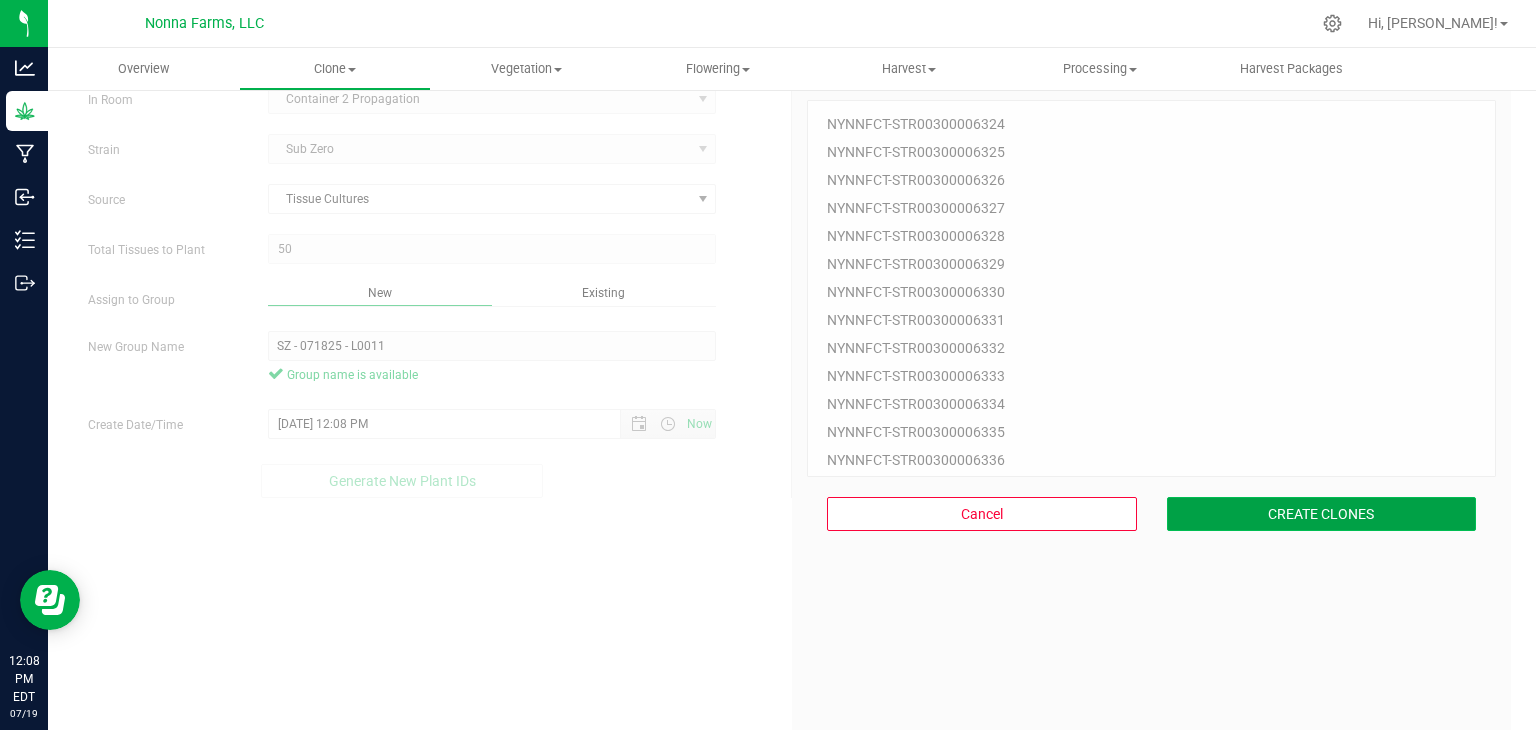 click on "CREATE CLONES" at bounding box center [1322, 514] 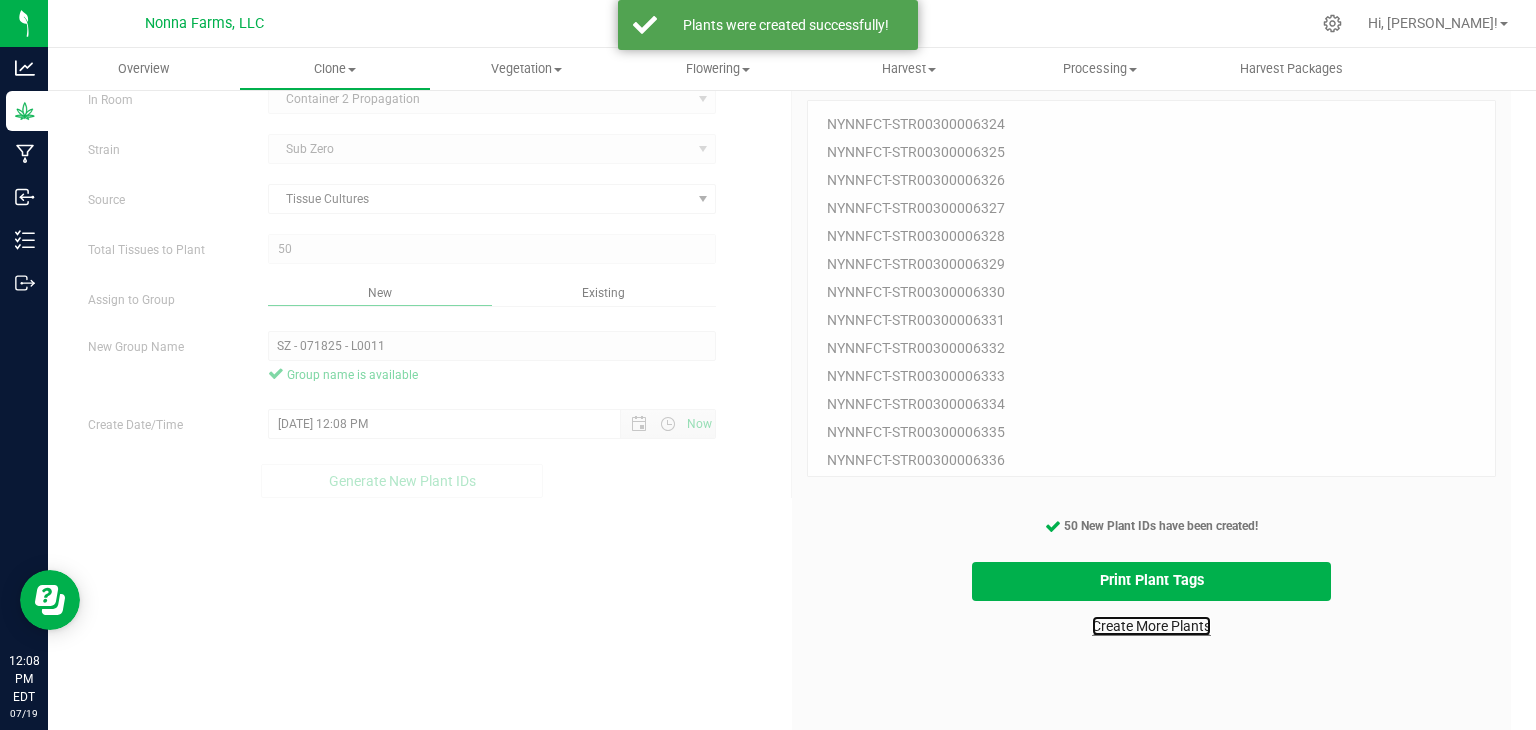 click on "Create More Plants" at bounding box center [1151, 626] 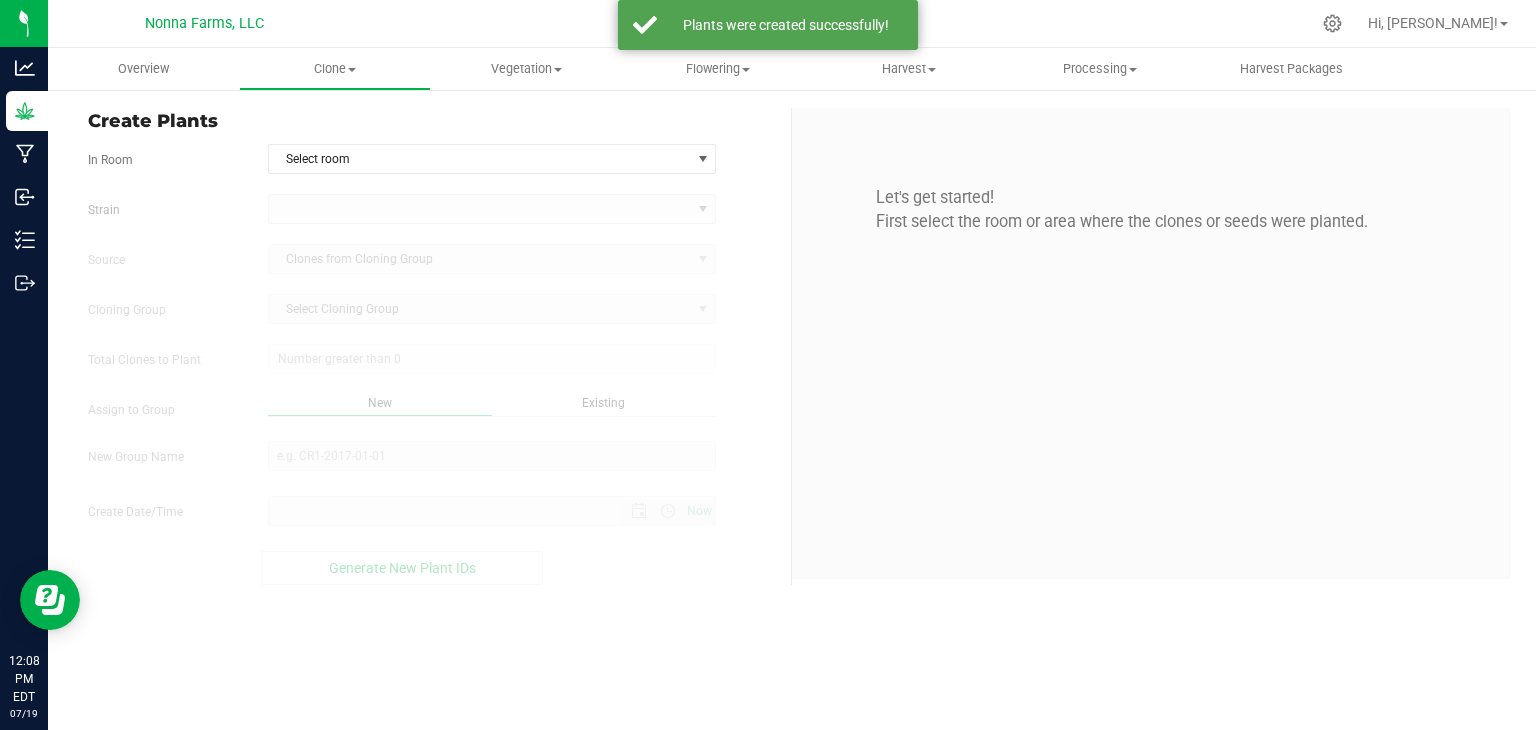 scroll, scrollTop: 0, scrollLeft: 0, axis: both 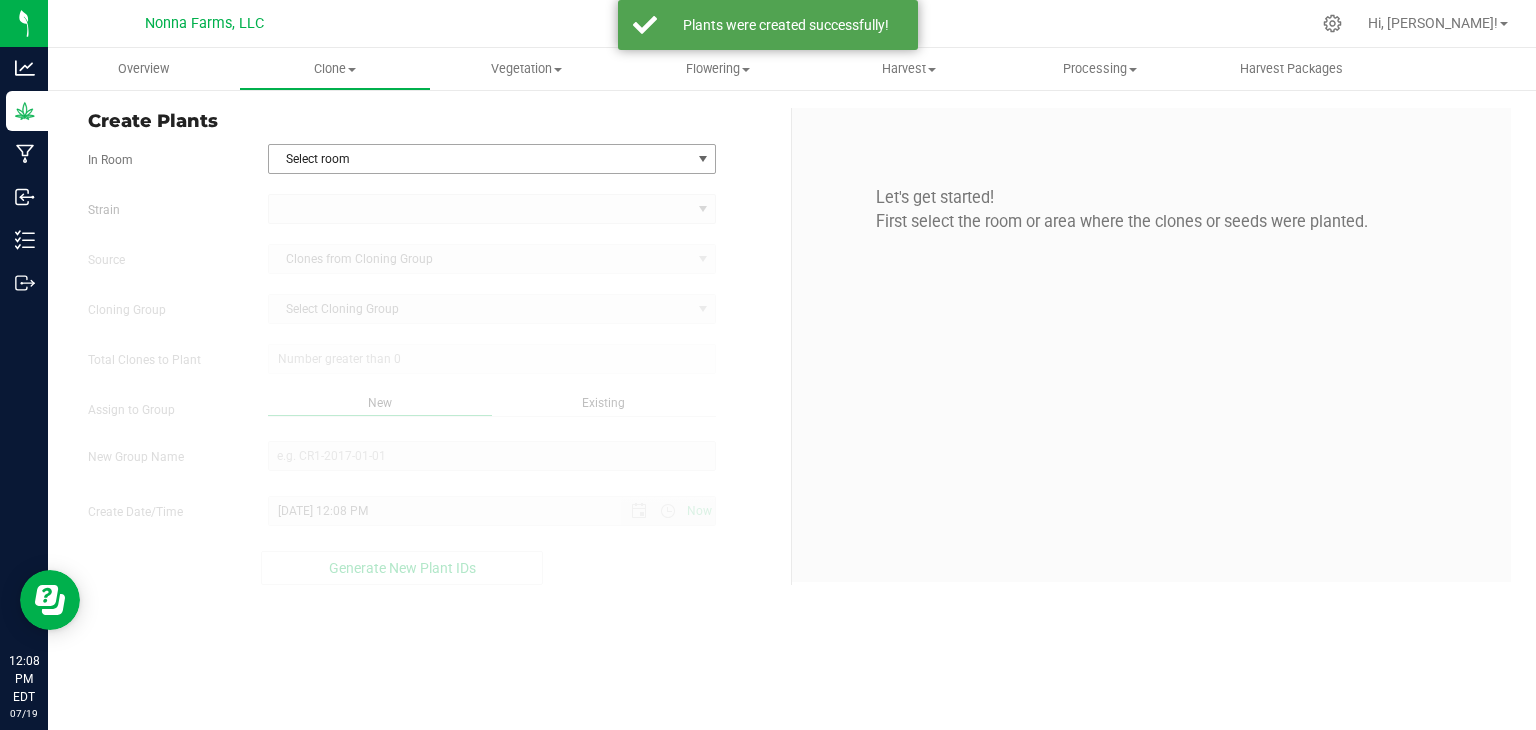 click on "Select room" at bounding box center [480, 159] 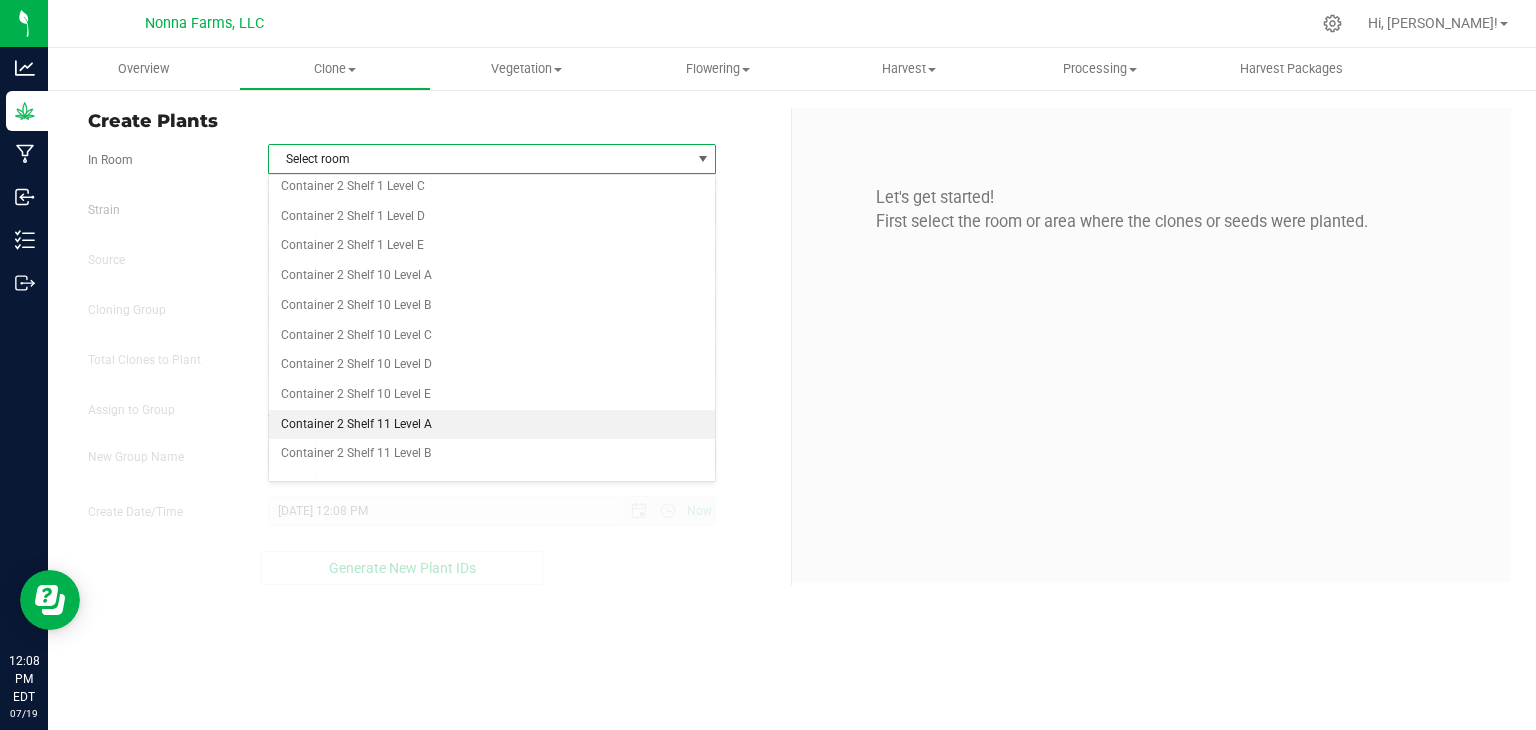 scroll, scrollTop: 2600, scrollLeft: 0, axis: vertical 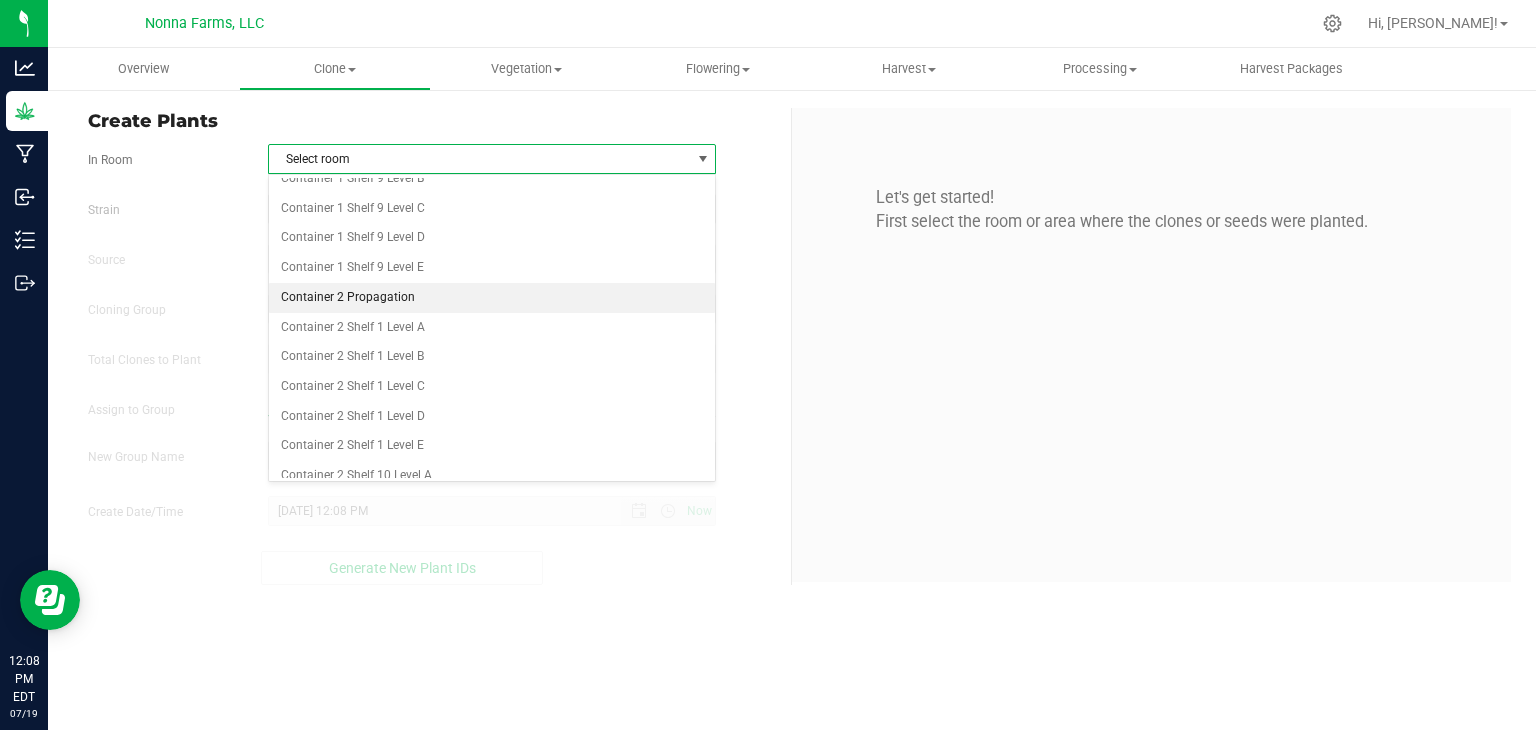click on "Container 2 Propagation" at bounding box center [492, 298] 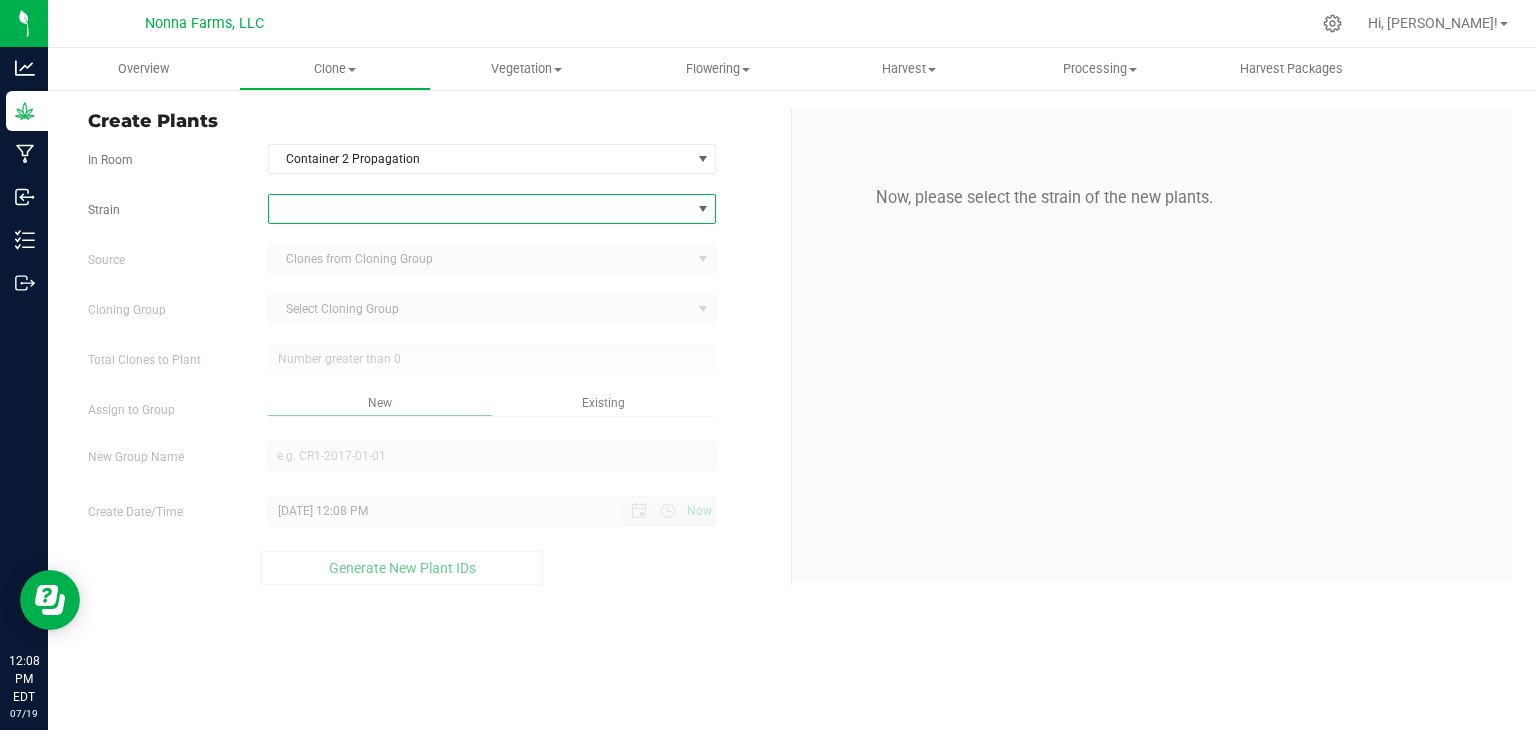 click at bounding box center (480, 209) 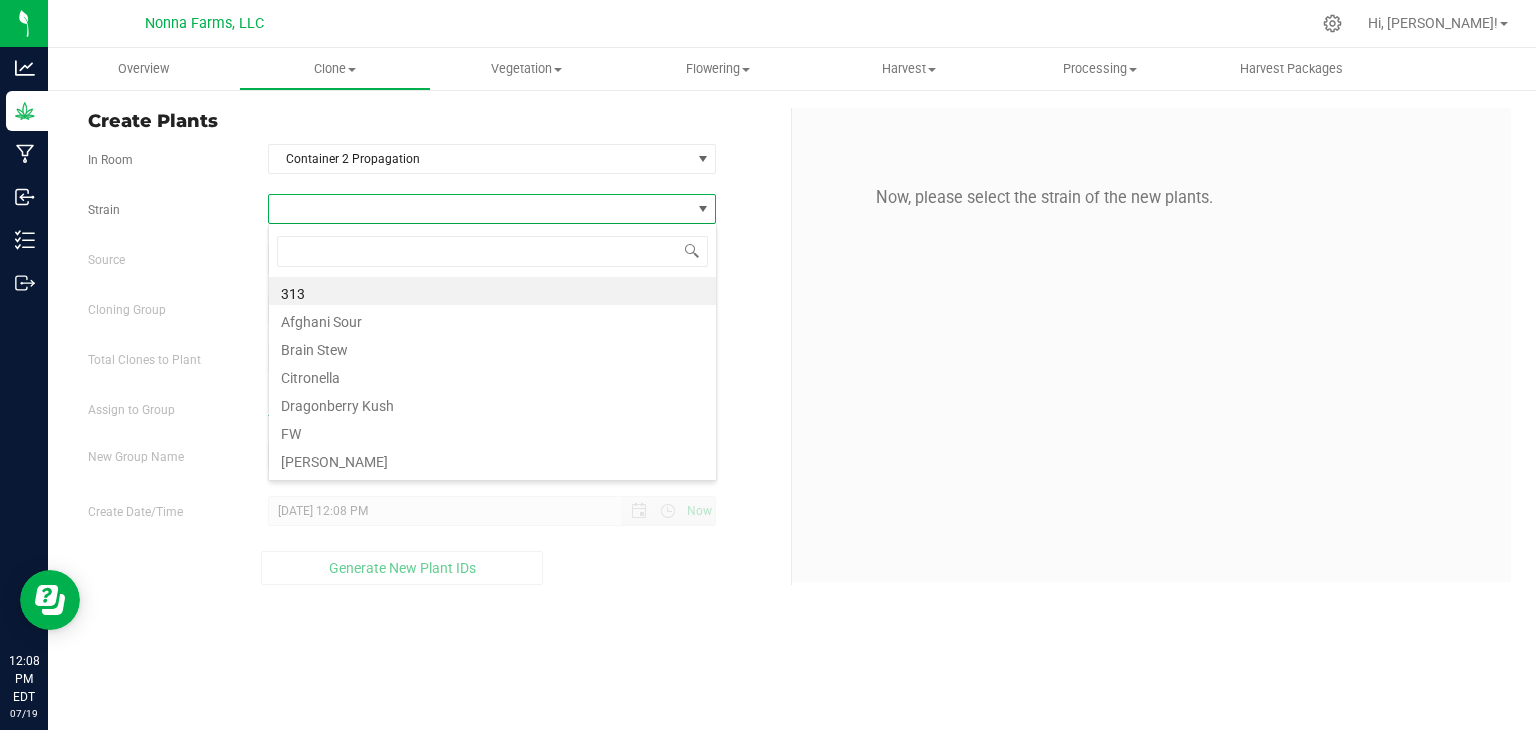 scroll, scrollTop: 99970, scrollLeft: 99551, axis: both 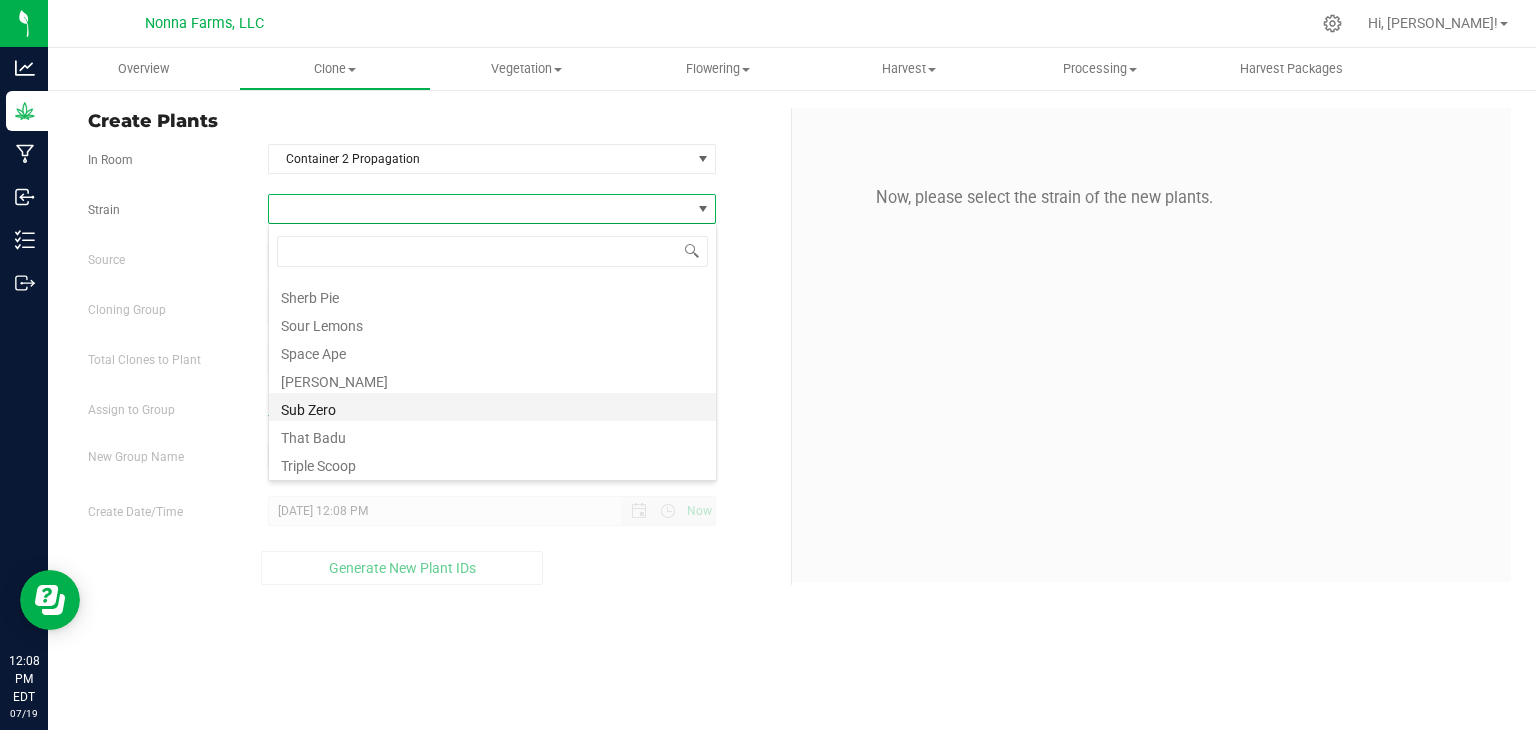 click on "Sub Zero" at bounding box center (492, 407) 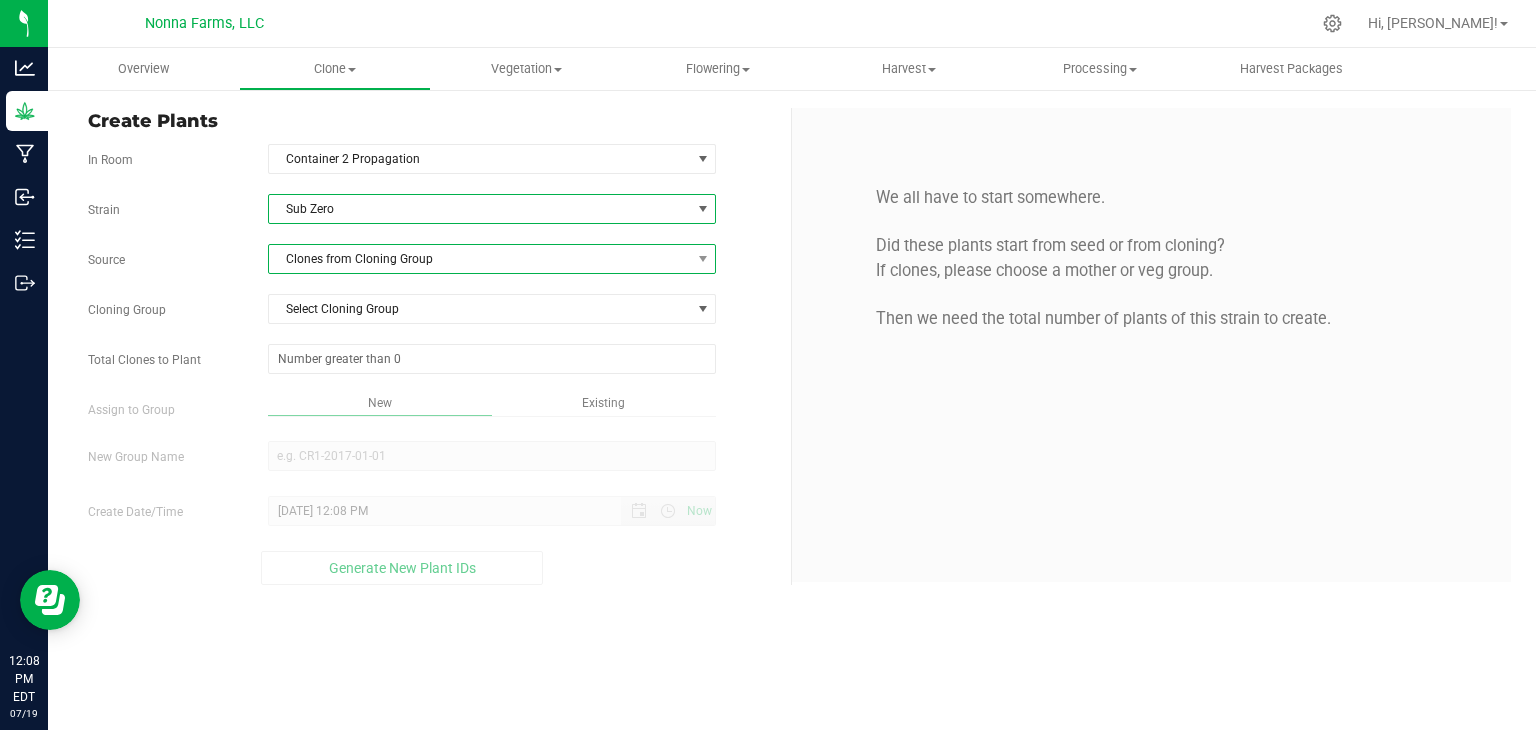 click on "Clones from Cloning Group" at bounding box center [480, 259] 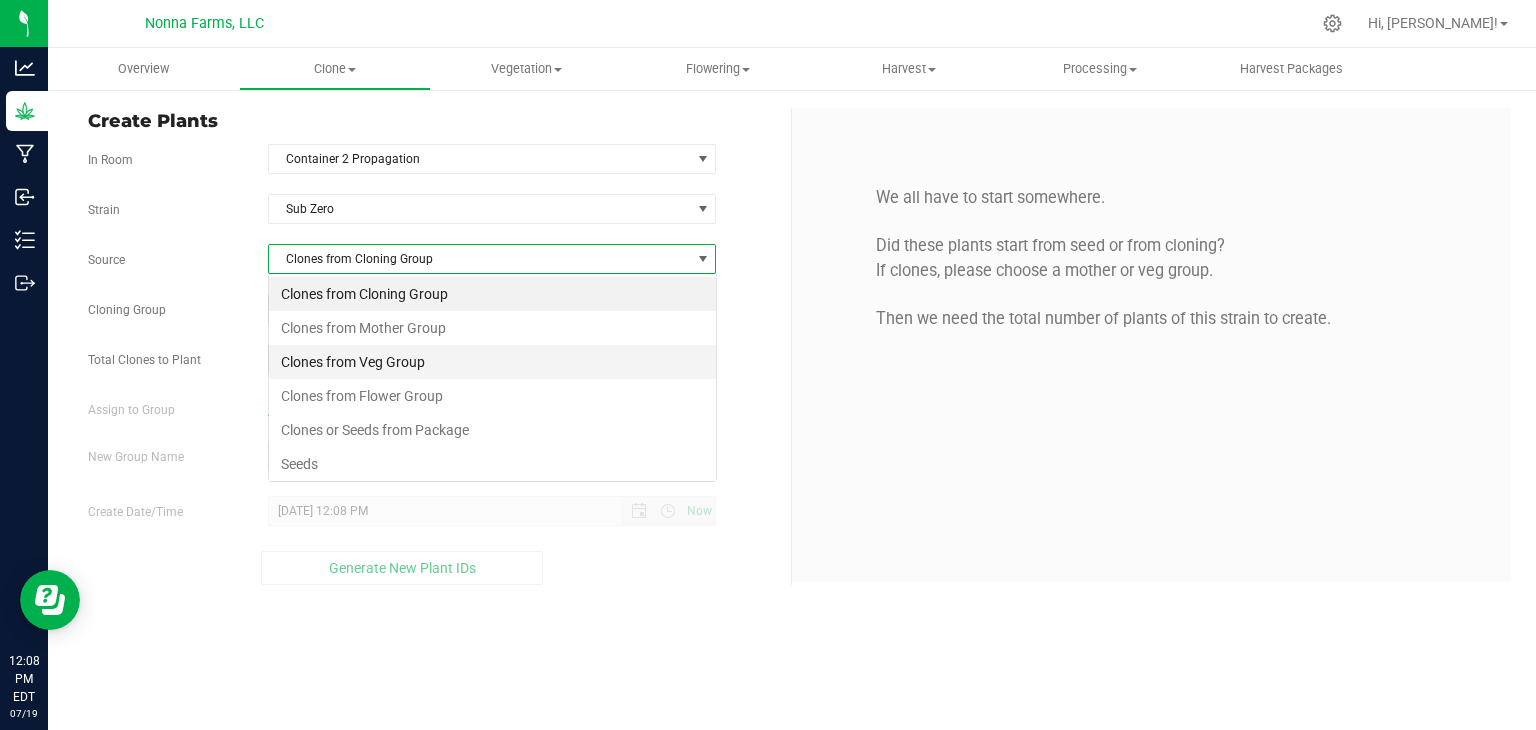 scroll, scrollTop: 99970, scrollLeft: 99551, axis: both 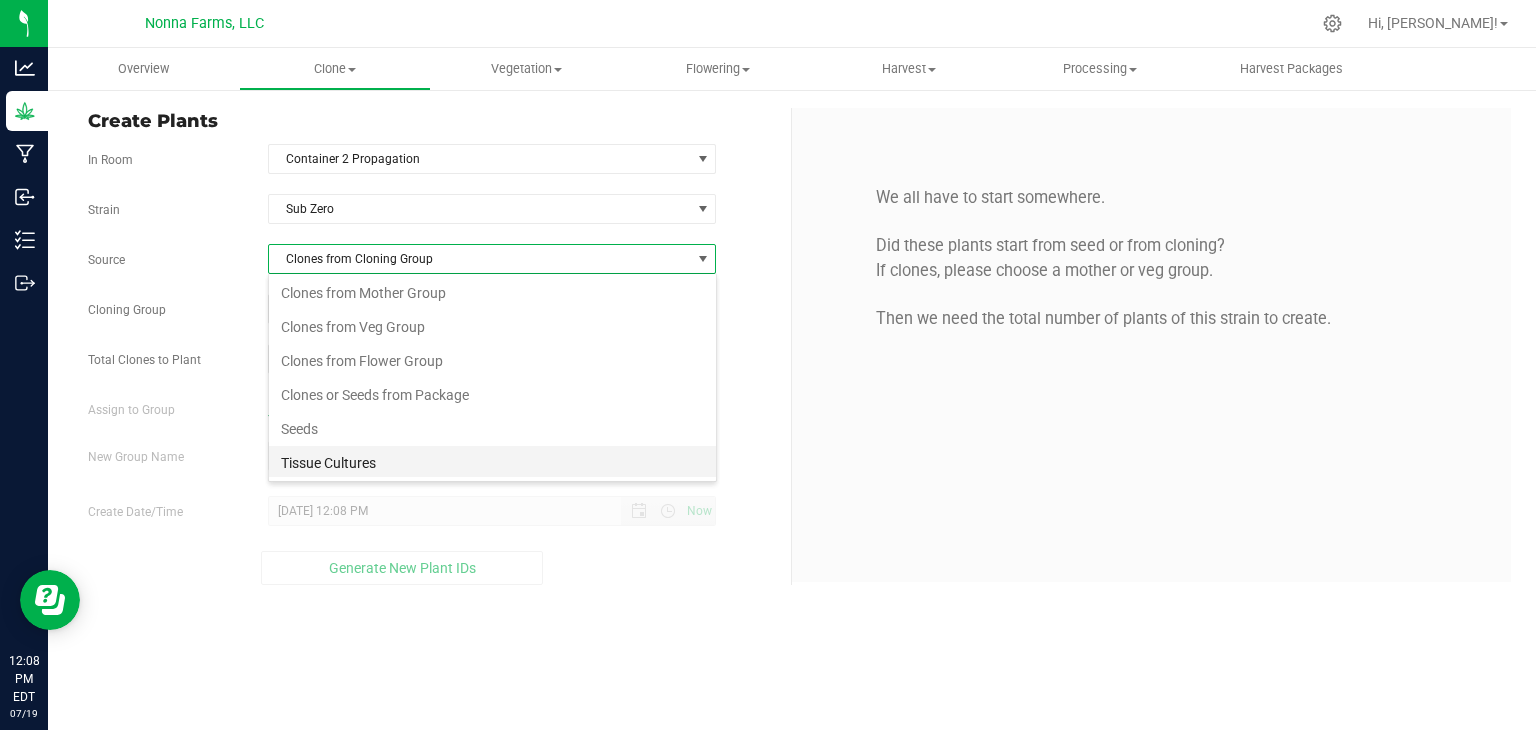 click on "Tissue Cultures" at bounding box center (492, 463) 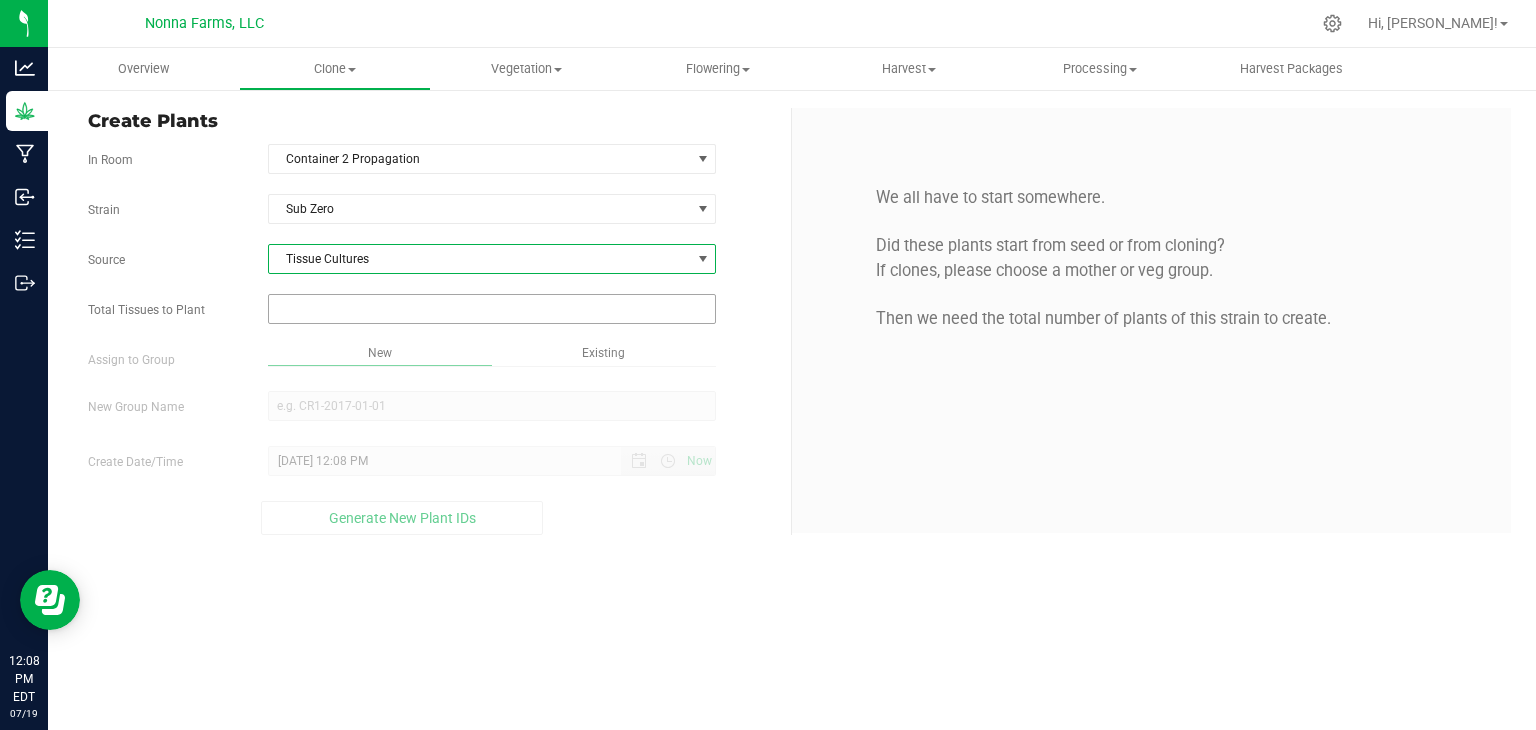 click at bounding box center (492, 309) 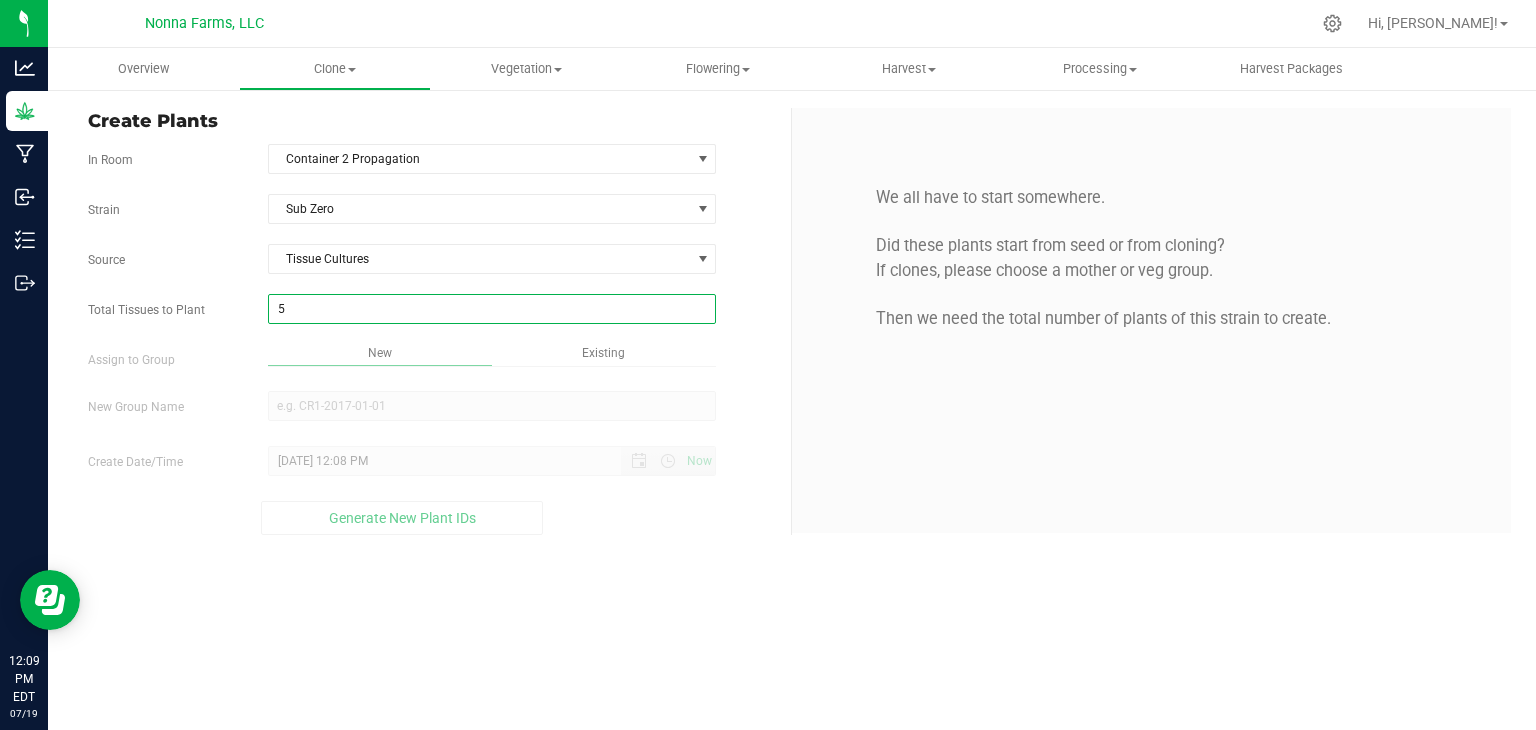 type on "50" 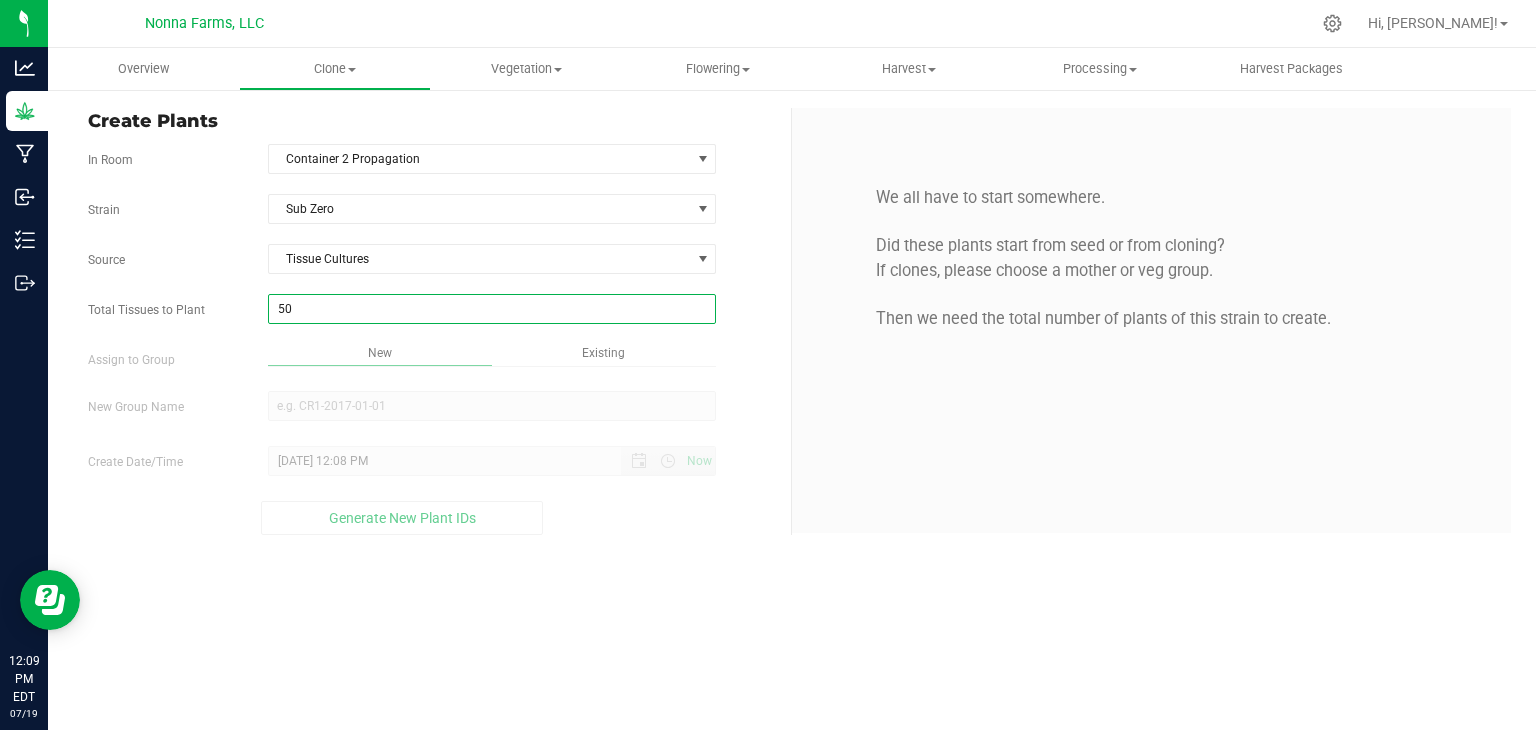 type on "50" 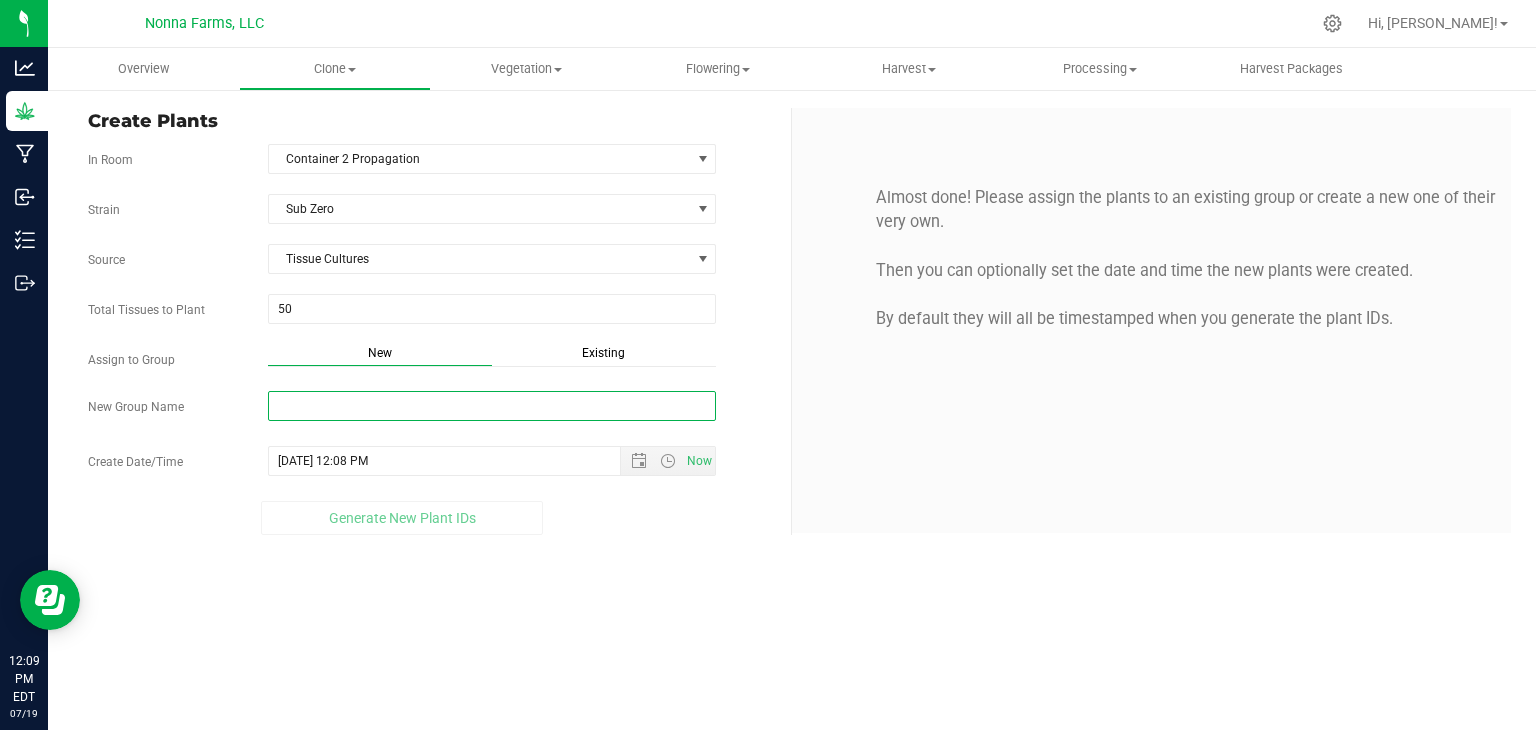 click on "New Group Name" at bounding box center (492, 406) 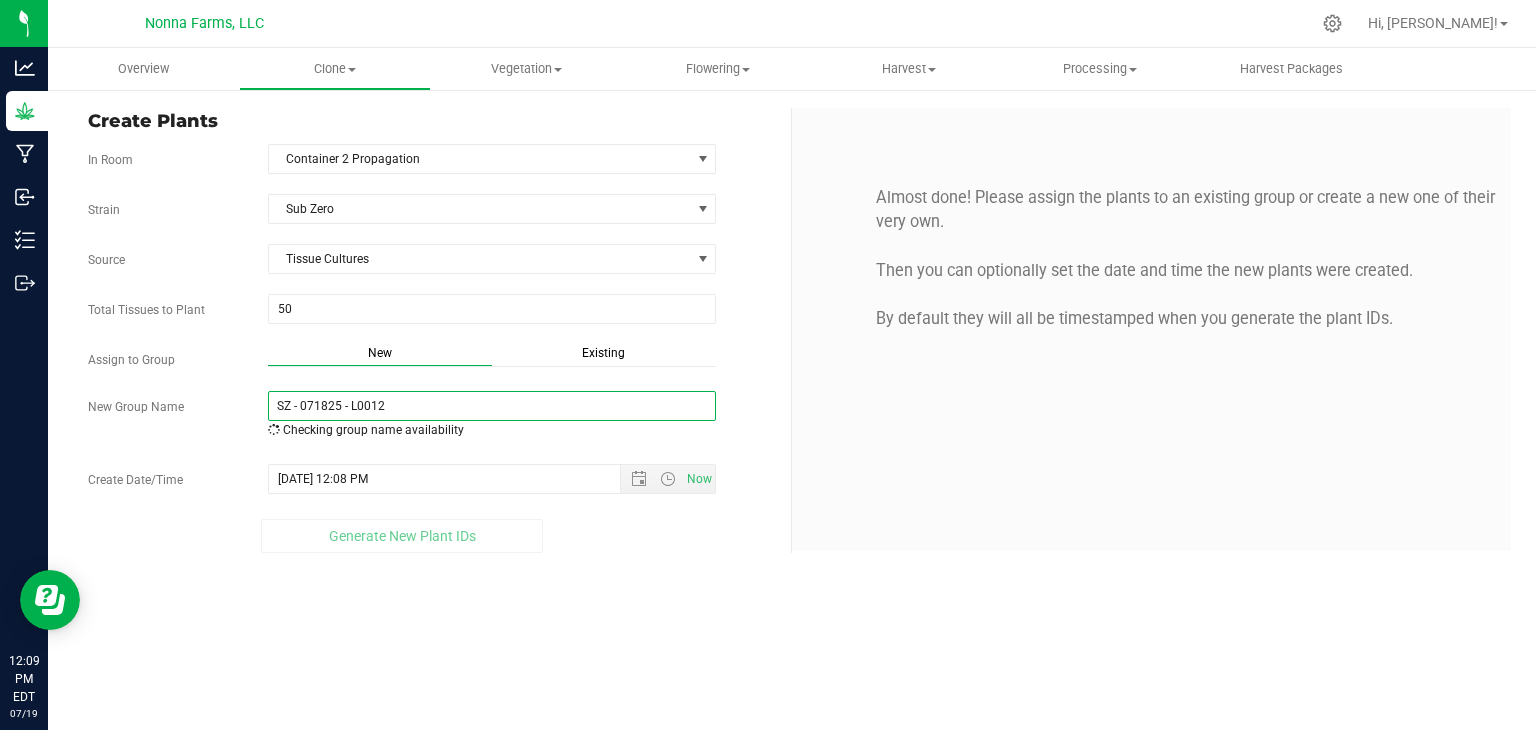 drag, startPoint x: 392, startPoint y: 408, endPoint x: 72, endPoint y: 402, distance: 320.05624 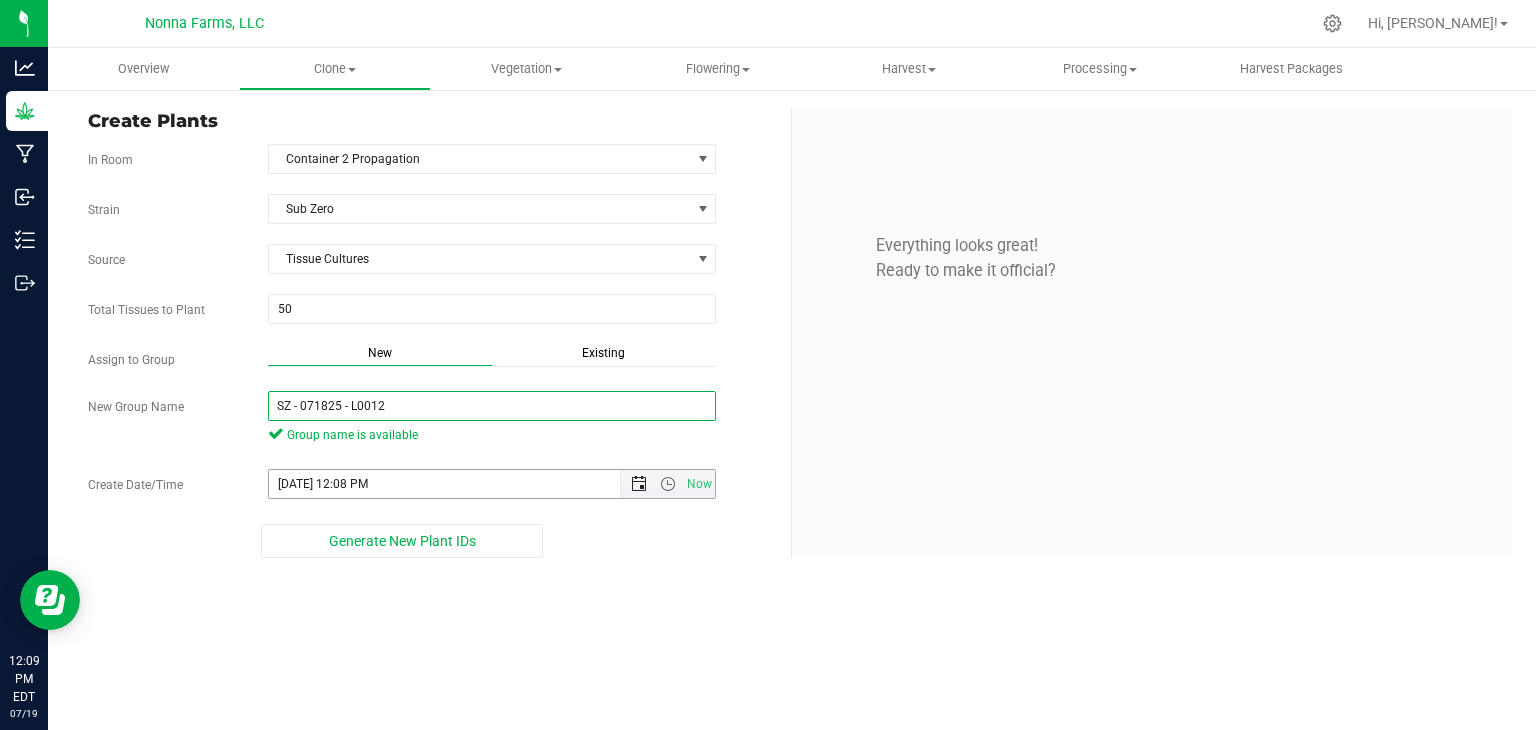 click at bounding box center [639, 484] 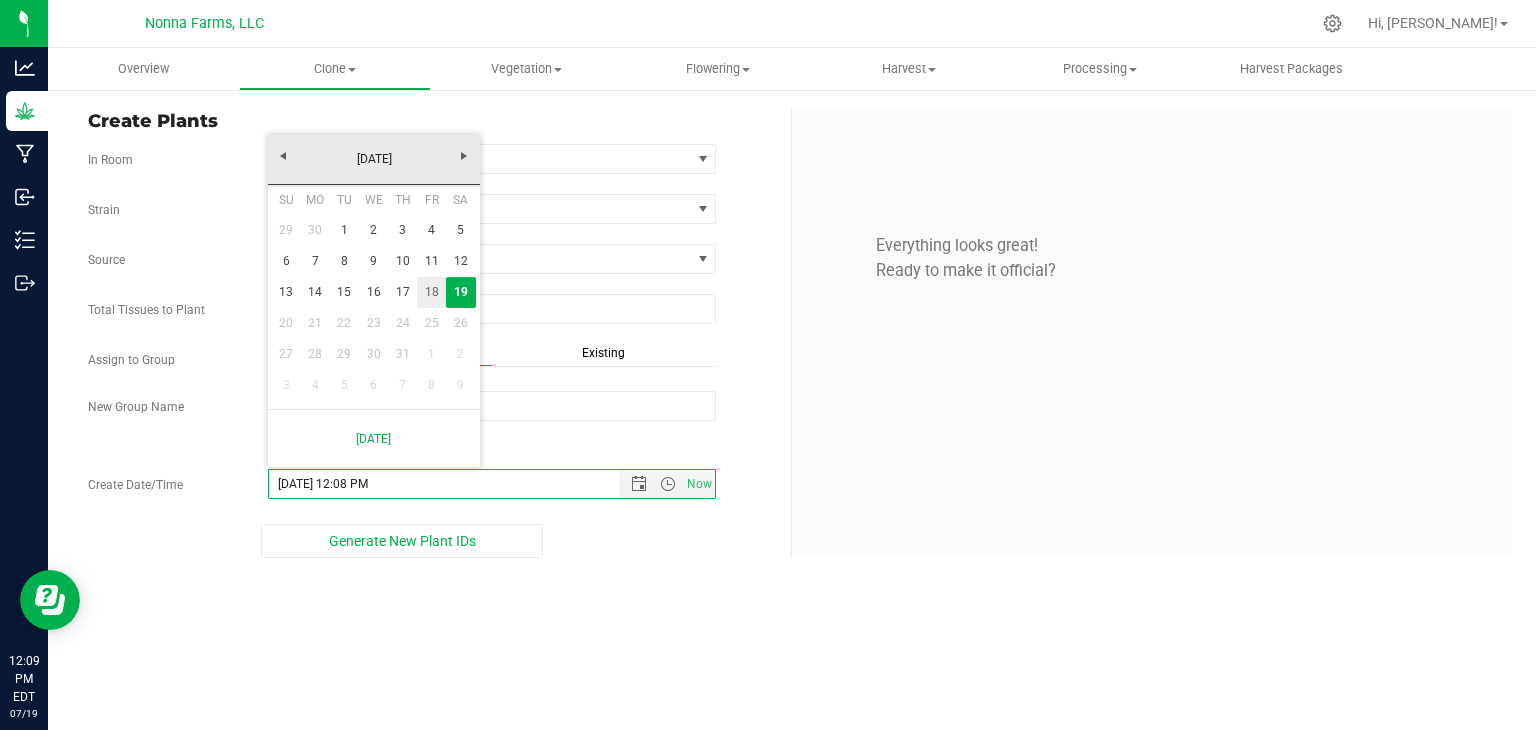 click on "18" at bounding box center (431, 292) 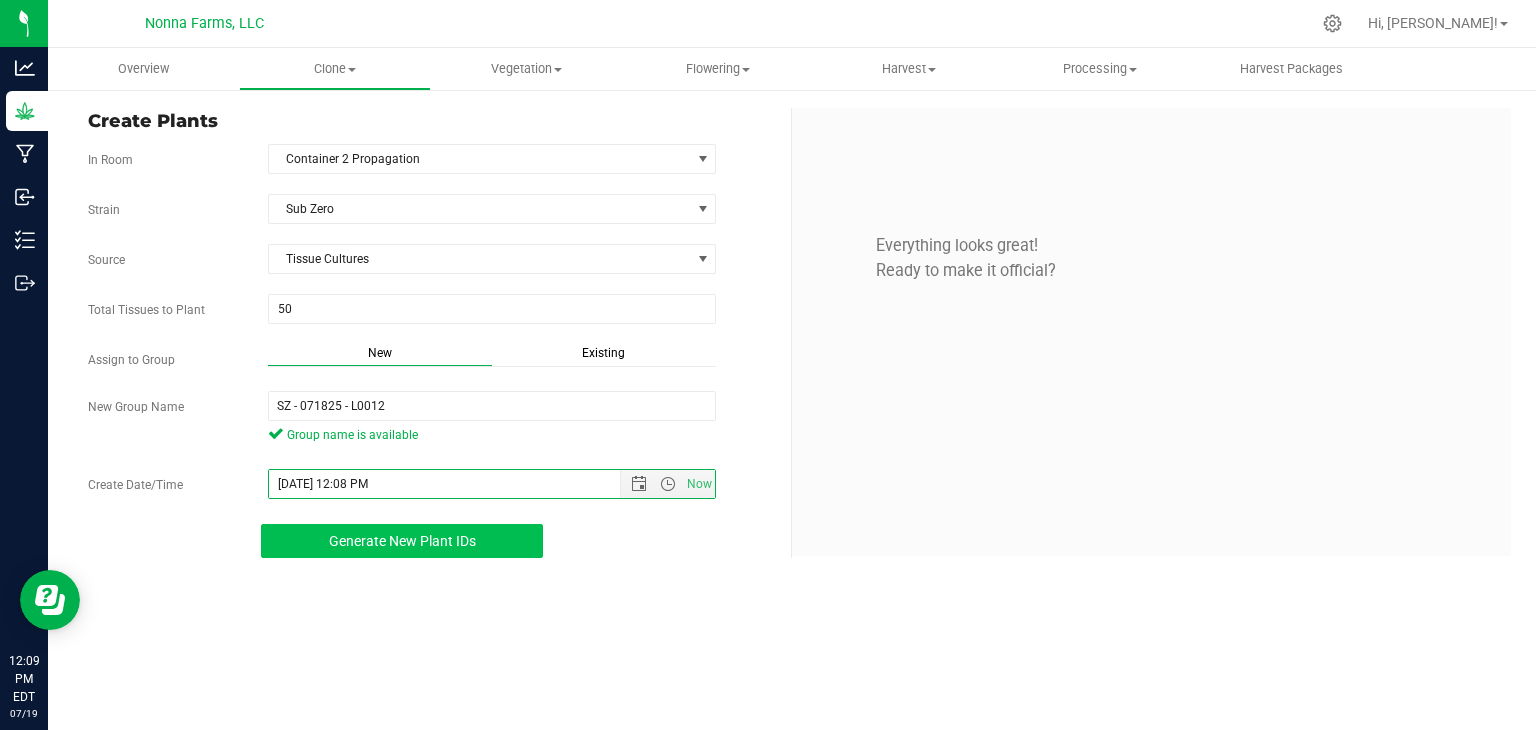 click on "Generate New Plant IDs" at bounding box center [402, 541] 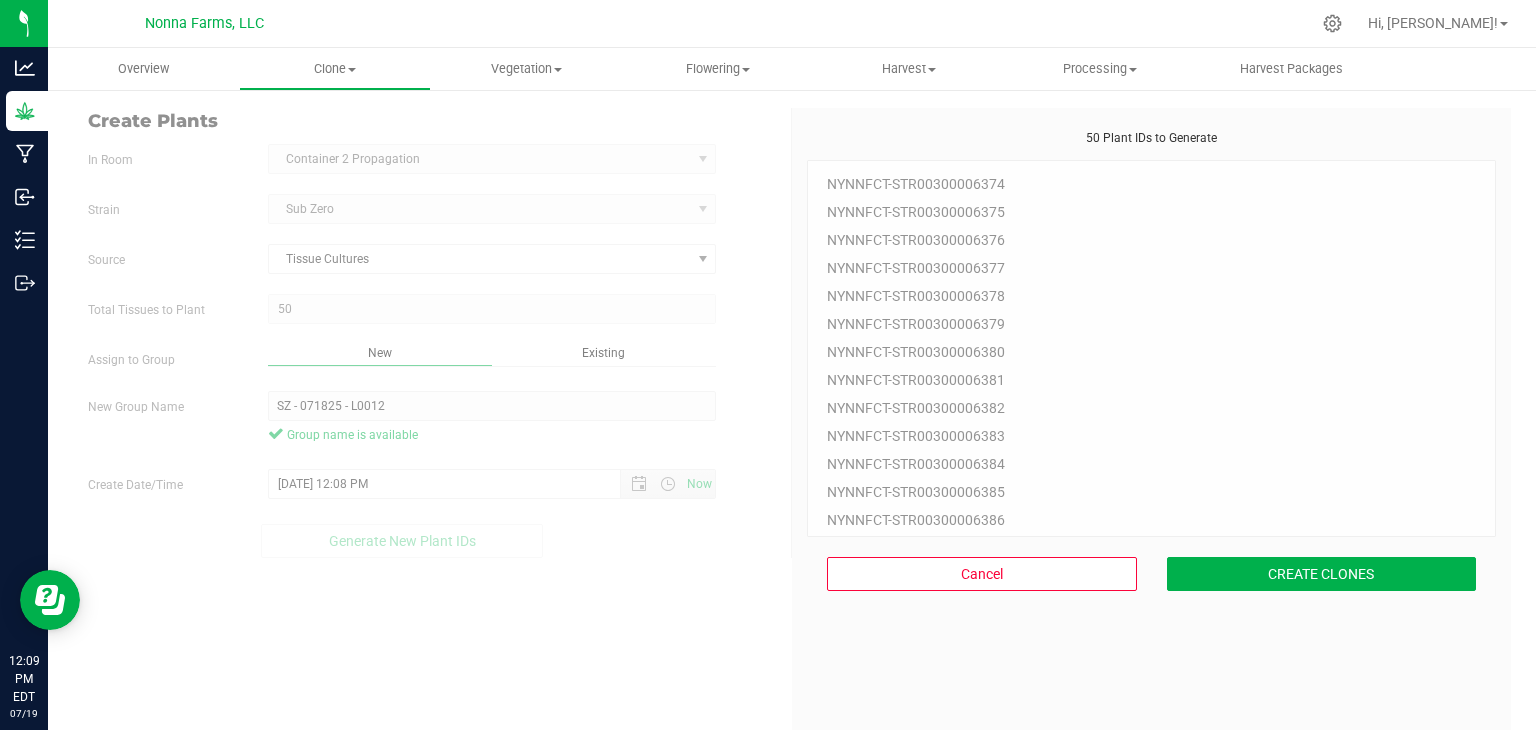 scroll, scrollTop: 60, scrollLeft: 0, axis: vertical 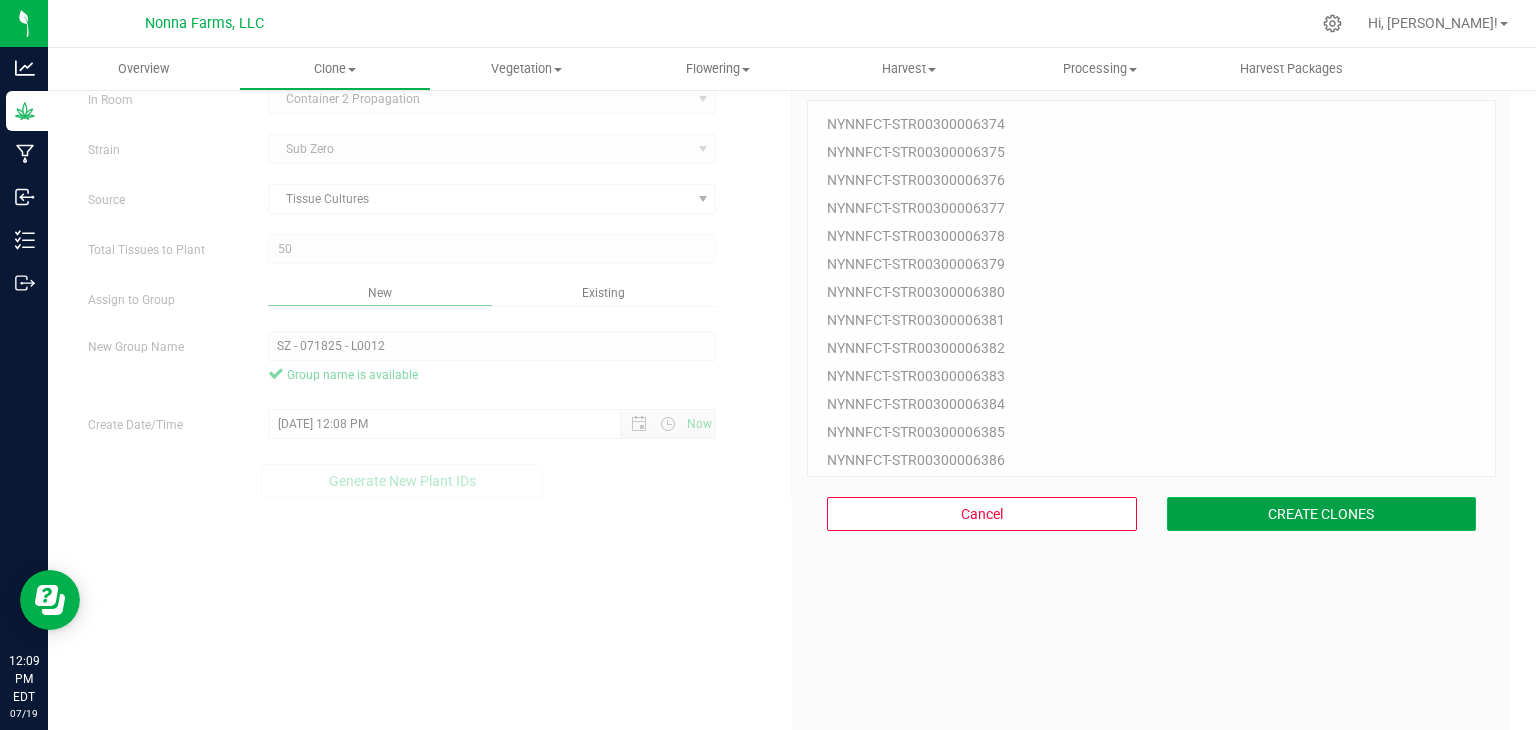 click on "CREATE CLONES" at bounding box center (1322, 514) 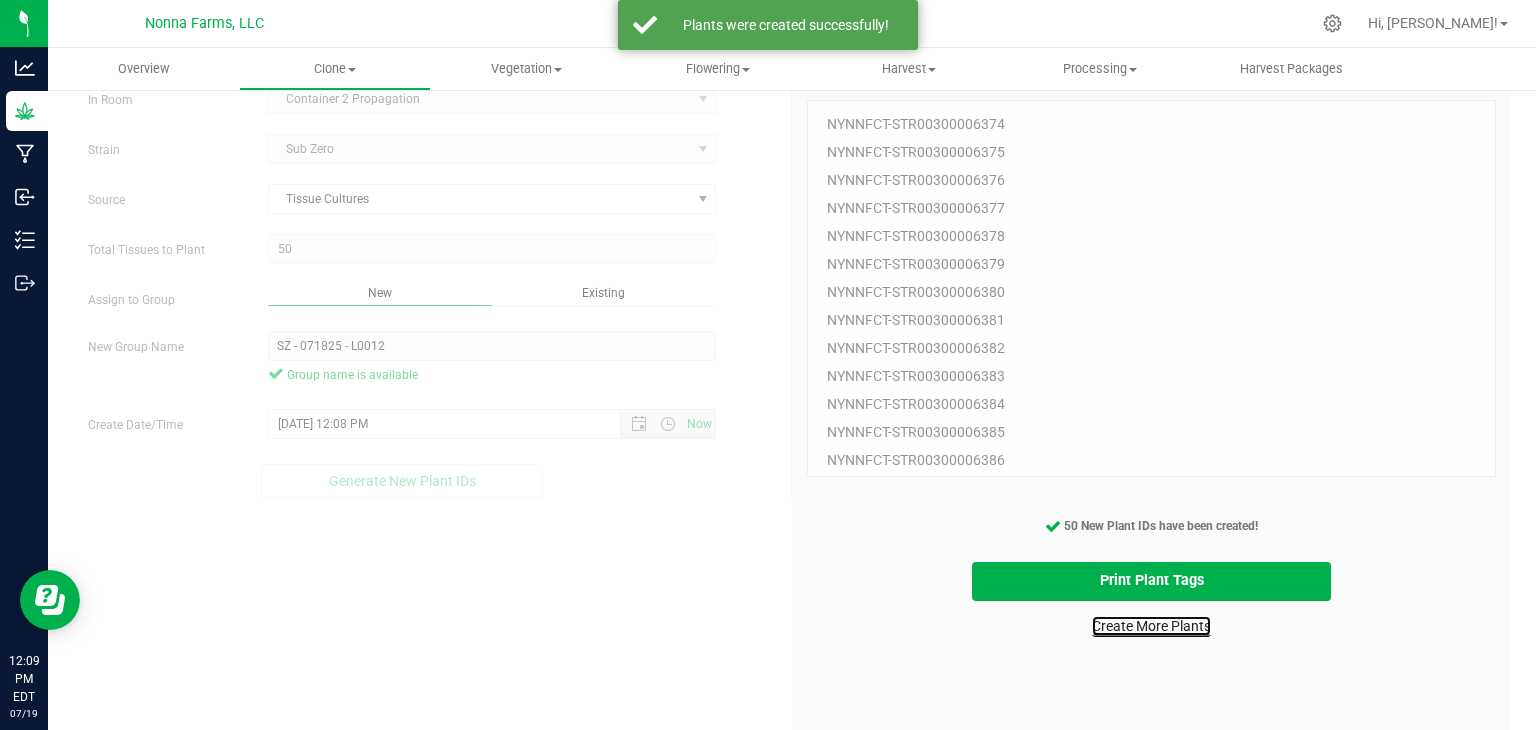 click on "Create More Plants" at bounding box center (1151, 626) 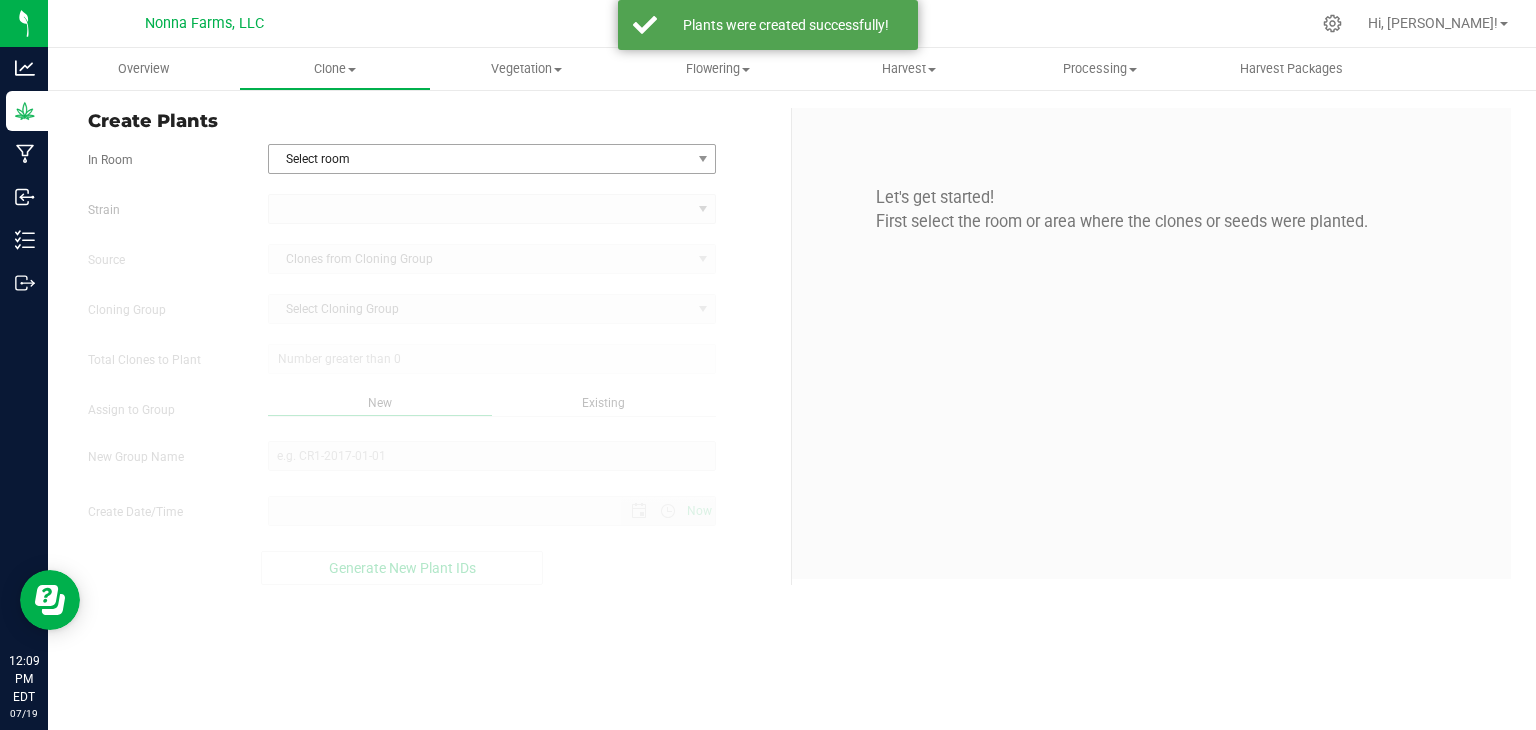 scroll, scrollTop: 0, scrollLeft: 0, axis: both 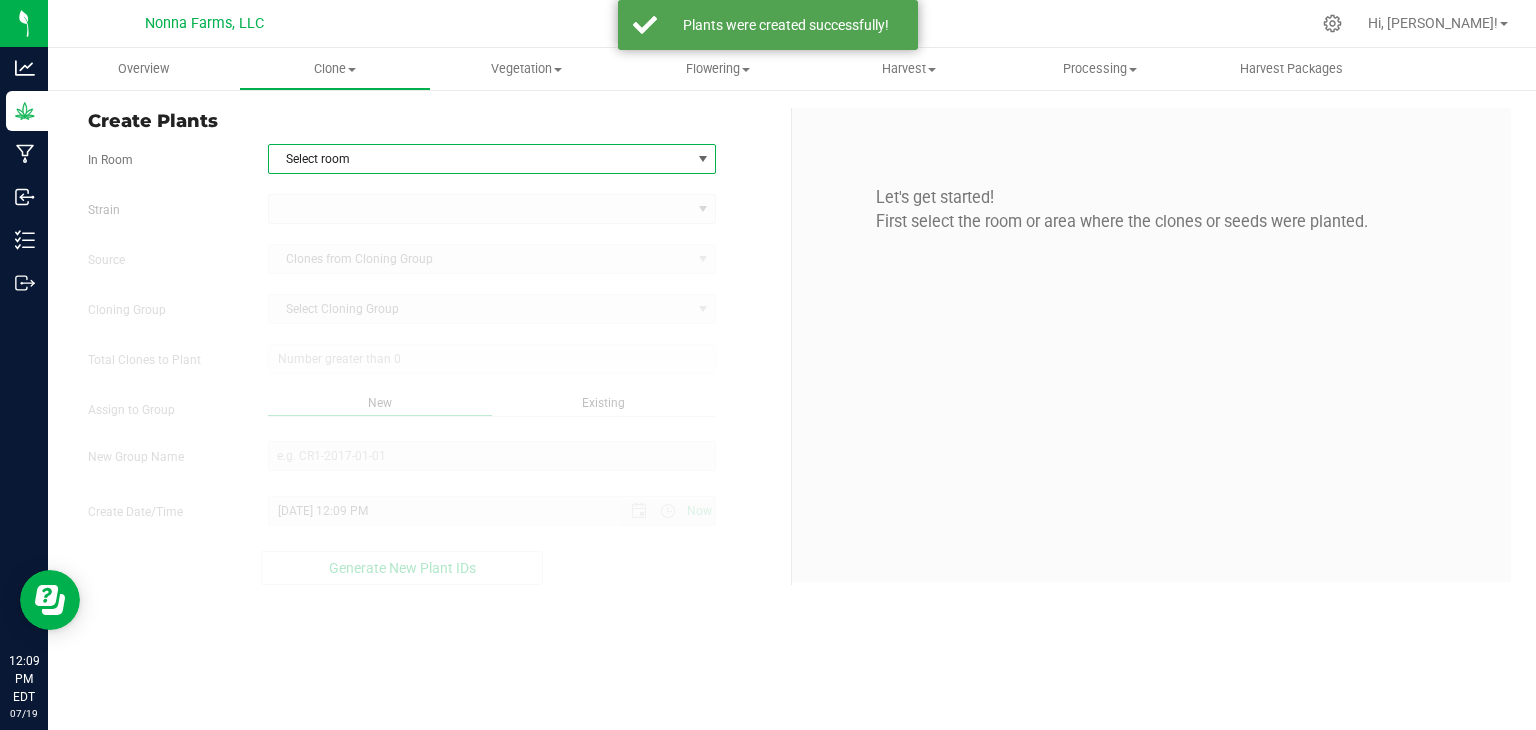 click on "Select room" at bounding box center (480, 159) 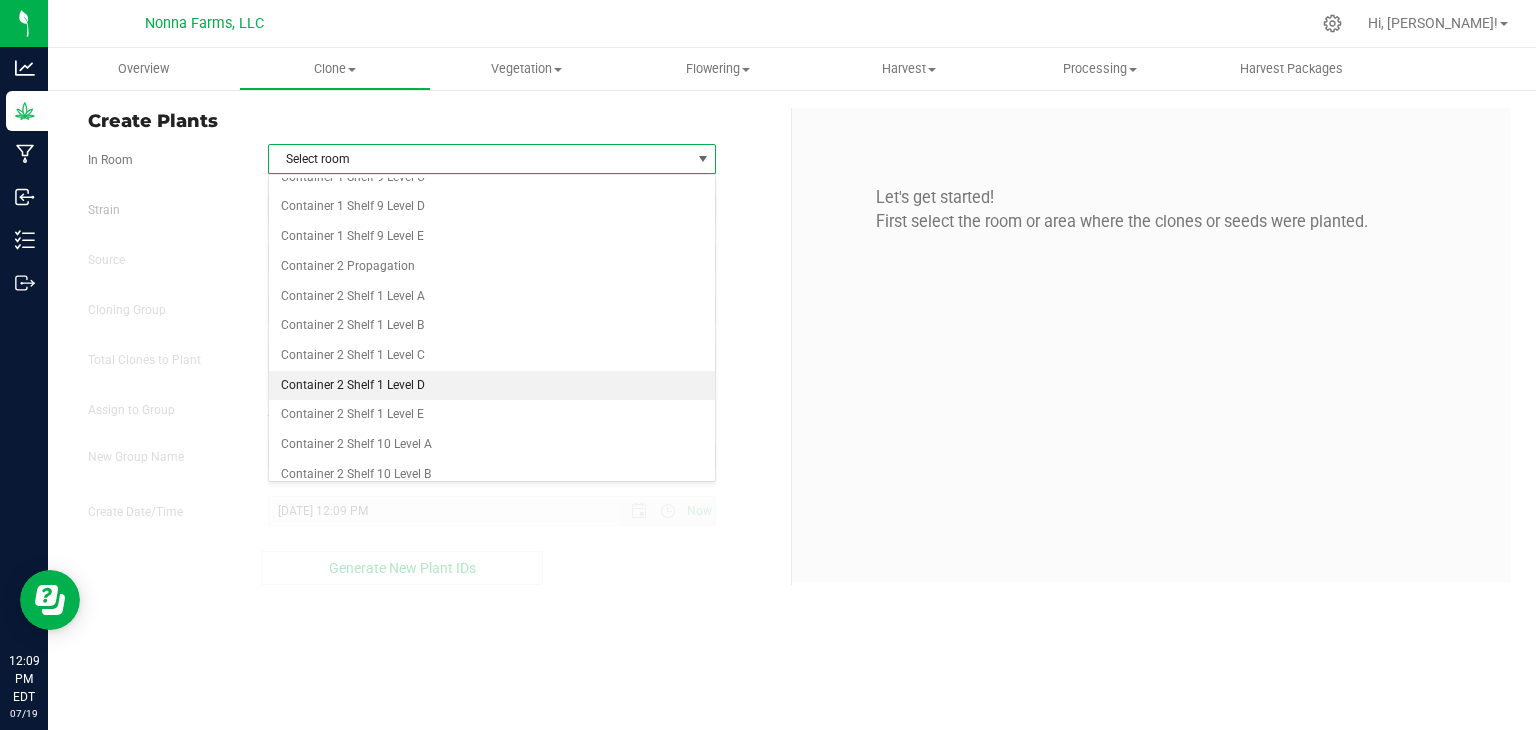 scroll, scrollTop: 2600, scrollLeft: 0, axis: vertical 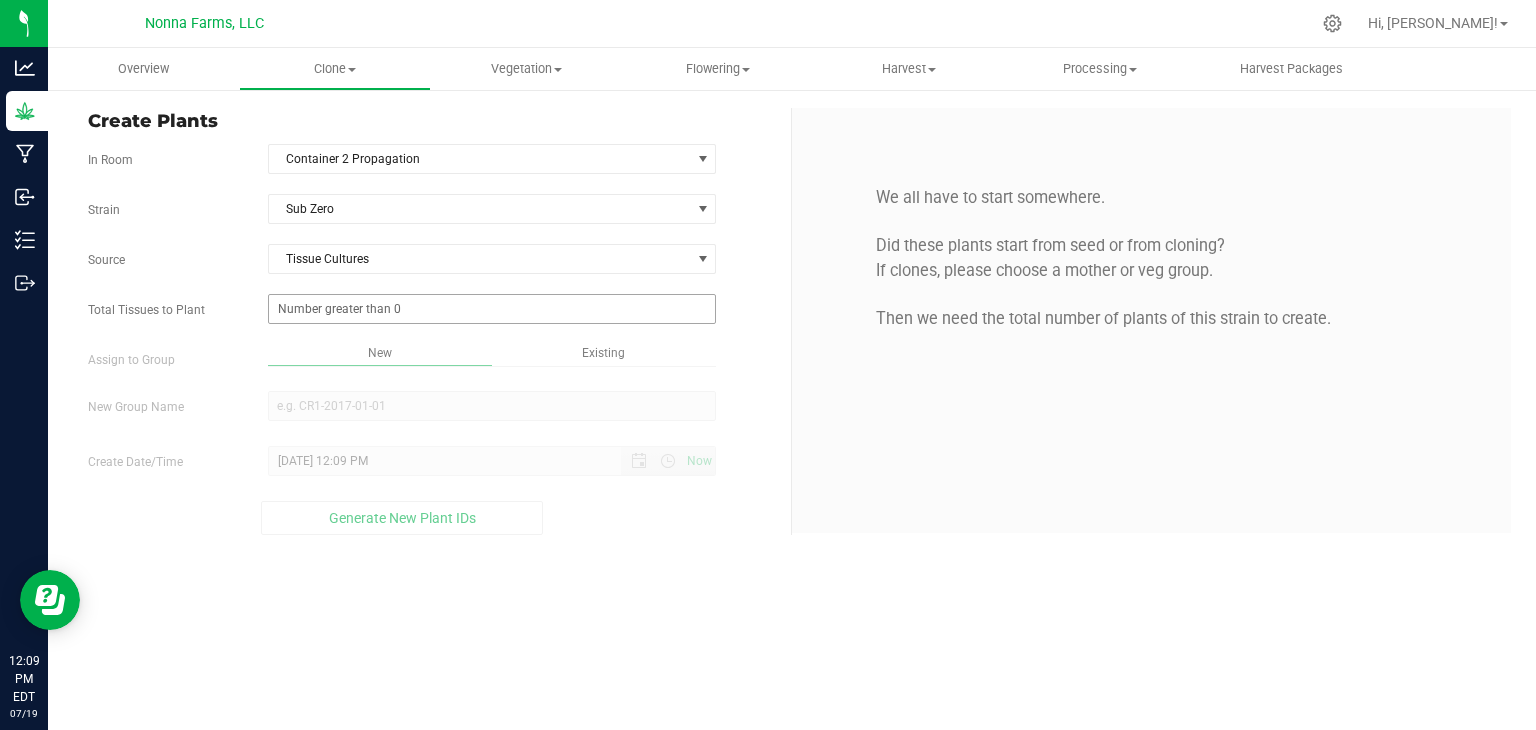 click at bounding box center (492, 309) 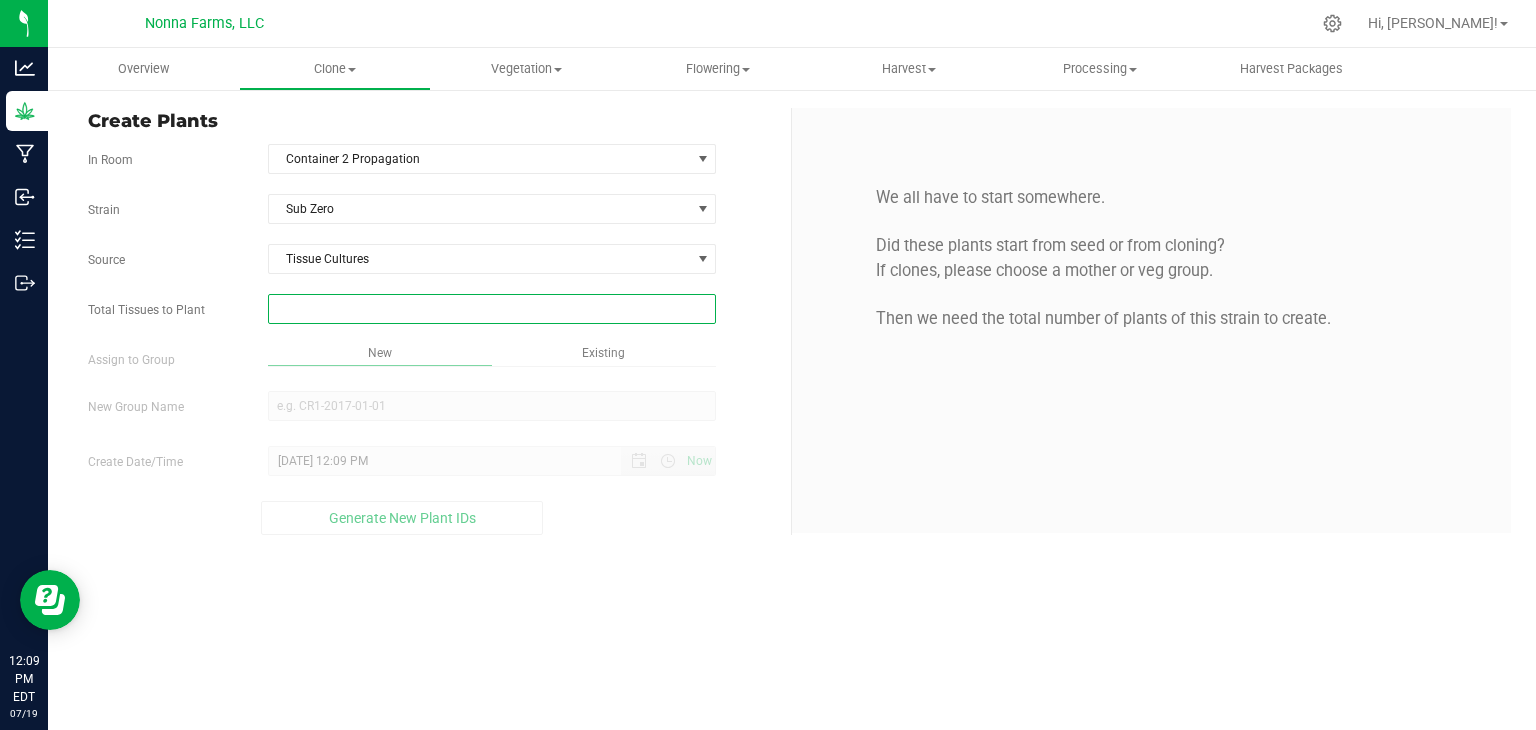 scroll, scrollTop: 0, scrollLeft: 0, axis: both 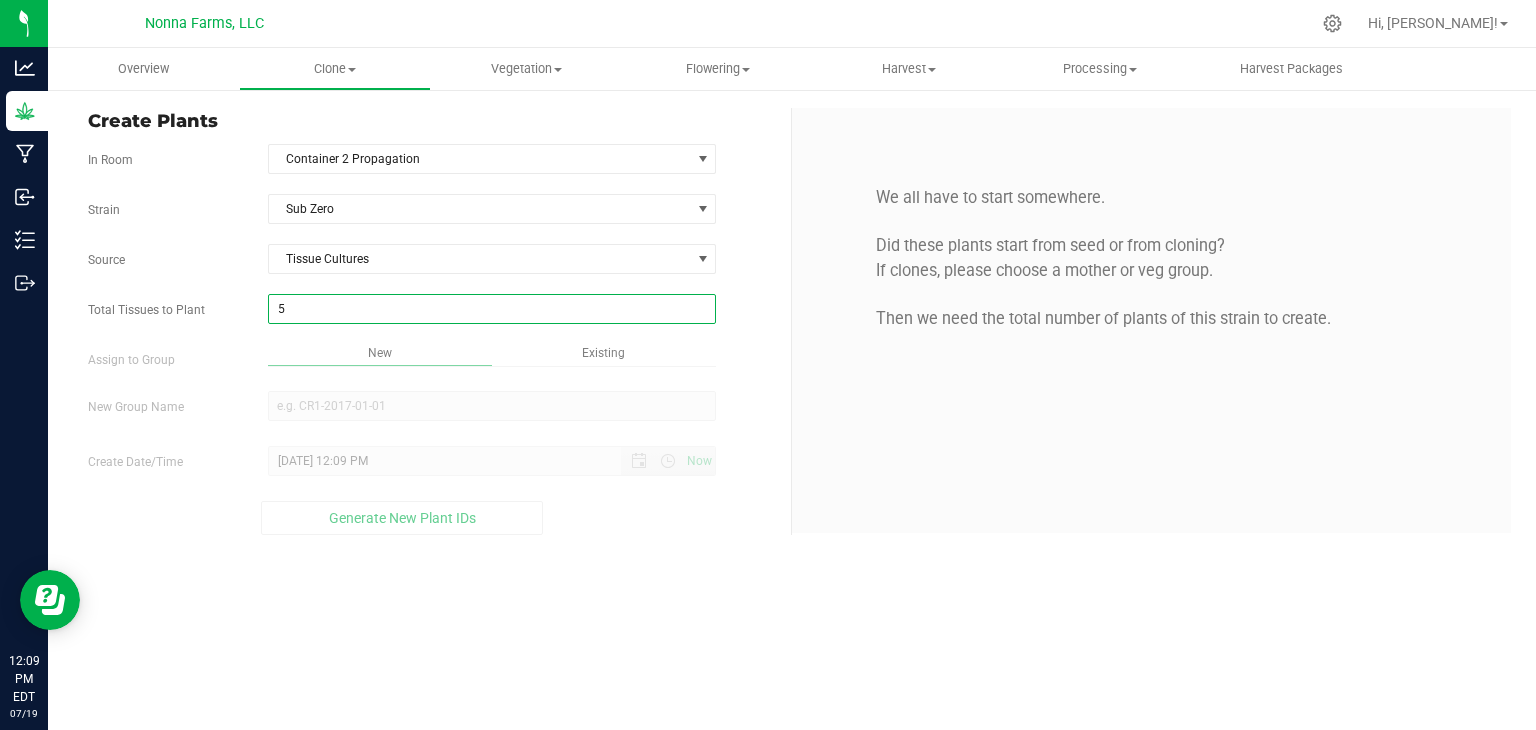 type on "50" 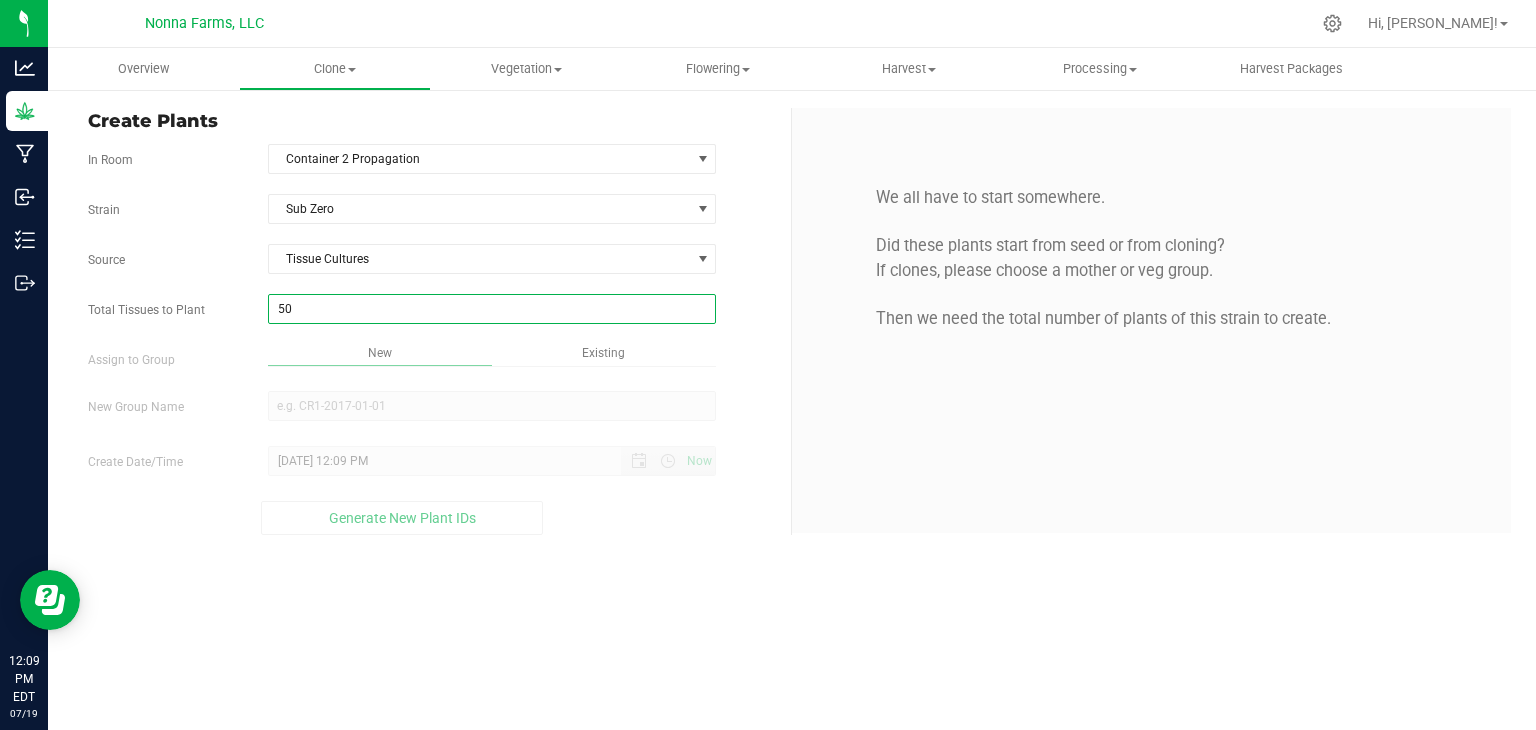 type on "50" 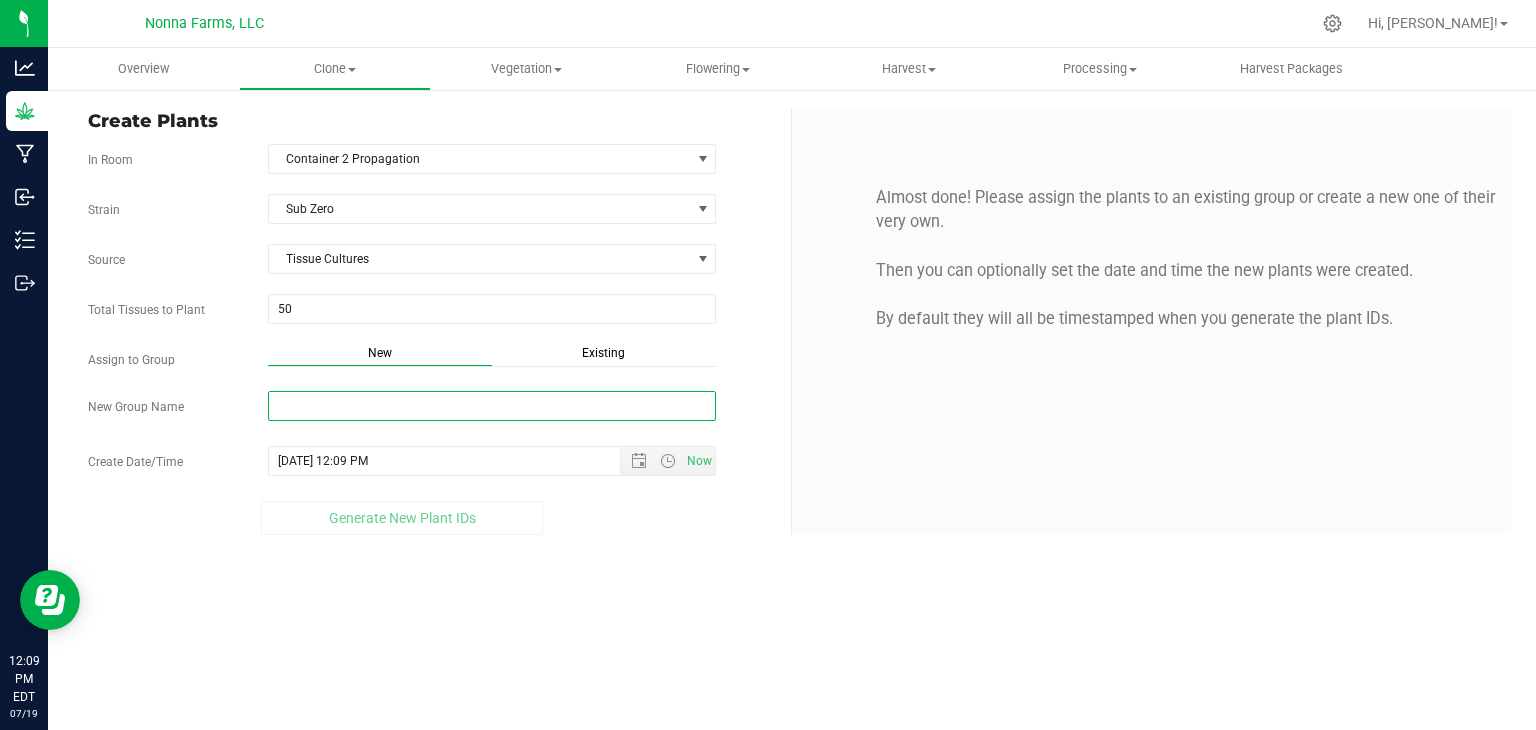 click on "New Group Name" at bounding box center [492, 406] 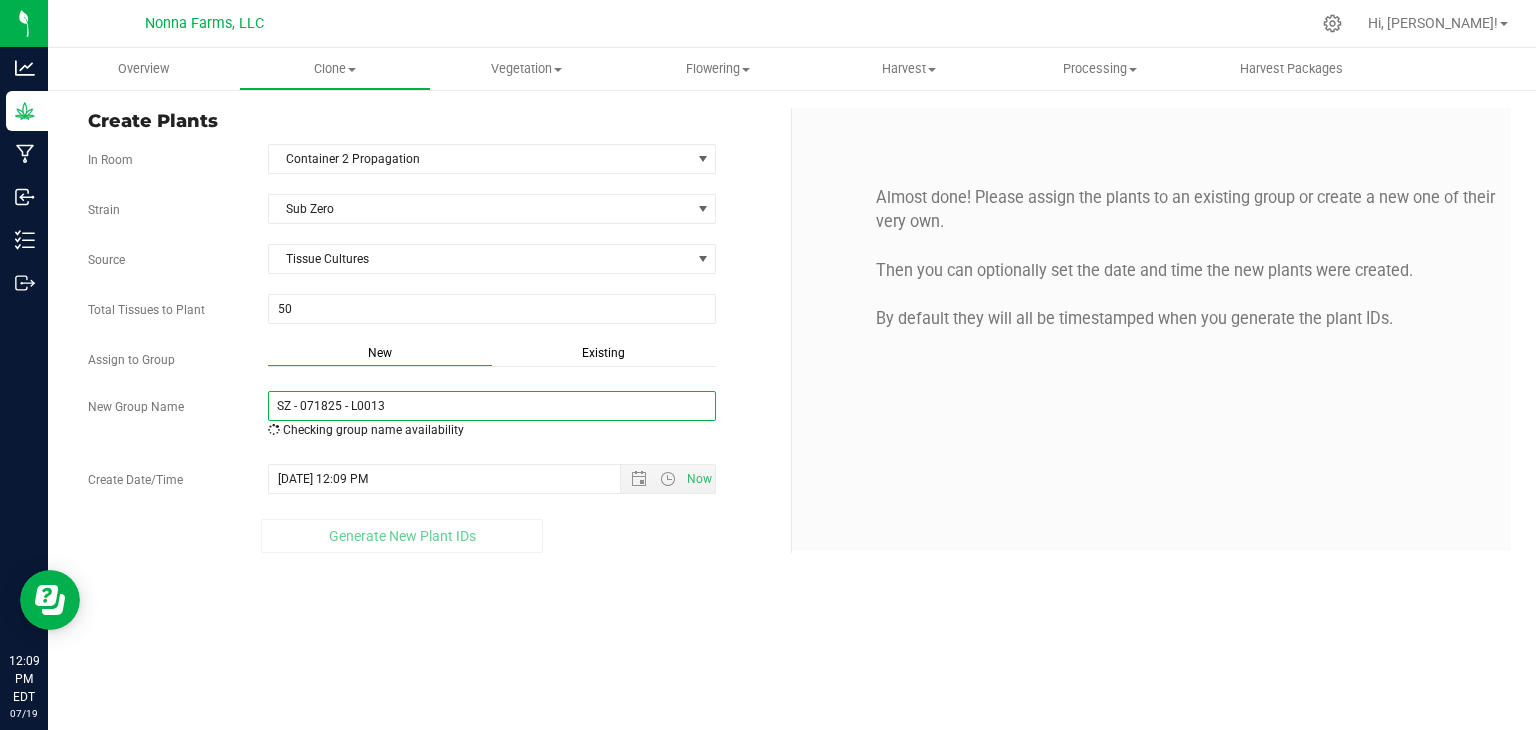 drag, startPoint x: 423, startPoint y: 393, endPoint x: 100, endPoint y: 384, distance: 323.12537 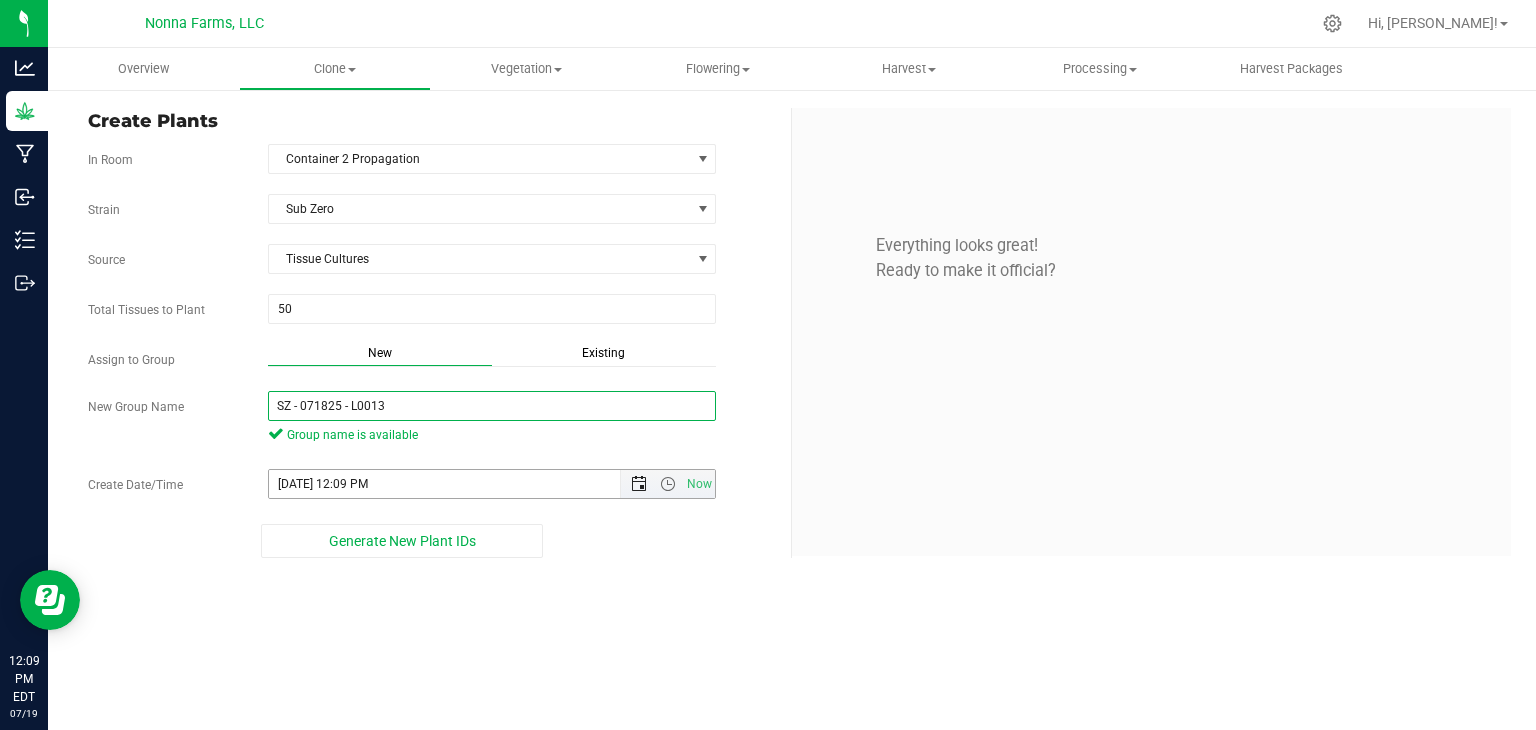 click at bounding box center [639, 484] 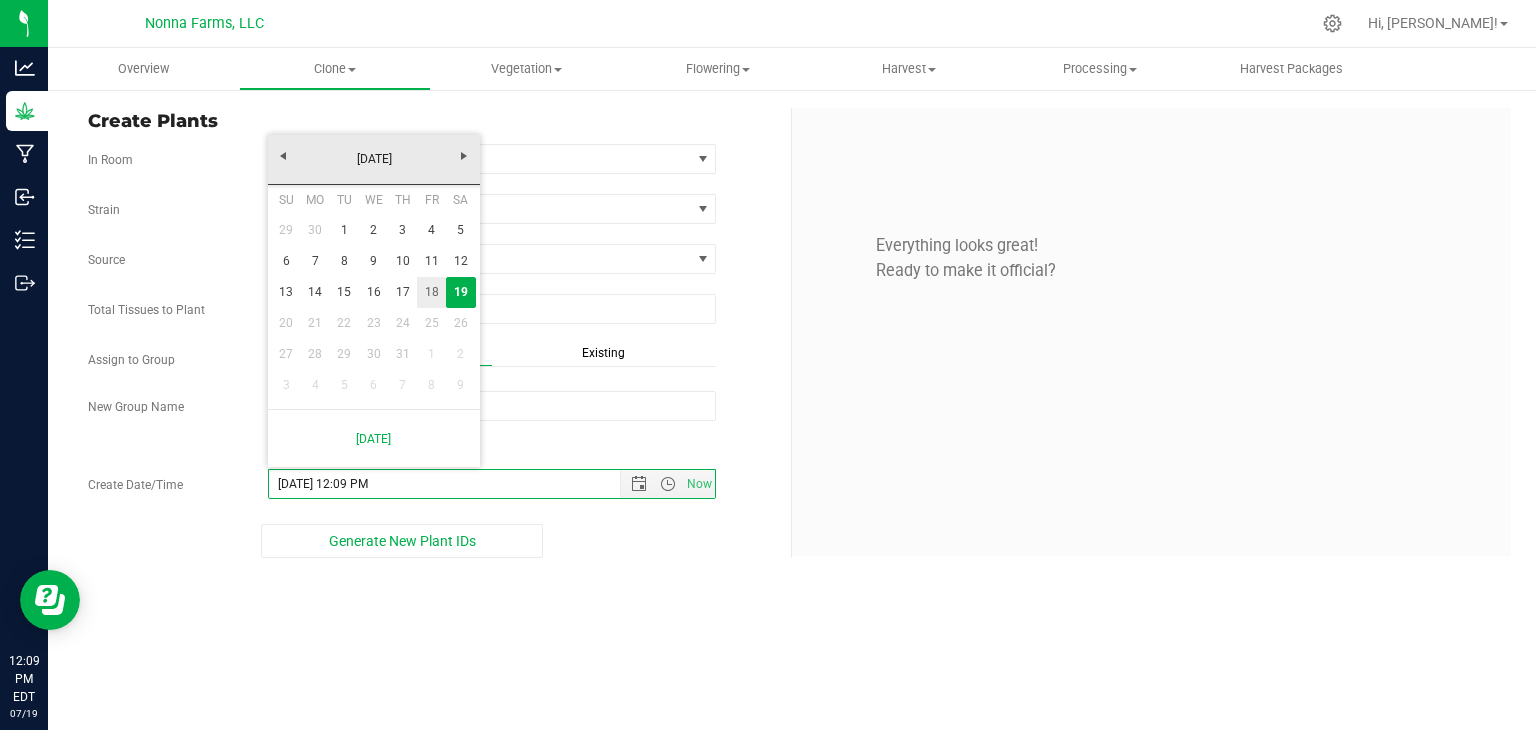 click on "18" at bounding box center (431, 292) 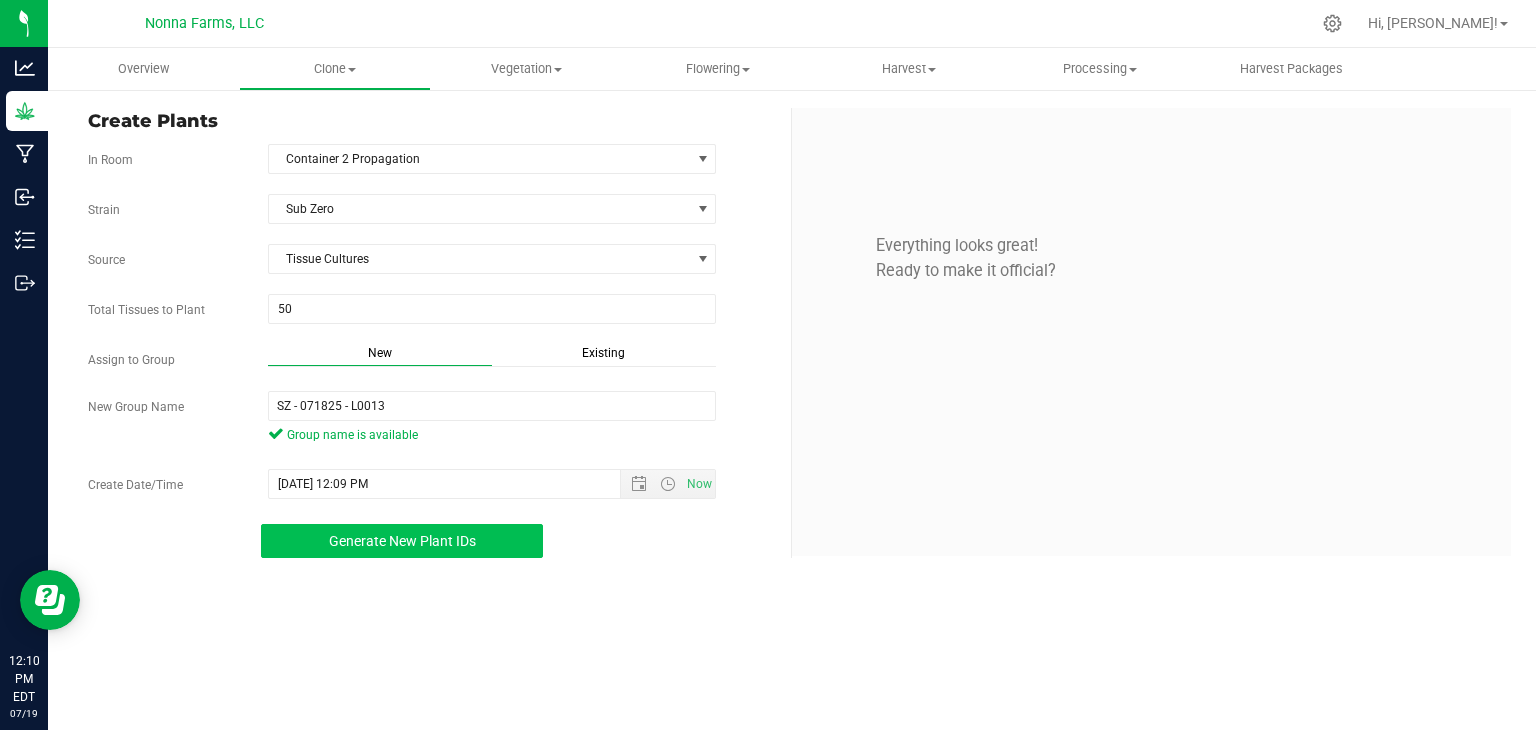 click on "Generate New Plant IDs" at bounding box center (402, 541) 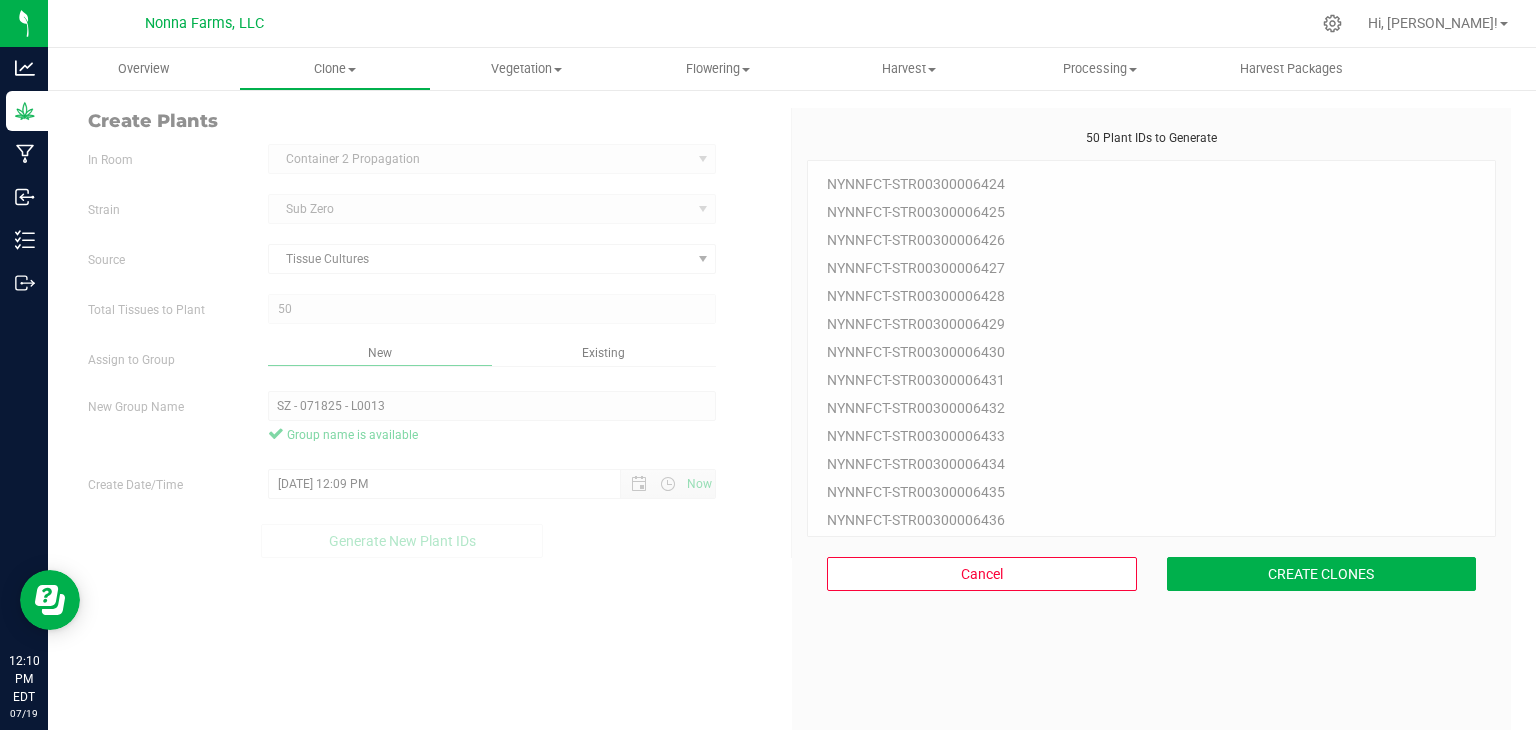 scroll, scrollTop: 60, scrollLeft: 0, axis: vertical 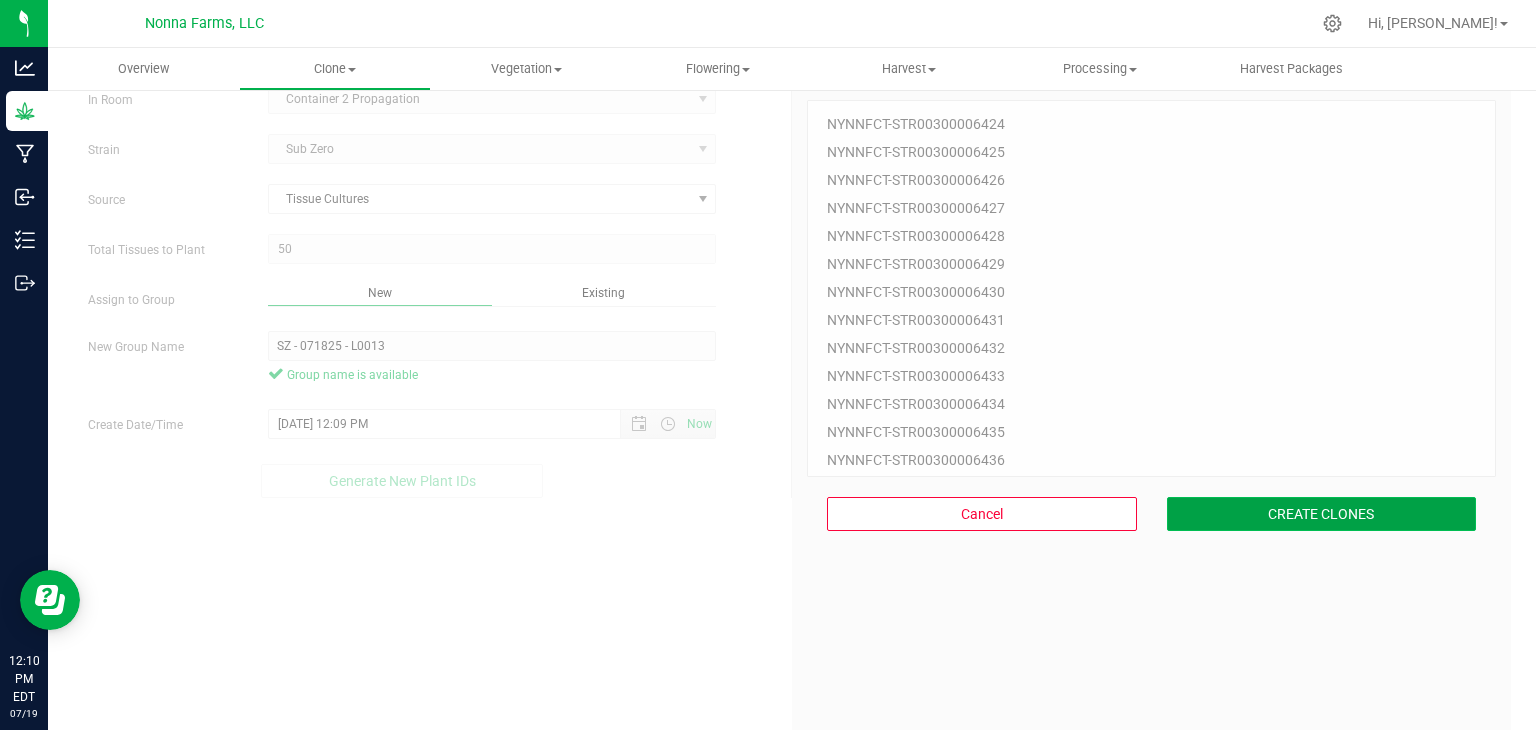 click on "CREATE CLONES" at bounding box center (1322, 514) 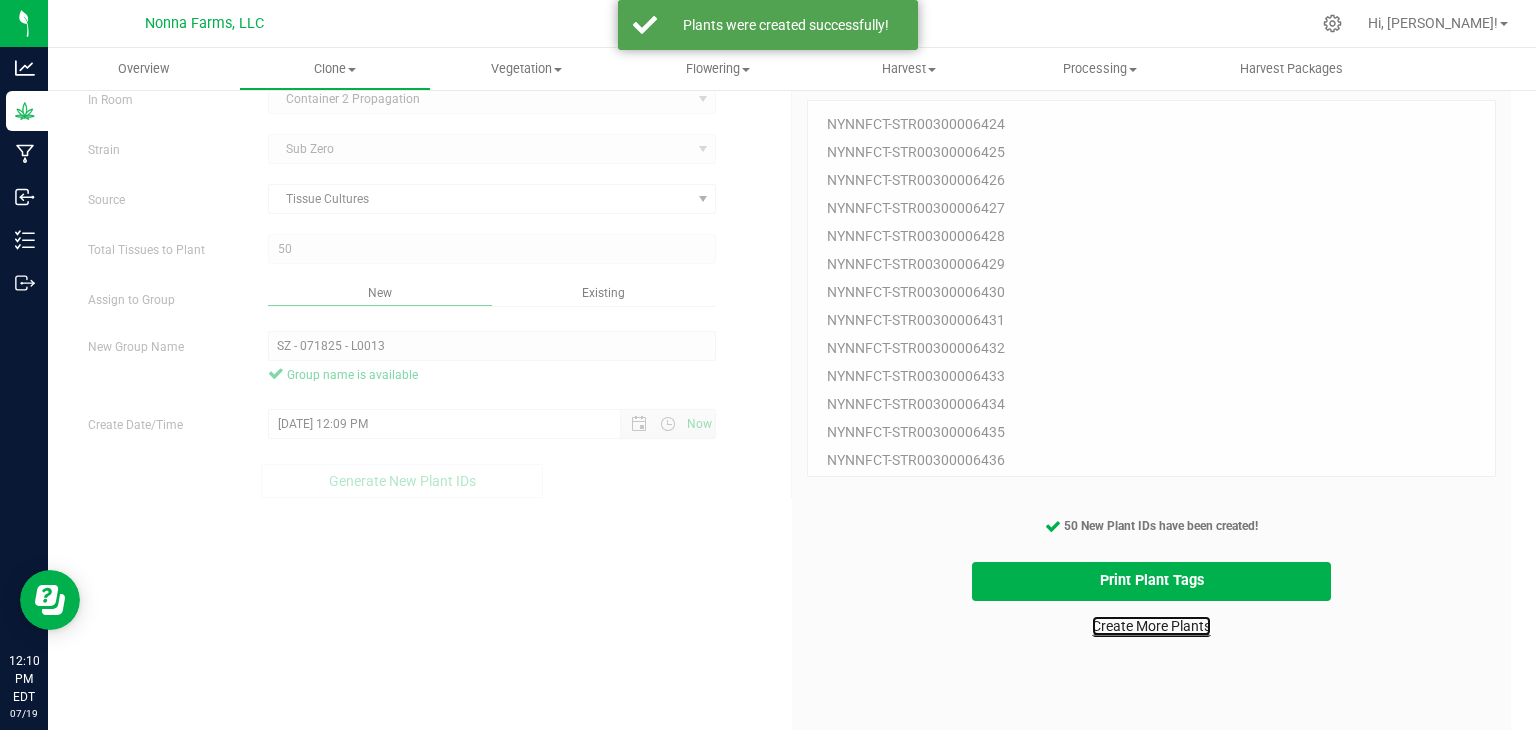 click on "Create More Plants" at bounding box center (1151, 626) 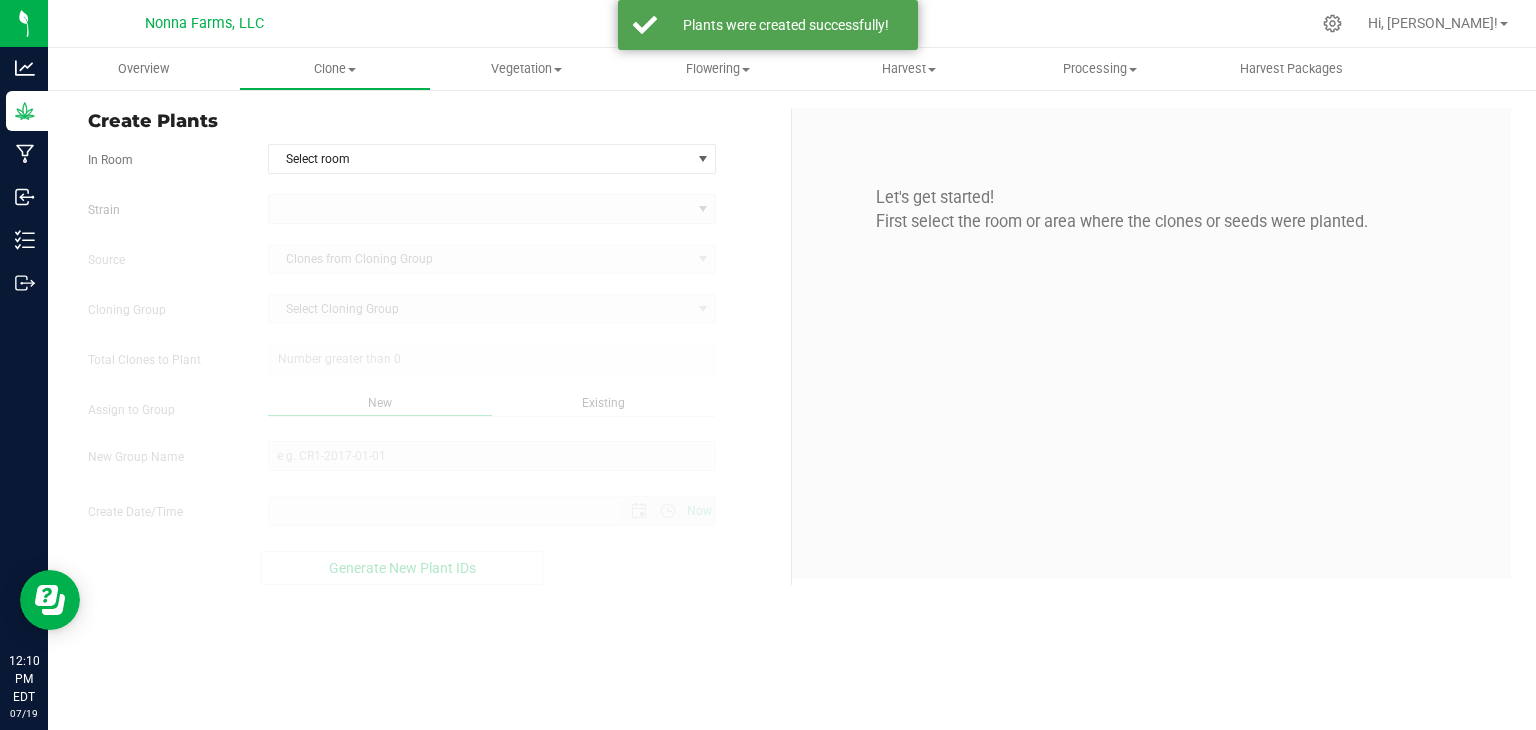 scroll, scrollTop: 0, scrollLeft: 0, axis: both 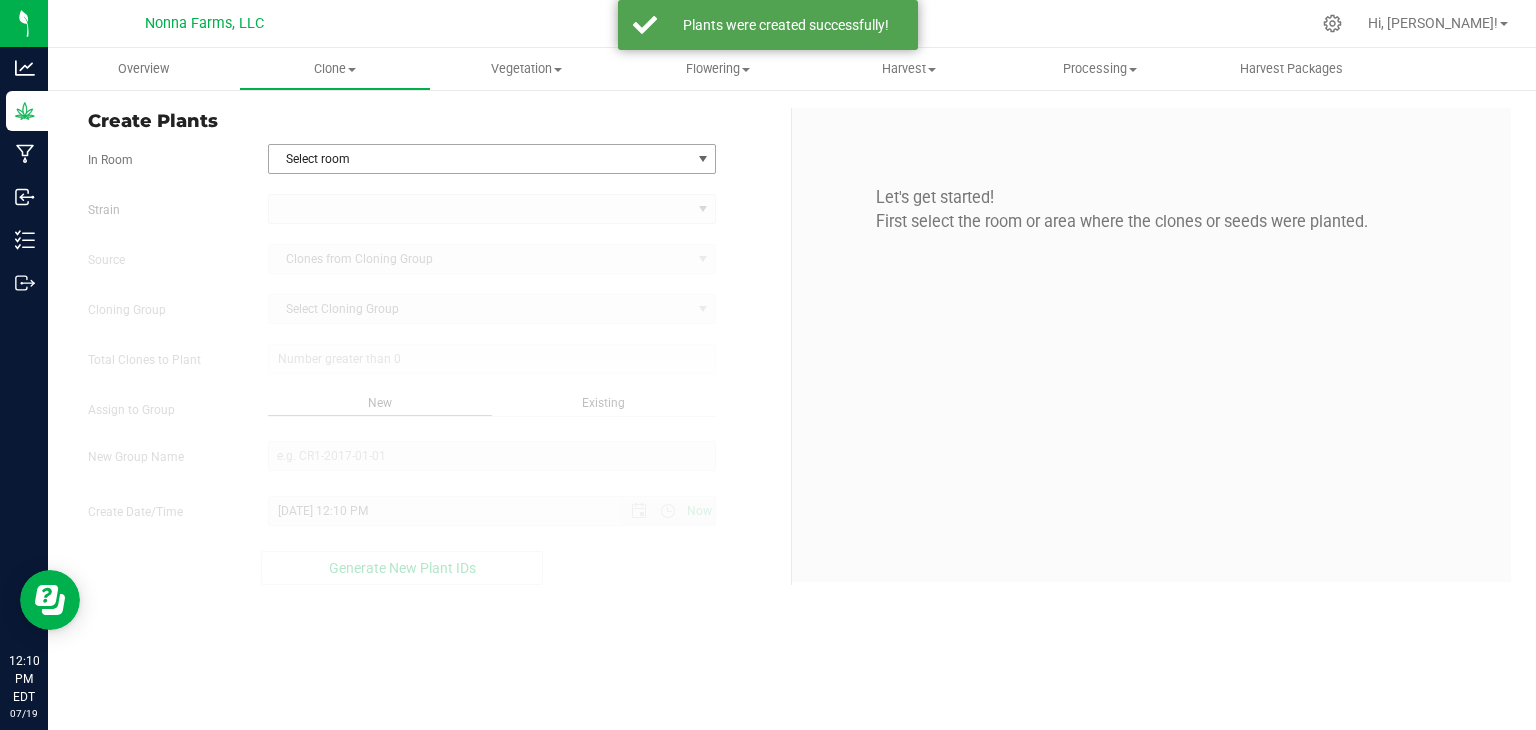 click on "Select room" at bounding box center (480, 159) 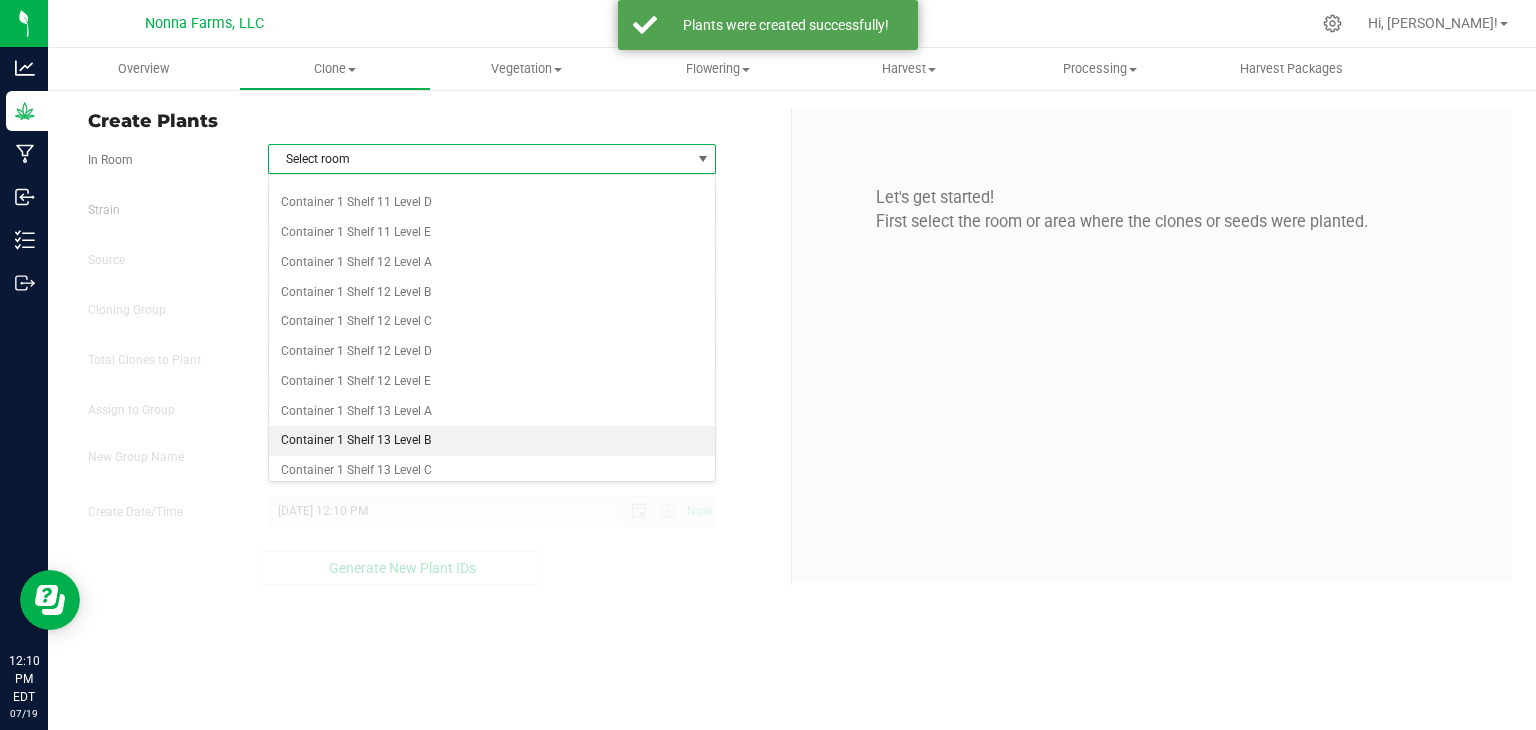 scroll, scrollTop: 800, scrollLeft: 0, axis: vertical 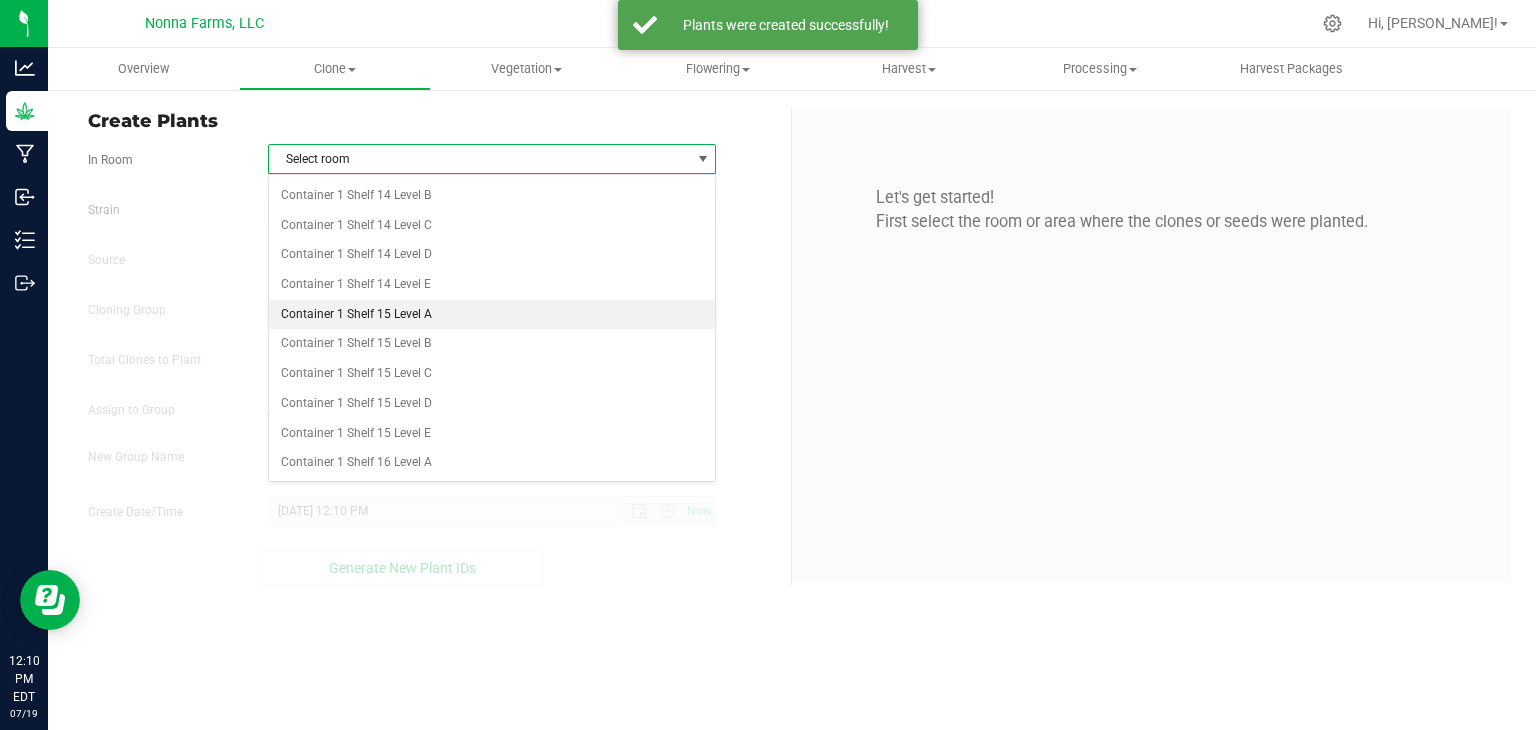 drag, startPoint x: 459, startPoint y: 303, endPoint x: 382, endPoint y: 290, distance: 78.08969 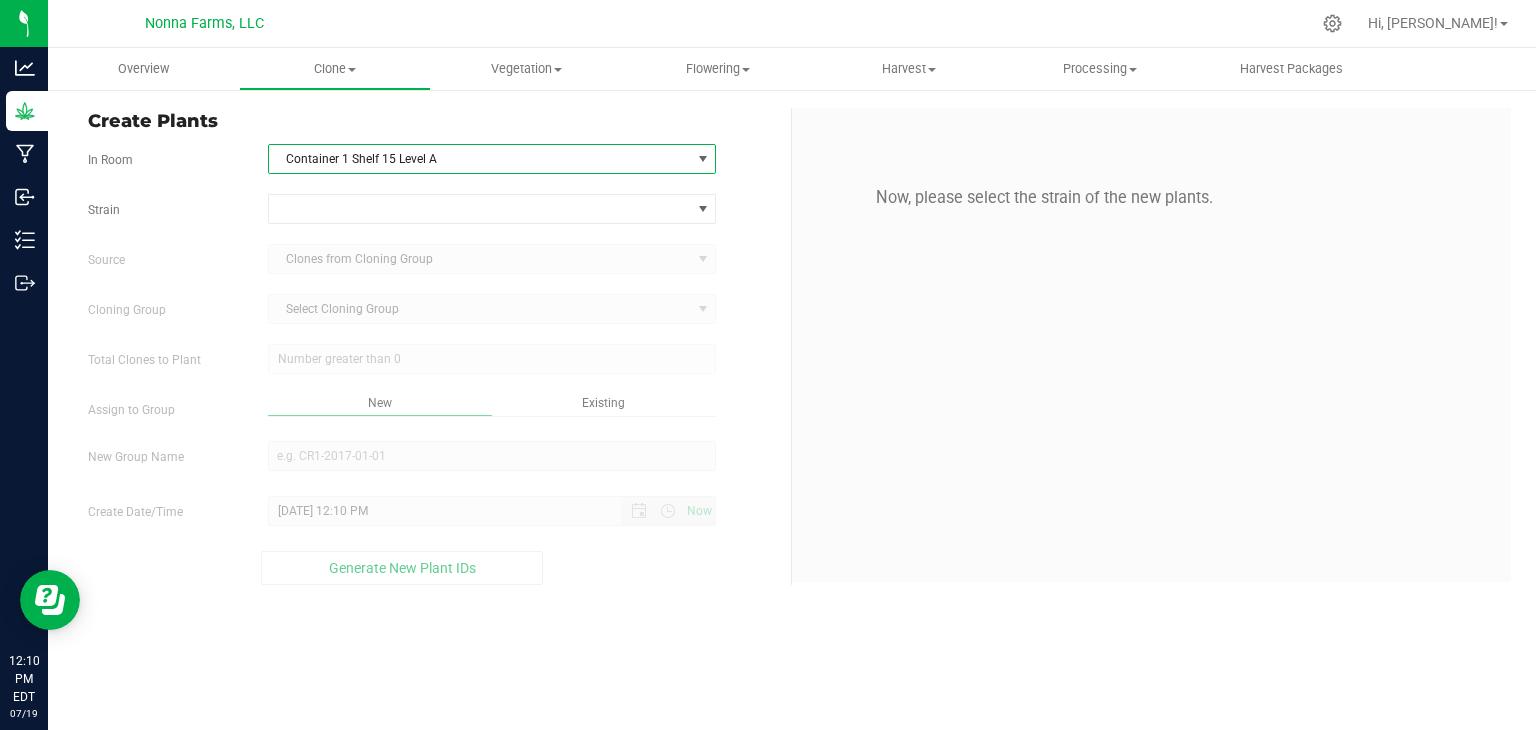 click on "Container 1 Shelf 15 Level A" at bounding box center (480, 159) 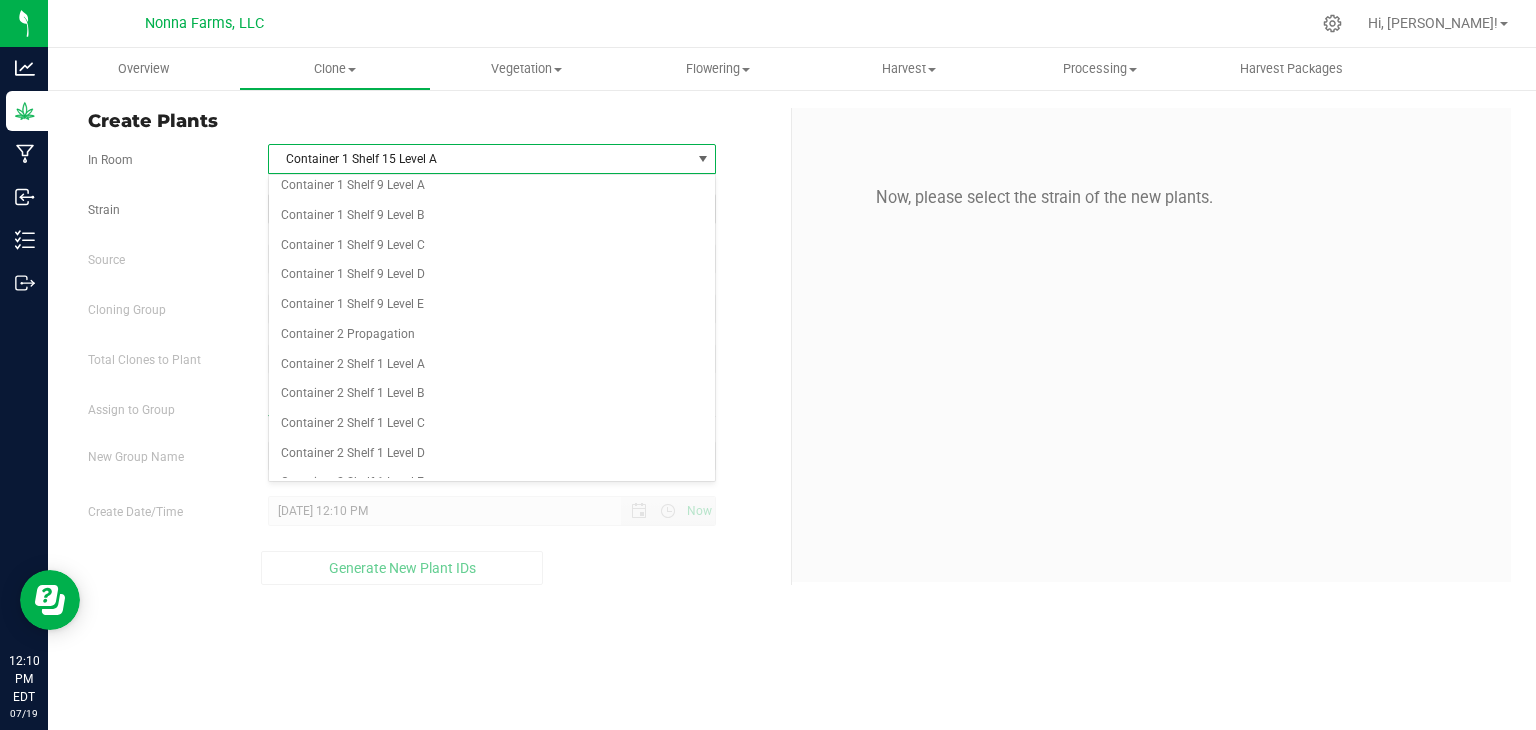 scroll, scrollTop: 2600, scrollLeft: 0, axis: vertical 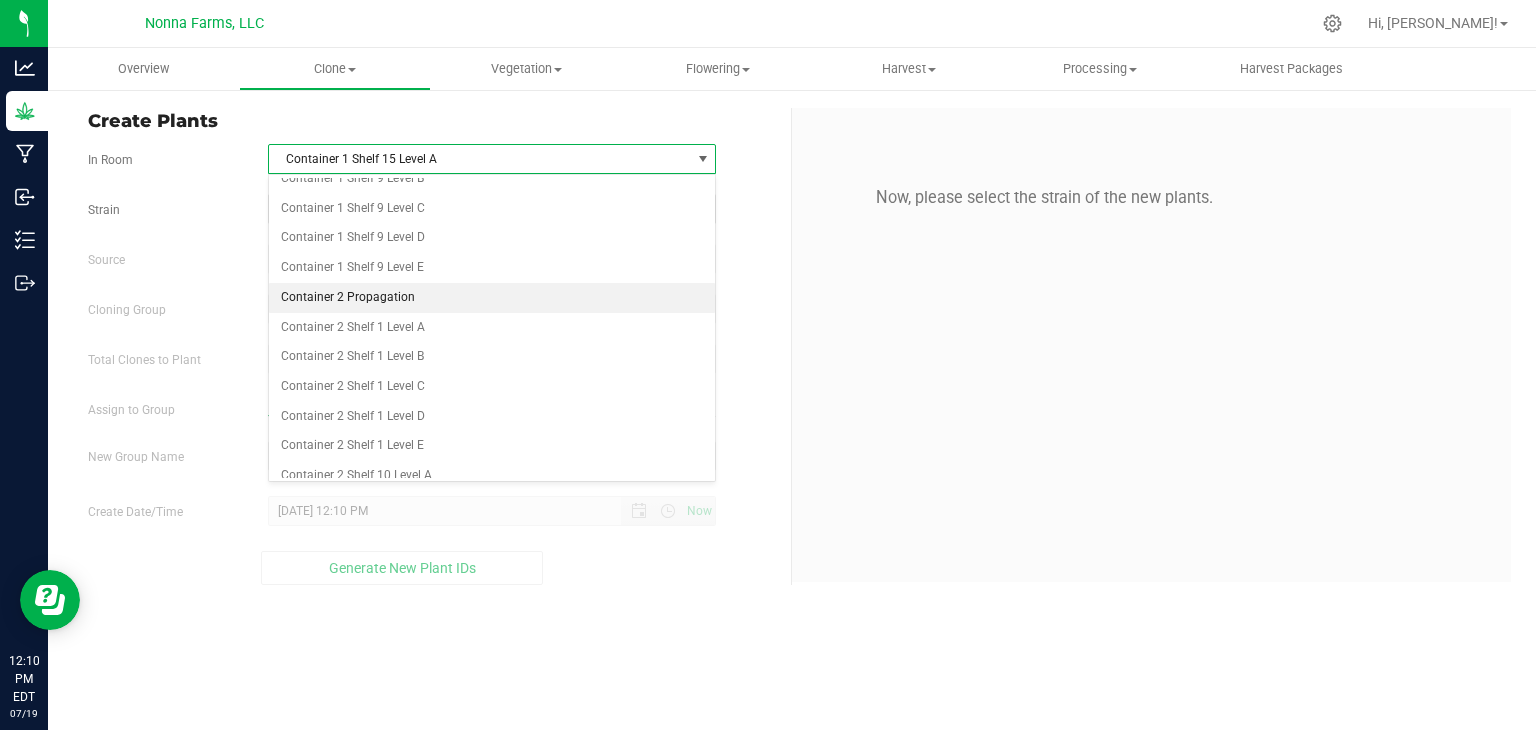 click on "Container 2 Propagation" at bounding box center [492, 298] 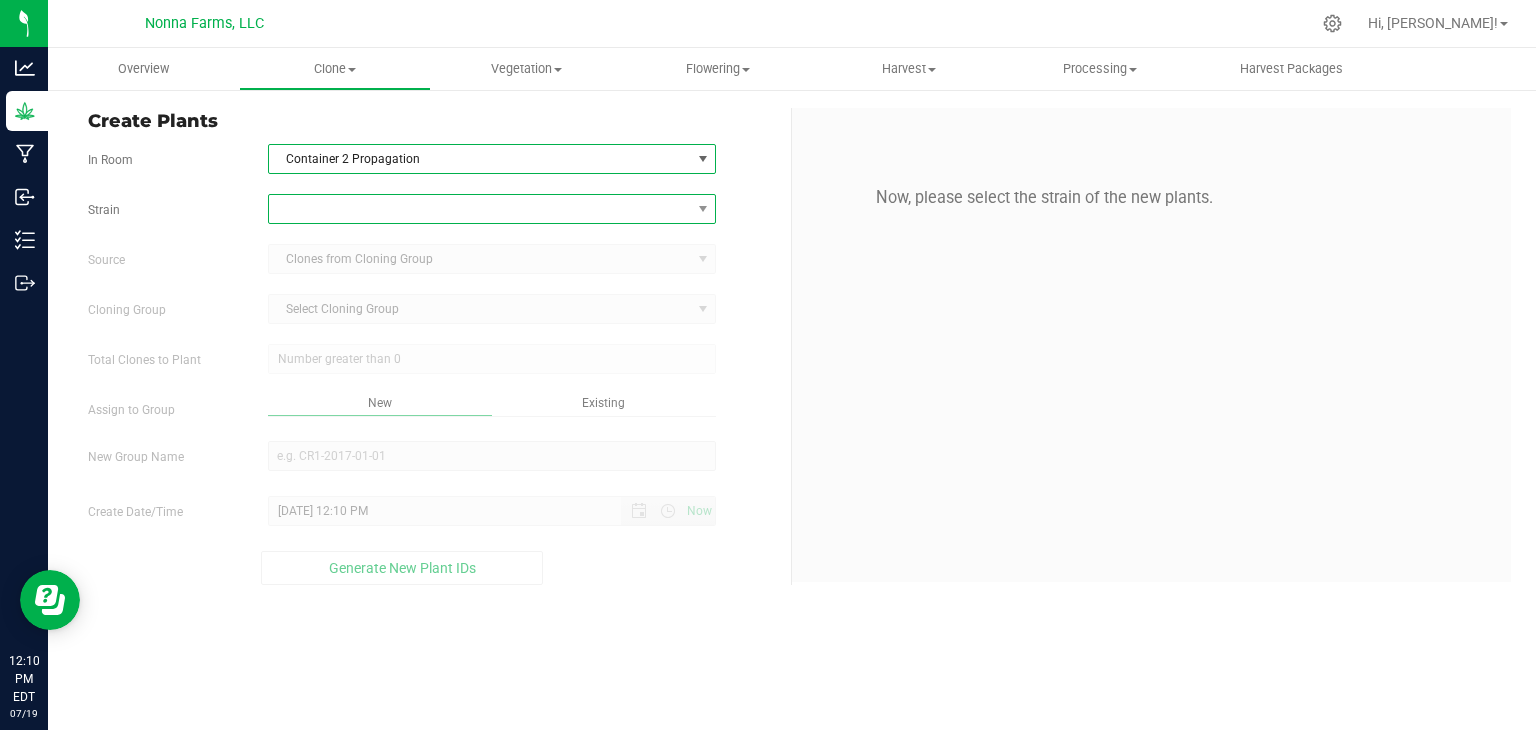 click at bounding box center (480, 209) 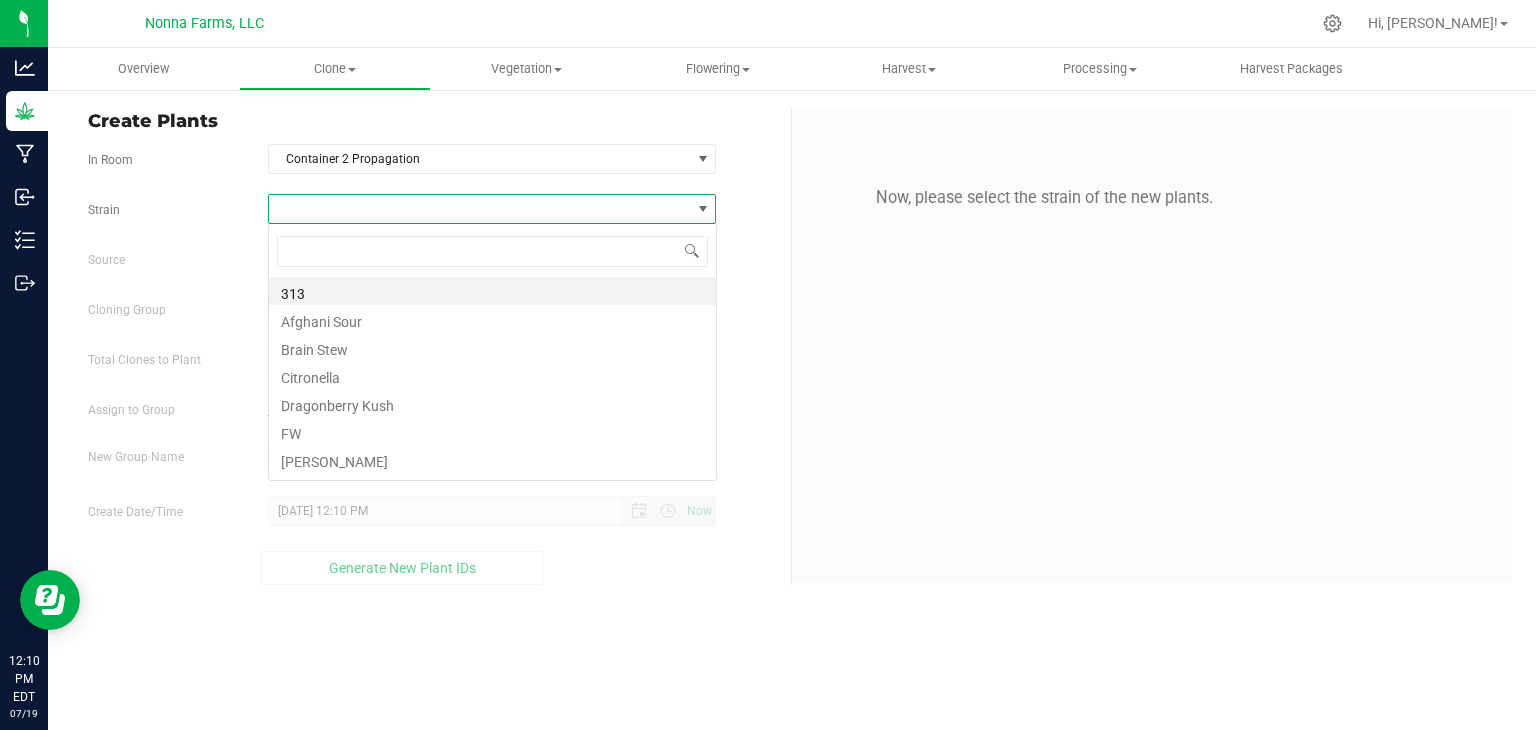 scroll, scrollTop: 99970, scrollLeft: 99551, axis: both 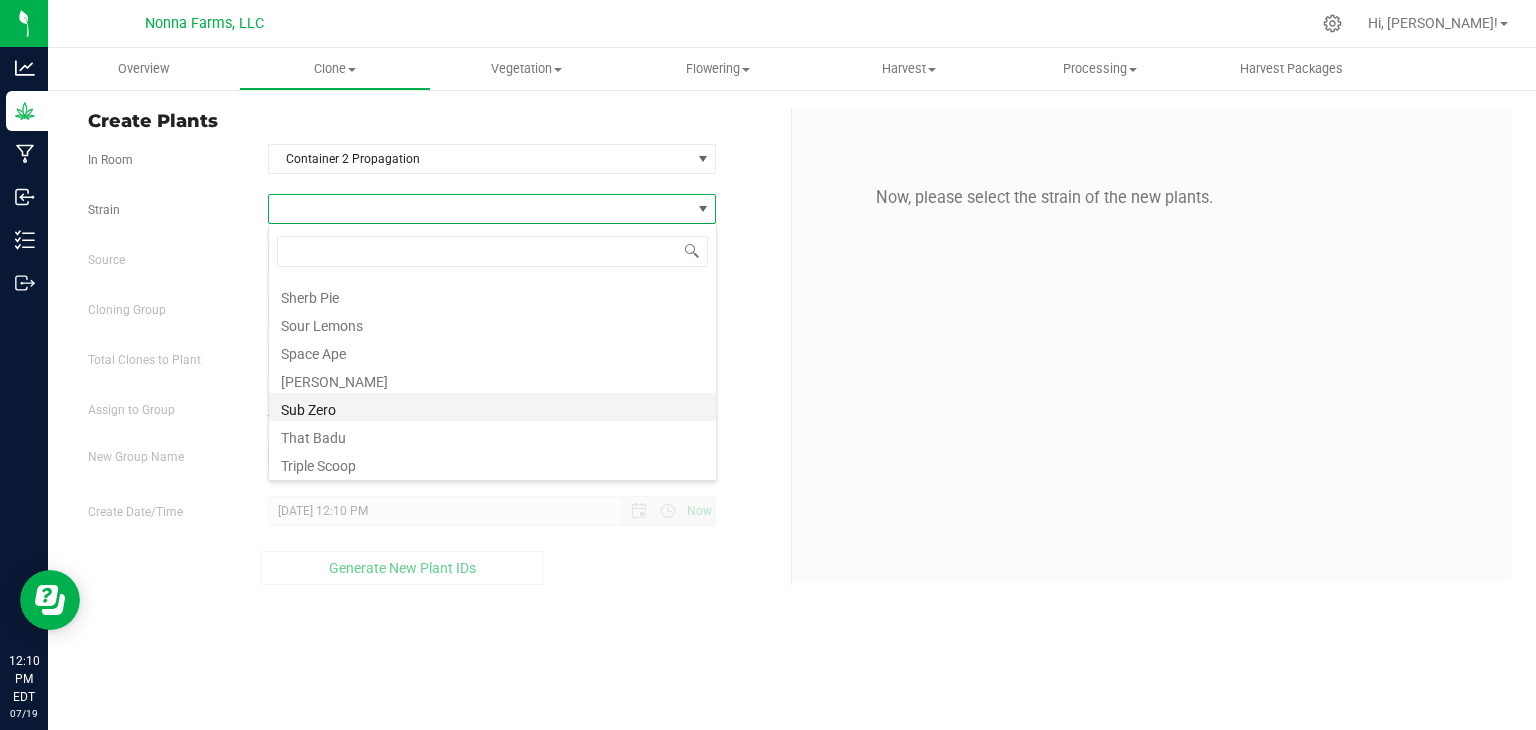 click on "Sub Zero" at bounding box center (492, 407) 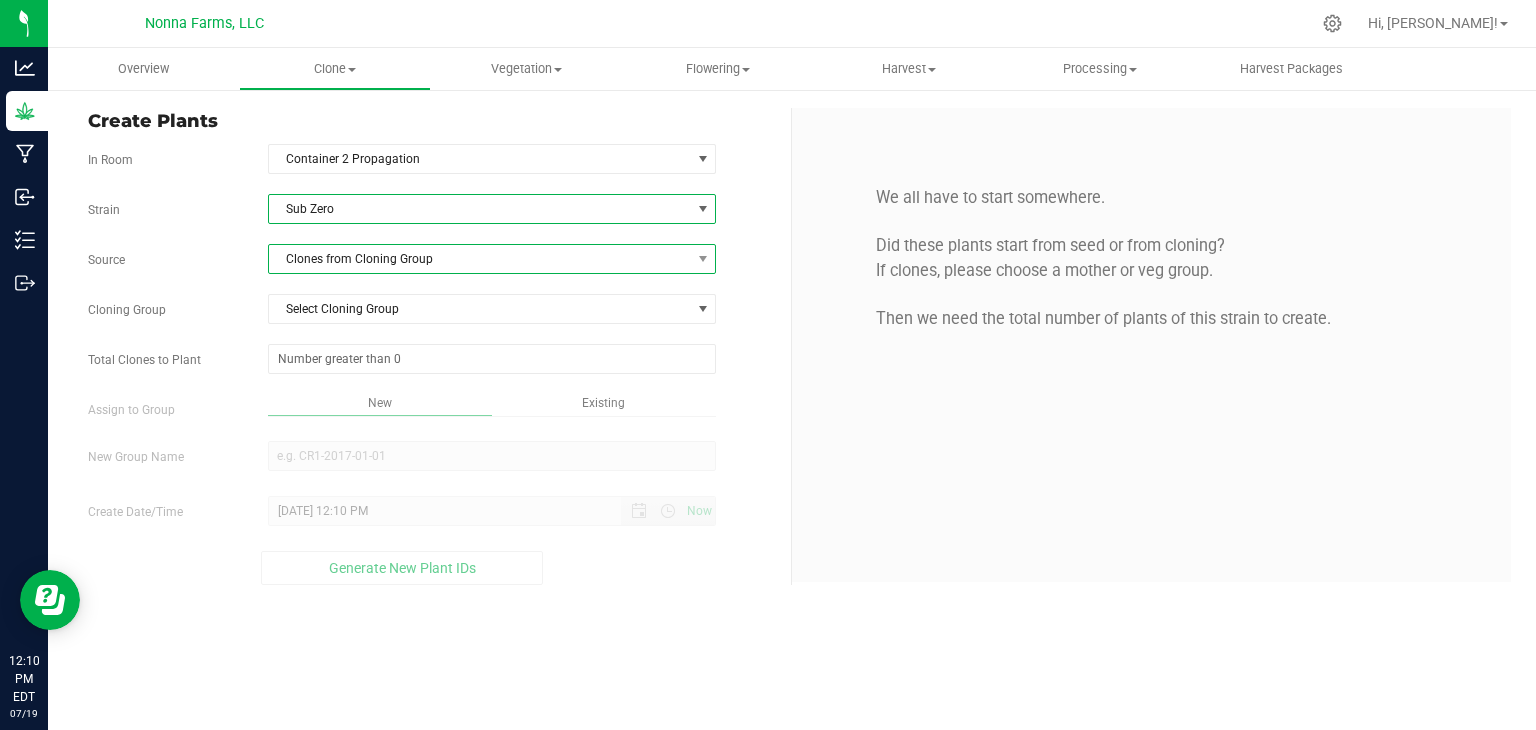 click on "Clones from Cloning Group" at bounding box center (480, 259) 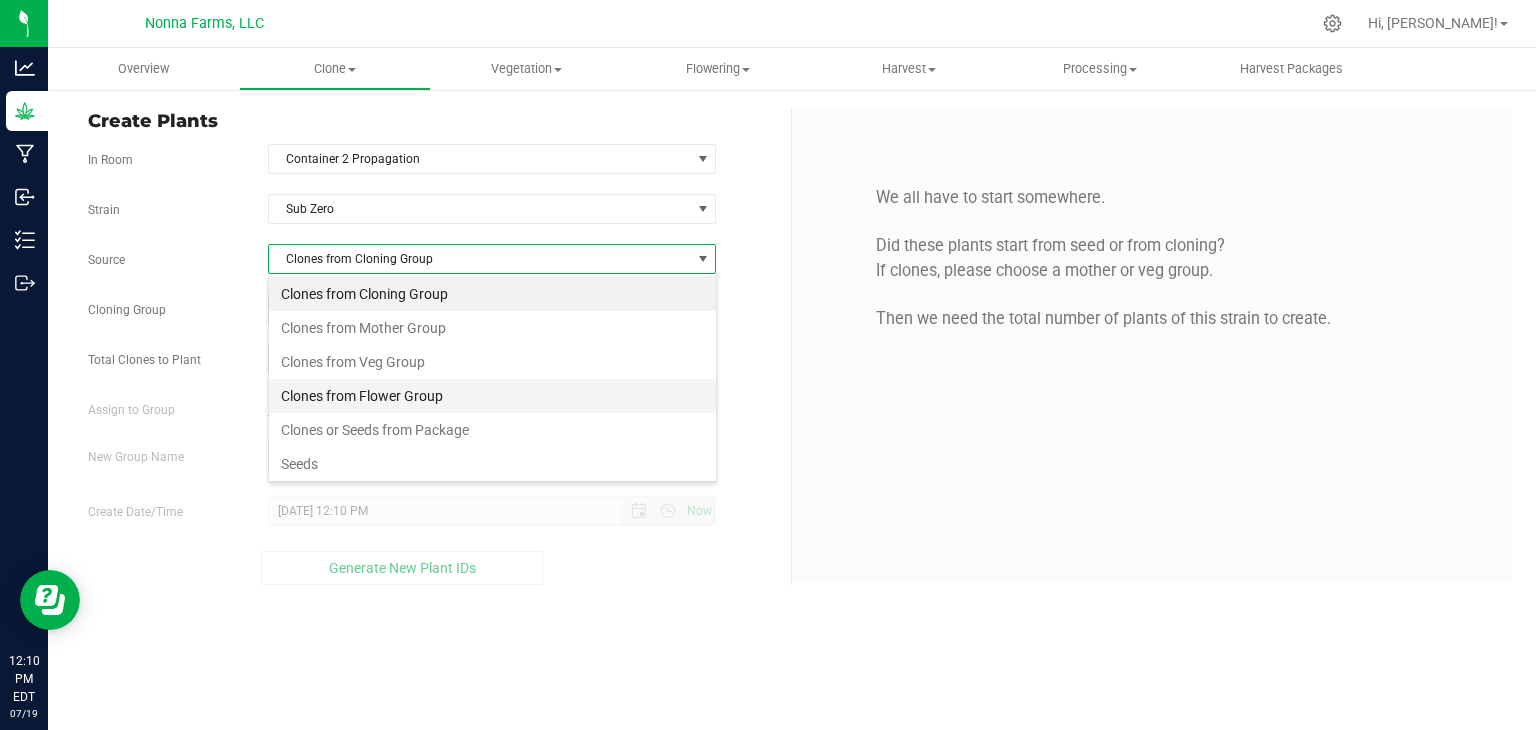 scroll, scrollTop: 99970, scrollLeft: 99551, axis: both 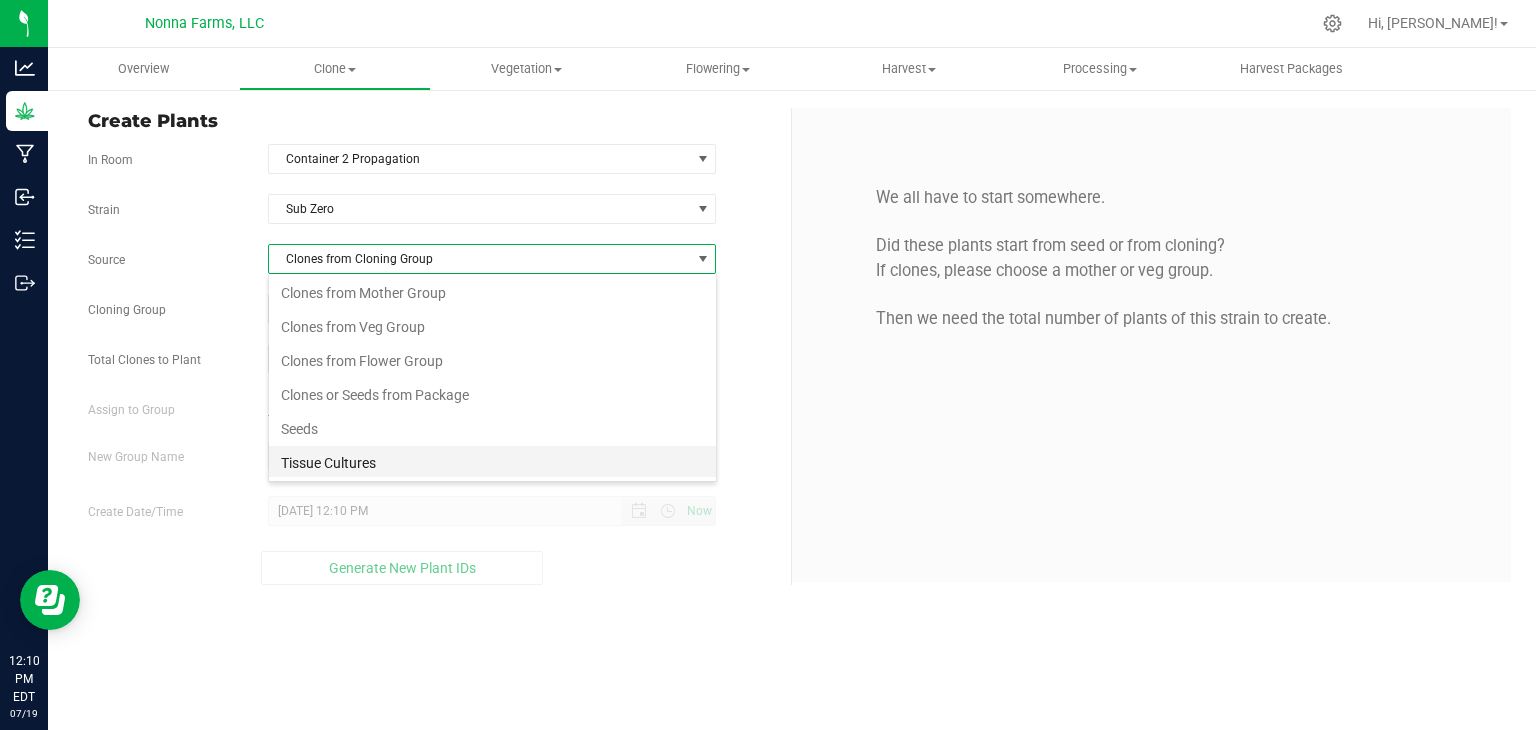 click on "Tissue Cultures" at bounding box center (492, 463) 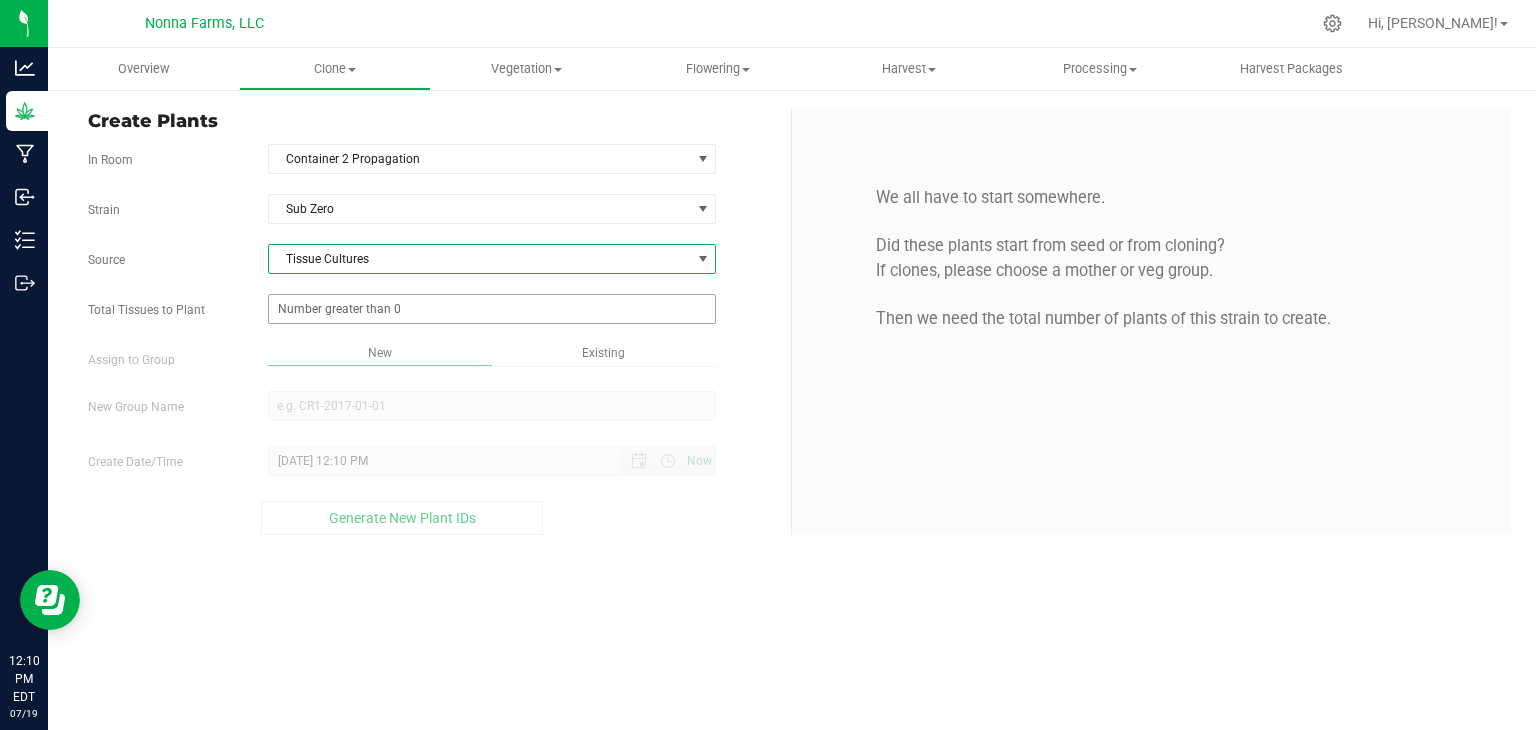 click at bounding box center (492, 309) 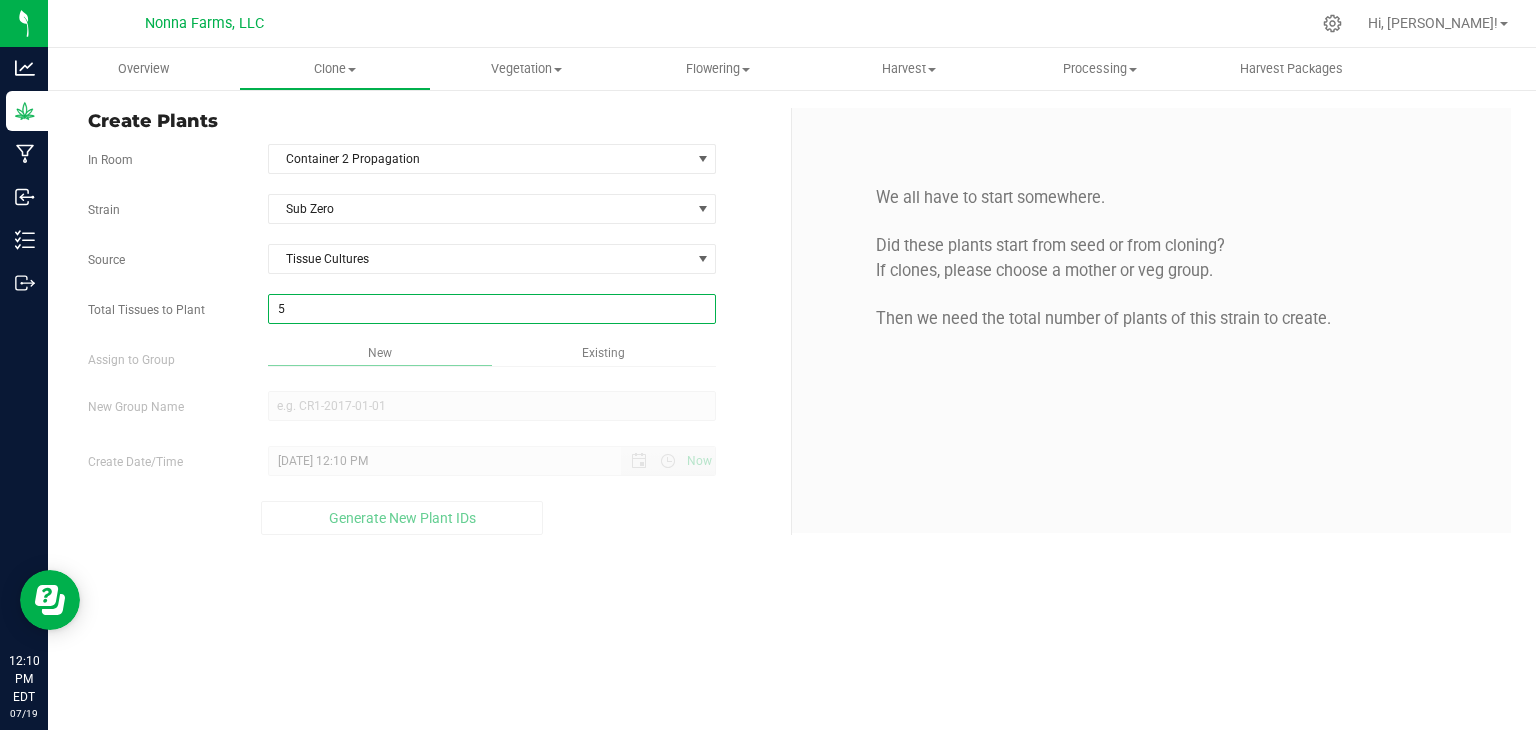 type on "50" 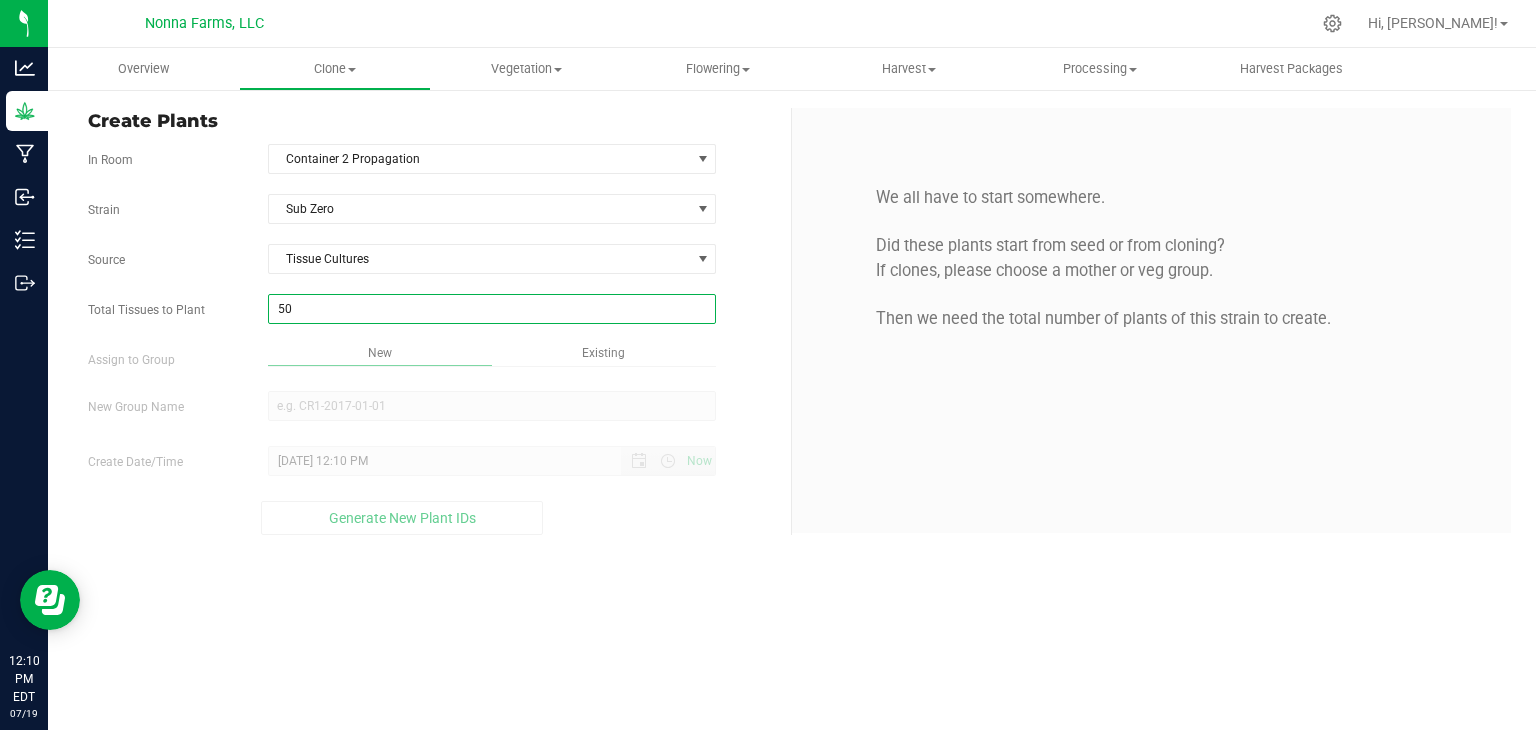 type on "50" 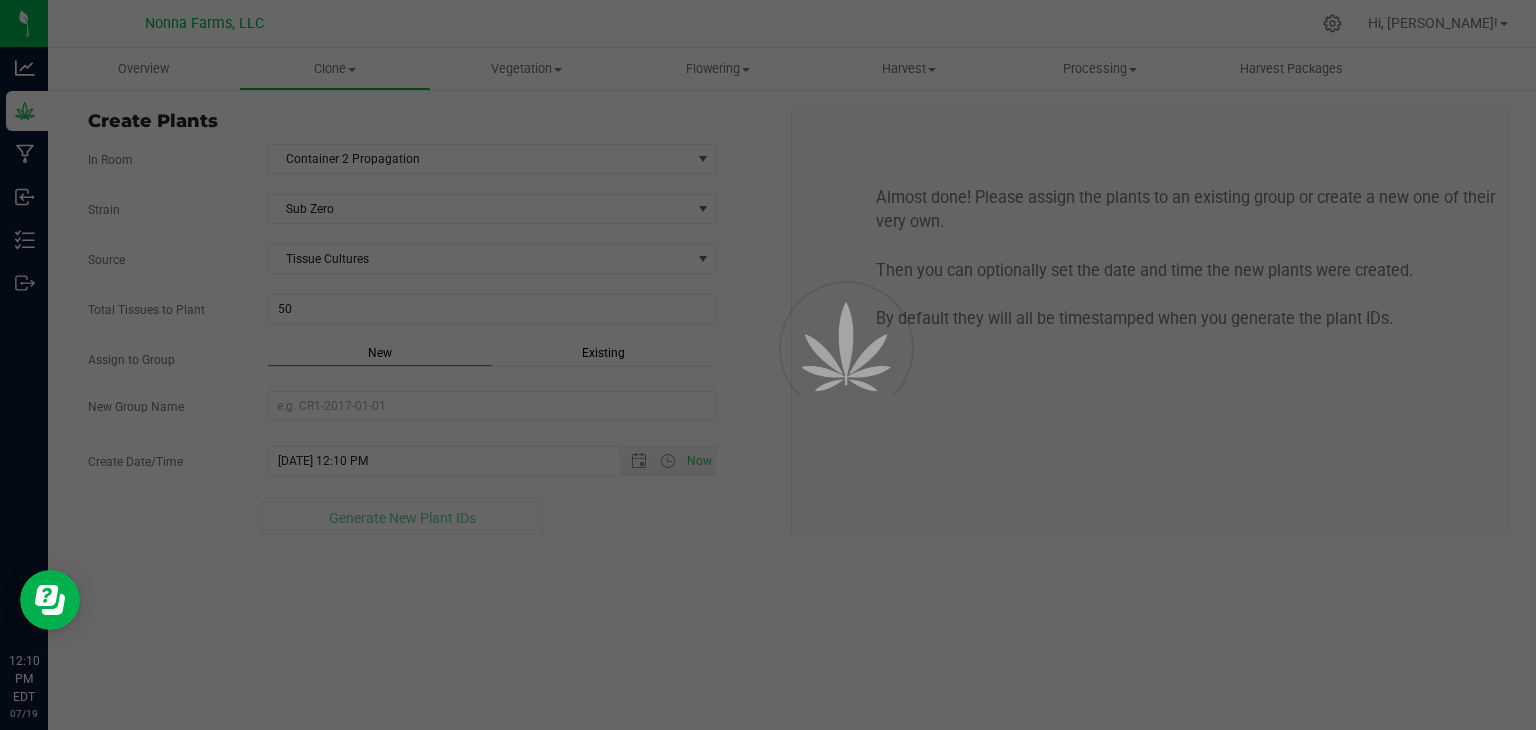 click on "Overview
Clone
Create plants
Cloning groups
Cloning plants
Apply to plants
Vegetation" at bounding box center (792, 389) 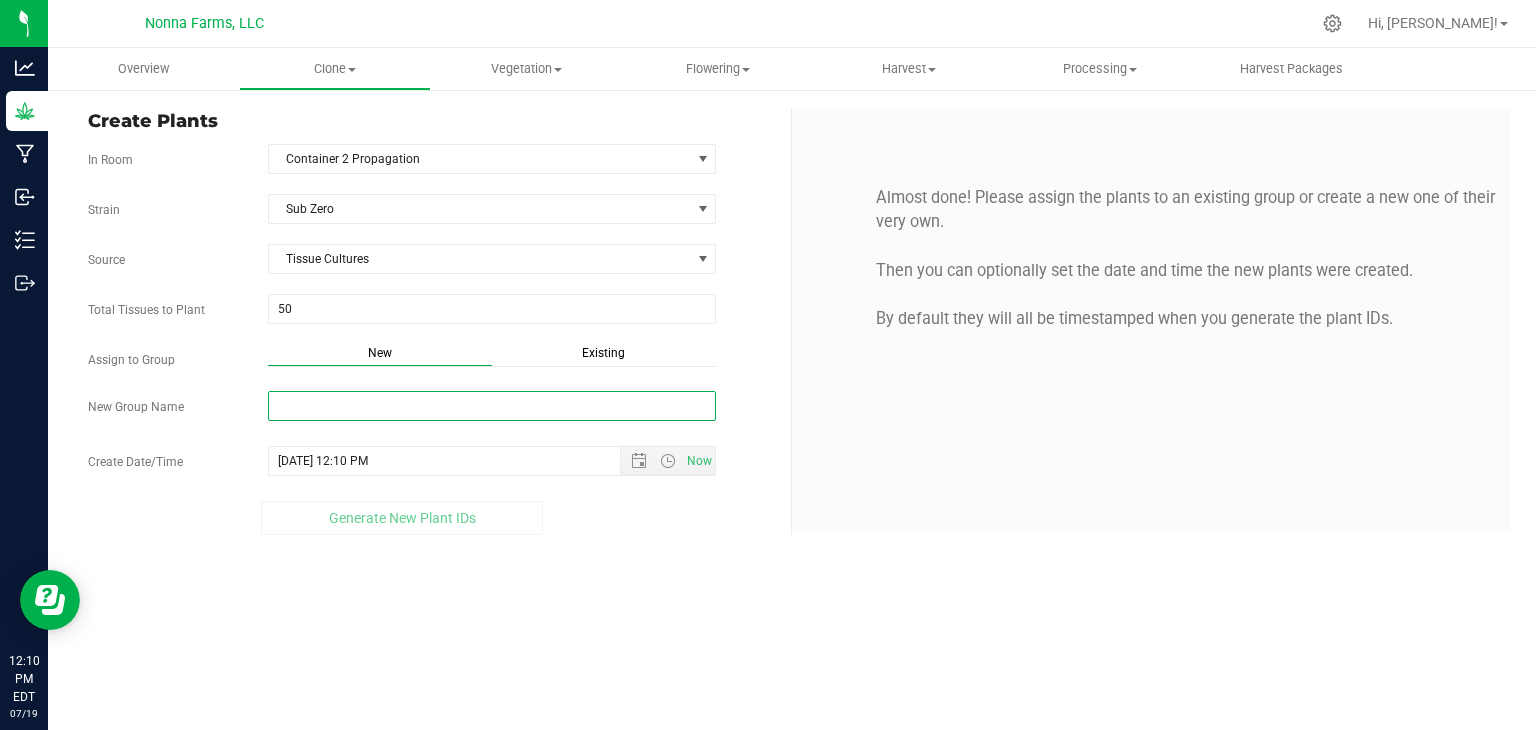 click on "New Group Name" at bounding box center (492, 406) 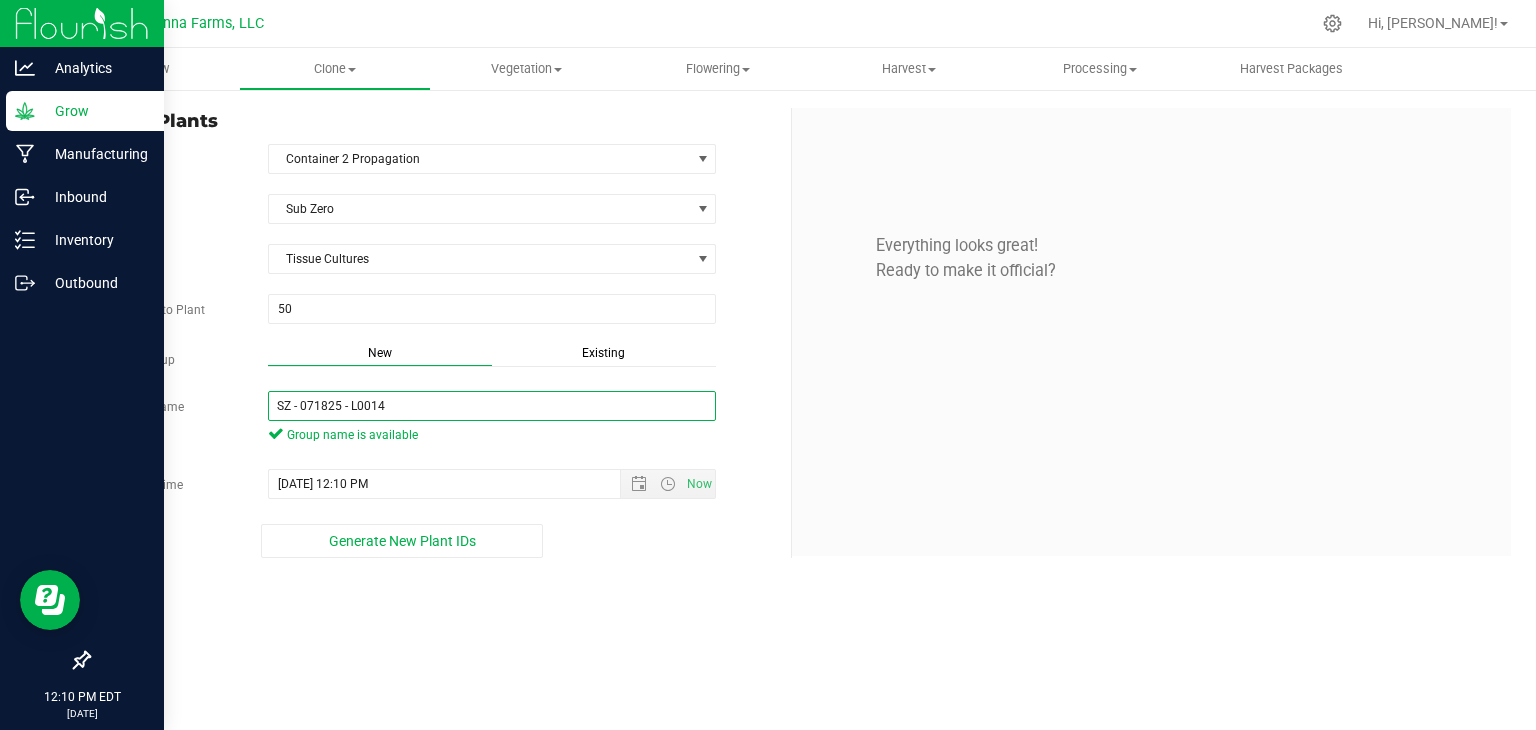 drag, startPoint x: 438, startPoint y: 401, endPoint x: 13, endPoint y: 386, distance: 425.26462 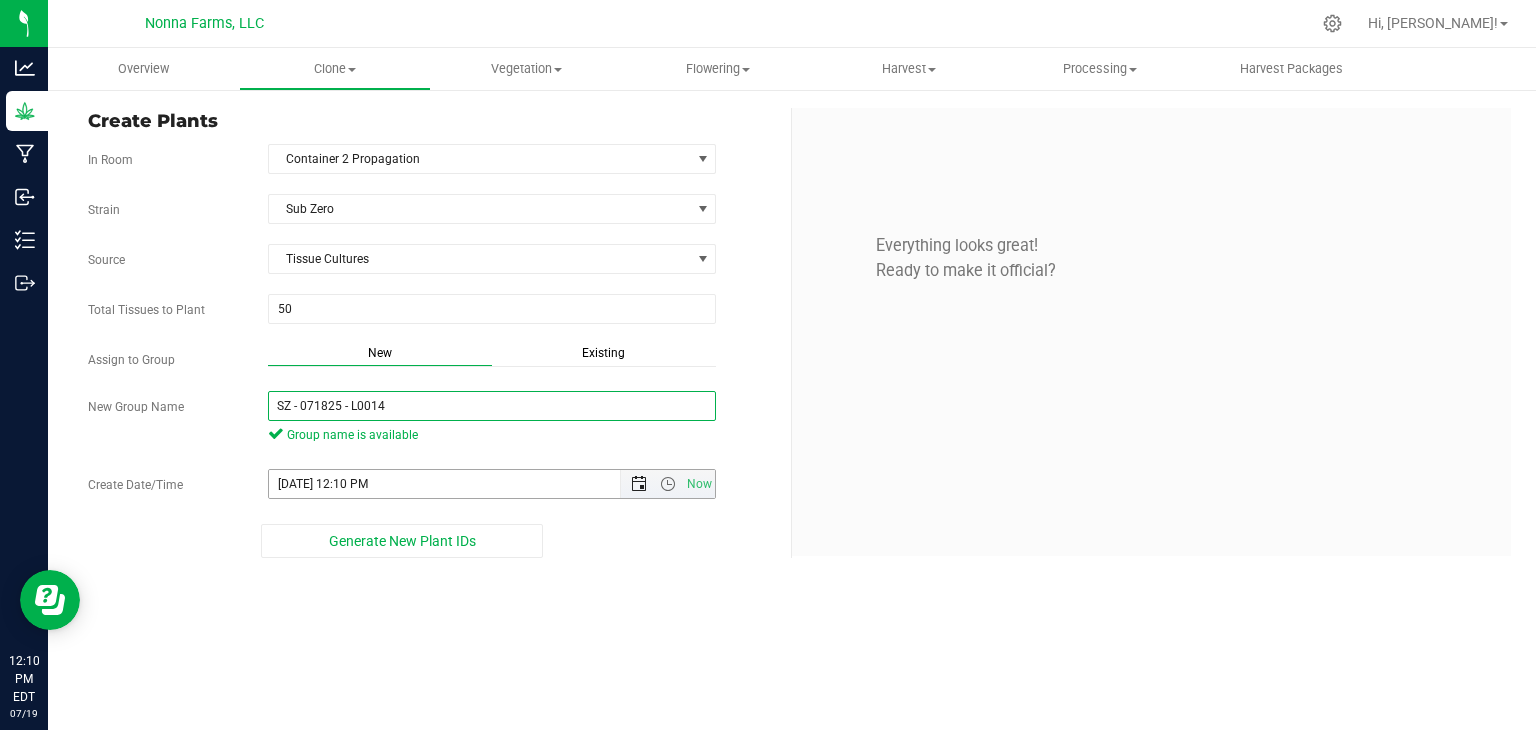 click at bounding box center [639, 484] 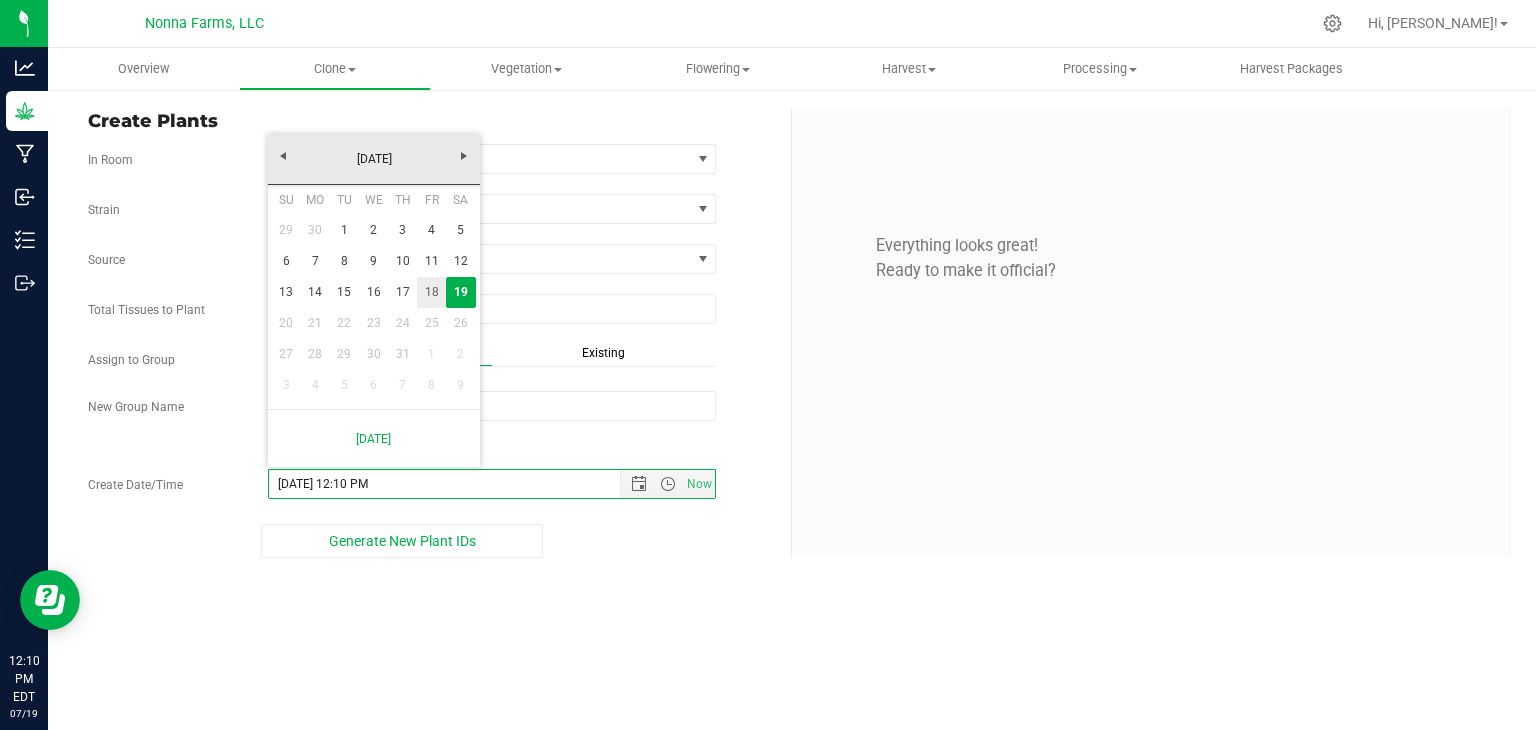 click on "18" at bounding box center [431, 292] 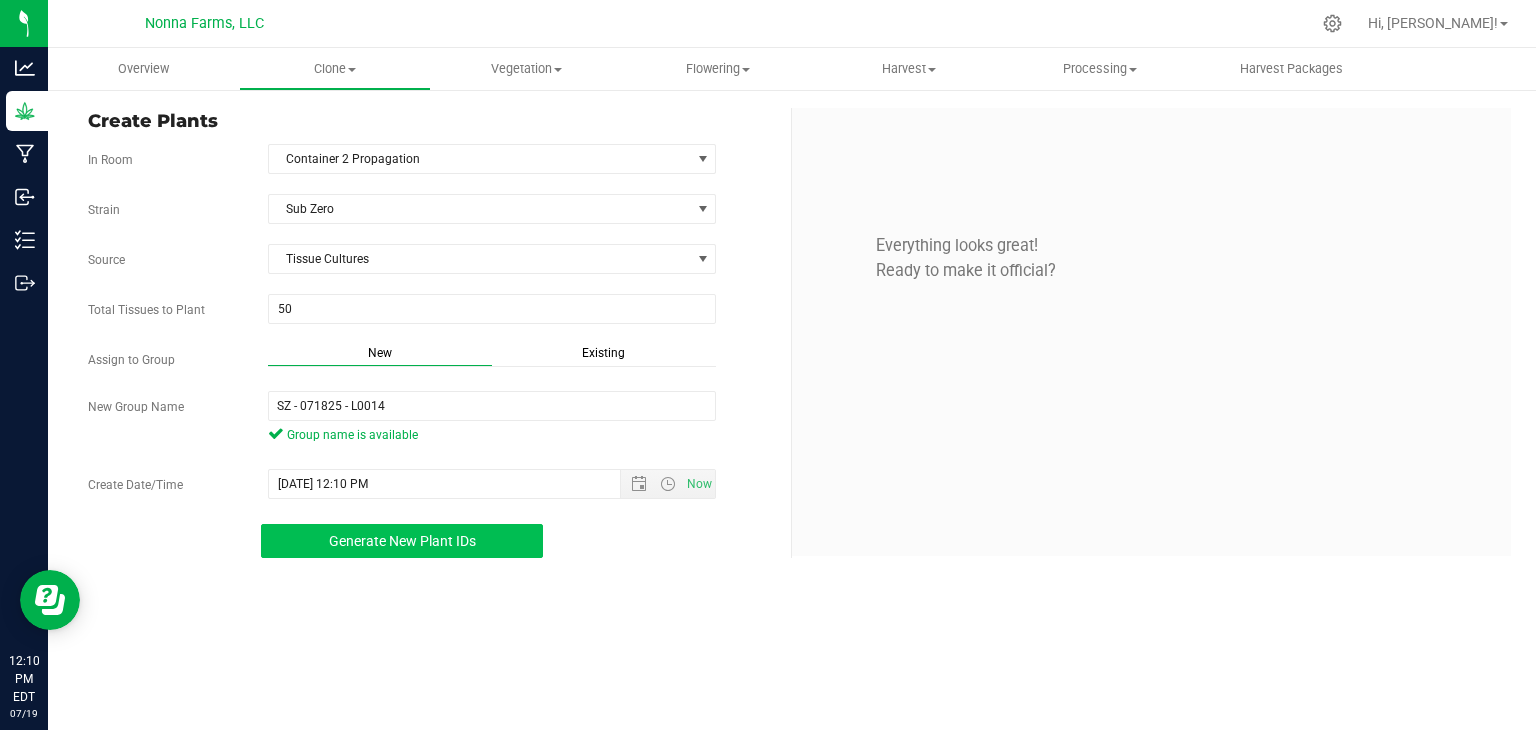 click on "Generate New Plant IDs" at bounding box center [402, 541] 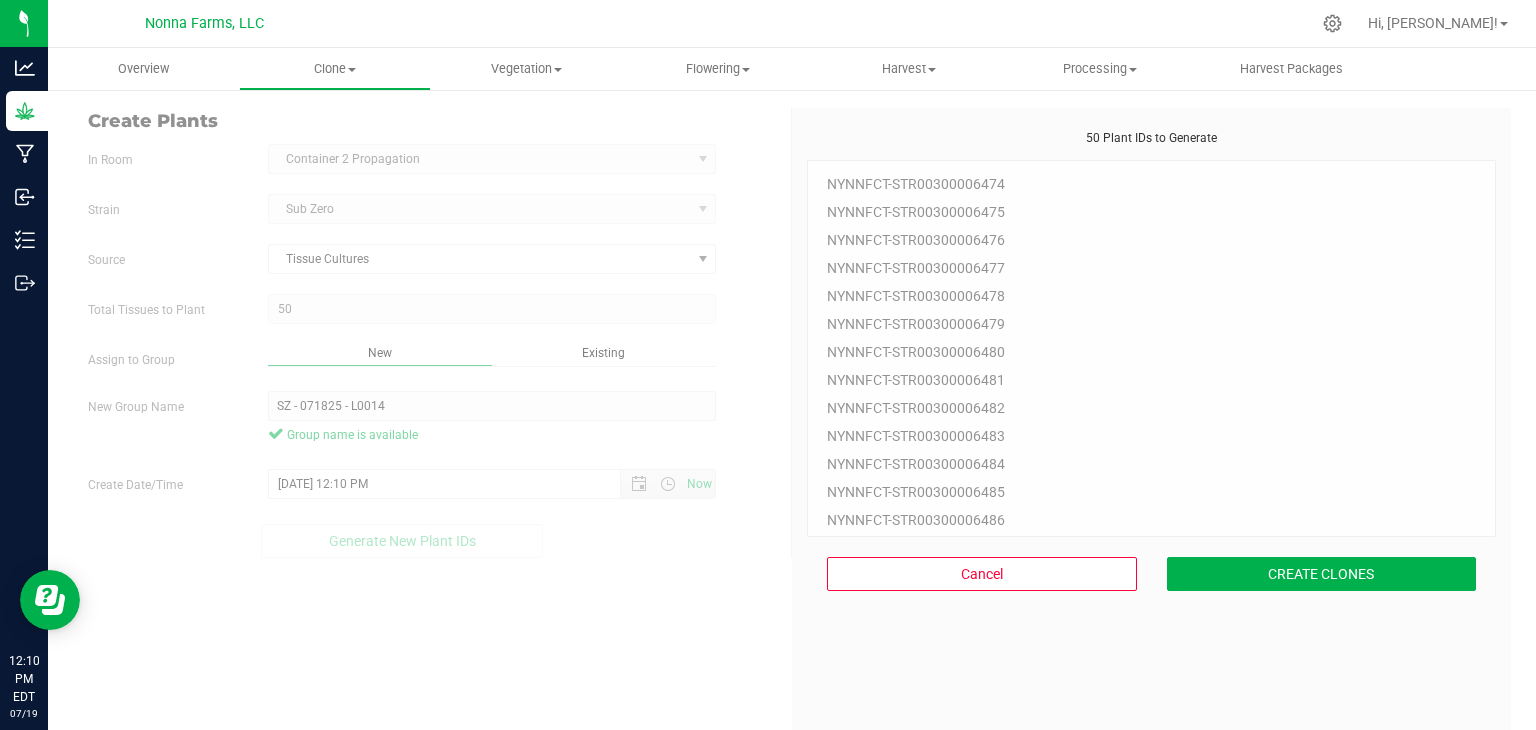 scroll, scrollTop: 60, scrollLeft: 0, axis: vertical 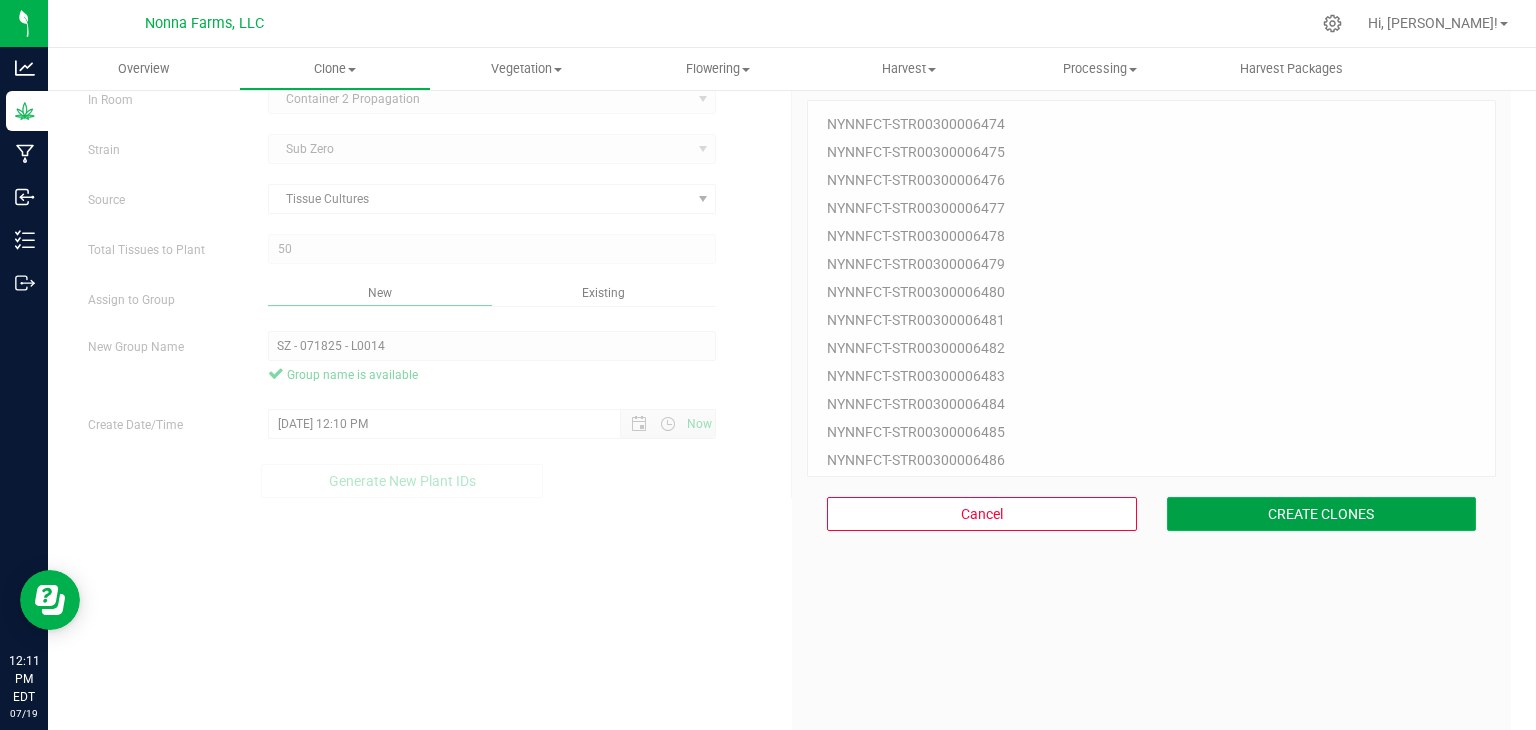 click on "CREATE CLONES" at bounding box center (1322, 514) 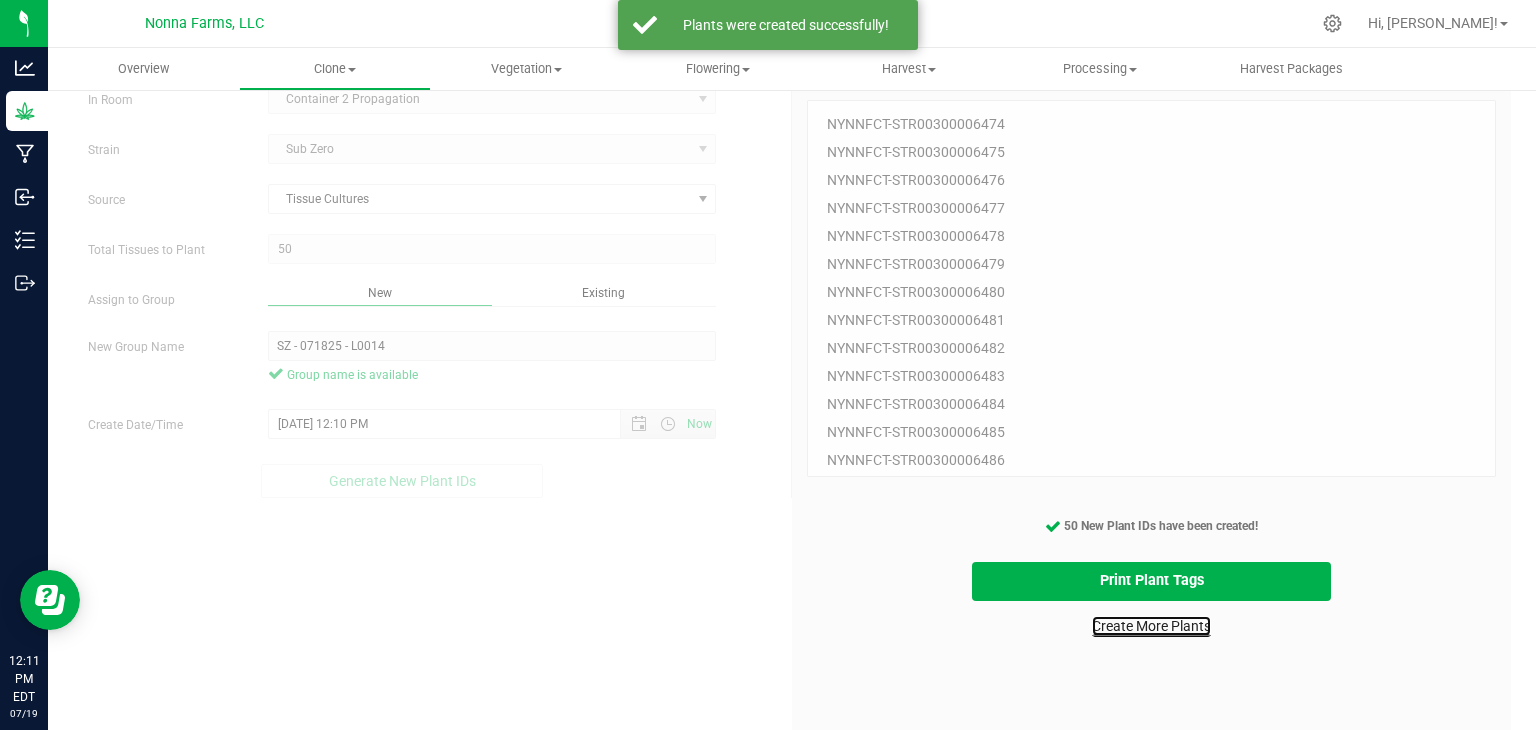 click on "Create More Plants" at bounding box center (1151, 626) 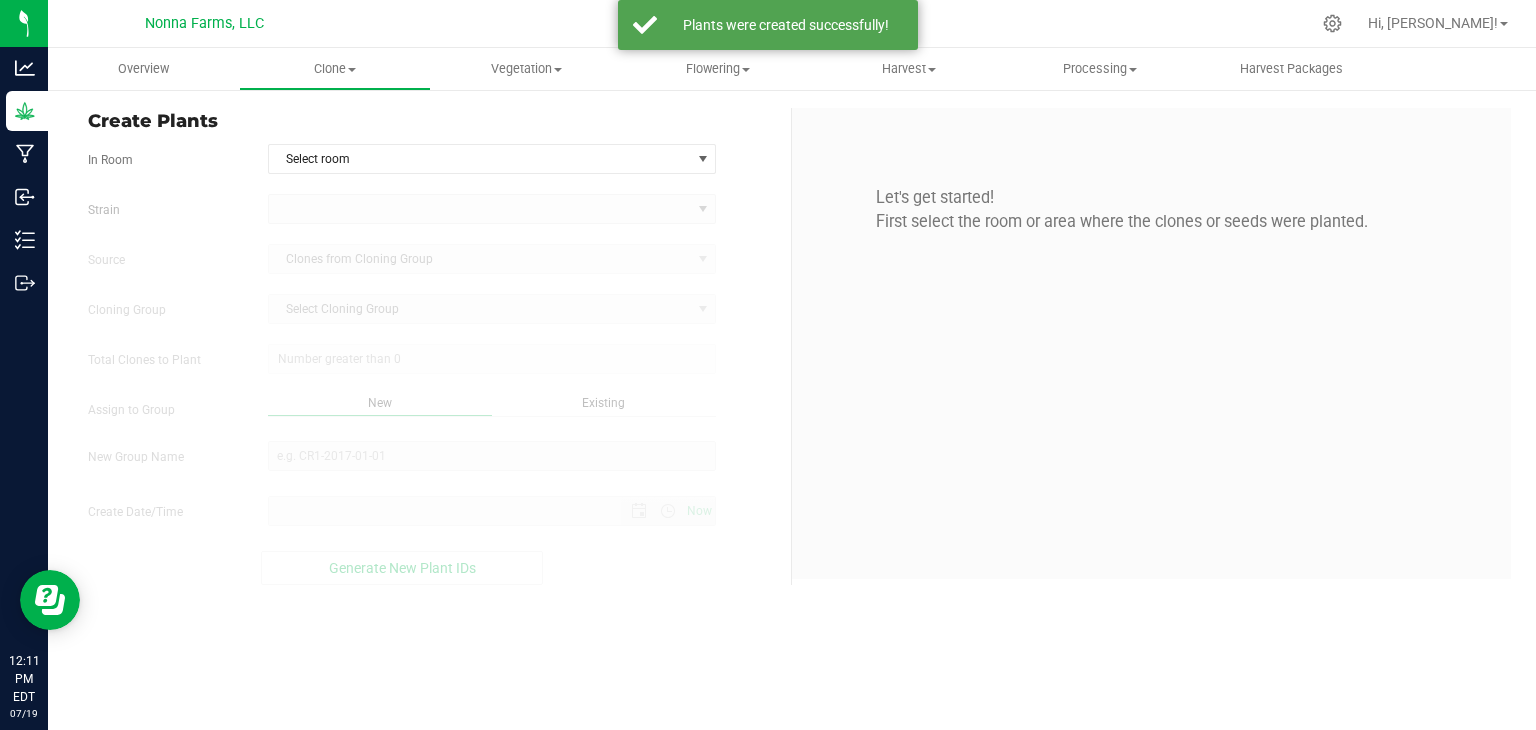 scroll, scrollTop: 0, scrollLeft: 0, axis: both 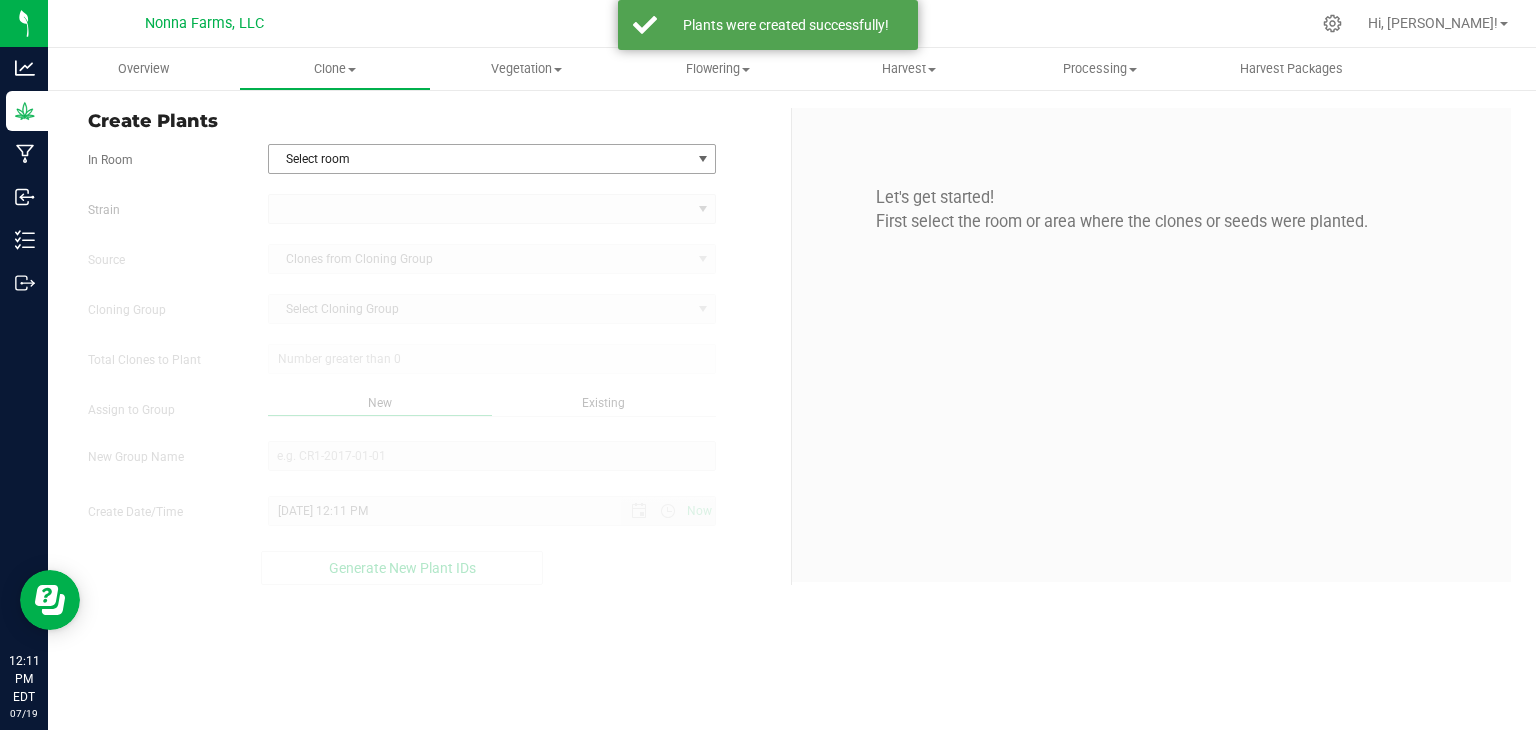 click on "Select room" at bounding box center (480, 159) 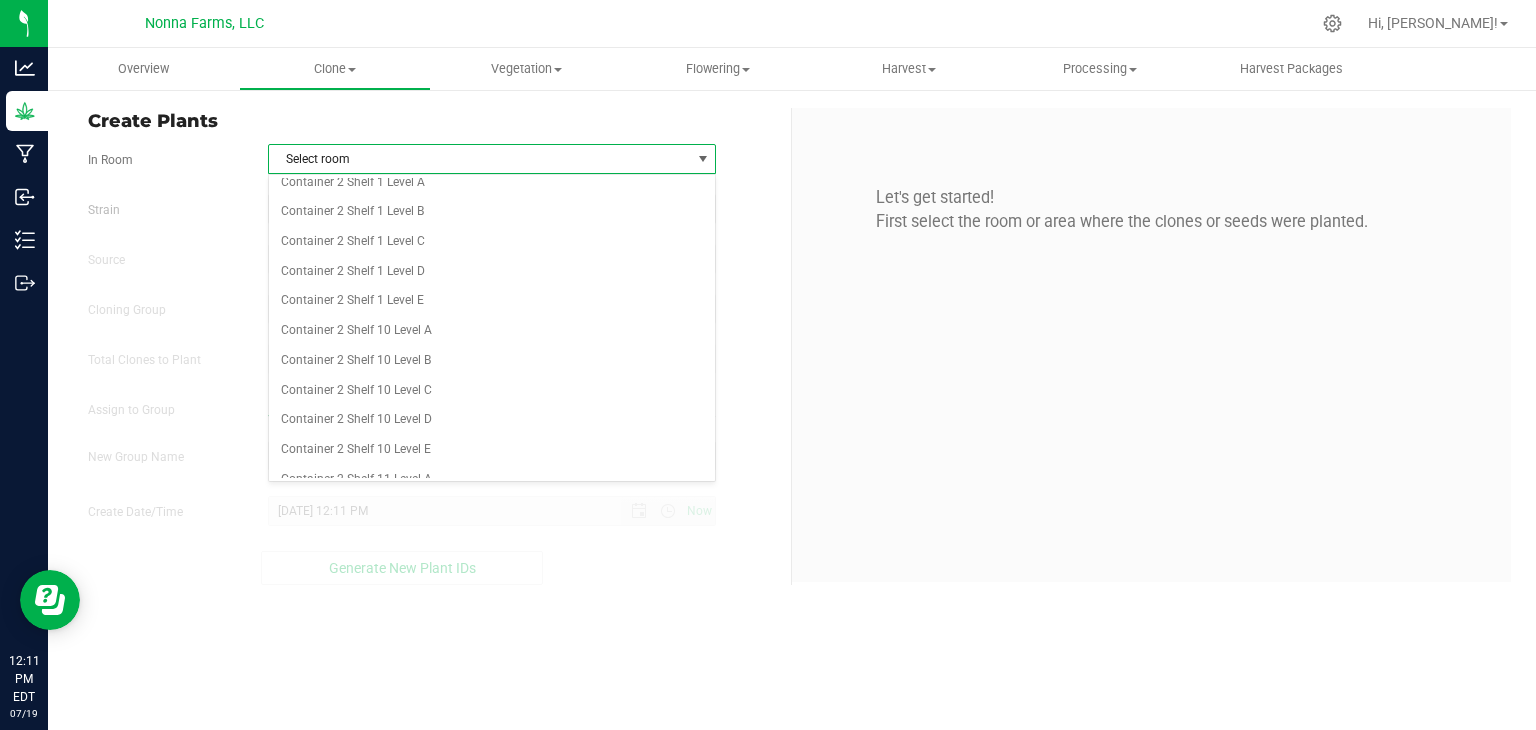 scroll, scrollTop: 2500, scrollLeft: 0, axis: vertical 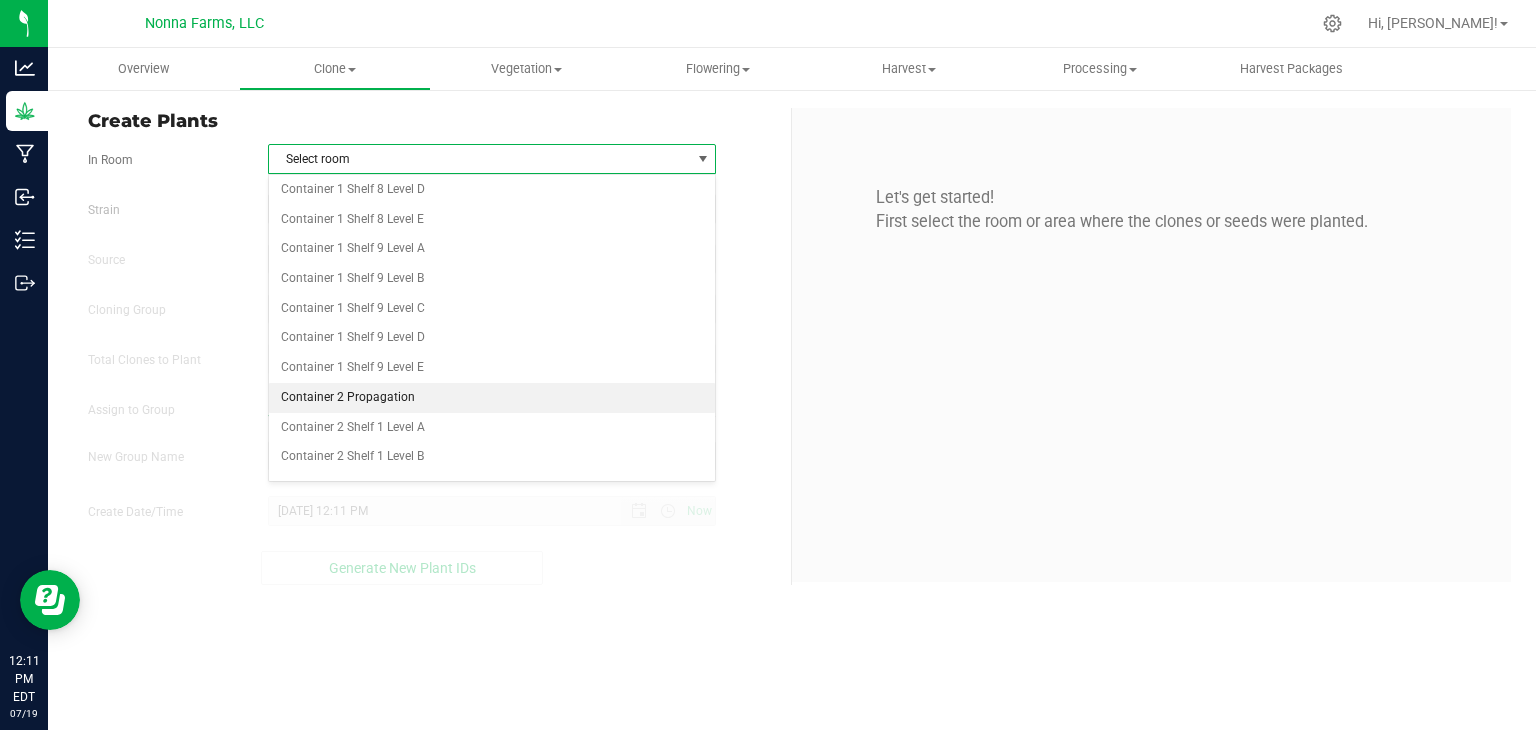 click on "Container 2 Propagation" at bounding box center (492, 398) 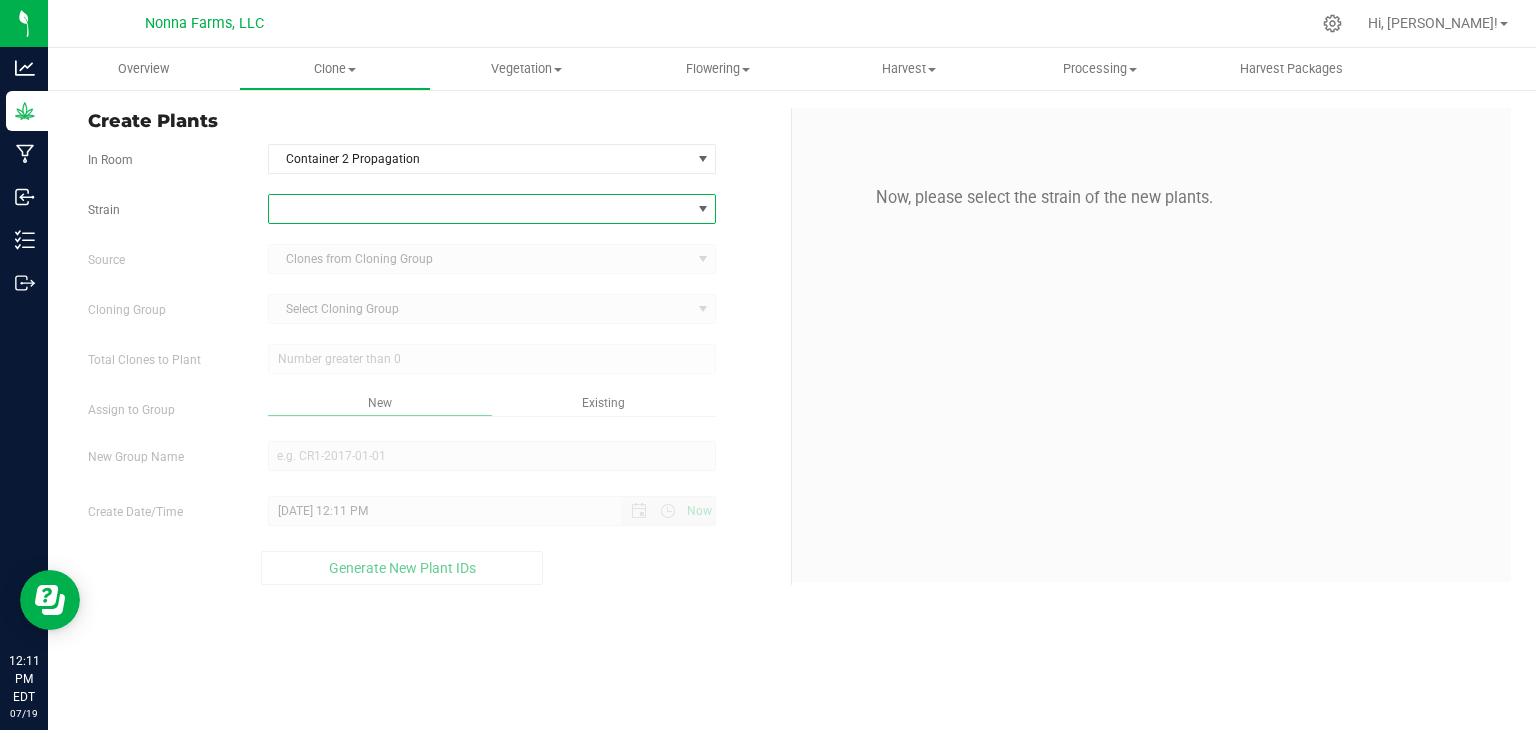 click at bounding box center [480, 209] 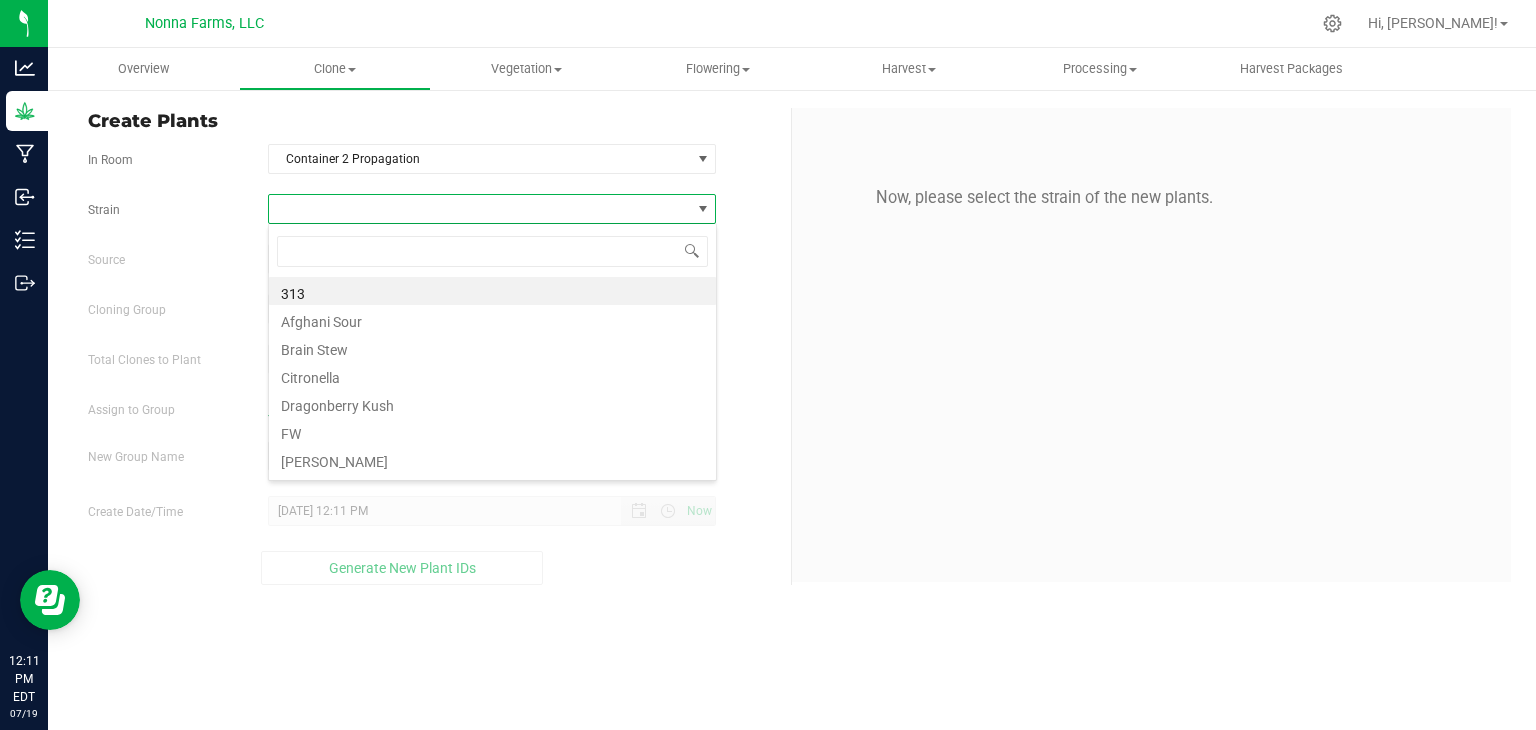 scroll, scrollTop: 99970, scrollLeft: 99551, axis: both 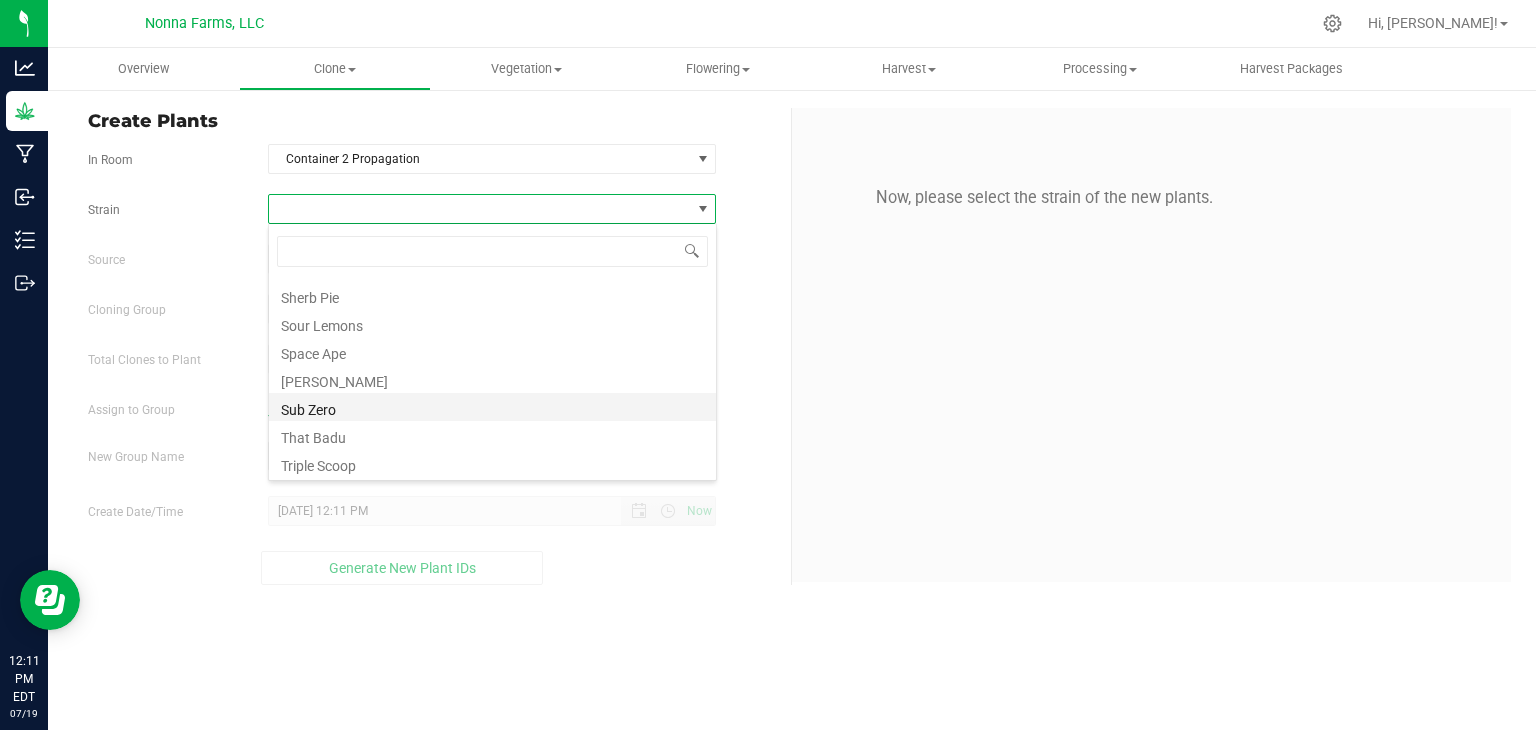 click on "Sub Zero" at bounding box center (492, 407) 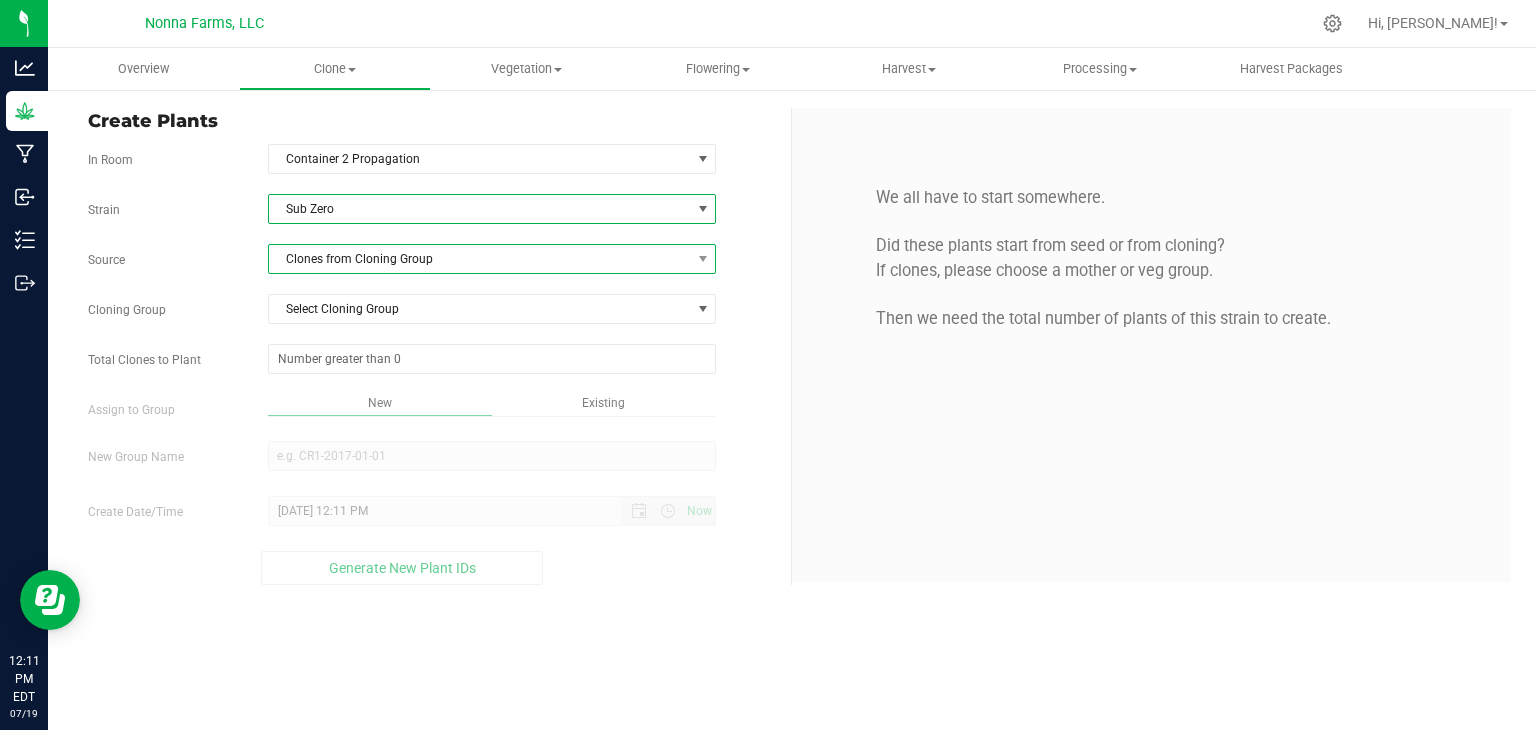 click on "Clones from Cloning Group" at bounding box center [480, 259] 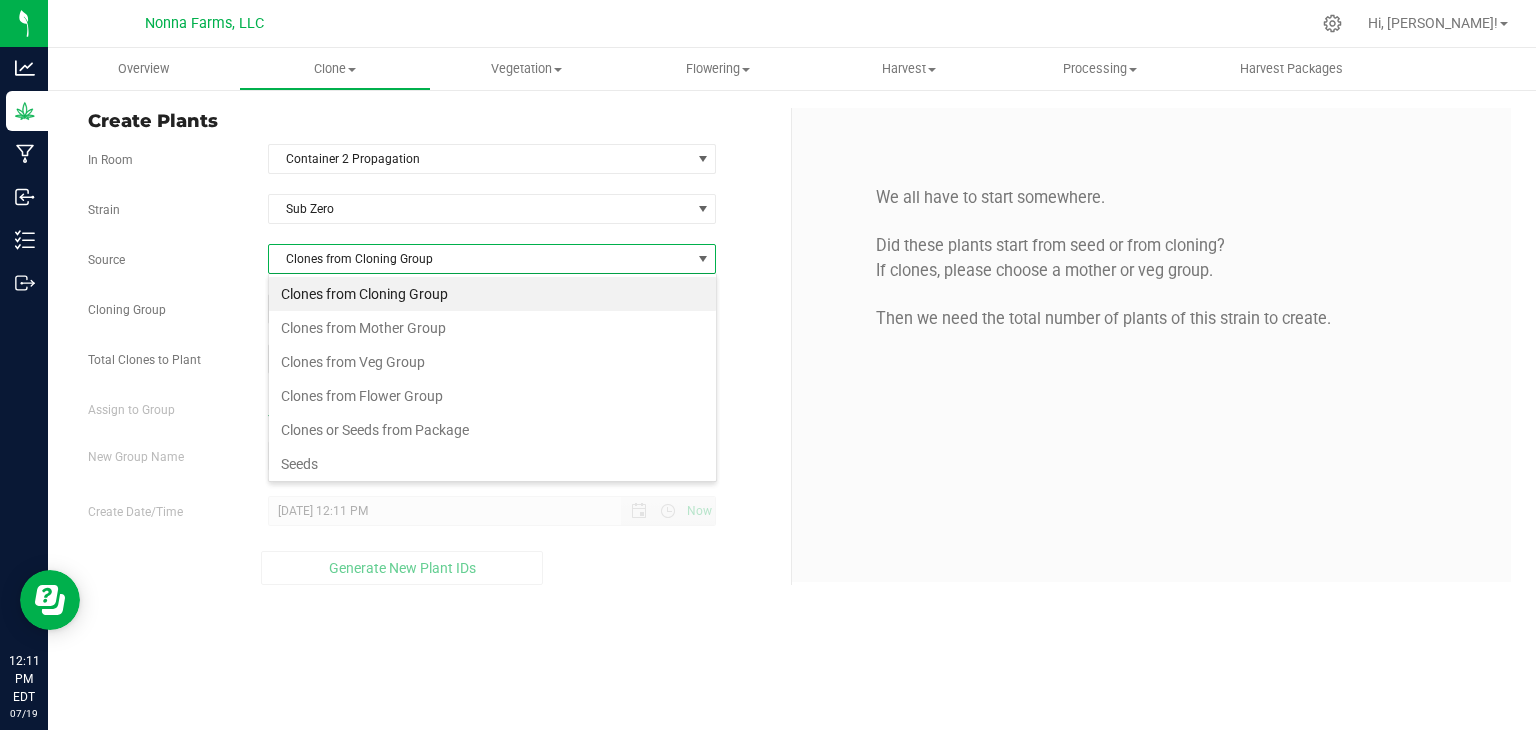 scroll, scrollTop: 99970, scrollLeft: 99551, axis: both 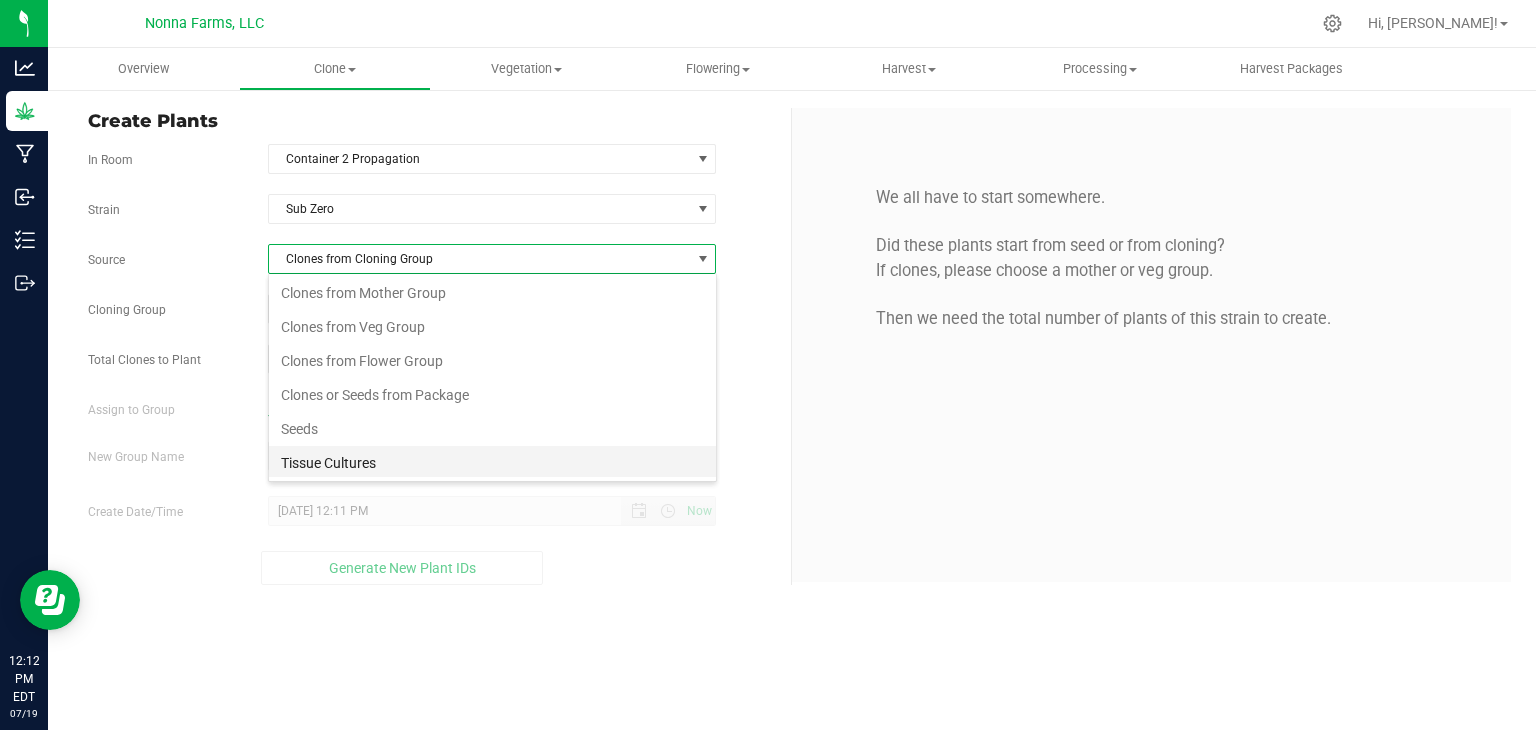 click on "Tissue Cultures" at bounding box center (492, 463) 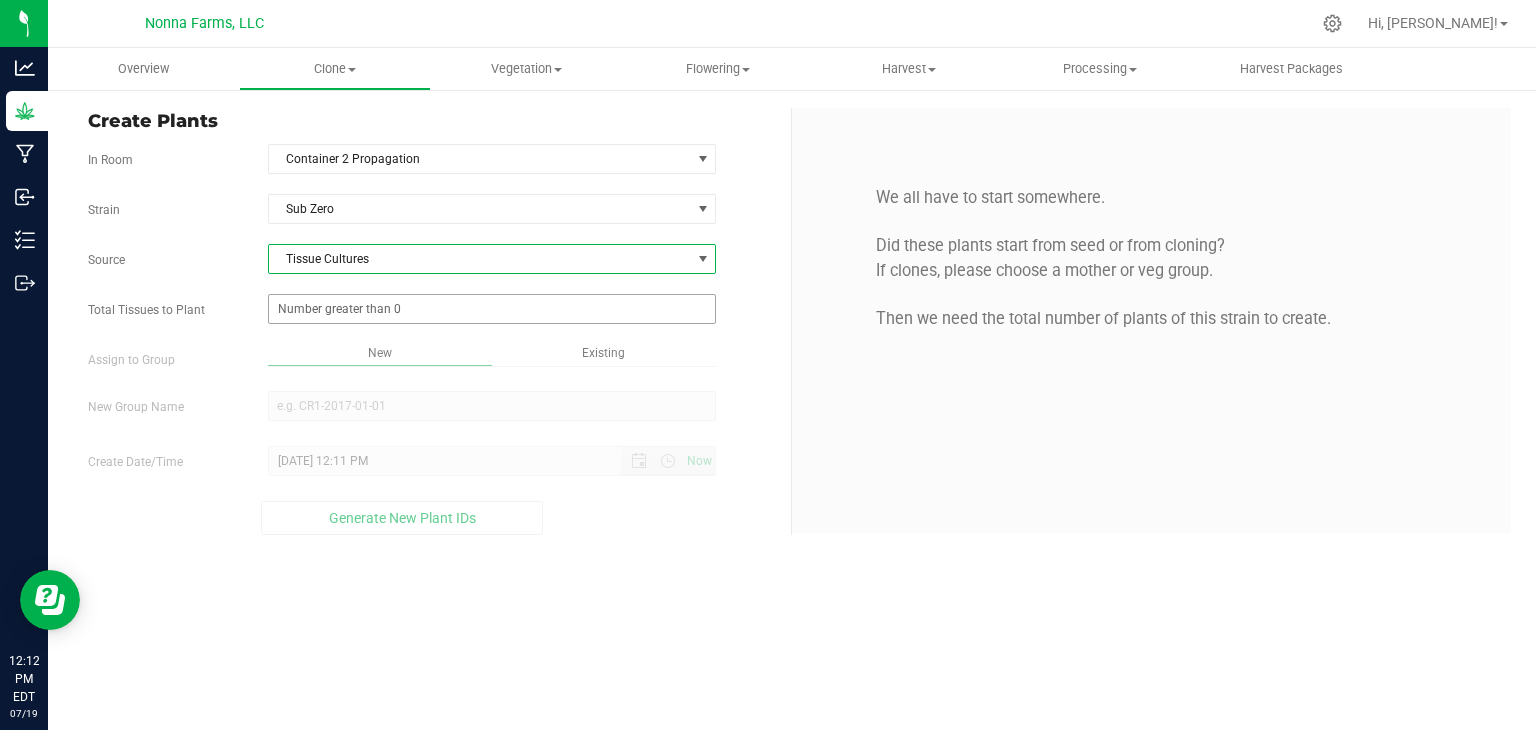 click at bounding box center (492, 309) 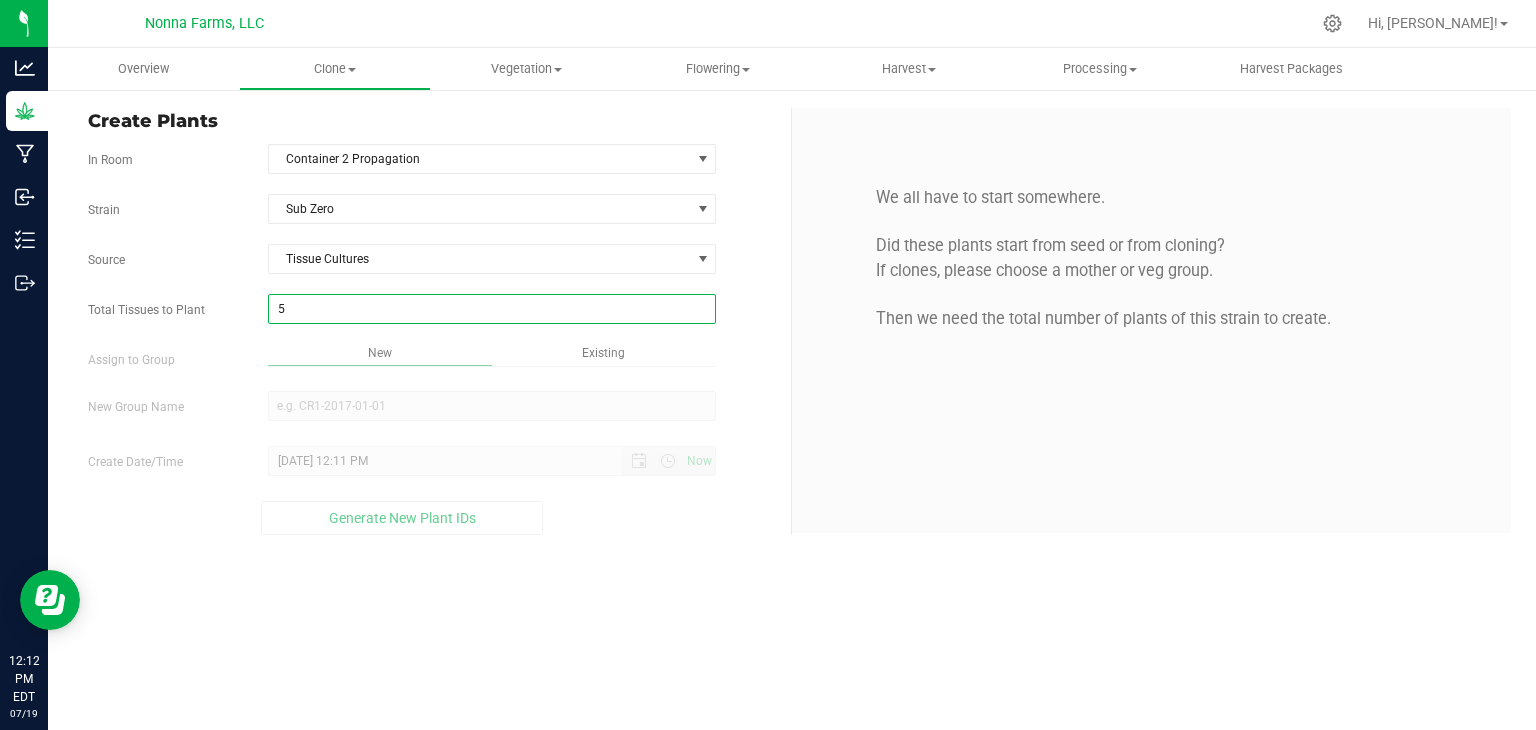 type on "50" 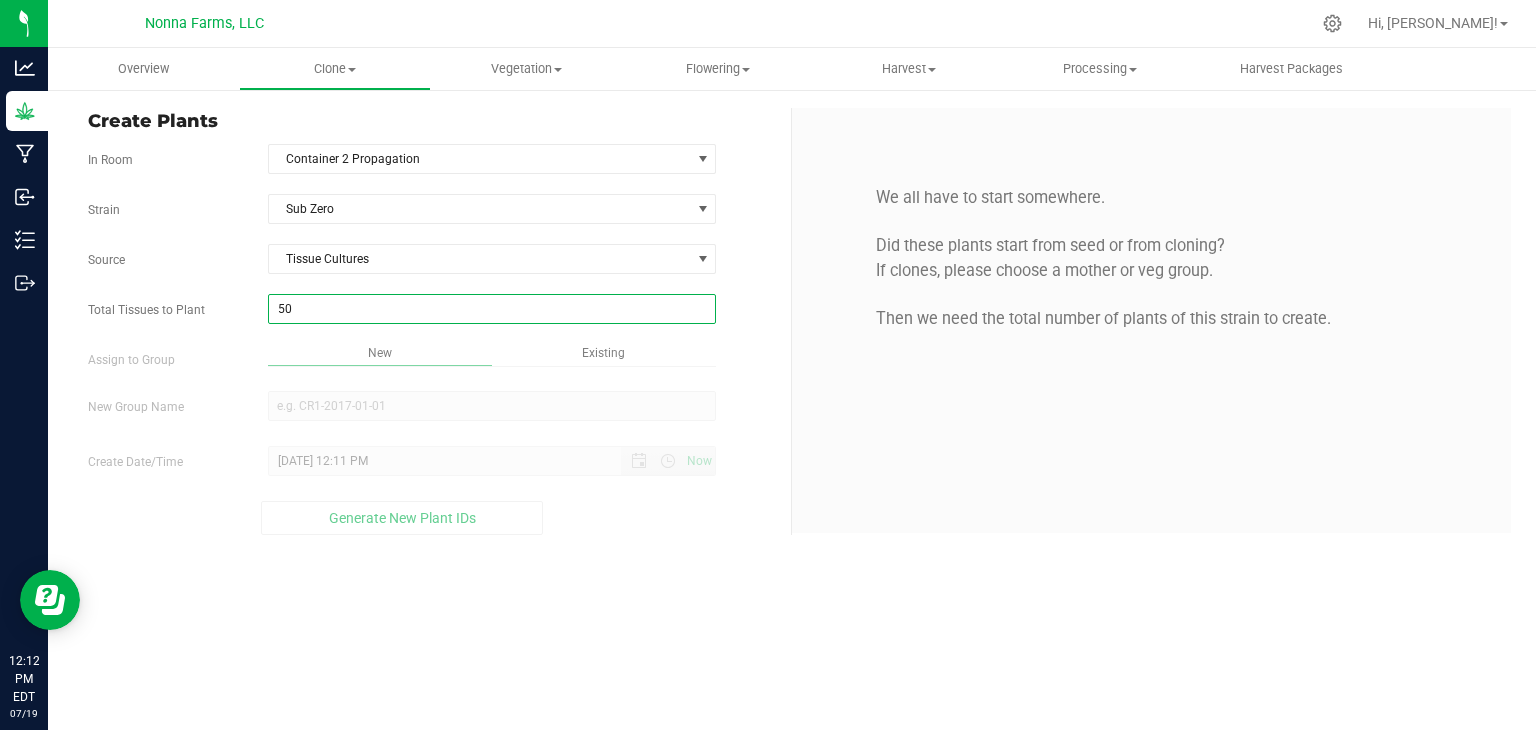 type on "50" 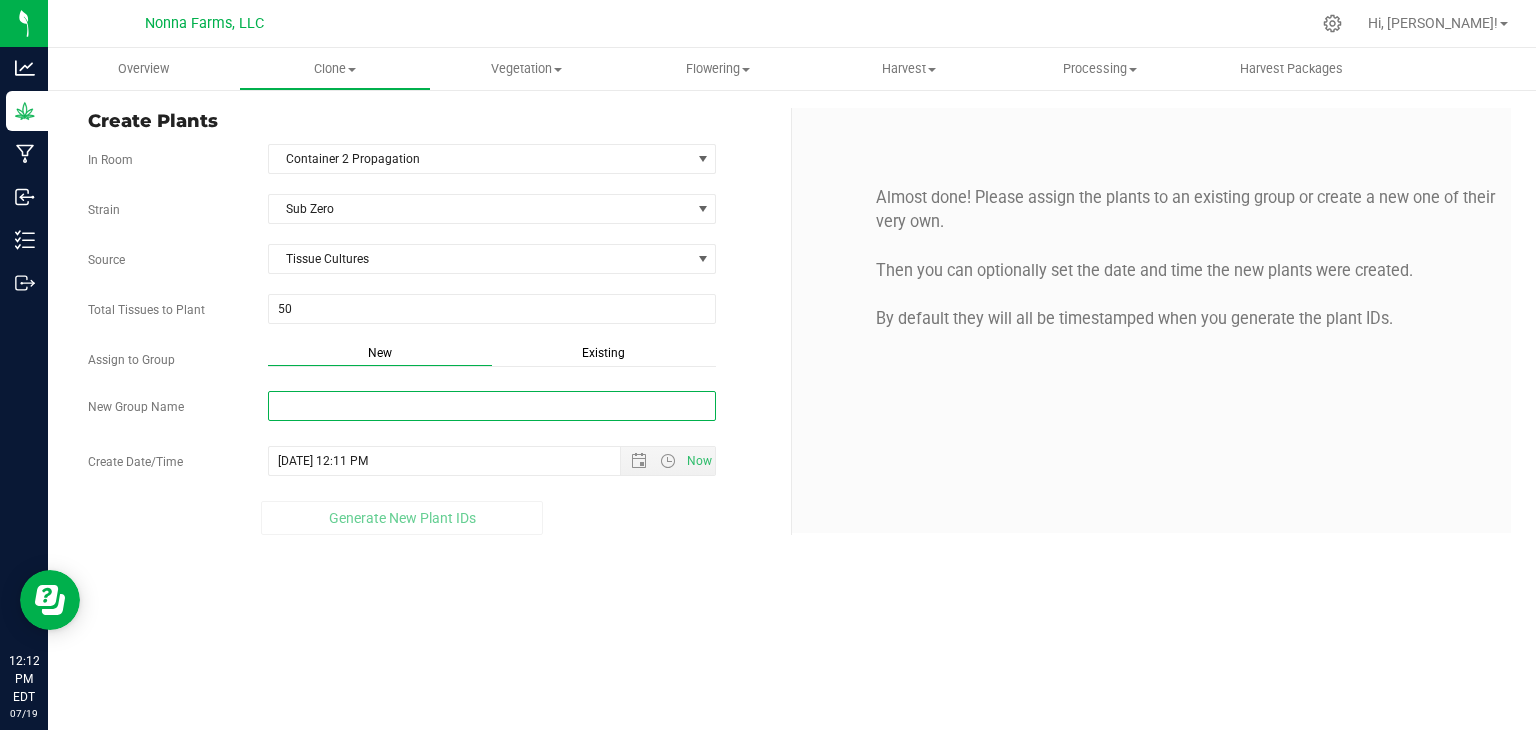 click on "New Group Name" at bounding box center [492, 406] 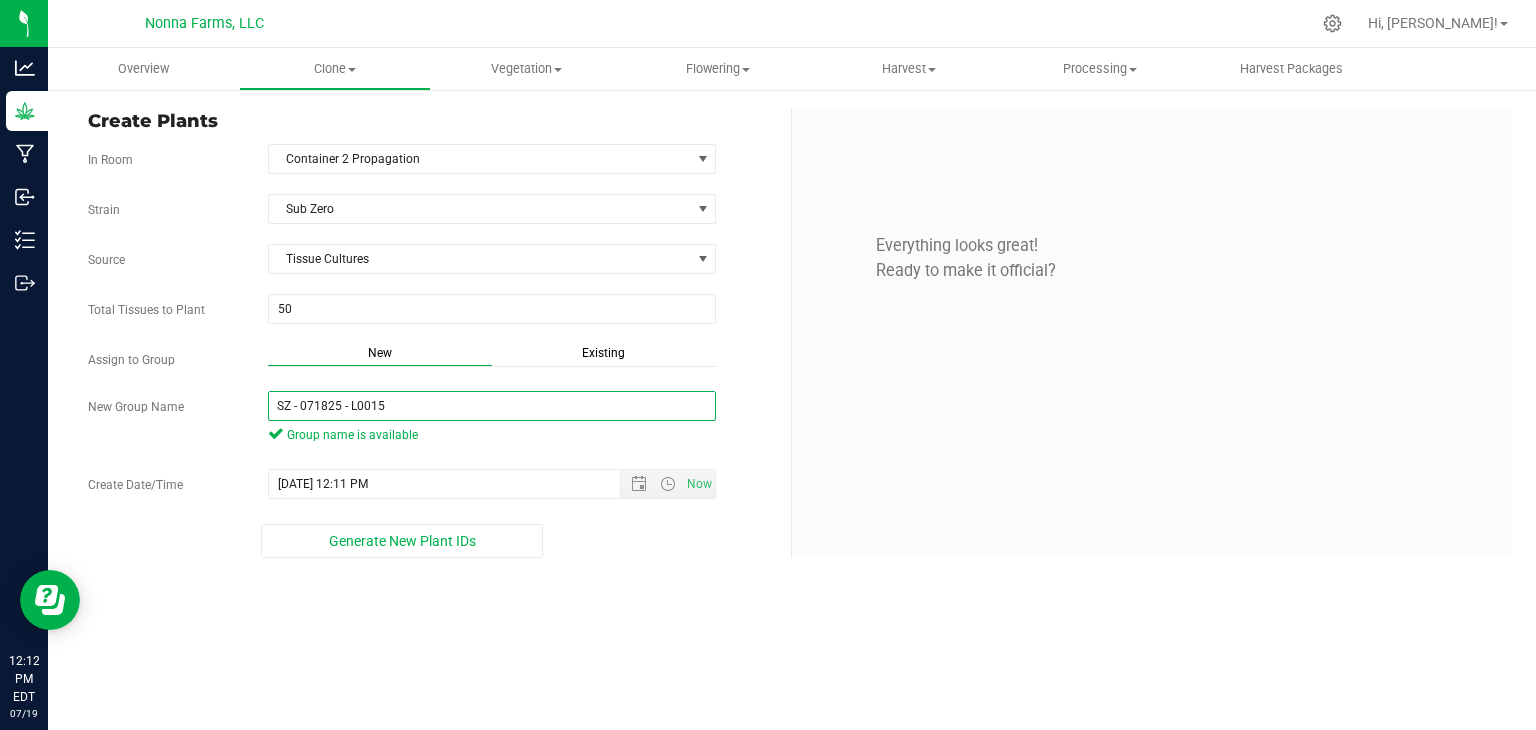 drag, startPoint x: 428, startPoint y: 407, endPoint x: 148, endPoint y: 403, distance: 280.02856 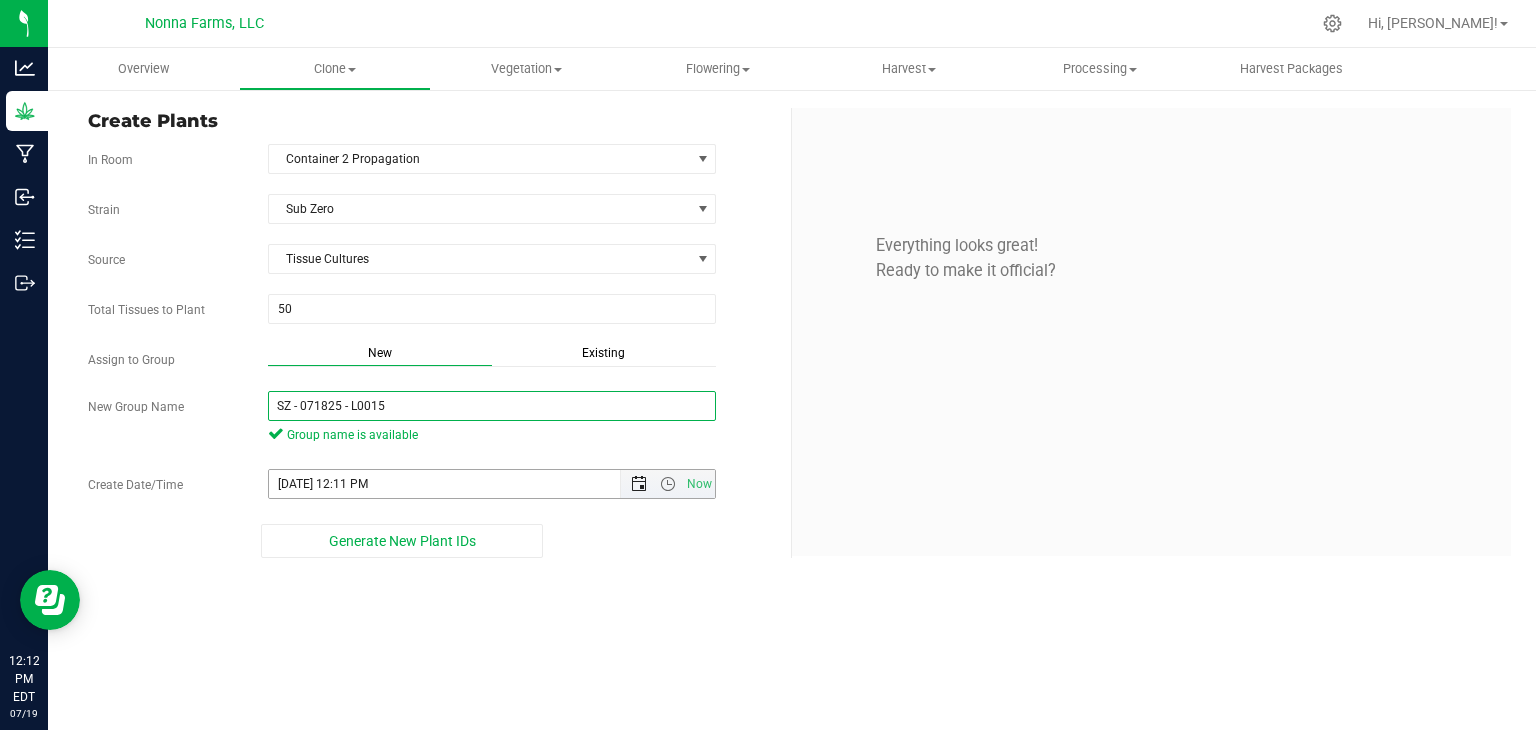 click at bounding box center (639, 484) 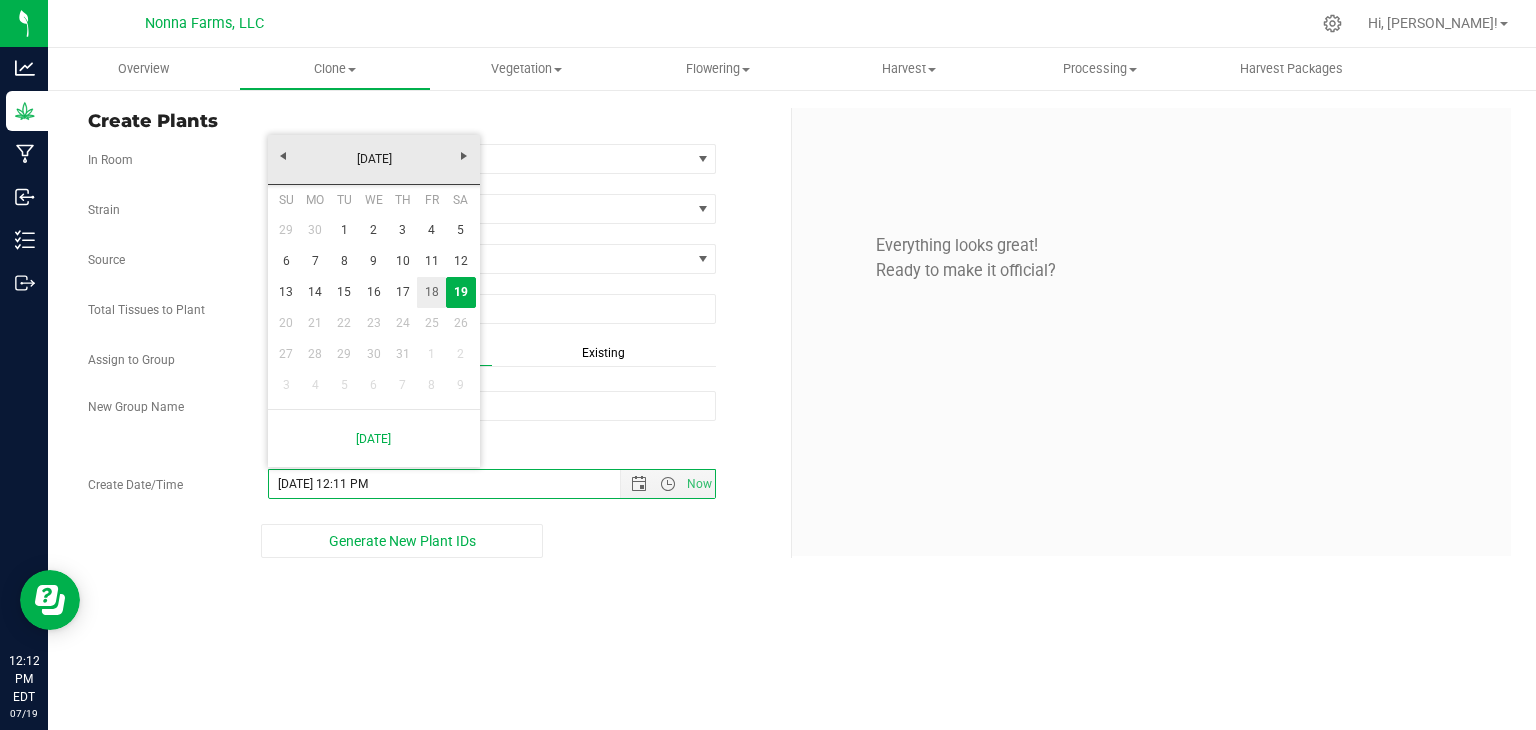 click on "18" at bounding box center [431, 292] 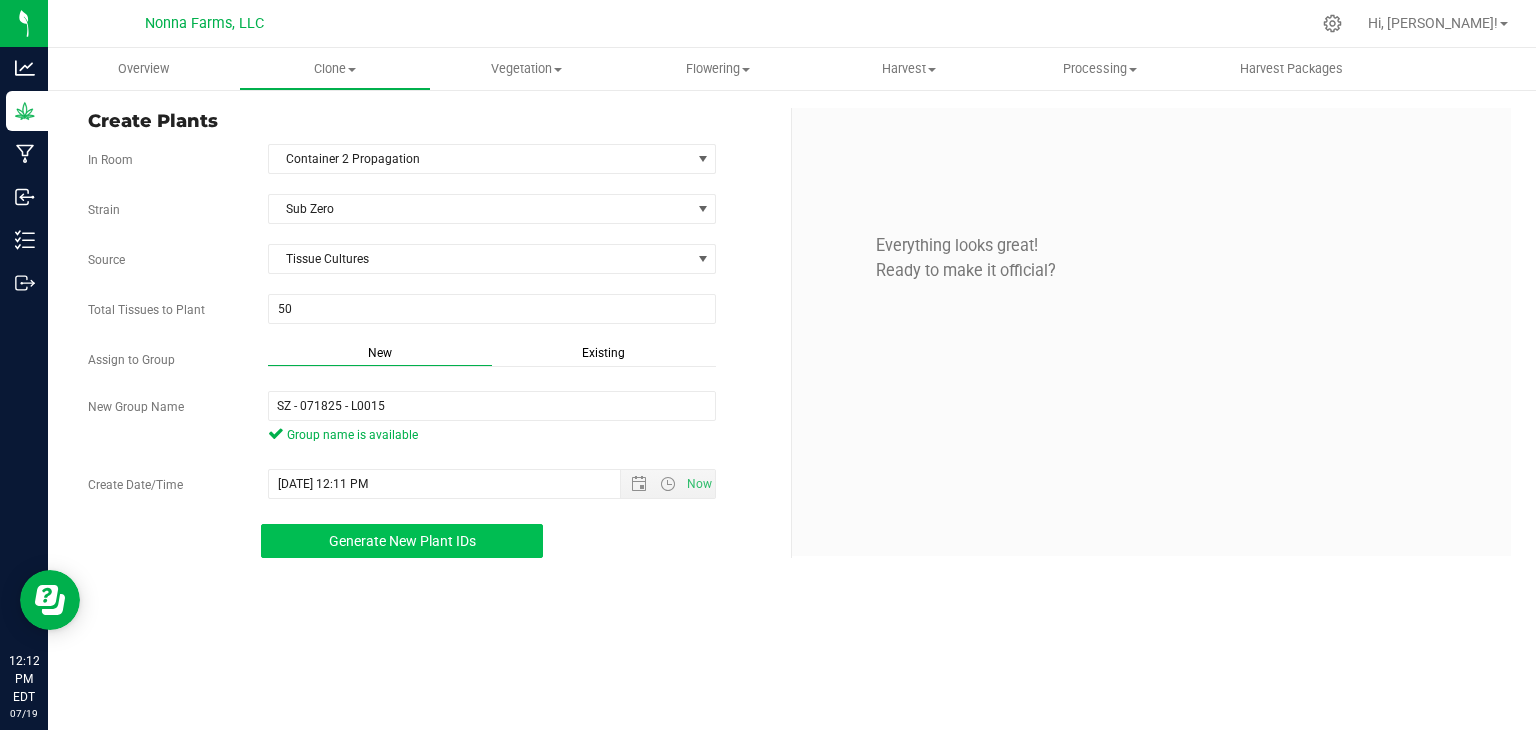 click on "Generate New Plant IDs" at bounding box center [402, 541] 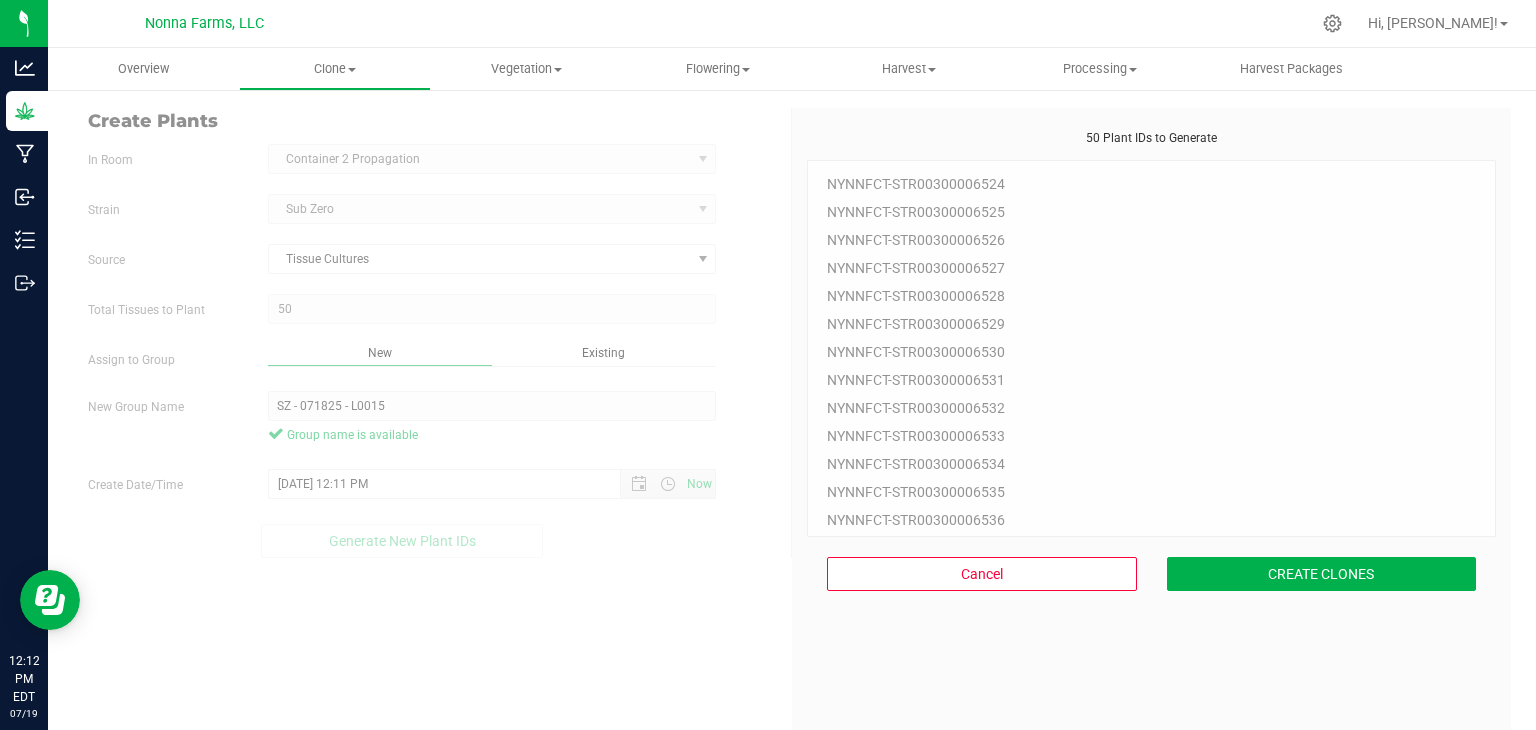 scroll, scrollTop: 60, scrollLeft: 0, axis: vertical 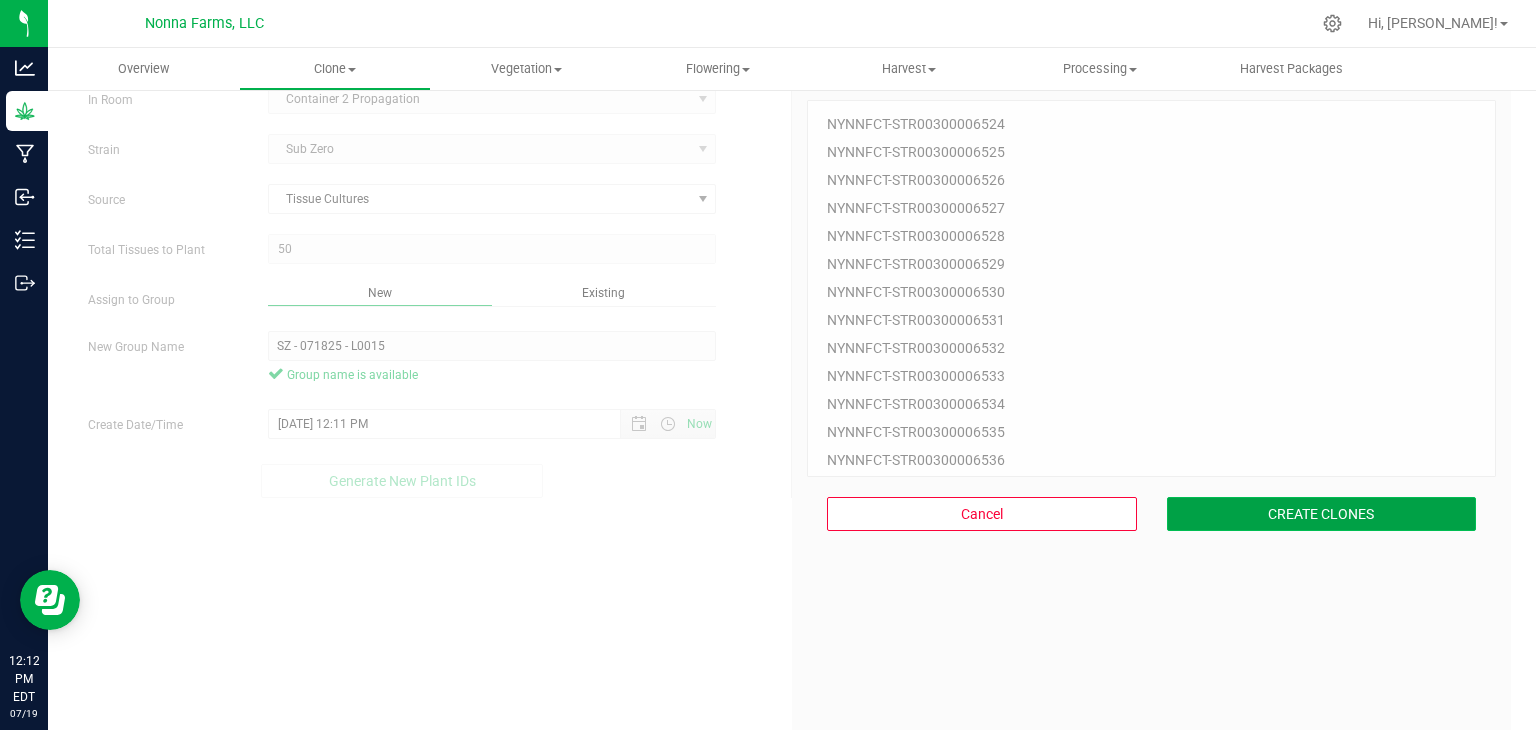 click on "CREATE CLONES" at bounding box center (1322, 514) 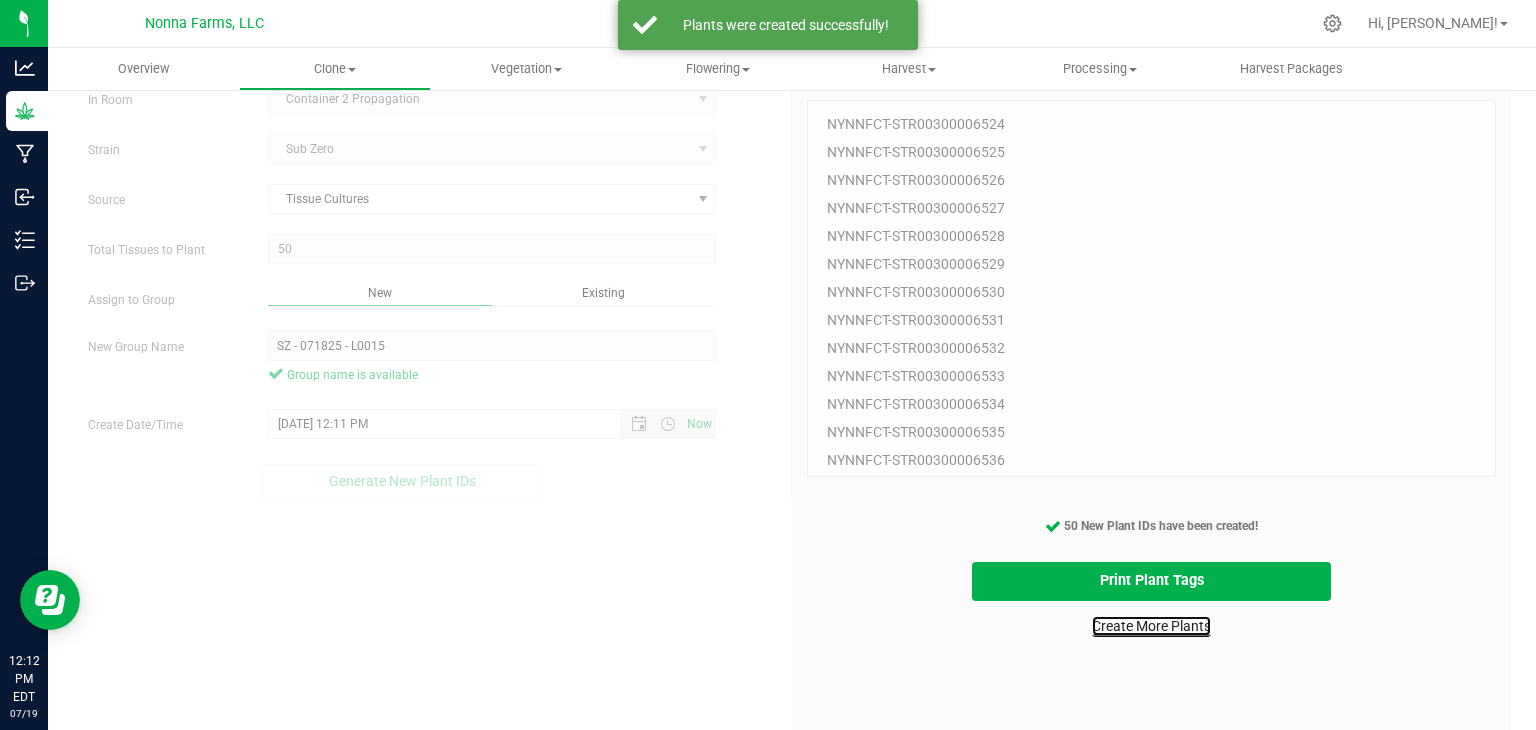 click on "Create More Plants" at bounding box center (1151, 626) 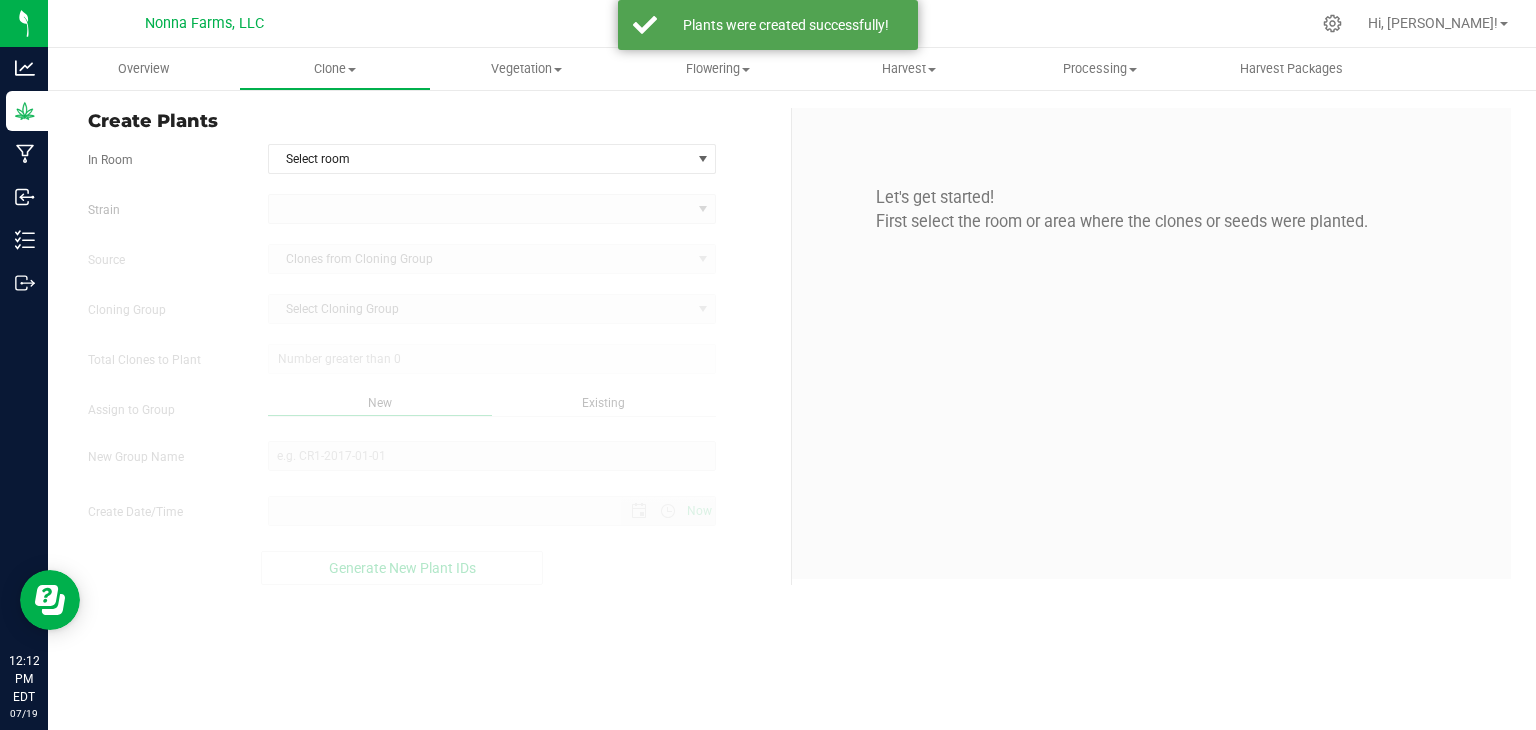 scroll, scrollTop: 0, scrollLeft: 0, axis: both 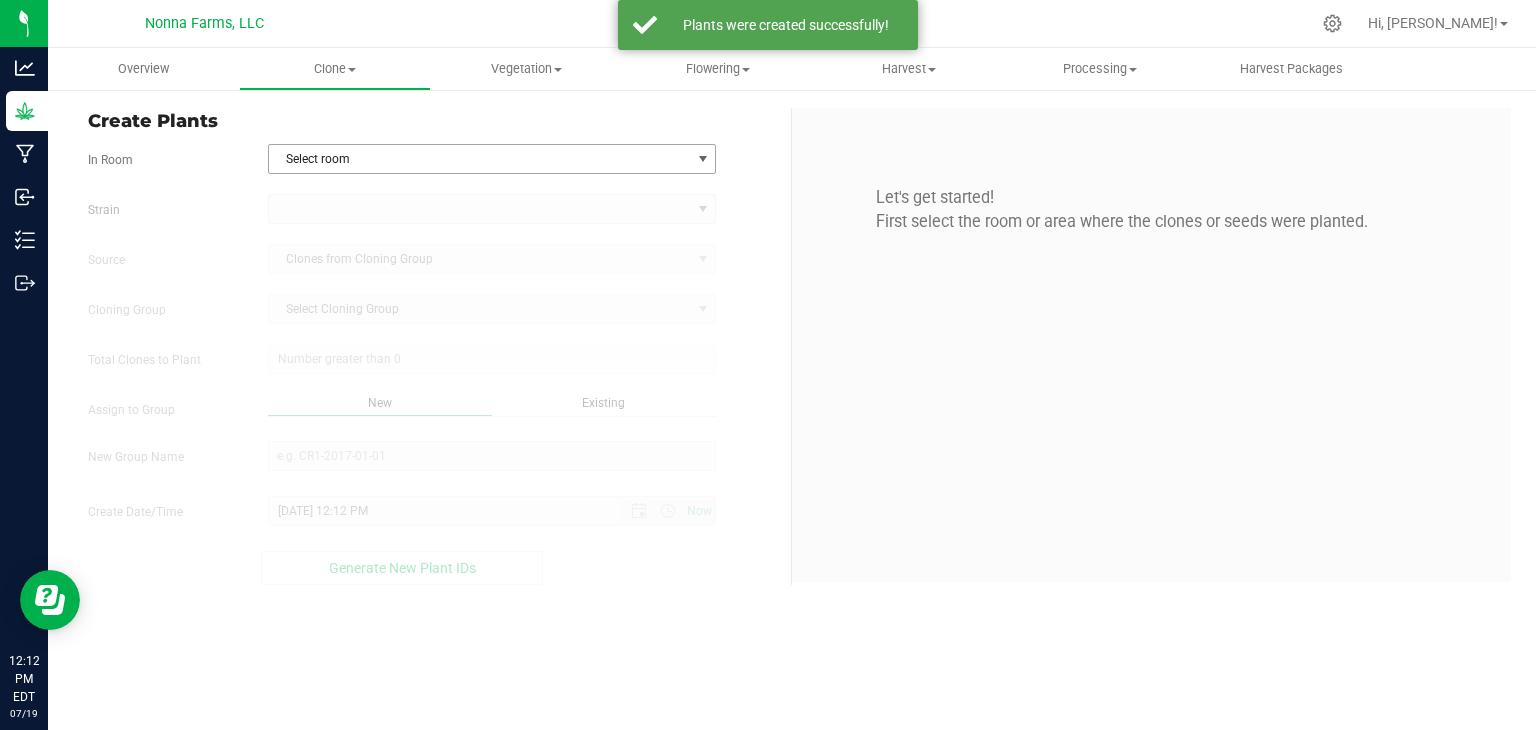 click on "Select room" at bounding box center (480, 159) 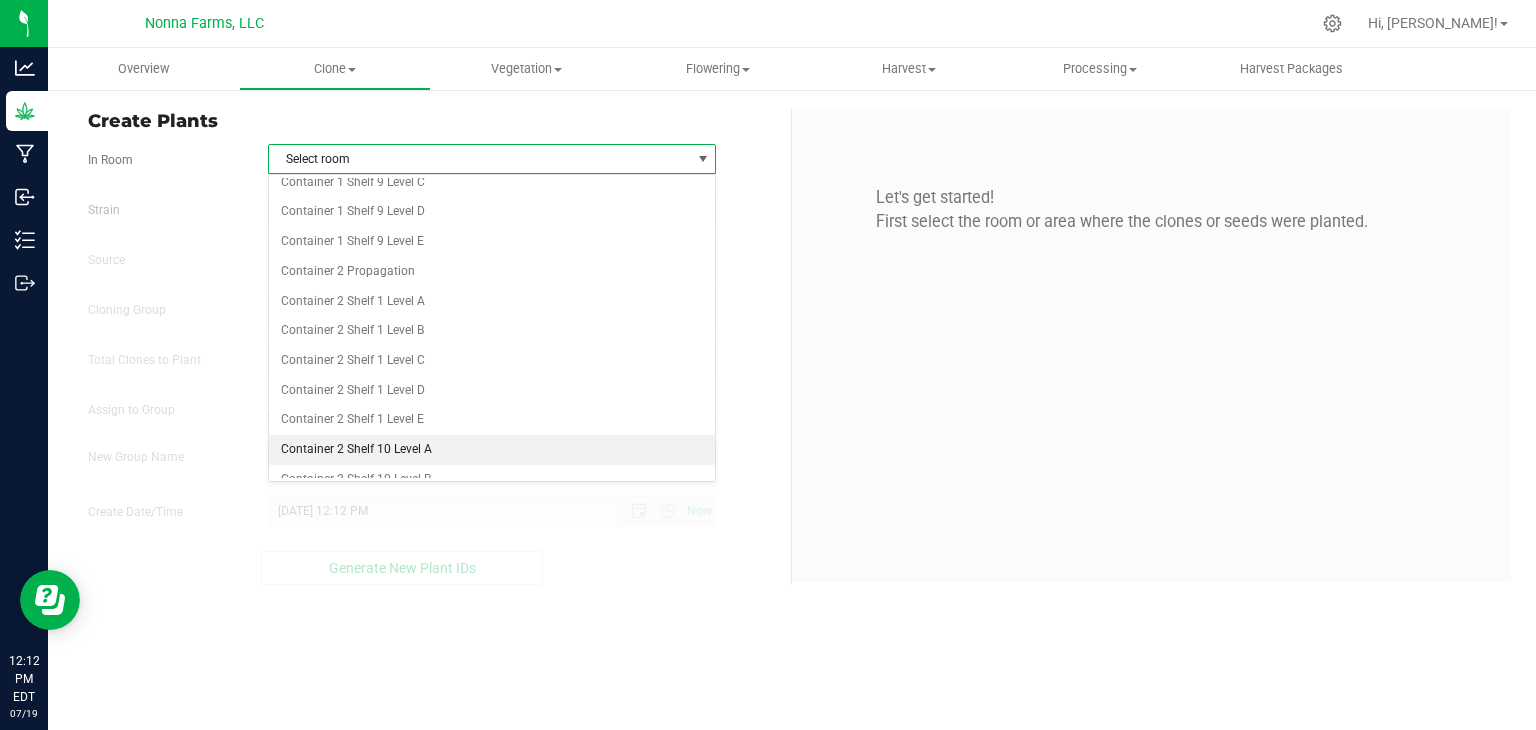 scroll, scrollTop: 2600, scrollLeft: 0, axis: vertical 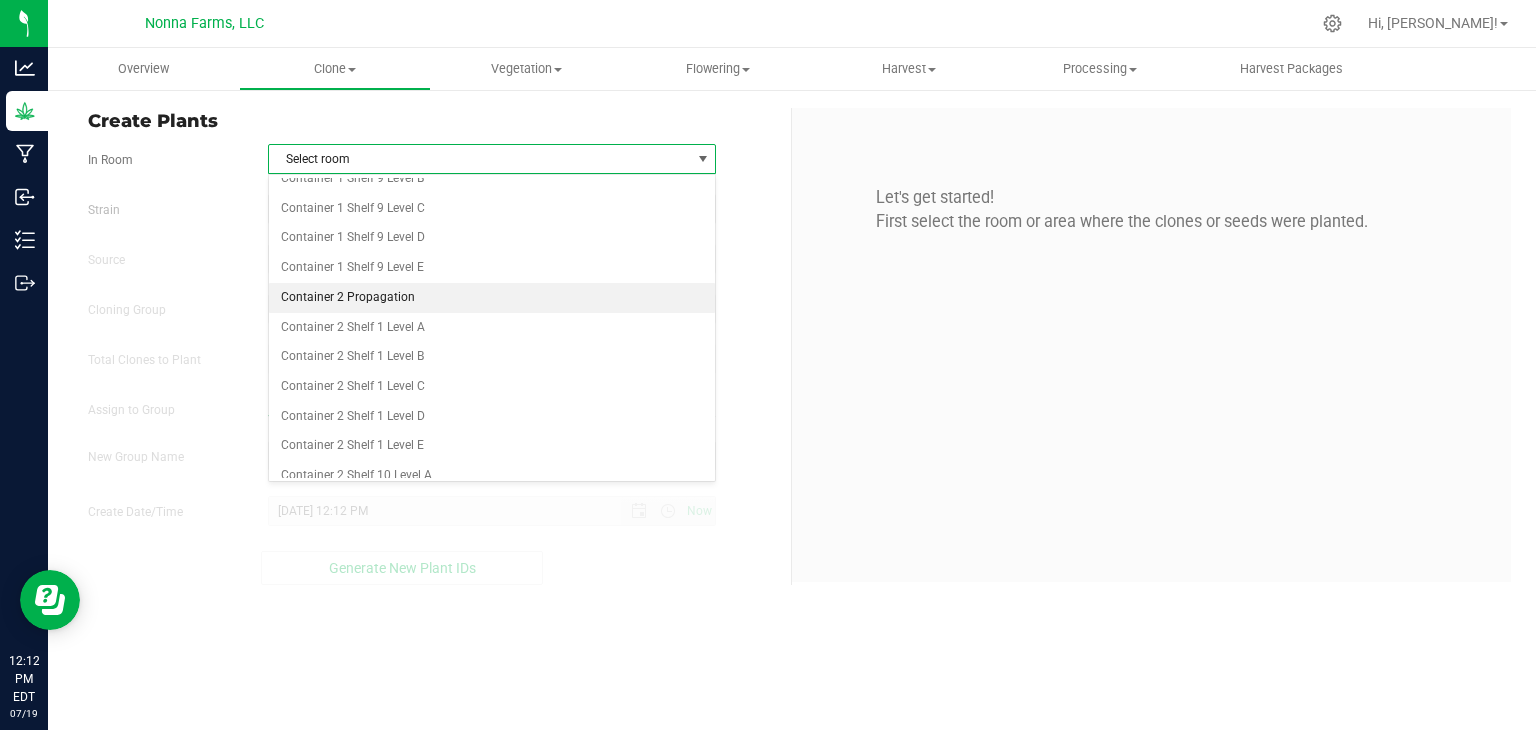 click on "Container 2 Propagation" at bounding box center [492, 298] 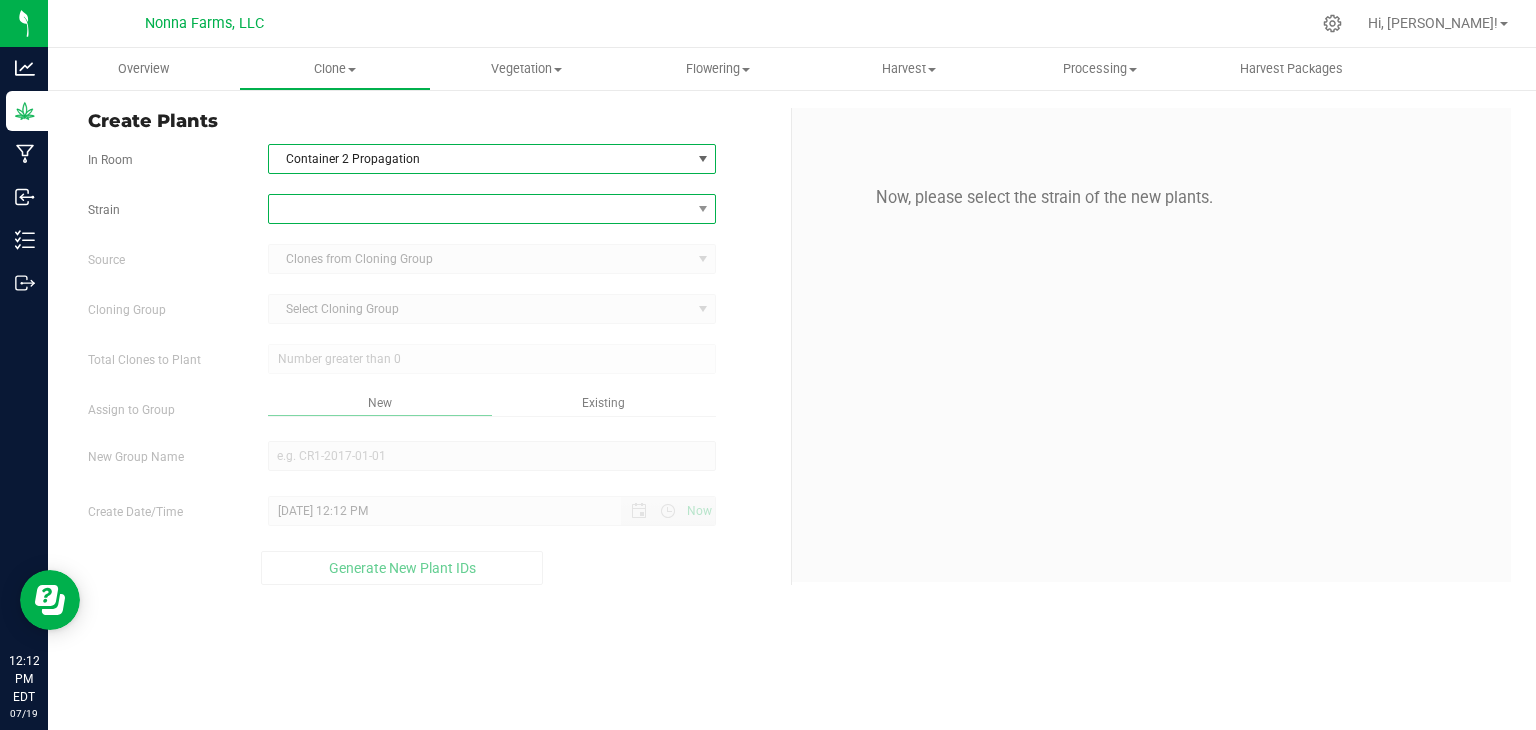 click at bounding box center [480, 209] 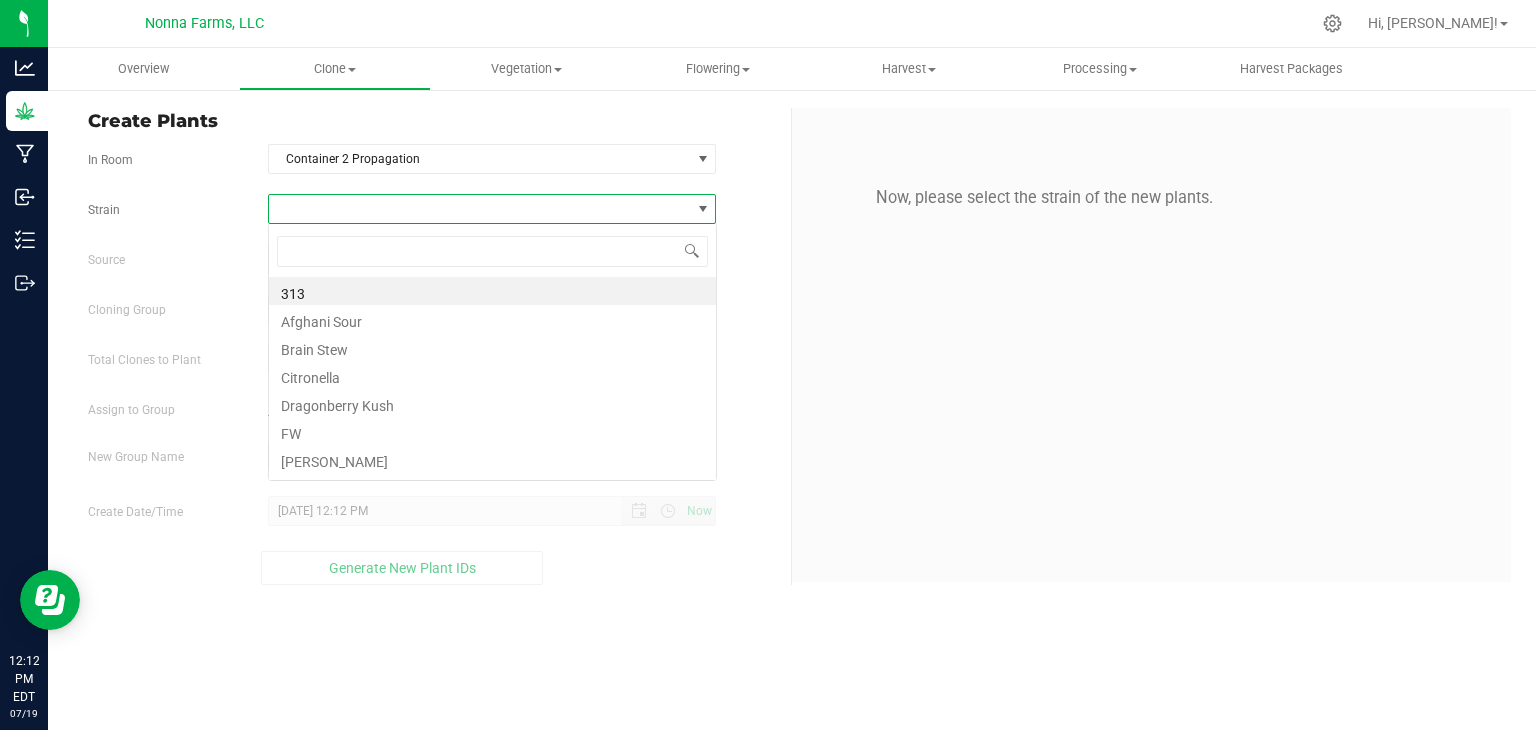 scroll, scrollTop: 99970, scrollLeft: 99551, axis: both 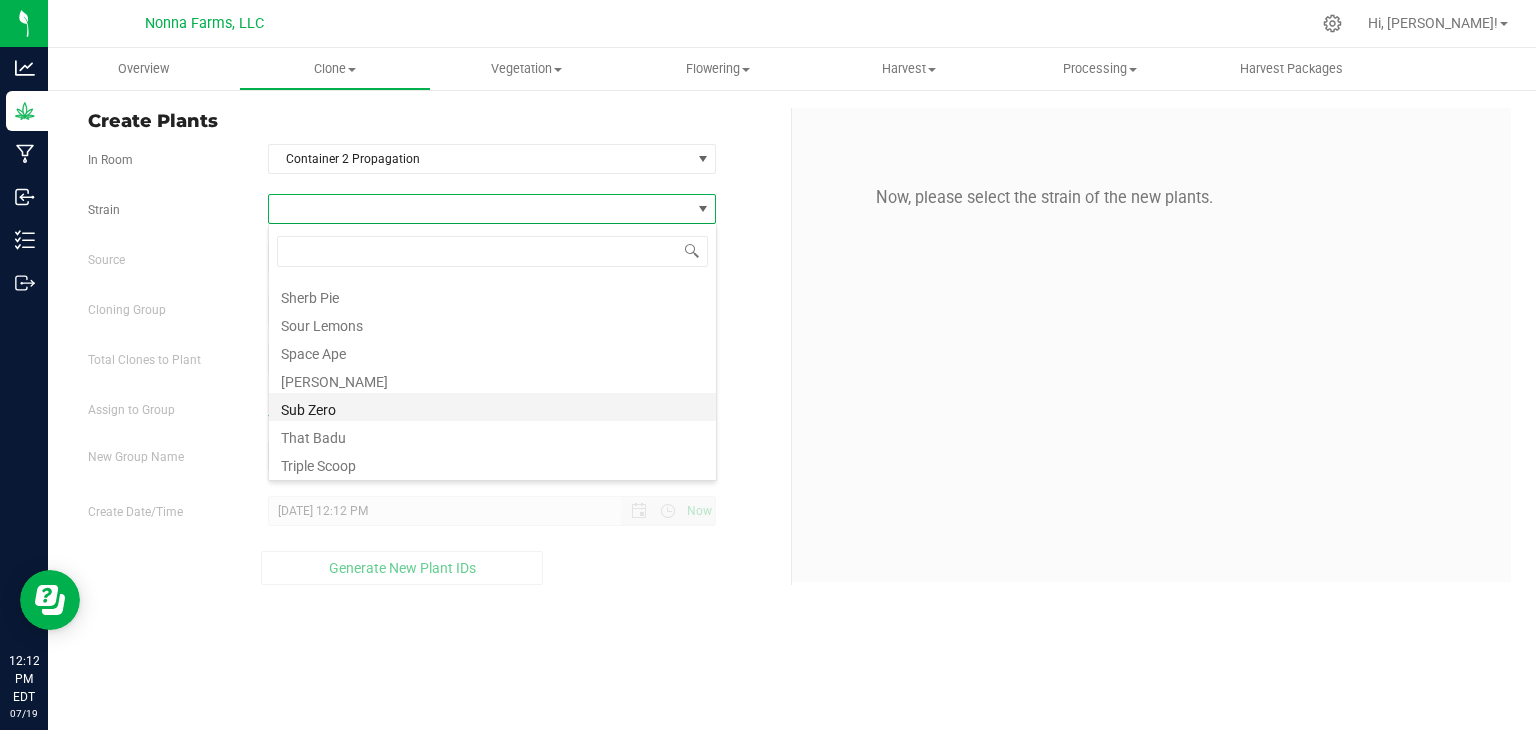 click on "Sub Zero" at bounding box center (492, 407) 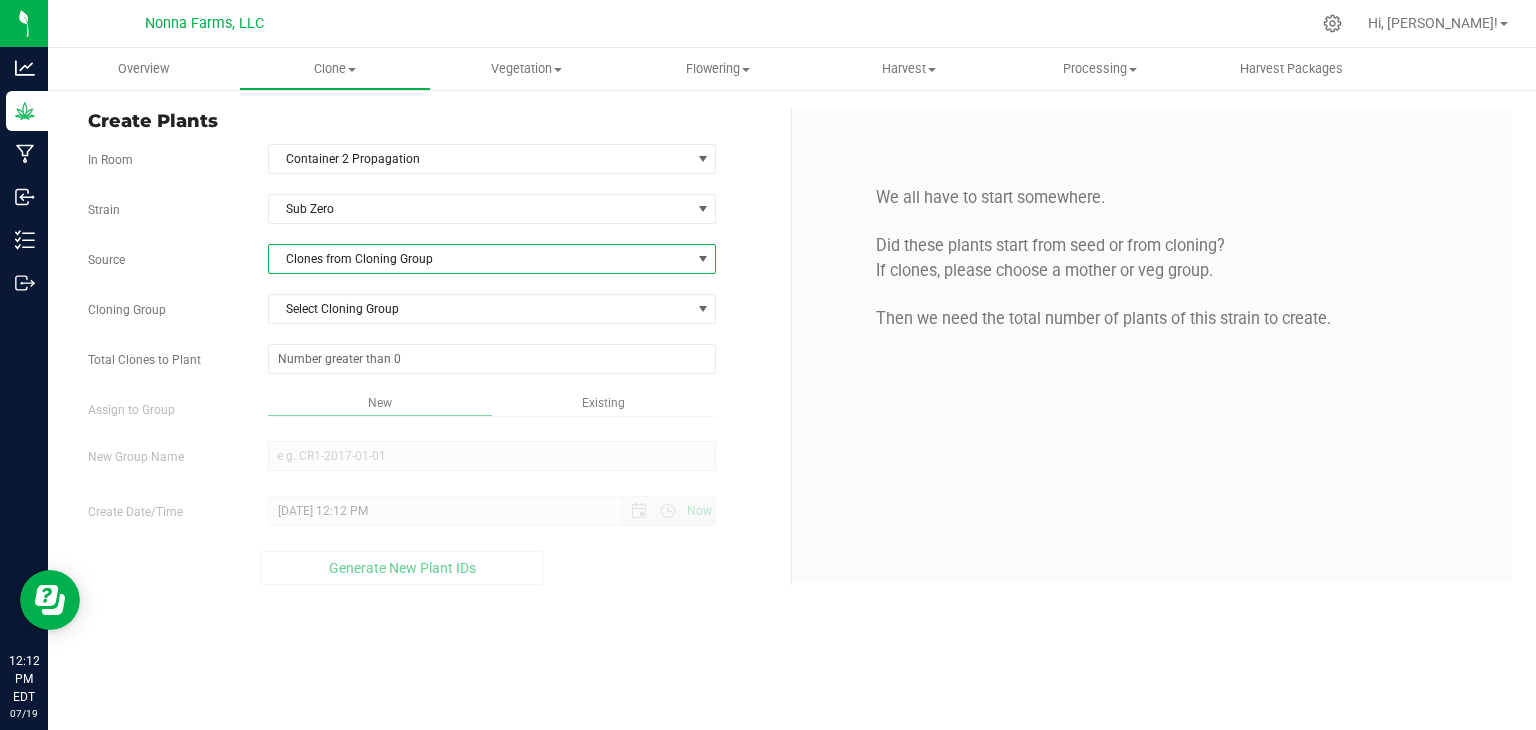 click on "Clones from Cloning Group" at bounding box center (480, 259) 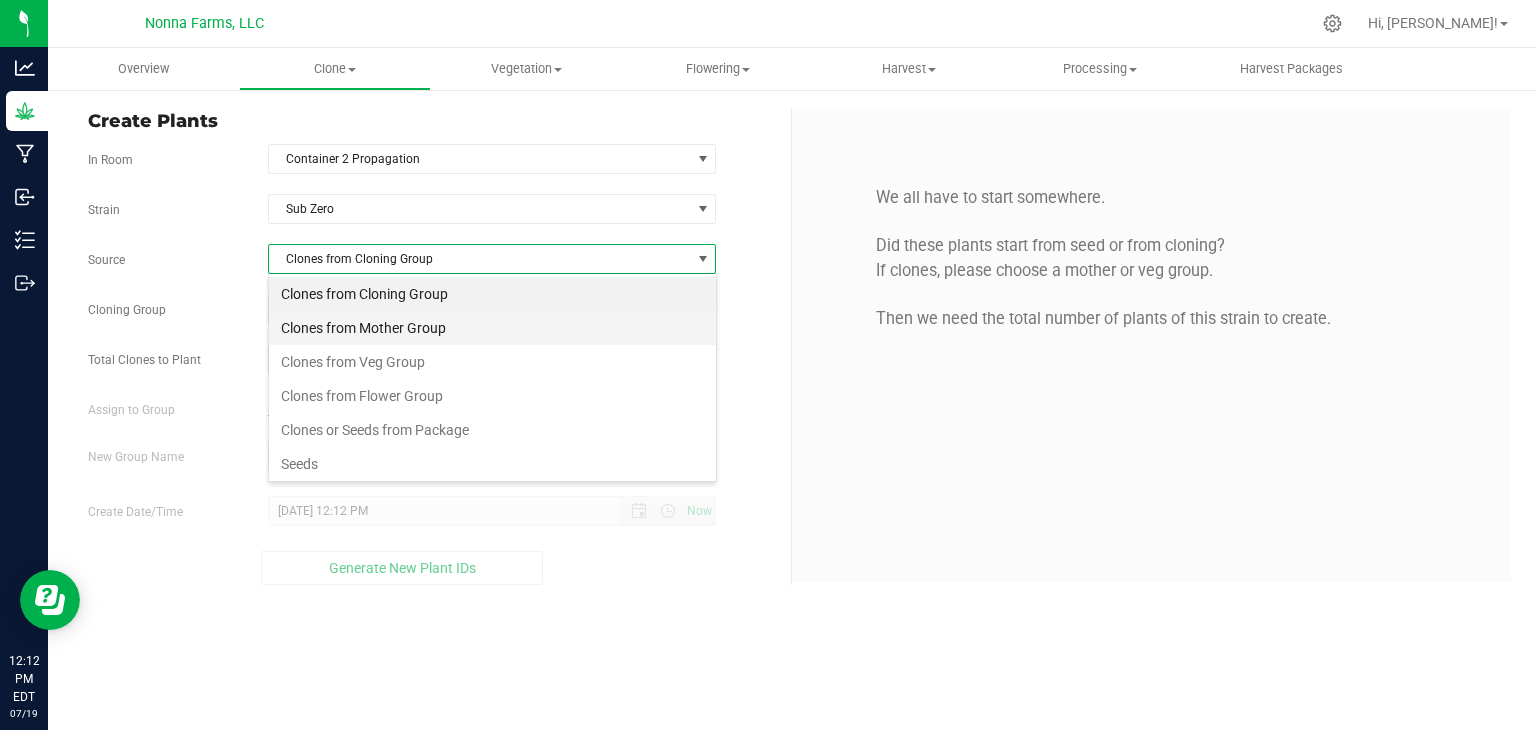 scroll, scrollTop: 99970, scrollLeft: 99551, axis: both 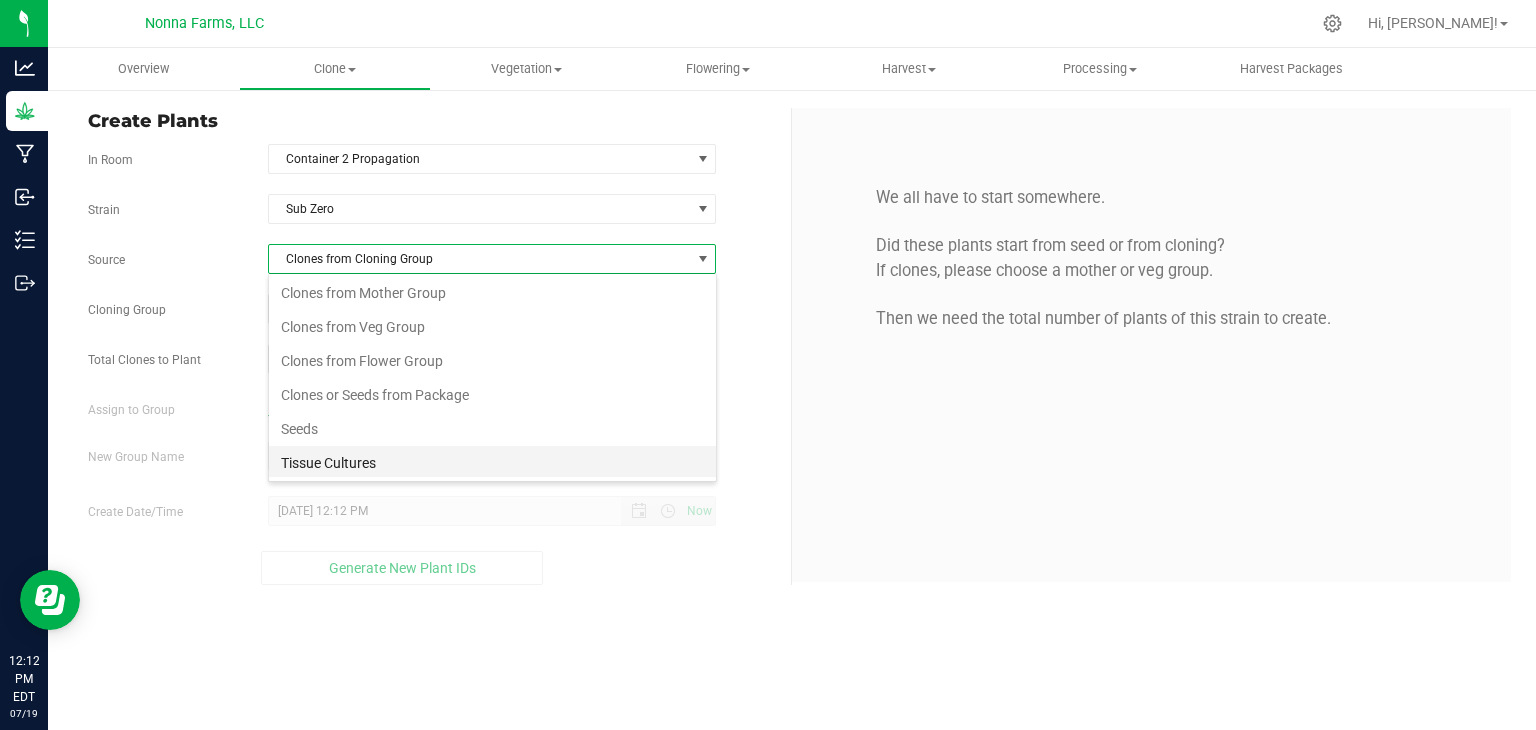 click on "Tissue Cultures" at bounding box center [492, 463] 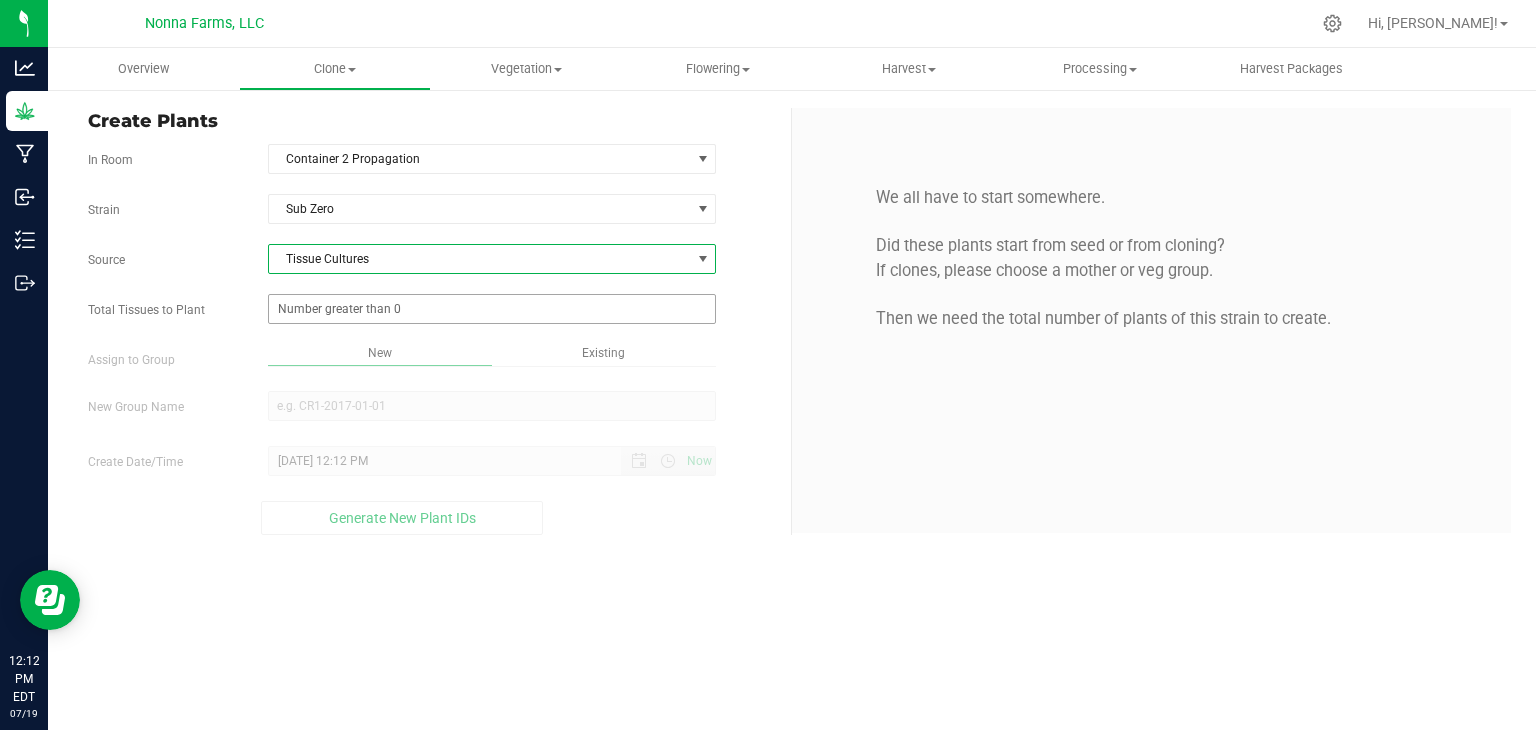 click at bounding box center [492, 309] 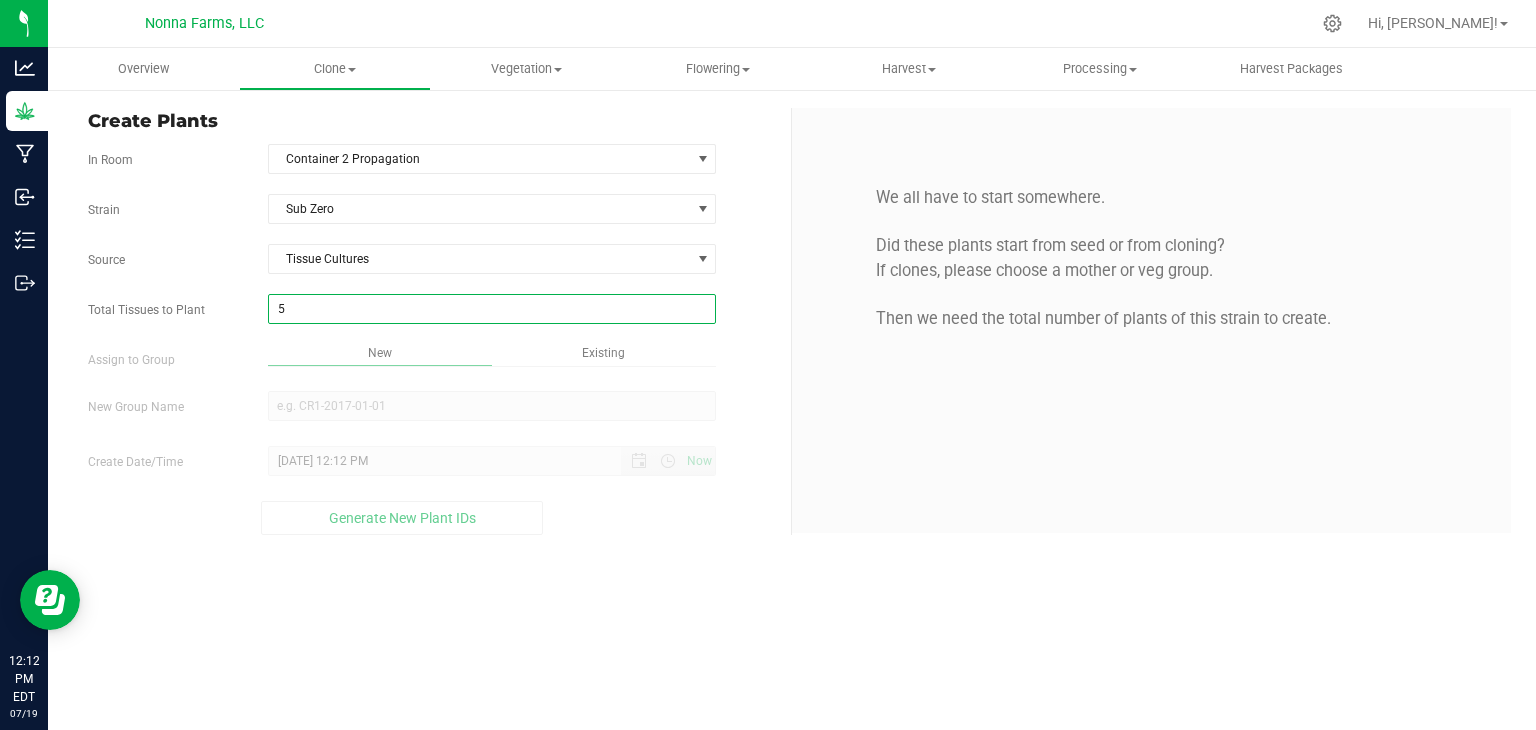 type on "50" 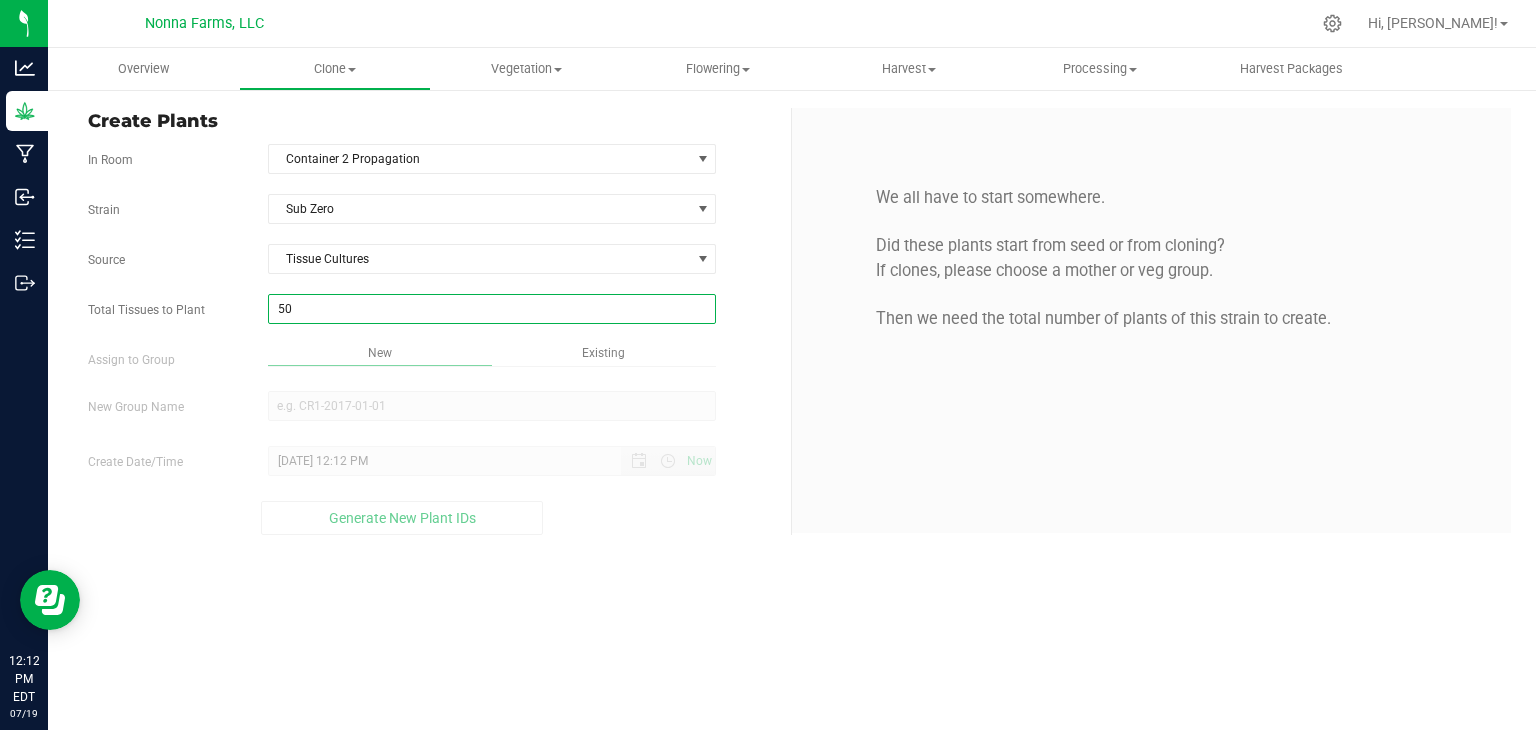 type on "50" 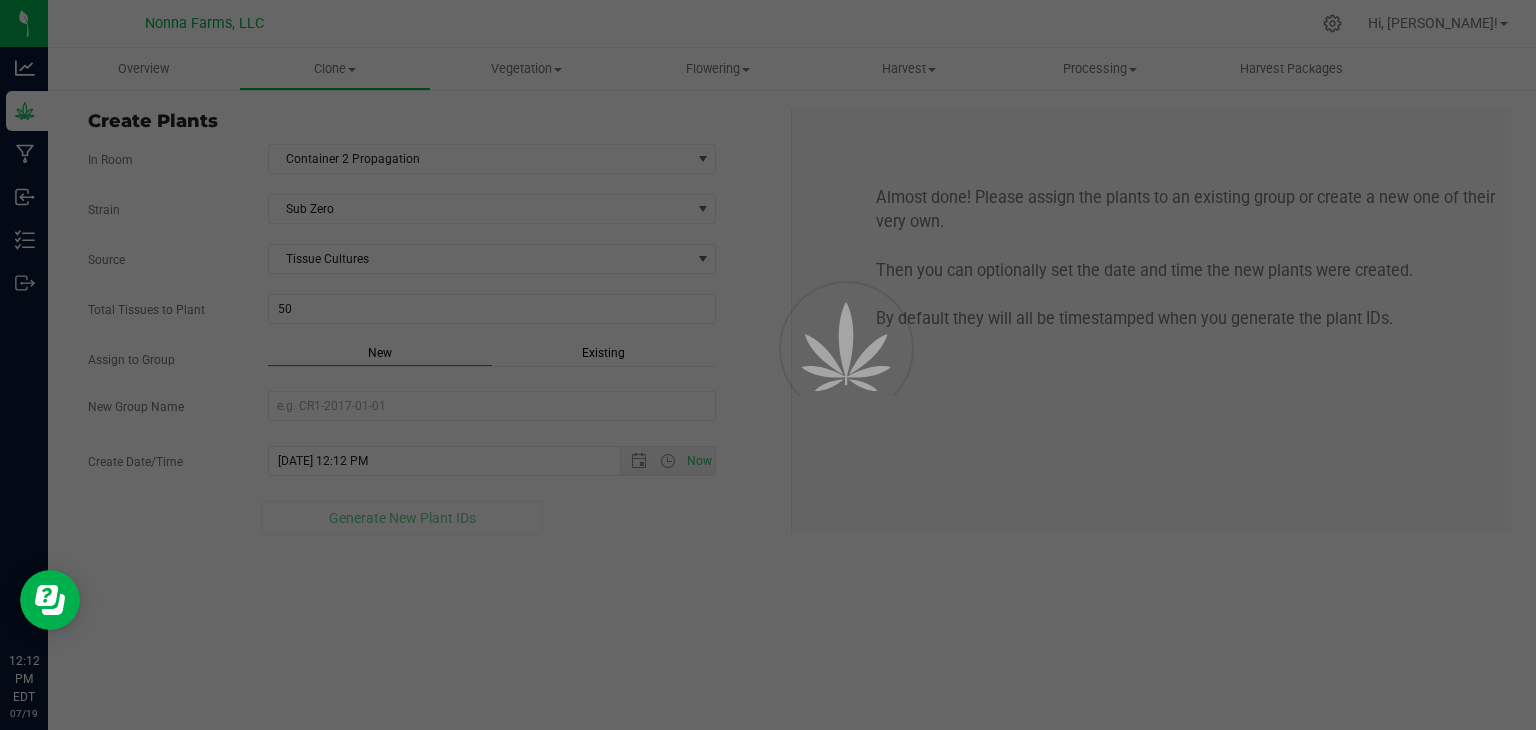 click on "Overview
Clone
Create plants
Cloning groups
Cloning plants
Apply to plants
Vegetation" at bounding box center (792, 389) 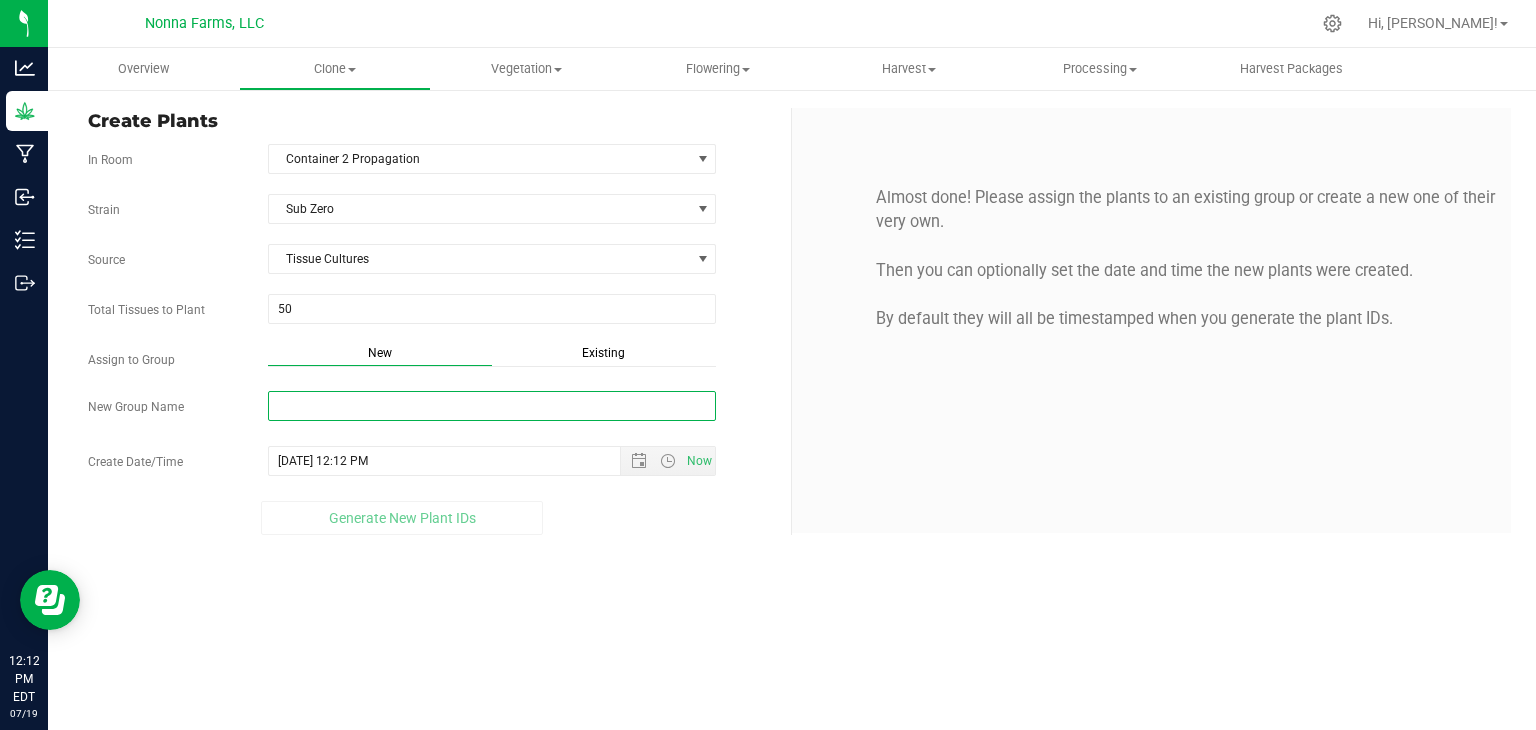 click on "New Group Name" at bounding box center [492, 406] 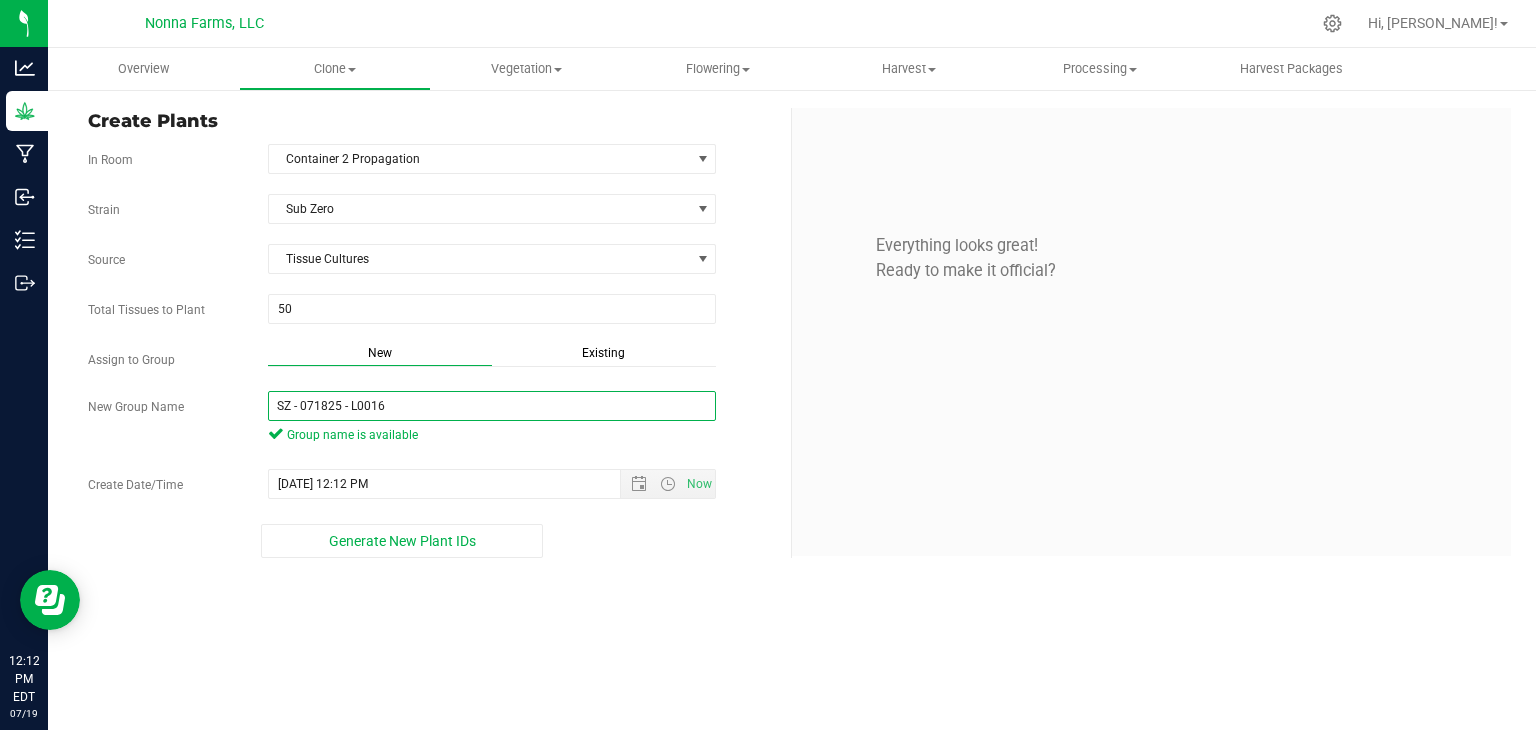 drag, startPoint x: 424, startPoint y: 399, endPoint x: 103, endPoint y: 395, distance: 321.02493 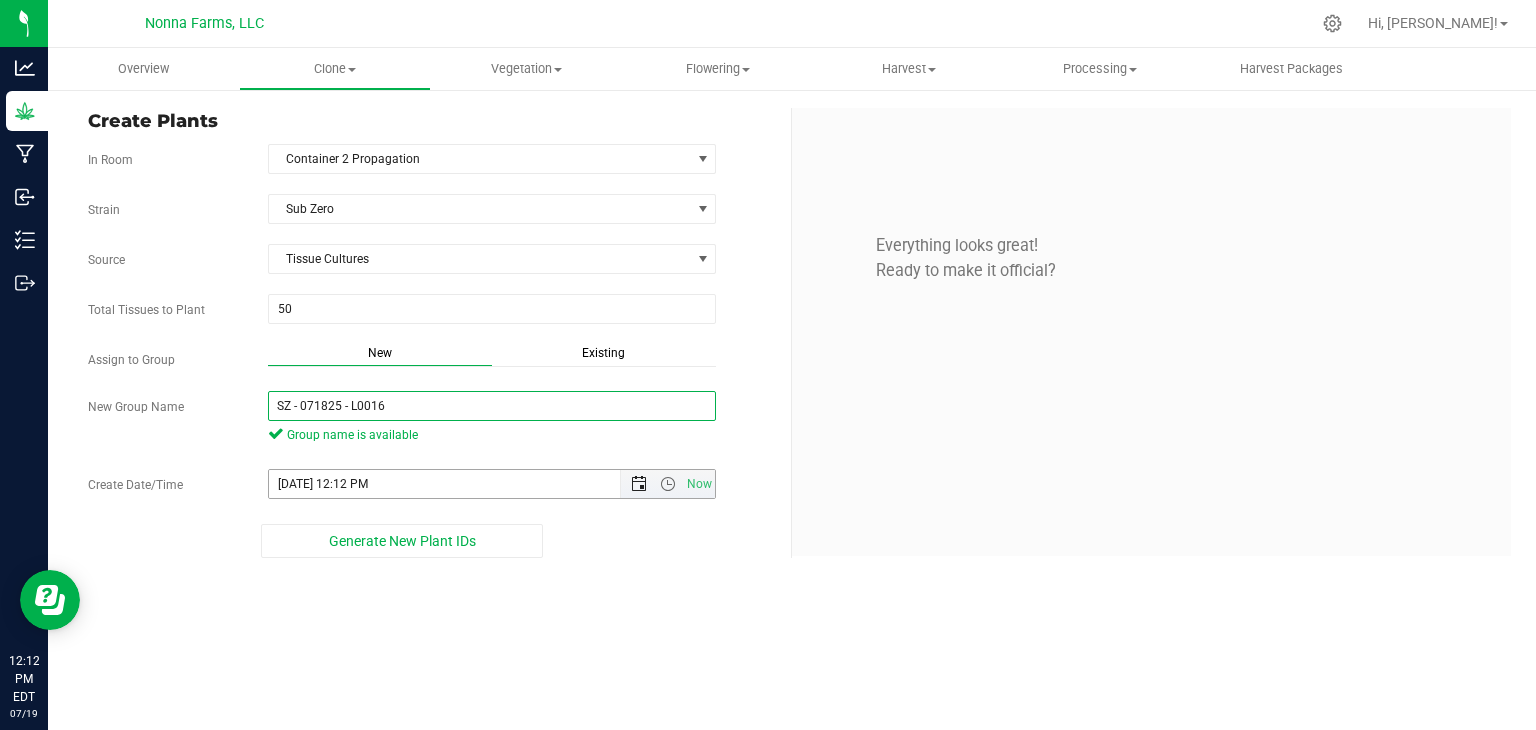click at bounding box center (639, 484) 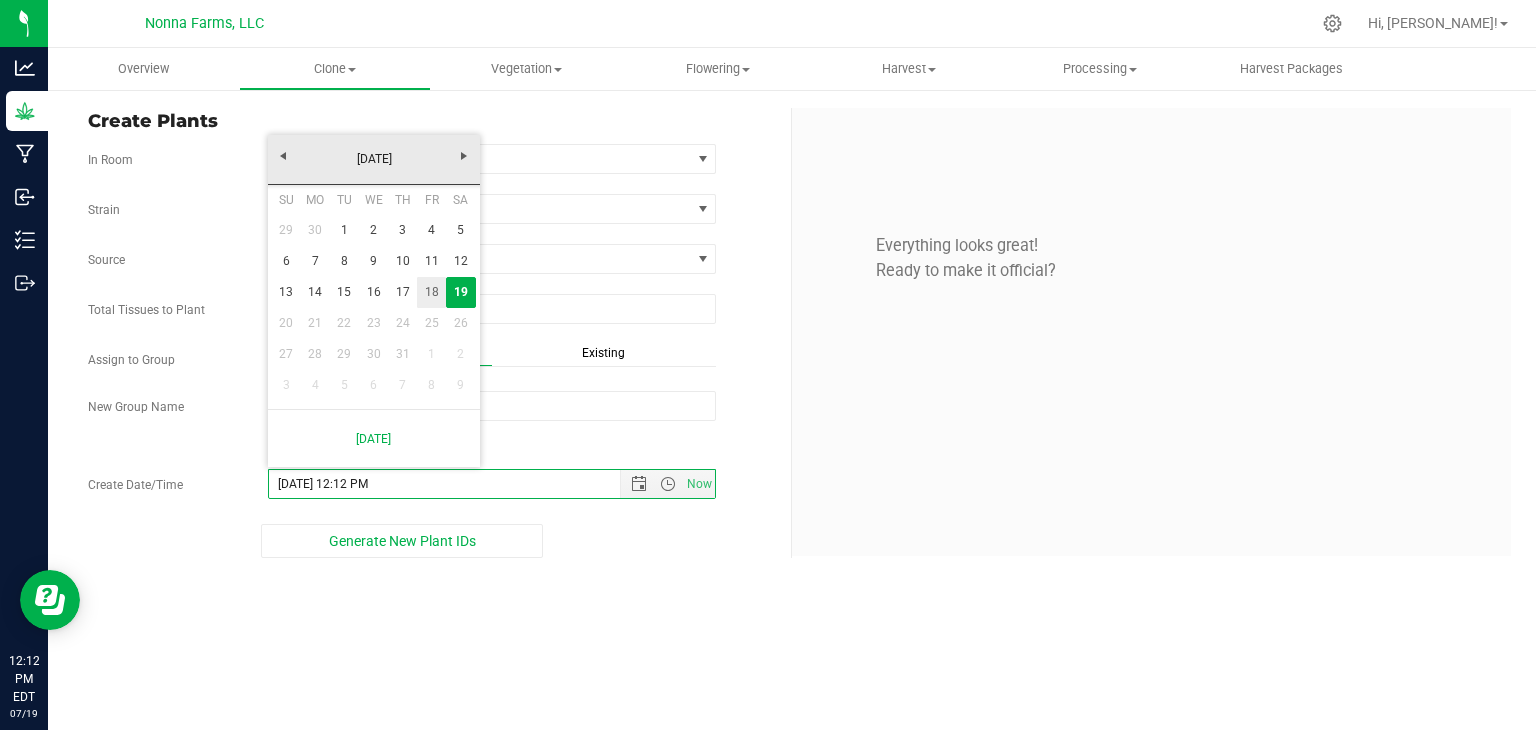 click on "18" at bounding box center (431, 292) 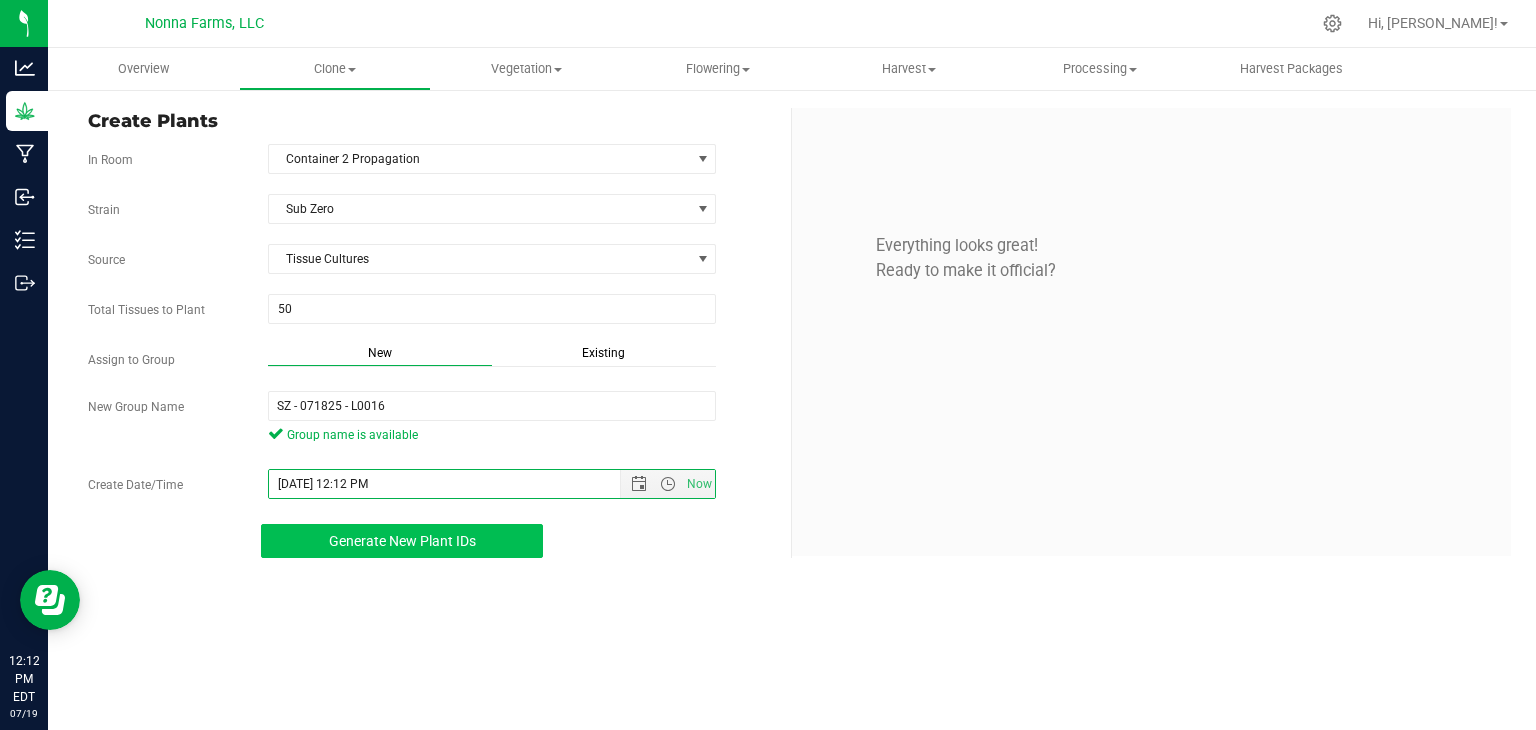 click on "Generate New Plant IDs" at bounding box center (402, 541) 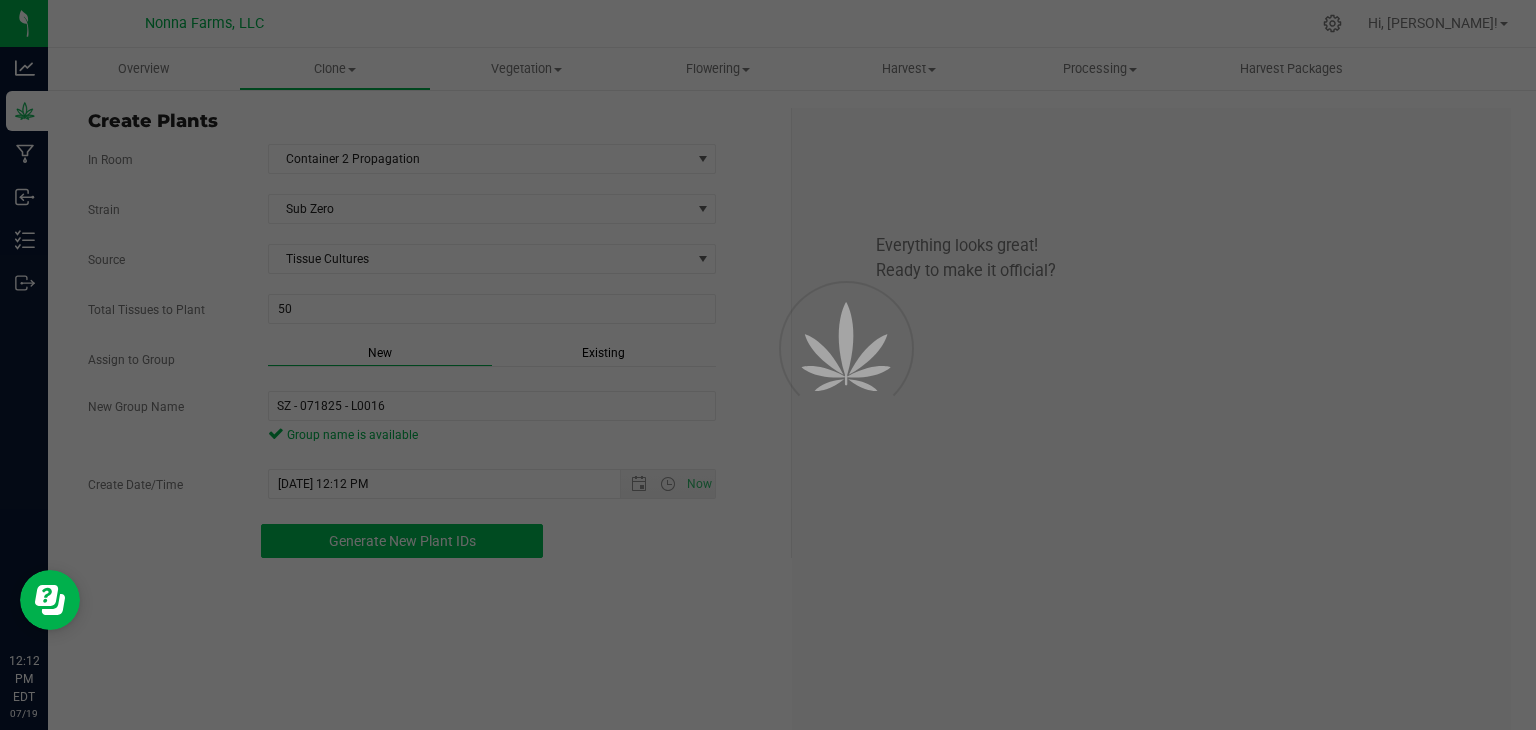 scroll, scrollTop: 60, scrollLeft: 0, axis: vertical 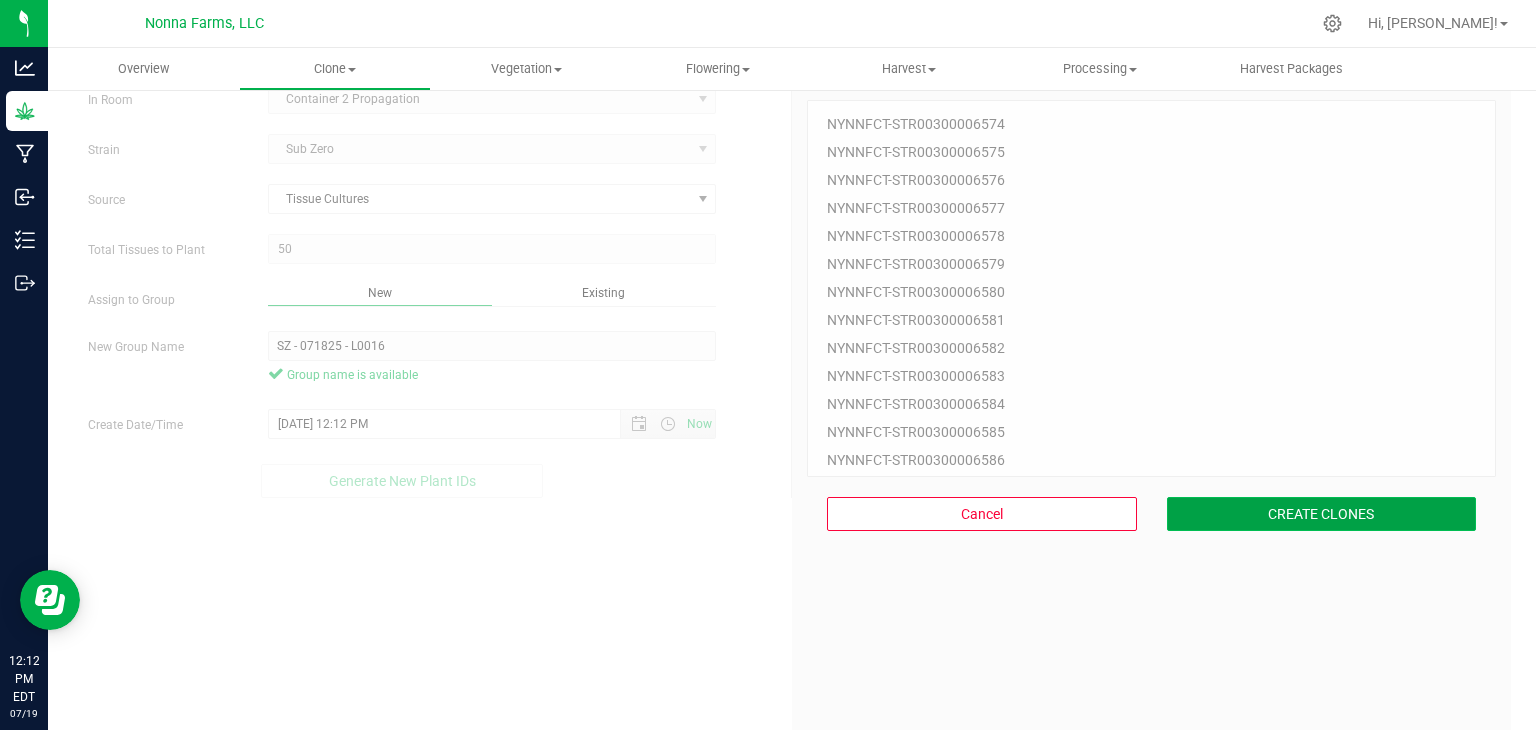 click on "CREATE CLONES" at bounding box center [1322, 514] 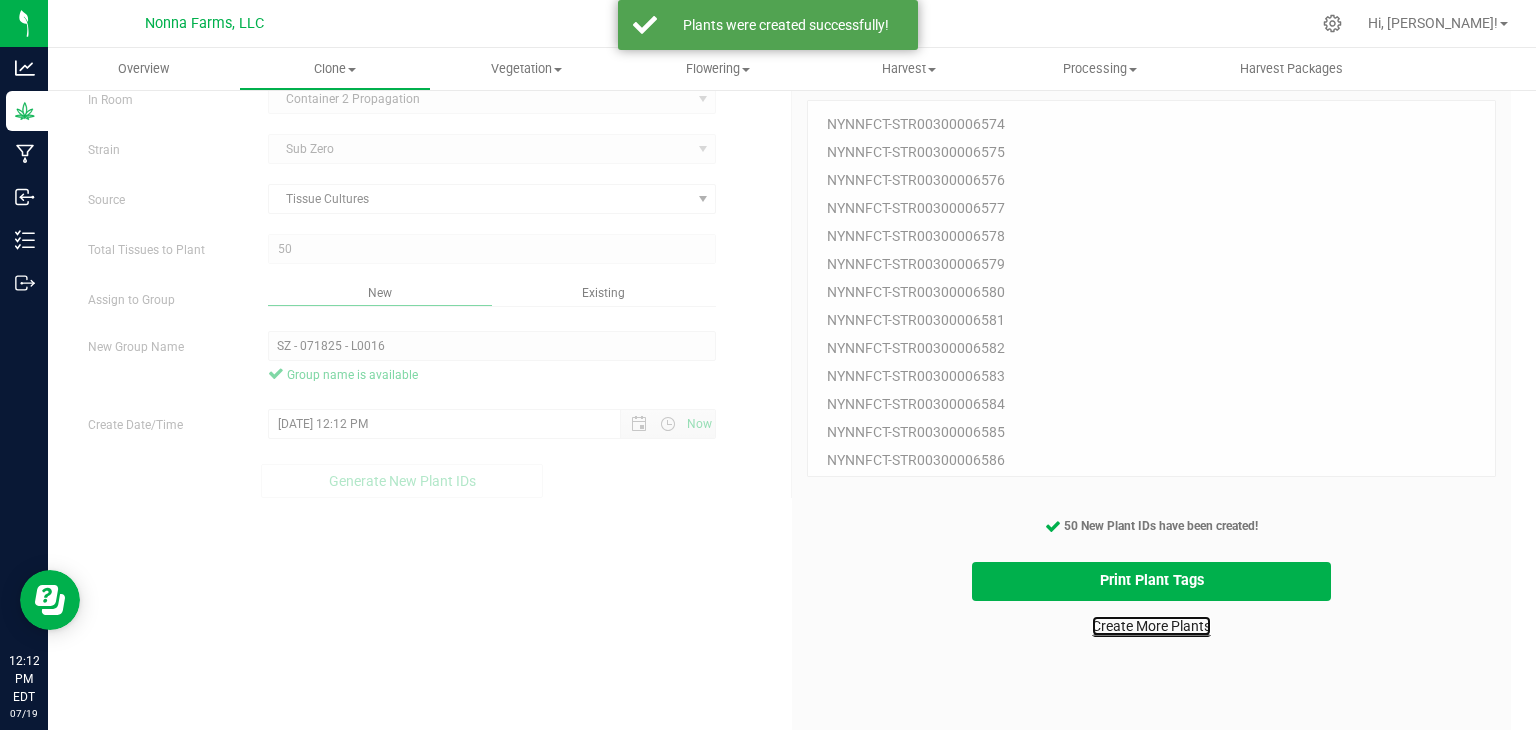 click on "Create More Plants" at bounding box center (1151, 626) 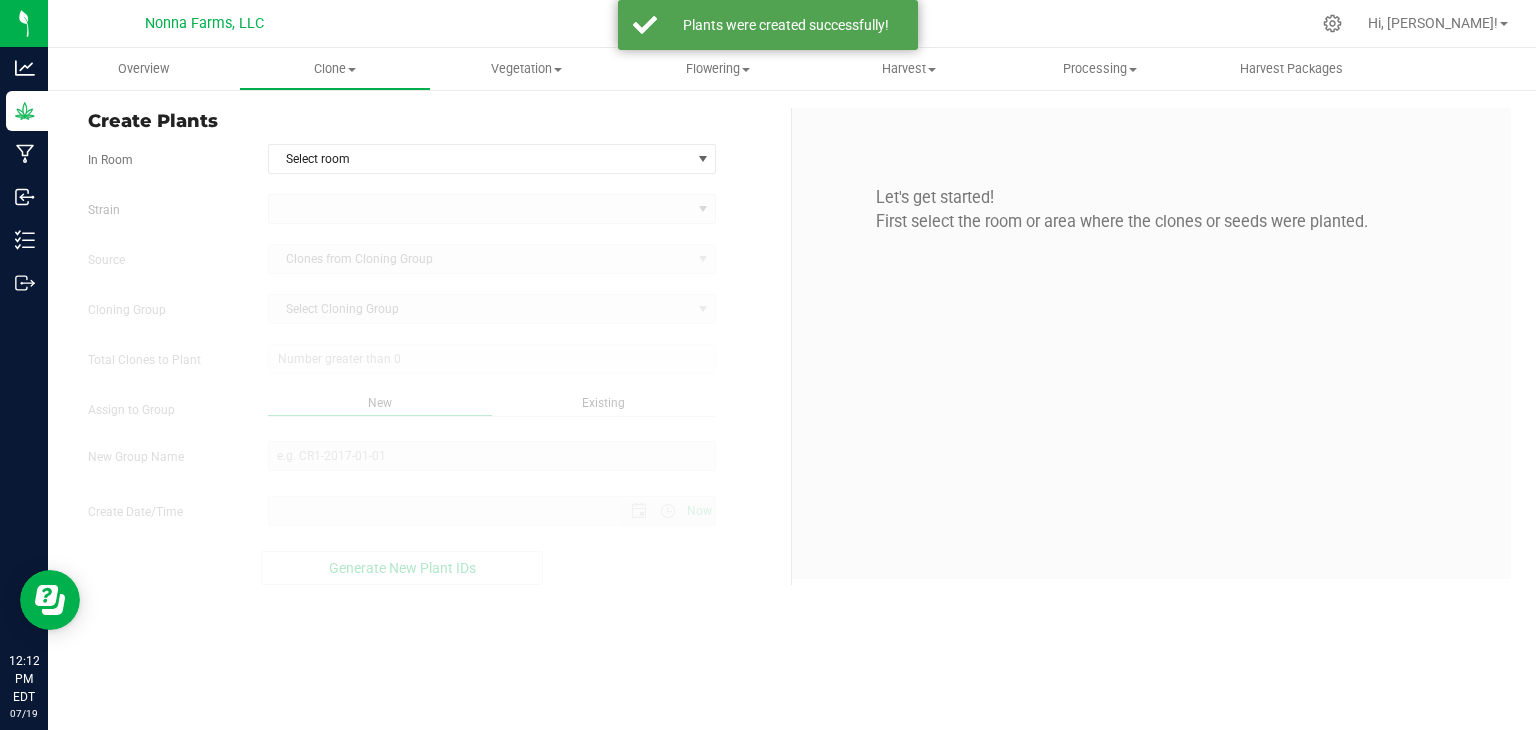 scroll, scrollTop: 0, scrollLeft: 0, axis: both 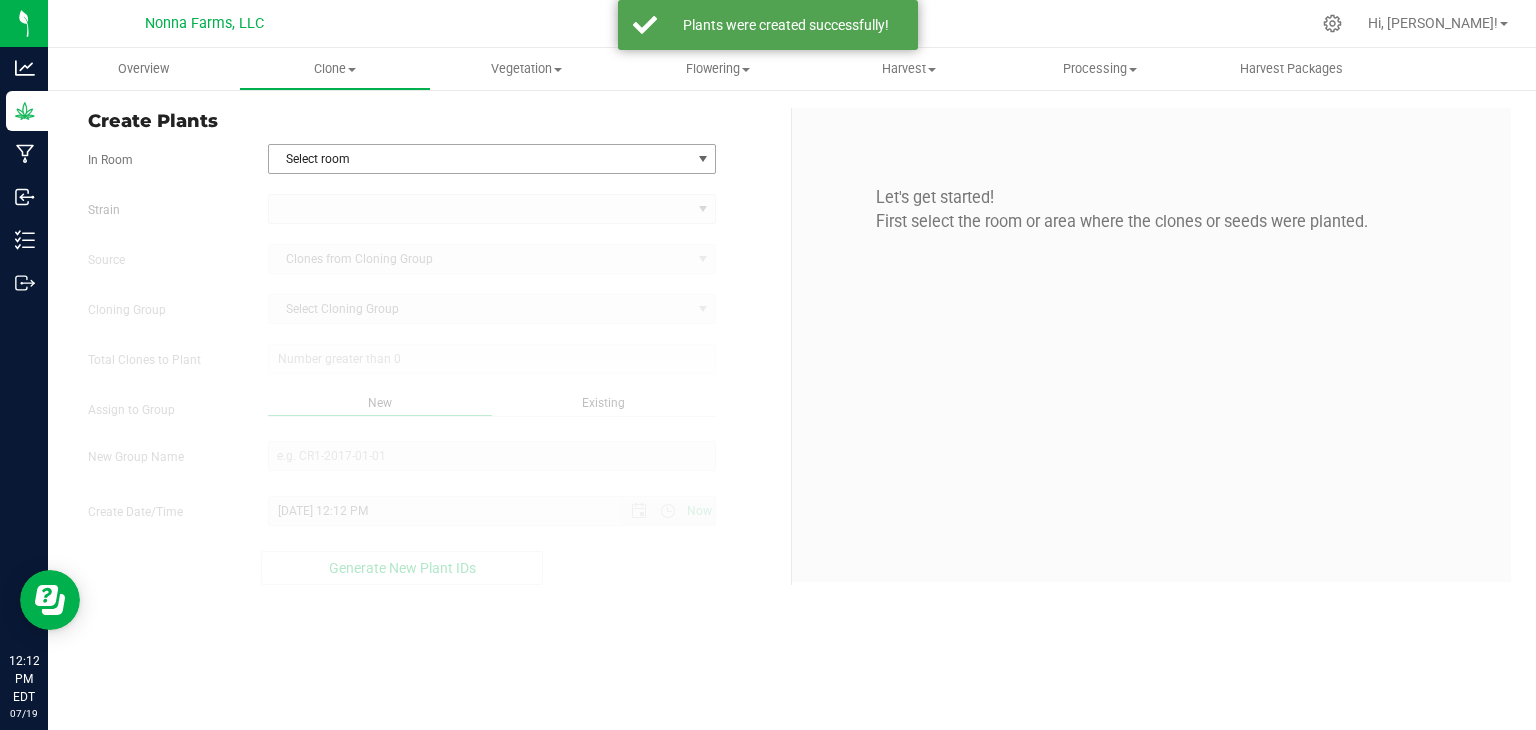click on "Select room" at bounding box center (480, 159) 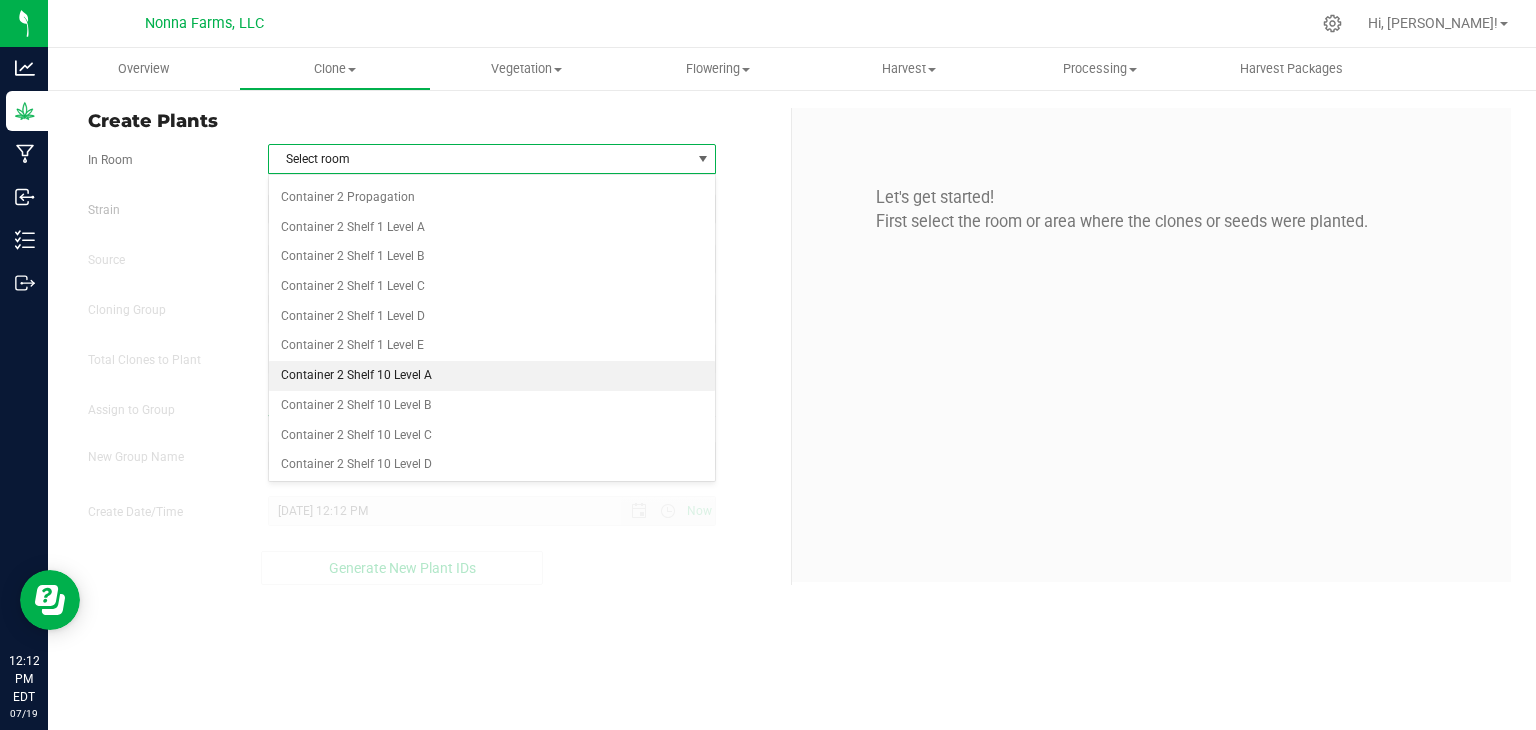 scroll, scrollTop: 2500, scrollLeft: 0, axis: vertical 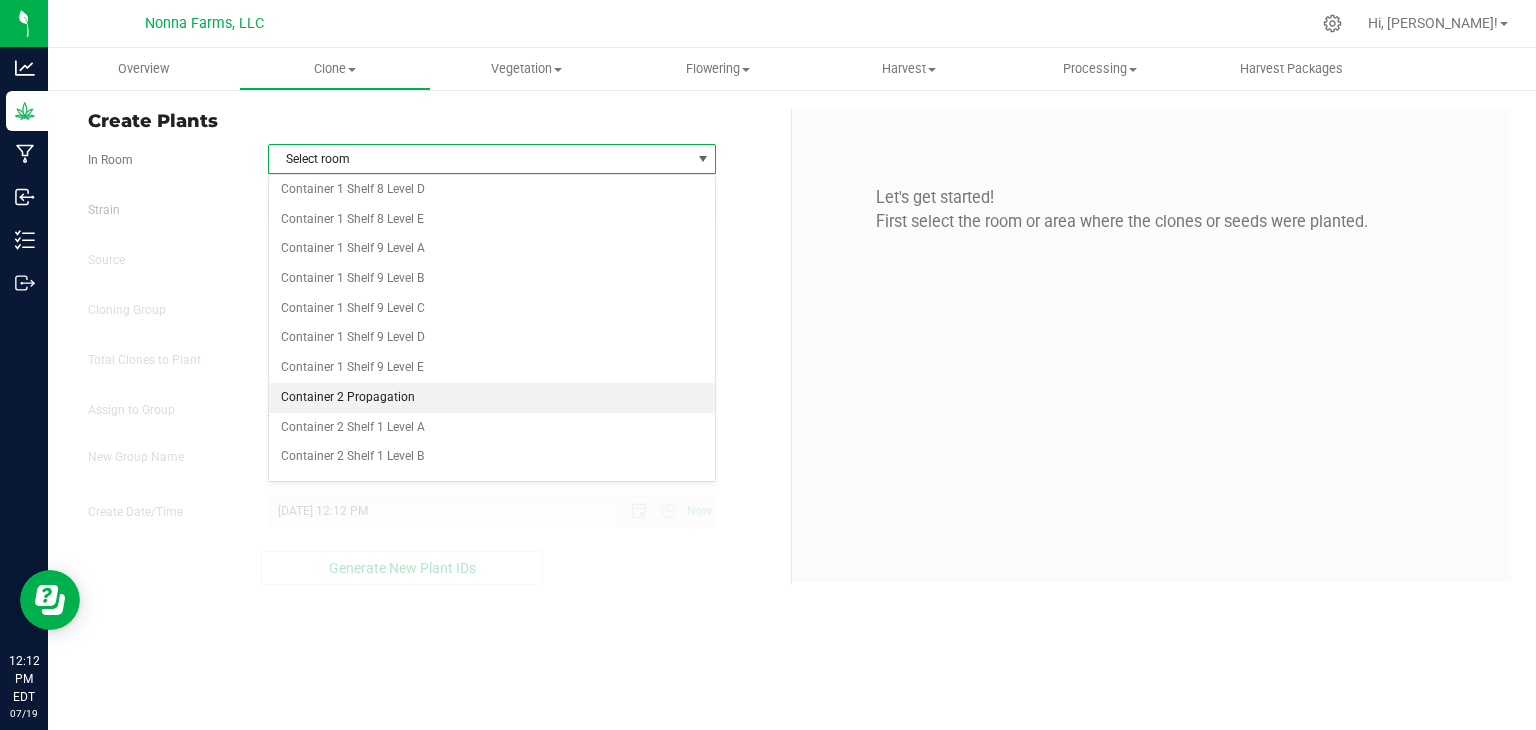 click on "Container 2 Propagation" at bounding box center [492, 398] 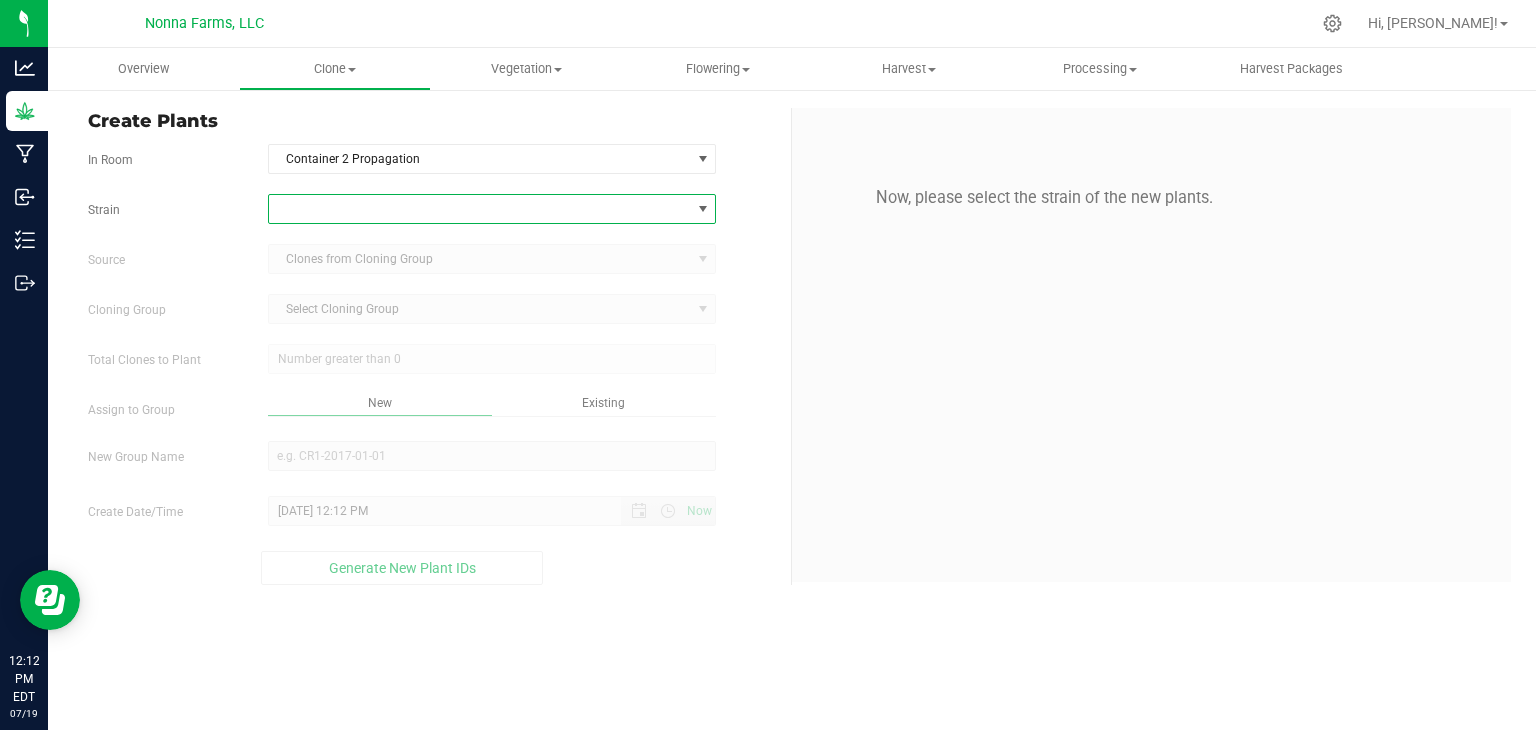 click at bounding box center (480, 209) 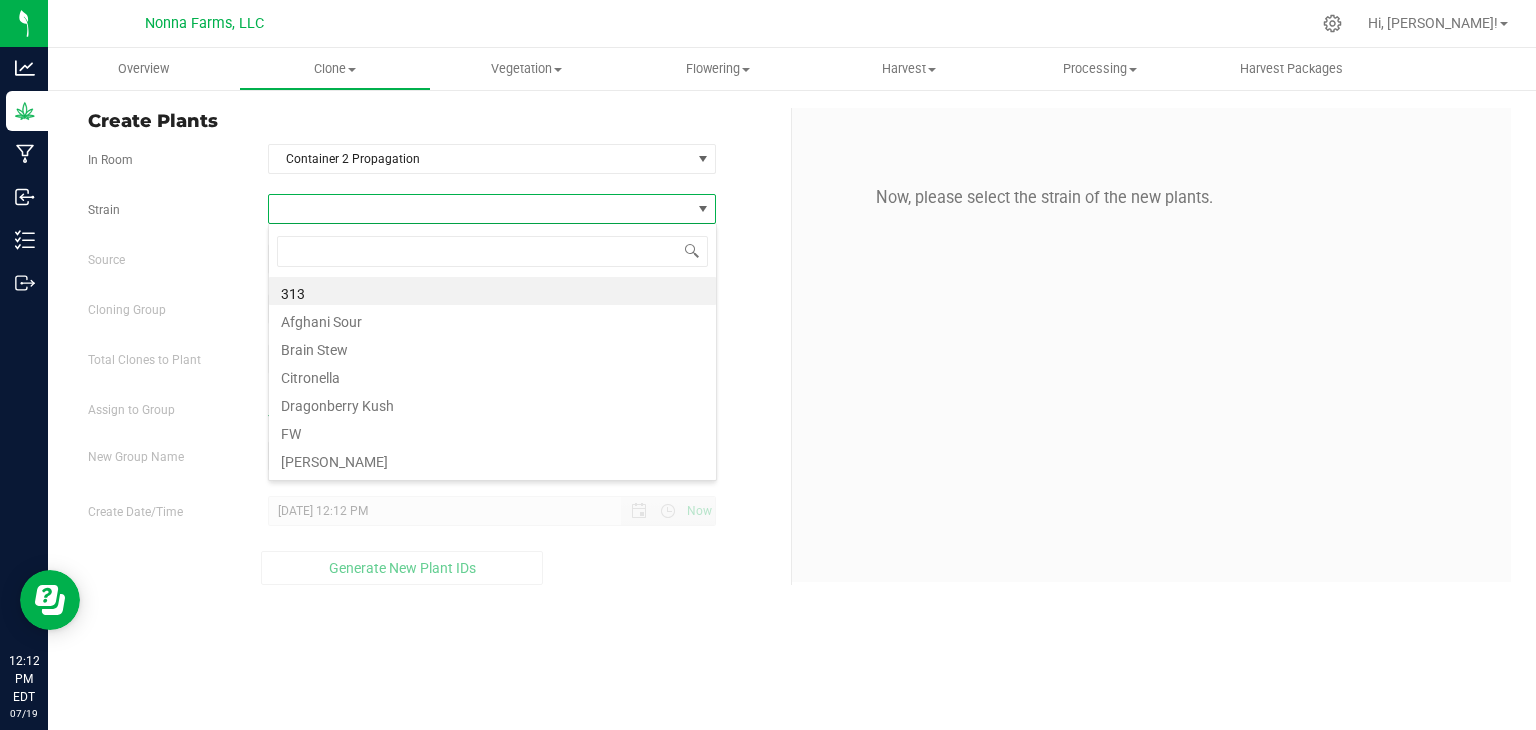 scroll, scrollTop: 99970, scrollLeft: 99551, axis: both 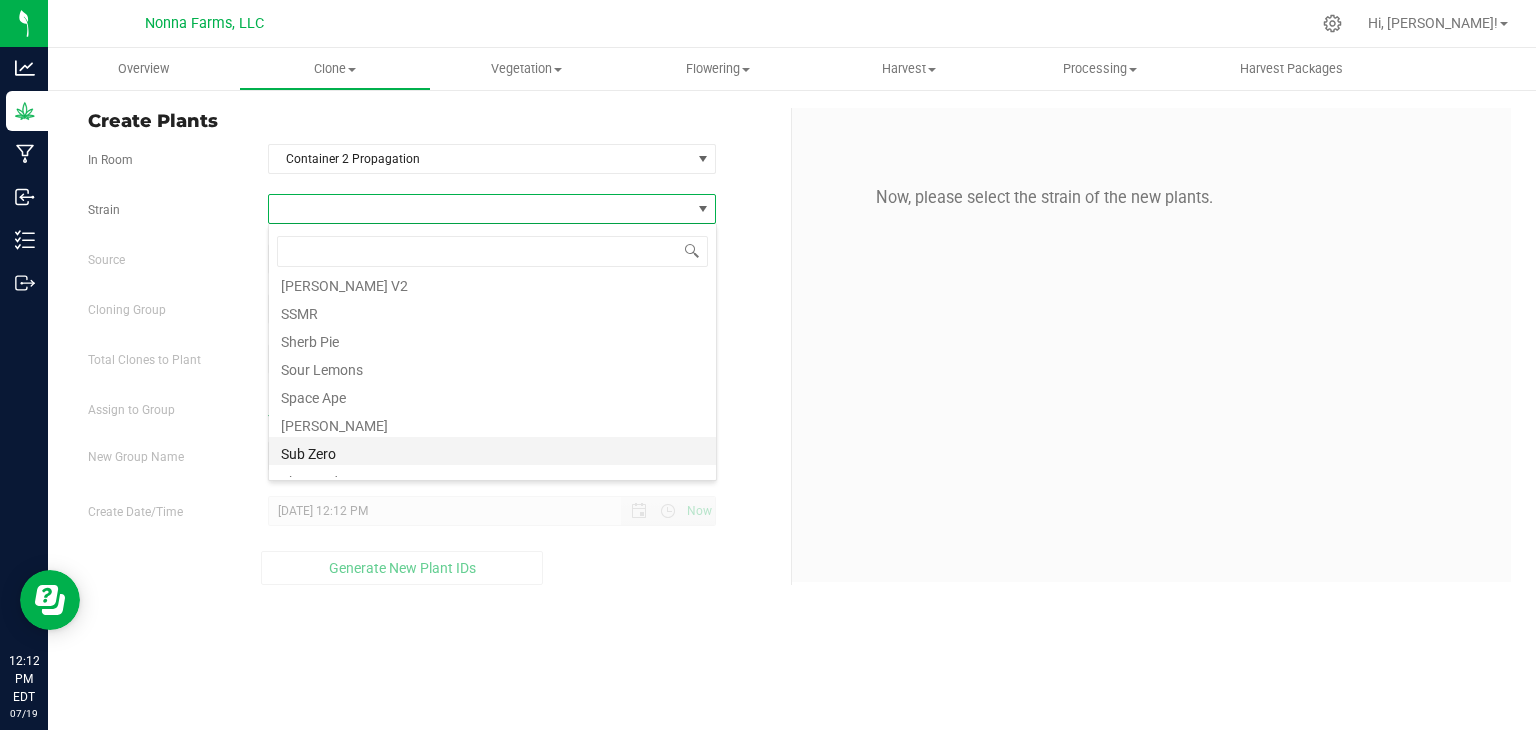 click on "Sub Zero" at bounding box center (492, 451) 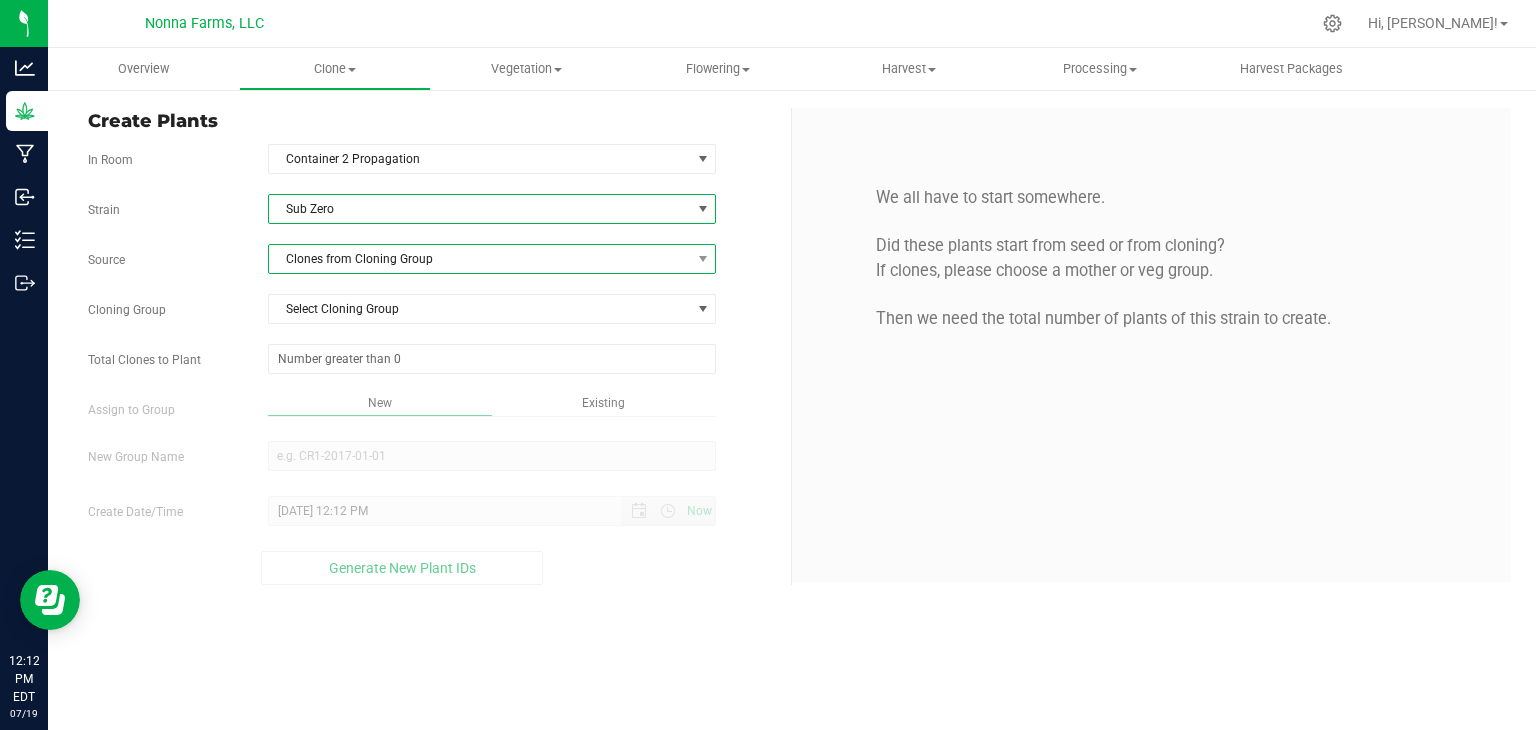 click on "Clones from Cloning Group" at bounding box center [480, 259] 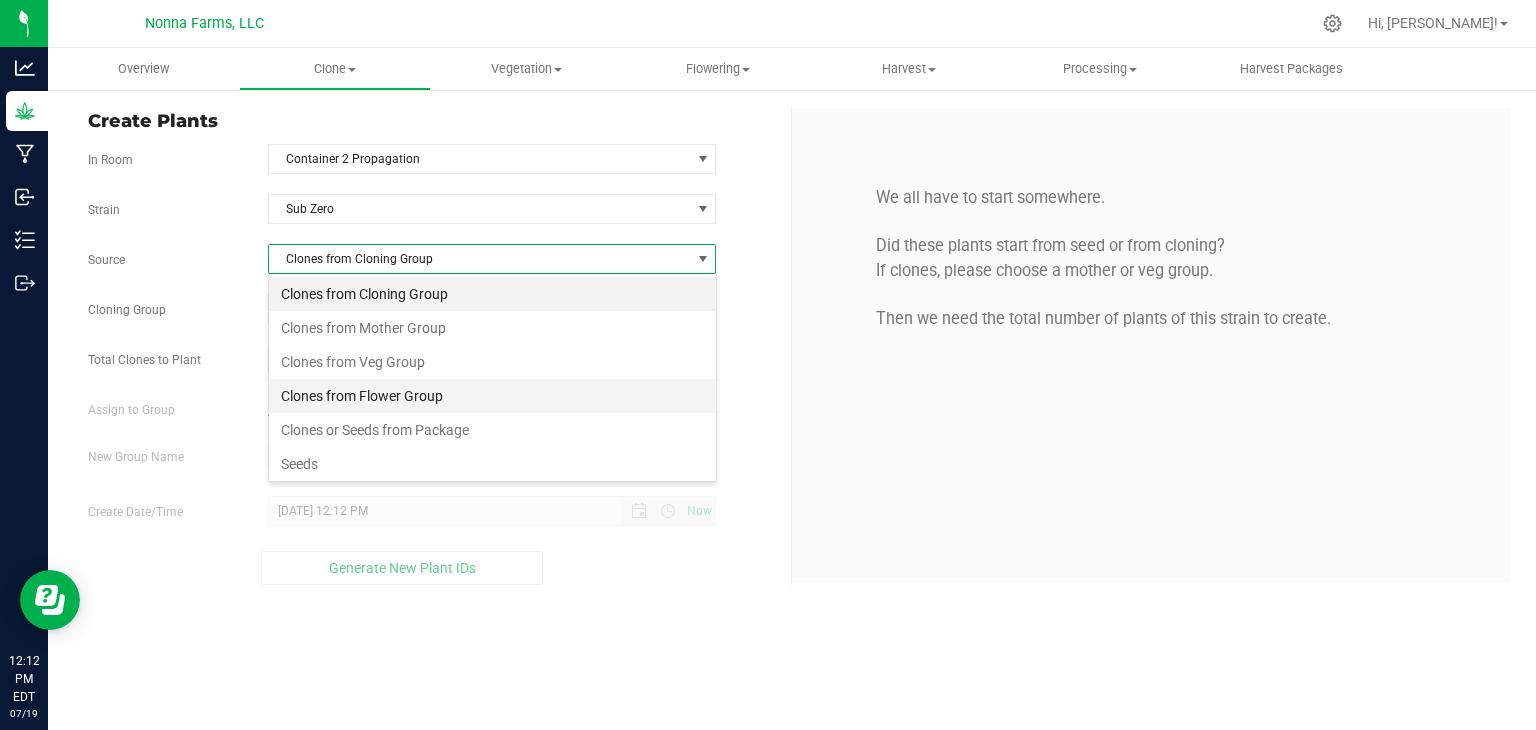 scroll, scrollTop: 99970, scrollLeft: 99551, axis: both 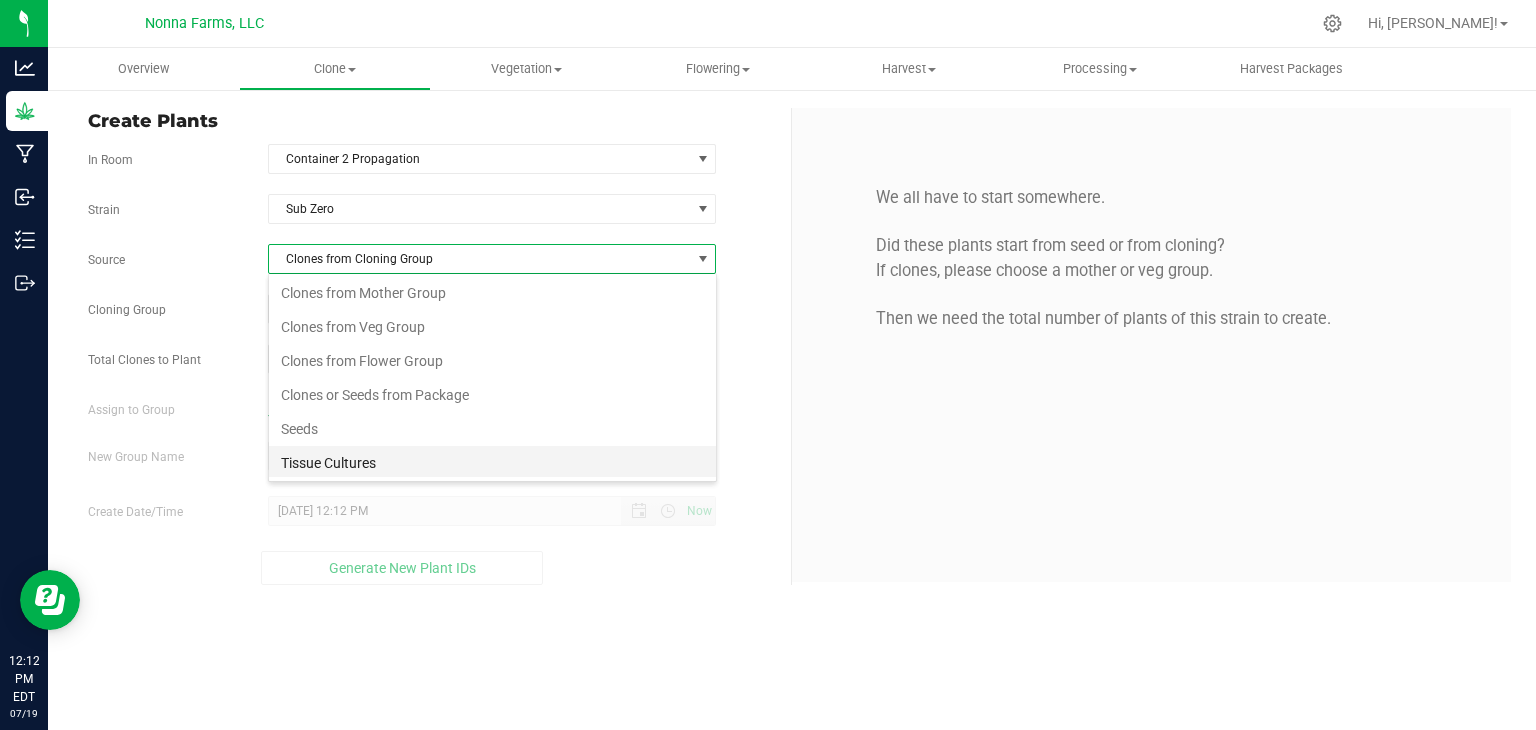 click on "Tissue Cultures" at bounding box center [492, 463] 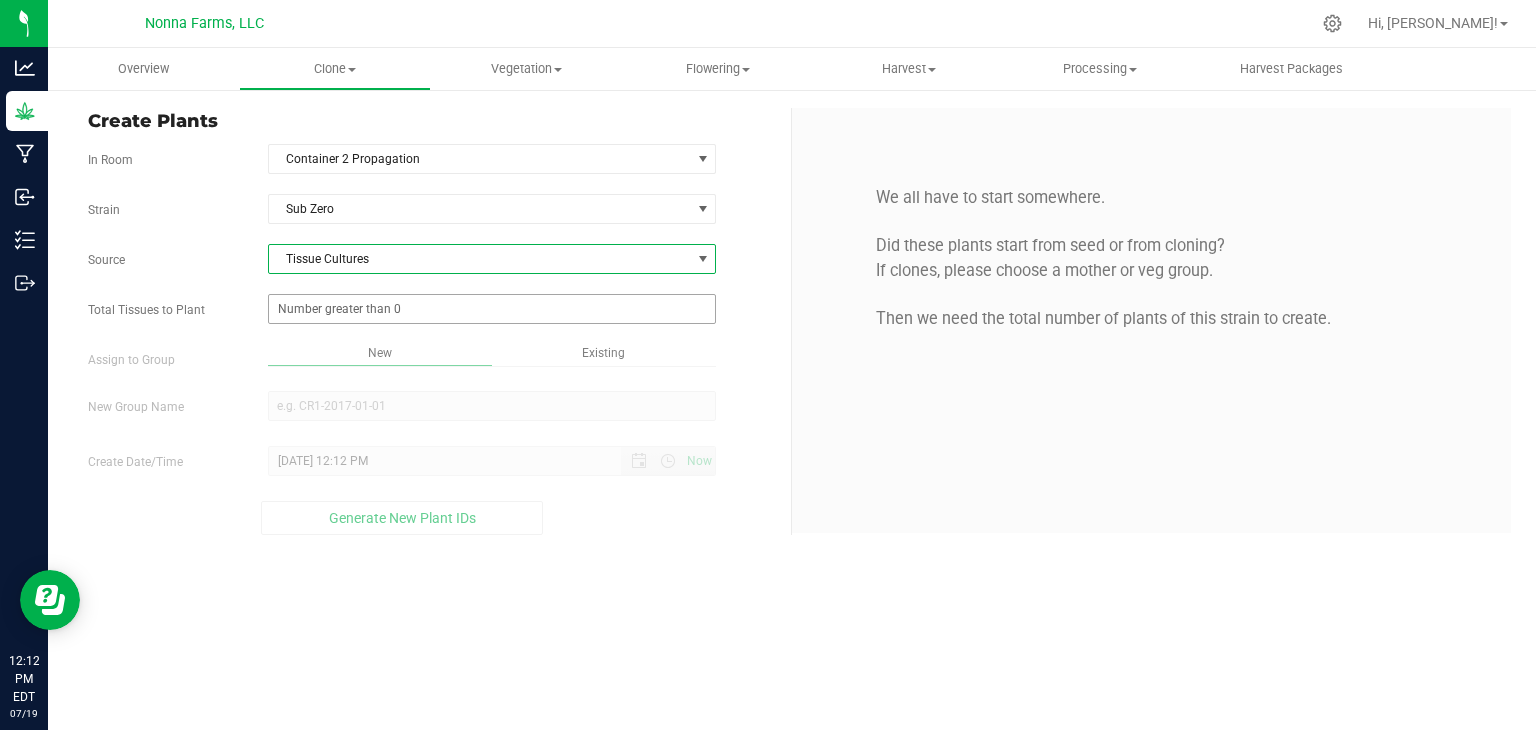 click at bounding box center [492, 309] 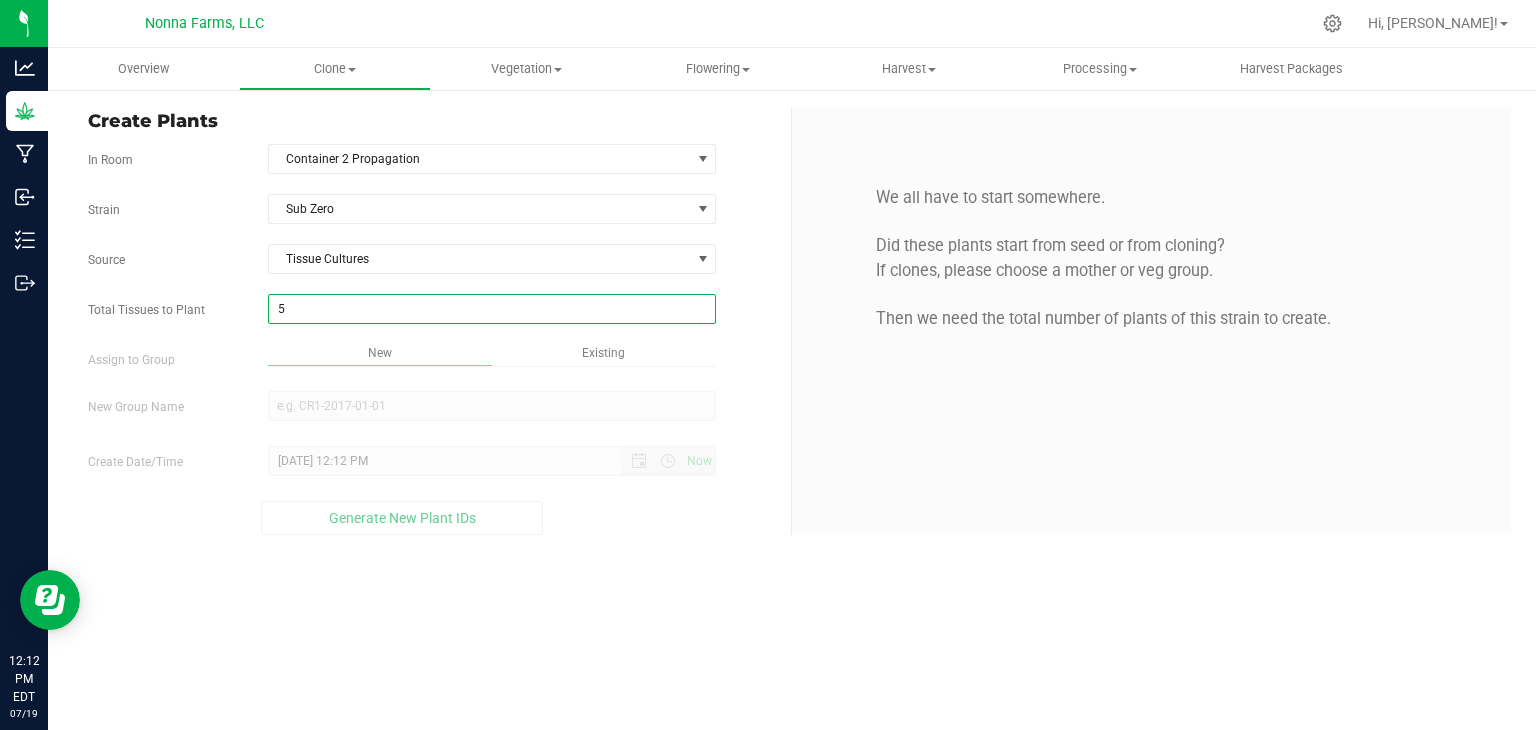 type on "50" 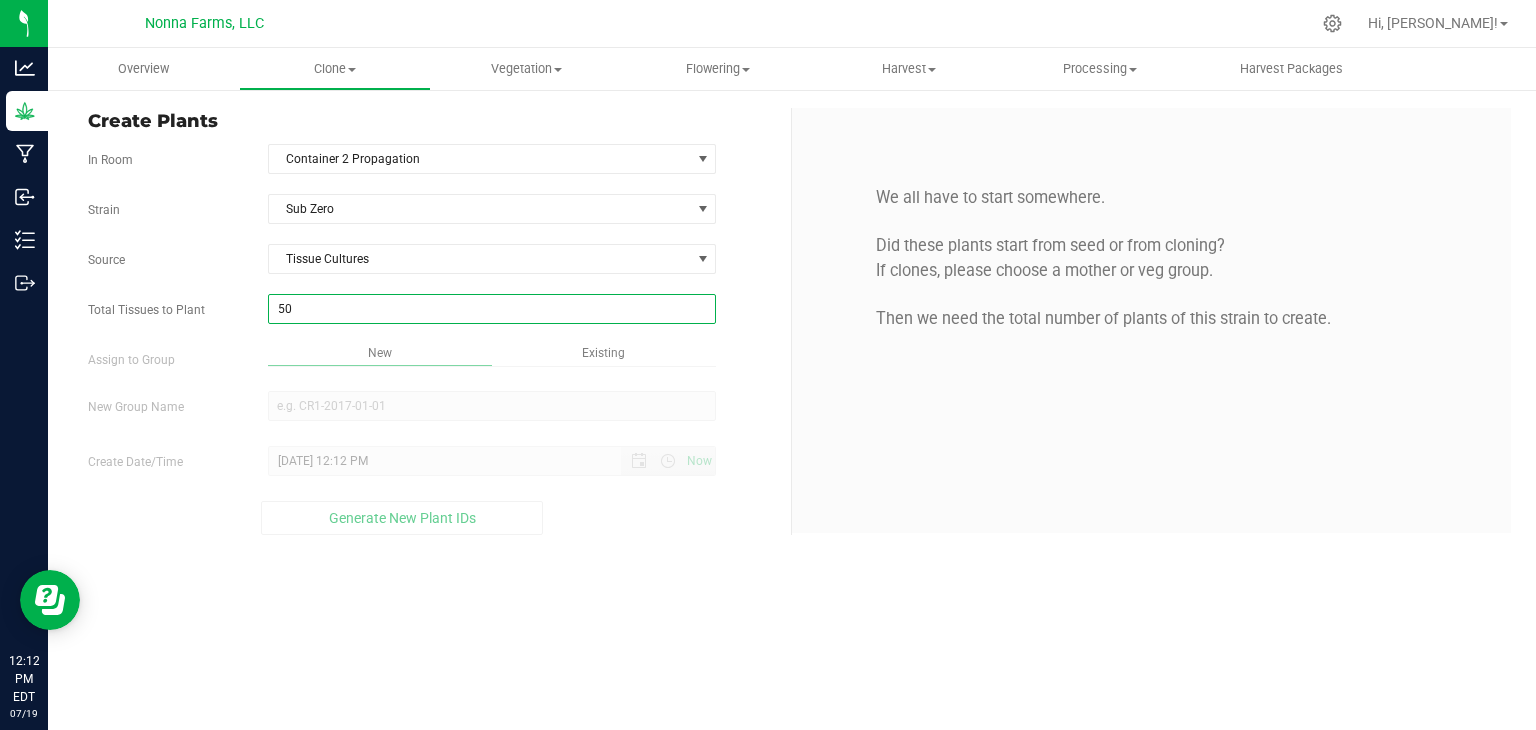 type on "50" 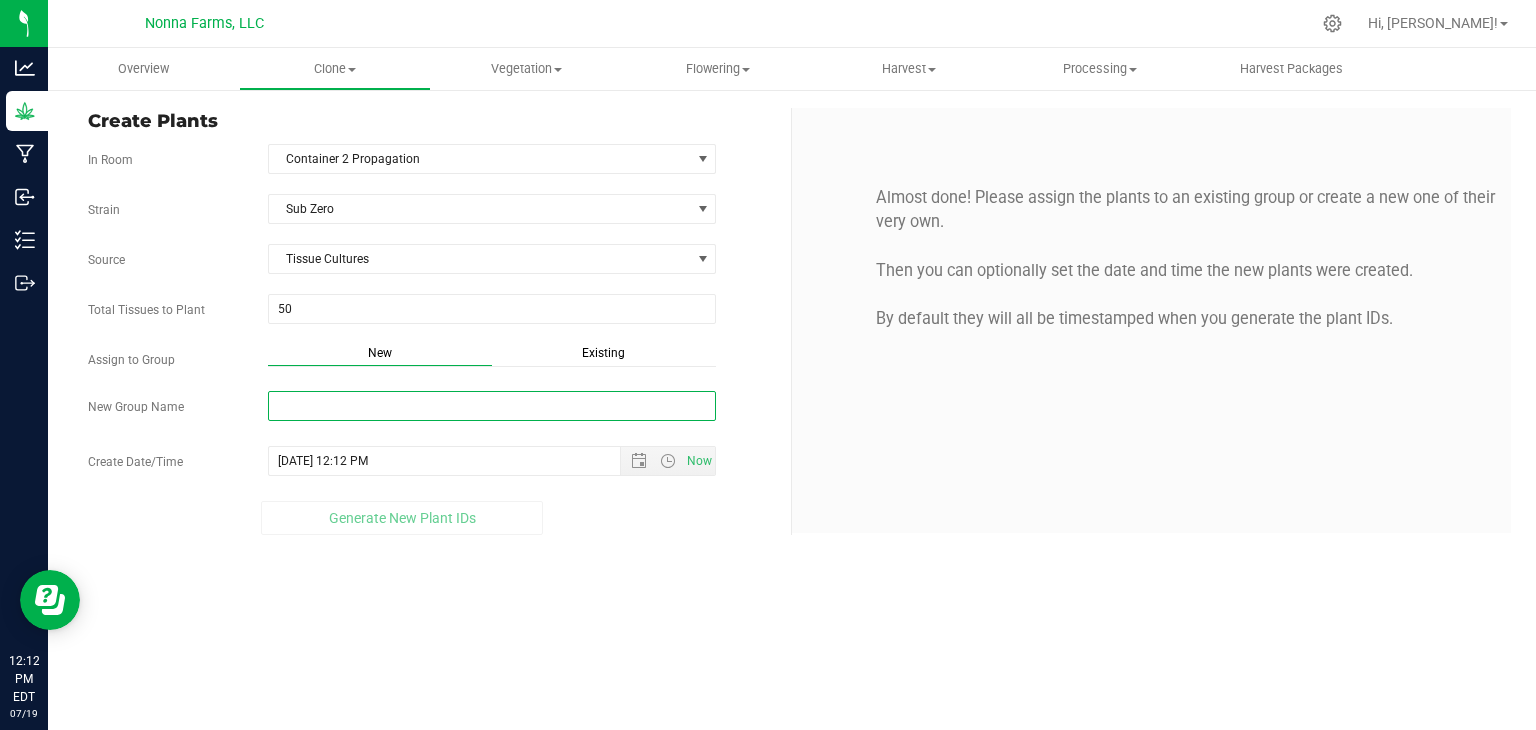 click on "New Group Name" at bounding box center [492, 406] 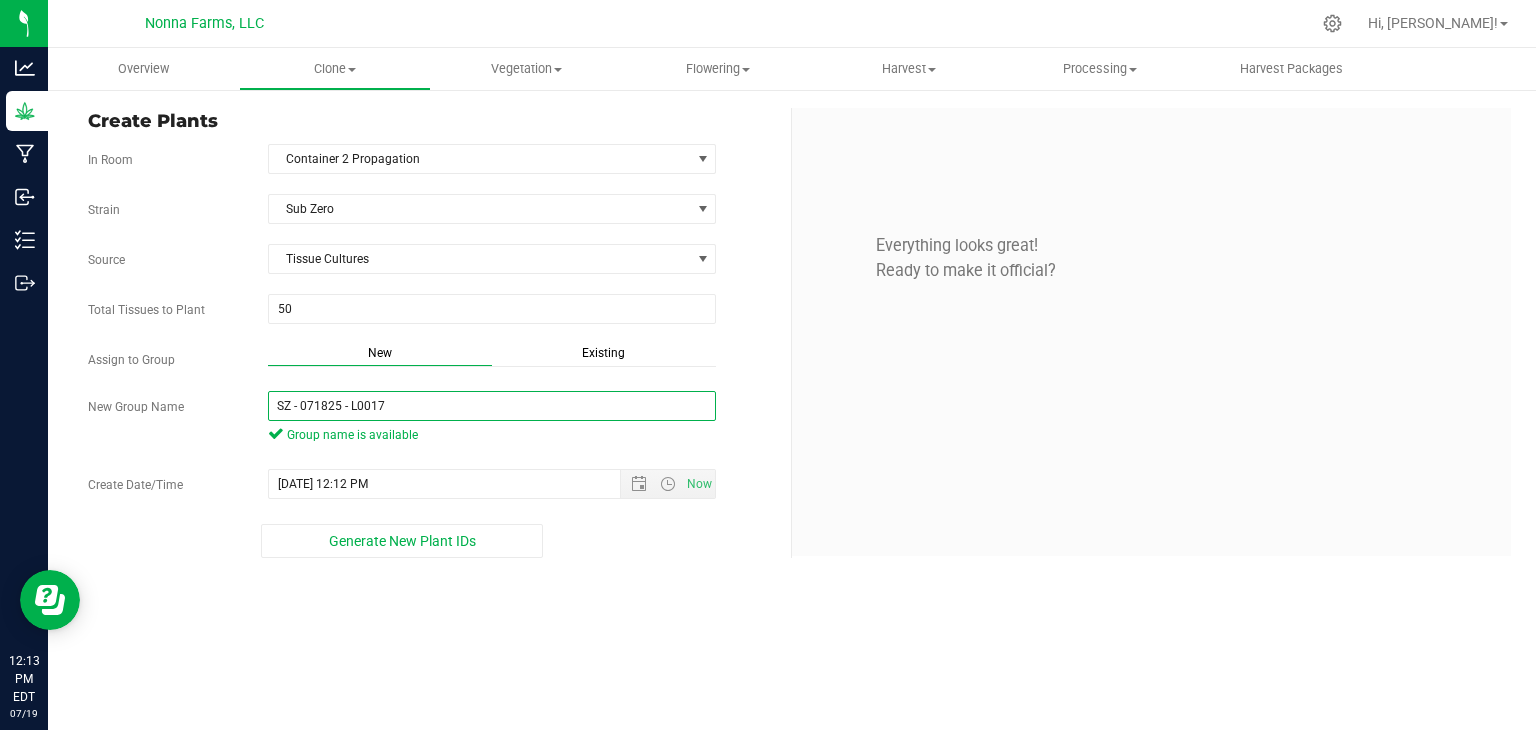 drag, startPoint x: 413, startPoint y: 401, endPoint x: 132, endPoint y: 401, distance: 281 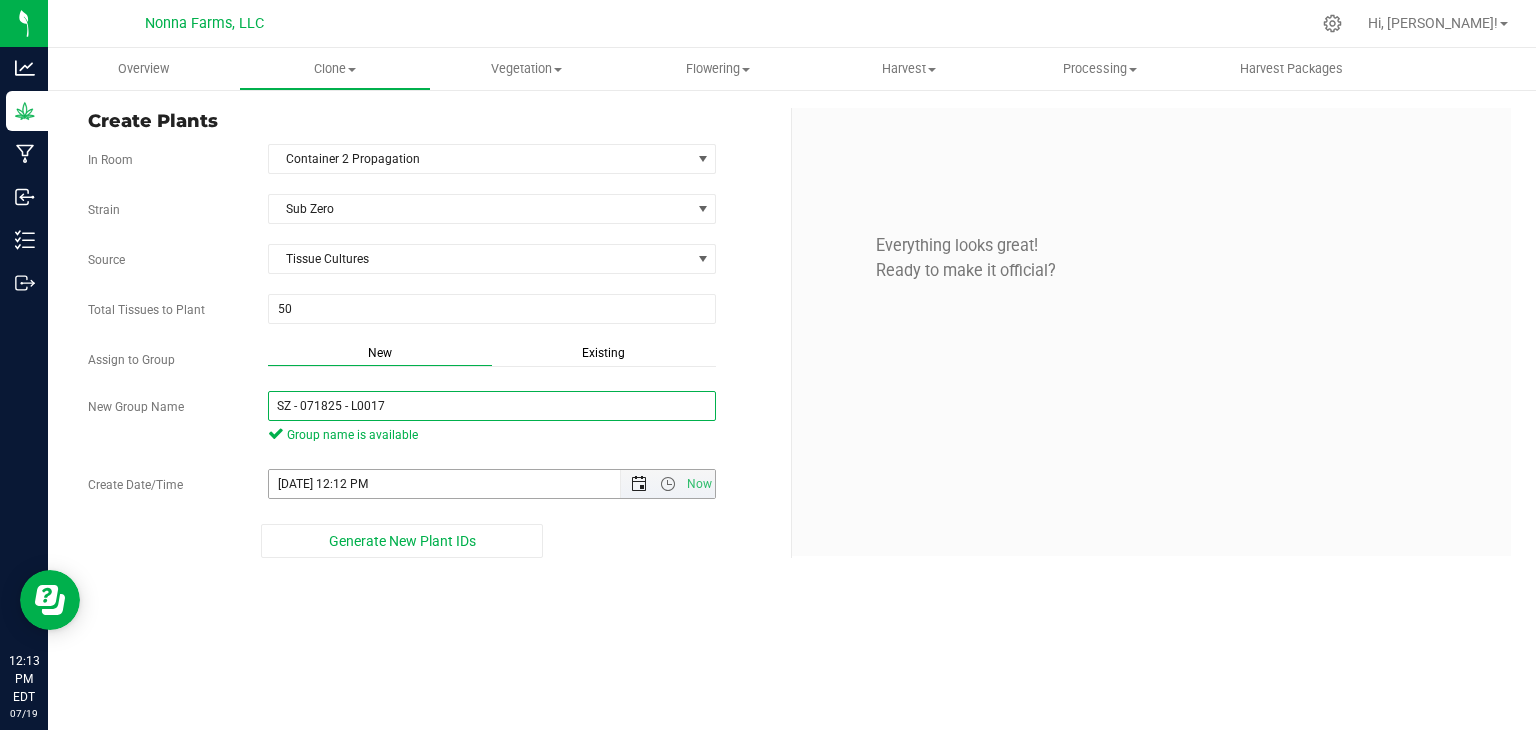 click at bounding box center (639, 484) 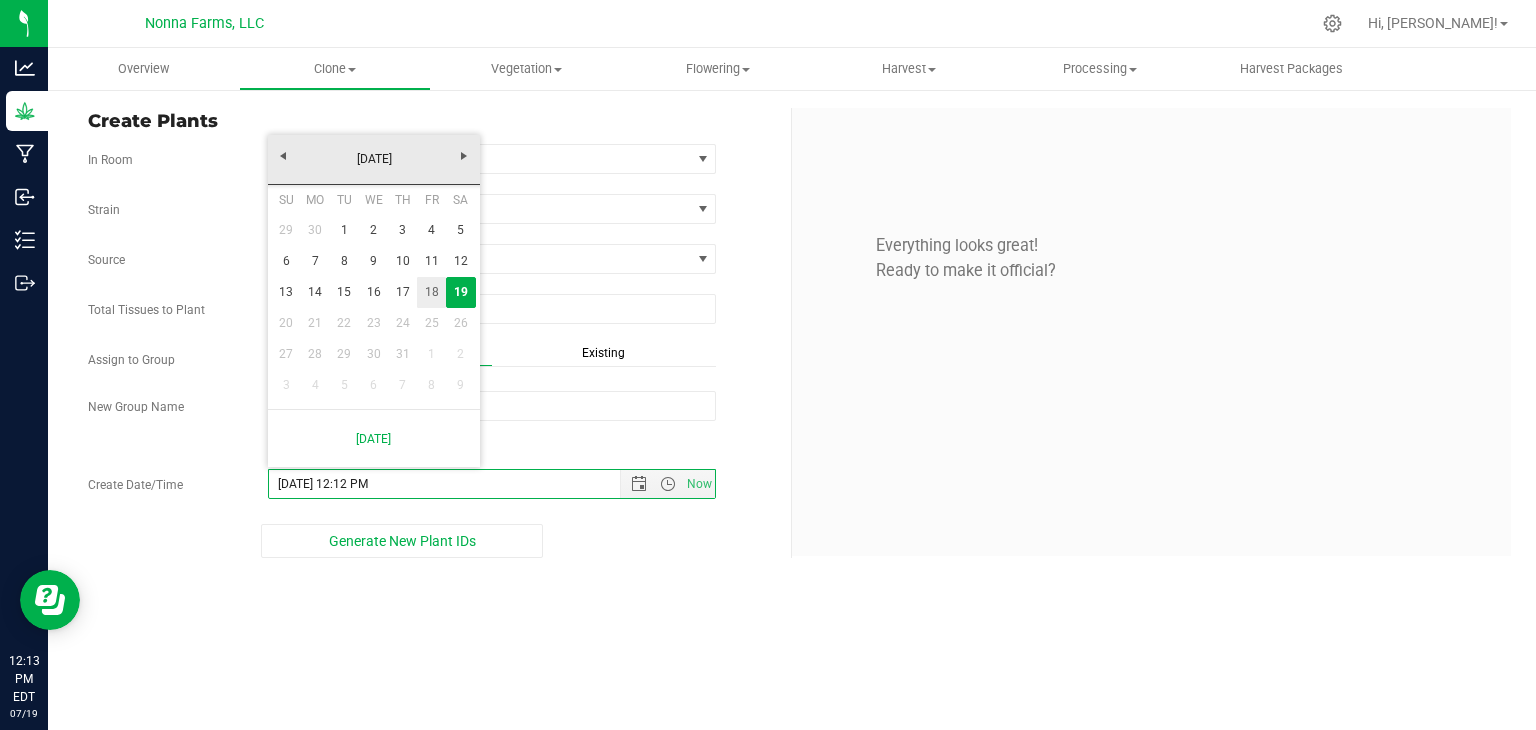 click on "18" at bounding box center [431, 292] 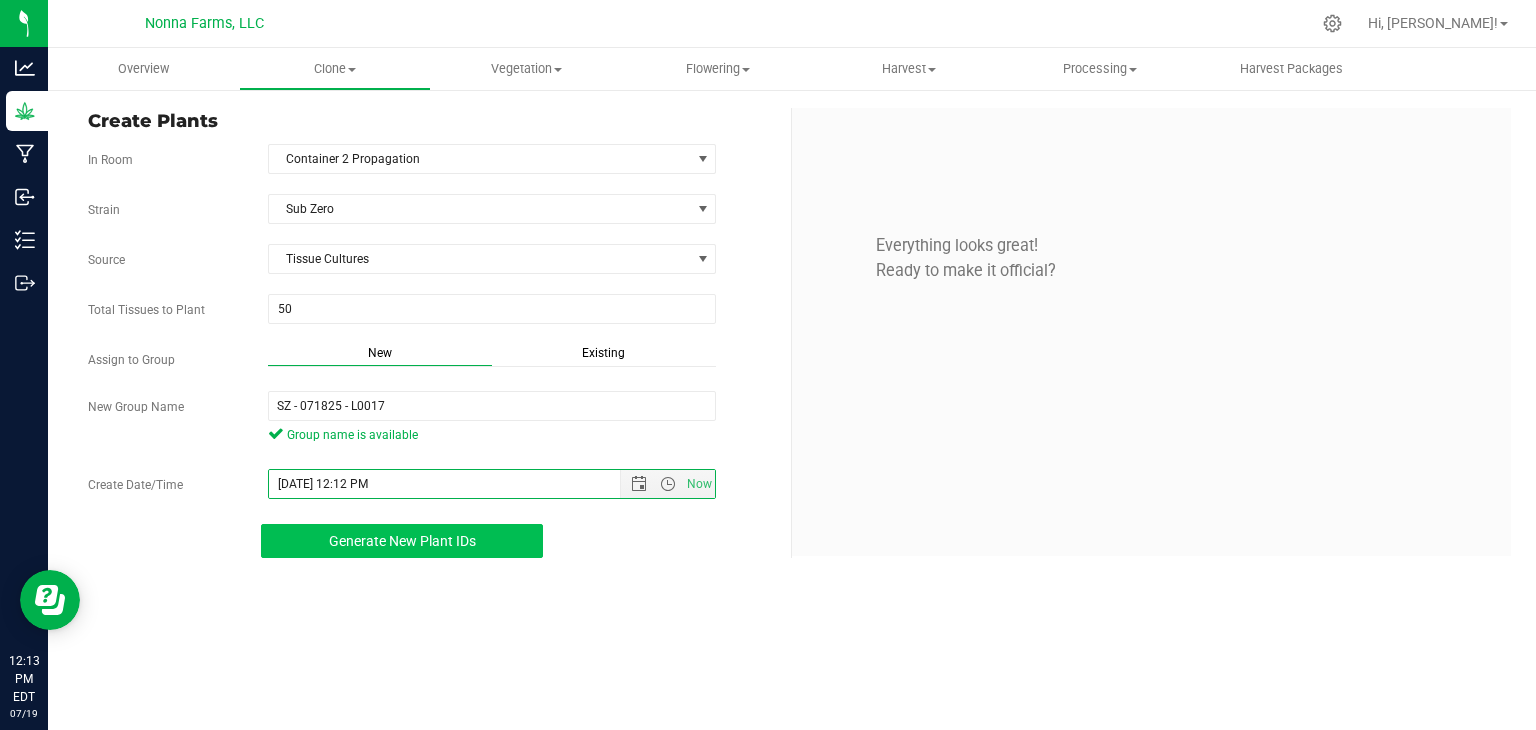 click on "Generate New Plant IDs" at bounding box center [402, 541] 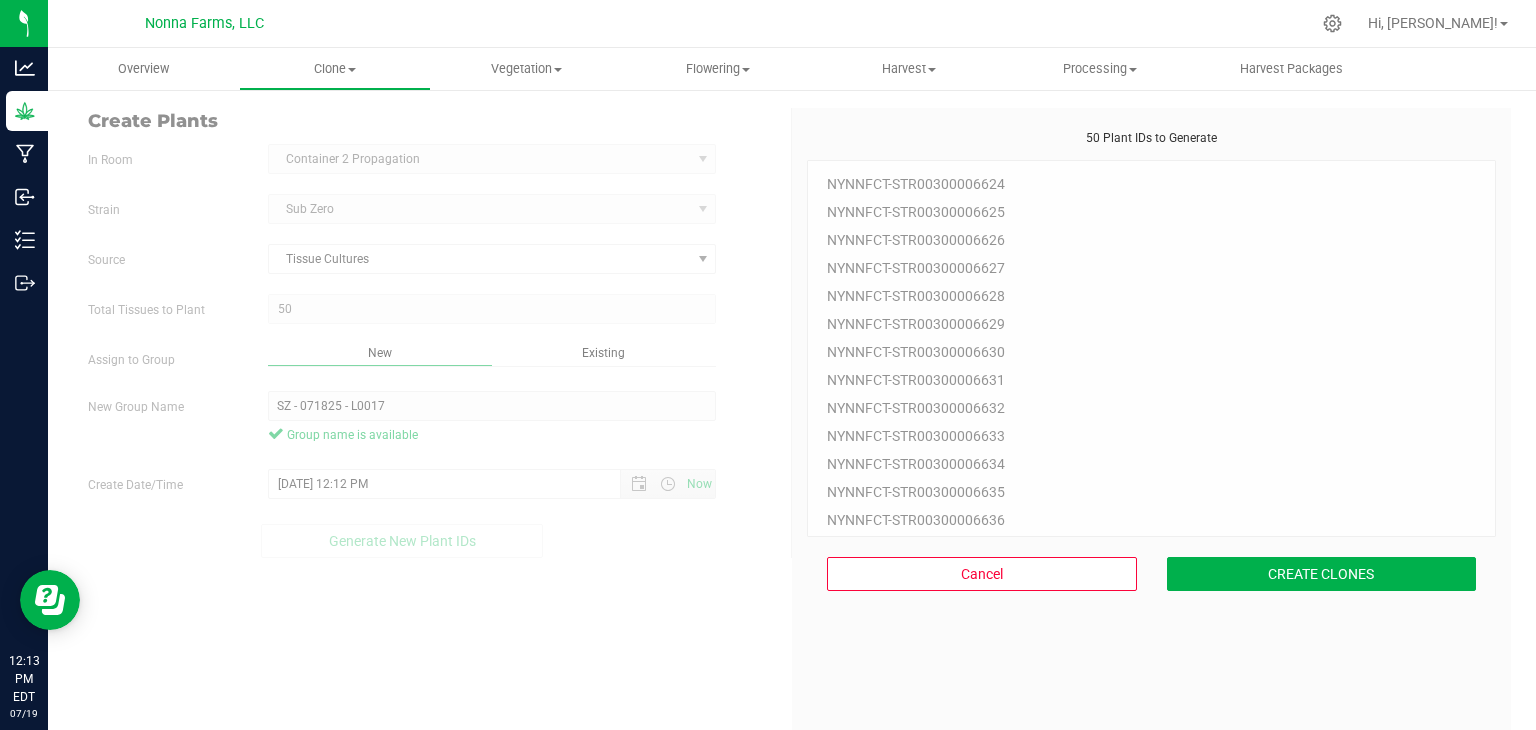 scroll, scrollTop: 60, scrollLeft: 0, axis: vertical 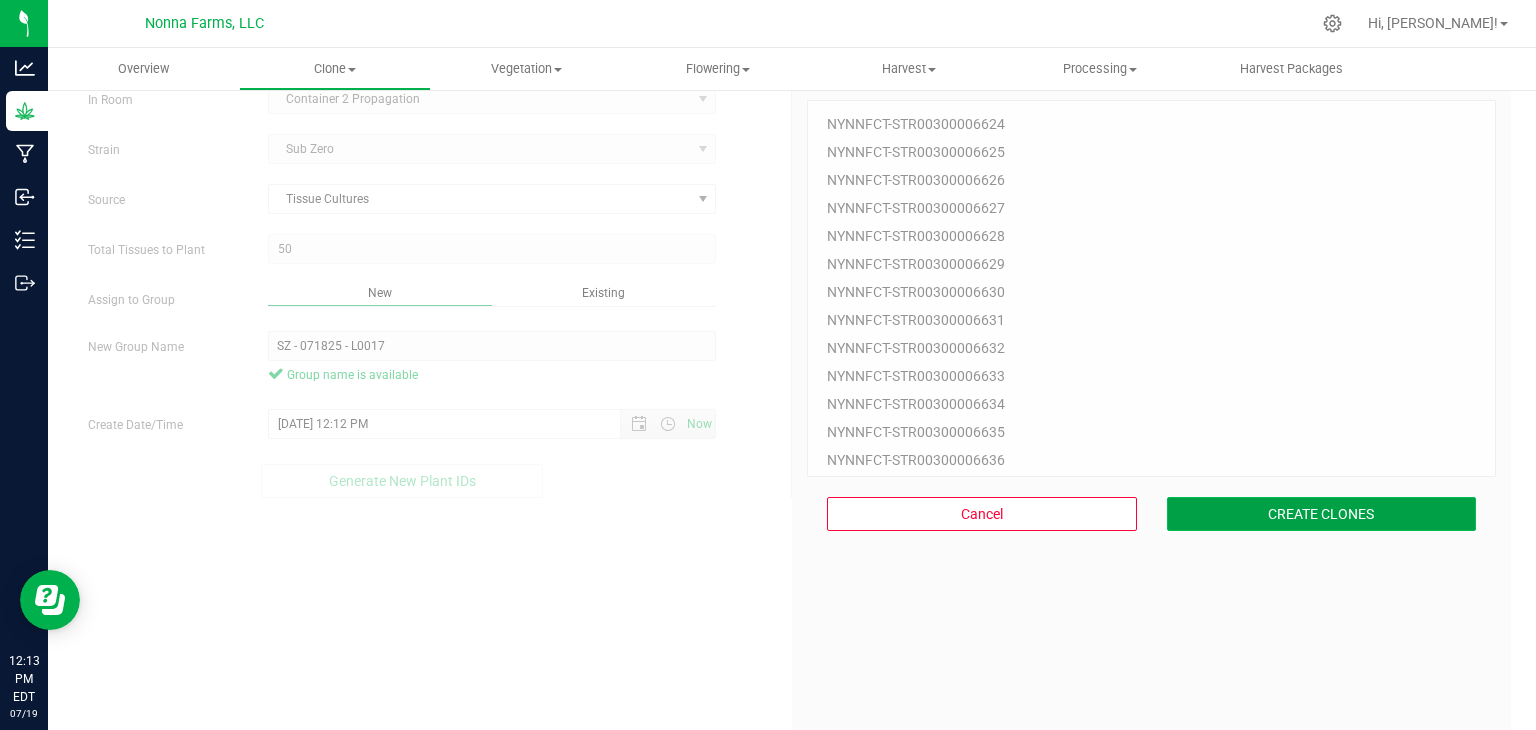 click on "CREATE CLONES" at bounding box center [1322, 514] 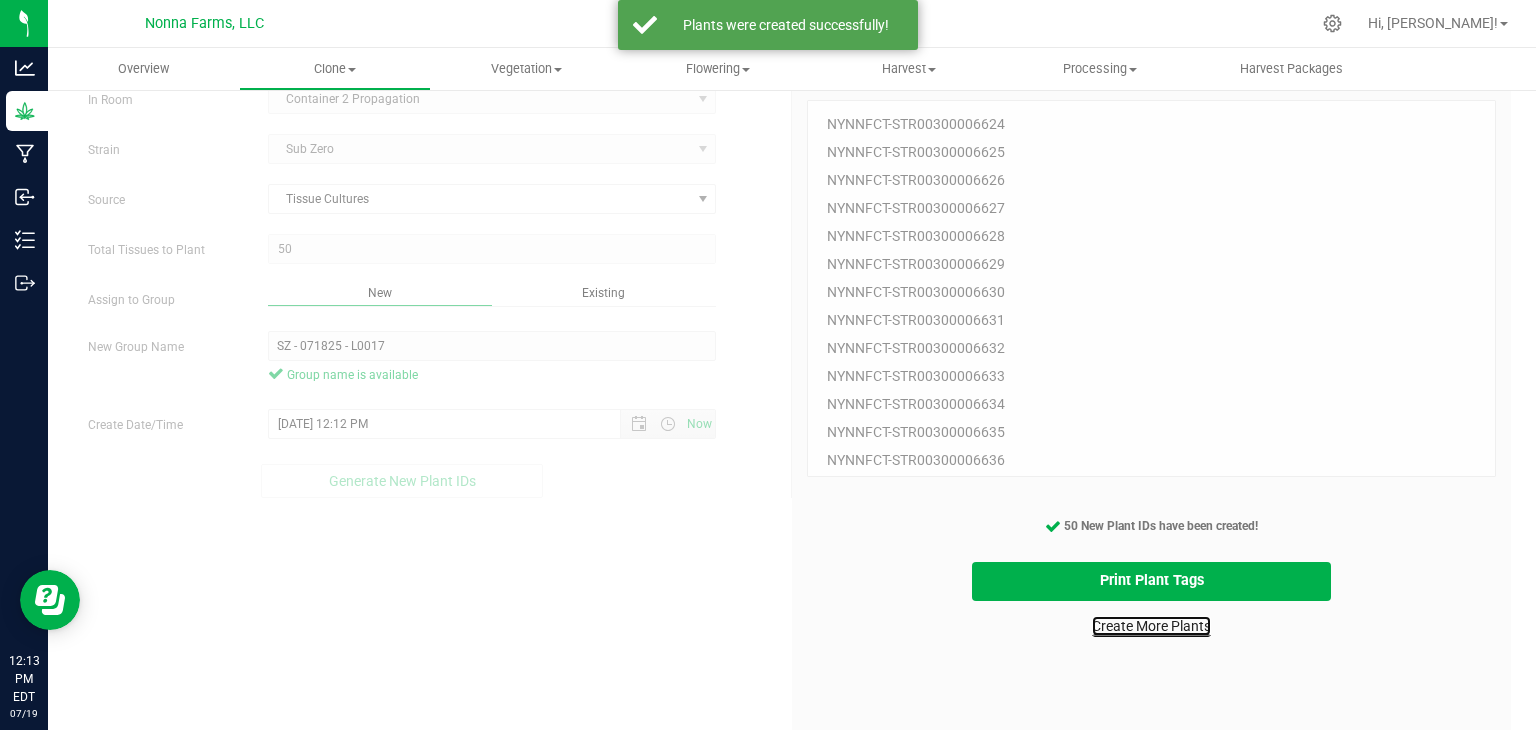 click on "Create More Plants" at bounding box center (1151, 626) 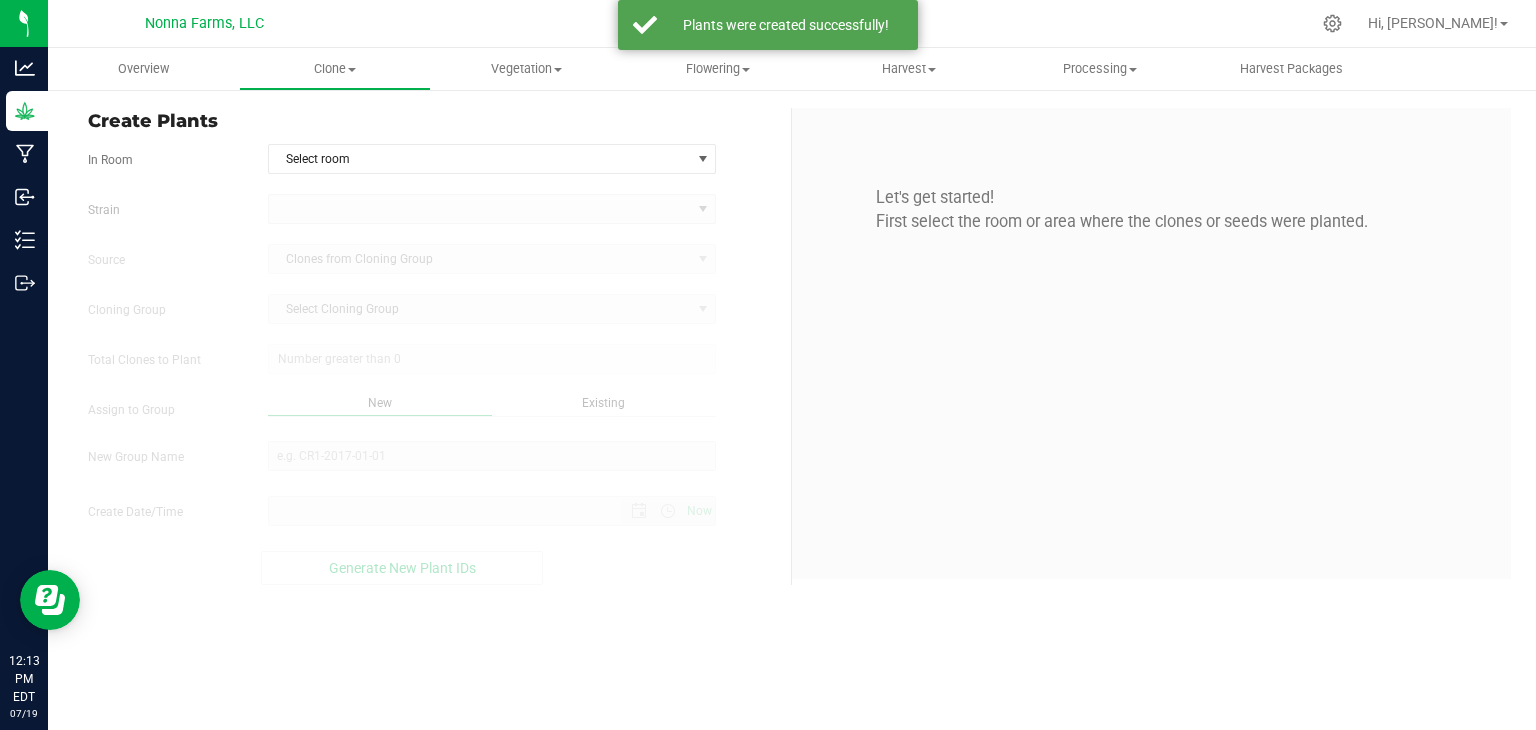 scroll, scrollTop: 0, scrollLeft: 0, axis: both 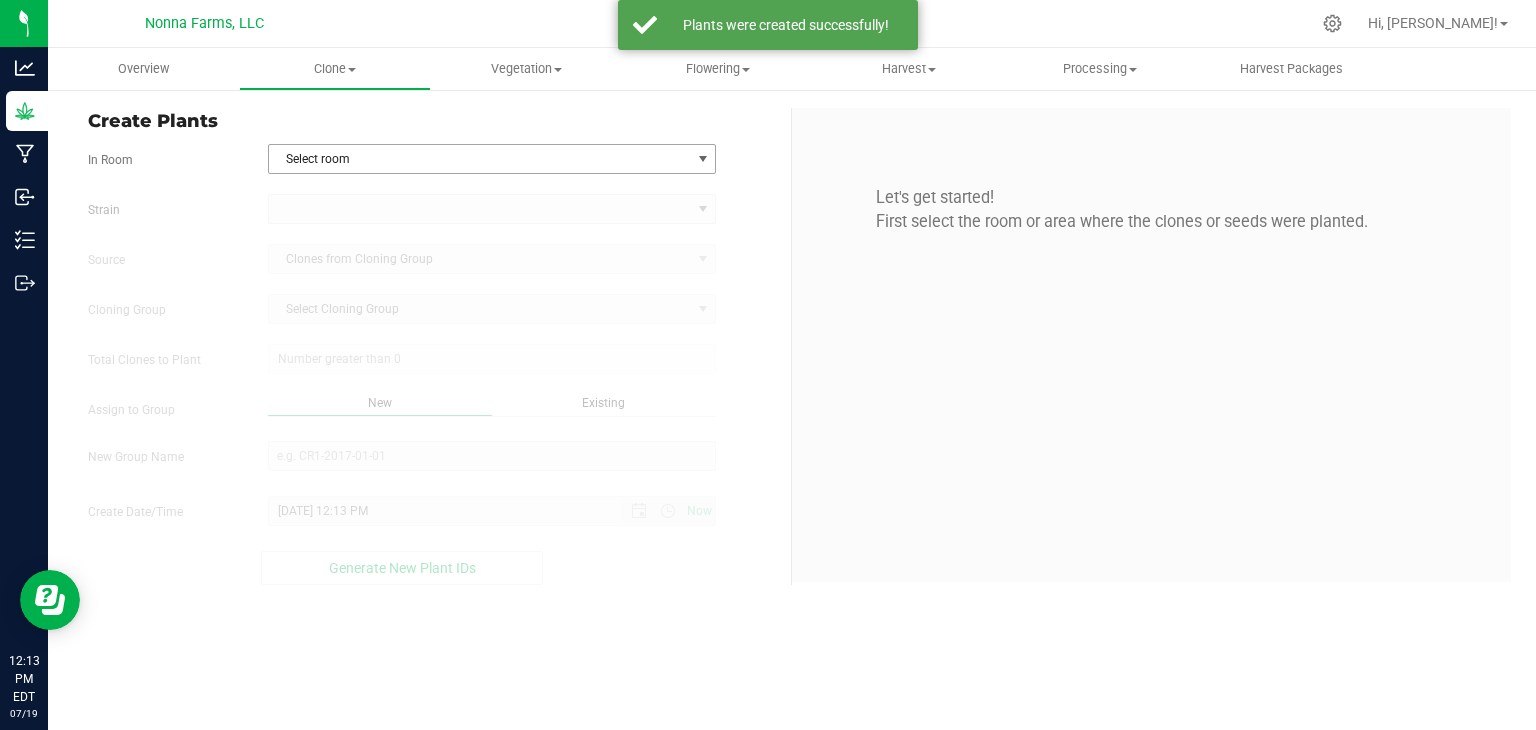 click on "Select room" at bounding box center (480, 159) 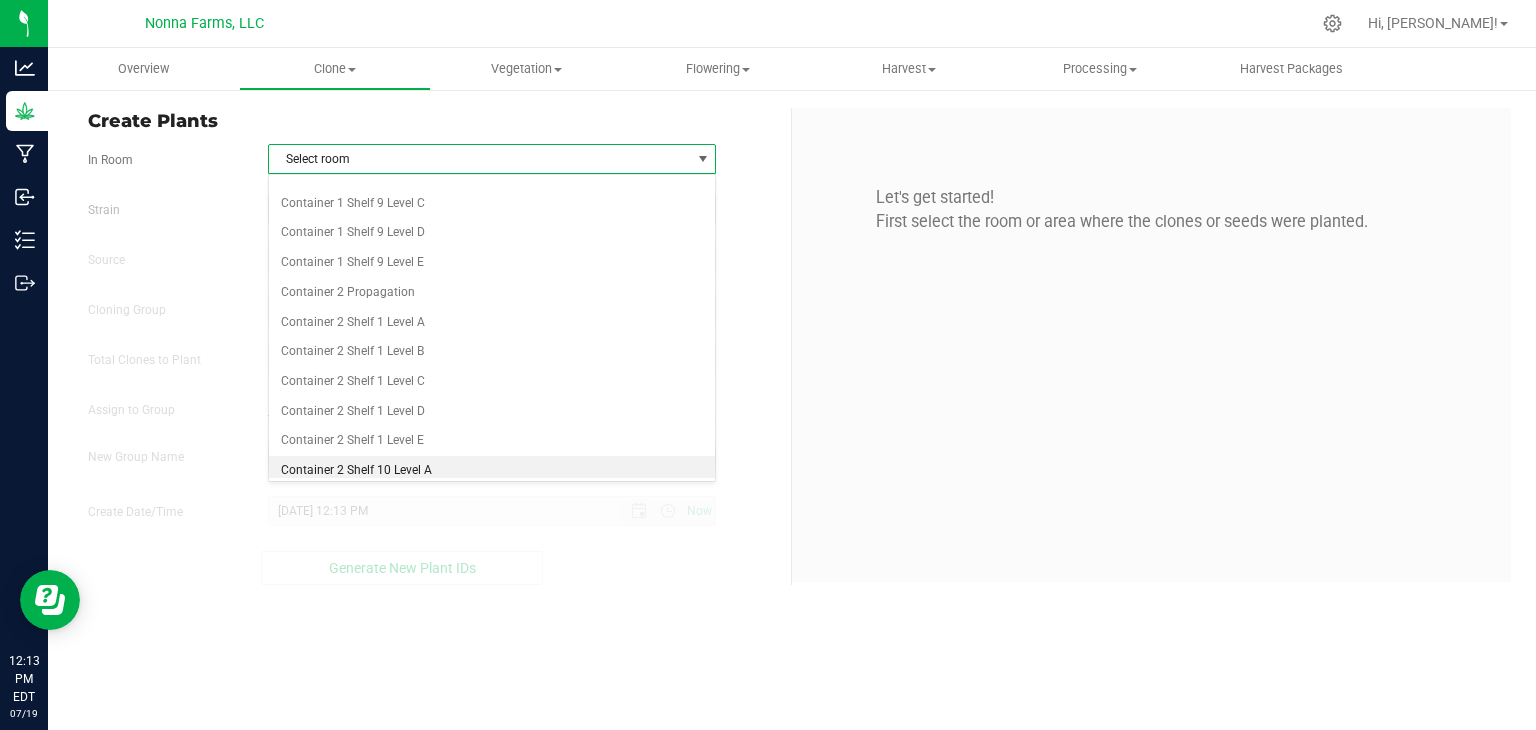 scroll, scrollTop: 2500, scrollLeft: 0, axis: vertical 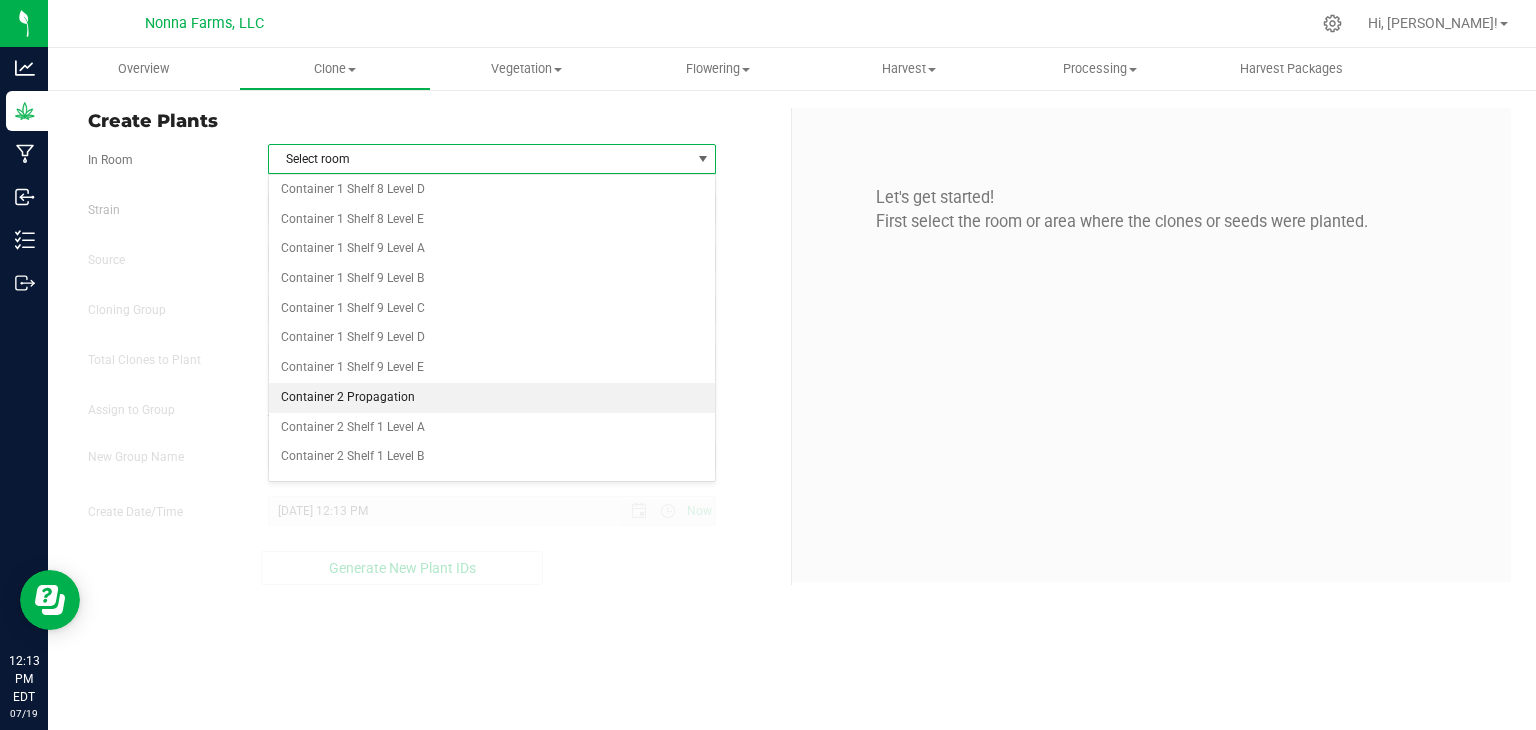 click on "Container 2 Propagation" at bounding box center [492, 398] 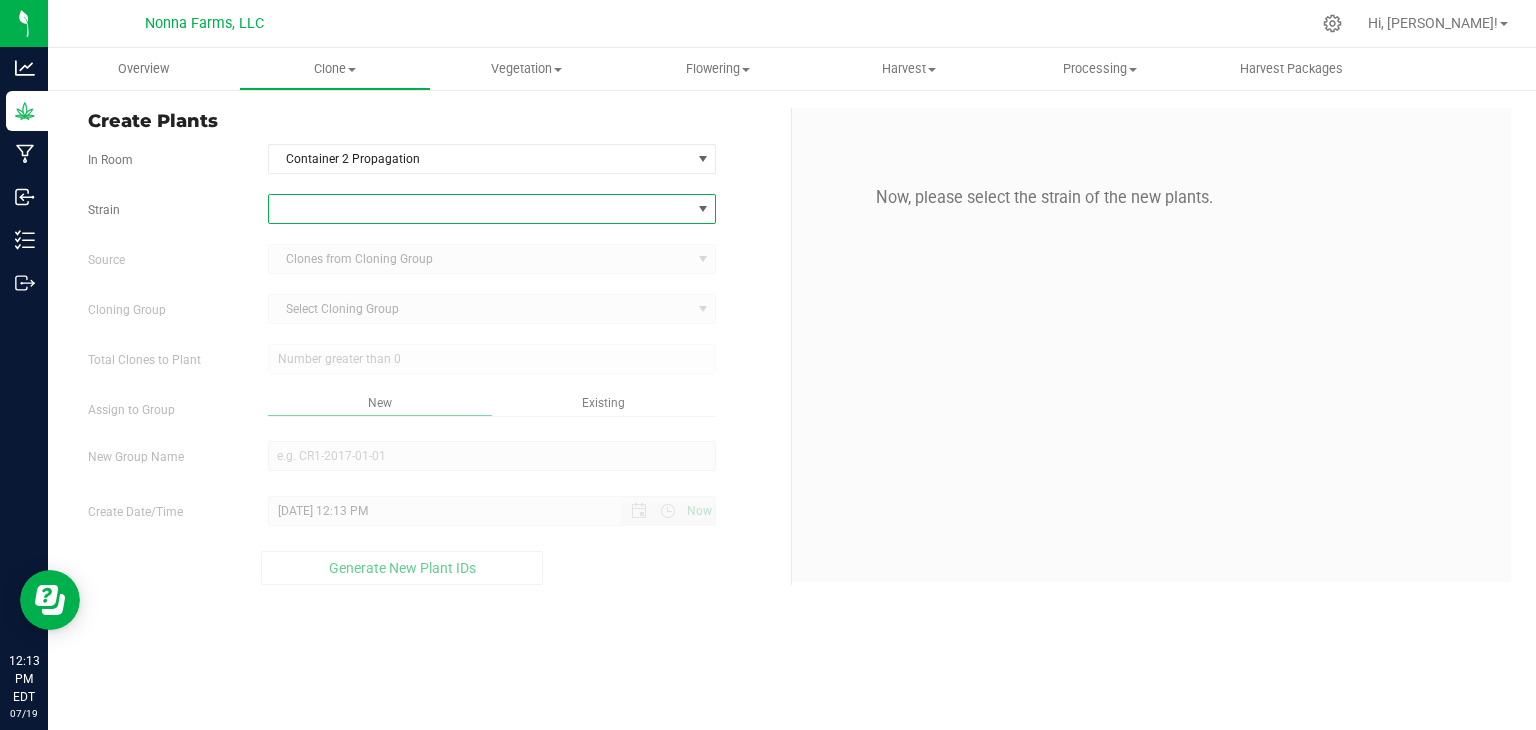 click at bounding box center [480, 209] 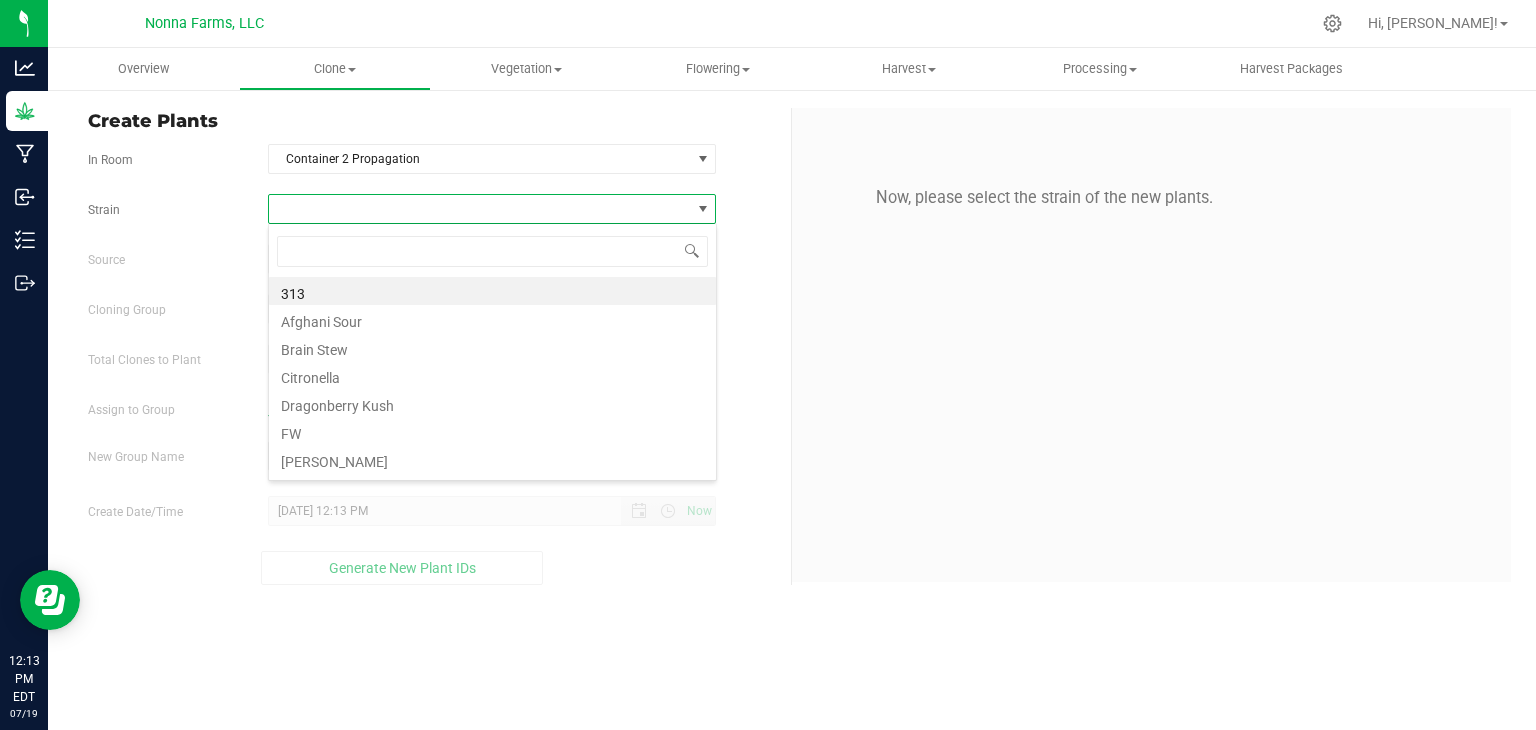 scroll, scrollTop: 99970, scrollLeft: 99551, axis: both 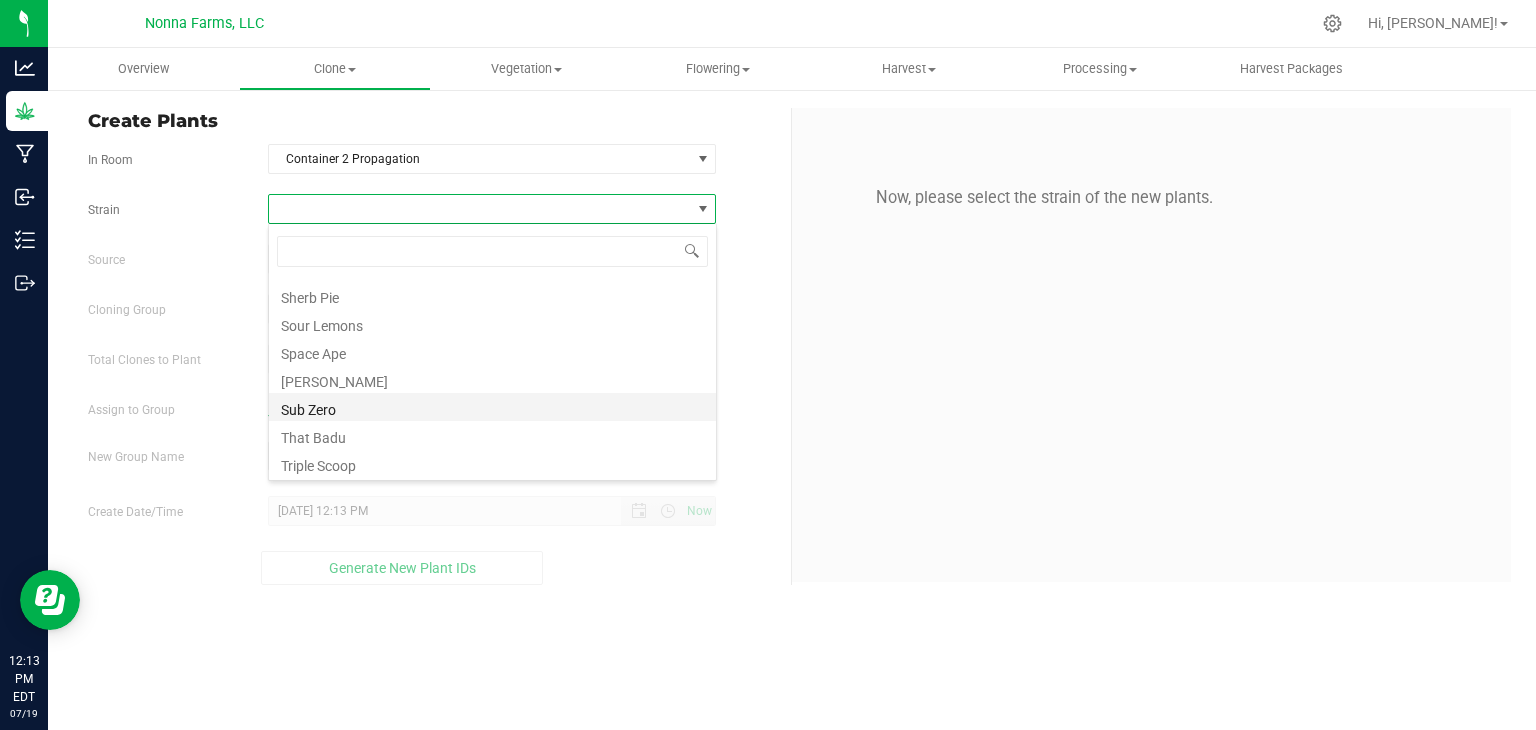 click on "Sub Zero" at bounding box center [492, 407] 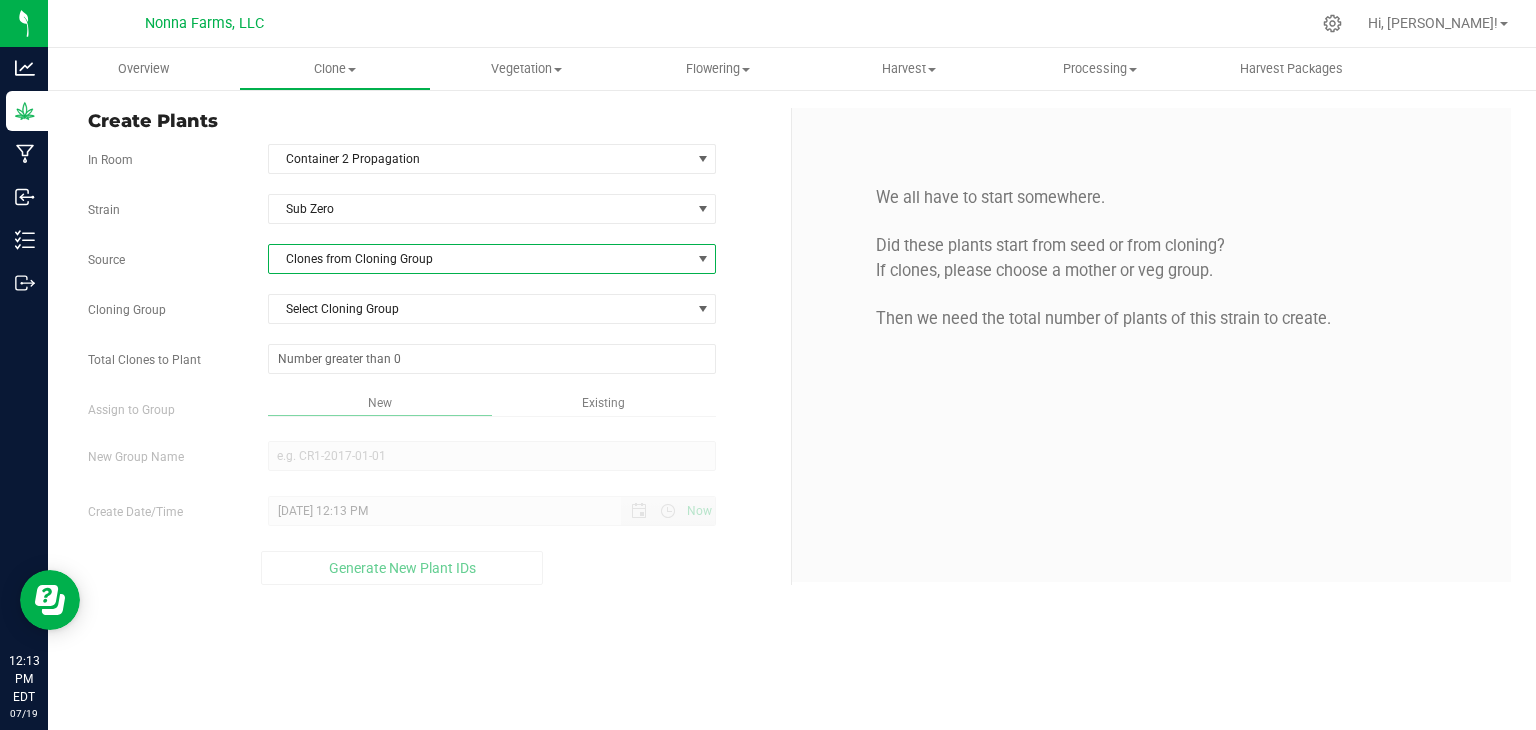 click on "Clones from Cloning Group" at bounding box center [480, 259] 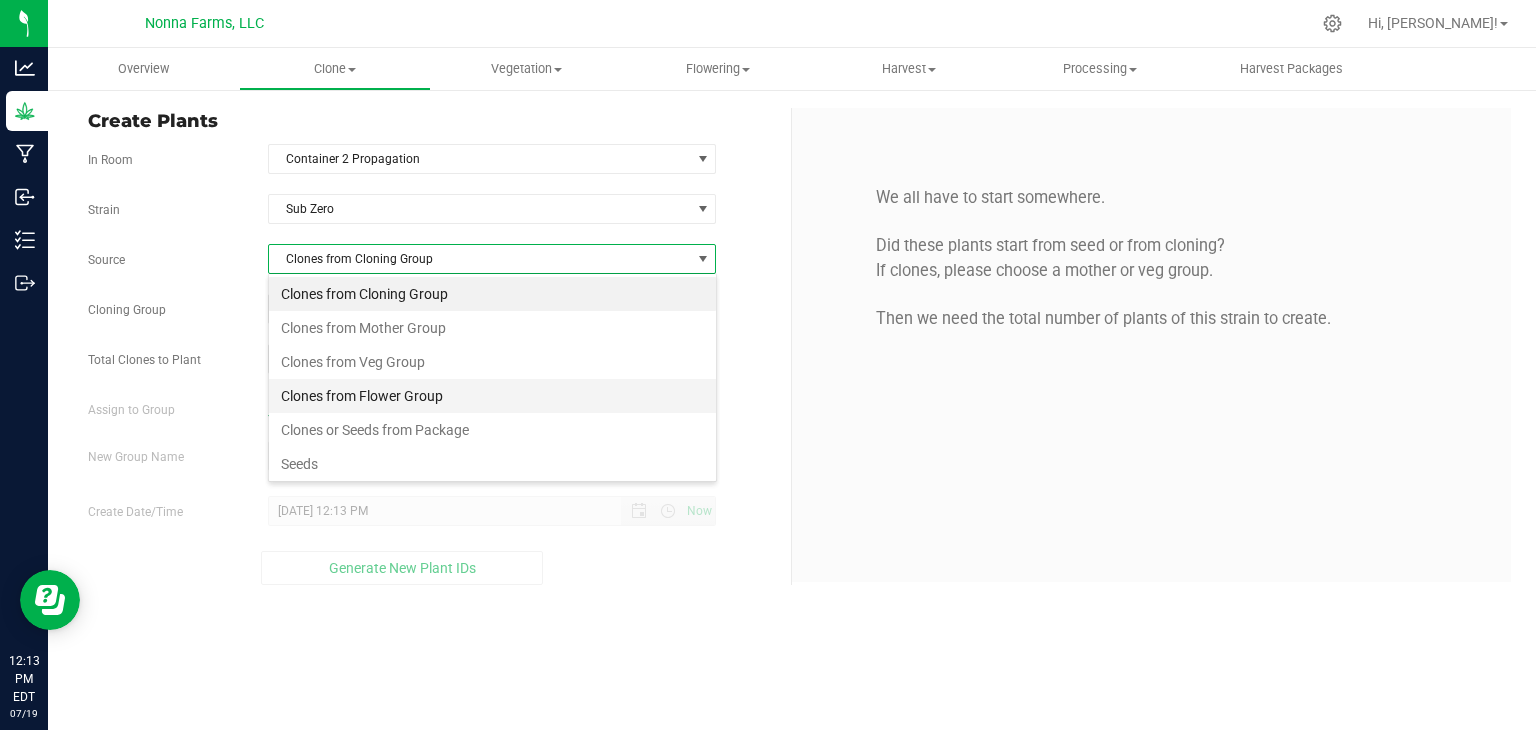 scroll, scrollTop: 99970, scrollLeft: 99551, axis: both 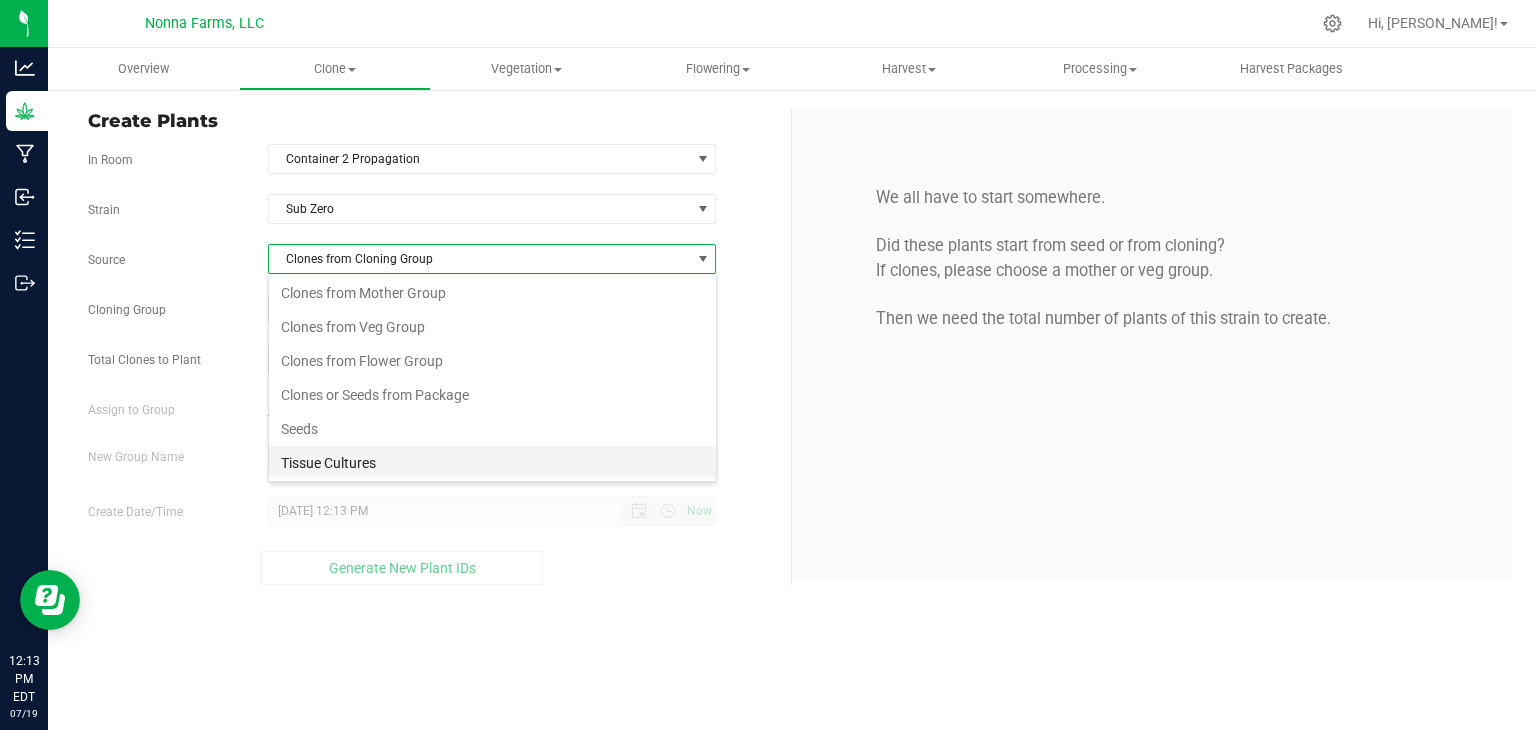 click on "Tissue Cultures" at bounding box center (492, 463) 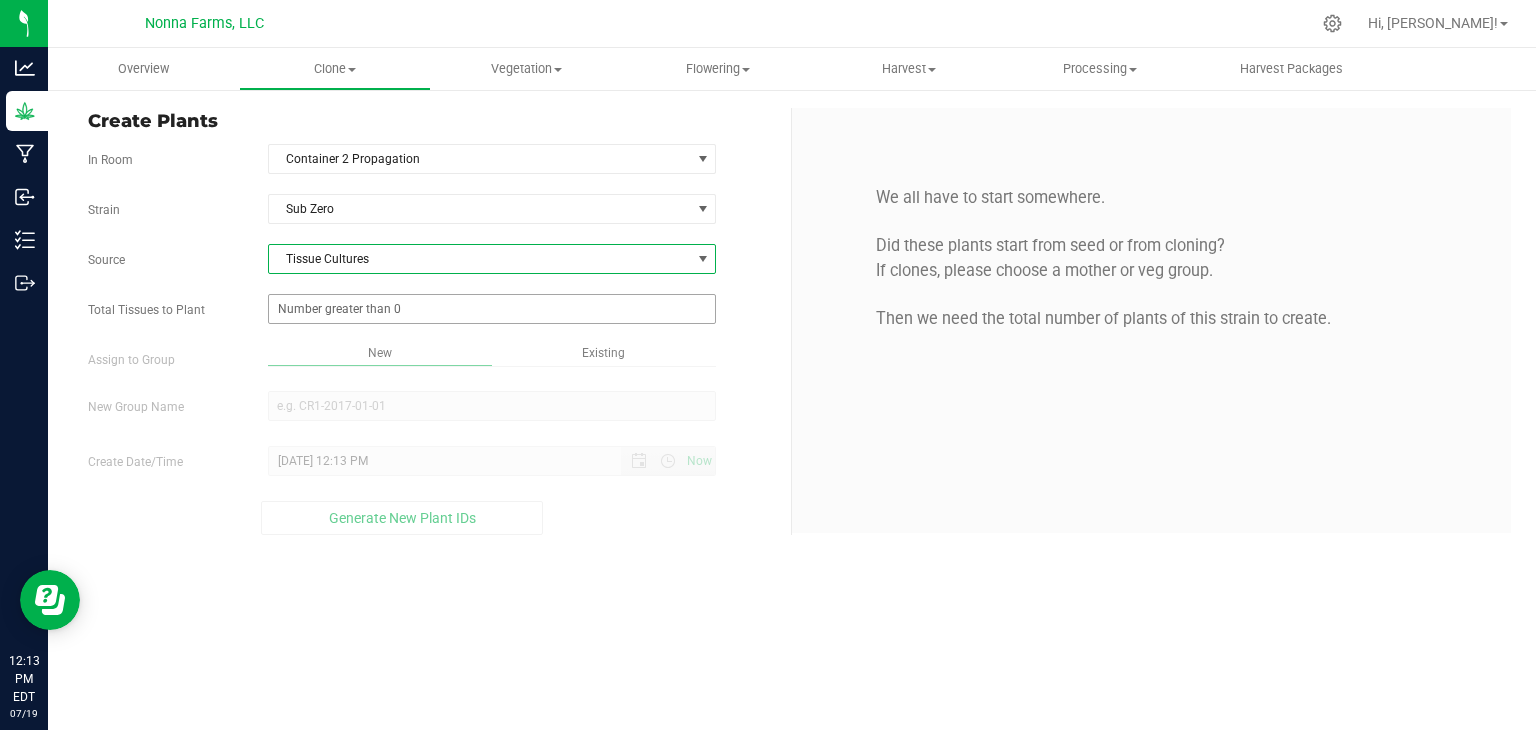 click at bounding box center [492, 309] 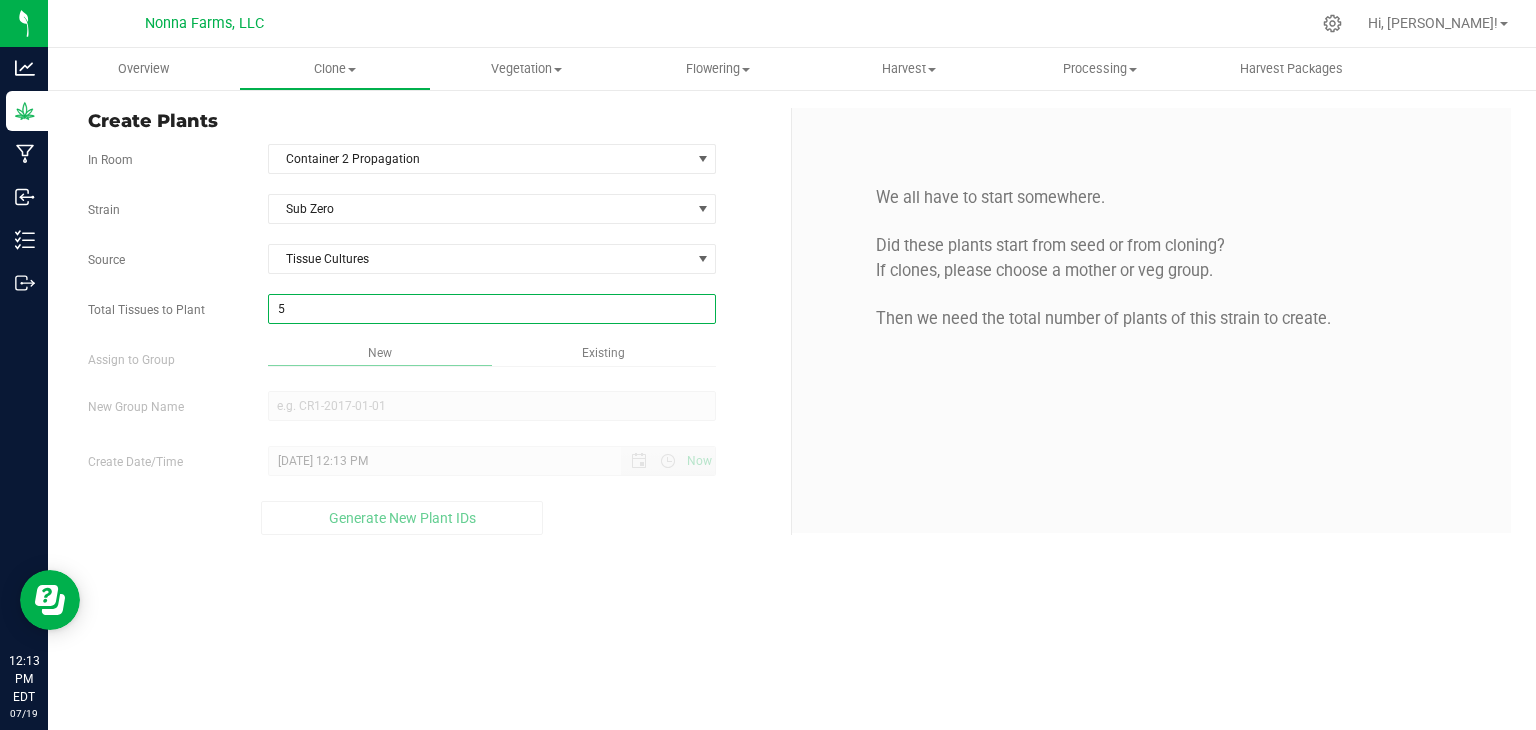 type on "50" 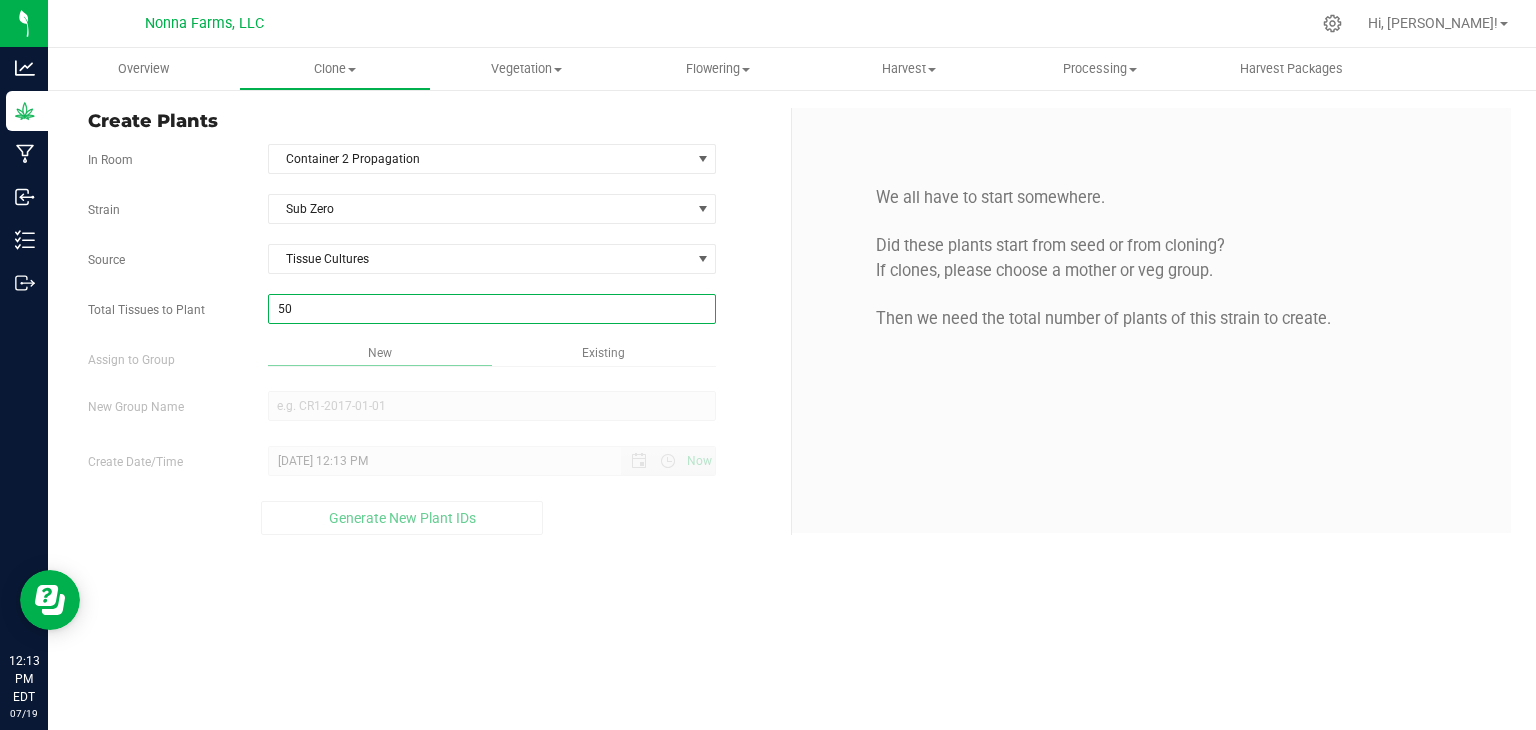 type on "50" 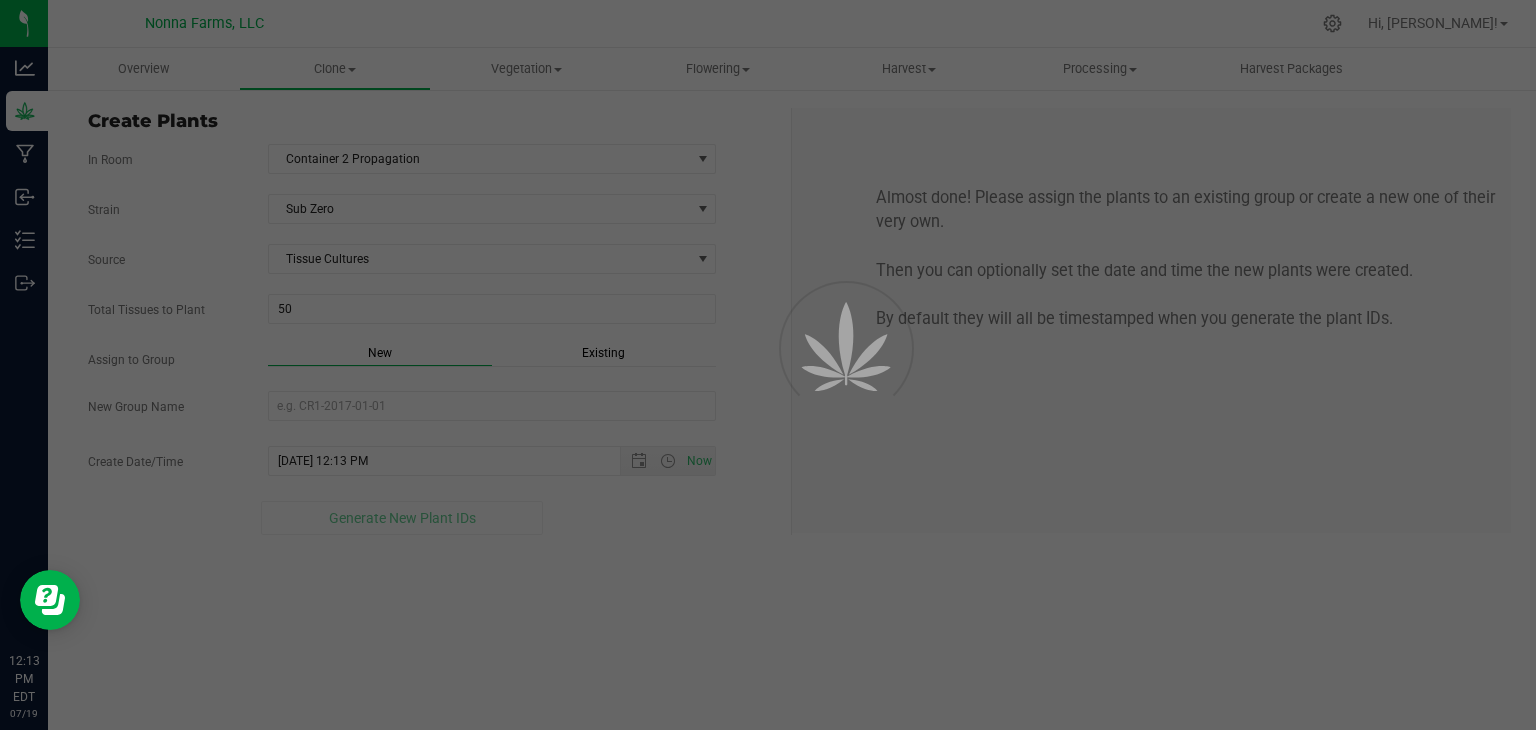 click on "Overview
Clone
Create plants
Cloning groups
Cloning plants
Apply to plants
Vegetation" at bounding box center [792, 389] 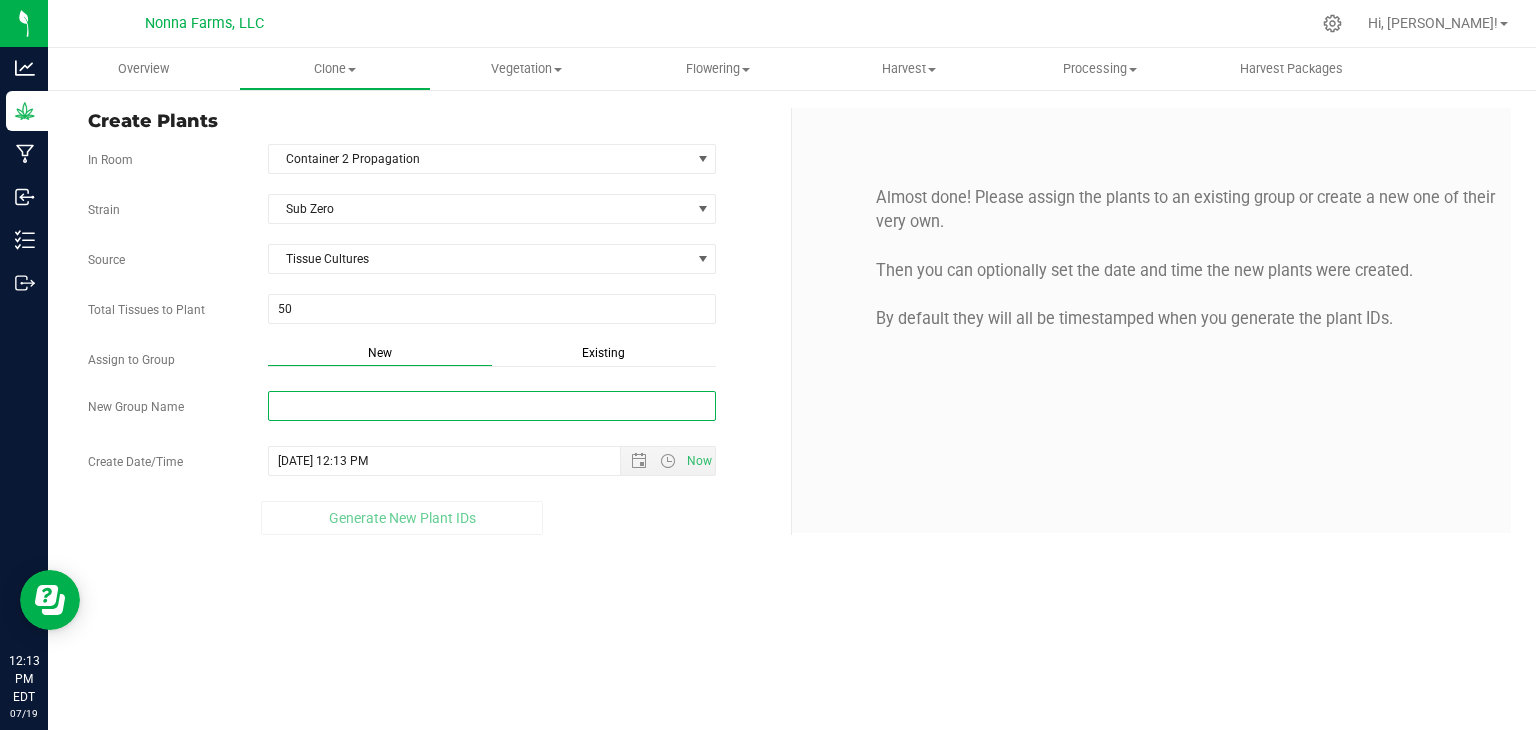 click on "New Group Name" at bounding box center [492, 406] 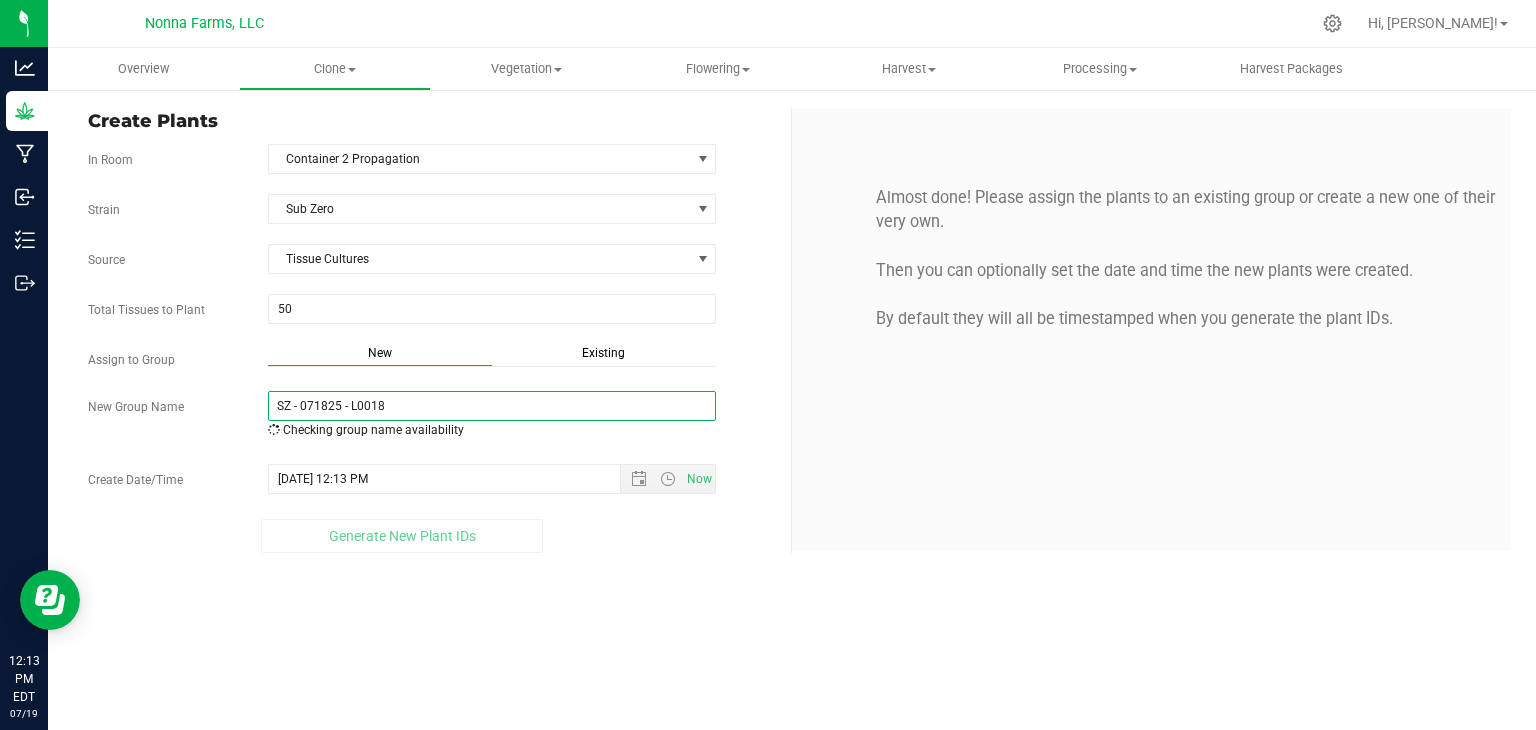 drag, startPoint x: 433, startPoint y: 403, endPoint x: 151, endPoint y: 395, distance: 282.11346 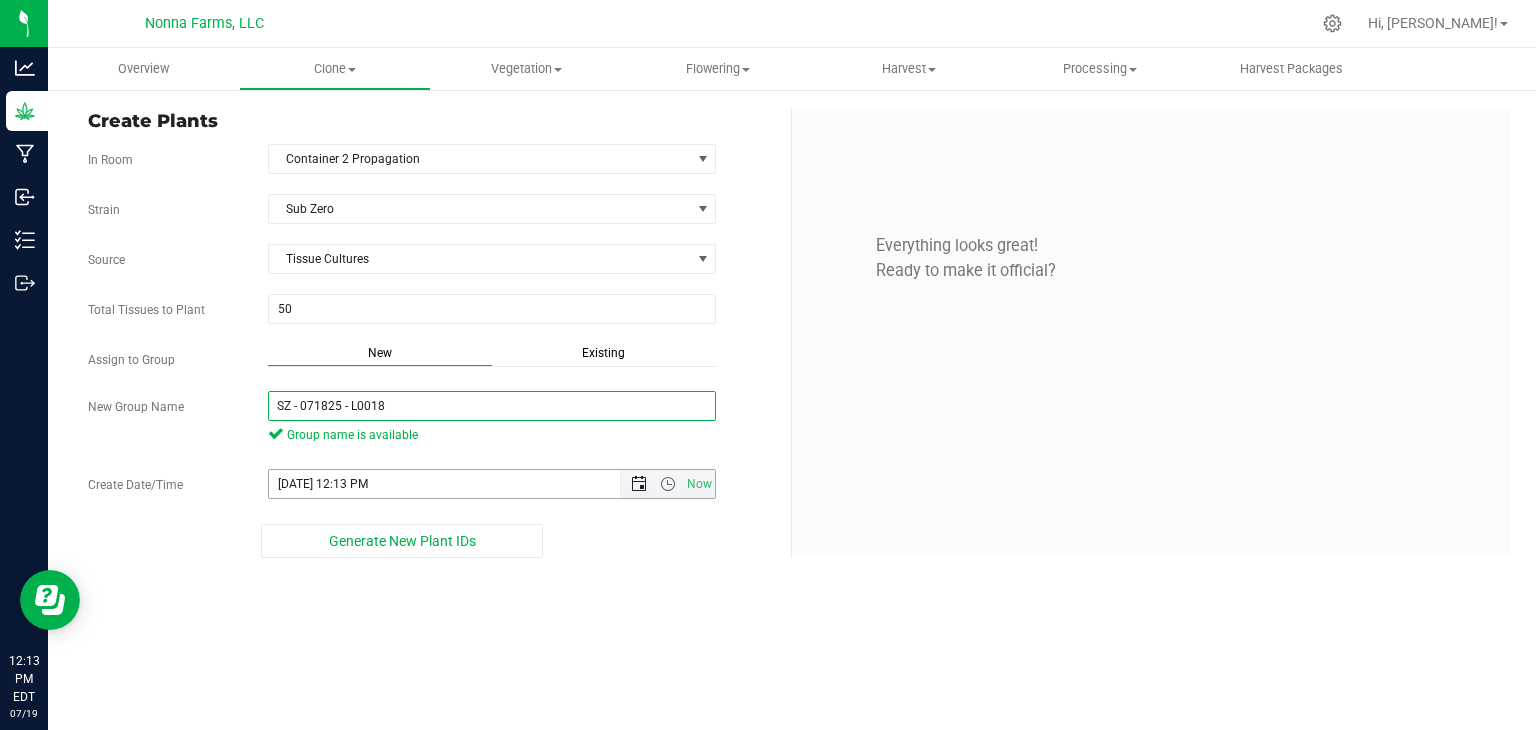 click at bounding box center [639, 484] 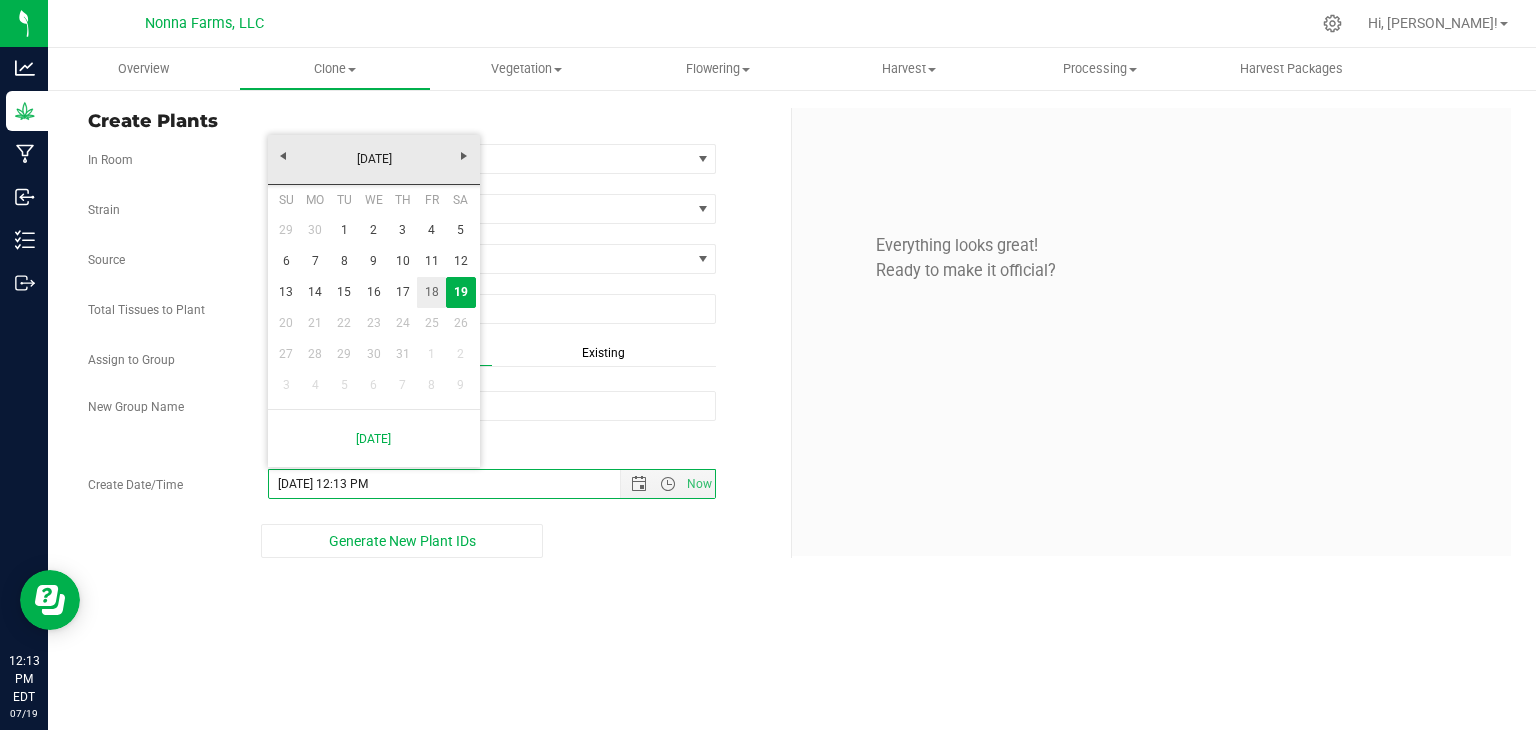 click on "18" at bounding box center (431, 292) 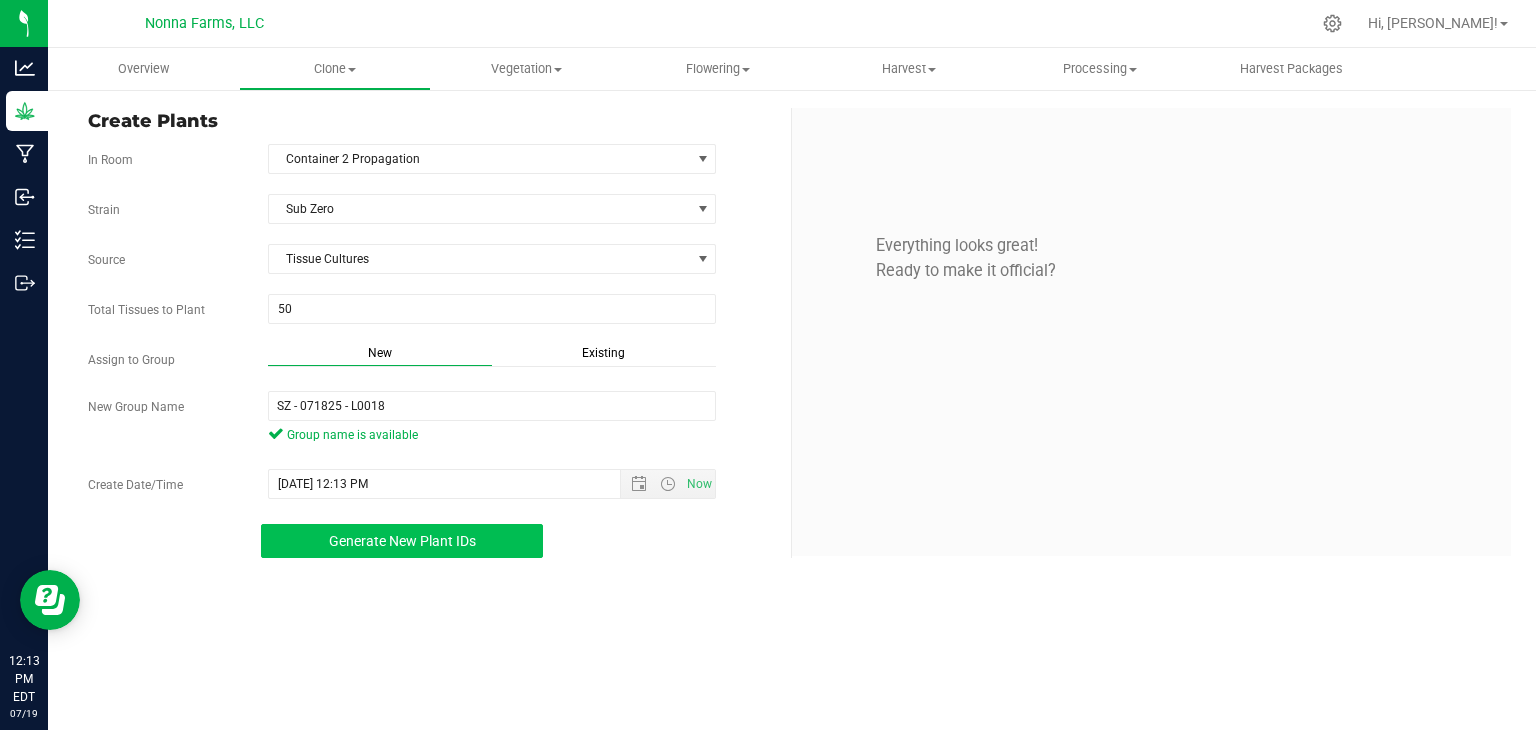click on "Generate New Plant IDs" at bounding box center [402, 541] 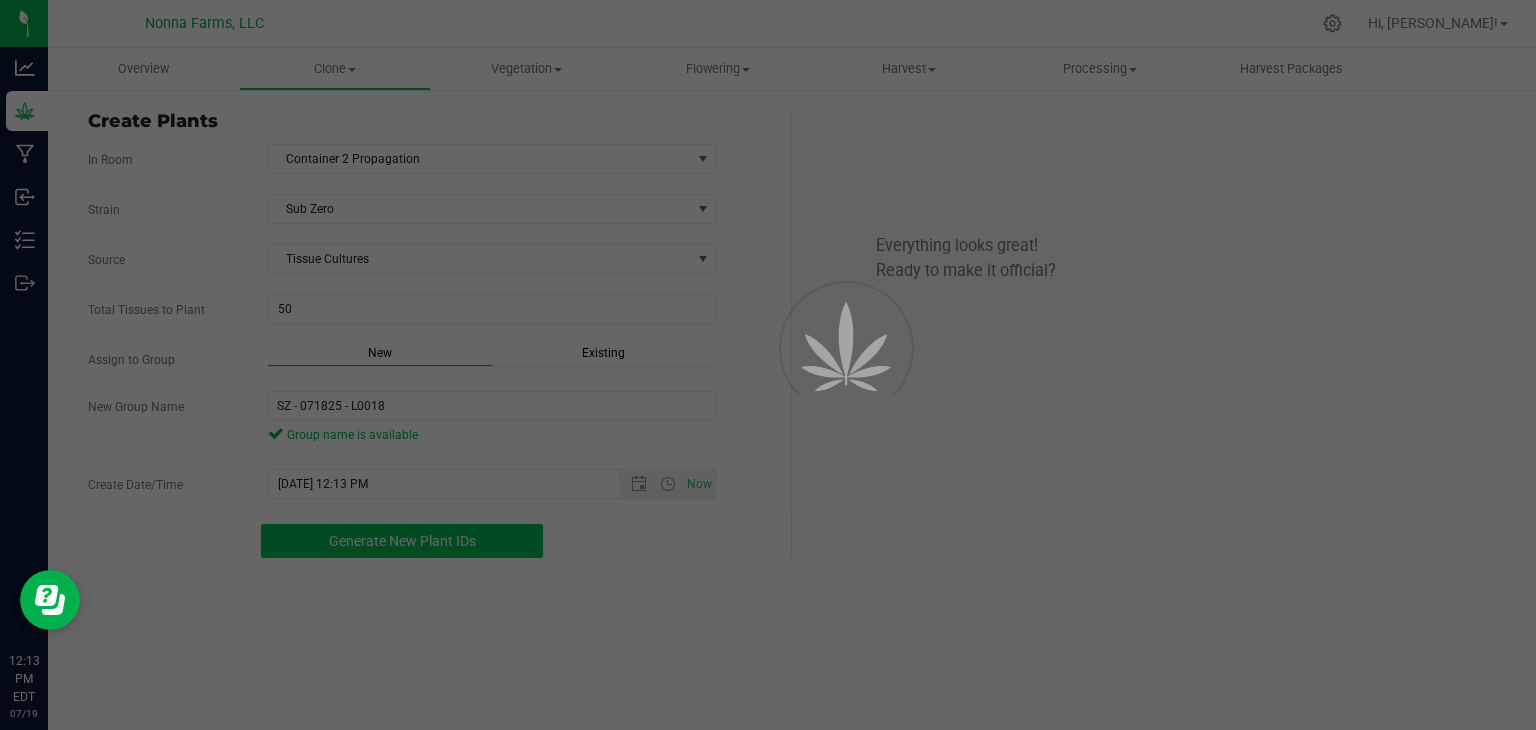 scroll, scrollTop: 60, scrollLeft: 0, axis: vertical 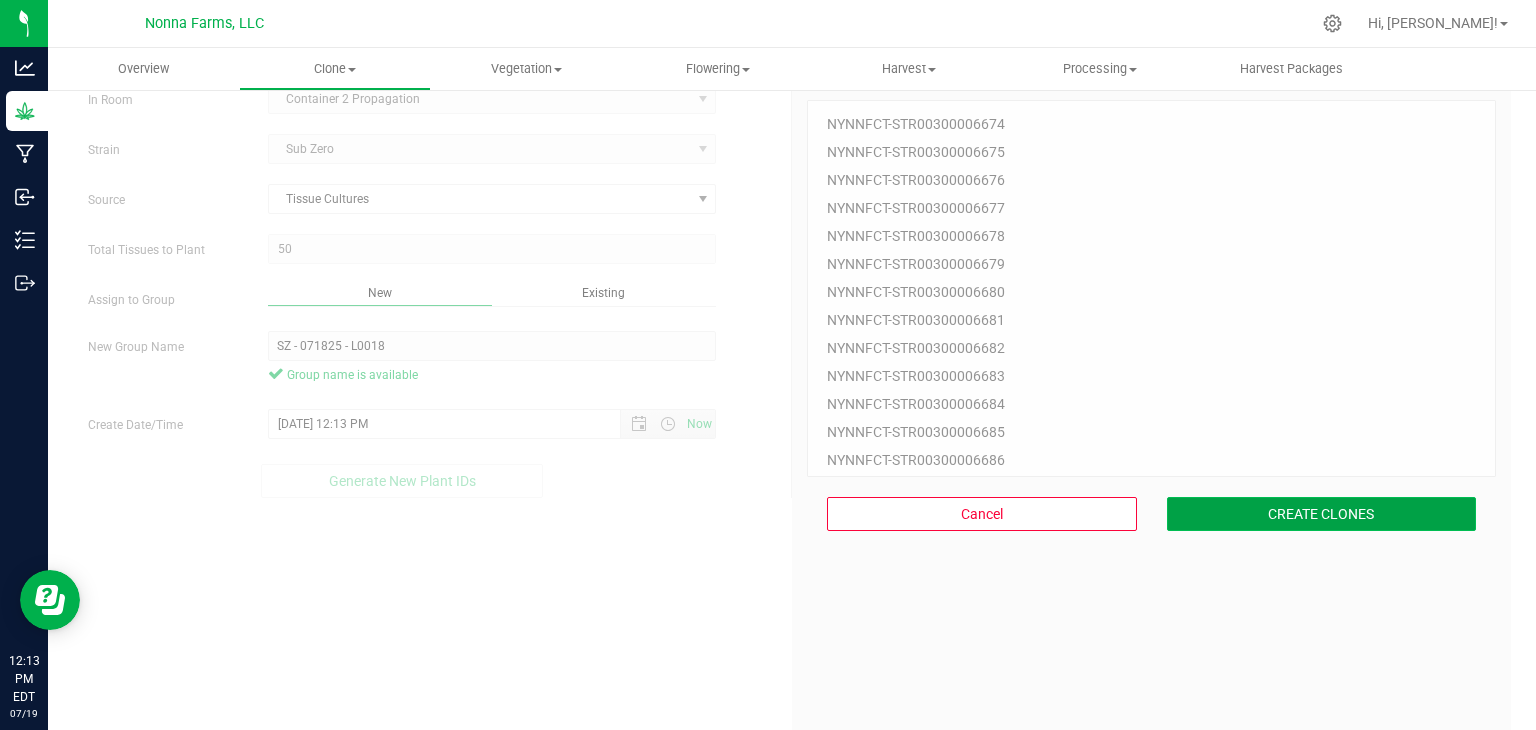click on "CREATE CLONES" at bounding box center [1322, 514] 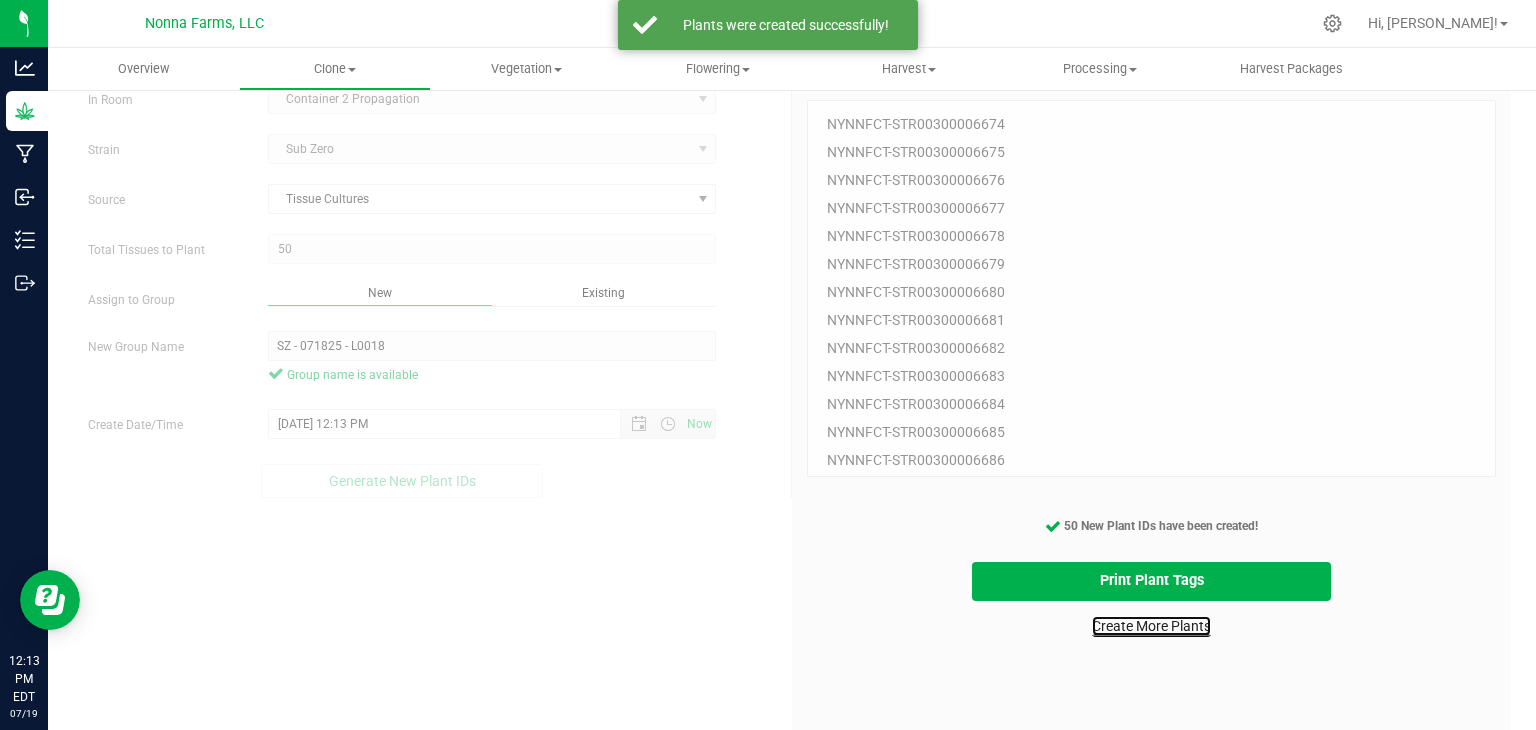 click on "Create More Plants" at bounding box center (1151, 626) 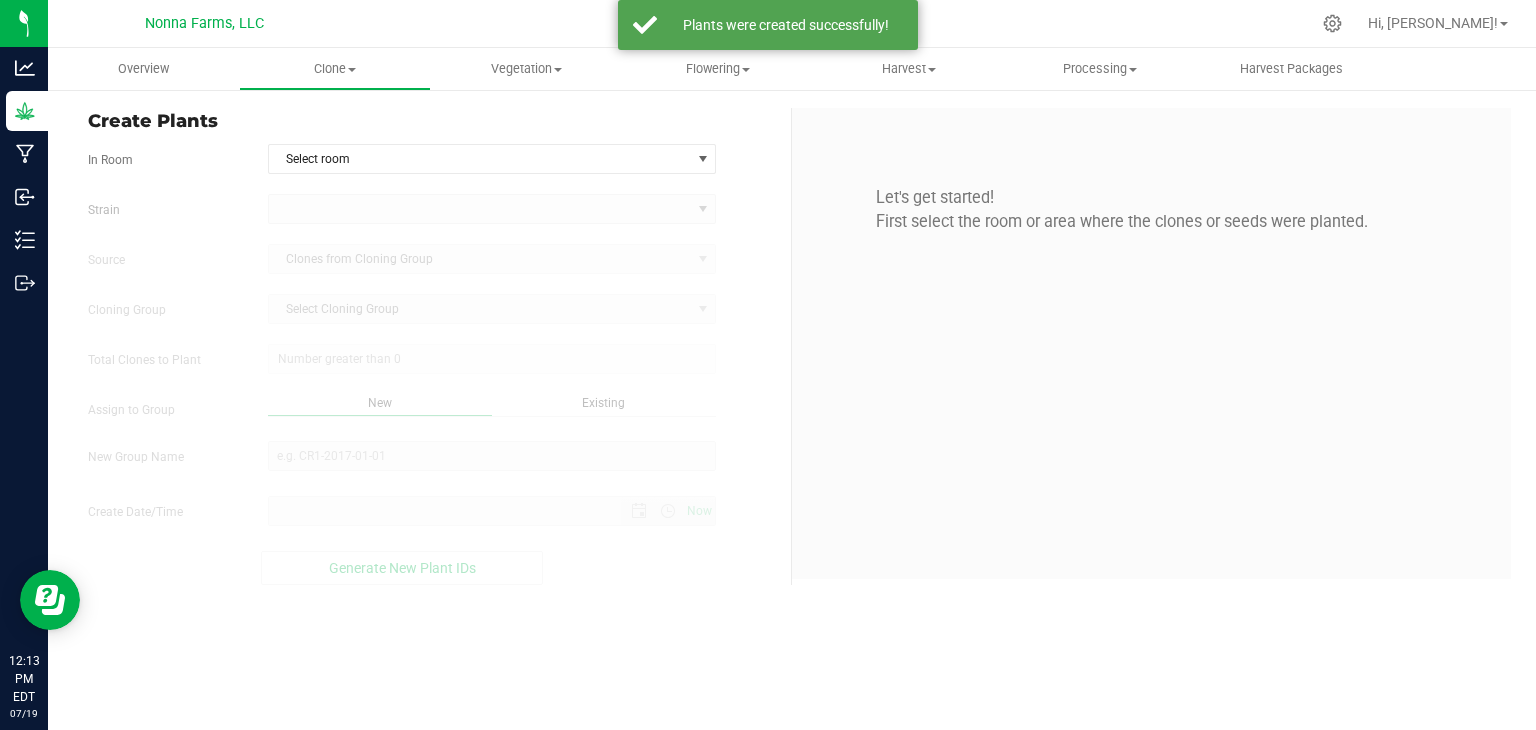 scroll, scrollTop: 0, scrollLeft: 0, axis: both 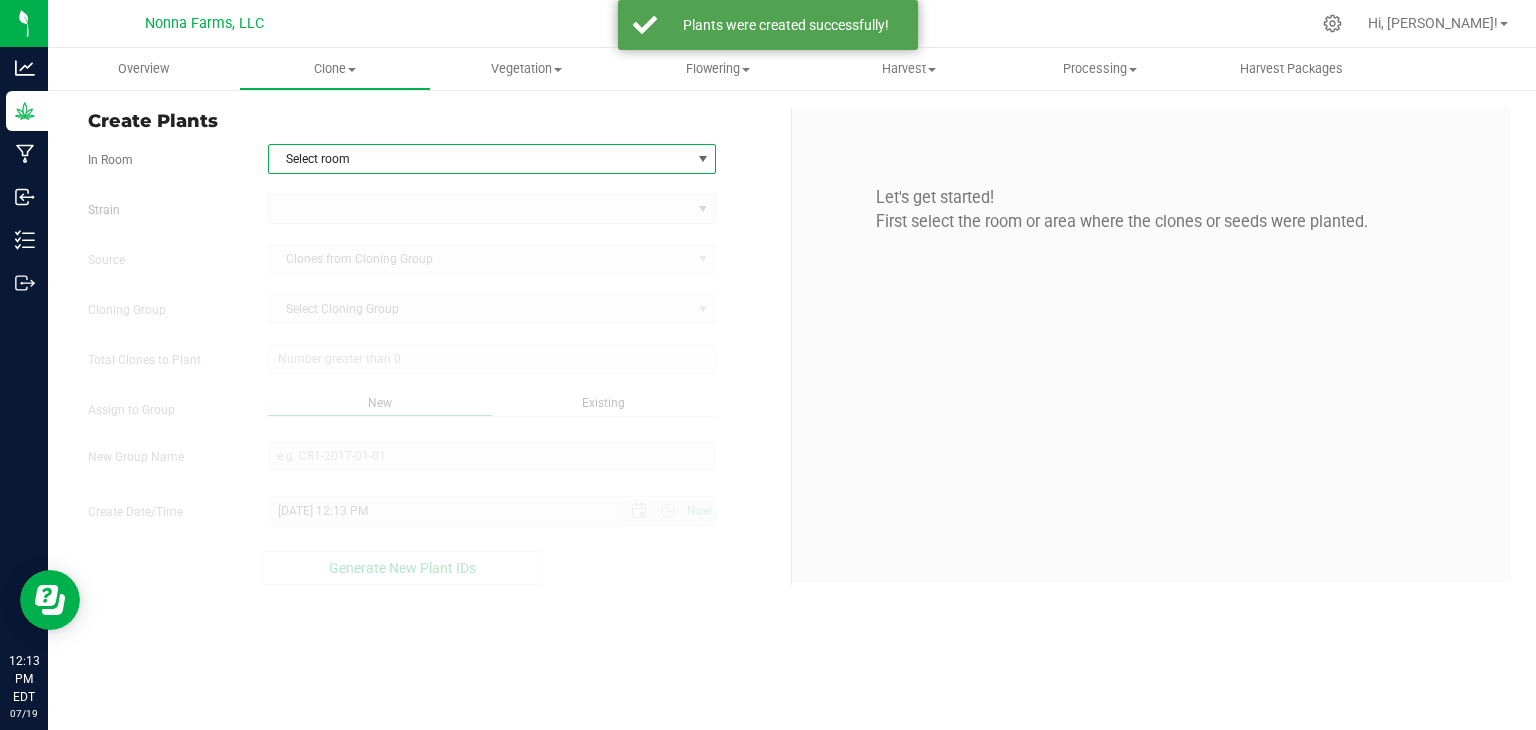click on "Select room" at bounding box center [480, 159] 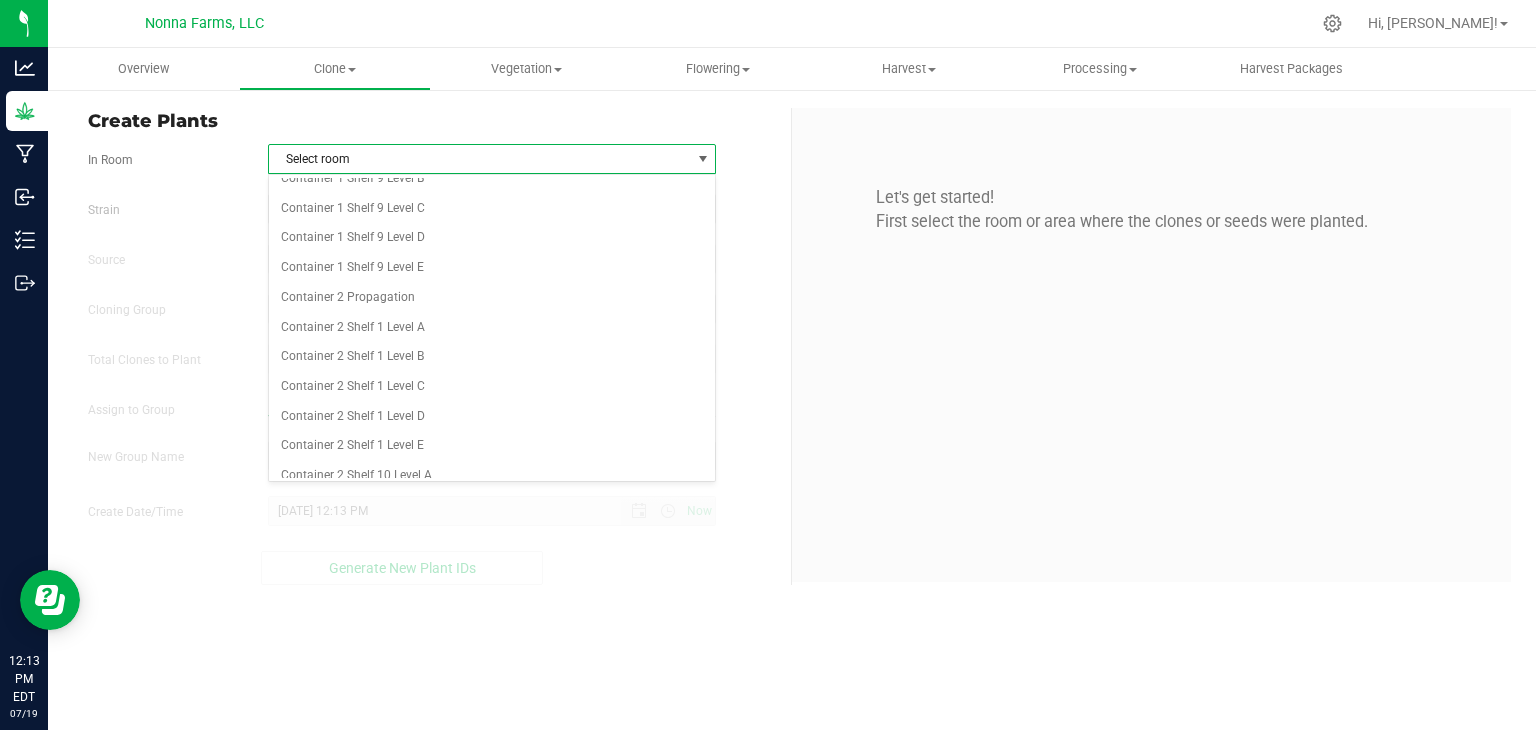 scroll, scrollTop: 2600, scrollLeft: 0, axis: vertical 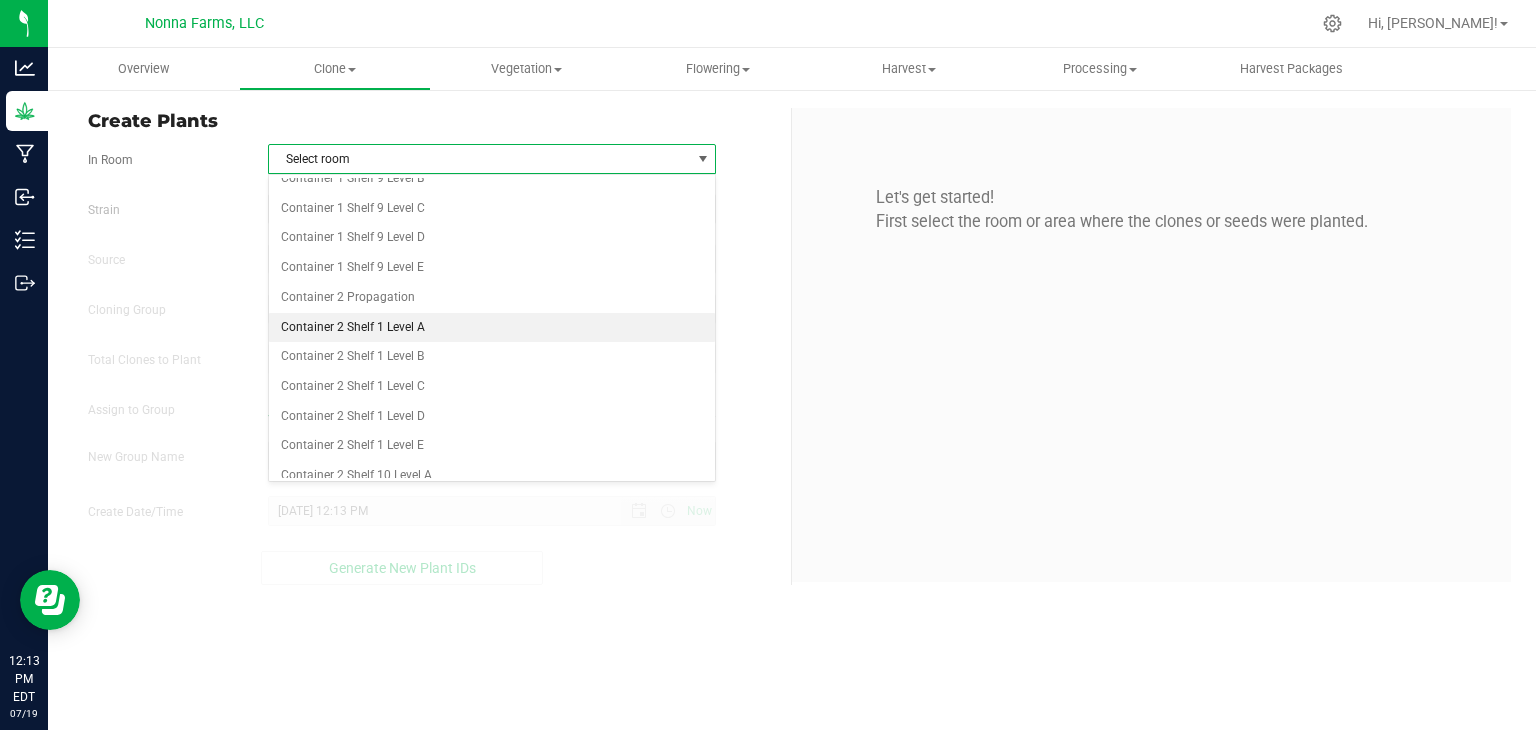 click on "Container 2 Shelf 1 Level A" at bounding box center (492, 328) 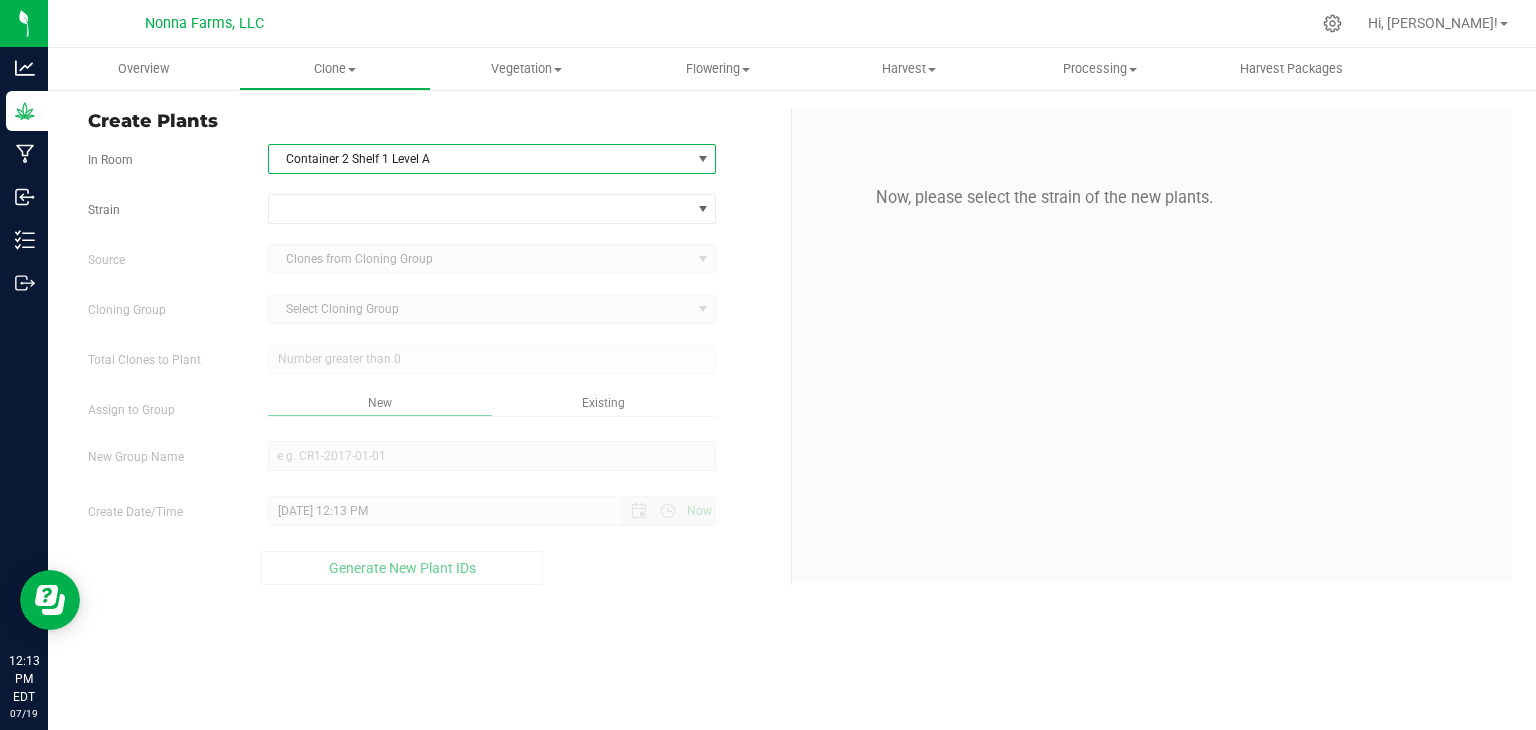 click on "Container 2 Shelf 1 Level A" at bounding box center [480, 159] 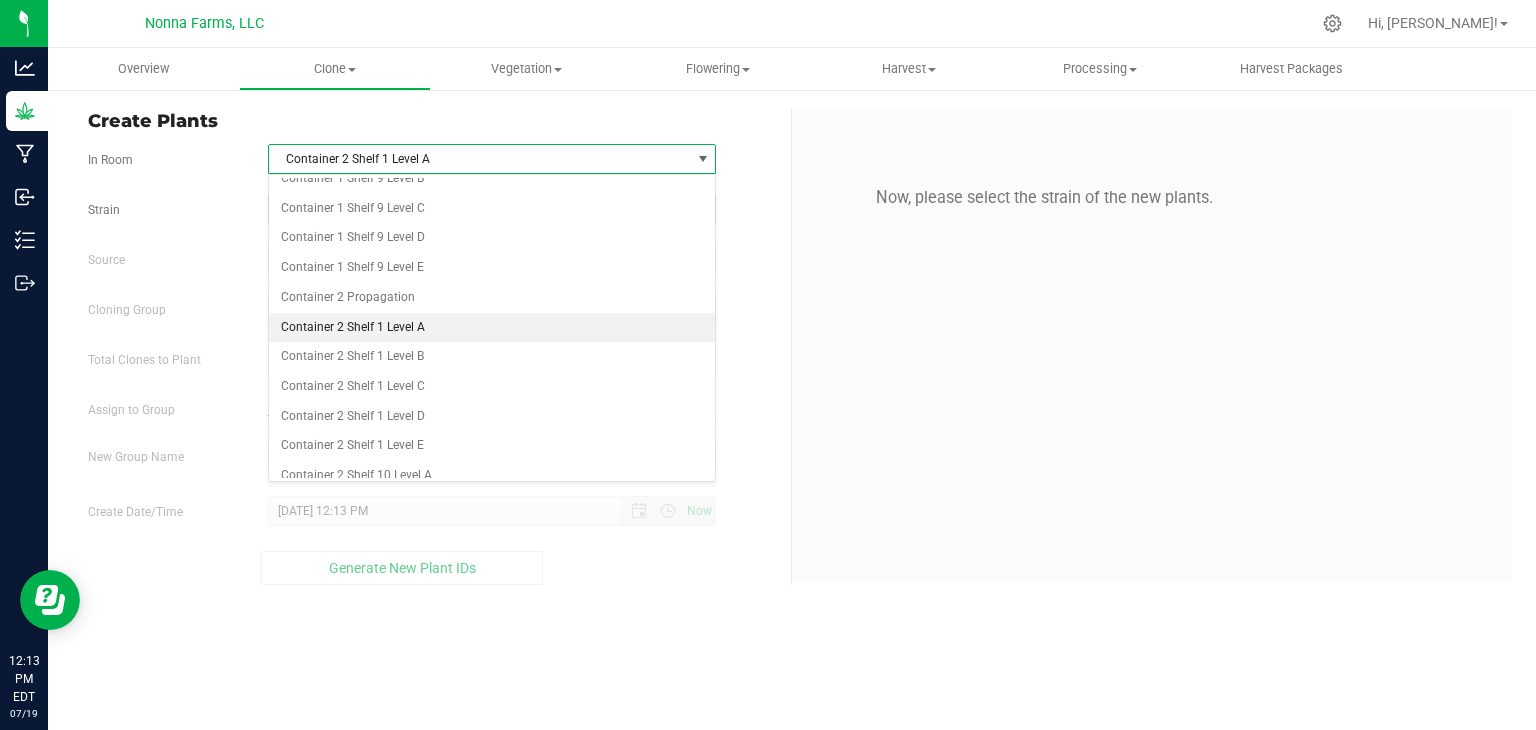 scroll, scrollTop: 2500, scrollLeft: 0, axis: vertical 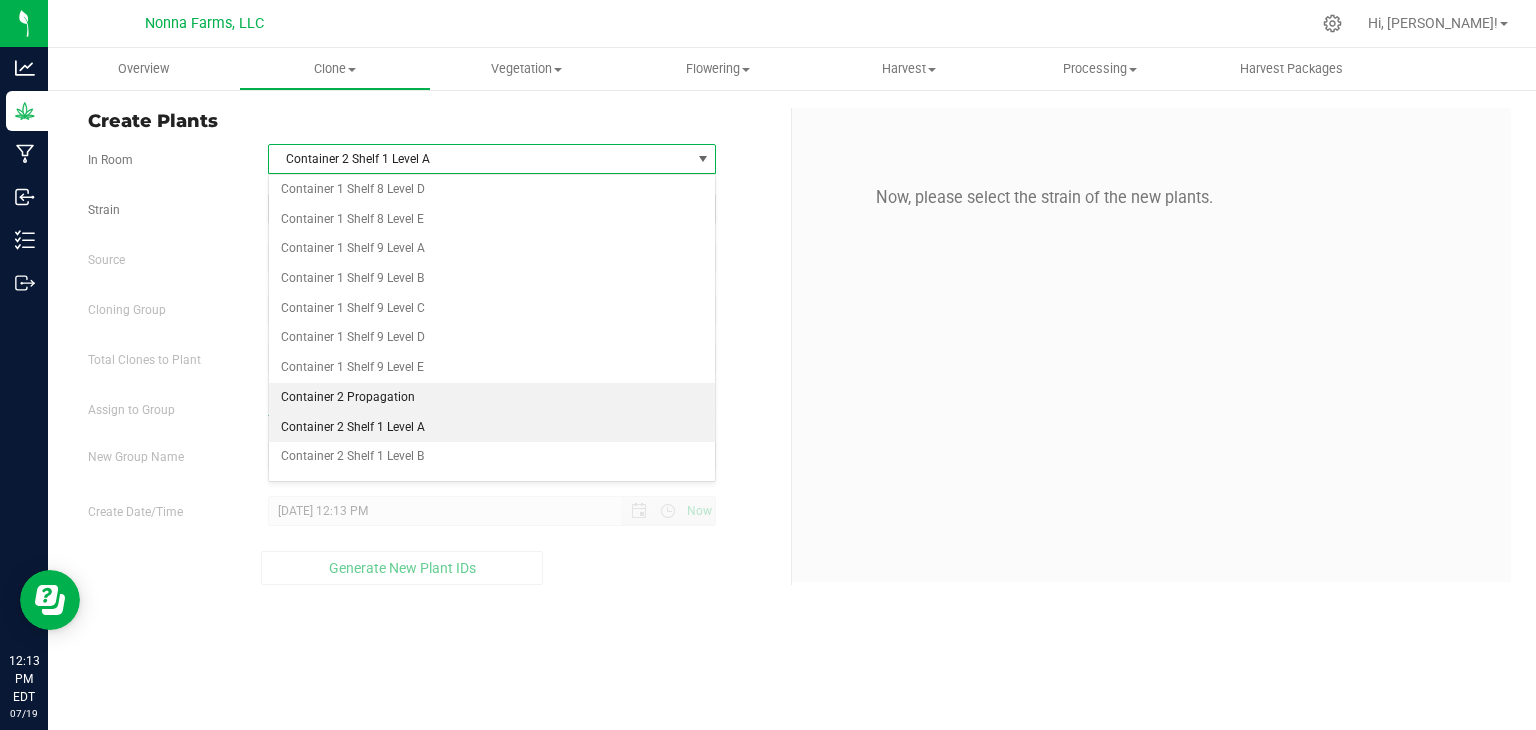click on "Container 2 Propagation" at bounding box center (492, 398) 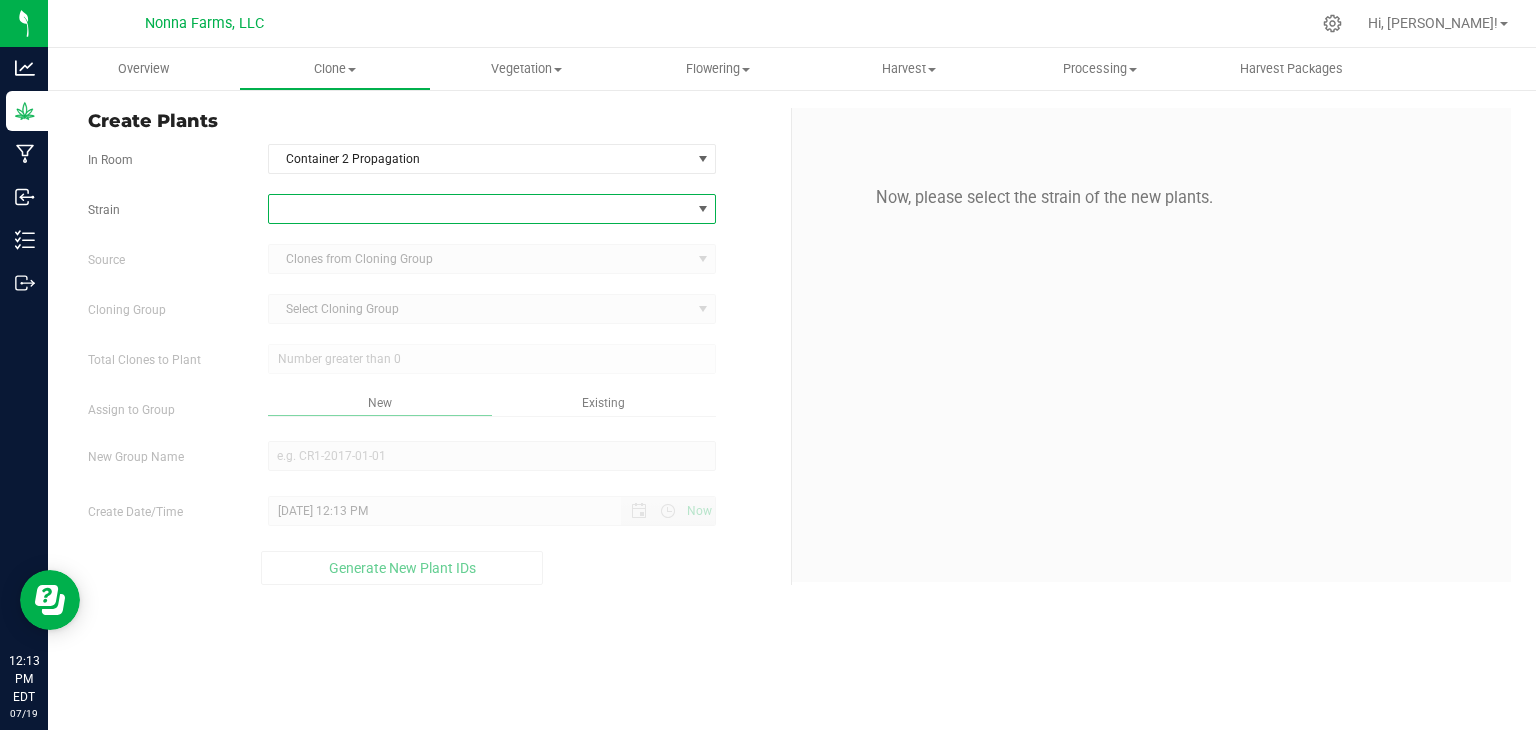 click at bounding box center [480, 209] 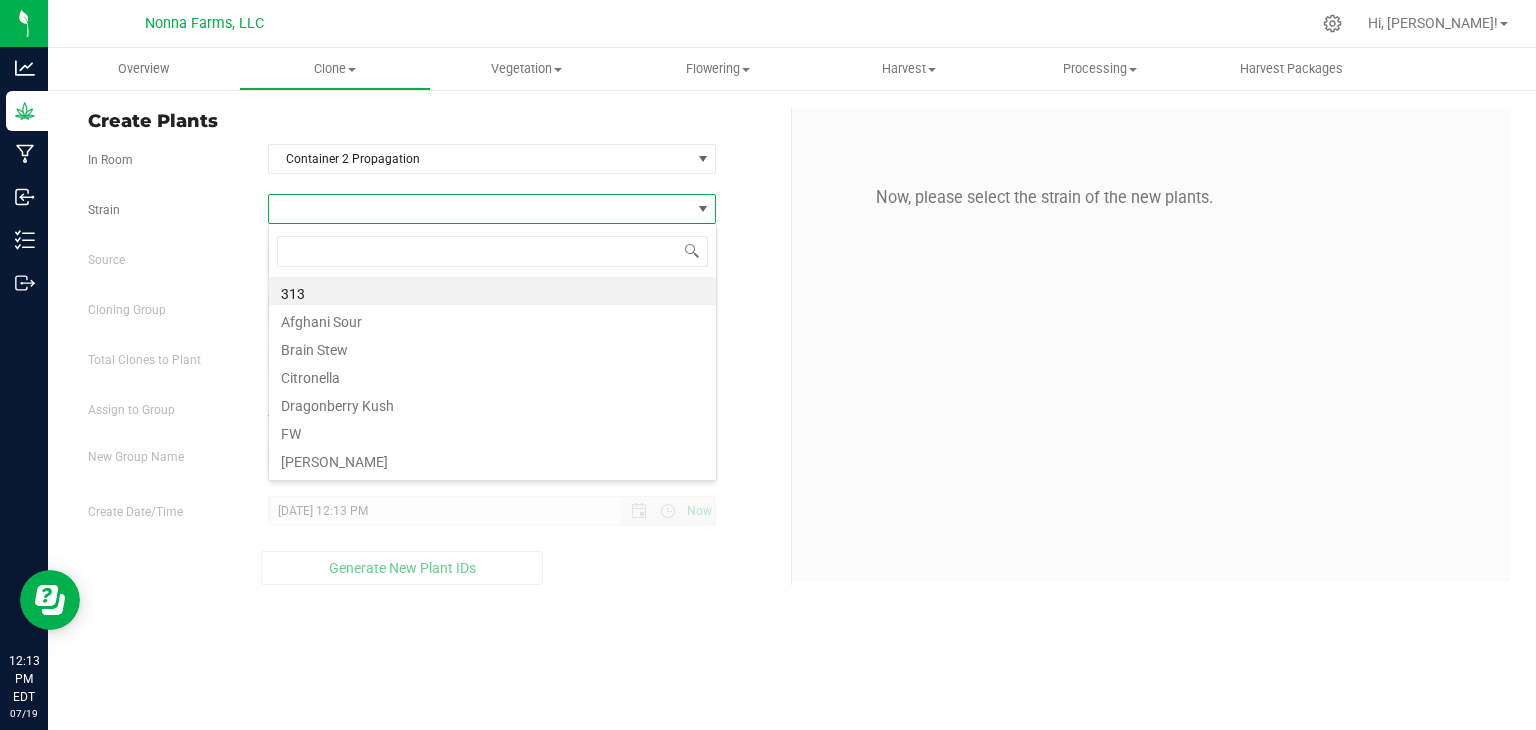 scroll, scrollTop: 99970, scrollLeft: 99551, axis: both 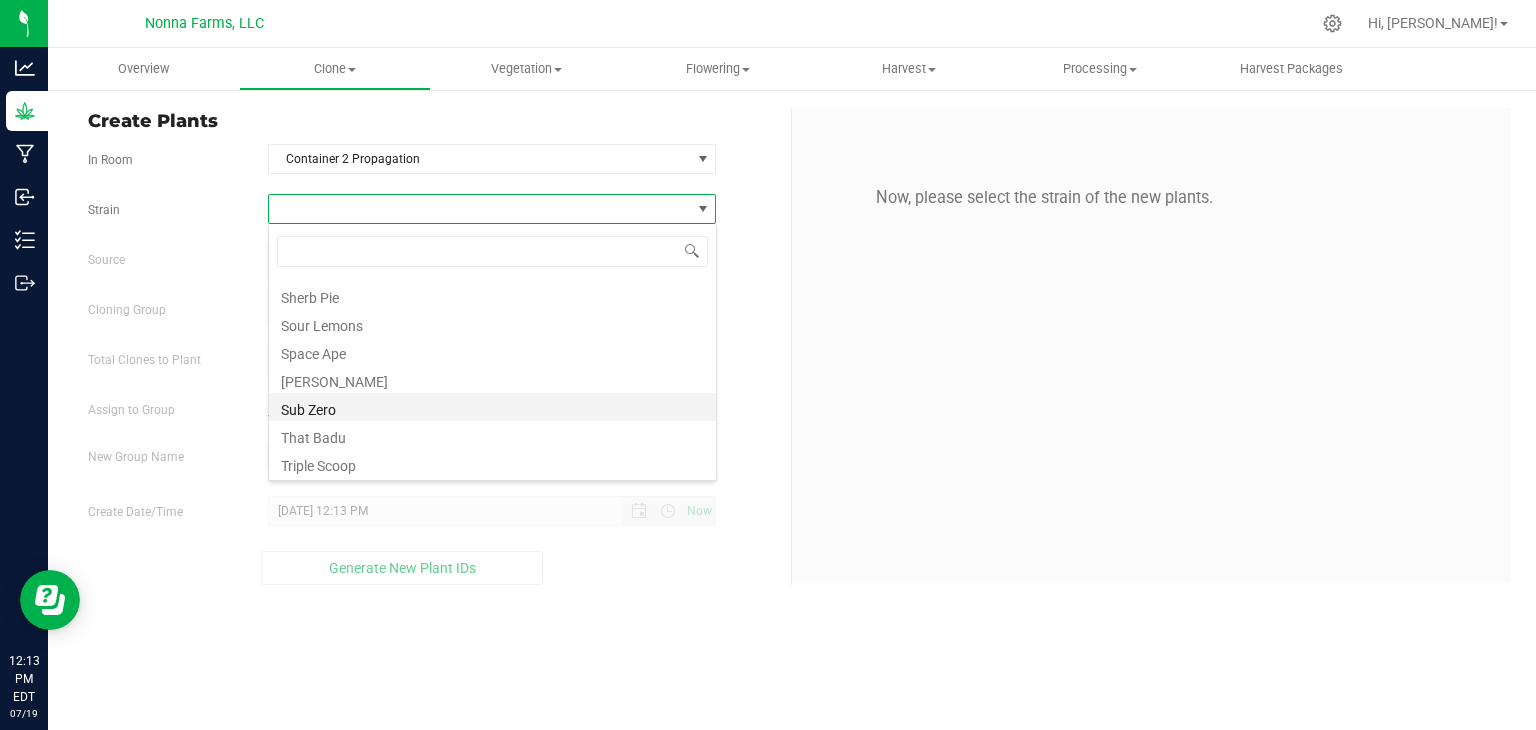 click on "Sub Zero" at bounding box center [492, 407] 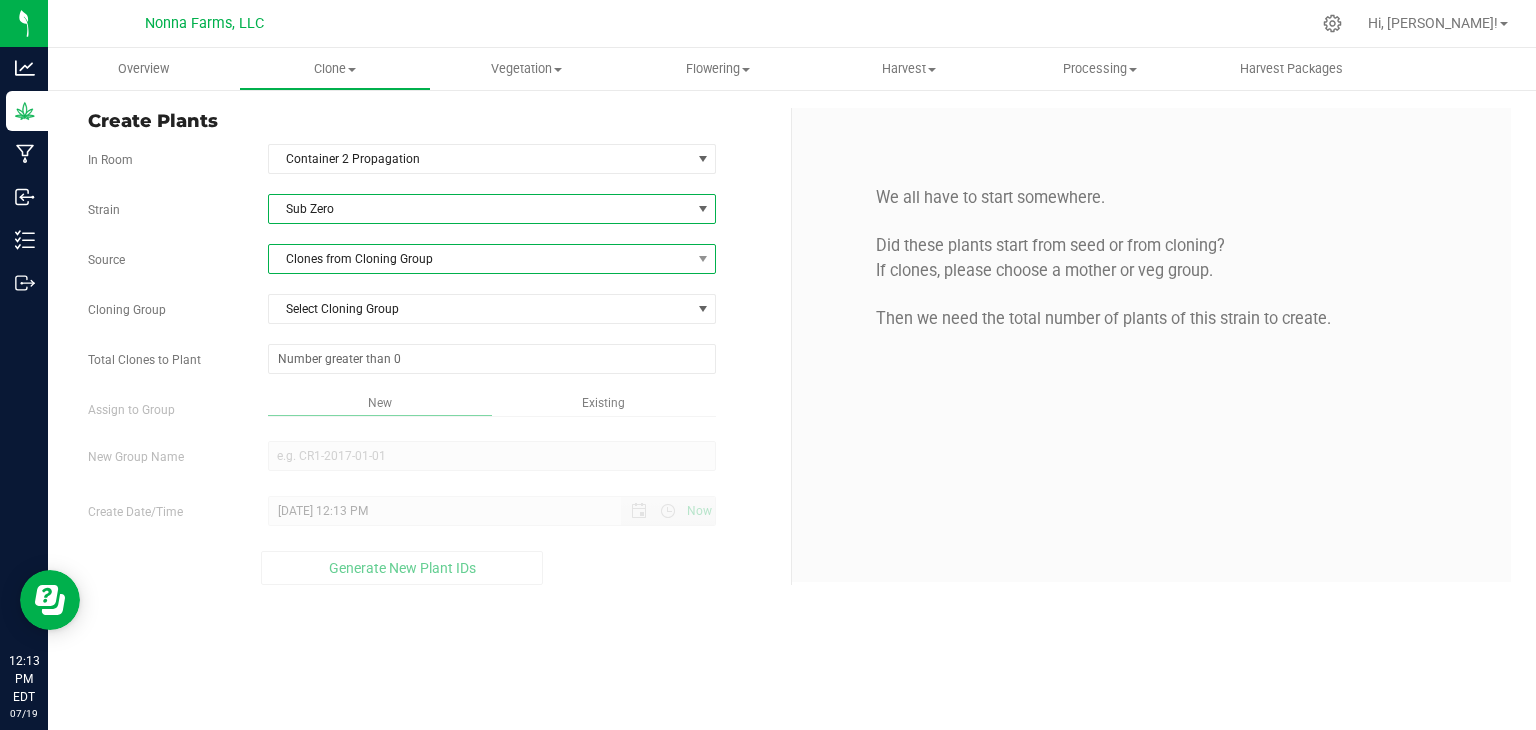 click on "Clones from Cloning Group" at bounding box center [480, 259] 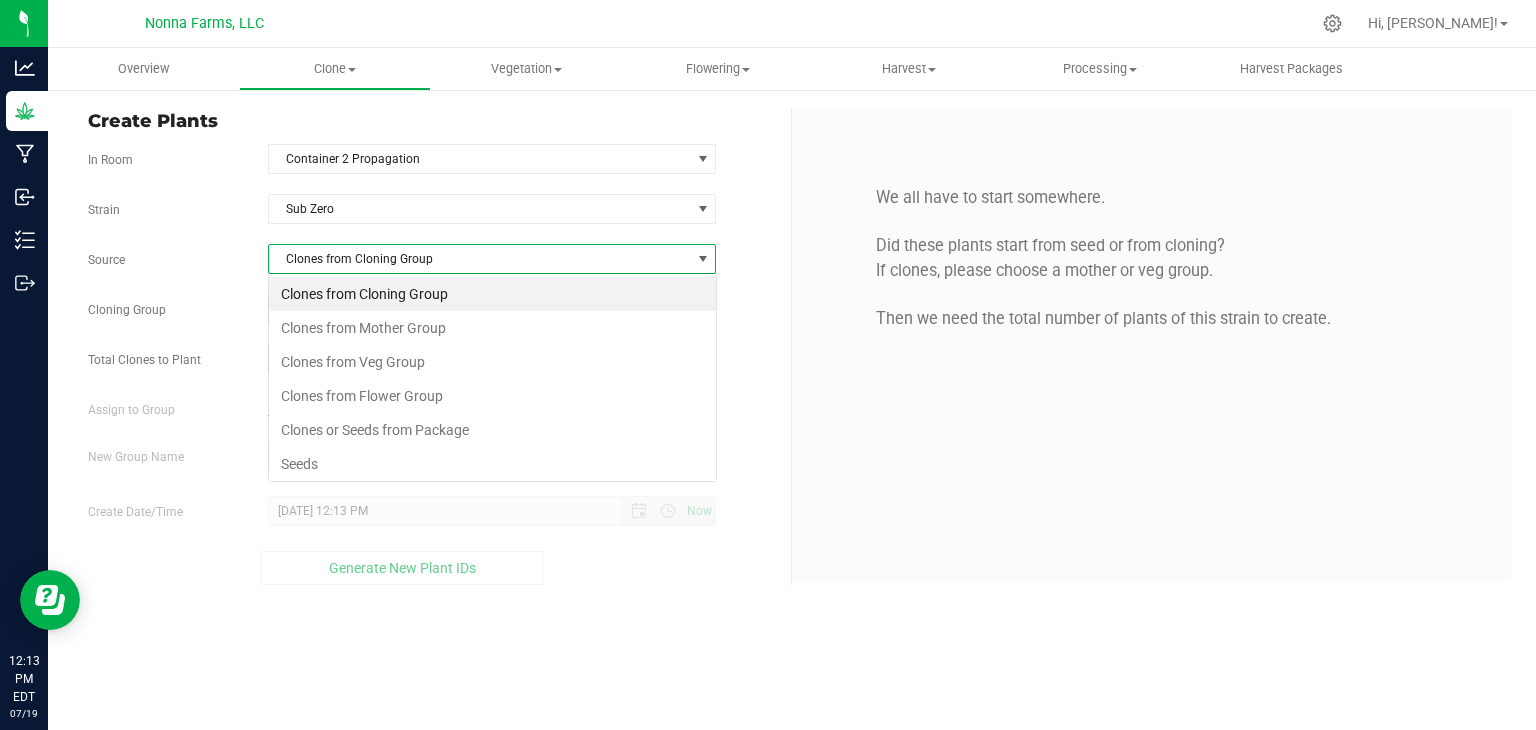 scroll, scrollTop: 99970, scrollLeft: 99551, axis: both 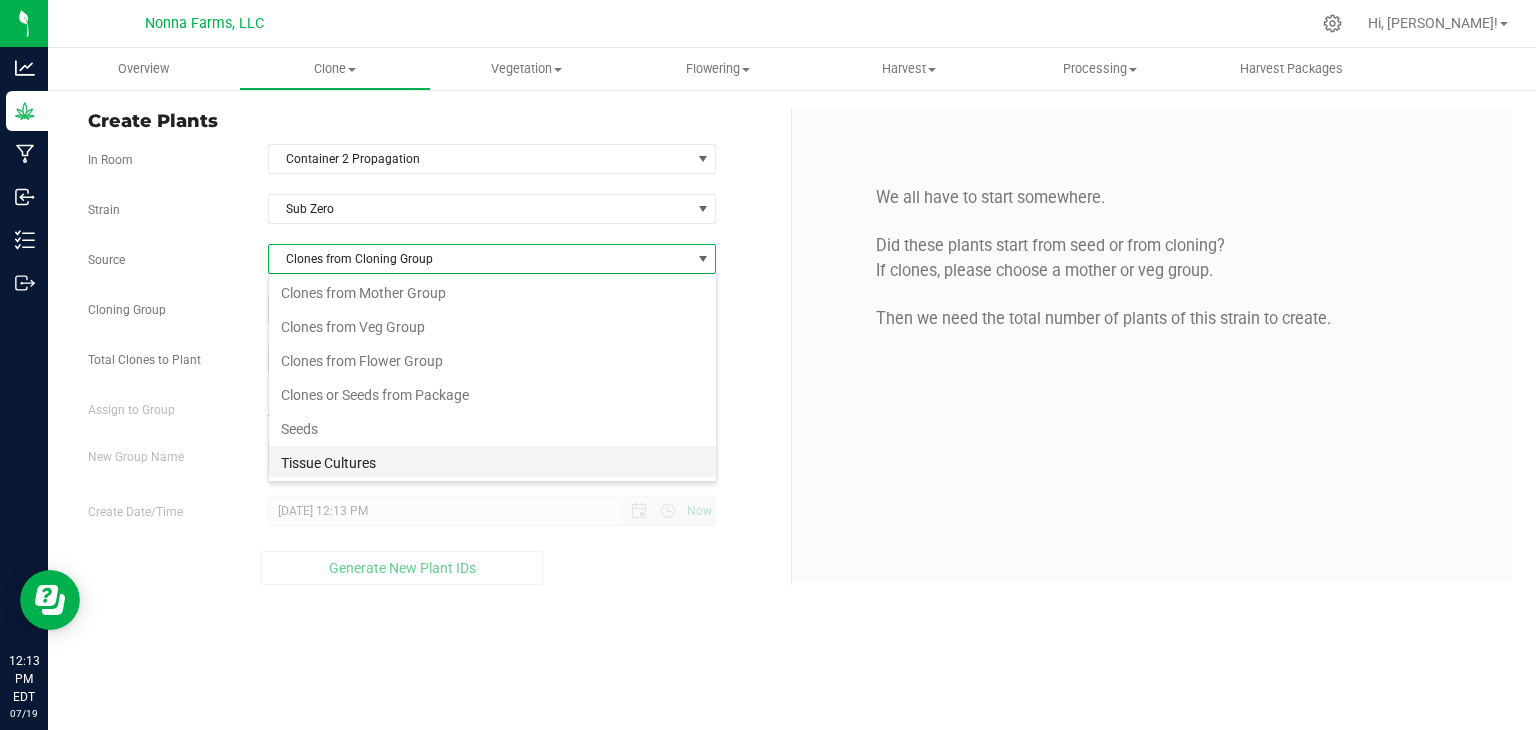 click on "Tissue Cultures" at bounding box center (492, 463) 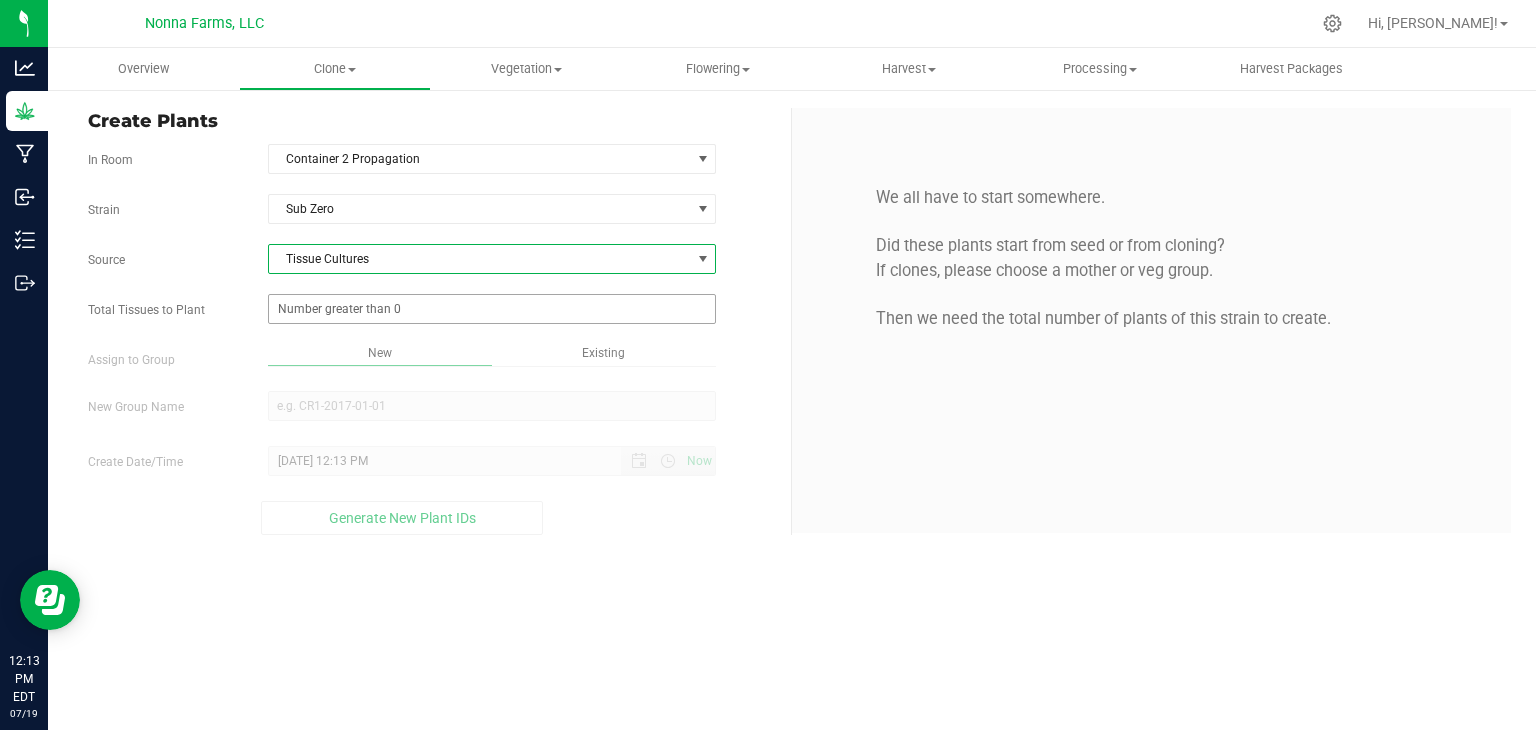 click at bounding box center [492, 309] 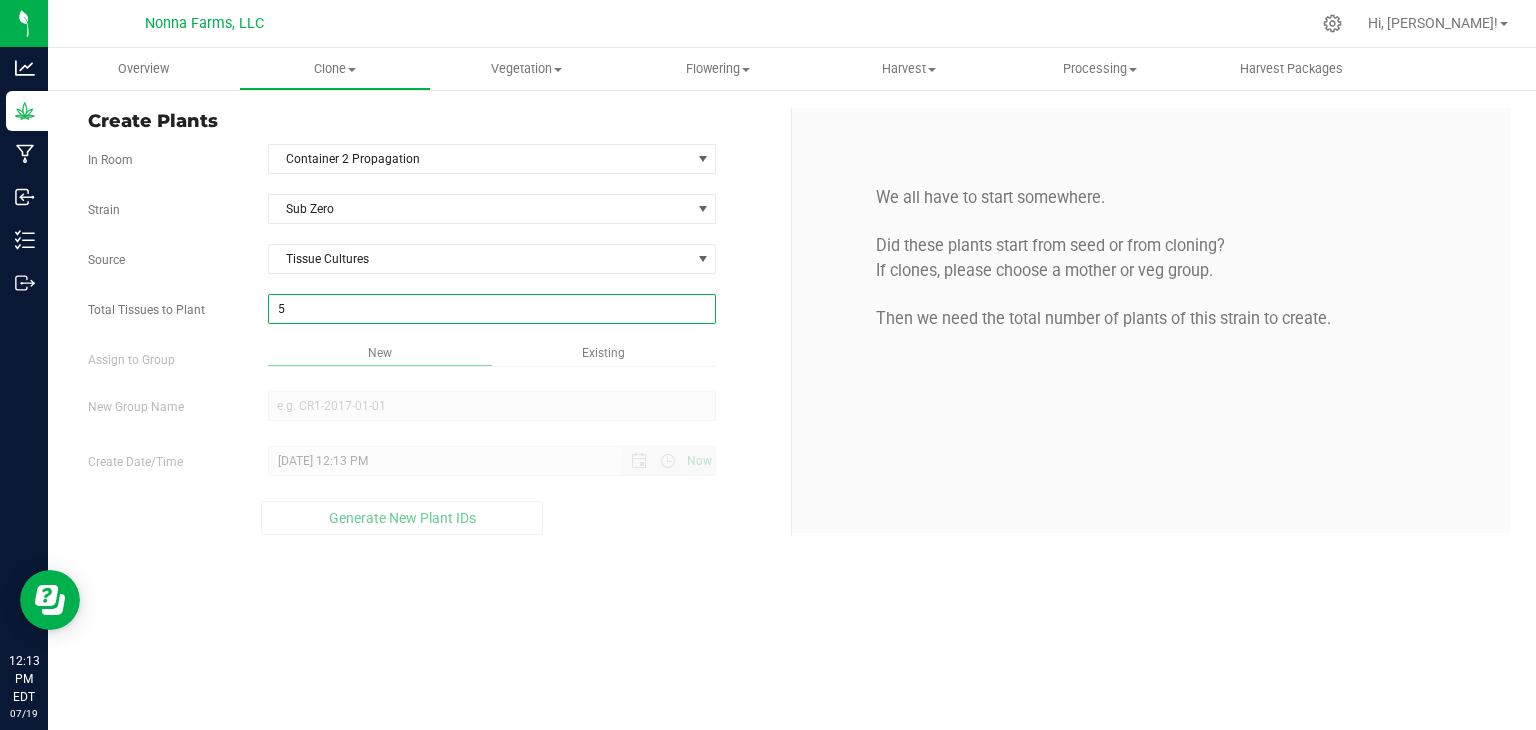 type on "50" 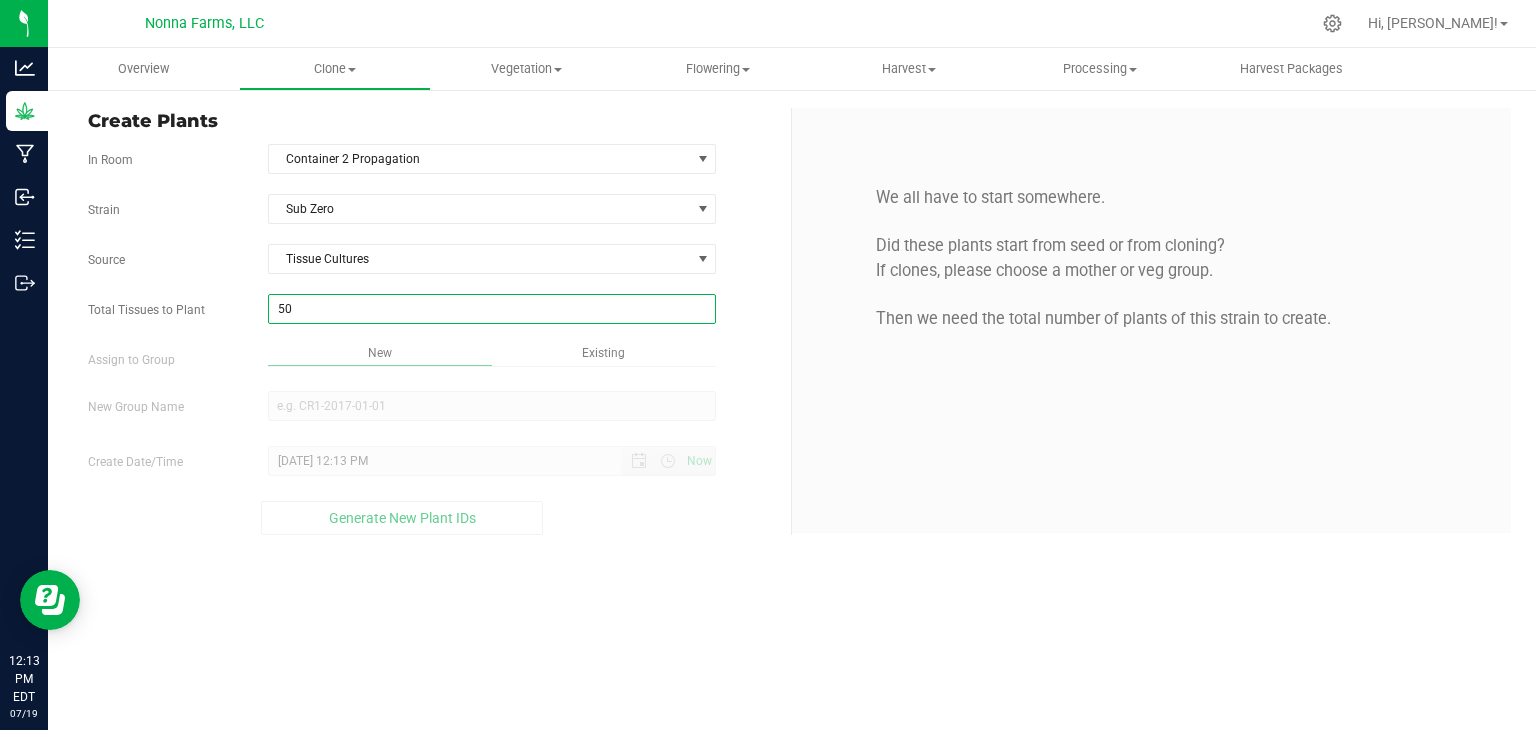 type on "50" 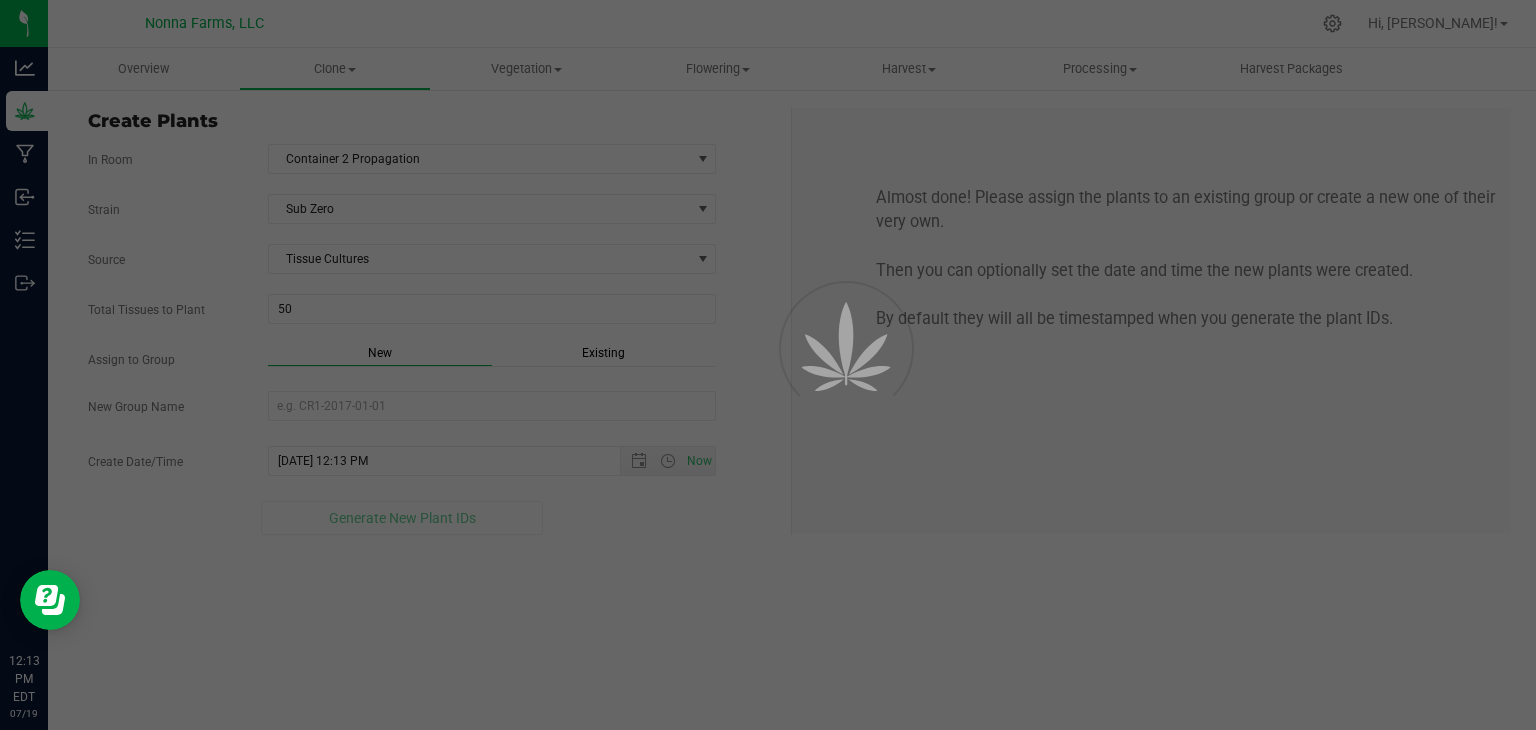 click on "Overview
Clone
Create plants
Cloning groups
Cloning plants
Apply to plants
Vegetation" at bounding box center [792, 389] 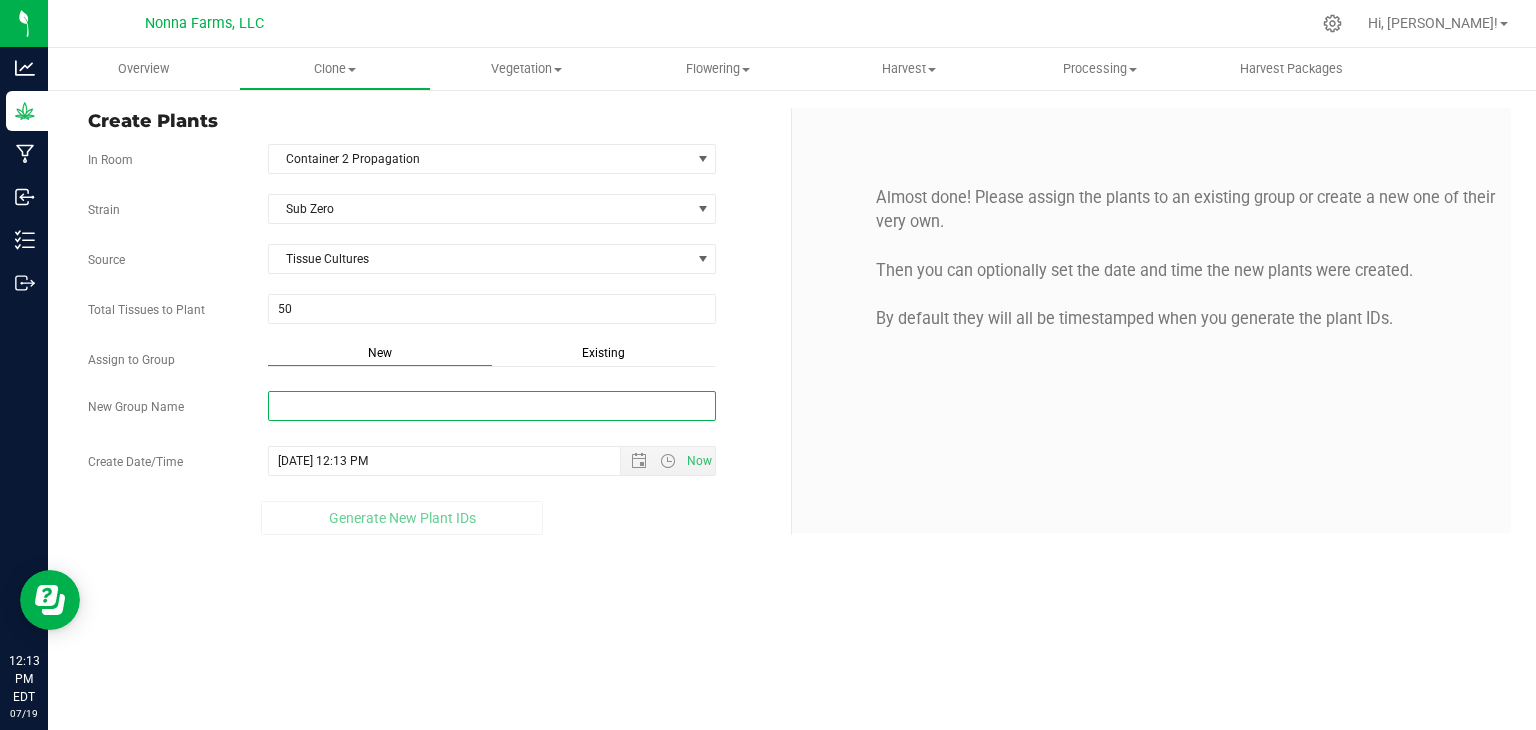 click on "New Group Name" at bounding box center (492, 406) 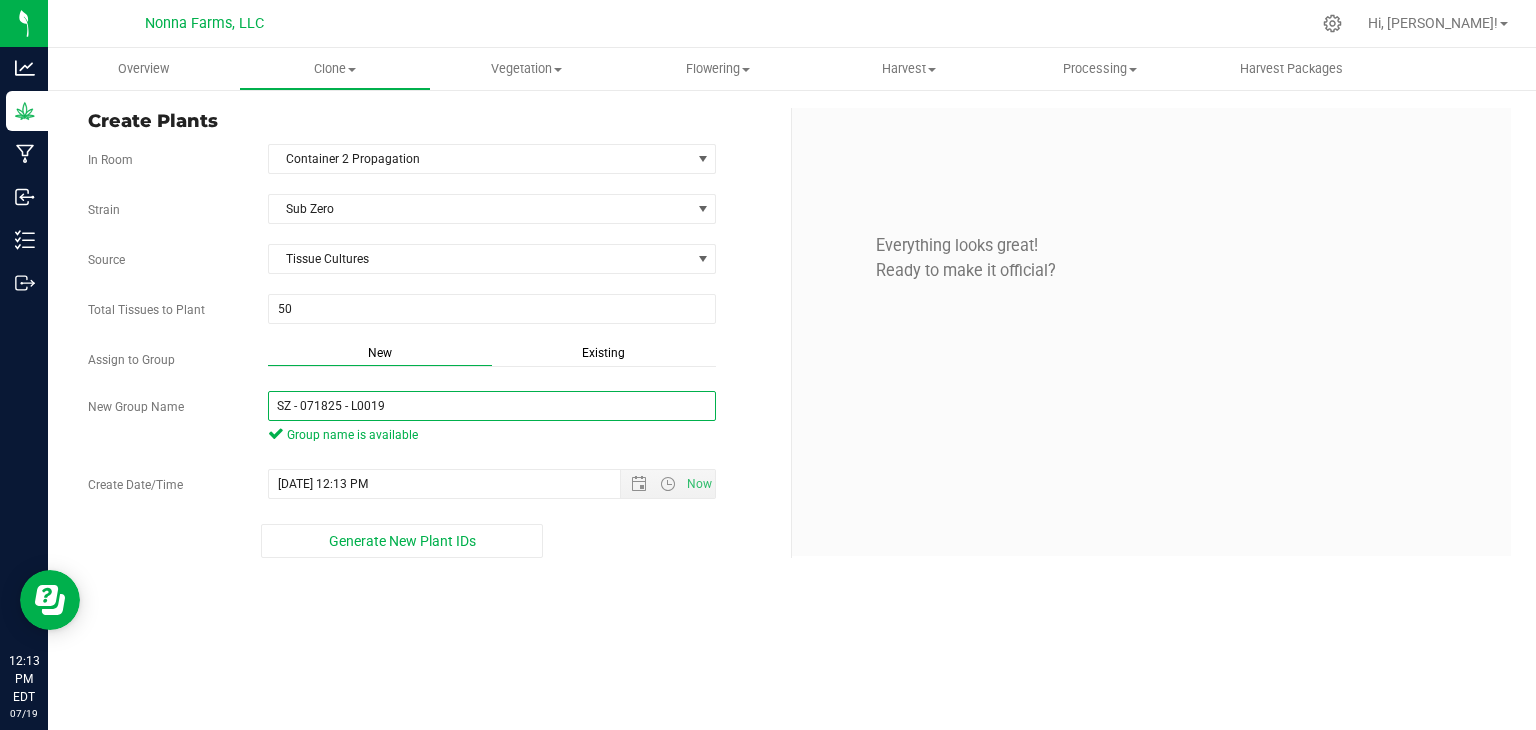 drag, startPoint x: 436, startPoint y: 402, endPoint x: 72, endPoint y: 389, distance: 364.23206 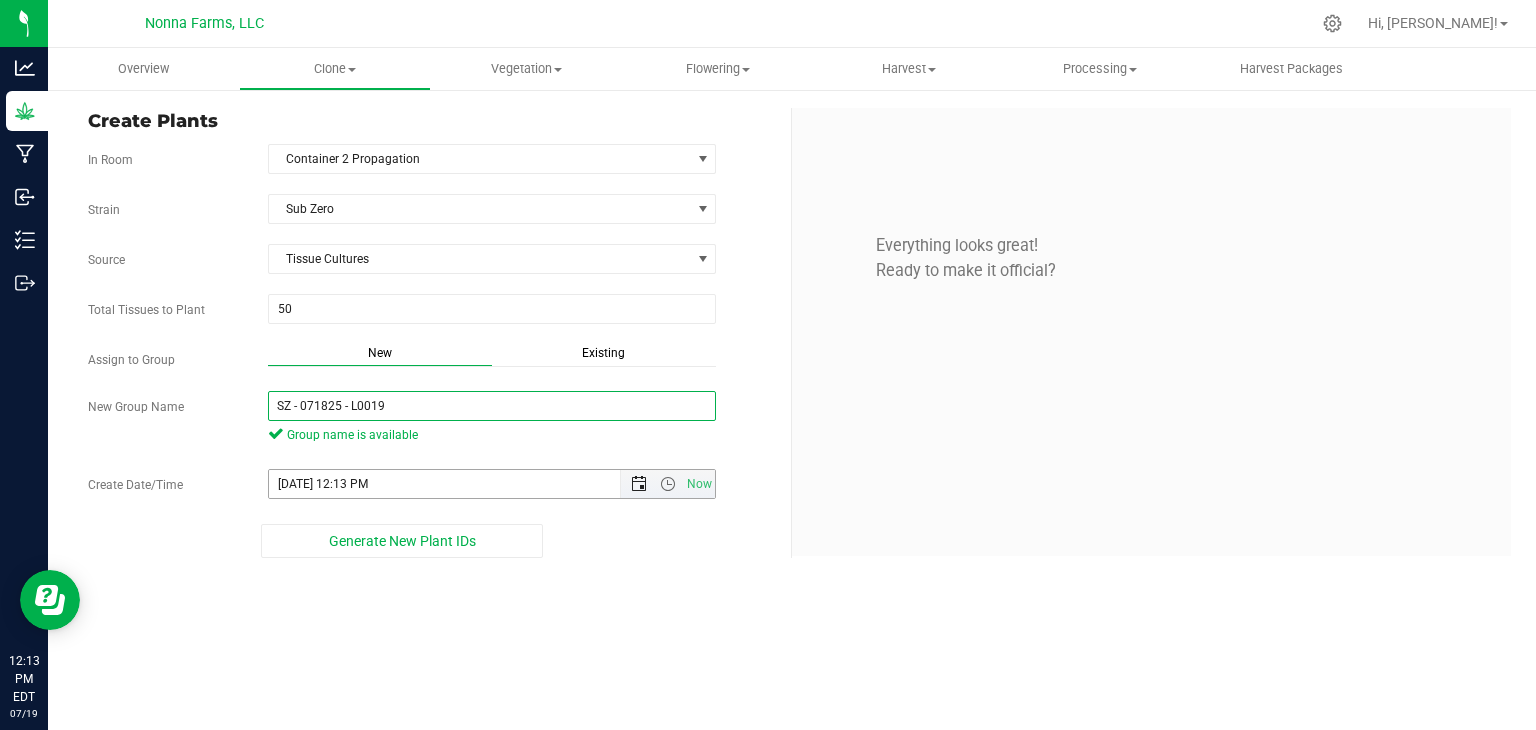 click at bounding box center (639, 484) 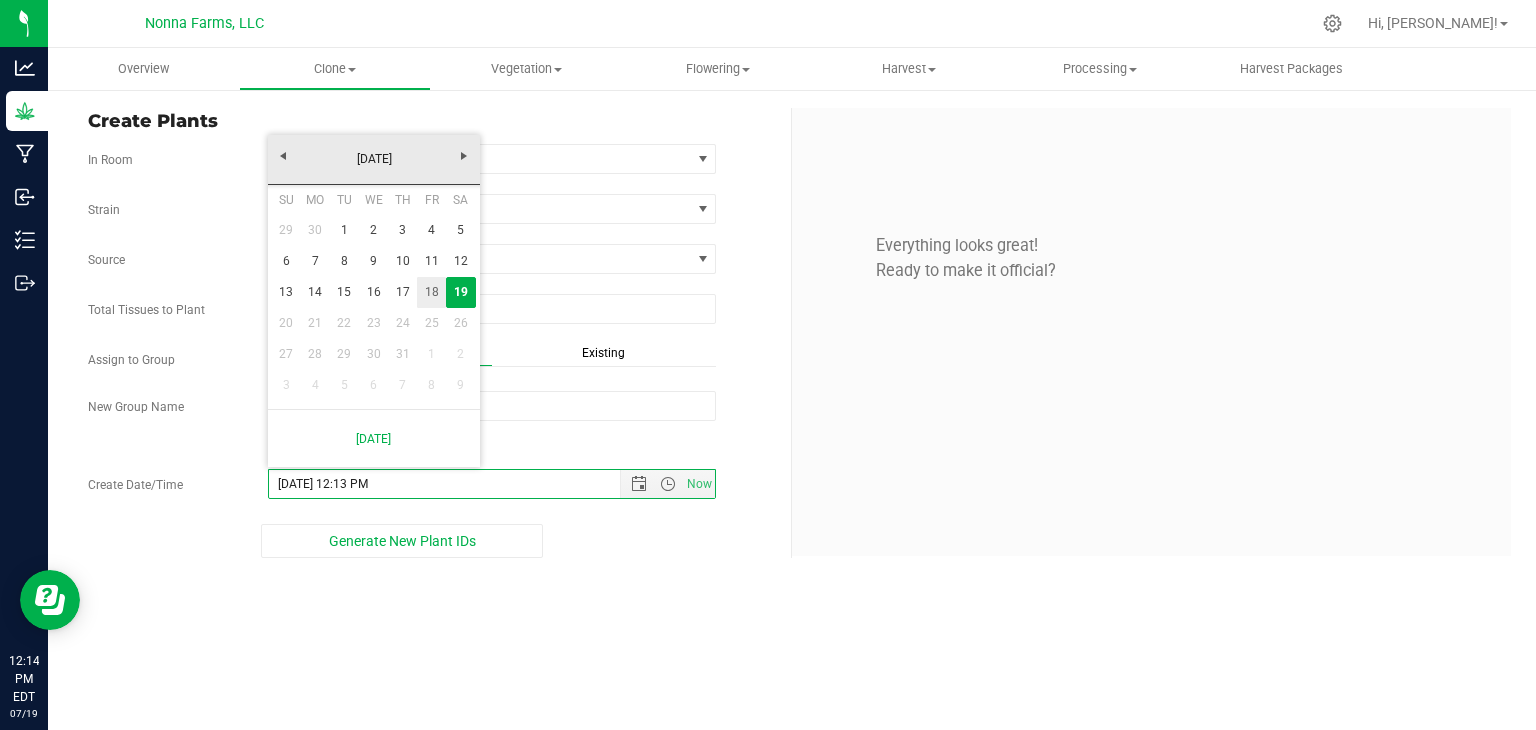 click on "18" at bounding box center (431, 292) 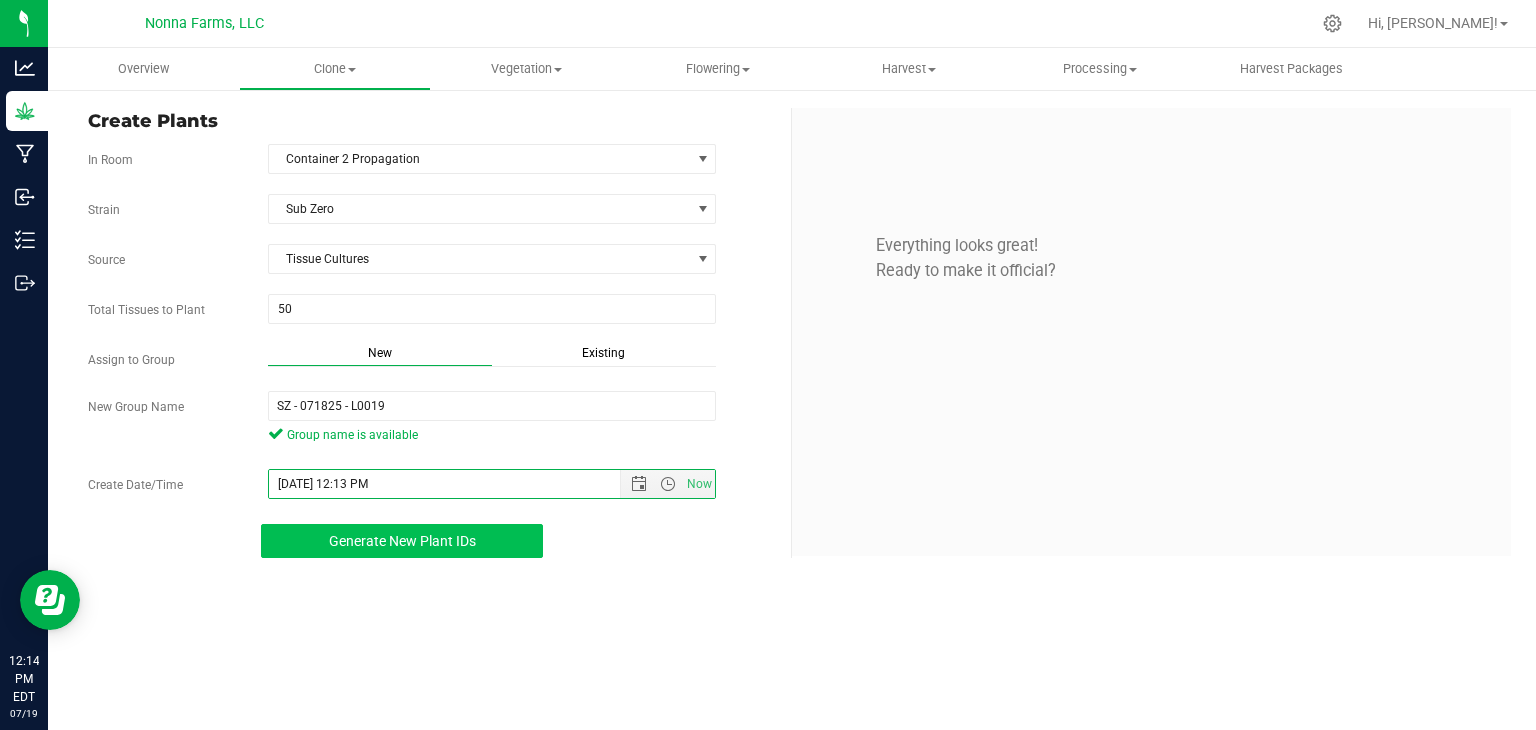 click on "Generate New Plant IDs" at bounding box center (402, 541) 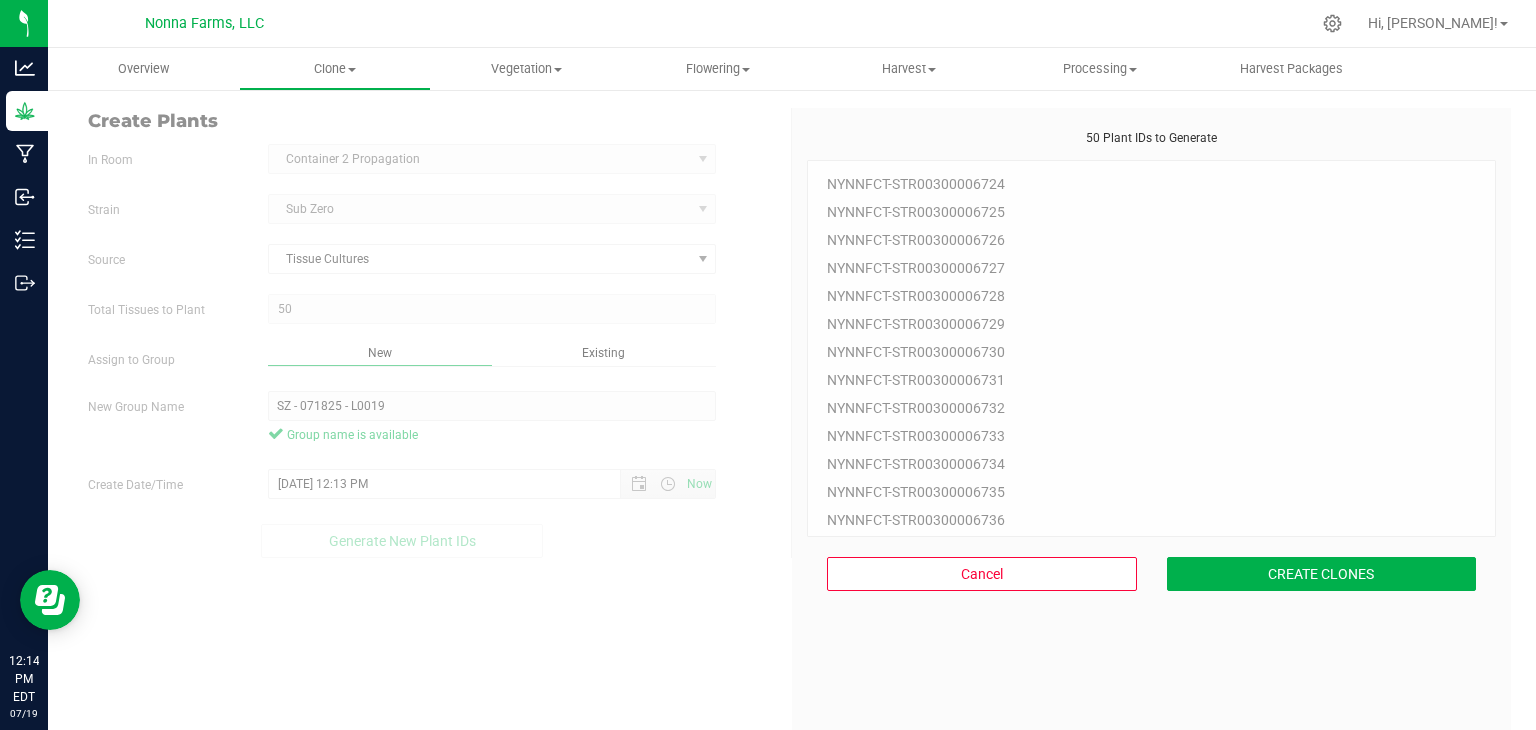 scroll, scrollTop: 60, scrollLeft: 0, axis: vertical 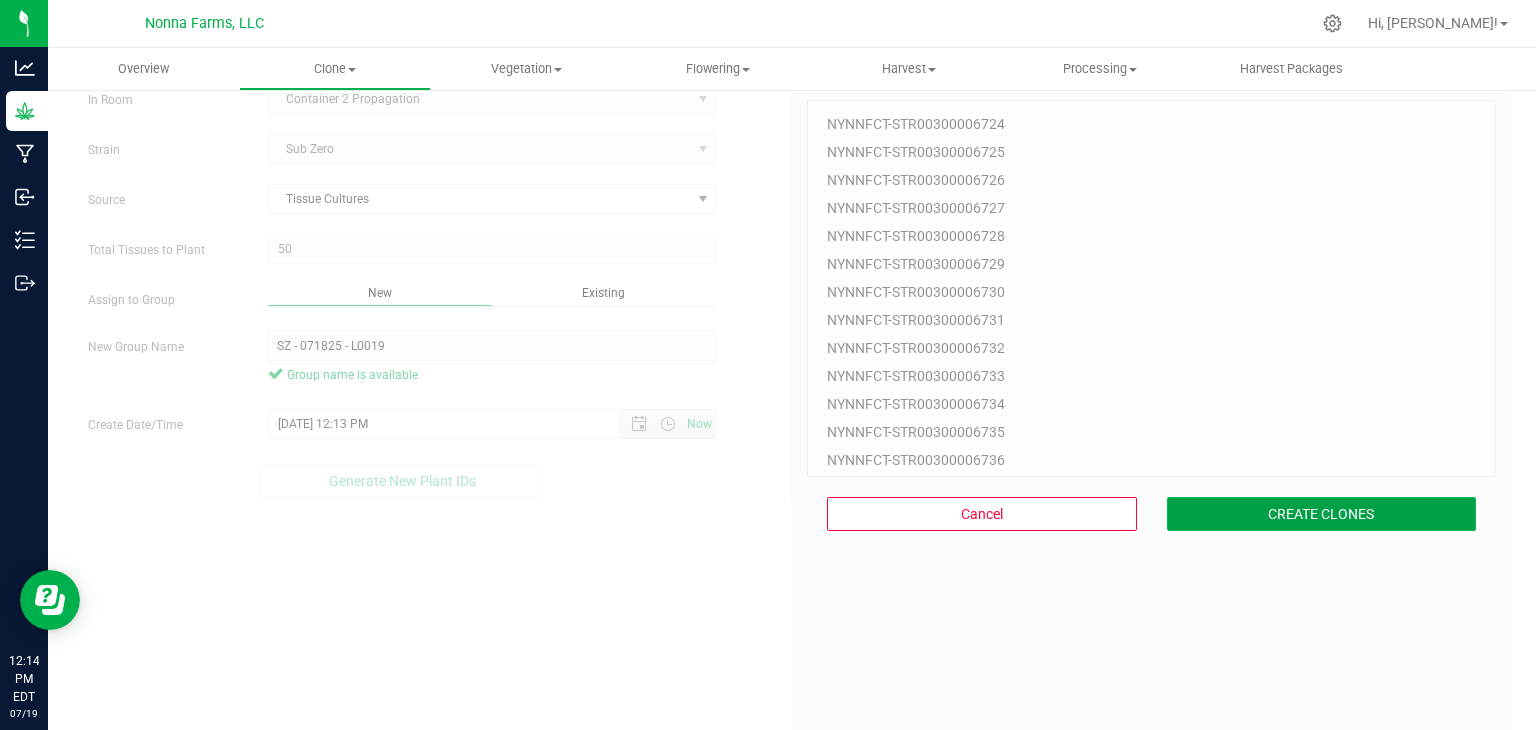 click on "CREATE CLONES" at bounding box center (1322, 514) 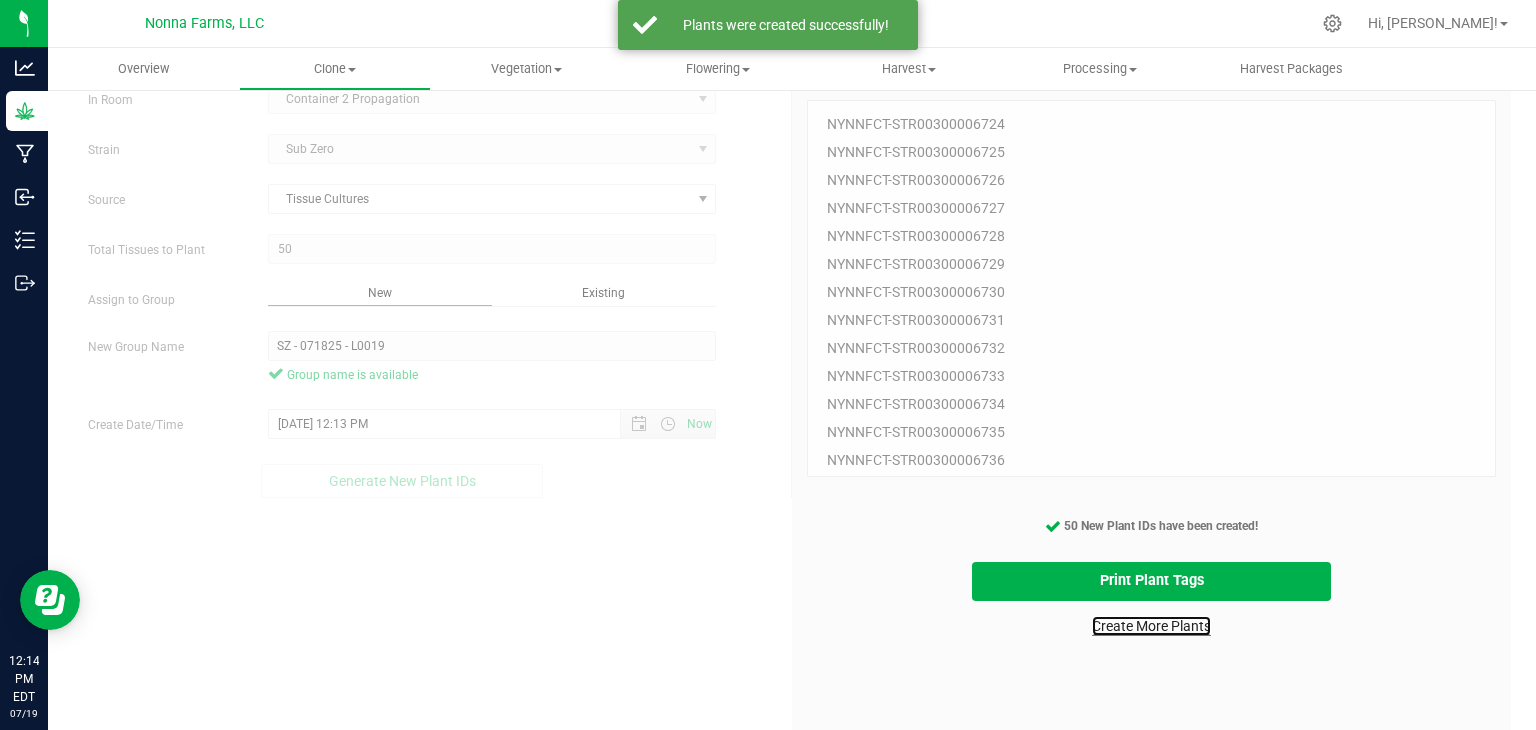 click on "Create More Plants" at bounding box center [1151, 626] 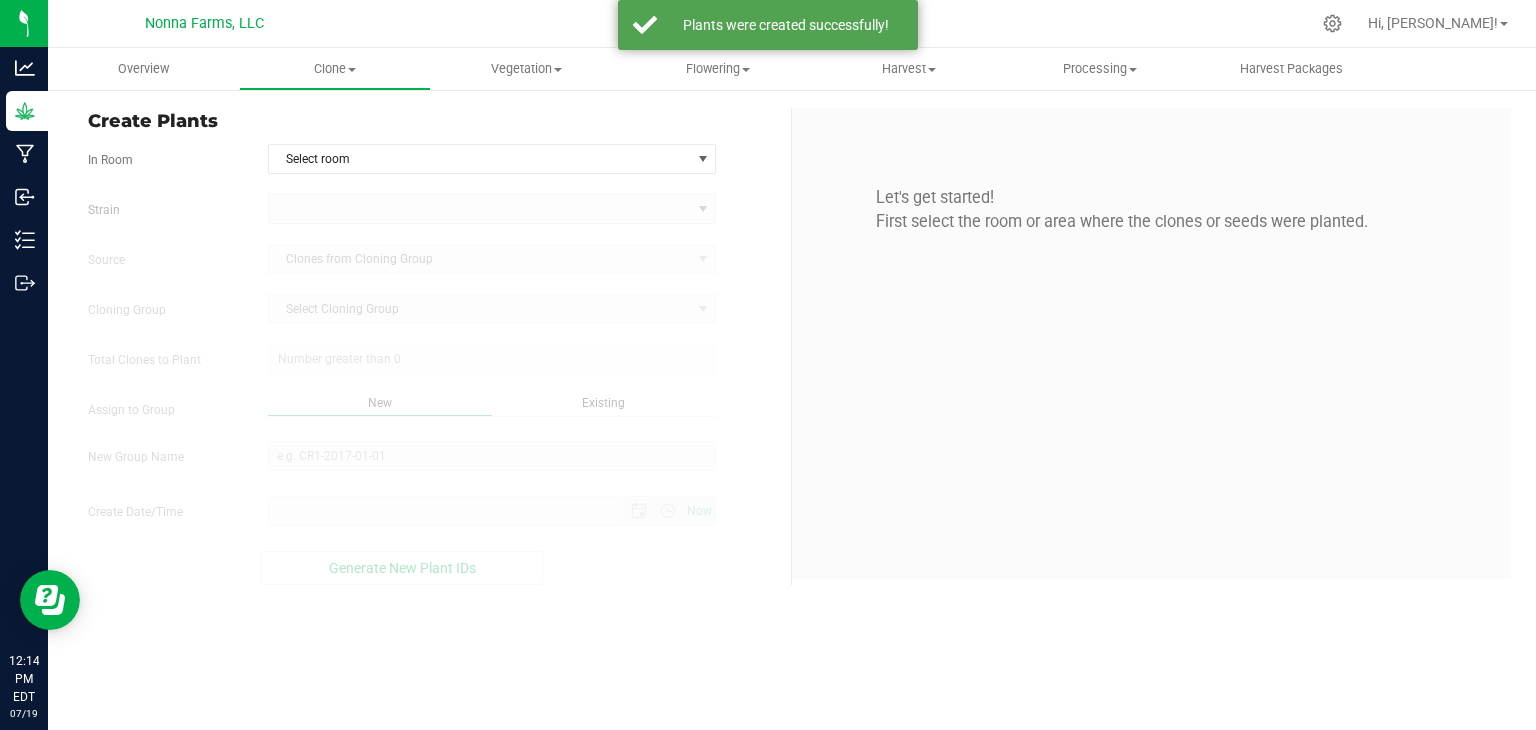 scroll, scrollTop: 0, scrollLeft: 0, axis: both 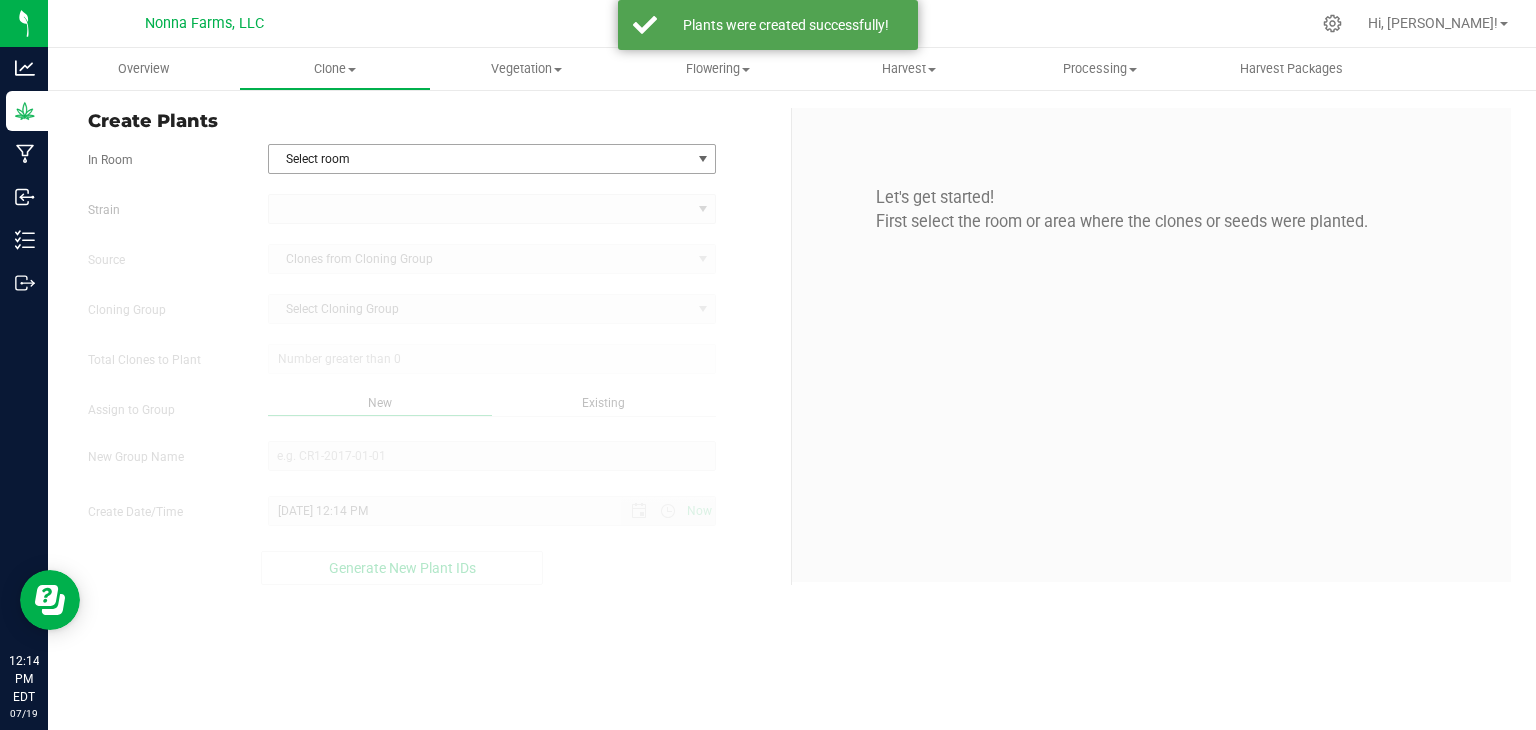 click on "Select room" at bounding box center [480, 159] 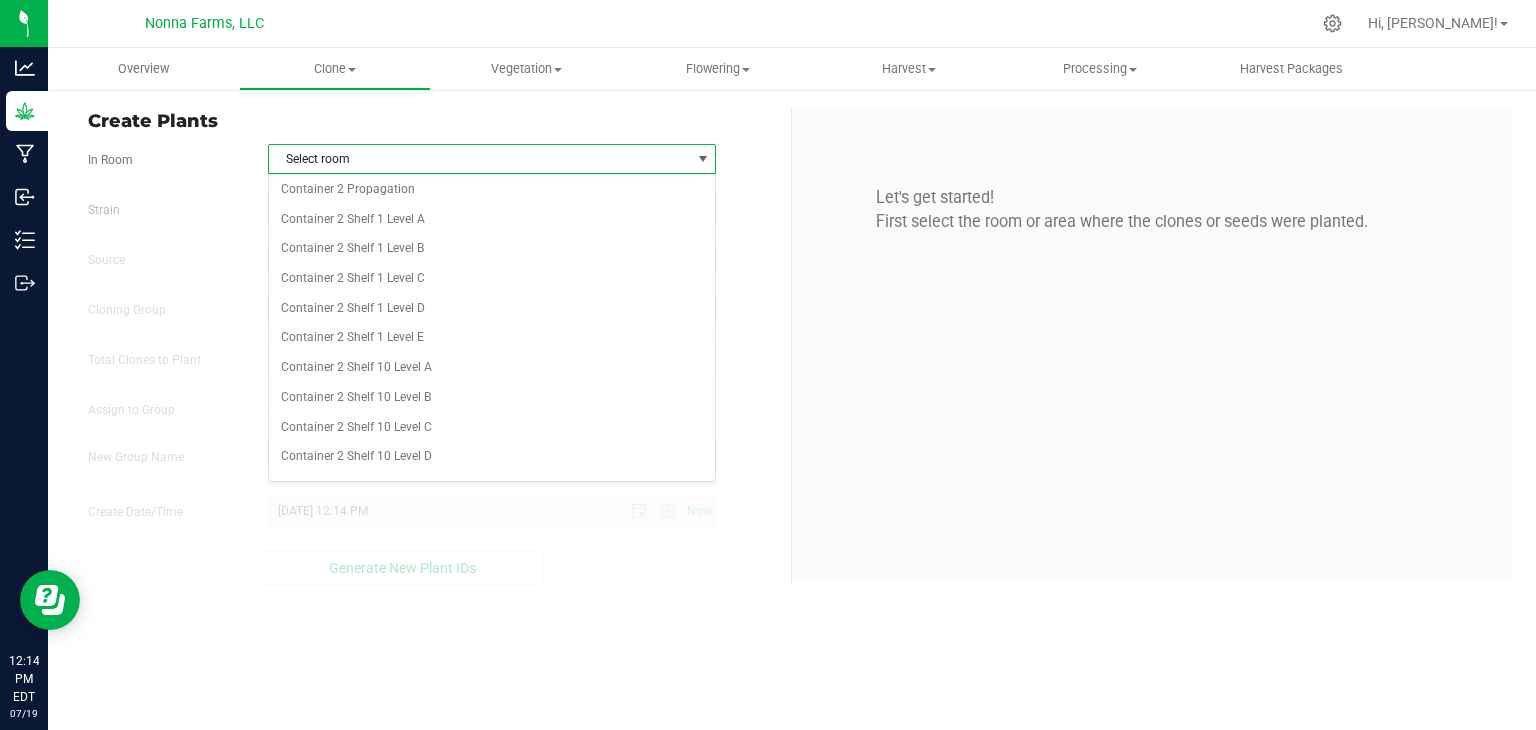 scroll, scrollTop: 2600, scrollLeft: 0, axis: vertical 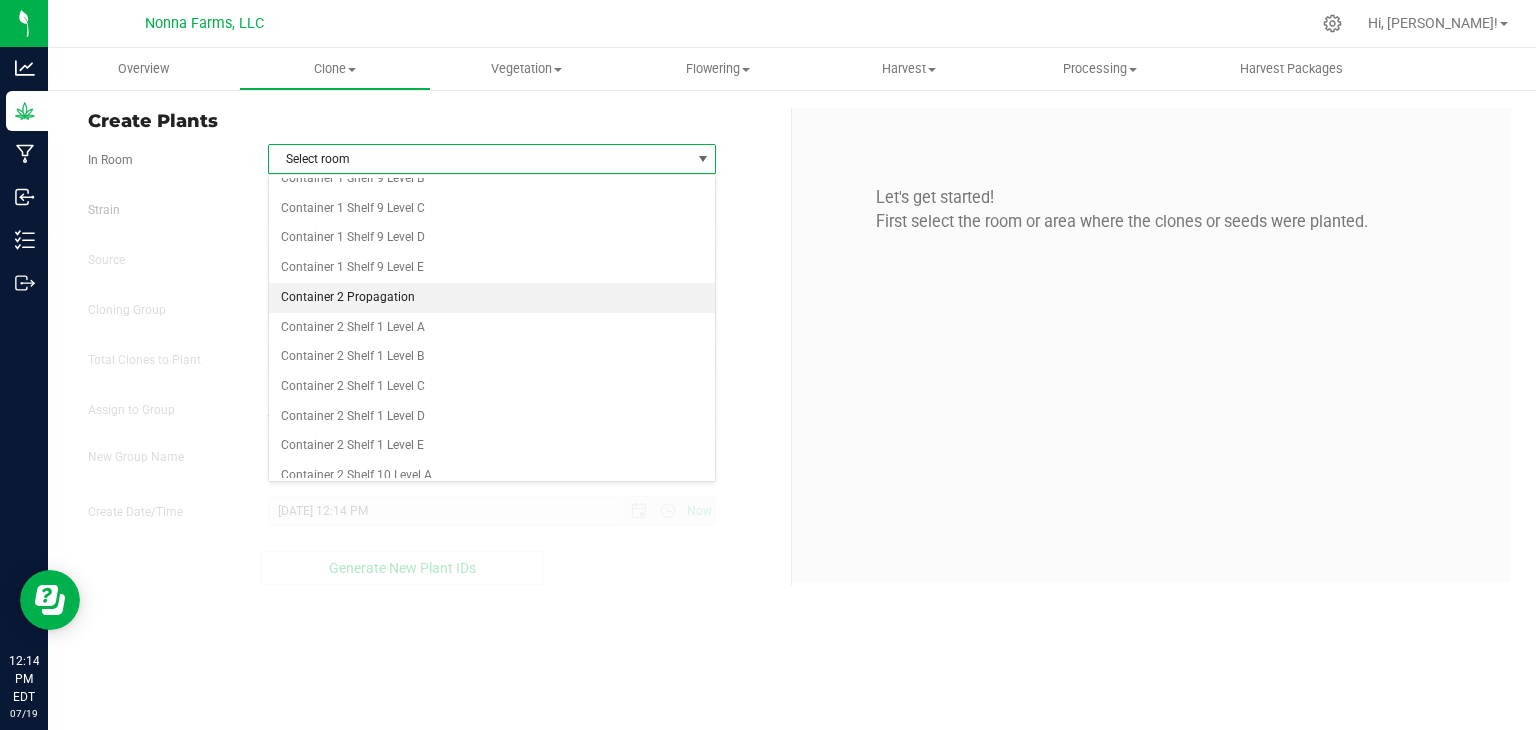 click on "Container 2 Propagation" at bounding box center [492, 298] 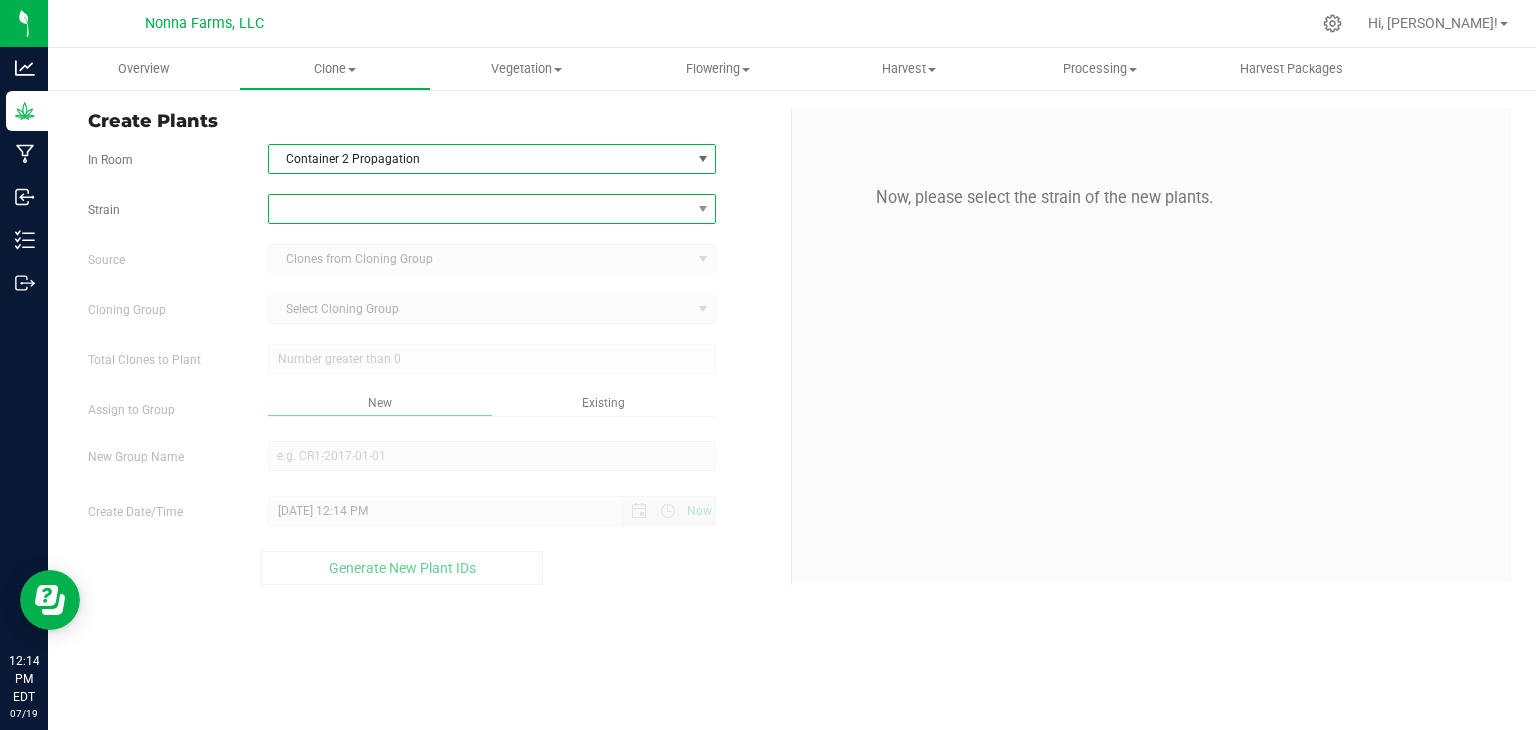 click at bounding box center [480, 209] 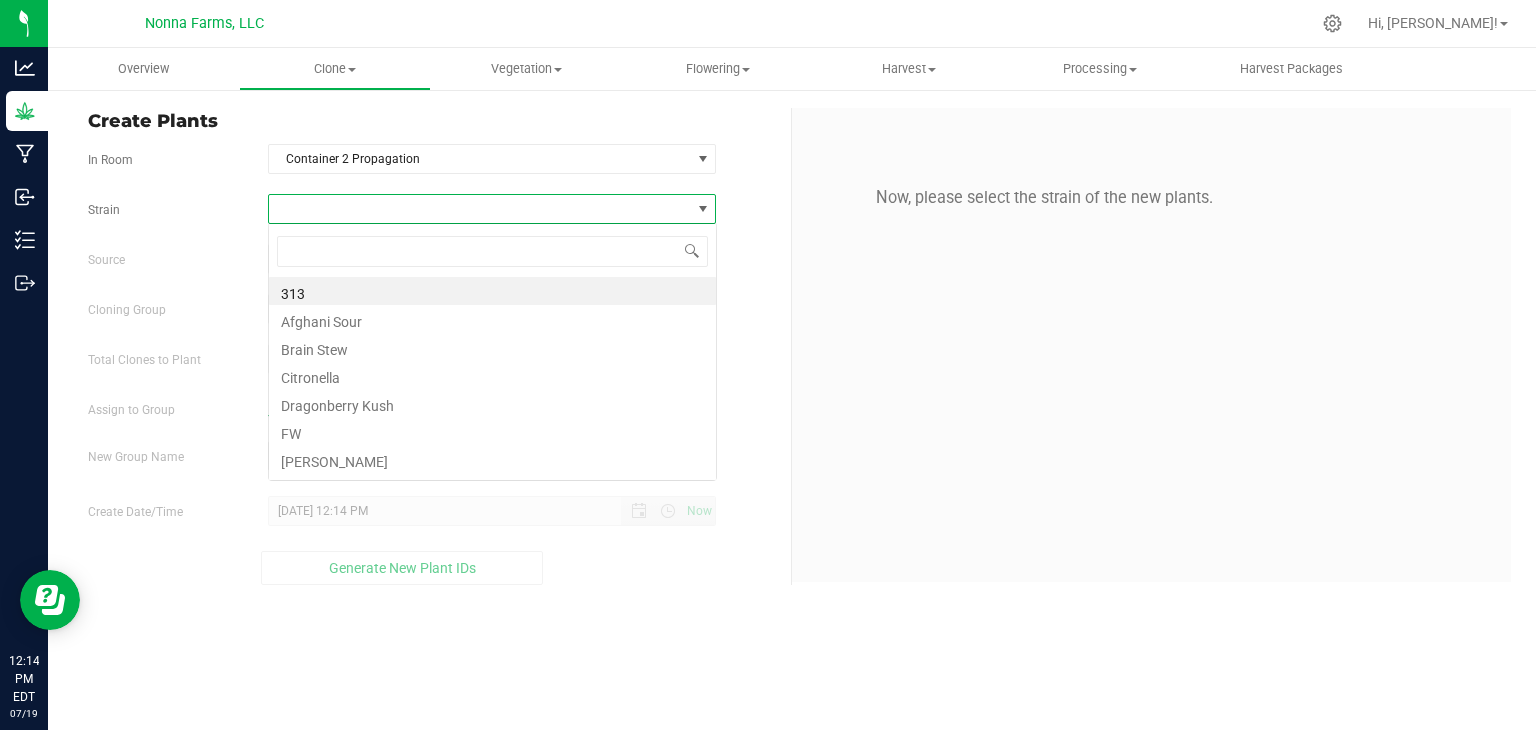 scroll, scrollTop: 99970, scrollLeft: 99551, axis: both 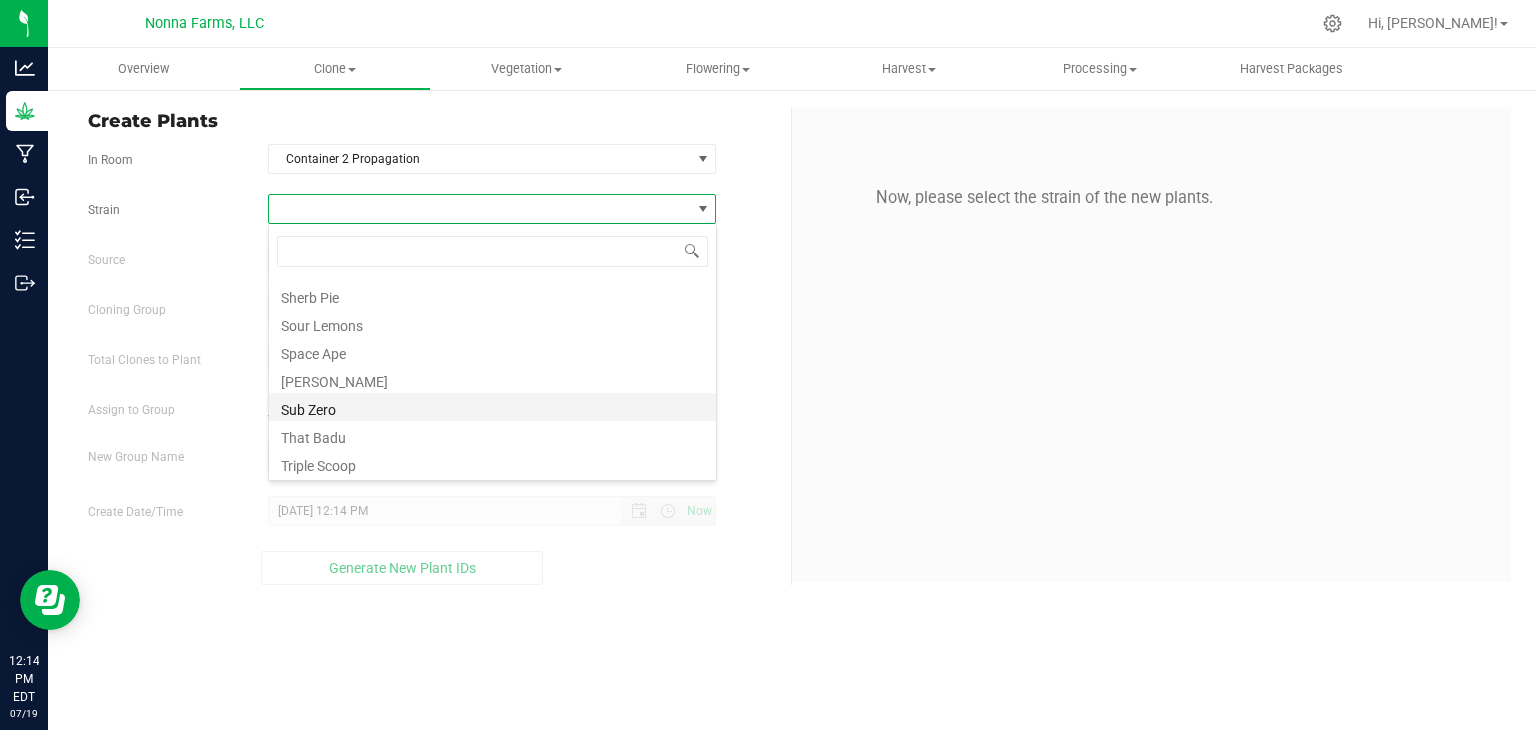 click on "Sub Zero" at bounding box center (492, 407) 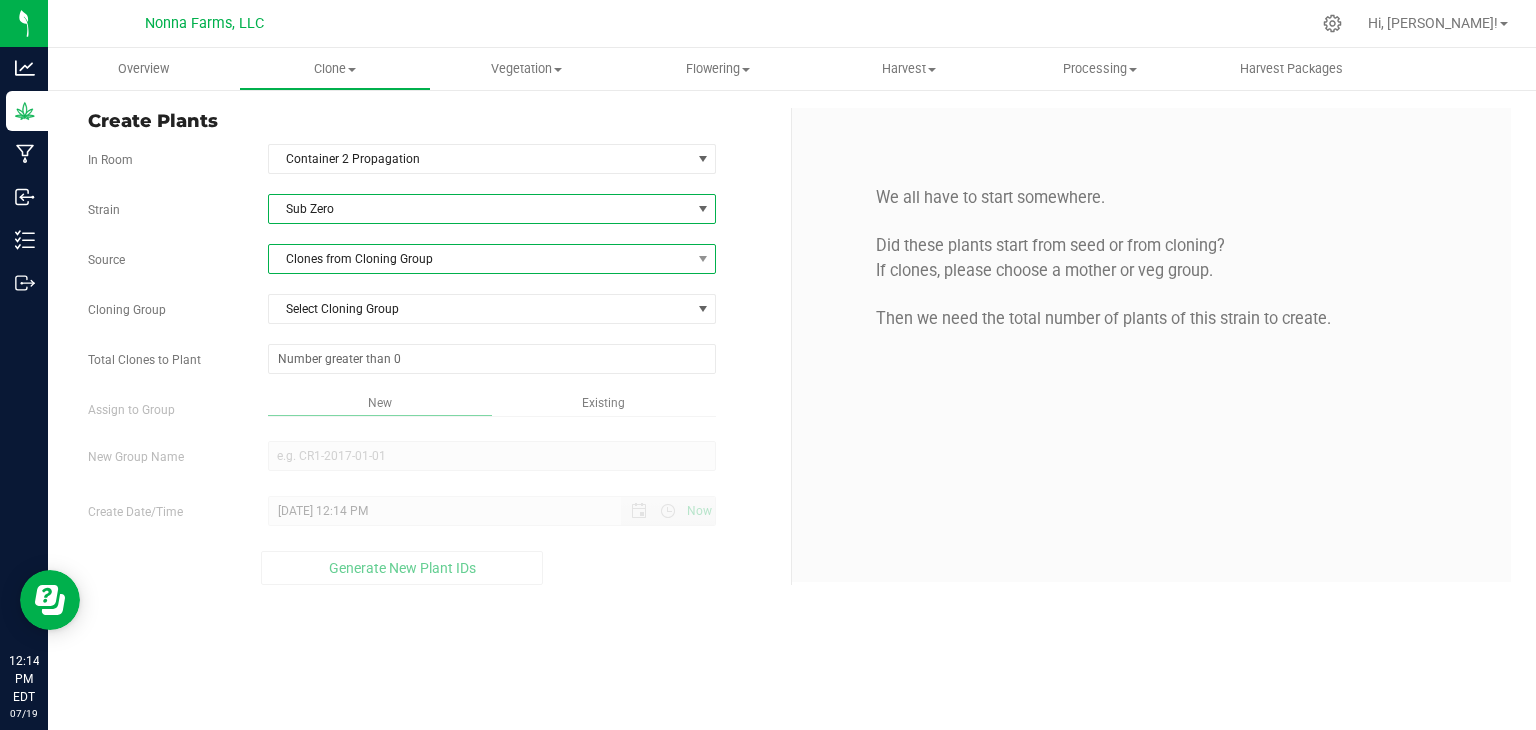 click on "Clones from Cloning Group" at bounding box center (480, 259) 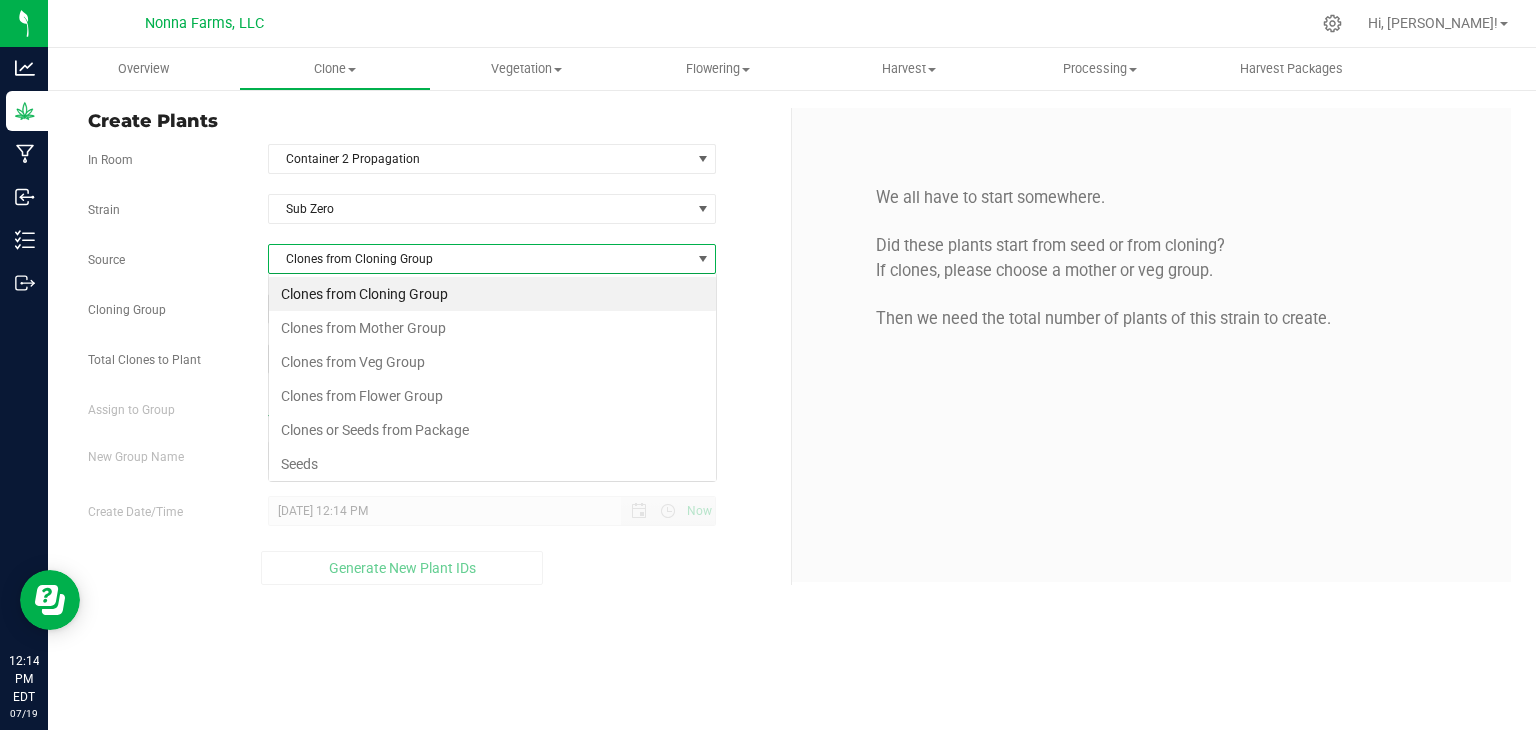 scroll, scrollTop: 99970, scrollLeft: 99551, axis: both 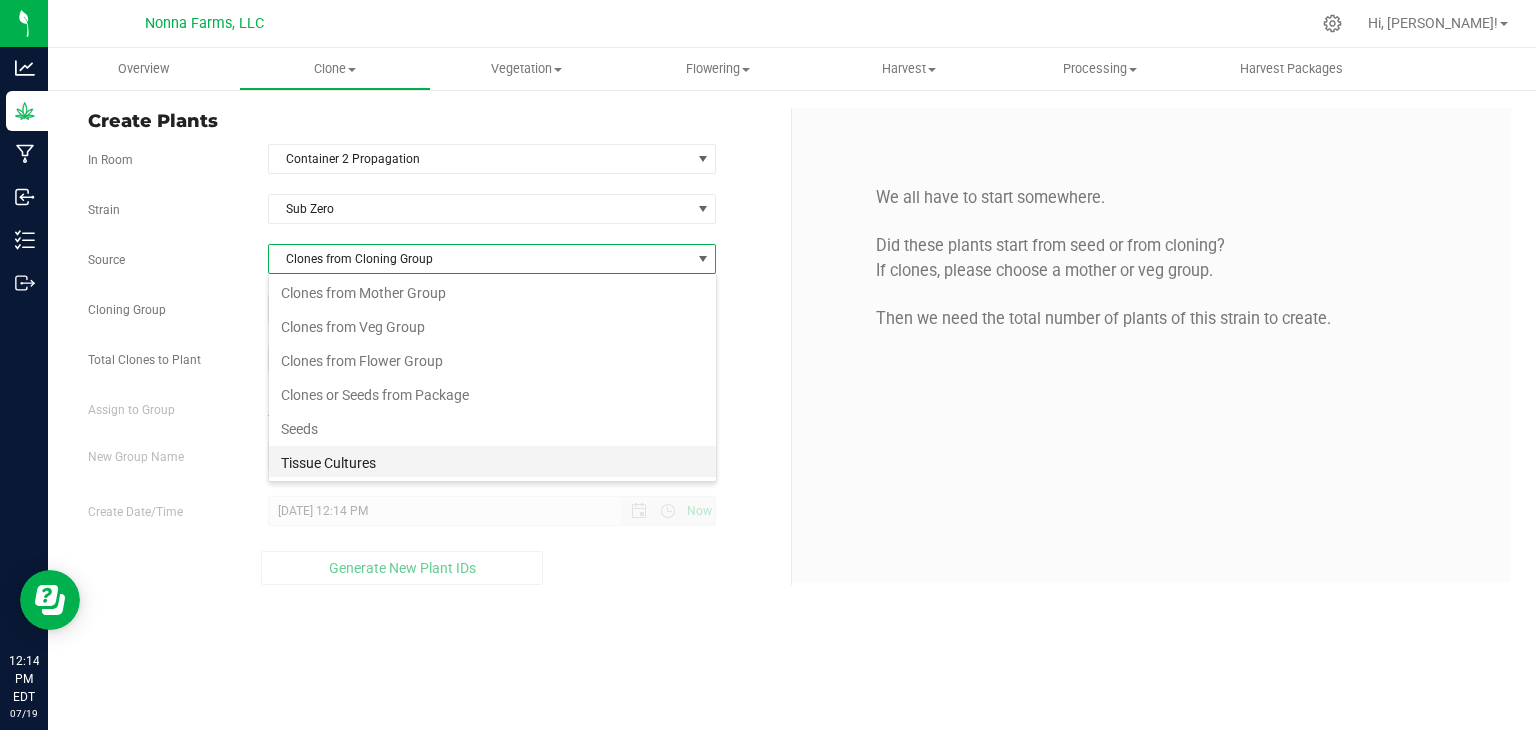 click on "Tissue Cultures" at bounding box center [492, 463] 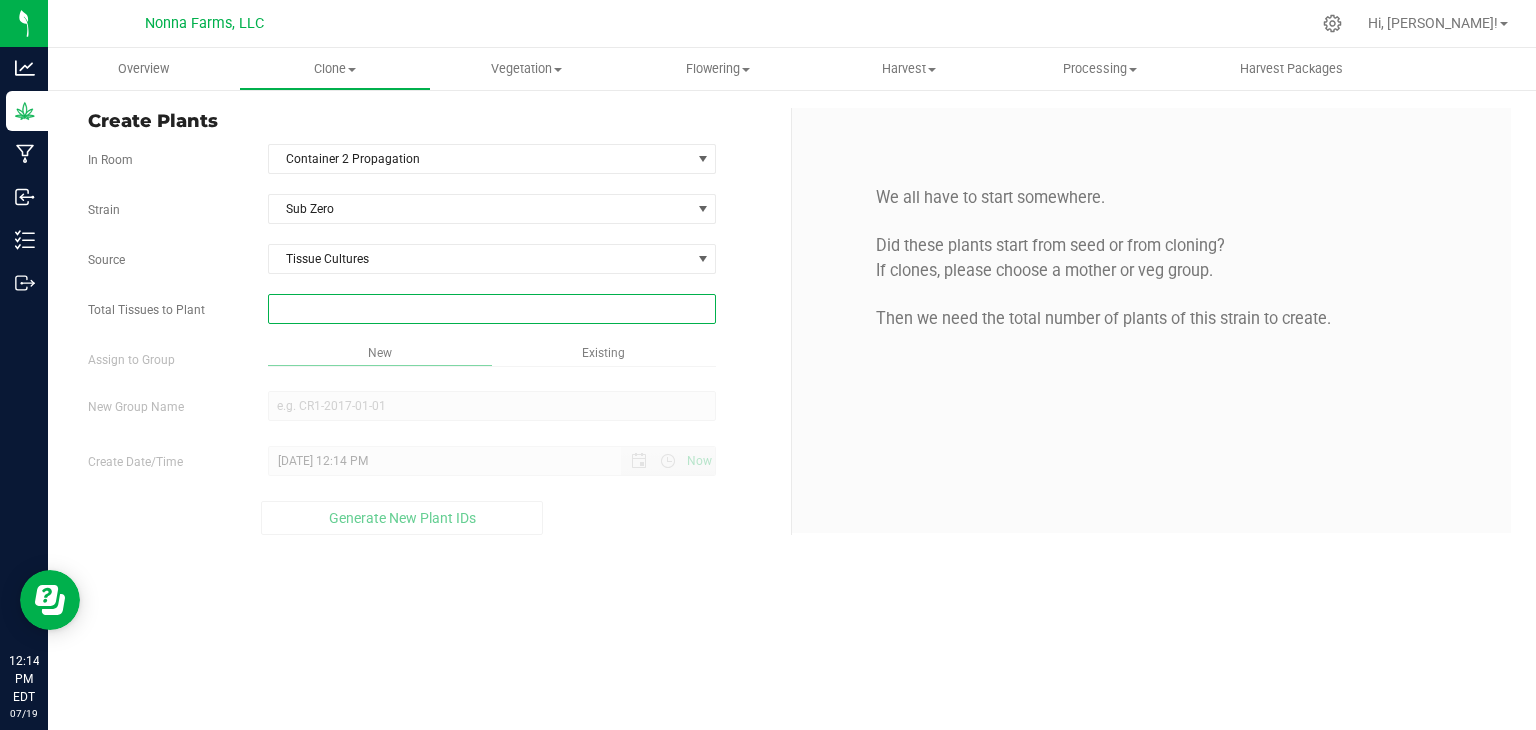 click at bounding box center (492, 309) 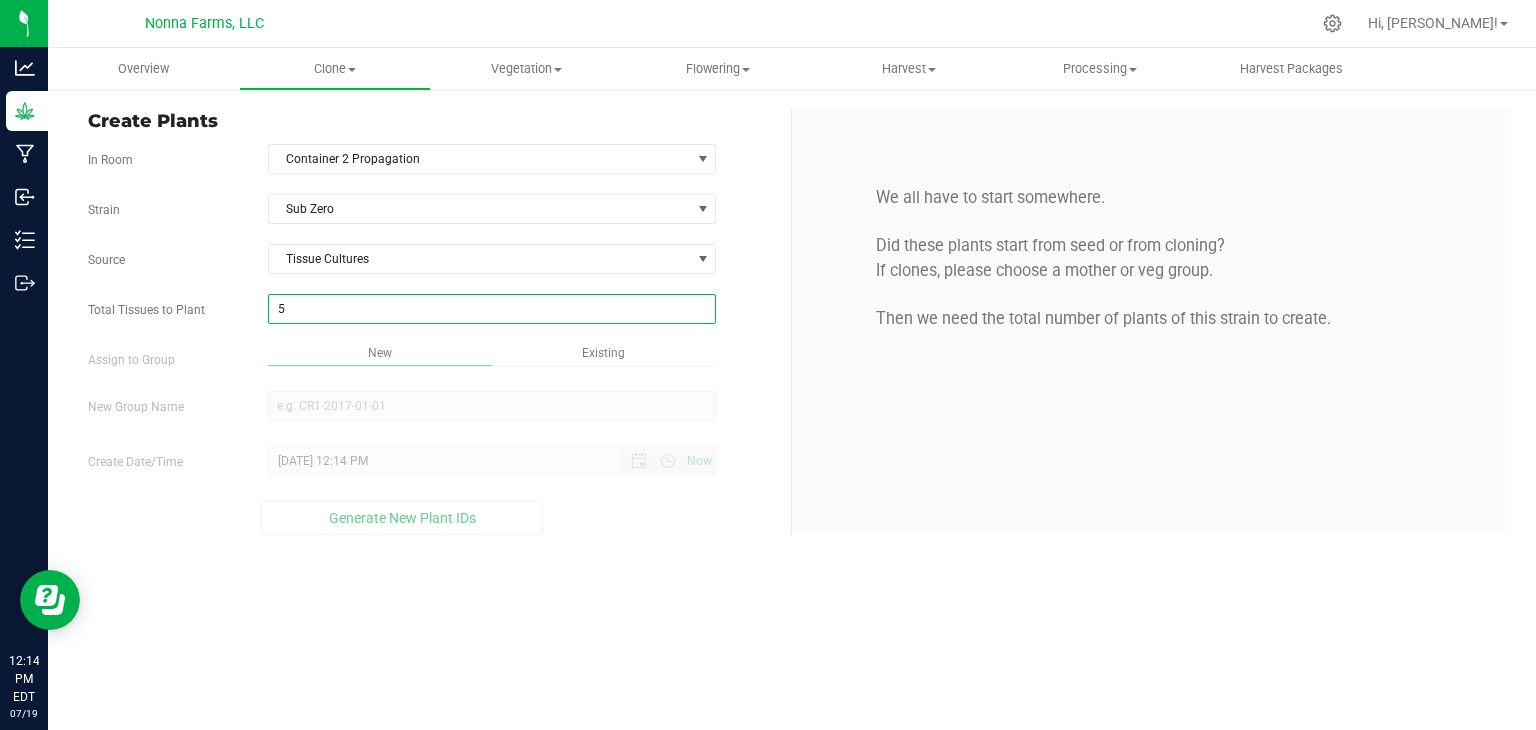 type on "50" 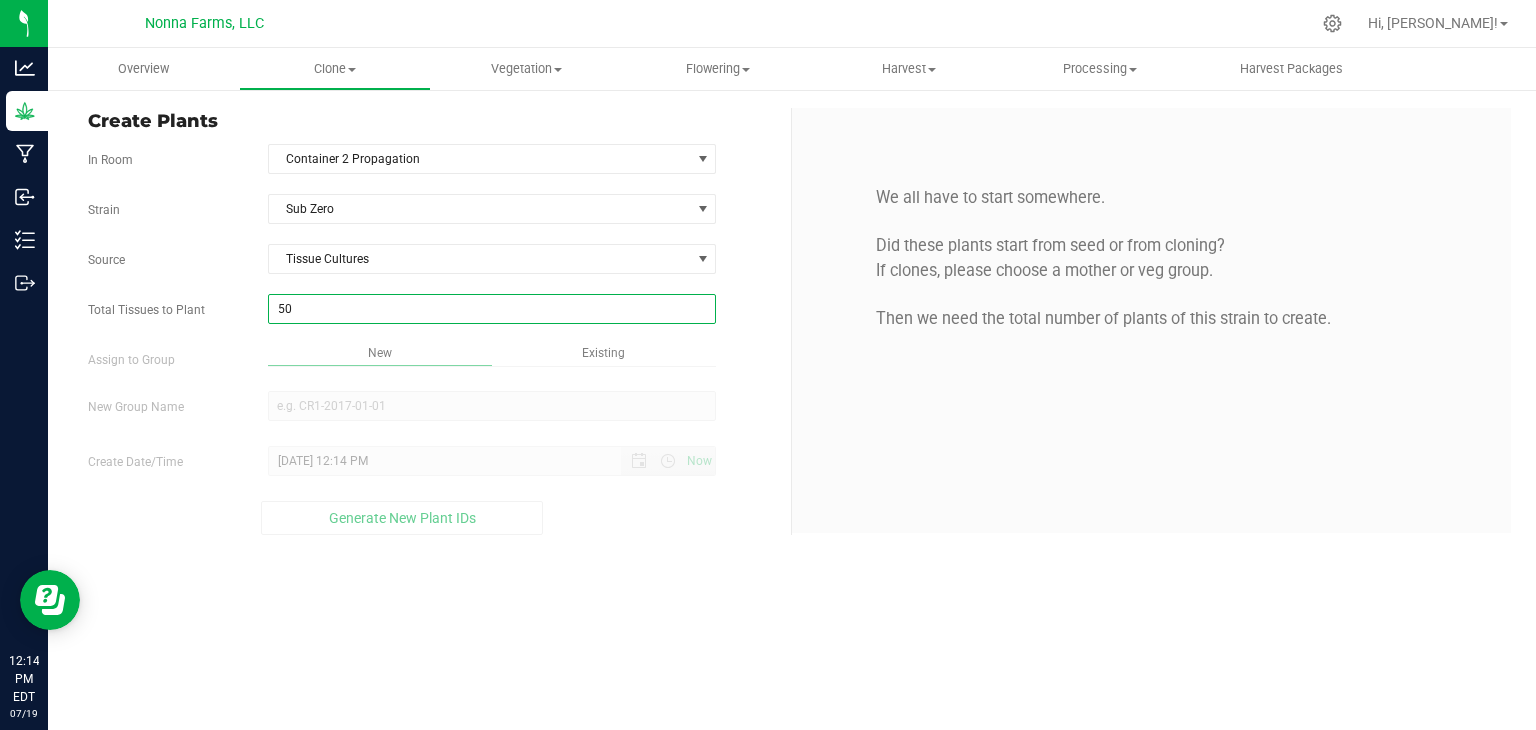 type on "50" 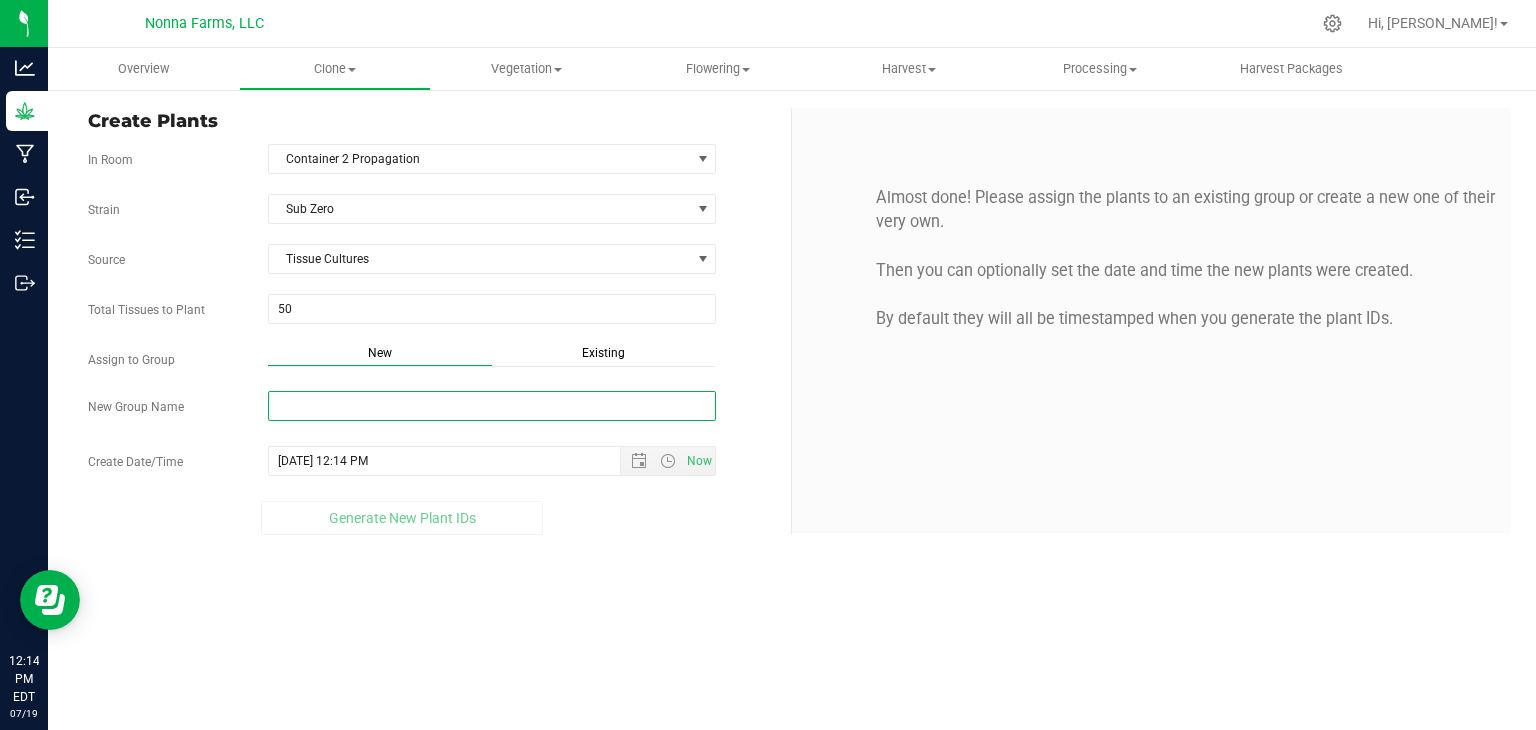 click on "New Group Name" at bounding box center (492, 406) 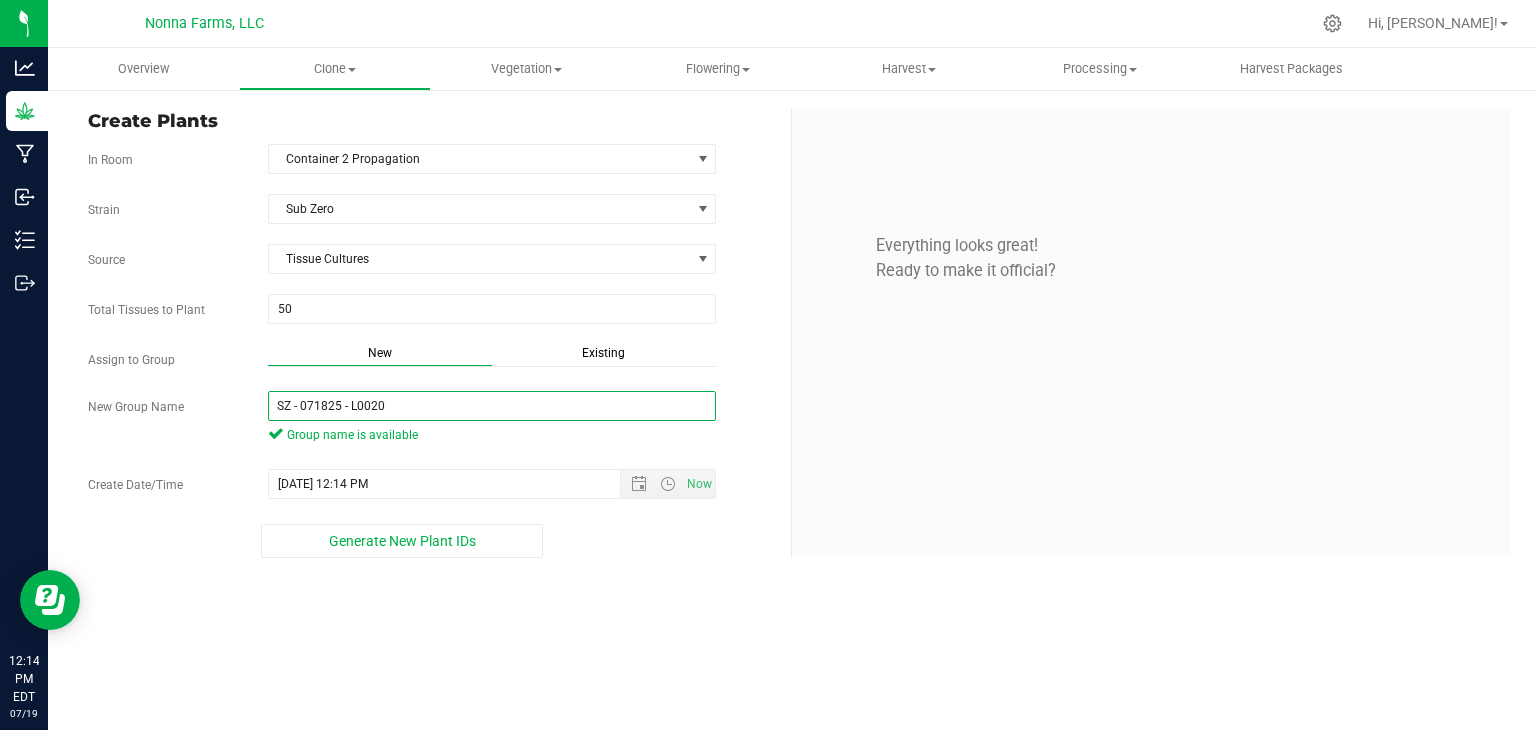 drag, startPoint x: 418, startPoint y: 395, endPoint x: 196, endPoint y: 390, distance: 222.0563 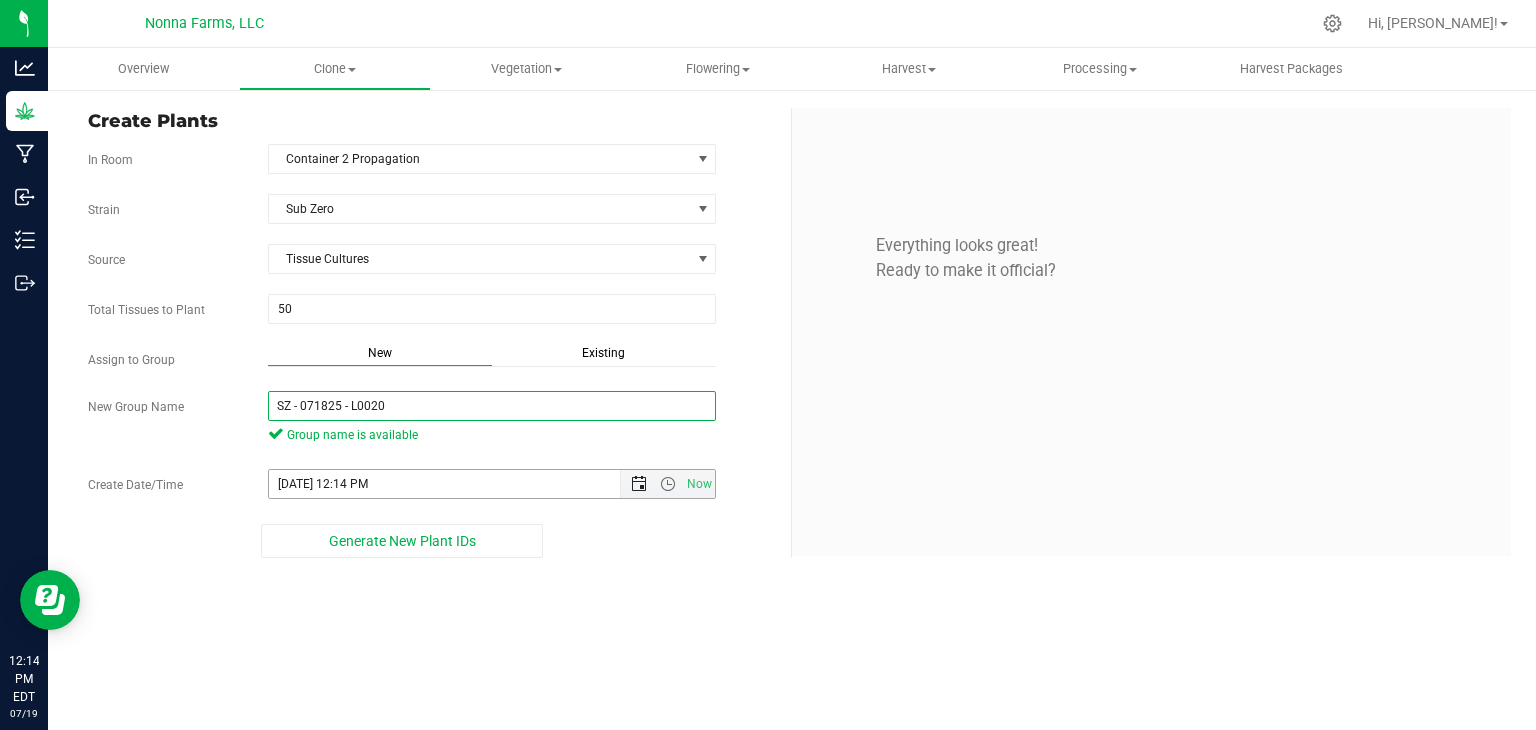 click at bounding box center (639, 484) 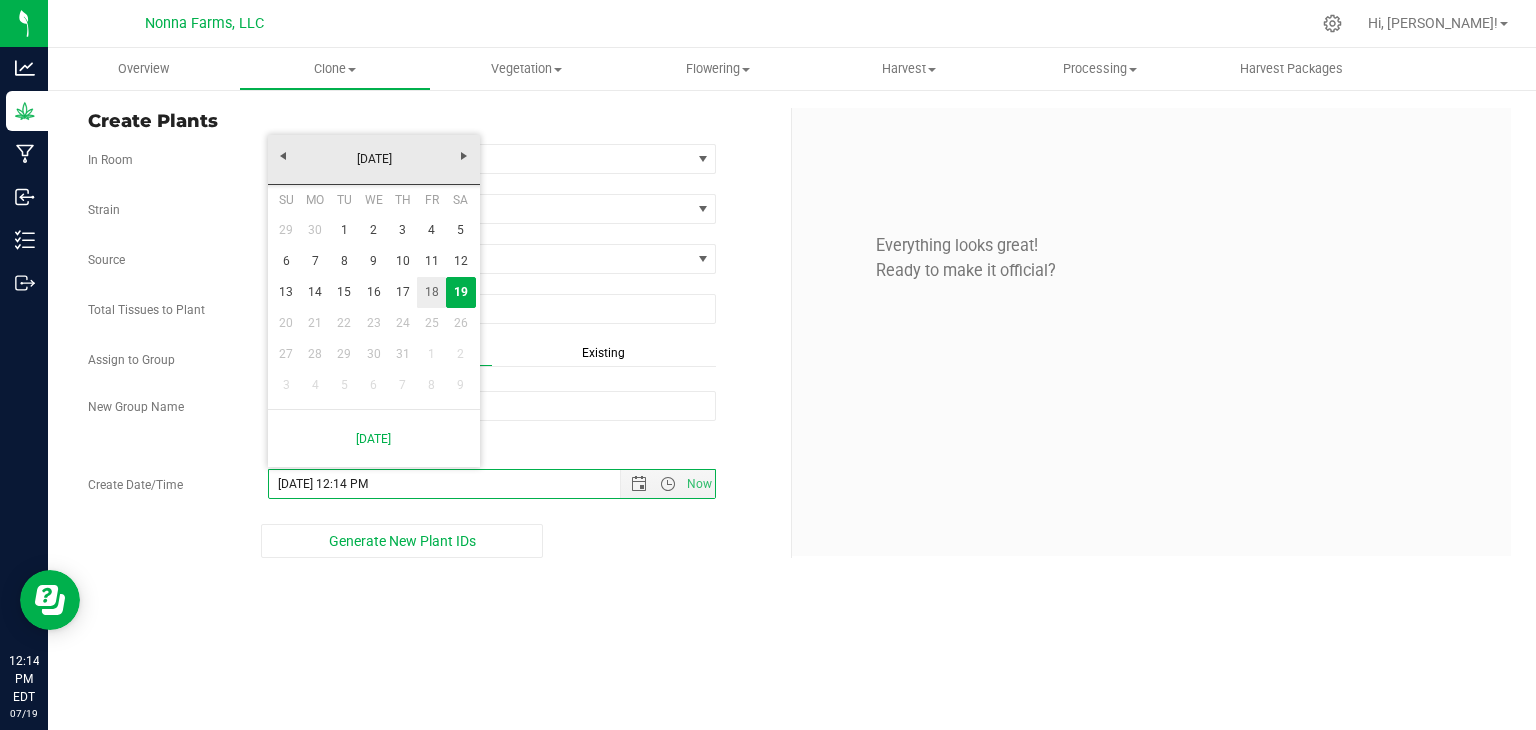 click on "18" at bounding box center [431, 292] 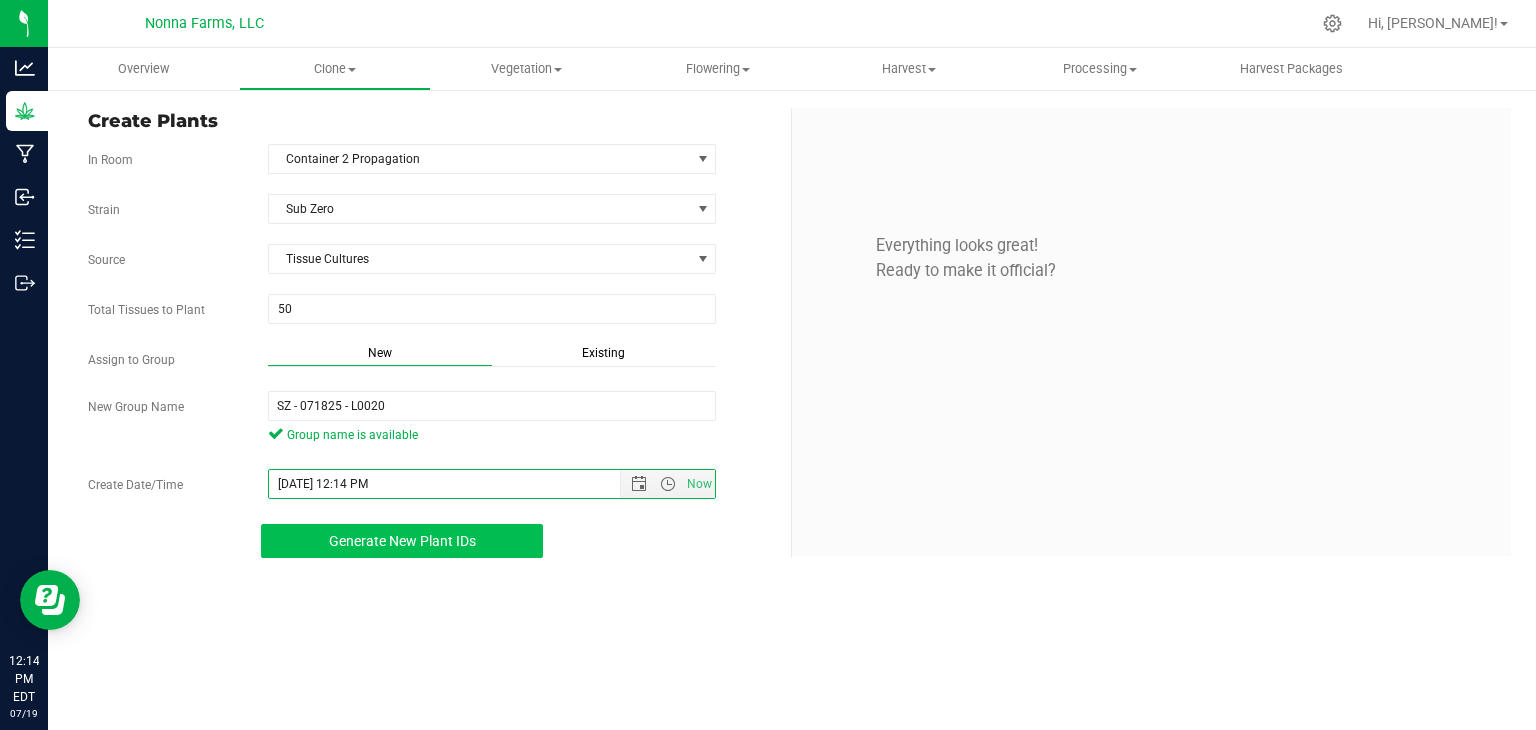 click on "Generate New Plant IDs" at bounding box center (402, 541) 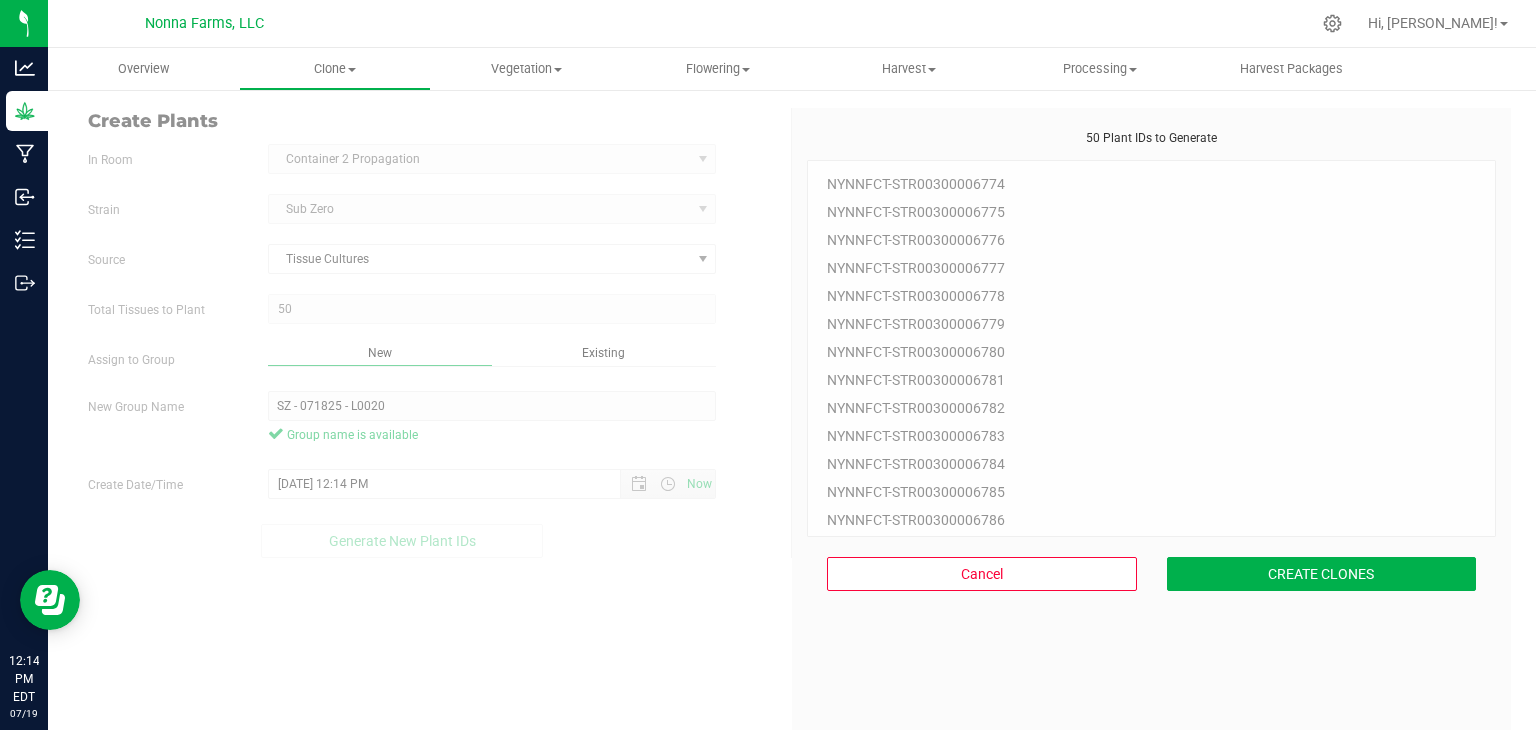 scroll, scrollTop: 60, scrollLeft: 0, axis: vertical 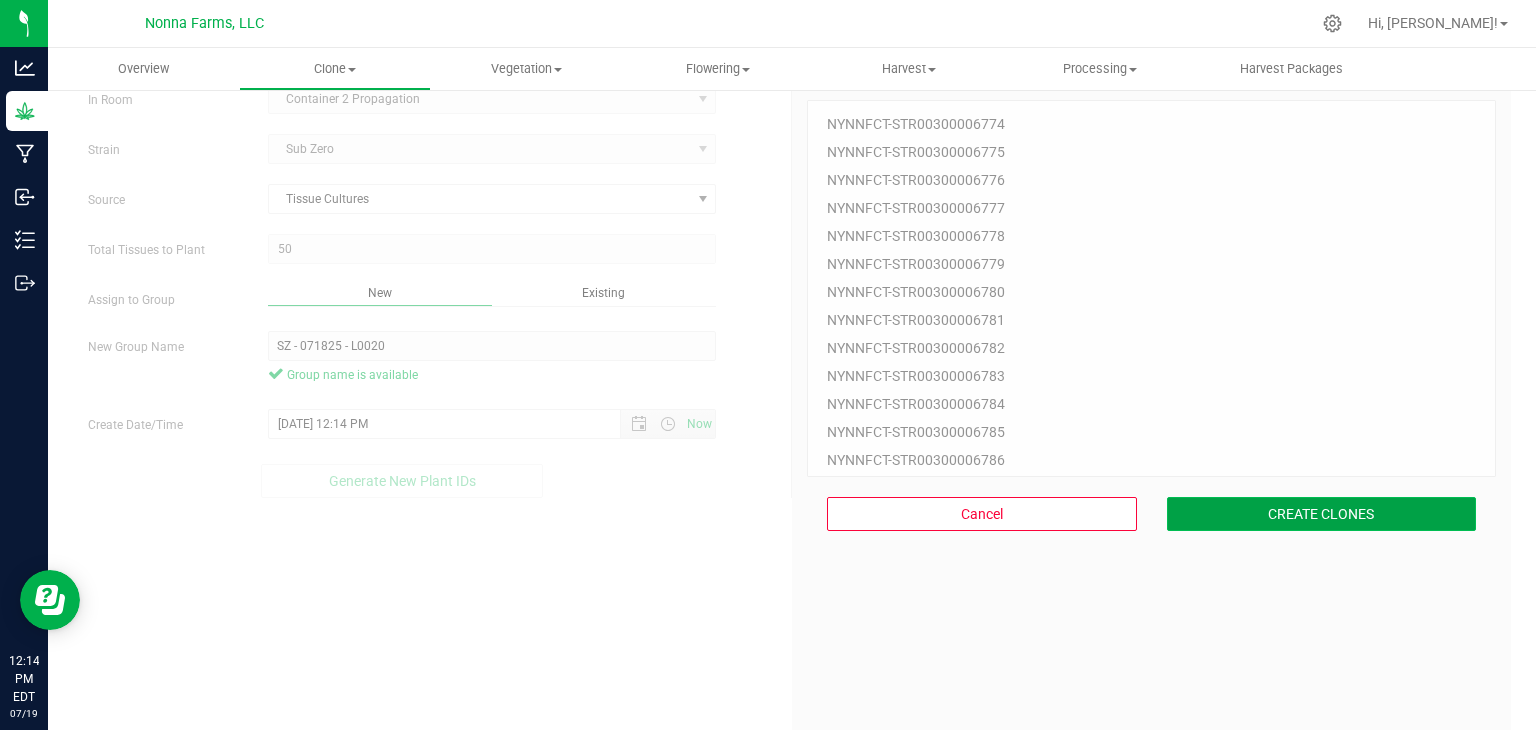 click on "CREATE CLONES" at bounding box center (1322, 514) 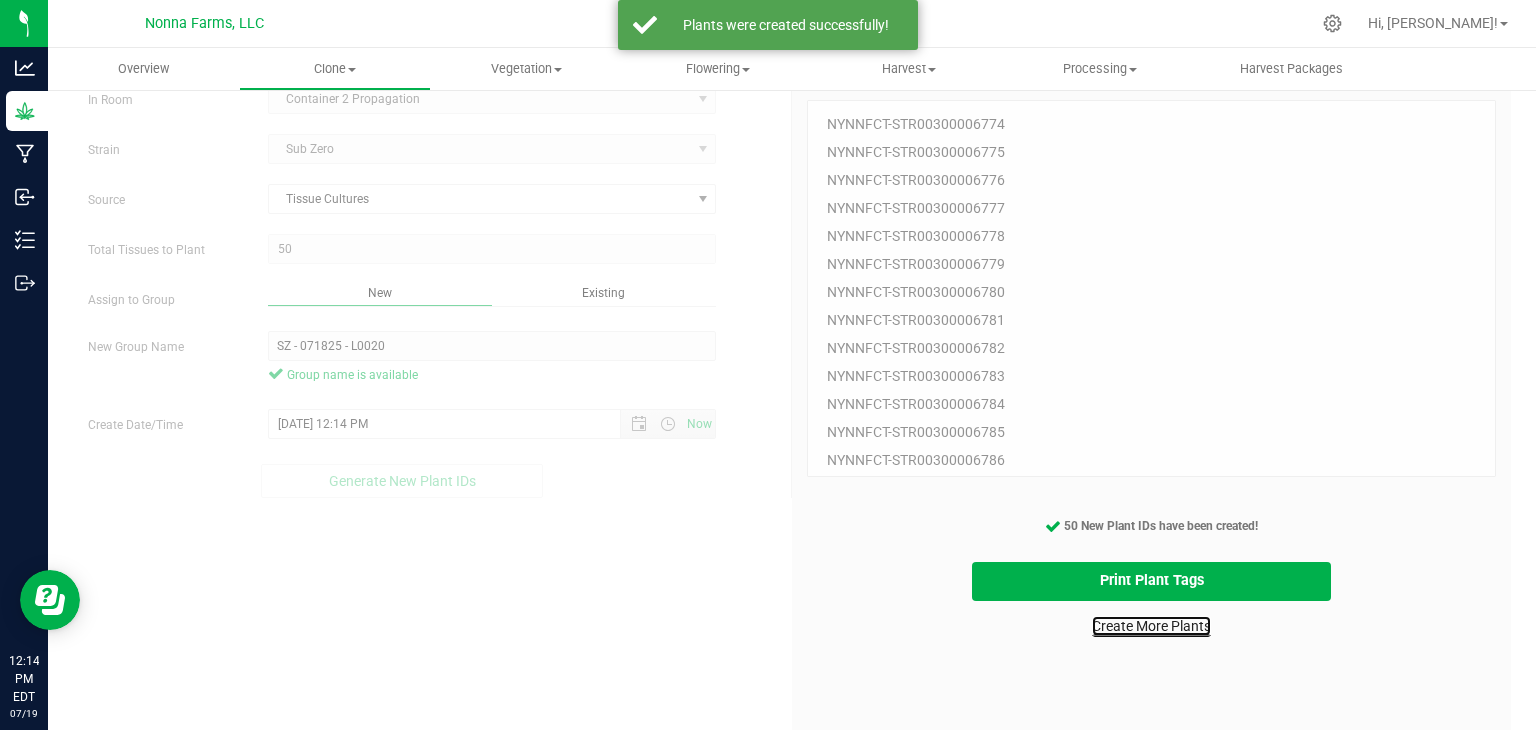 click on "Create More Plants" at bounding box center (1151, 626) 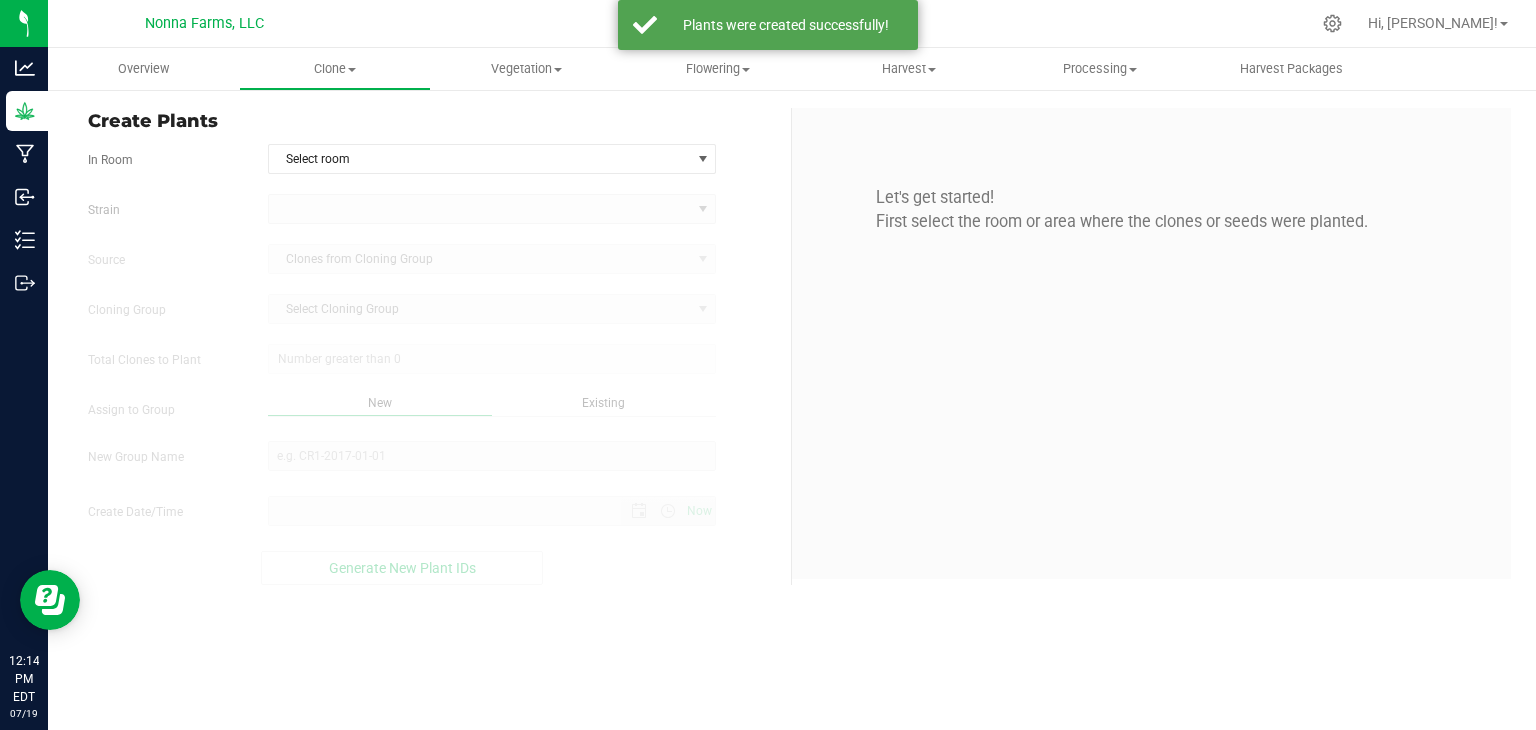 scroll, scrollTop: 0, scrollLeft: 0, axis: both 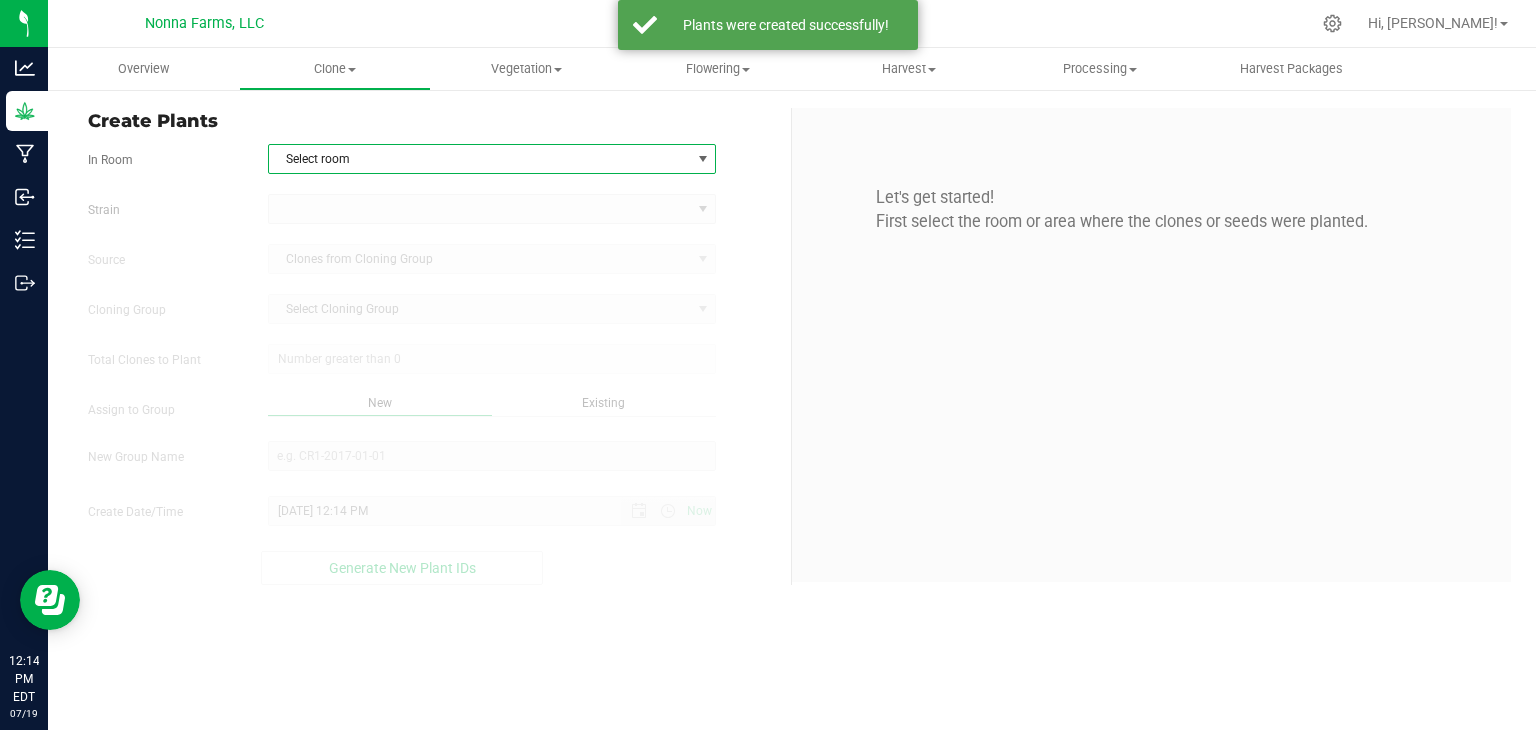 click on "Select room" at bounding box center [480, 159] 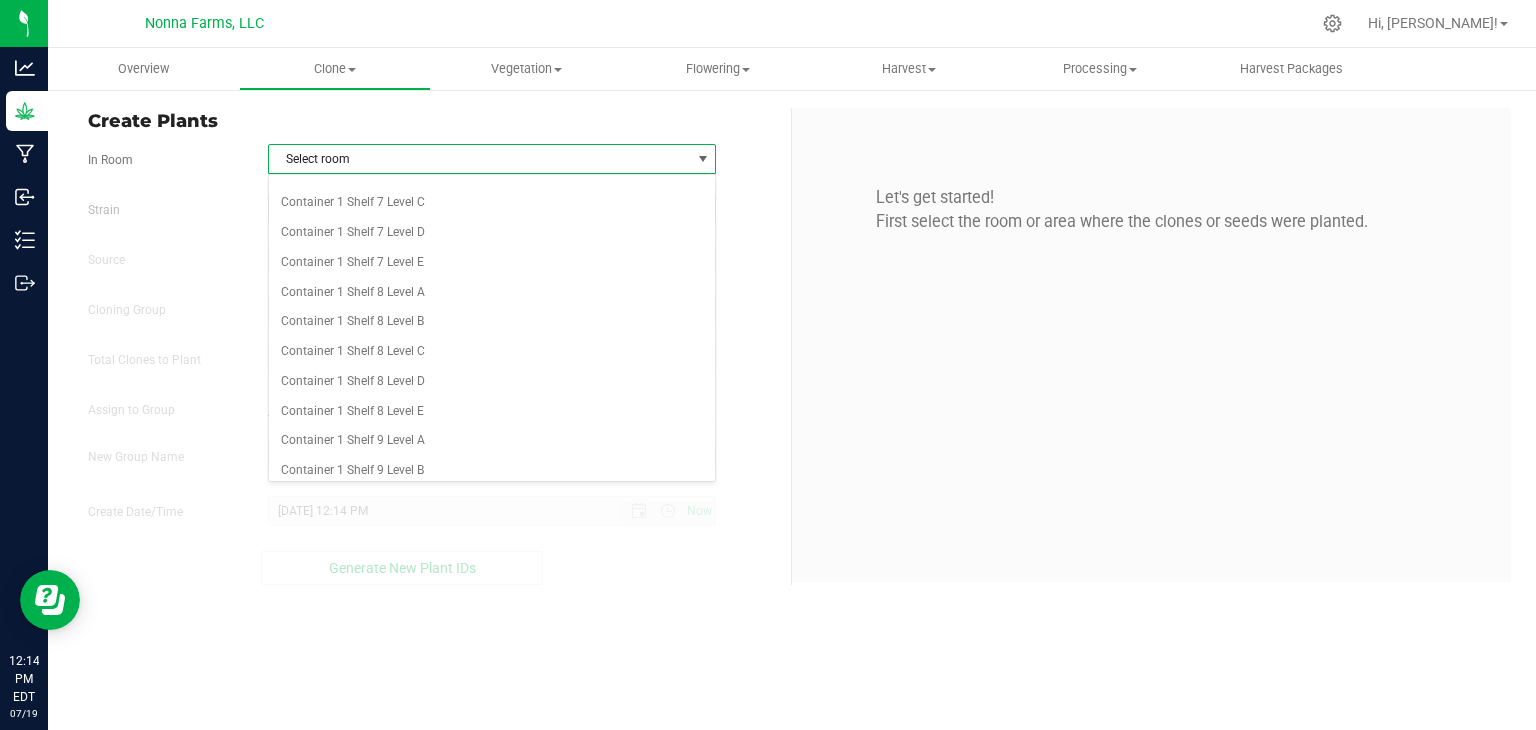 scroll, scrollTop: 2400, scrollLeft: 0, axis: vertical 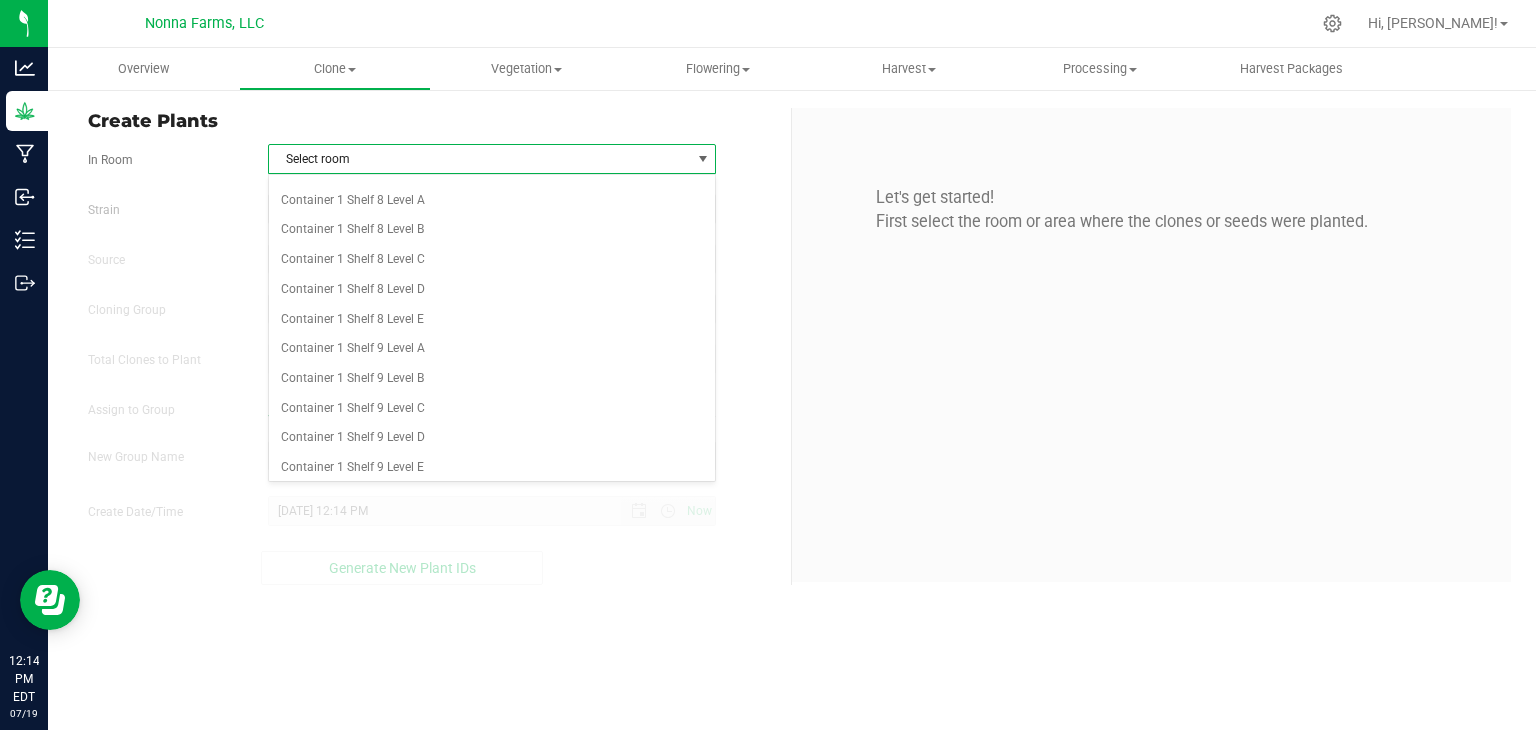 click on "Container 2 Propagation" at bounding box center [492, 498] 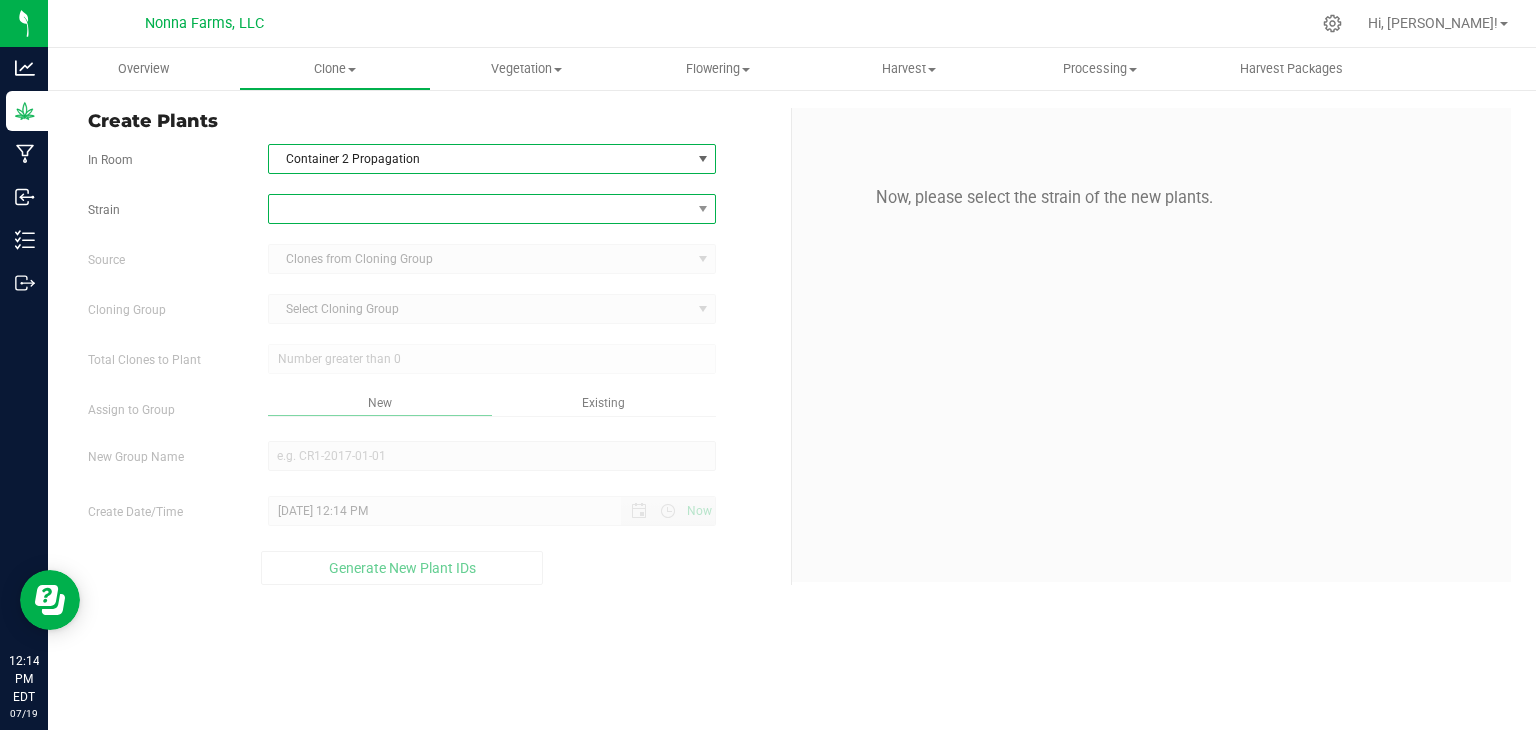 click at bounding box center [480, 209] 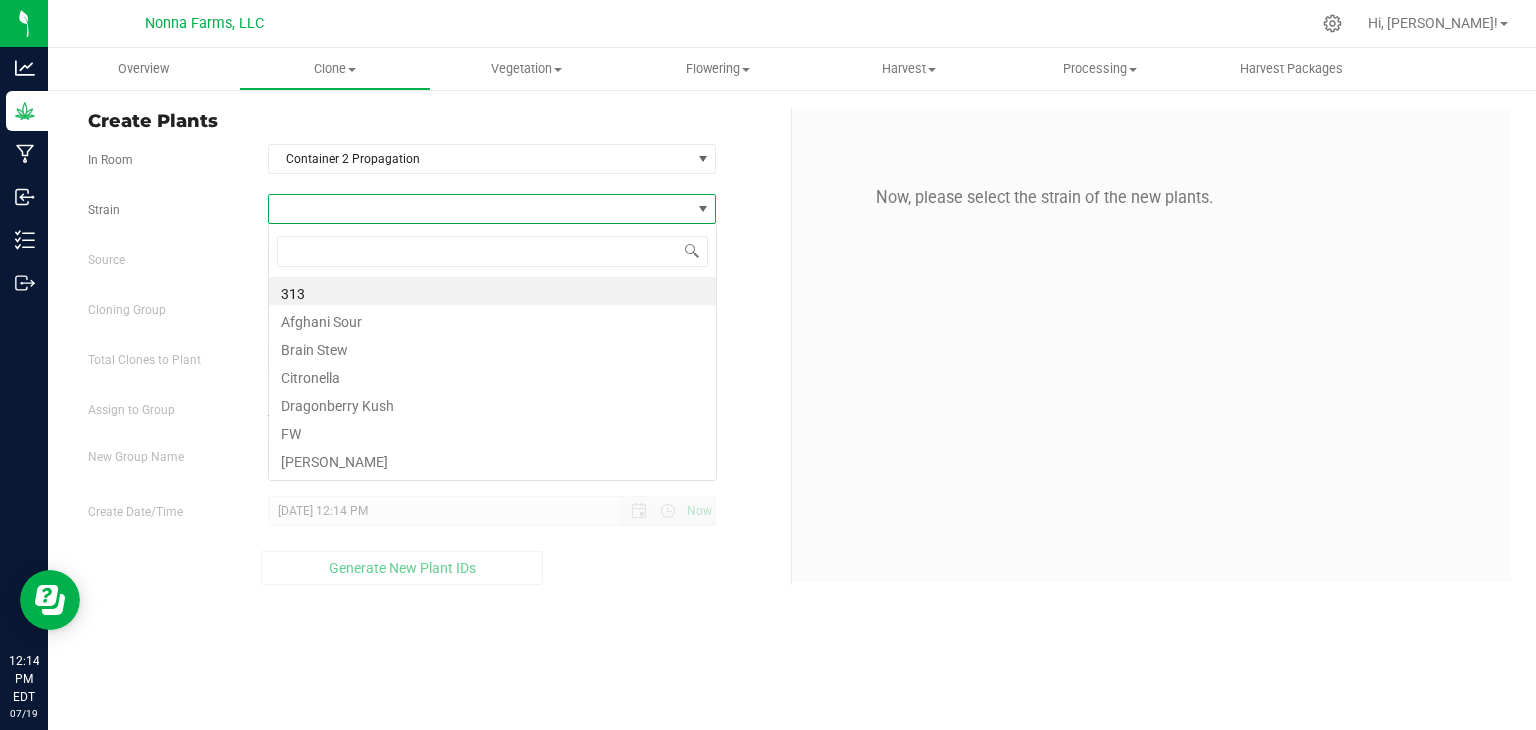 scroll, scrollTop: 99970, scrollLeft: 99551, axis: both 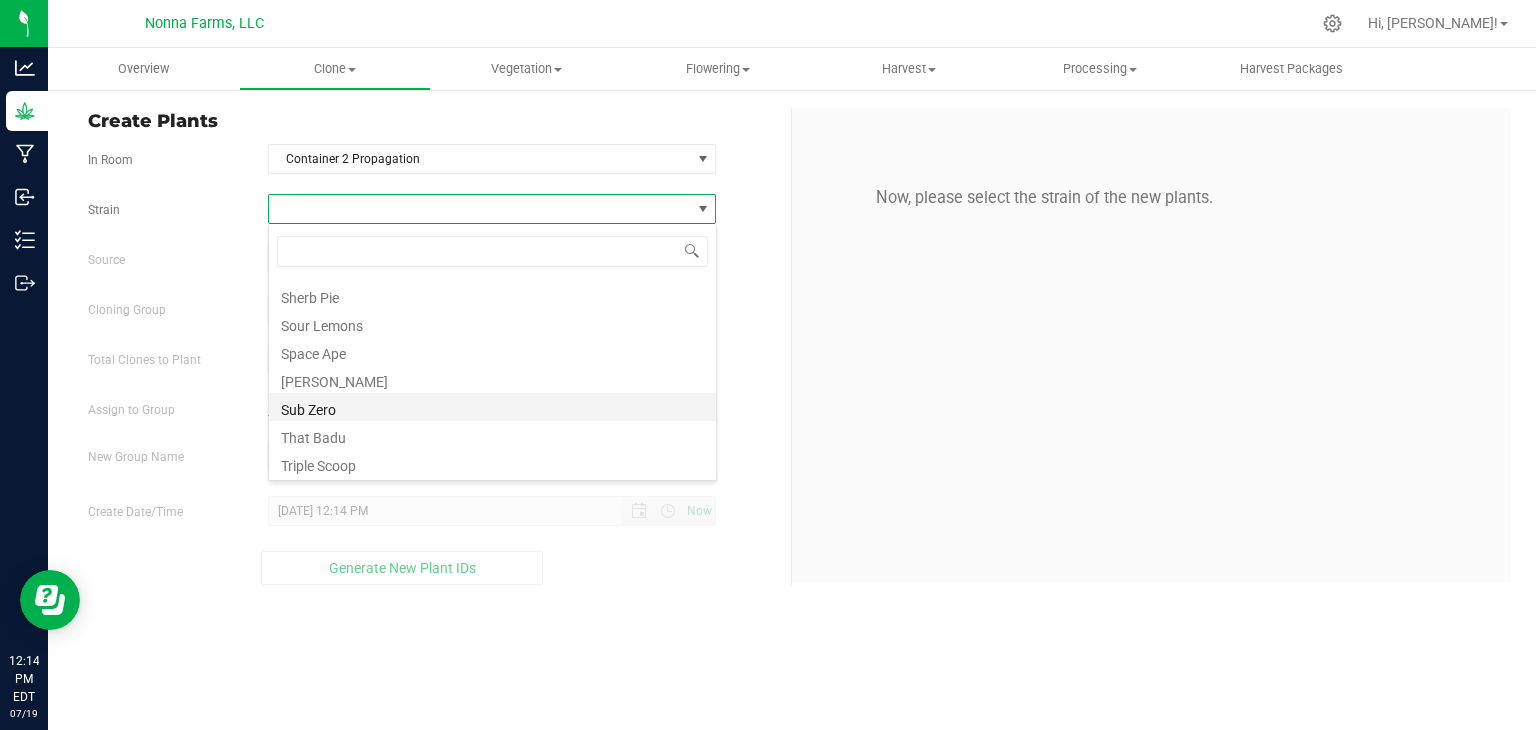 click on "Sub Zero" at bounding box center (492, 407) 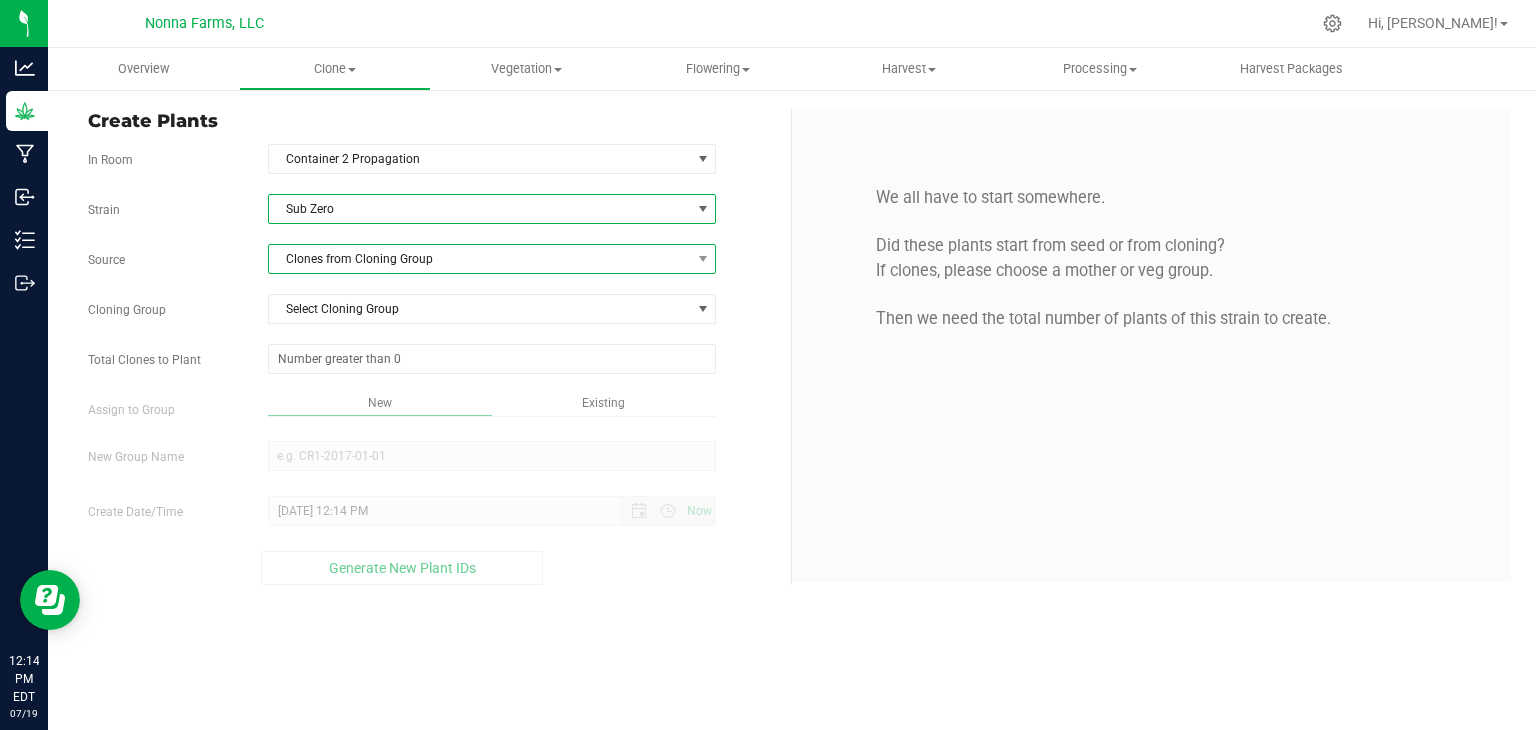 click on "Clones from Cloning Group" at bounding box center (480, 259) 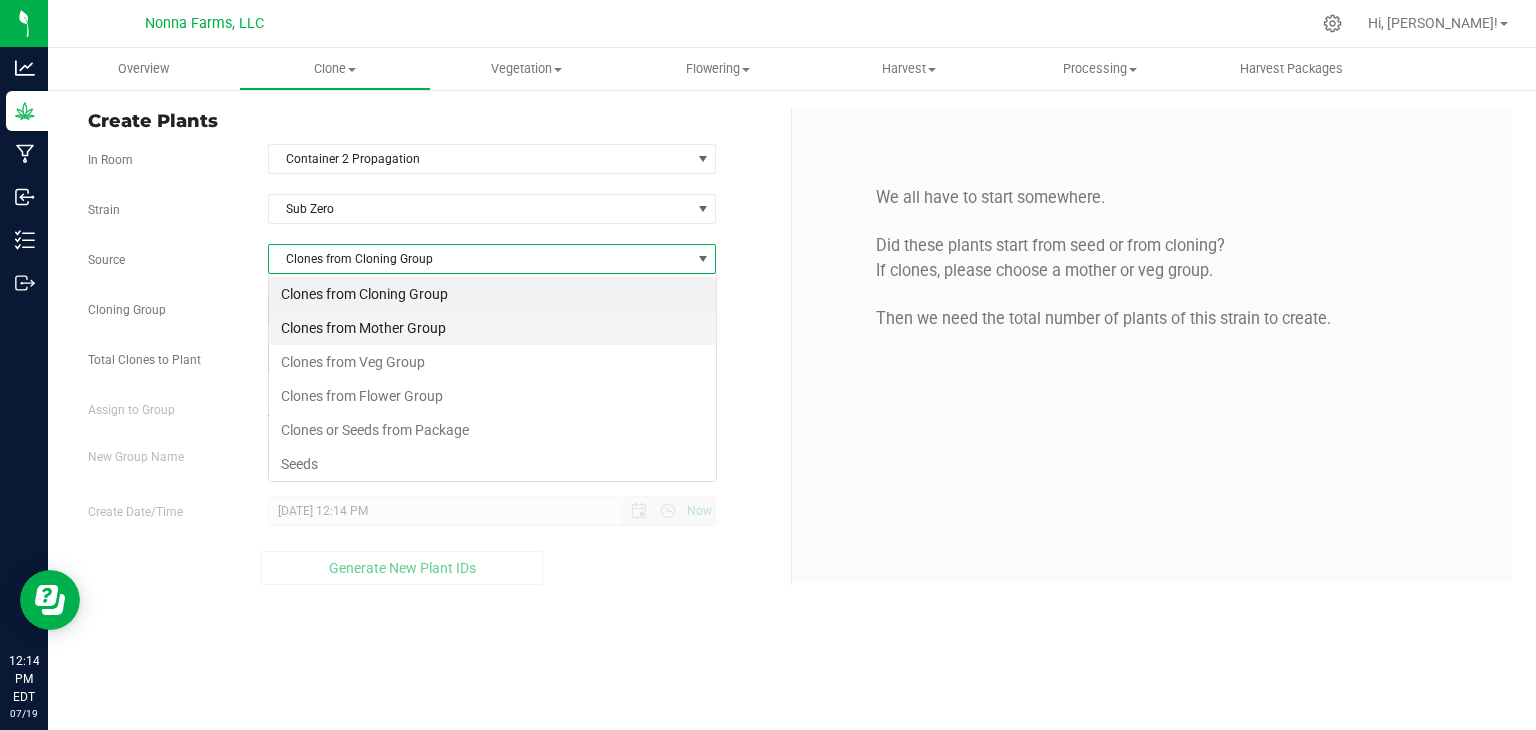 scroll, scrollTop: 99970, scrollLeft: 99551, axis: both 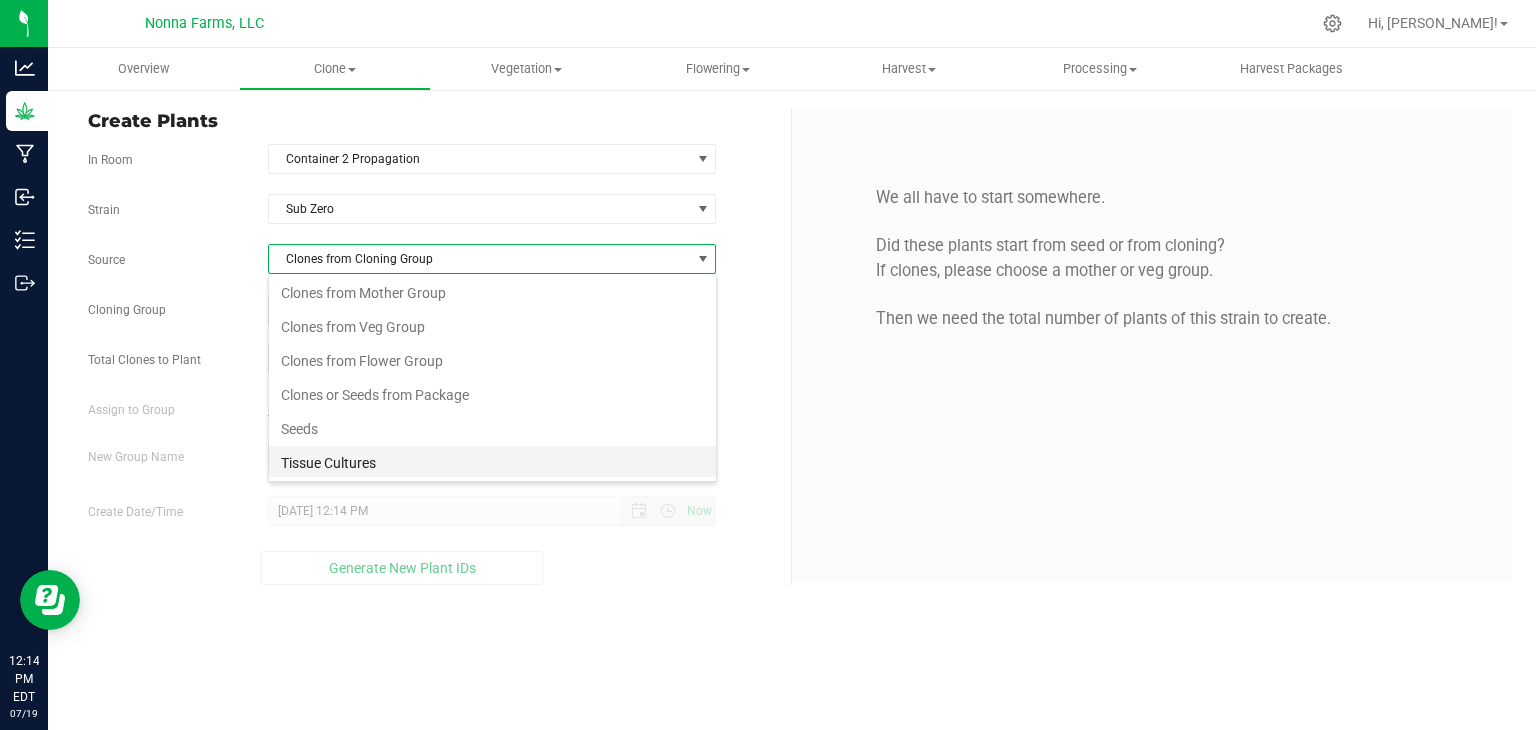 click on "Tissue Cultures" at bounding box center [492, 463] 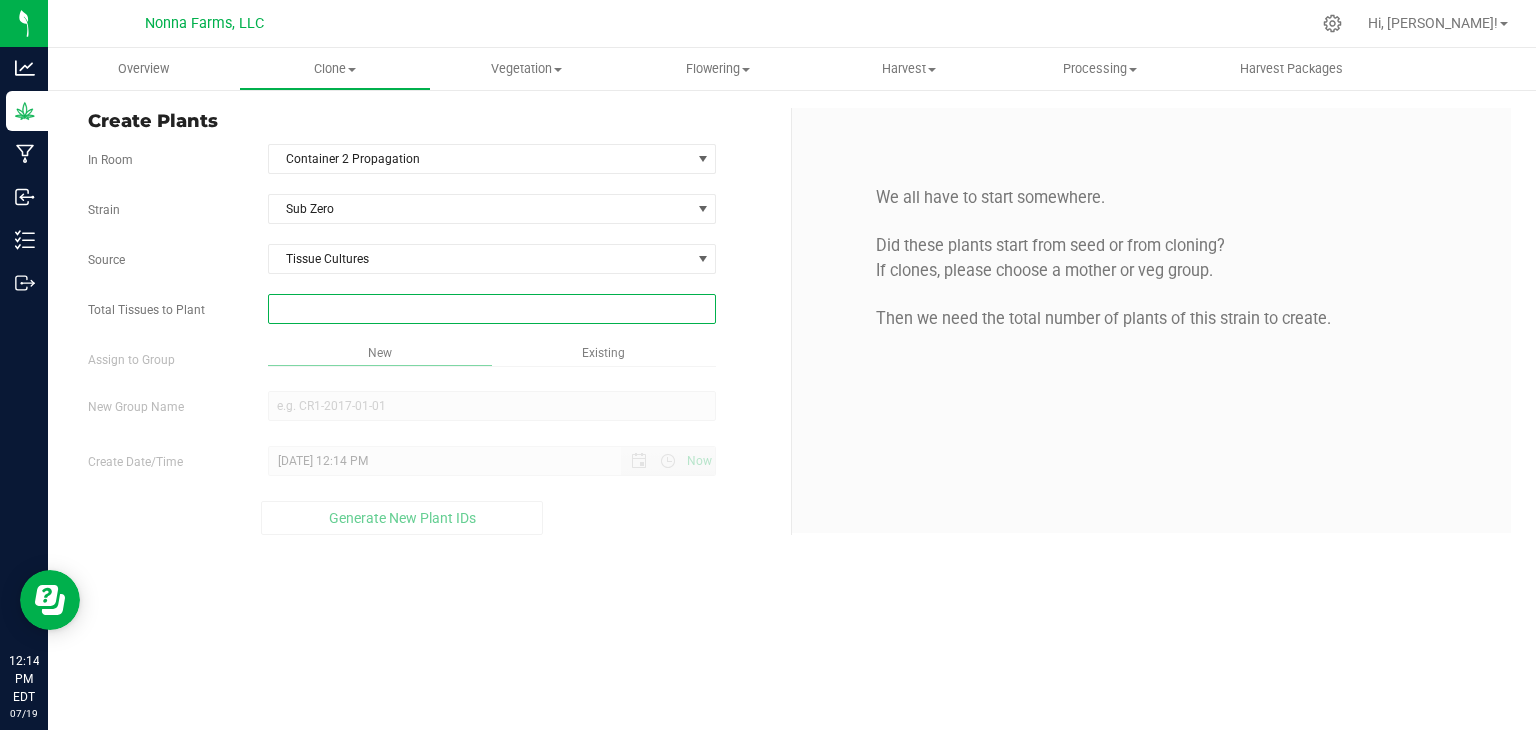 click at bounding box center (492, 309) 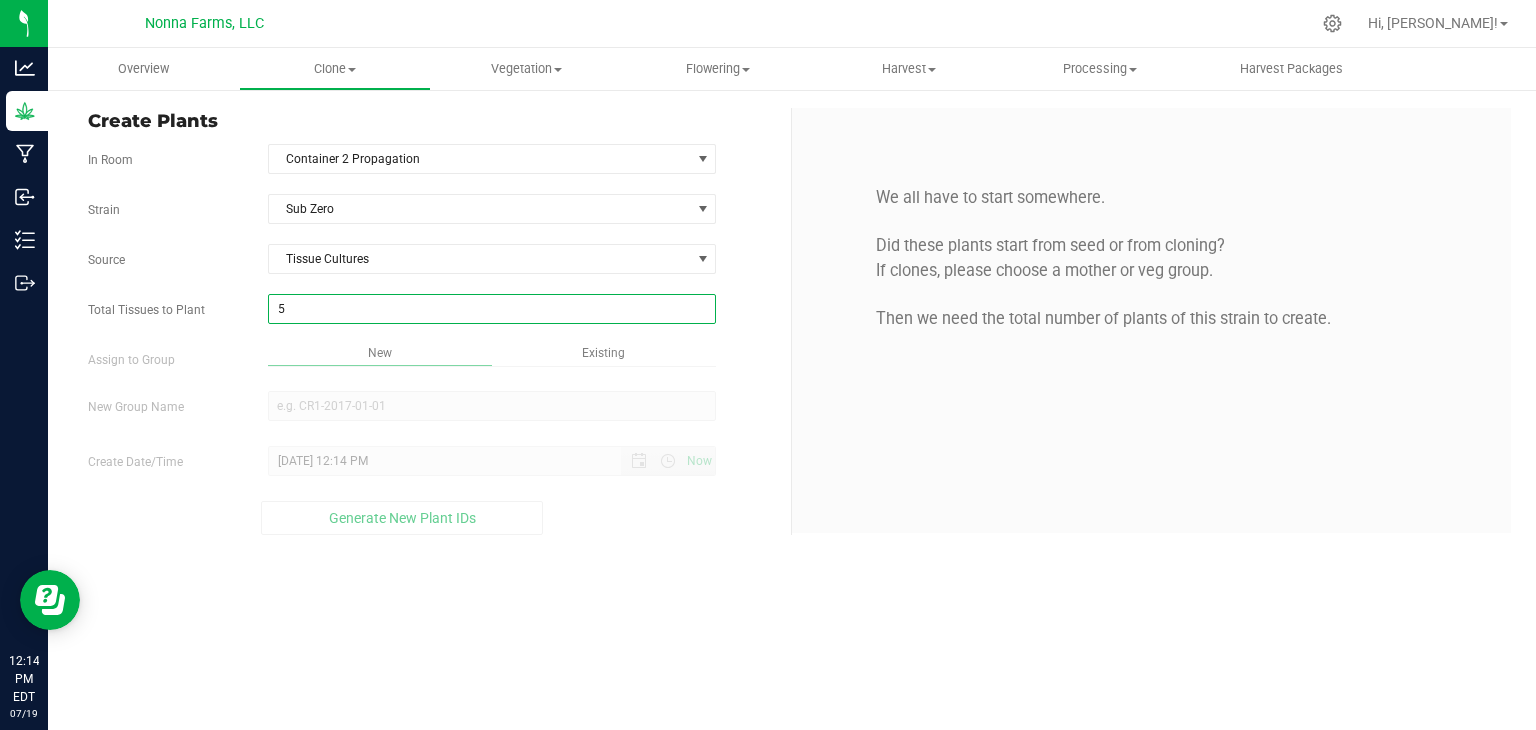 type on "50" 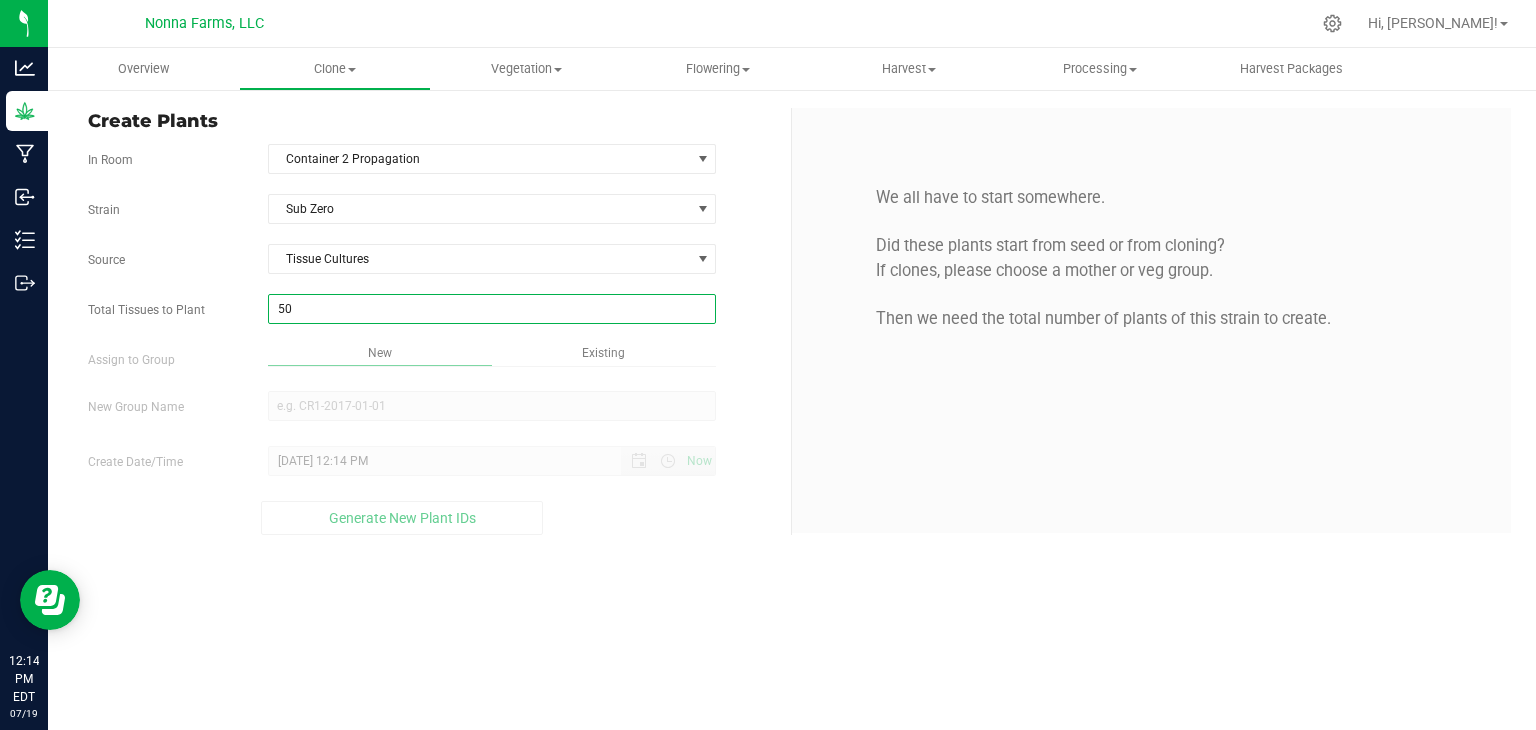 type on "50" 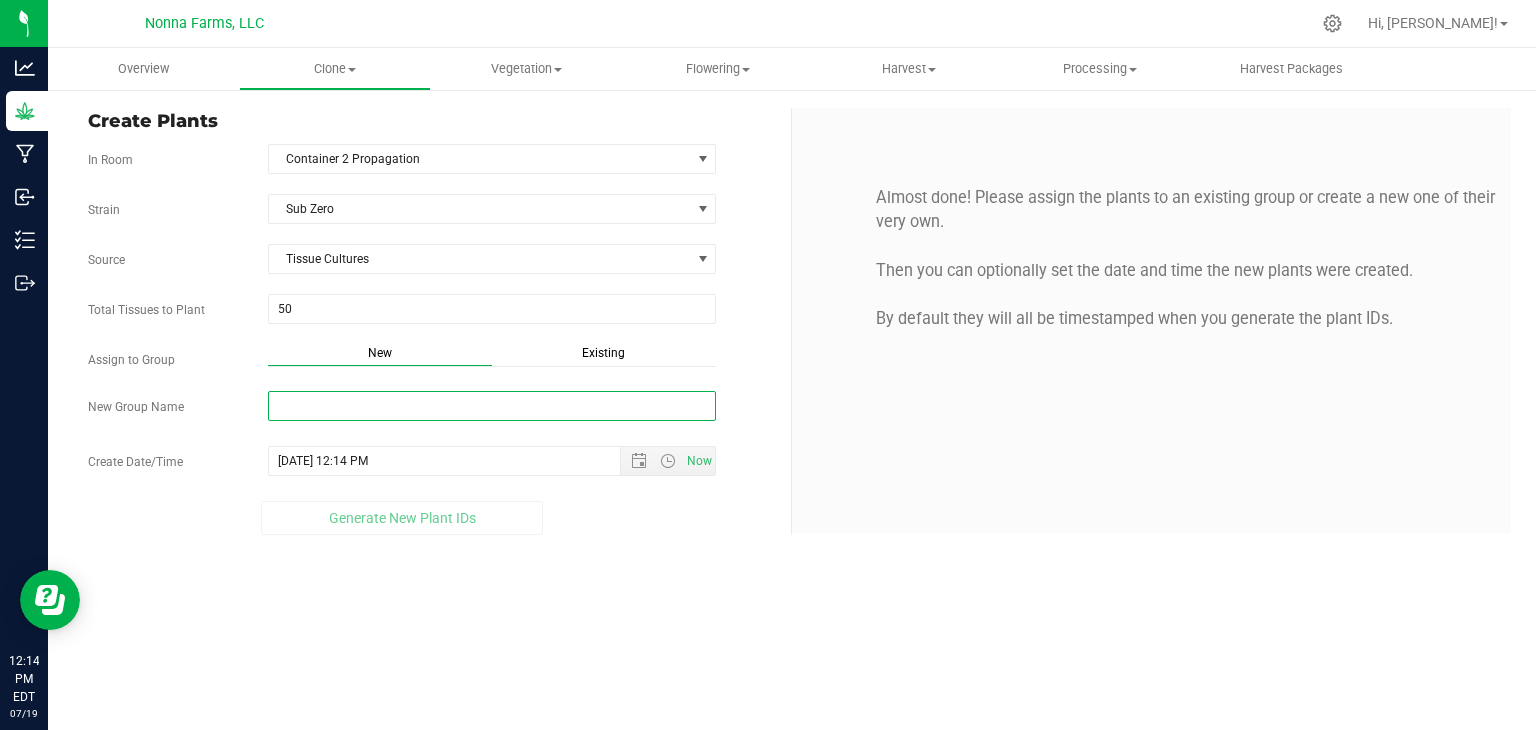 click on "New Group Name" at bounding box center [492, 406] 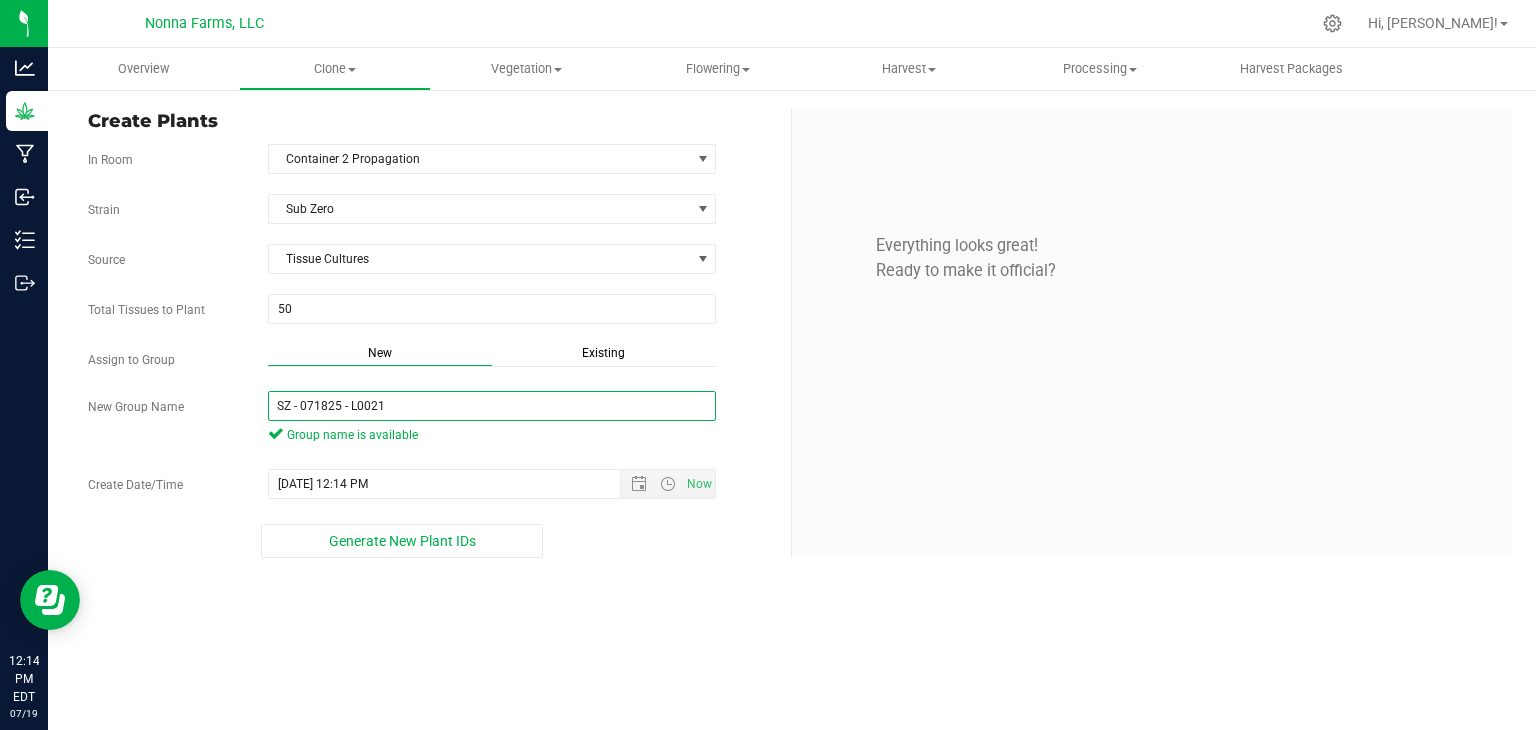 drag, startPoint x: 434, startPoint y: 398, endPoint x: 81, endPoint y: 399, distance: 353.0014 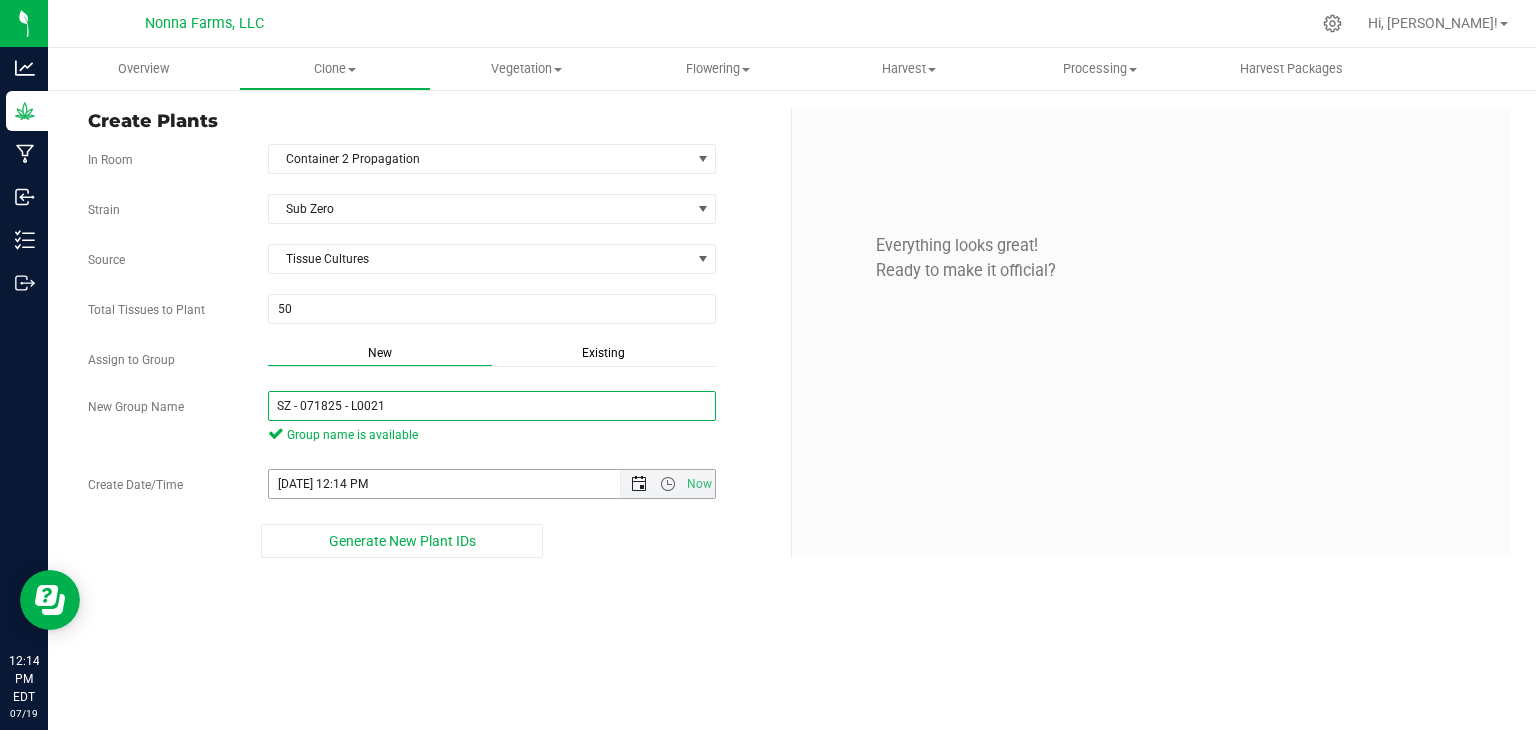click at bounding box center [639, 484] 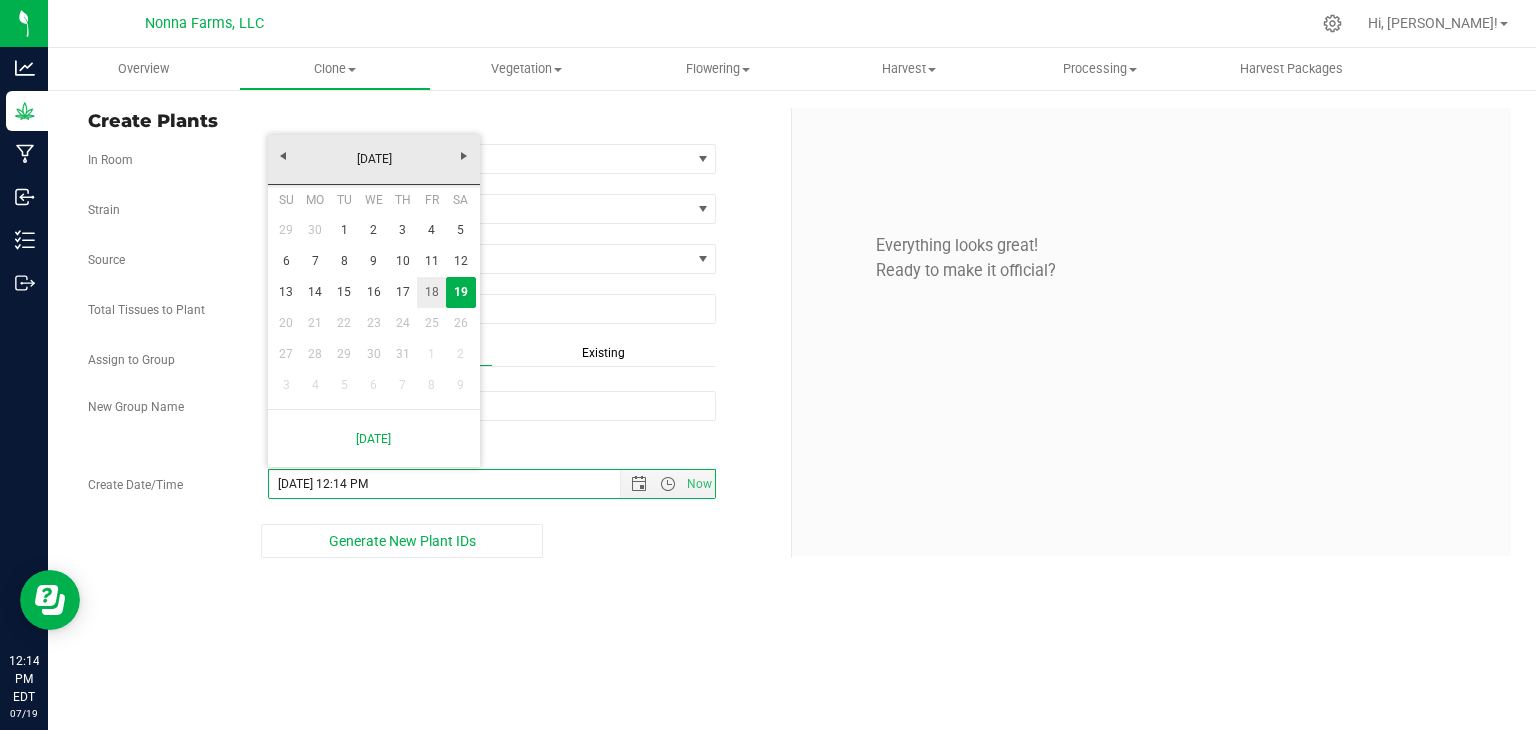 click on "18" at bounding box center (431, 292) 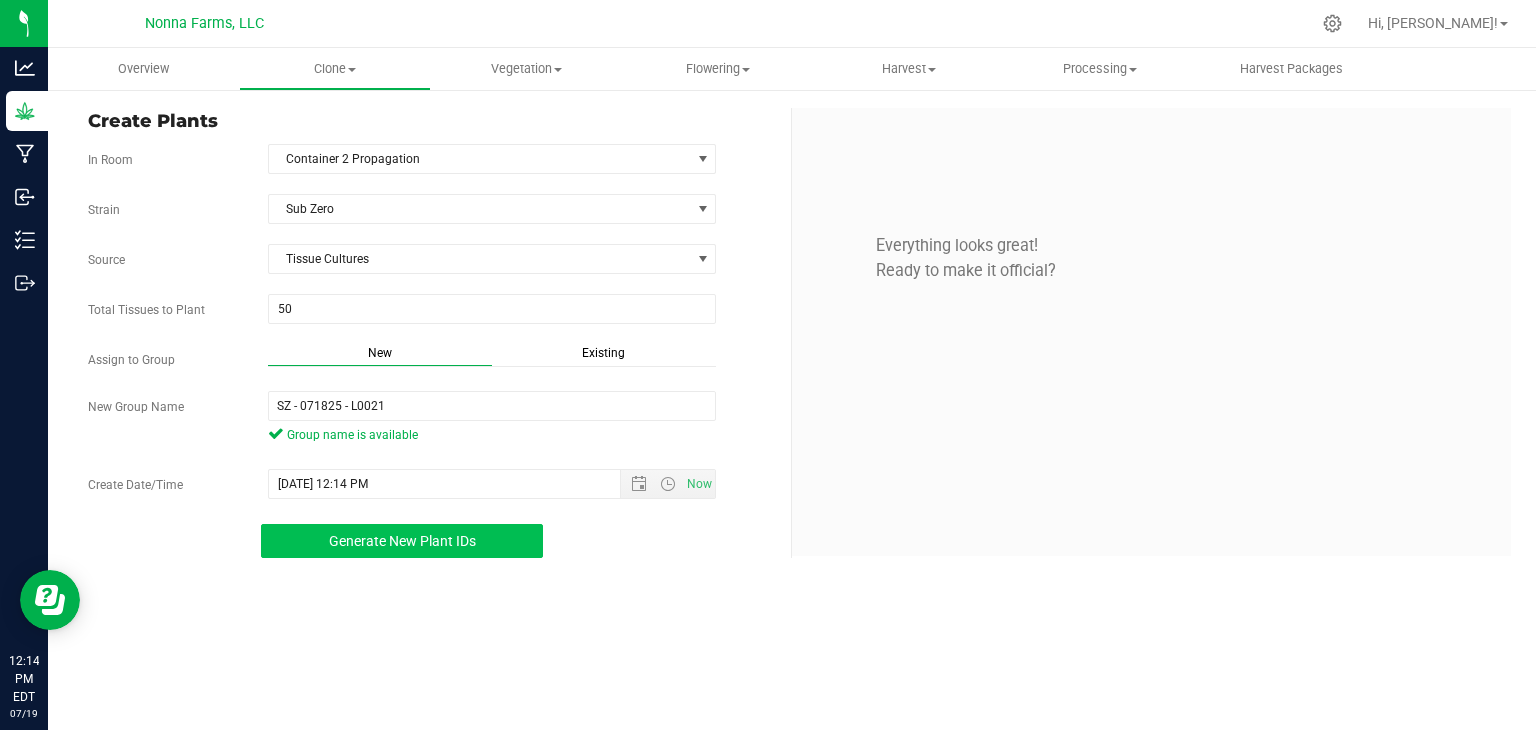 click on "Generate New Plant IDs" at bounding box center (402, 541) 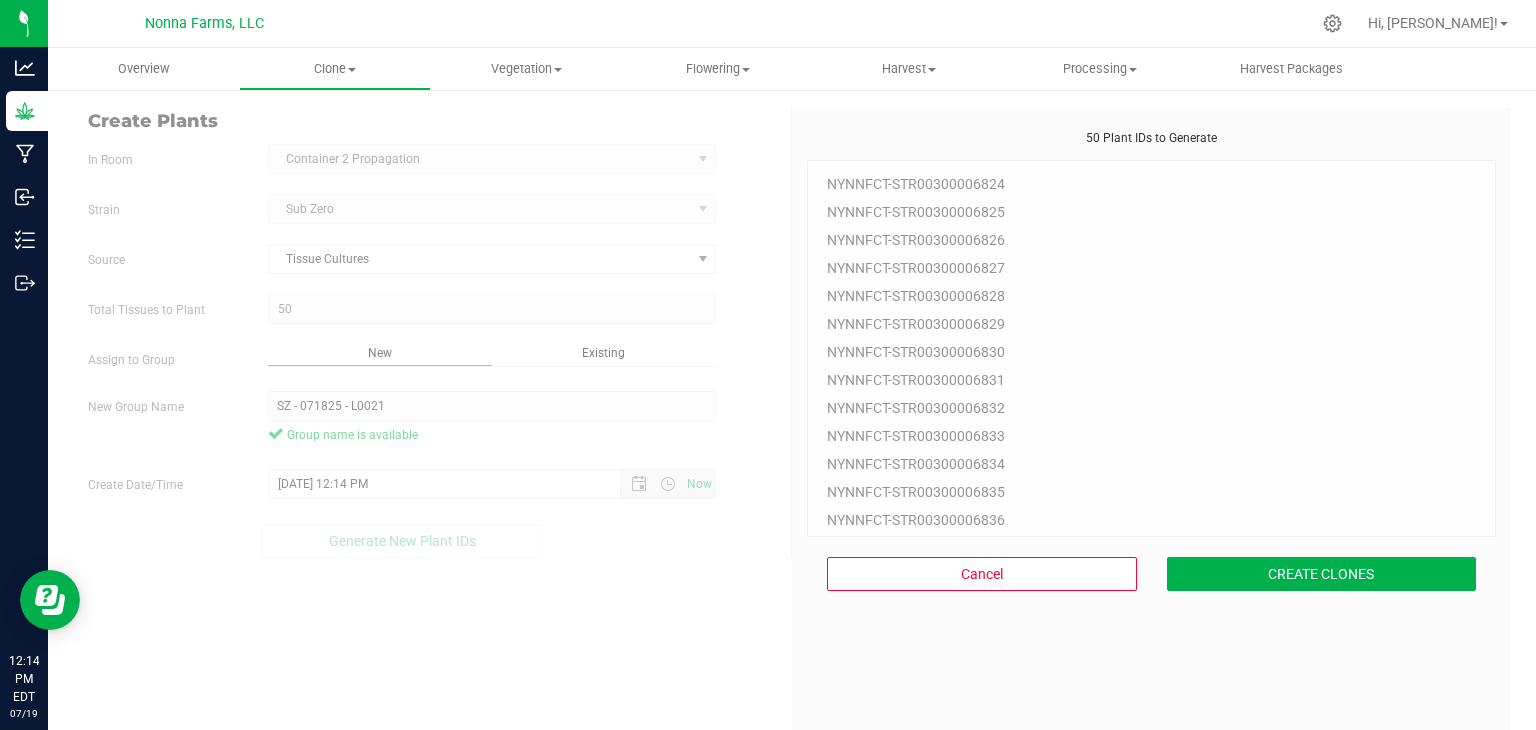 scroll, scrollTop: 60, scrollLeft: 0, axis: vertical 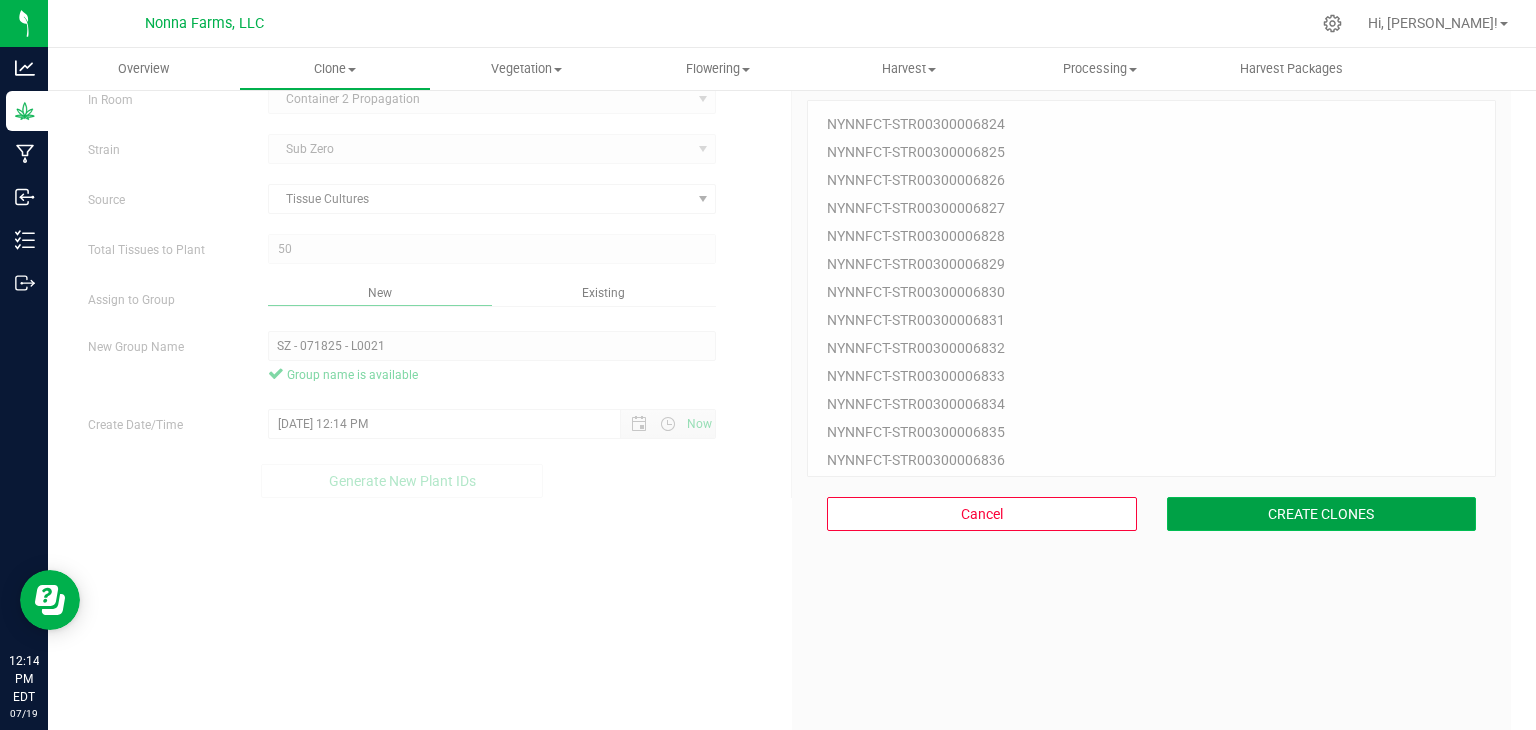 click on "CREATE CLONES" at bounding box center (1322, 514) 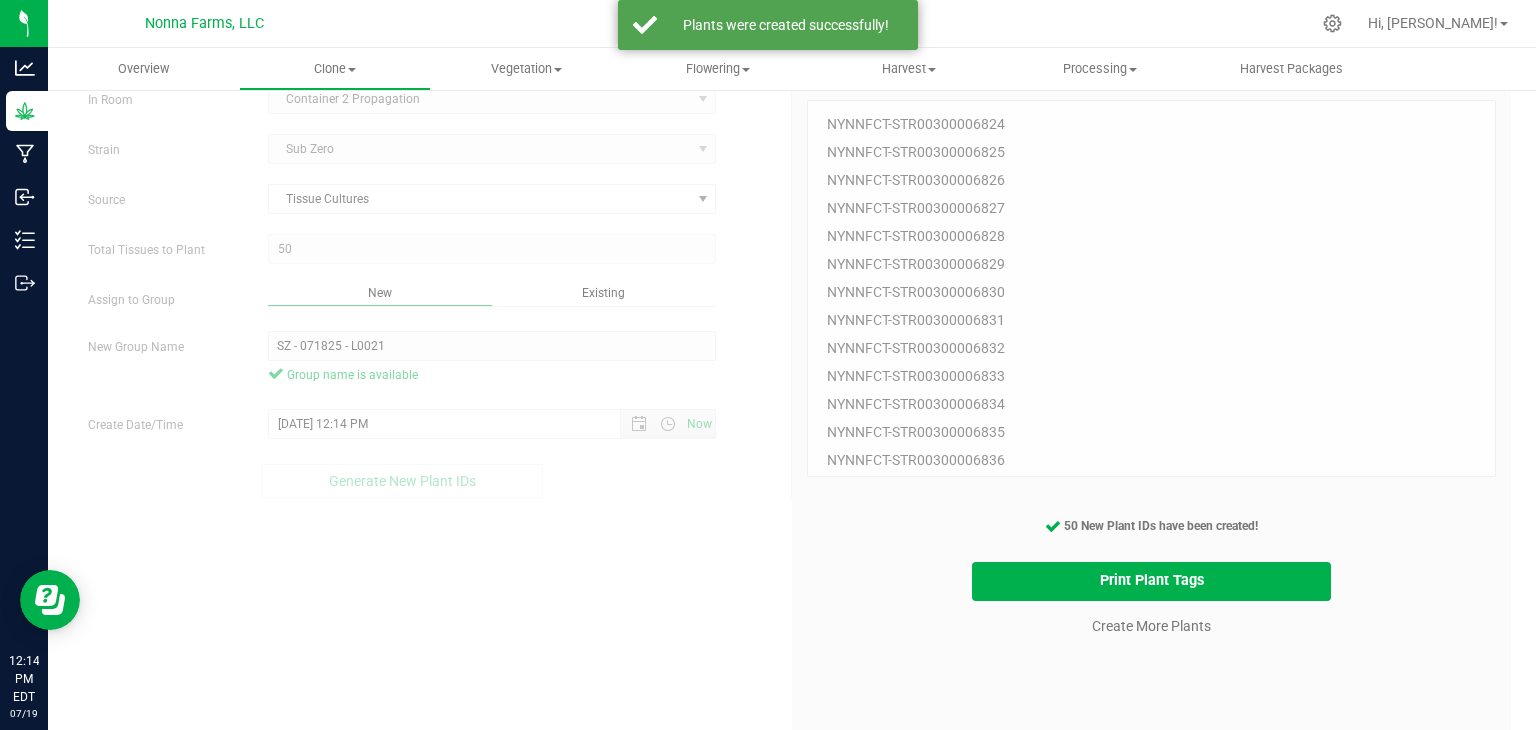 click on "Create More Plants" at bounding box center (1151, 625) 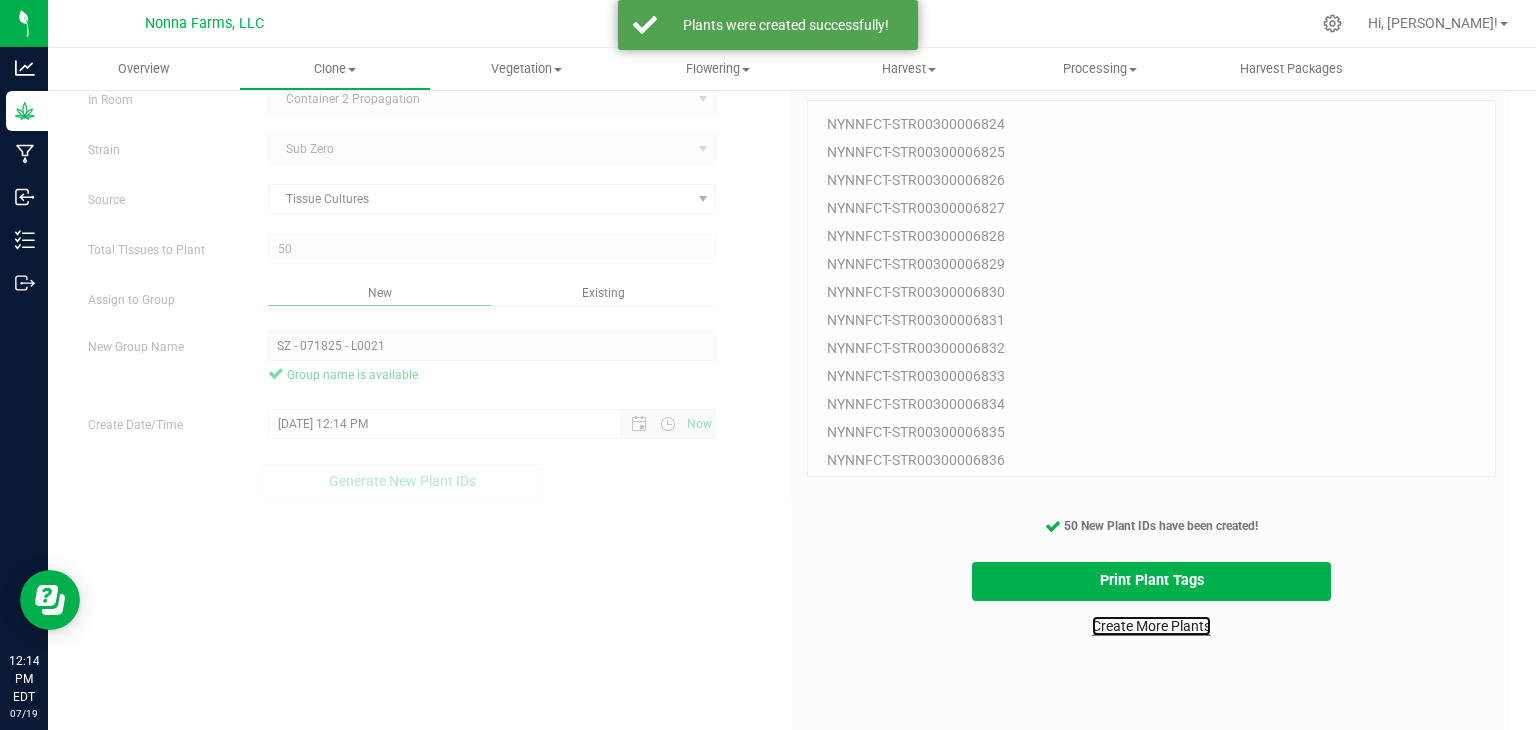 click on "Create More Plants" at bounding box center (1151, 626) 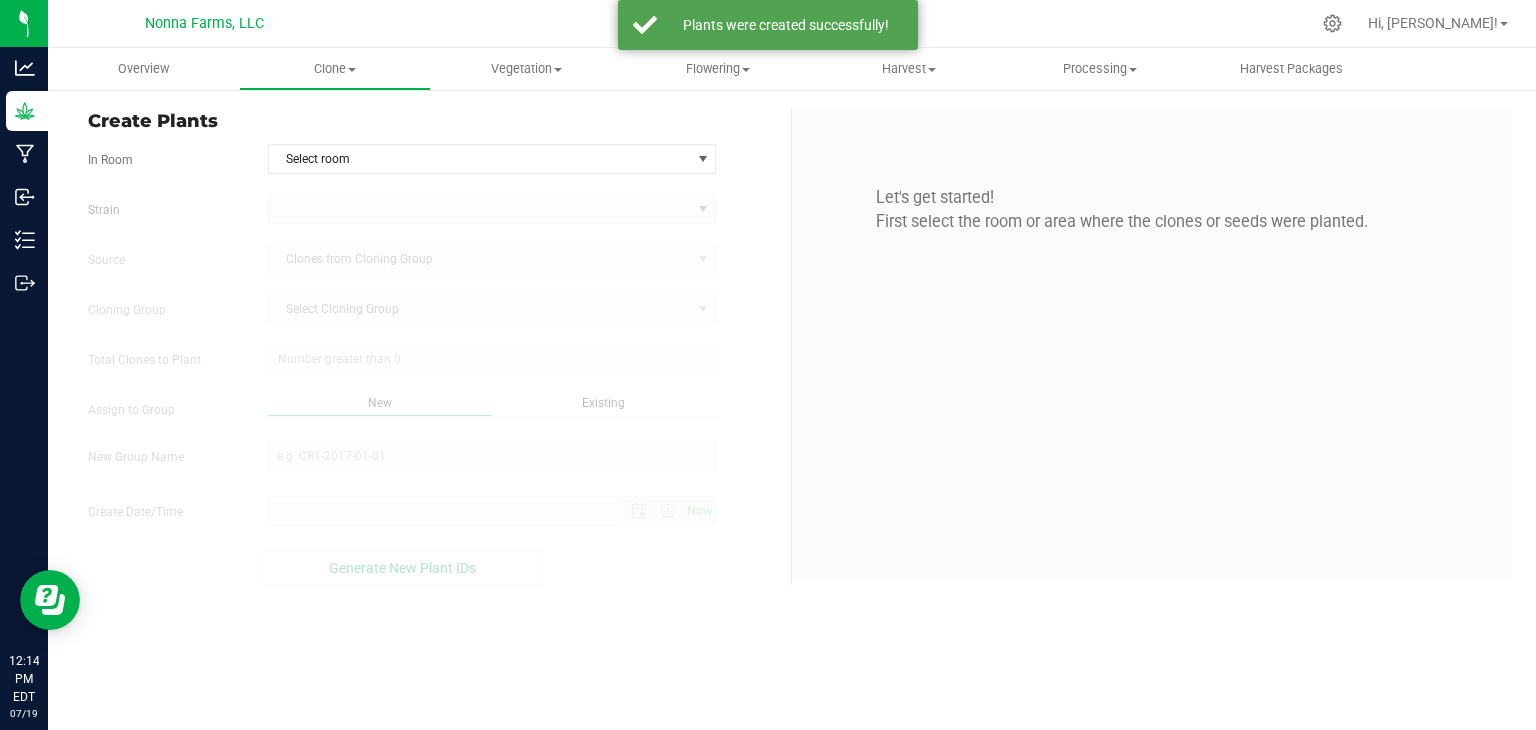 scroll, scrollTop: 0, scrollLeft: 0, axis: both 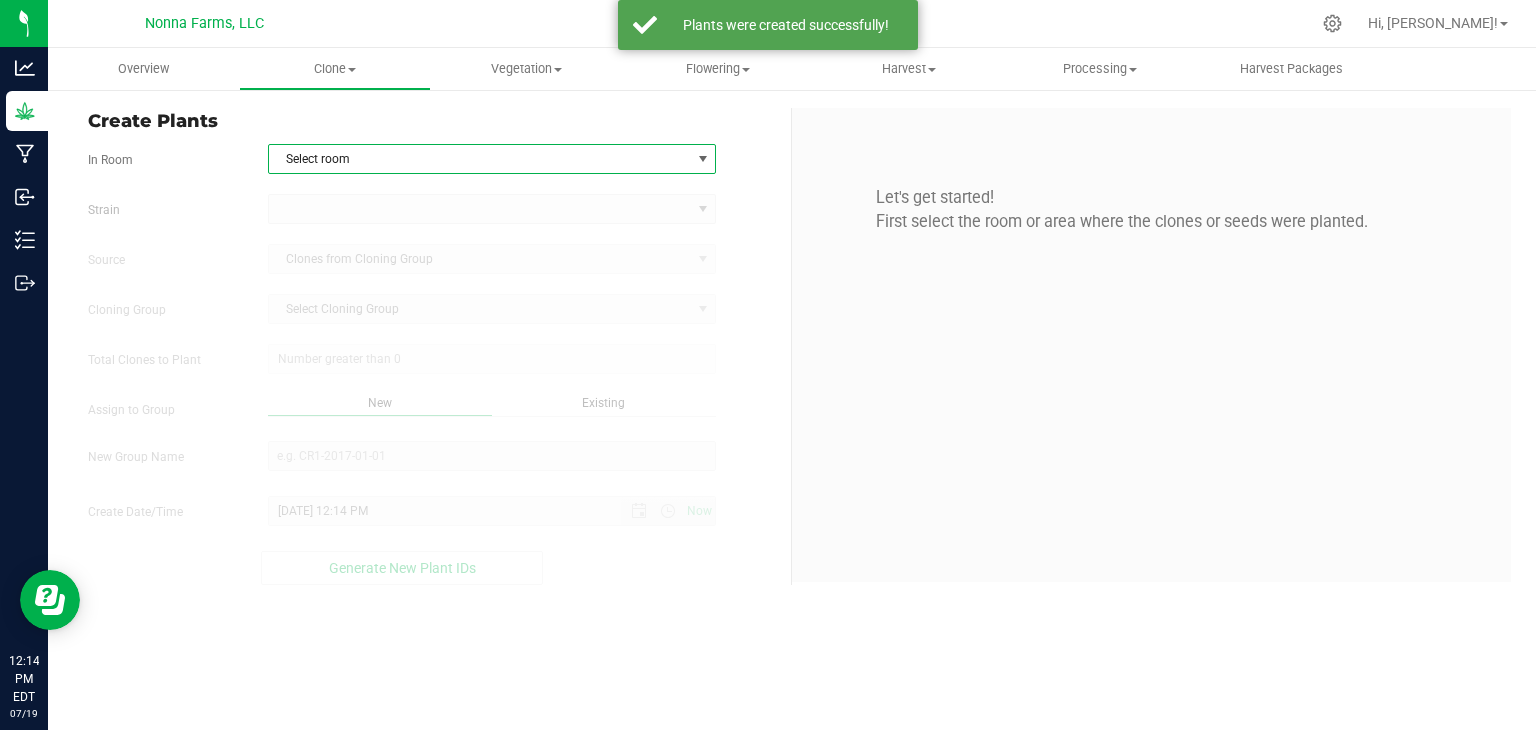 click on "Select room" at bounding box center [480, 159] 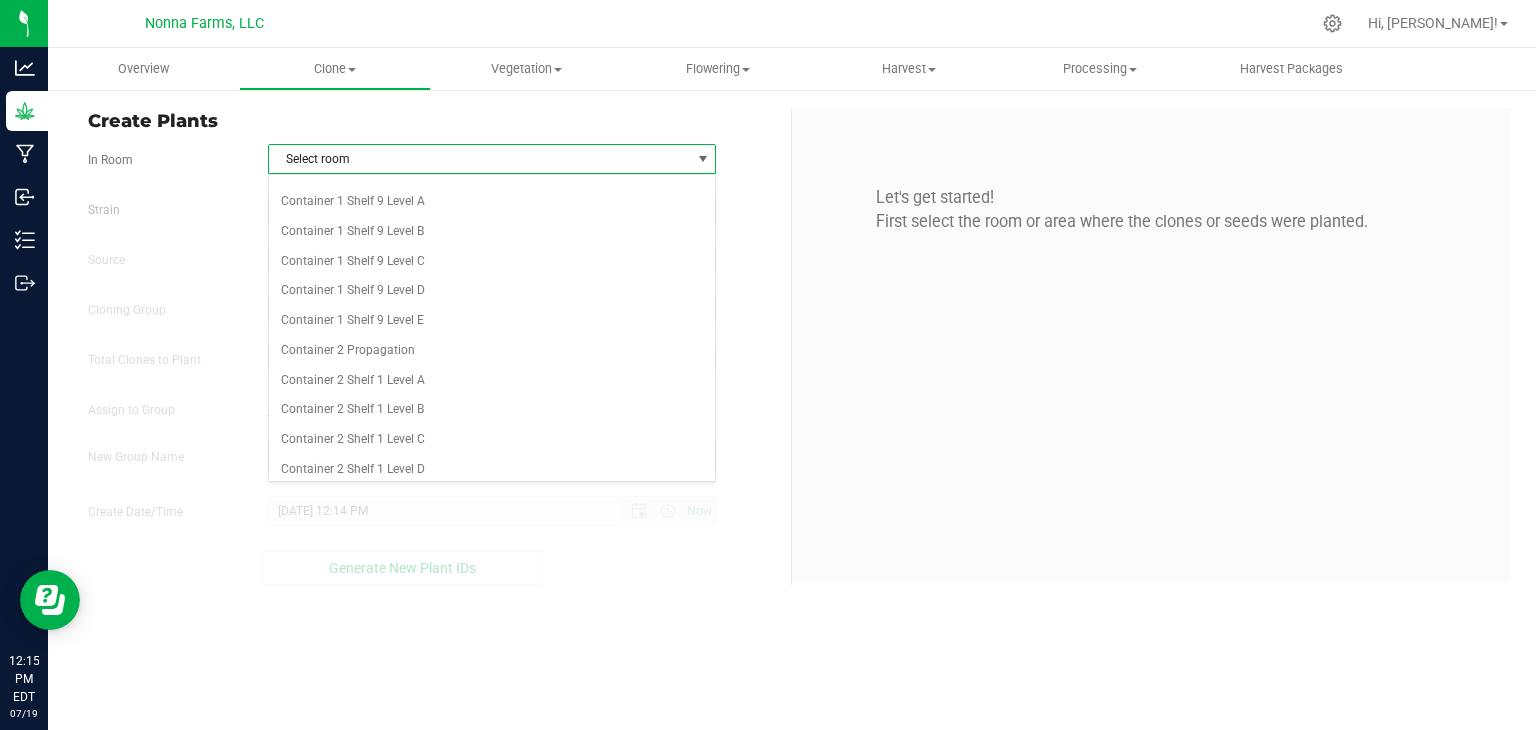 scroll, scrollTop: 2600, scrollLeft: 0, axis: vertical 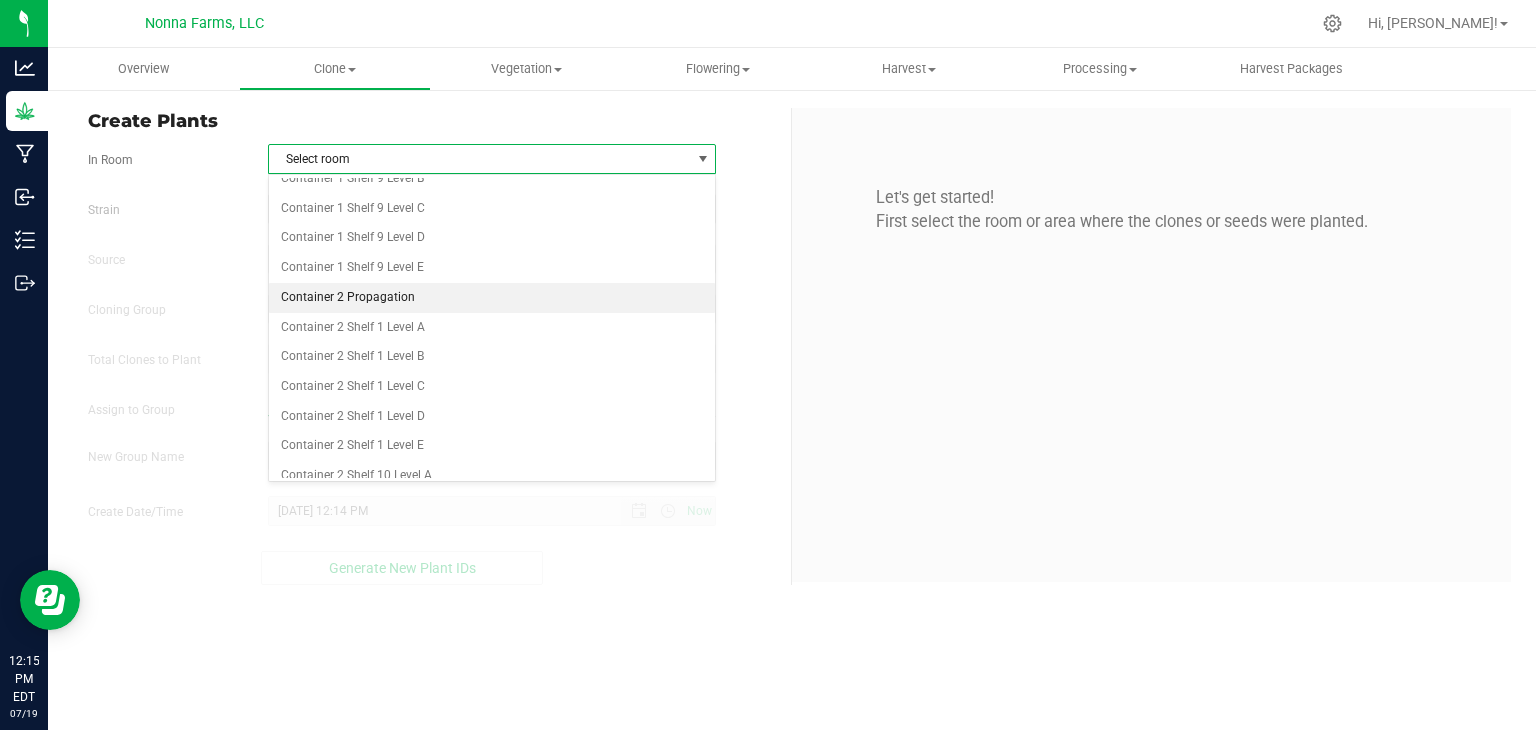 click on "Container 2 Propagation" at bounding box center [492, 298] 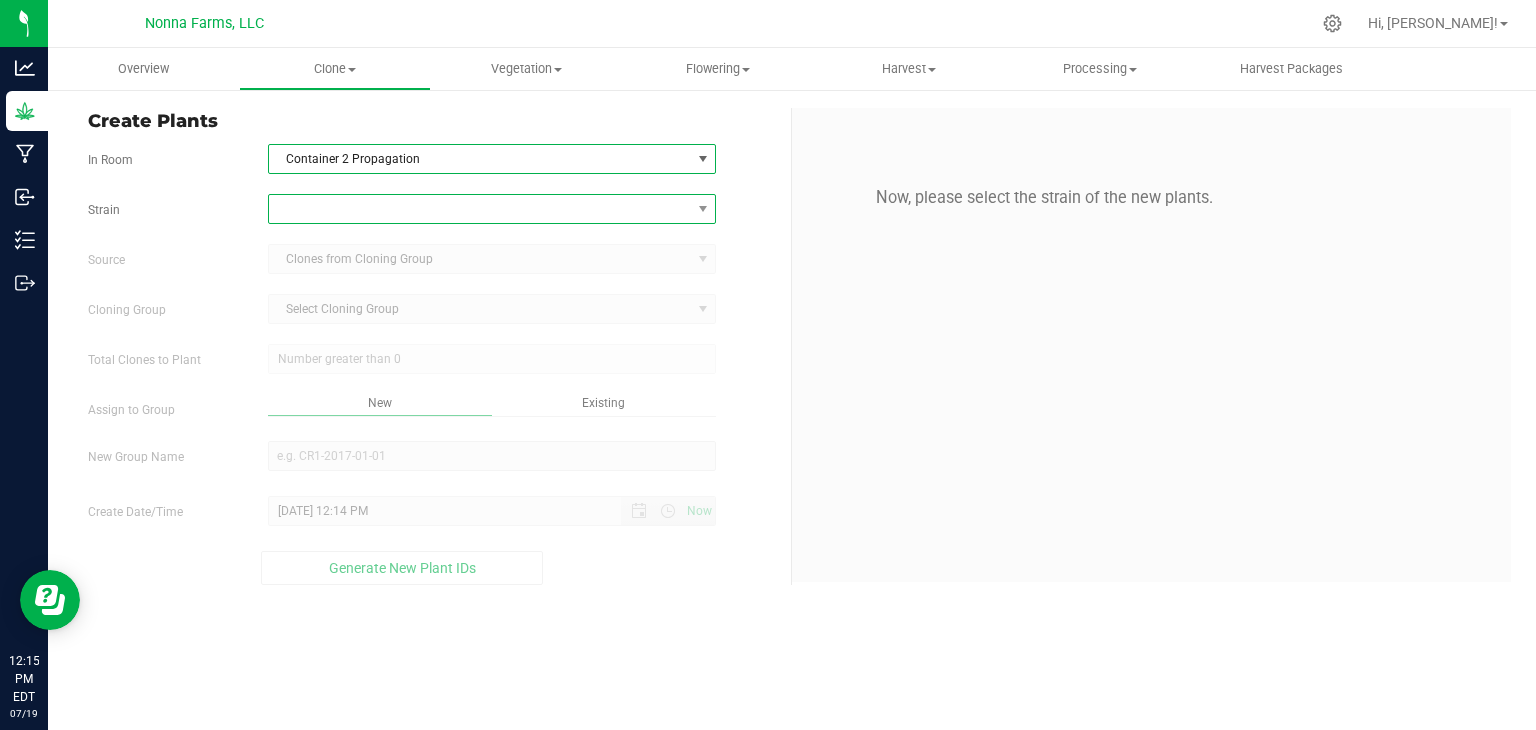 click at bounding box center [480, 209] 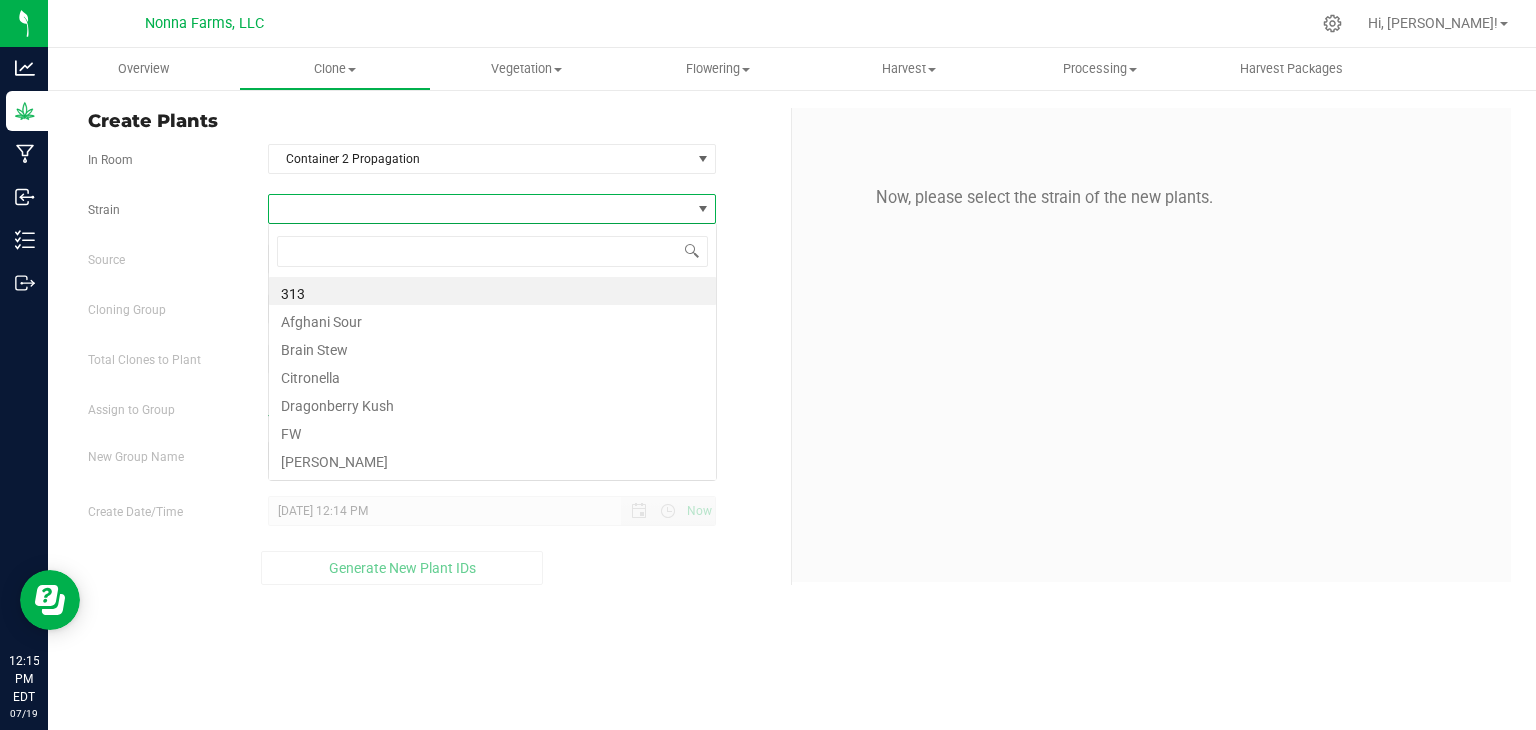scroll, scrollTop: 99970, scrollLeft: 99551, axis: both 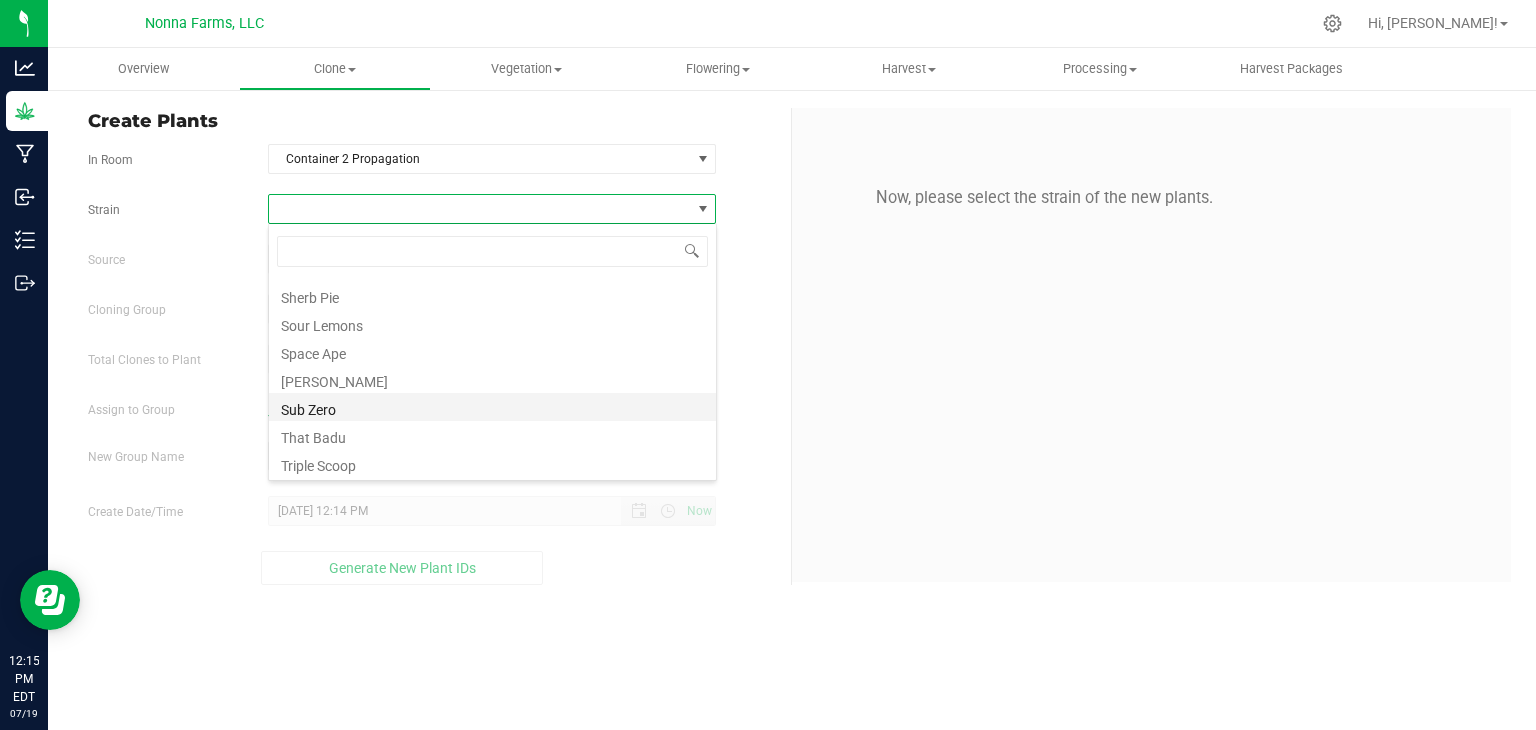 click on "Sub Zero" at bounding box center (492, 407) 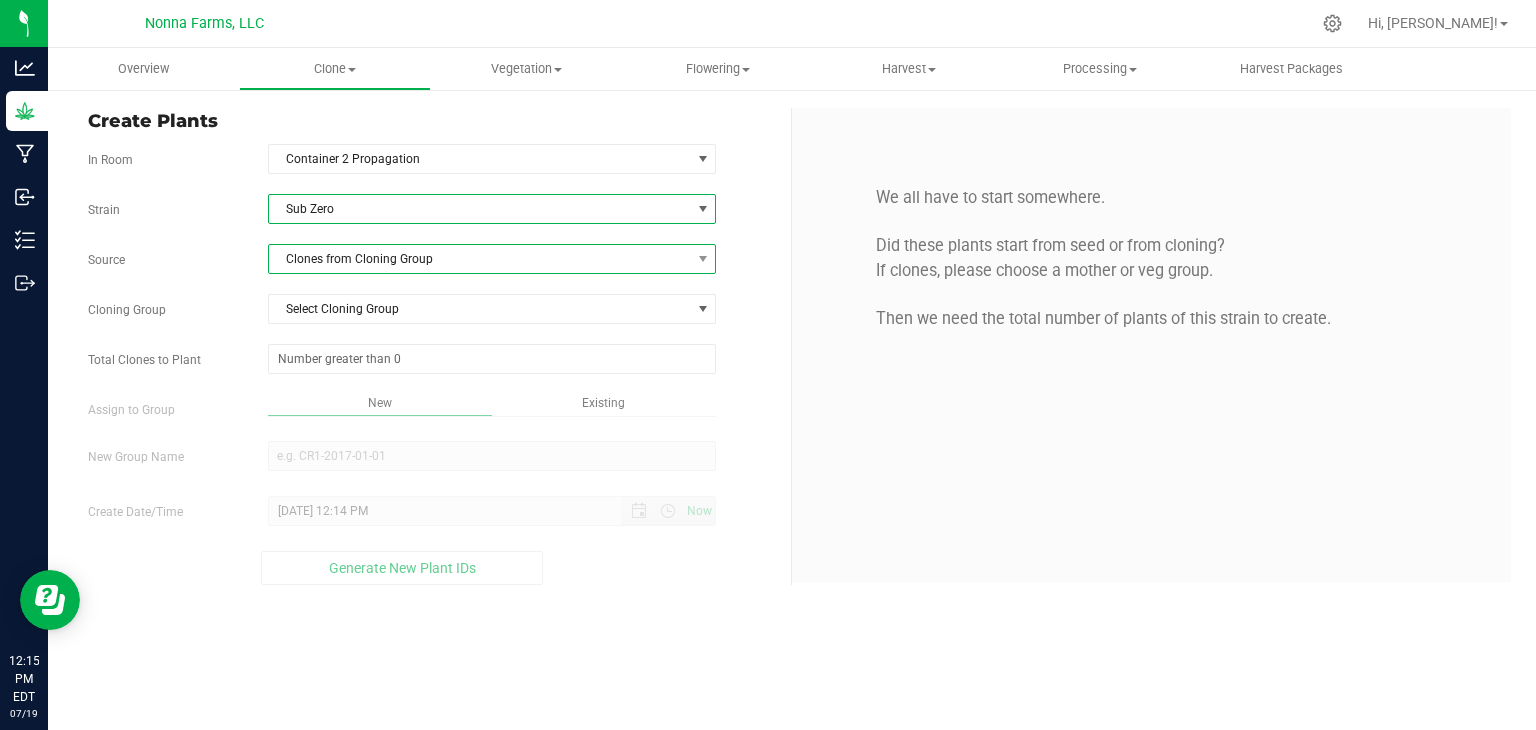 click on "Clones from Cloning Group" at bounding box center (480, 259) 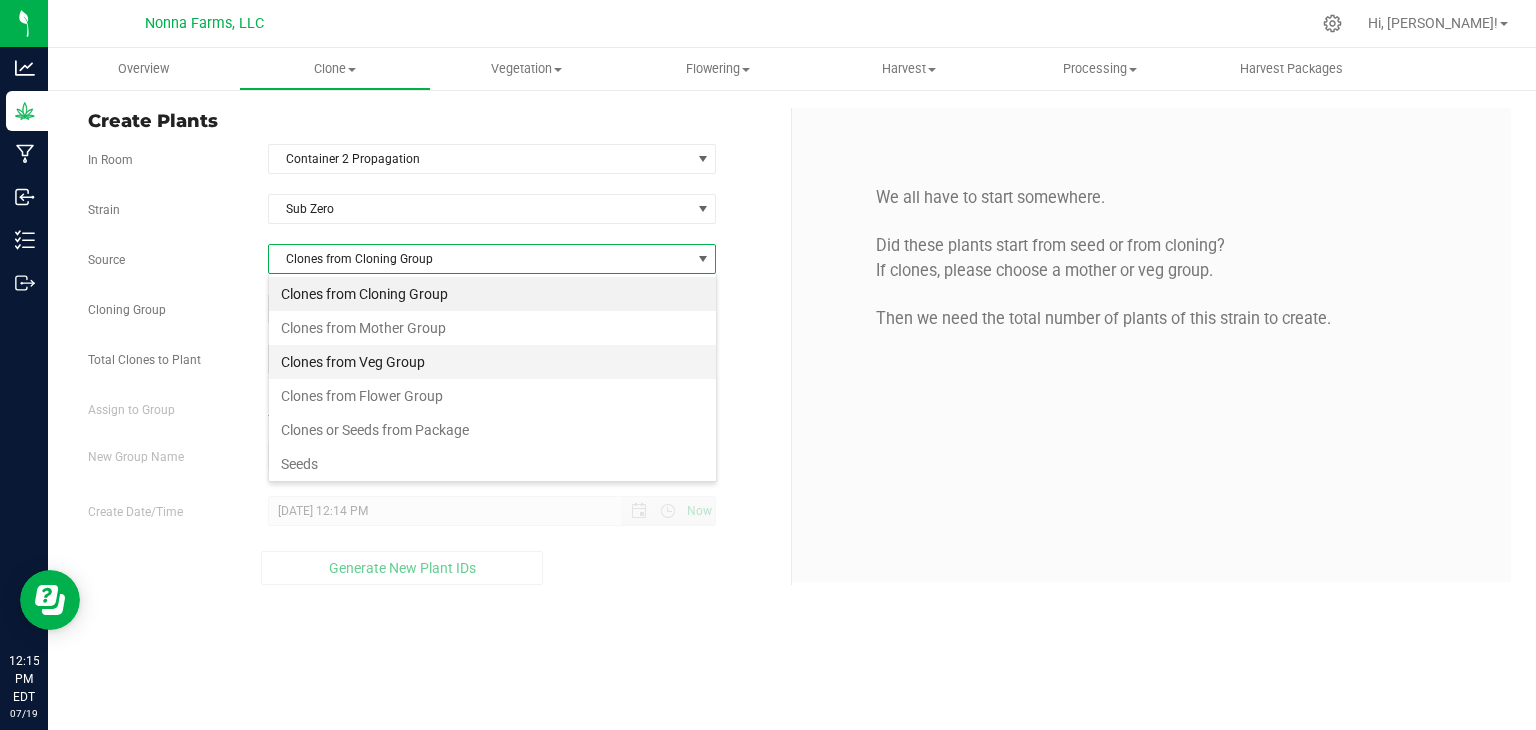 scroll, scrollTop: 99970, scrollLeft: 99551, axis: both 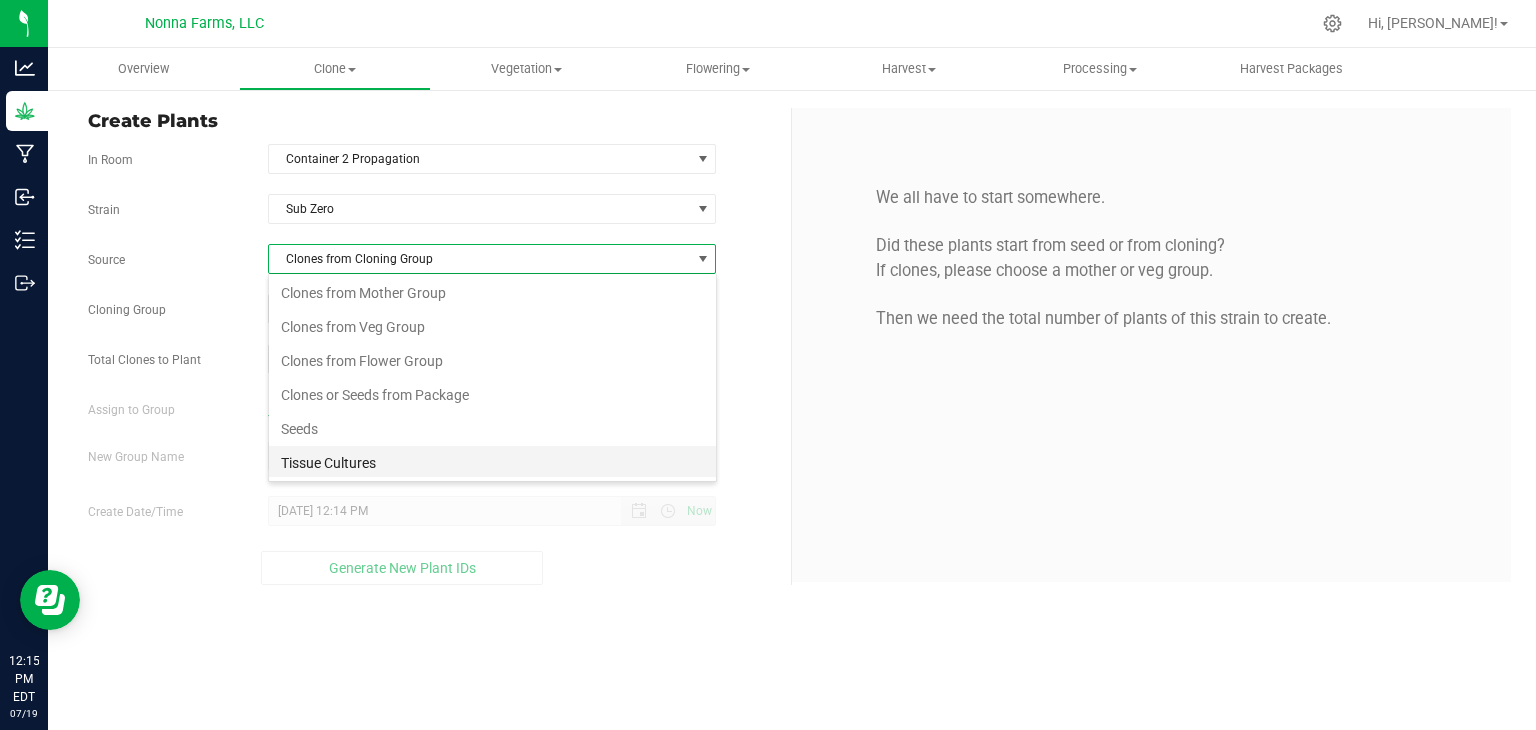 click on "Tissue Cultures" at bounding box center [492, 463] 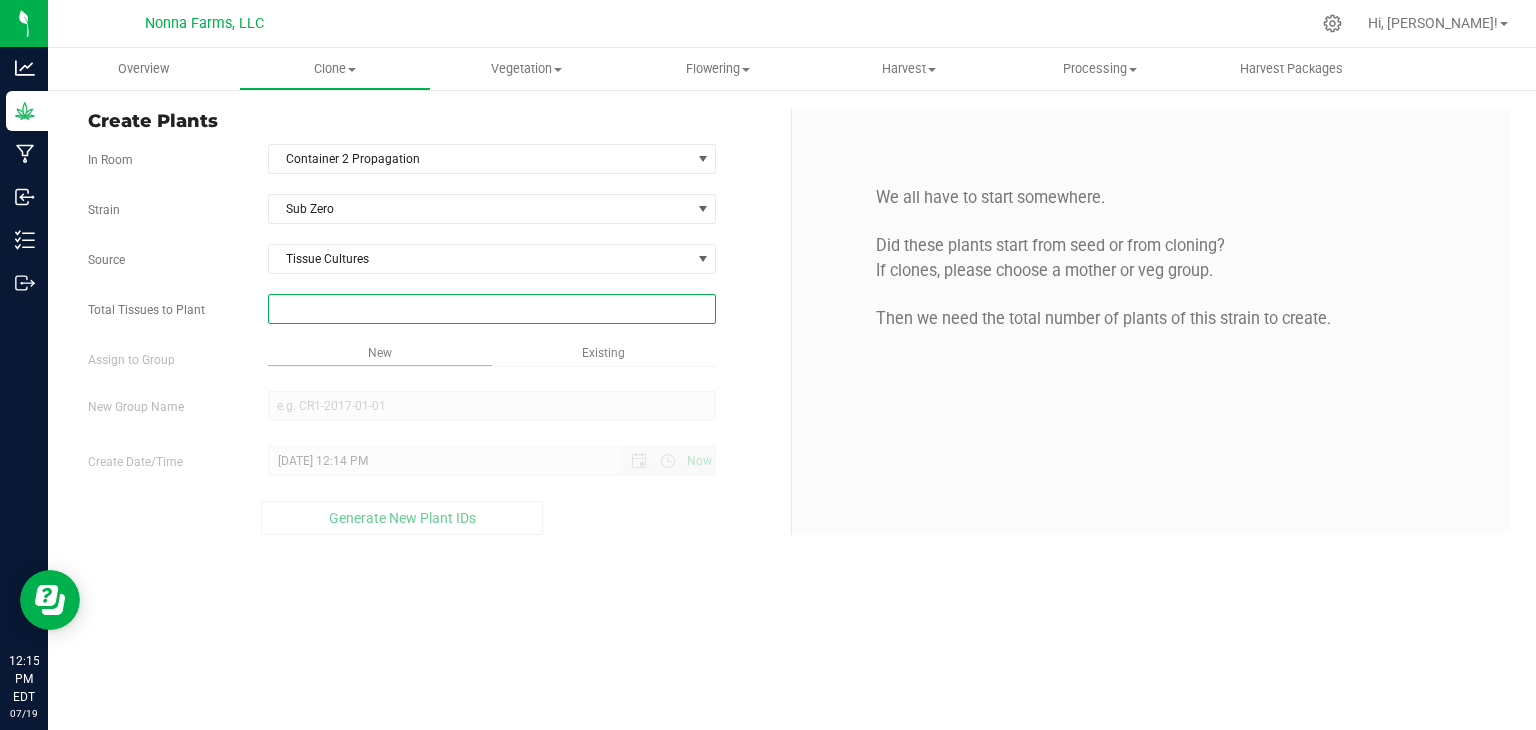 click at bounding box center (492, 309) 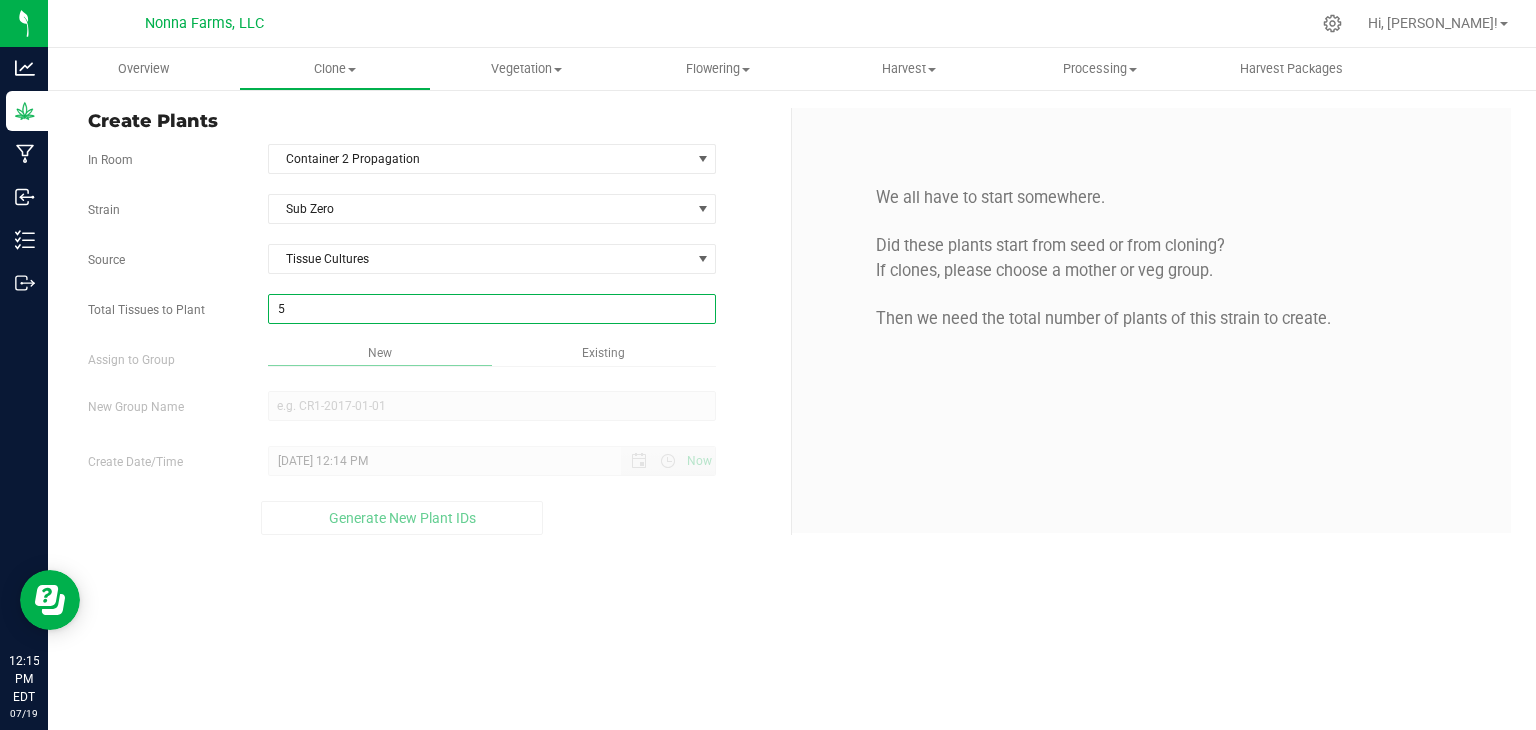 type on "50" 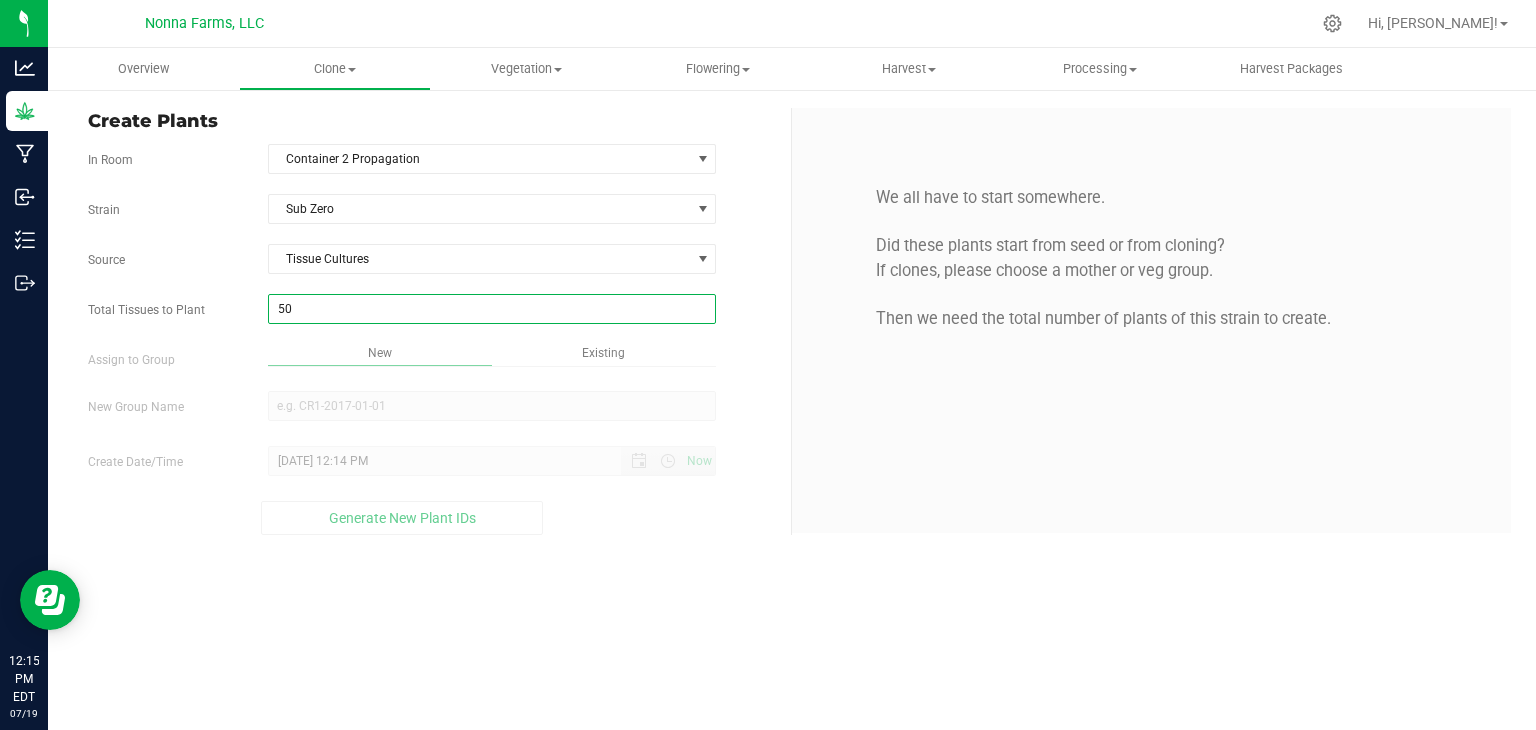type on "50" 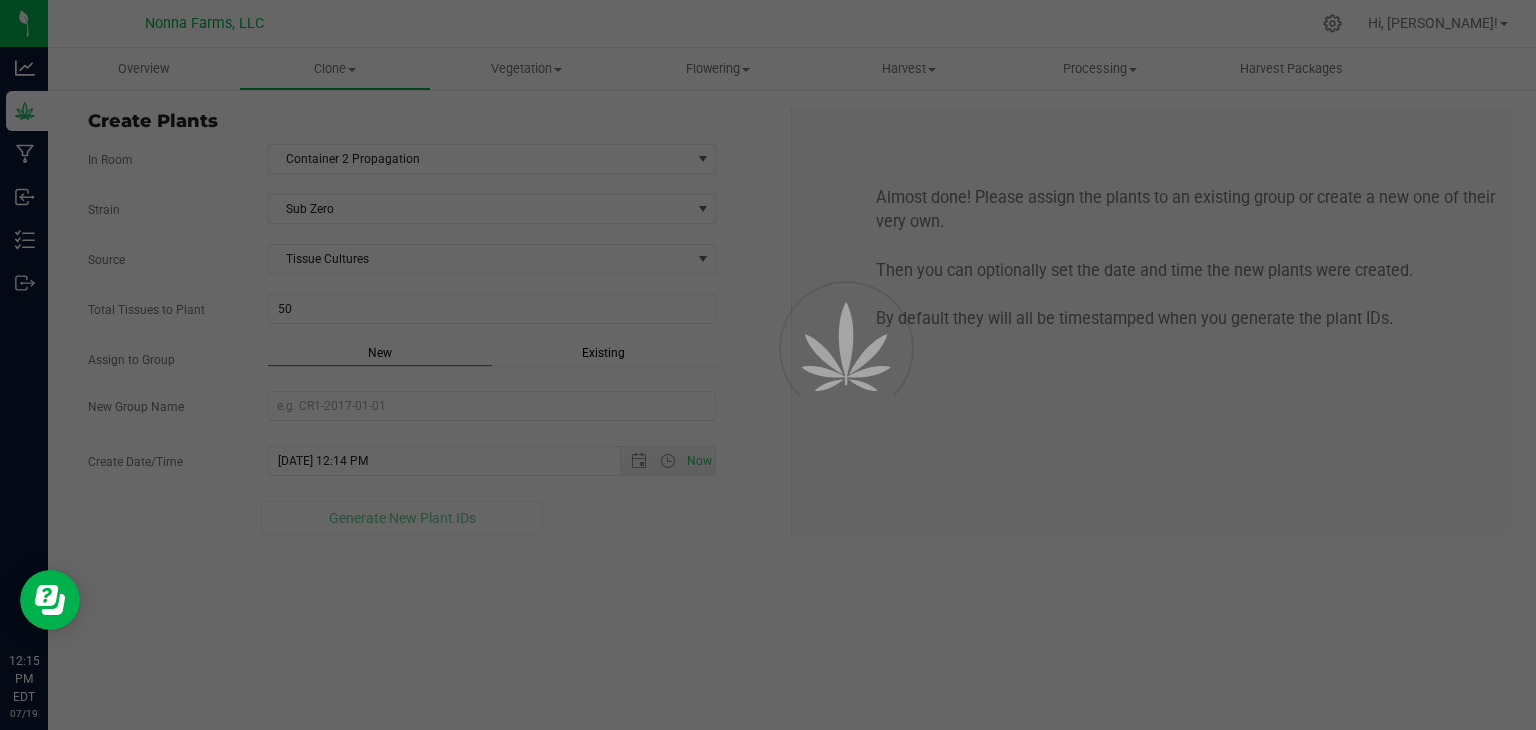 click on "Overview
Clone
Create plants
Cloning groups
Cloning plants
Apply to plants
Vegetation" at bounding box center [792, 389] 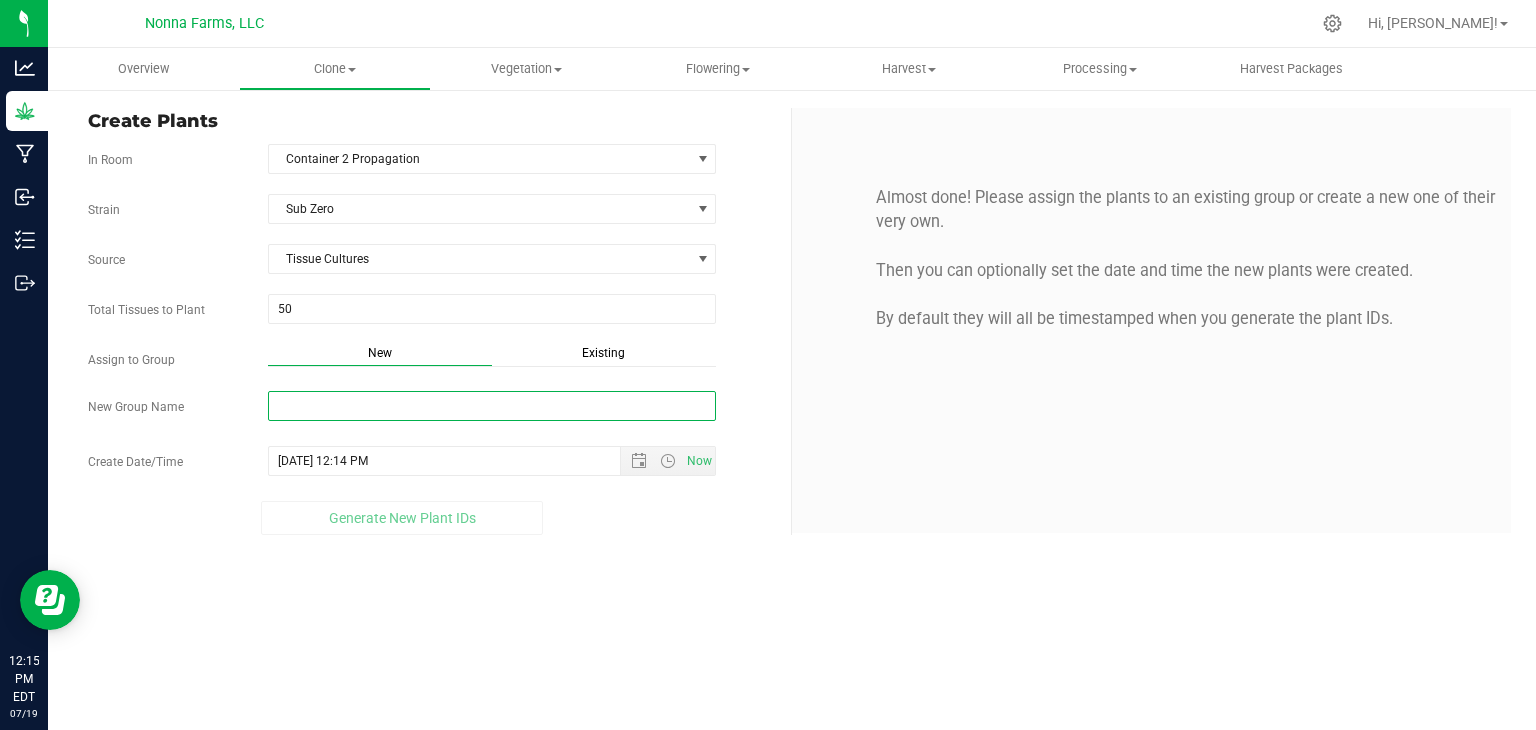click on "New Group Name" at bounding box center [492, 406] 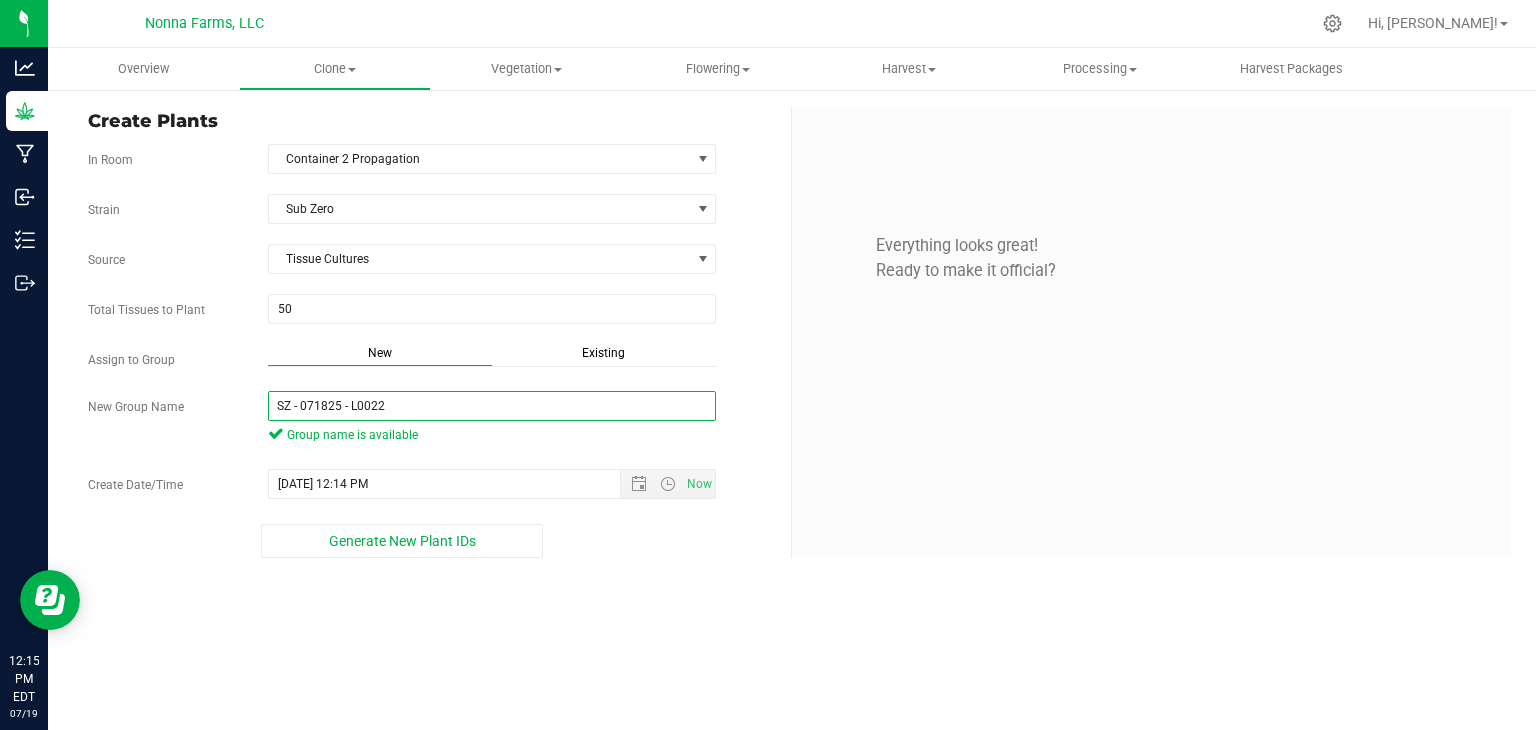 drag, startPoint x: 454, startPoint y: 401, endPoint x: 88, endPoint y: 388, distance: 366.2308 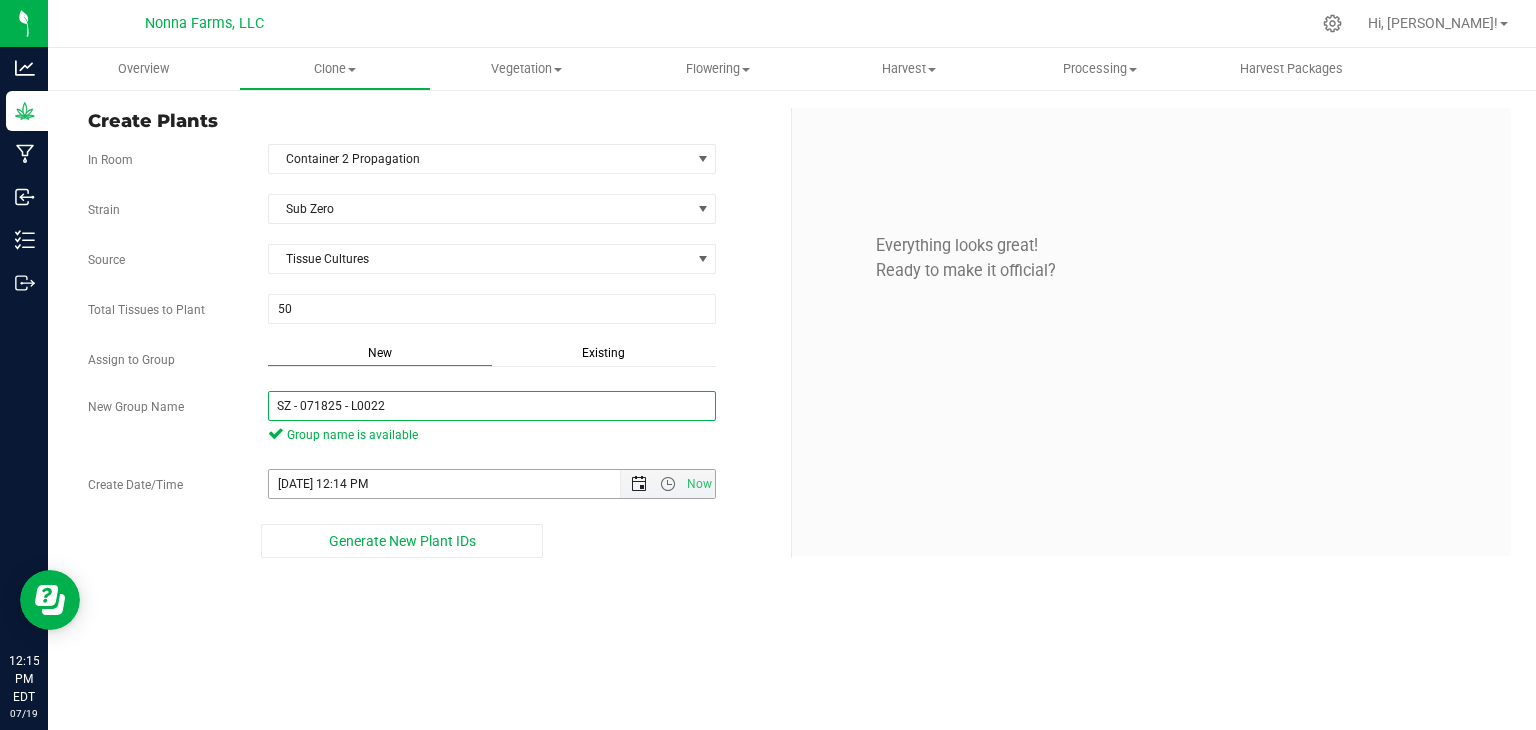 click at bounding box center (639, 484) 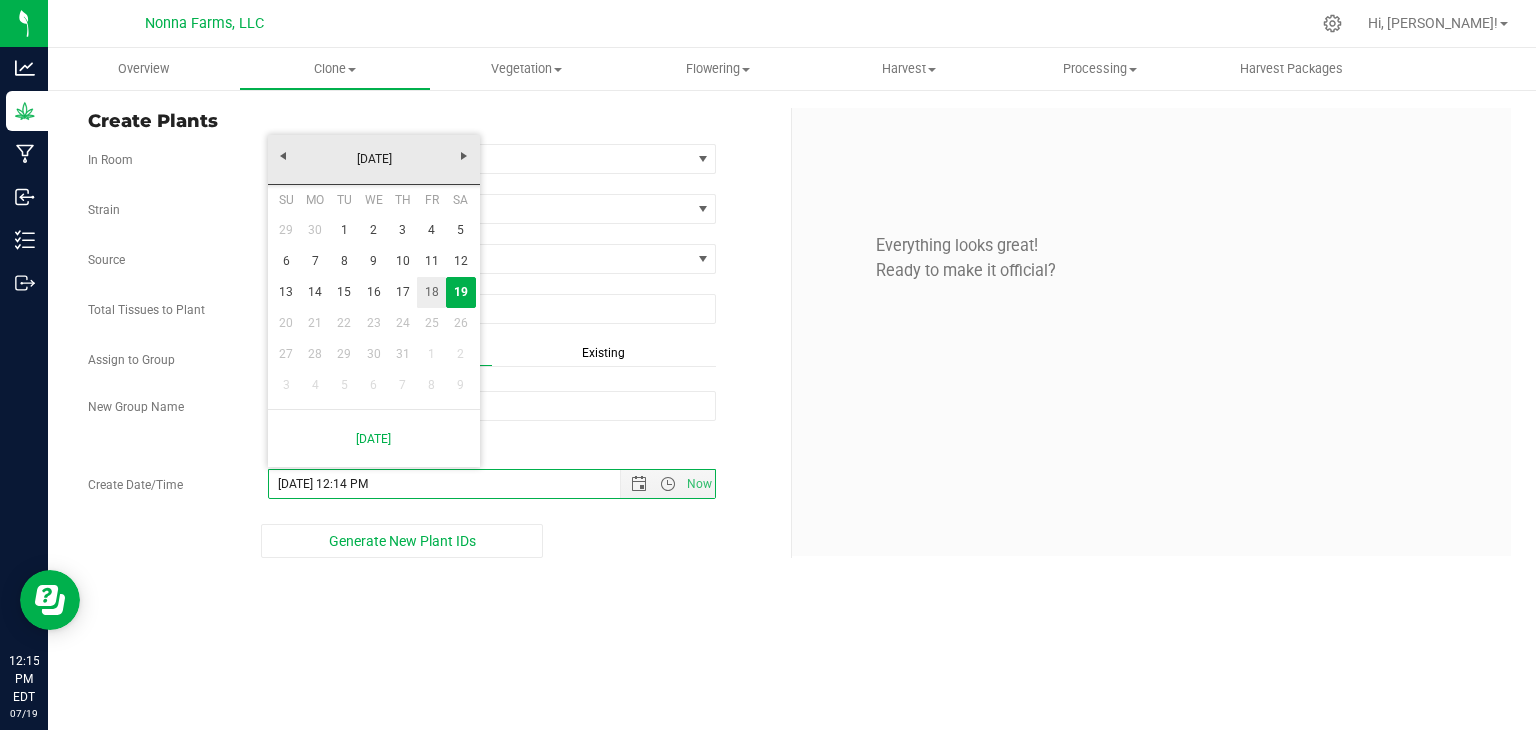 click on "18" at bounding box center [431, 292] 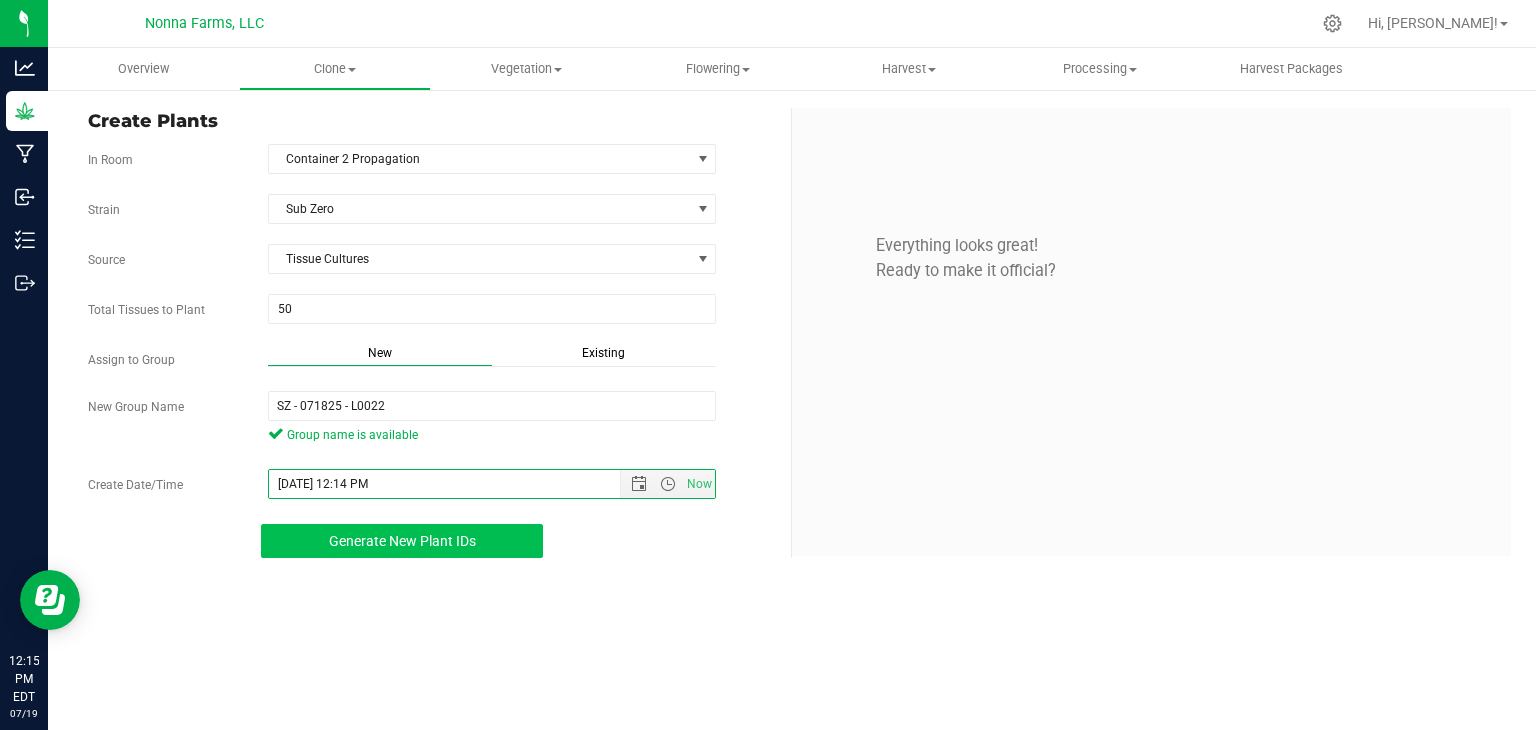 click on "Generate New Plant IDs" at bounding box center [402, 541] 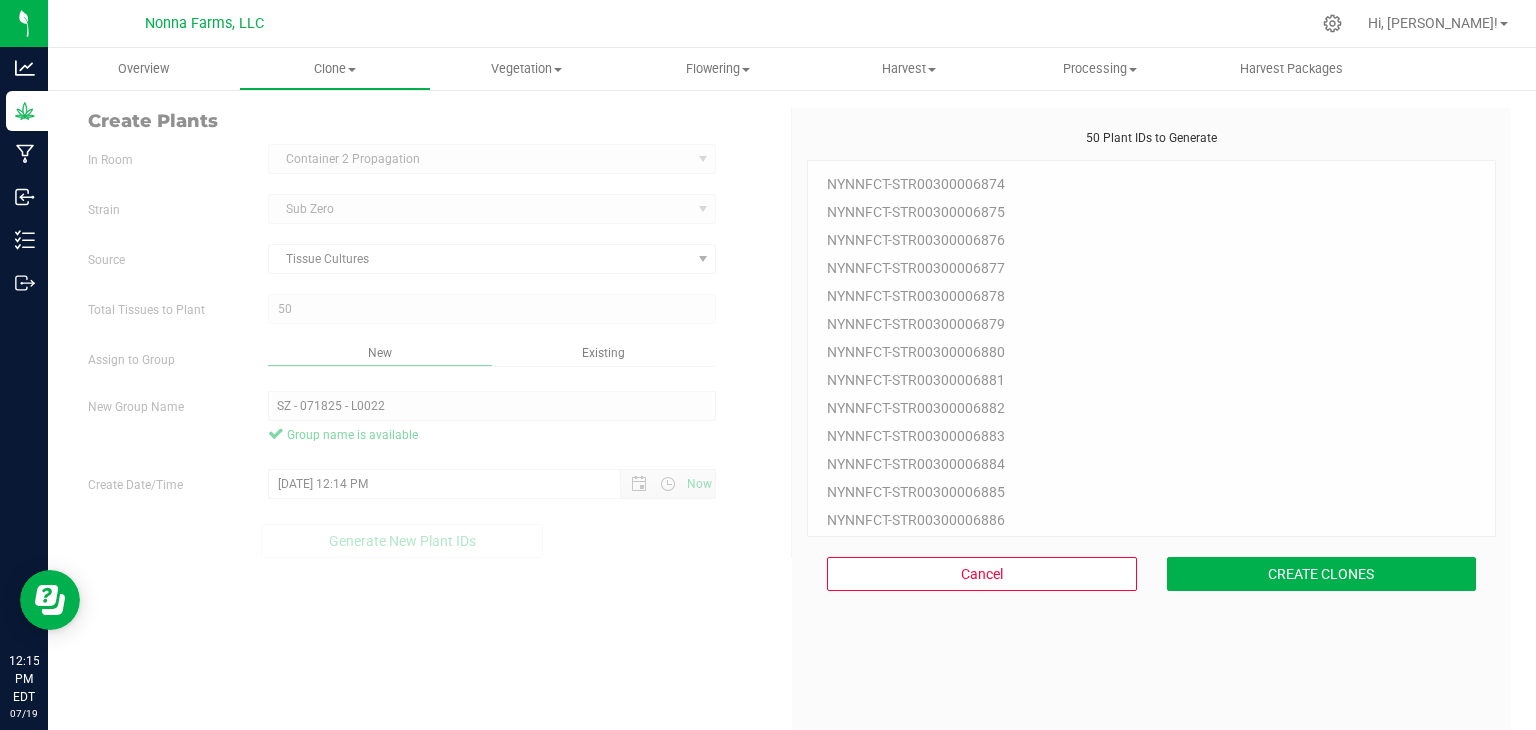 scroll, scrollTop: 60, scrollLeft: 0, axis: vertical 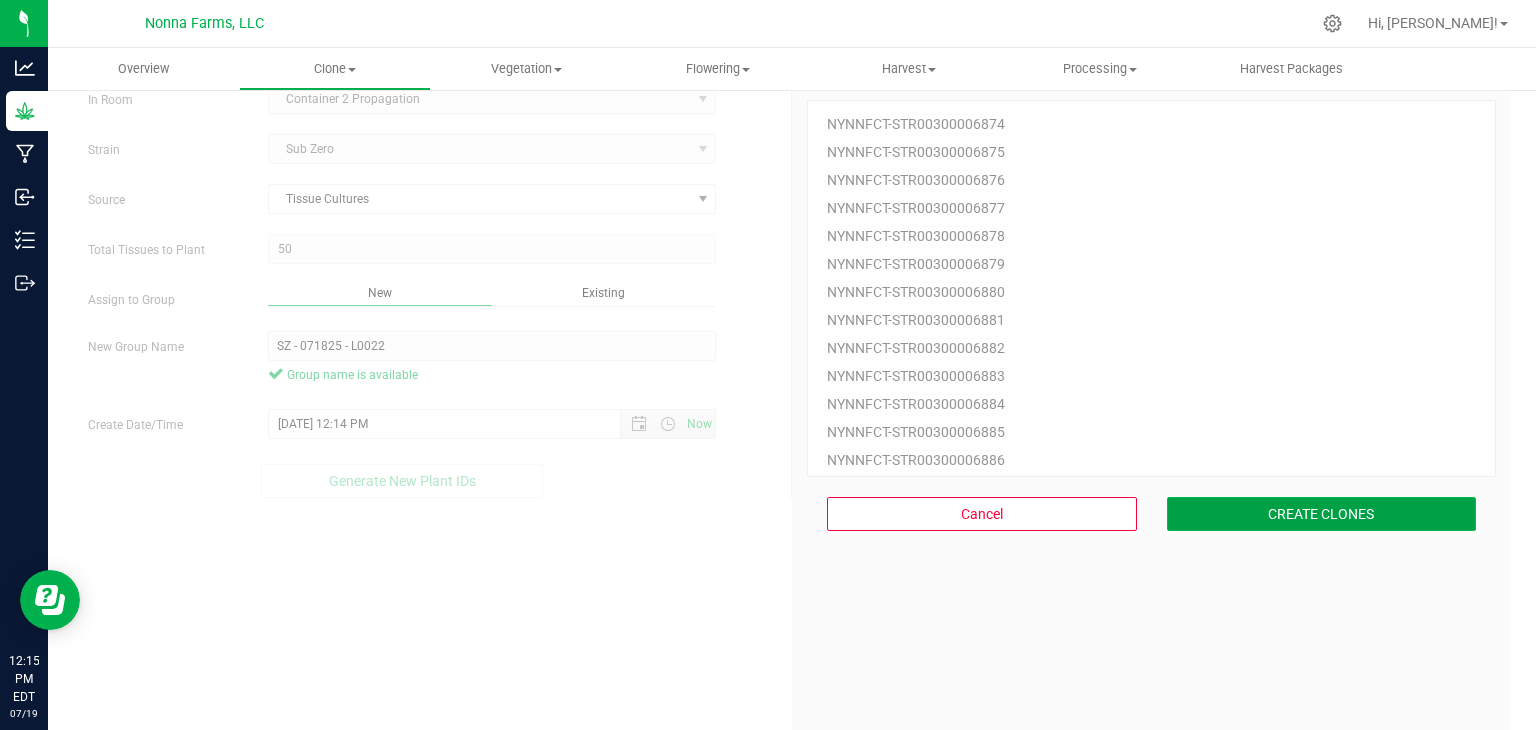 click on "CREATE CLONES" at bounding box center [1322, 514] 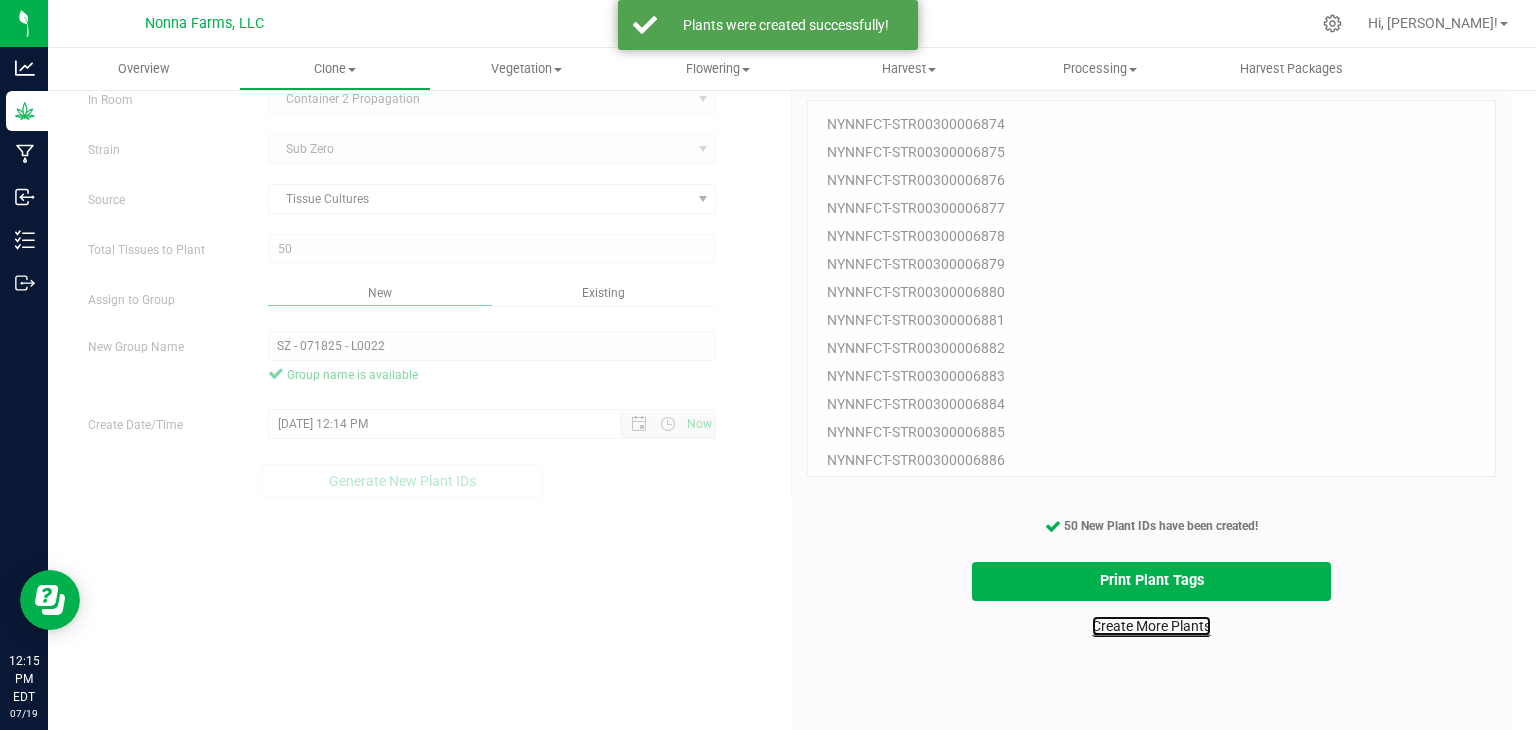 click on "Create More Plants" at bounding box center [1151, 626] 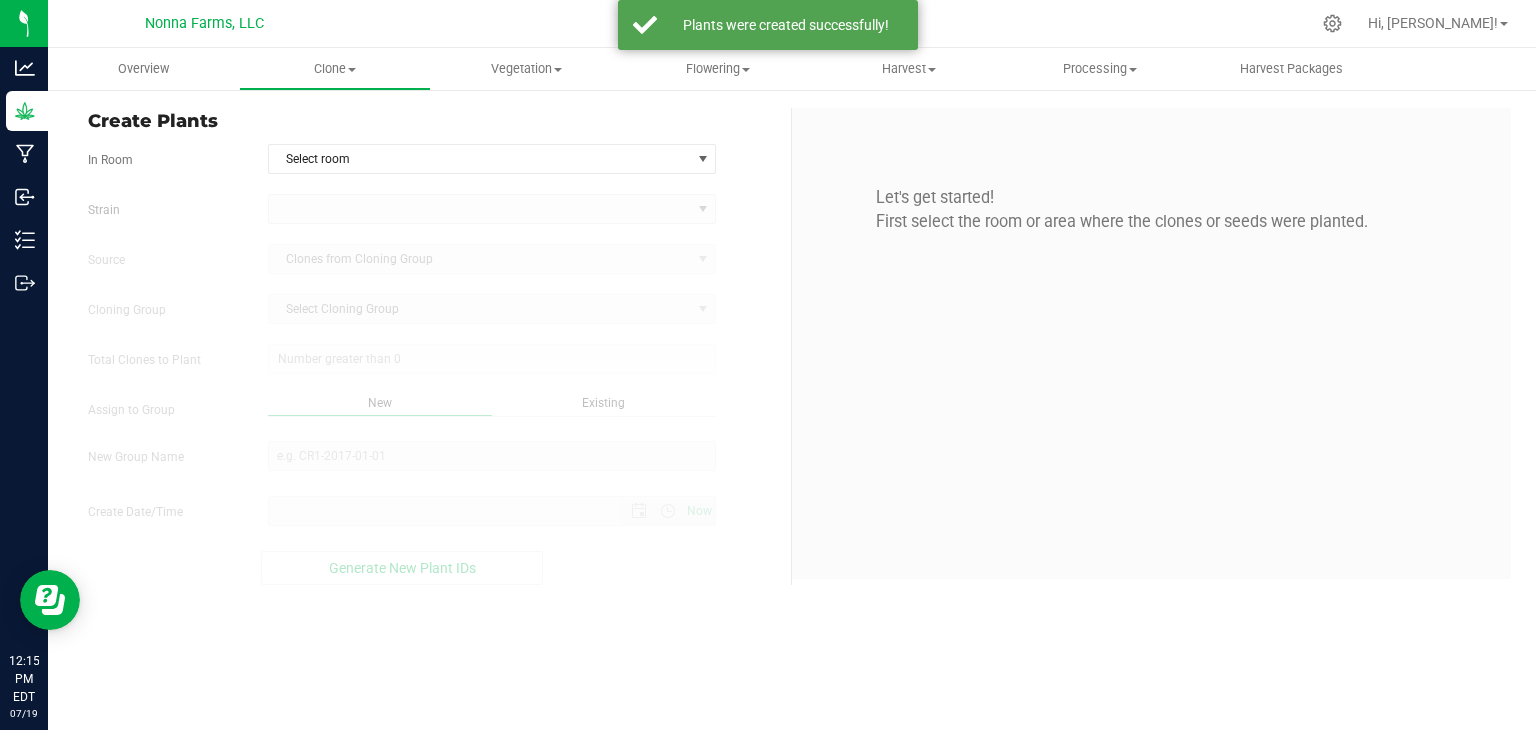 scroll, scrollTop: 0, scrollLeft: 0, axis: both 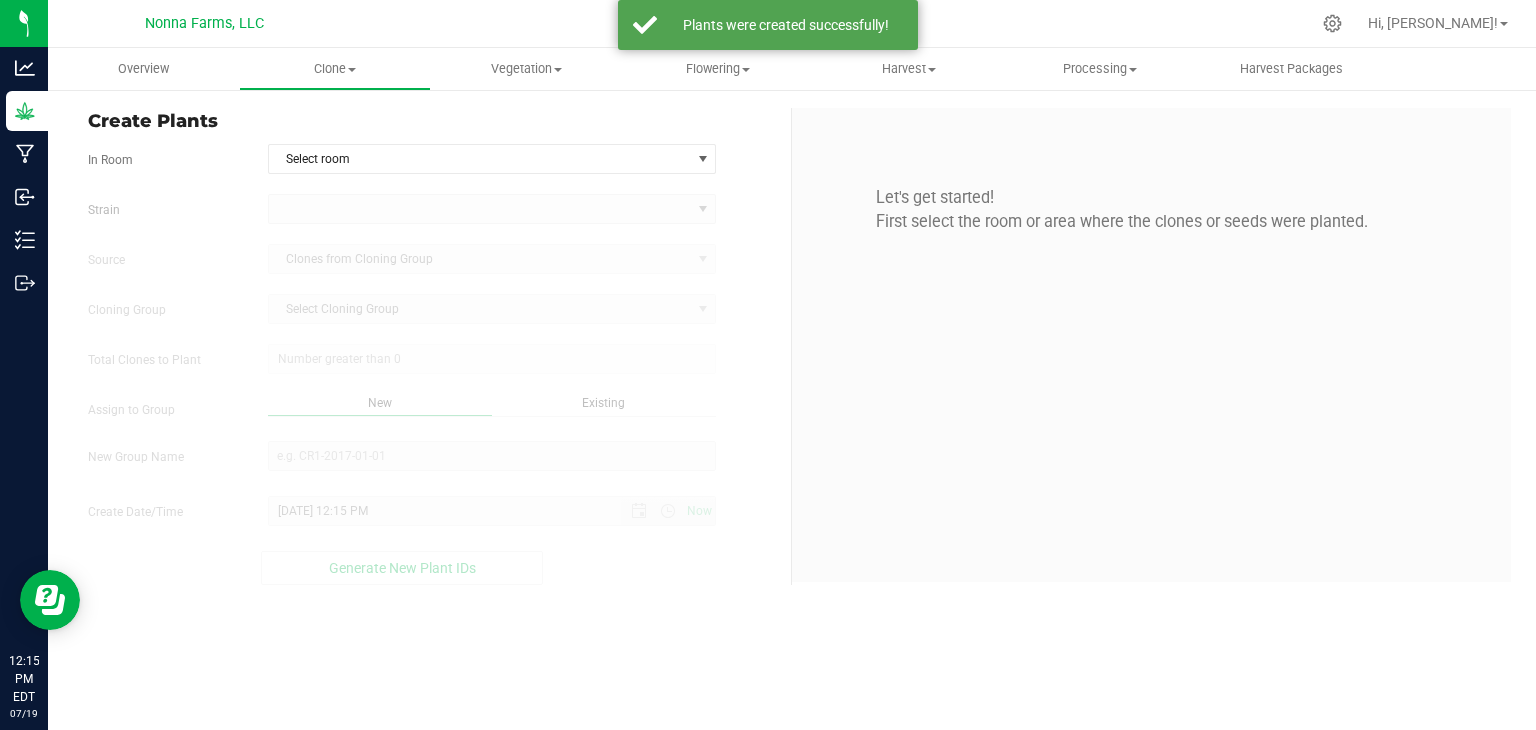 click on "In Room
Select room Select room Container 1 Propagation Container 1 Shelf 1 Level A Container 1 Shelf 1 Level B Container 1 Shelf 1 Level C Container 1 Shelf 1 Level D Container 1 Shelf 1 Level E Container 1 Shelf 10 Level A Container 1 Shelf 10 Level B Container 1 Shelf 10 Level C Container 1 Shelf 10 Level D Container 1 Shelf 10 Level E Container 1 Shelf 11 Level A Container 1 Shelf 11 Level B Container 1 Shelf 11 Level C Container 1 Shelf 11 Level D Container 1 Shelf 11 Level E Container 1 Shelf 12 Level A Container 1 Shelf 12 Level B Container 1 Shelf 12 Level C Container 1 Shelf 12 Level D Container 1 Shelf 12 Level E Container 1 Shelf 13 Level A Container 1 Shelf 13 Level B Container 1 Shelf 13 Level C Container 1 Shelf 13 Level D Container 1 Shelf 13 Level E Container 1 Shelf 14 Level A Container 1 Shelf 14 Level B Container 1 Shelf 14 Level C Container 1 Shelf 14 Level D Container 1 Shelf 14 Level E Hardening Off Area" at bounding box center (432, 364) 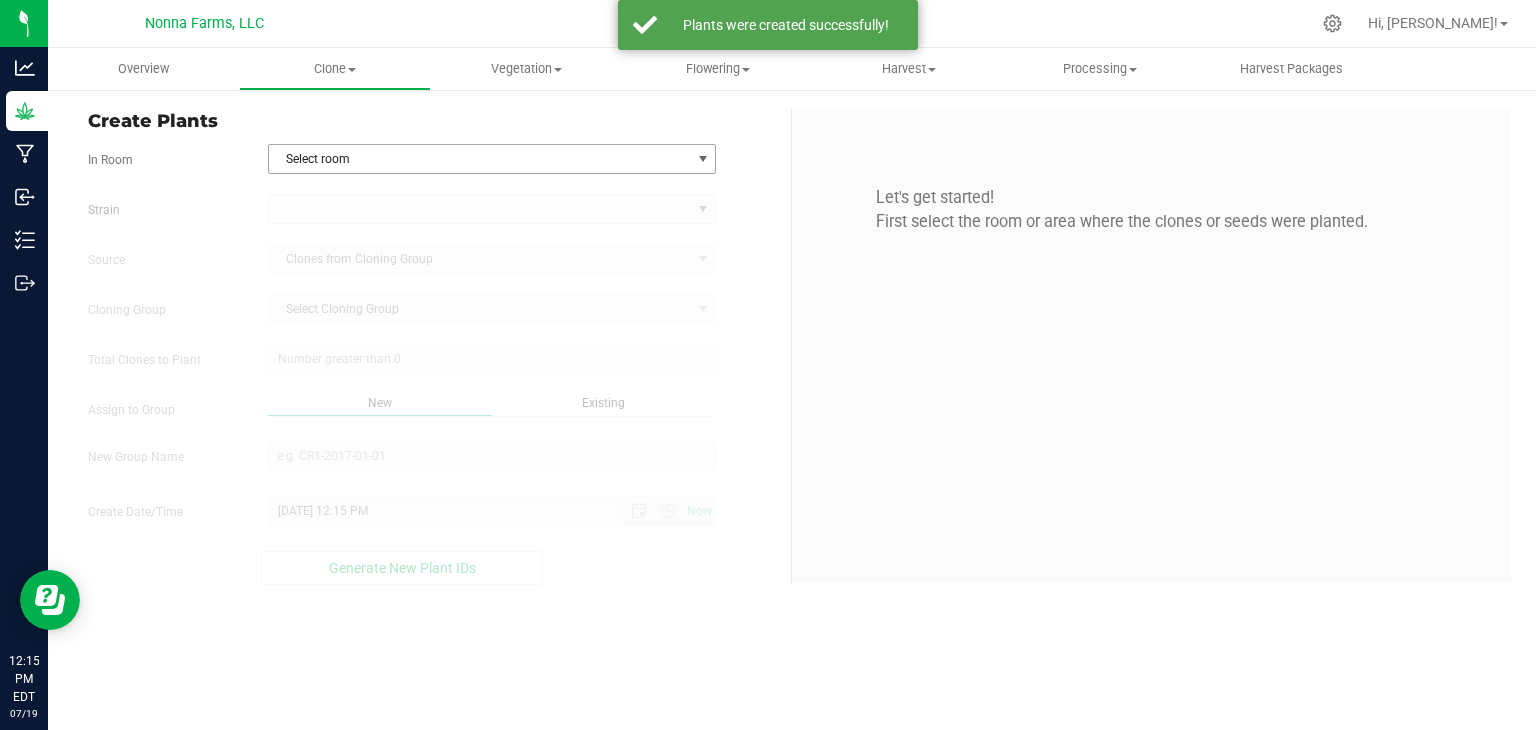 click on "Select room" at bounding box center [480, 159] 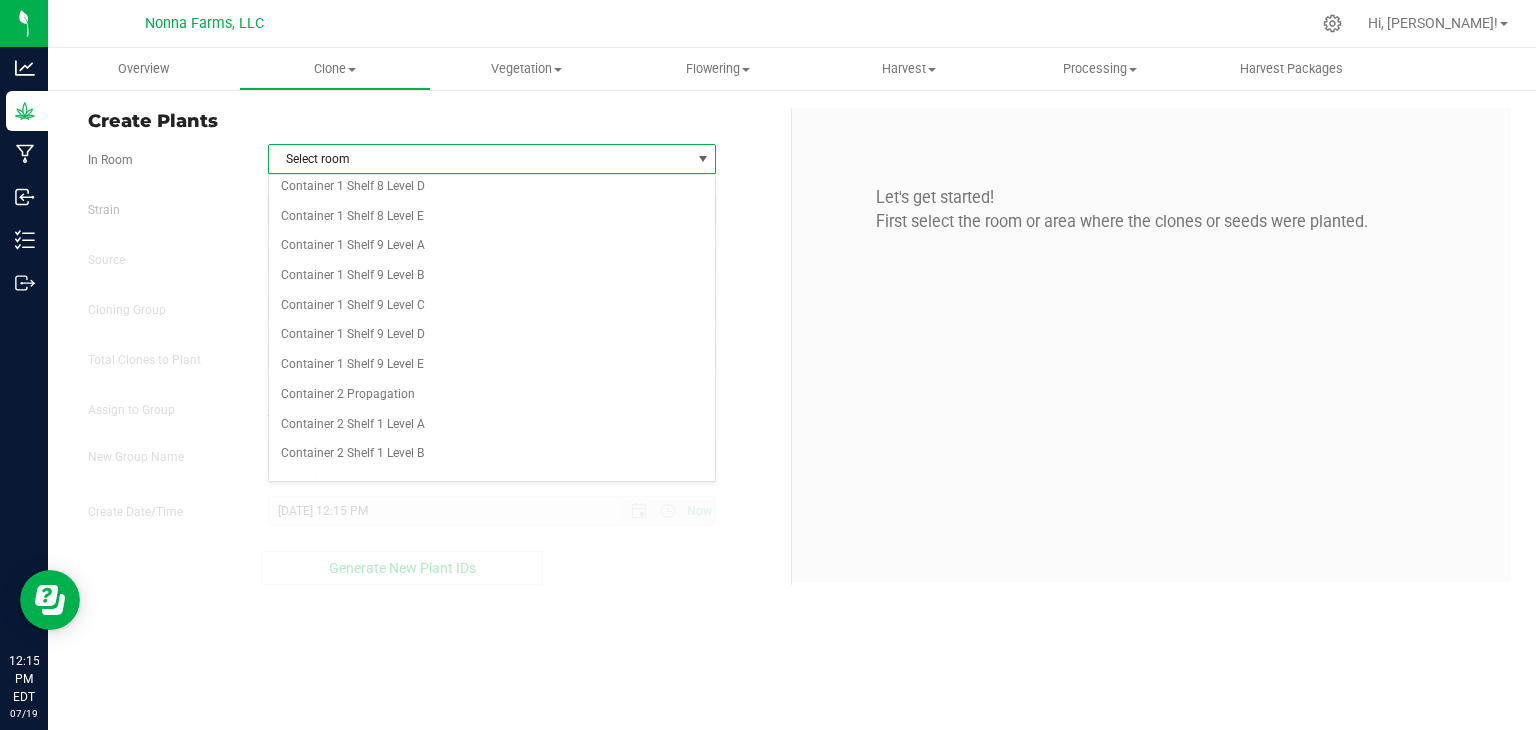 scroll, scrollTop: 2500, scrollLeft: 0, axis: vertical 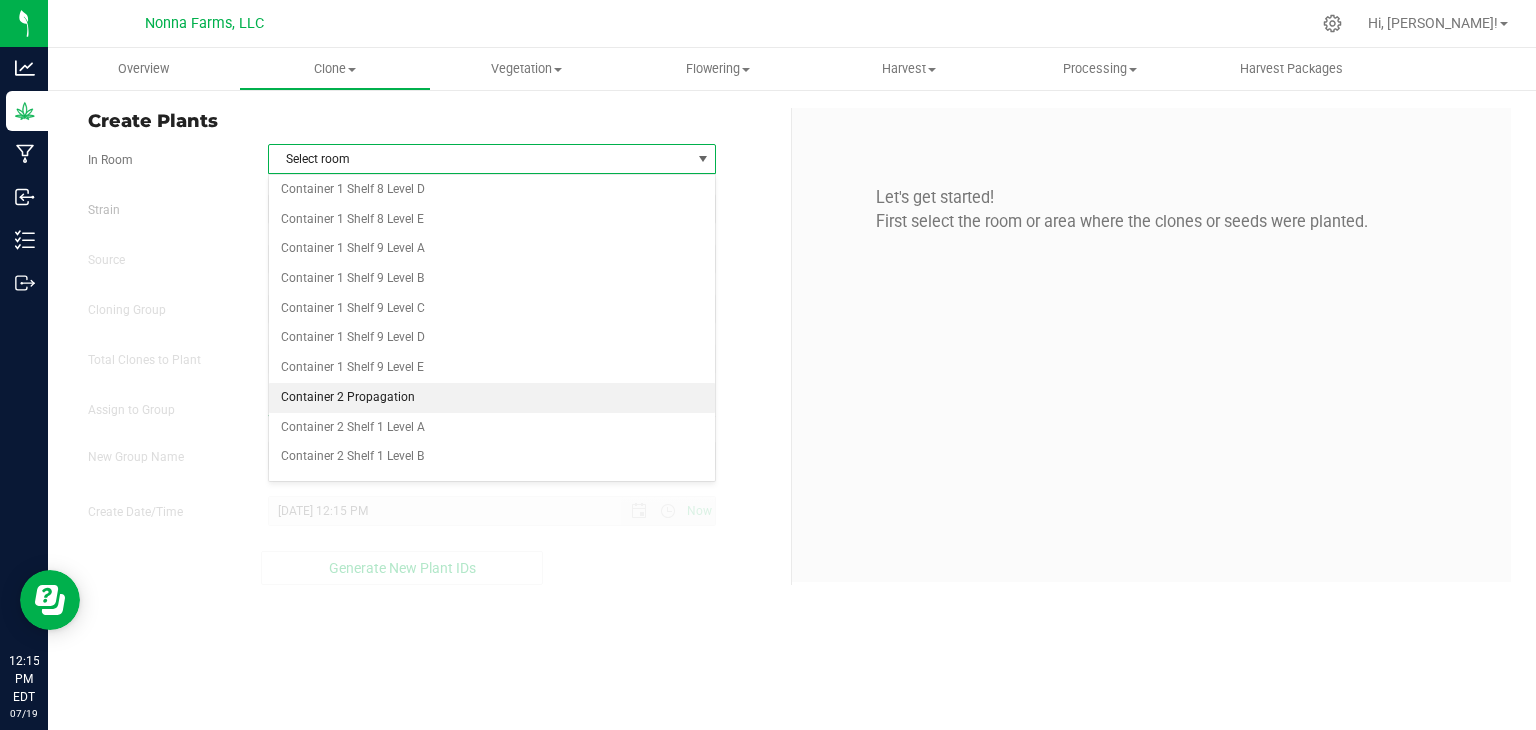 click on "Container 2 Propagation" at bounding box center (492, 398) 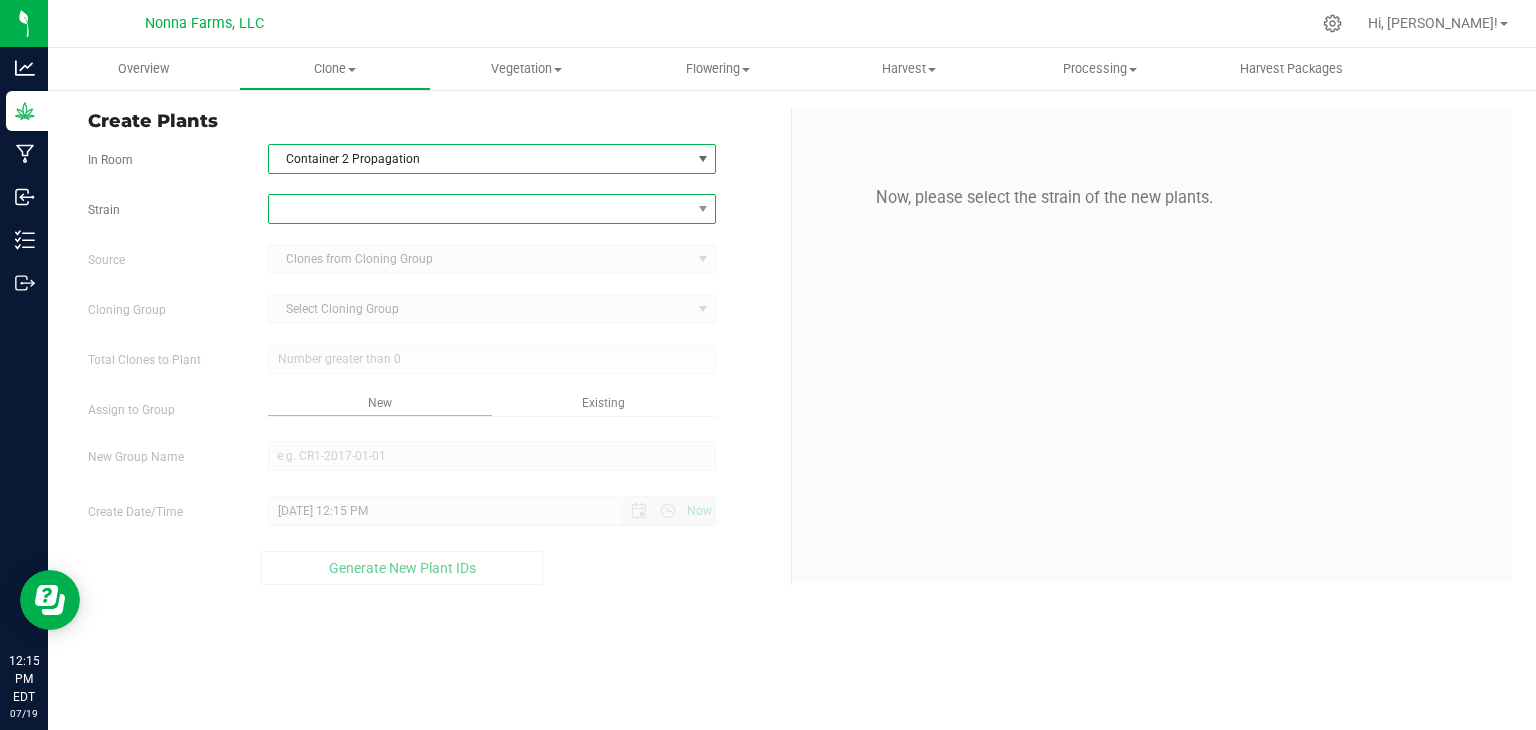 click at bounding box center [480, 209] 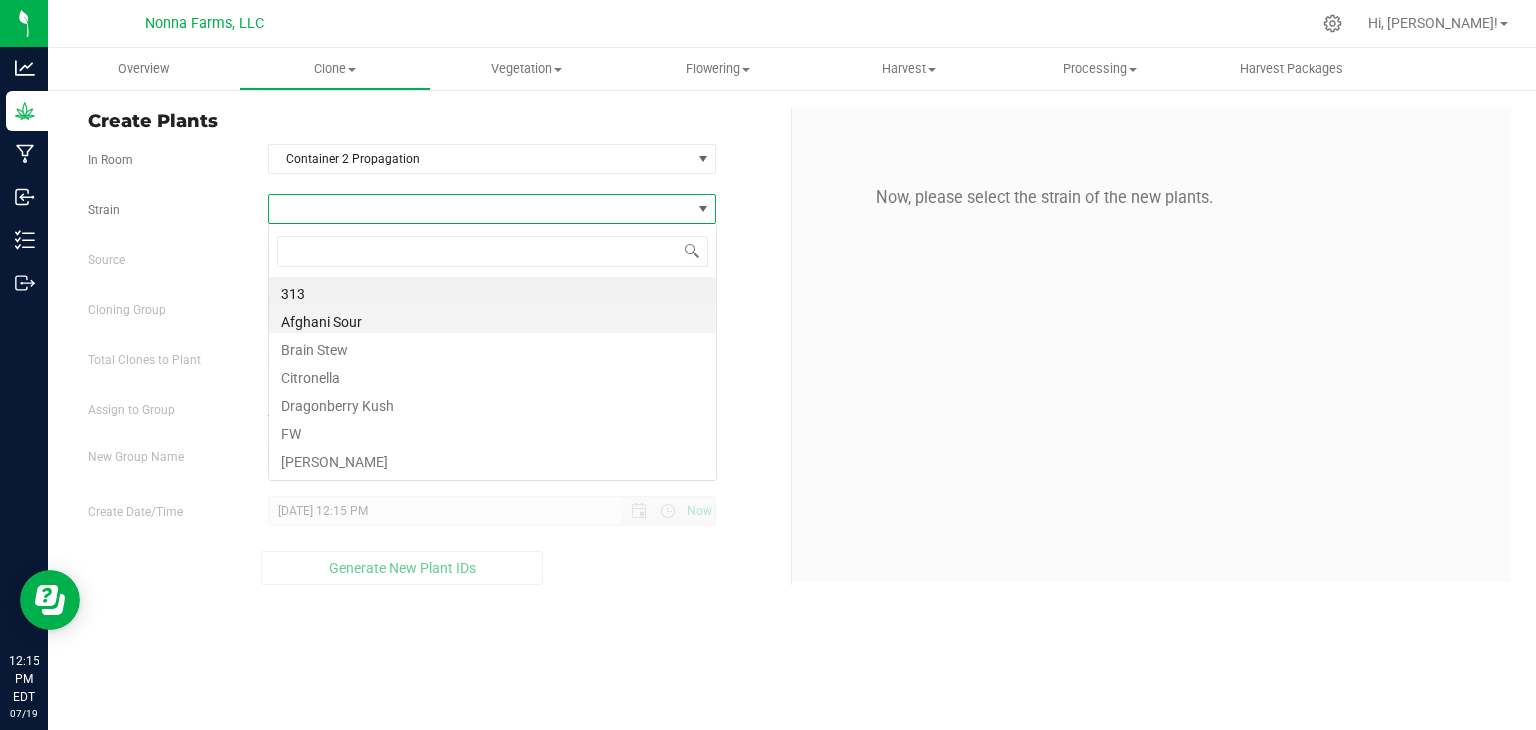 scroll, scrollTop: 99970, scrollLeft: 99551, axis: both 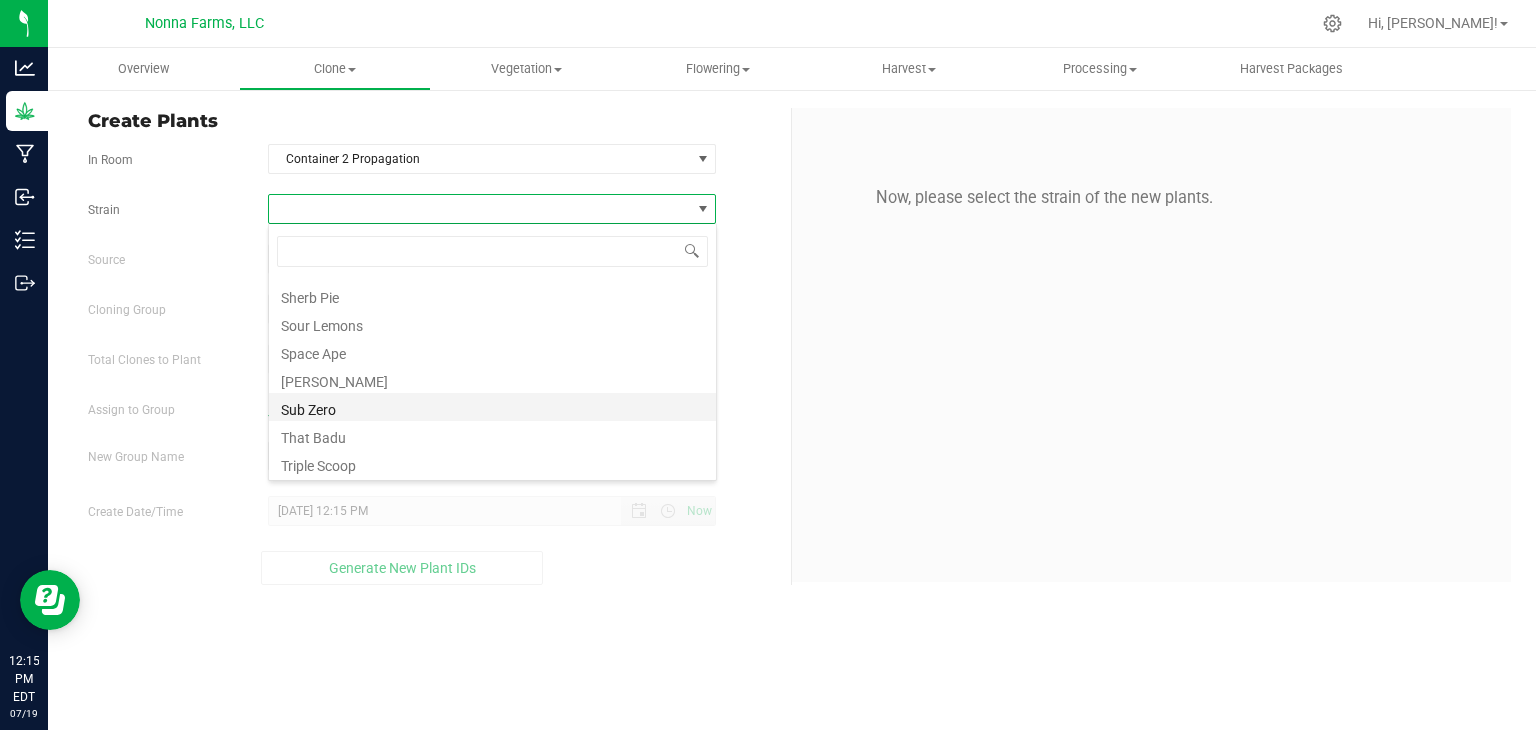 click on "Sub Zero" at bounding box center (492, 407) 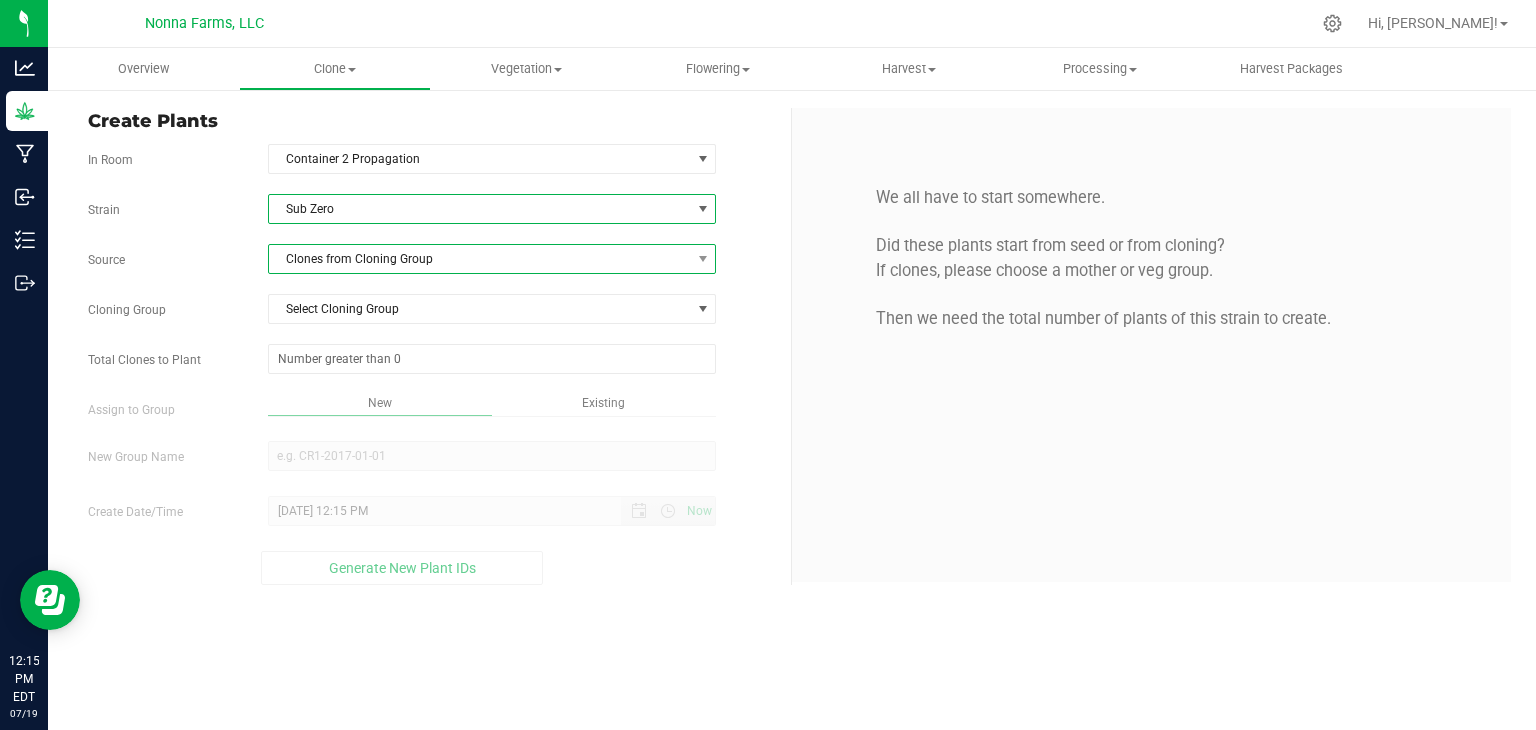 click on "Clones from Cloning Group" at bounding box center [480, 259] 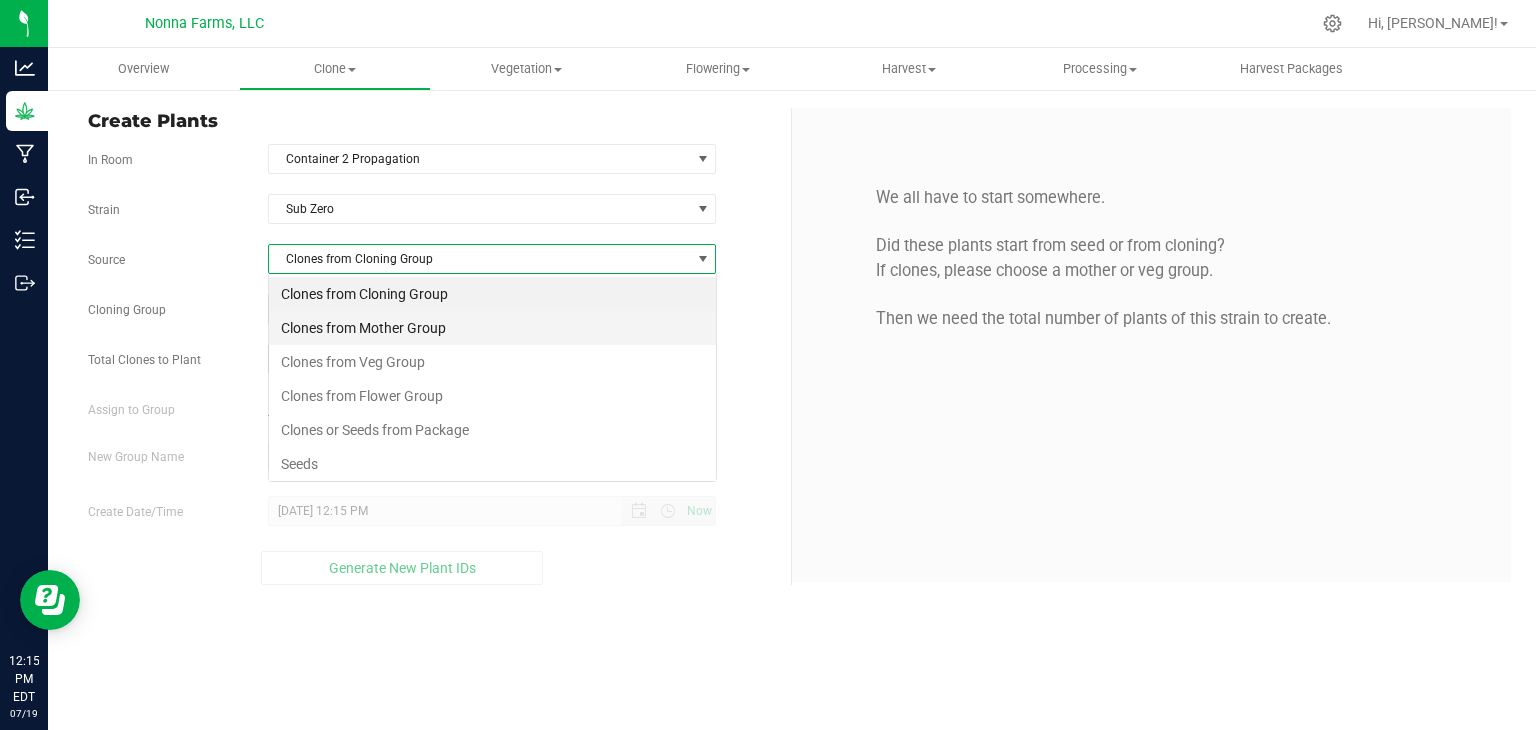 scroll, scrollTop: 99970, scrollLeft: 99551, axis: both 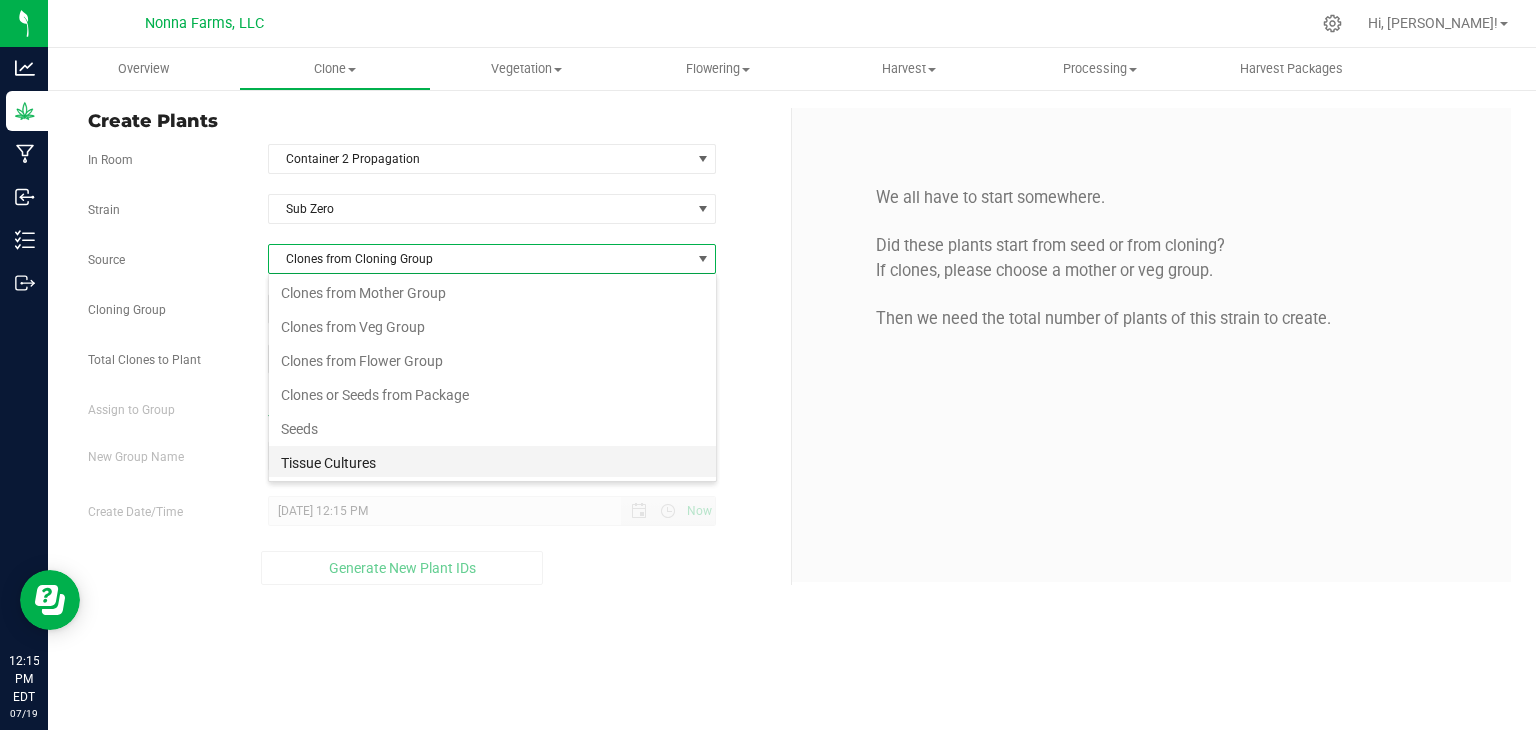 click on "Tissue Cultures" at bounding box center [492, 463] 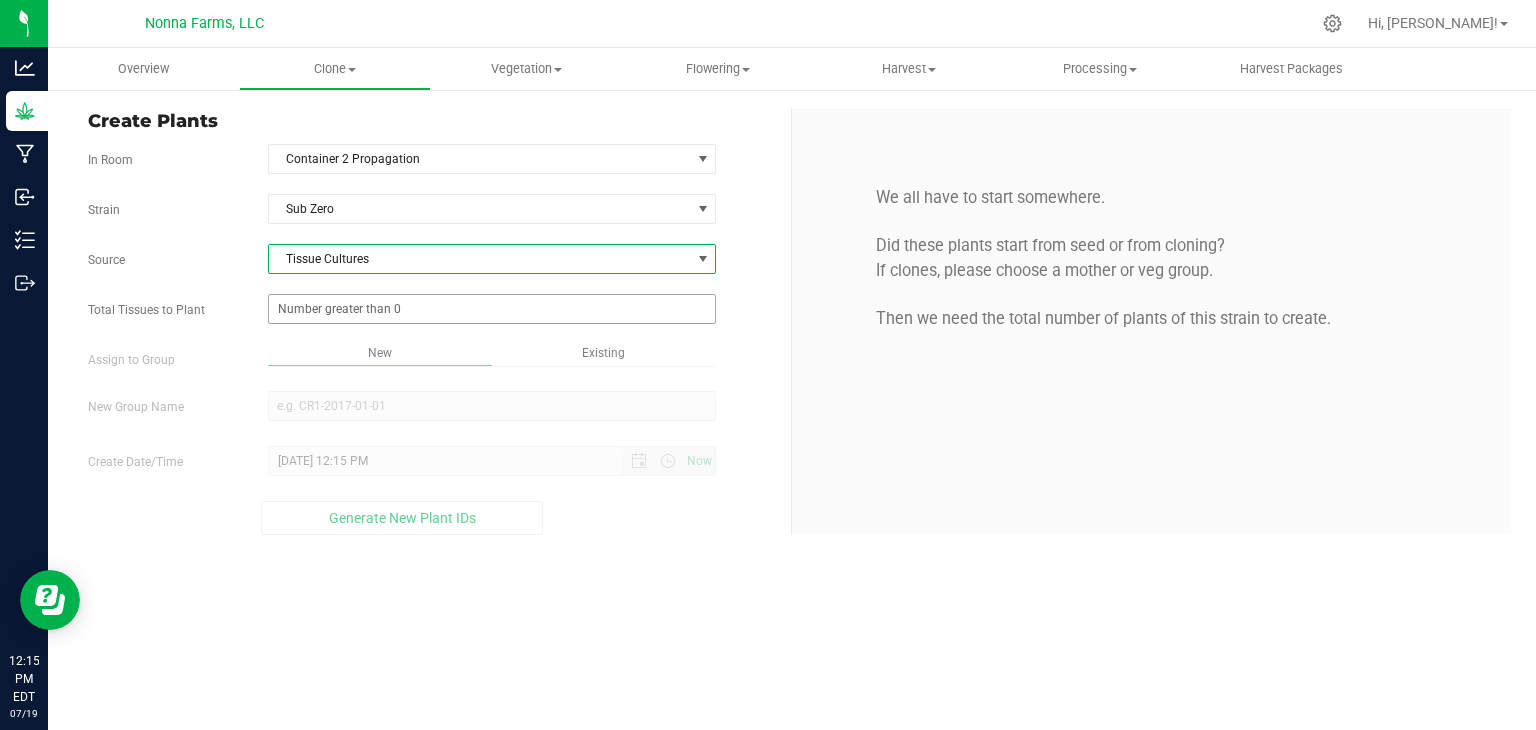 click at bounding box center (492, 309) 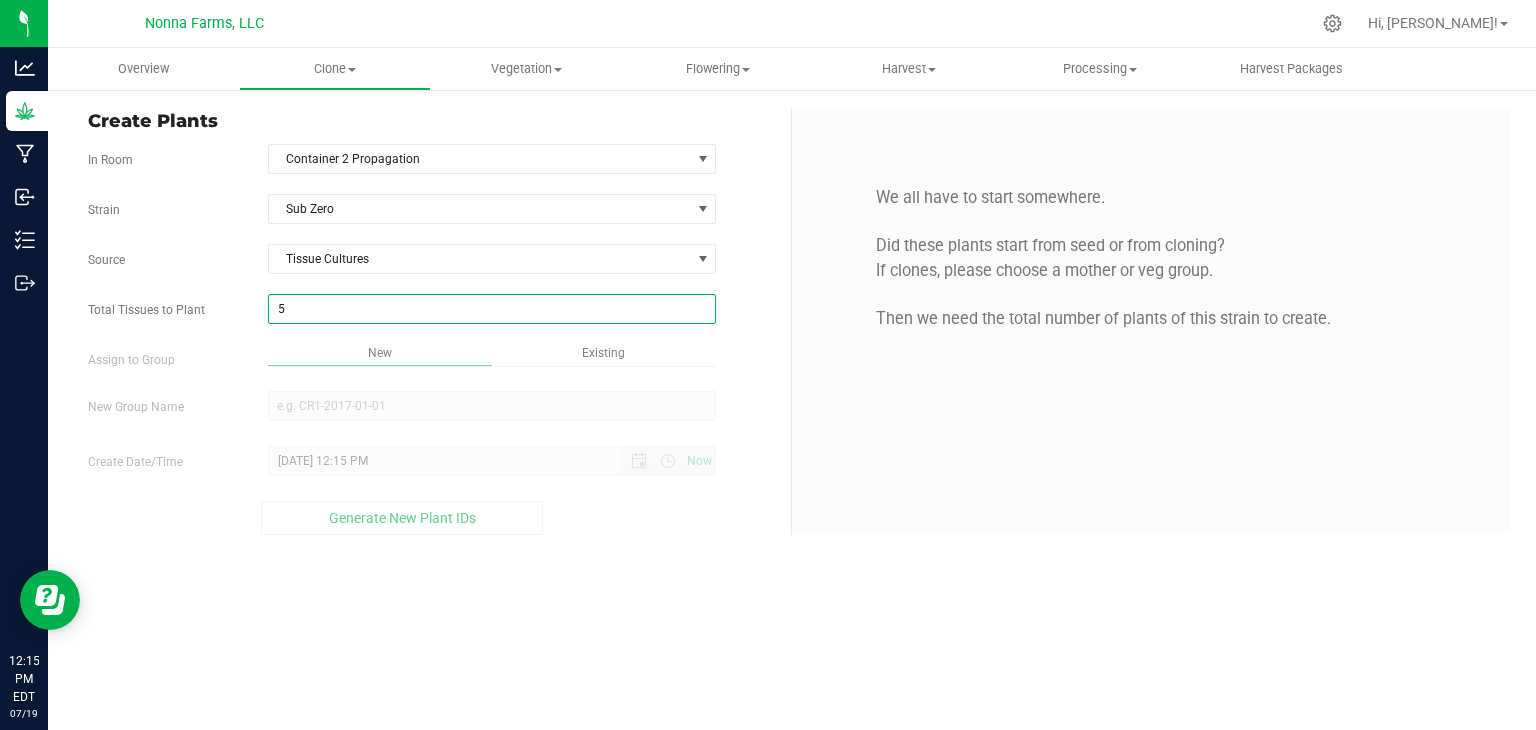 type on "50" 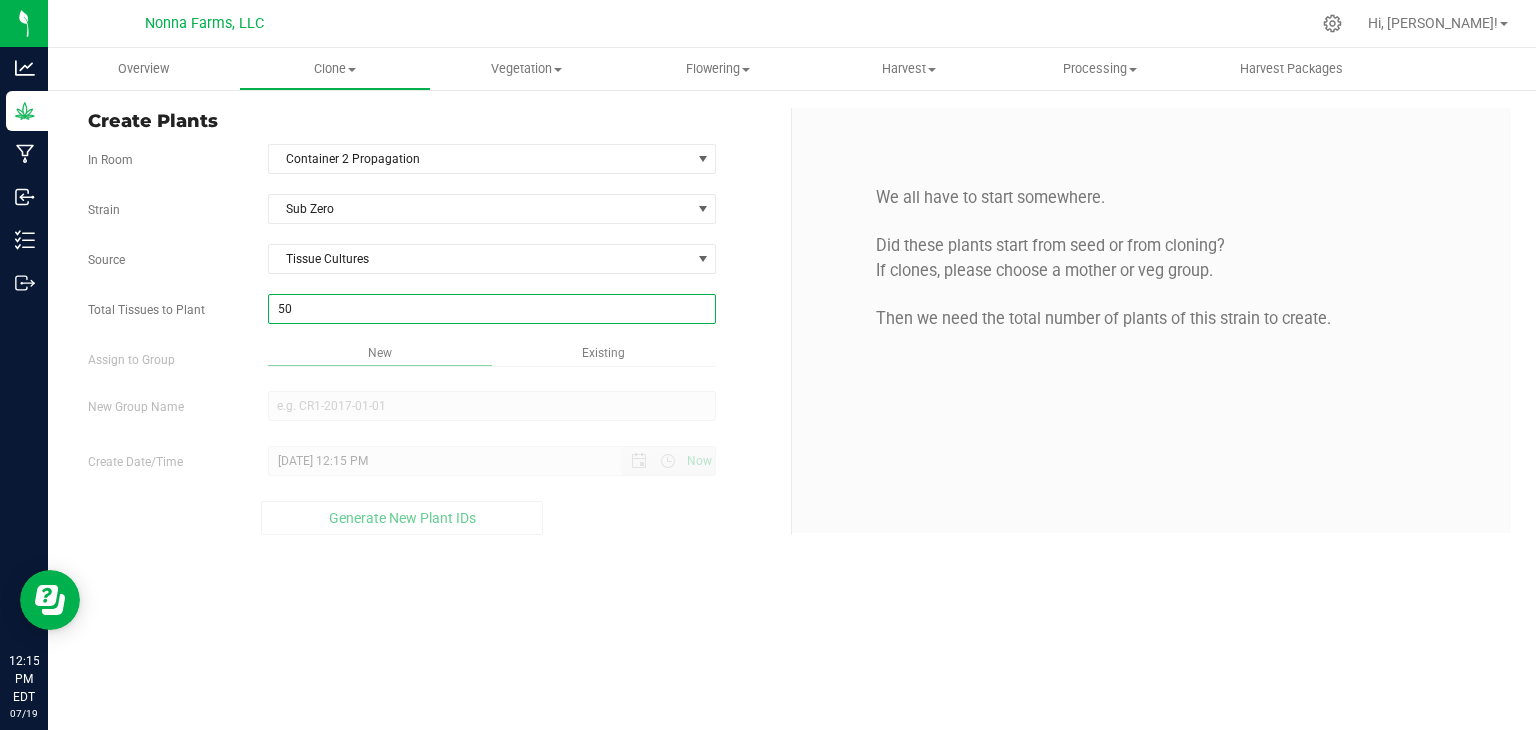 type on "50" 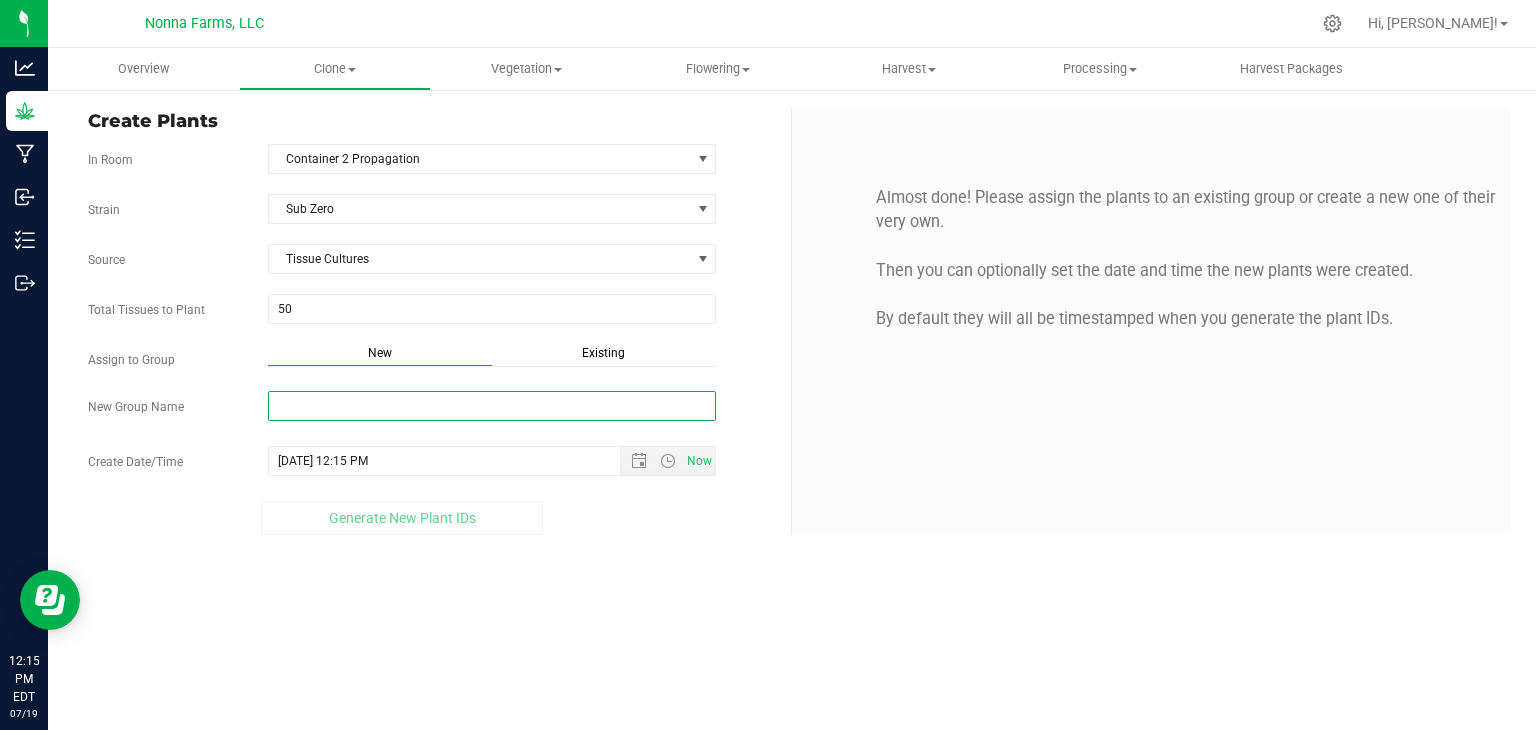click on "New Group Name" at bounding box center (492, 406) 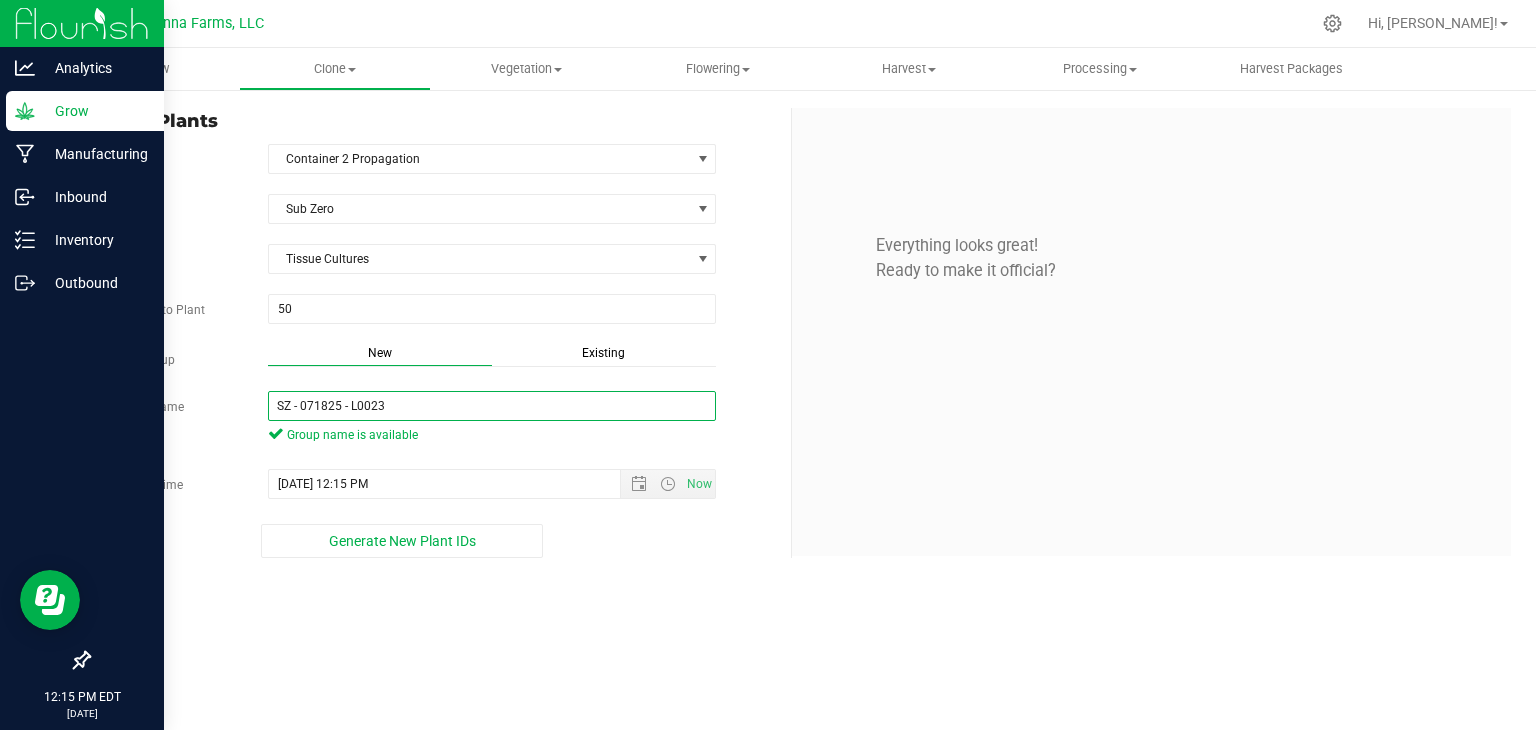 drag, startPoint x: 430, startPoint y: 398, endPoint x: 0, endPoint y: 406, distance: 430.0744 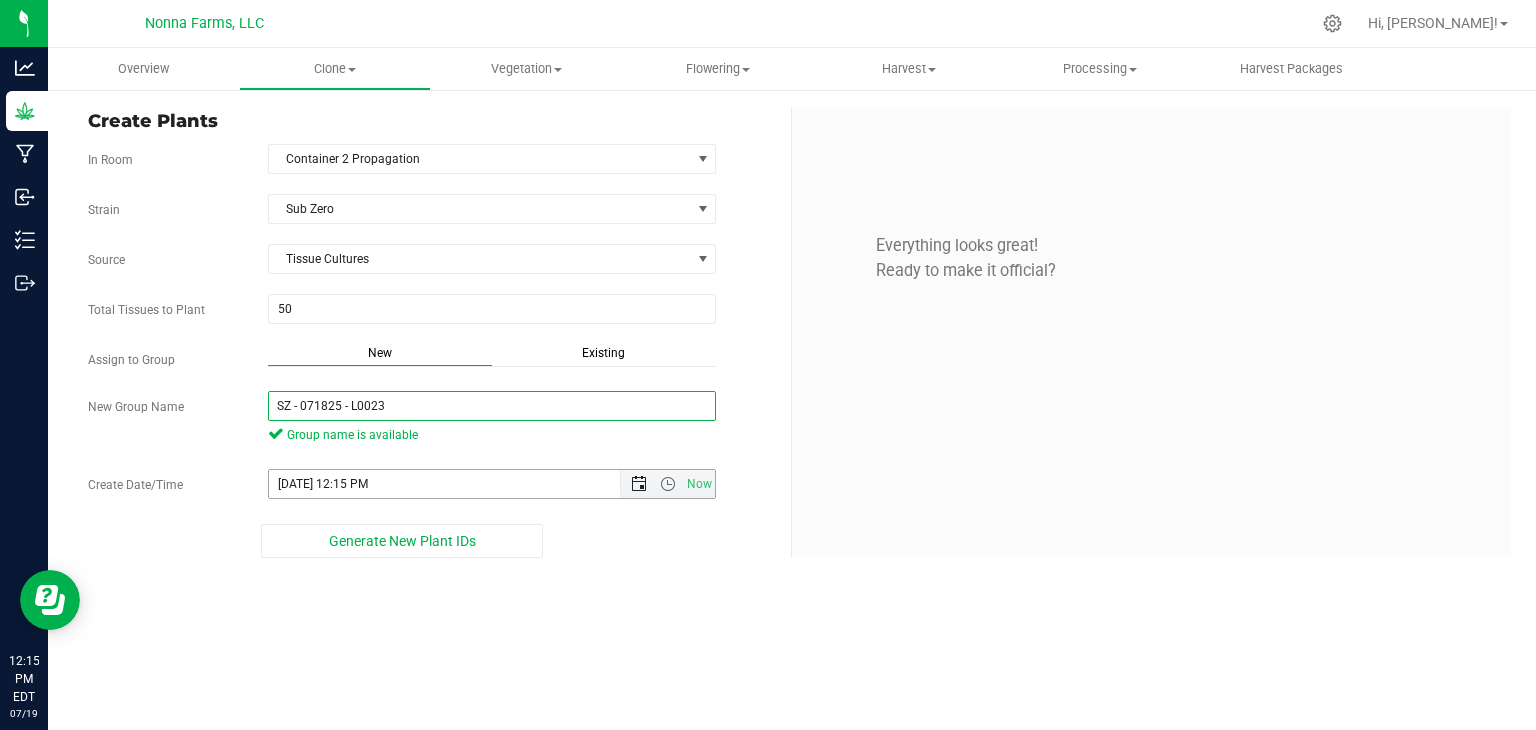 click at bounding box center (639, 484) 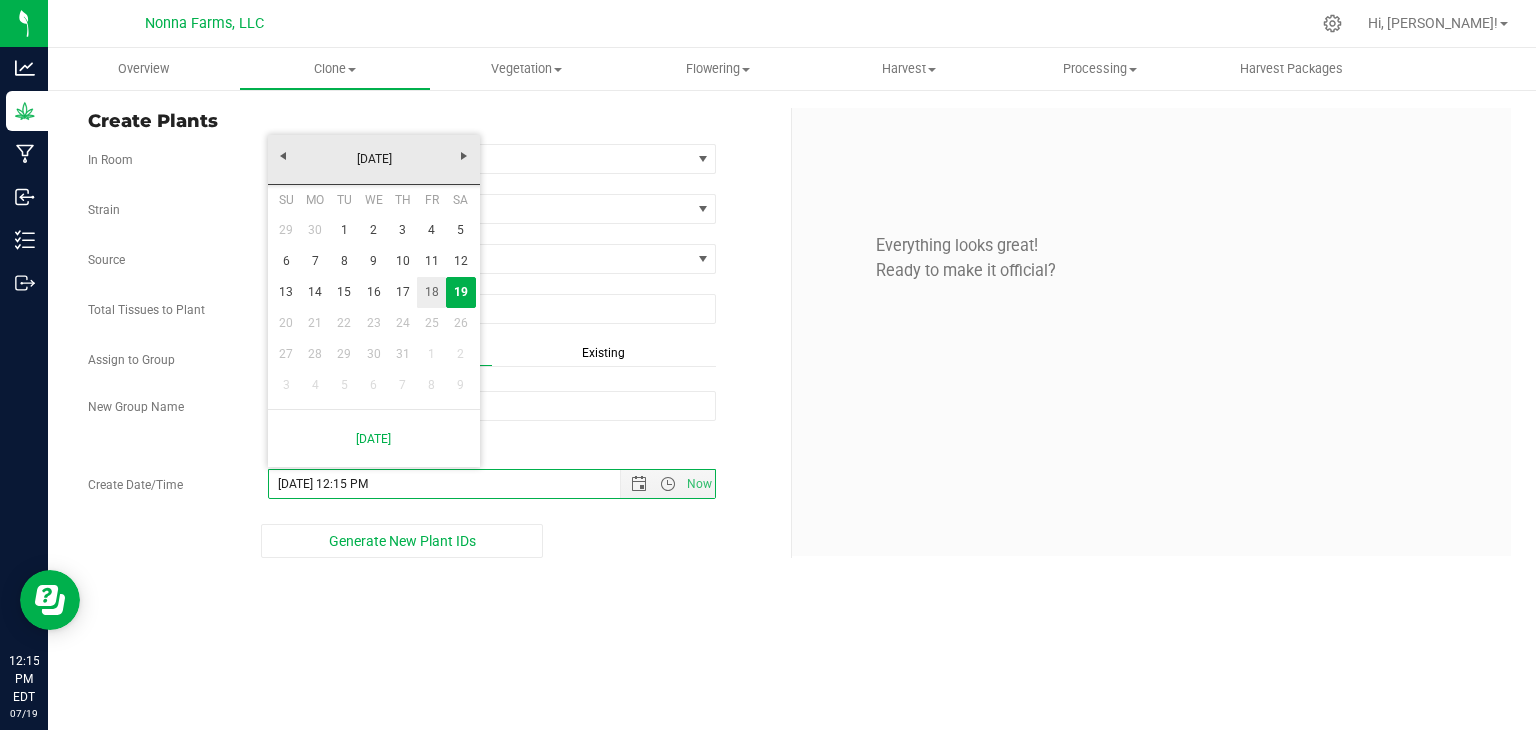 click on "18" at bounding box center [431, 292] 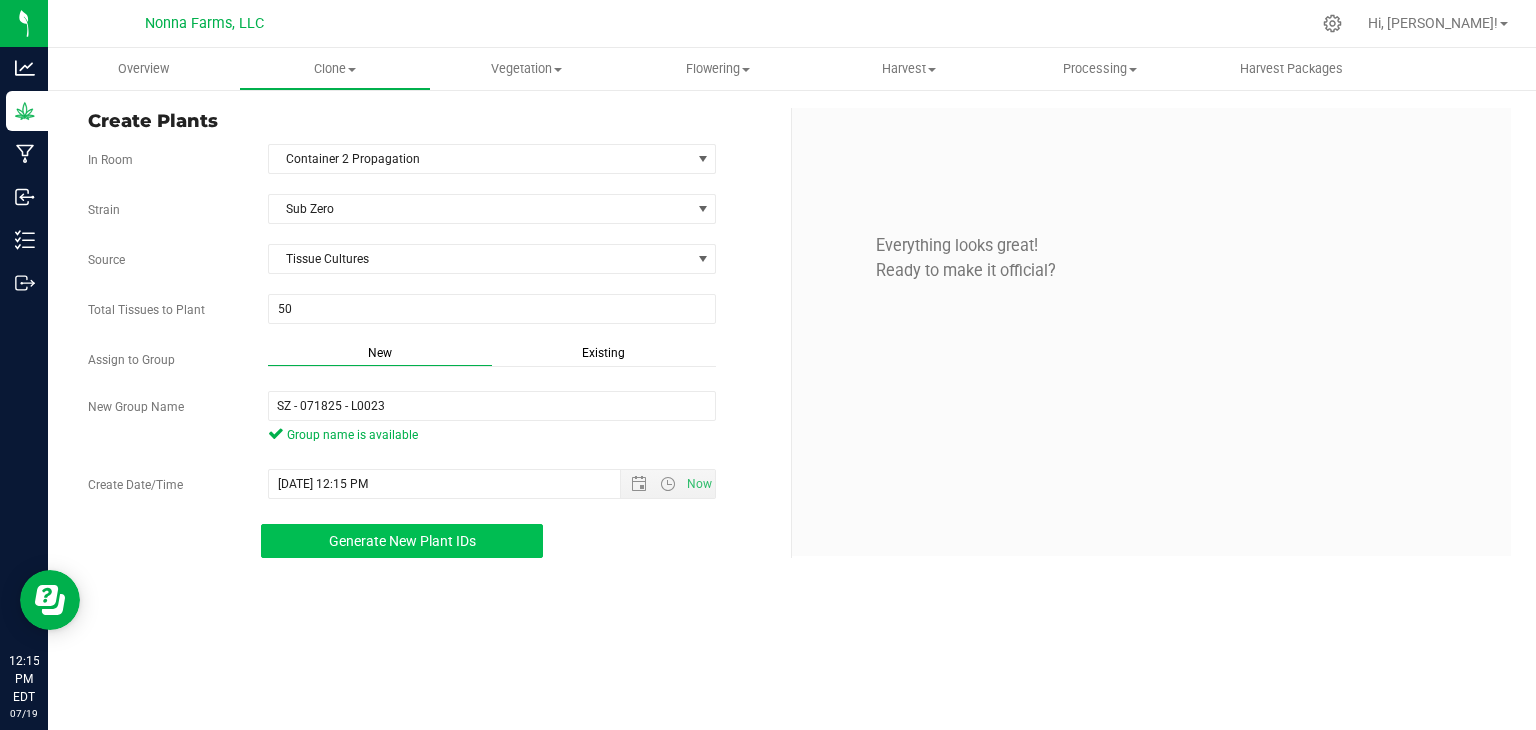 click on "Generate New Plant IDs" at bounding box center (402, 541) 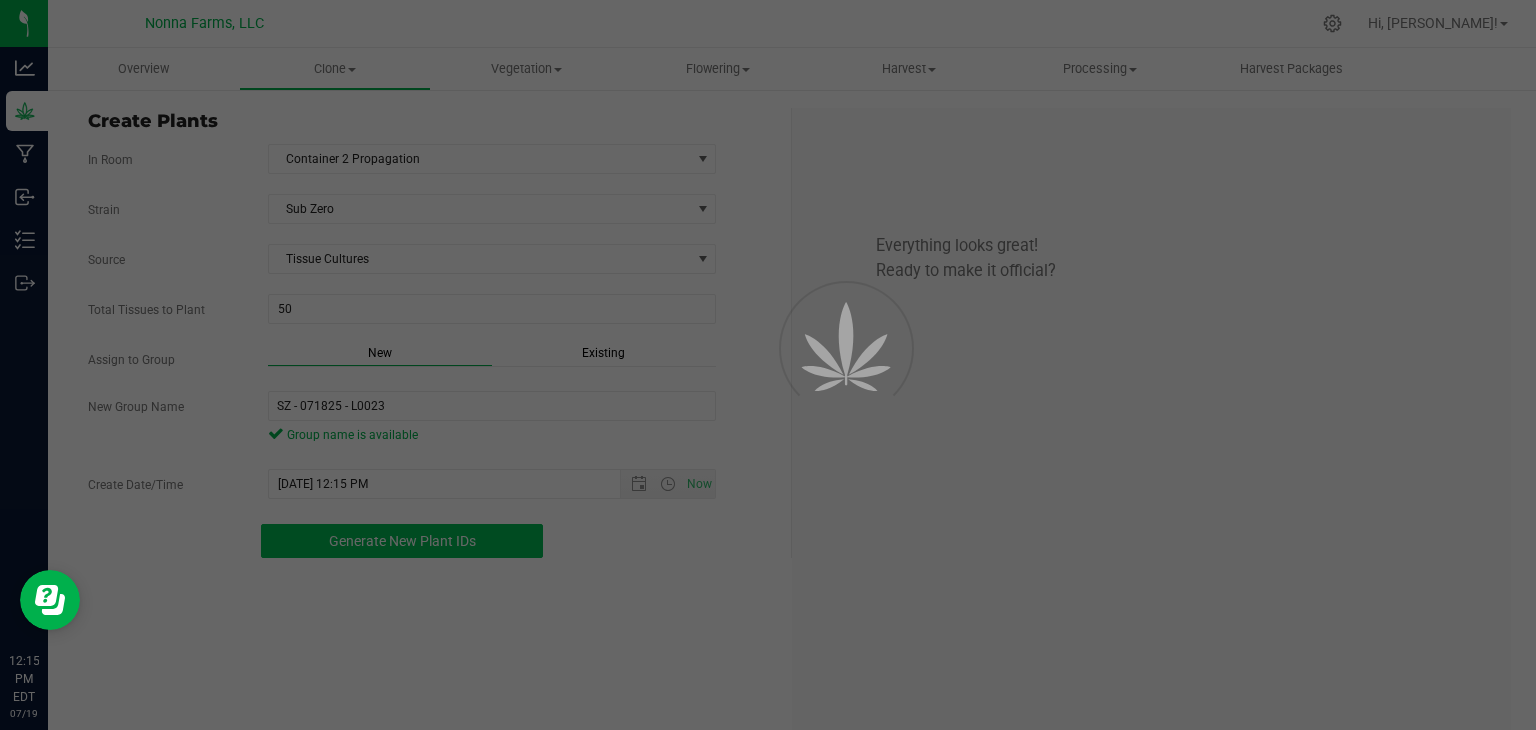 scroll, scrollTop: 60, scrollLeft: 0, axis: vertical 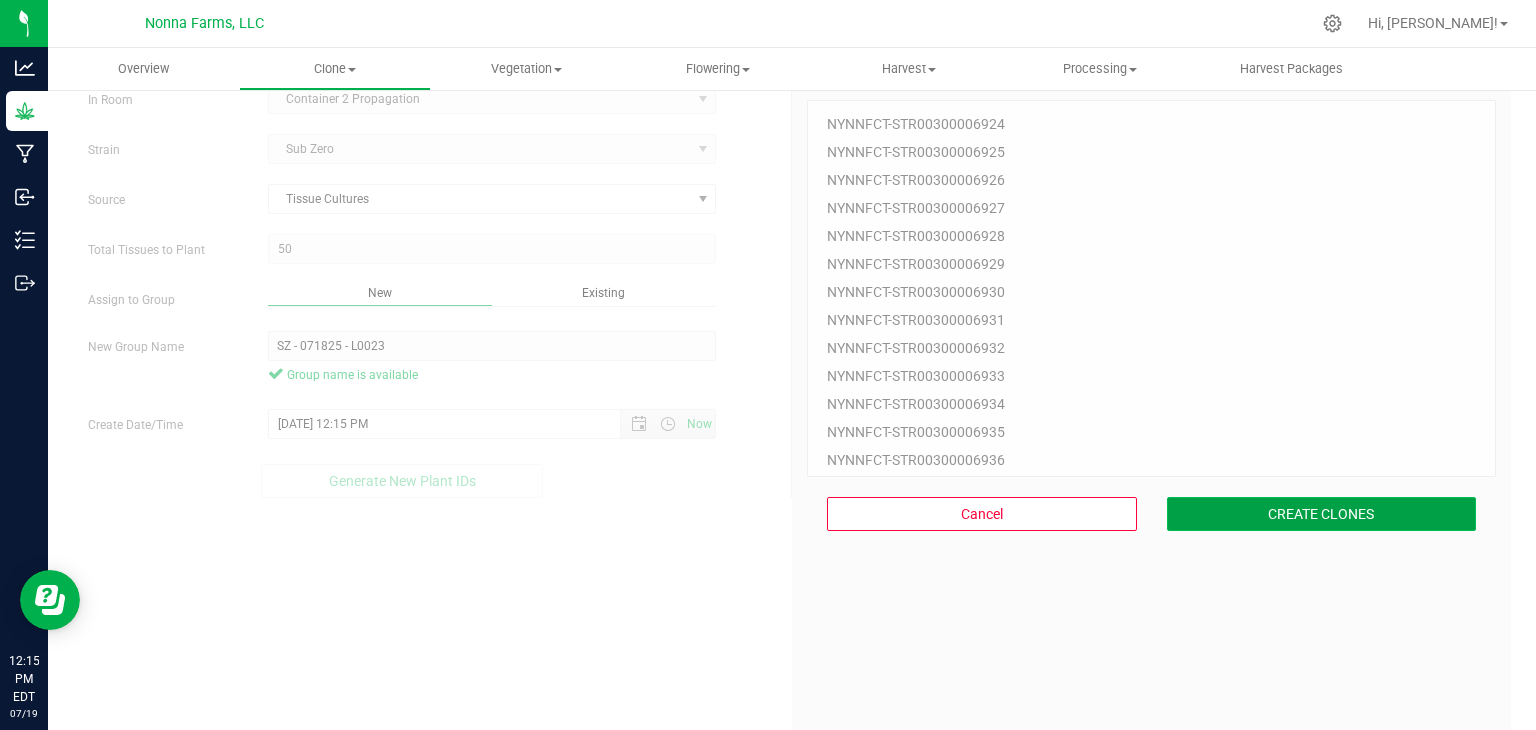 click on "CREATE CLONES" at bounding box center [1322, 514] 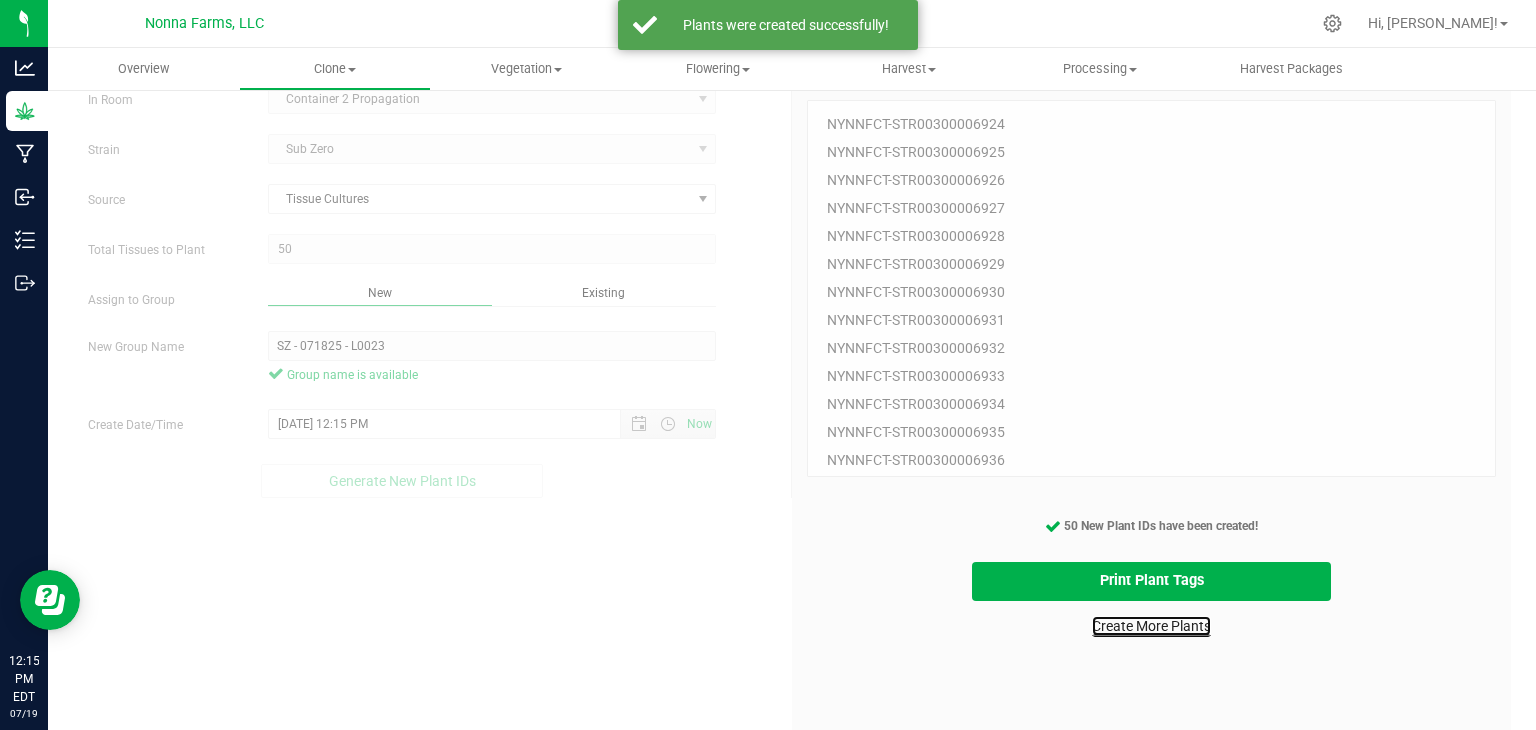 click on "Create More Plants" at bounding box center (1151, 626) 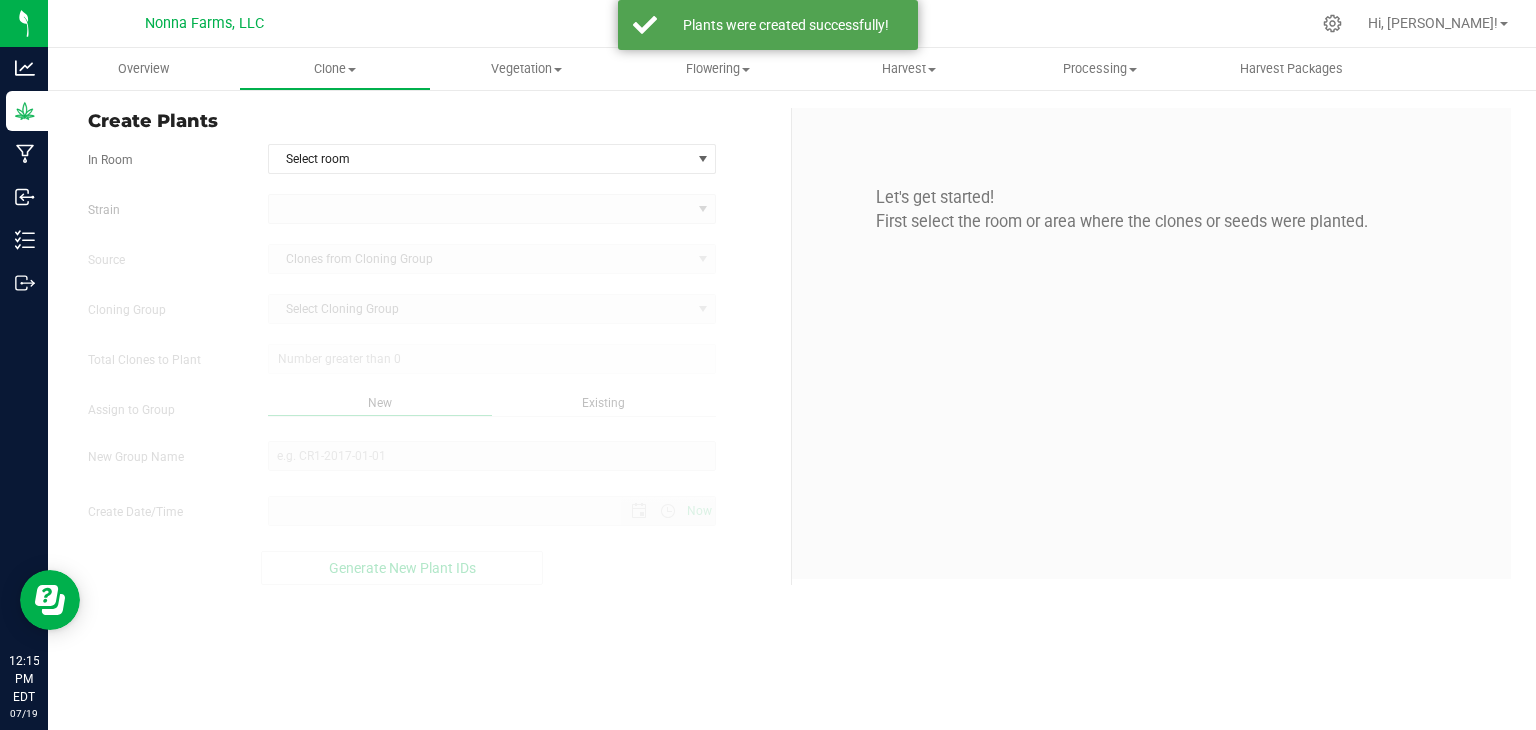 scroll, scrollTop: 0, scrollLeft: 0, axis: both 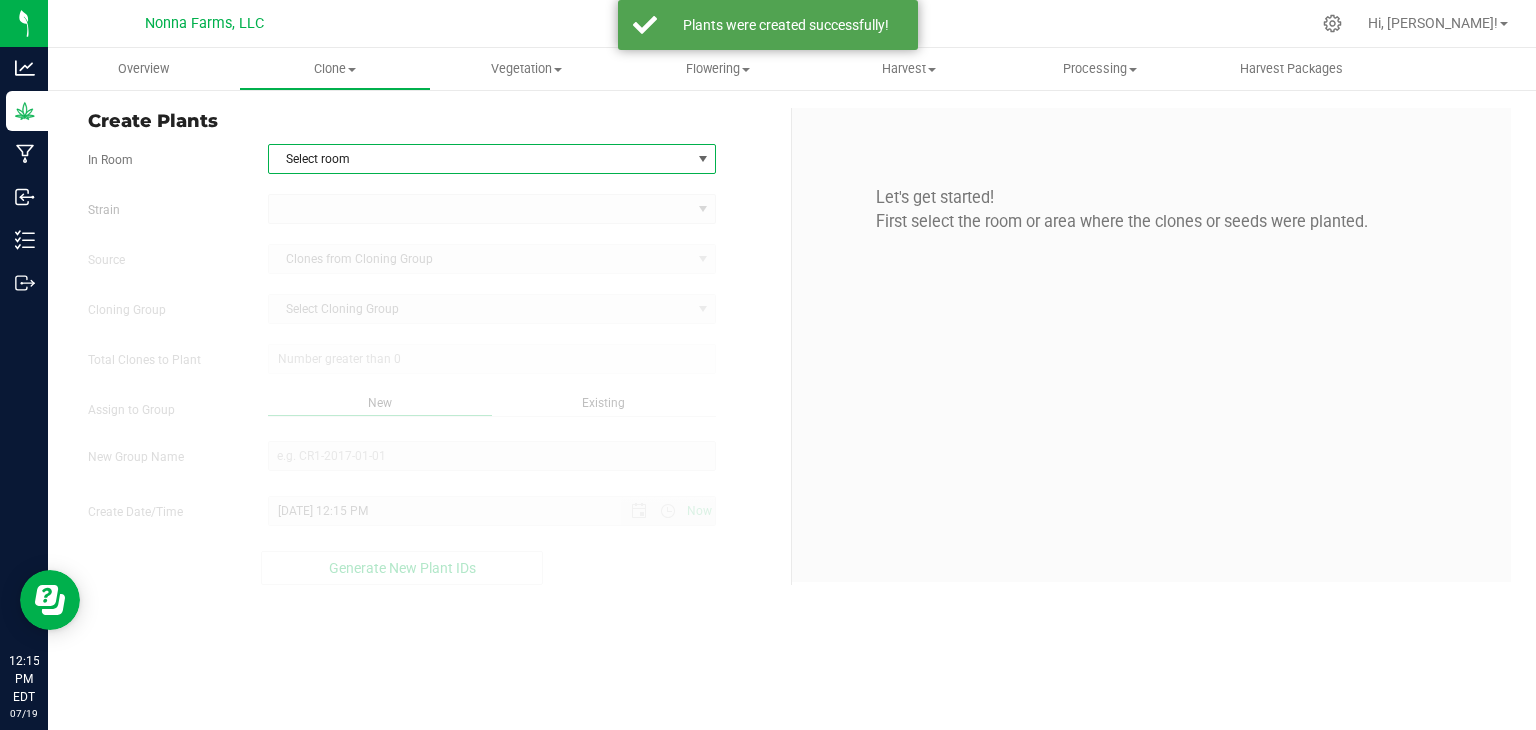 click on "Select room" at bounding box center (480, 159) 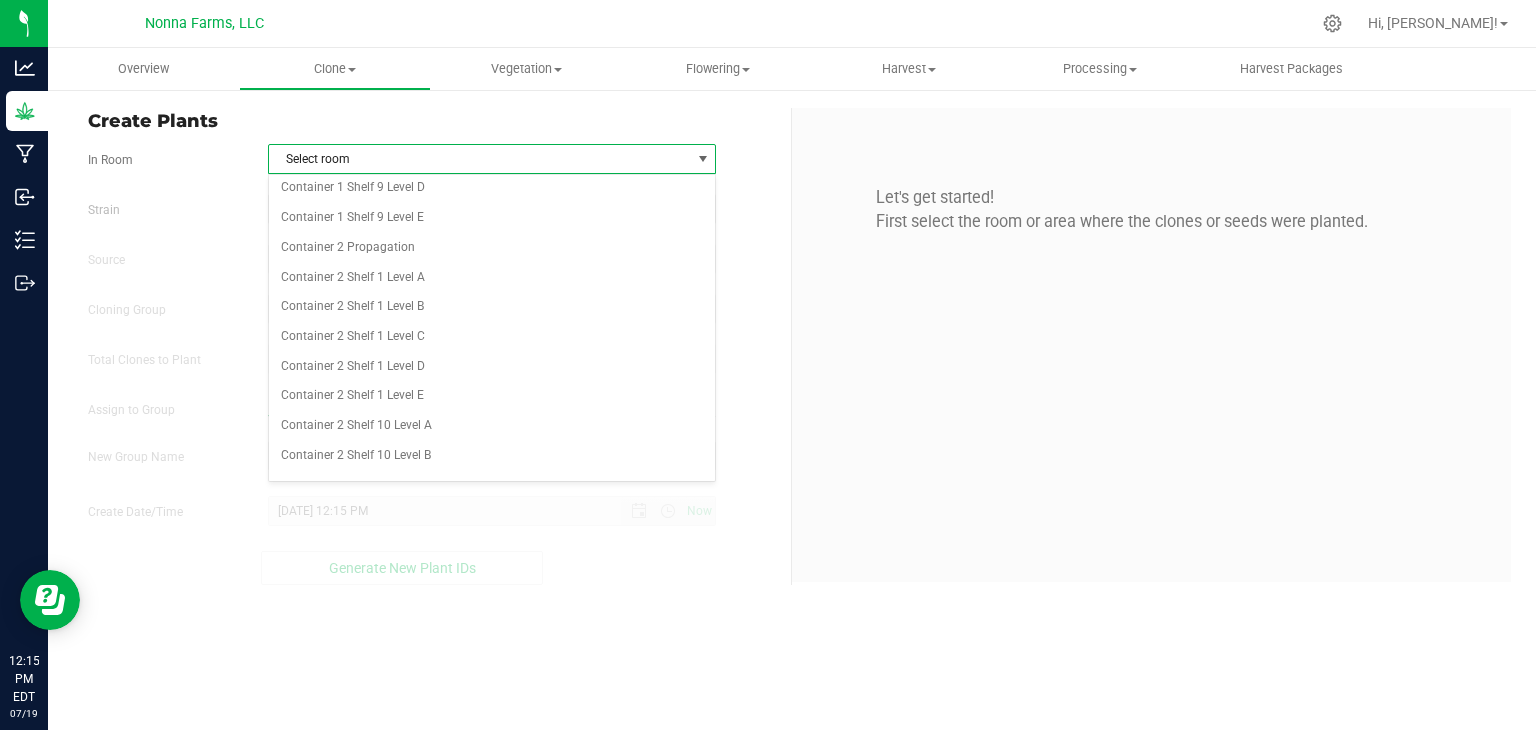 scroll, scrollTop: 2600, scrollLeft: 0, axis: vertical 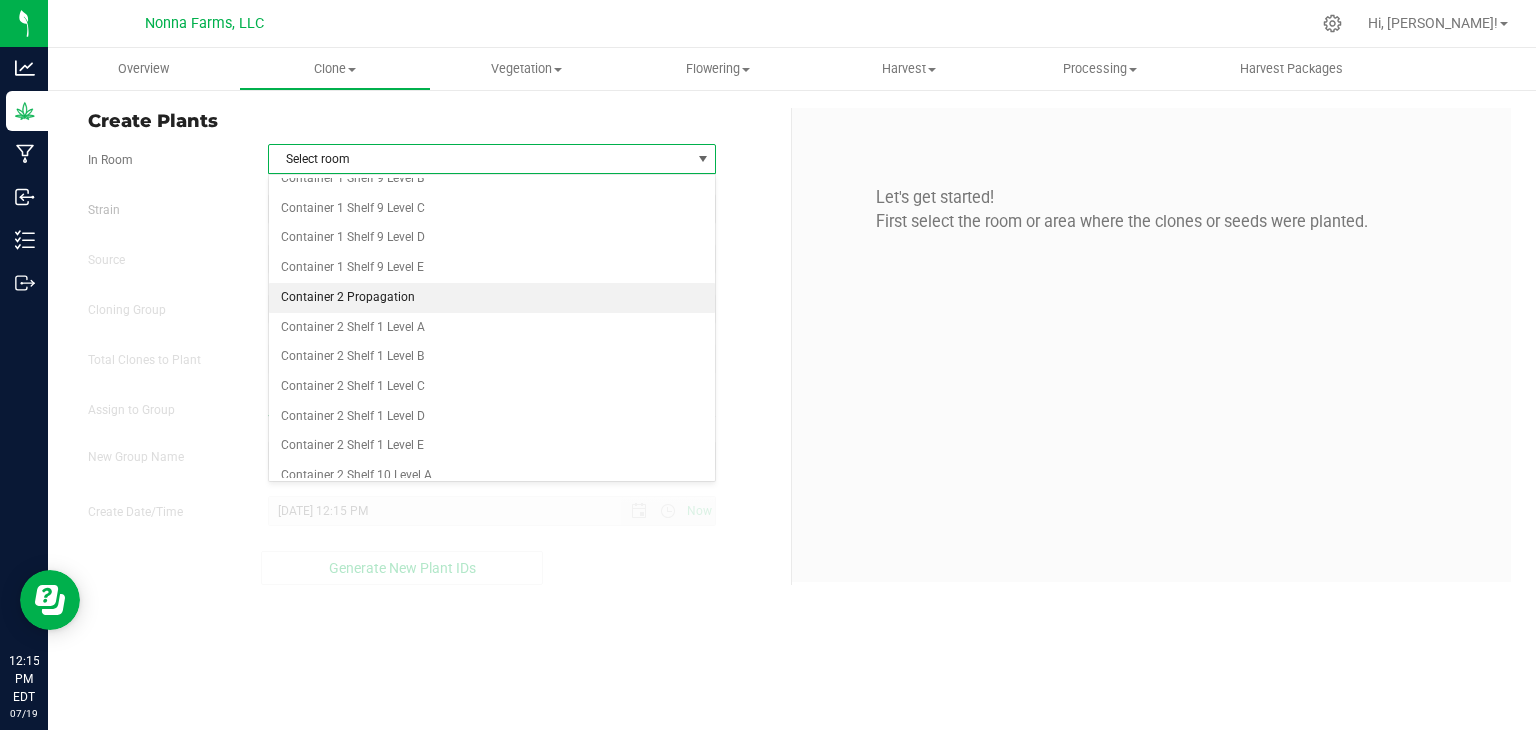 click on "Container 2 Propagation" at bounding box center (492, 298) 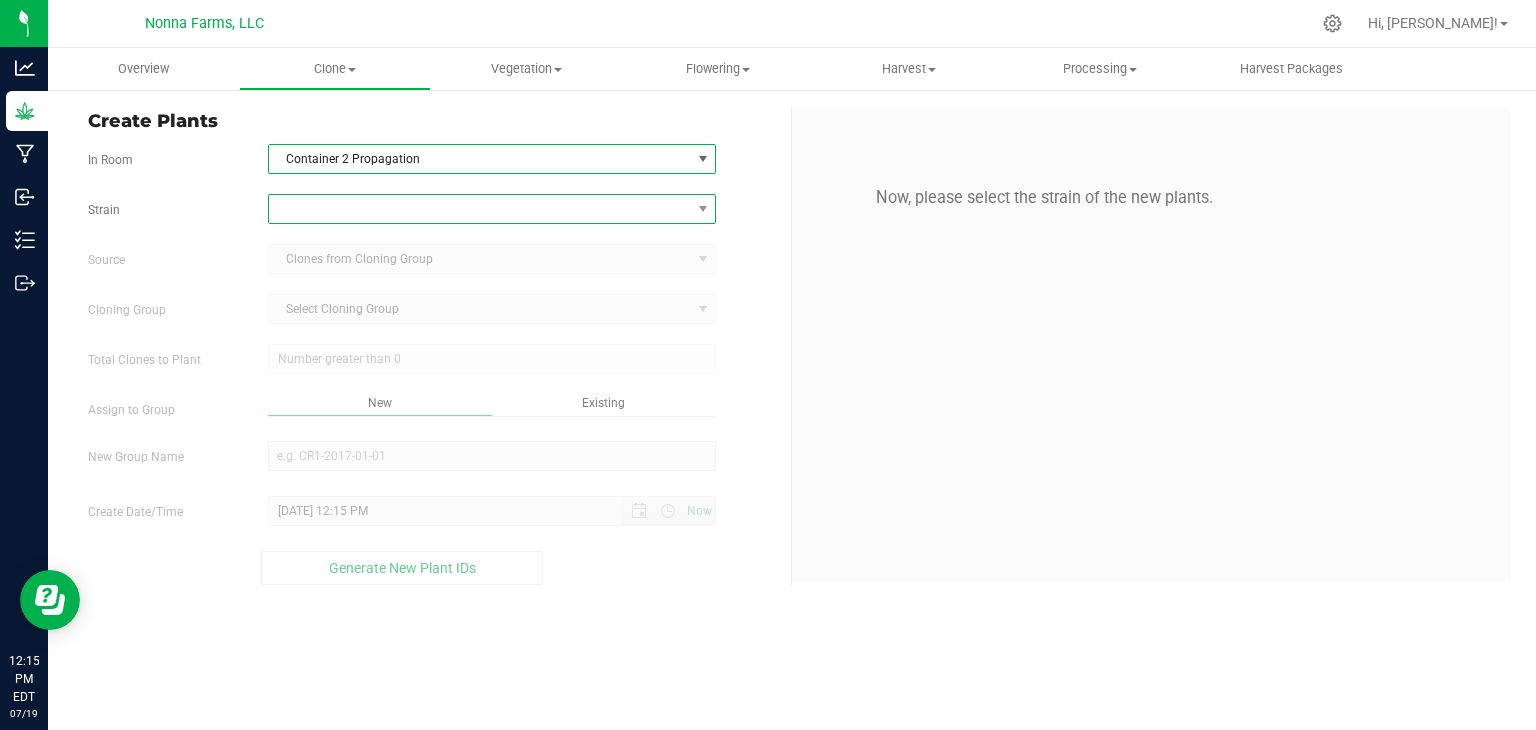 click at bounding box center [480, 209] 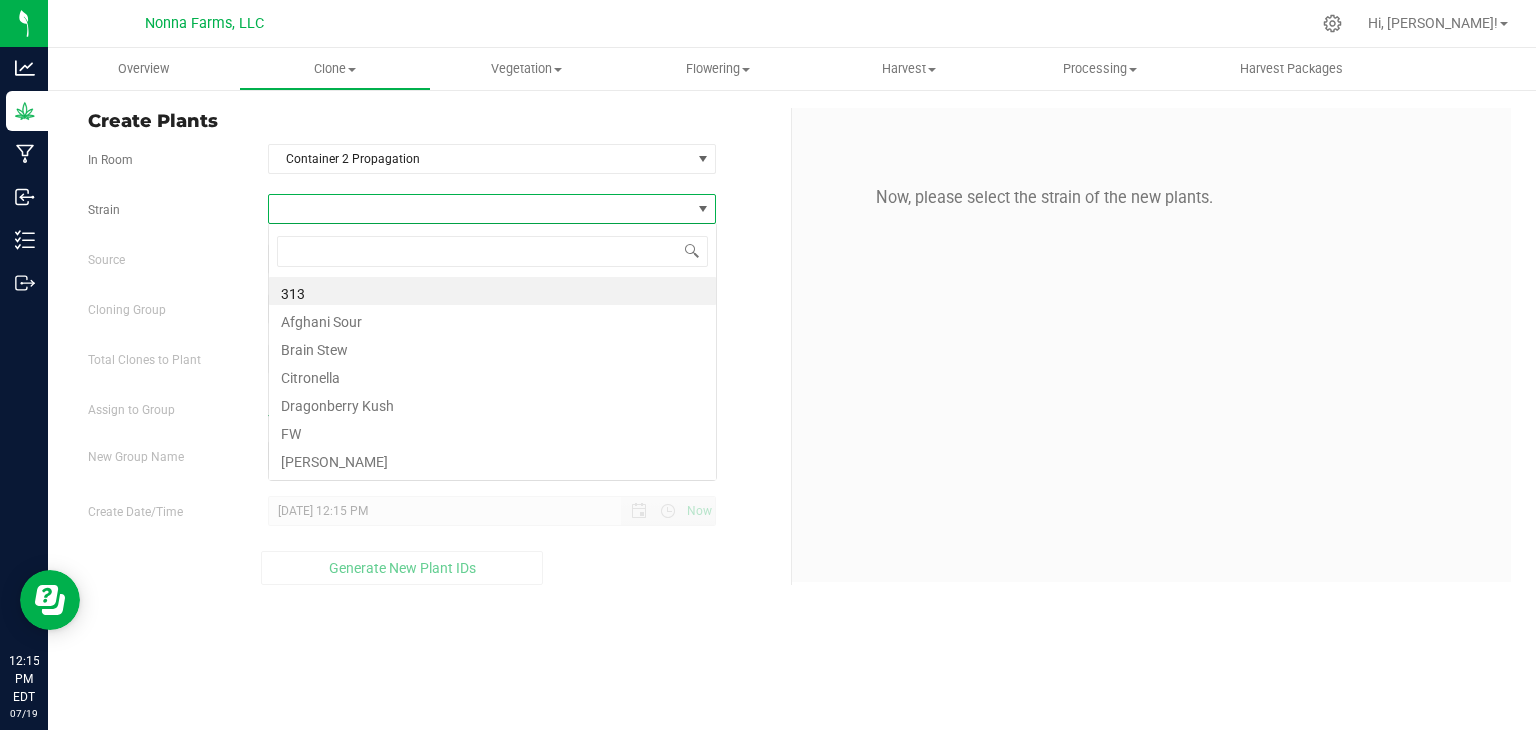 scroll, scrollTop: 99970, scrollLeft: 99551, axis: both 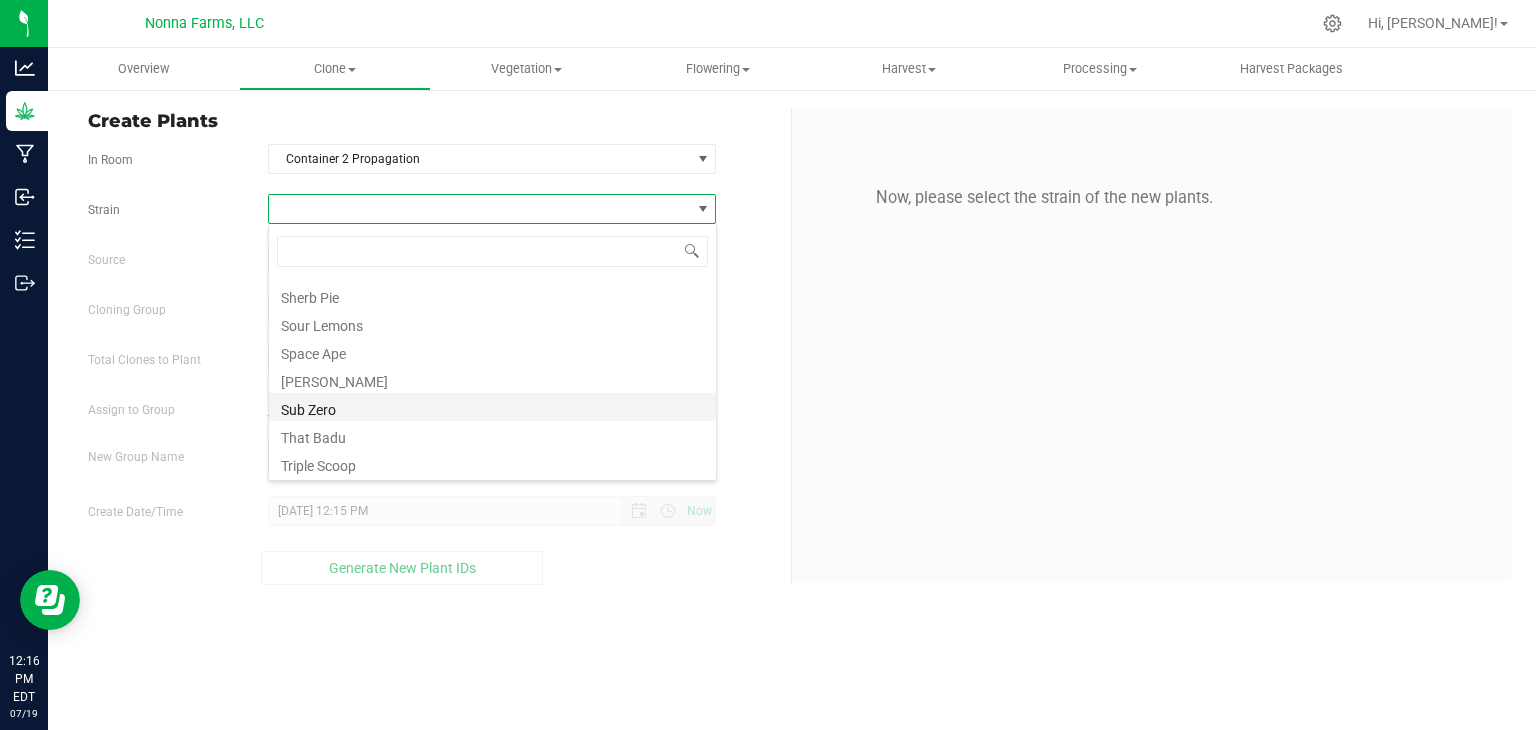 click on "Sub Zero" at bounding box center [492, 407] 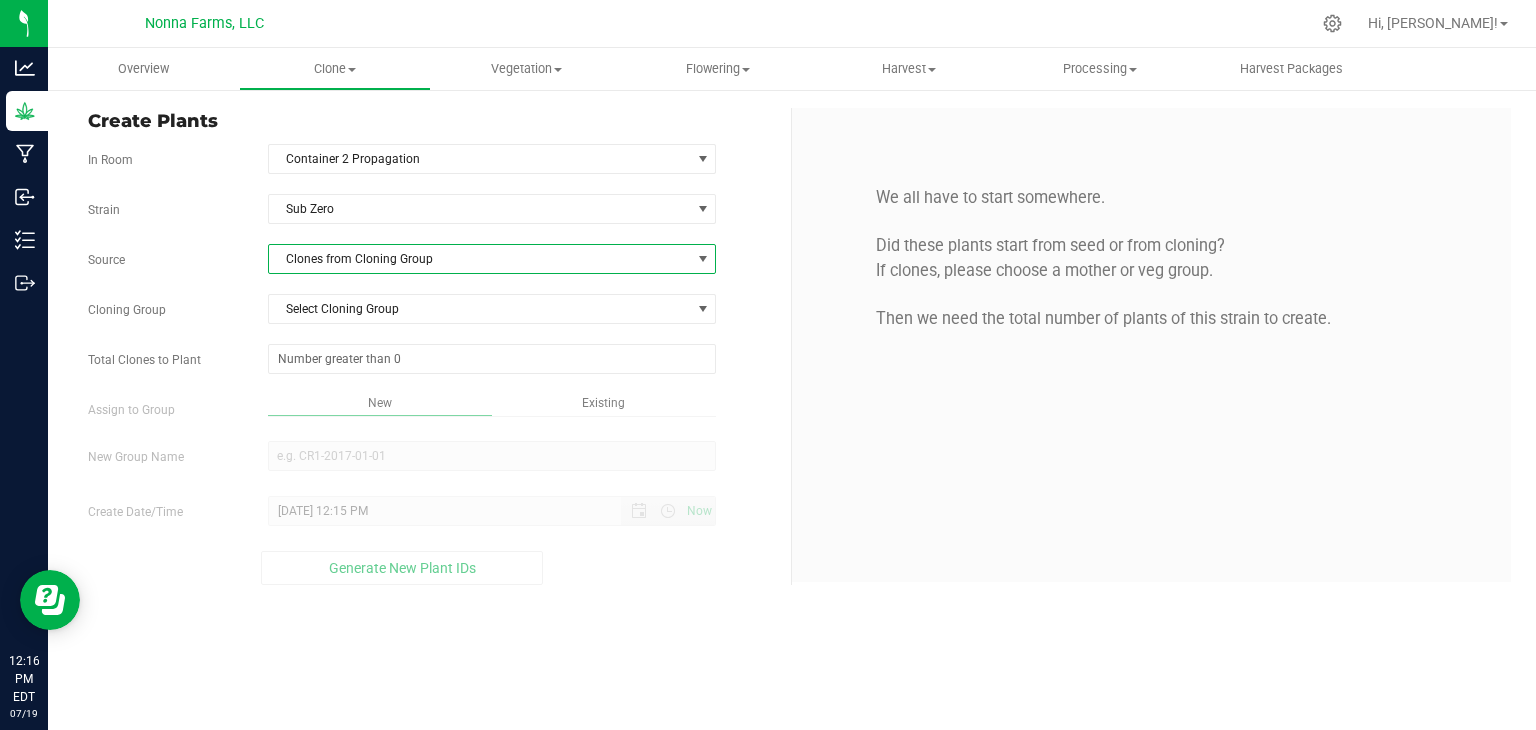 click on "Clones from Cloning Group" at bounding box center [480, 259] 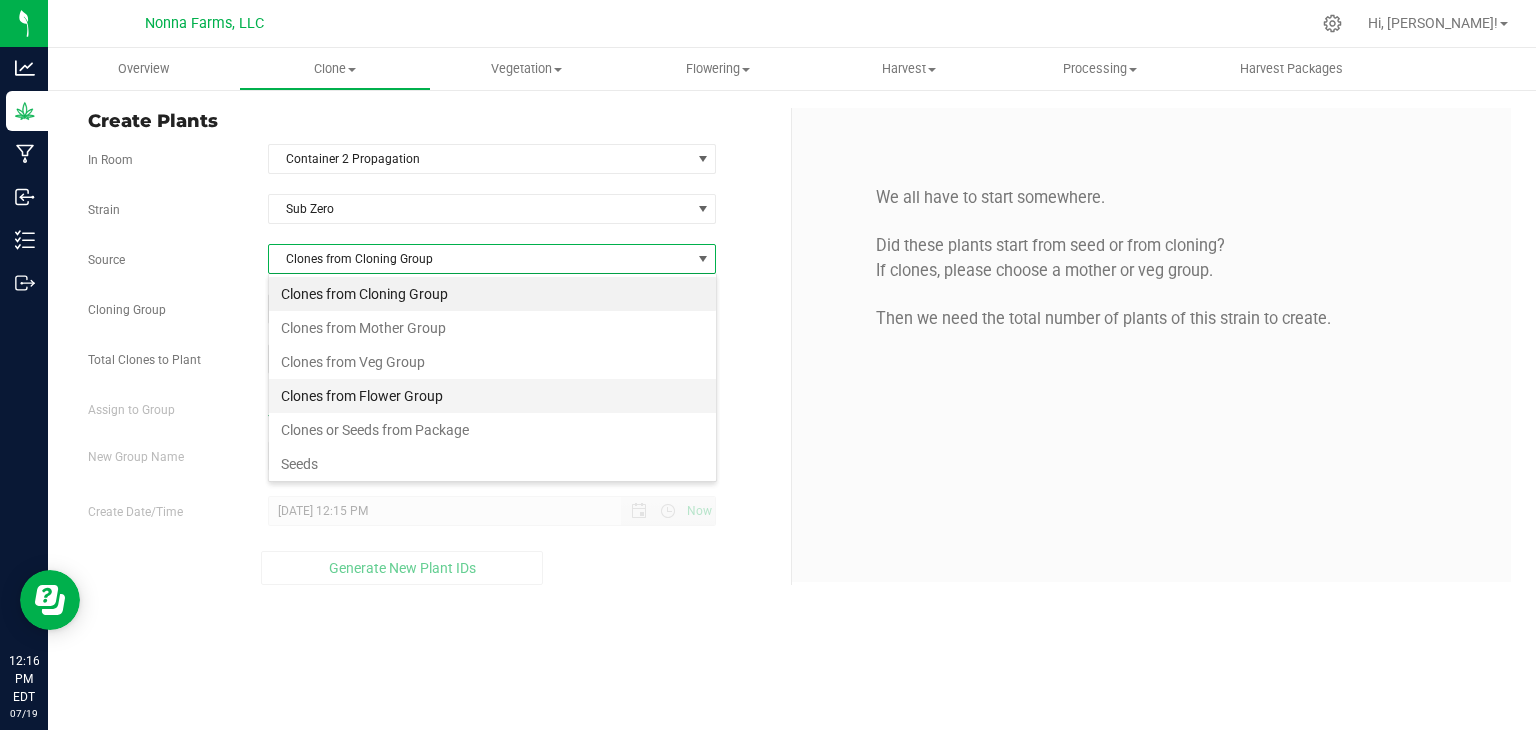 scroll, scrollTop: 99970, scrollLeft: 99551, axis: both 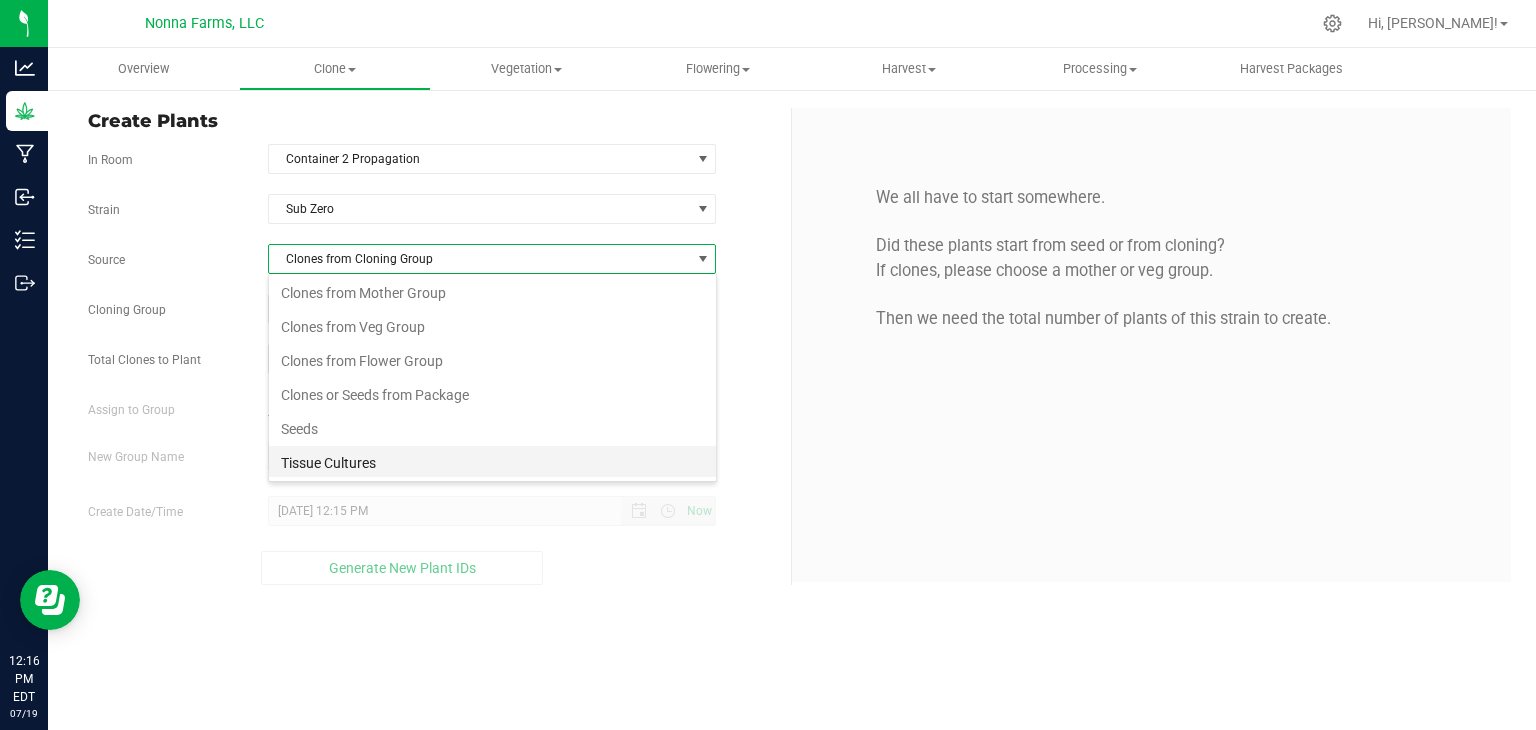 click on "Tissue Cultures" at bounding box center (492, 463) 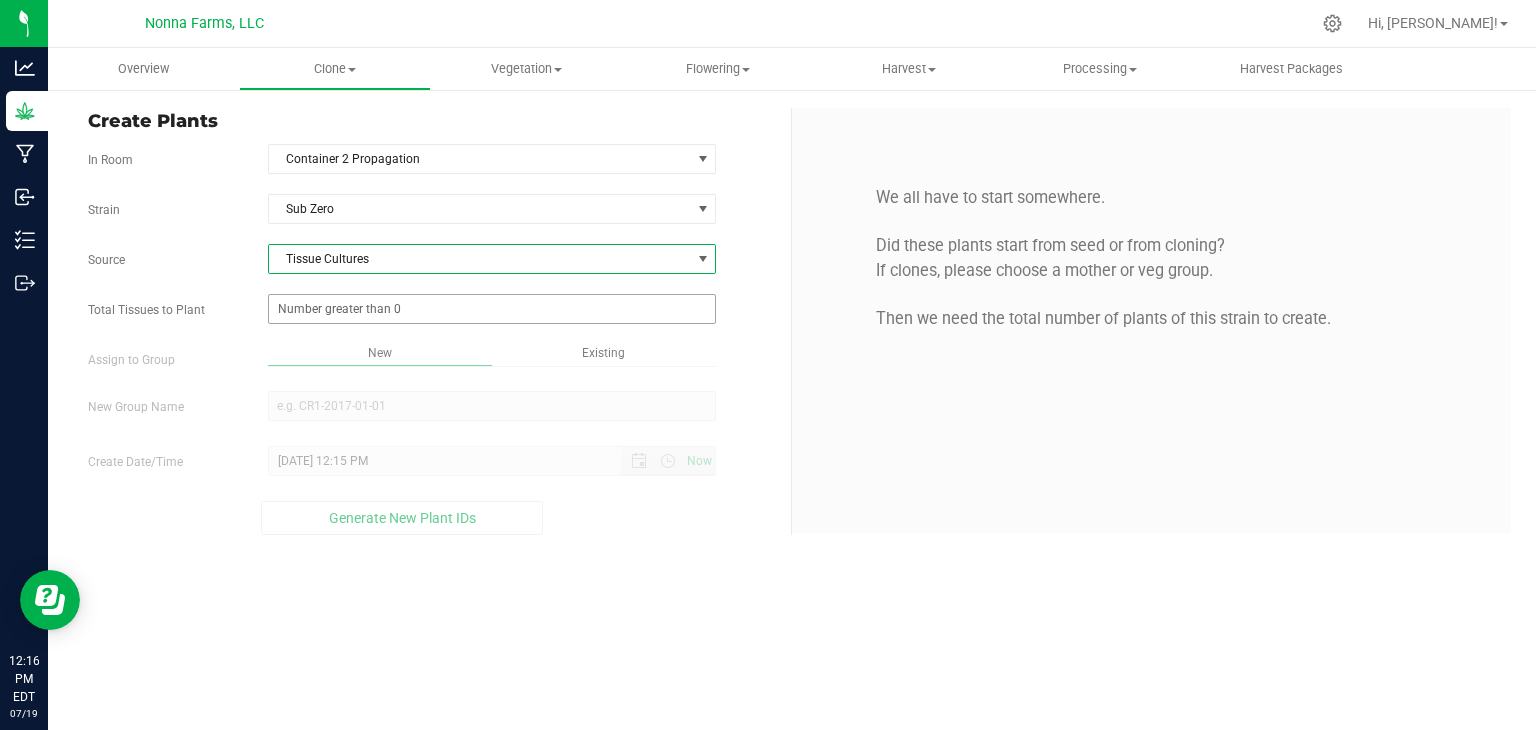 click at bounding box center [492, 309] 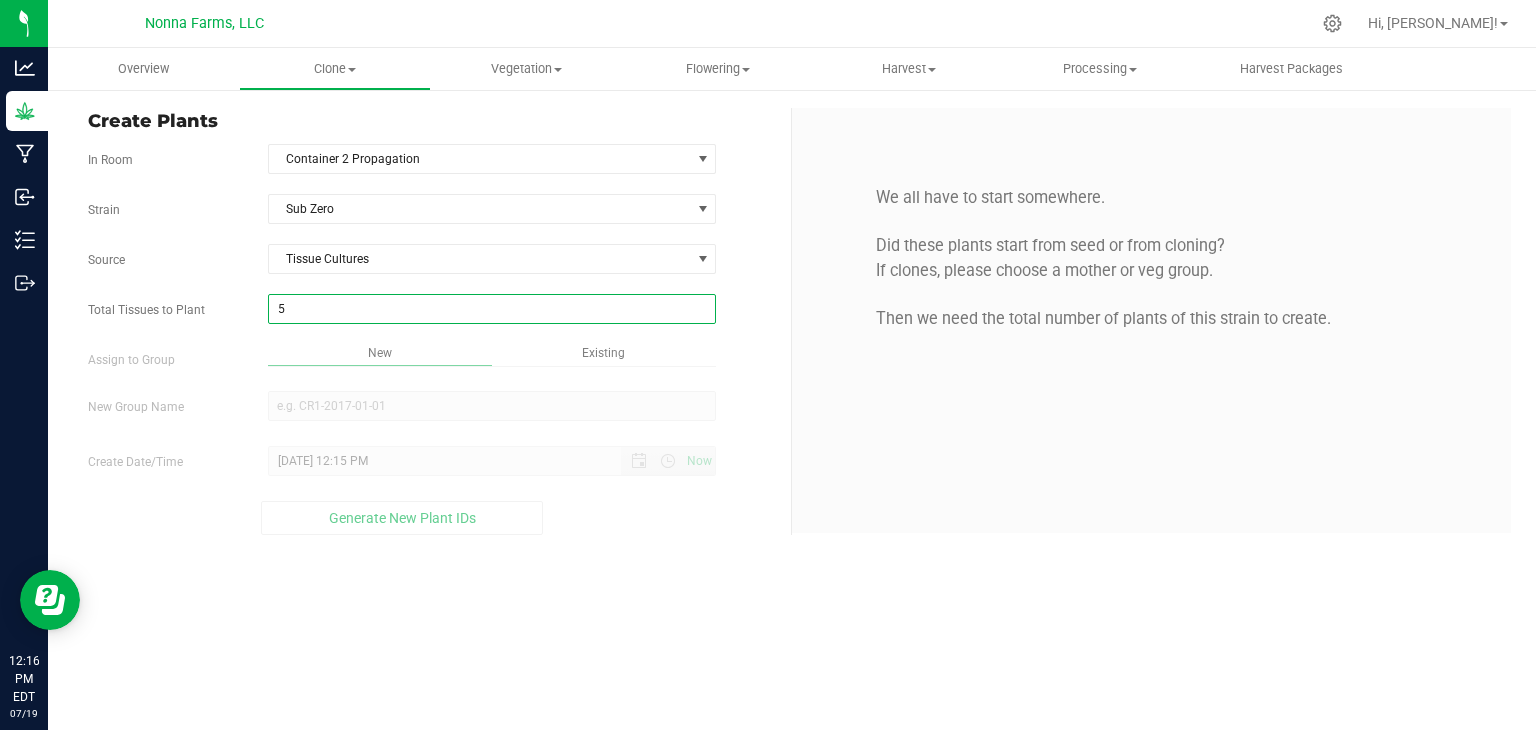 type on "50" 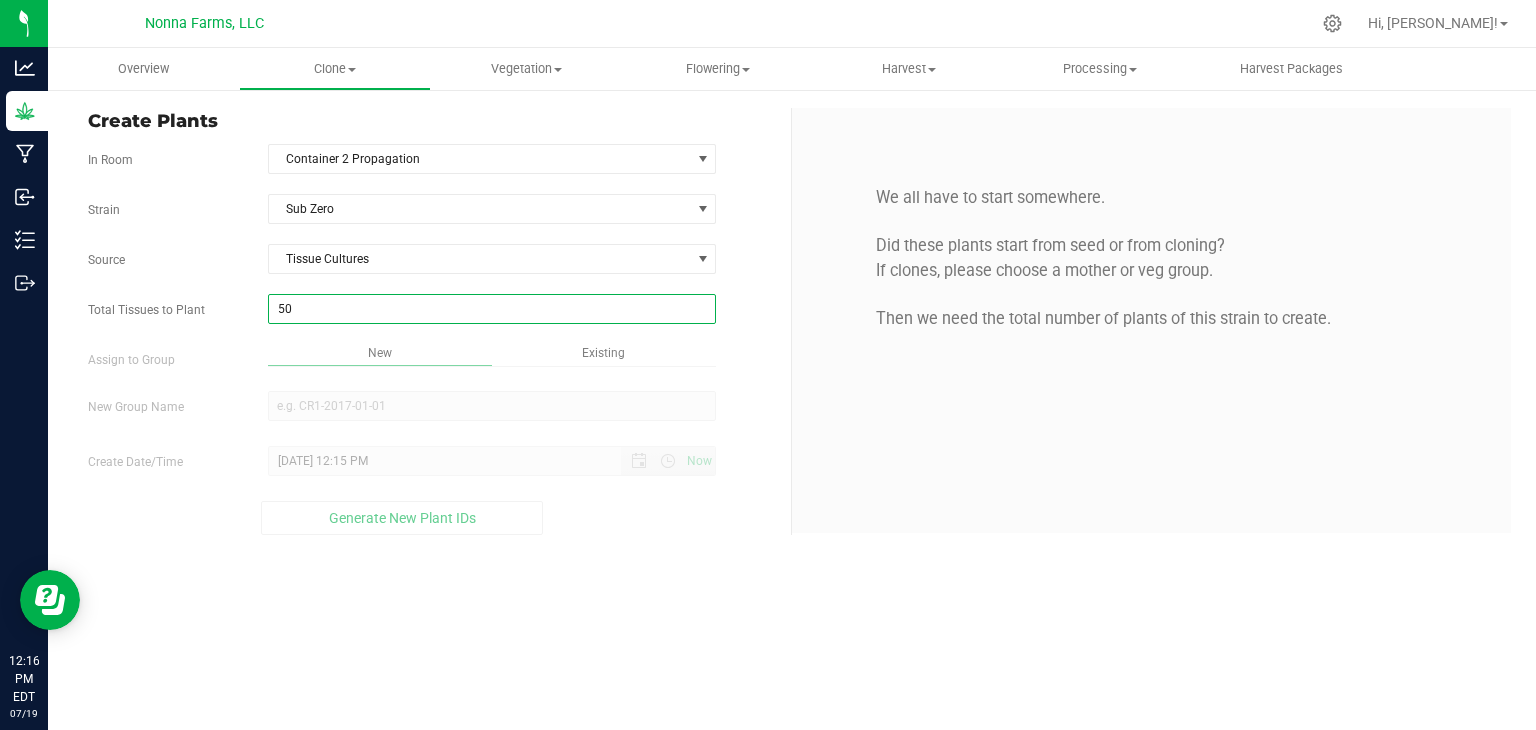 type on "50" 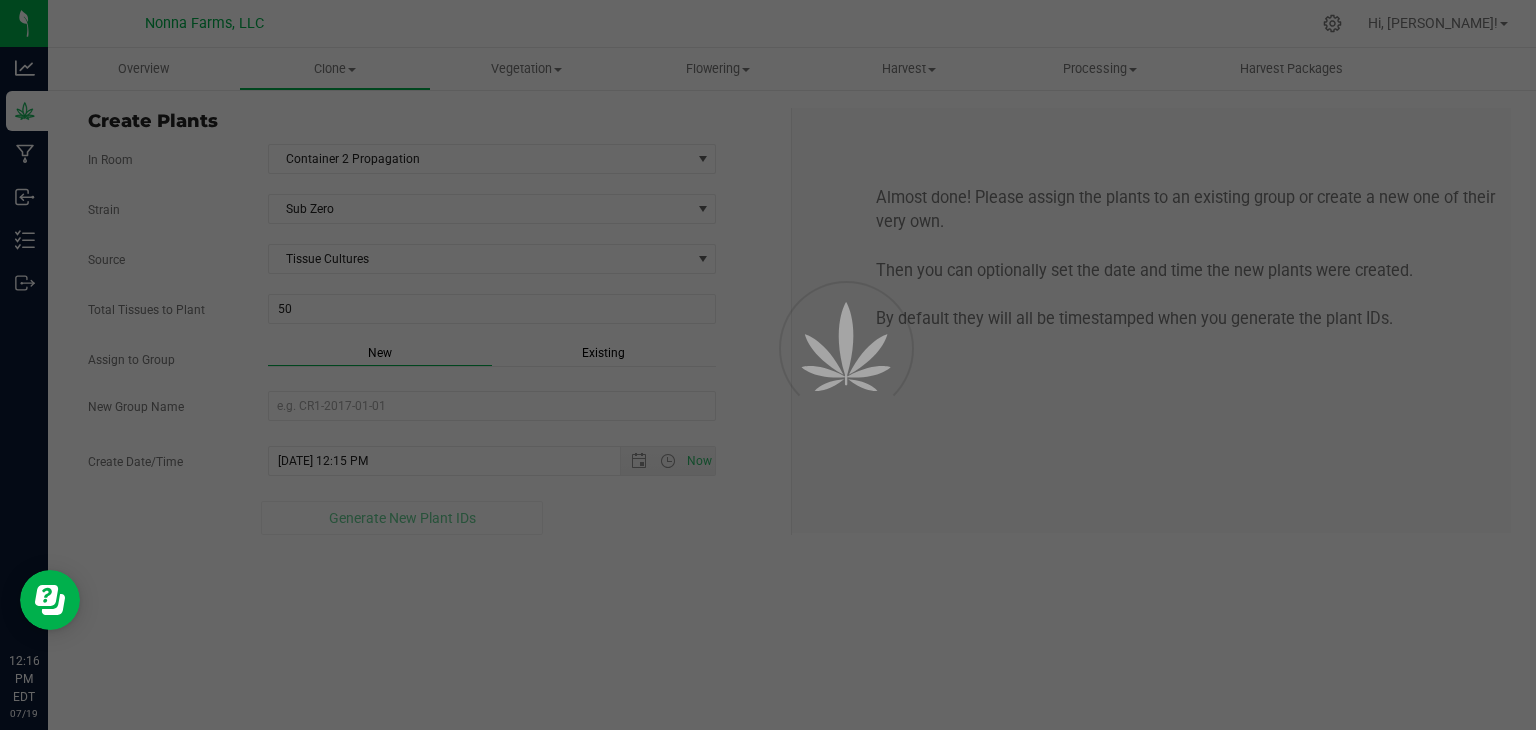 click on "Overview
Clone
Create plants
Cloning groups
Cloning plants
Apply to plants
Vegetation" at bounding box center [792, 389] 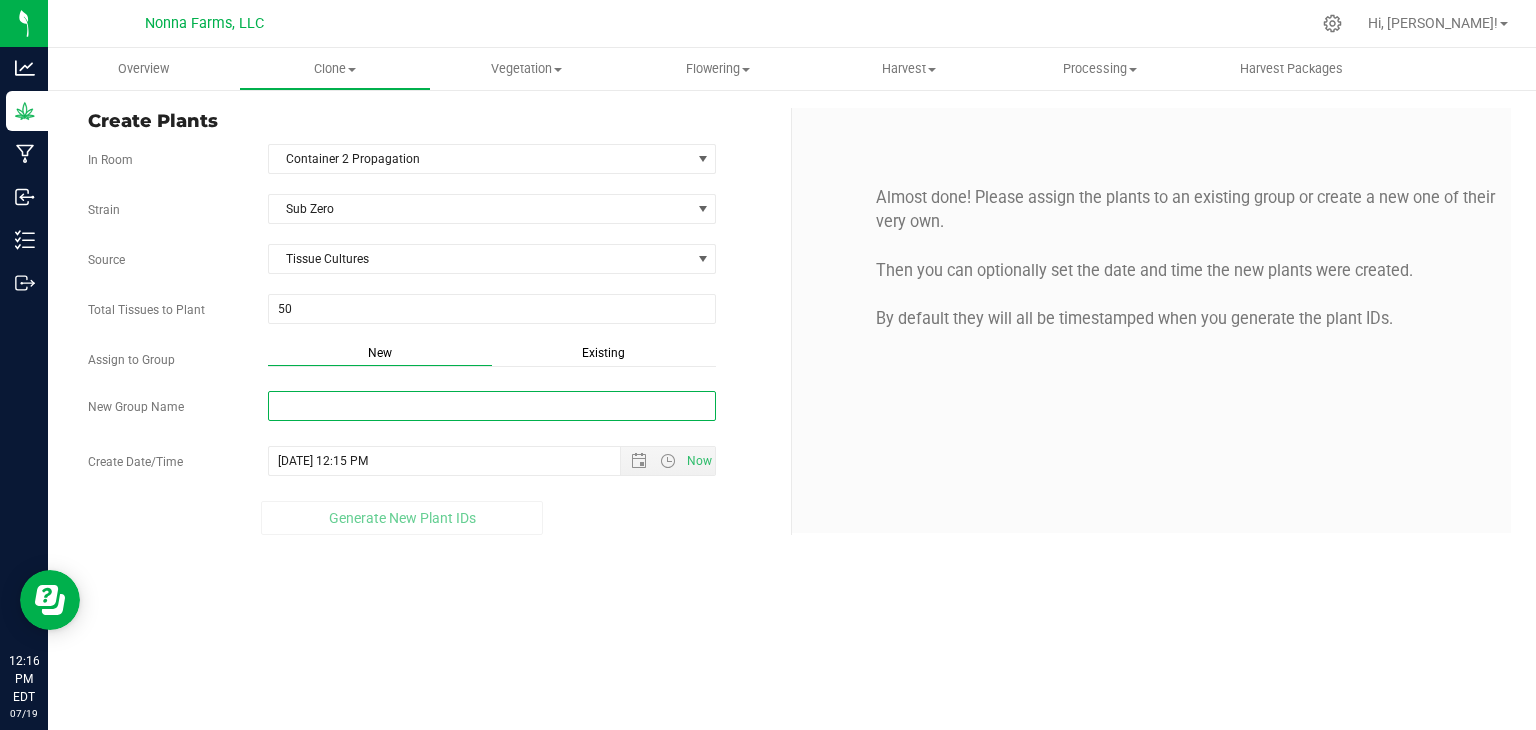 click on "New Group Name" at bounding box center [492, 406] 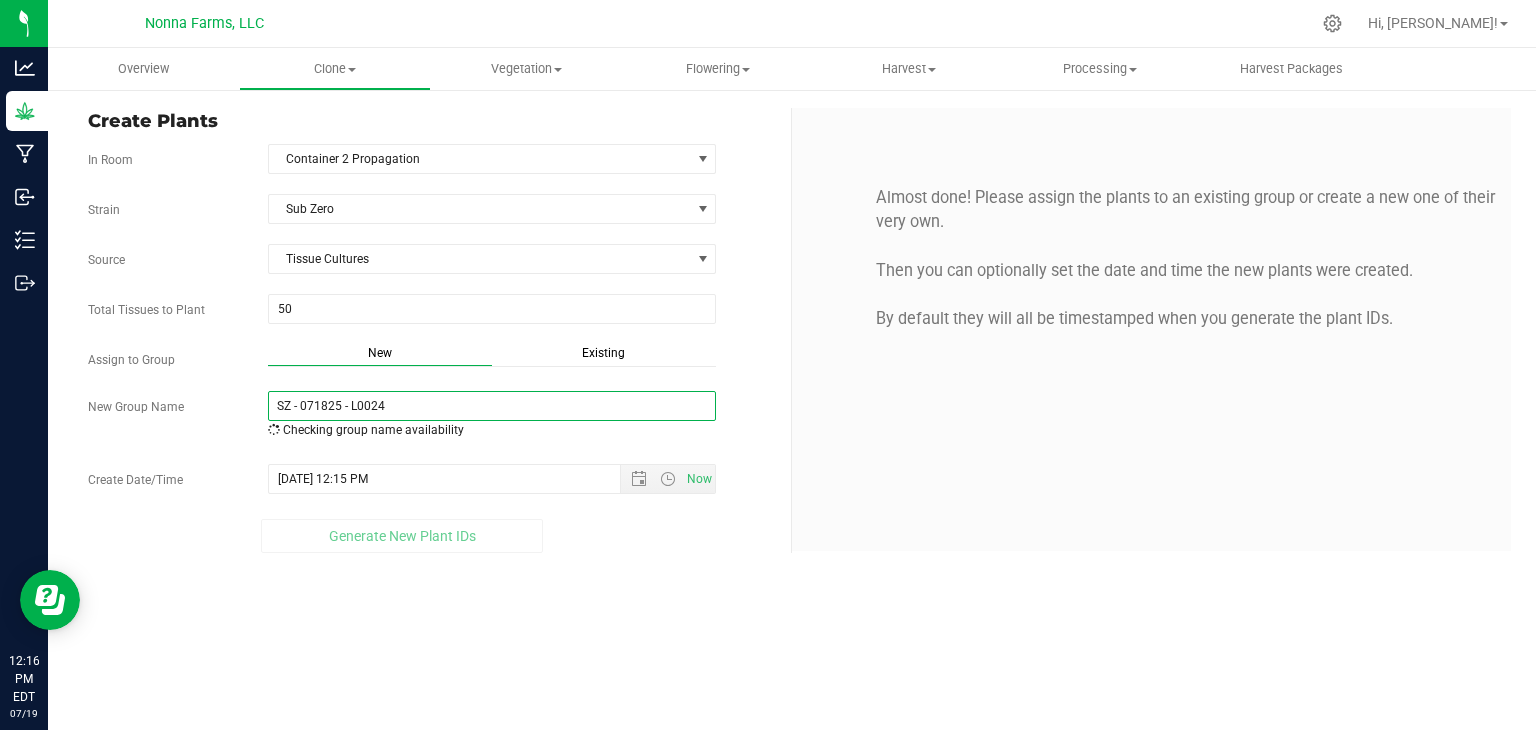 drag, startPoint x: 428, startPoint y: 409, endPoint x: 254, endPoint y: 416, distance: 174.14075 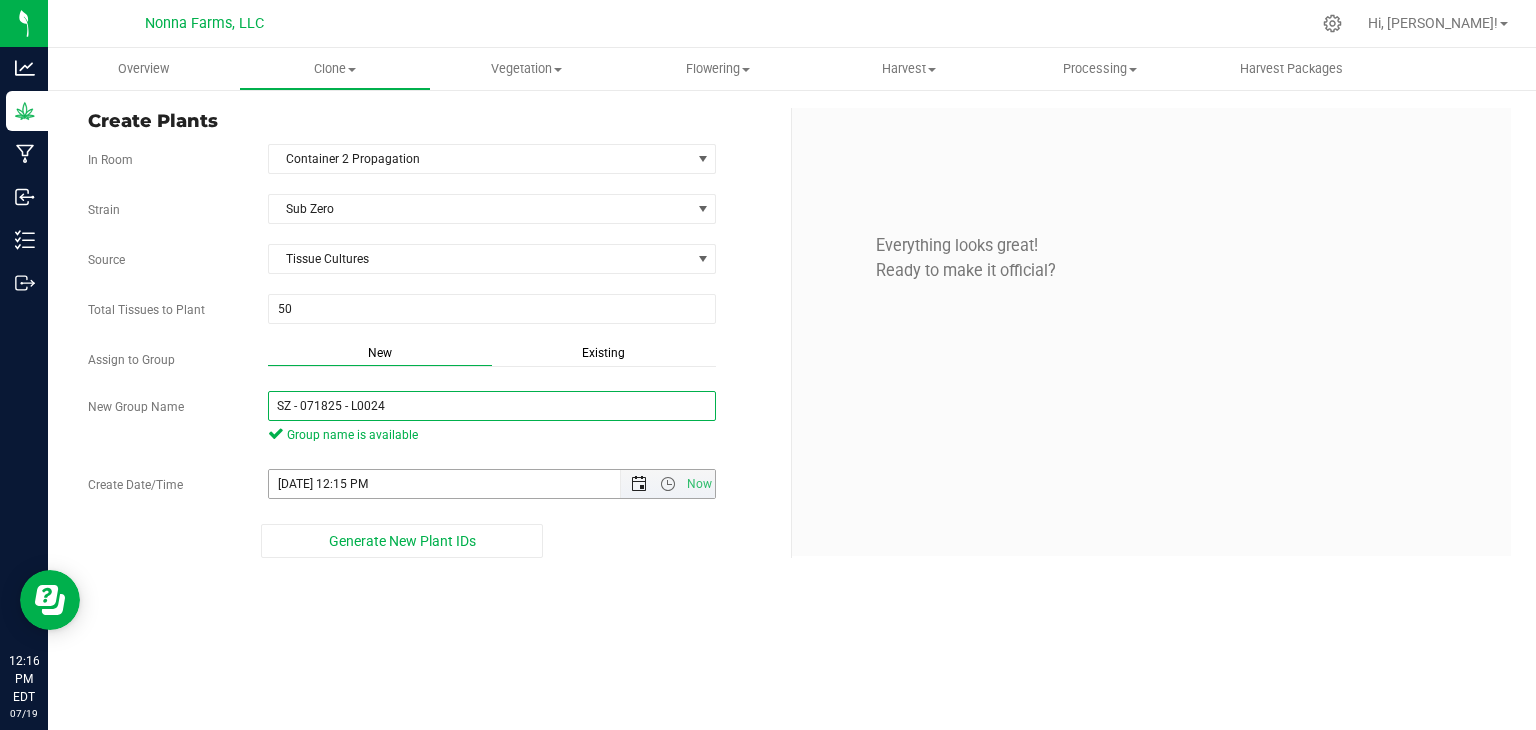 click at bounding box center (639, 484) 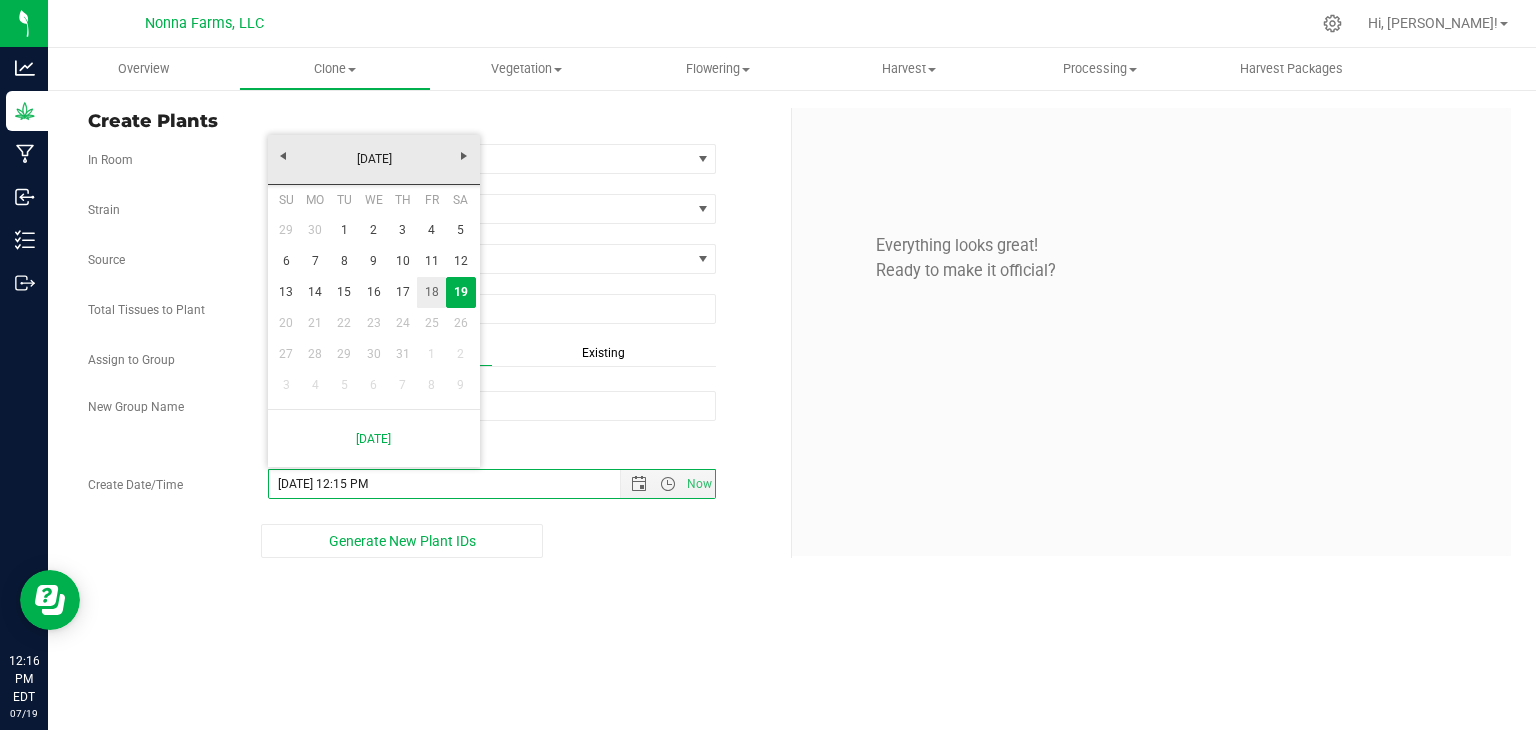 click on "18" at bounding box center (431, 292) 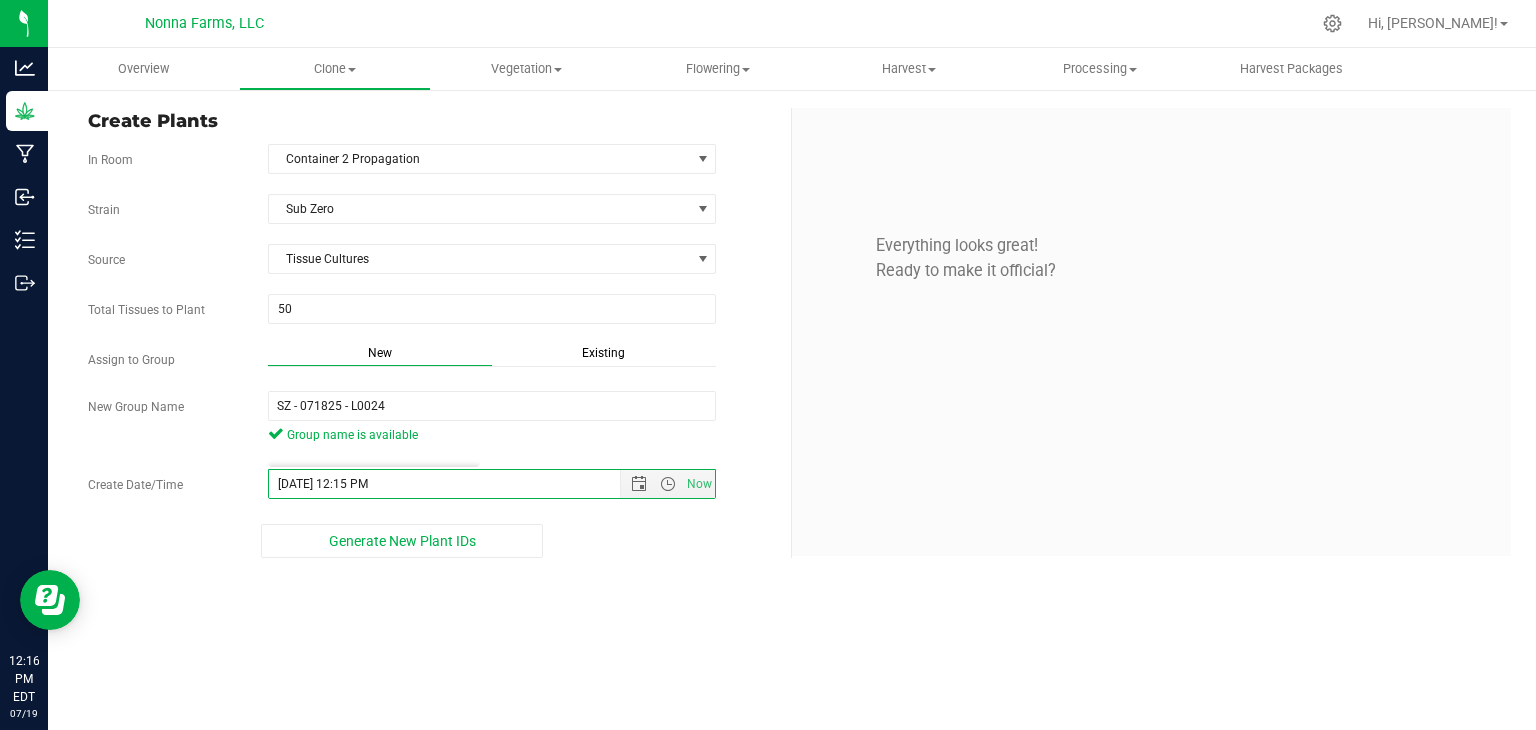 type on "7/18/2025 12:15 PM" 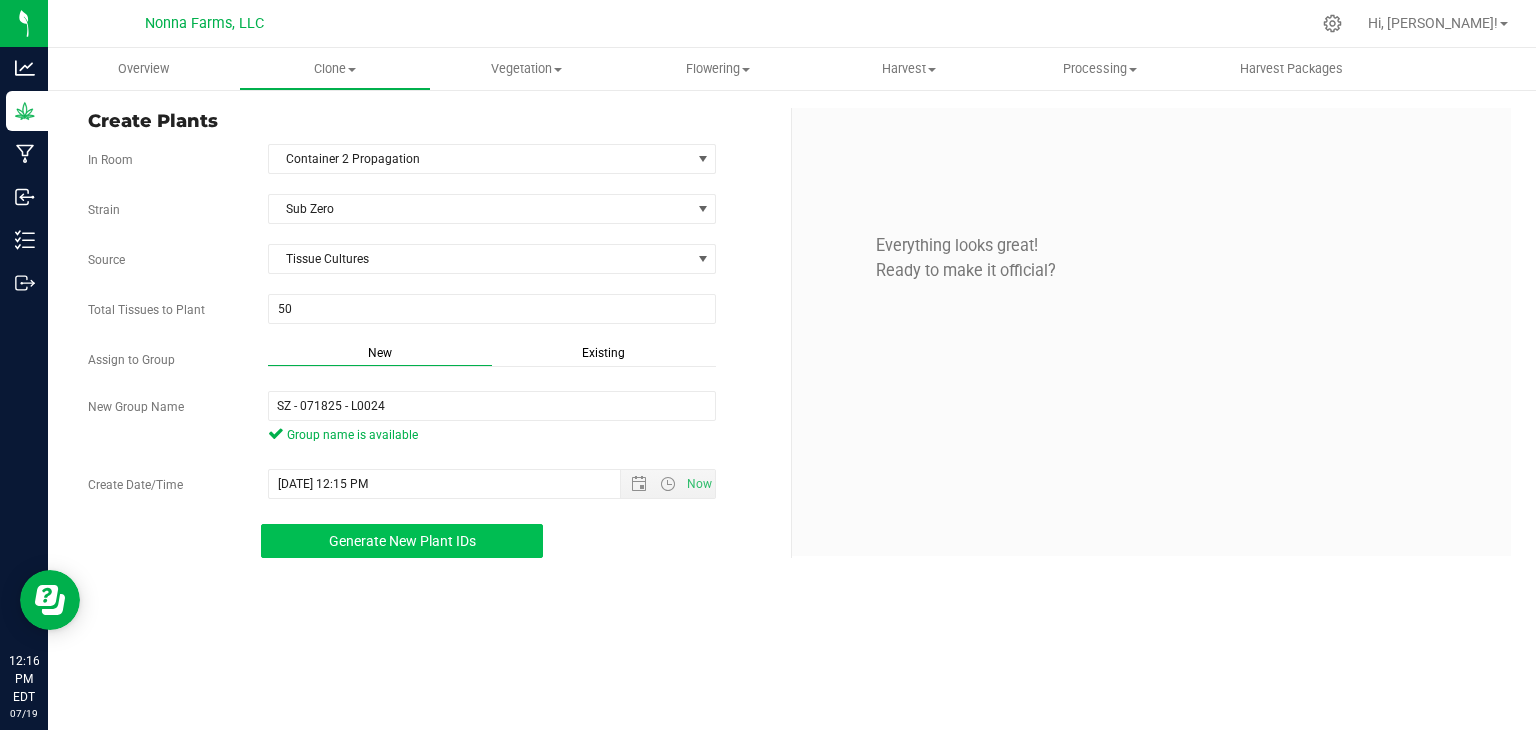 click on "Generate New Plant IDs" at bounding box center [402, 541] 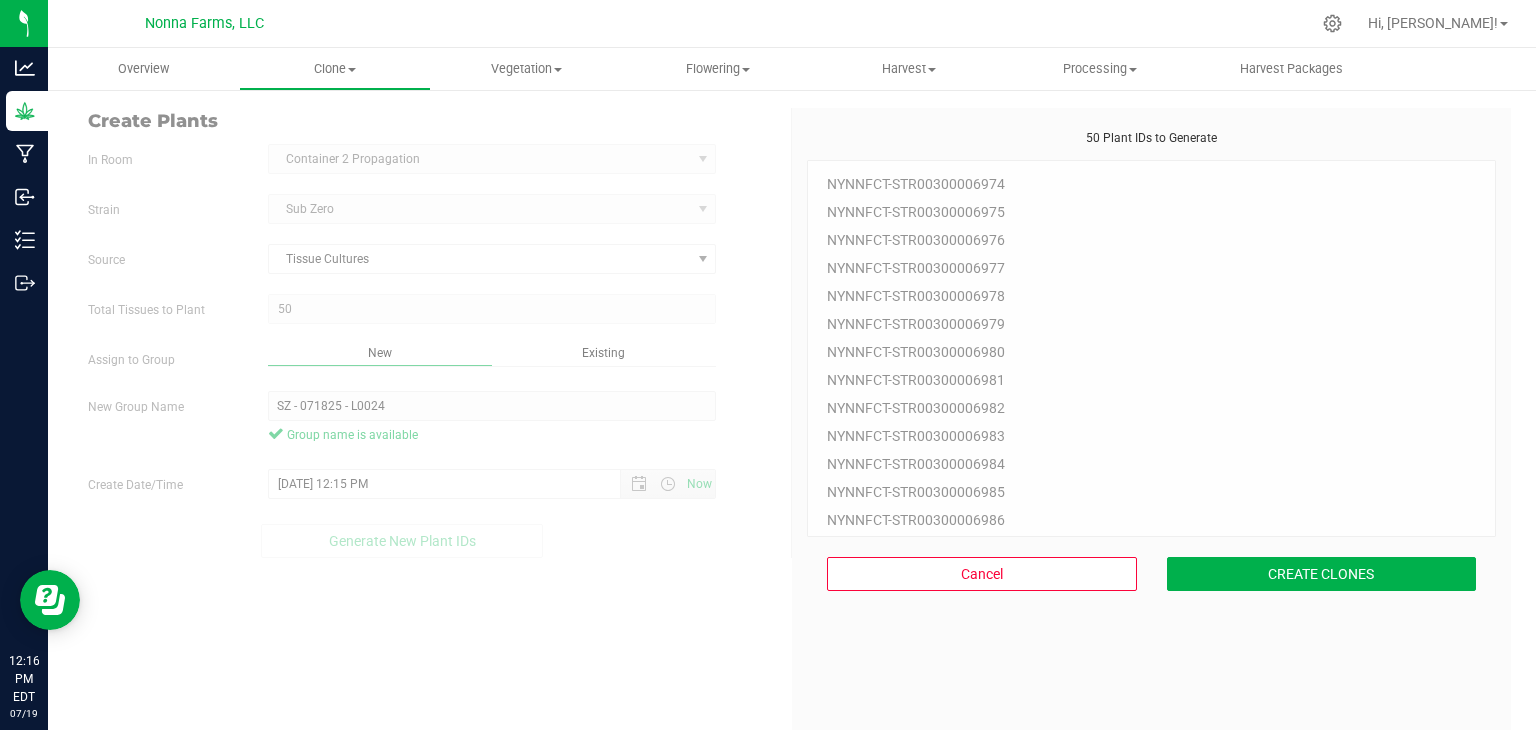 scroll, scrollTop: 60, scrollLeft: 0, axis: vertical 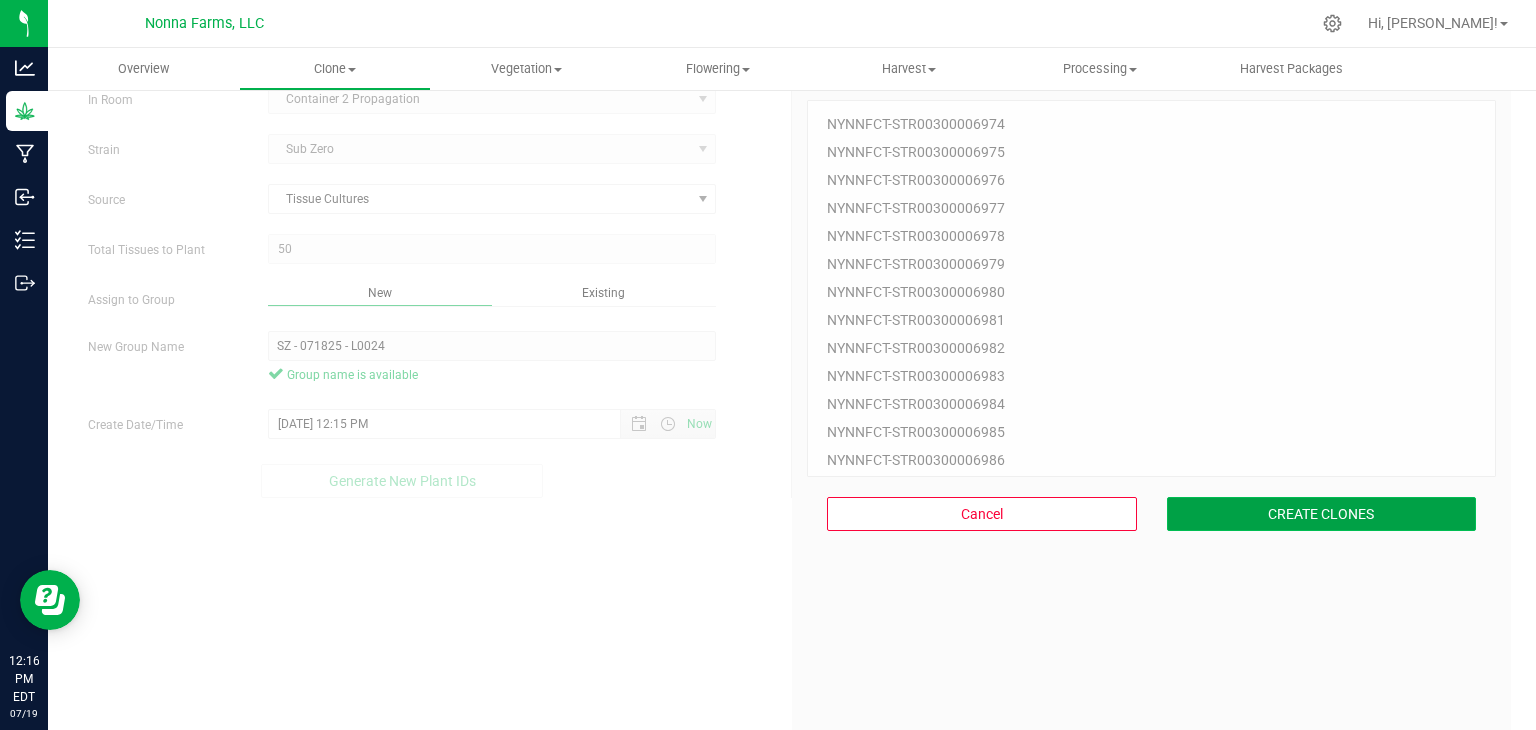 click on "CREATE CLONES" at bounding box center (1322, 514) 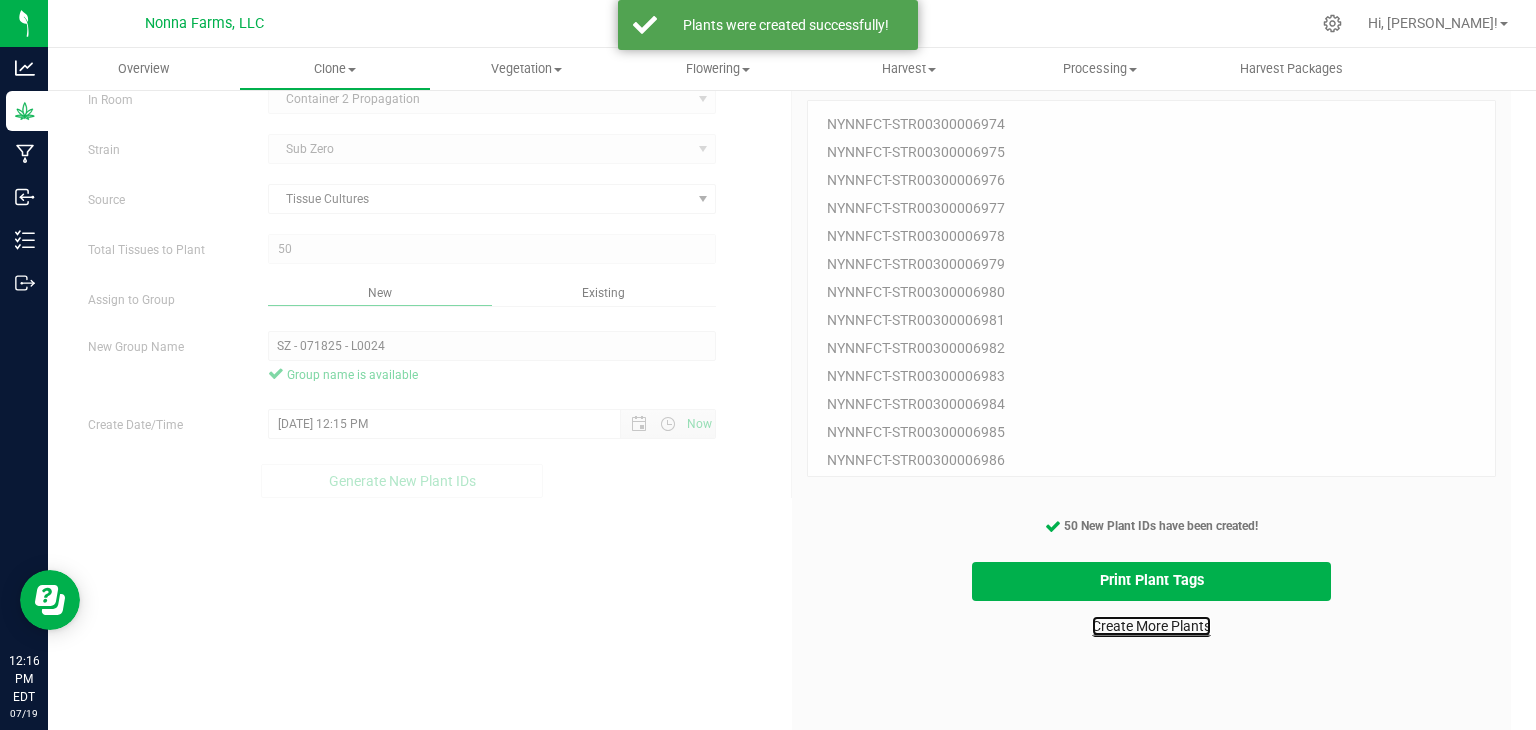 click on "Create More Plants" at bounding box center [1151, 626] 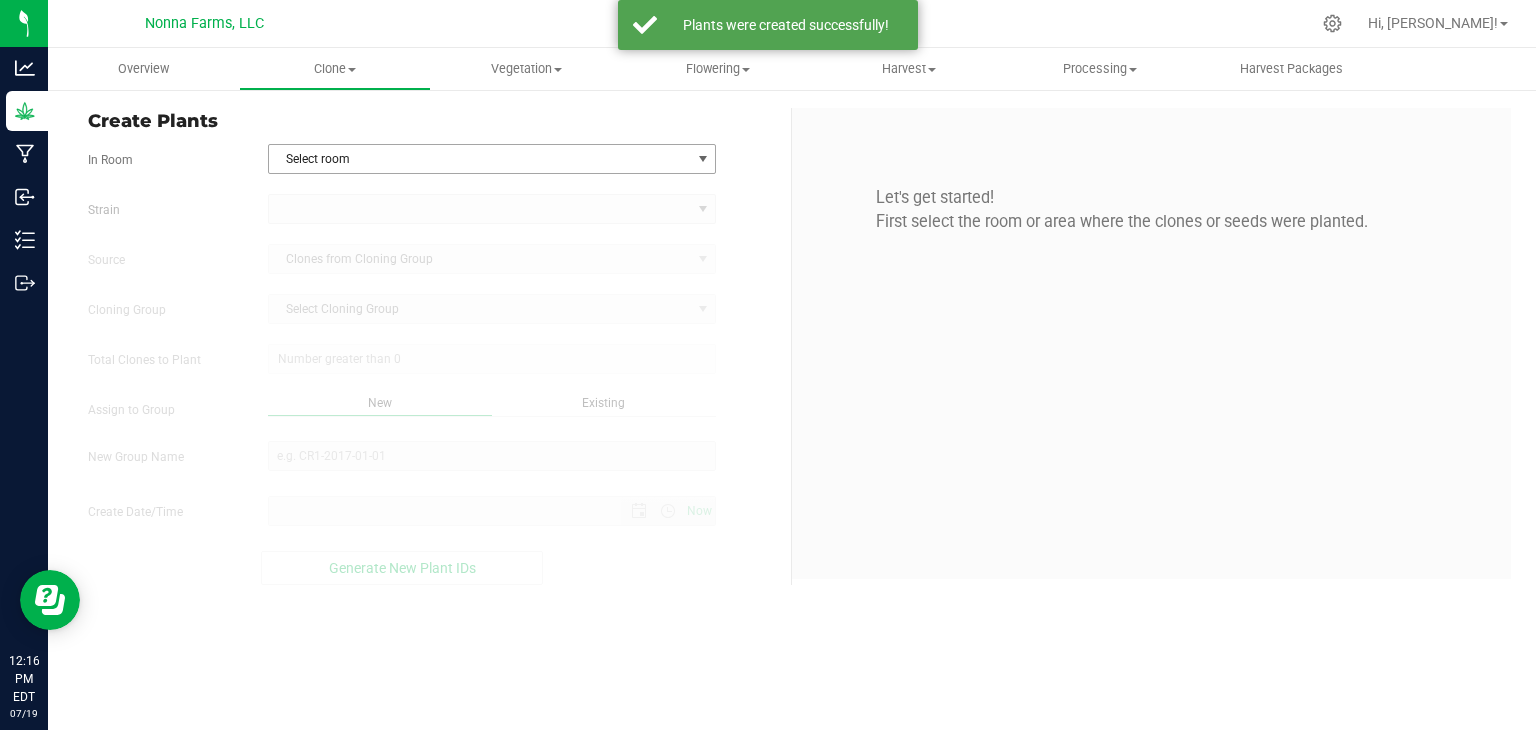 scroll, scrollTop: 0, scrollLeft: 0, axis: both 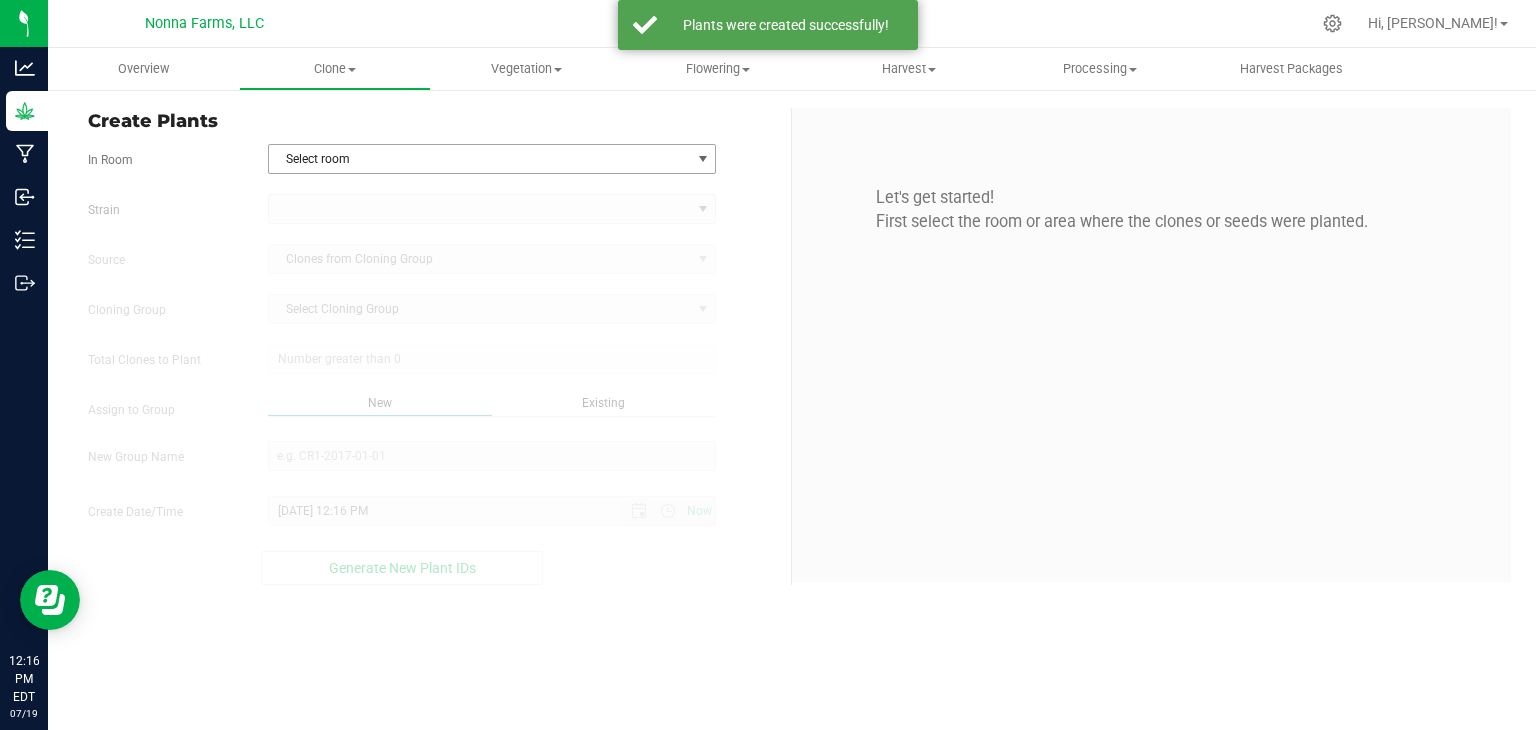 click on "Select room" at bounding box center [480, 159] 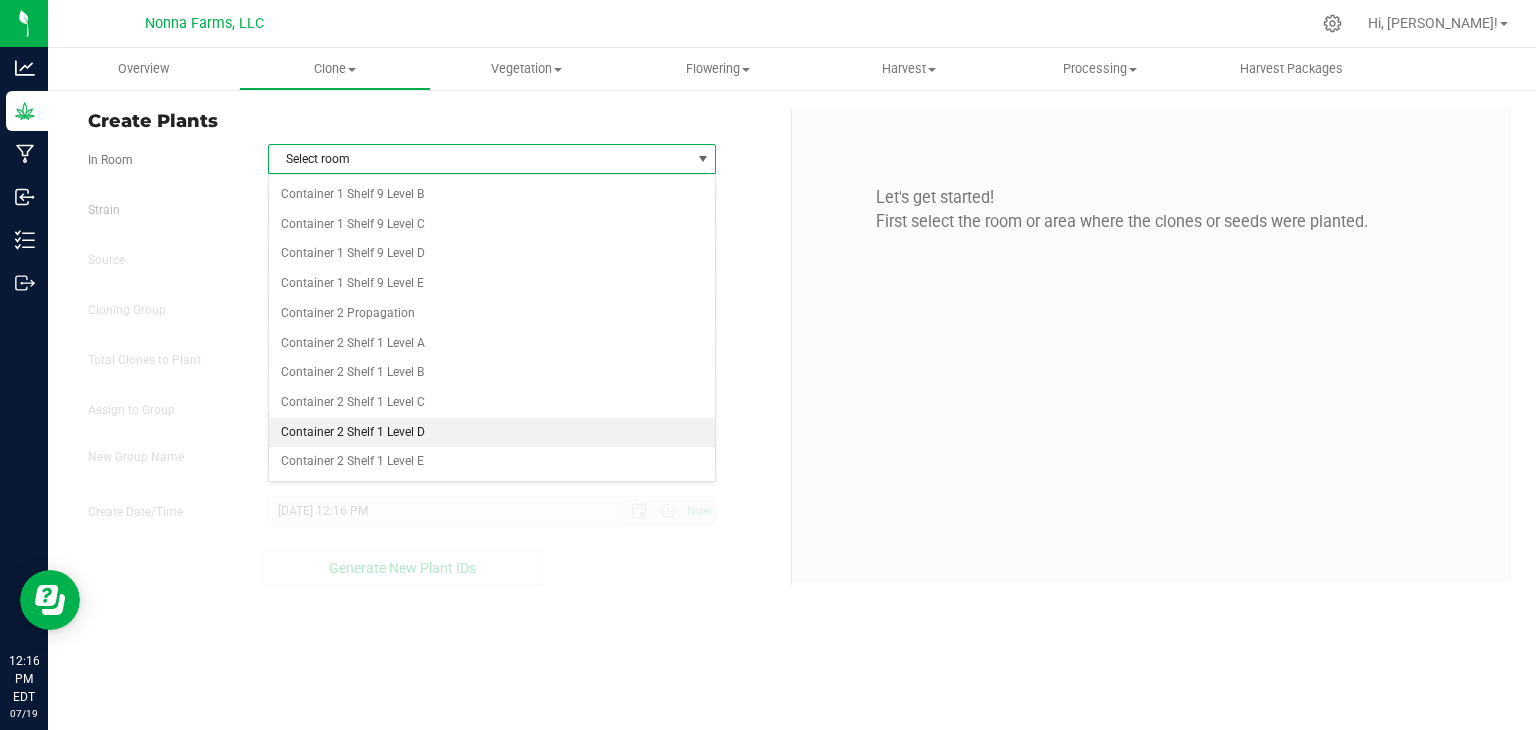 scroll, scrollTop: 2500, scrollLeft: 0, axis: vertical 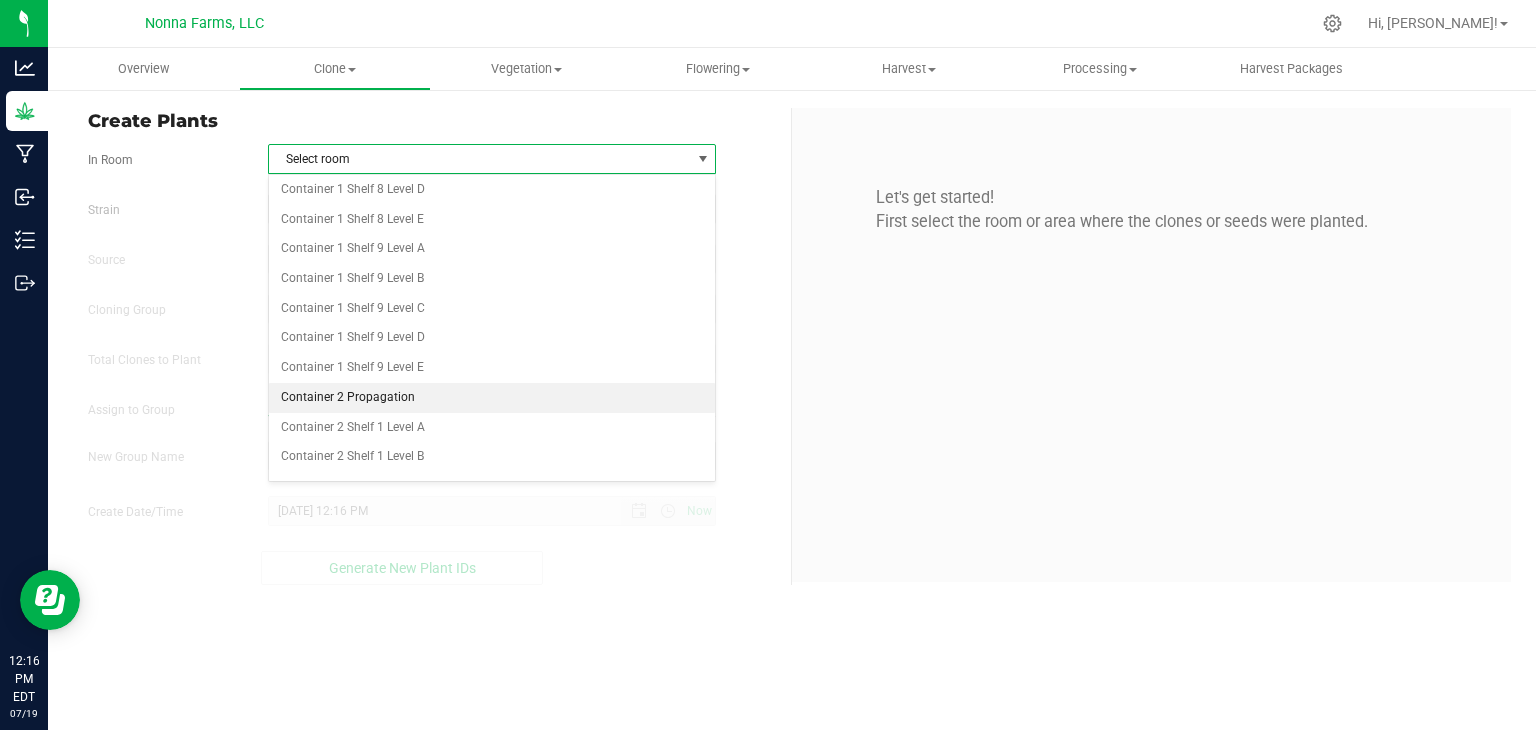 click on "Container 2 Propagation" at bounding box center [492, 398] 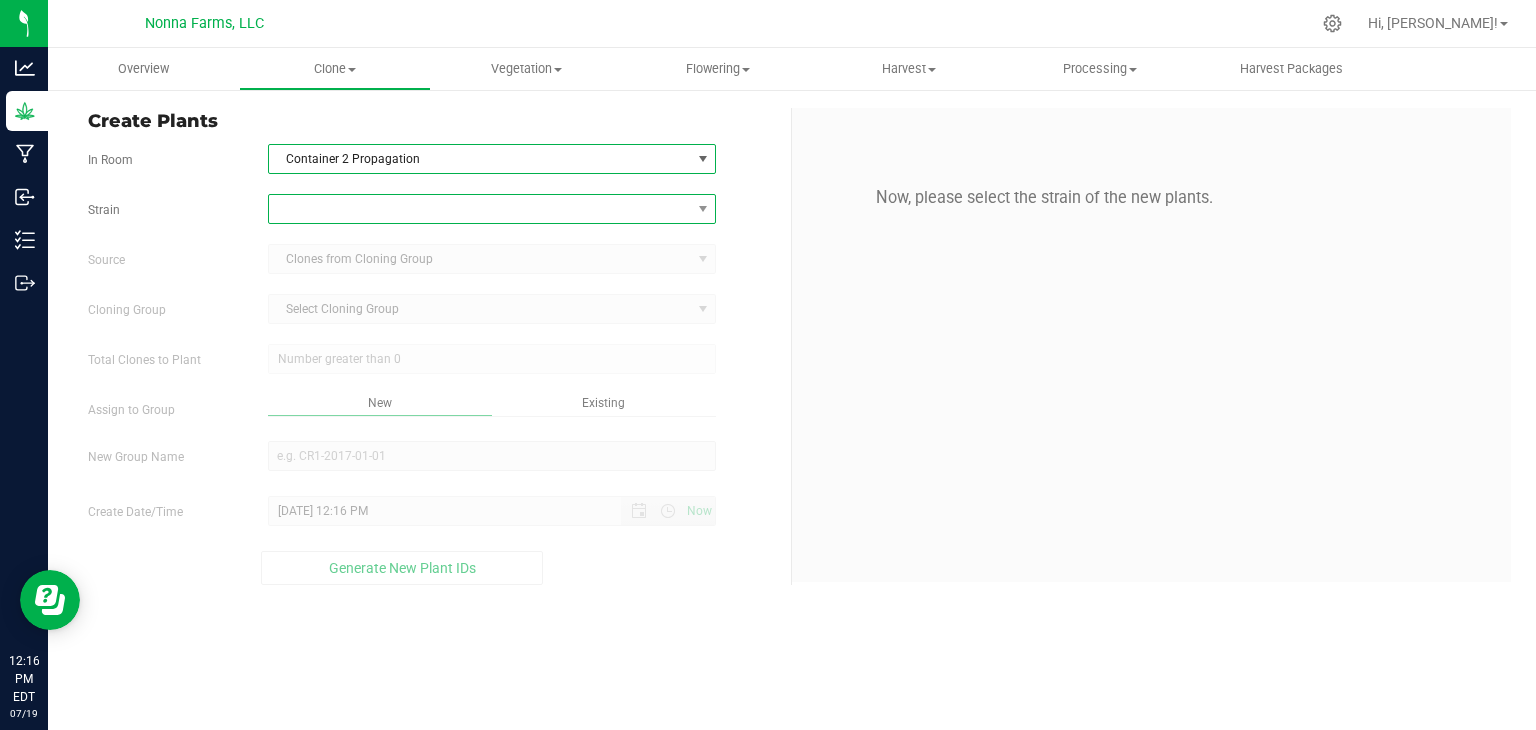 click at bounding box center (480, 209) 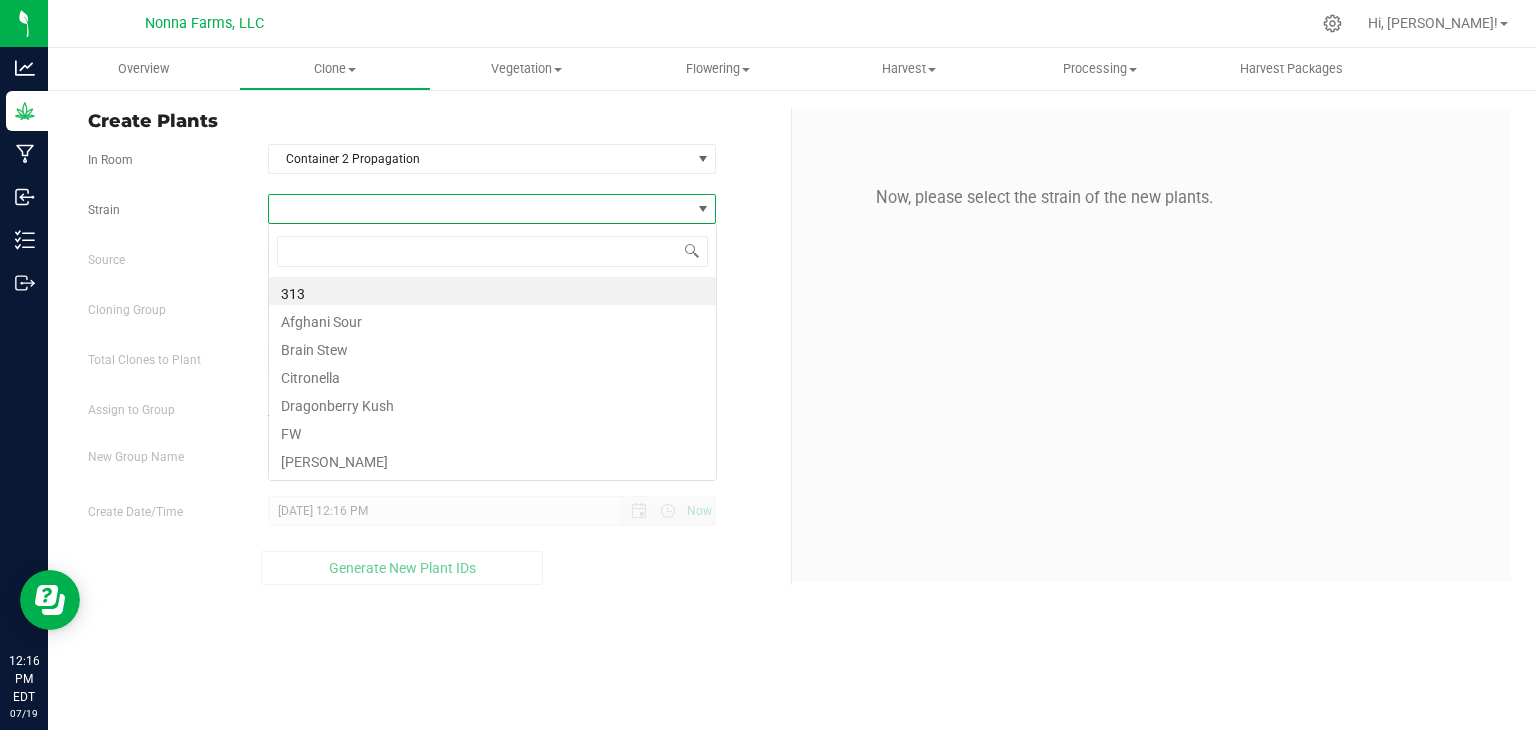 scroll, scrollTop: 99970, scrollLeft: 99551, axis: both 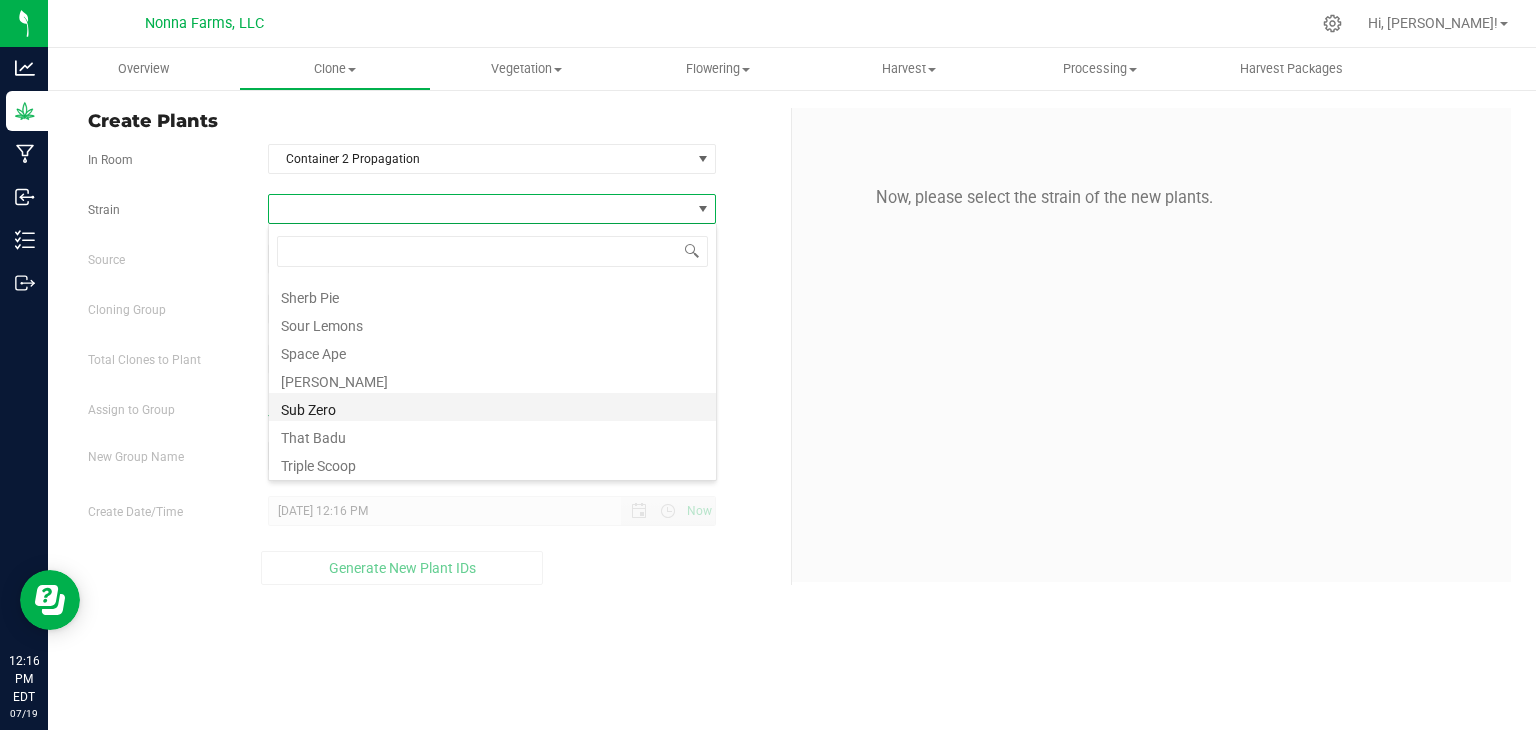 click on "Sub Zero" at bounding box center [492, 407] 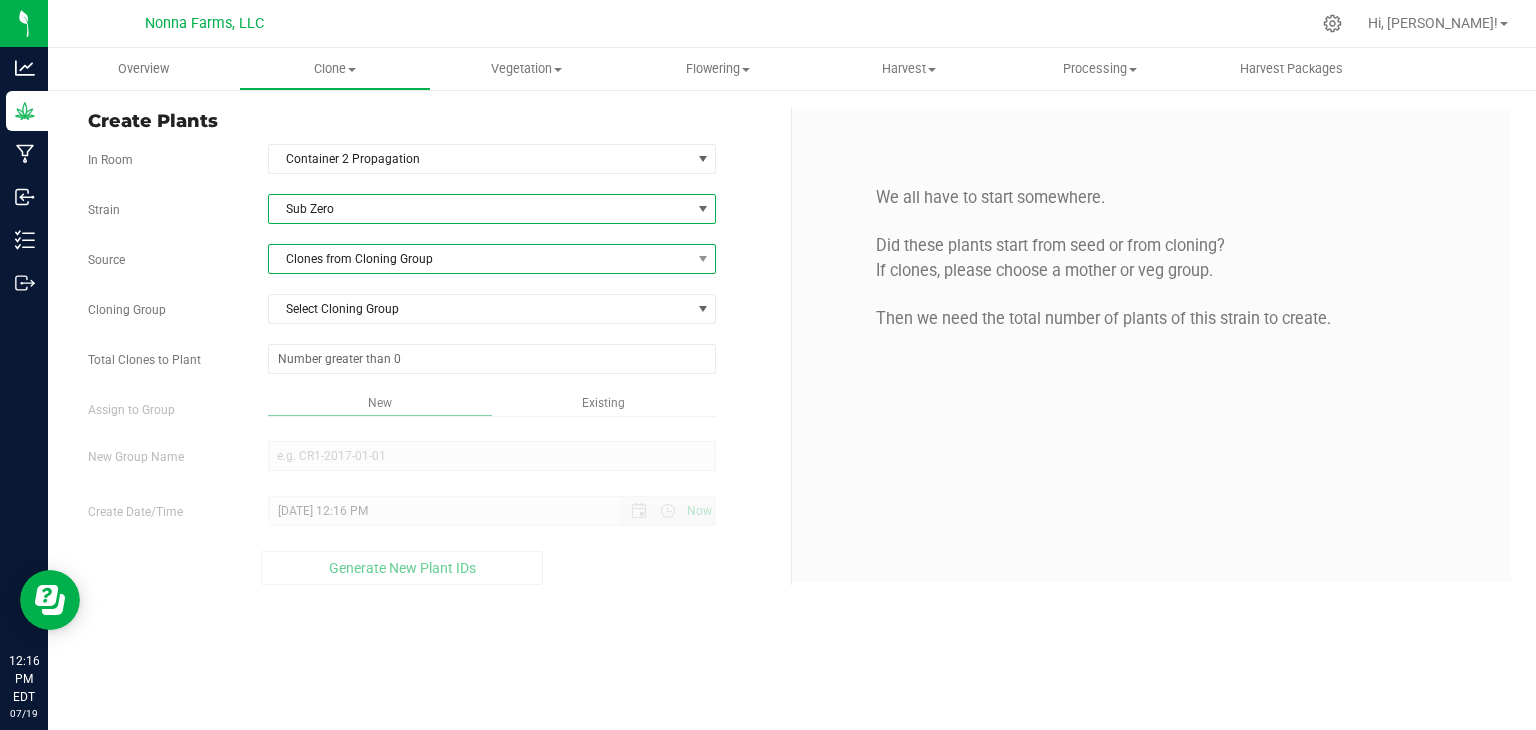 click on "Clones from Cloning Group" at bounding box center (480, 259) 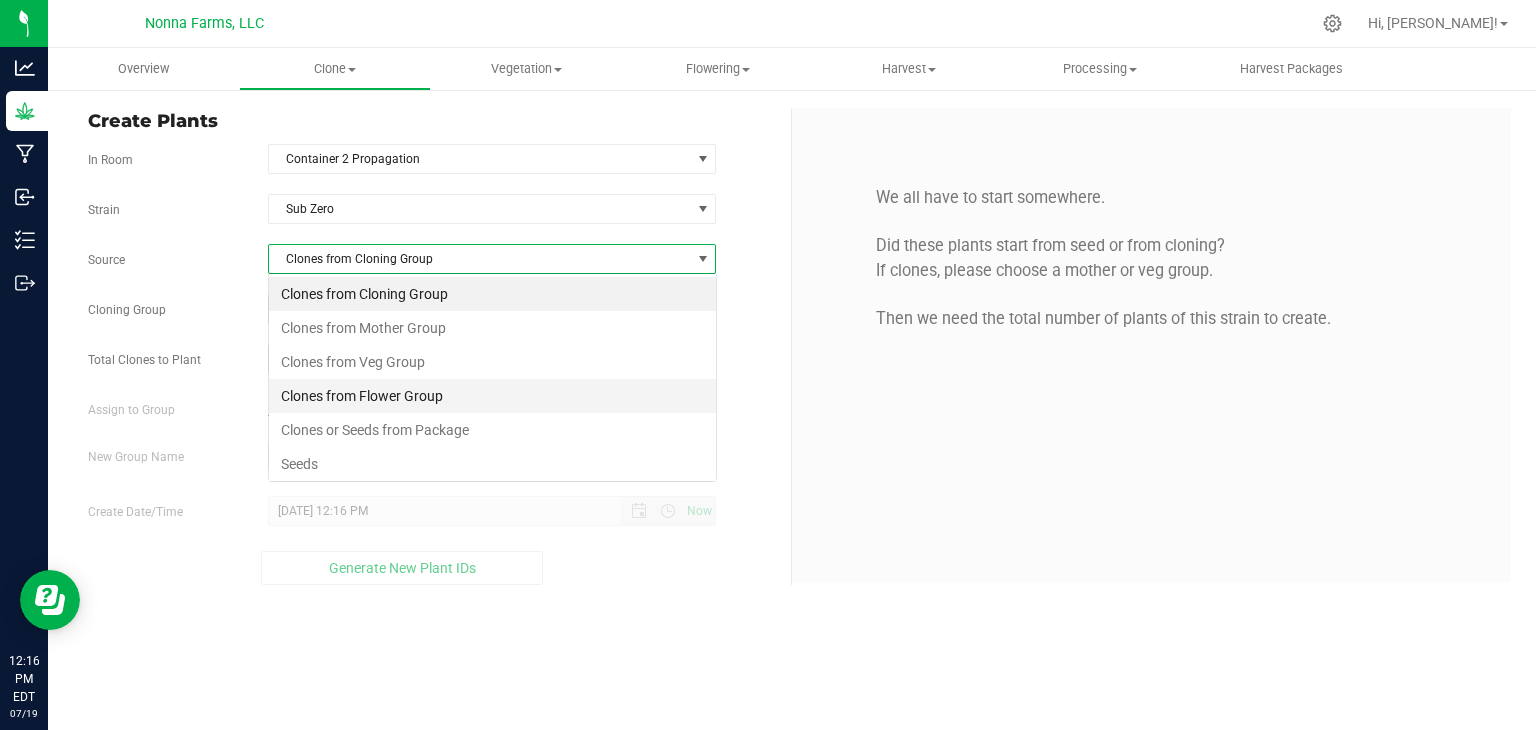 scroll, scrollTop: 99970, scrollLeft: 99551, axis: both 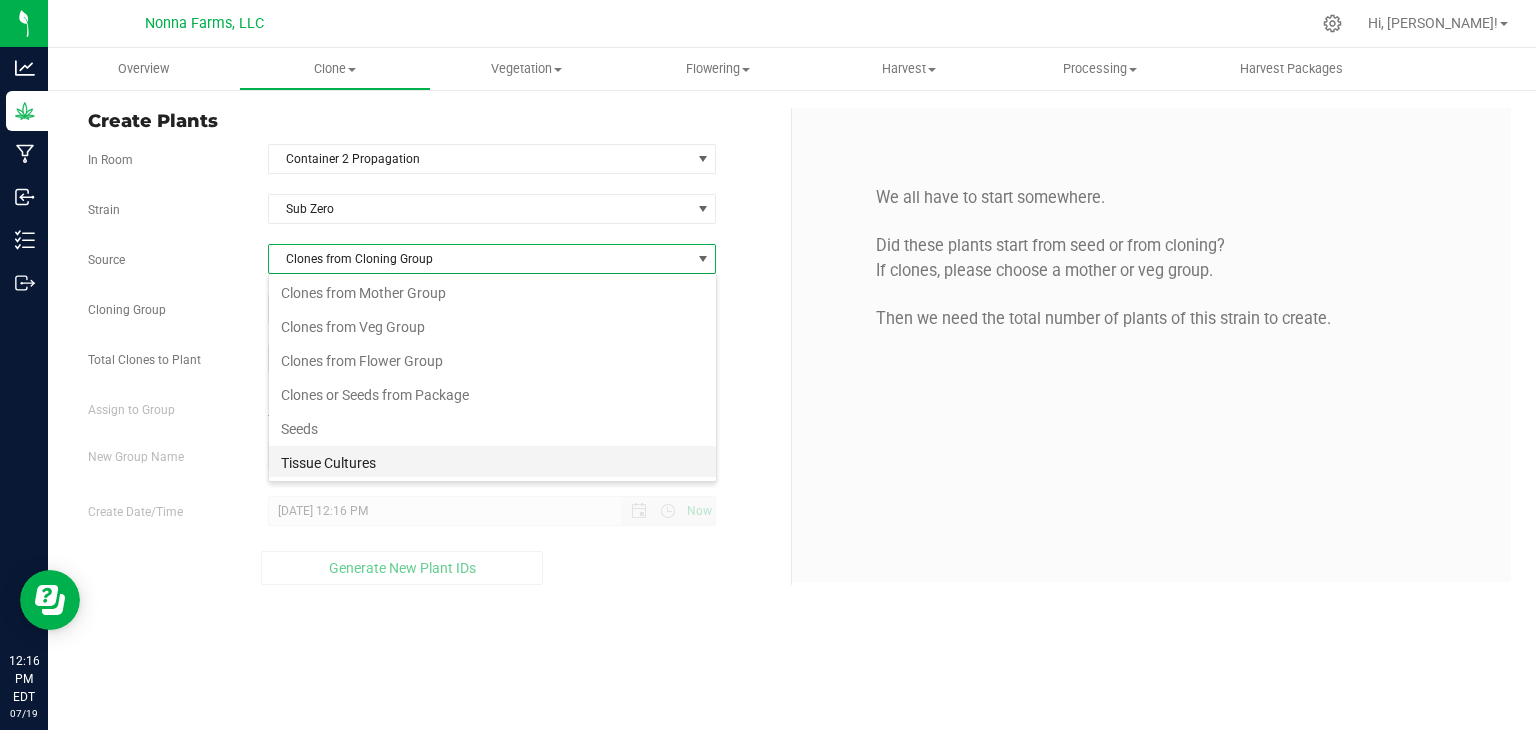 click on "Tissue Cultures" at bounding box center (492, 463) 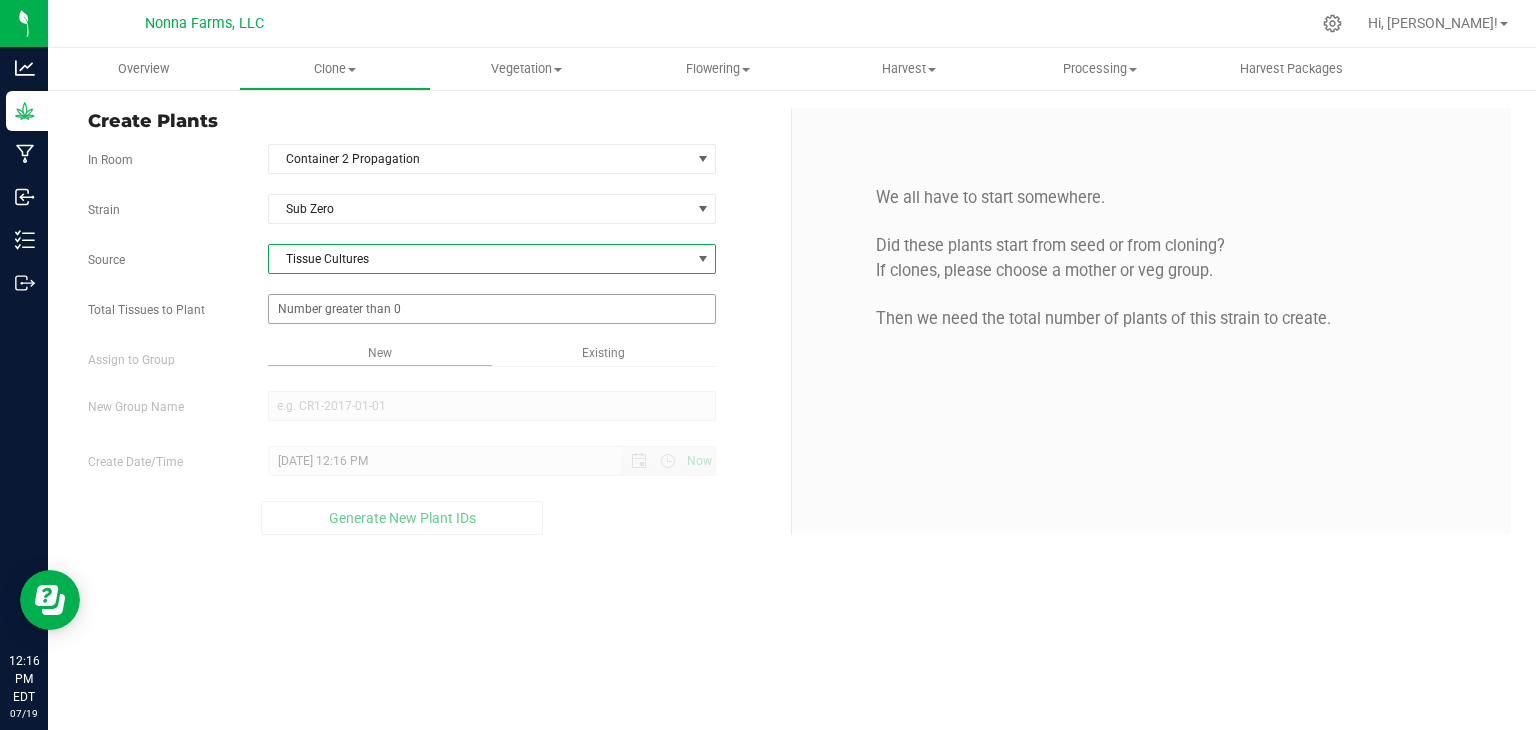 click at bounding box center (492, 309) 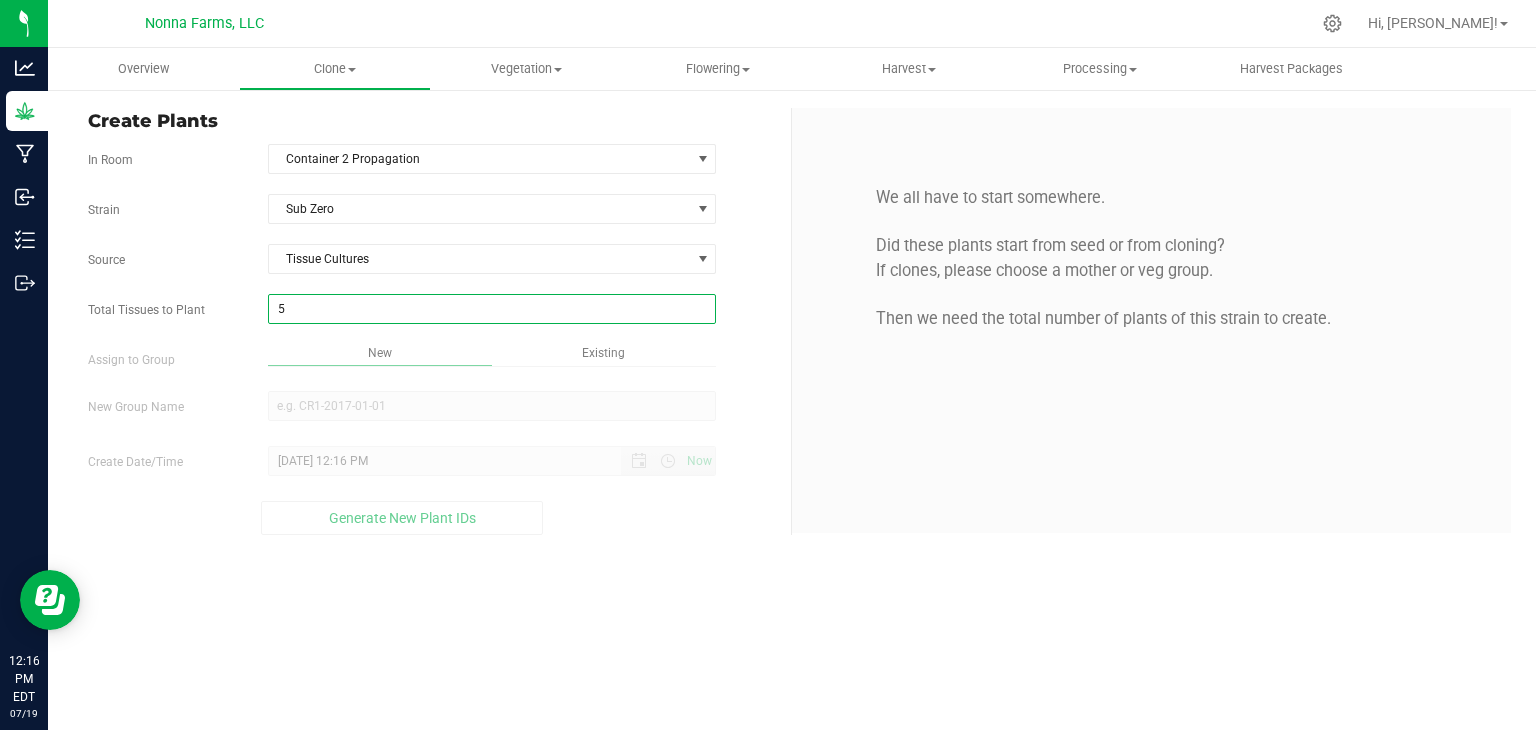 type on "50" 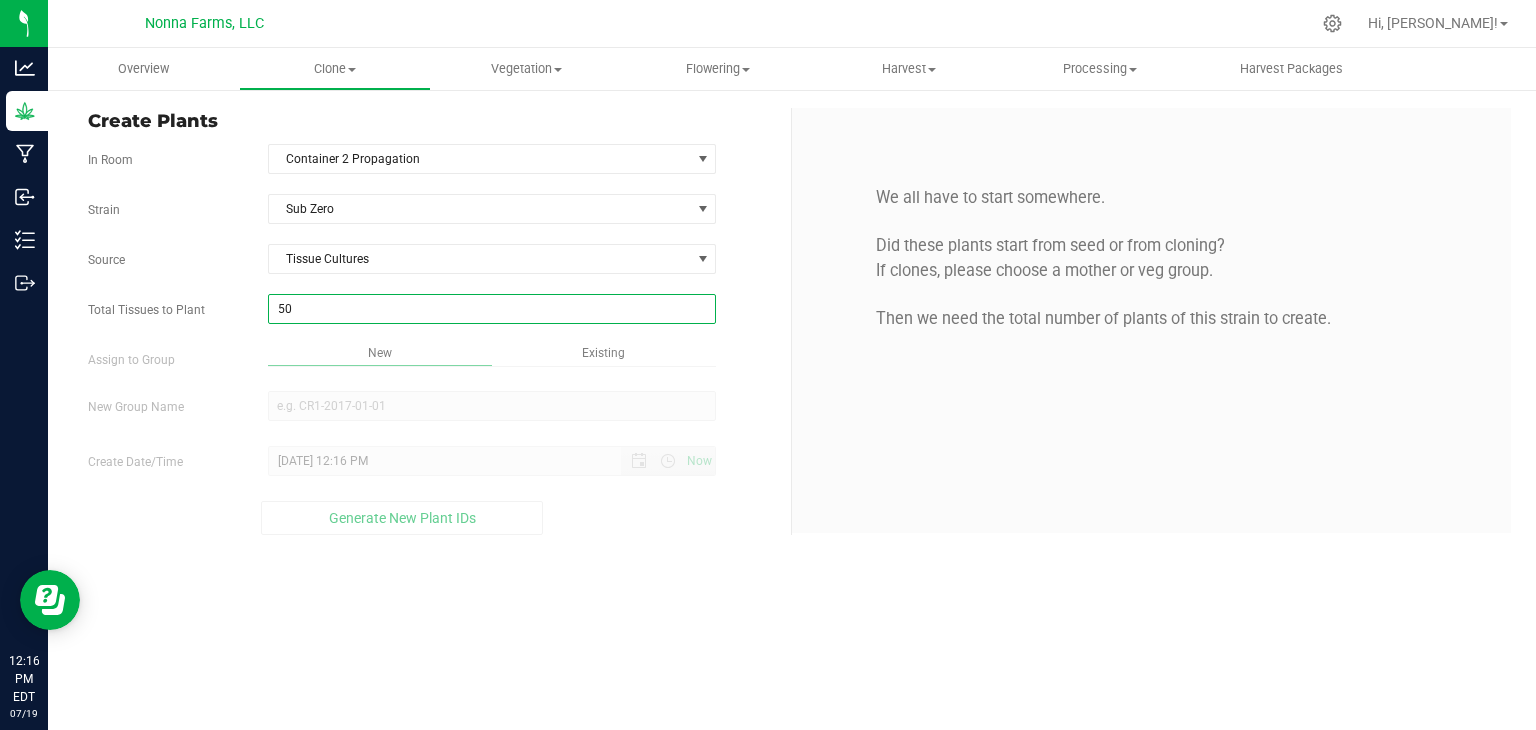 type on "50" 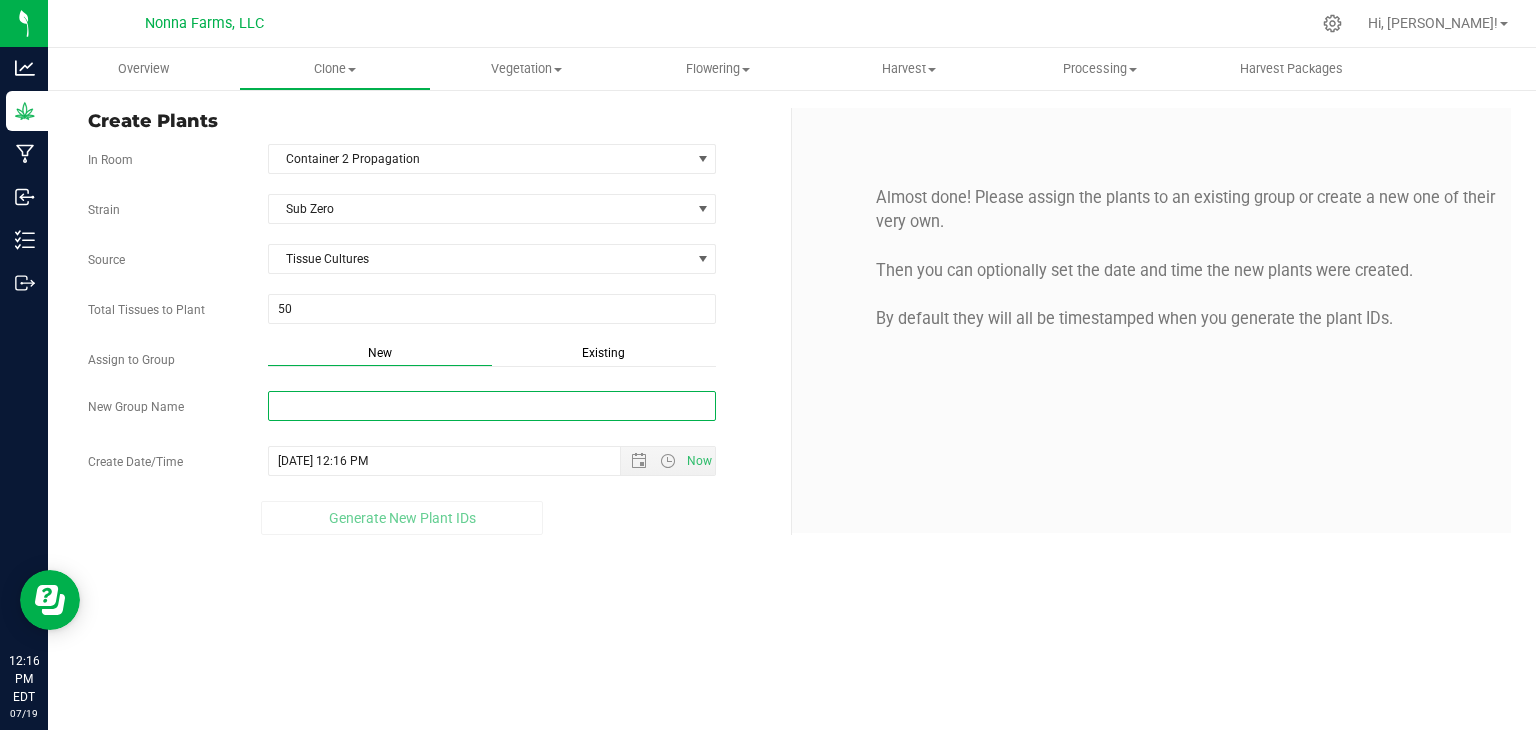 click on "New Group Name" at bounding box center [492, 406] 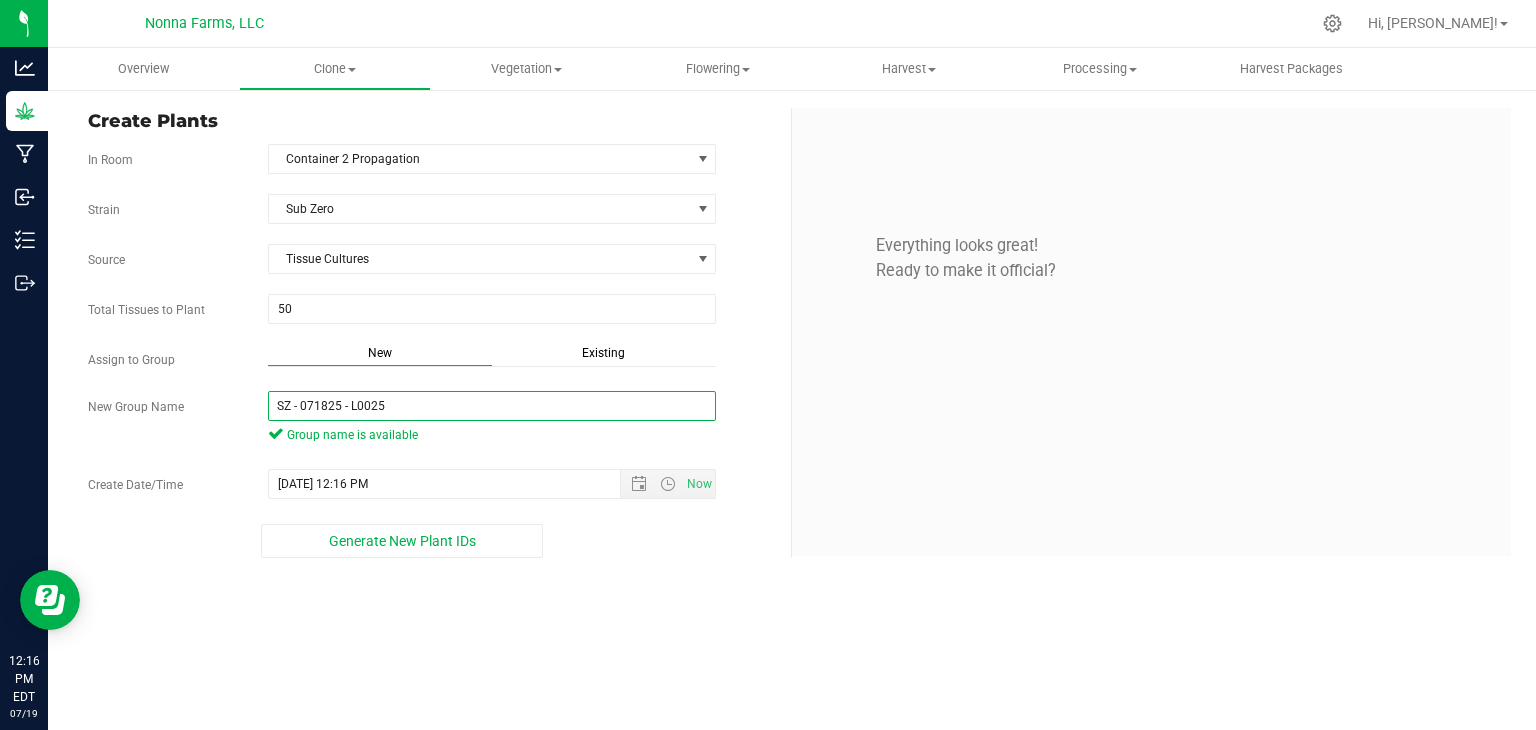 drag, startPoint x: 434, startPoint y: 394, endPoint x: 98, endPoint y: 401, distance: 336.0729 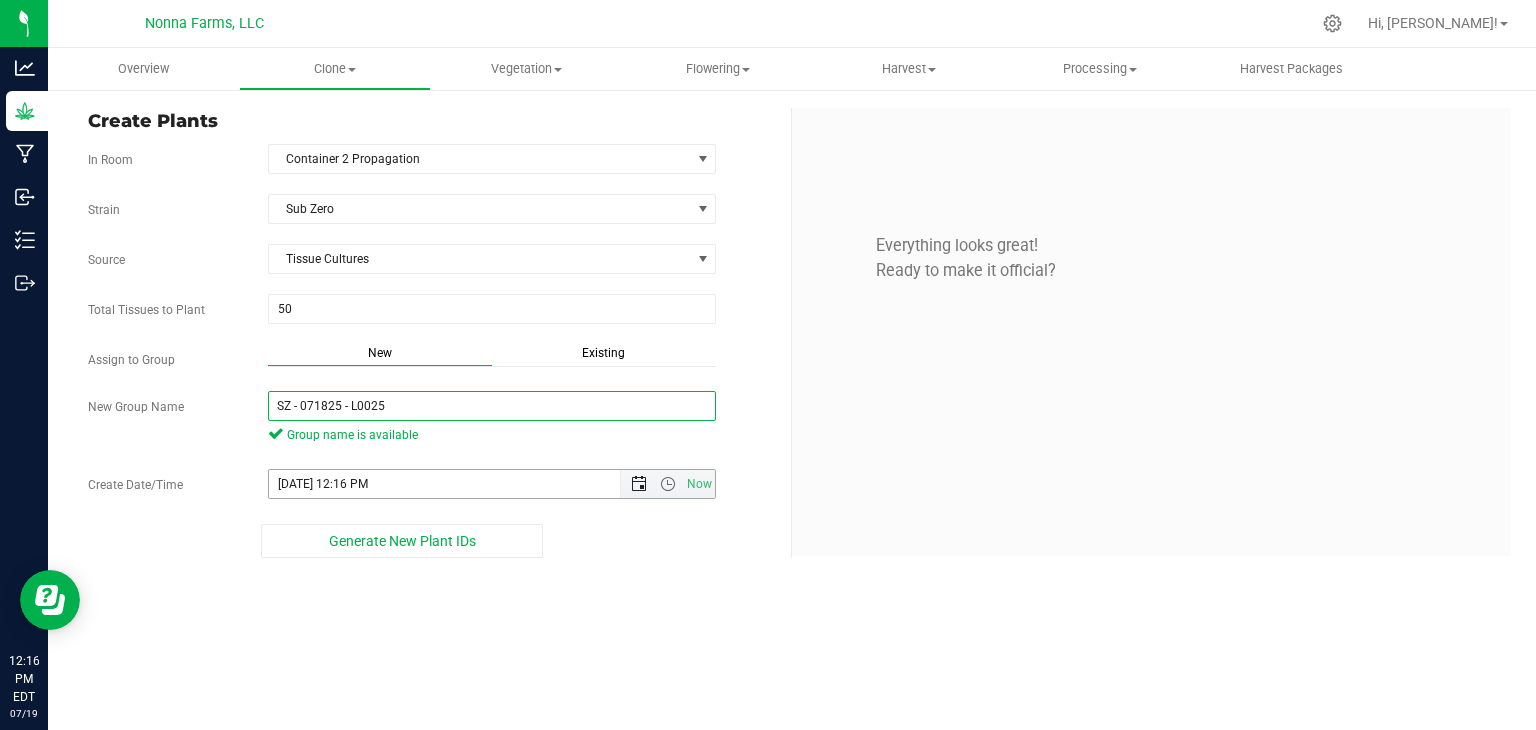 click at bounding box center [639, 484] 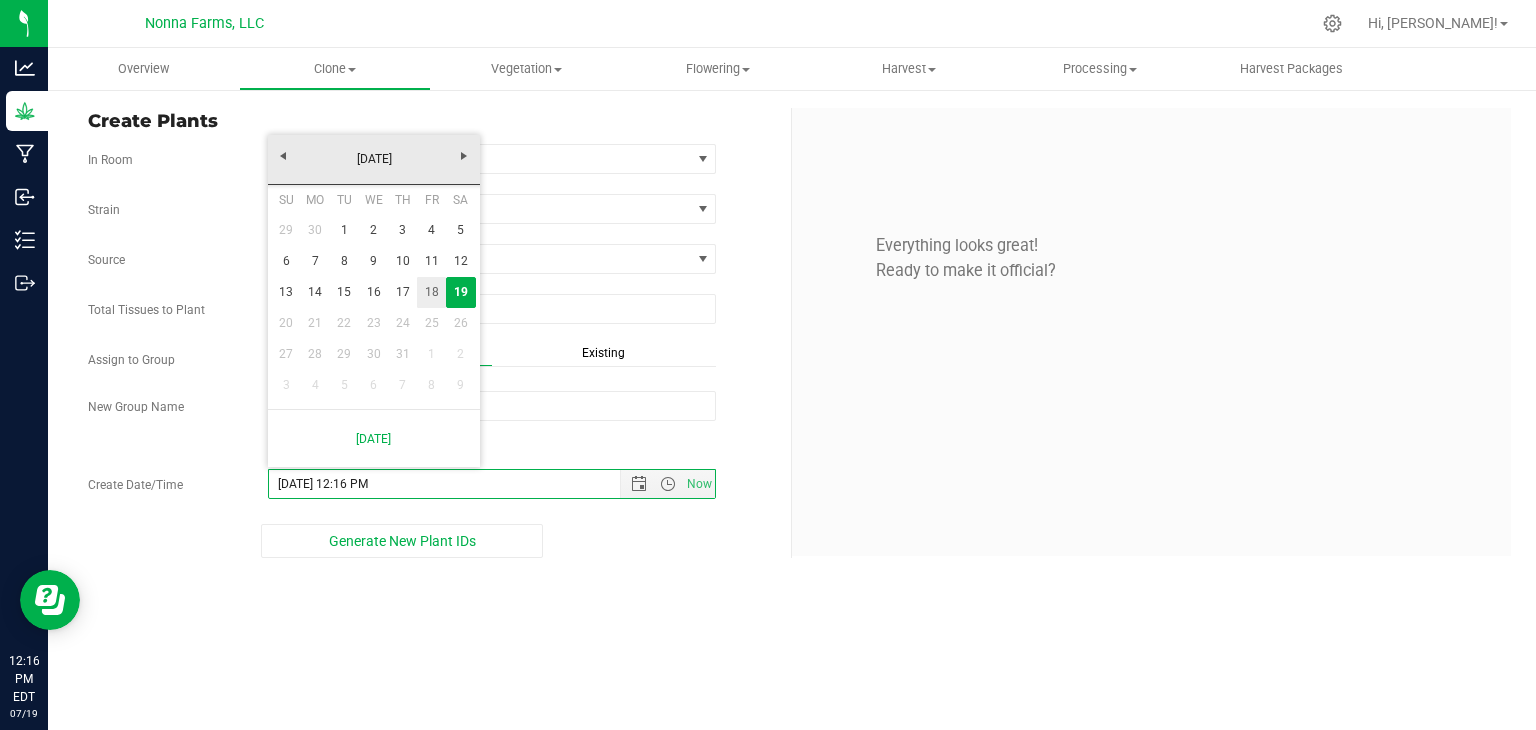 click on "18" at bounding box center [431, 292] 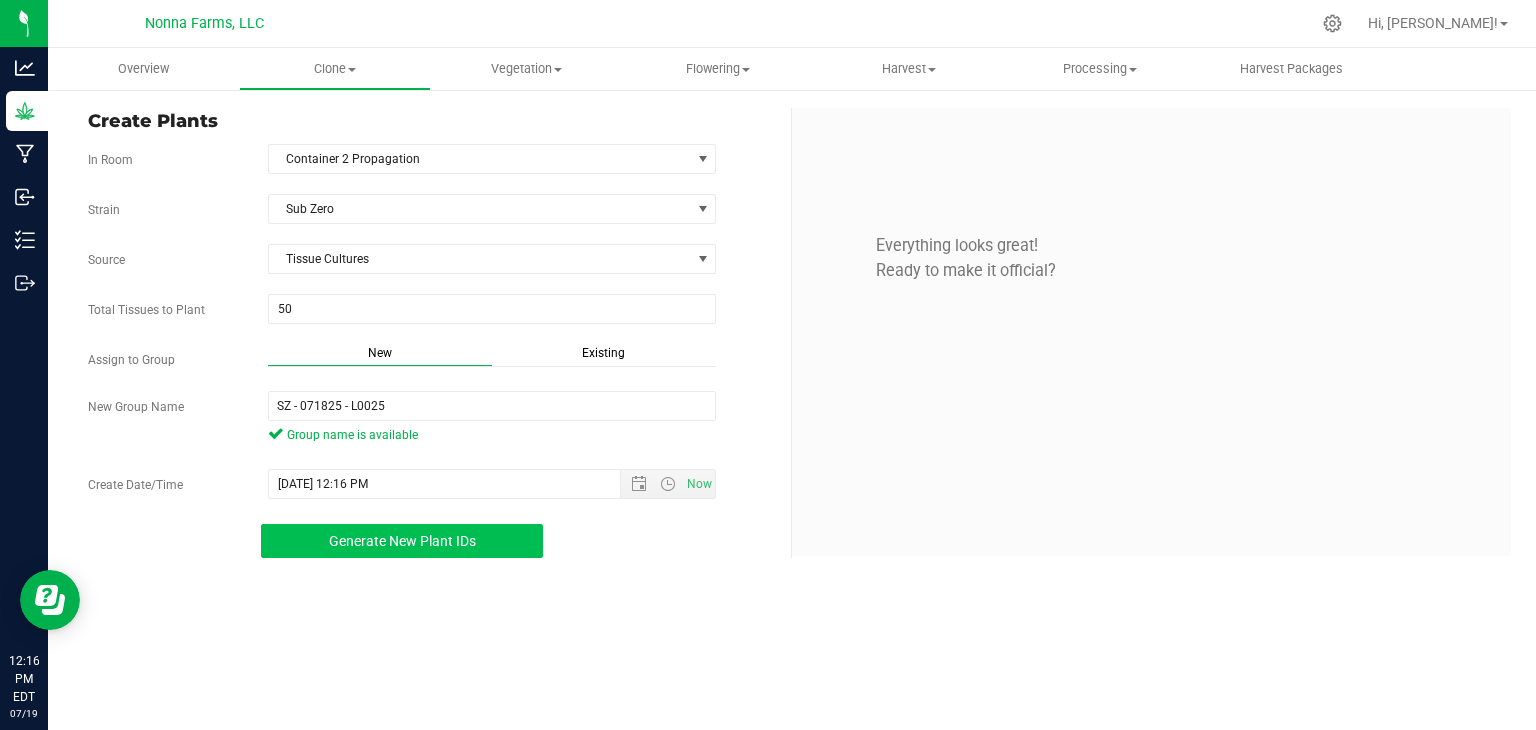 click on "Generate New Plant IDs" at bounding box center [402, 541] 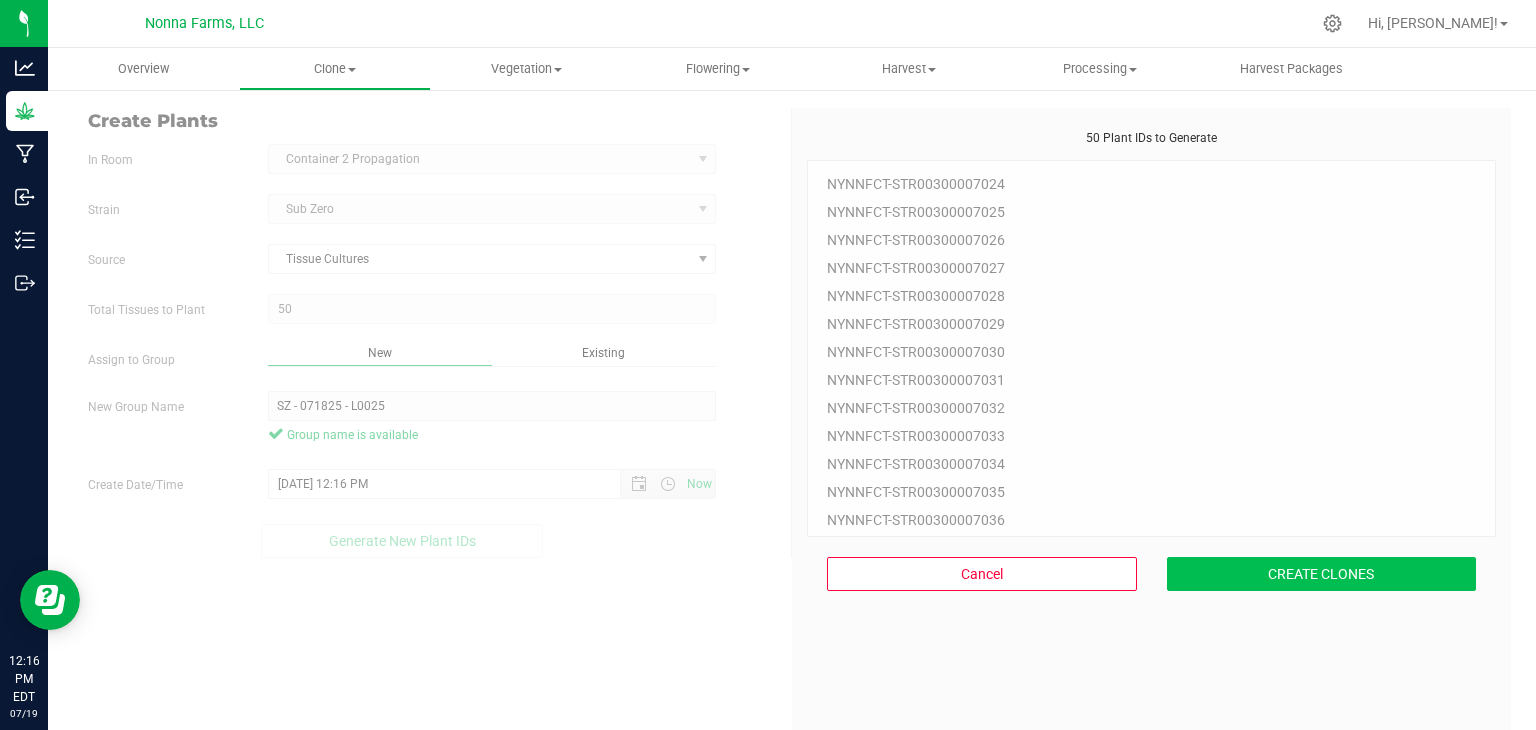 scroll, scrollTop: 60, scrollLeft: 0, axis: vertical 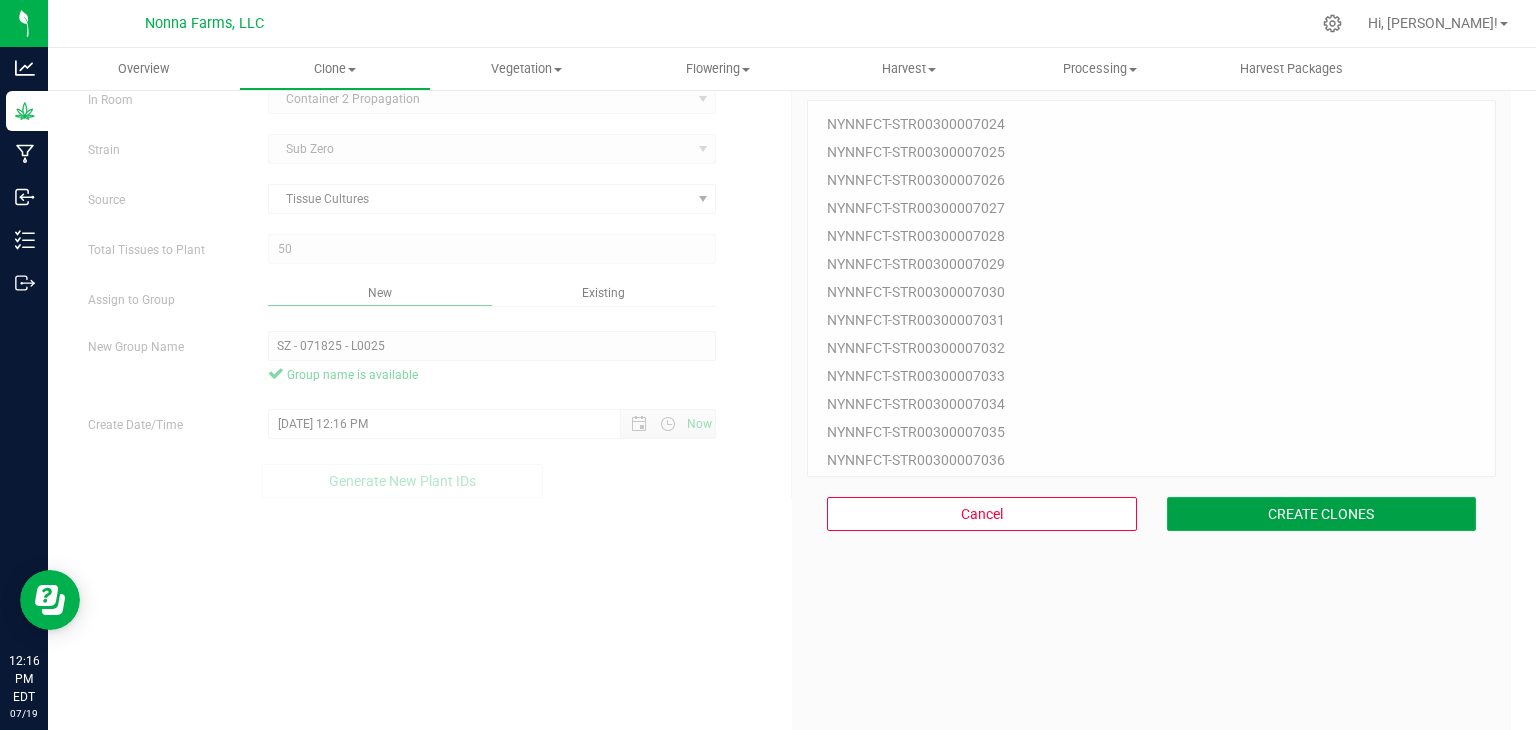 click on "CREATE CLONES" at bounding box center (1322, 514) 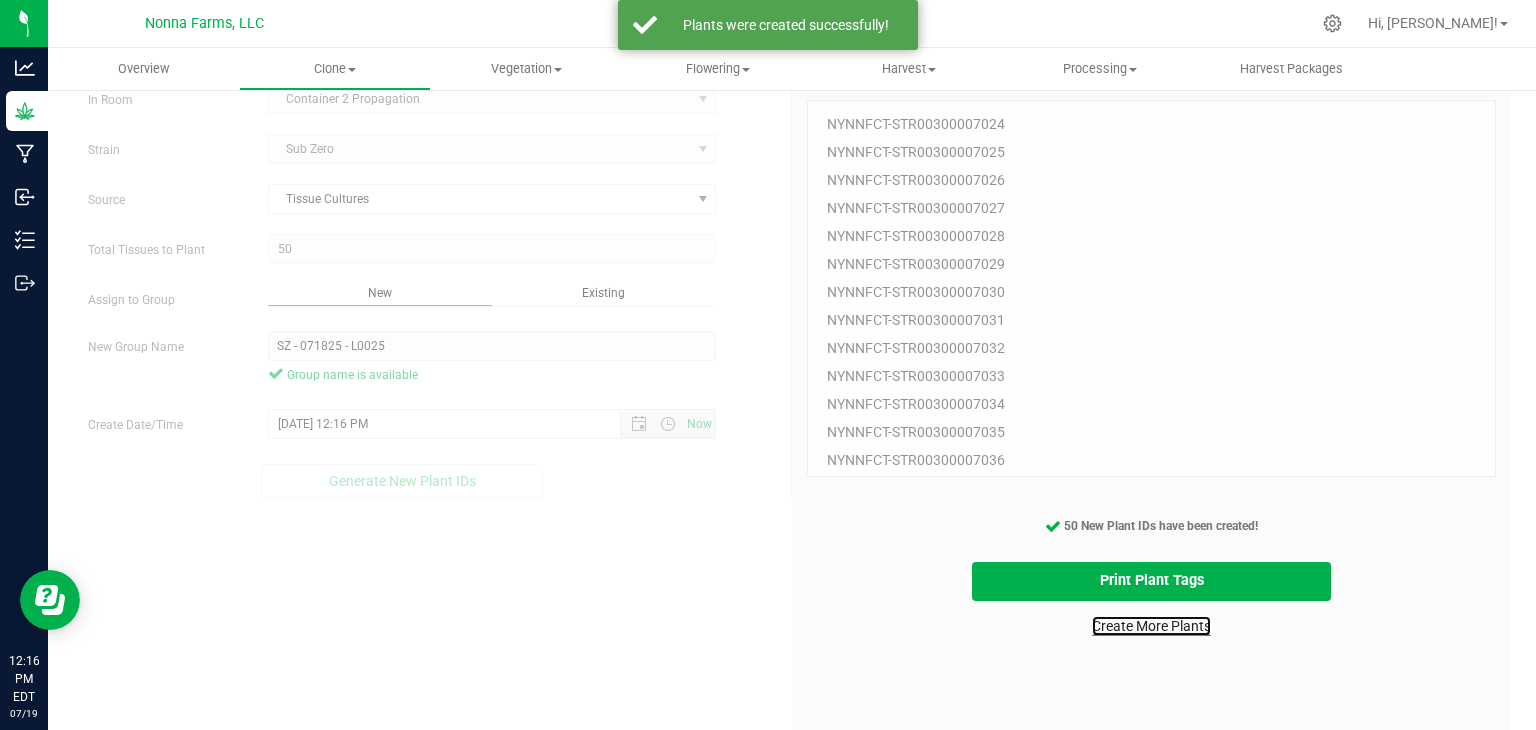 click on "Create More Plants" at bounding box center (1151, 626) 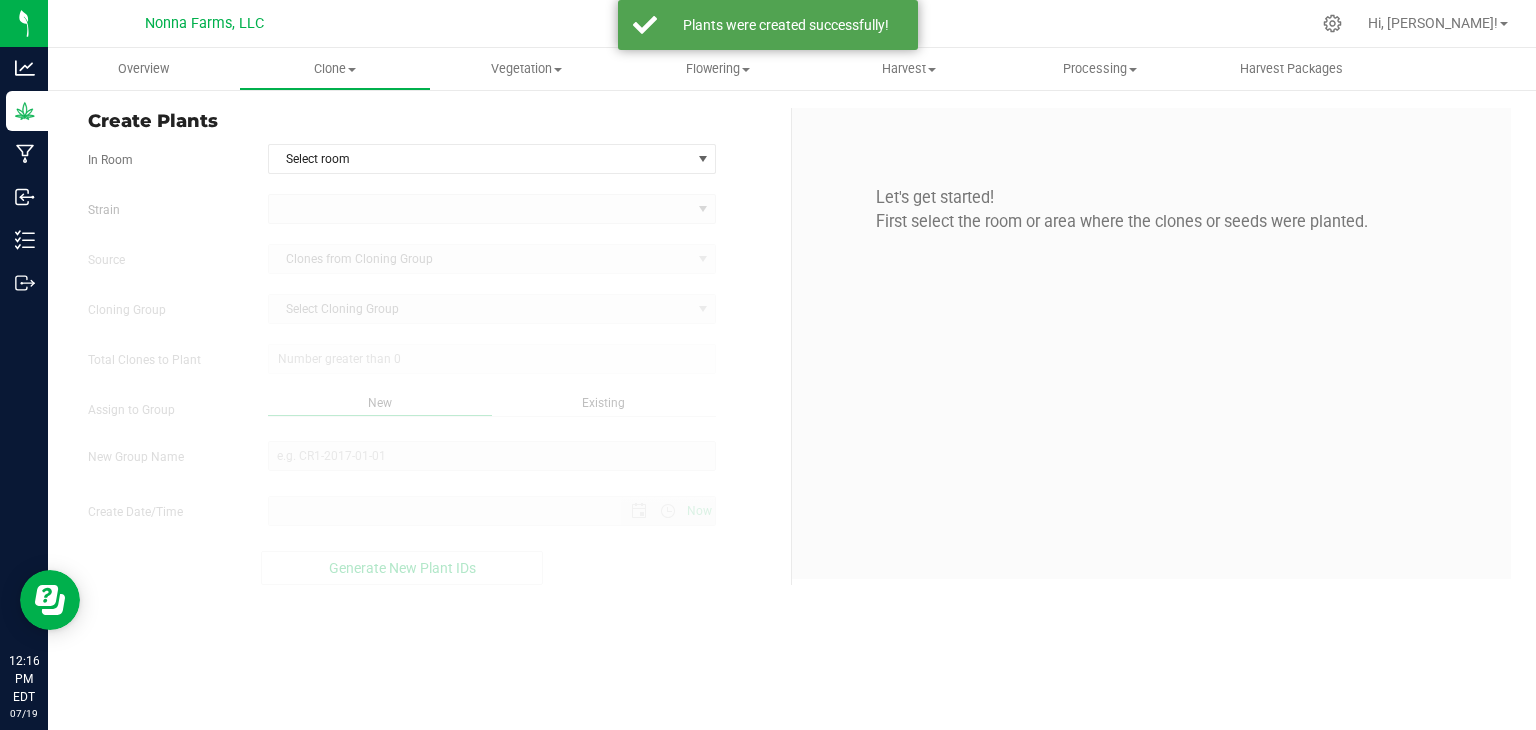 scroll, scrollTop: 0, scrollLeft: 0, axis: both 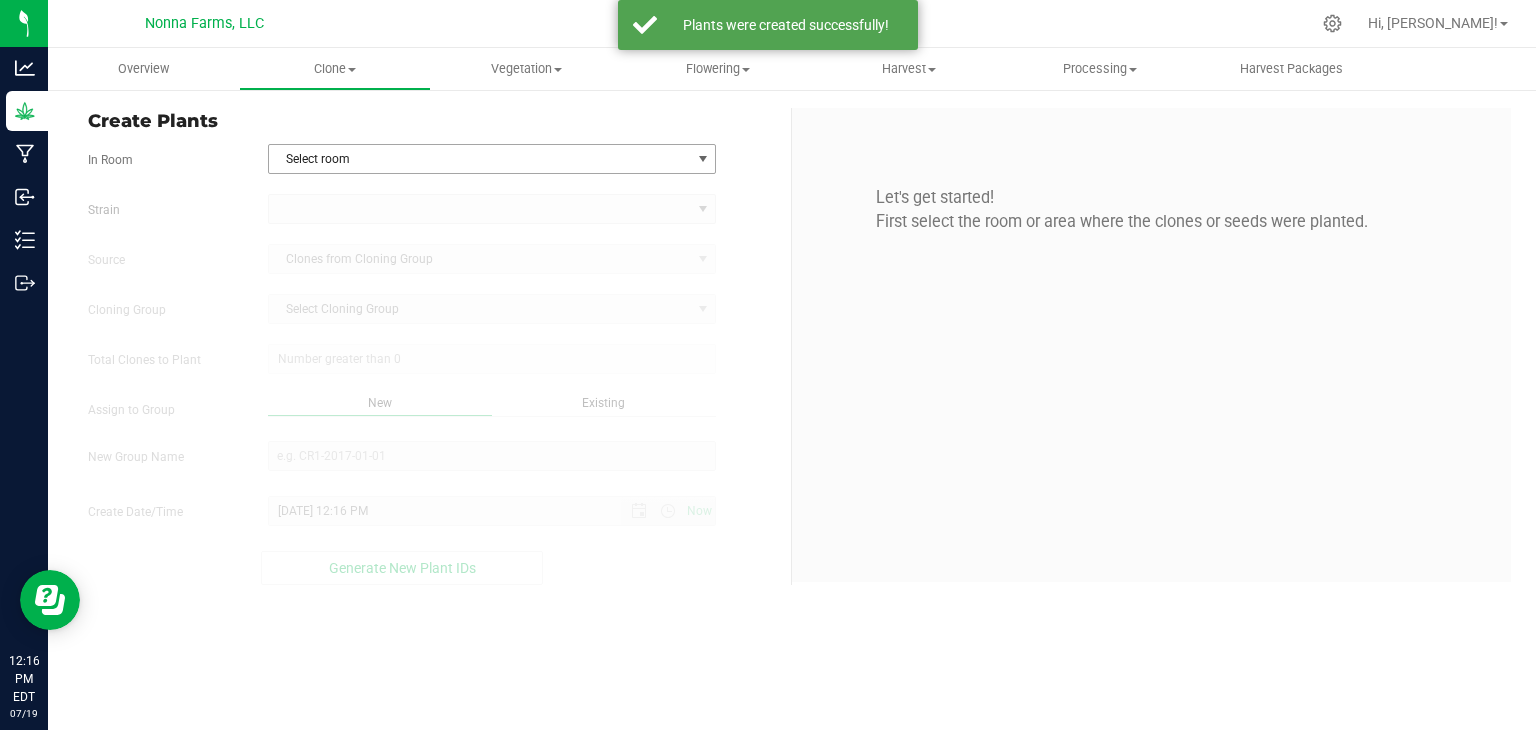 click on "Select room" at bounding box center [480, 159] 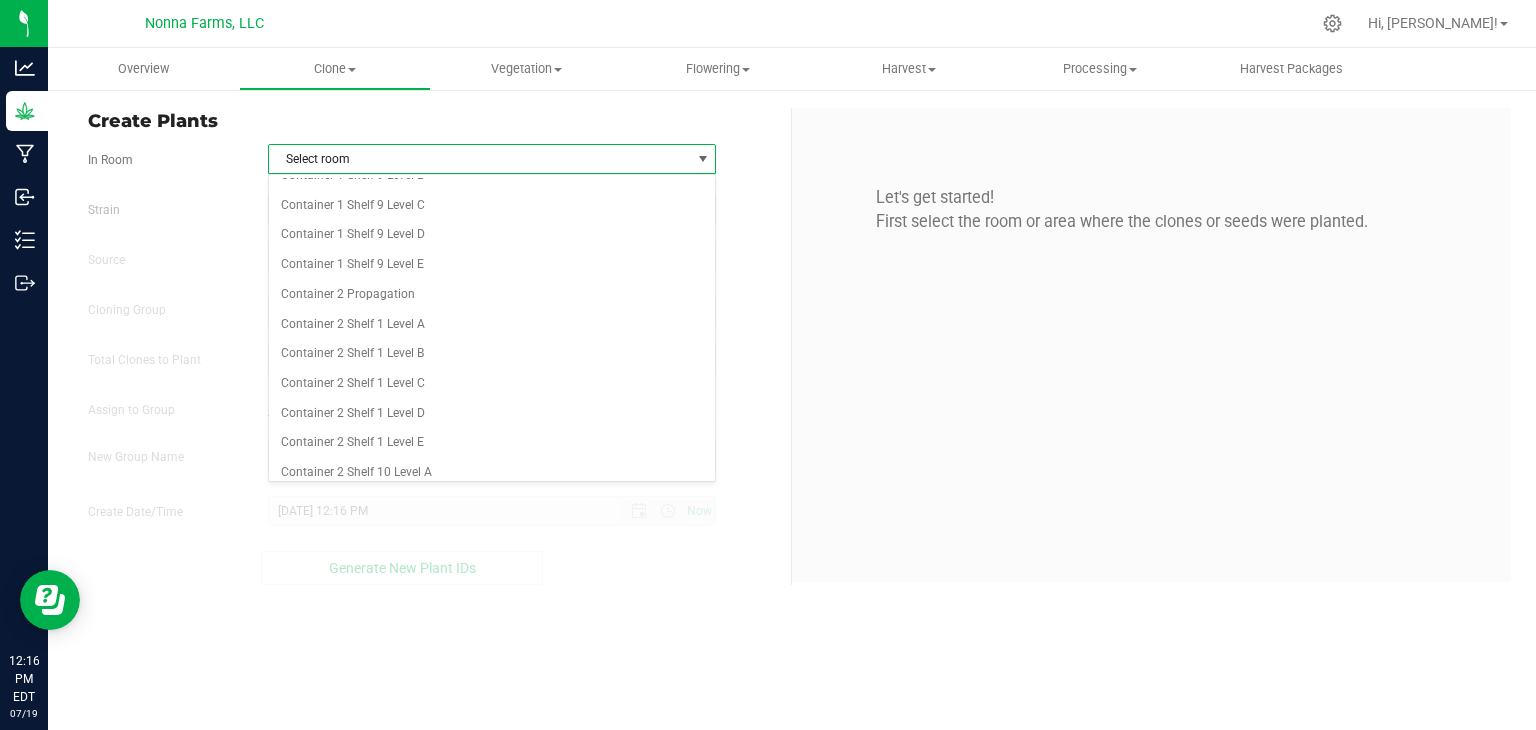 scroll, scrollTop: 2600, scrollLeft: 0, axis: vertical 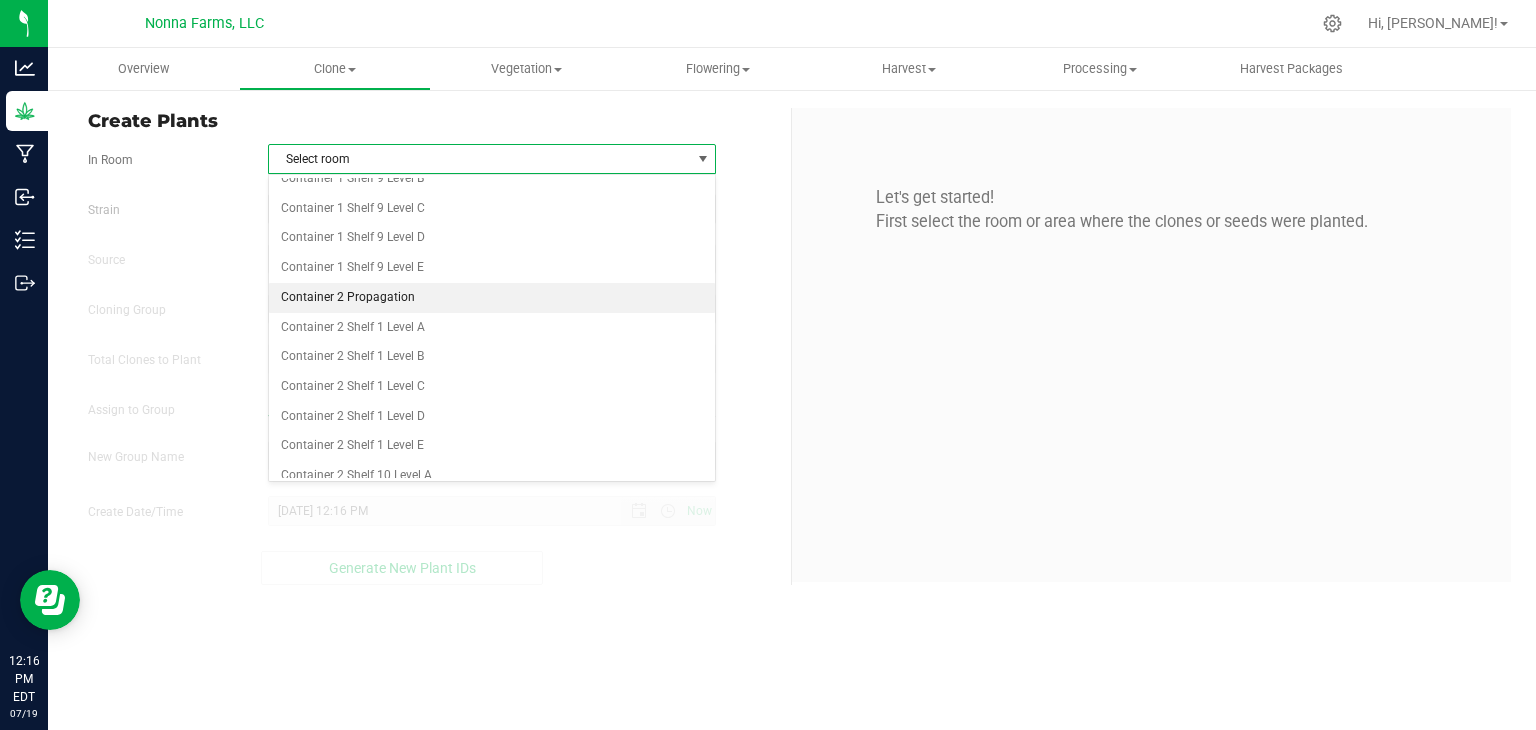 click on "Container 2 Propagation" at bounding box center (492, 298) 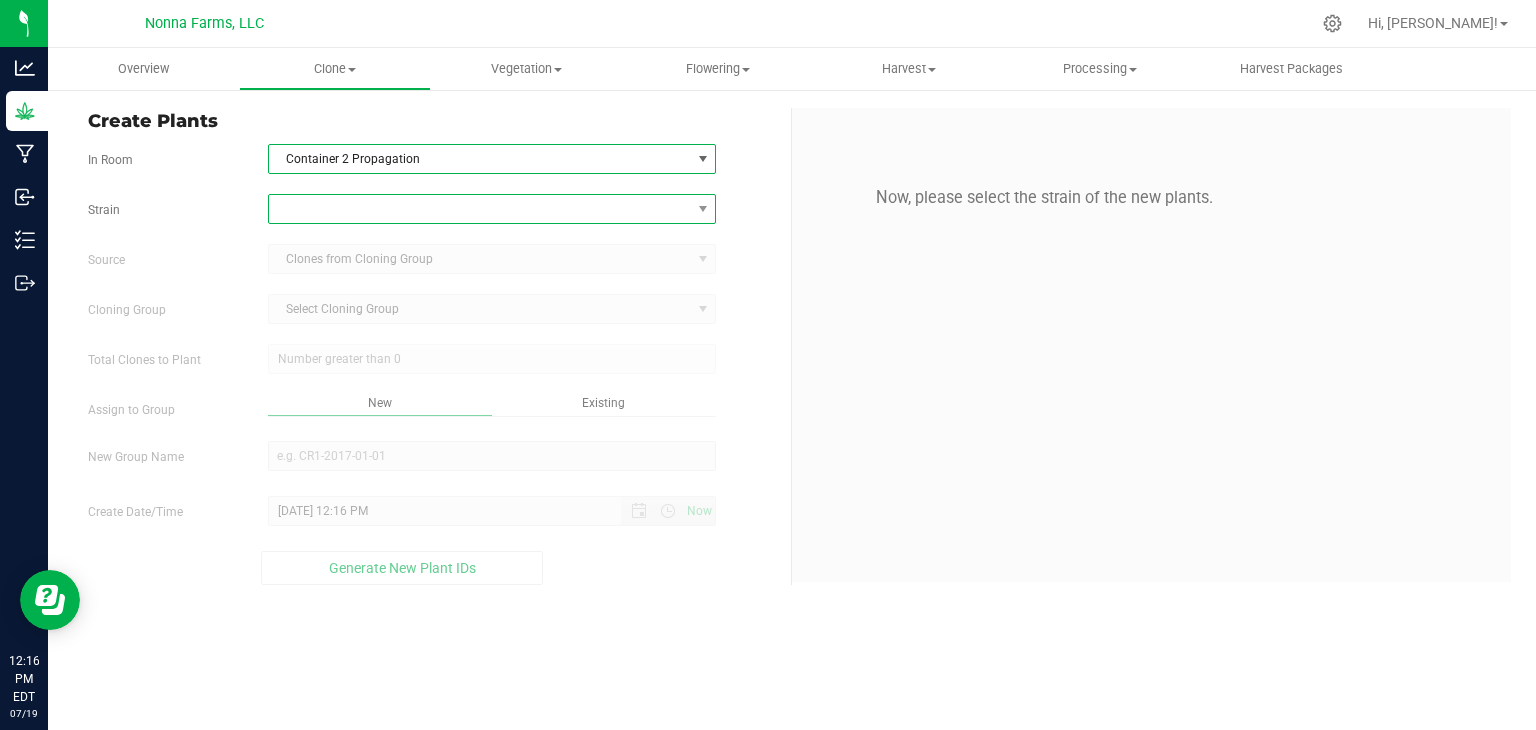 click at bounding box center [480, 209] 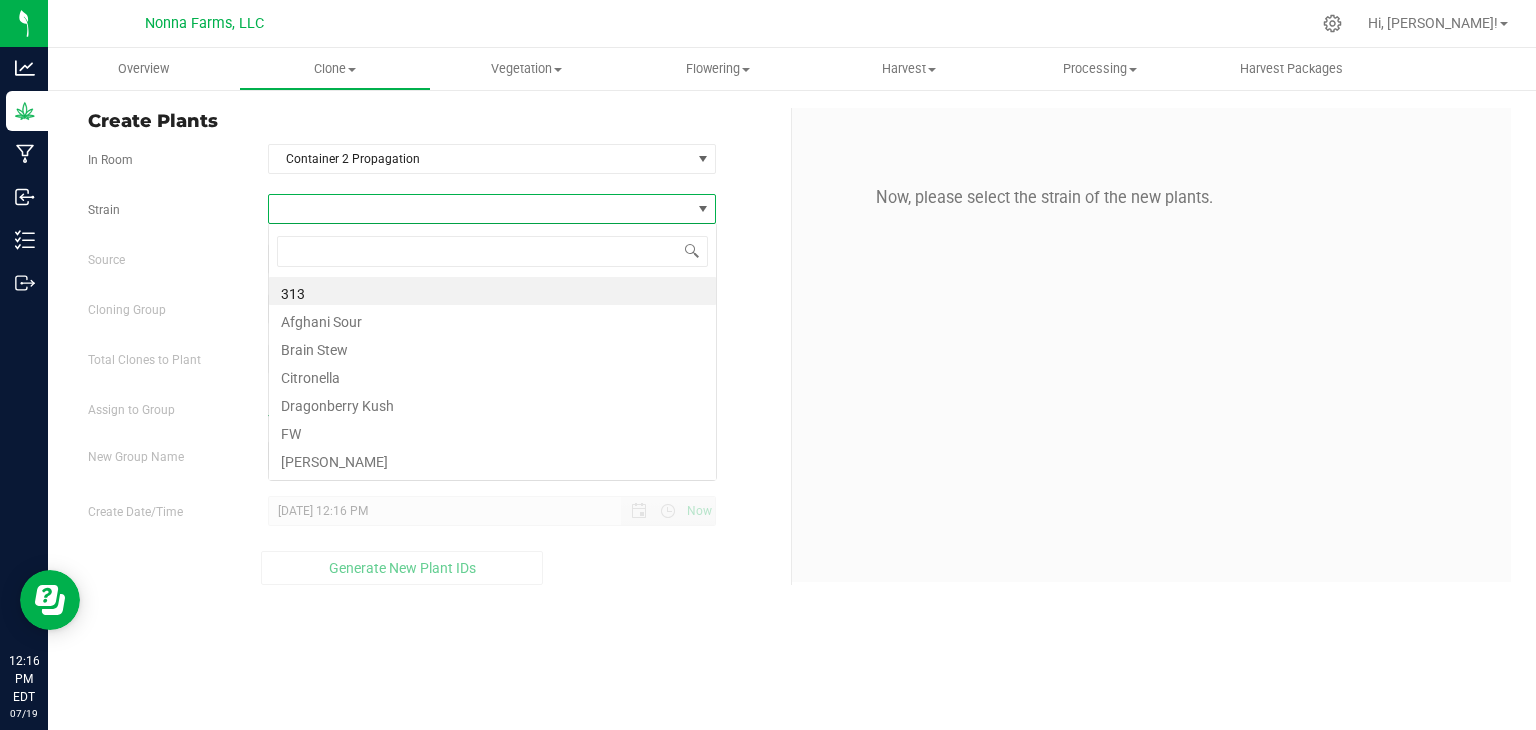 scroll, scrollTop: 99970, scrollLeft: 99551, axis: both 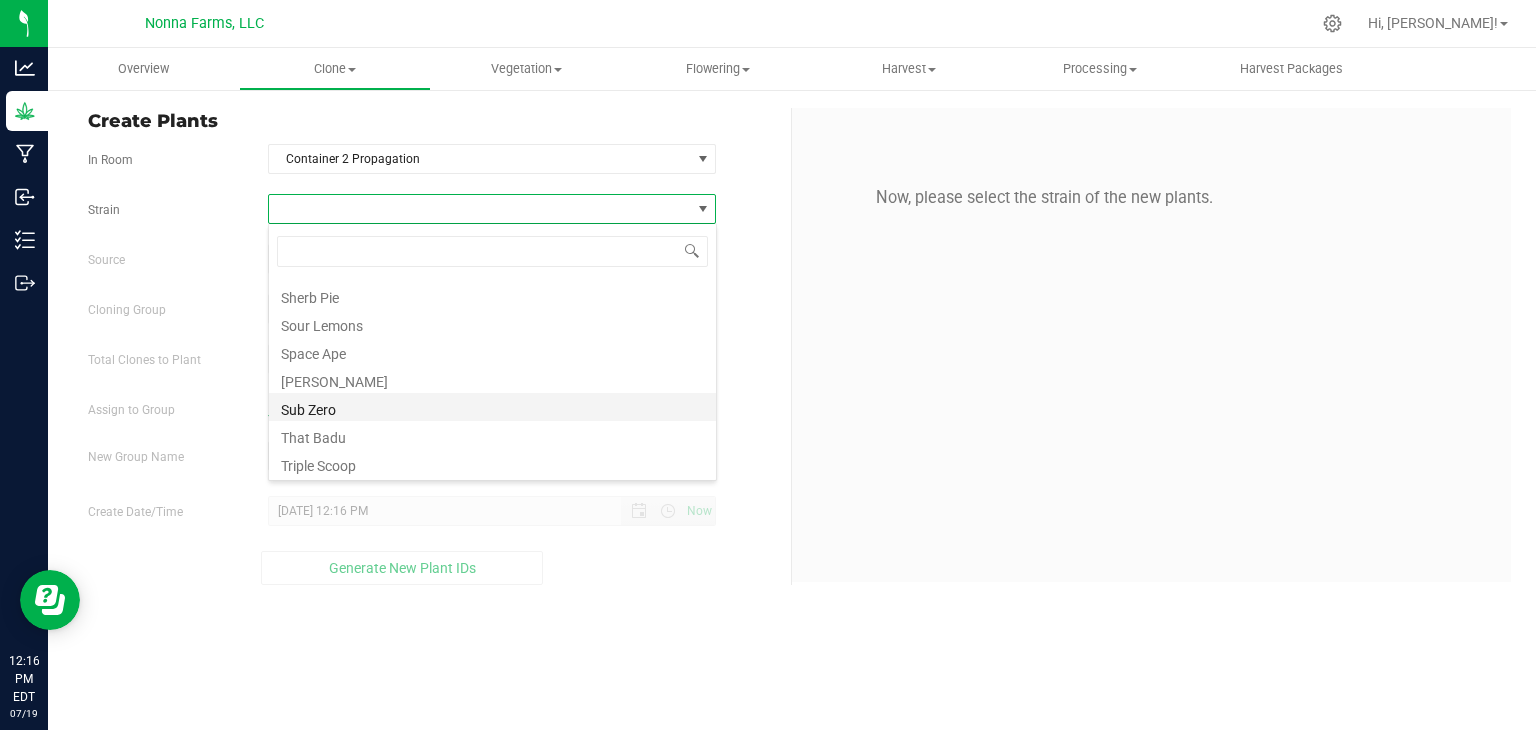 click on "Sub Zero" at bounding box center [492, 407] 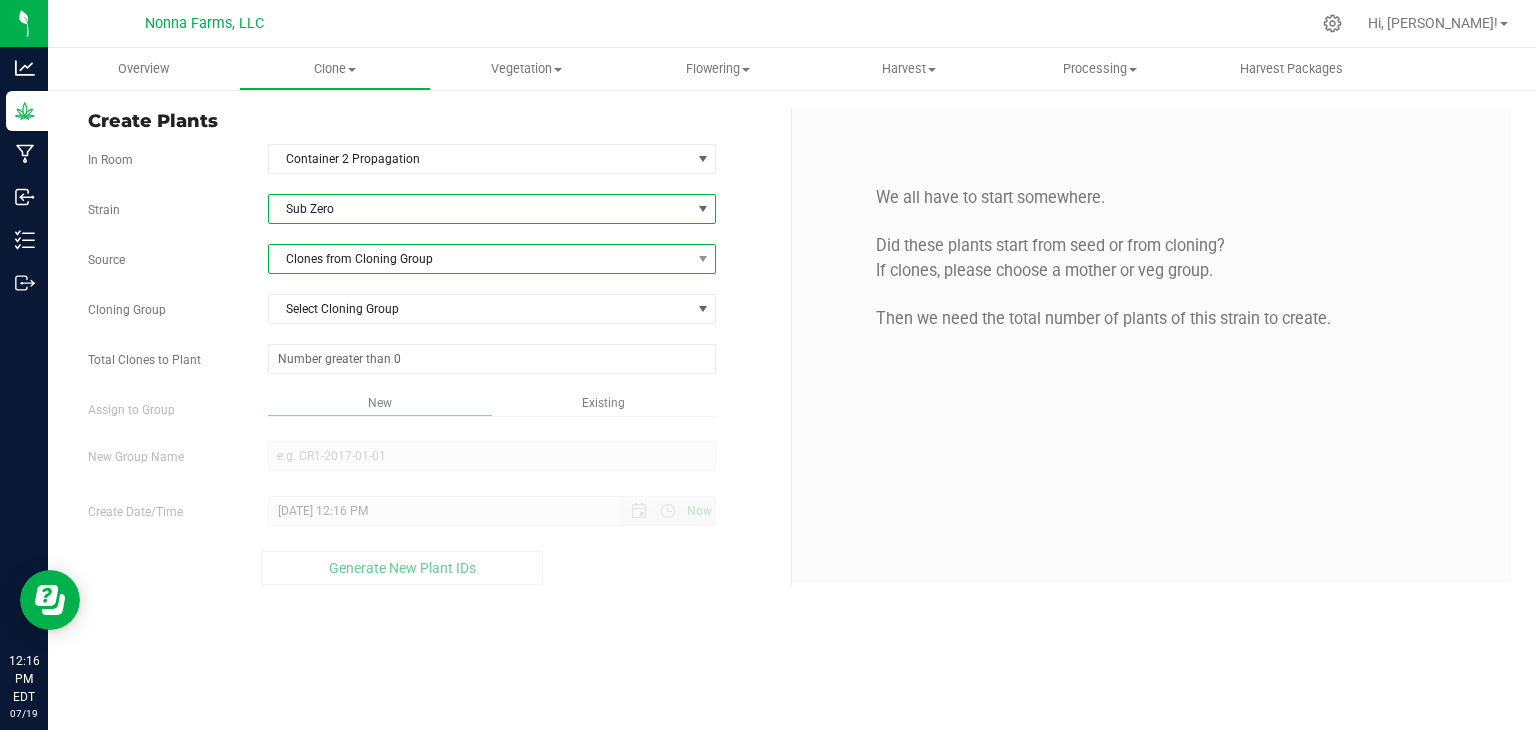 click on "Clones from Cloning Group" at bounding box center (480, 259) 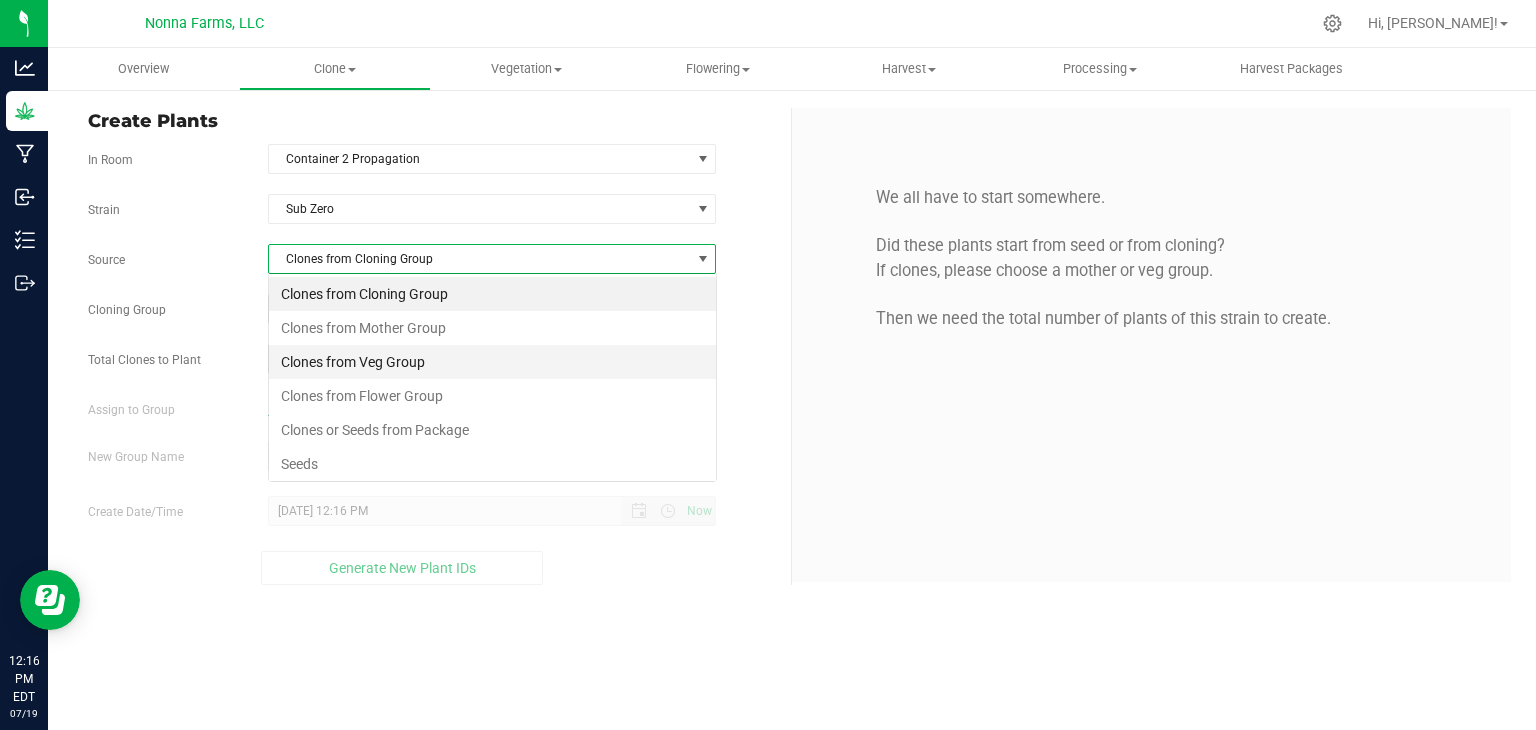 scroll, scrollTop: 99970, scrollLeft: 99551, axis: both 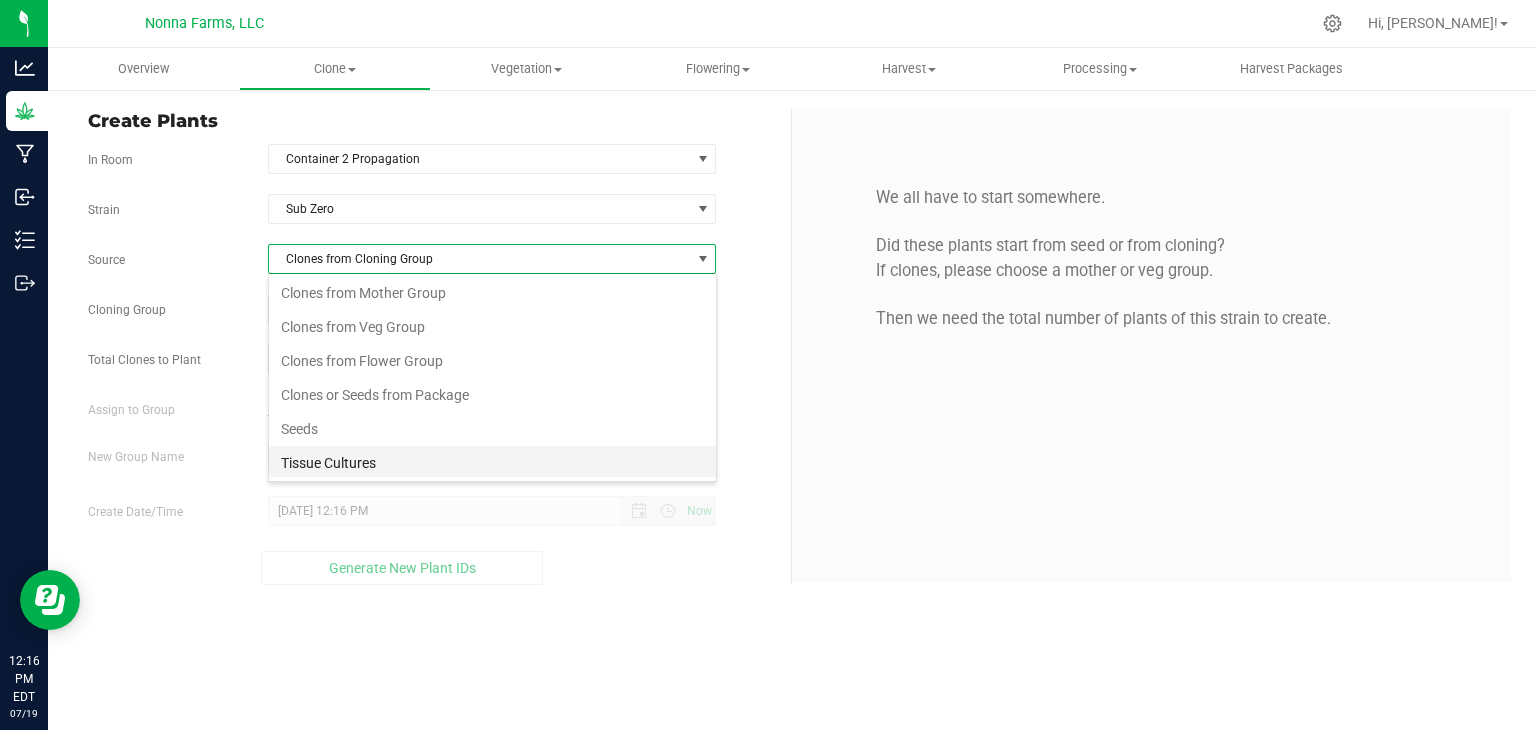 click on "Tissue Cultures" at bounding box center [492, 463] 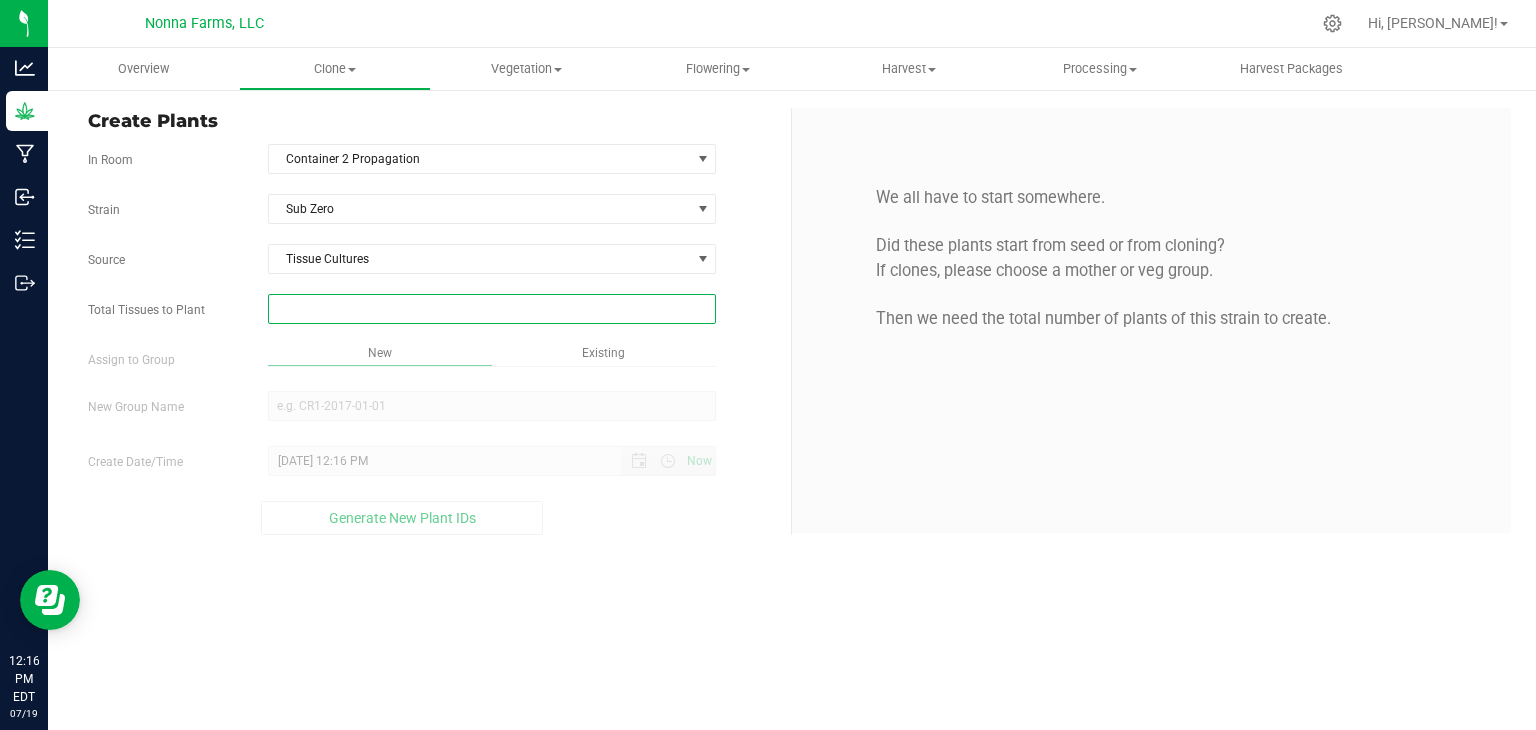 click at bounding box center (492, 309) 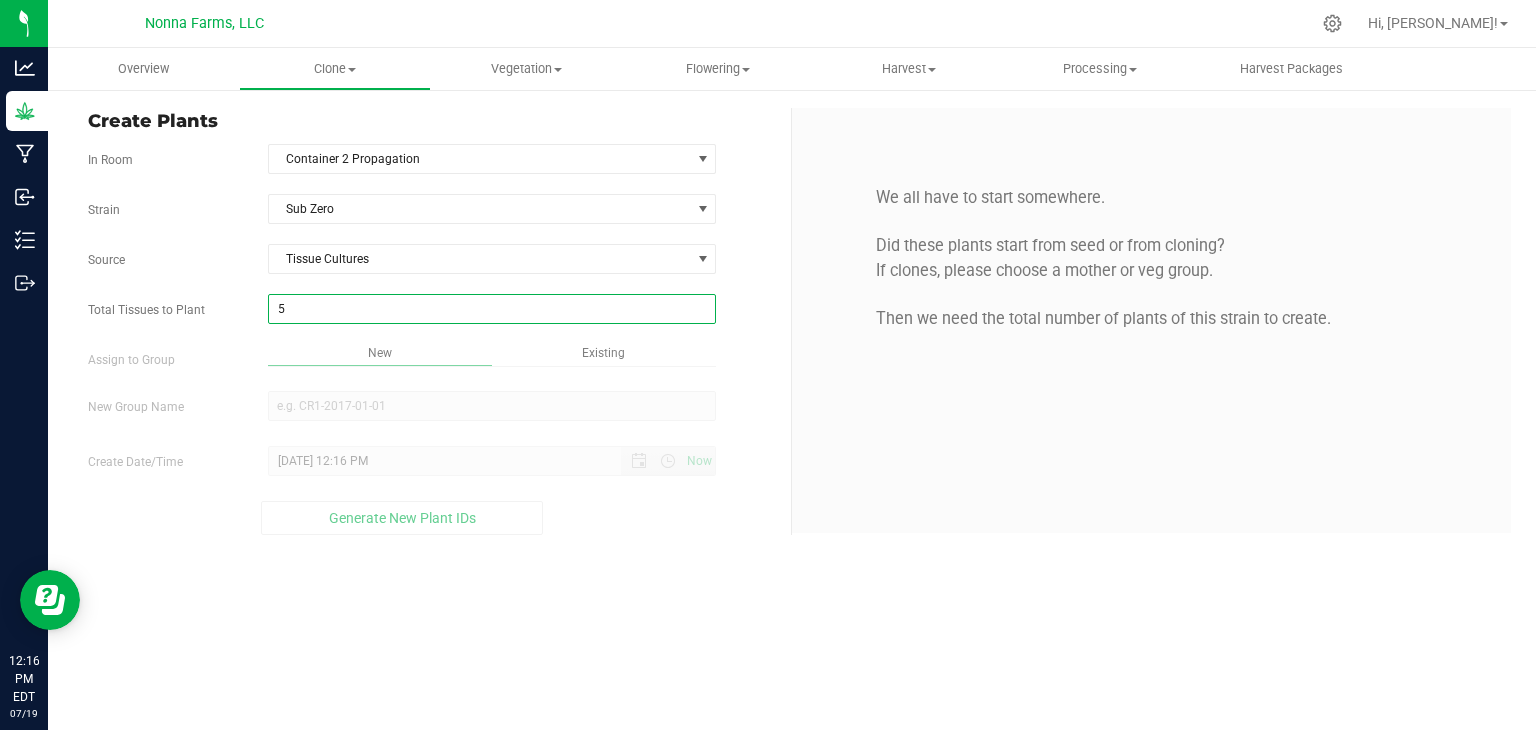 type on "50" 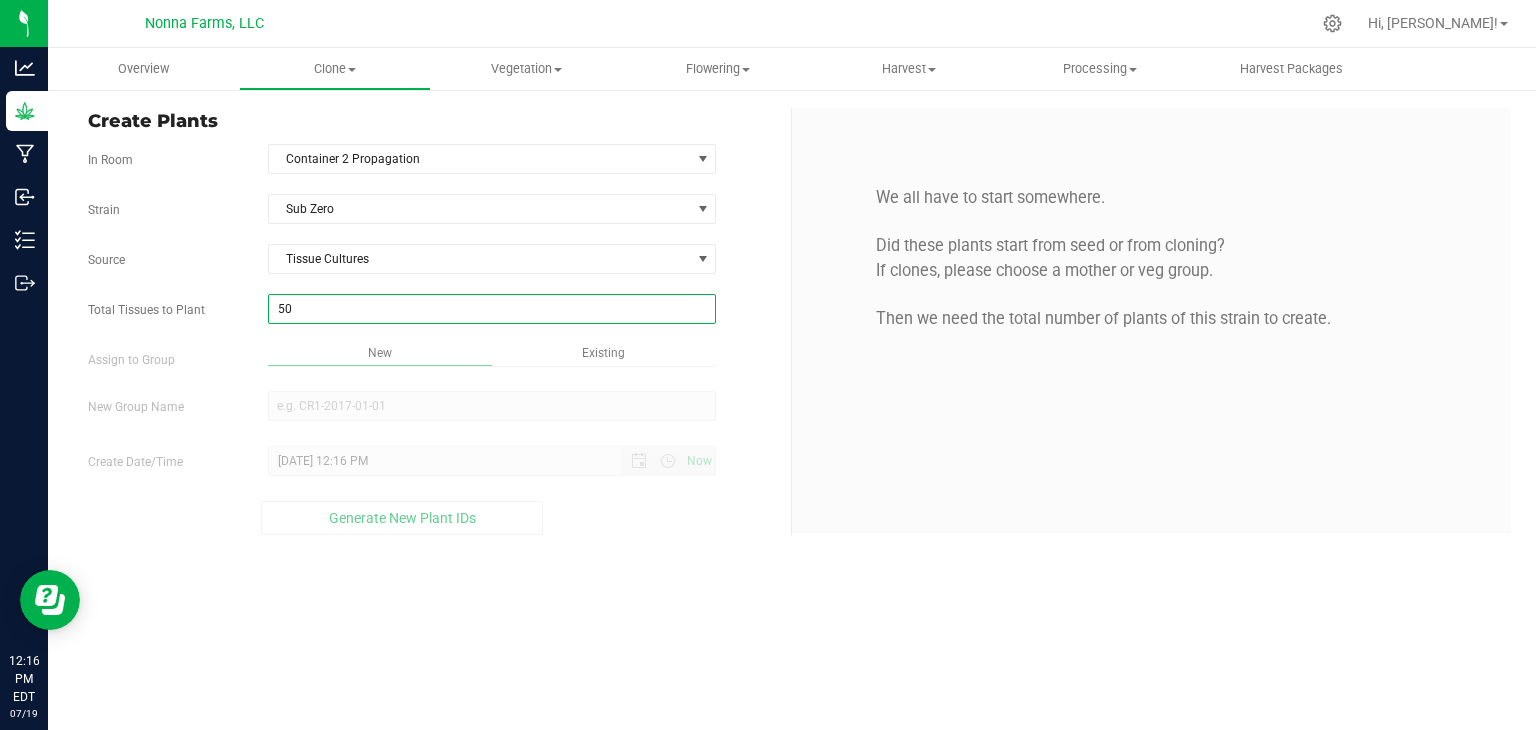 type on "50" 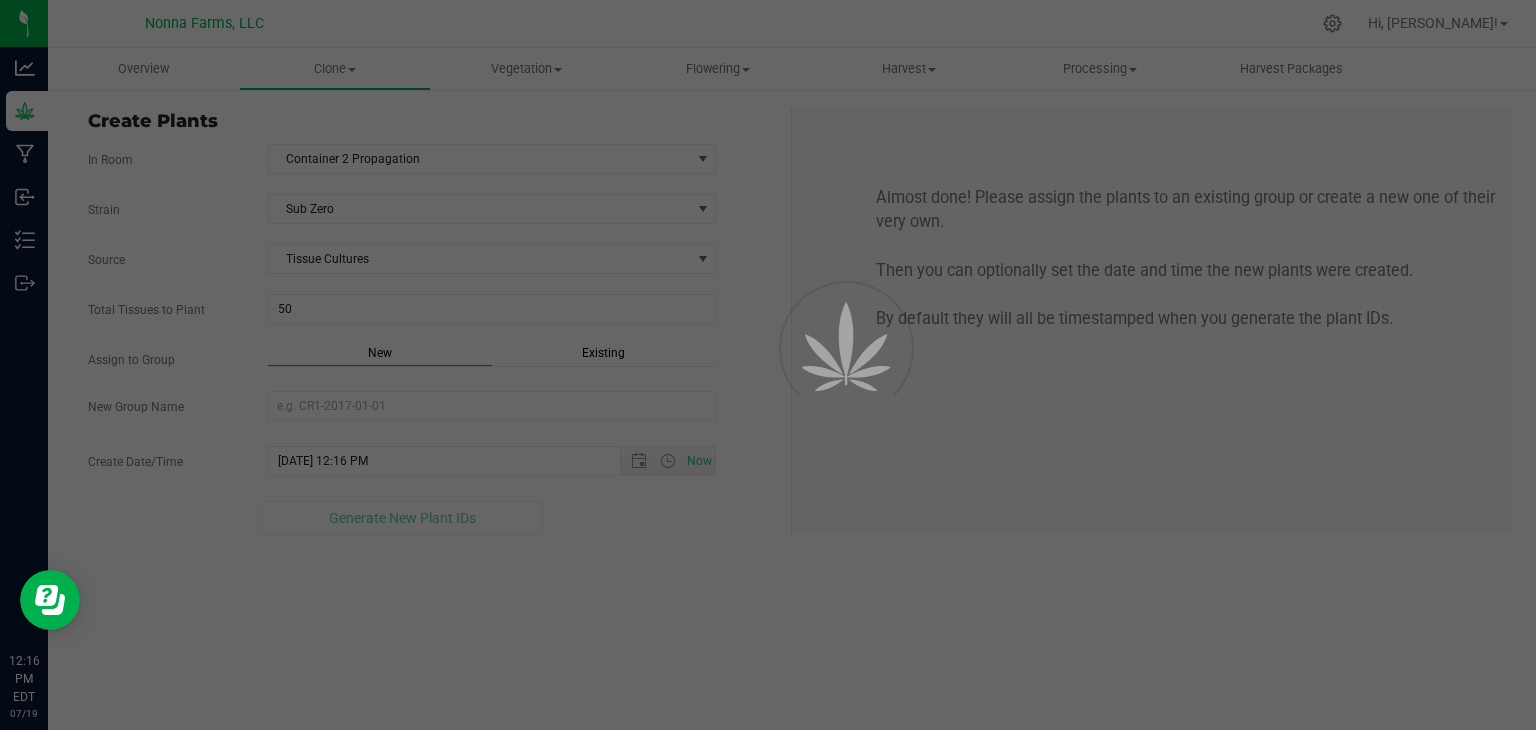 click on "Overview
Clone
Create plants
Cloning groups
Cloning plants
Apply to plants
Vegetation" at bounding box center [792, 389] 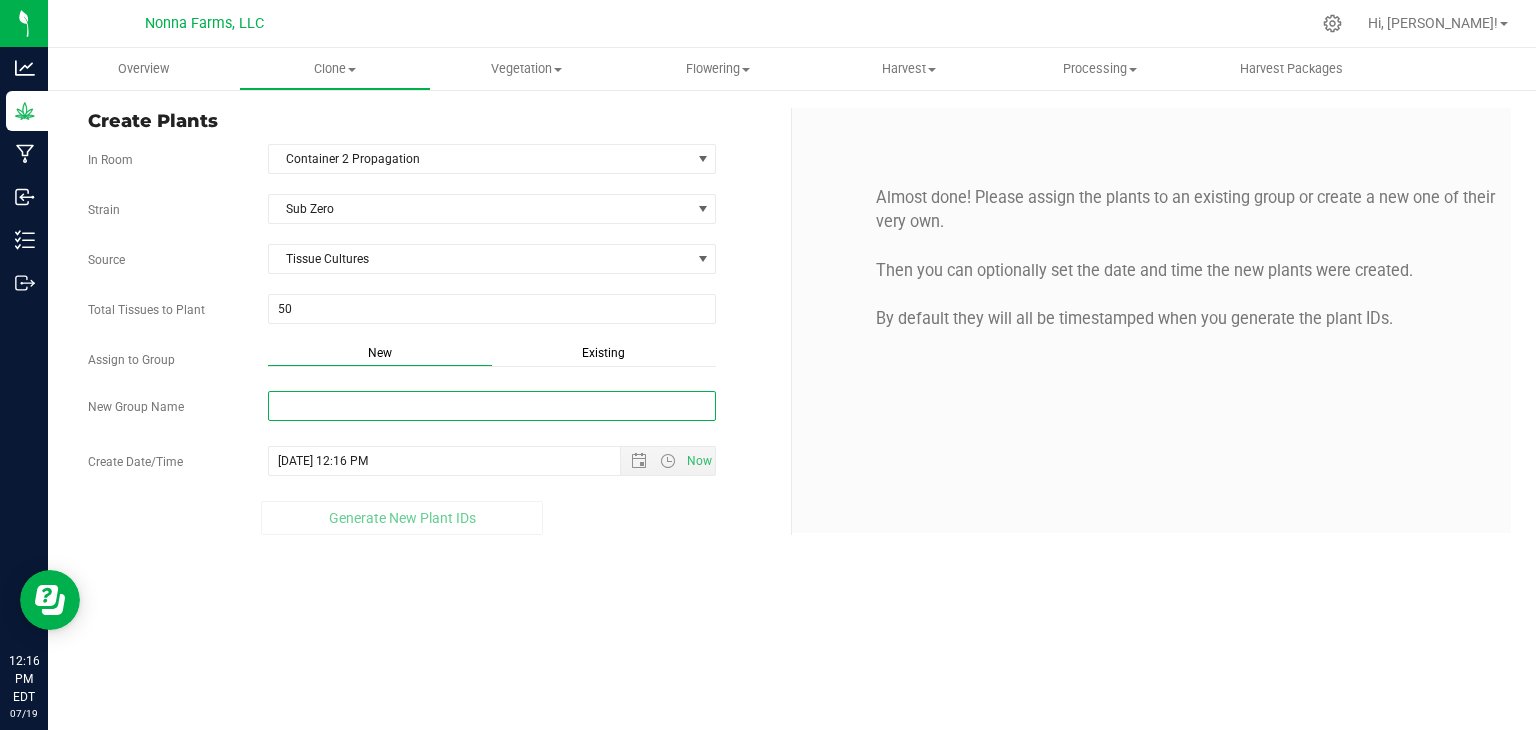 click on "New Group Name" at bounding box center [492, 406] 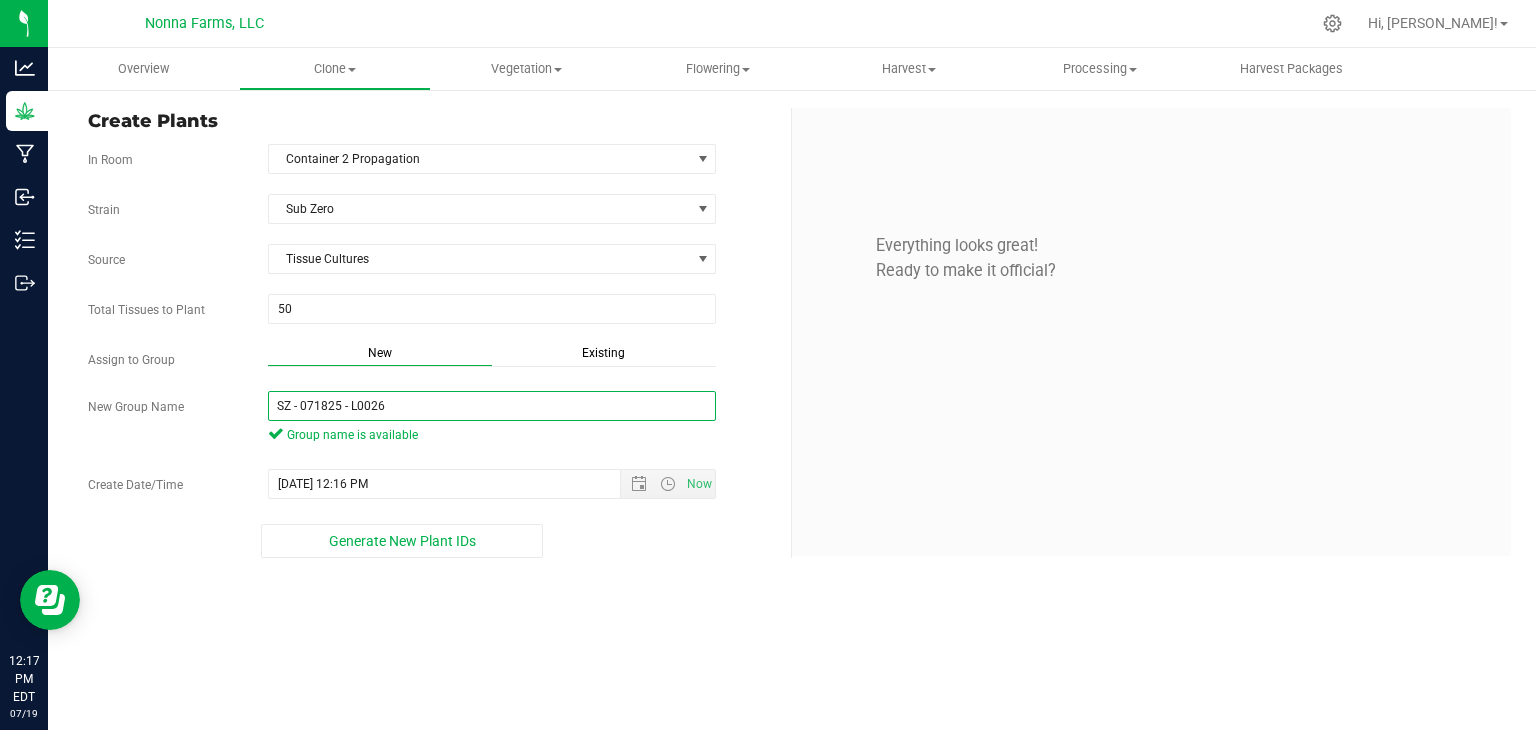 drag, startPoint x: 451, startPoint y: 405, endPoint x: 83, endPoint y: 404, distance: 368.00137 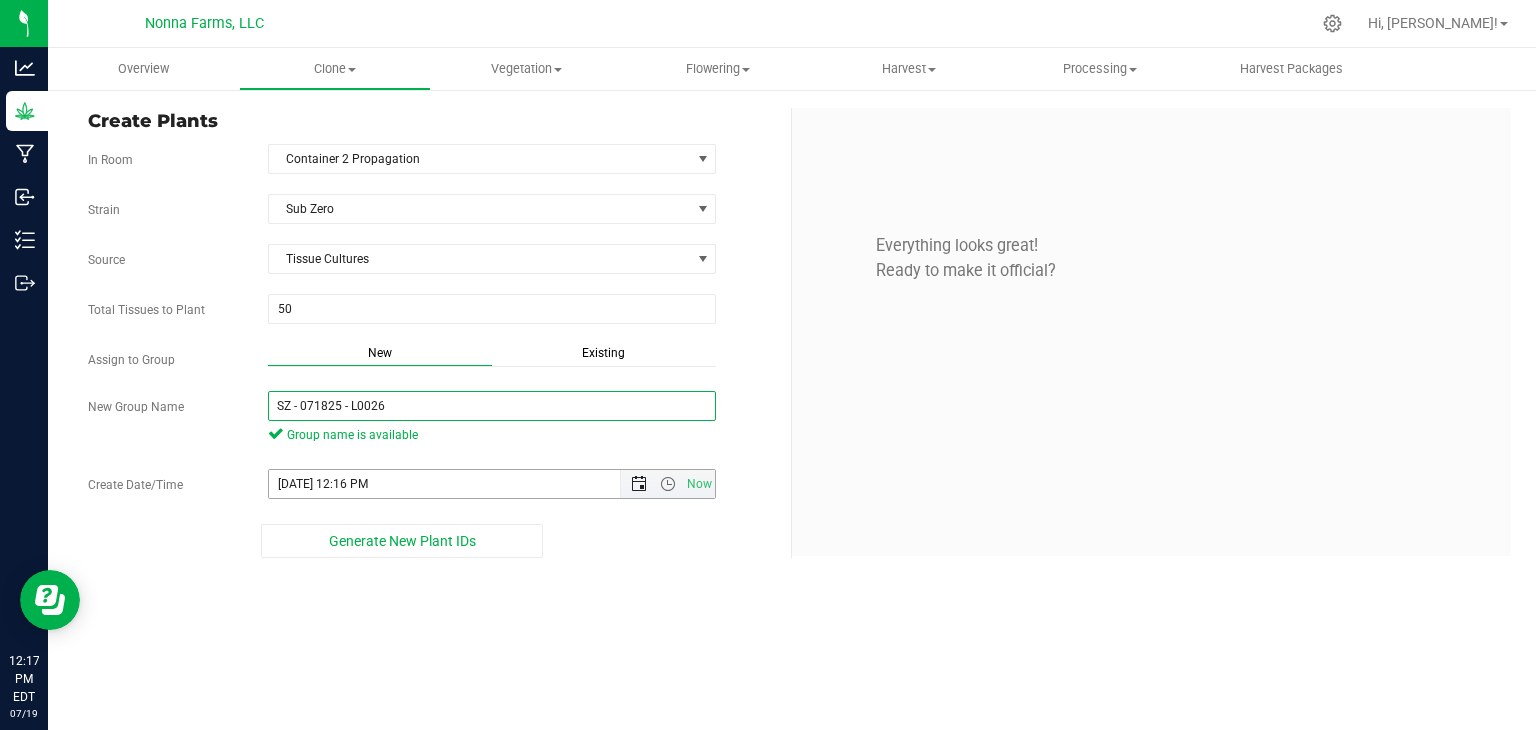 click at bounding box center (639, 484) 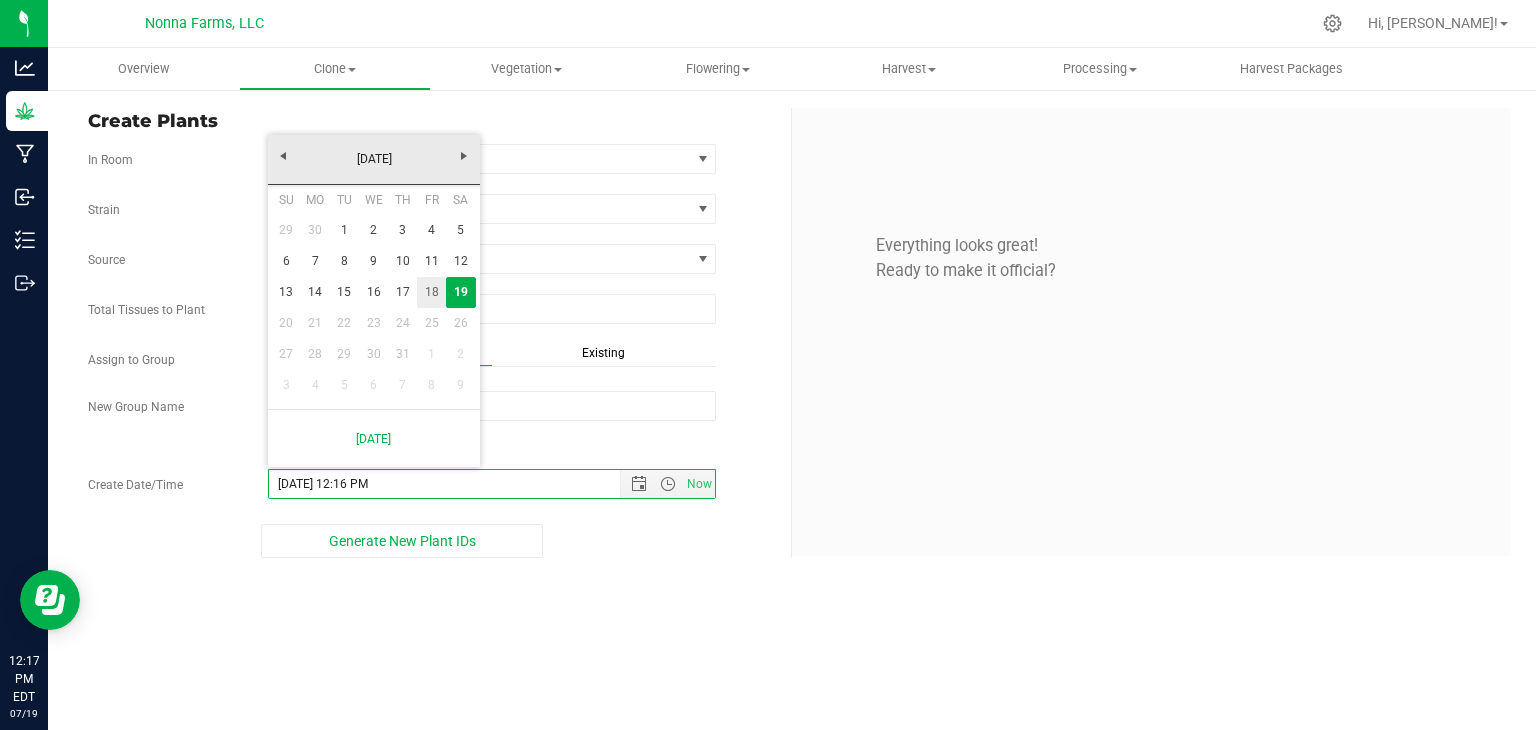 click on "18" at bounding box center (431, 292) 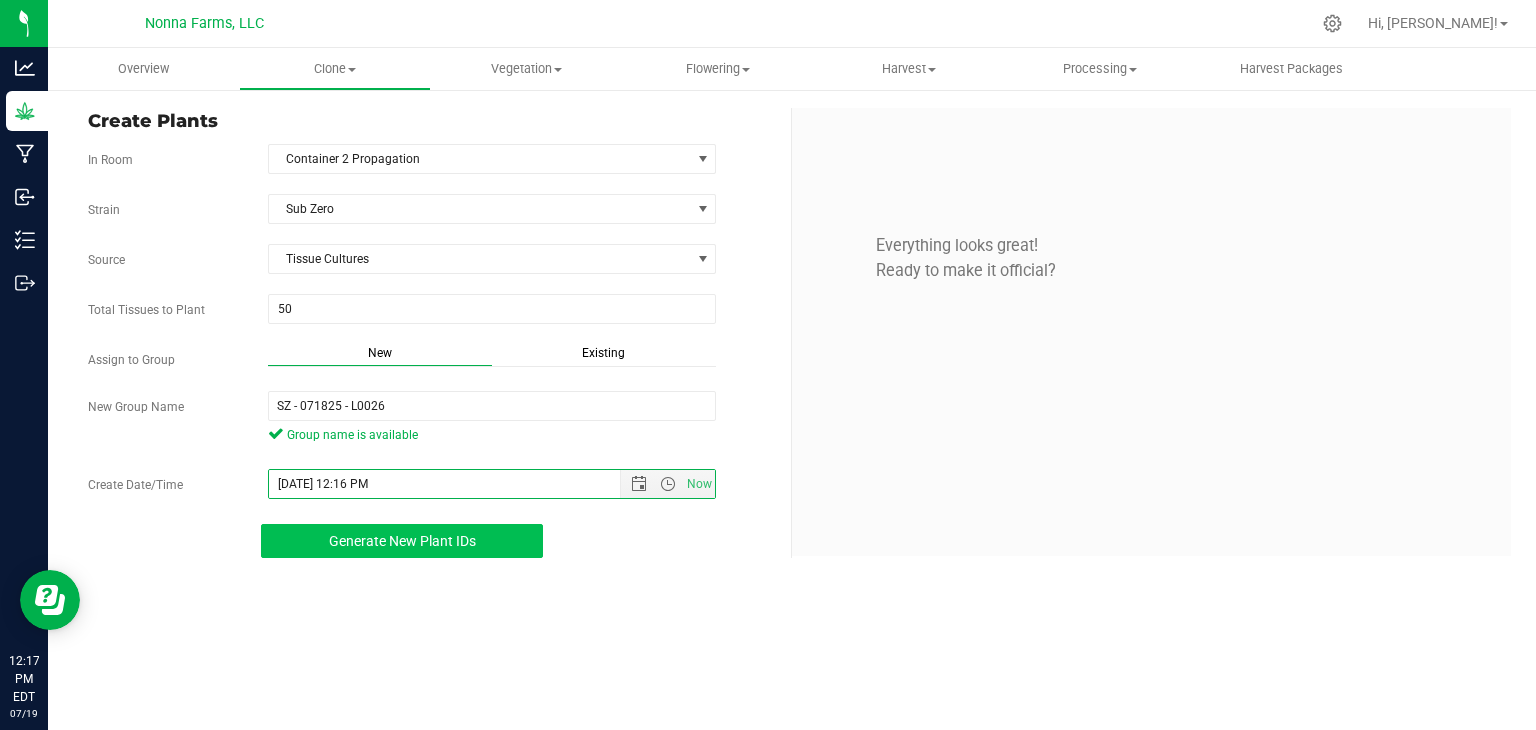 click on "Generate New Plant IDs" at bounding box center [402, 541] 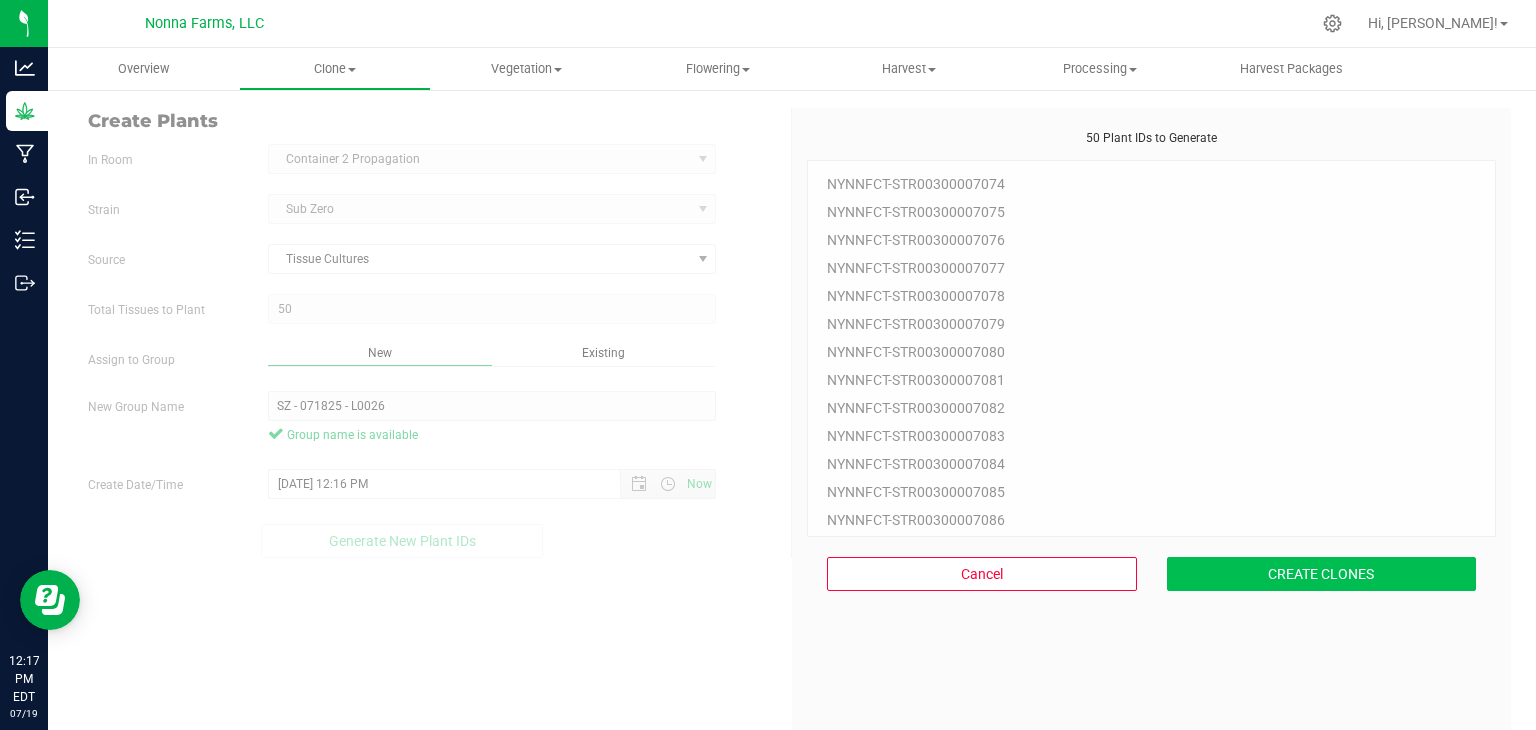 scroll, scrollTop: 60, scrollLeft: 0, axis: vertical 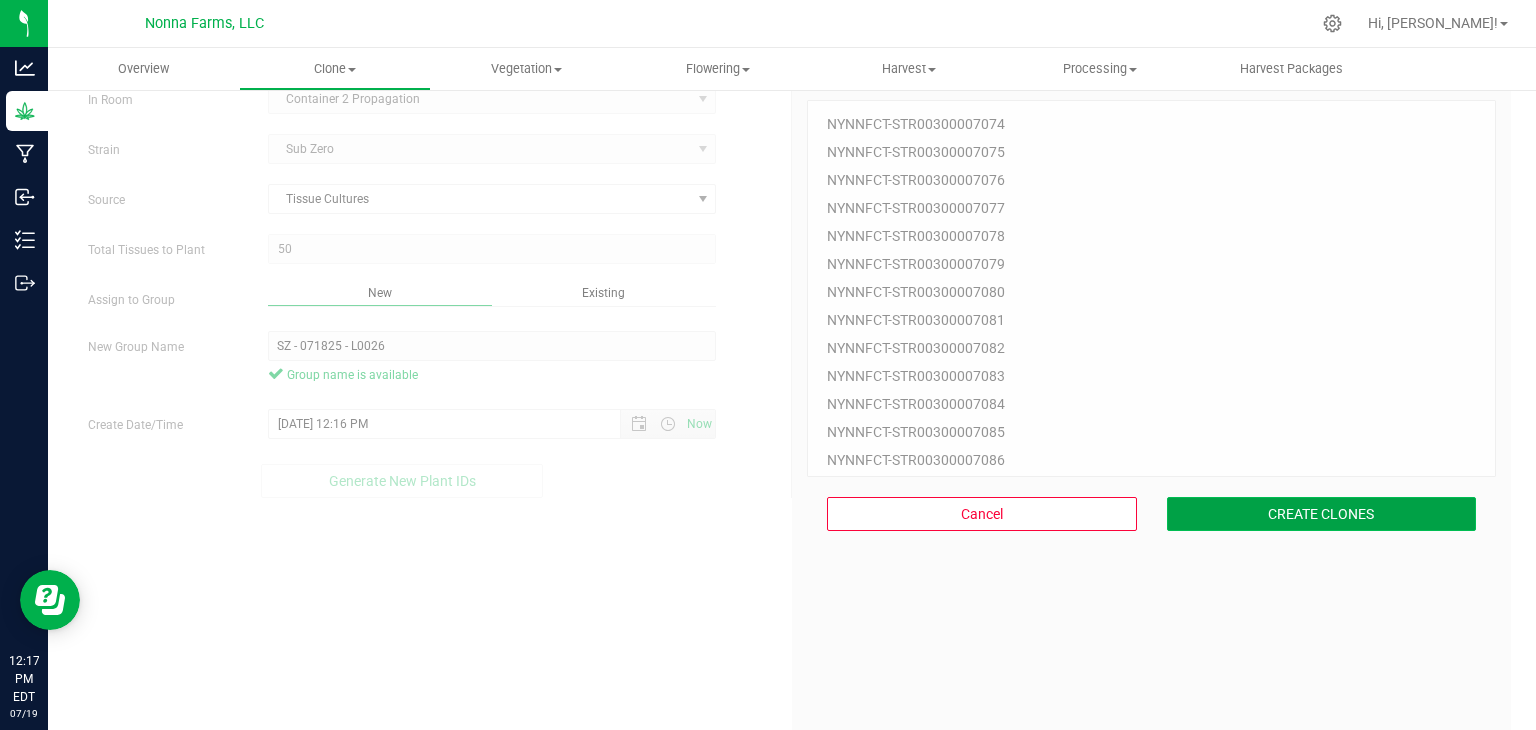 click on "CREATE CLONES" at bounding box center [1322, 514] 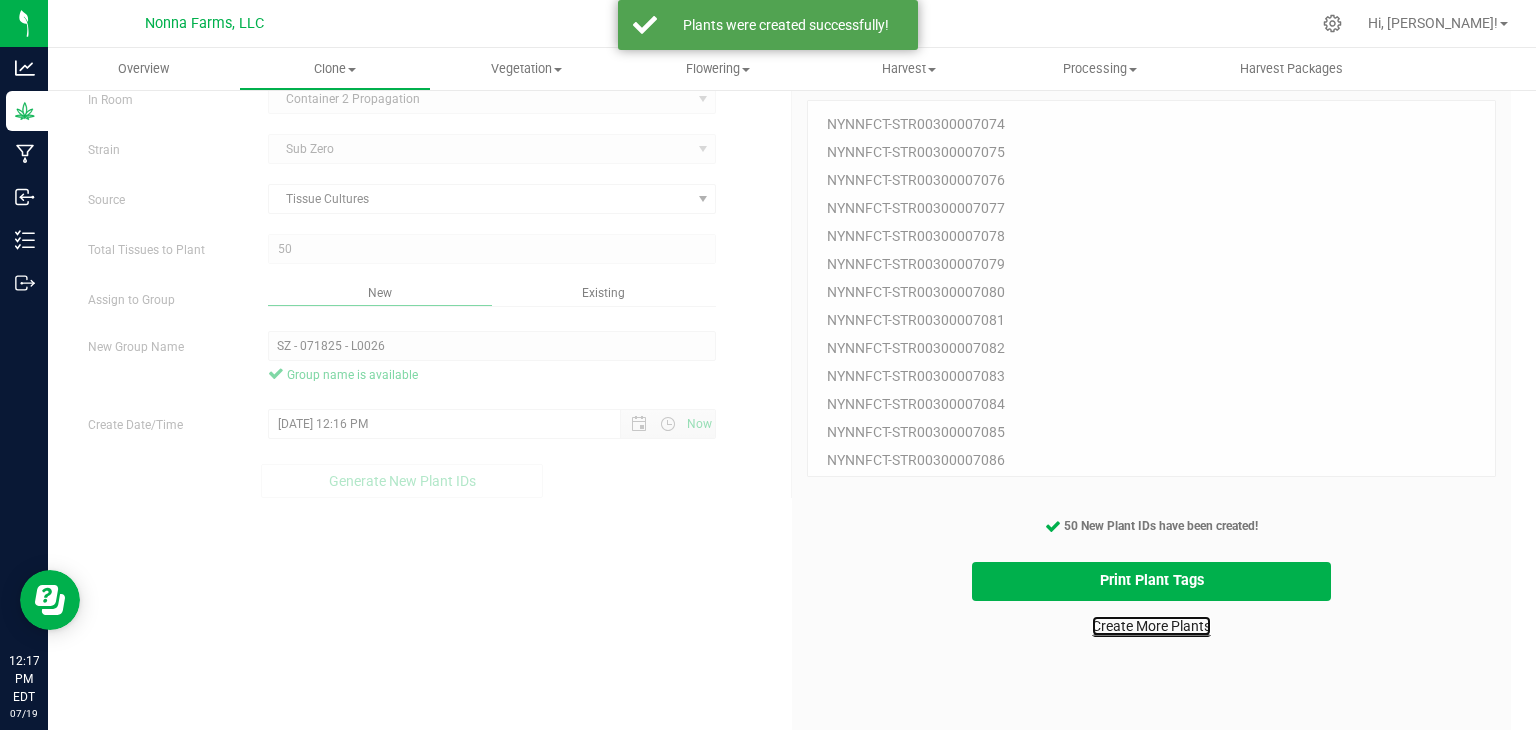 click on "Create More Plants" at bounding box center [1151, 626] 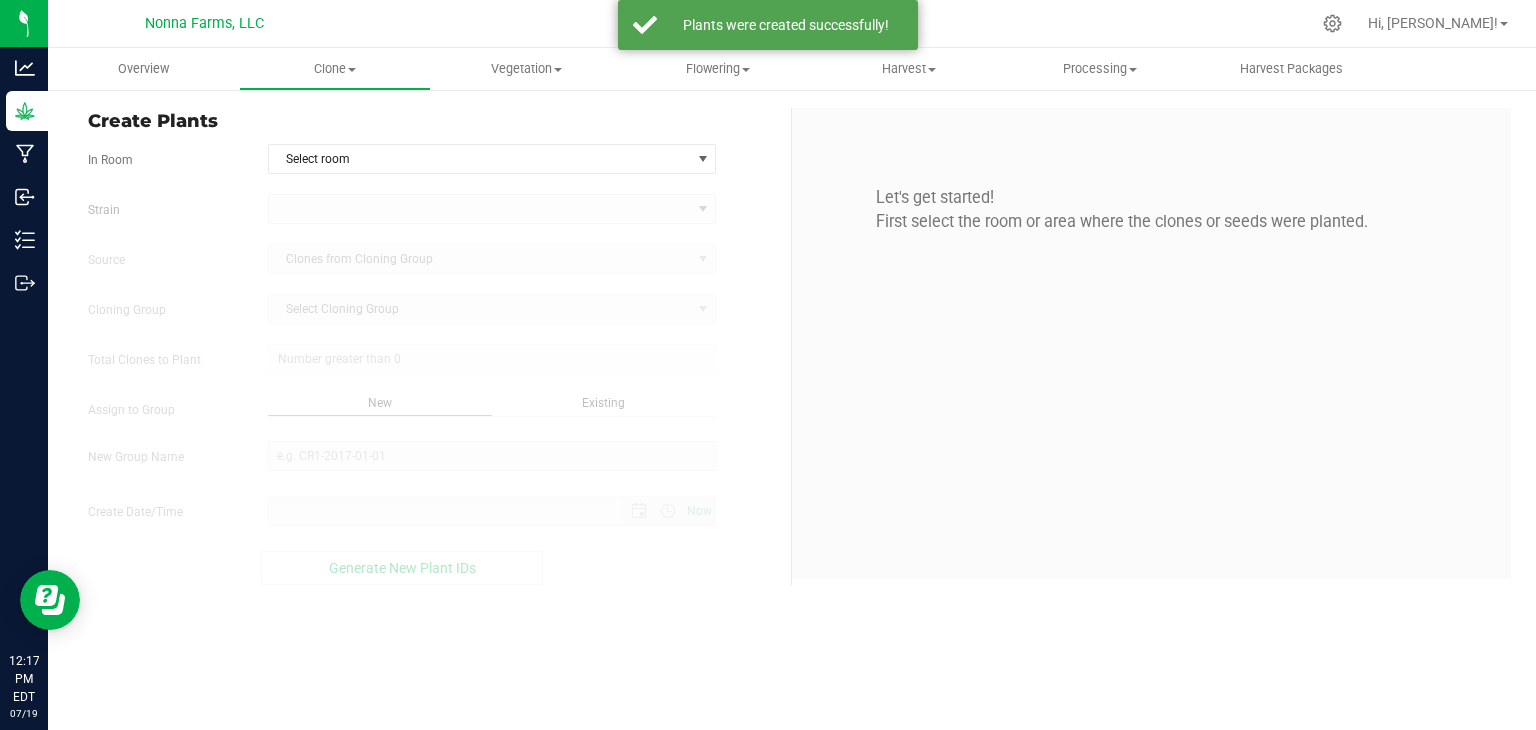 scroll, scrollTop: 0, scrollLeft: 0, axis: both 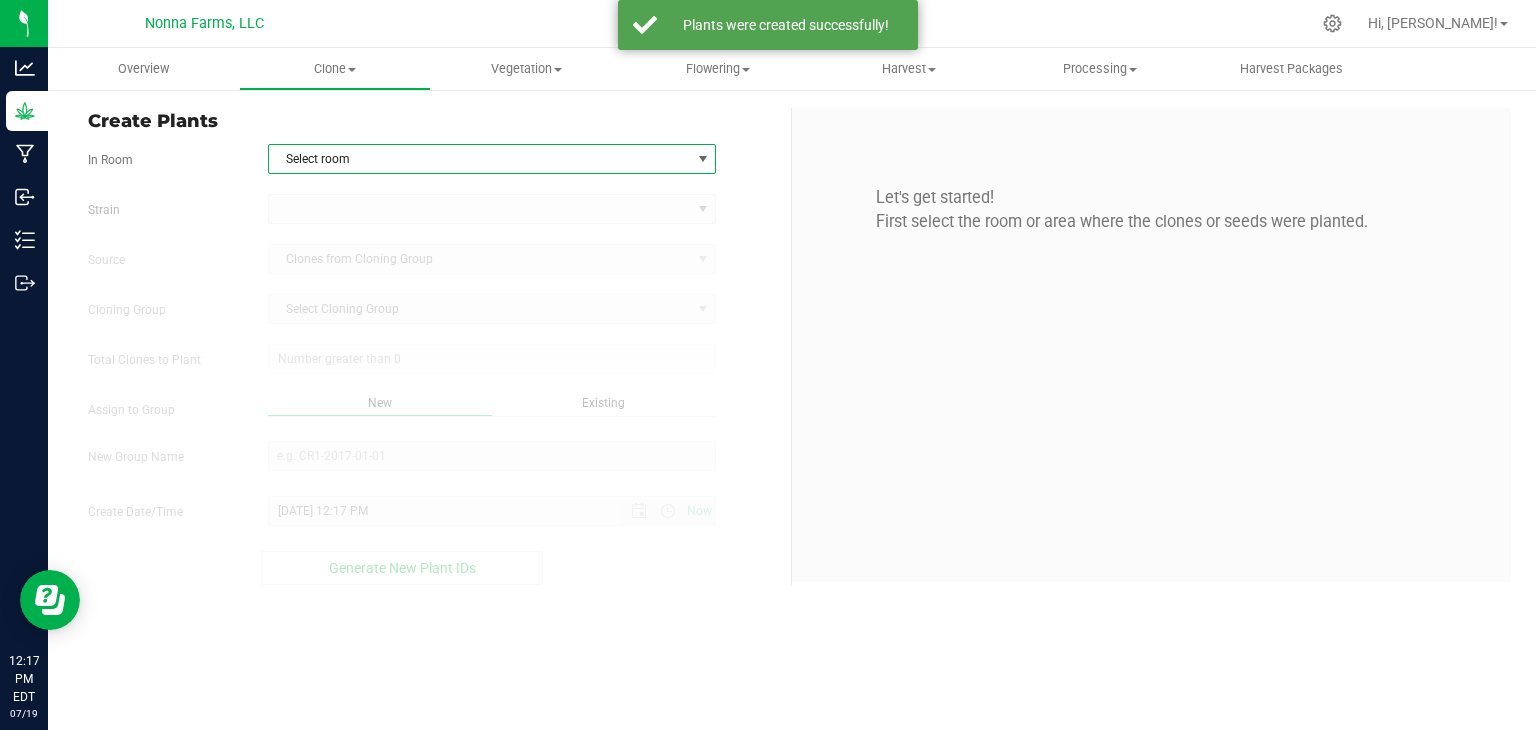 click on "Select room" at bounding box center [480, 159] 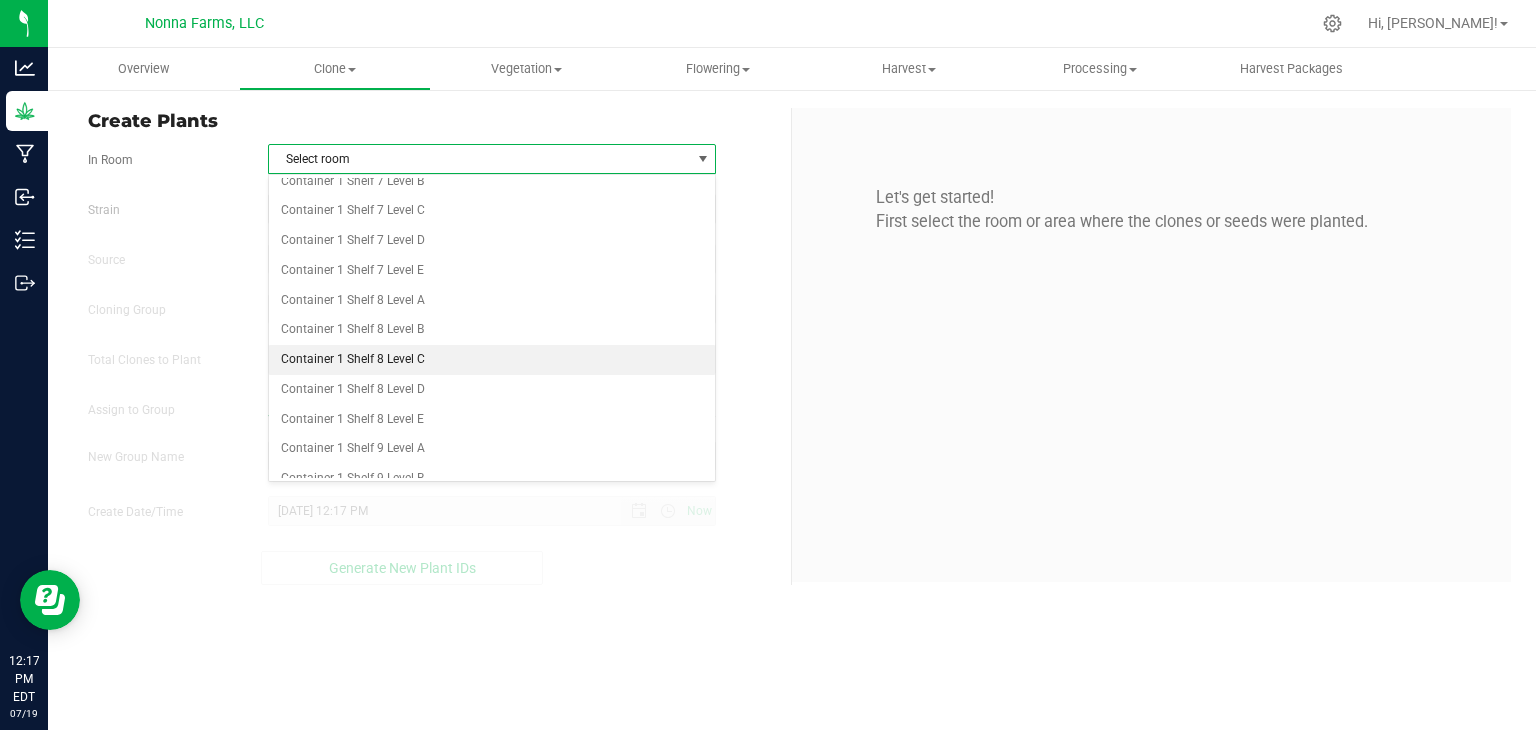 scroll, scrollTop: 2600, scrollLeft: 0, axis: vertical 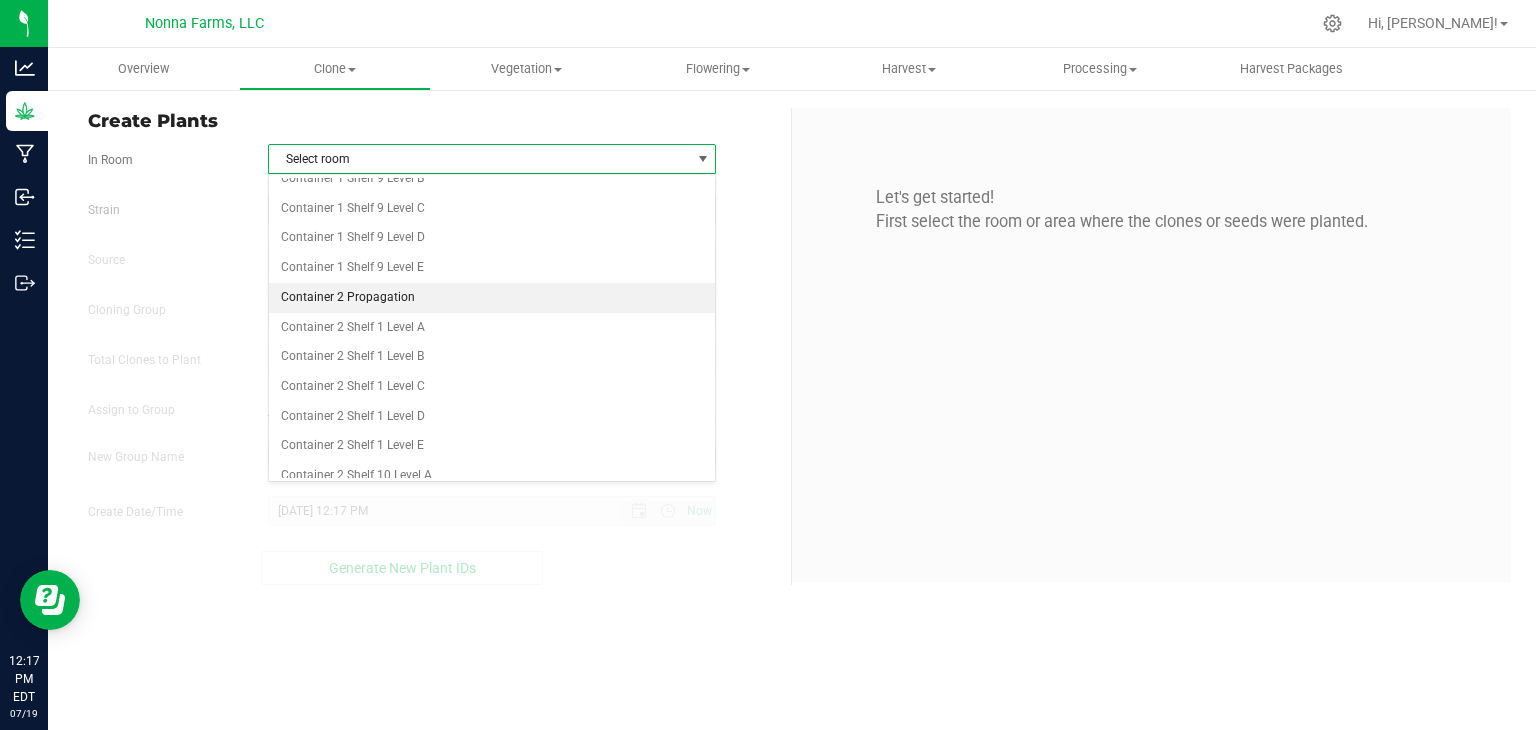 click on "Container 2 Propagation" at bounding box center (492, 298) 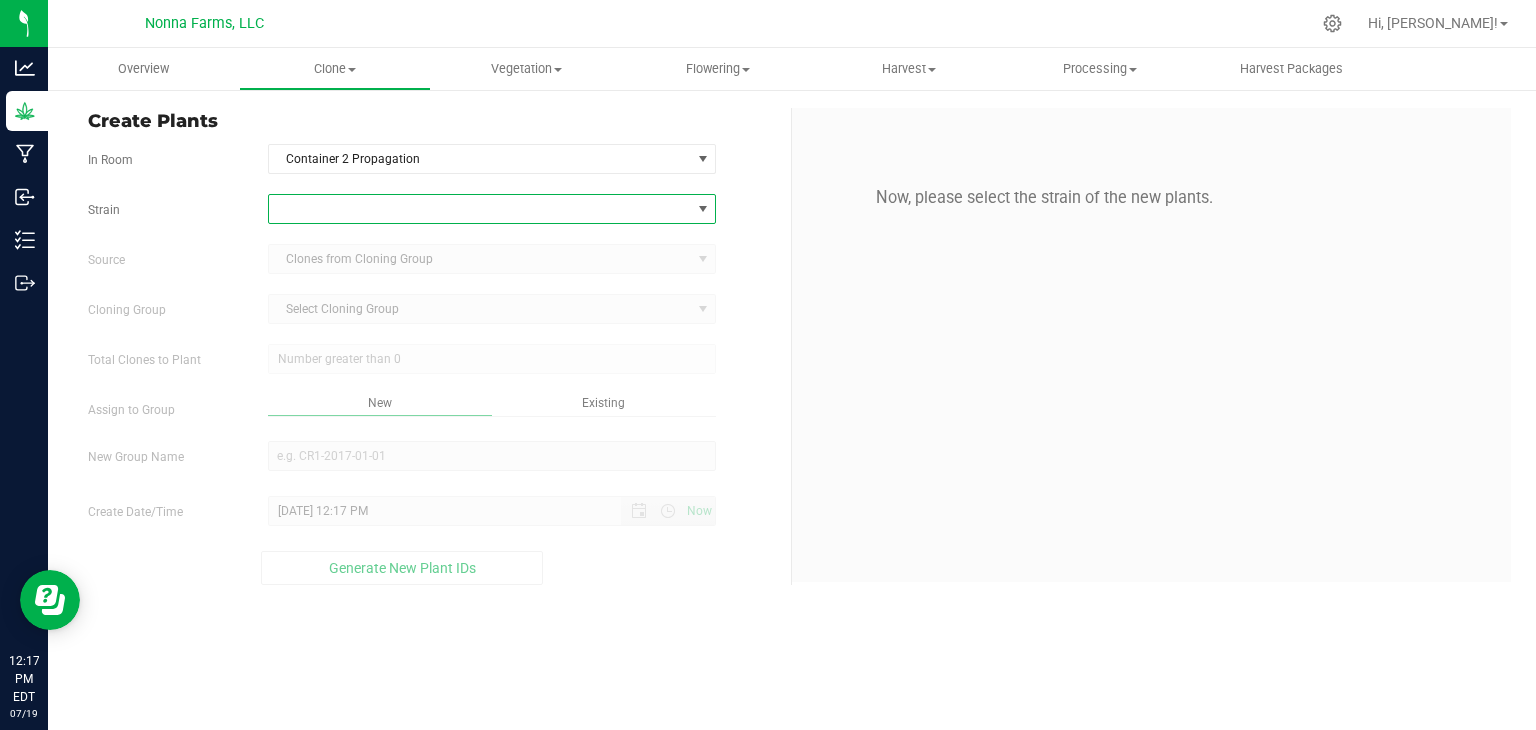 click at bounding box center [480, 209] 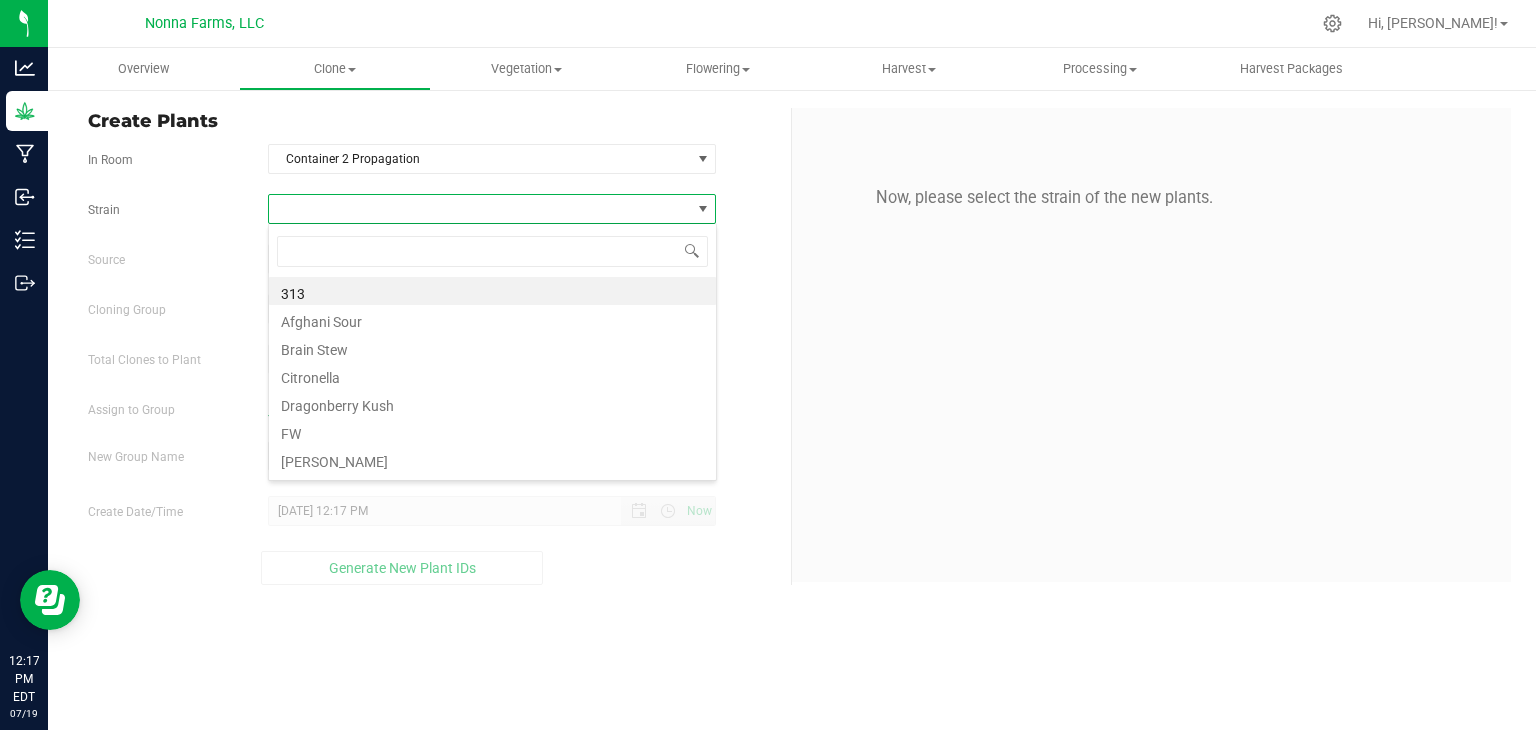 scroll, scrollTop: 99970, scrollLeft: 99551, axis: both 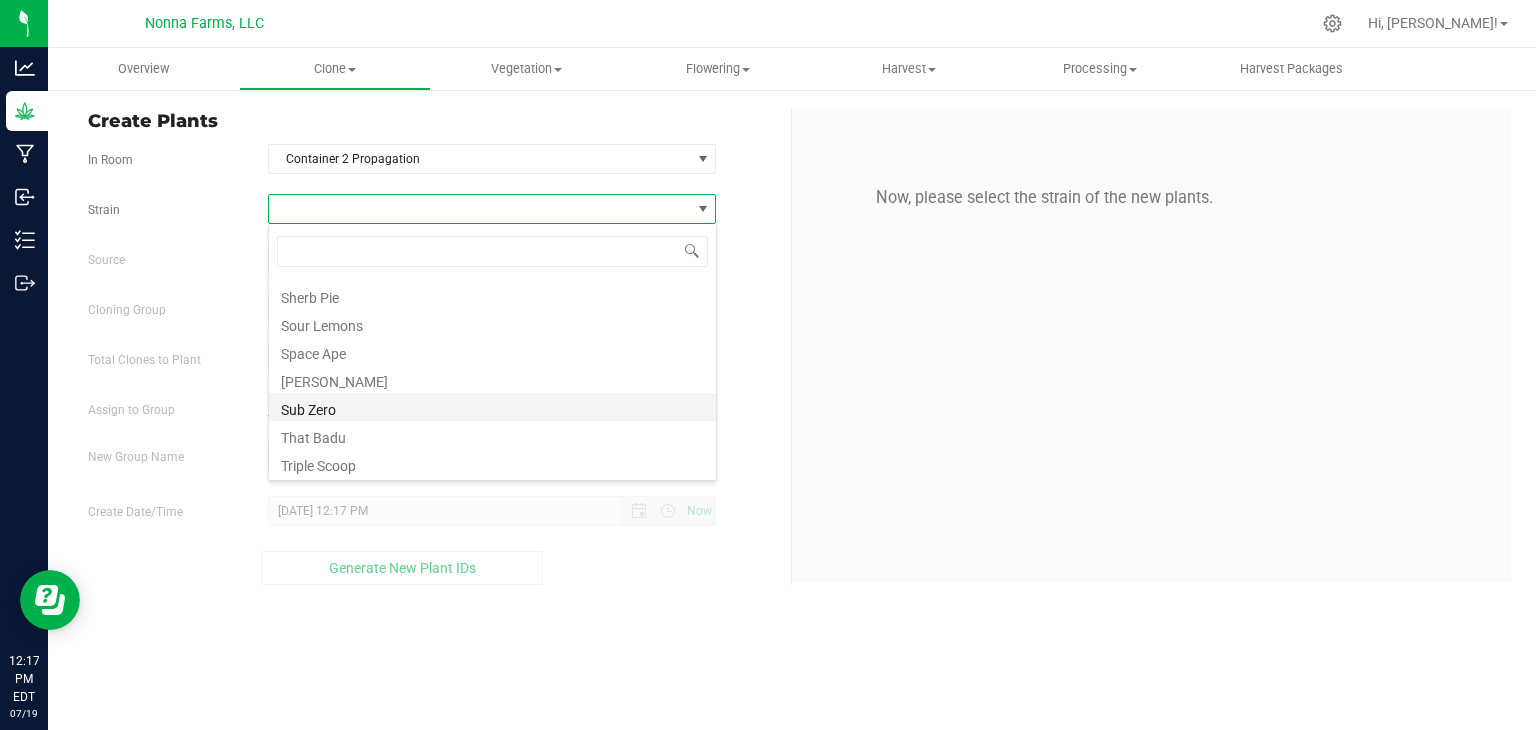 click on "Sub Zero" at bounding box center (492, 407) 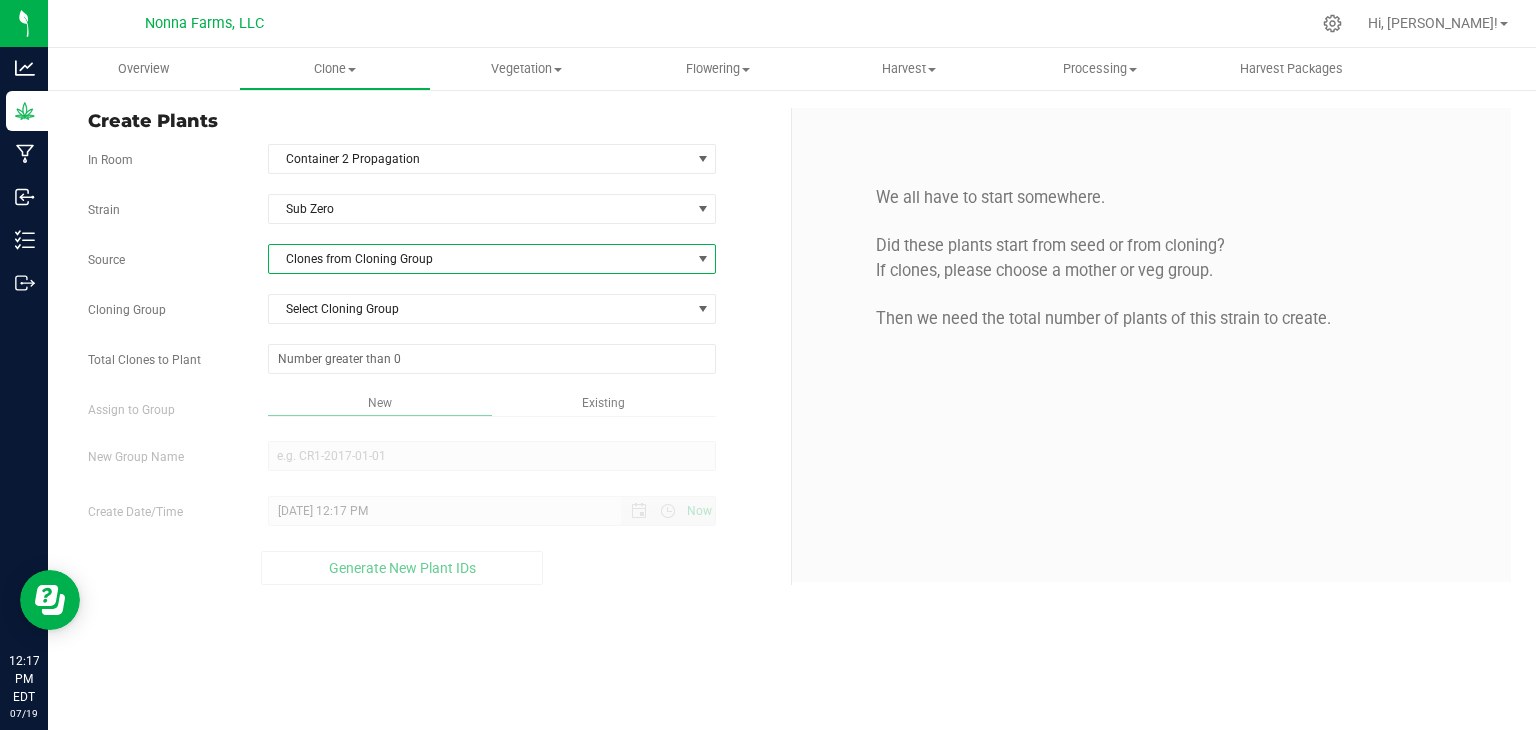 click on "Clones from Cloning Group" at bounding box center (480, 259) 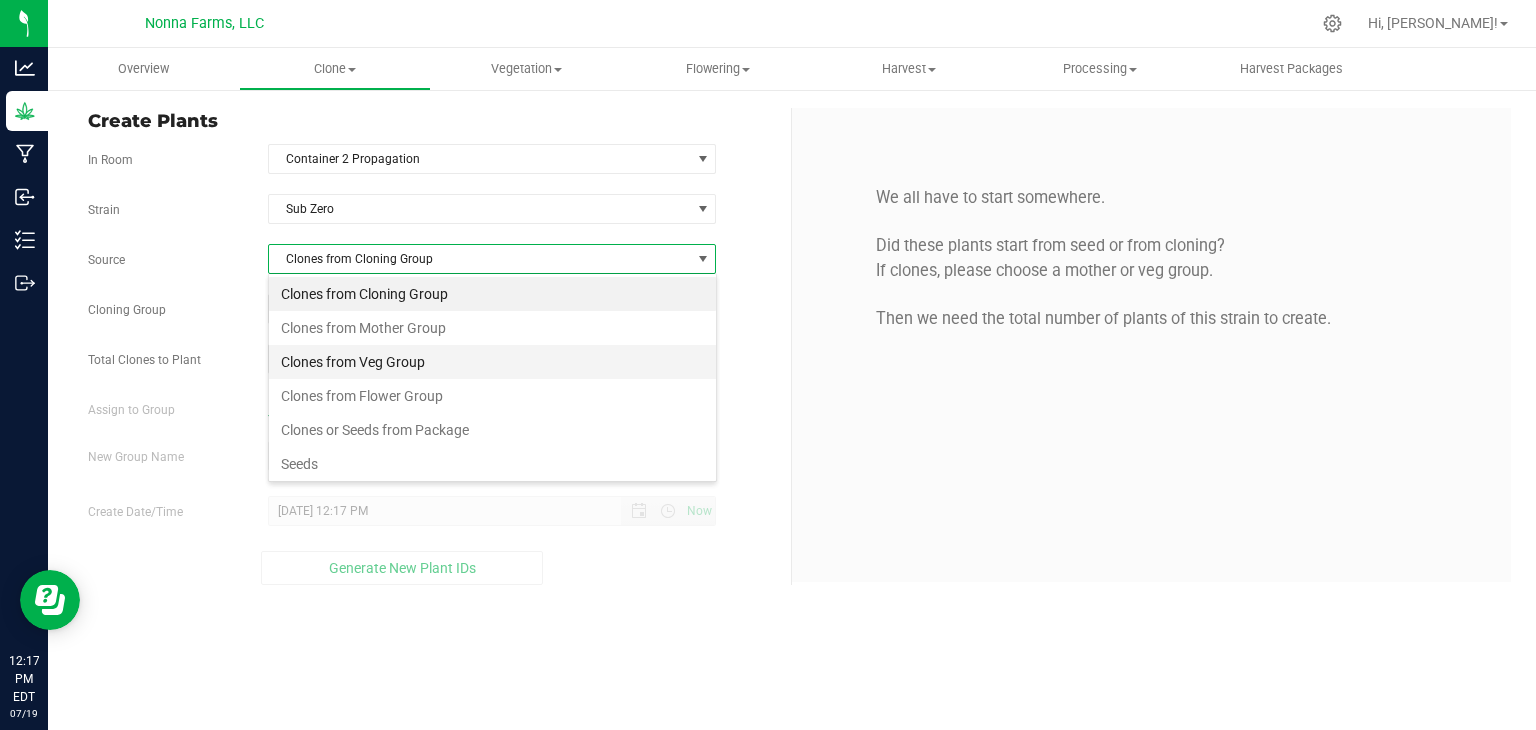 scroll, scrollTop: 99970, scrollLeft: 99551, axis: both 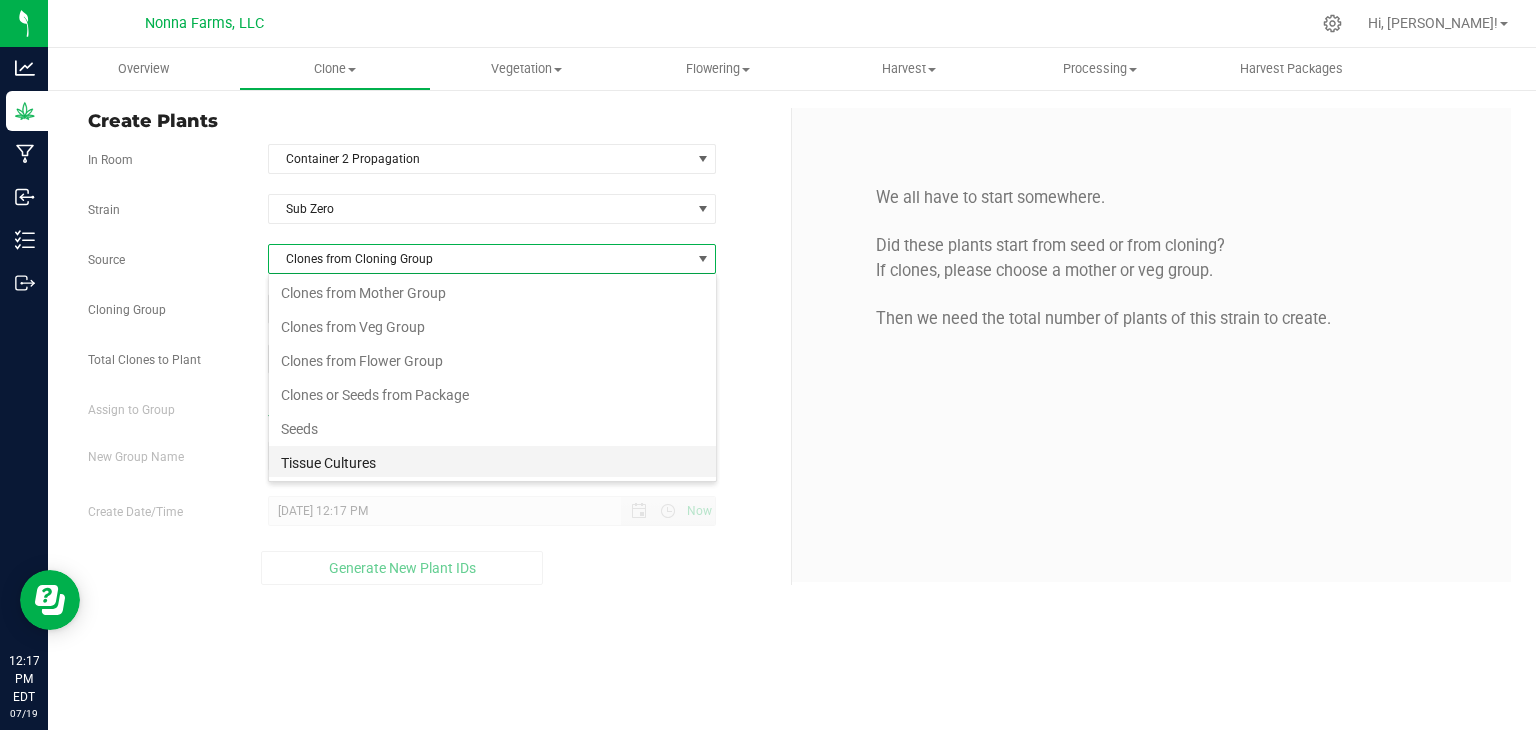 click on "Tissue Cultures" at bounding box center [492, 463] 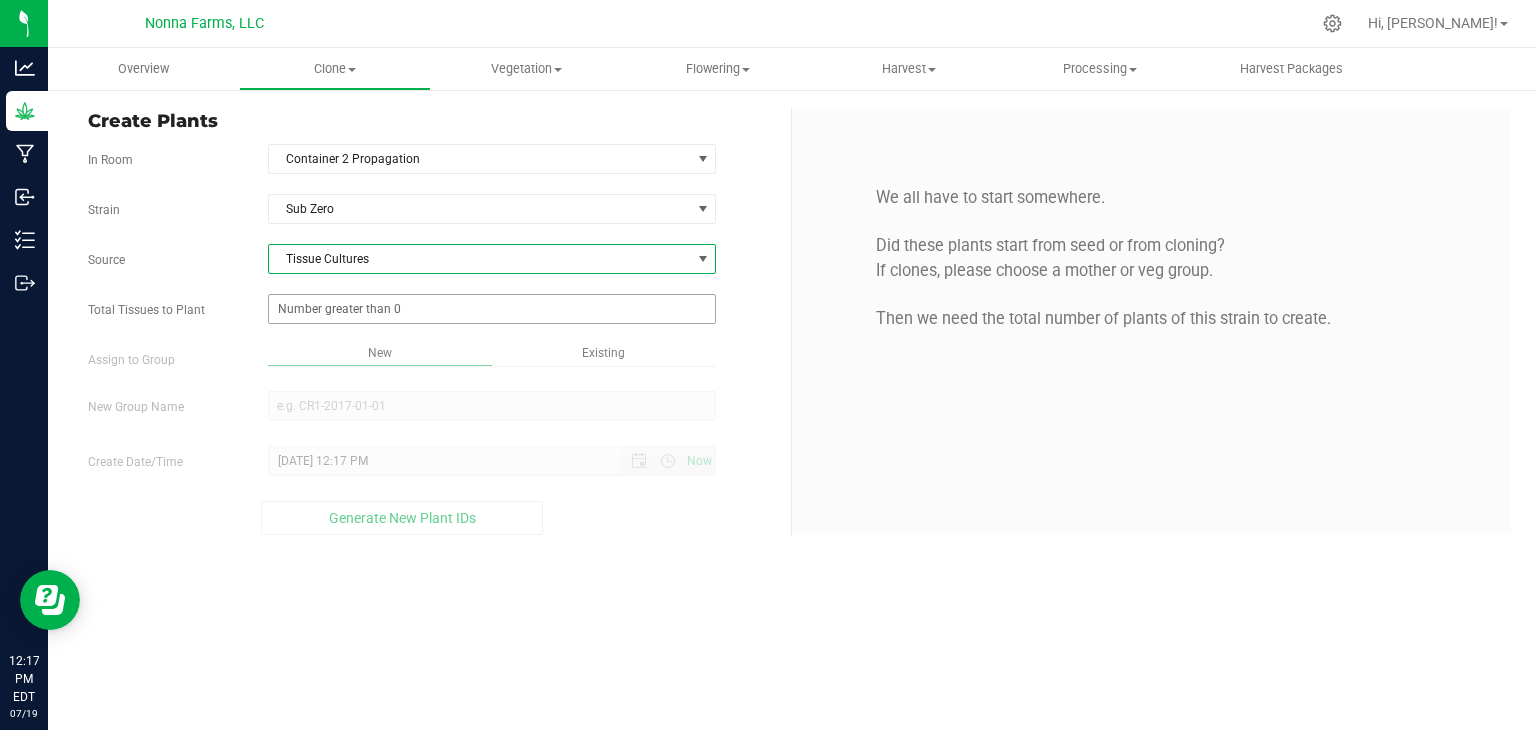 click at bounding box center (492, 309) 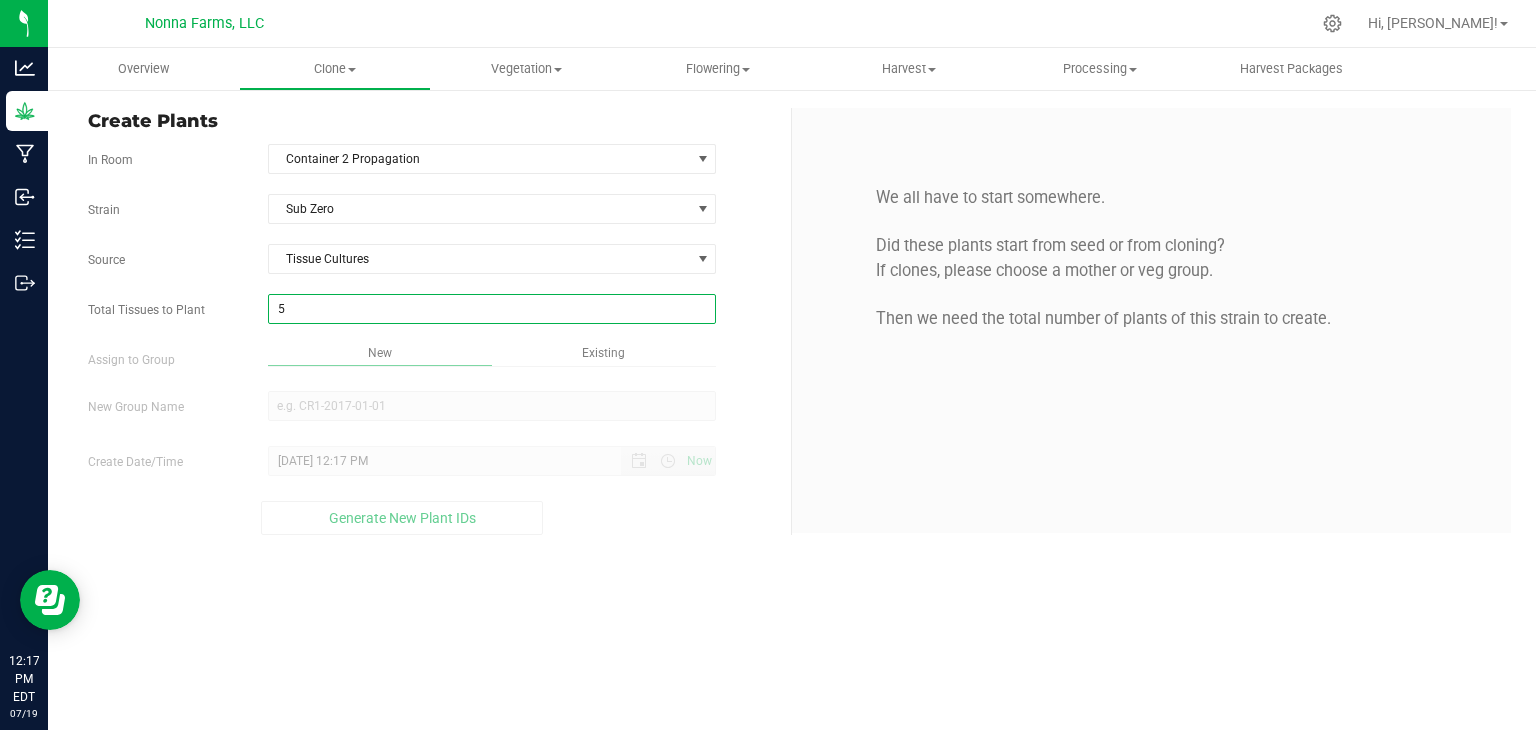 type on "50" 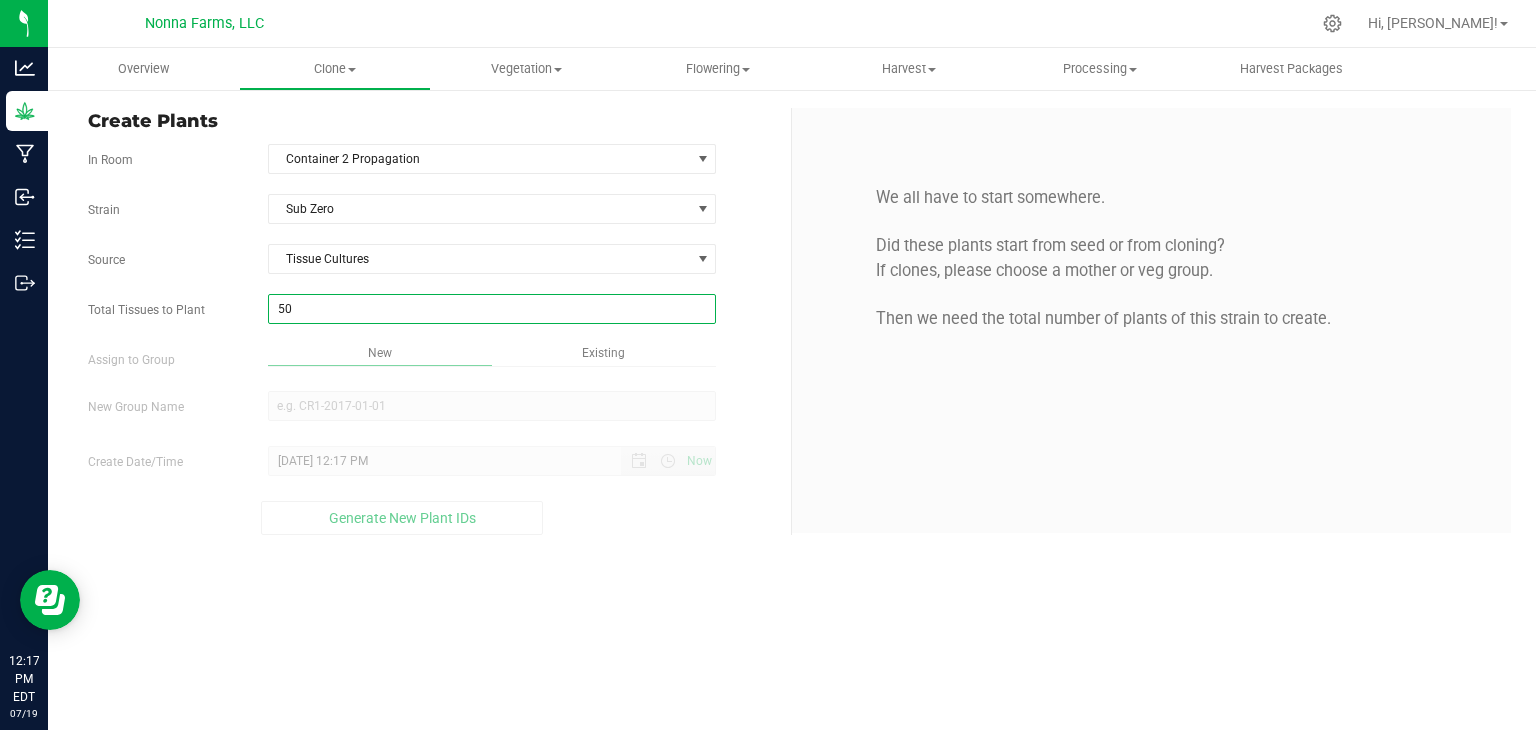 type on "50" 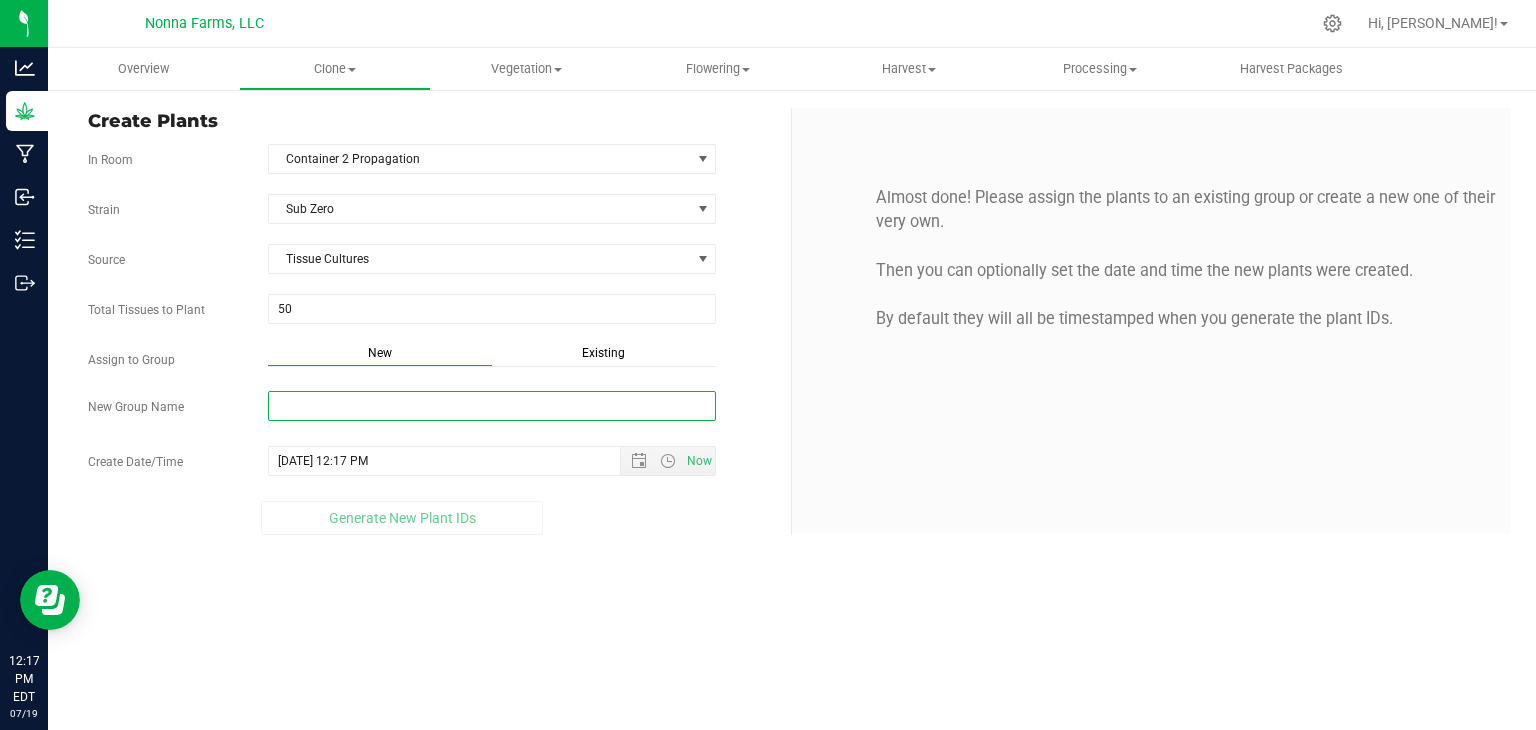 click on "New Group Name" at bounding box center (492, 406) 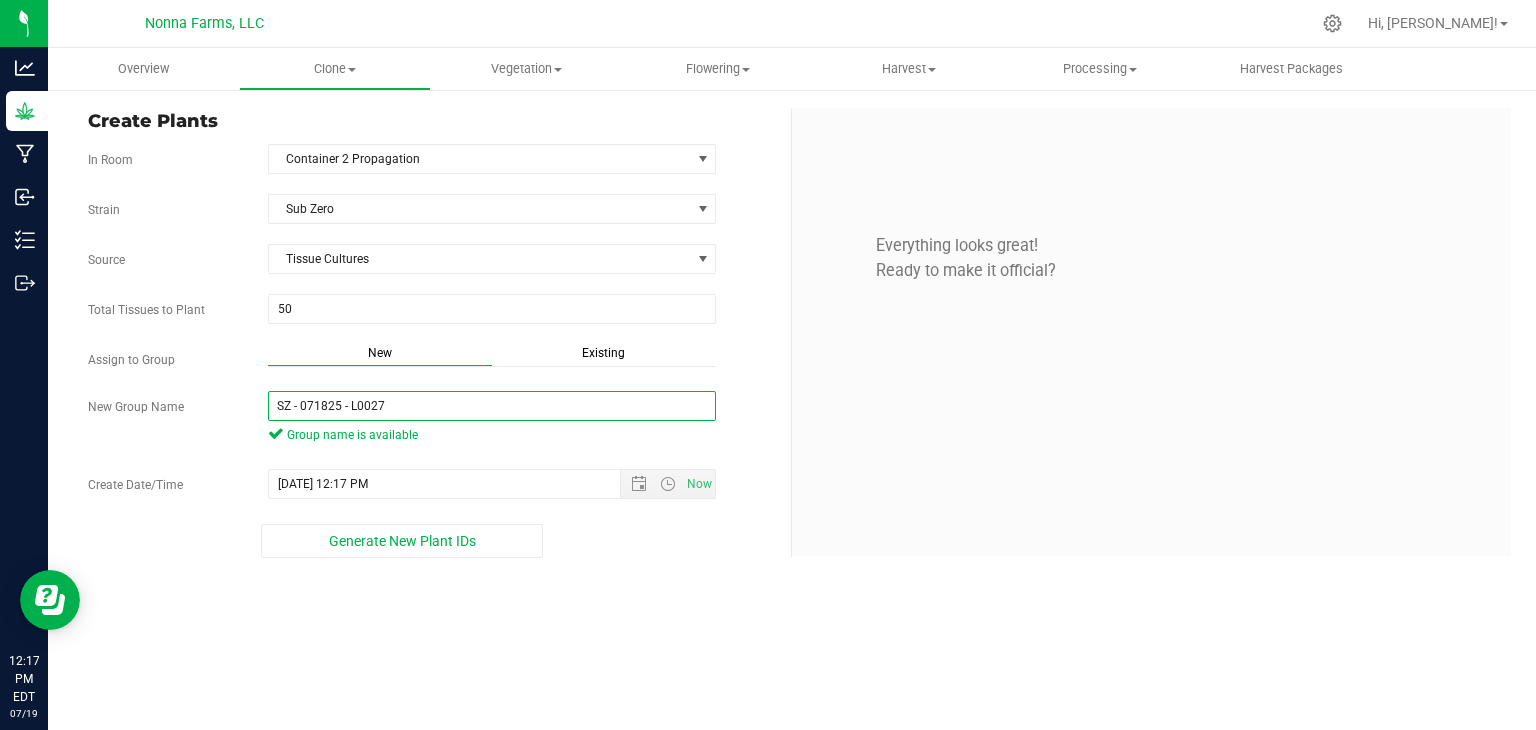 drag, startPoint x: 464, startPoint y: 401, endPoint x: 104, endPoint y: 383, distance: 360.4497 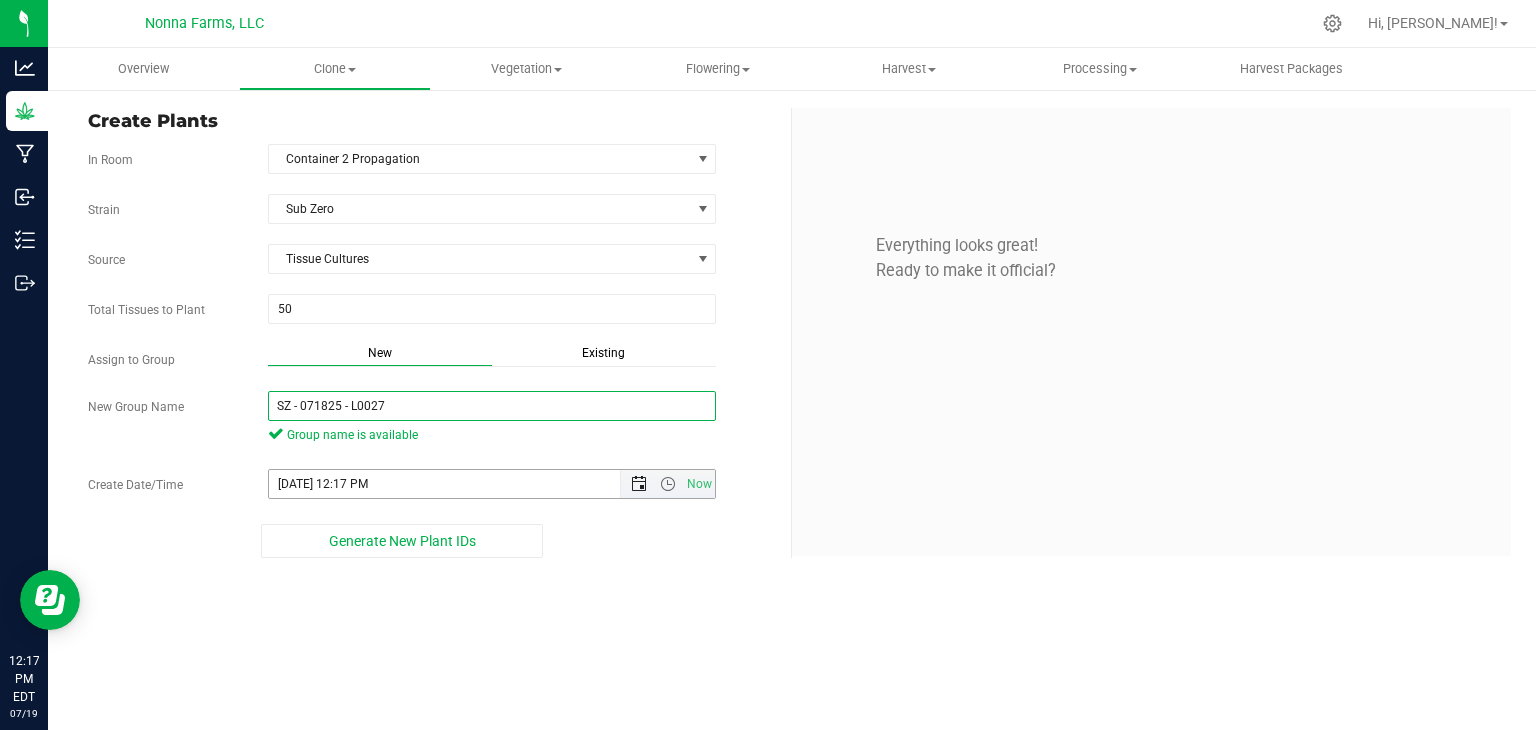 click at bounding box center [639, 484] 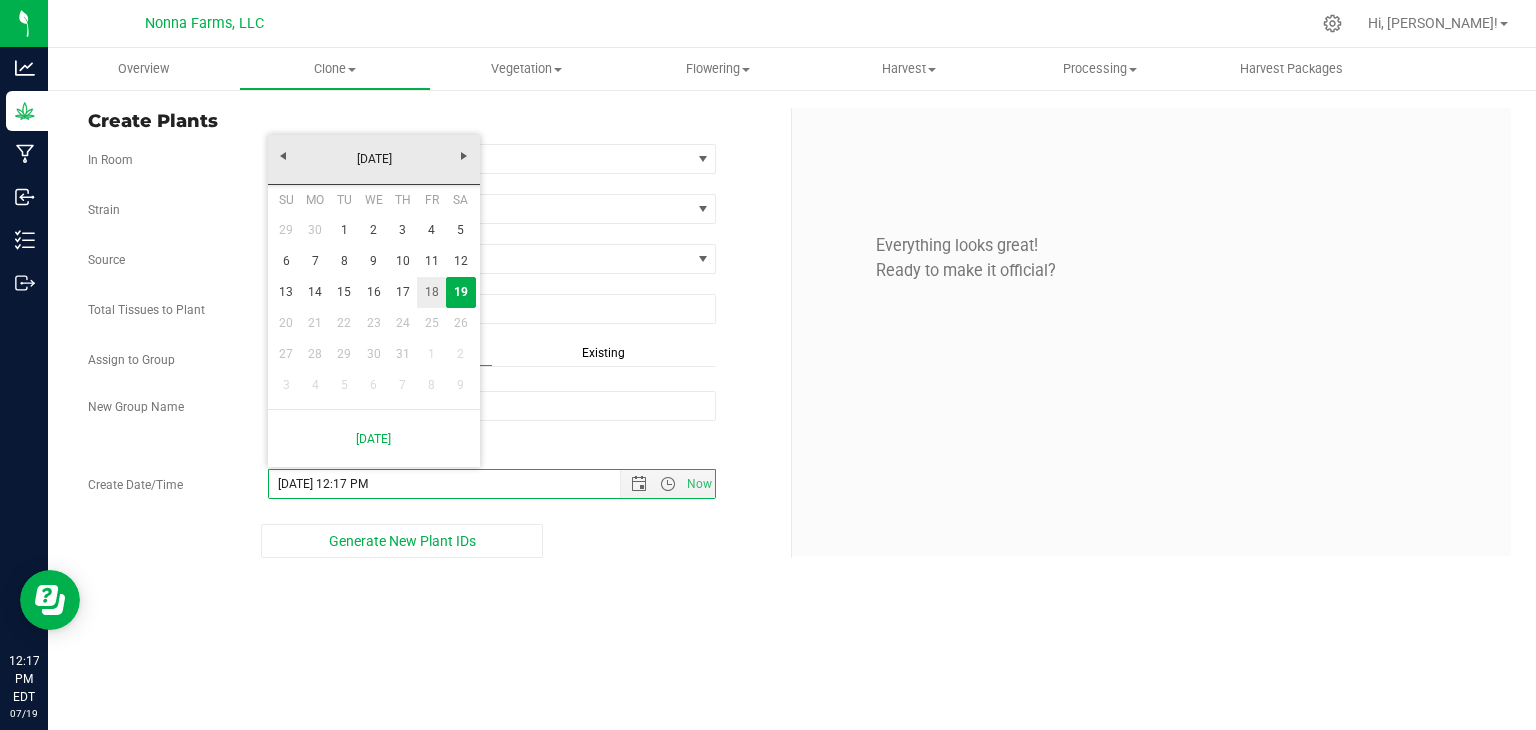 click on "18" at bounding box center [431, 292] 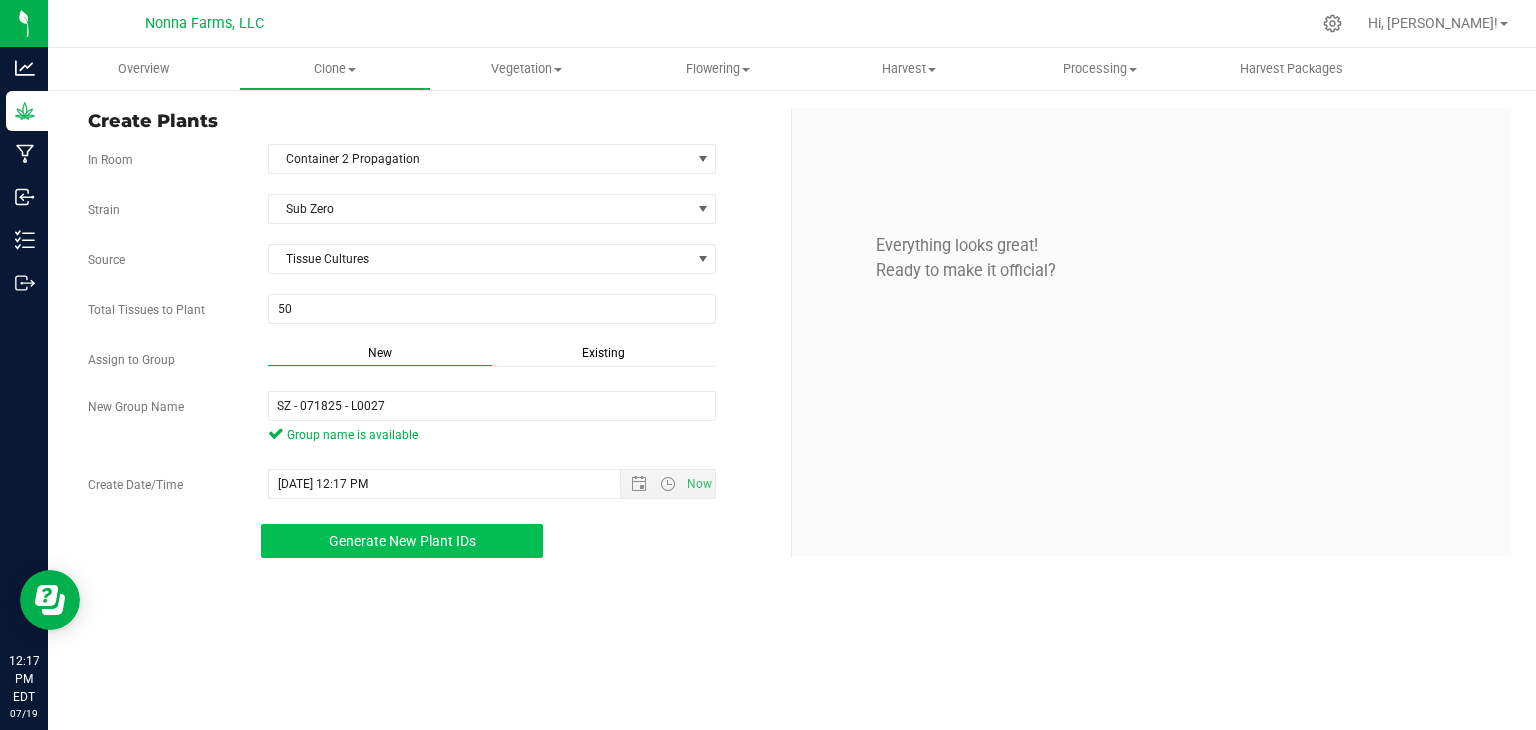 click on "Generate New Plant IDs" at bounding box center (402, 541) 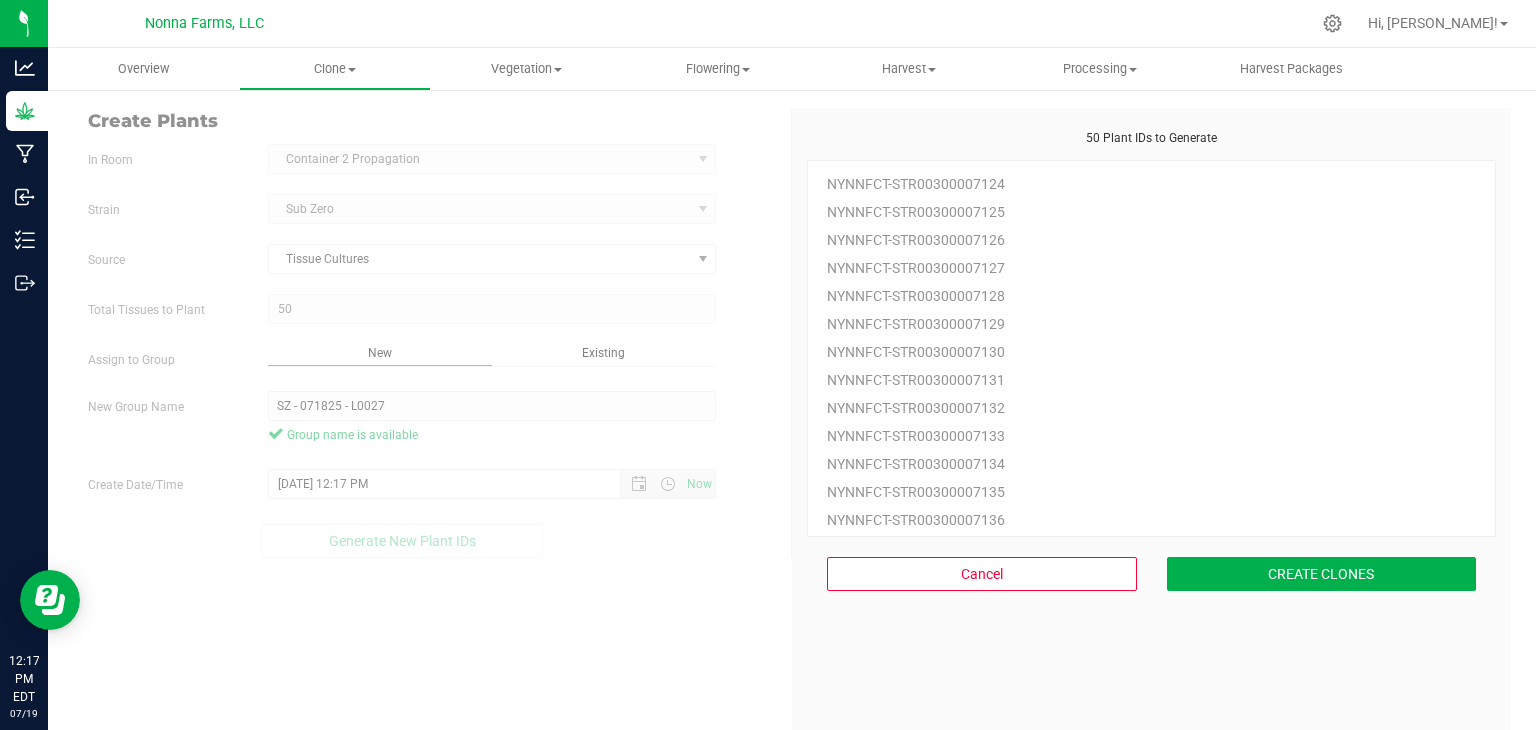 scroll, scrollTop: 60, scrollLeft: 0, axis: vertical 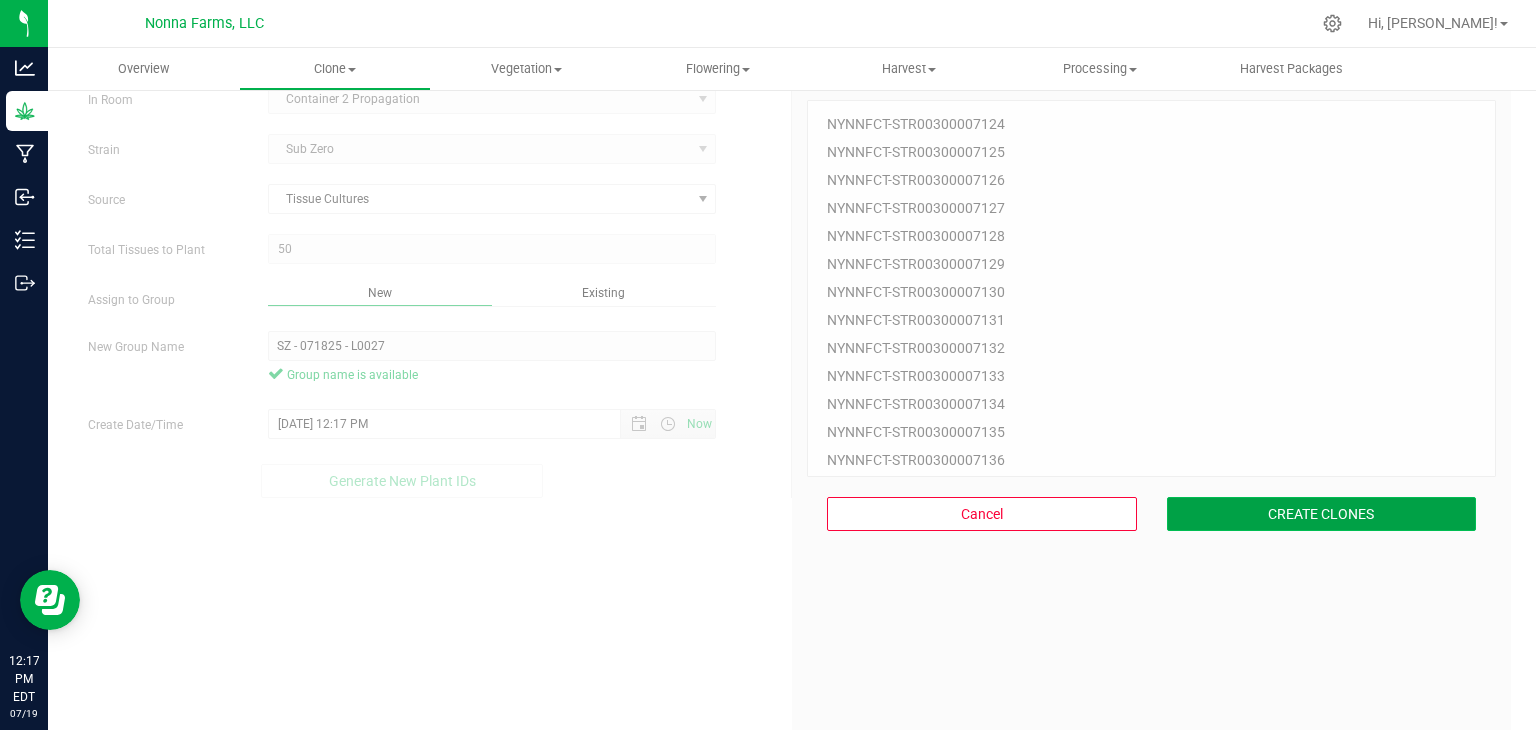 click on "CREATE CLONES" at bounding box center (1322, 514) 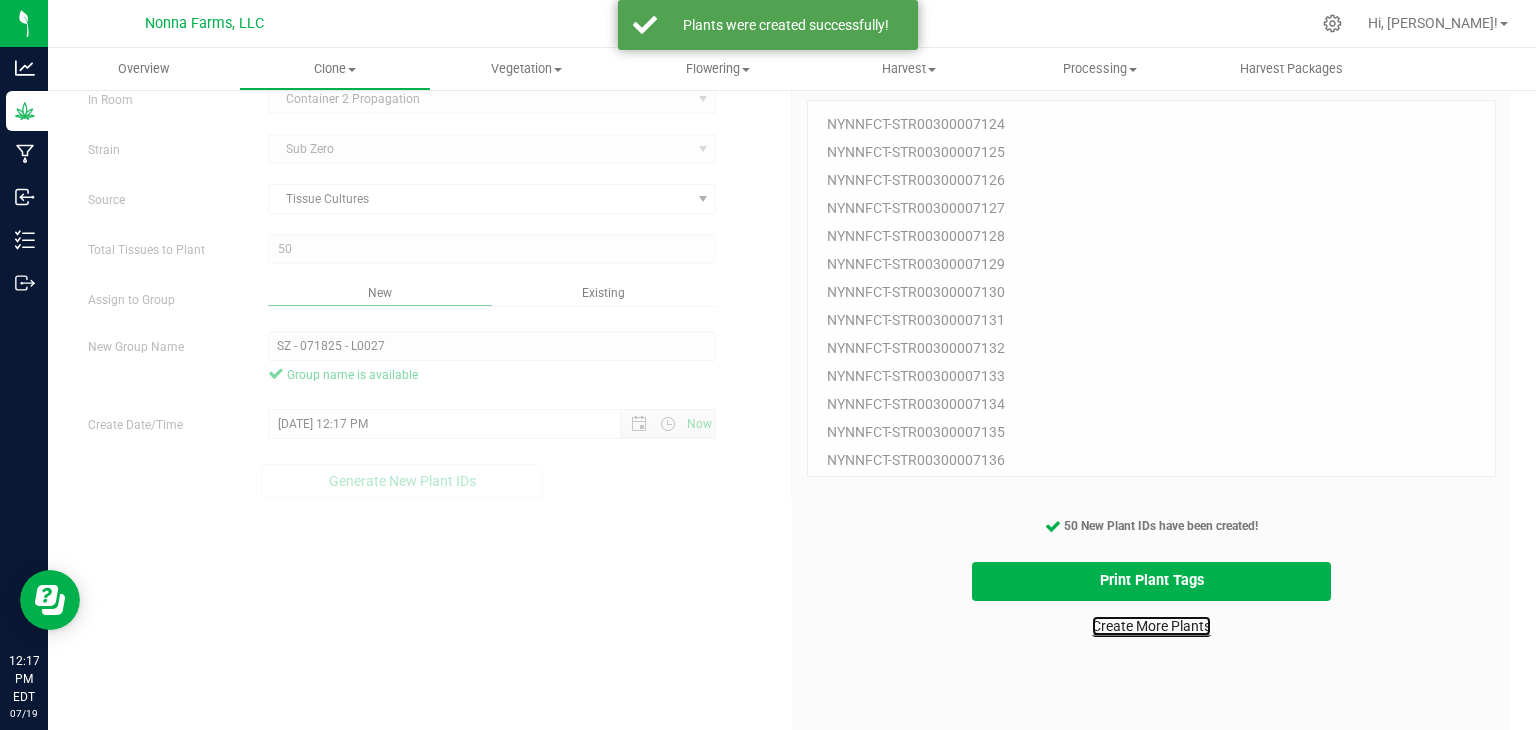 click on "Create More Plants" at bounding box center [1151, 626] 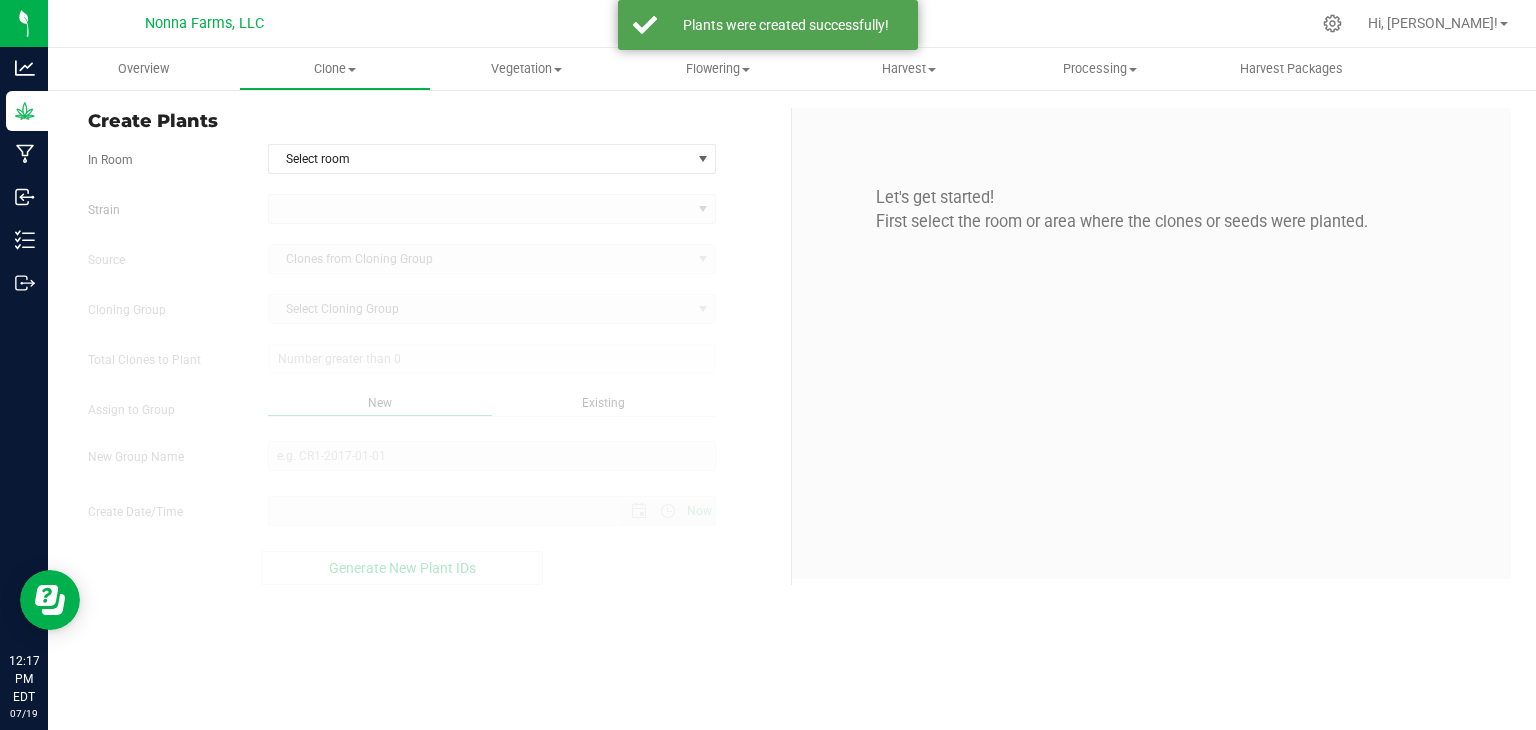 scroll, scrollTop: 0, scrollLeft: 0, axis: both 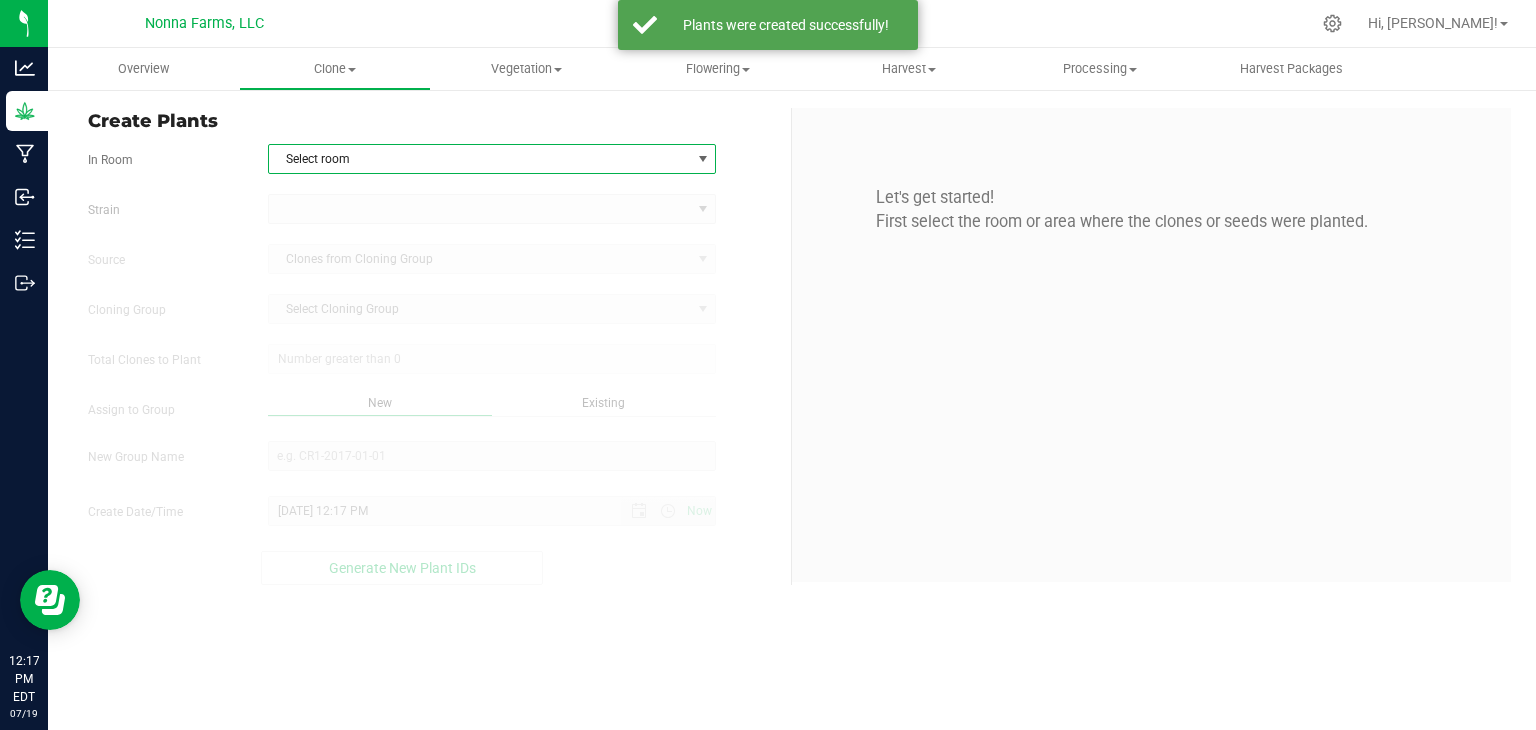 click on "Select room" at bounding box center [480, 159] 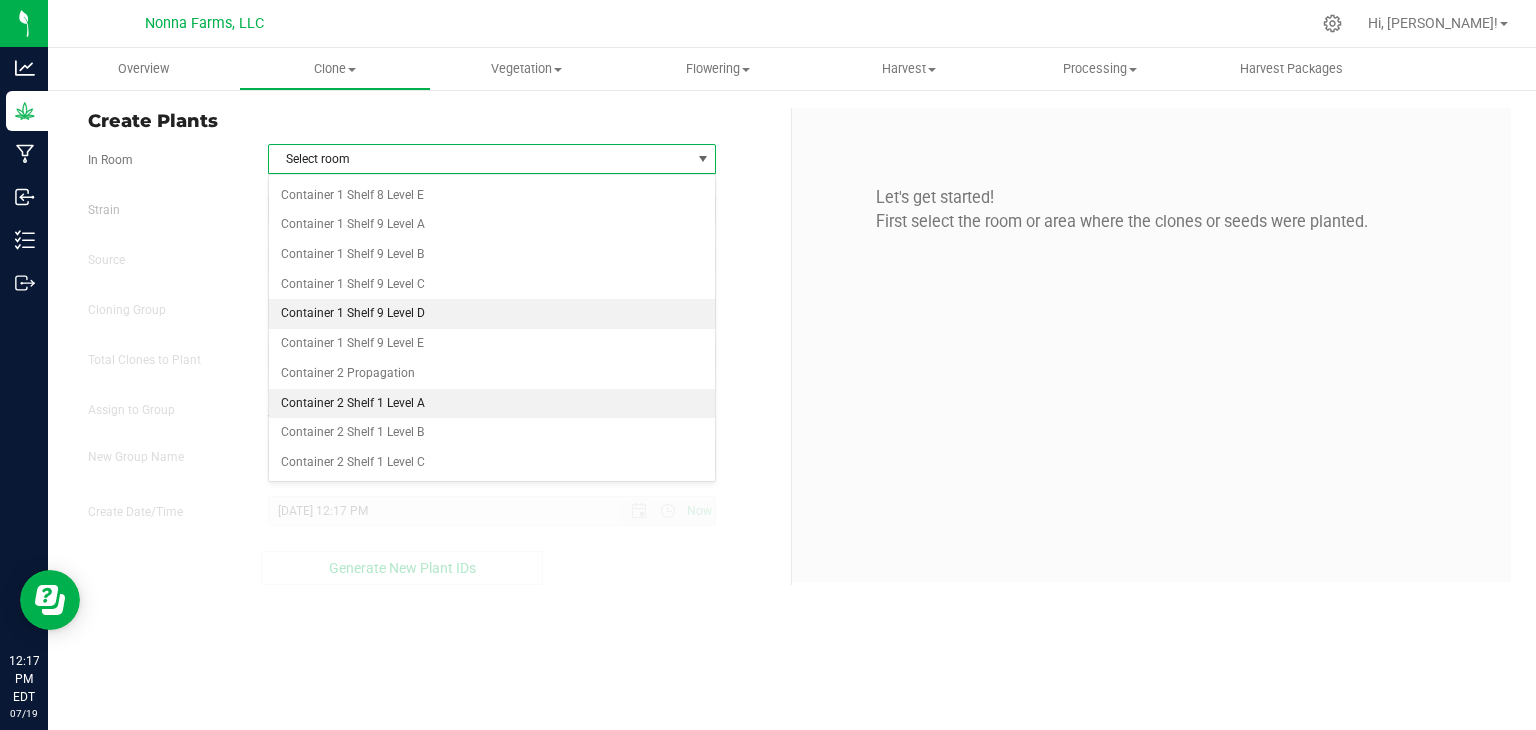 scroll, scrollTop: 2500, scrollLeft: 0, axis: vertical 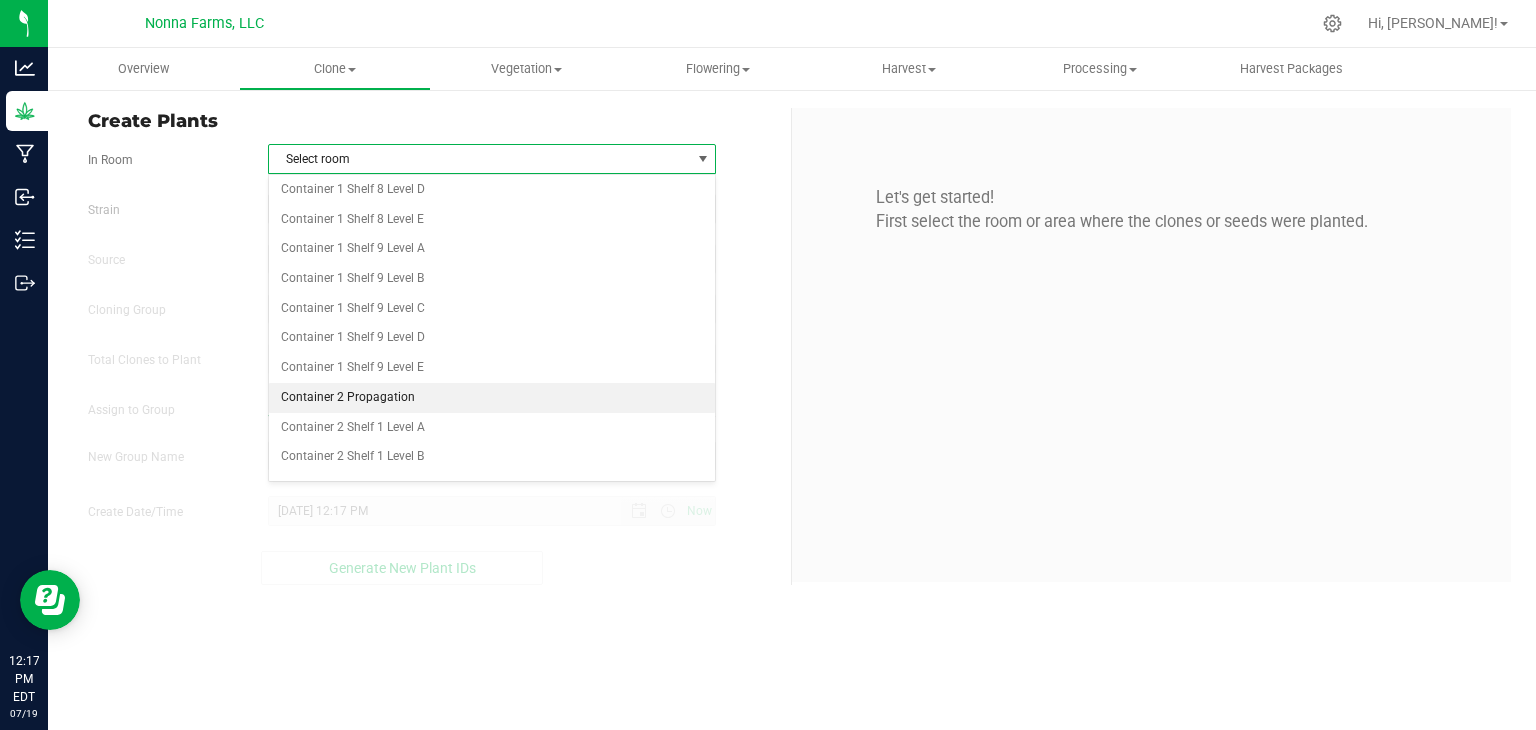 click on "Container 2 Propagation" at bounding box center [492, 398] 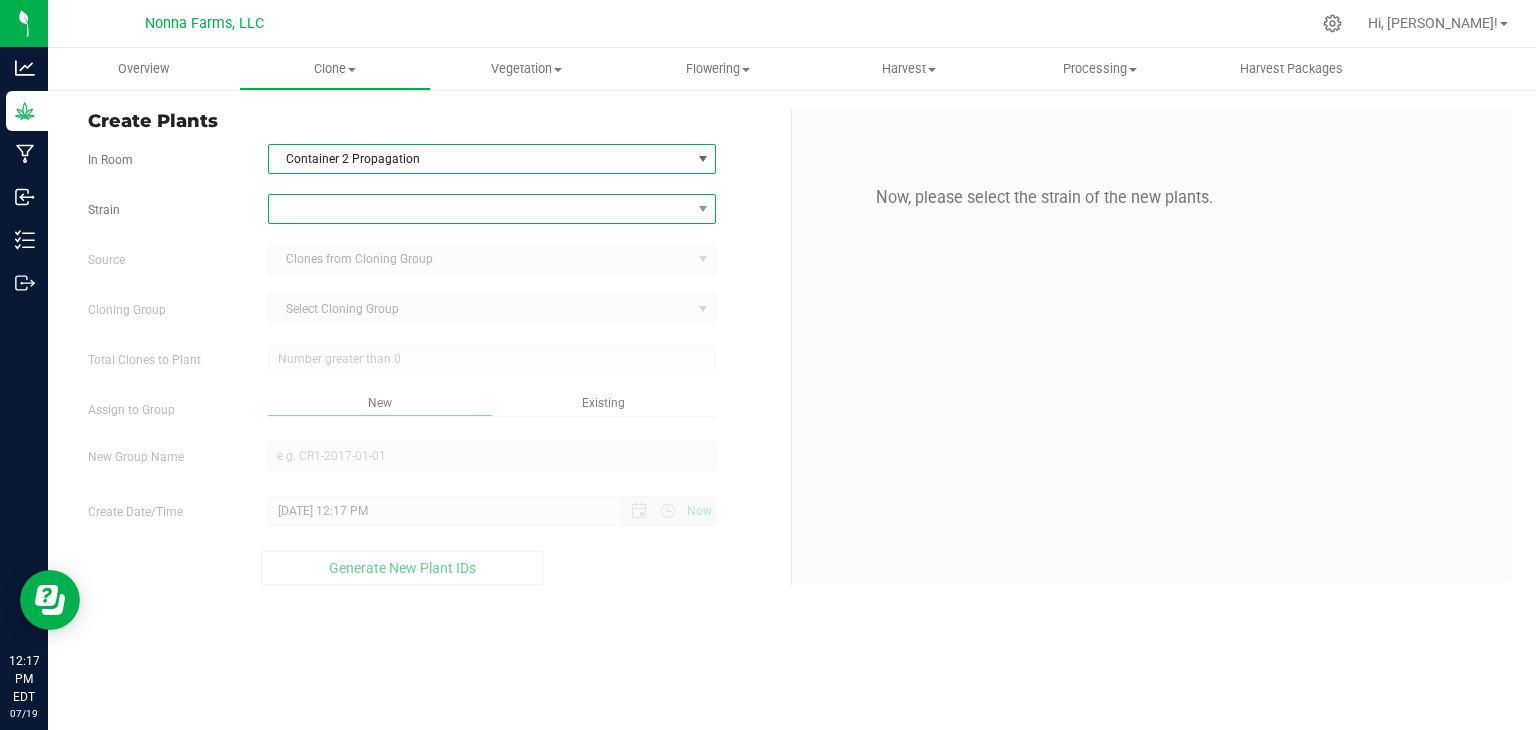 click at bounding box center [480, 209] 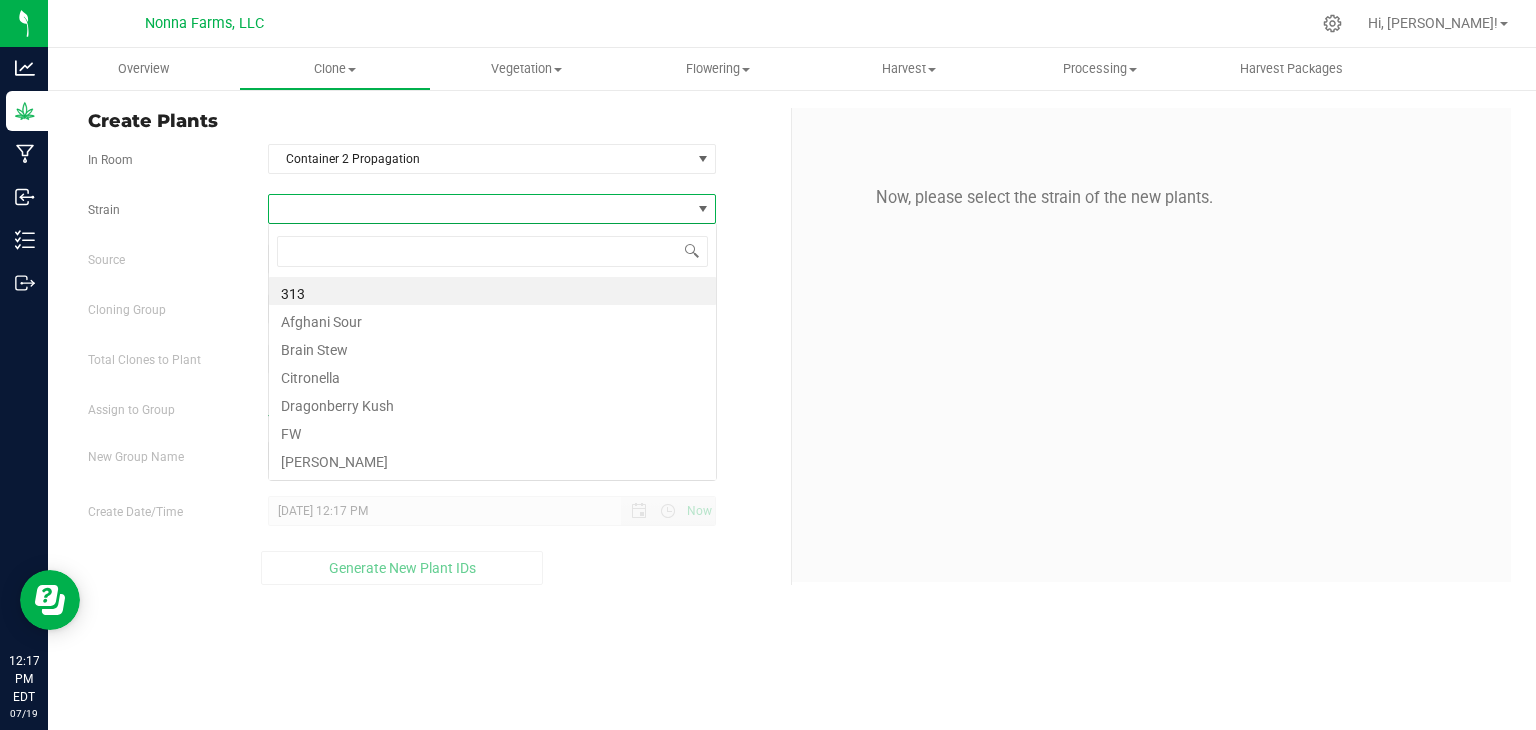 scroll, scrollTop: 99970, scrollLeft: 99551, axis: both 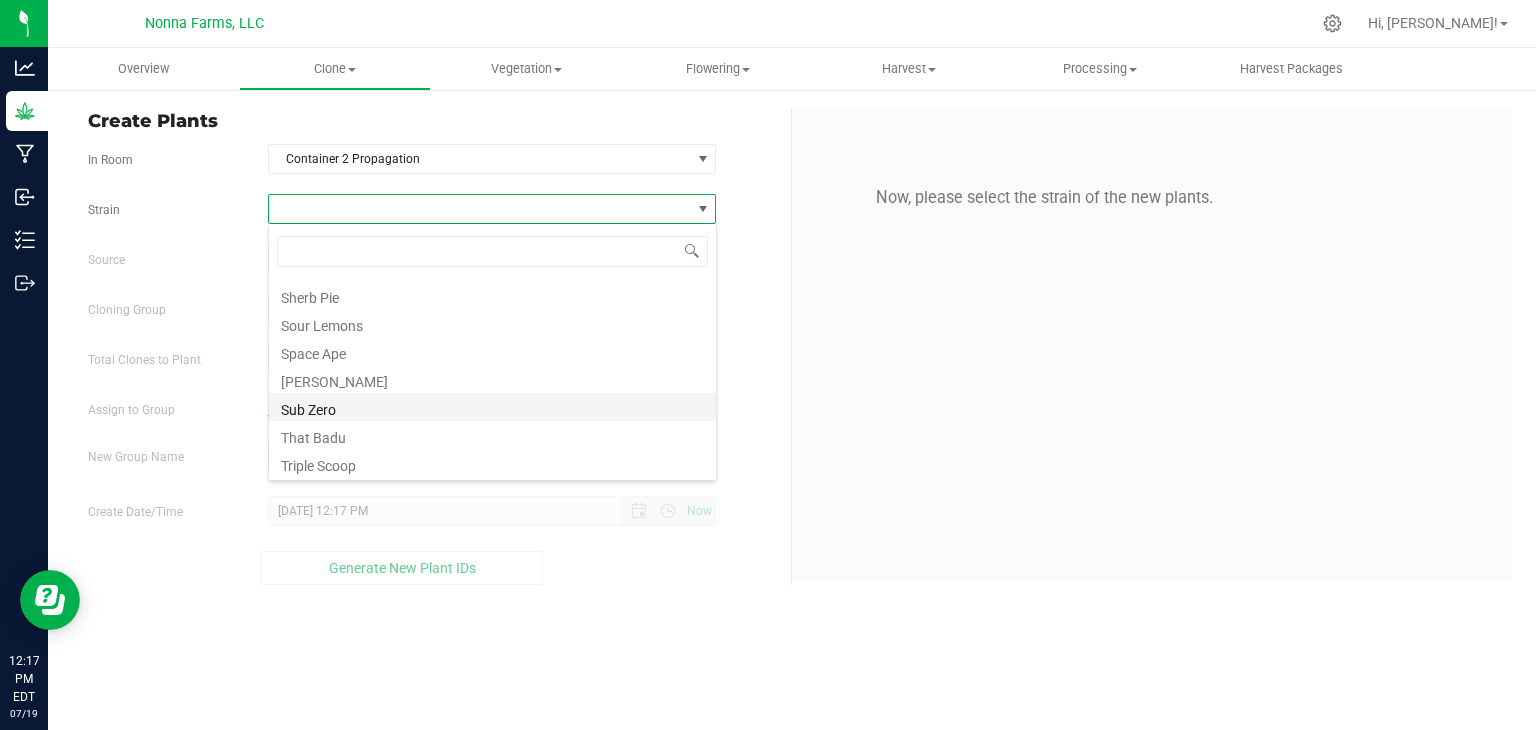 click on "Sub Zero" at bounding box center [492, 407] 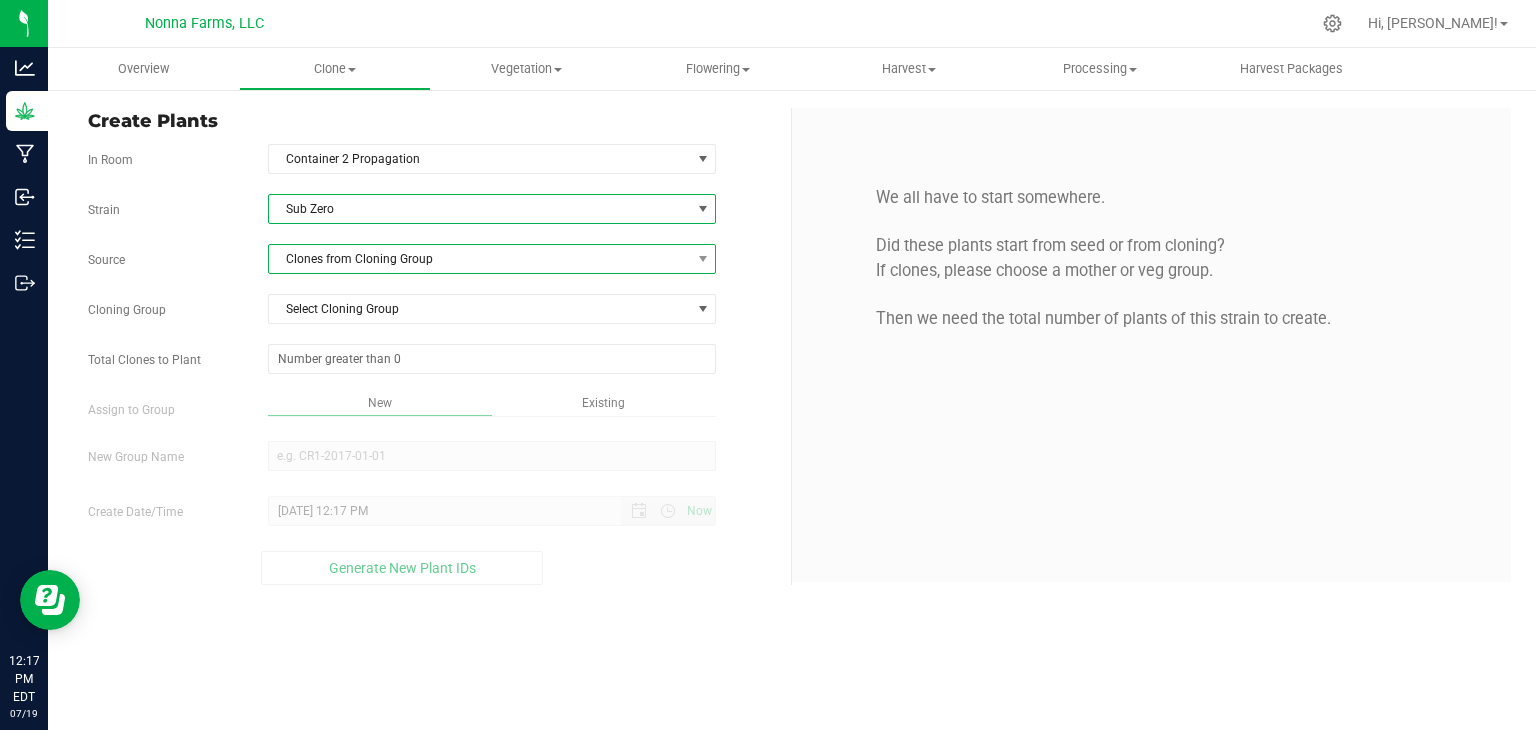 click on "Clones from Cloning Group" at bounding box center [480, 259] 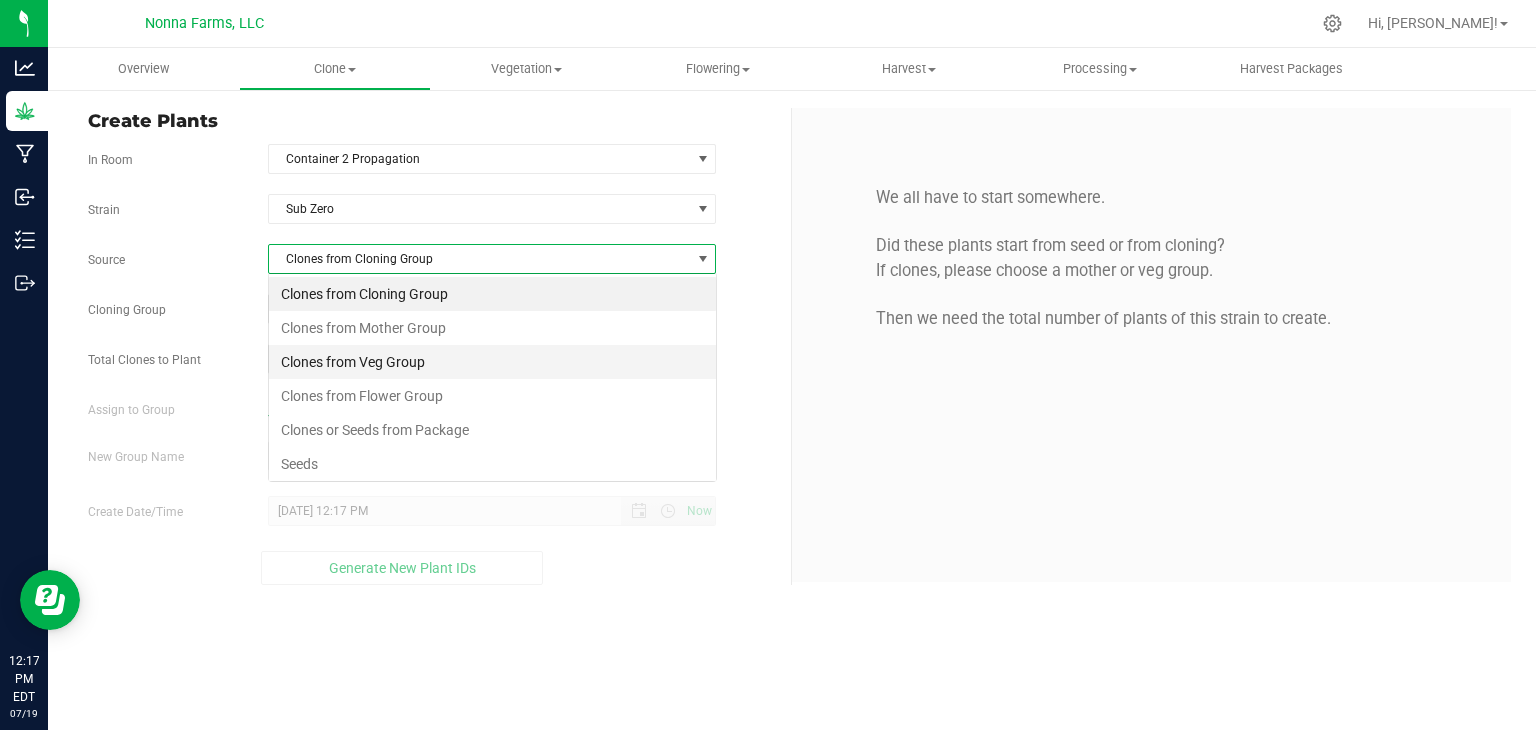 scroll, scrollTop: 99970, scrollLeft: 99551, axis: both 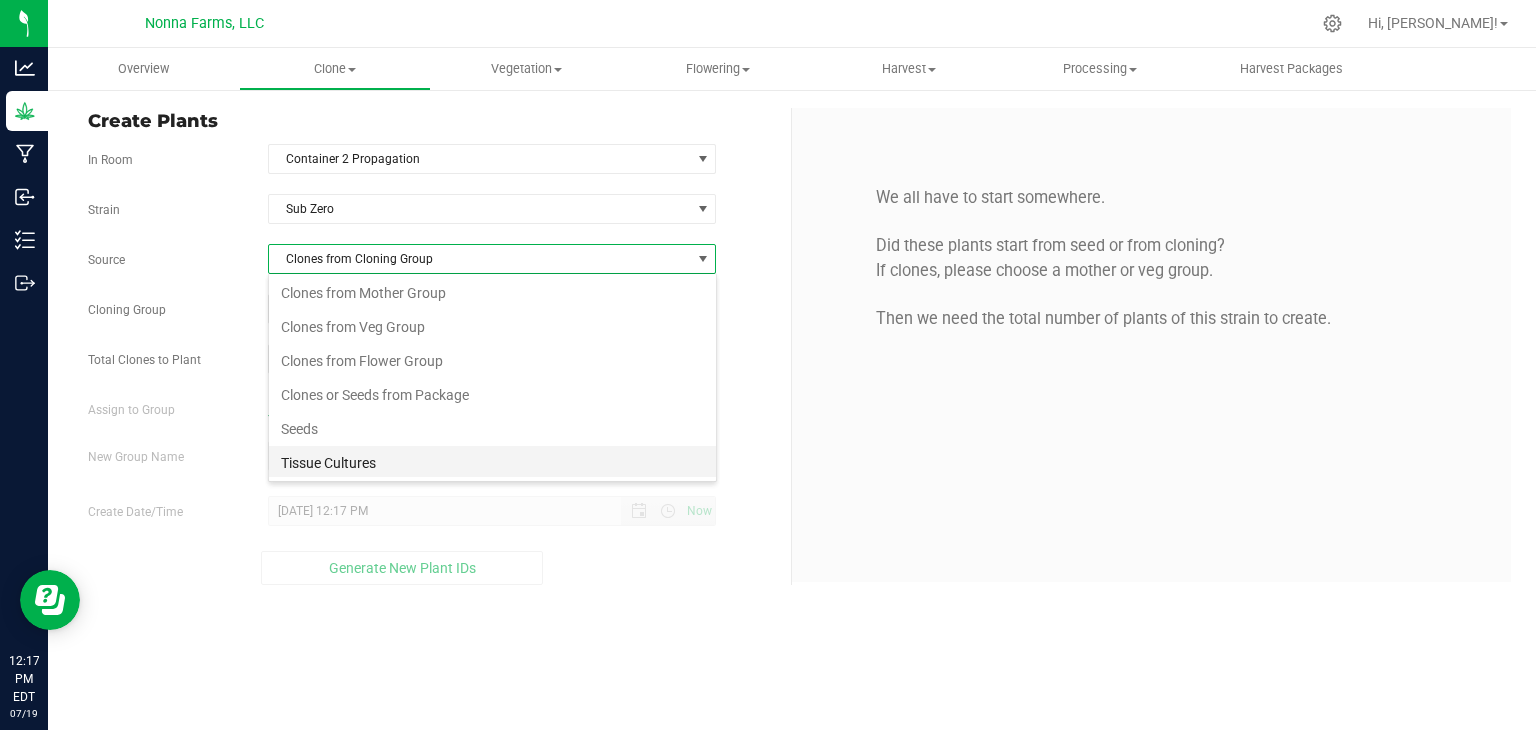 click on "Tissue Cultures" at bounding box center (492, 463) 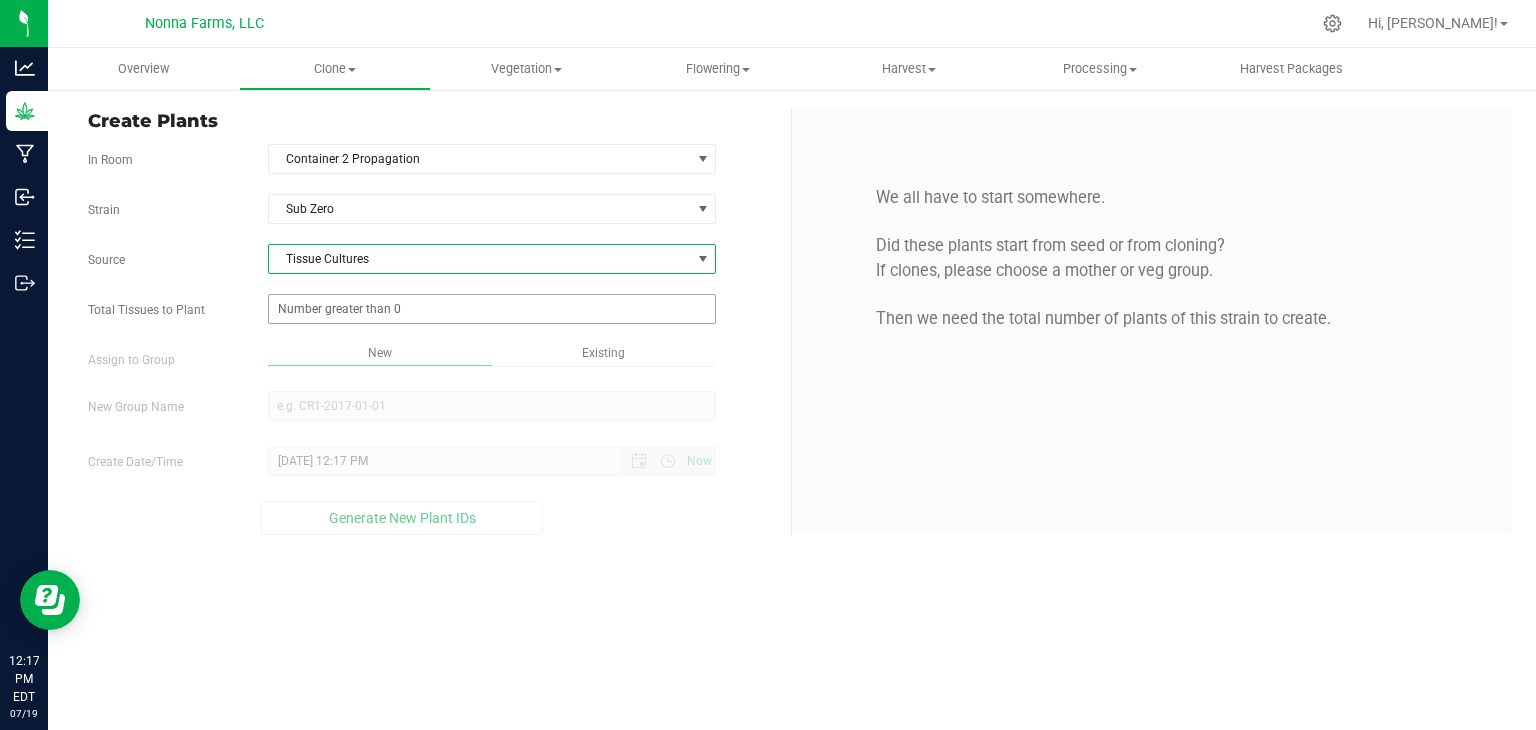 click at bounding box center (492, 309) 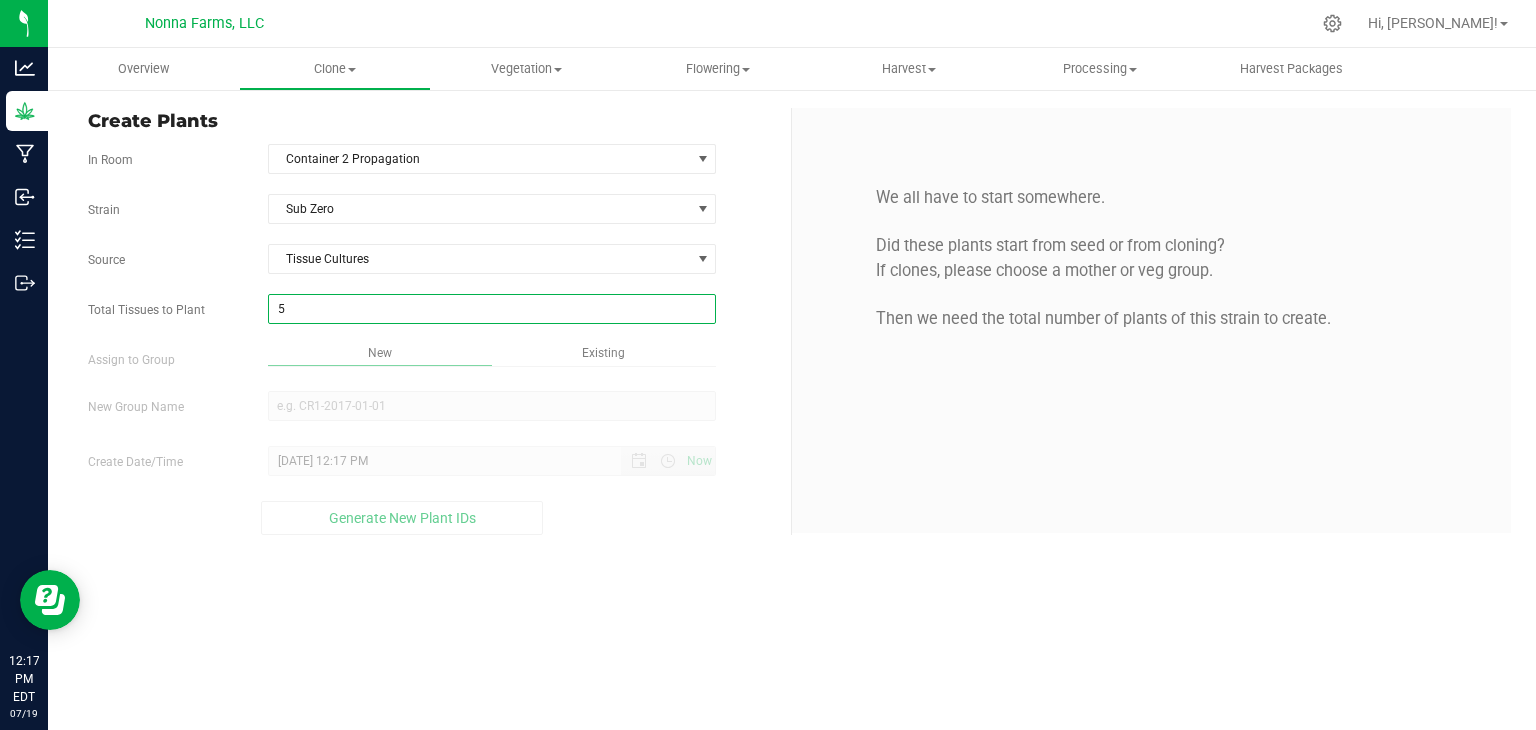 type on "50" 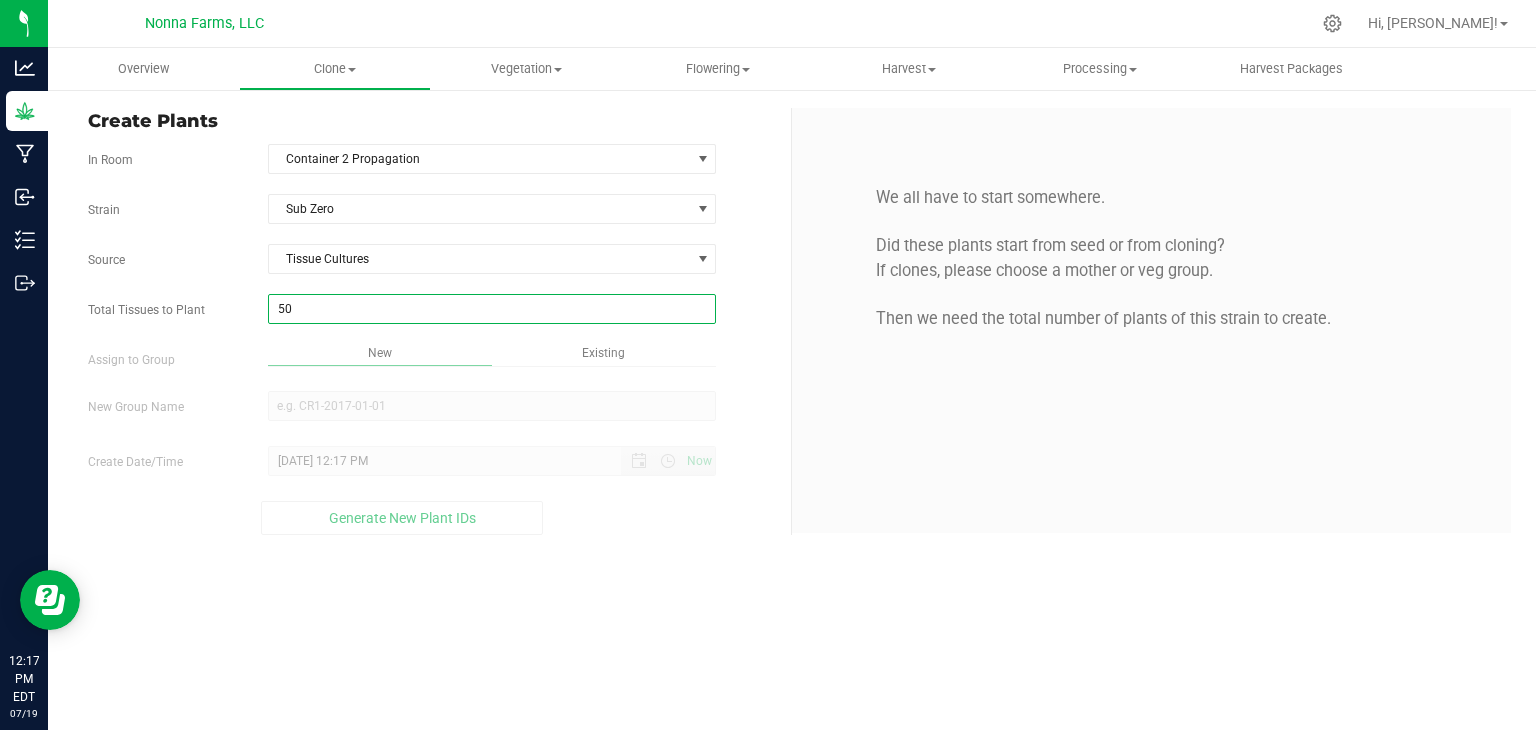 type on "50" 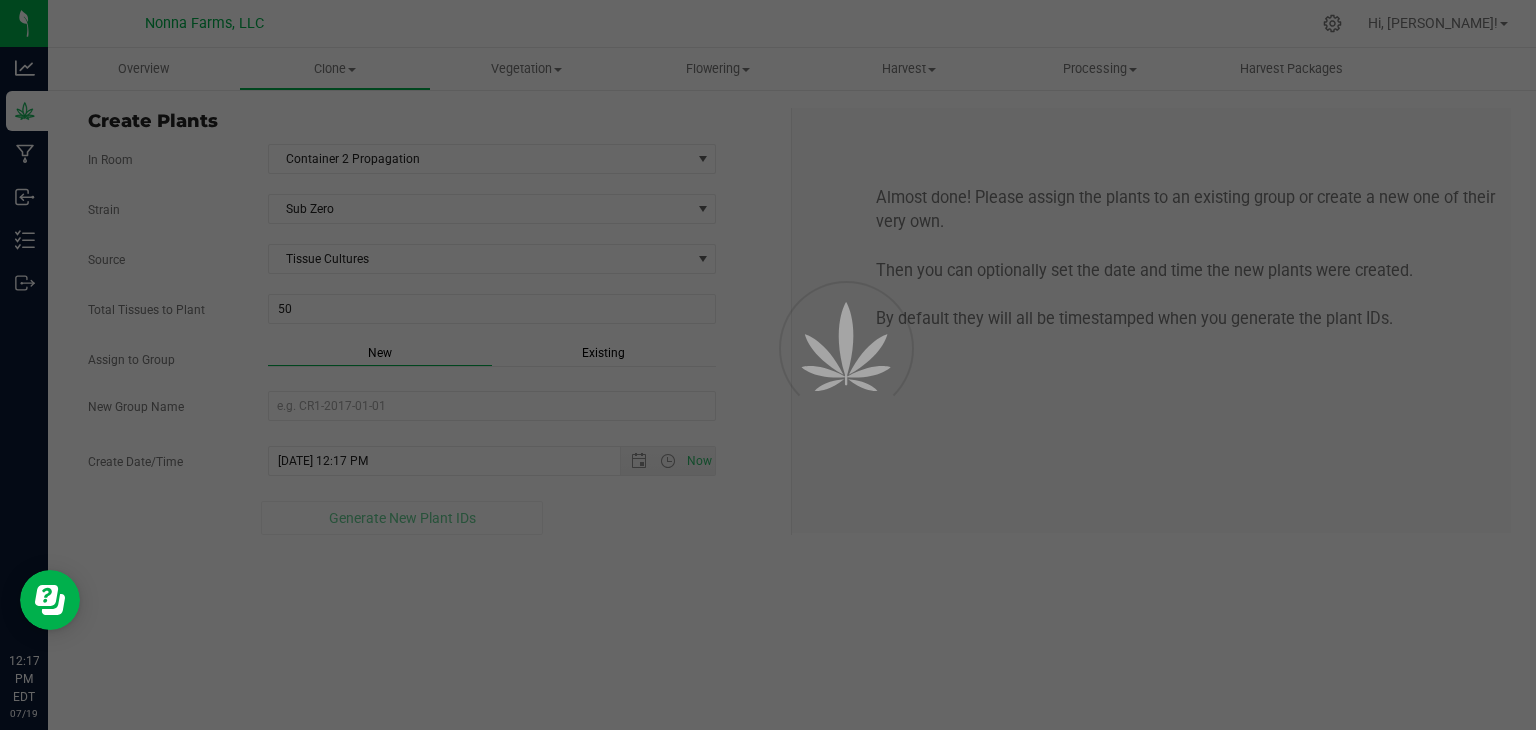 drag, startPoint x: 350, startPoint y: 348, endPoint x: 382, endPoint y: 386, distance: 49.67897 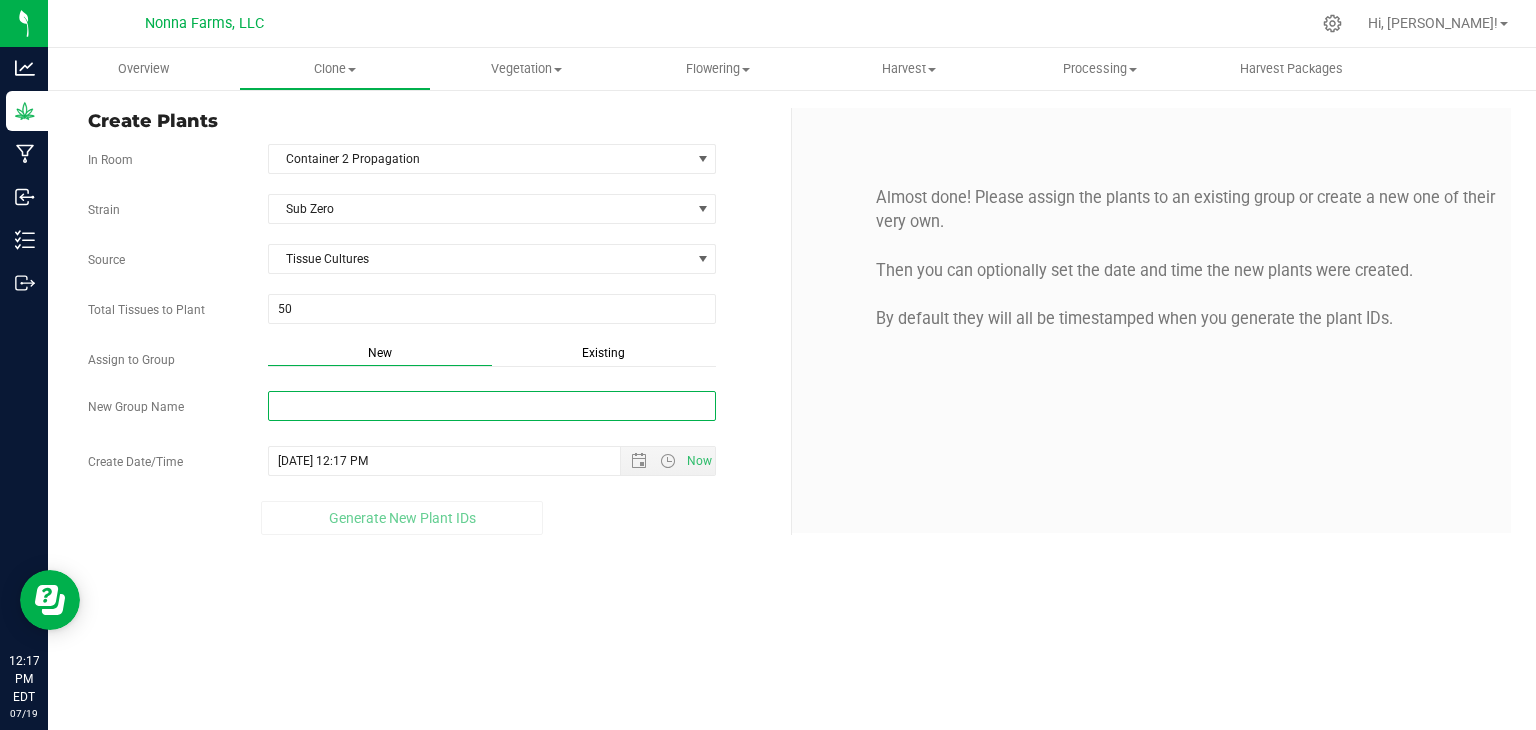 click on "New Group Name" at bounding box center (492, 406) 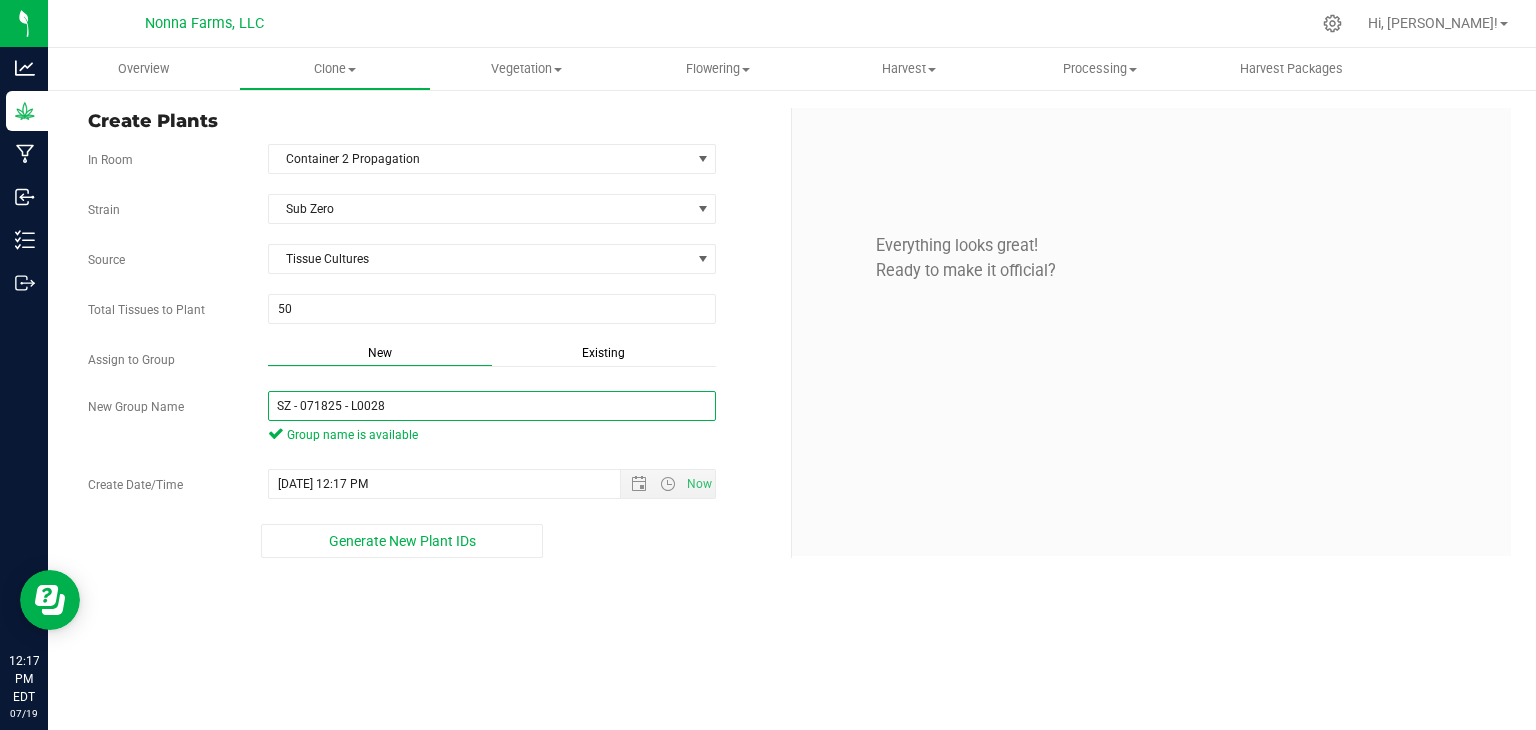 drag, startPoint x: 424, startPoint y: 393, endPoint x: 93, endPoint y: 389, distance: 331.02417 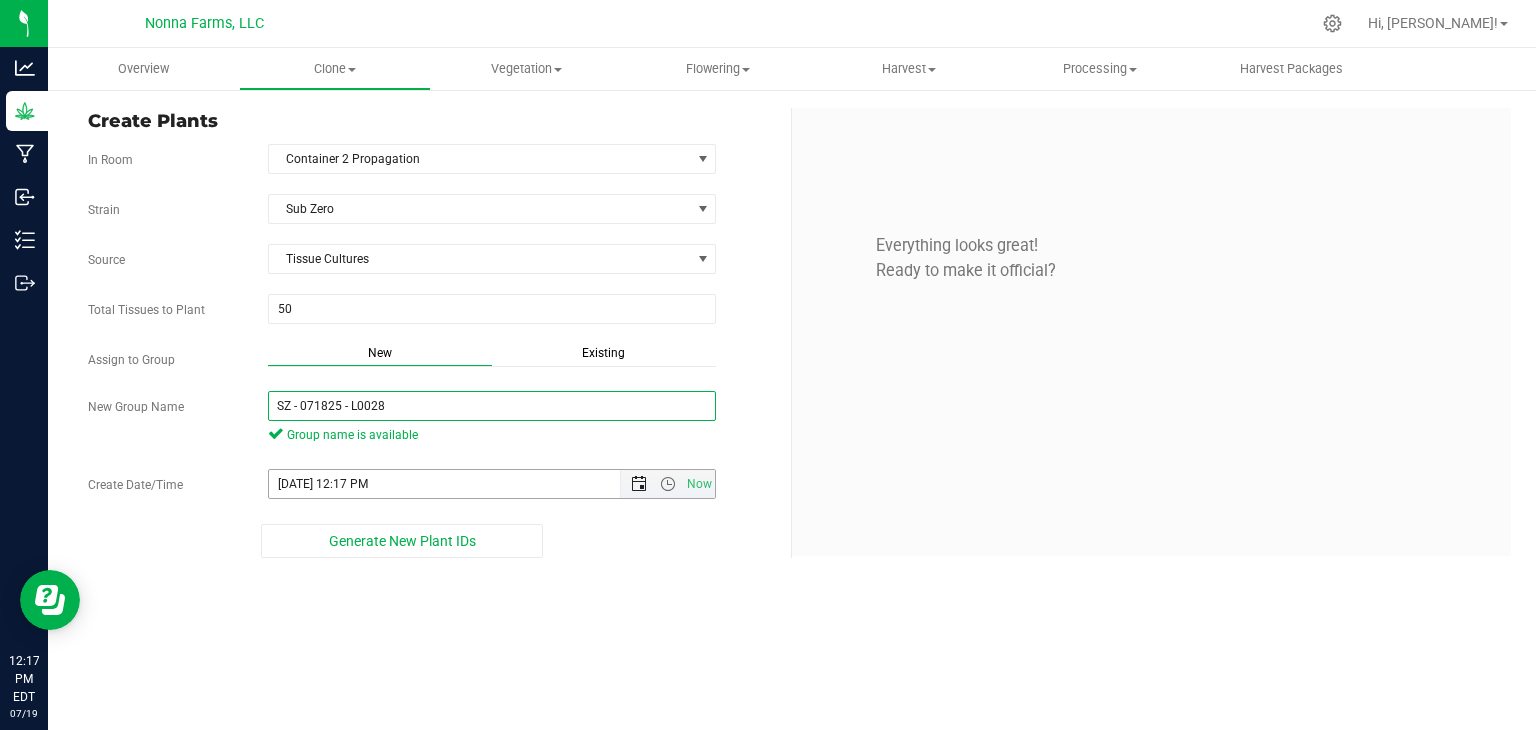 click at bounding box center (639, 484) 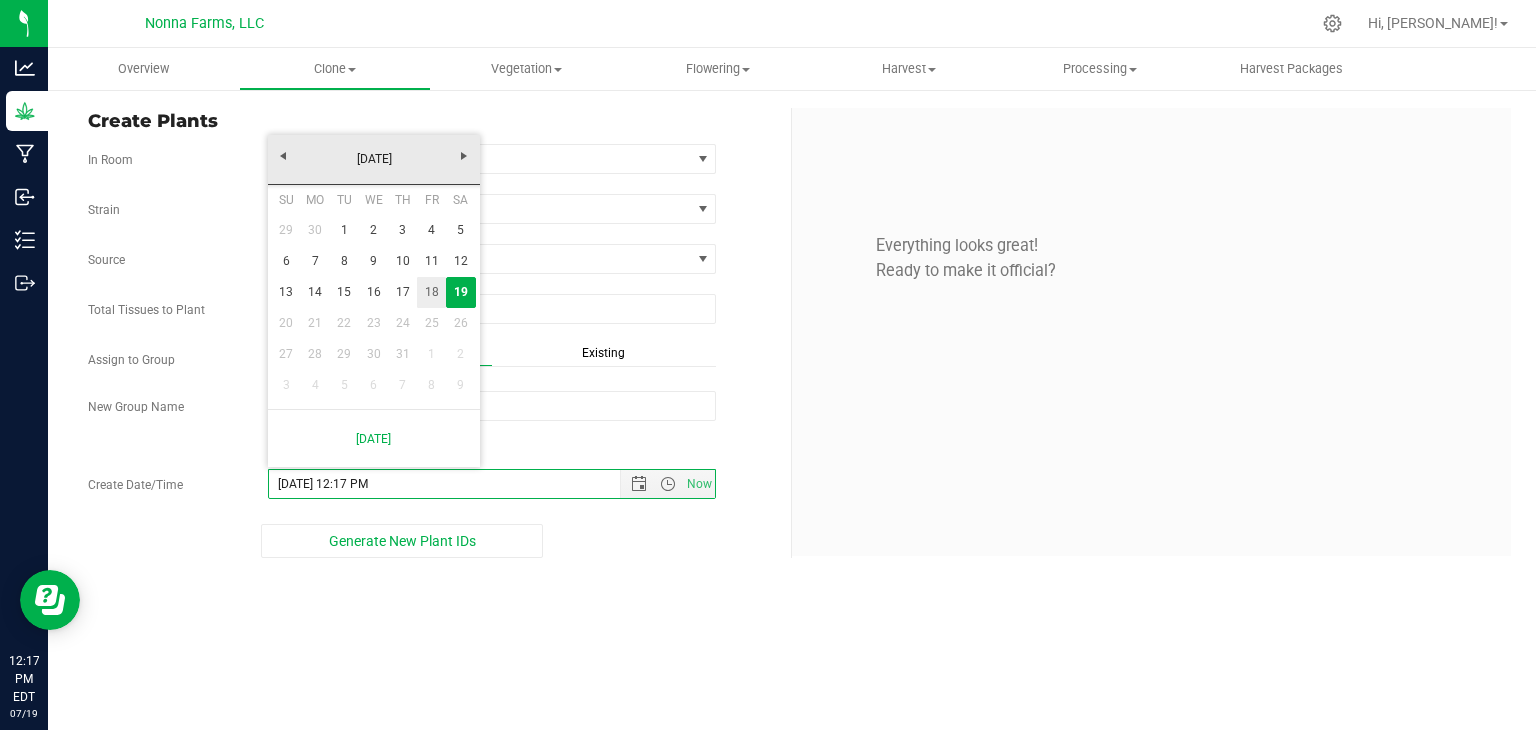 click on "18" at bounding box center (431, 292) 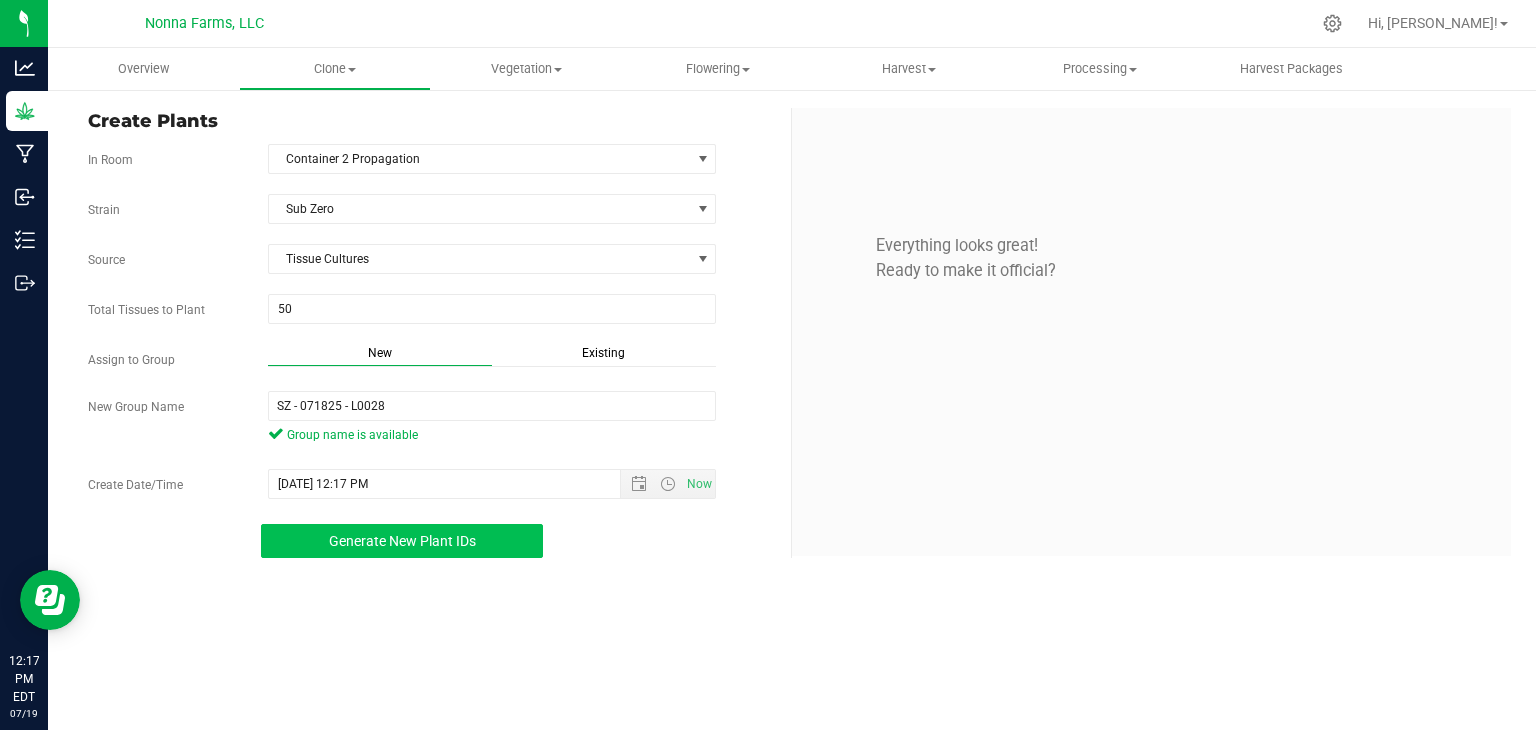 click on "Generate New Plant IDs" at bounding box center [402, 541] 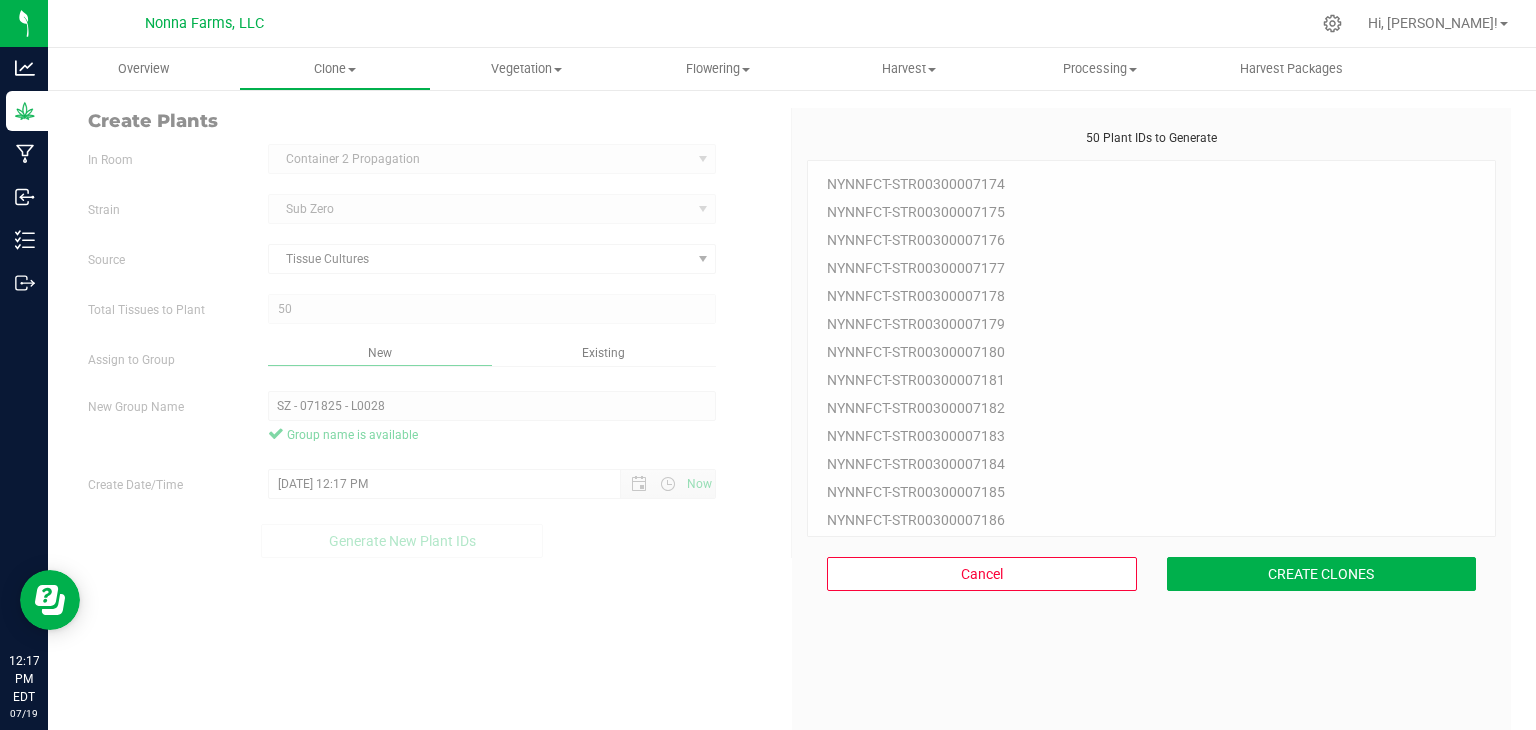 scroll, scrollTop: 60, scrollLeft: 0, axis: vertical 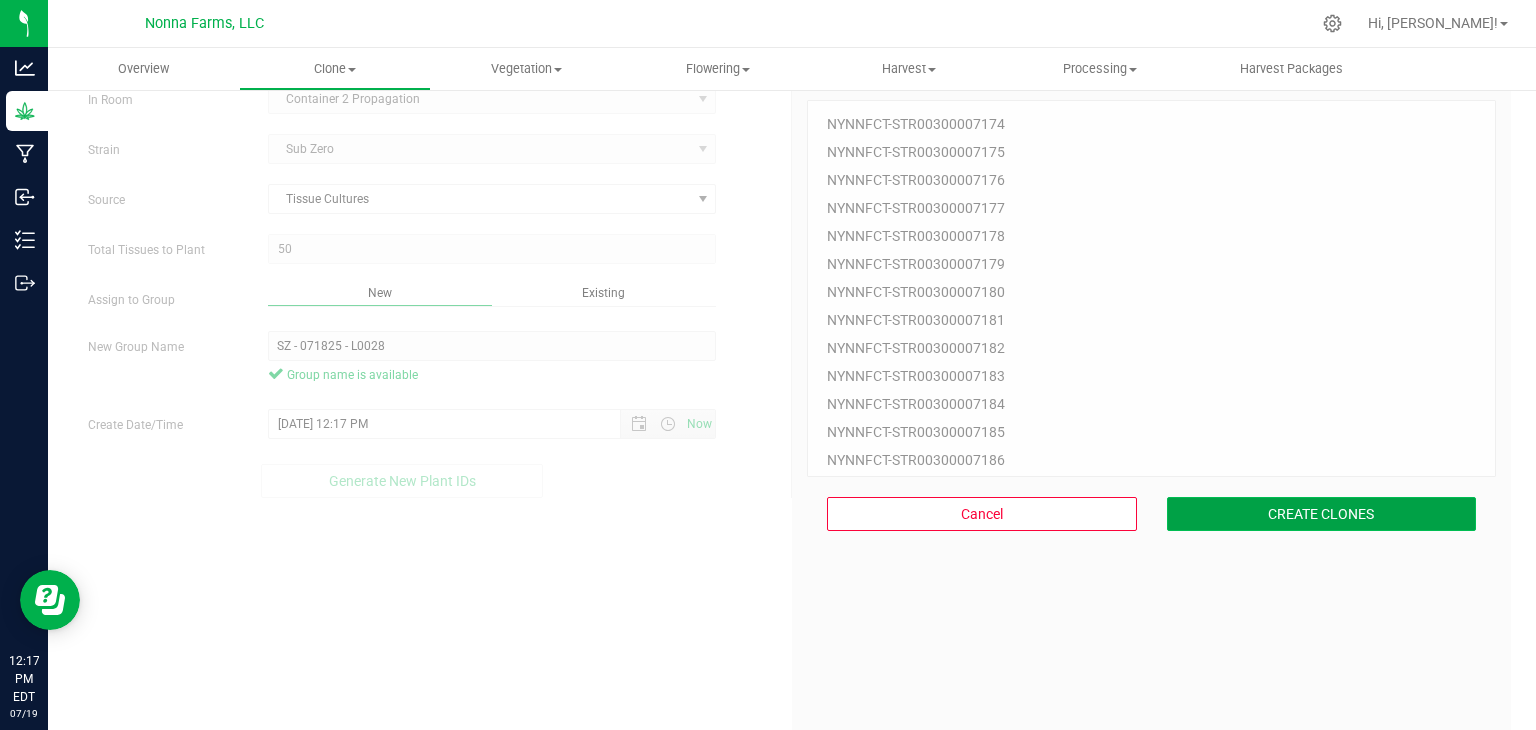 click on "CREATE CLONES" at bounding box center (1322, 514) 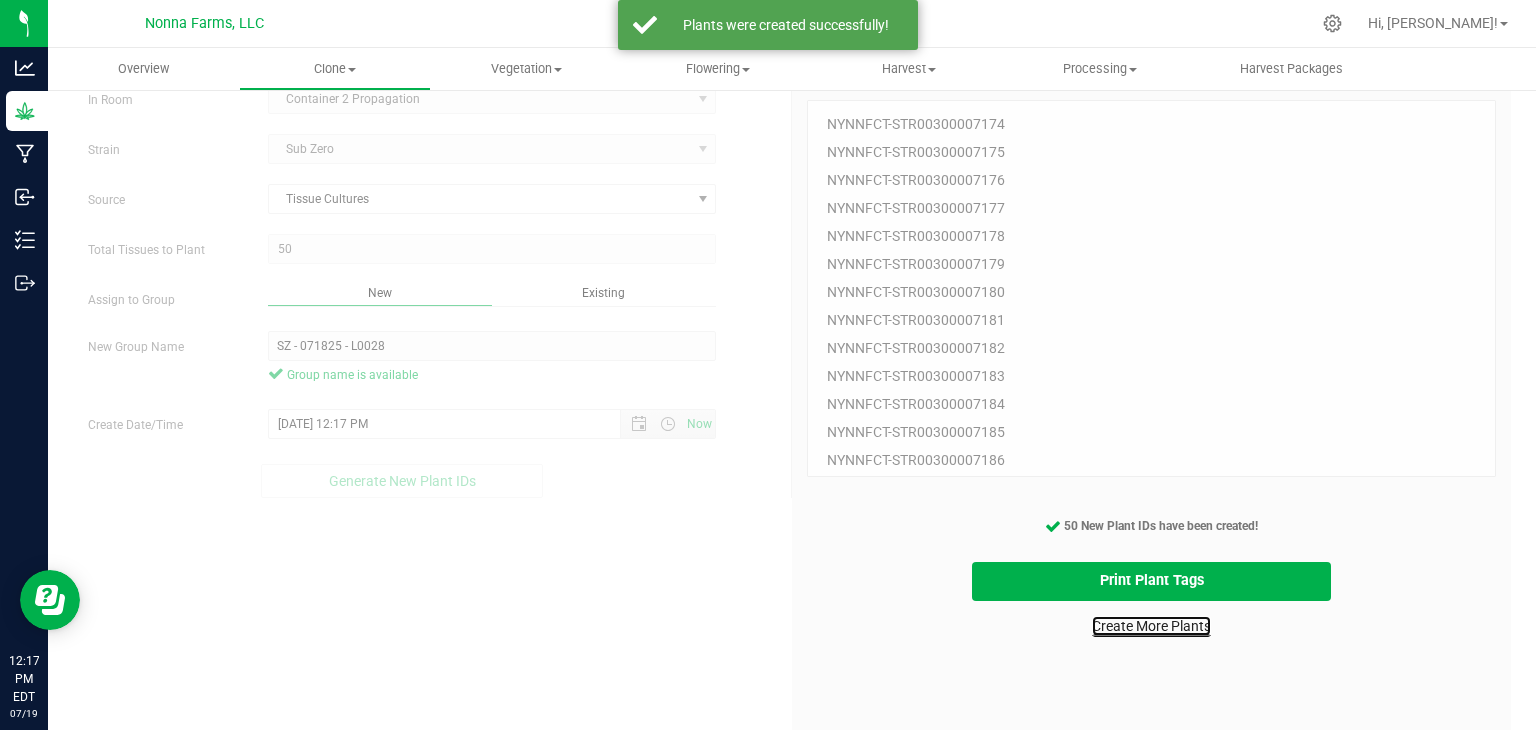 click on "Create More Plants" at bounding box center [1151, 626] 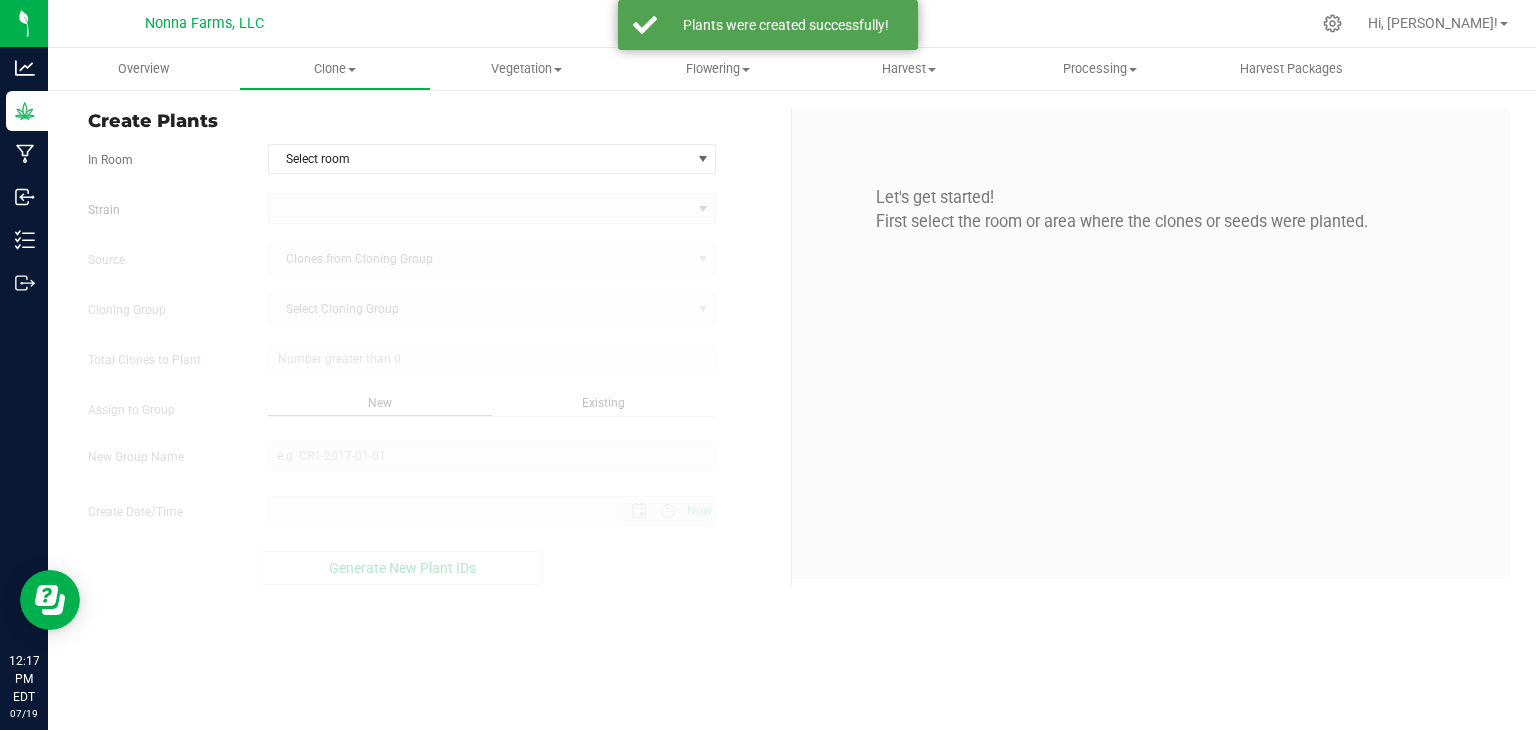 scroll, scrollTop: 0, scrollLeft: 0, axis: both 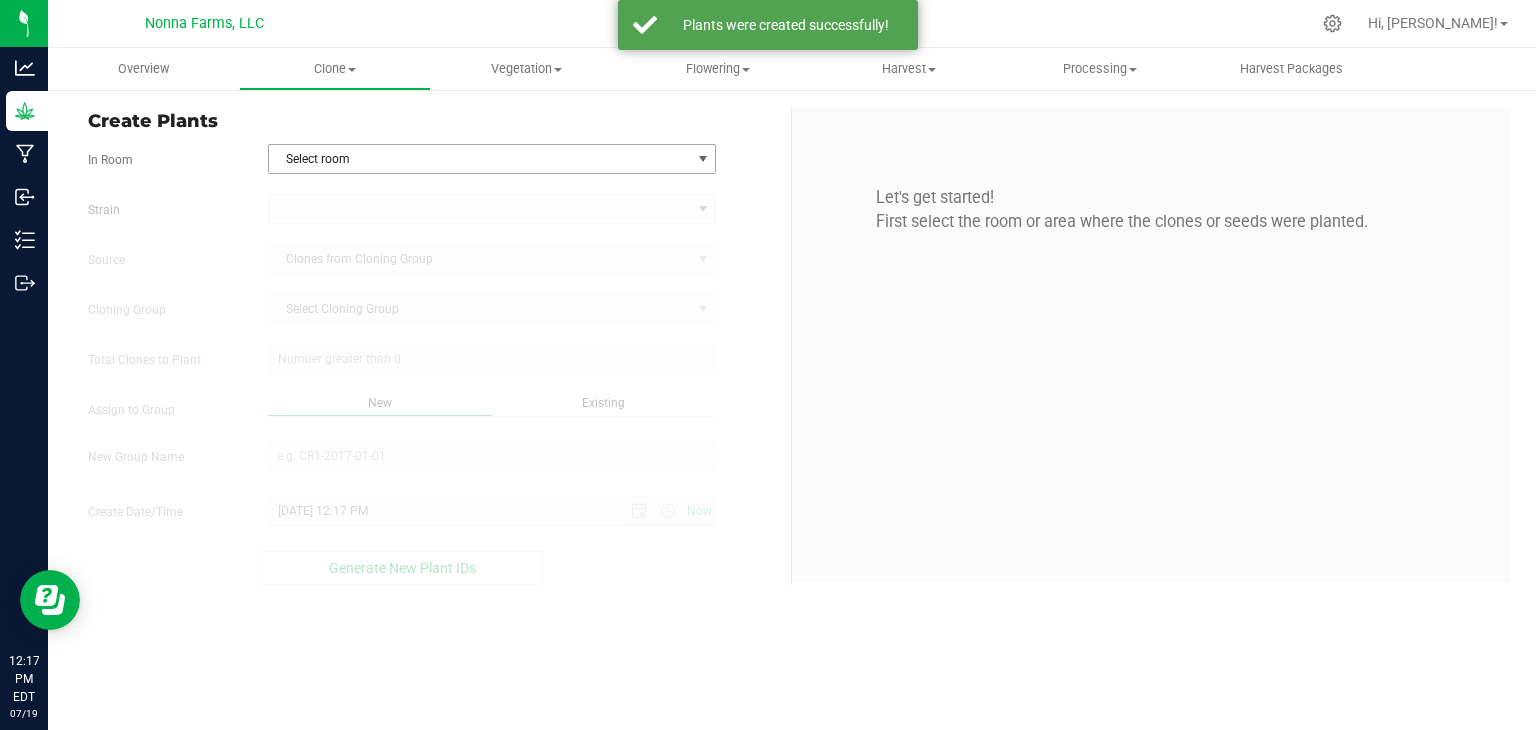 click on "Select room" at bounding box center (480, 159) 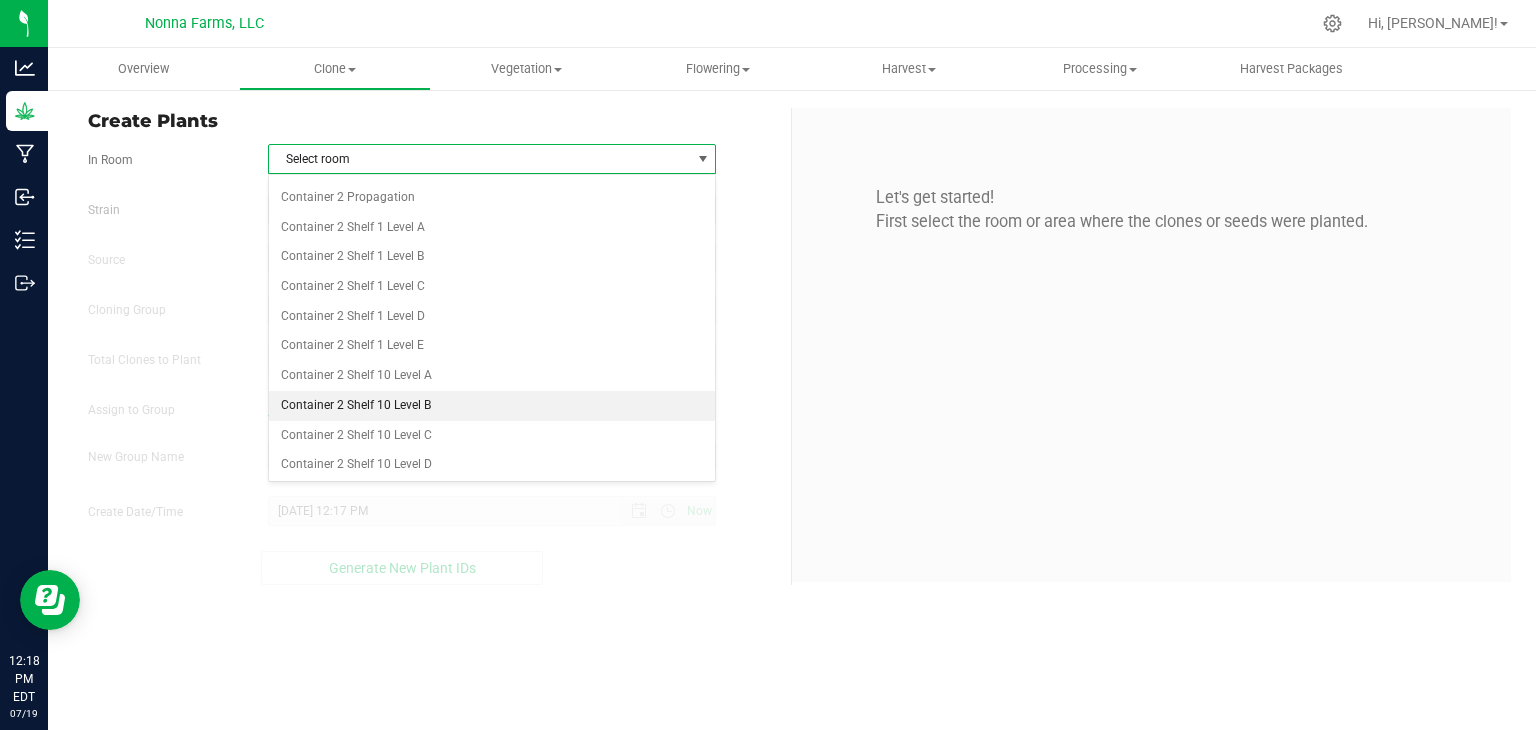 scroll, scrollTop: 2600, scrollLeft: 0, axis: vertical 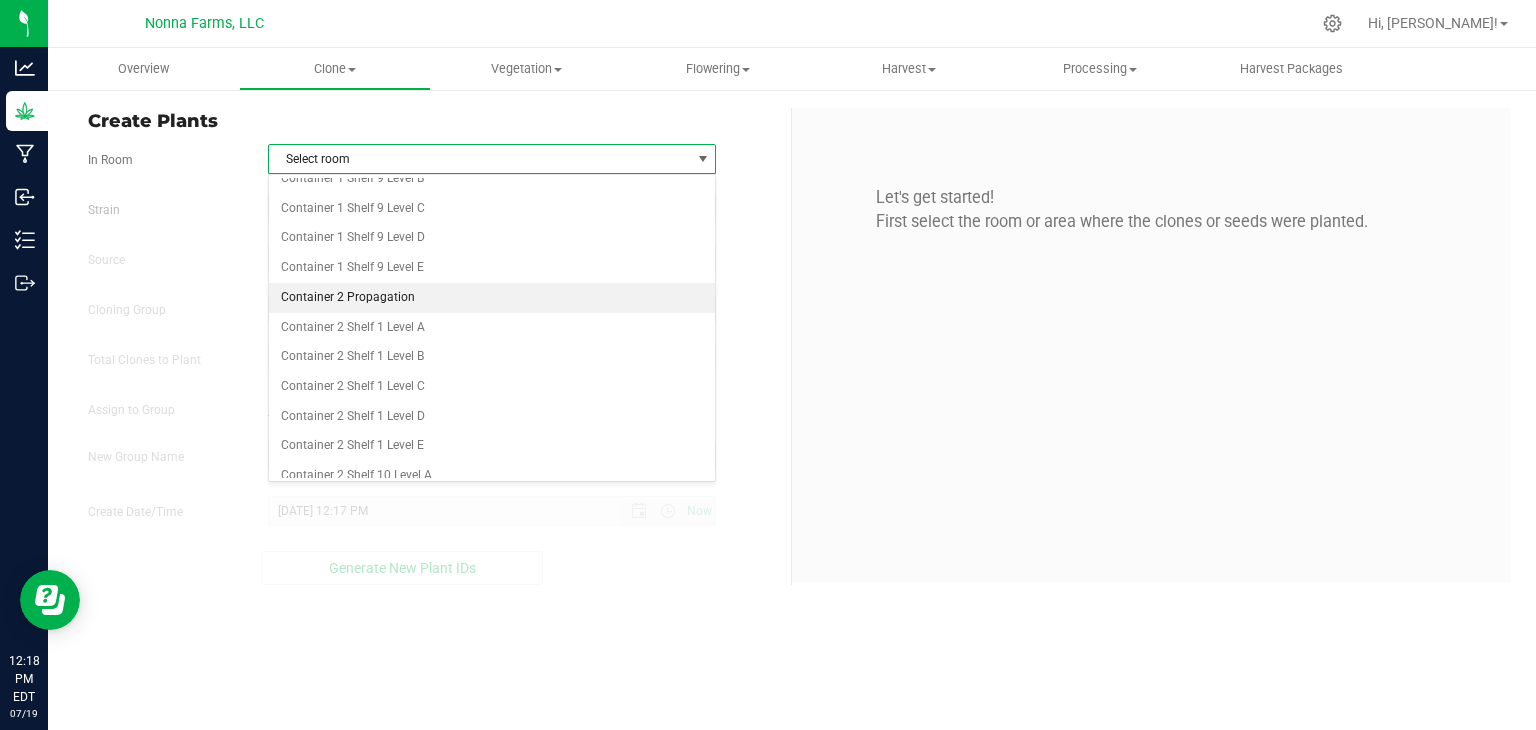 click on "Container 2 Propagation" at bounding box center [492, 298] 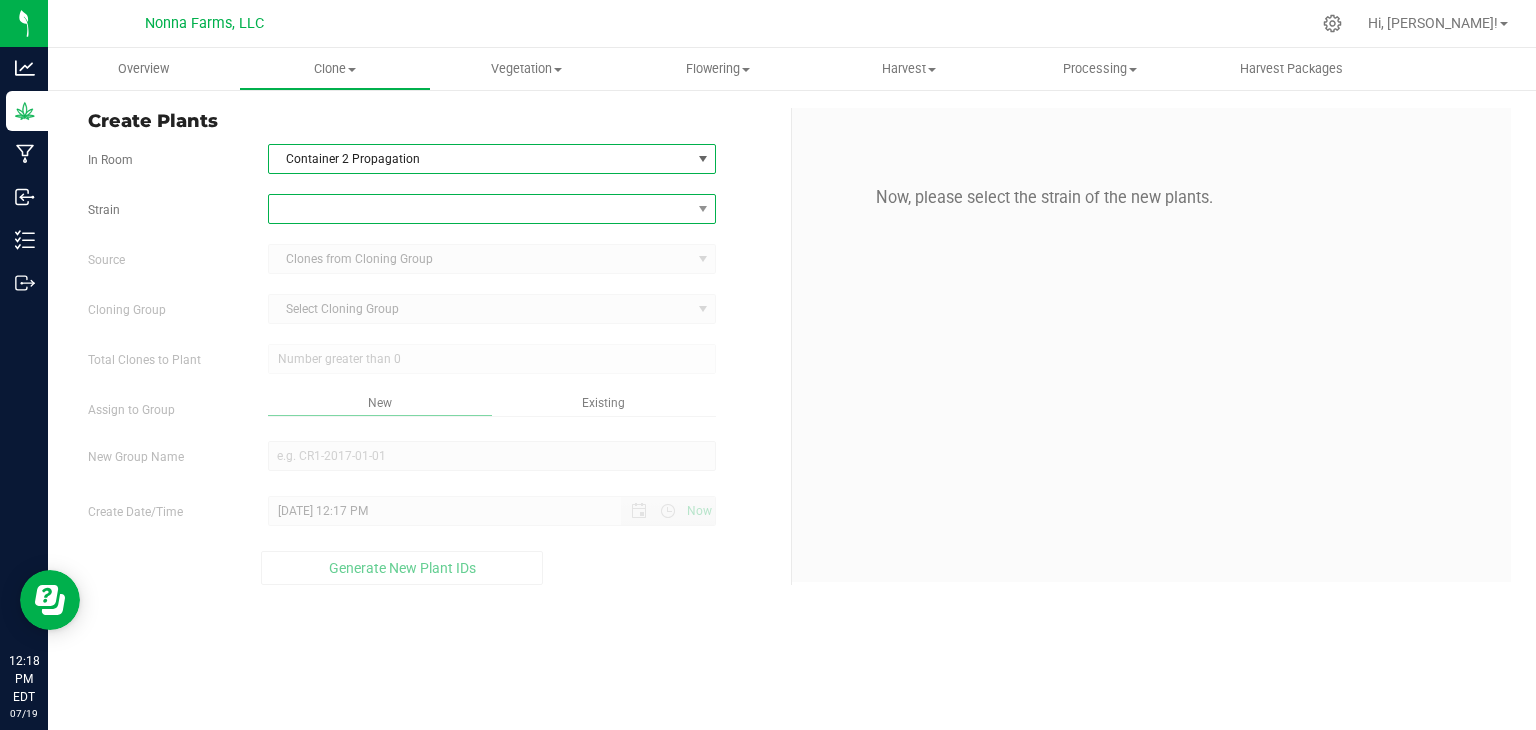 click at bounding box center (480, 209) 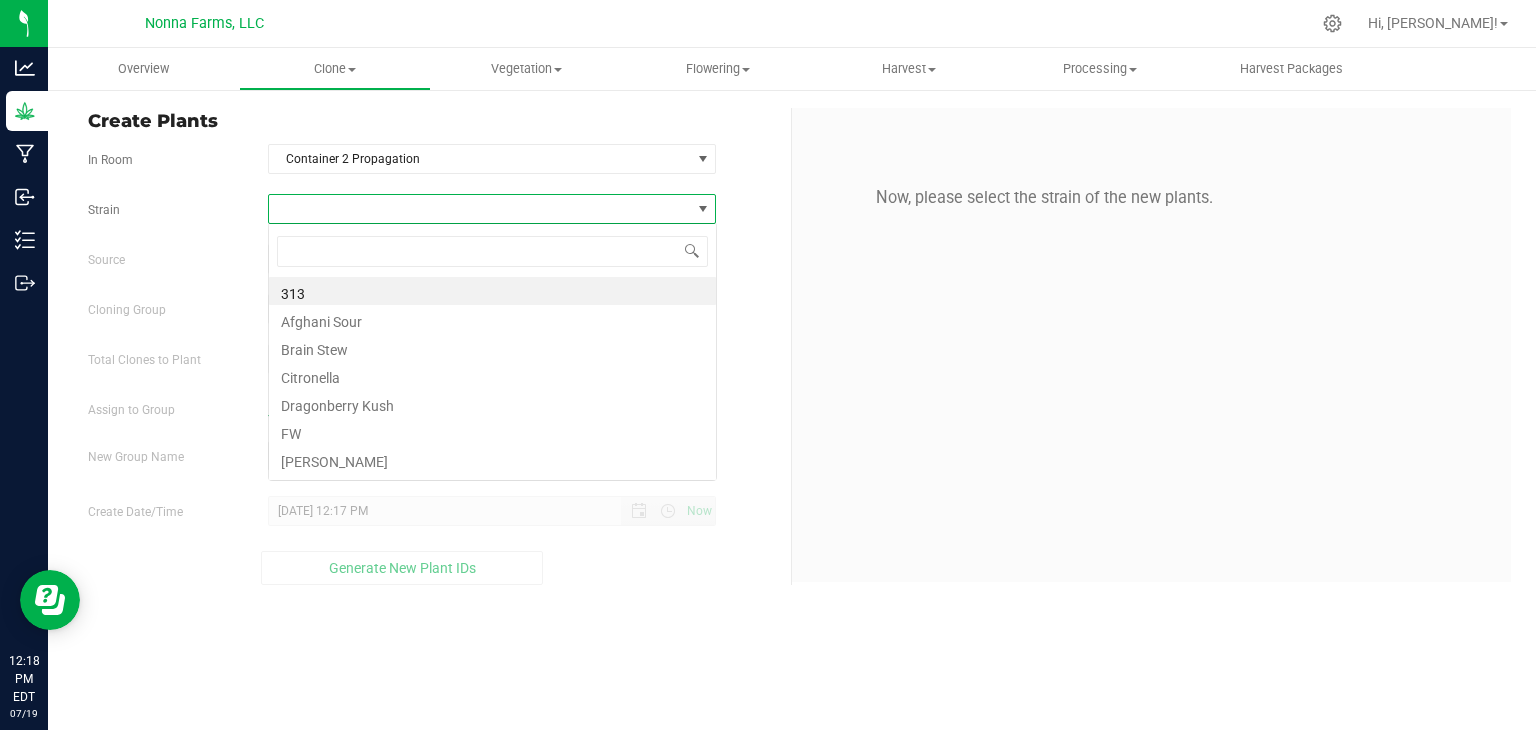scroll, scrollTop: 99970, scrollLeft: 99551, axis: both 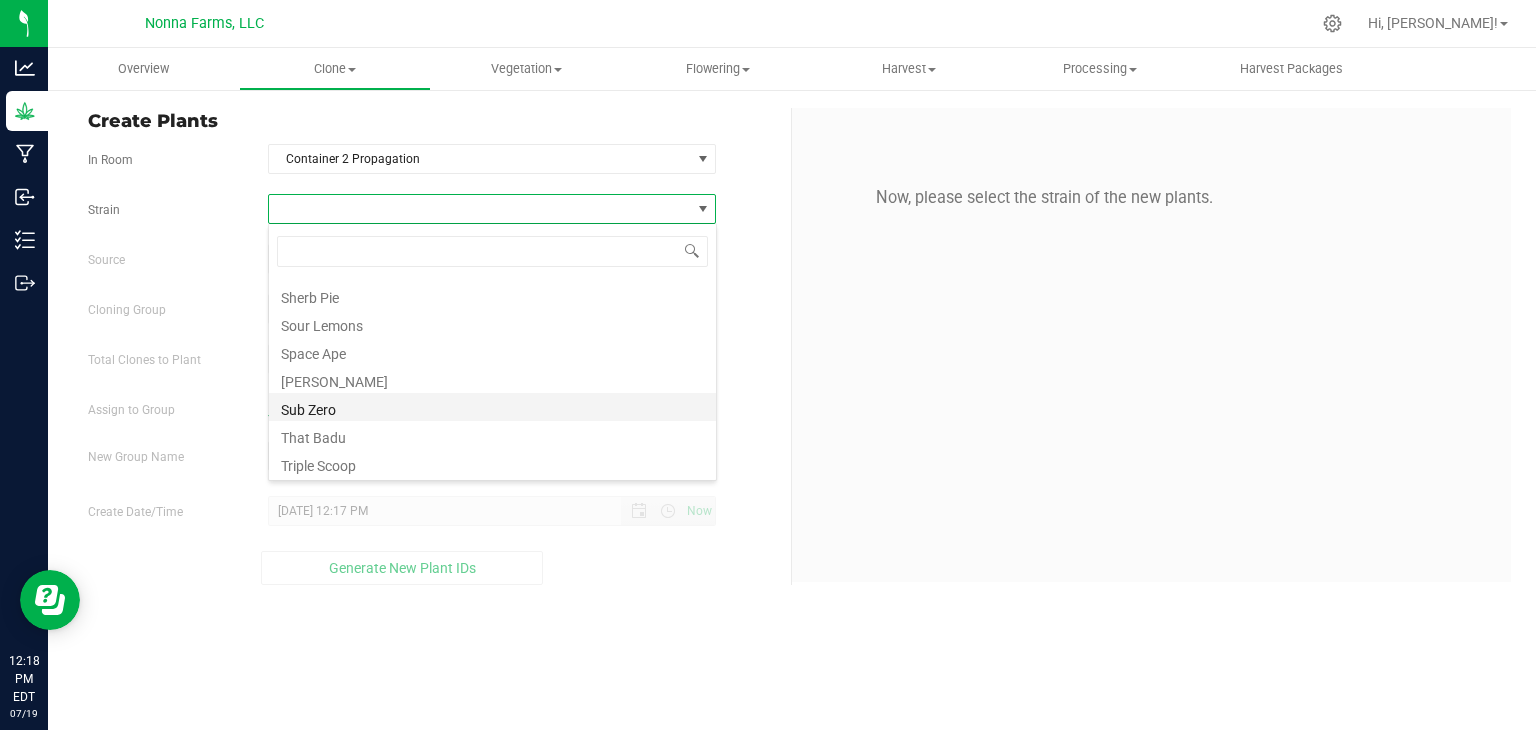 click on "Sub Zero" at bounding box center [492, 407] 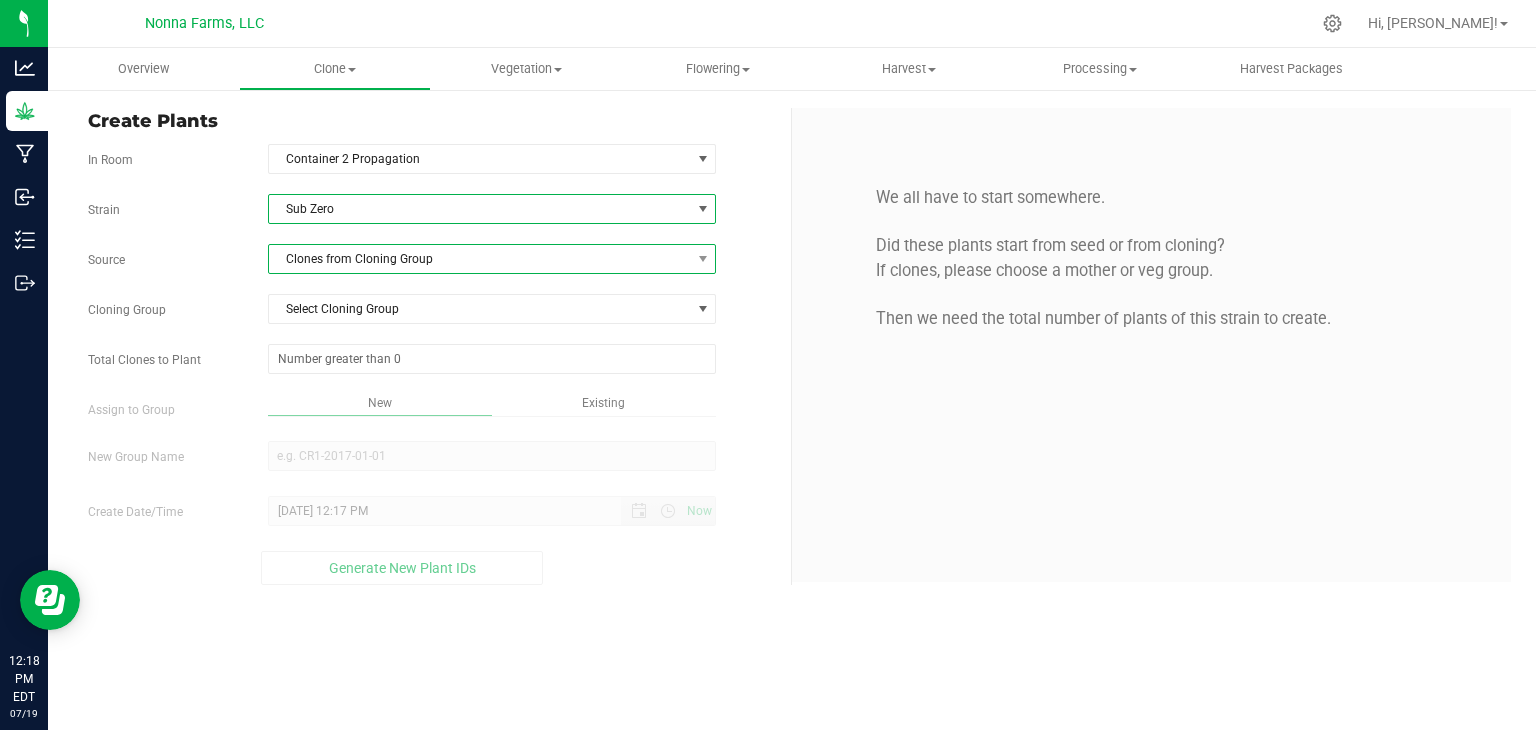 click on "Clones from Cloning Group" at bounding box center [480, 259] 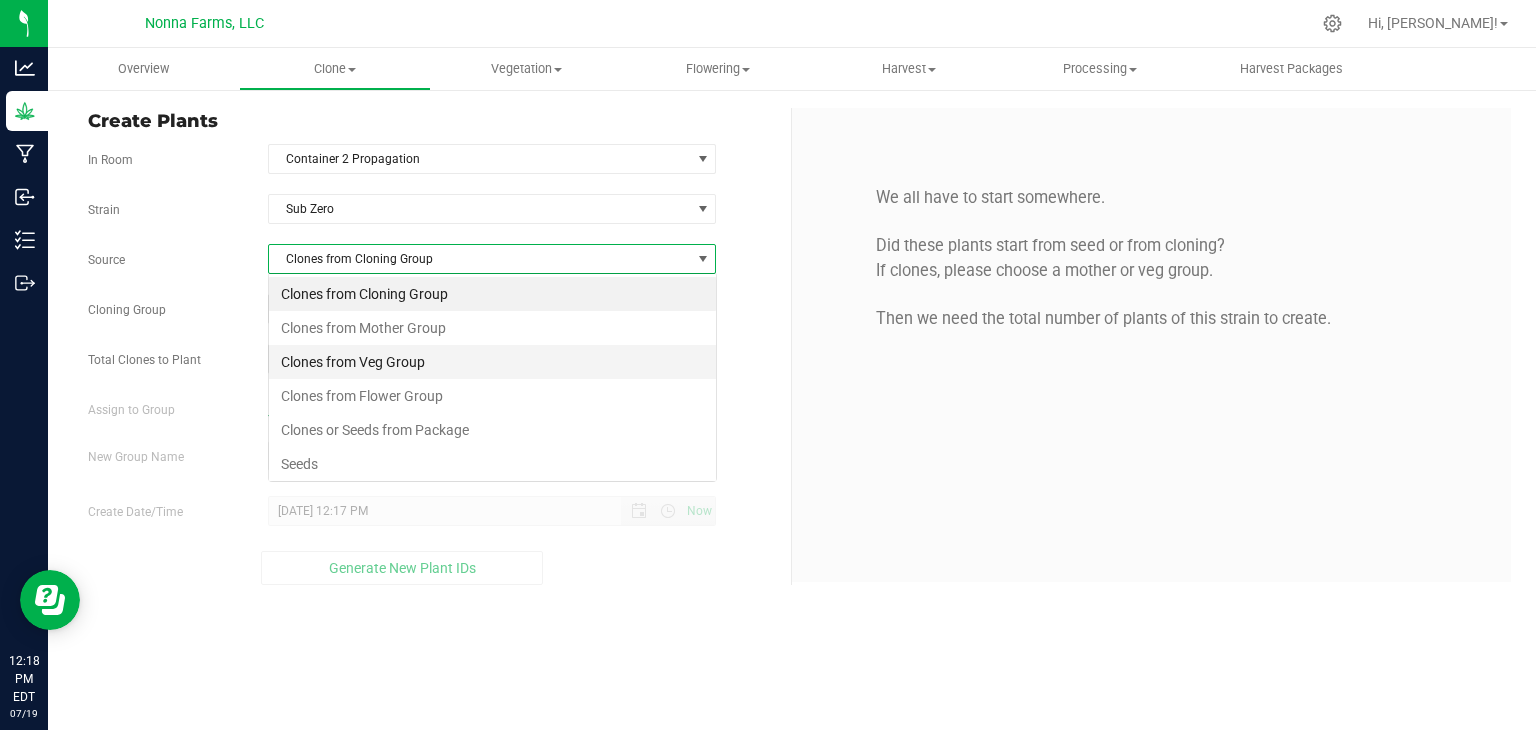 scroll, scrollTop: 99970, scrollLeft: 99551, axis: both 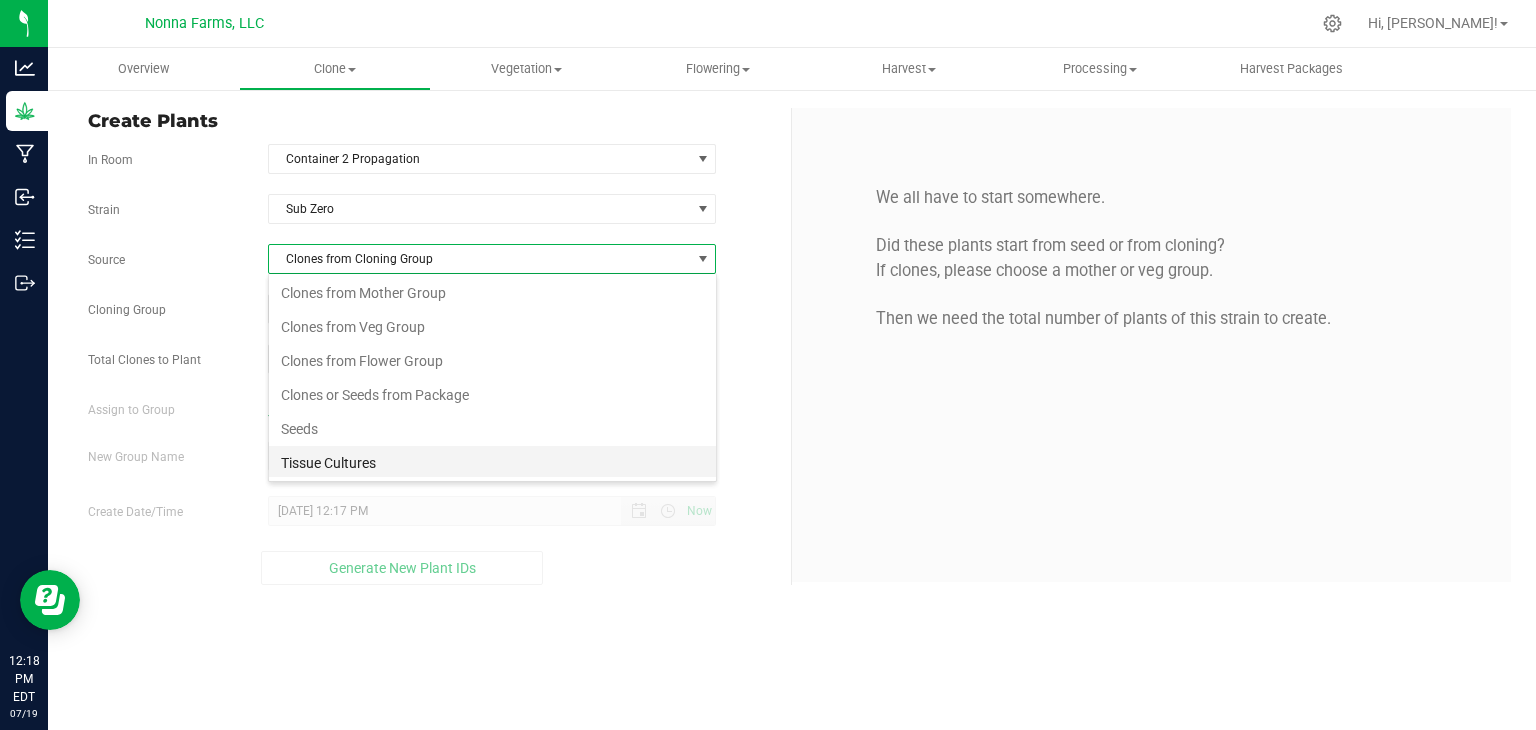 click on "Tissue Cultures" at bounding box center [492, 463] 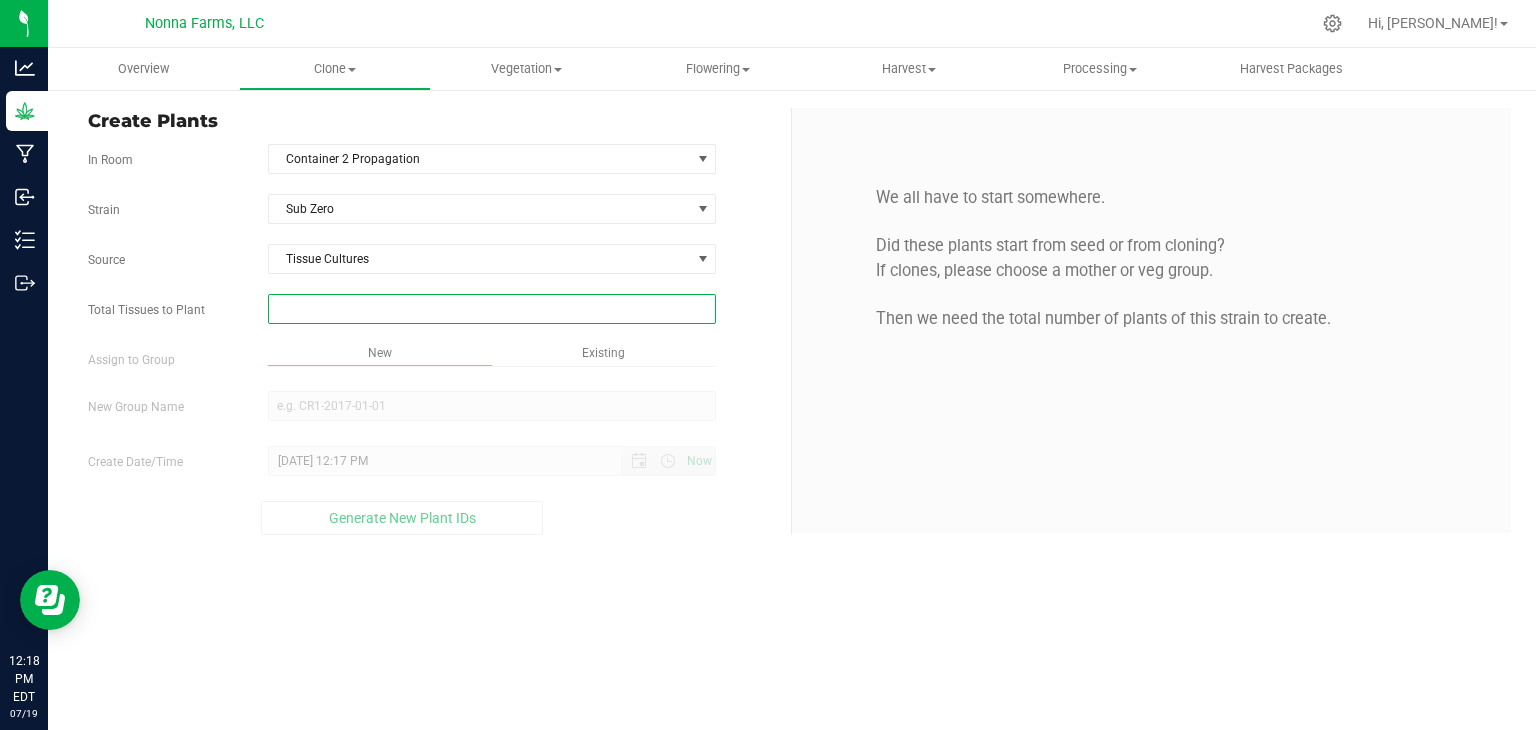 click at bounding box center [492, 309] 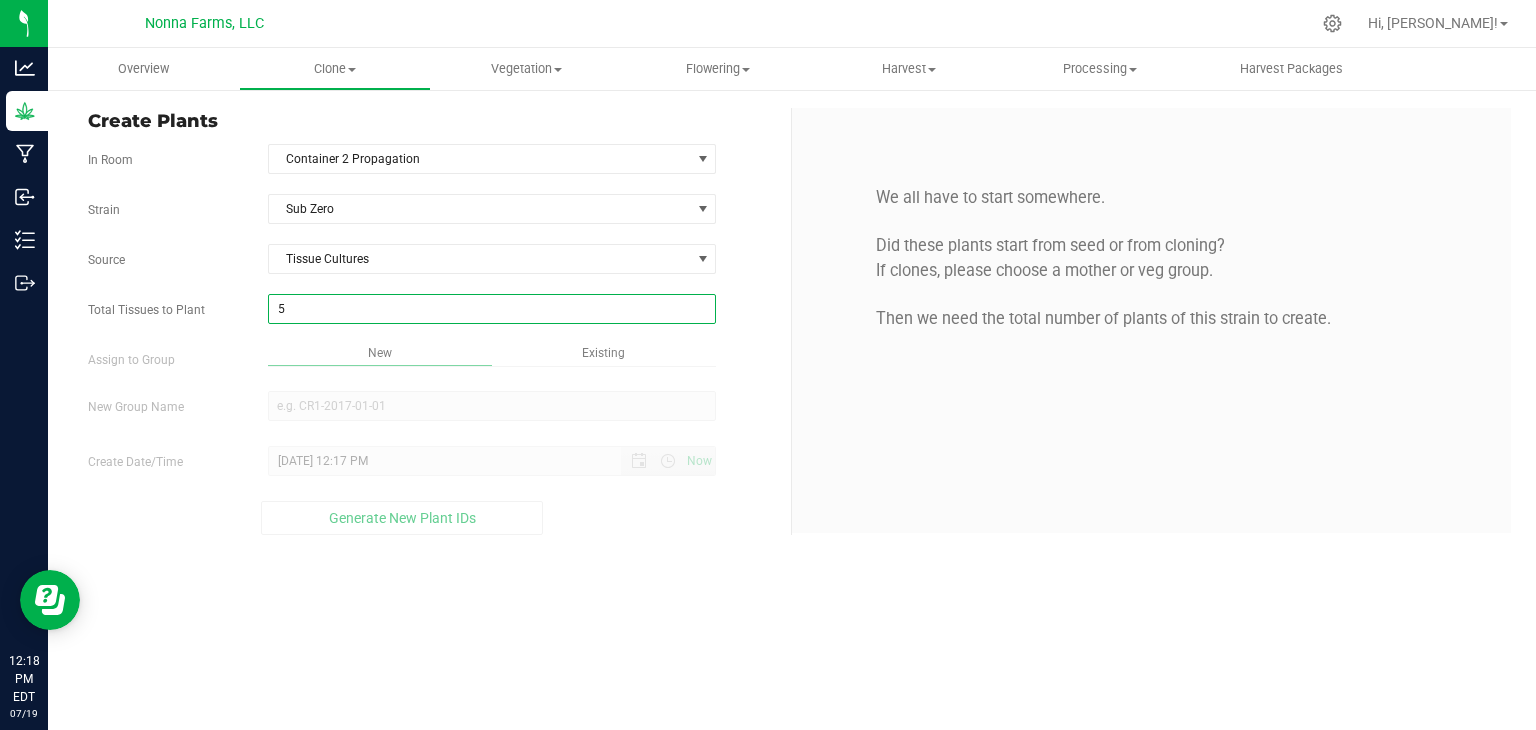 type on "50" 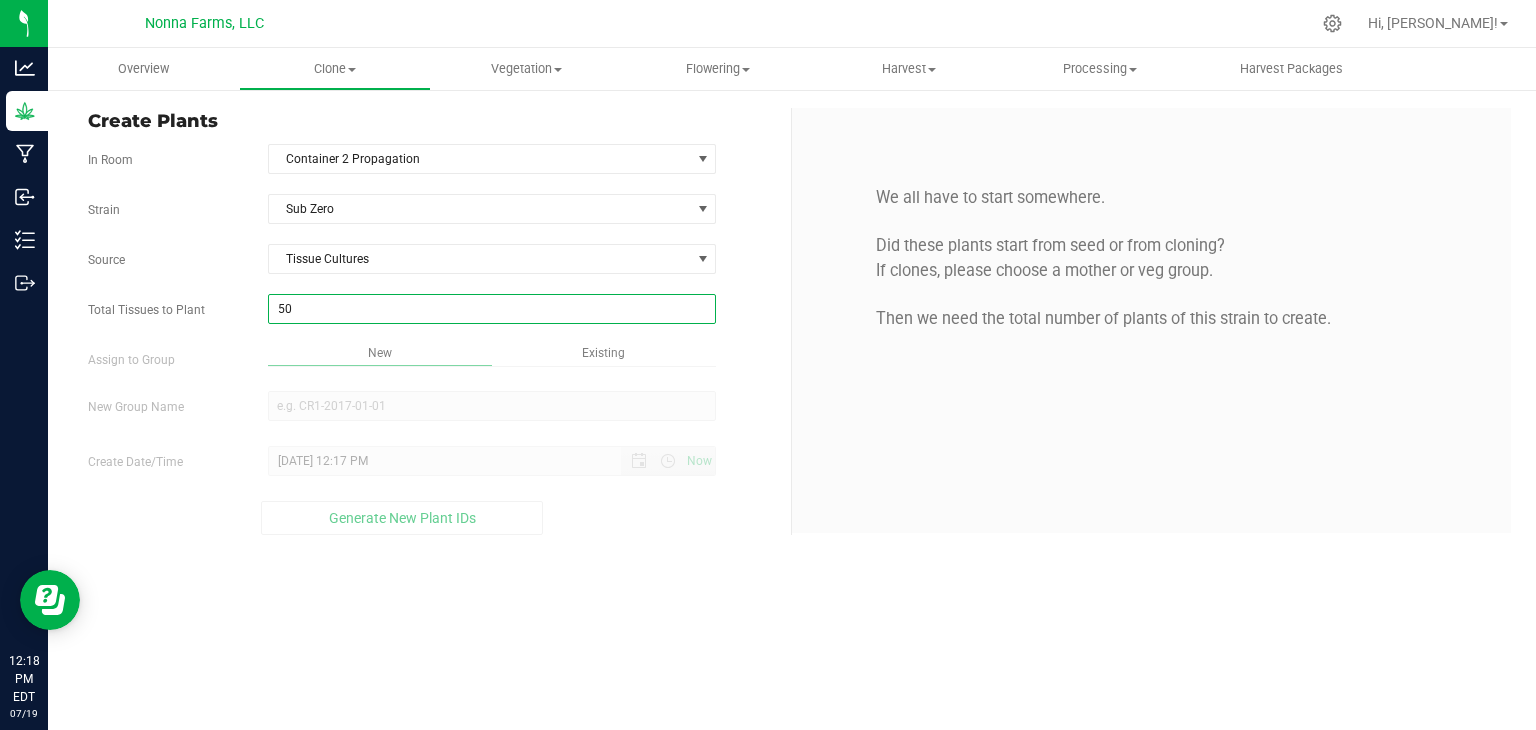 type on "50" 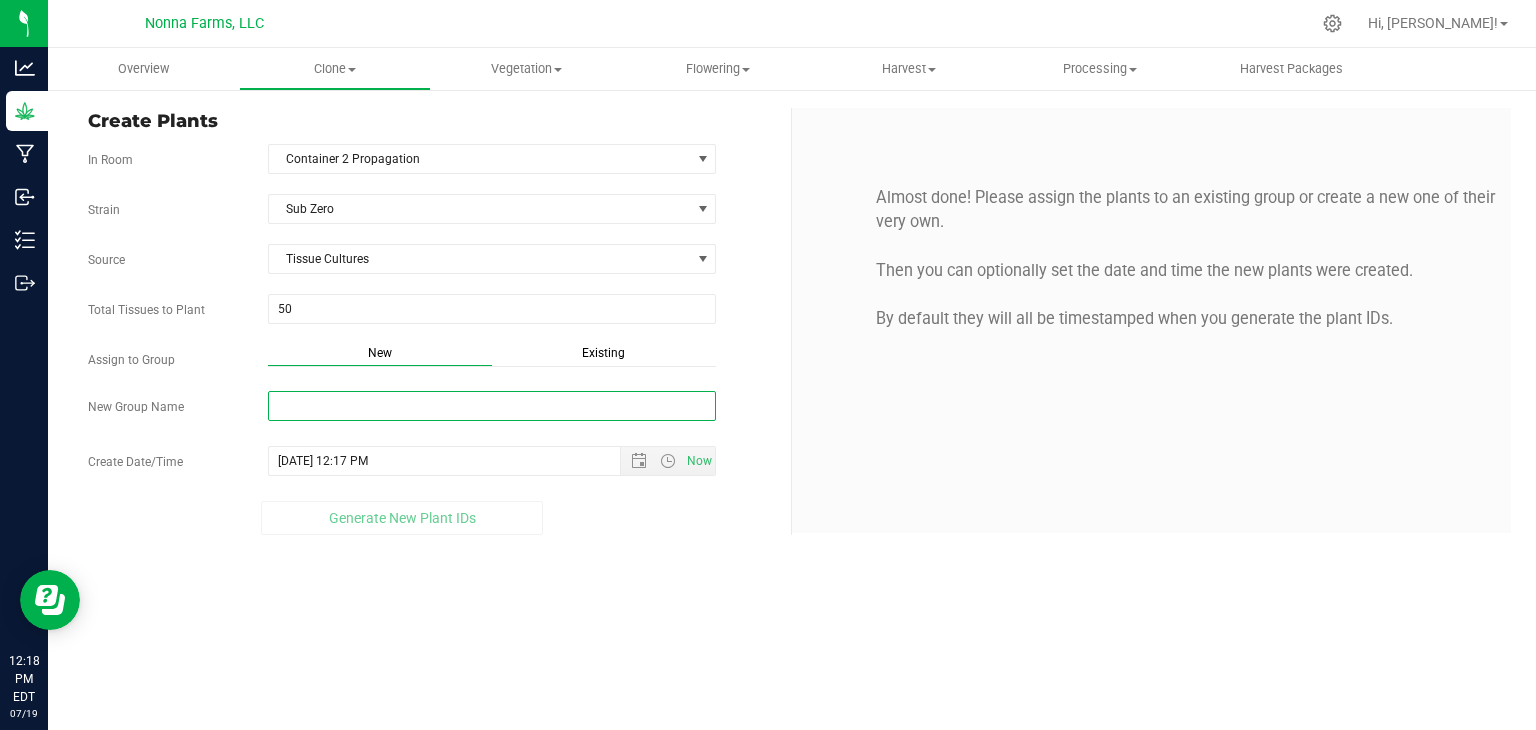 click on "New Group Name" at bounding box center [492, 406] 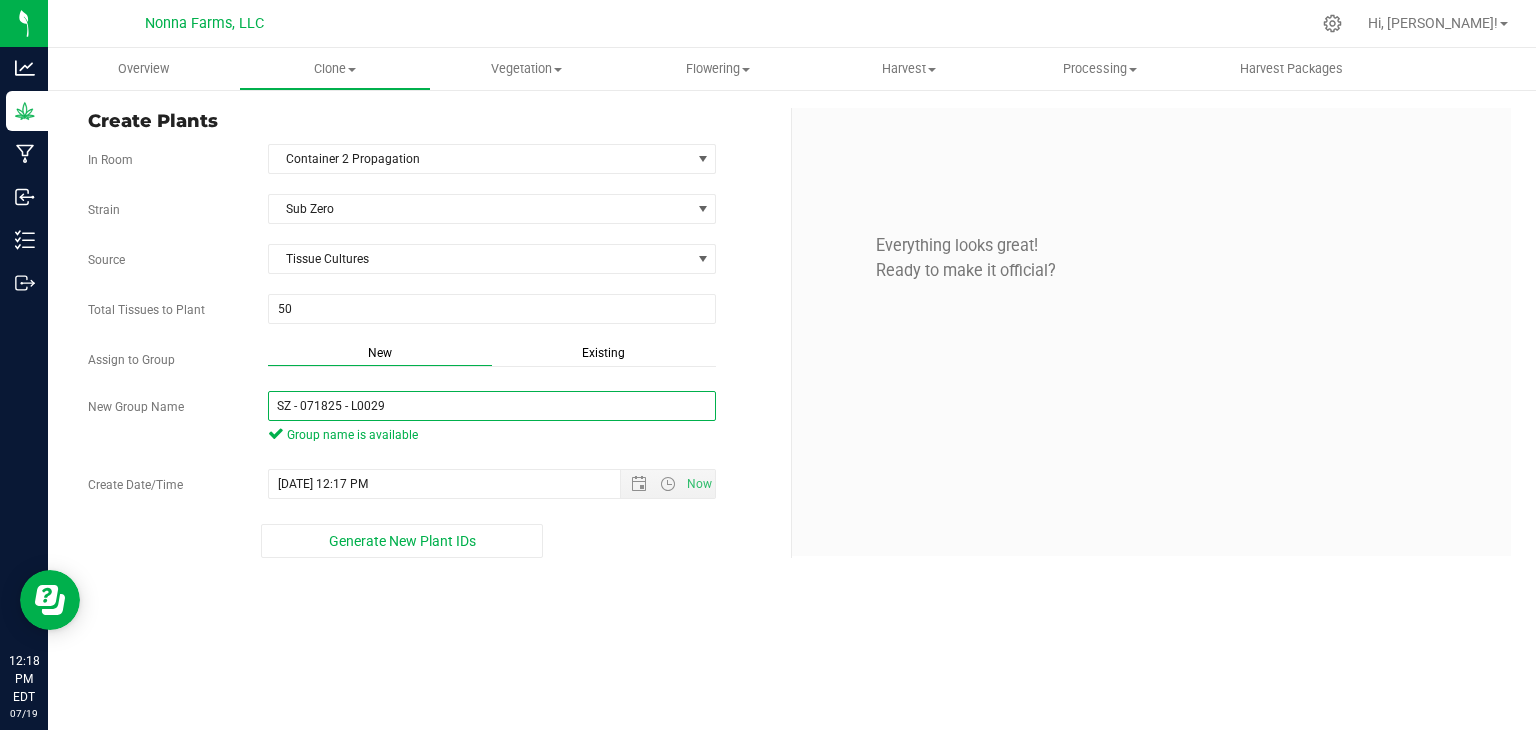 drag, startPoint x: 430, startPoint y: 401, endPoint x: 88, endPoint y: 395, distance: 342.0526 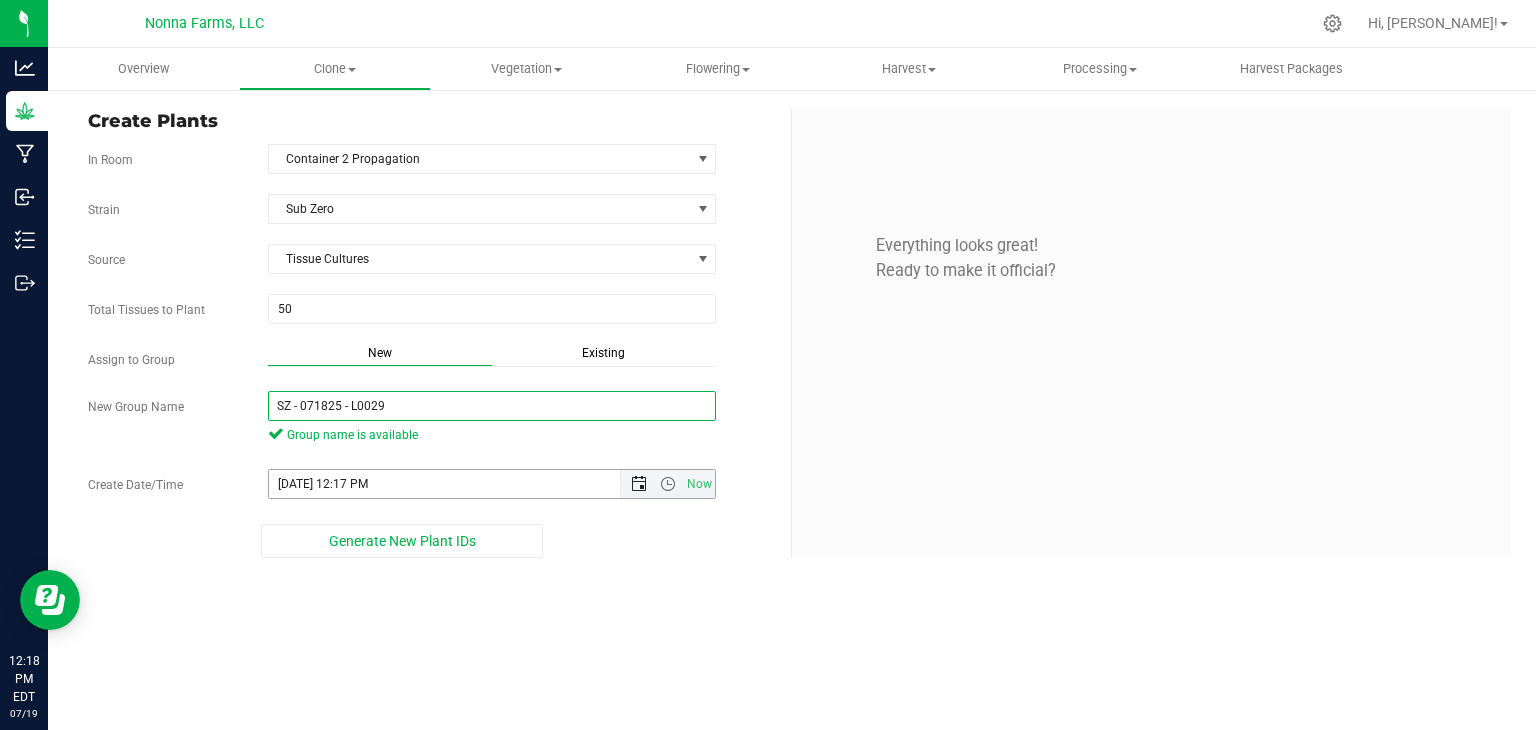 click at bounding box center (639, 484) 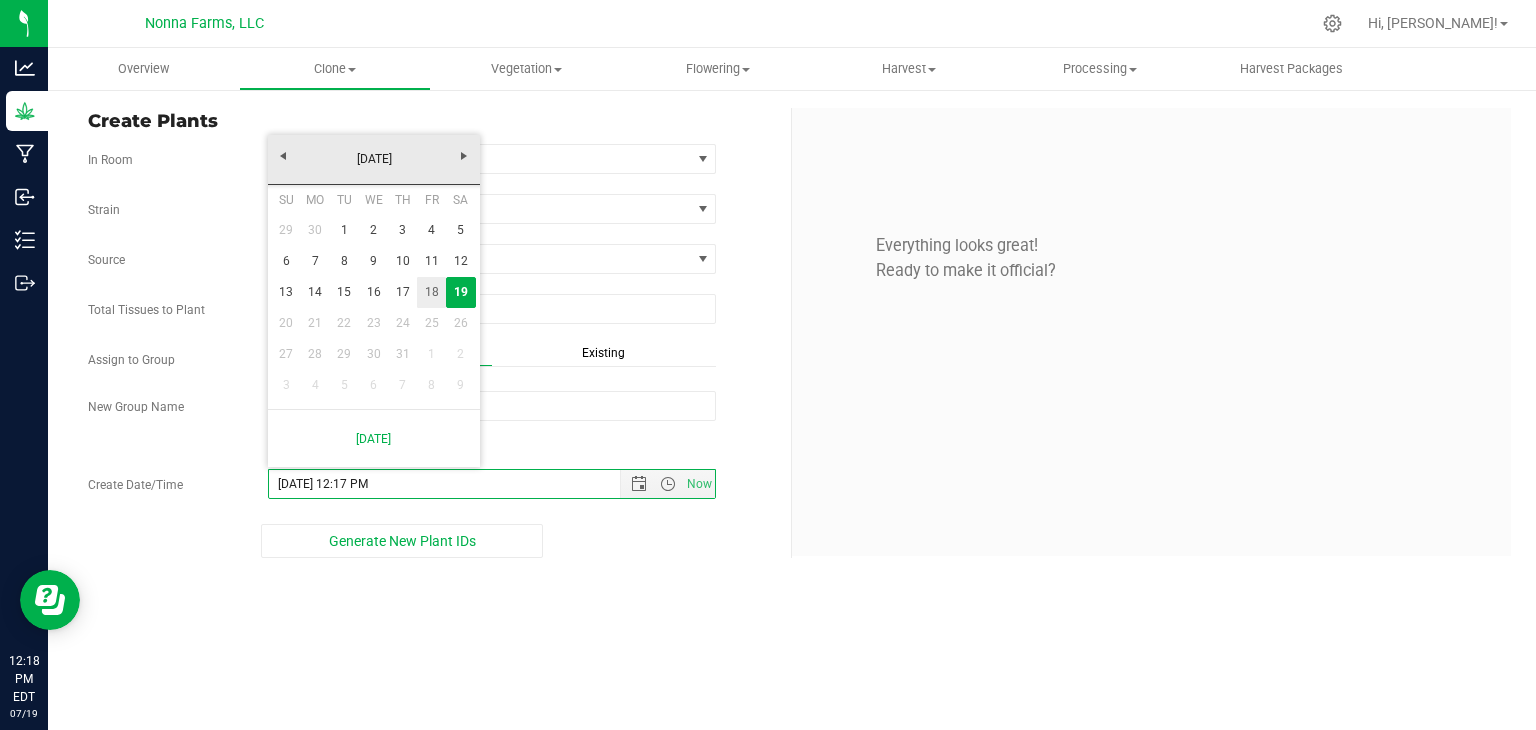 click on "18" at bounding box center (431, 292) 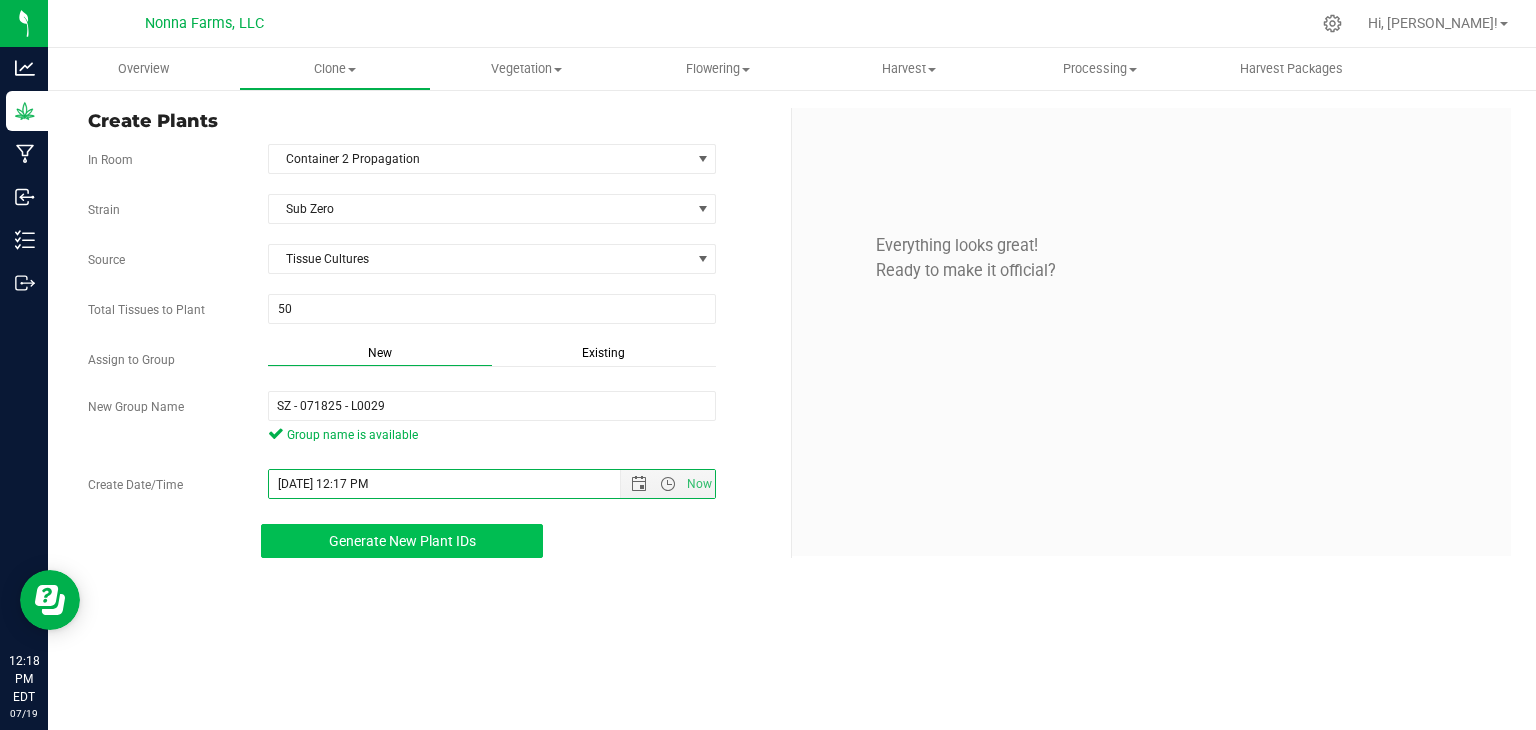 click on "Generate New Plant IDs" at bounding box center [402, 541] 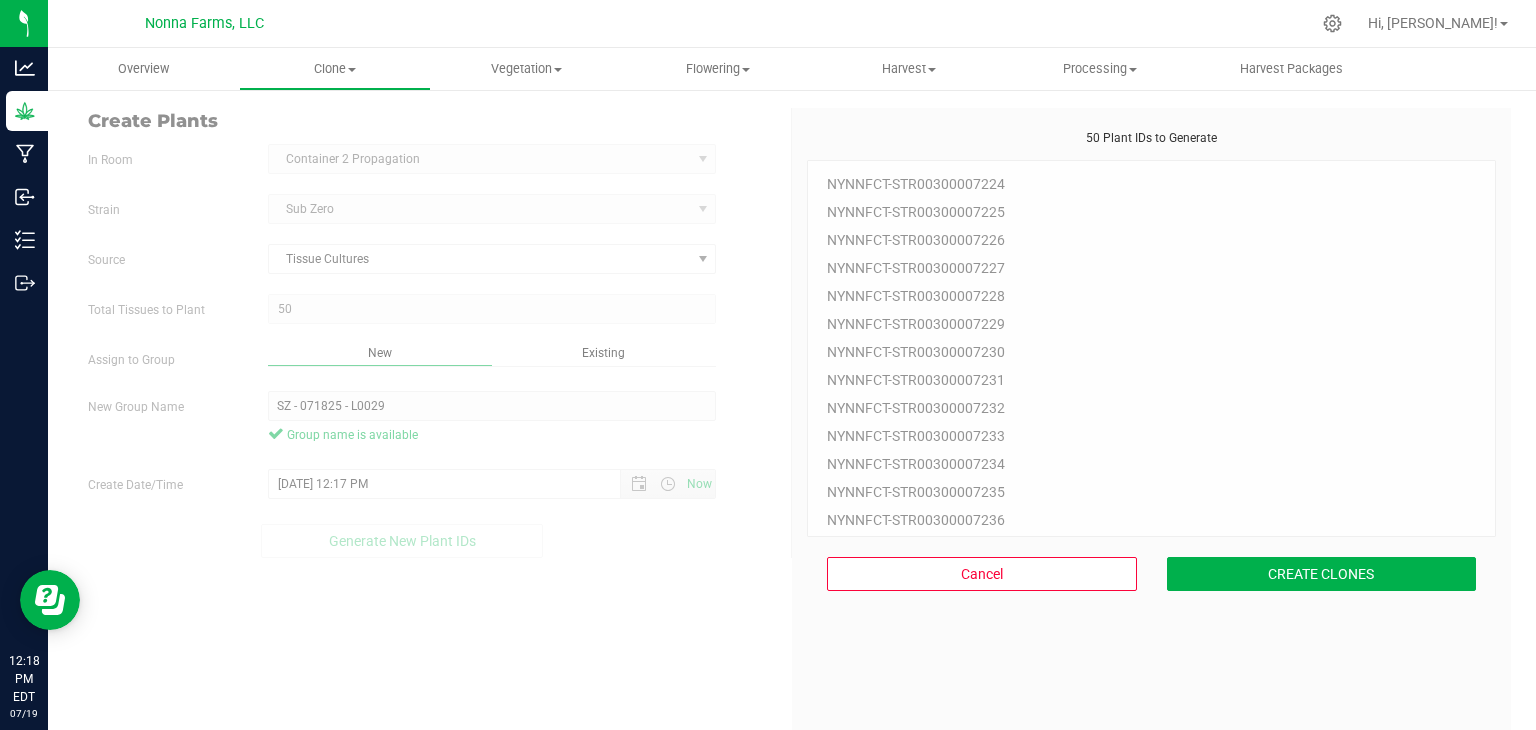scroll, scrollTop: 60, scrollLeft: 0, axis: vertical 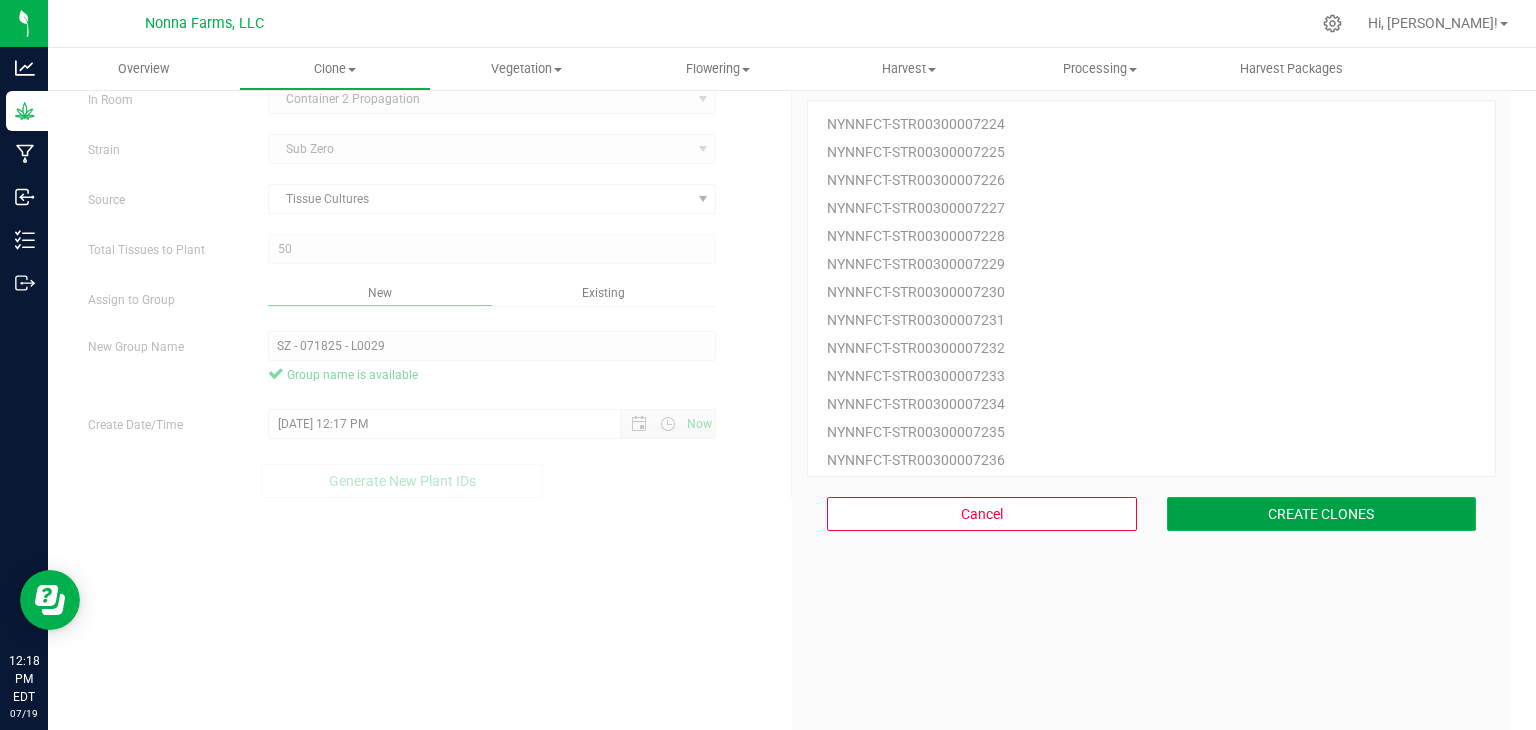 click on "CREATE CLONES" at bounding box center [1322, 514] 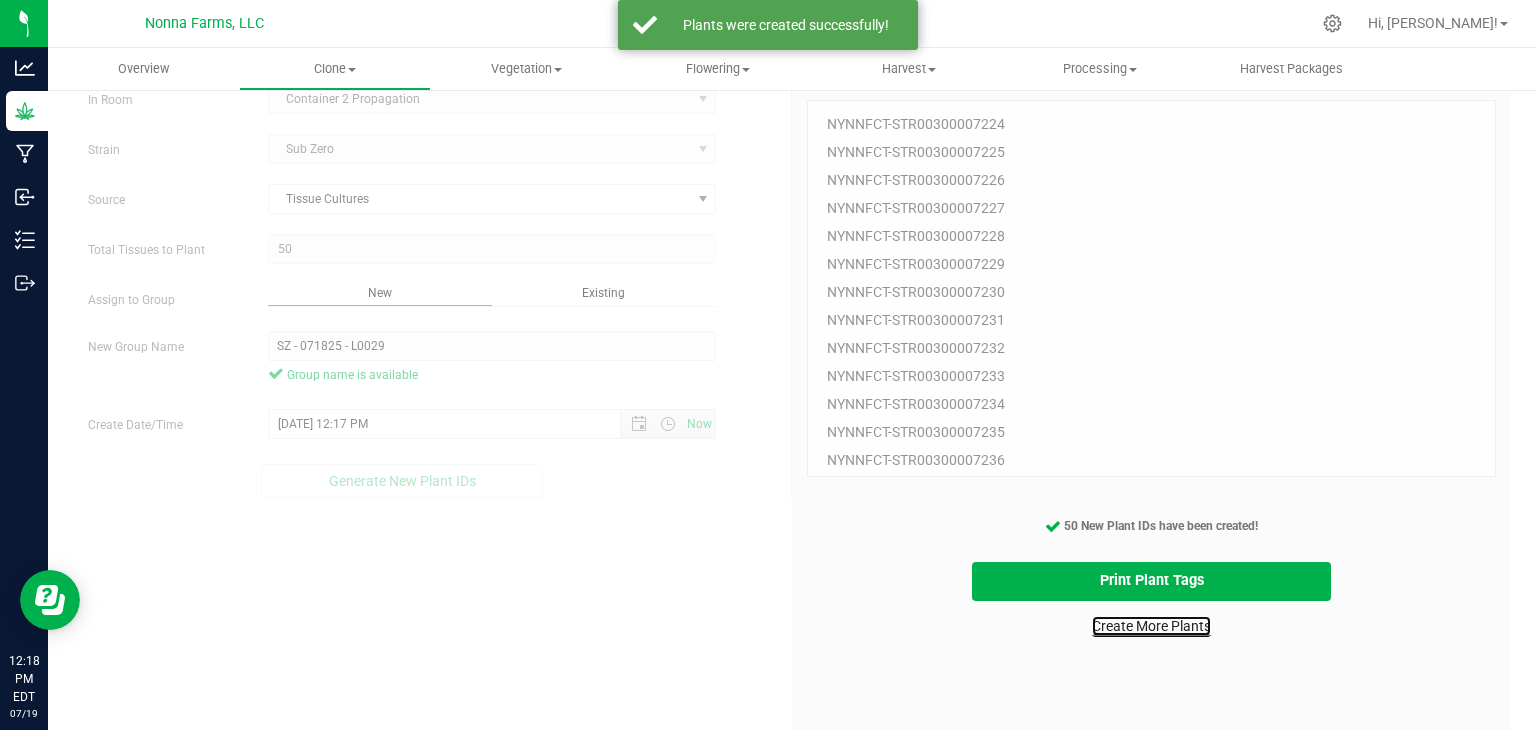 click on "Create More Plants" at bounding box center [1151, 626] 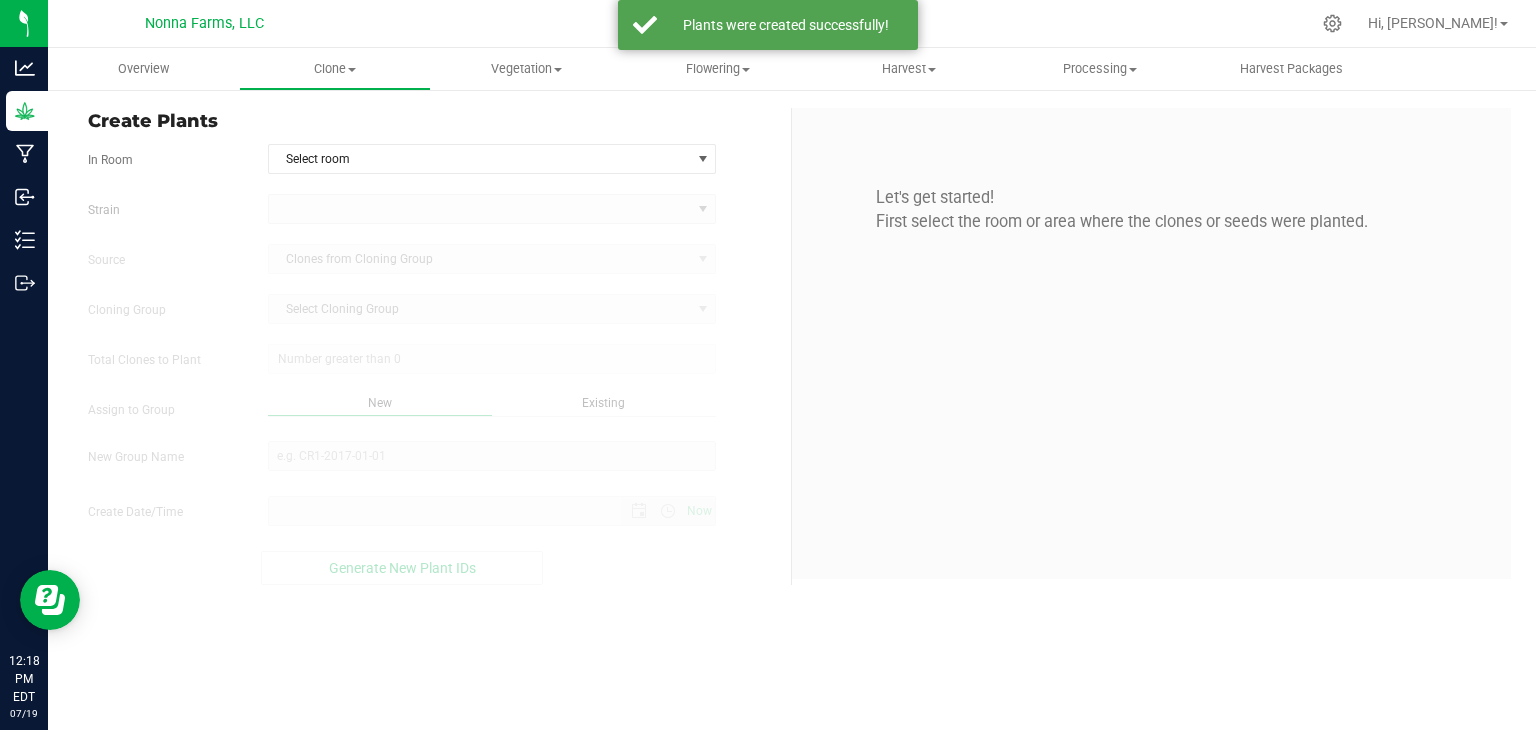 scroll, scrollTop: 0, scrollLeft: 0, axis: both 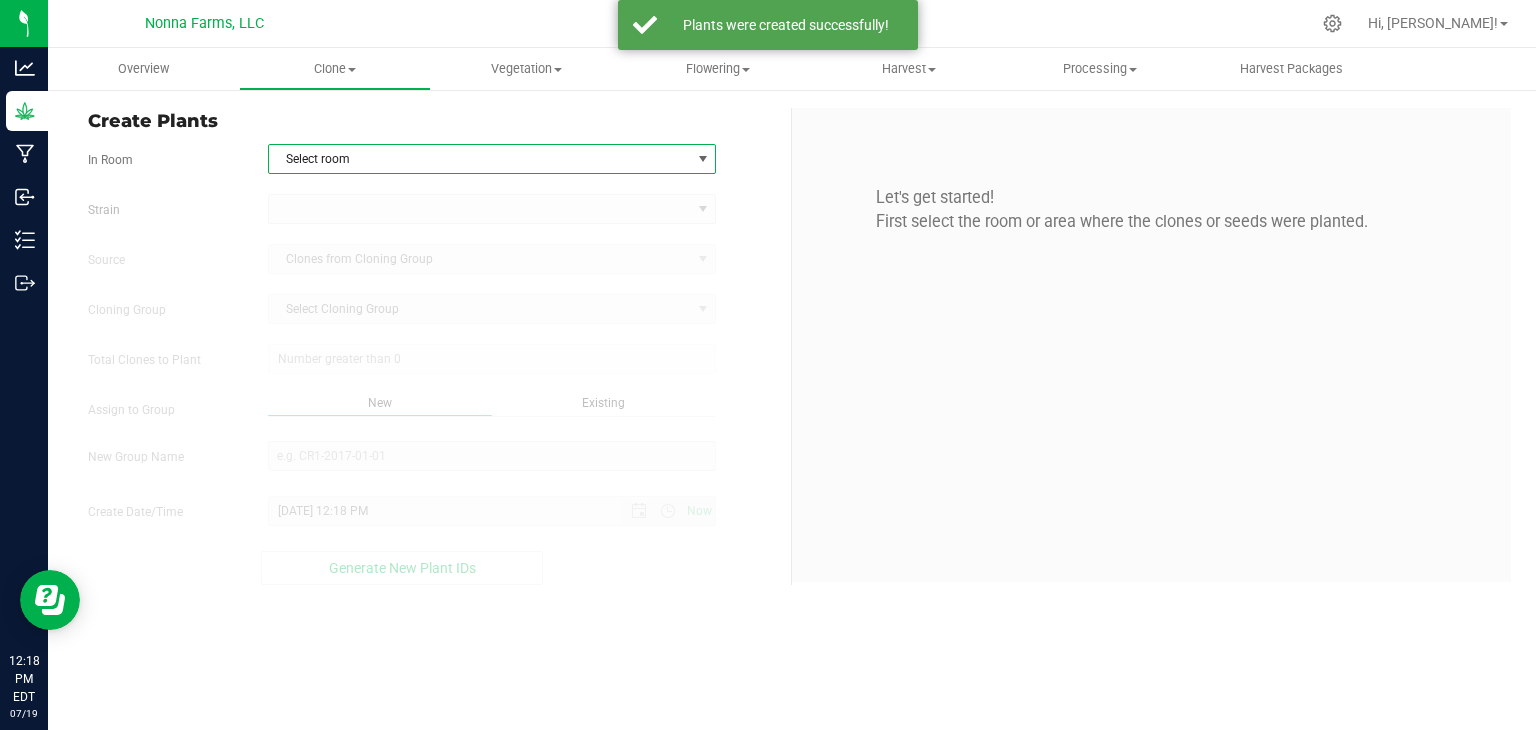 click on "Select room" at bounding box center [480, 159] 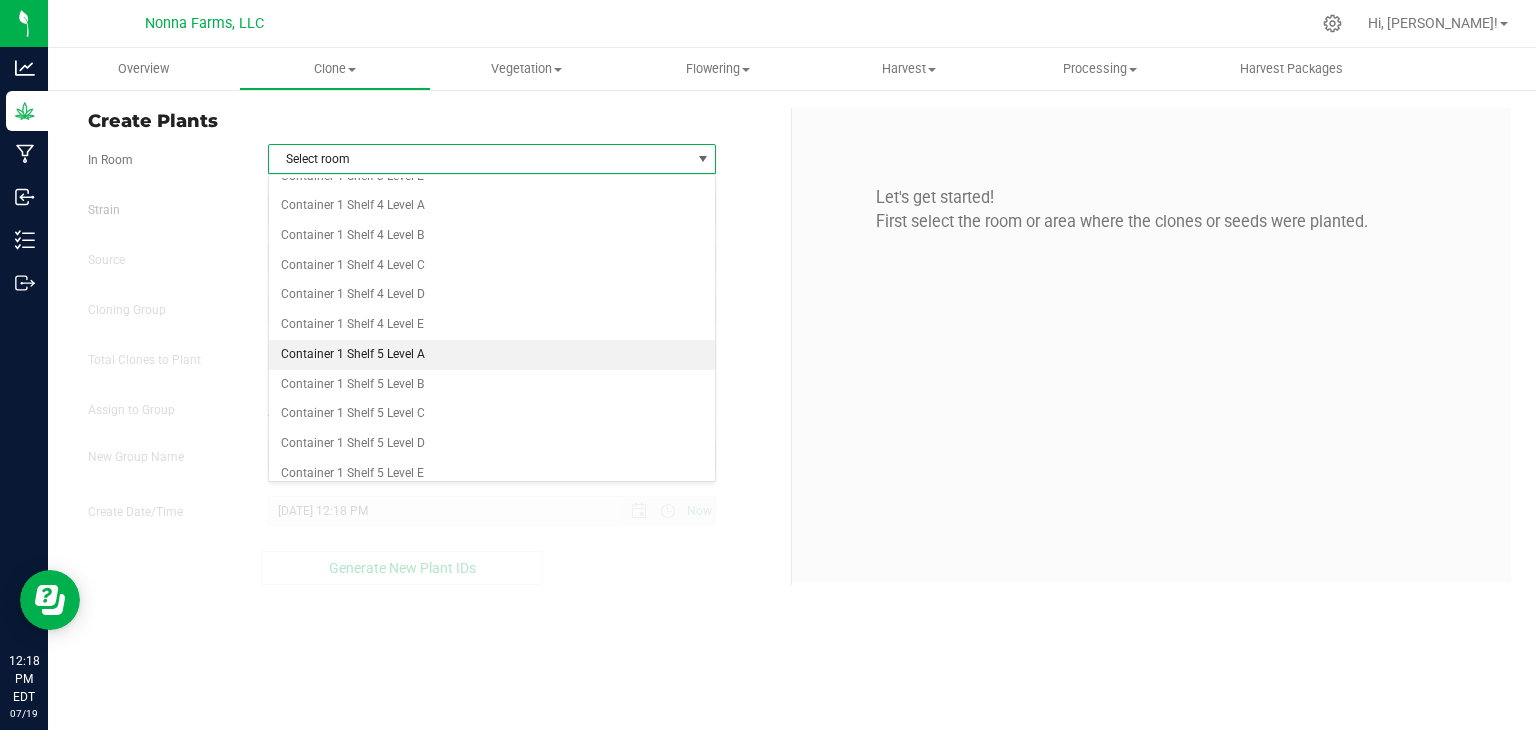 scroll, scrollTop: 2600, scrollLeft: 0, axis: vertical 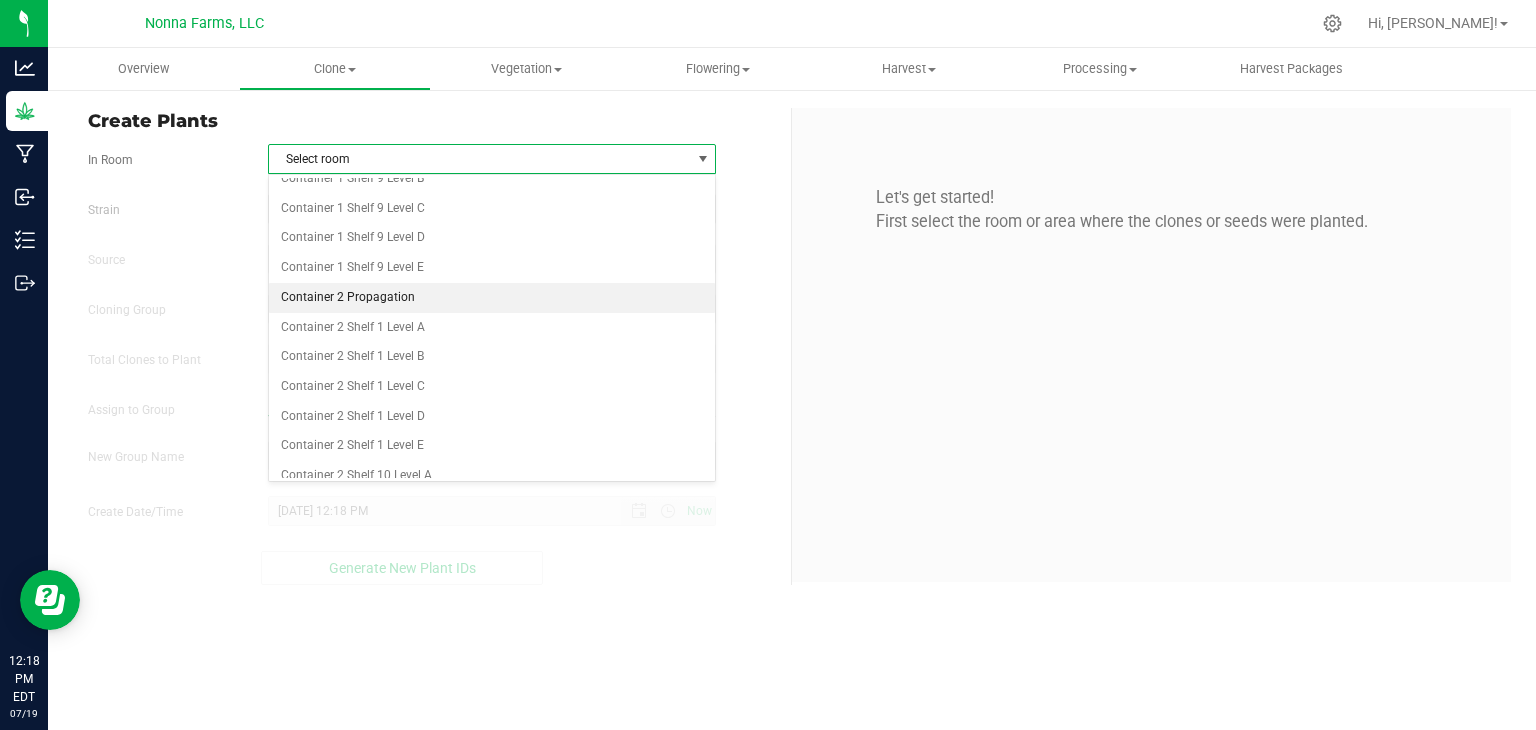 click on "Container 2 Propagation" at bounding box center [492, 298] 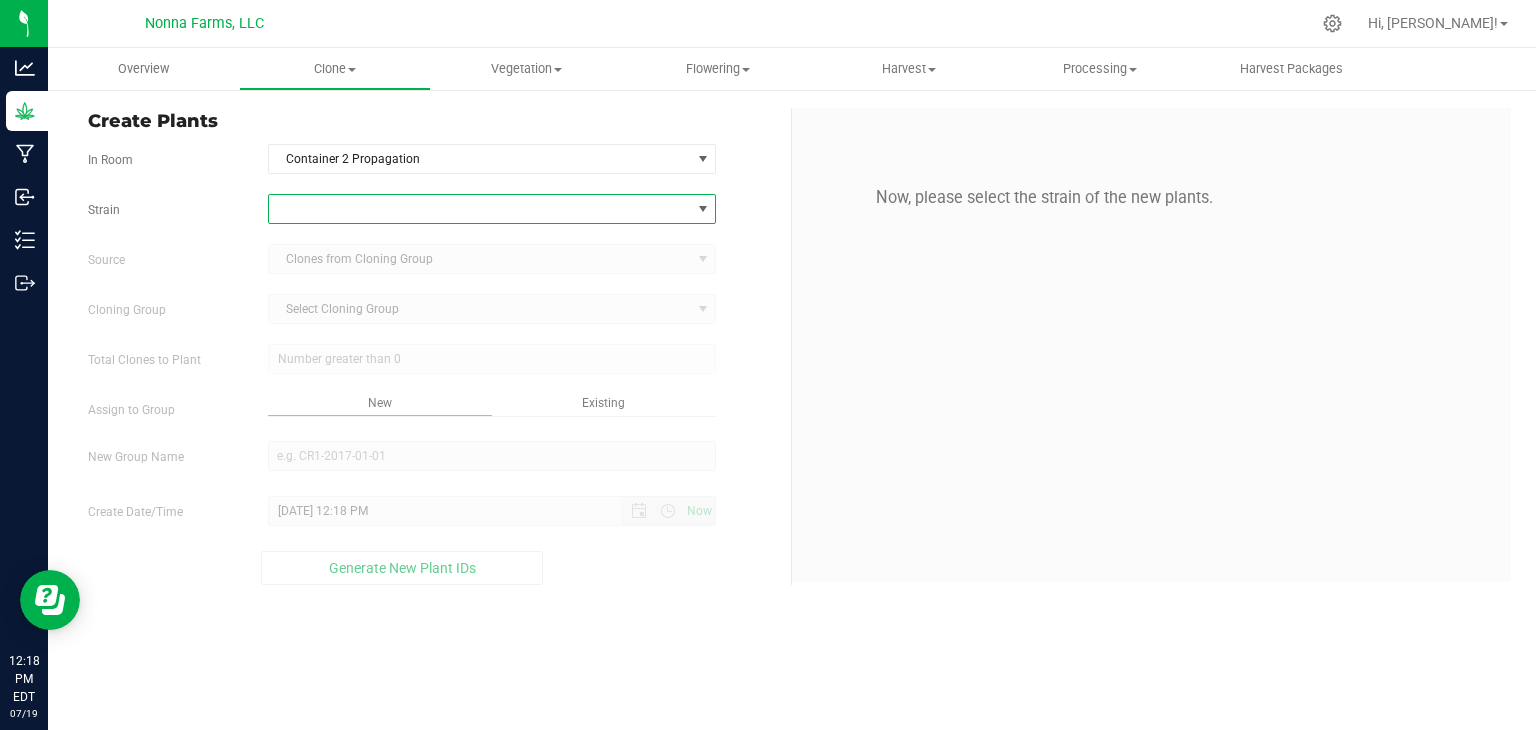 click at bounding box center [480, 209] 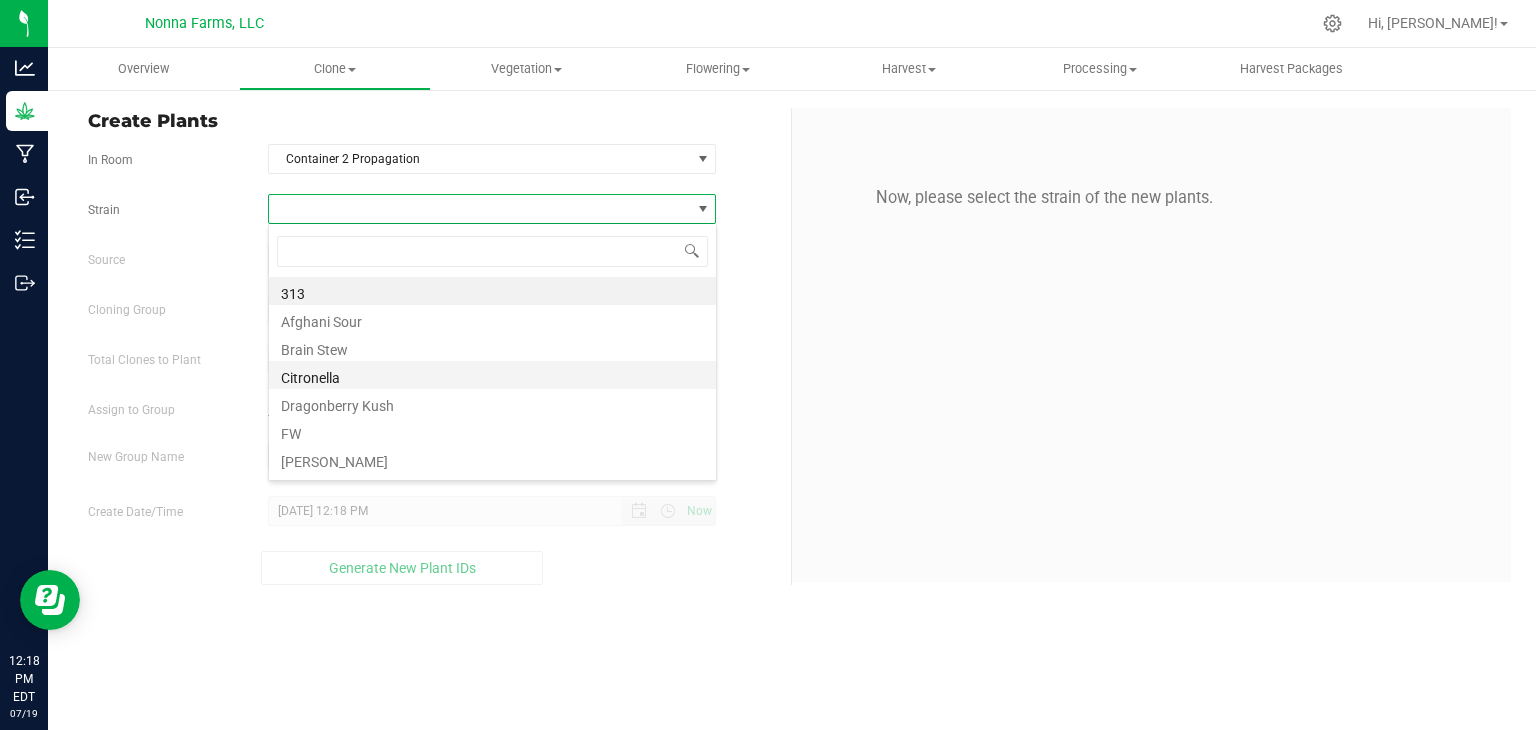 scroll, scrollTop: 99970, scrollLeft: 99551, axis: both 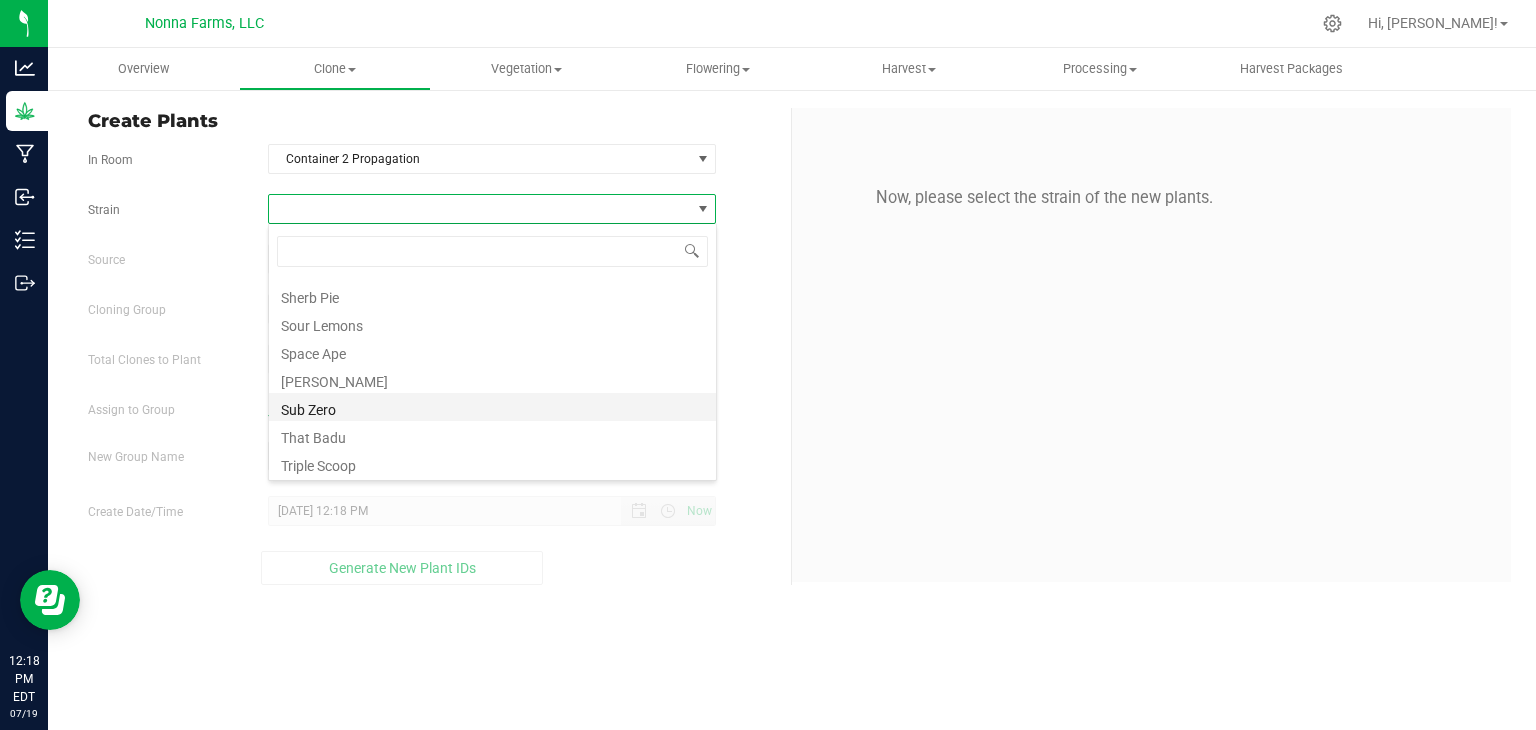 click on "Sub Zero" at bounding box center [492, 407] 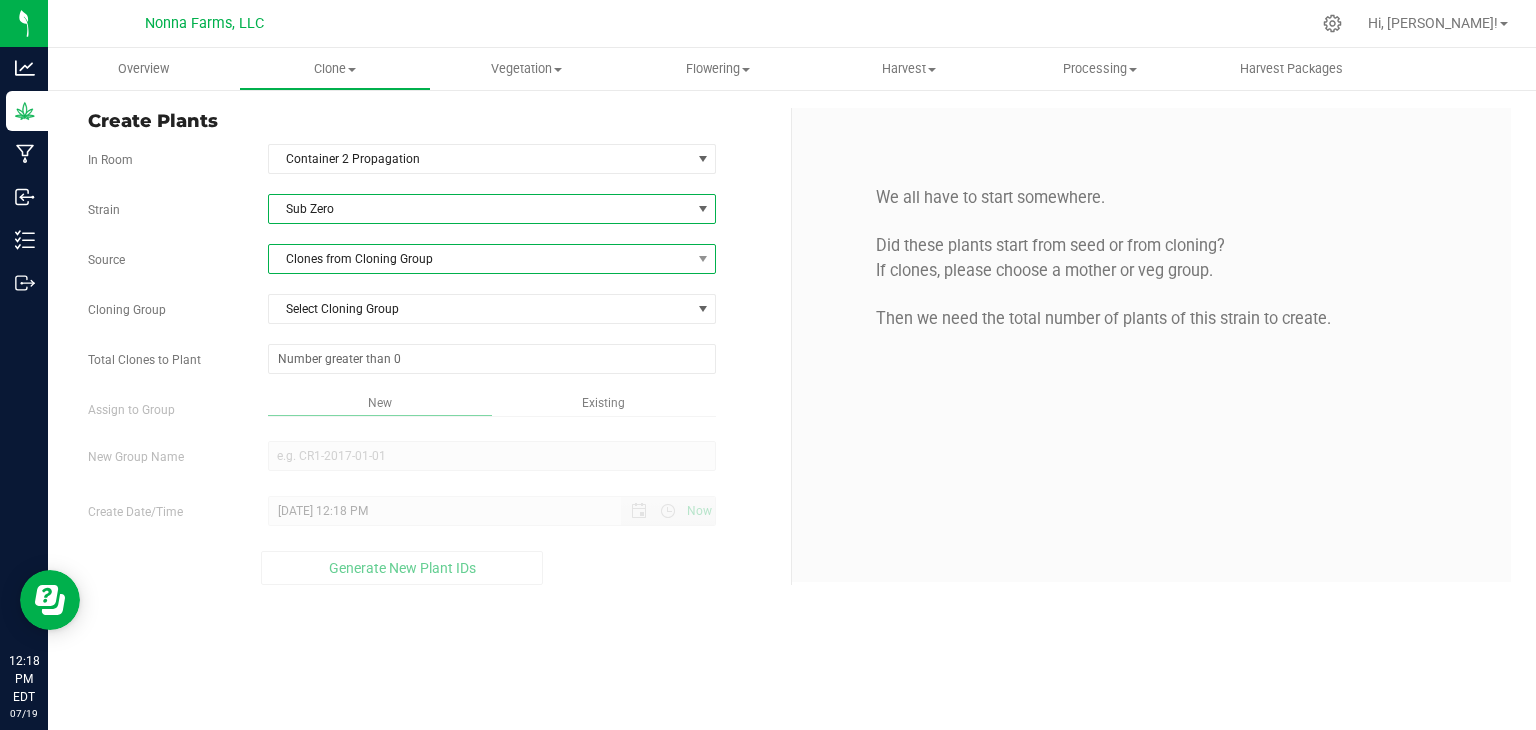 click on "Clones from Cloning Group" at bounding box center [480, 259] 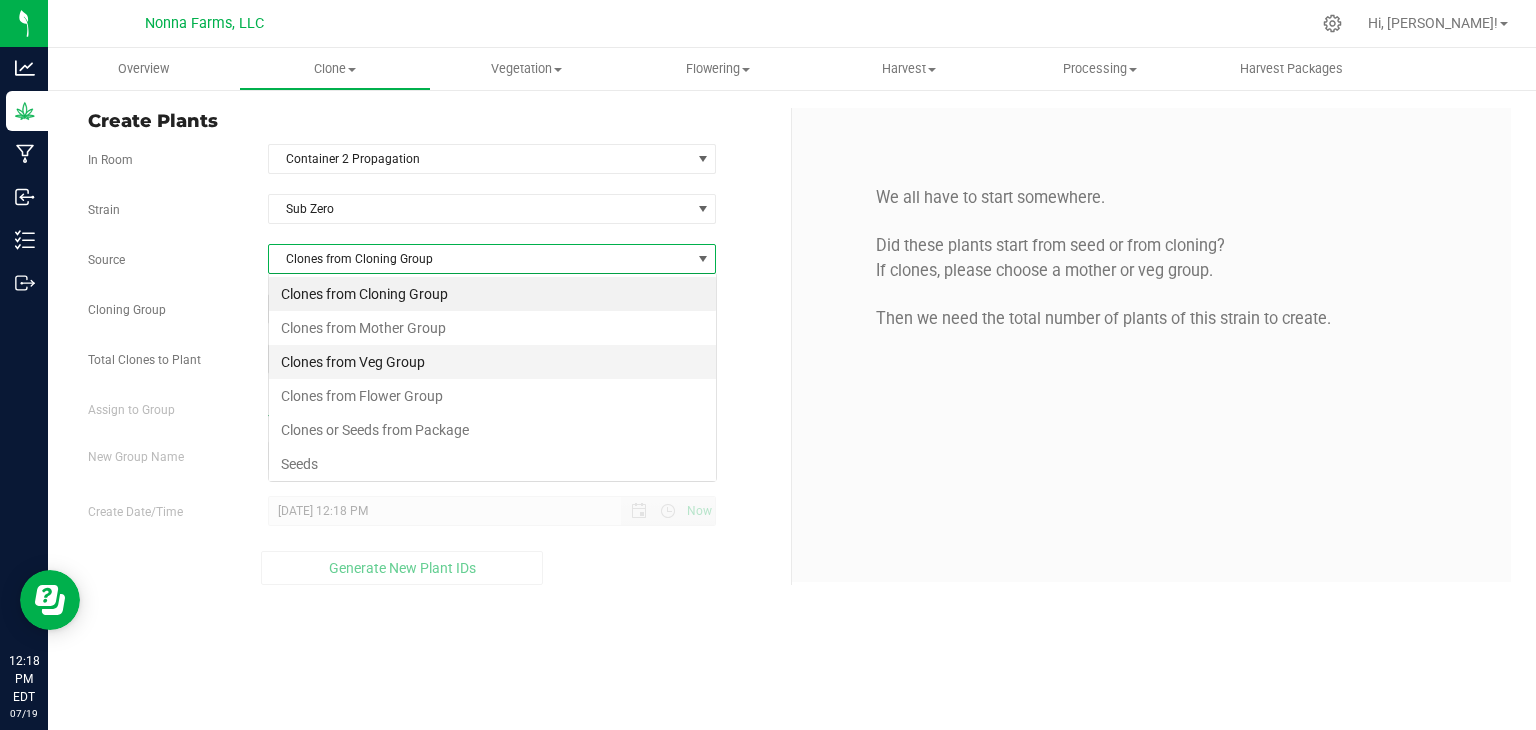 scroll, scrollTop: 99970, scrollLeft: 99551, axis: both 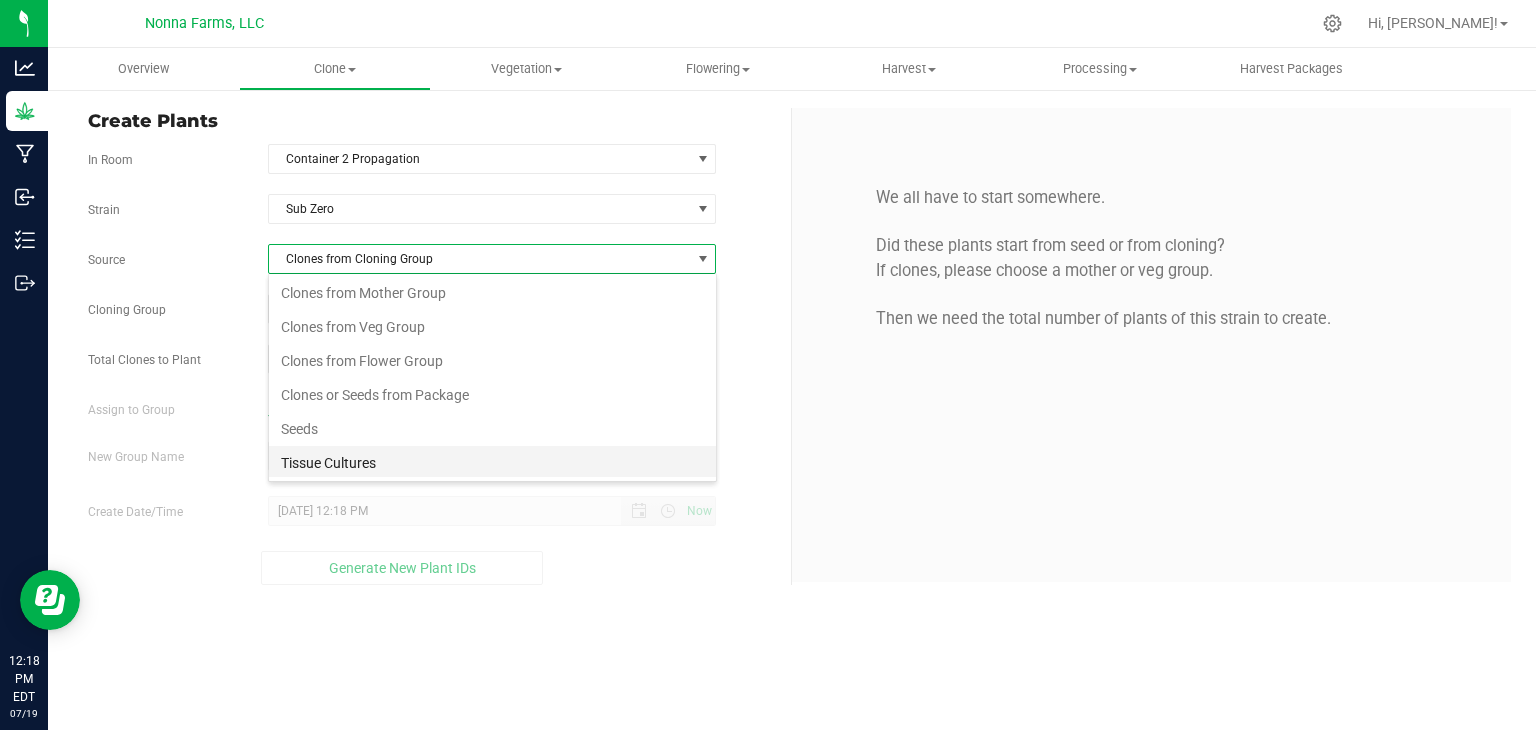 click on "Tissue Cultures" at bounding box center [492, 463] 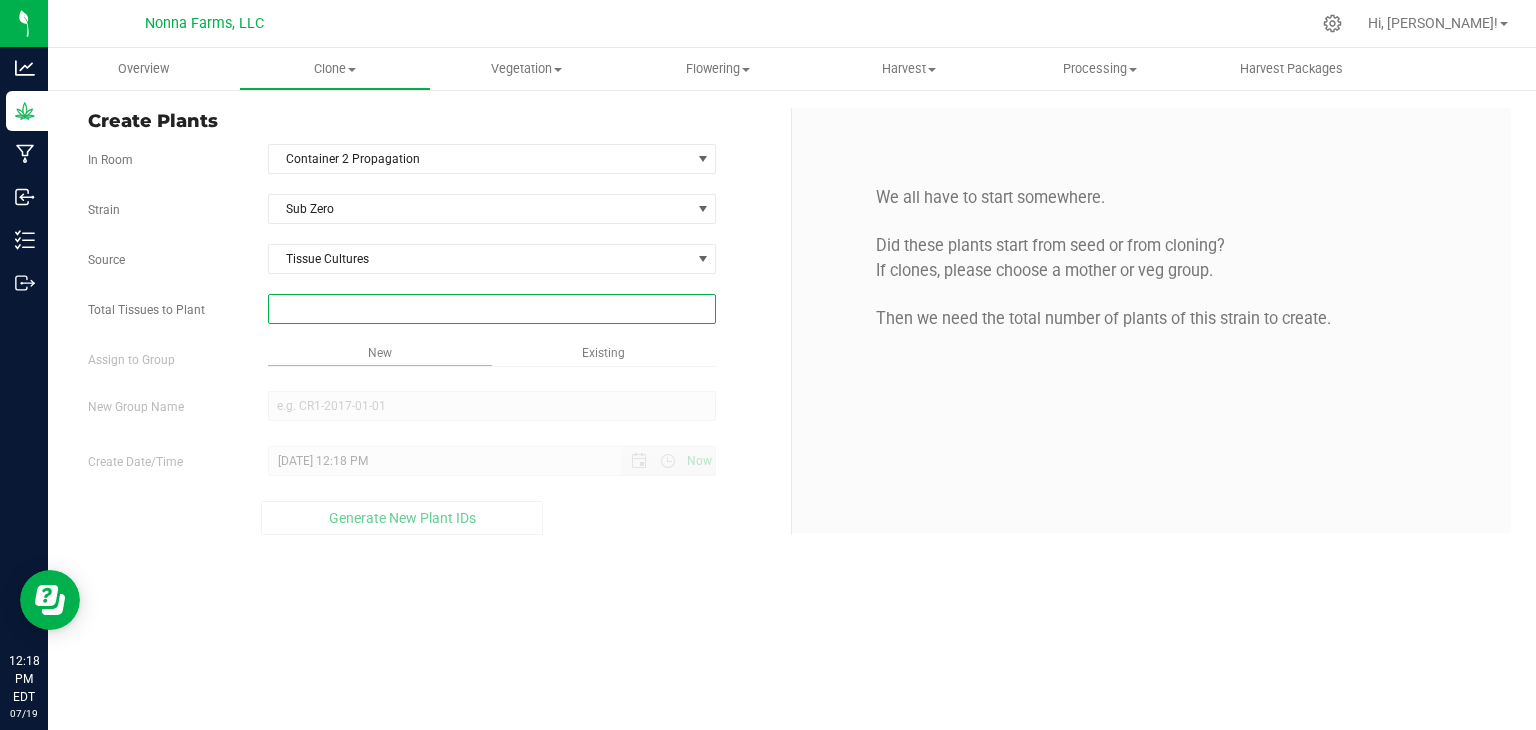 click at bounding box center [492, 309] 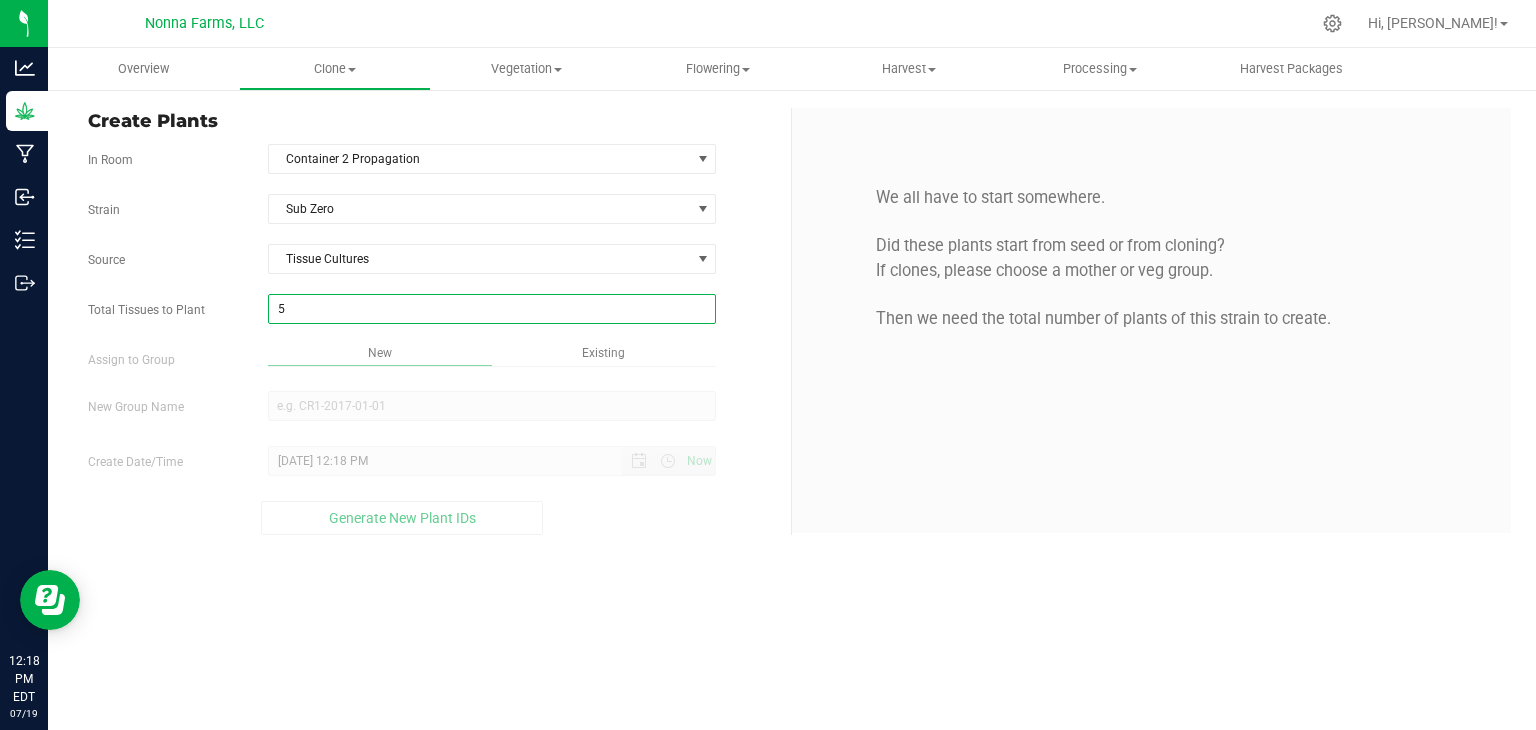 type on "50" 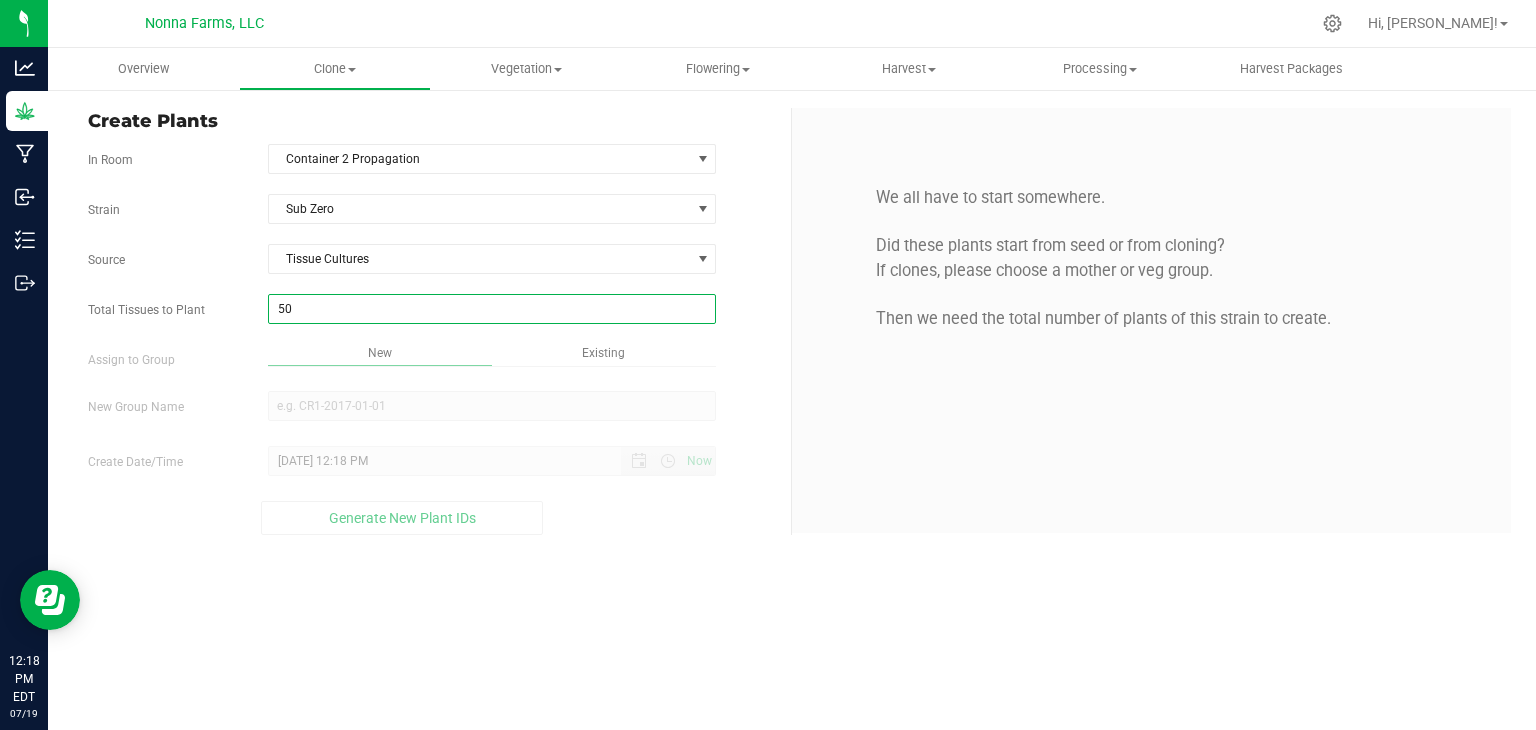 type on "50" 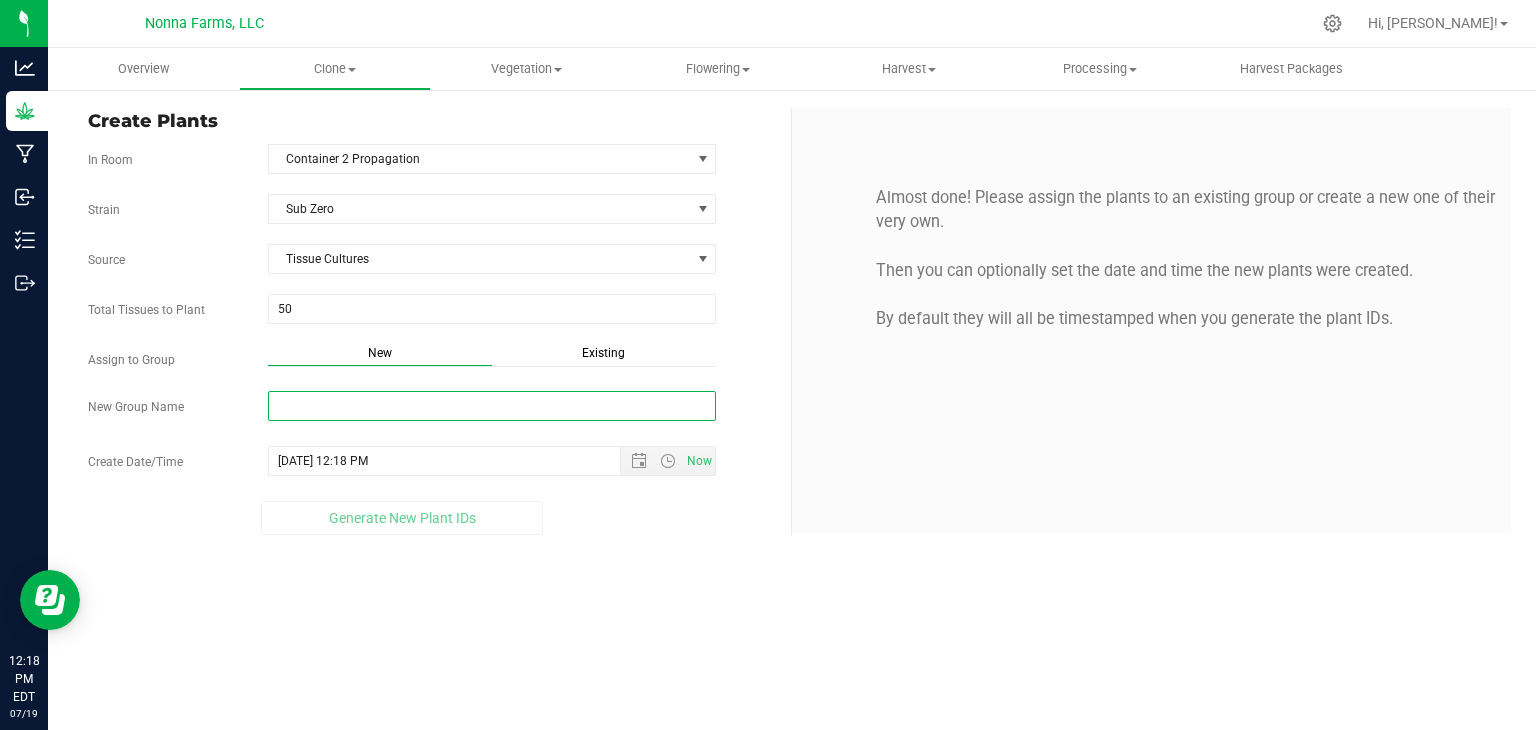 click on "New Group Name" at bounding box center [492, 406] 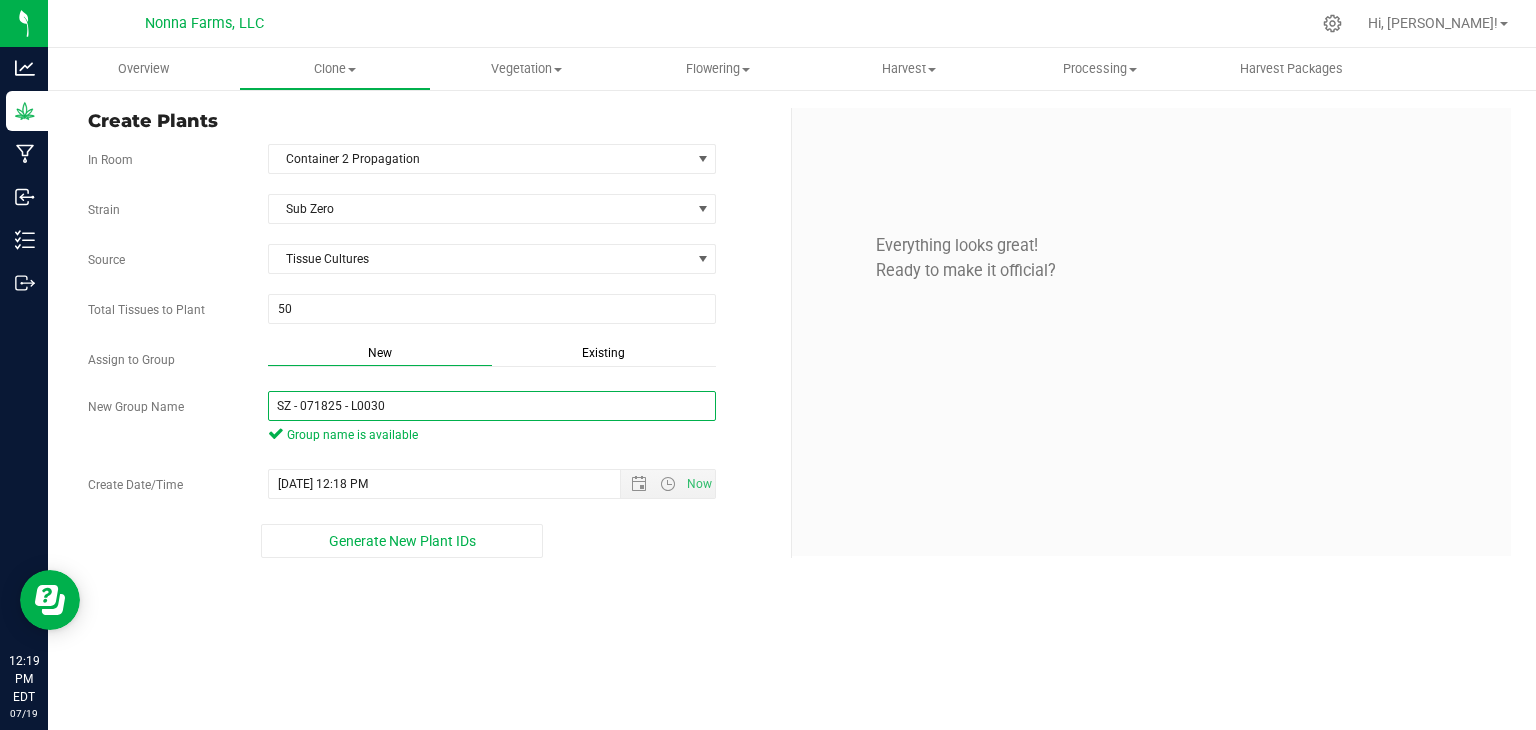 drag, startPoint x: 403, startPoint y: 405, endPoint x: 97, endPoint y: 401, distance: 306.02615 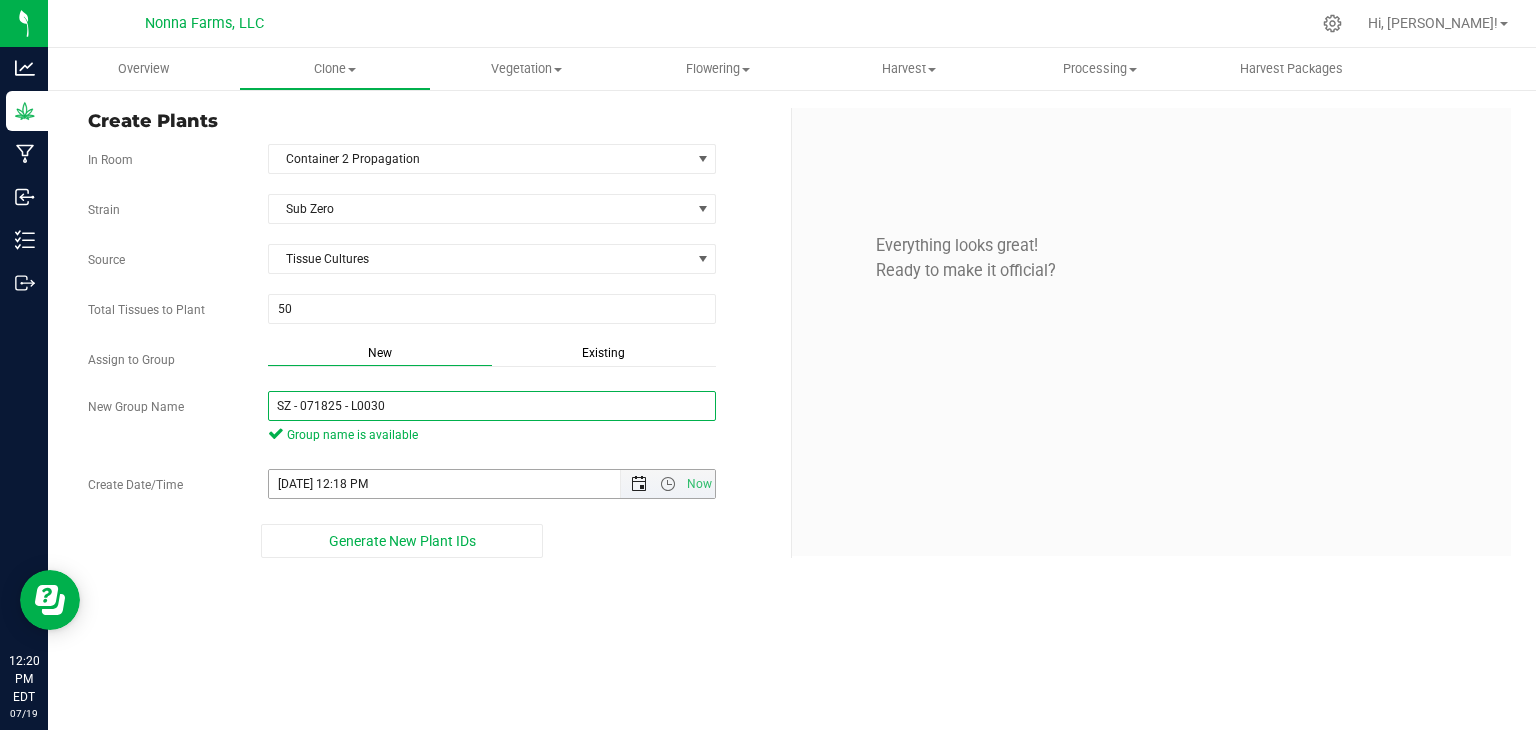 click at bounding box center [639, 484] 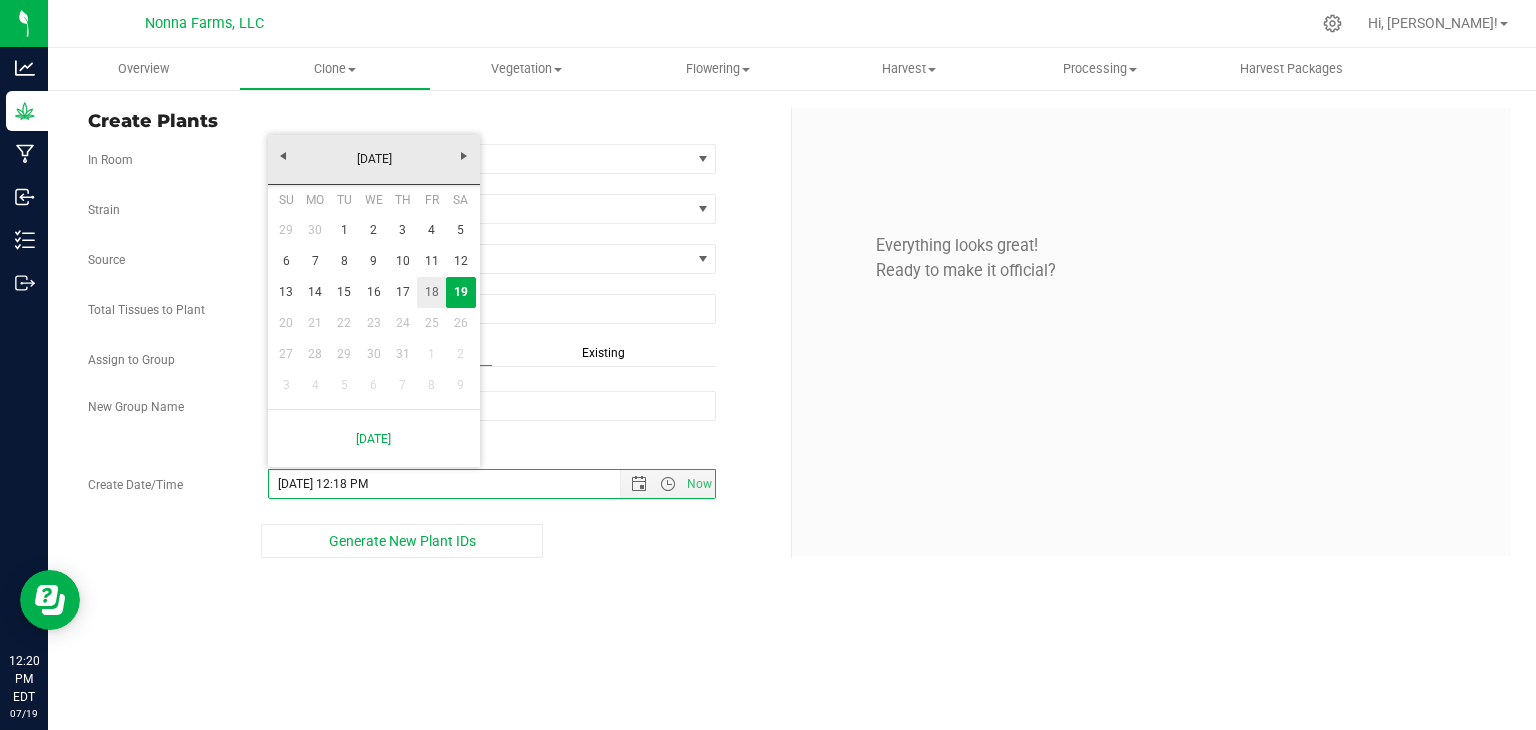 click on "18" at bounding box center [431, 292] 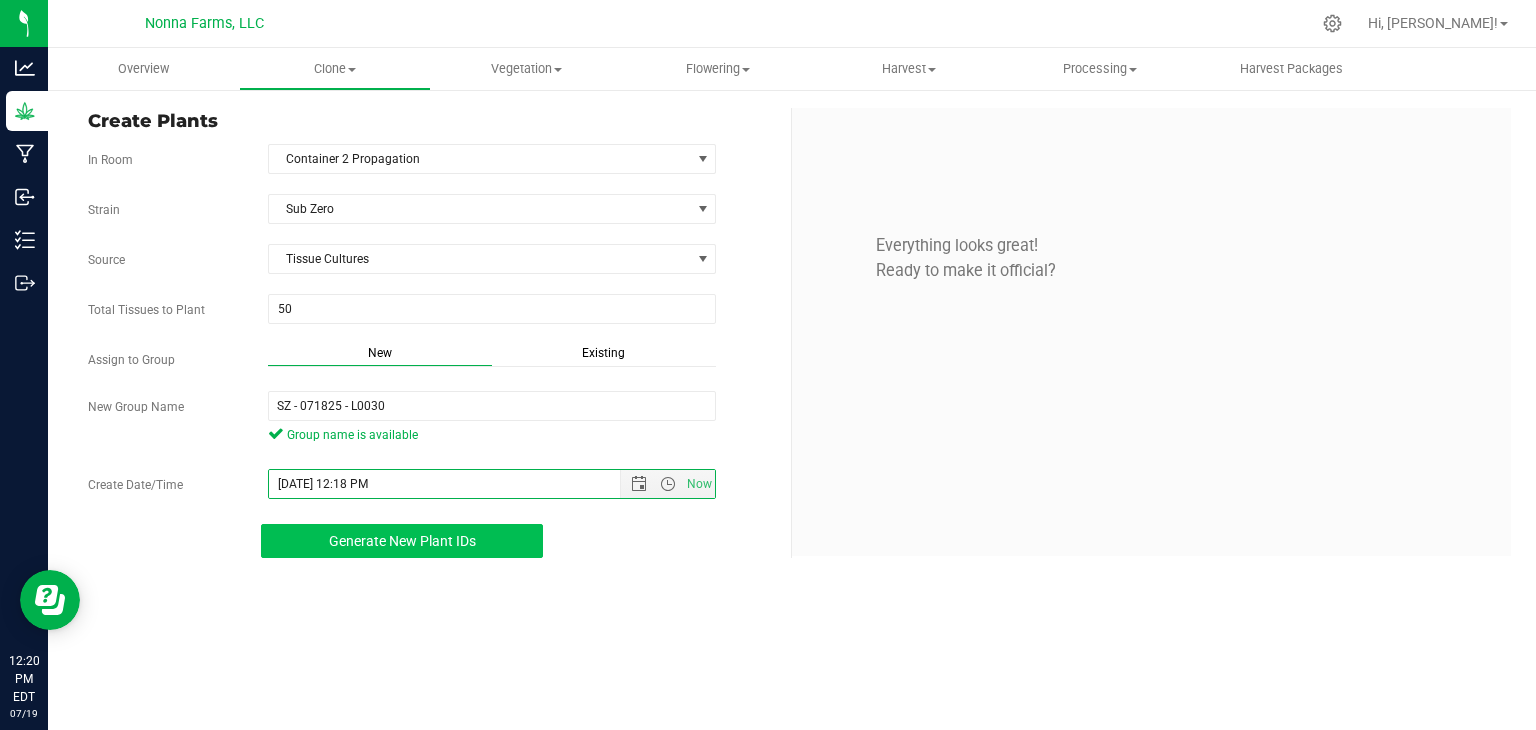 click on "Generate New Plant IDs" at bounding box center (402, 541) 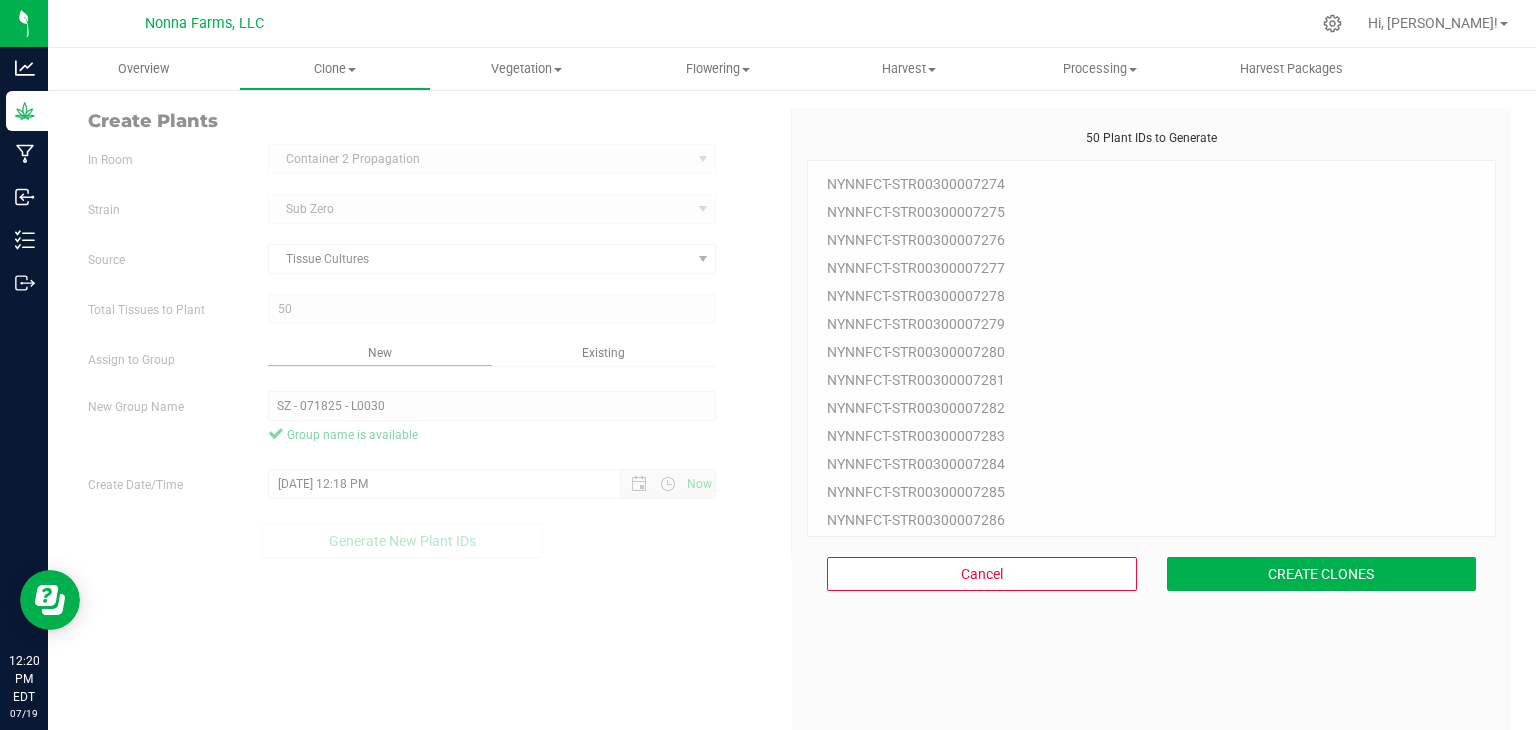 scroll, scrollTop: 60, scrollLeft: 0, axis: vertical 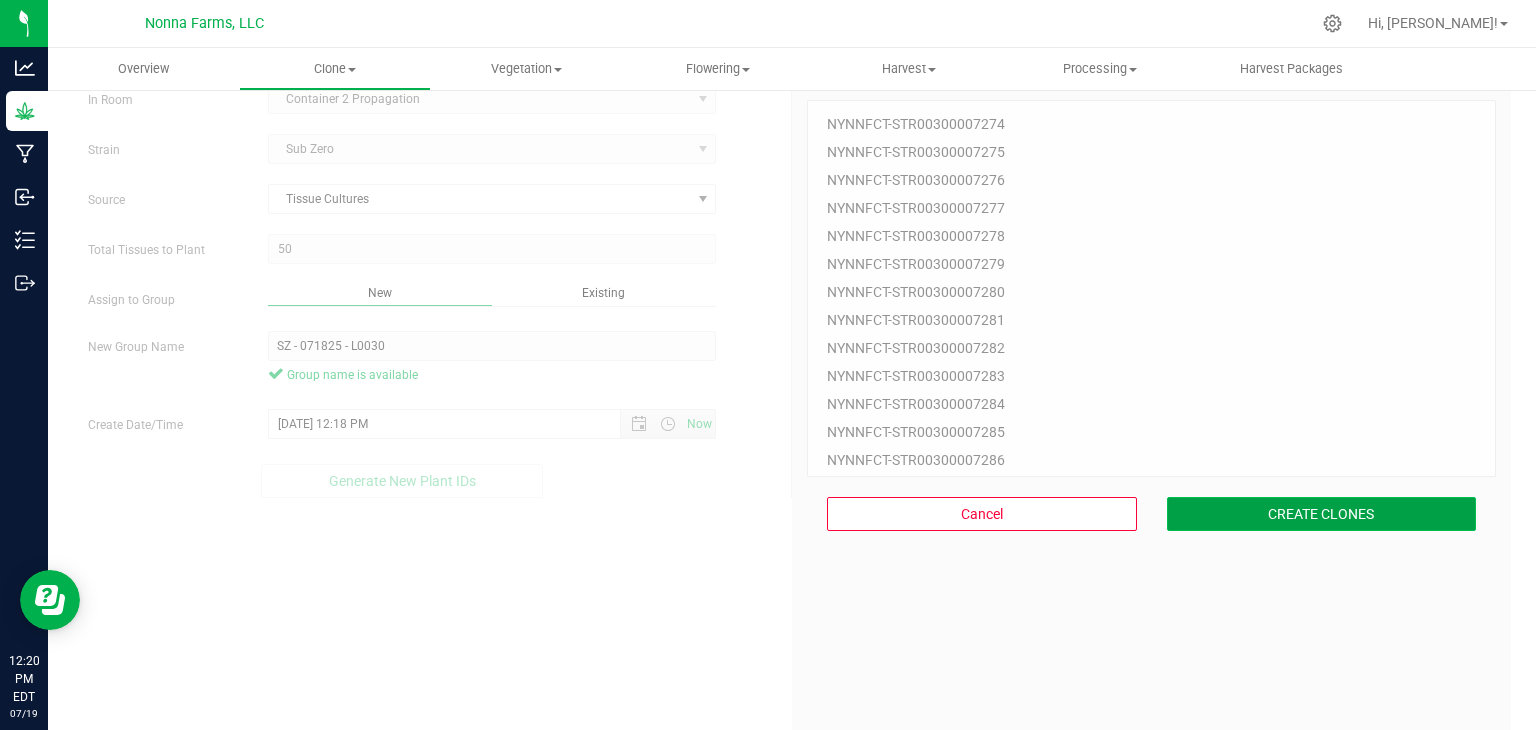 click on "CREATE CLONES" at bounding box center (1322, 514) 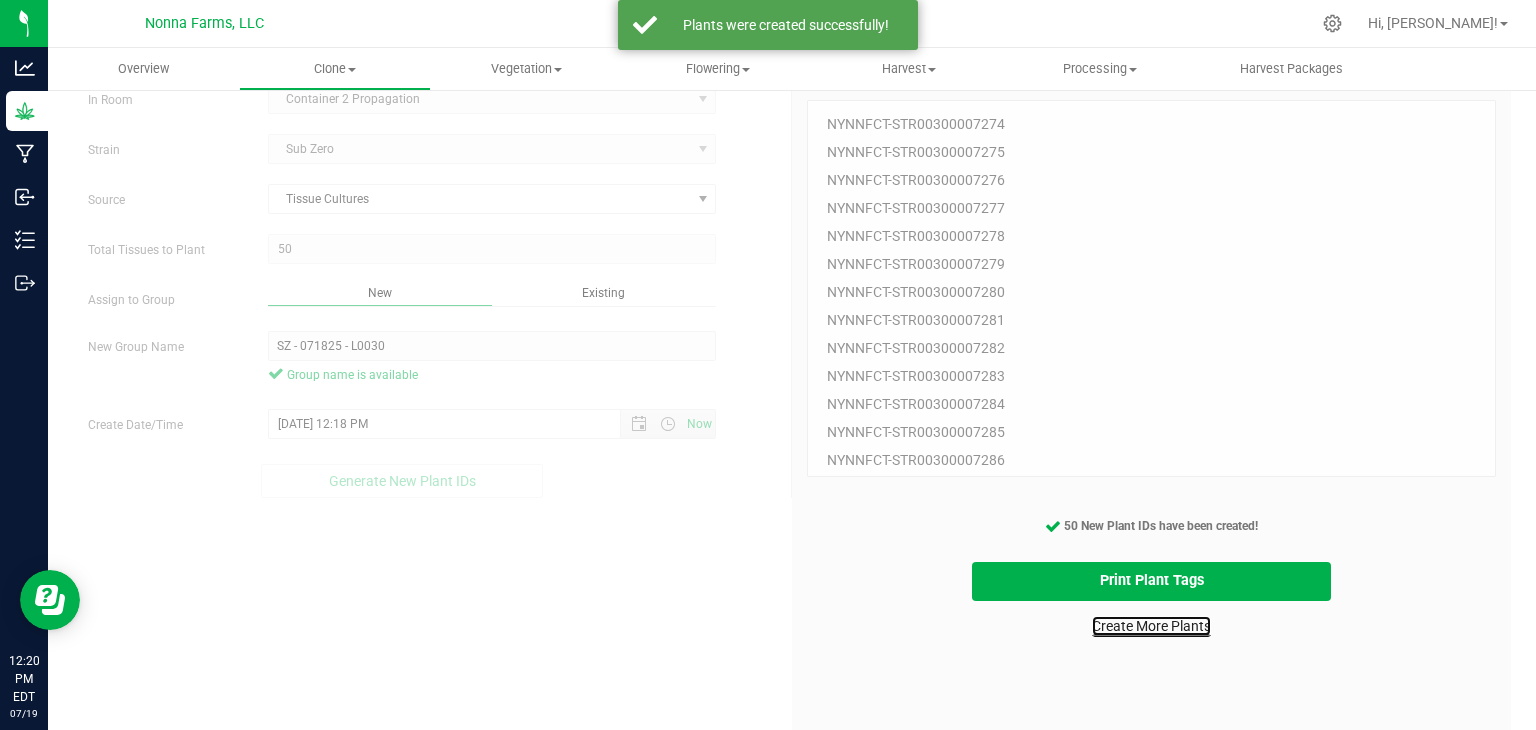 click on "Create More Plants" at bounding box center [1151, 626] 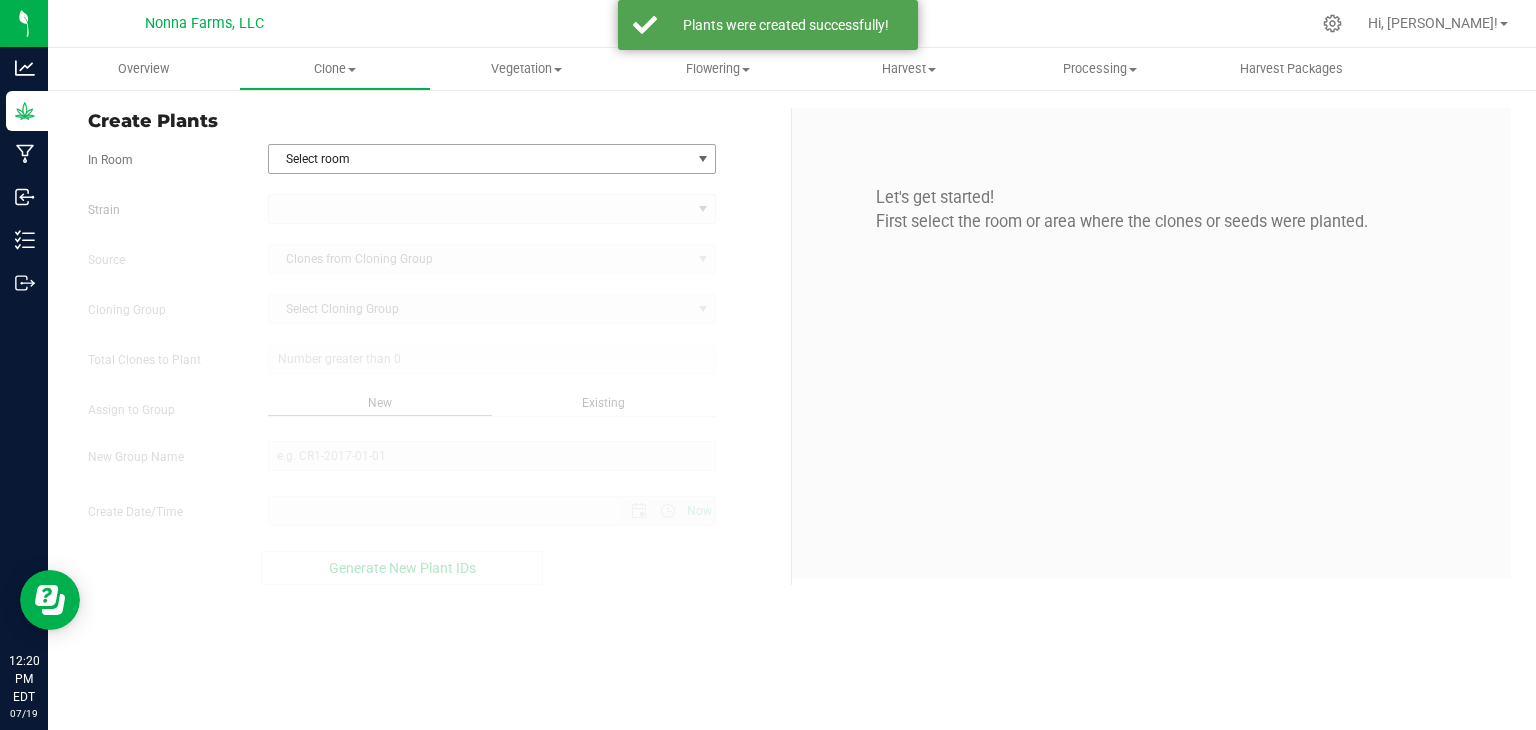 scroll, scrollTop: 0, scrollLeft: 0, axis: both 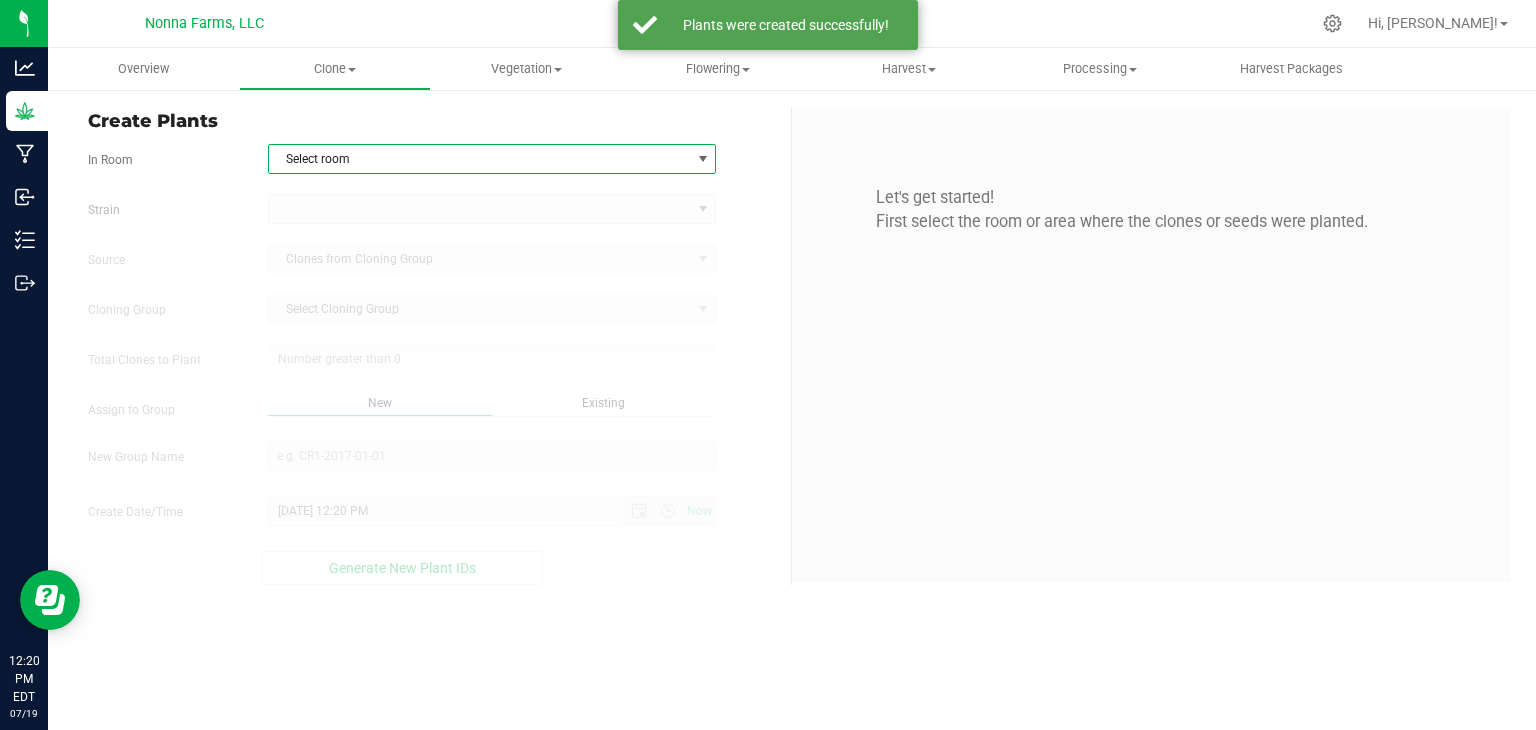 click on "Select room" at bounding box center [480, 159] 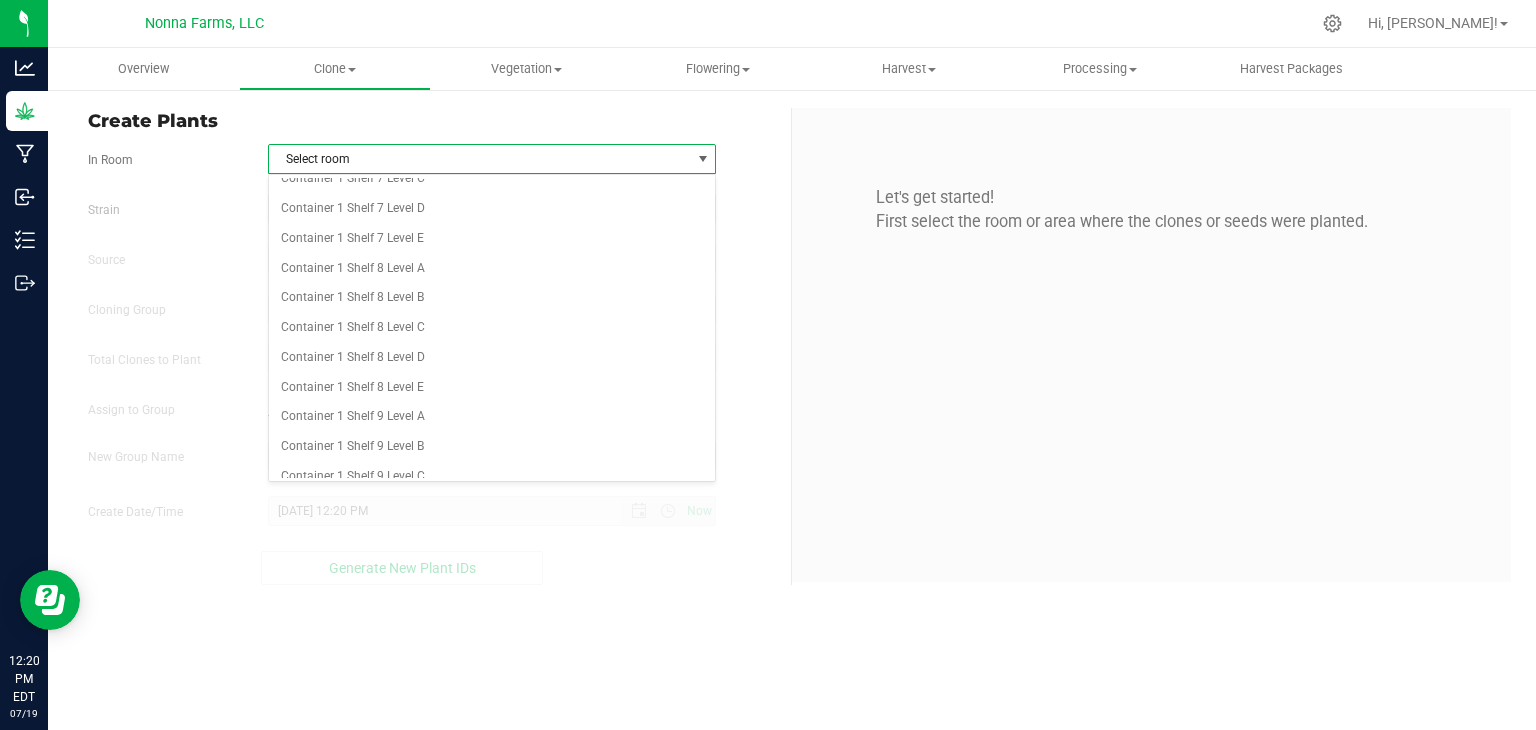 scroll, scrollTop: 2400, scrollLeft: 0, axis: vertical 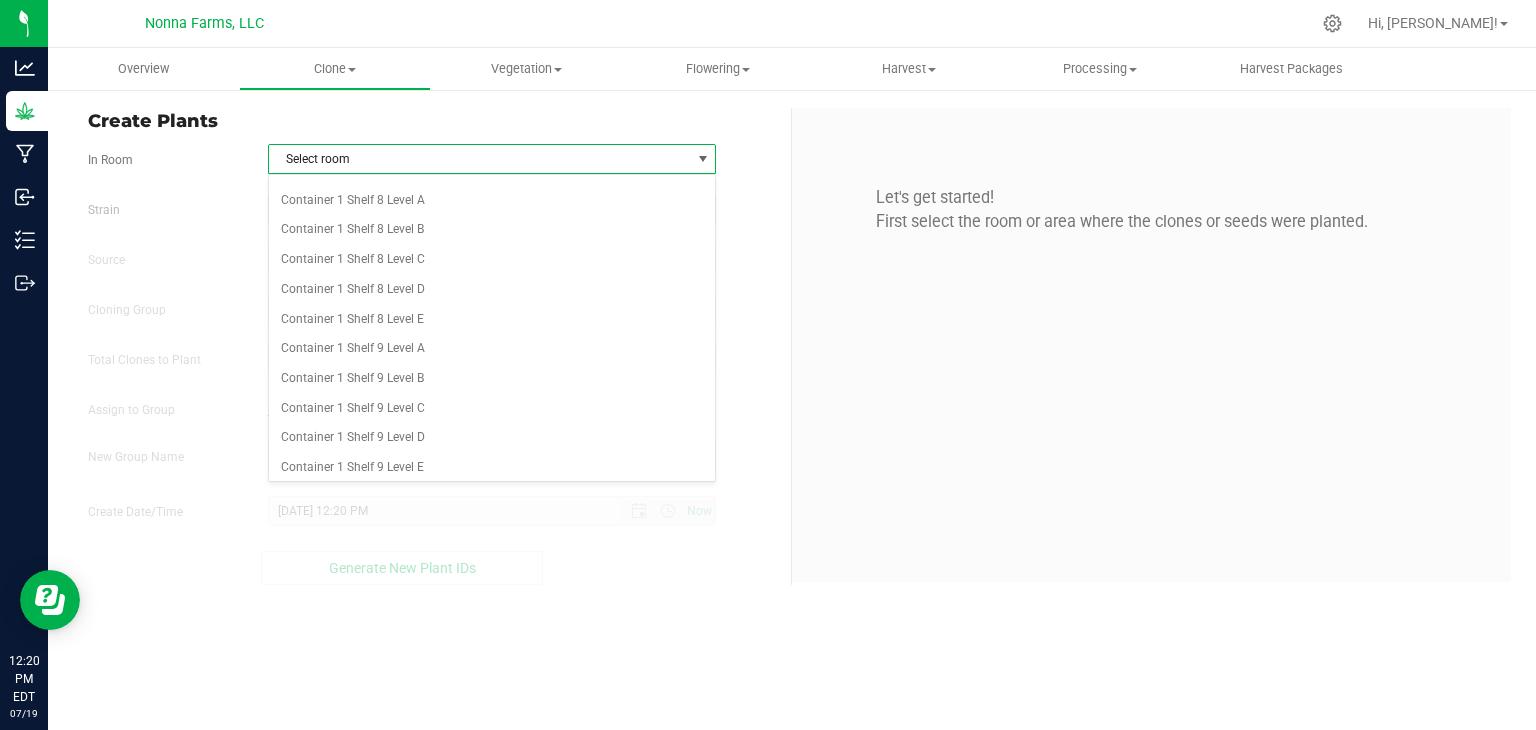click on "Container 2 Propagation" at bounding box center (492, 498) 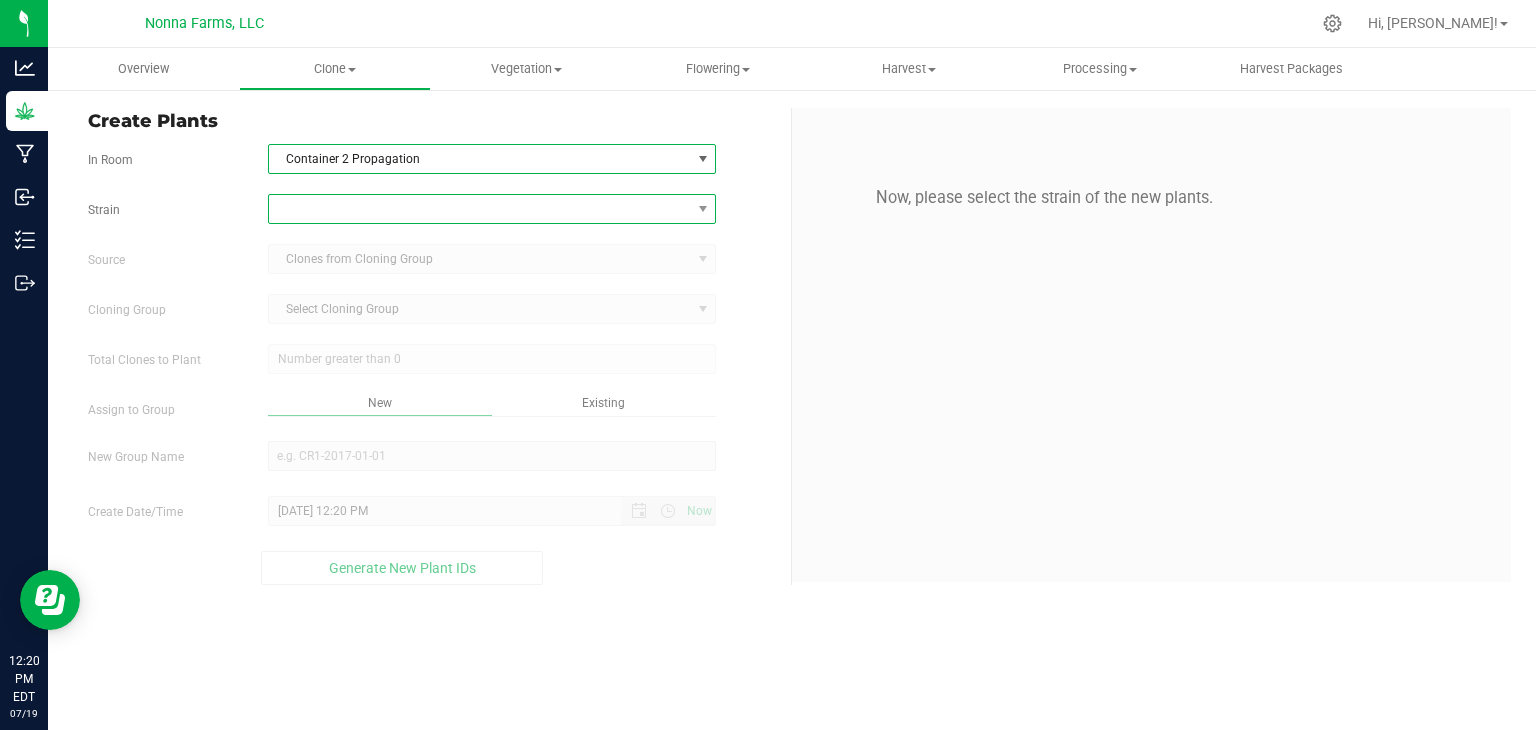 click at bounding box center (480, 209) 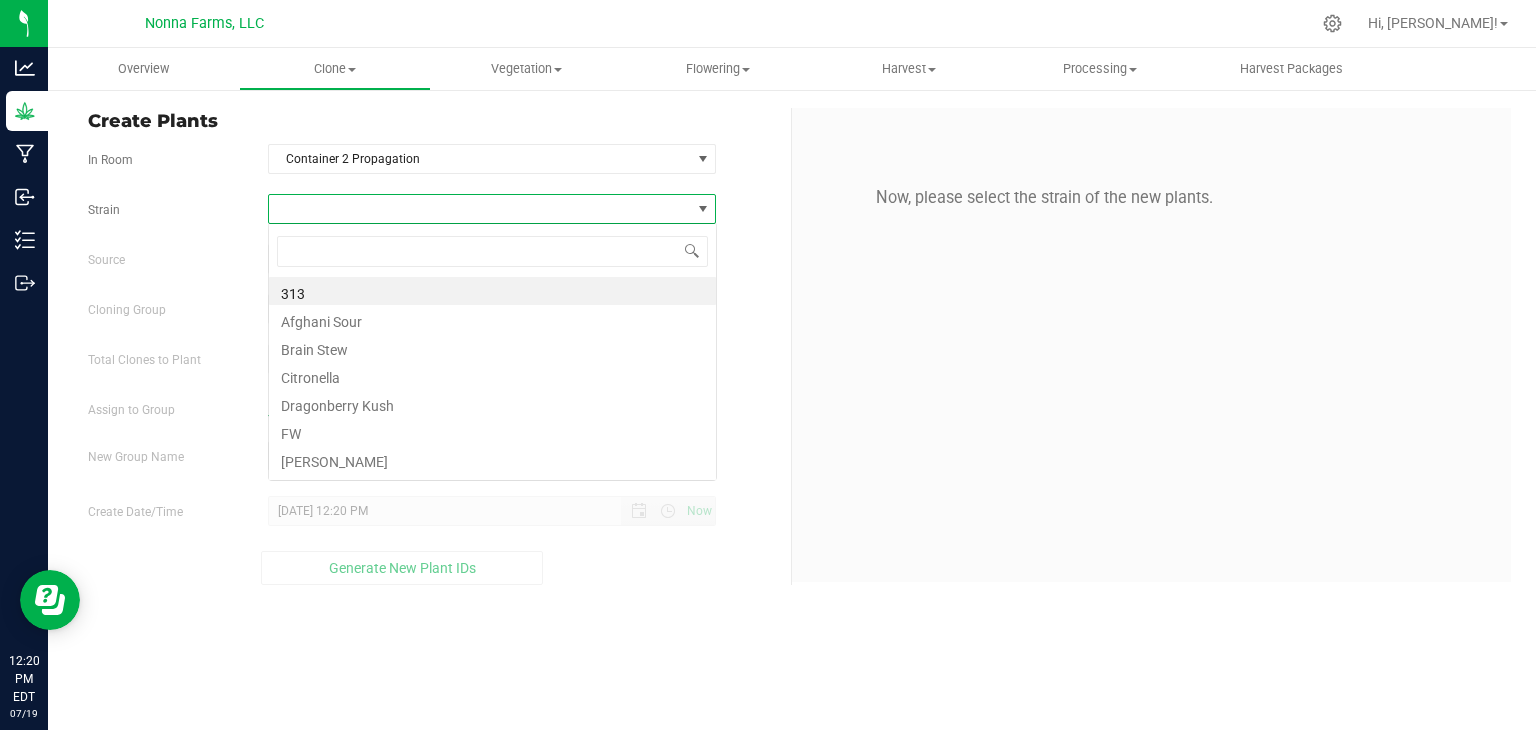 scroll, scrollTop: 99970, scrollLeft: 99551, axis: both 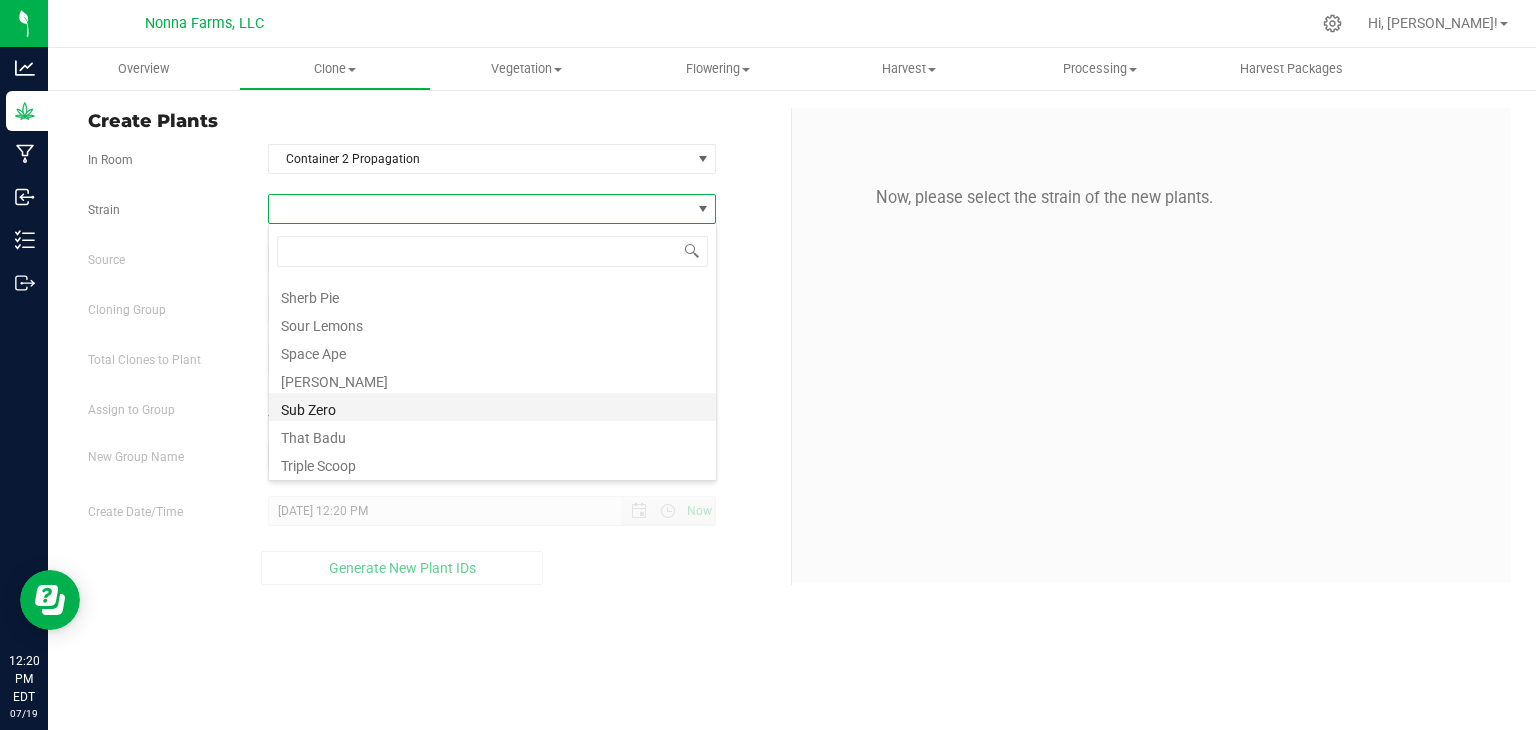 click on "Sub Zero" at bounding box center [492, 407] 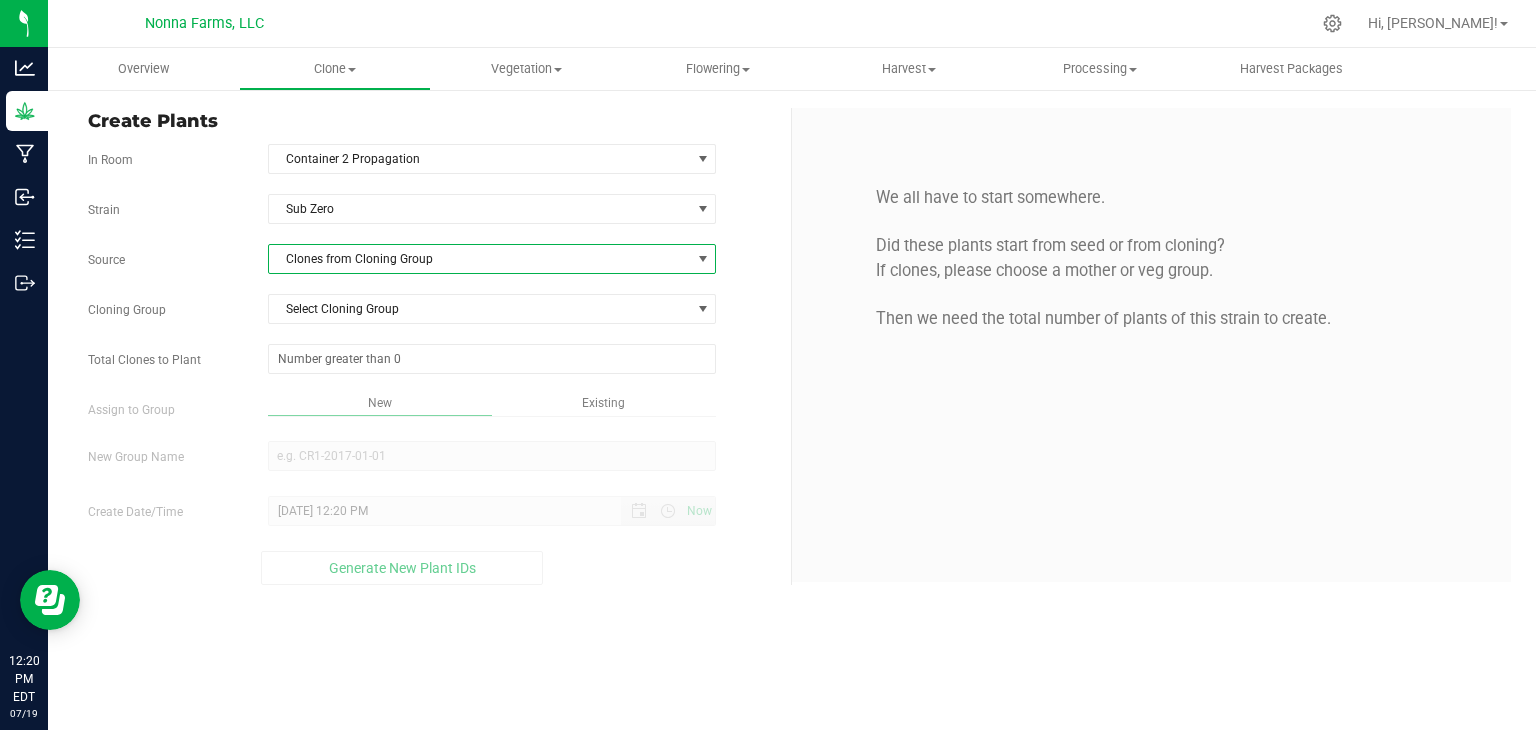 click on "Clones from Cloning Group" at bounding box center (480, 259) 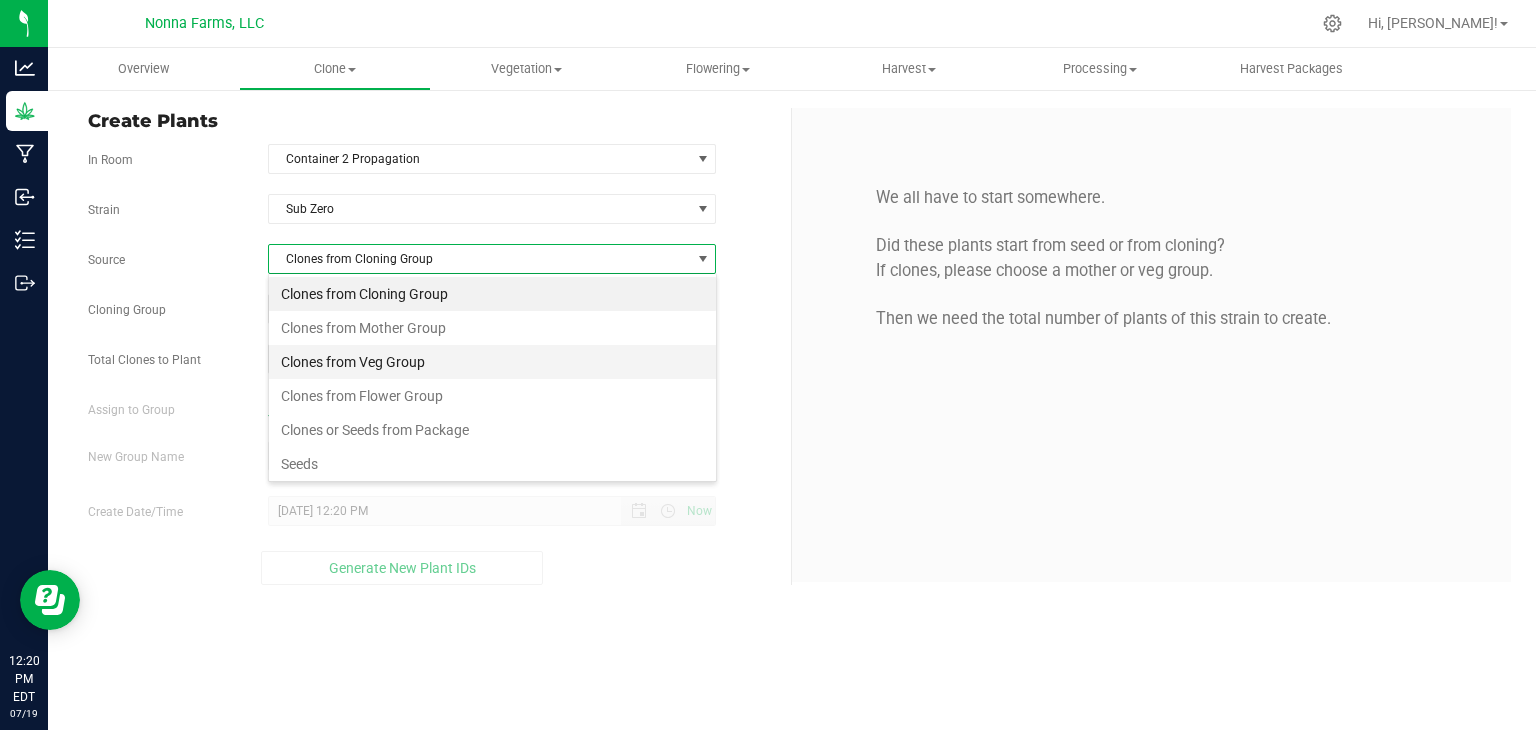 scroll, scrollTop: 99970, scrollLeft: 99551, axis: both 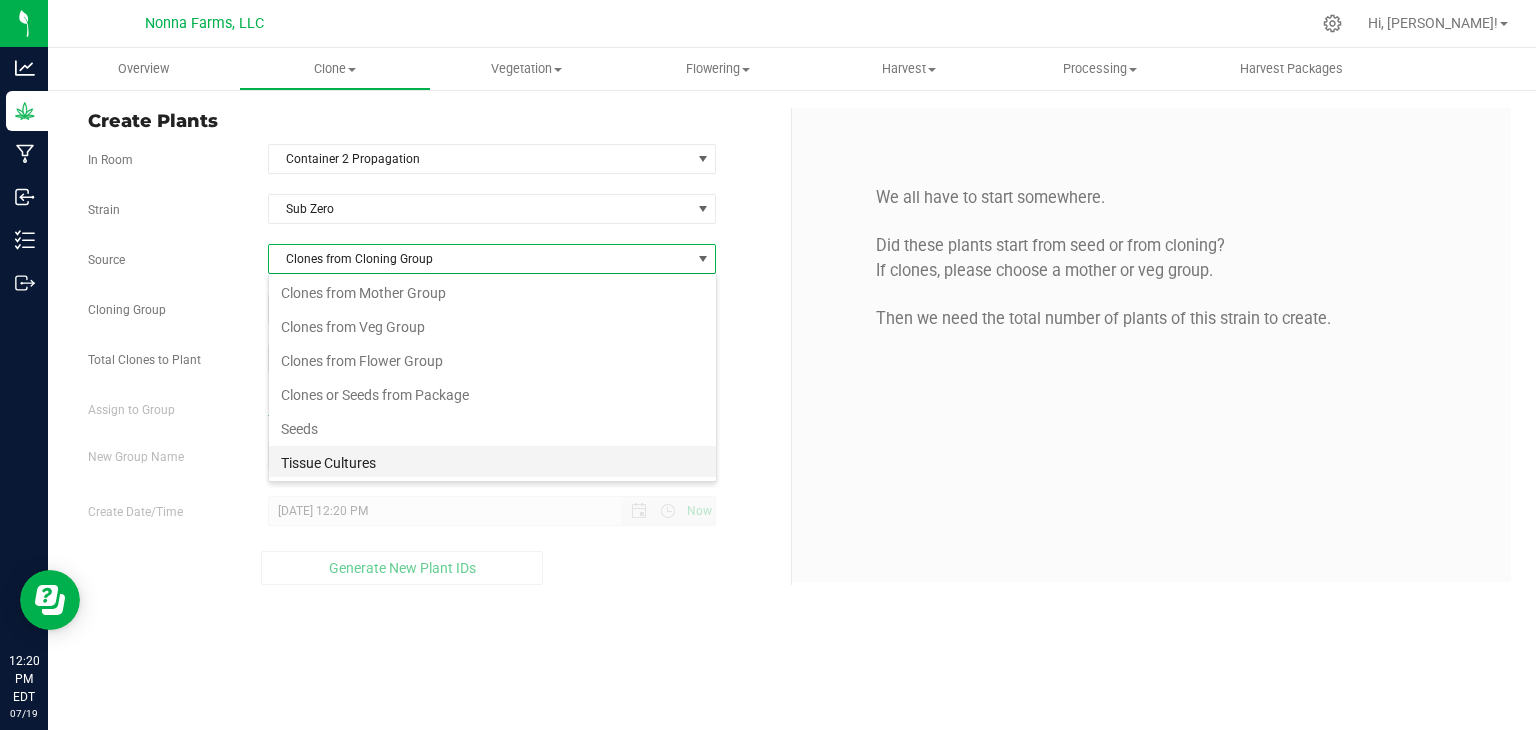click on "Tissue Cultures" at bounding box center (492, 463) 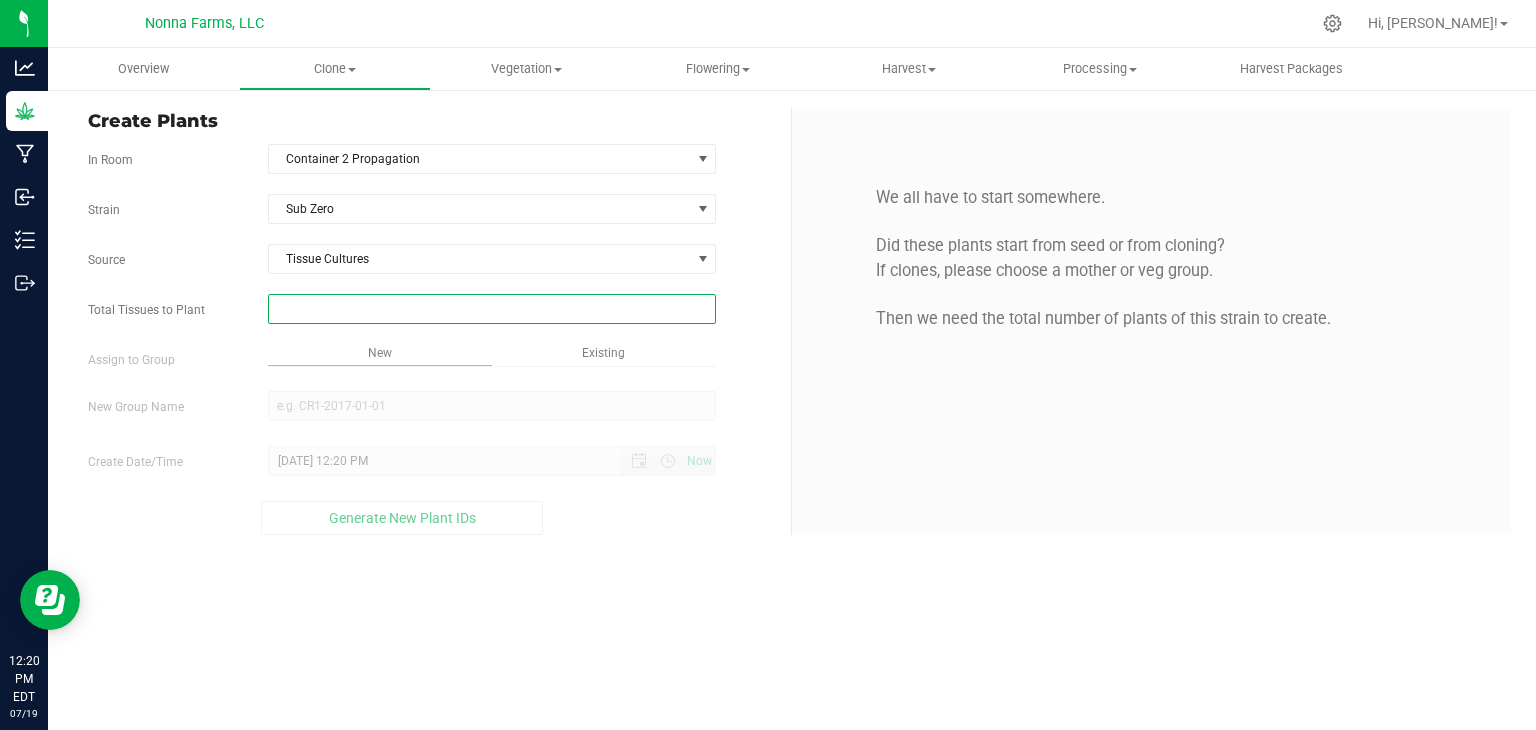 click at bounding box center [492, 309] 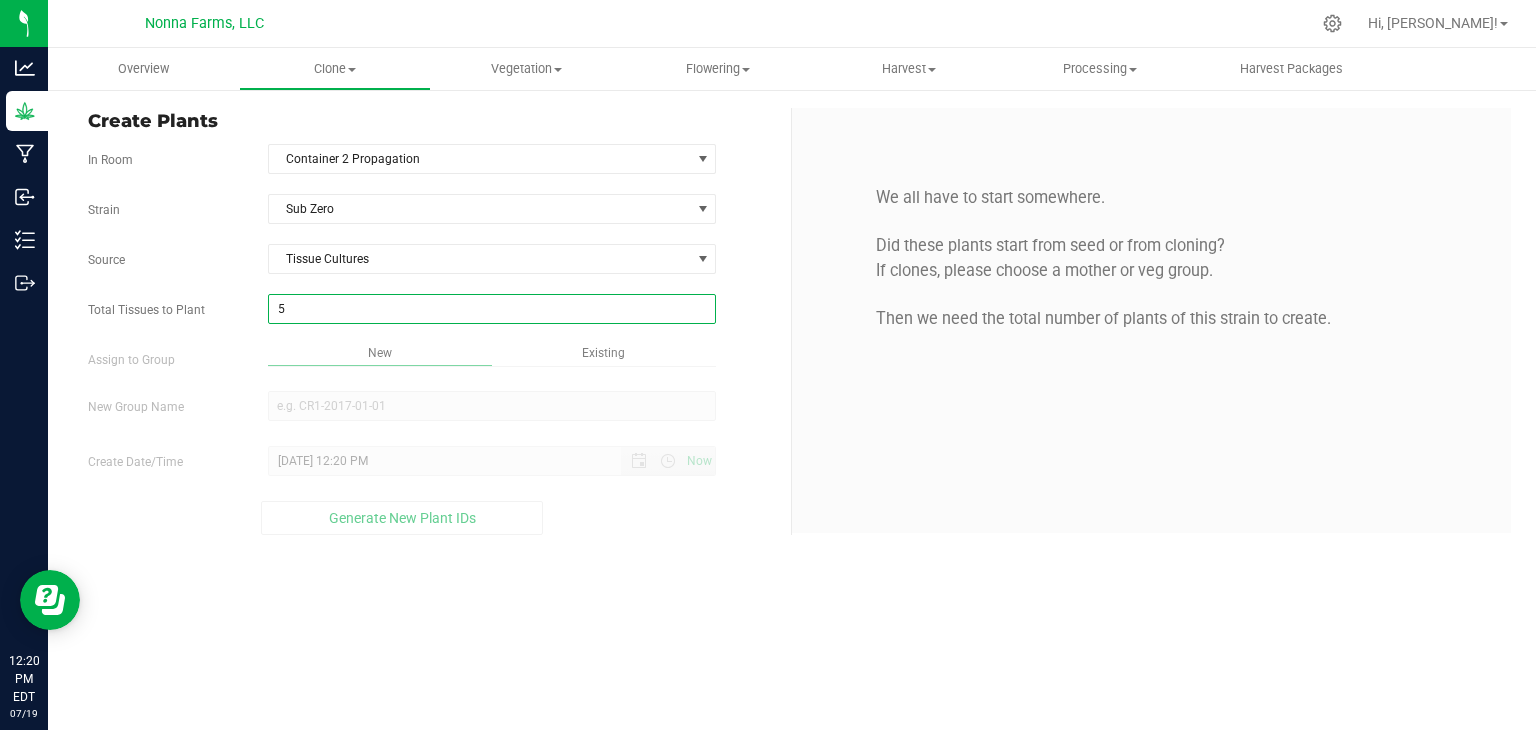 type on "50" 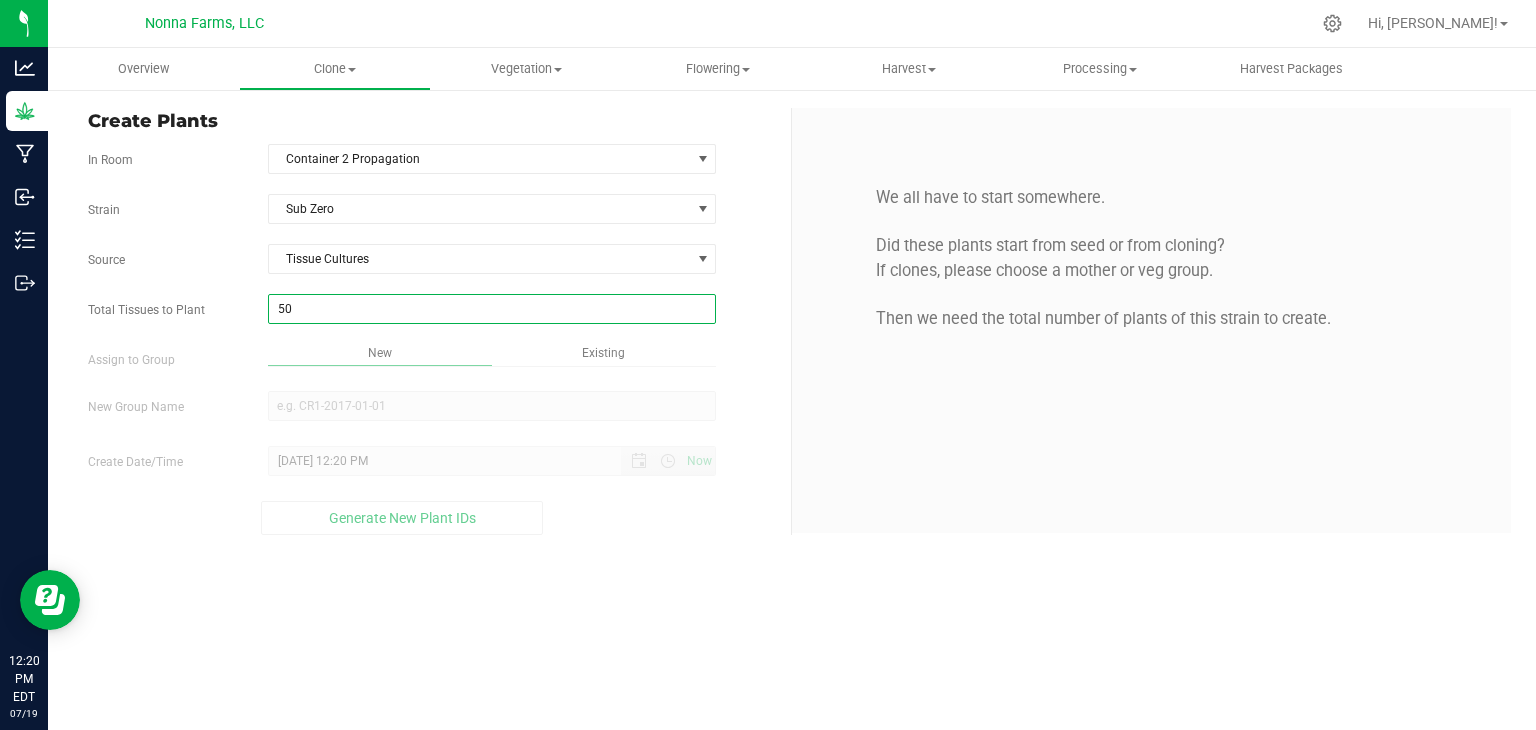 type on "50" 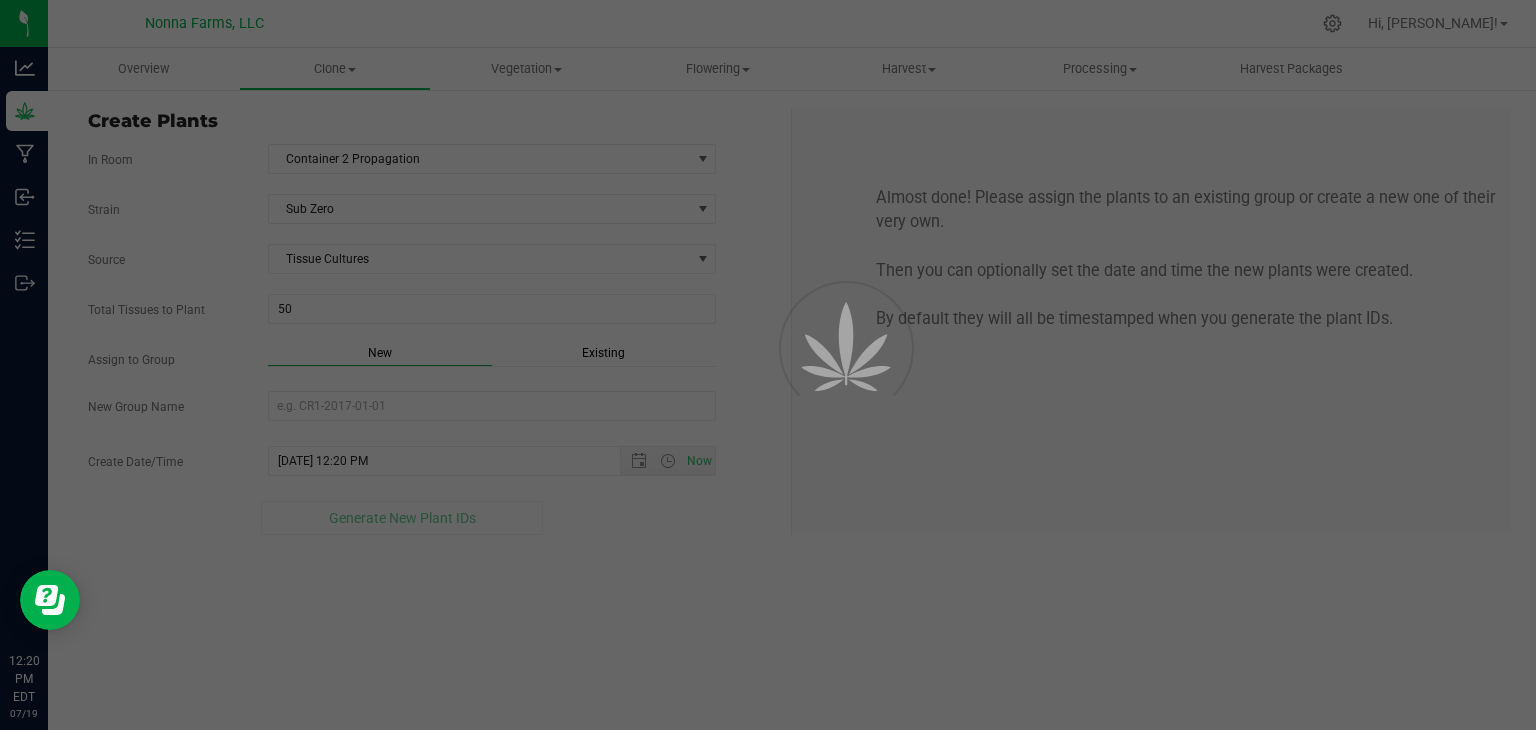 click on "Overview
Clone
Create plants
Cloning groups
Cloning plants
Apply to plants
Vegetation" at bounding box center [792, 389] 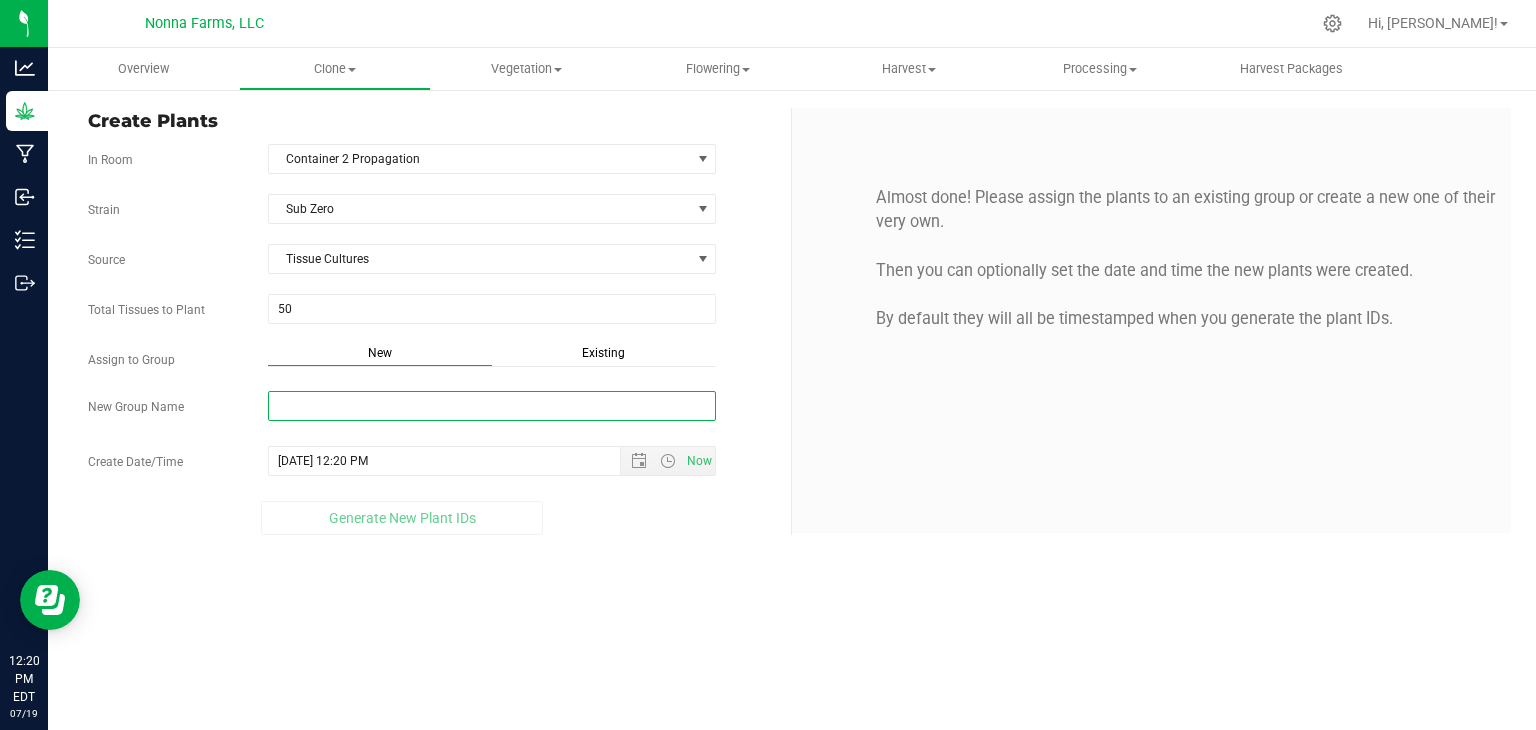 click on "New Group Name" at bounding box center [492, 406] 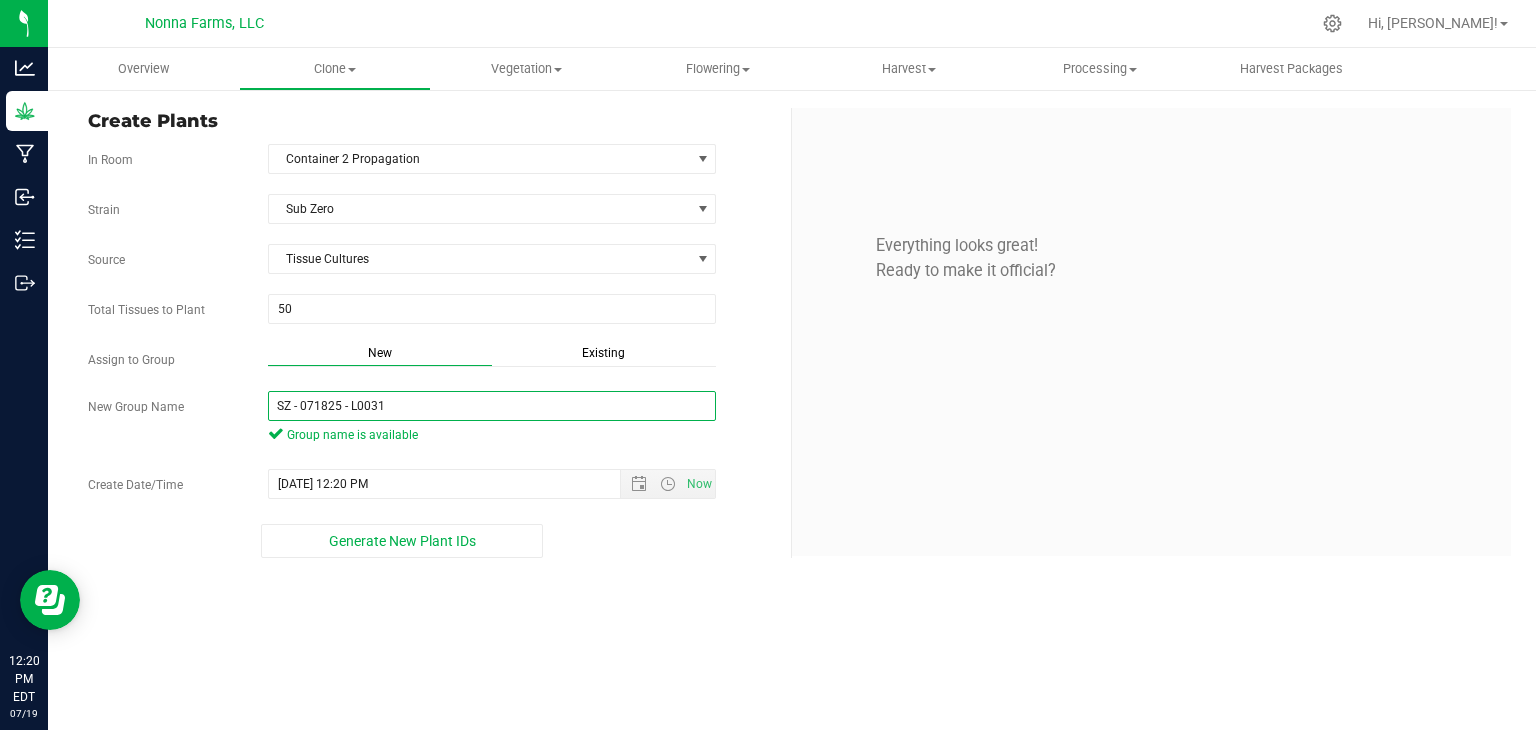 drag, startPoint x: 465, startPoint y: 401, endPoint x: 68, endPoint y: 369, distance: 398.2876 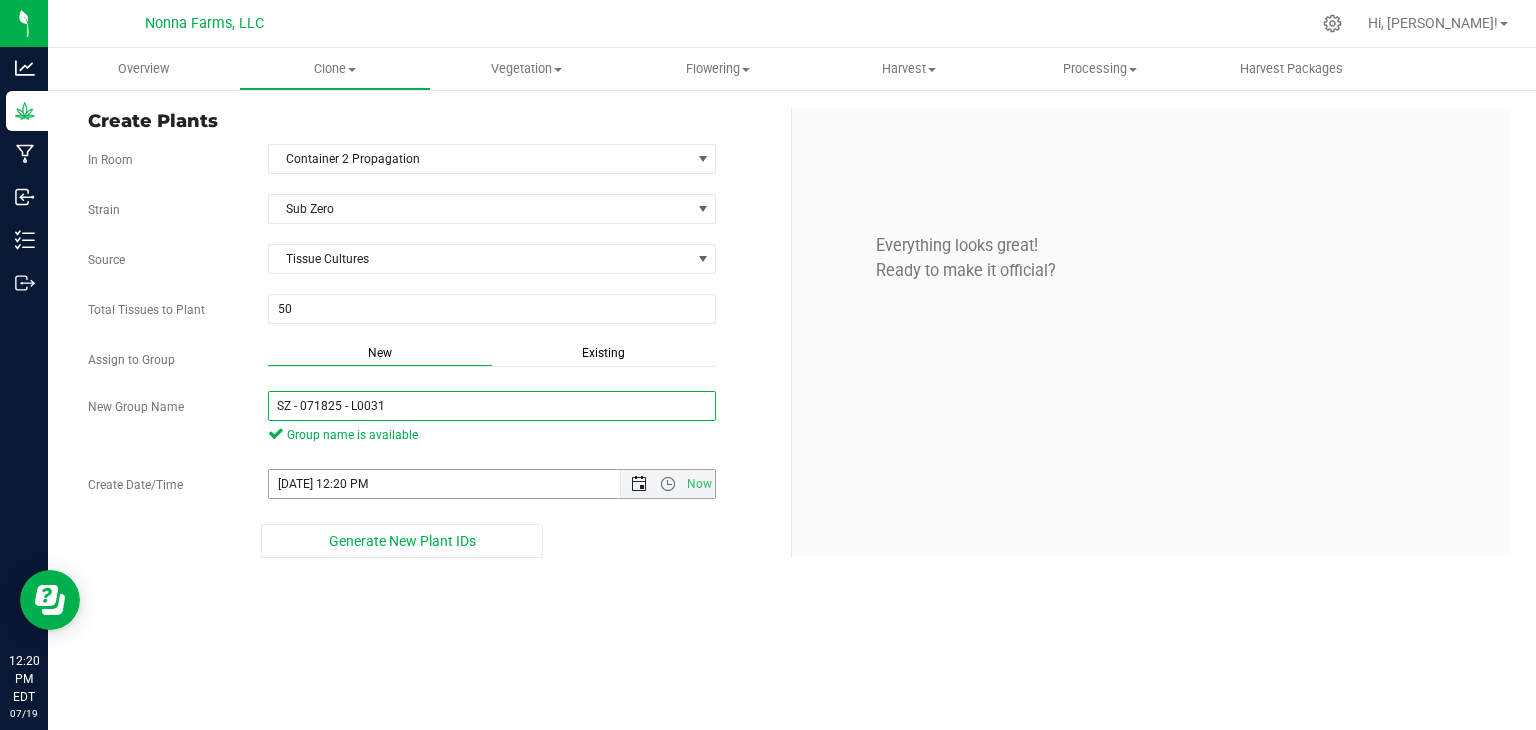 click at bounding box center [639, 484] 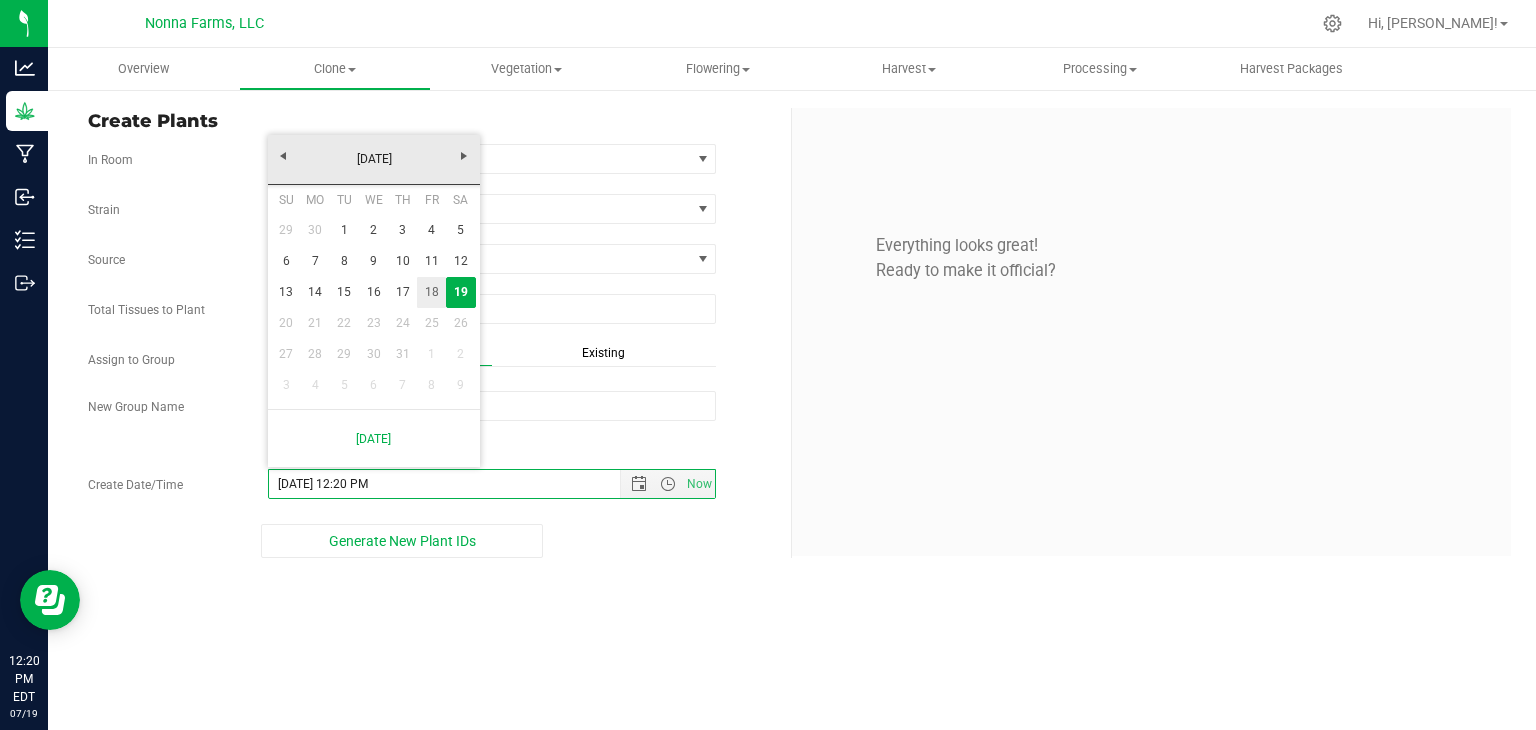 click on "18" at bounding box center (431, 292) 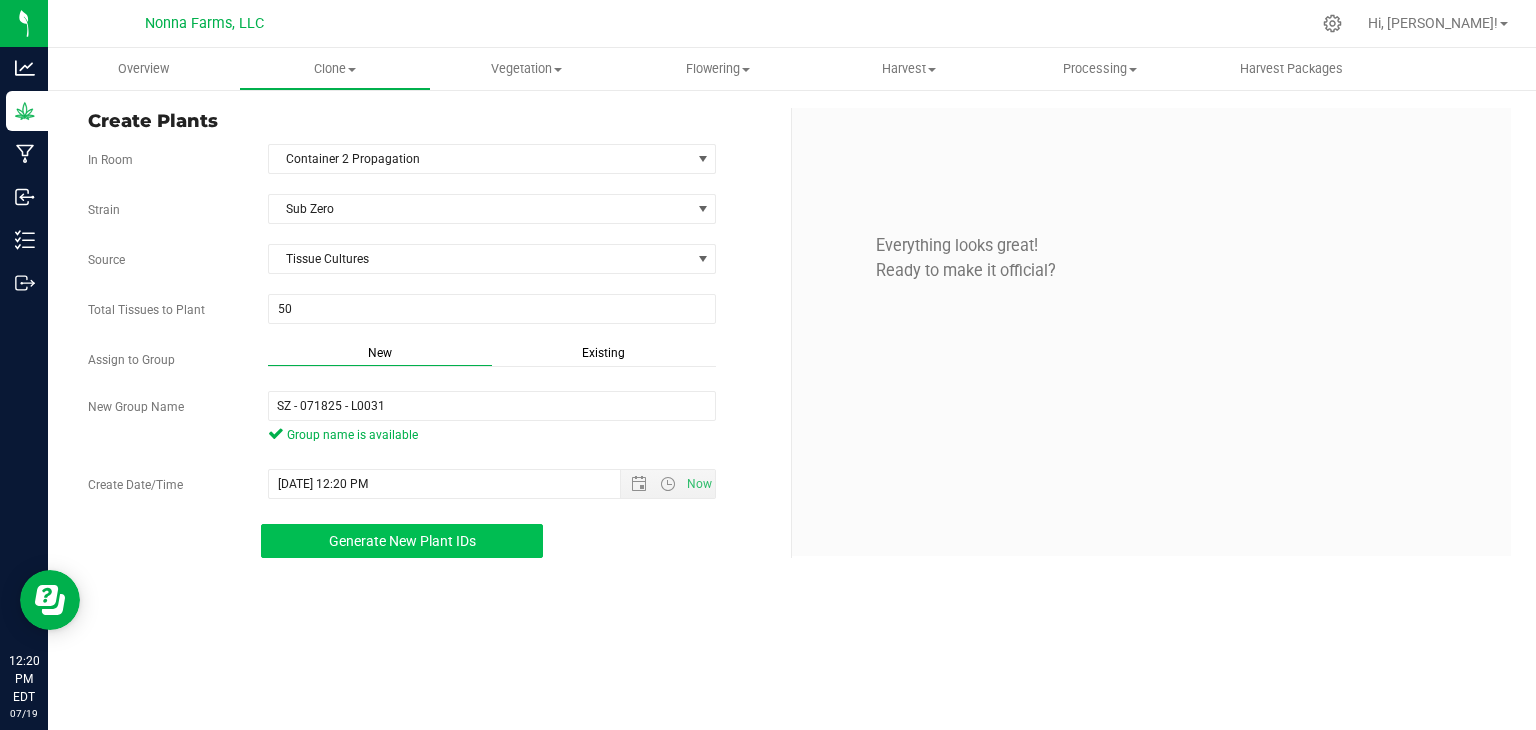 click on "Generate New Plant IDs" at bounding box center [402, 541] 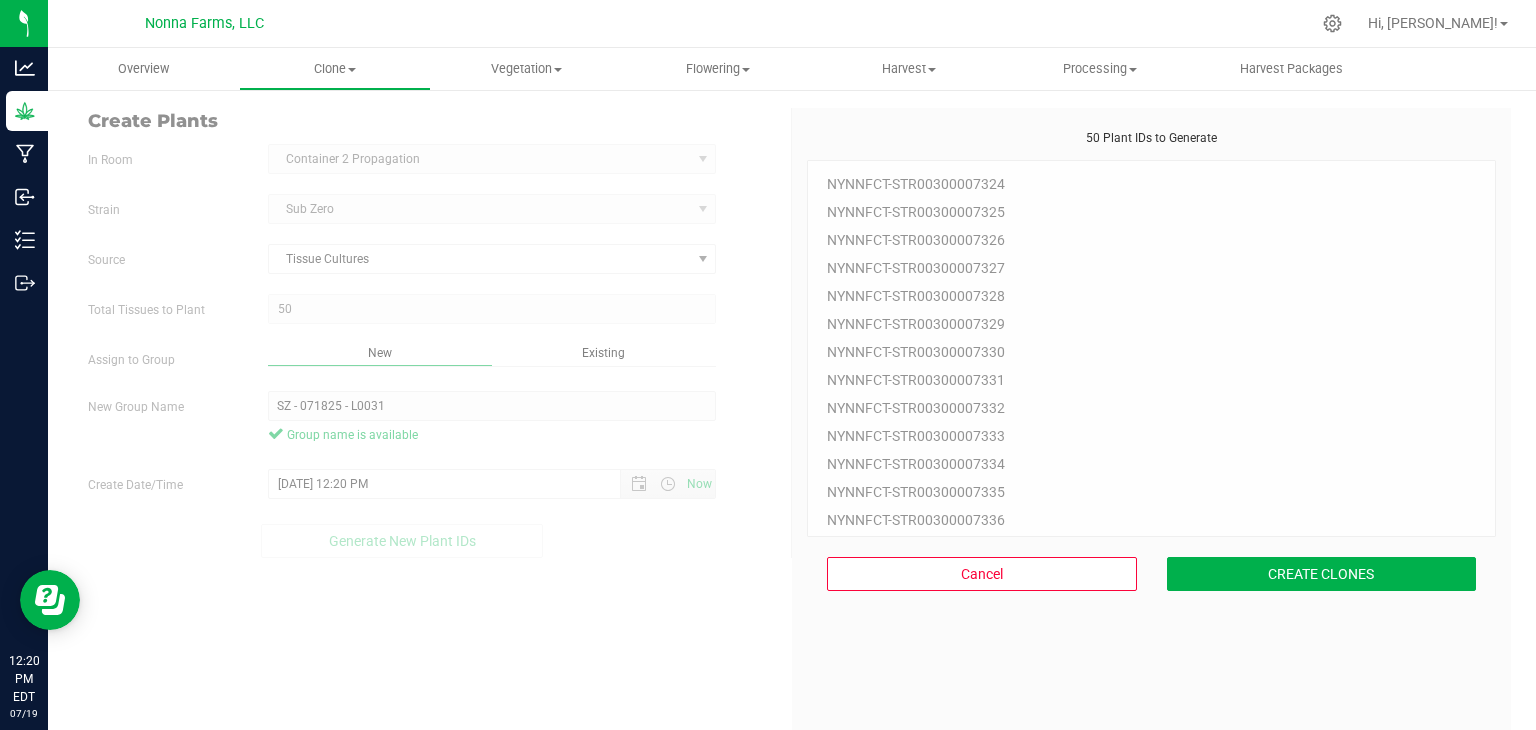 scroll, scrollTop: 60, scrollLeft: 0, axis: vertical 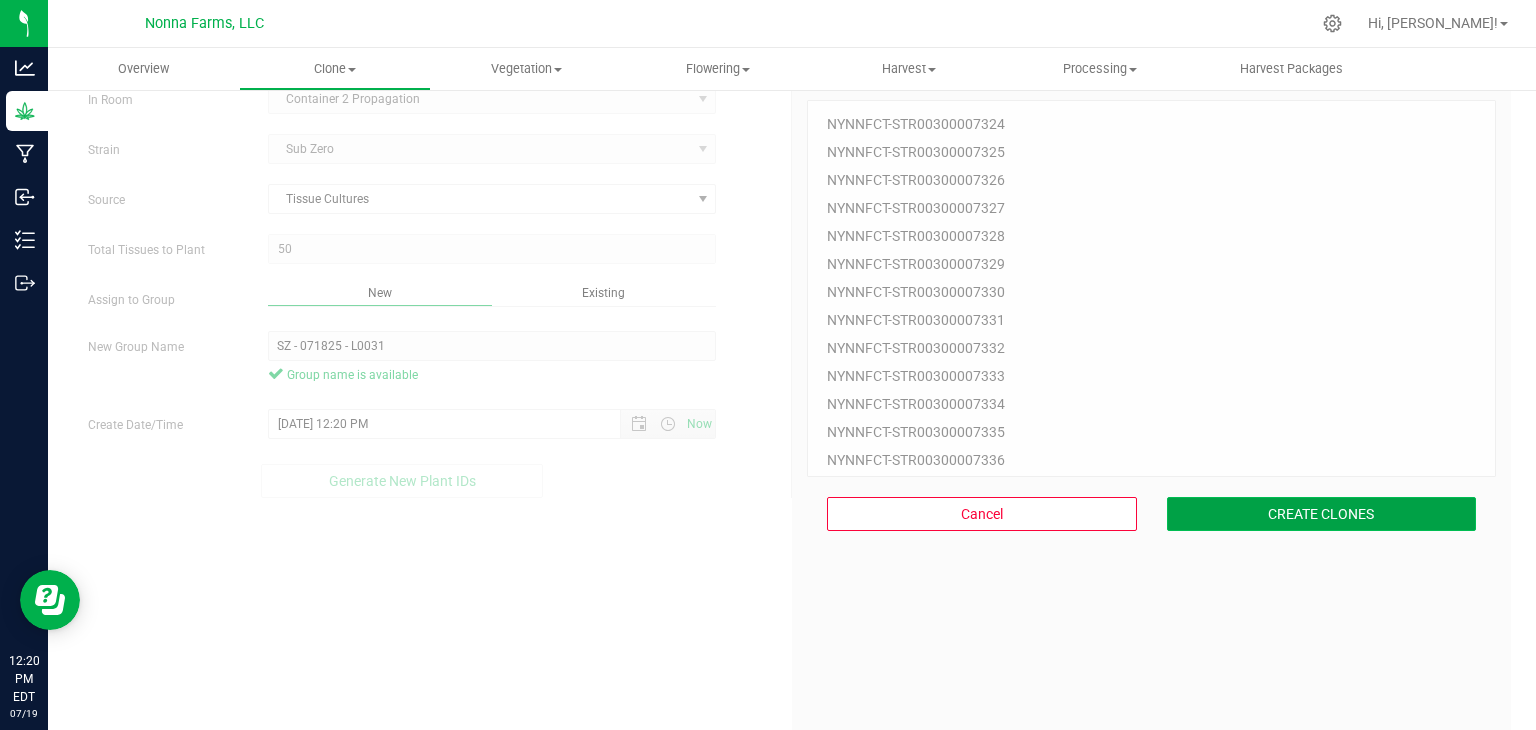 click on "CREATE CLONES" at bounding box center [1322, 514] 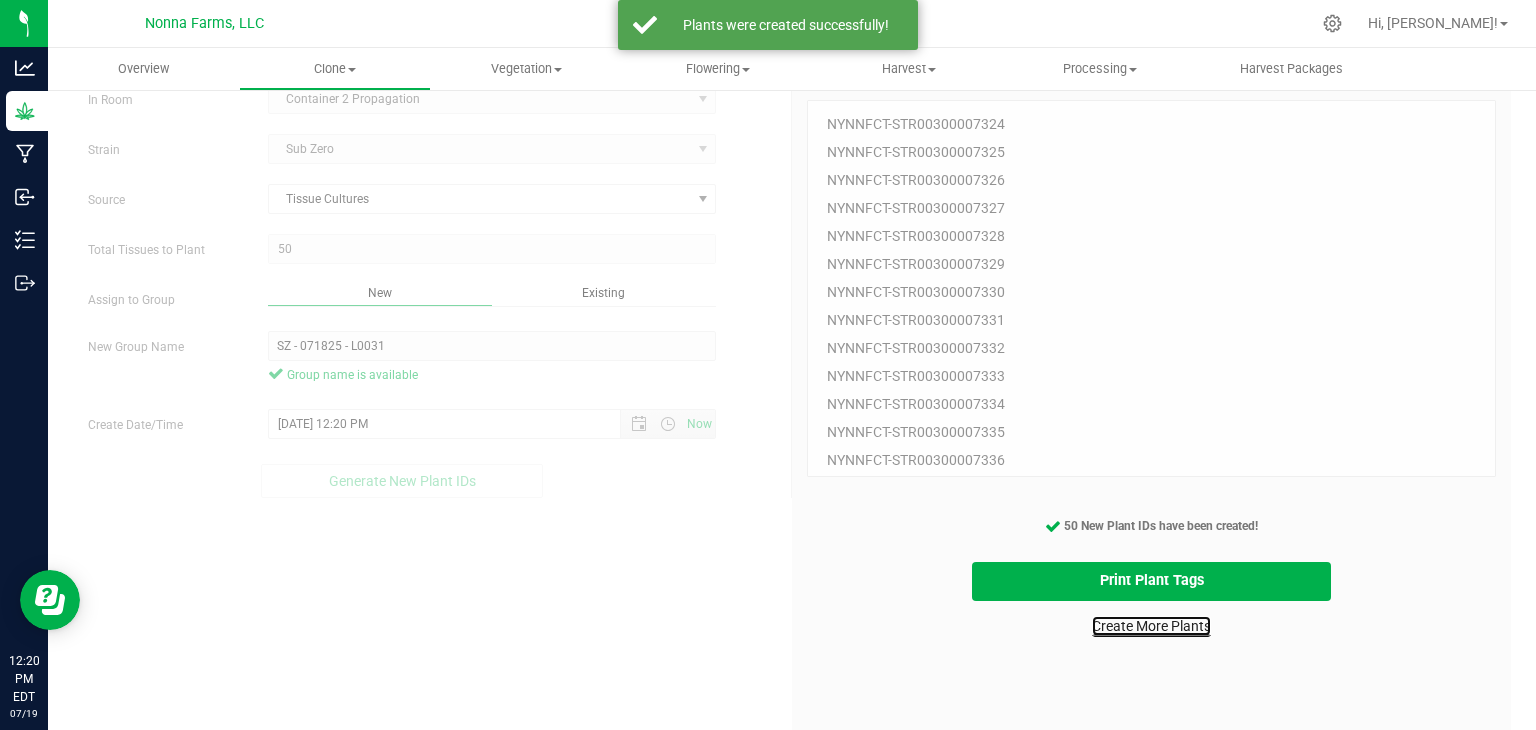 click on "Create More Plants" at bounding box center (1151, 626) 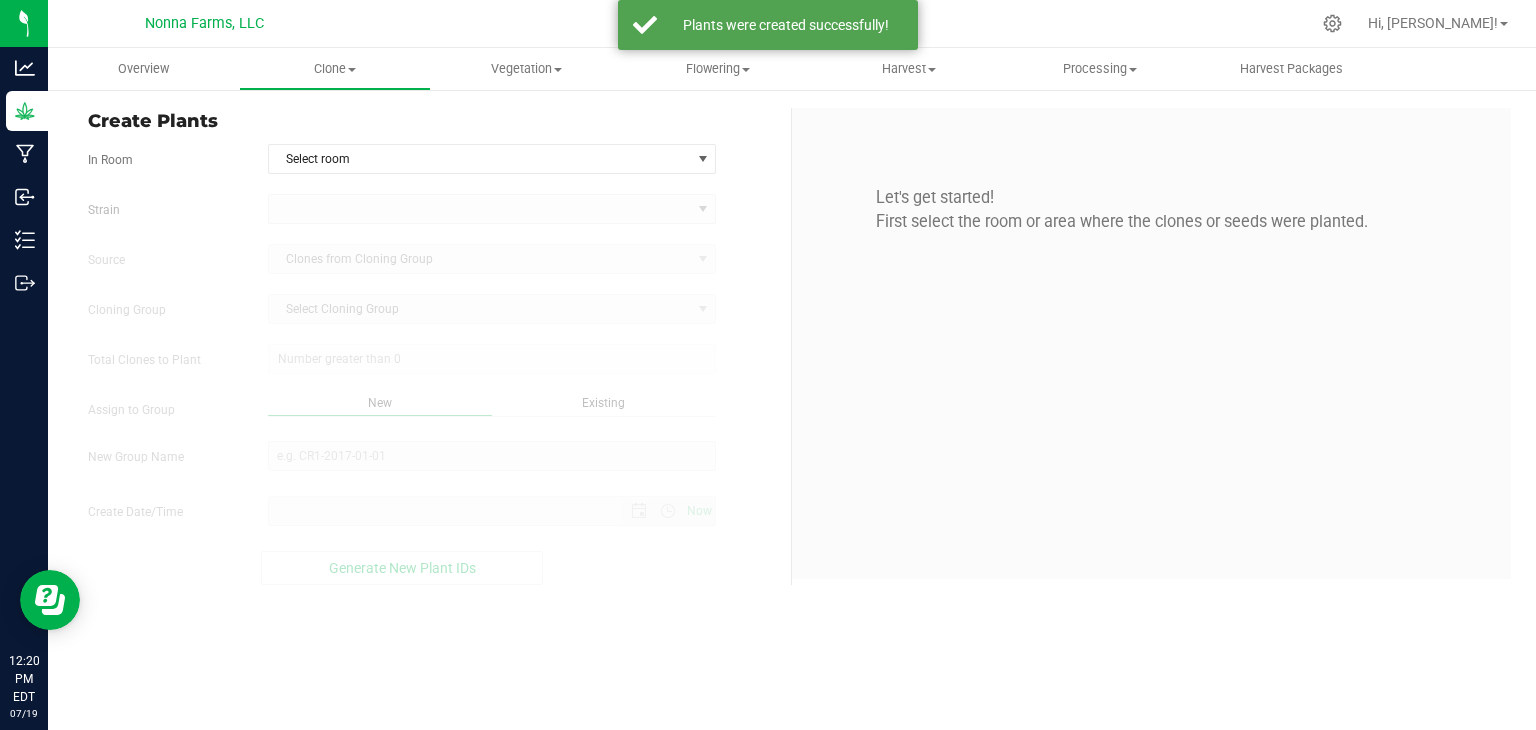 scroll, scrollTop: 0, scrollLeft: 0, axis: both 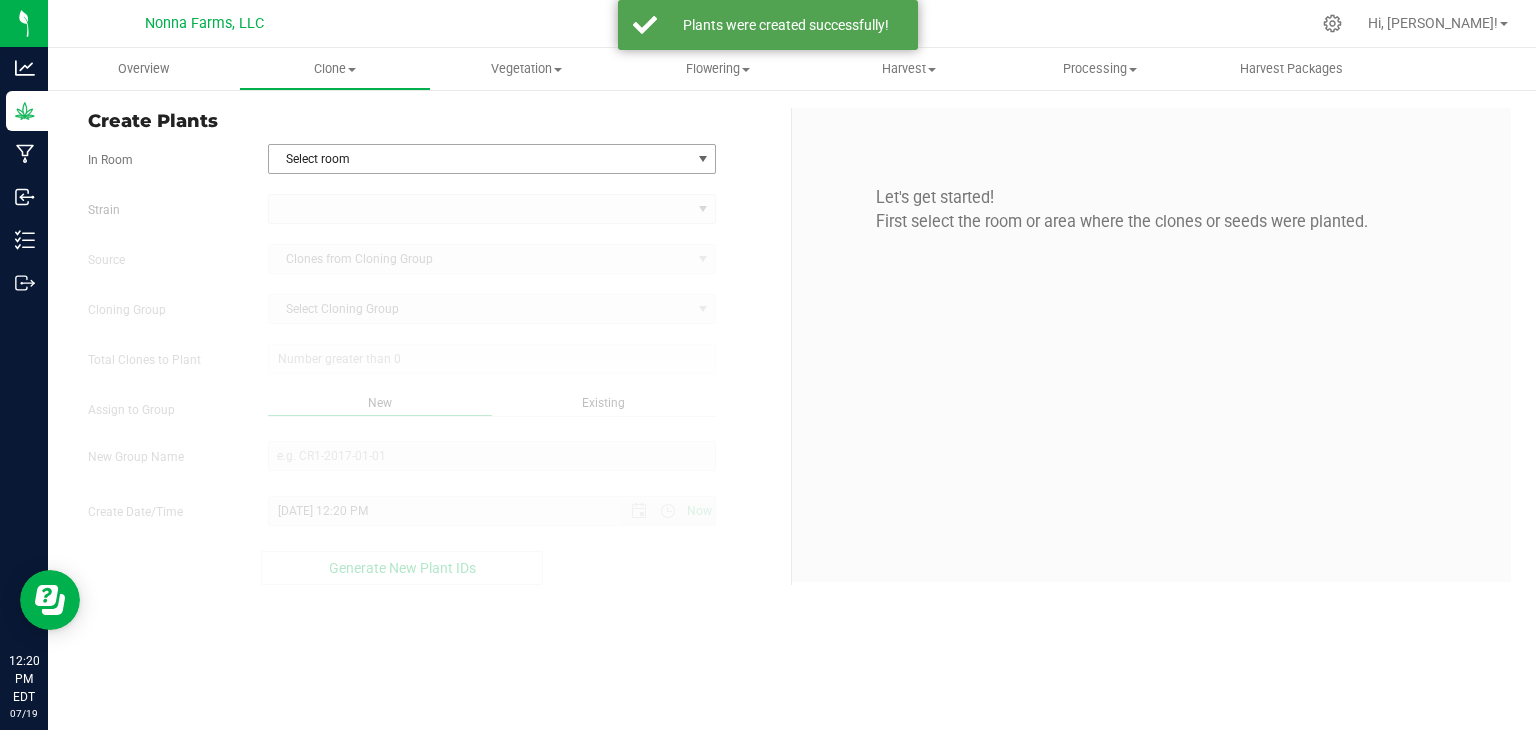 click on "Select room" at bounding box center [480, 159] 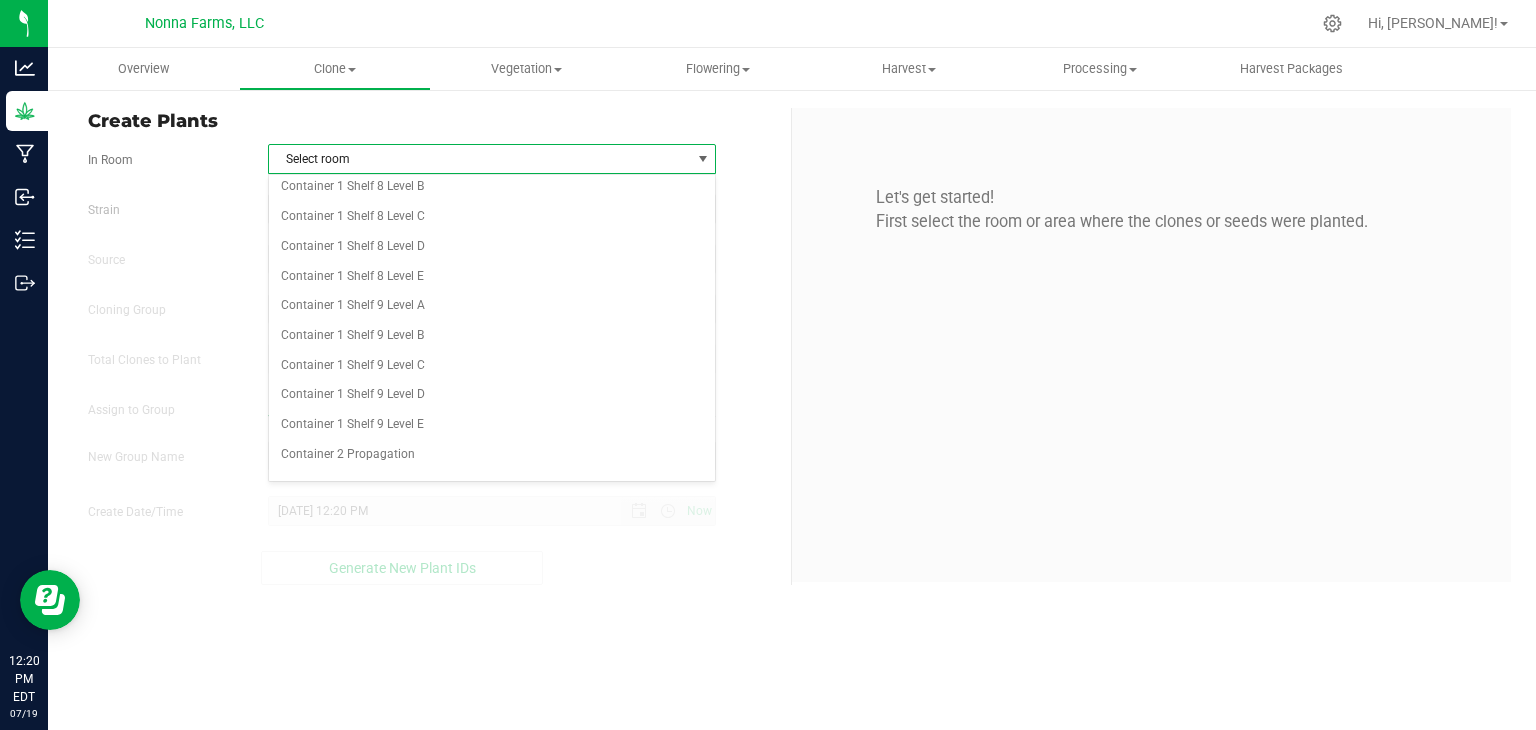 scroll, scrollTop: 2500, scrollLeft: 0, axis: vertical 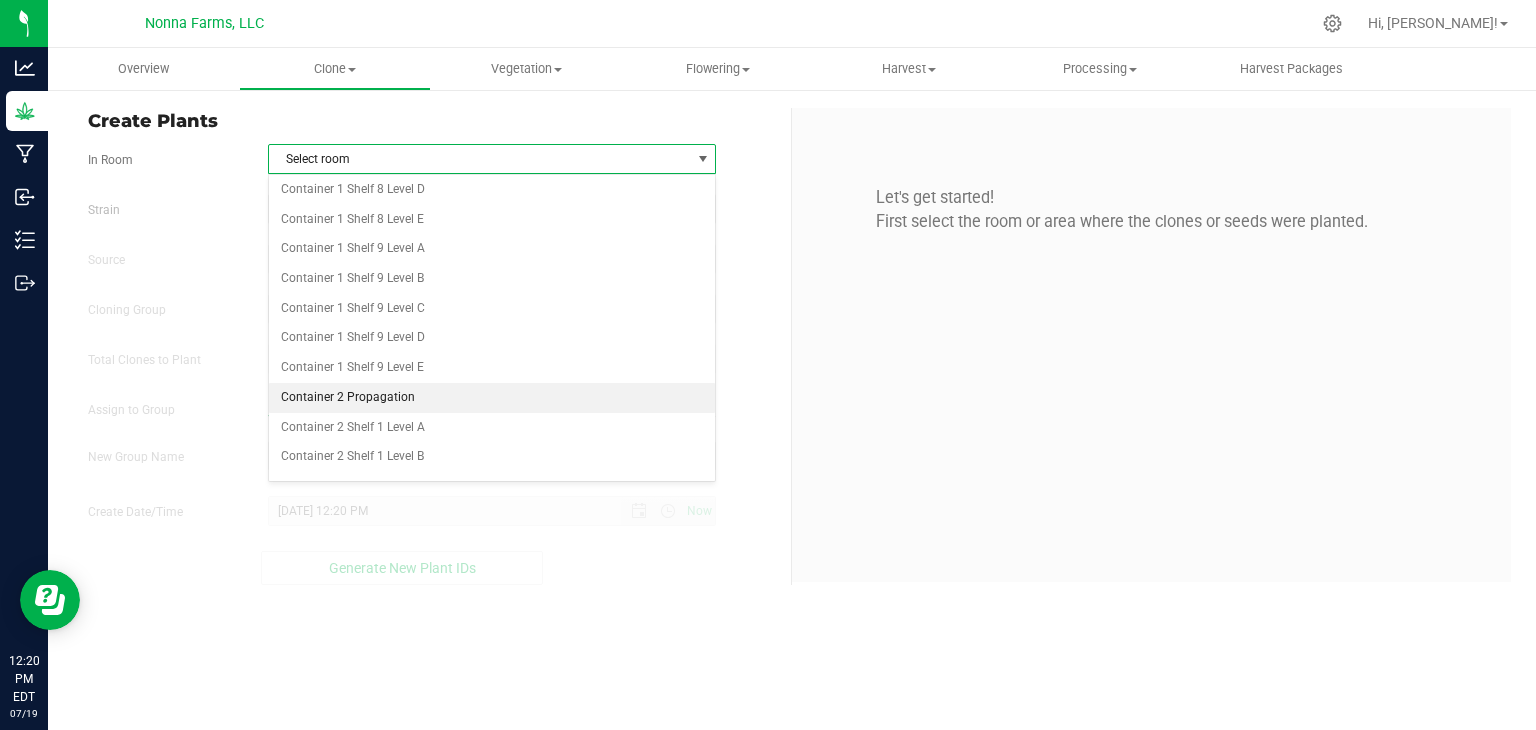 click on "Container 2 Propagation" at bounding box center [492, 398] 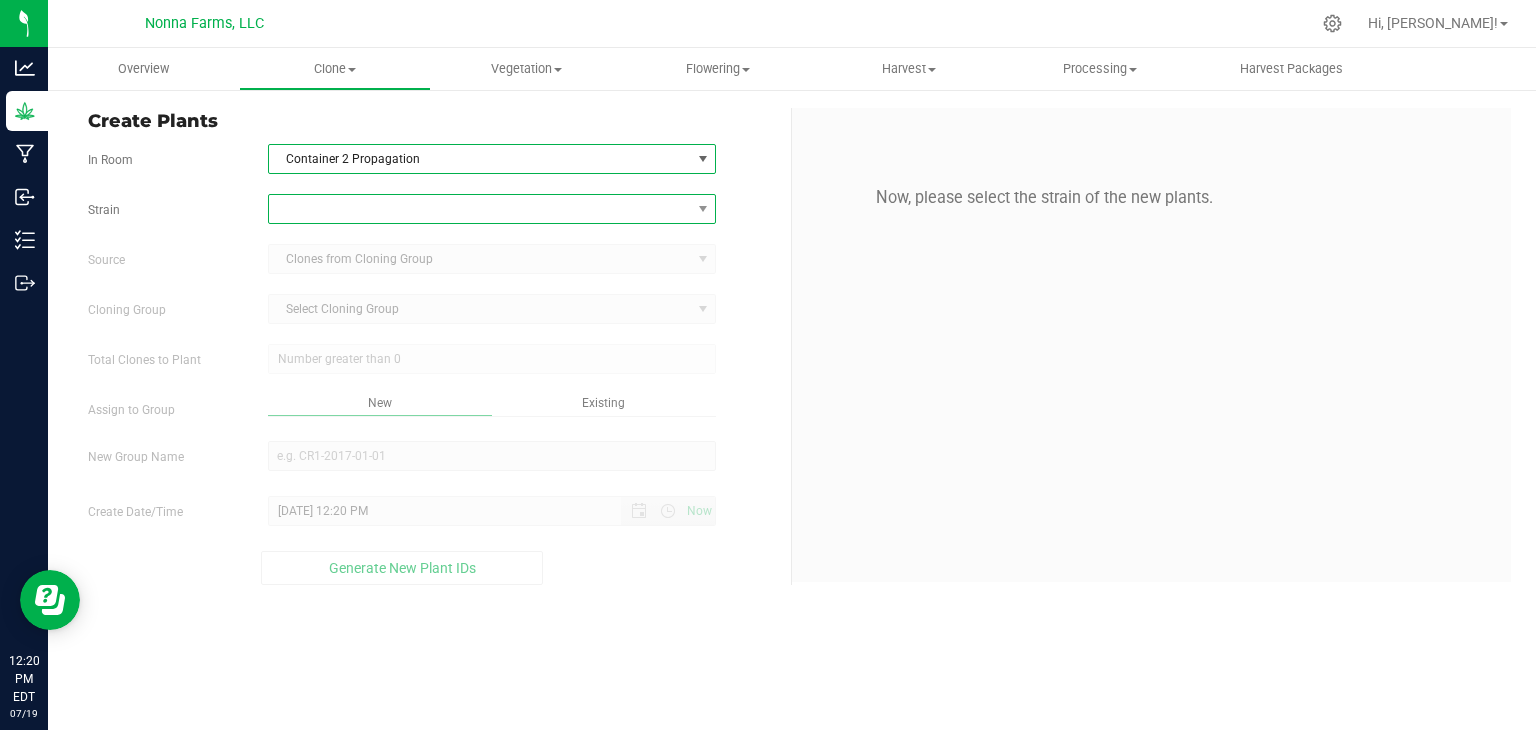click at bounding box center (480, 209) 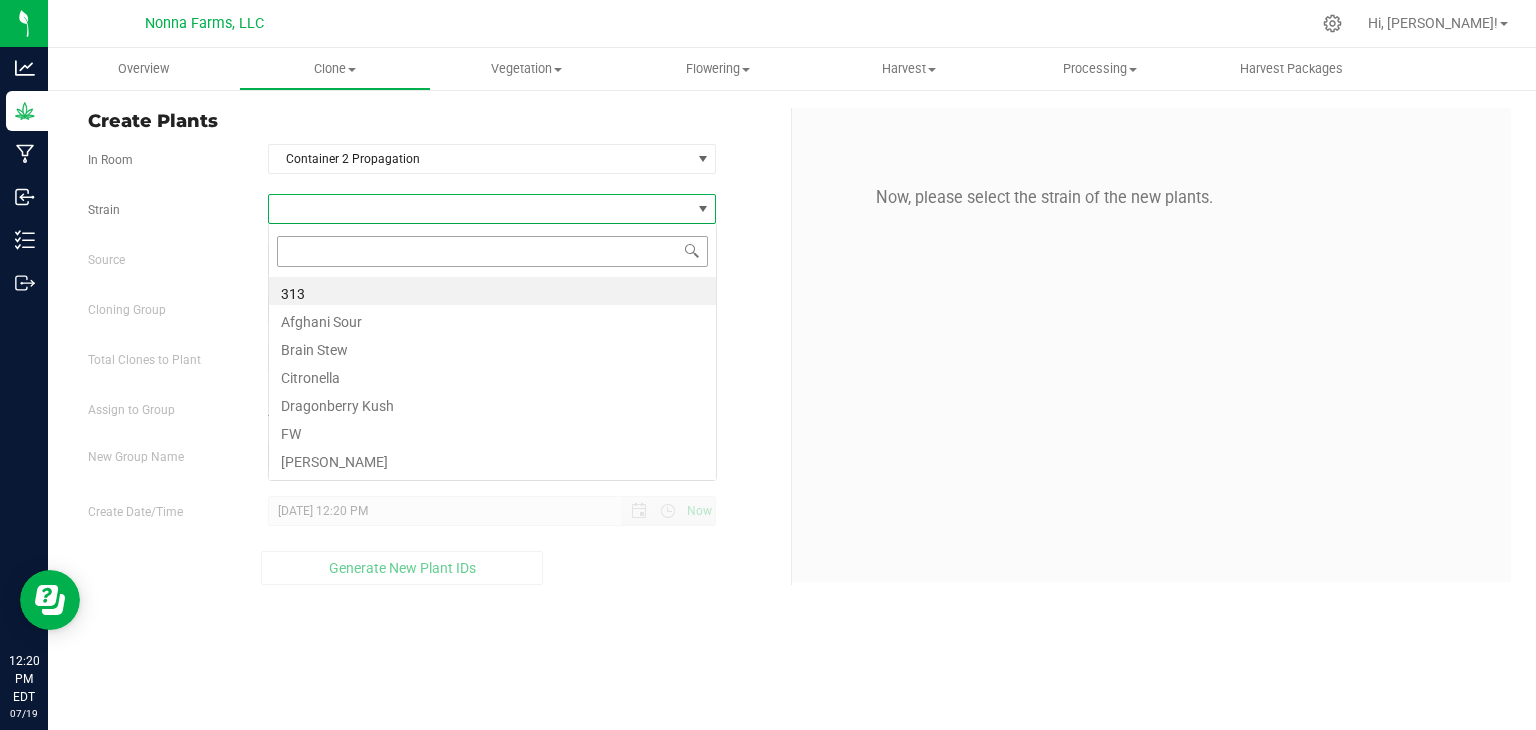 scroll, scrollTop: 99970, scrollLeft: 99551, axis: both 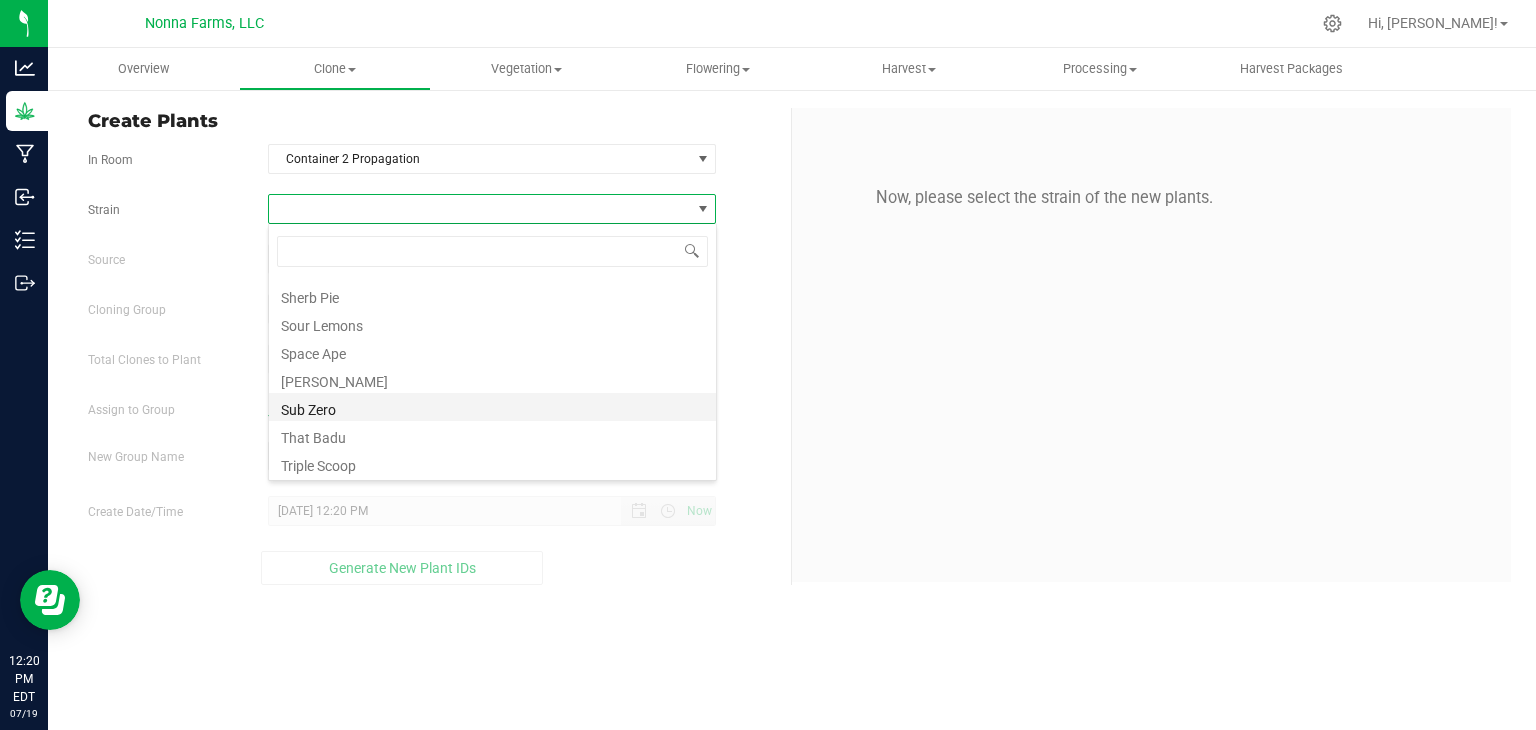 click on "Sub Zero" at bounding box center [492, 407] 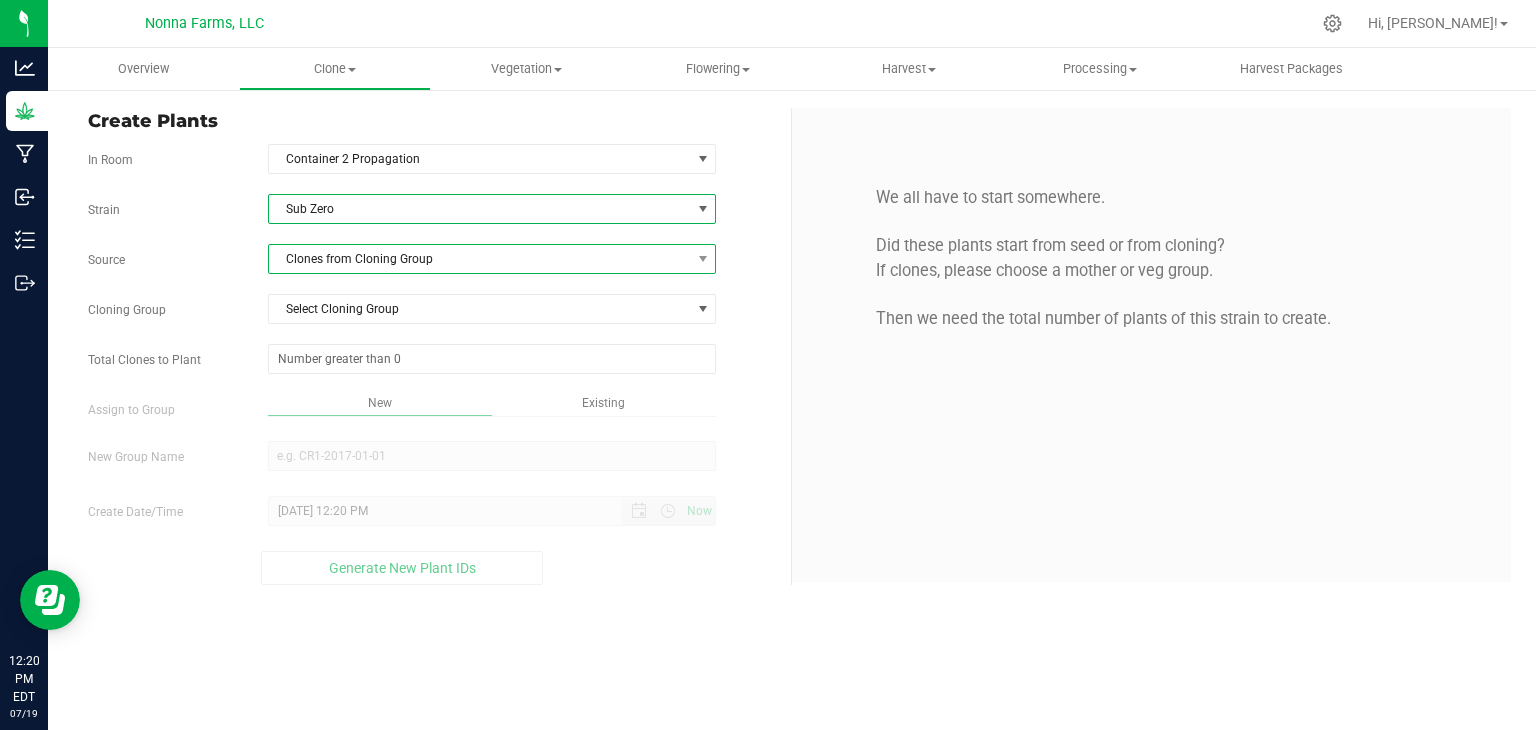 click on "Clones from Cloning Group" at bounding box center (480, 259) 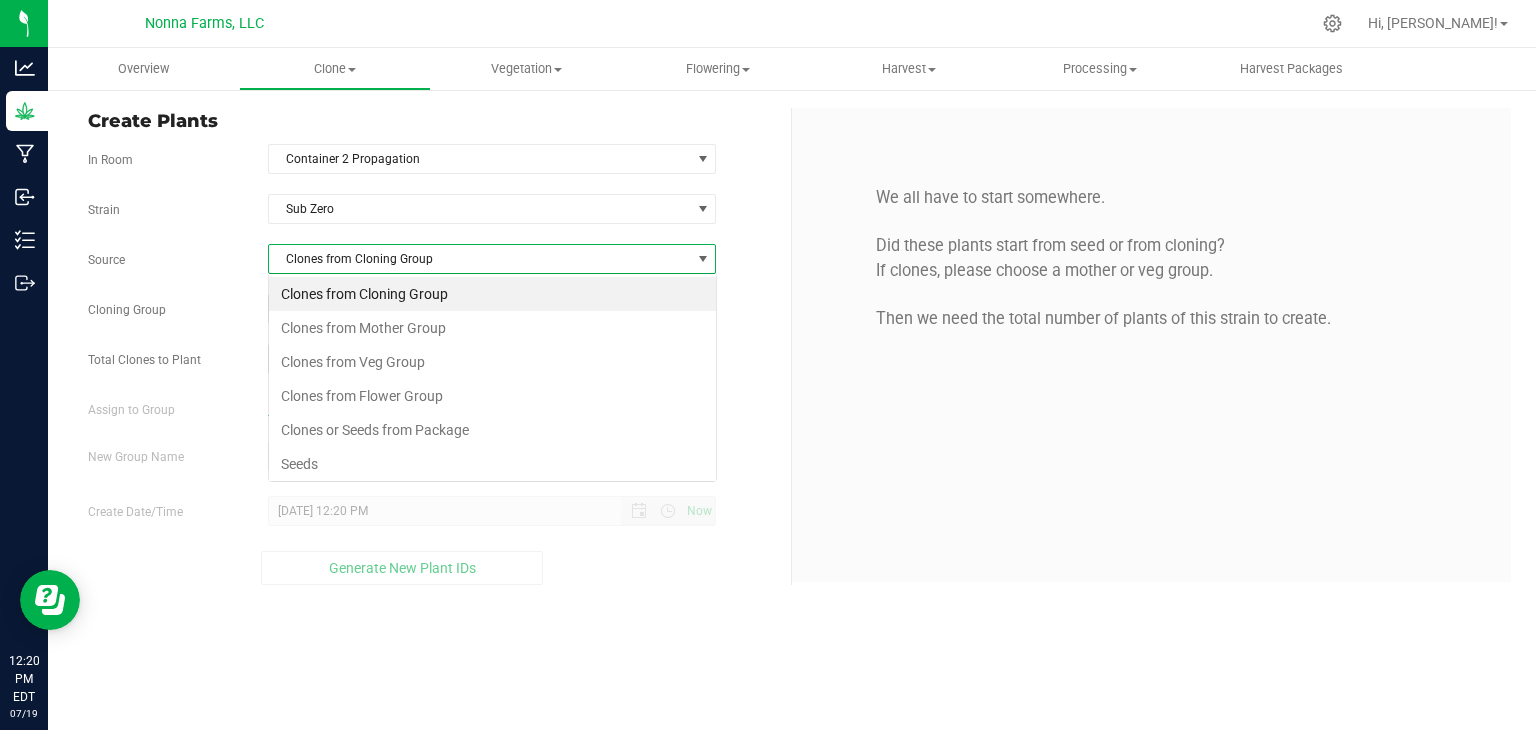 scroll, scrollTop: 99970, scrollLeft: 99551, axis: both 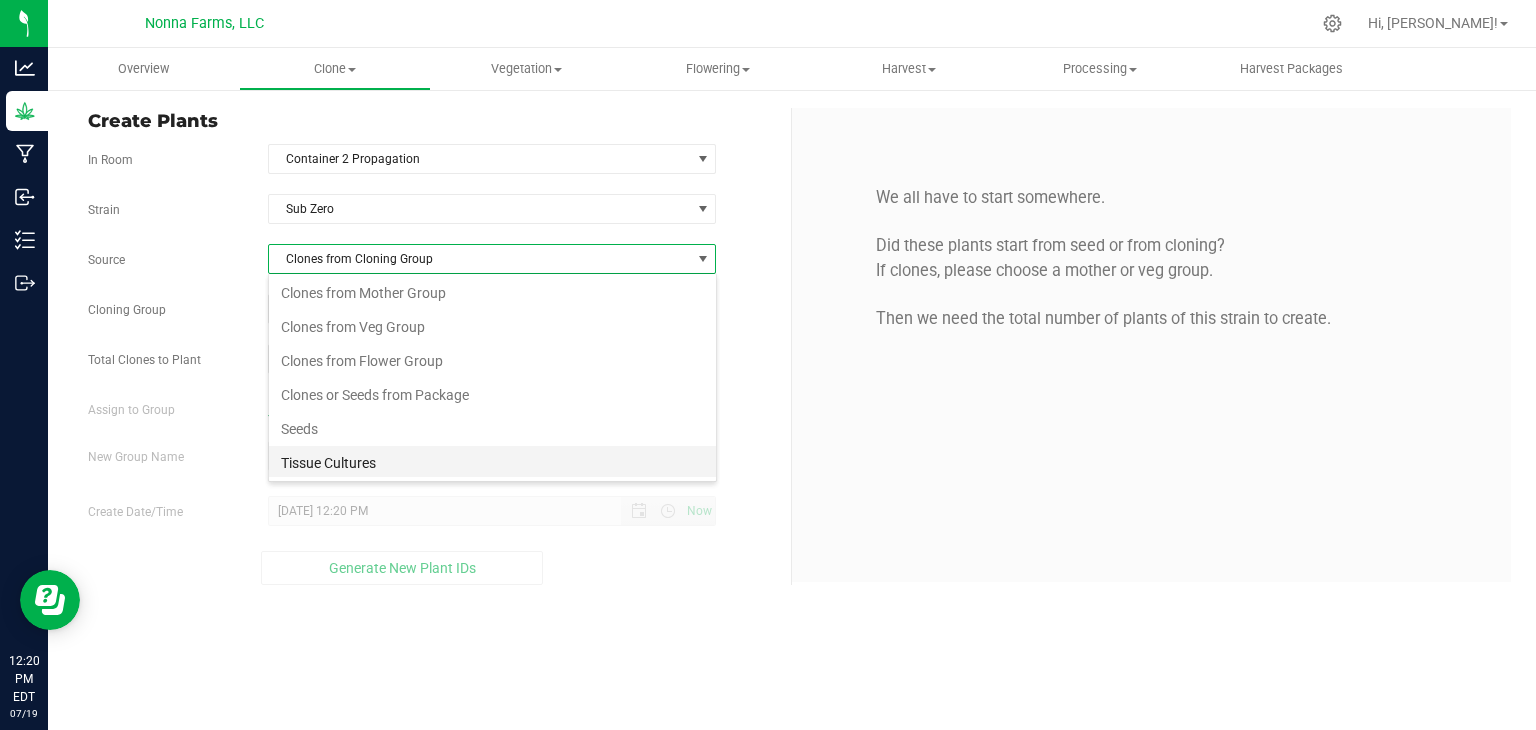 click on "Tissue Cultures" at bounding box center [492, 463] 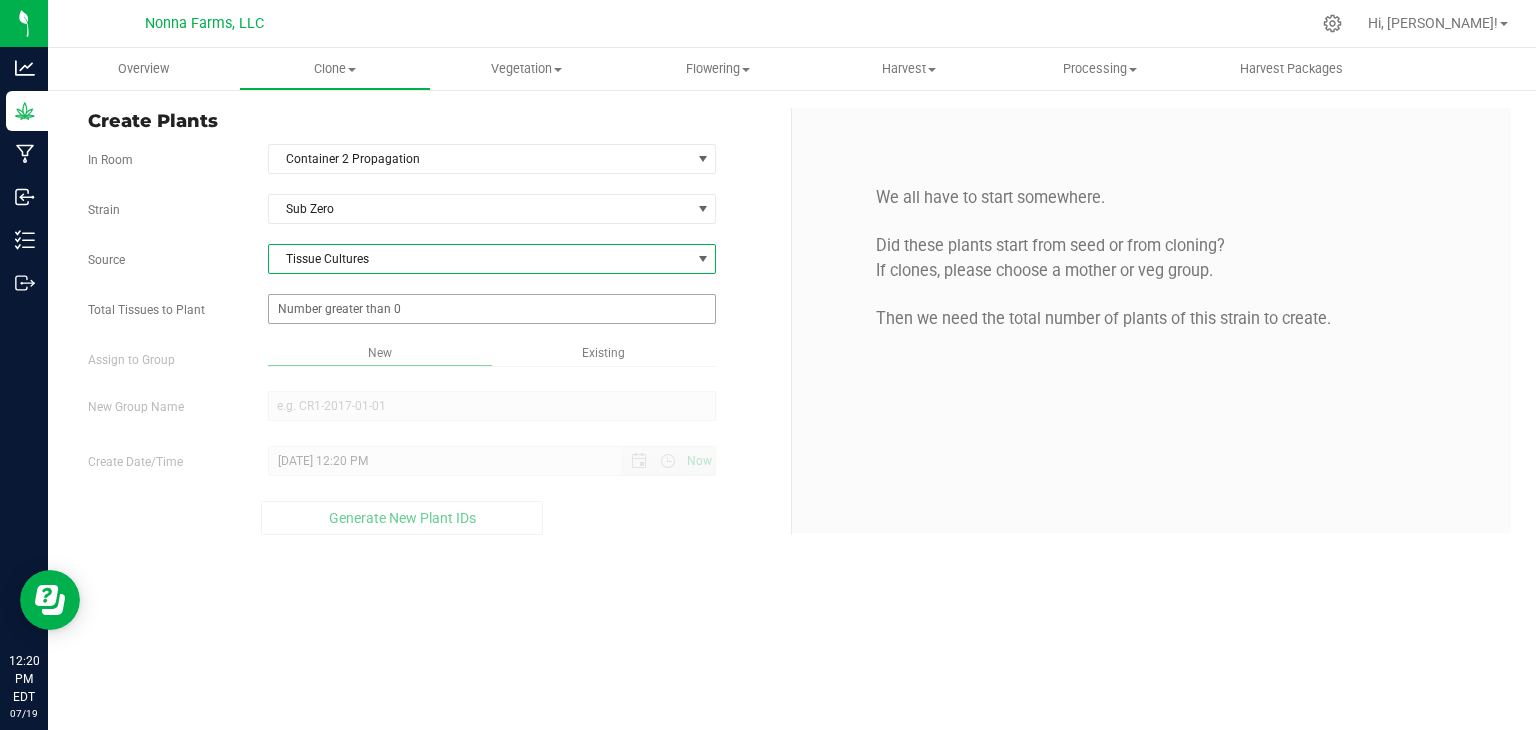 click at bounding box center [492, 309] 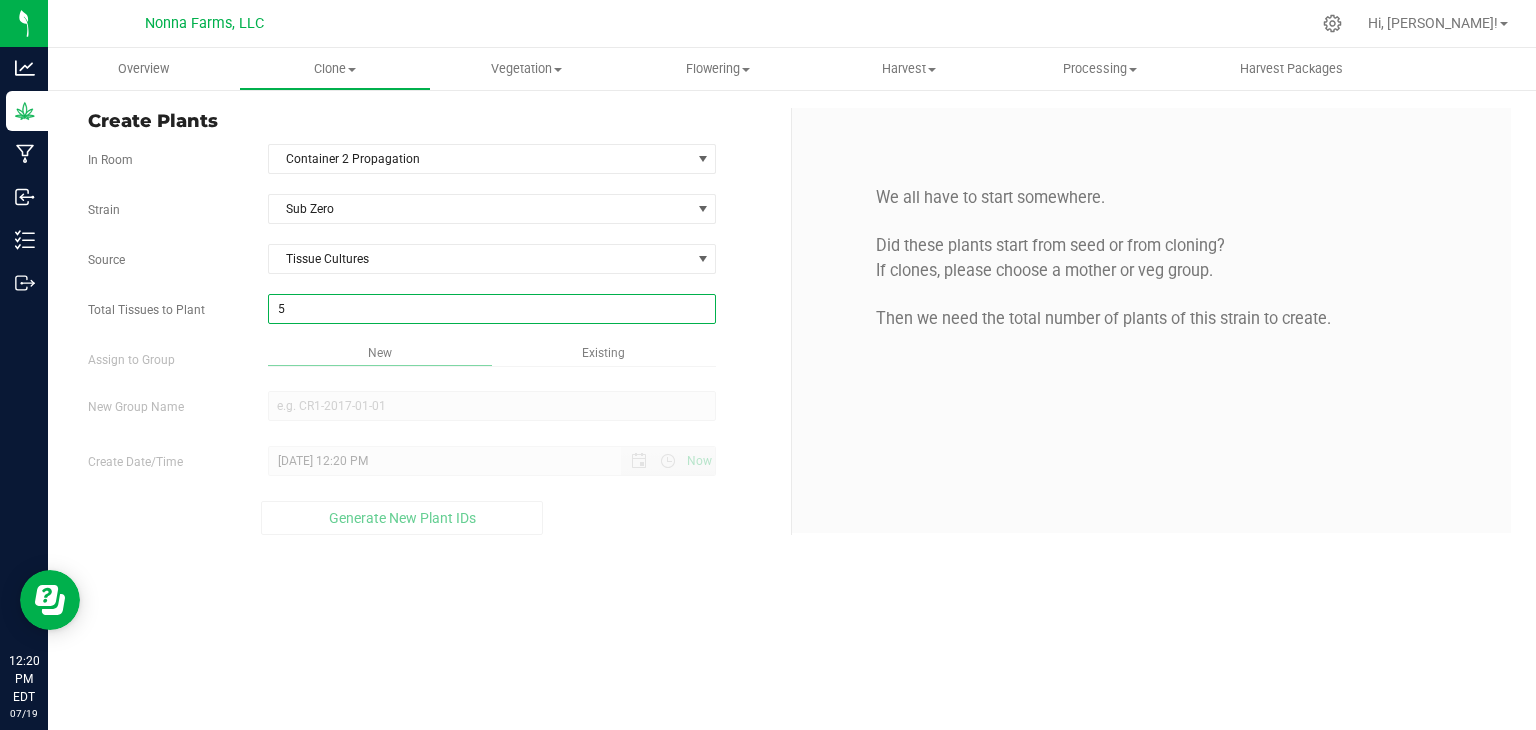 type on "50" 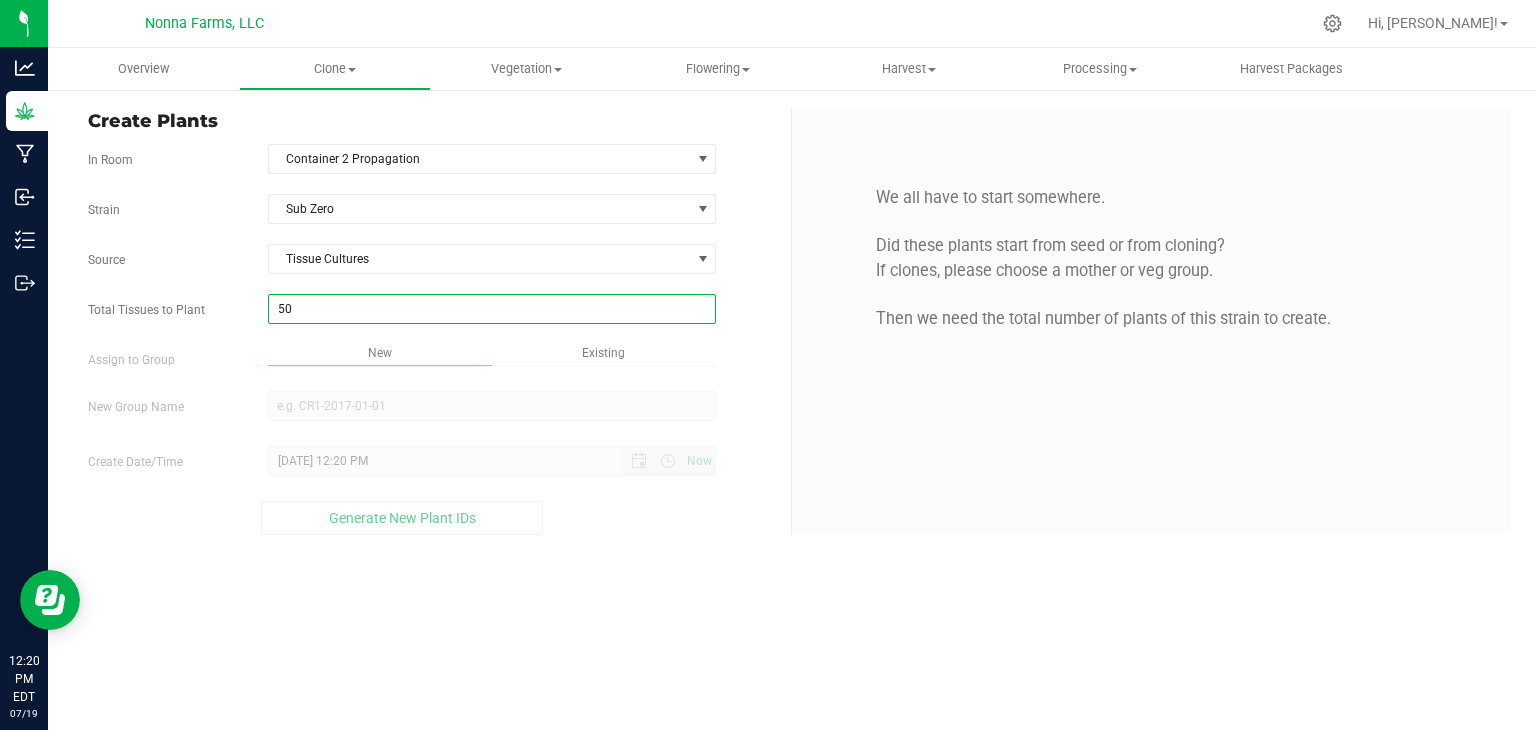 type on "50" 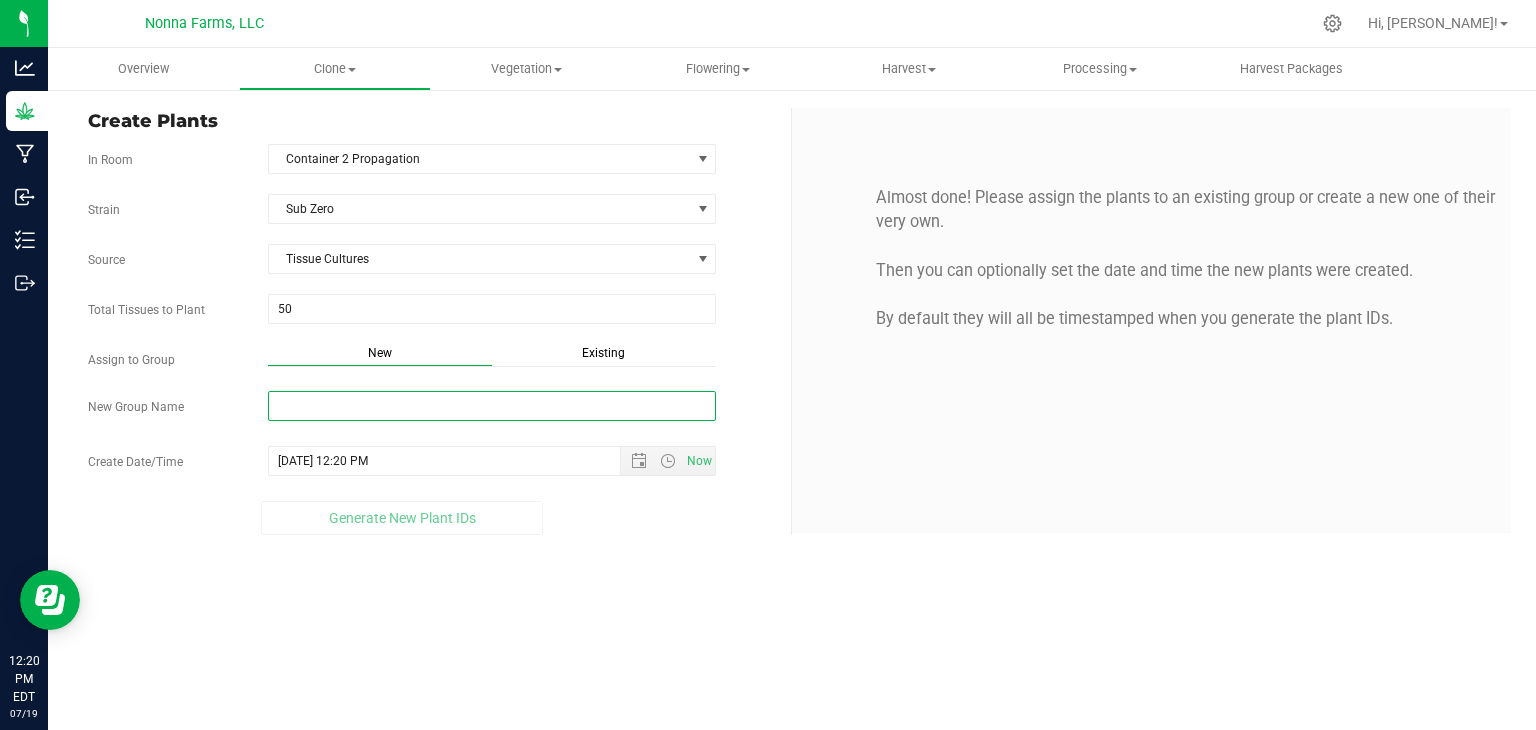 click on "New Group Name" at bounding box center [492, 406] 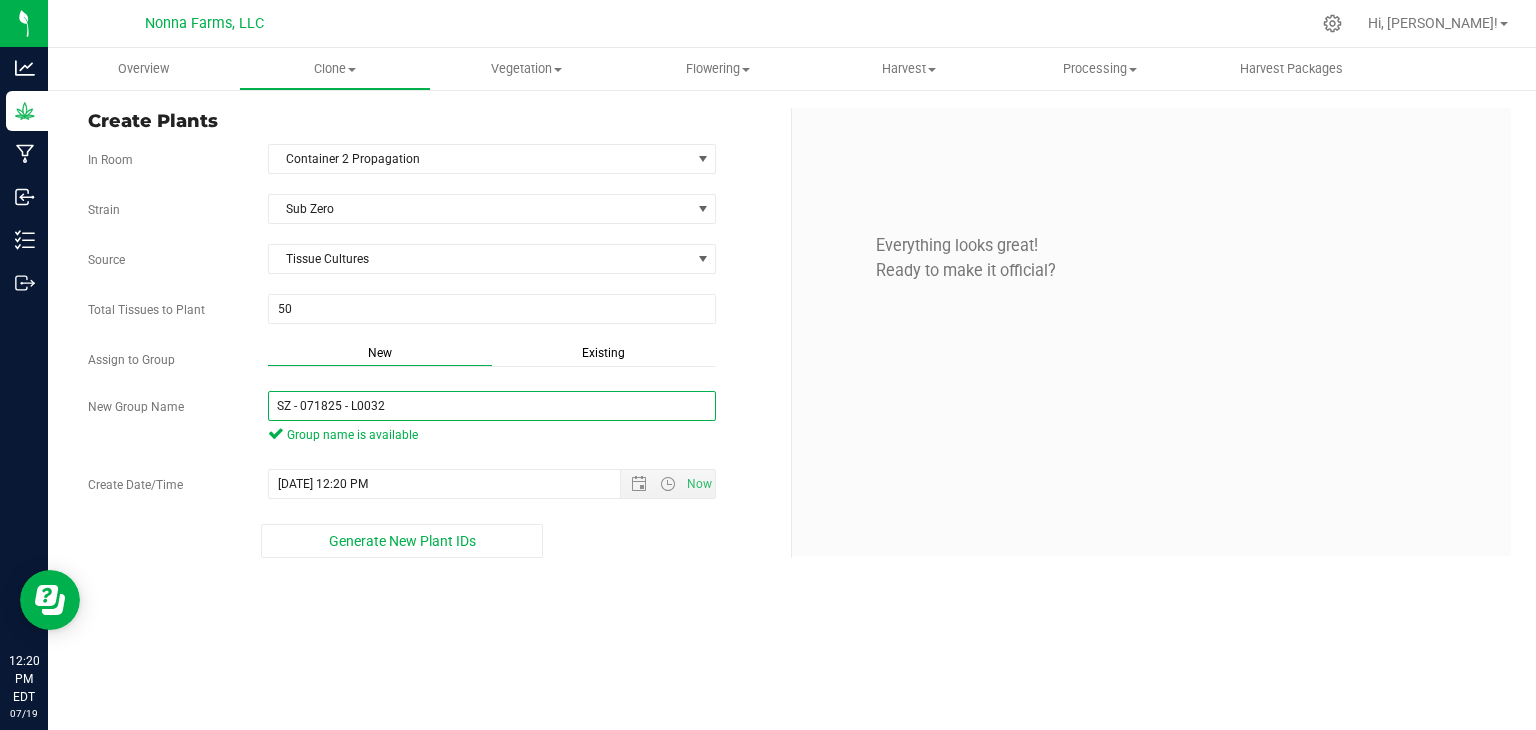 drag, startPoint x: 296, startPoint y: 402, endPoint x: 94, endPoint y: 402, distance: 202 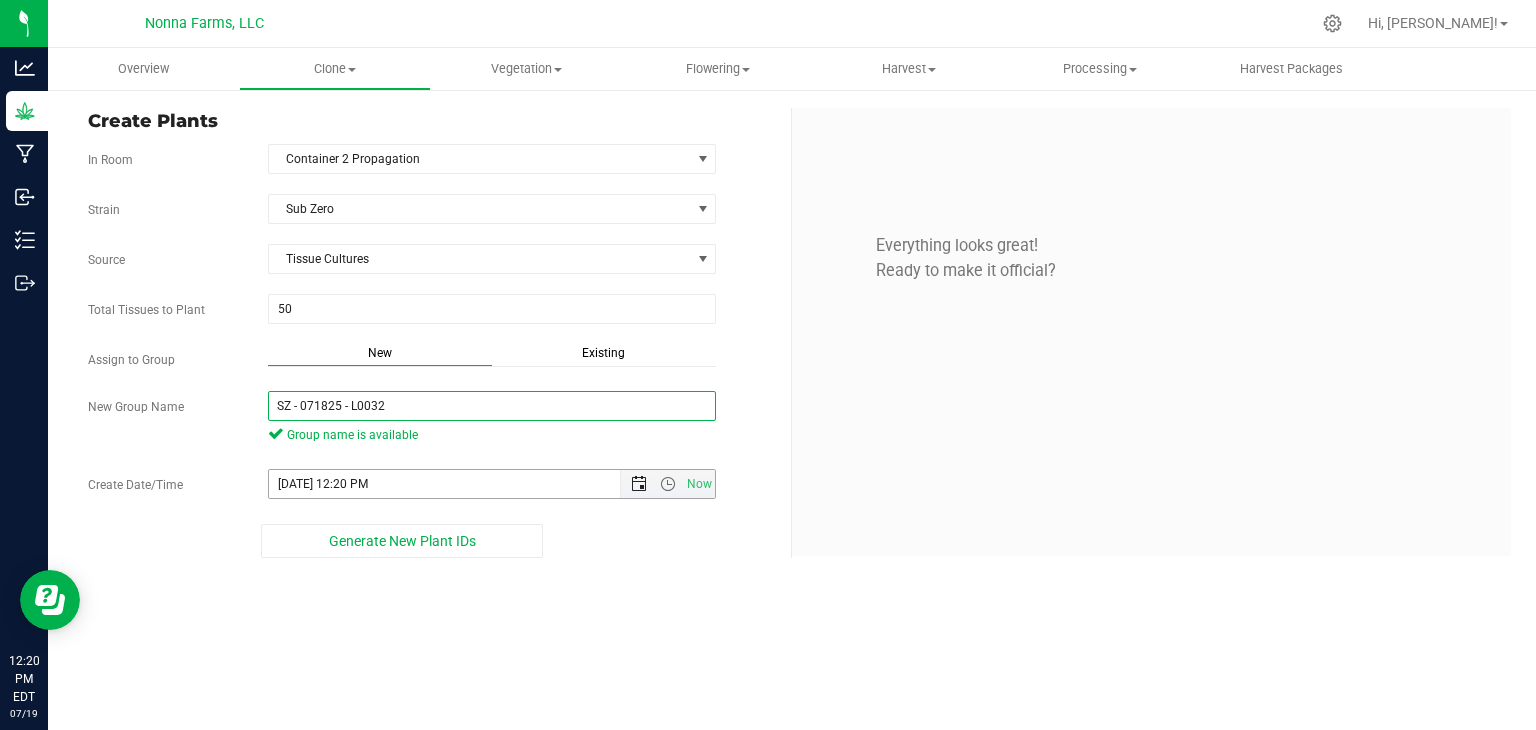 click at bounding box center [639, 484] 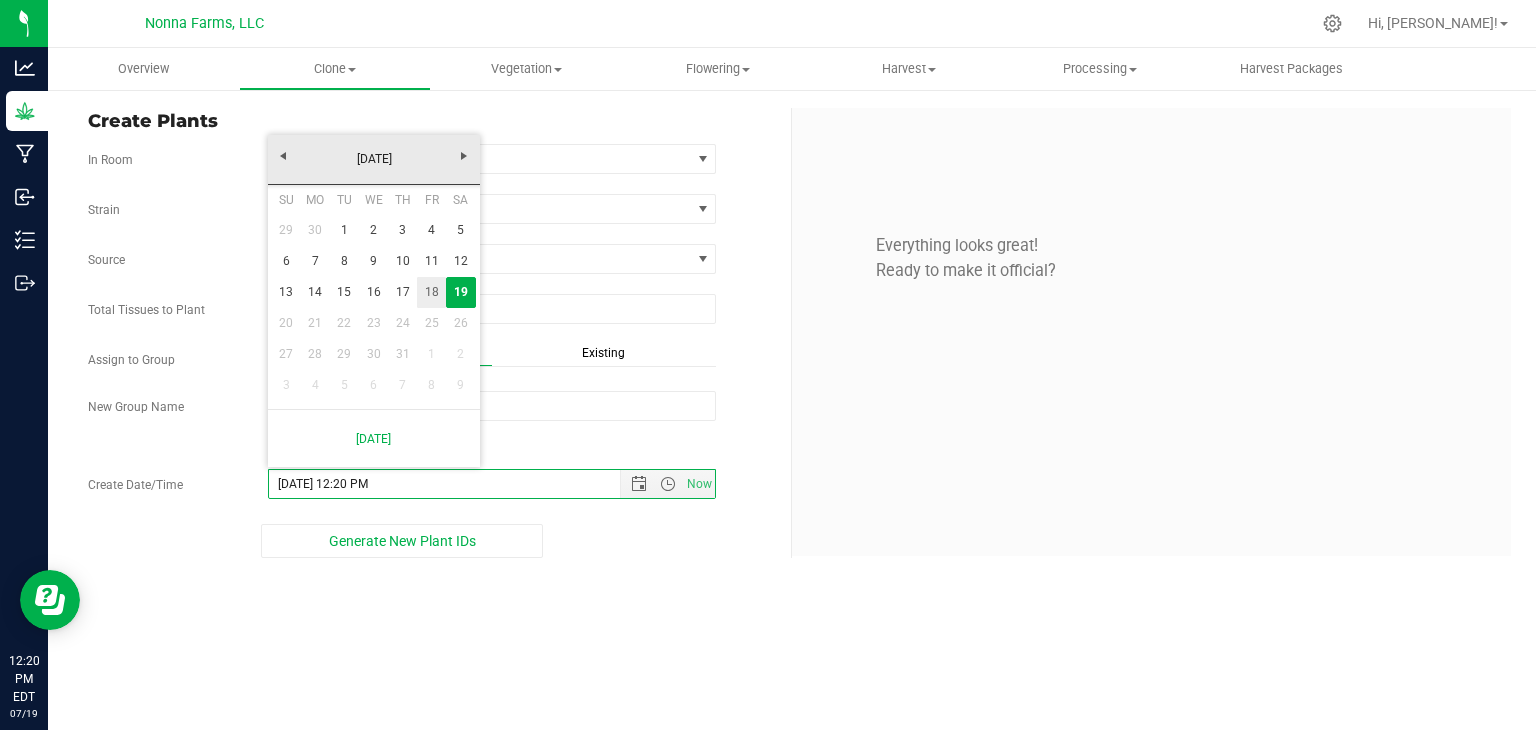 click on "18" at bounding box center (431, 292) 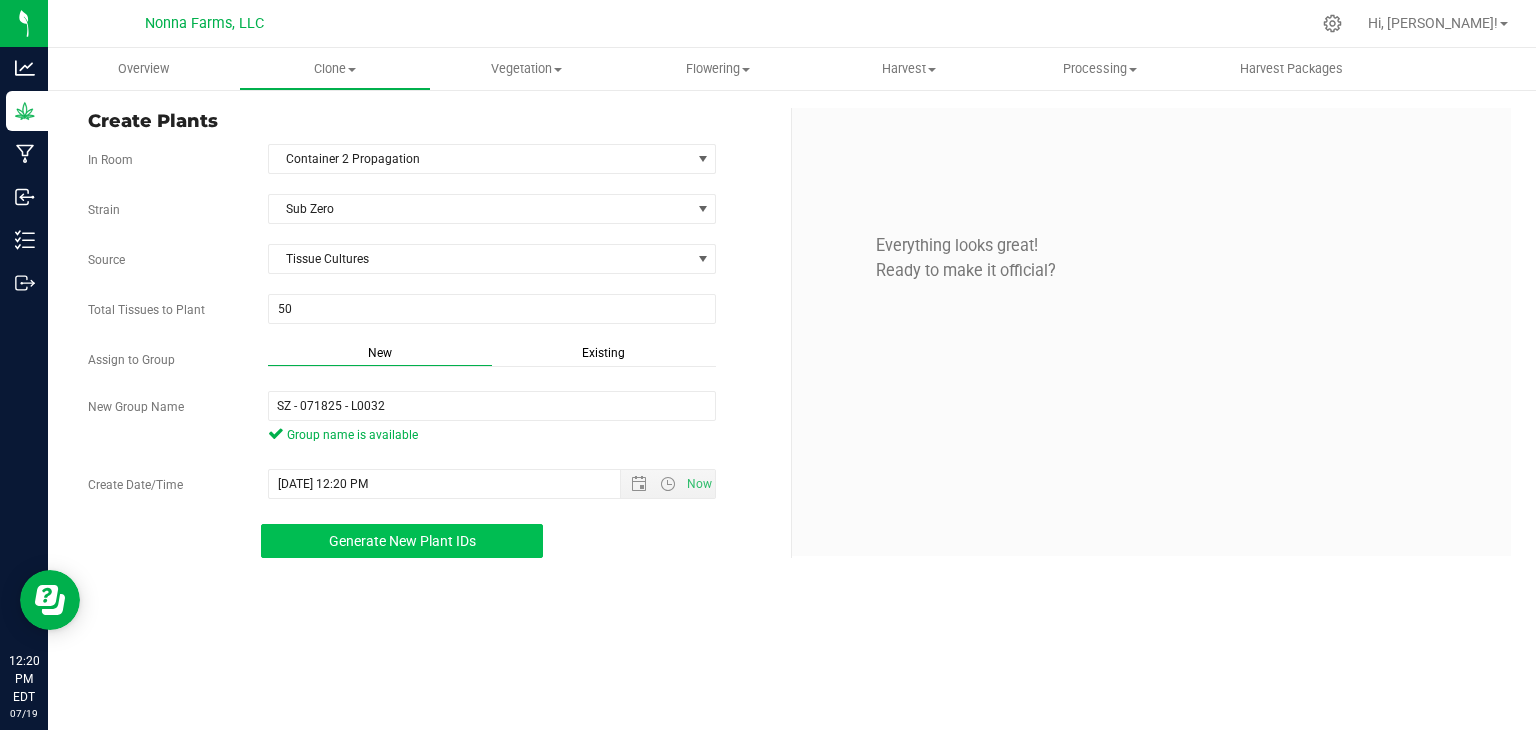 click on "Generate New Plant IDs" at bounding box center [402, 541] 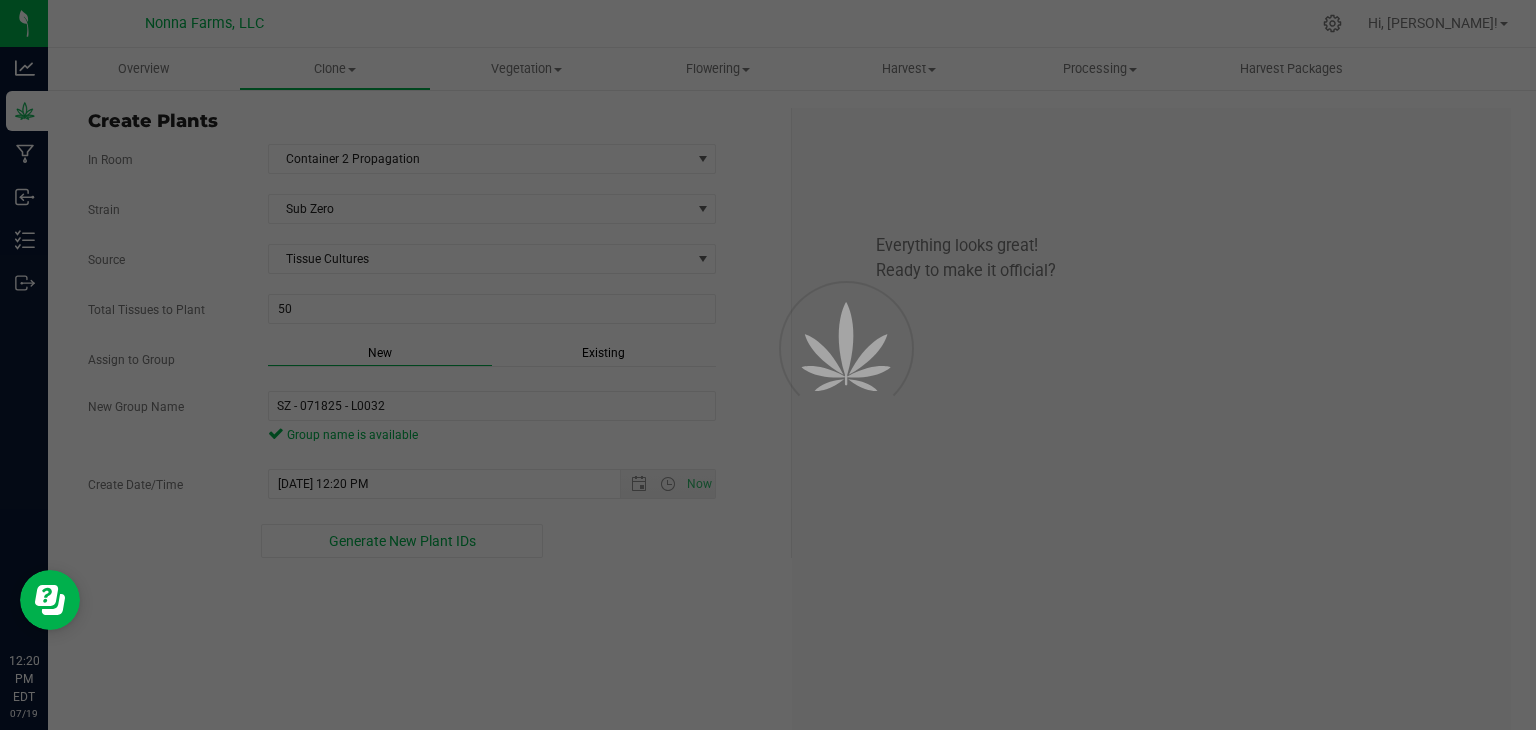 scroll, scrollTop: 60, scrollLeft: 0, axis: vertical 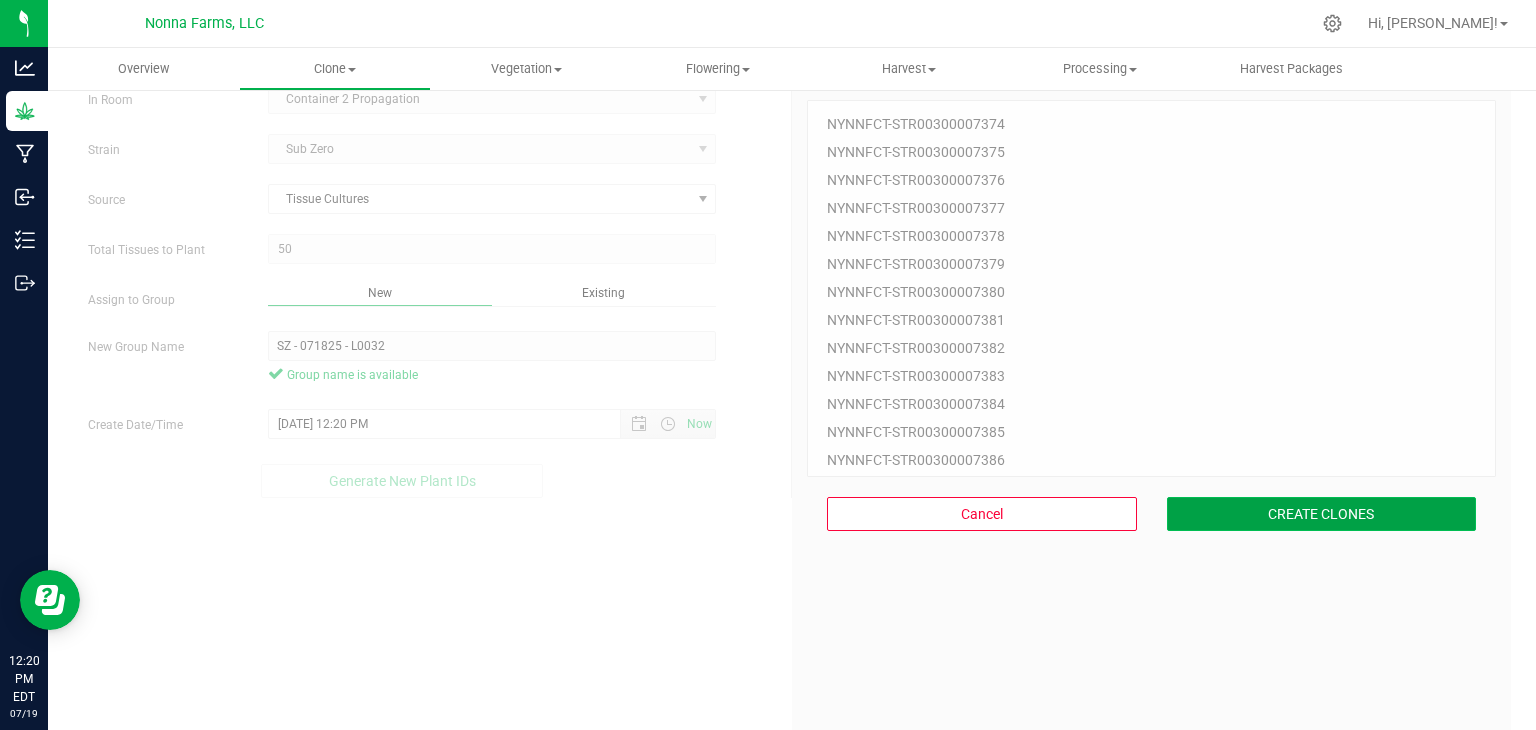 click on "CREATE CLONES" at bounding box center (1322, 514) 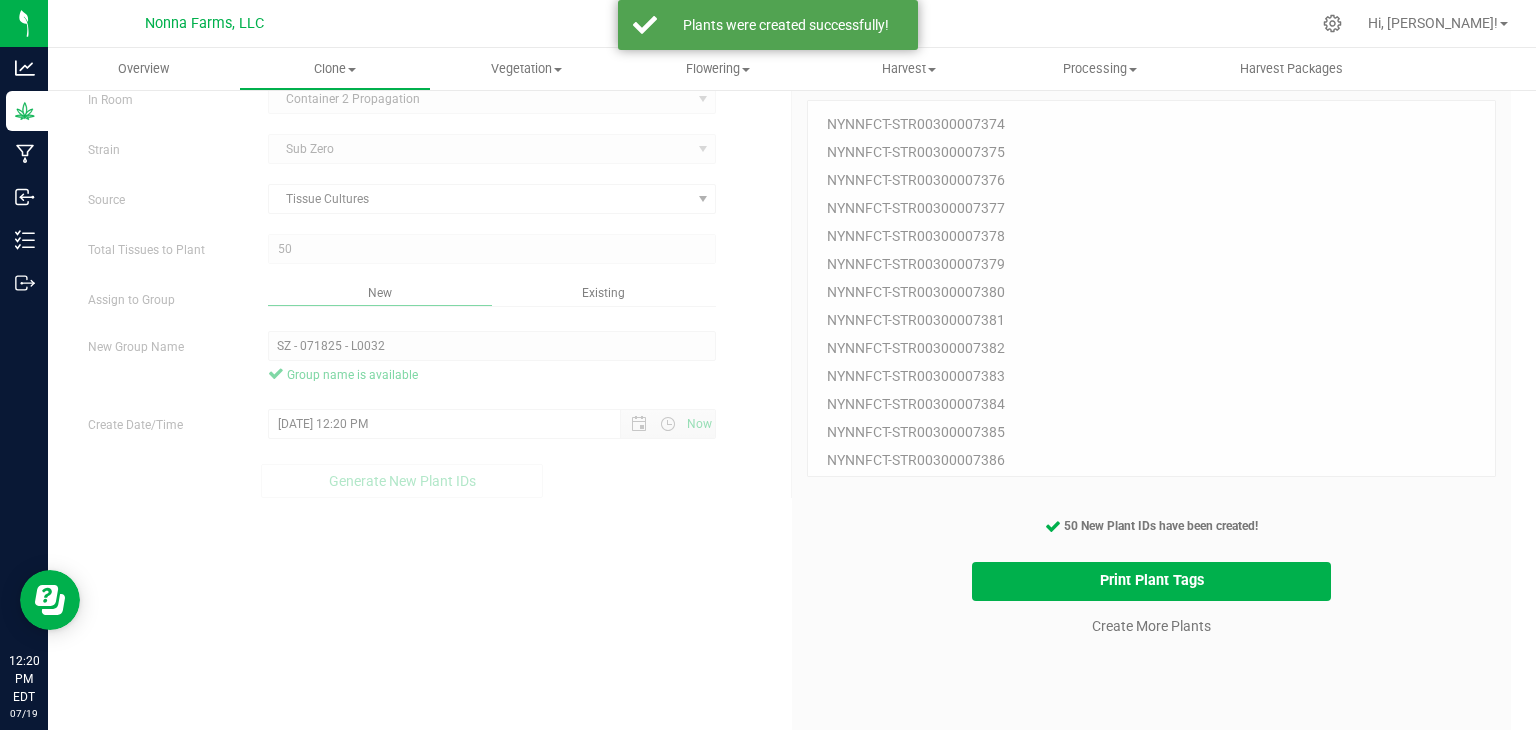 click on "Create More Plants" at bounding box center [1151, 625] 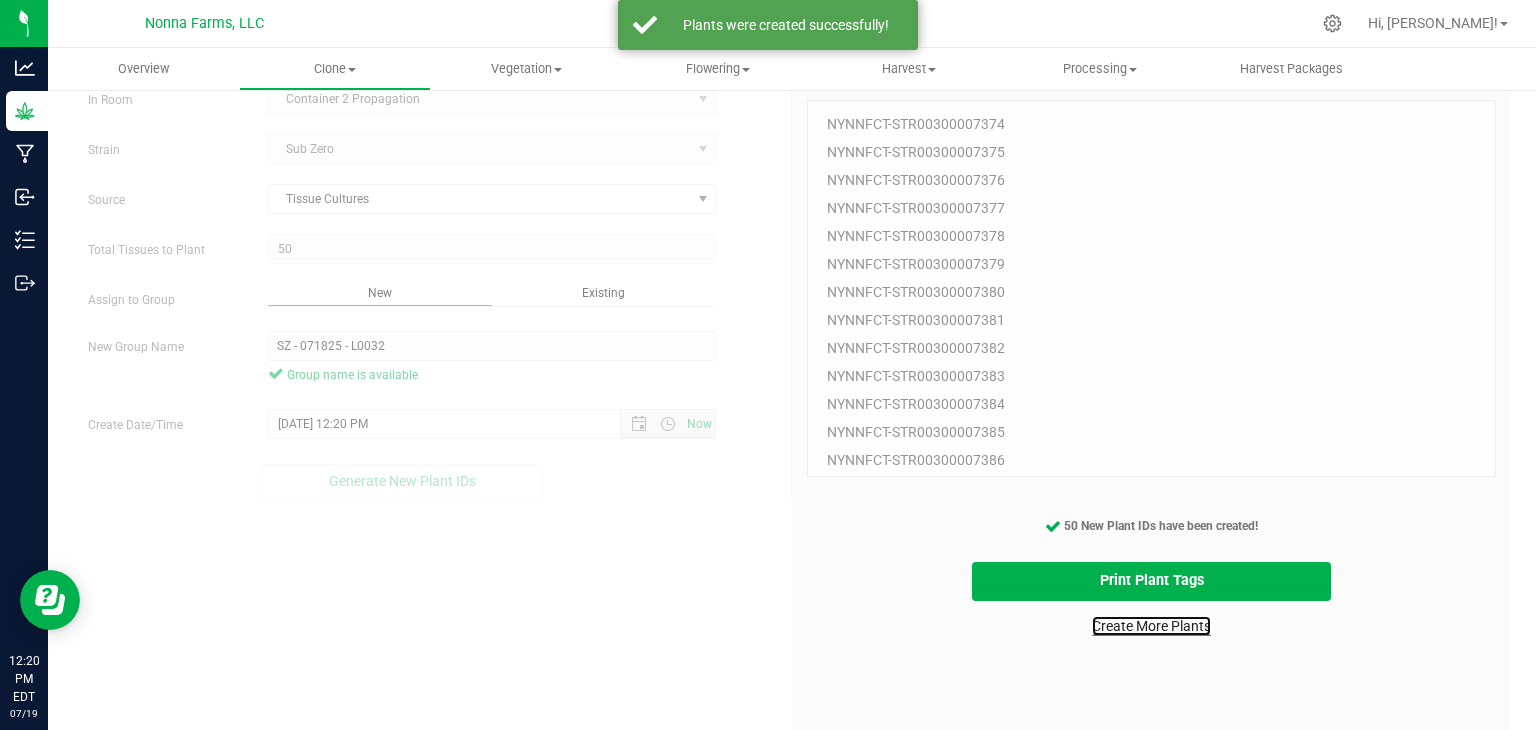click on "Create More Plants" at bounding box center [1151, 626] 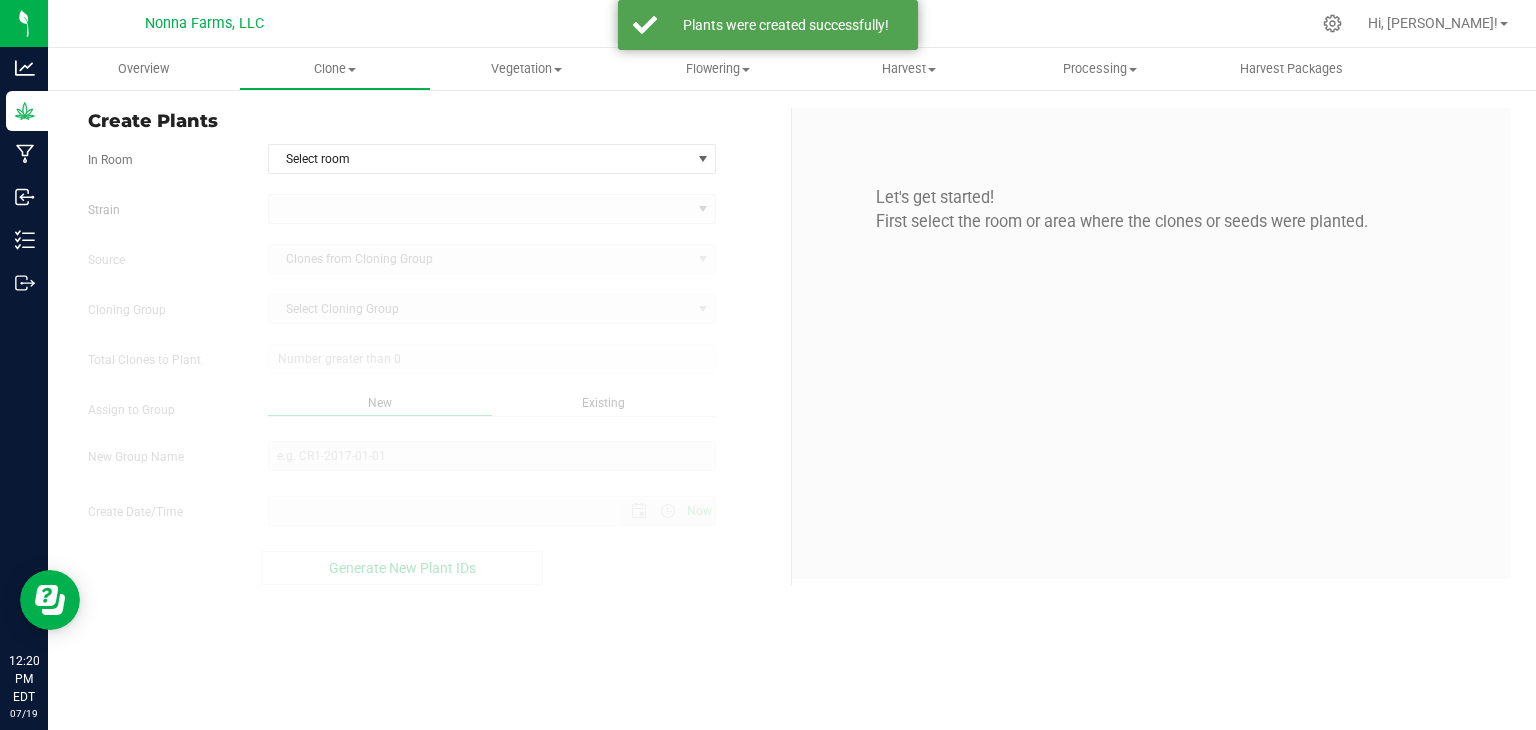 scroll, scrollTop: 0, scrollLeft: 0, axis: both 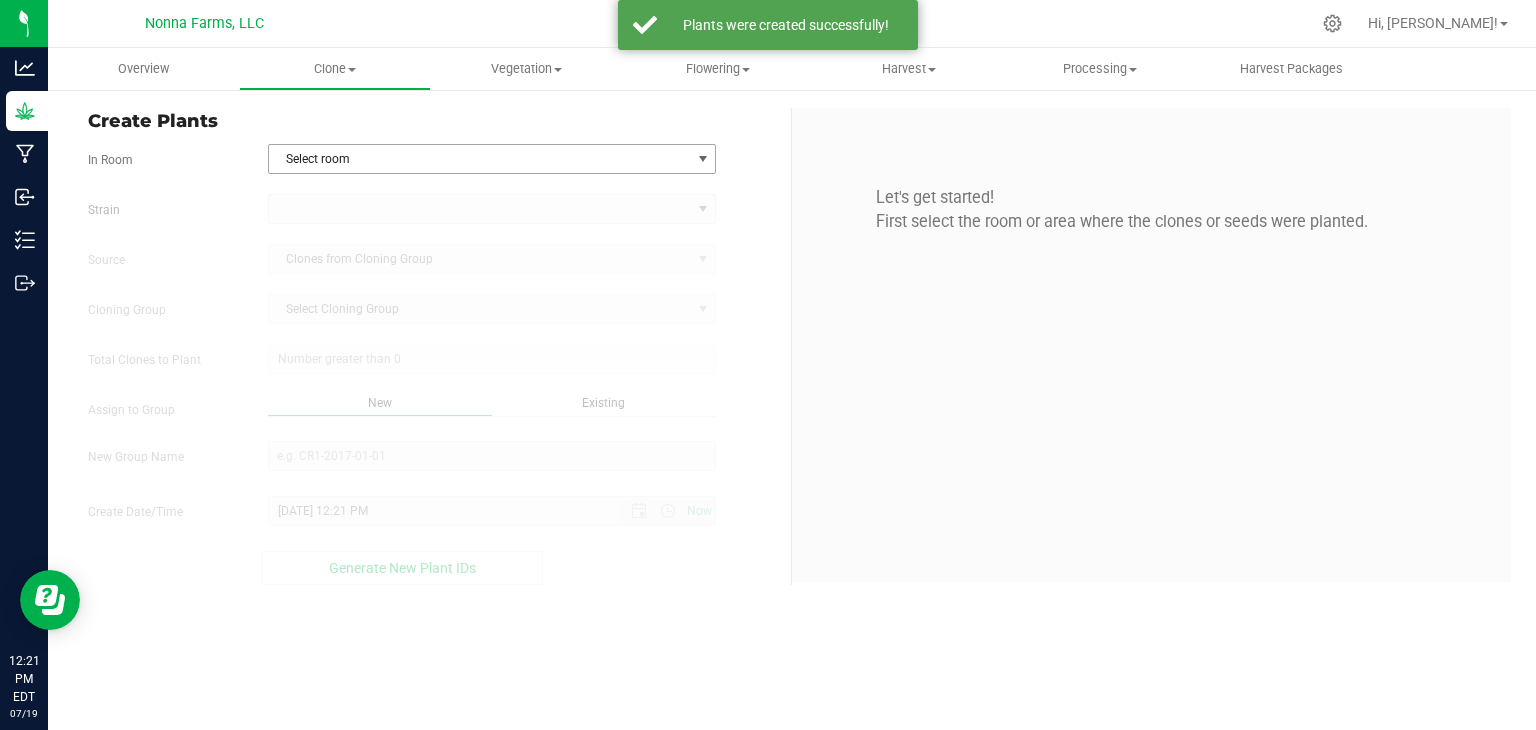 click on "Select room" at bounding box center [480, 159] 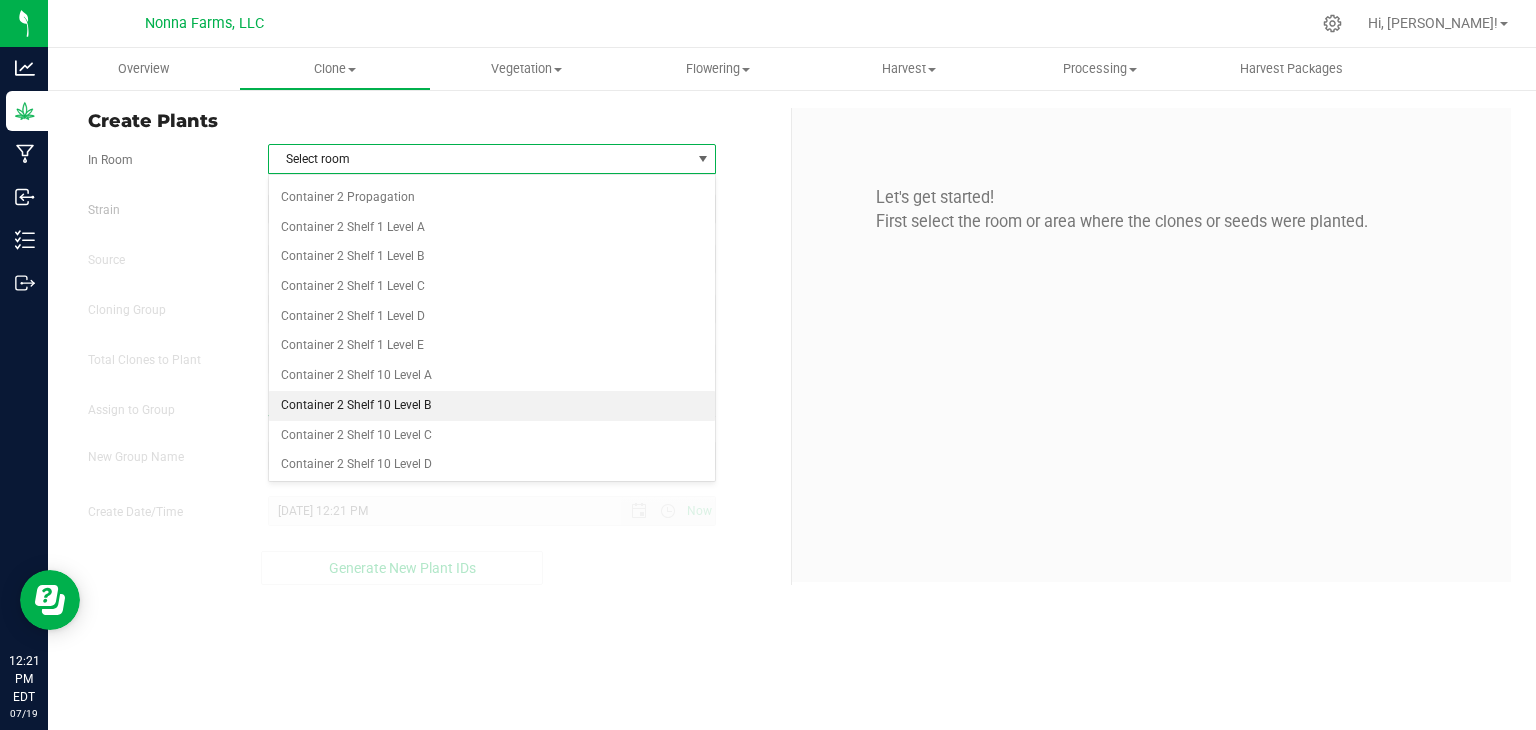 scroll, scrollTop: 2500, scrollLeft: 0, axis: vertical 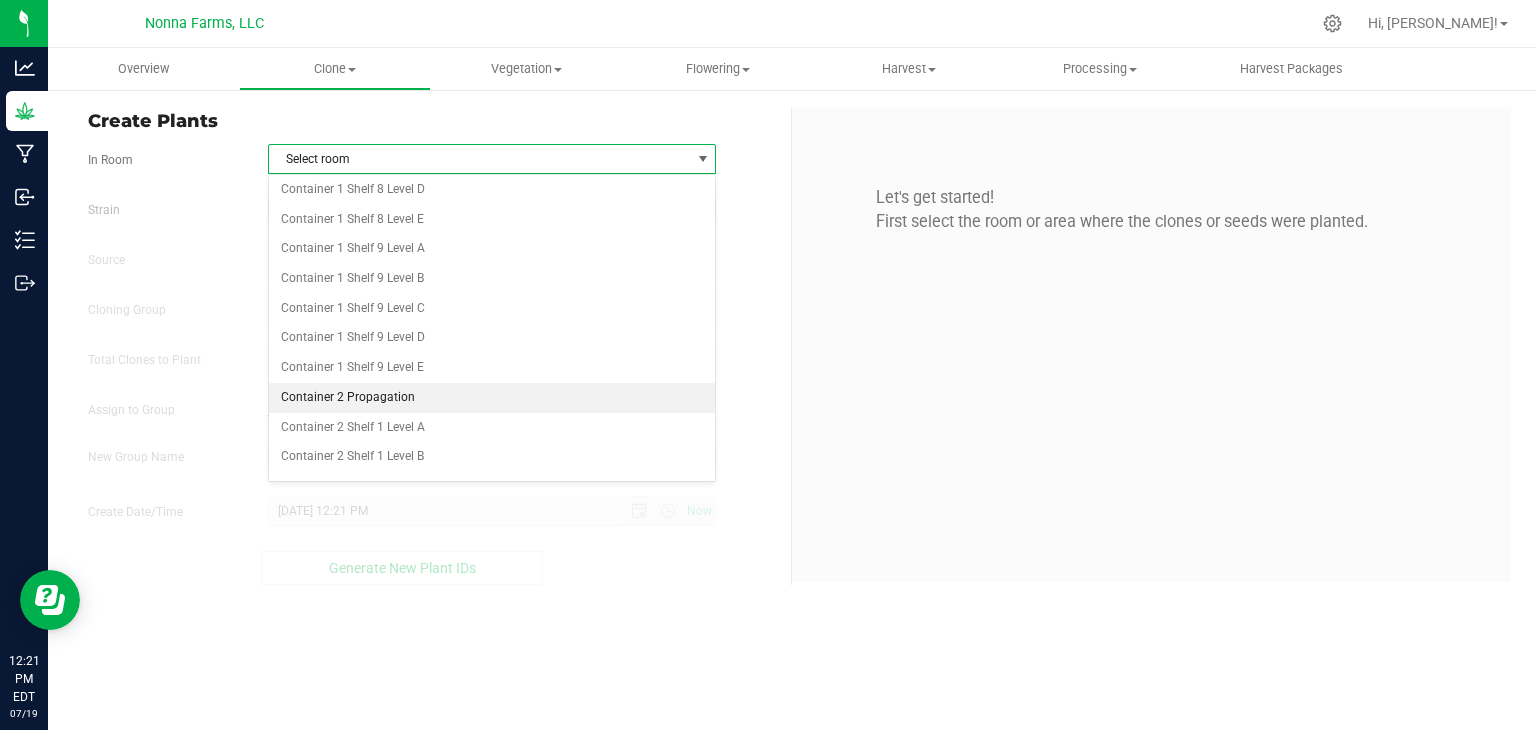 click on "Container 2 Propagation" at bounding box center (492, 398) 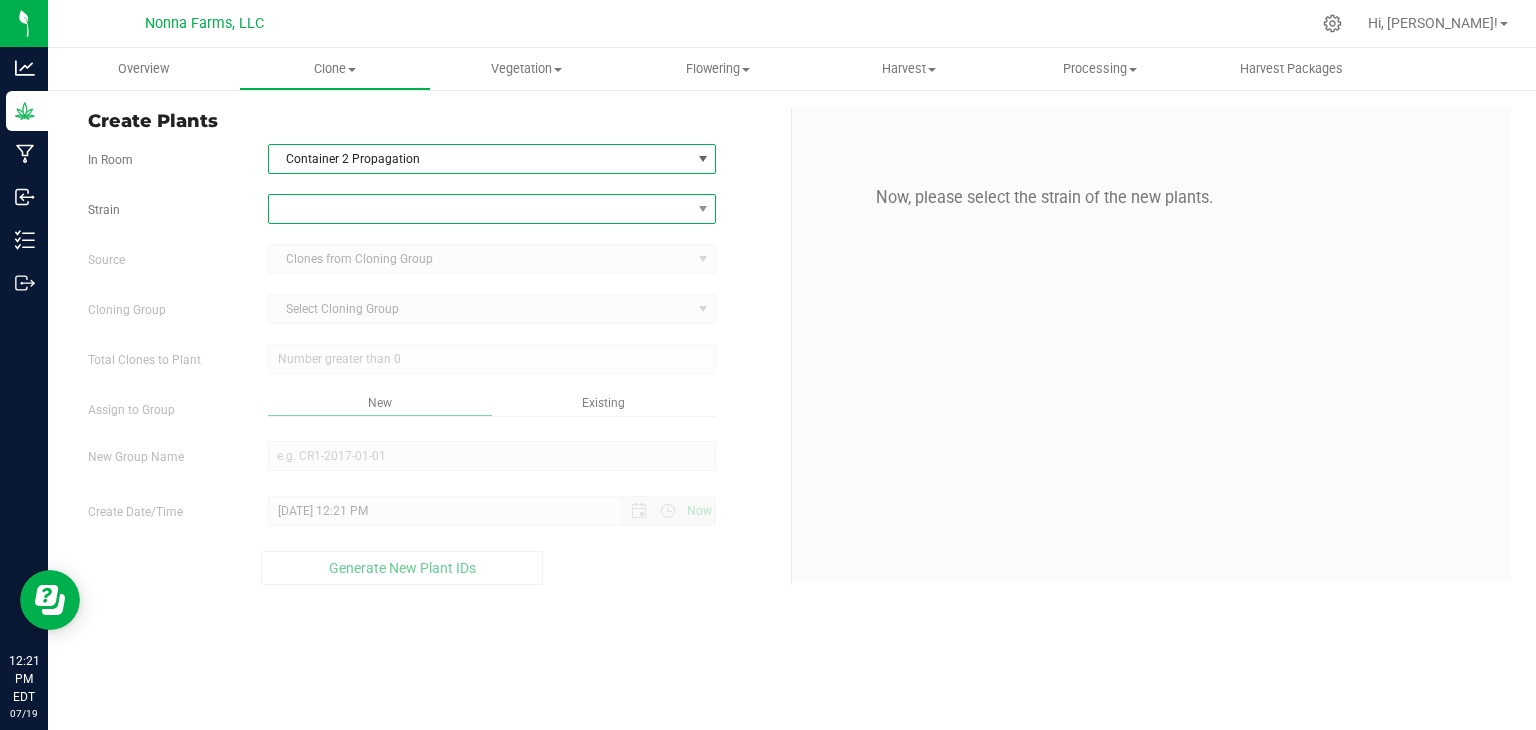 click at bounding box center [480, 209] 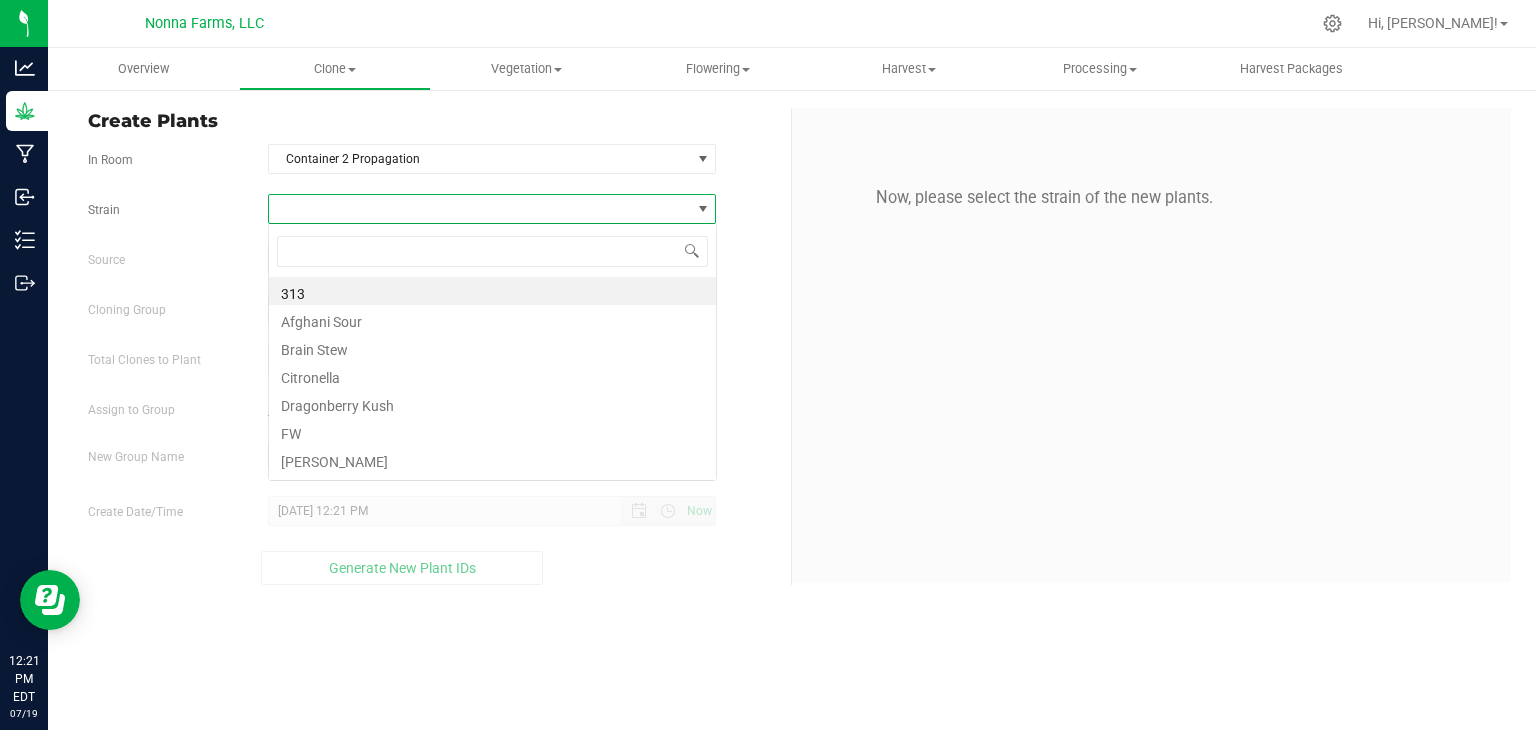 scroll, scrollTop: 99970, scrollLeft: 99551, axis: both 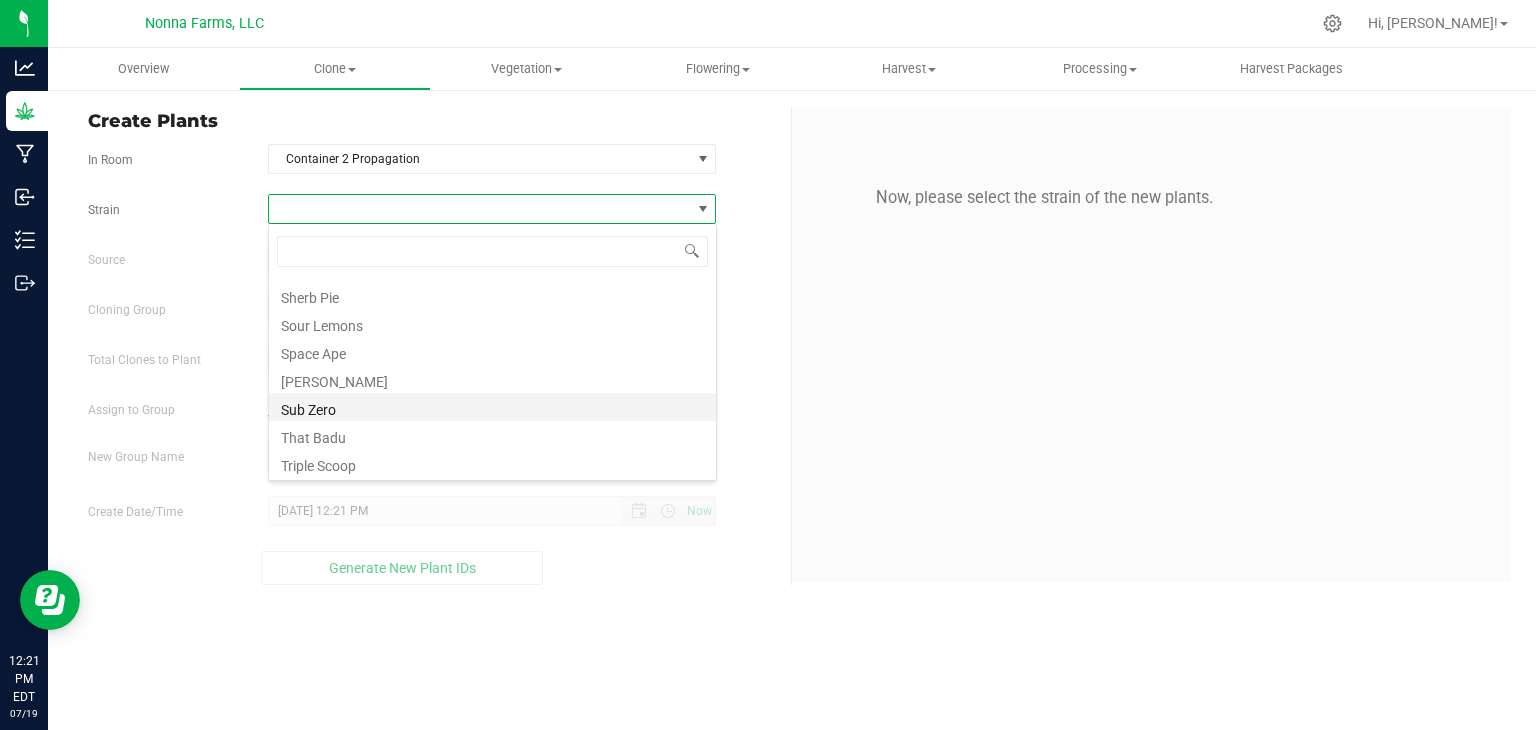 click on "Sub Zero" at bounding box center [492, 407] 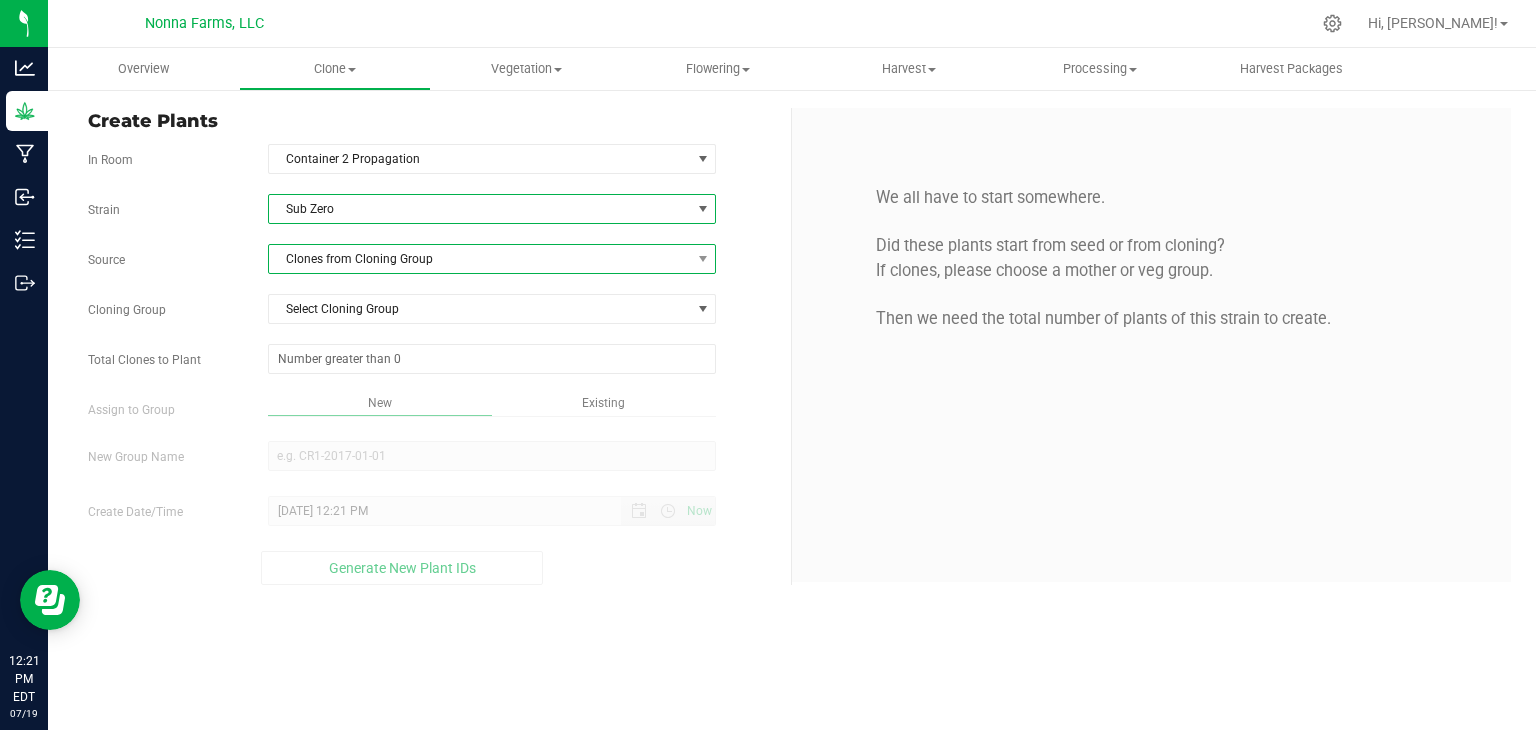 click on "Clones from Cloning Group" at bounding box center (480, 259) 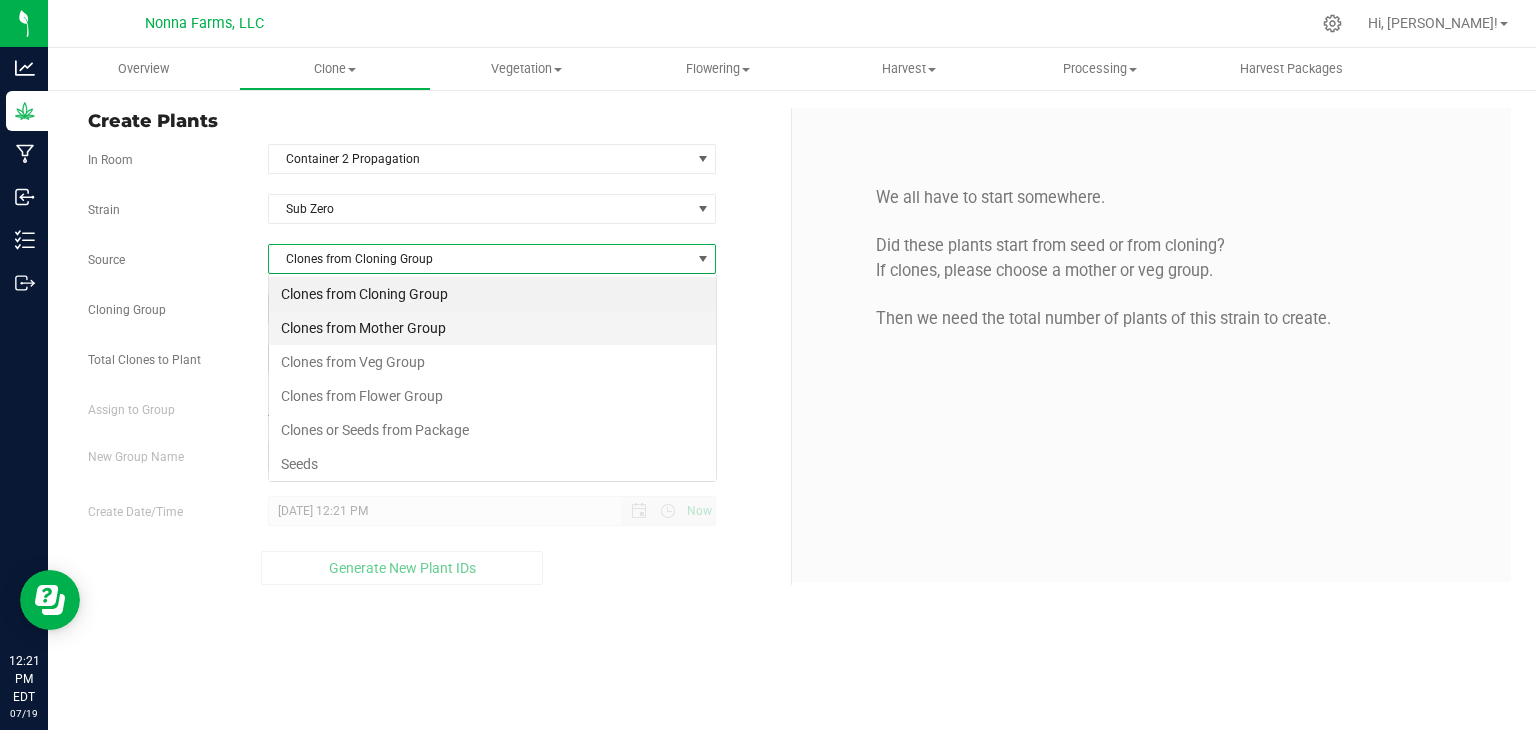 scroll, scrollTop: 99970, scrollLeft: 99551, axis: both 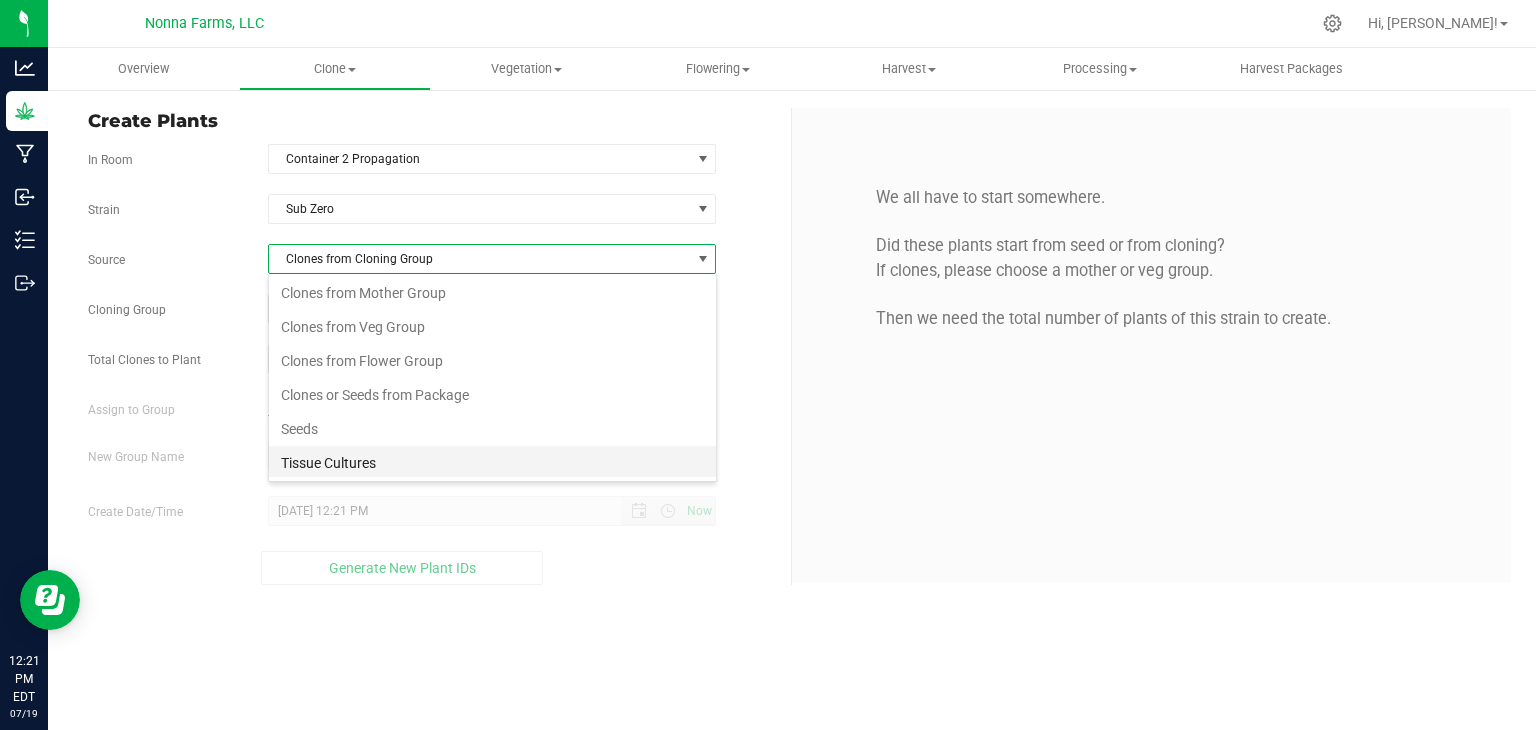 click on "Tissue Cultures" at bounding box center [492, 463] 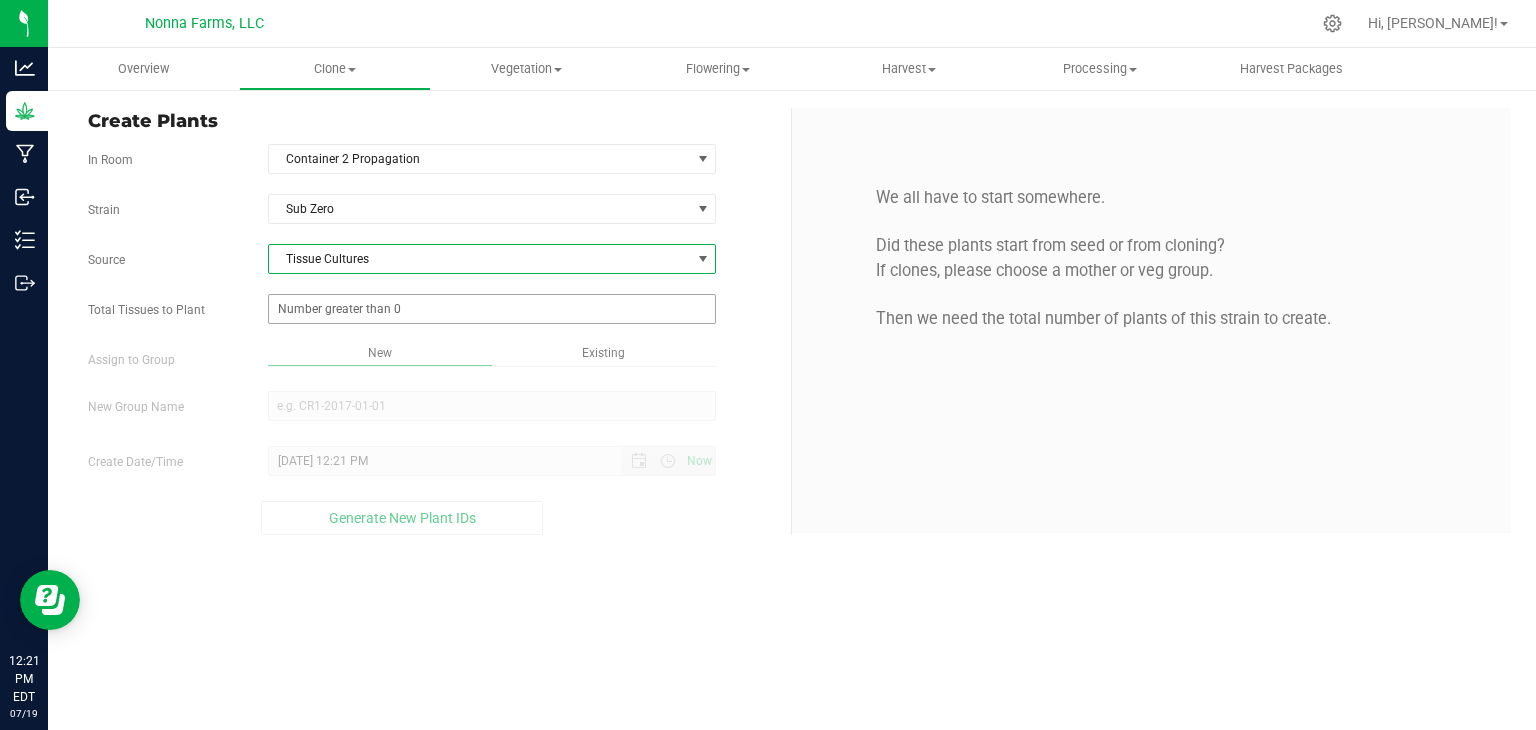 click at bounding box center [492, 309] 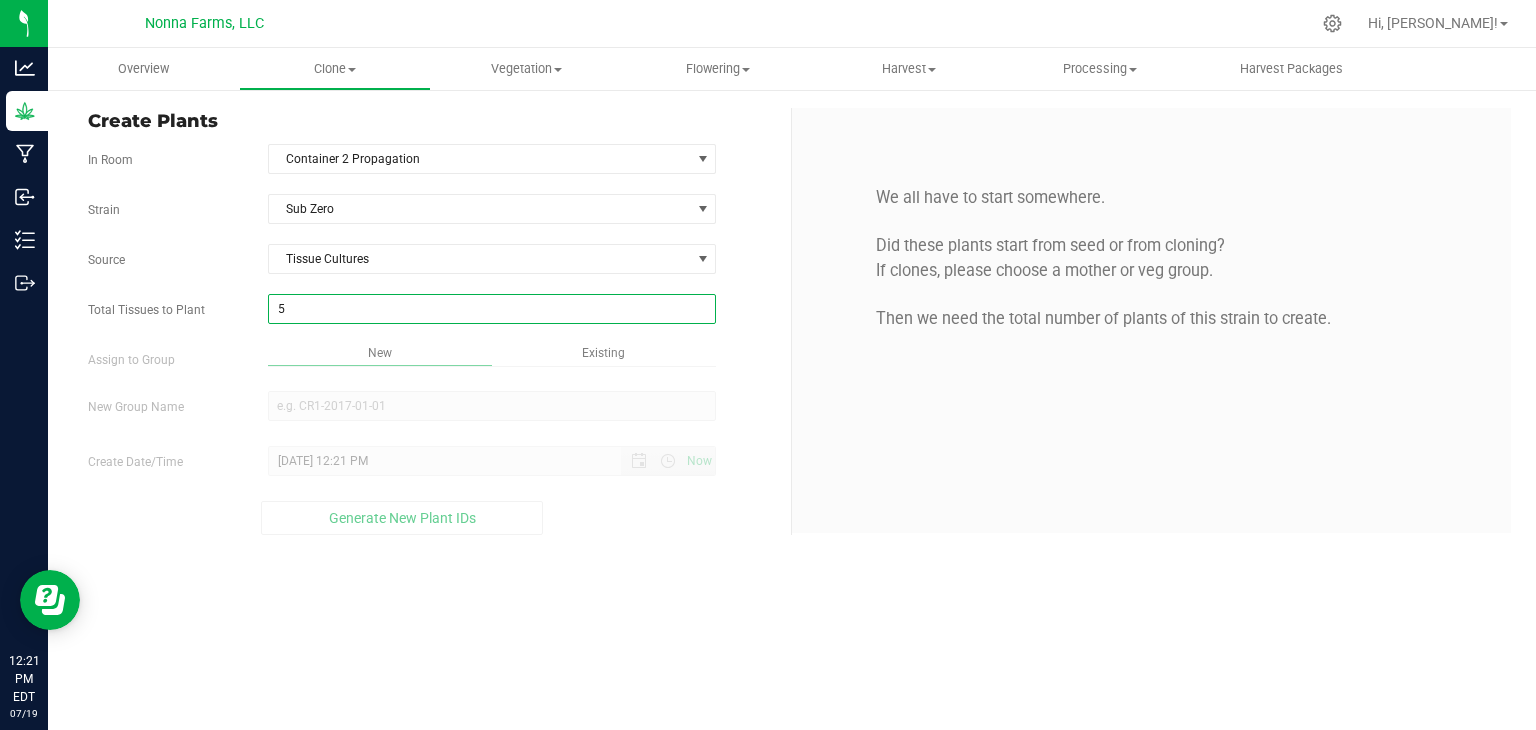 type on "50" 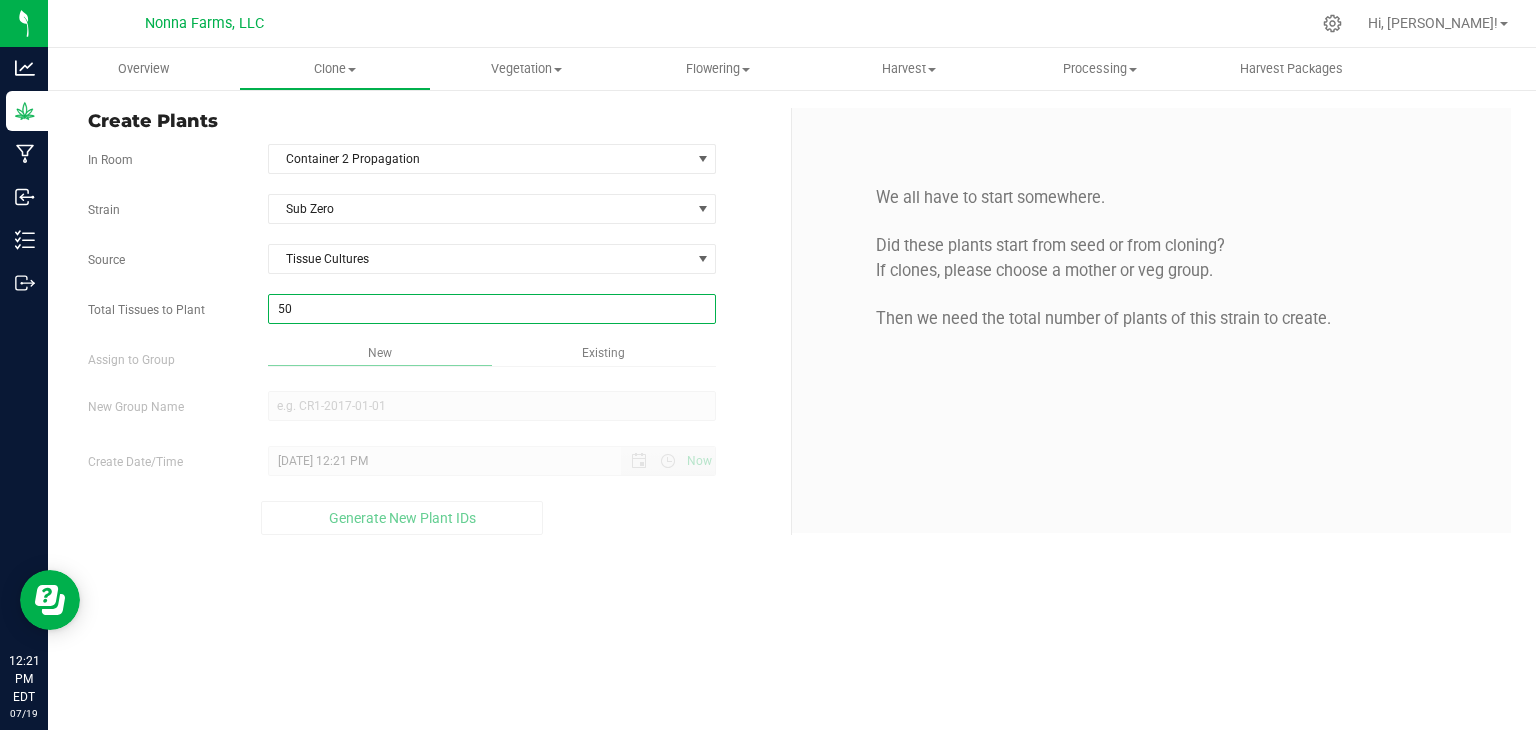 type on "50" 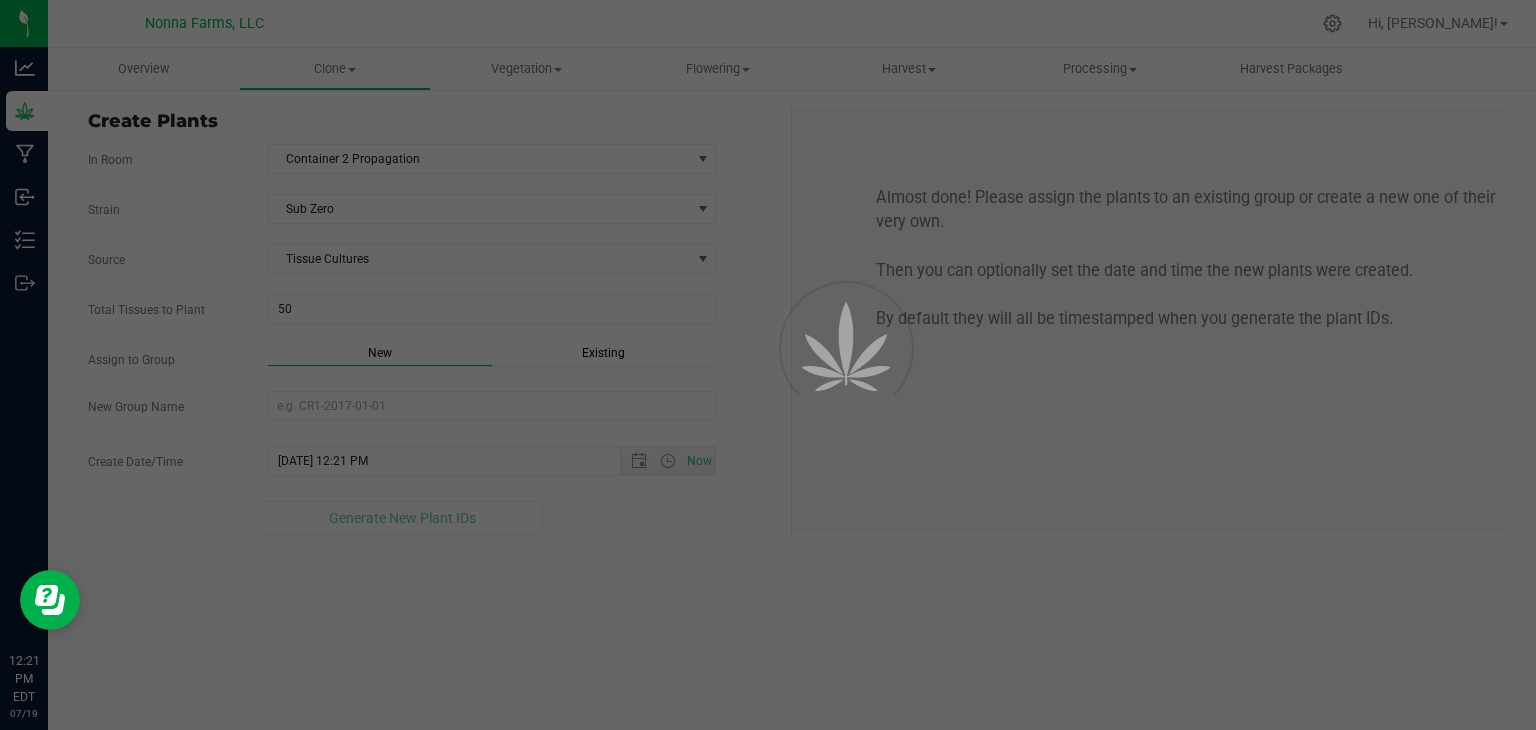 click on "Overview
Clone
Create plants
Cloning groups
Cloning plants
Apply to plants
Vegetation" at bounding box center [792, 389] 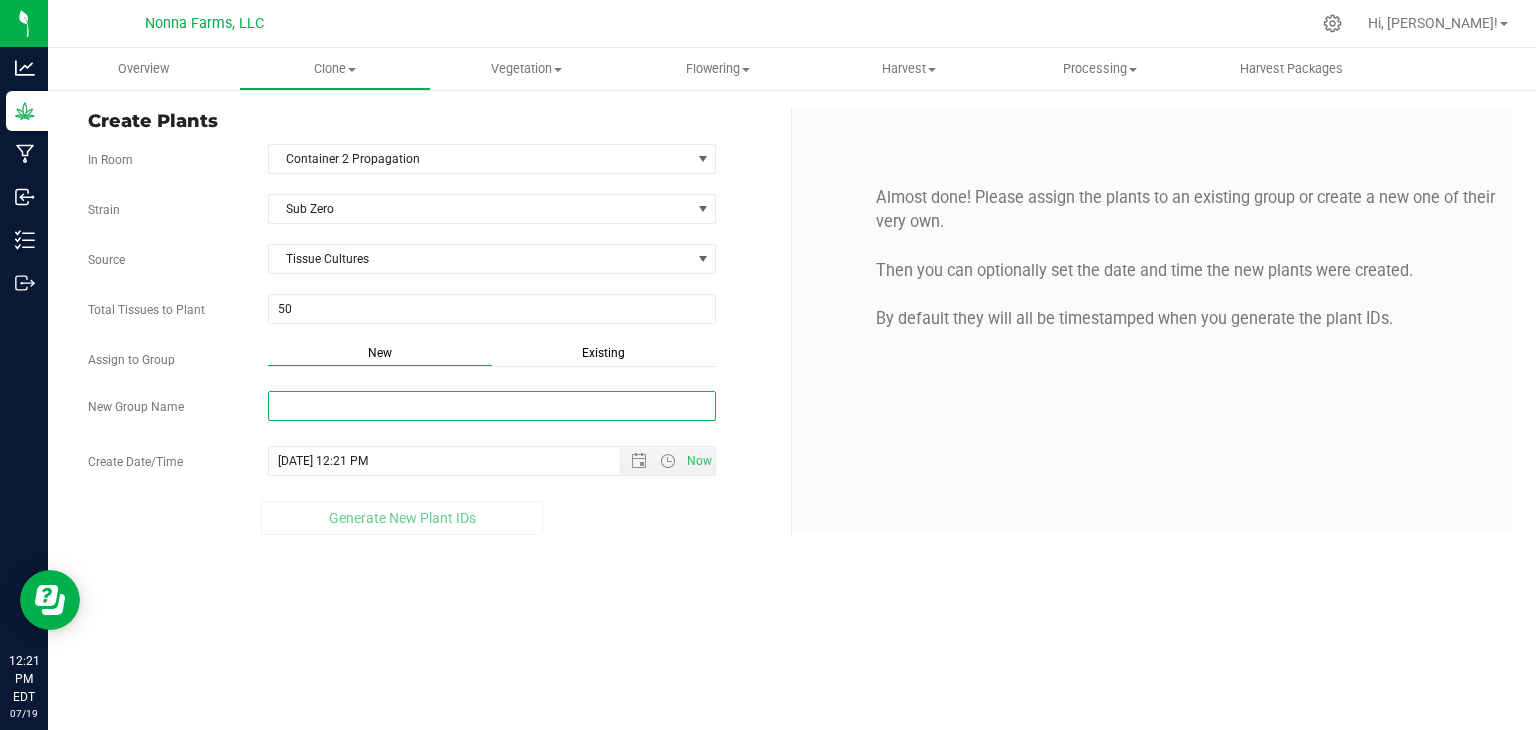 click on "New Group Name" at bounding box center [492, 406] 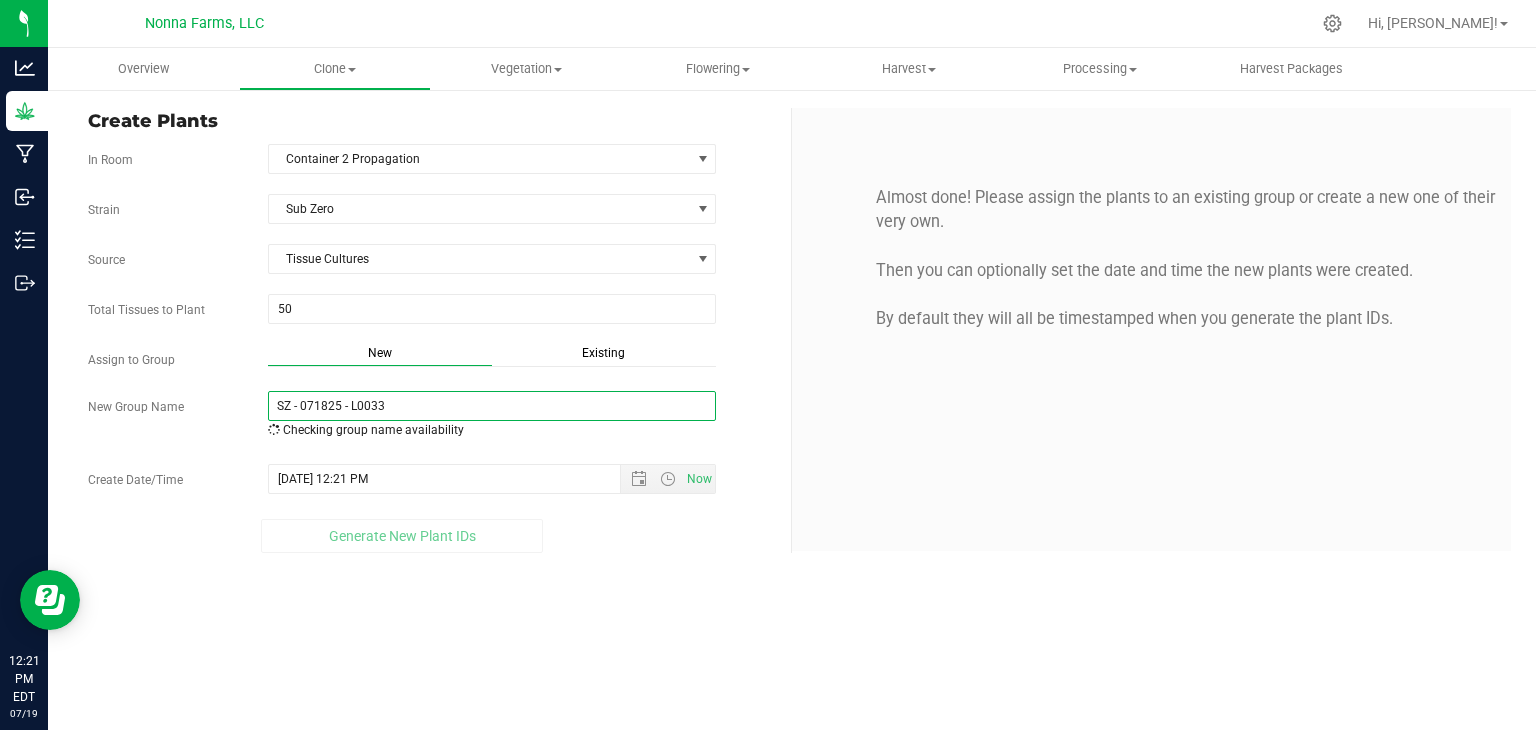 drag, startPoint x: 413, startPoint y: 403, endPoint x: 164, endPoint y: 401, distance: 249.00803 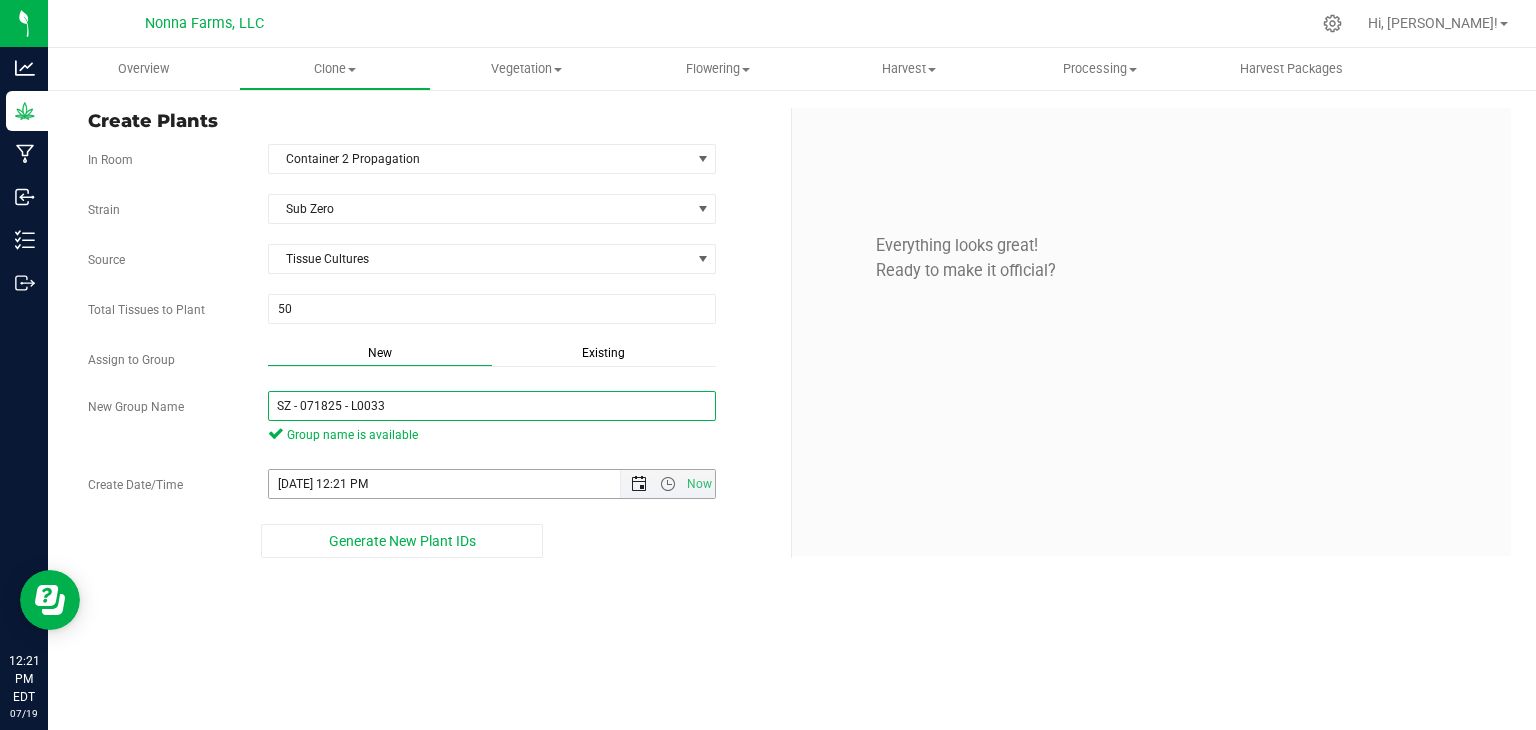 click at bounding box center (639, 484) 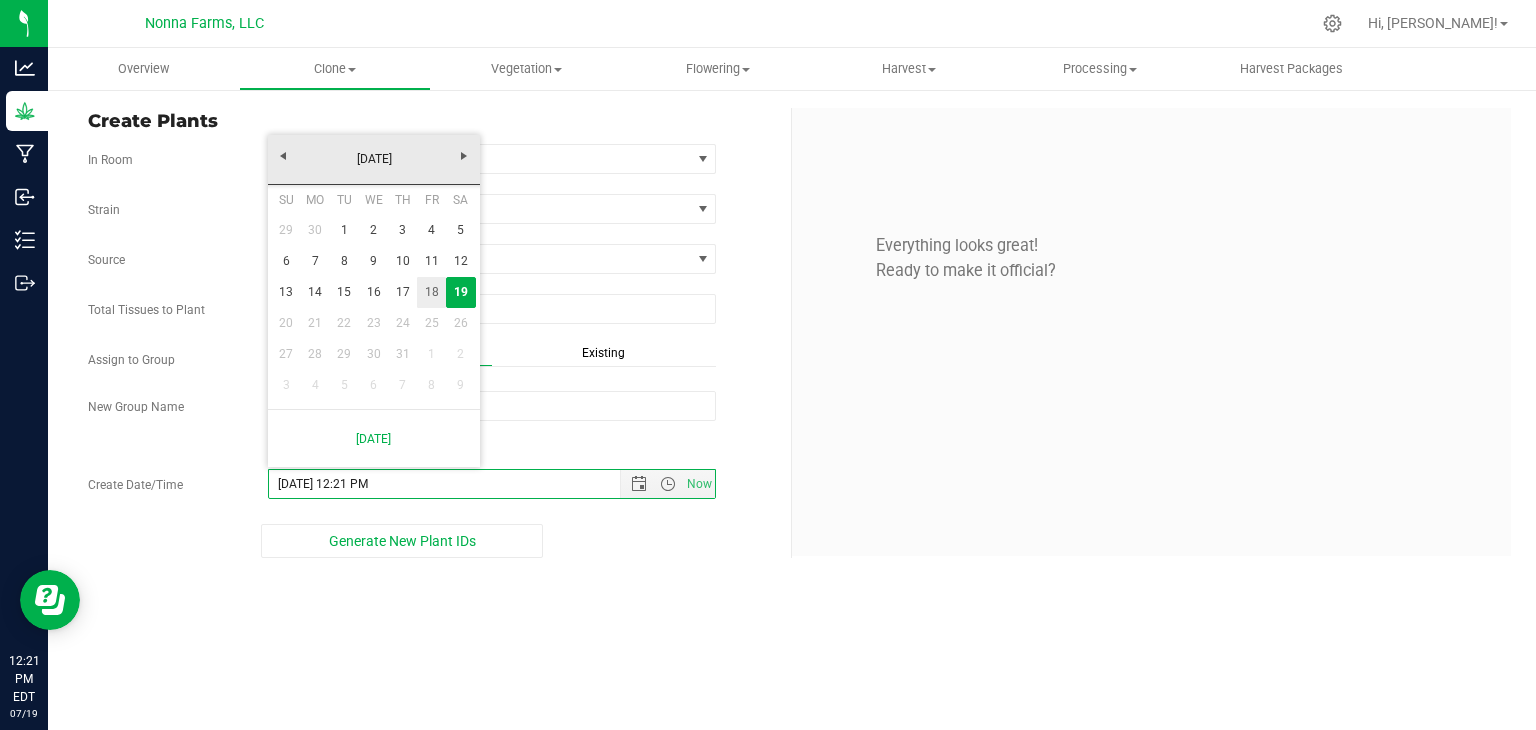 click on "18" at bounding box center (431, 292) 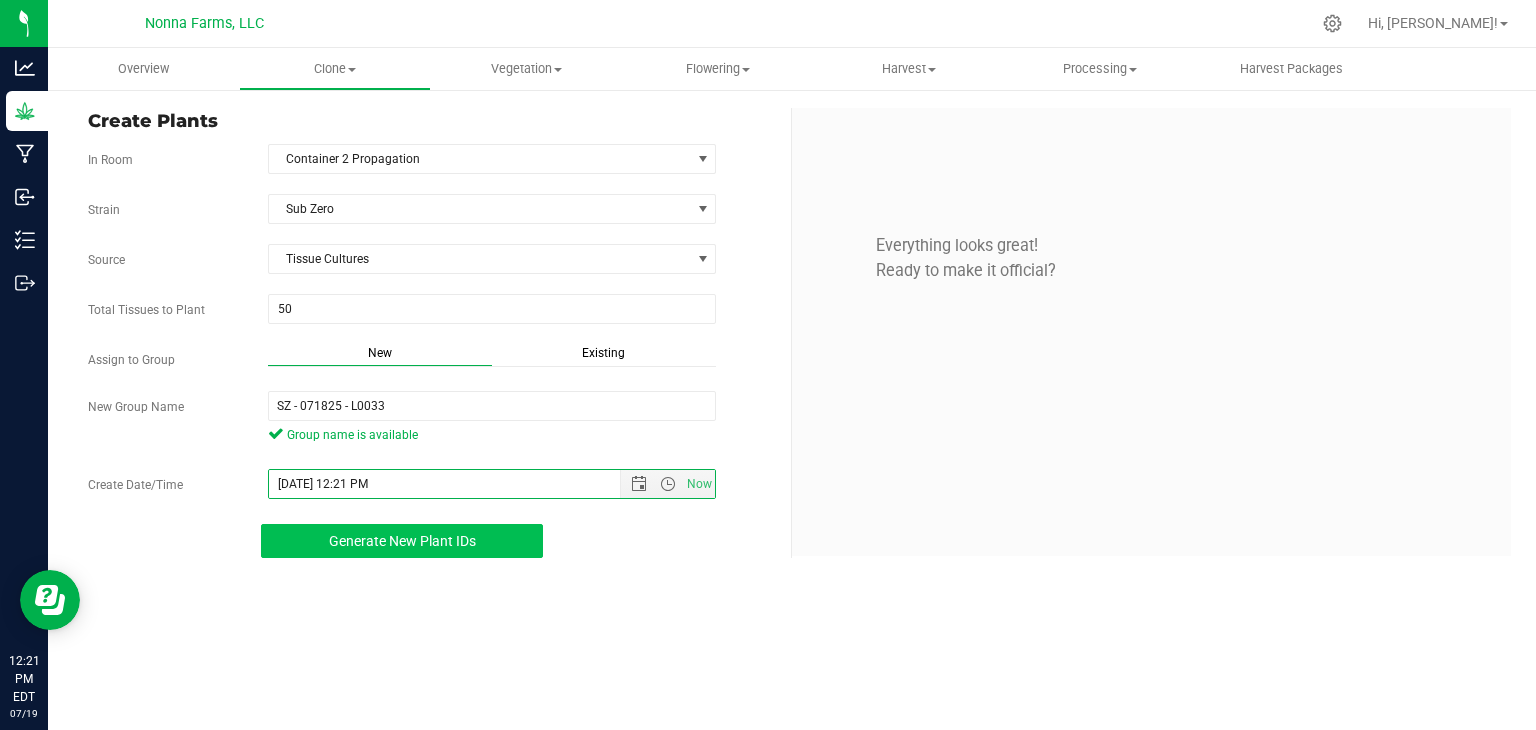 click on "Generate New Plant IDs" at bounding box center (402, 541) 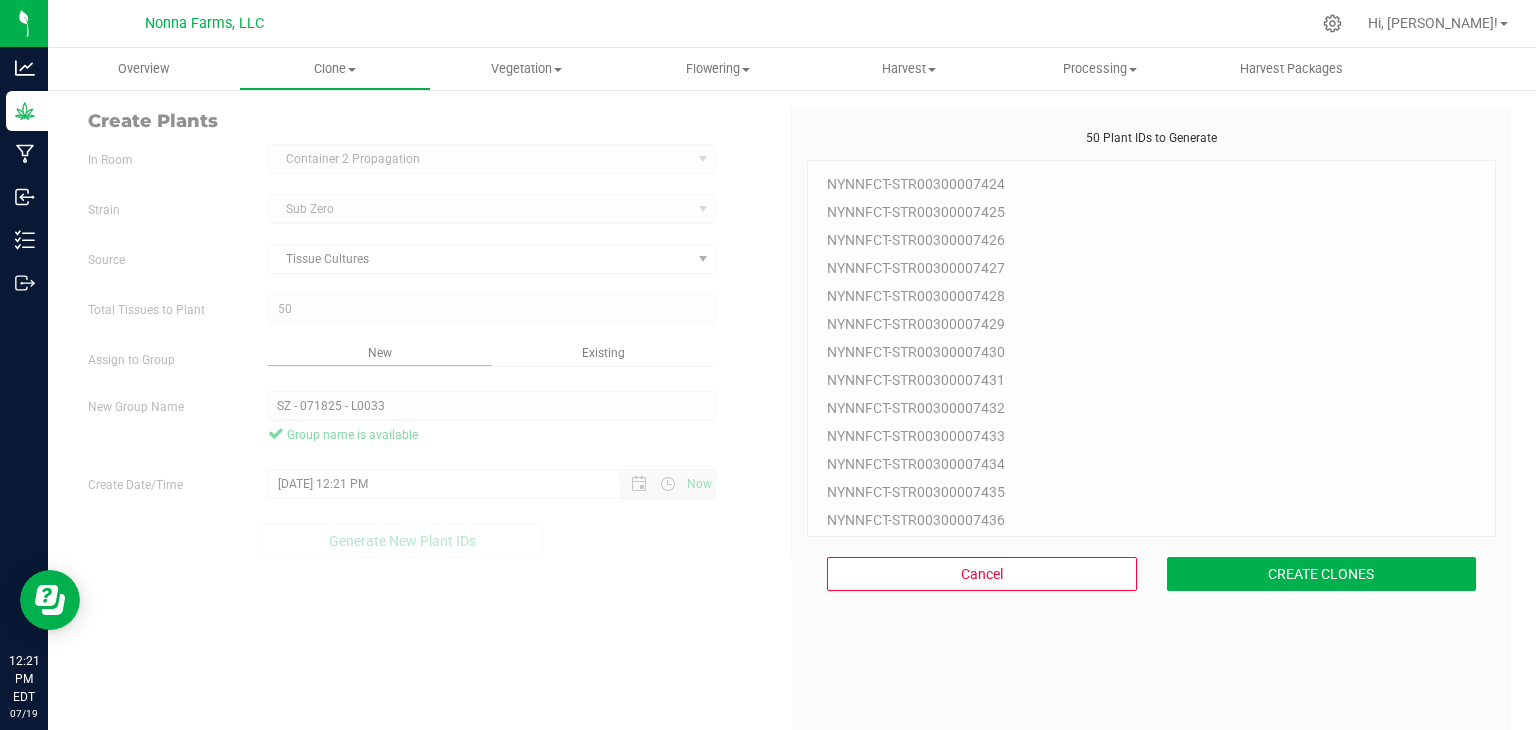 scroll, scrollTop: 60, scrollLeft: 0, axis: vertical 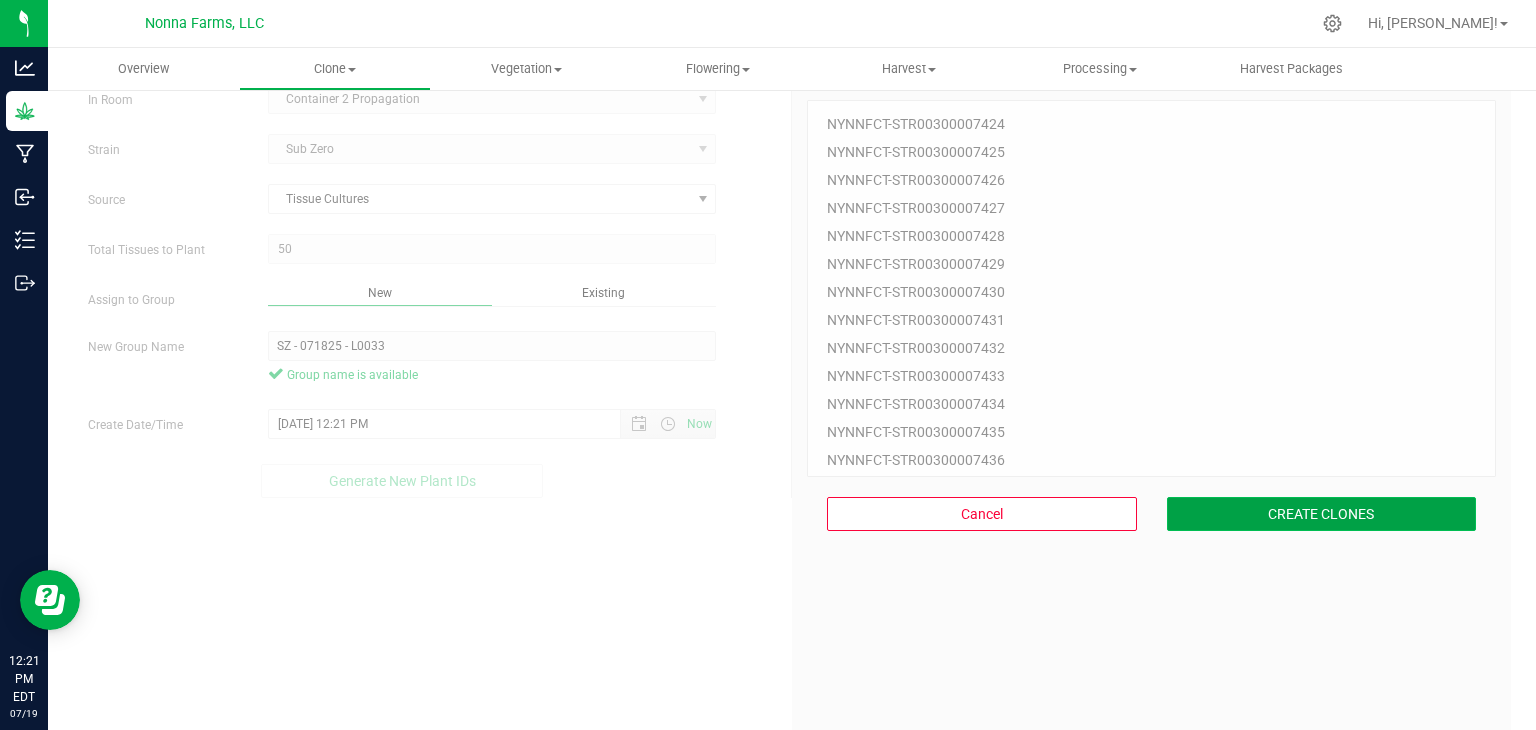click on "CREATE CLONES" at bounding box center [1322, 514] 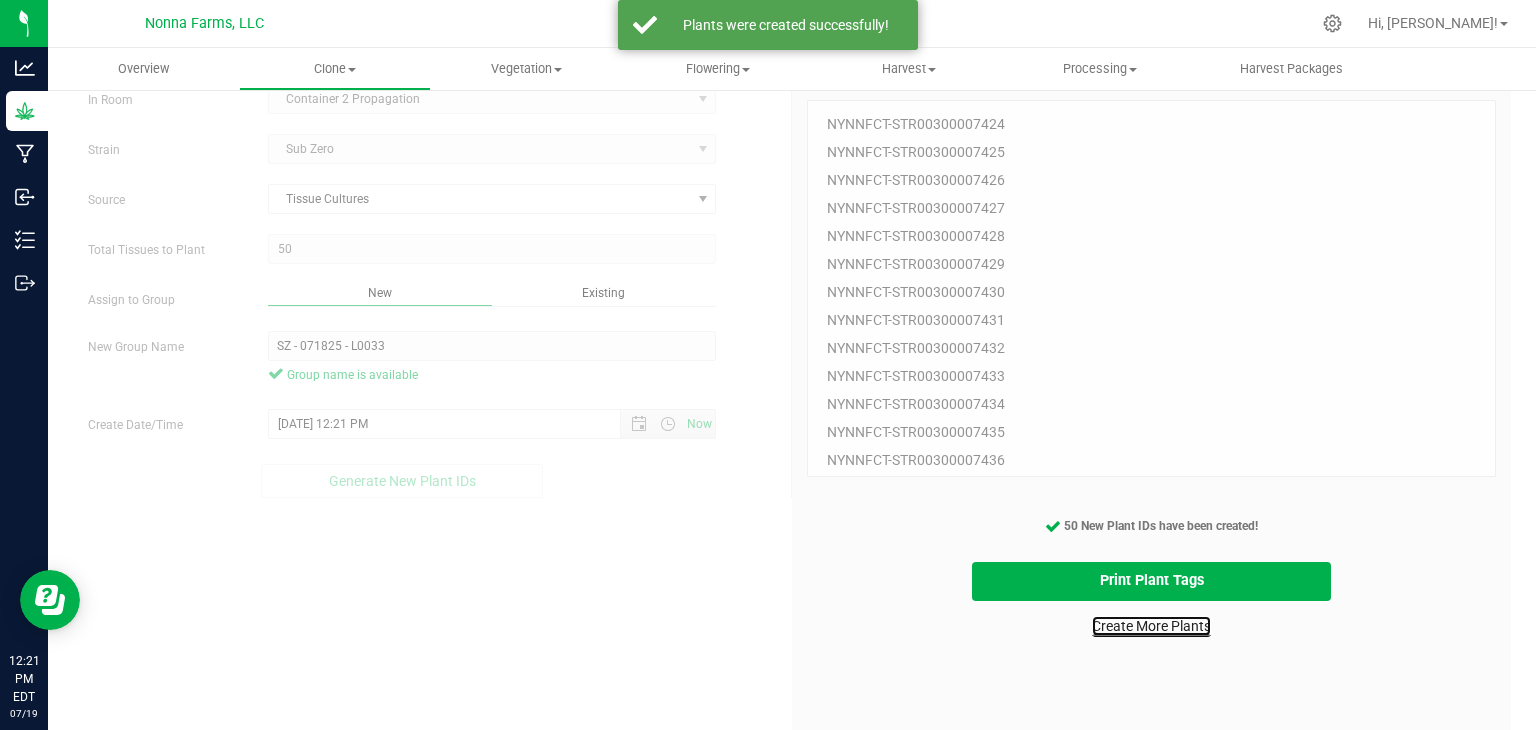 click on "Create More Plants" at bounding box center (1151, 626) 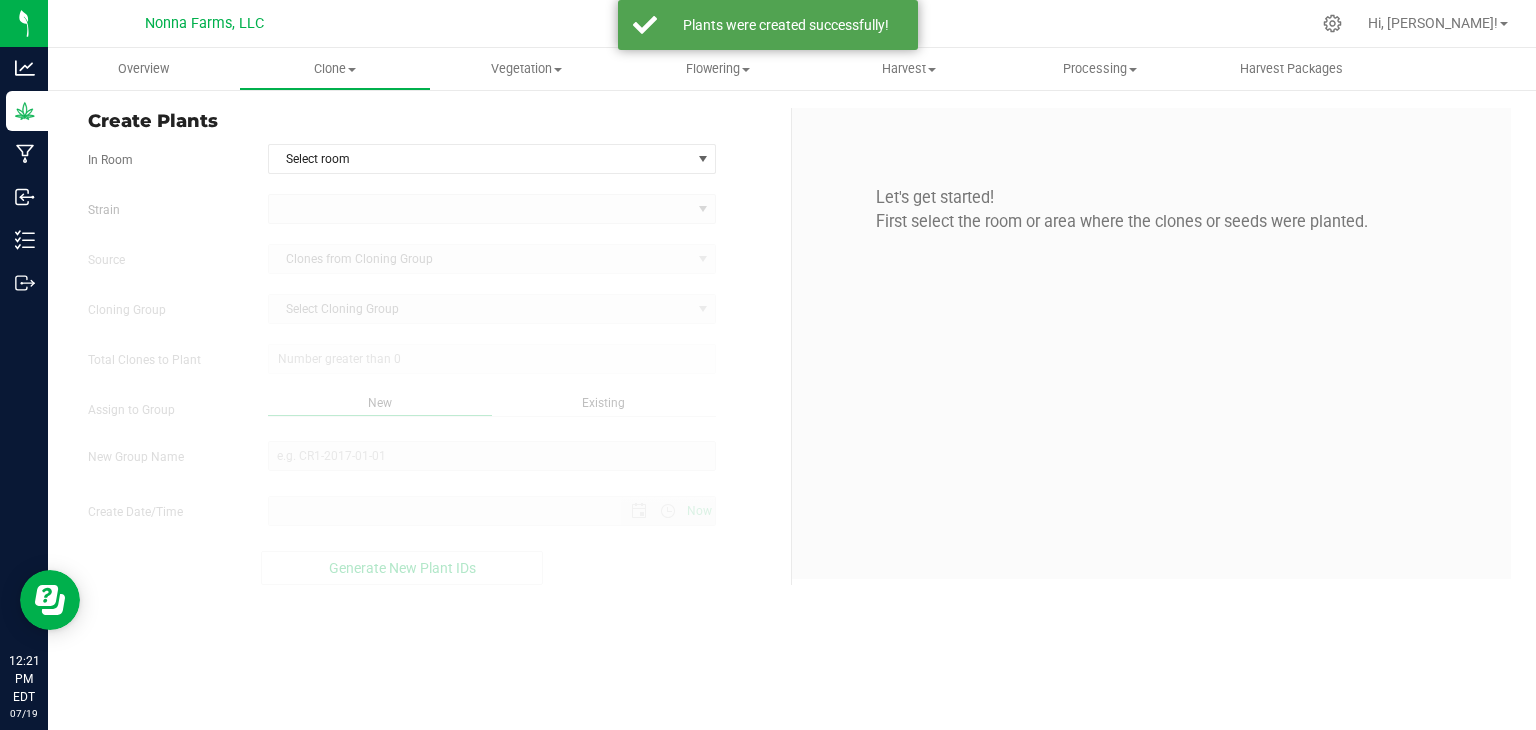 scroll, scrollTop: 0, scrollLeft: 0, axis: both 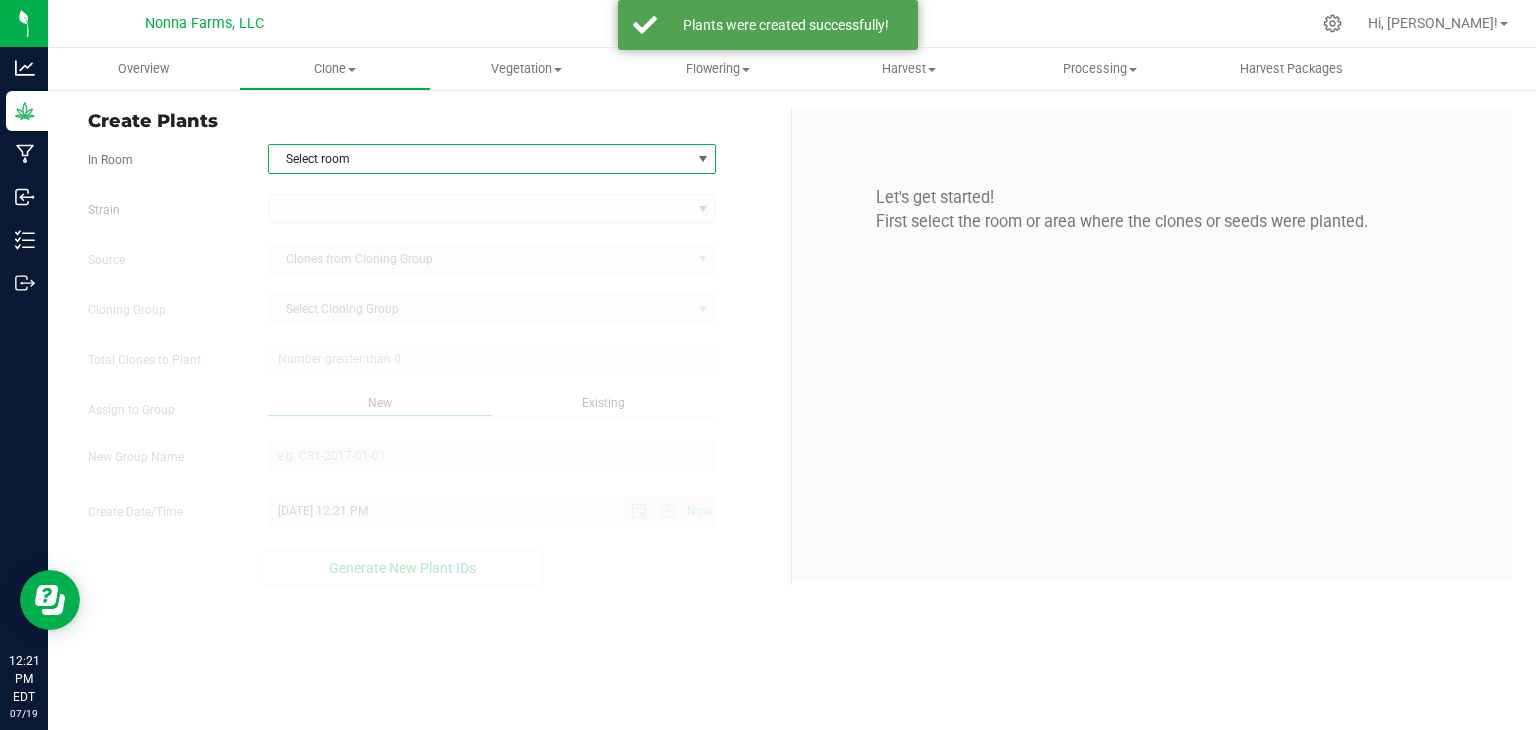 click on "Select room" at bounding box center (480, 159) 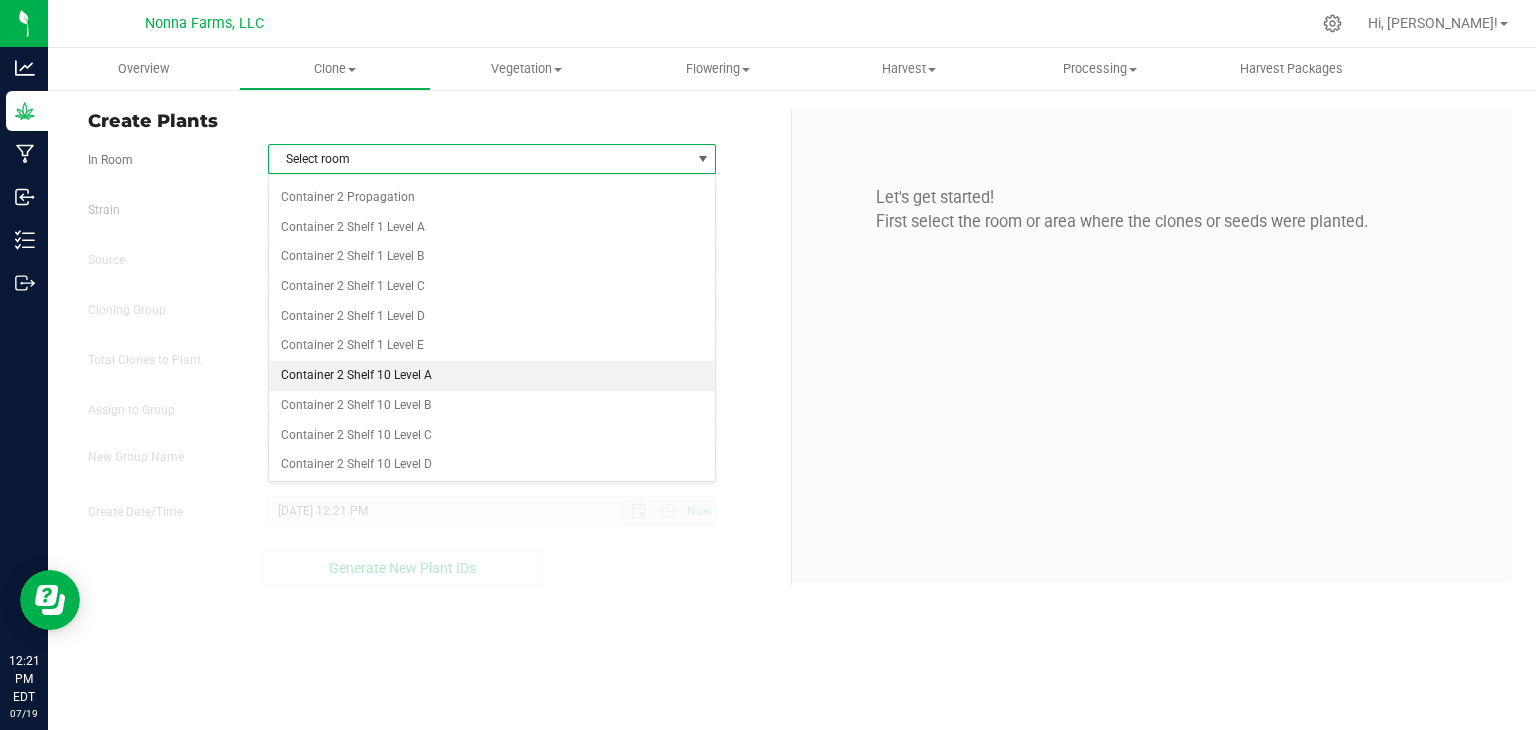 scroll, scrollTop: 2600, scrollLeft: 0, axis: vertical 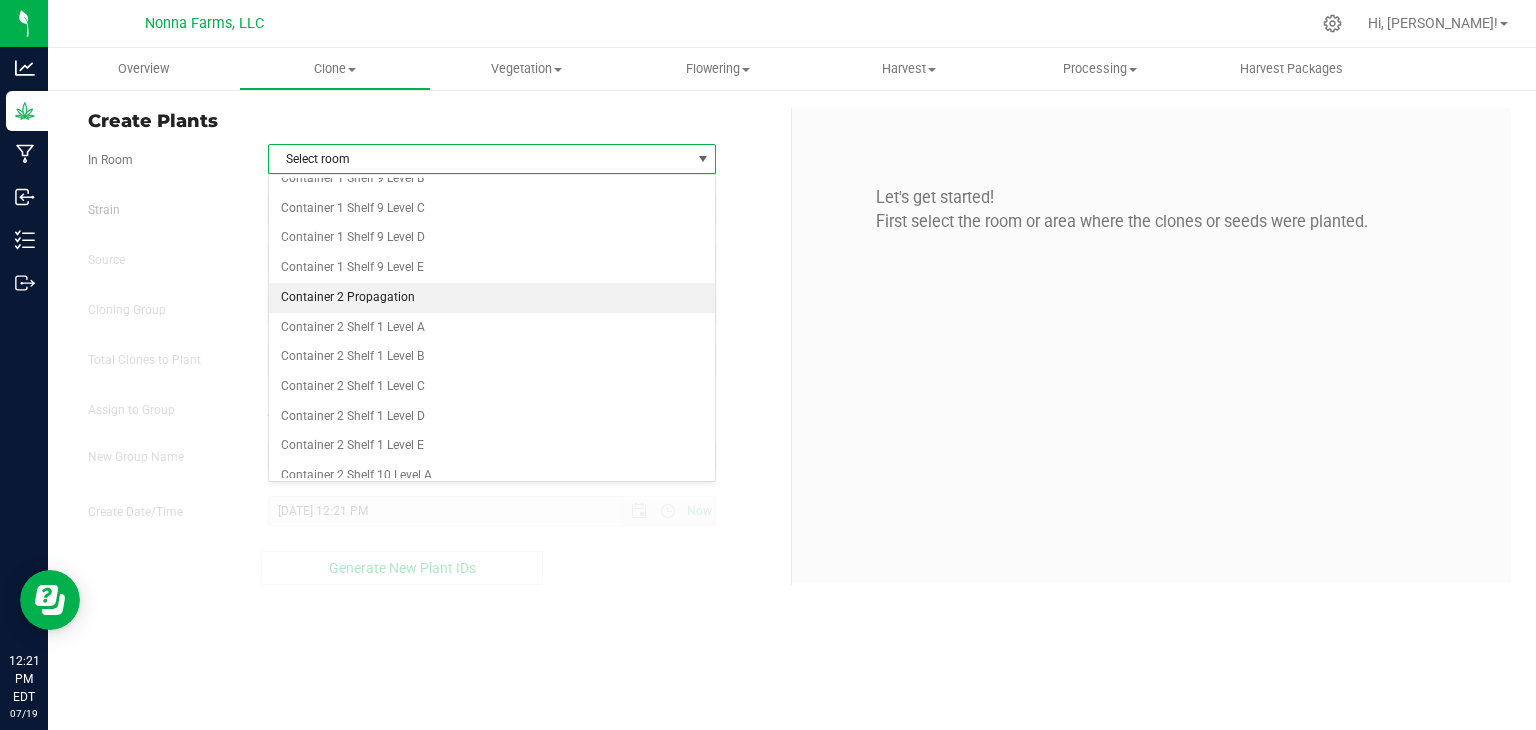 click on "Container 2 Propagation" at bounding box center [492, 298] 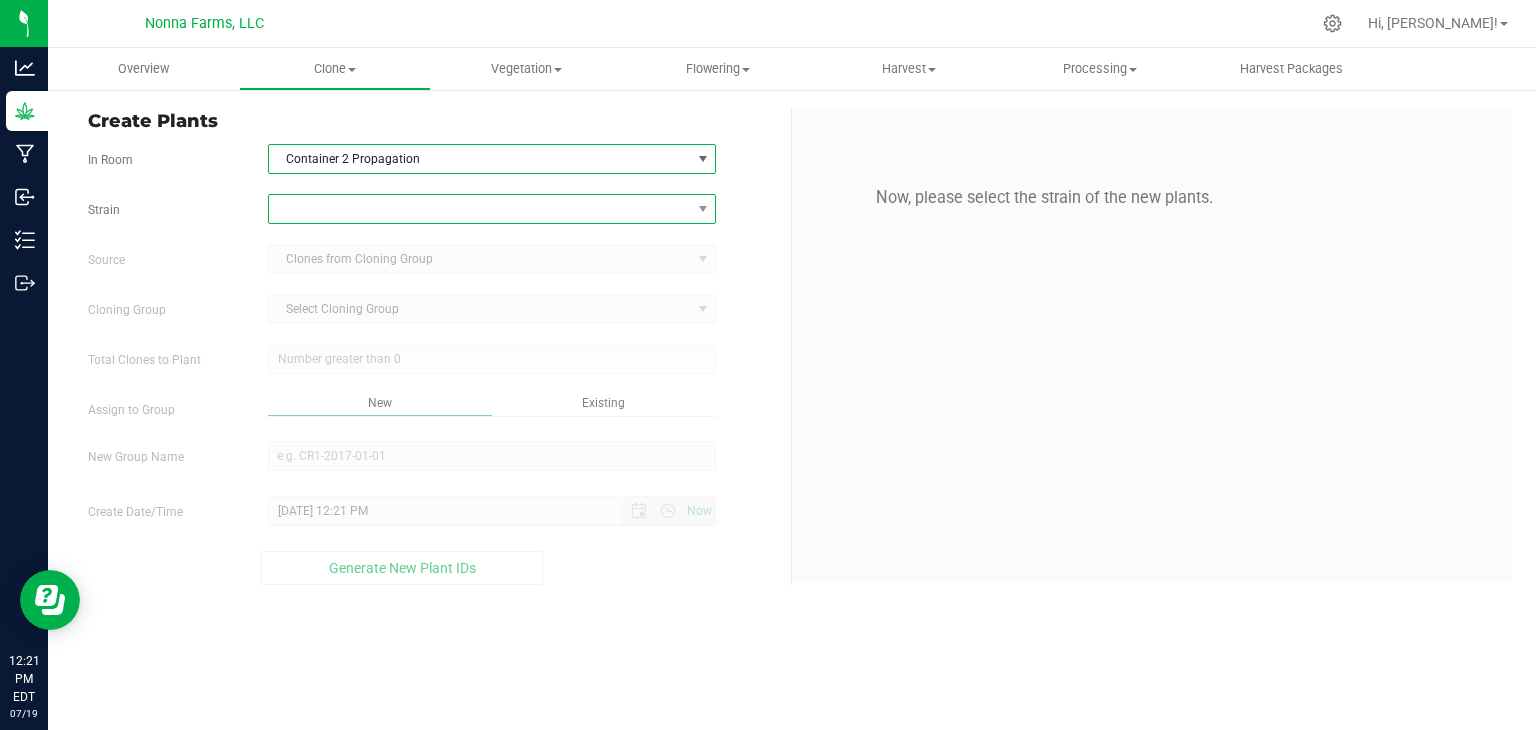 click at bounding box center (480, 209) 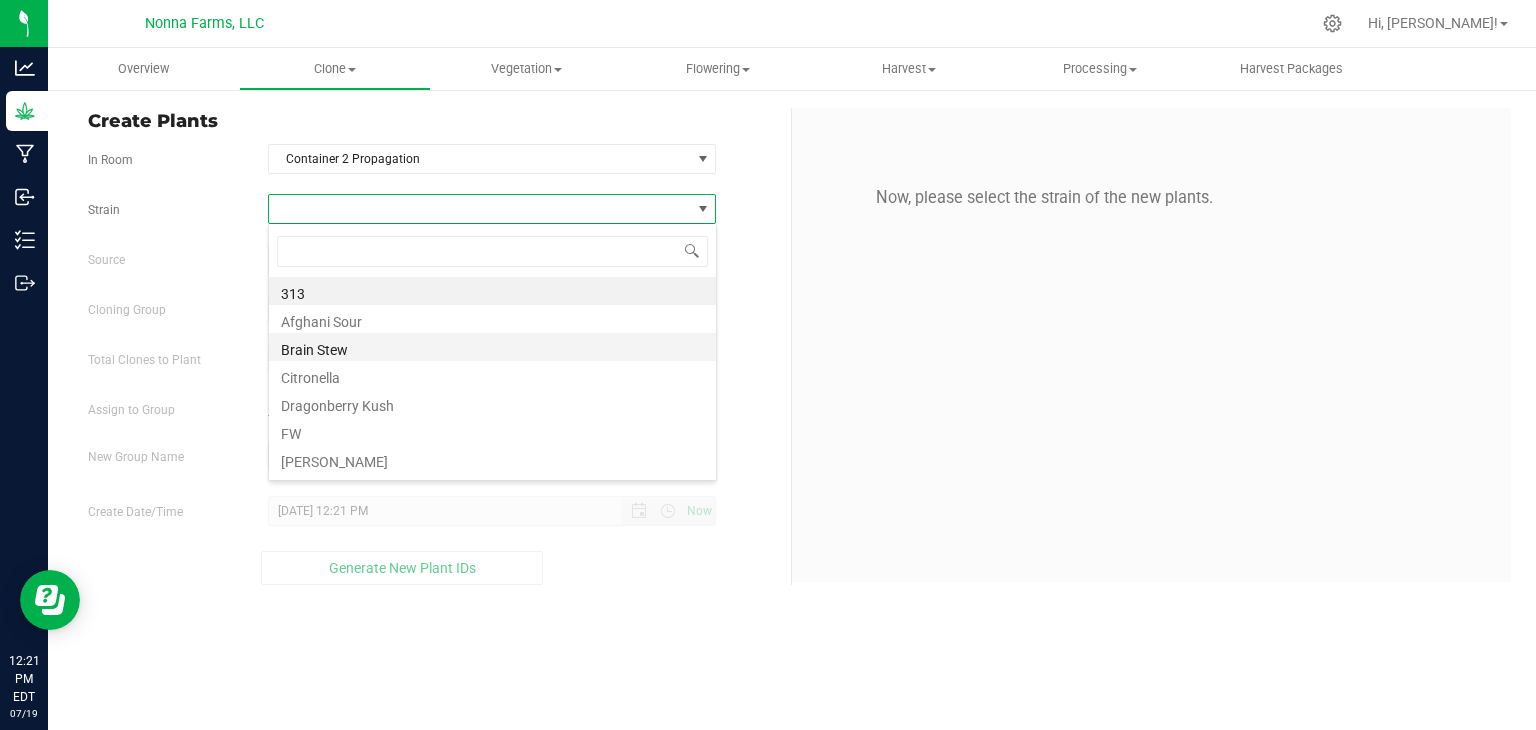 scroll, scrollTop: 99970, scrollLeft: 99551, axis: both 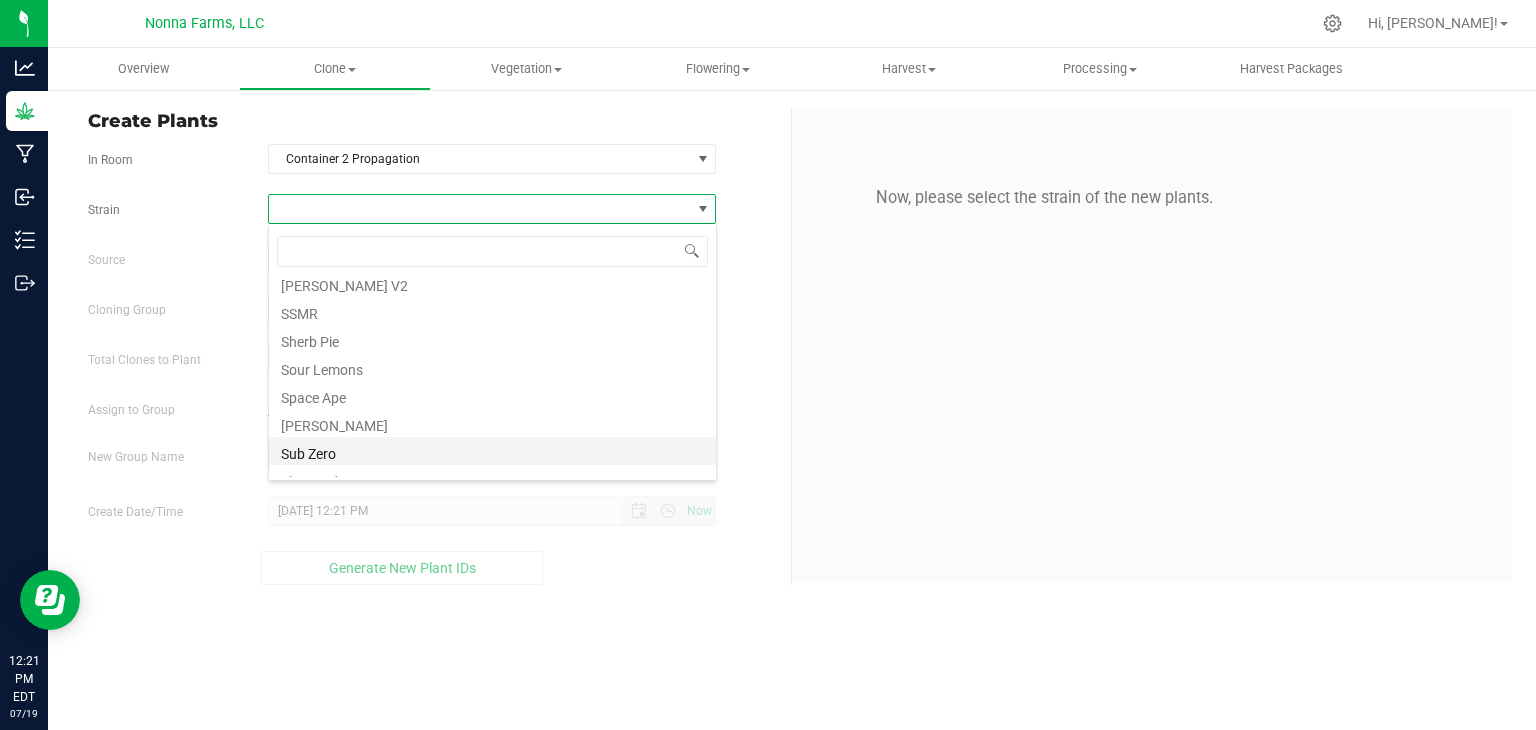 click on "Sub Zero" at bounding box center [492, 451] 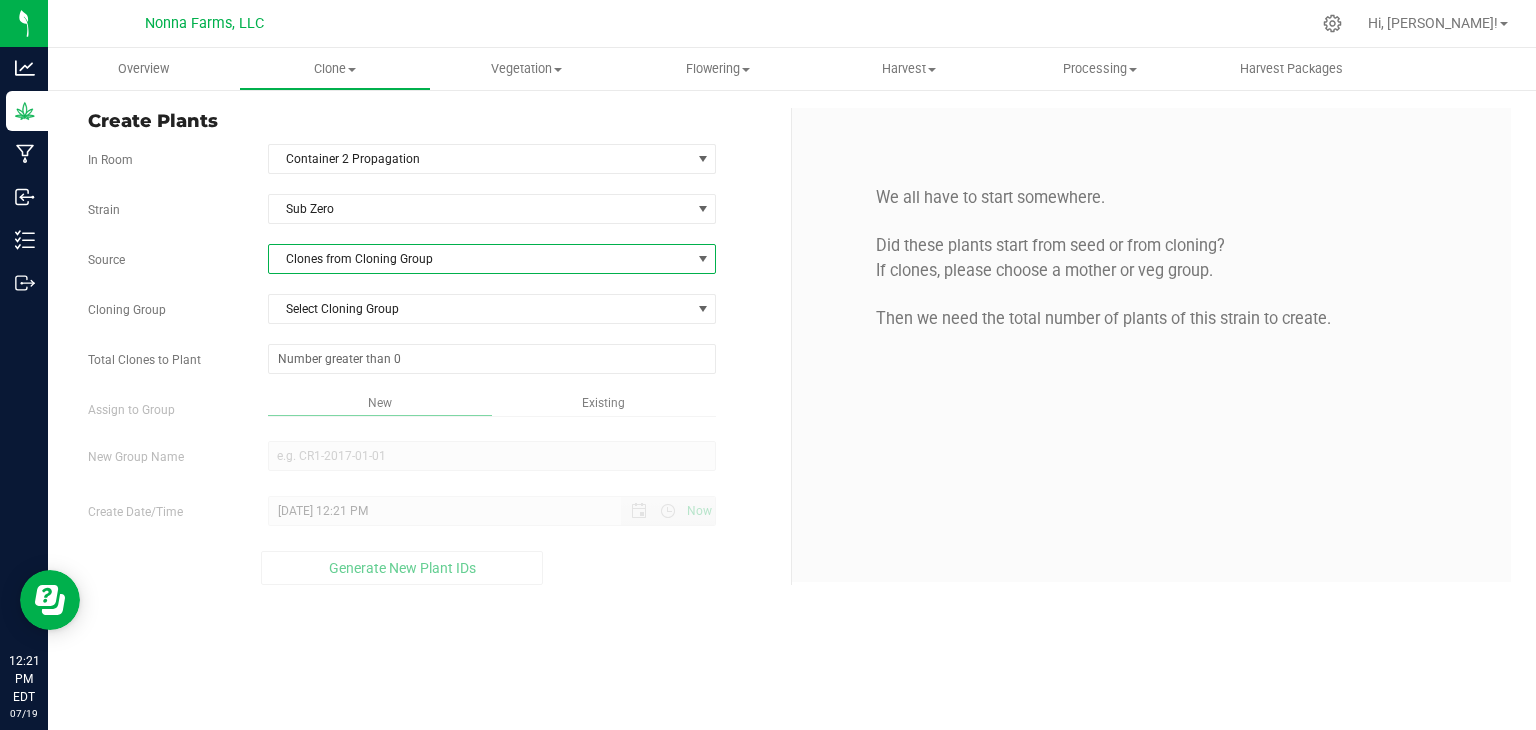 click on "Clones from Cloning Group" at bounding box center (480, 259) 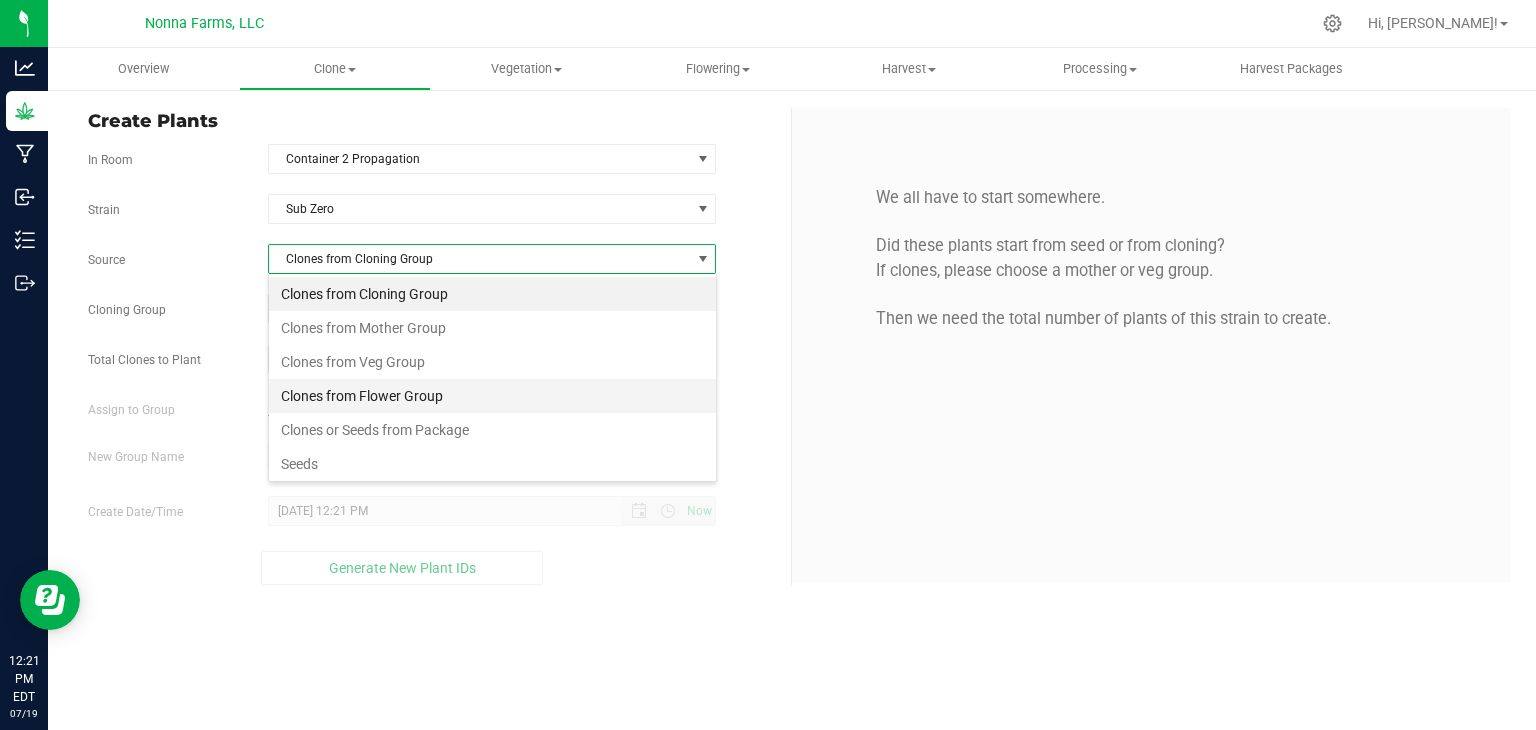 scroll, scrollTop: 99970, scrollLeft: 99551, axis: both 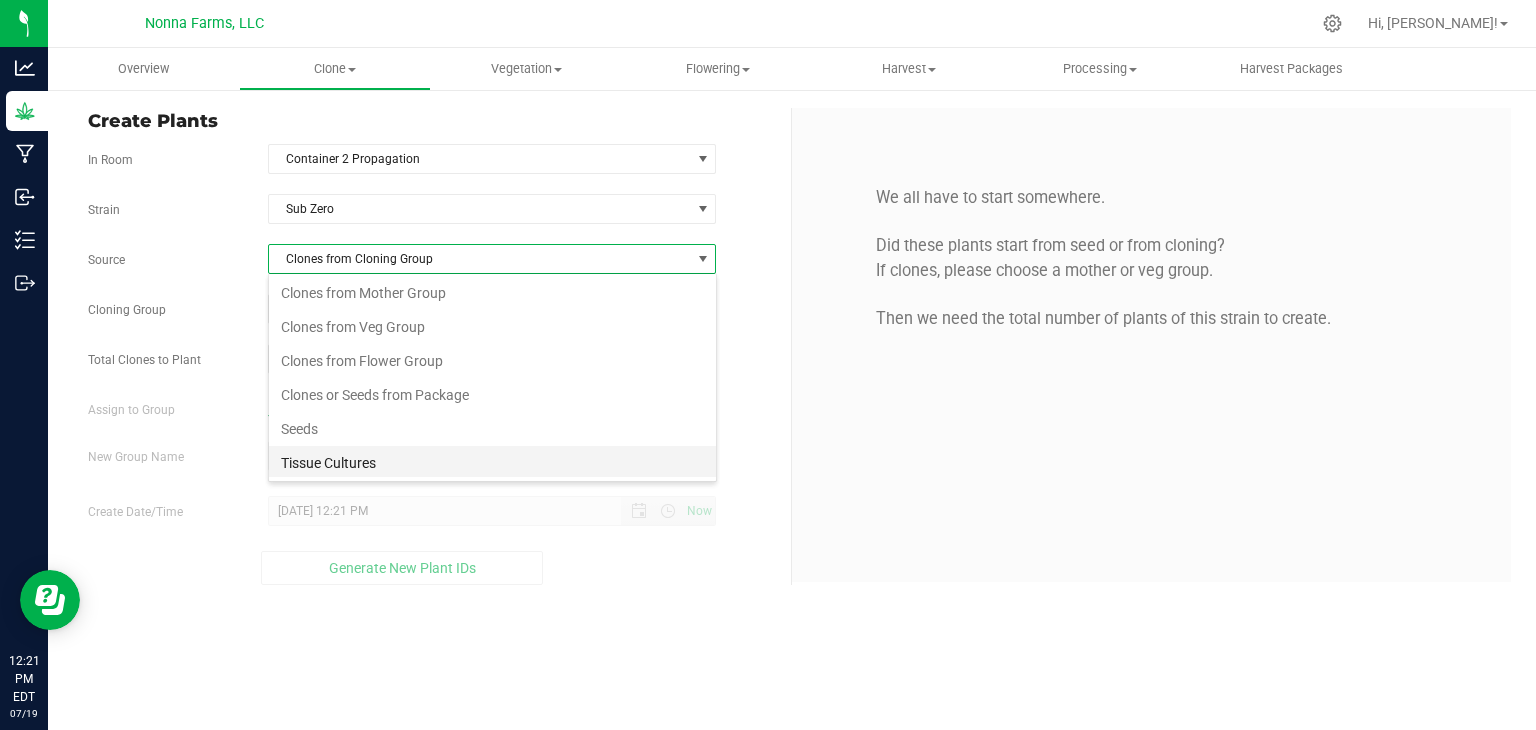 click on "Tissue Cultures" at bounding box center (492, 463) 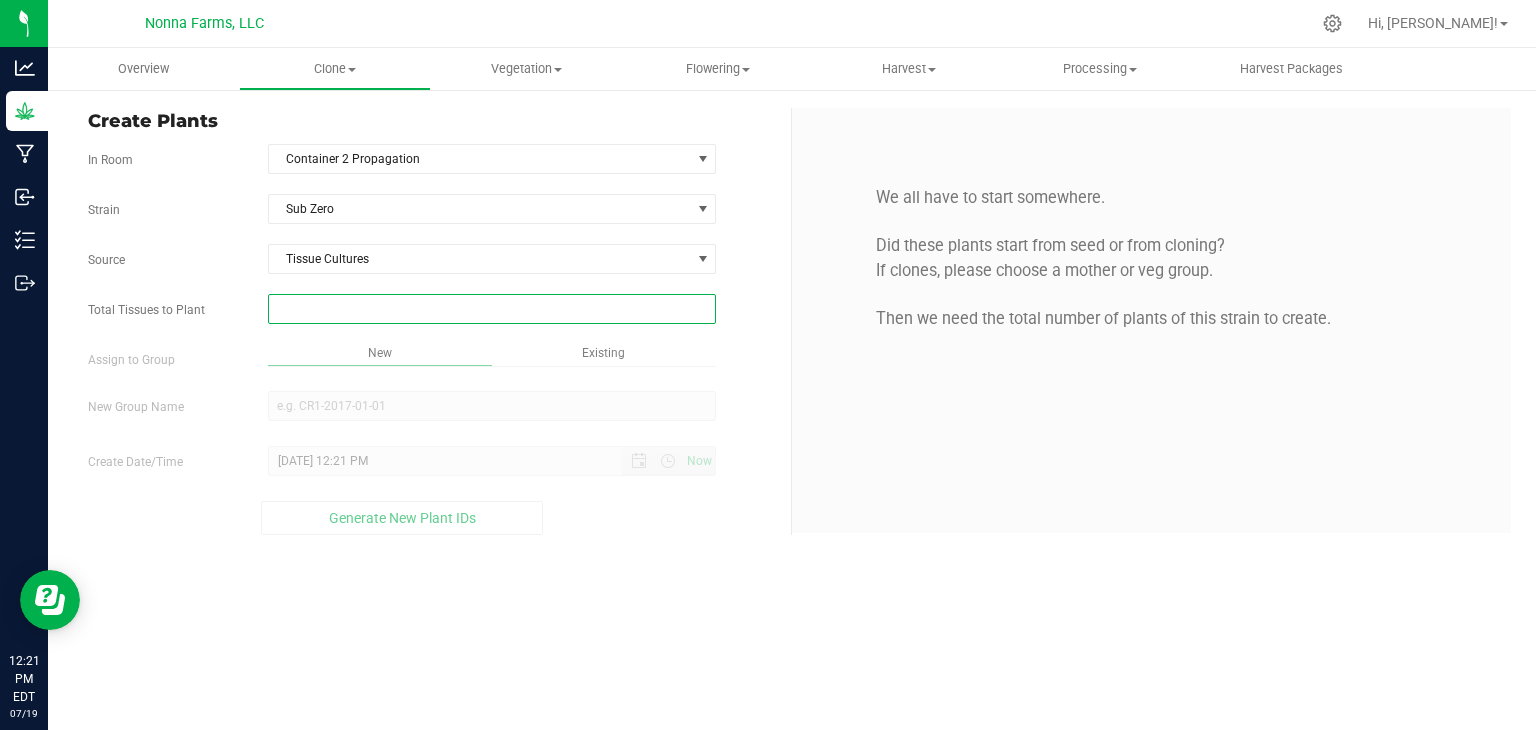 click at bounding box center (492, 309) 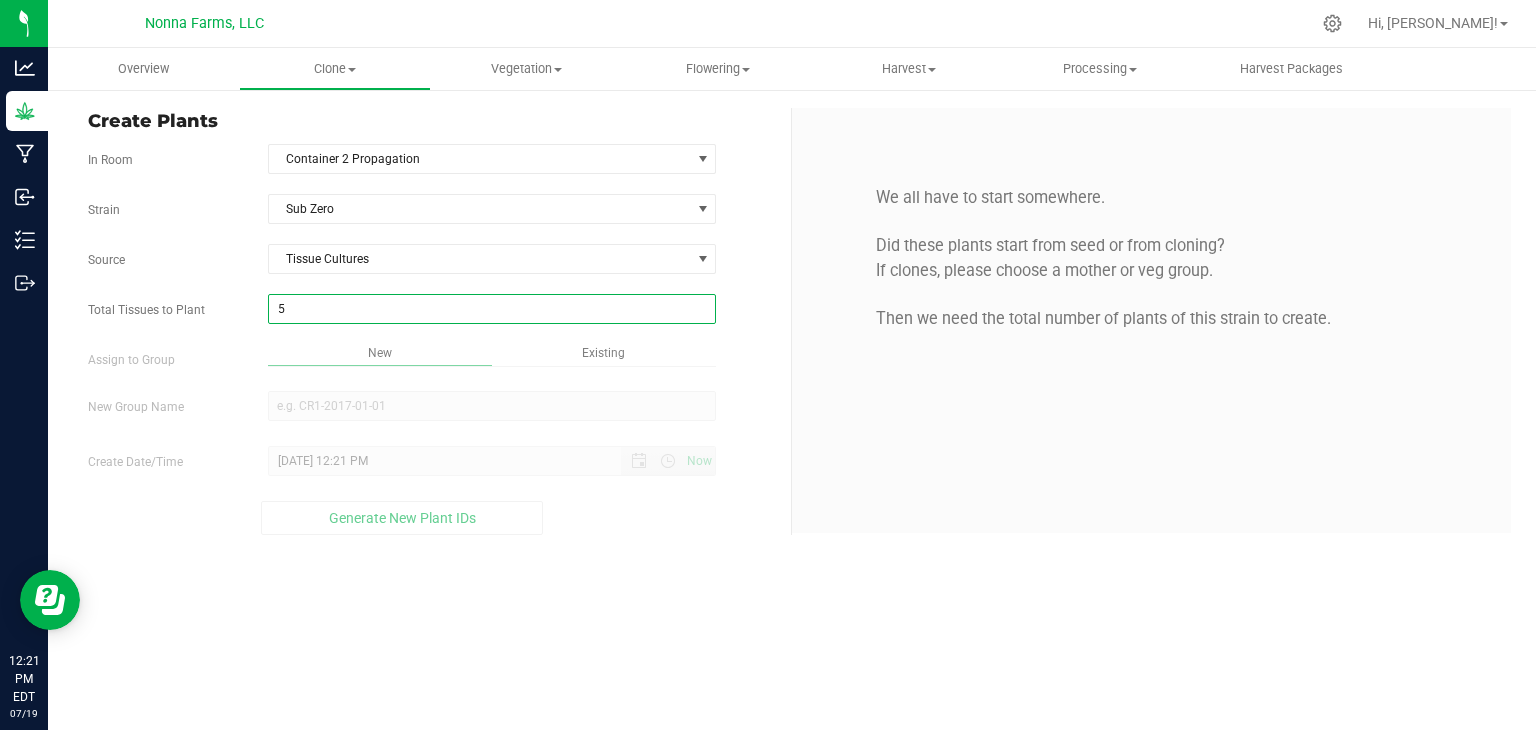 type on "50" 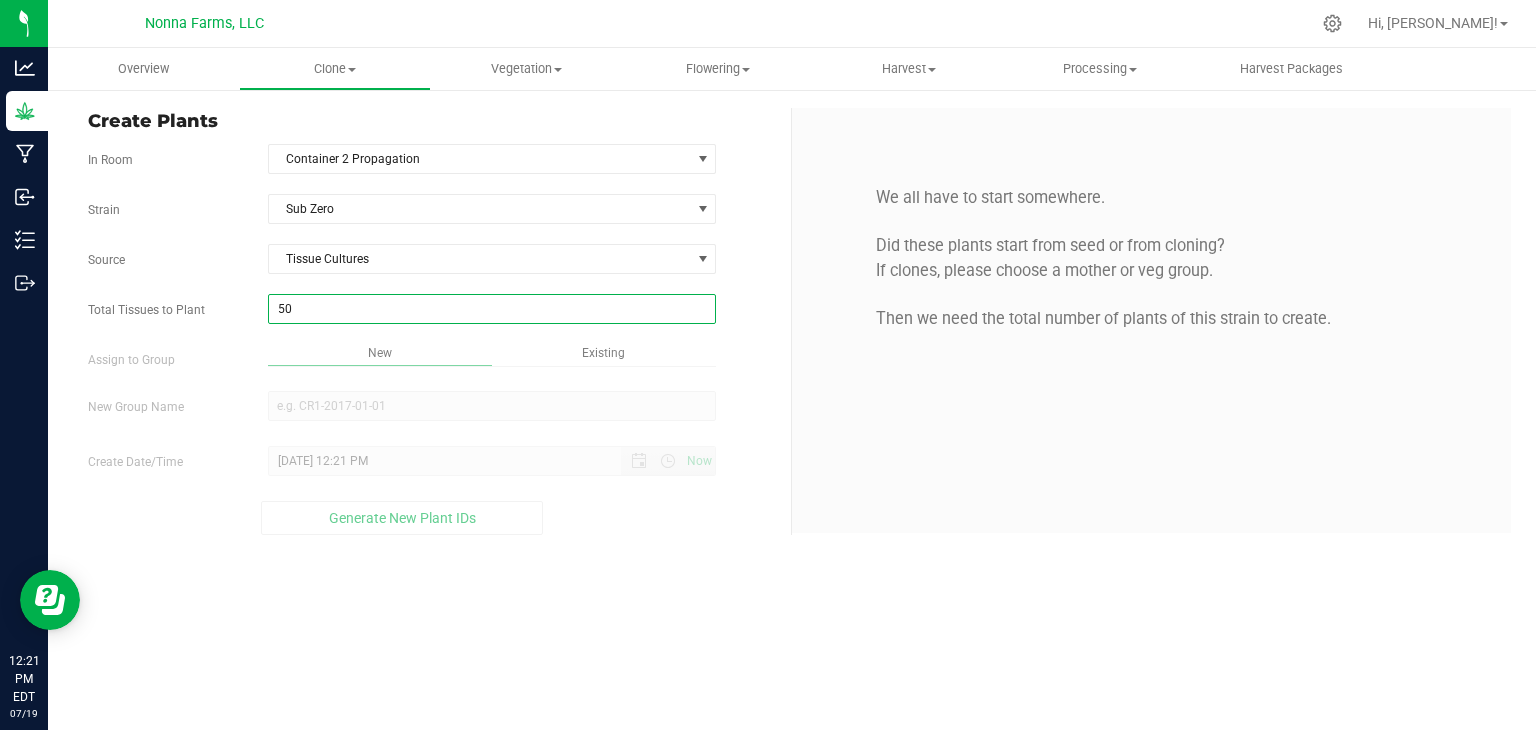 type on "50" 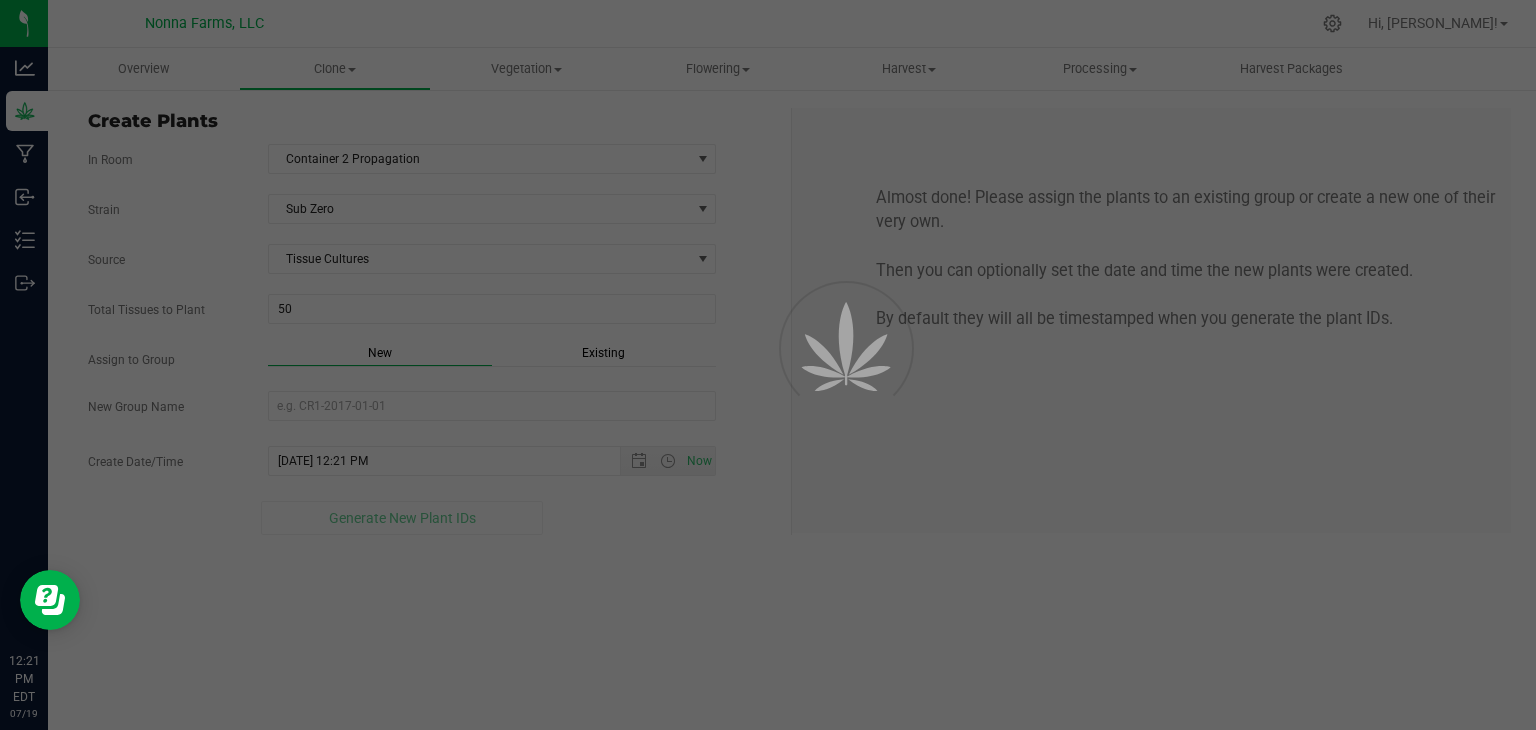 click on "Overview
Clone
Create plants
Cloning groups
Cloning plants
Apply to plants
Vegetation" at bounding box center [792, 389] 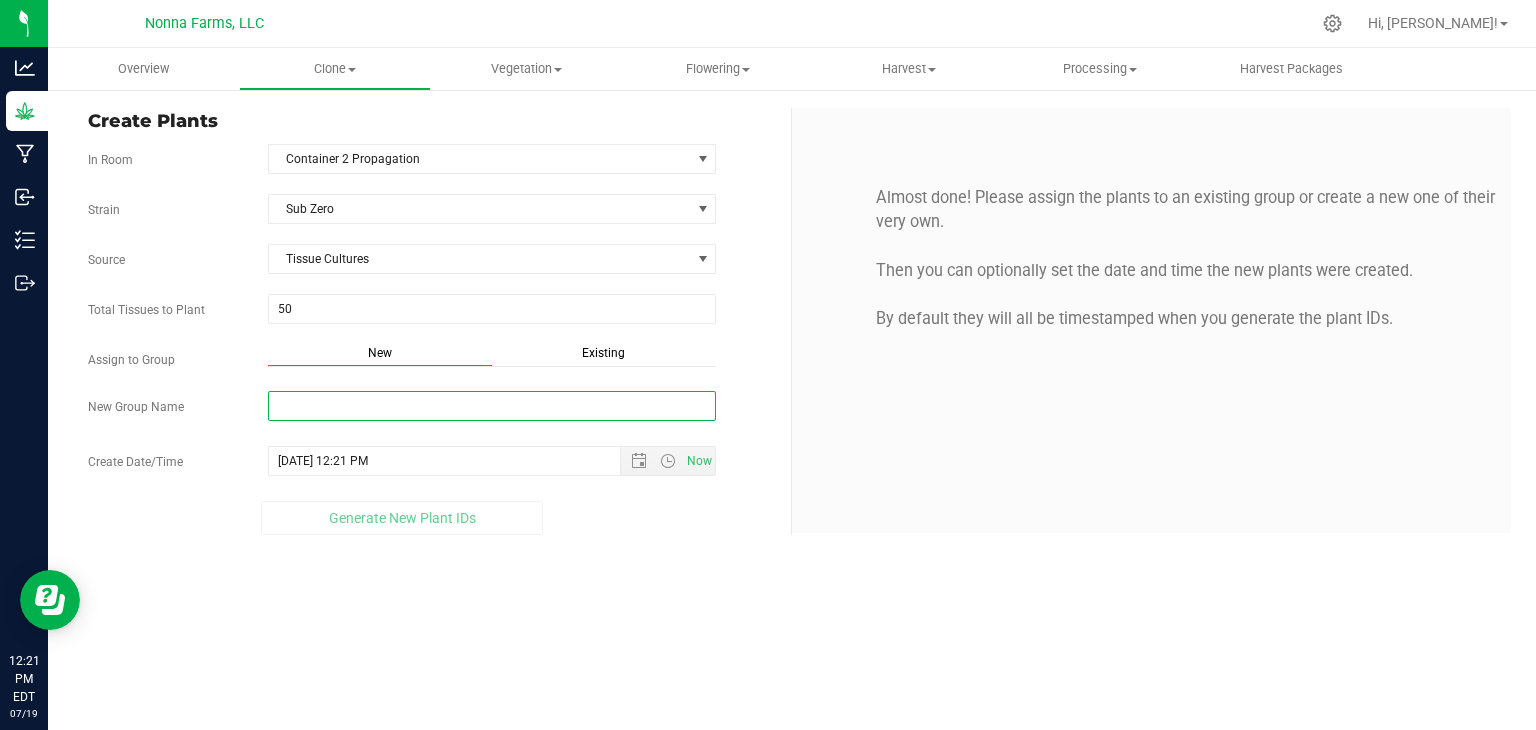 click on "New Group Name" at bounding box center [492, 406] 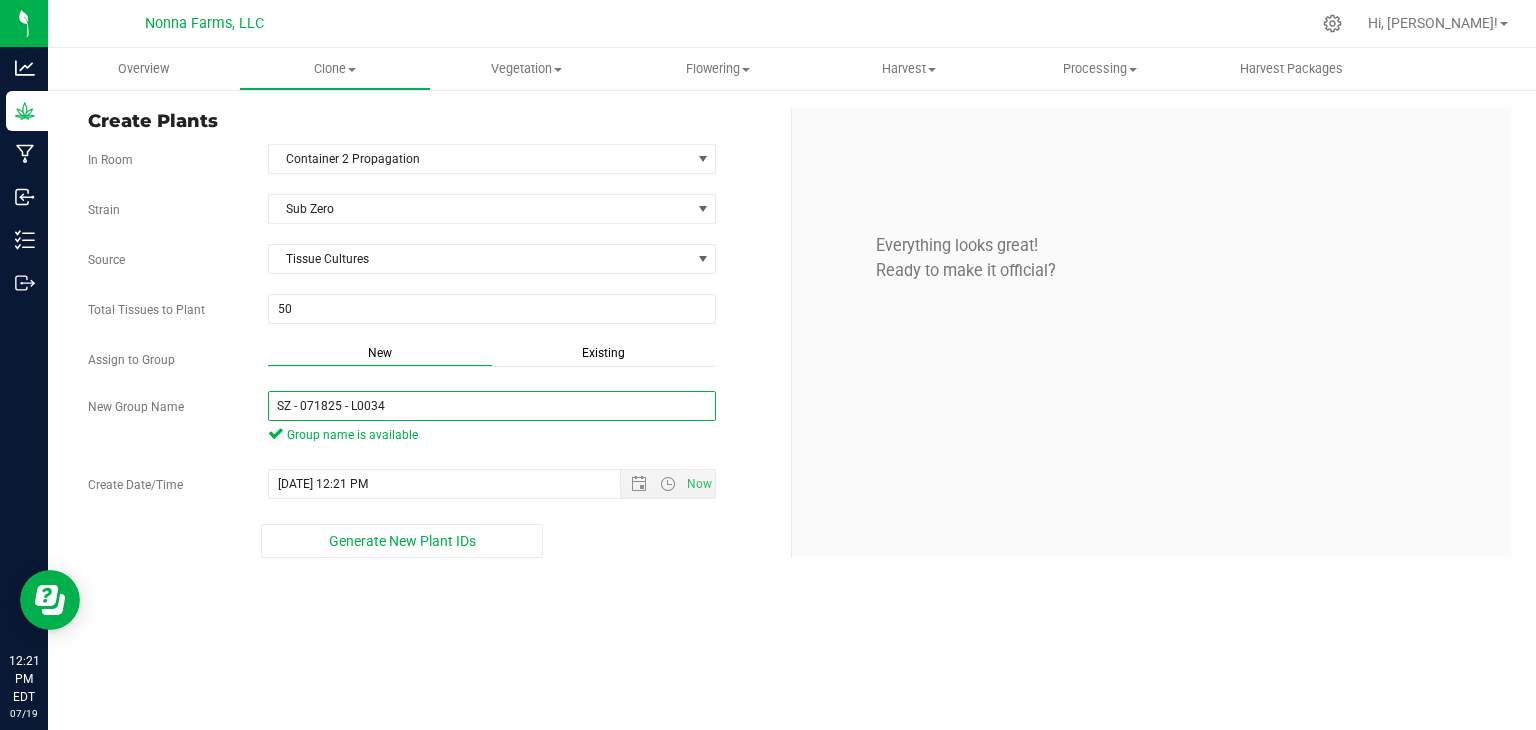 drag, startPoint x: 444, startPoint y: 401, endPoint x: 59, endPoint y: 403, distance: 385.0052 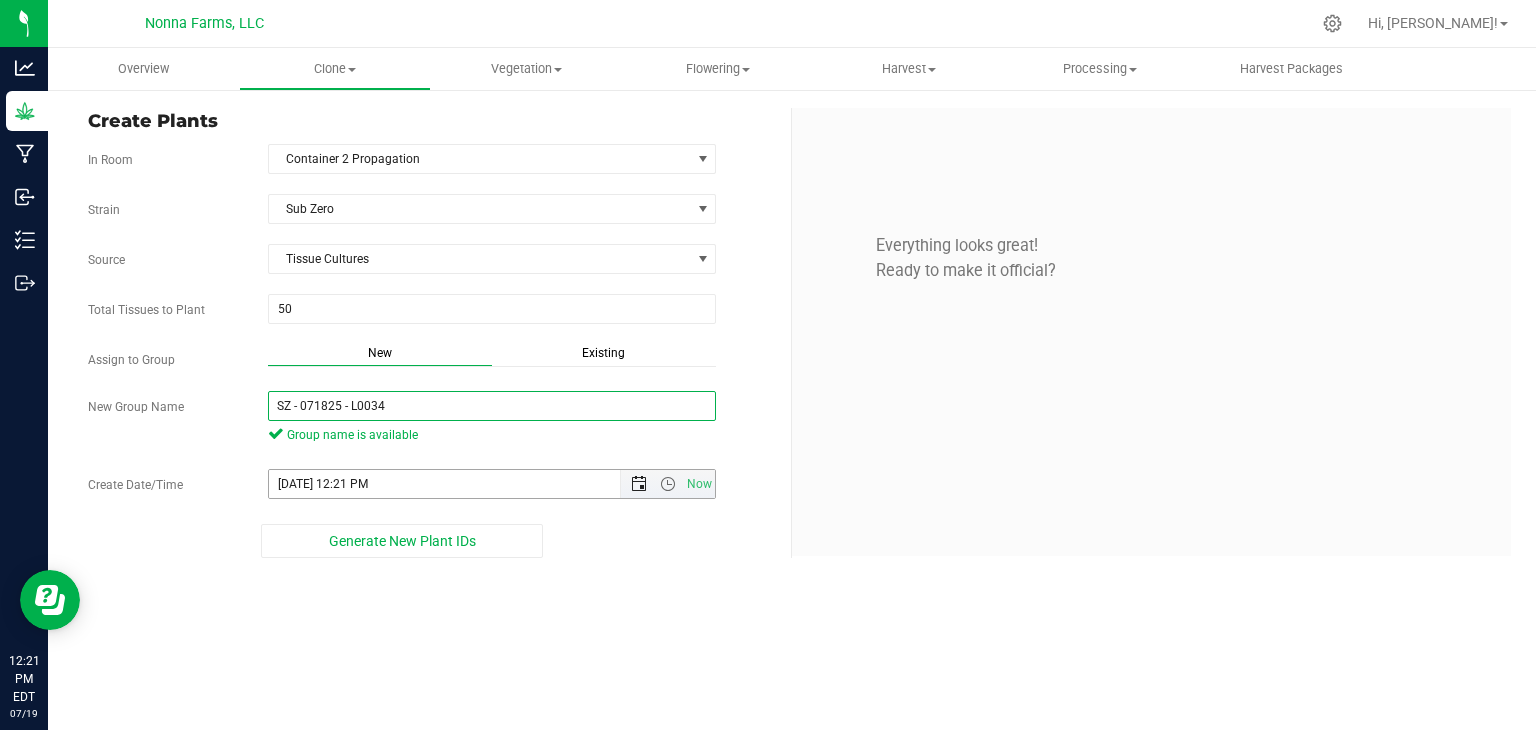 click at bounding box center (639, 484) 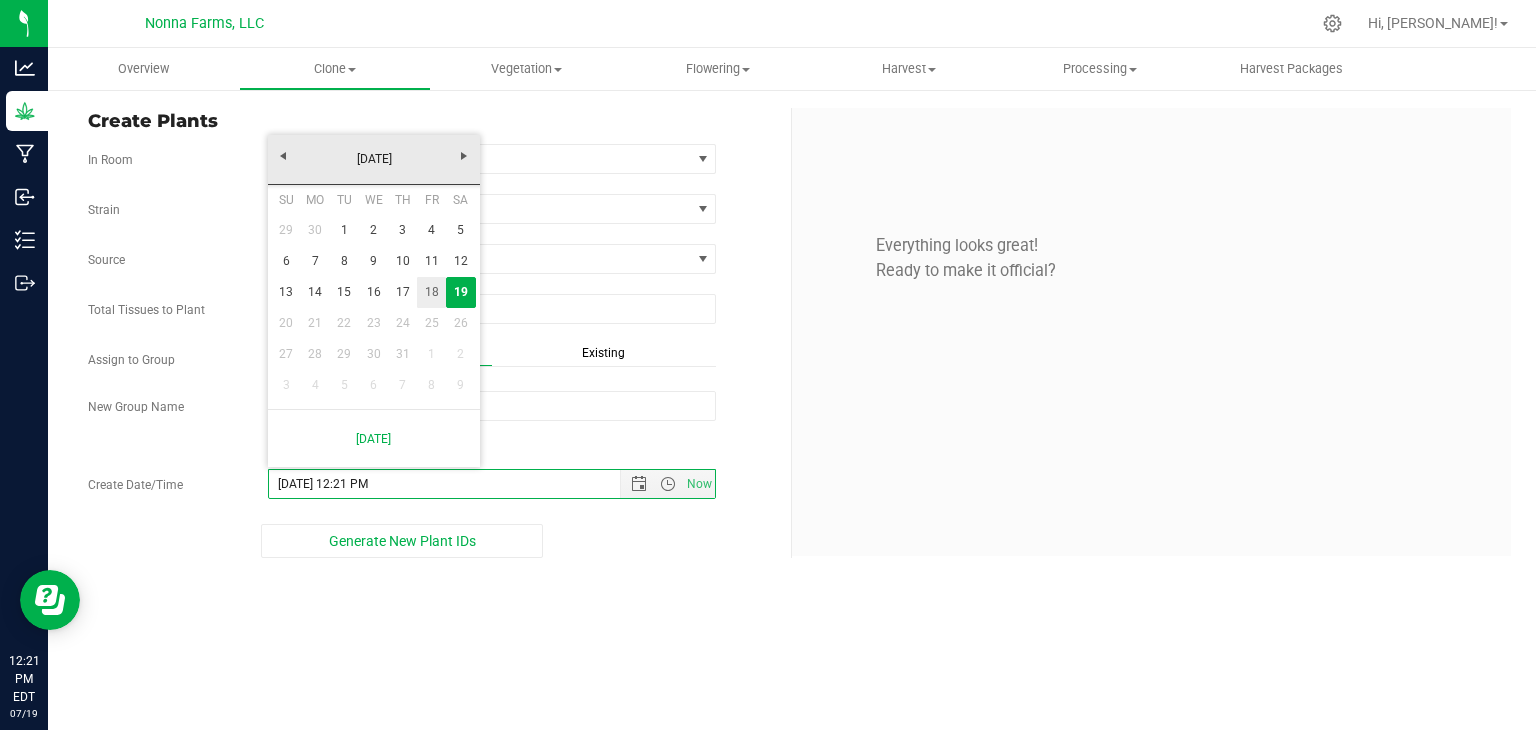 click on "18" at bounding box center (431, 292) 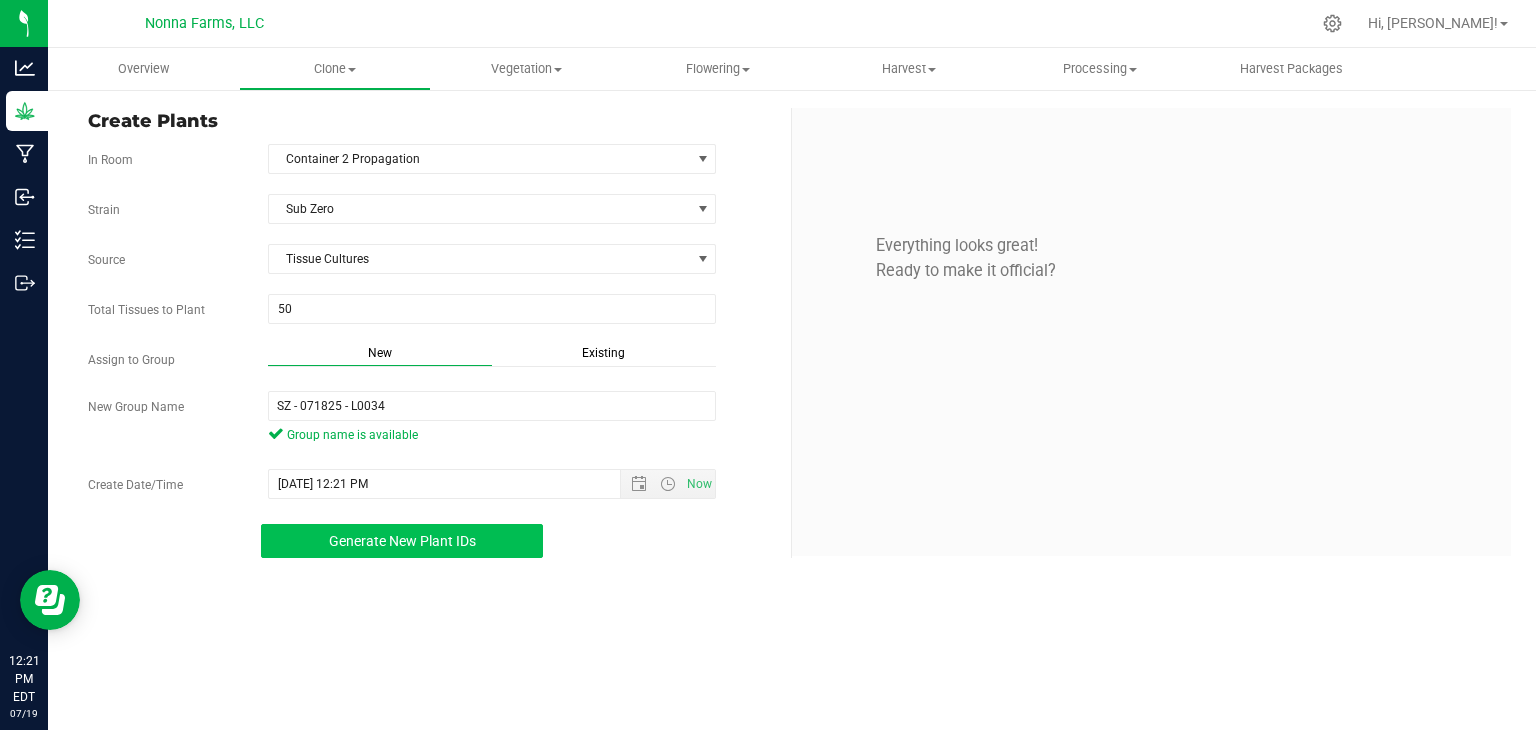 click on "Generate New Plant IDs" at bounding box center (402, 541) 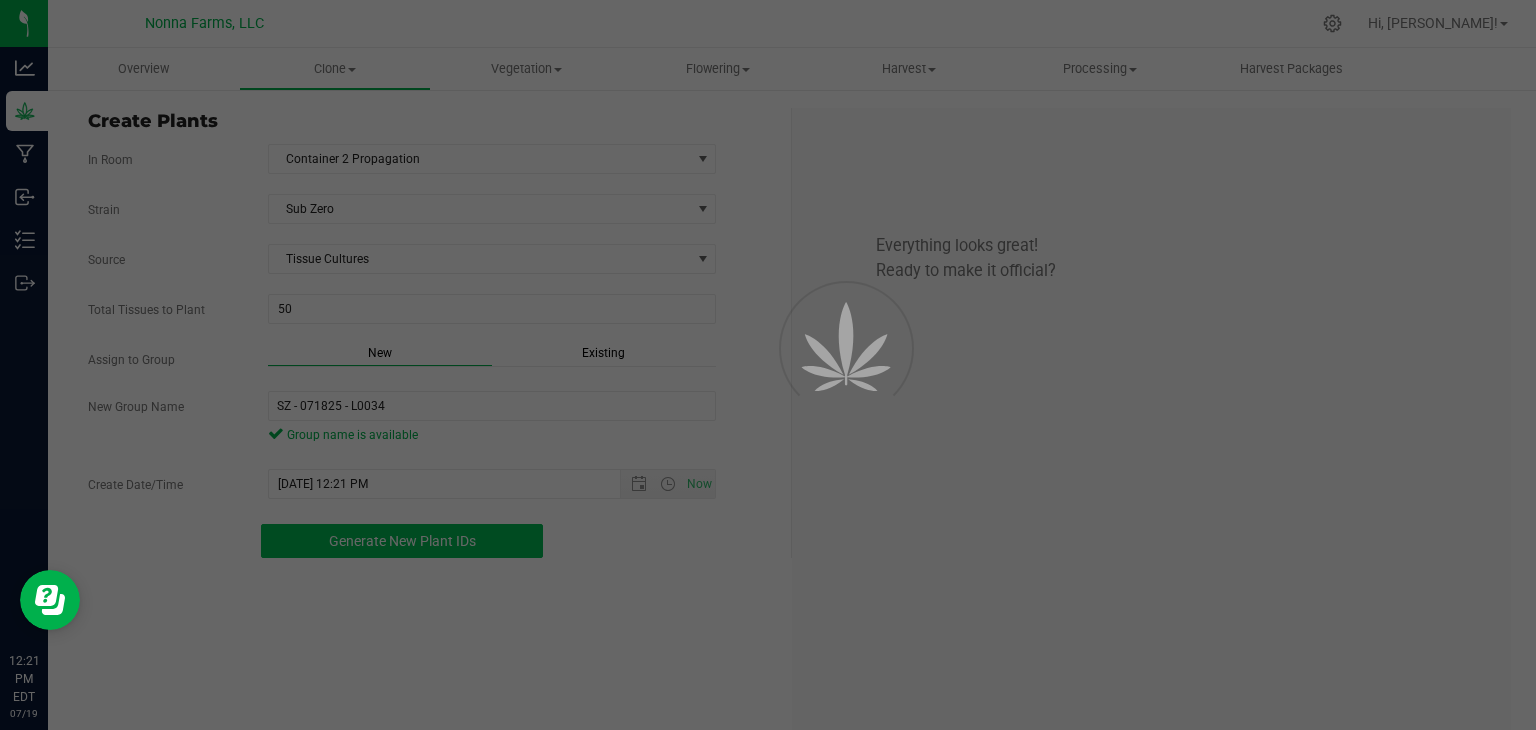 scroll, scrollTop: 60, scrollLeft: 0, axis: vertical 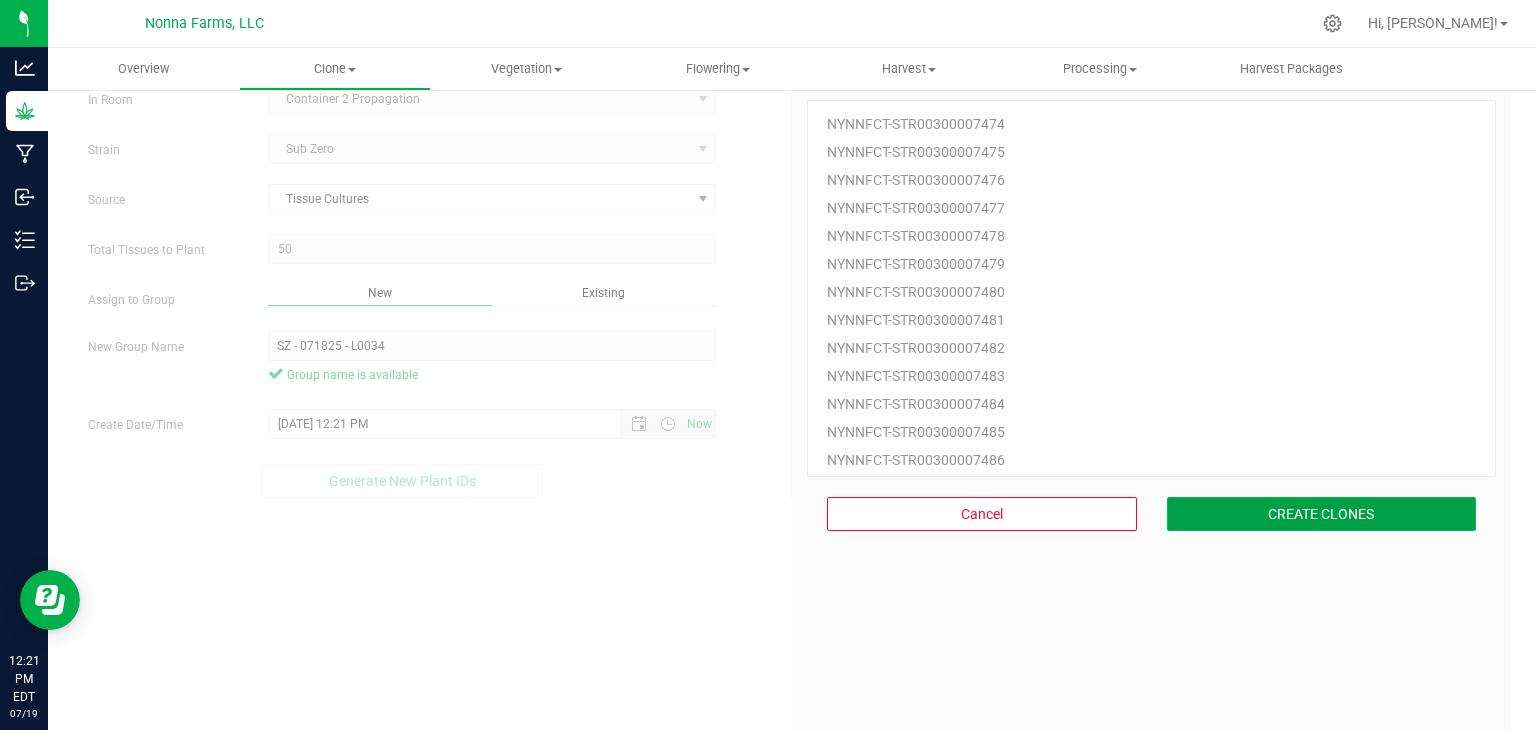 click on "CREATE CLONES" at bounding box center [1322, 514] 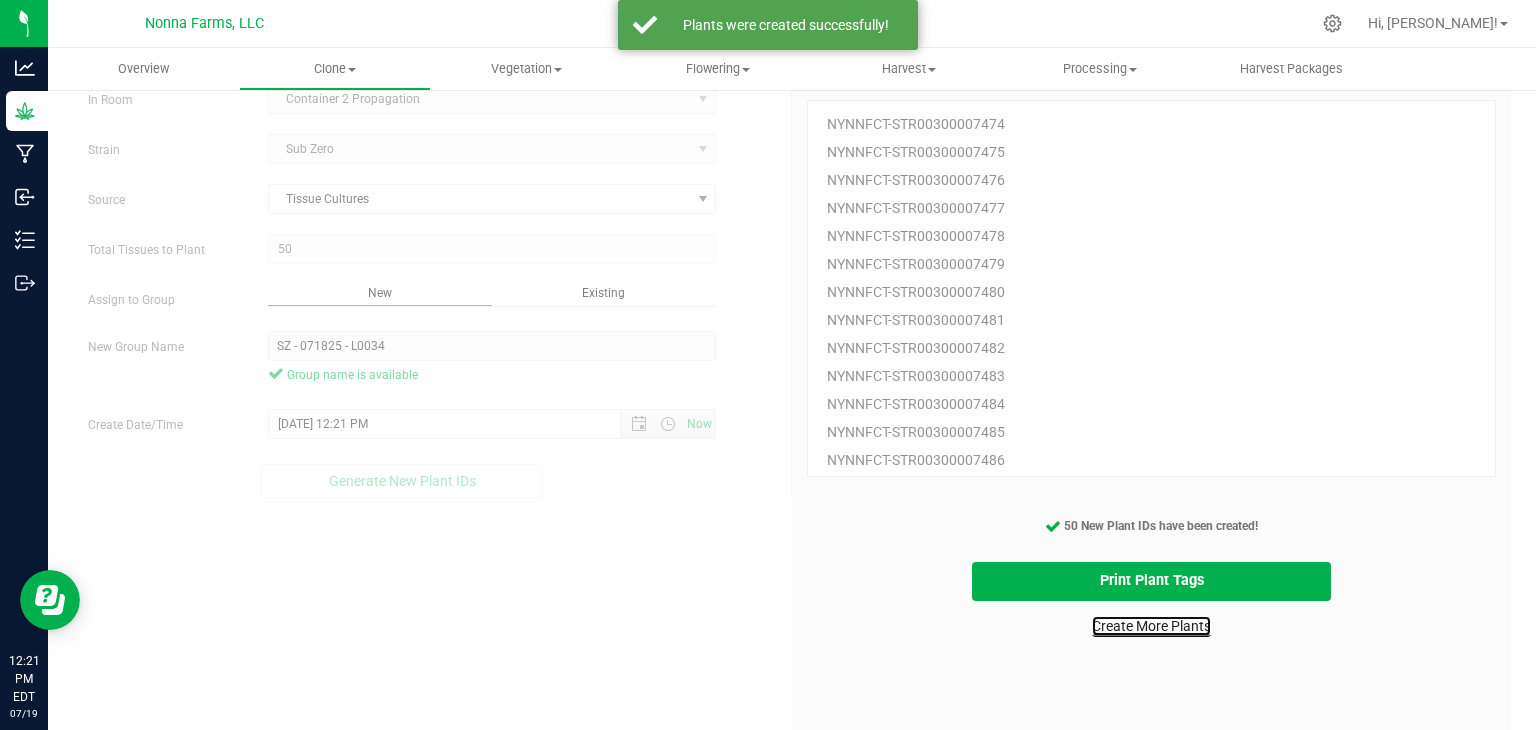 click on "Create More Plants" at bounding box center (1151, 626) 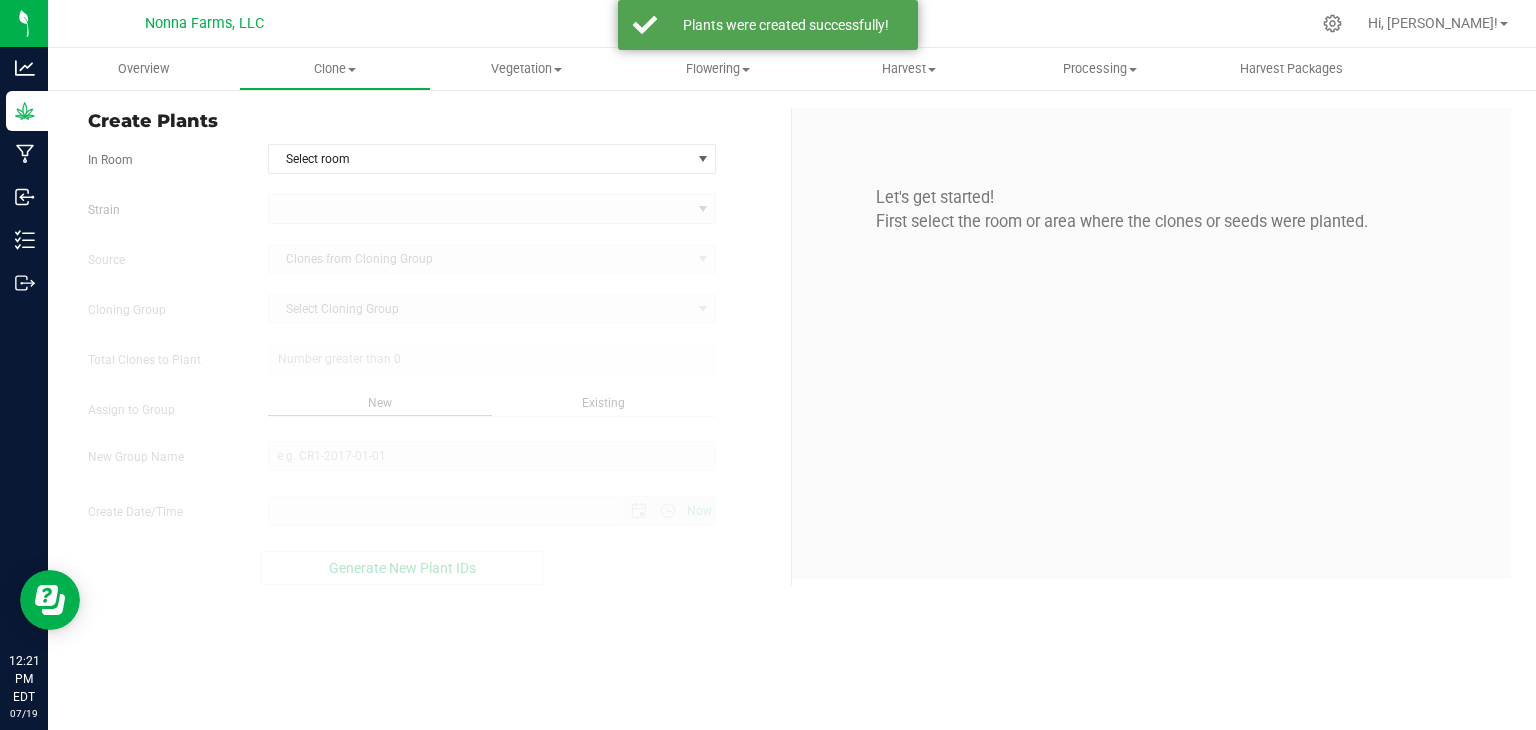 scroll, scrollTop: 0, scrollLeft: 0, axis: both 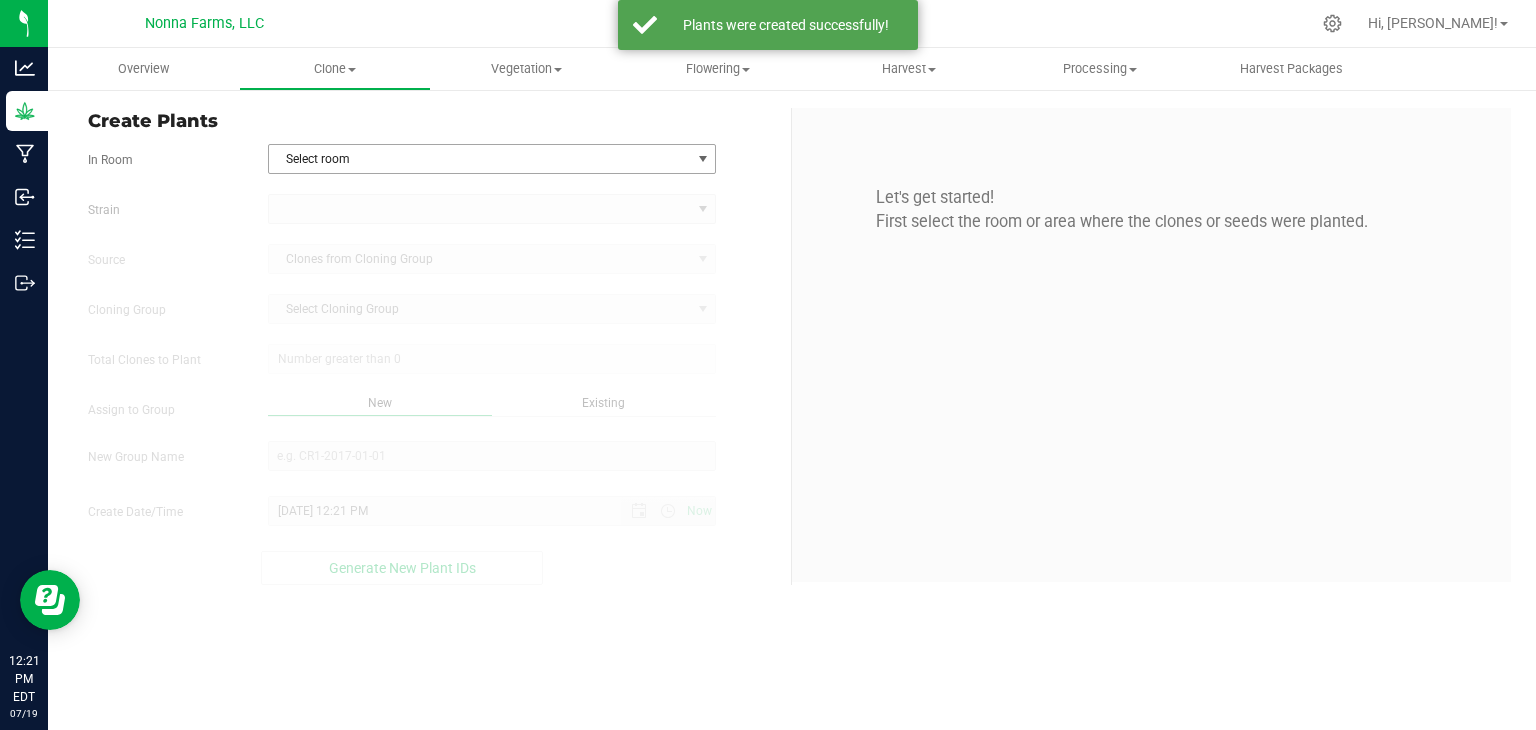 click on "Select room" at bounding box center (480, 159) 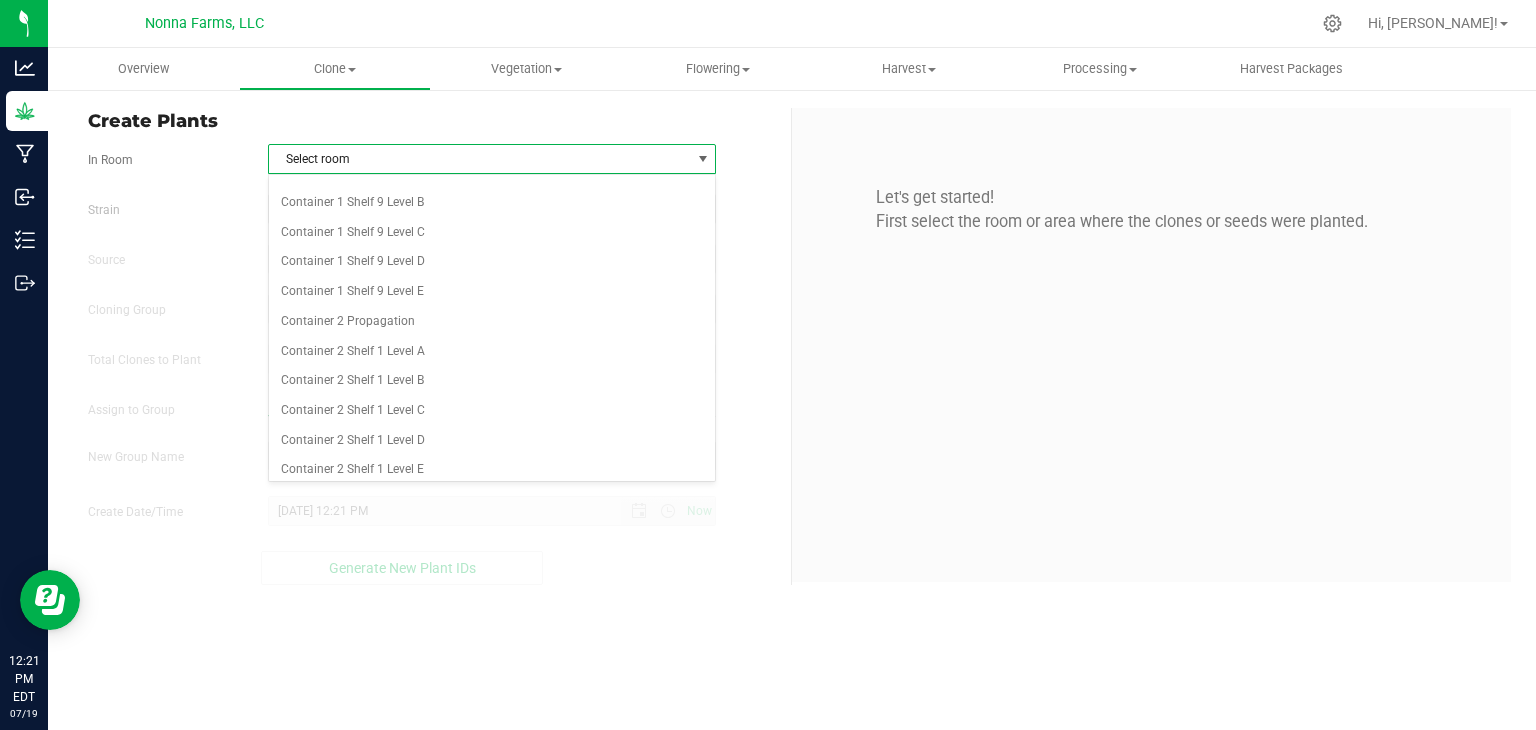 scroll, scrollTop: 2500, scrollLeft: 0, axis: vertical 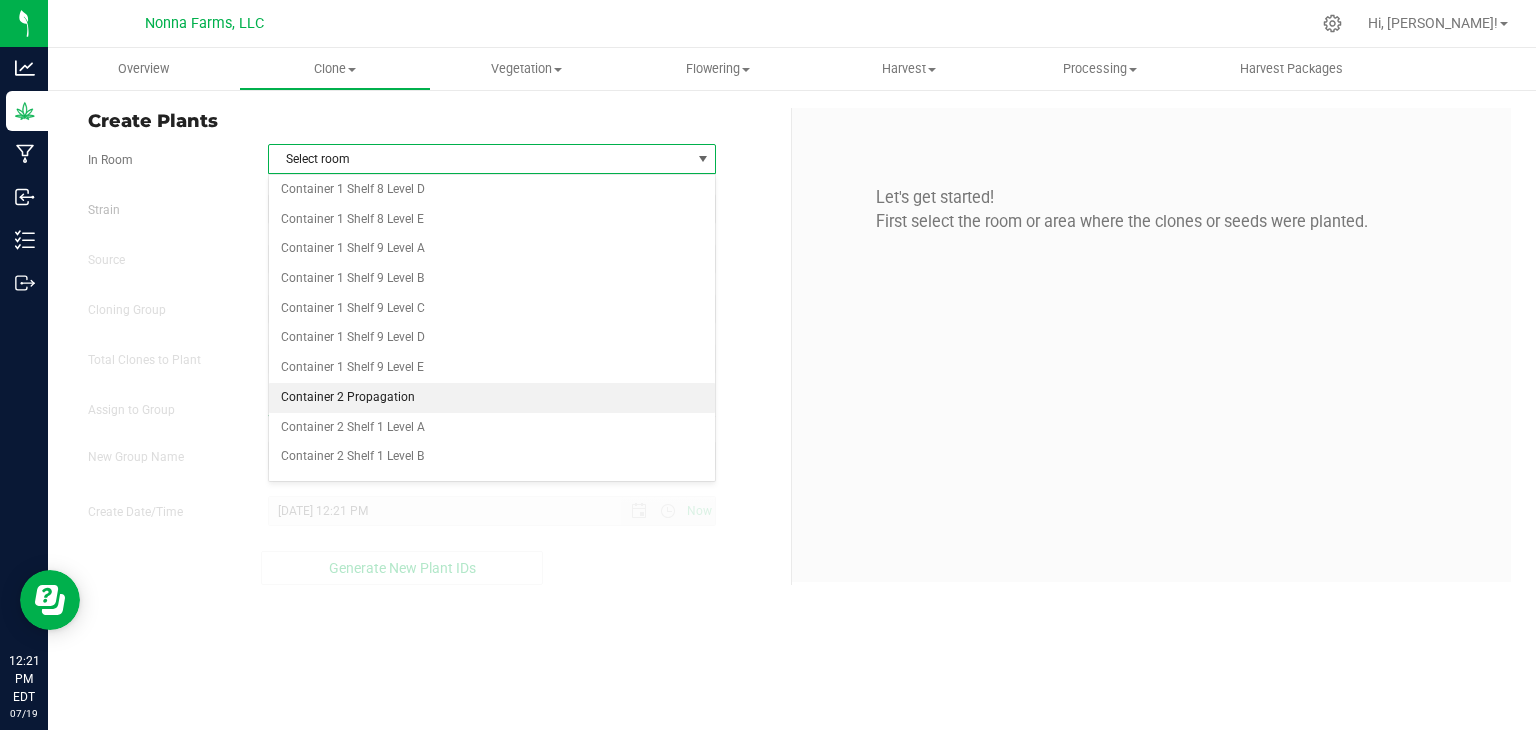 click on "Container 2 Propagation" at bounding box center [492, 398] 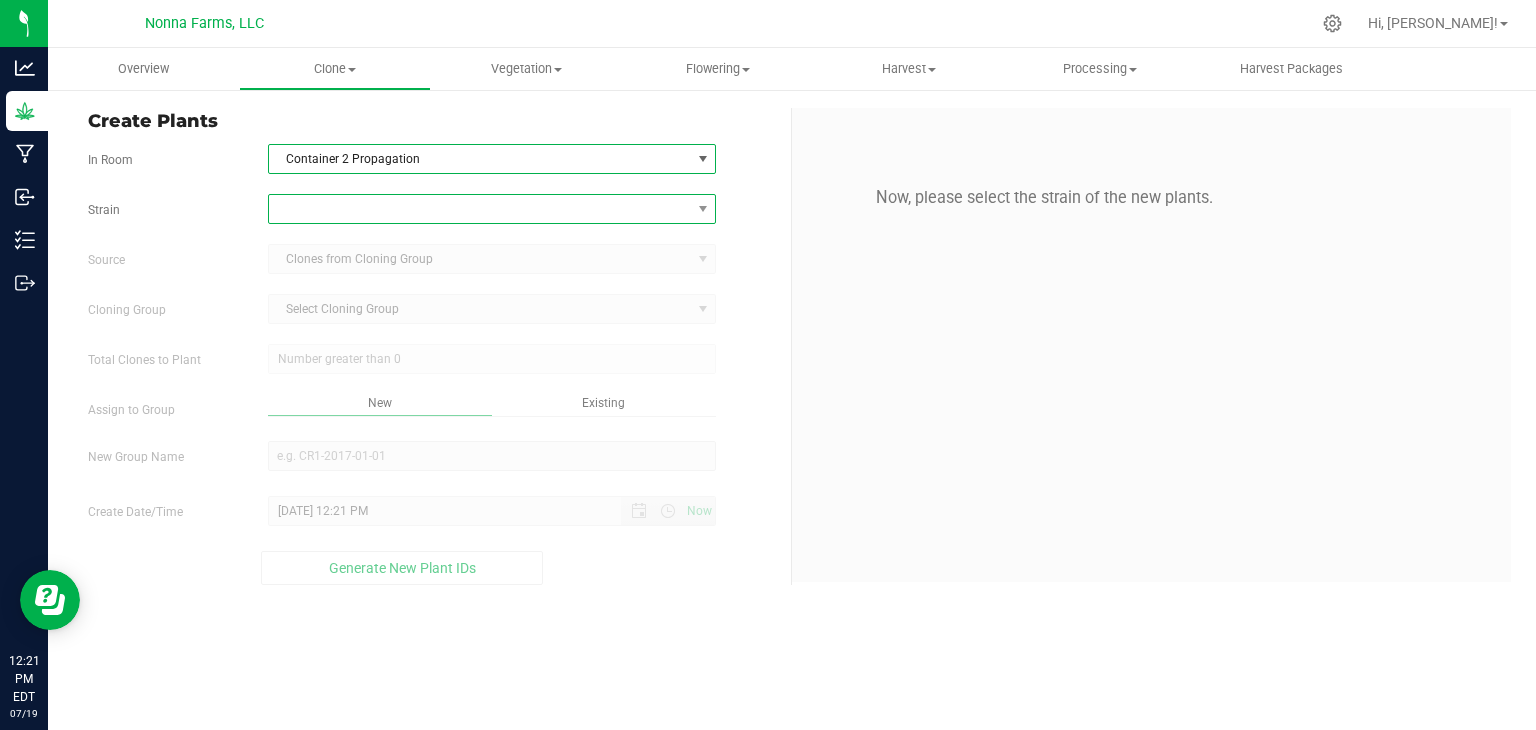 click at bounding box center (480, 209) 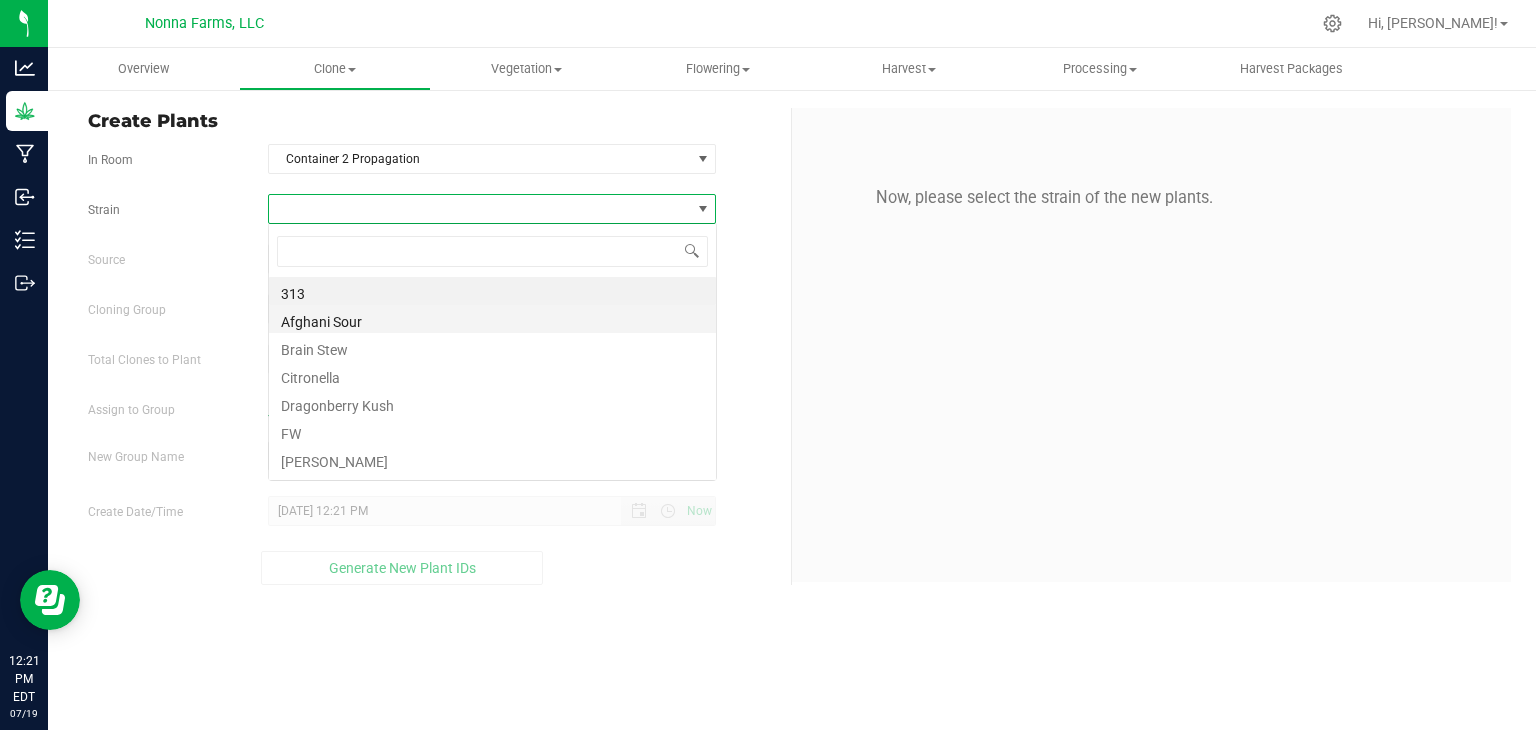 scroll, scrollTop: 99970, scrollLeft: 99551, axis: both 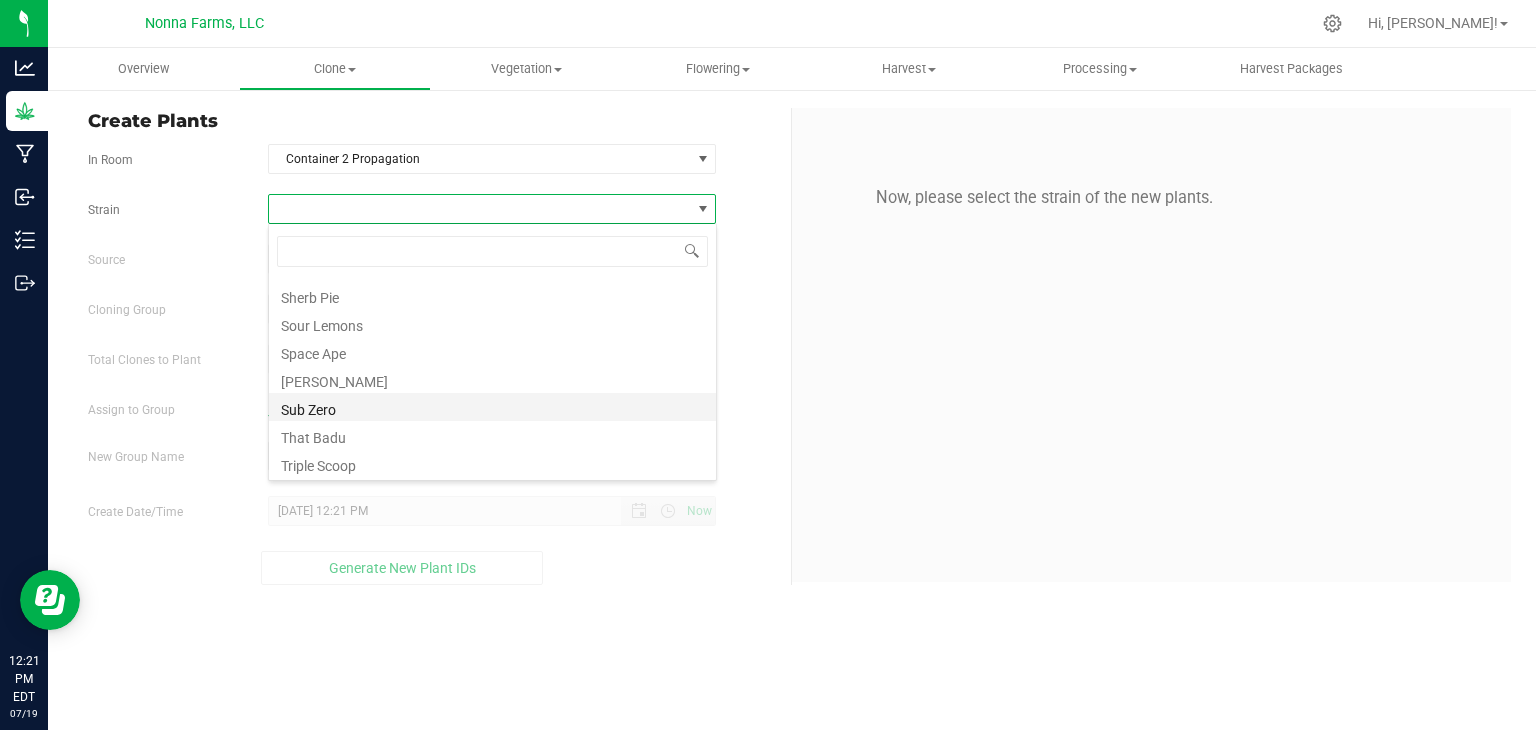 click on "Sub Zero" at bounding box center [492, 407] 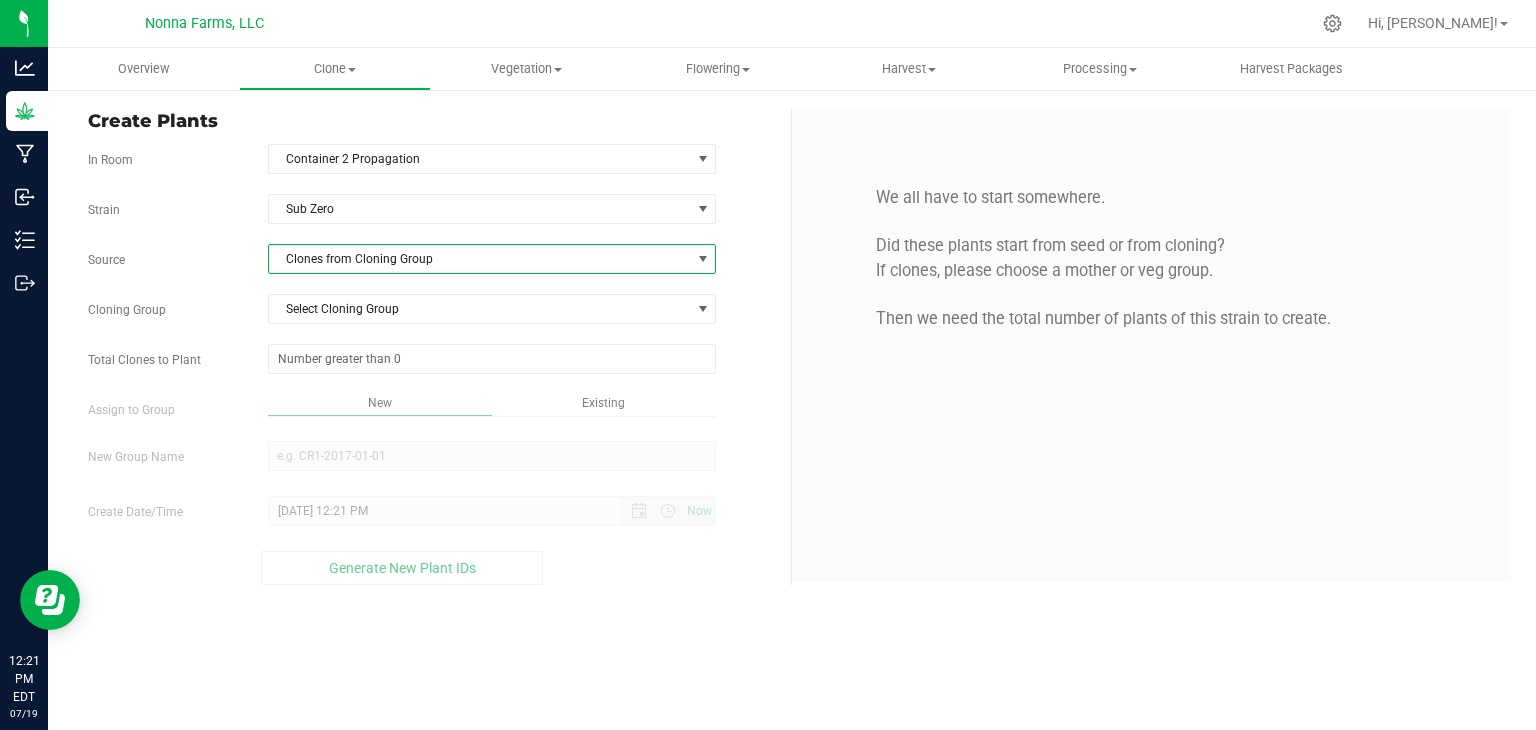 click on "Clones from Cloning Group" at bounding box center (480, 259) 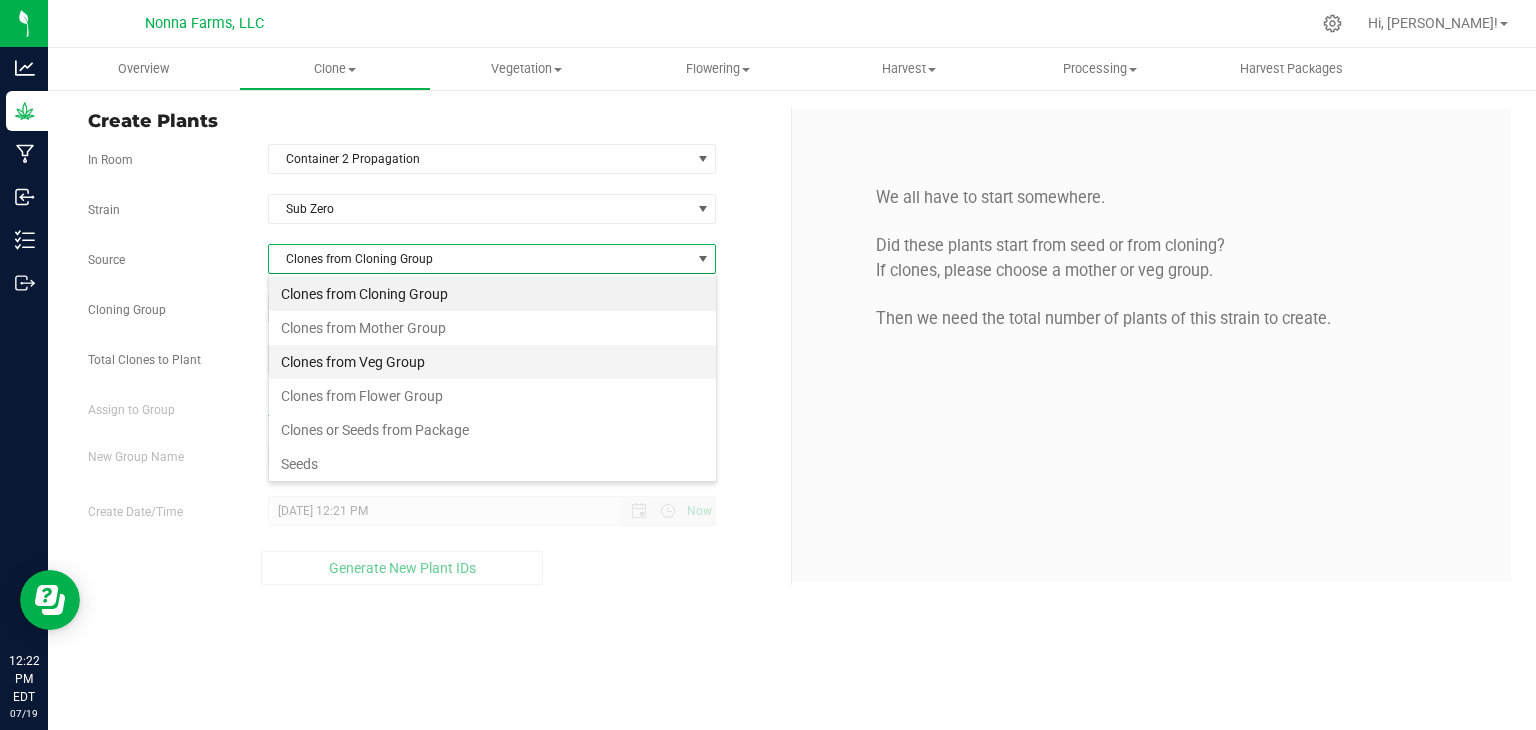 scroll, scrollTop: 99970, scrollLeft: 99551, axis: both 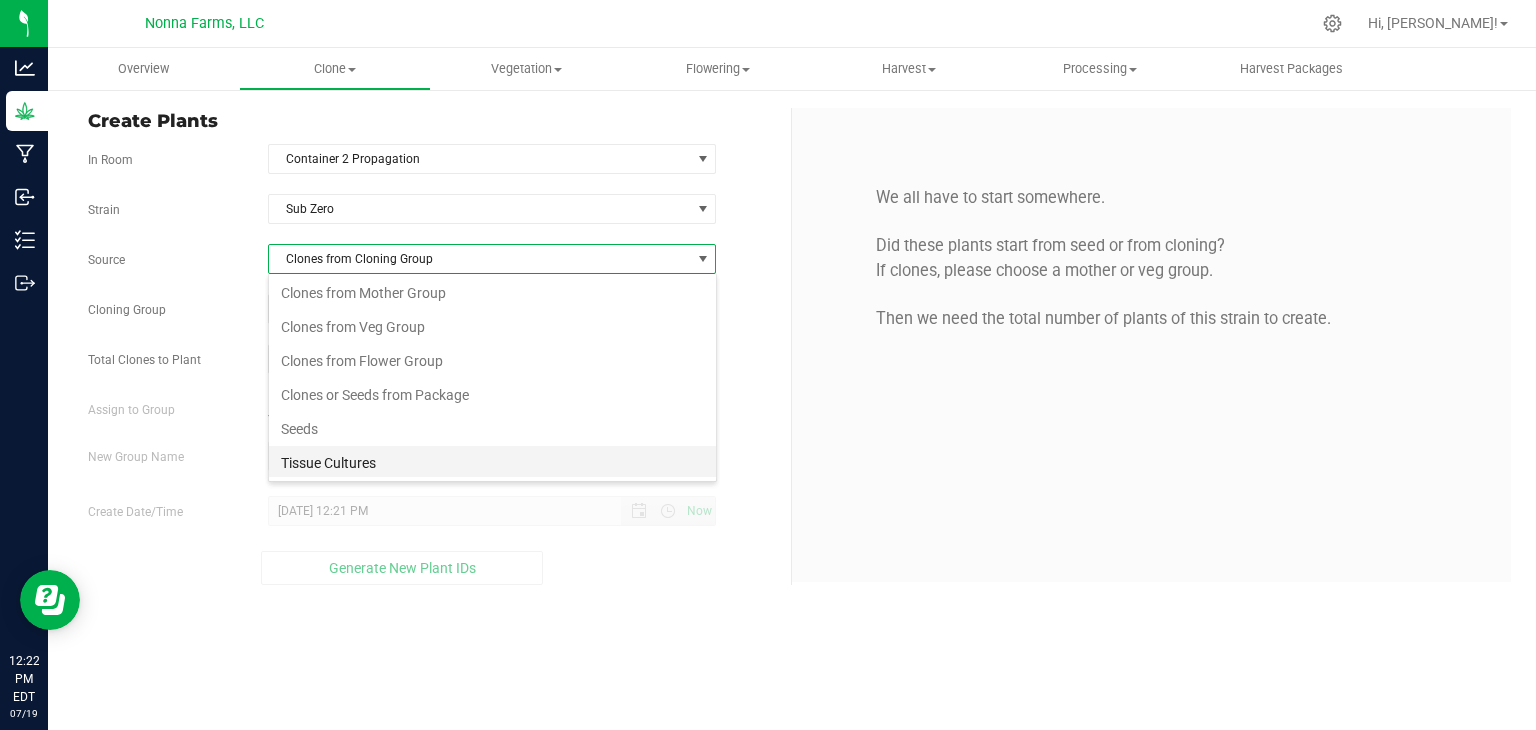 click on "Tissue Cultures" at bounding box center (492, 463) 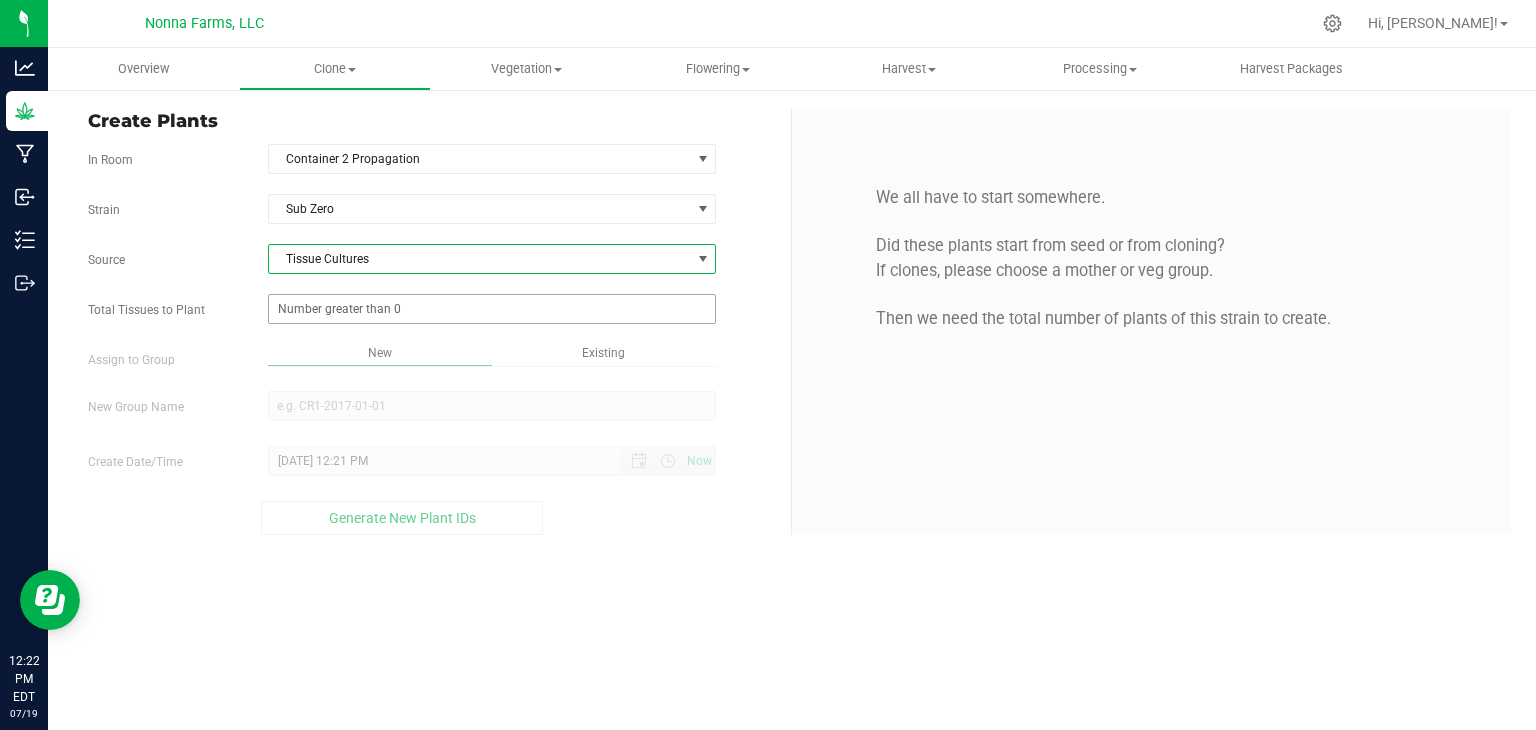 click at bounding box center [492, 309] 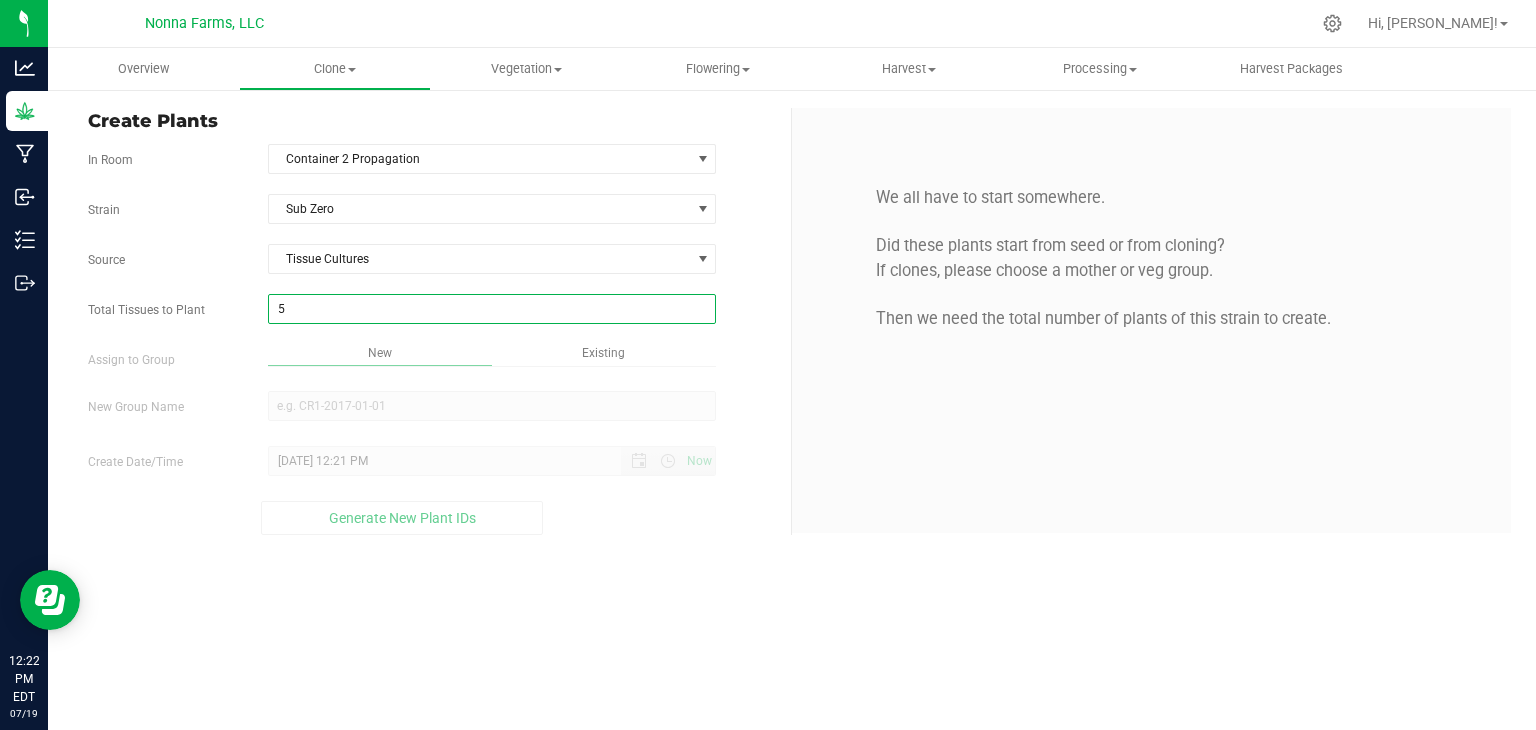 type on "50" 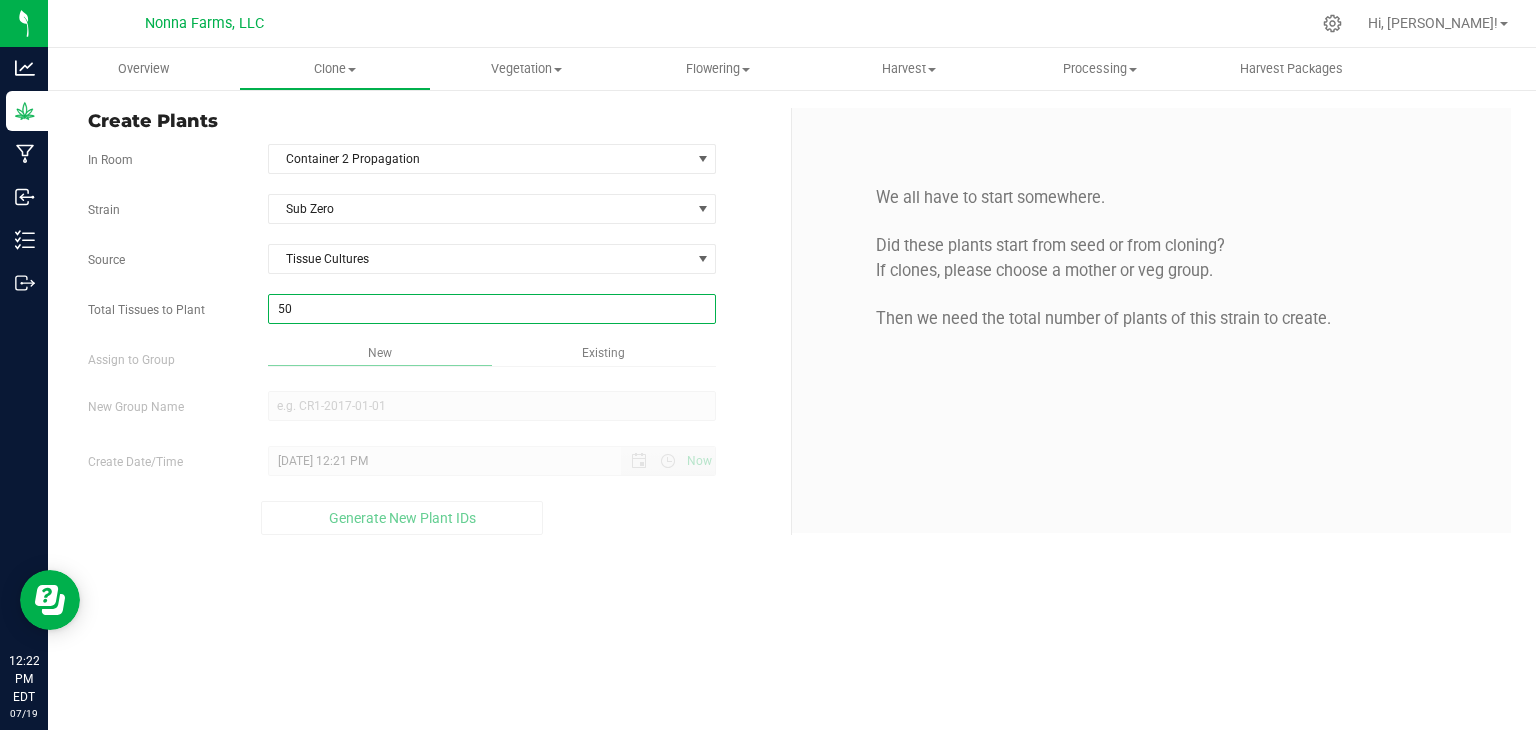 type on "50" 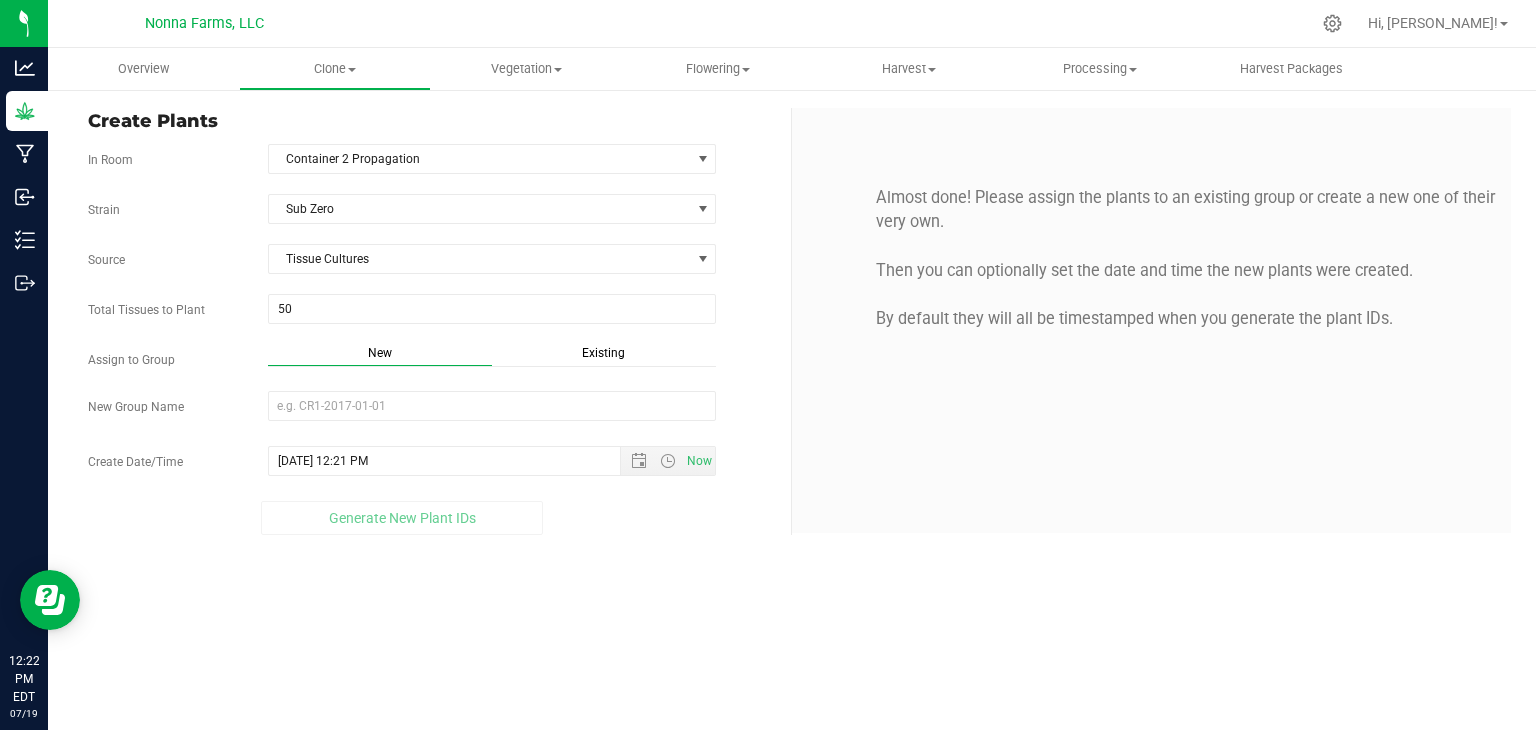 click on "Strain
Sub Zero
Source
Tissue Cultures
Total Tissues to Plant
50 50
Assign to Group
New
Existing" at bounding box center (432, 364) 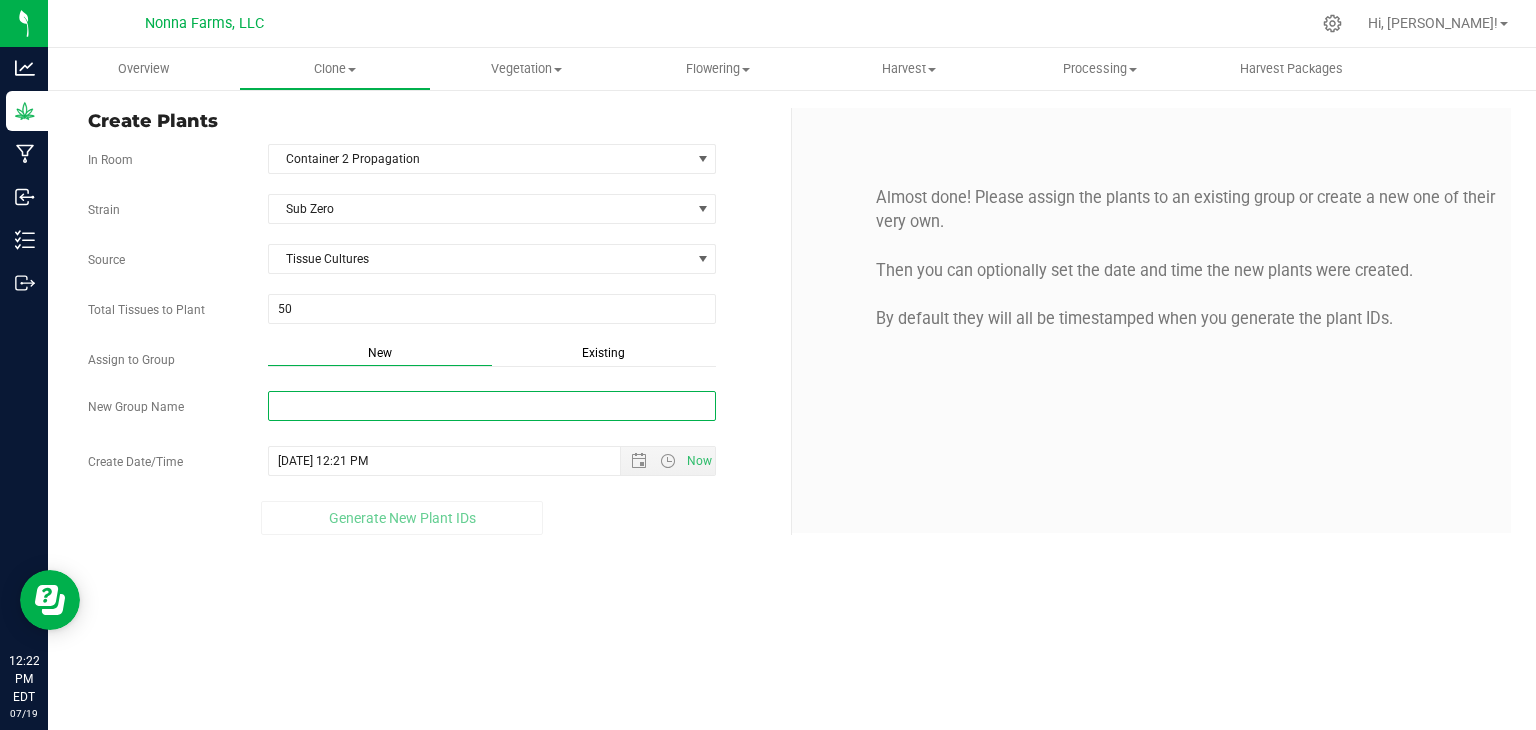 click on "New Group Name" at bounding box center [492, 406] 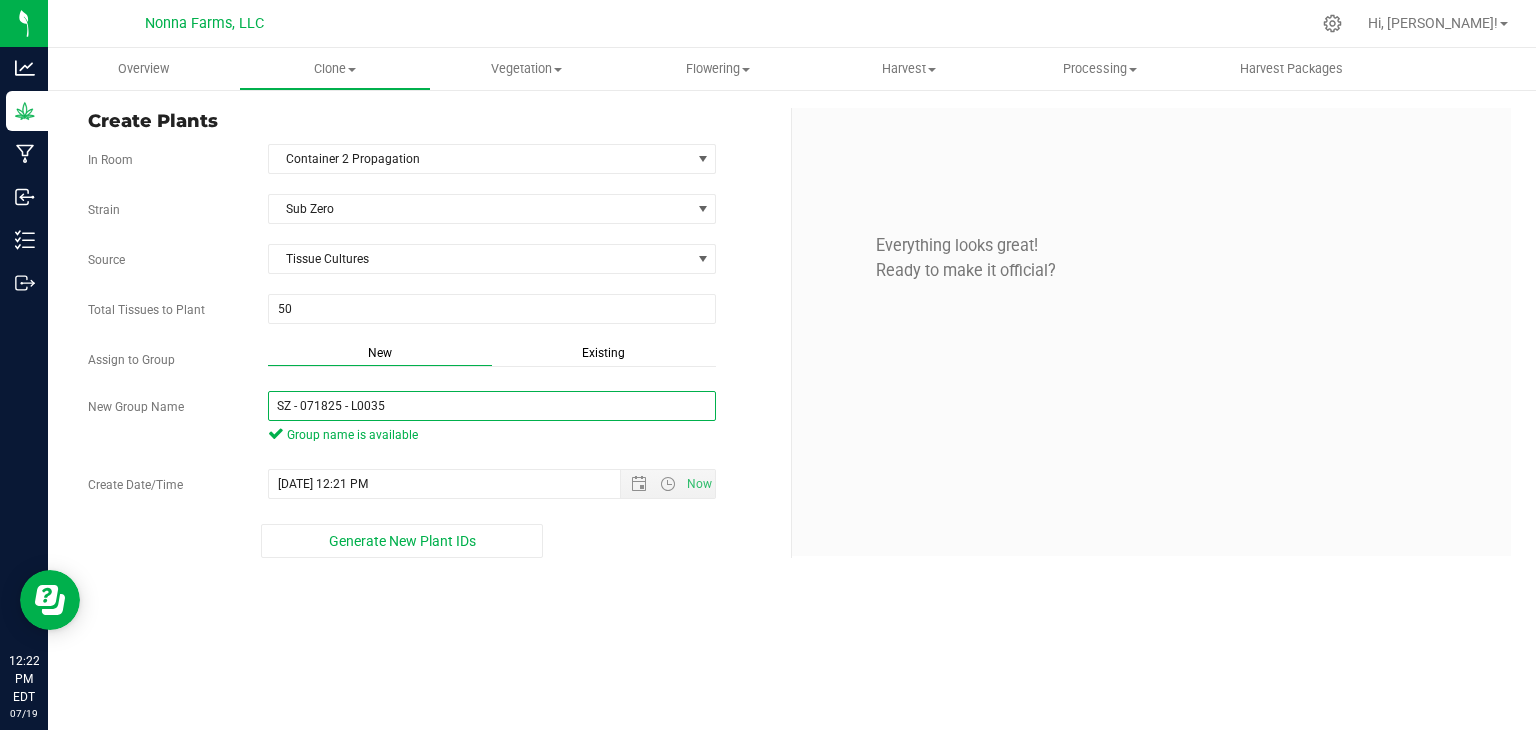 drag, startPoint x: 404, startPoint y: 402, endPoint x: 138, endPoint y: 395, distance: 266.0921 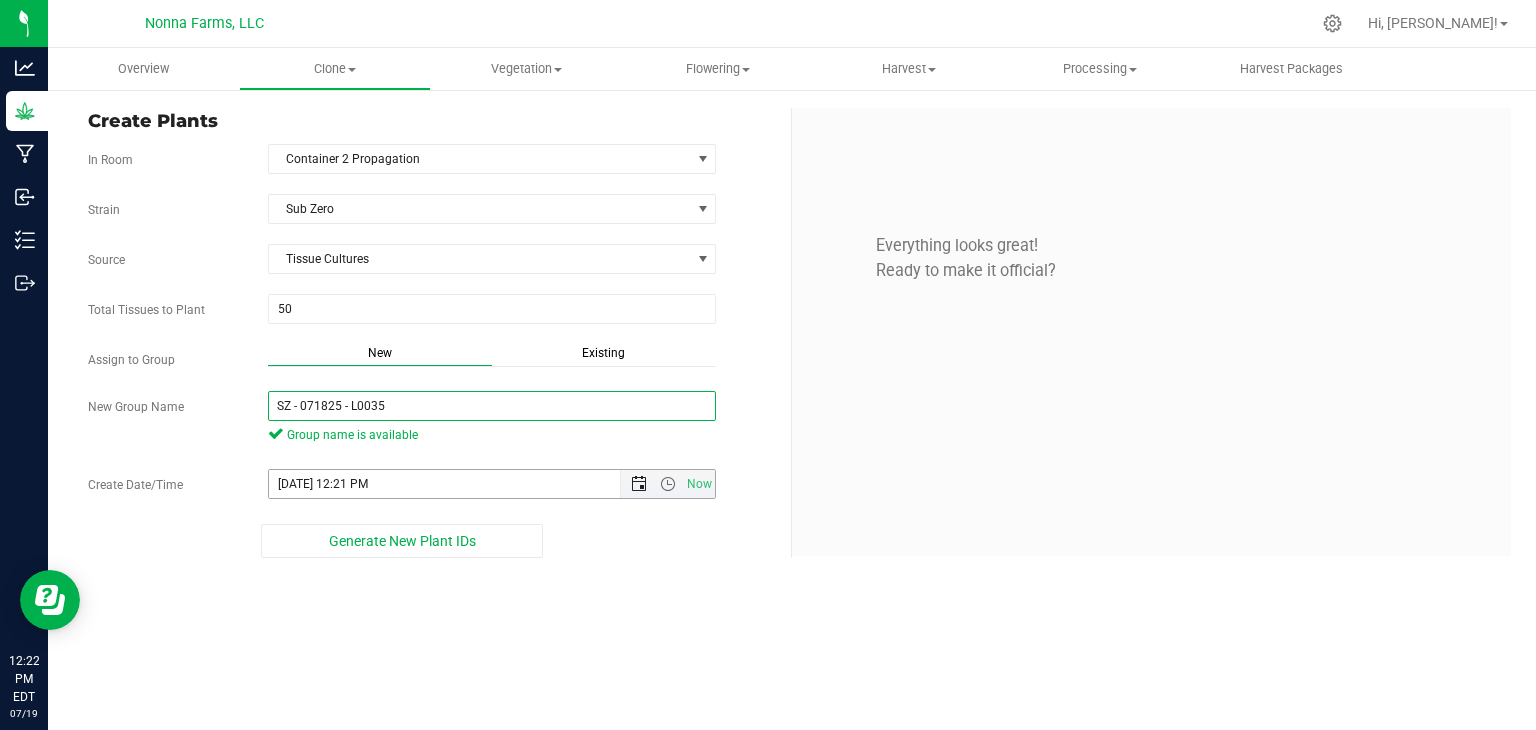 click at bounding box center (639, 484) 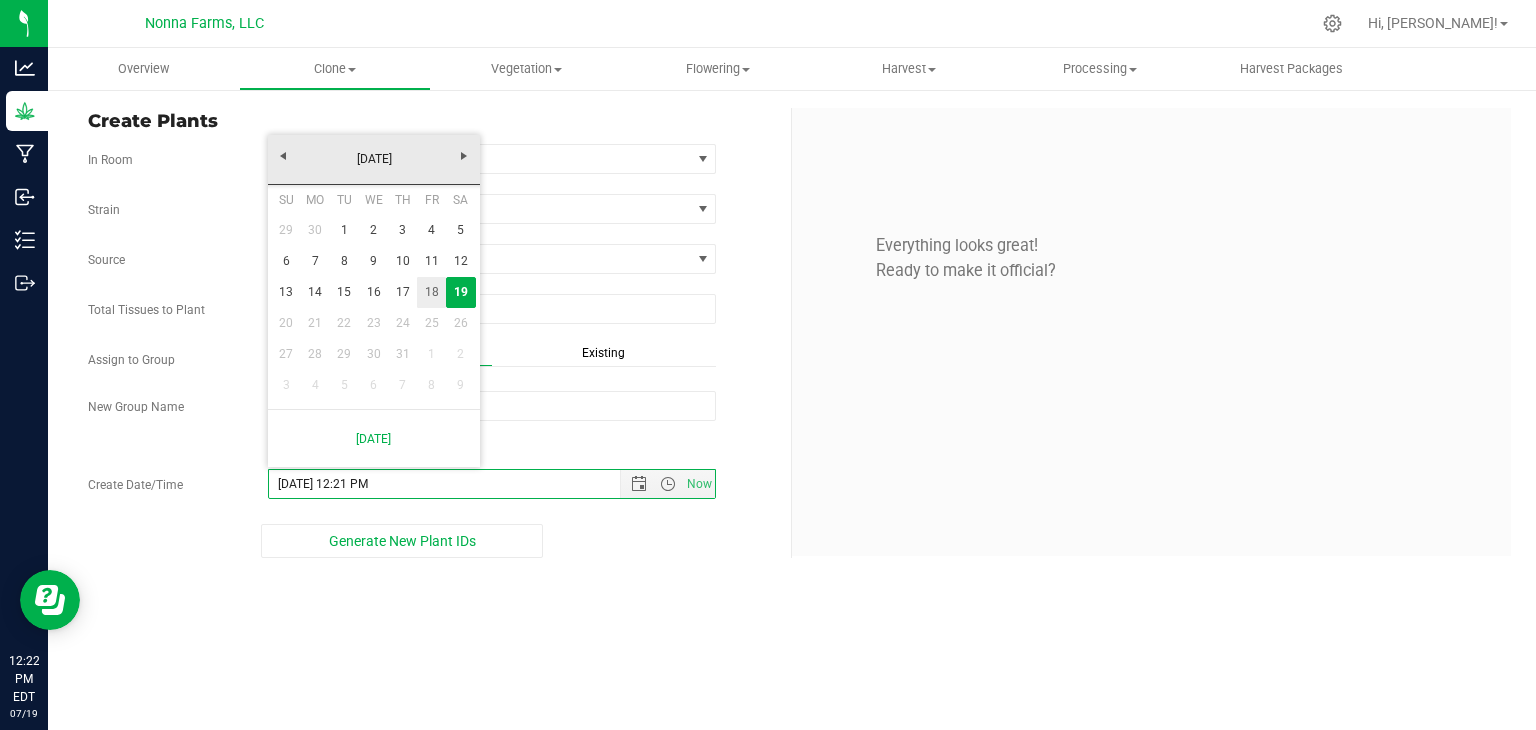 click on "18" at bounding box center [431, 292] 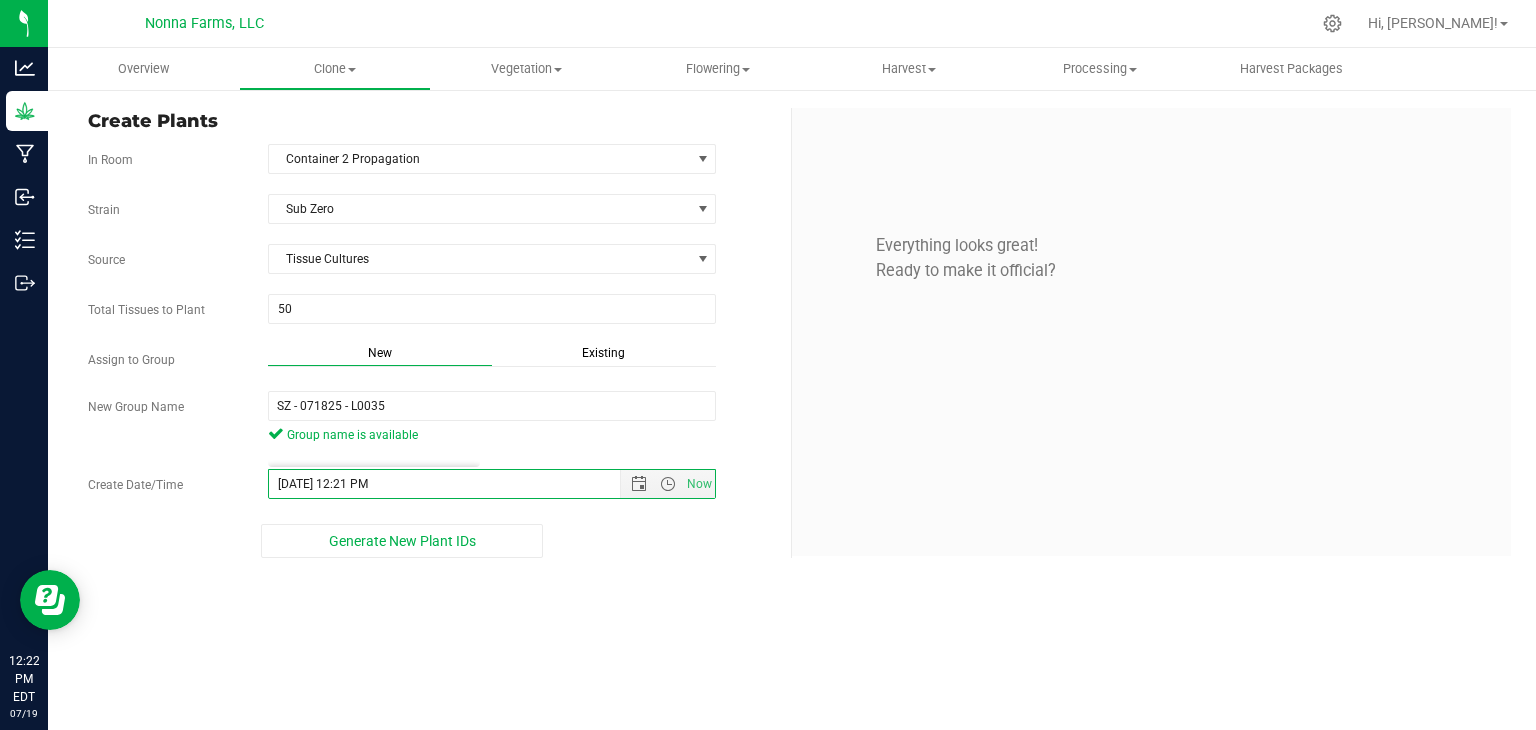type on "7/18/2025 12:21 PM" 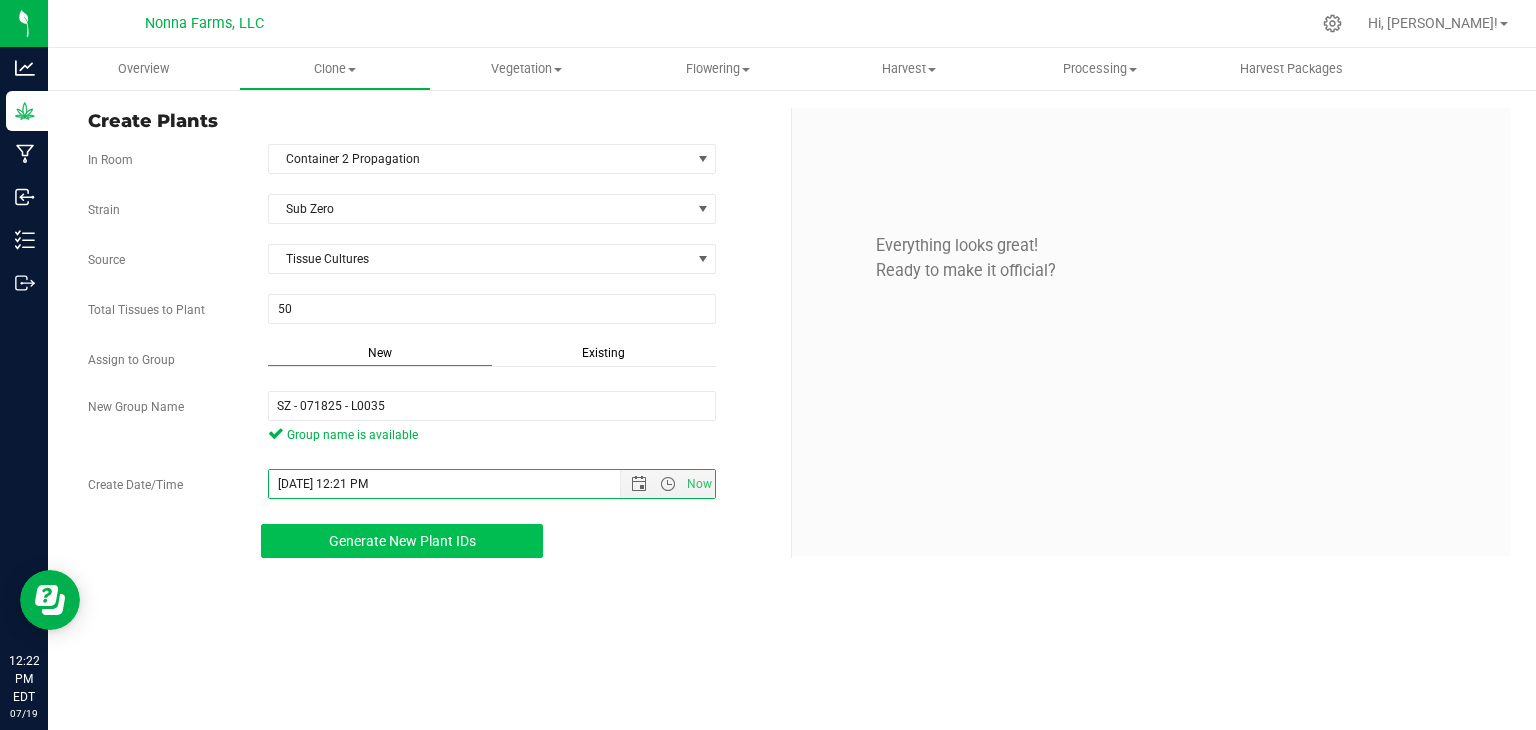 click on "Generate New Plant IDs" at bounding box center (402, 541) 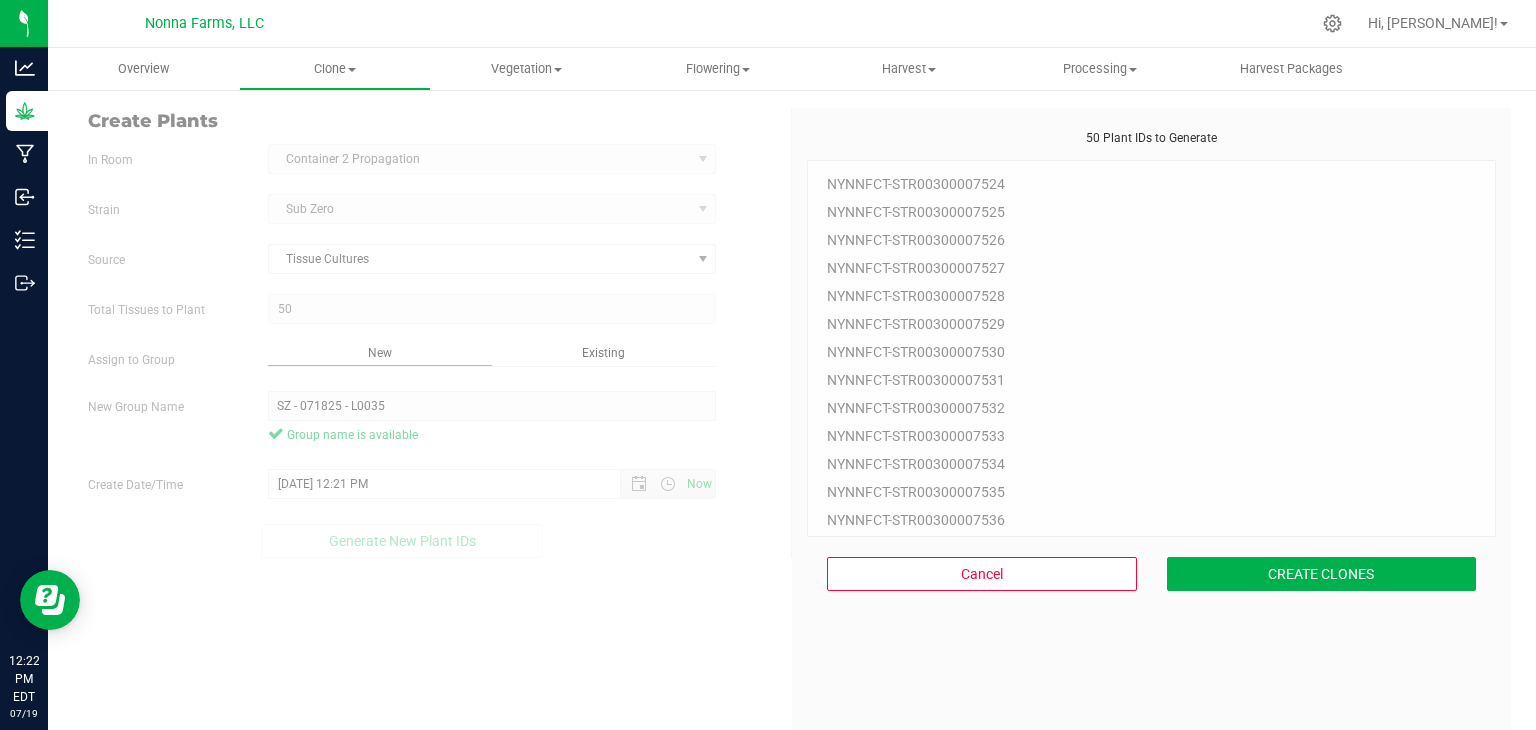 scroll, scrollTop: 60, scrollLeft: 0, axis: vertical 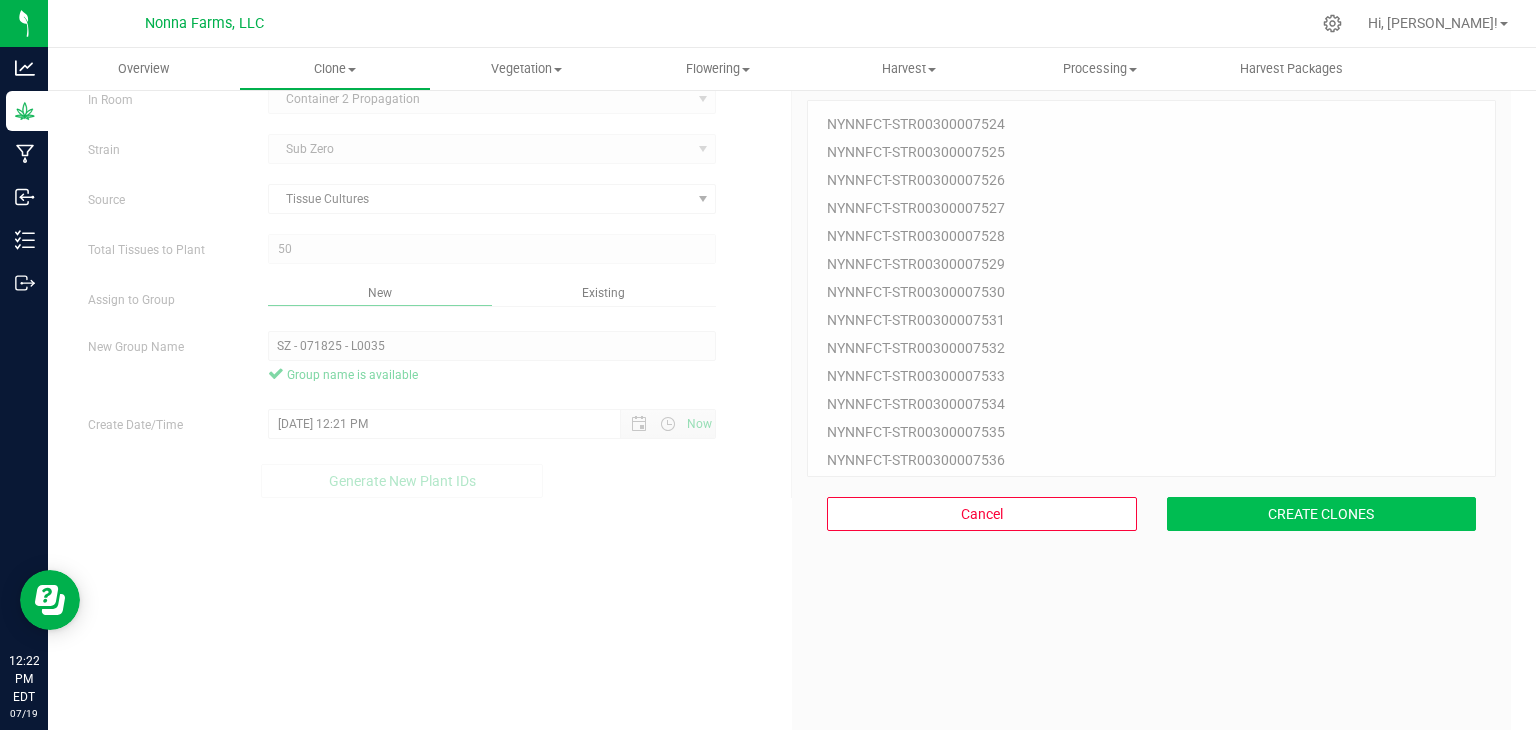 drag, startPoint x: 1348, startPoint y: 493, endPoint x: 1348, endPoint y: 509, distance: 16 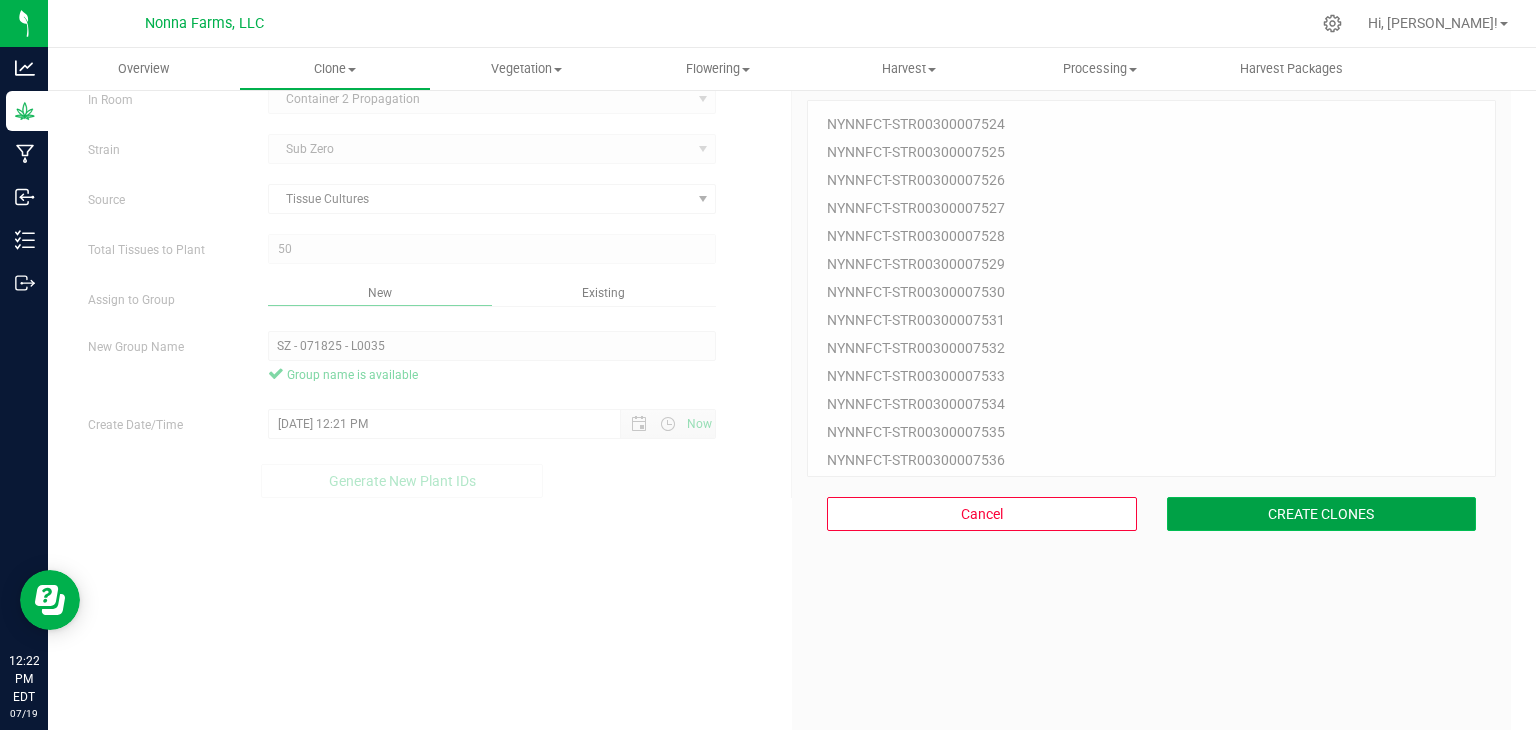 click on "CREATE CLONES" at bounding box center (1322, 514) 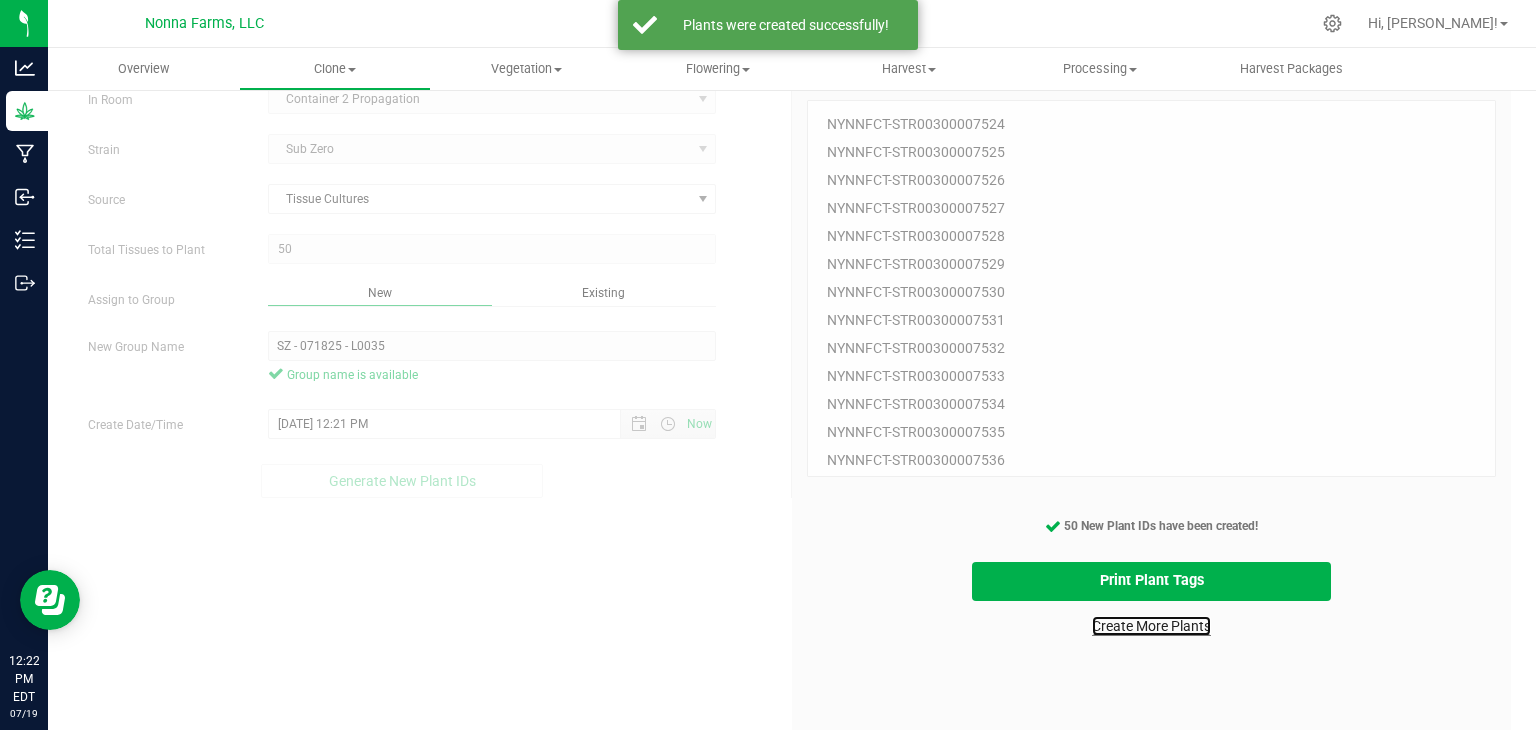 click on "Create More Plants" at bounding box center [1151, 626] 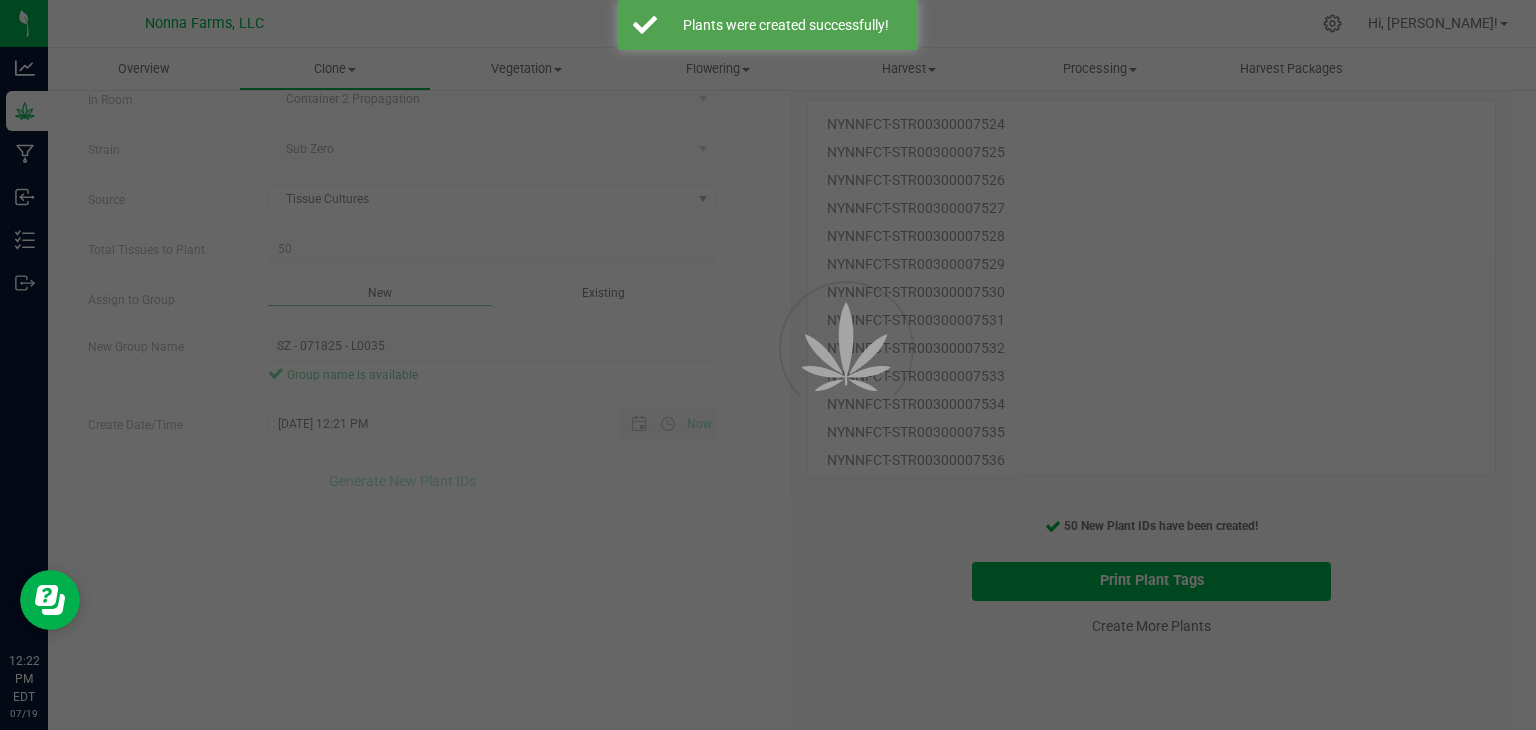 scroll, scrollTop: 0, scrollLeft: 0, axis: both 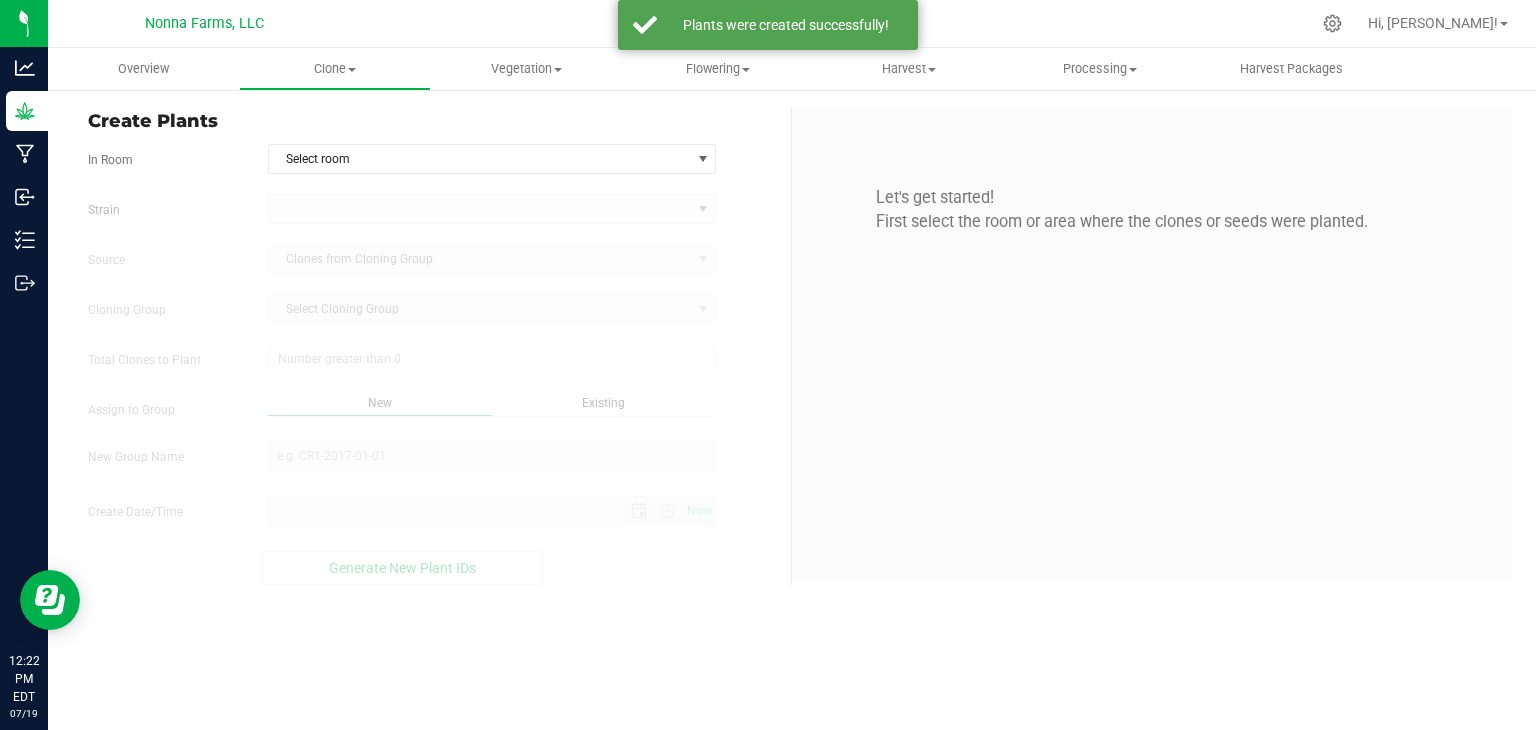 type on "7/19/2025 12:22 PM" 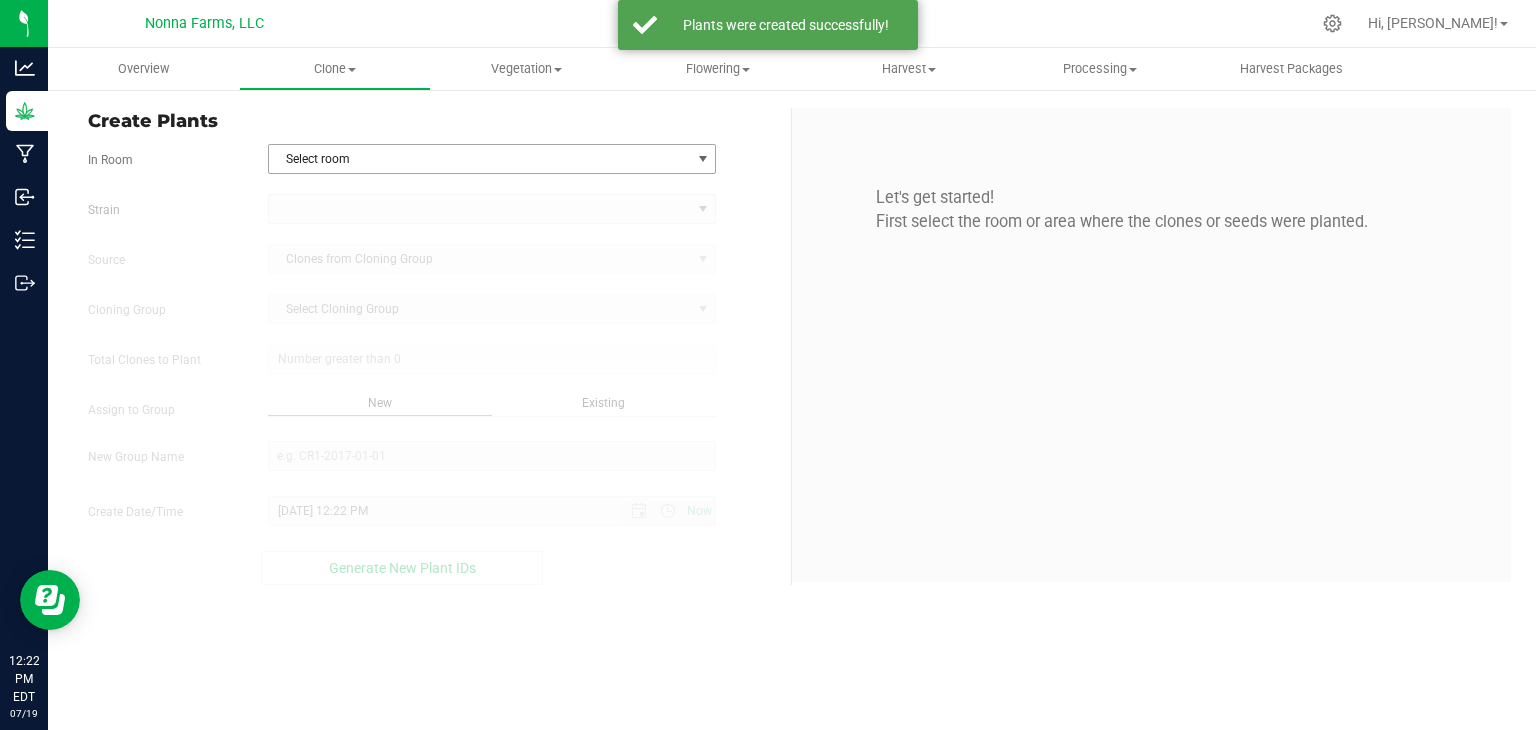 click on "Select room" at bounding box center [480, 159] 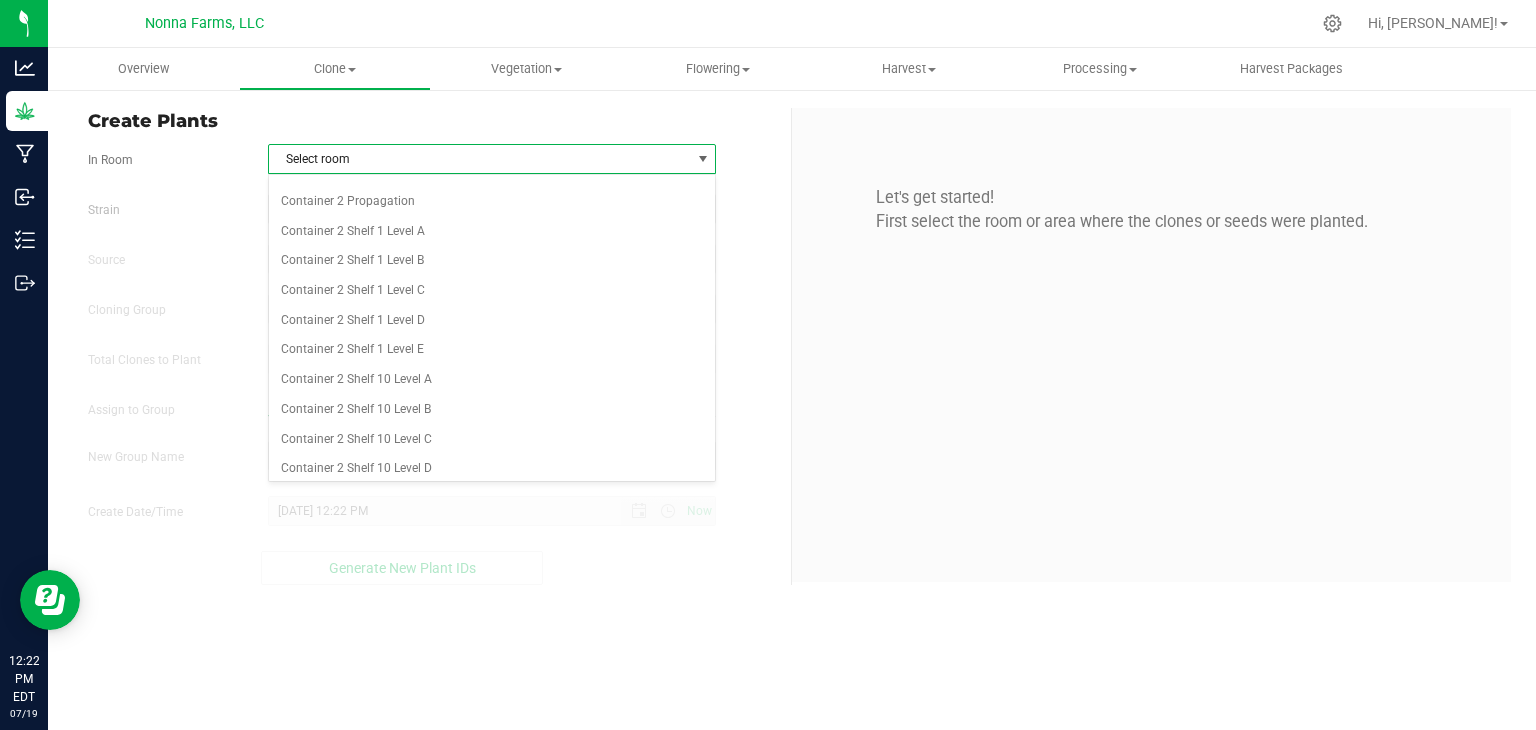 scroll, scrollTop: 2600, scrollLeft: 0, axis: vertical 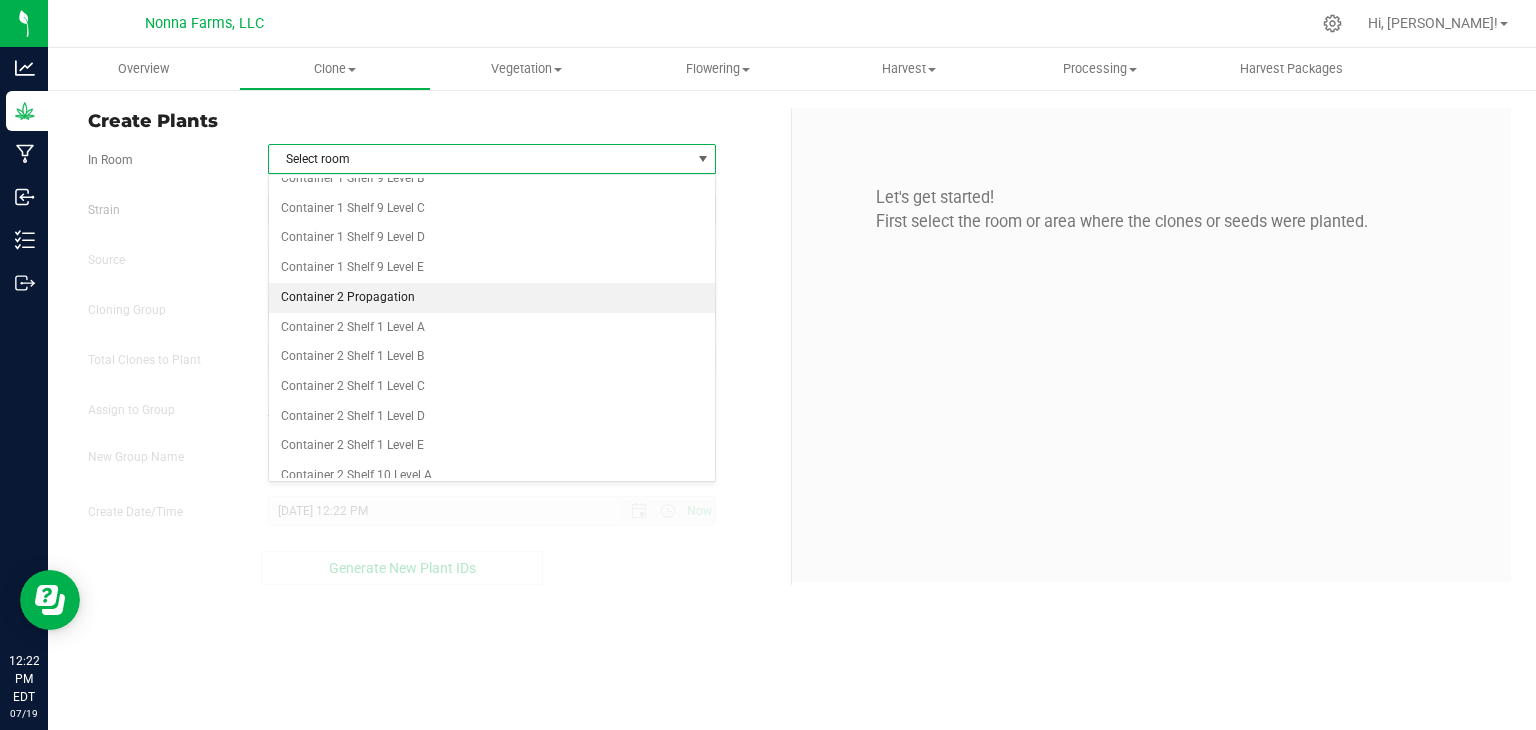 click on "Container 2 Propagation" at bounding box center (492, 298) 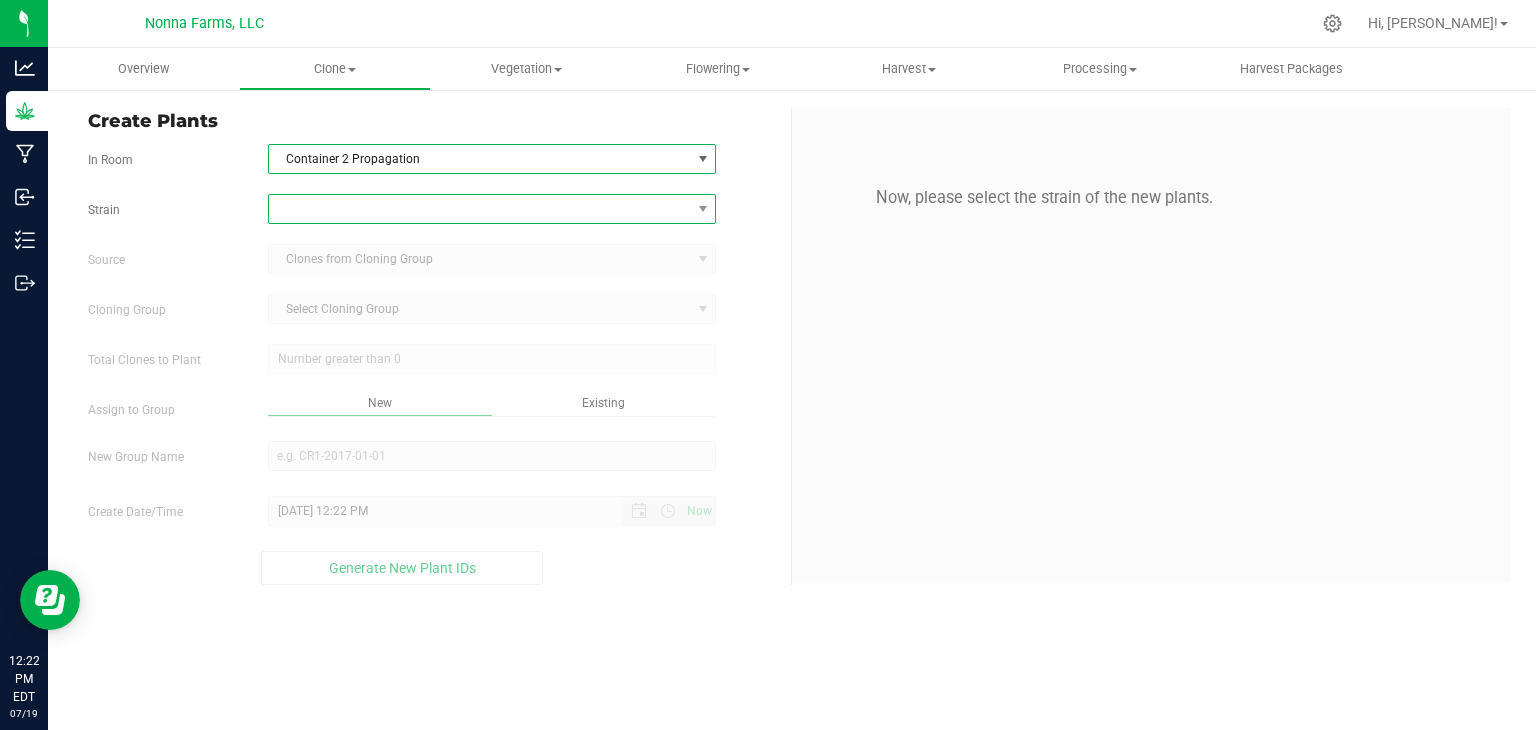 click at bounding box center (480, 209) 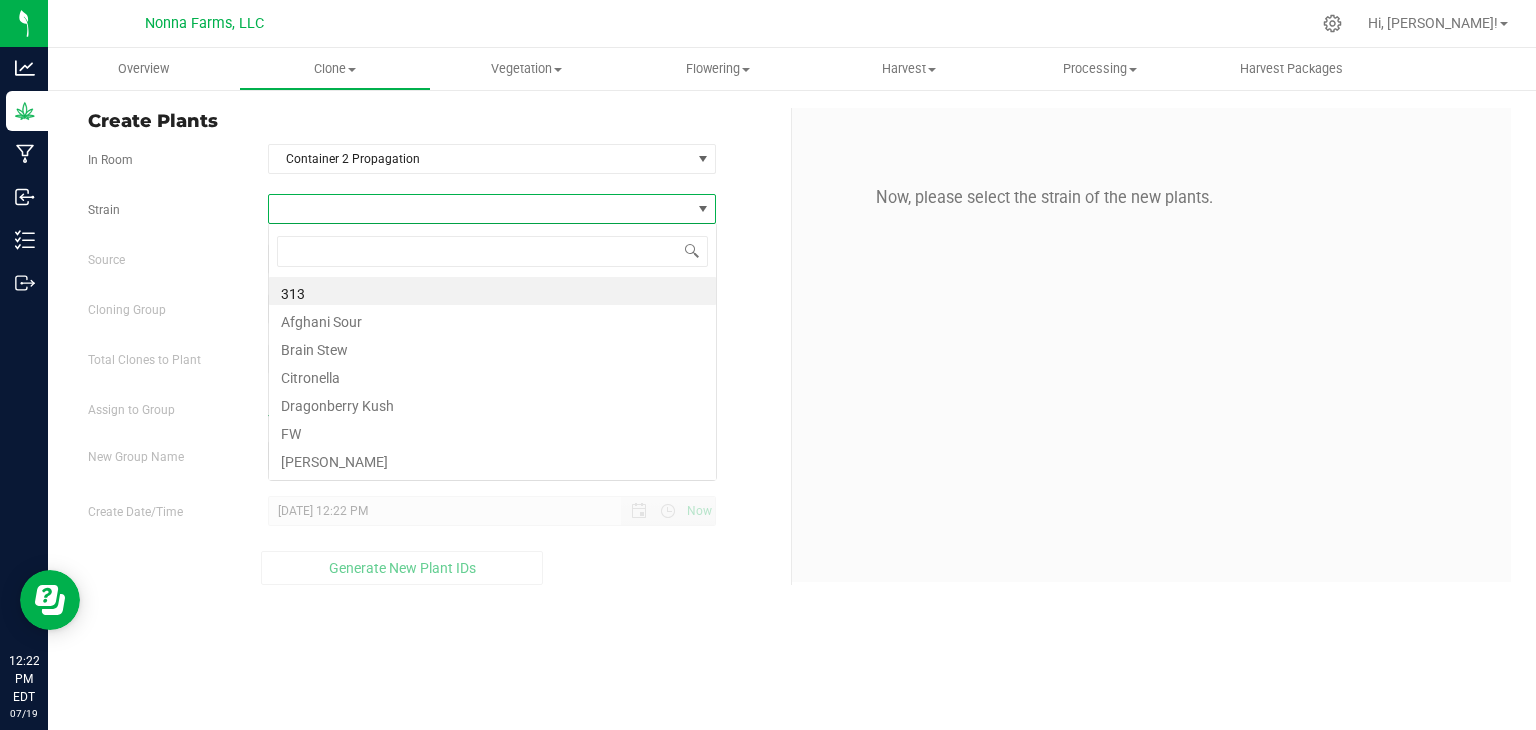 scroll, scrollTop: 99970, scrollLeft: 99551, axis: both 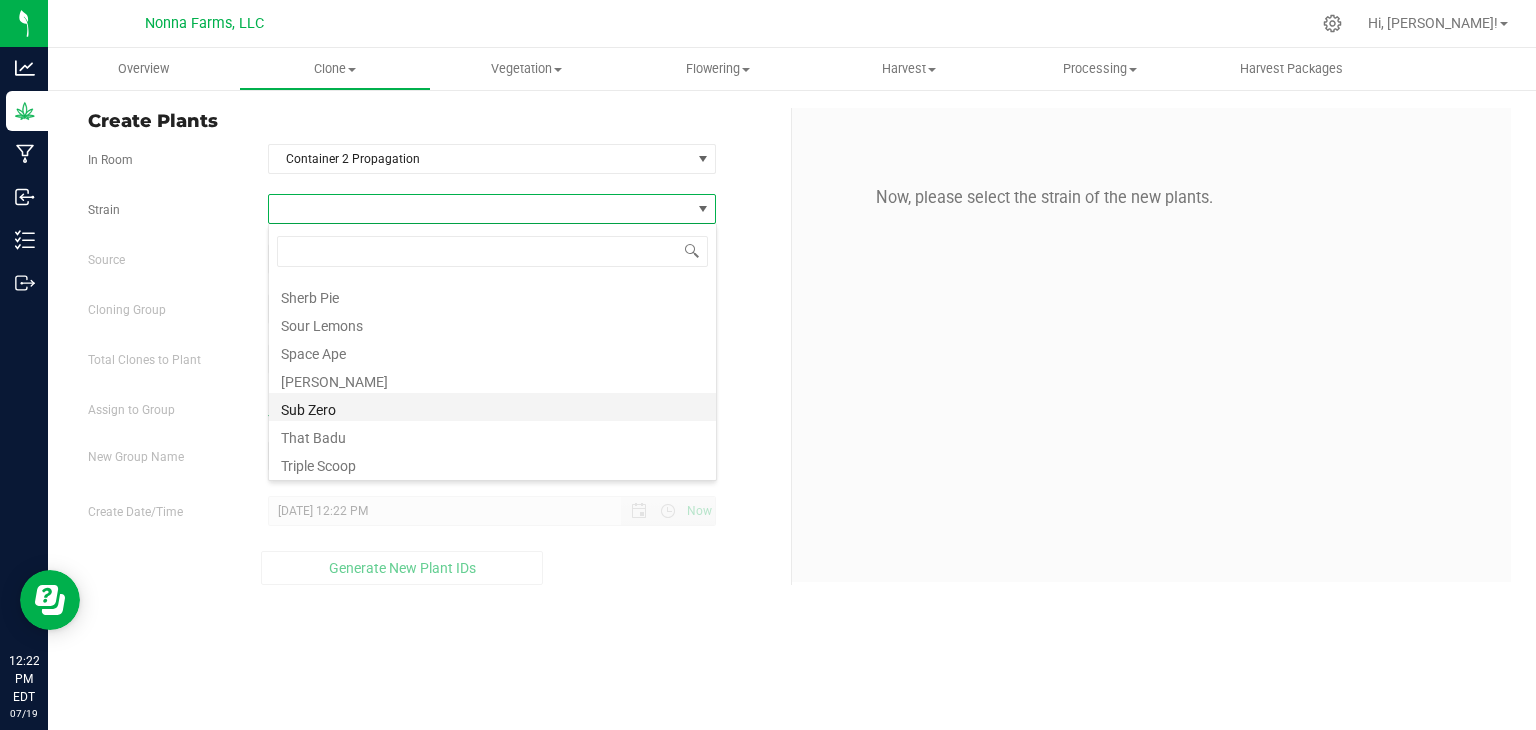 click on "Sub Zero" at bounding box center (492, 407) 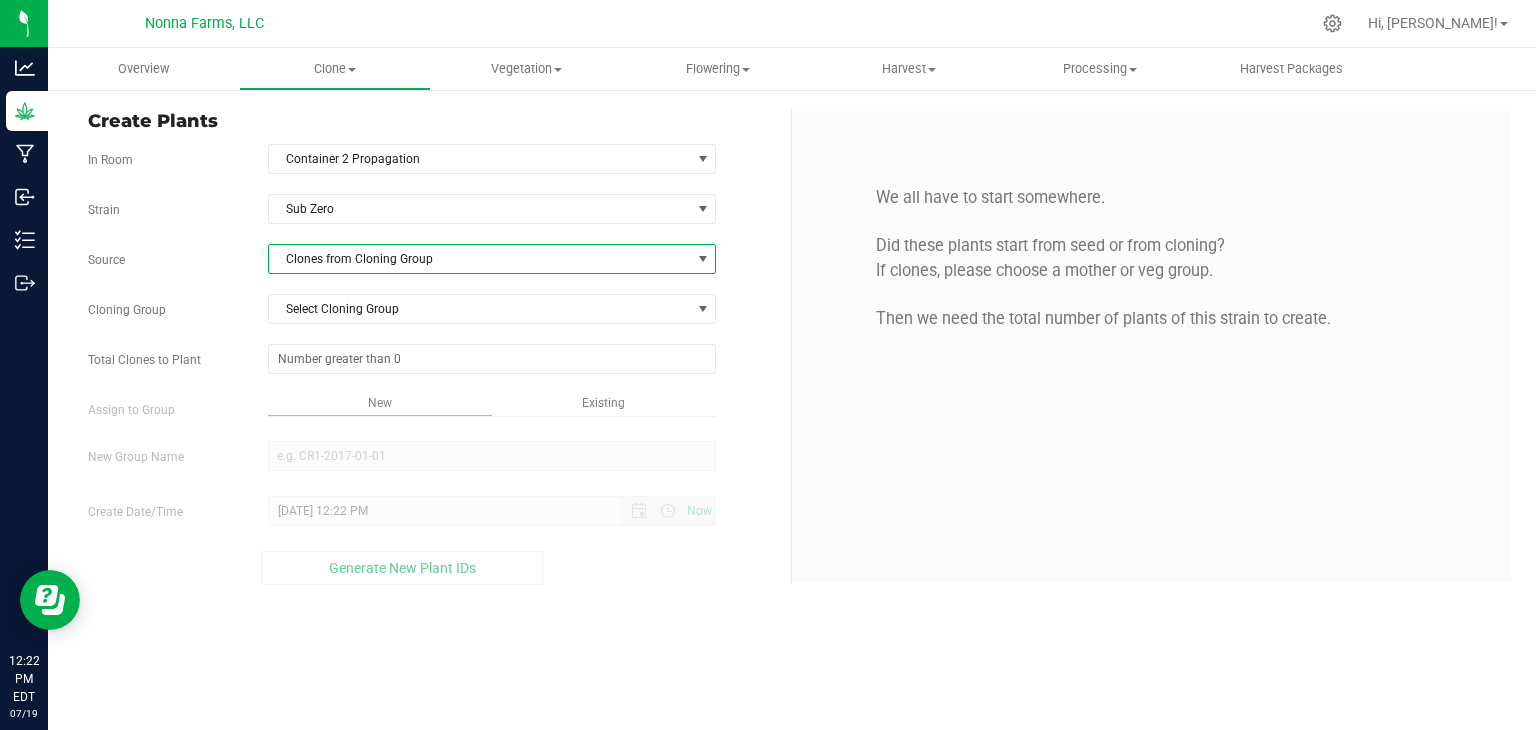 click on "Clones from Cloning Group" at bounding box center [480, 259] 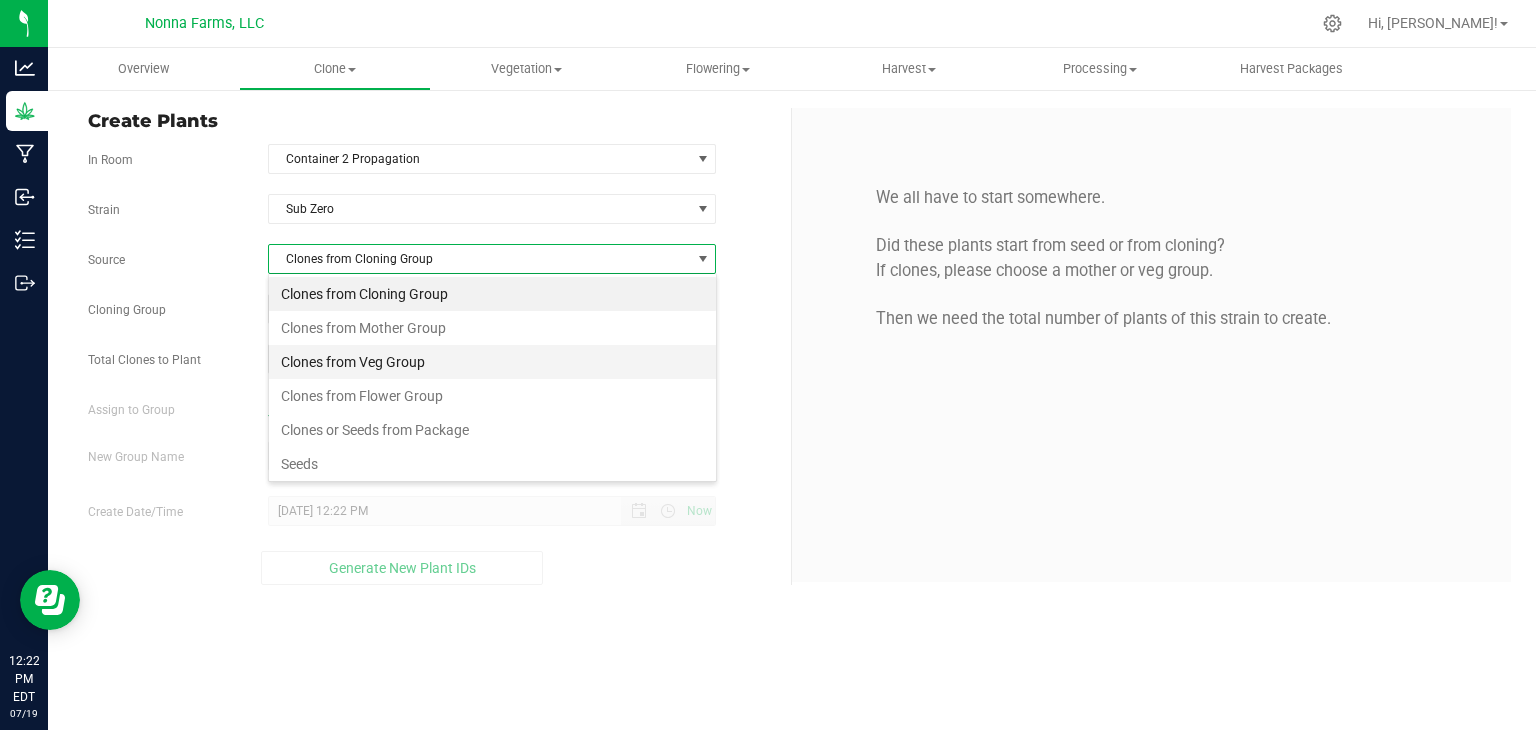 scroll, scrollTop: 99970, scrollLeft: 99551, axis: both 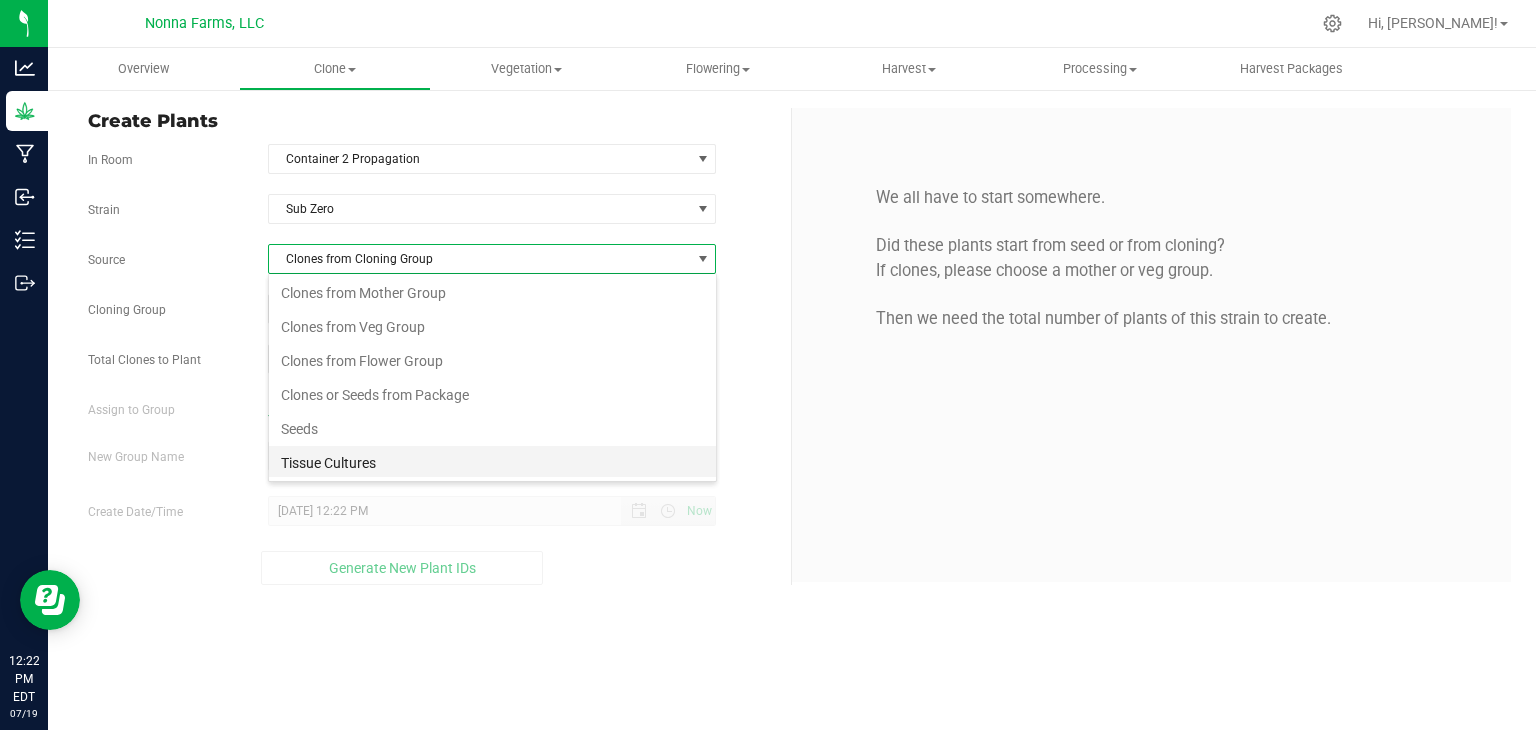 click on "Tissue Cultures" at bounding box center (492, 463) 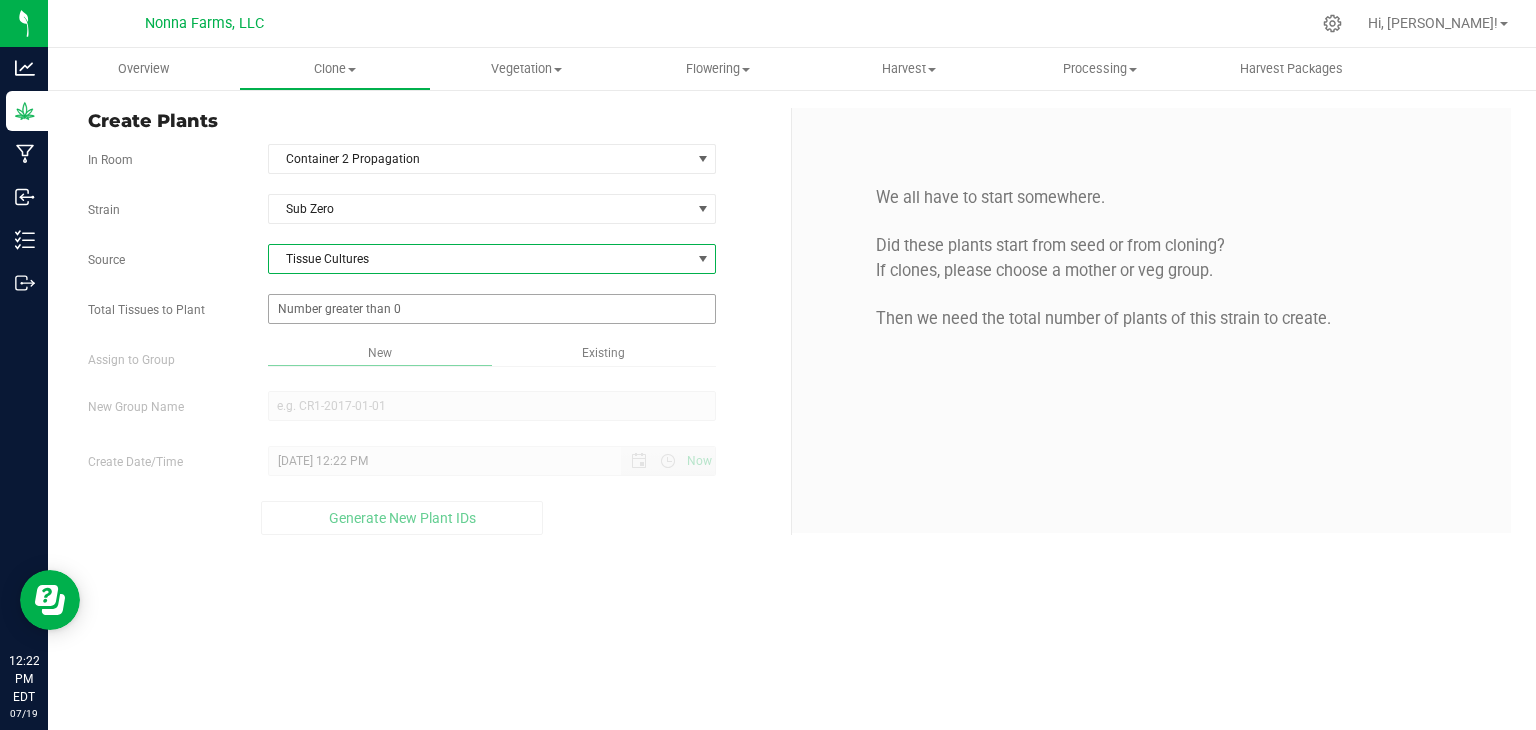 click at bounding box center [492, 309] 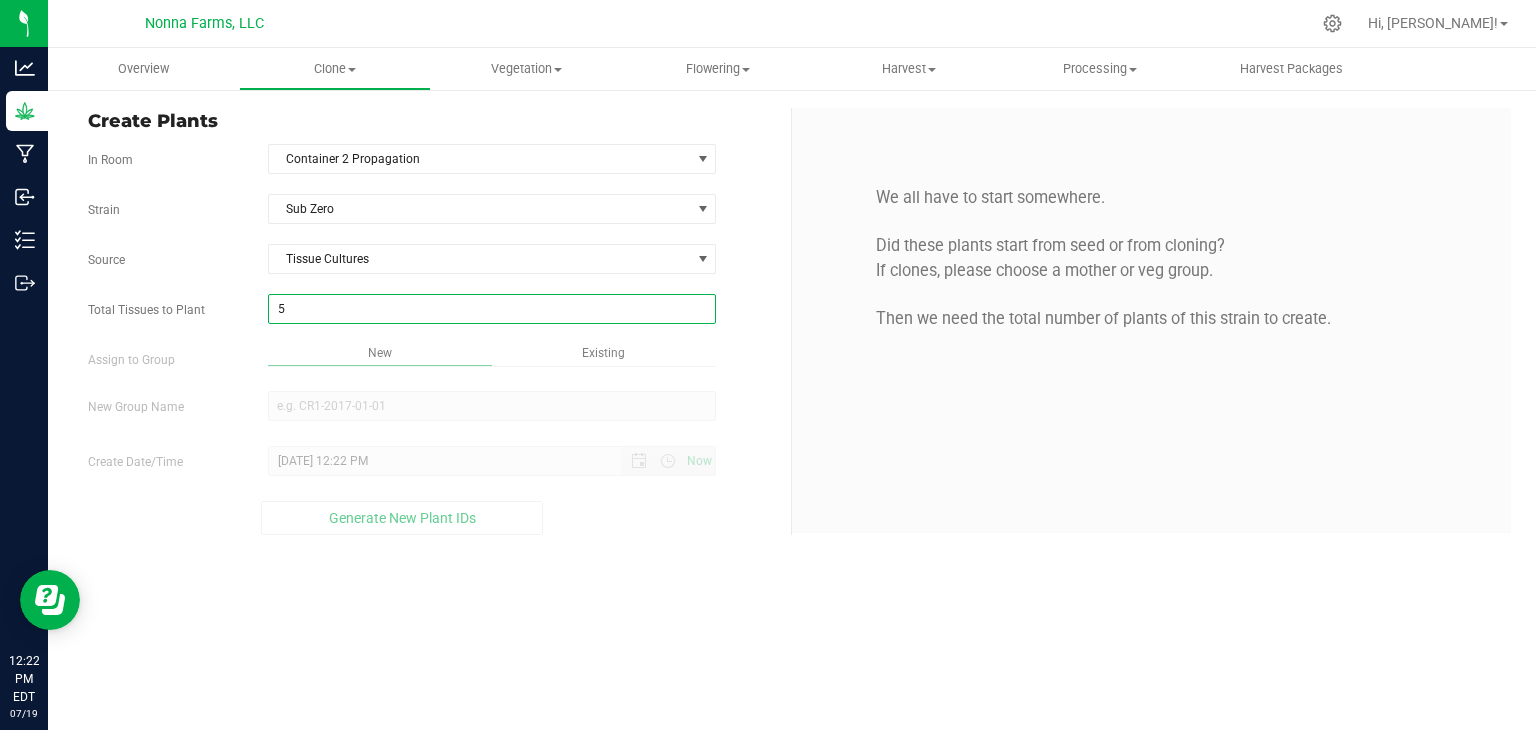 type on "50" 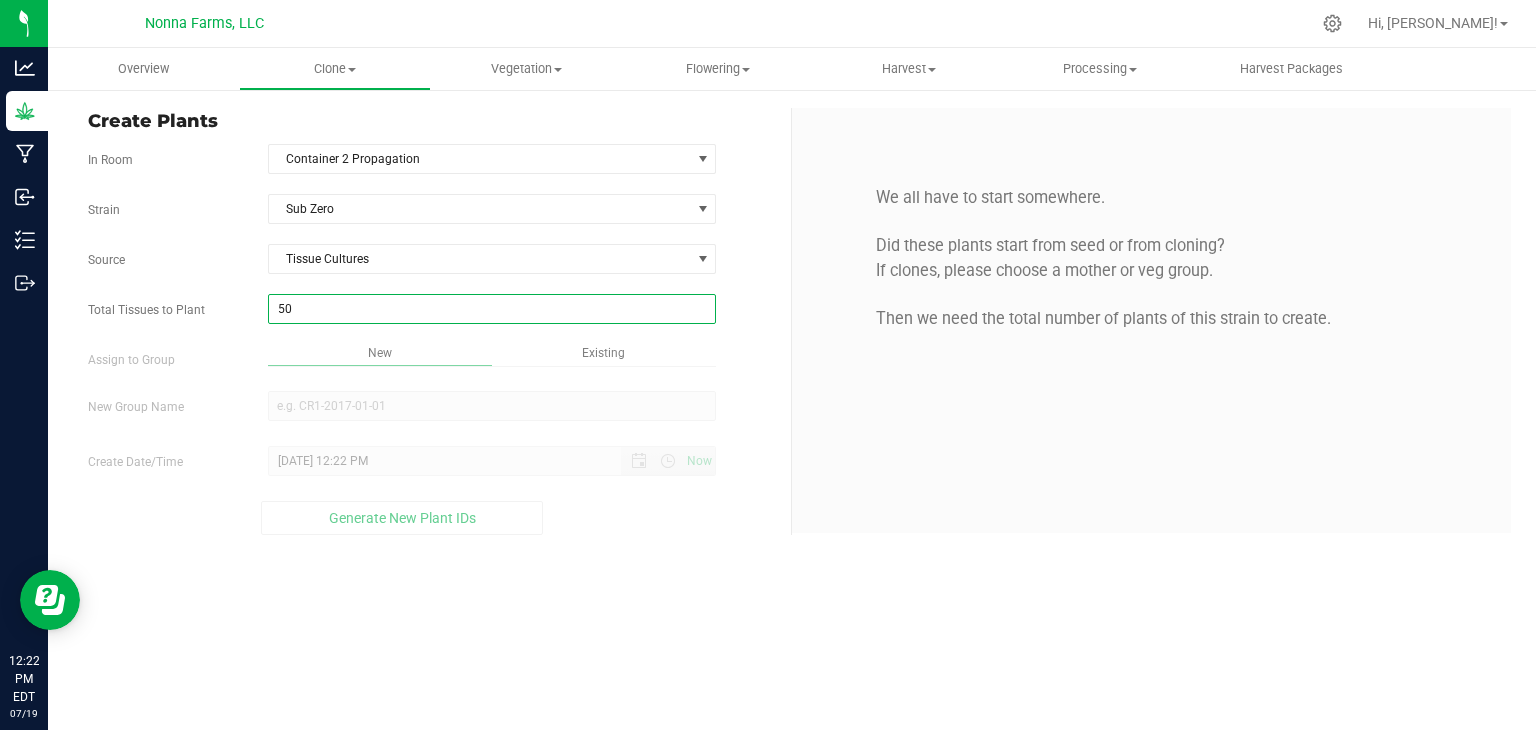 type on "50" 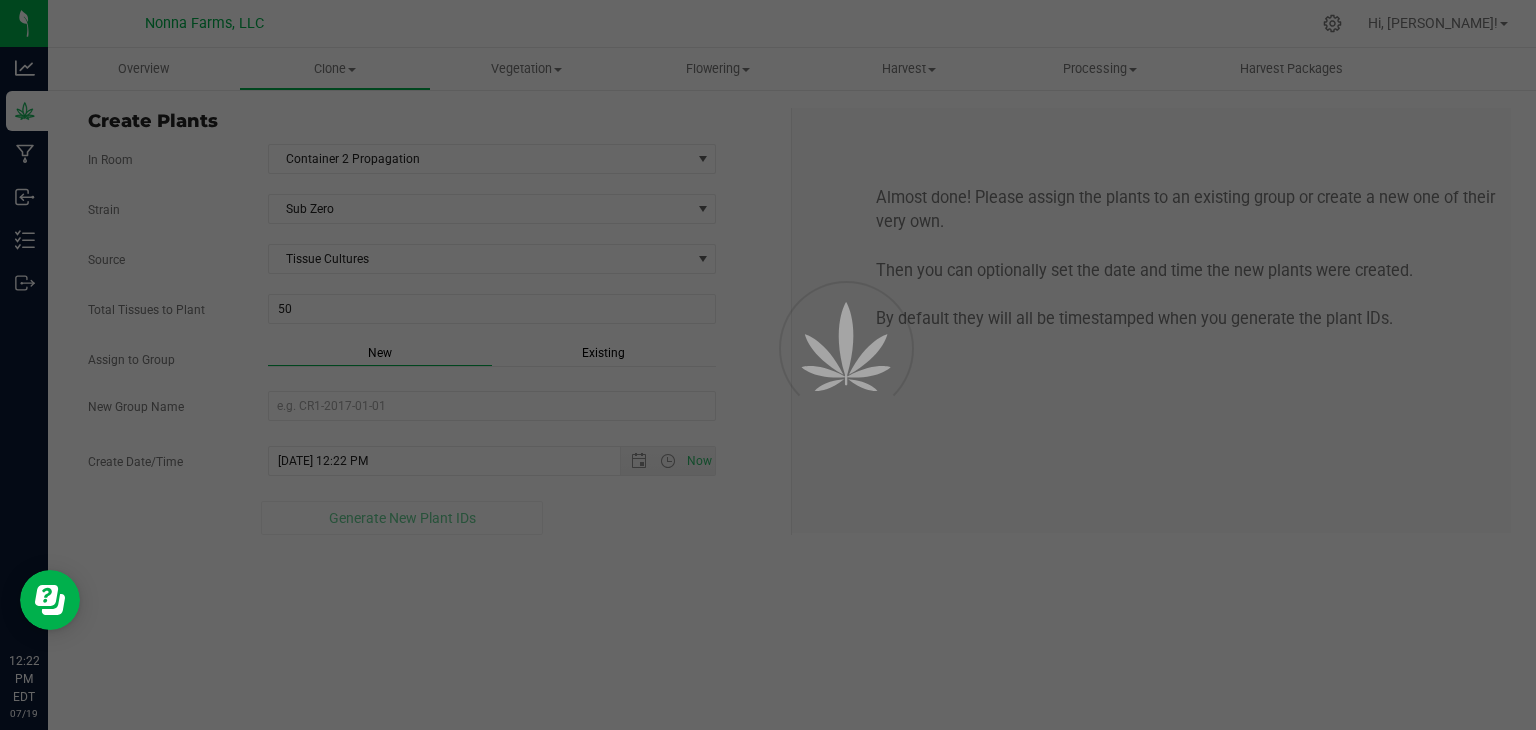 click on "Overview
Clone
Create plants
Cloning groups
Cloning plants
Apply to plants
Vegetation" at bounding box center (792, 389) 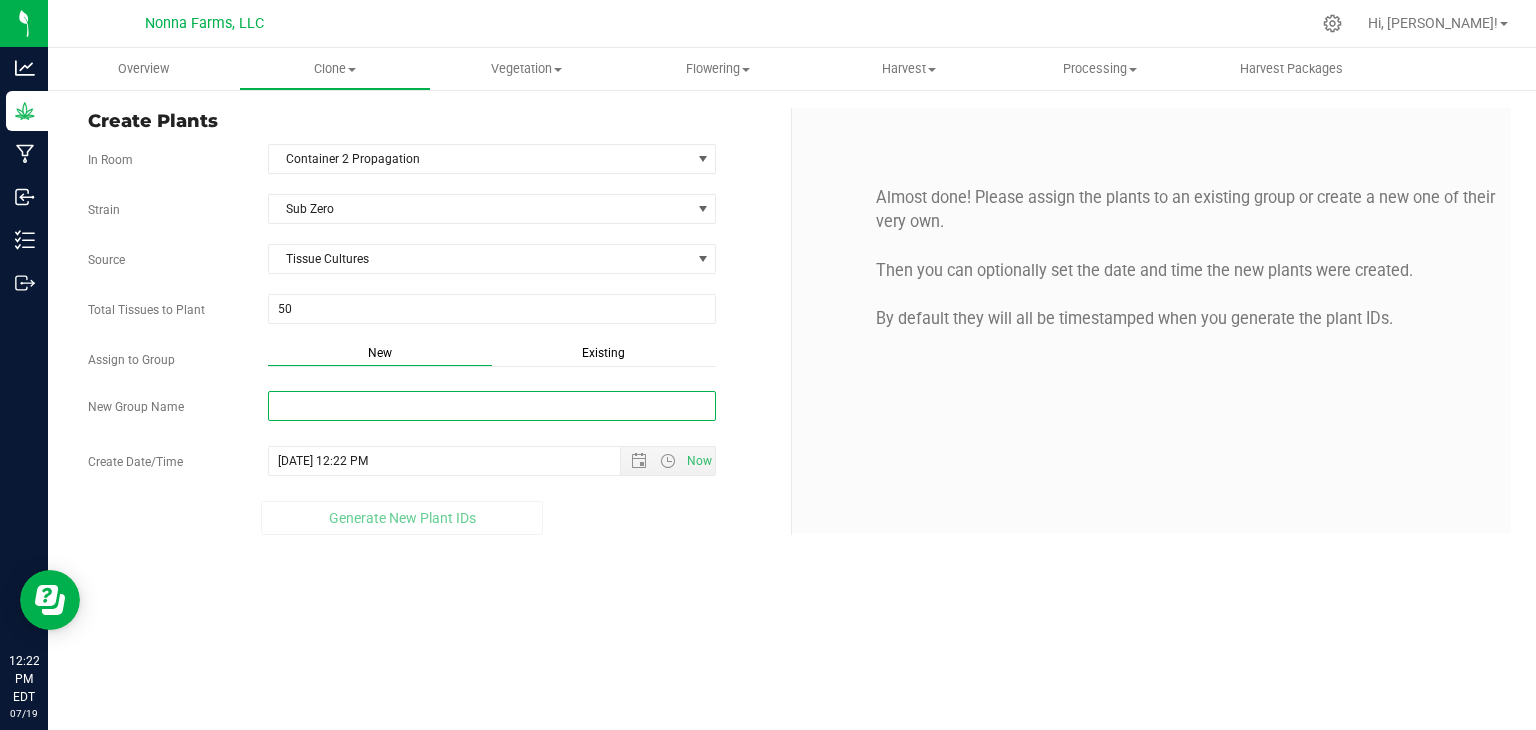 click on "New Group Name" at bounding box center (492, 406) 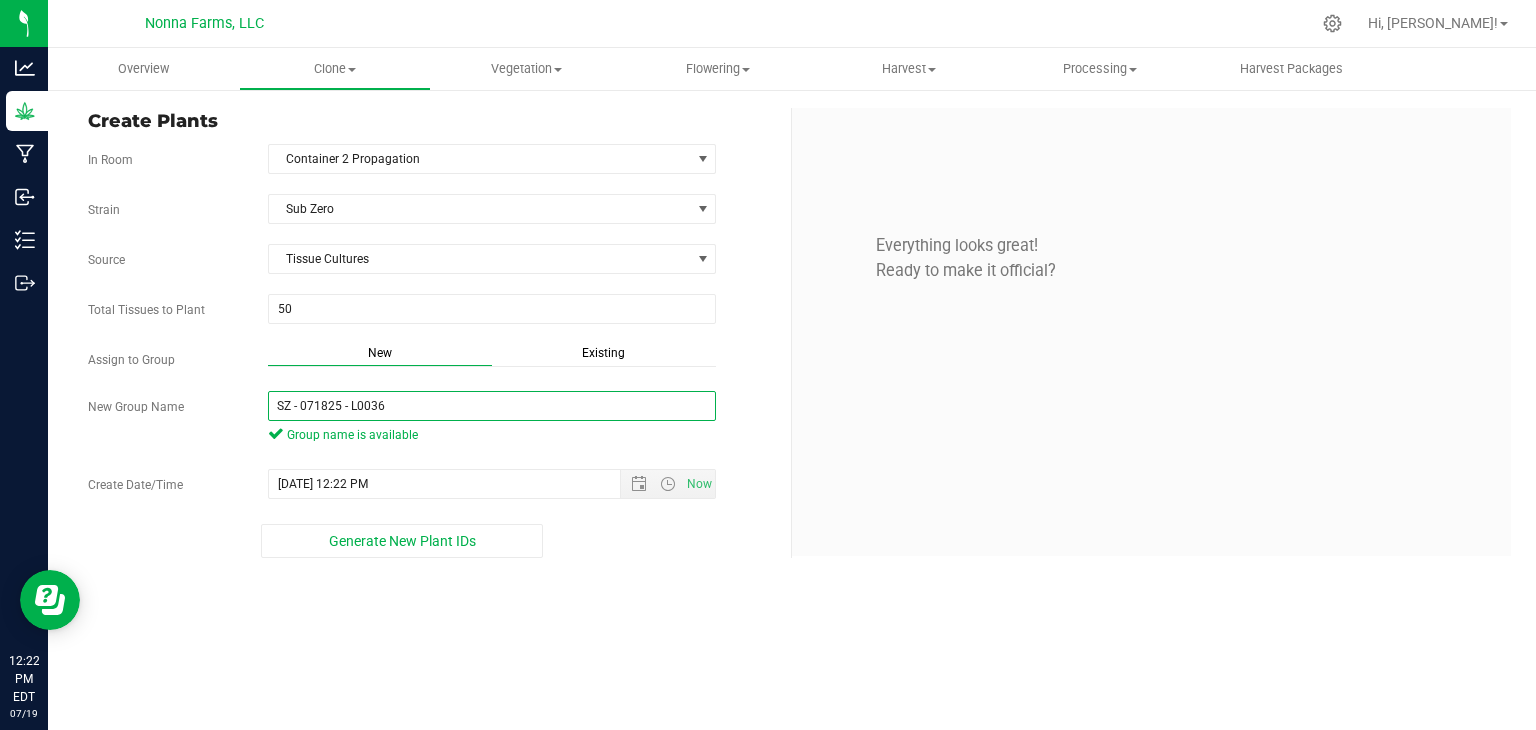 drag, startPoint x: 432, startPoint y: 397, endPoint x: 199, endPoint y: 397, distance: 233 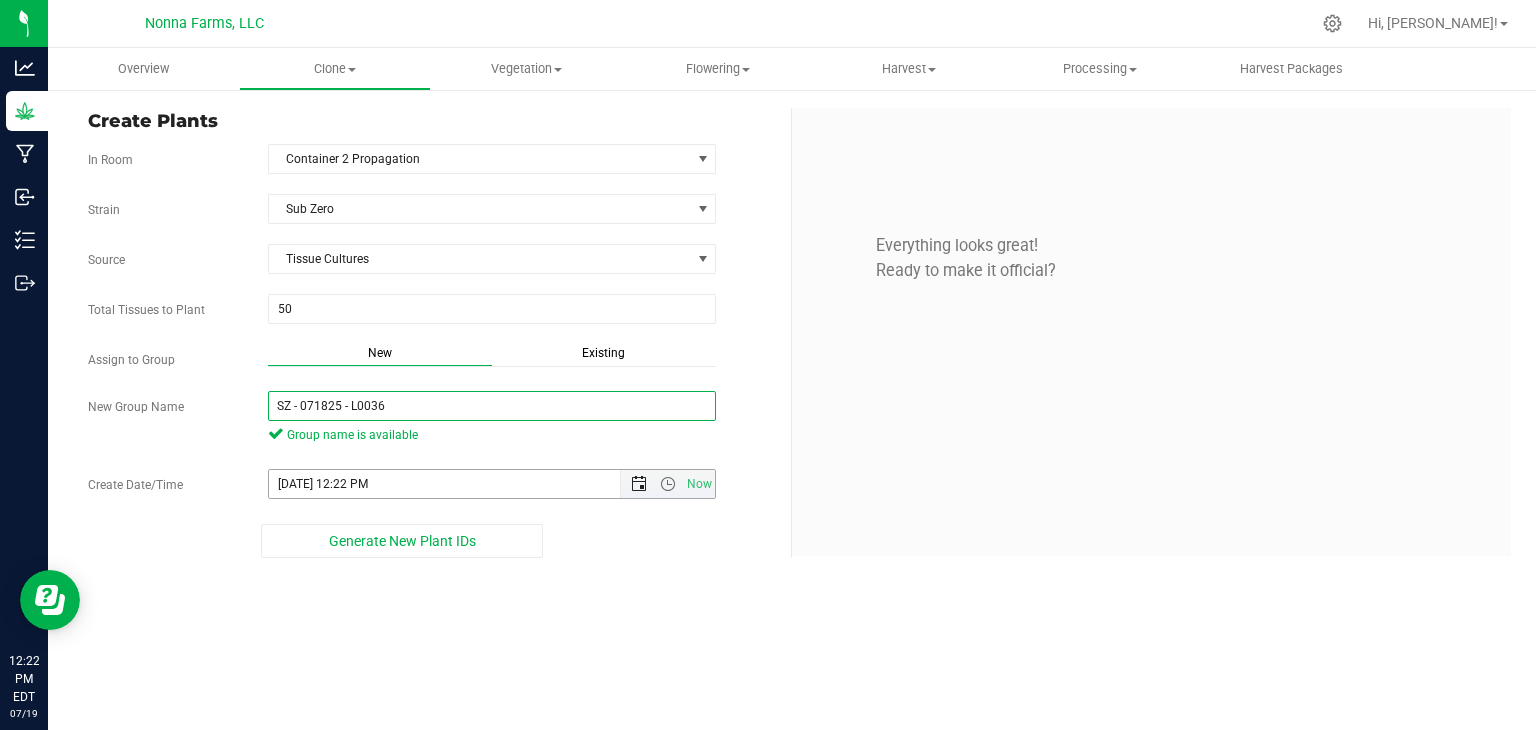 click at bounding box center (639, 484) 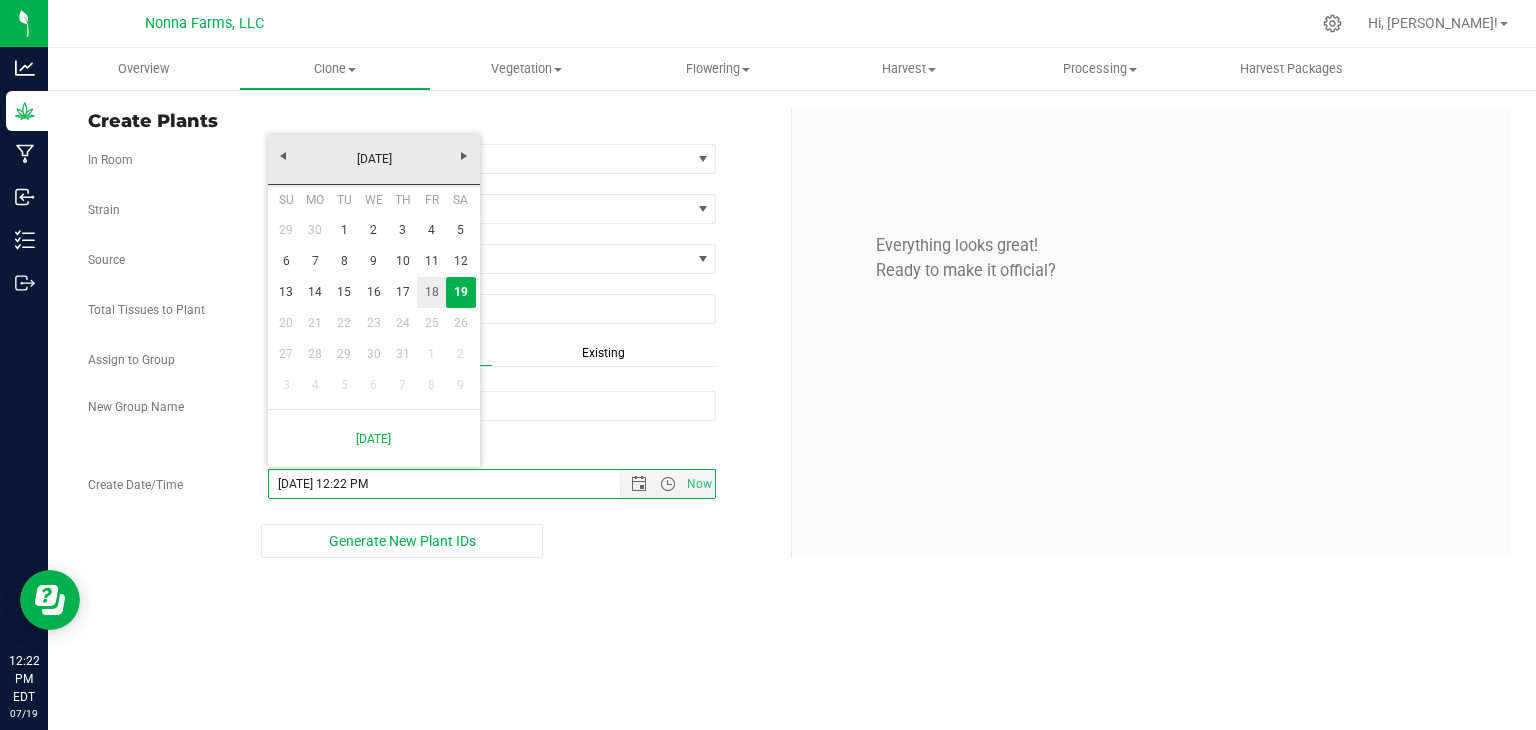 click on "18" at bounding box center (431, 292) 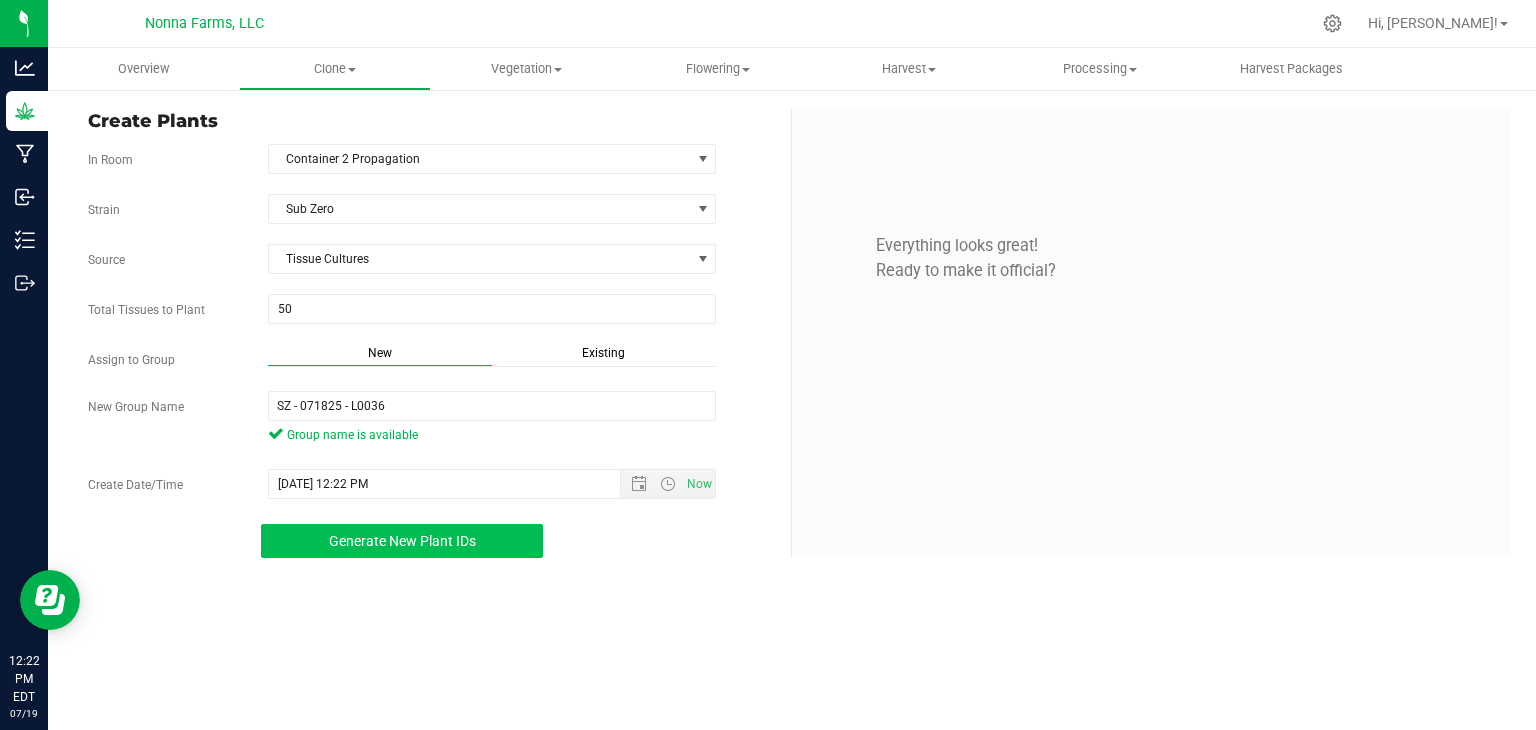 click on "Generate New Plant IDs" at bounding box center (402, 541) 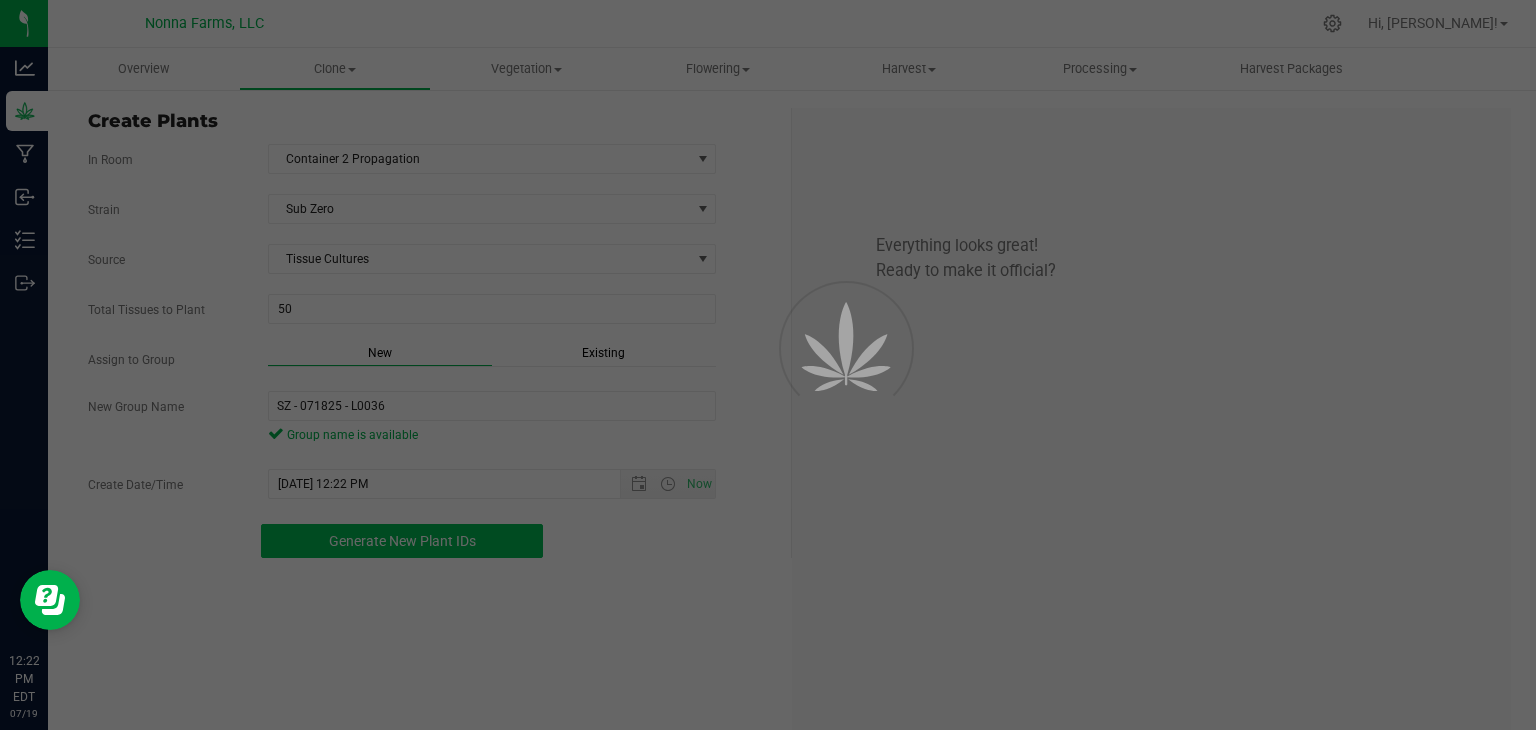 scroll, scrollTop: 60, scrollLeft: 0, axis: vertical 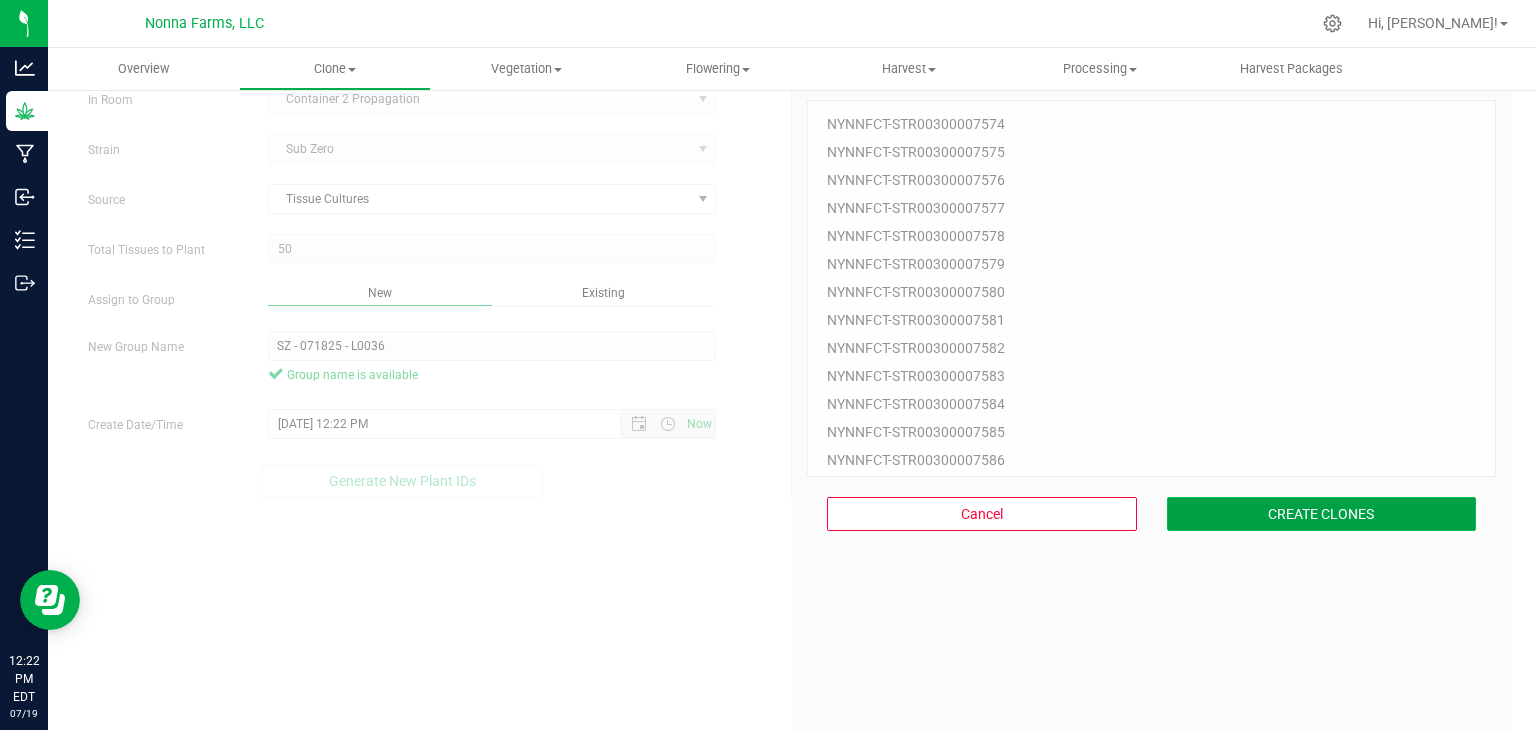 click on "CREATE CLONES" at bounding box center (1322, 514) 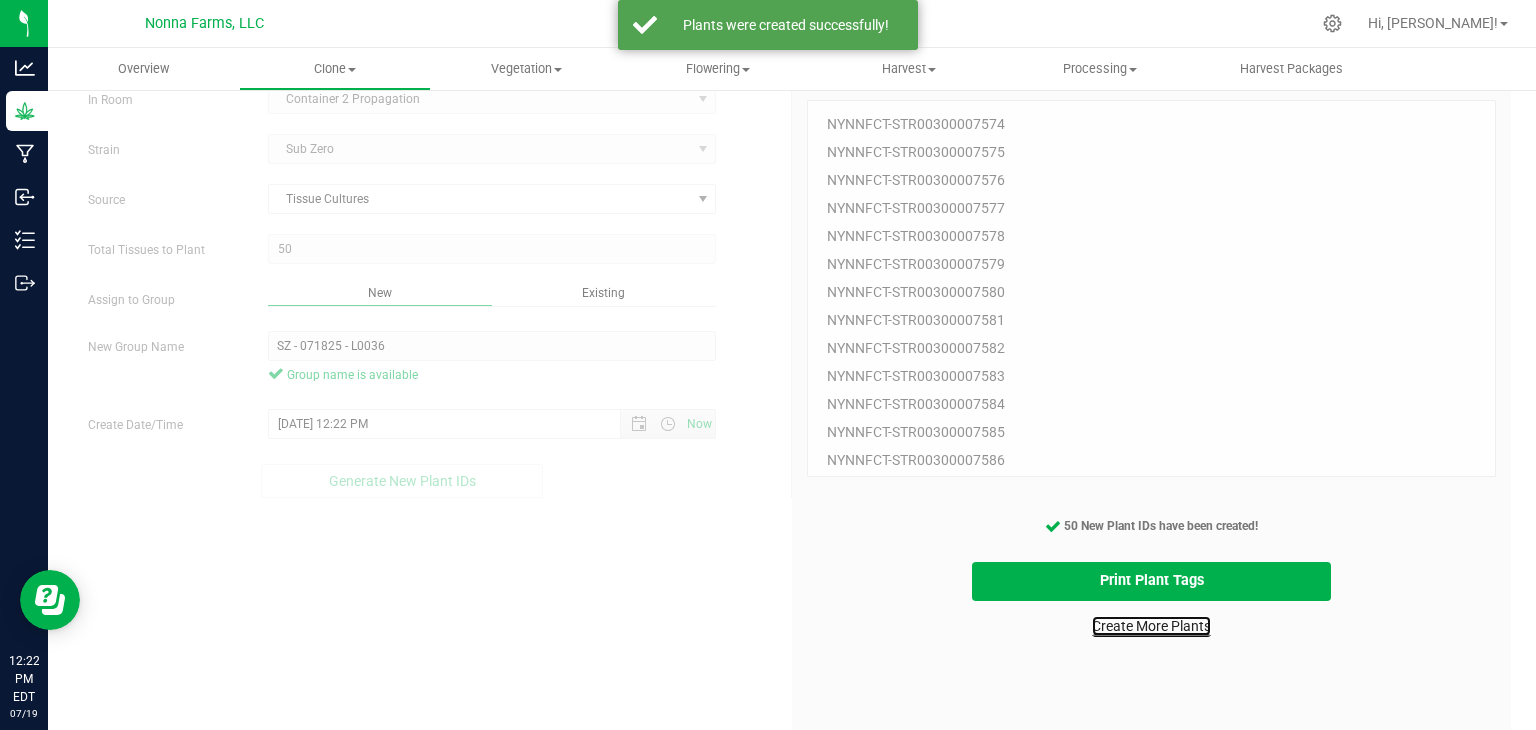 click on "Create More Plants" at bounding box center (1151, 626) 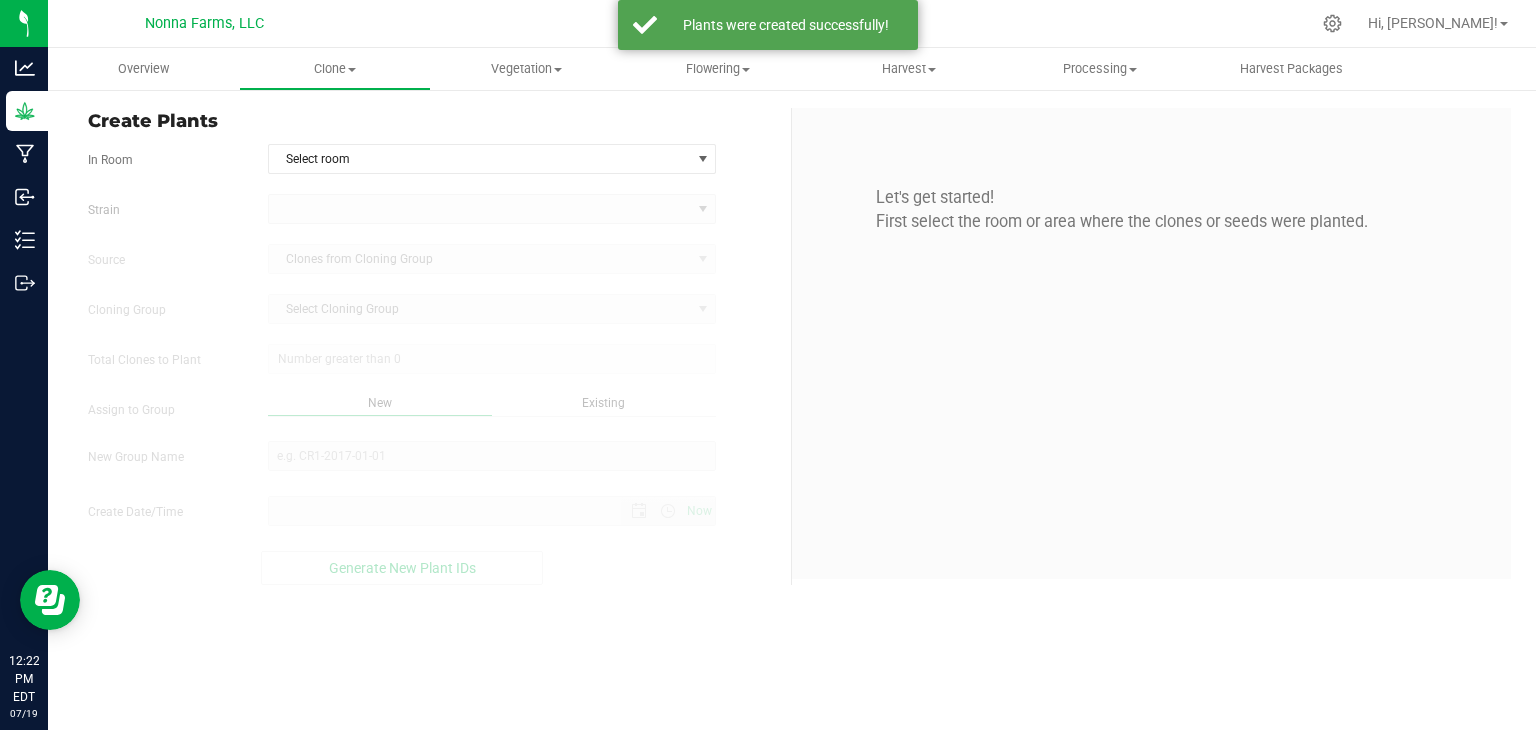 scroll, scrollTop: 0, scrollLeft: 0, axis: both 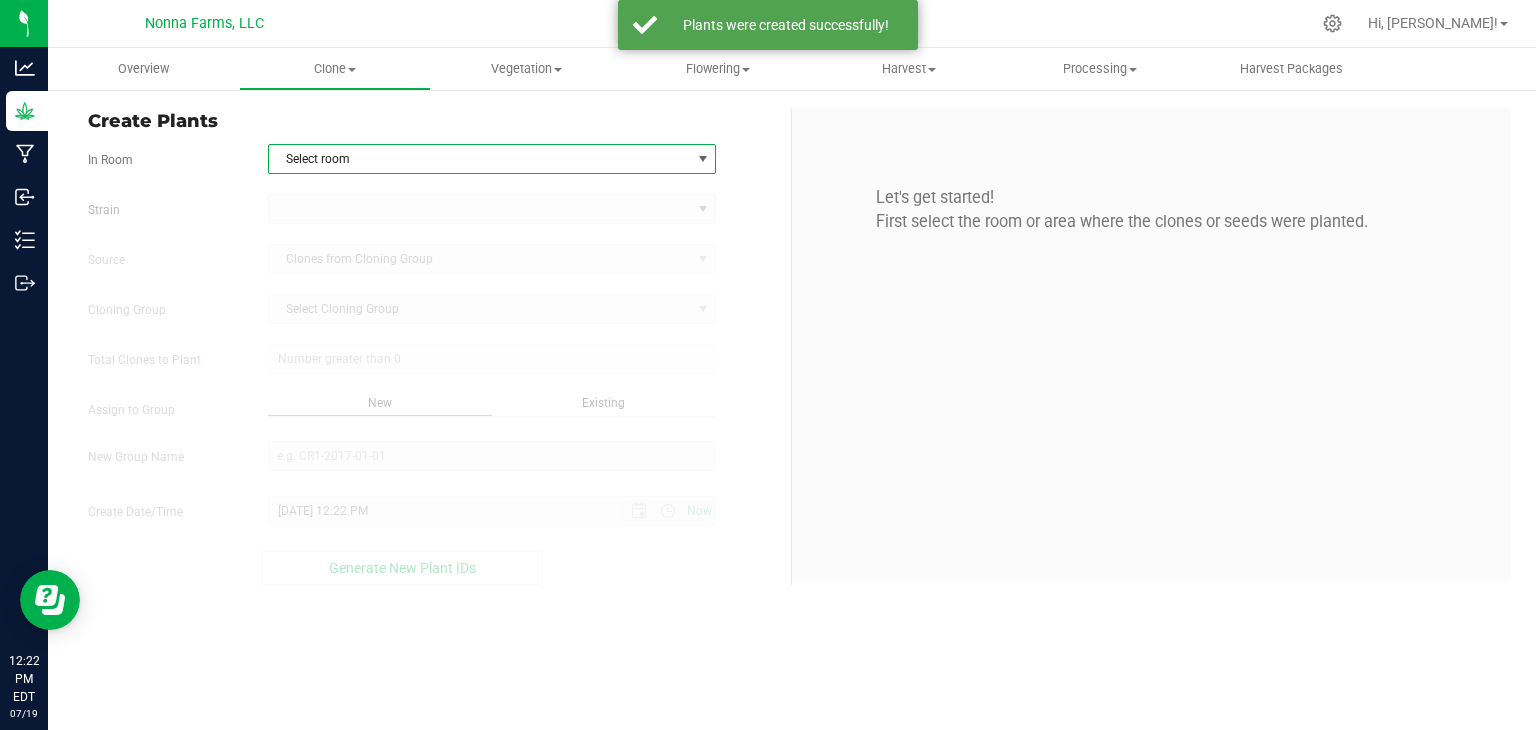 click on "Select room" at bounding box center [480, 159] 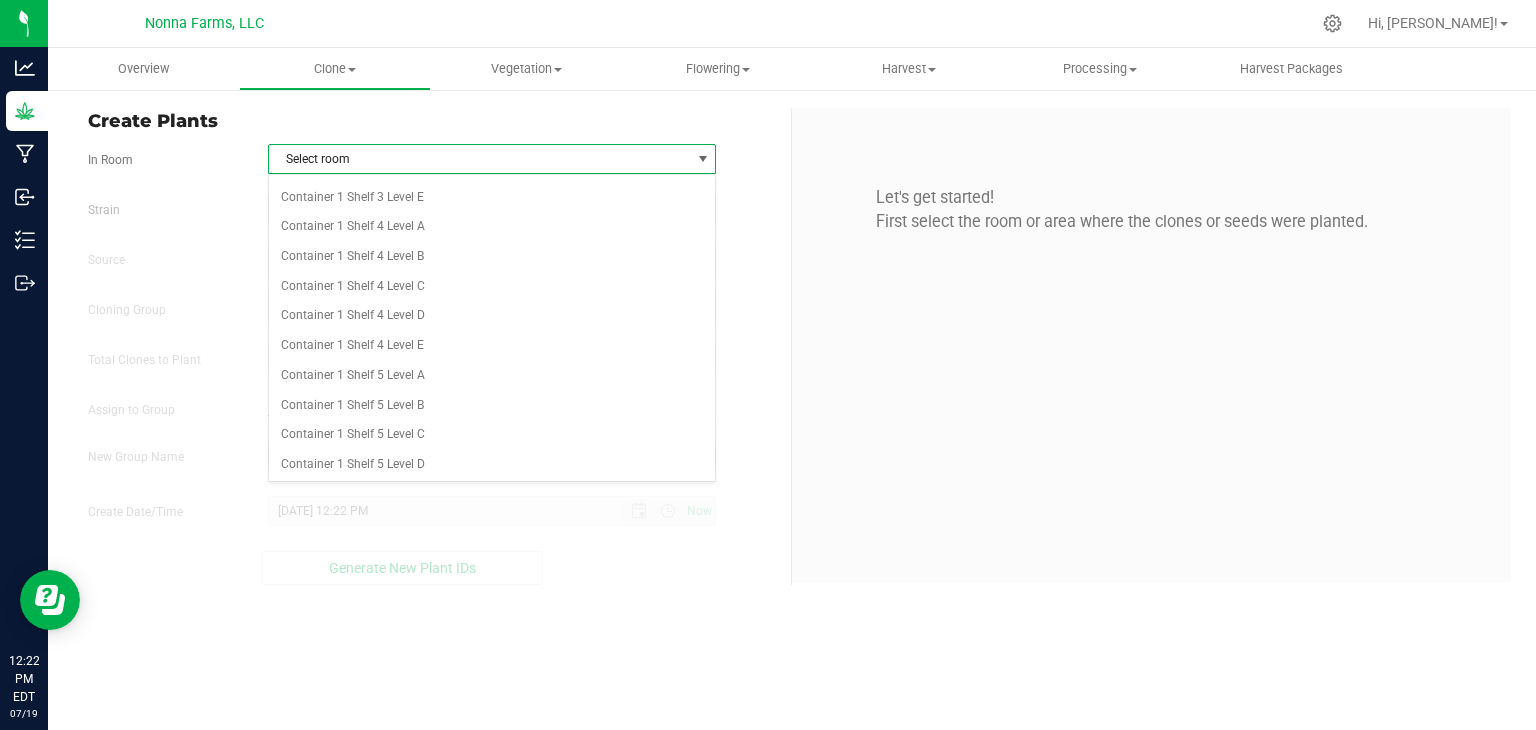 scroll, scrollTop: 2400, scrollLeft: 0, axis: vertical 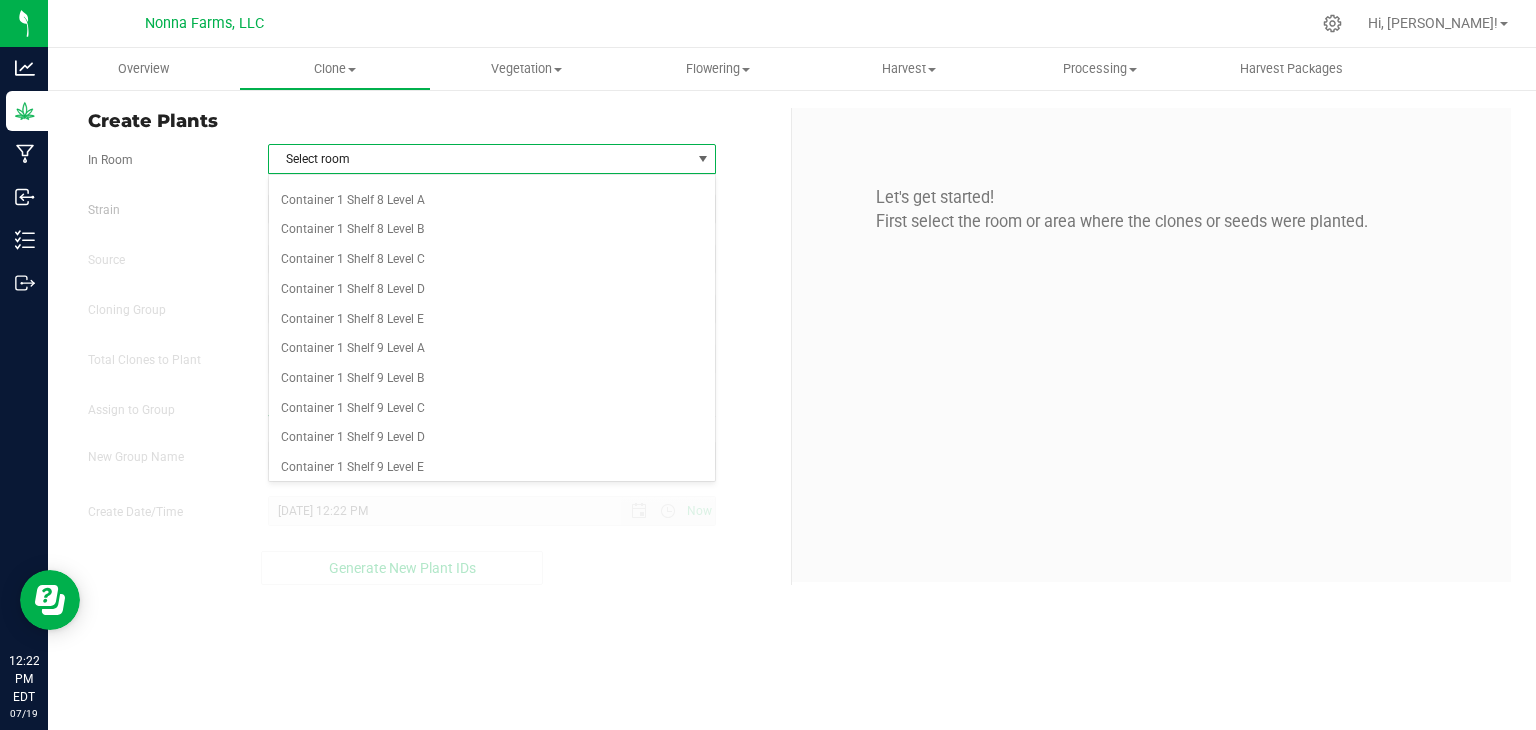 click on "Container 2 Propagation" at bounding box center (492, 498) 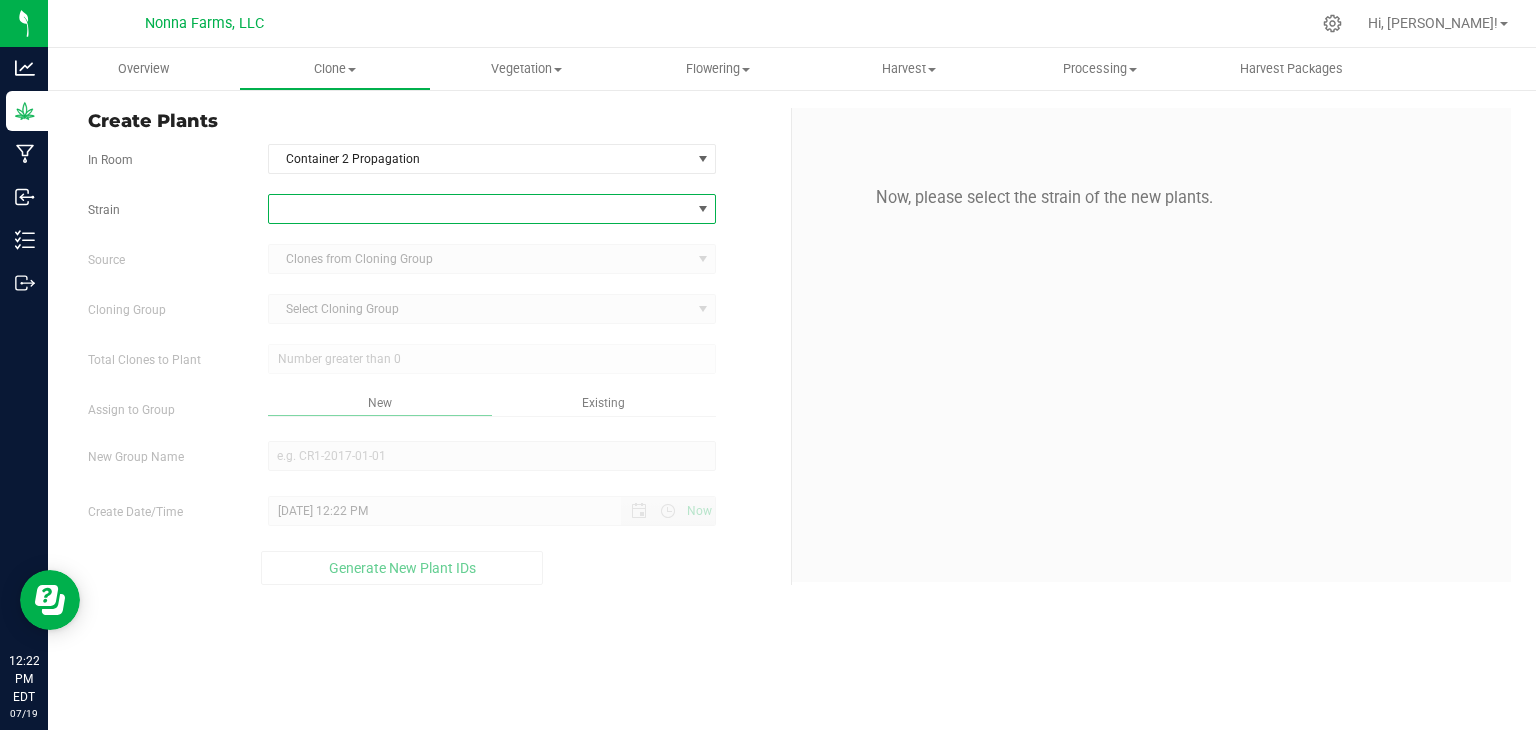 click at bounding box center [480, 209] 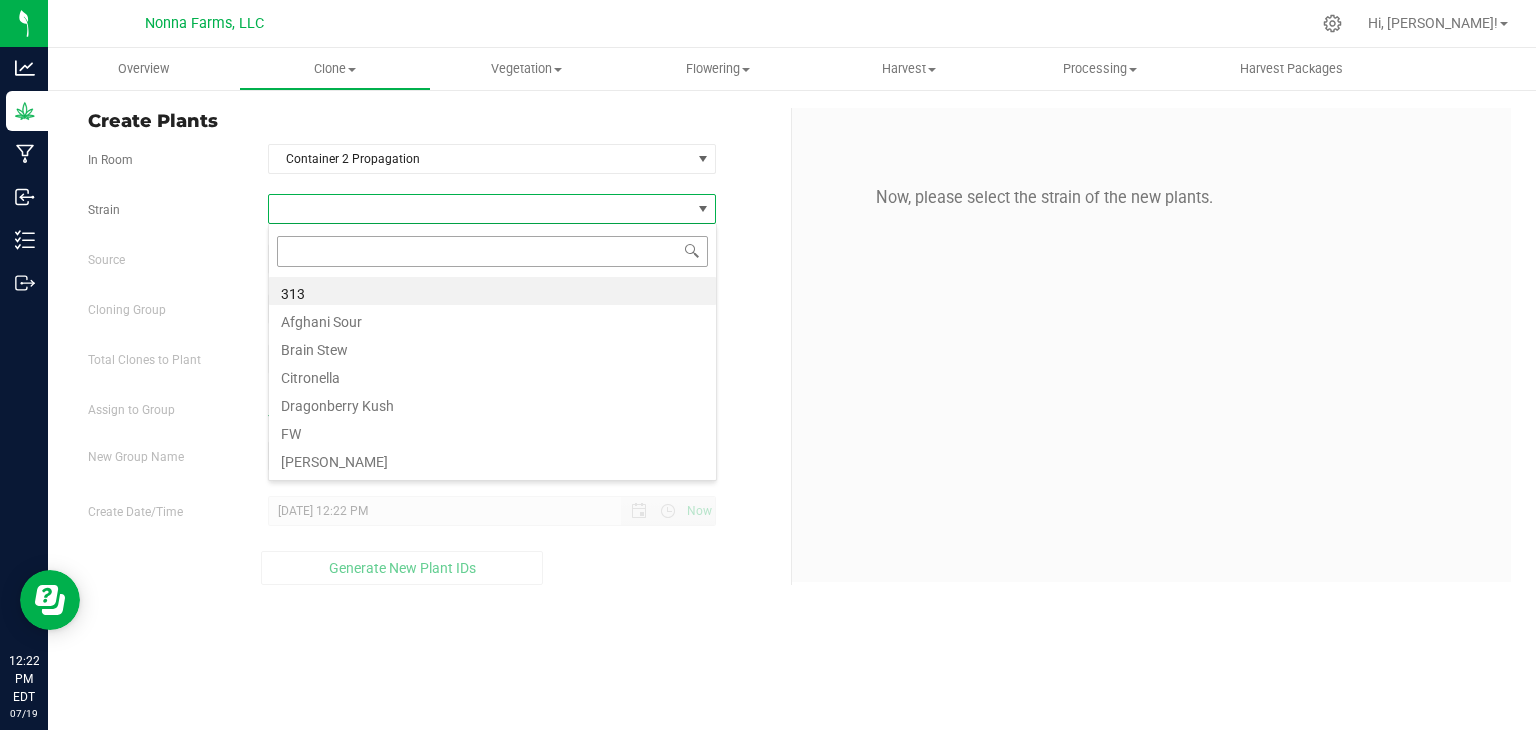 scroll, scrollTop: 99970, scrollLeft: 99551, axis: both 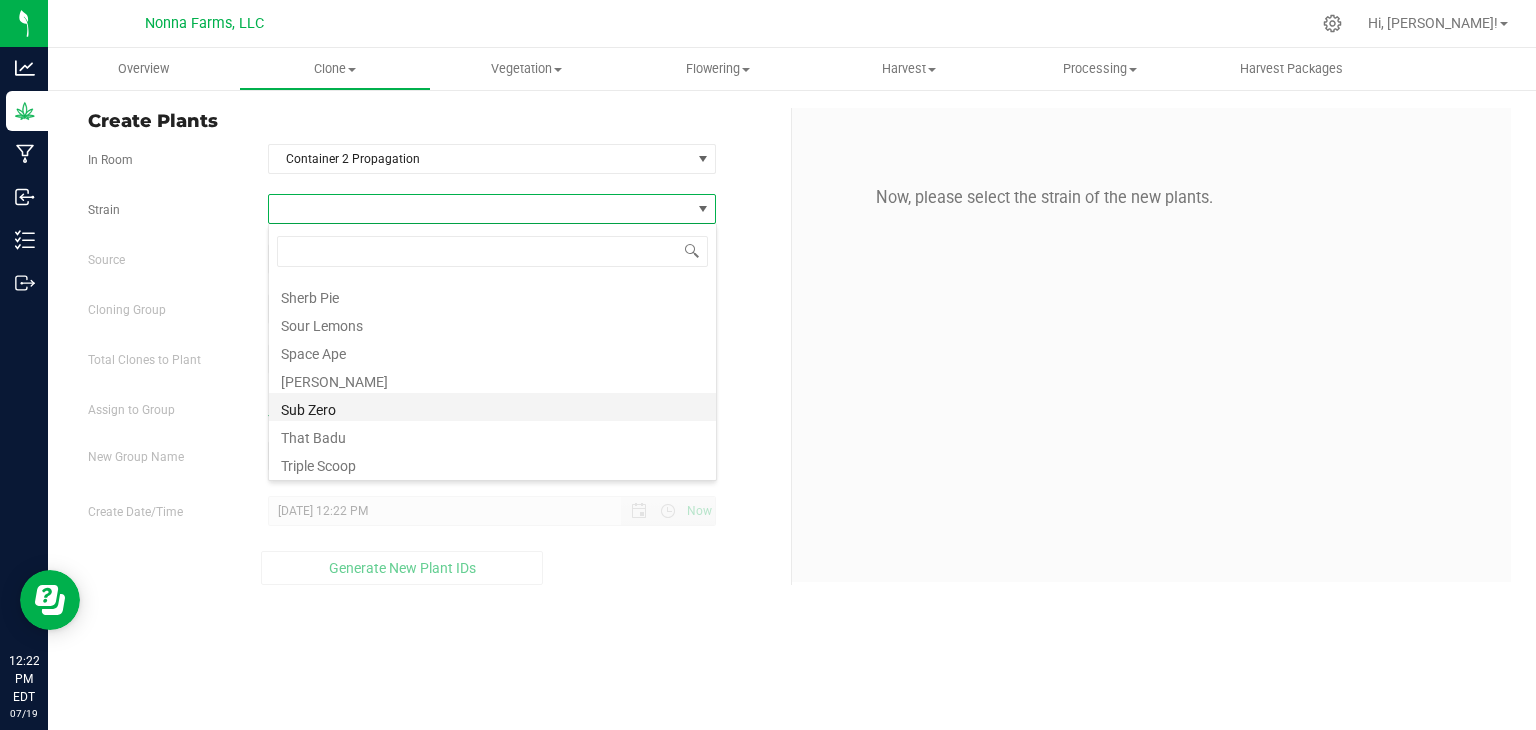 click on "Sub Zero" at bounding box center (492, 407) 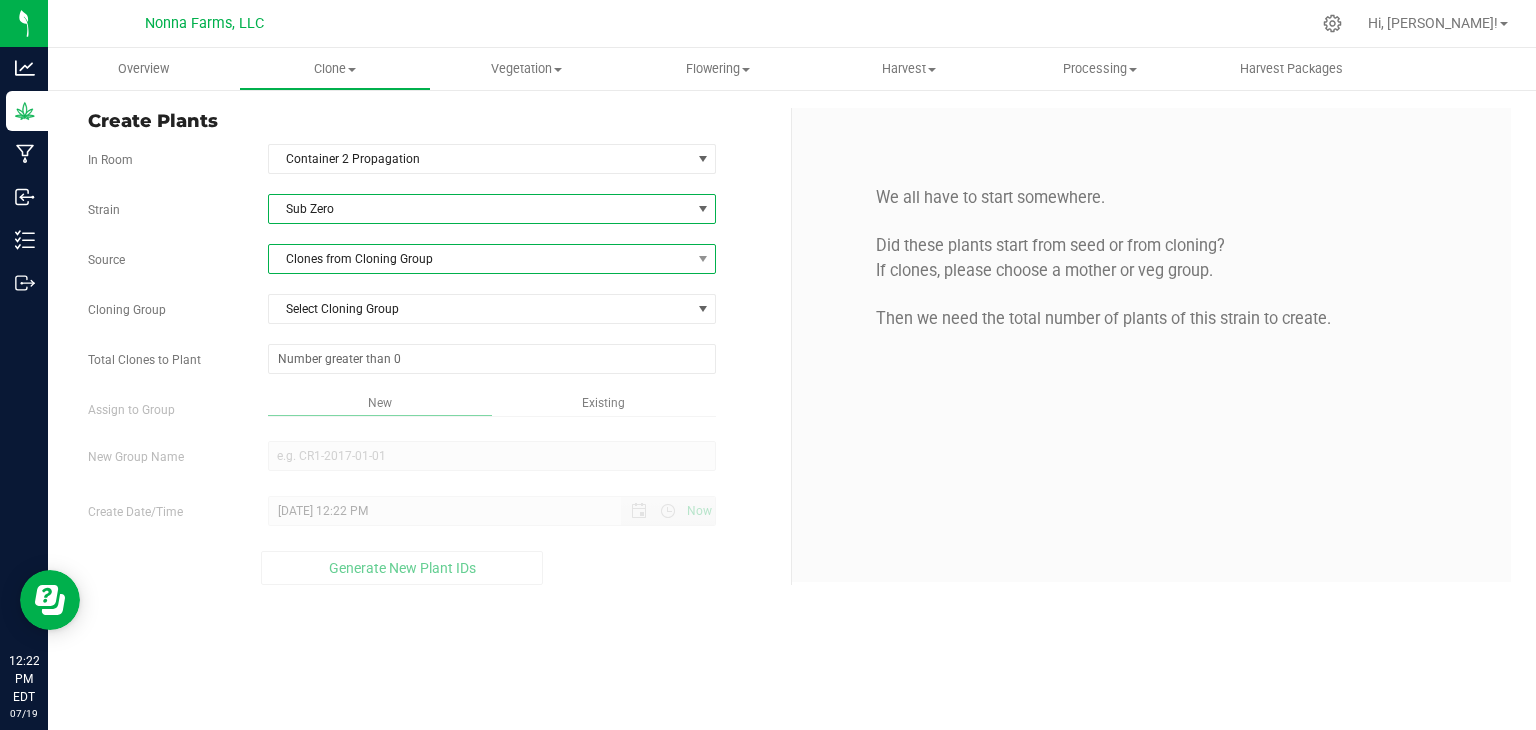 click on "Clones from Cloning Group" at bounding box center (480, 259) 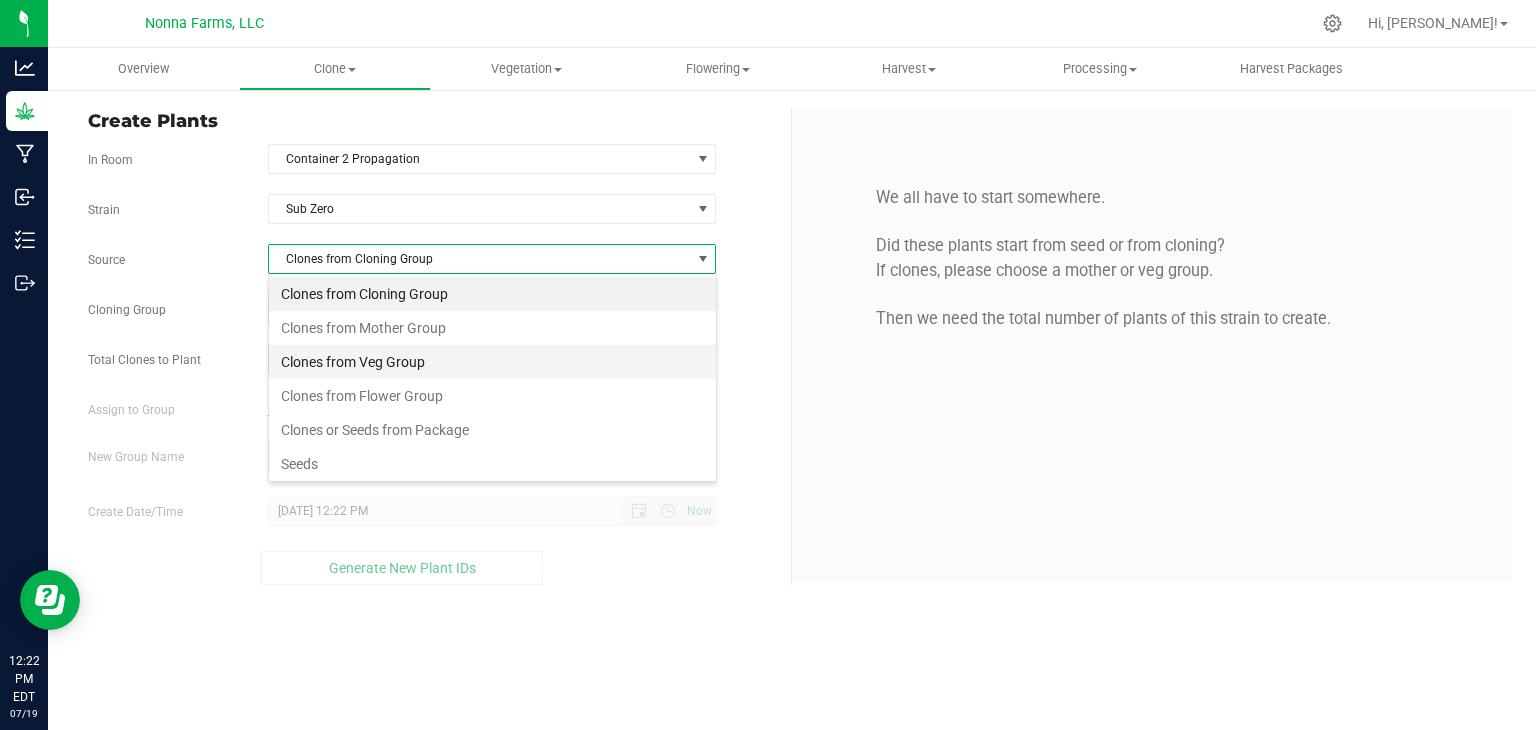 scroll, scrollTop: 99970, scrollLeft: 99551, axis: both 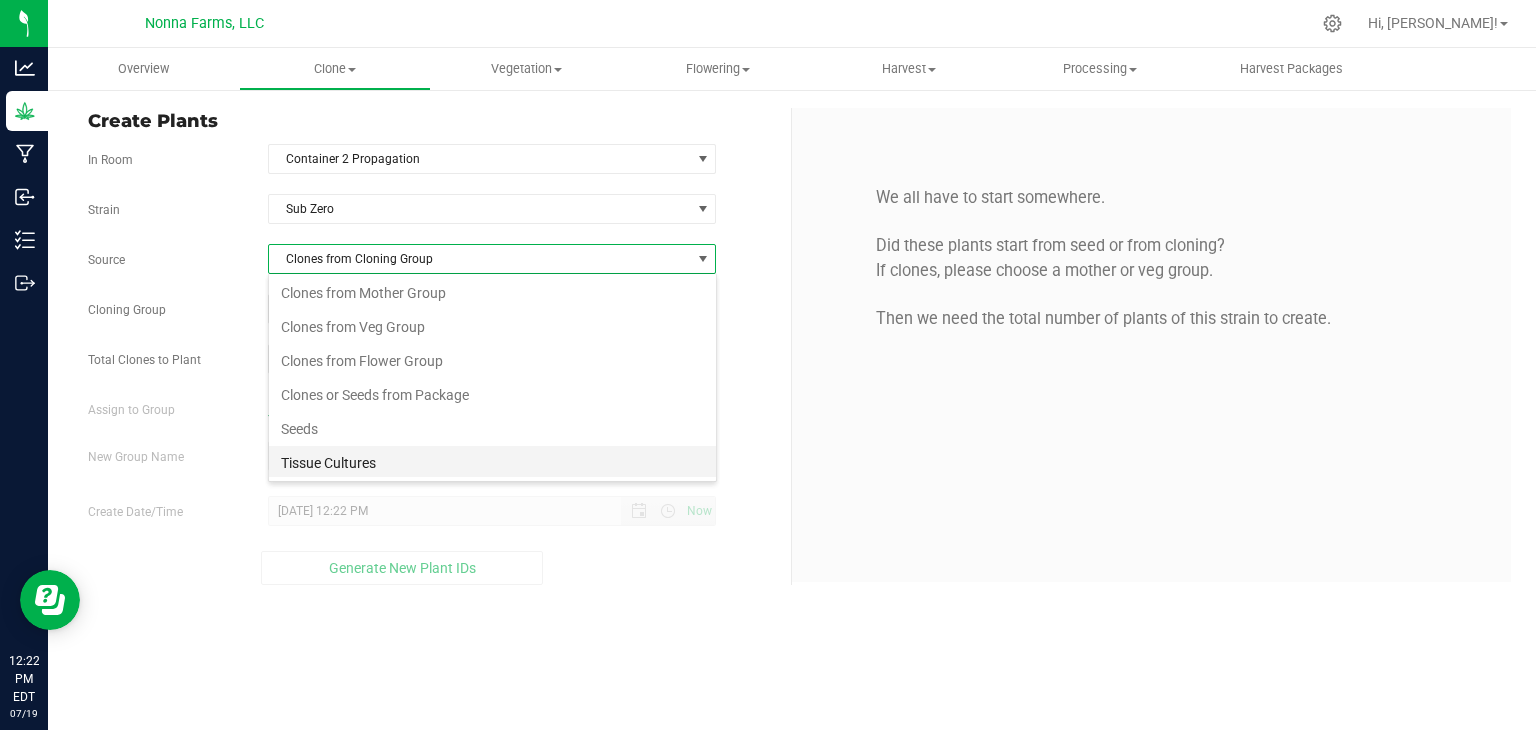 click on "Tissue Cultures" at bounding box center (492, 463) 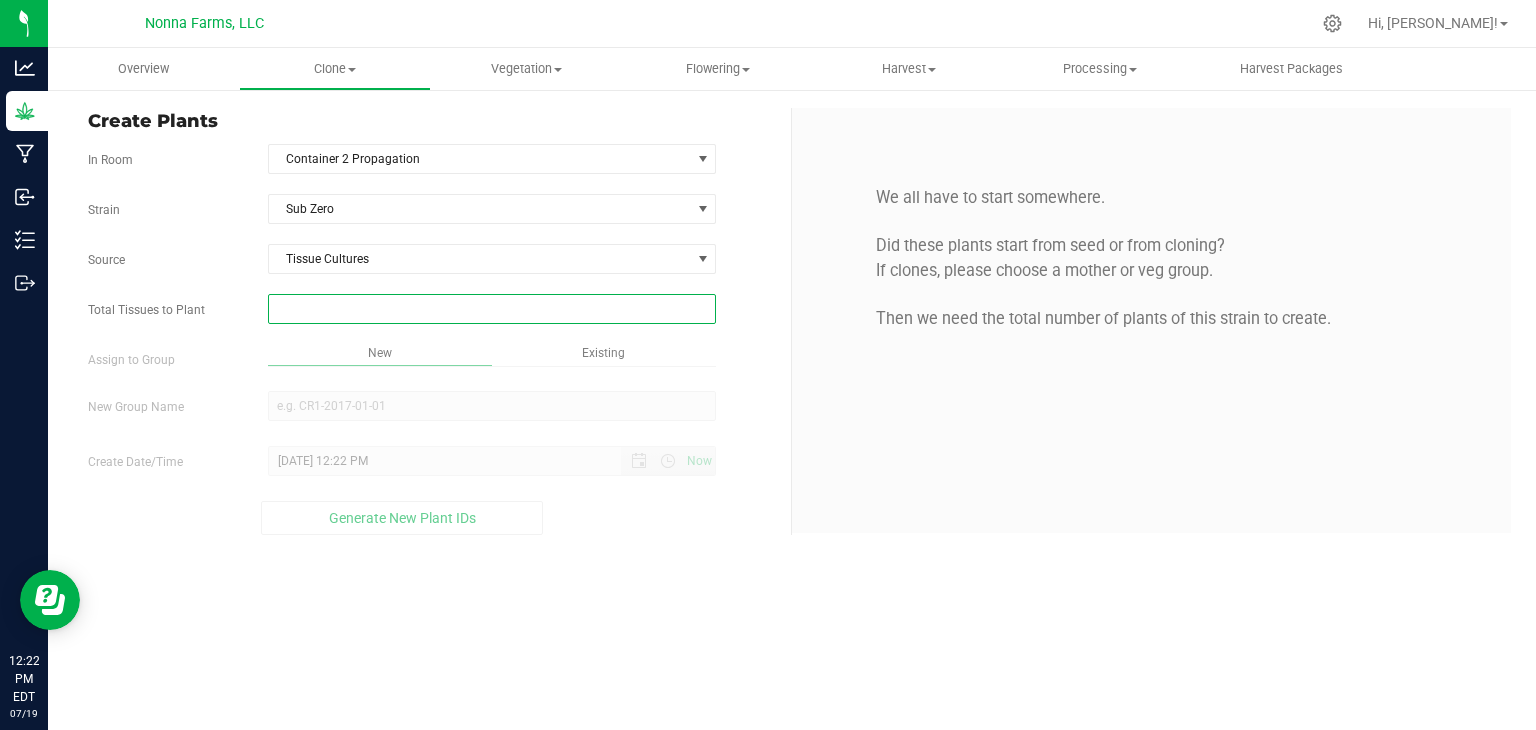 click at bounding box center (492, 309) 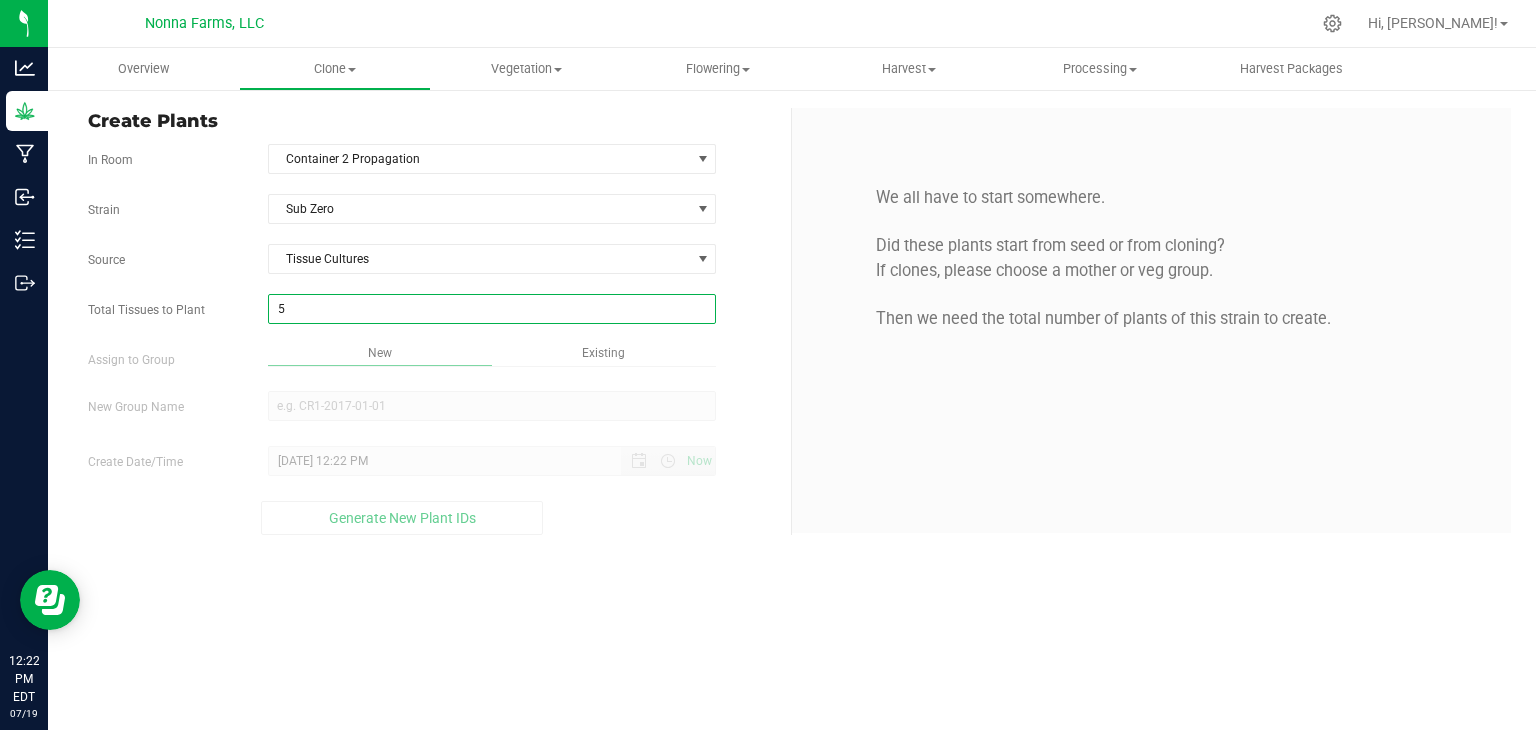 type on "50" 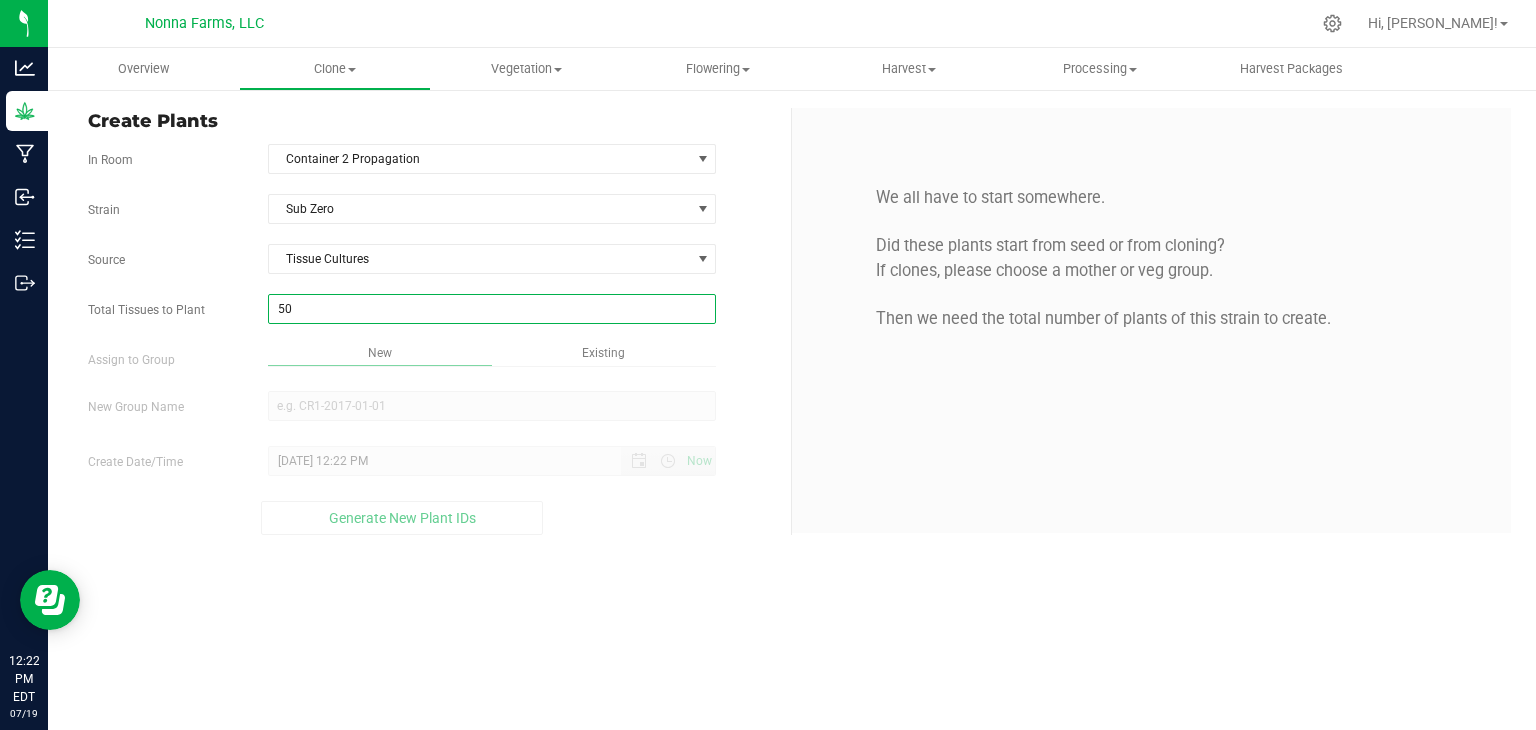 type on "50" 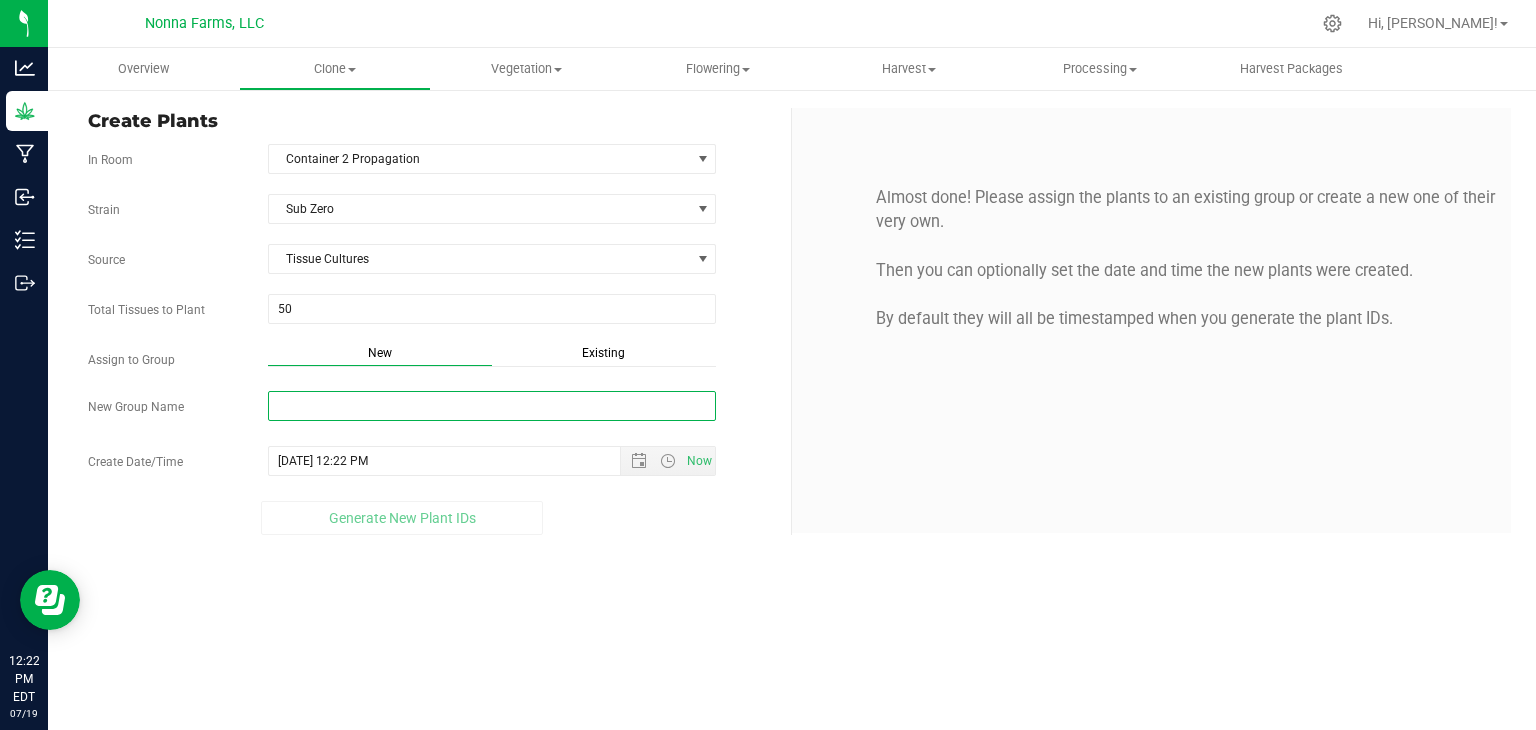 click on "New Group Name" at bounding box center [492, 406] 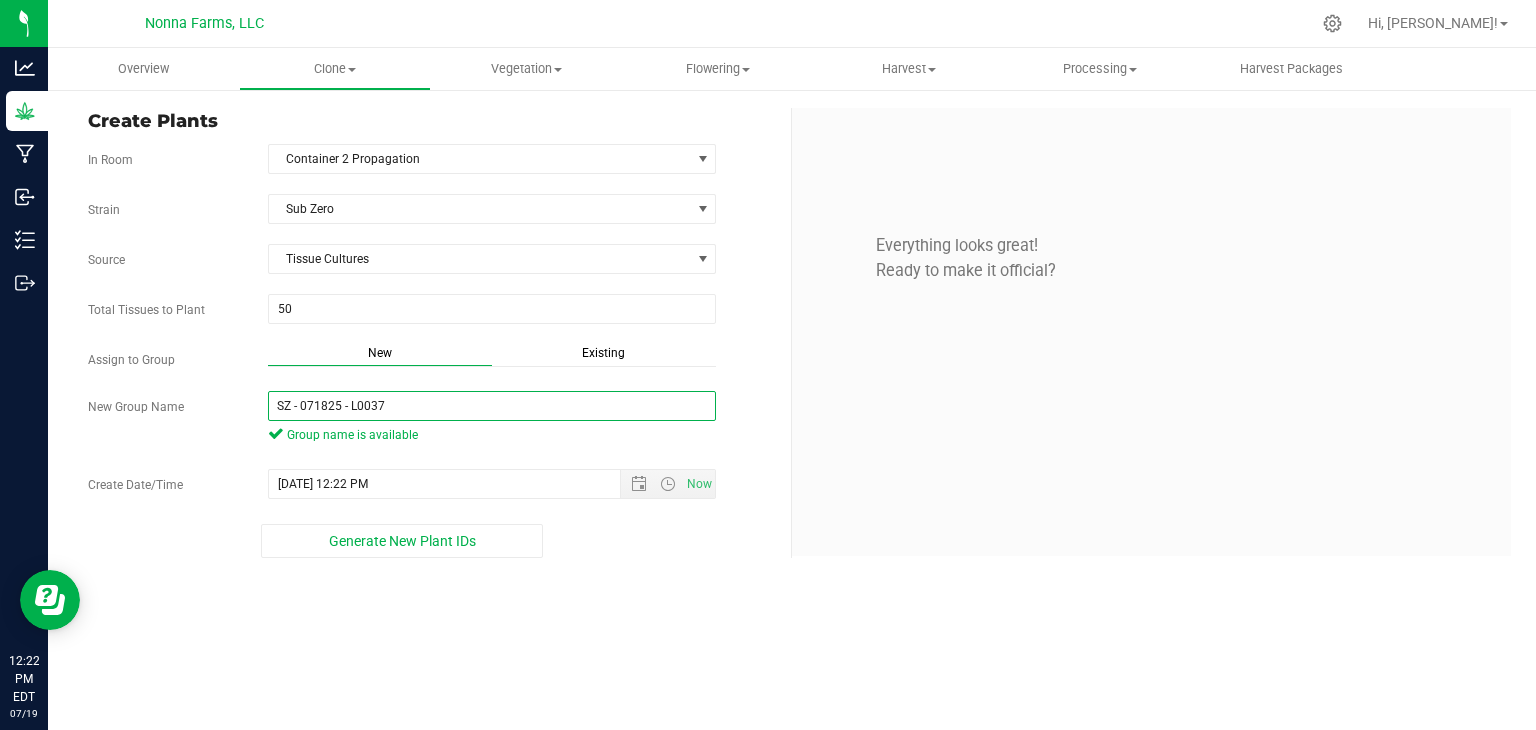 drag, startPoint x: 426, startPoint y: 405, endPoint x: 138, endPoint y: 406, distance: 288.00174 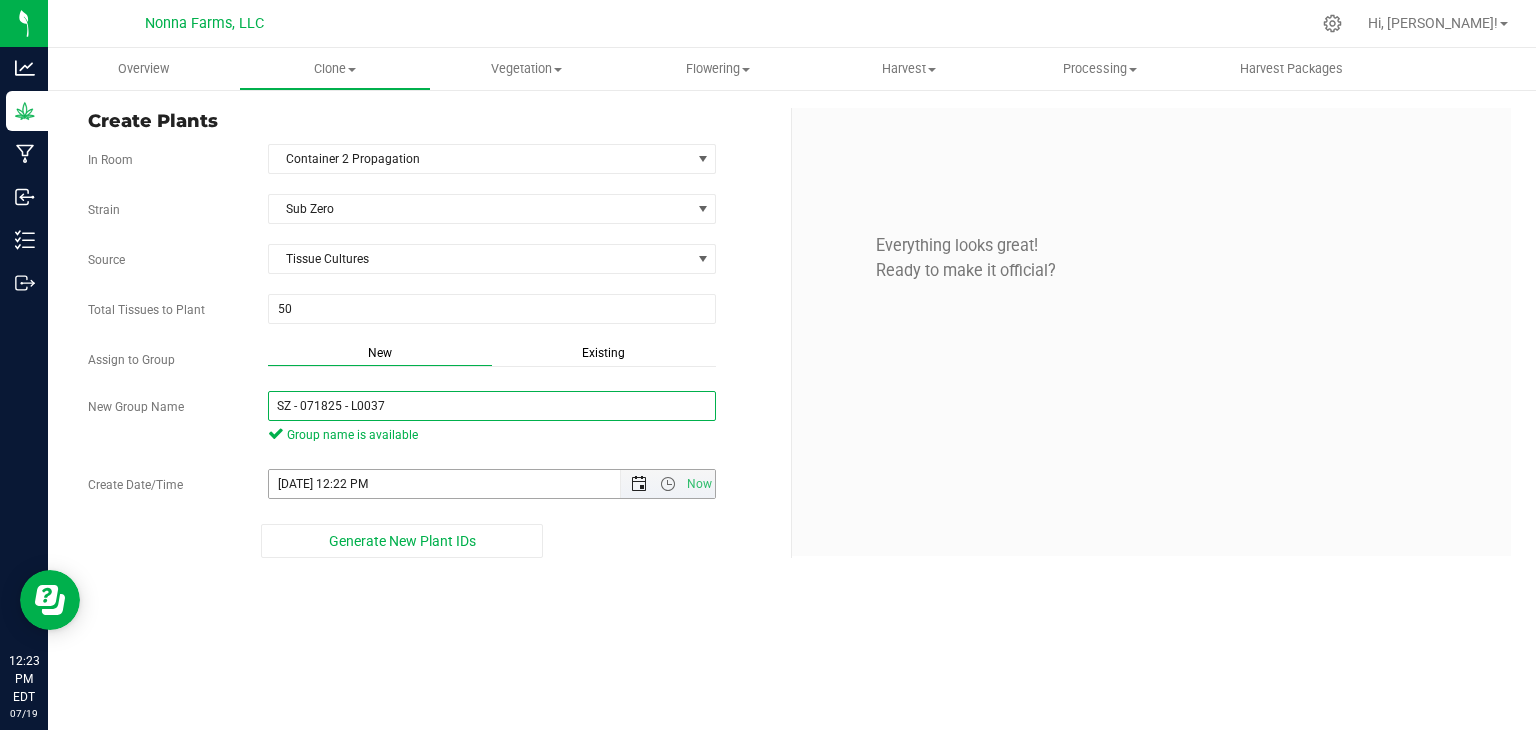 click at bounding box center (639, 484) 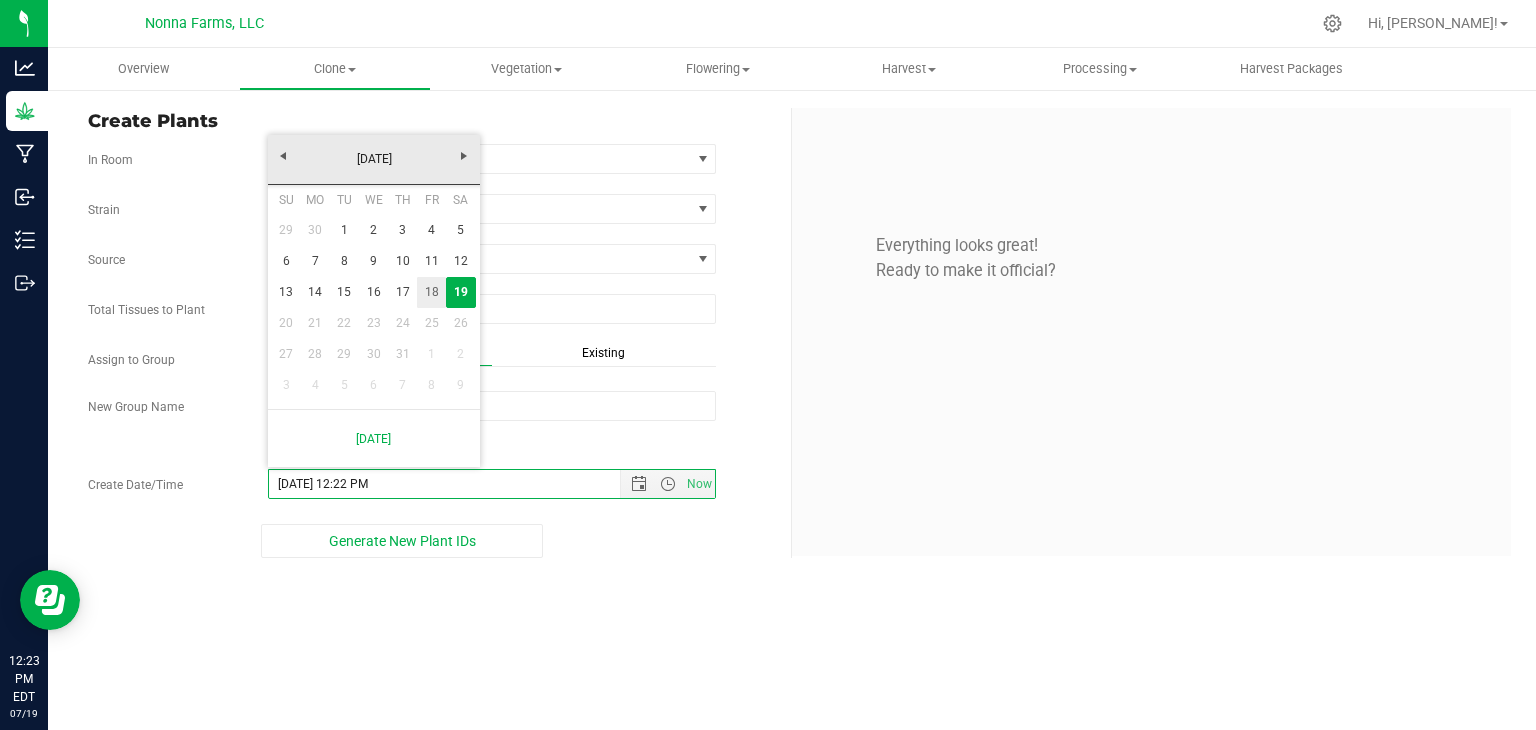 click on "18" at bounding box center (431, 292) 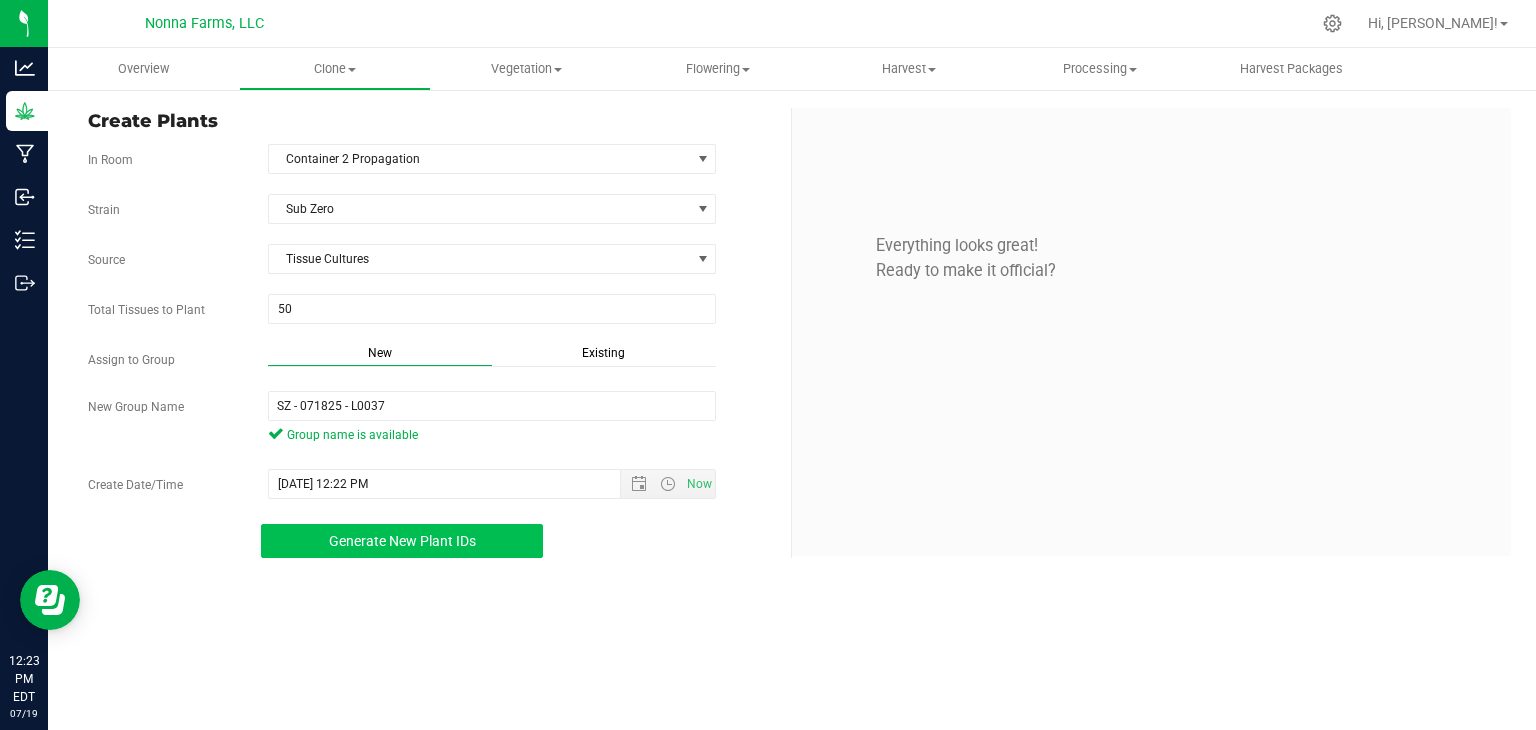 click on "Generate New Plant IDs" at bounding box center [402, 541] 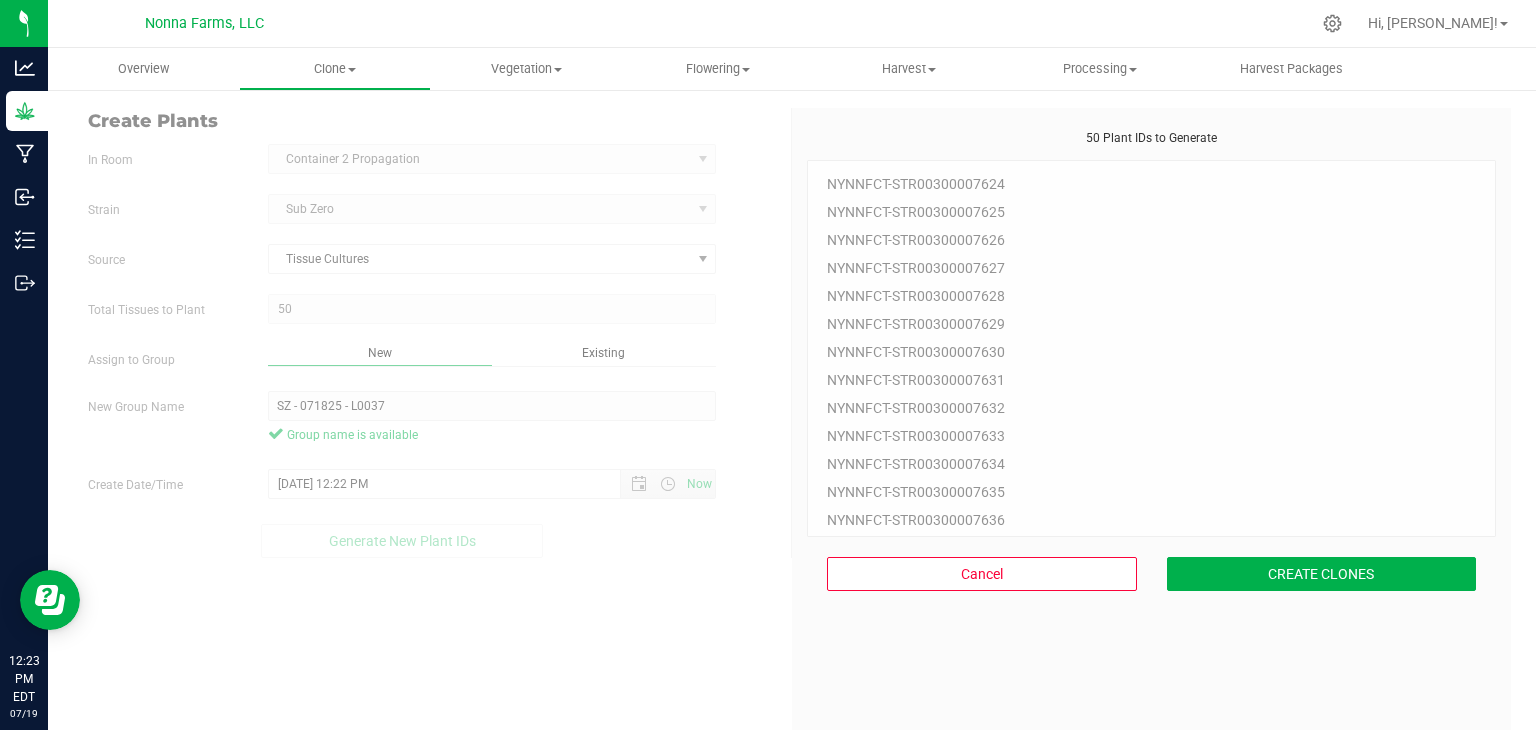scroll, scrollTop: 60, scrollLeft: 0, axis: vertical 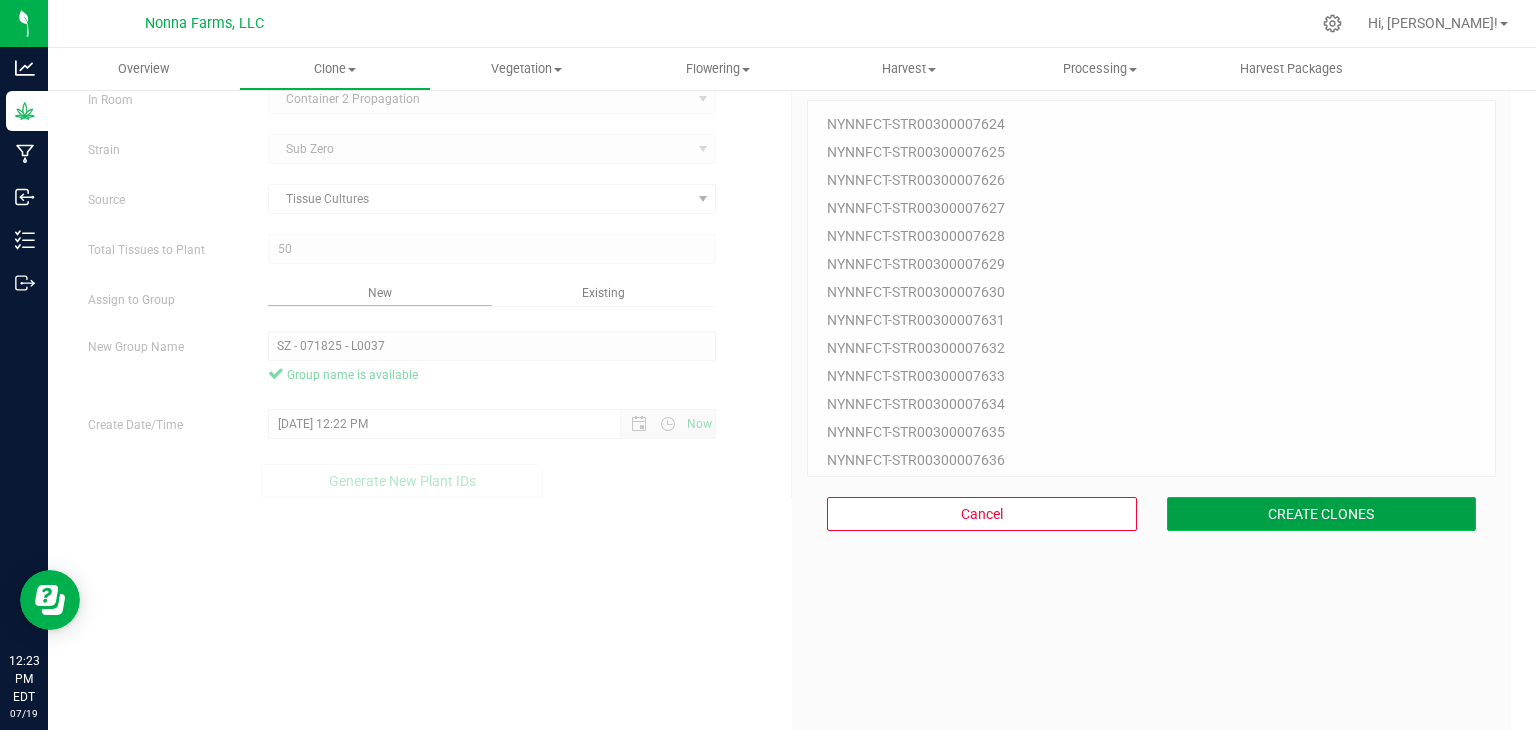 click on "CREATE CLONES" at bounding box center [1322, 514] 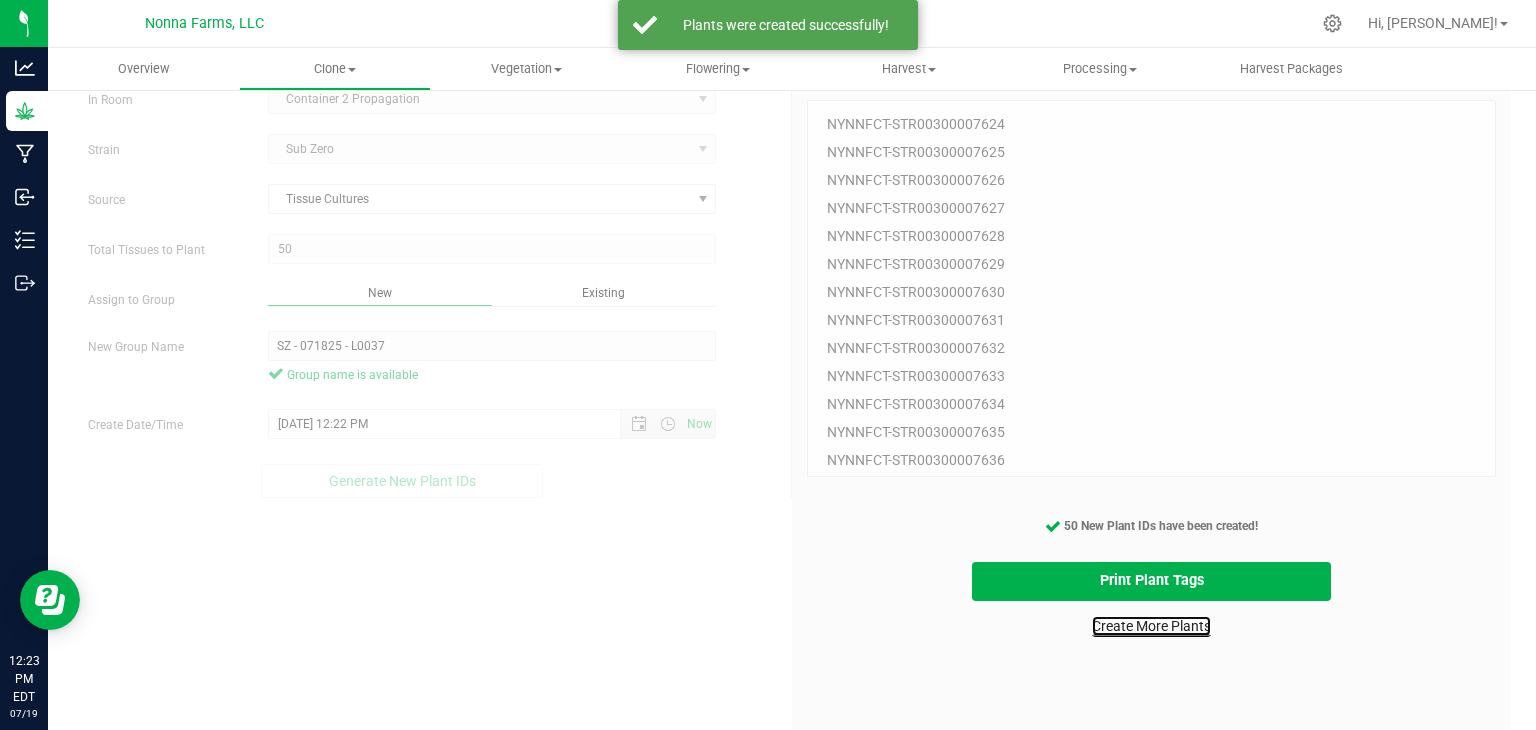 click on "Create More Plants" at bounding box center [1151, 626] 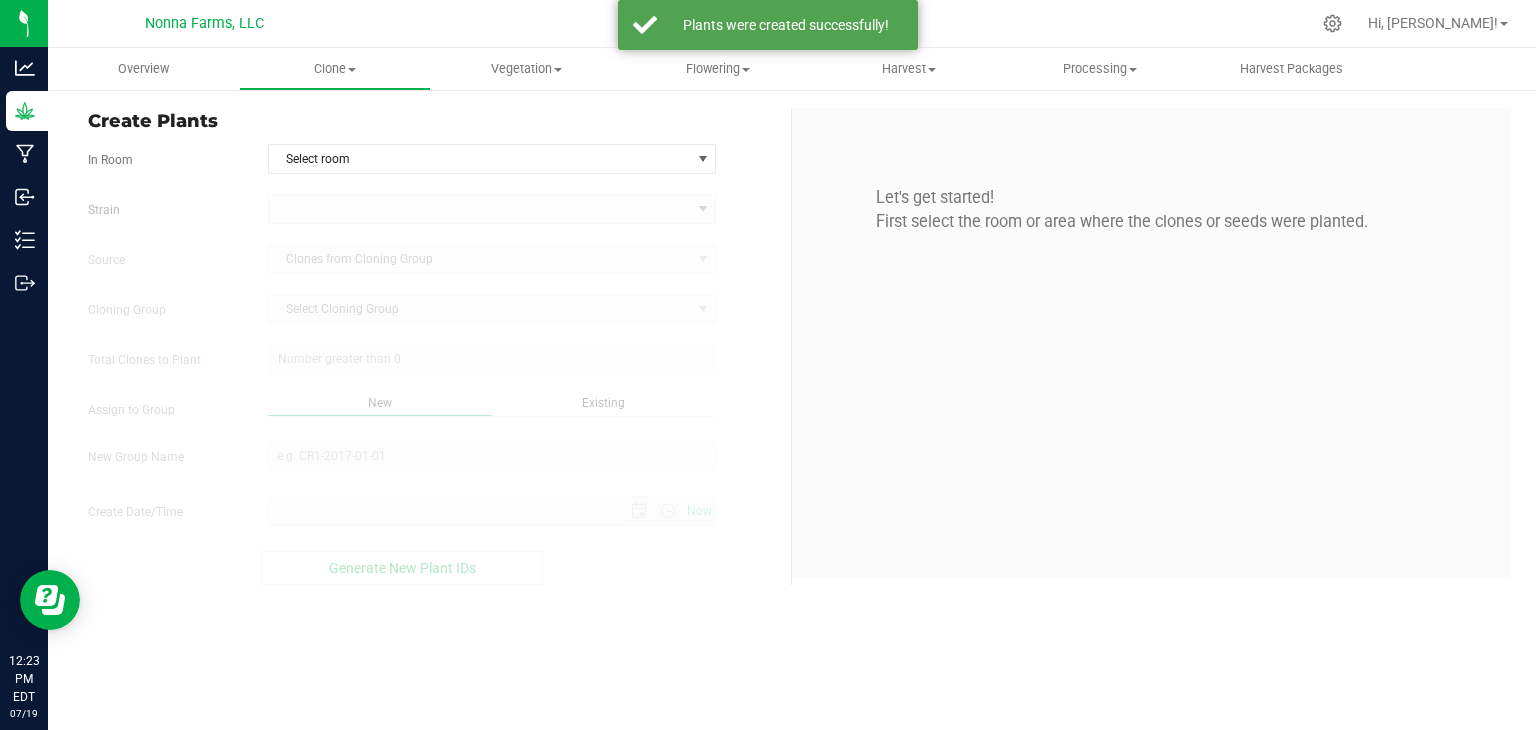 scroll, scrollTop: 0, scrollLeft: 0, axis: both 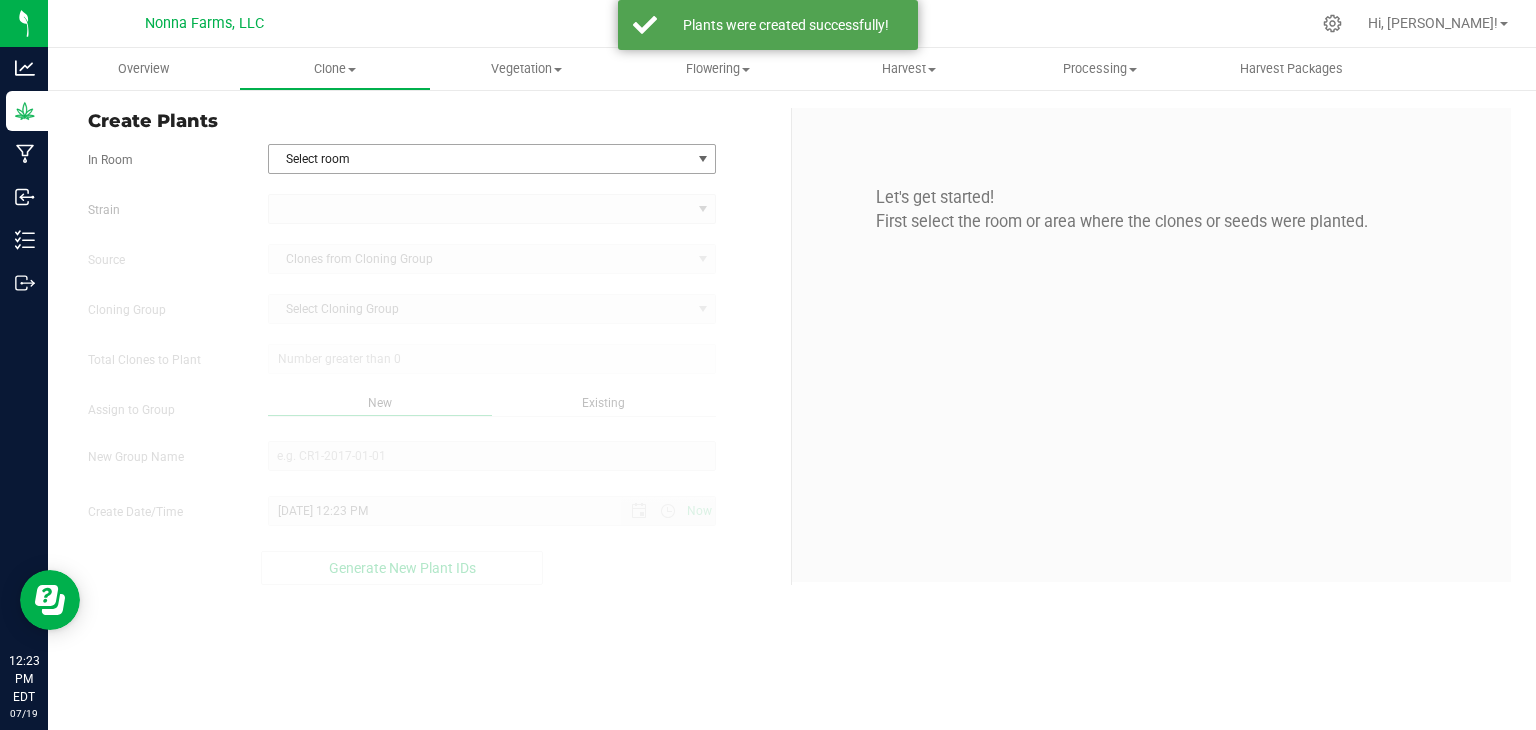 click on "Select room" at bounding box center (480, 159) 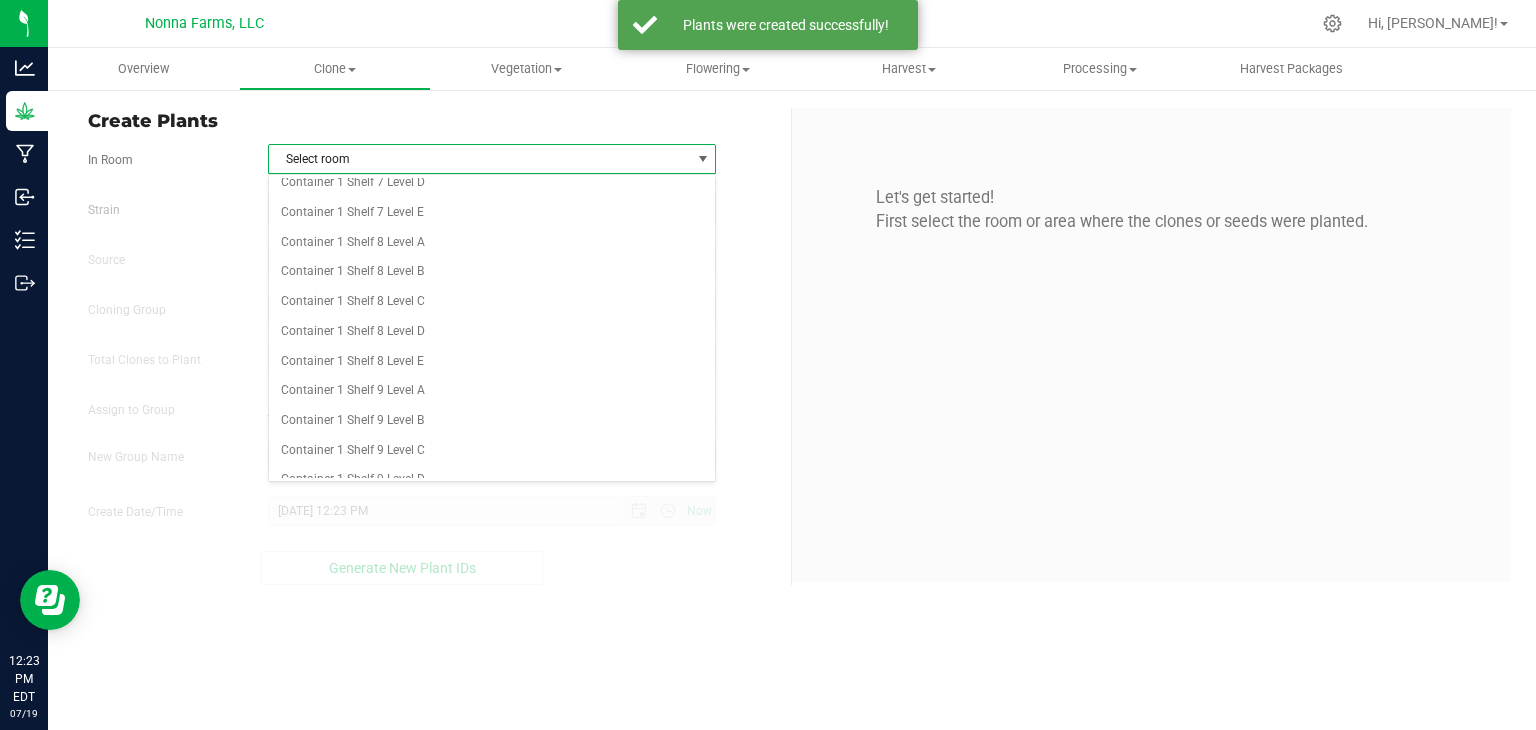 scroll, scrollTop: 2400, scrollLeft: 0, axis: vertical 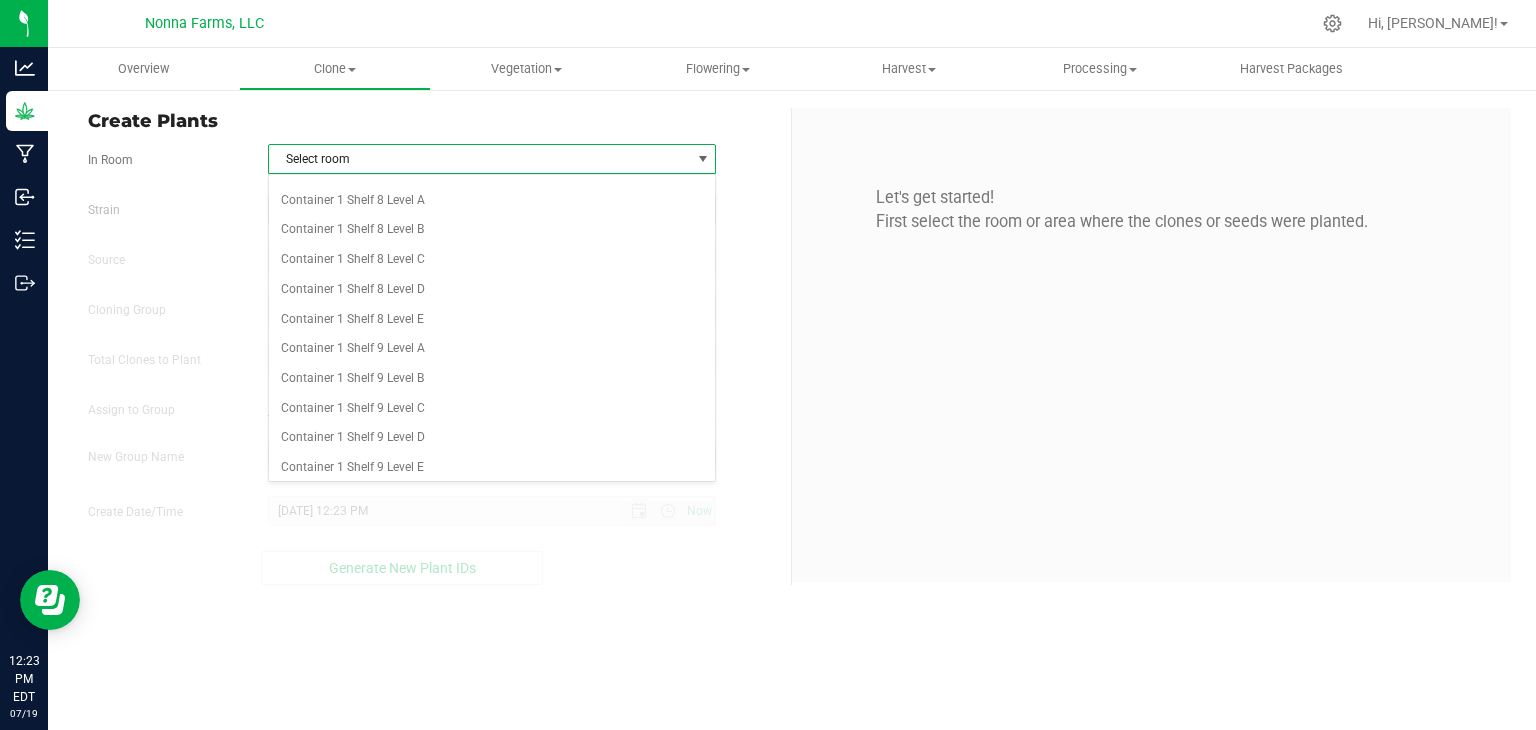 click on "Container 2 Propagation" at bounding box center (492, 498) 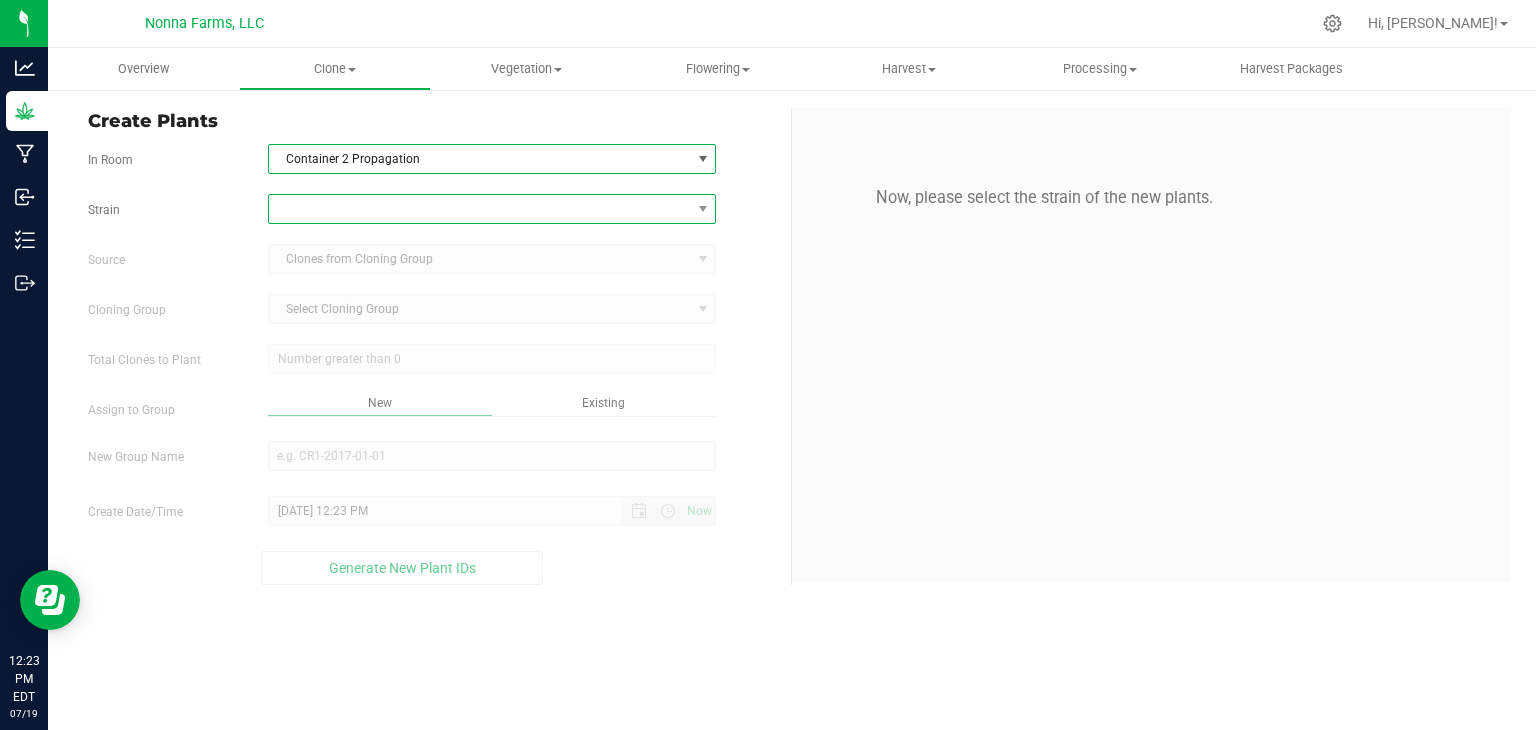 click at bounding box center [480, 209] 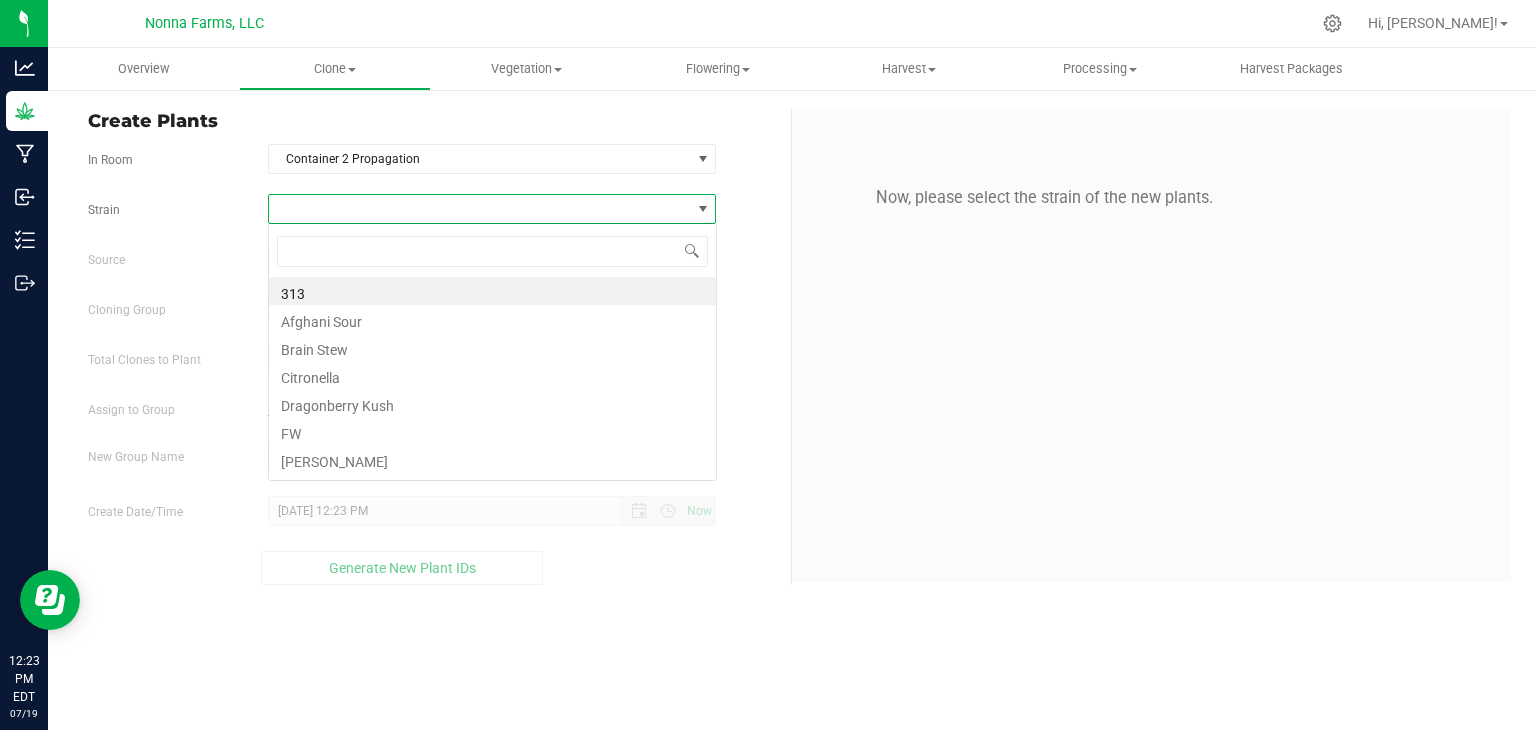 scroll, scrollTop: 99970, scrollLeft: 99551, axis: both 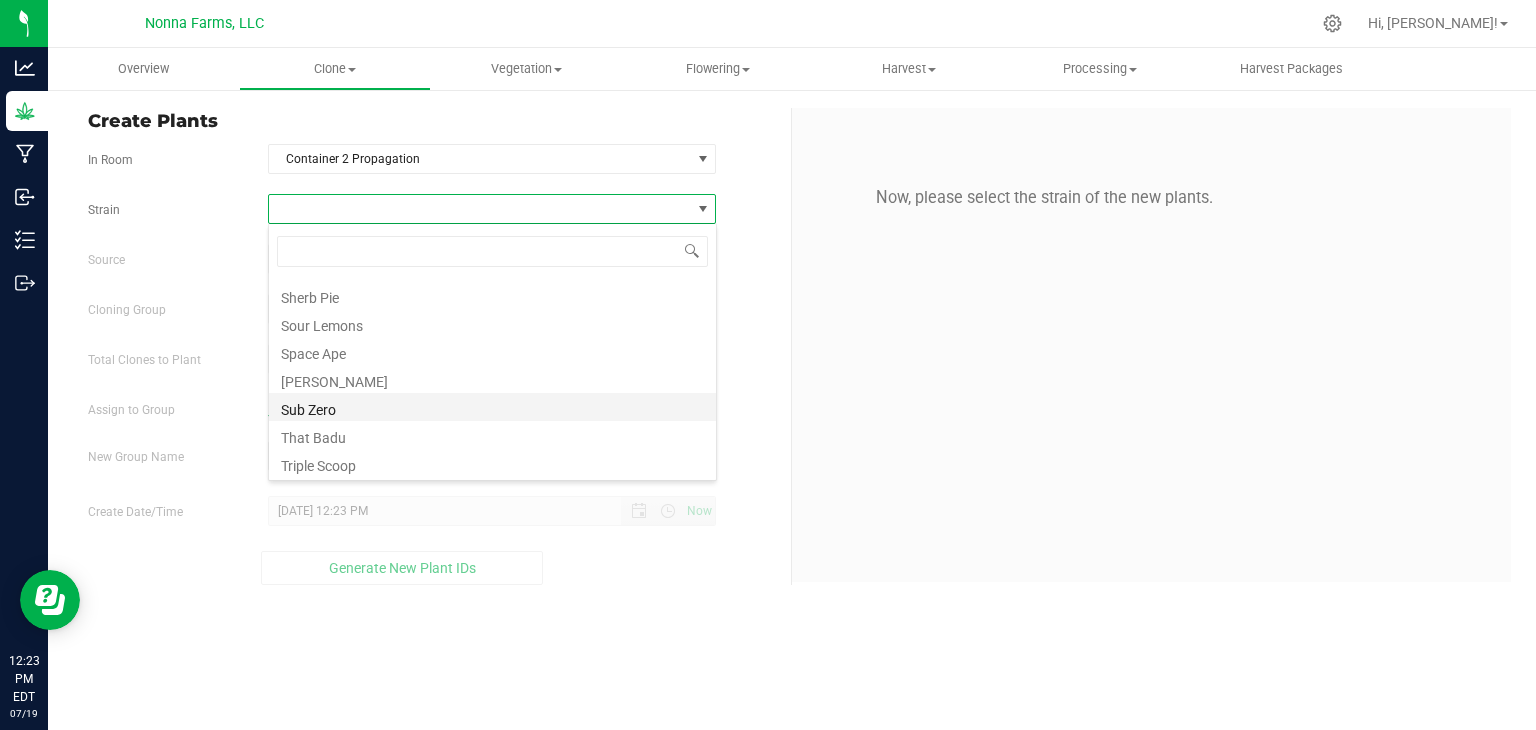 click on "Sub Zero" at bounding box center (492, 407) 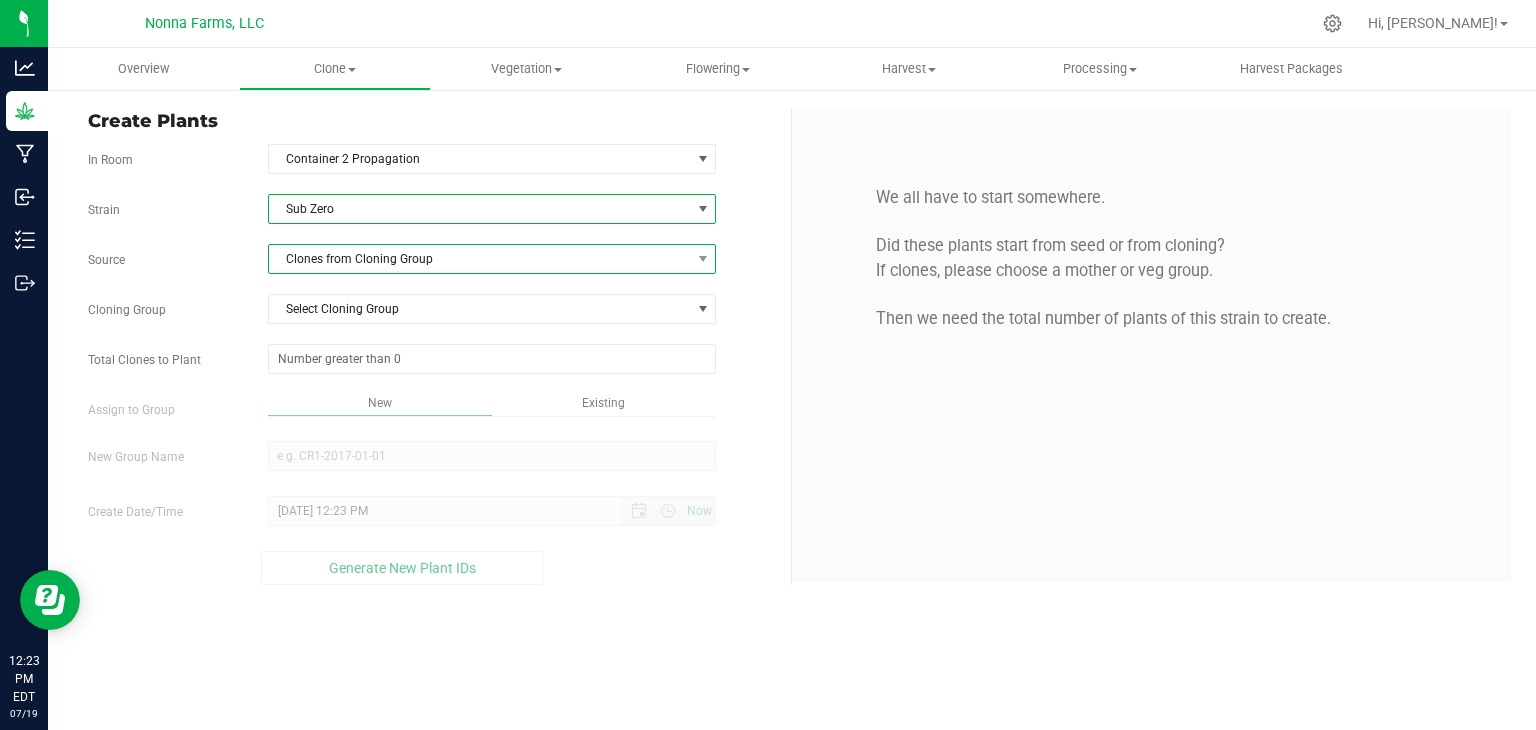 click on "Clones from Cloning Group" at bounding box center [480, 259] 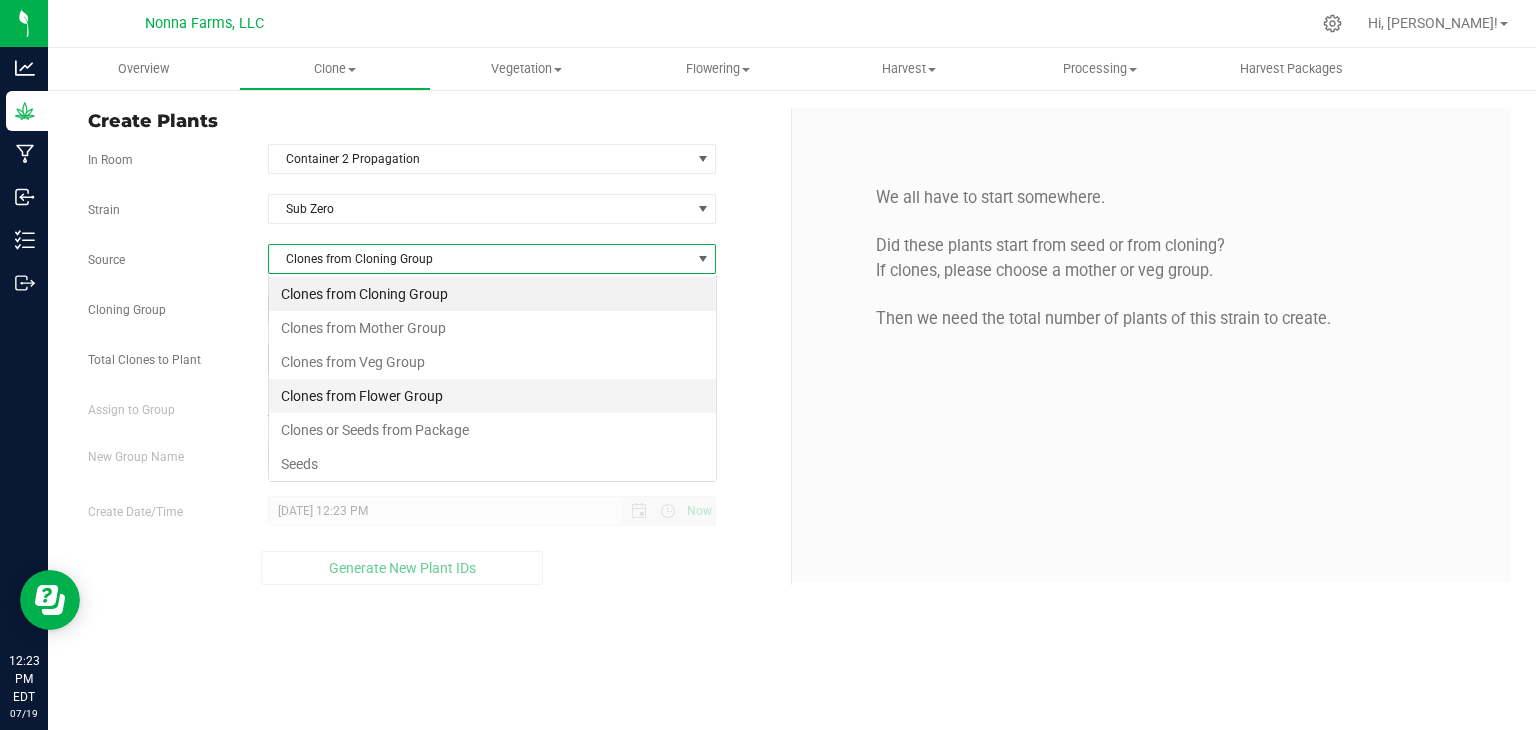 scroll, scrollTop: 99970, scrollLeft: 99551, axis: both 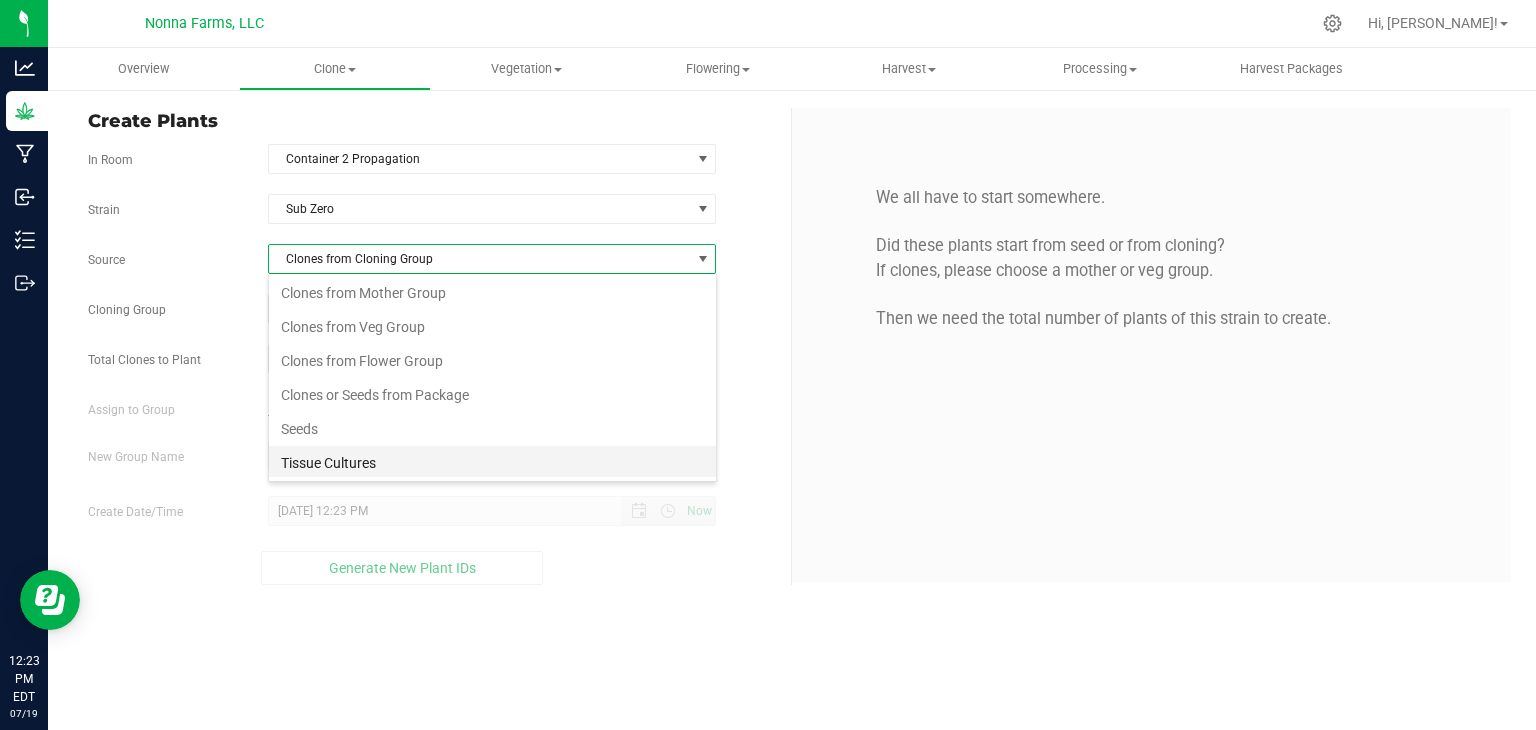 click on "Tissue Cultures" at bounding box center (492, 463) 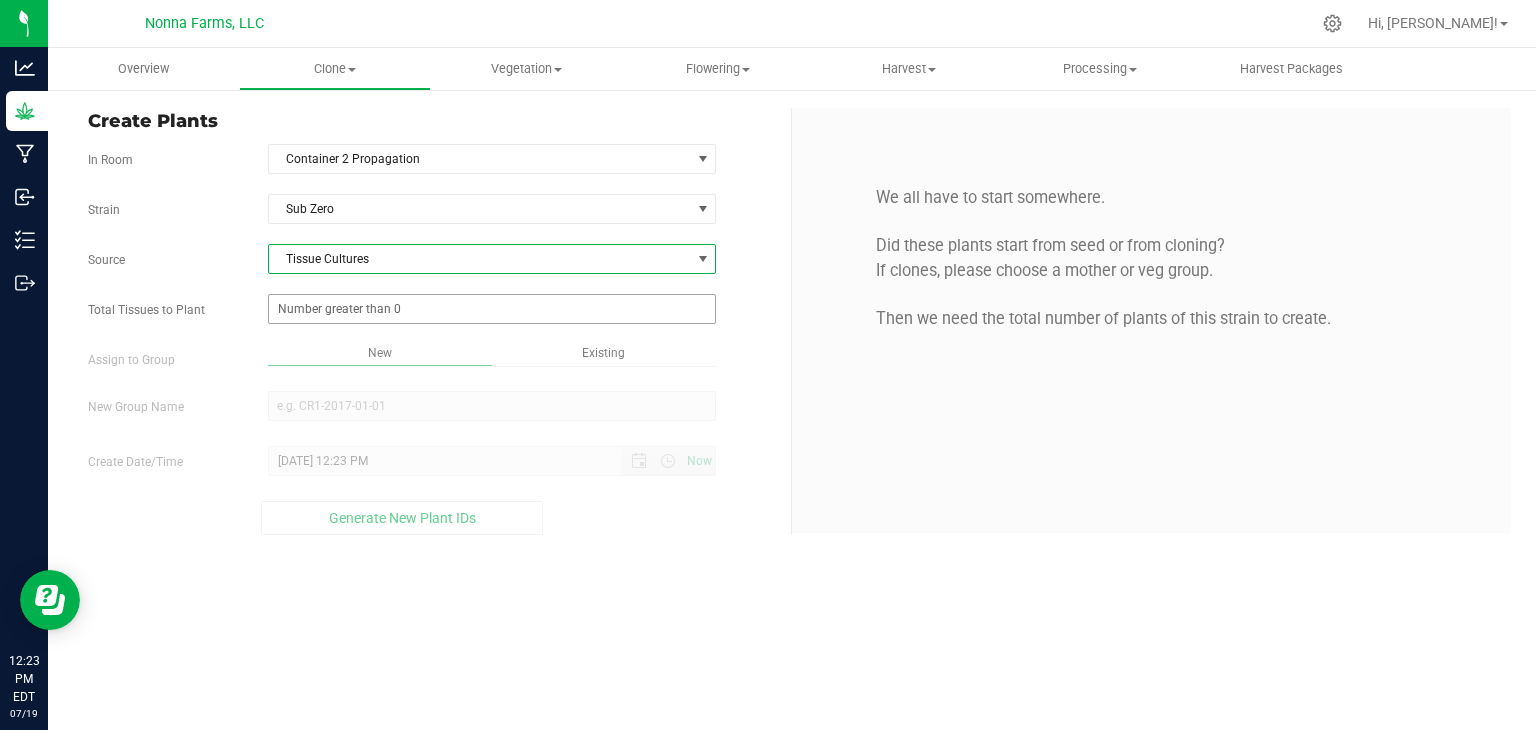 click at bounding box center (492, 309) 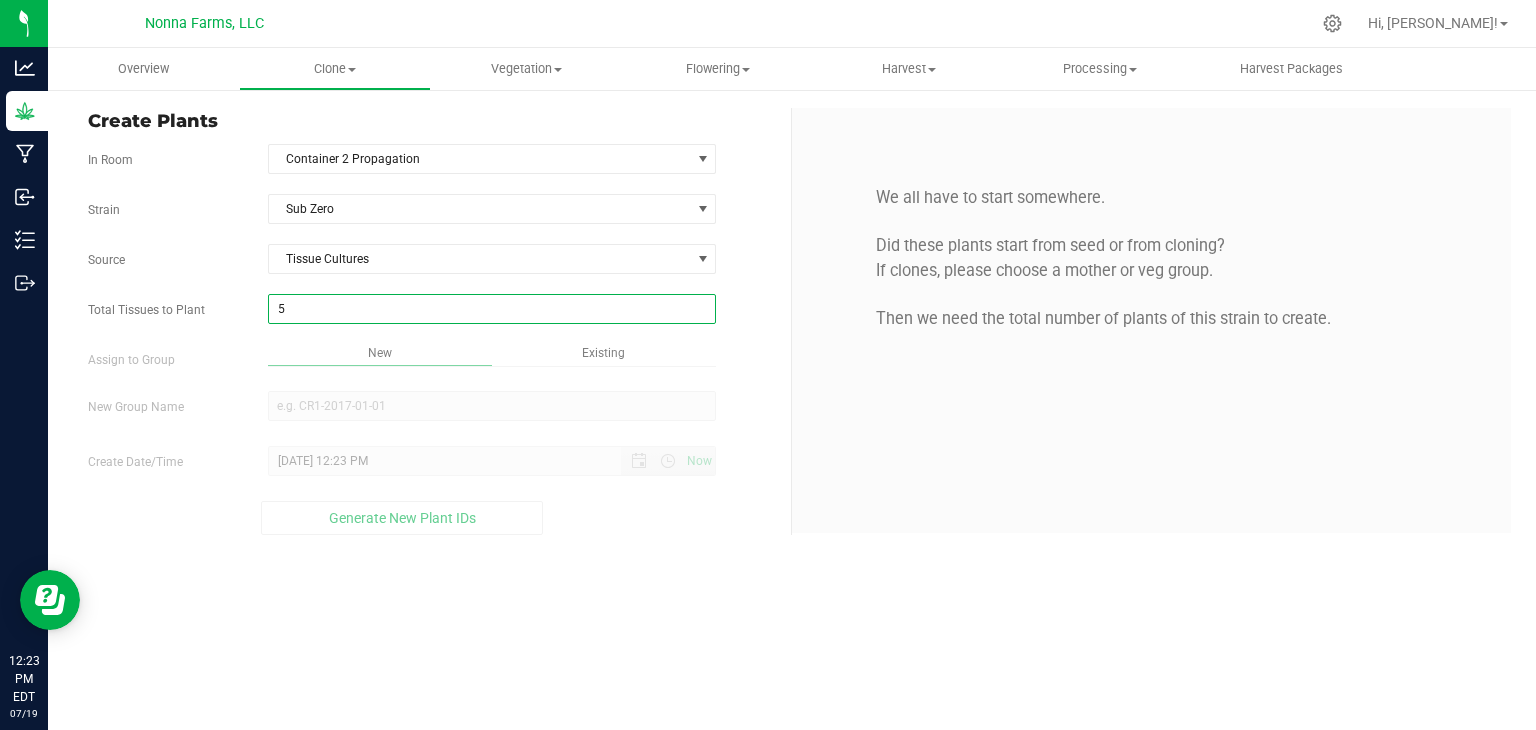 type on "50" 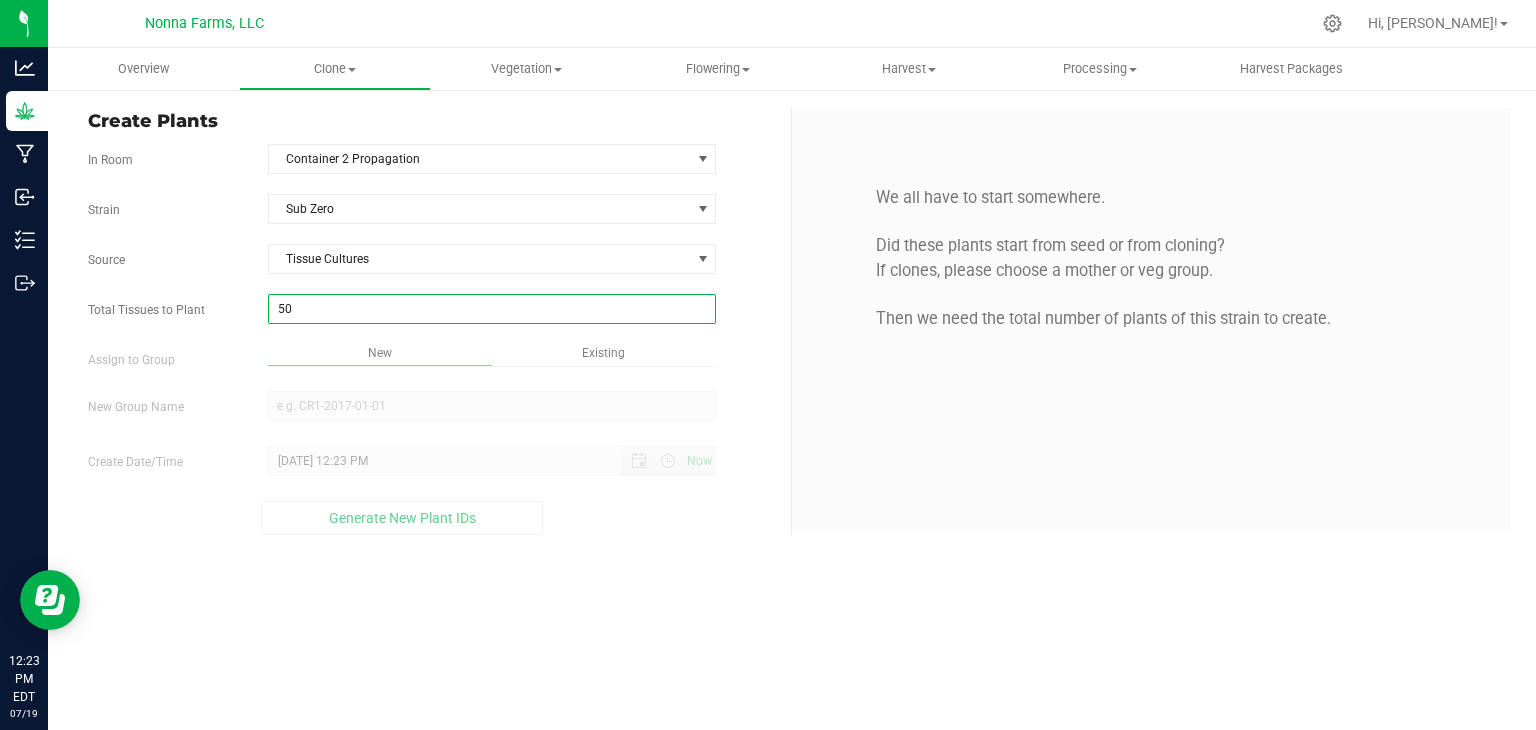 type on "50" 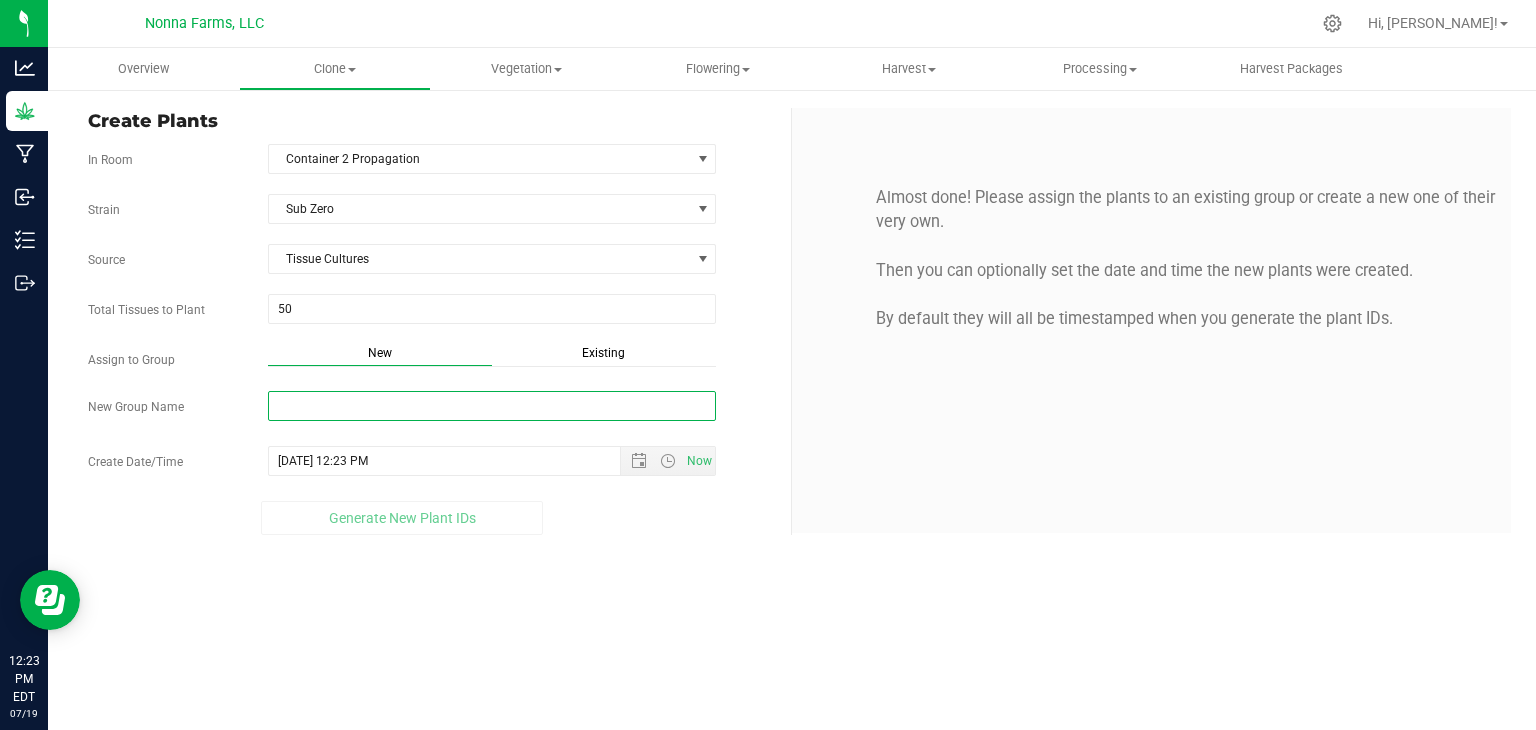 click on "New Group Name" at bounding box center [492, 406] 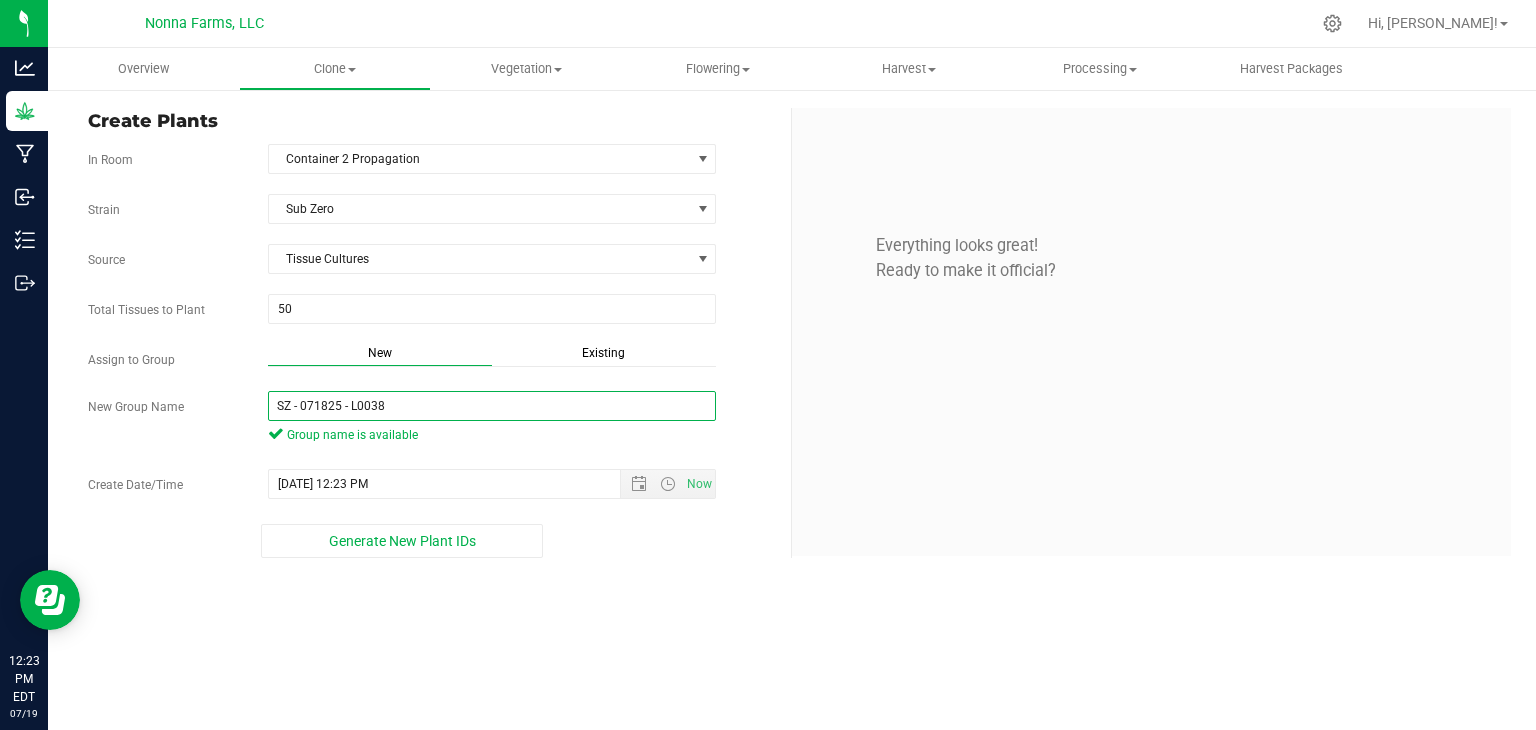 drag, startPoint x: 407, startPoint y: 400, endPoint x: 79, endPoint y: 396, distance: 328.02438 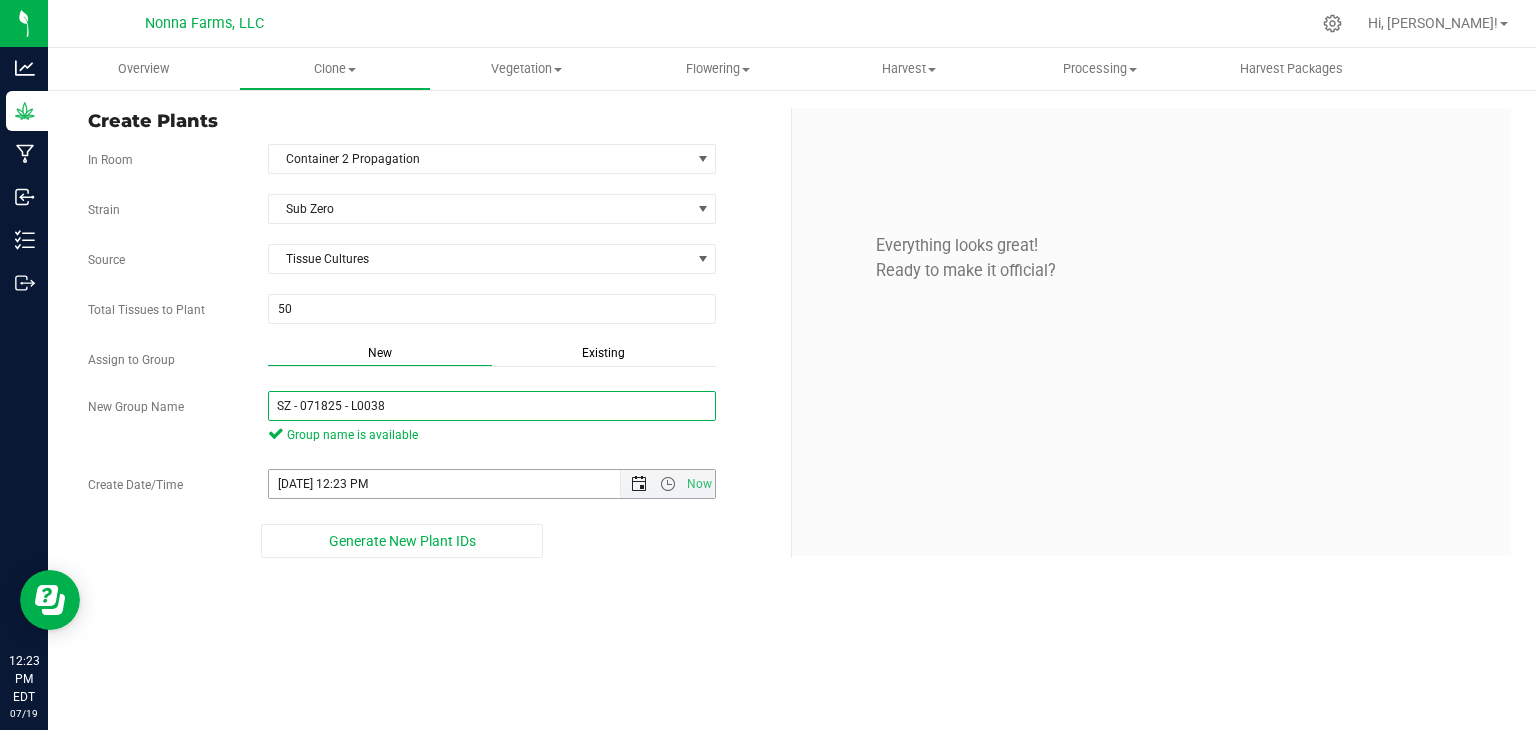 click at bounding box center (639, 484) 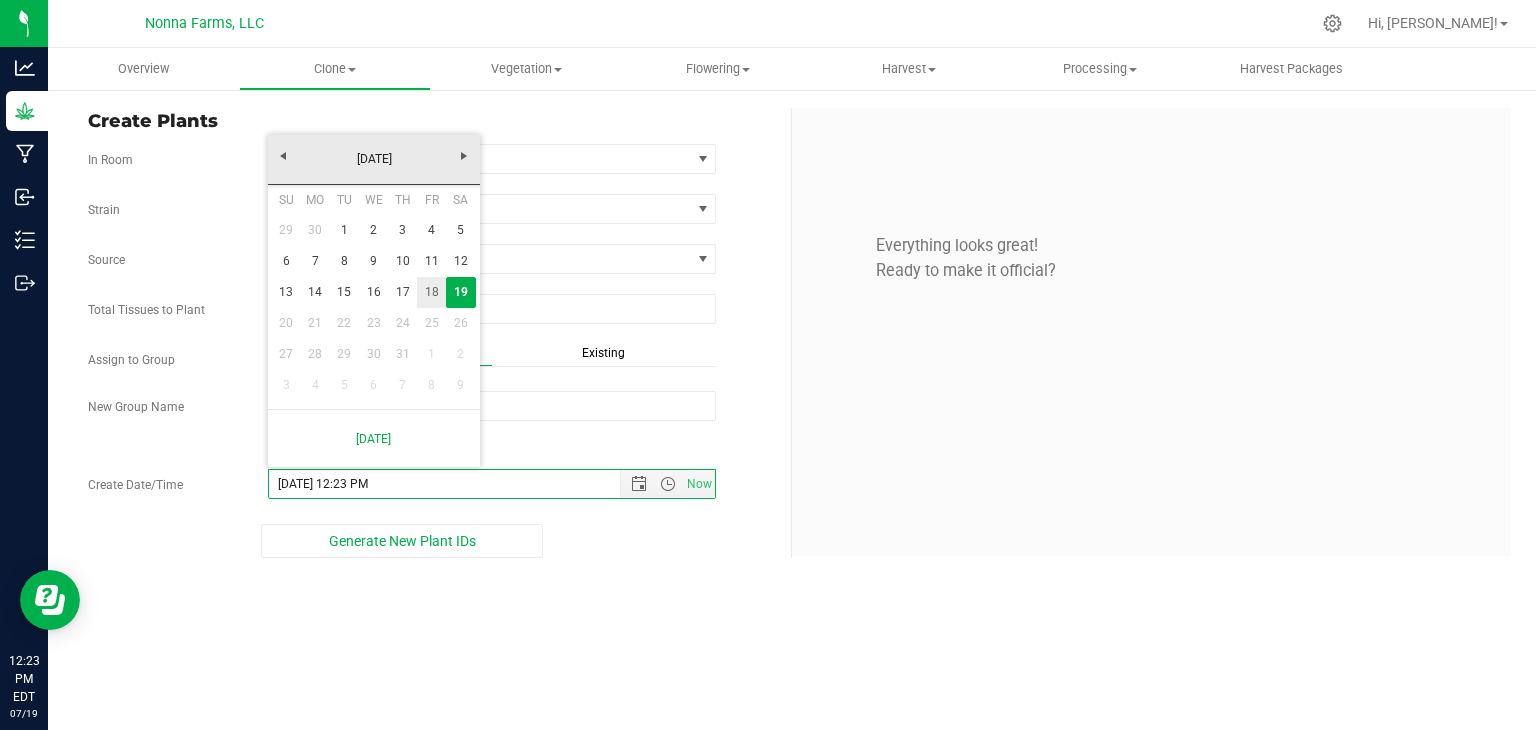click on "18" at bounding box center [431, 292] 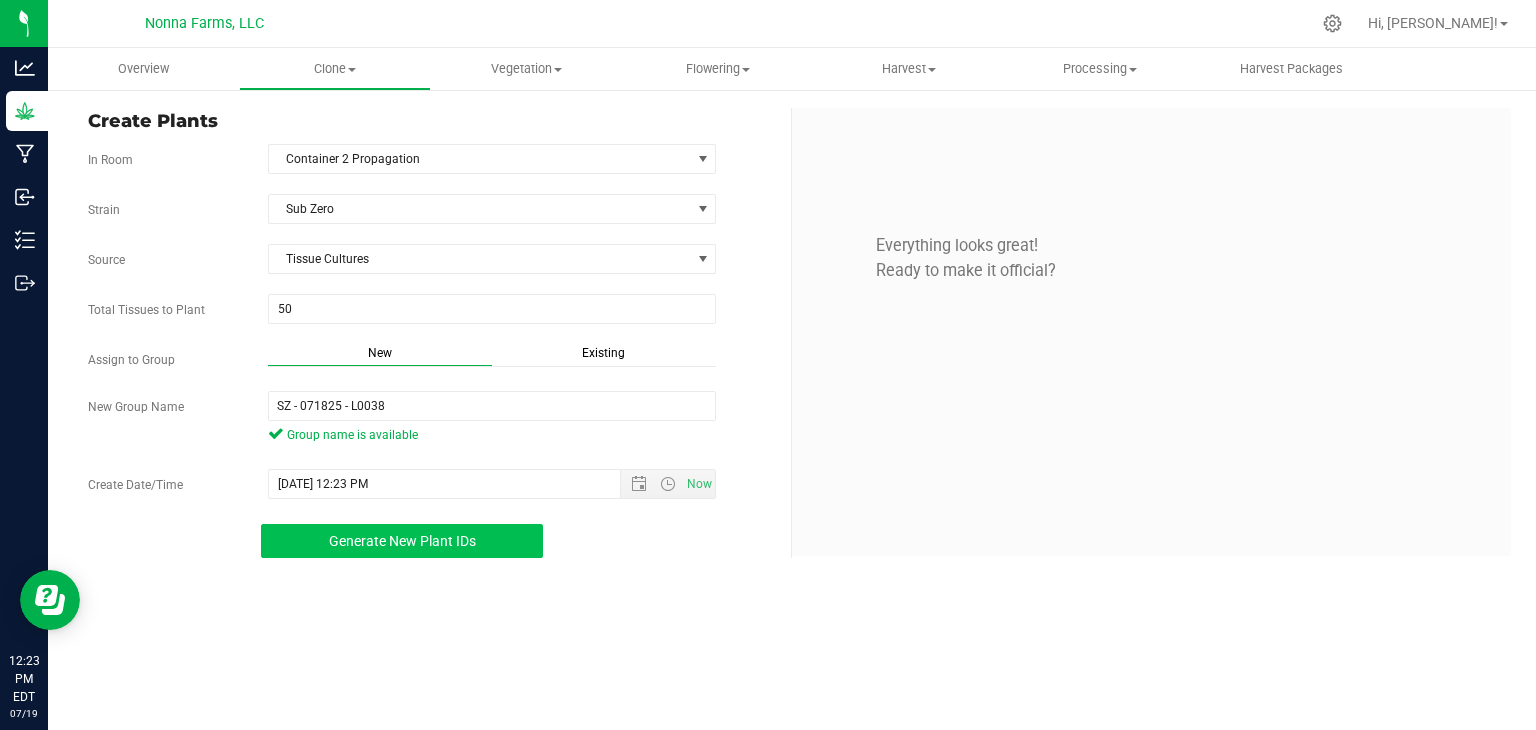 click on "Generate New Plant IDs" at bounding box center (402, 541) 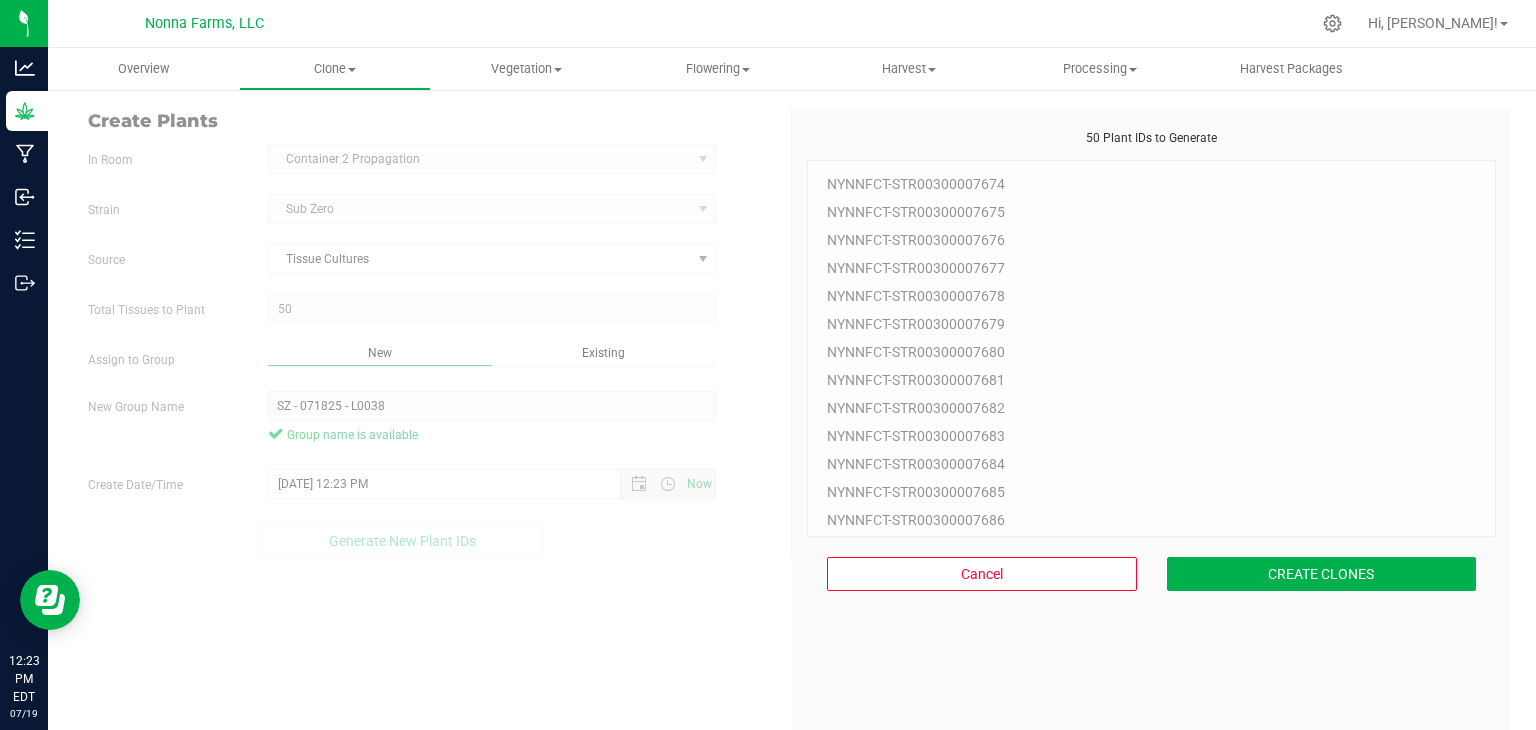 scroll, scrollTop: 60, scrollLeft: 0, axis: vertical 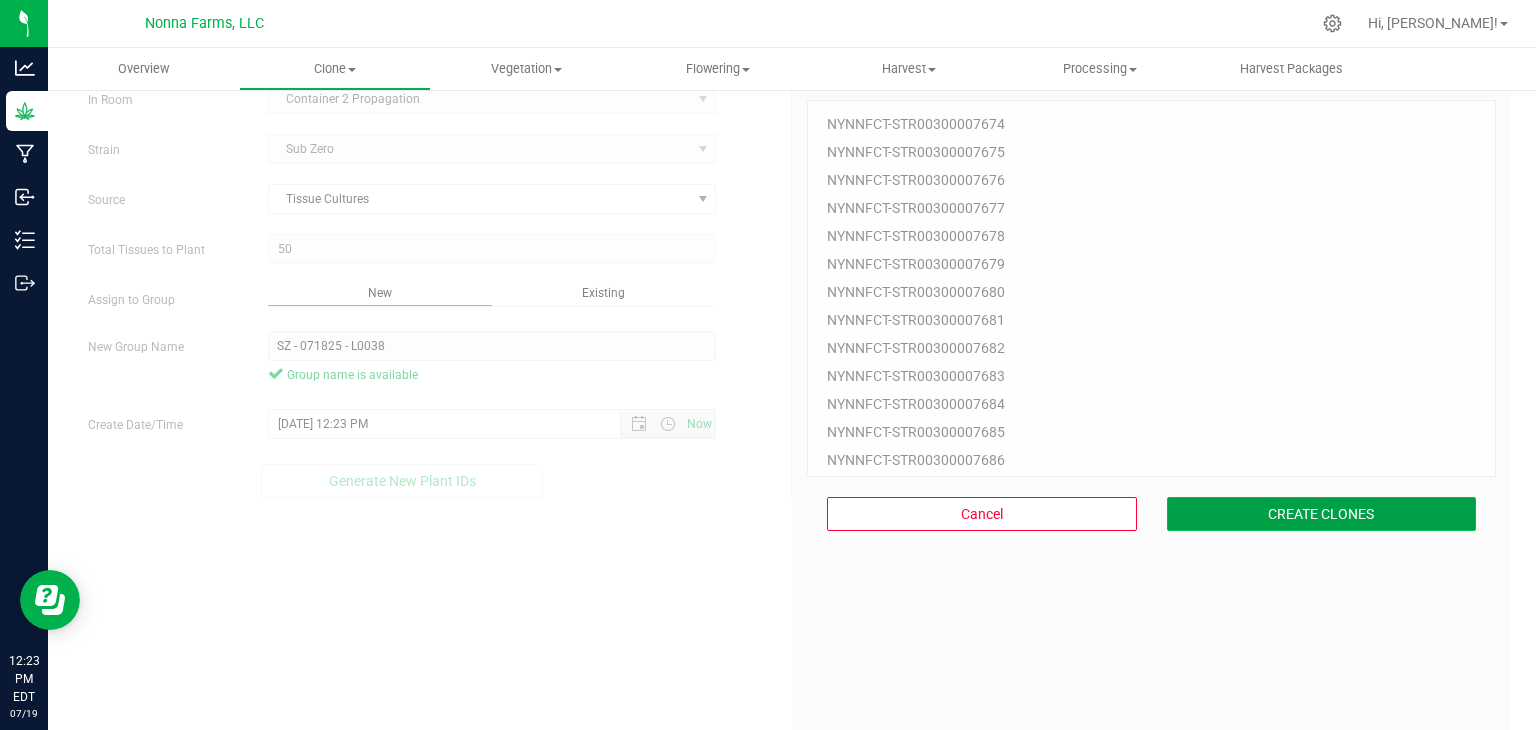 click on "CREATE CLONES" at bounding box center (1322, 514) 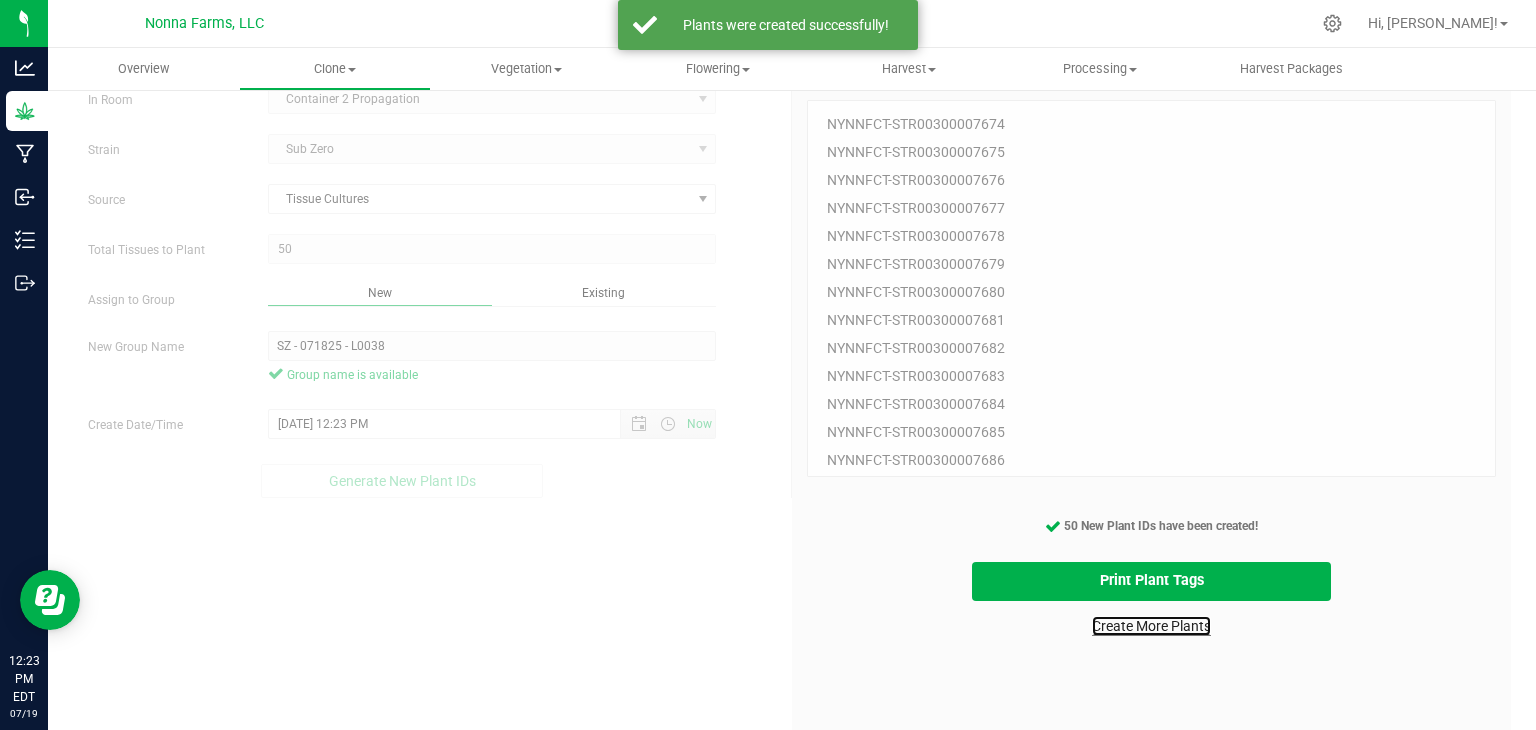 click on "Create More Plants" at bounding box center (1151, 626) 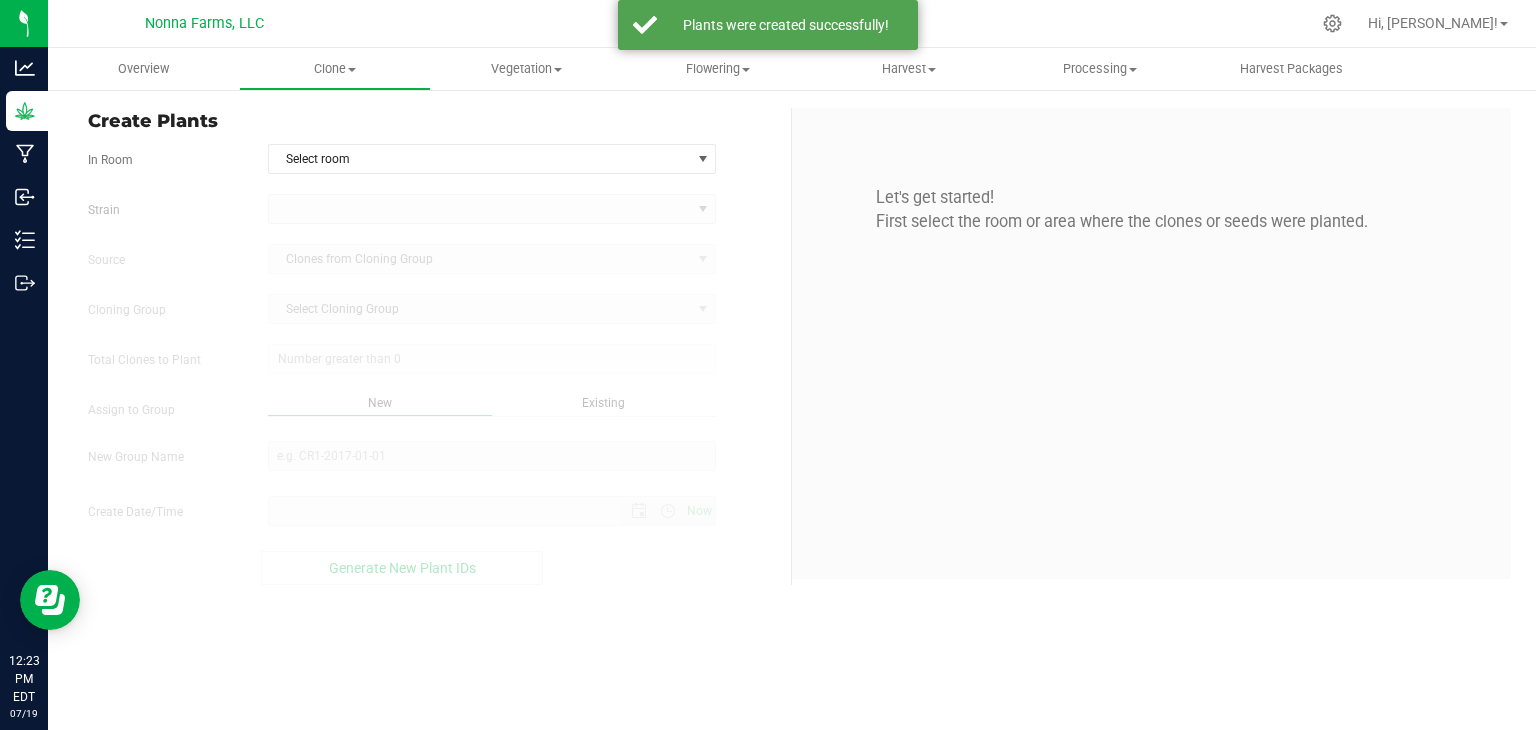 scroll, scrollTop: 0, scrollLeft: 0, axis: both 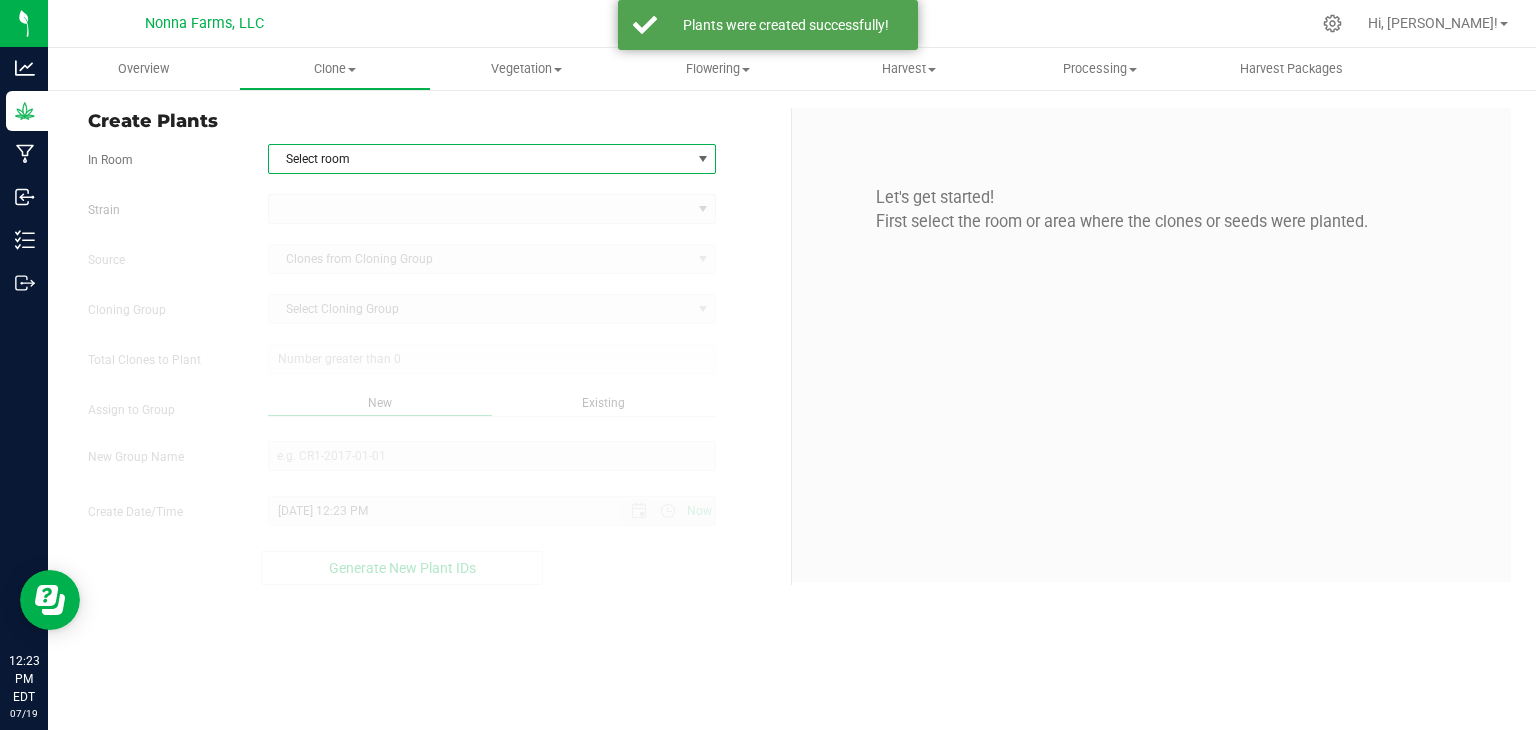 click on "Select room" at bounding box center (480, 159) 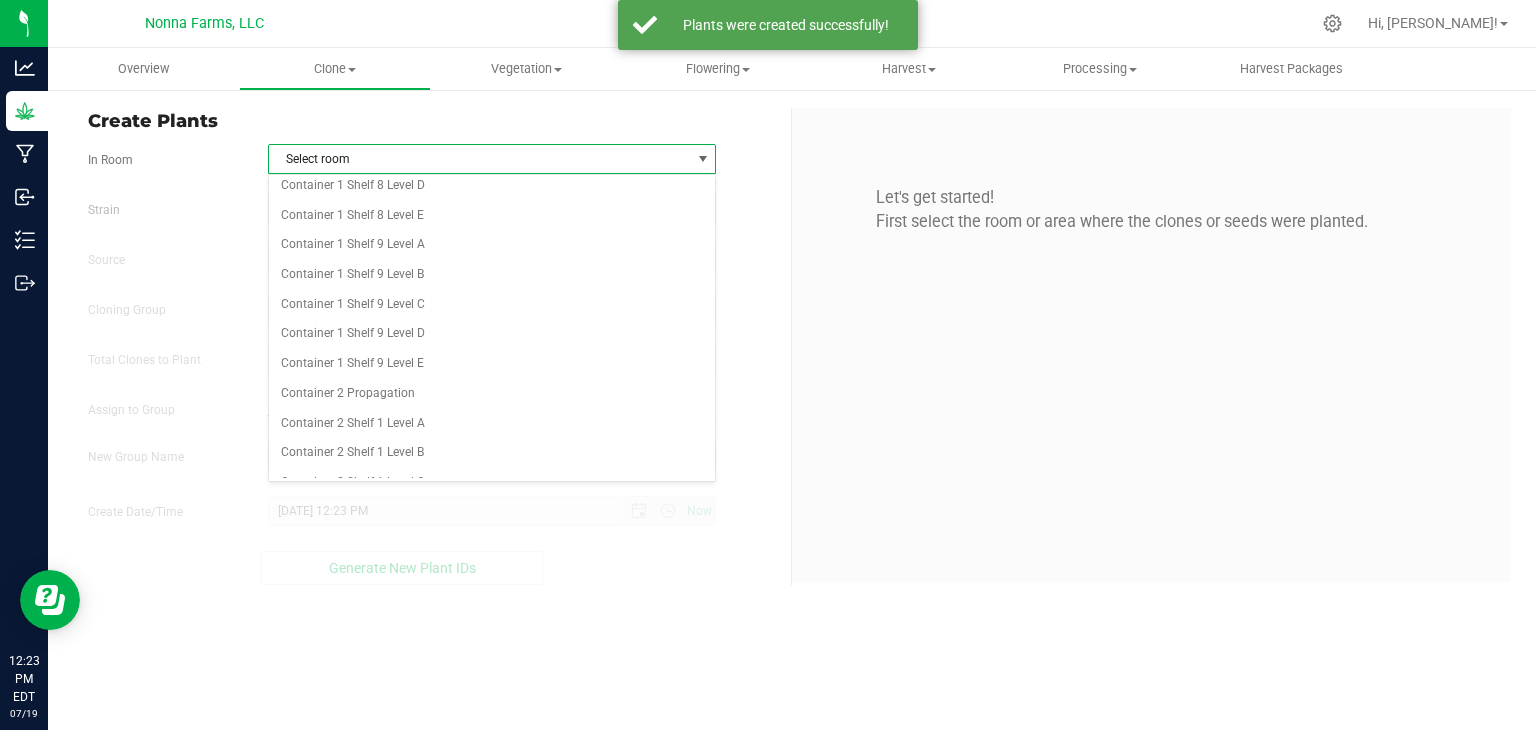 scroll, scrollTop: 2500, scrollLeft: 0, axis: vertical 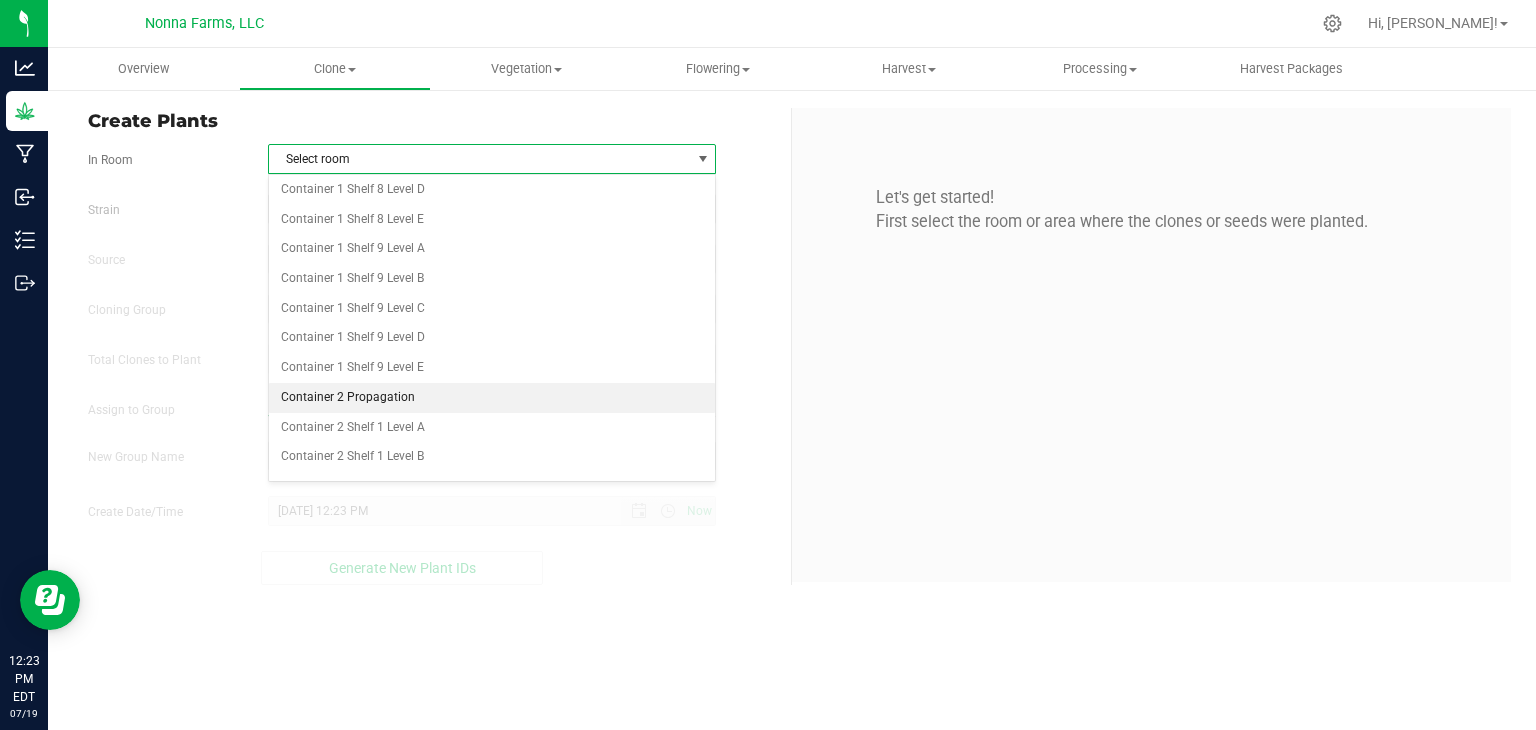 click on "Container 2 Propagation" at bounding box center [492, 398] 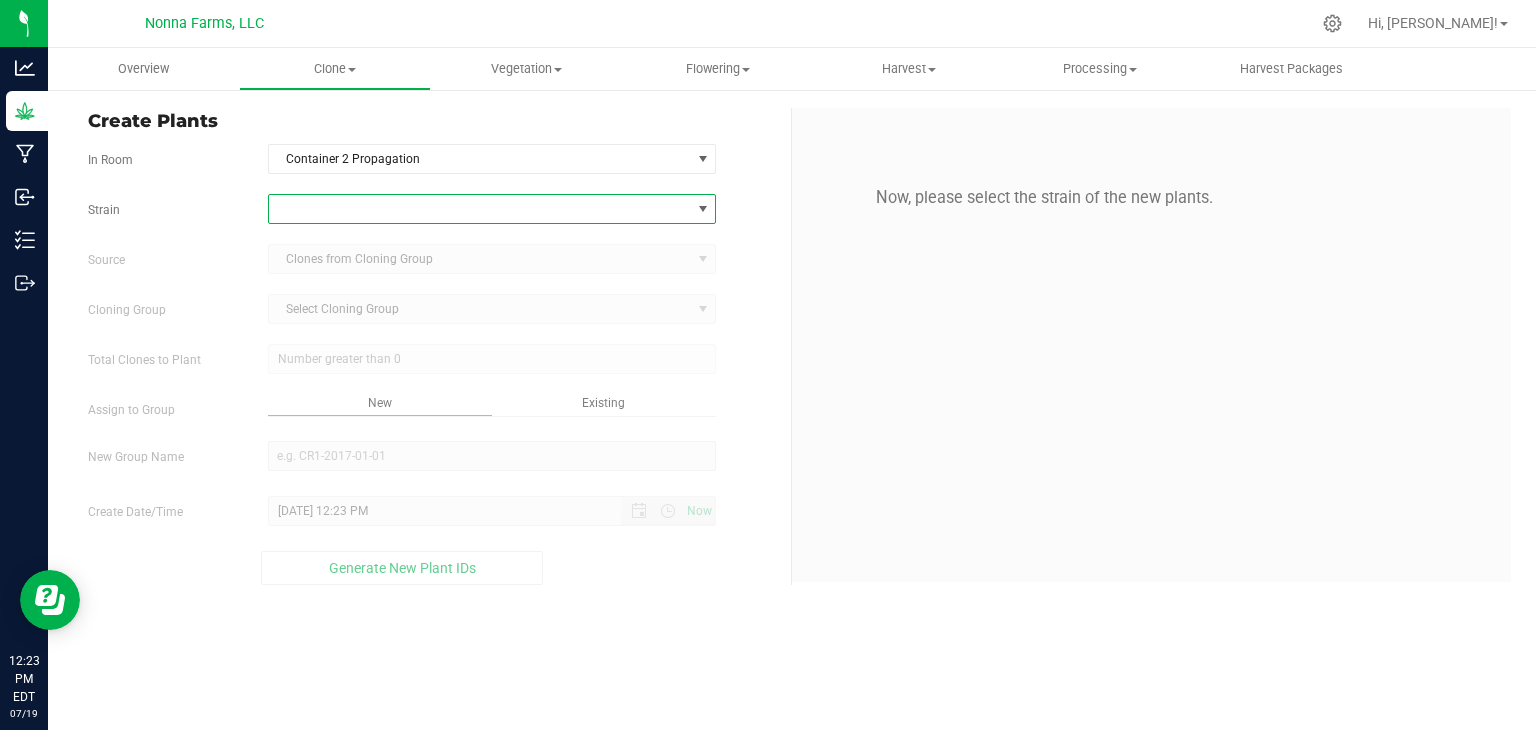 click at bounding box center (480, 209) 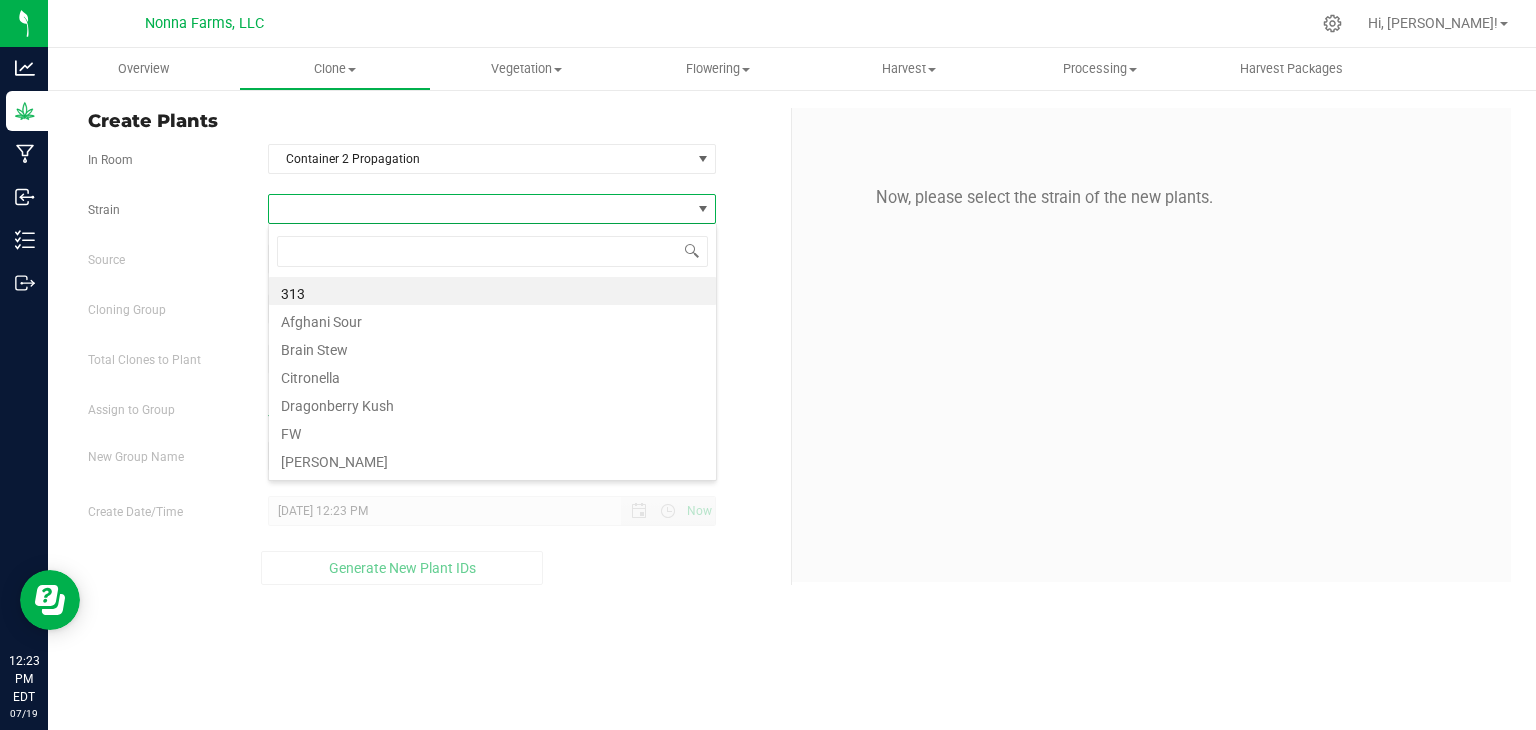 scroll, scrollTop: 99970, scrollLeft: 99551, axis: both 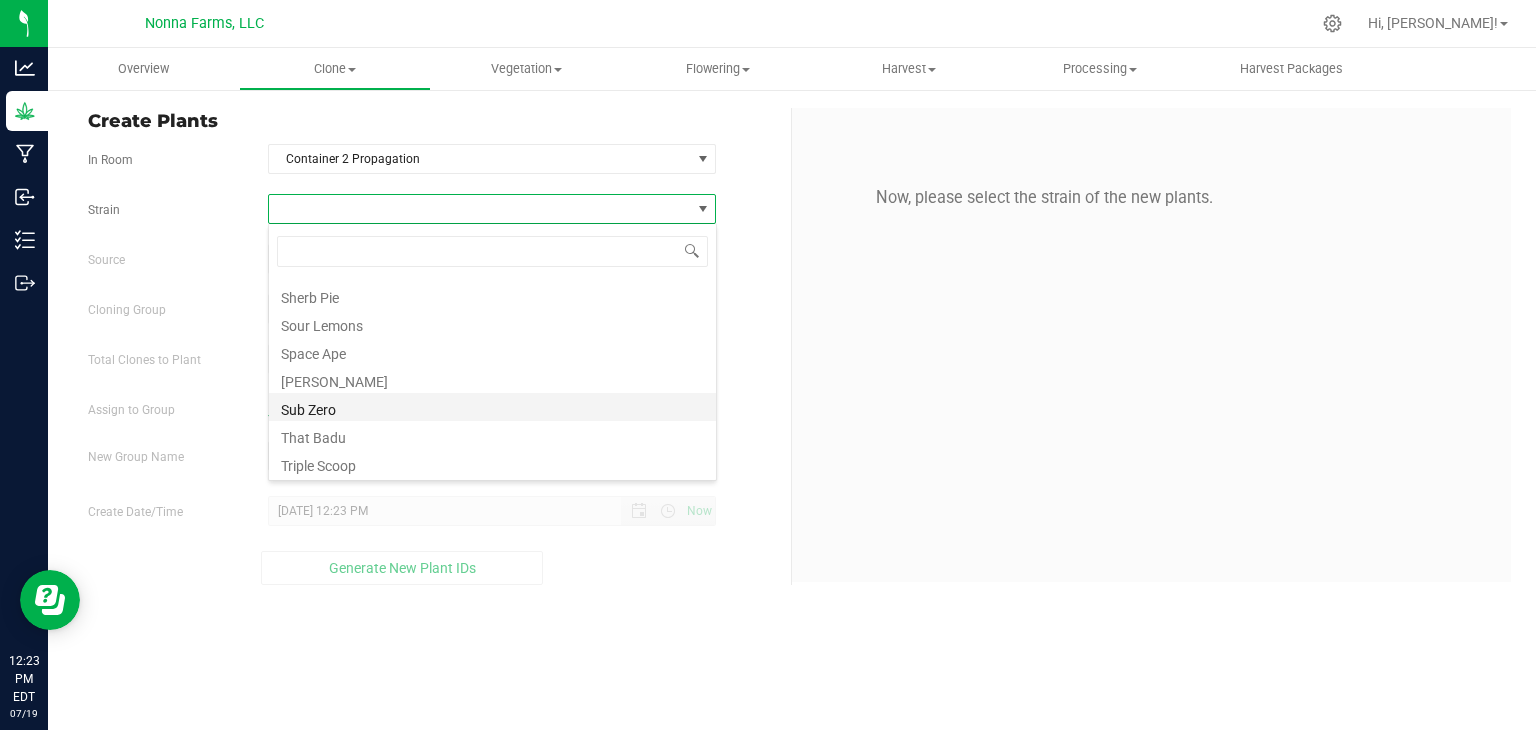 click on "Sub Zero" at bounding box center [492, 407] 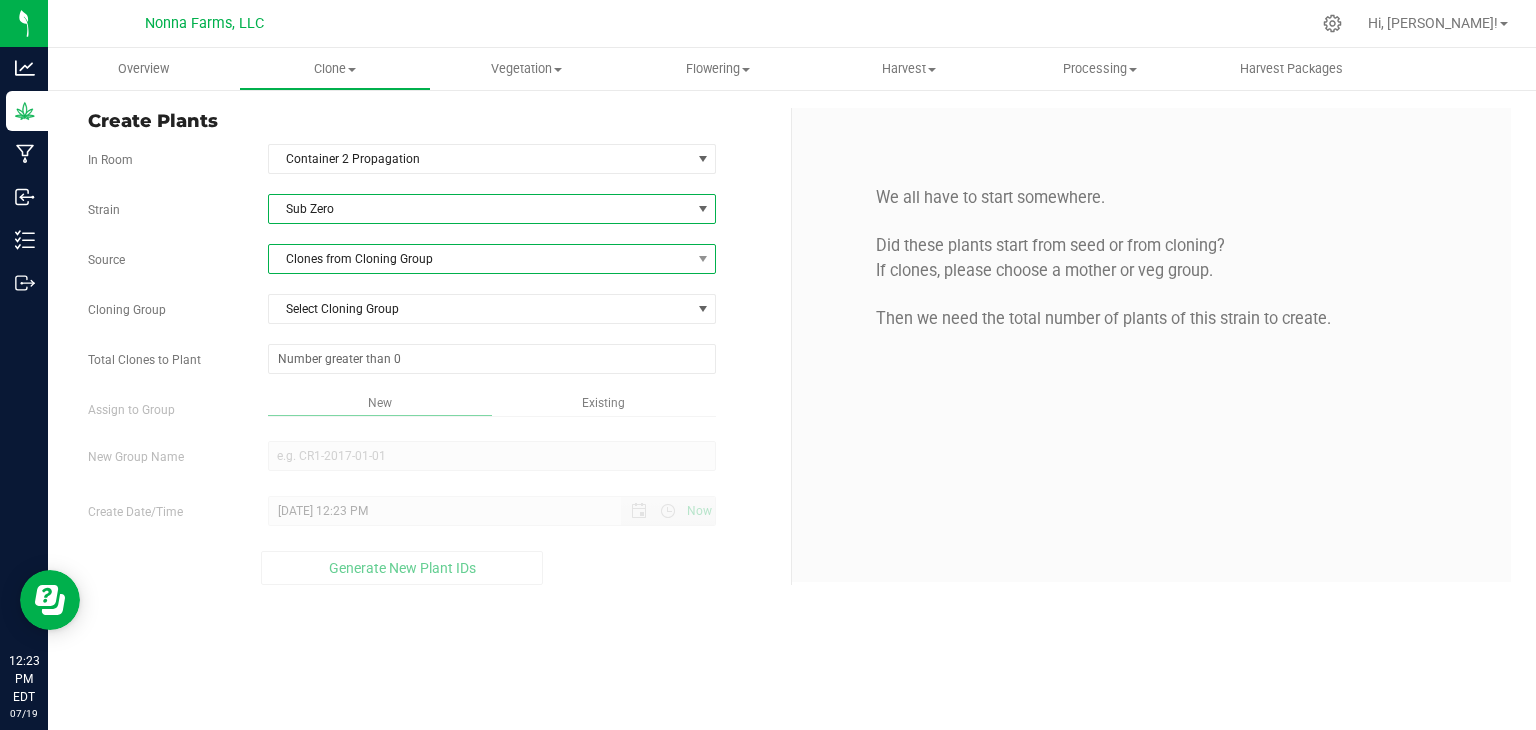 click on "Clones from Cloning Group" at bounding box center (480, 259) 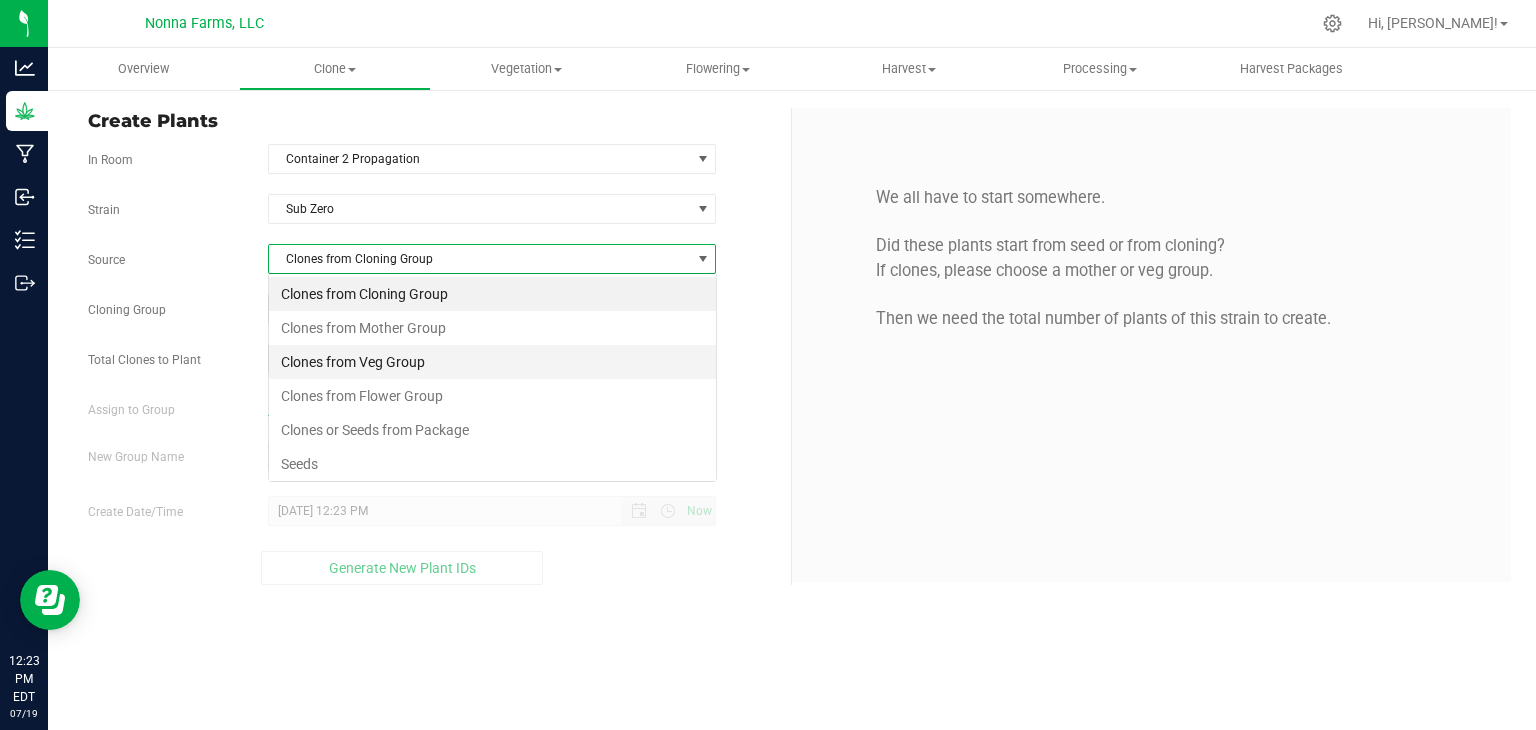 scroll, scrollTop: 99970, scrollLeft: 99551, axis: both 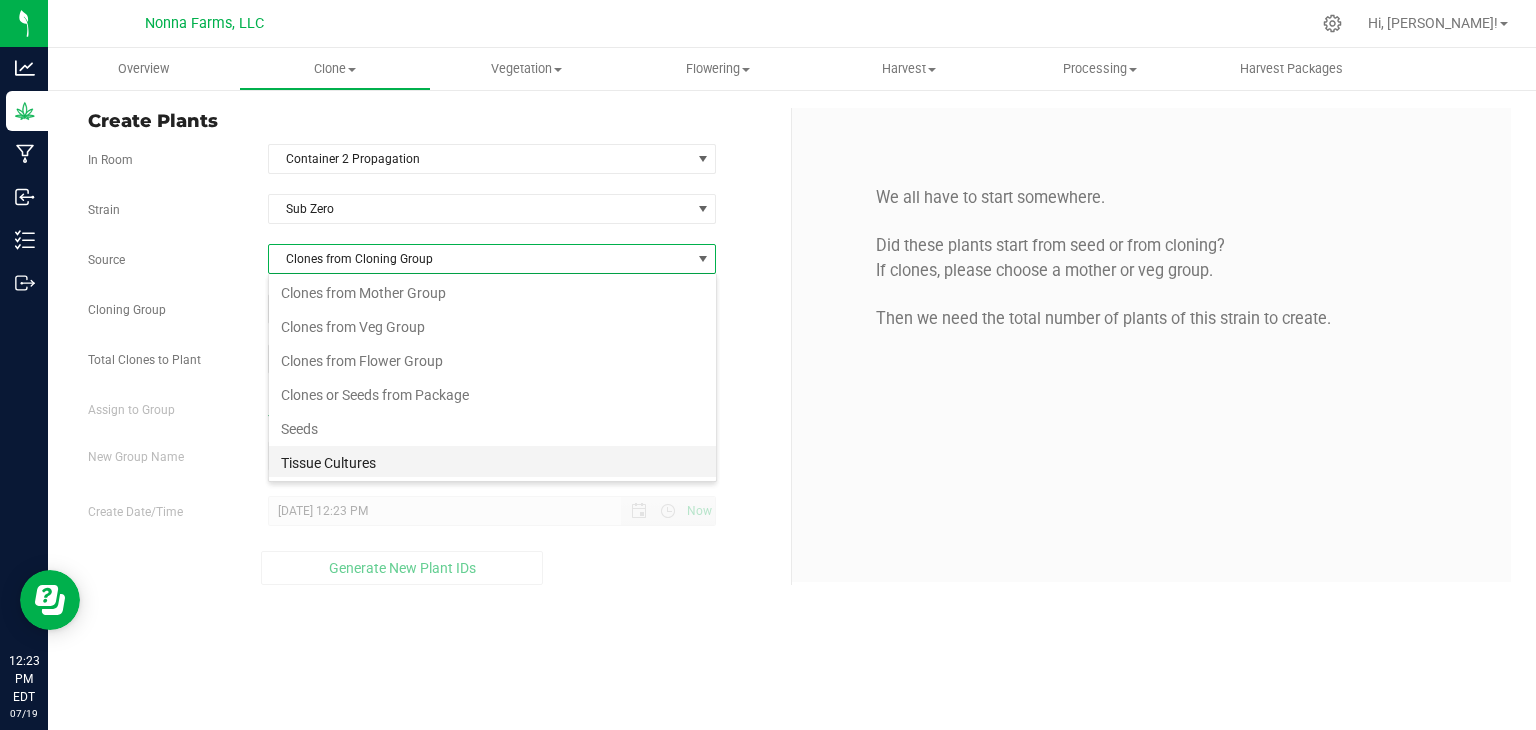 click on "Tissue Cultures" at bounding box center (492, 463) 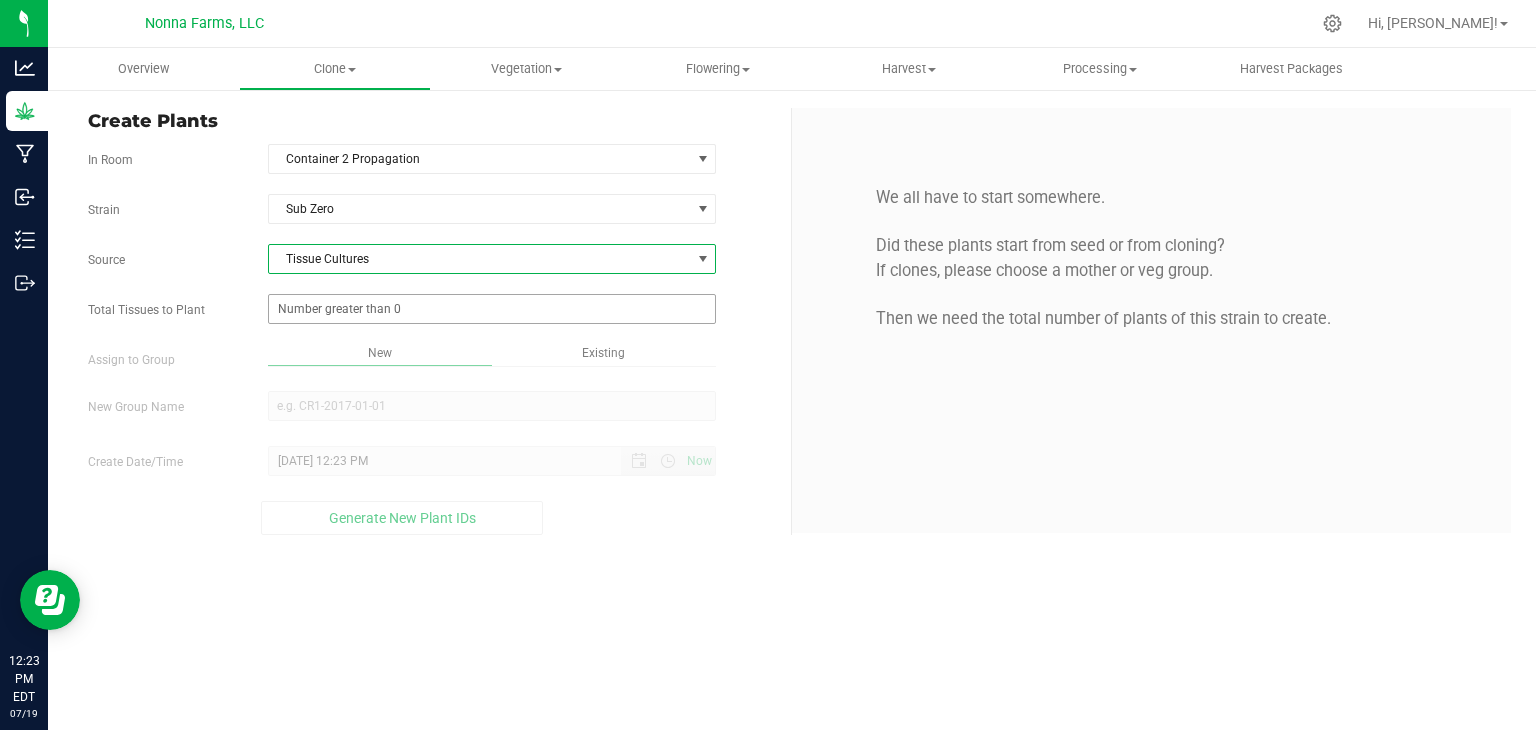 click at bounding box center (492, 309) 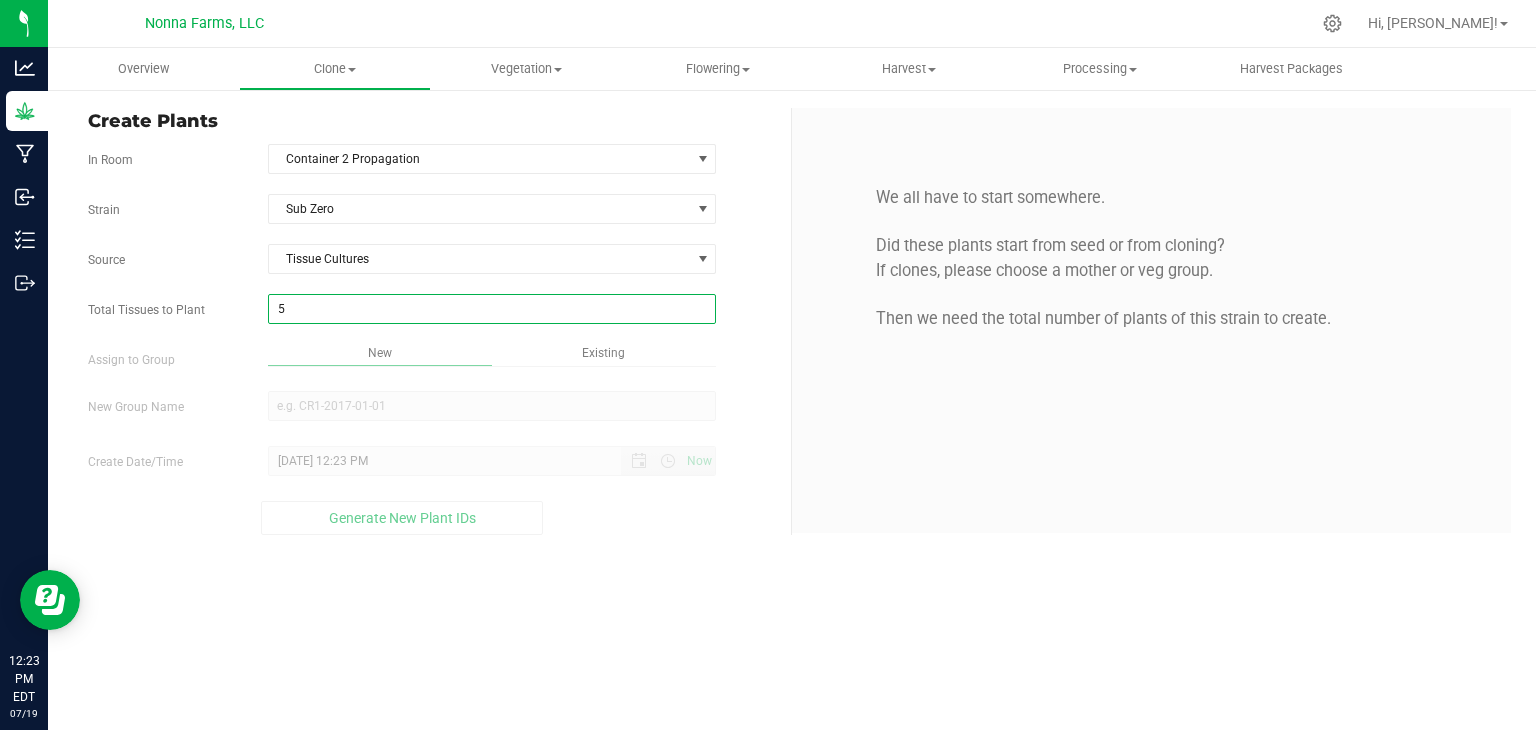 type on "50" 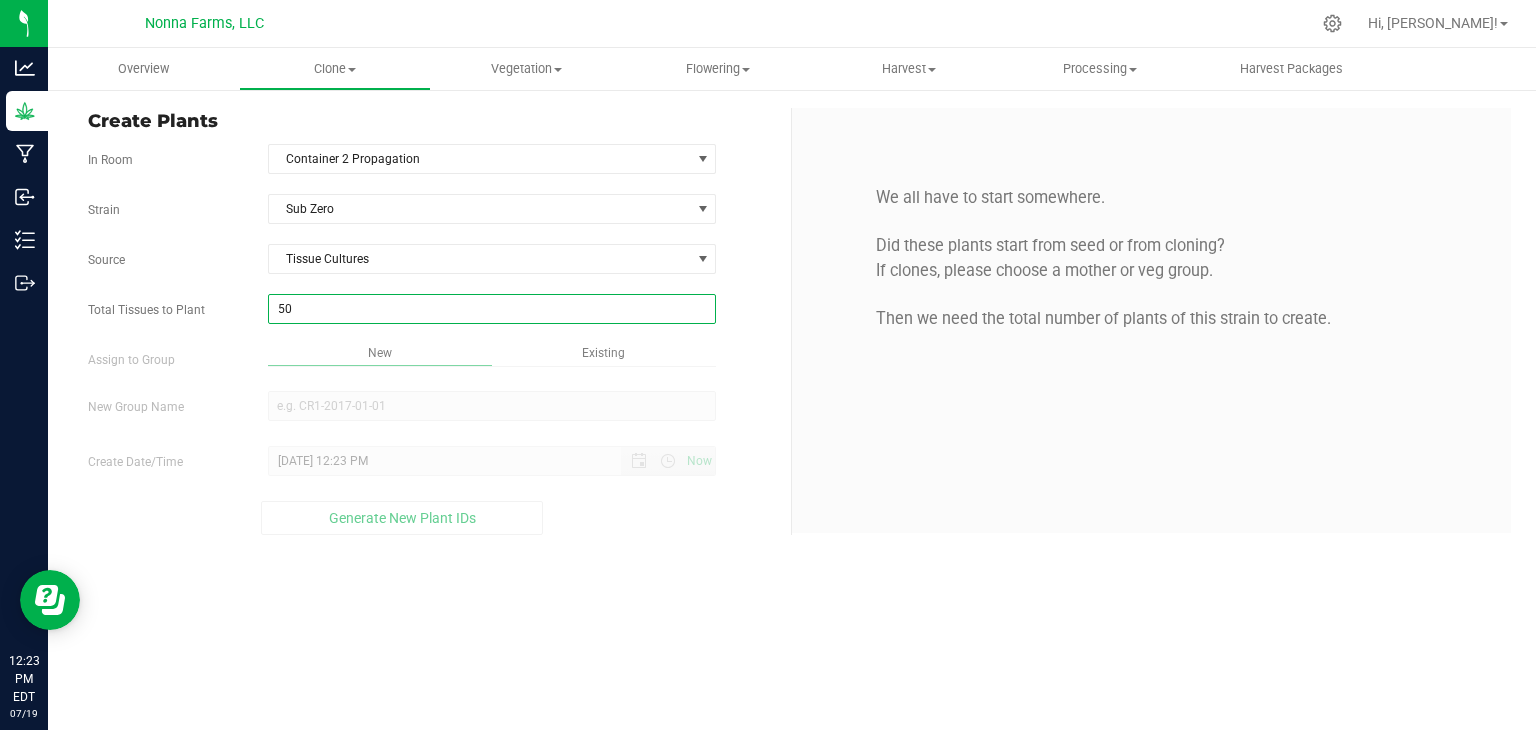 type on "50" 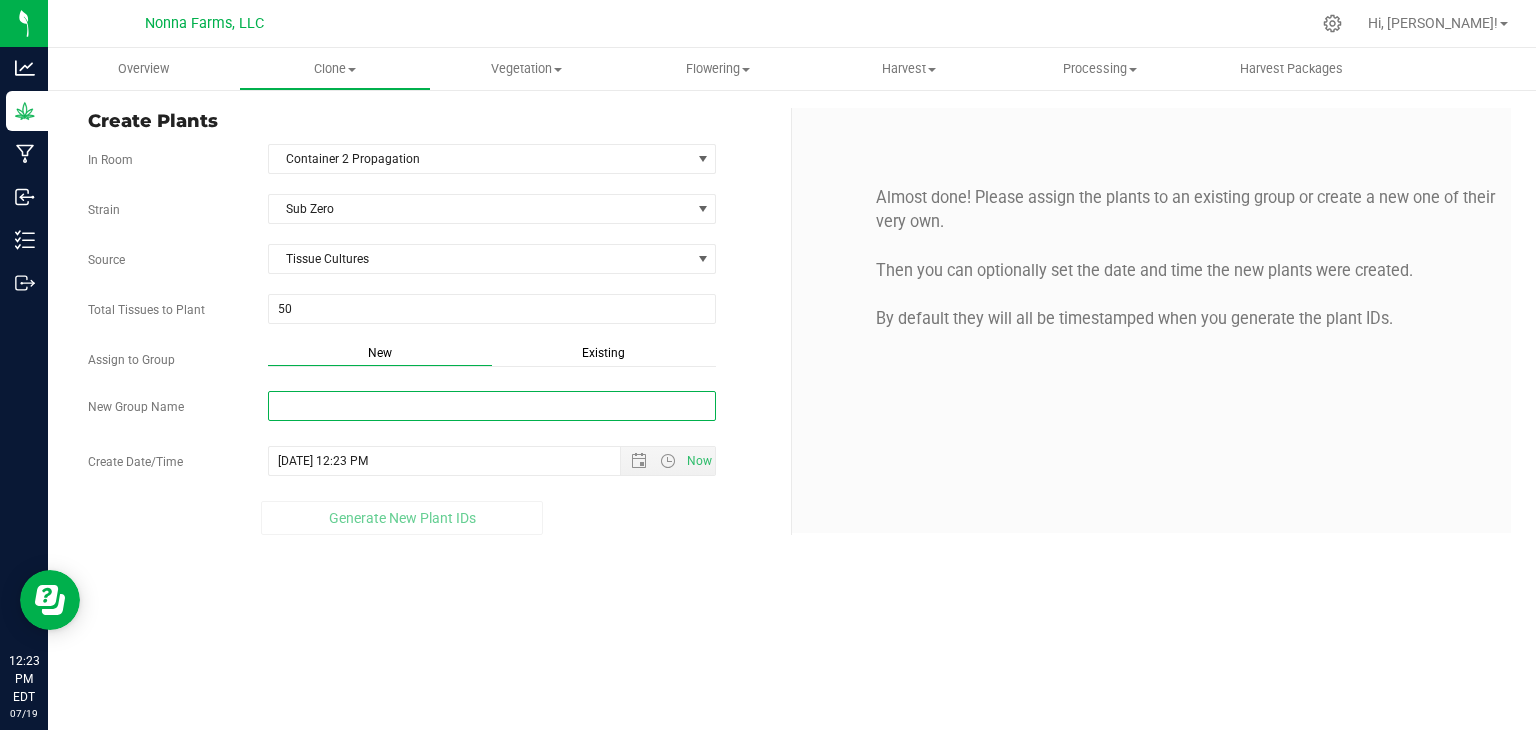click on "New Group Name" at bounding box center (492, 406) 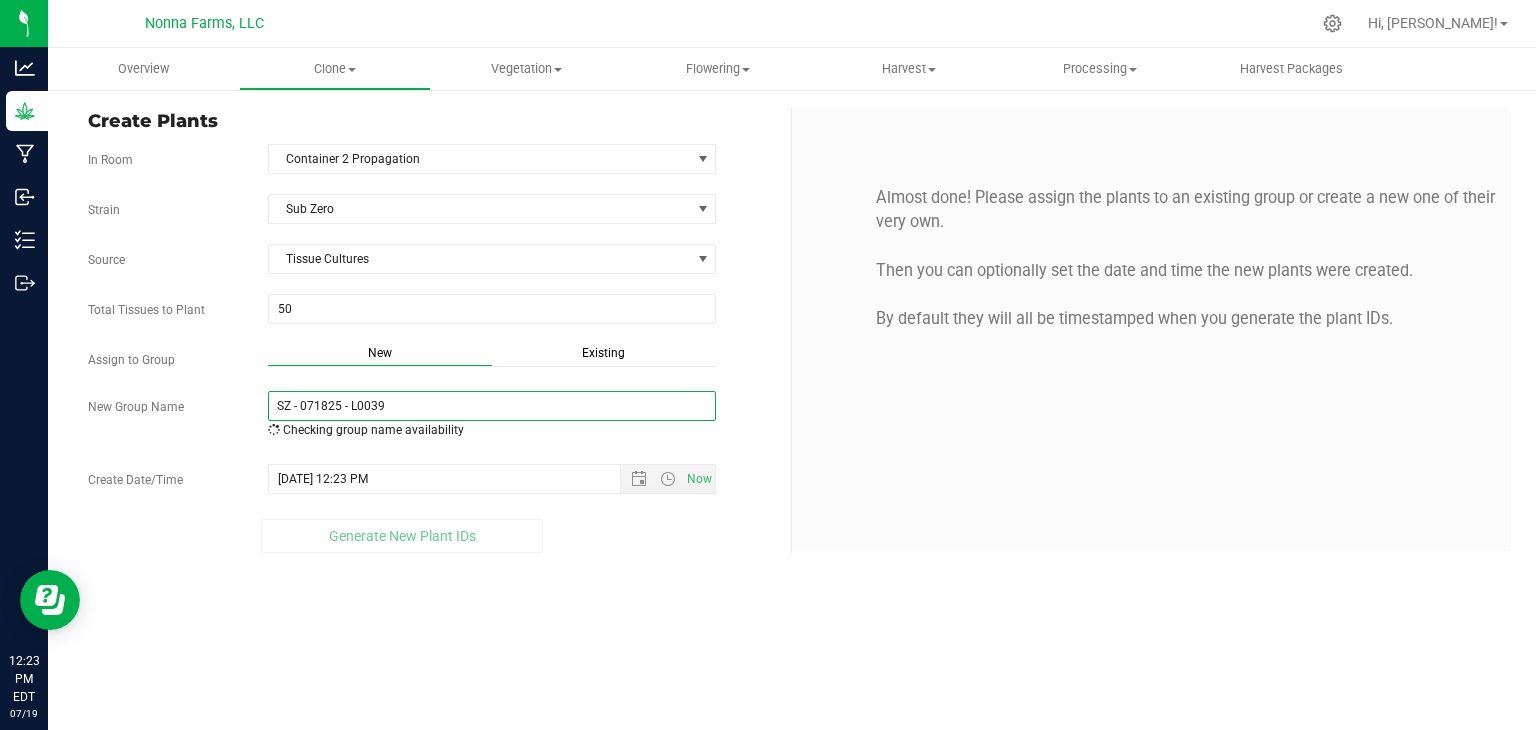 drag, startPoint x: 427, startPoint y: 405, endPoint x: 120, endPoint y: 405, distance: 307 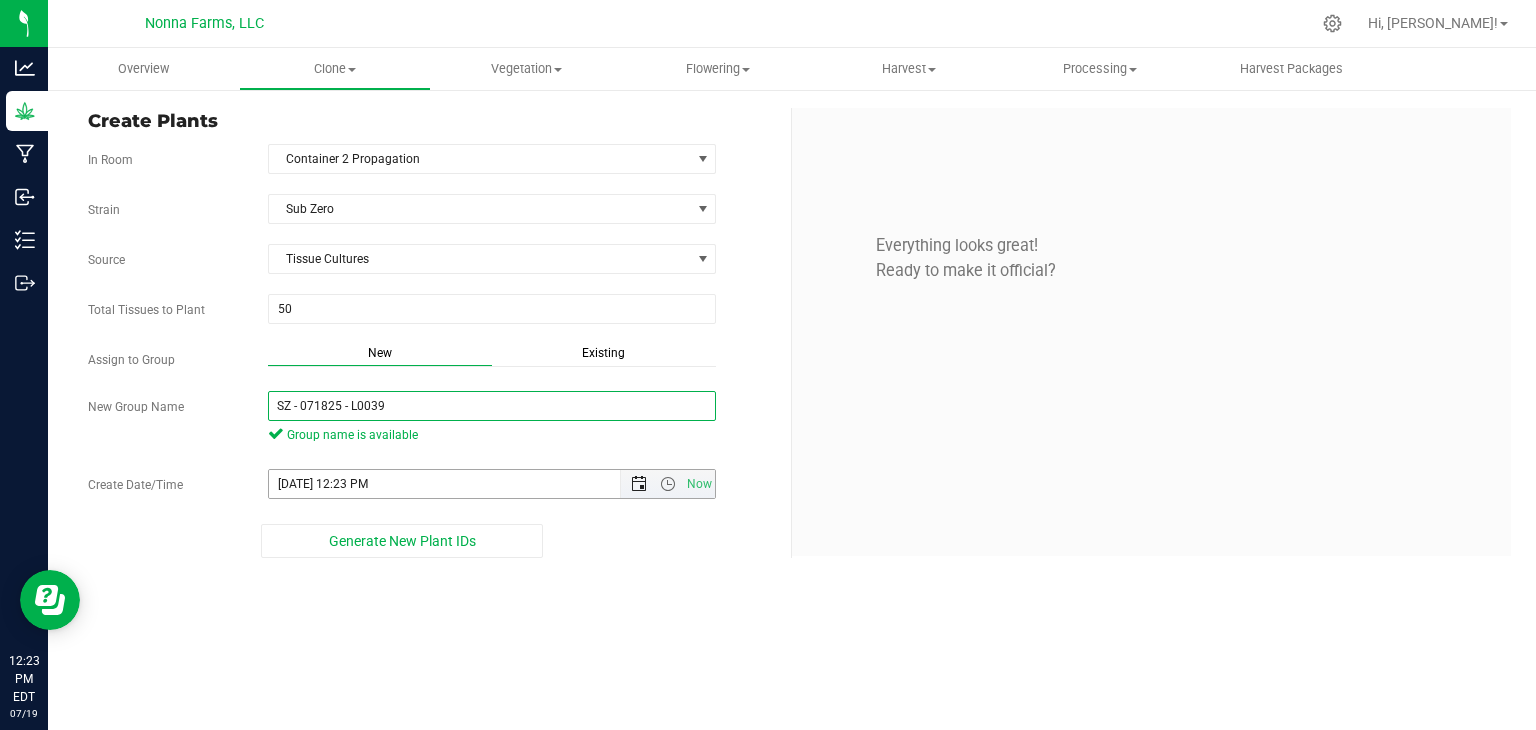click at bounding box center [639, 484] 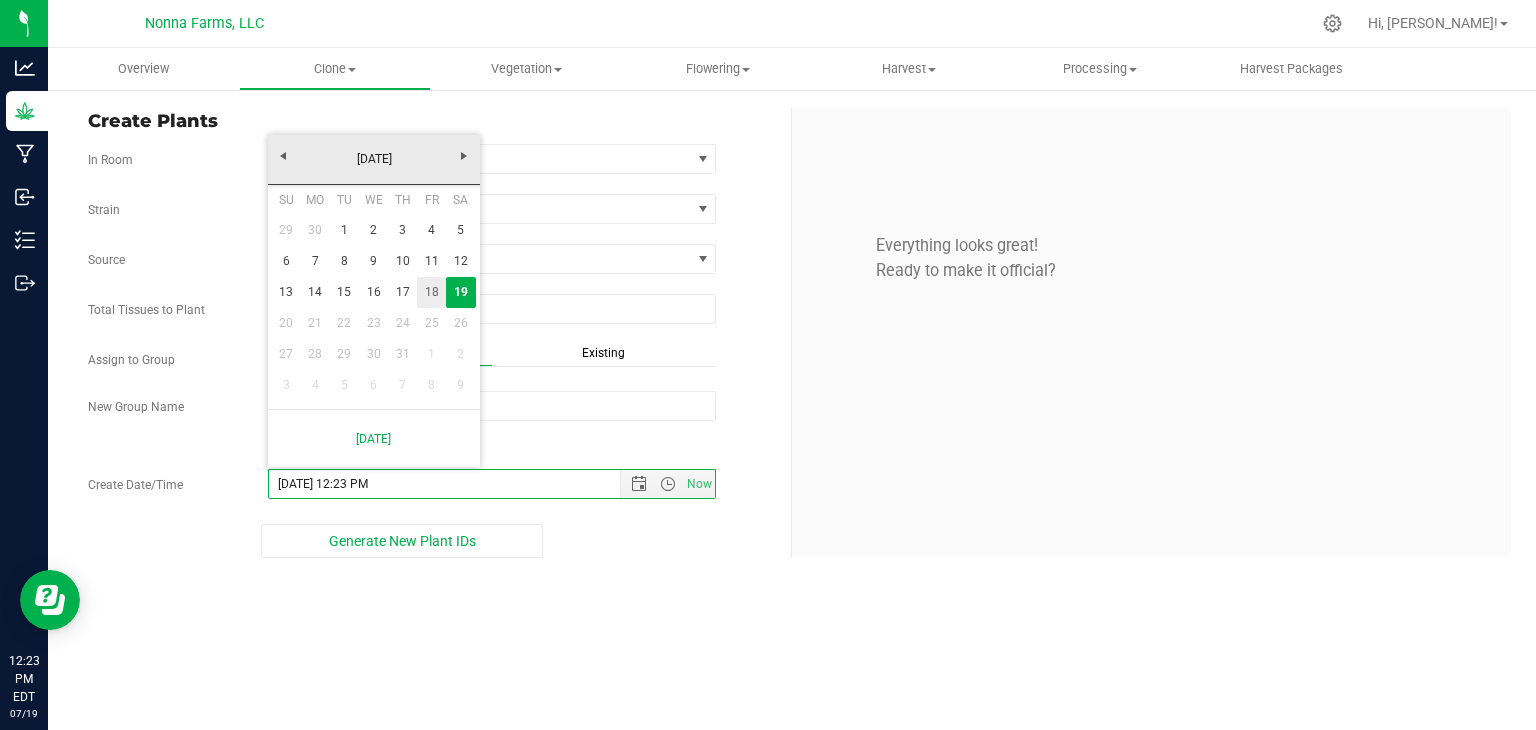 click on "18" at bounding box center [431, 292] 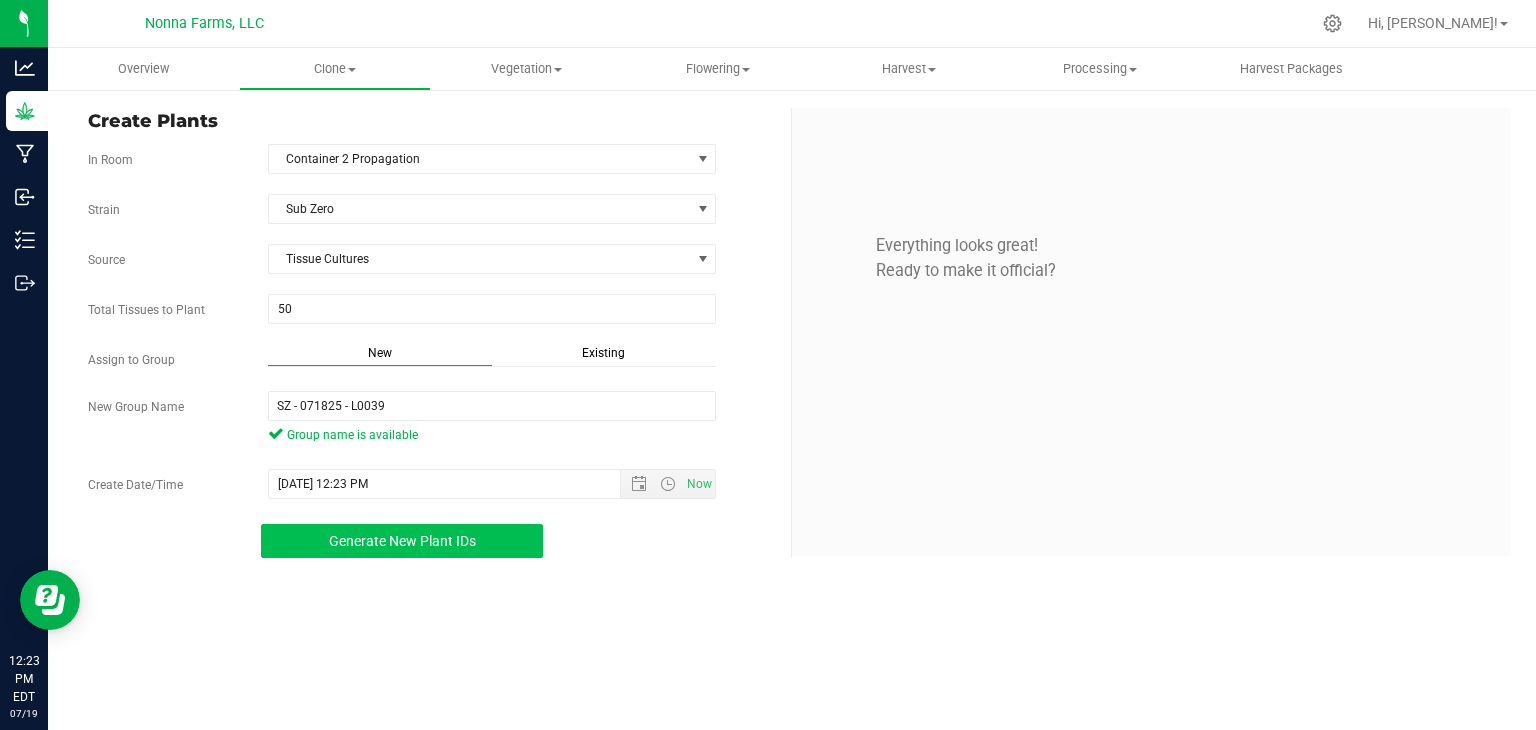 click on "Generate New Plant IDs" at bounding box center [402, 541] 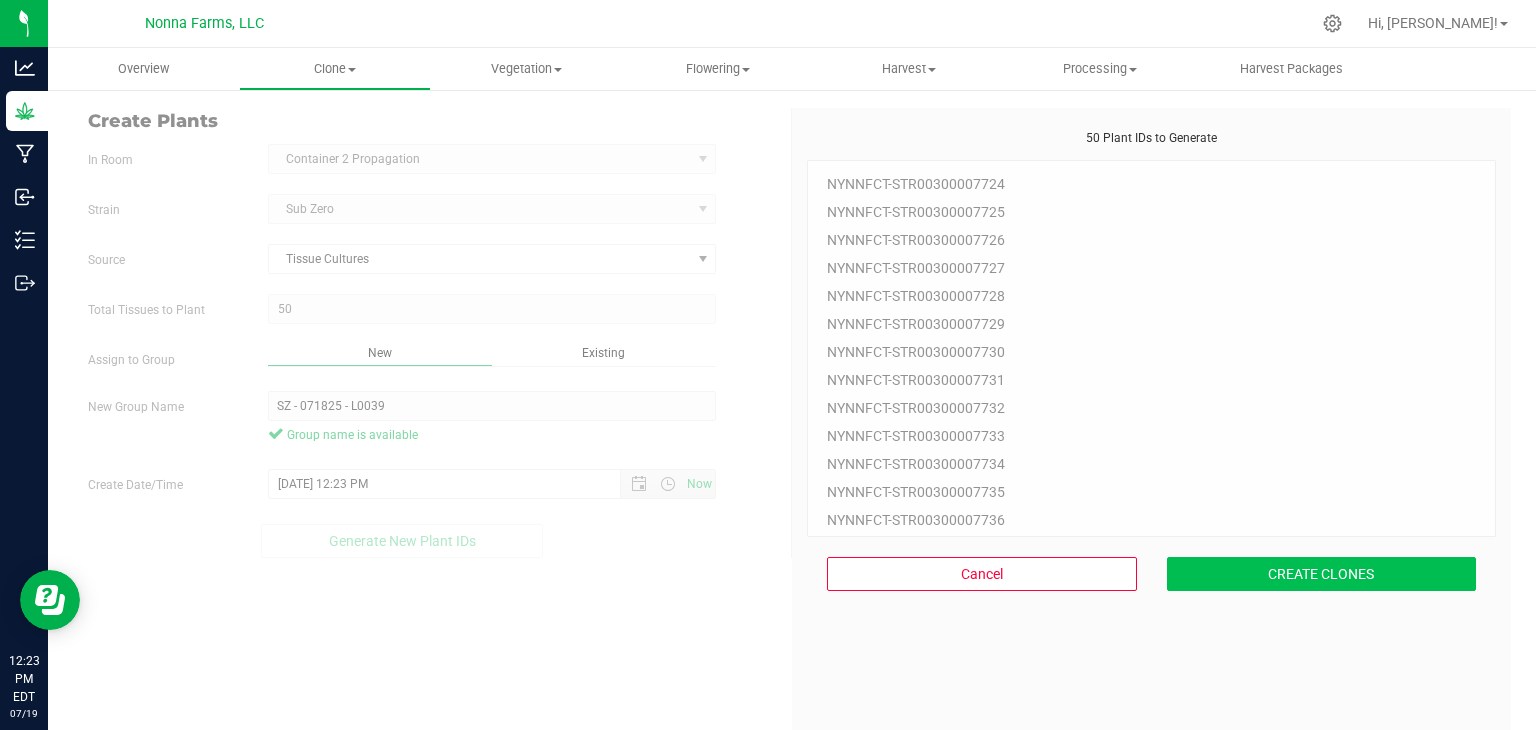scroll, scrollTop: 60, scrollLeft: 0, axis: vertical 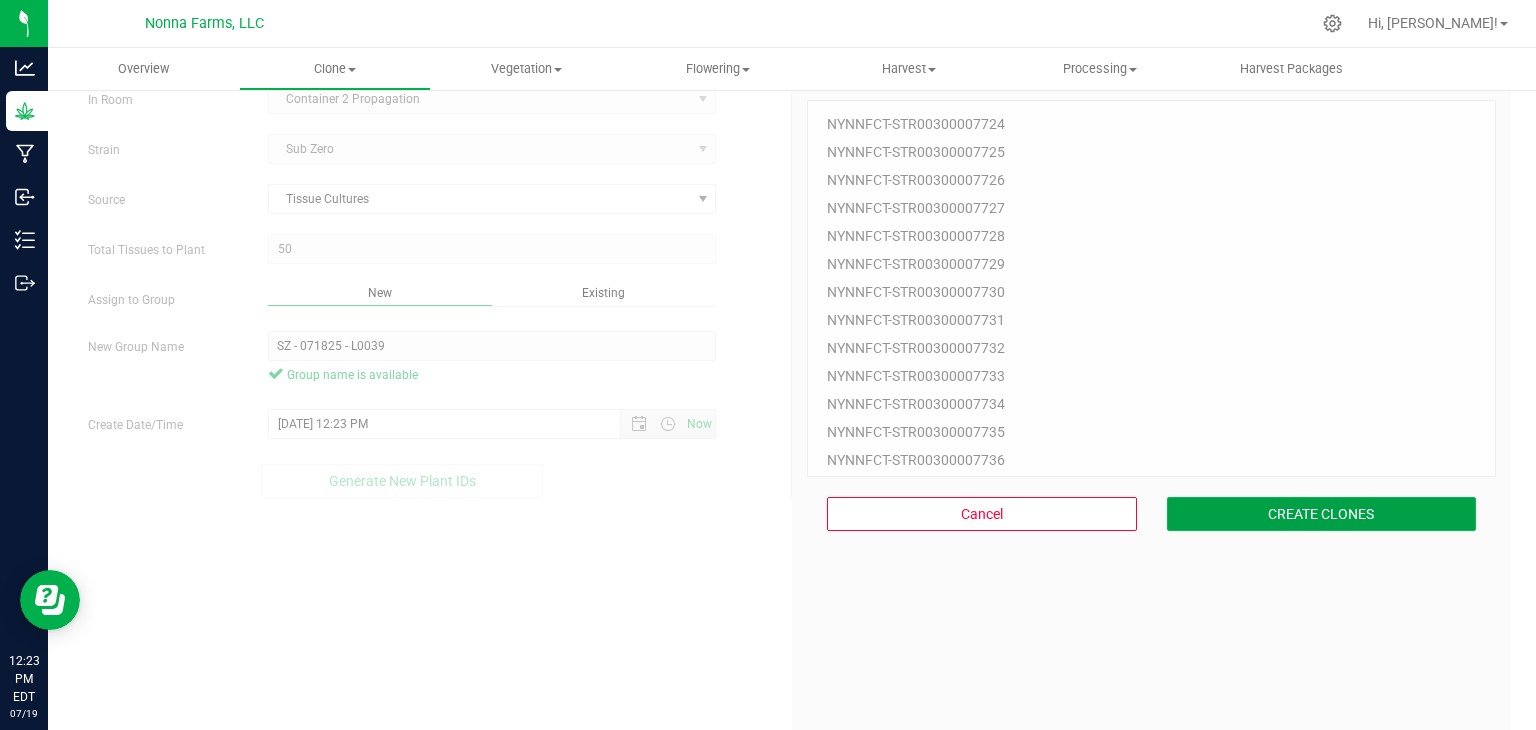 click on "CREATE CLONES" at bounding box center (1322, 514) 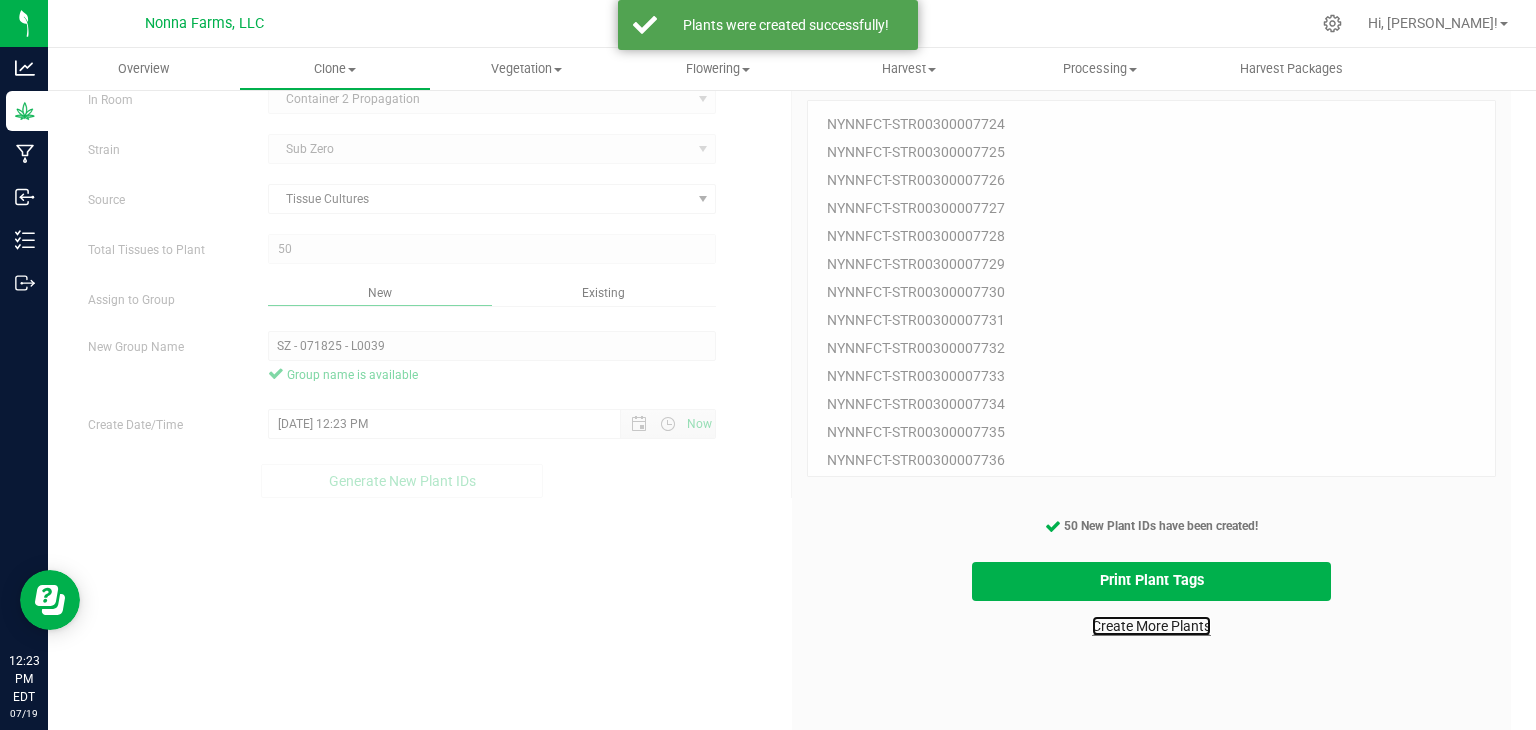 click on "Create More Plants" at bounding box center [1151, 626] 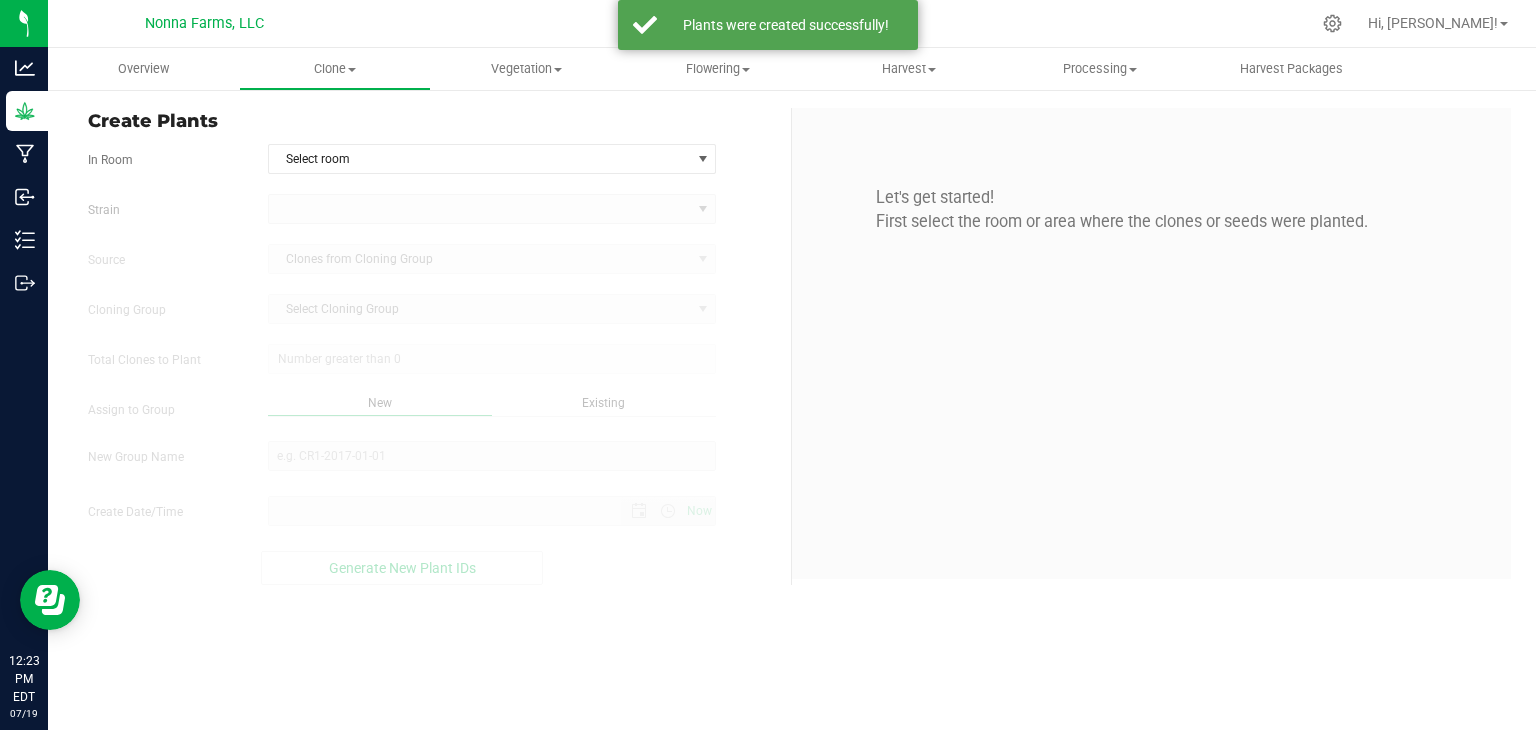 scroll, scrollTop: 0, scrollLeft: 0, axis: both 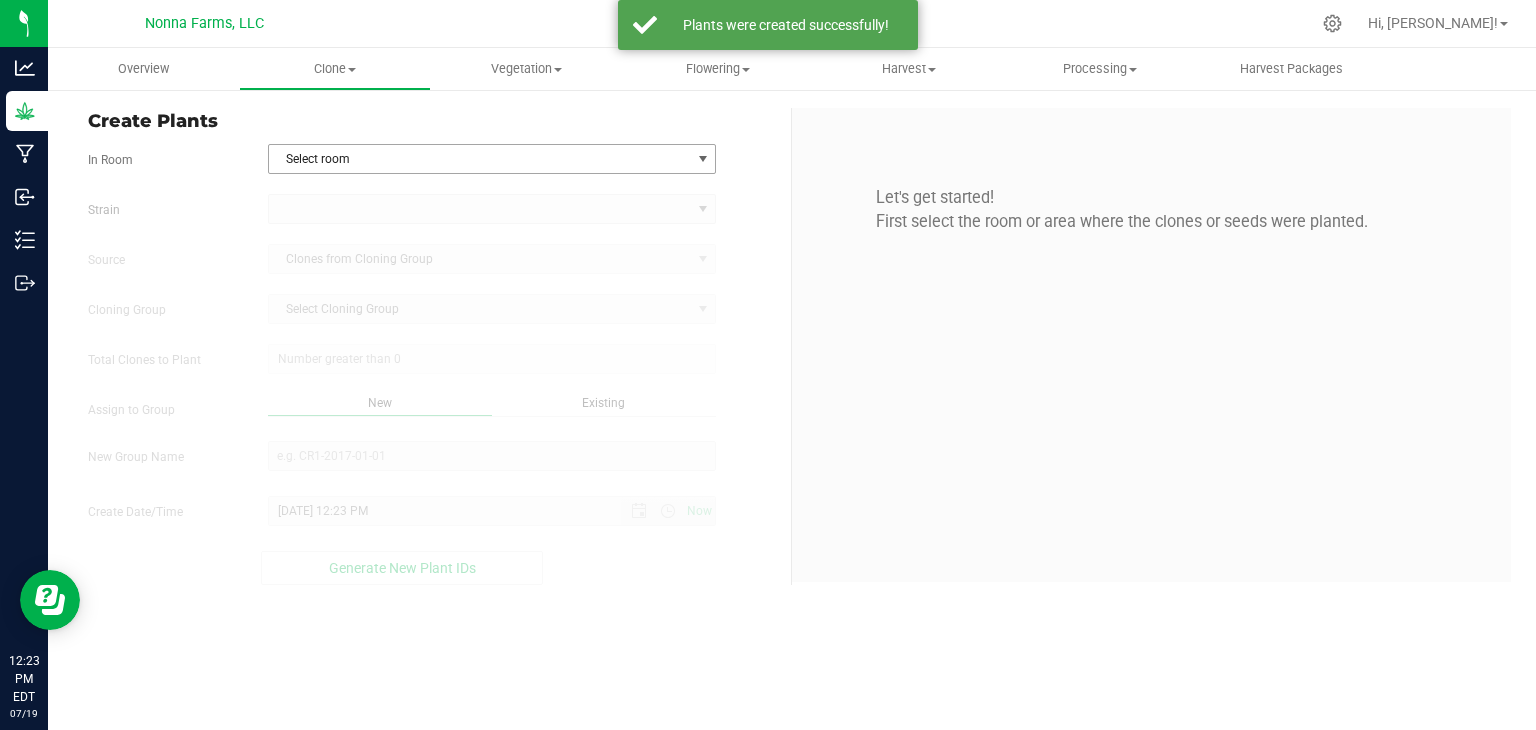 click on "Select room" at bounding box center [480, 159] 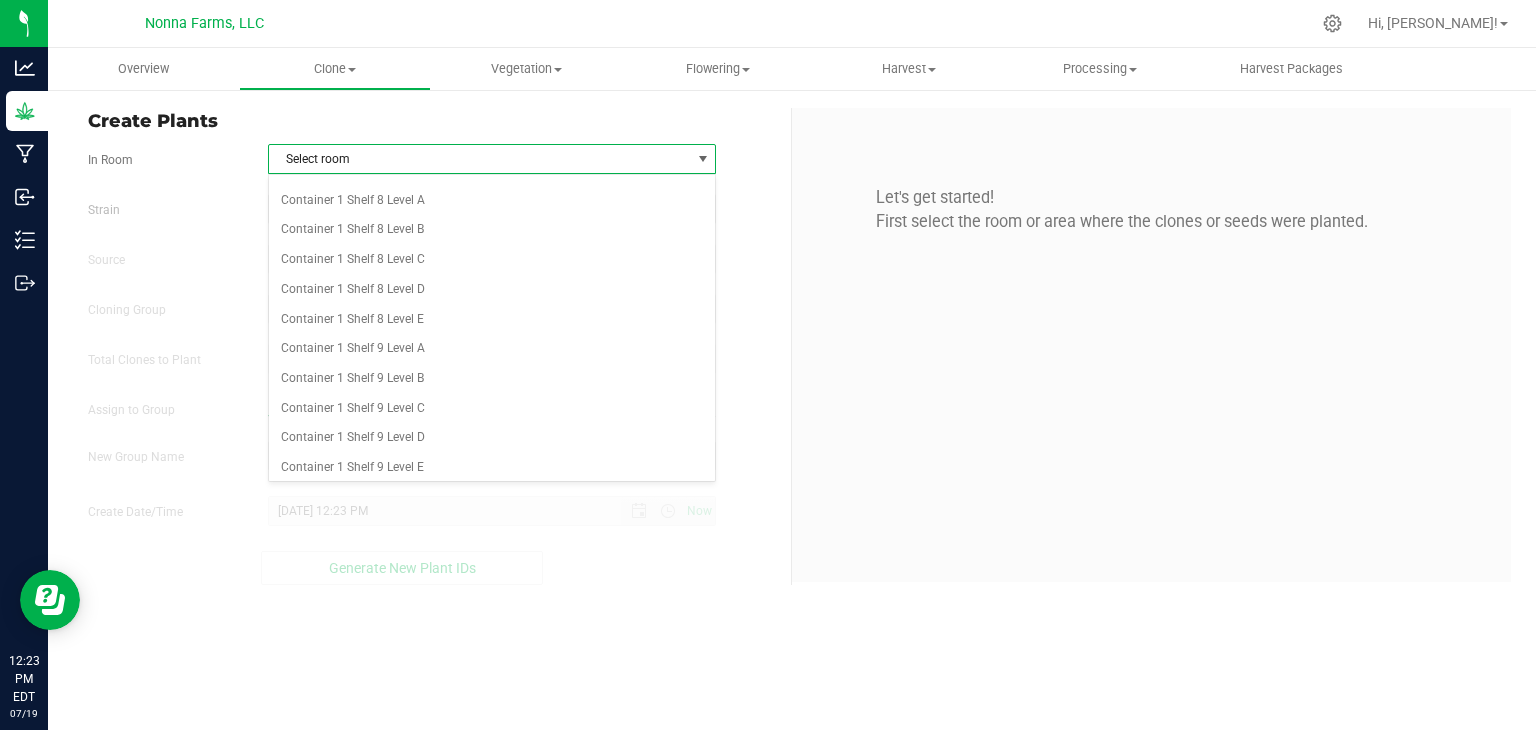 scroll, scrollTop: 2500, scrollLeft: 0, axis: vertical 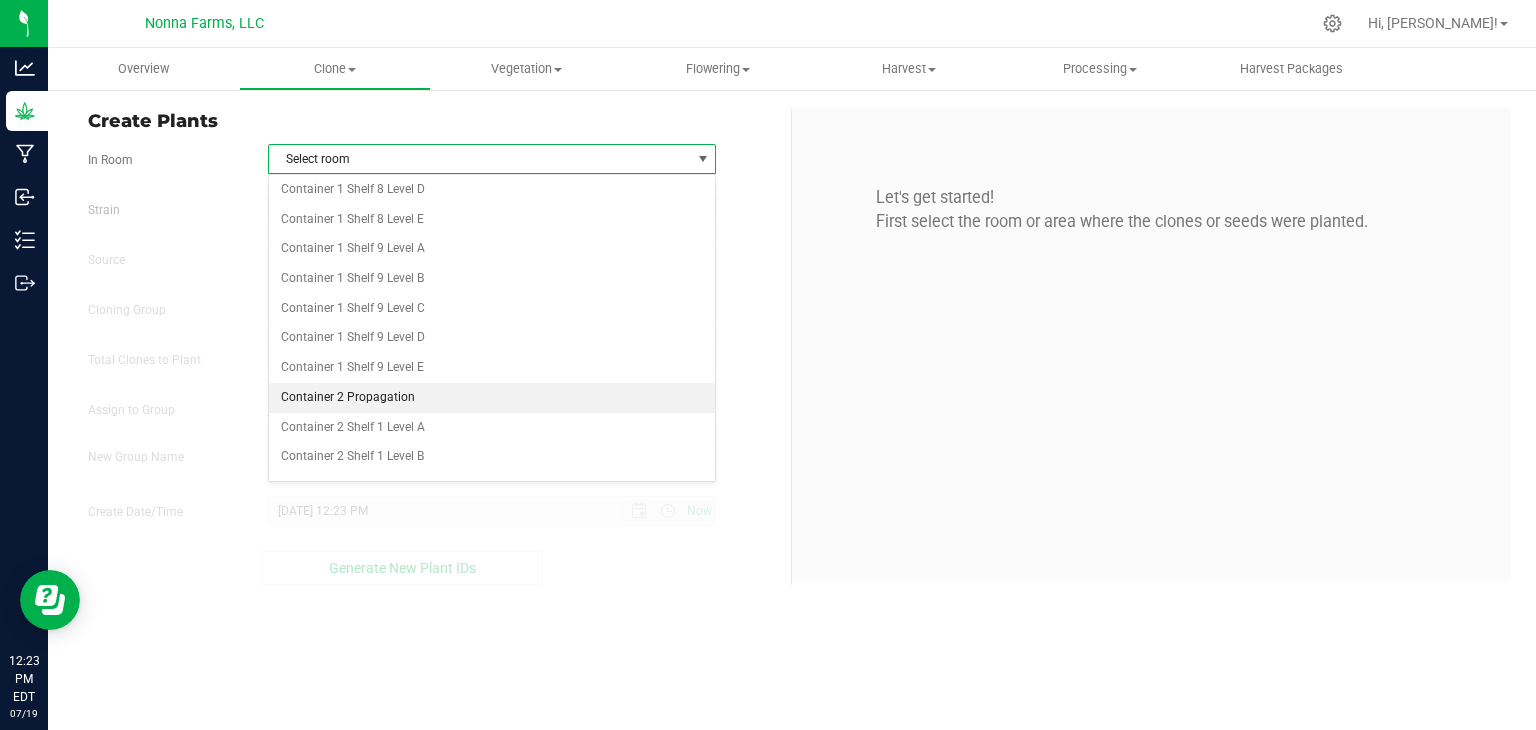 click on "Container 2 Propagation" at bounding box center [492, 398] 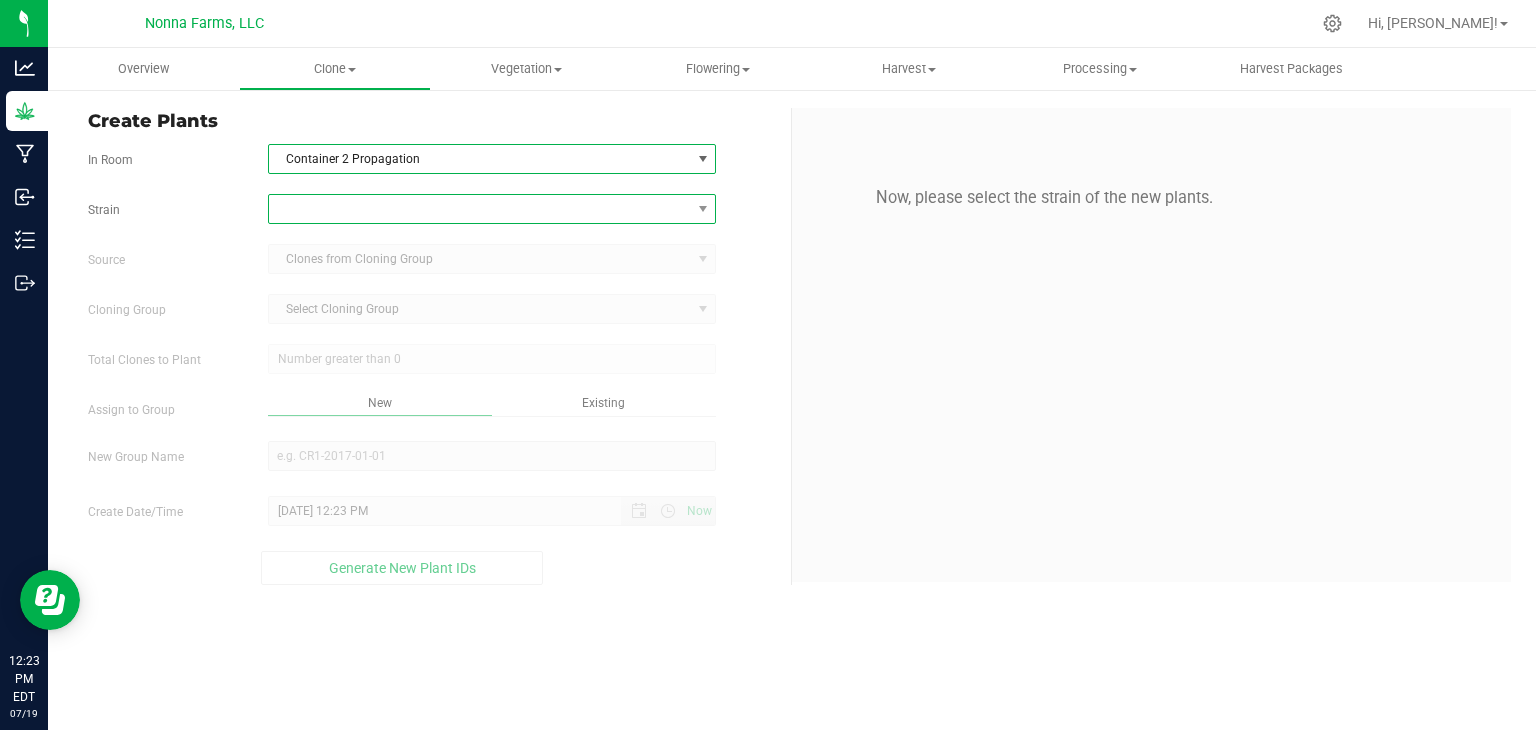click at bounding box center (480, 209) 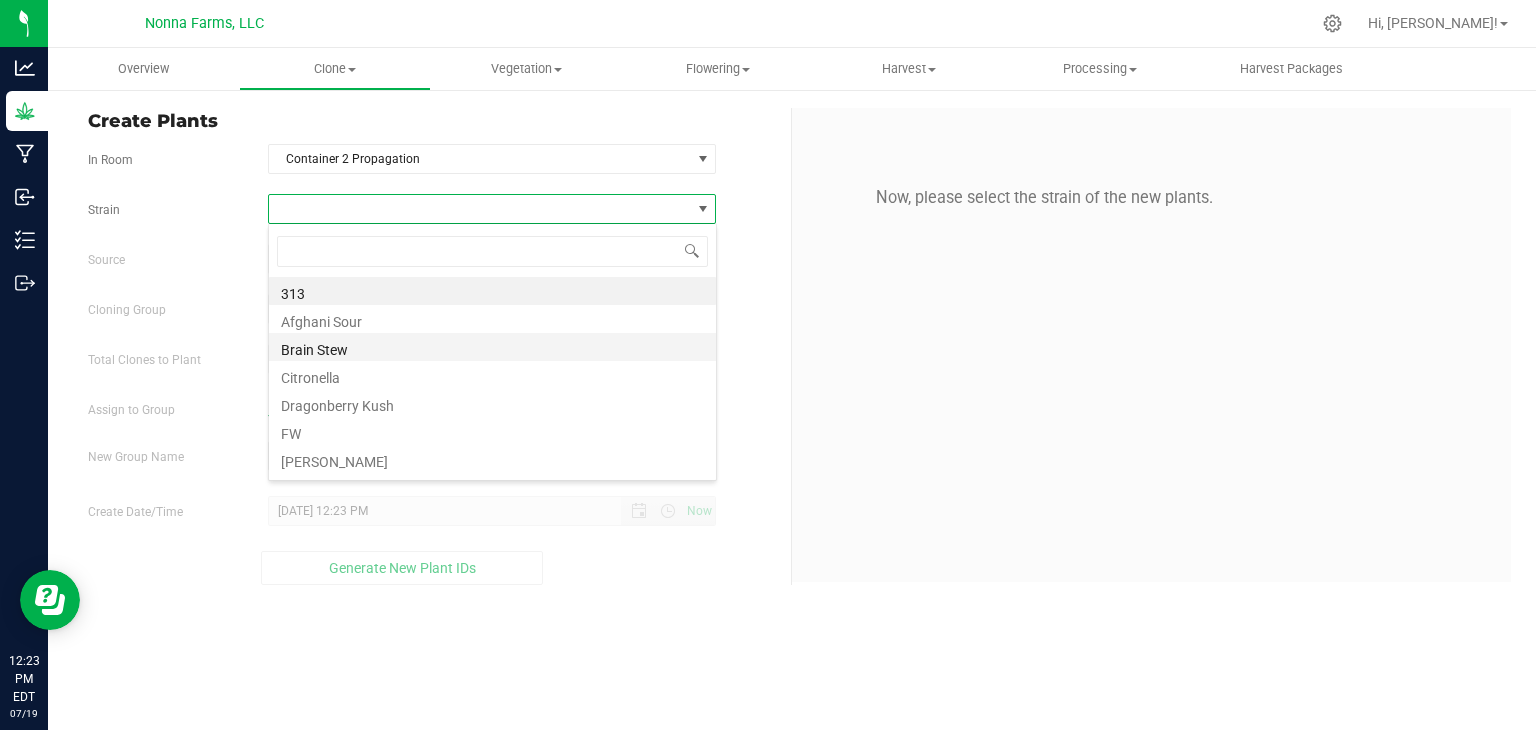 scroll, scrollTop: 99970, scrollLeft: 99551, axis: both 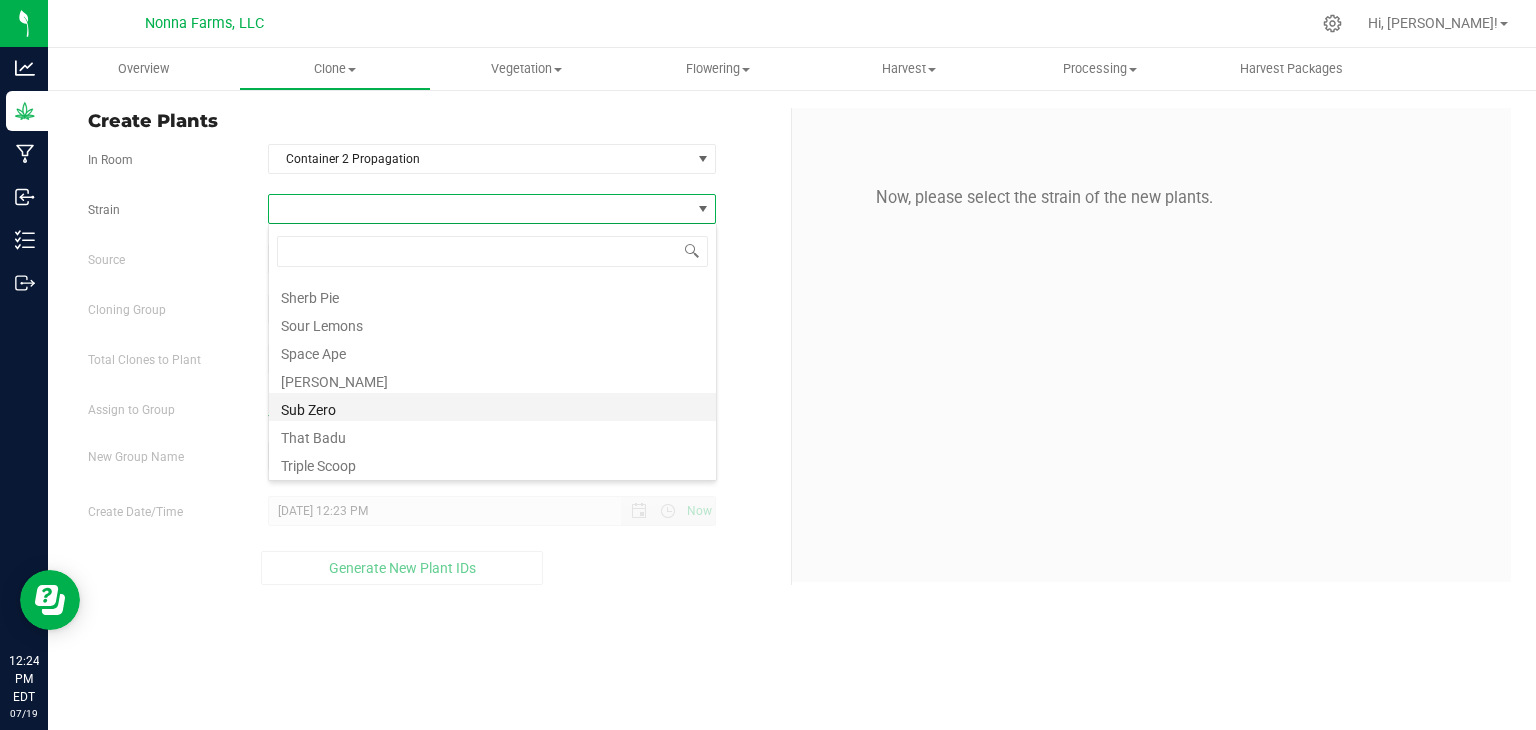 click on "Sub Zero" at bounding box center [492, 407] 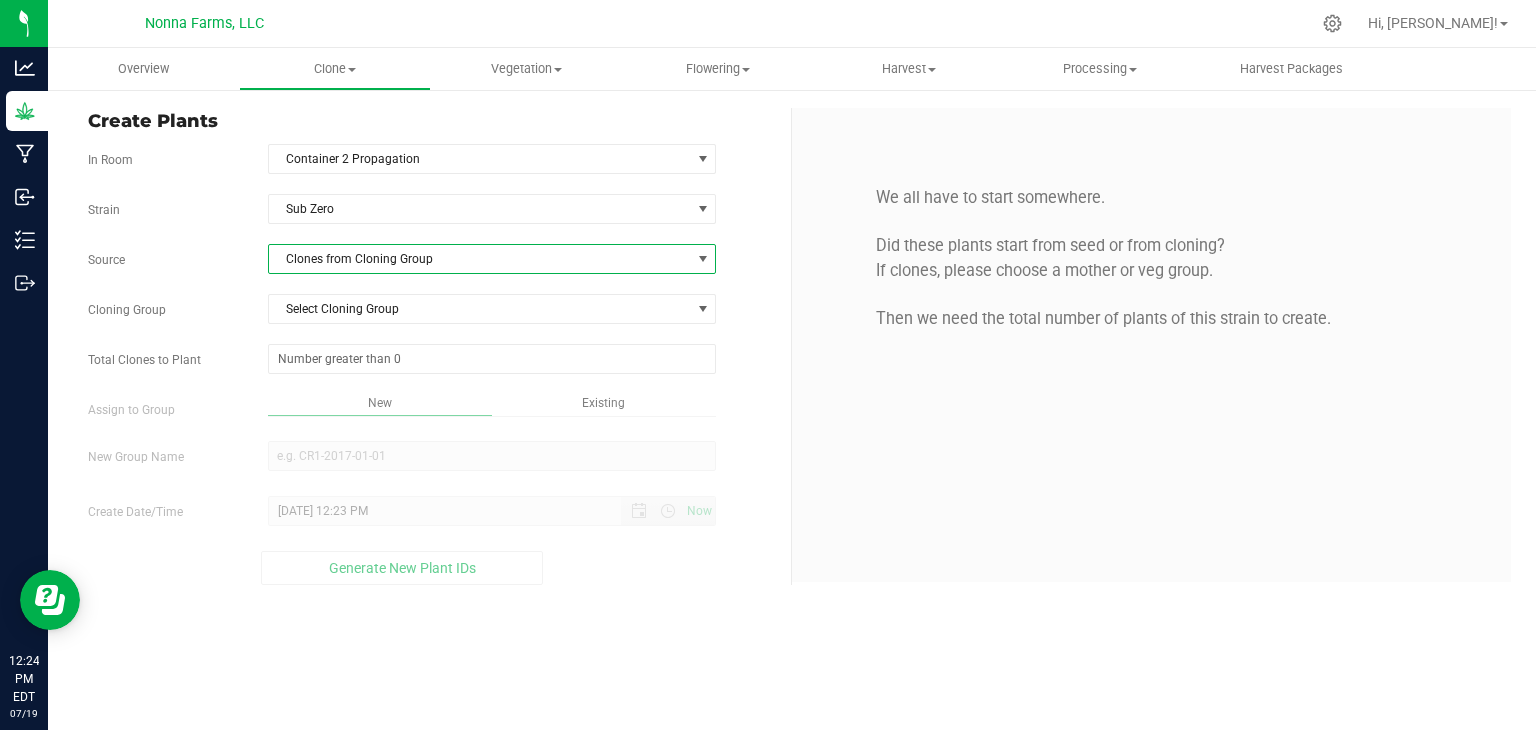 click on "Clones from Cloning Group" at bounding box center (480, 259) 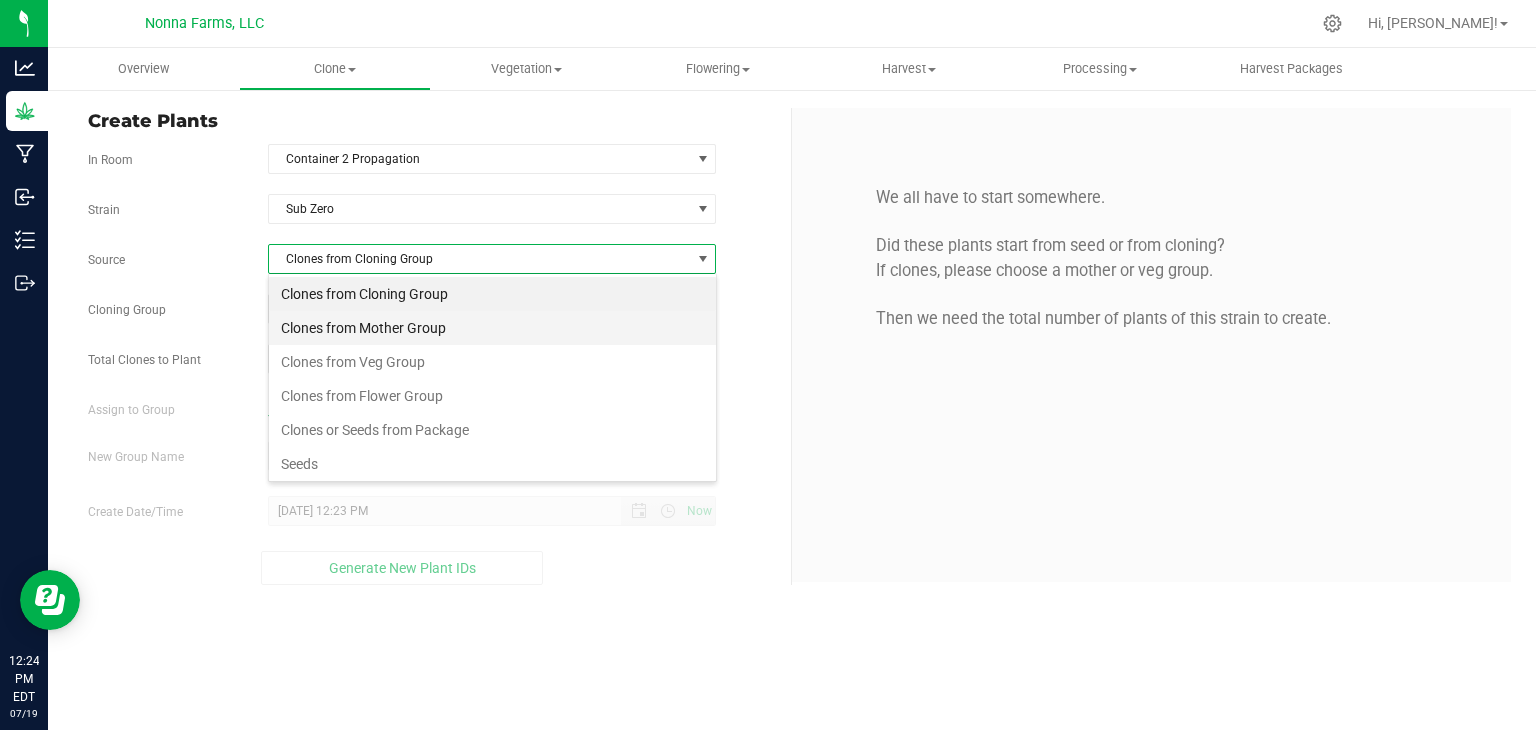 scroll, scrollTop: 99970, scrollLeft: 99551, axis: both 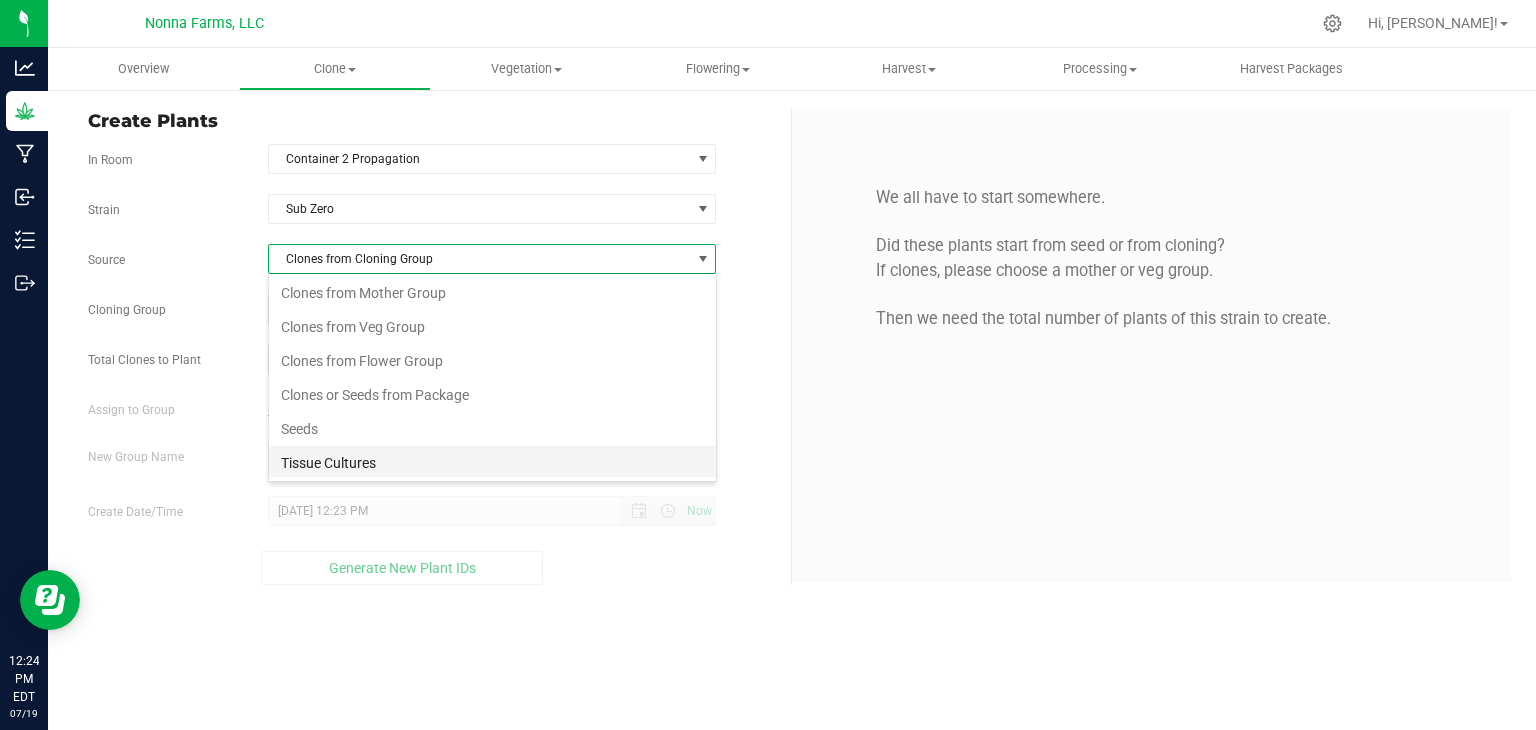 click on "Tissue Cultures" at bounding box center [492, 463] 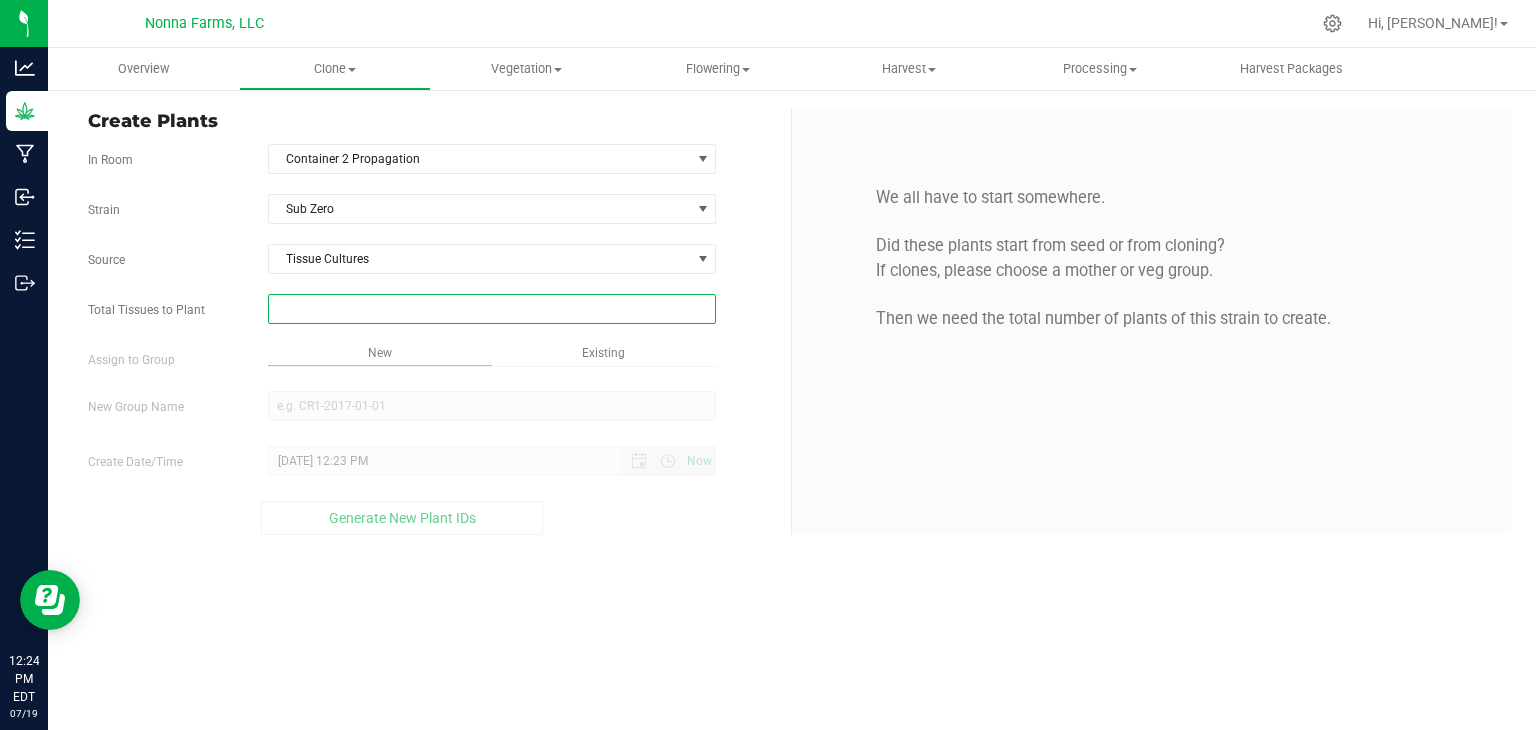drag, startPoint x: 420, startPoint y: 306, endPoint x: 409, endPoint y: 305, distance: 11.045361 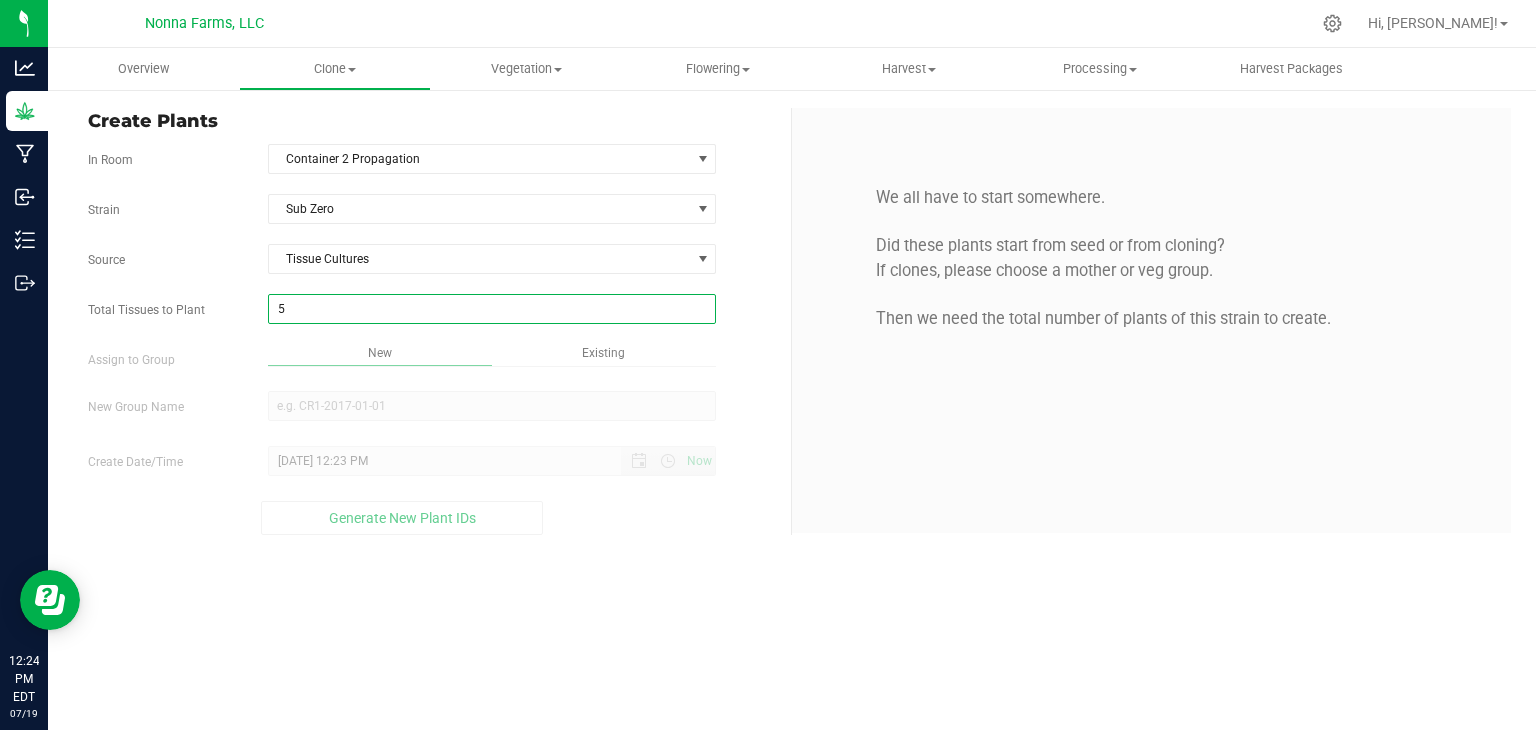 type on "50" 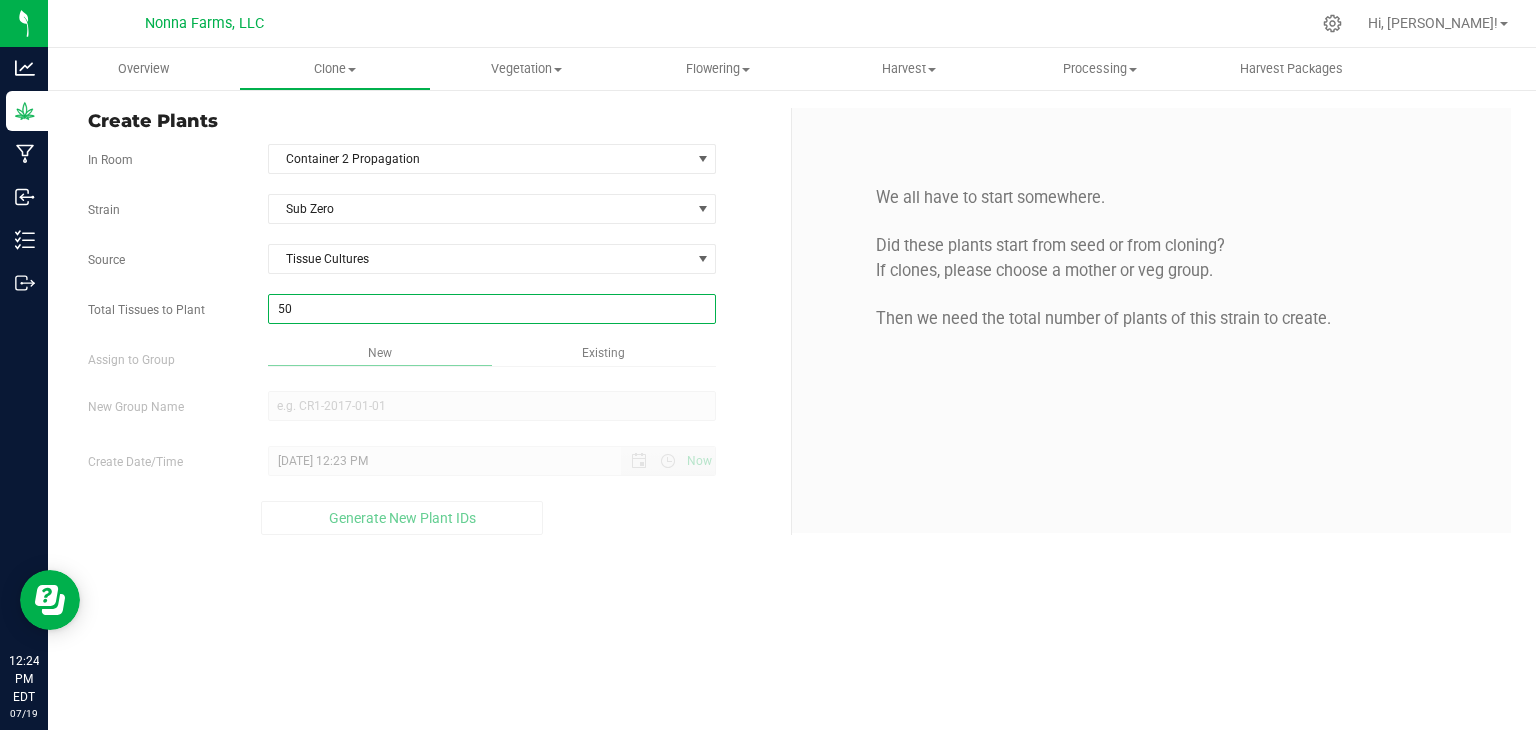 type on "50" 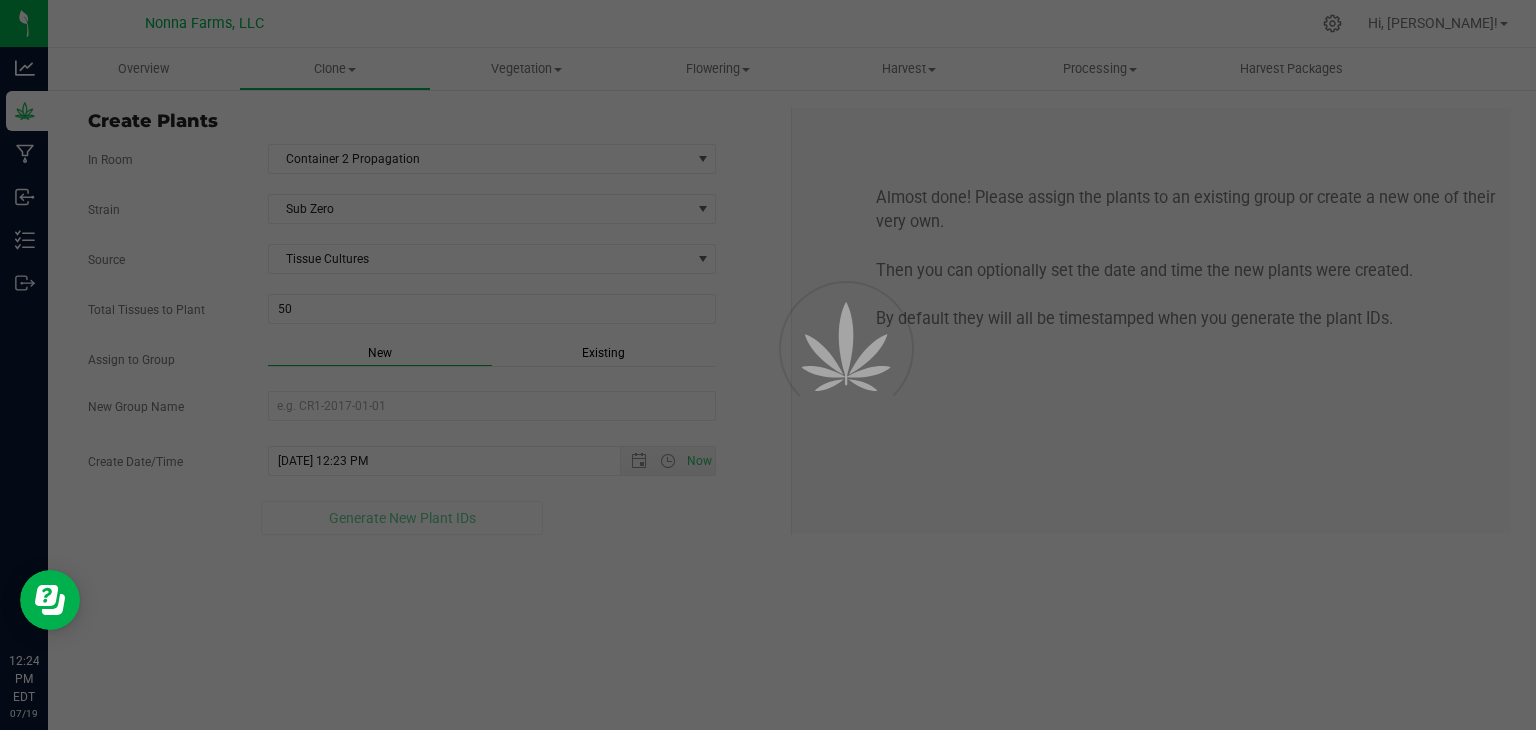 click on "Overview
Clone
Create plants
Cloning groups
Cloning plants
Apply to plants
Vegetation" at bounding box center (792, 389) 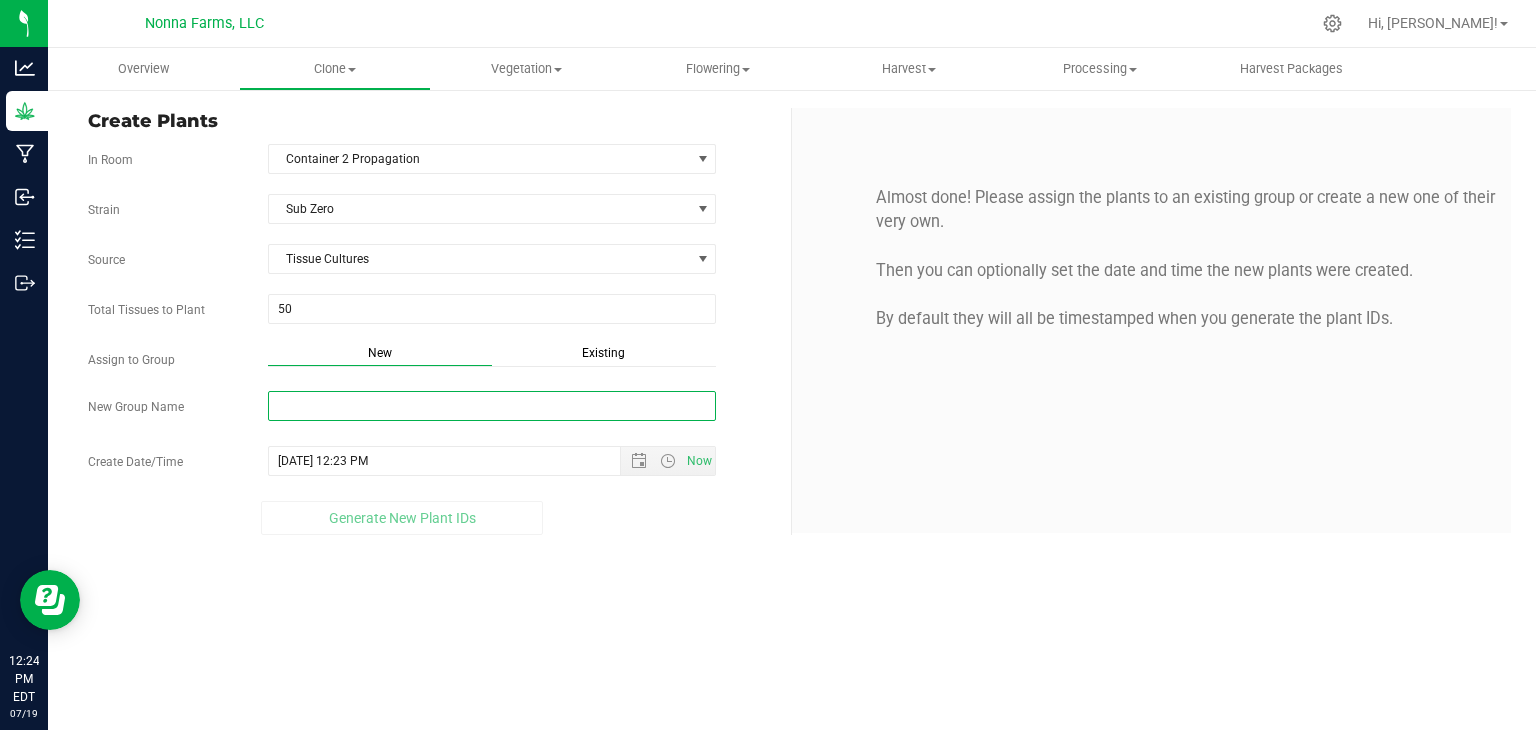 click on "New Group Name" at bounding box center [492, 406] 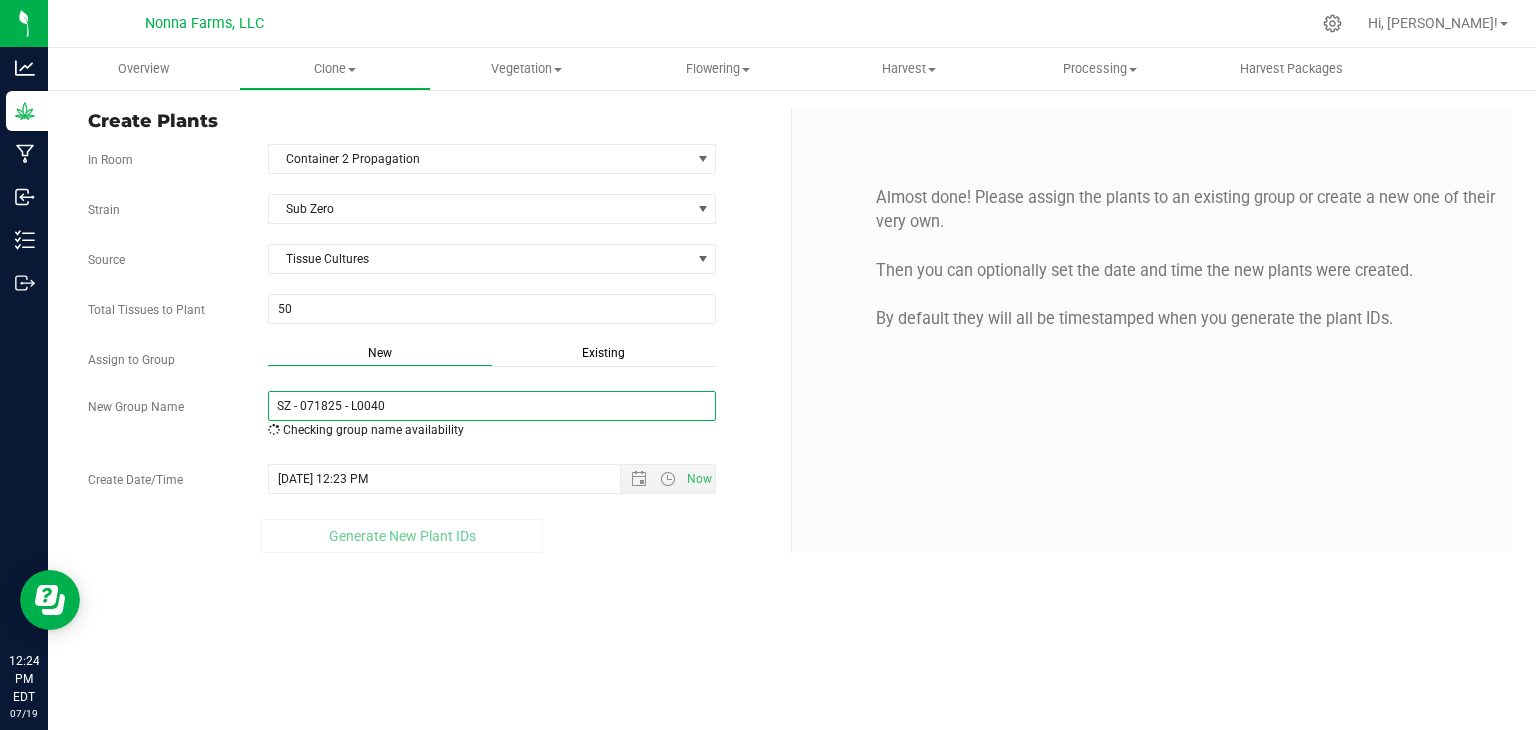 drag, startPoint x: 442, startPoint y: 407, endPoint x: 94, endPoint y: 405, distance: 348.00574 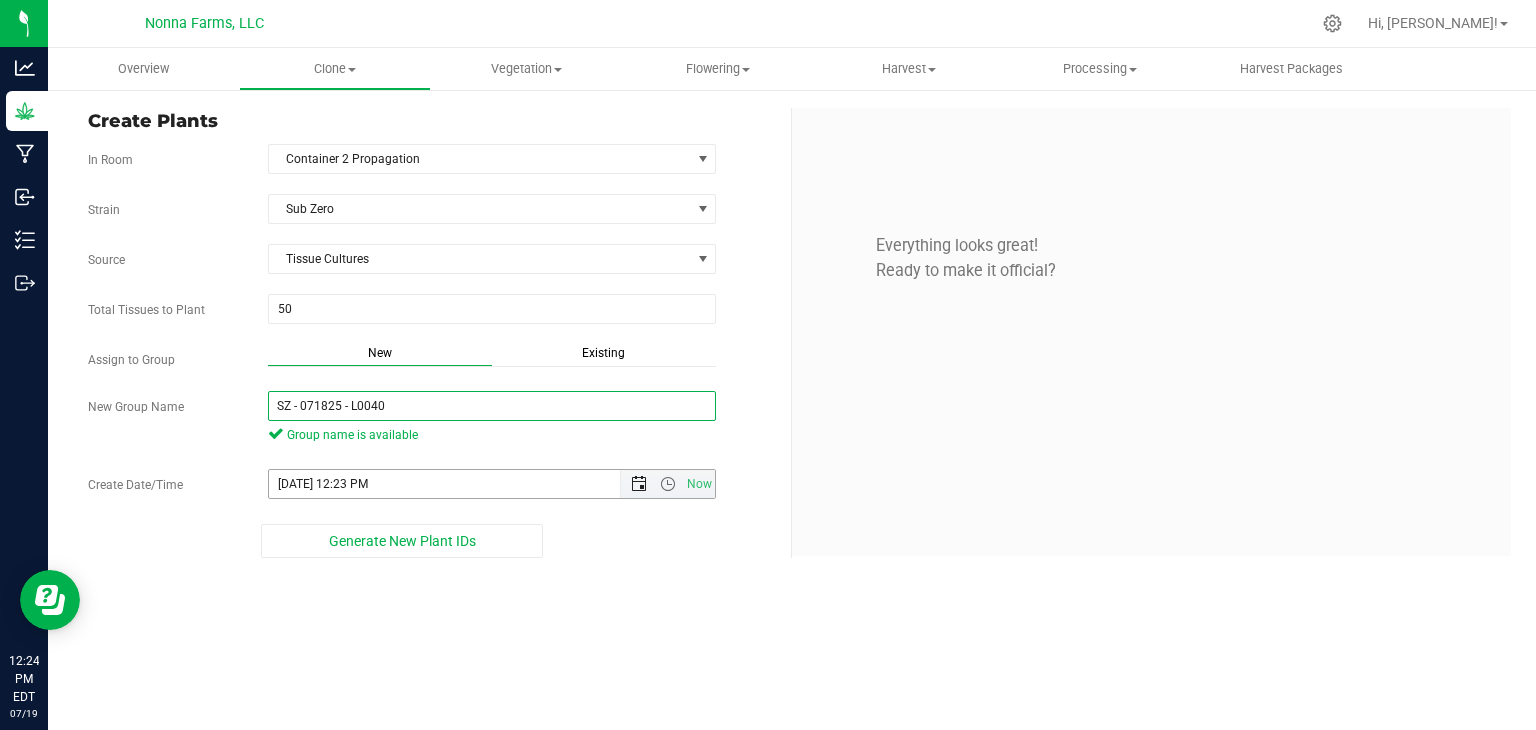 click at bounding box center (639, 484) 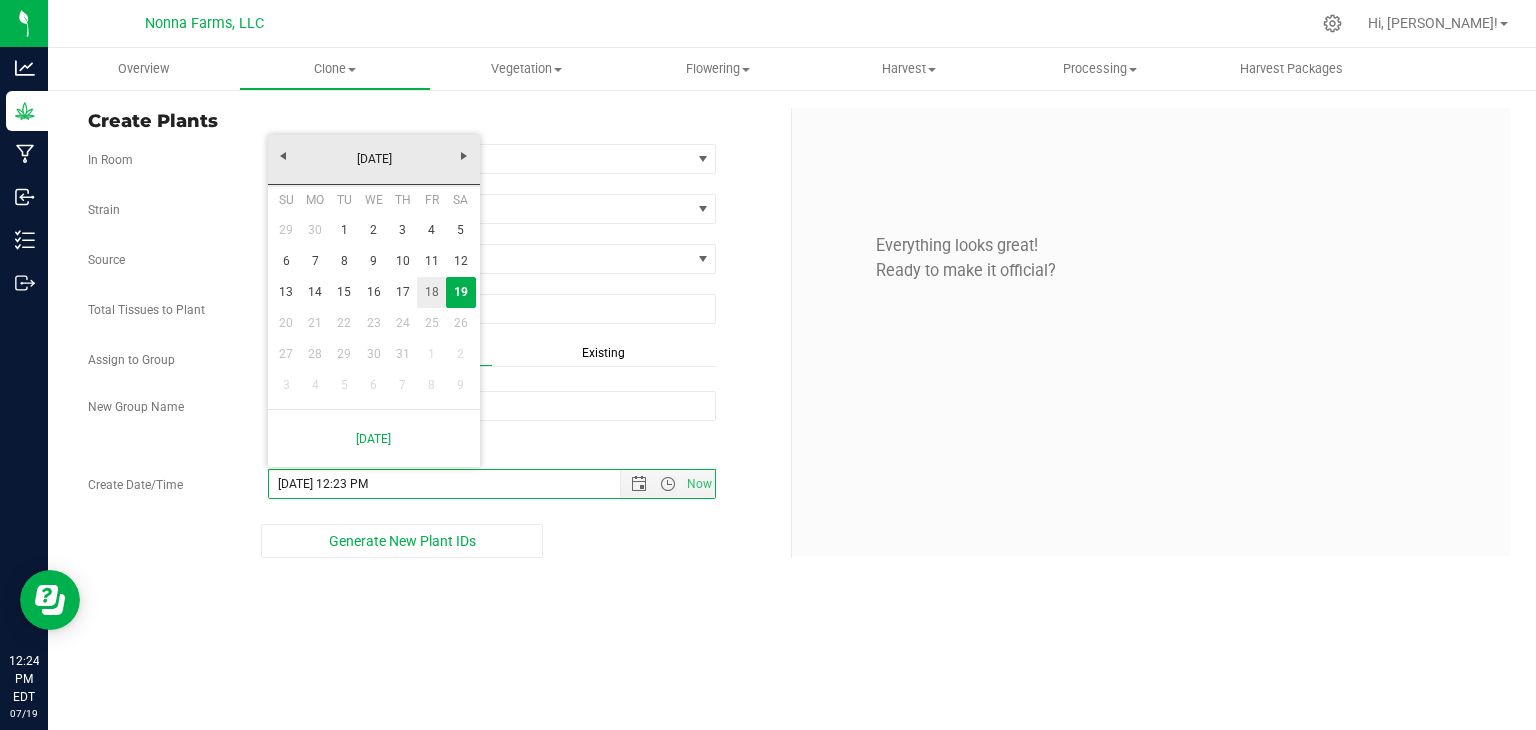 click on "18" at bounding box center [431, 292] 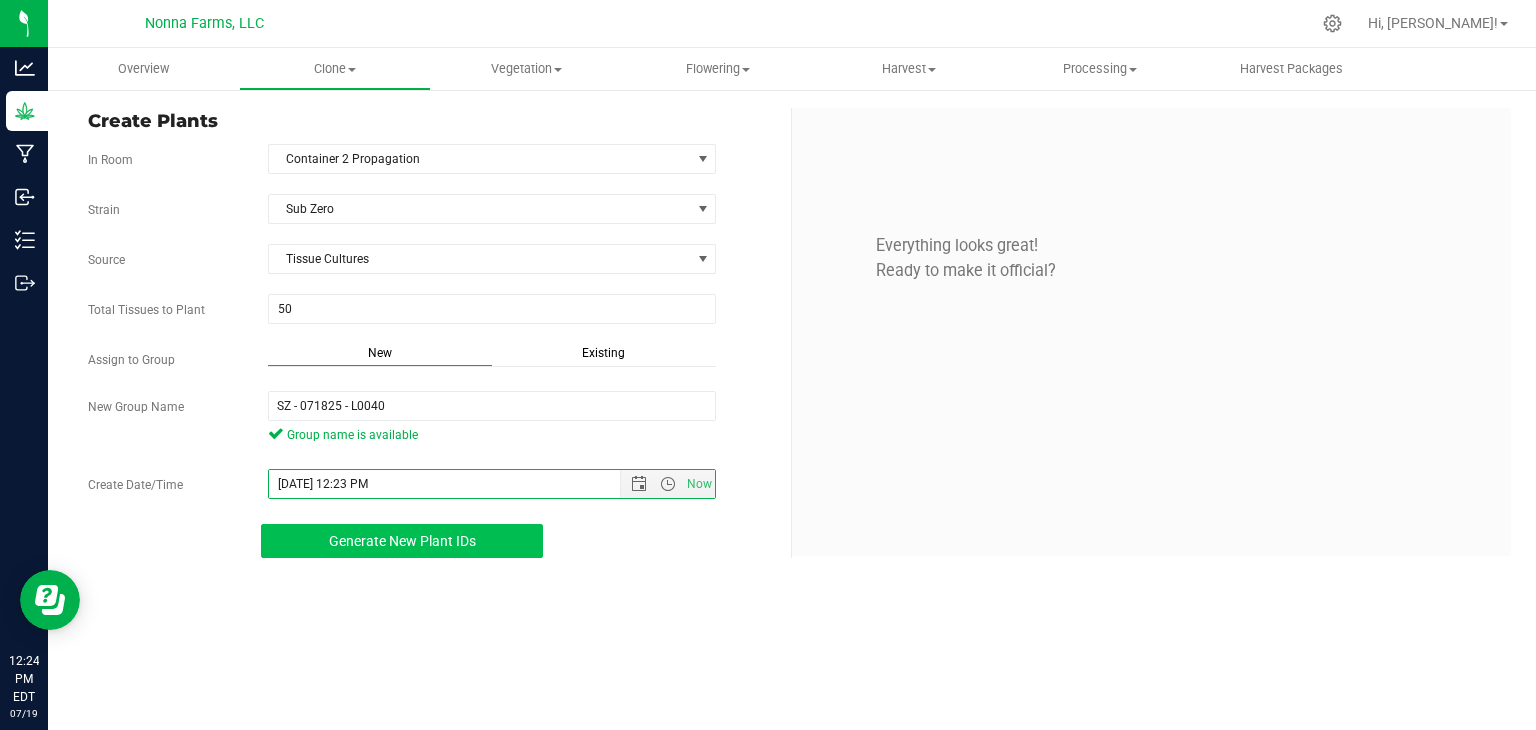 click on "Generate New Plant IDs" at bounding box center [402, 541] 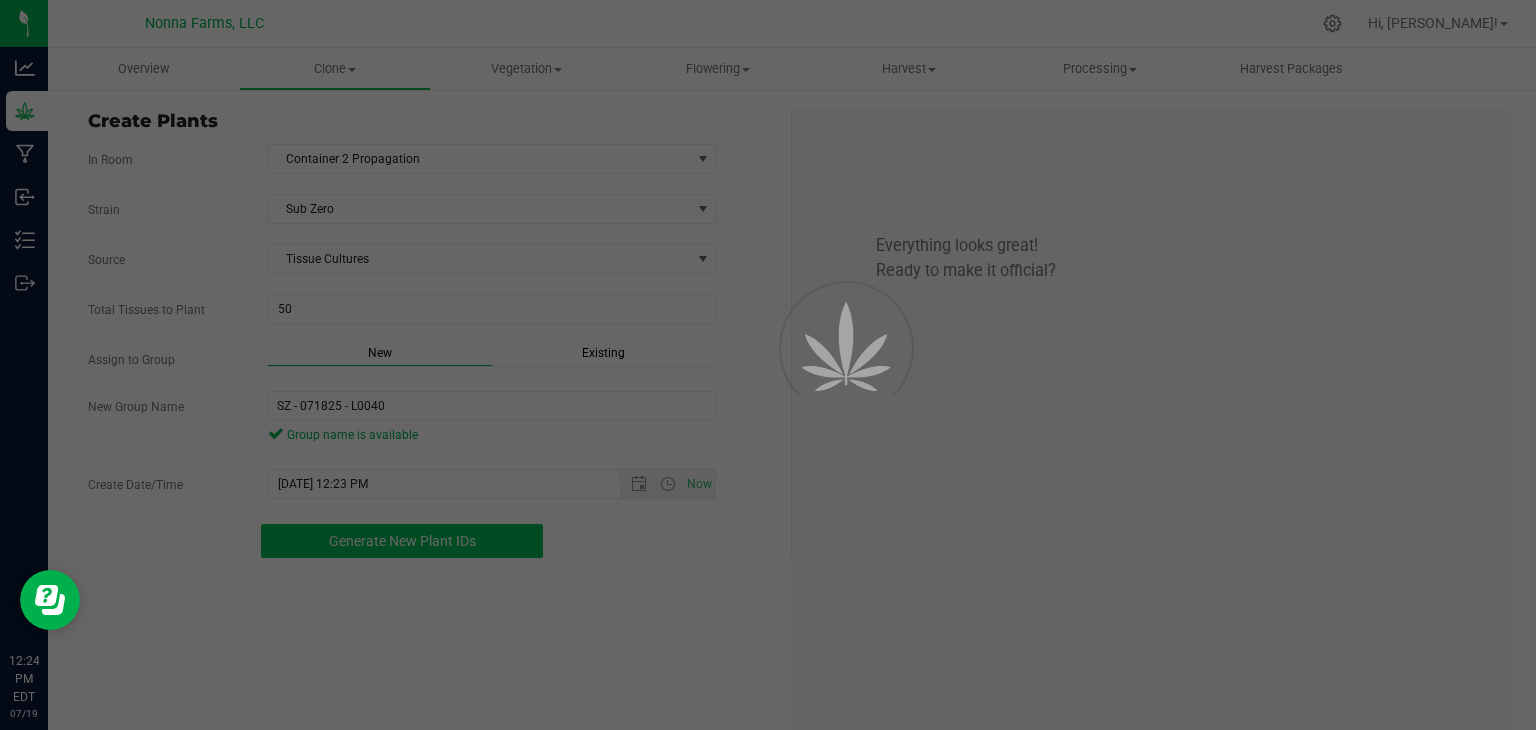 scroll, scrollTop: 60, scrollLeft: 0, axis: vertical 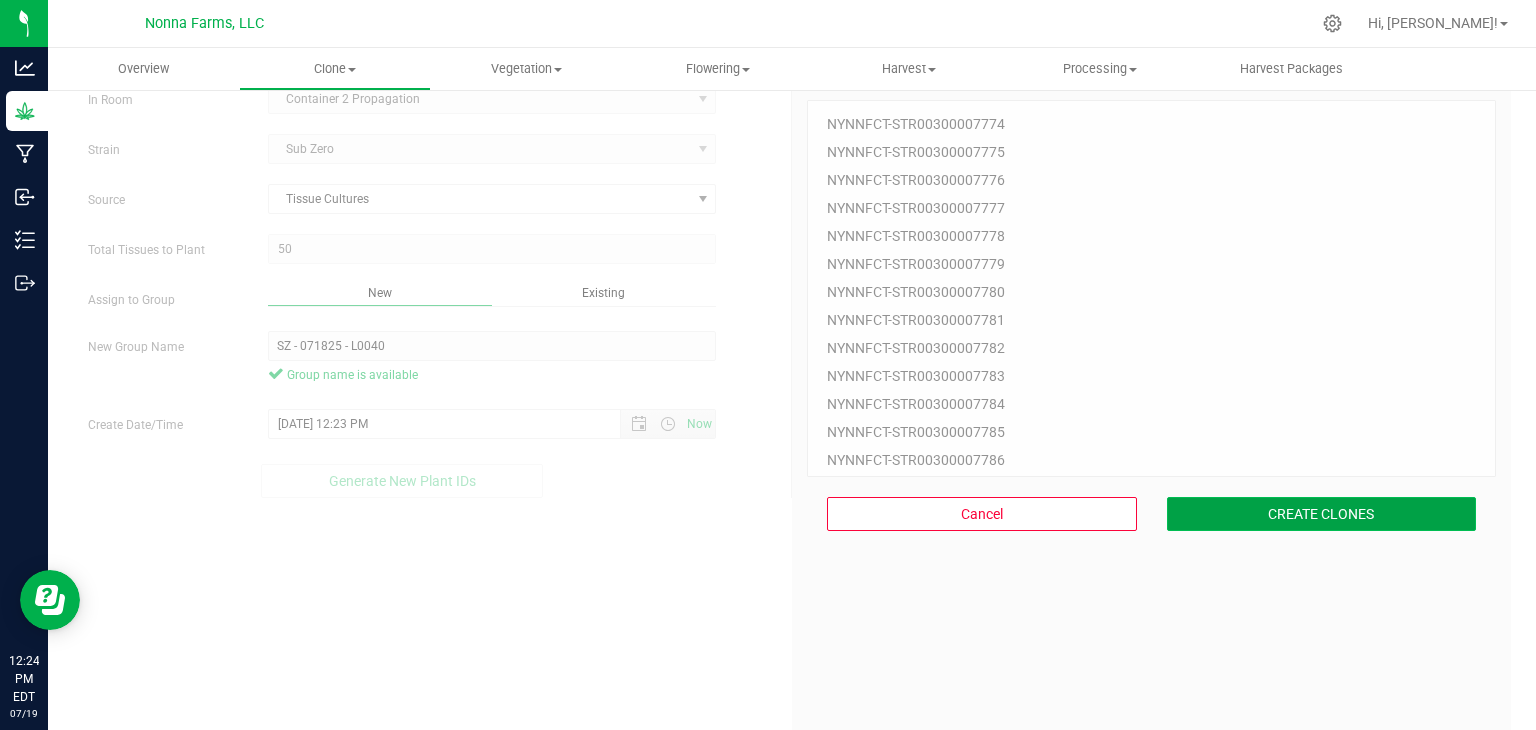 click on "CREATE CLONES" at bounding box center (1322, 514) 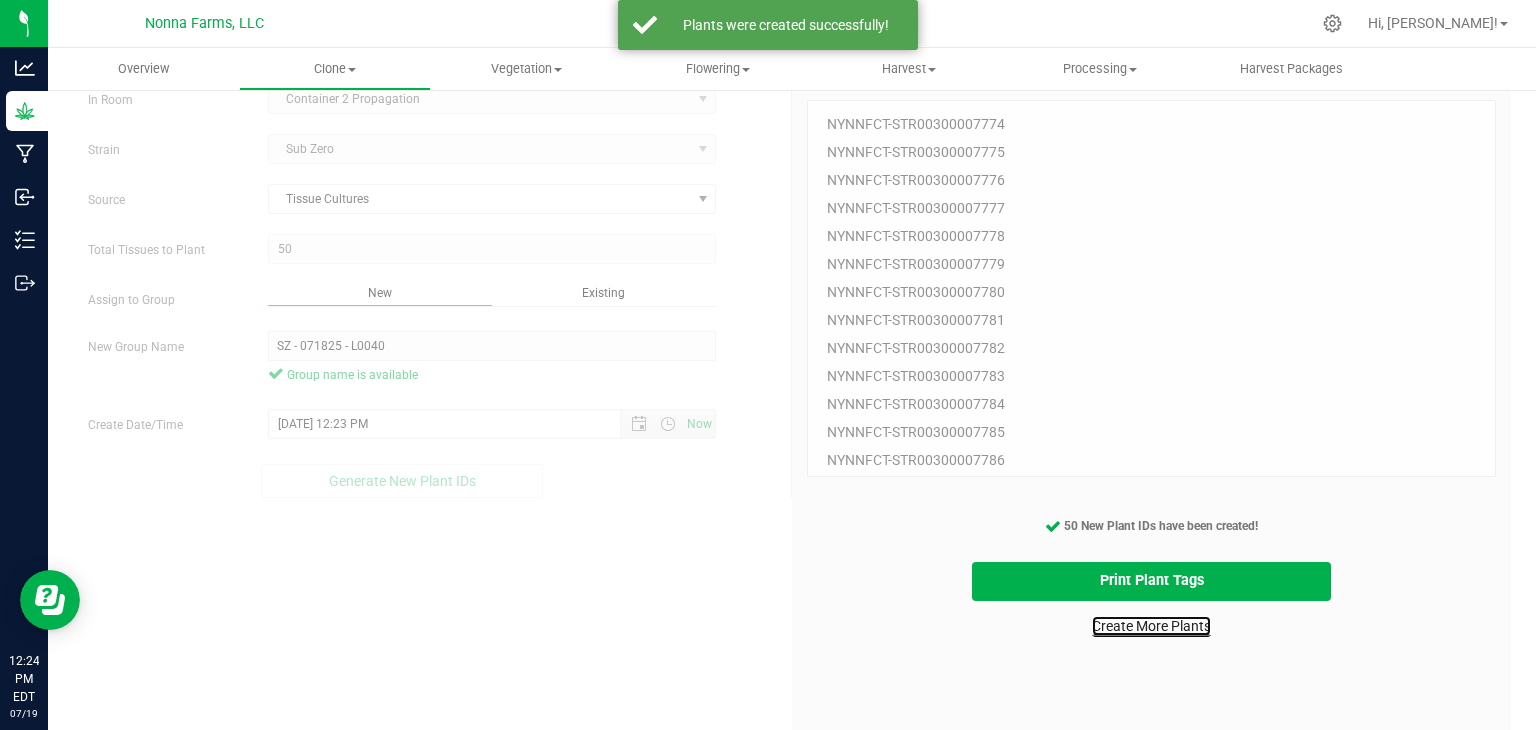 click on "Create More Plants" at bounding box center [1151, 626] 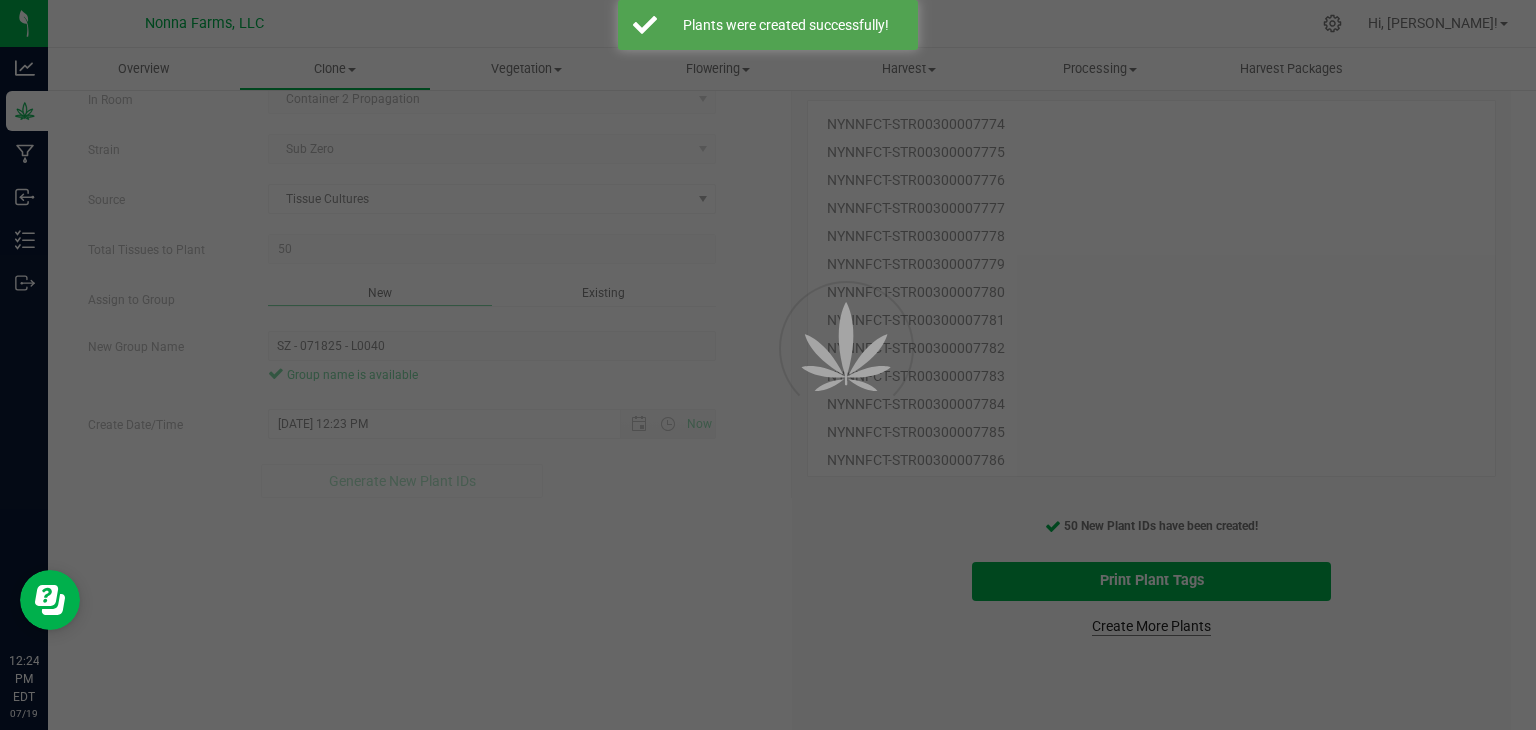 scroll, scrollTop: 0, scrollLeft: 0, axis: both 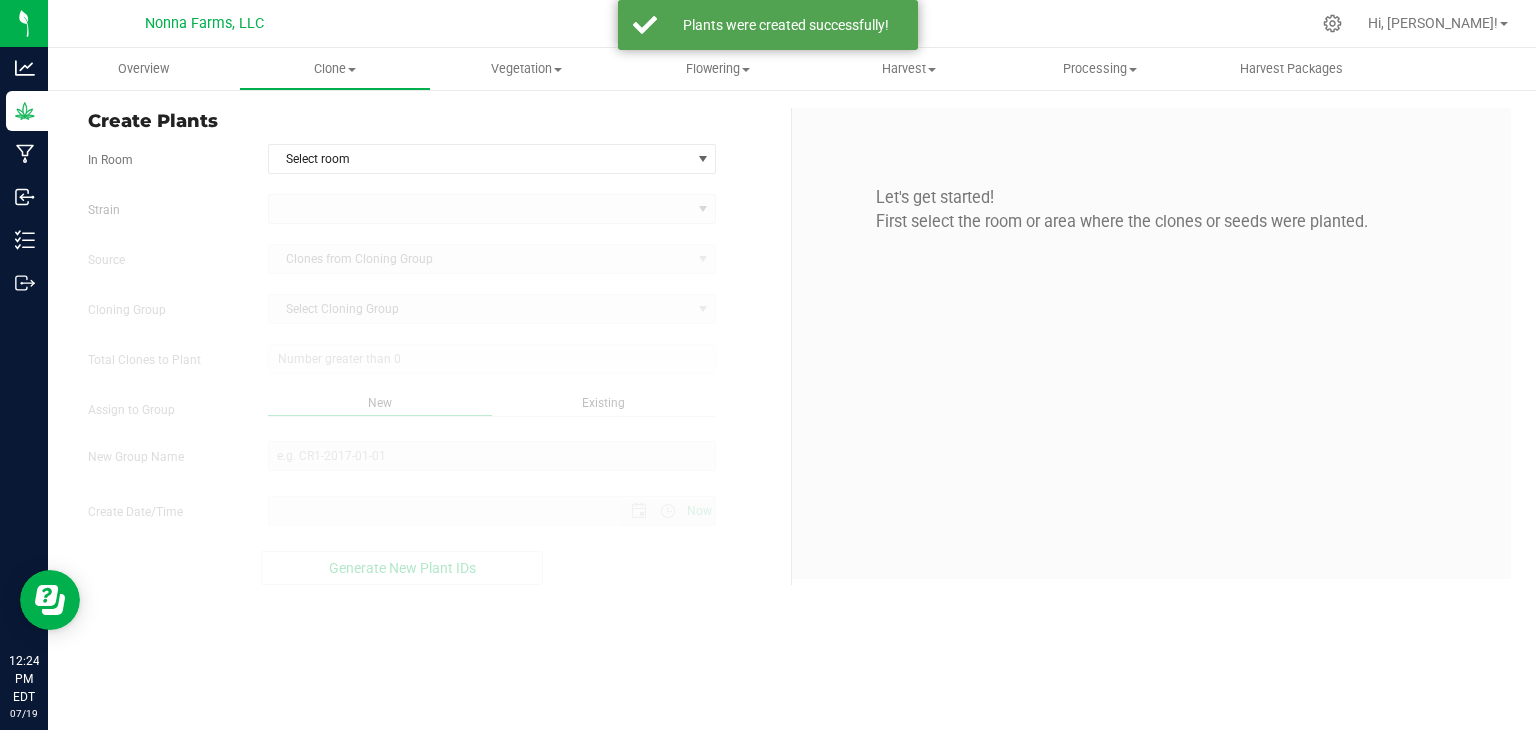 type on "7/19/2025 12:24 PM" 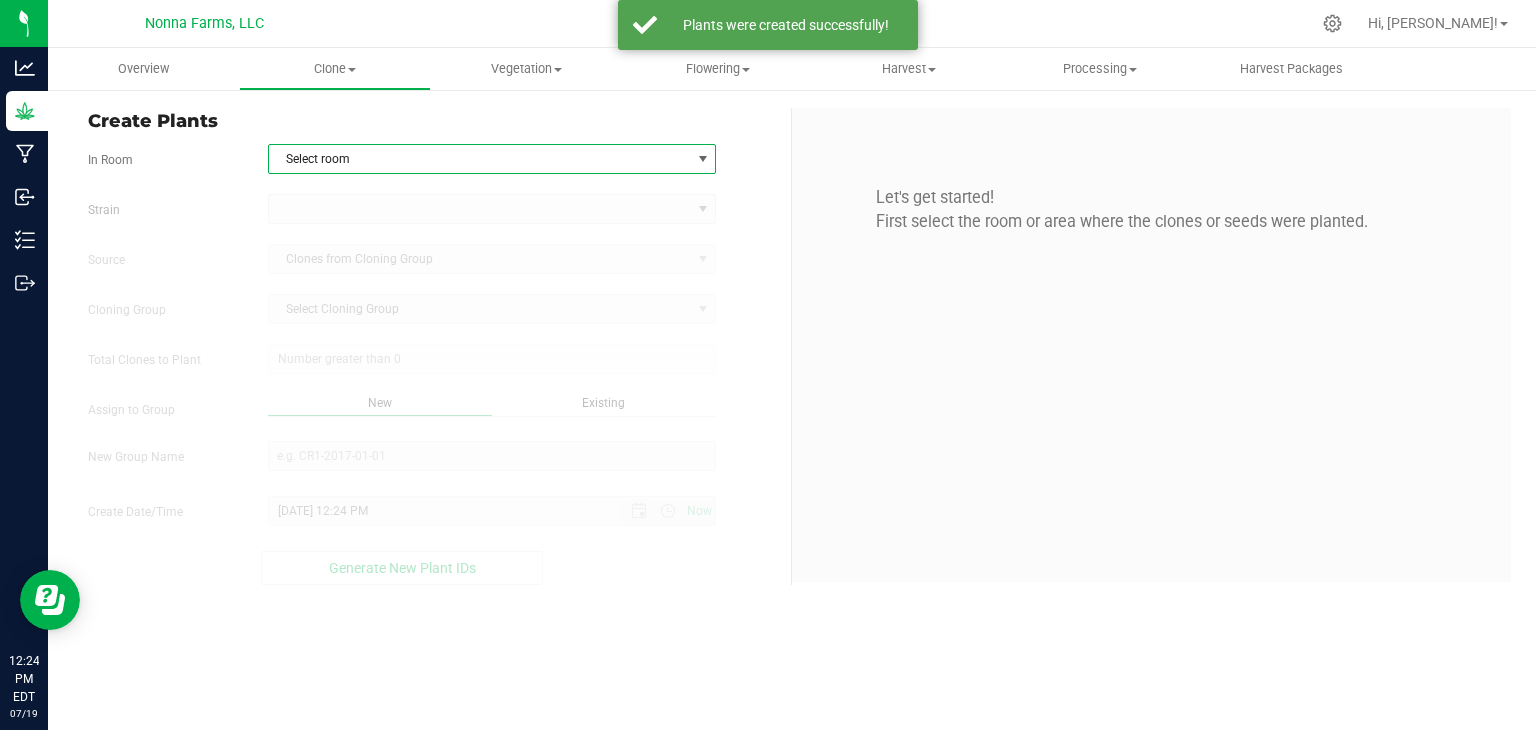 click on "Select room" at bounding box center [480, 159] 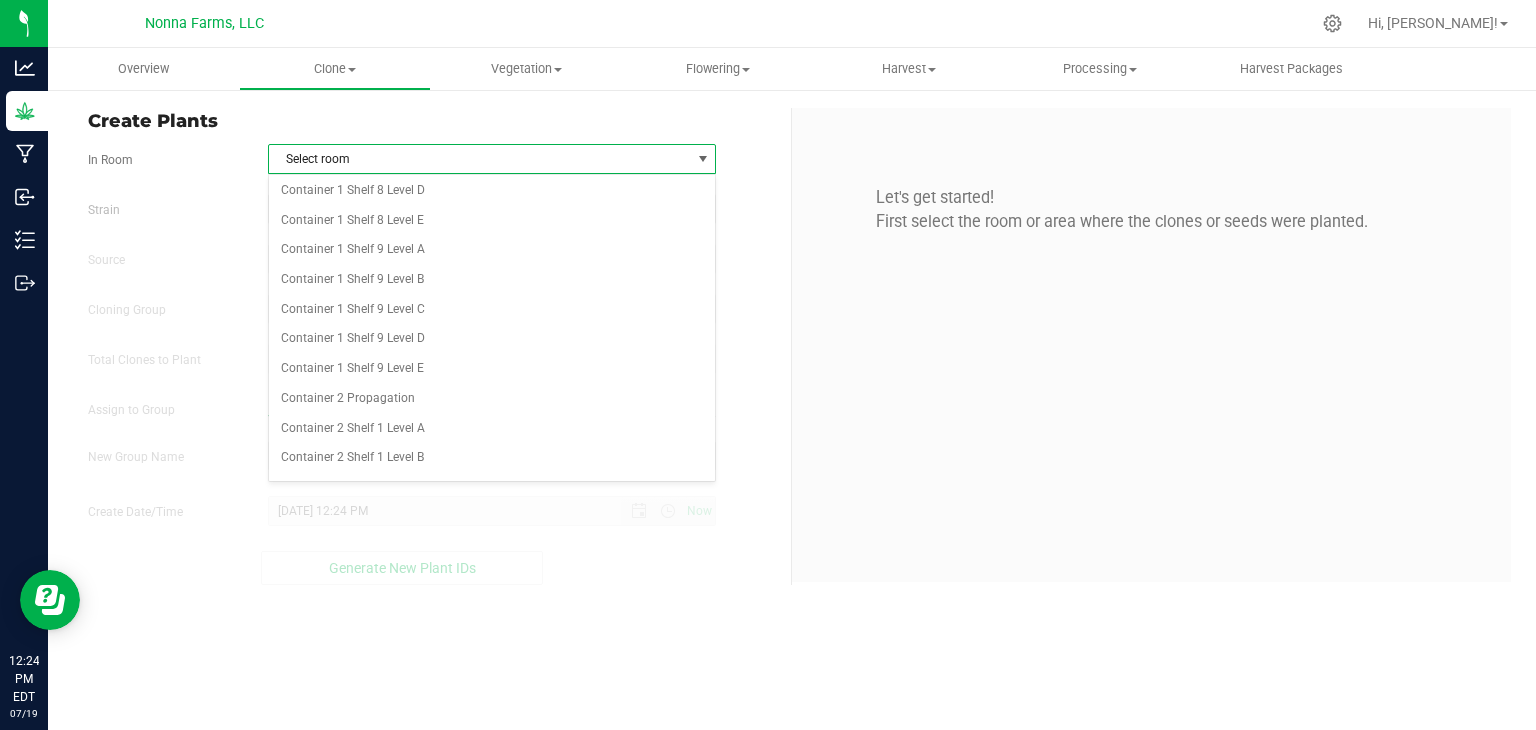 scroll, scrollTop: 2500, scrollLeft: 0, axis: vertical 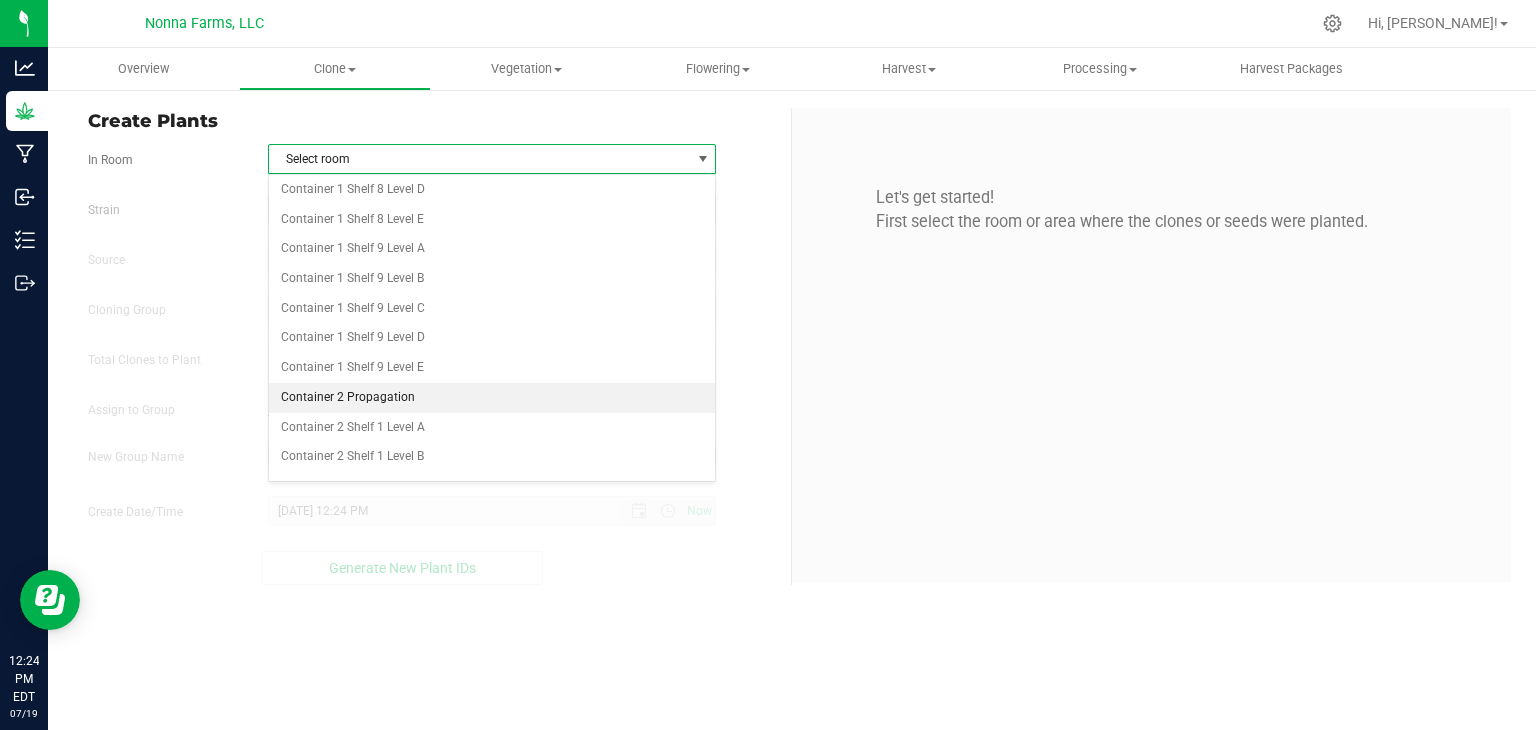 click on "Container 2 Propagation" at bounding box center (492, 398) 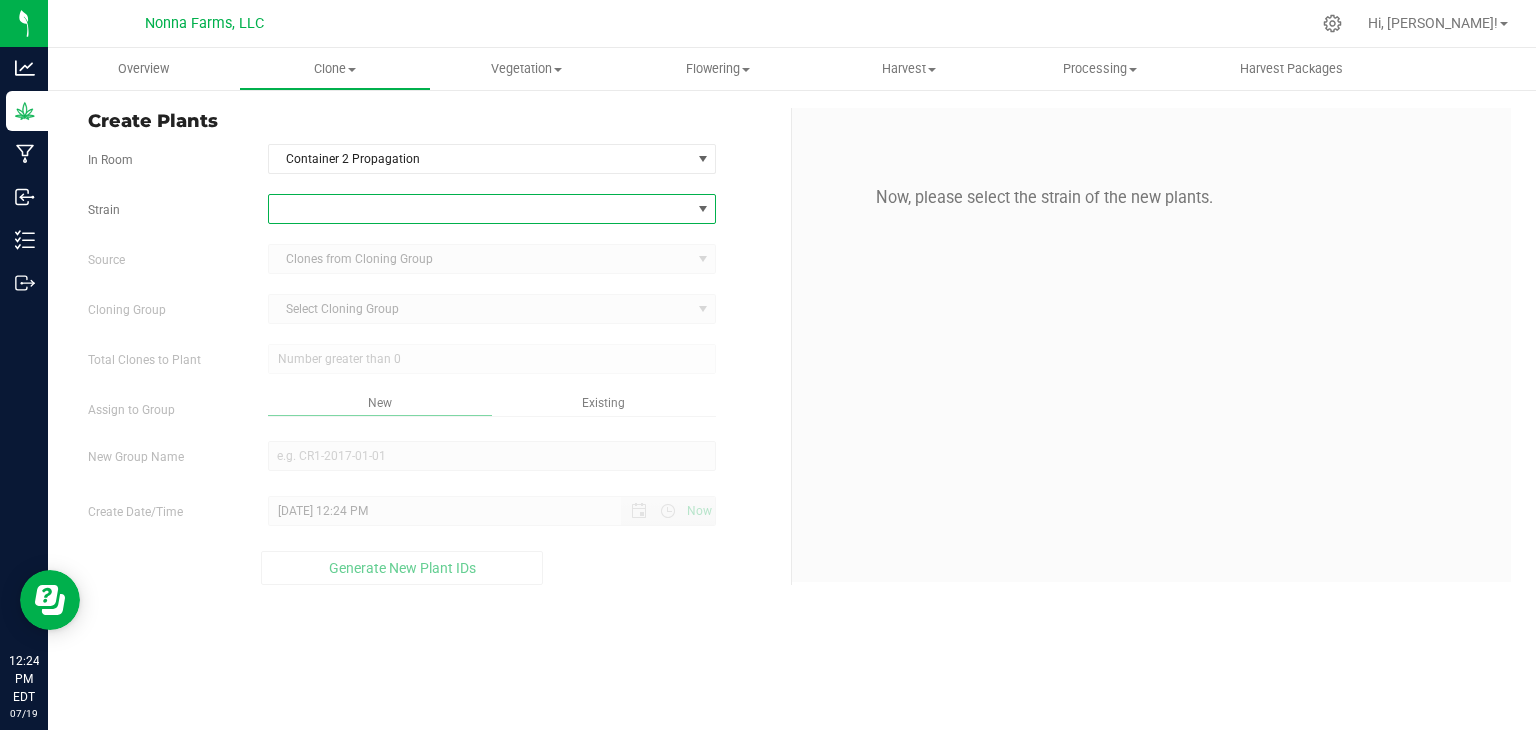 click at bounding box center (480, 209) 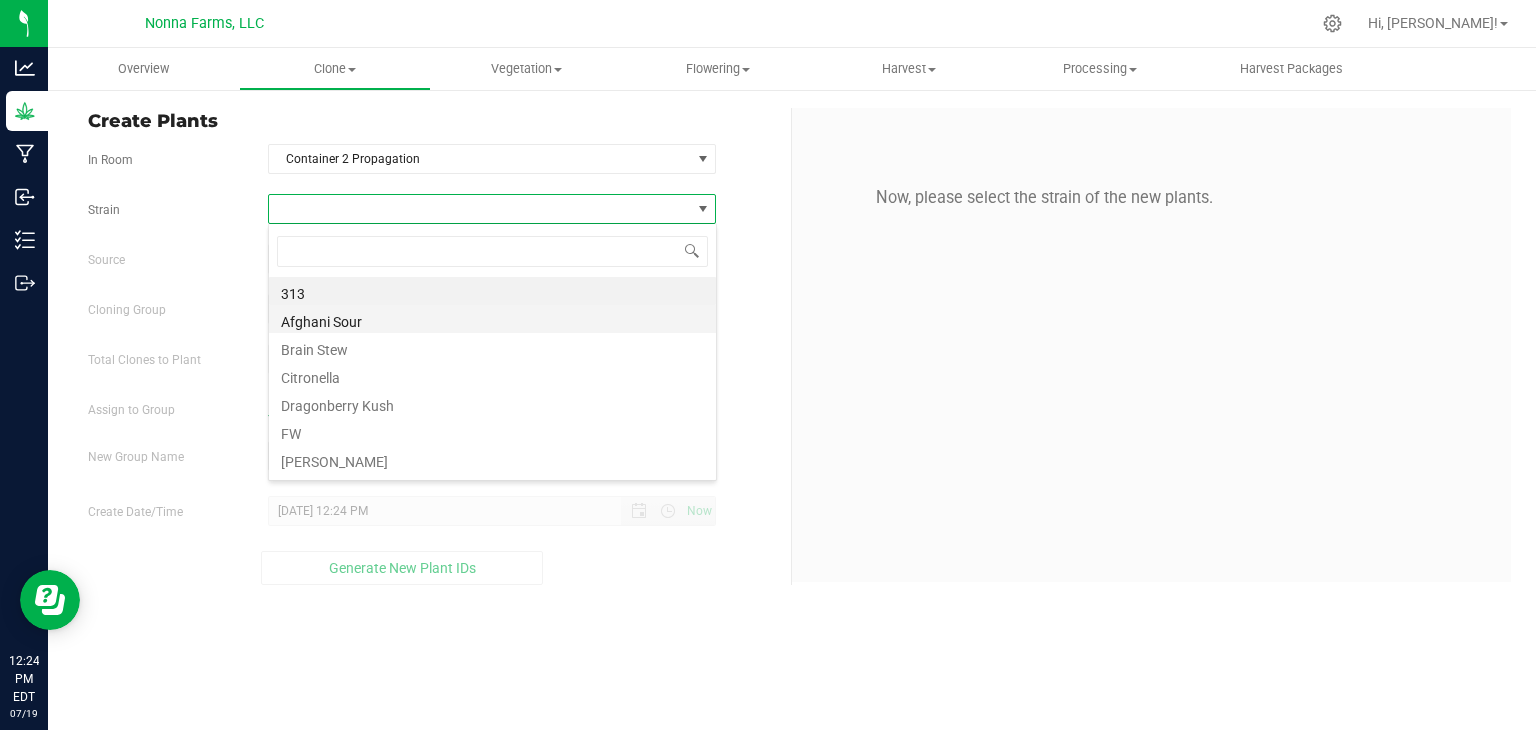 scroll, scrollTop: 99970, scrollLeft: 99551, axis: both 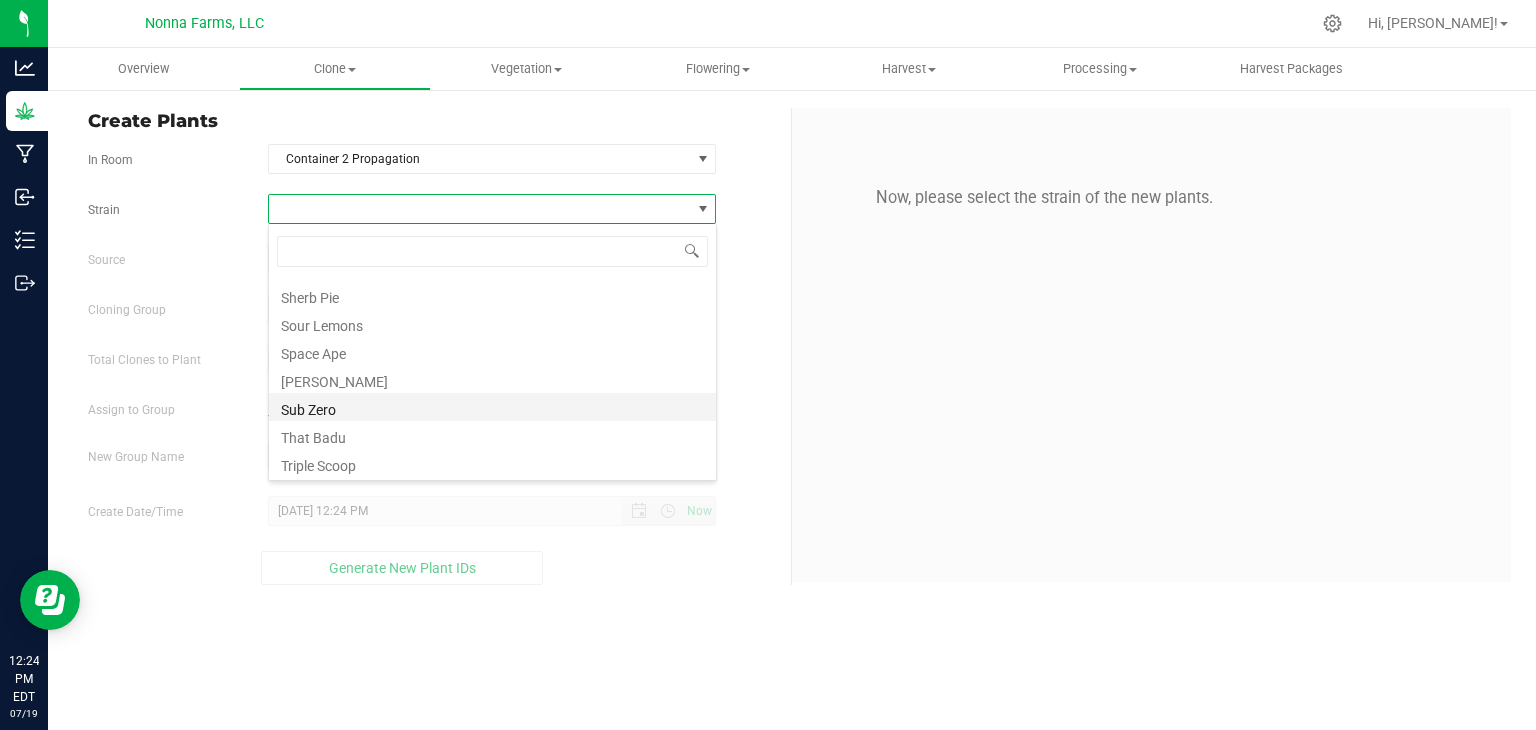 click on "Sub Zero" at bounding box center (492, 407) 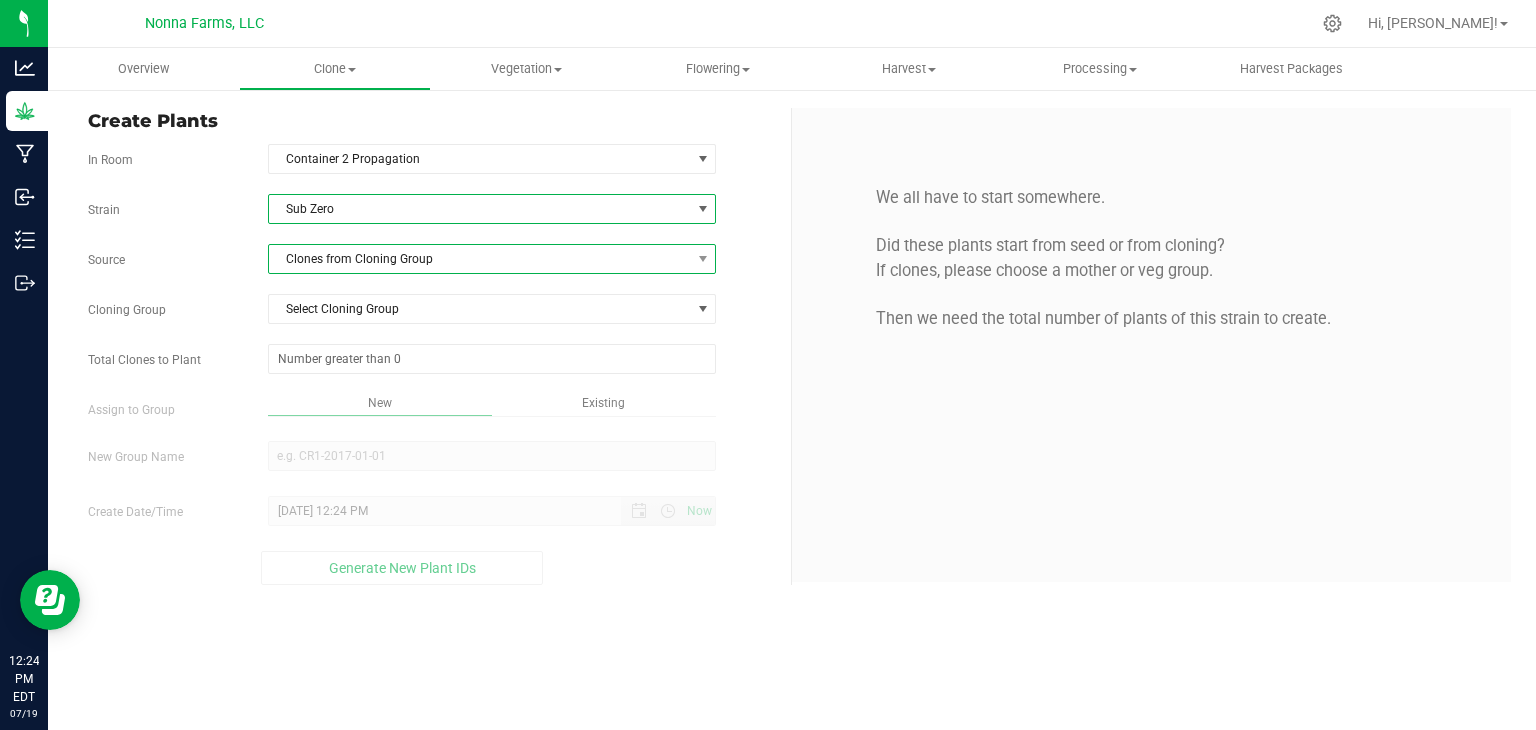 click on "Clones from Cloning Group" at bounding box center (480, 259) 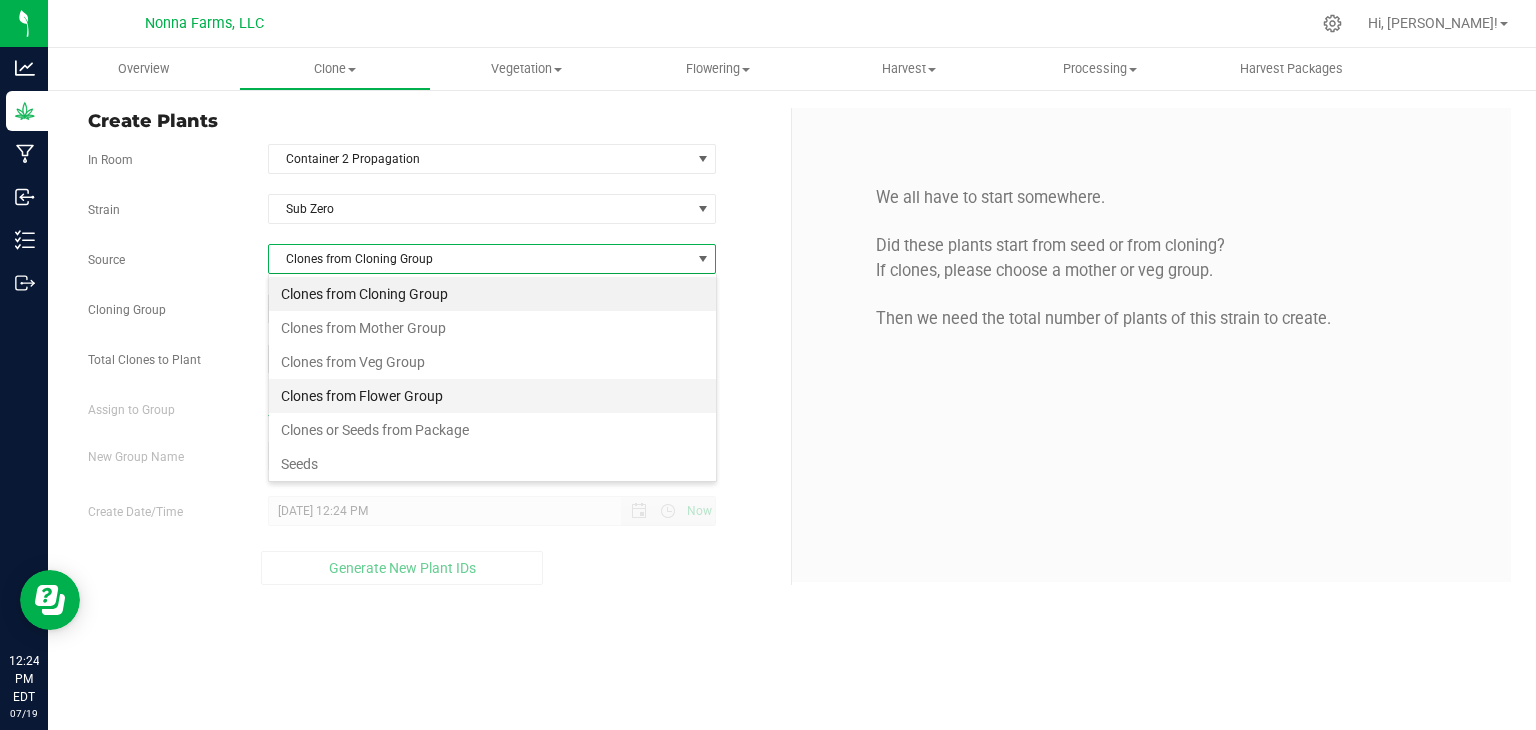 scroll, scrollTop: 99970, scrollLeft: 99551, axis: both 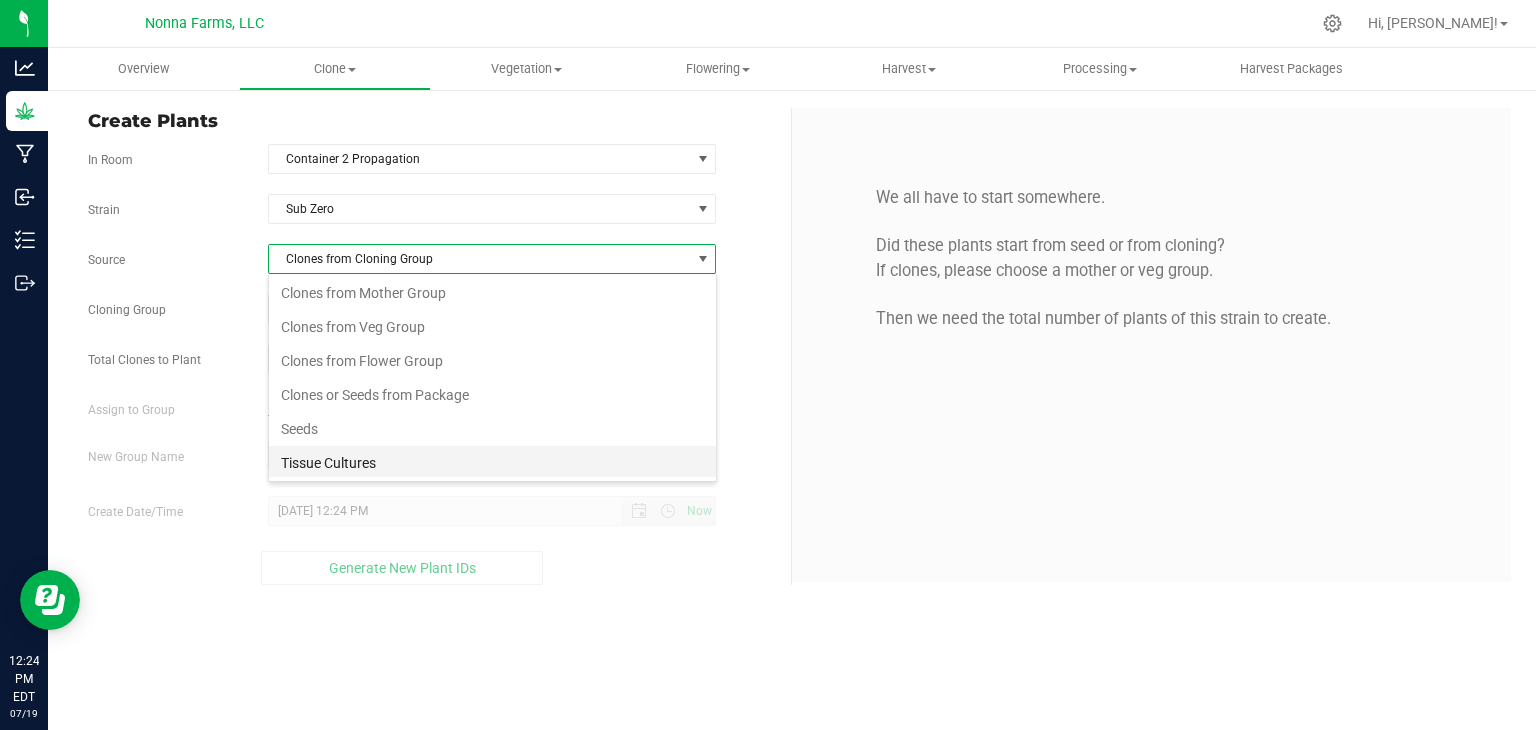 click on "Tissue Cultures" at bounding box center (492, 463) 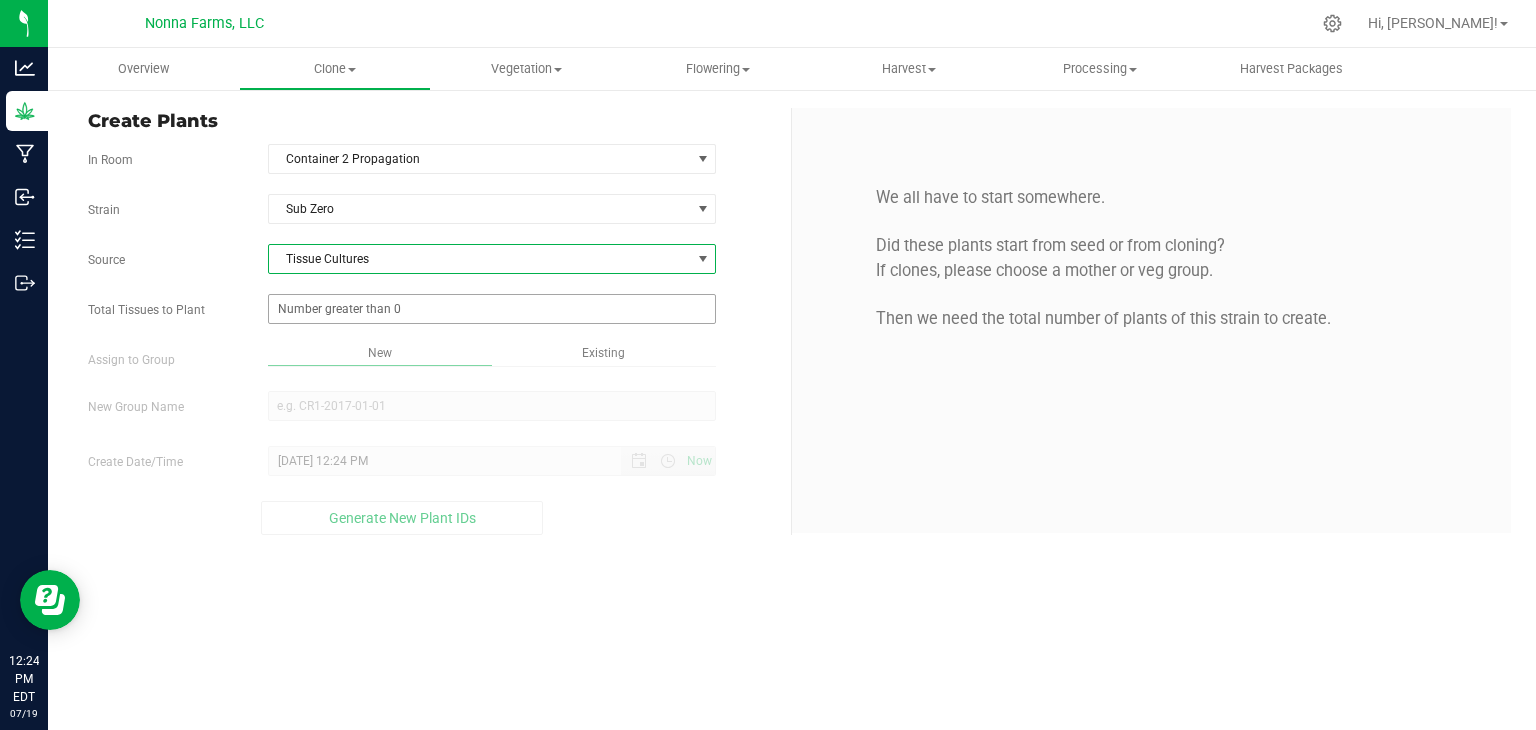 click at bounding box center (492, 309) 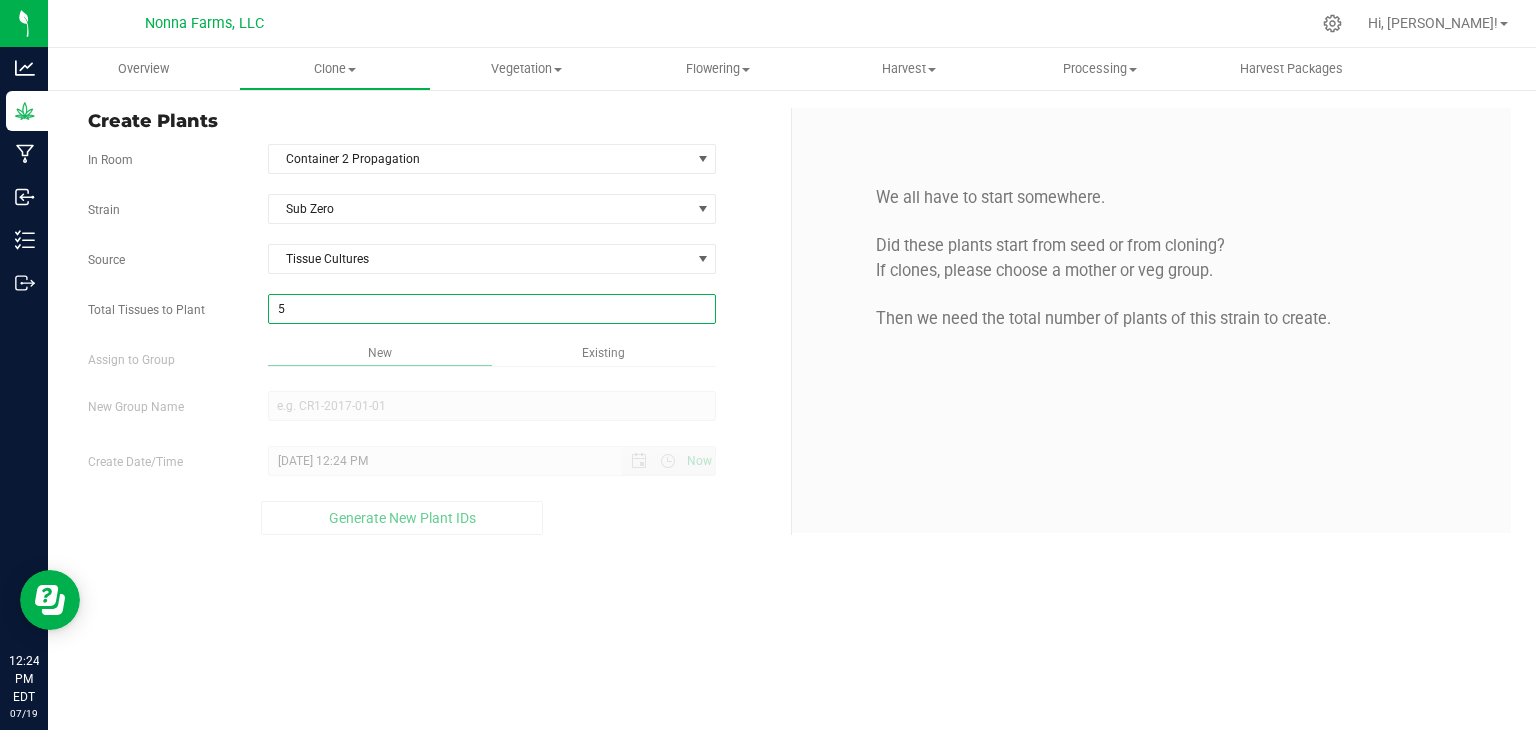 type on "50" 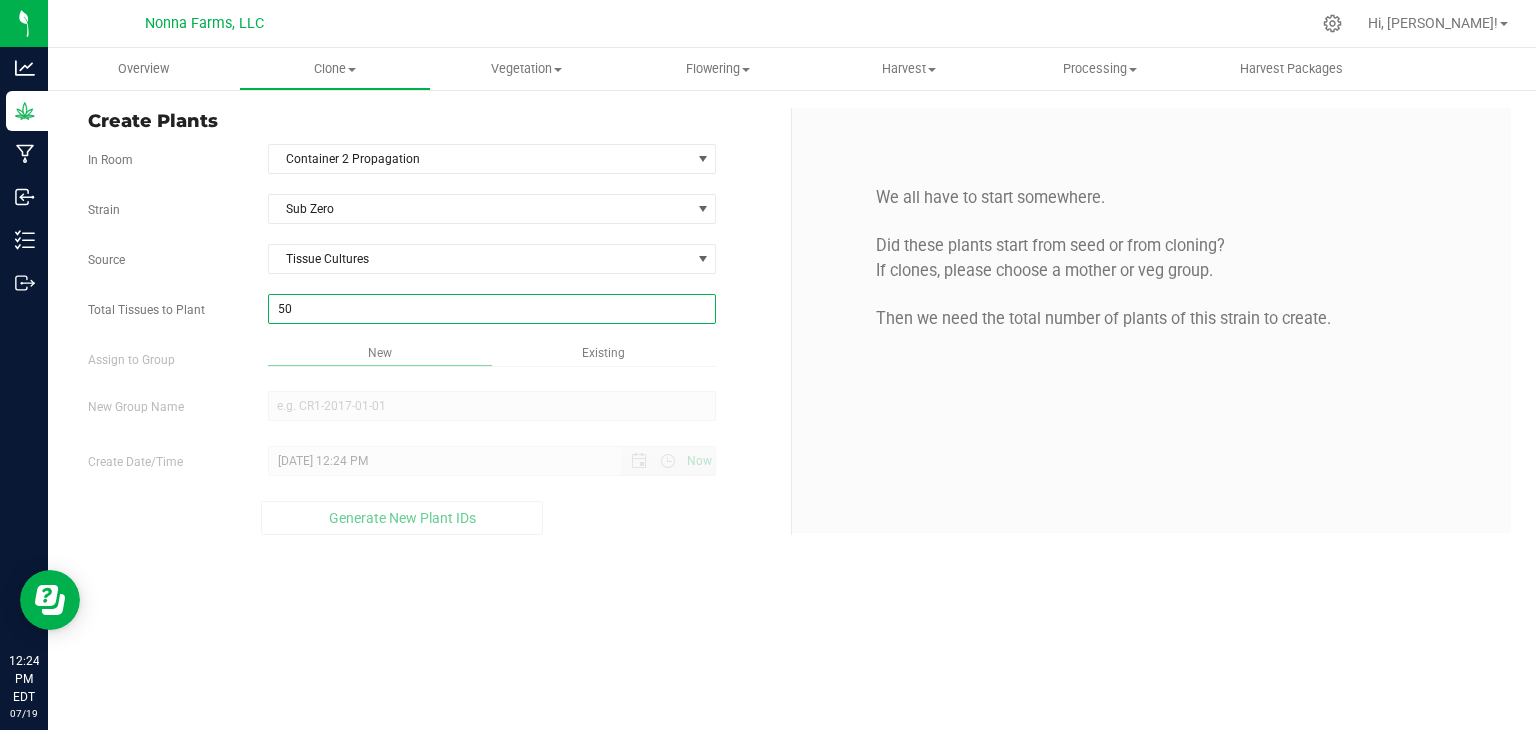 type on "50" 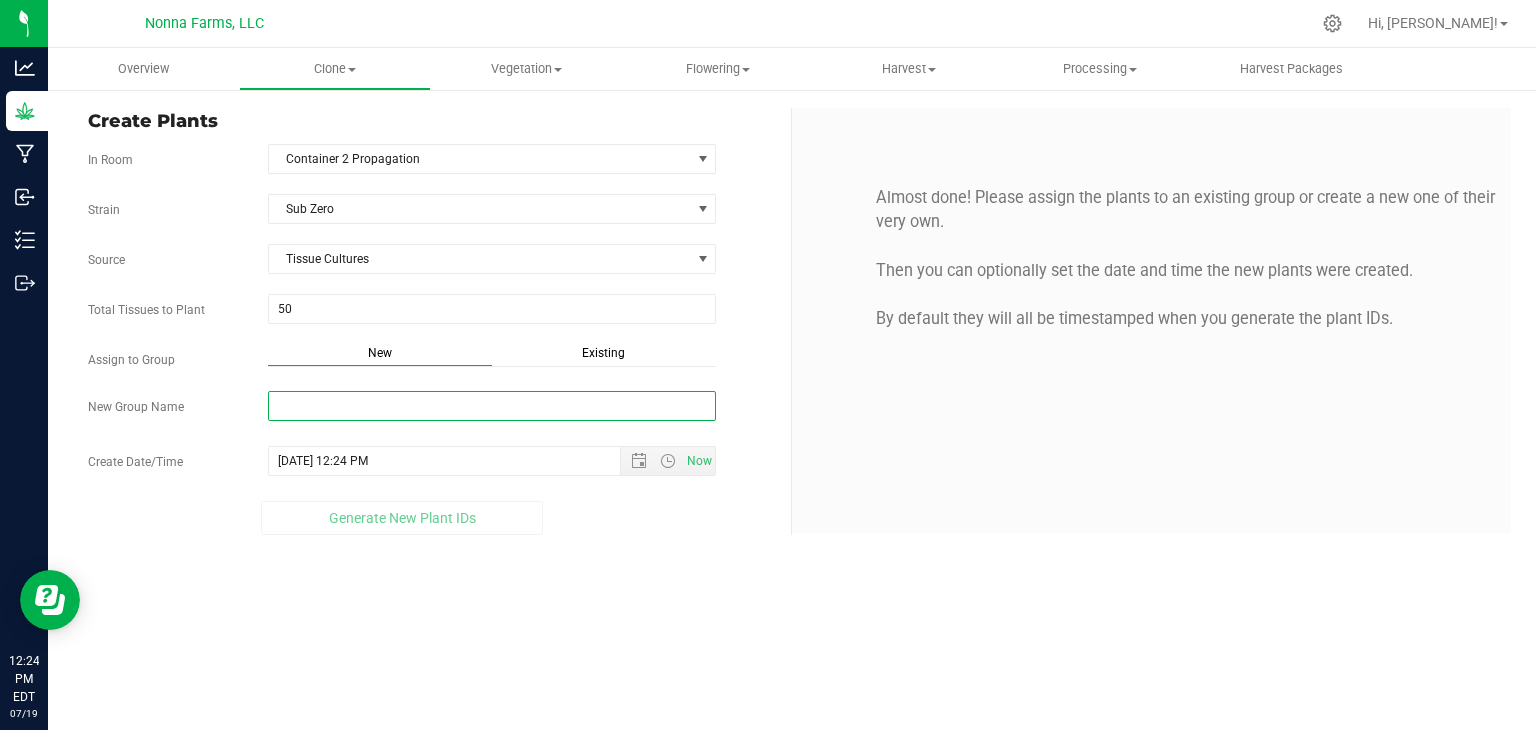 click on "New Group Name" at bounding box center (492, 406) 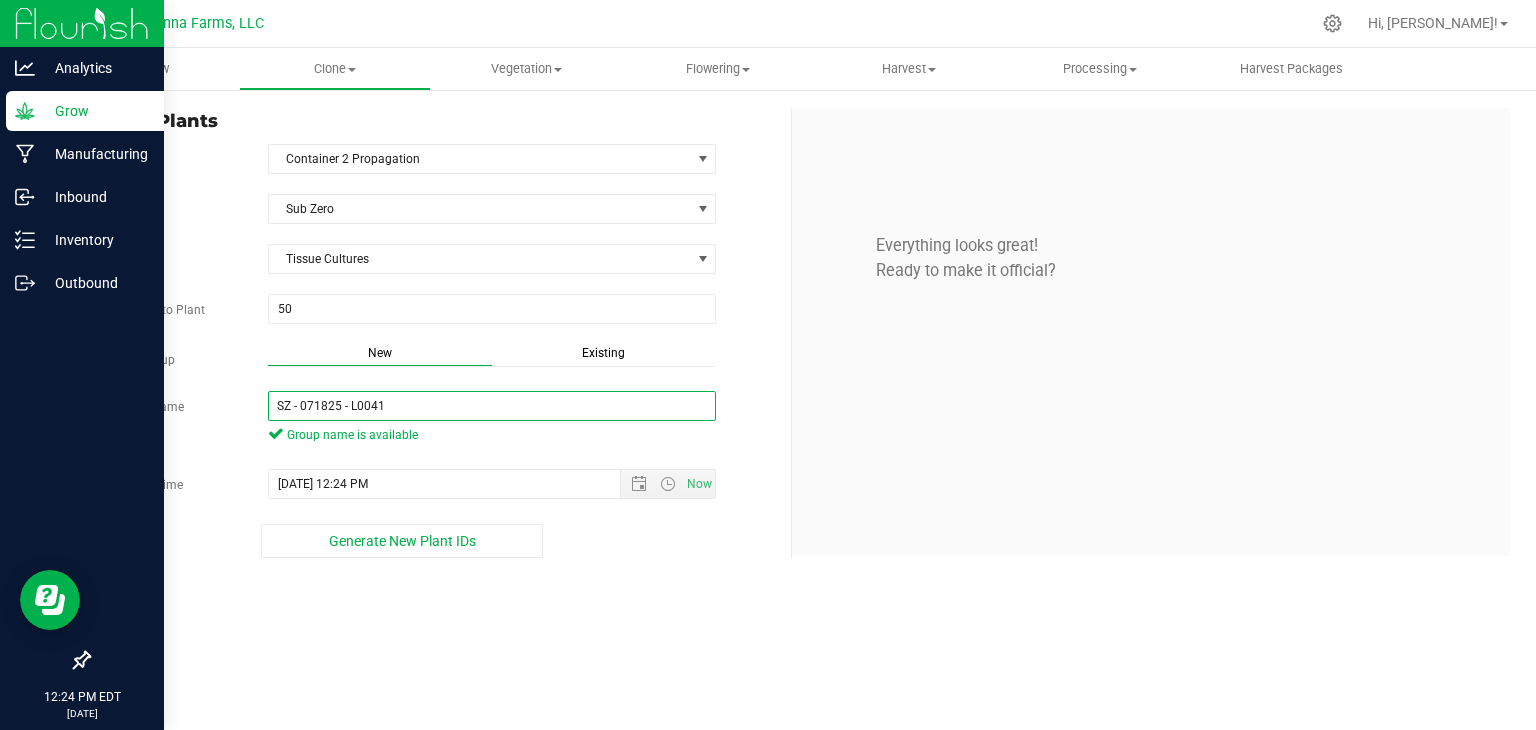 drag, startPoint x: 394, startPoint y: 405, endPoint x: 36, endPoint y: 403, distance: 358.00558 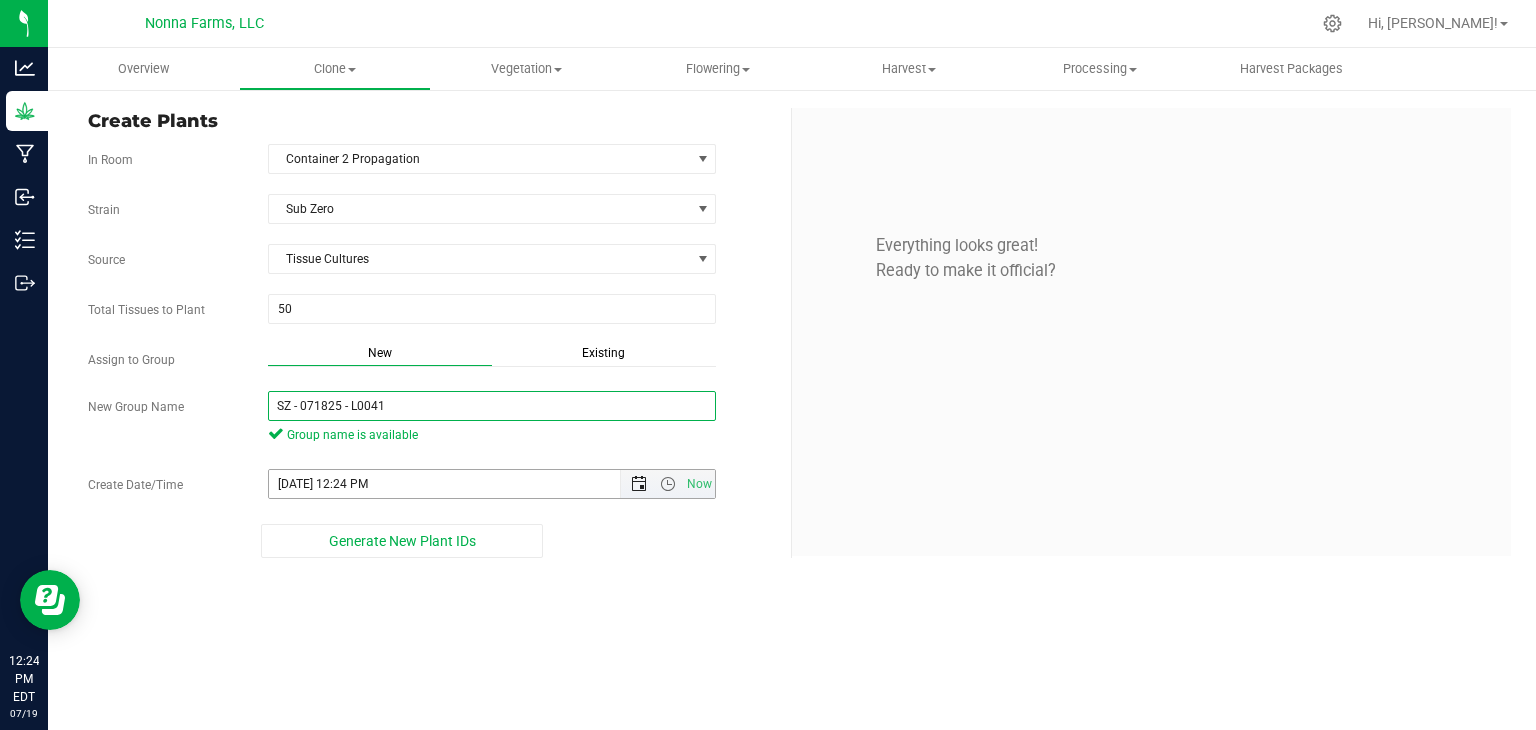 click at bounding box center [639, 484] 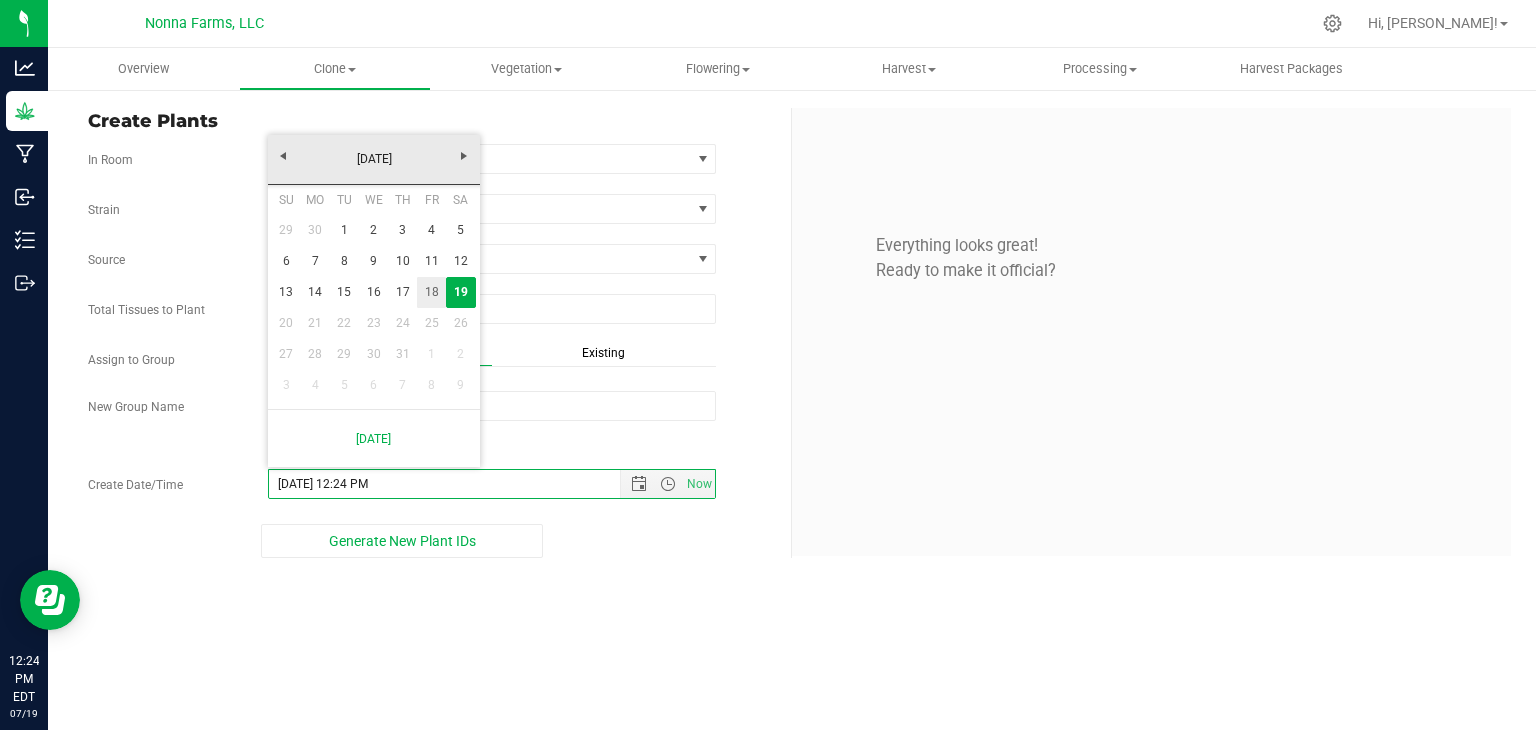 click on "18" at bounding box center [431, 292] 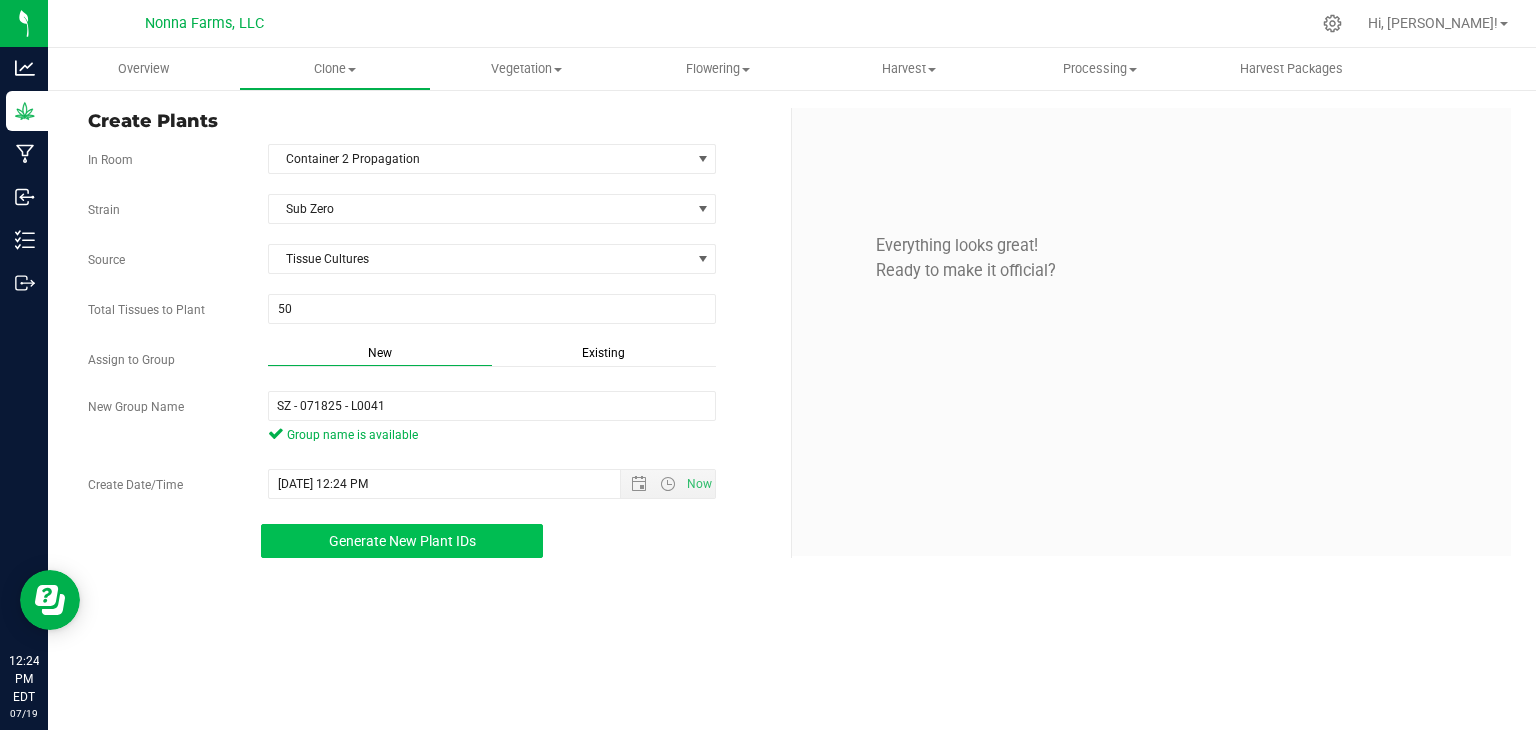 click on "Generate New Plant IDs" at bounding box center [402, 541] 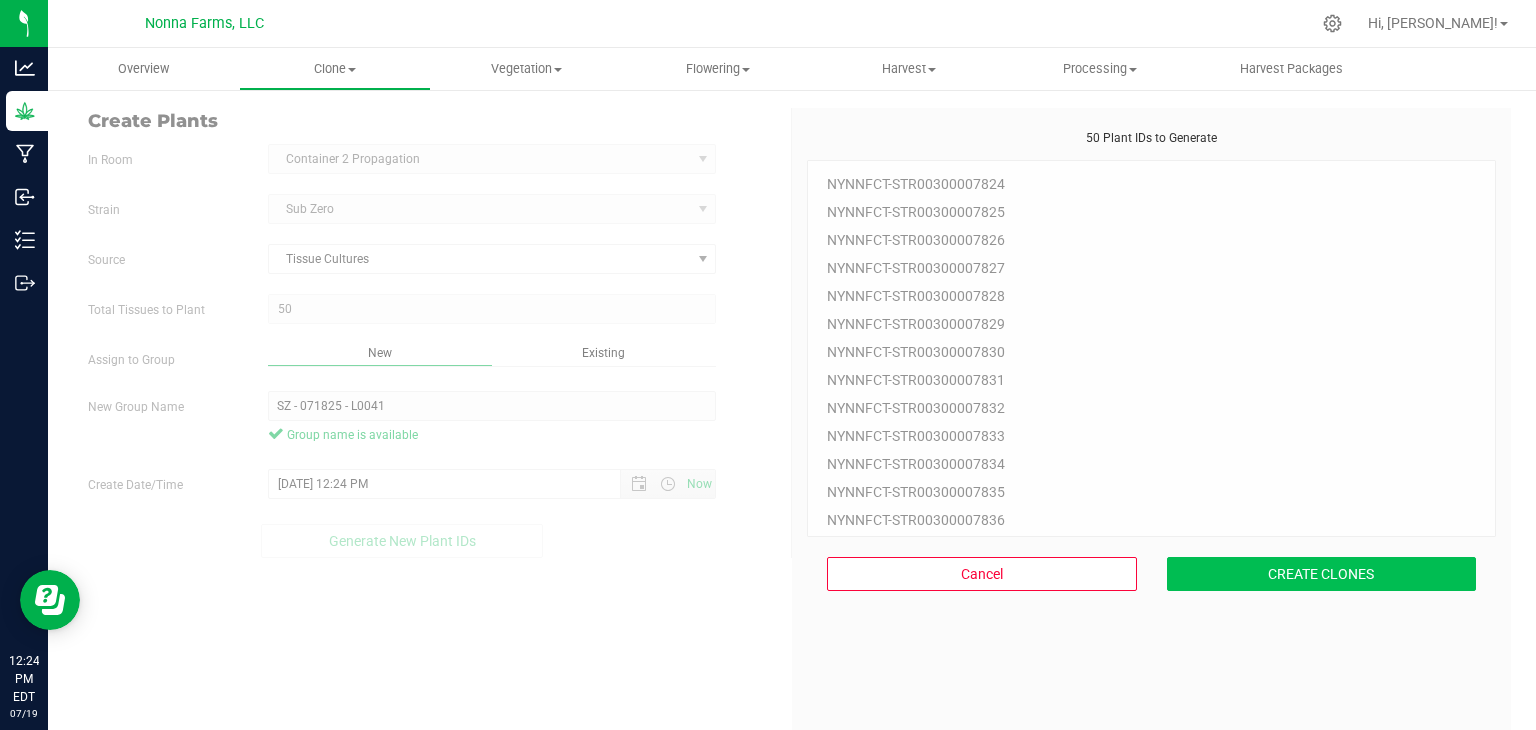scroll, scrollTop: 60, scrollLeft: 0, axis: vertical 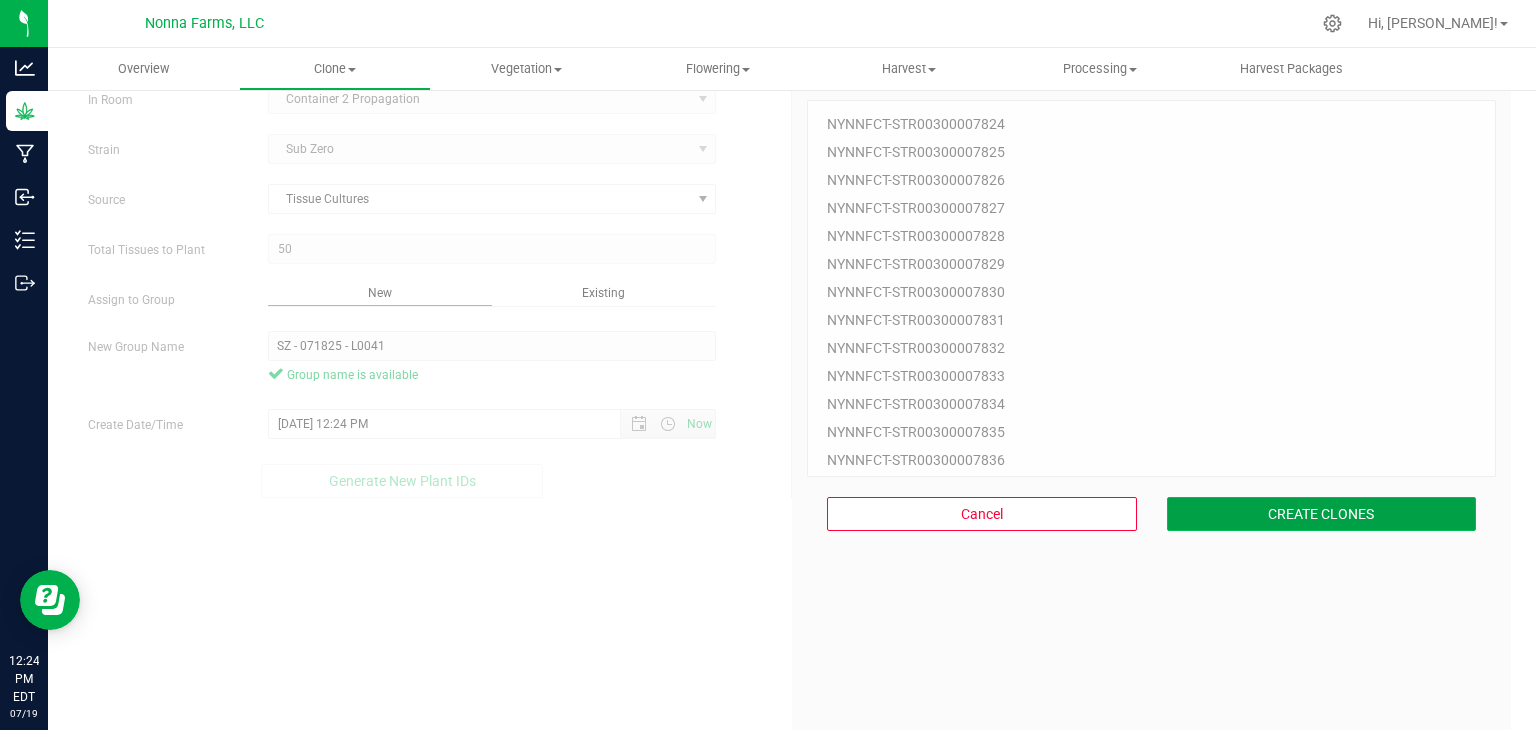 click on "CREATE CLONES" at bounding box center (1322, 514) 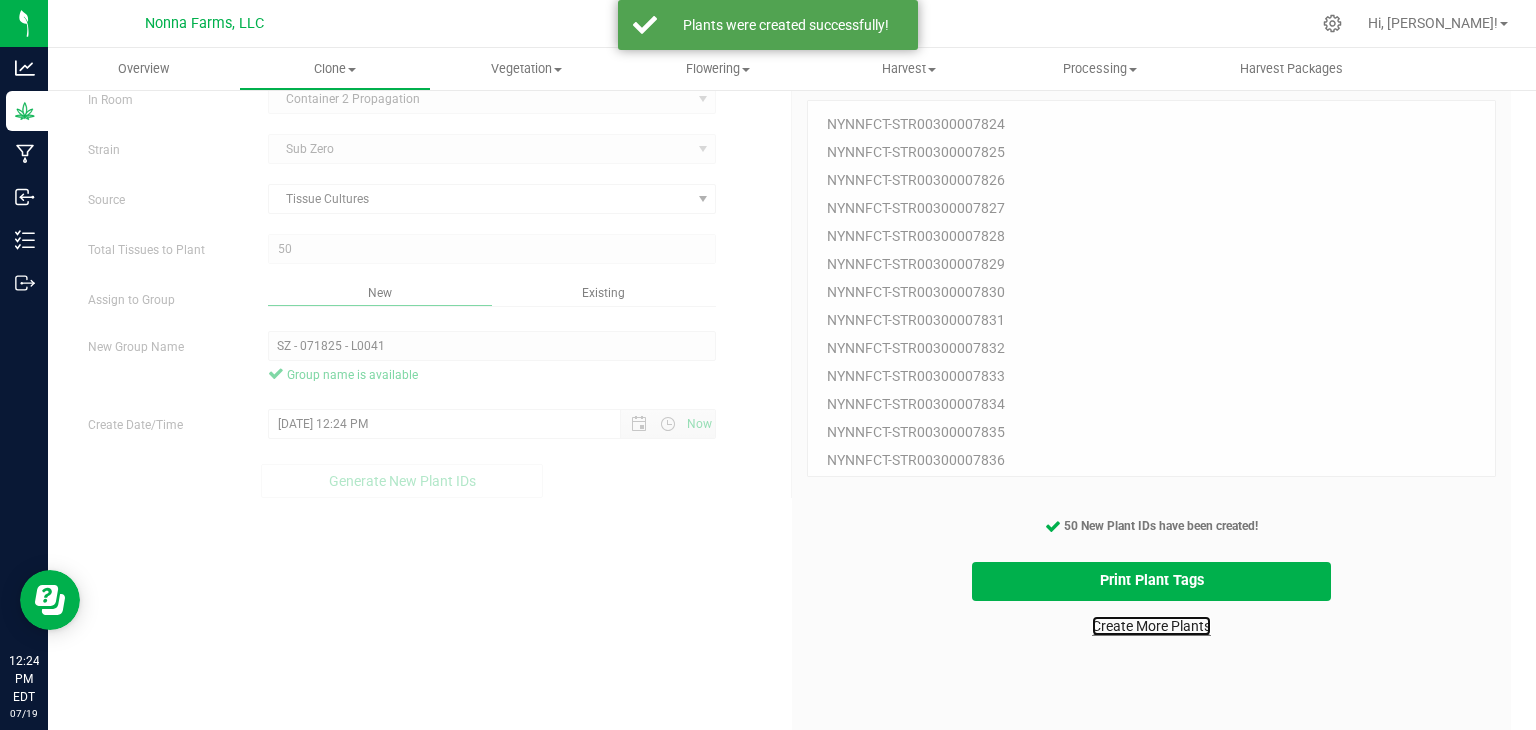 click on "Create More Plants" at bounding box center (1151, 626) 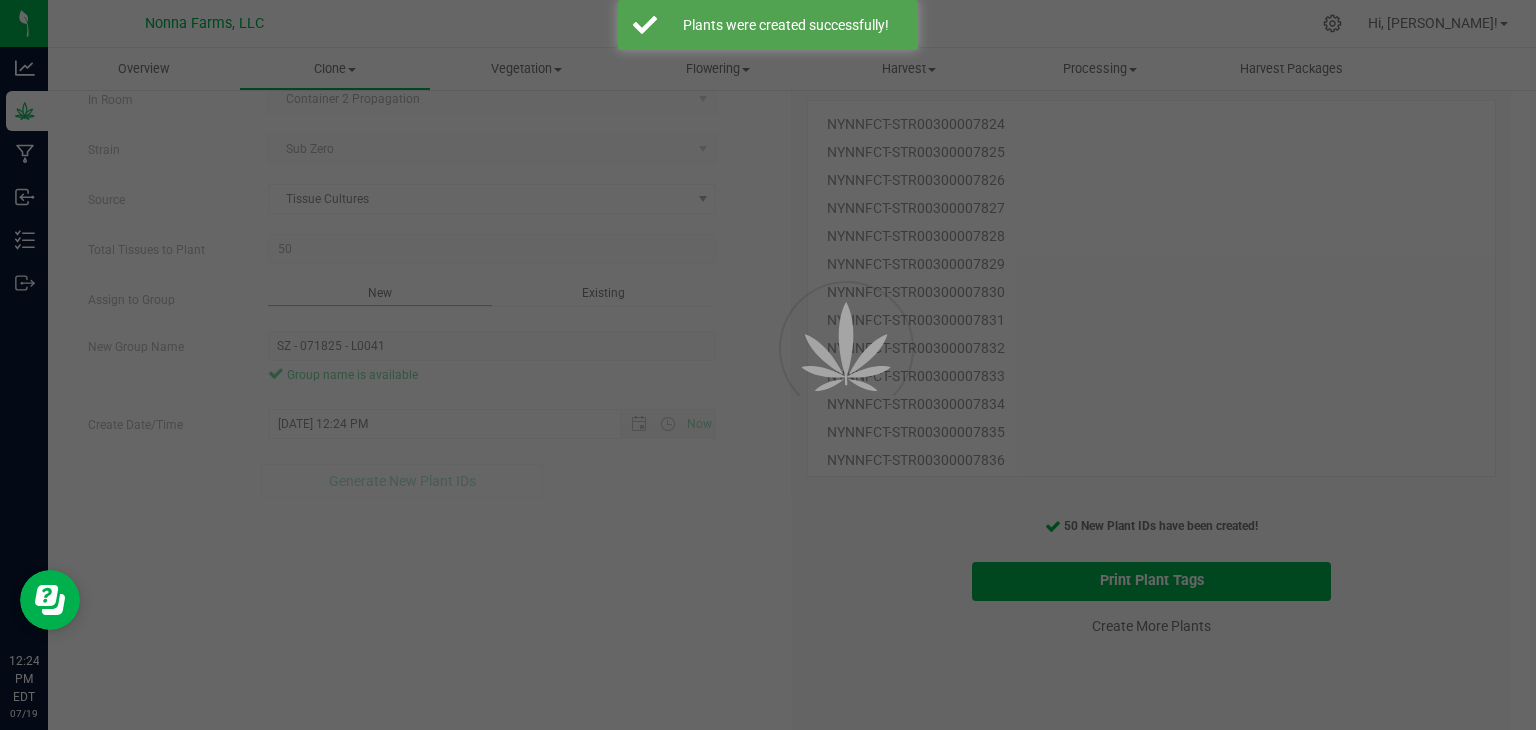 scroll, scrollTop: 0, scrollLeft: 0, axis: both 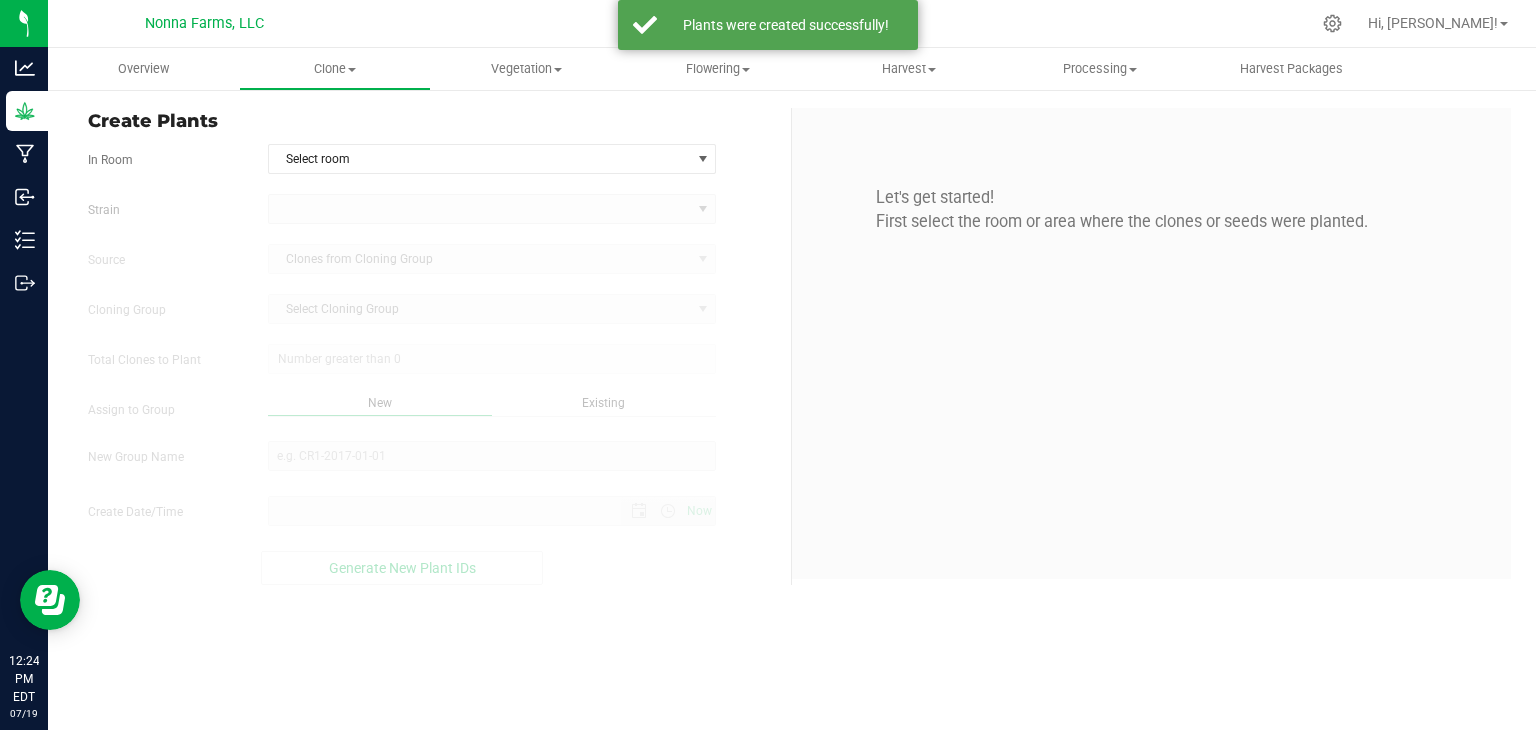 type on "7/19/2025 12:24 PM" 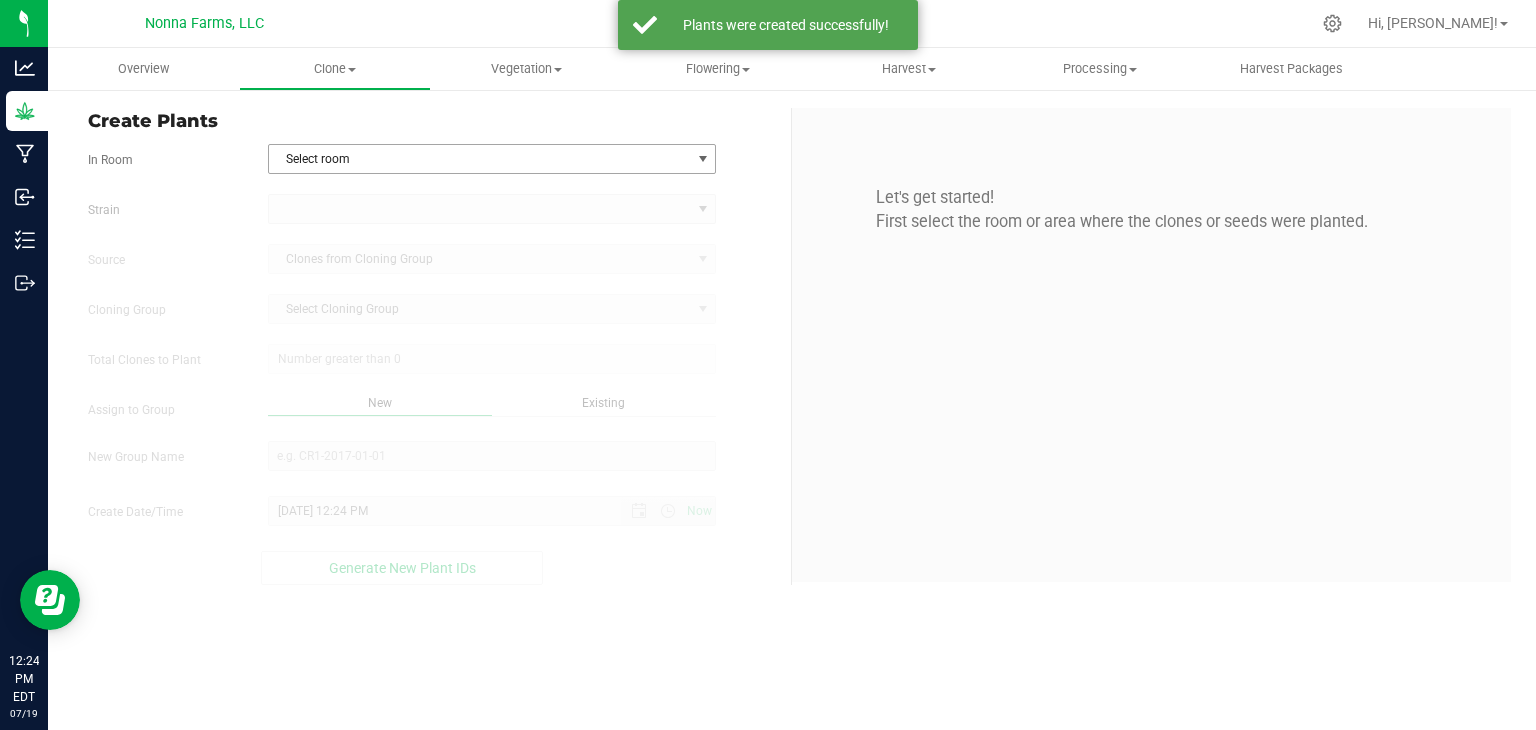 click on "Select room" at bounding box center (480, 159) 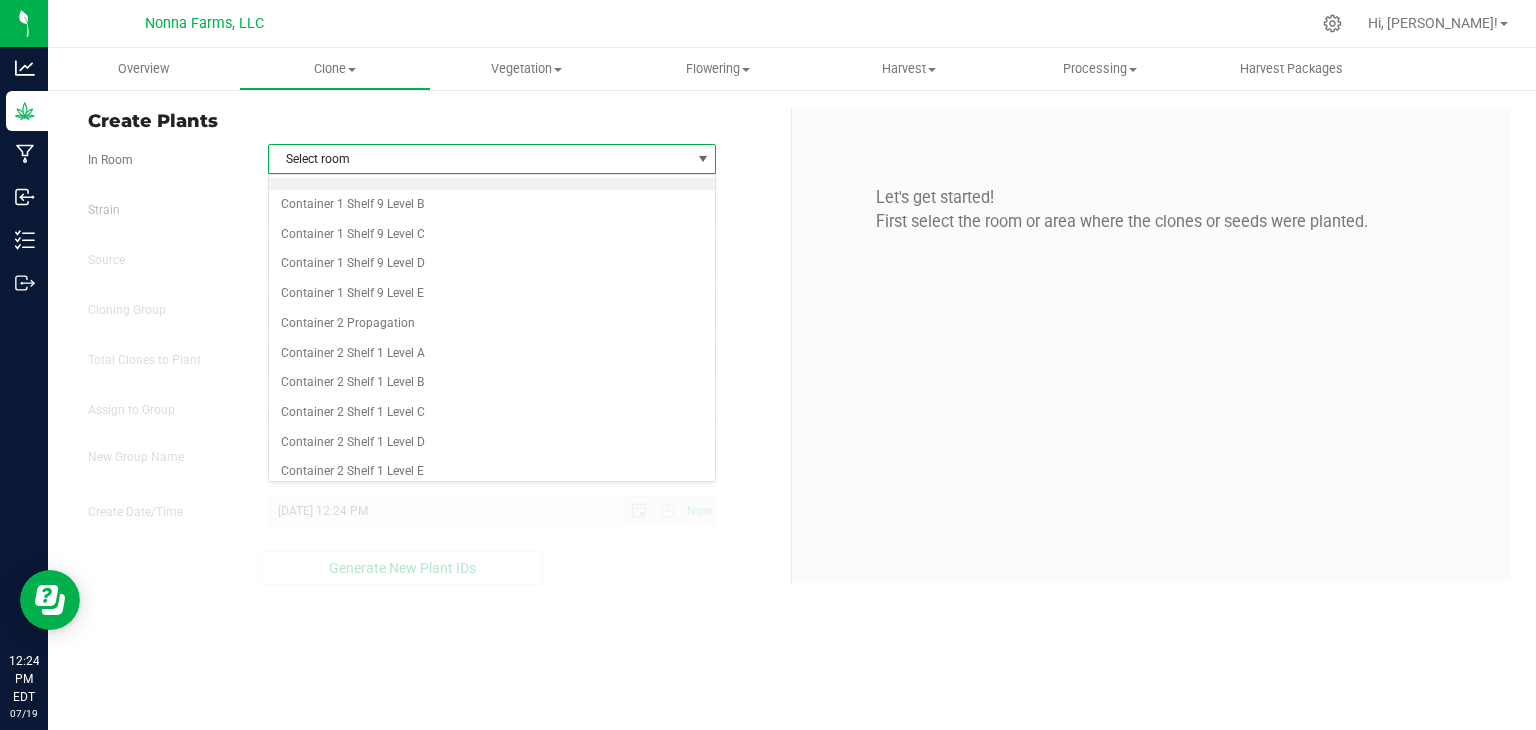scroll, scrollTop: 2600, scrollLeft: 0, axis: vertical 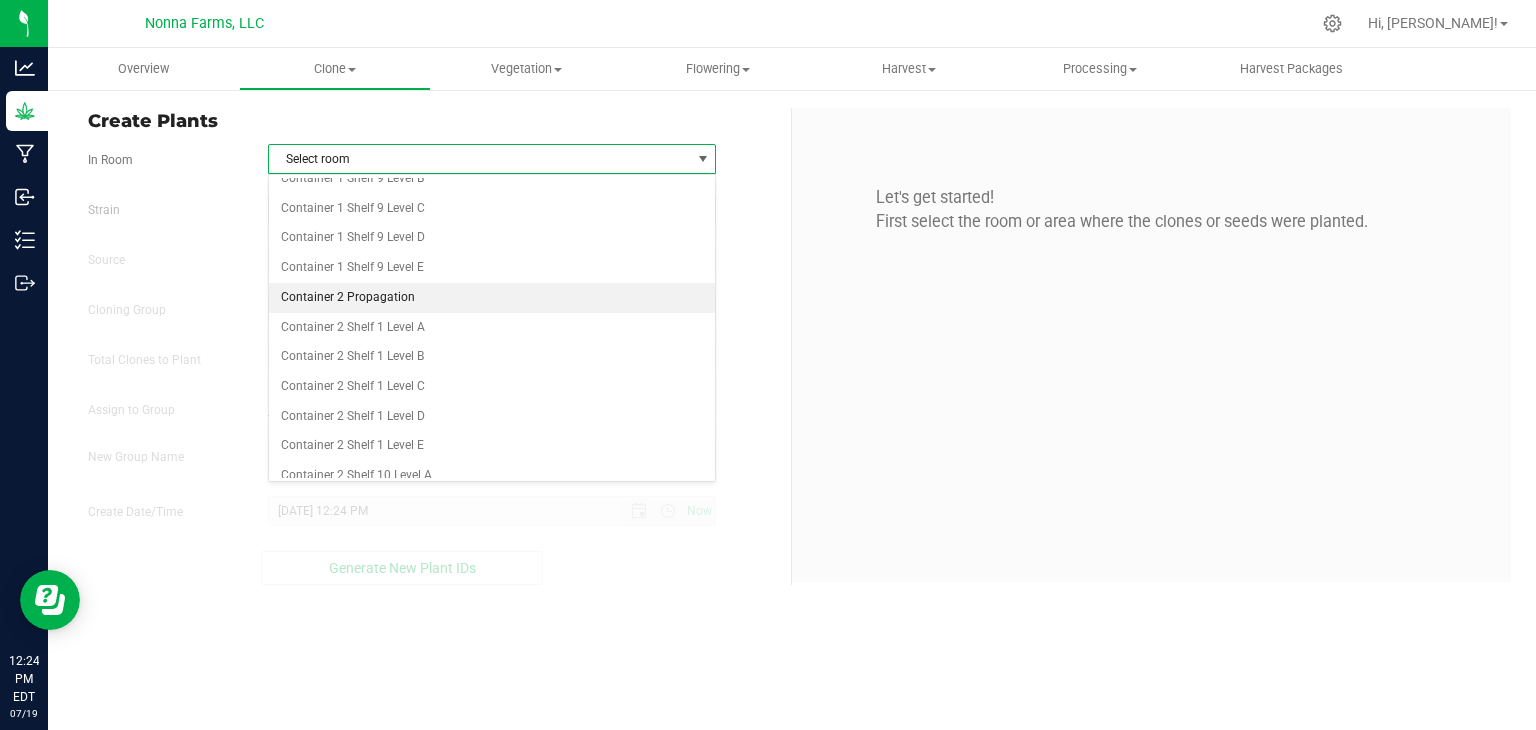 click on "Container 2 Propagation" at bounding box center [492, 298] 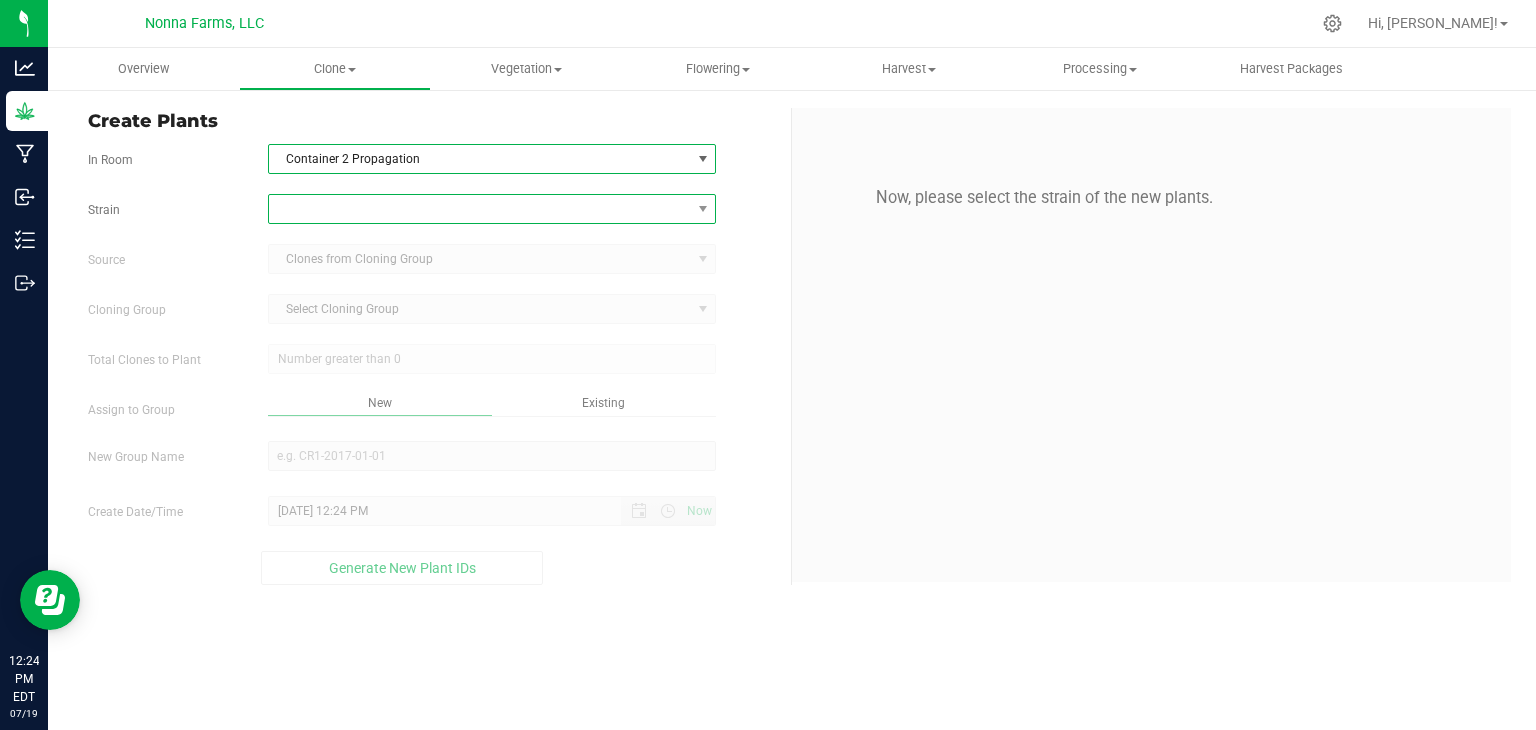 click at bounding box center (480, 209) 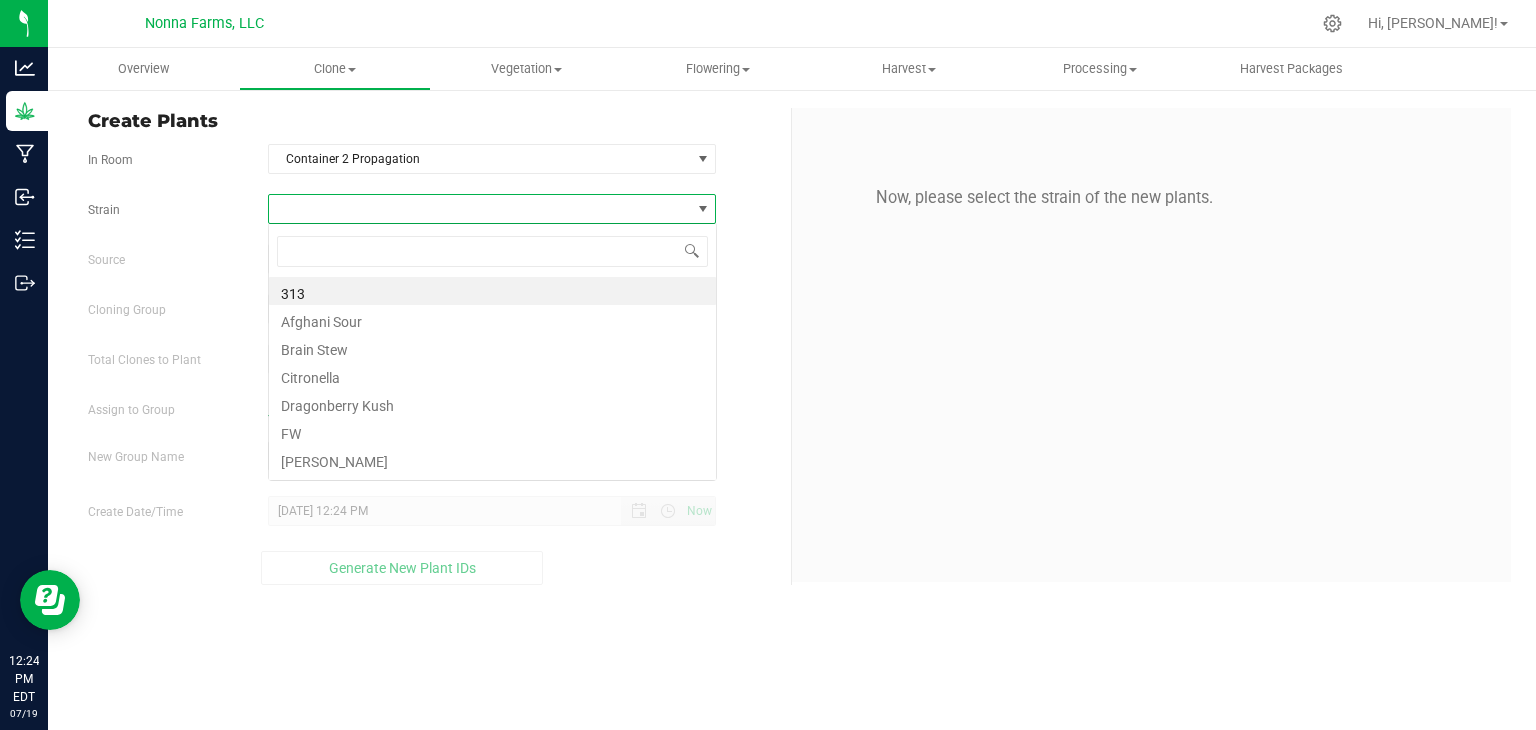 scroll, scrollTop: 99970, scrollLeft: 99551, axis: both 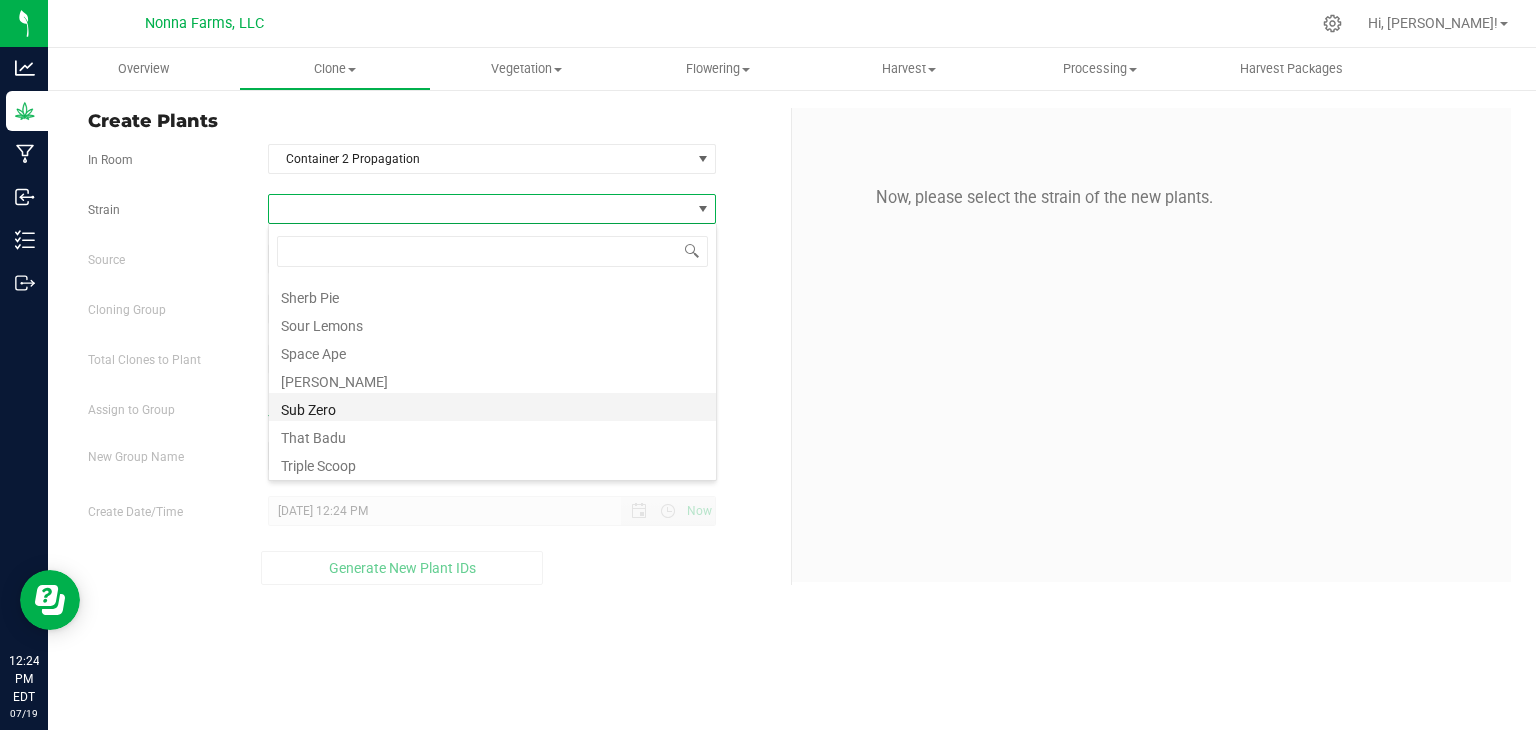 click on "Sub Zero" at bounding box center [492, 407] 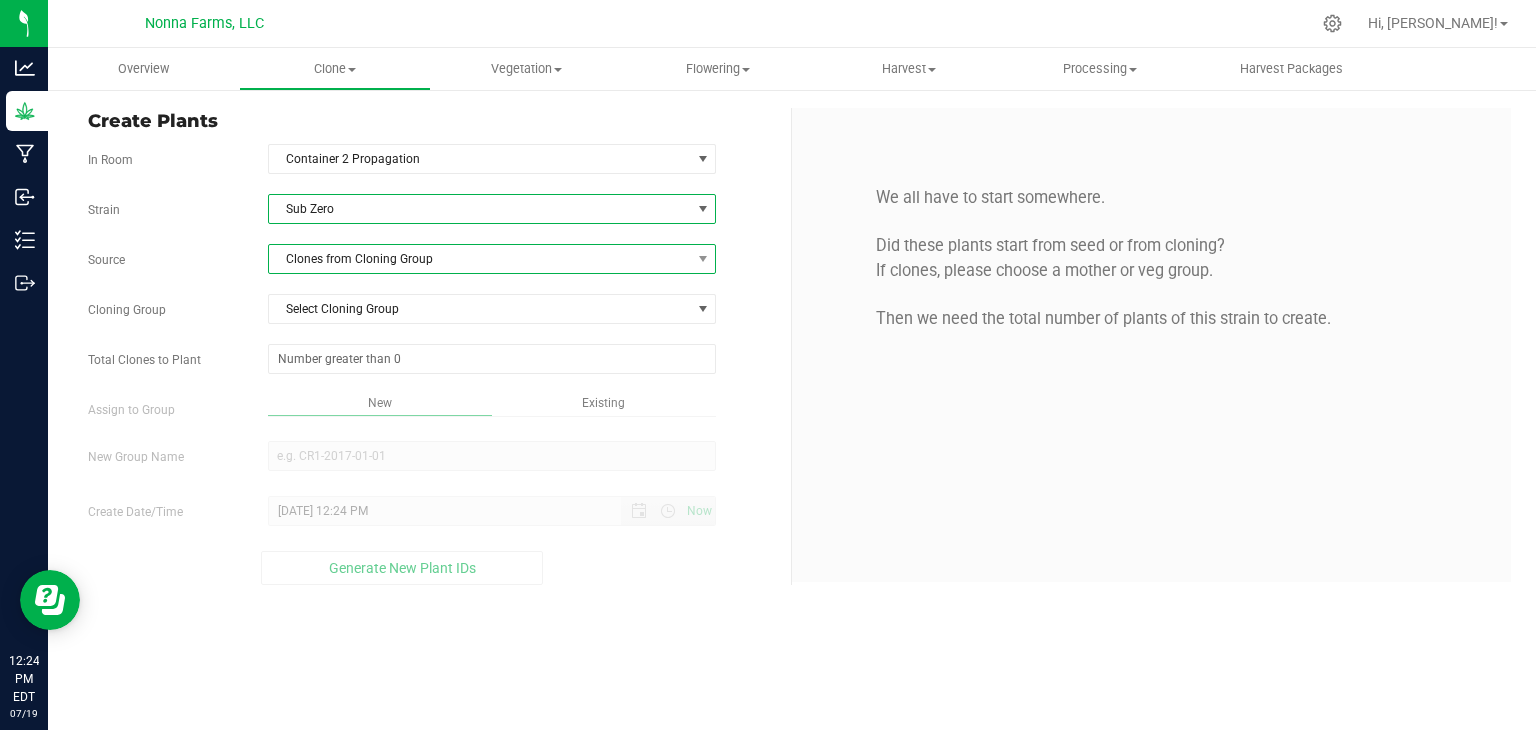 click on "Clones from Cloning Group" at bounding box center [480, 259] 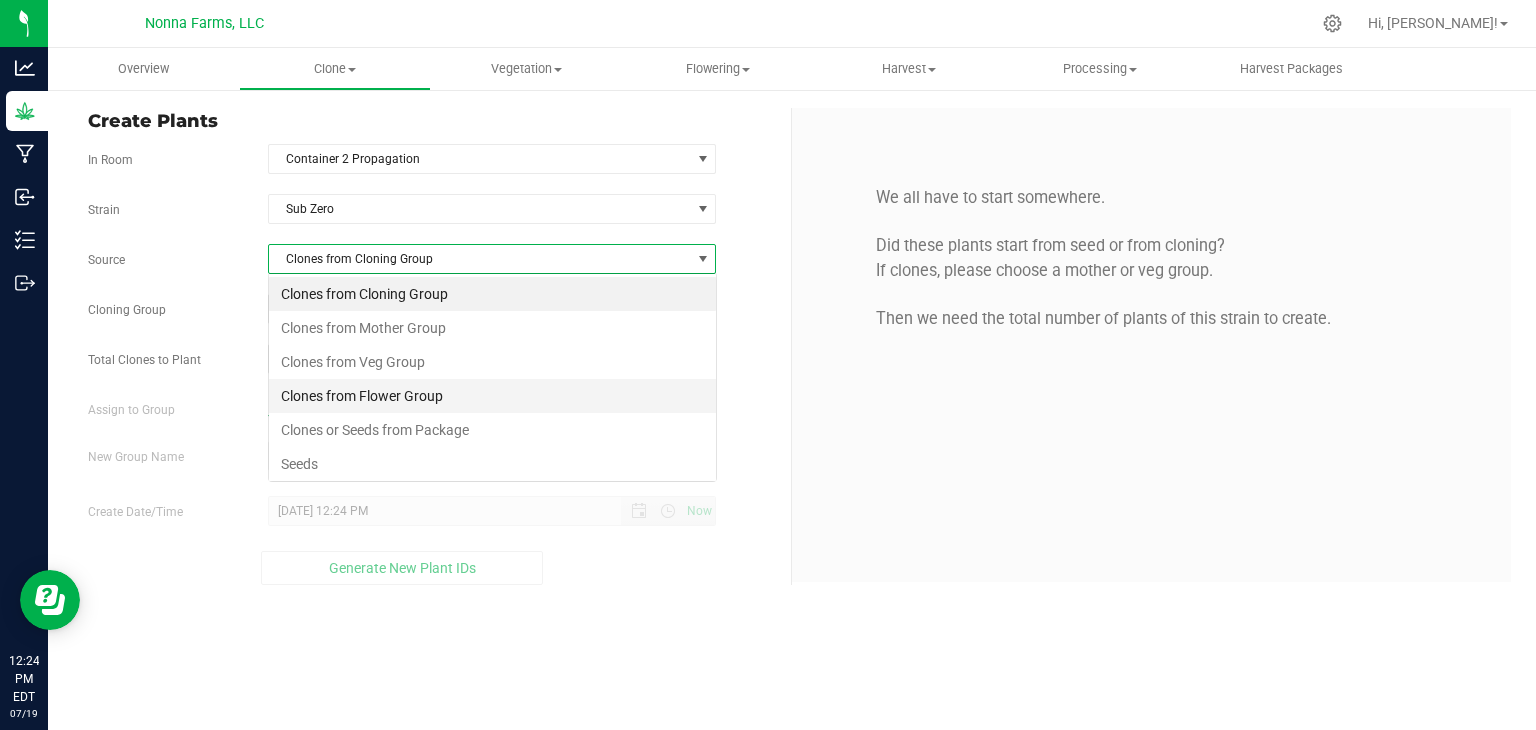 scroll, scrollTop: 99970, scrollLeft: 99551, axis: both 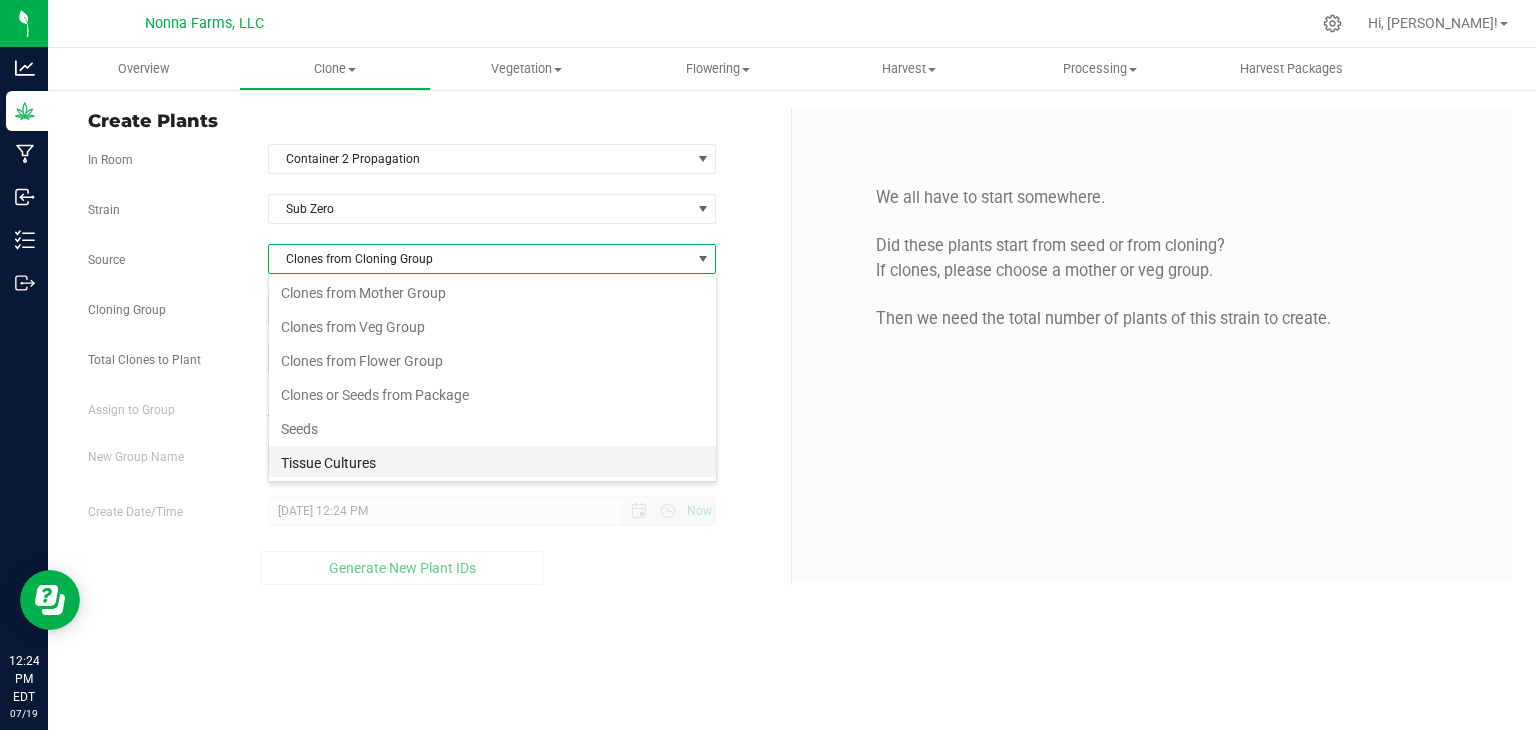 click on "Tissue Cultures" at bounding box center (492, 463) 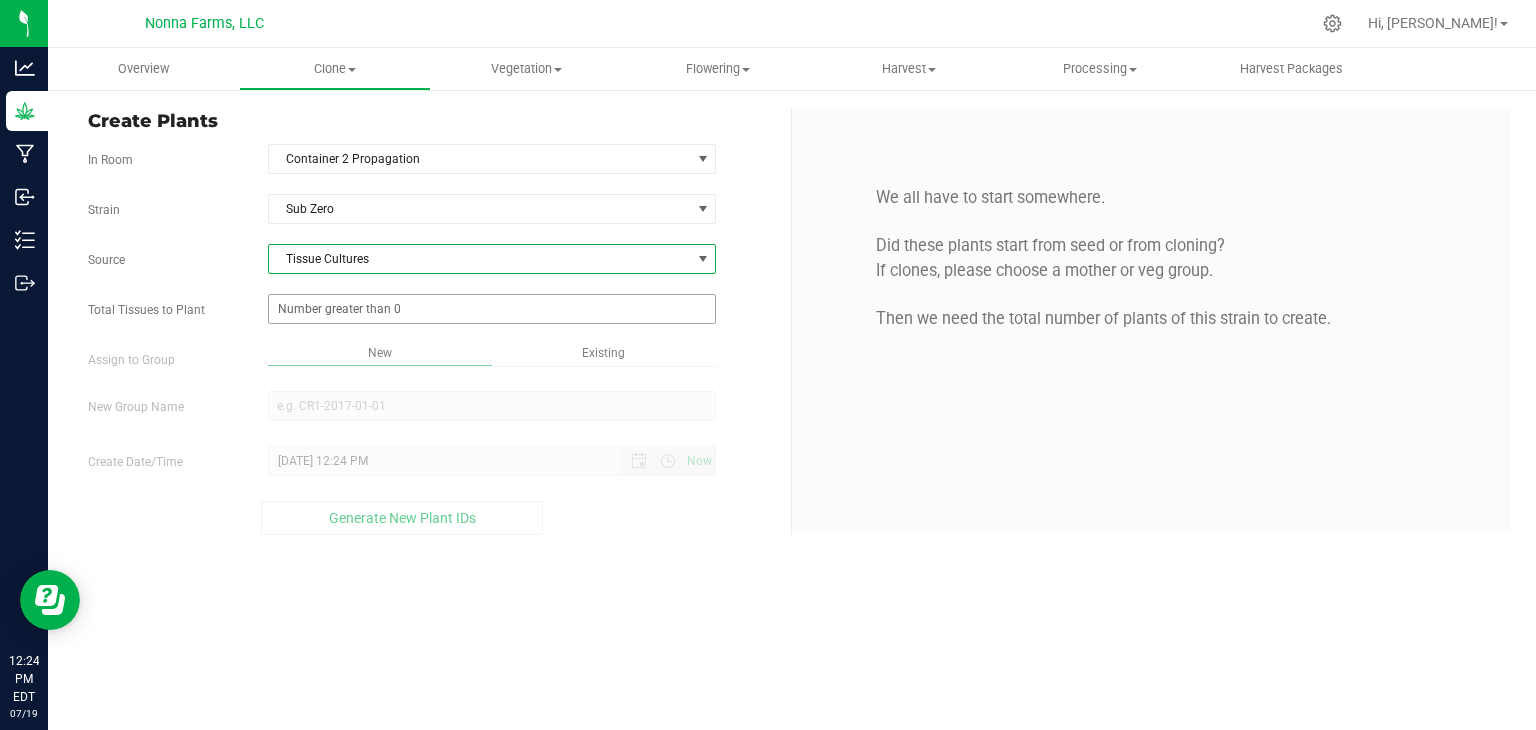 click at bounding box center (492, 309) 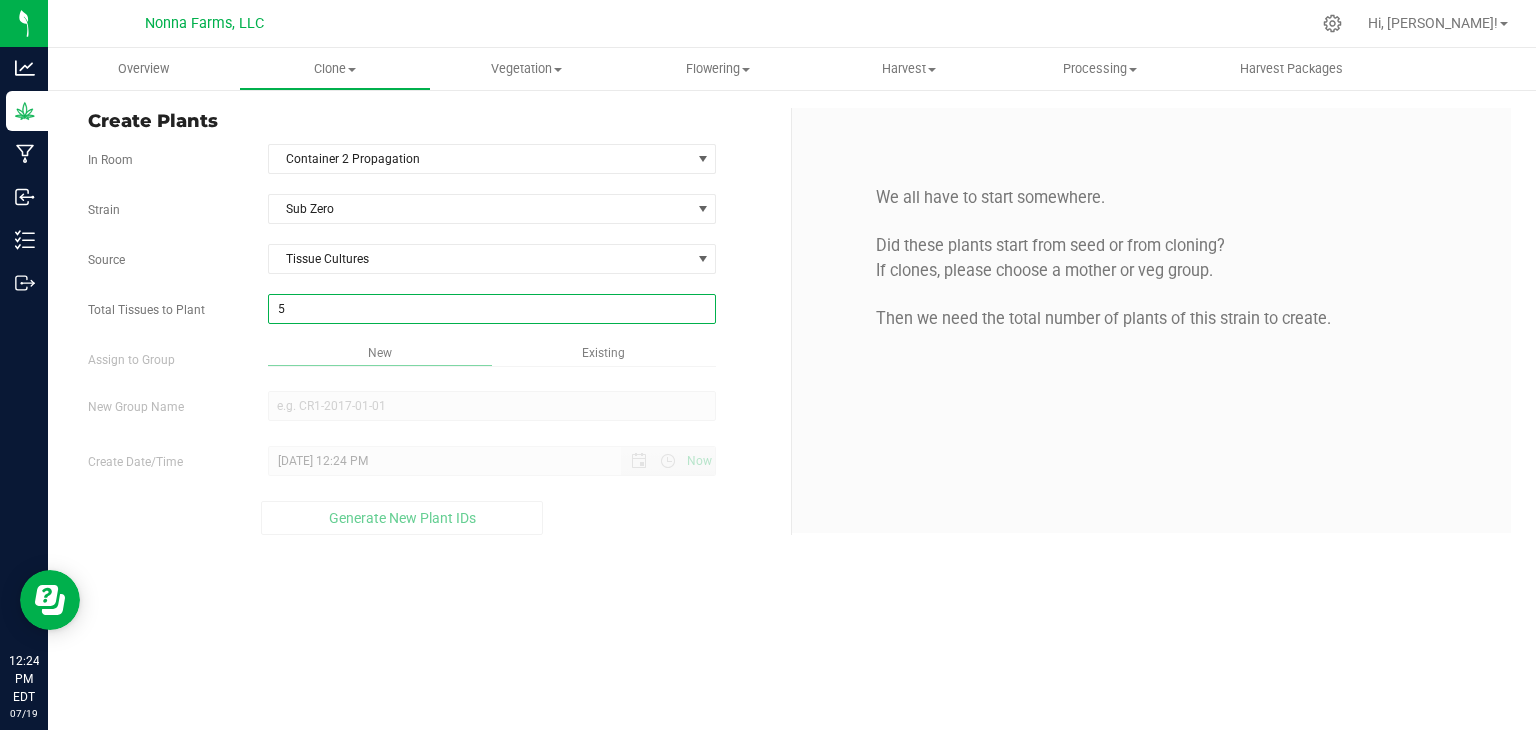 type on "50" 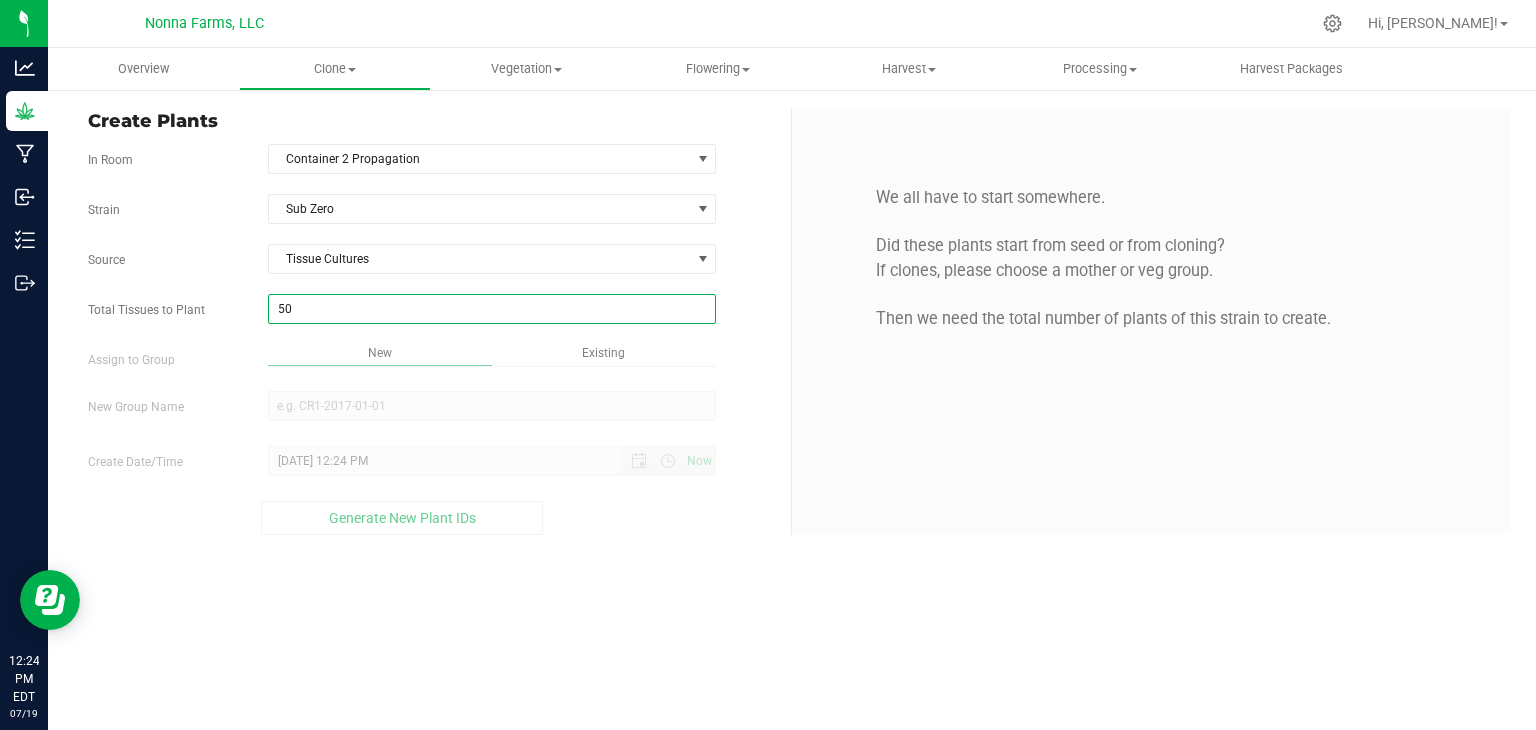 type on "50" 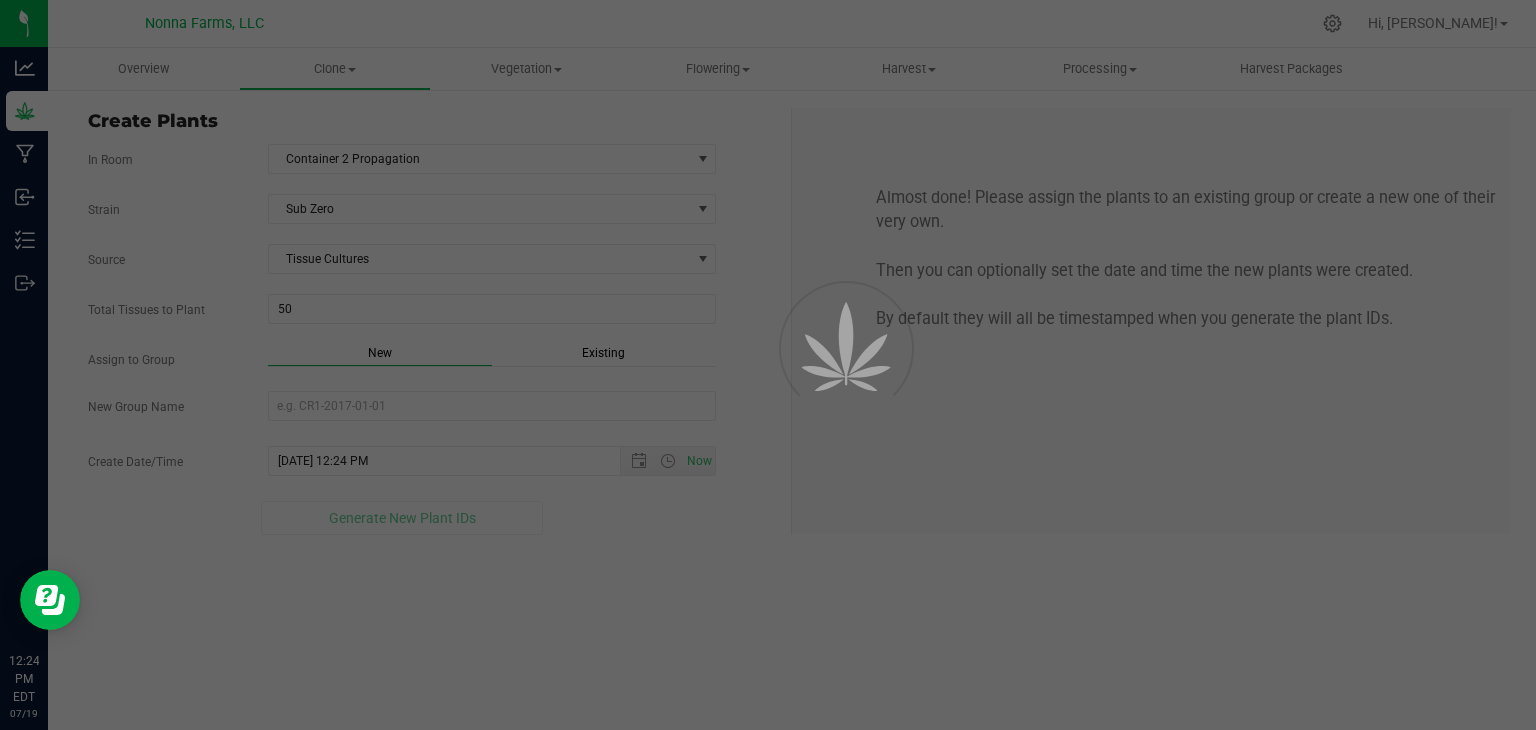 click on "Overview
Clone
Create plants
Cloning groups
Cloning plants
Apply to plants
Vegetation" at bounding box center (792, 389) 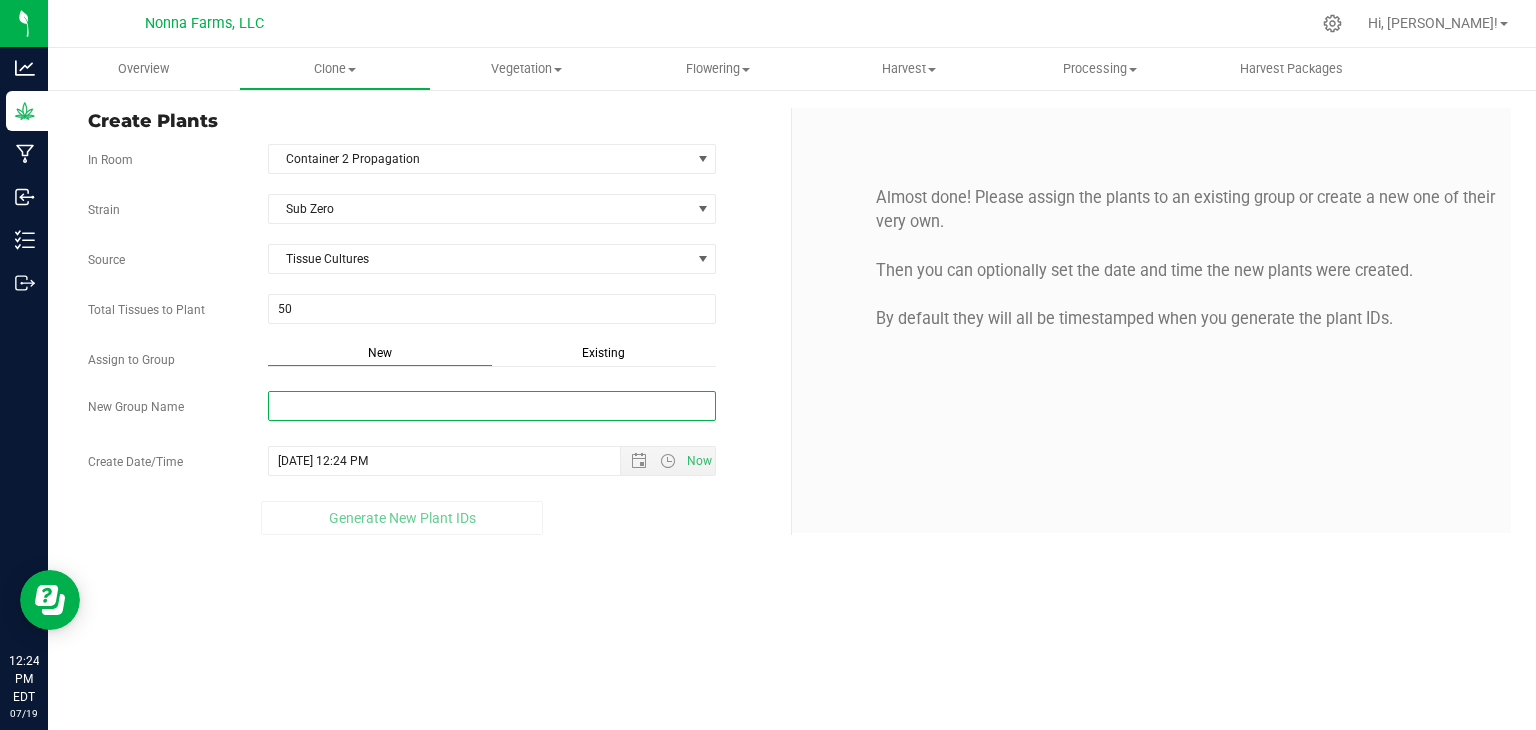 click on "New Group Name" at bounding box center [492, 406] 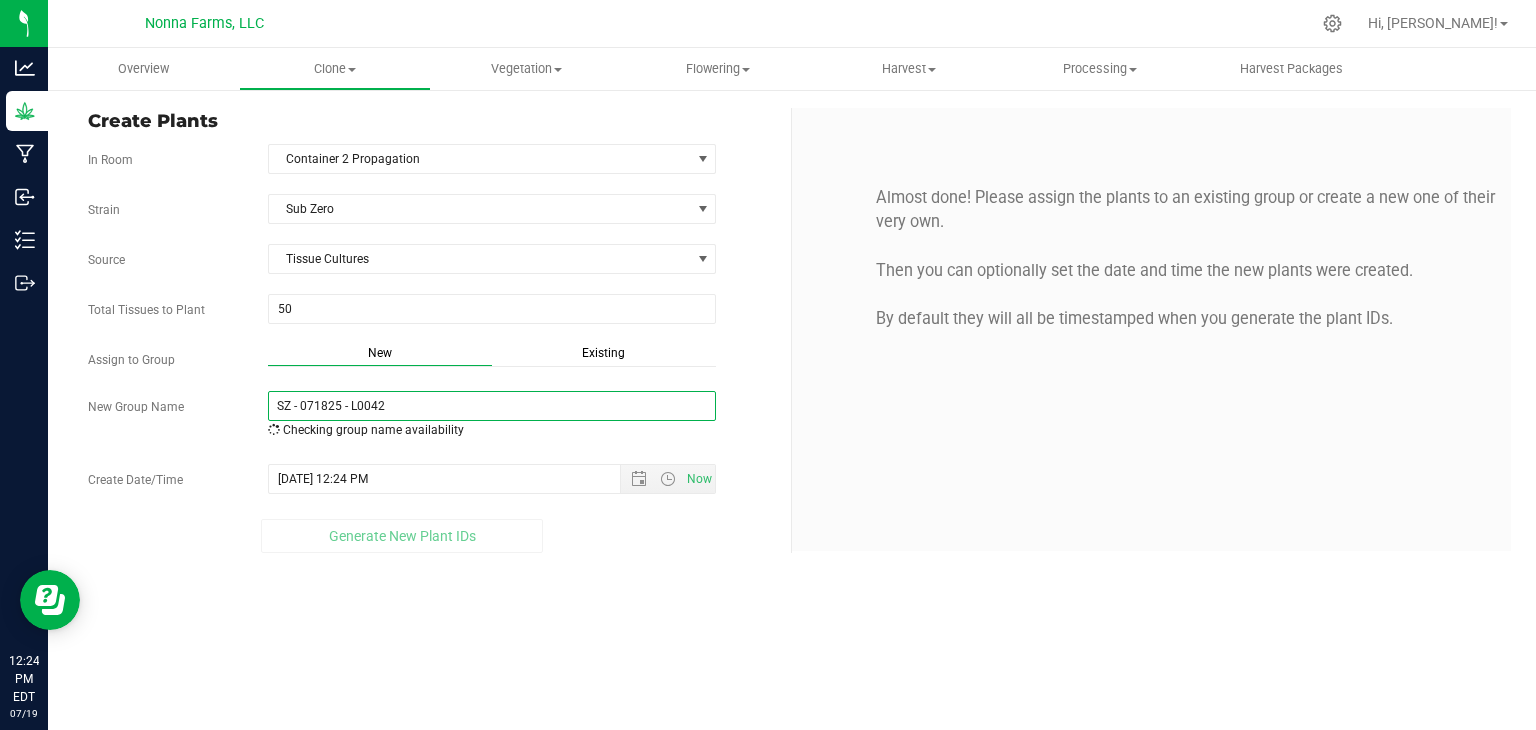 drag, startPoint x: 404, startPoint y: 402, endPoint x: 182, endPoint y: 409, distance: 222.11034 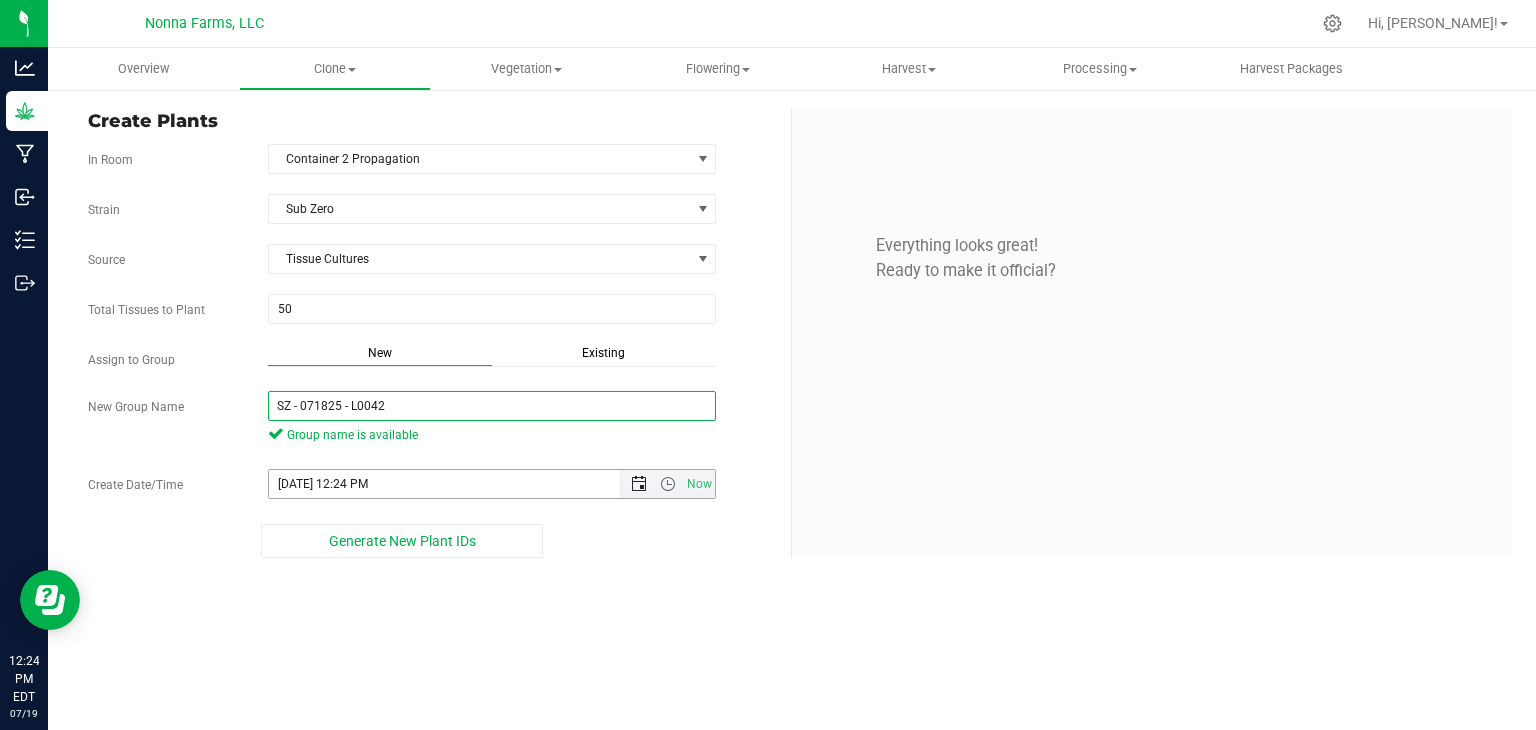 click at bounding box center [639, 484] 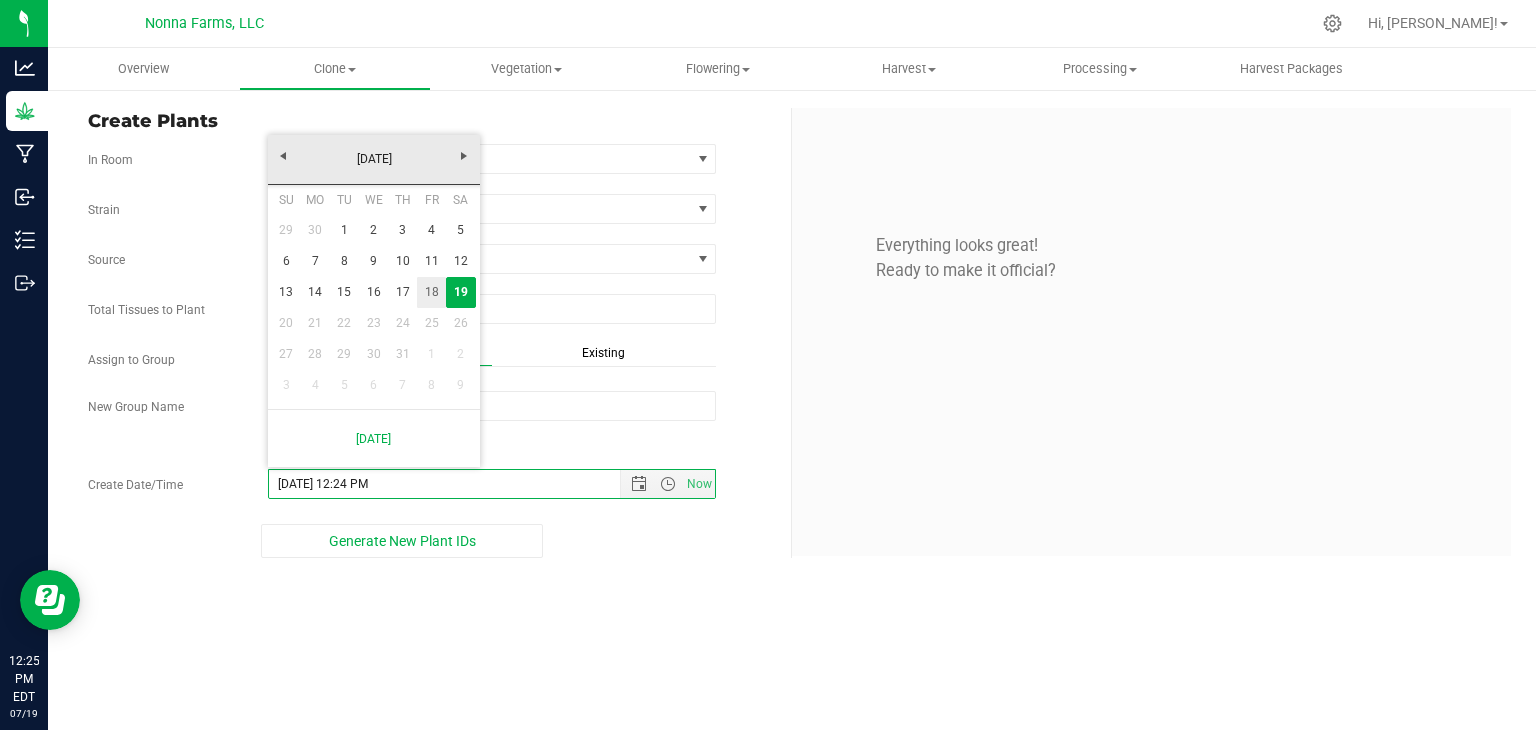 click on "18" at bounding box center (431, 292) 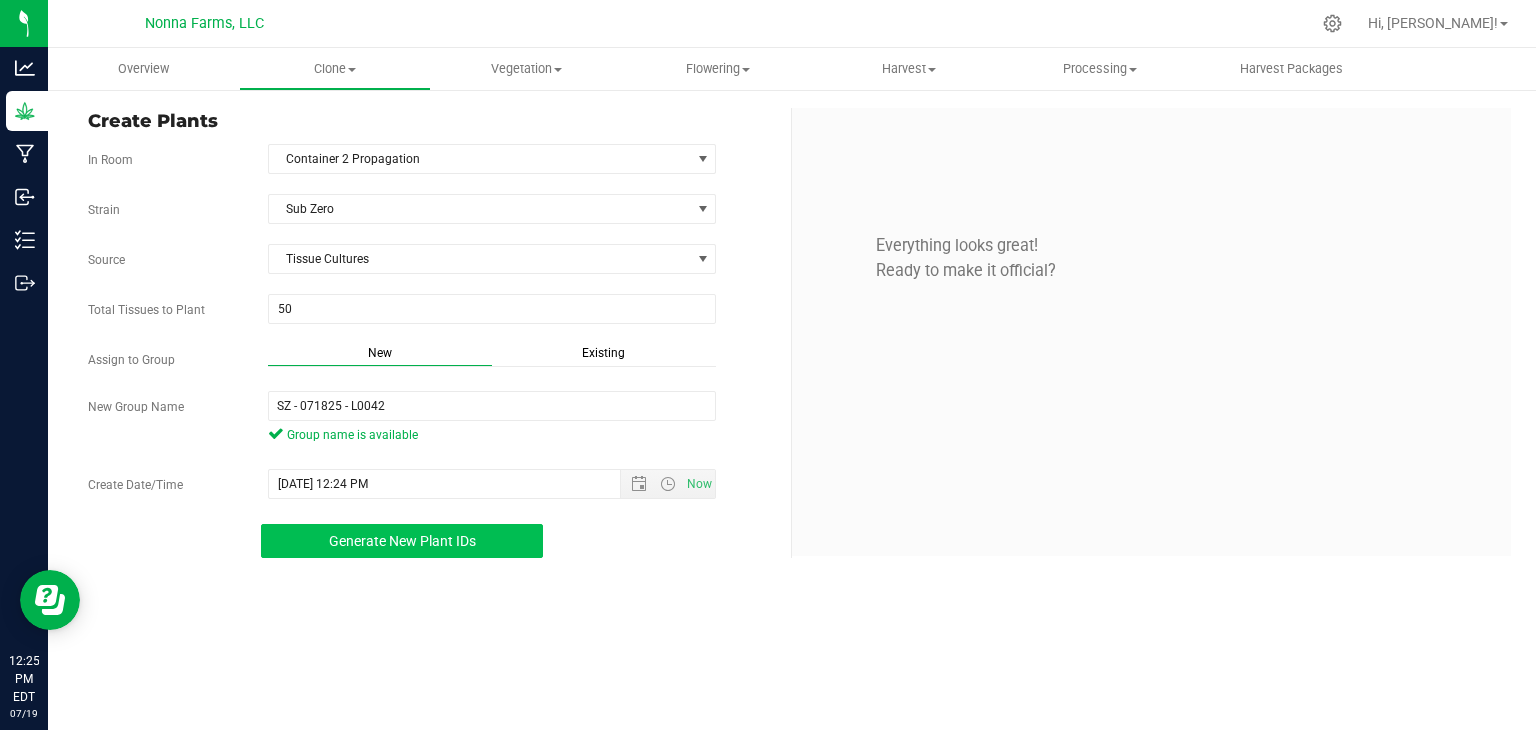click on "Generate New Plant IDs" at bounding box center [402, 541] 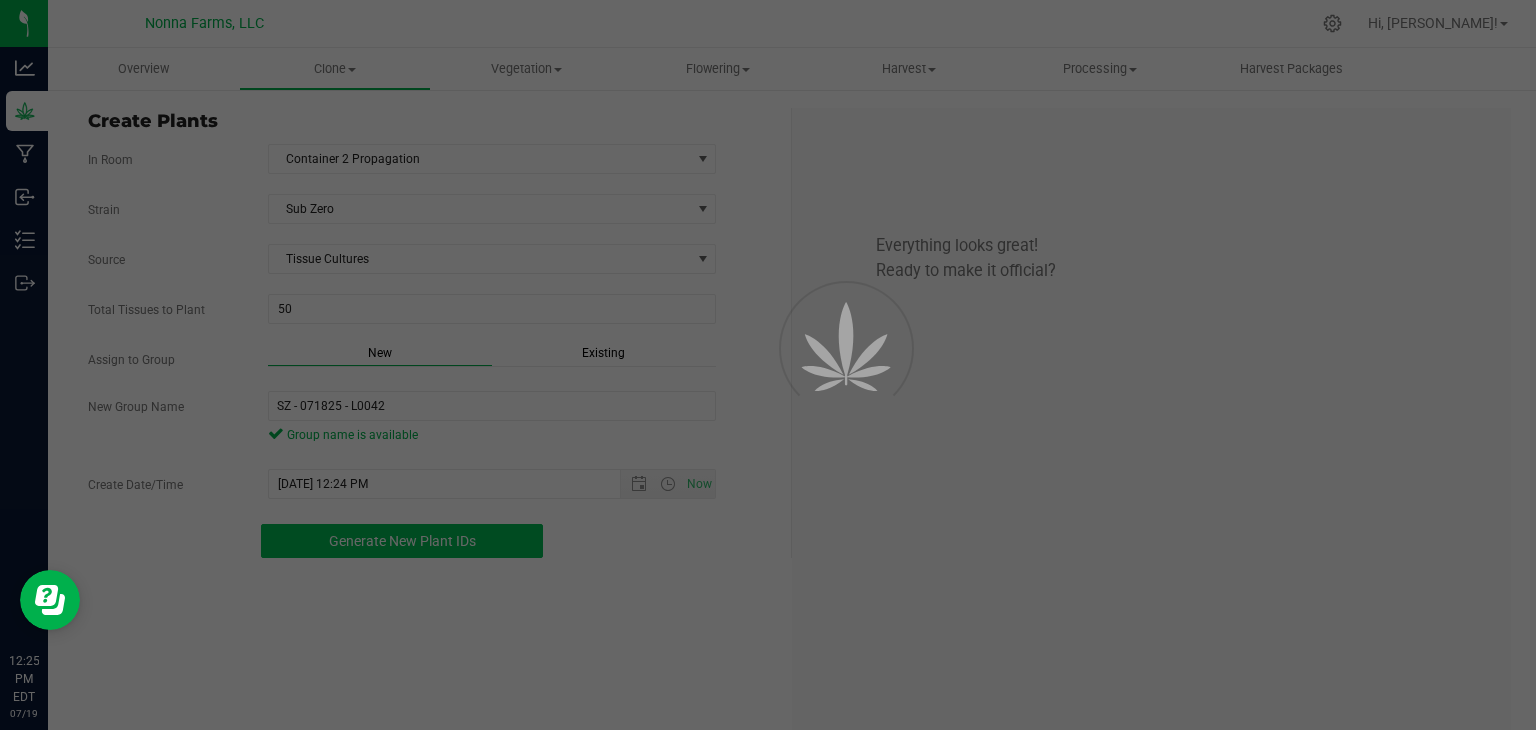 scroll, scrollTop: 60, scrollLeft: 0, axis: vertical 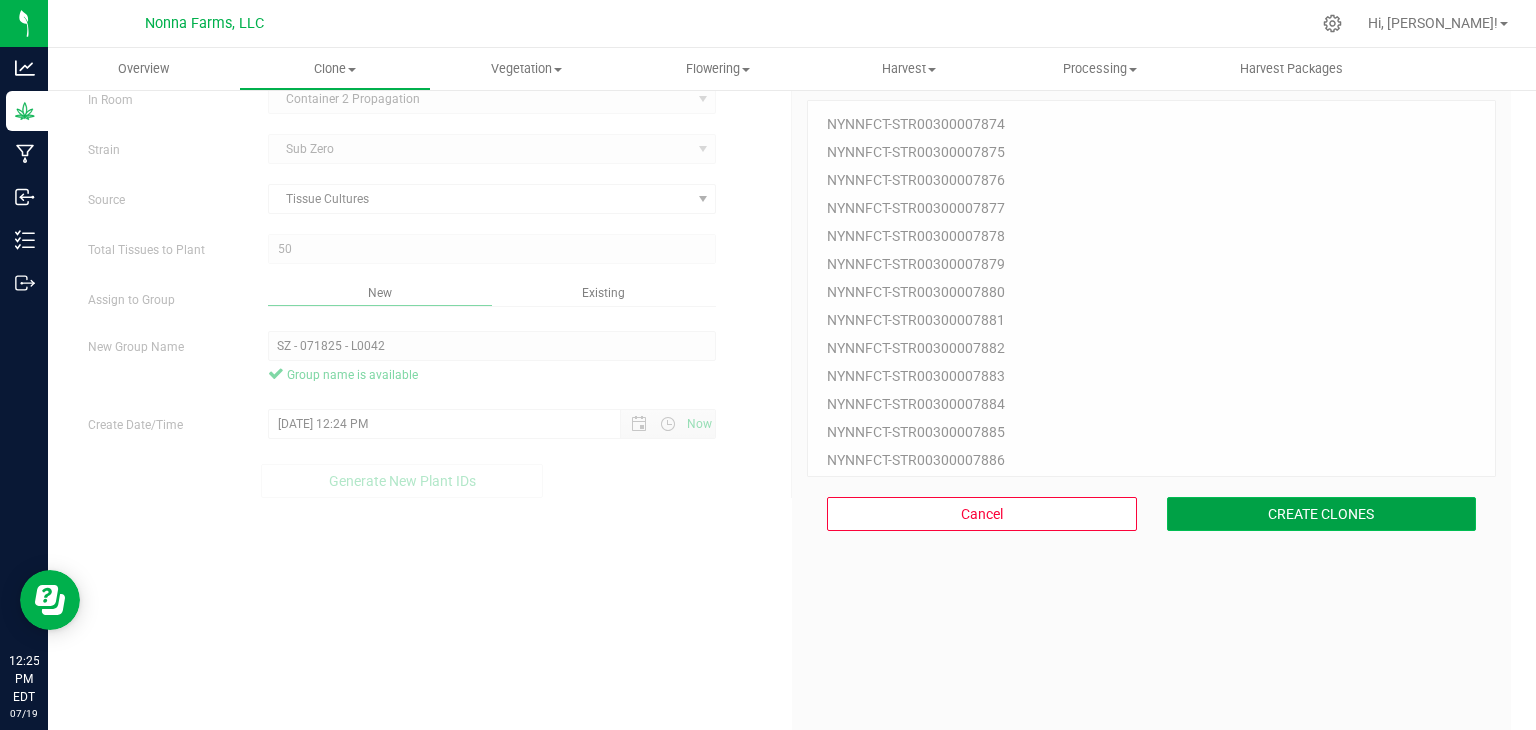 click on "CREATE CLONES" at bounding box center [1322, 514] 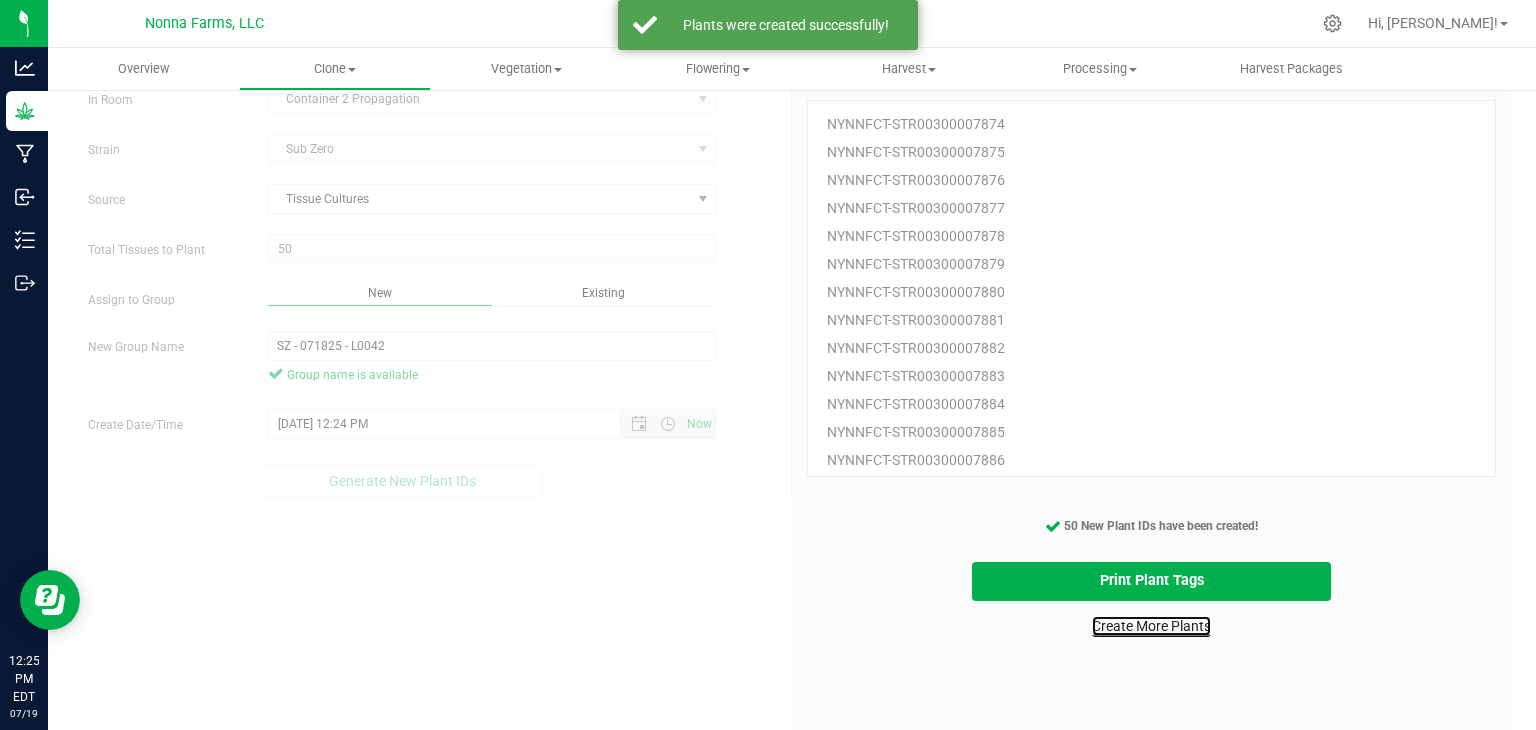 click on "Create More Plants" at bounding box center (1151, 626) 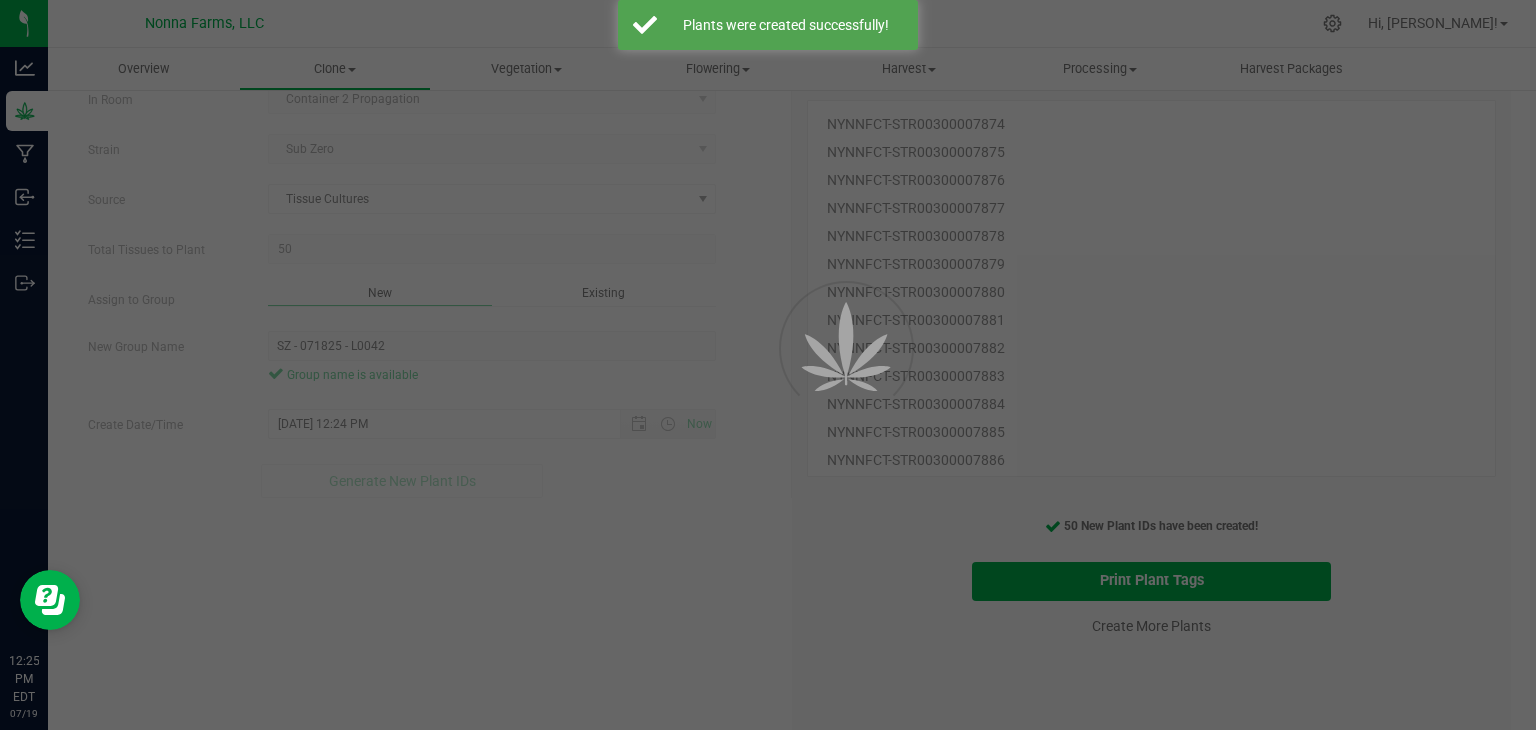 scroll, scrollTop: 0, scrollLeft: 0, axis: both 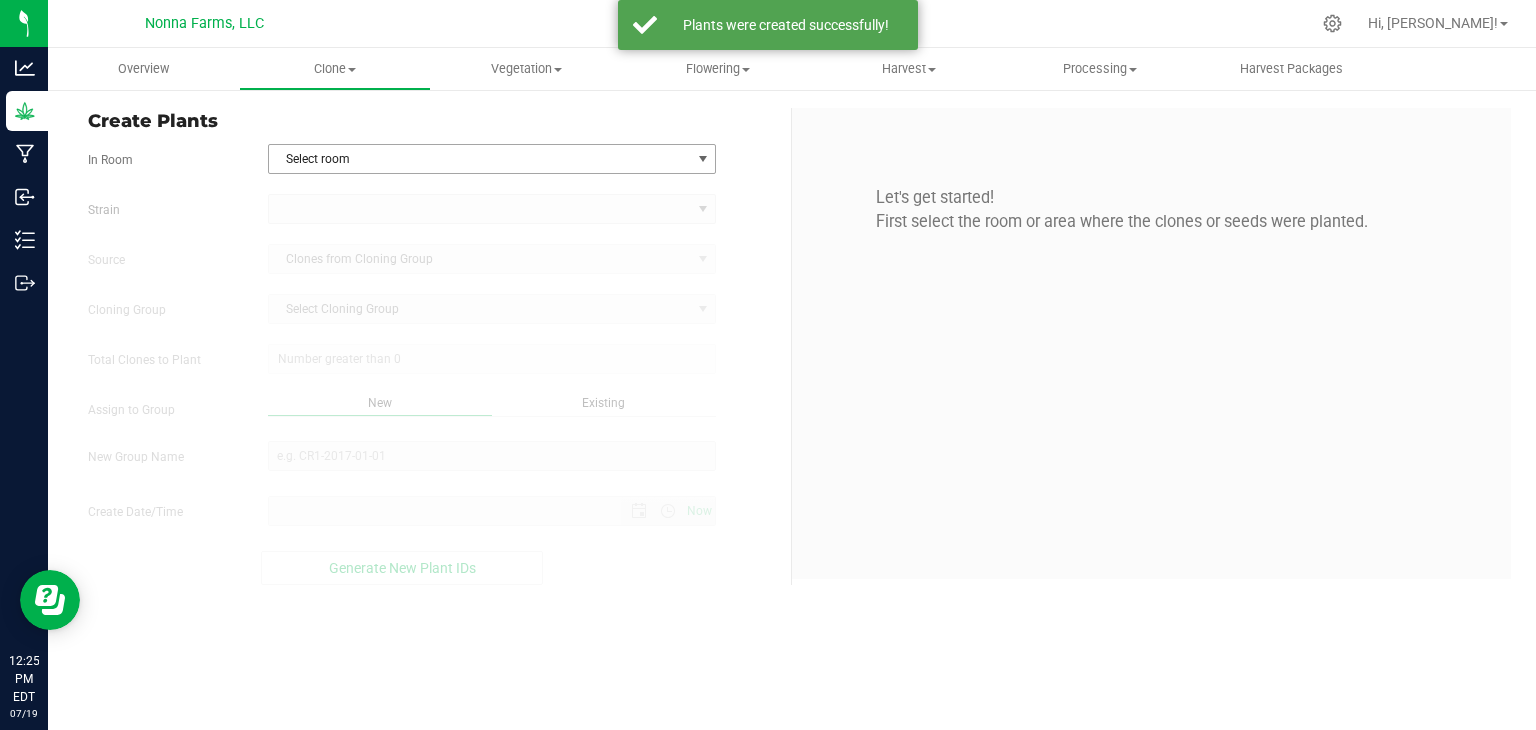 type on "7/19/2025 12:25 PM" 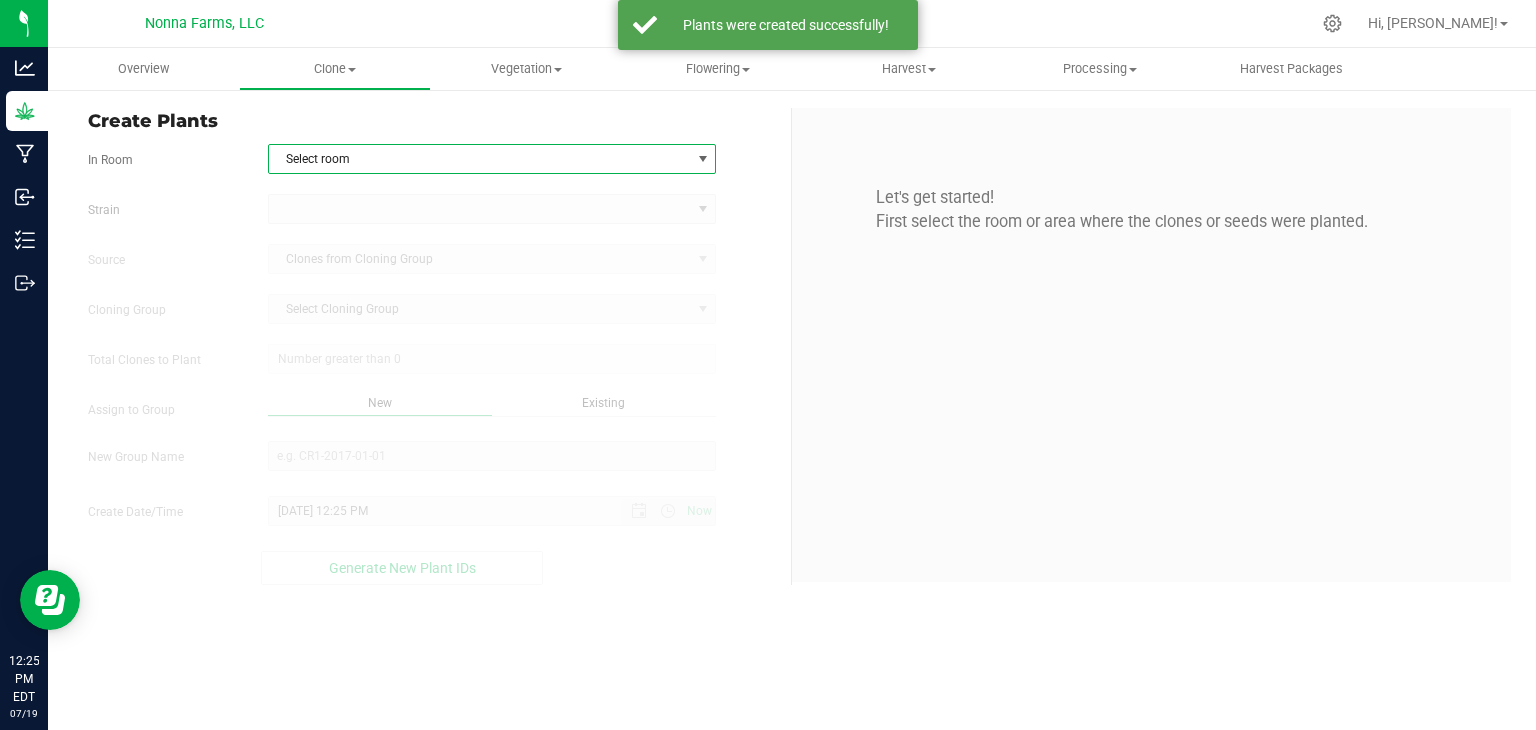 click on "Select room" at bounding box center [480, 159] 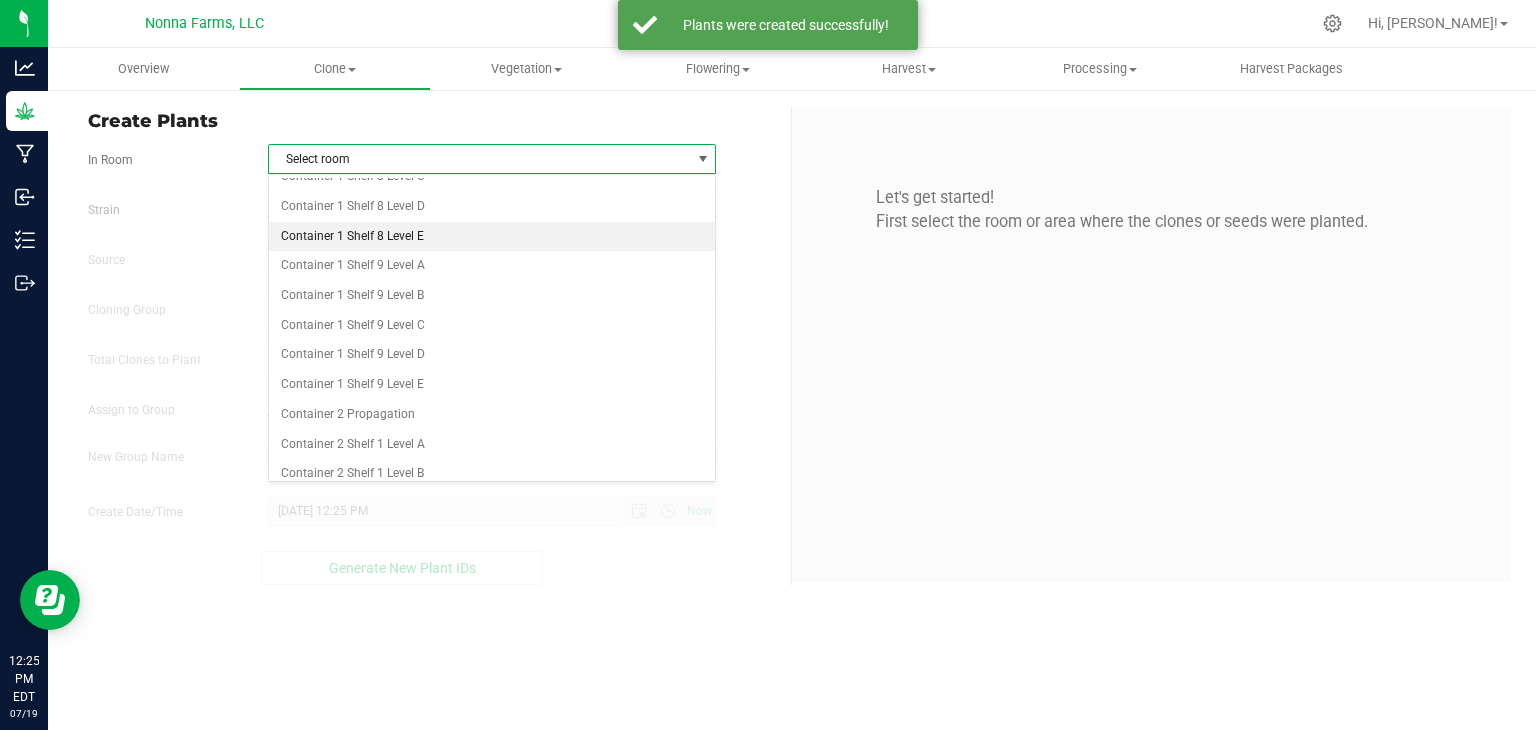 scroll, scrollTop: 2600, scrollLeft: 0, axis: vertical 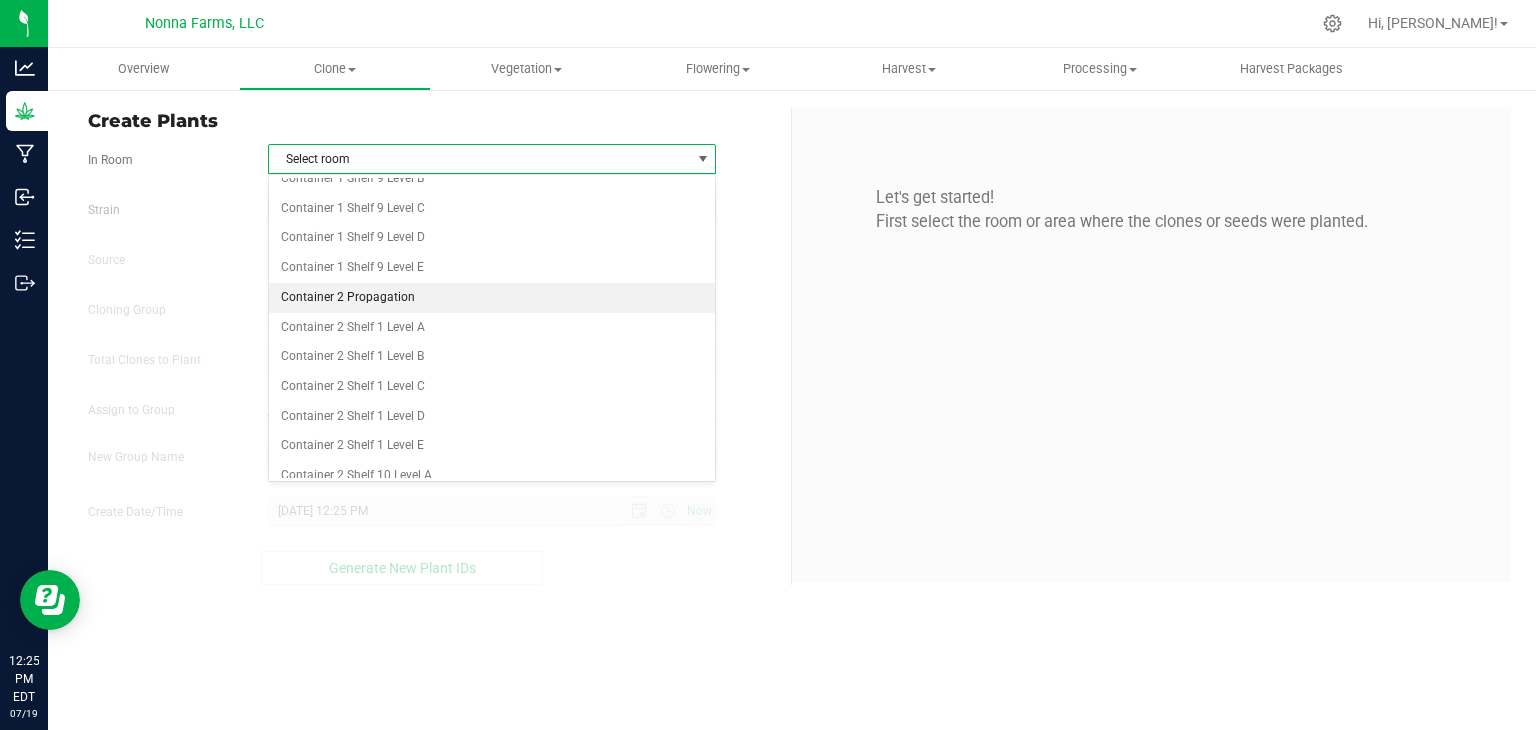 click on "Container 2 Propagation" at bounding box center [492, 298] 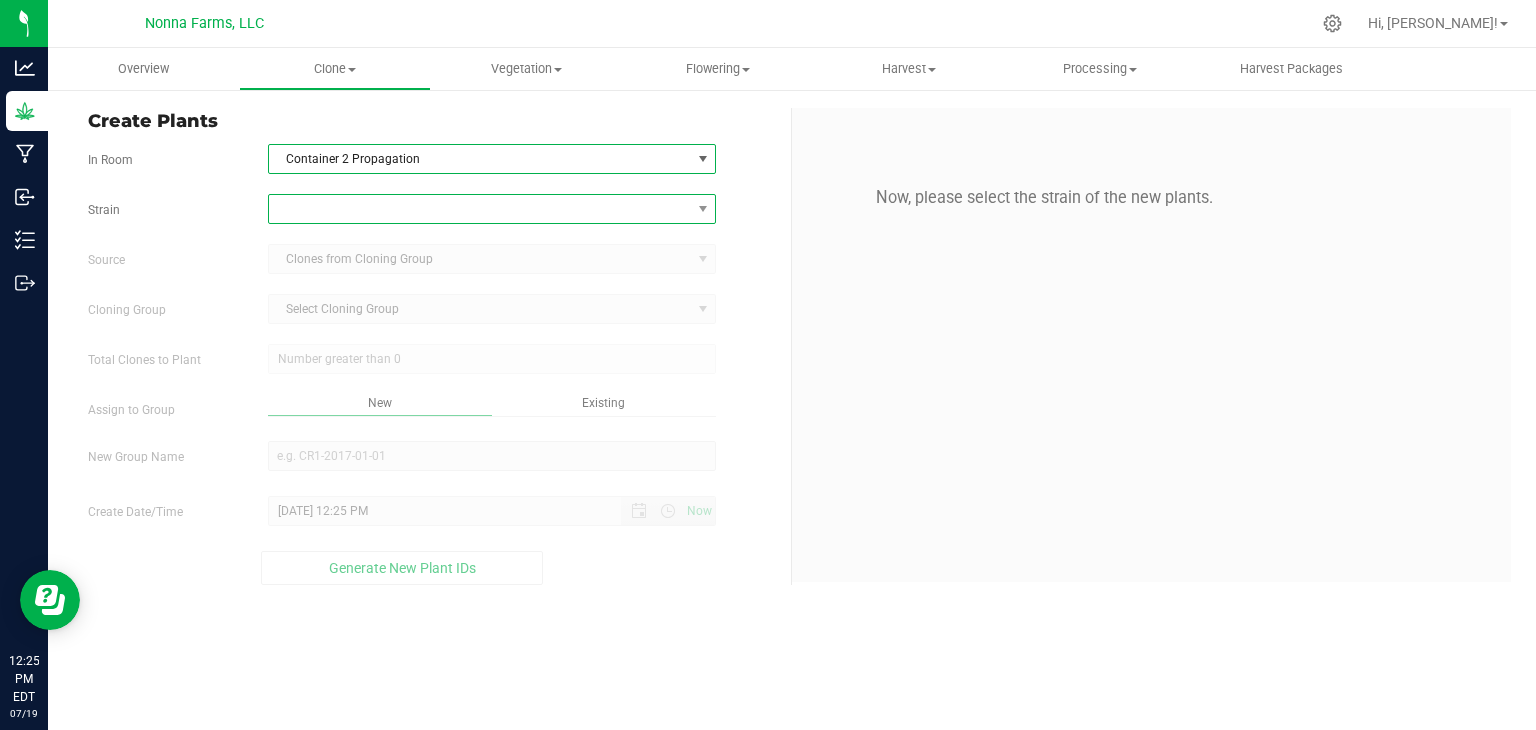 click at bounding box center [480, 209] 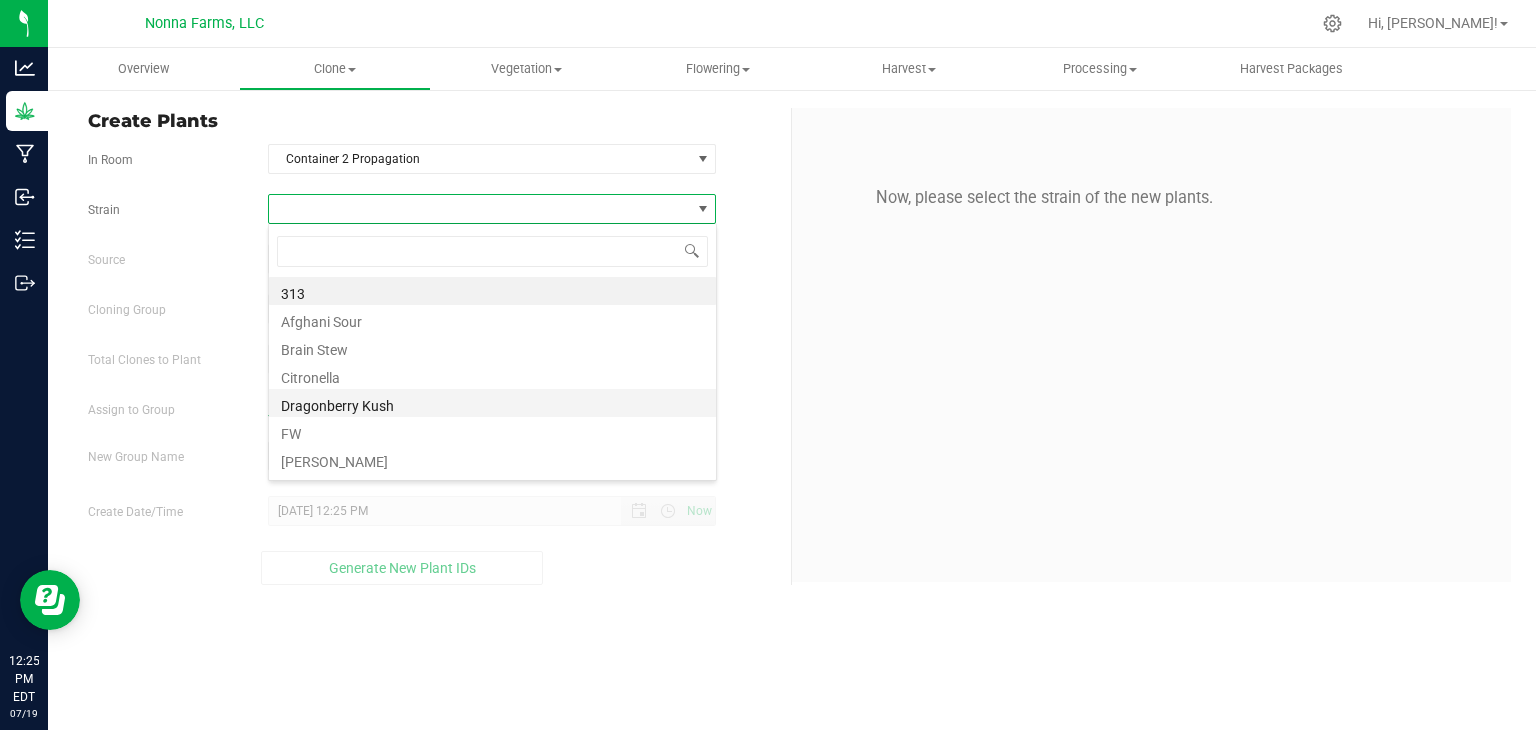 scroll, scrollTop: 99970, scrollLeft: 99551, axis: both 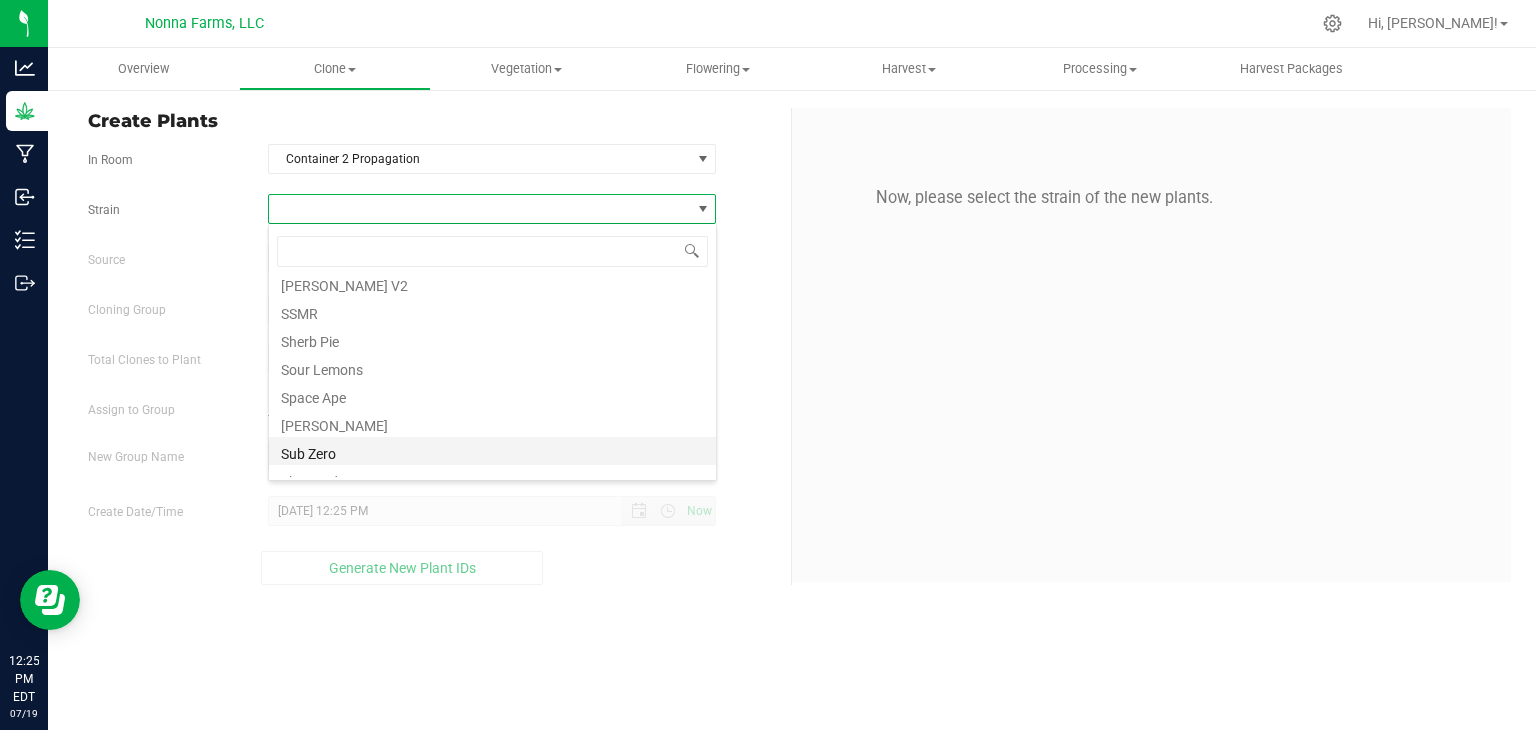 click on "Sub Zero" at bounding box center (492, 451) 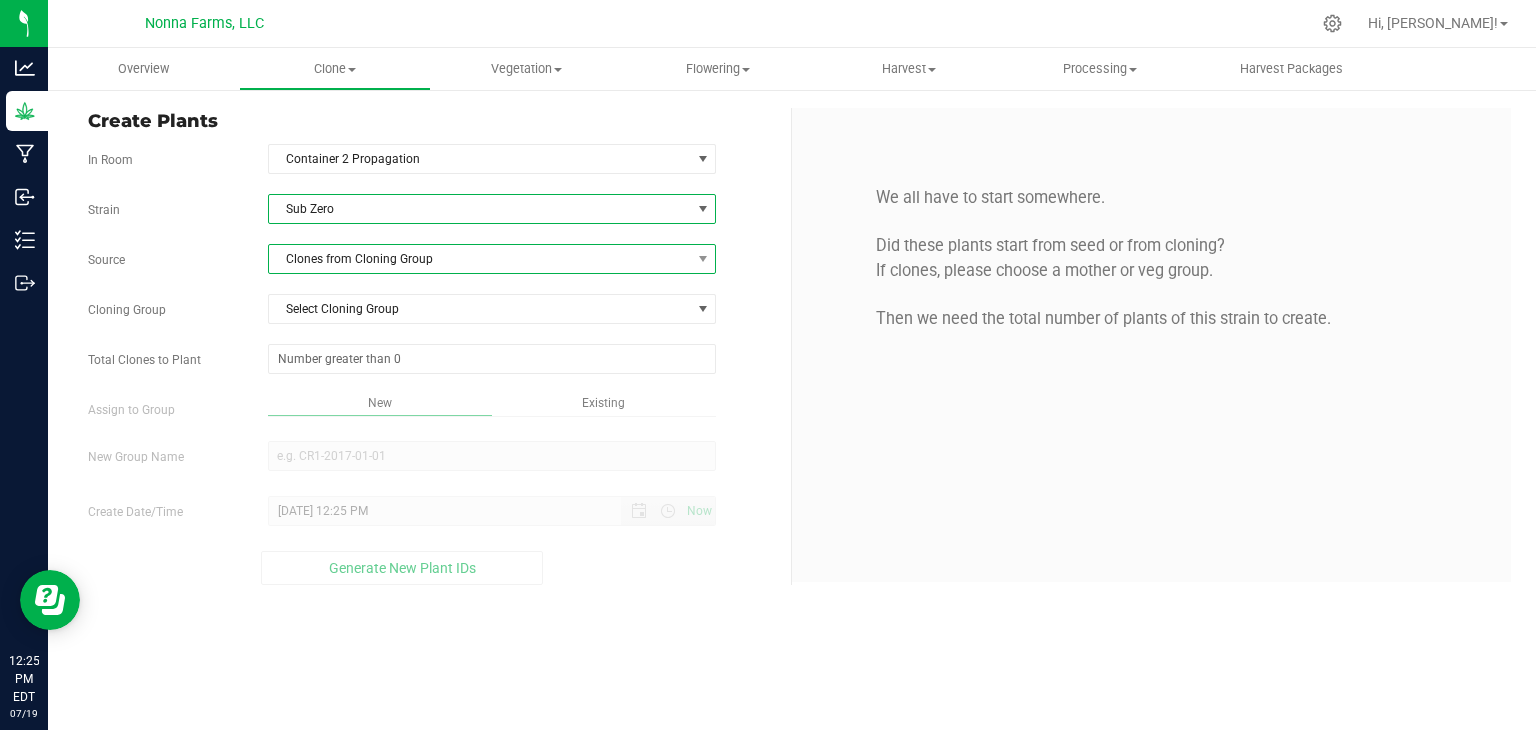 click on "Clones from Cloning Group" at bounding box center (480, 259) 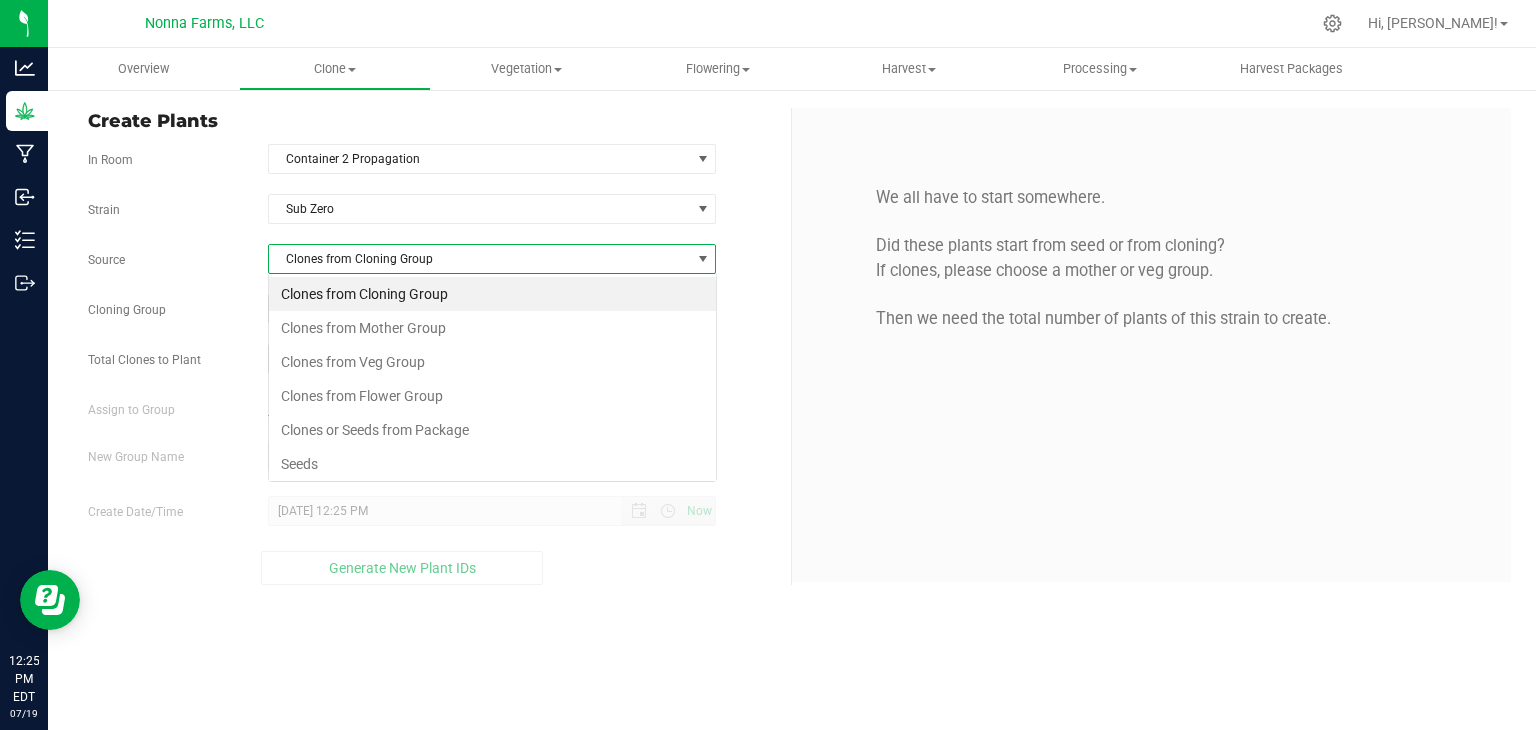 scroll, scrollTop: 99970, scrollLeft: 99551, axis: both 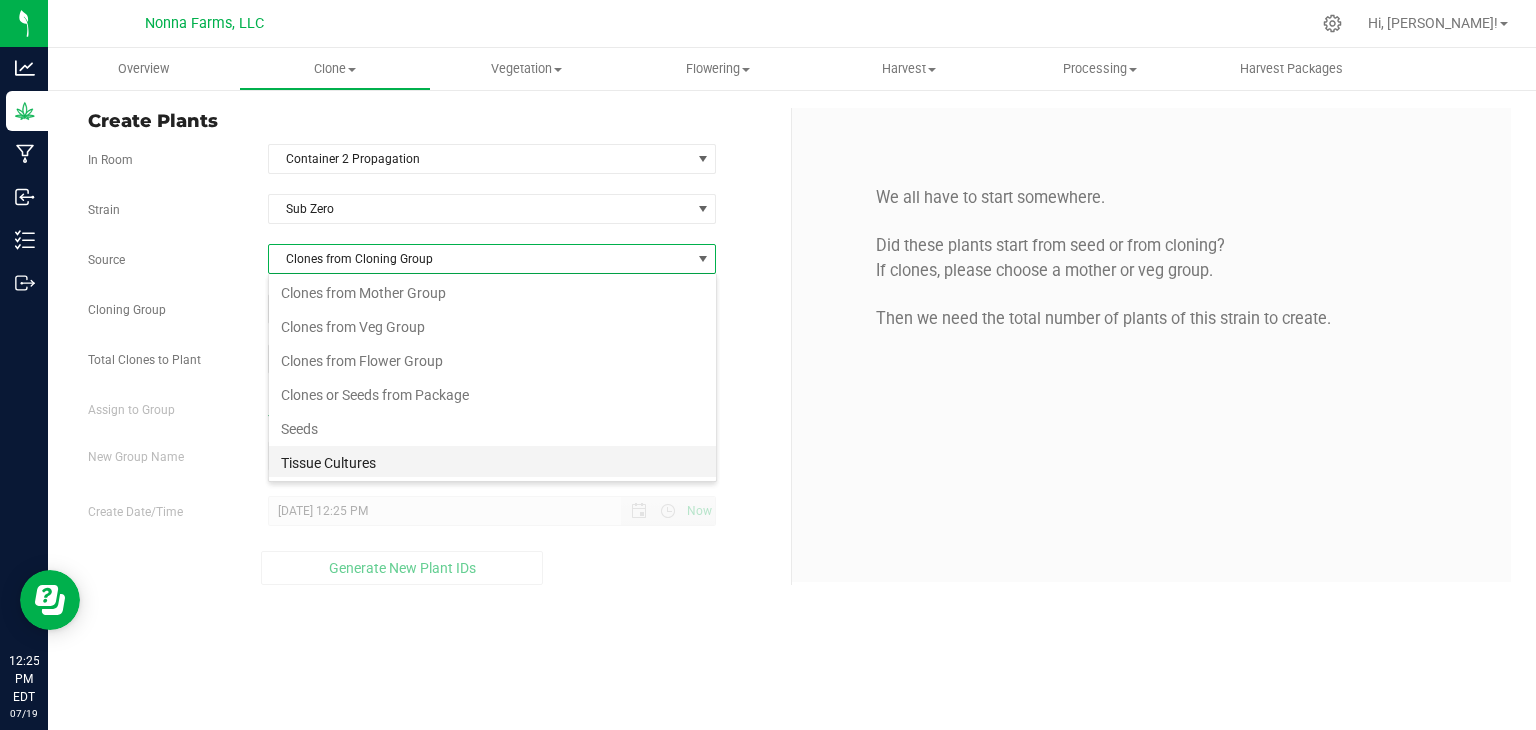 click on "Tissue Cultures" at bounding box center [492, 463] 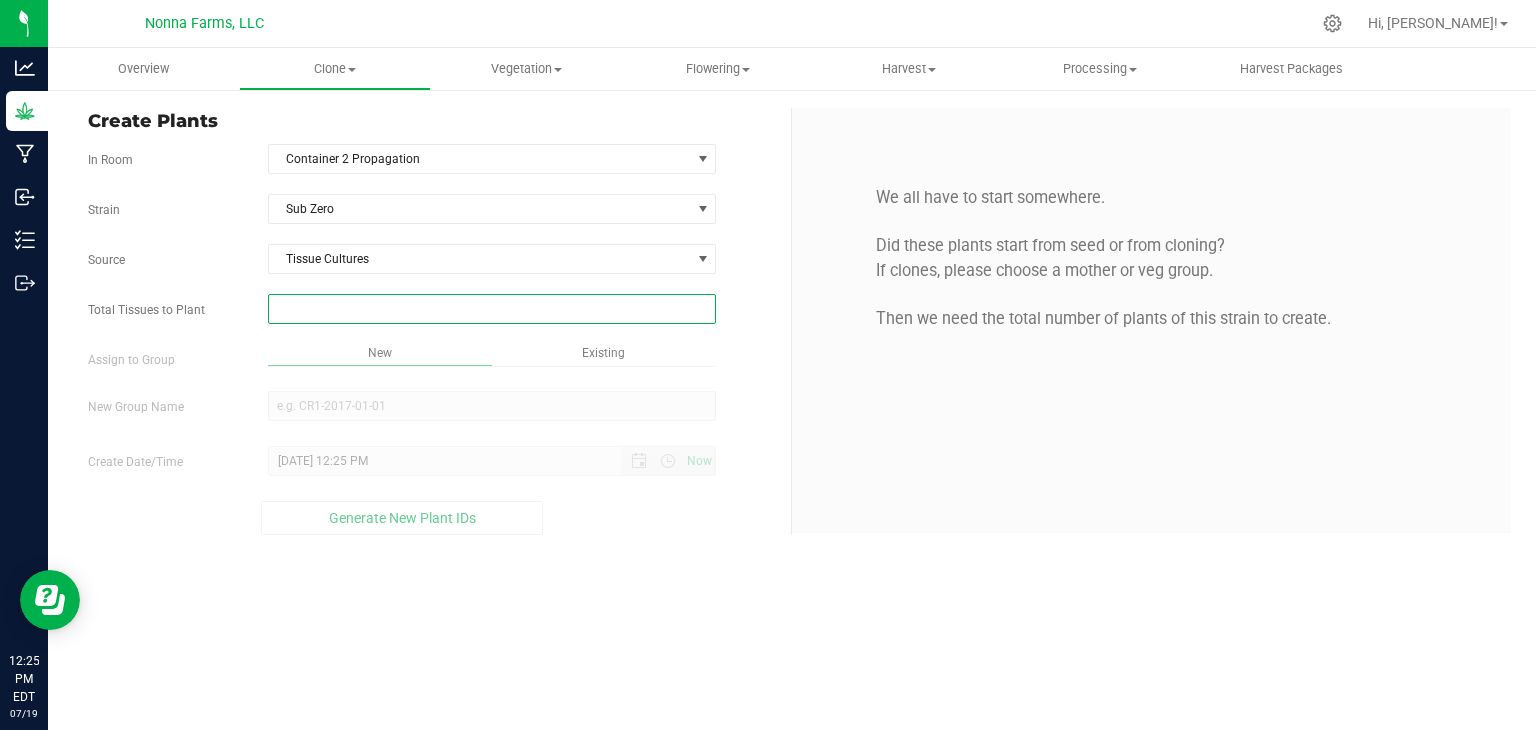 click at bounding box center (492, 309) 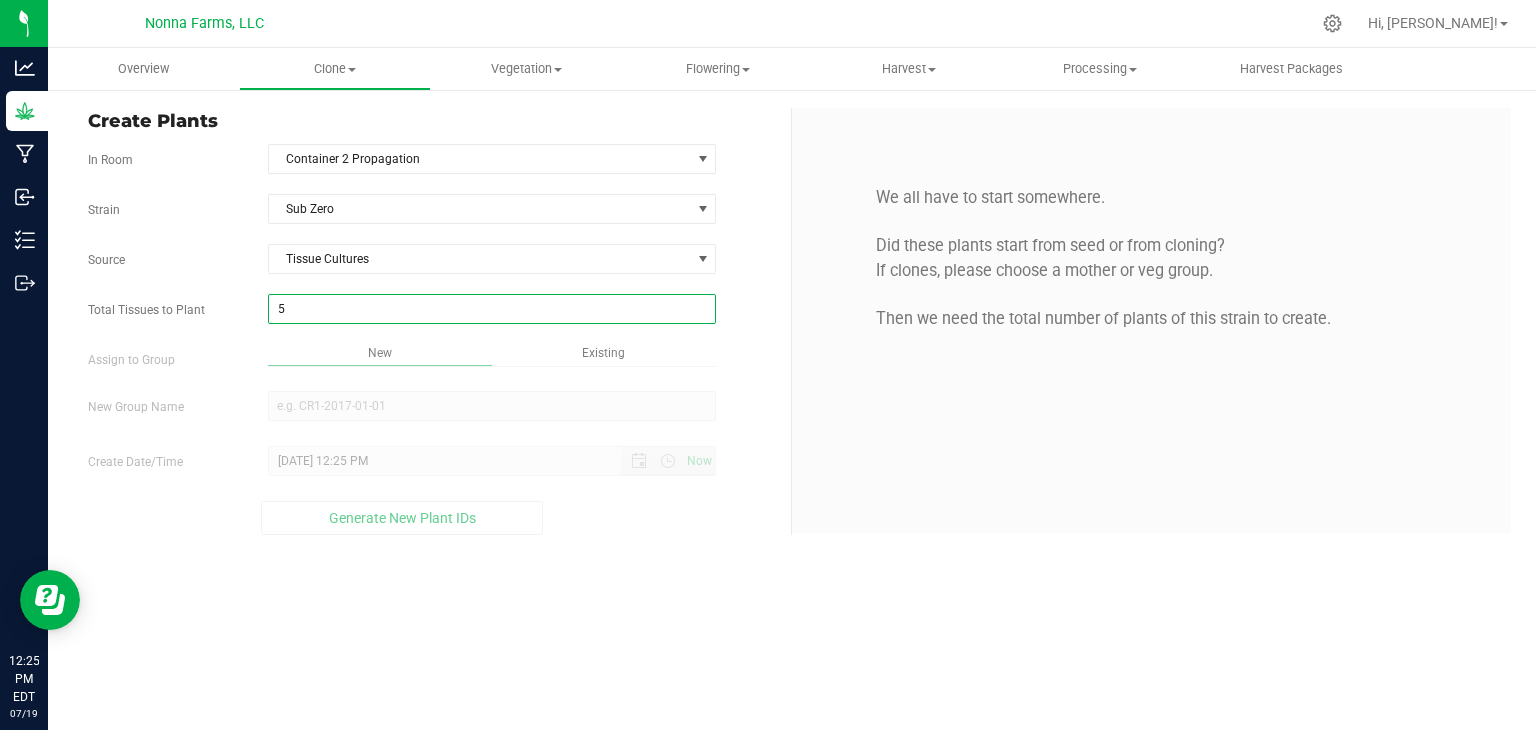 type on "50" 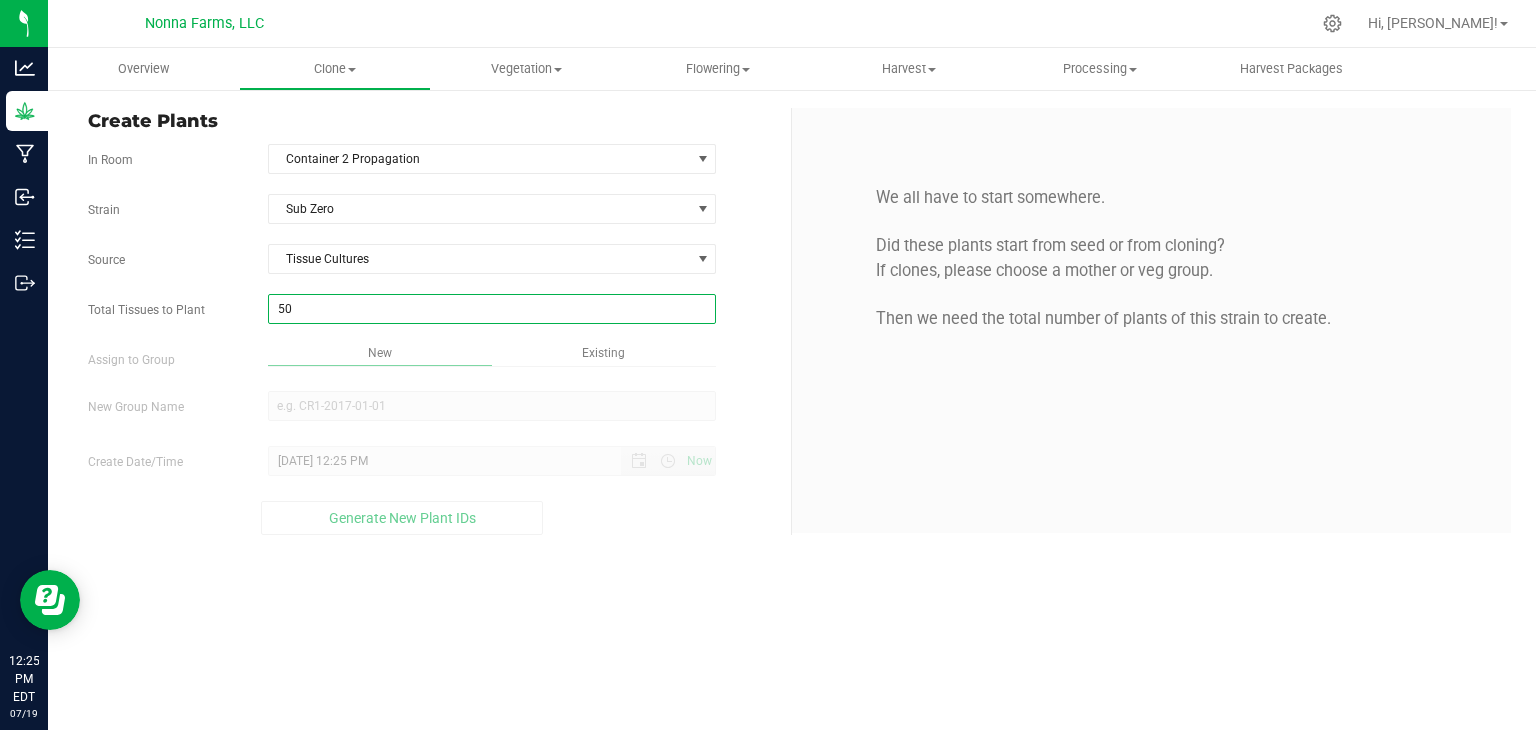 type on "50" 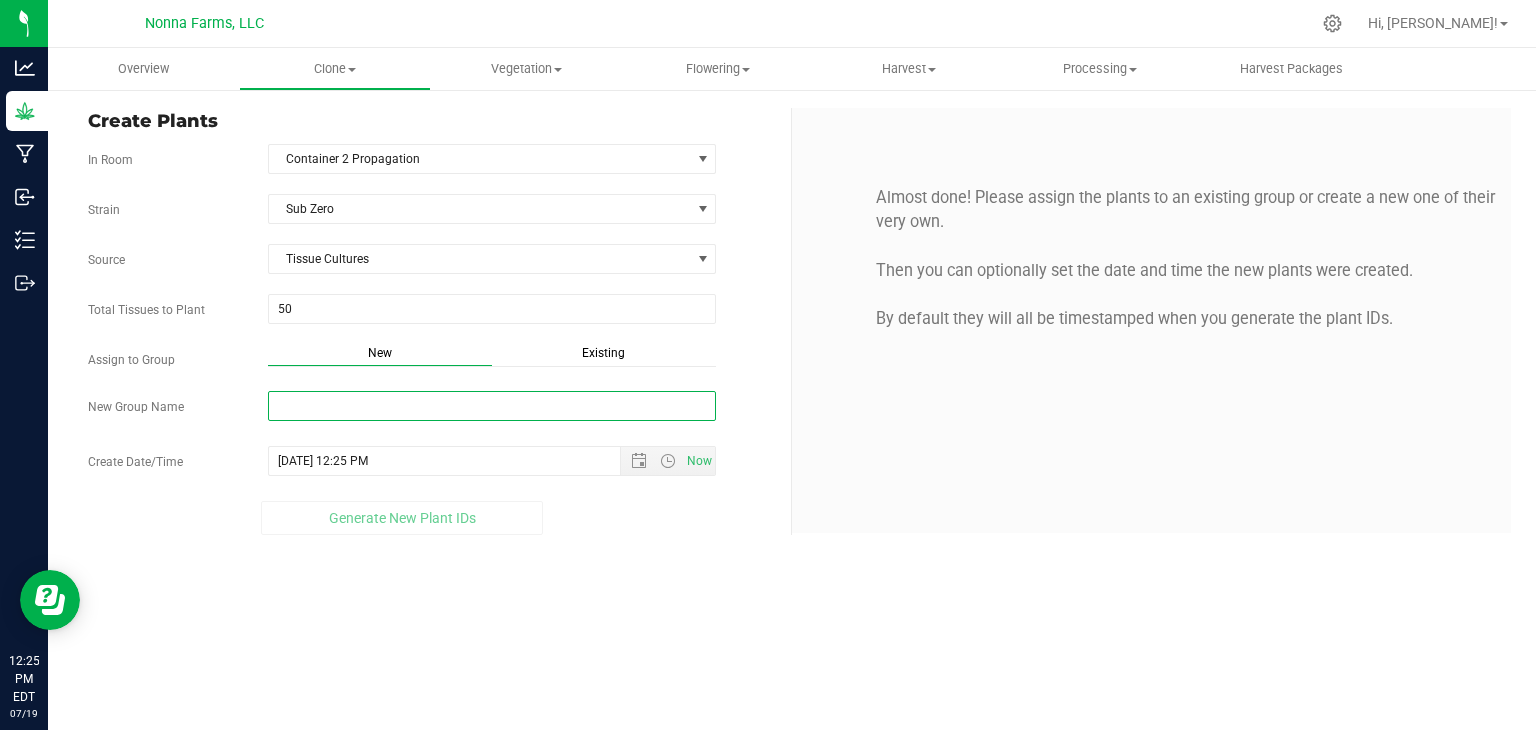 click on "New Group Name" at bounding box center [492, 406] 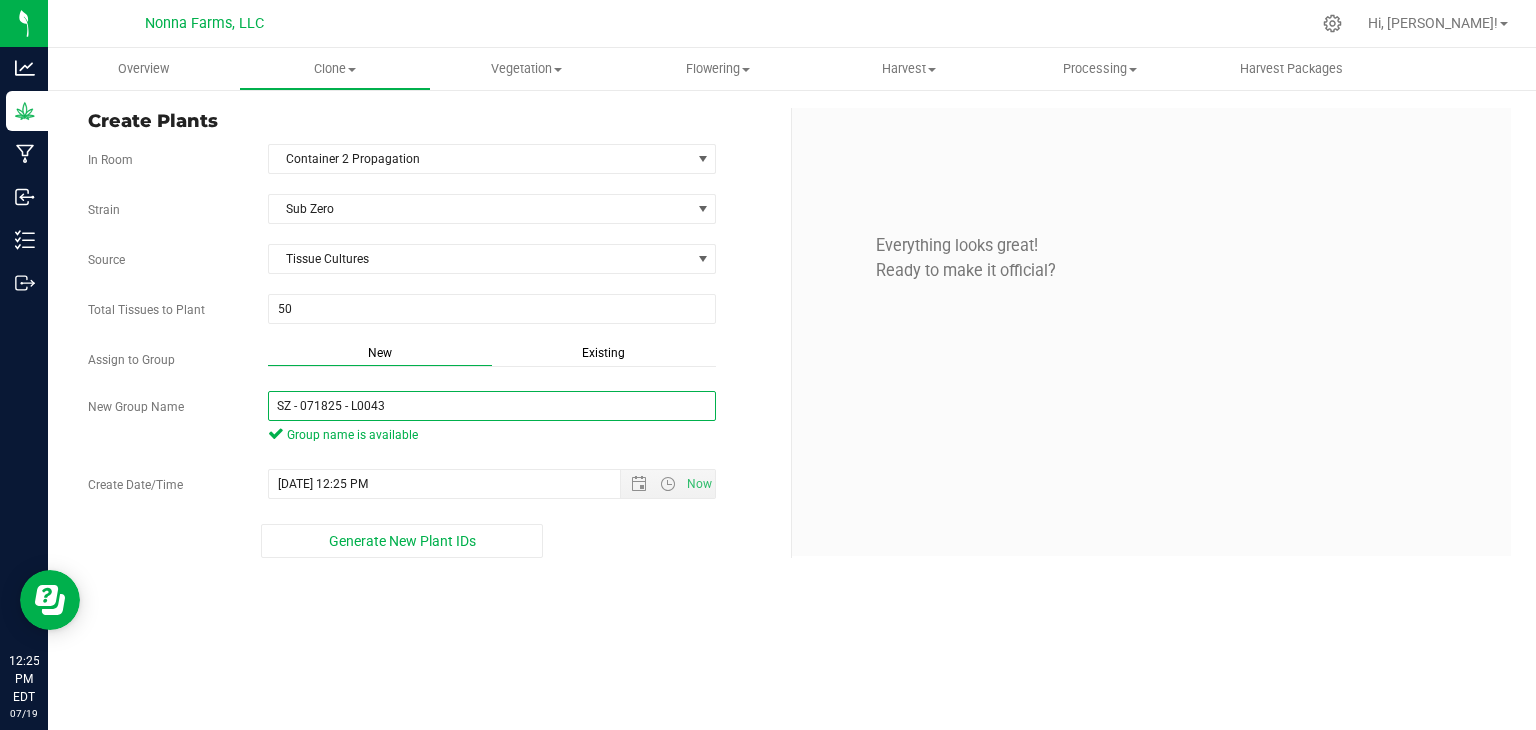 drag, startPoint x: 421, startPoint y: 404, endPoint x: 95, endPoint y: 402, distance: 326.00613 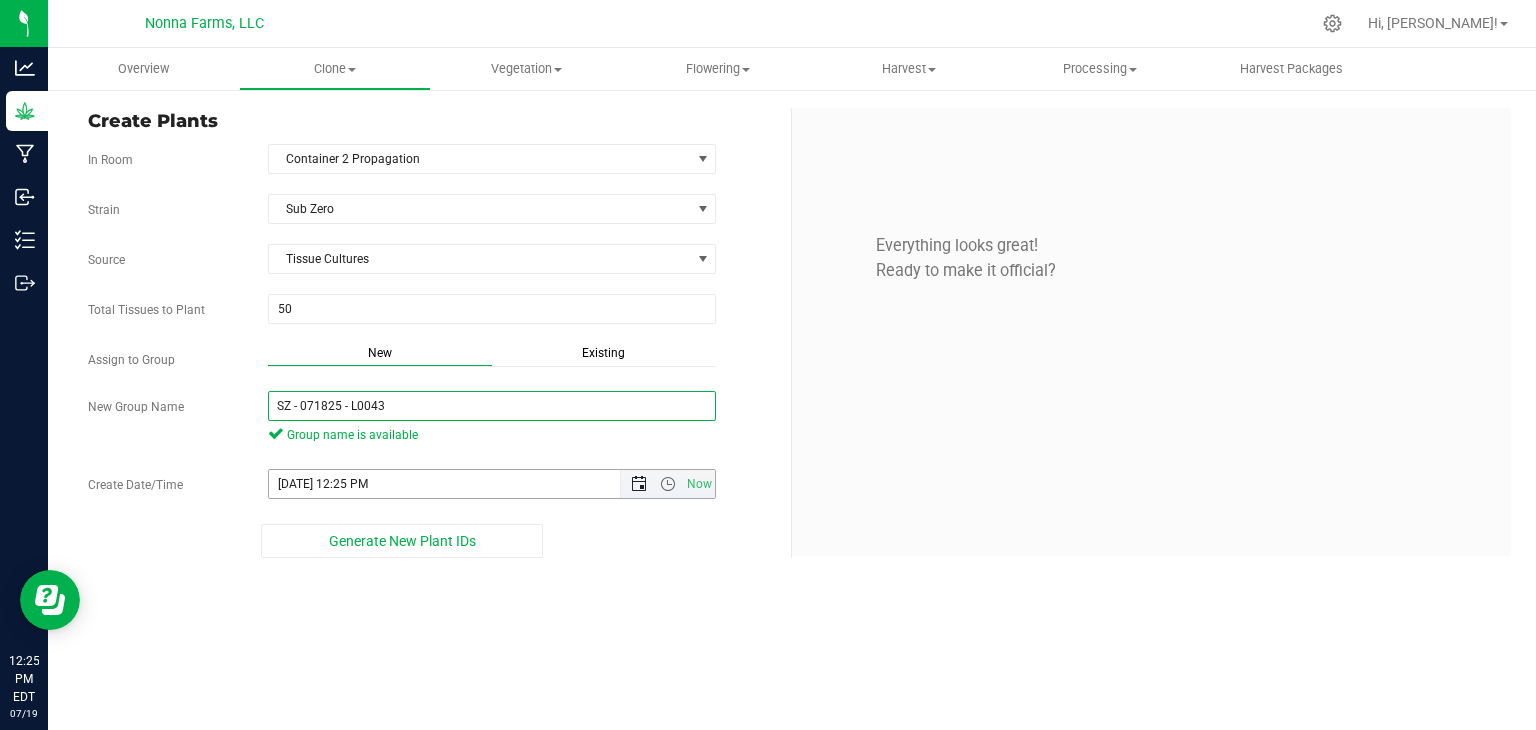 click at bounding box center [639, 484] 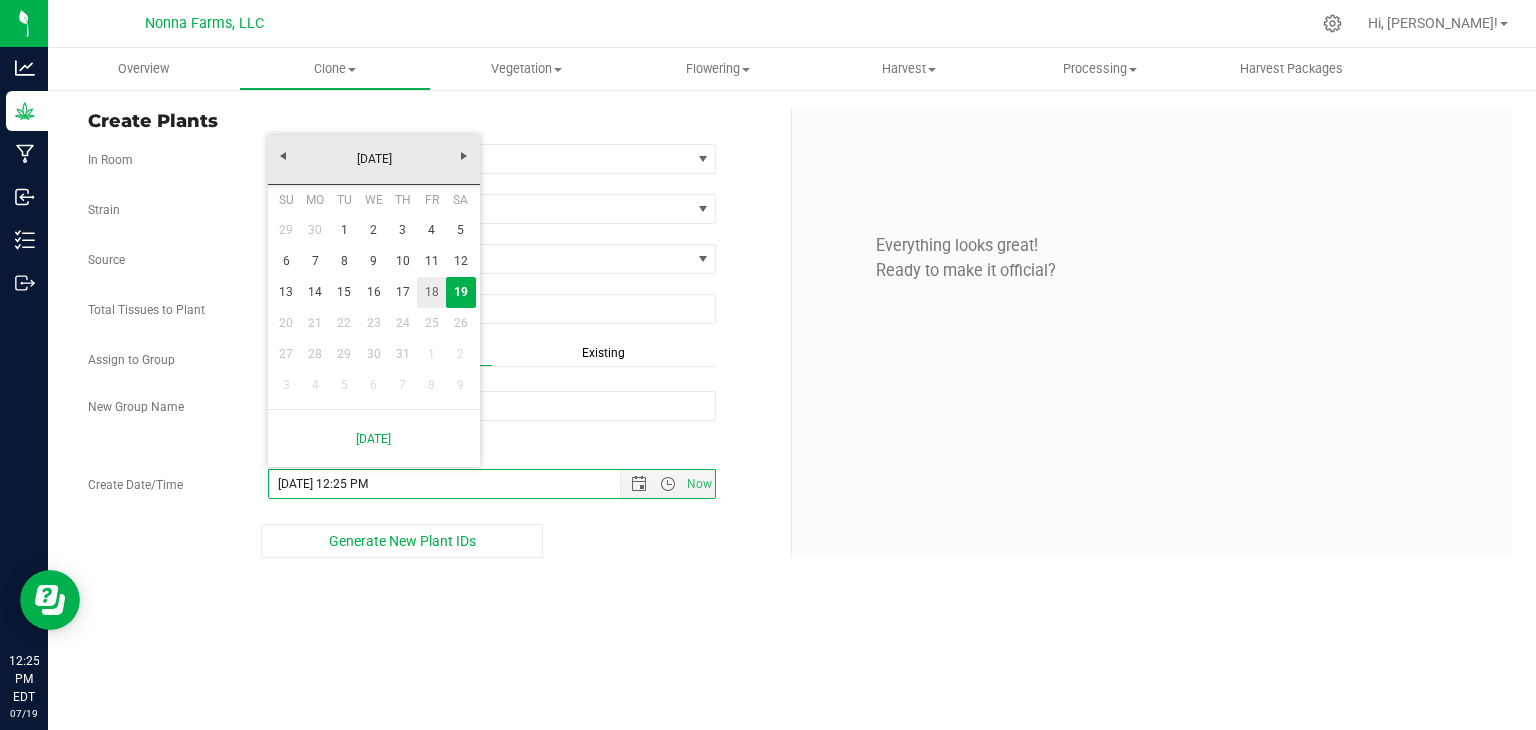 click on "18" at bounding box center [431, 292] 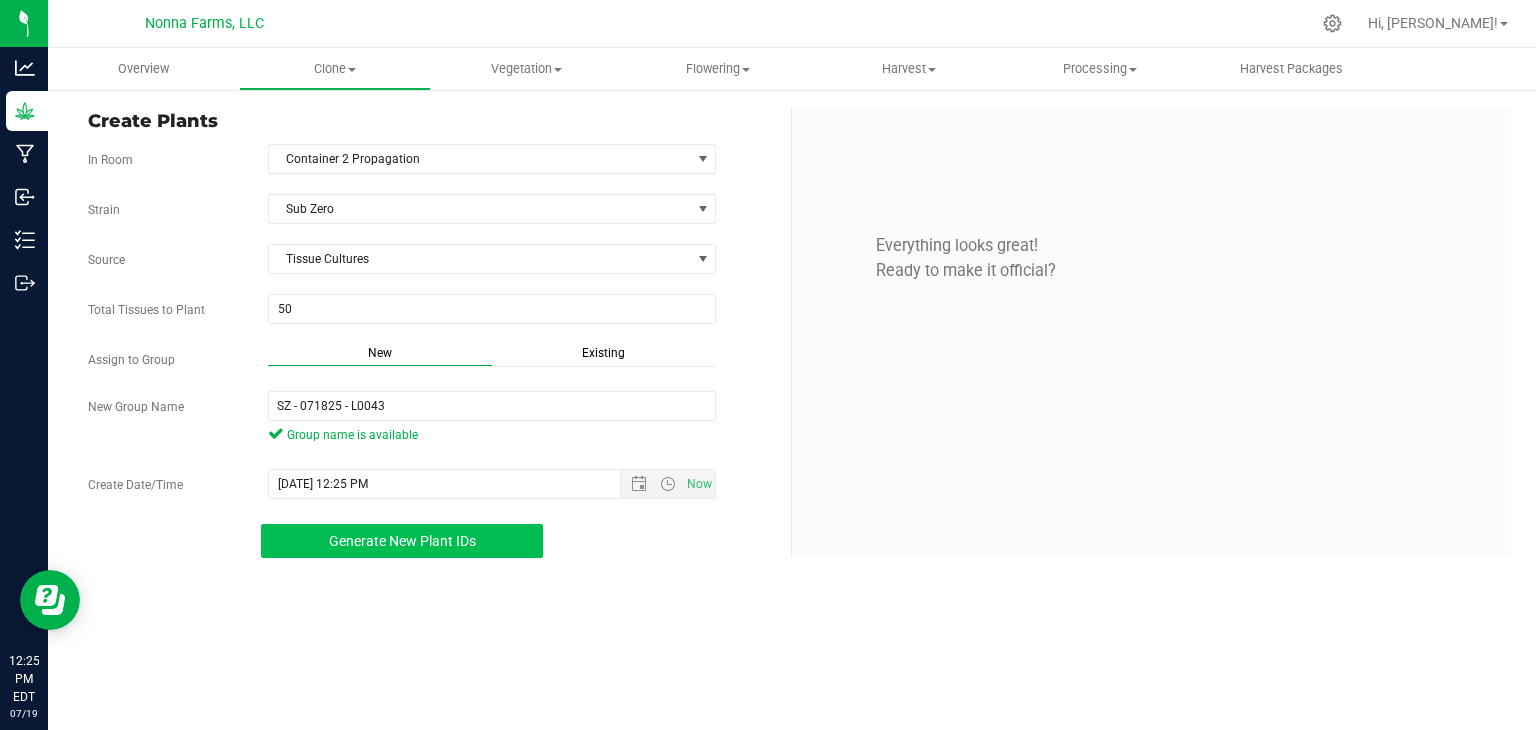 click on "Generate New Plant IDs" at bounding box center (402, 541) 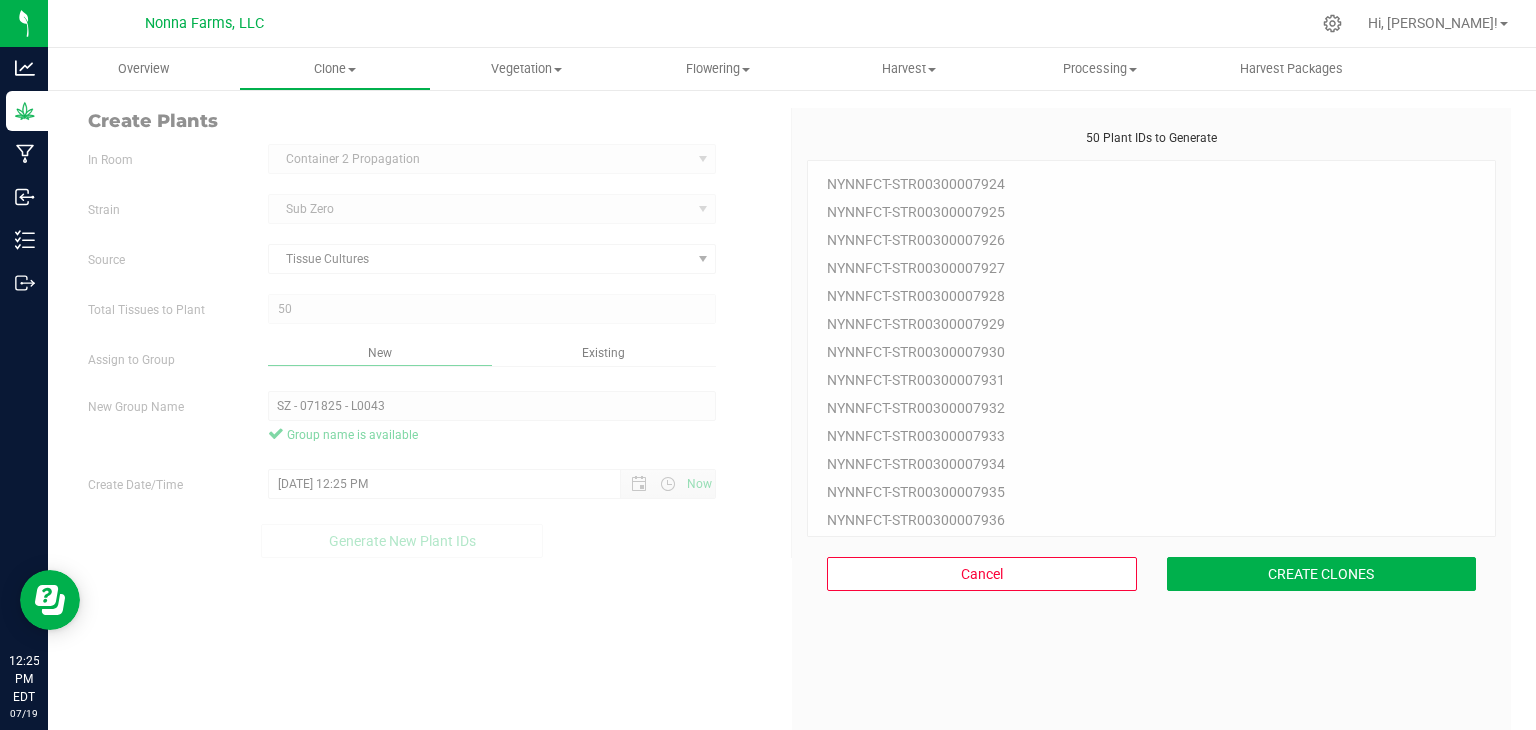 scroll, scrollTop: 60, scrollLeft: 0, axis: vertical 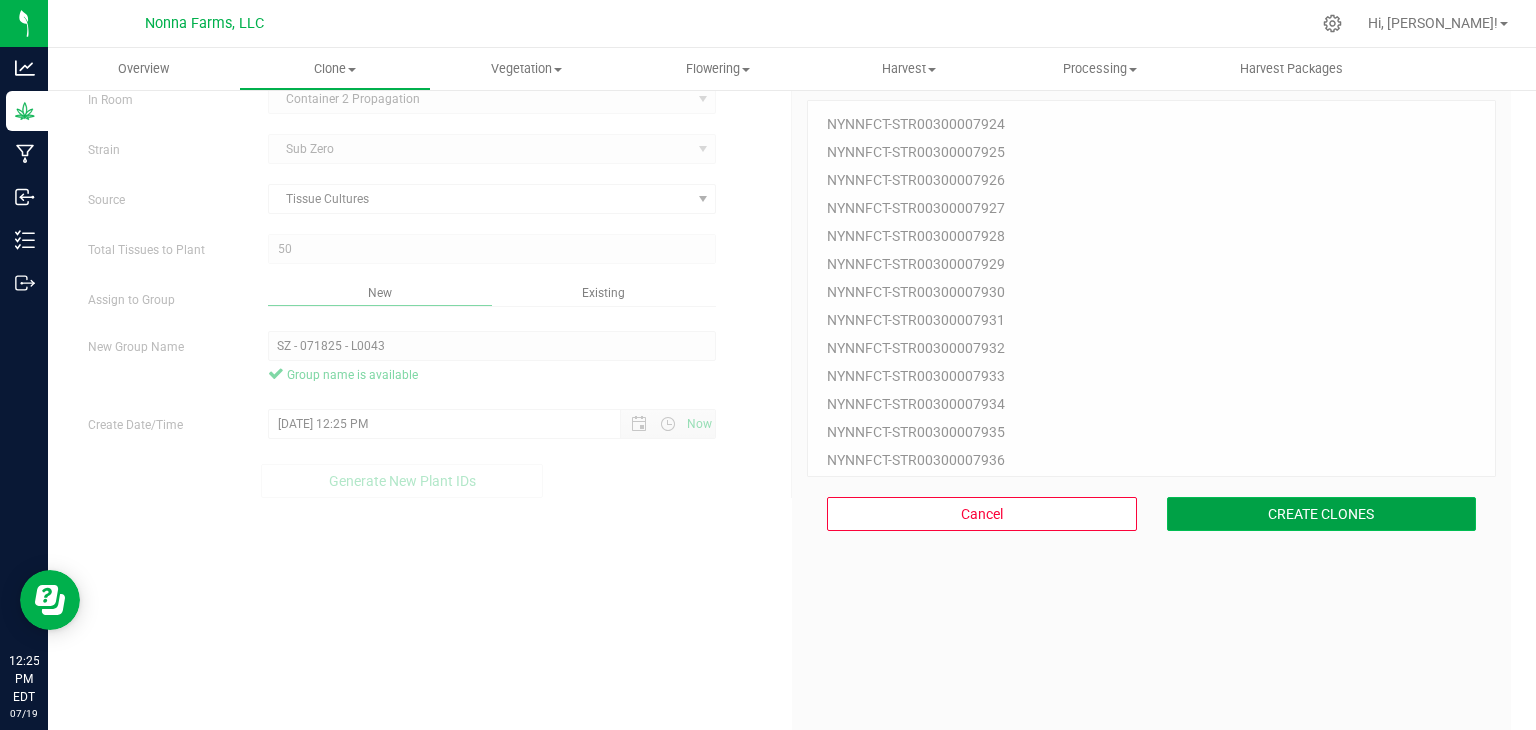 click on "CREATE CLONES" at bounding box center (1322, 514) 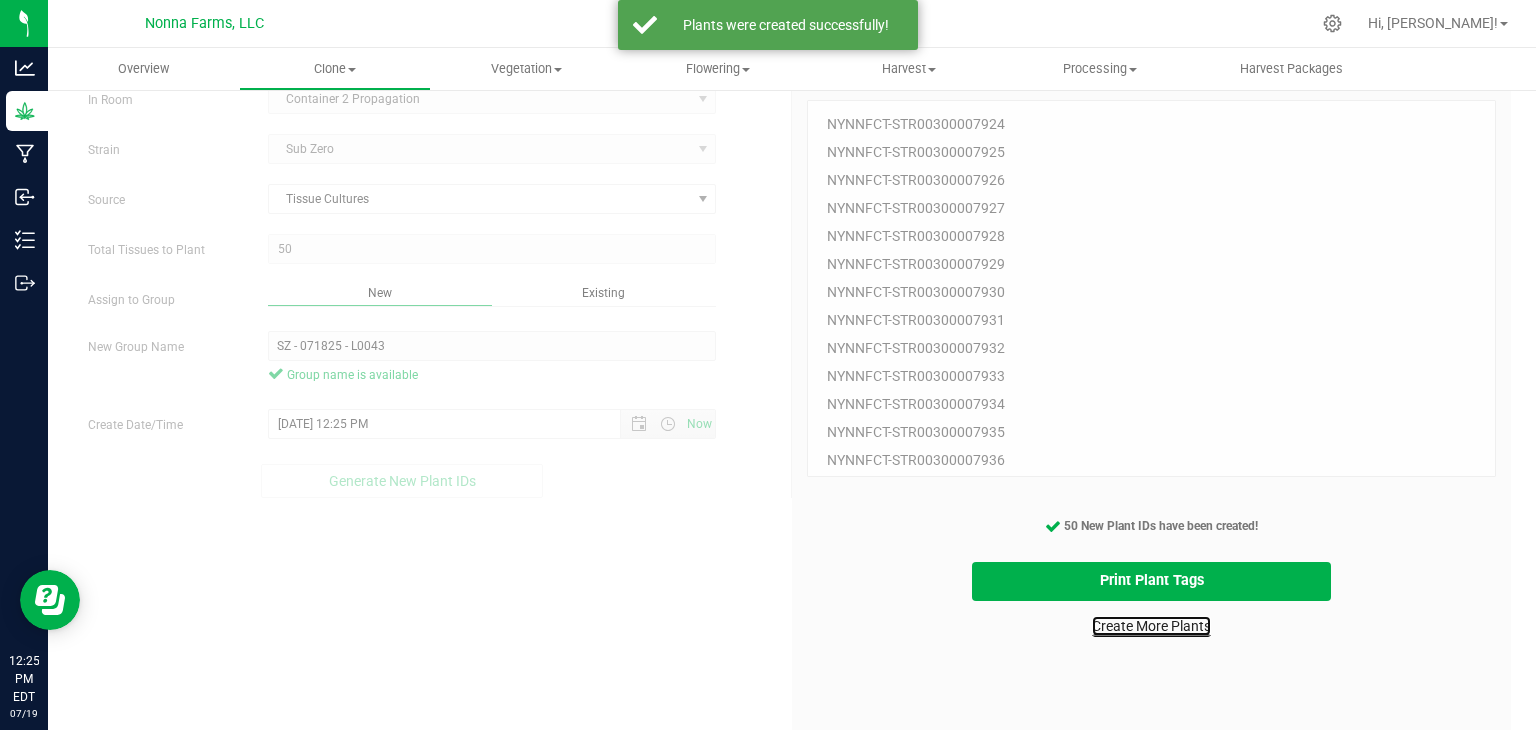 click on "Create More Plants" at bounding box center [1151, 626] 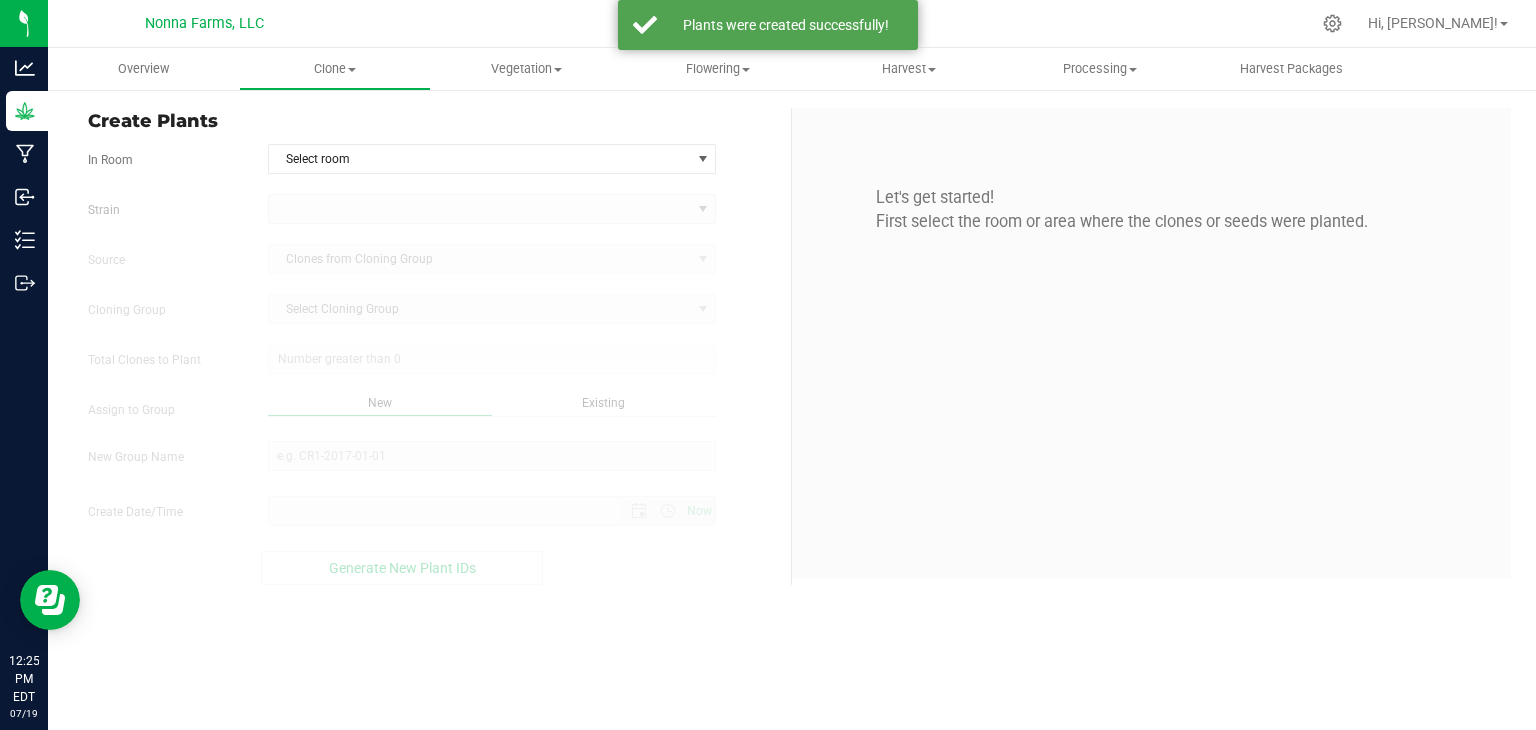 scroll, scrollTop: 0, scrollLeft: 0, axis: both 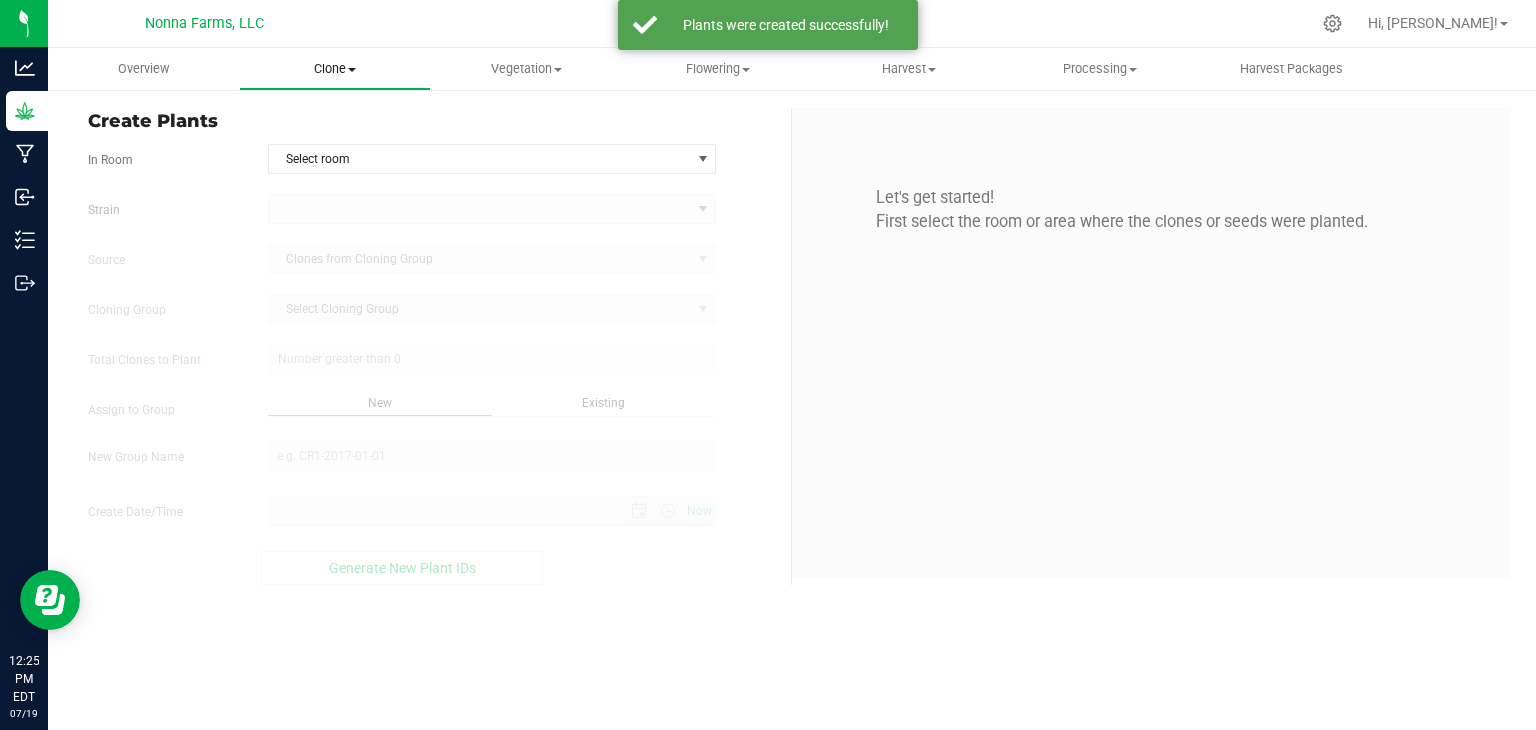 type on "7/19/2025 12:25 PM" 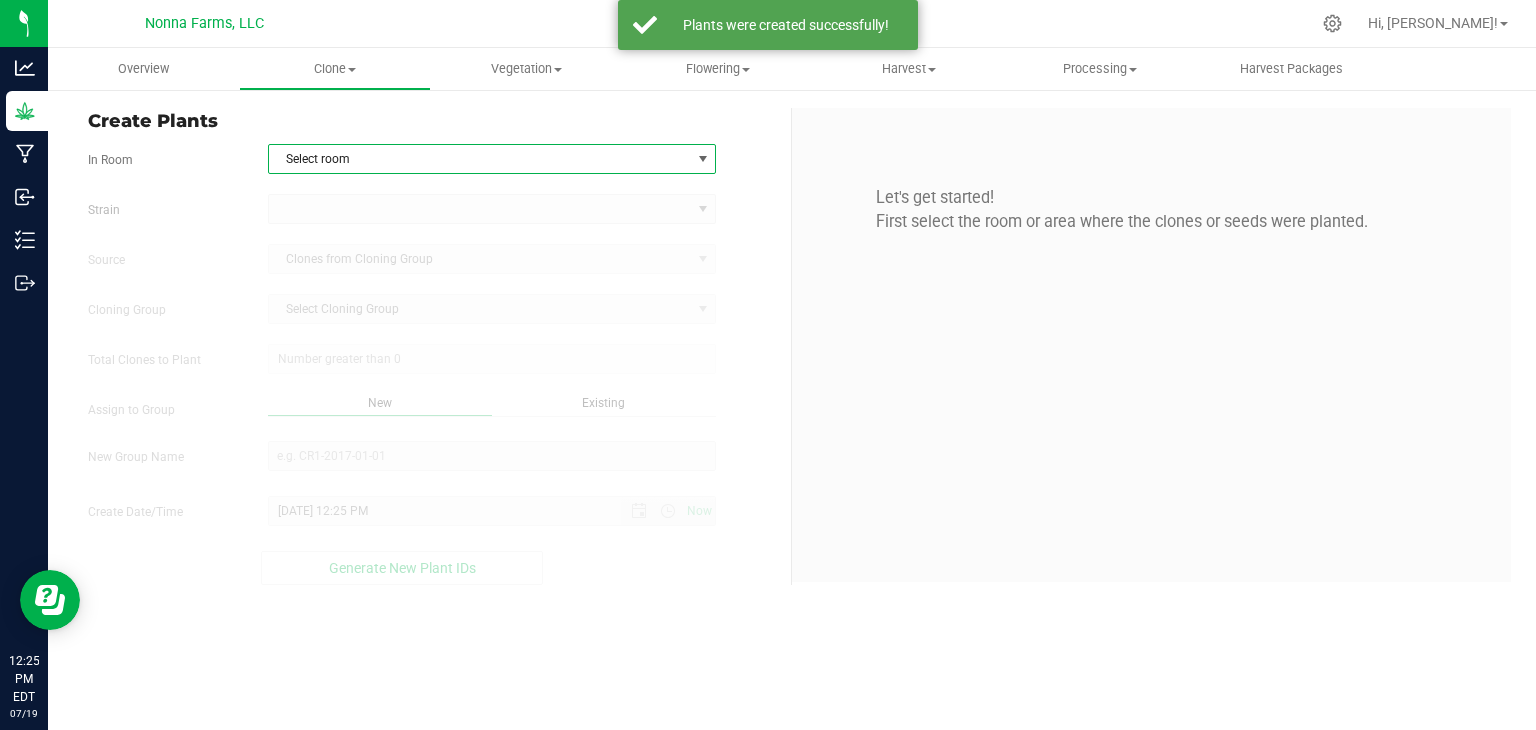 click on "Select room" at bounding box center [480, 159] 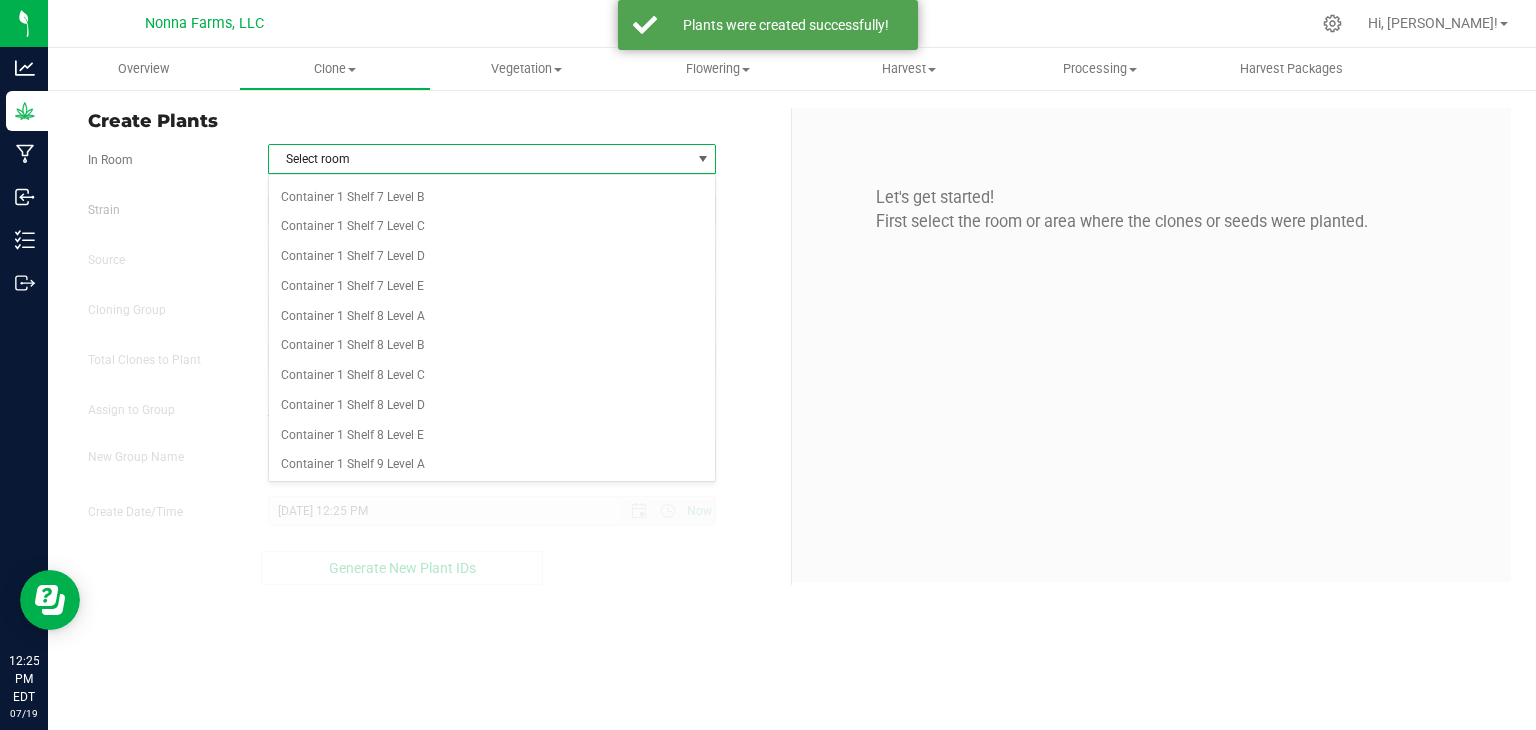scroll, scrollTop: 2400, scrollLeft: 0, axis: vertical 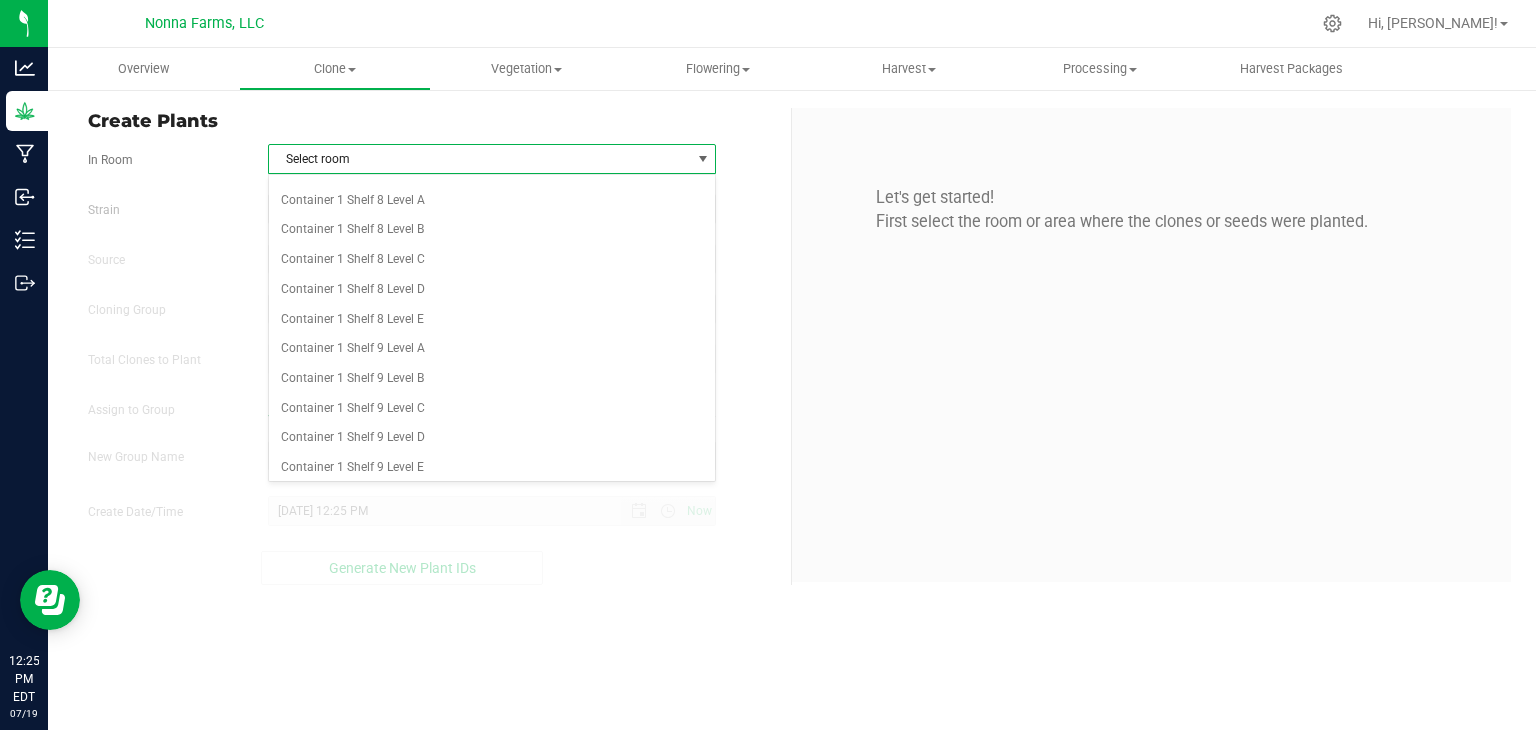 click on "Container 2 Propagation" at bounding box center (492, 498) 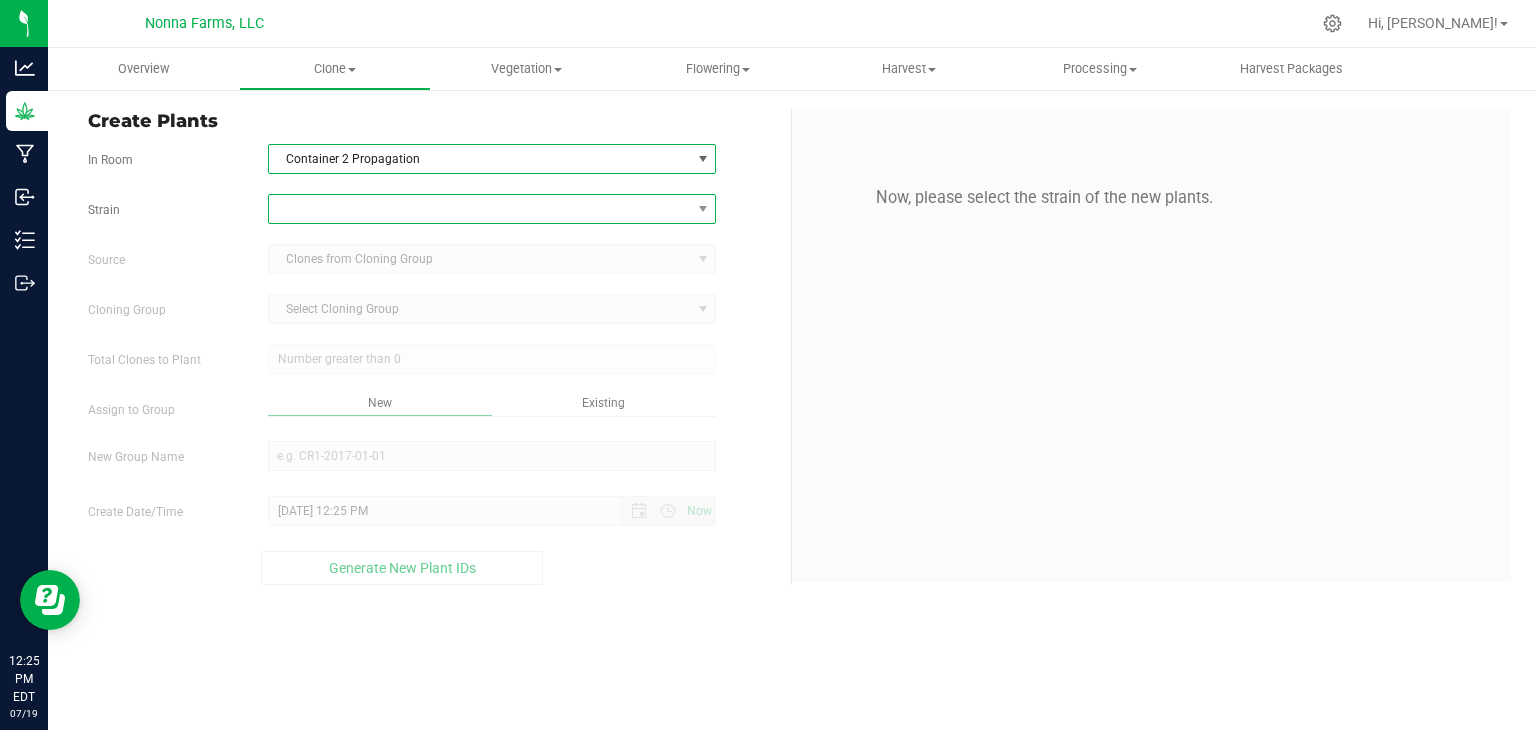 click at bounding box center [480, 209] 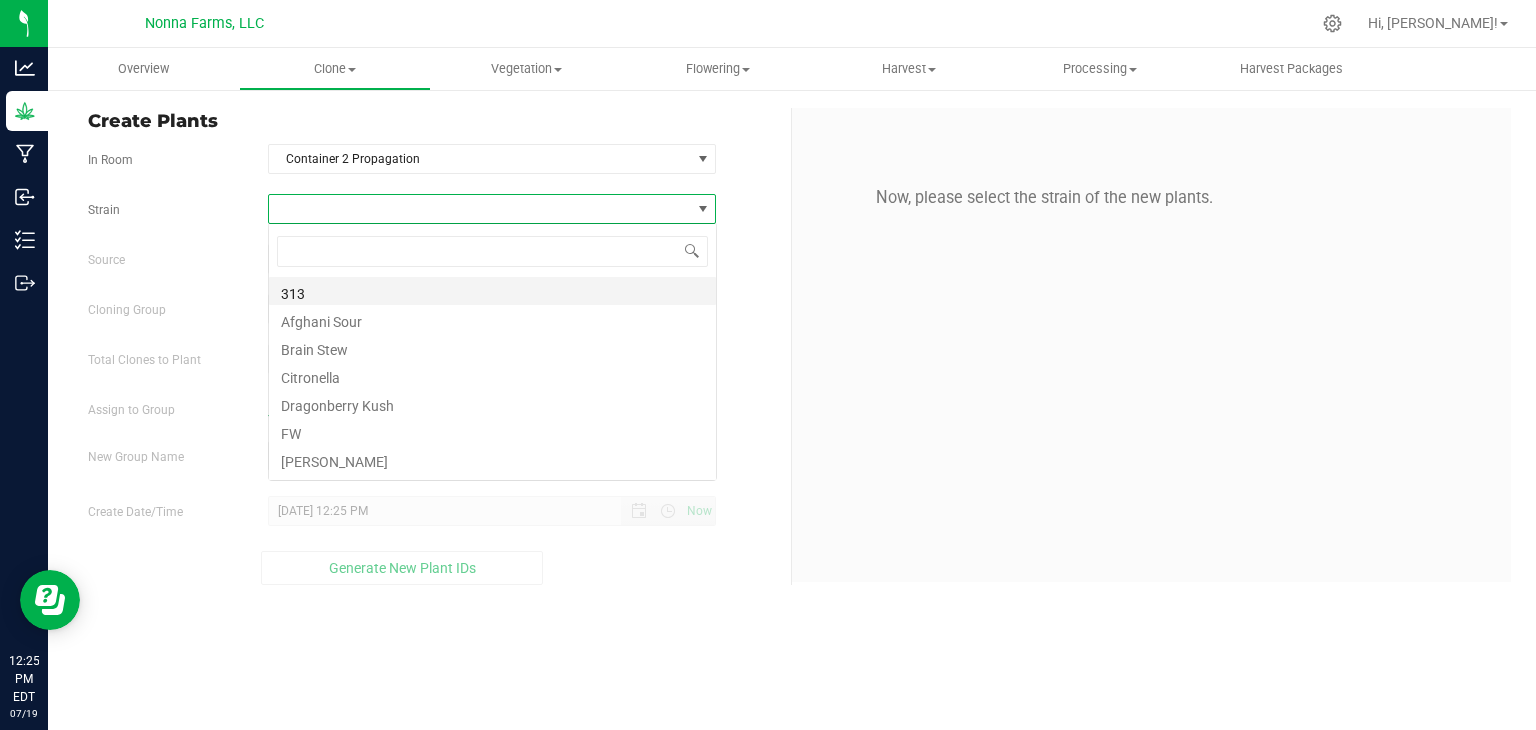 scroll, scrollTop: 99970, scrollLeft: 99551, axis: both 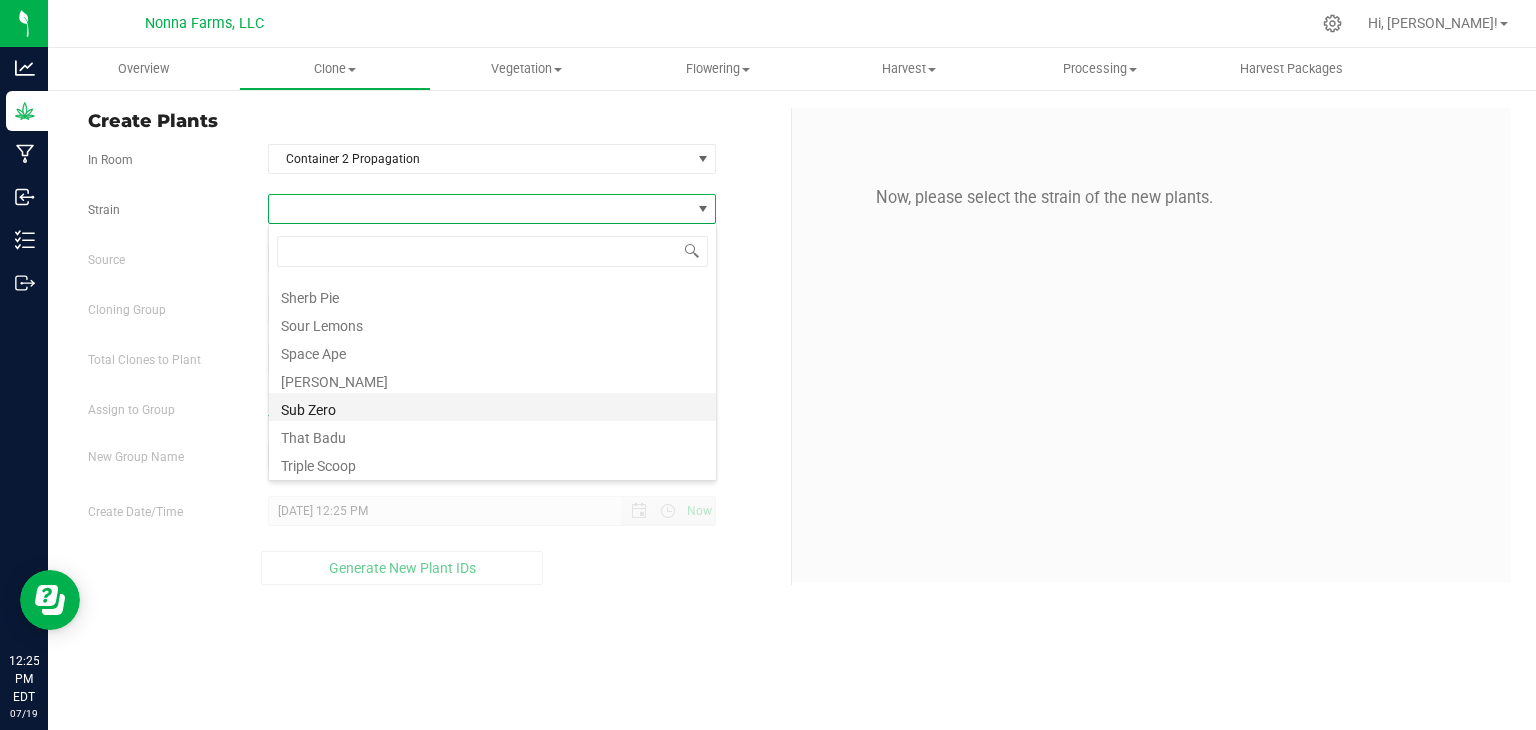 click on "Sub Zero" at bounding box center [492, 407] 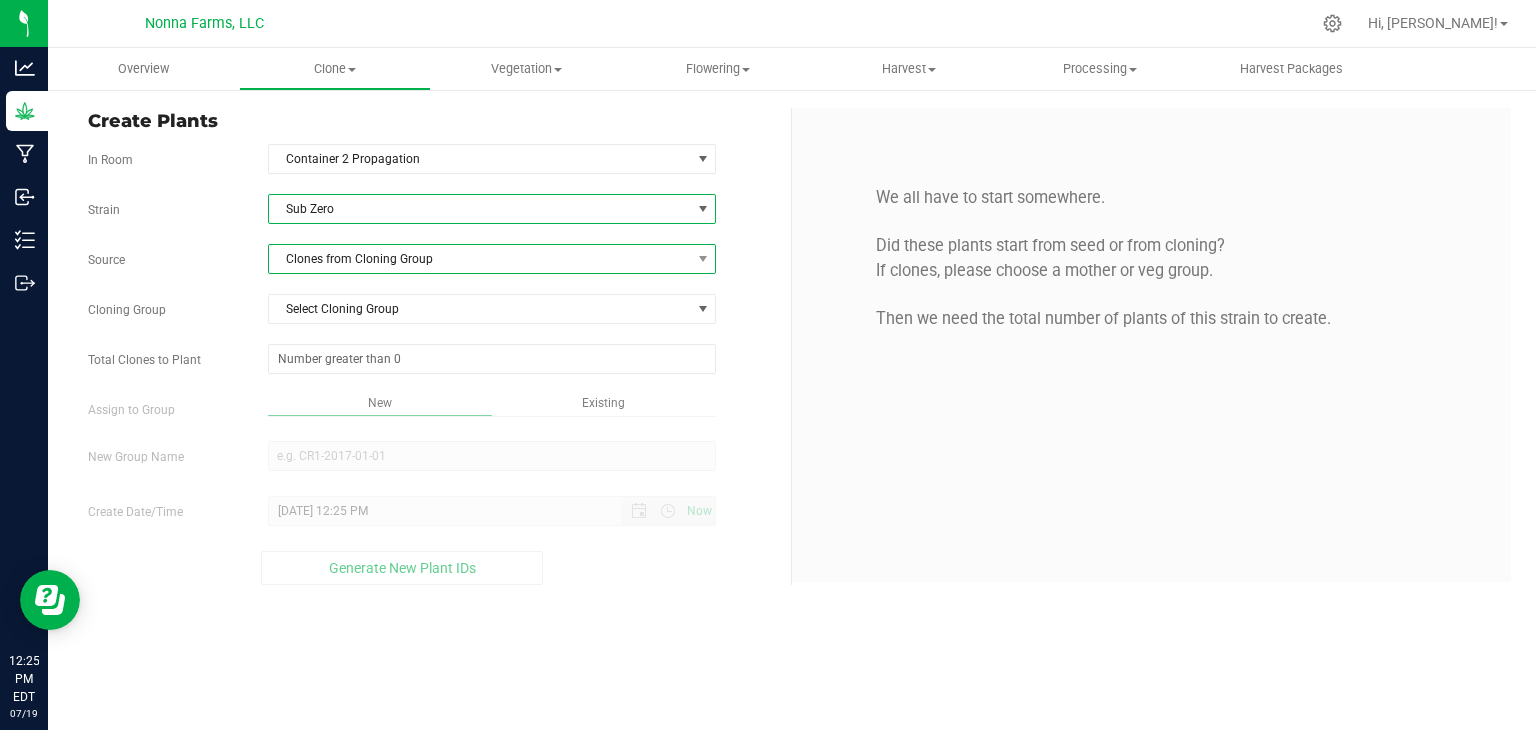 click on "Clones from Cloning Group" at bounding box center (480, 259) 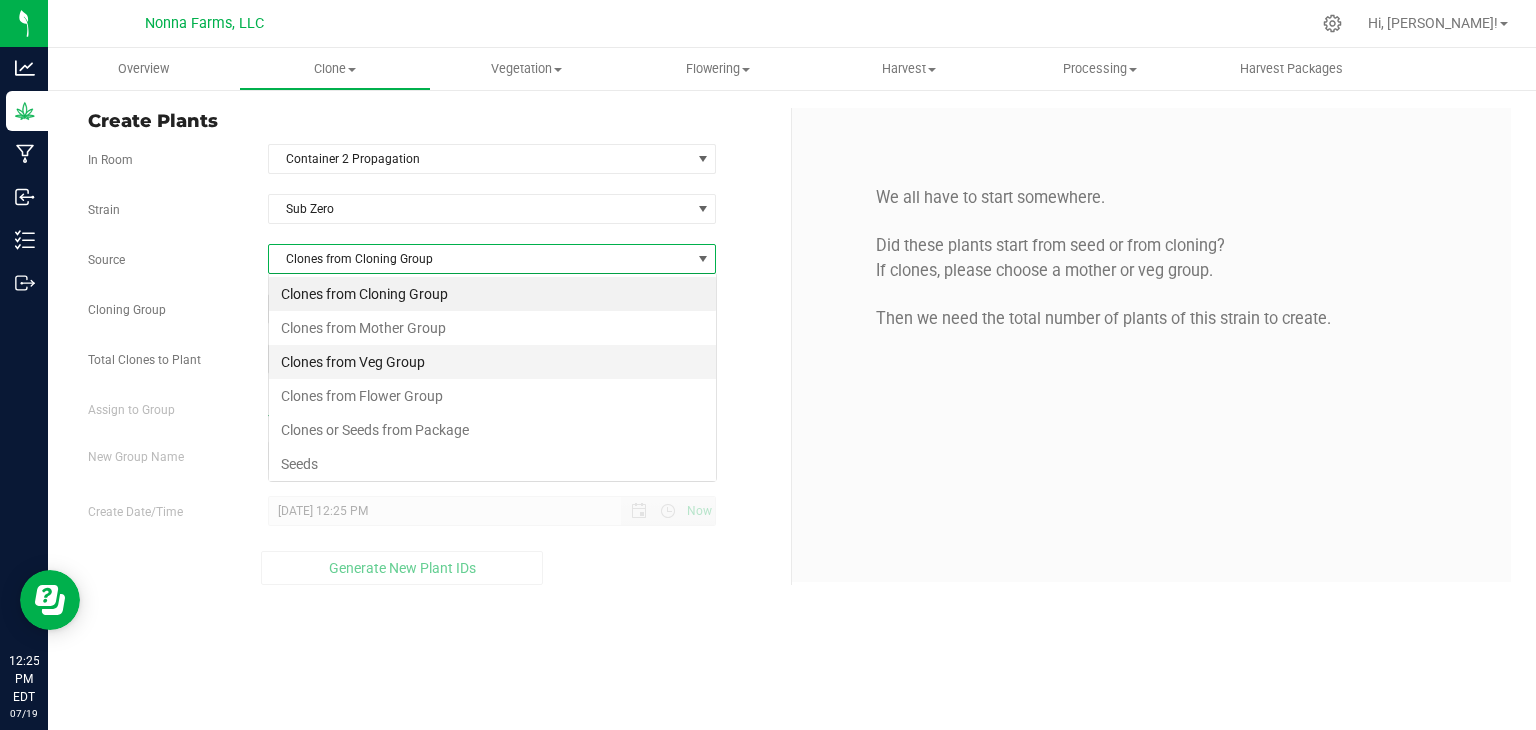 scroll, scrollTop: 99970, scrollLeft: 99551, axis: both 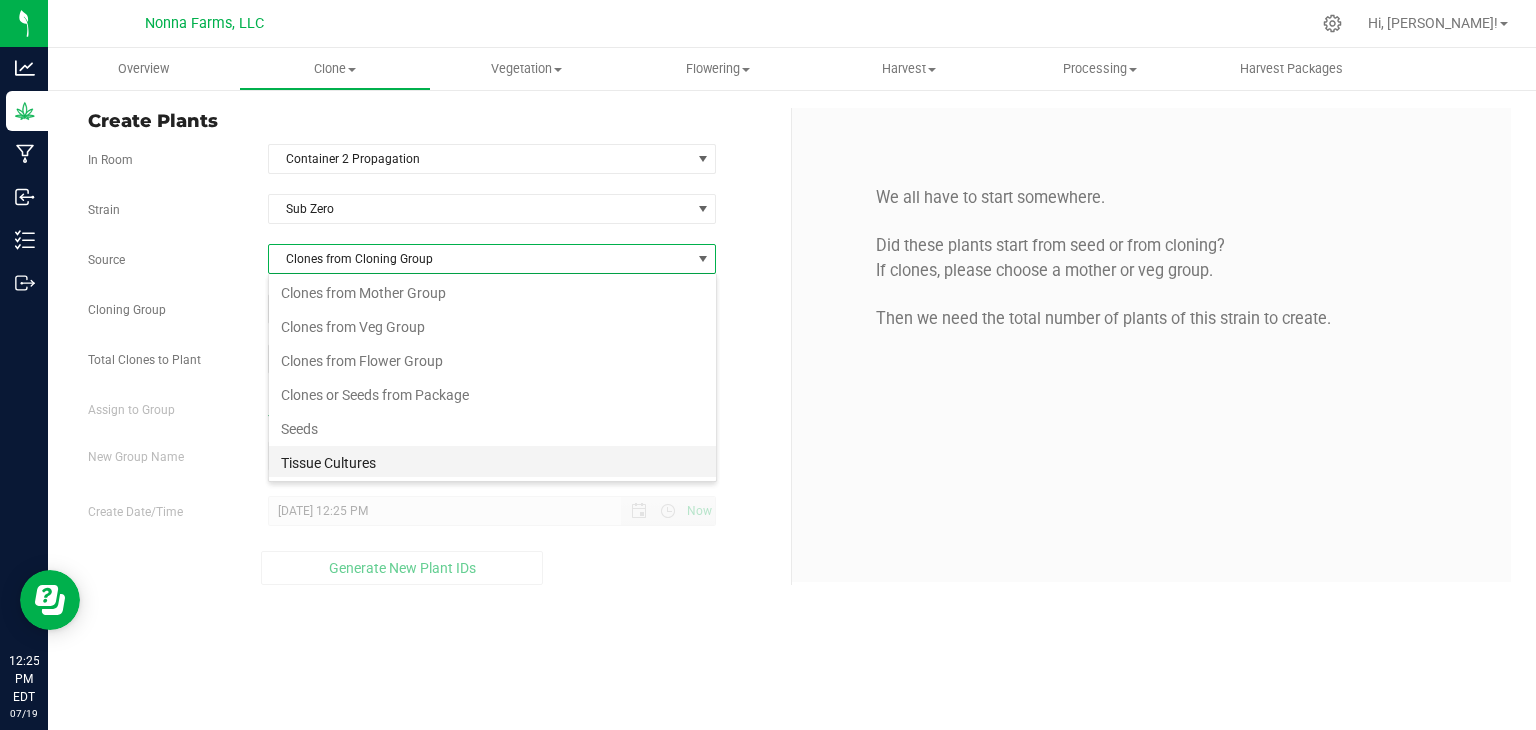 click on "Tissue Cultures" at bounding box center (492, 463) 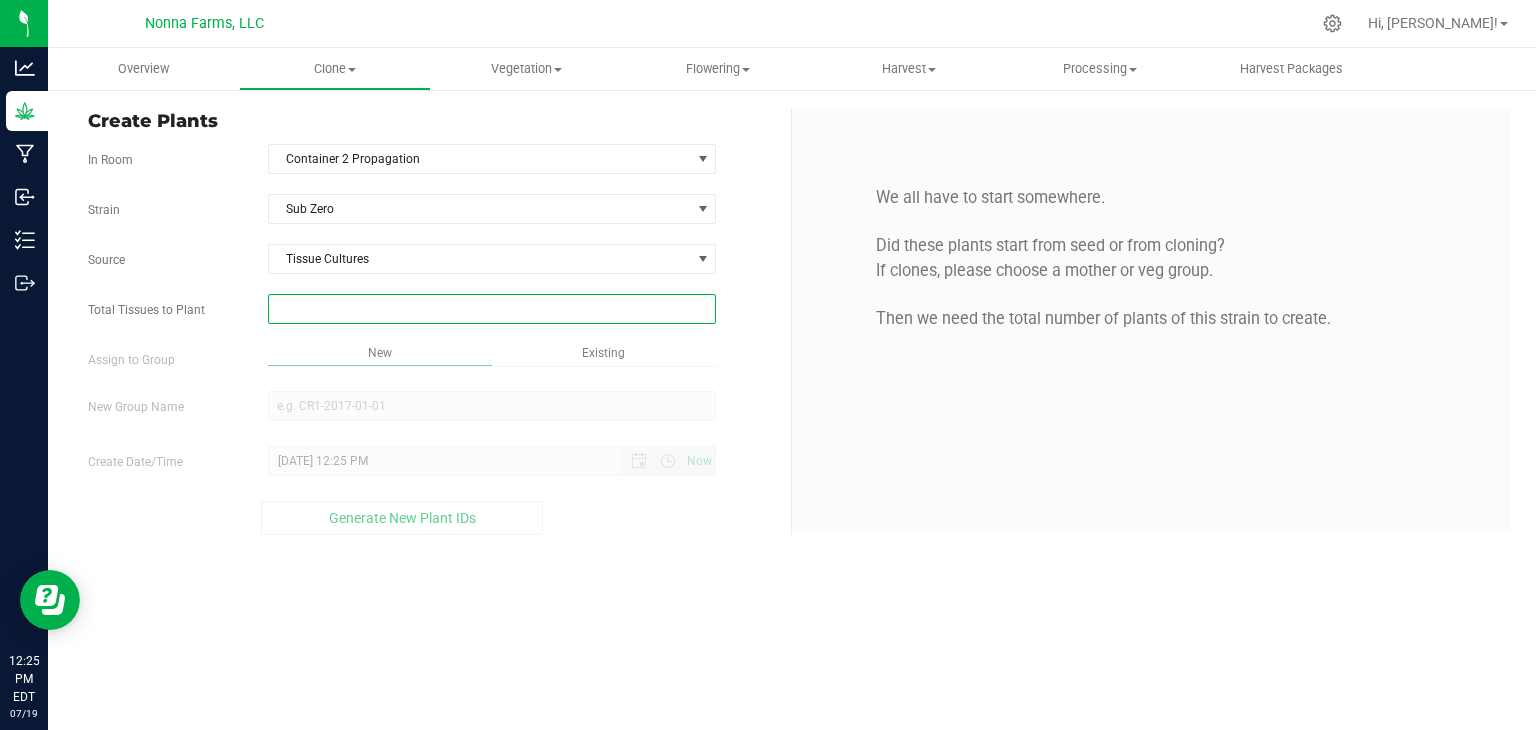 click at bounding box center [492, 309] 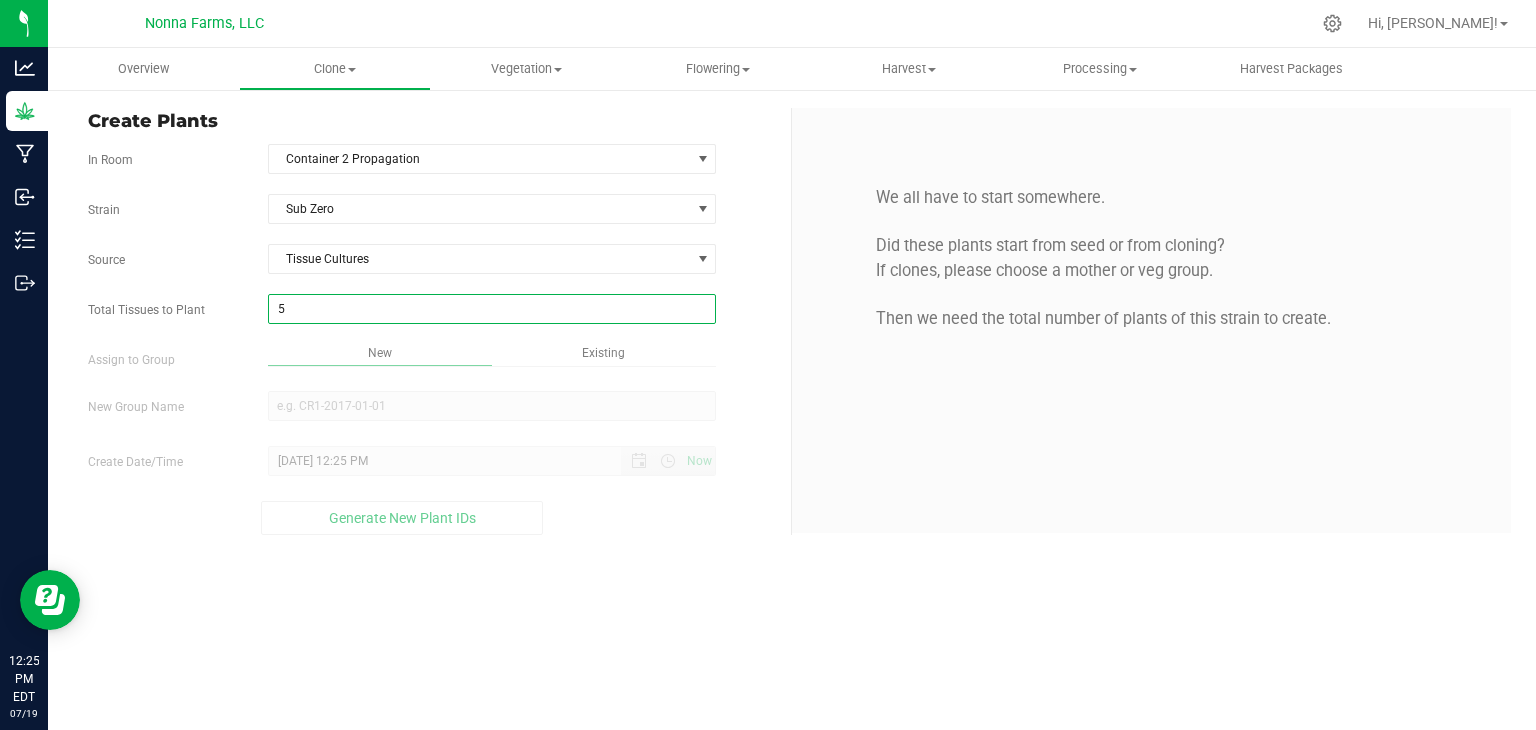 type on "50" 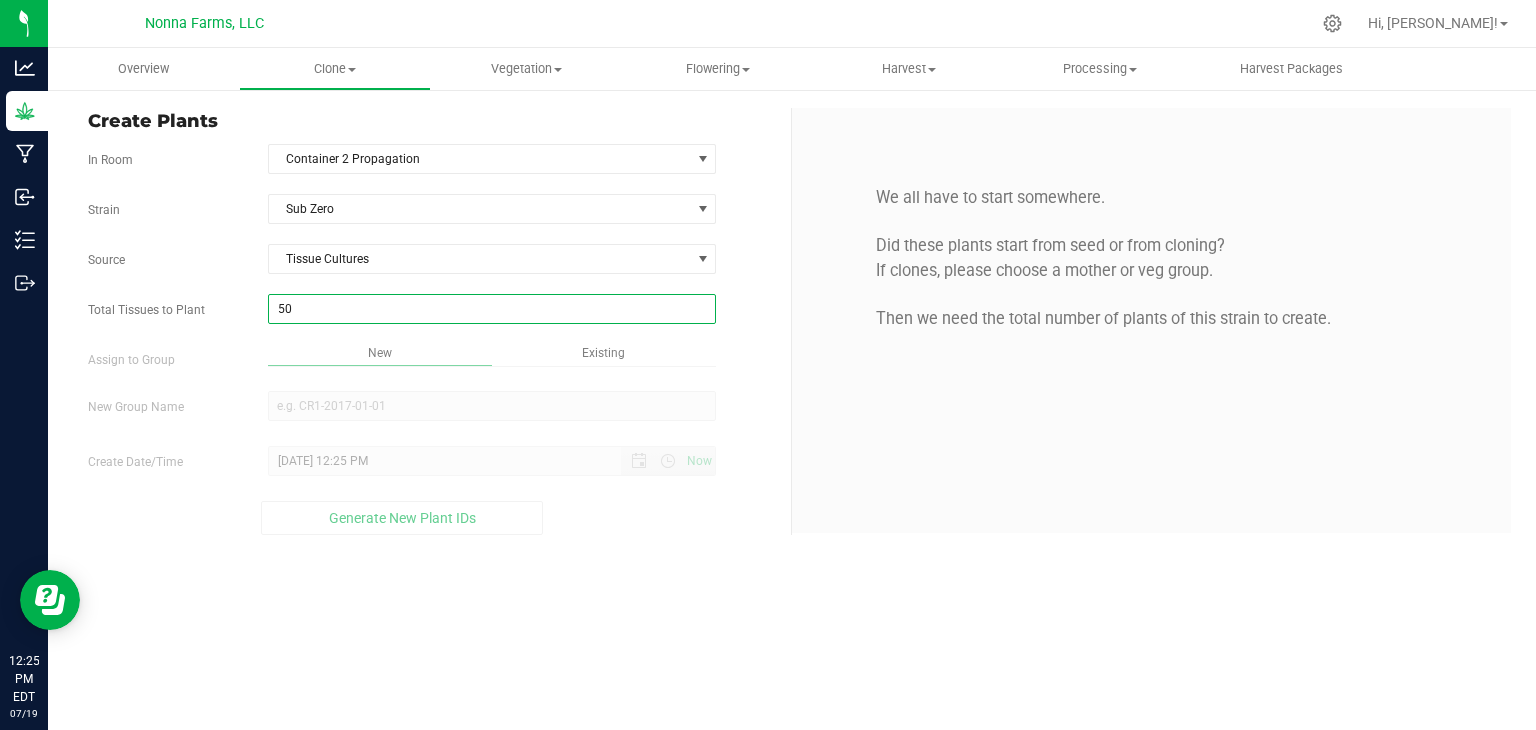 type on "50" 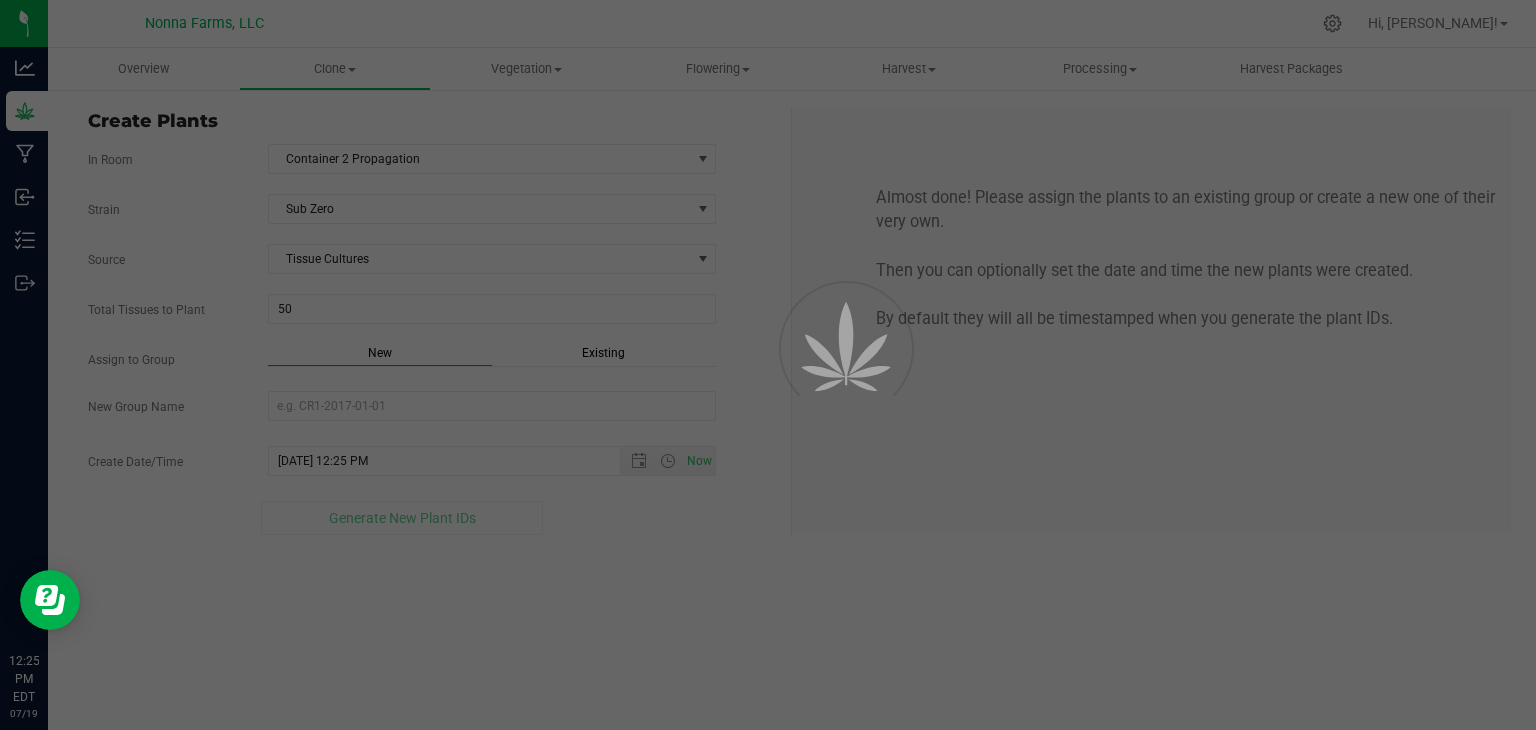 click on "Overview
Clone
Create plants
Cloning groups
Cloning plants
Apply to plants
Vegetation" at bounding box center (792, 389) 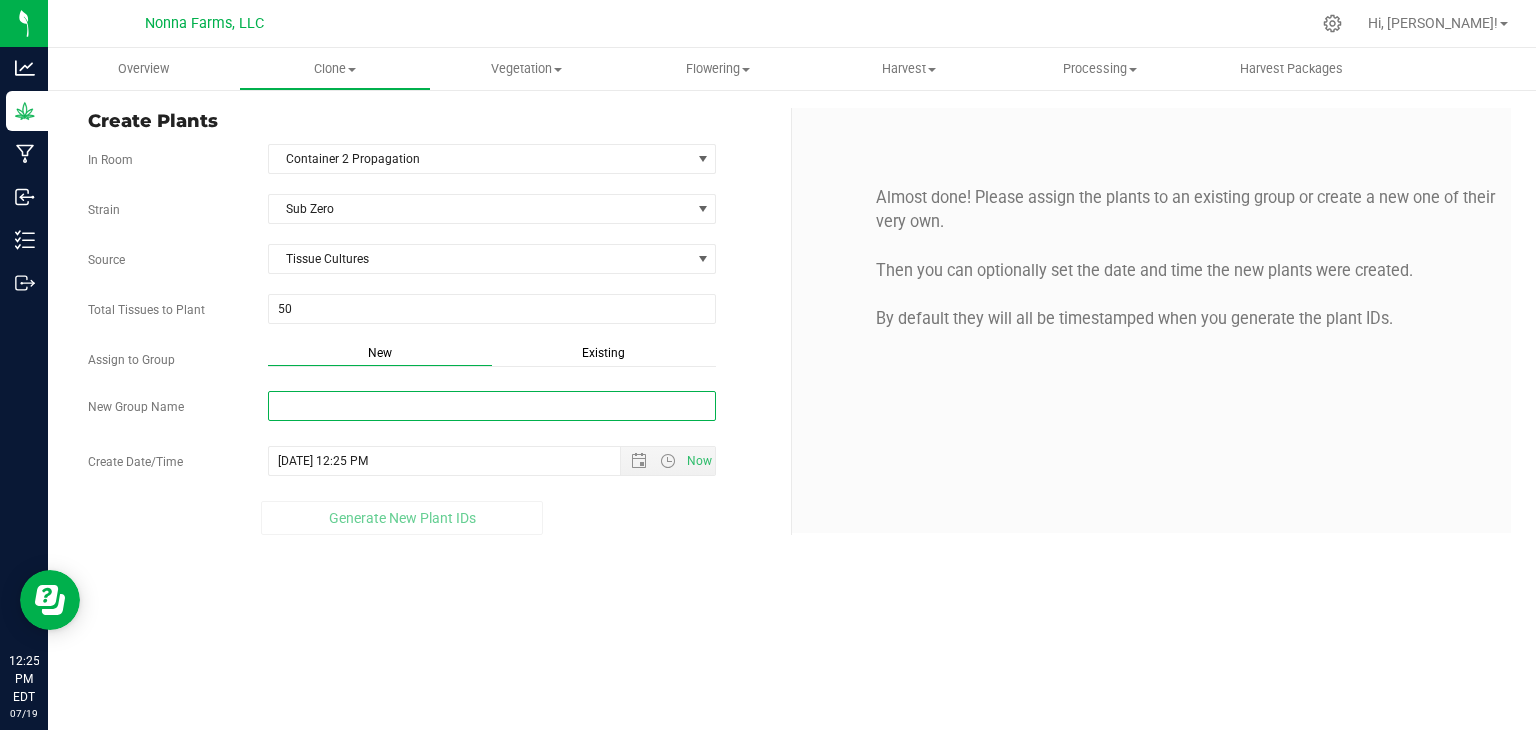 click on "New Group Name" at bounding box center (492, 406) 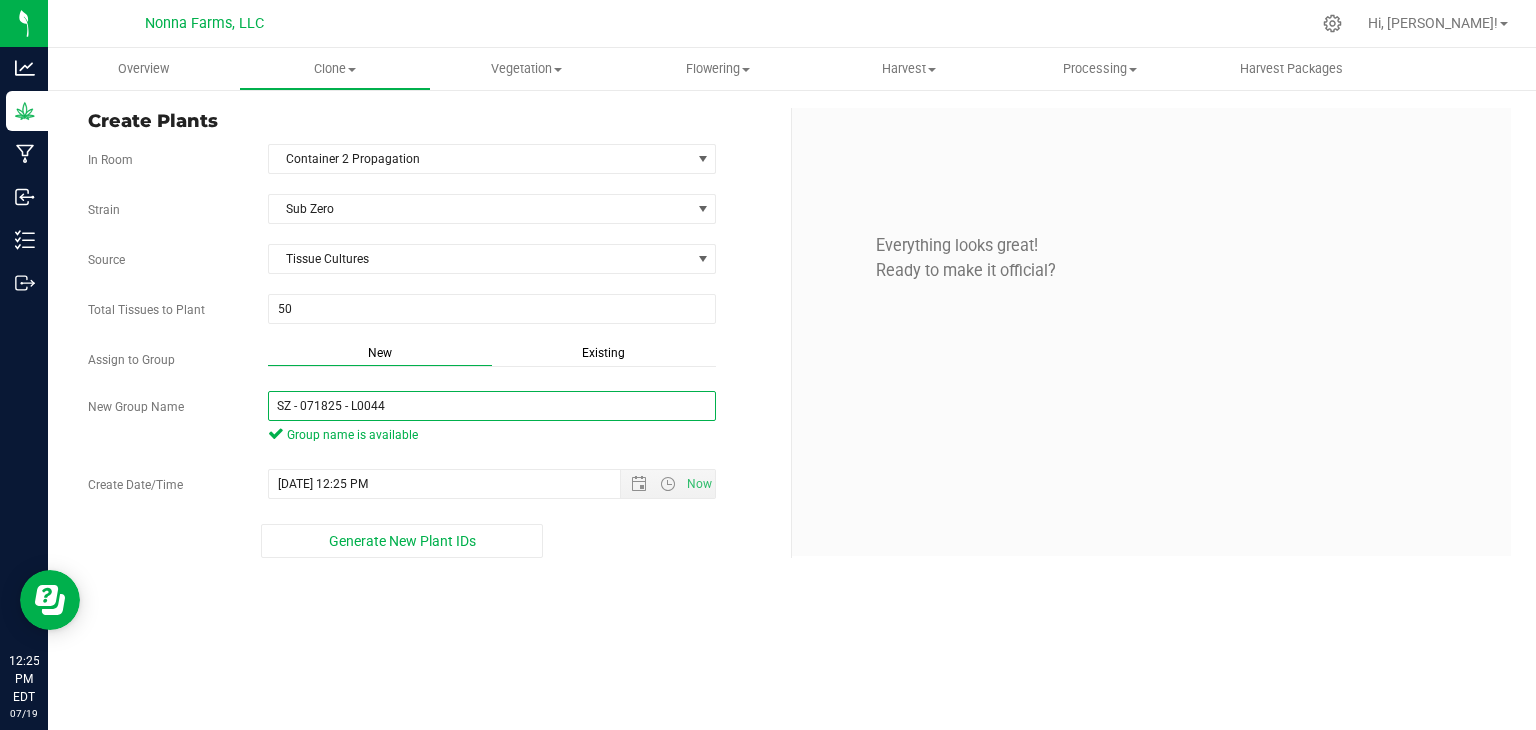 drag, startPoint x: 412, startPoint y: 405, endPoint x: 96, endPoint y: 402, distance: 316.01425 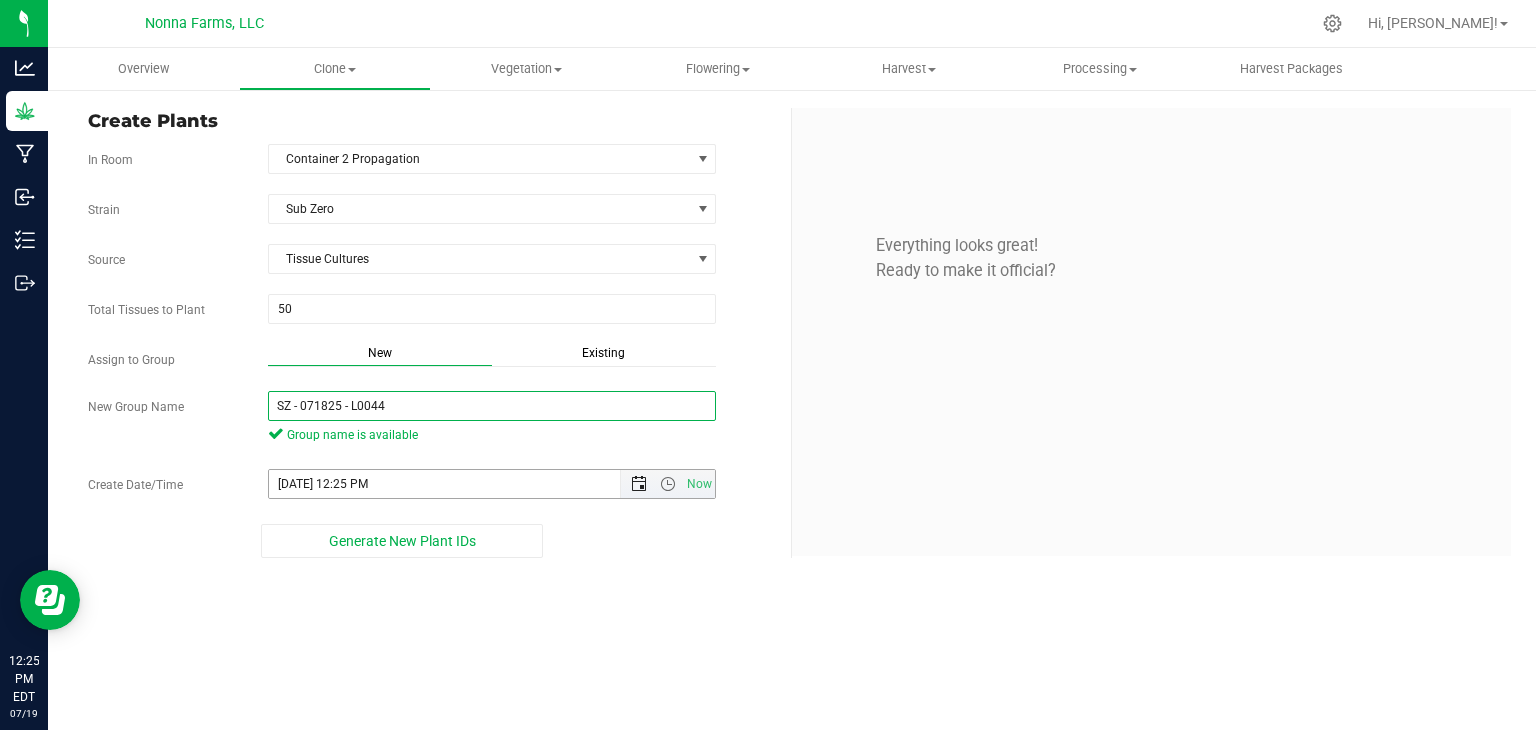 click at bounding box center (639, 484) 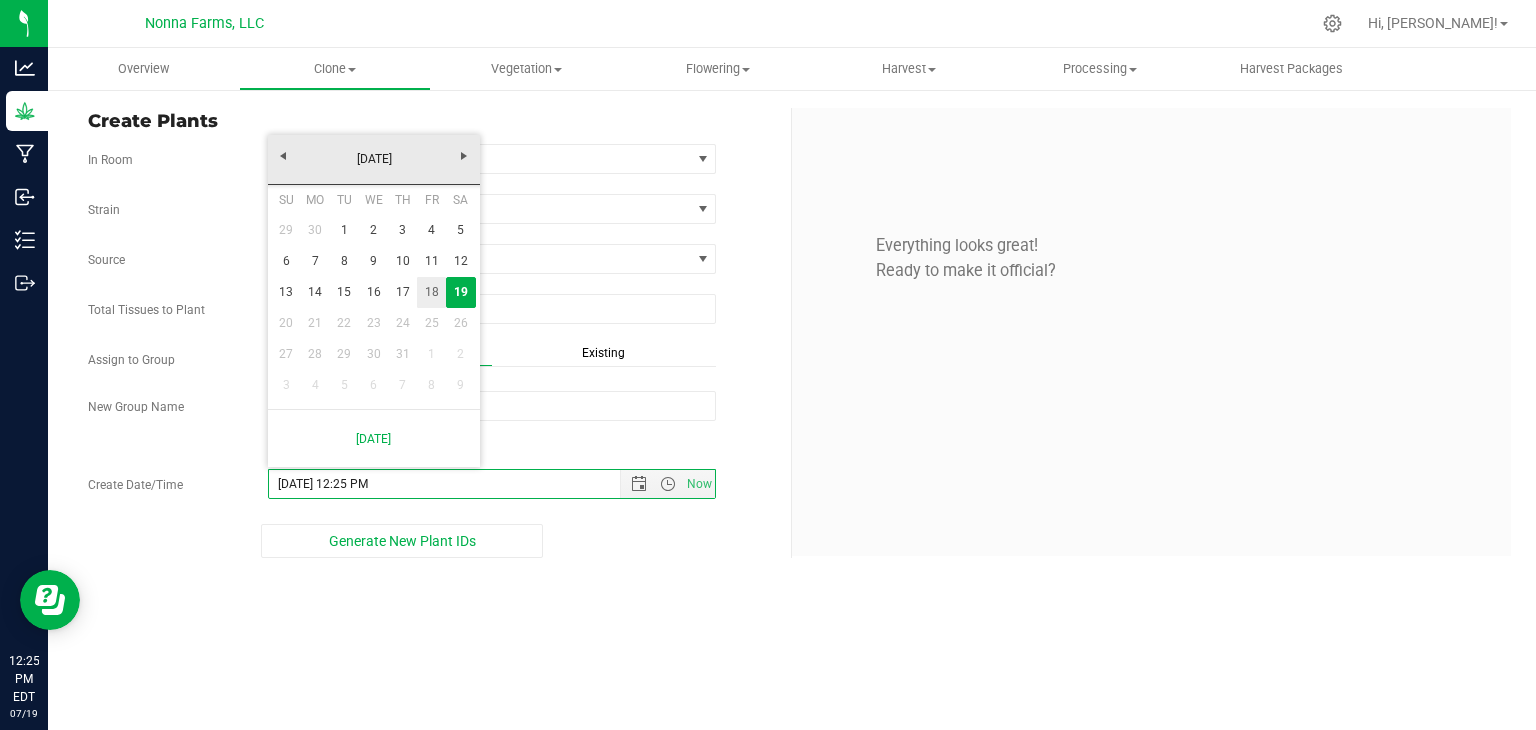 click on "18" at bounding box center (431, 292) 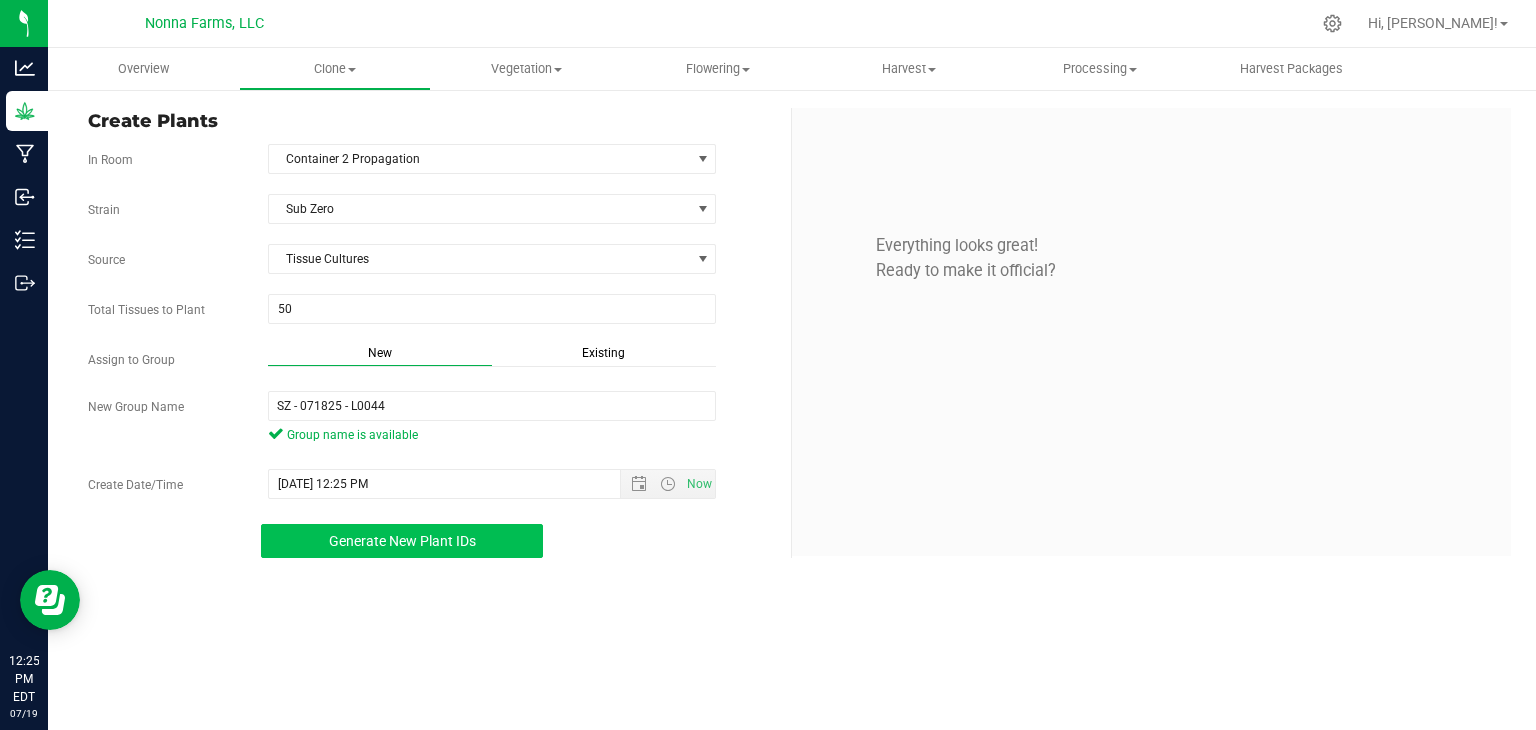 click on "Generate New Plant IDs" at bounding box center (402, 541) 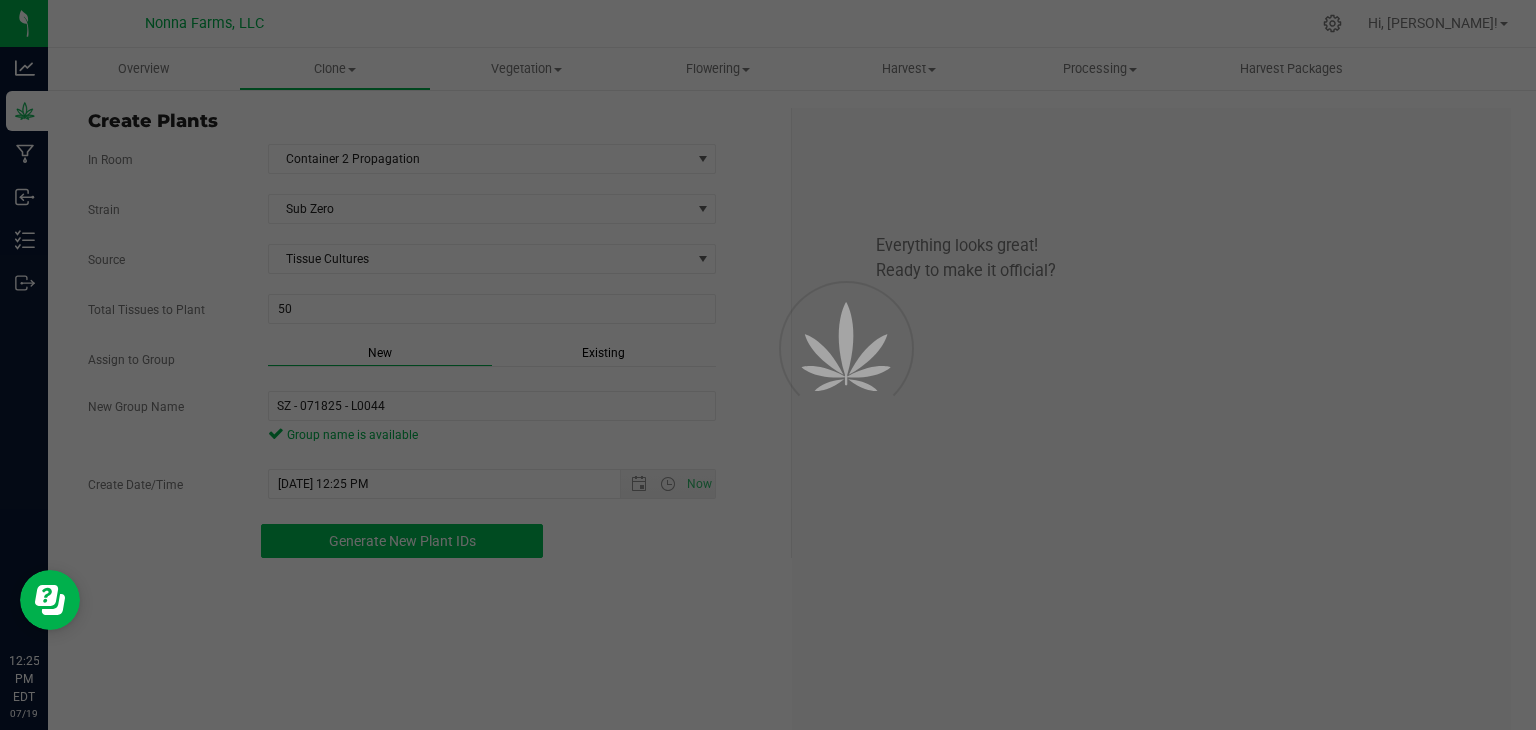 scroll, scrollTop: 60, scrollLeft: 0, axis: vertical 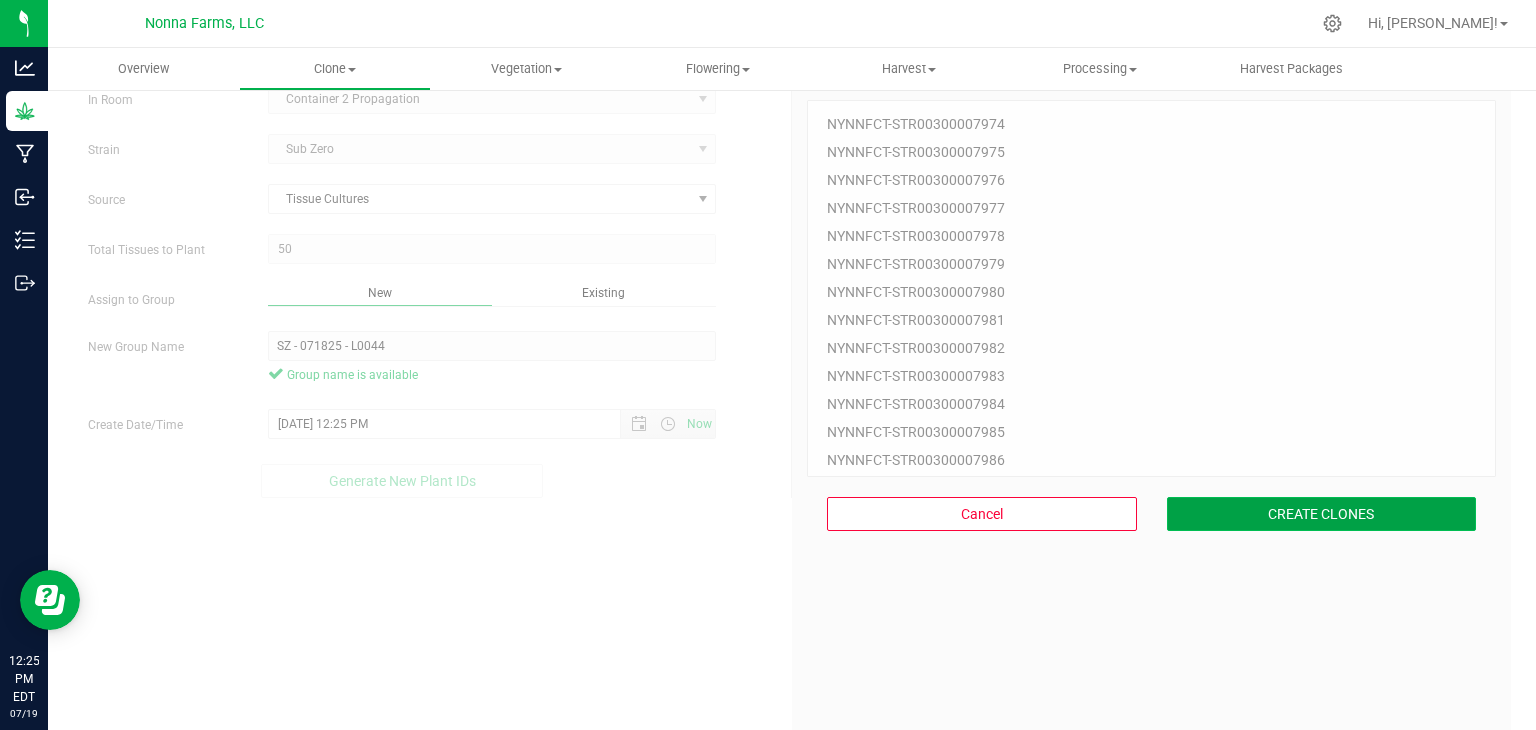 click on "CREATE CLONES" at bounding box center [1322, 514] 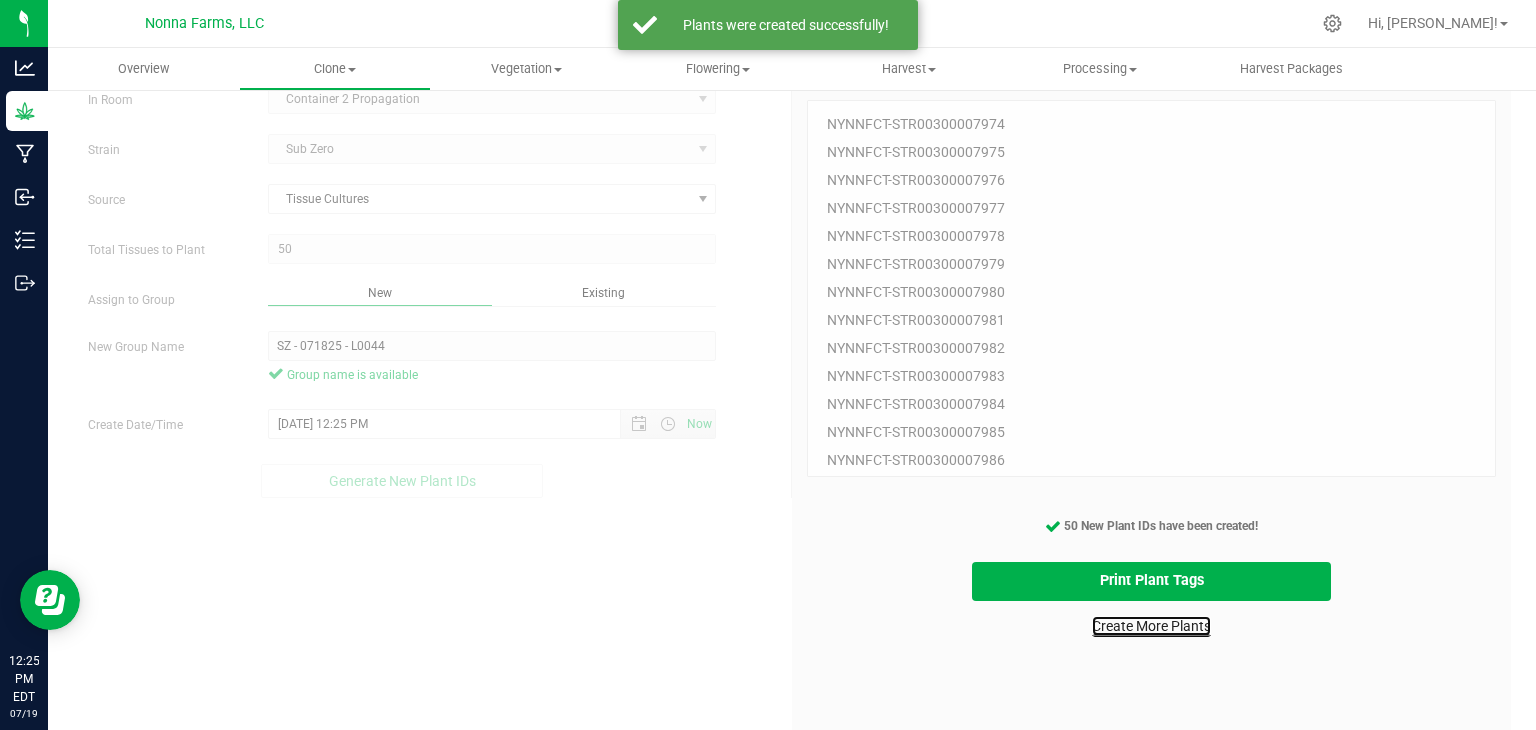 click on "Create More Plants" at bounding box center [1151, 626] 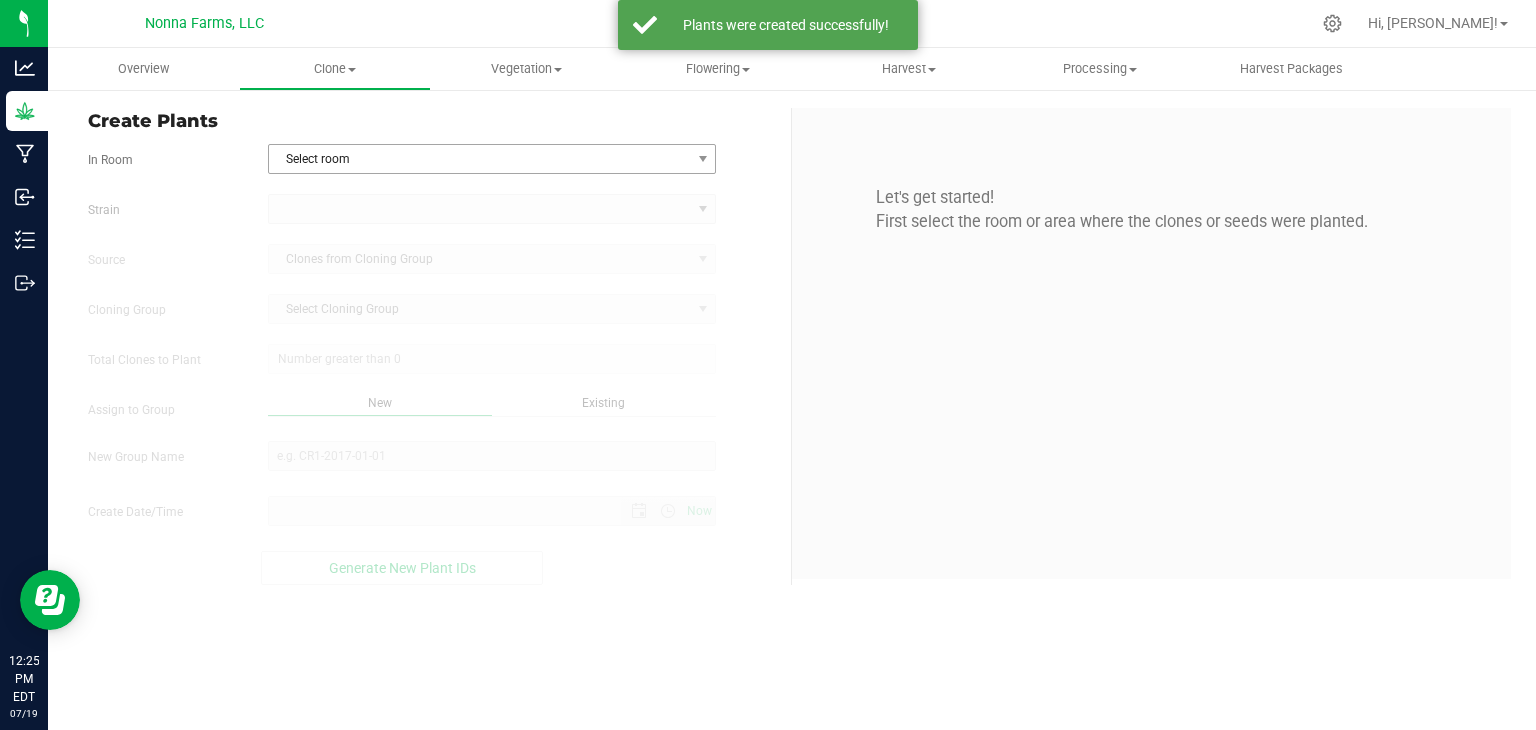 scroll, scrollTop: 0, scrollLeft: 0, axis: both 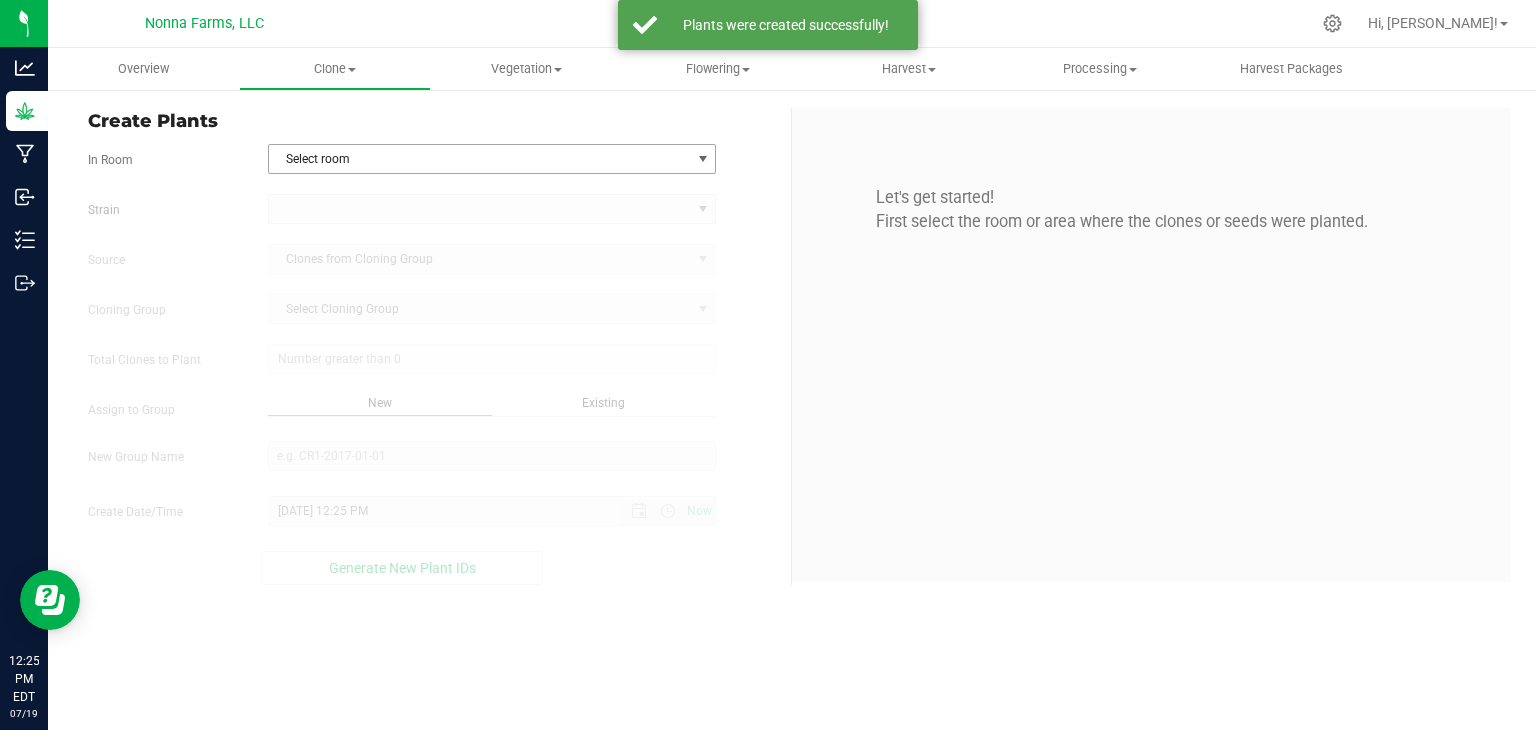 click on "Select room" at bounding box center [480, 159] 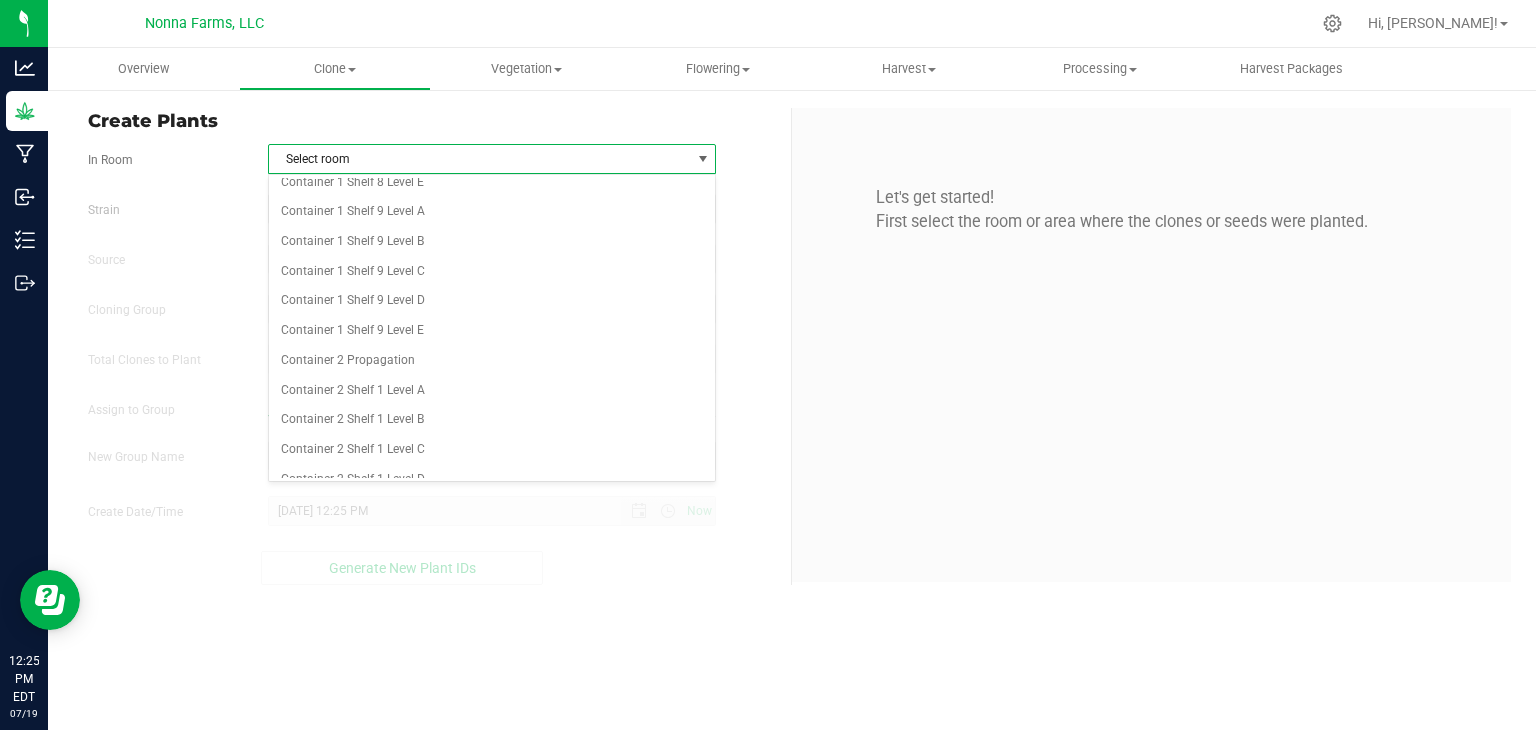 scroll, scrollTop: 2500, scrollLeft: 0, axis: vertical 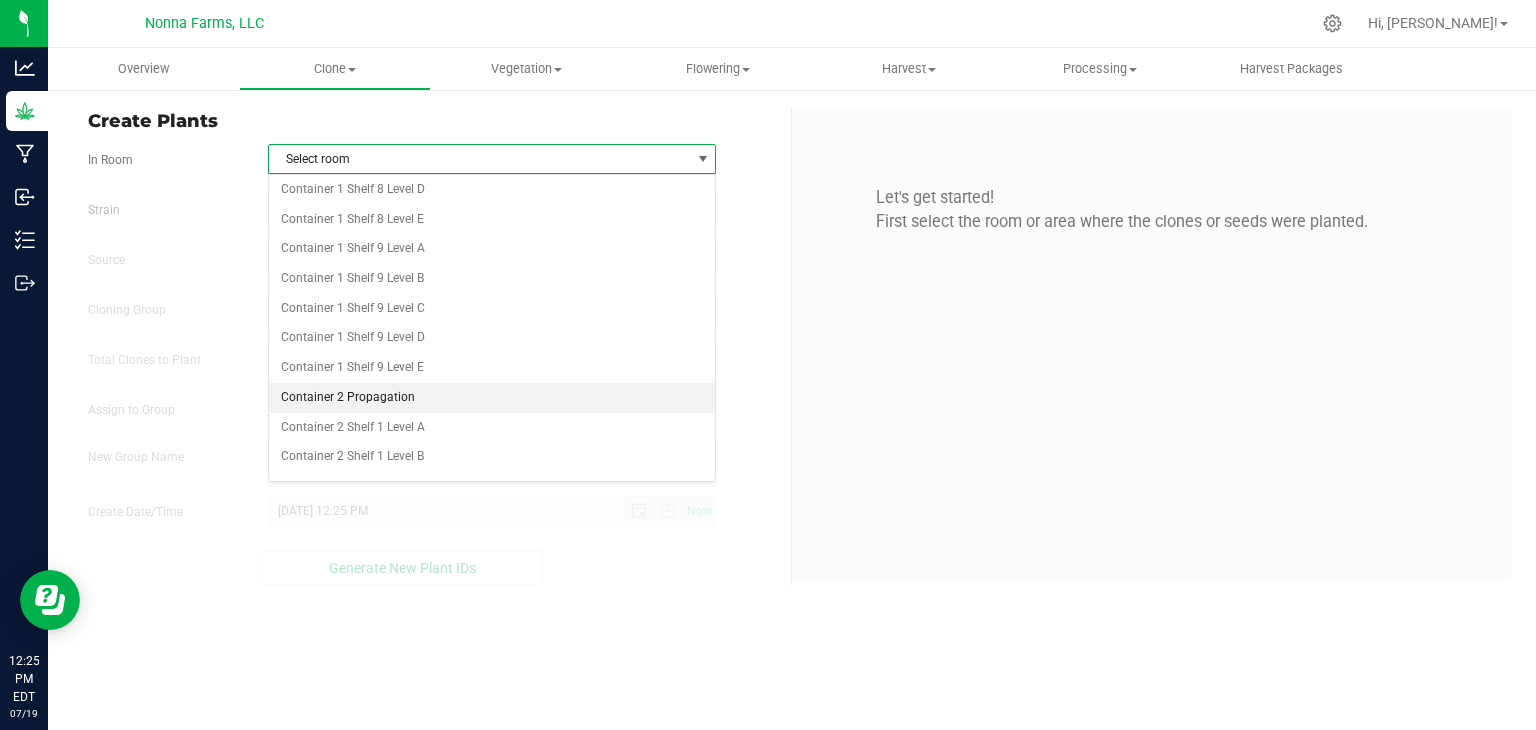 click on "Container 2 Propagation" at bounding box center [492, 398] 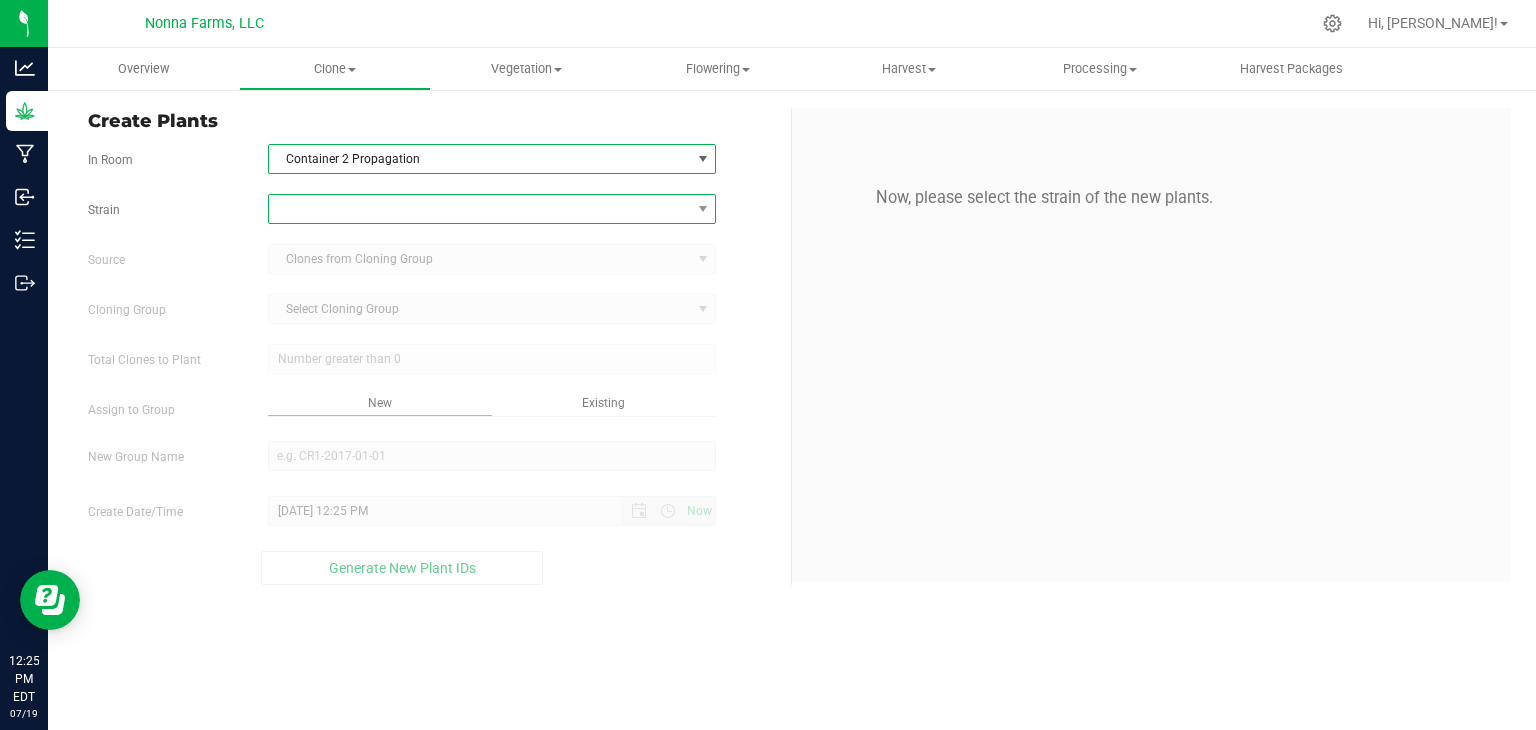 click at bounding box center [480, 209] 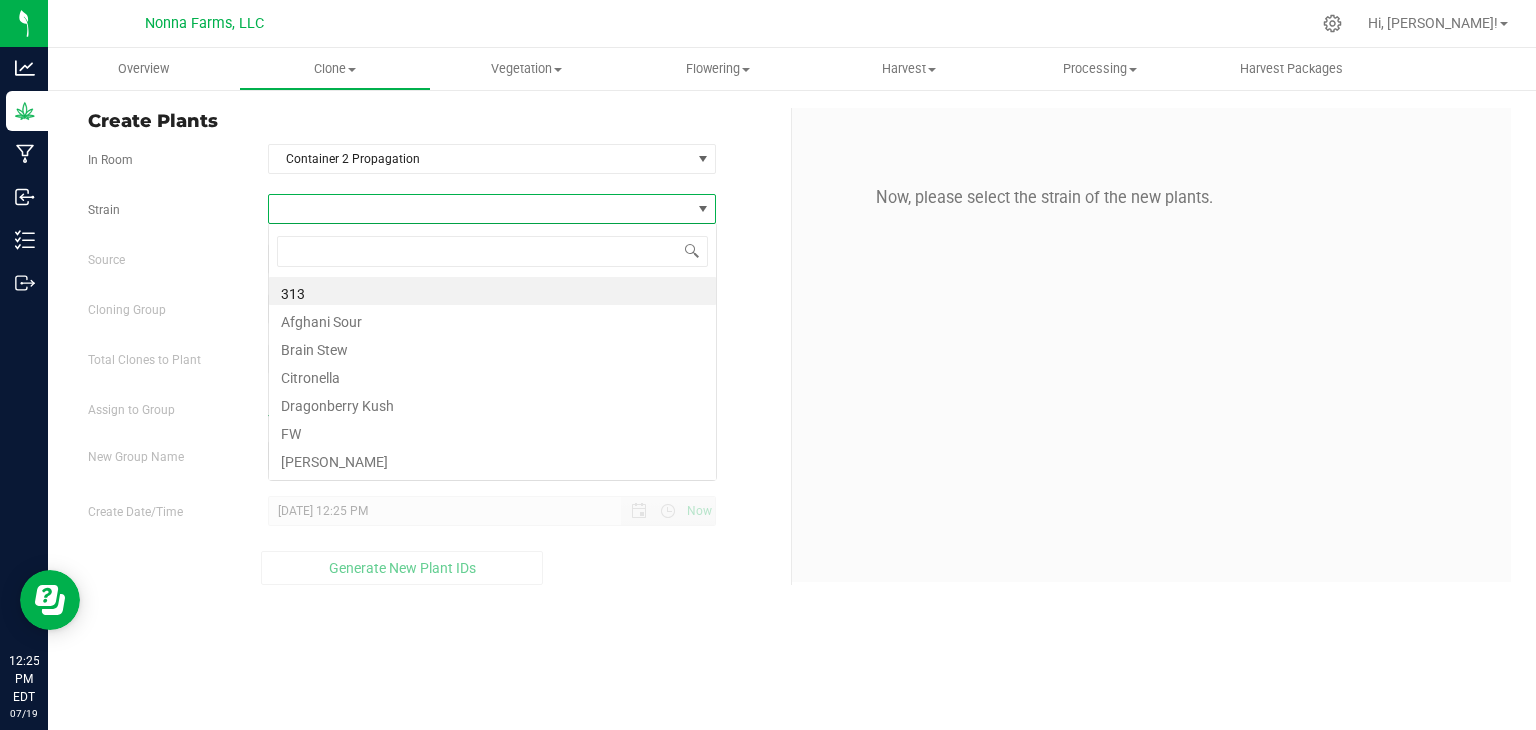 scroll, scrollTop: 99970, scrollLeft: 99551, axis: both 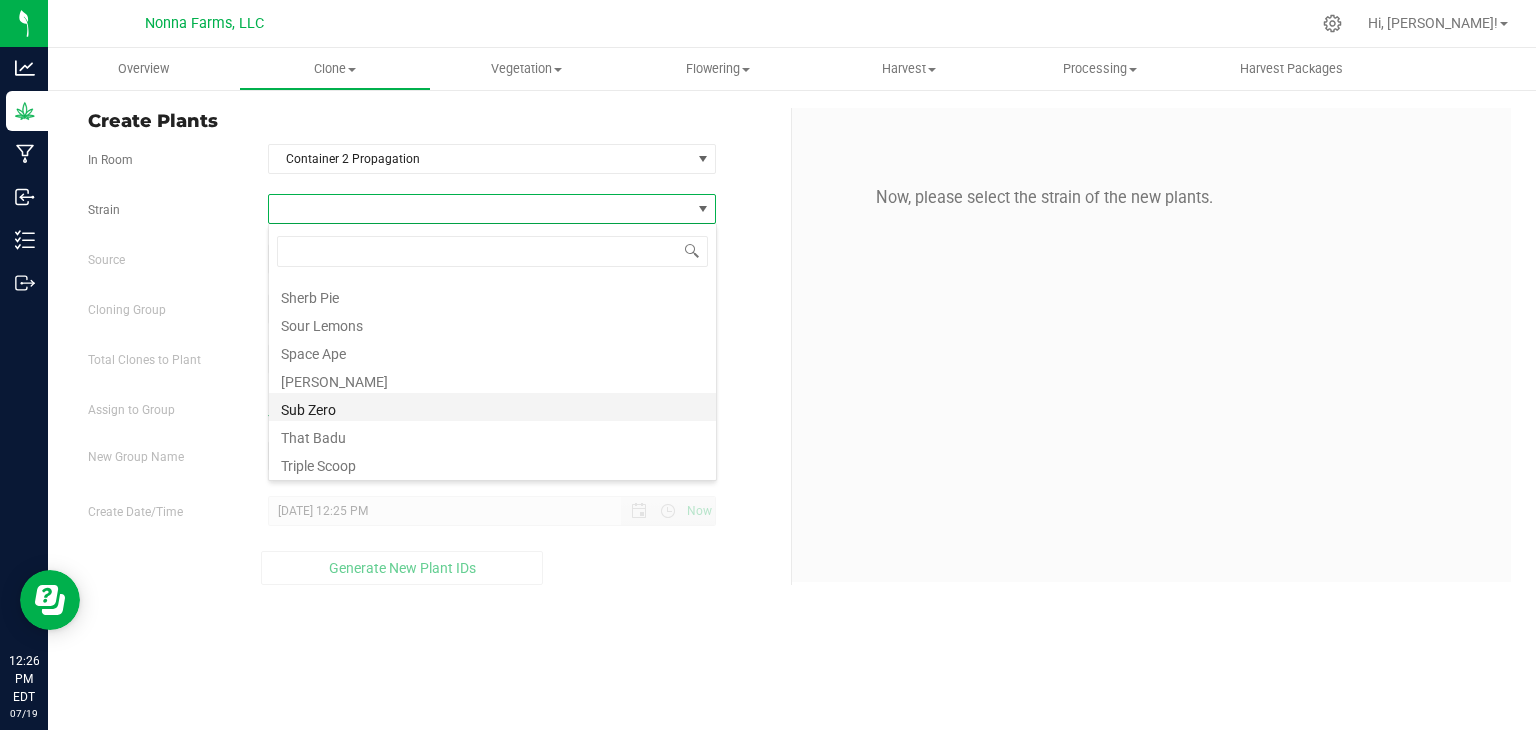 click on "Sub Zero" at bounding box center [492, 407] 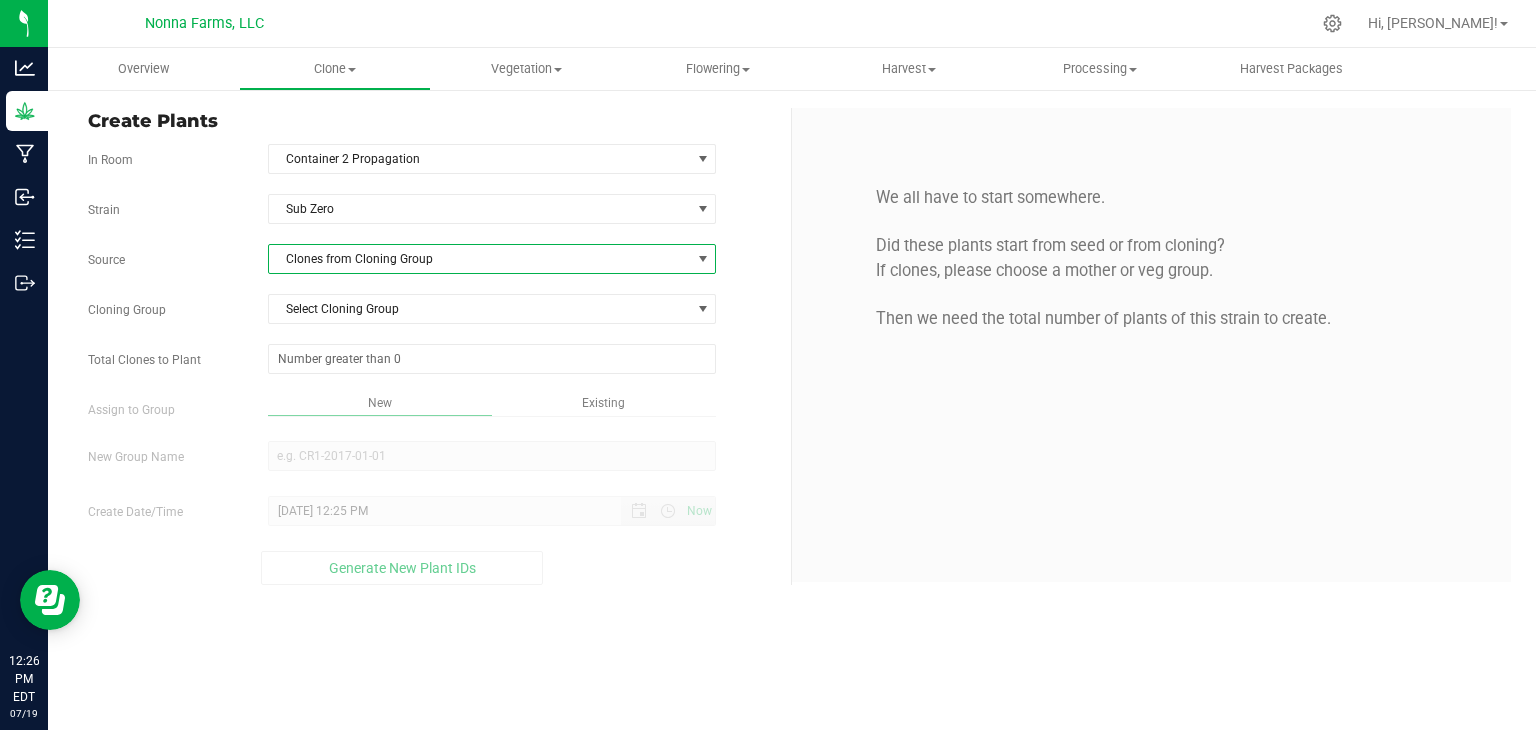 click on "Clones from Cloning Group" at bounding box center (480, 259) 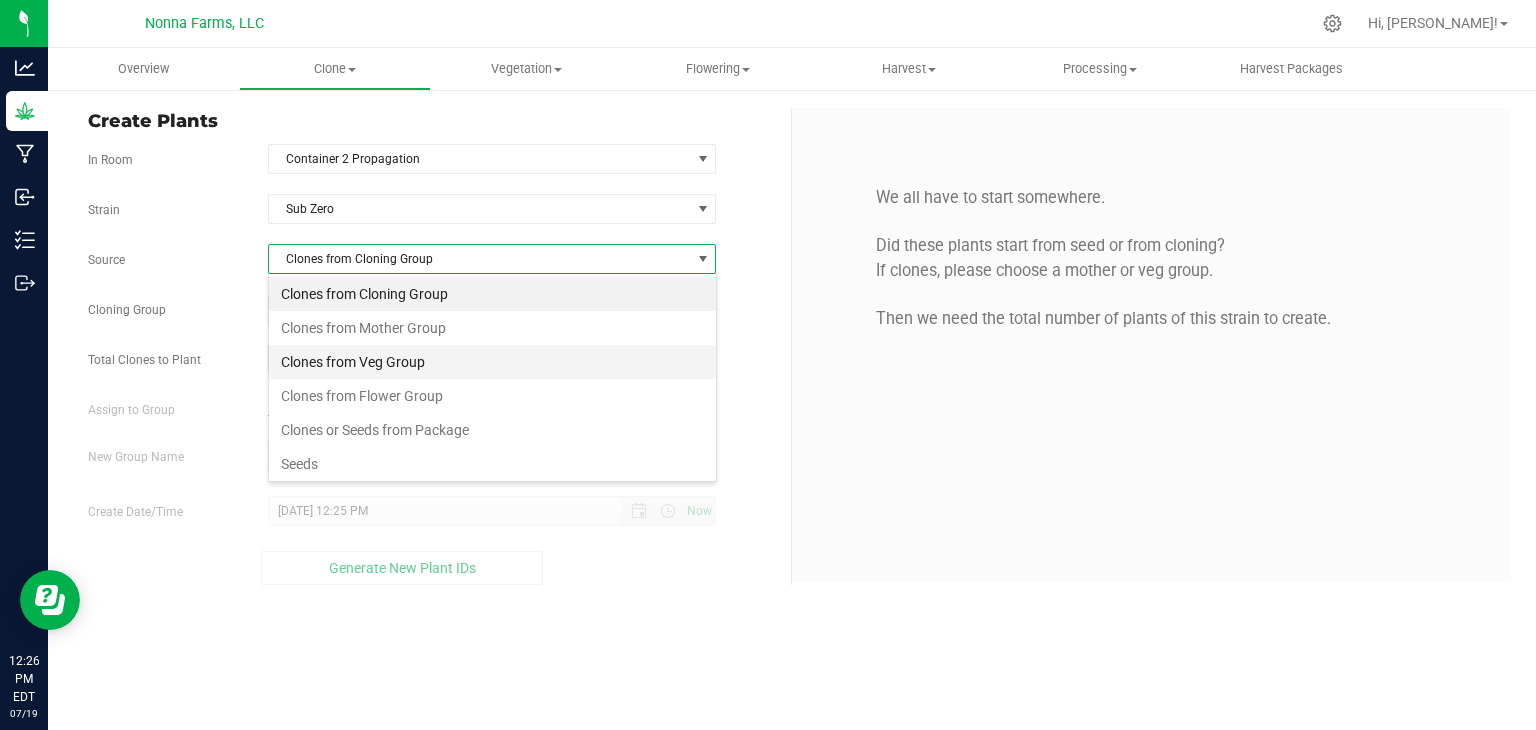 scroll, scrollTop: 99970, scrollLeft: 99551, axis: both 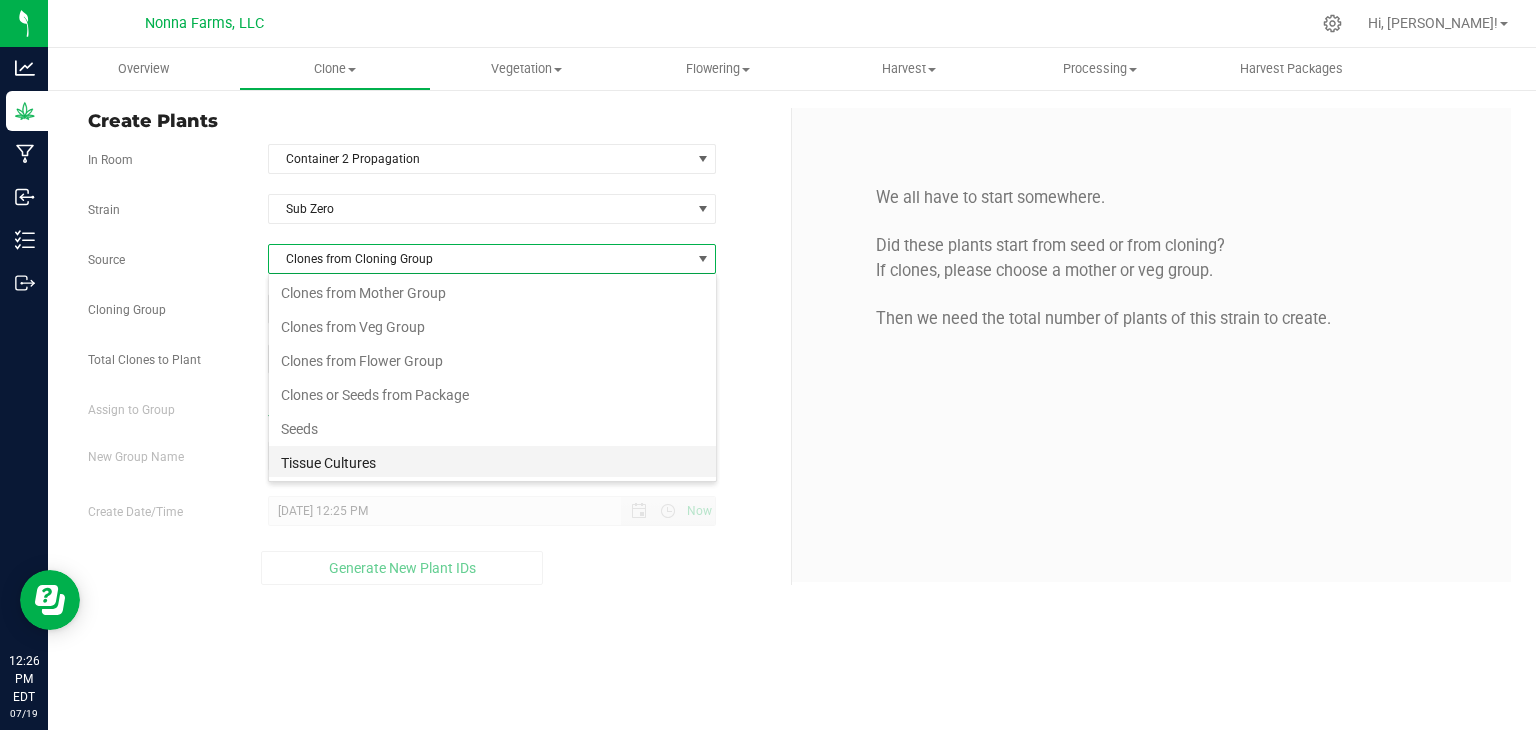 click on "Tissue Cultures" at bounding box center (492, 463) 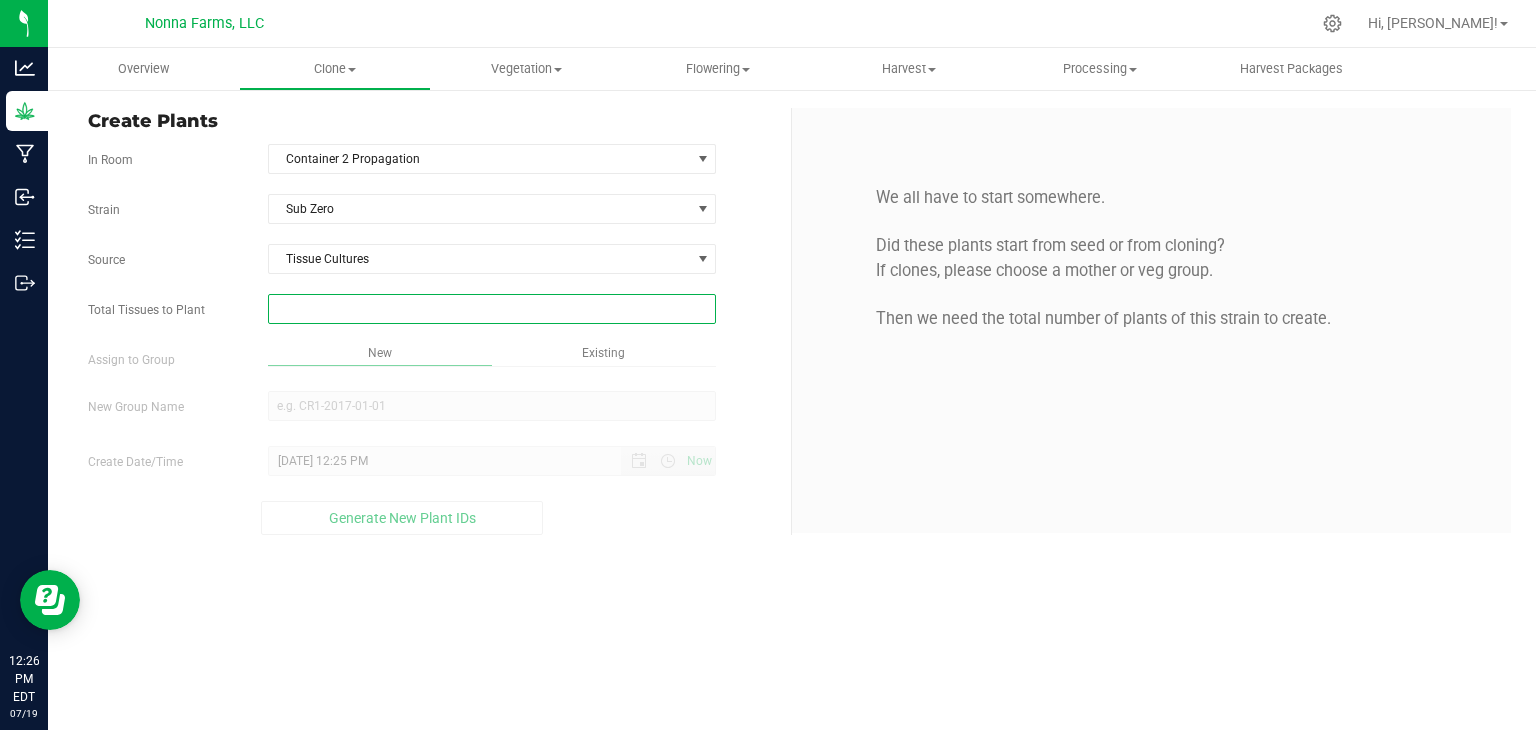 click at bounding box center (492, 309) 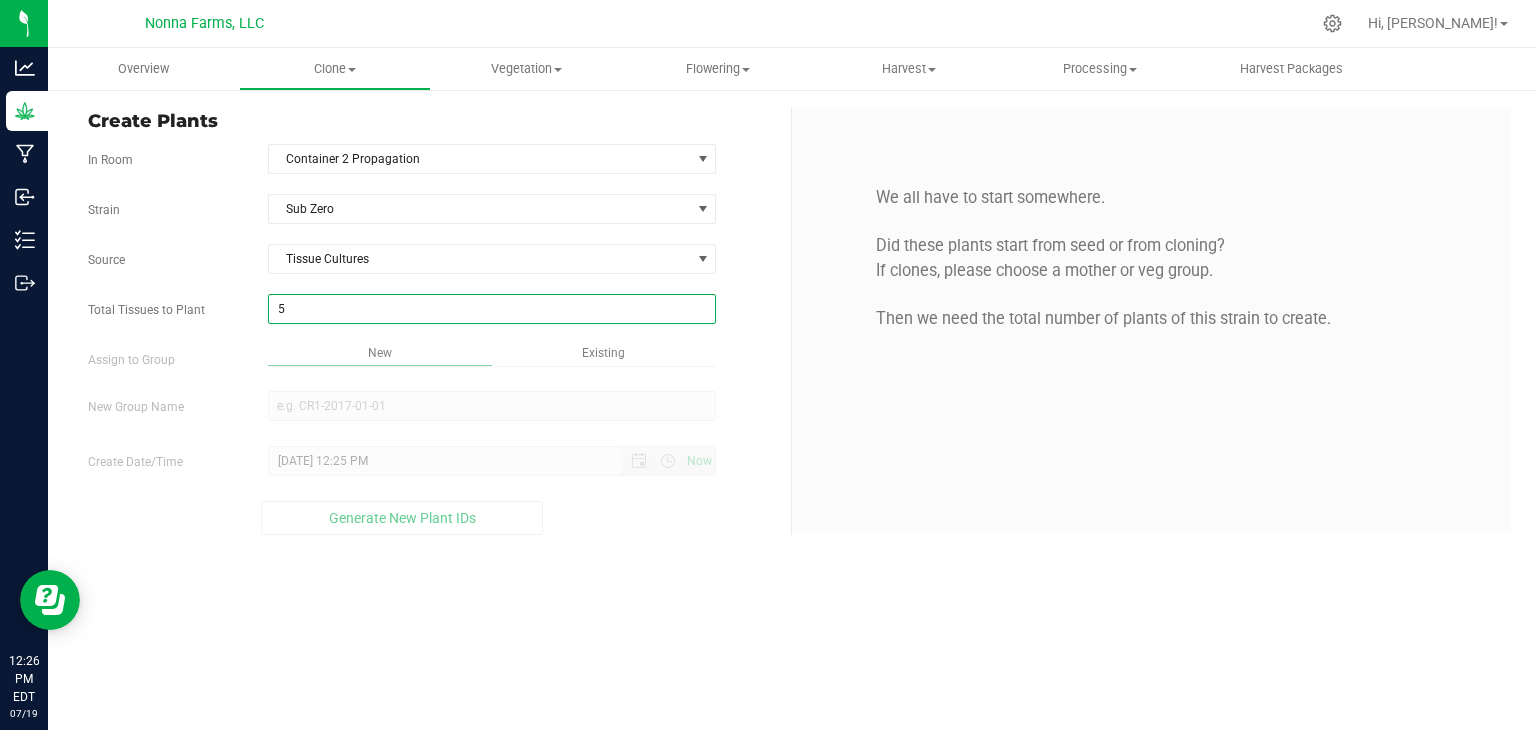 type on "50" 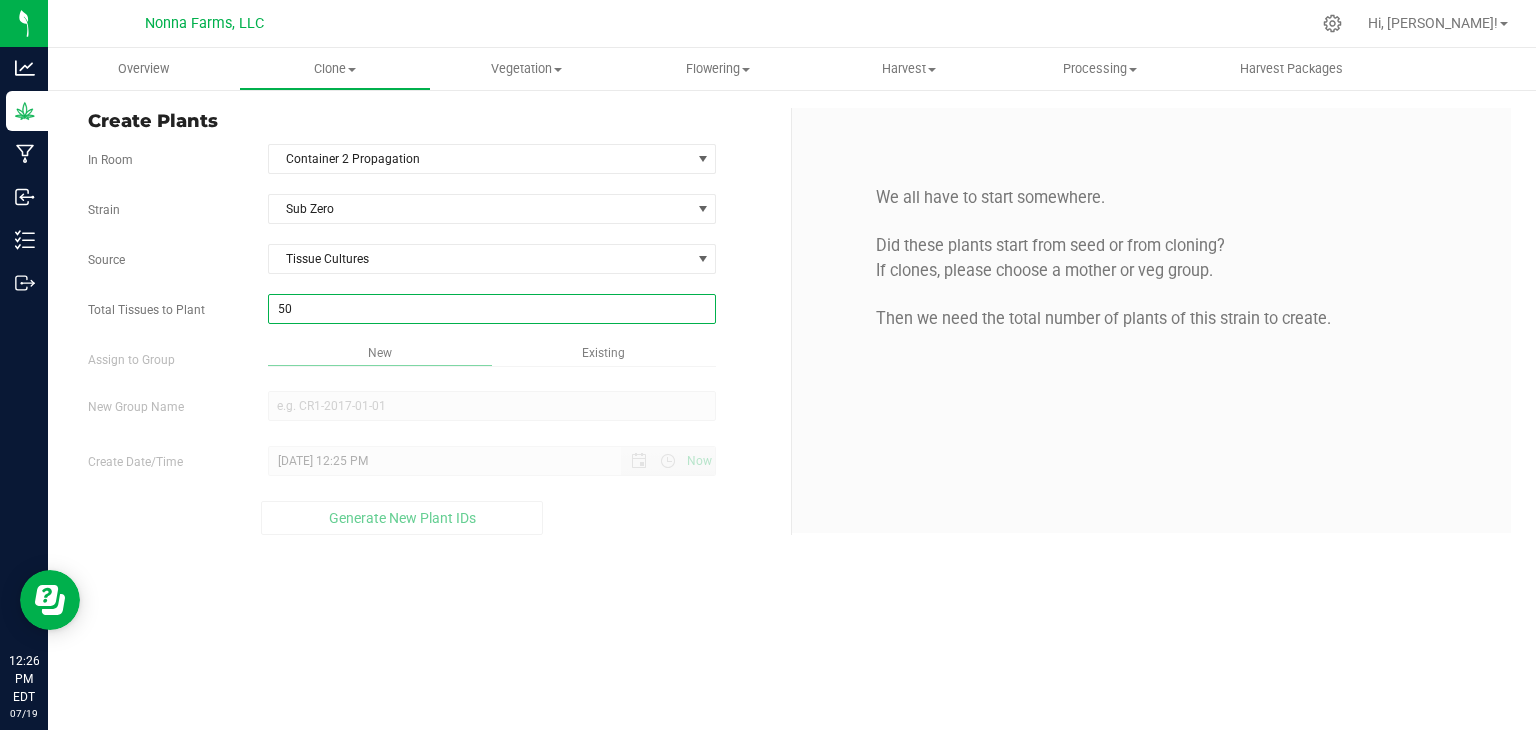 type on "50" 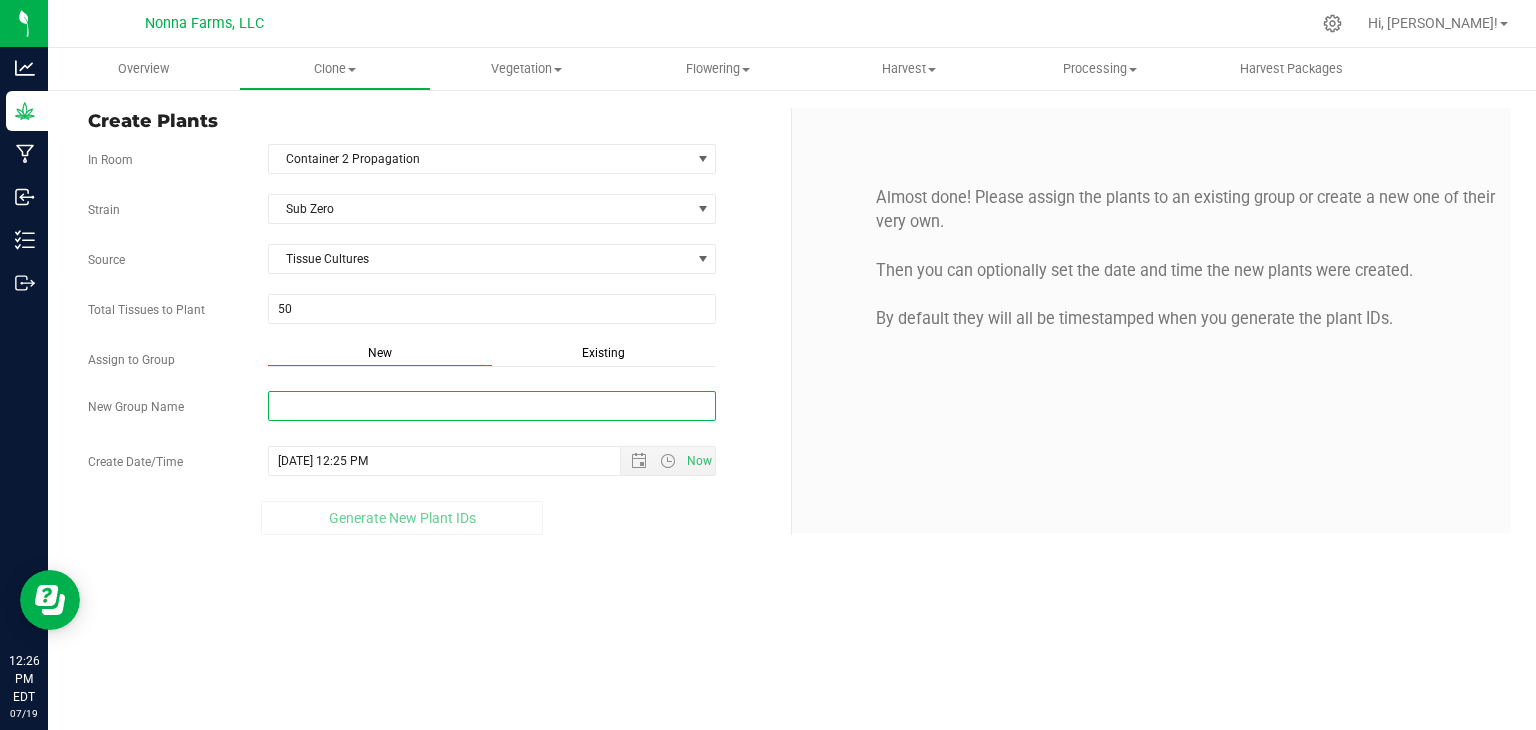 click on "New Group Name" at bounding box center (492, 406) 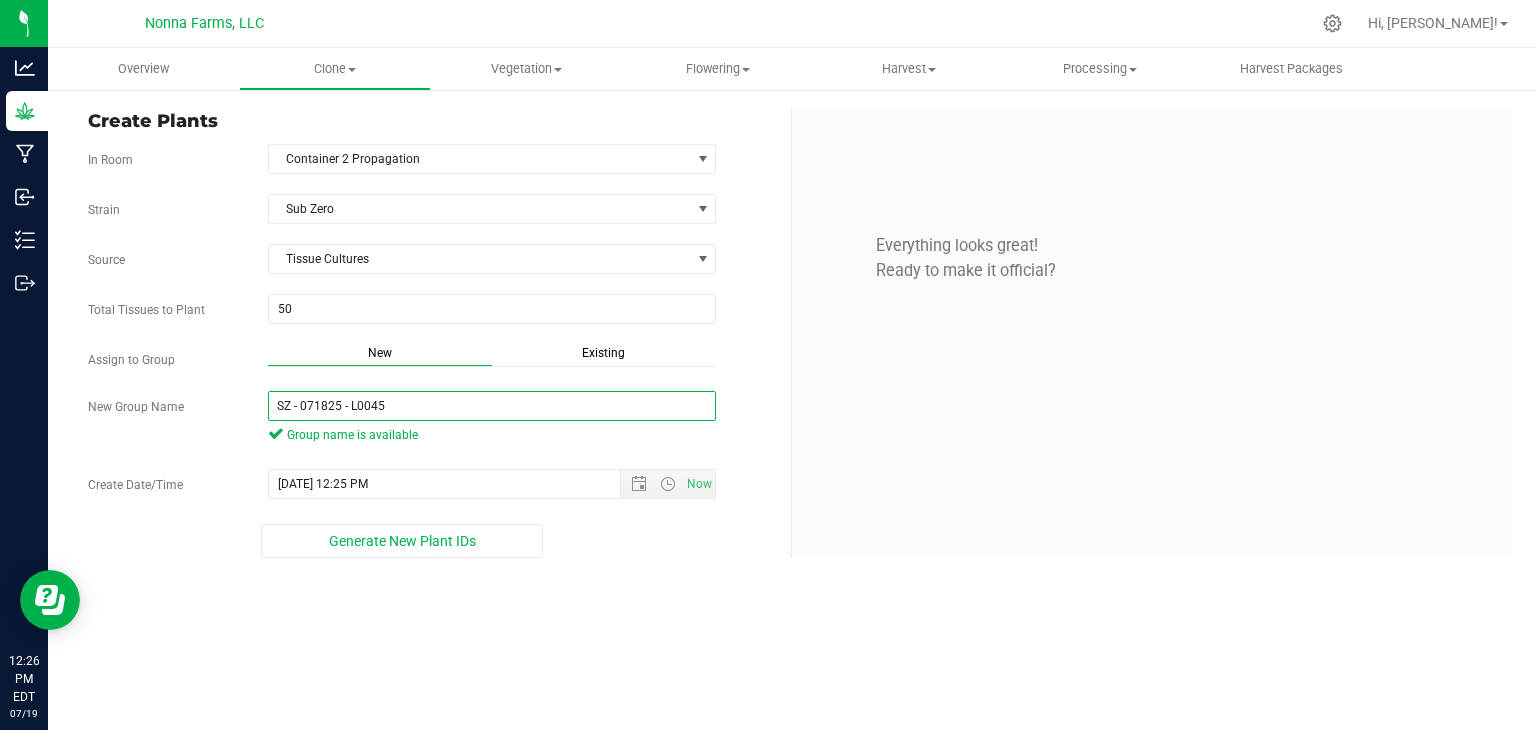 drag, startPoint x: 399, startPoint y: 399, endPoint x: 161, endPoint y: 397, distance: 238.0084 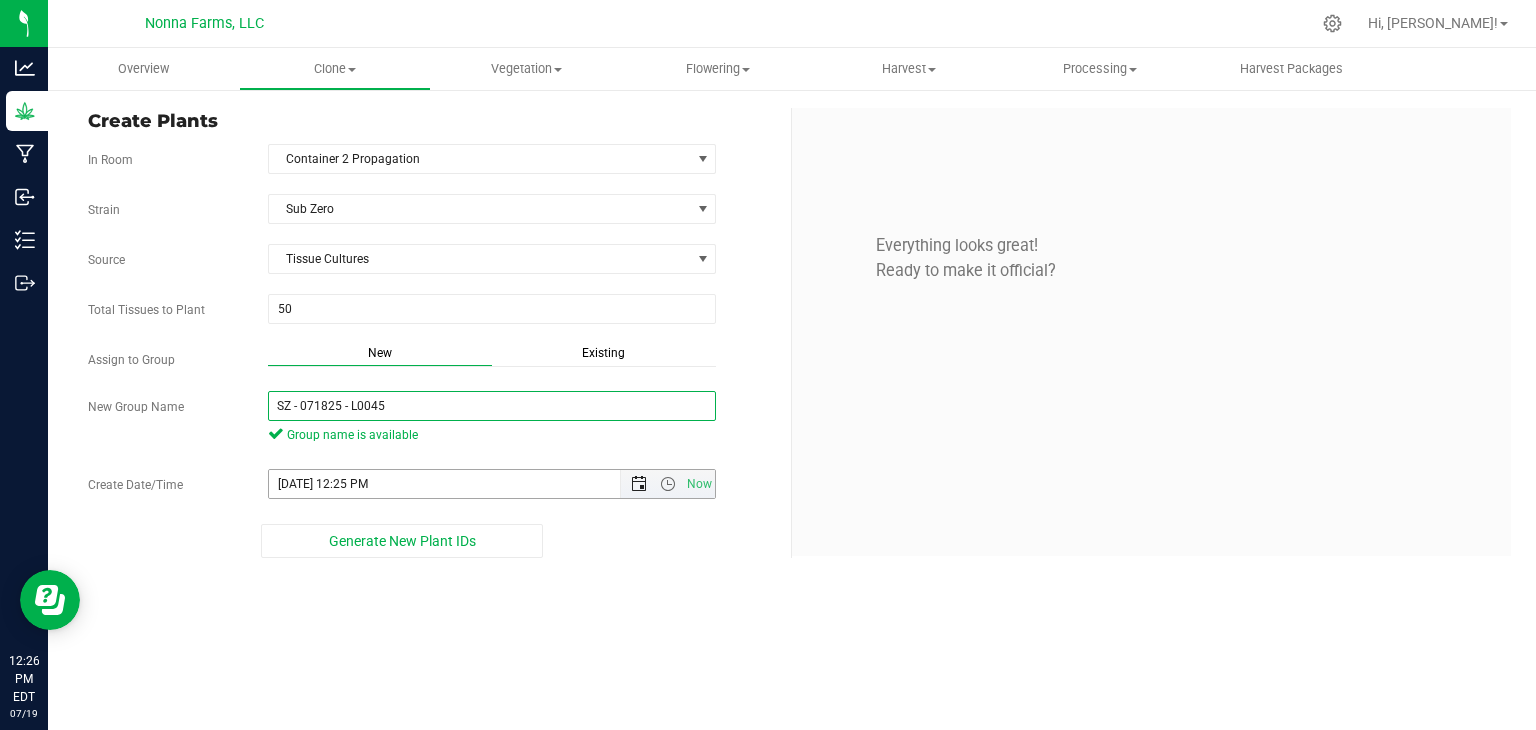 click at bounding box center (639, 484) 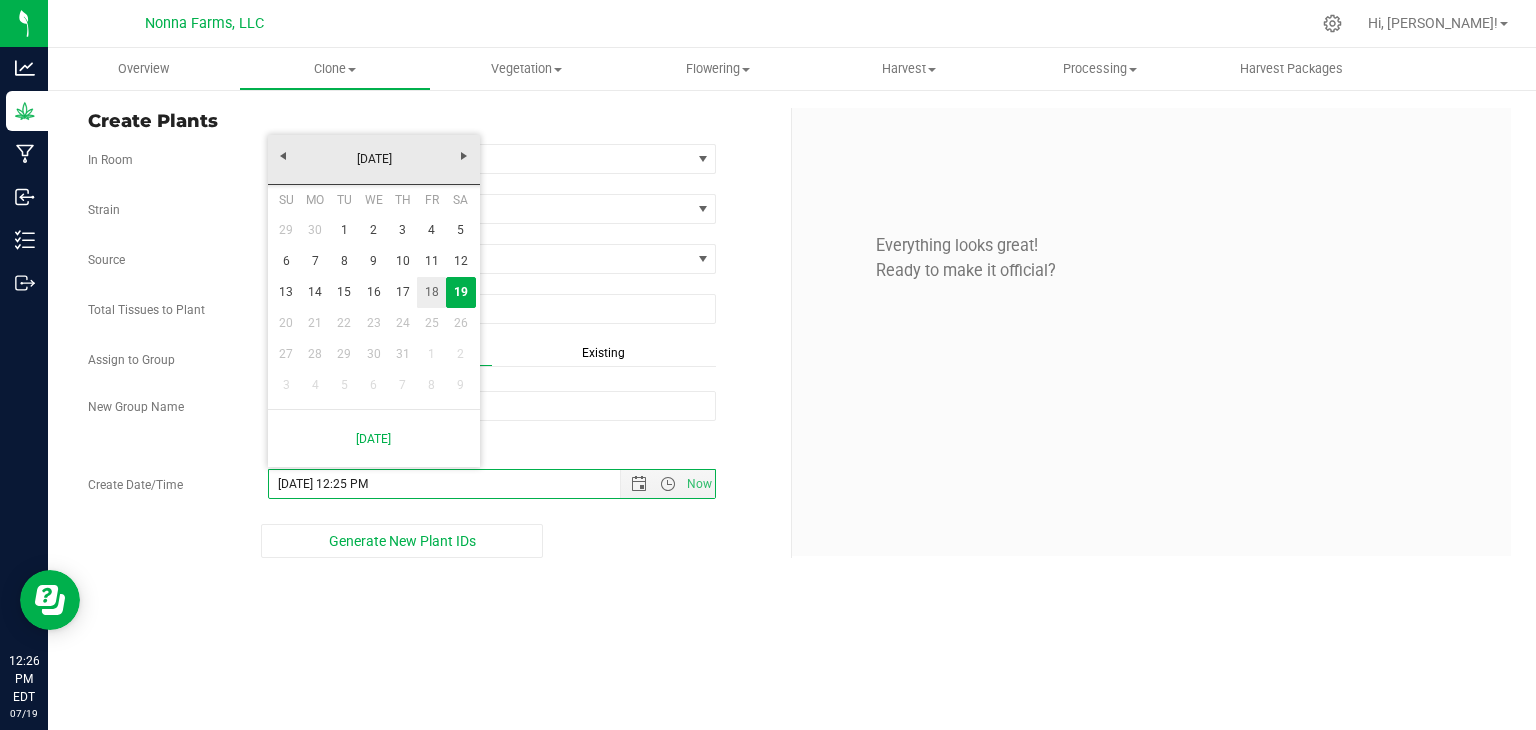 click on "18" at bounding box center [431, 292] 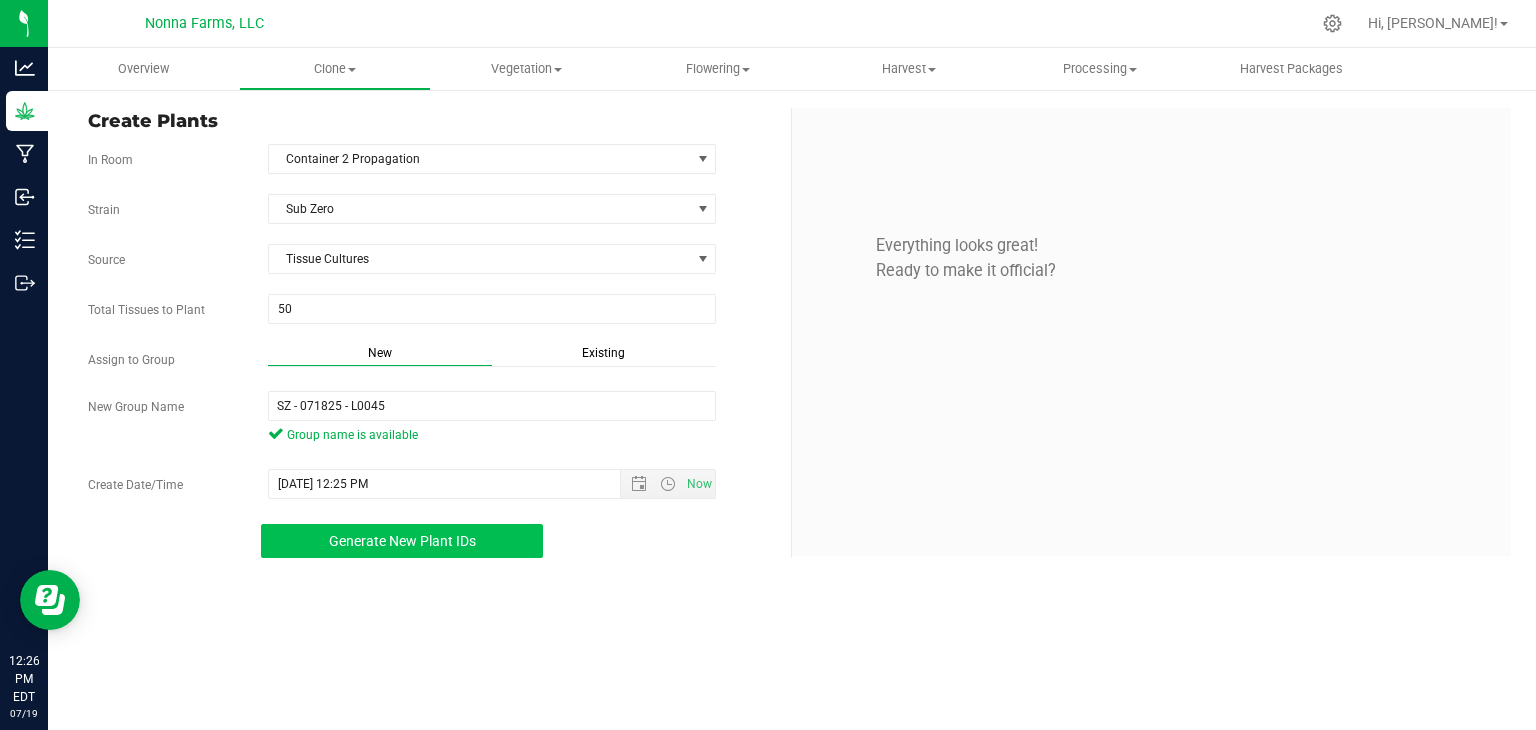 click on "Generate New Plant IDs" at bounding box center (402, 541) 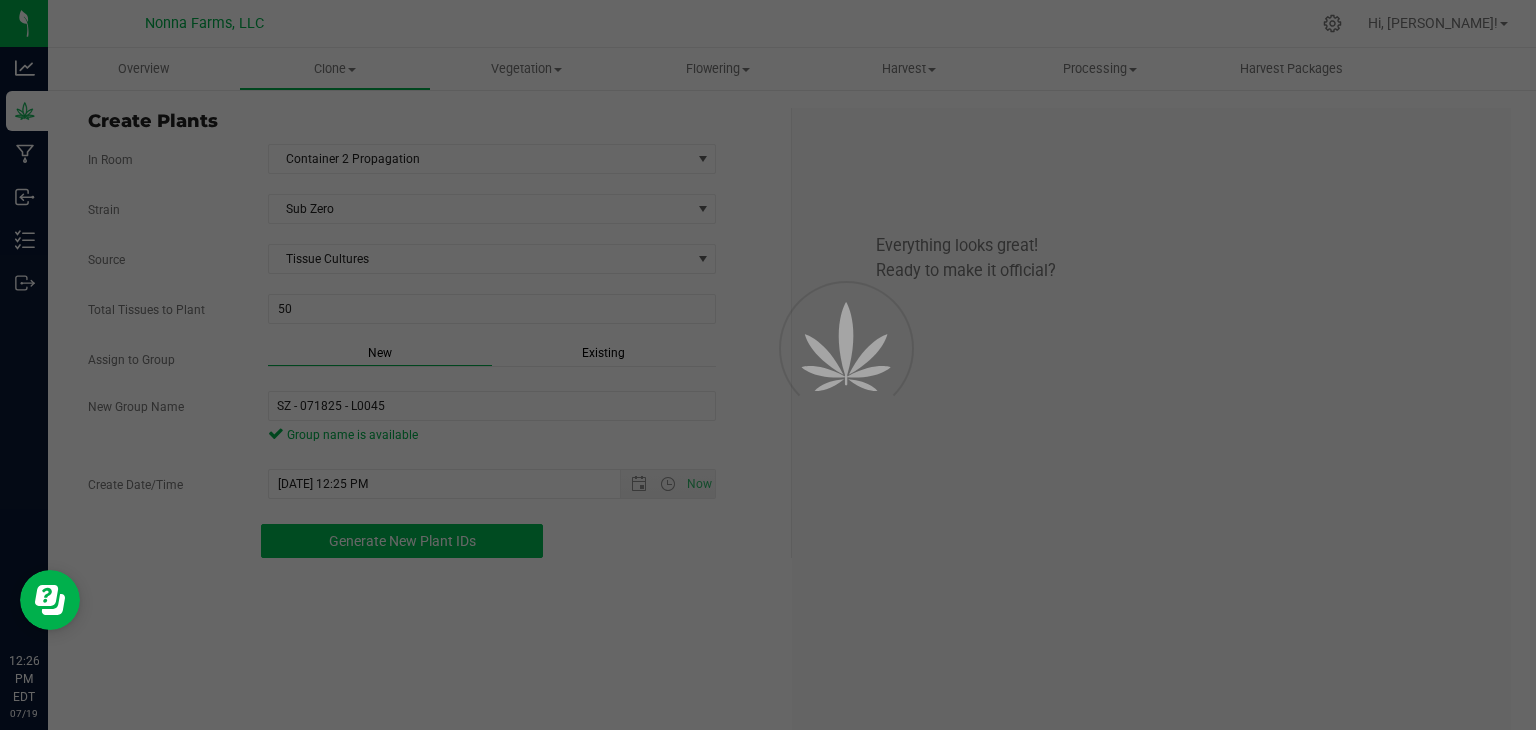 scroll, scrollTop: 60, scrollLeft: 0, axis: vertical 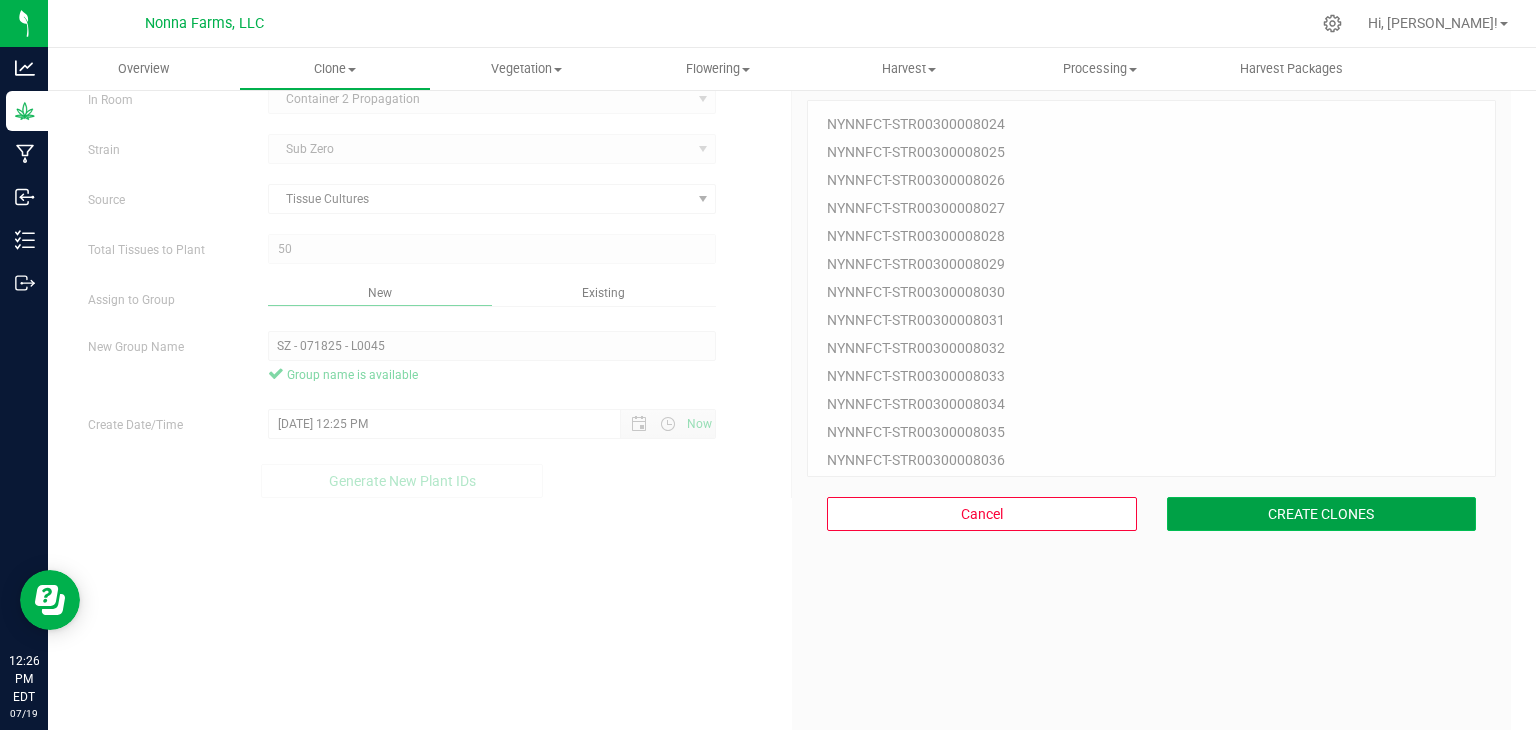 click on "CREATE CLONES" at bounding box center [1322, 514] 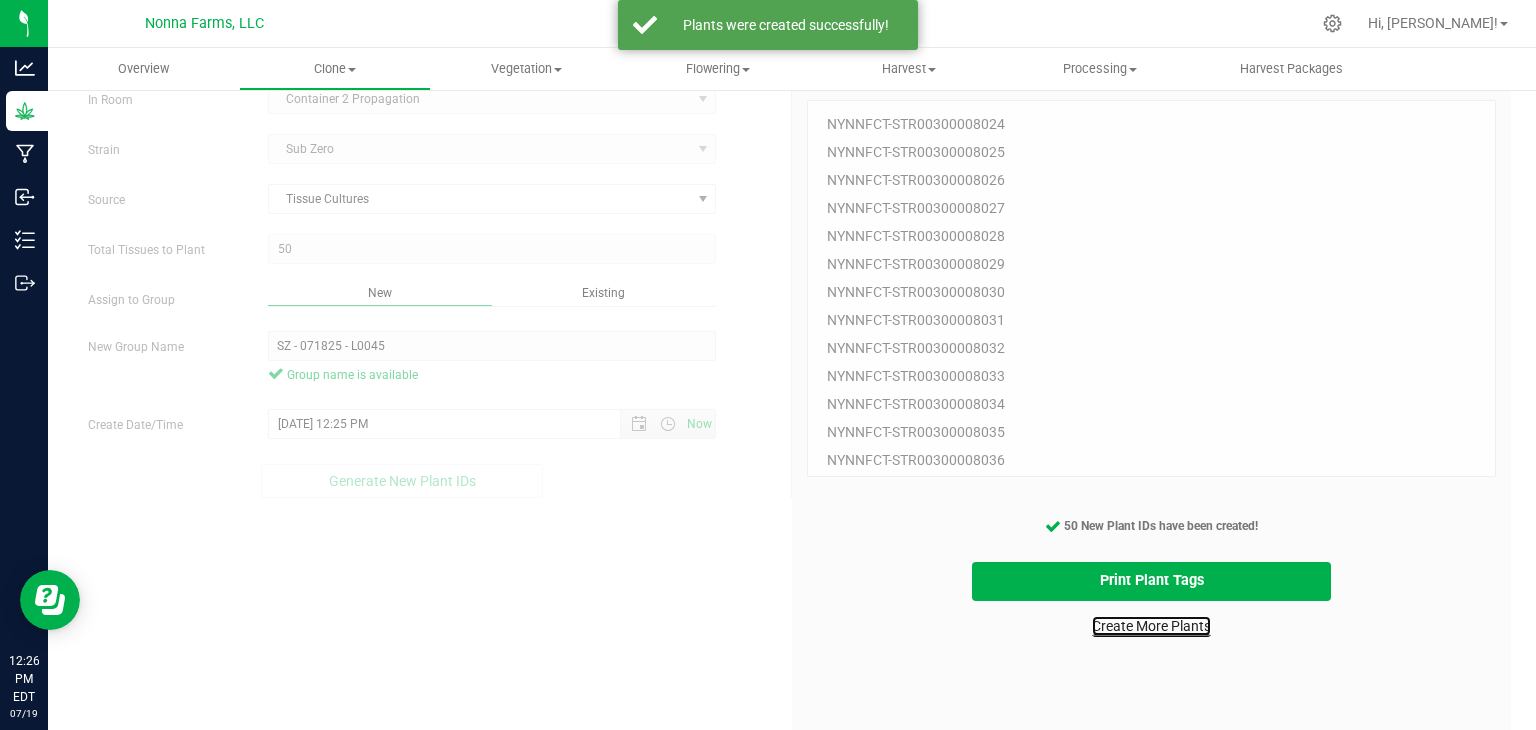 click on "Create More Plants" at bounding box center [1151, 626] 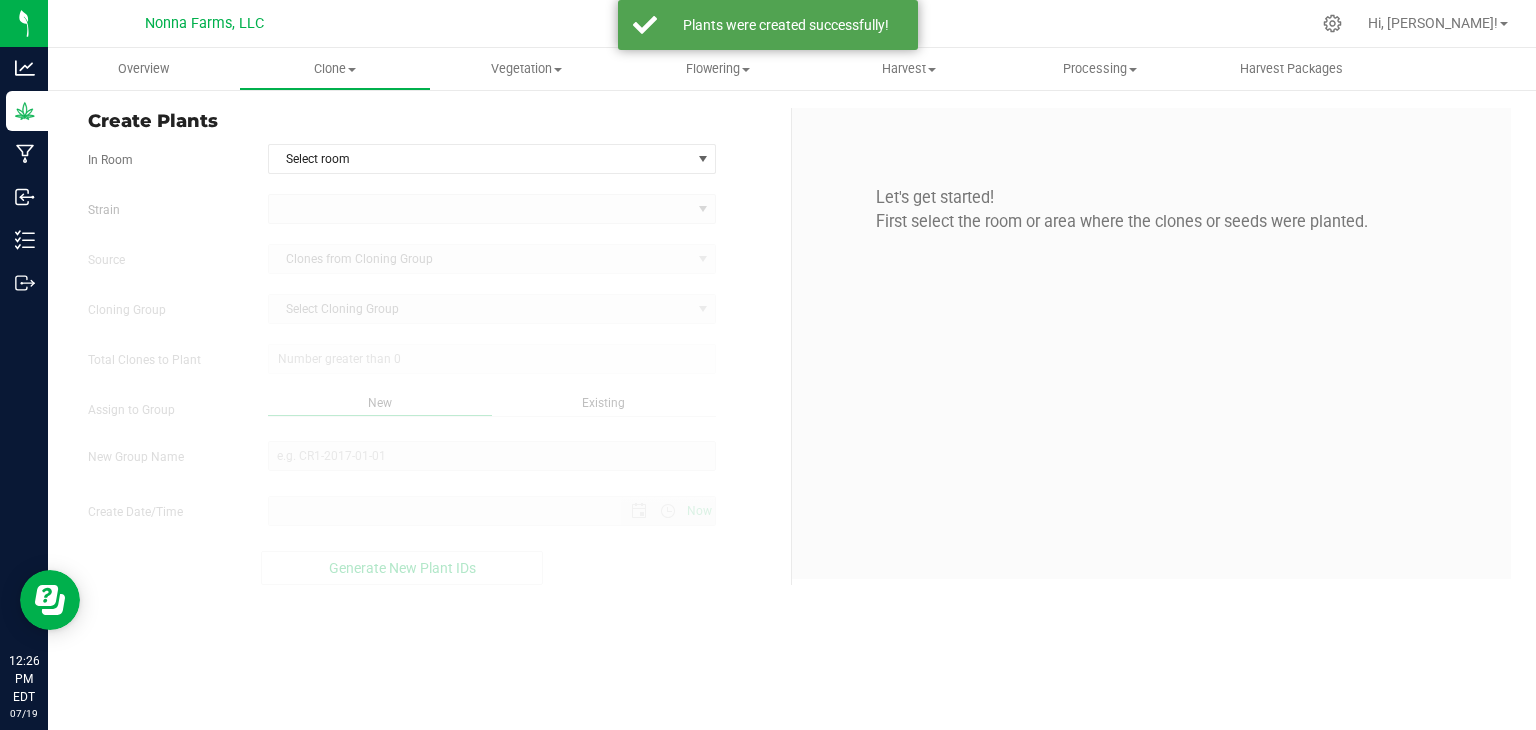 scroll, scrollTop: 0, scrollLeft: 0, axis: both 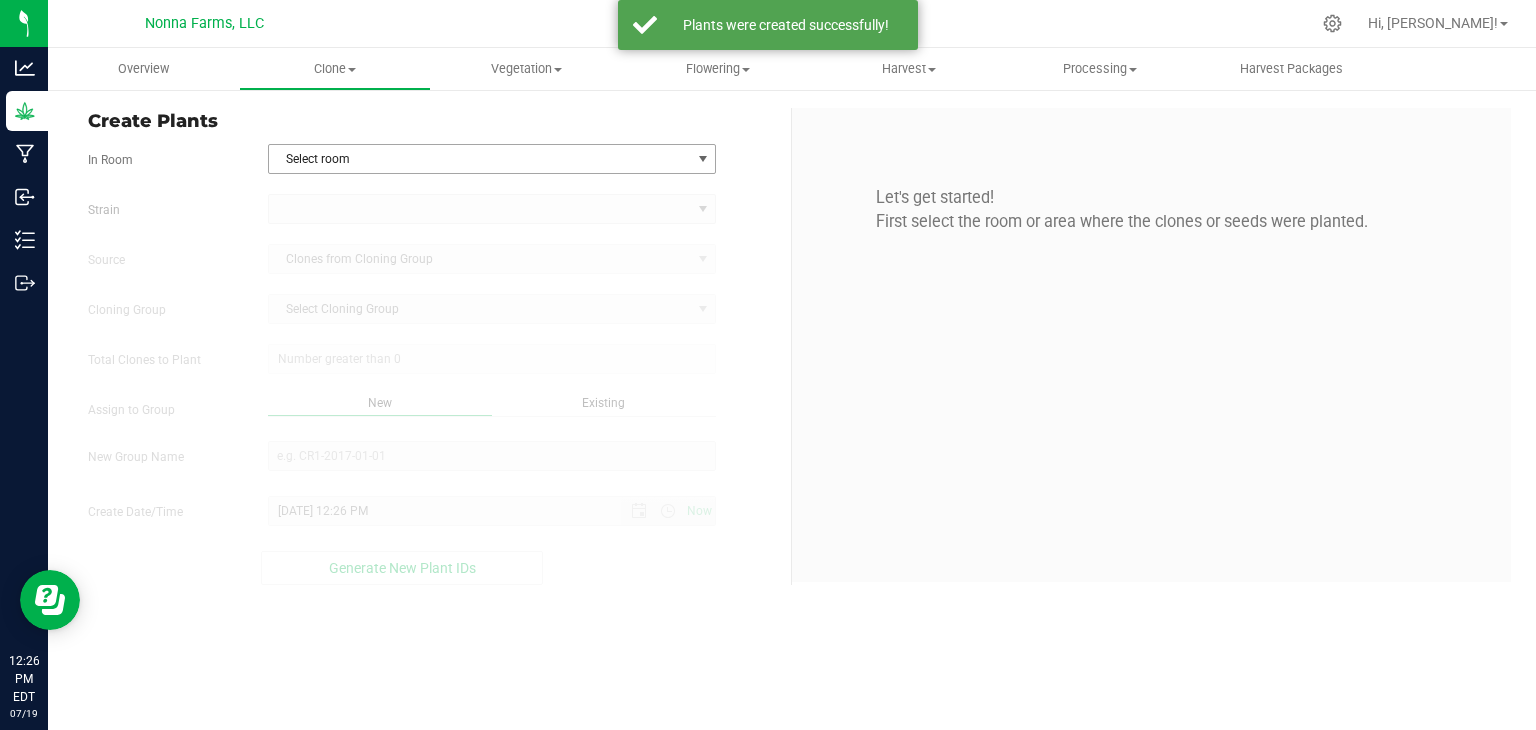 click on "Select room" at bounding box center (480, 159) 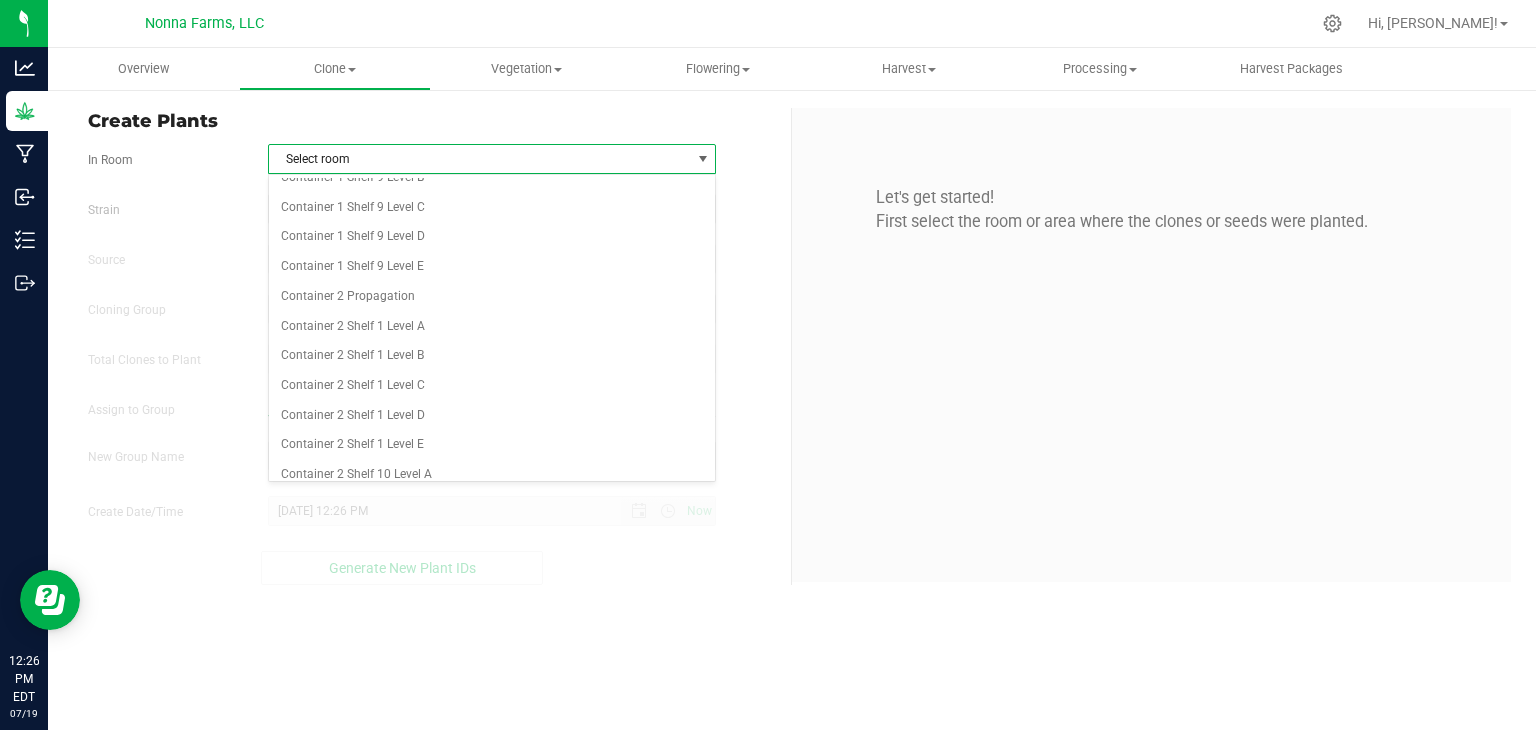 scroll, scrollTop: 2600, scrollLeft: 0, axis: vertical 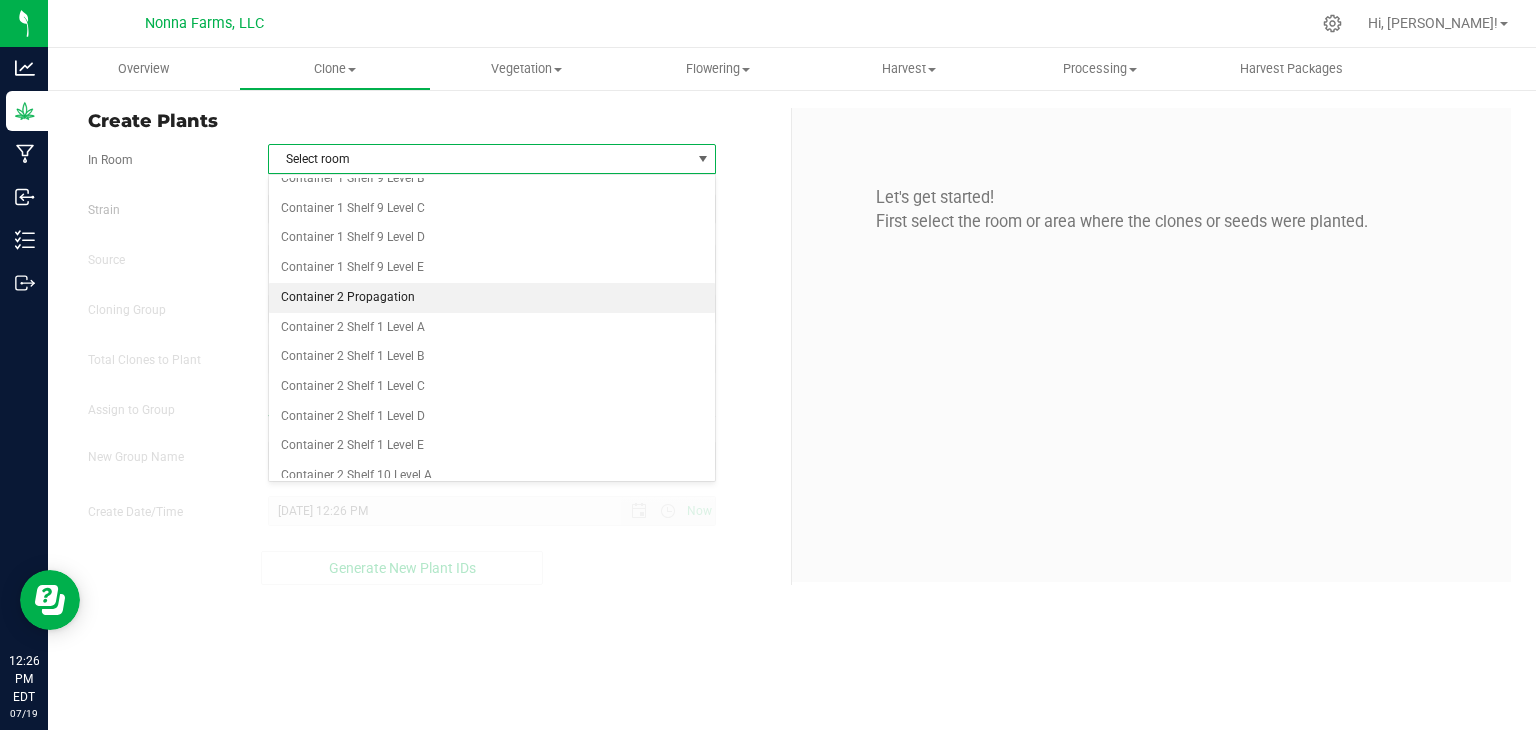 click on "Container 2 Propagation" at bounding box center (492, 298) 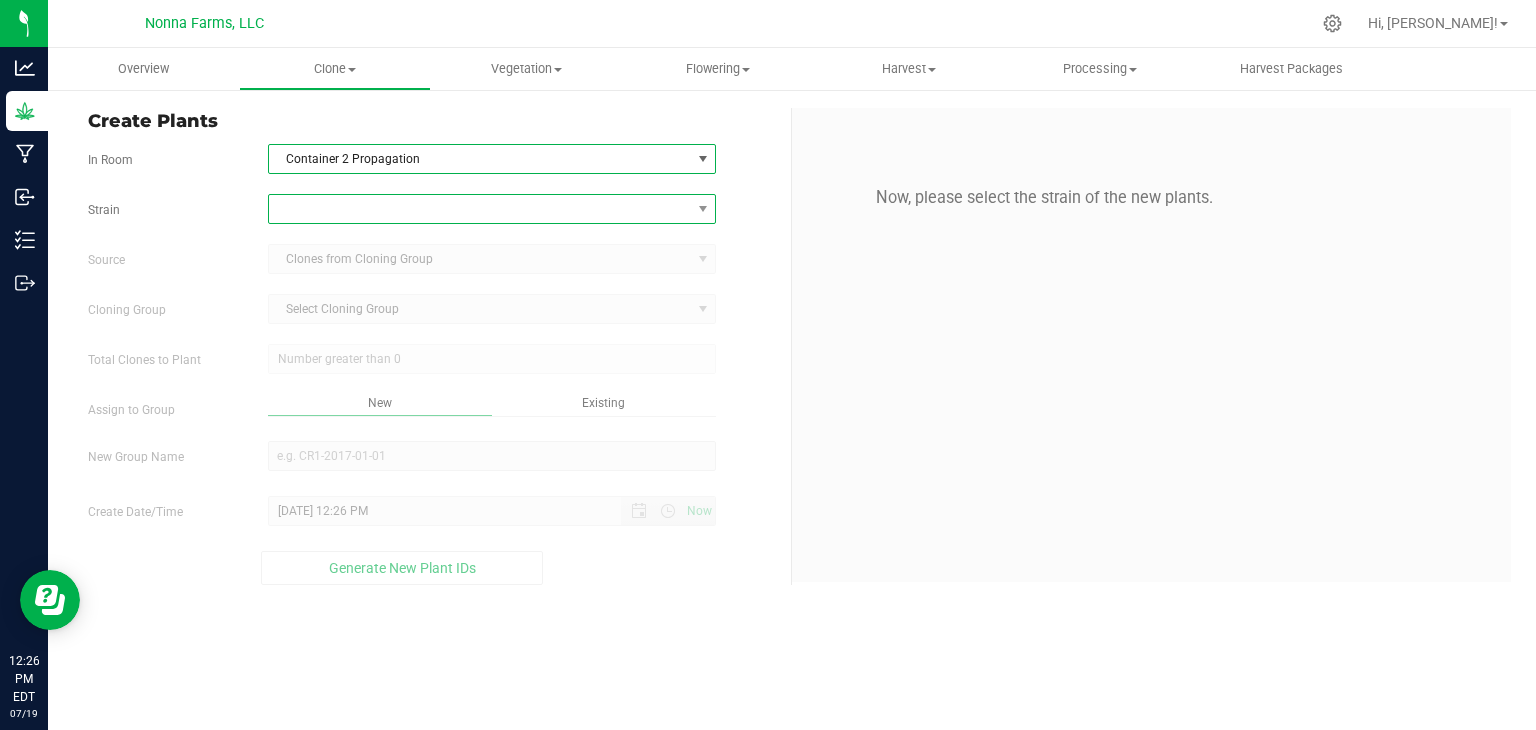 click at bounding box center (480, 209) 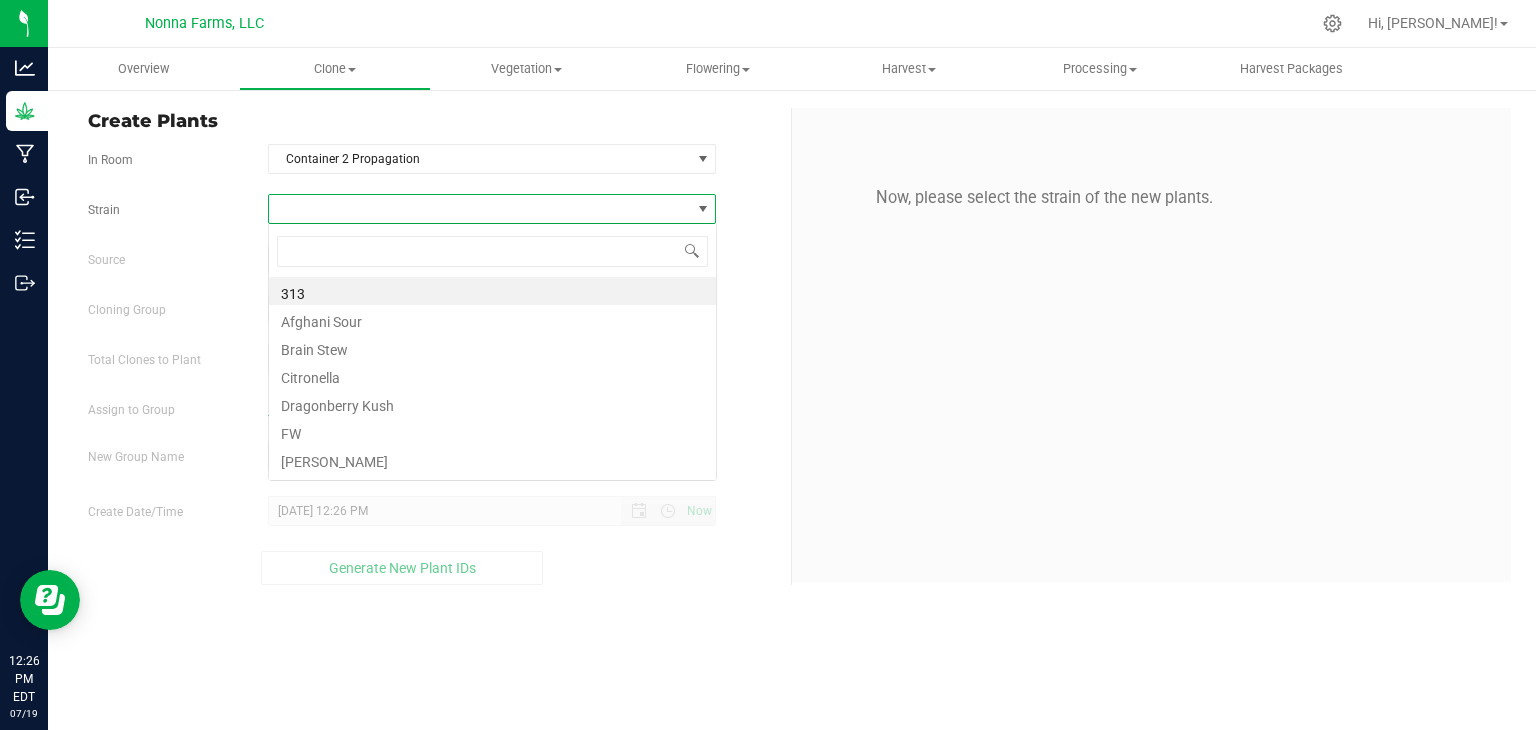 scroll, scrollTop: 99970, scrollLeft: 99551, axis: both 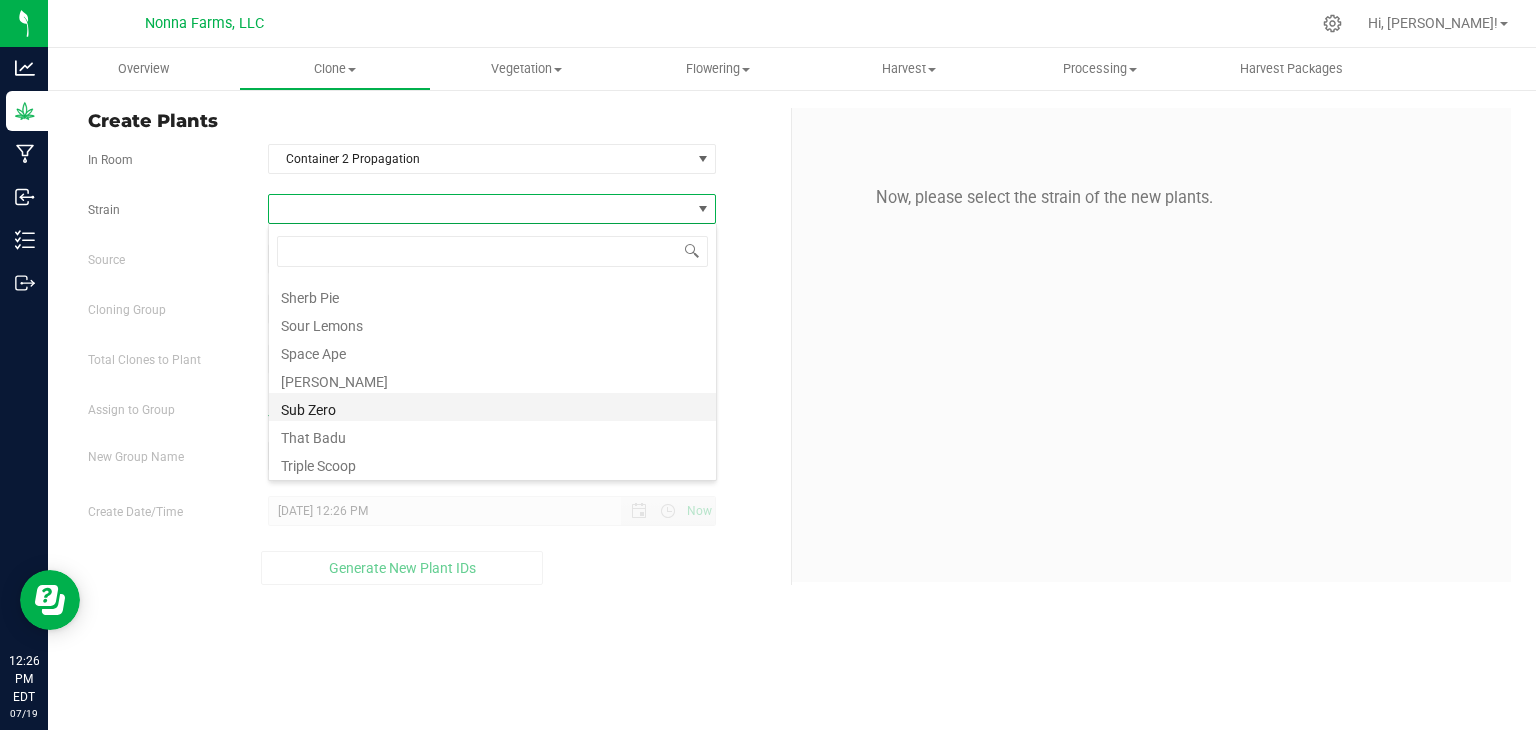 click on "Sub Zero" at bounding box center [492, 407] 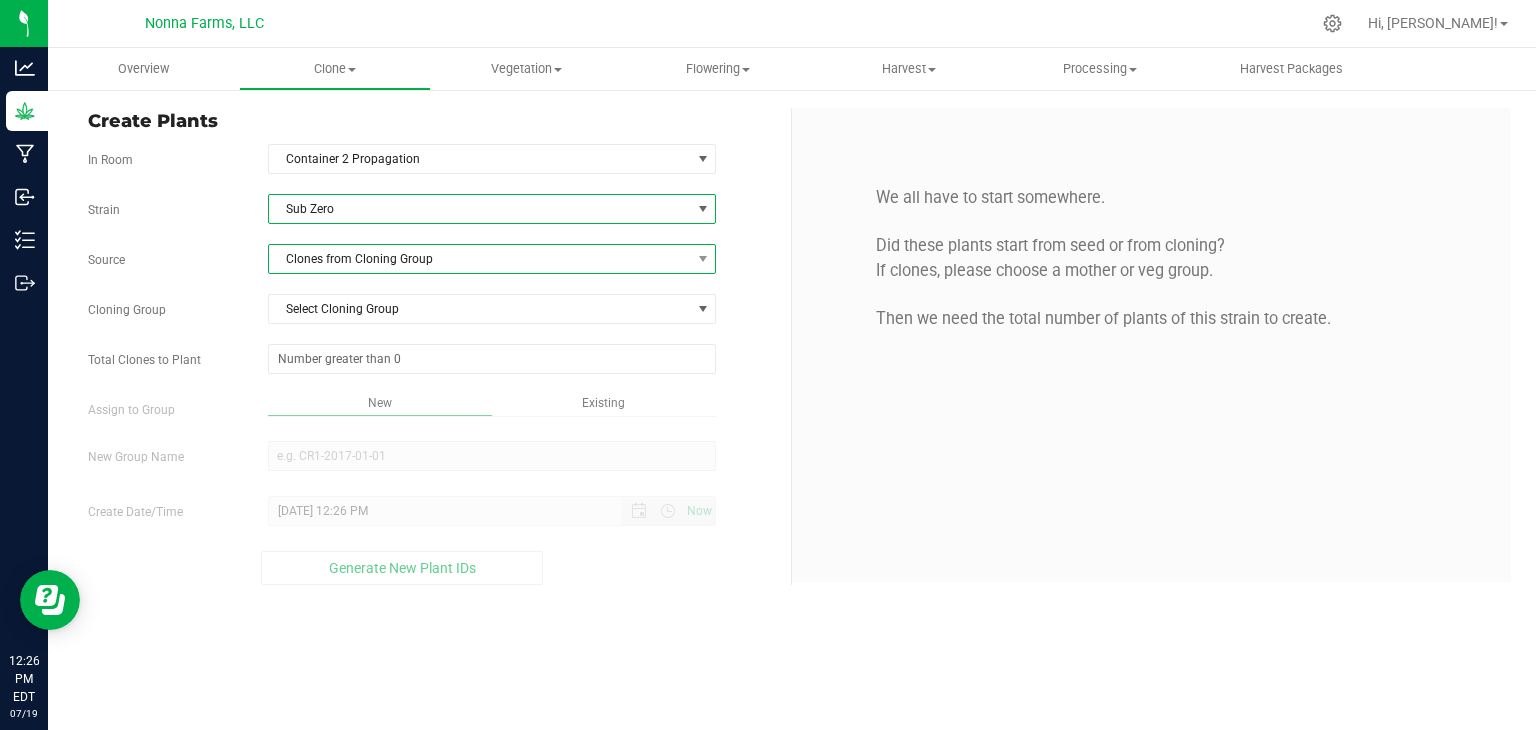 click on "Clones from Cloning Group" at bounding box center (480, 259) 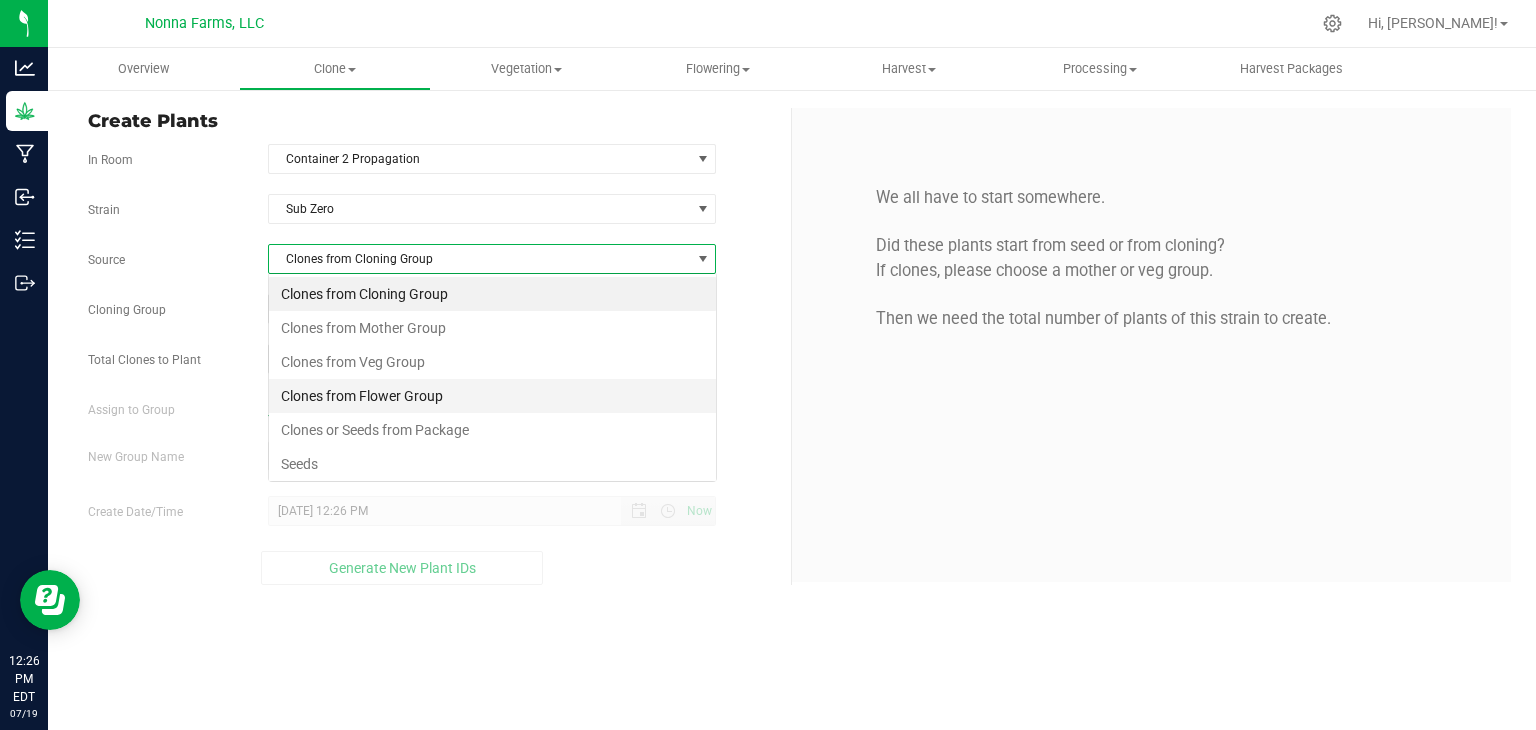 scroll, scrollTop: 99970, scrollLeft: 99551, axis: both 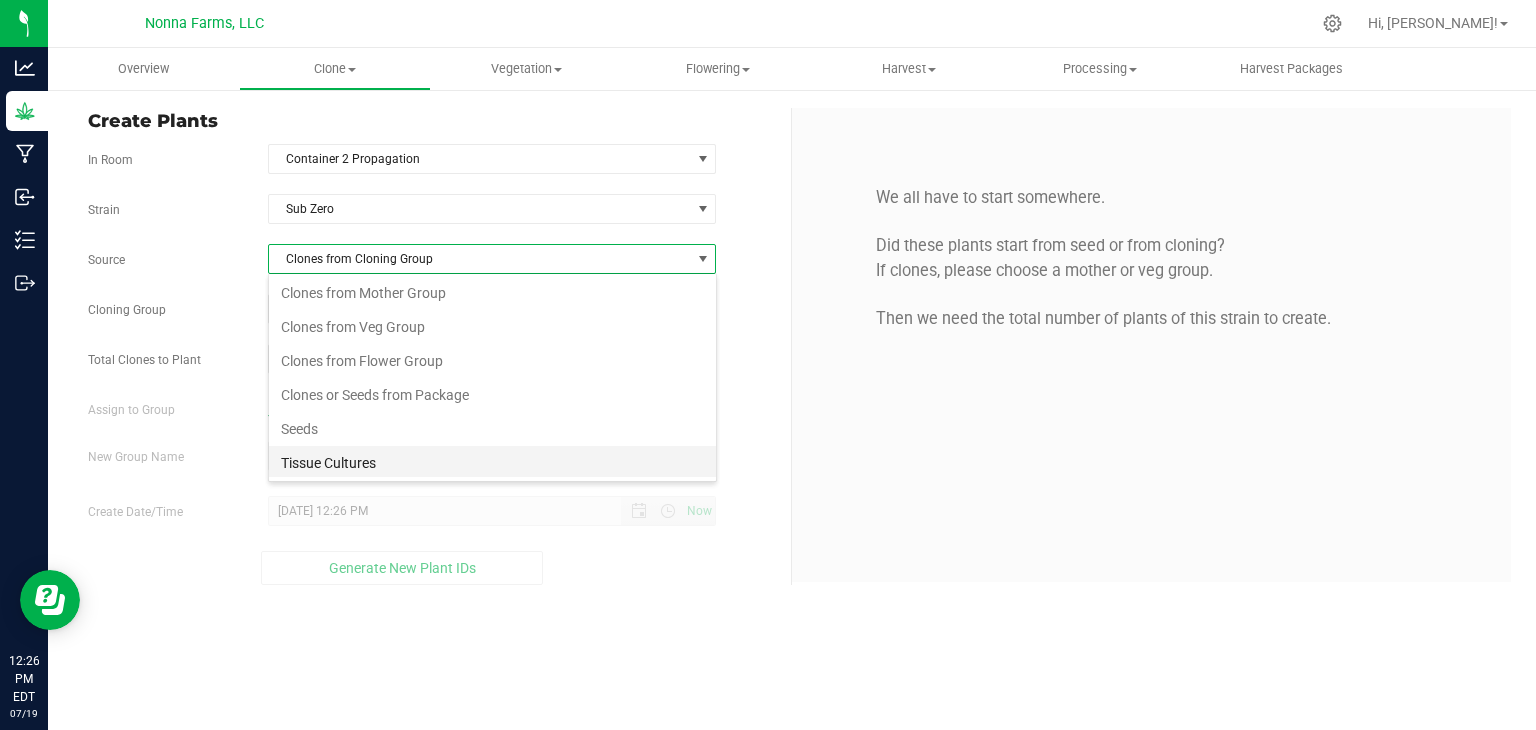 click on "Tissue Cultures" at bounding box center (492, 463) 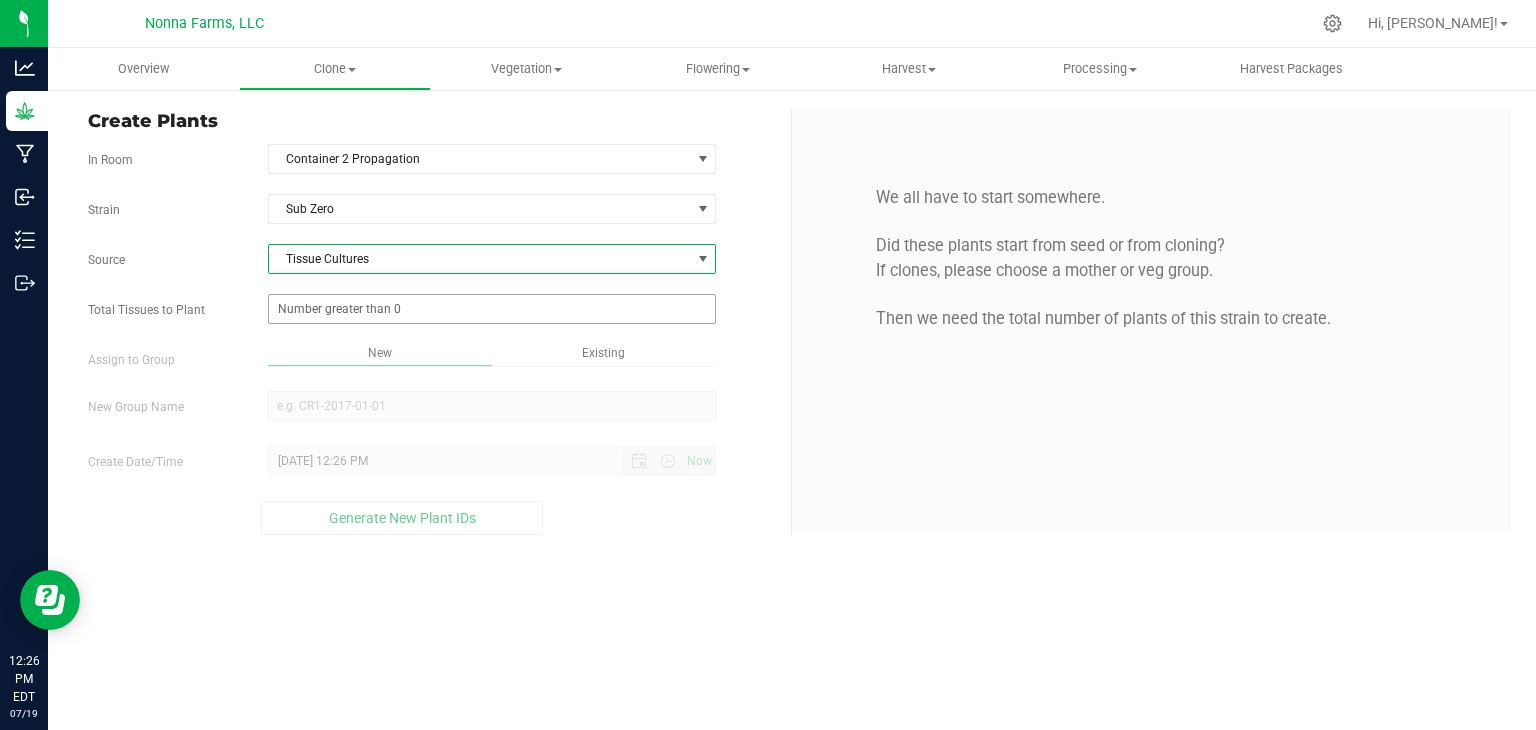 click at bounding box center (492, 309) 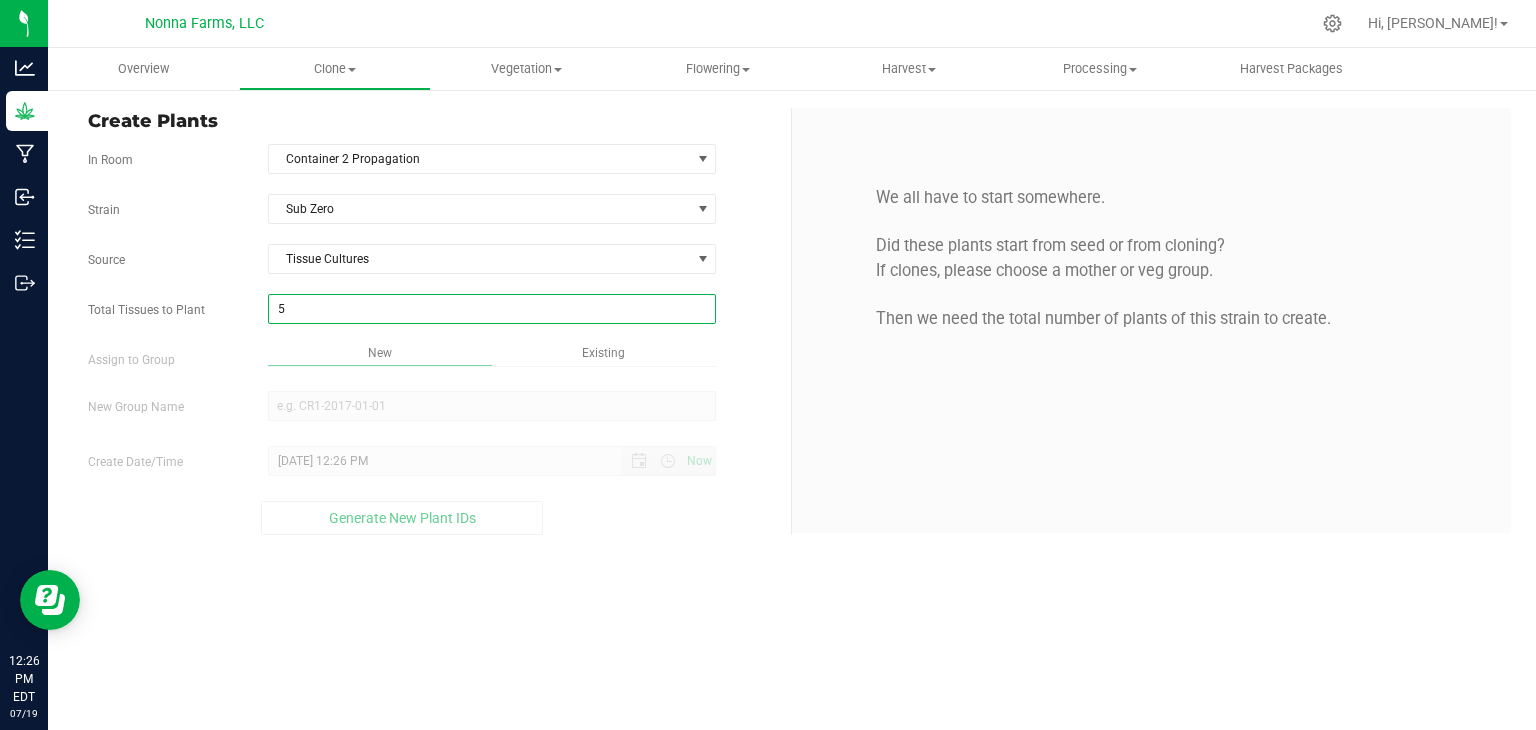 type on "50" 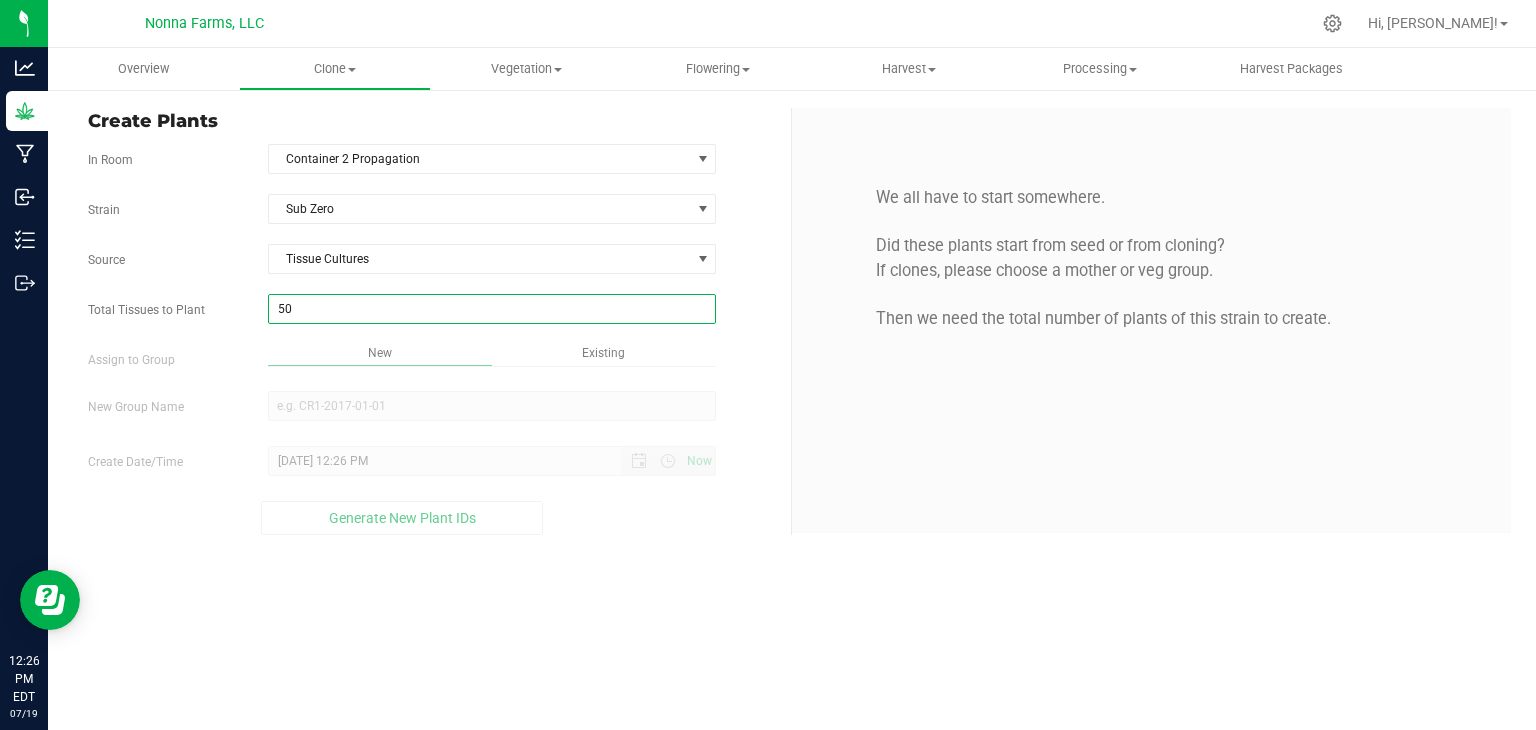 type on "50" 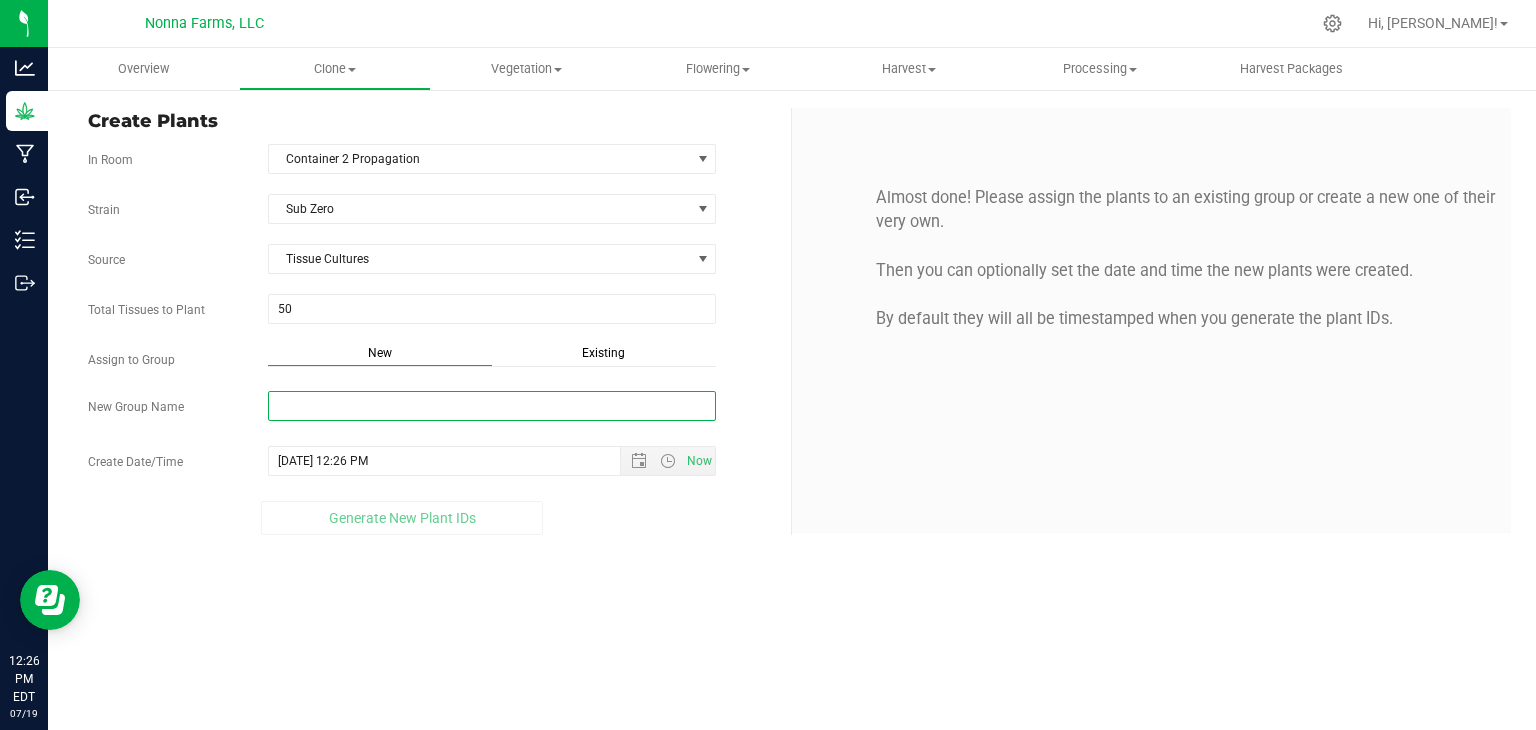 click on "New Group Name" at bounding box center (492, 406) 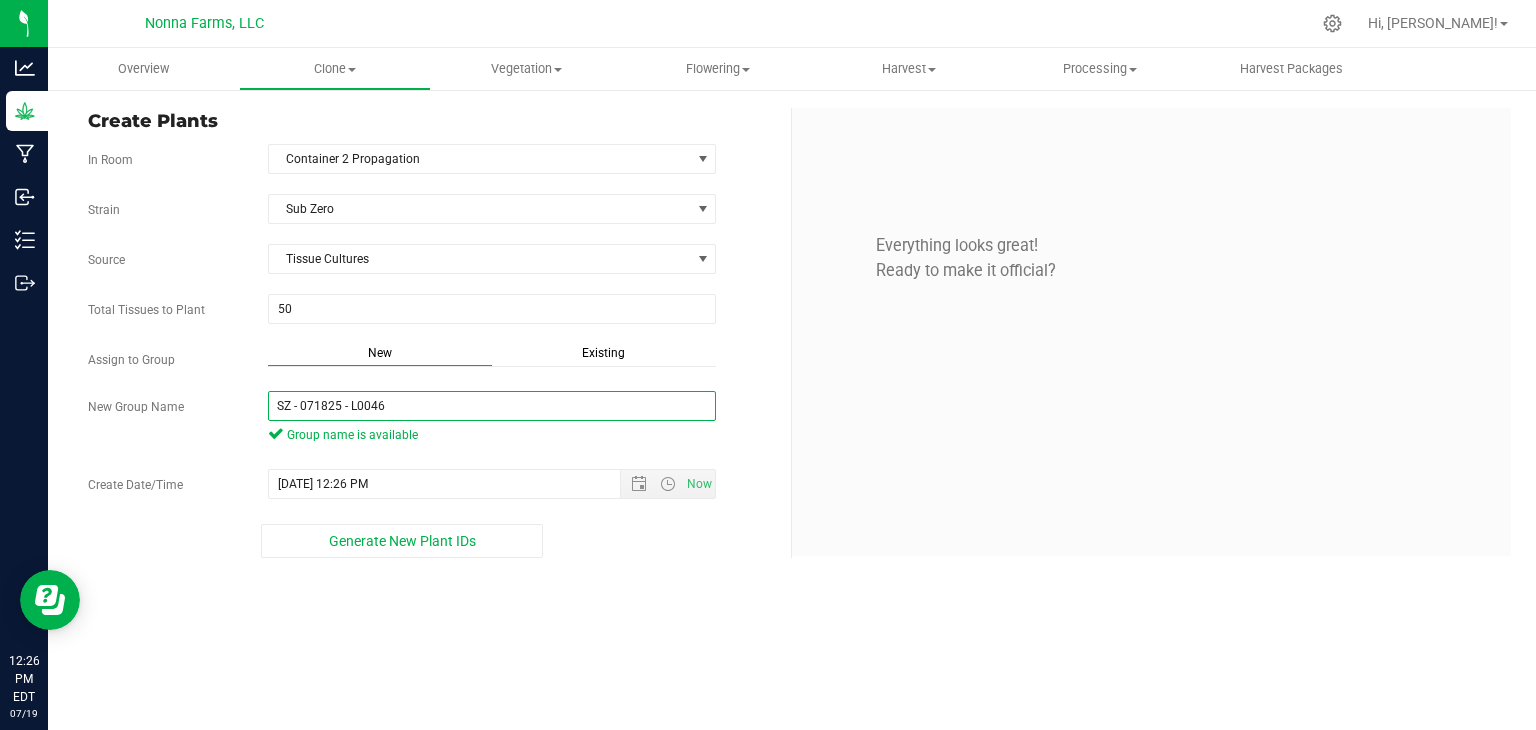 drag, startPoint x: 437, startPoint y: 405, endPoint x: 84, endPoint y: 405, distance: 353 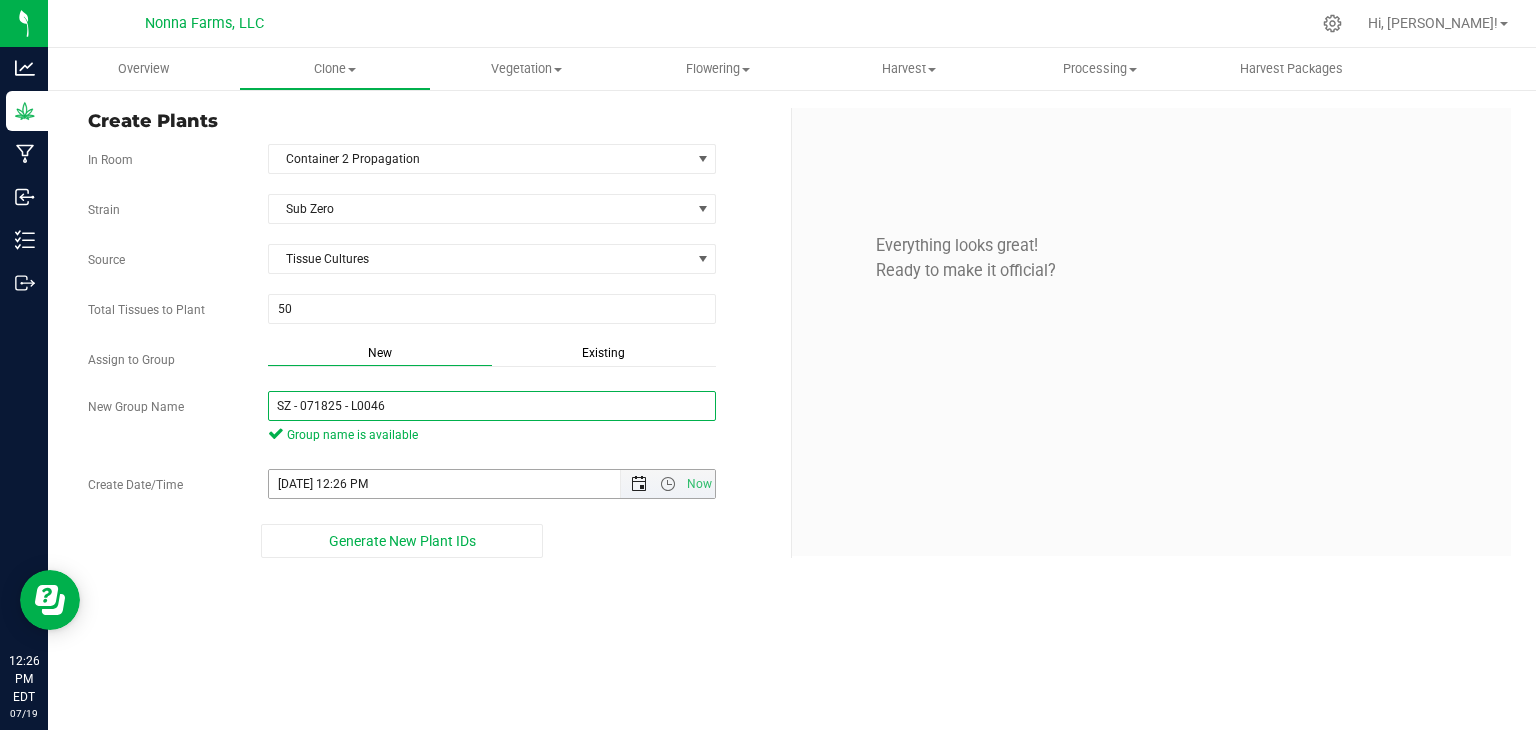 click at bounding box center [639, 484] 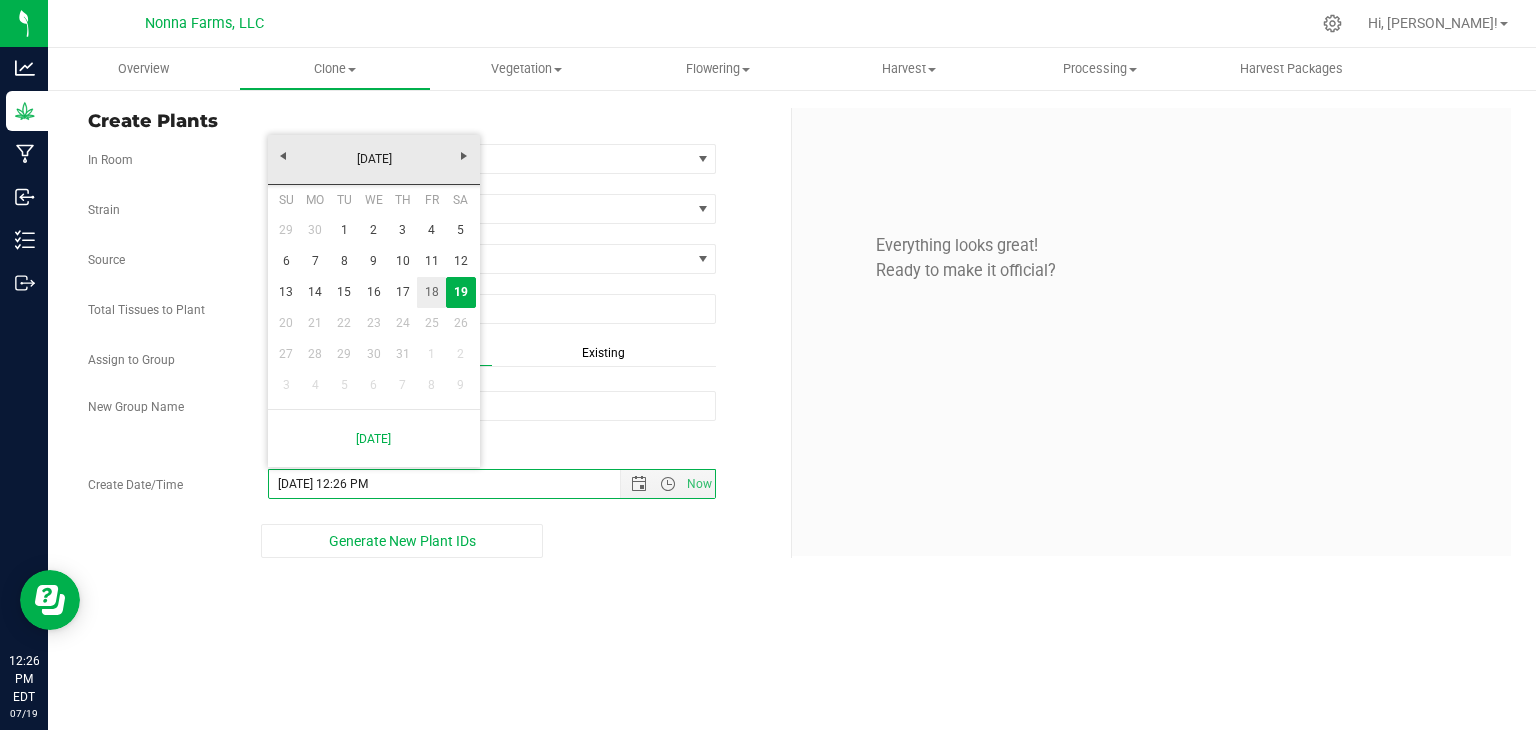 click on "18" at bounding box center (431, 292) 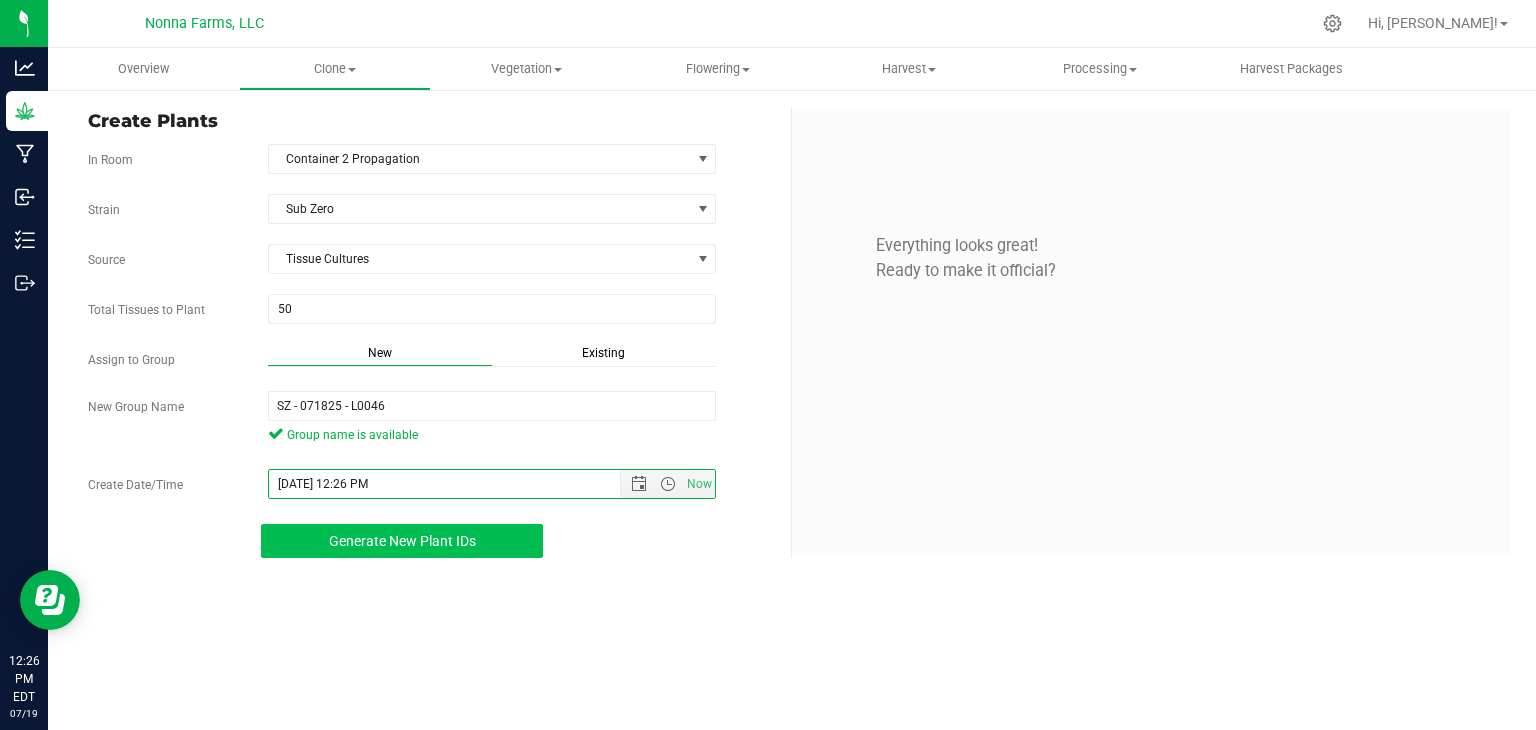 click on "Generate New Plant IDs" at bounding box center (402, 541) 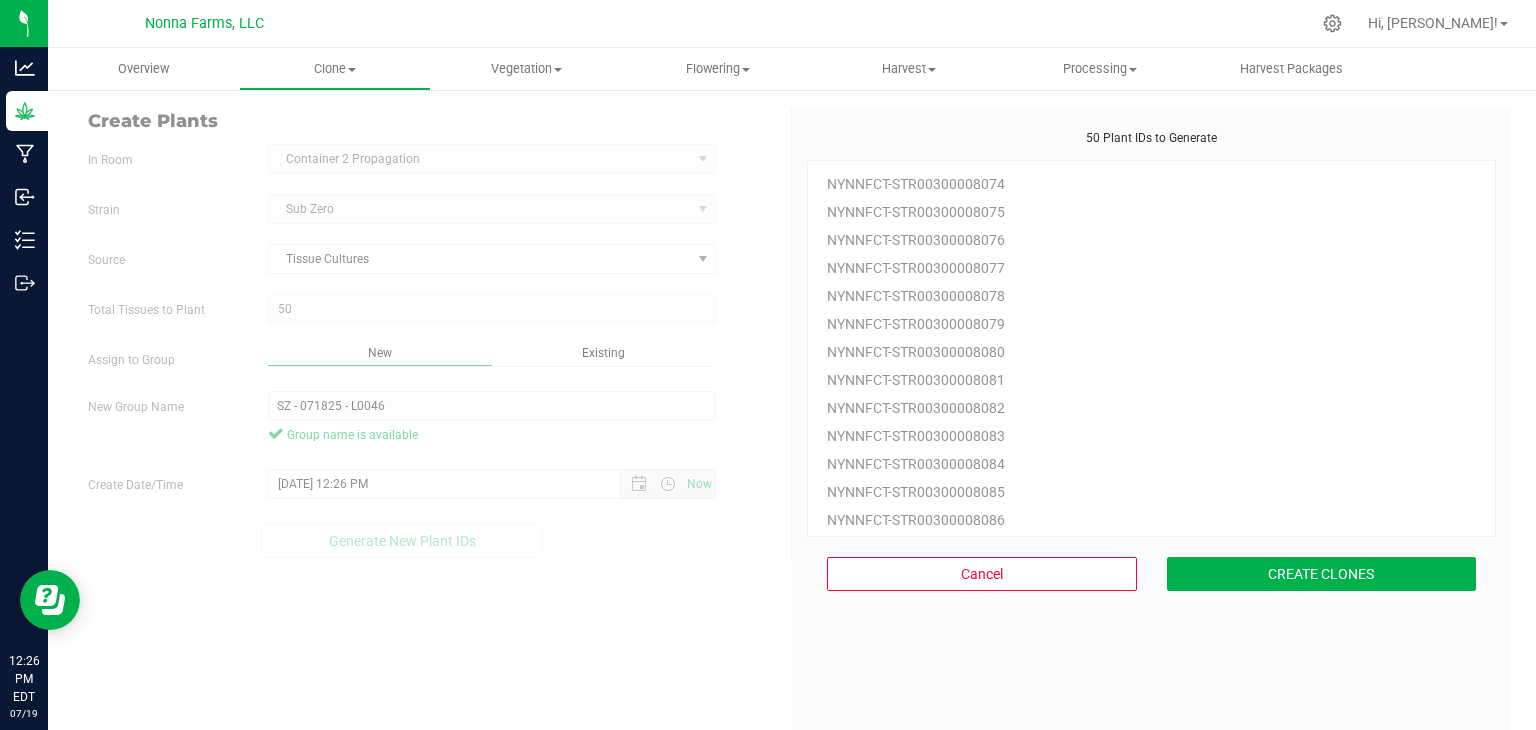 scroll, scrollTop: 60, scrollLeft: 0, axis: vertical 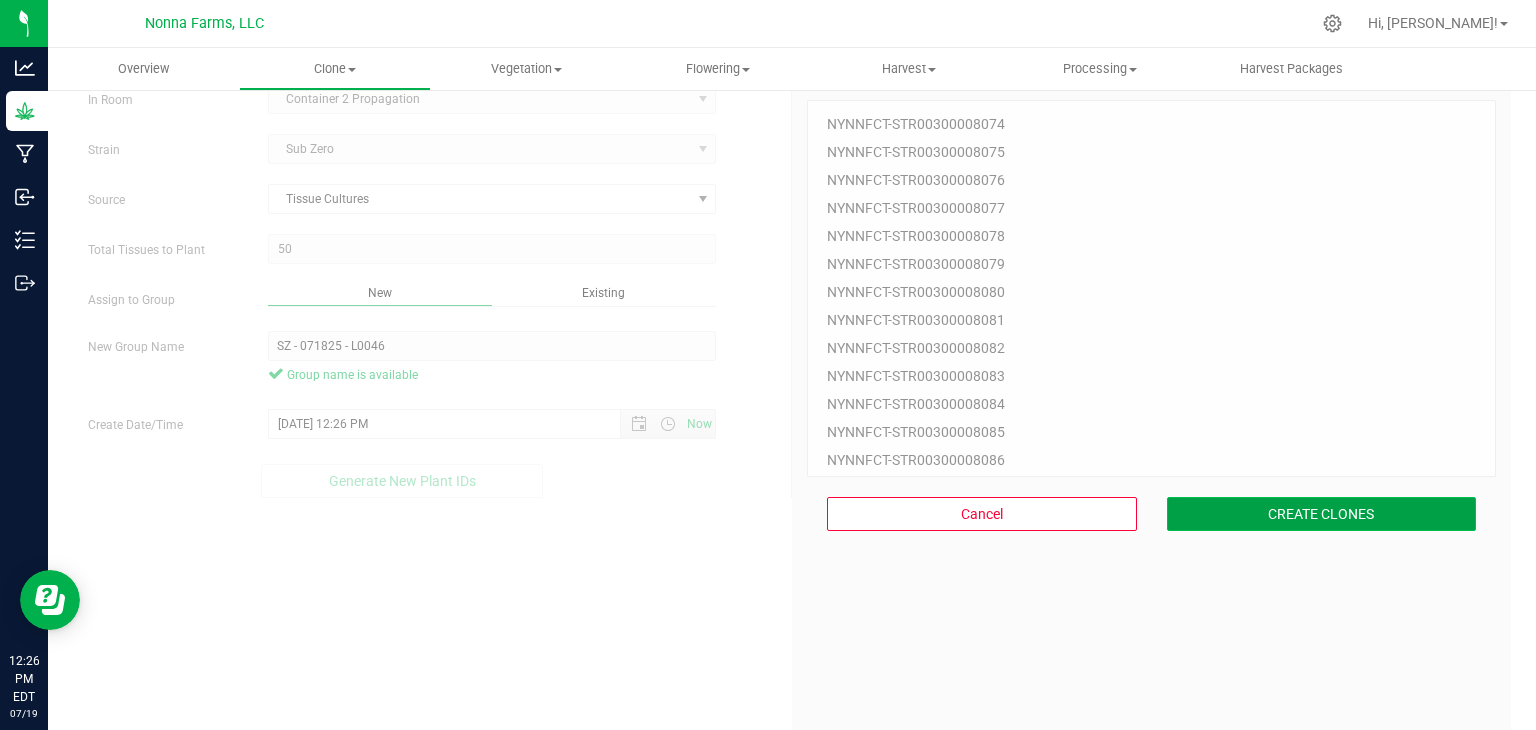 click on "CREATE CLONES" at bounding box center (1322, 514) 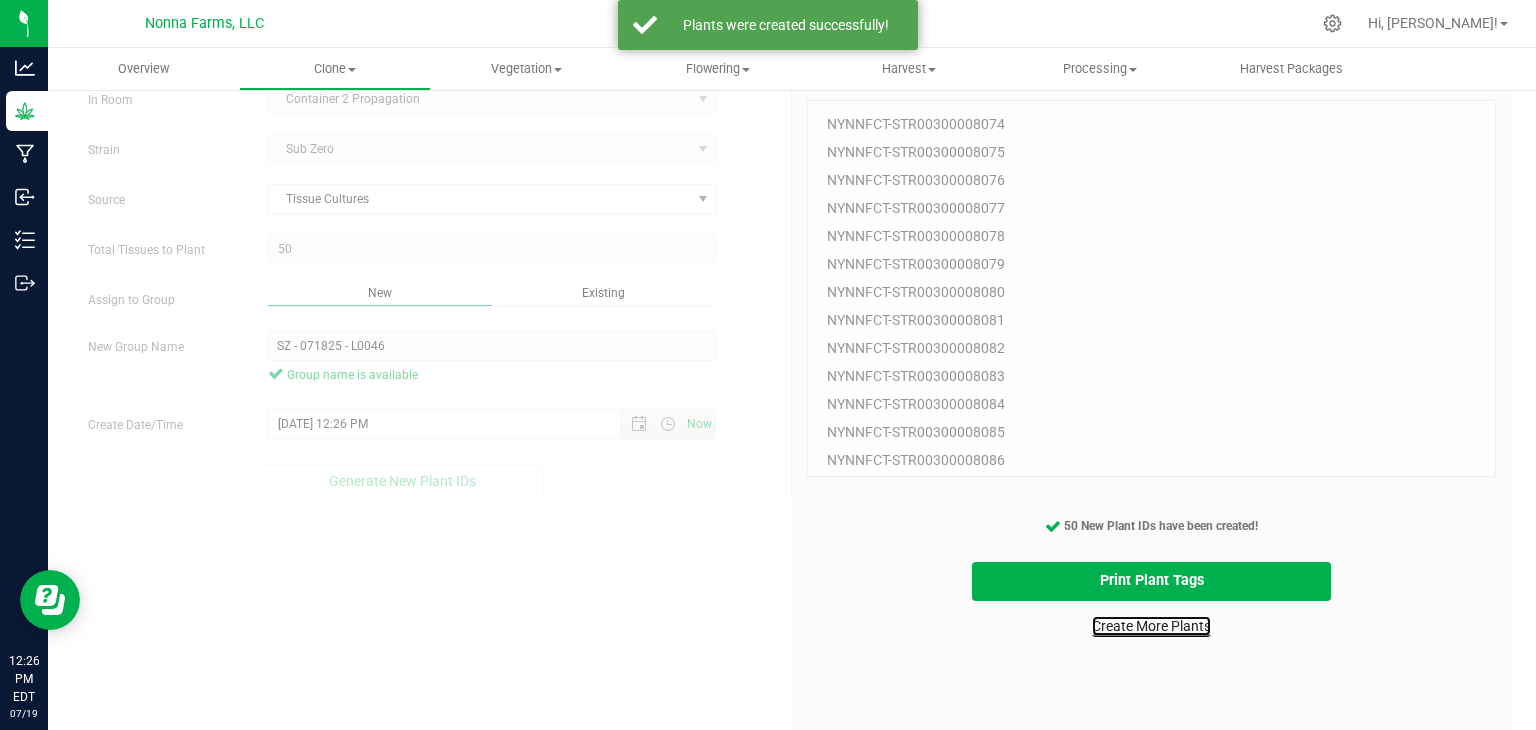 click on "Create More Plants" at bounding box center [1151, 626] 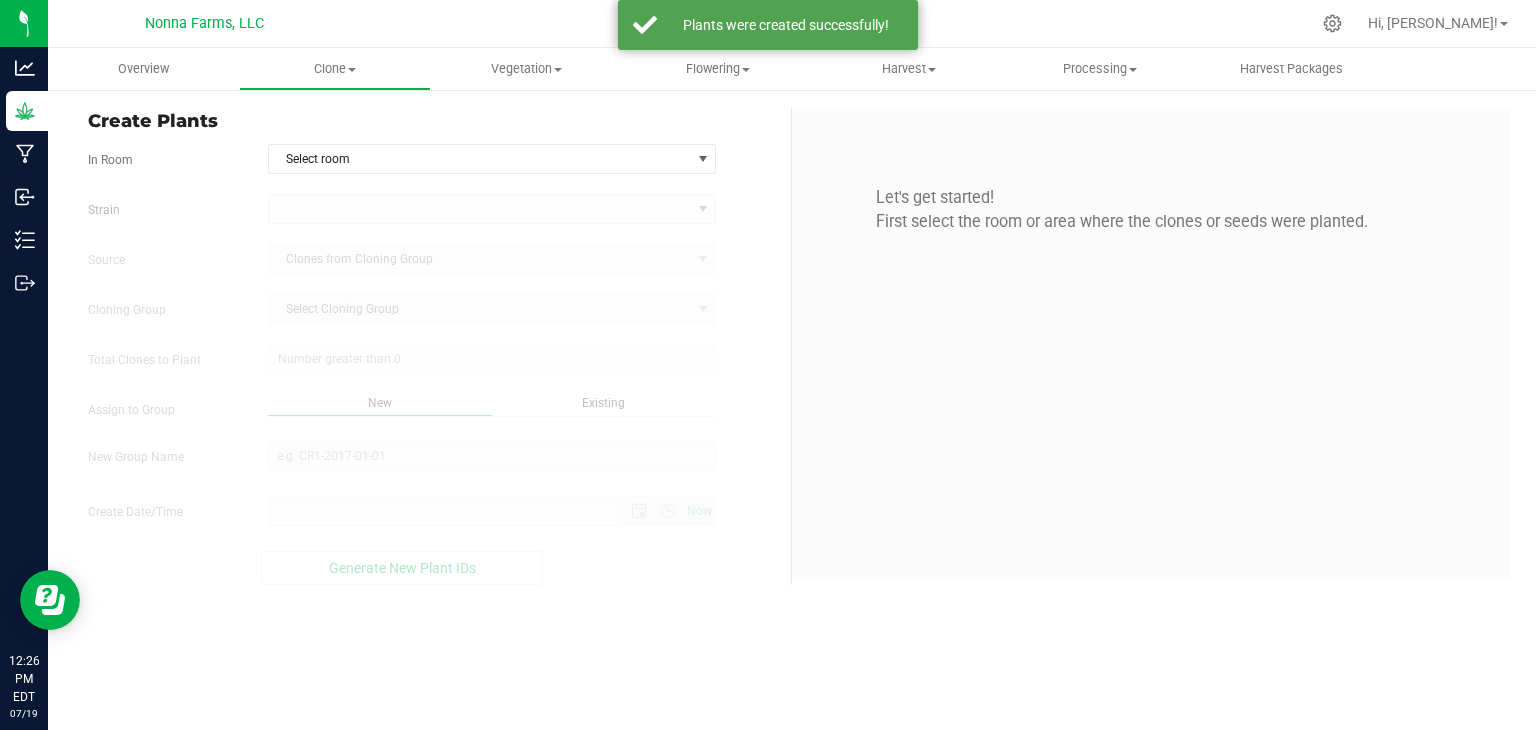 scroll, scrollTop: 0, scrollLeft: 0, axis: both 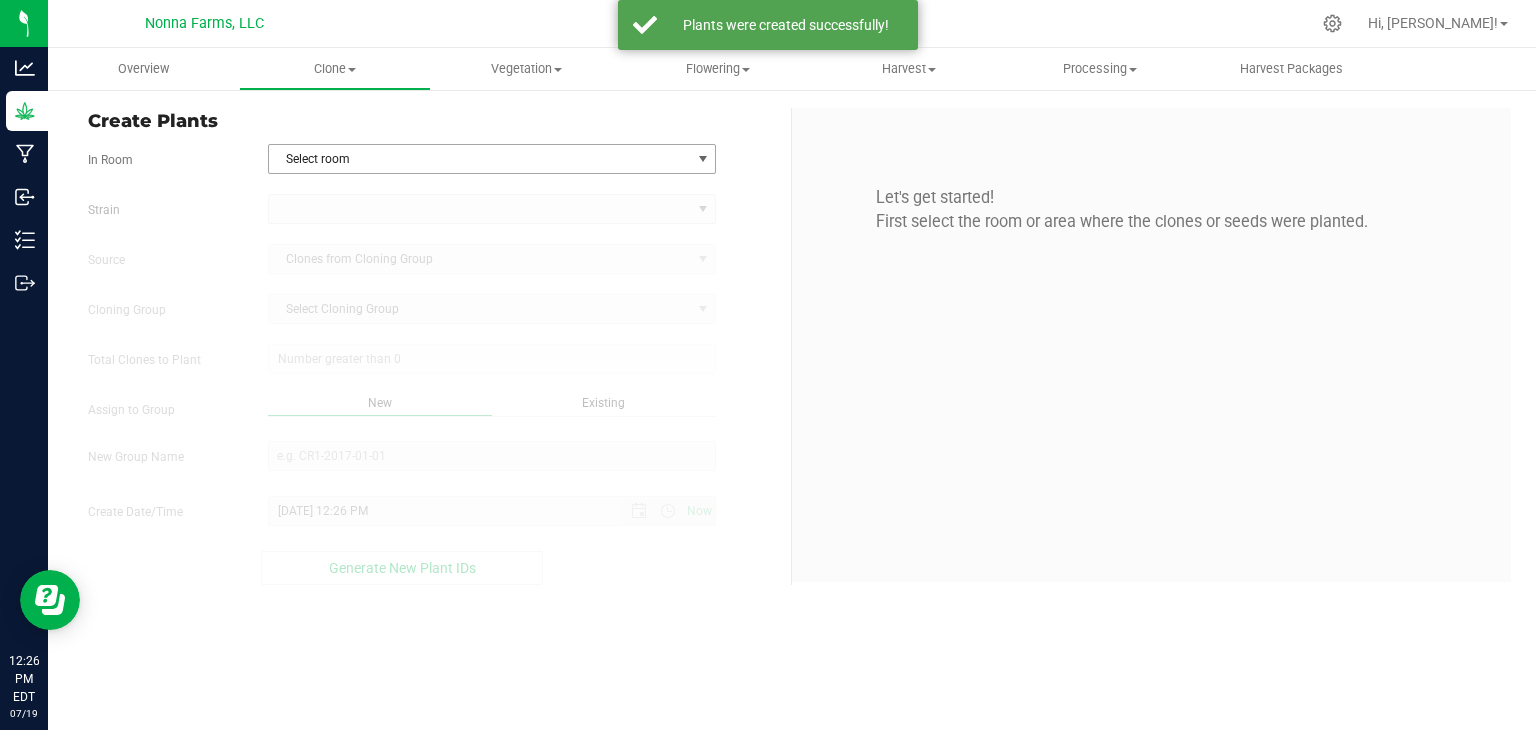 click on "Select room" at bounding box center (480, 159) 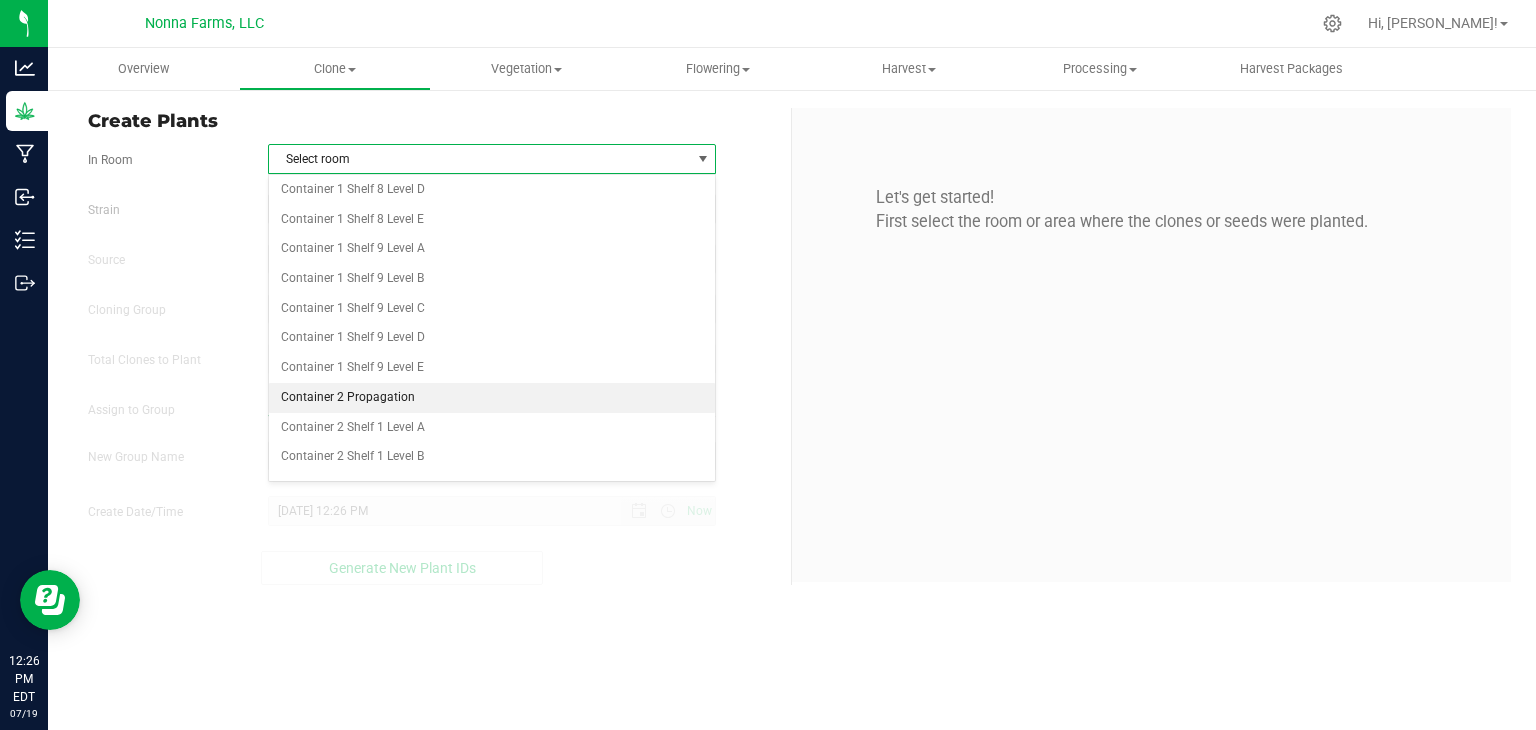 scroll, scrollTop: 2600, scrollLeft: 0, axis: vertical 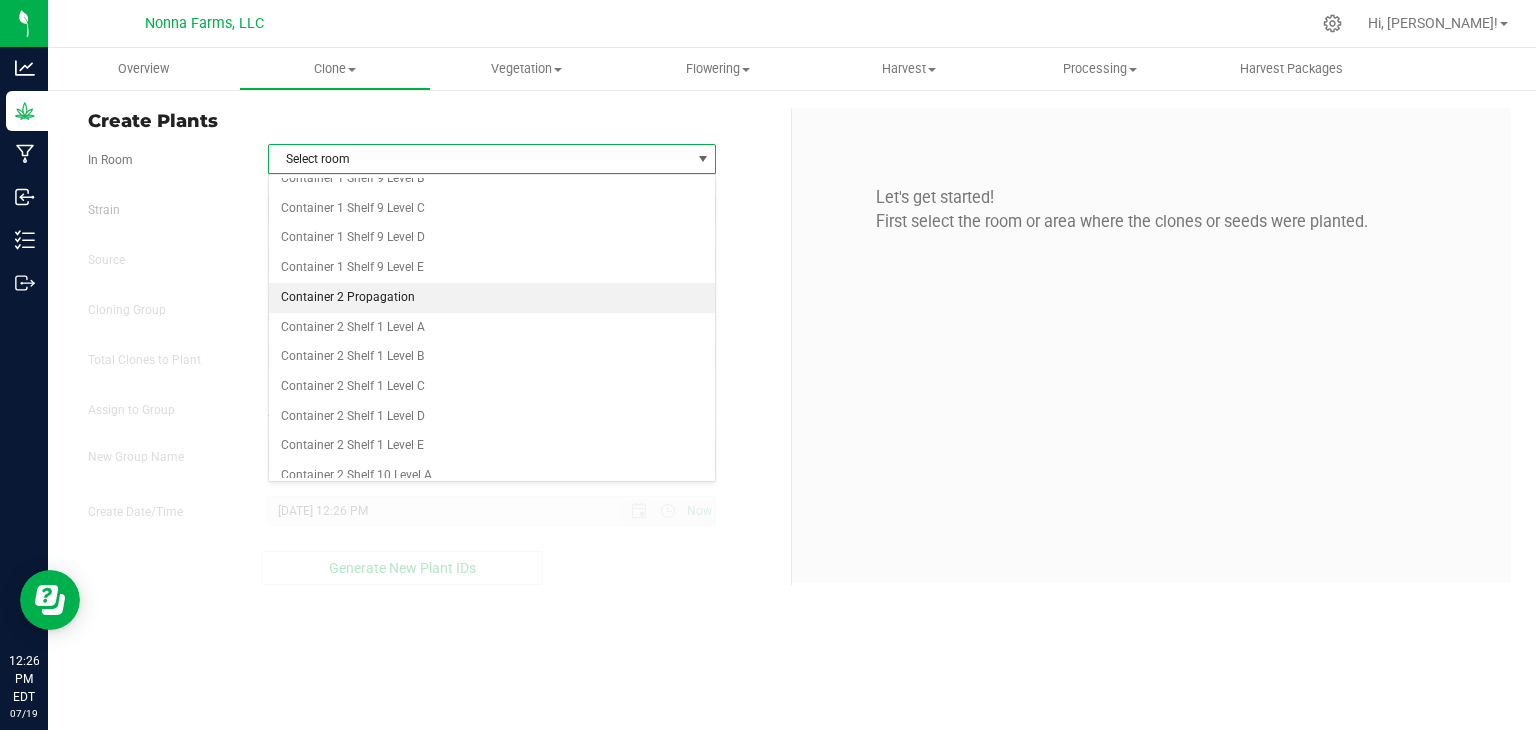 click on "Container 2 Propagation" at bounding box center [492, 298] 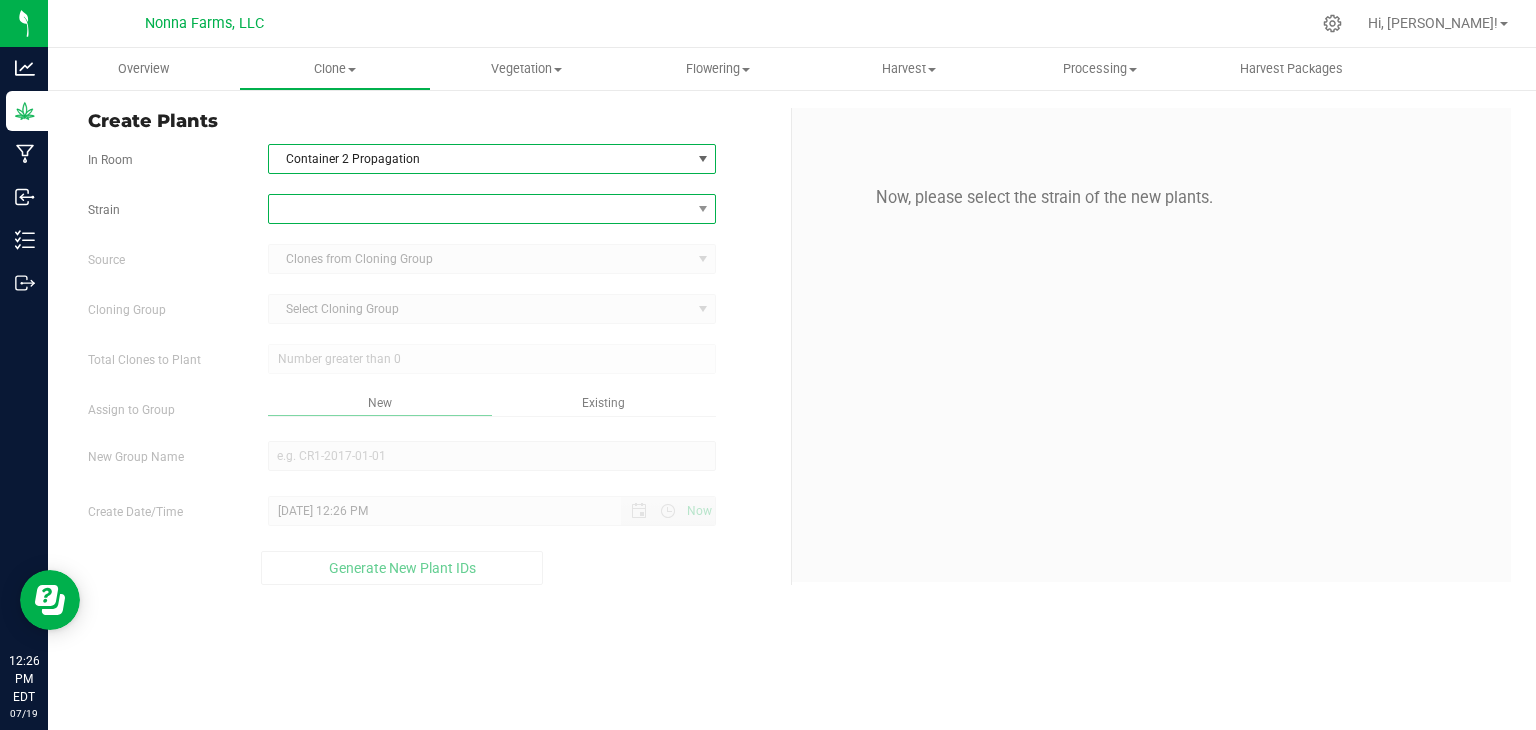 click at bounding box center (480, 209) 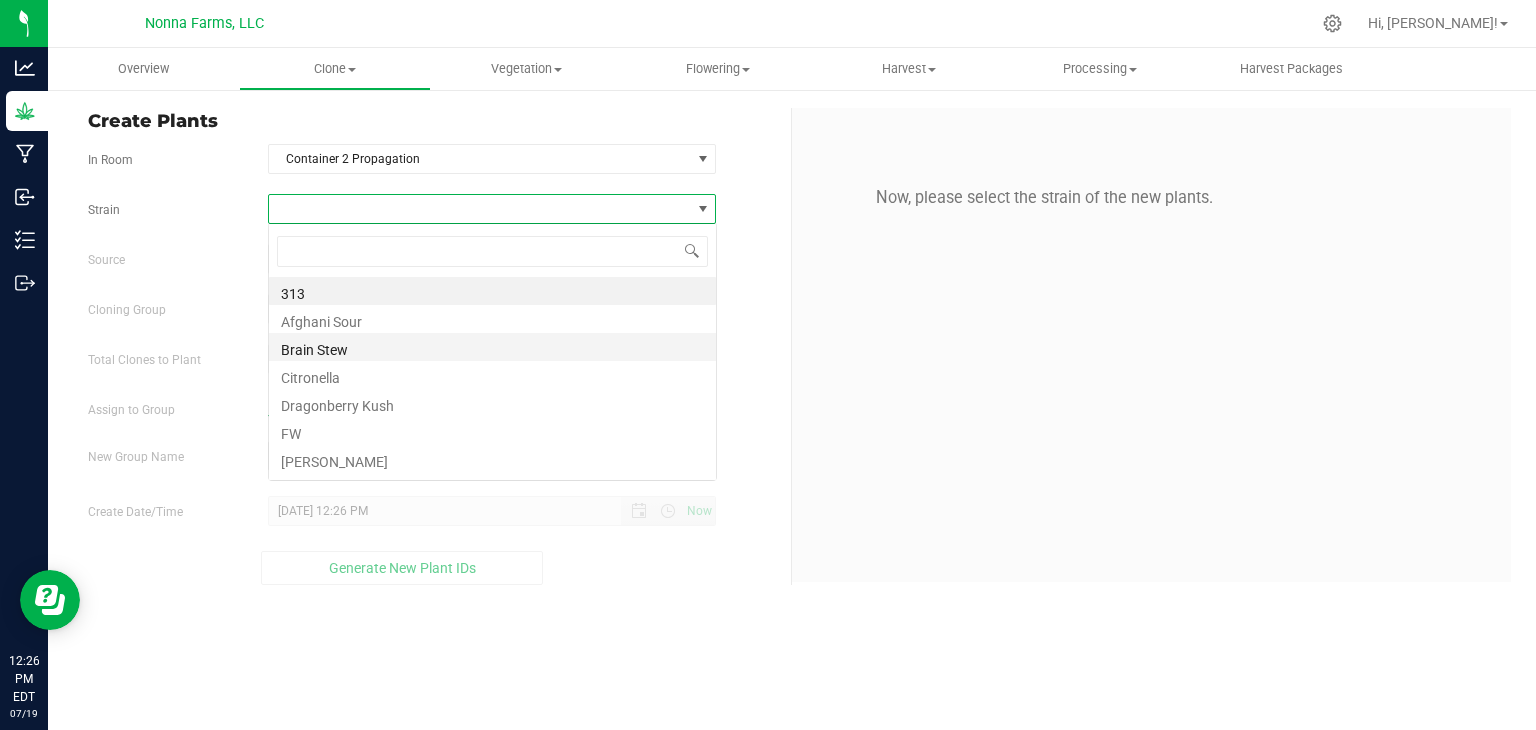 scroll, scrollTop: 99970, scrollLeft: 99551, axis: both 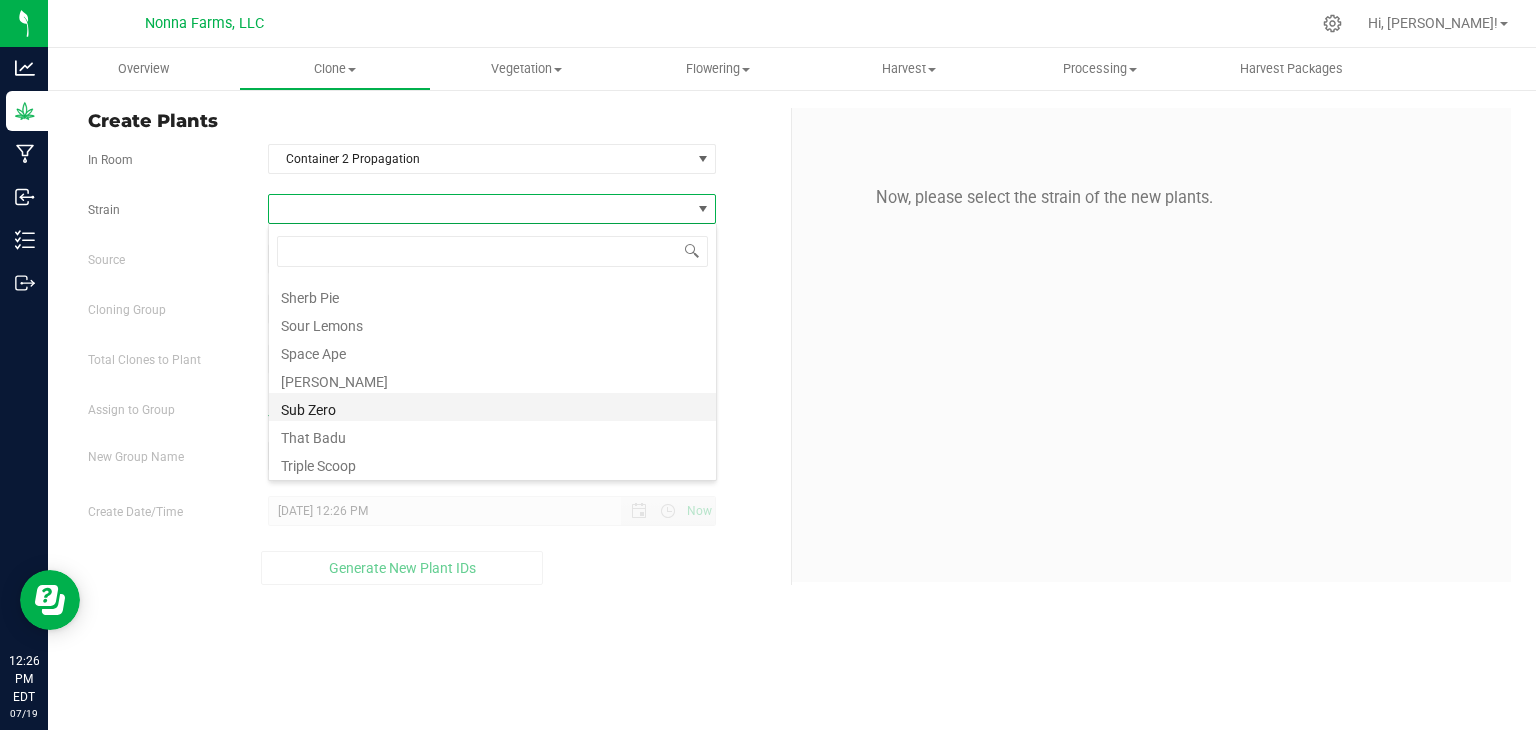 click on "Sub Zero" at bounding box center [492, 407] 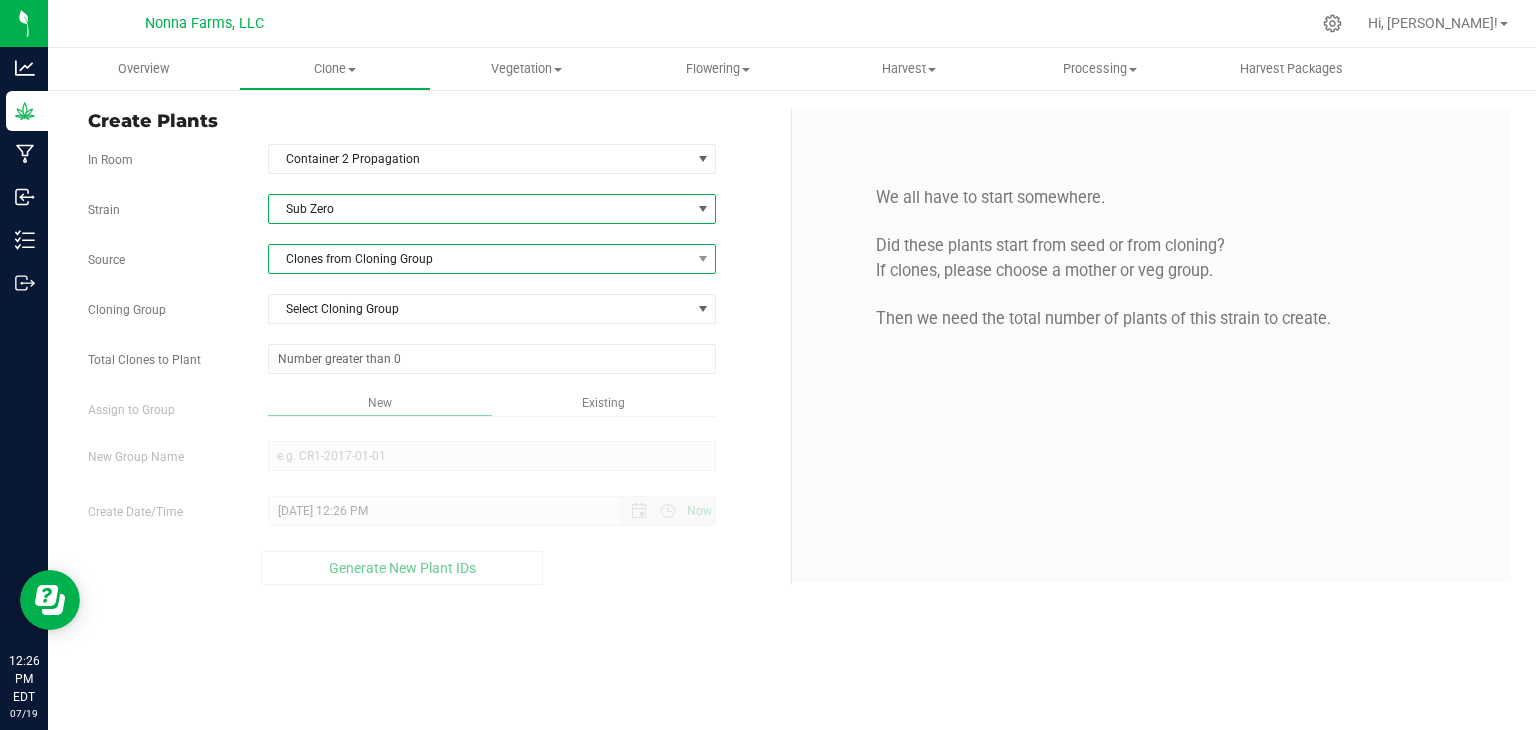 click on "Clones from Cloning Group" at bounding box center (480, 259) 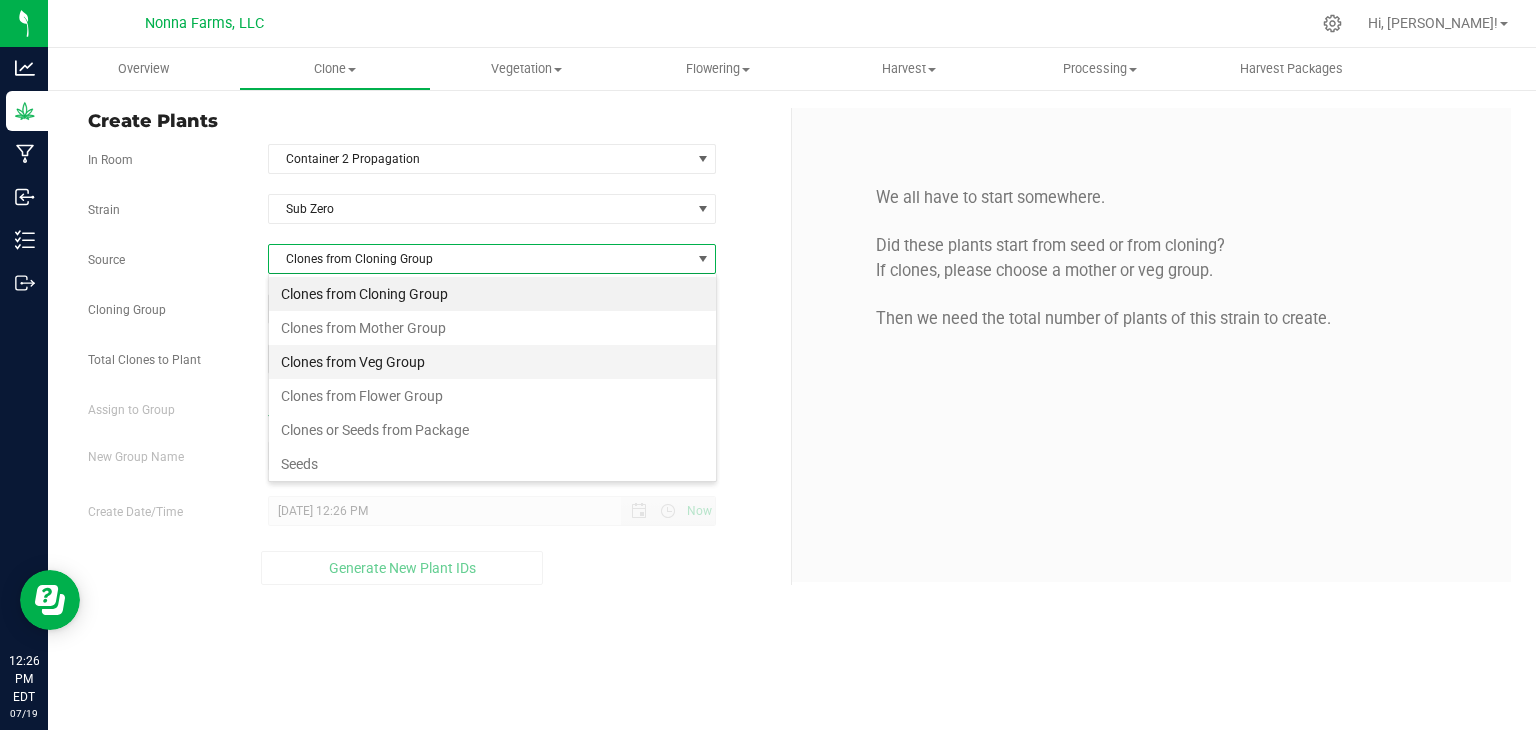scroll, scrollTop: 99970, scrollLeft: 99551, axis: both 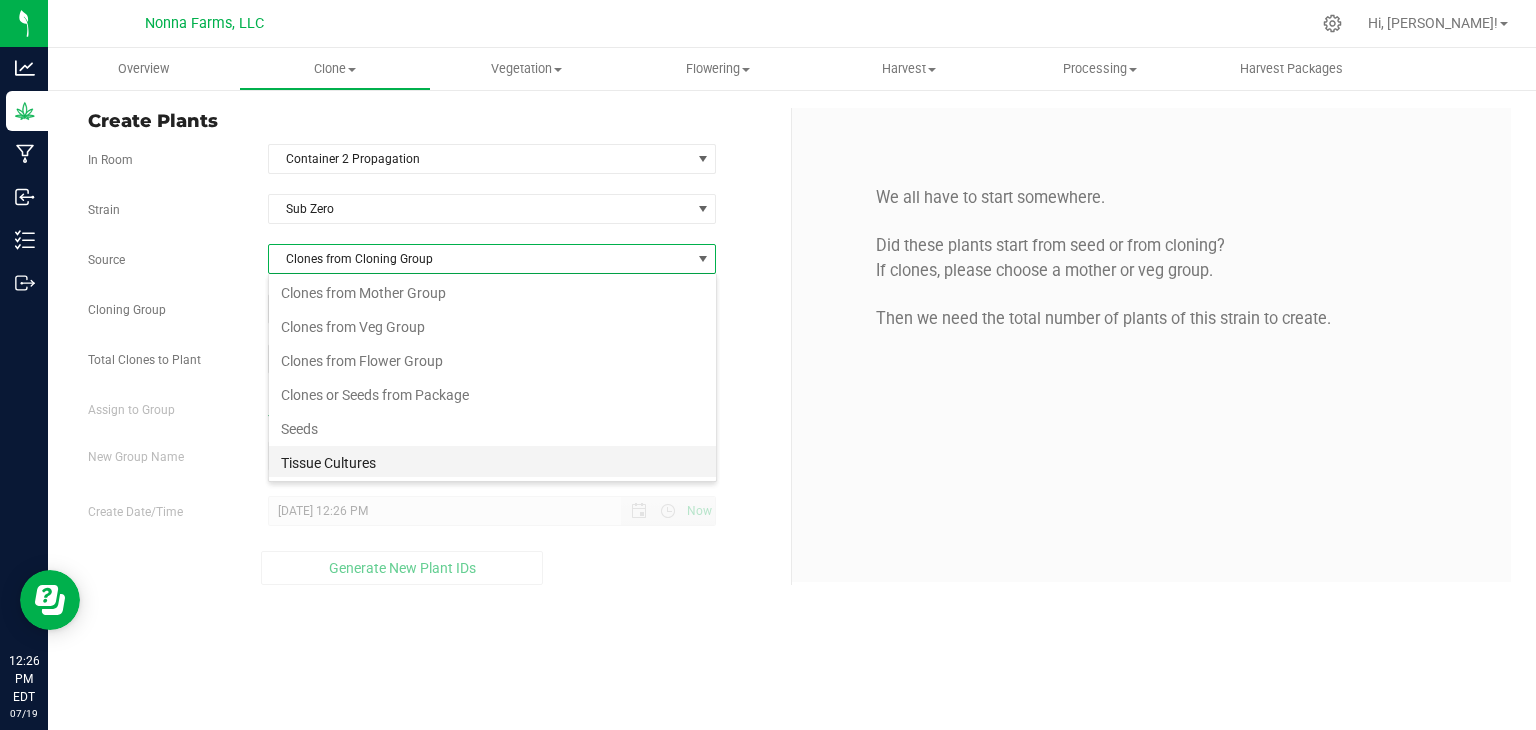 click on "Tissue Cultures" at bounding box center (492, 463) 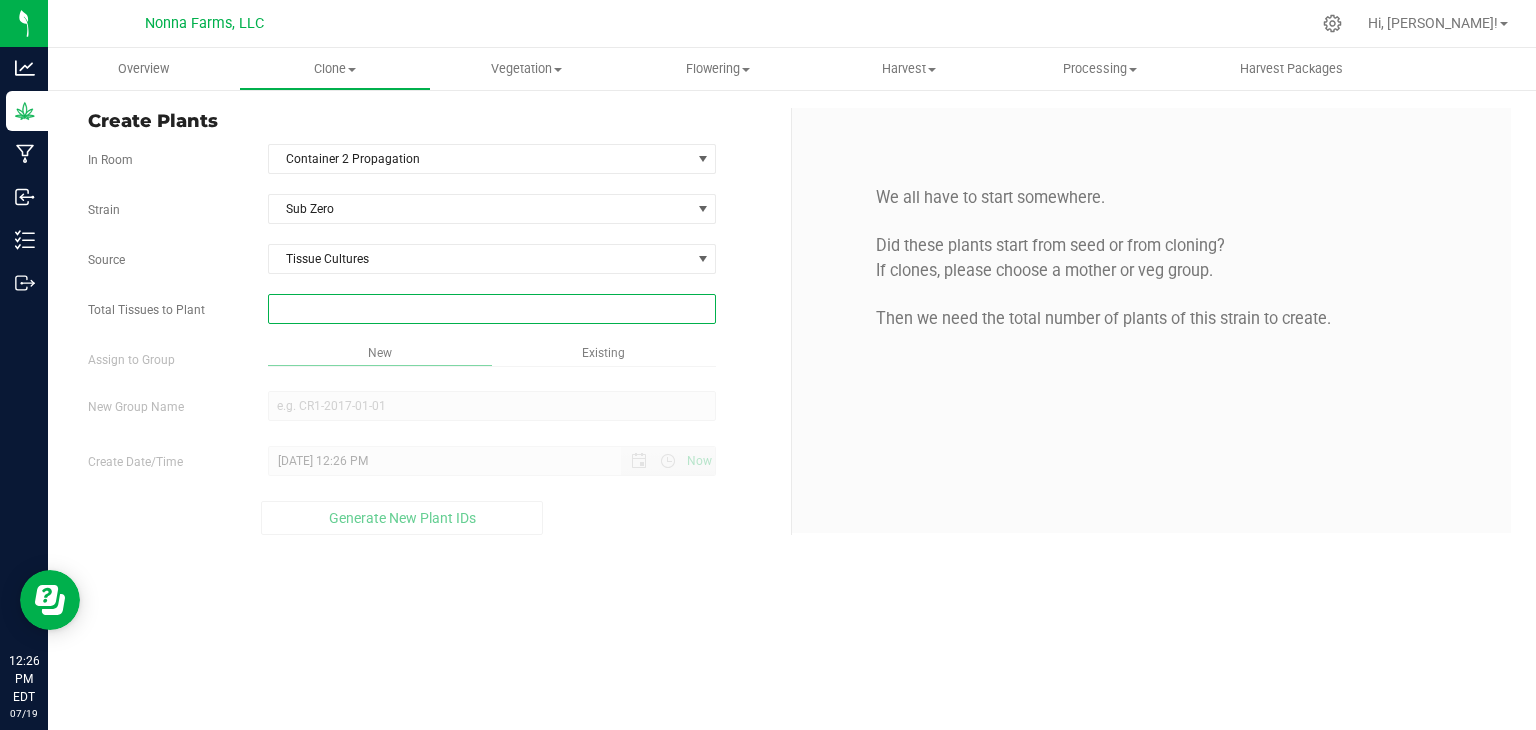 click at bounding box center [492, 309] 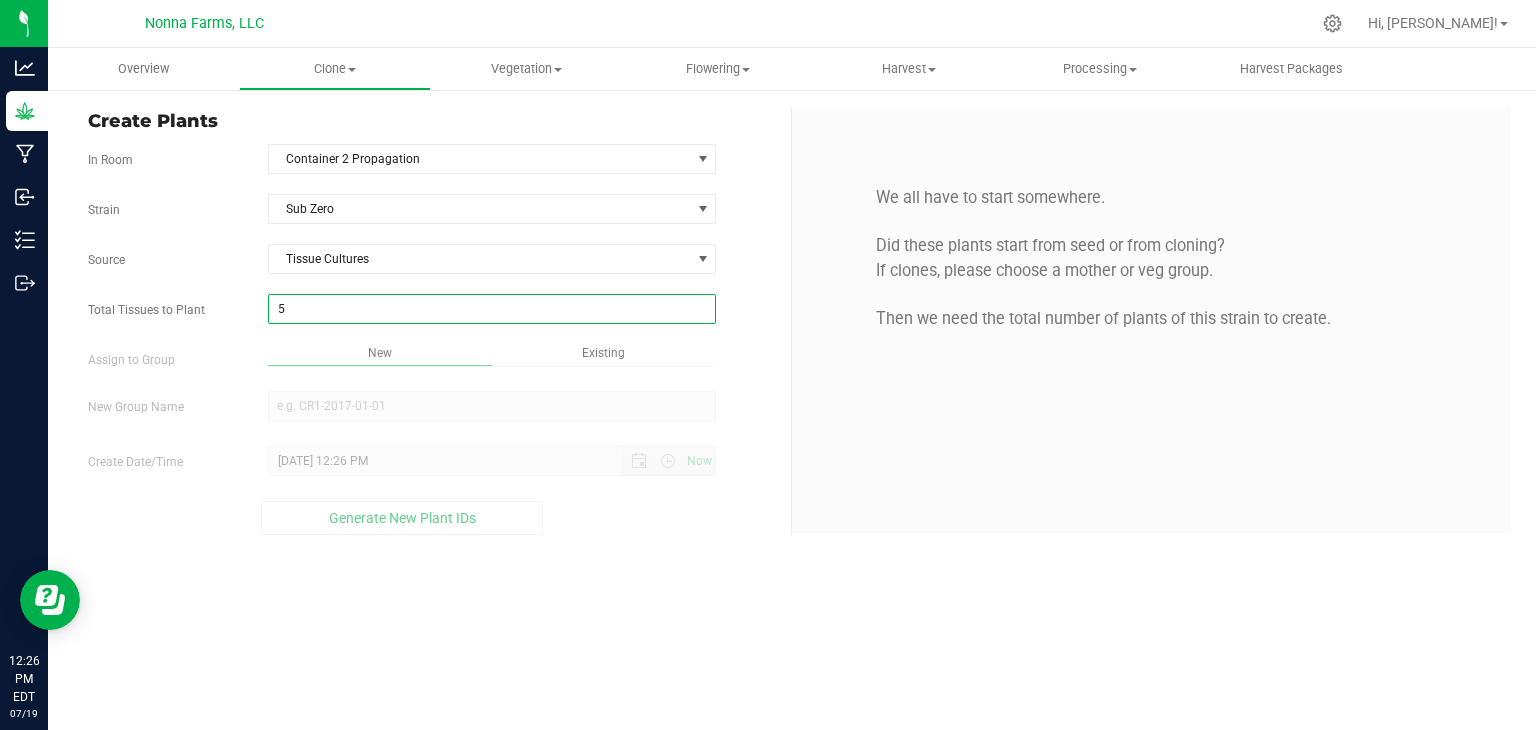 type on "50" 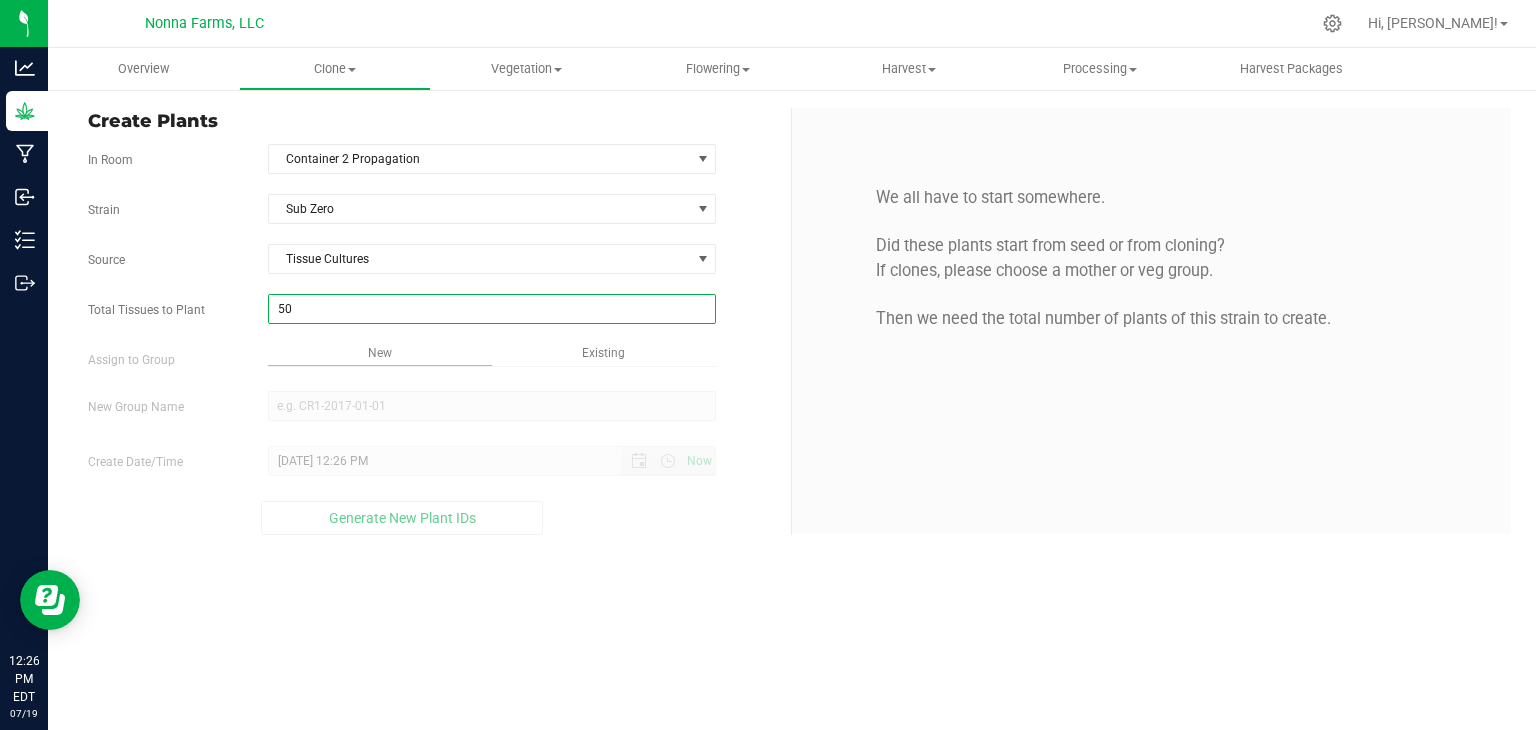 type on "50" 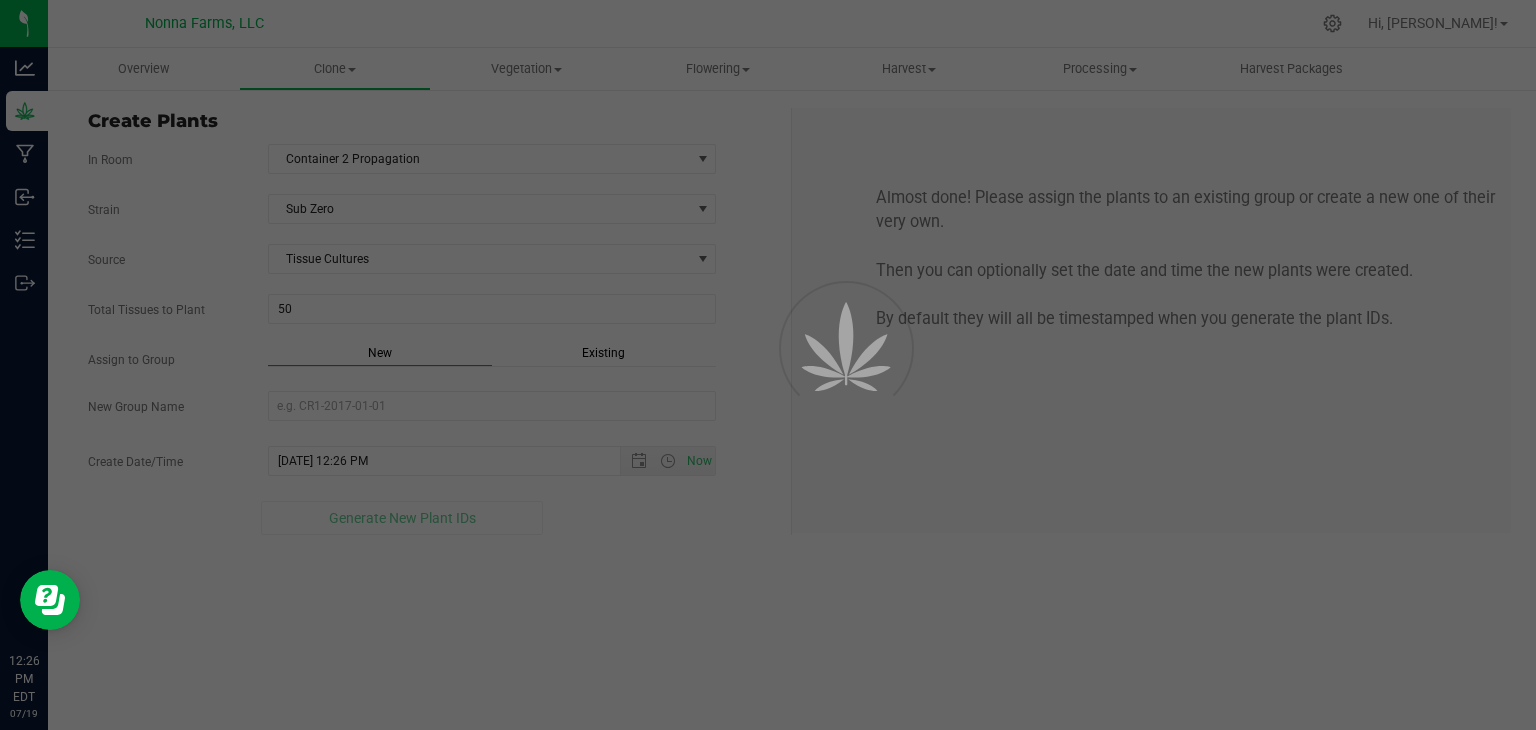 click on "Overview
Clone
Create plants
Cloning groups
Cloning plants
Apply to plants
Vegetation" at bounding box center [792, 389] 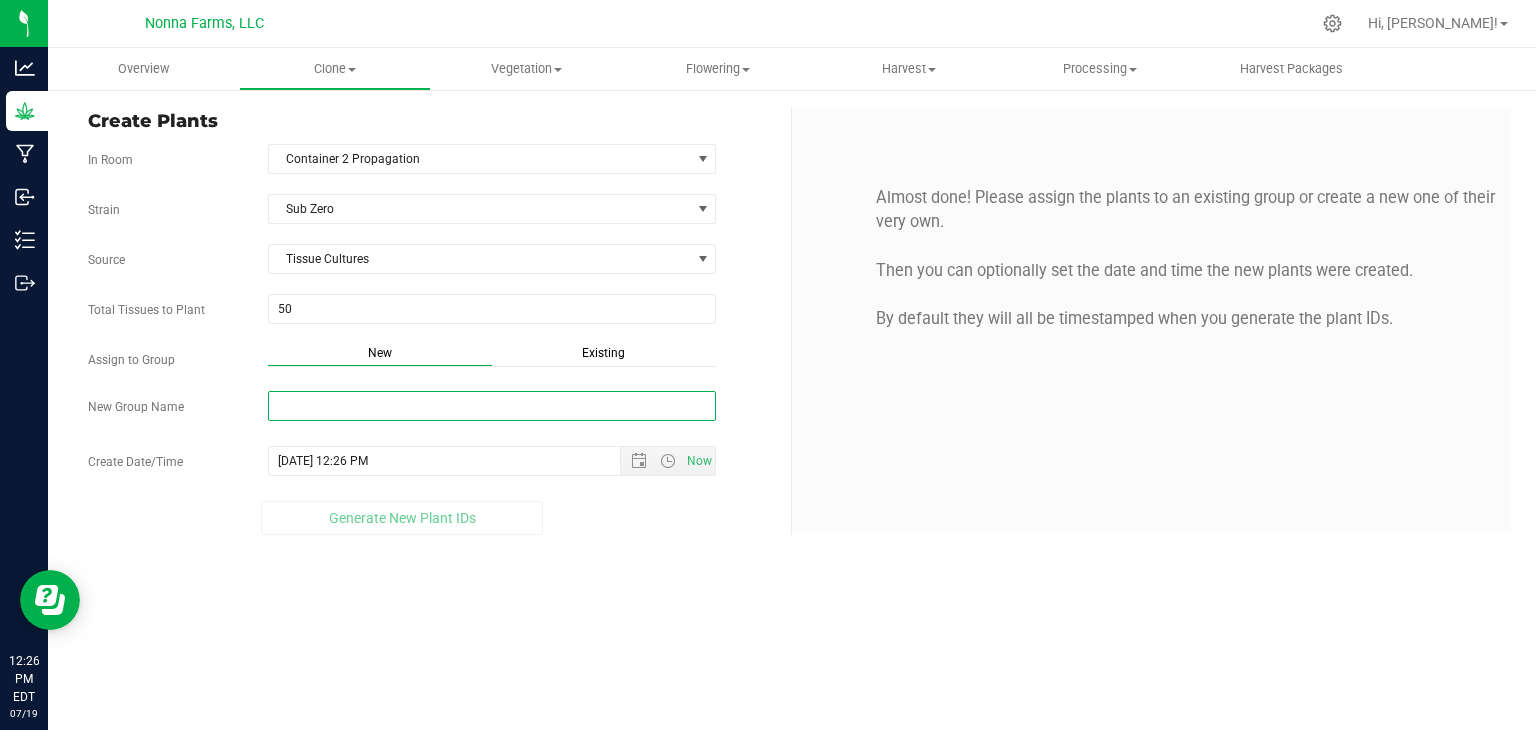 click on "New Group Name" at bounding box center [492, 406] 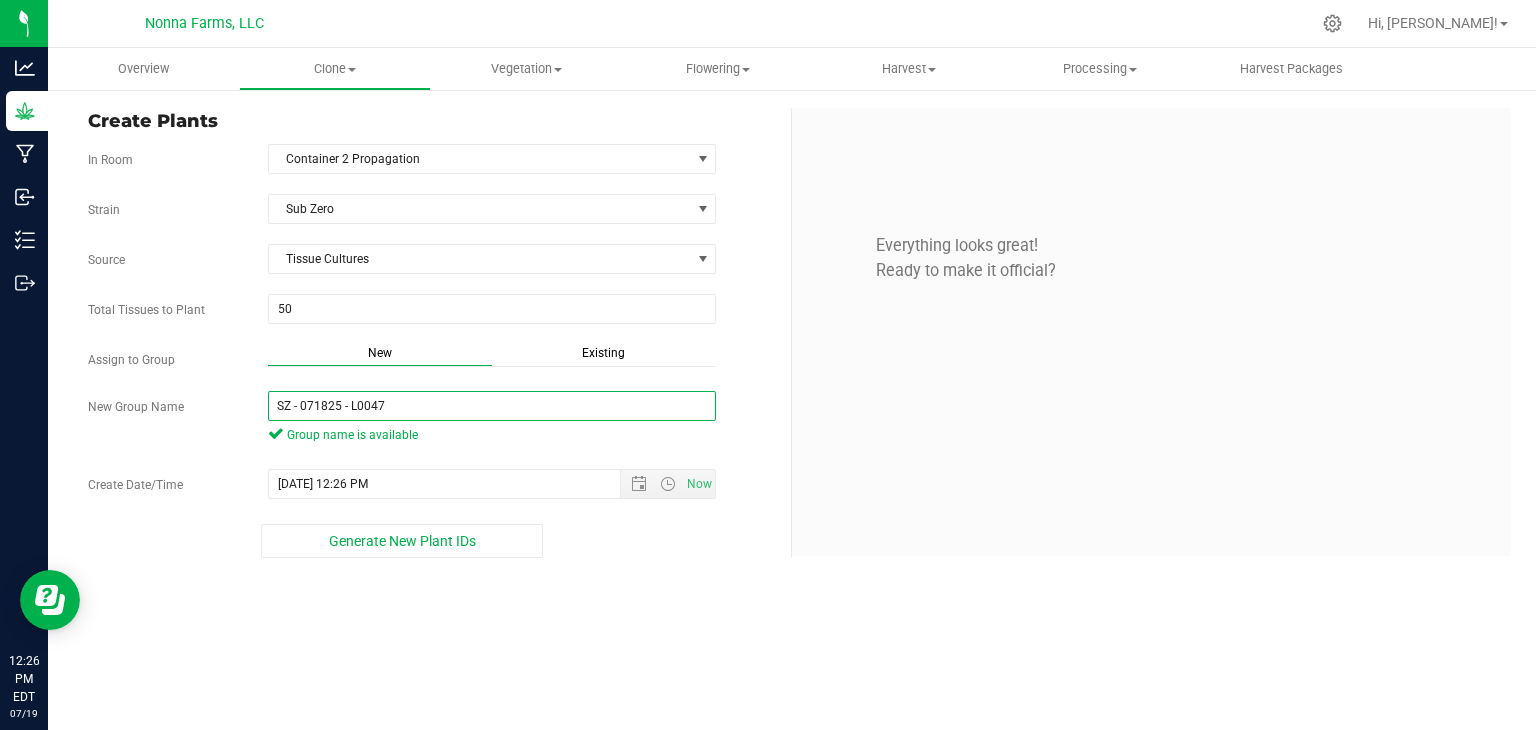 drag, startPoint x: 416, startPoint y: 409, endPoint x: 210, endPoint y: 388, distance: 207.06763 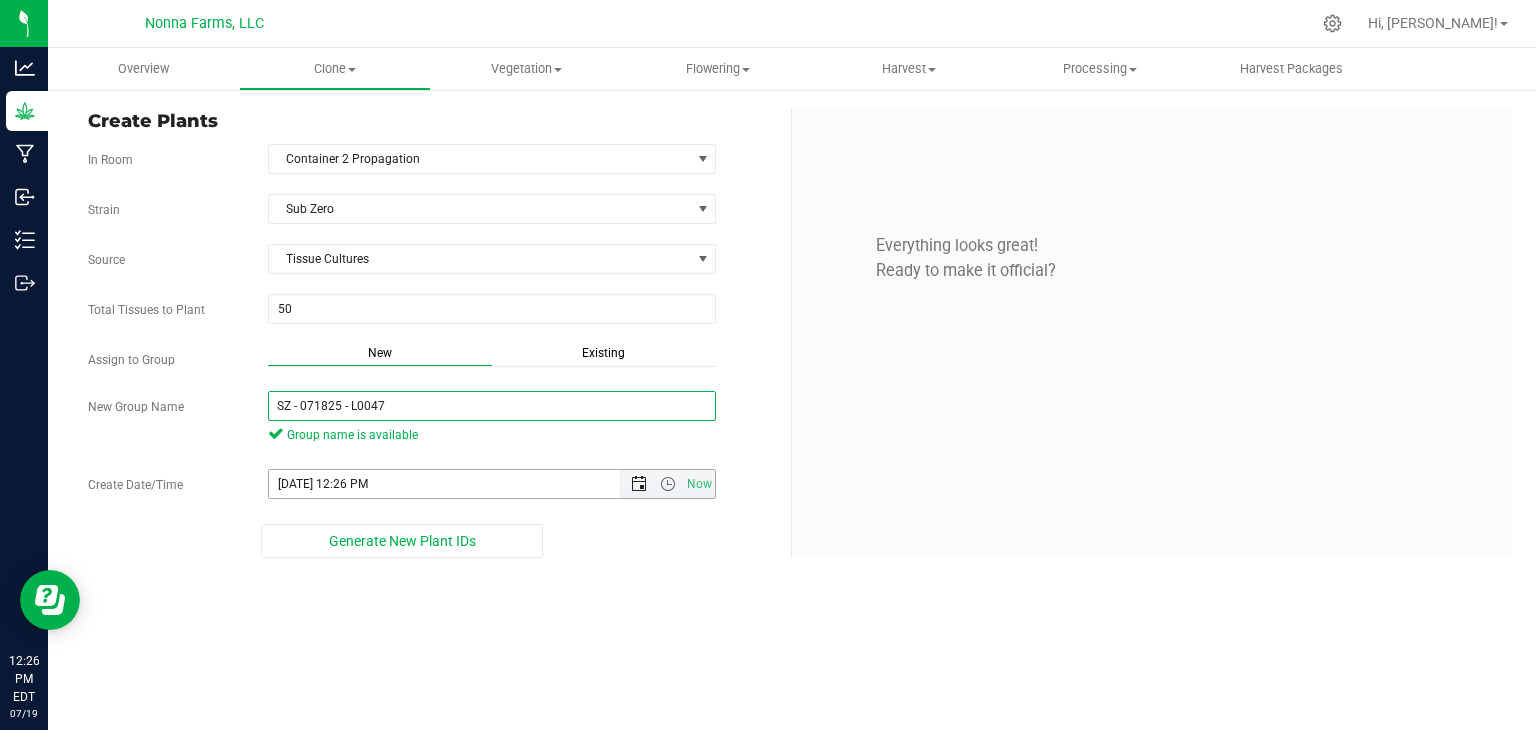 click at bounding box center (639, 484) 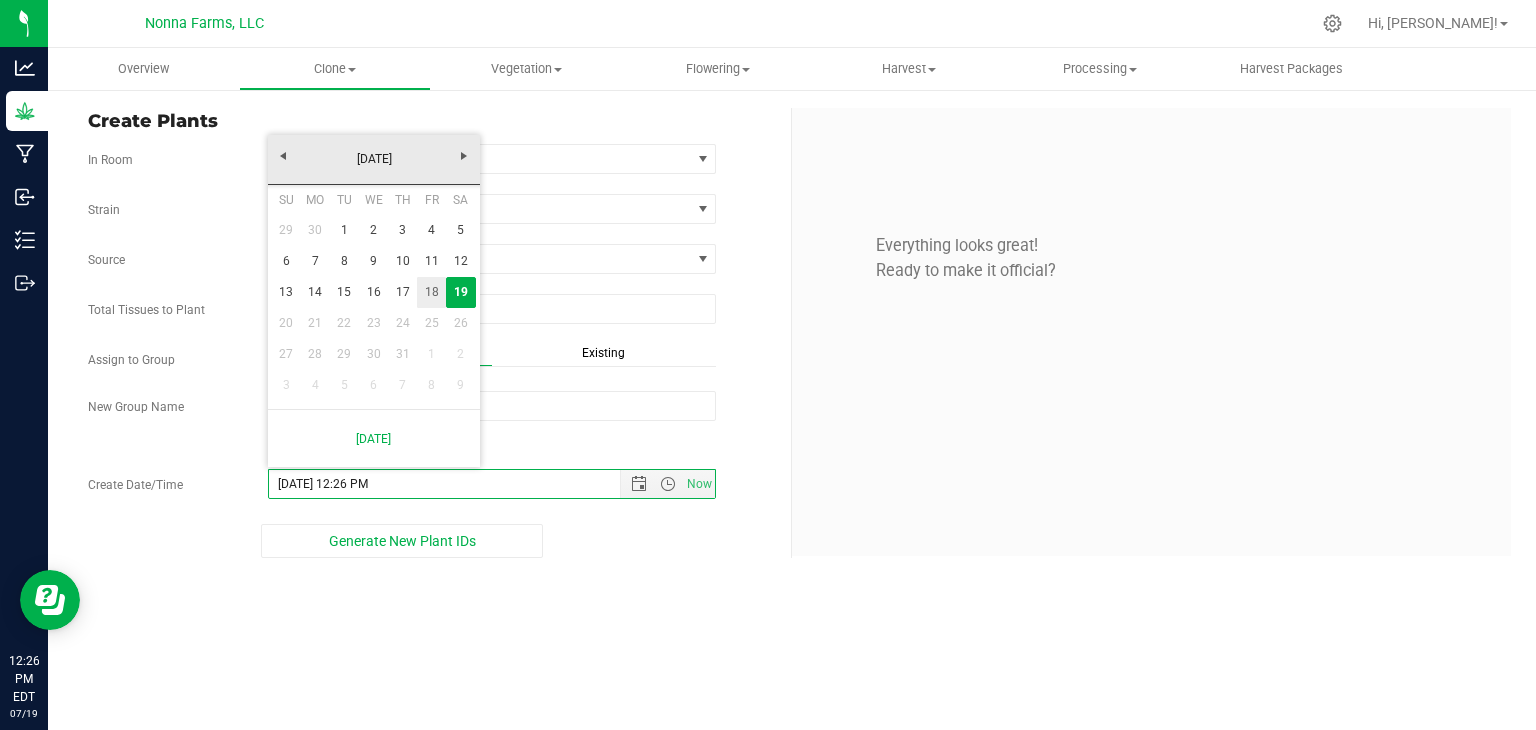 click on "18" at bounding box center (431, 292) 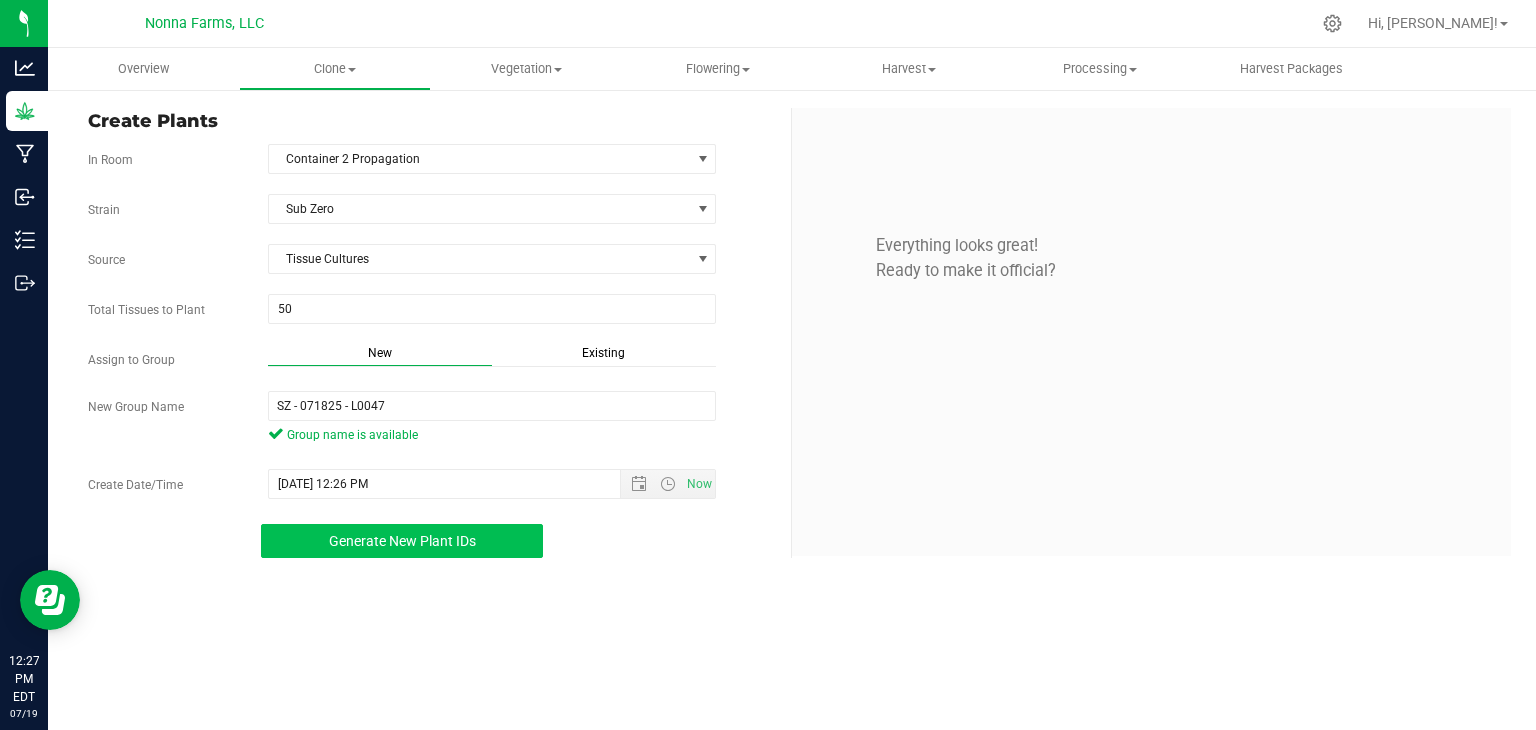 click on "Generate New Plant IDs" at bounding box center [402, 541] 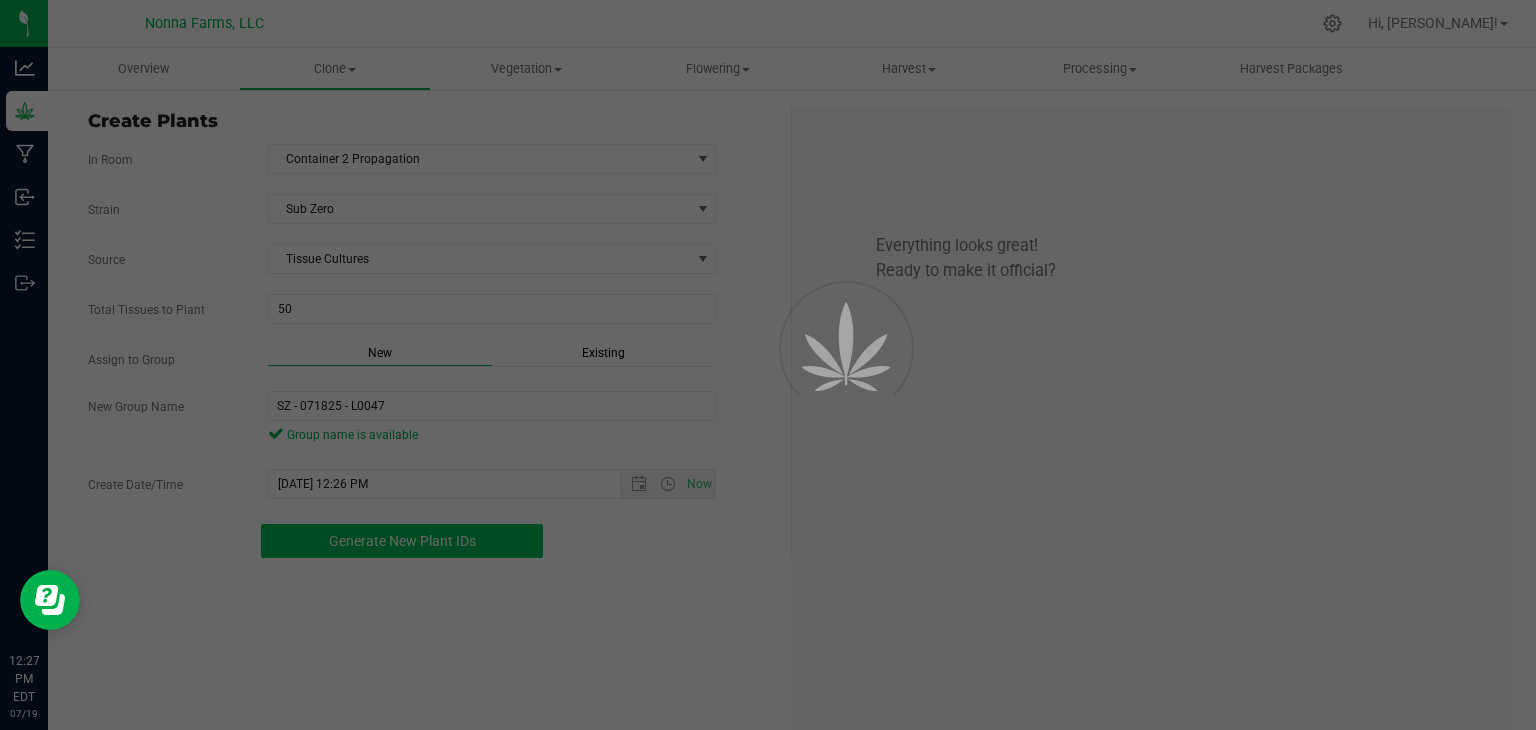 scroll, scrollTop: 60, scrollLeft: 0, axis: vertical 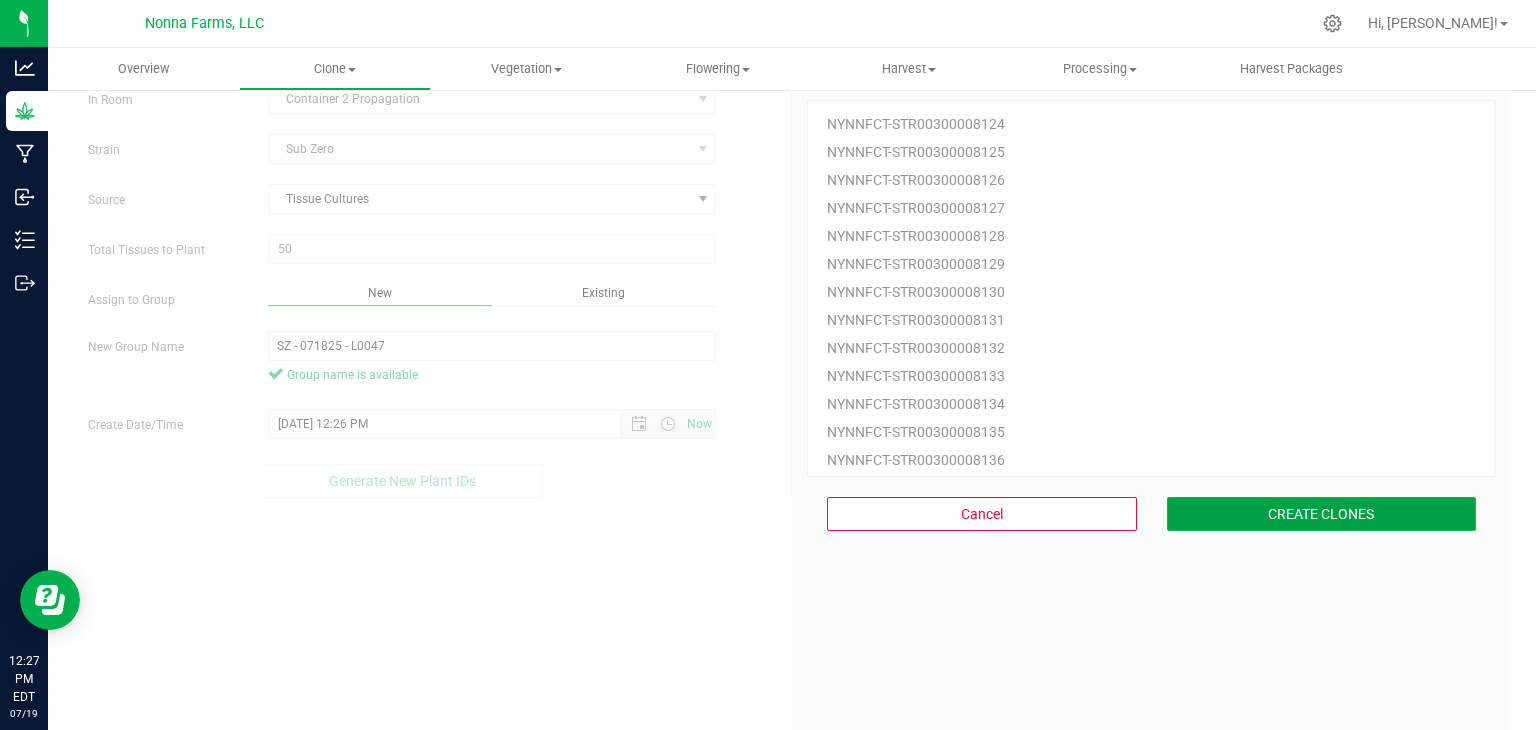 click on "CREATE CLONES" at bounding box center [1322, 514] 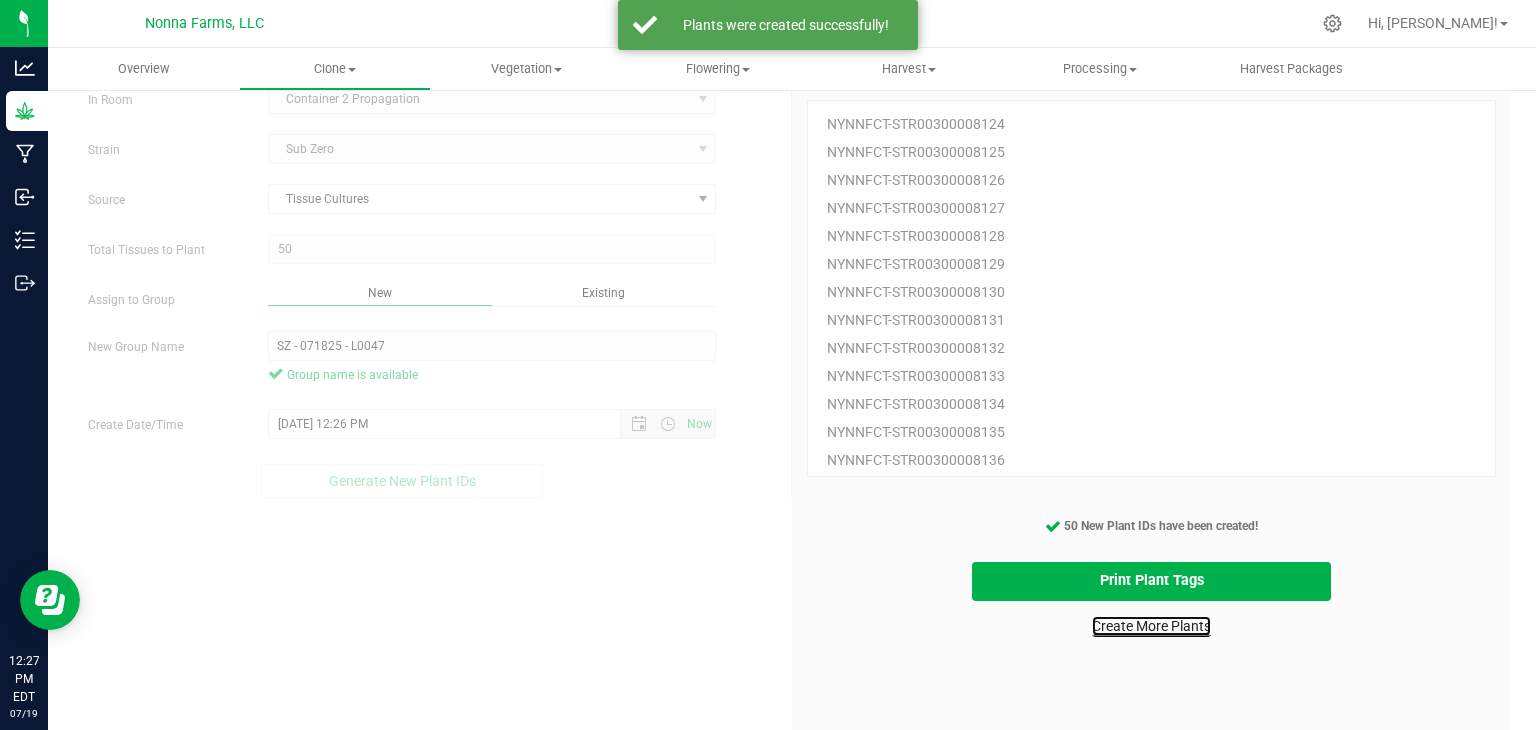 click on "Create More Plants" at bounding box center [1151, 626] 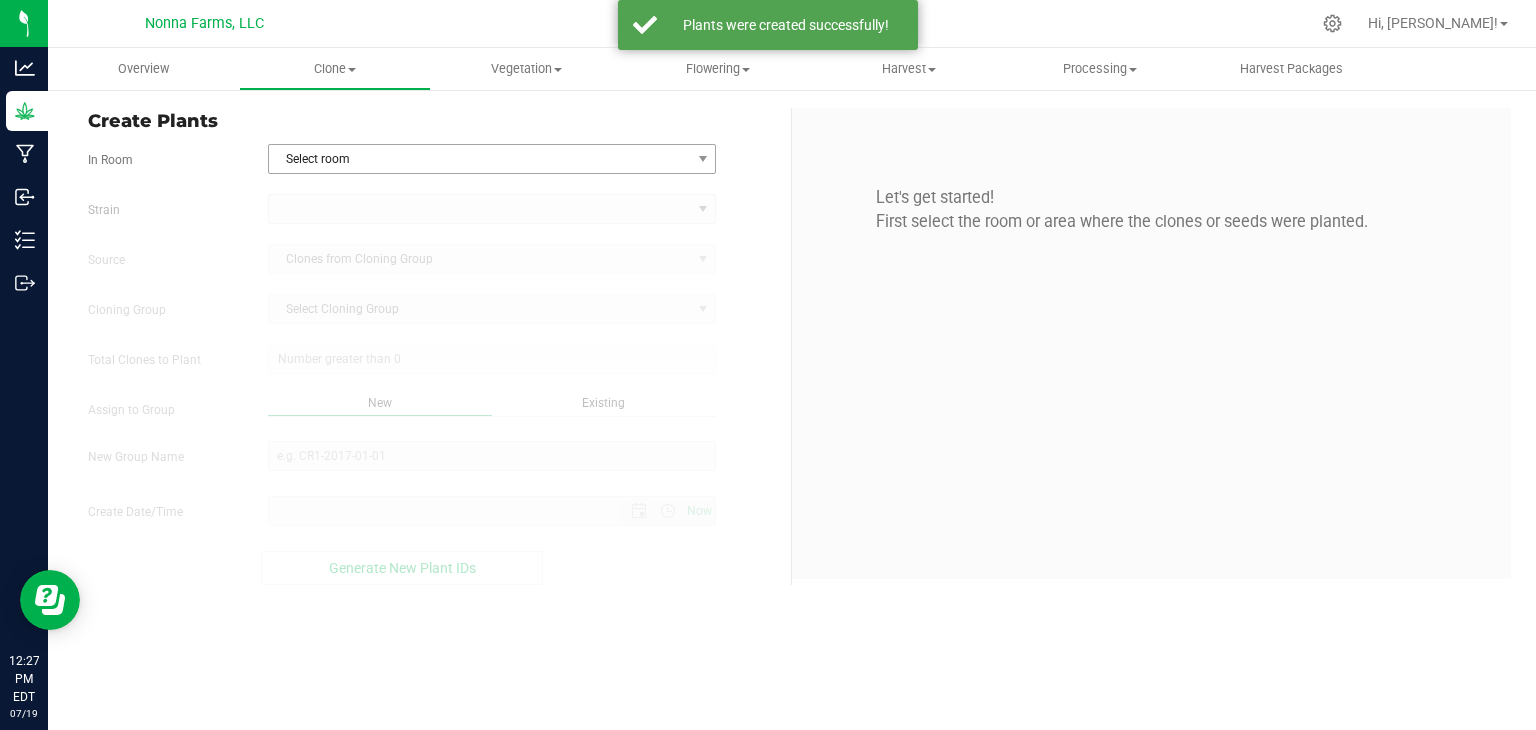 scroll, scrollTop: 0, scrollLeft: 0, axis: both 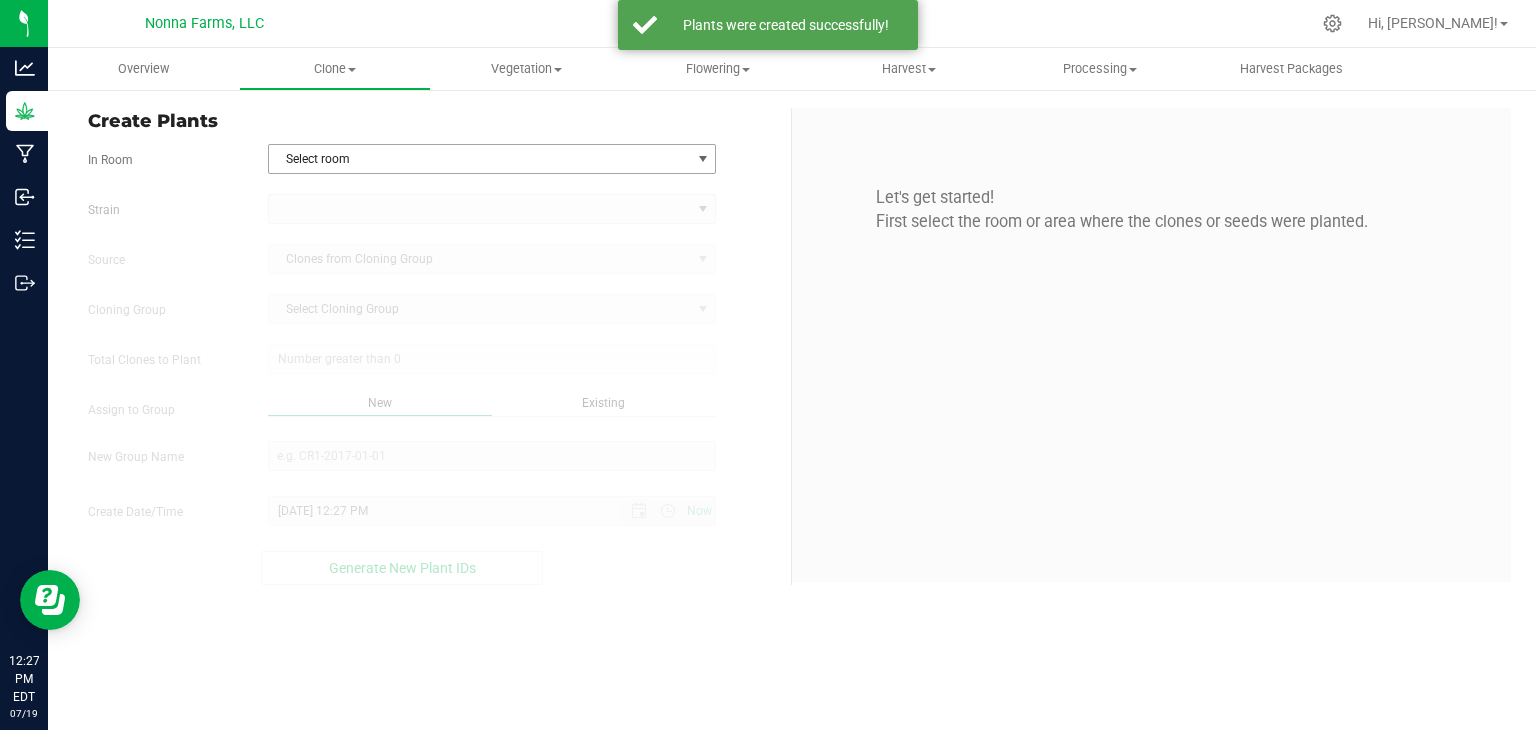 click on "Select room" at bounding box center (480, 159) 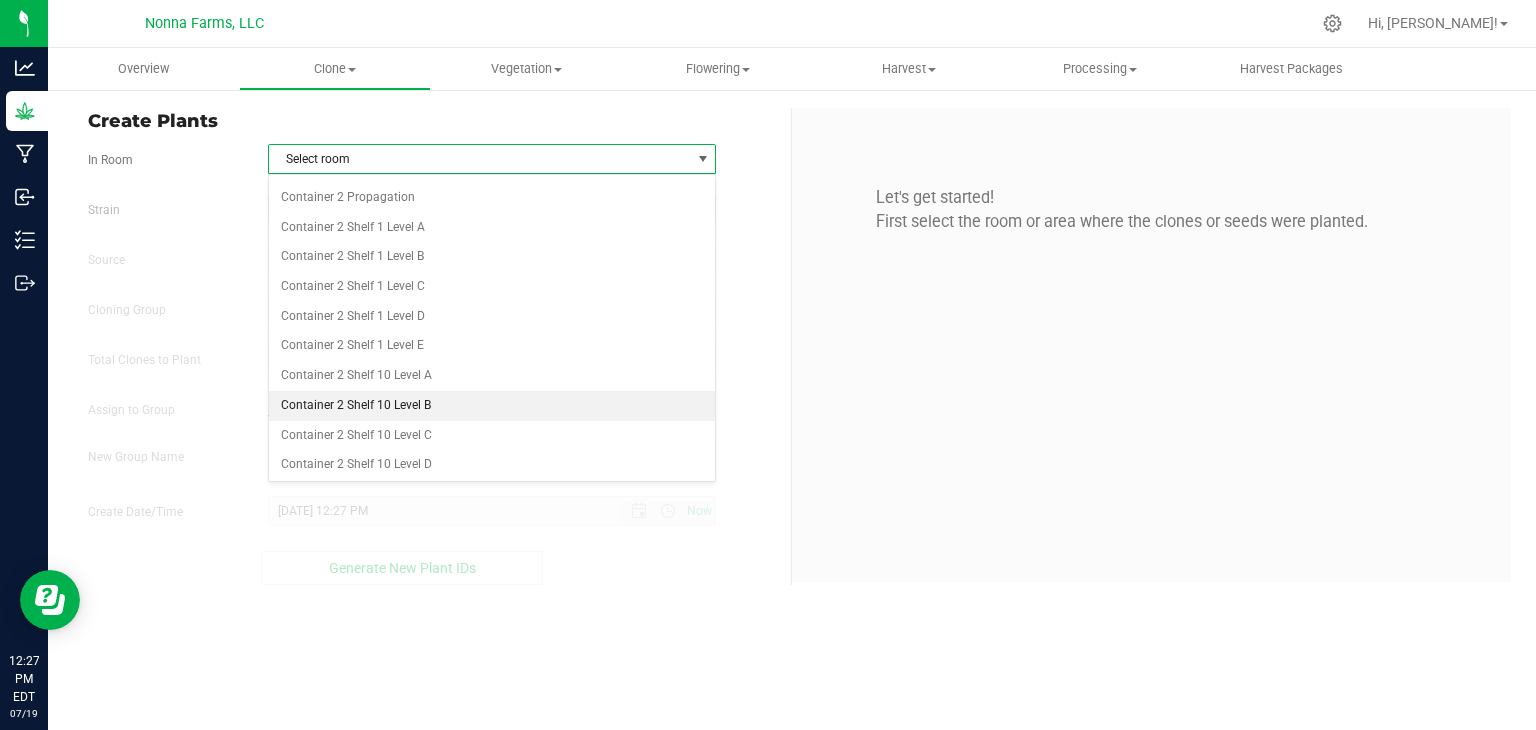 scroll, scrollTop: 2600, scrollLeft: 0, axis: vertical 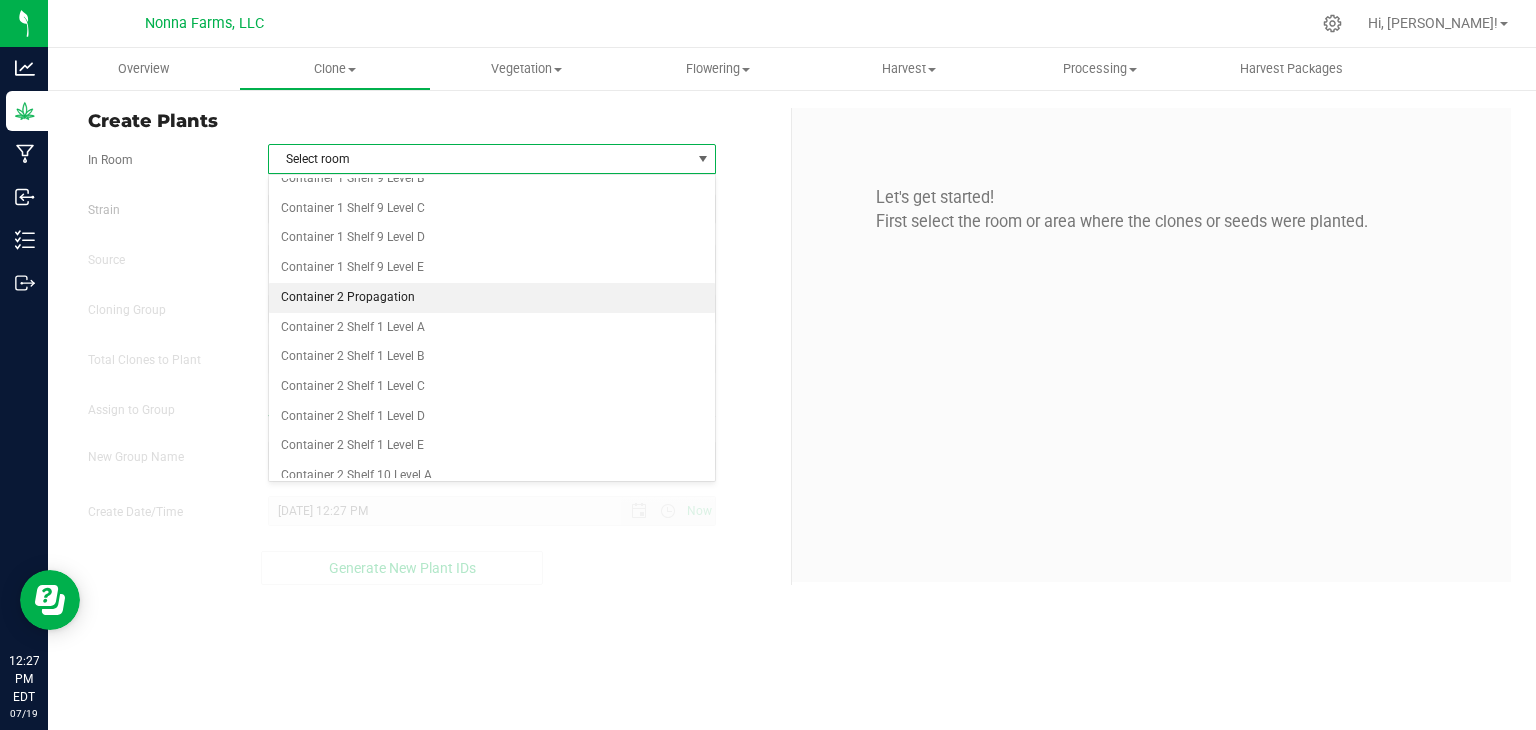 click on "Container 2 Propagation" at bounding box center (492, 298) 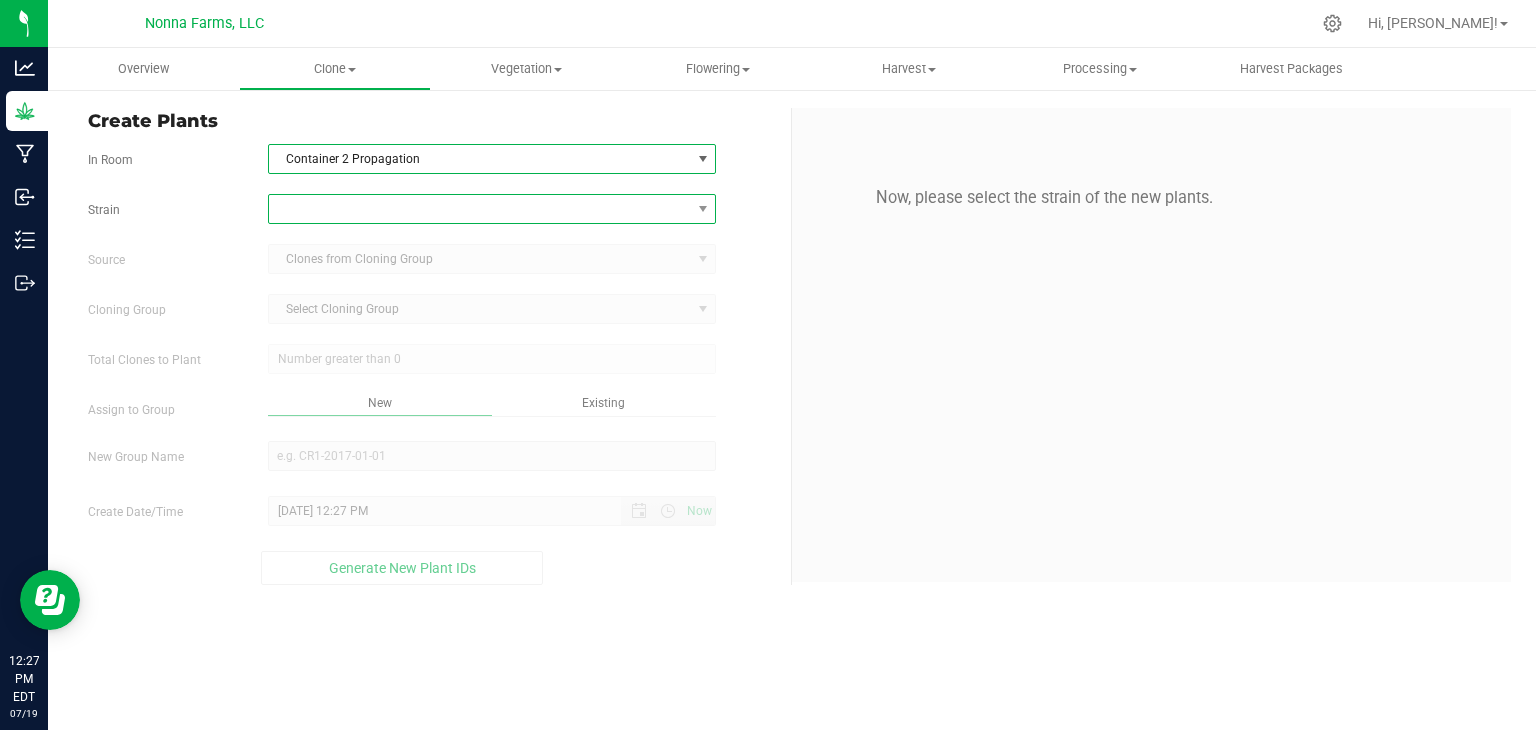 click at bounding box center (480, 209) 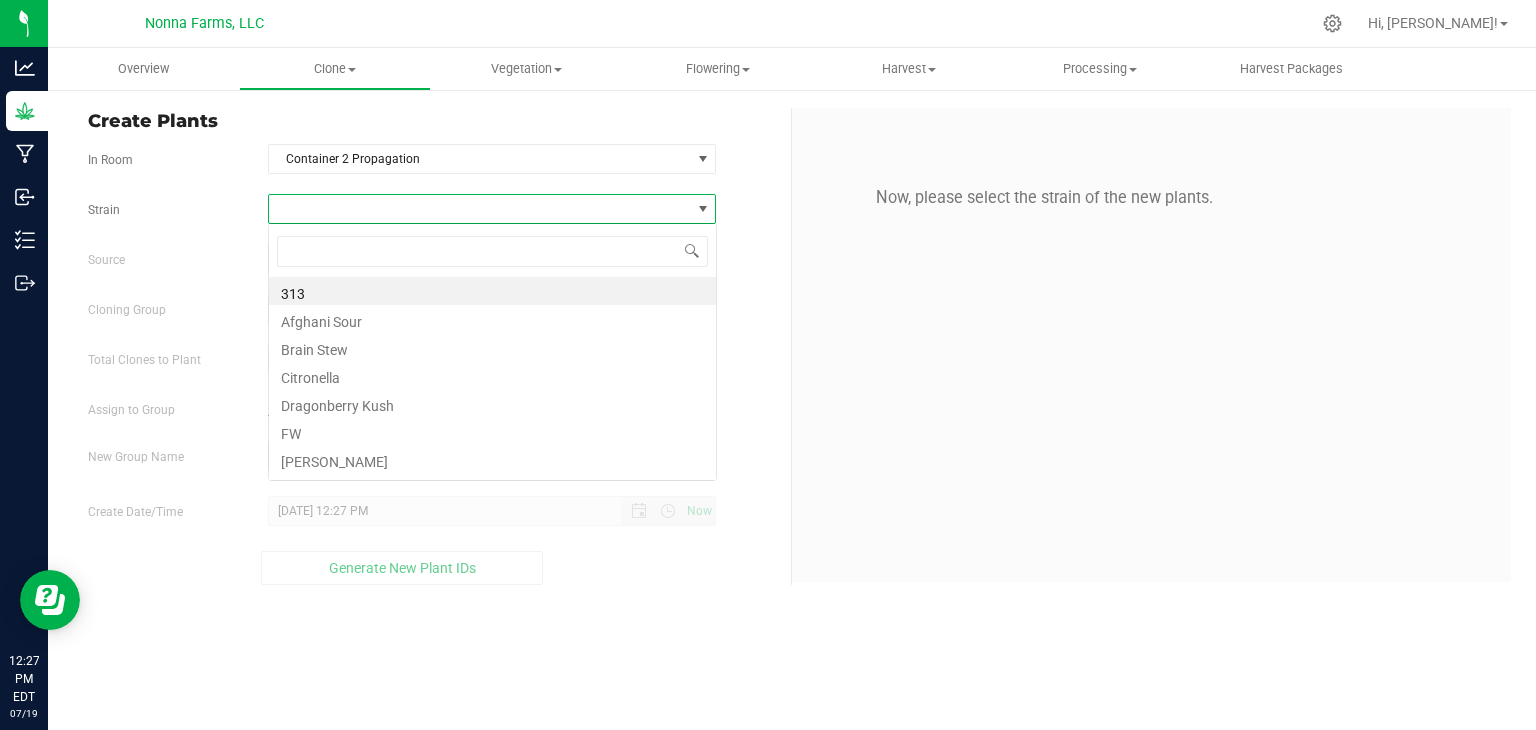 scroll, scrollTop: 99970, scrollLeft: 99551, axis: both 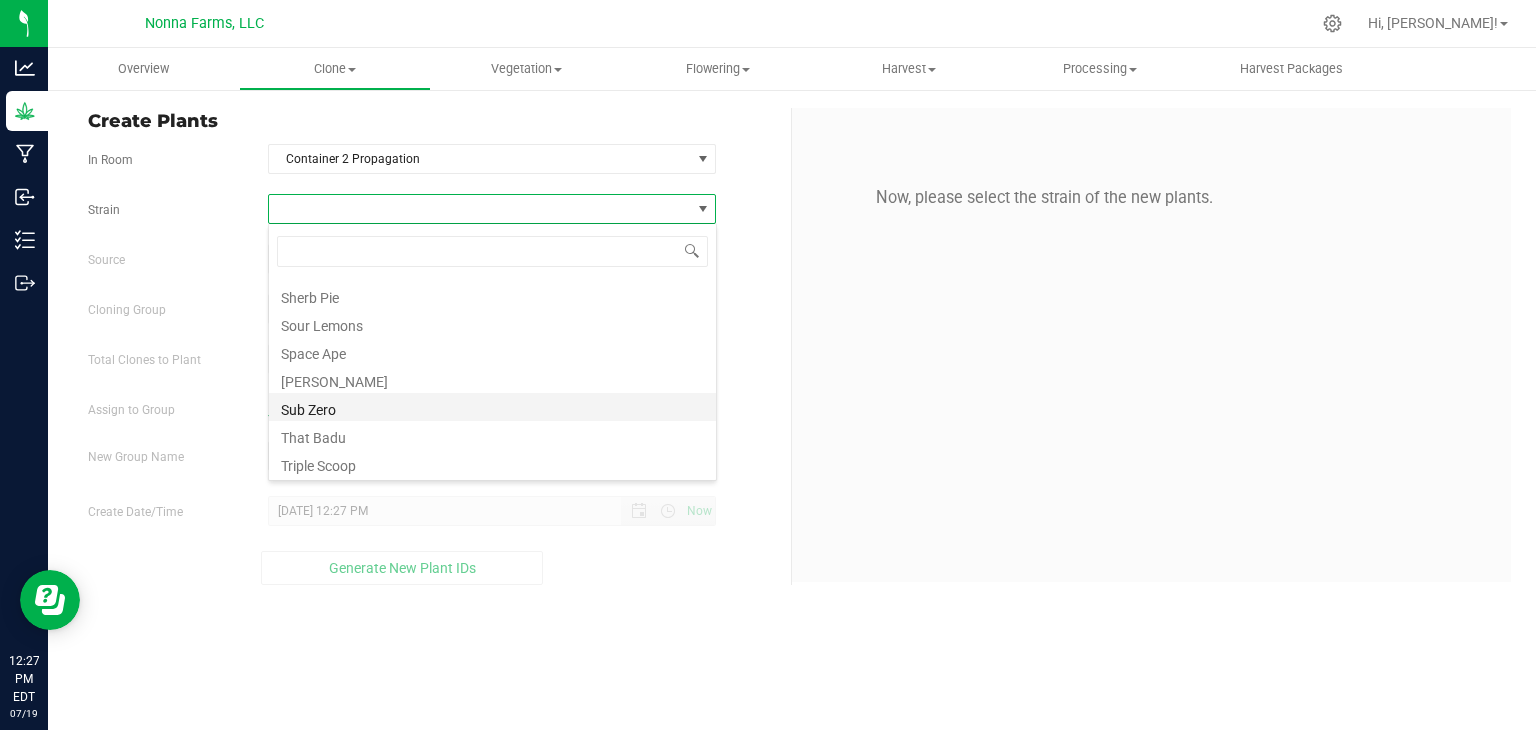 click on "Sub Zero" at bounding box center [492, 407] 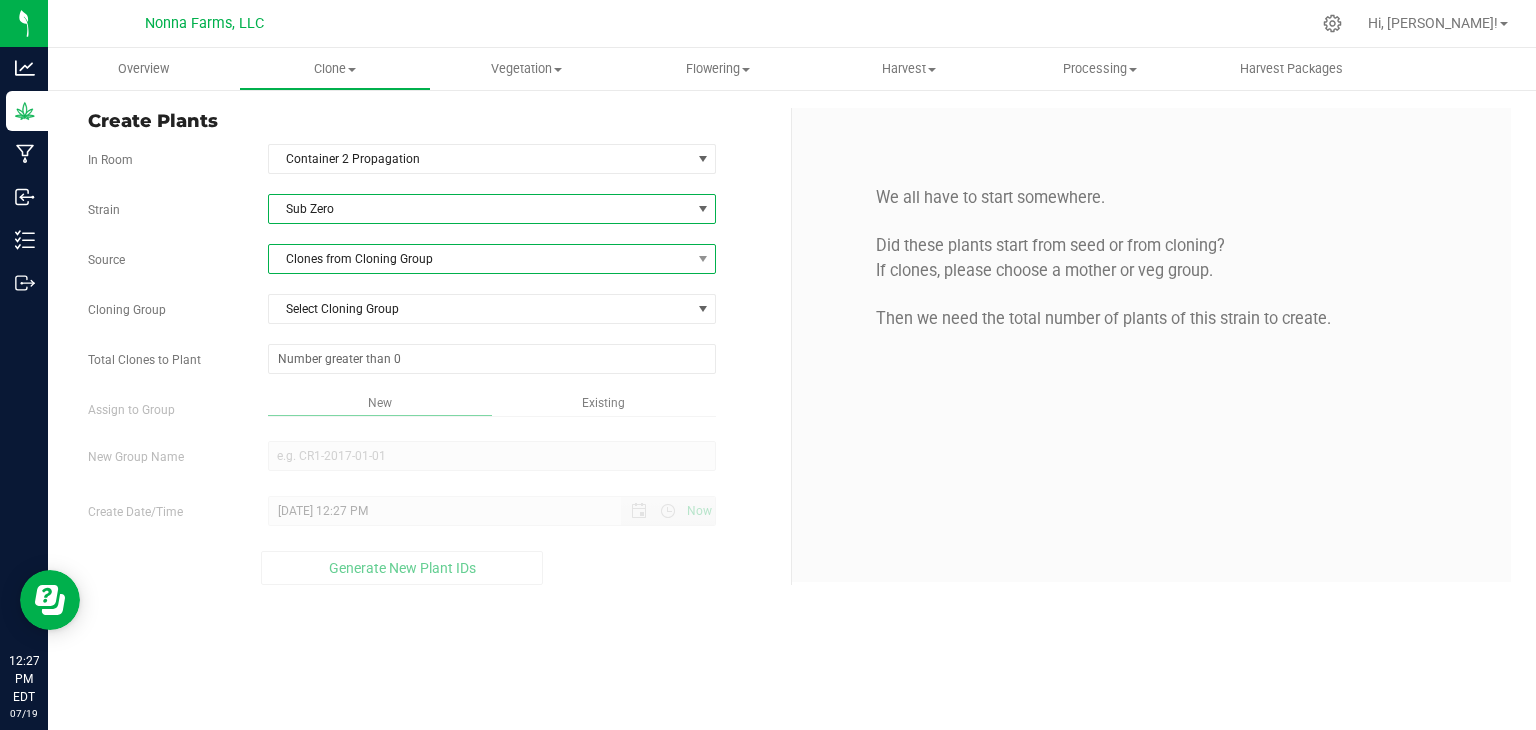 click on "Clones from Cloning Group" at bounding box center [480, 259] 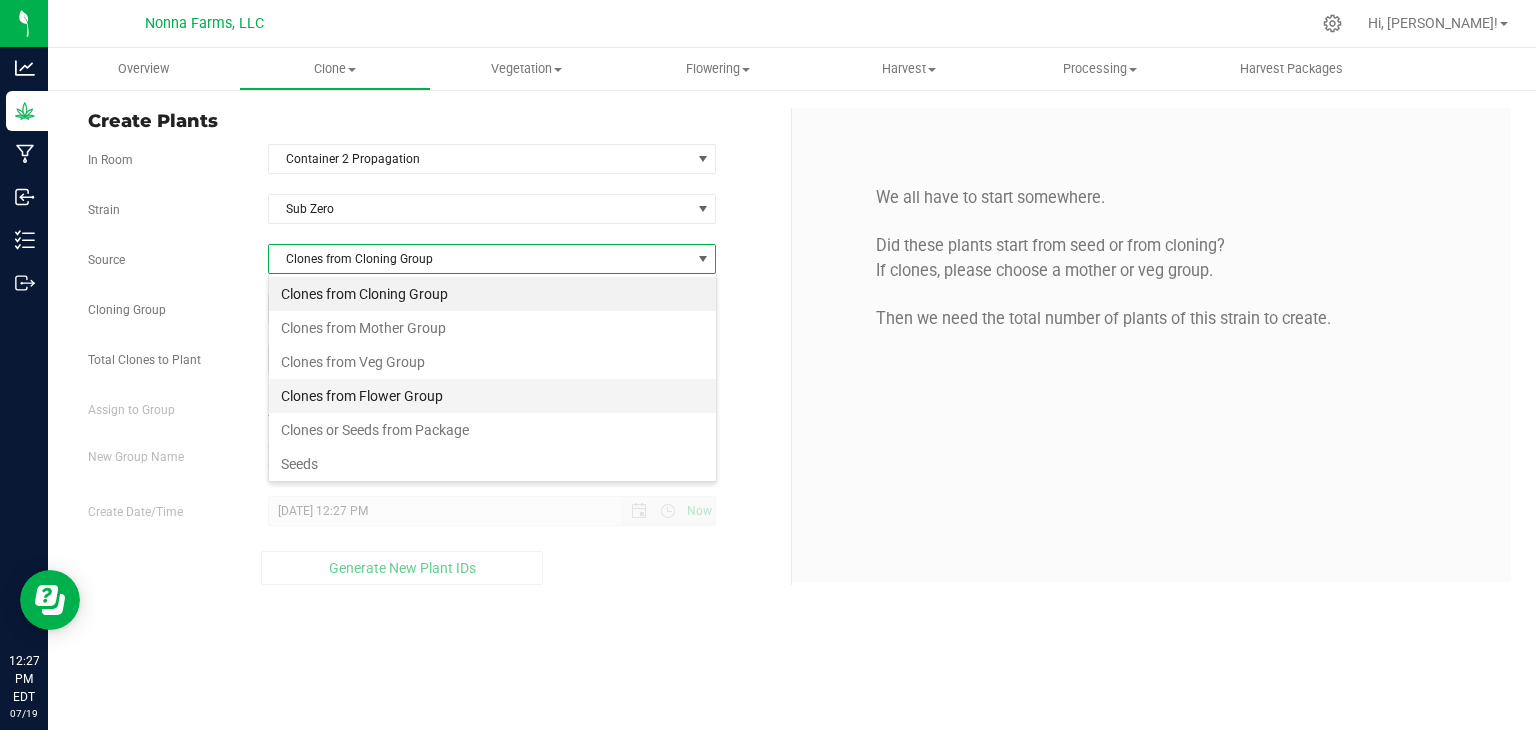scroll, scrollTop: 99970, scrollLeft: 99551, axis: both 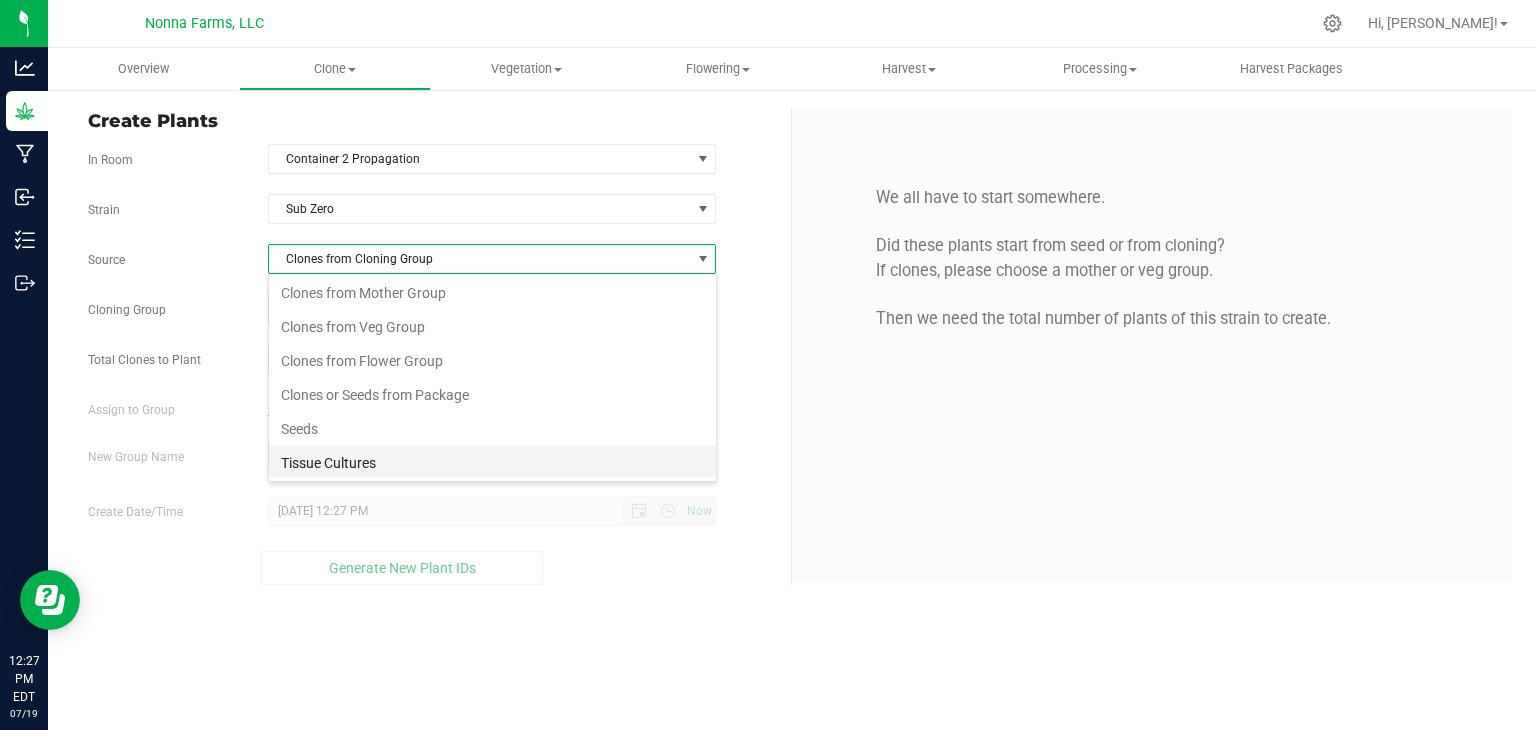 click on "Tissue Cultures" at bounding box center [492, 463] 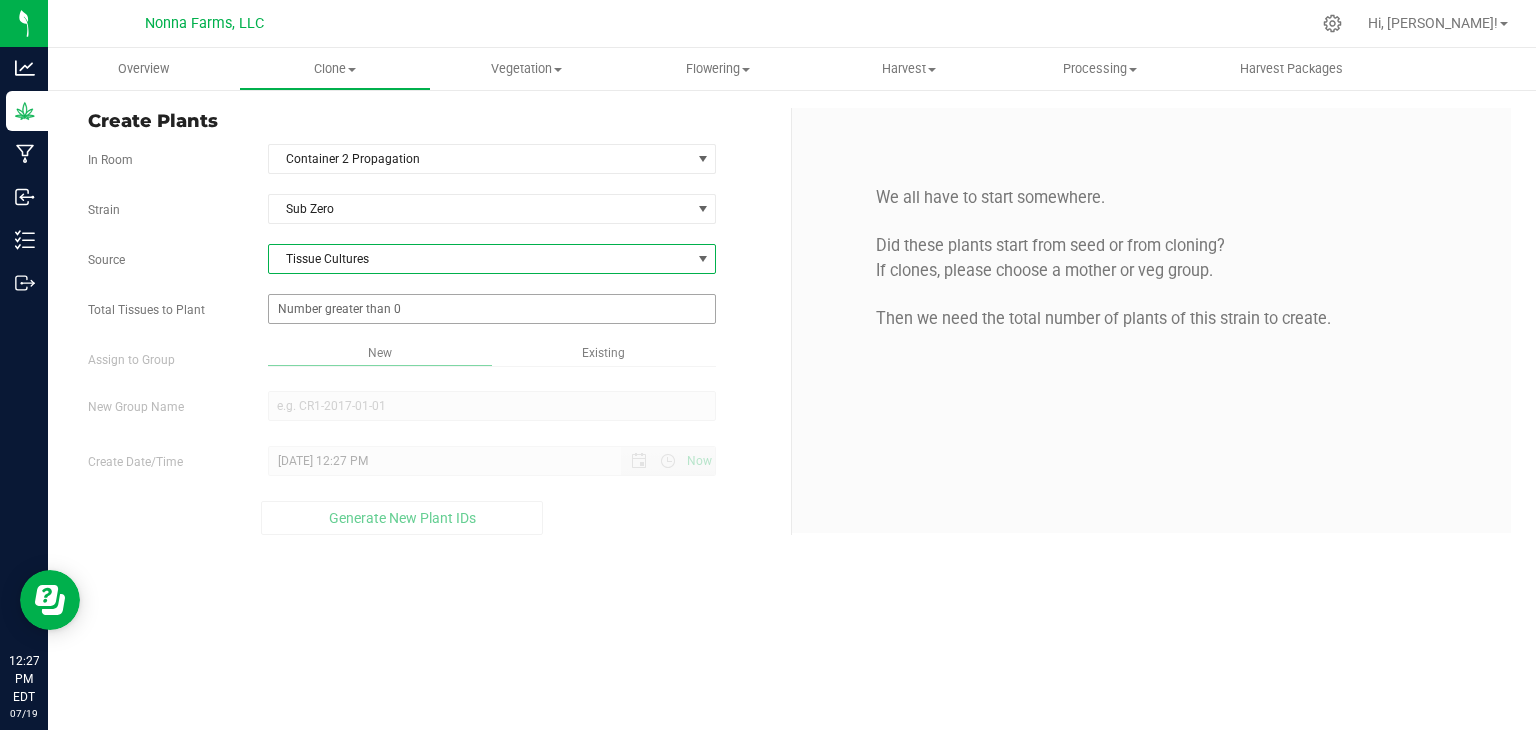 click at bounding box center [492, 309] 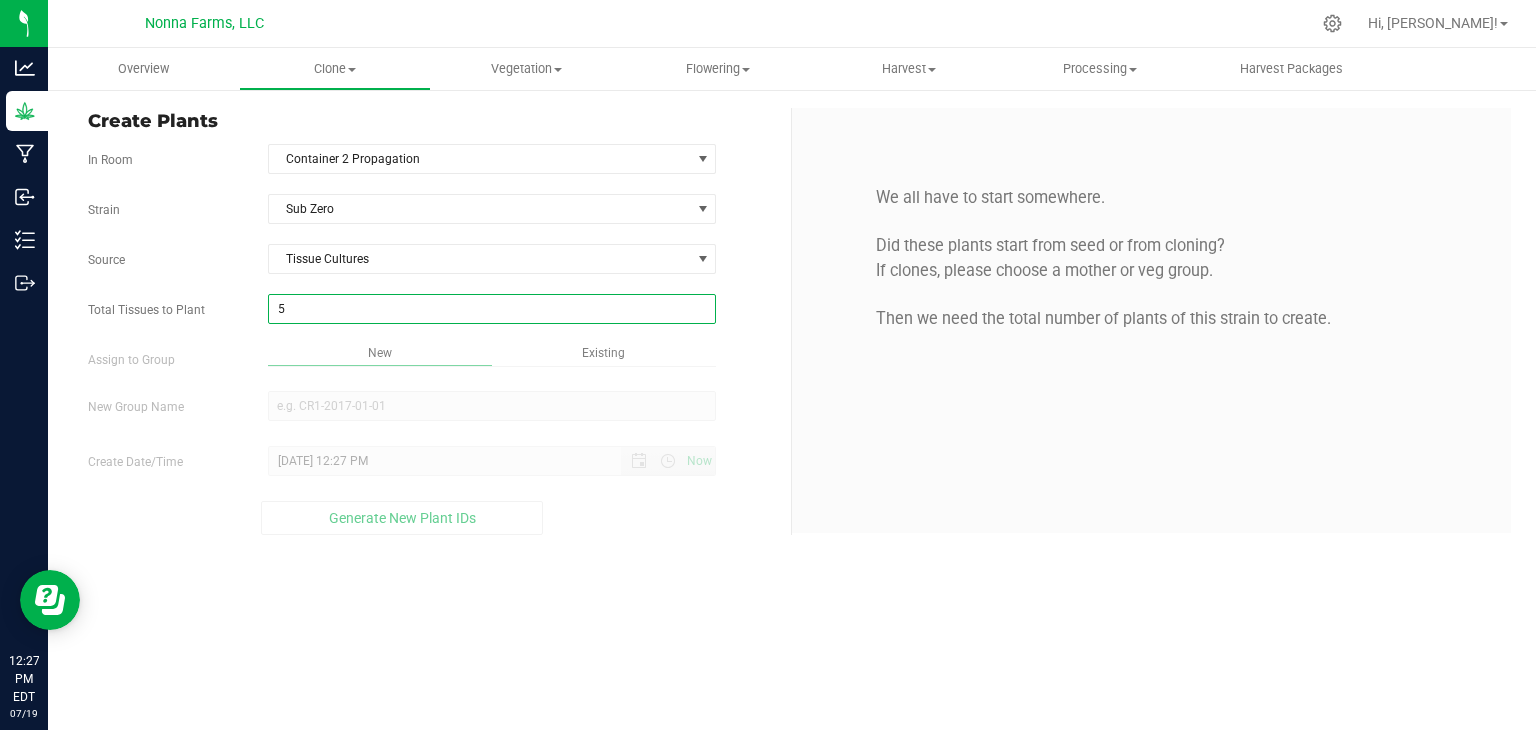 type on "50" 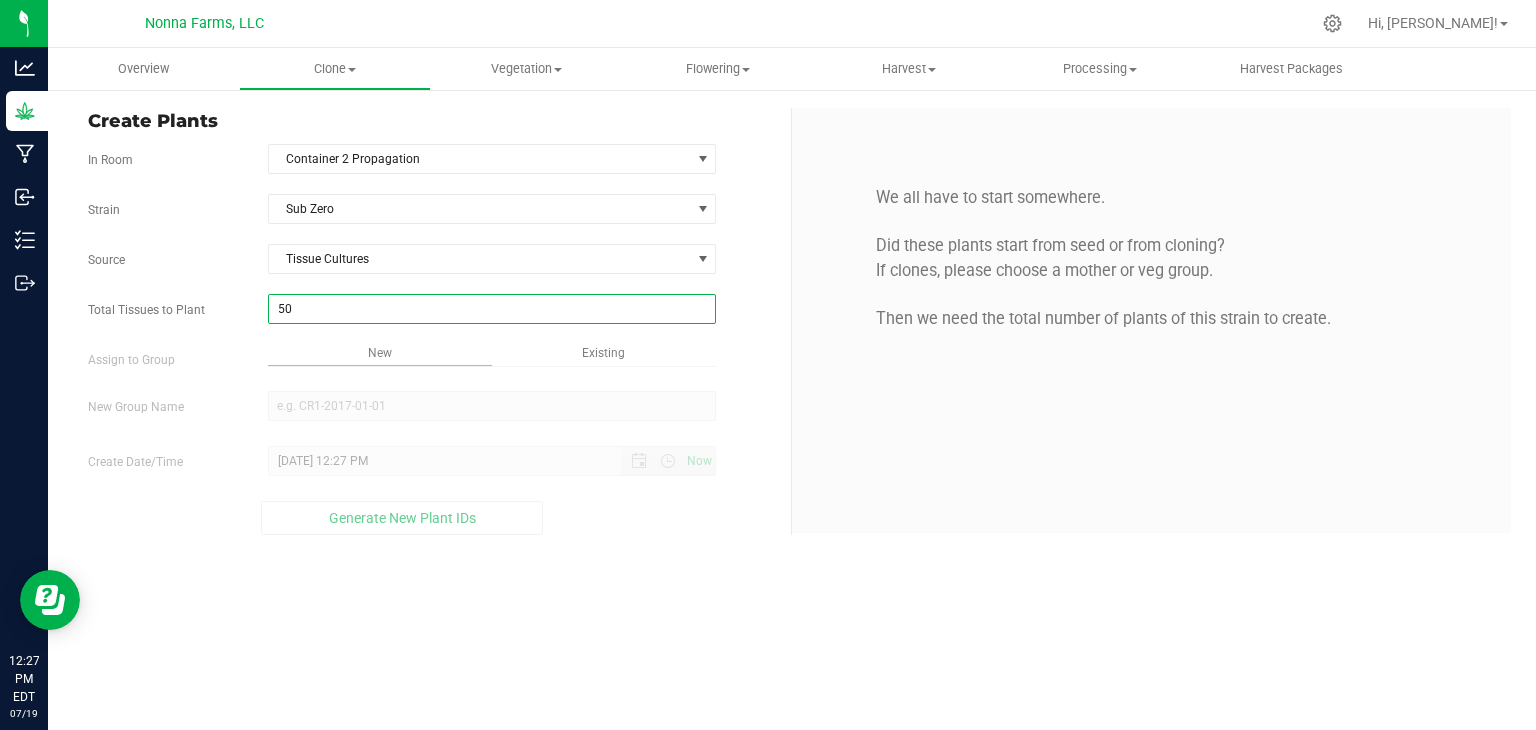 type on "50" 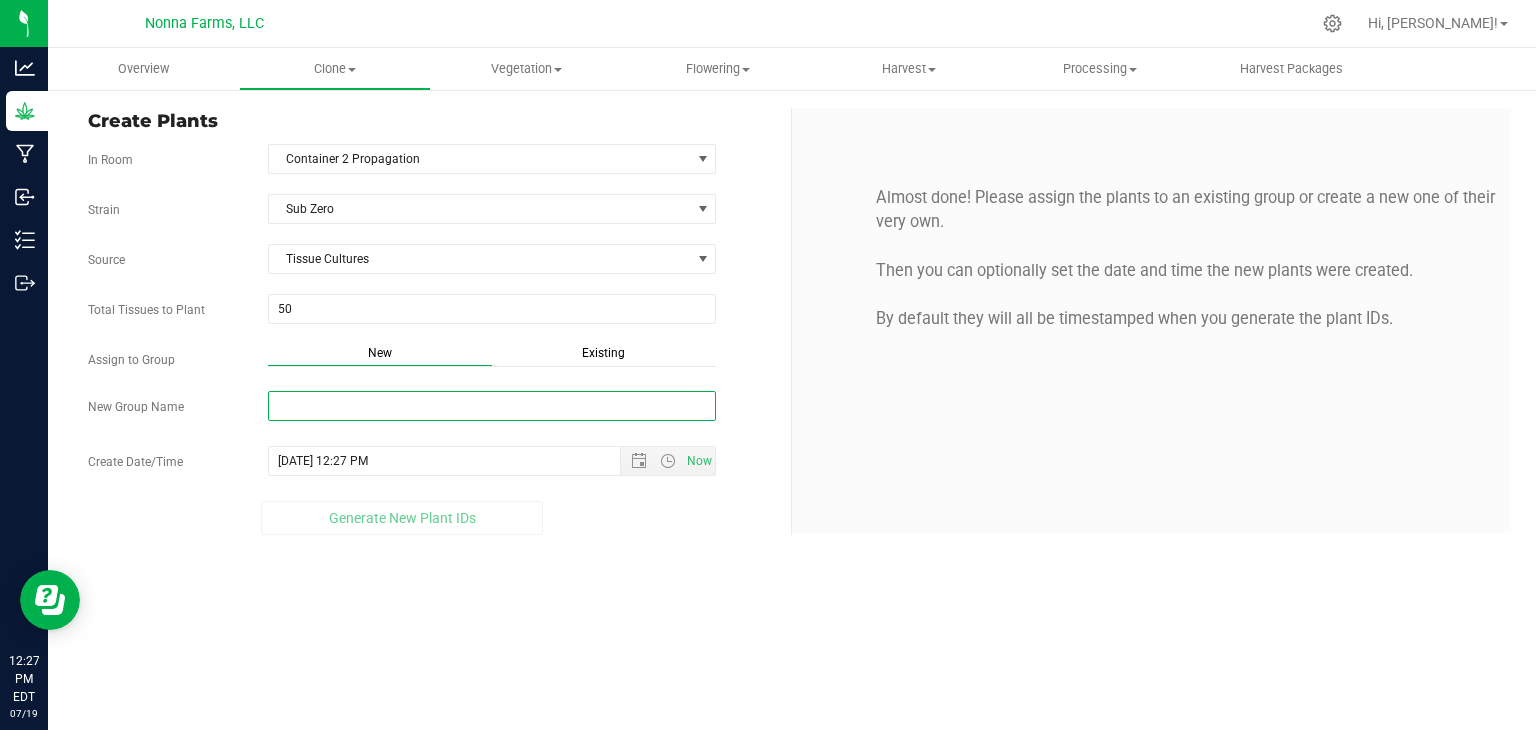 click on "New Group Name" at bounding box center (492, 406) 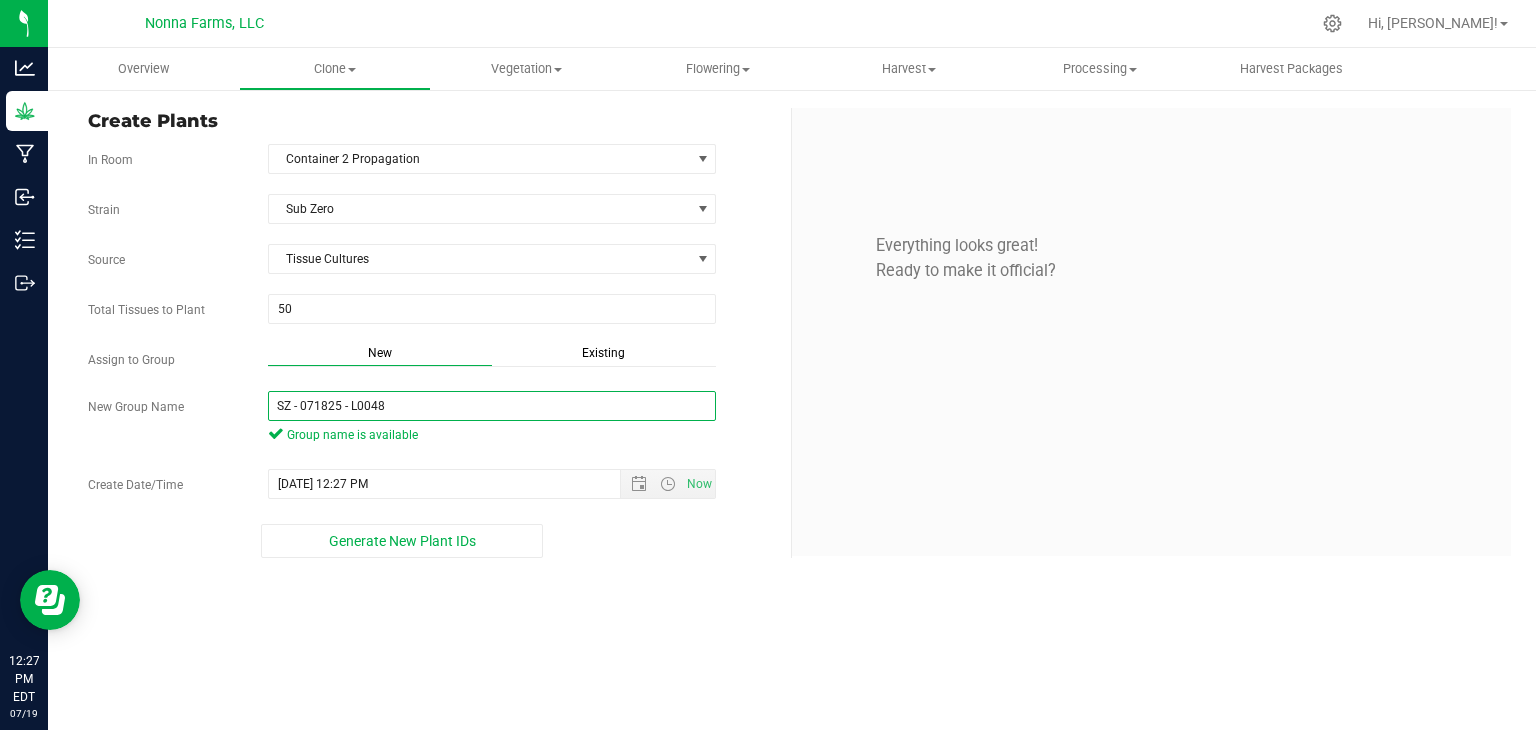 drag, startPoint x: 447, startPoint y: 407, endPoint x: 164, endPoint y: 409, distance: 283.00708 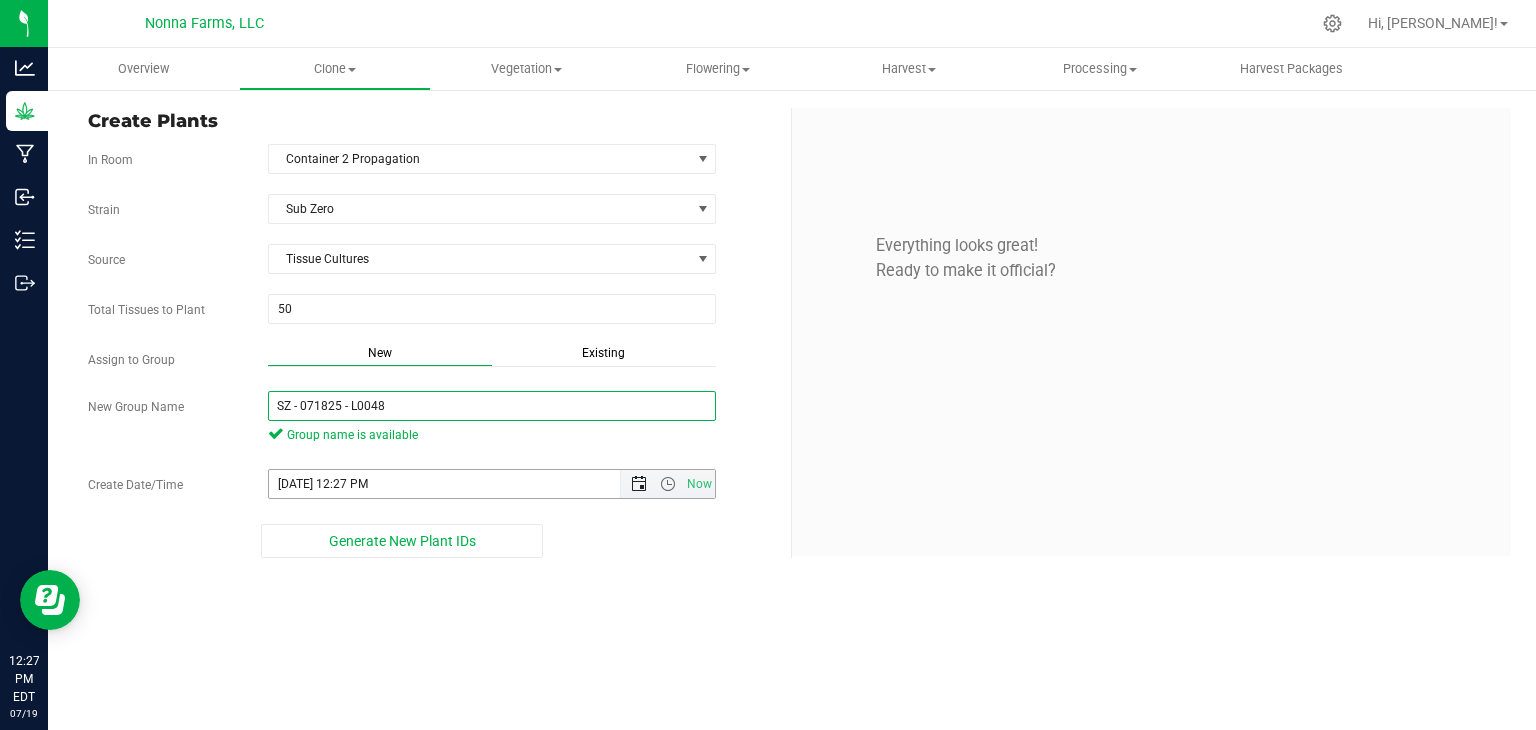 click at bounding box center [639, 484] 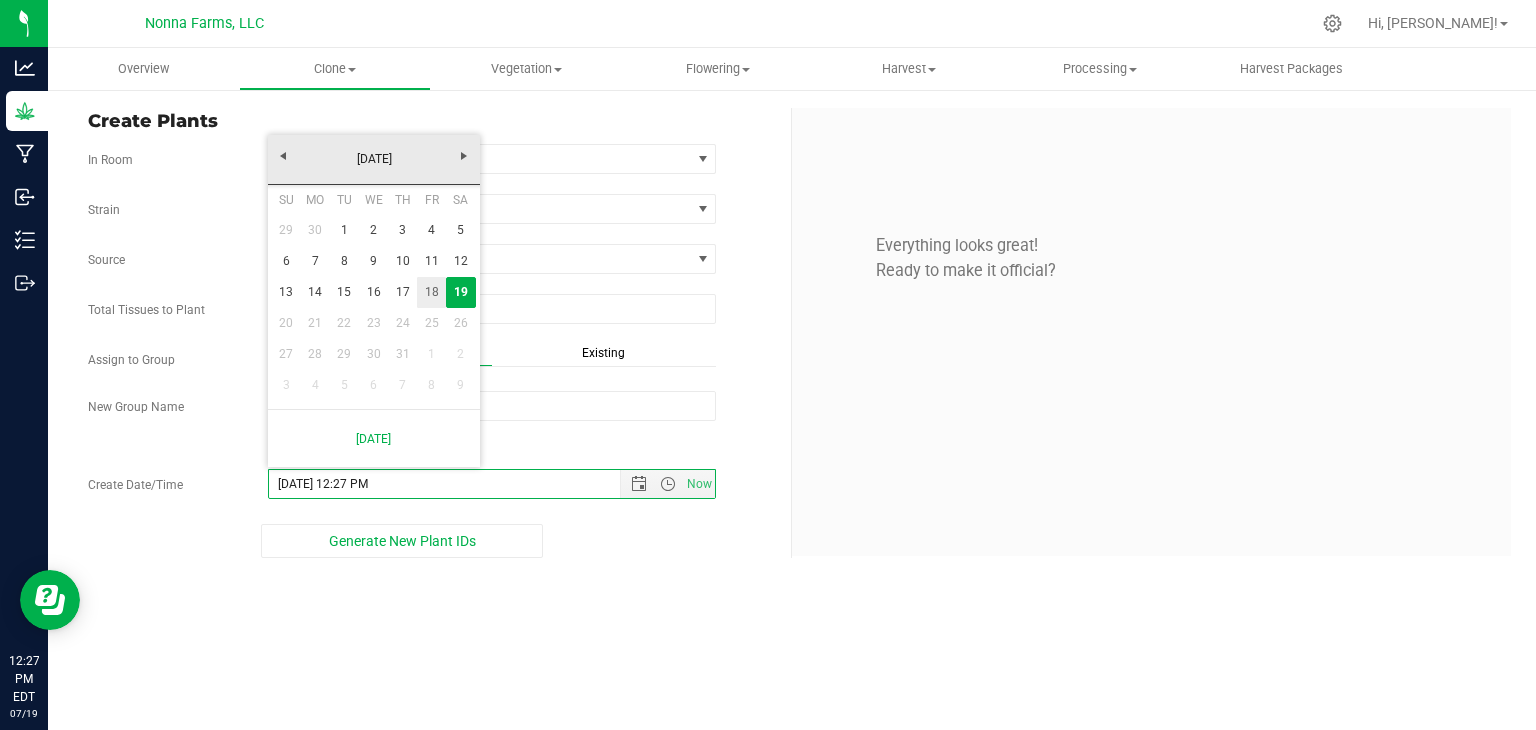 click on "18" at bounding box center [431, 292] 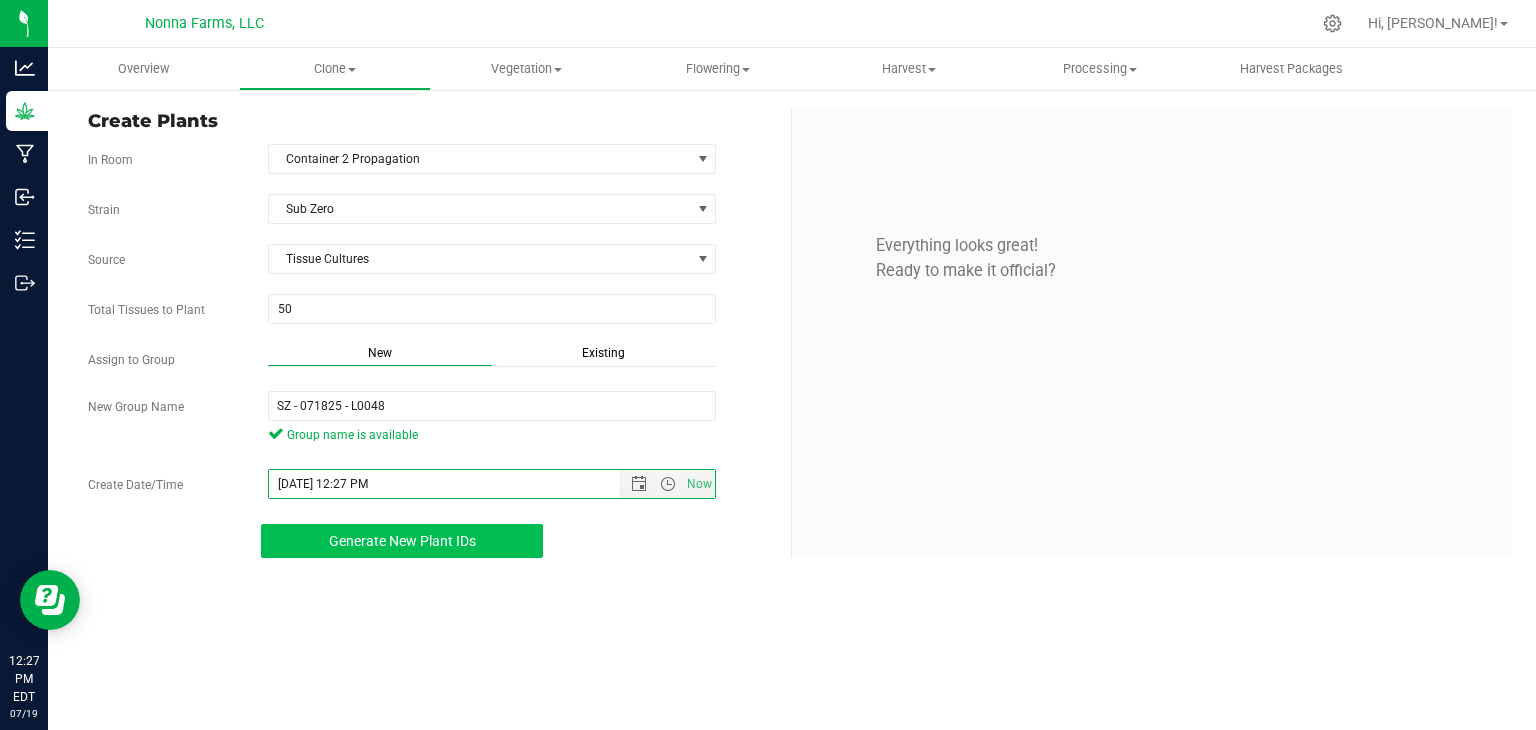 click on "Generate New Plant IDs" at bounding box center (402, 541) 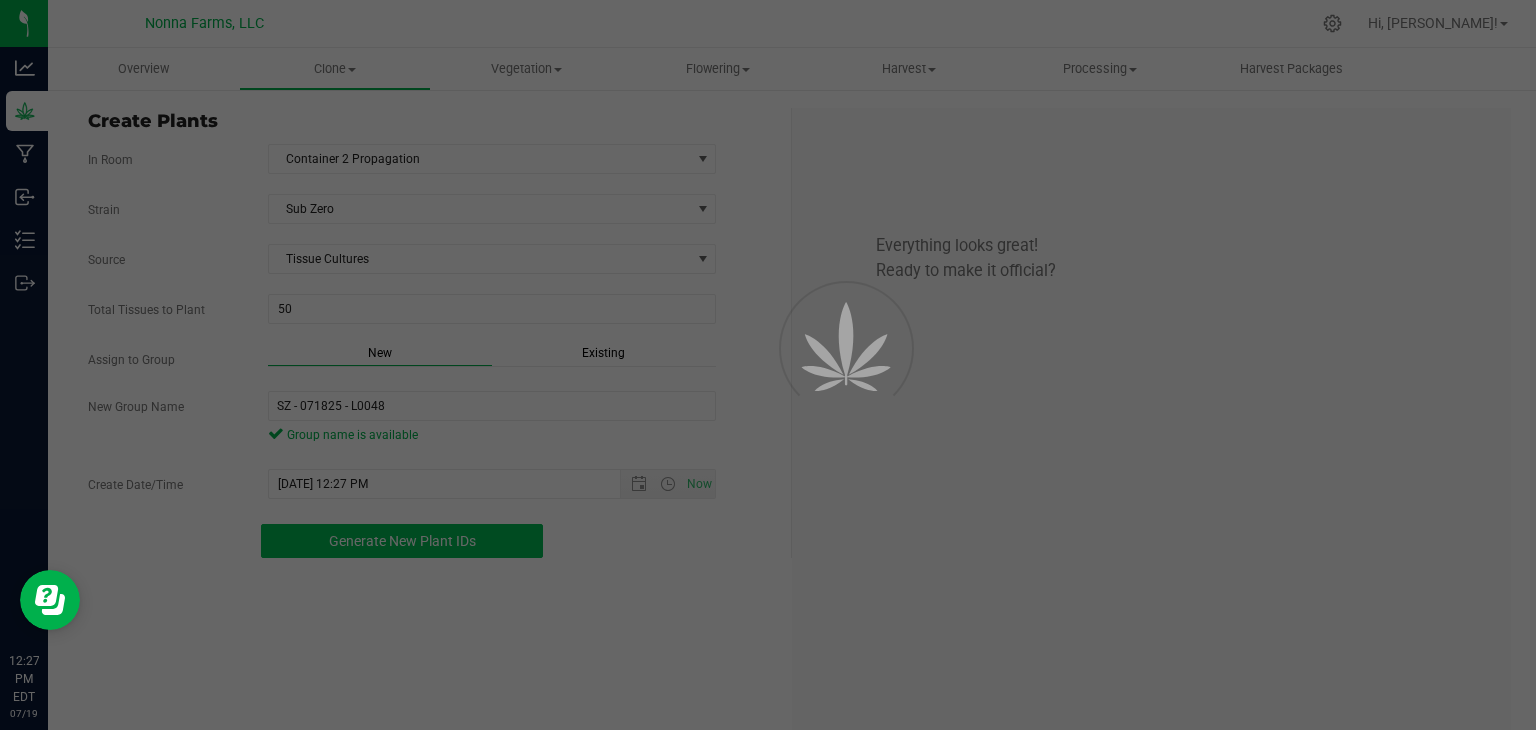 scroll, scrollTop: 60, scrollLeft: 0, axis: vertical 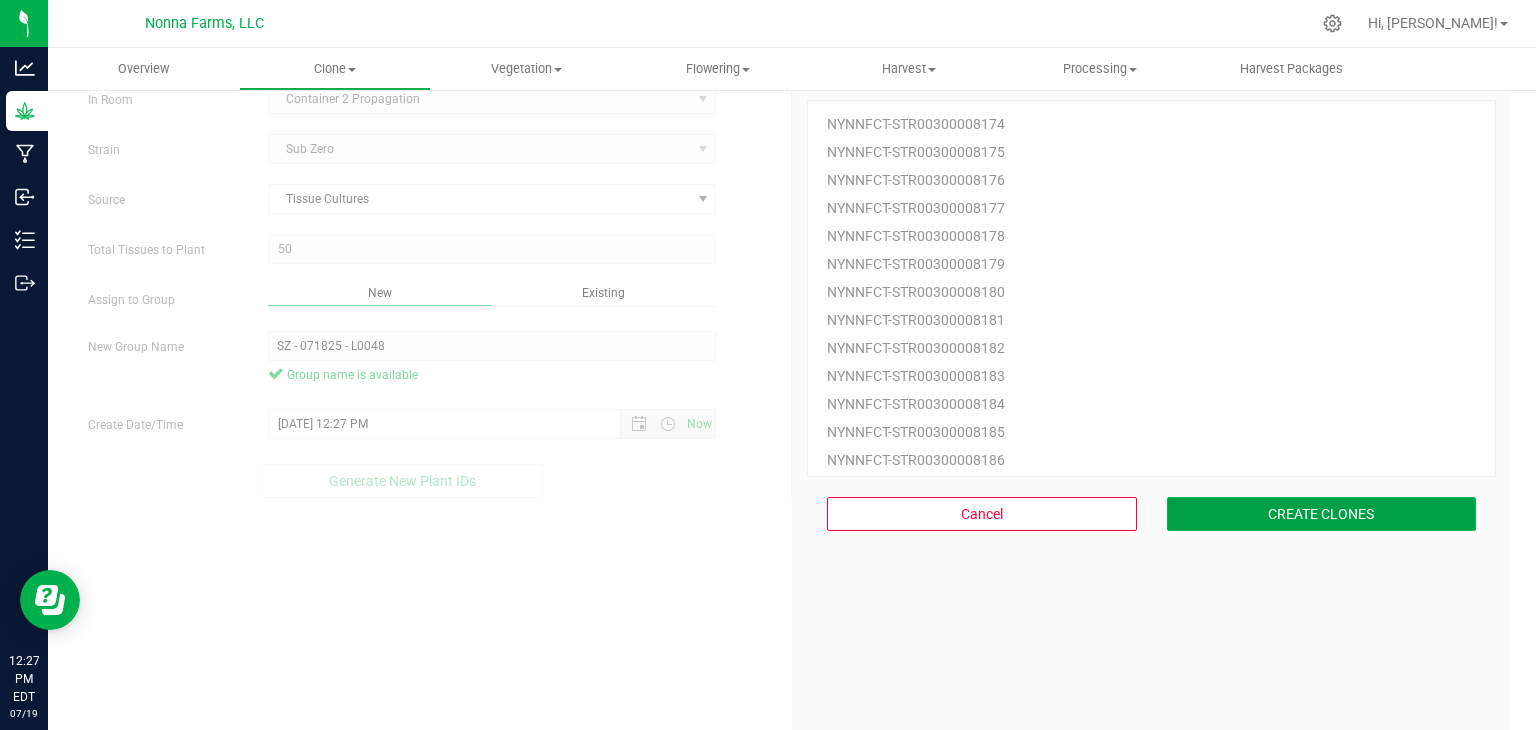 click on "CREATE CLONES" at bounding box center (1322, 514) 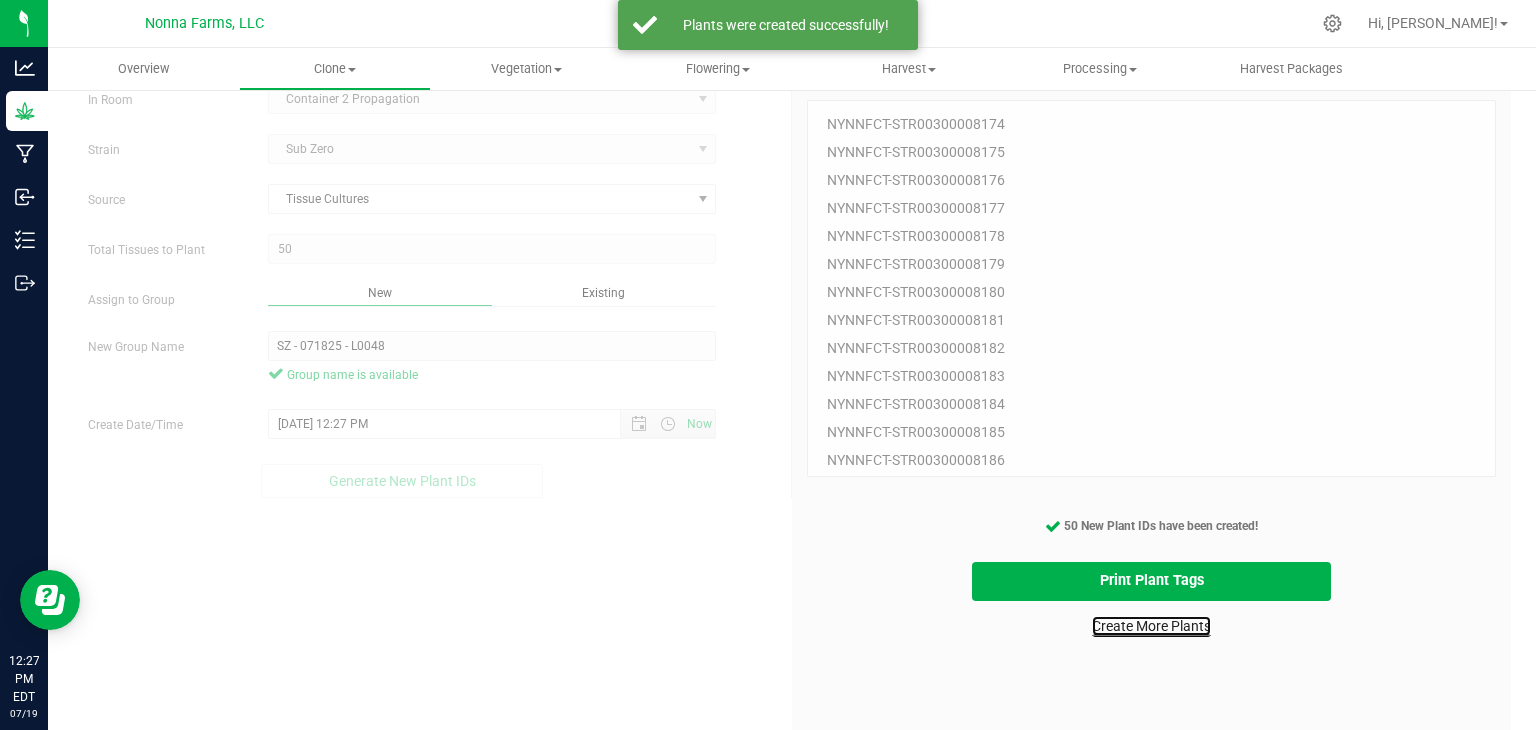 click on "Create More Plants" at bounding box center [1151, 626] 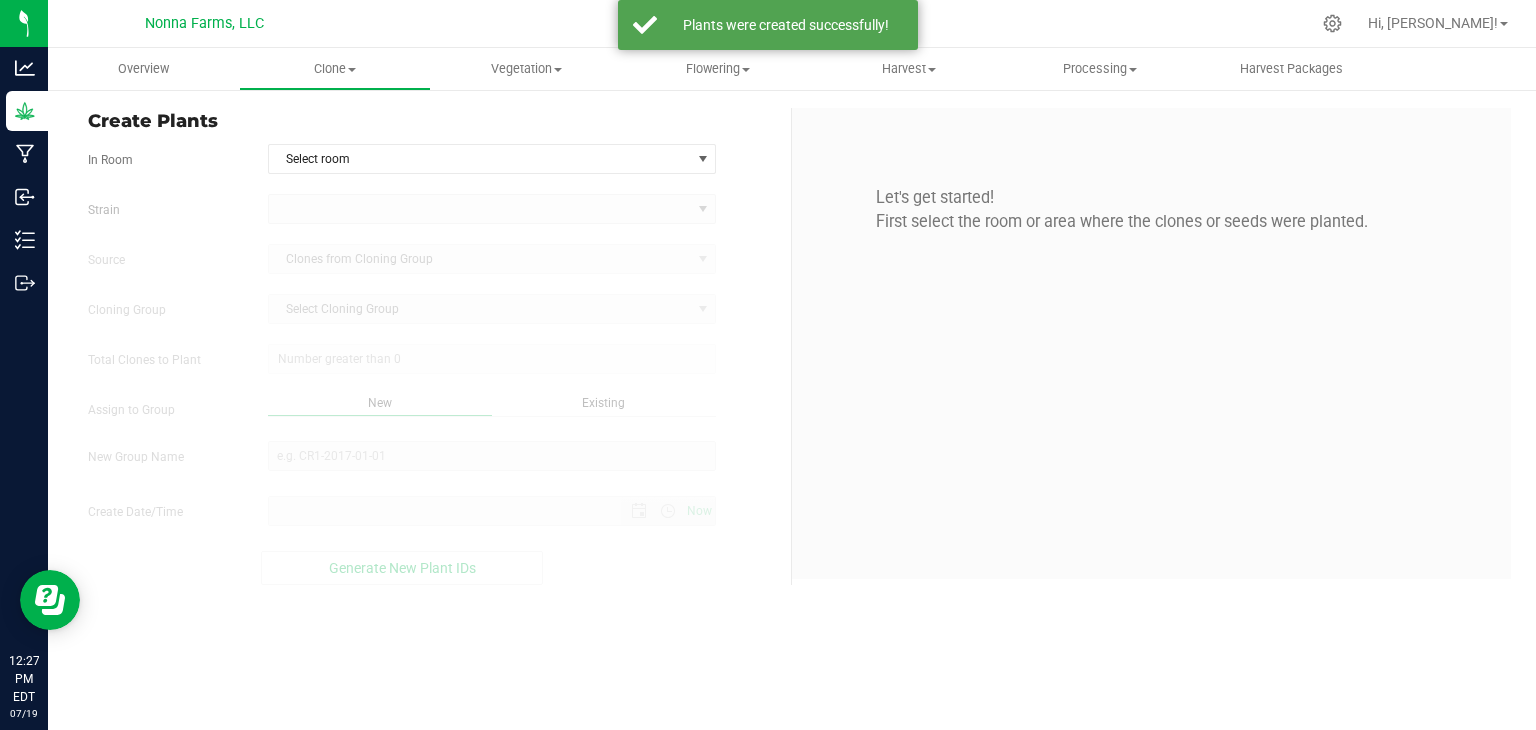 scroll, scrollTop: 0, scrollLeft: 0, axis: both 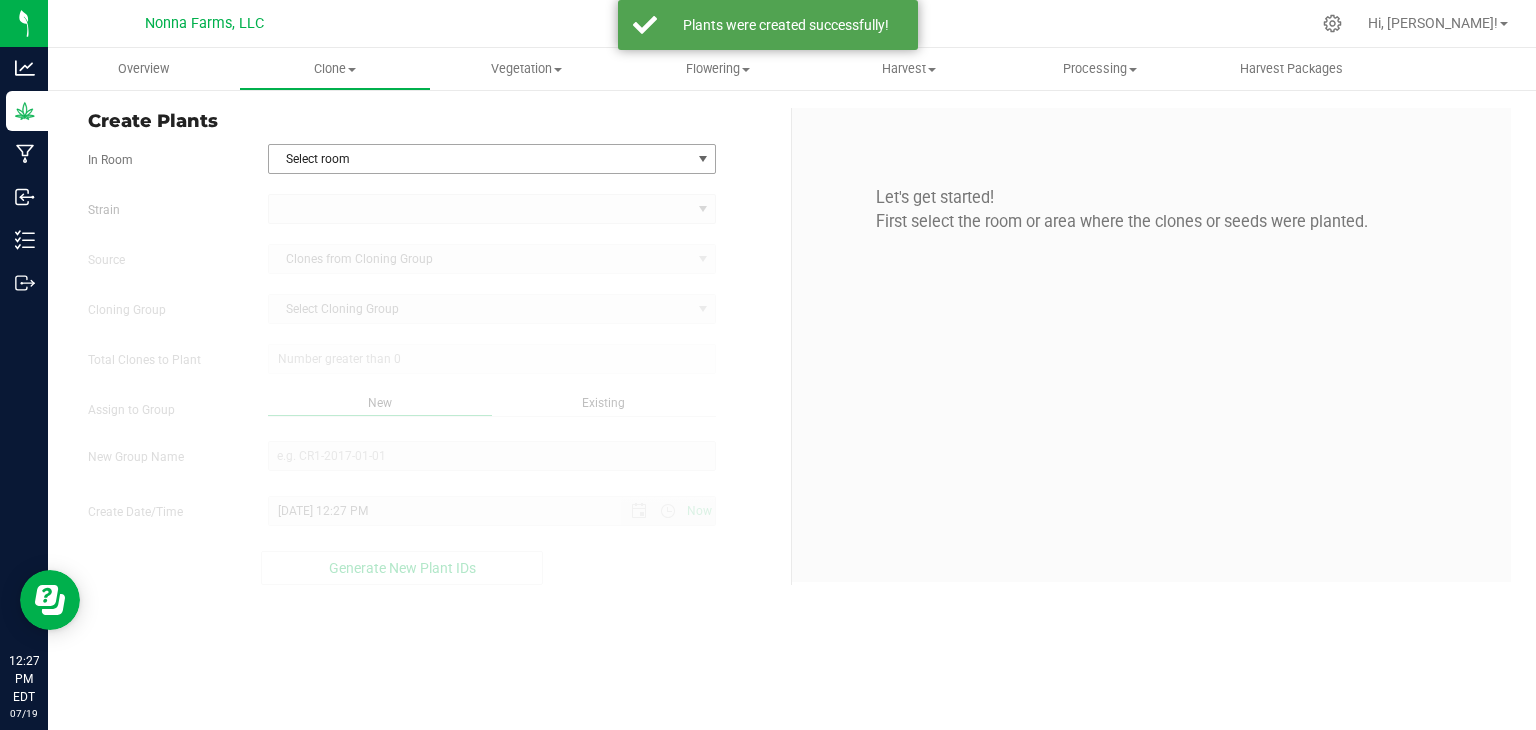 click on "Select room" at bounding box center [480, 159] 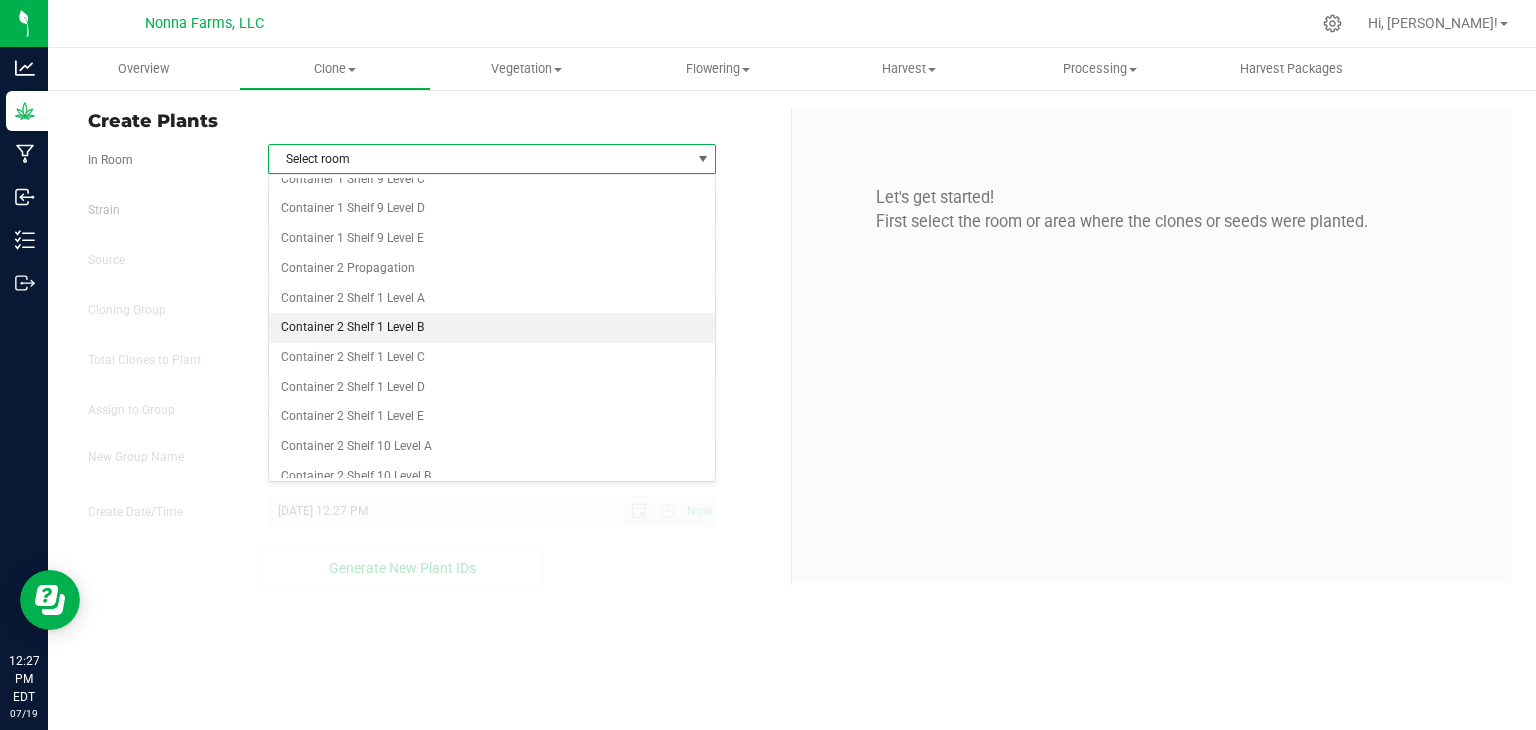 scroll, scrollTop: 2600, scrollLeft: 0, axis: vertical 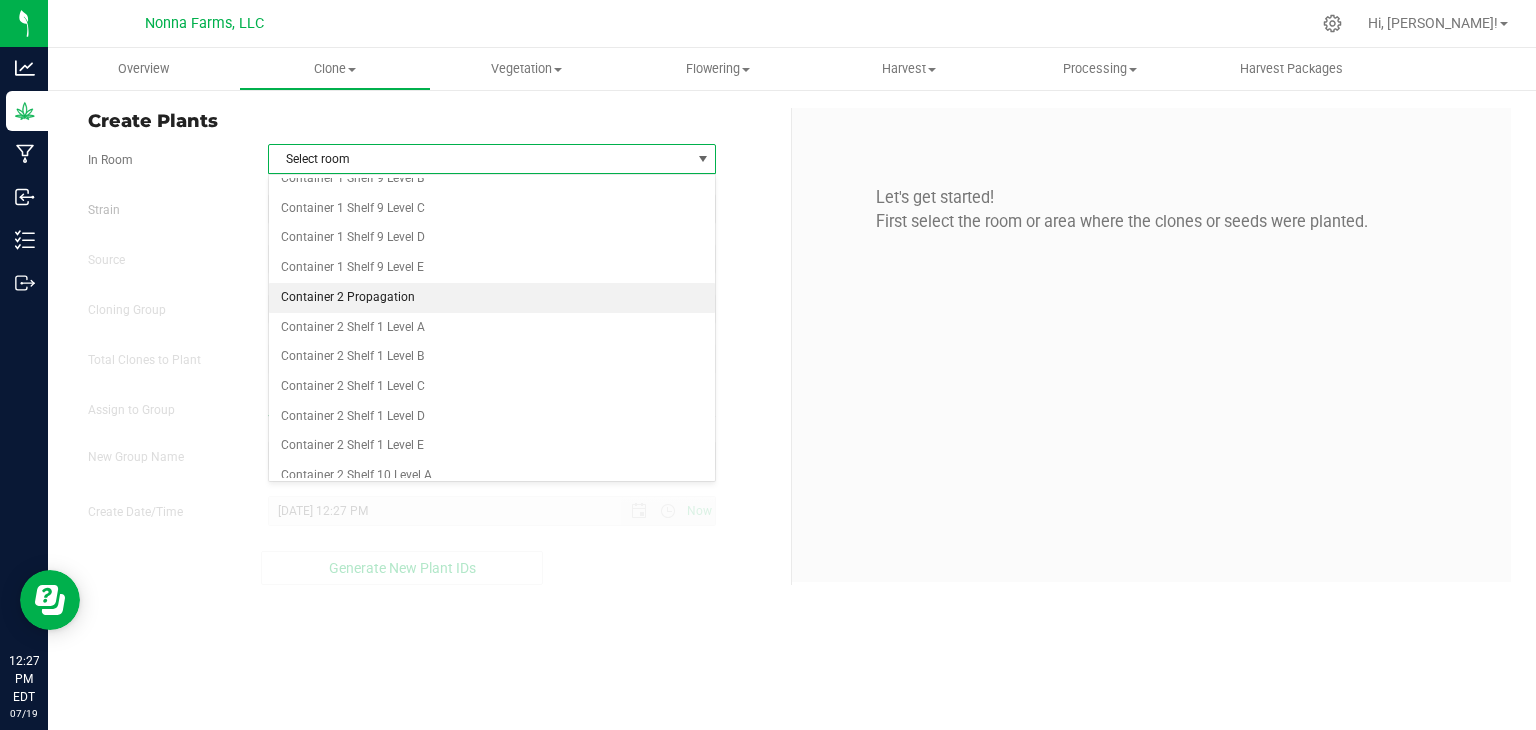 click on "Container 2 Propagation" at bounding box center (492, 298) 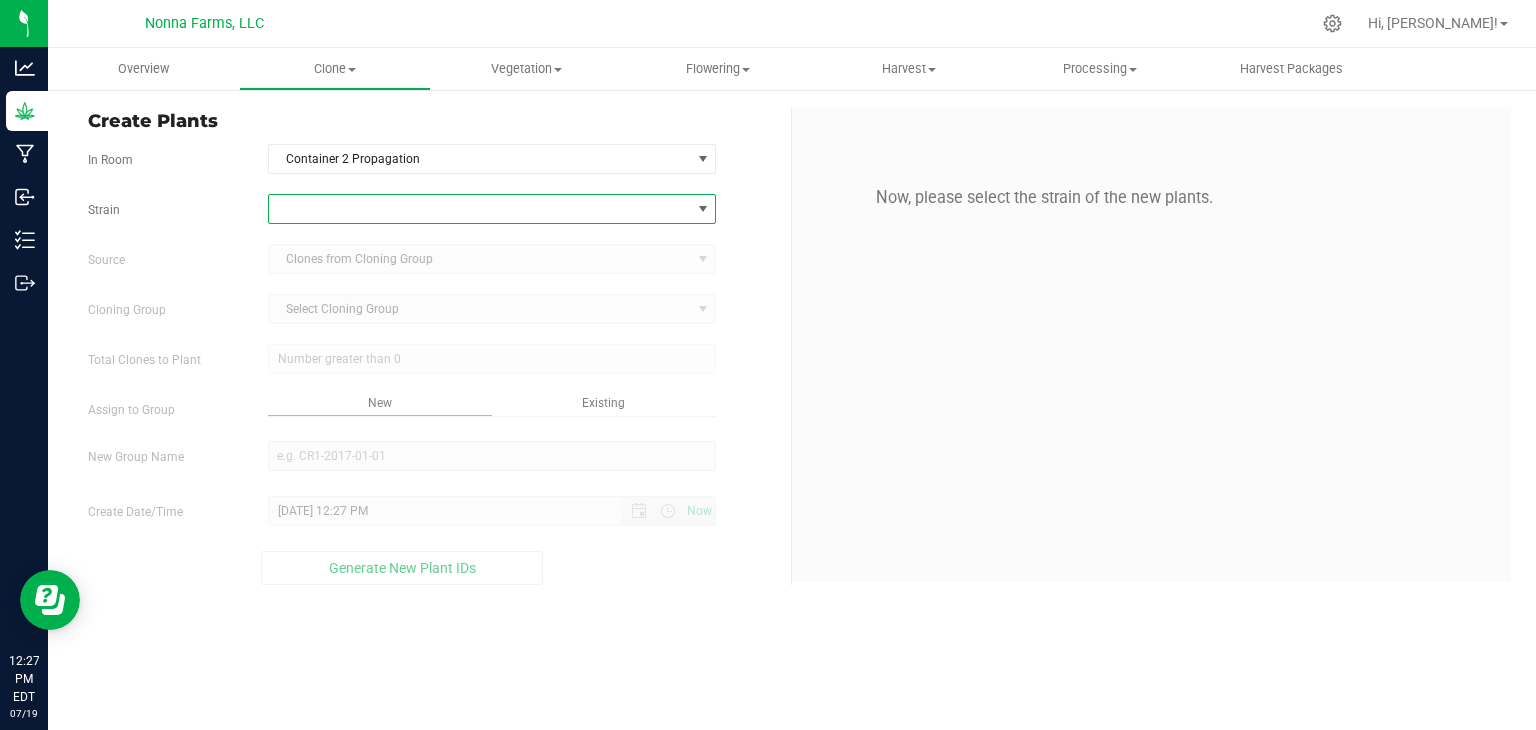 click at bounding box center (480, 209) 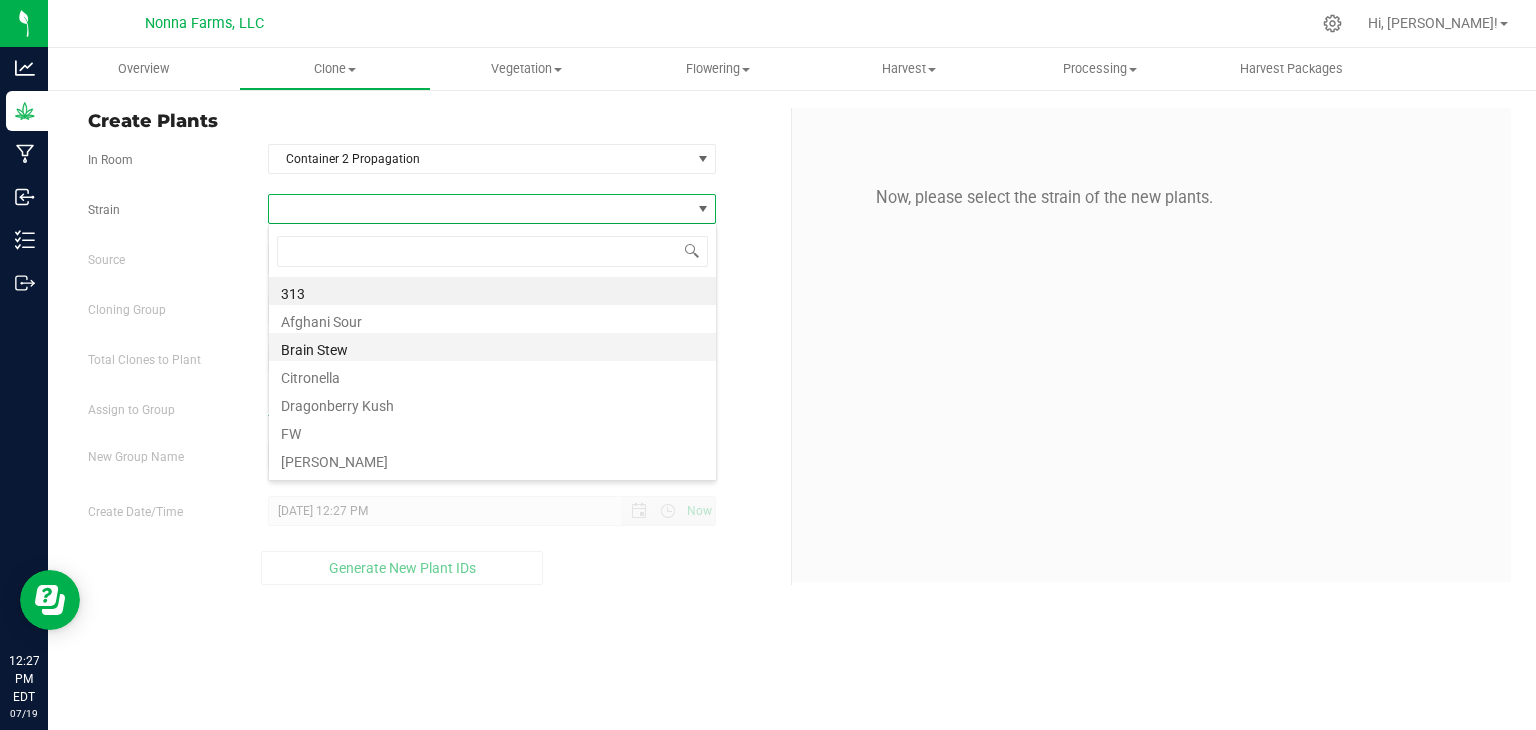 scroll, scrollTop: 99970, scrollLeft: 99551, axis: both 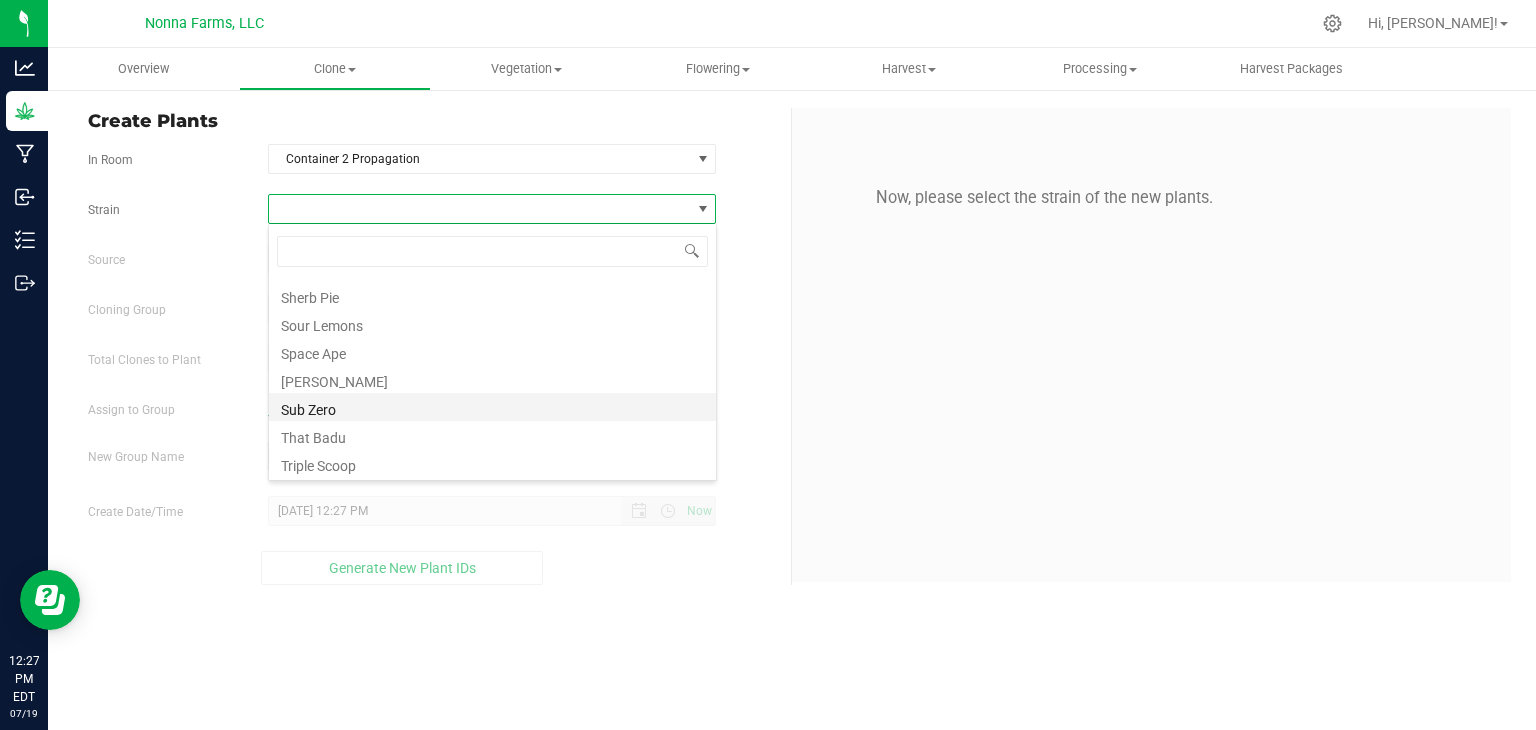 click on "Sub Zero" at bounding box center (492, 407) 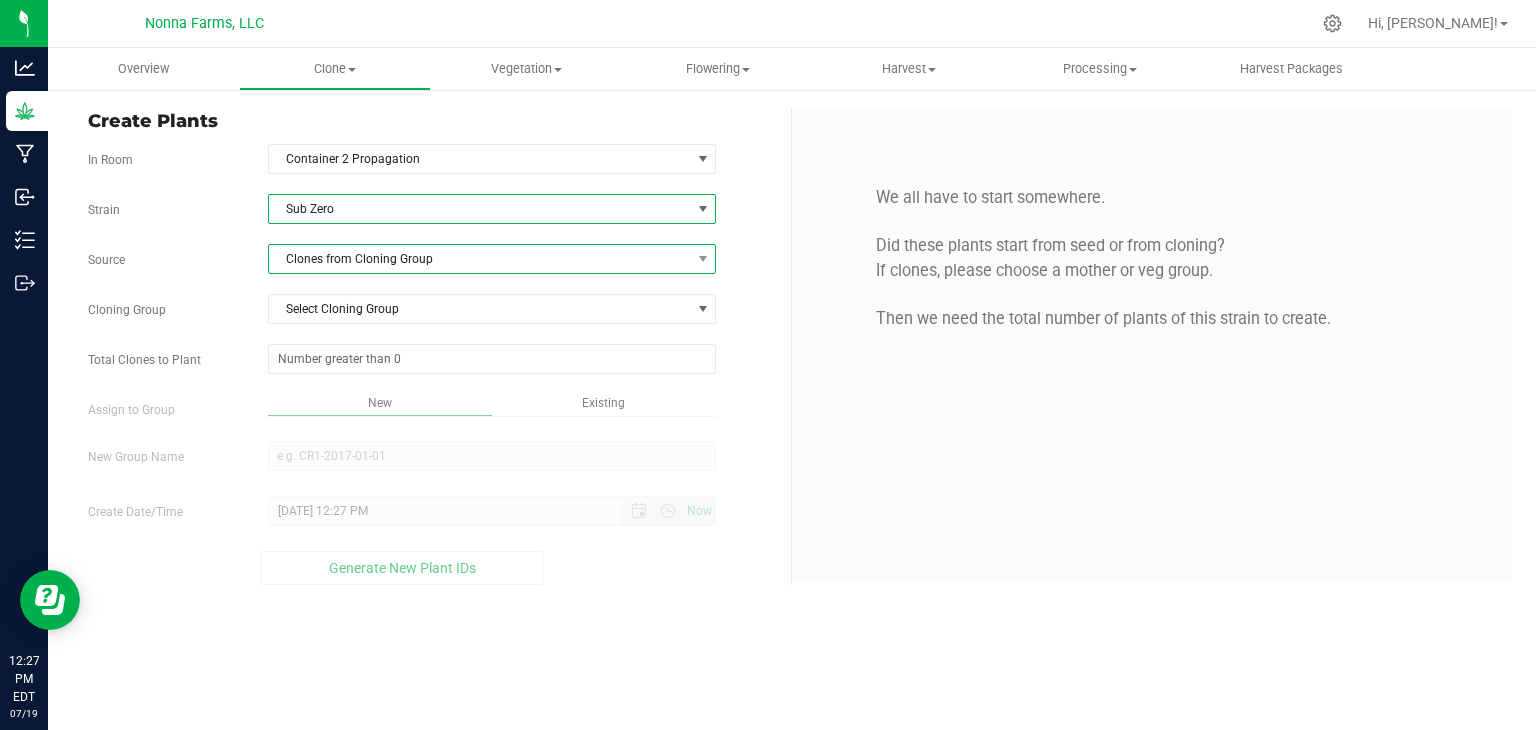 click on "Clones from Cloning Group" at bounding box center (480, 259) 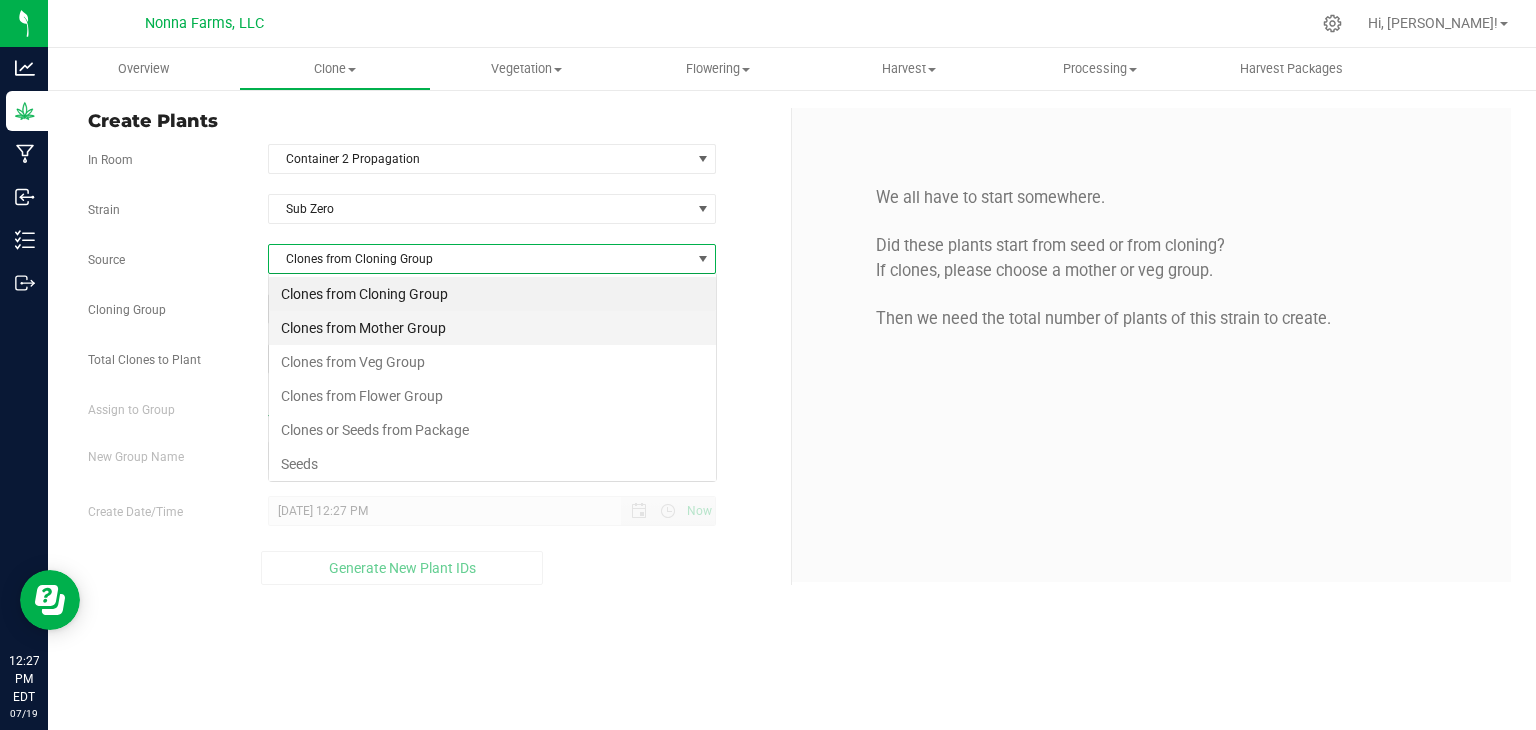 scroll, scrollTop: 99970, scrollLeft: 99551, axis: both 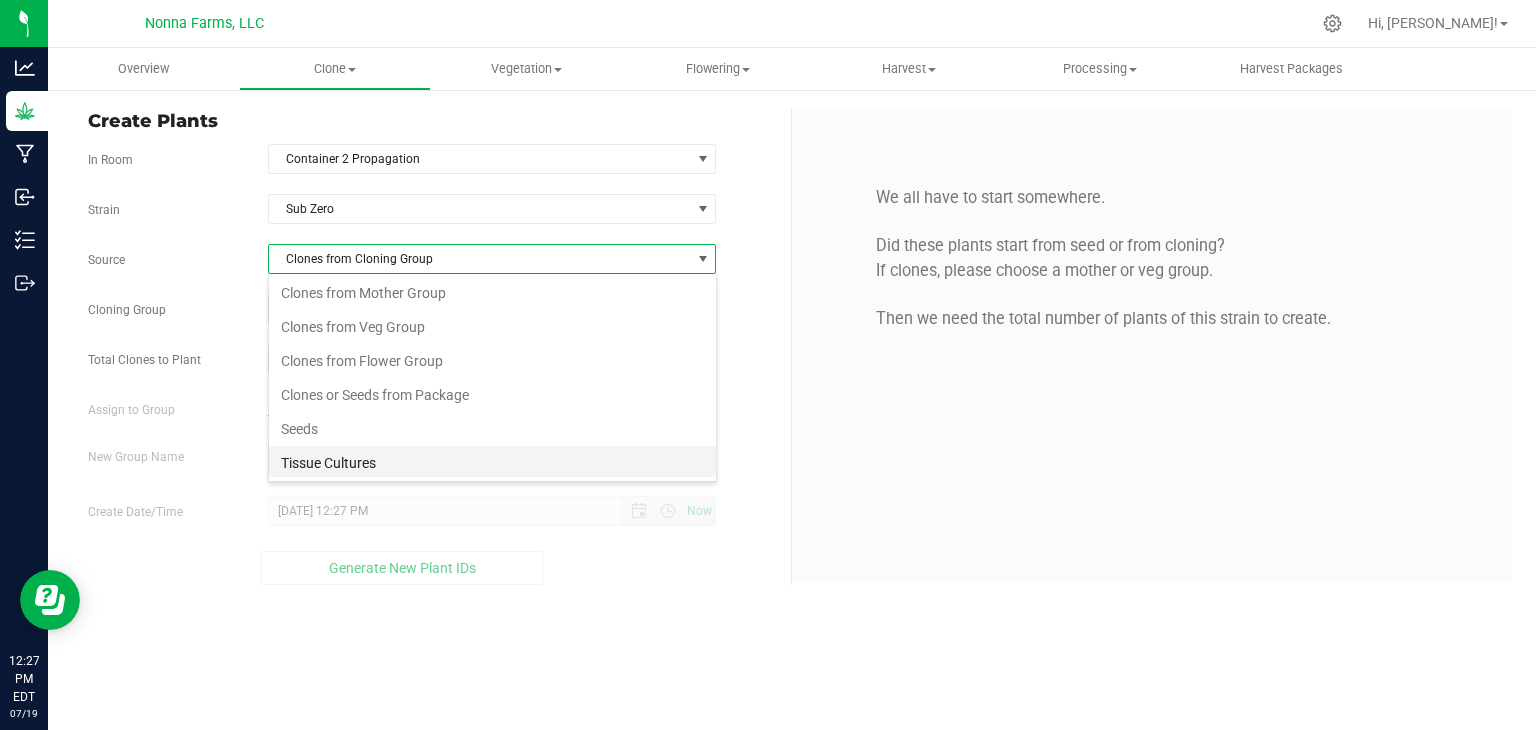click on "Tissue Cultures" at bounding box center (492, 463) 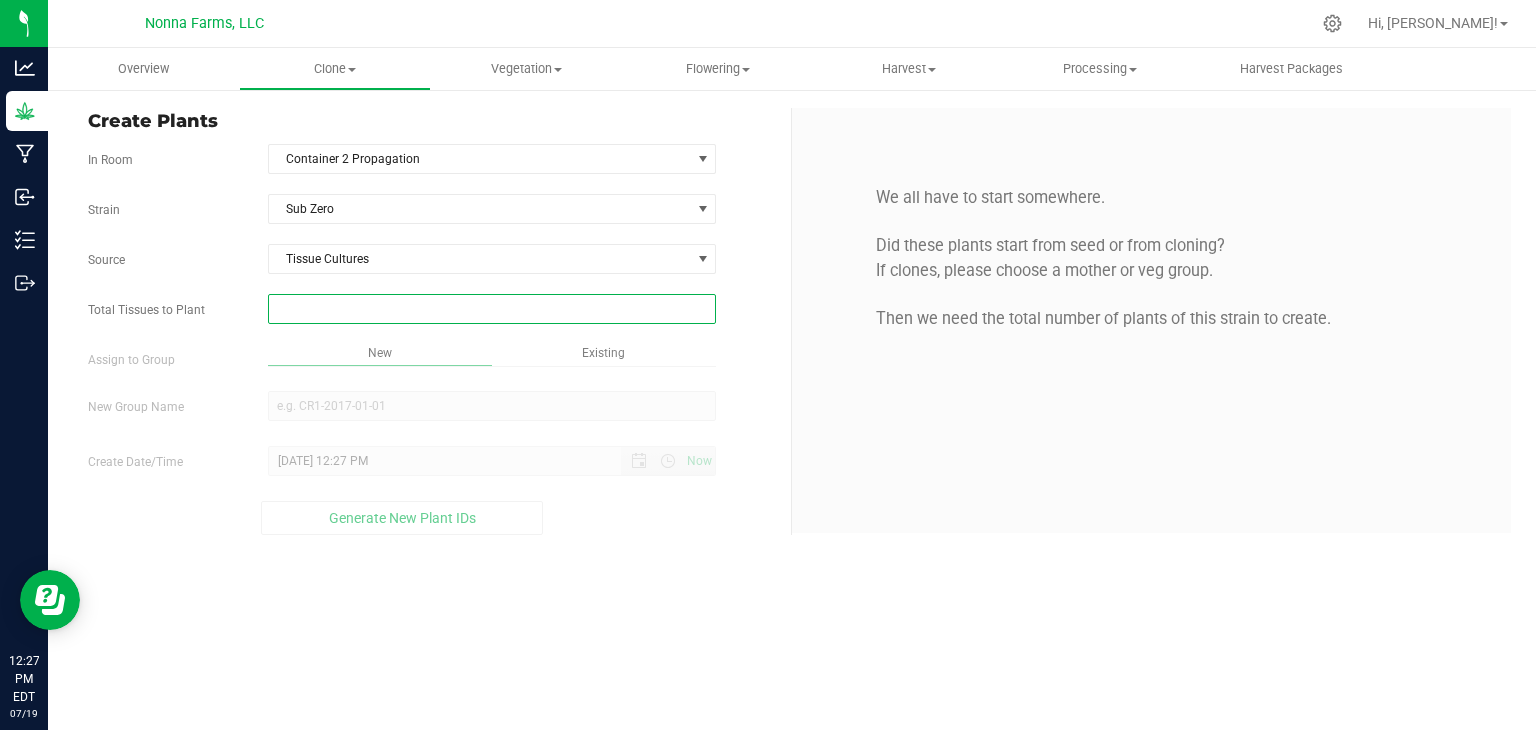 click at bounding box center (492, 309) 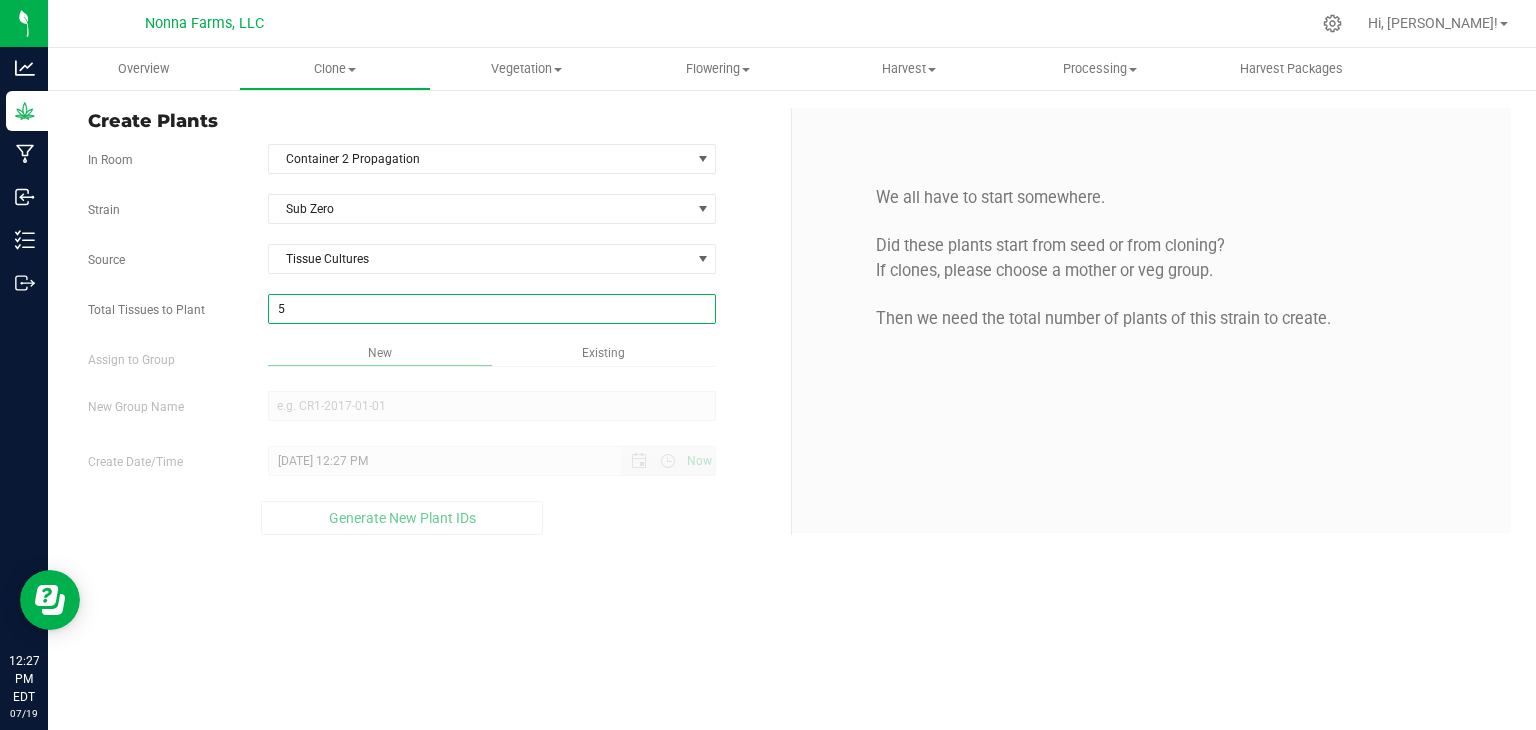 type on "50" 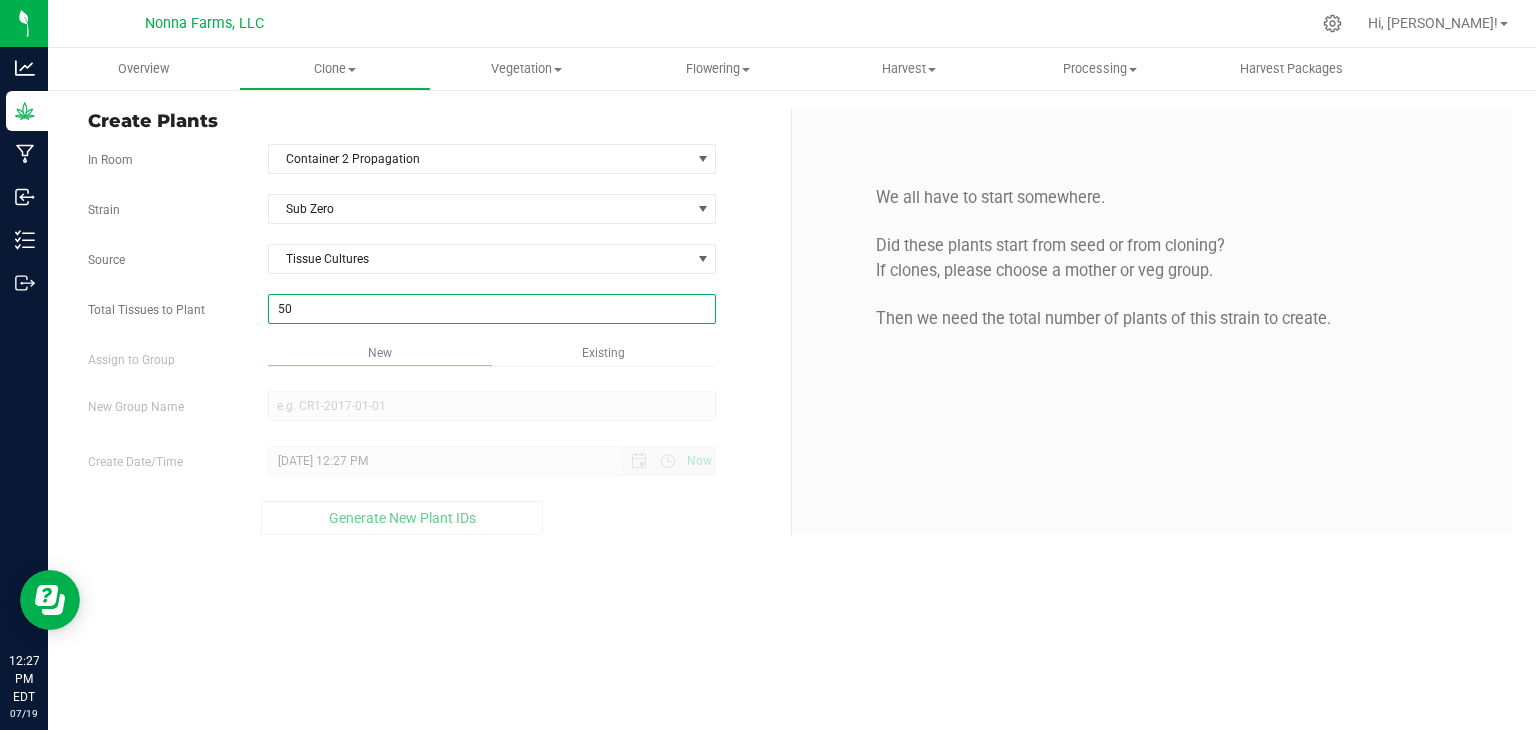 type on "50" 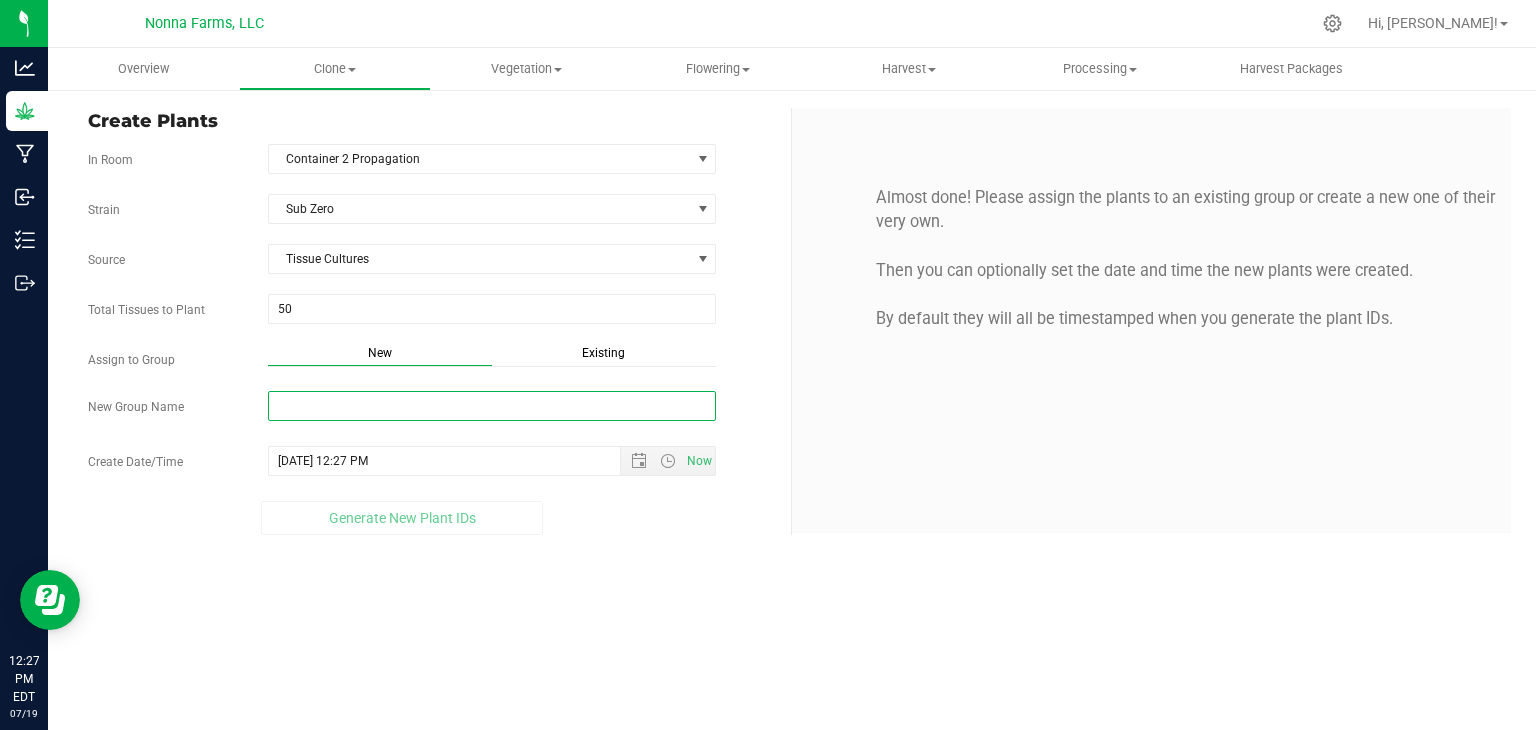 click on "New Group Name" at bounding box center (492, 406) 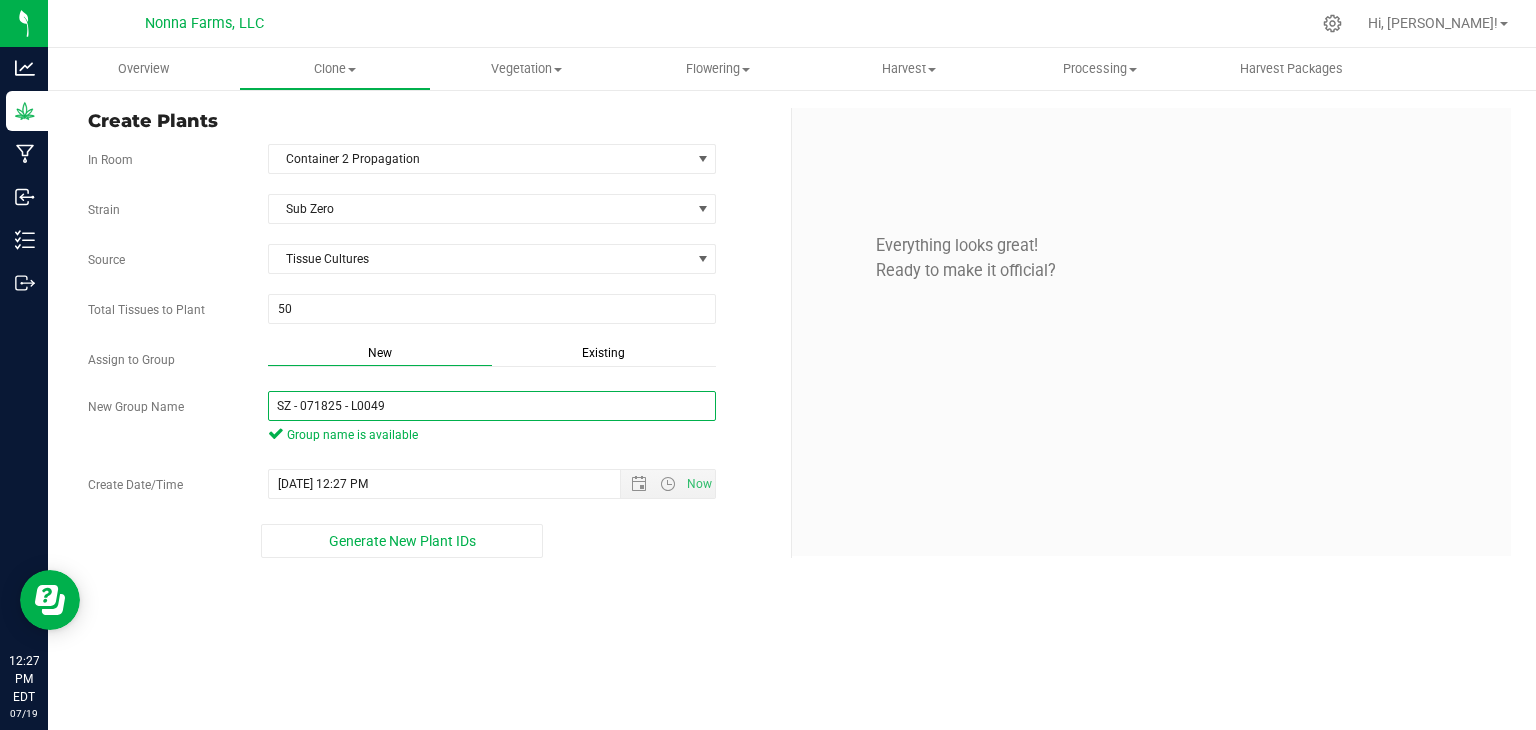 drag, startPoint x: 411, startPoint y: 398, endPoint x: 180, endPoint y: 389, distance: 231.17526 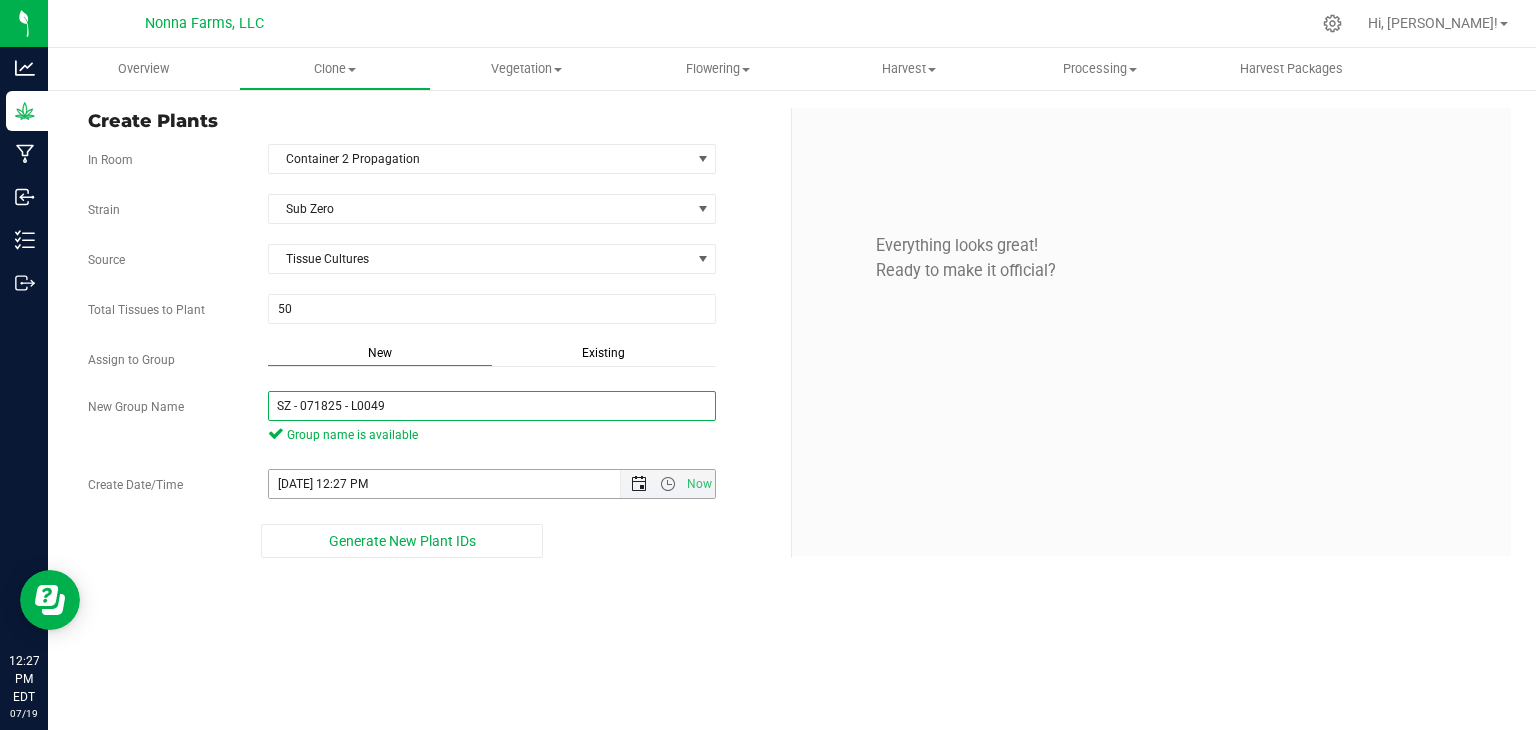 click at bounding box center (639, 484) 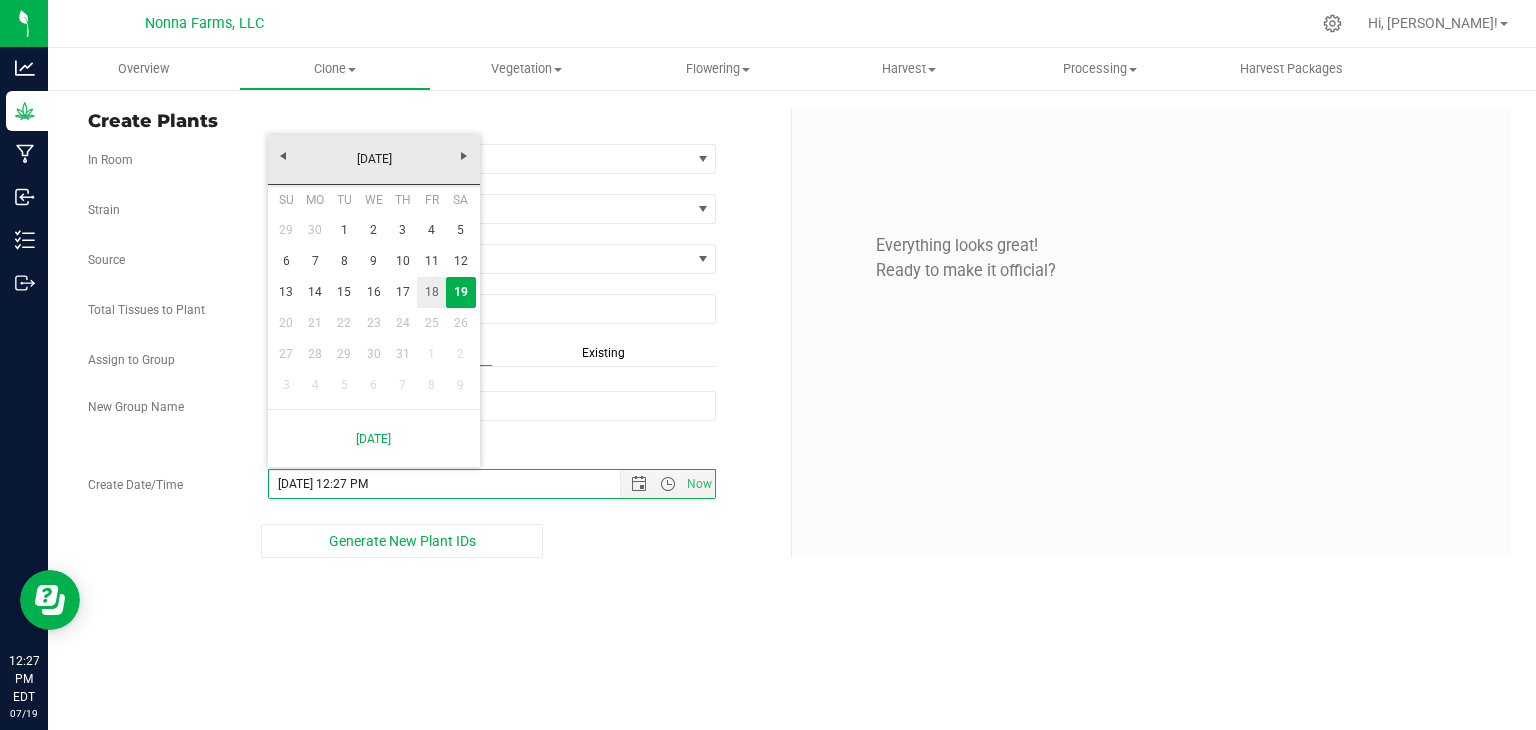 click on "18" at bounding box center (431, 292) 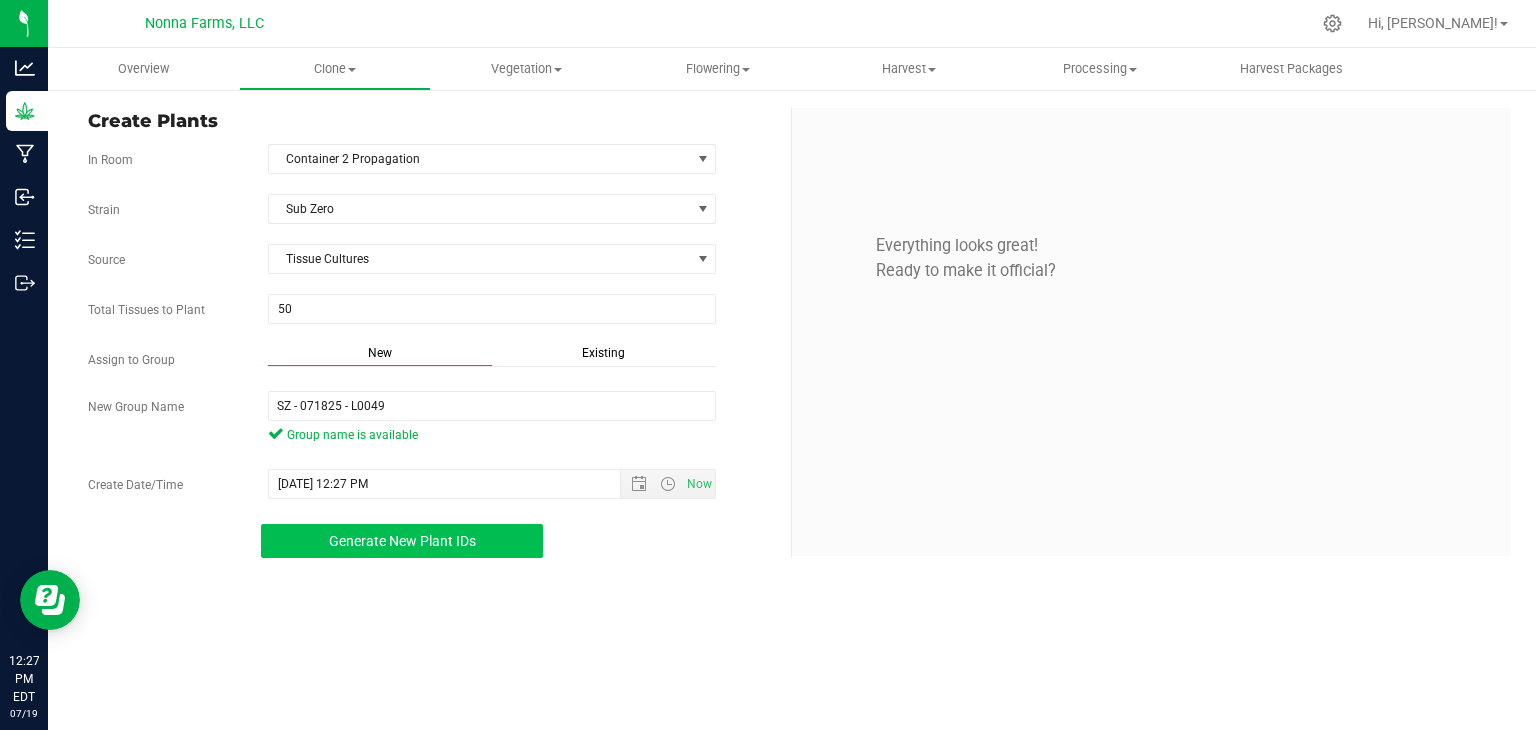 click on "Generate New Plant IDs" at bounding box center [402, 541] 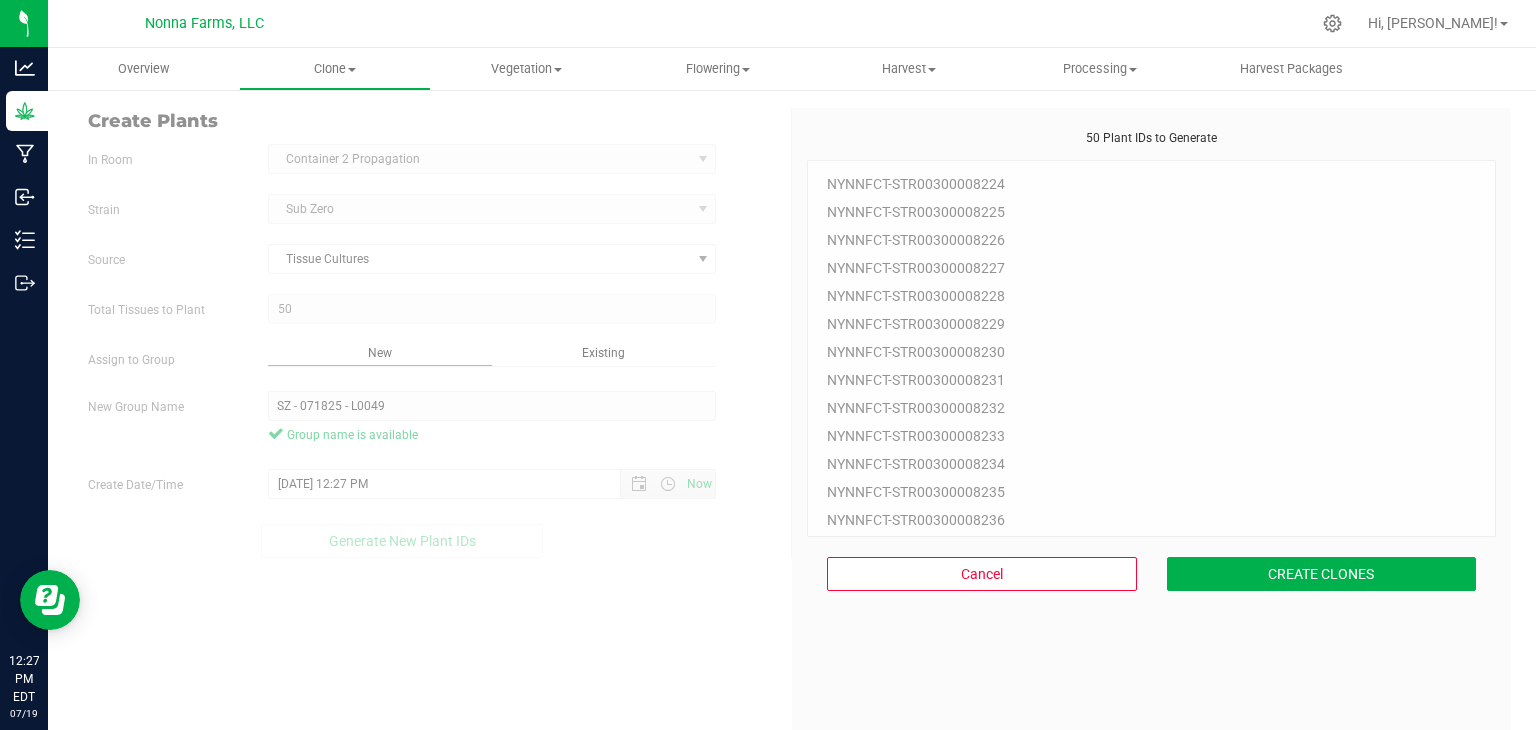 scroll, scrollTop: 60, scrollLeft: 0, axis: vertical 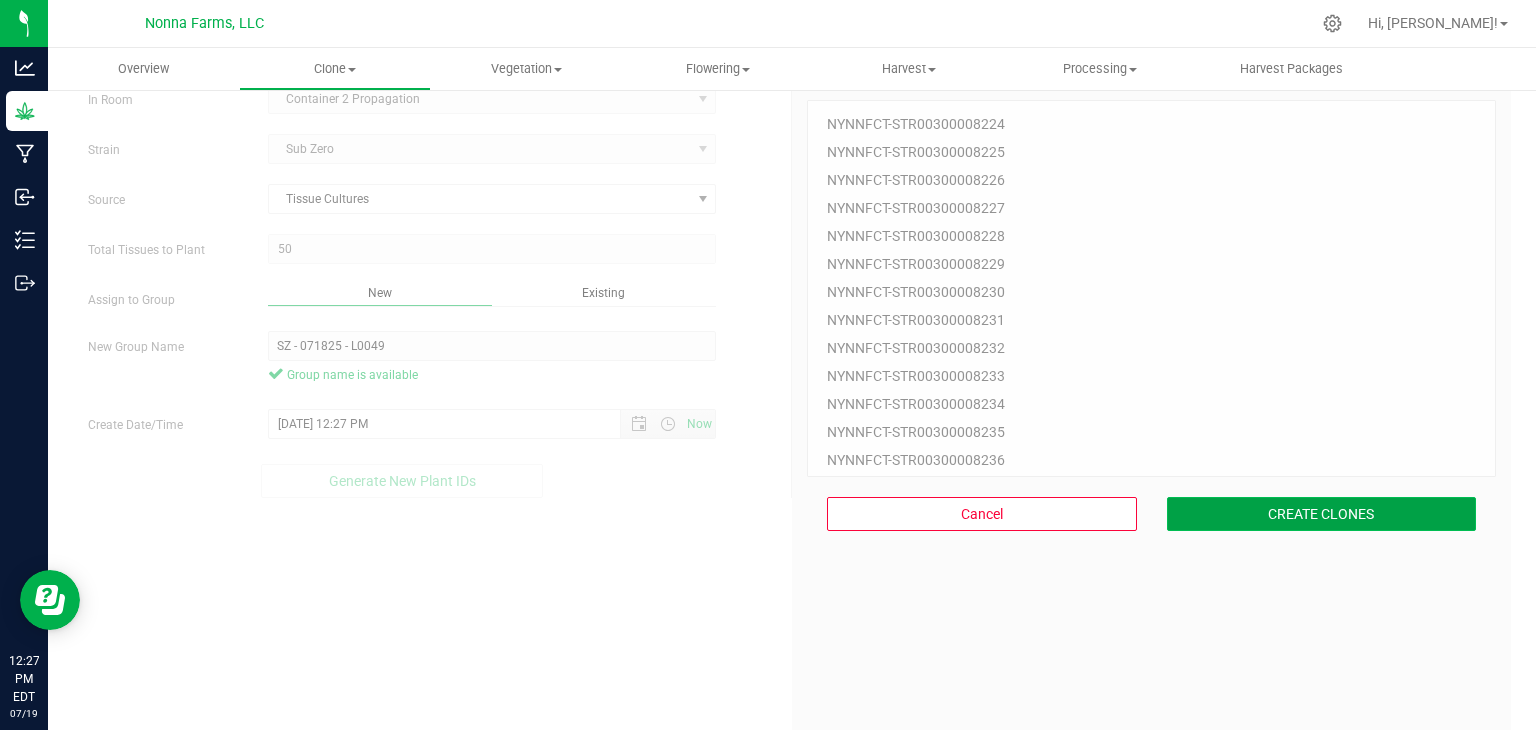 click on "CREATE CLONES" at bounding box center (1322, 514) 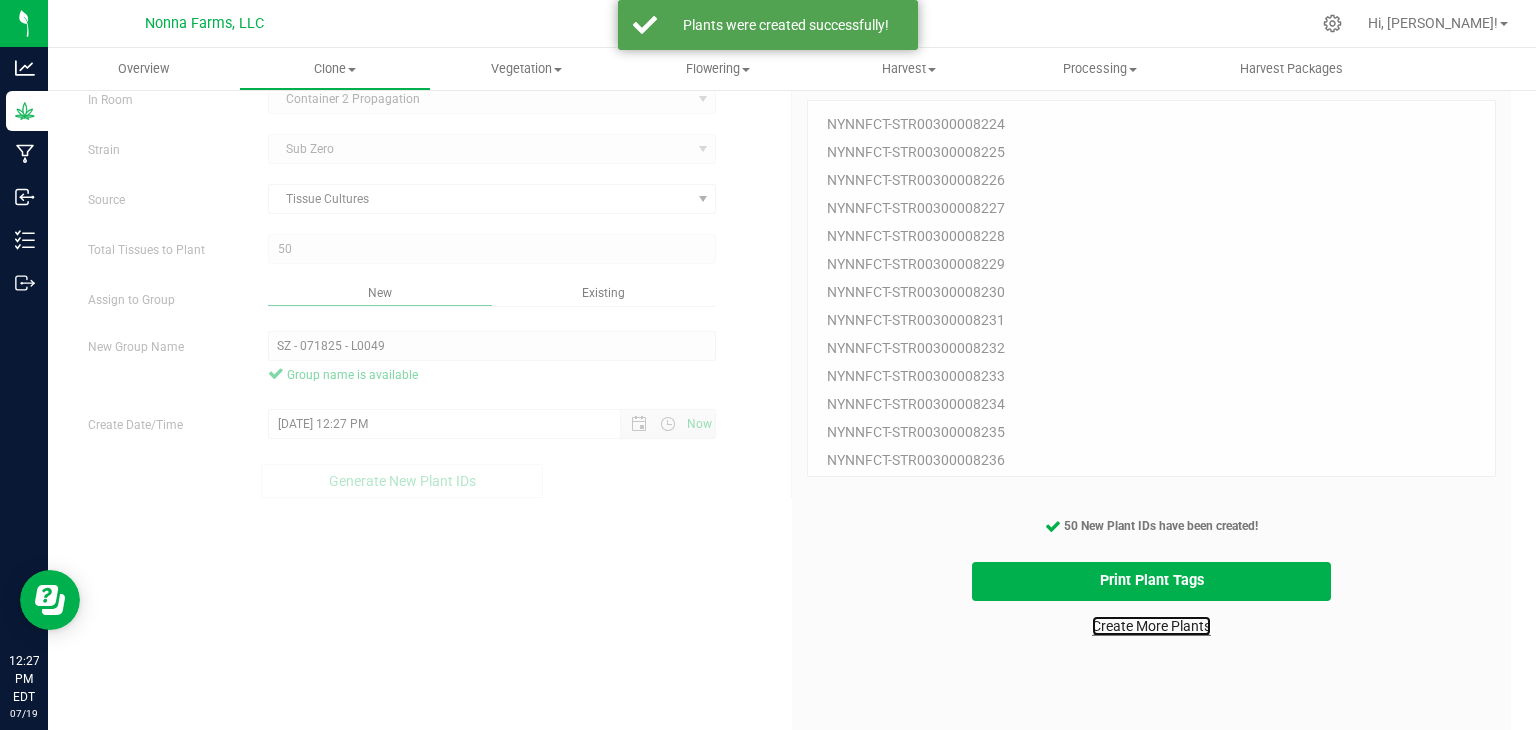 click on "Create More Plants" at bounding box center [1151, 626] 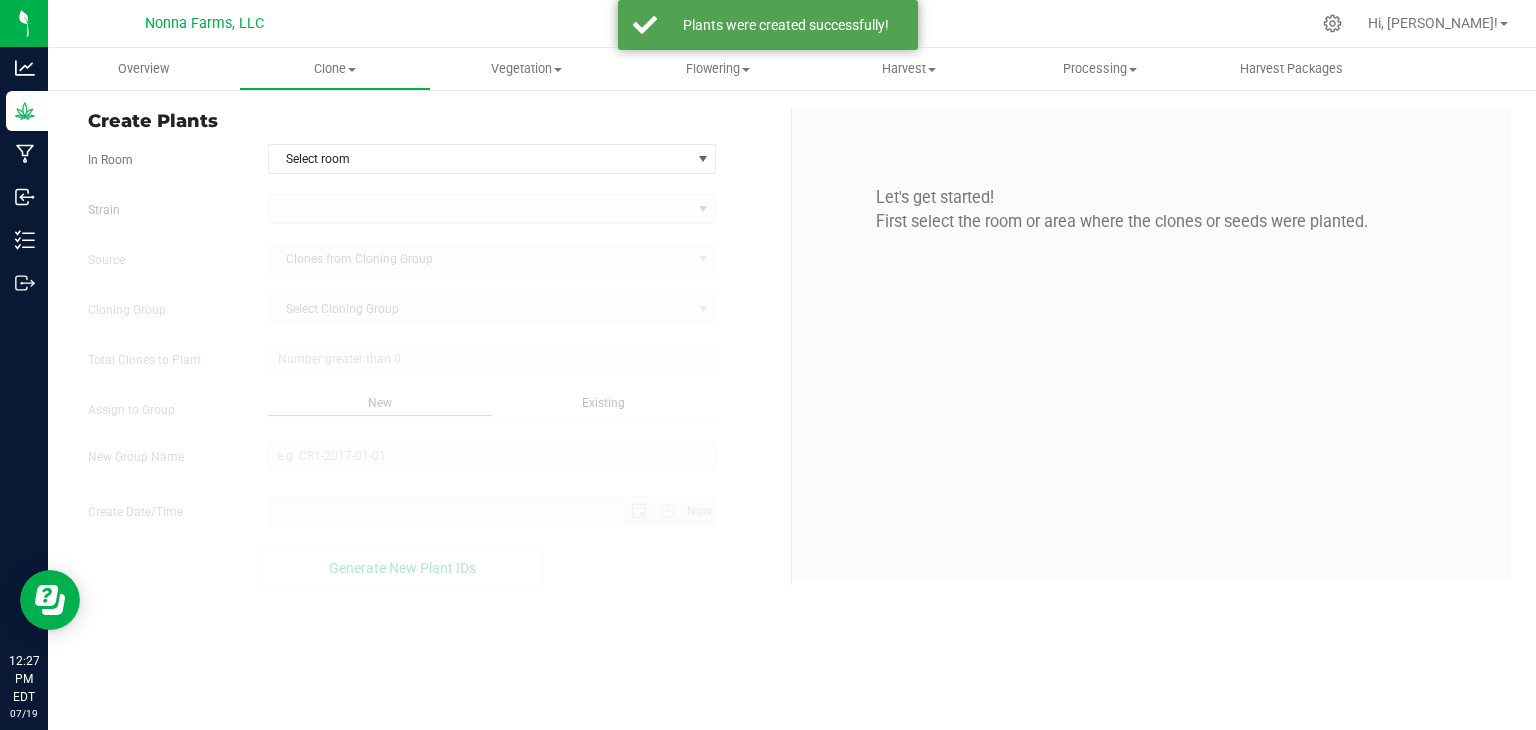 scroll, scrollTop: 0, scrollLeft: 0, axis: both 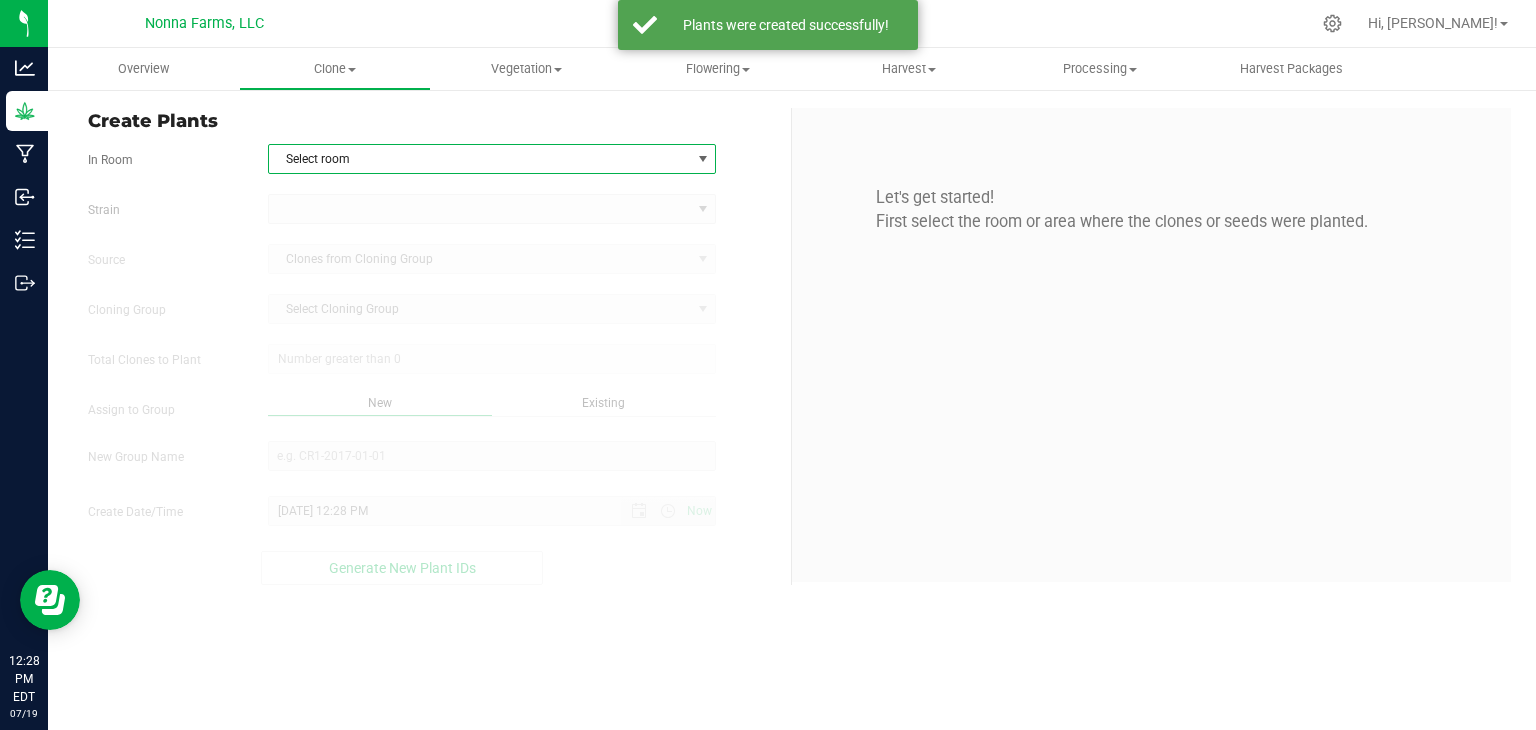 click on "Select room" at bounding box center (480, 159) 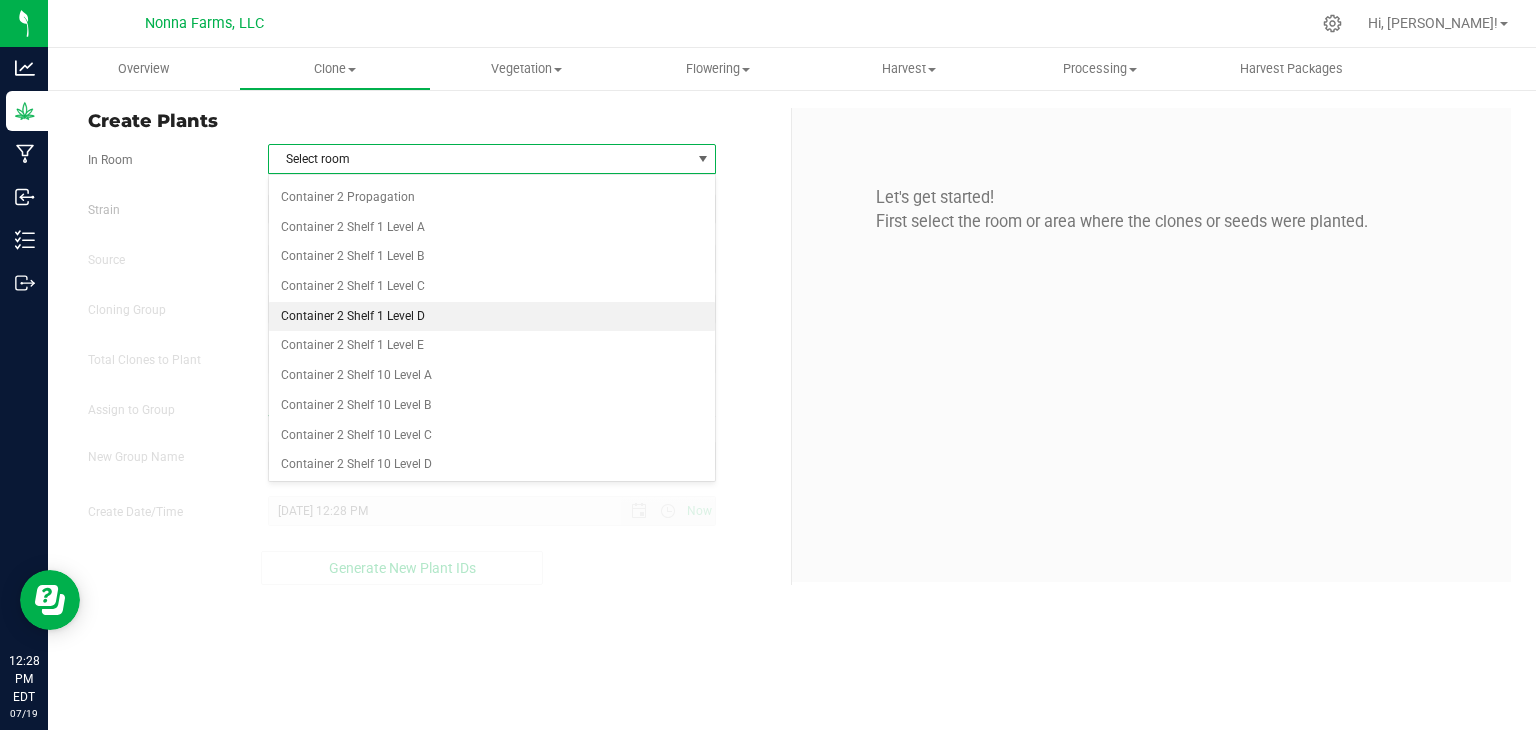 scroll, scrollTop: 2600, scrollLeft: 0, axis: vertical 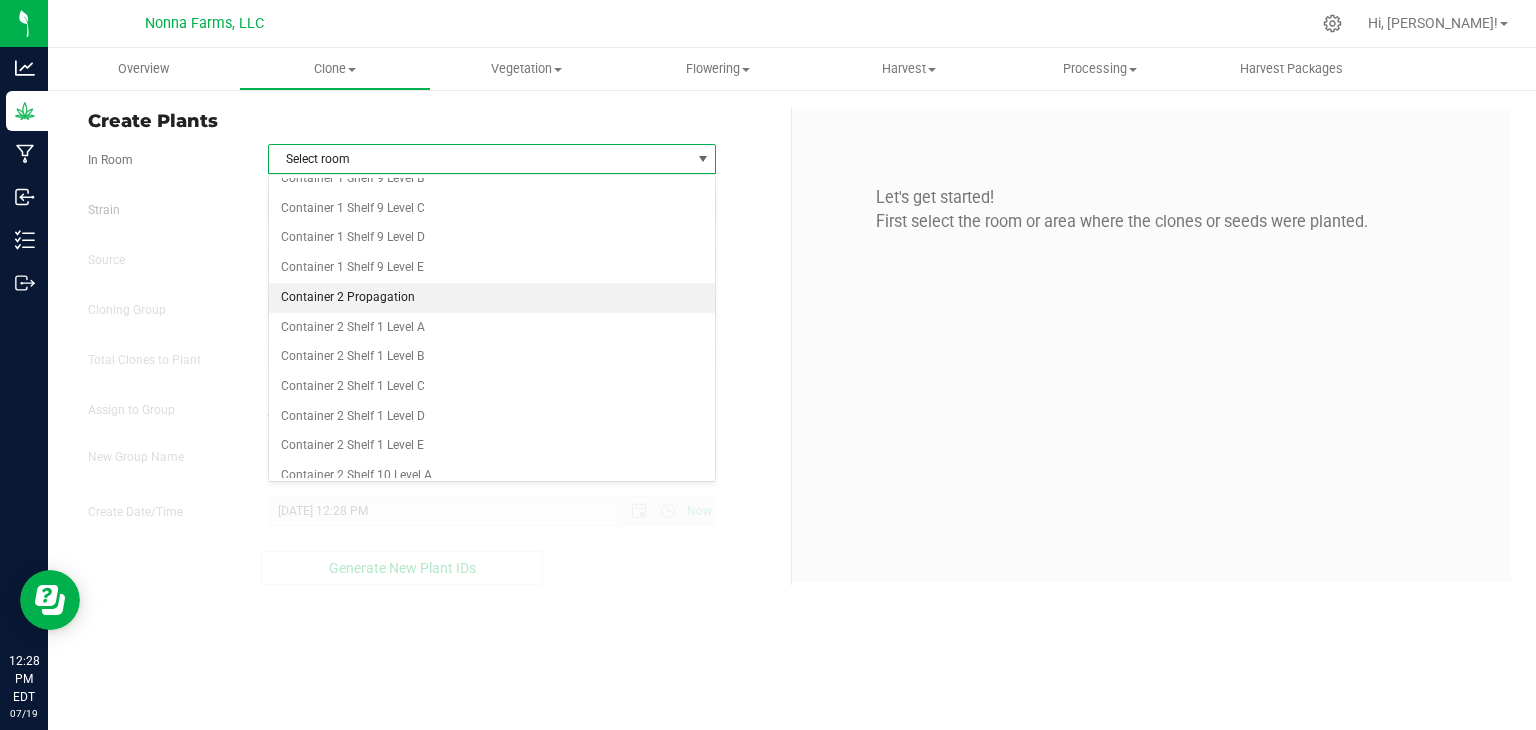 click on "Container 2 Propagation" at bounding box center (492, 298) 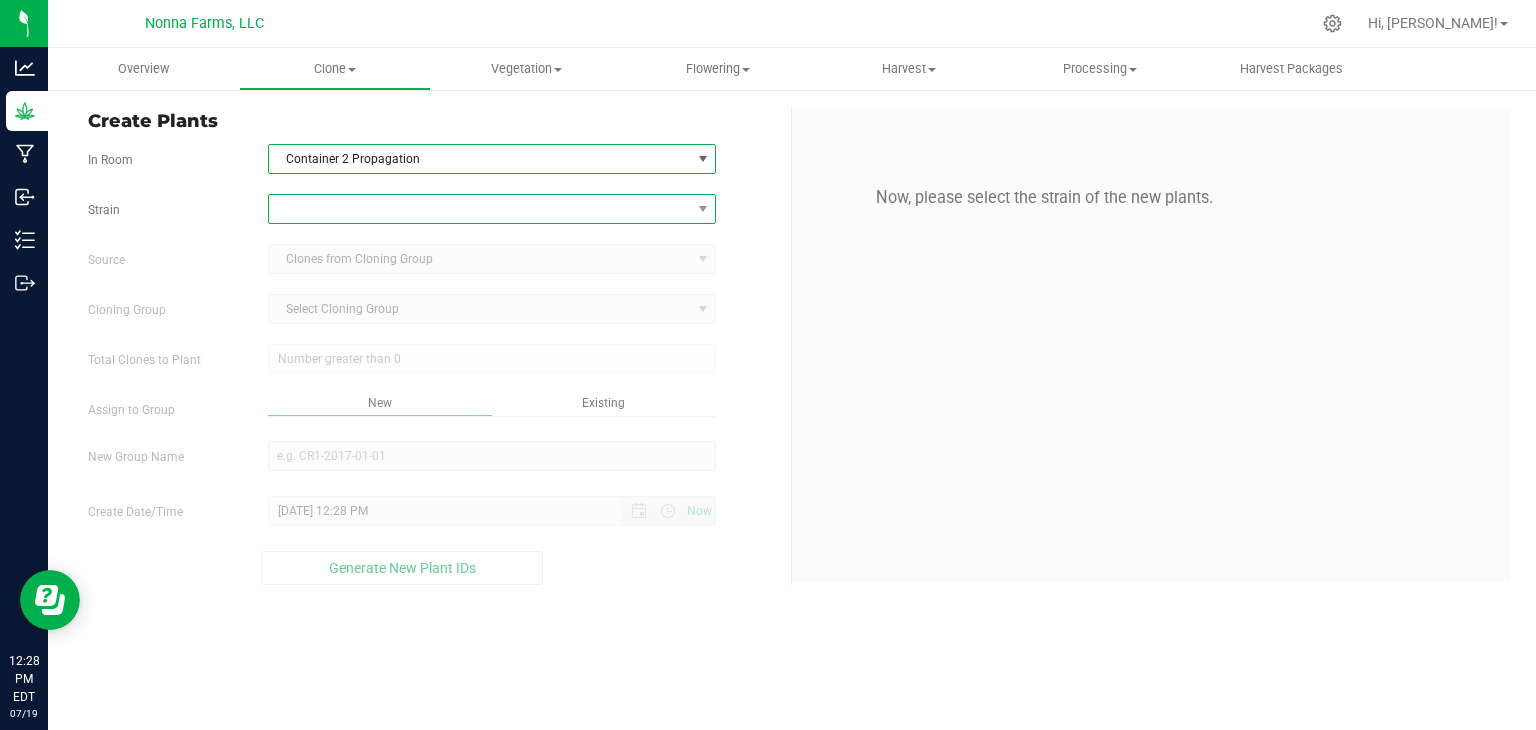 click at bounding box center [480, 209] 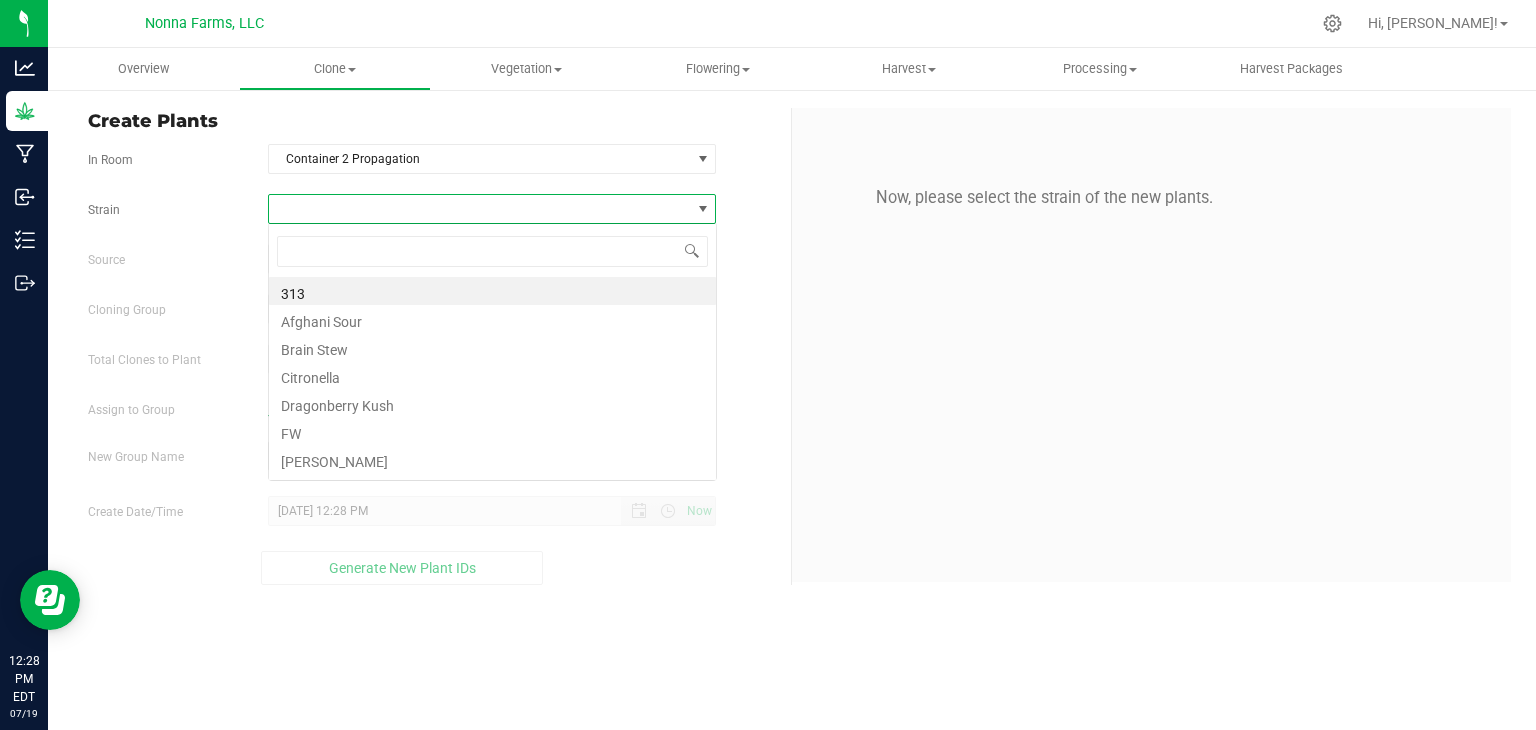 scroll, scrollTop: 99970, scrollLeft: 99551, axis: both 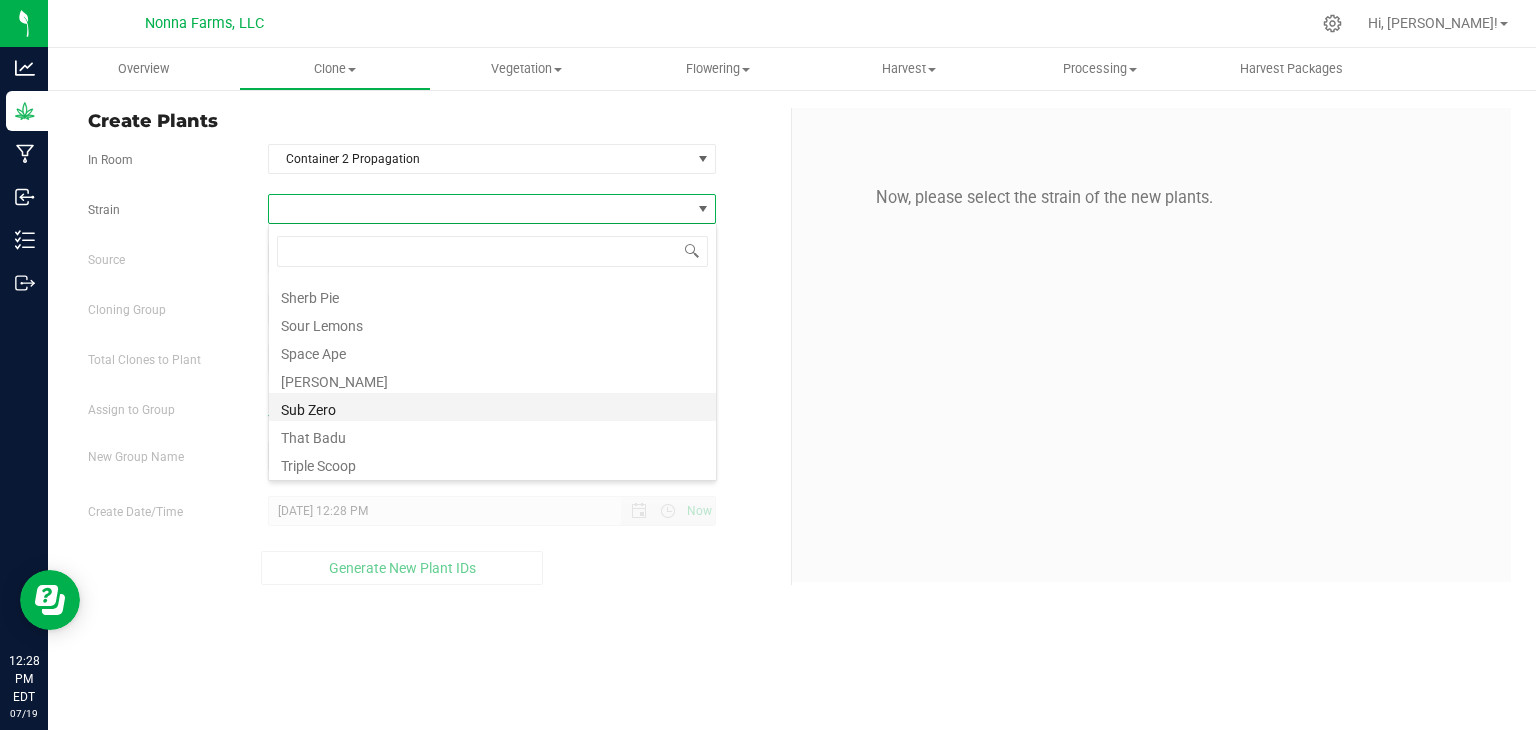 click on "Sub Zero" at bounding box center [492, 407] 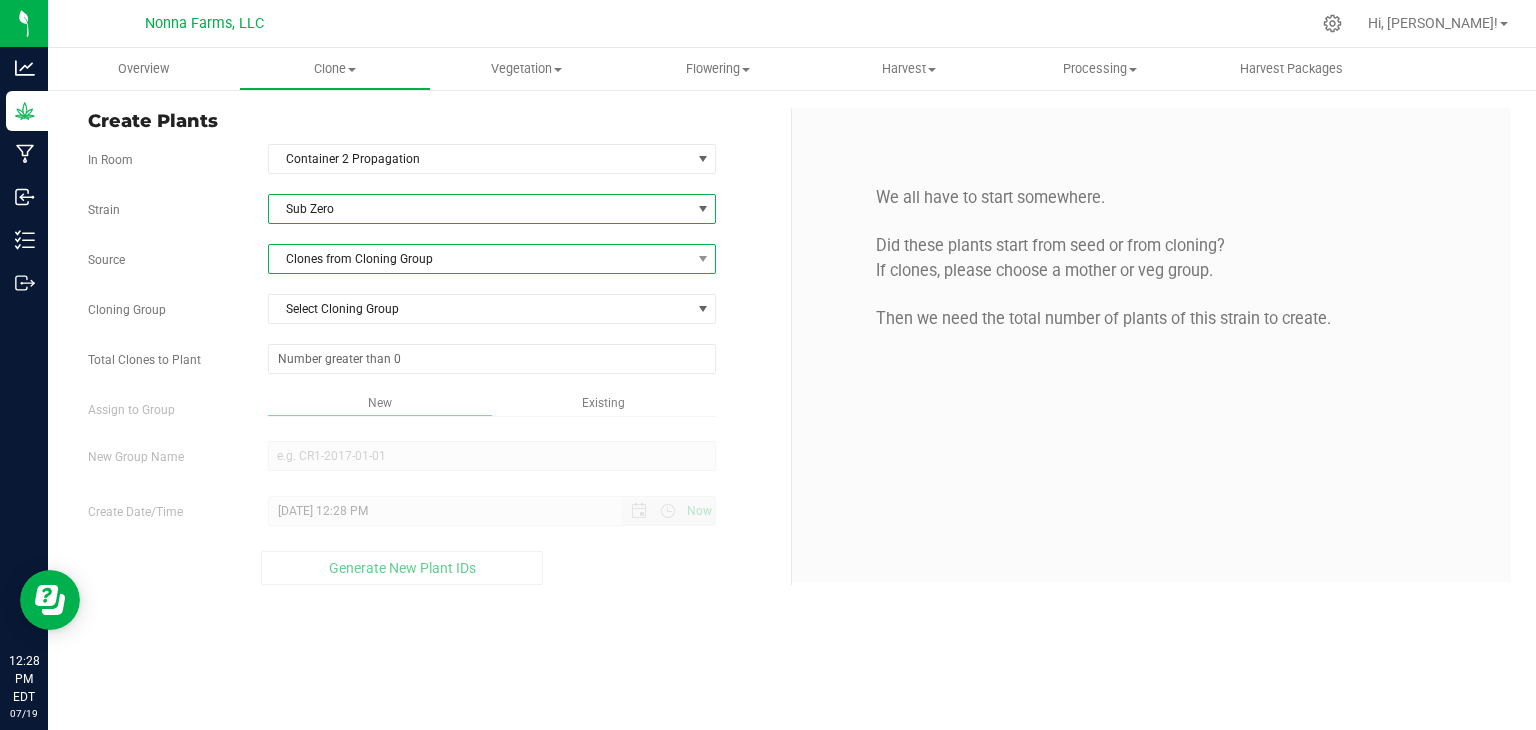 click on "Clones from Cloning Group" at bounding box center (480, 259) 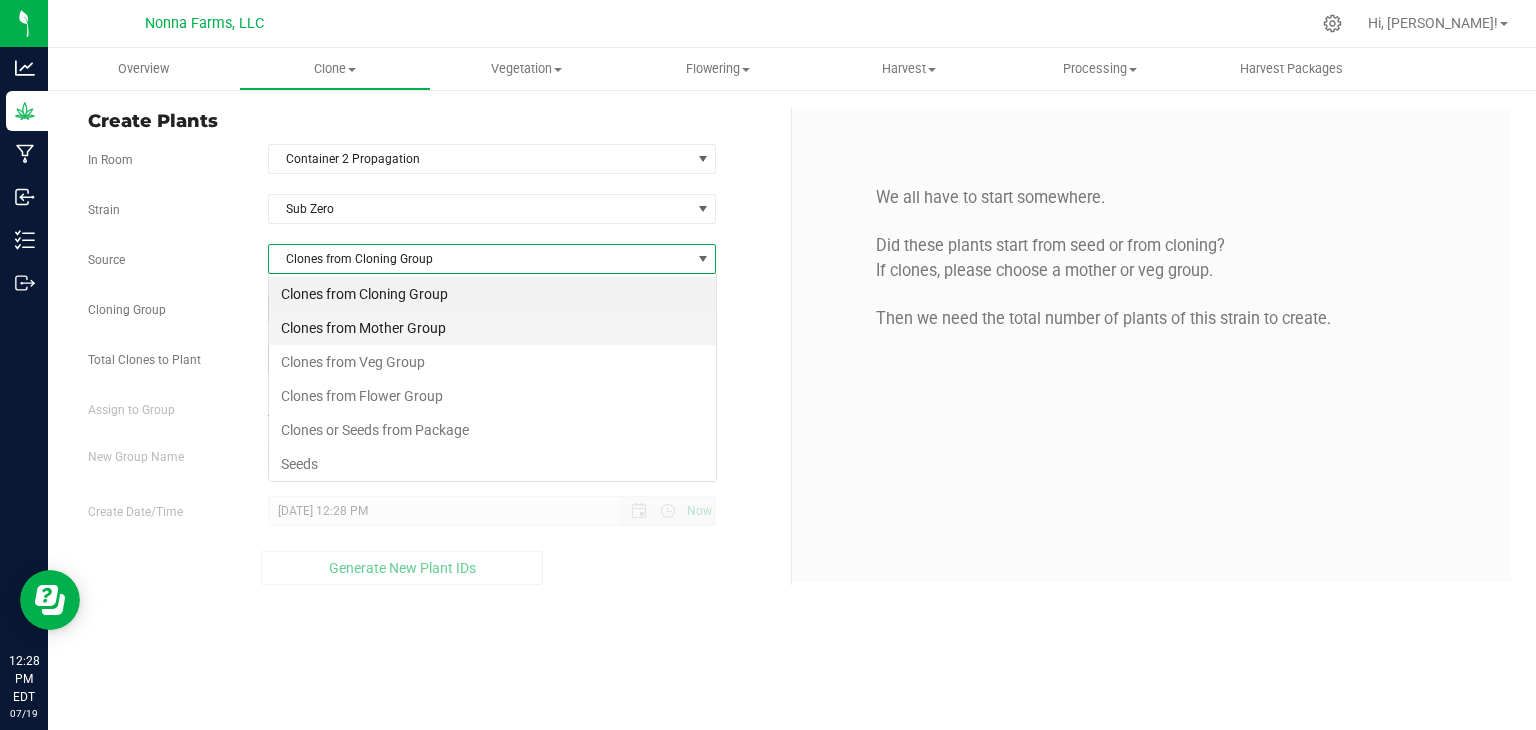 scroll, scrollTop: 99970, scrollLeft: 99551, axis: both 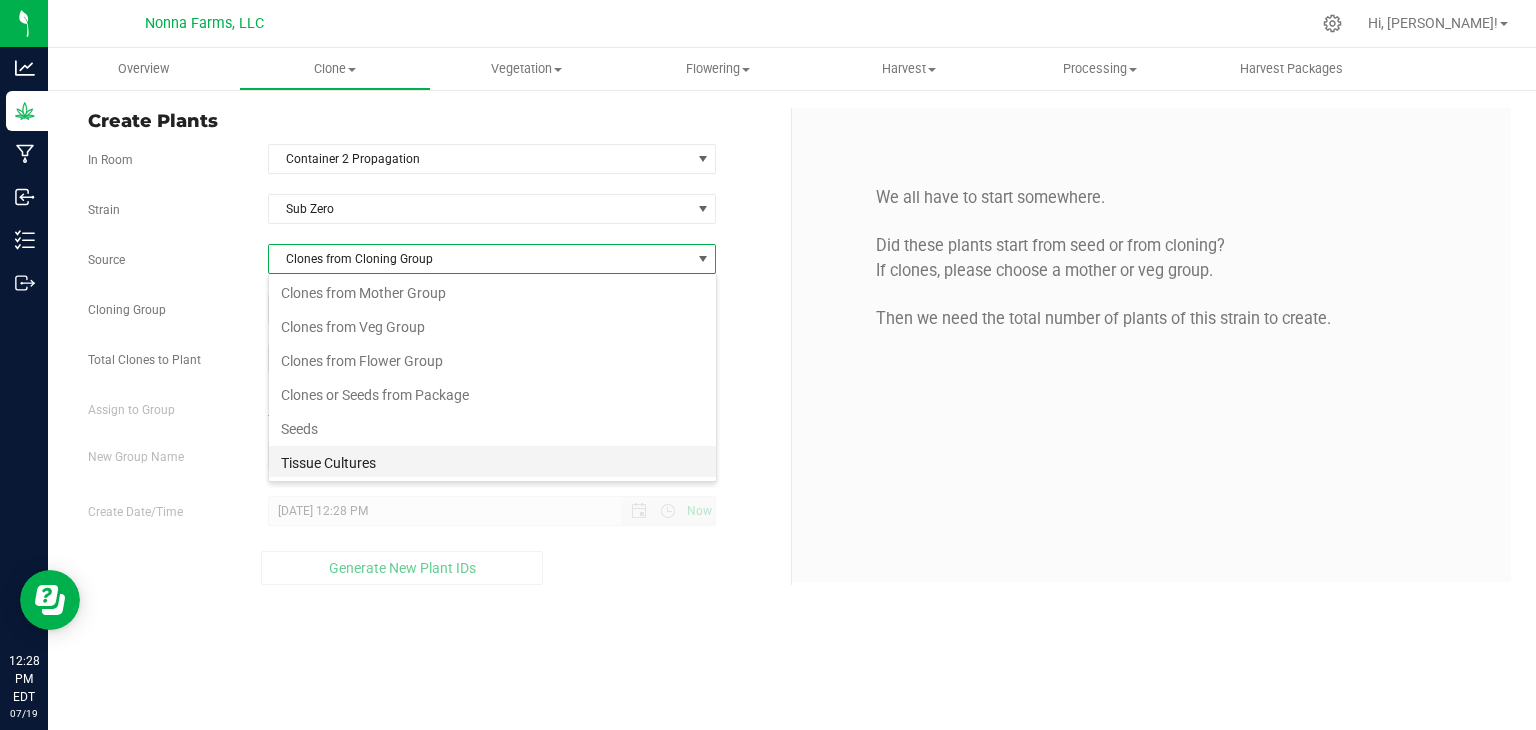click on "Tissue Cultures" at bounding box center [492, 463] 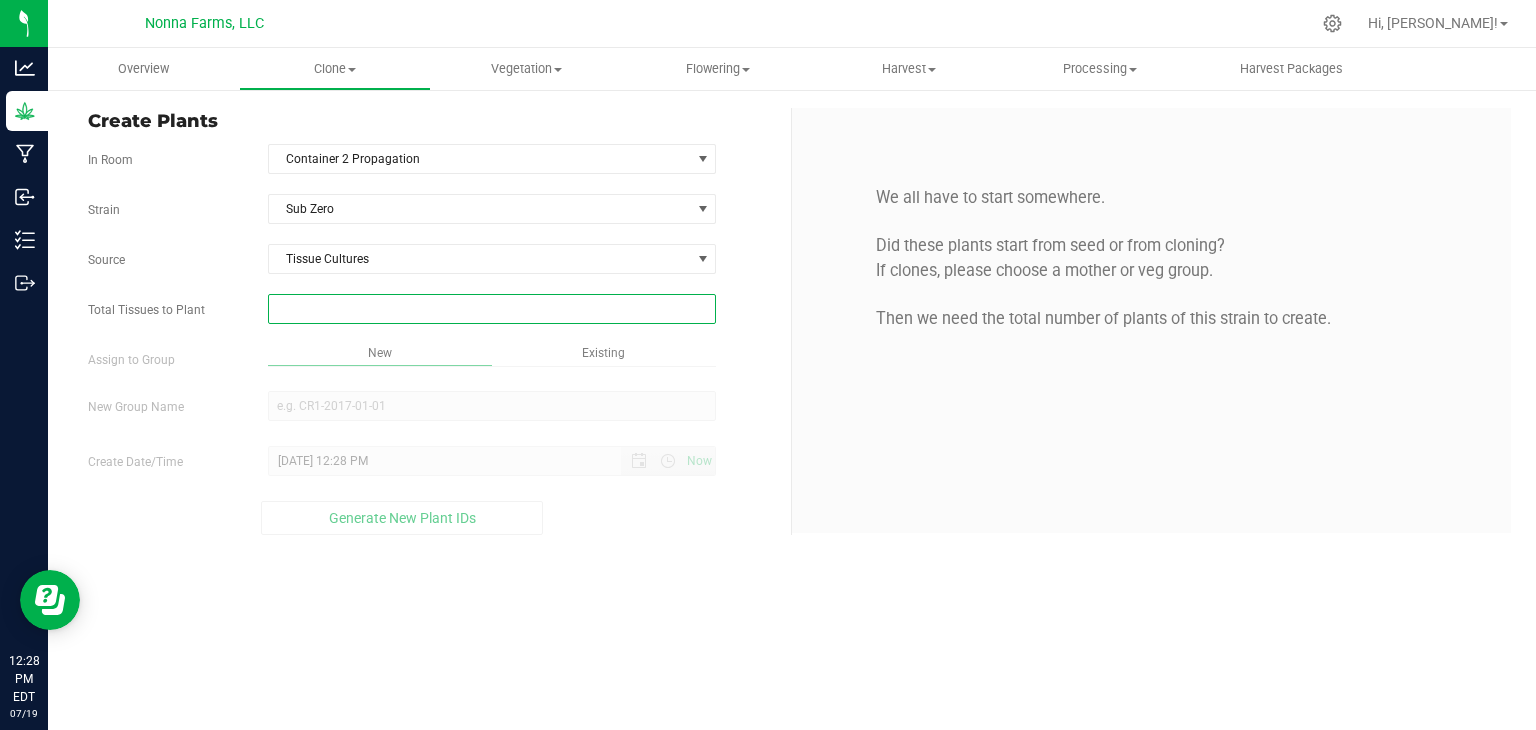 click at bounding box center (492, 309) 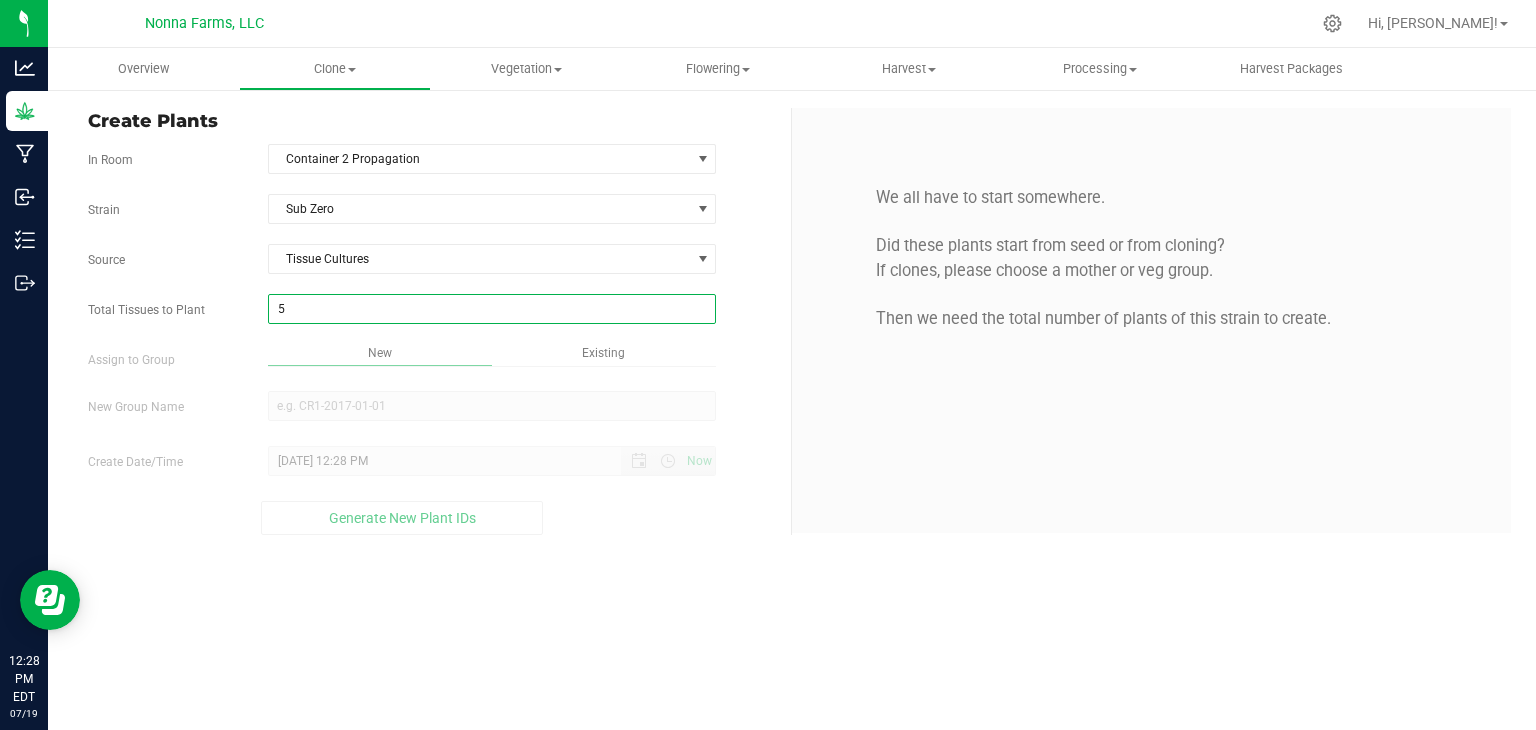 type on "50" 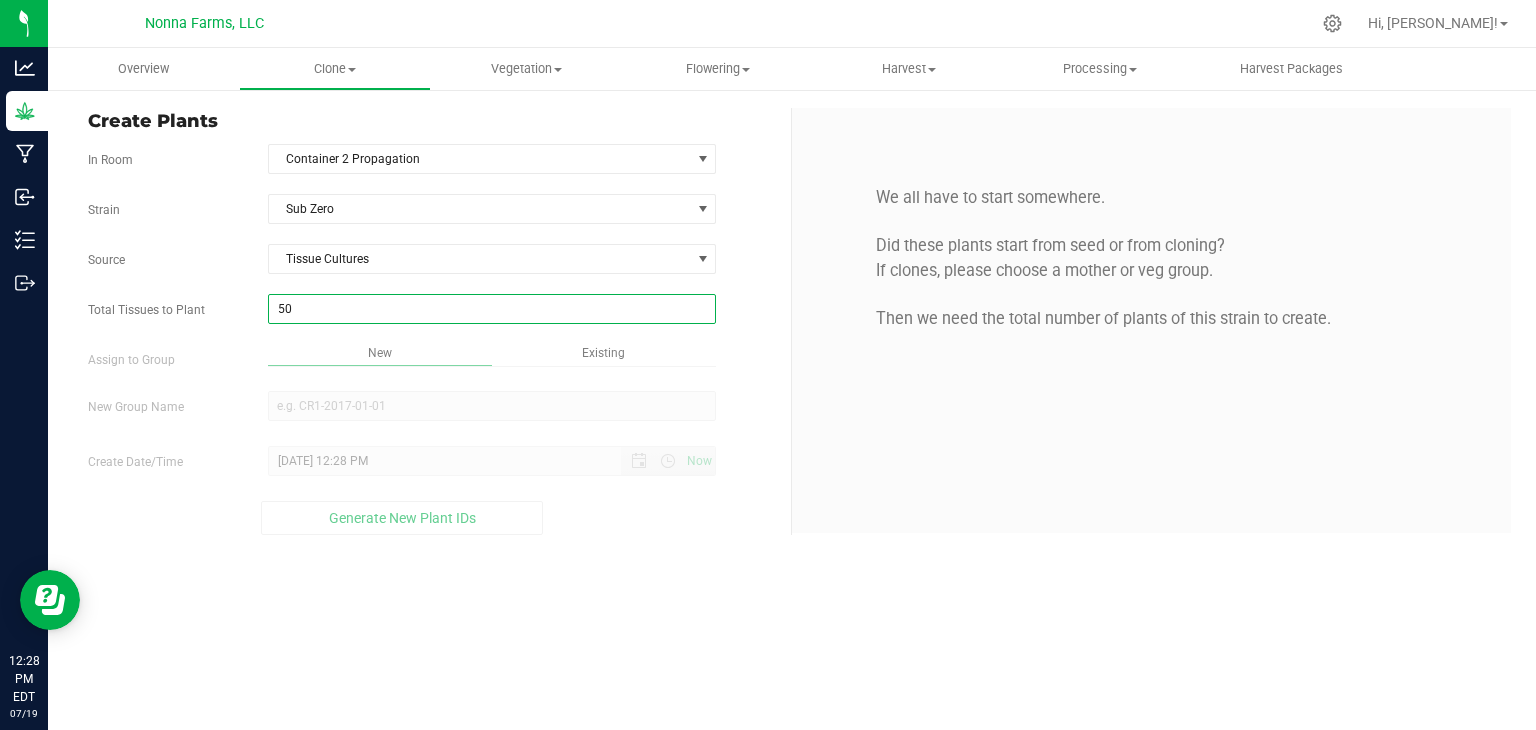 type on "50" 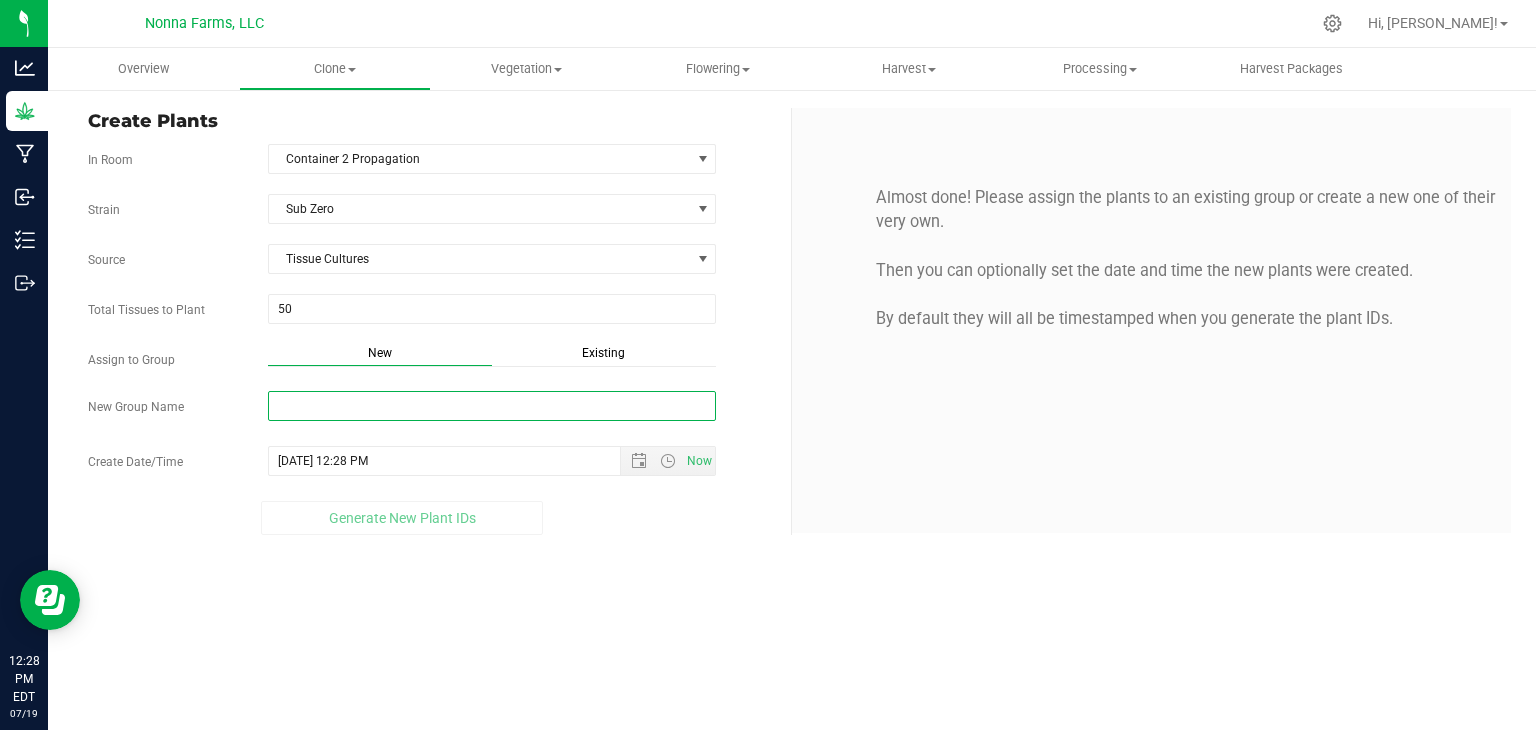 click on "New Group Name" at bounding box center [492, 406] 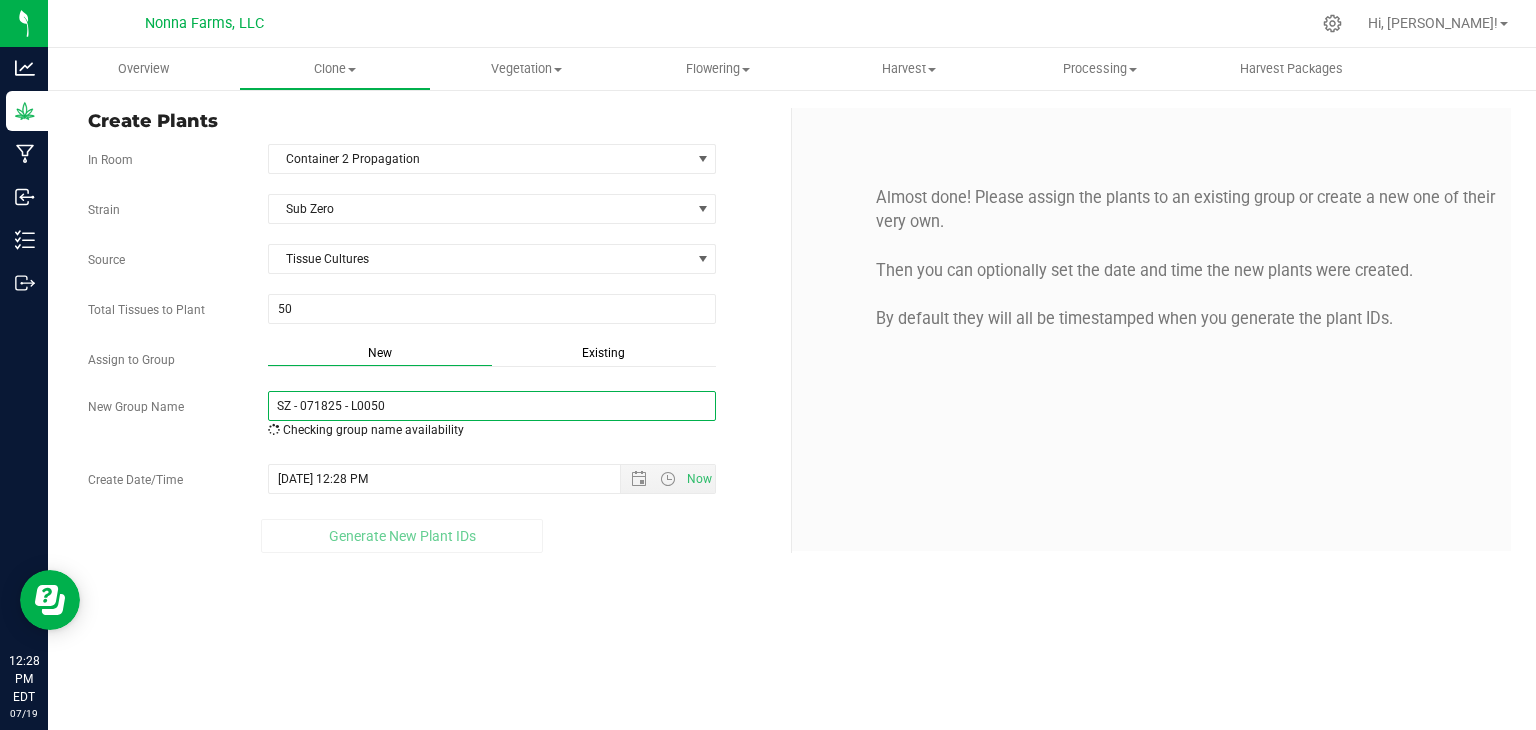 drag, startPoint x: 447, startPoint y: 397, endPoint x: 168, endPoint y: 387, distance: 279.17917 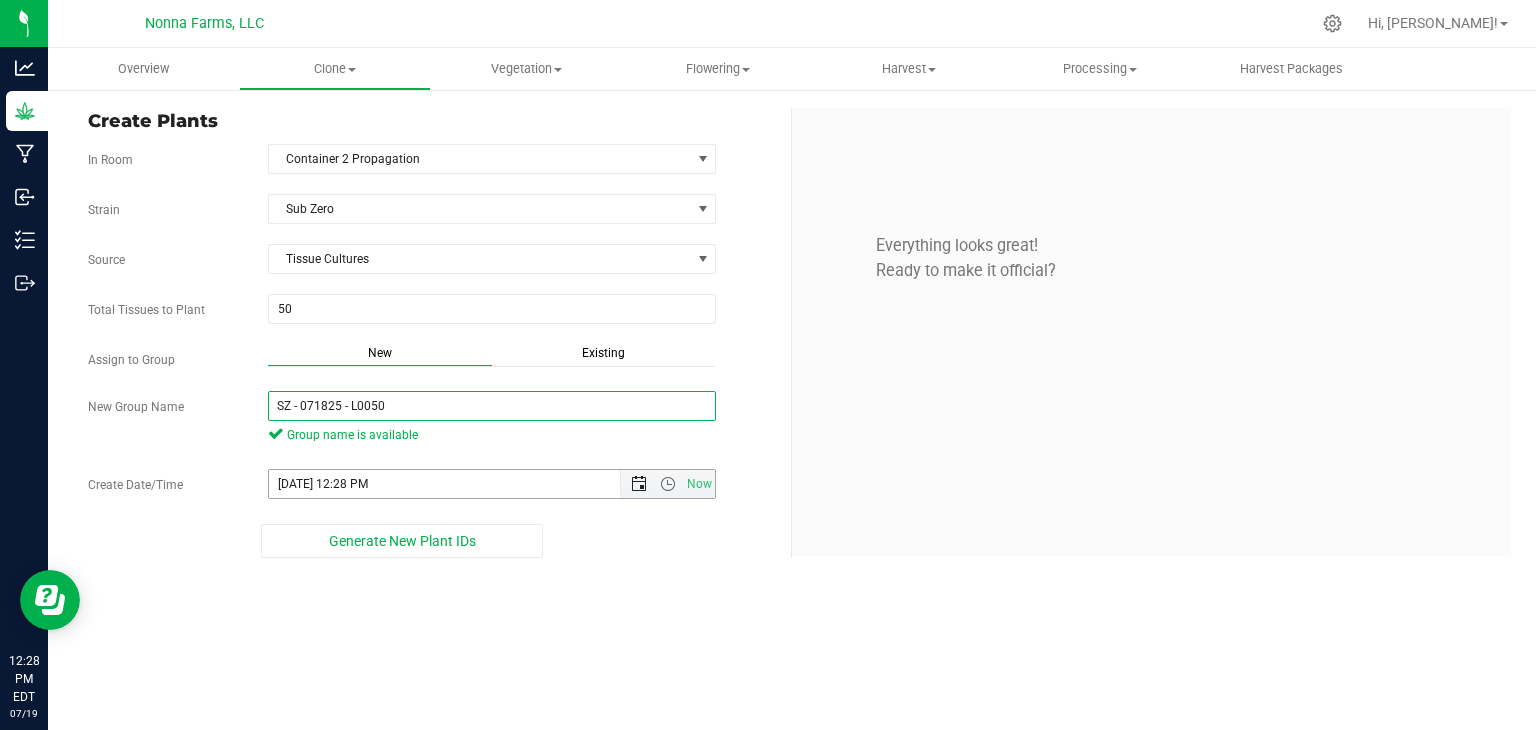 click at bounding box center [639, 484] 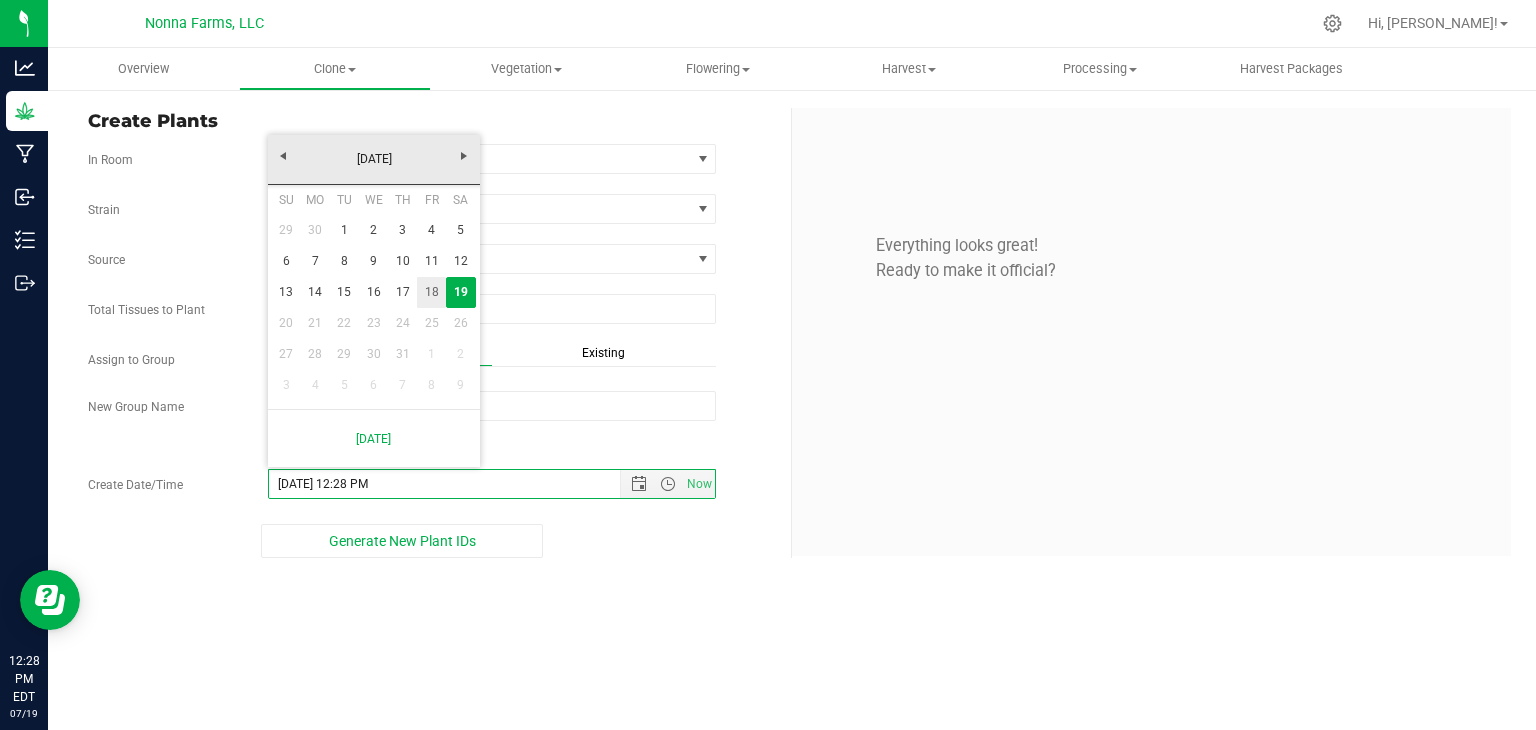 click on "18" at bounding box center (431, 292) 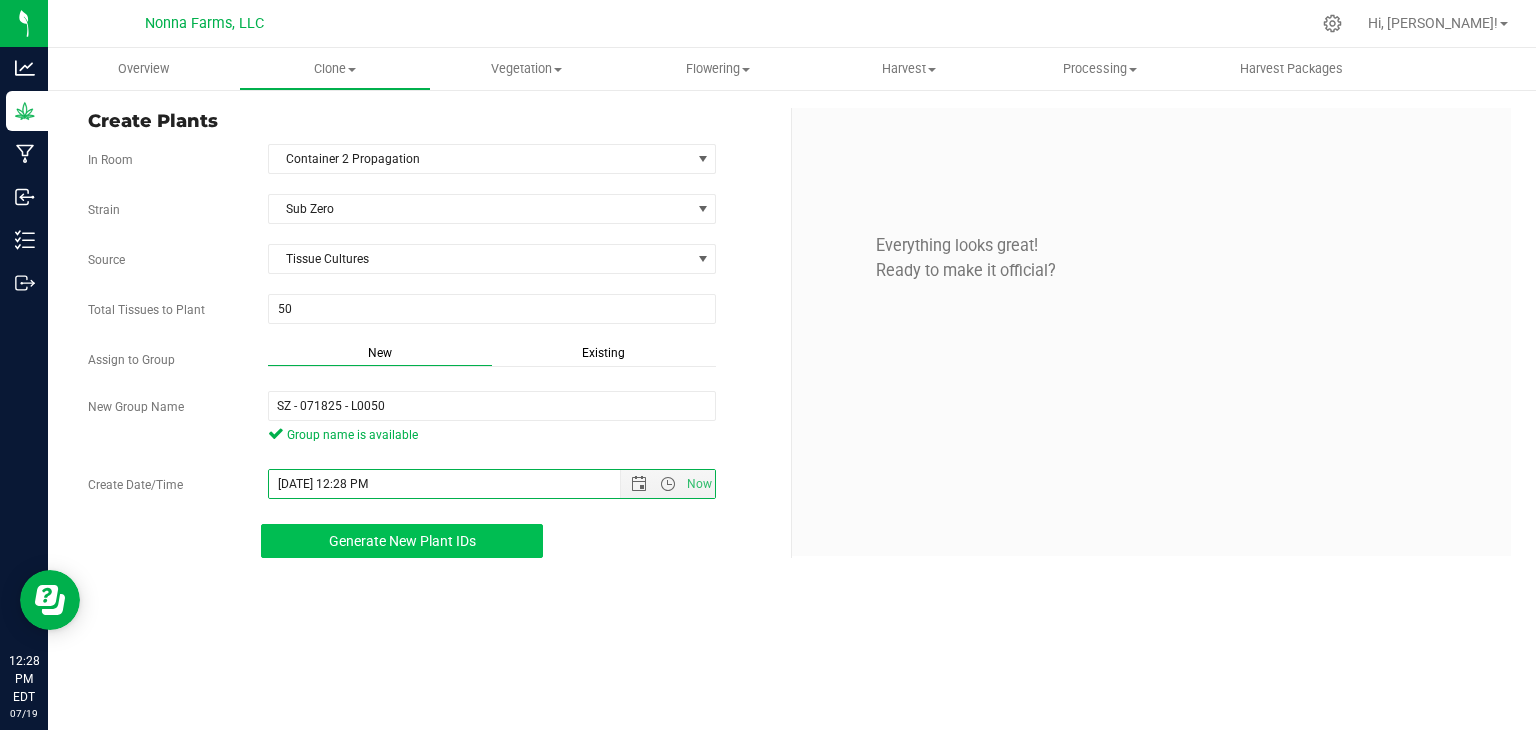 click on "Generate New Plant IDs" at bounding box center [402, 541] 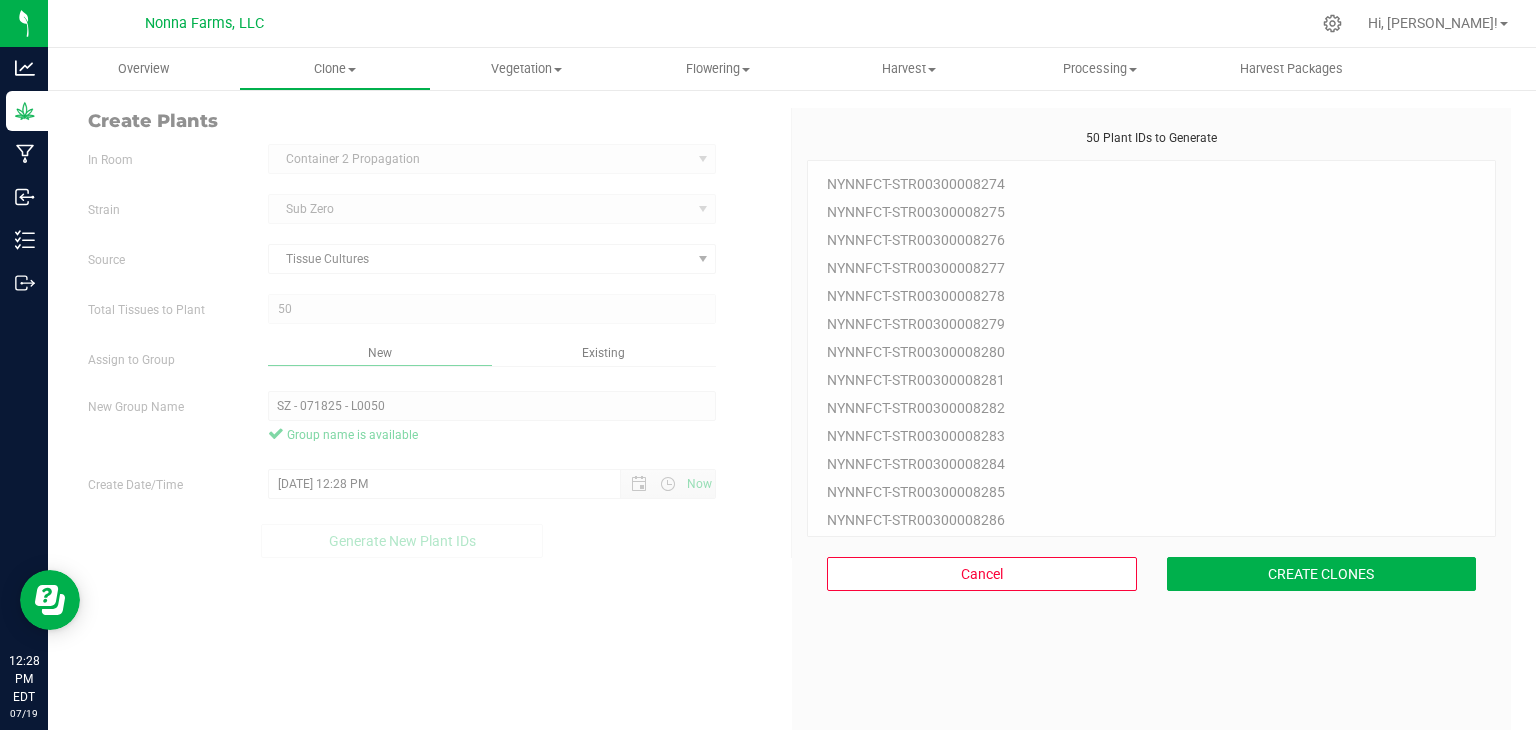 scroll, scrollTop: 60, scrollLeft: 0, axis: vertical 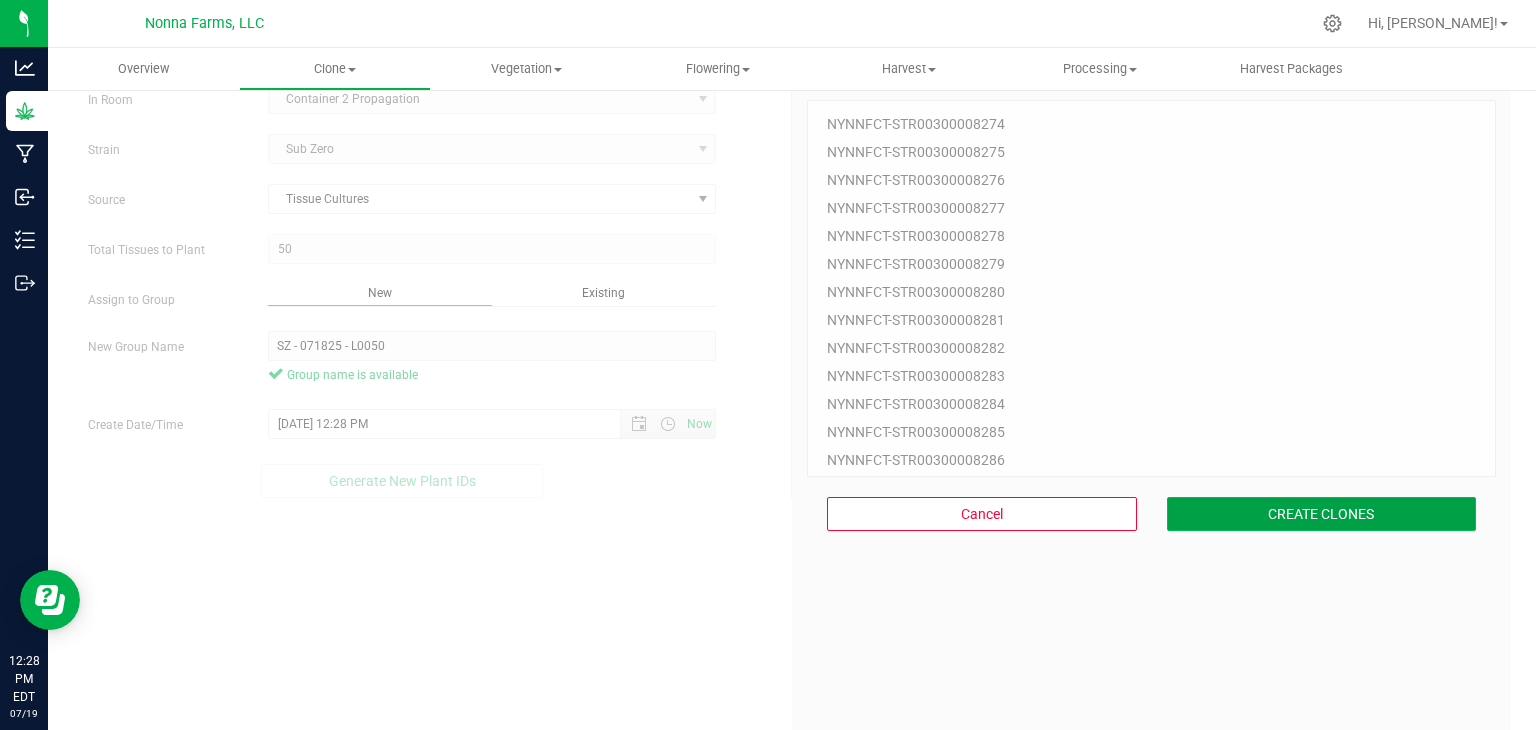 click on "CREATE CLONES" at bounding box center (1322, 514) 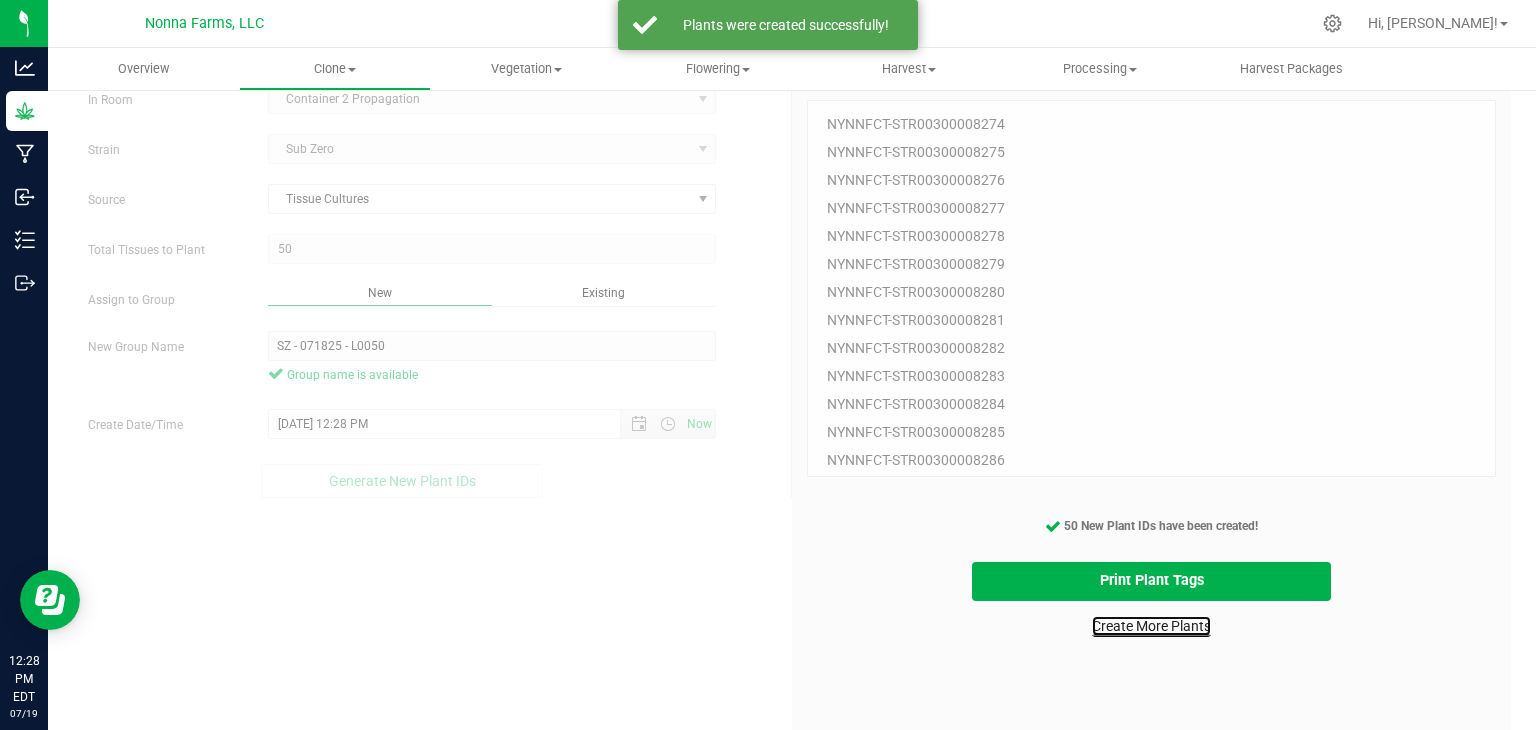 click on "Create More Plants" at bounding box center (1151, 626) 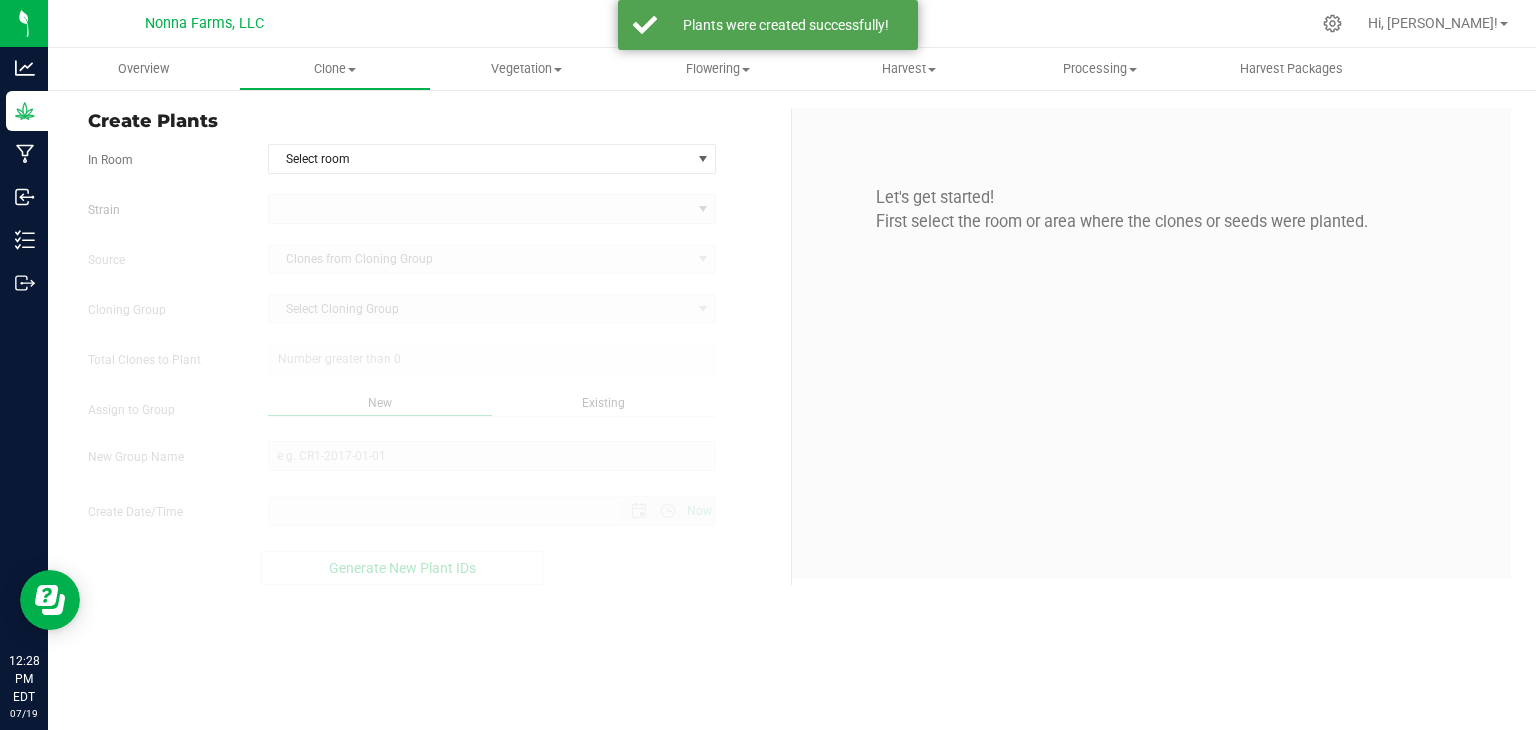scroll, scrollTop: 0, scrollLeft: 0, axis: both 